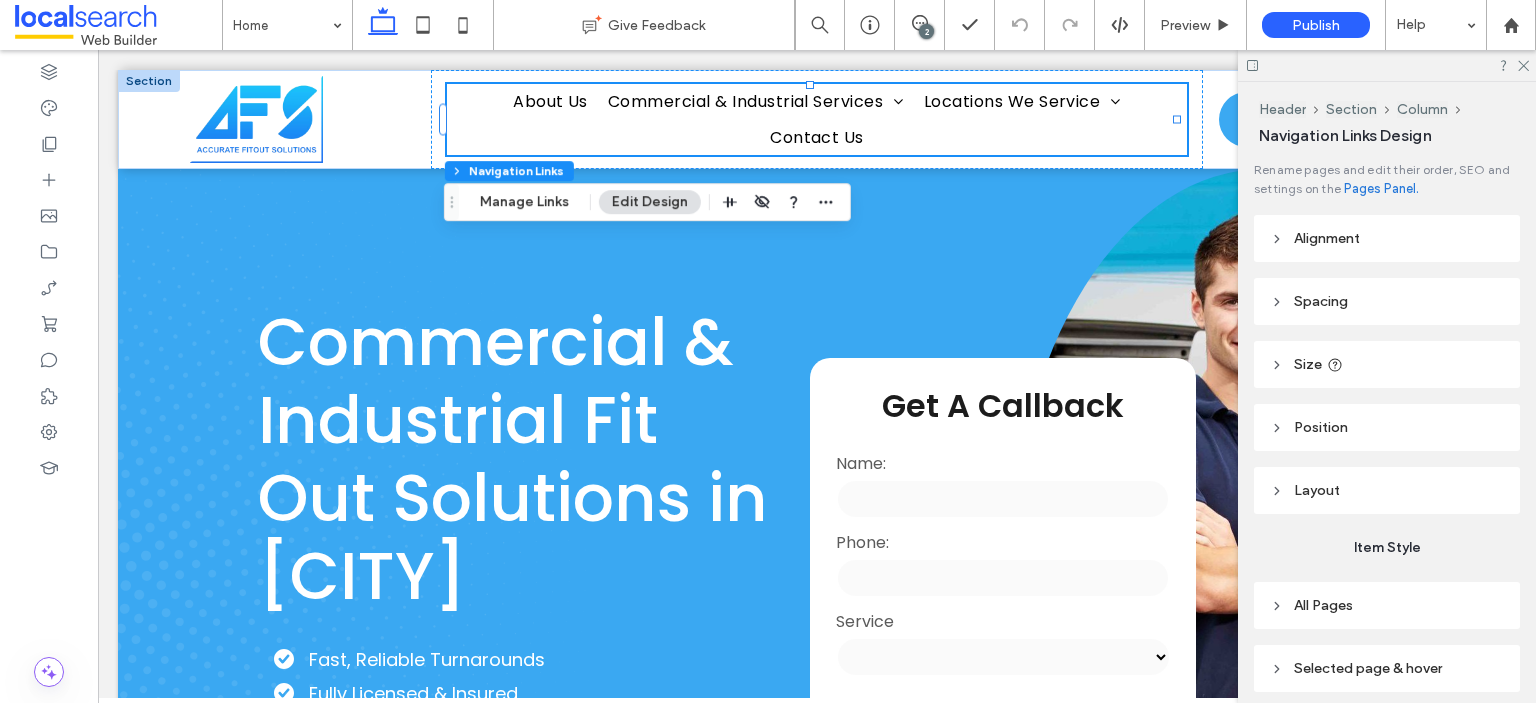 scroll, scrollTop: 200, scrollLeft: 0, axis: vertical 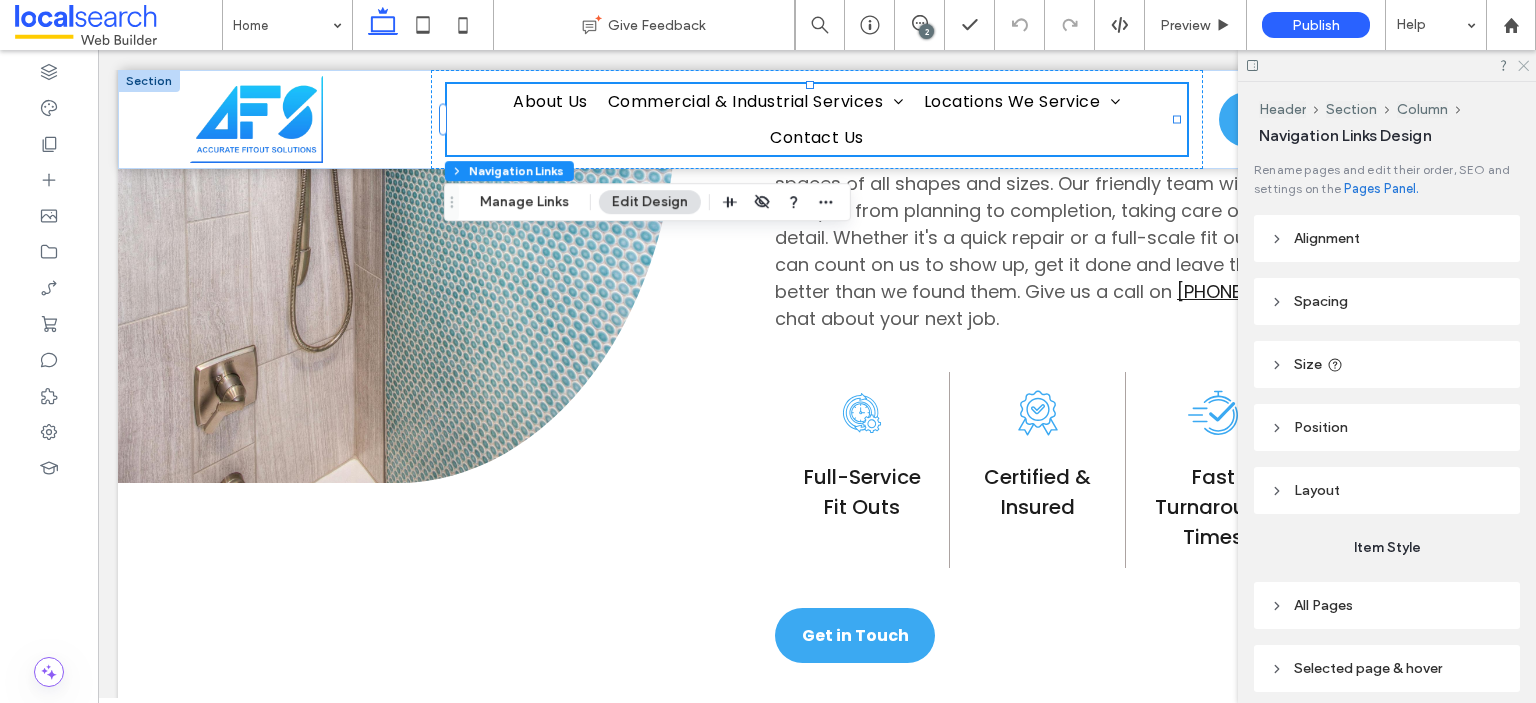 click 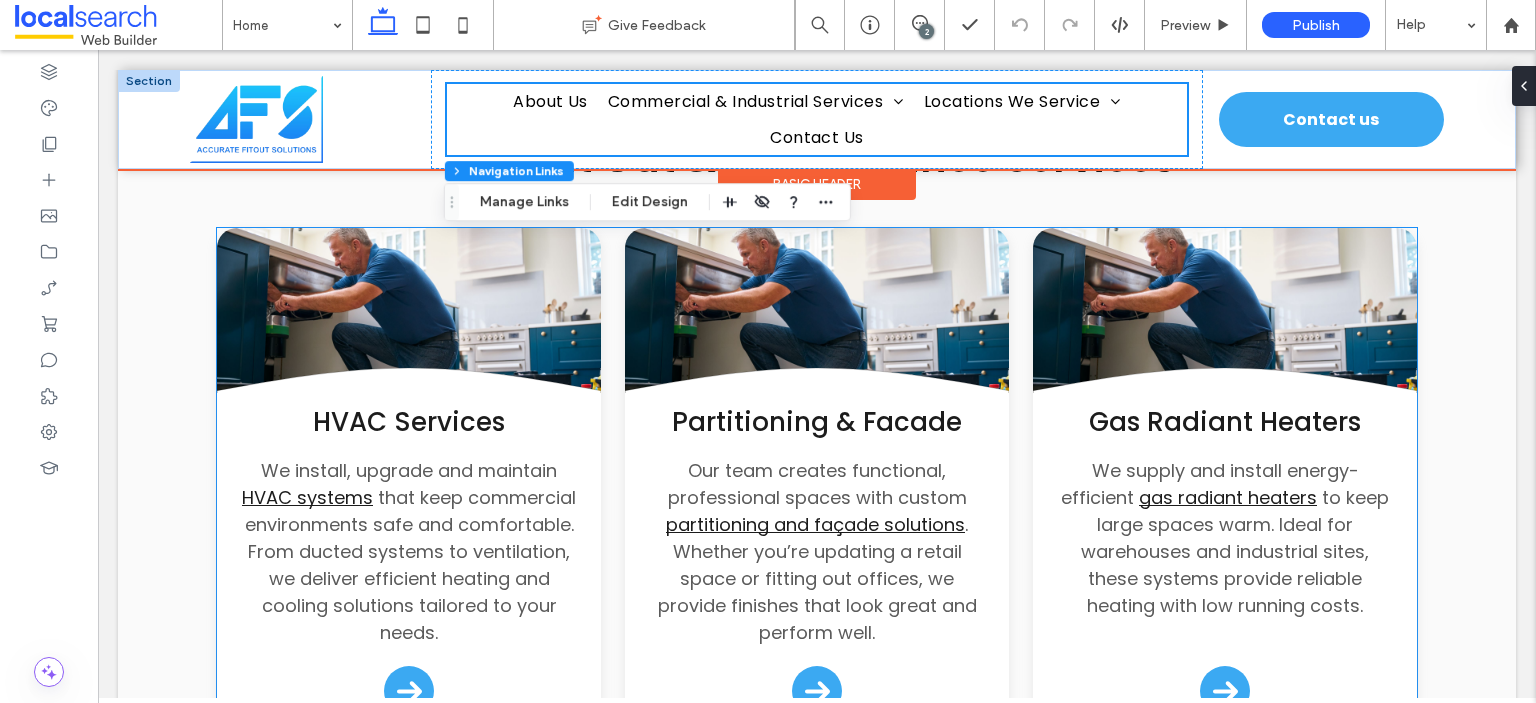 scroll, scrollTop: 2400, scrollLeft: 0, axis: vertical 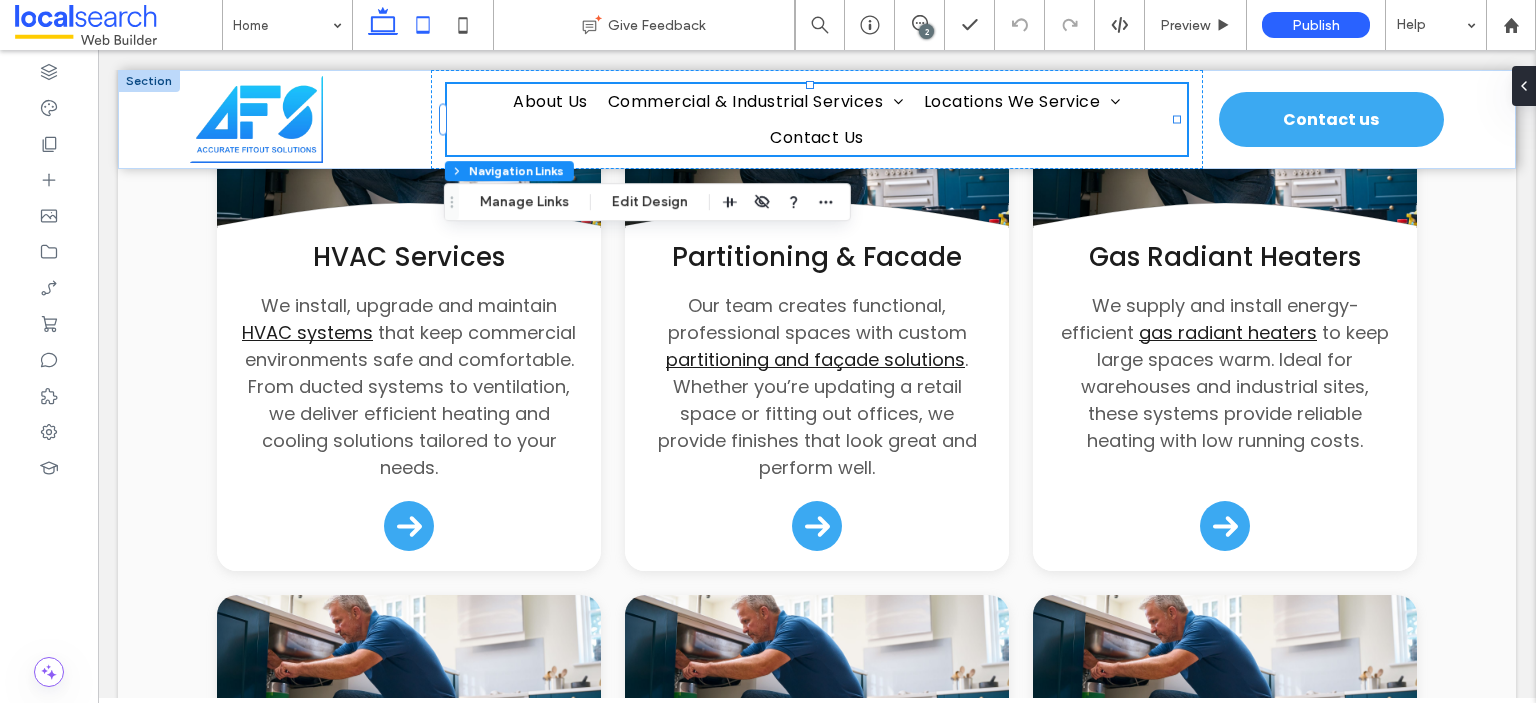 click 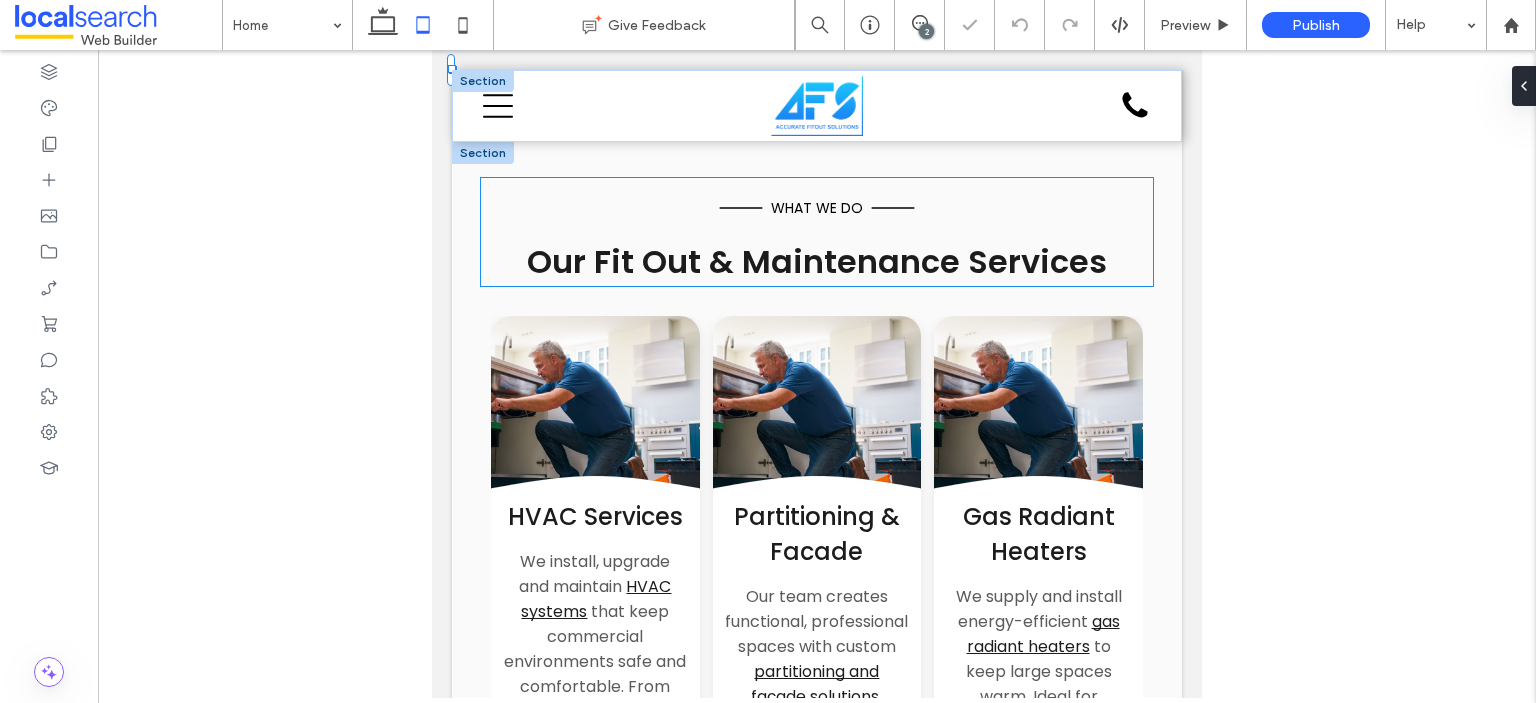 type on "*" 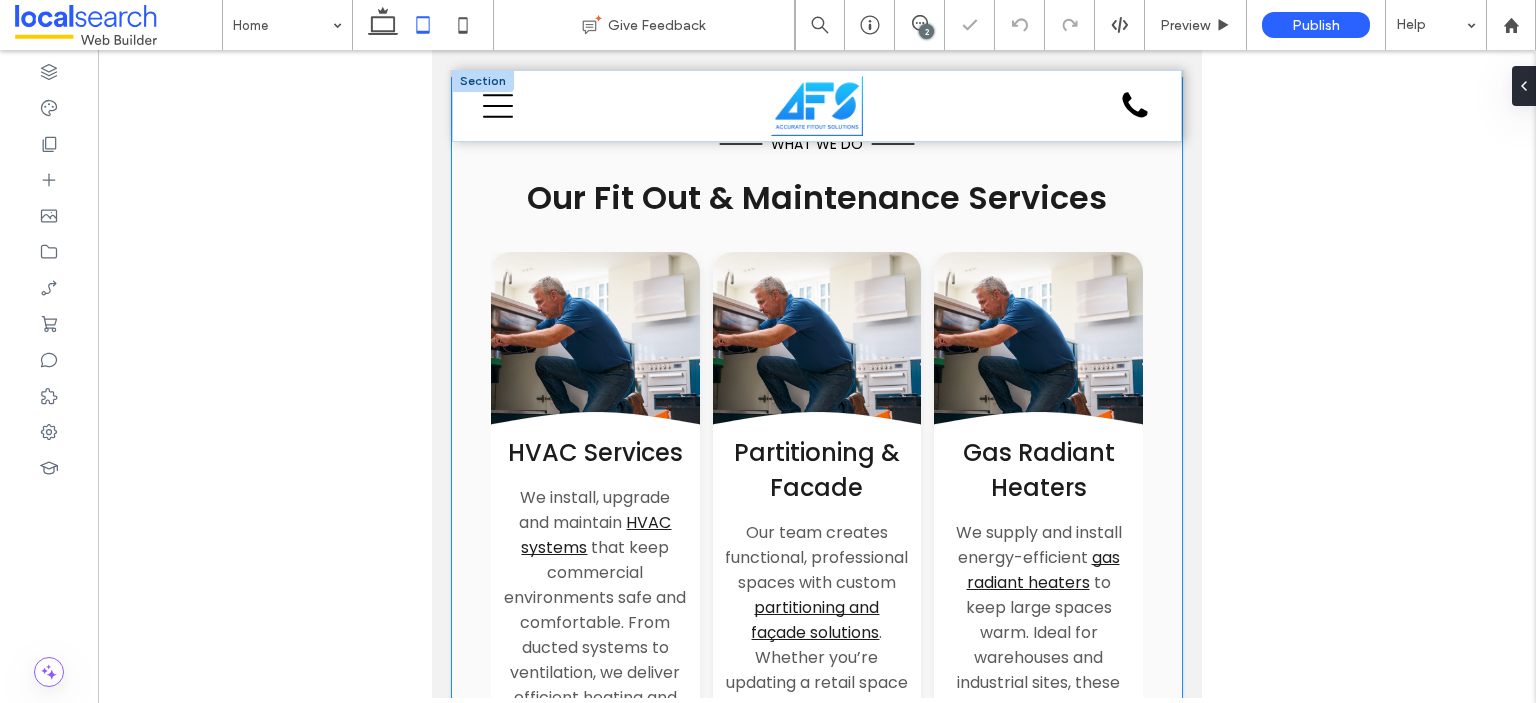 scroll, scrollTop: 2500, scrollLeft: 0, axis: vertical 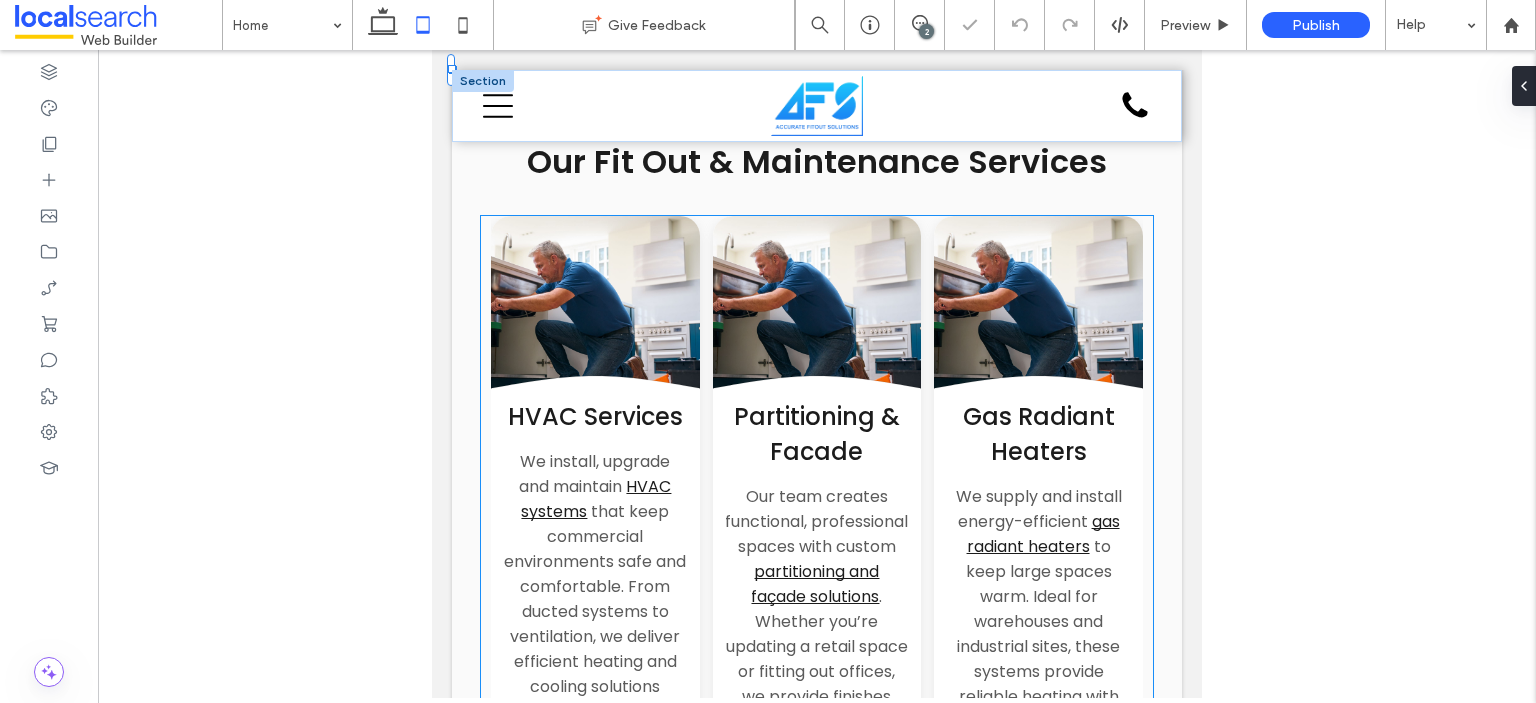 click on "HVAC Services" at bounding box center [595, 416] 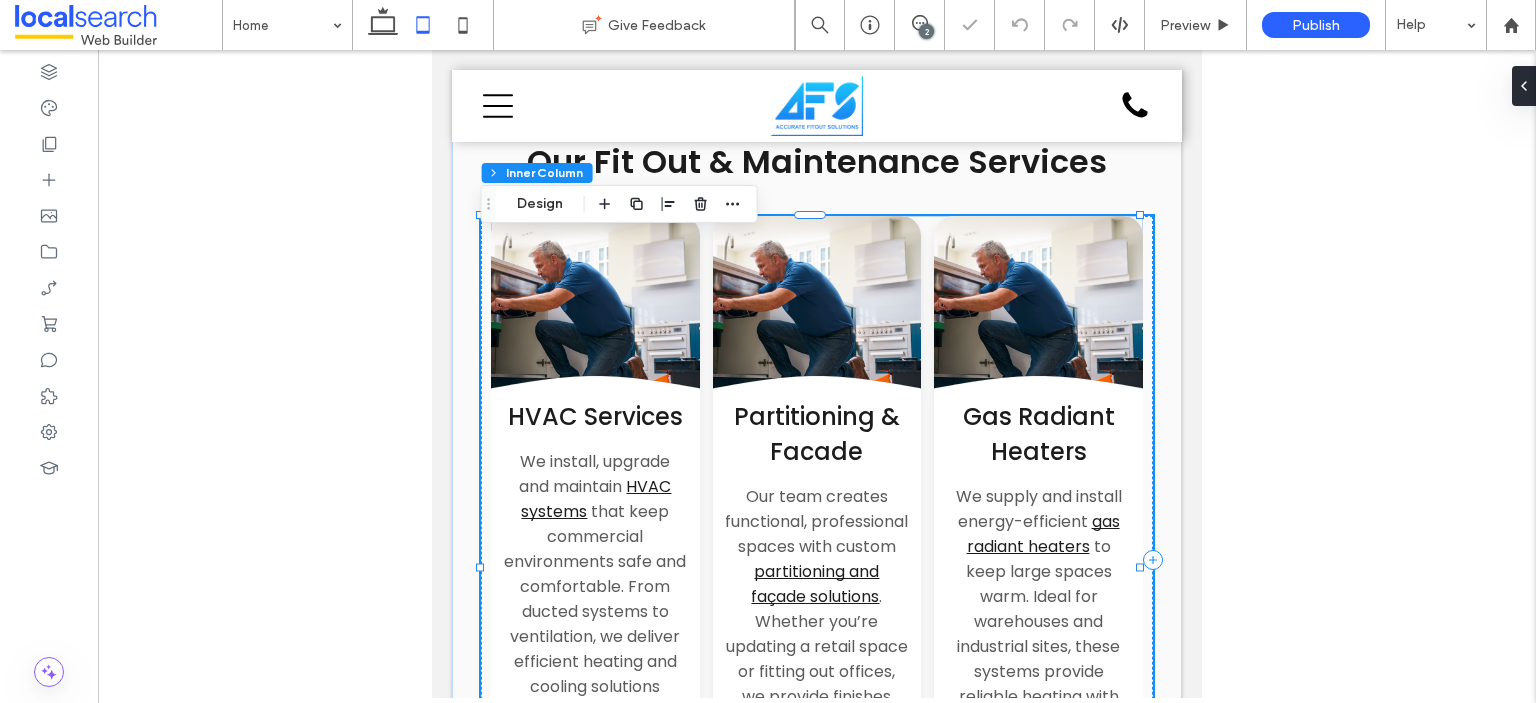 click on "HVAC Services" at bounding box center [595, 416] 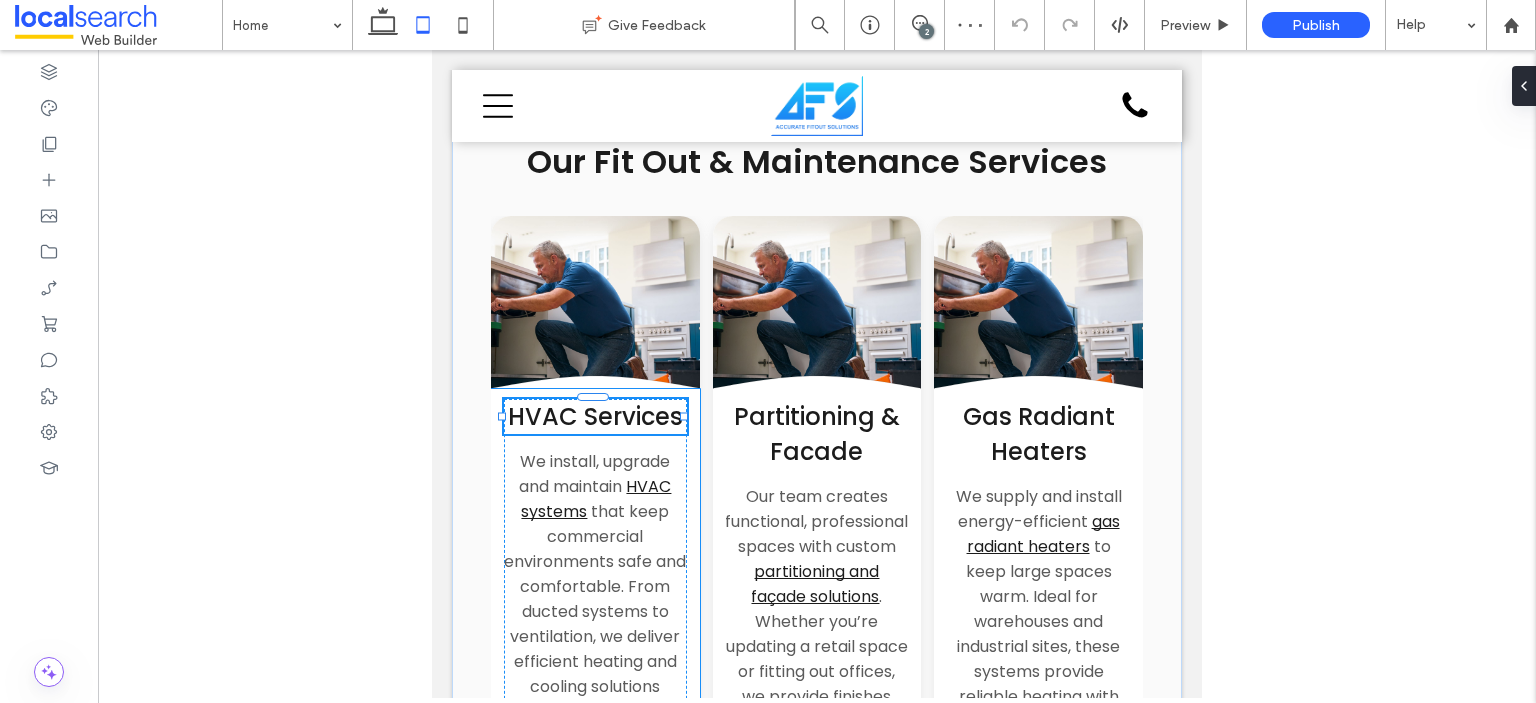 type on "*******" 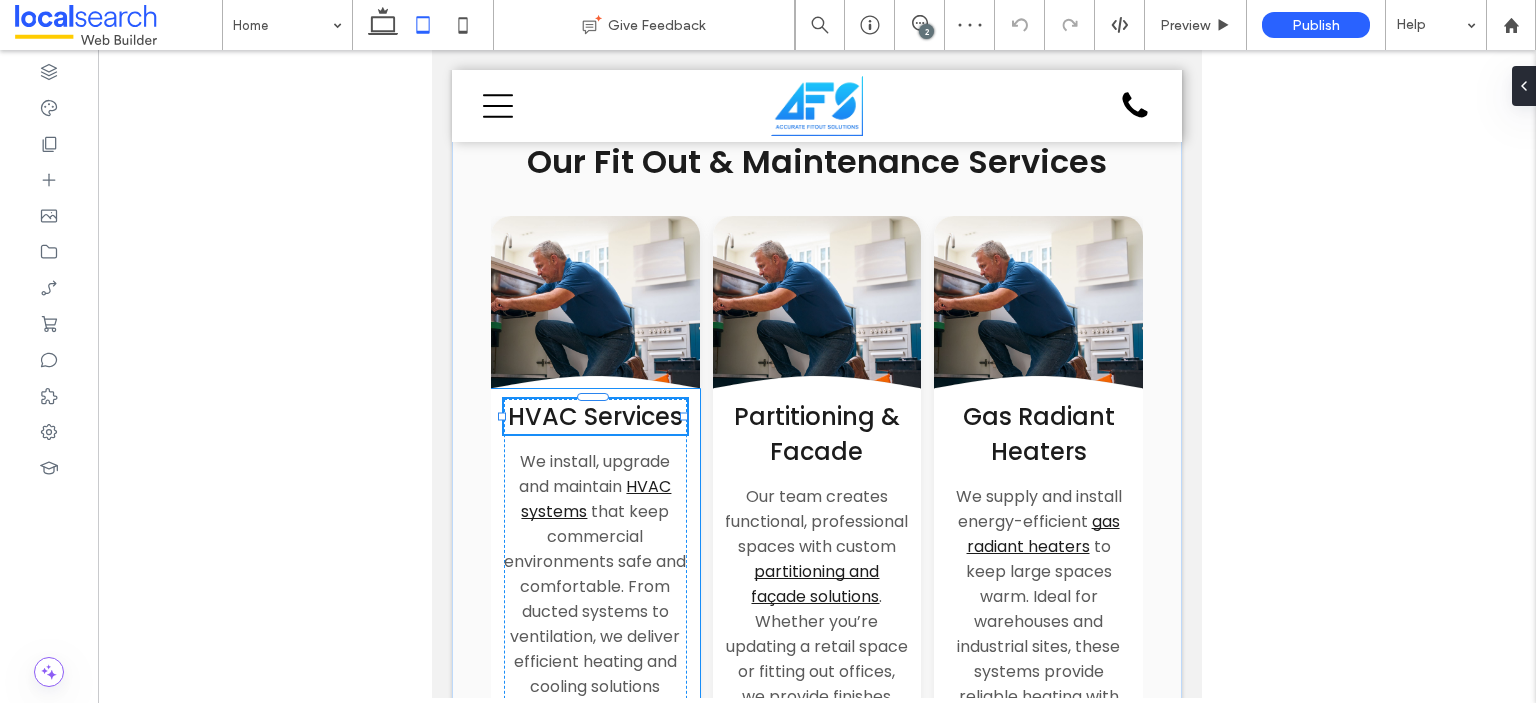 type on "**" 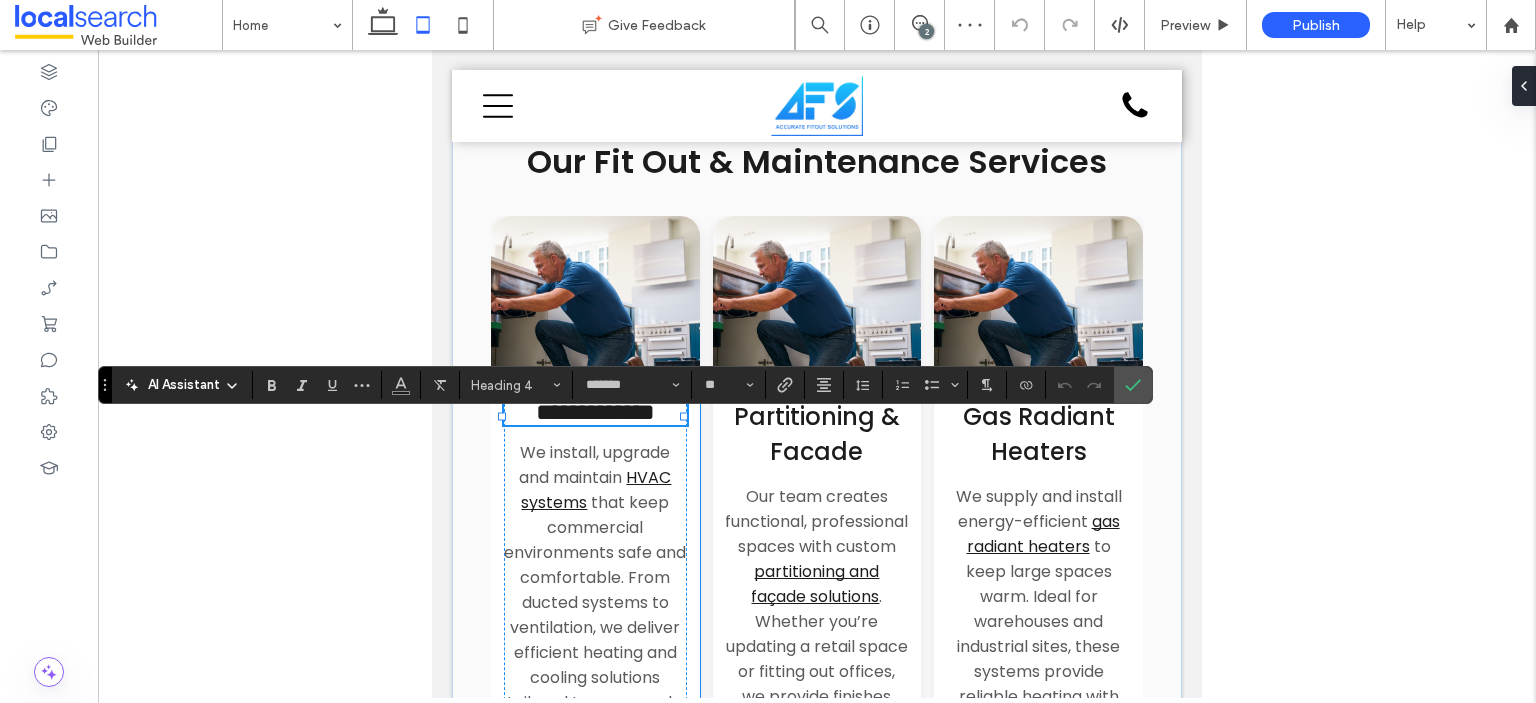 click on "**********" at bounding box center [595, 639] 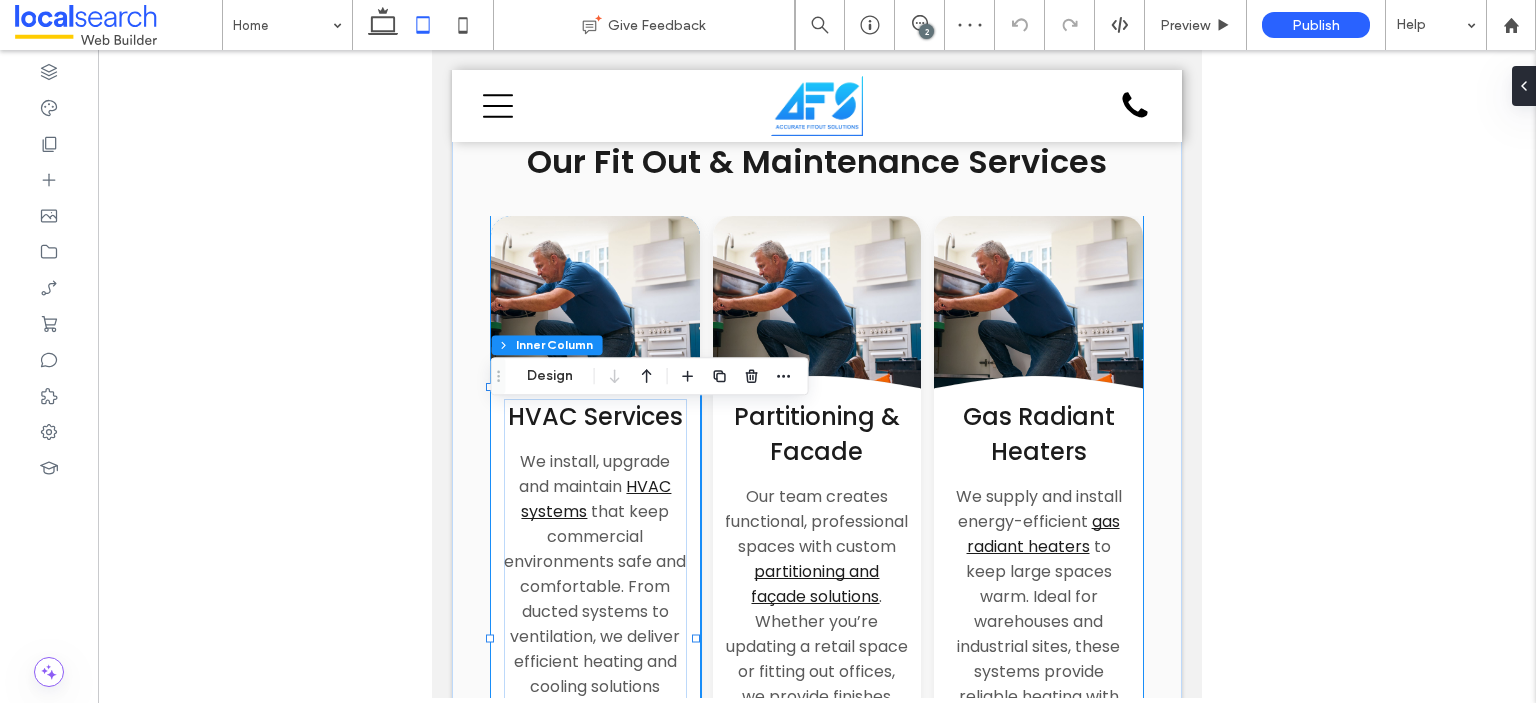 click on "Button
.cls-1-1132603790-1132603790 {
fill: none;
stroke: #000;
}
HVAC Services
We install, upgrade and maintain
HVAC systems   that keep commercial environments safe and comfortable. From ducted systems to ventilation, we deliver efficient heating and cooling solutions tailored to your needs.
Button
.cls-1-1132603790-1132603790 {
fill: none;
stroke: #000;
}
Partitioning & Facade
Our team creates functional, professional spaces with custom
partitioning and façade solutions . Whether you’re updating a retail space or fitting out offices, we provide finishes that look great and perform well." at bounding box center (817, 552) 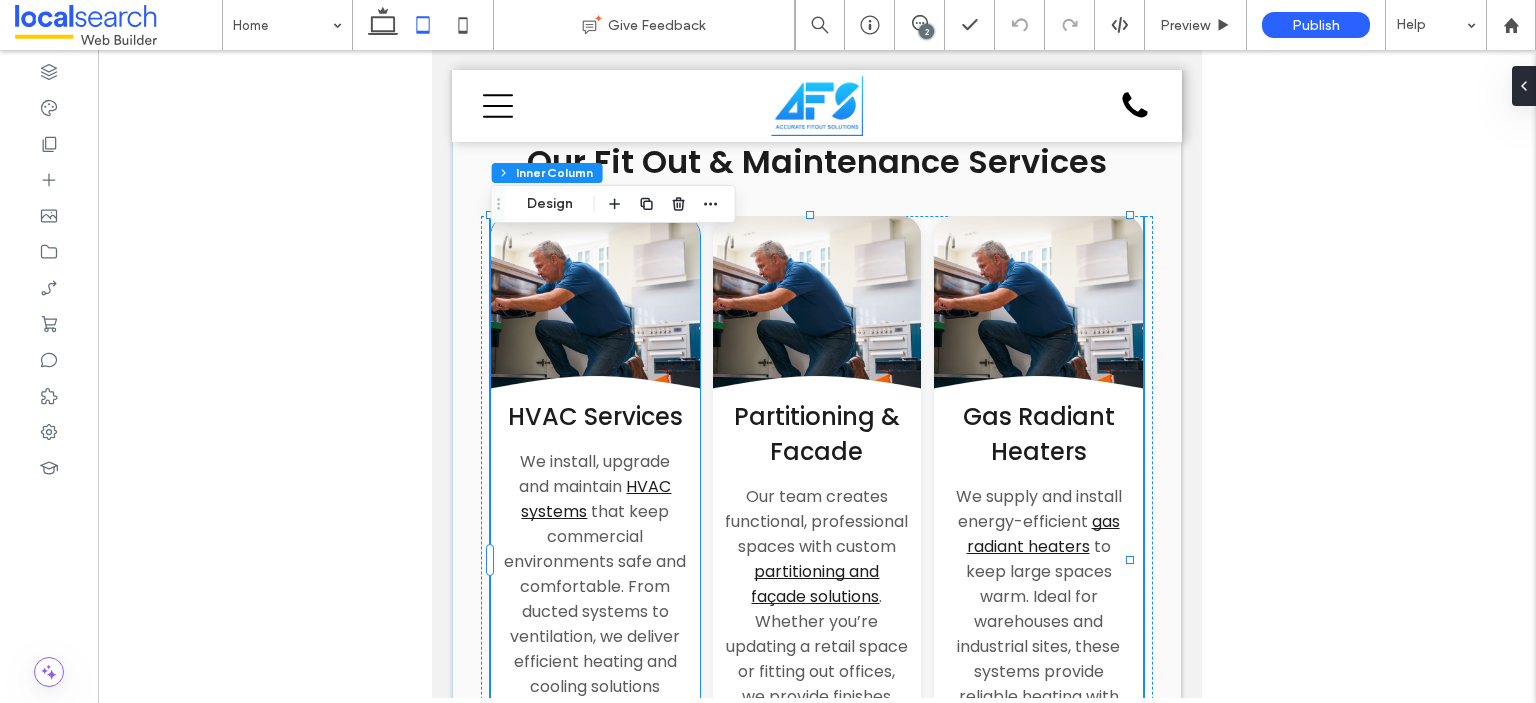 click at bounding box center (595, 316) 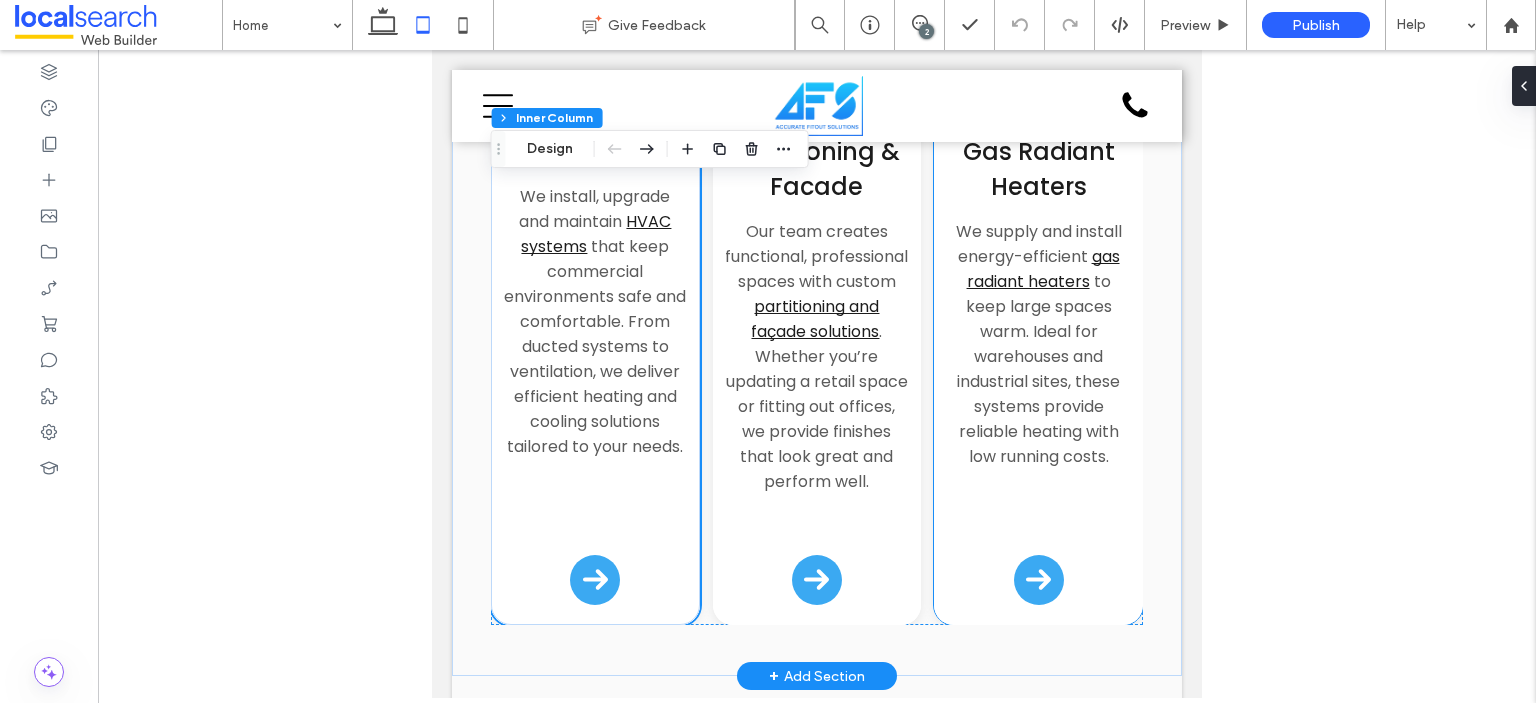 scroll, scrollTop: 2800, scrollLeft: 0, axis: vertical 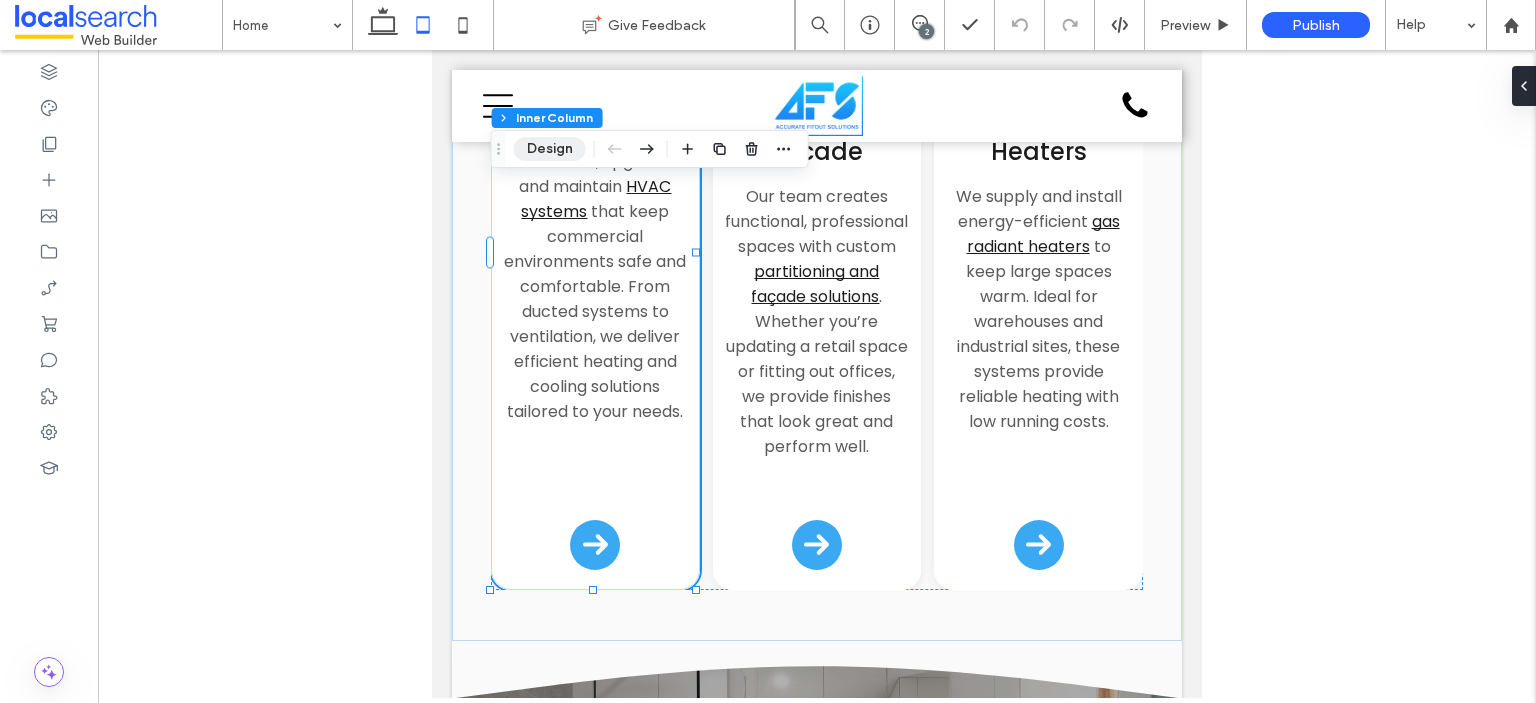 click on "Design" at bounding box center (550, 149) 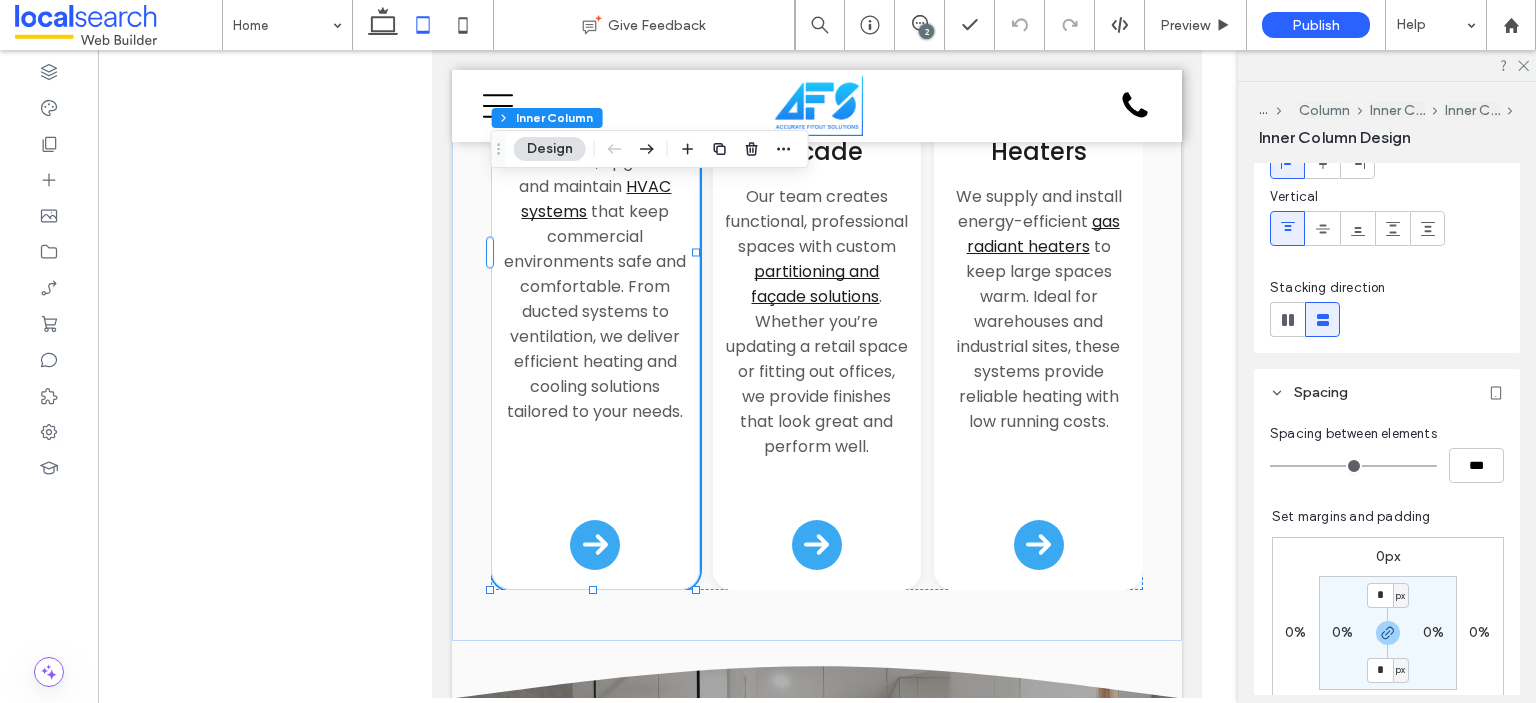 scroll, scrollTop: 600, scrollLeft: 0, axis: vertical 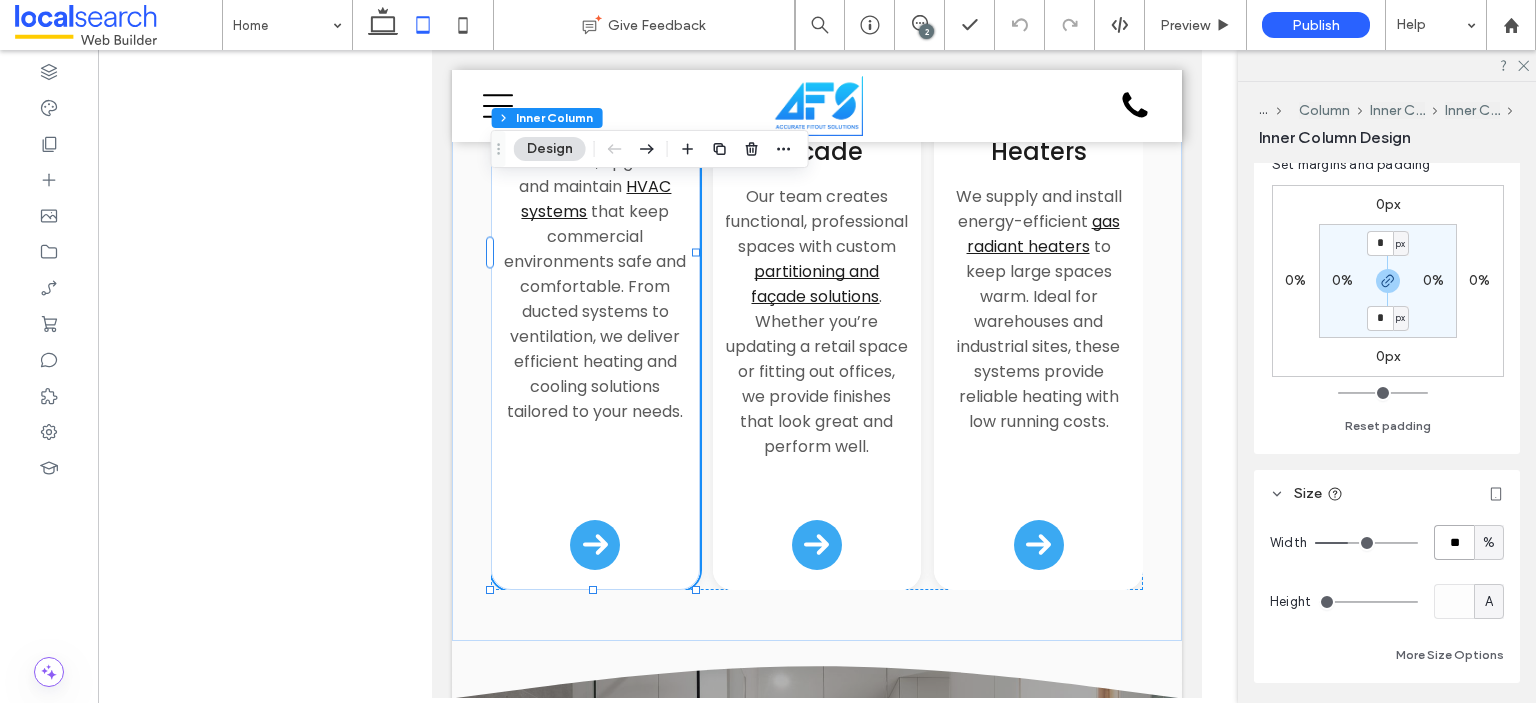 click on "**" at bounding box center [1454, 542] 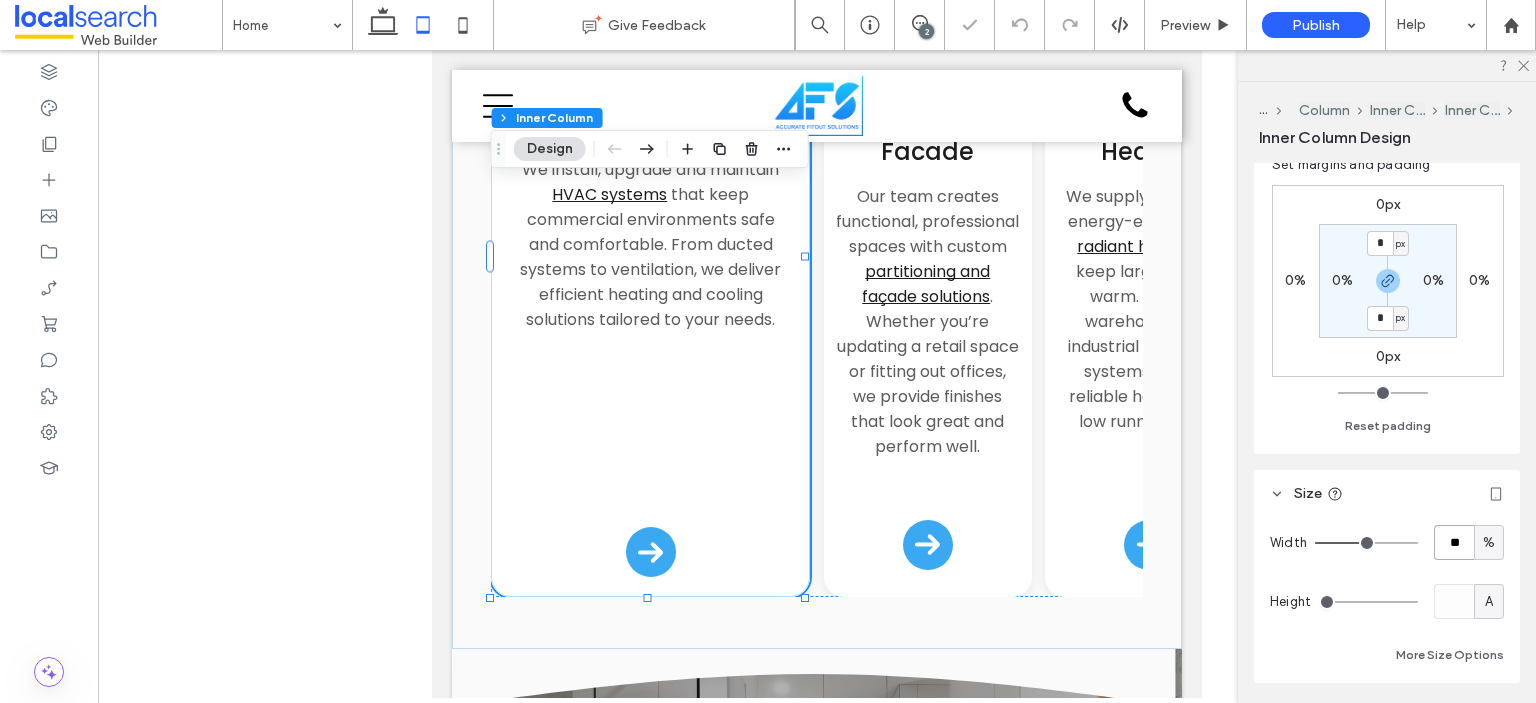 click on "**" at bounding box center [1454, 542] 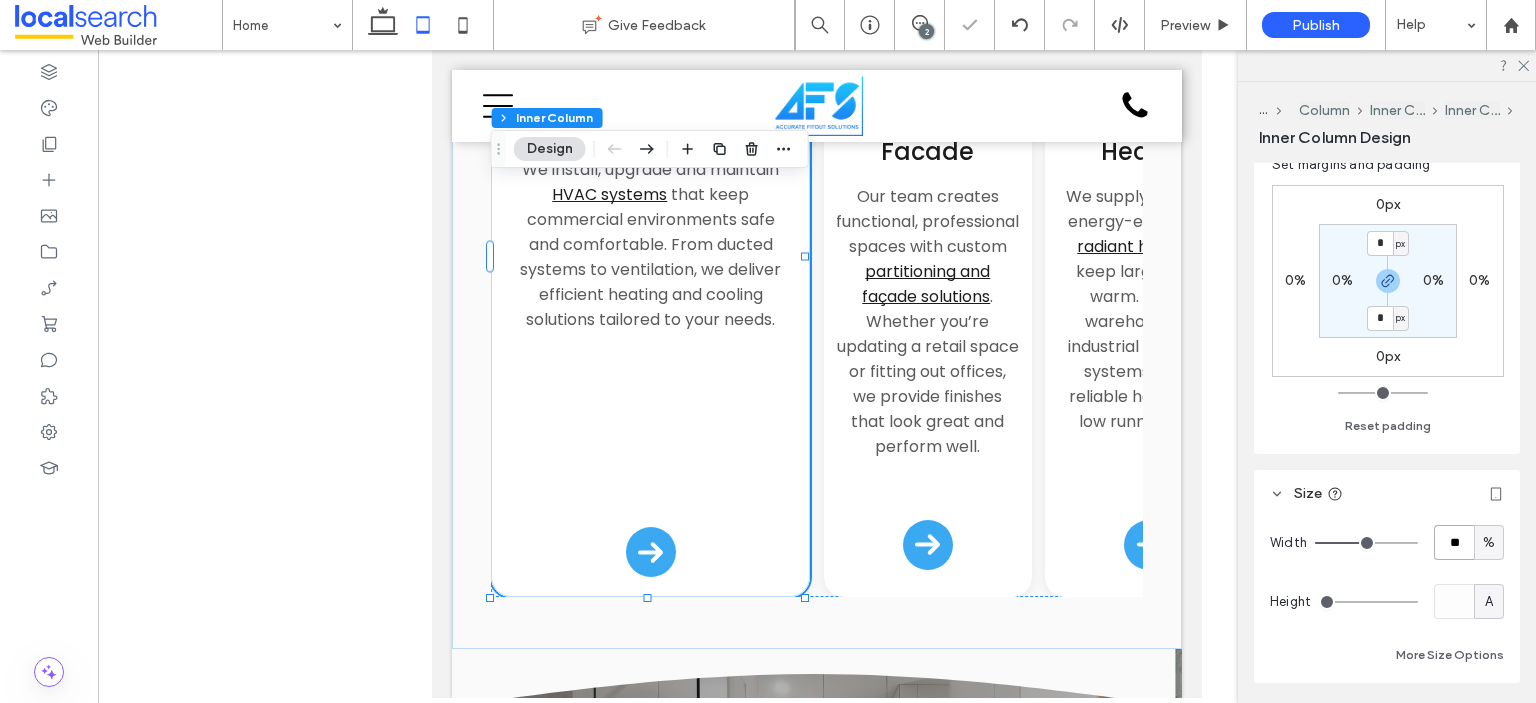 click on "**" at bounding box center [1454, 542] 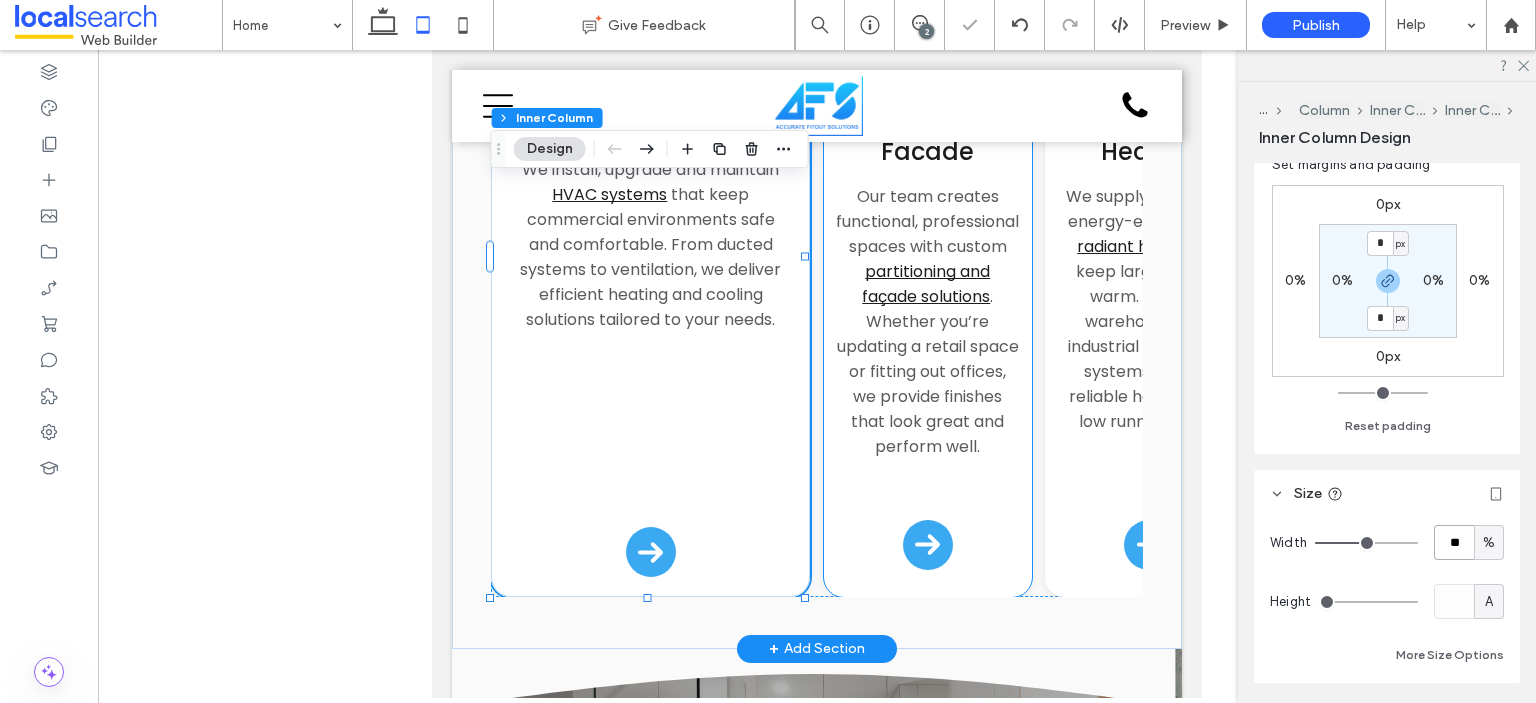 click on "Partitioning & Facade
Our team creates functional, professional spaces with custom
partitioning and façade solutions . Whether you’re updating a retail space or fitting out offices, we provide finishes that look great and perform well." at bounding box center [928, 339] 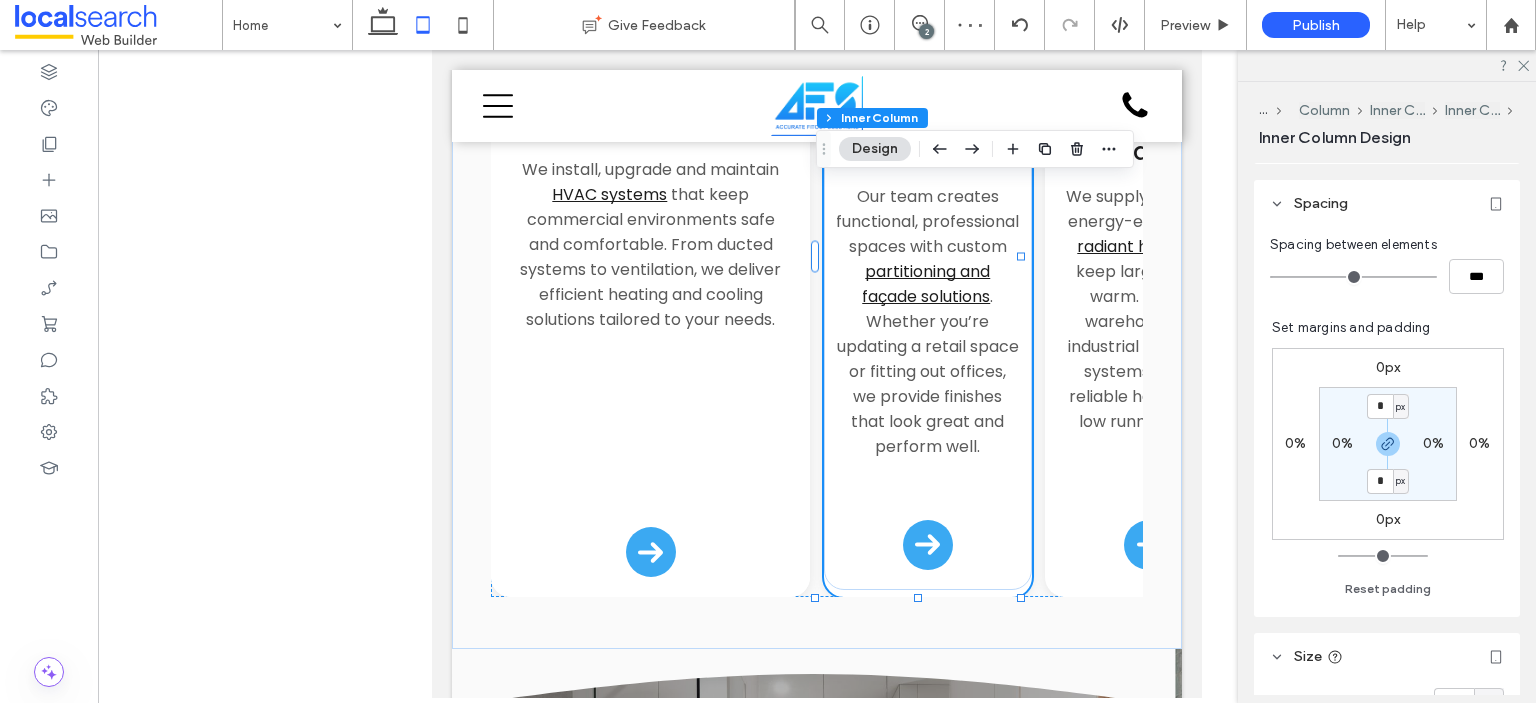 scroll, scrollTop: 855, scrollLeft: 0, axis: vertical 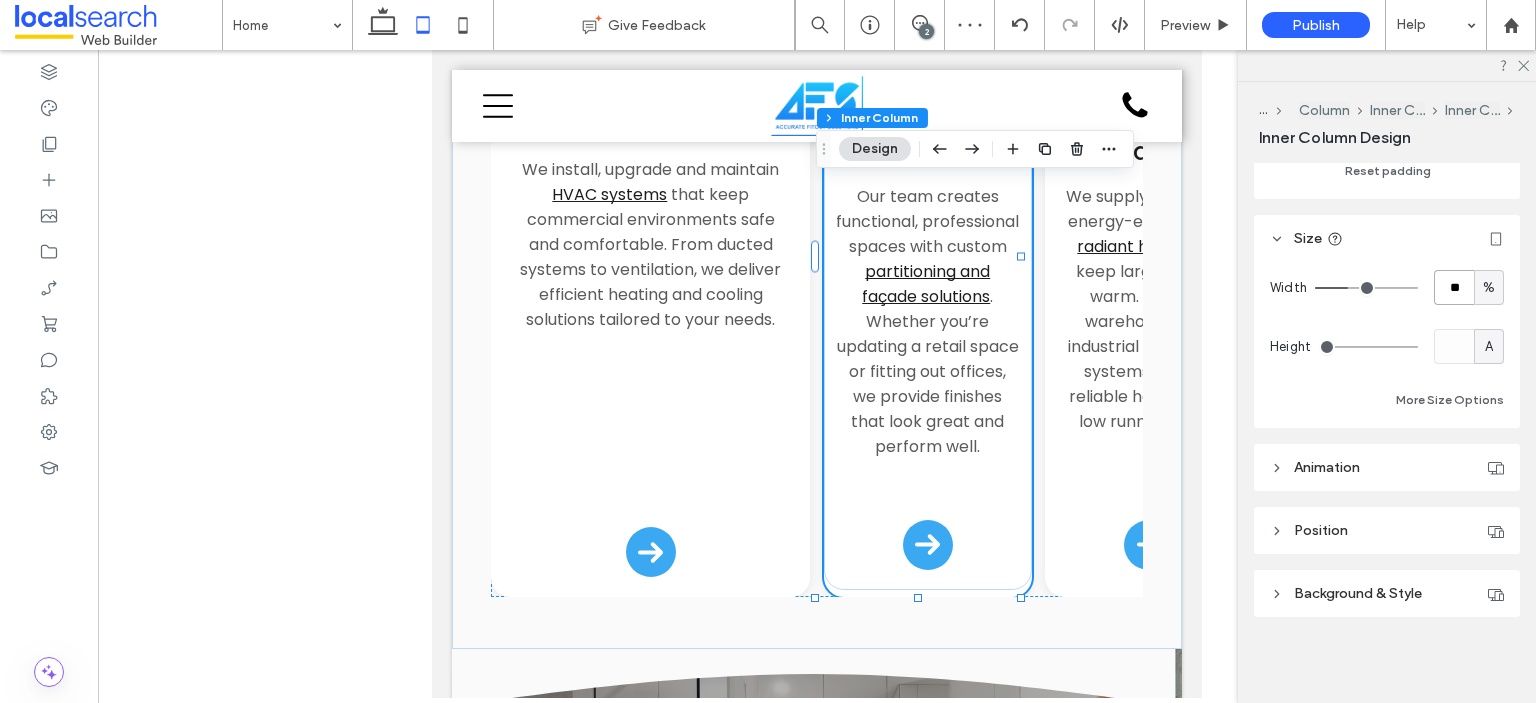 click on "**" at bounding box center (1454, 287) 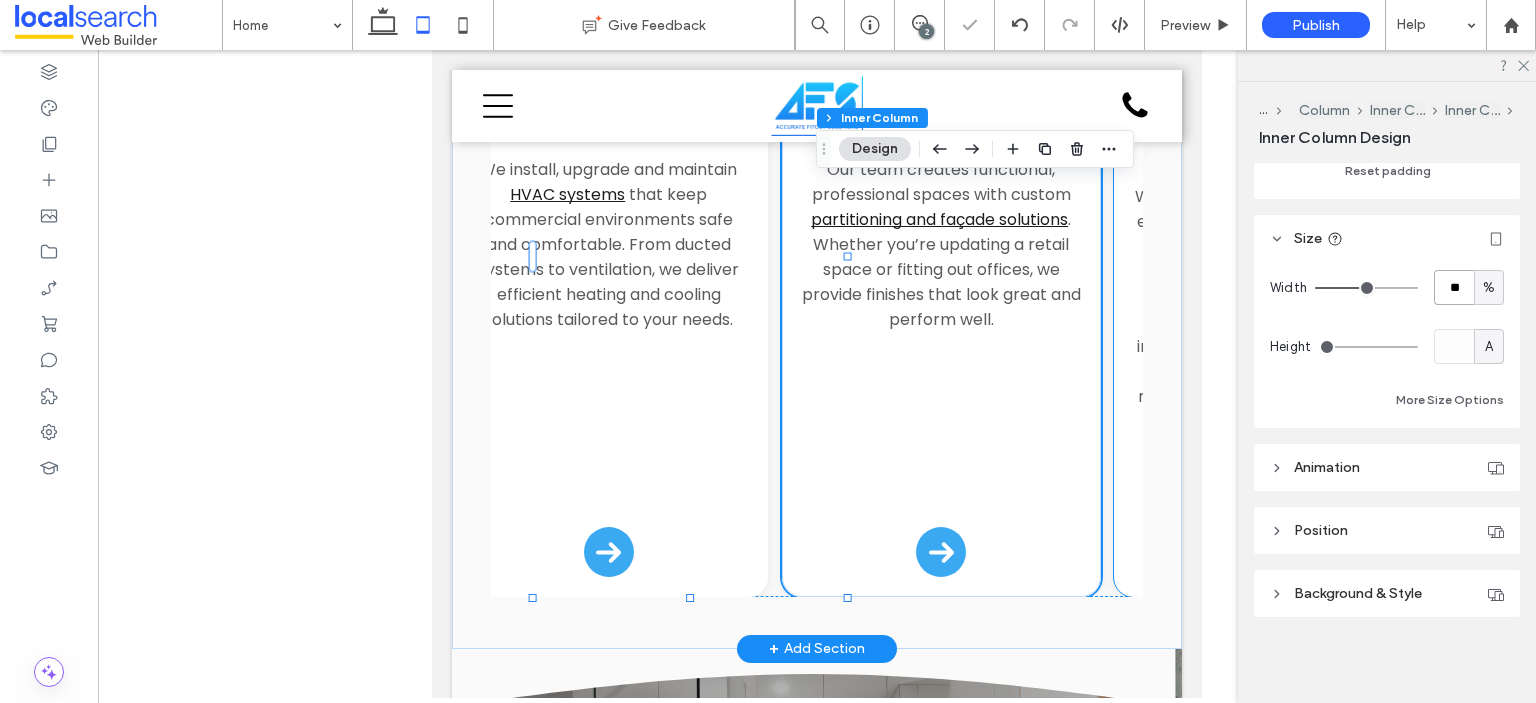 scroll, scrollTop: 0, scrollLeft: 0, axis: both 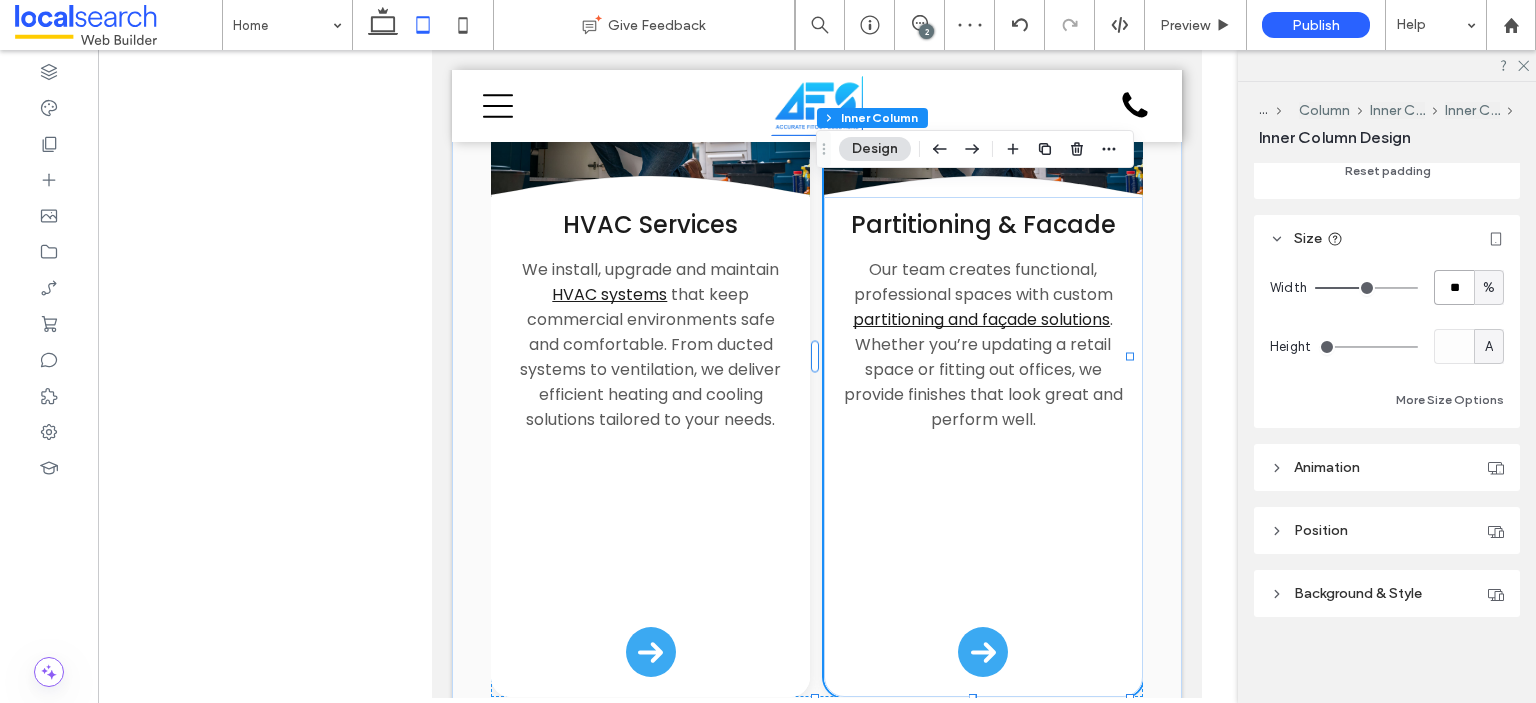 click on "**" at bounding box center [1454, 287] 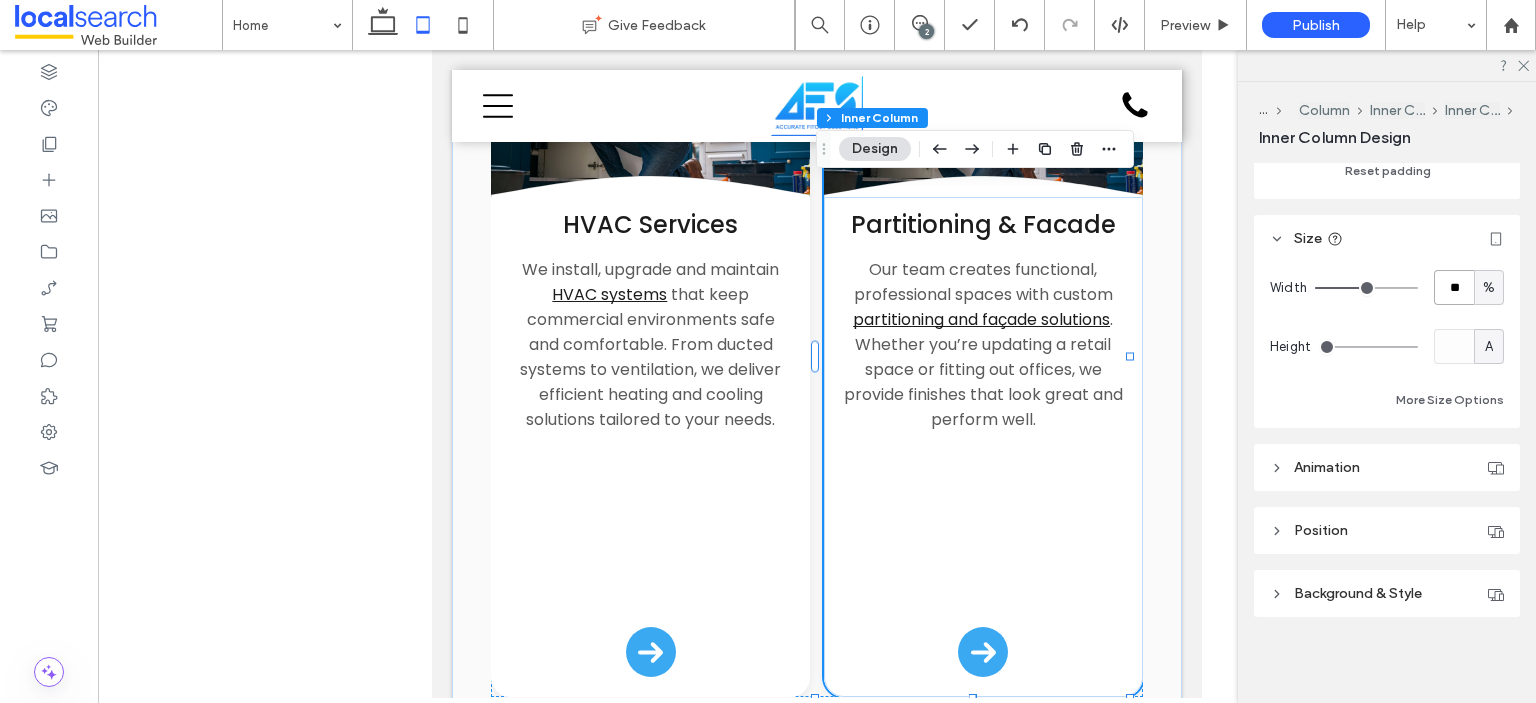 click on "**" at bounding box center (1454, 287) 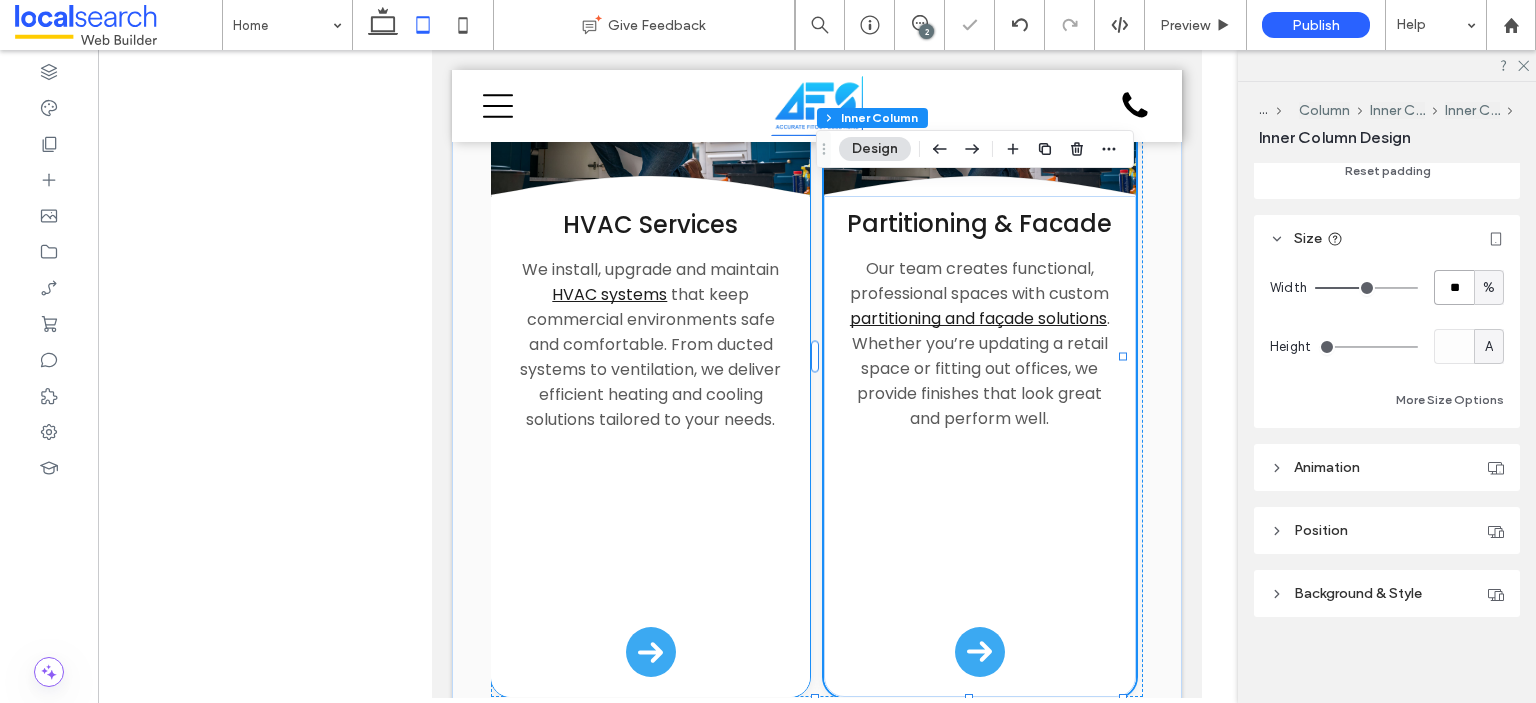 click on "HVAC Services
We install, upgrade and maintain
HVAC systems   that keep commercial environments safe and comfortable. From ducted systems to ventilation, we deliver efficient heating and cooling solutions tailored to your needs." at bounding box center (650, 447) 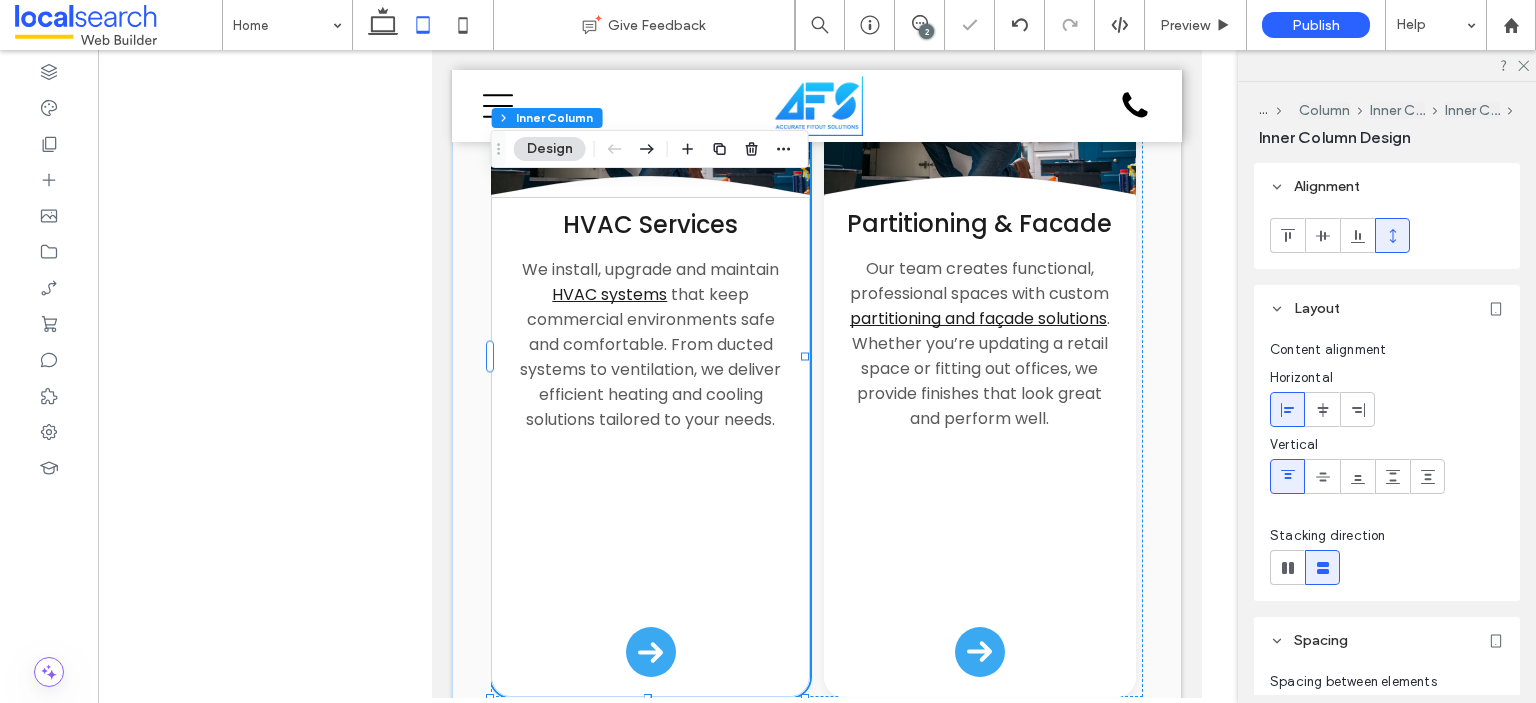 scroll, scrollTop: 855, scrollLeft: 0, axis: vertical 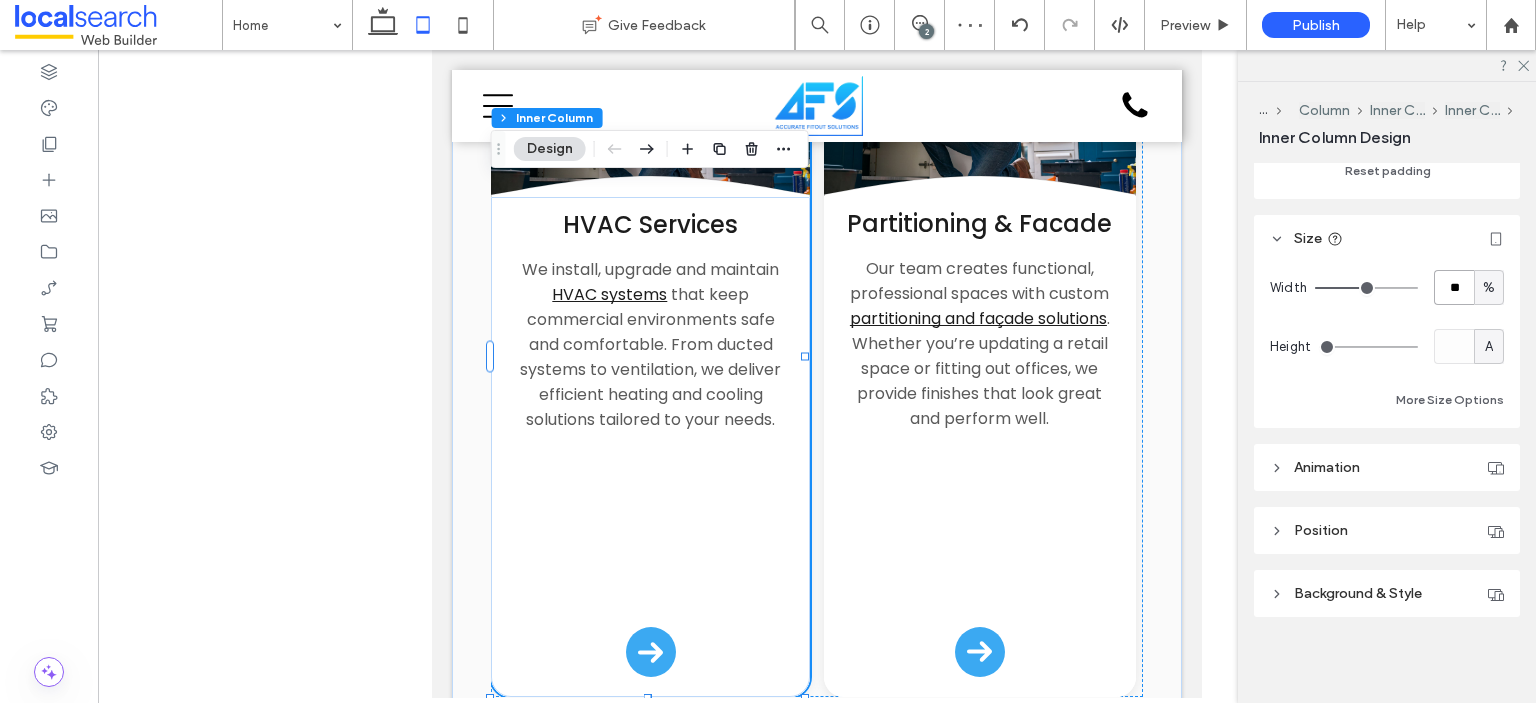 click on "**" at bounding box center [1454, 287] 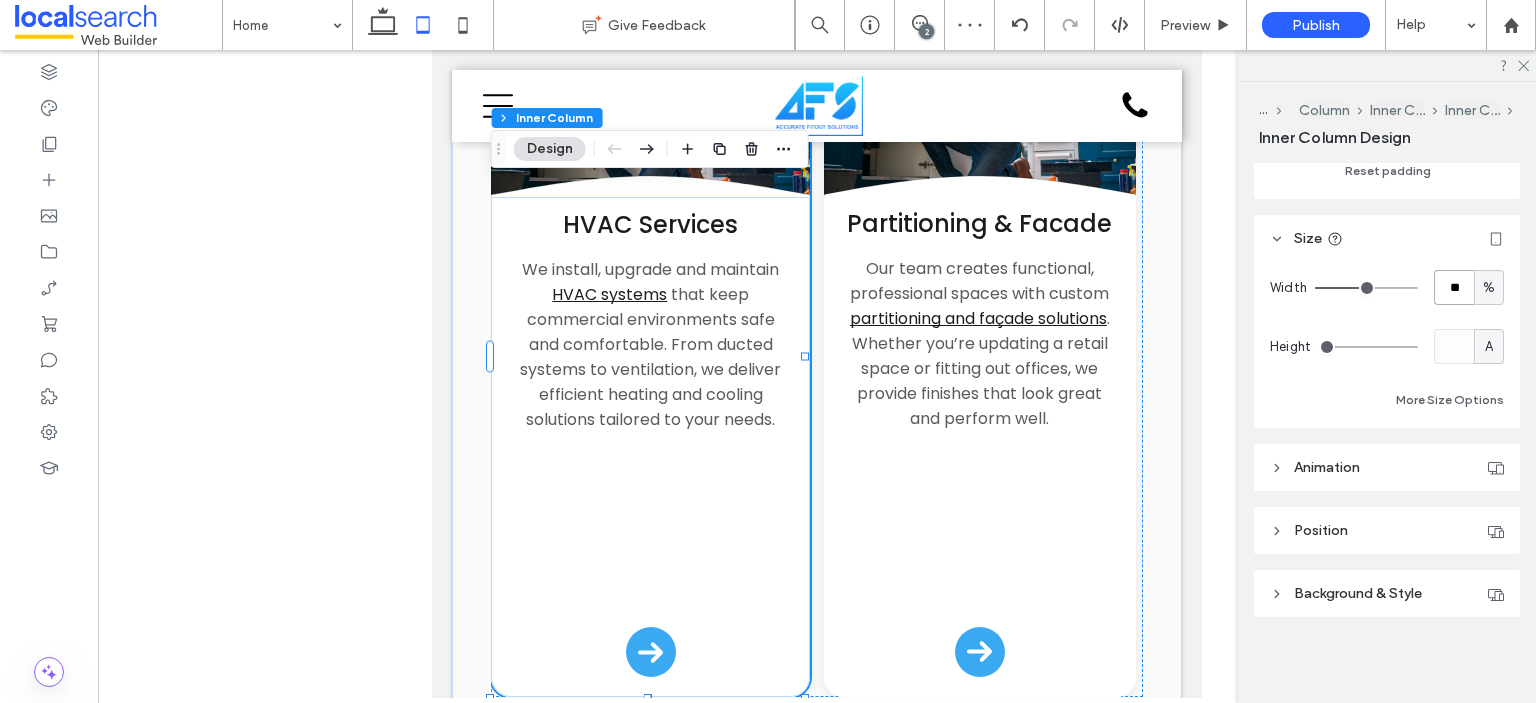 type on "**" 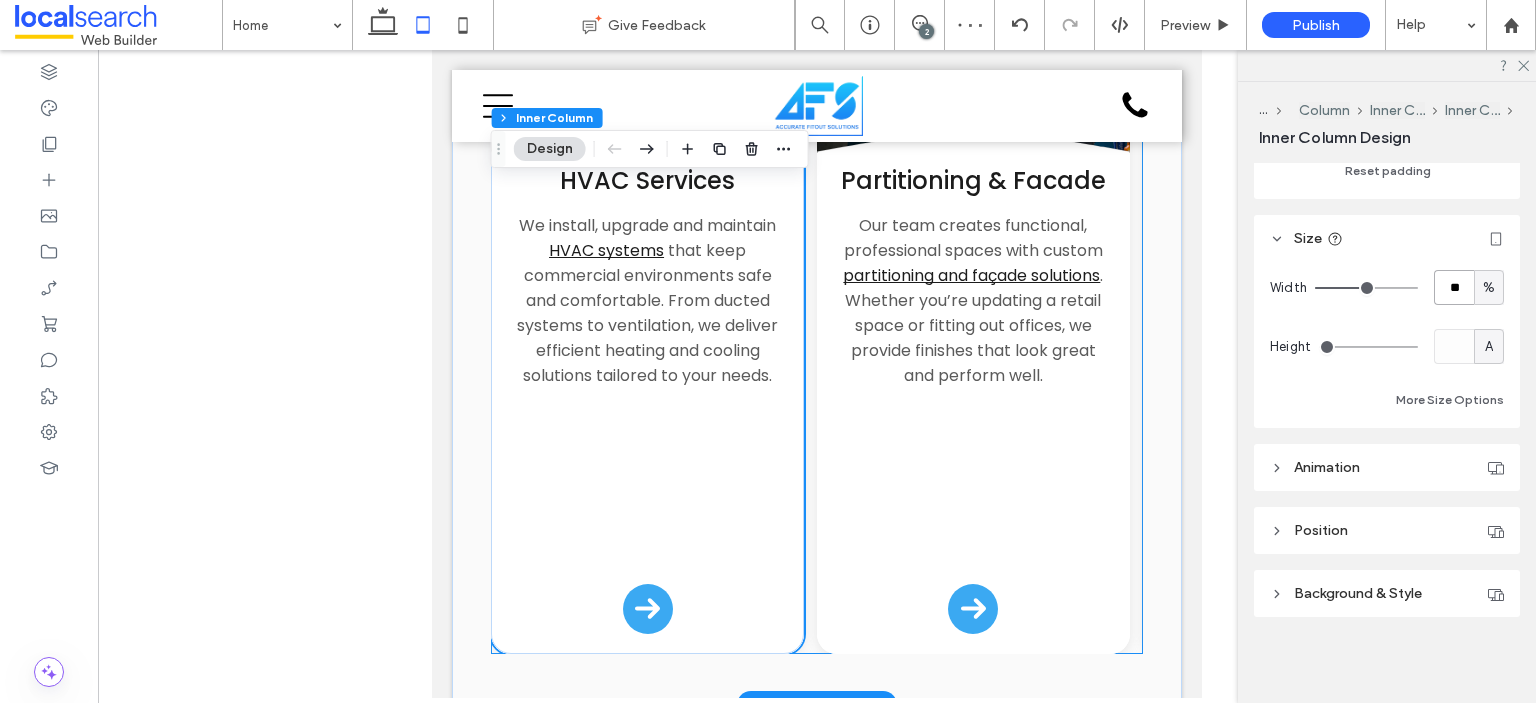 scroll, scrollTop: 2700, scrollLeft: 0, axis: vertical 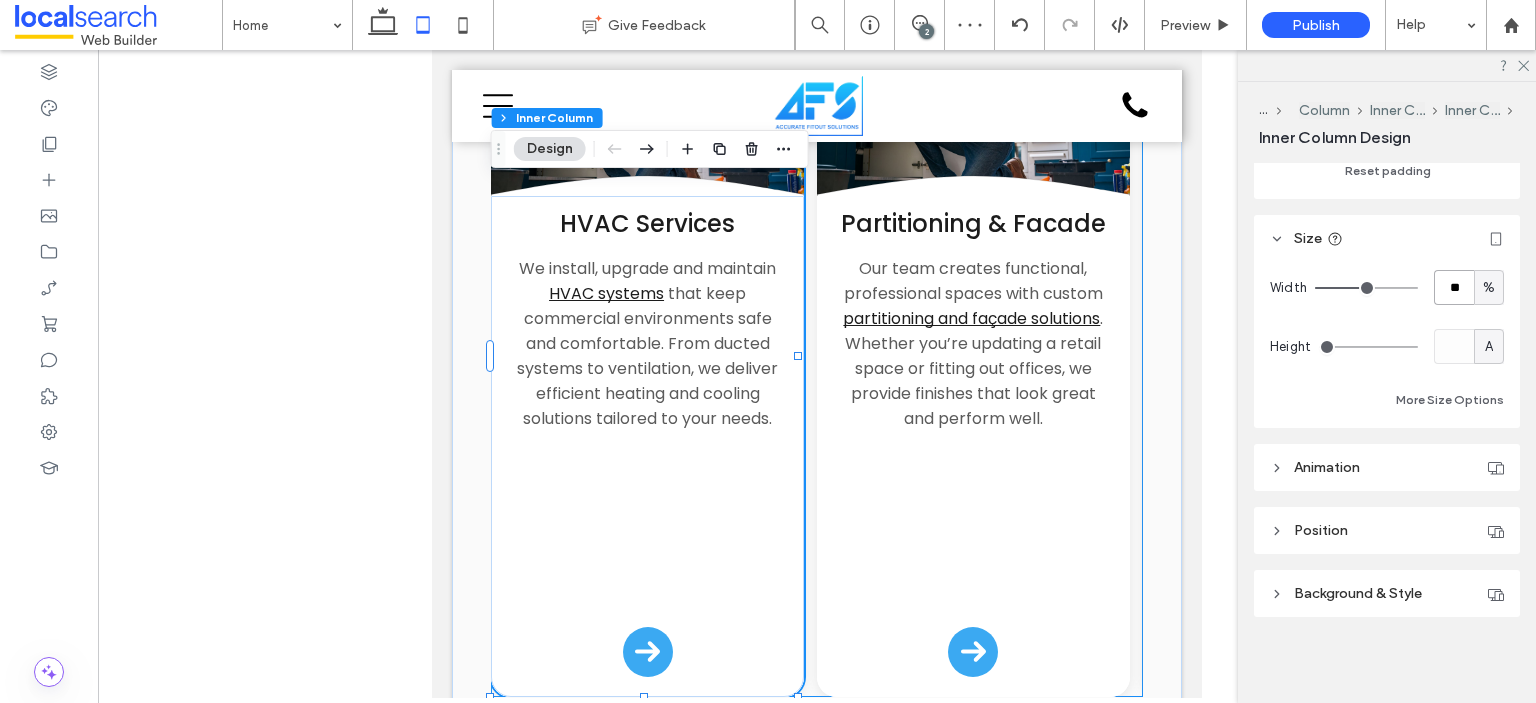 click on "Button
.cls-1-1132603790-1132603790 {
fill: none;
stroke: #000;
}
HVAC Services
We install, upgrade and maintain
HVAC systems   that keep commercial environments safe and comfortable. From ducted systems to ventilation, we deliver efficient heating and cooling solutions tailored to your needs.
Button
.cls-1-1132603790-1132603790 {
fill: none;
stroke: #000;
}
Partitioning & Facade
Our team creates functional, professional spaces with custom
partitioning and façade solutions . Whether you’re updating a retail space or fitting out offices, we provide finishes that look great and perform well." at bounding box center [817, 356] 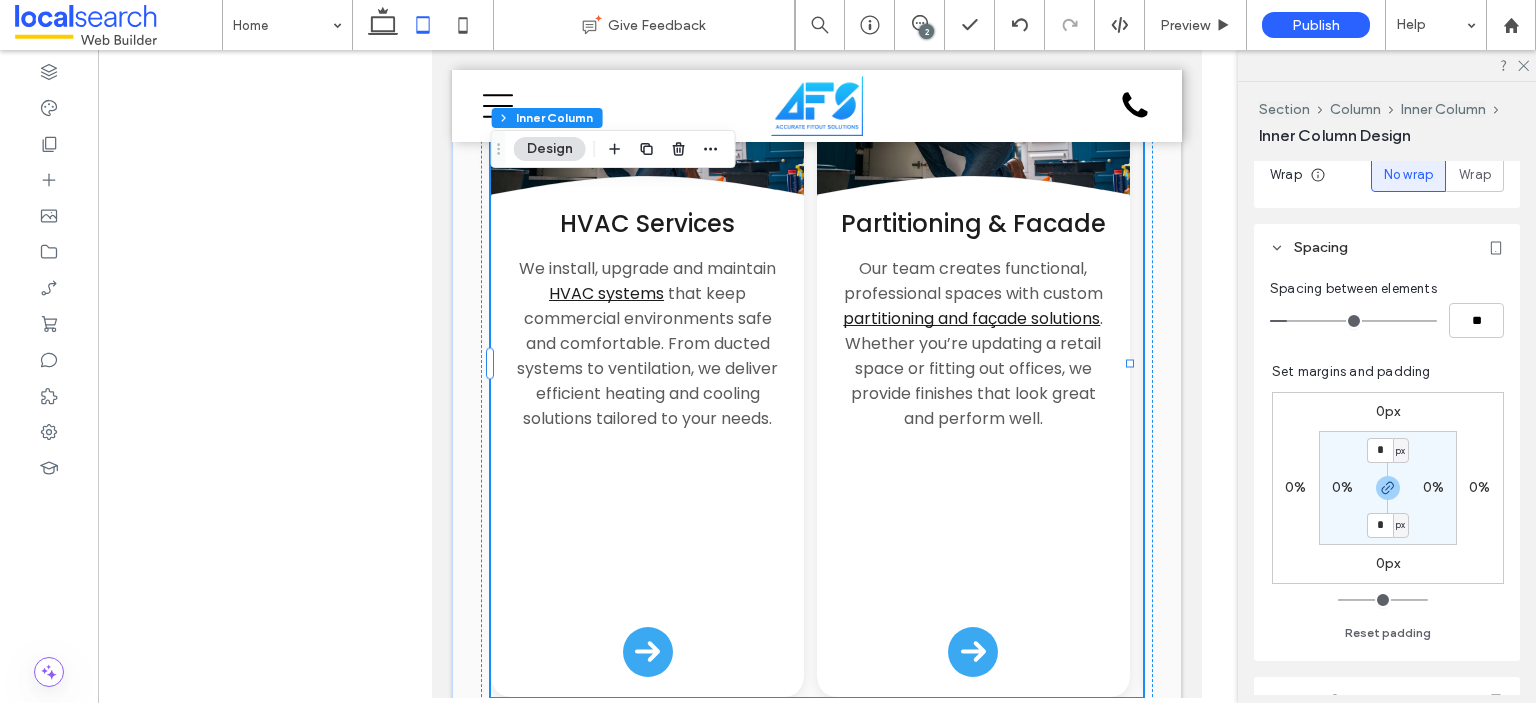 scroll, scrollTop: 500, scrollLeft: 0, axis: vertical 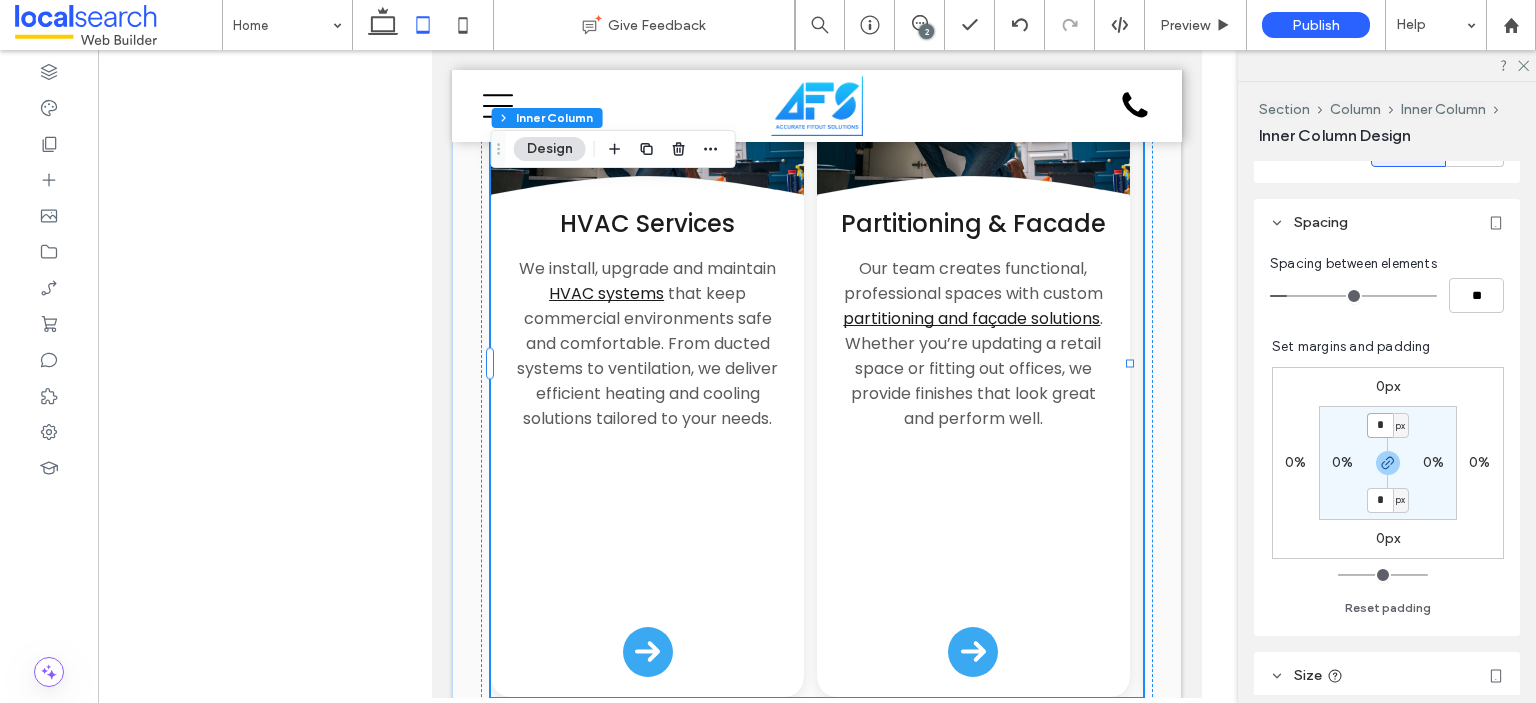 click on "*" at bounding box center (1380, 425) 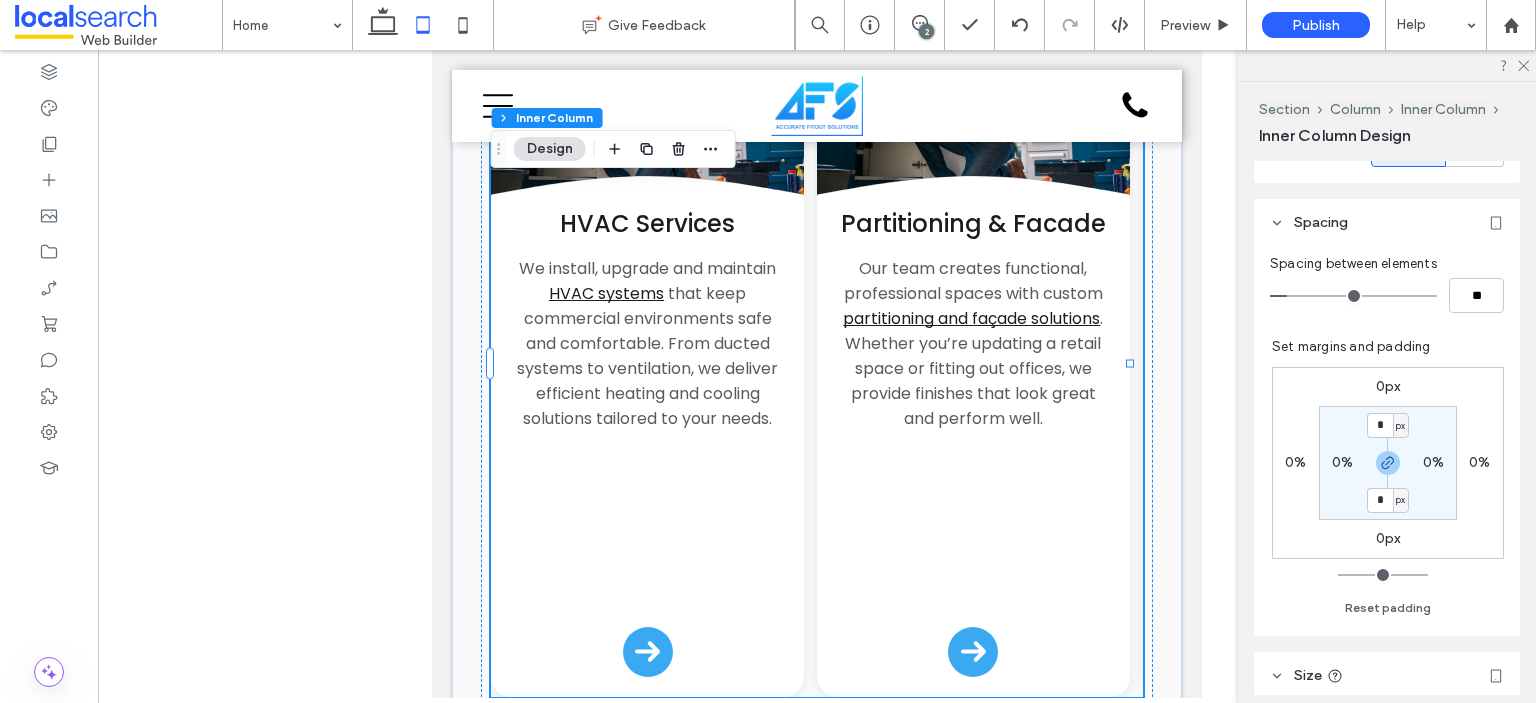 click on "px" at bounding box center (1401, 425) 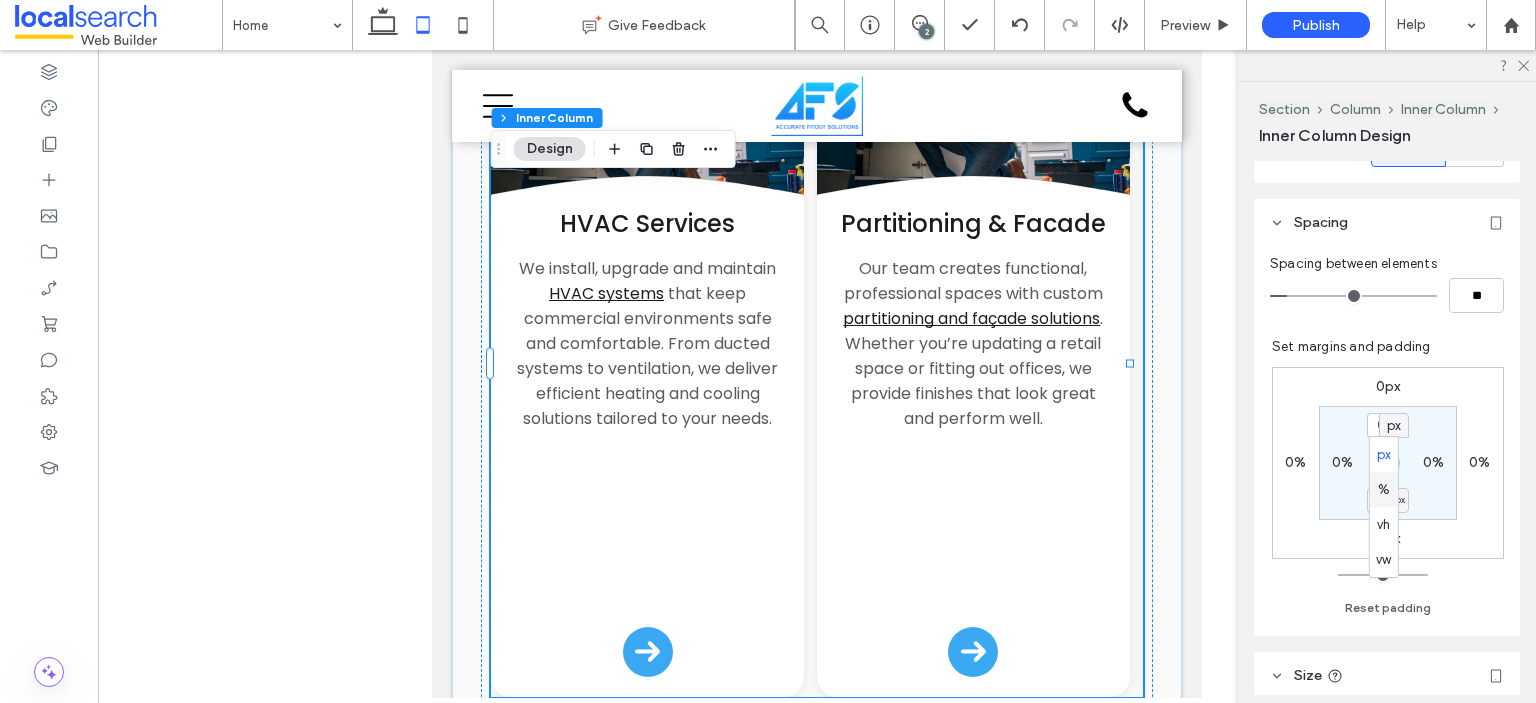 click on "%" at bounding box center [1384, 490] 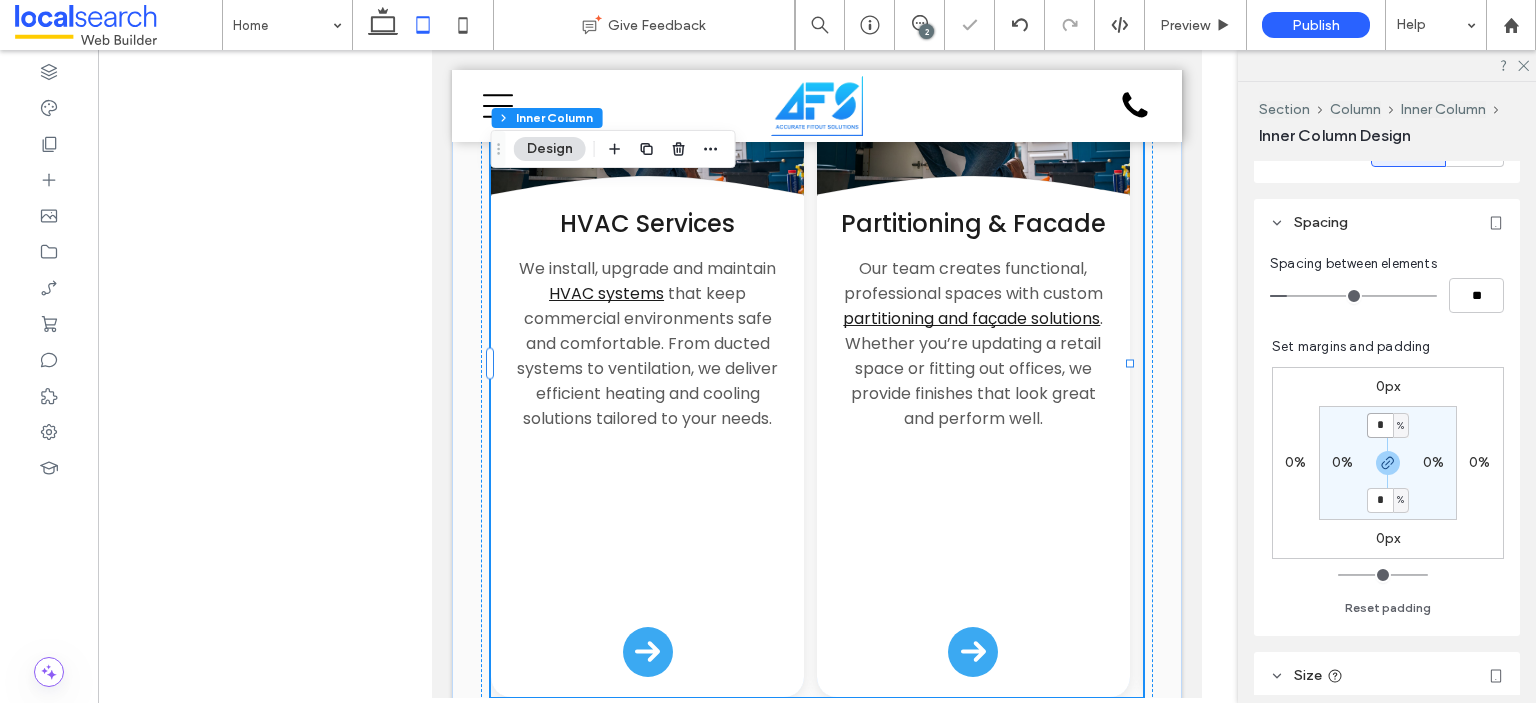 click on "*" at bounding box center [1380, 425] 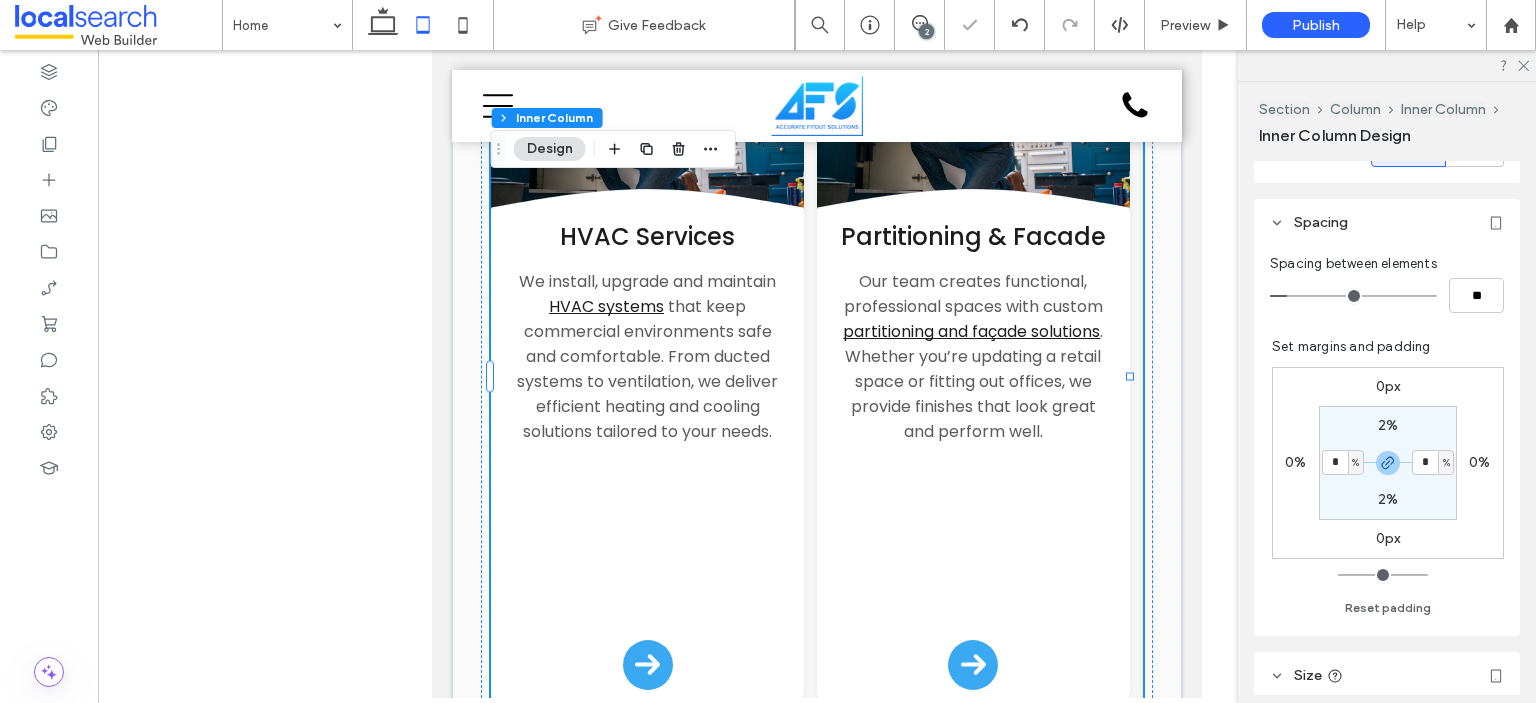 type on "*" 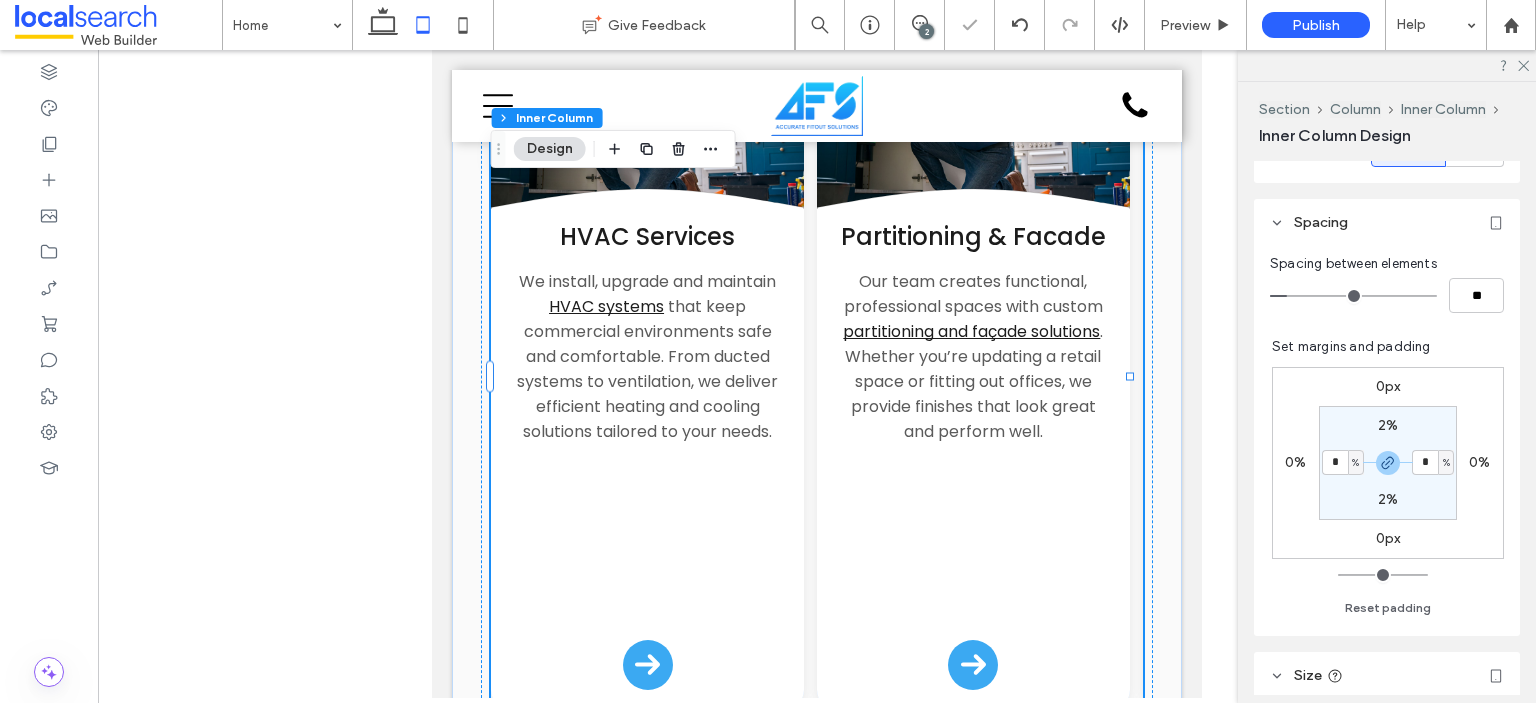 type on "*" 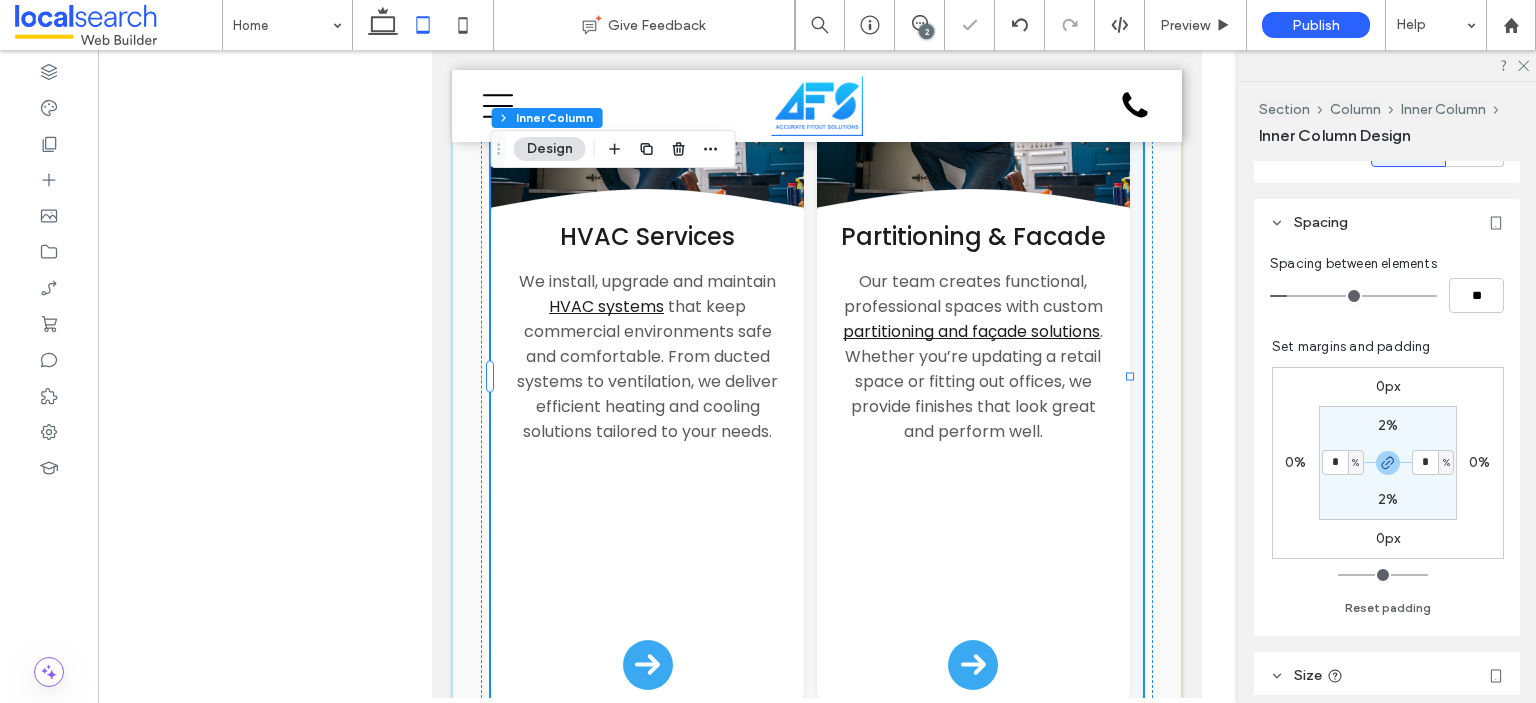 type on "*" 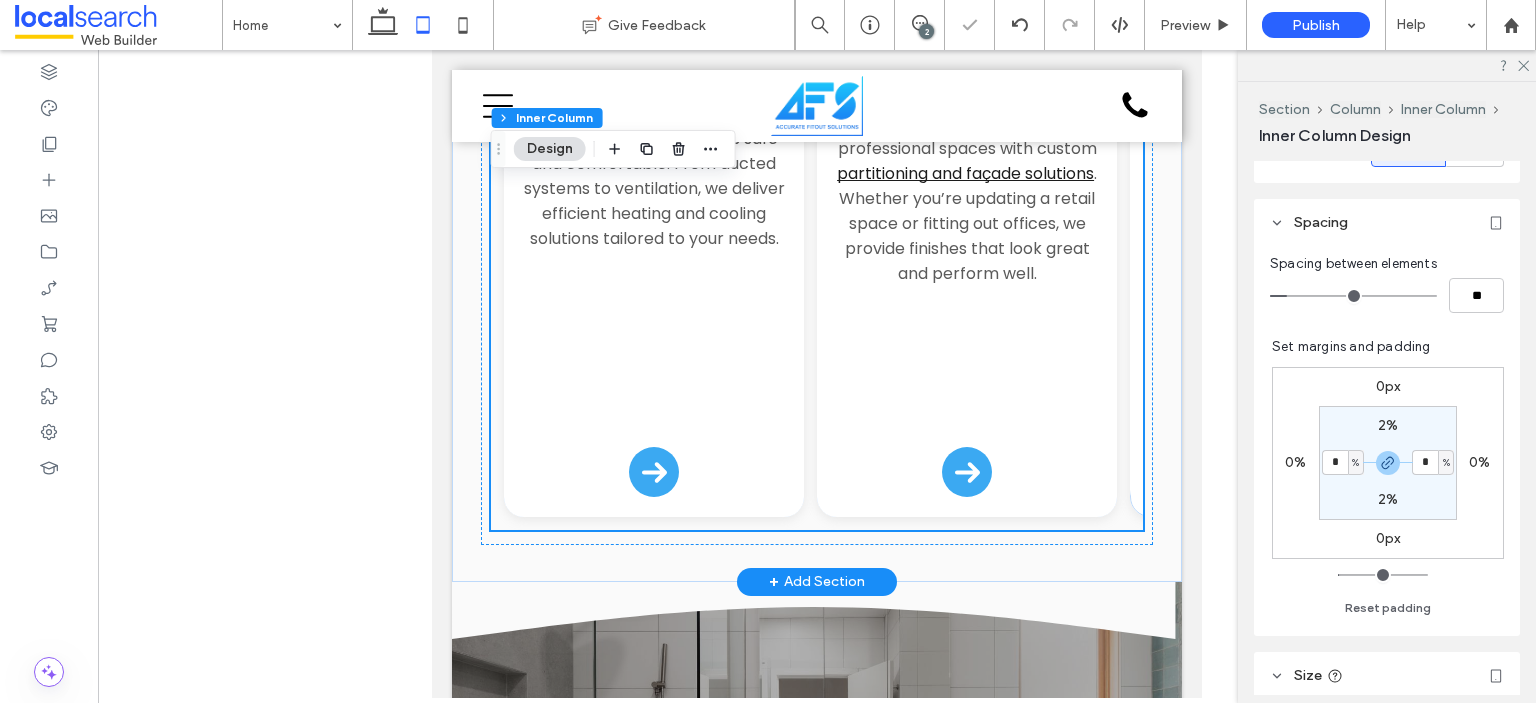 scroll, scrollTop: 2900, scrollLeft: 0, axis: vertical 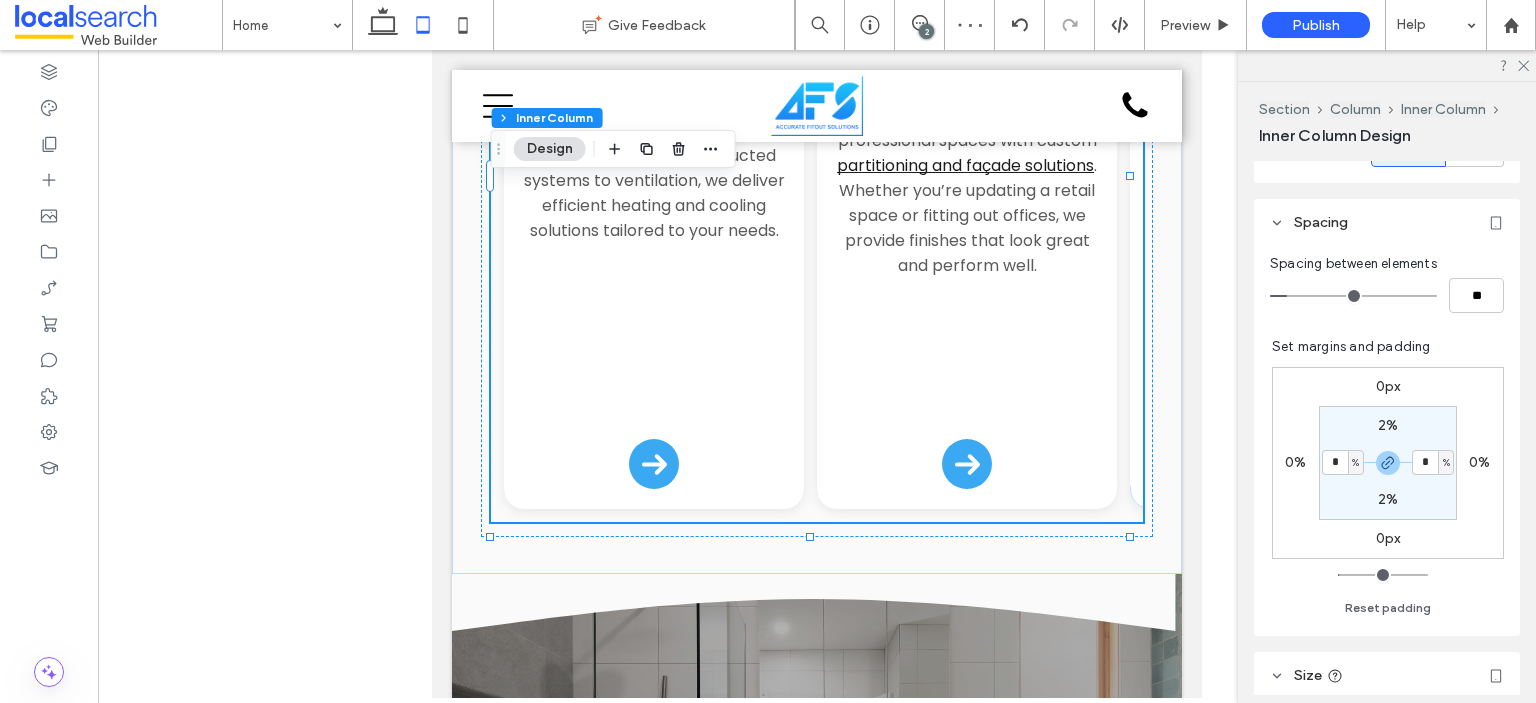 type on "*" 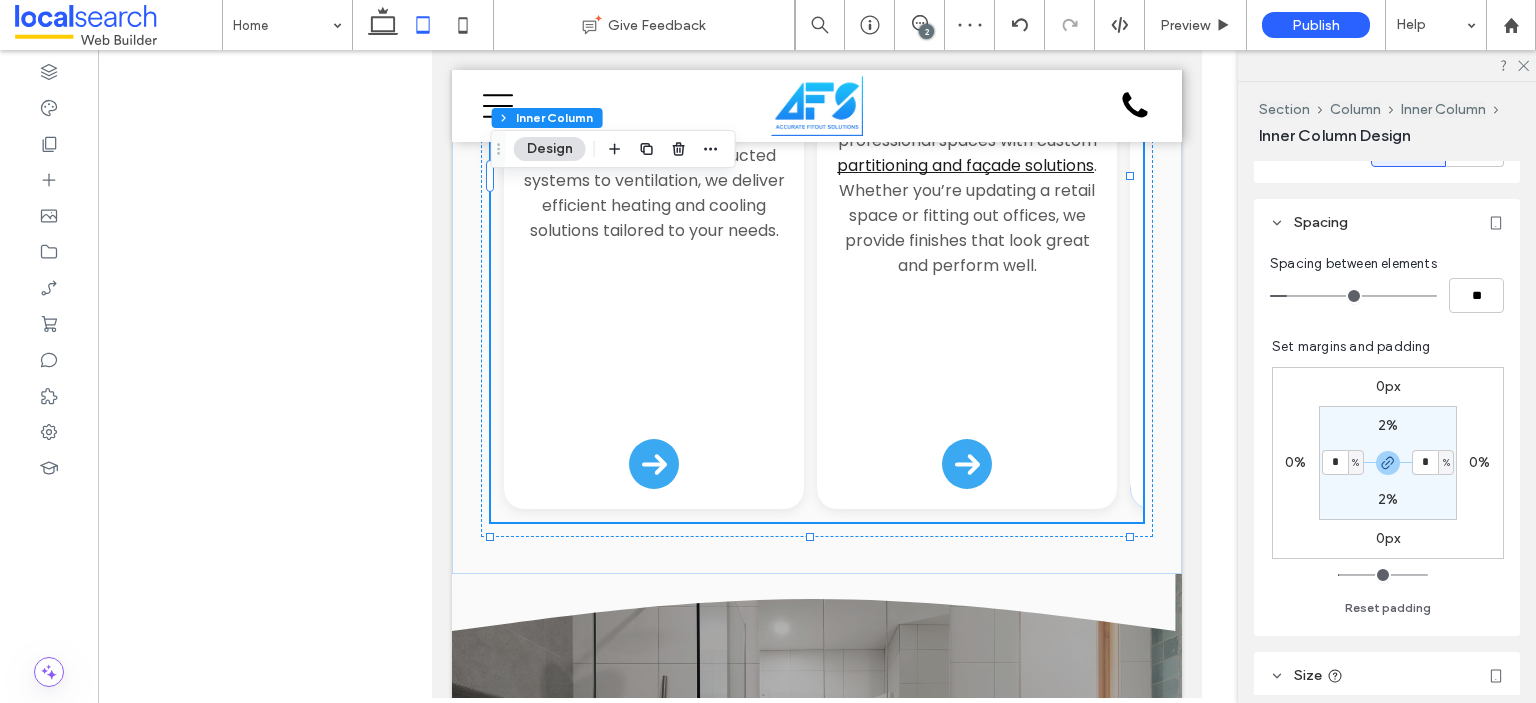 type on "*" 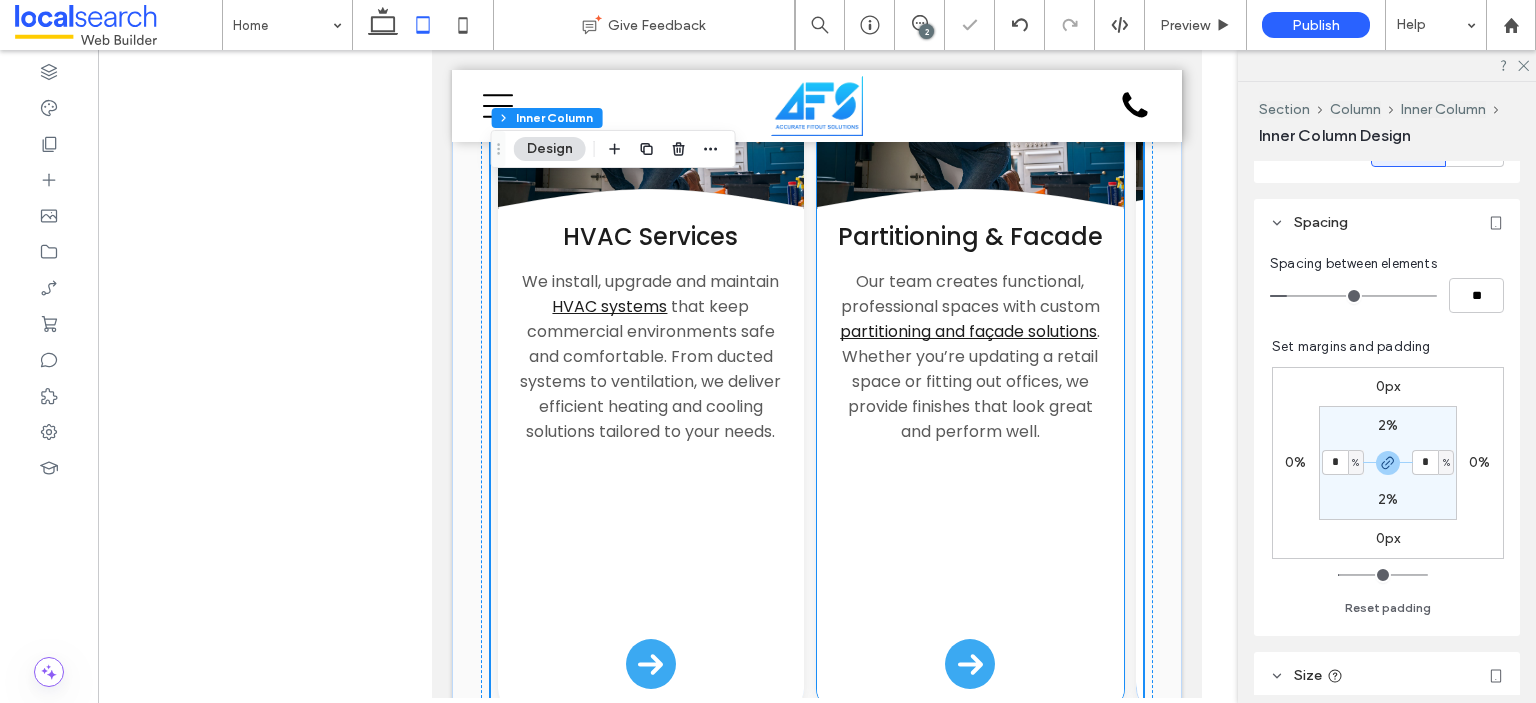 scroll, scrollTop: 2700, scrollLeft: 0, axis: vertical 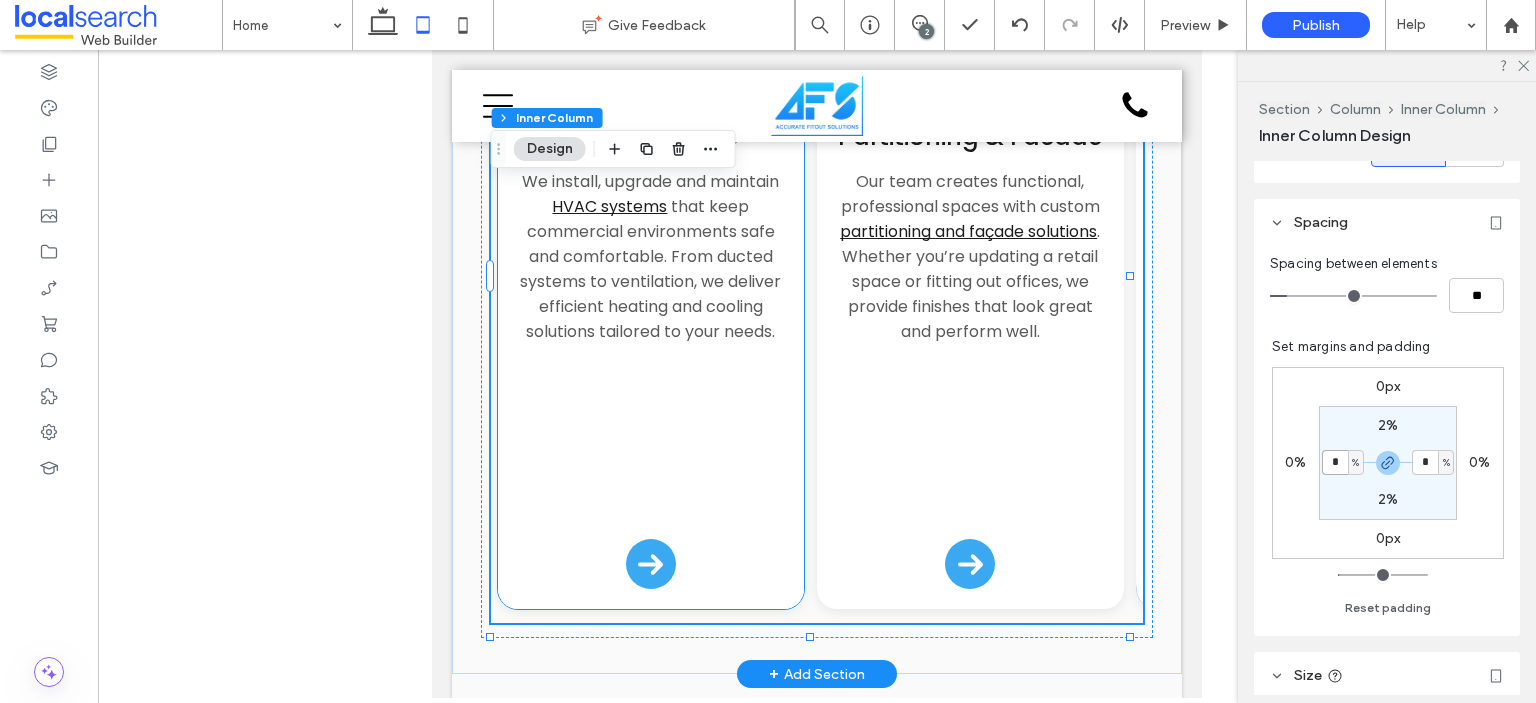 click on "HVAC Services
We install, upgrade and maintain
HVAC systems   that keep commercial environments safe and comfortable. From ducted systems to ventilation, we deliver efficient heating and cooling solutions tailored to your needs." at bounding box center (651, 359) 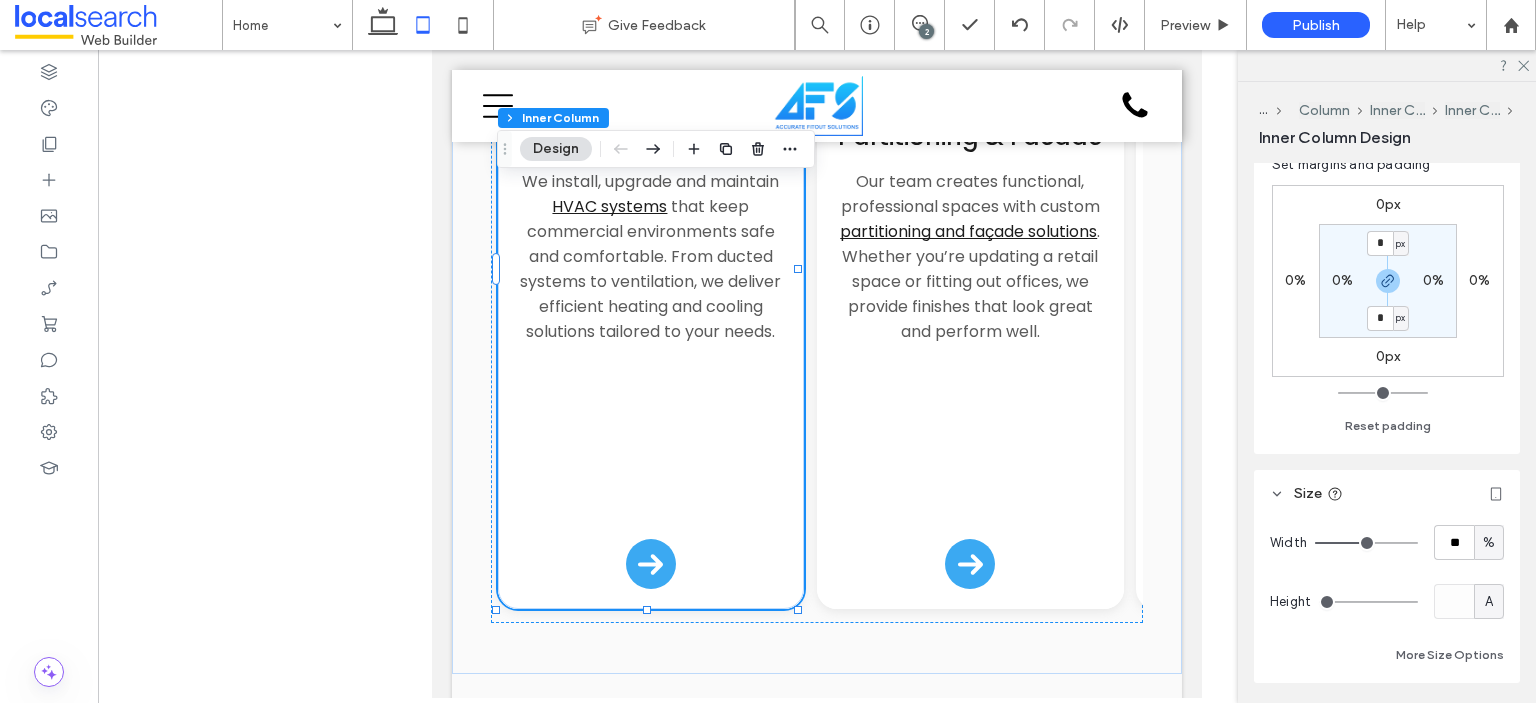scroll, scrollTop: 700, scrollLeft: 0, axis: vertical 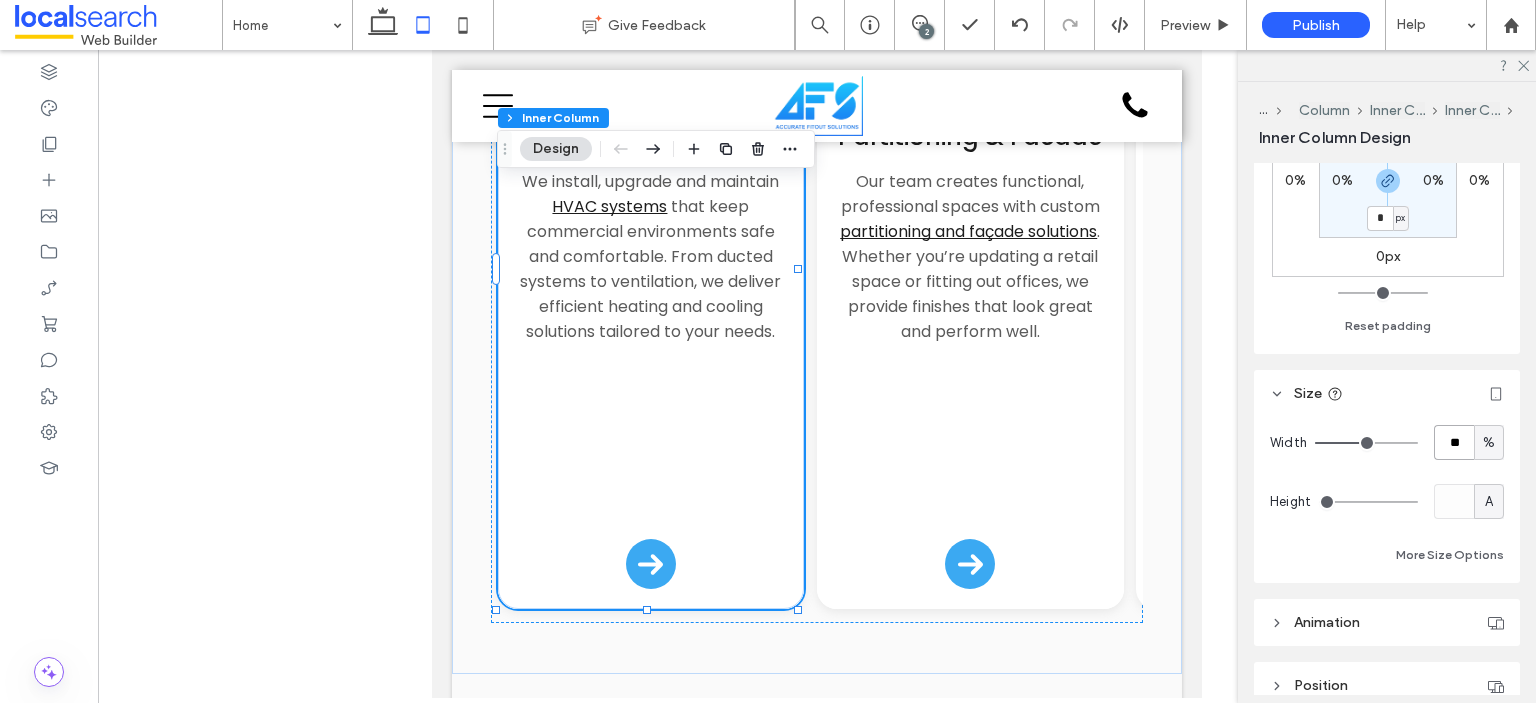click on "**" at bounding box center [1454, 442] 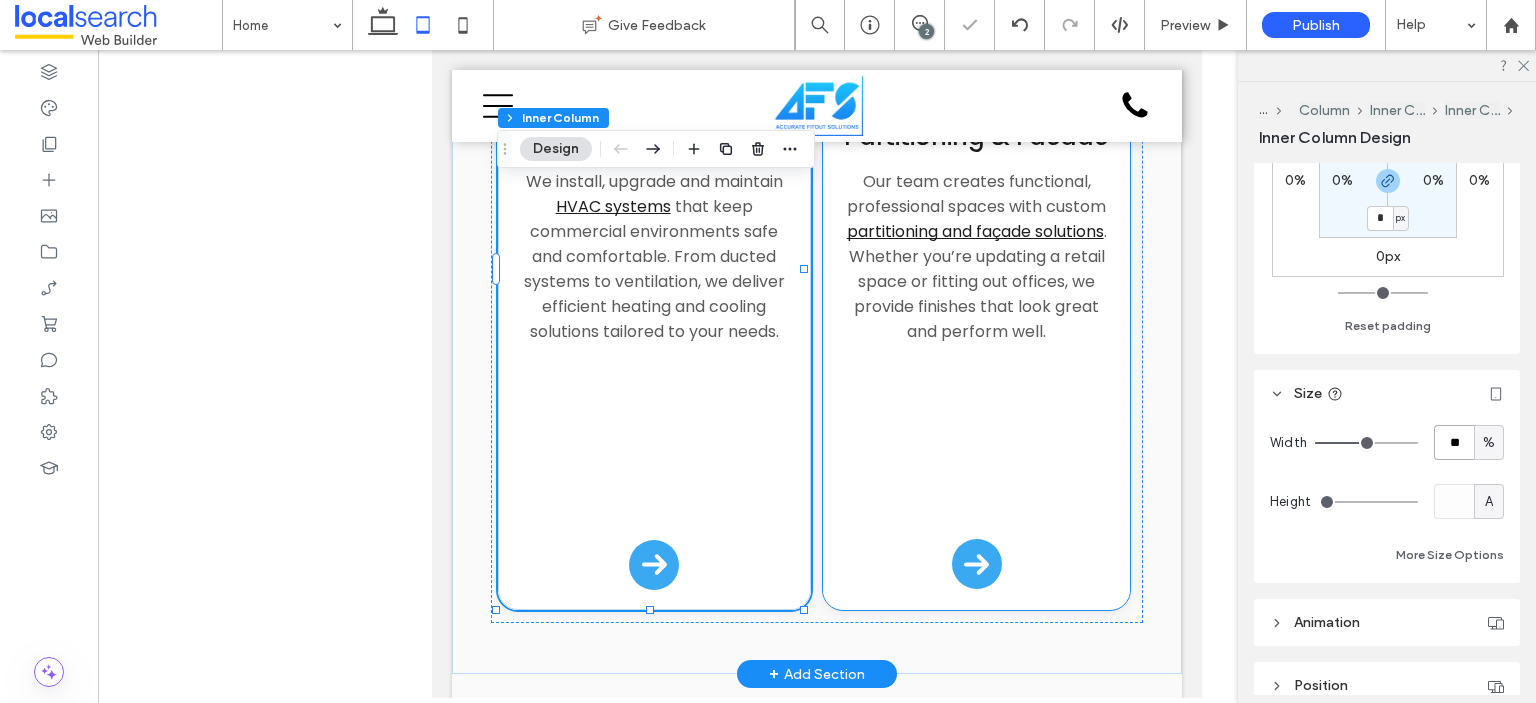 click on "Partitioning & Facade
Our team creates functional, professional spaces with custom
partitioning and façade solutions . Whether you’re updating a retail space or fitting out offices, we provide finishes that look great and perform well." at bounding box center (976, 359) 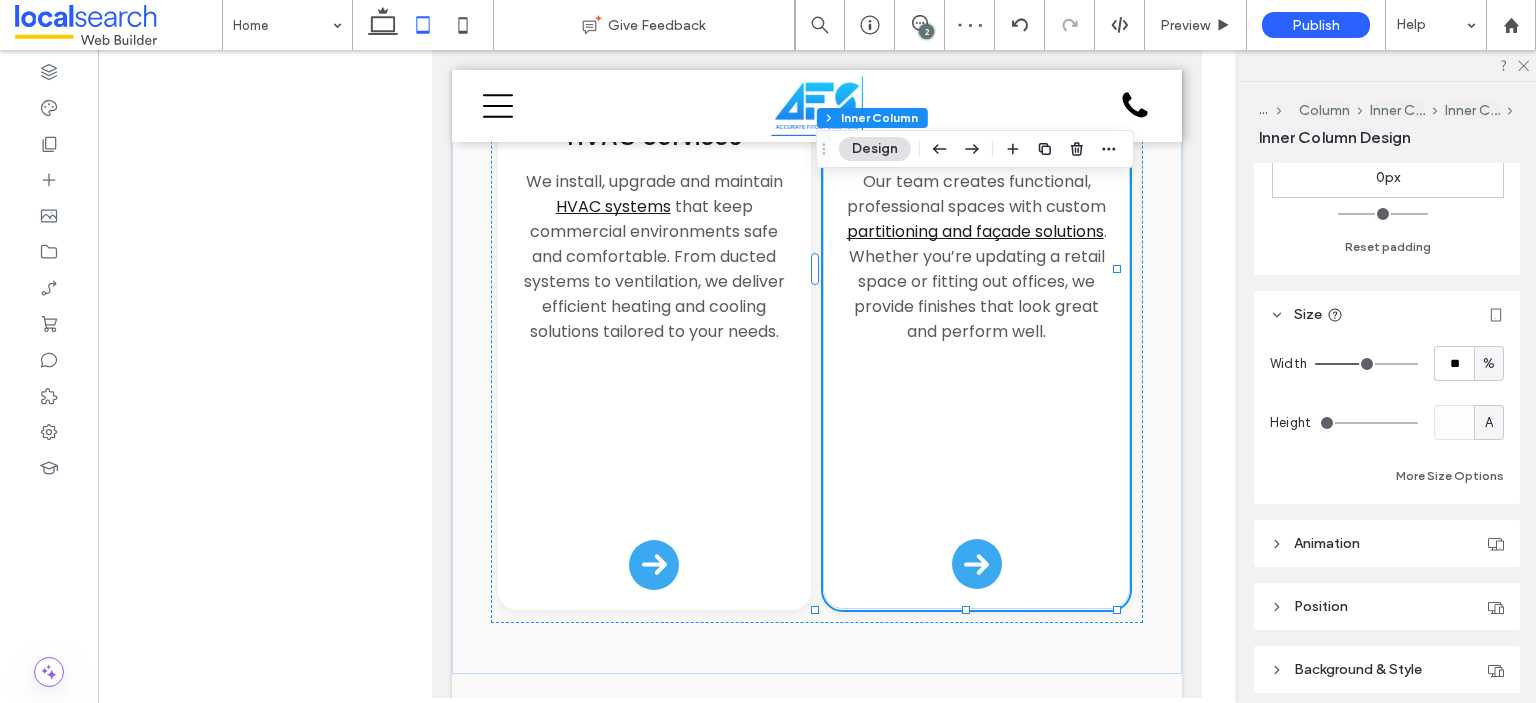 scroll, scrollTop: 855, scrollLeft: 0, axis: vertical 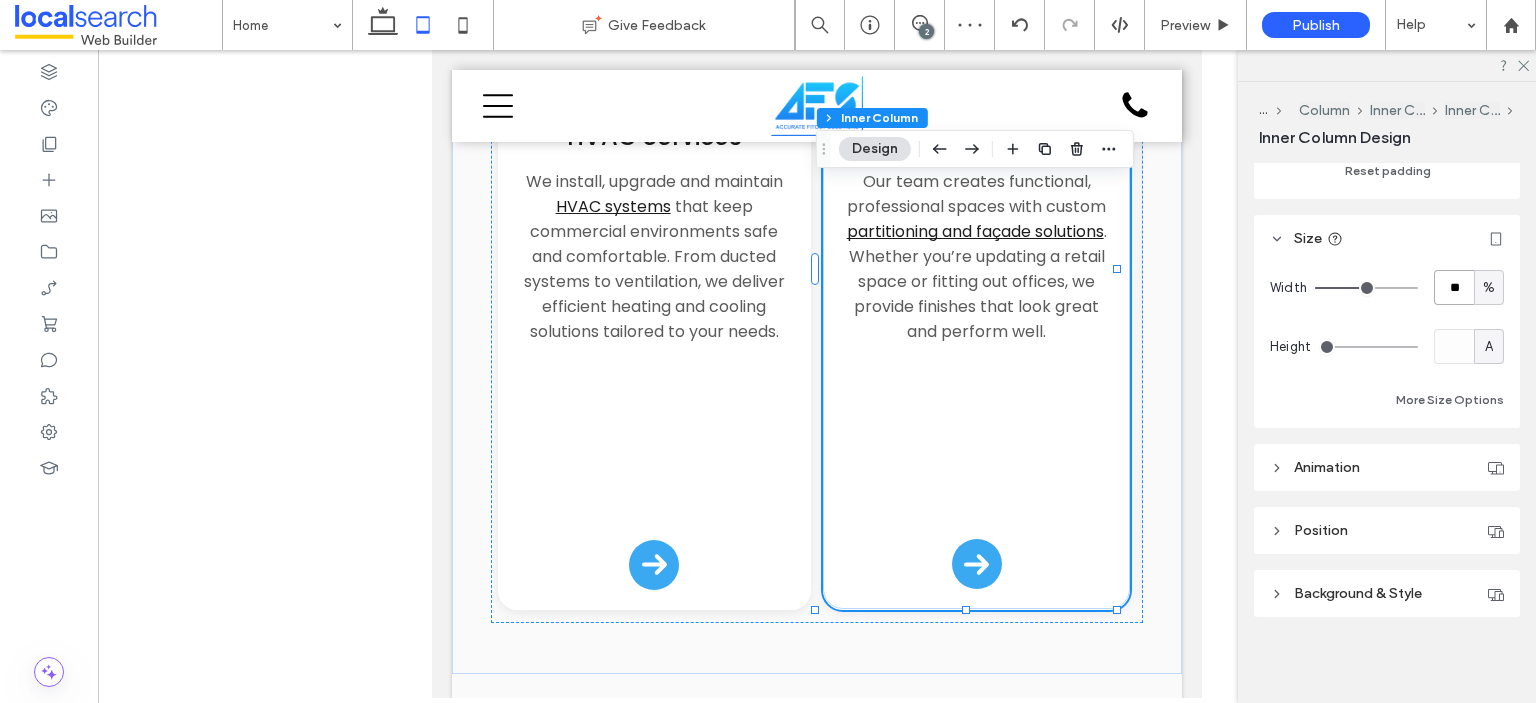 click on "**" at bounding box center [1454, 287] 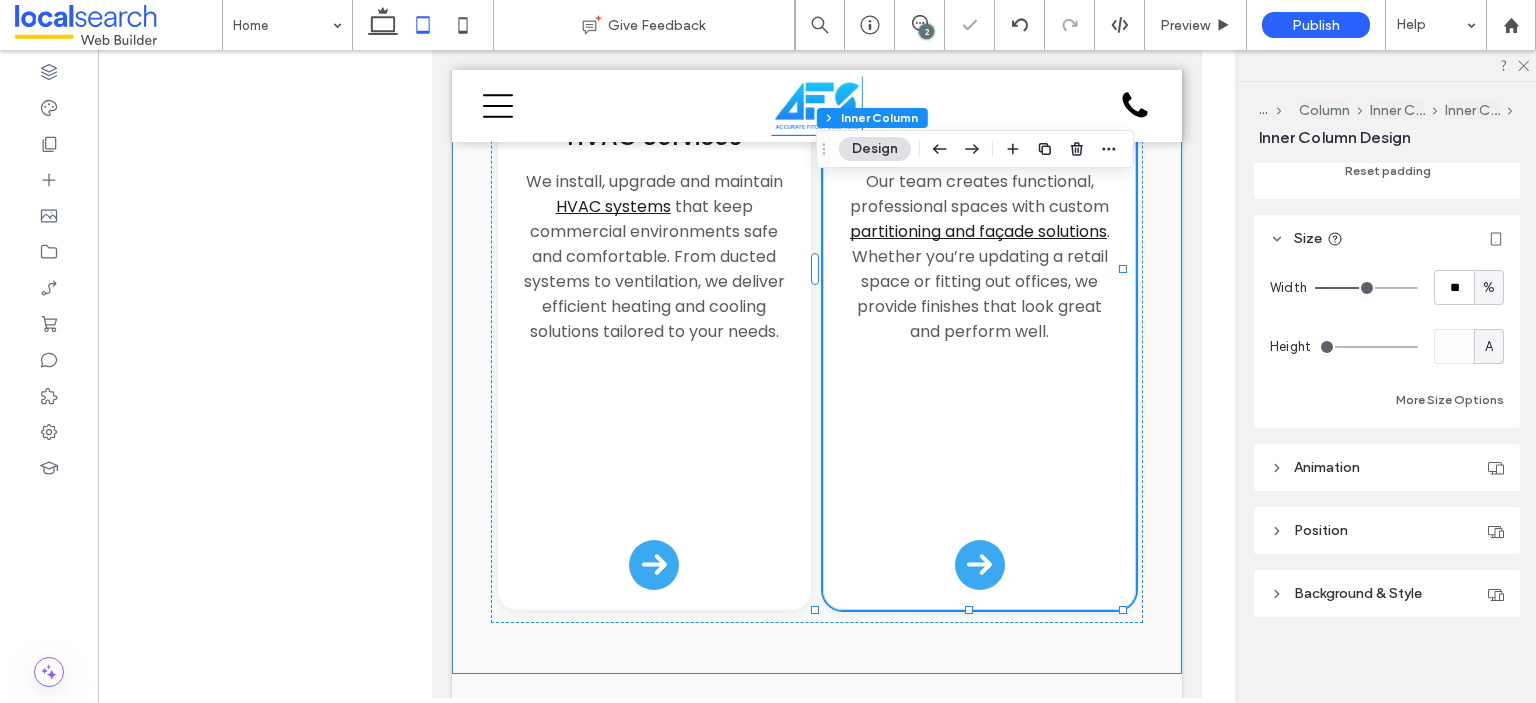 click on "Home
About Us
Commercial & Industrial Services
HVAC Services
Partitioning & Facade
Gas Radiant Heaters
Electrical Services
Plumbing Services
Roofing Services
Building Maintenance
Property Maintenance
Glass & Glazing
Locations We Service
Wetherill Park
Sydney
Parramatta
Eastern Creek
Prestons
Mascot
Auburn
Alexandria
Contact Us
Contact us
Phone Icon
Menu Icon
Section
Basic Header" at bounding box center [817, 643] 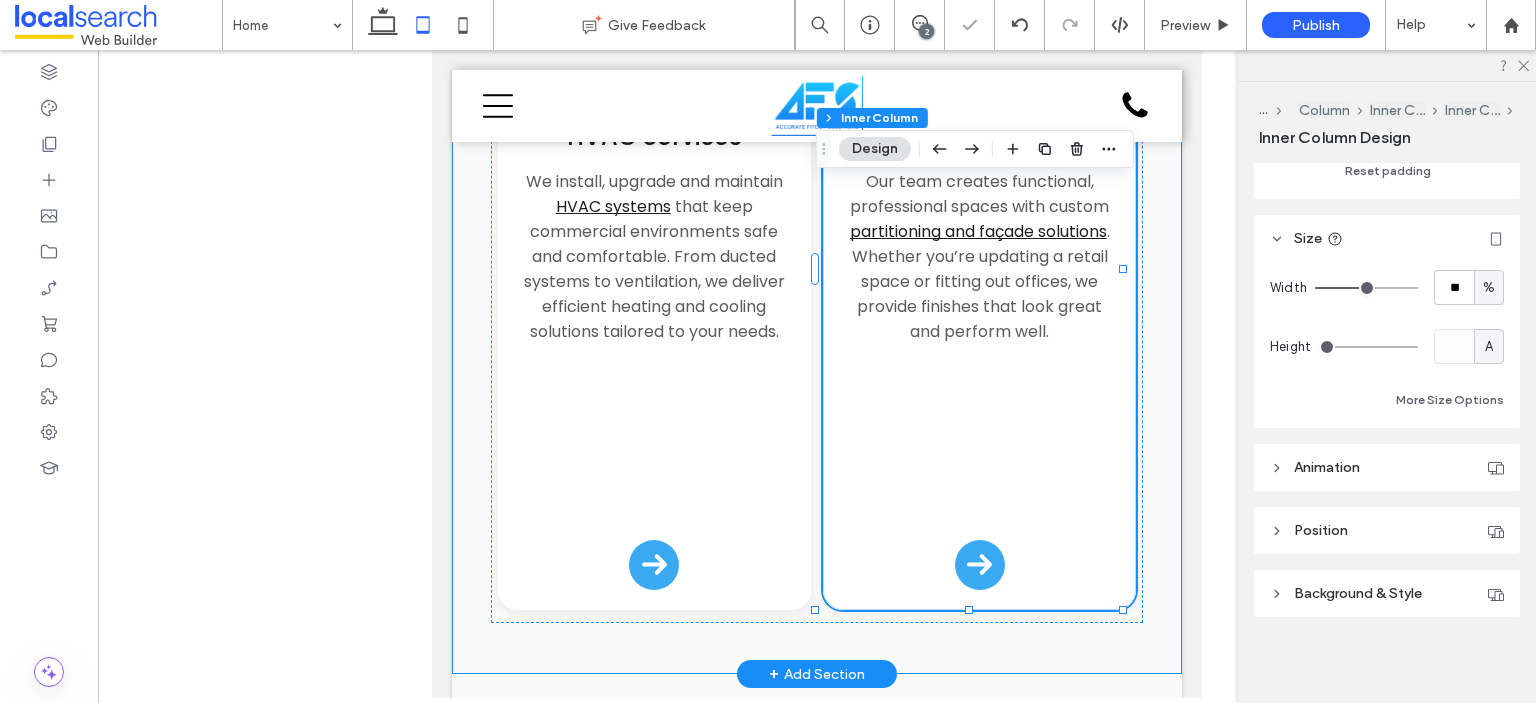 click on "What We Do
Our Fit Out & Maintenance Services
Button
.cls-1-1132603790-1132603790 {
fill: none;
stroke: #000;
}
HVAC Services
We install, upgrade and maintain
HVAC systems   that keep commercial environments safe and comfortable. From ducted systems to ventilation, we deliver efficient heating and cooling solutions tailored to your needs.
Button
.cls-1-1132603790-1132603790 {
fill: none;
stroke: #000;
}
Partitioning & Facade
Our team creates functional, professional spaces with custom
partitioning and façade solutions" at bounding box center [817, 208] 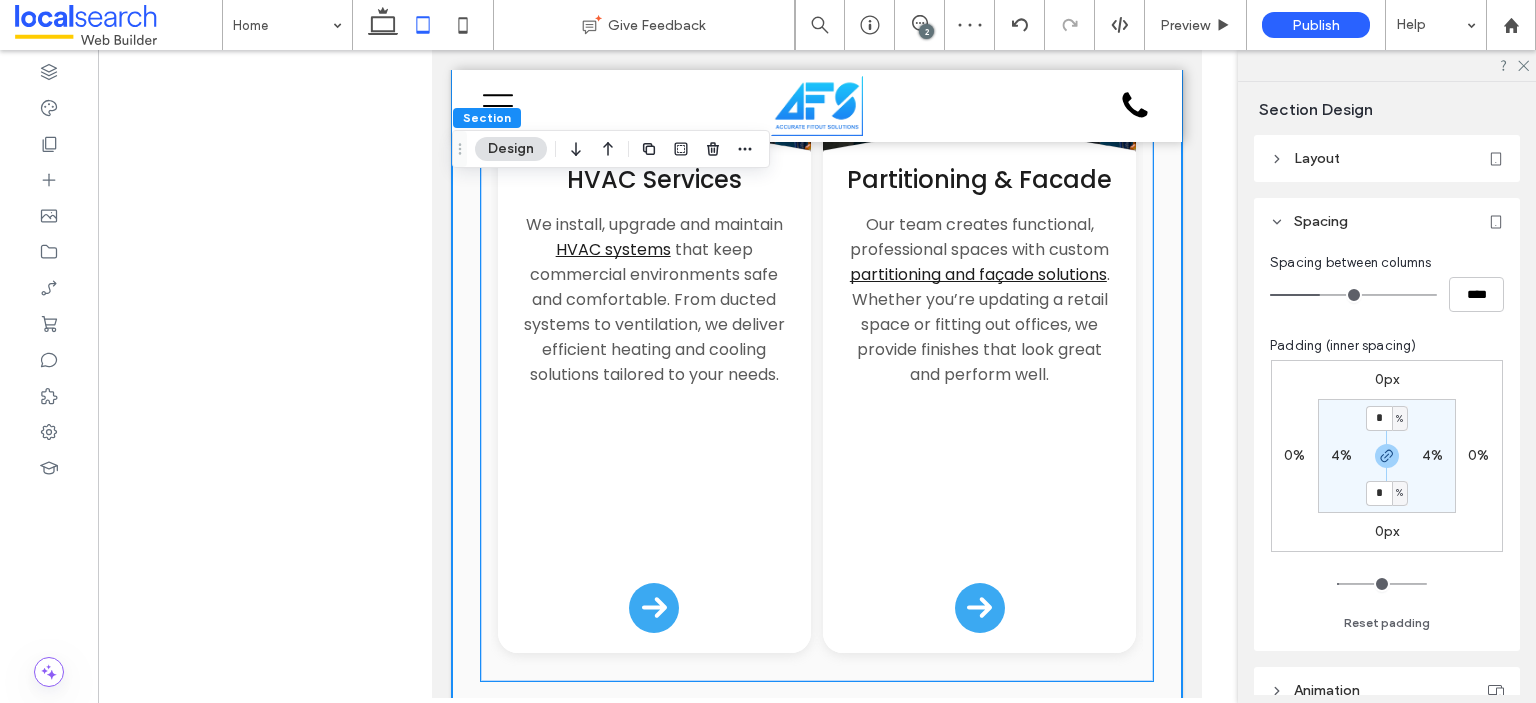 scroll, scrollTop: 2800, scrollLeft: 0, axis: vertical 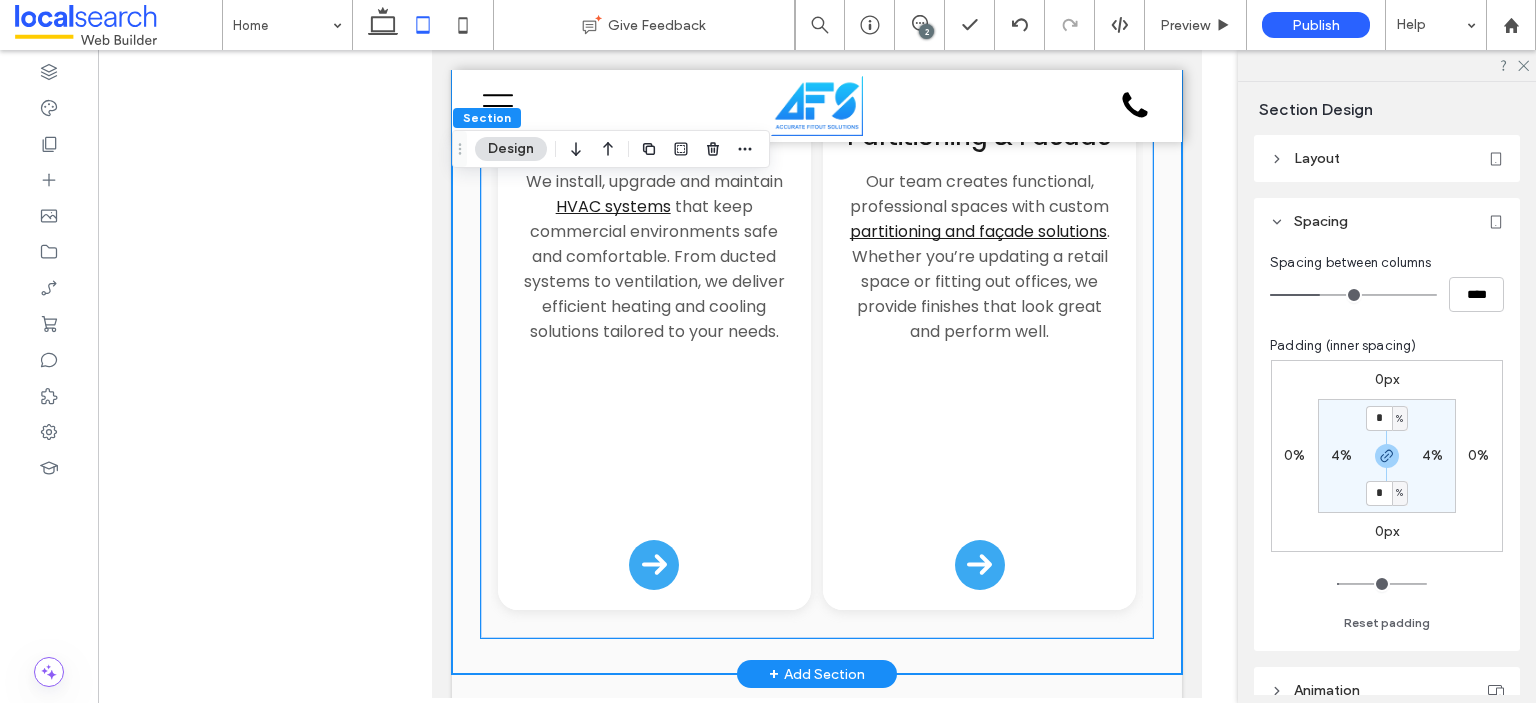 click on "HVAC Services
We install, upgrade and maintain
HVAC systems   that keep commercial environments safe and comfortable. From ducted systems to ventilation, we deliver efficient heating and cooling solutions tailored to your needs." at bounding box center [654, 359] 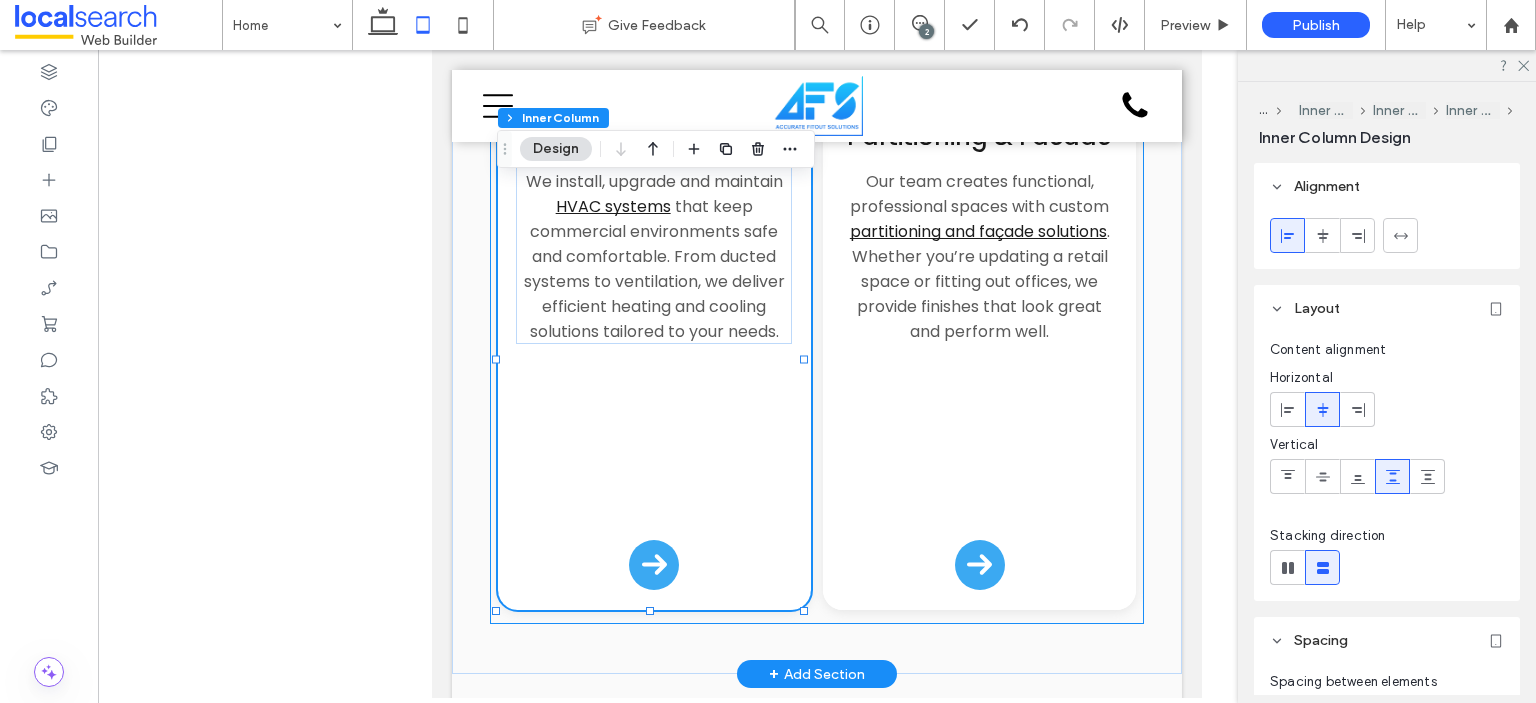 click on "Button
.cls-1-1132603790-1132603790 {
fill: none;
stroke: #000;
}
HVAC Services
We install, upgrade and maintain
HVAC systems   that keep commercial environments safe and comfortable. From ducted systems to ventilation, we deliver efficient heating and cooling solutions tailored to your needs.
Button
.cls-1-1132603790-1132603790 {
fill: none;
stroke: #000;
}
Partitioning & Facade
Our team creates functional, professional spaces with custom
partitioning and façade solutions . Whether you’re updating a retail space or fitting out offices, we provide finishes that look great and perform well." at bounding box center [817, 269] 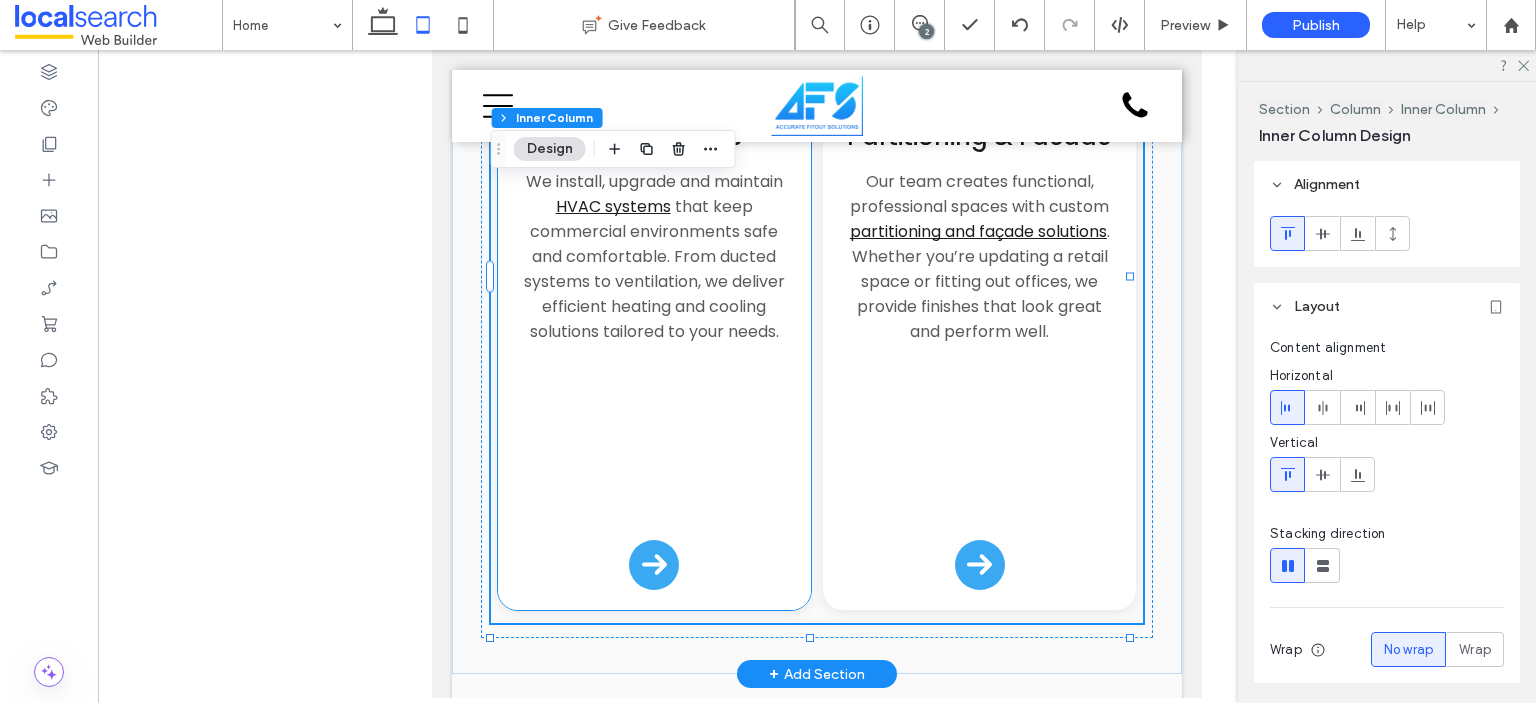 click on "HVAC Services
We install, upgrade and maintain
HVAC systems   that keep commercial environments safe and comfortable. From ducted systems to ventilation, we deliver efficient heating and cooling solutions tailored to your needs." at bounding box center (654, 359) 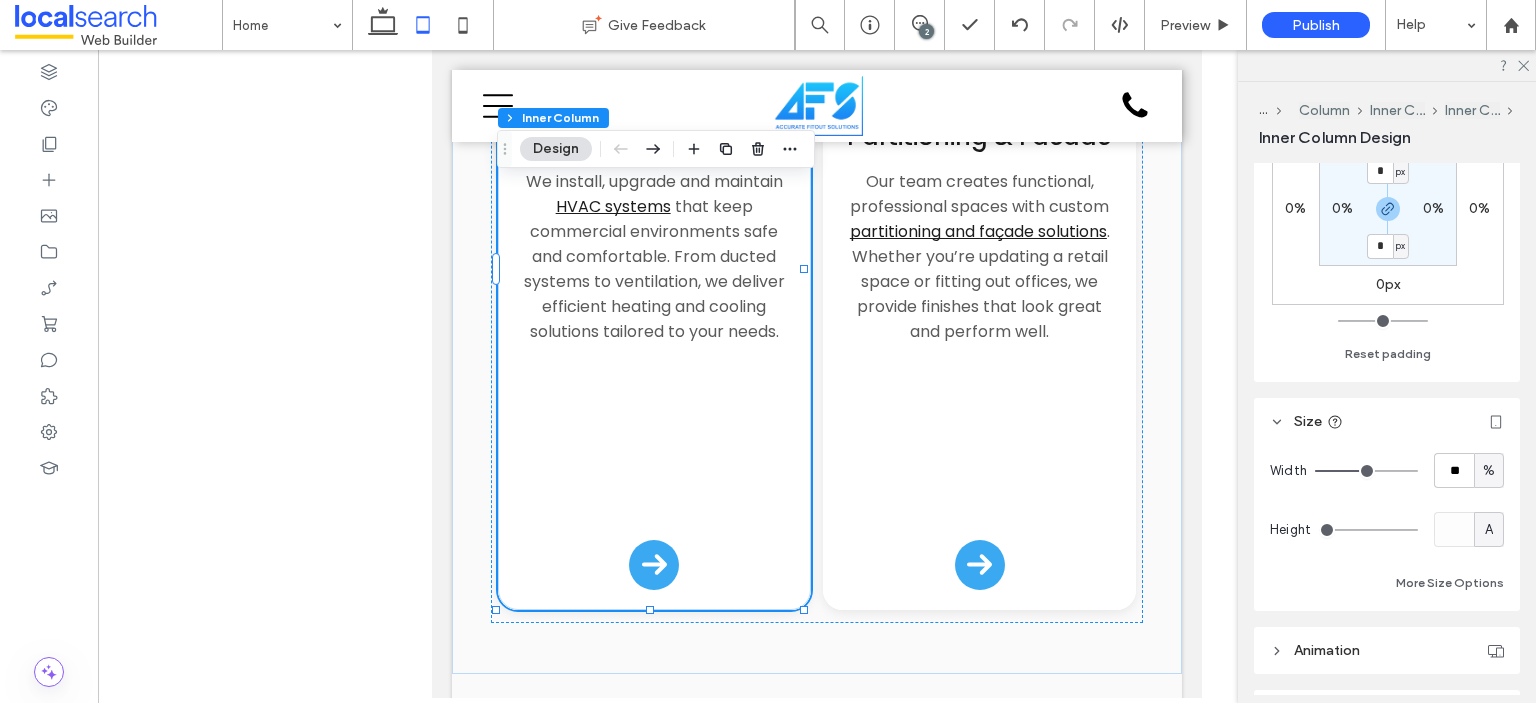 scroll, scrollTop: 855, scrollLeft: 0, axis: vertical 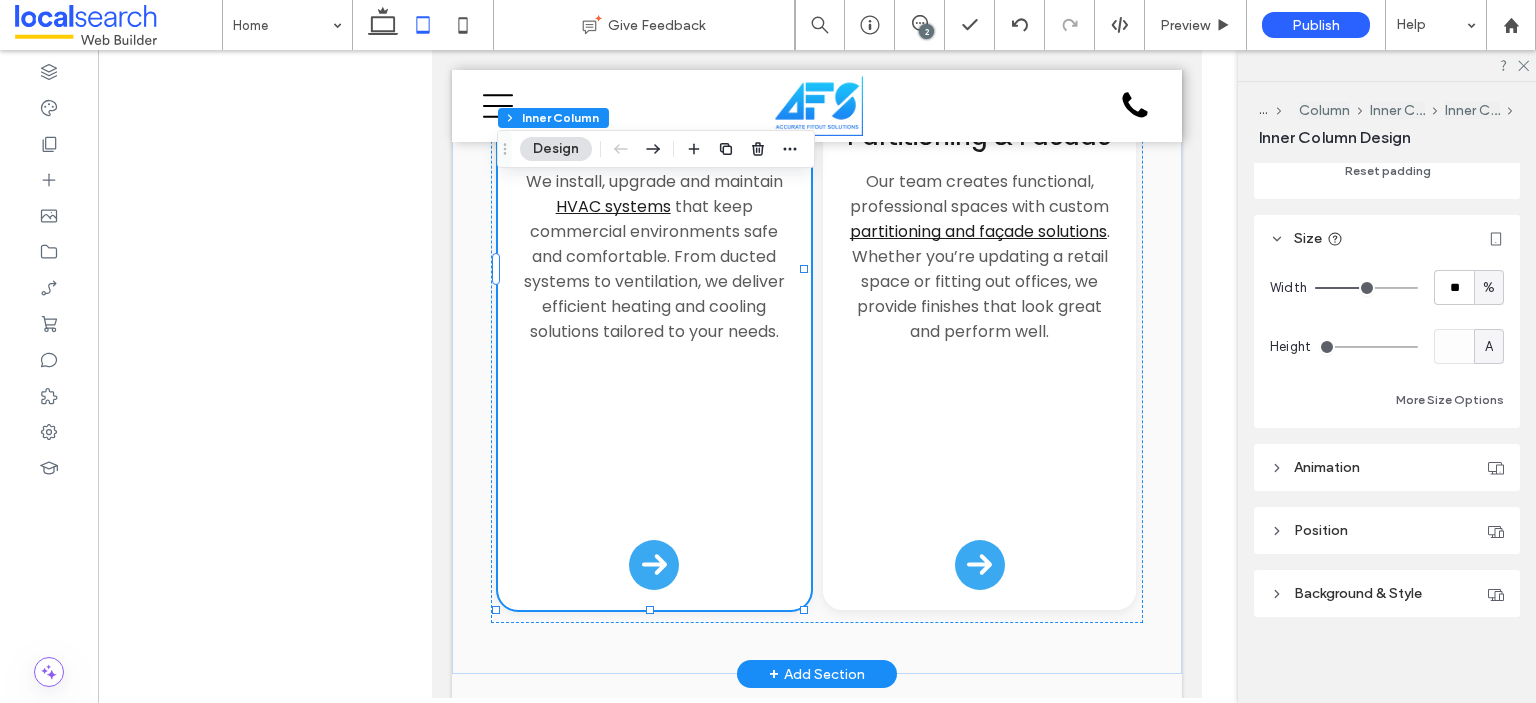 click on "HVAC Services
We install, upgrade and maintain
HVAC systems   that keep commercial environments safe and comfortable. From ducted systems to ventilation, we deliver efficient heating and cooling solutions tailored to your needs." at bounding box center (654, 359) 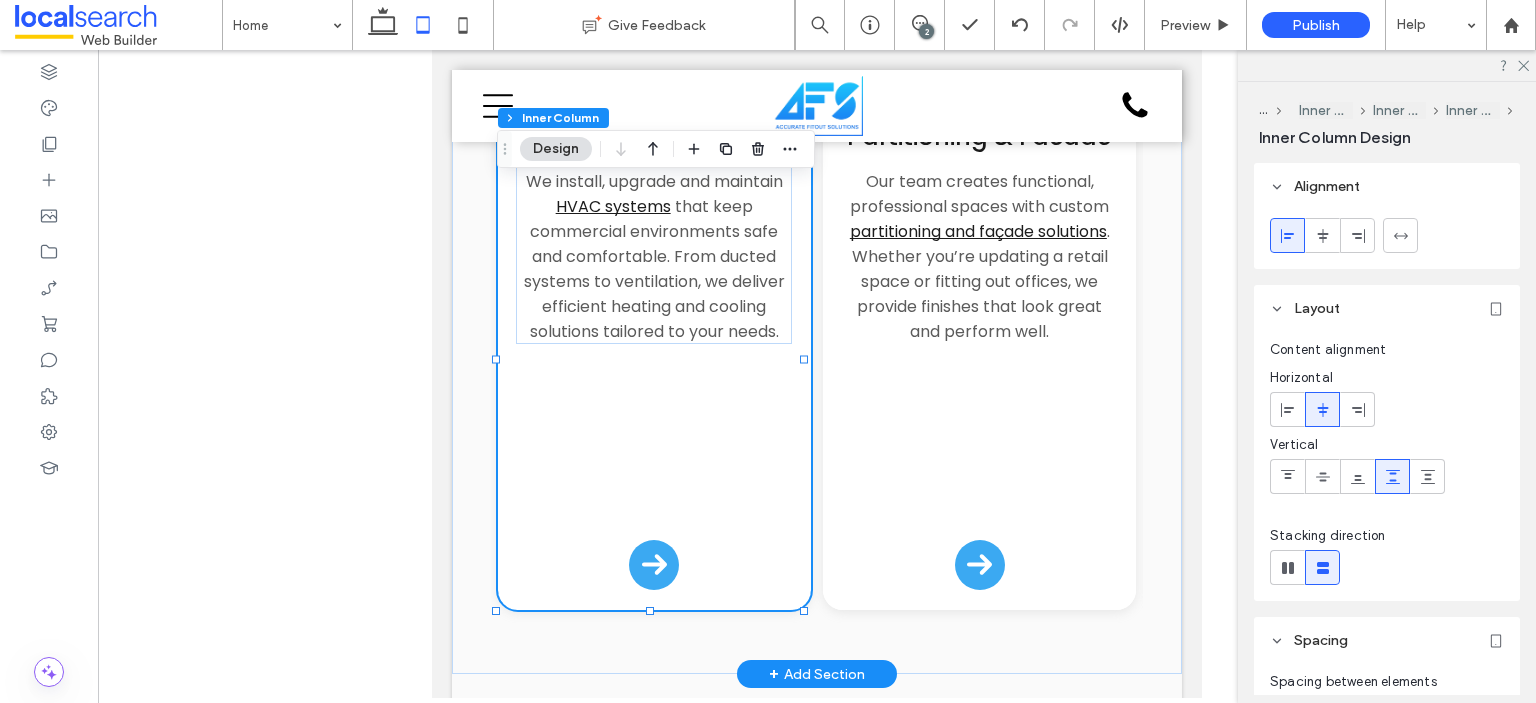 click on "HVAC Services
We install, upgrade and maintain
HVAC systems   that keep commercial environments safe and comfortable. From ducted systems to ventilation, we deliver efficient heating and cooling solutions tailored to your needs." at bounding box center [654, 359] 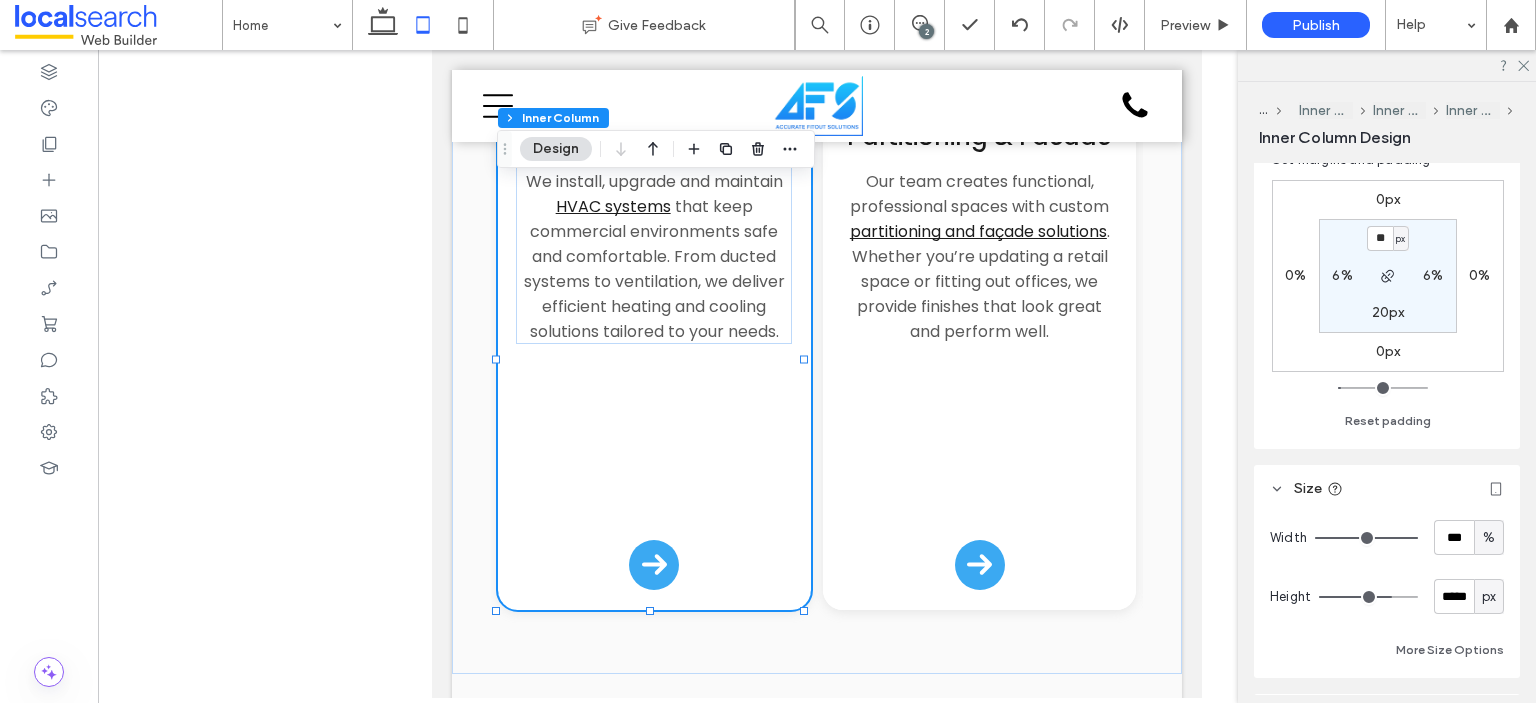scroll, scrollTop: 855, scrollLeft: 0, axis: vertical 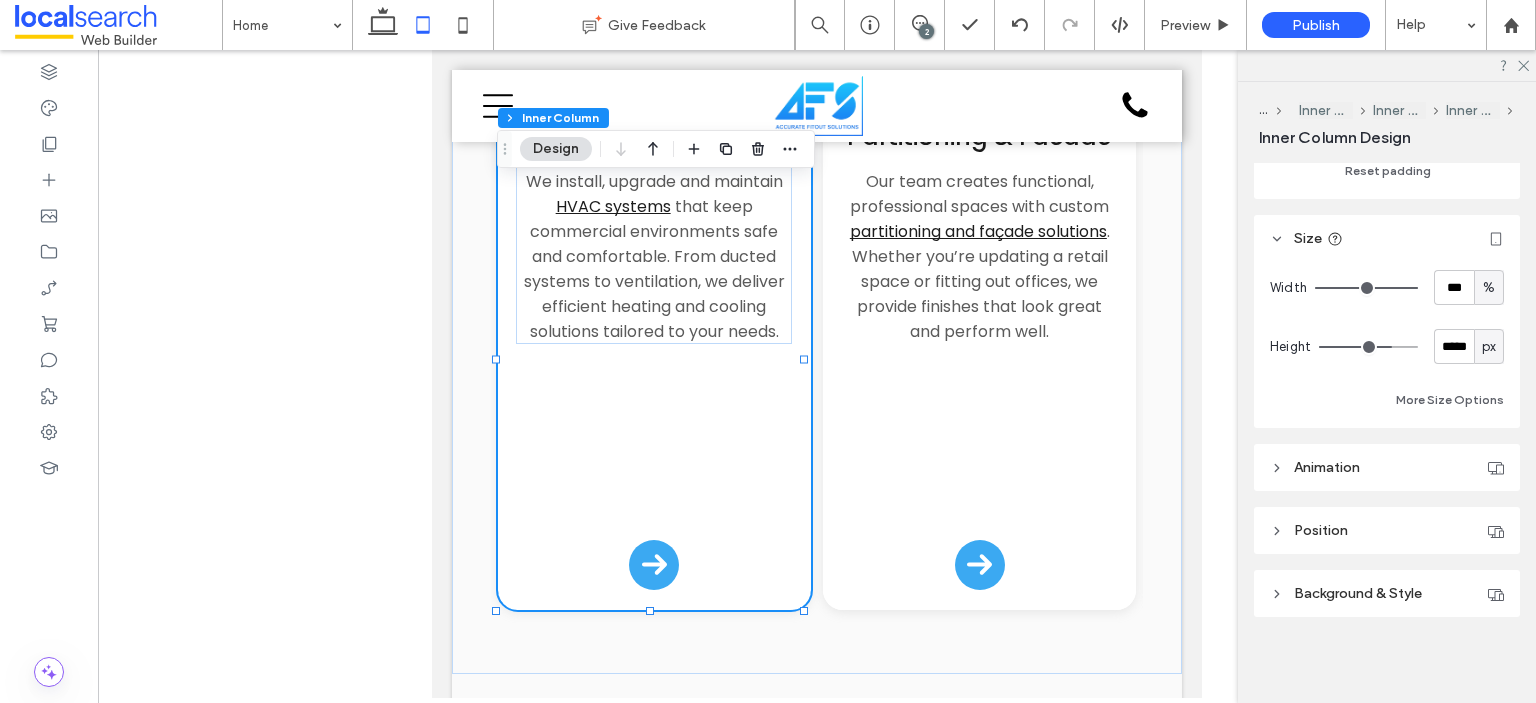 click on "px" at bounding box center (1489, 347) 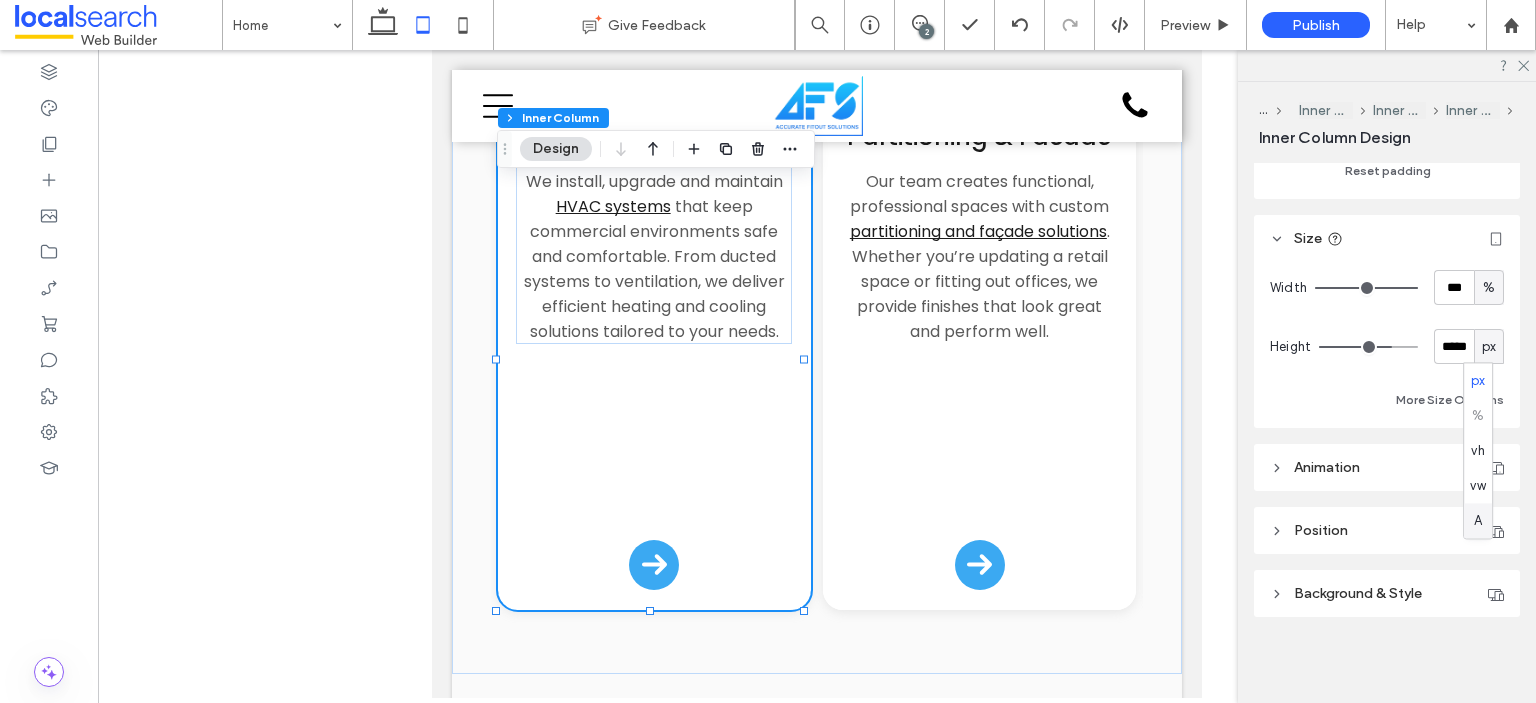 click on "A" at bounding box center [1478, 521] 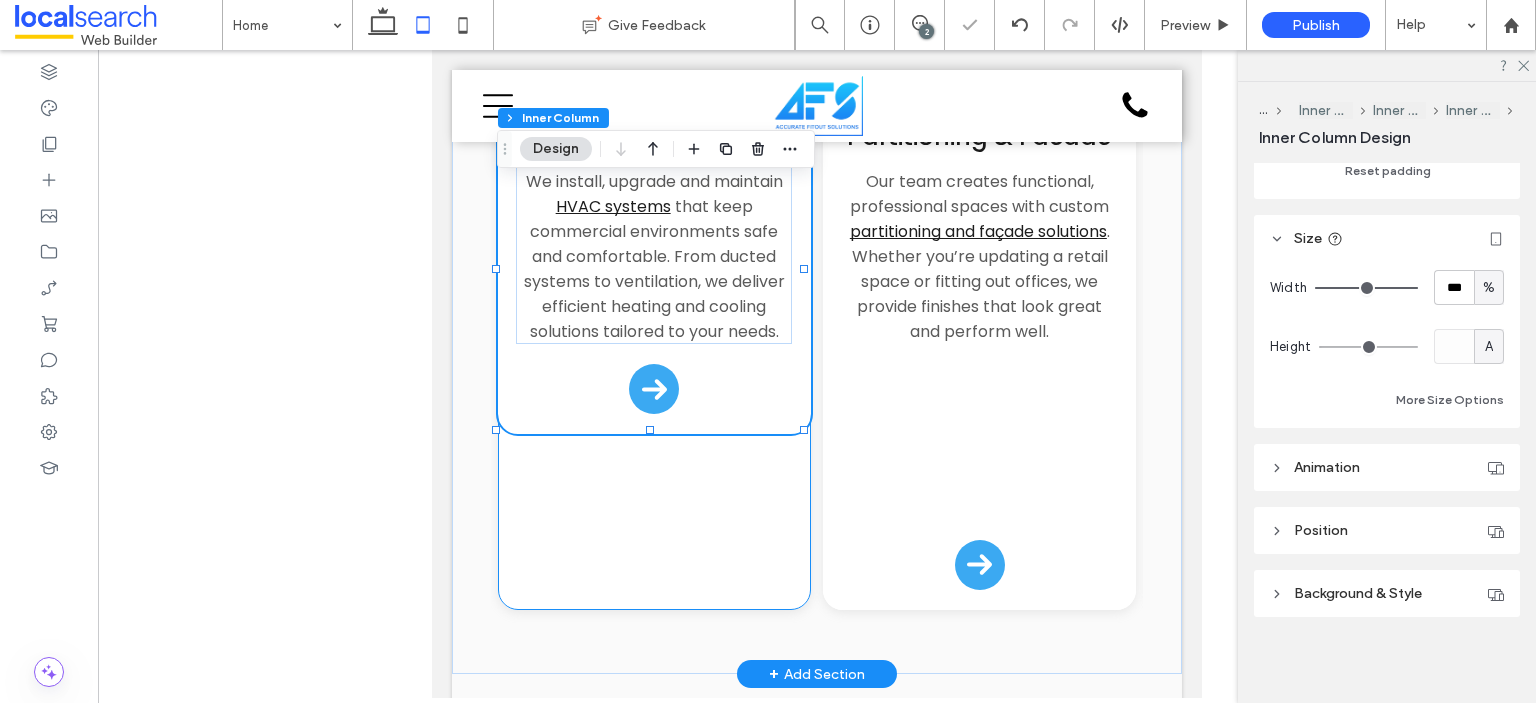 click on "Button
.cls-1-1132603790-1132603790 {
fill: none;
stroke: #000;
}
HVAC Services
We install, upgrade and maintain
HVAC systems   that keep commercial environments safe and comfortable. From ducted systems to ventilation, we deliver efficient heating and cooling solutions tailored to your needs." at bounding box center (654, 269) 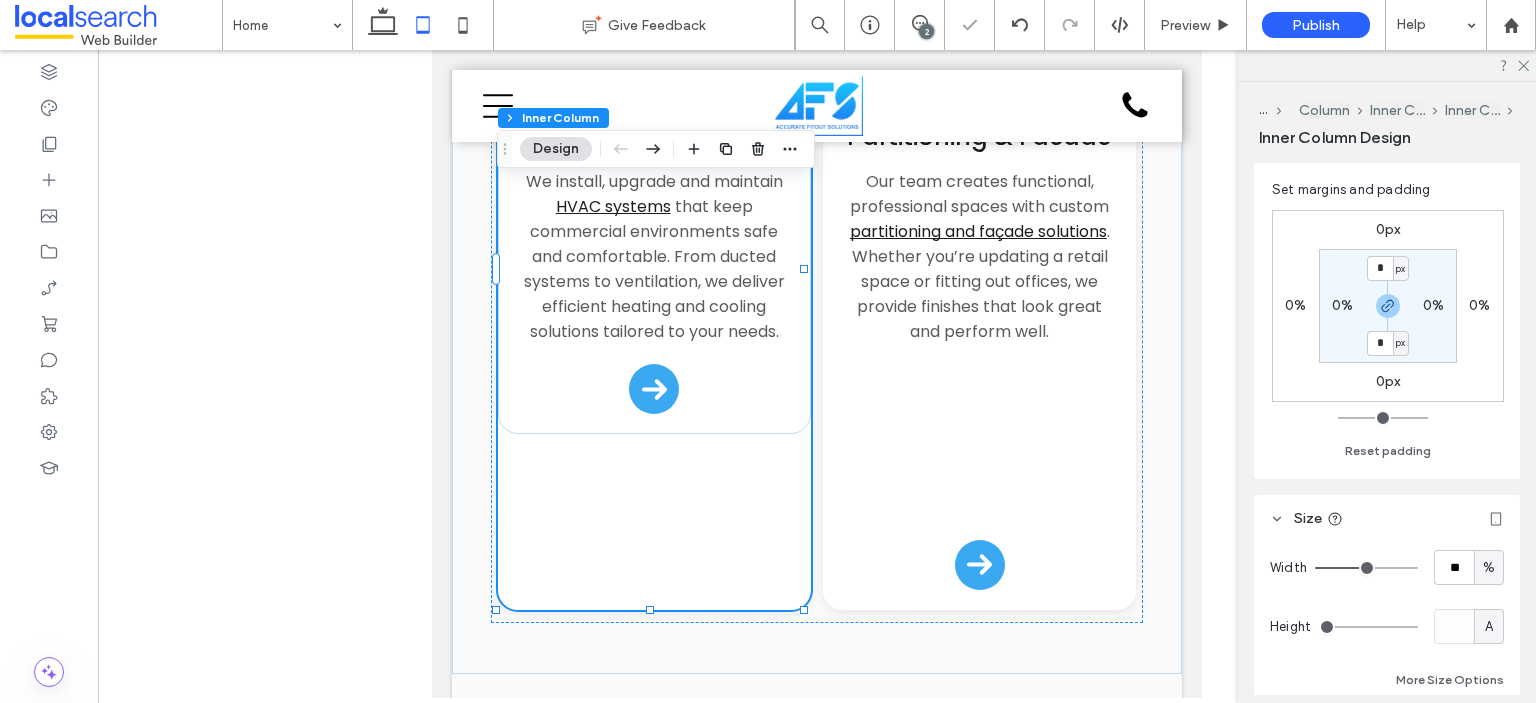 scroll, scrollTop: 855, scrollLeft: 0, axis: vertical 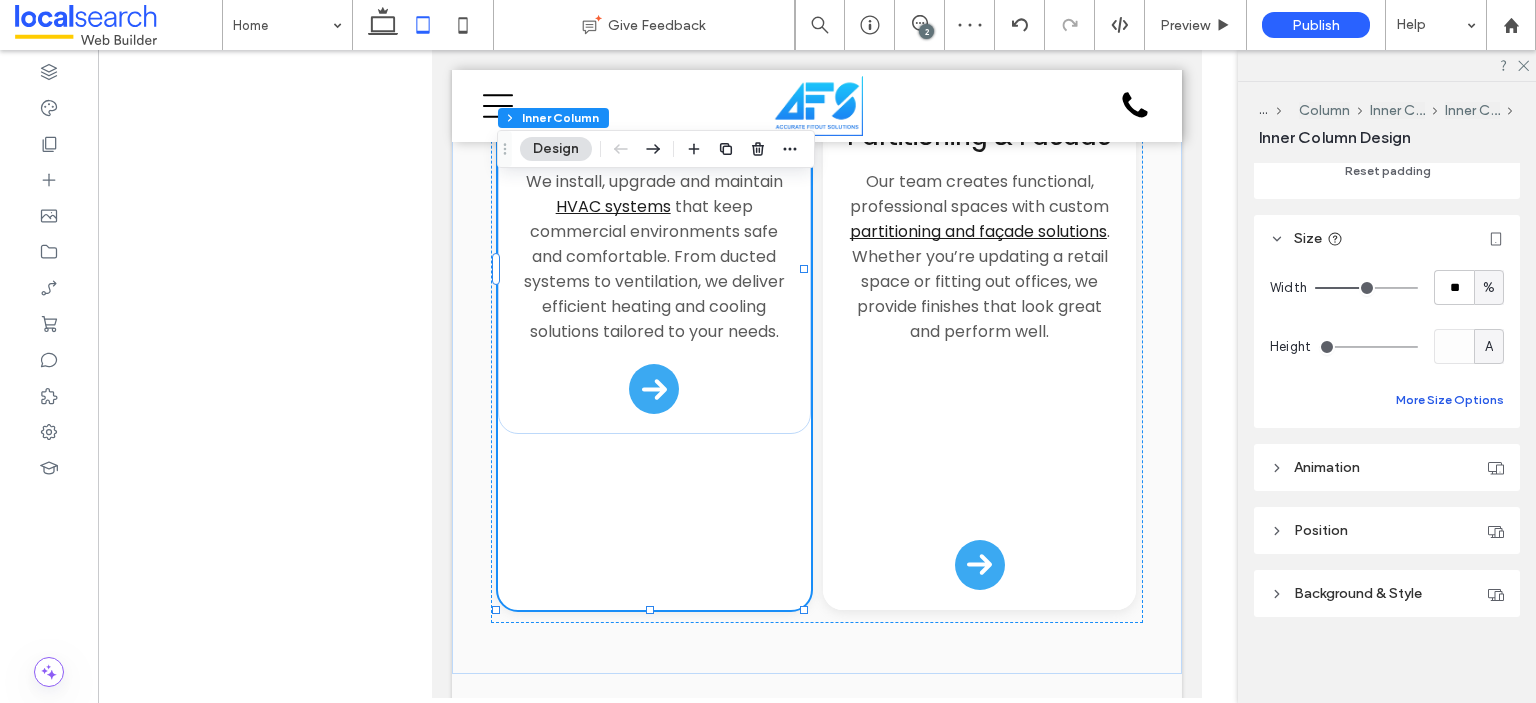 click on "More Size Options" at bounding box center (1450, 400) 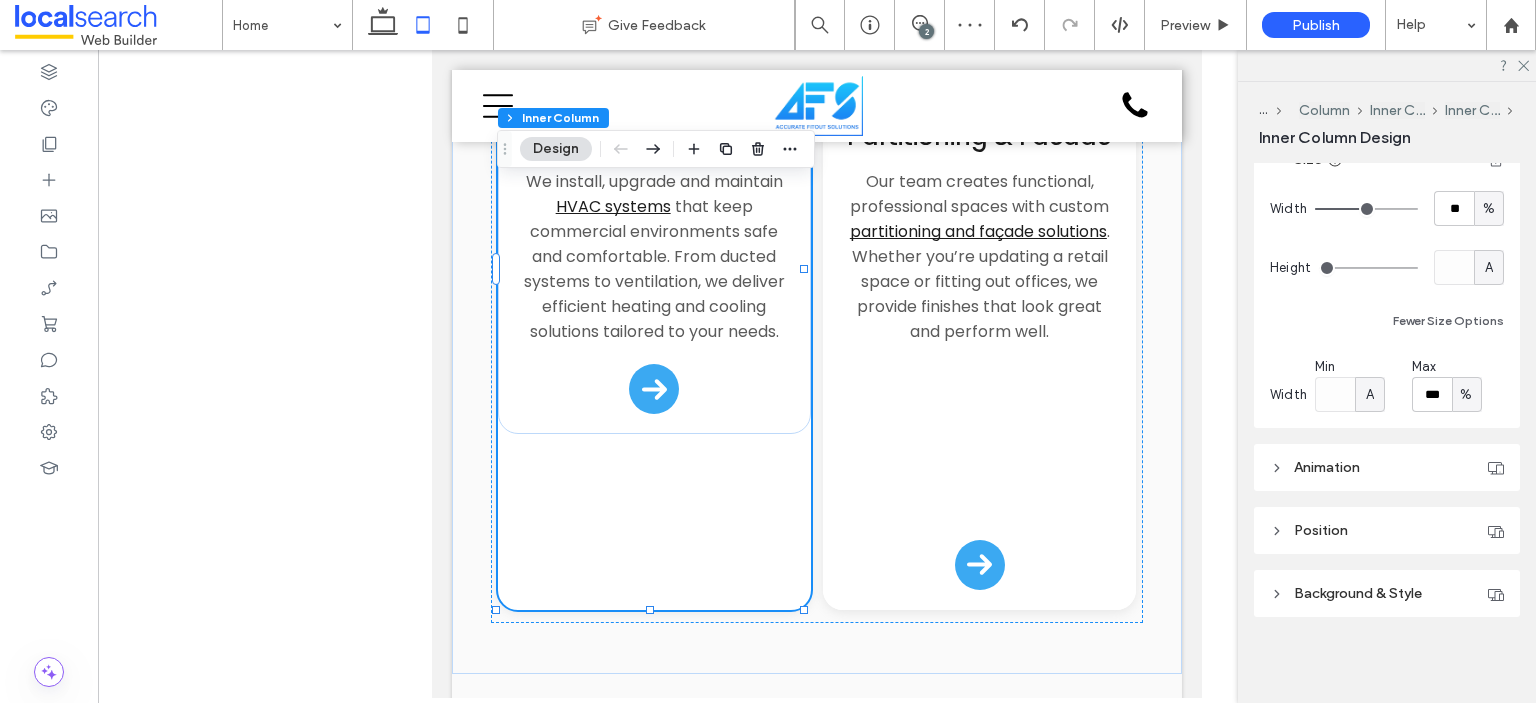 scroll, scrollTop: 0, scrollLeft: 0, axis: both 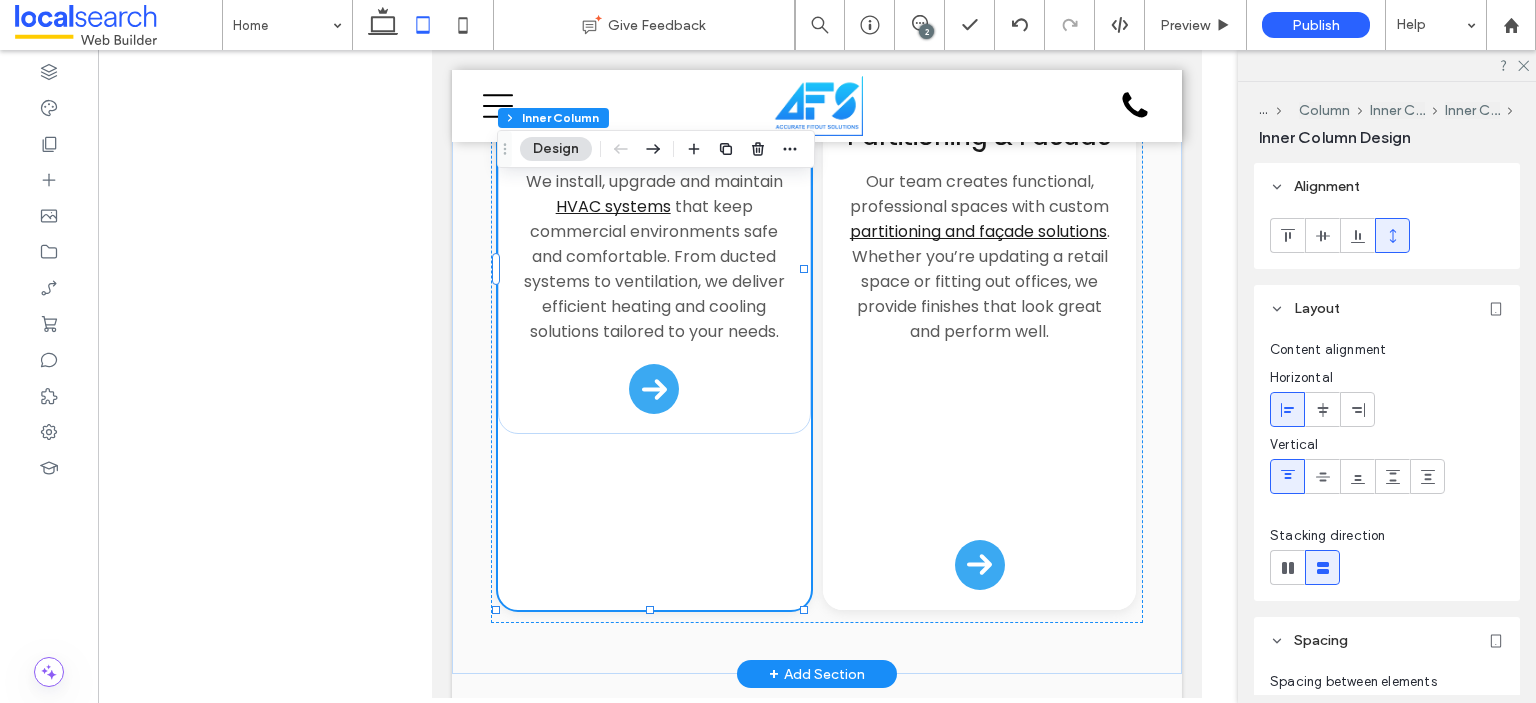 type 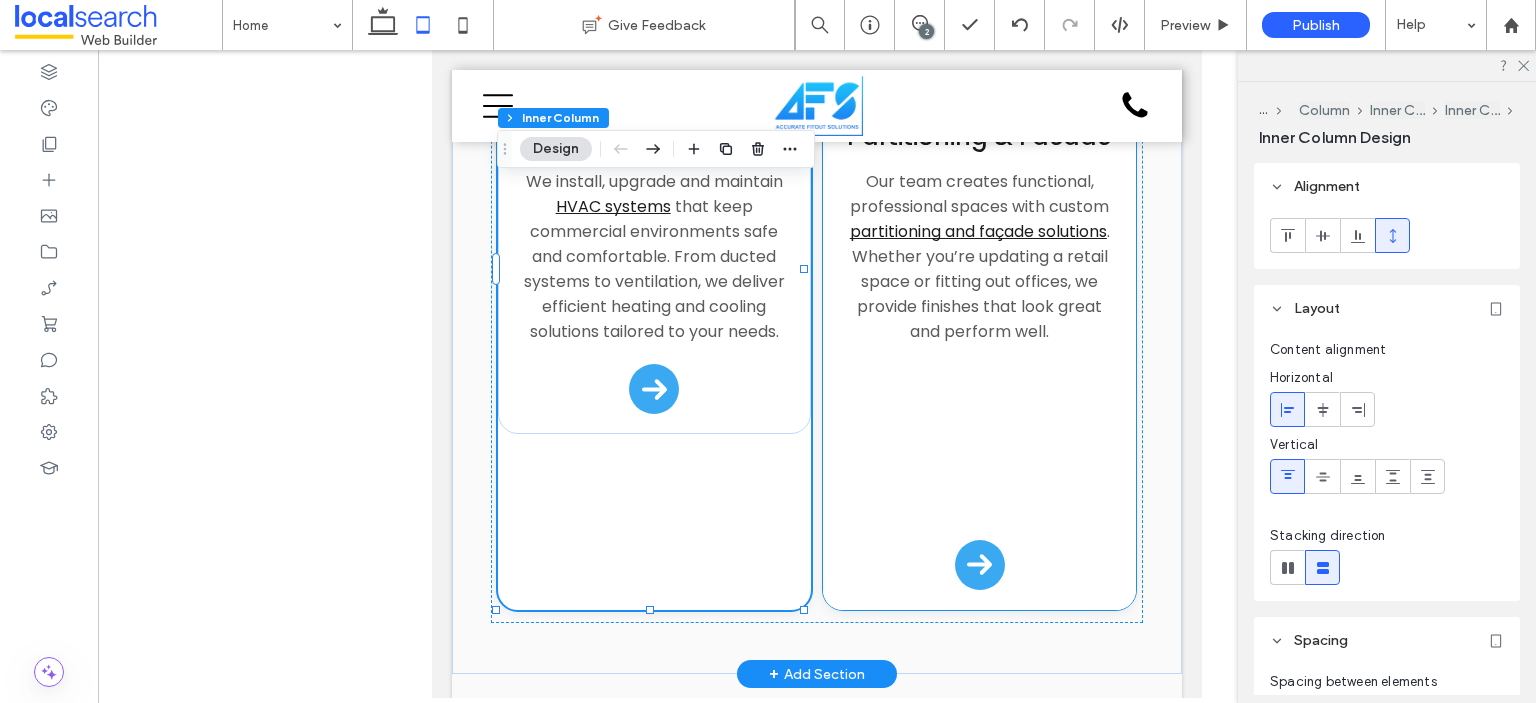 click on "Partitioning & Facade
Our team creates functional, professional spaces with custom
partitioning and façade solutions . Whether you’re updating a retail space or fitting out offices, we provide finishes that look great and perform well." at bounding box center [979, 359] 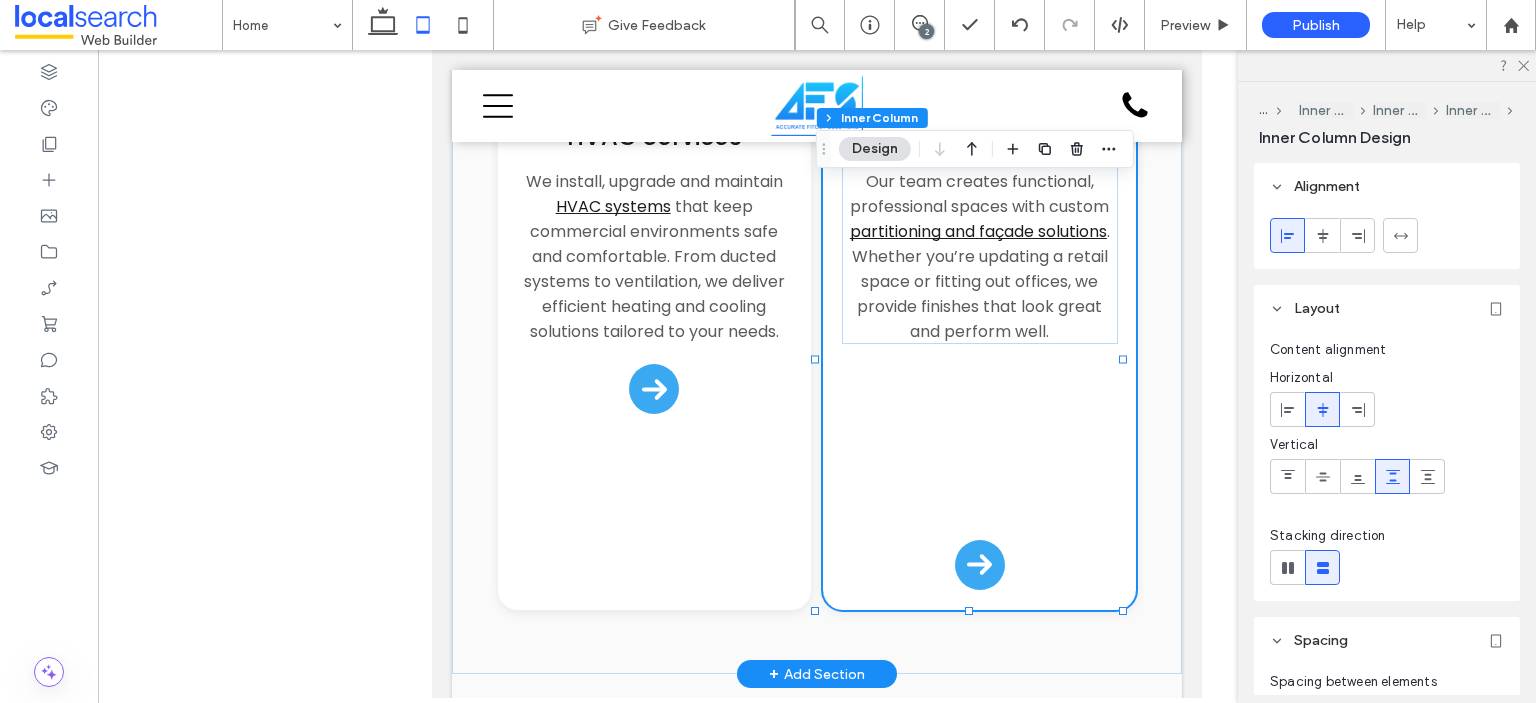 click on "Partitioning & Facade
Our team creates functional, professional spaces with custom
partitioning and façade solutions . Whether you’re updating a retail space or fitting out offices, we provide finishes that look great and perform well." at bounding box center [979, 359] 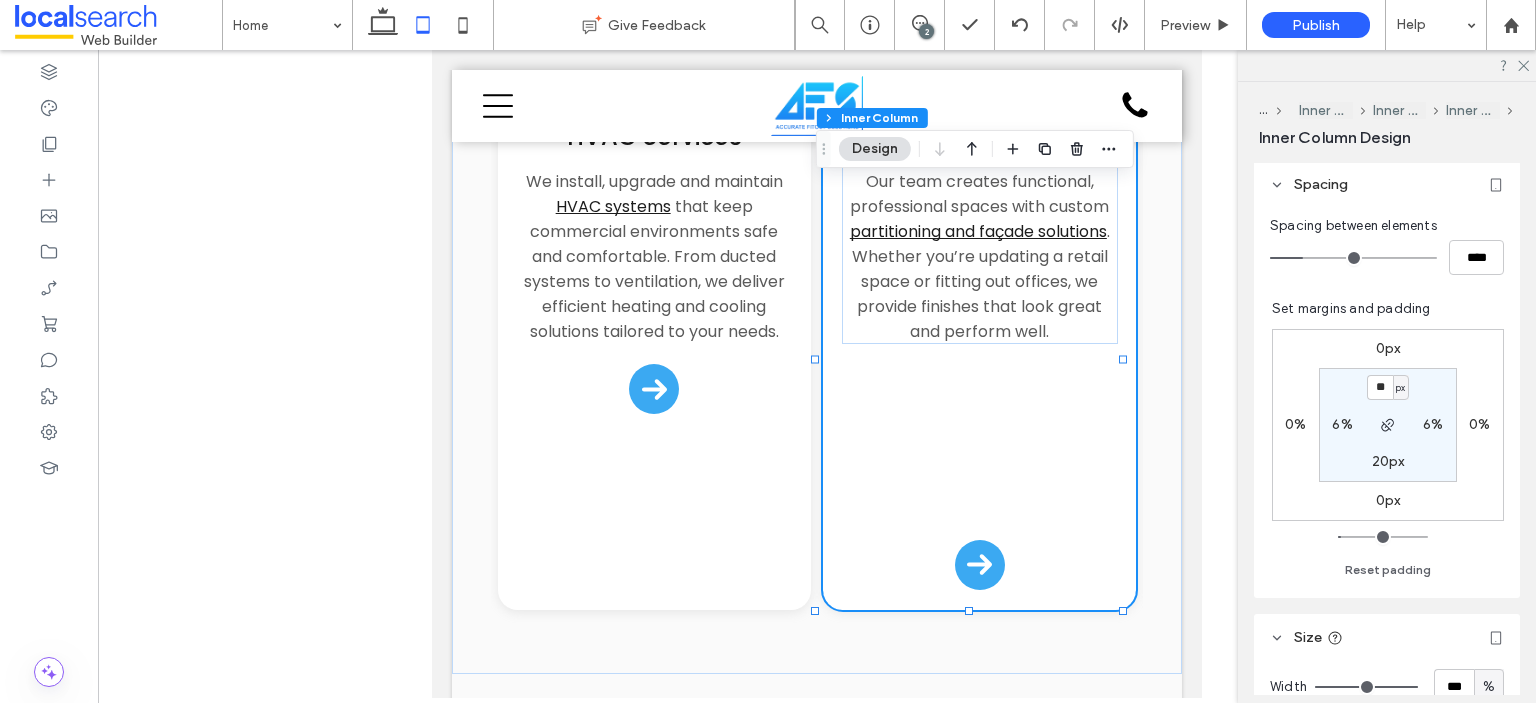 scroll, scrollTop: 855, scrollLeft: 0, axis: vertical 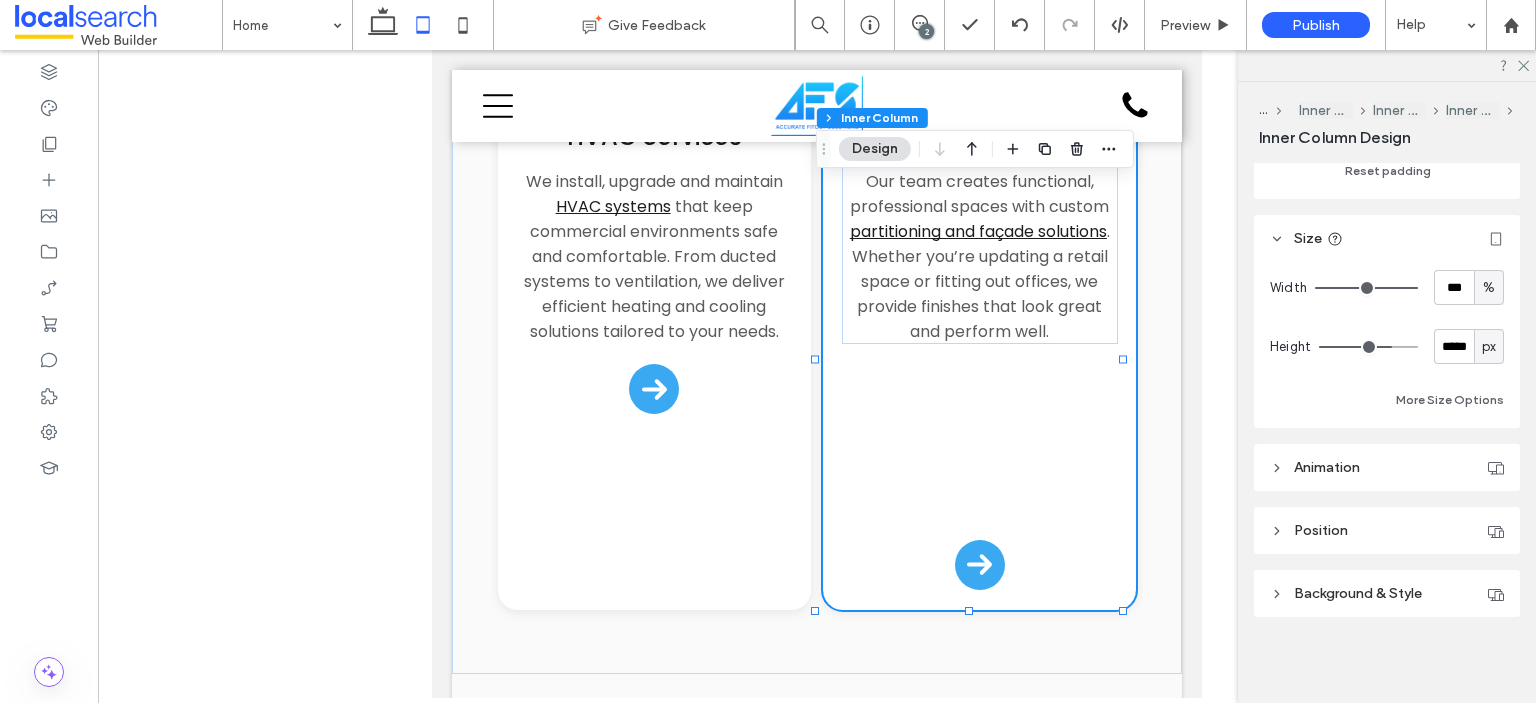 click on "px" at bounding box center (1489, 347) 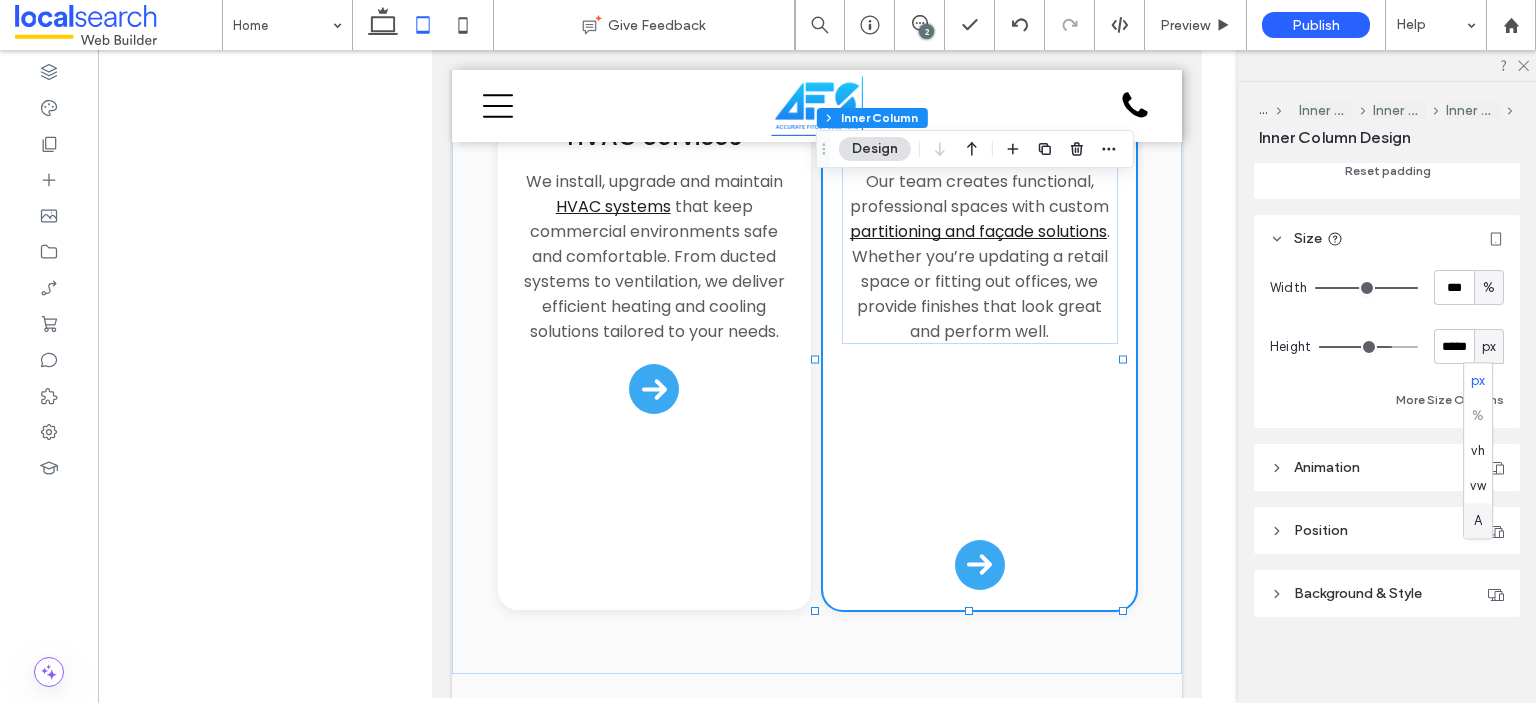click on "A" at bounding box center (1478, 521) 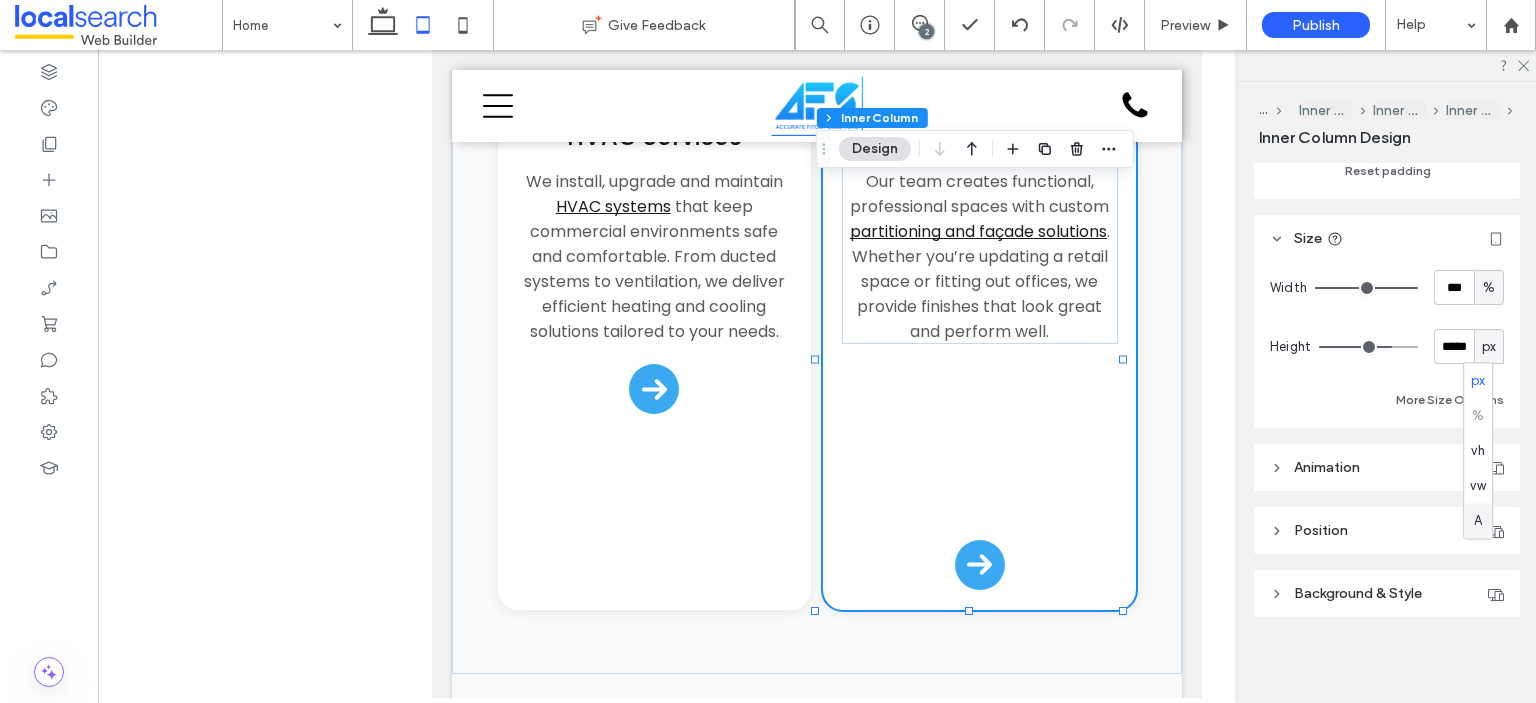 type on "*" 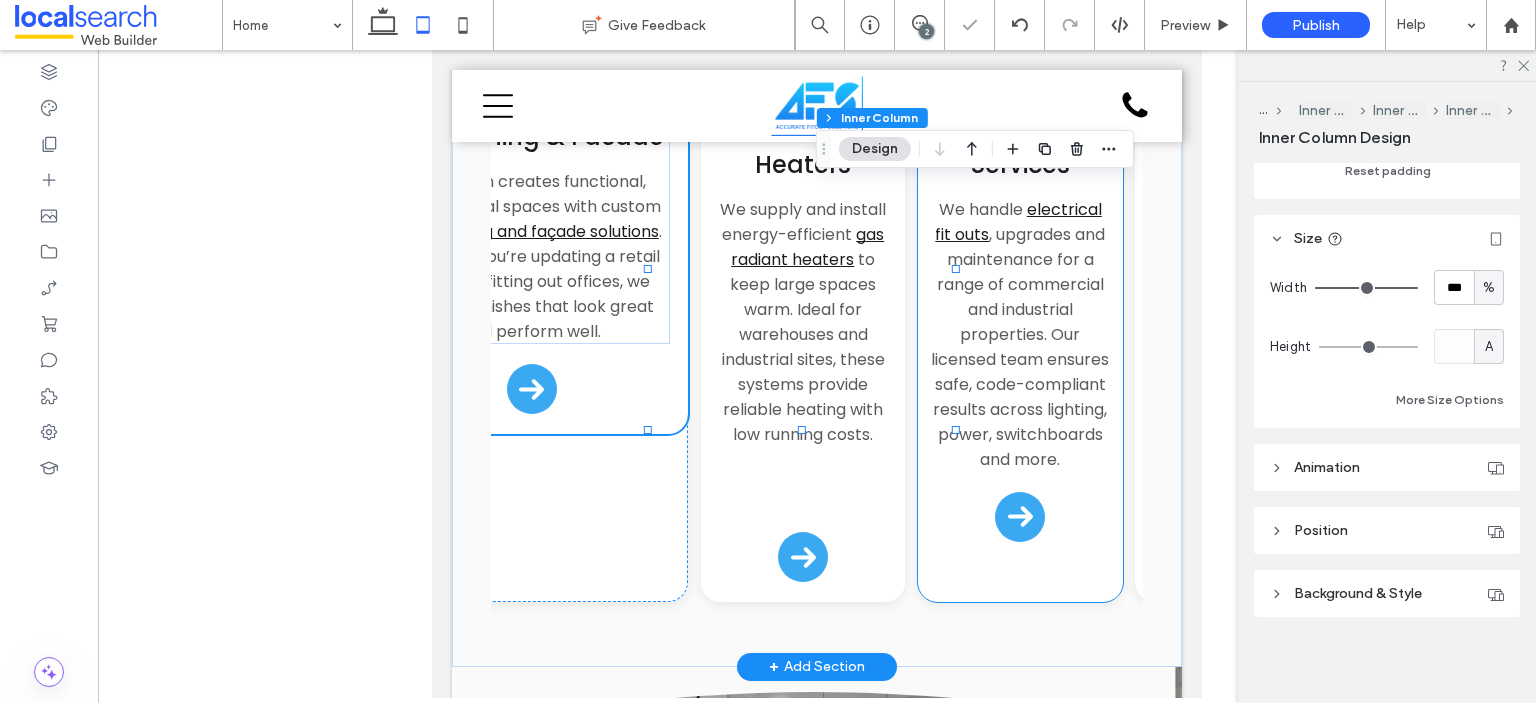 scroll, scrollTop: 0, scrollLeft: 624, axis: horizontal 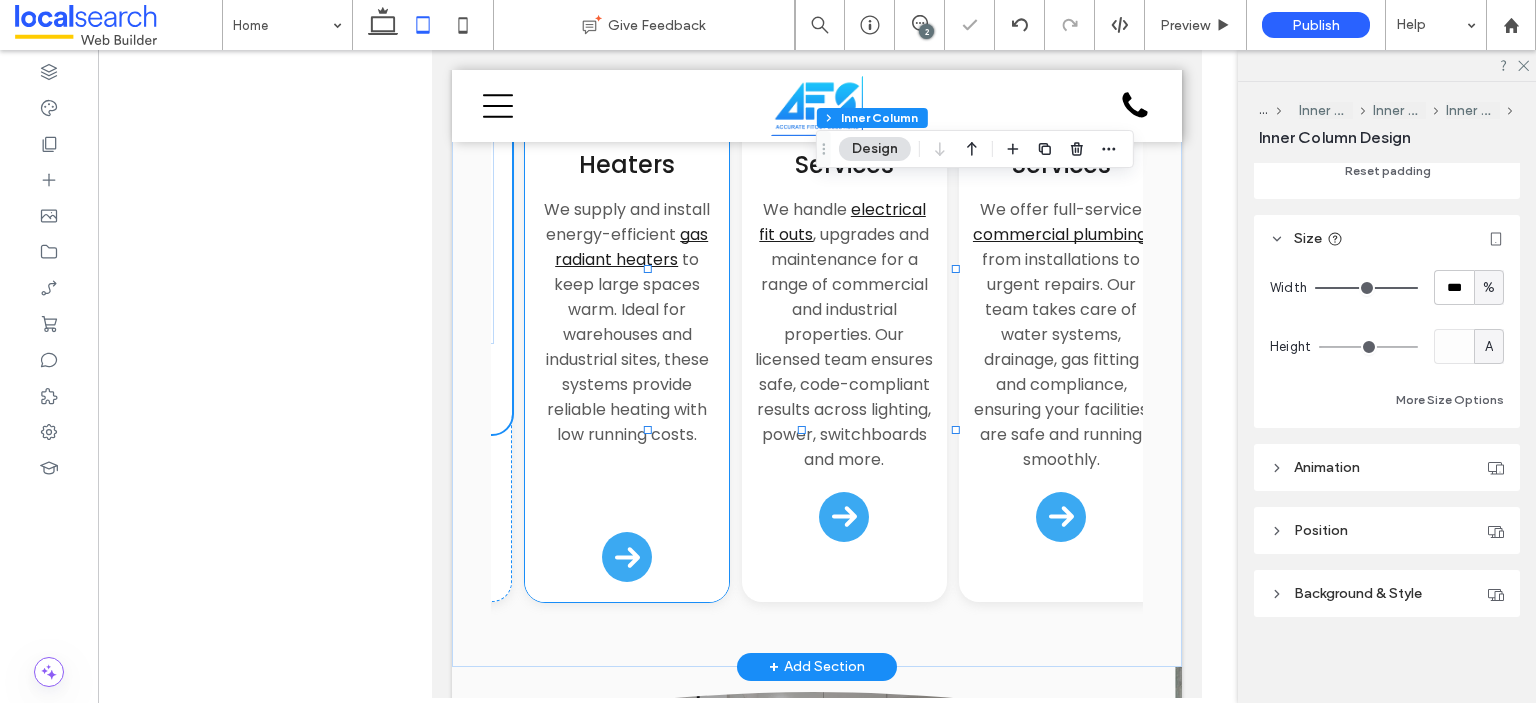 click on "Gas Radiant Heaters
We supply and install energy-efficient
gas radiant heaters   to keep large spaces warm. Ideal for warehouses and industrial sites, these systems provide reliable heating with low running costs." at bounding box center (627, 352) 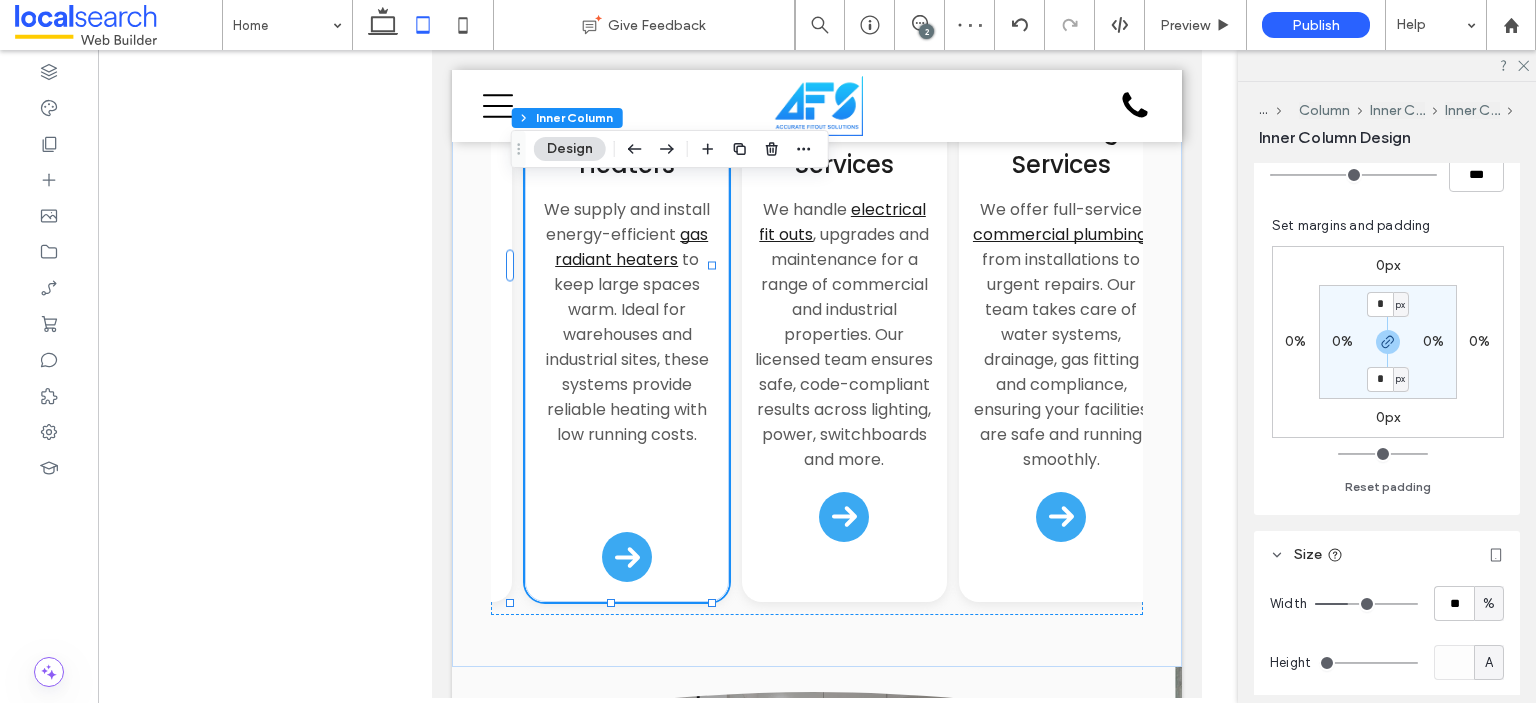 scroll, scrollTop: 855, scrollLeft: 0, axis: vertical 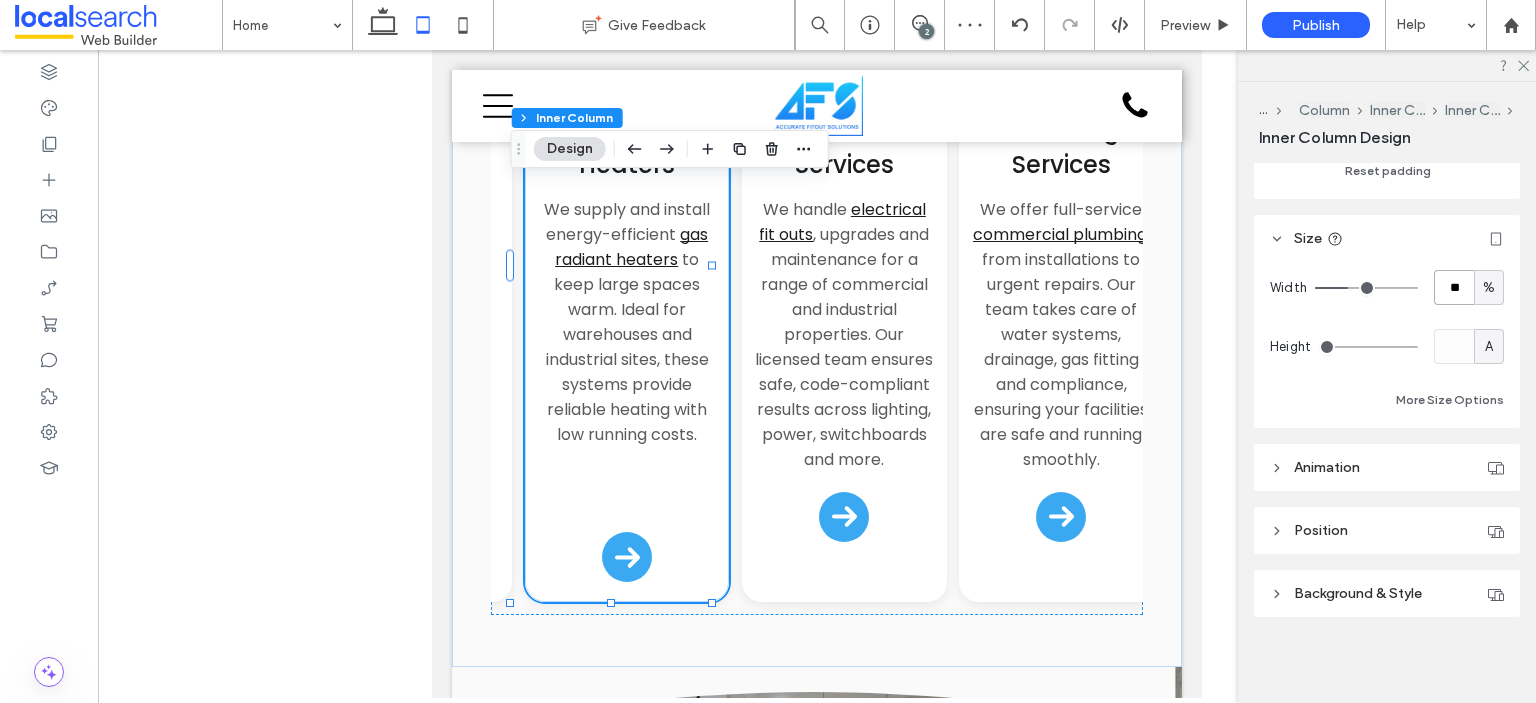 click on "**" at bounding box center [1454, 287] 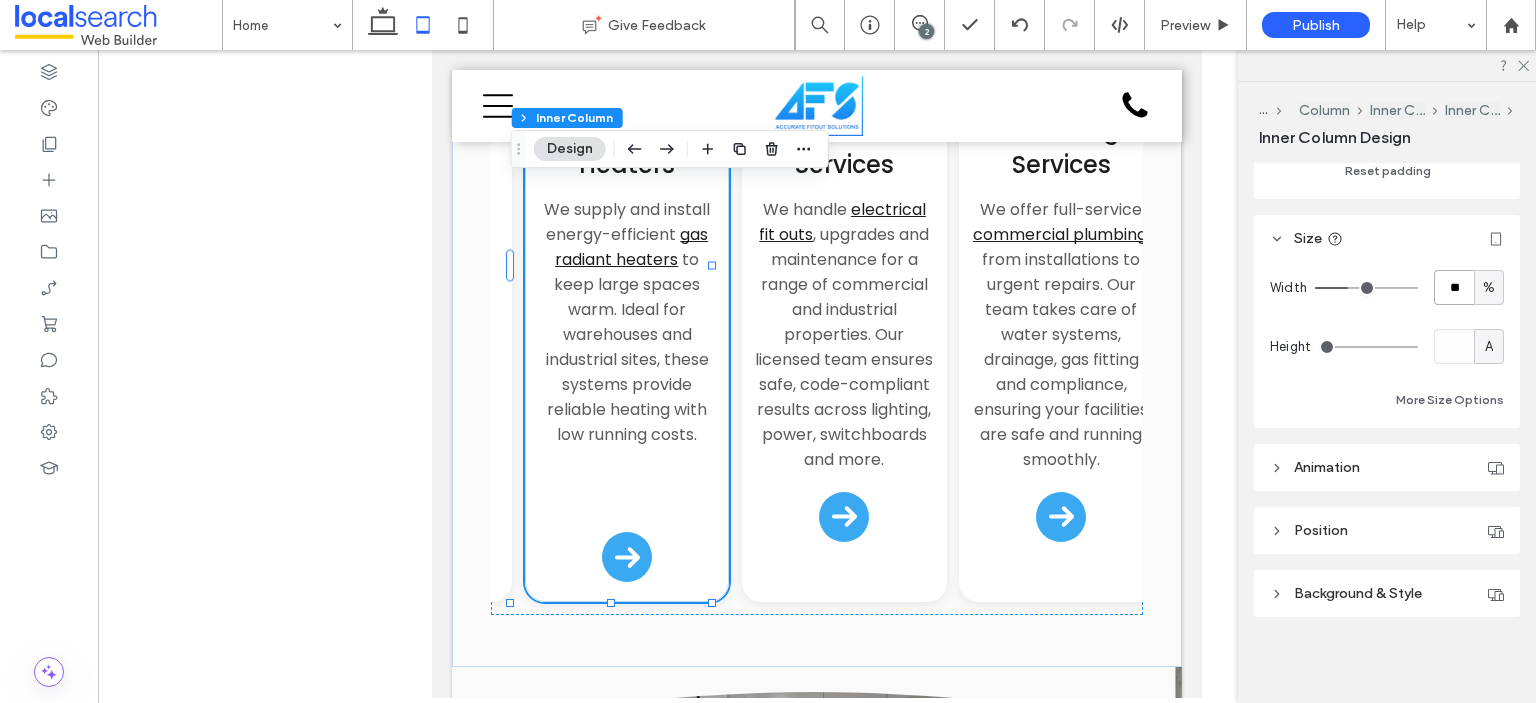 type on "**" 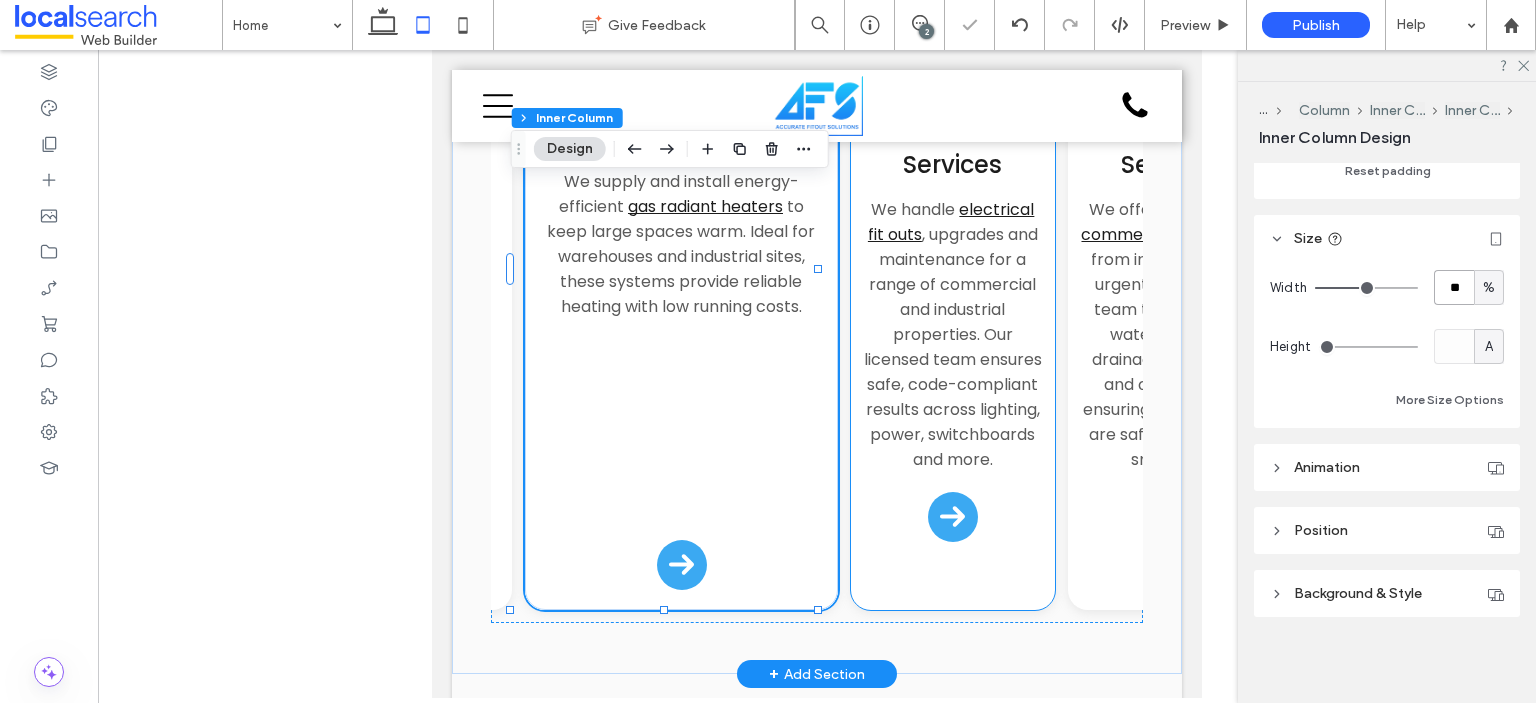 click on "Electrical Services
We handle
electrical fit outs , upgrades and maintenance for a range of commercial and industrial properties. Our licensed team ensures safe, code-compliant results across lighting, power, switchboards and more." at bounding box center (953, 332) 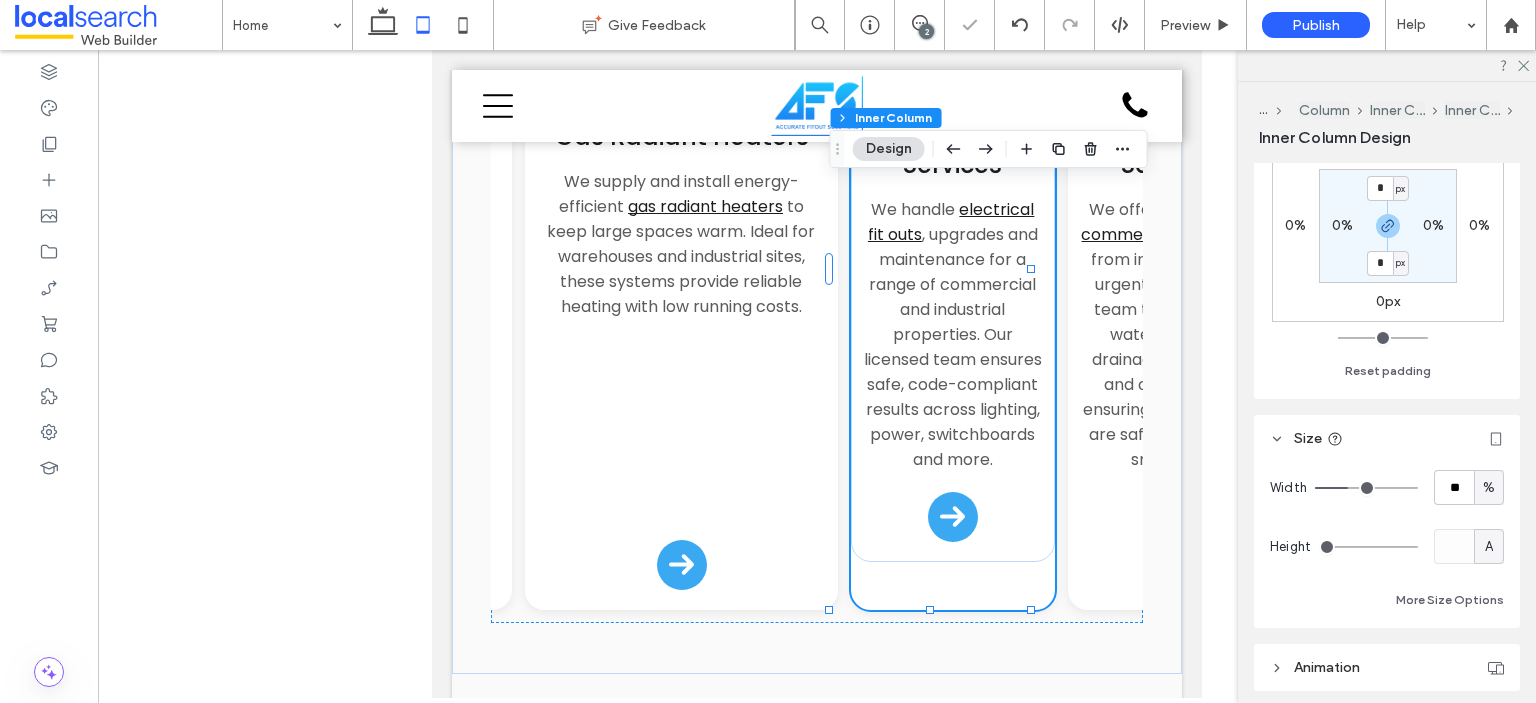 scroll, scrollTop: 800, scrollLeft: 0, axis: vertical 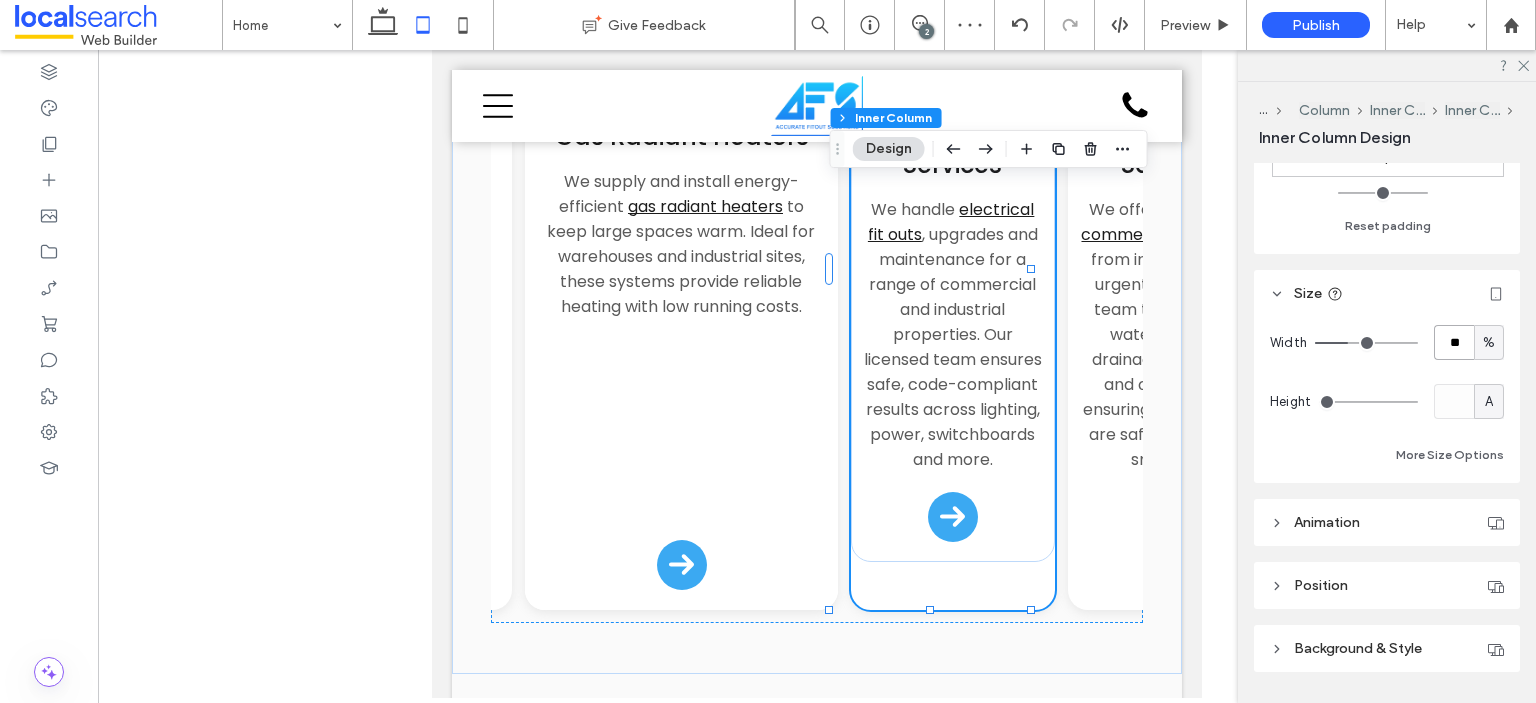 click on "**" at bounding box center [1454, 342] 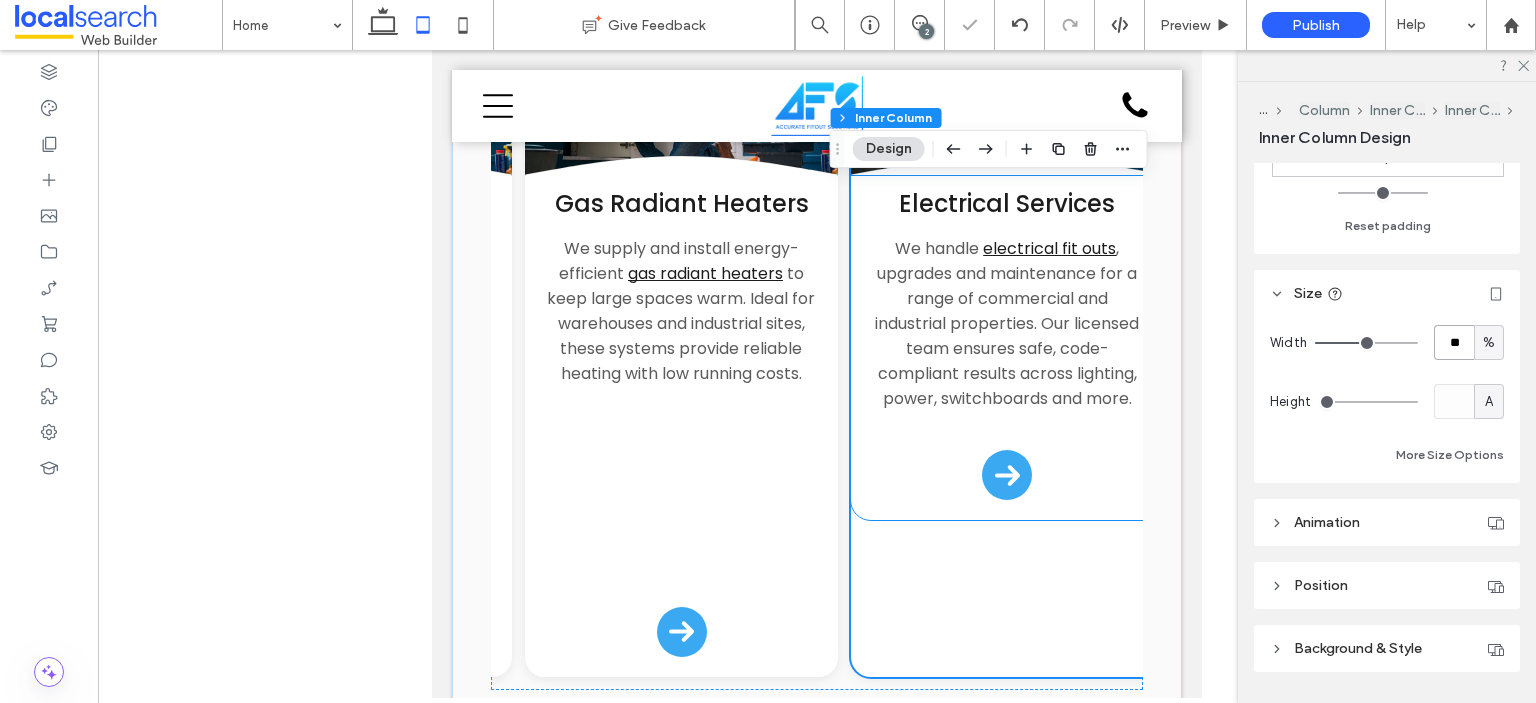 scroll, scrollTop: 2600, scrollLeft: 0, axis: vertical 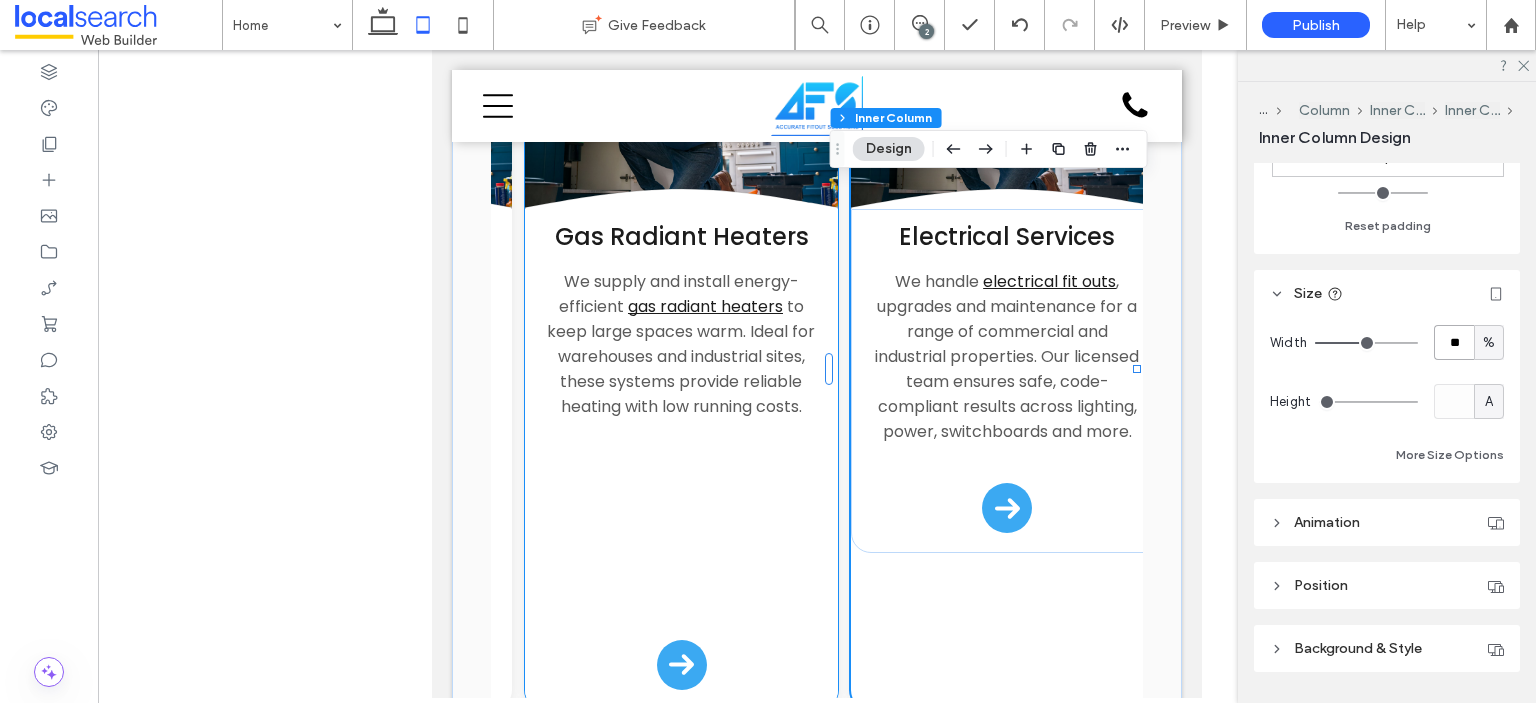 click on "Gas Radiant Heaters
We supply and install energy-efficient
gas radiant heaters   to keep large spaces warm. Ideal for warehouses and industrial sites, these systems provide reliable heating with low running costs." at bounding box center (681, 459) 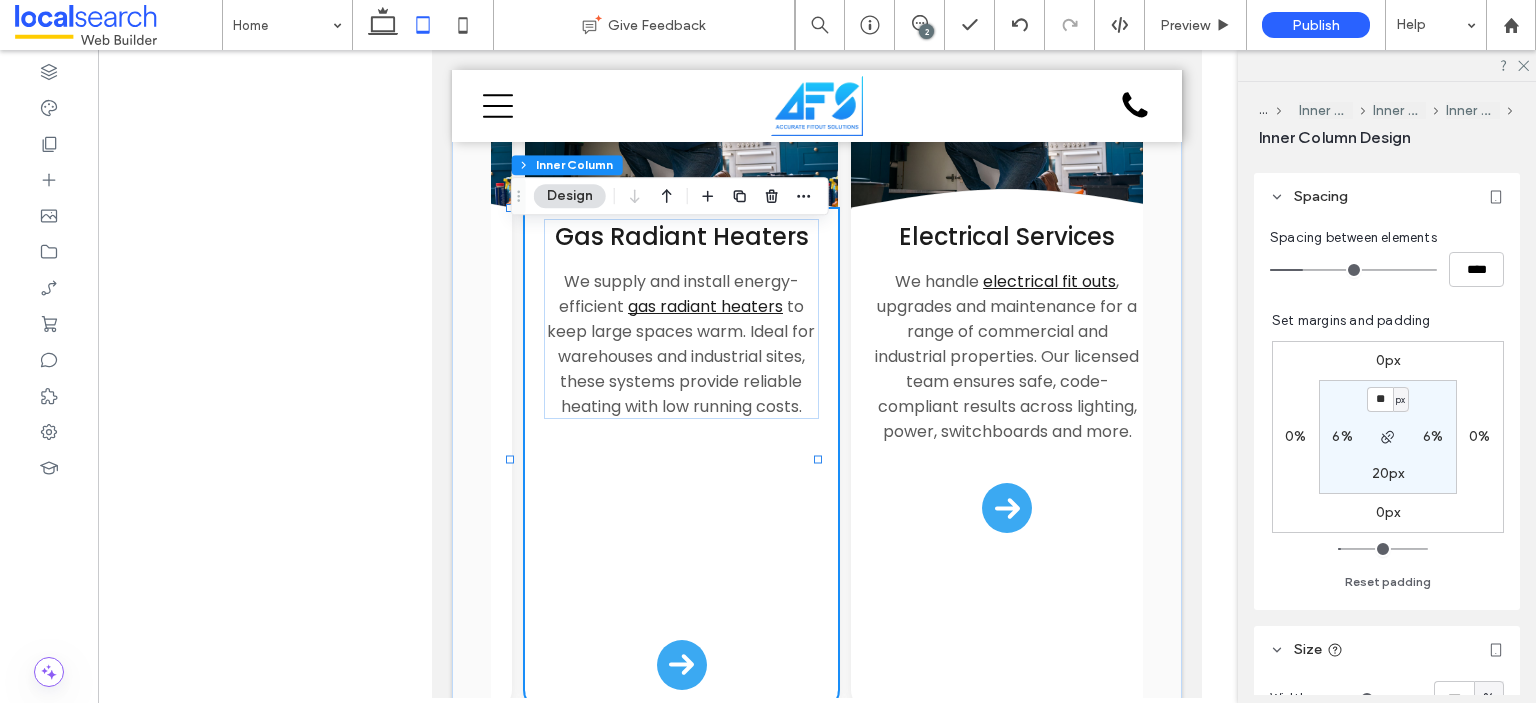 scroll, scrollTop: 855, scrollLeft: 0, axis: vertical 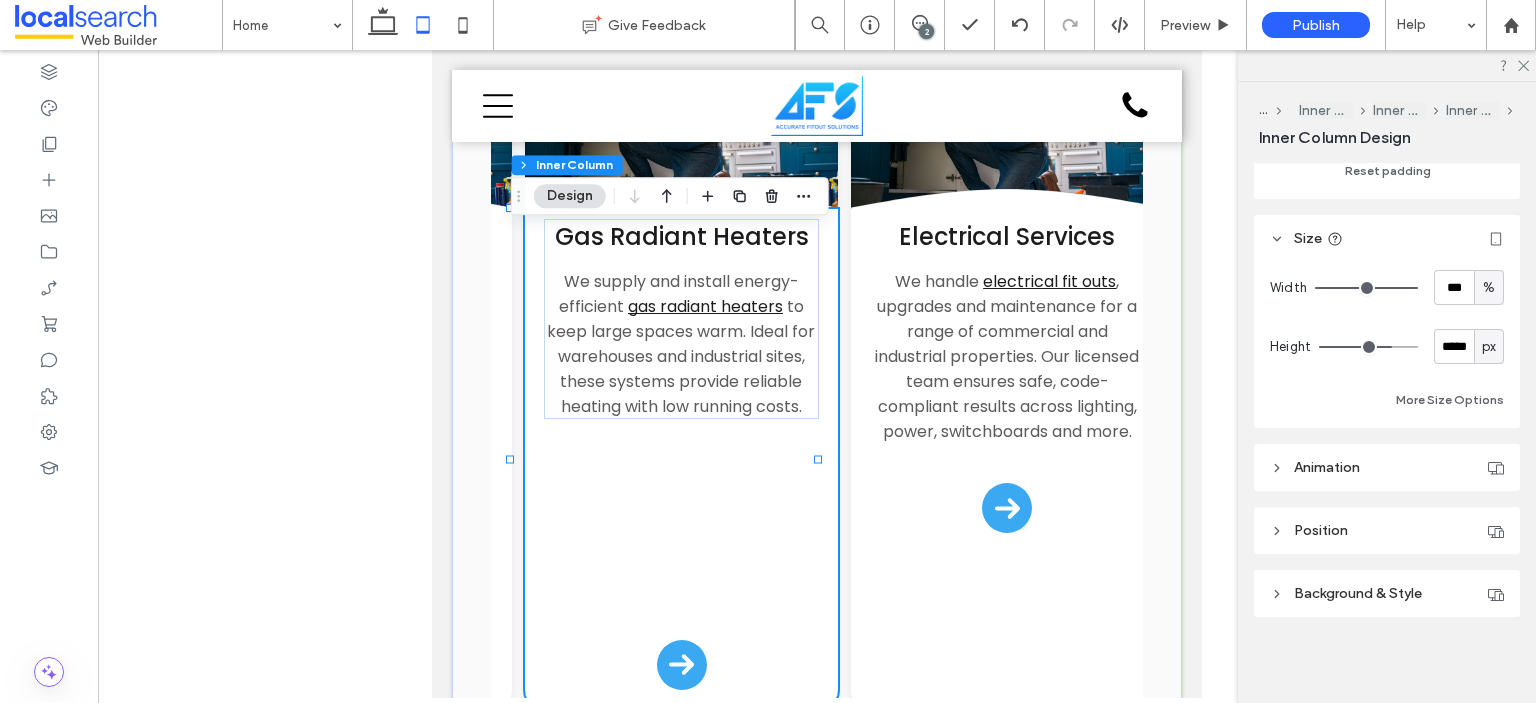click on "px" at bounding box center (1489, 346) 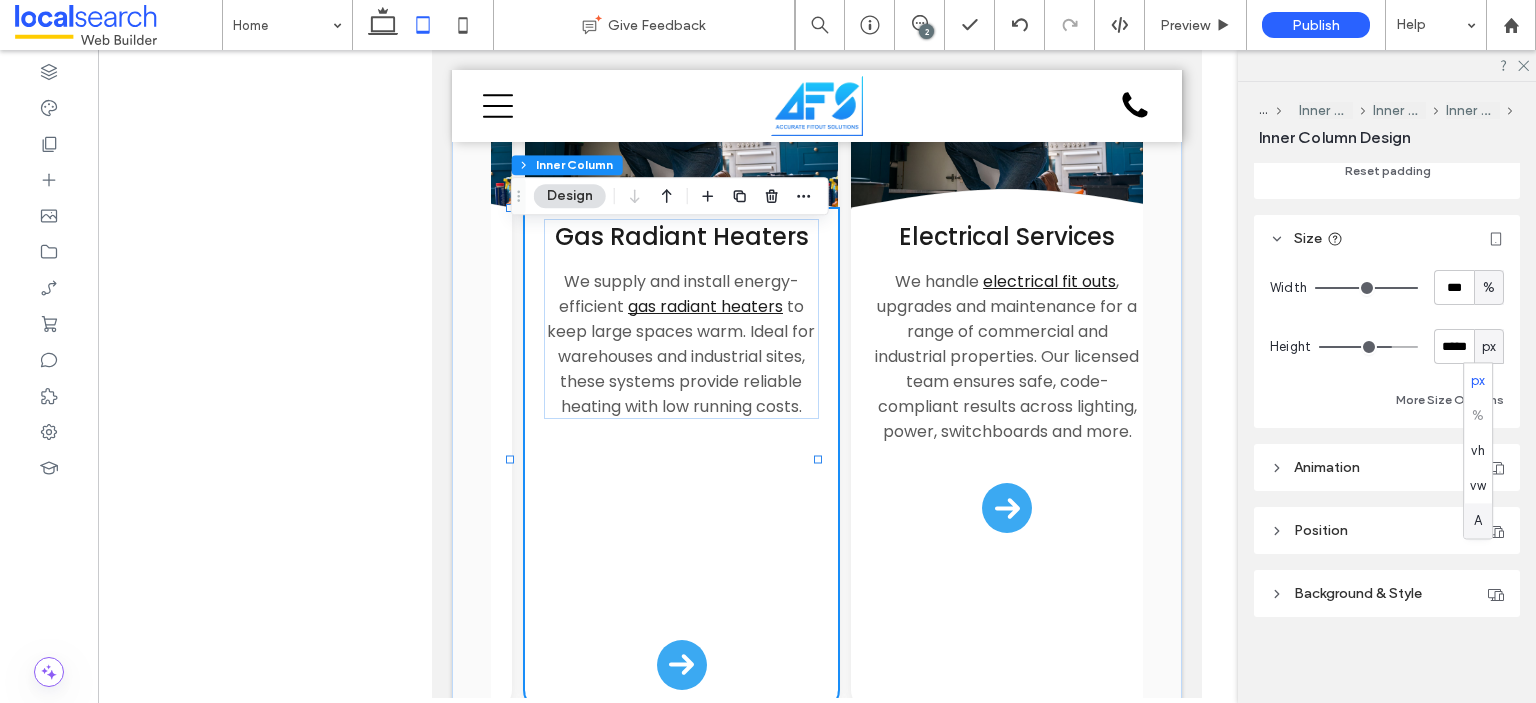 click on "A" at bounding box center [1478, 520] 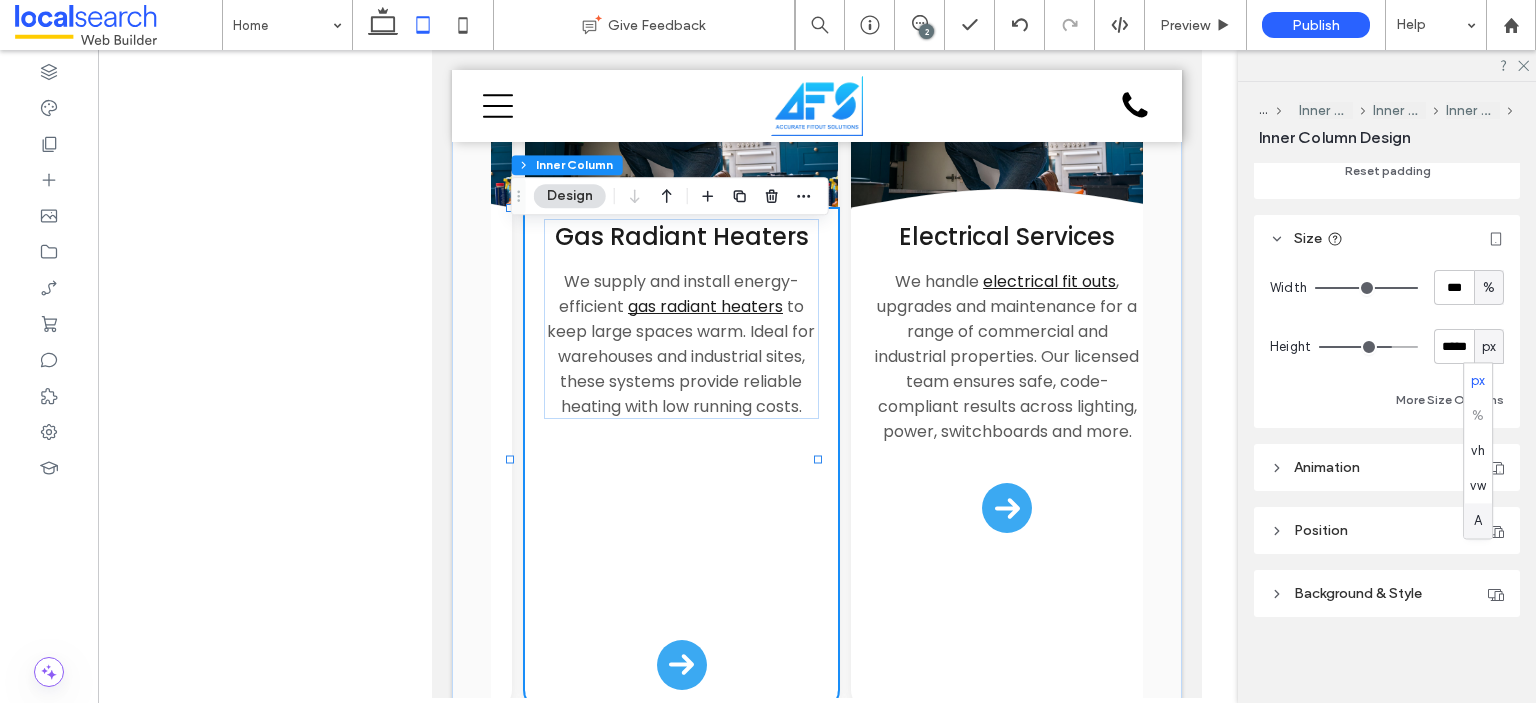 type on "*" 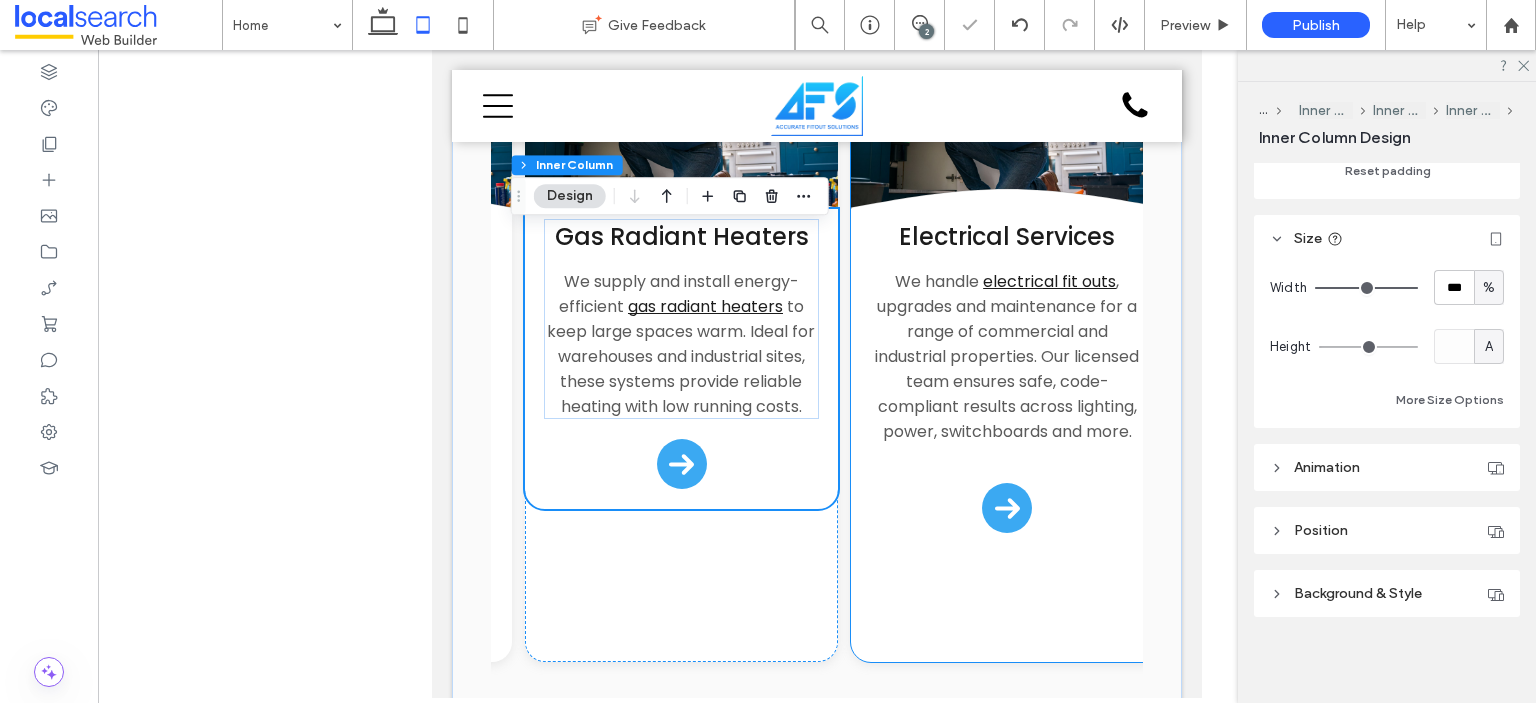 scroll, scrollTop: 2900, scrollLeft: 0, axis: vertical 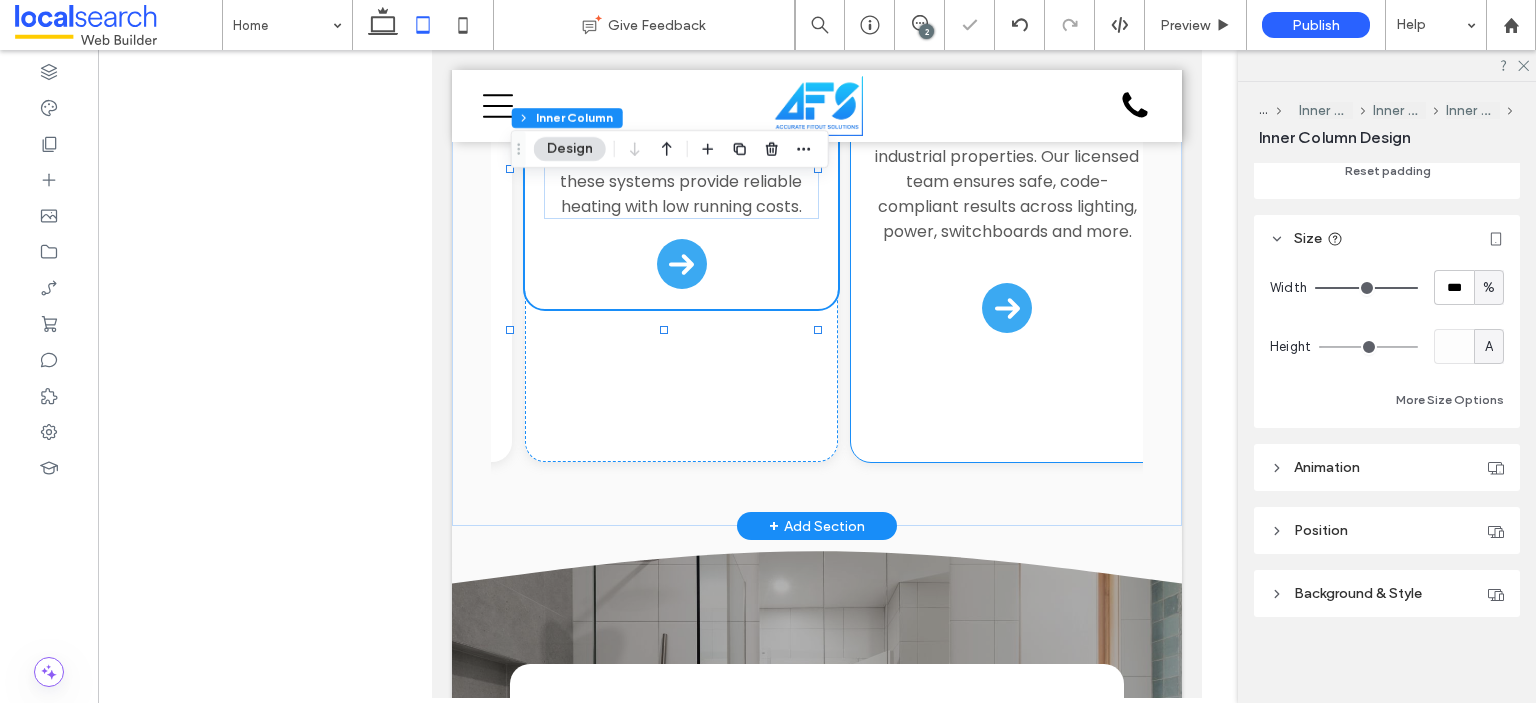 click on "Electrical Services
We handle
electrical fit outs , upgrades and maintenance for a range of commercial and industrial properties. Our licensed team ensures safe, code-compliant results across lighting, power, switchboards and more." at bounding box center (1007, 181) 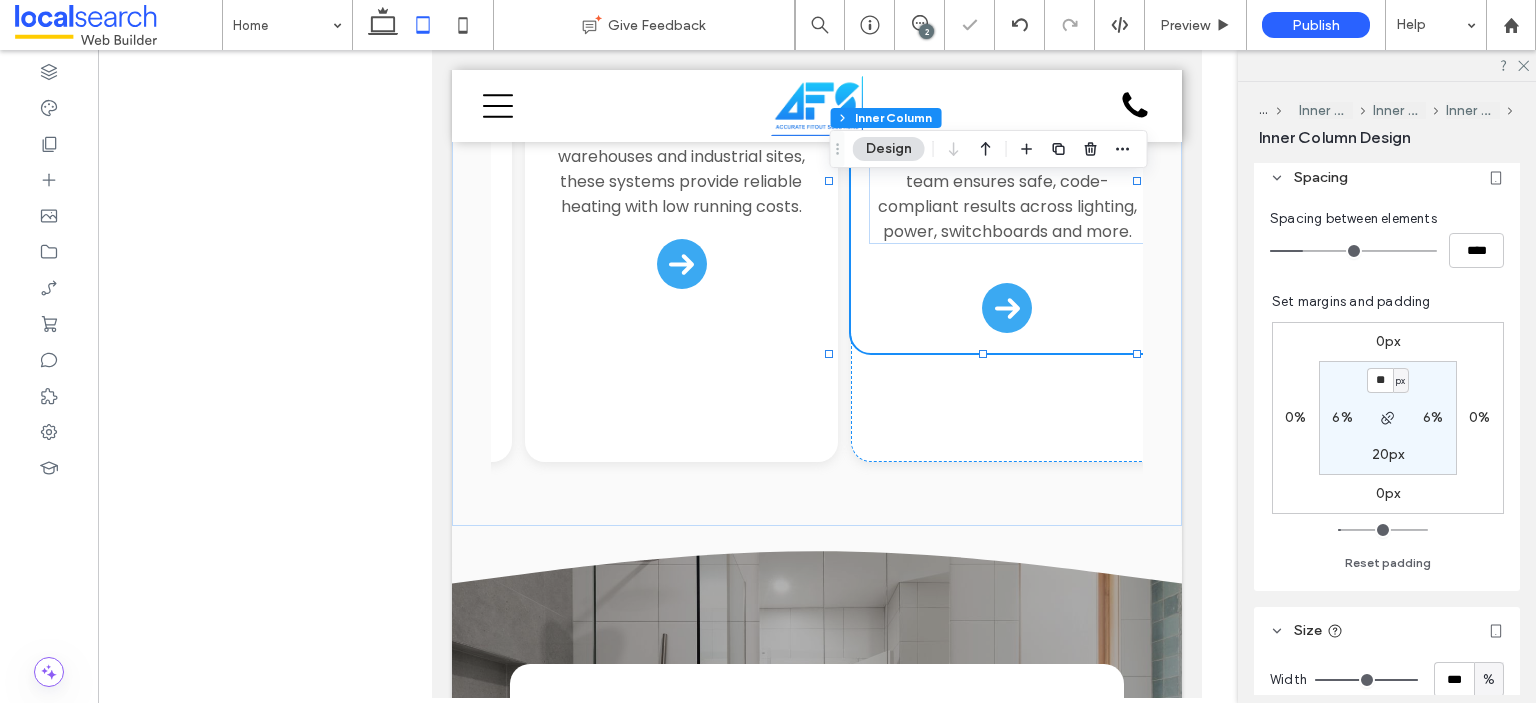 scroll, scrollTop: 855, scrollLeft: 0, axis: vertical 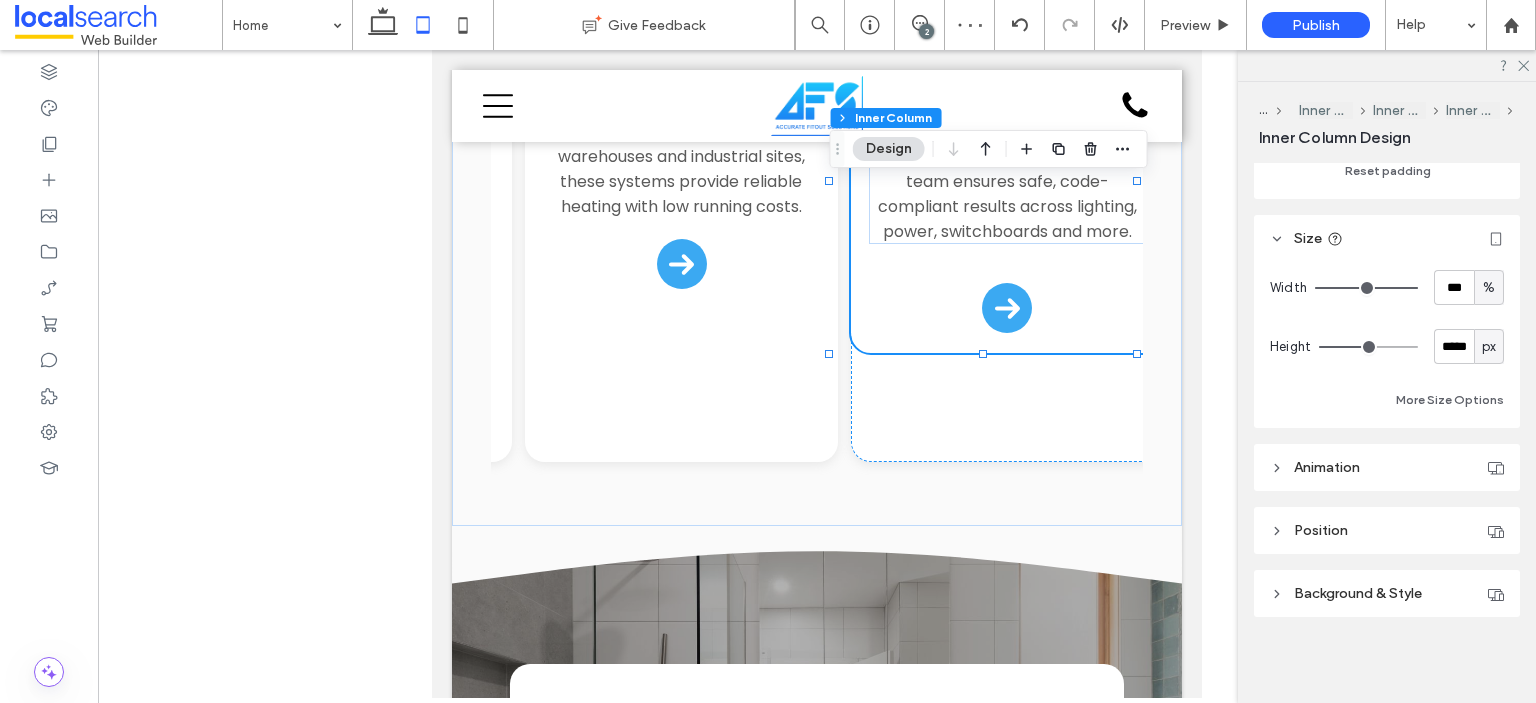 click on "px" at bounding box center (1489, 347) 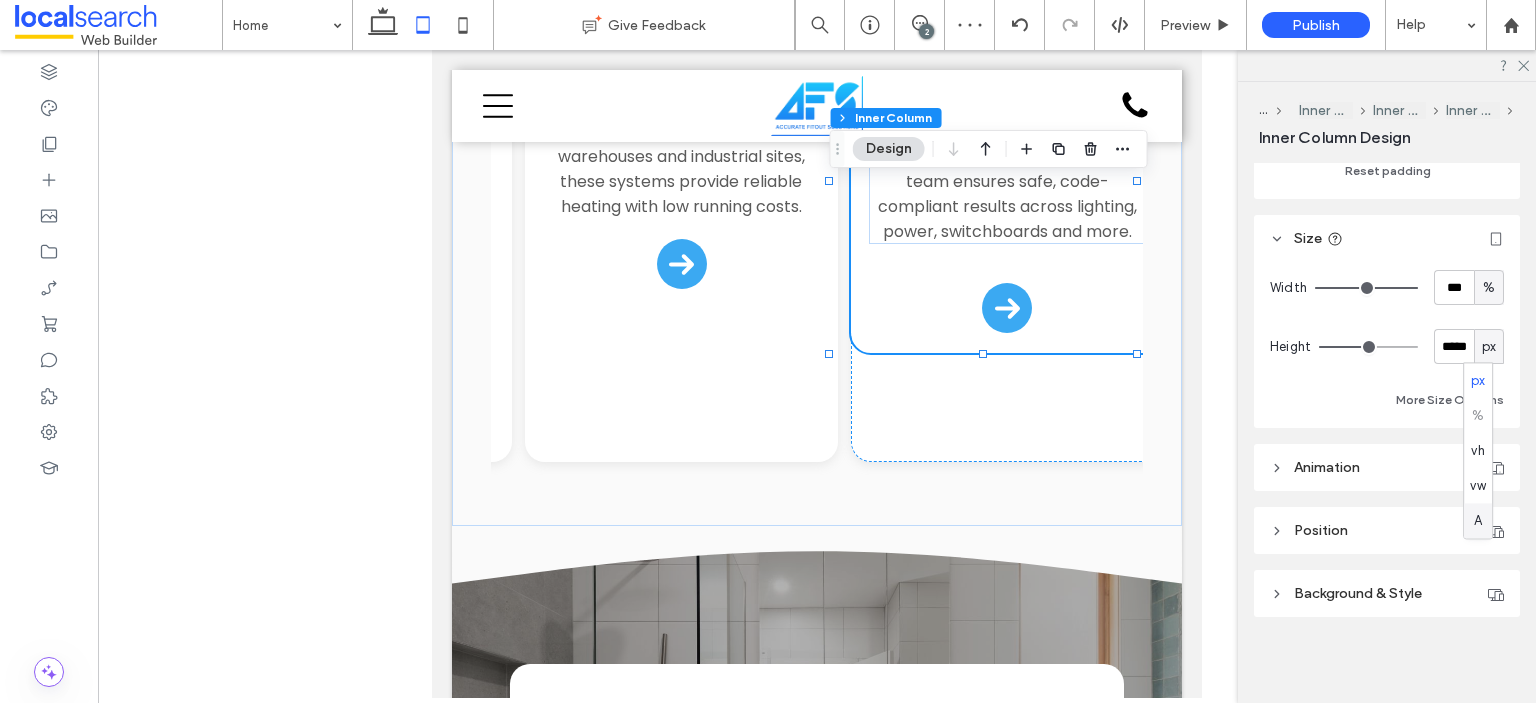 click on "A" at bounding box center (1478, 521) 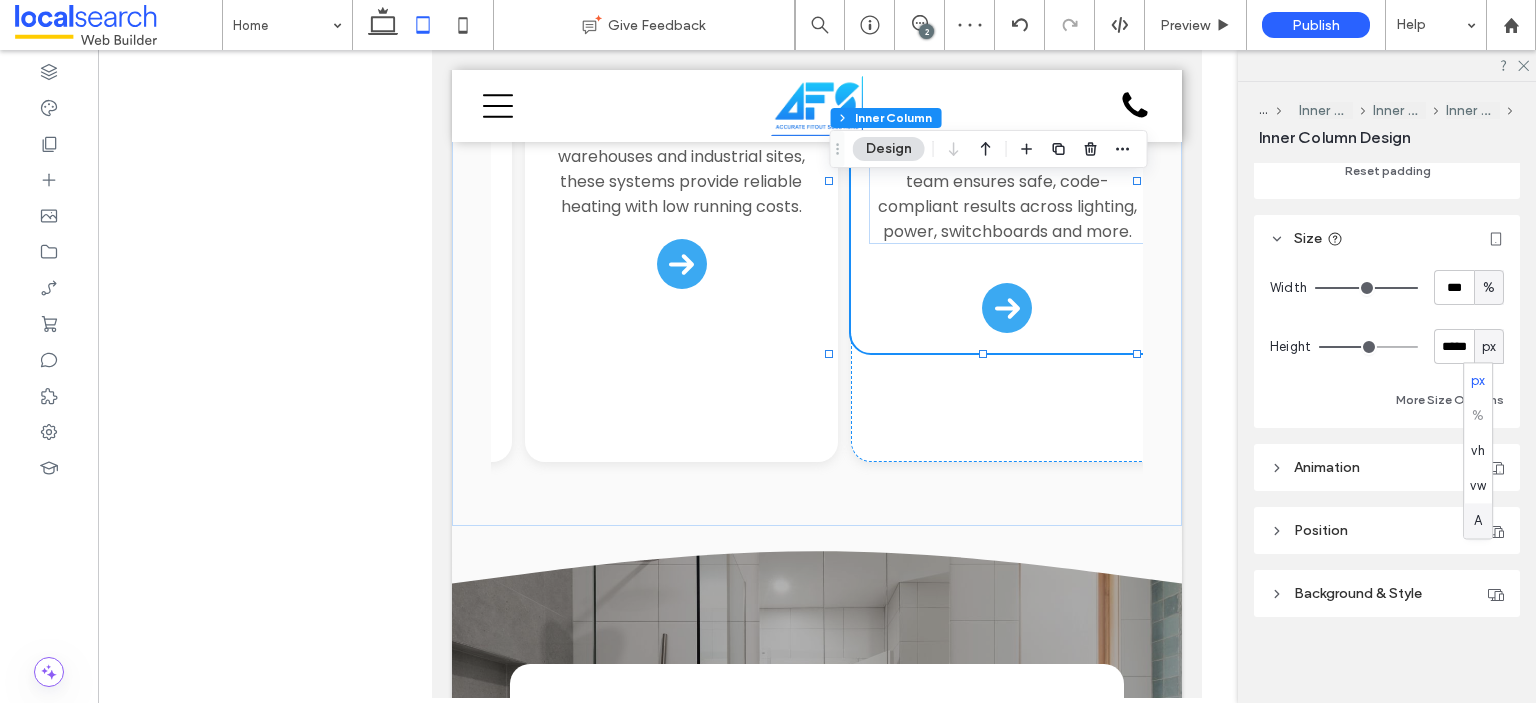 type on "*" 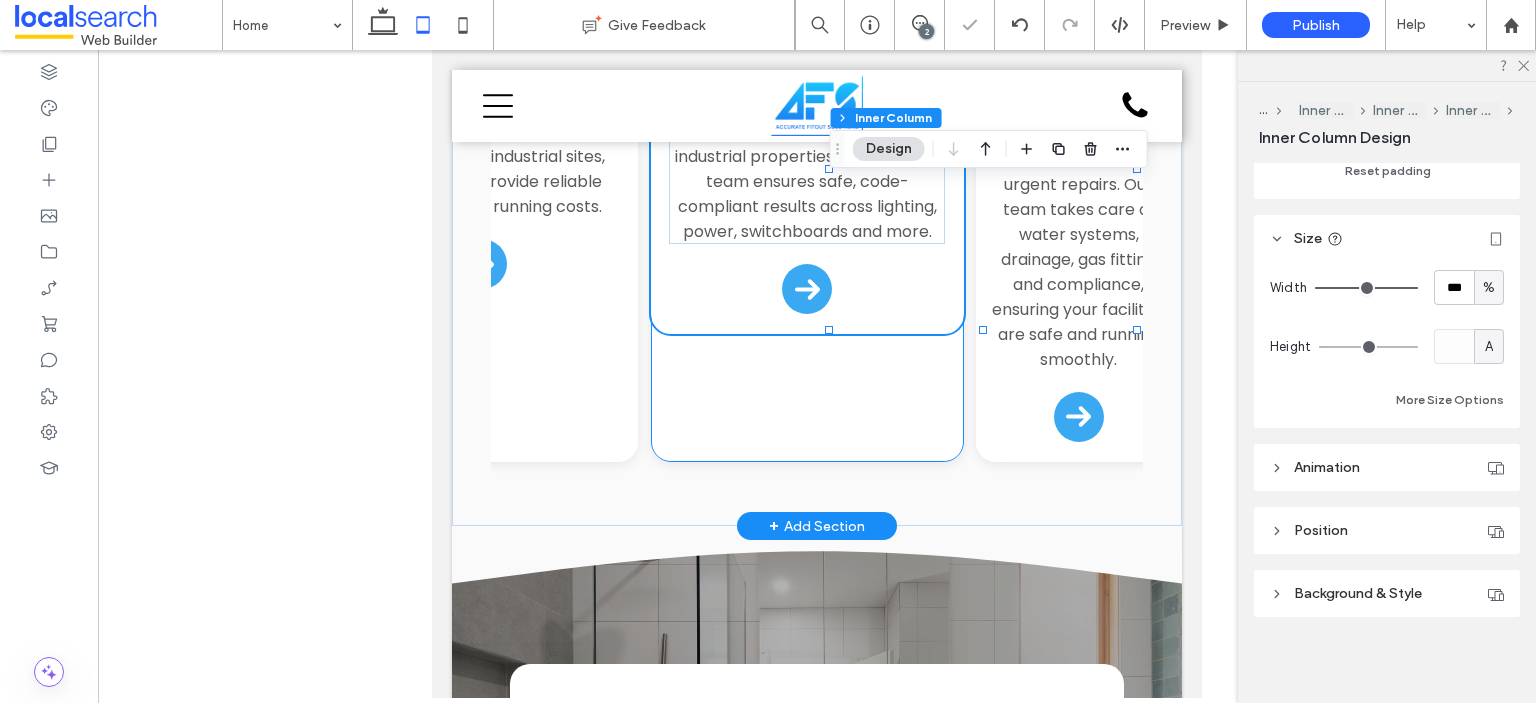 scroll, scrollTop: 0, scrollLeft: 943, axis: horizontal 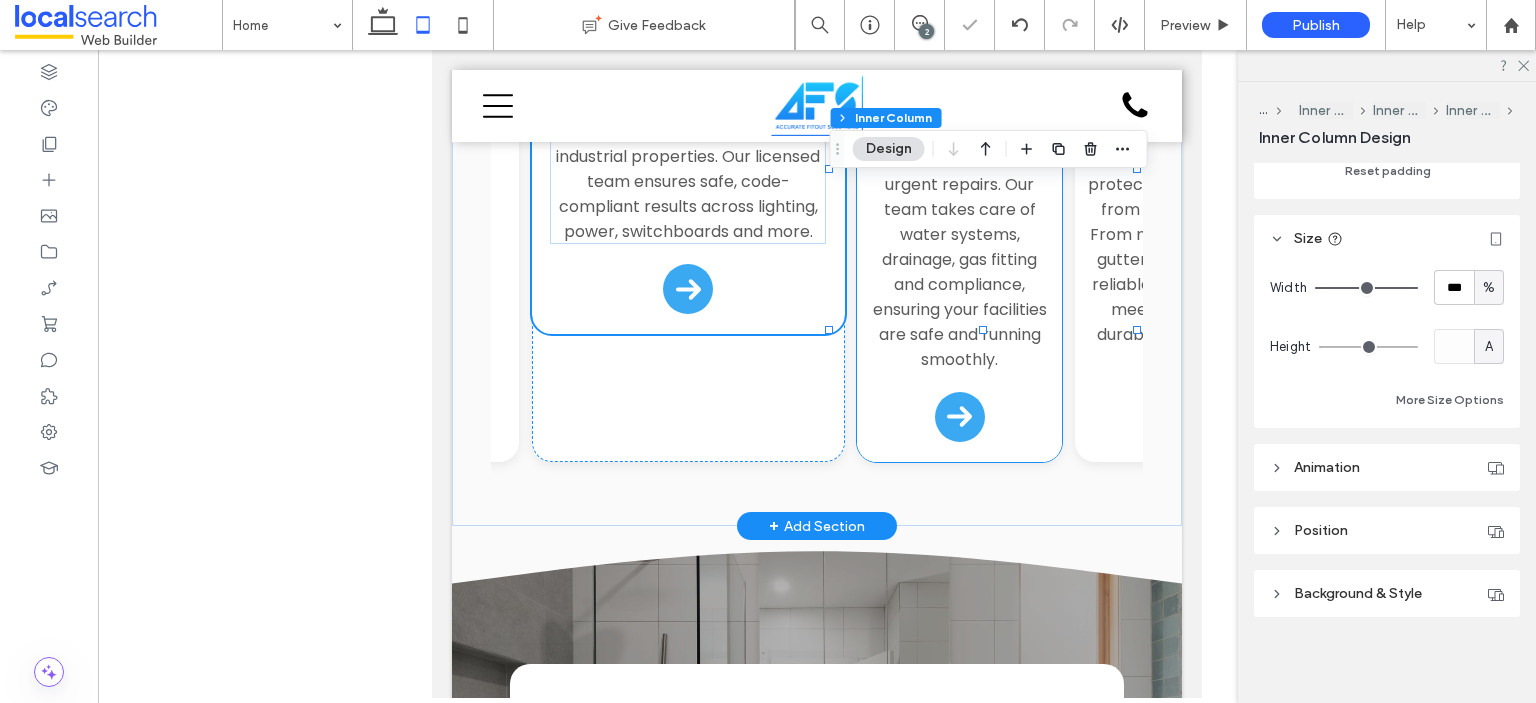 click on "Plumbing Services
We offer full-service
commercial plumbing , from installations to urgent repairs. Our team takes care of water systems, drainage, gas fitting and compliance, ensuring your facilities are safe and running smoothly." at bounding box center [959, 232] 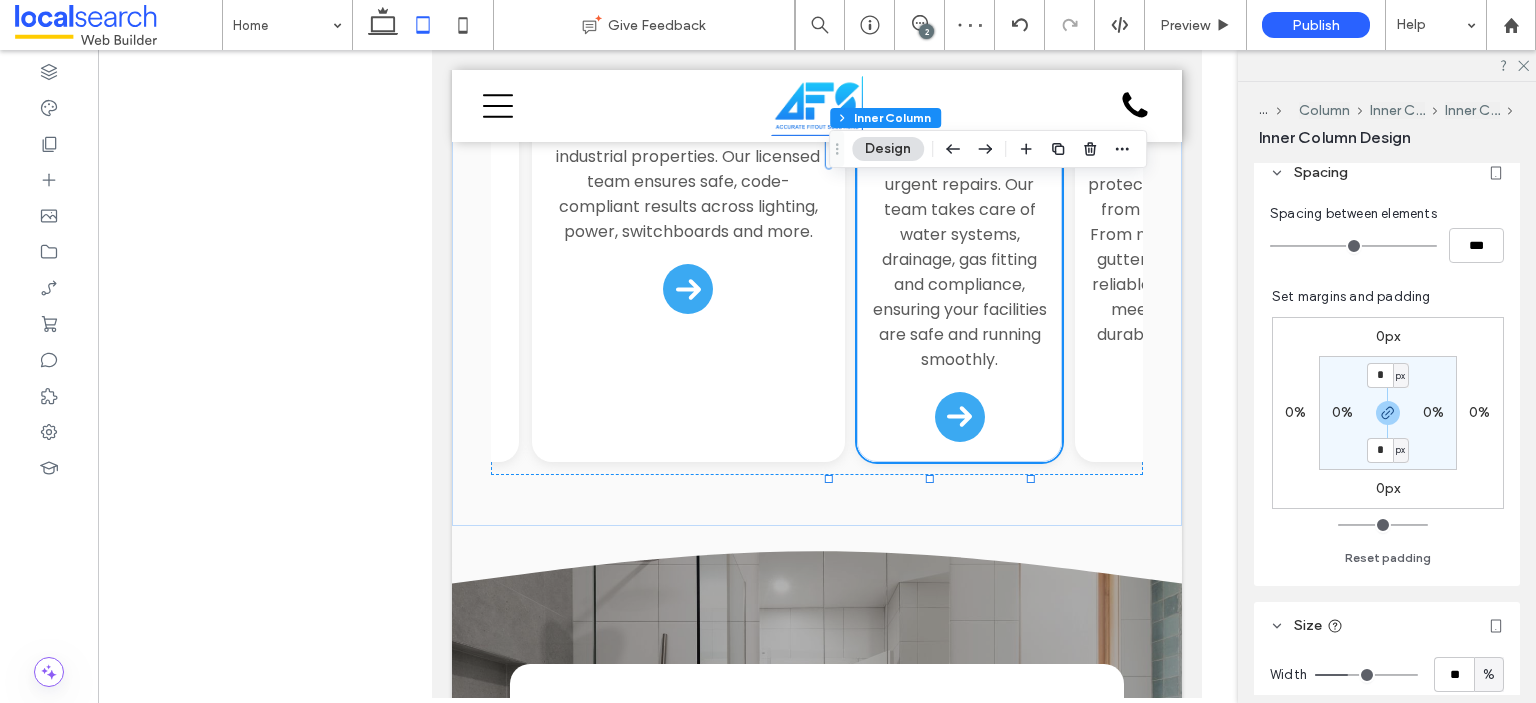 scroll, scrollTop: 855, scrollLeft: 0, axis: vertical 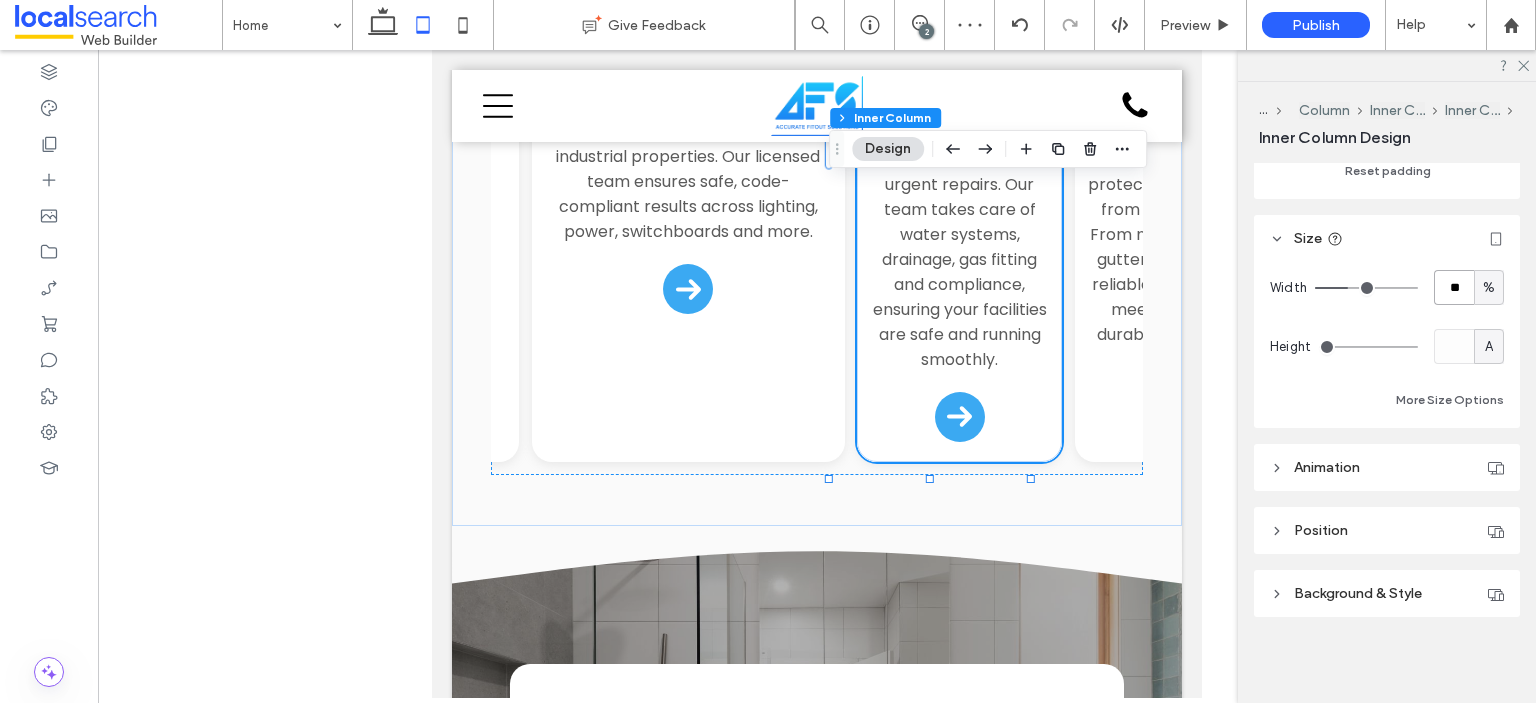 click on "**" at bounding box center (1454, 287) 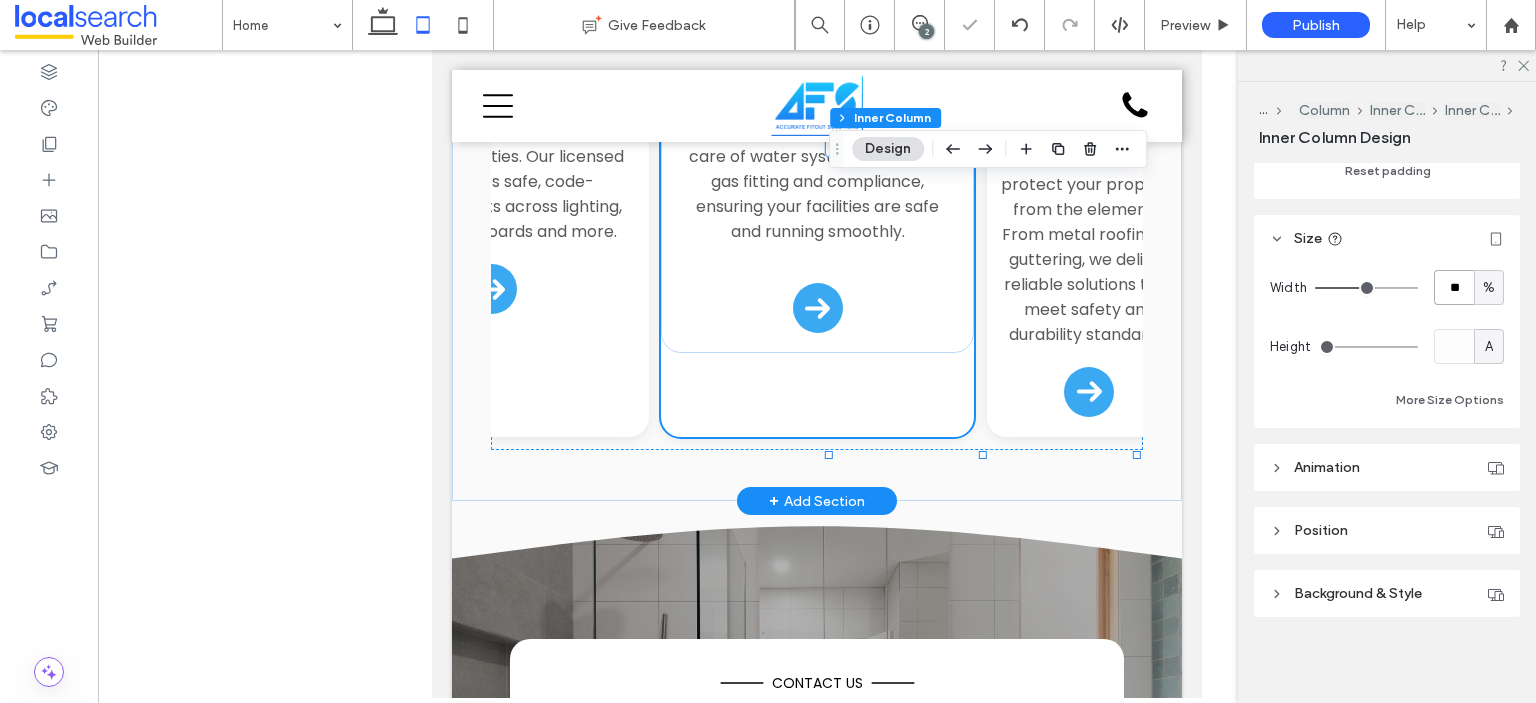 scroll, scrollTop: 0, scrollLeft: 1261, axis: horizontal 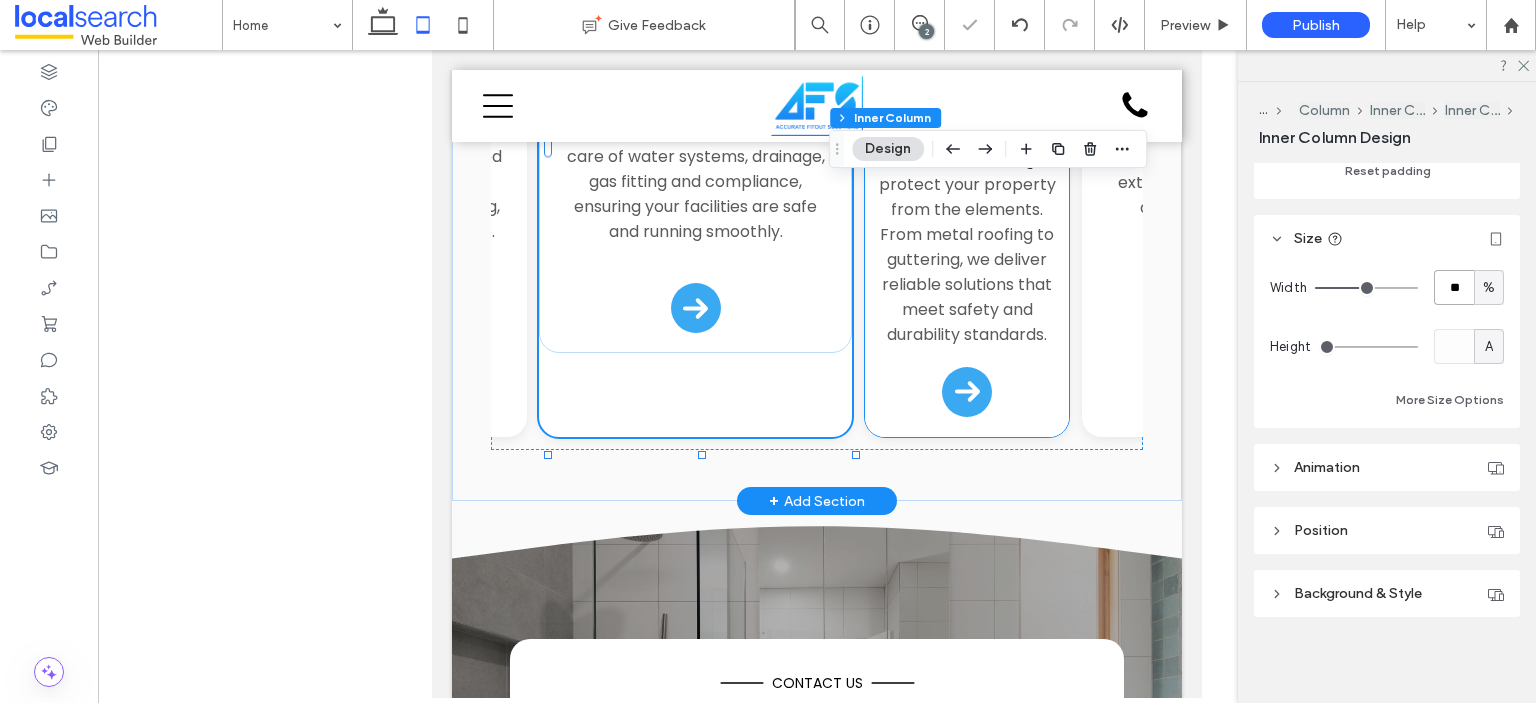 click on "Roofing Services
Our team maintains and repairs
commercial roofing   to protect your property from the elements. From metal roofing to guttering, we deliver reliable solutions that meet safety and durability standards." at bounding box center (967, 219) 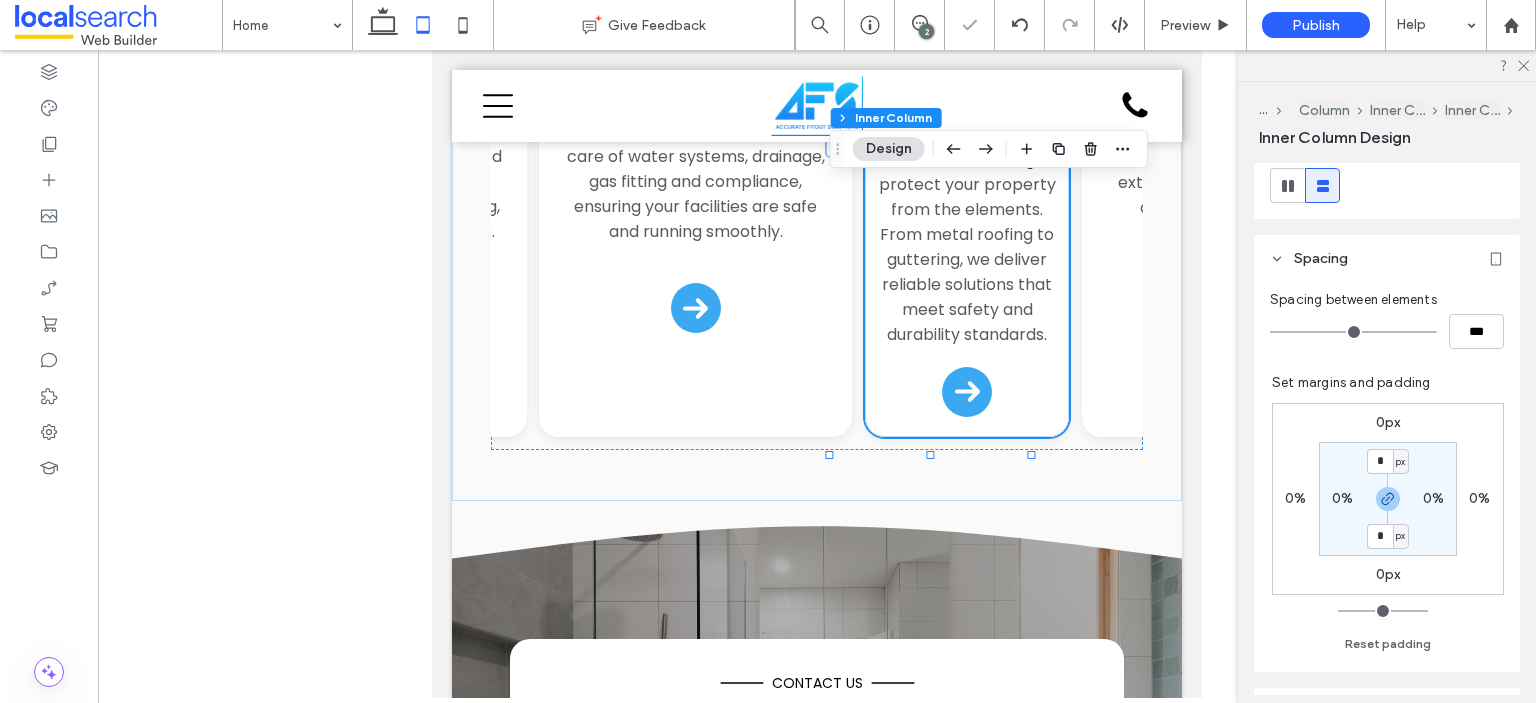 scroll, scrollTop: 855, scrollLeft: 0, axis: vertical 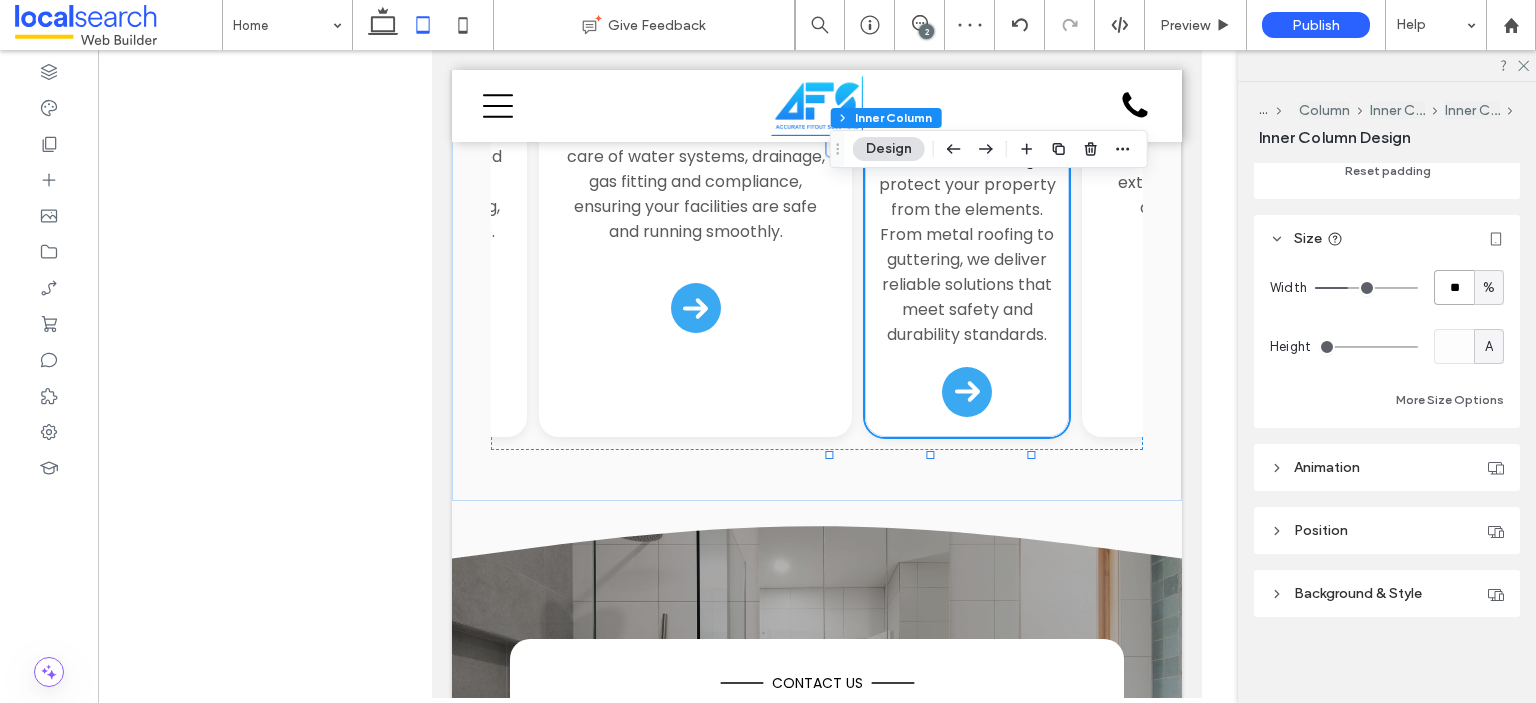 click on "**" at bounding box center (1454, 287) 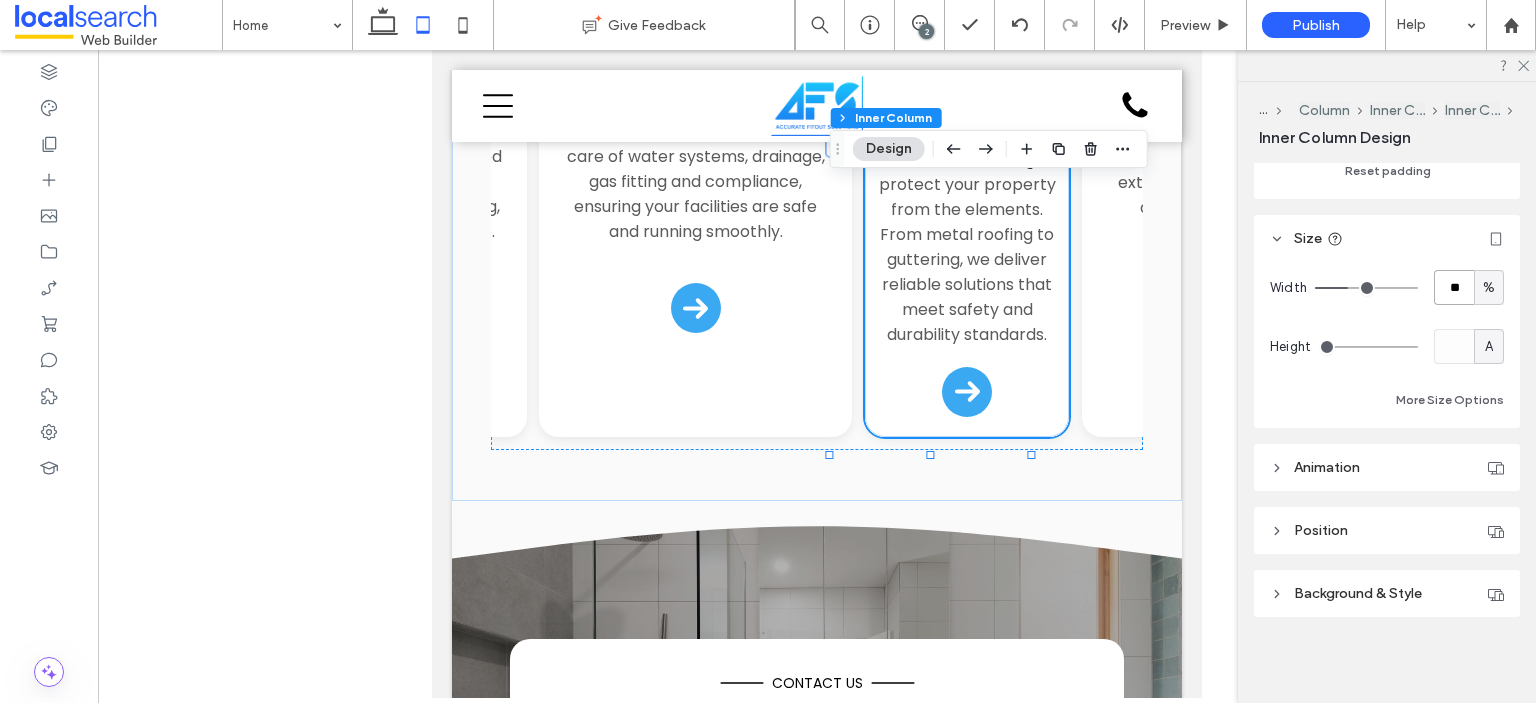 type on "**" 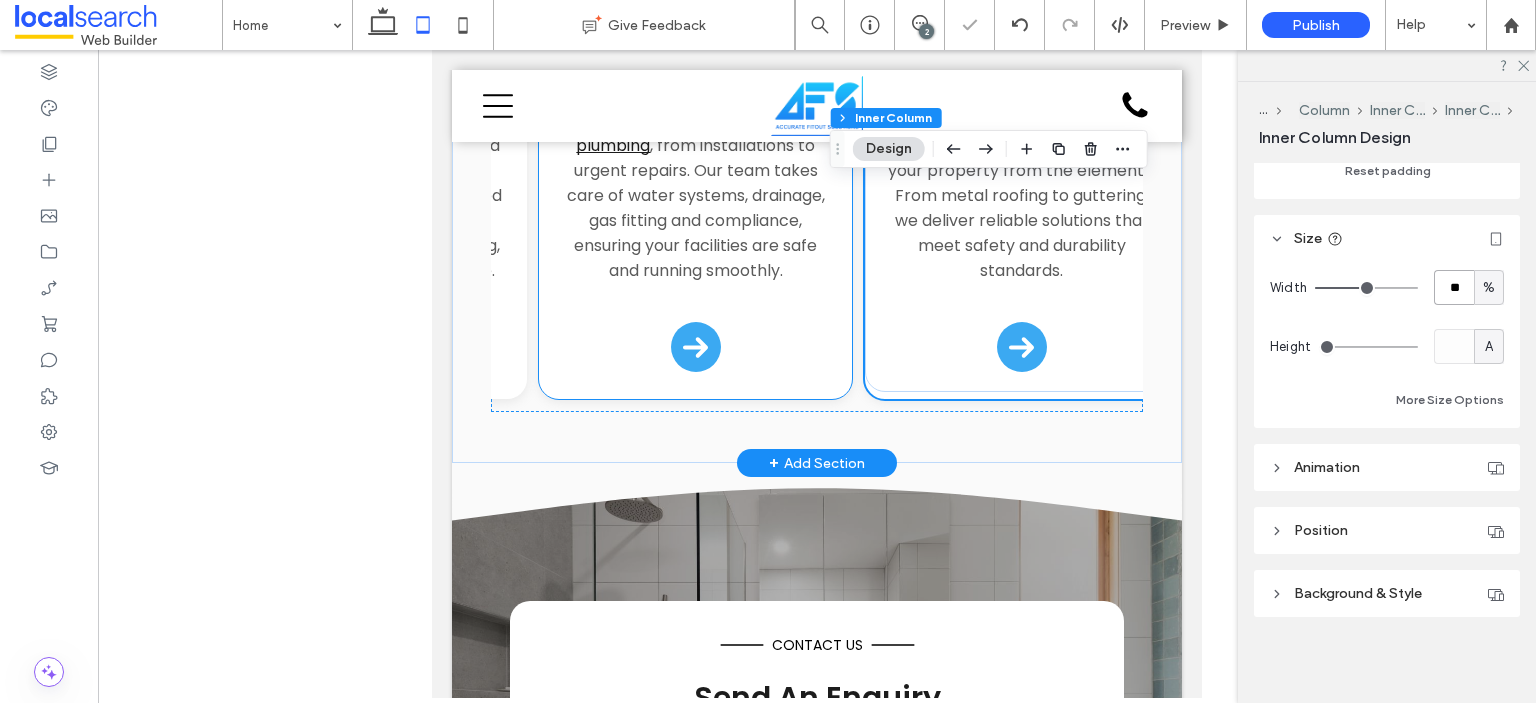 scroll, scrollTop: 2800, scrollLeft: 0, axis: vertical 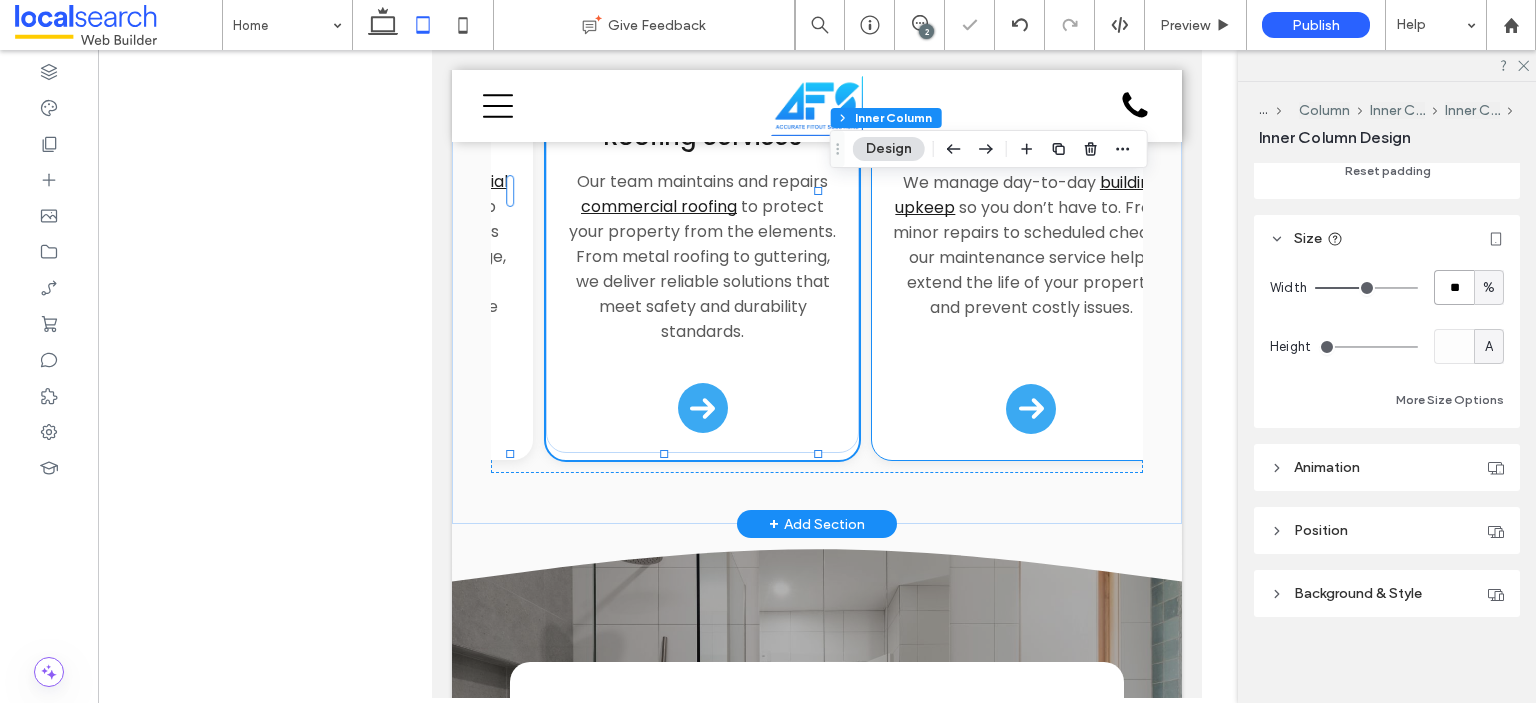 click on "Building Maintenance
We manage day-to-day
building upkeep   so you don’t have to. From minor repairs to scheduled checks, our maintenance service helps extend the life of your property and prevent costly issues." at bounding box center [1031, 282] 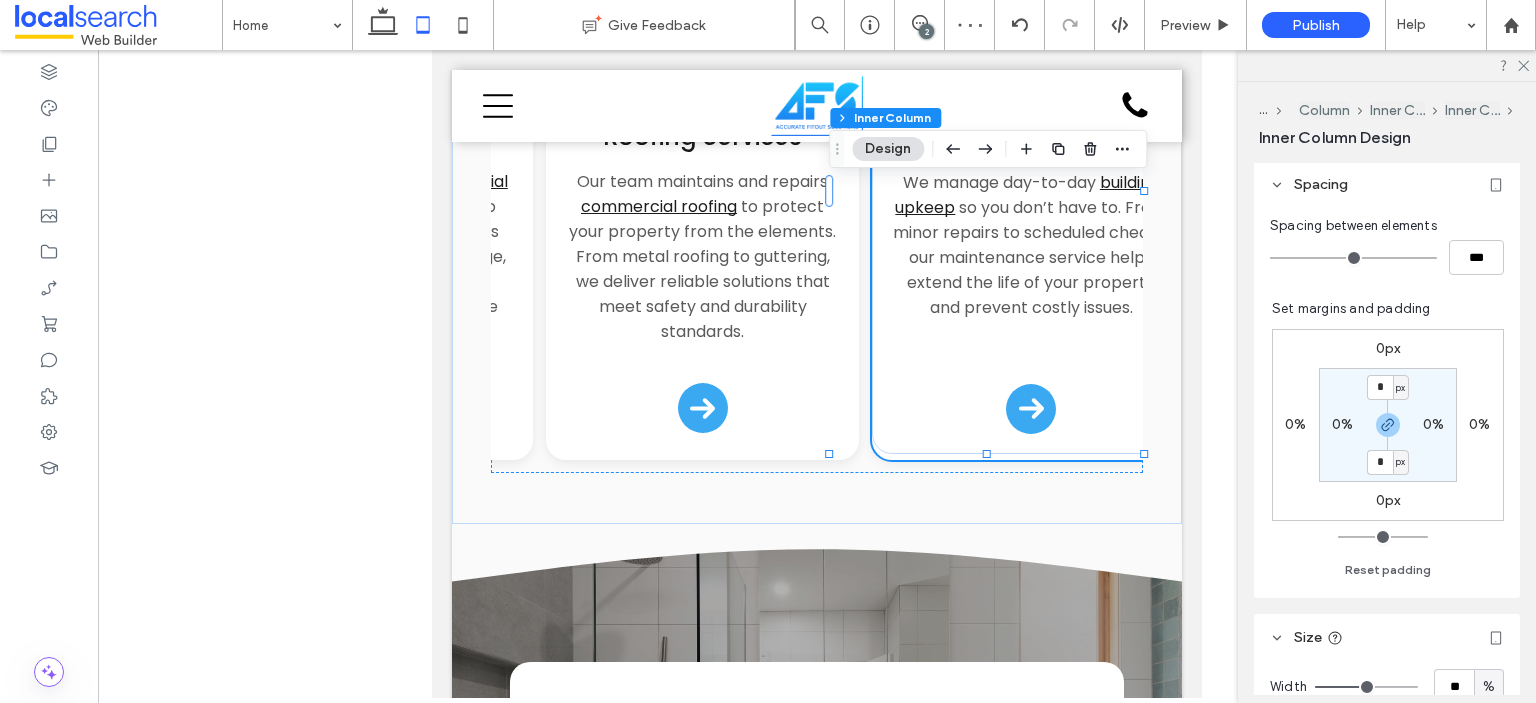 scroll, scrollTop: 855, scrollLeft: 0, axis: vertical 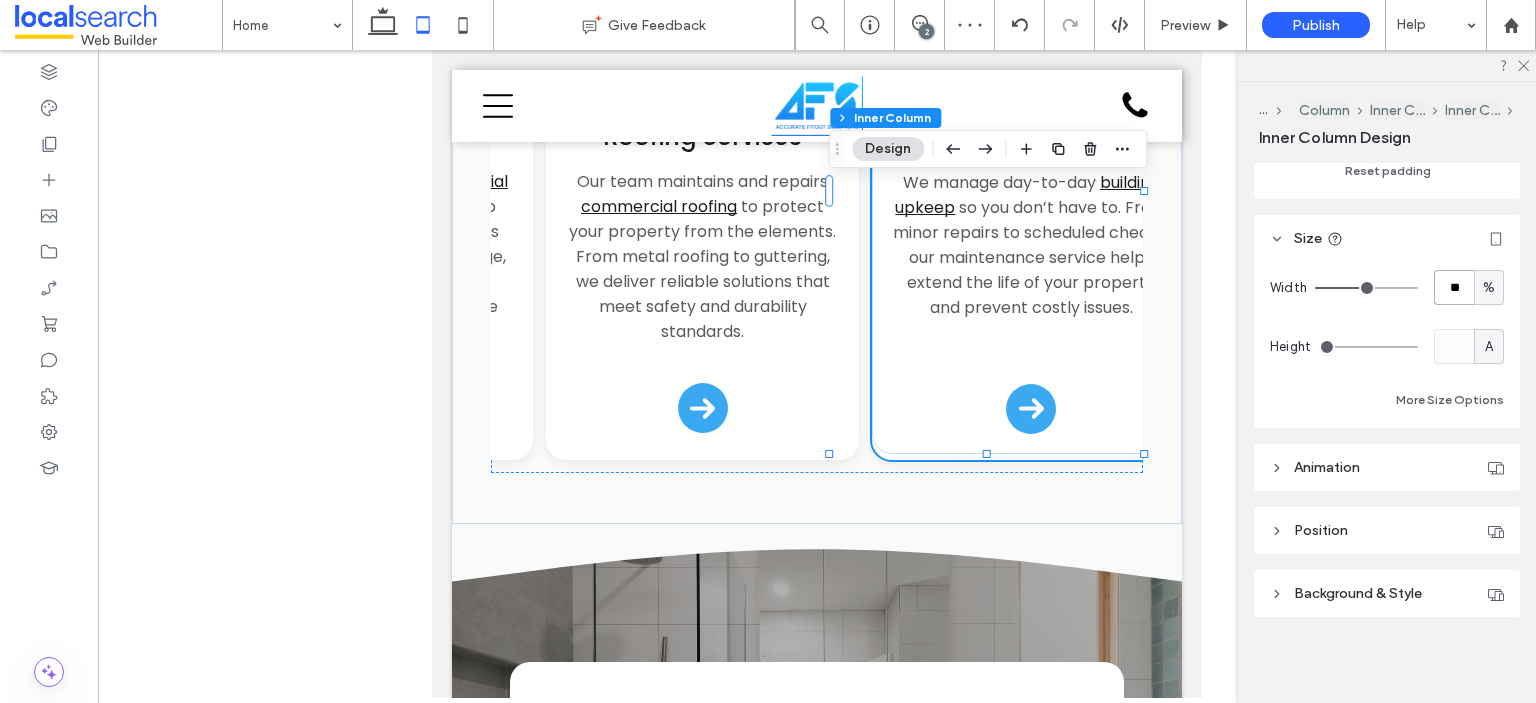 click on "**" at bounding box center (1454, 287) 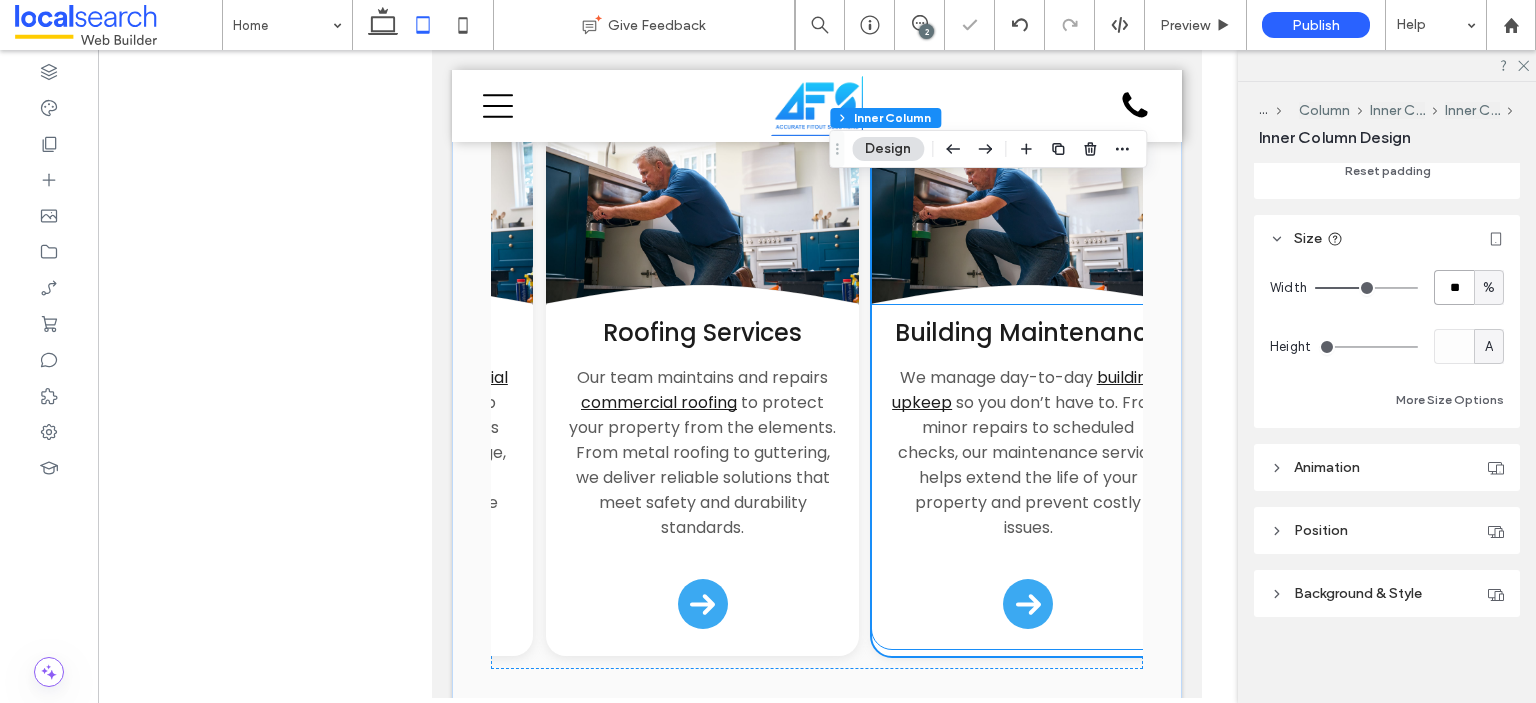 scroll, scrollTop: 2600, scrollLeft: 0, axis: vertical 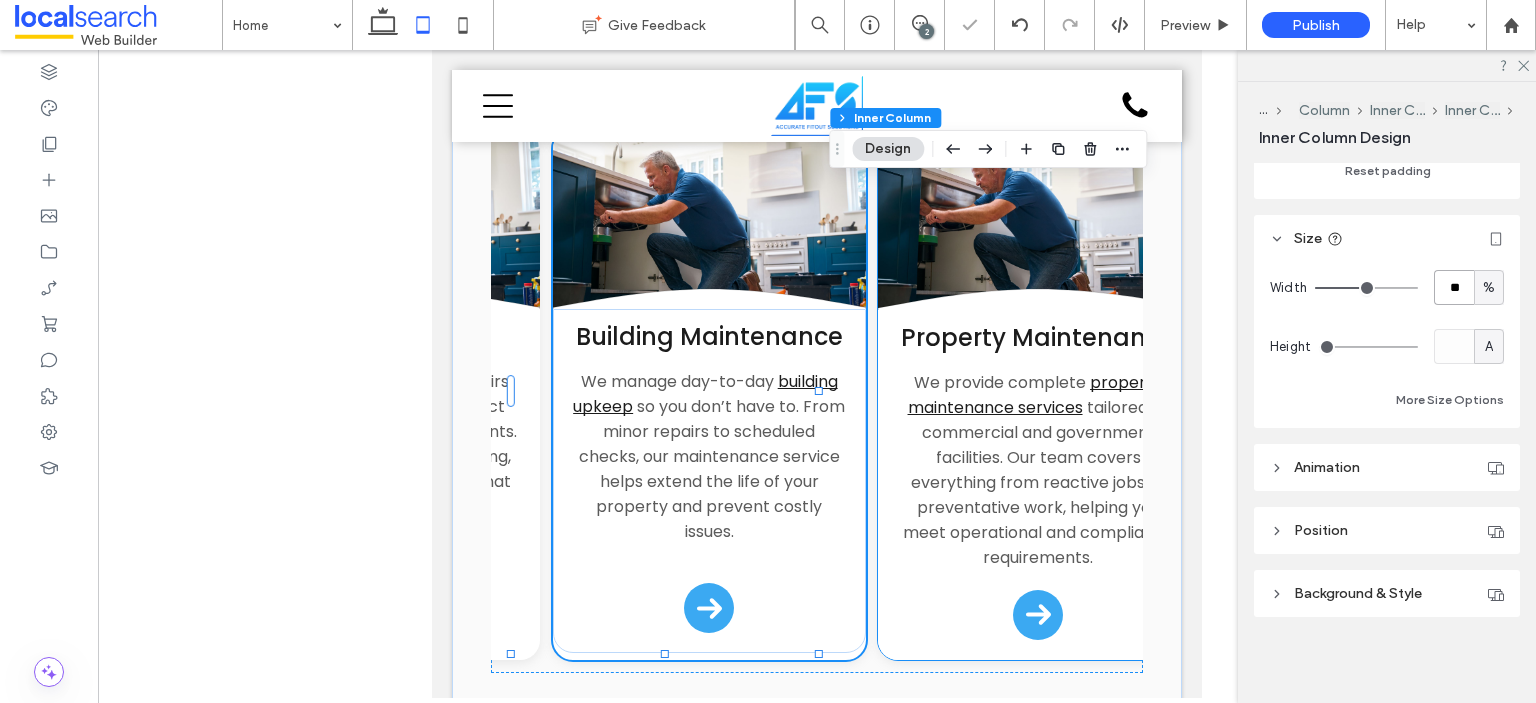 click on "tailored to commercial and government facilities. Our team covers everything from reactive jobs to preventative work, helping you meet operational and compliance requirements." at bounding box center (1038, 482) 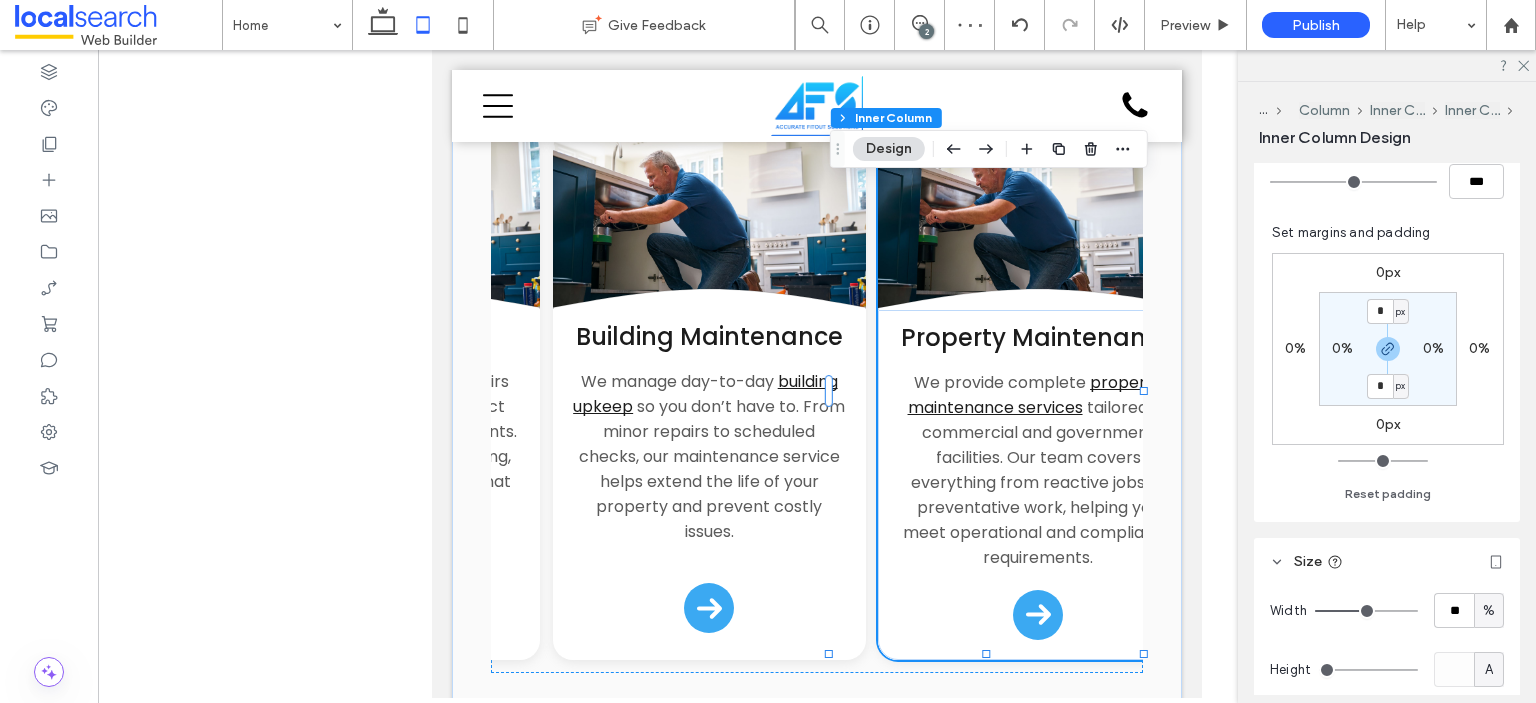 scroll, scrollTop: 855, scrollLeft: 0, axis: vertical 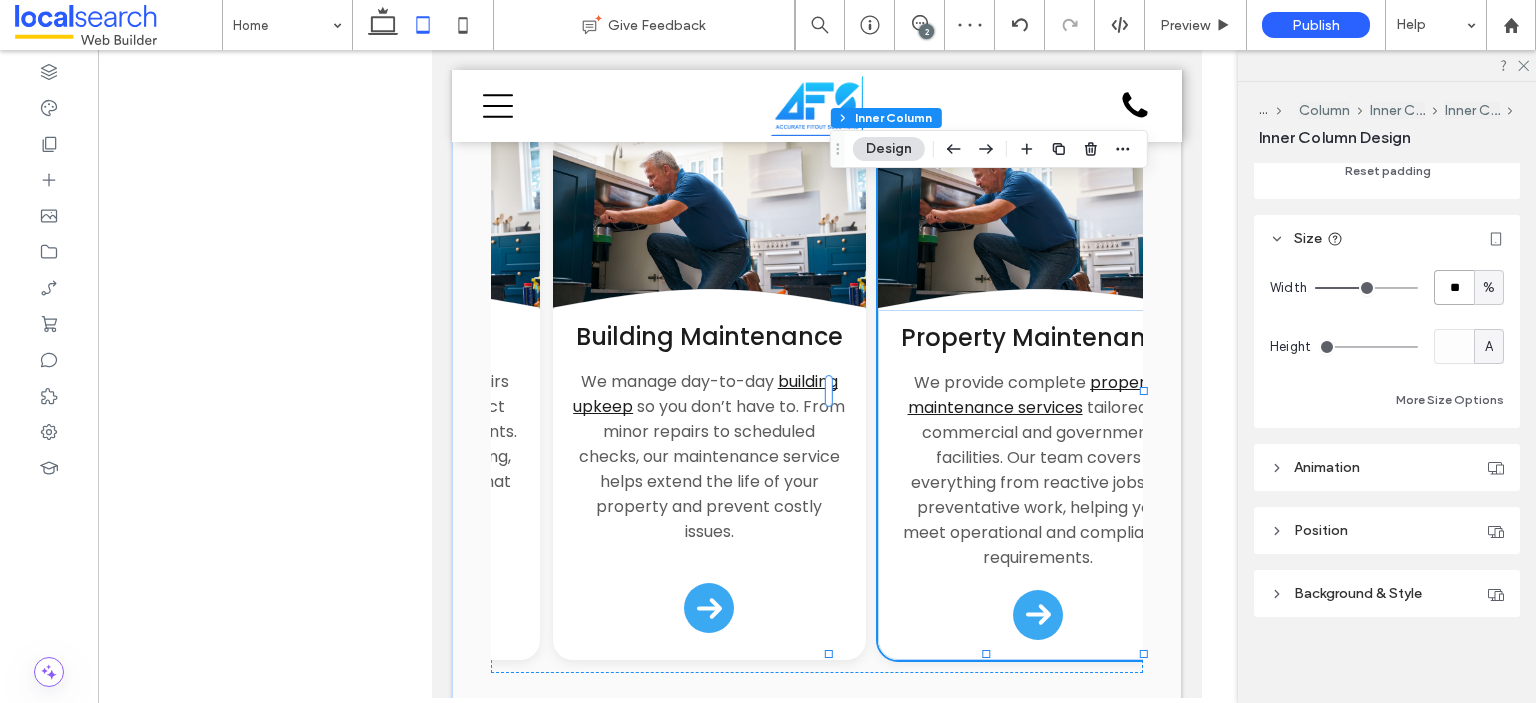 click on "**" at bounding box center [1454, 287] 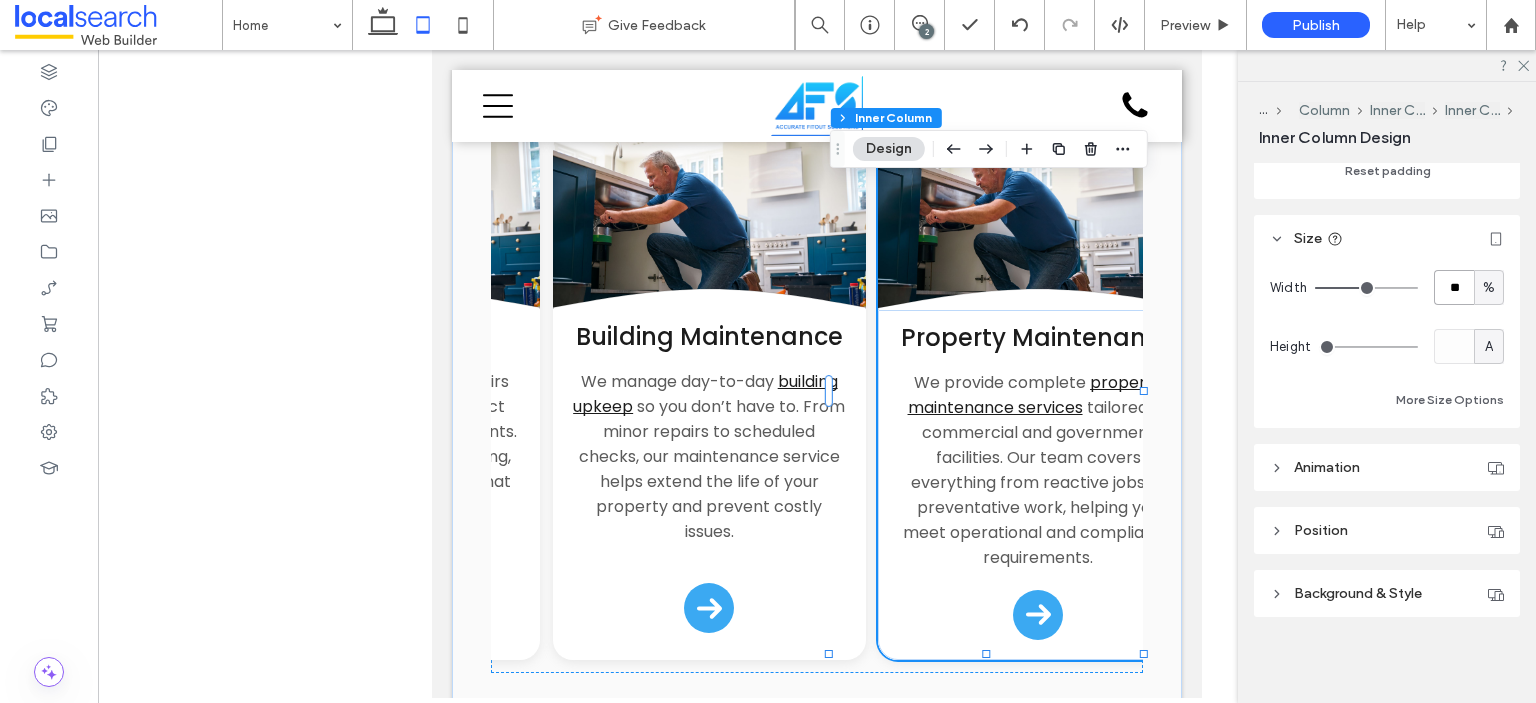 type on "**" 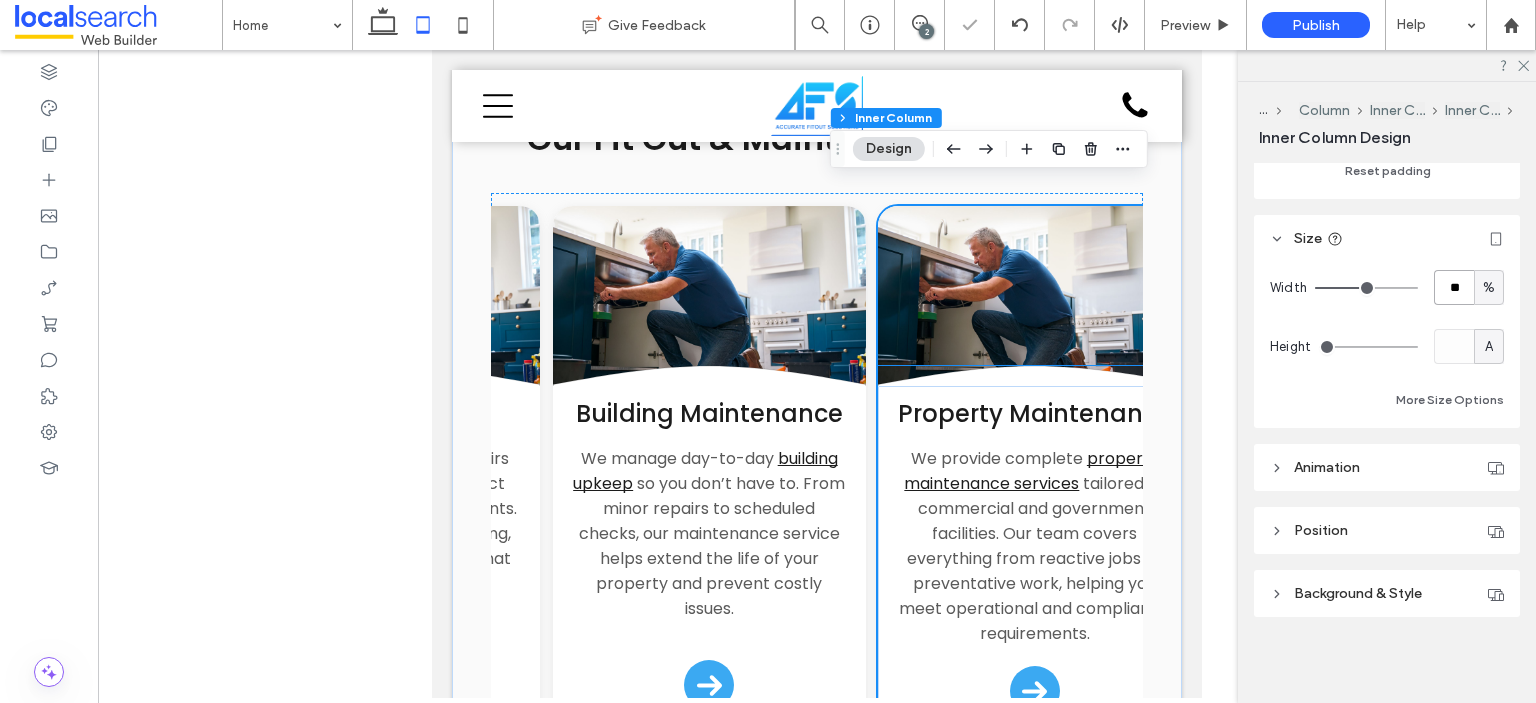 scroll, scrollTop: 2400, scrollLeft: 0, axis: vertical 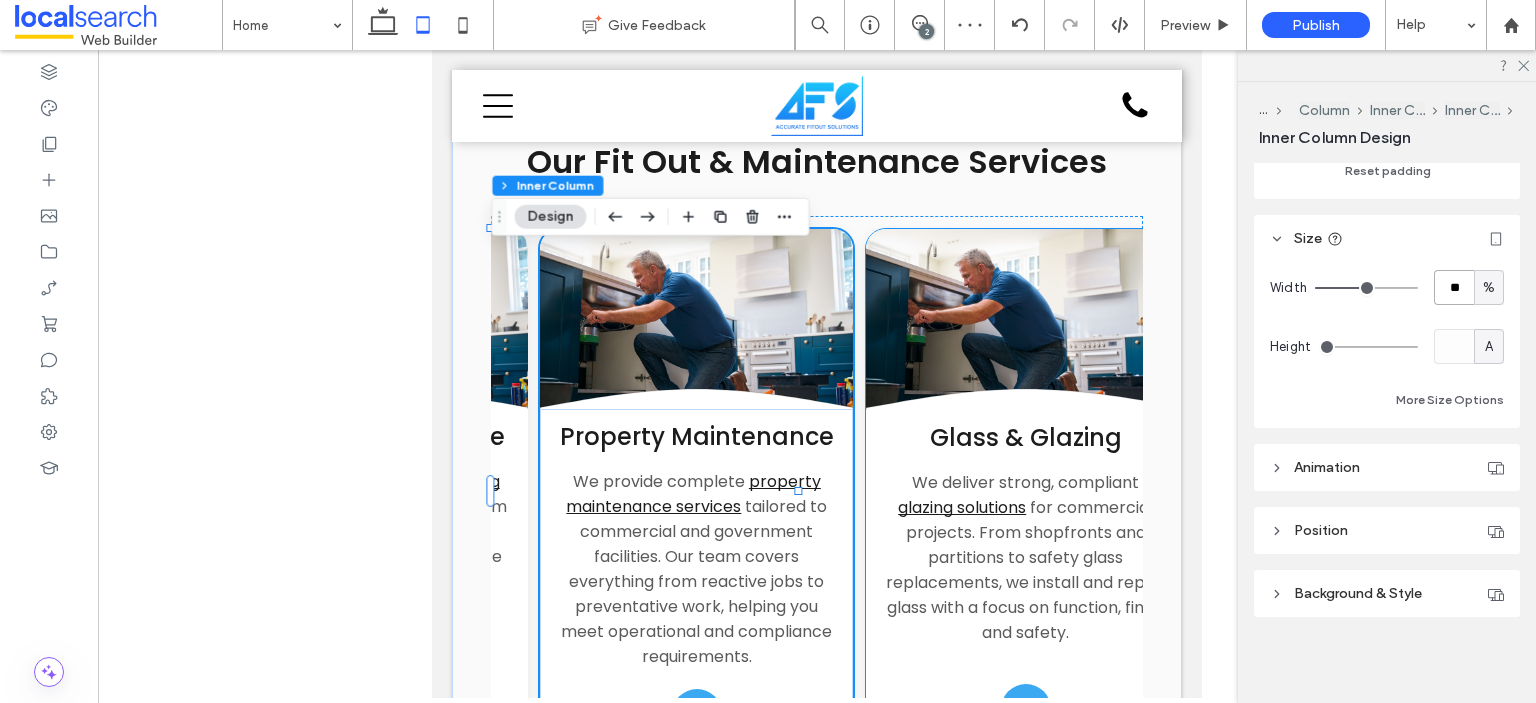 click on ".cls-1-1132603790-1132603790 {
fill: none;
stroke: #000;
}" 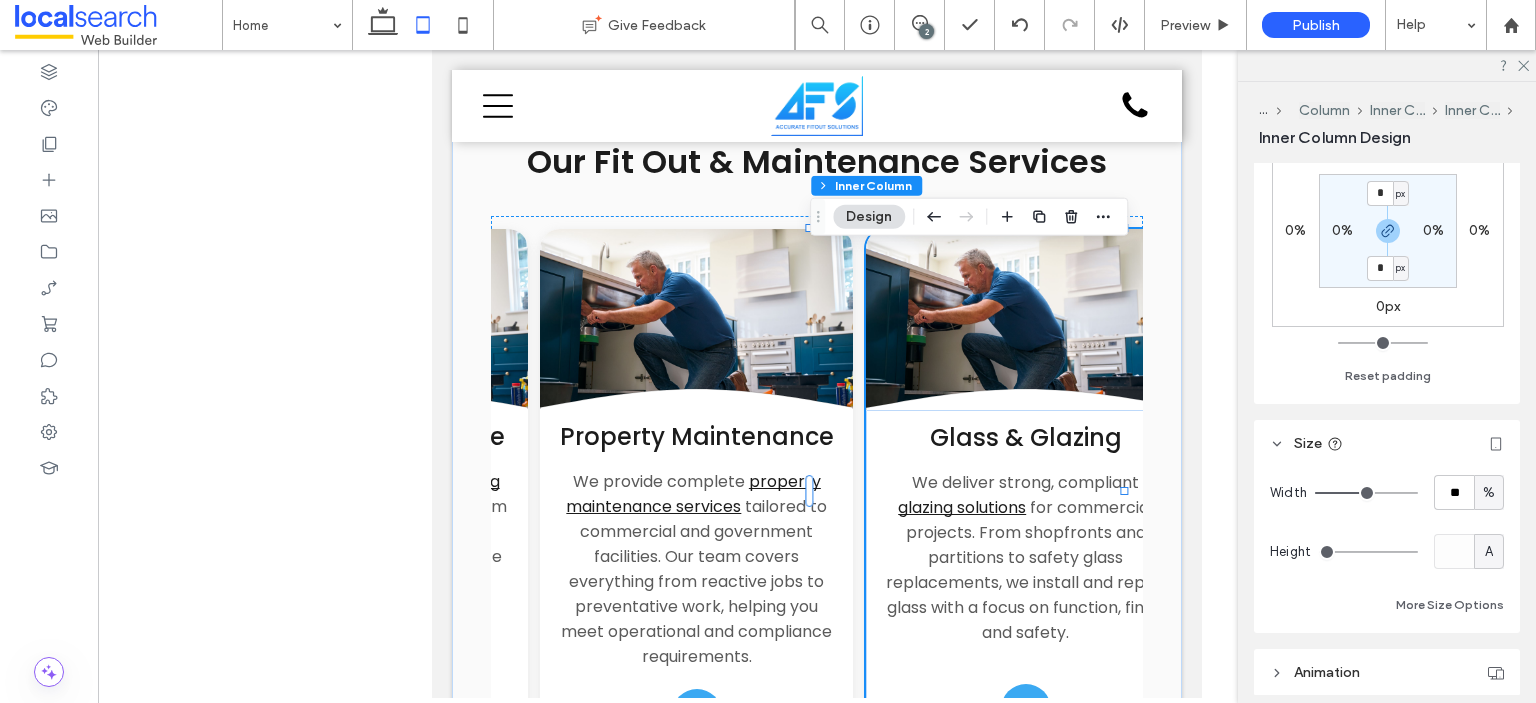 scroll, scrollTop: 855, scrollLeft: 0, axis: vertical 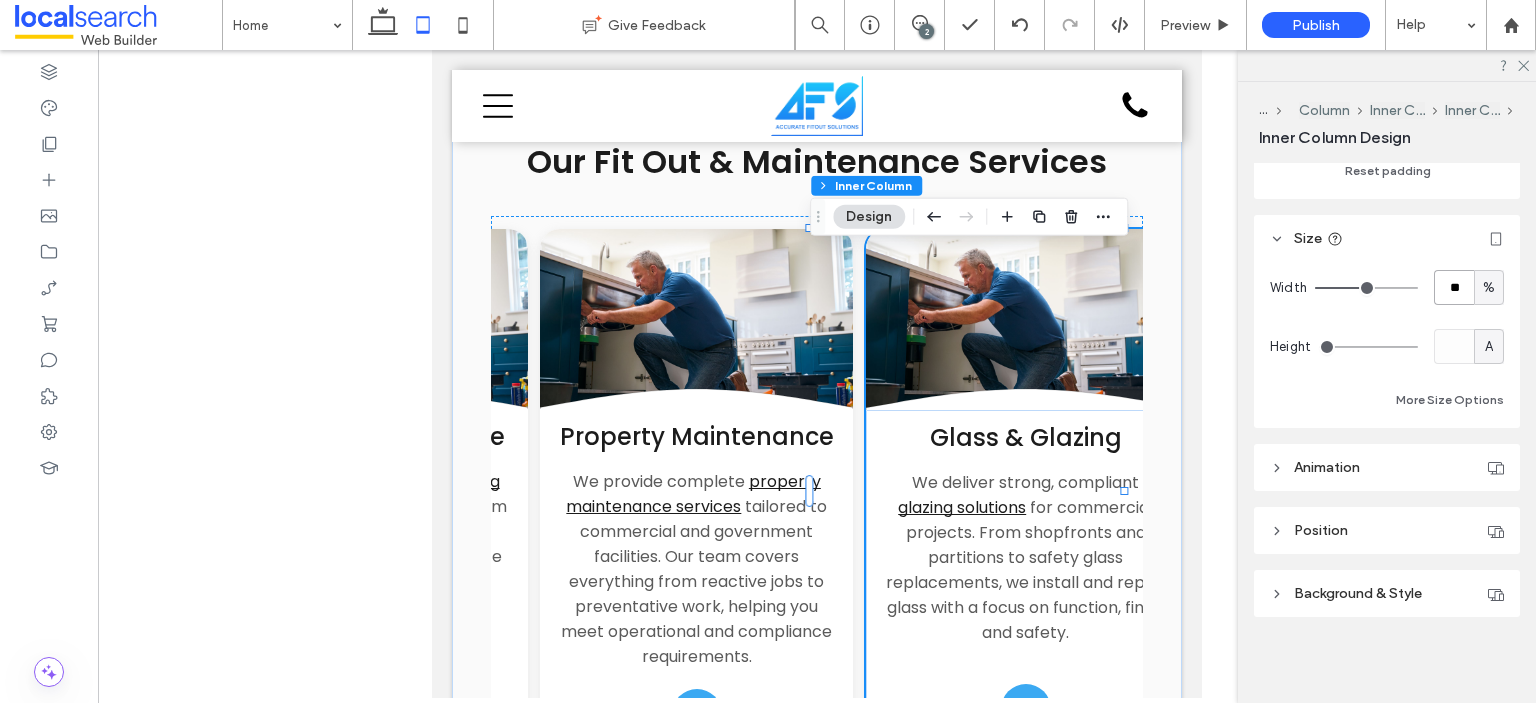 click on "**" at bounding box center (1454, 287) 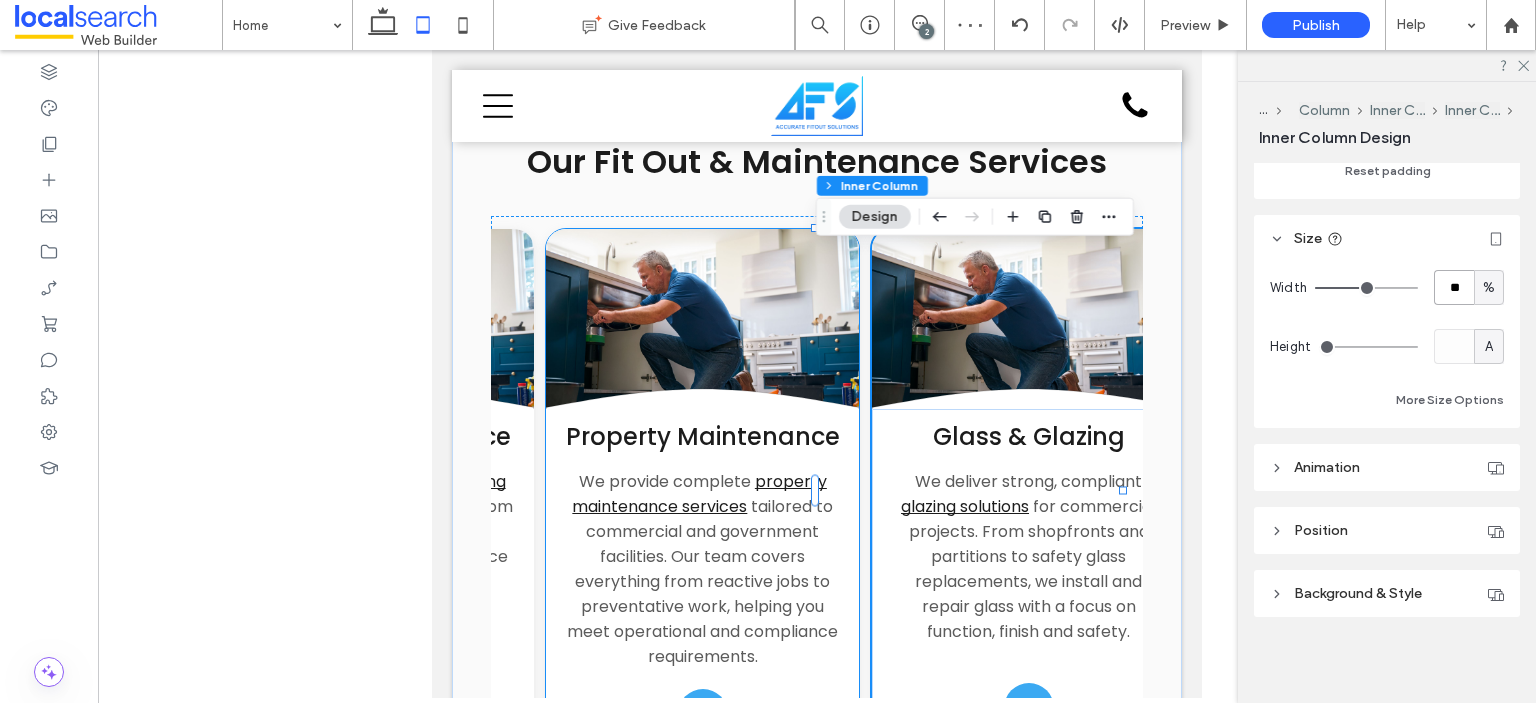 scroll, scrollTop: 0, scrollLeft: 2232, axis: horizontal 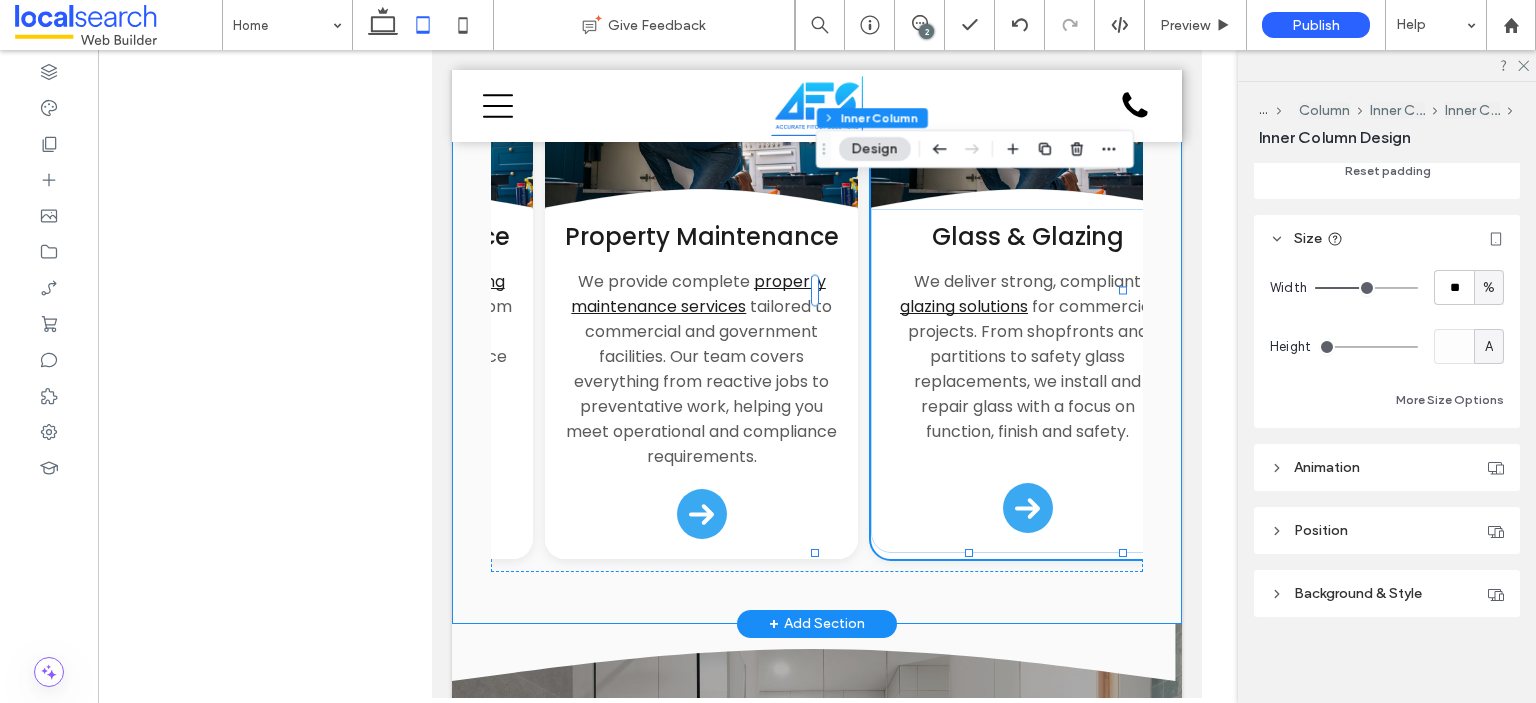 click on "What We Do
Our Fit Out & Maintenance Services
Button
.cls-1-1132603790-1132603790 {
fill: none;
stroke: #000;
}
HVAC Services
We install, upgrade and maintain
HVAC systems   that keep commercial environments safe and comfortable. From ducted systems to ventilation, we deliver efficient heating and cooling solutions tailored to your needs.
Button
.cls-1-1132603790-1132603790 {
fill: none;
stroke: #000;
}
Partitioning & Facade
Our team creates functional, professional spaces with custom
partitioning and façade solutions" at bounding box center (817, 233) 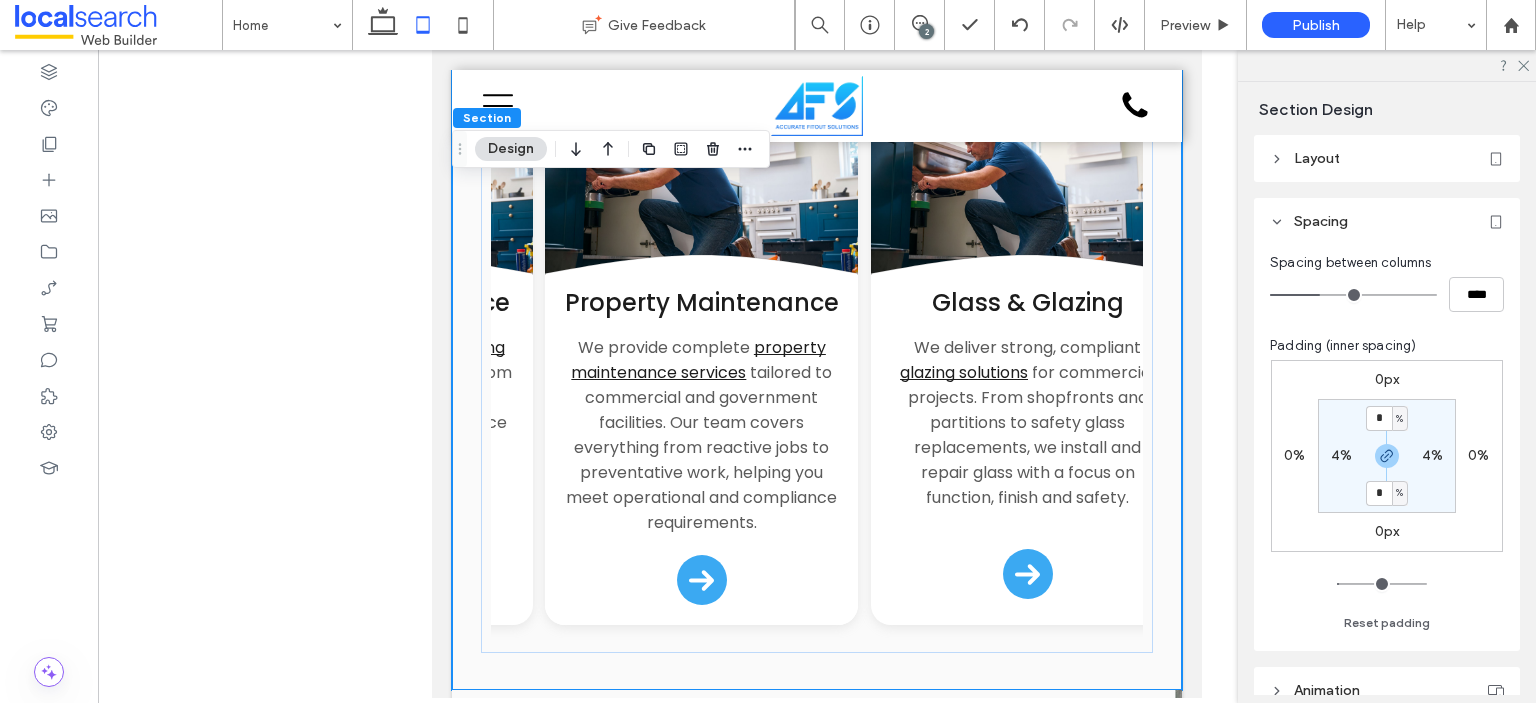 scroll, scrollTop: 2600, scrollLeft: 0, axis: vertical 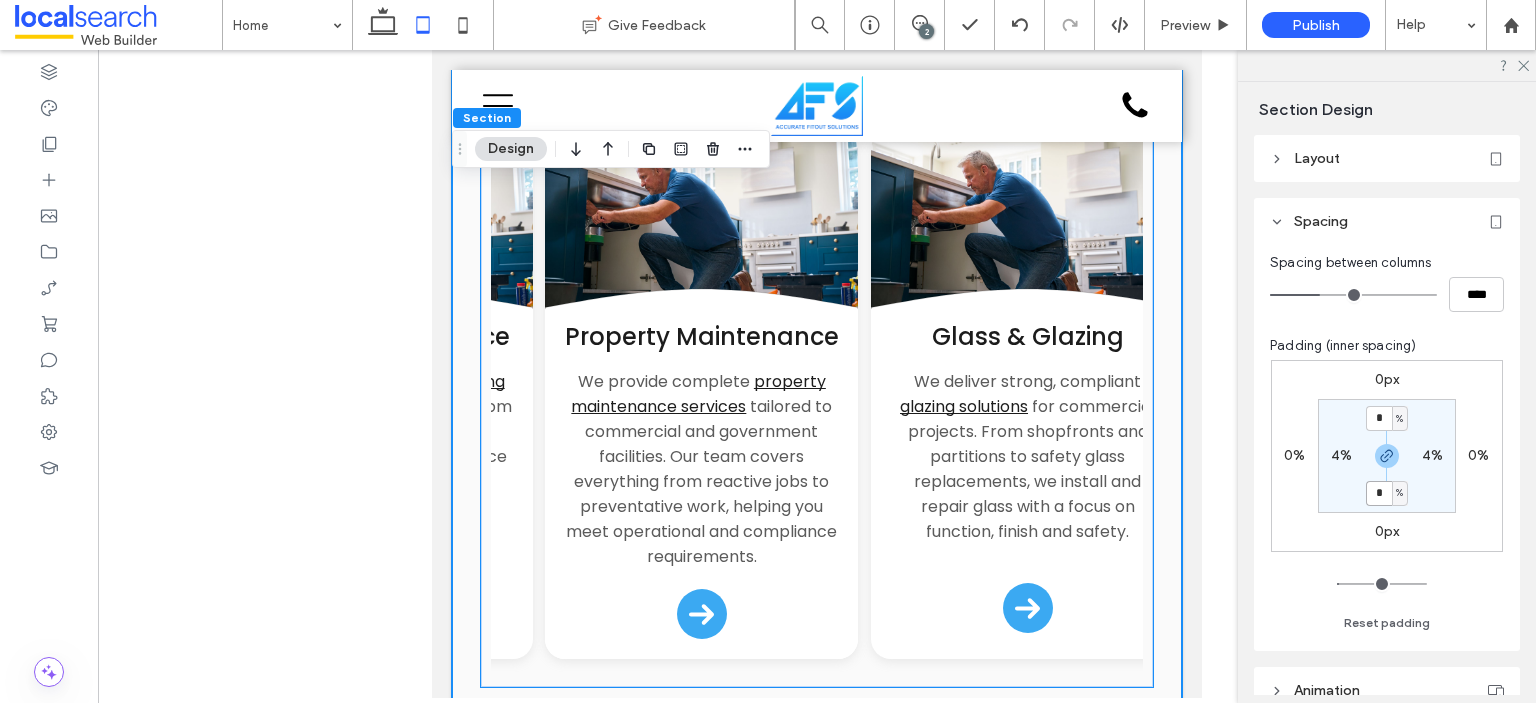 click on "Glass & Glazing
We deliver strong, compliant
glazing solutions   for commercial projects. From shopfronts and partitions to safety glass replacements, we install and repair glass with a focus on function, finish and safety." at bounding box center (1027, 481) 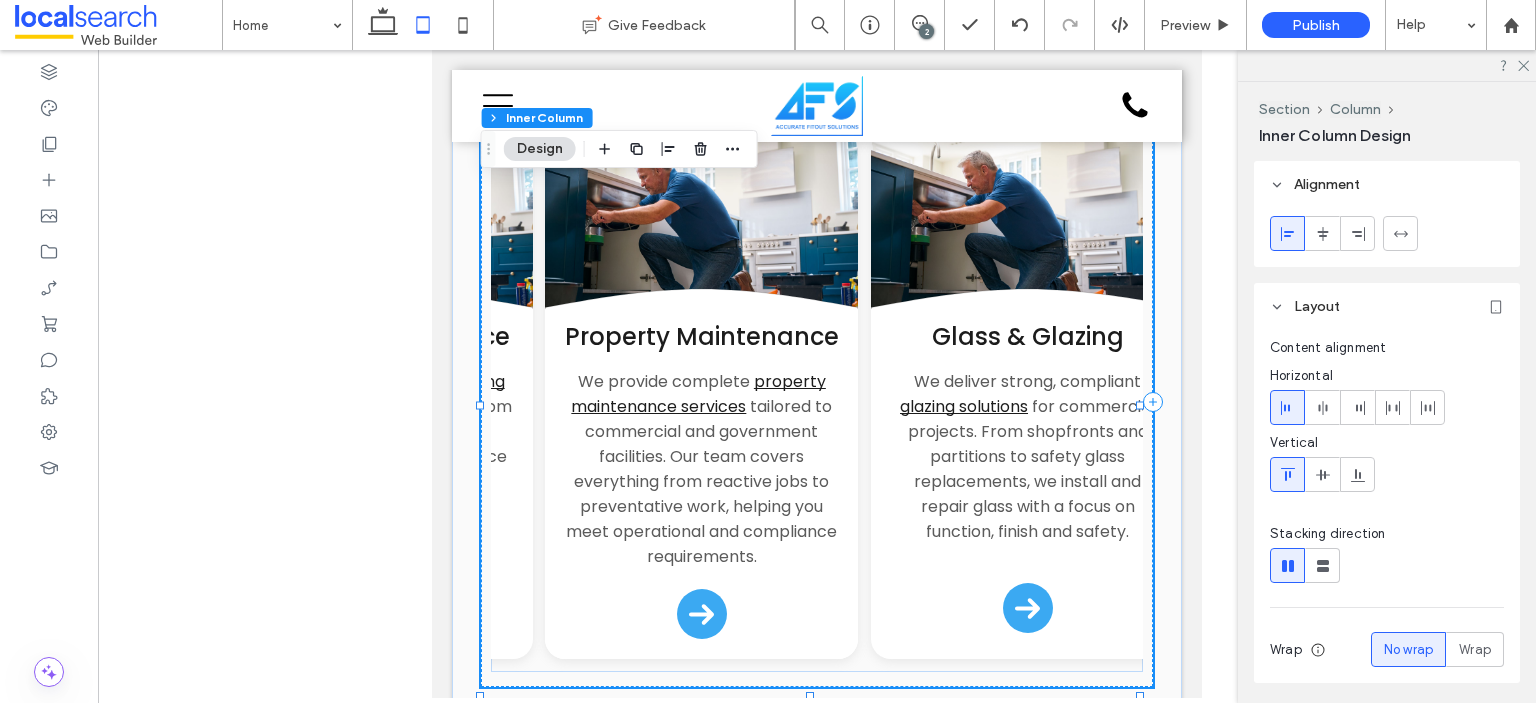 click on "Glass & Glazing
We deliver strong, compliant
glazing solutions   for commercial projects. From shopfronts and partitions to safety glass replacements, we install and repair glass with a focus on function, finish and safety." at bounding box center (1027, 481) 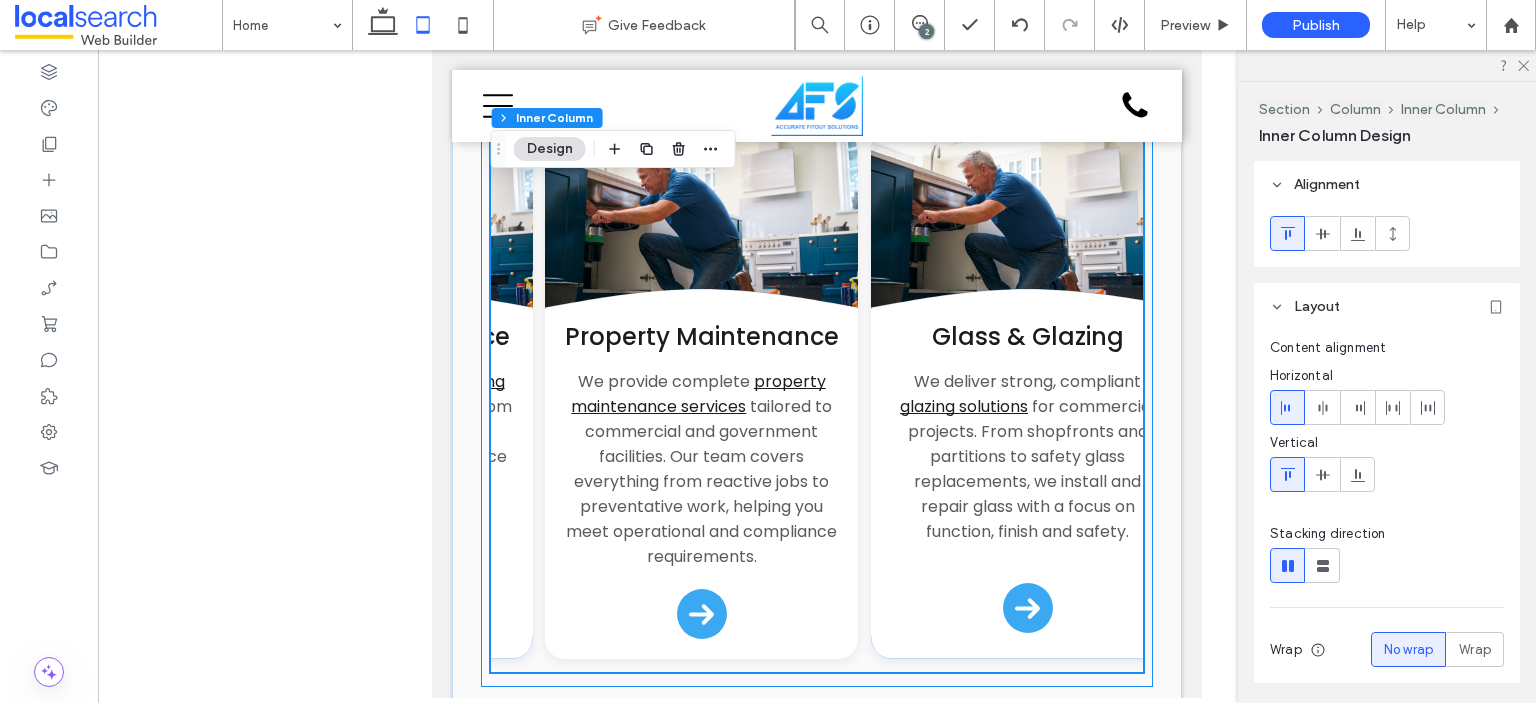 click on "Glass & Glazing
We deliver strong, compliant
glazing solutions   for commercial projects. From shopfronts and partitions to safety glass replacements, we install and repair glass with a focus on function, finish and safety." at bounding box center [1027, 481] 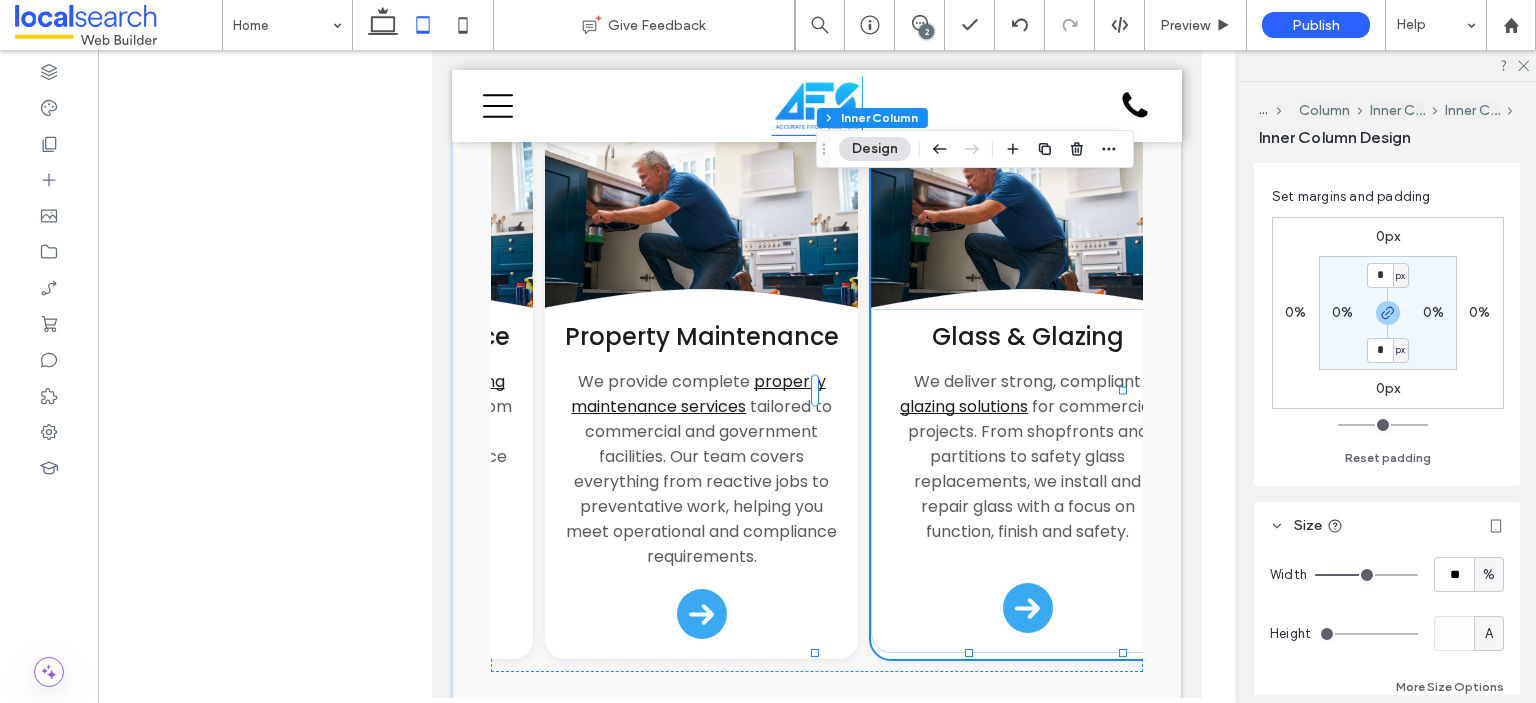 scroll, scrollTop: 855, scrollLeft: 0, axis: vertical 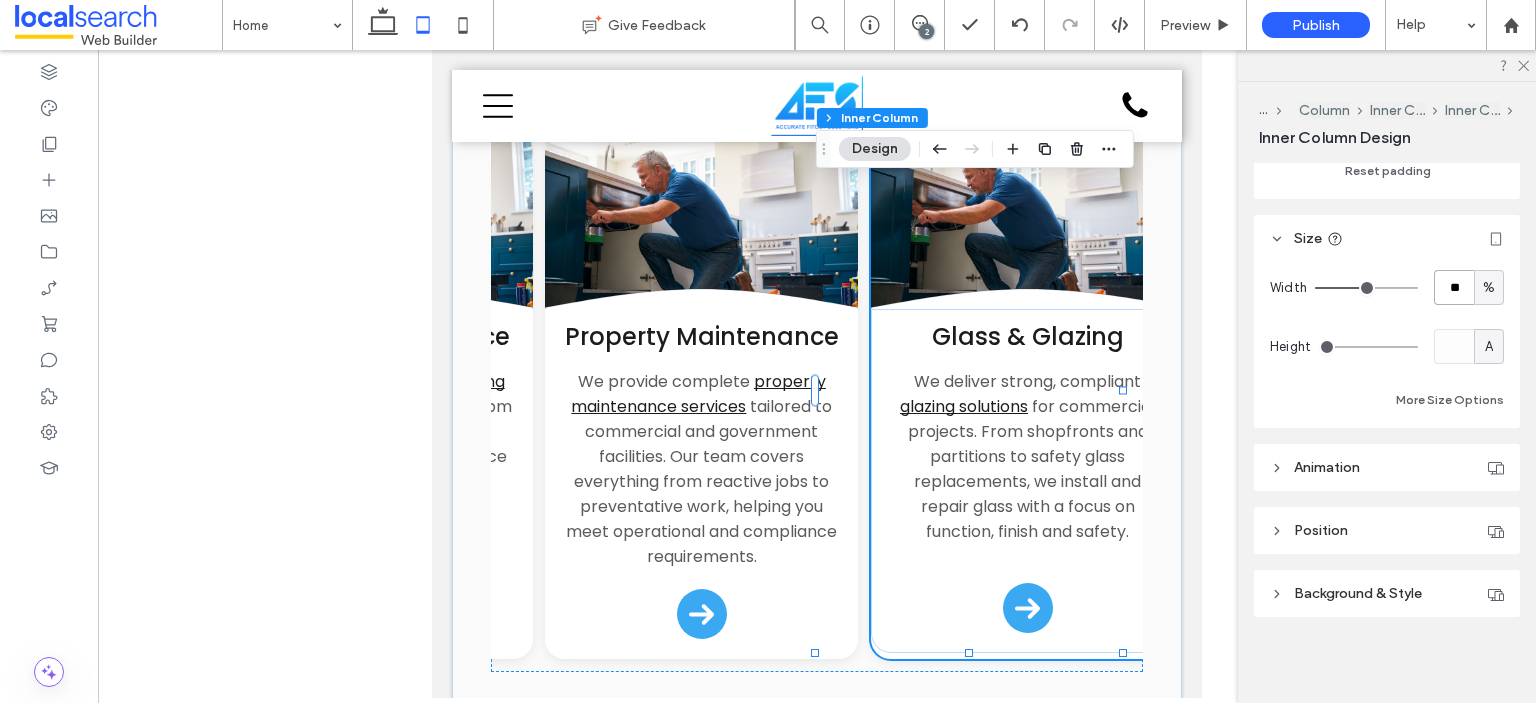 click on "**" at bounding box center [1454, 287] 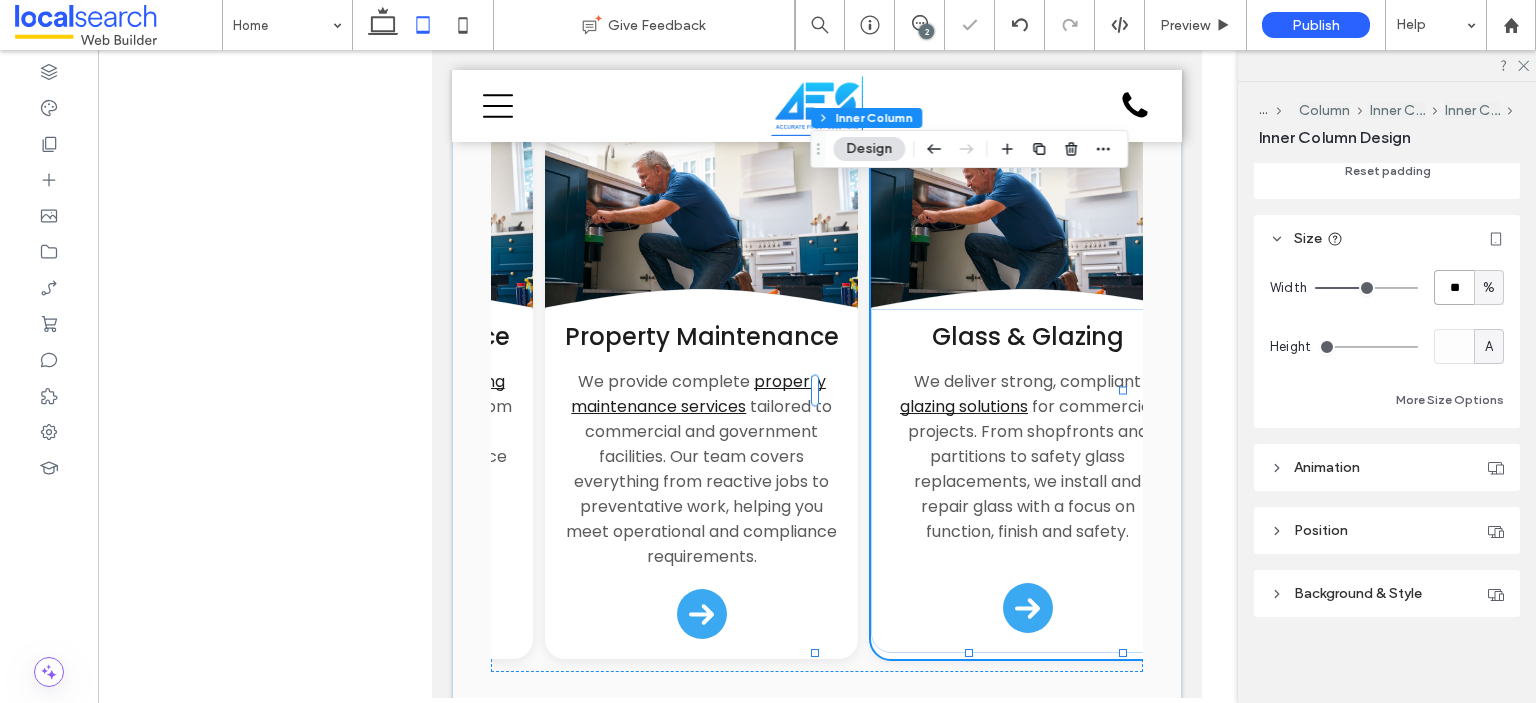 scroll, scrollTop: 0, scrollLeft: 2237, axis: horizontal 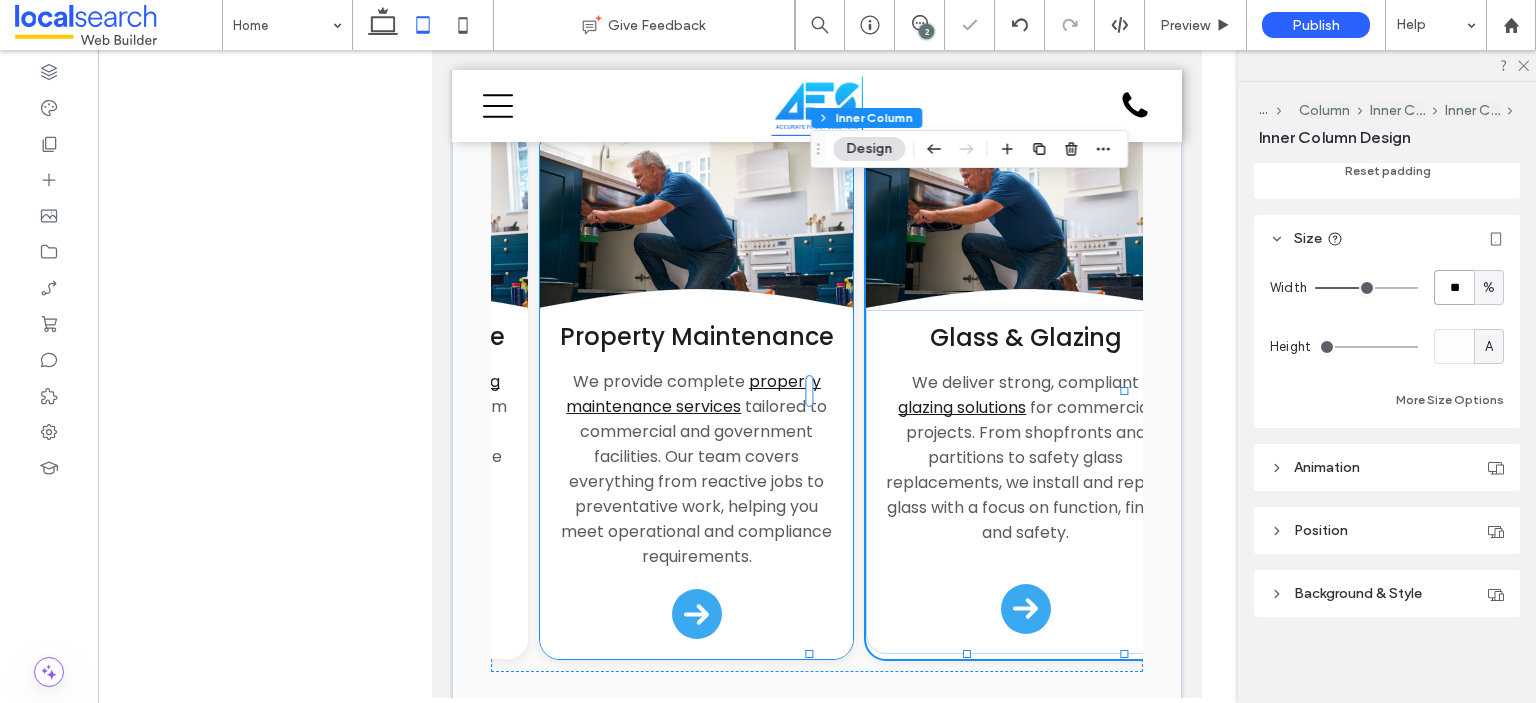 click on "Property Maintenance
We provide complete
property maintenance services   tailored to commercial and government facilities. Our team covers everything from reactive jobs to preventative work, helping you meet operational and compliance requirements." at bounding box center (696, 484) 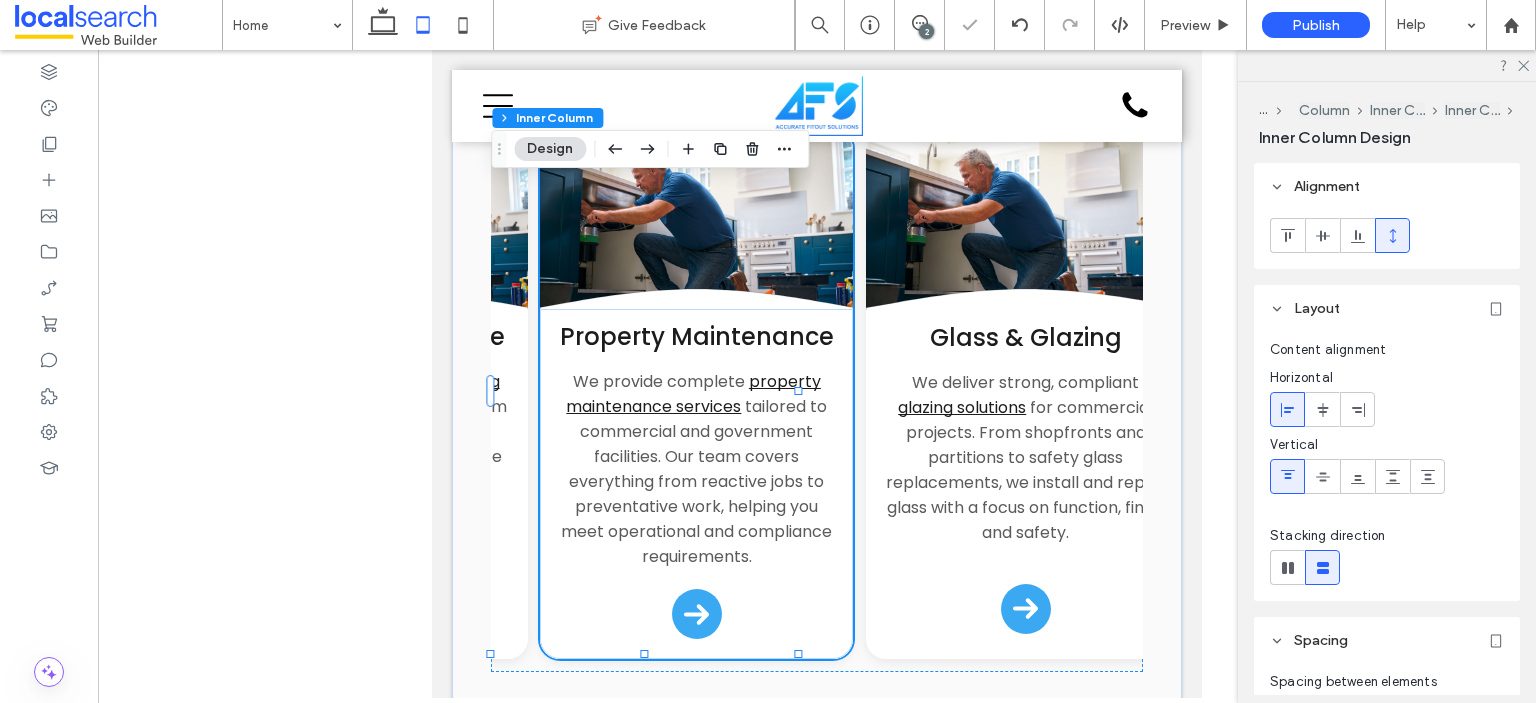 scroll, scrollTop: 855, scrollLeft: 0, axis: vertical 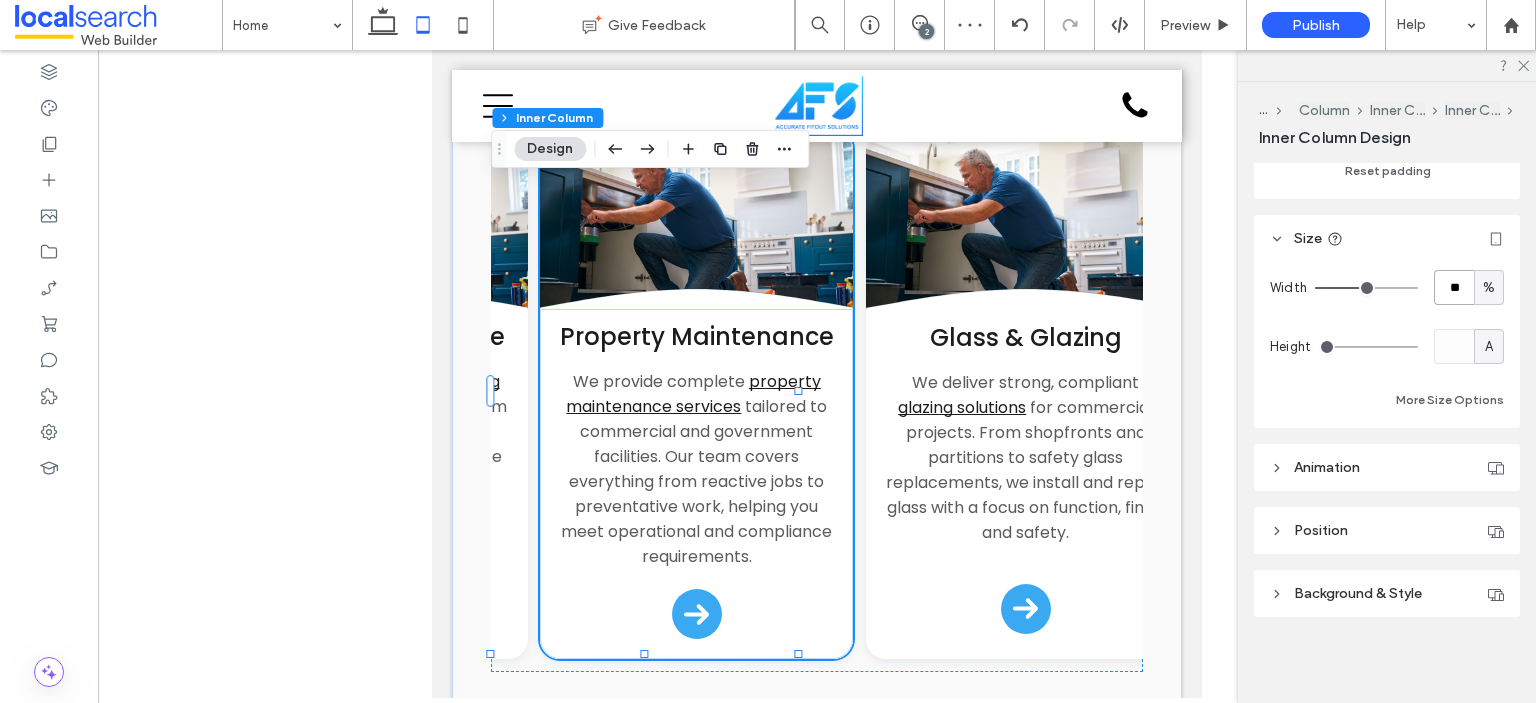 click on "**" at bounding box center (1454, 287) 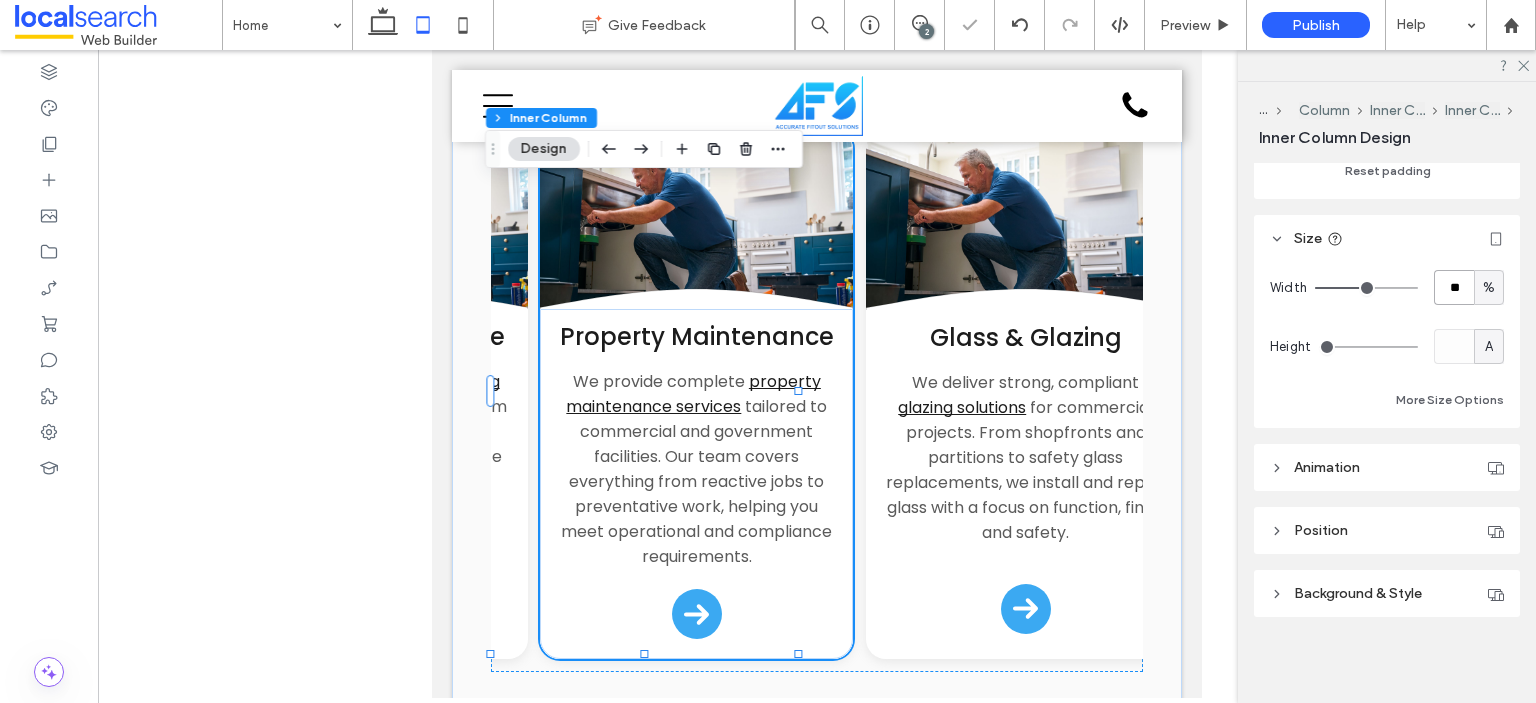 scroll, scrollTop: 0, scrollLeft: 2244, axis: horizontal 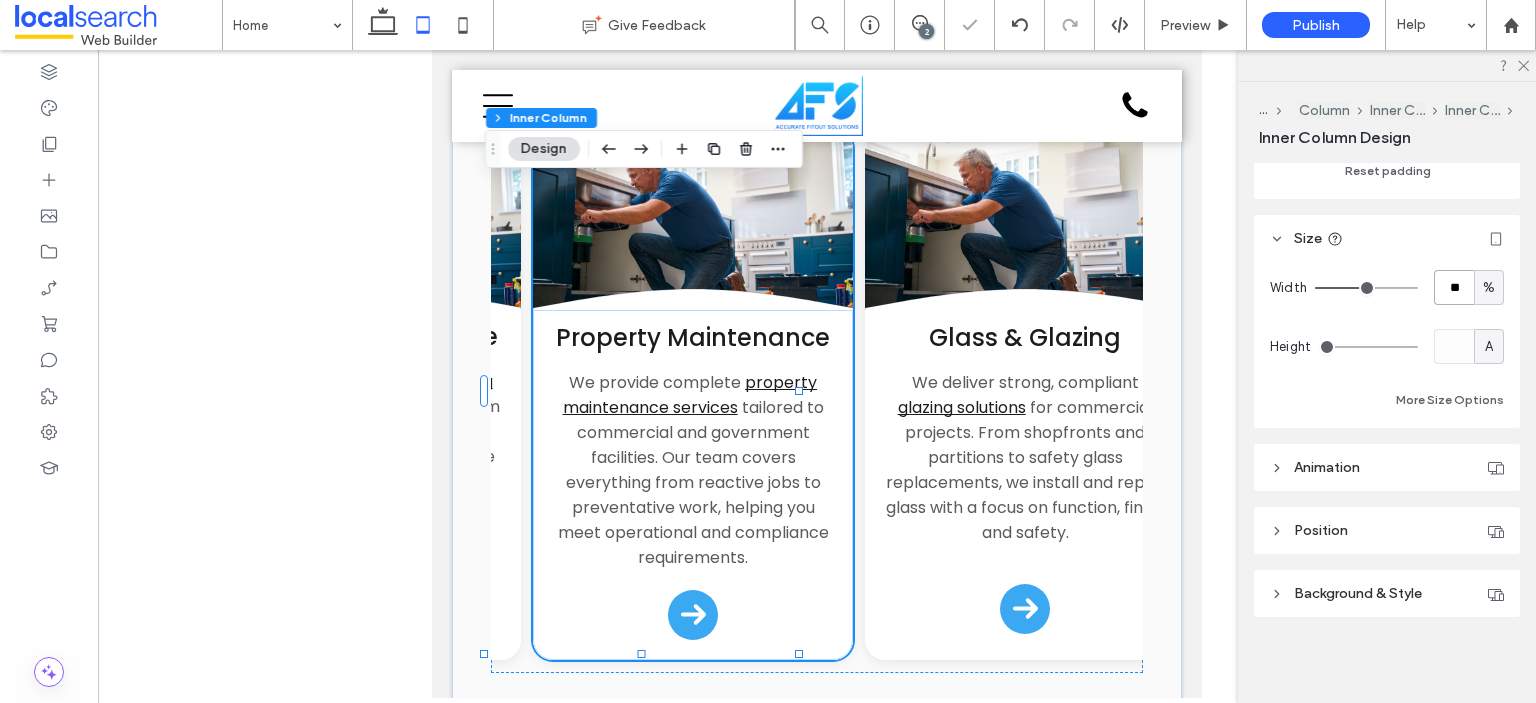 click on "**" at bounding box center [1454, 287] 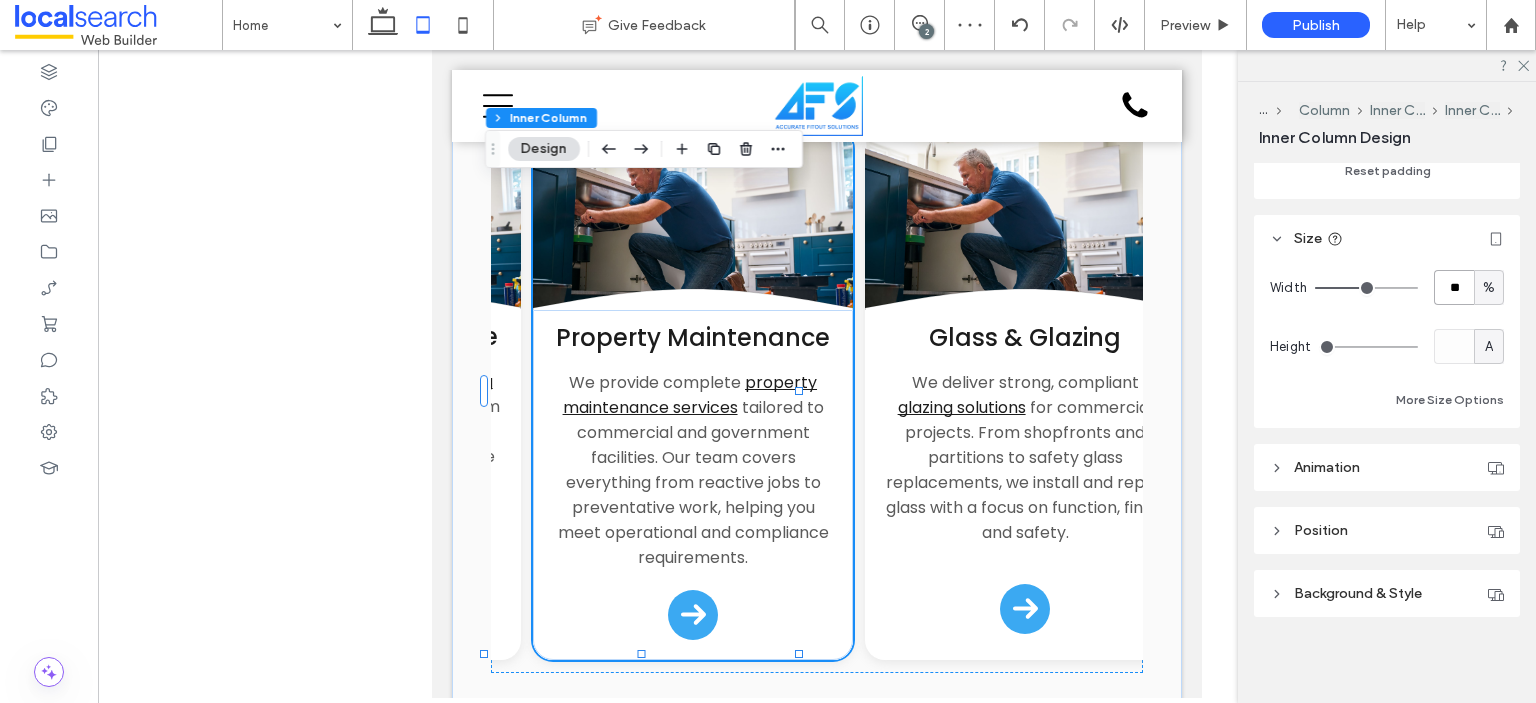 type on "**" 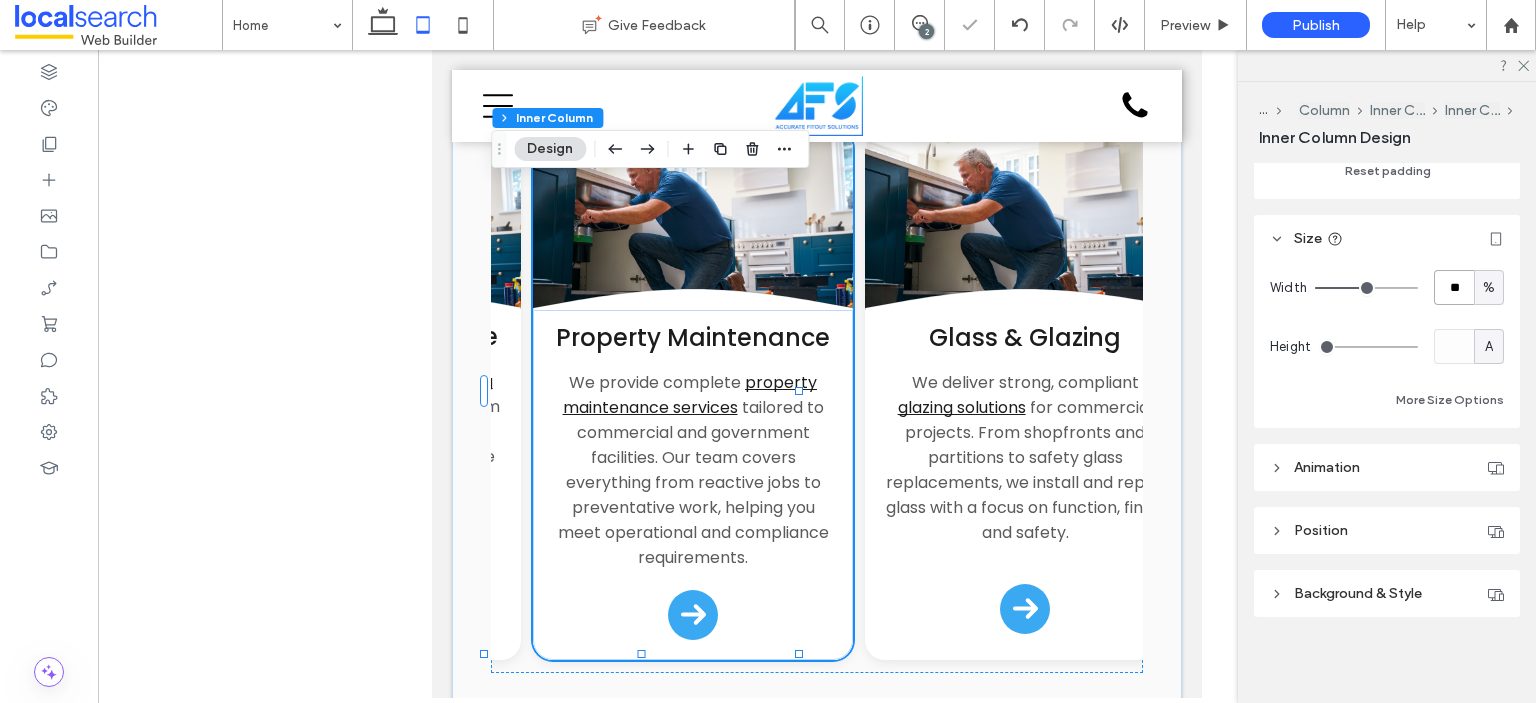 scroll, scrollTop: 0, scrollLeft: 2237, axis: horizontal 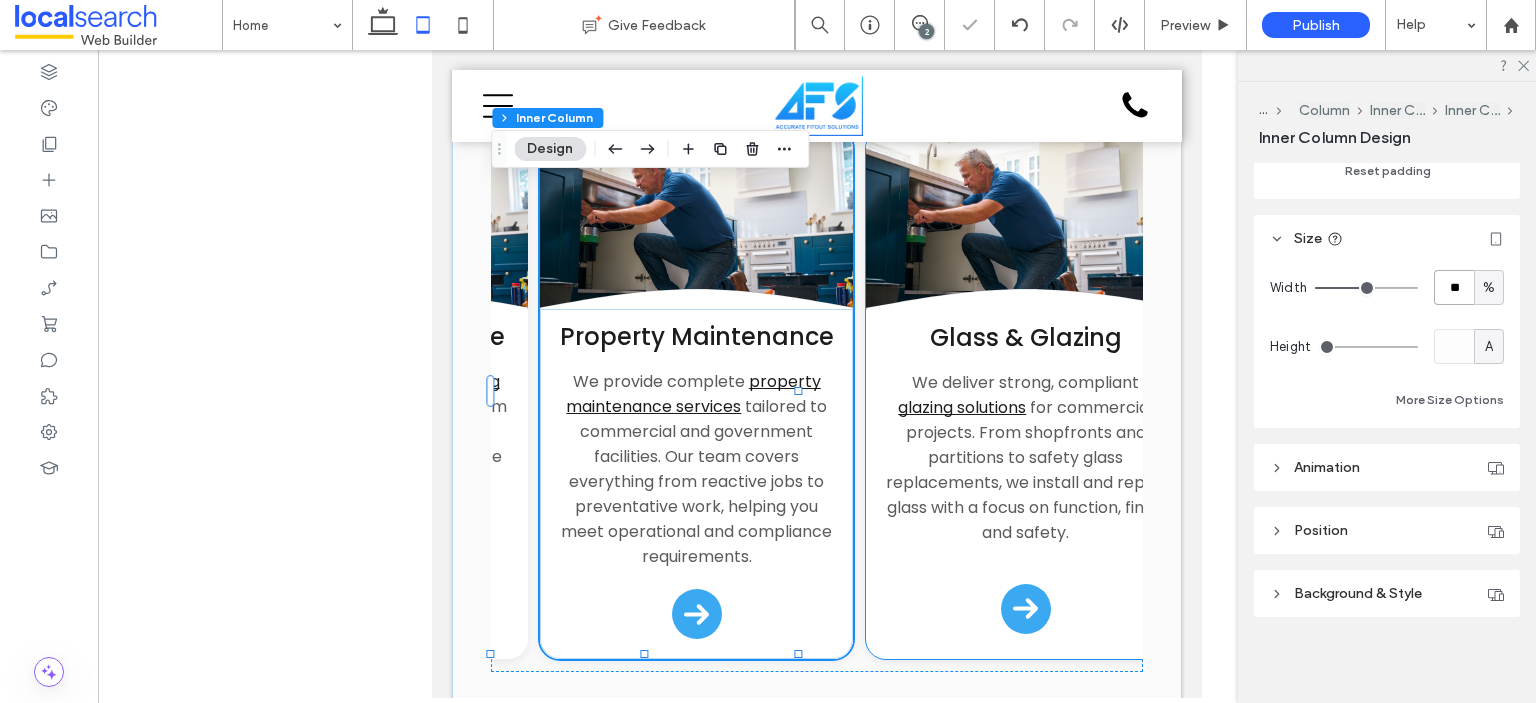 click on "Glass & Glazing
We deliver strong, compliant
glazing solutions   for commercial projects. From shopfronts and partitions to safety glass replacements, we install and repair glass with a focus on function, finish and safety." at bounding box center (1025, 482) 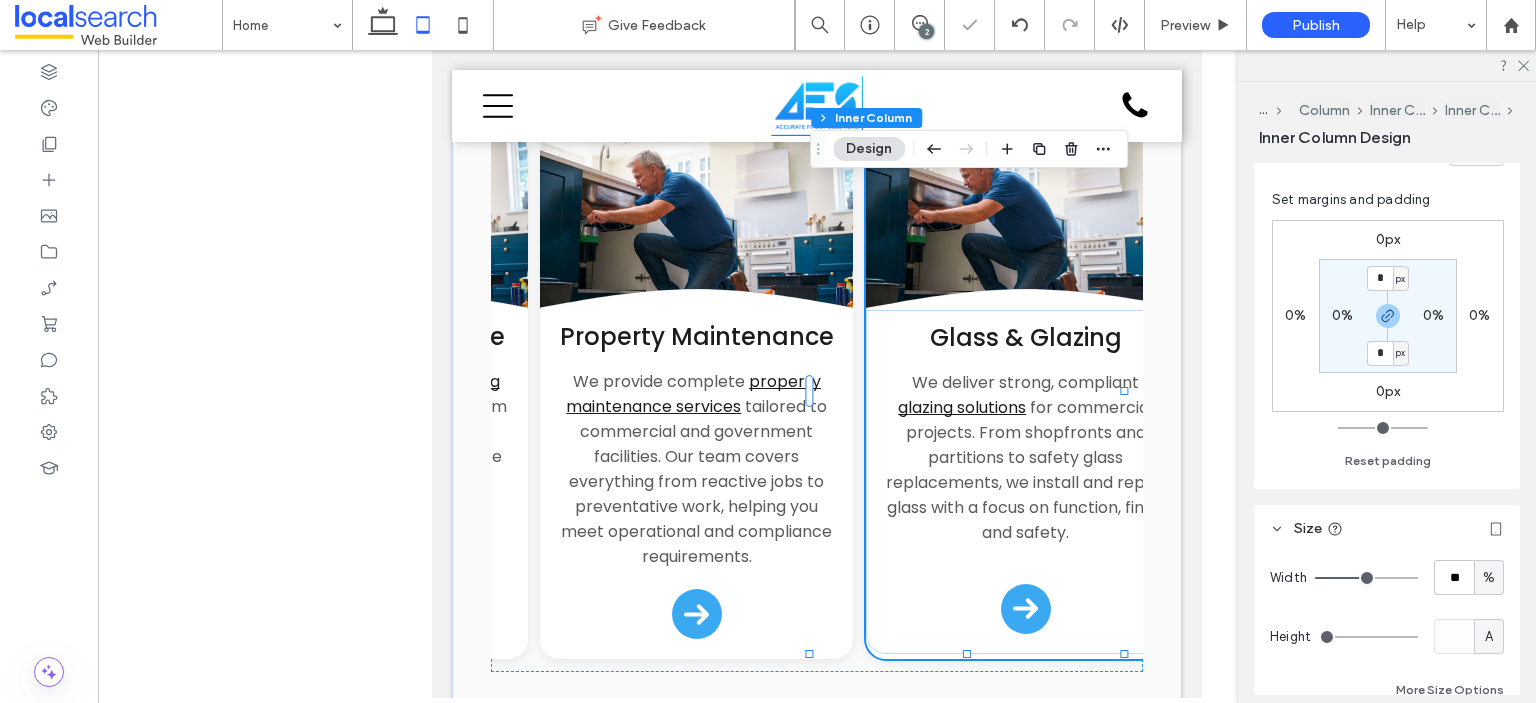 scroll, scrollTop: 855, scrollLeft: 0, axis: vertical 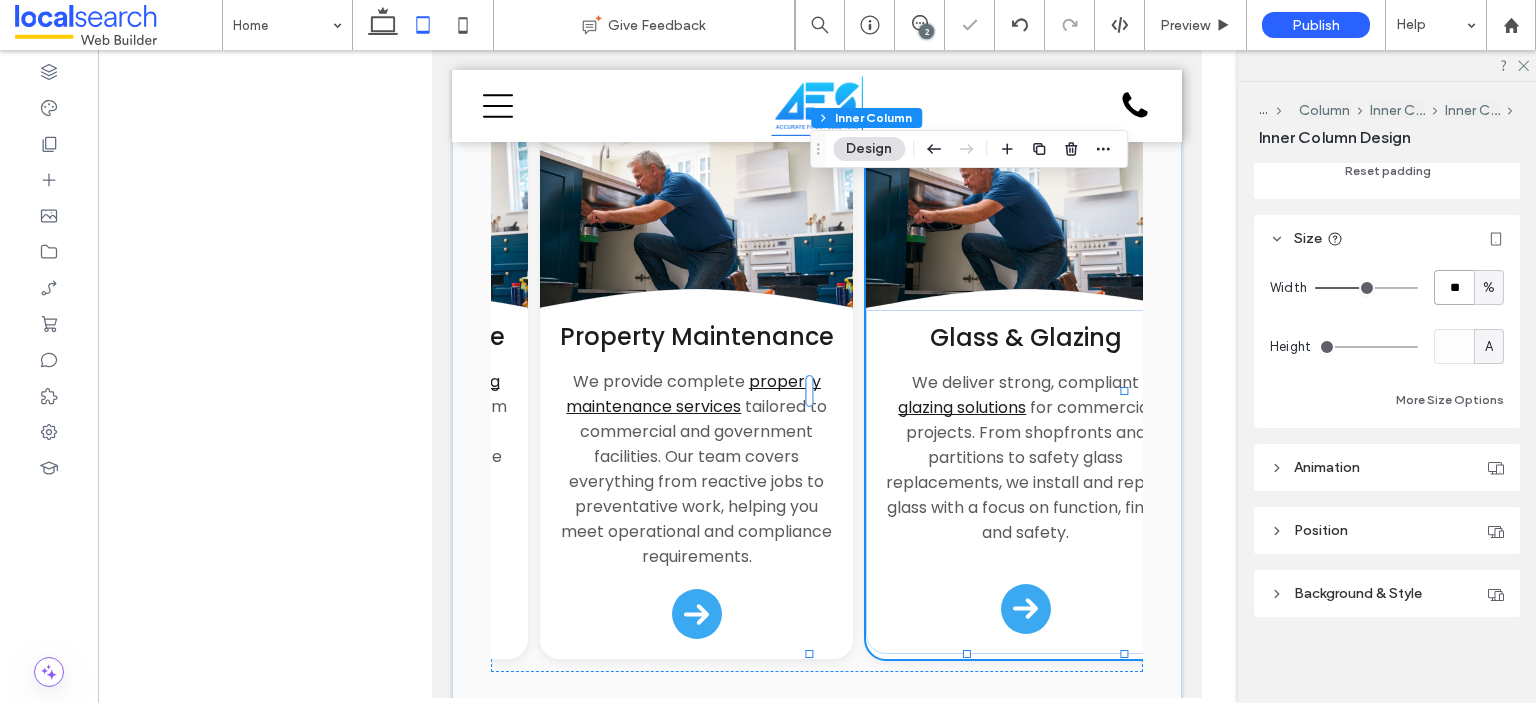 click on "**" at bounding box center [1454, 287] 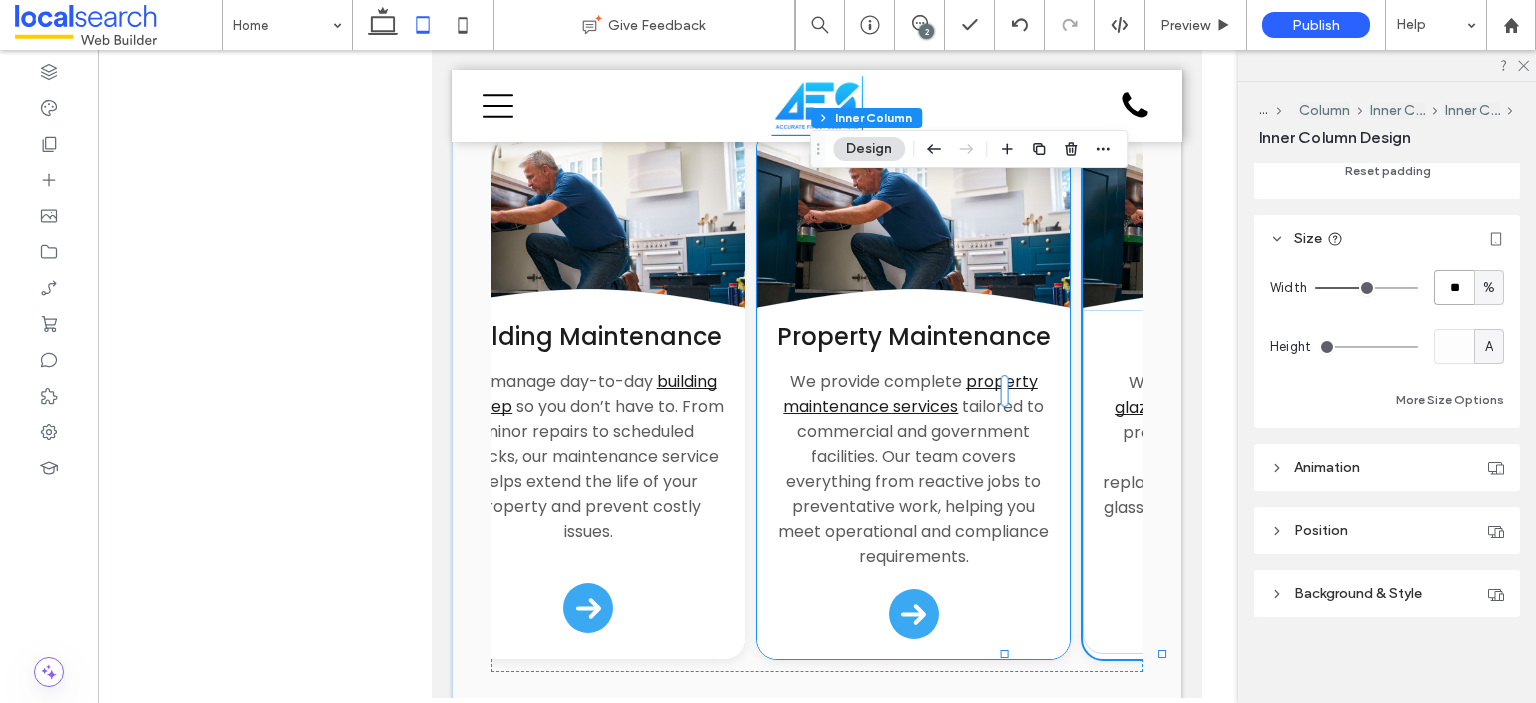 scroll, scrollTop: 0, scrollLeft: 2218, axis: horizontal 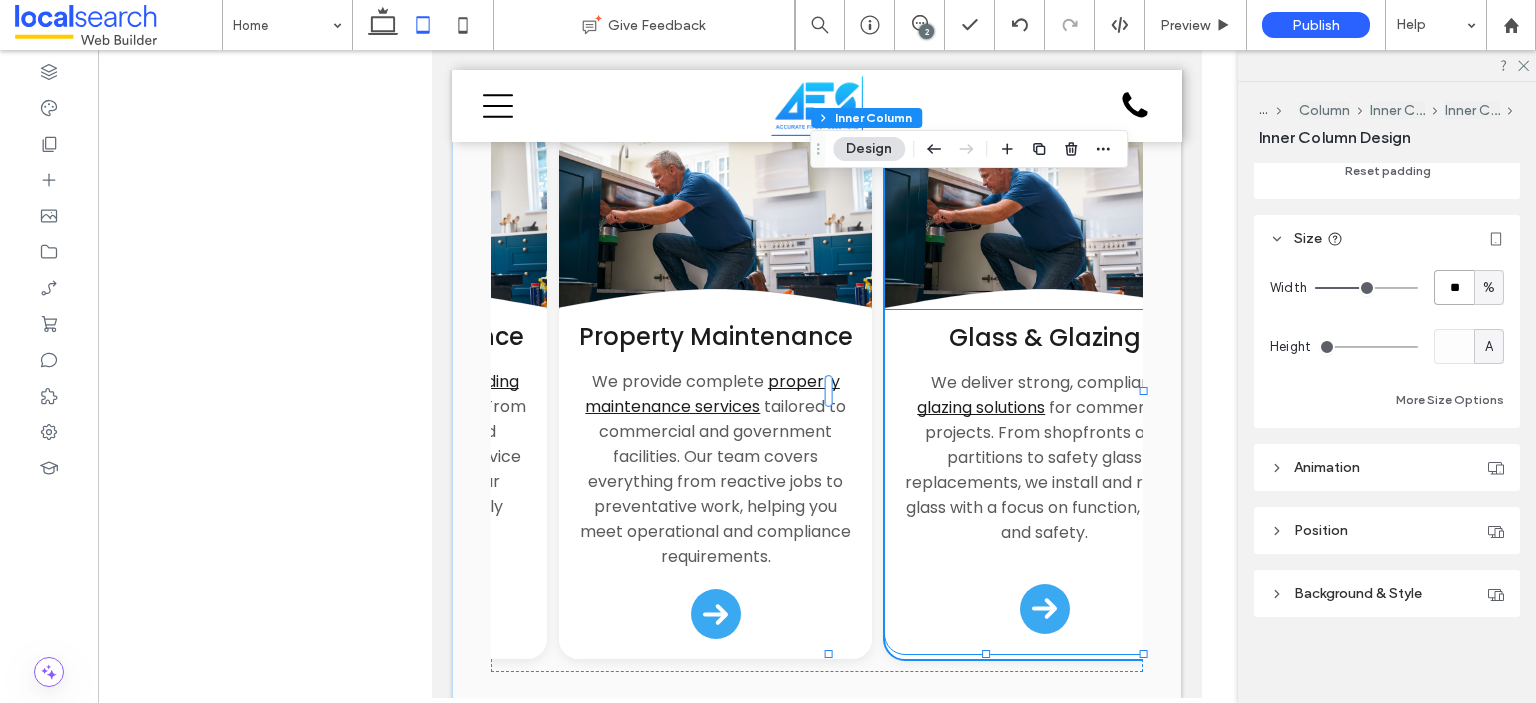 click on "Glass & Glazing
We deliver strong, compliant
glazing solutions   for commercial projects. From shopfronts and partitions to safety glass replacements, we install and repair glass with a focus on function, finish and safety." at bounding box center [1044, 482] 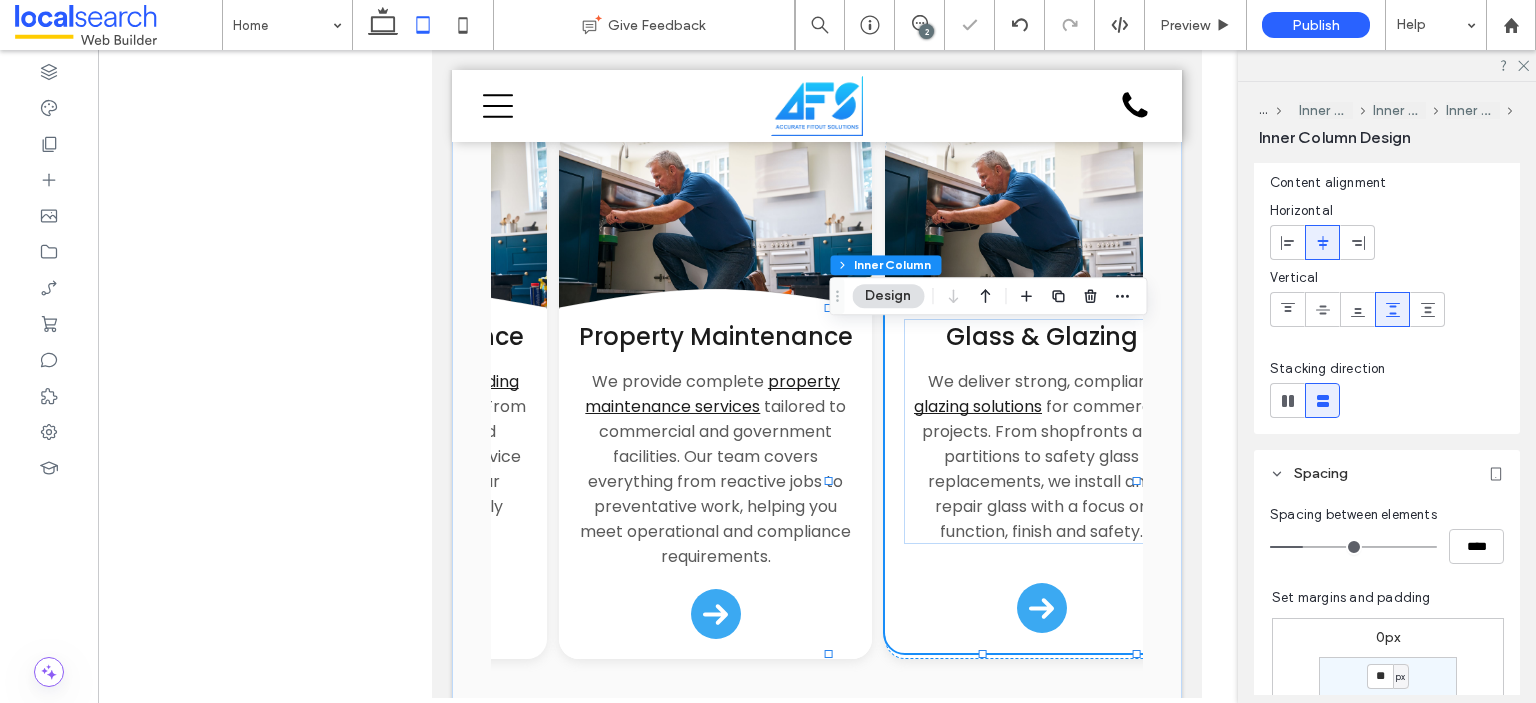 scroll, scrollTop: 855, scrollLeft: 0, axis: vertical 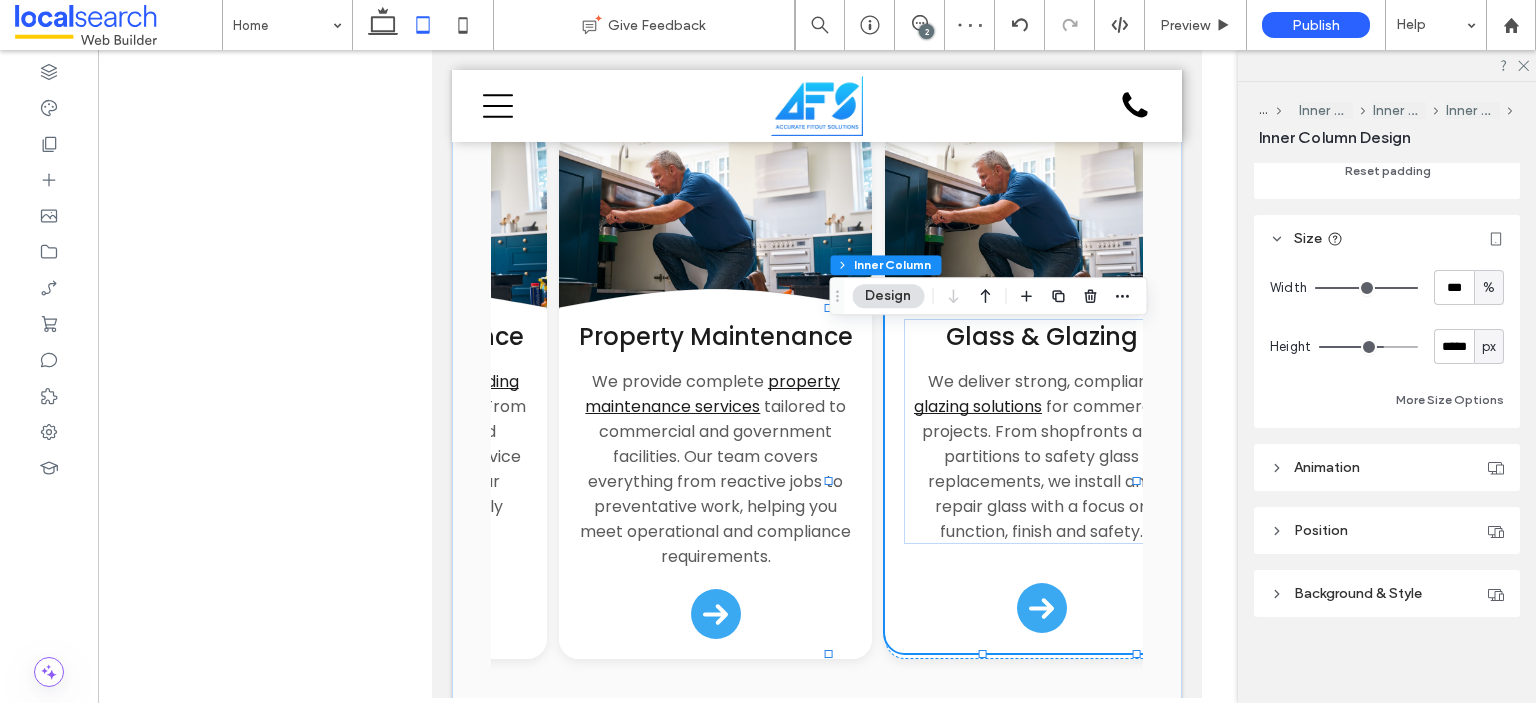click on "px" at bounding box center [1489, 346] 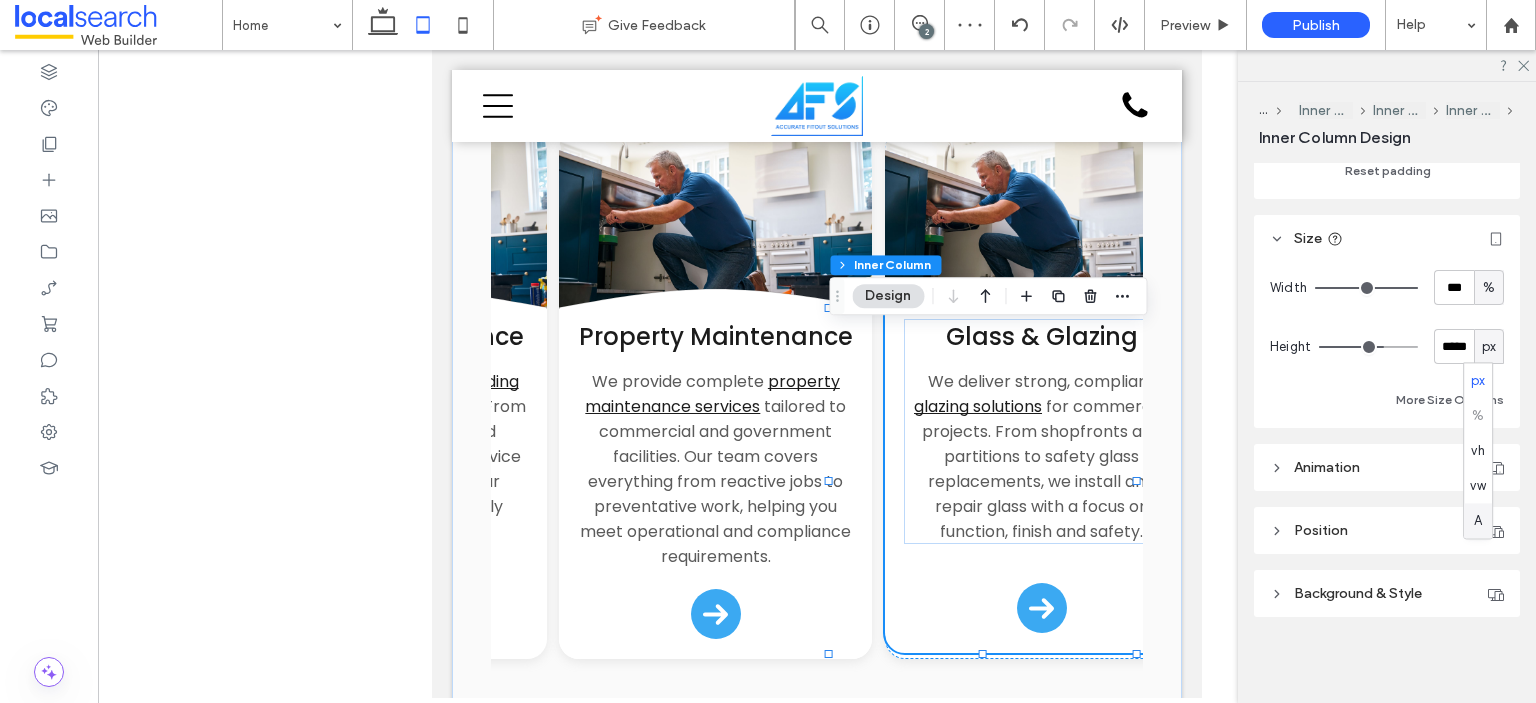 click on "A" at bounding box center (1478, 520) 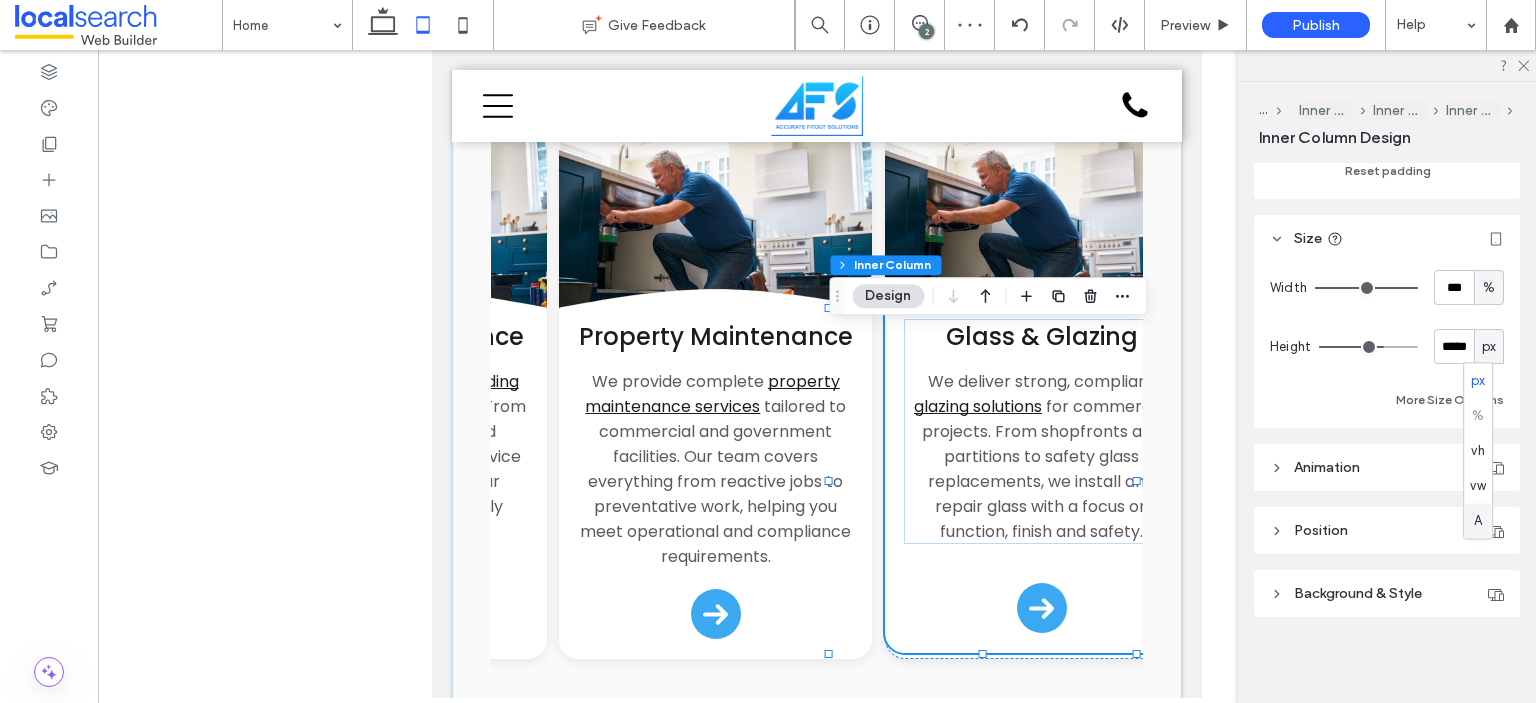 type 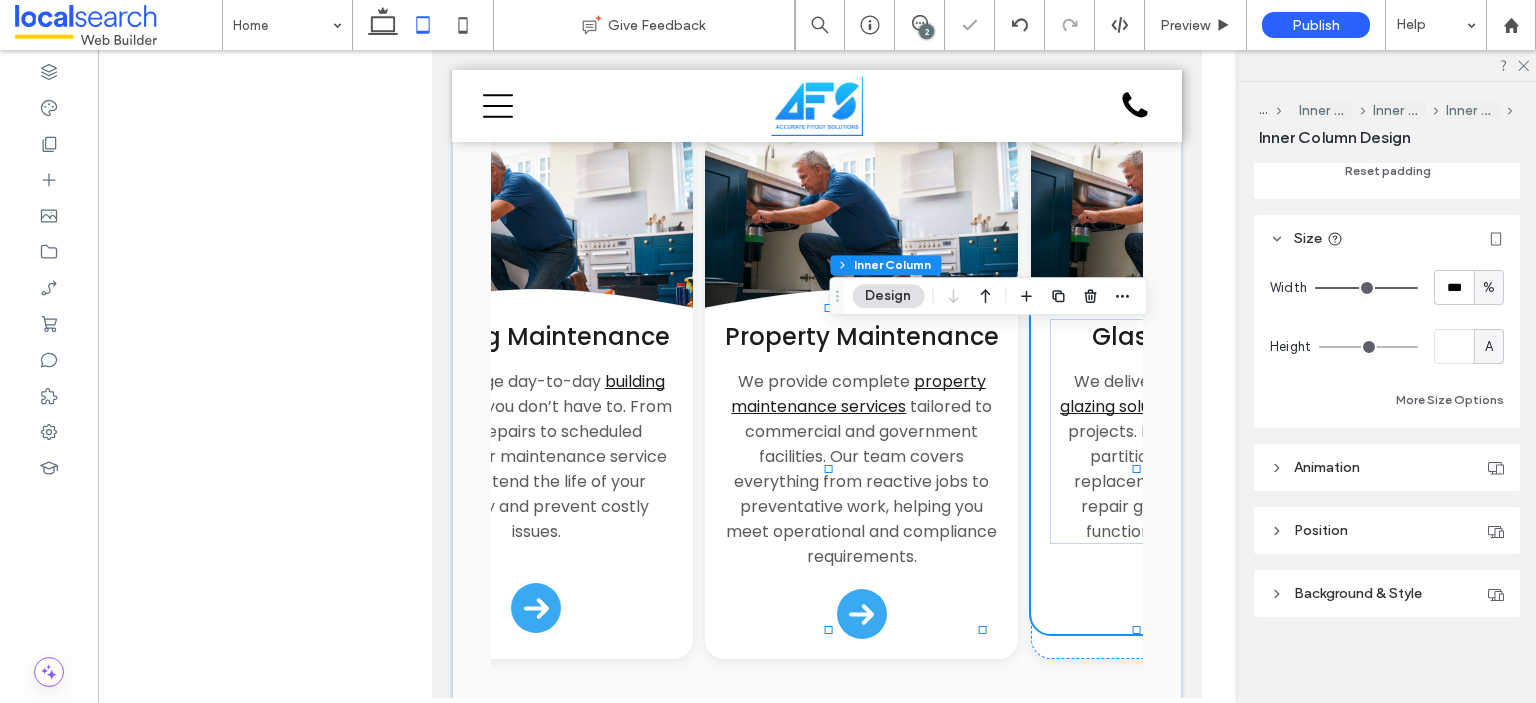 scroll, scrollTop: 0, scrollLeft: 1899, axis: horizontal 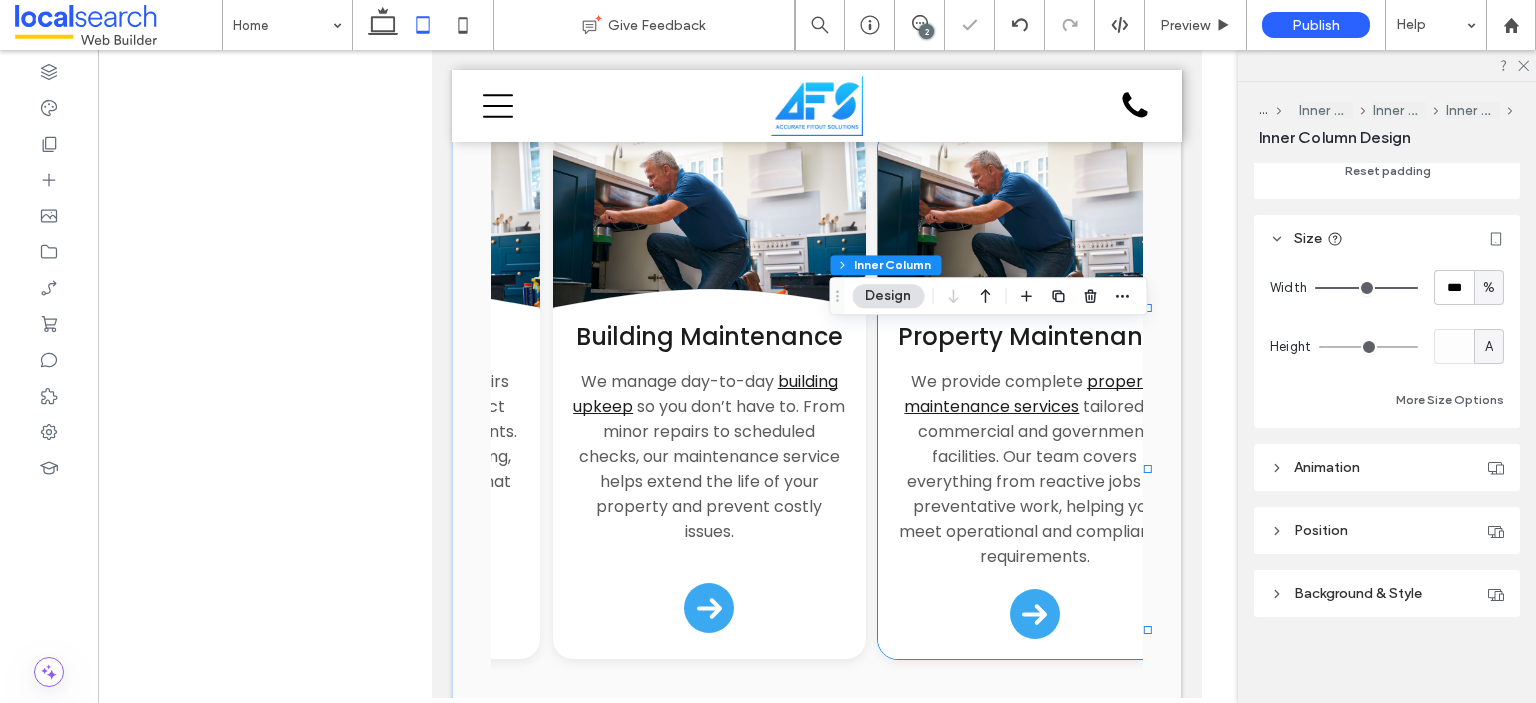 click on "Property Maintenance
We provide complete
property maintenance services   tailored to commercial and government facilities. Our team covers everything from reactive jobs to preventative work, helping you meet operational and compliance requirements." at bounding box center [1034, 484] 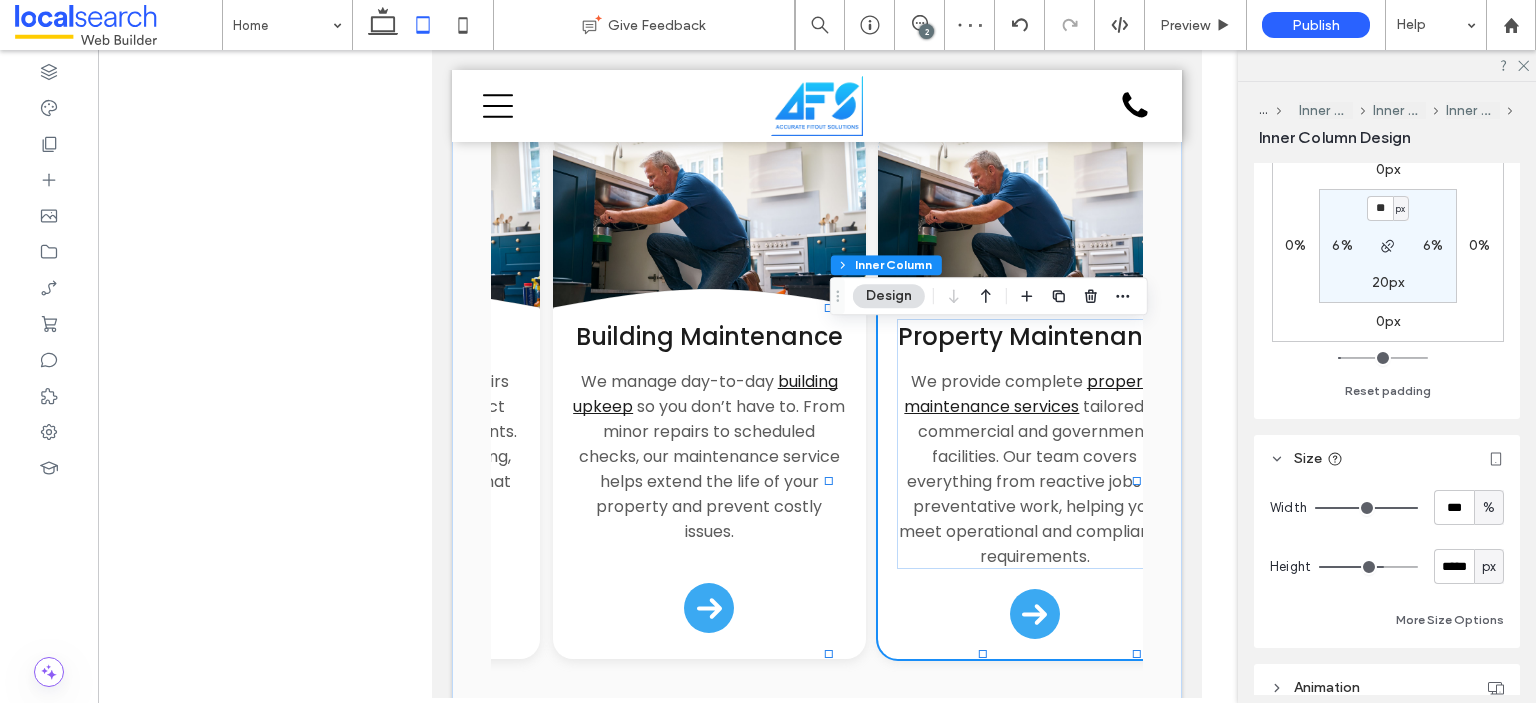 scroll, scrollTop: 855, scrollLeft: 0, axis: vertical 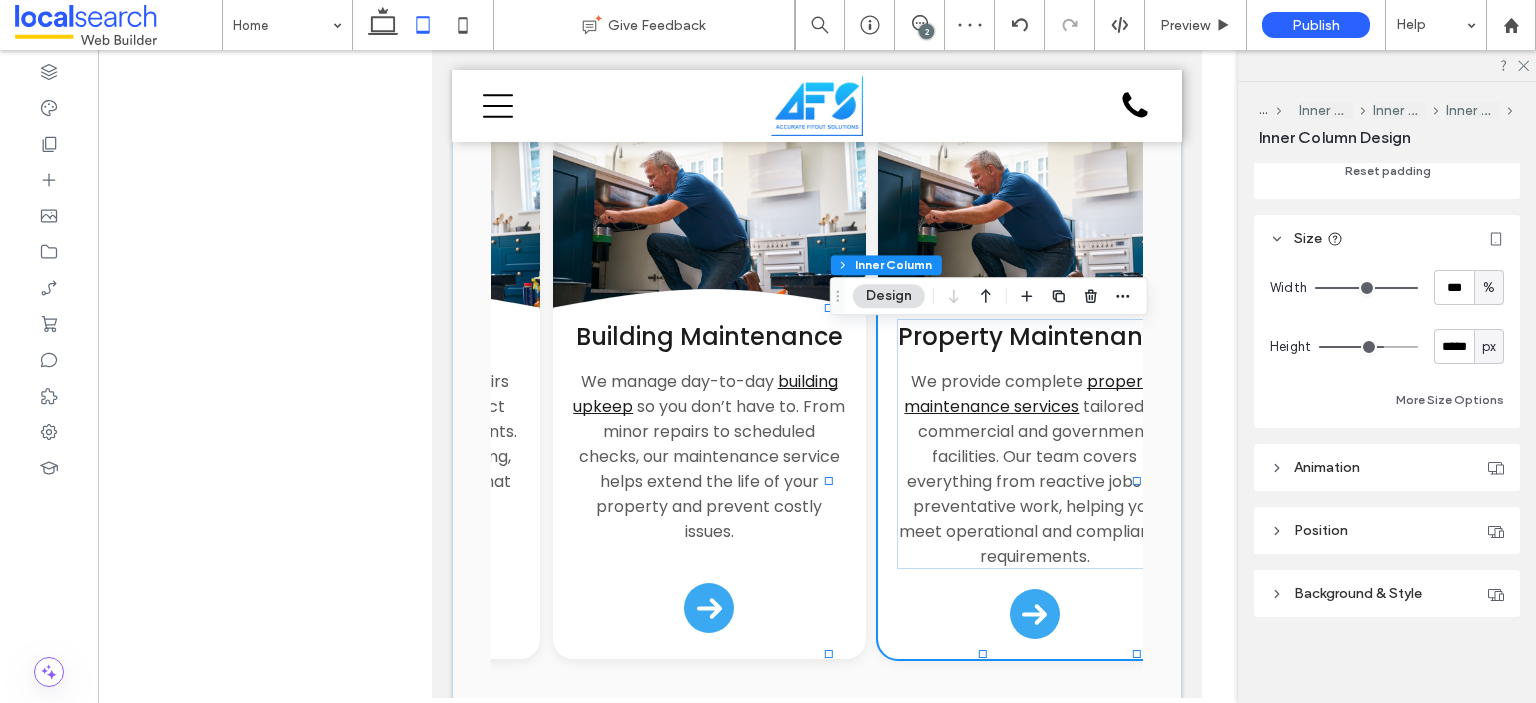click on "px" at bounding box center [1489, 346] 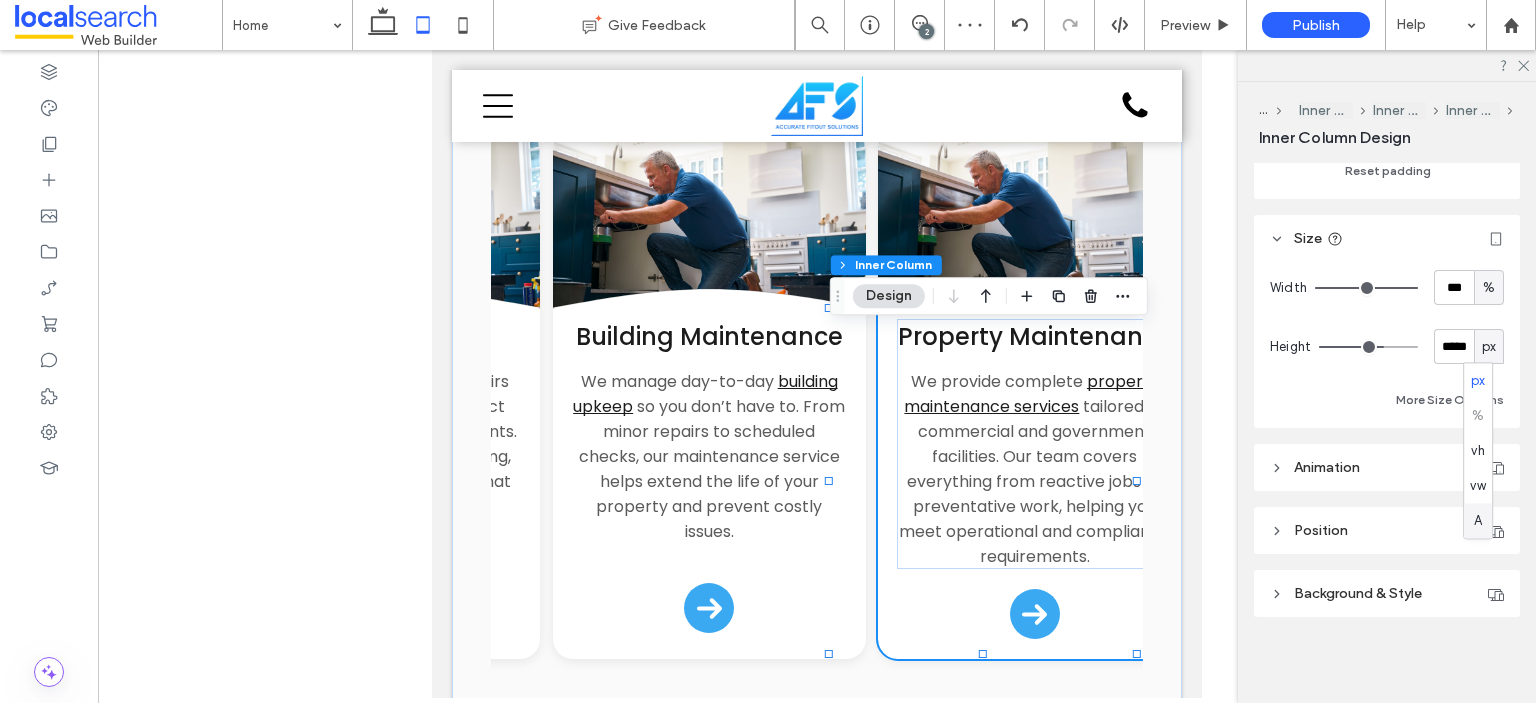 click on "A" at bounding box center [1478, 521] 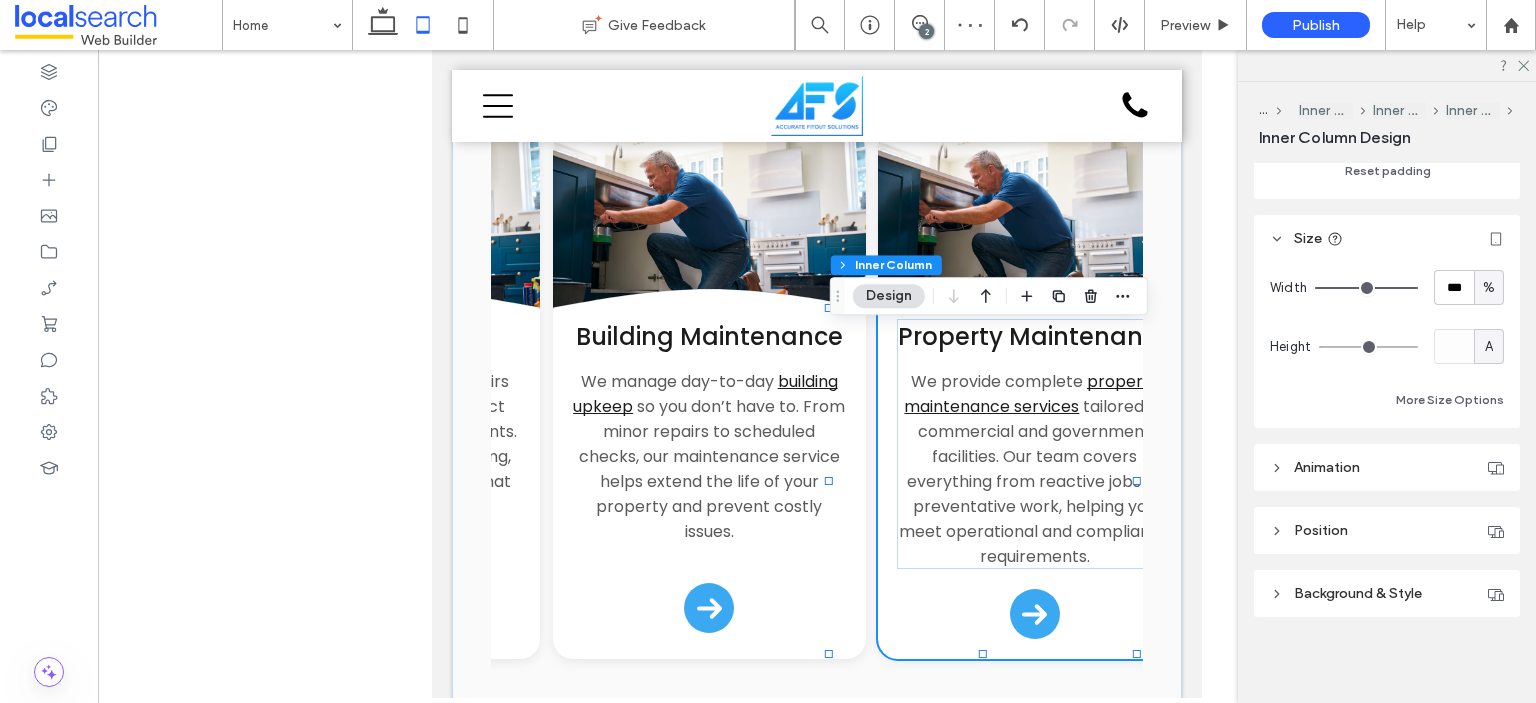 click on "A" at bounding box center [1489, 347] 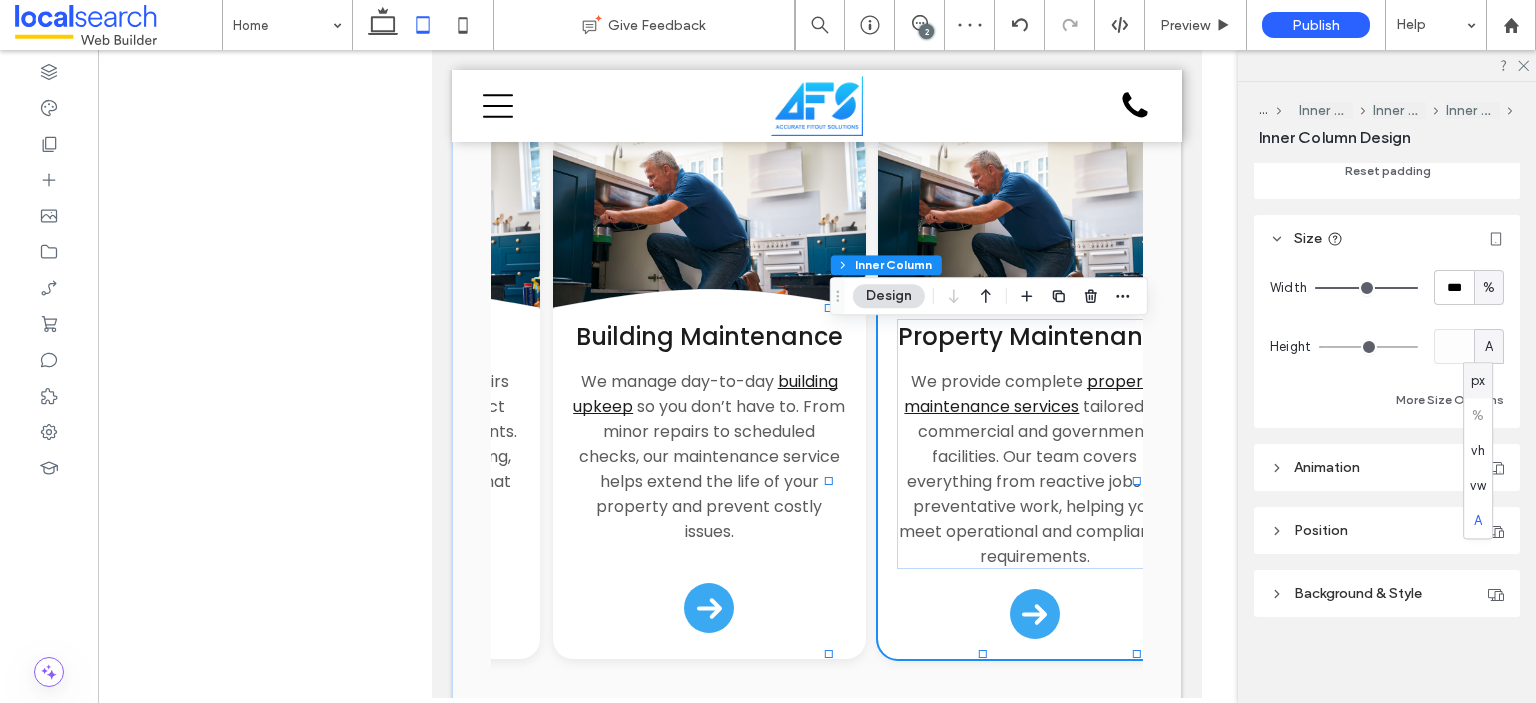 click on "px" at bounding box center [1478, 381] 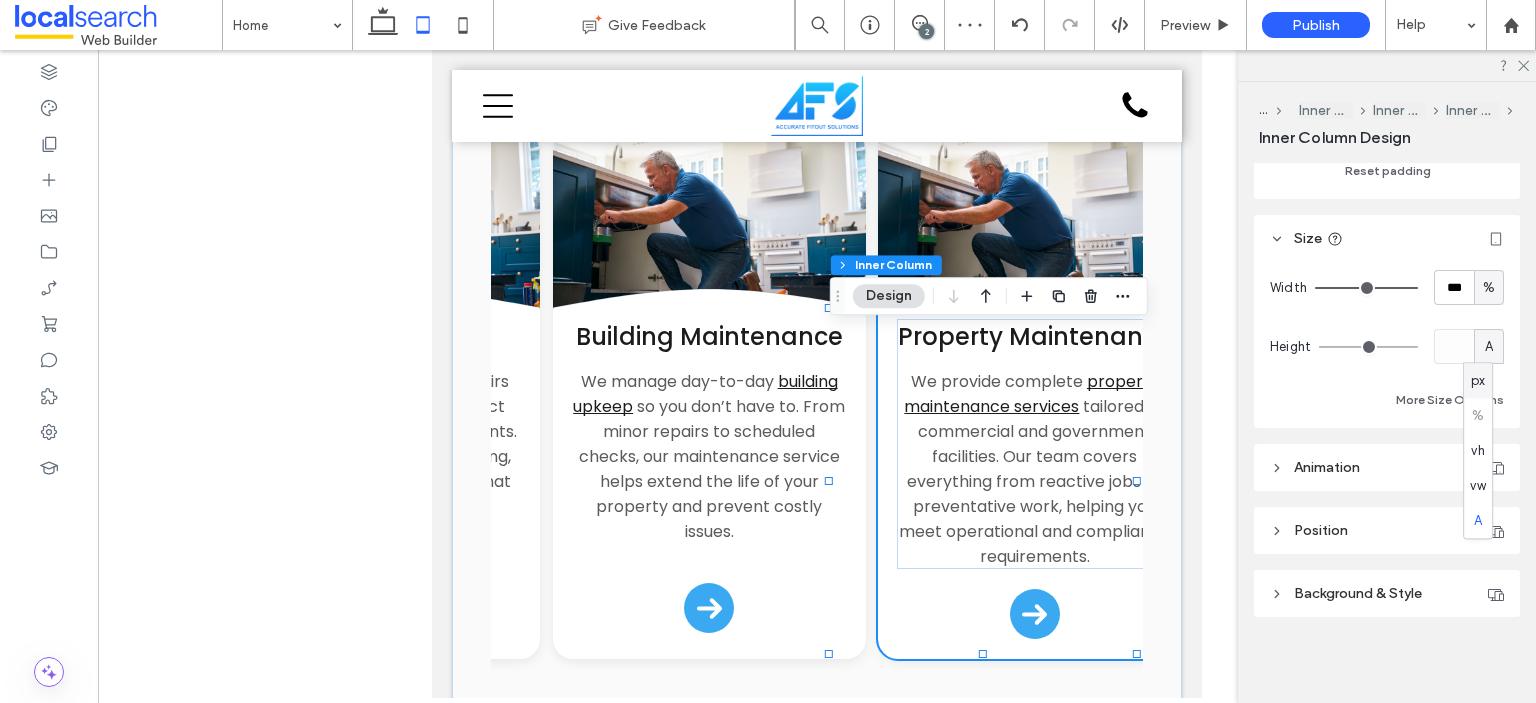type on "*****" 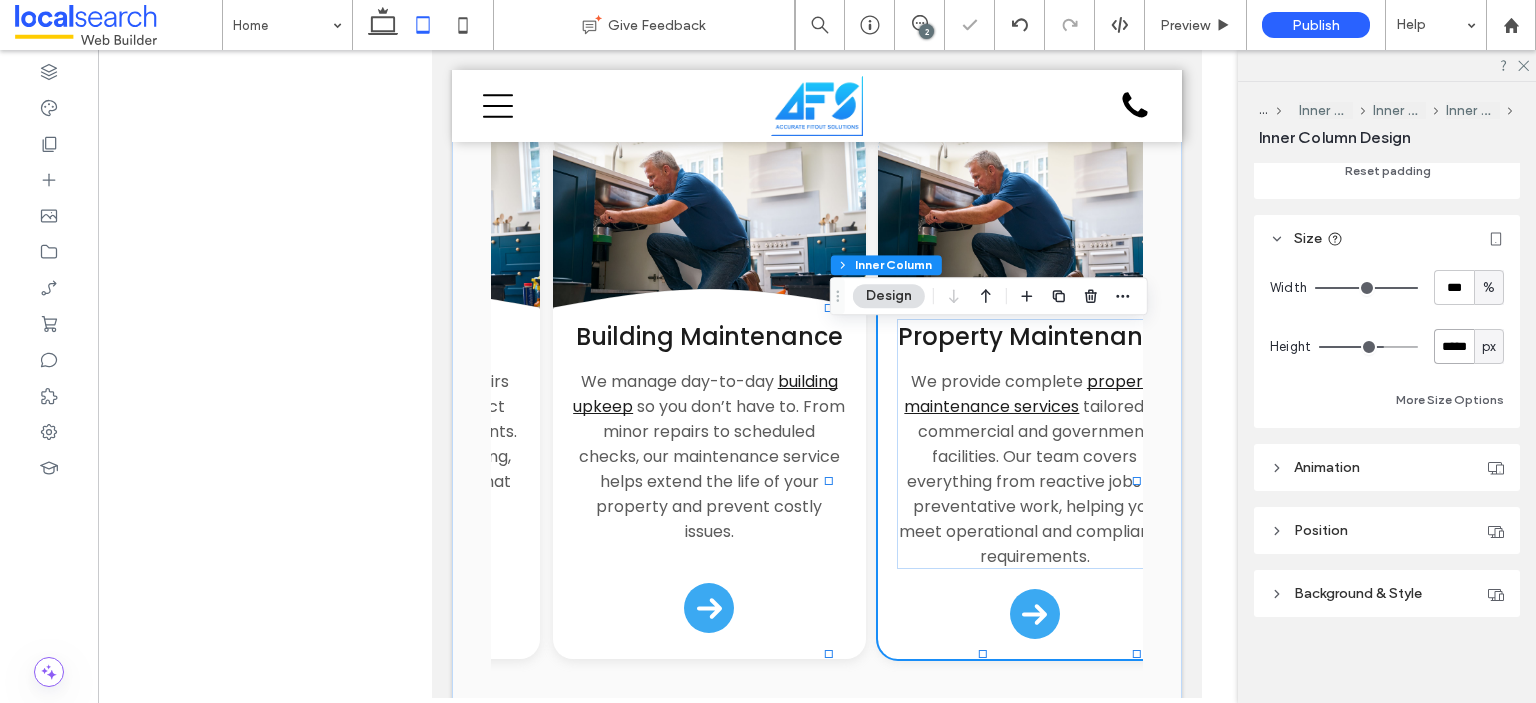 click on "*****" at bounding box center [1454, 346] 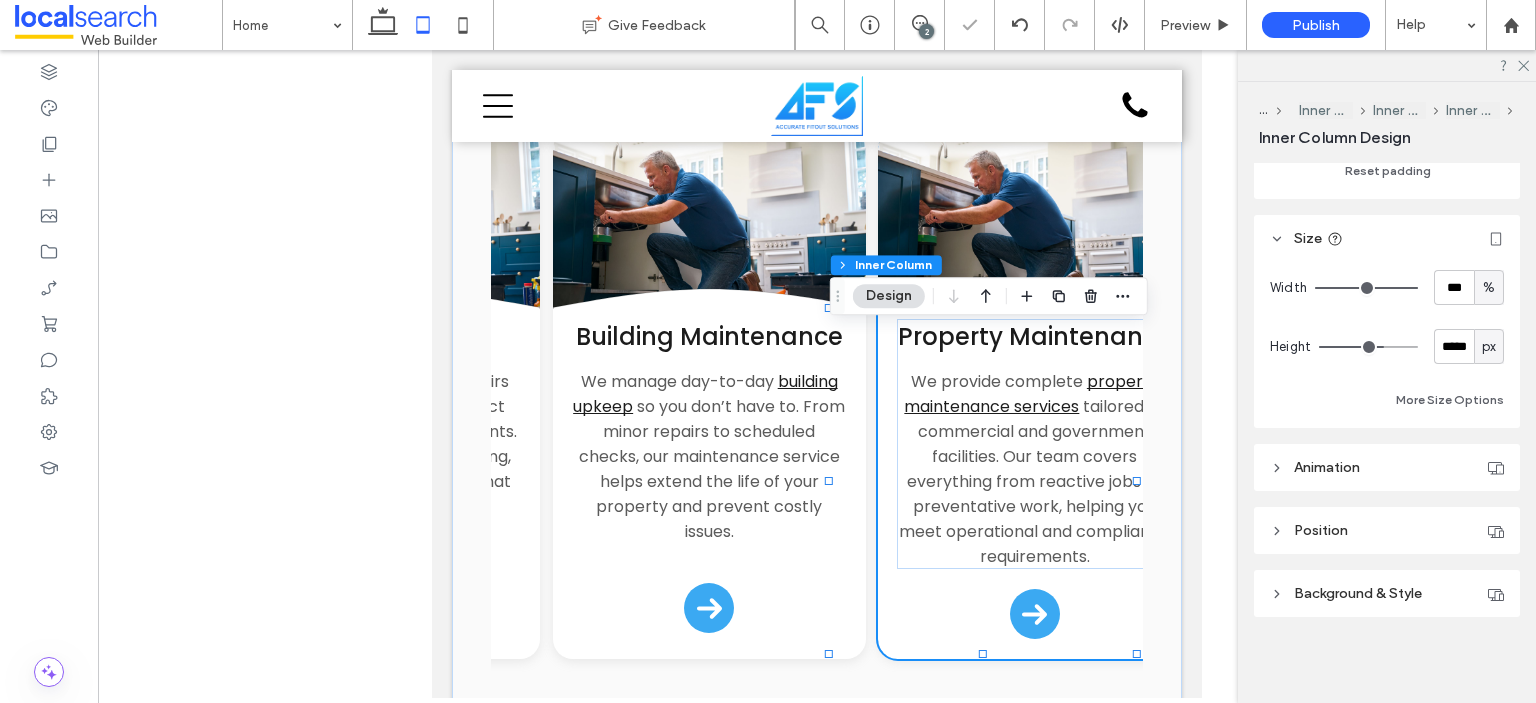 click on "px" at bounding box center [1489, 346] 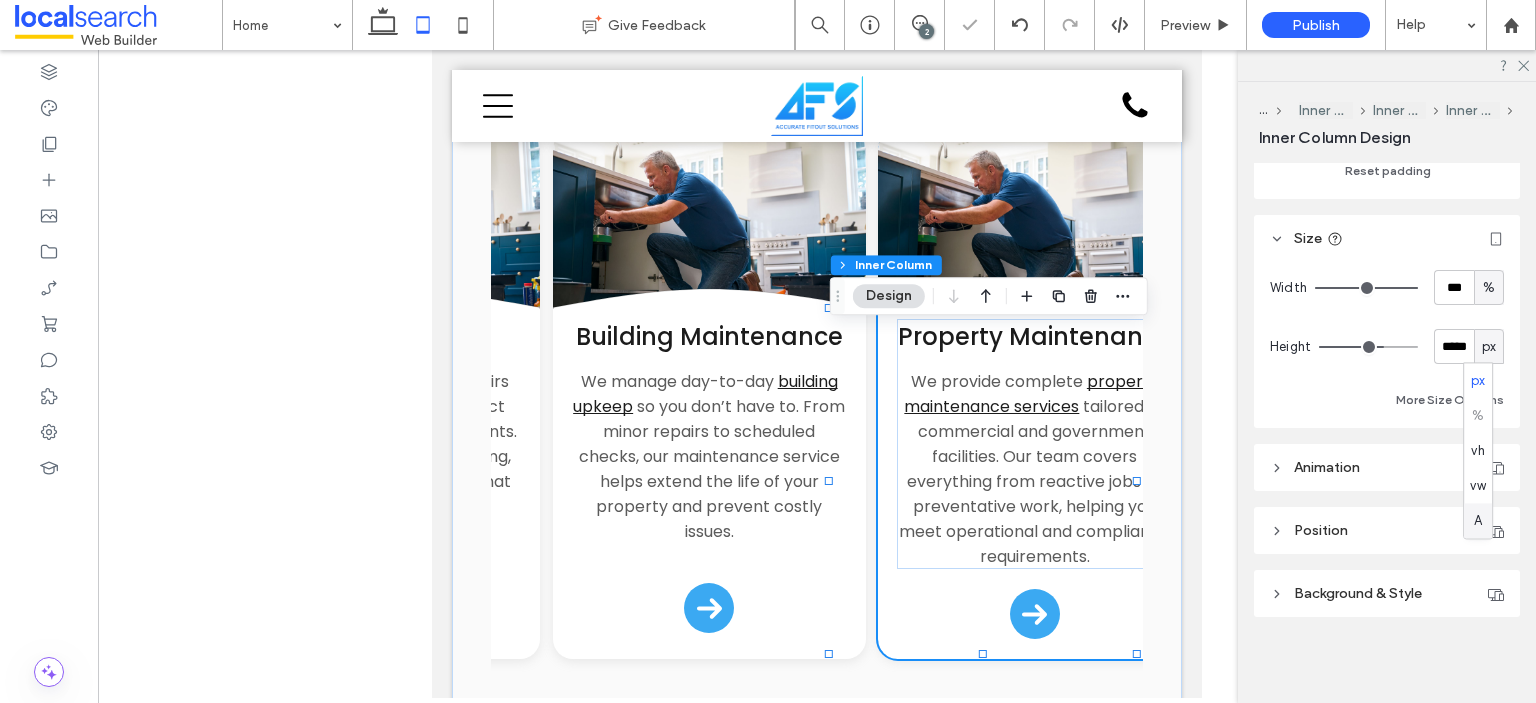 drag, startPoint x: 1476, startPoint y: 521, endPoint x: 750, endPoint y: 496, distance: 726.4303 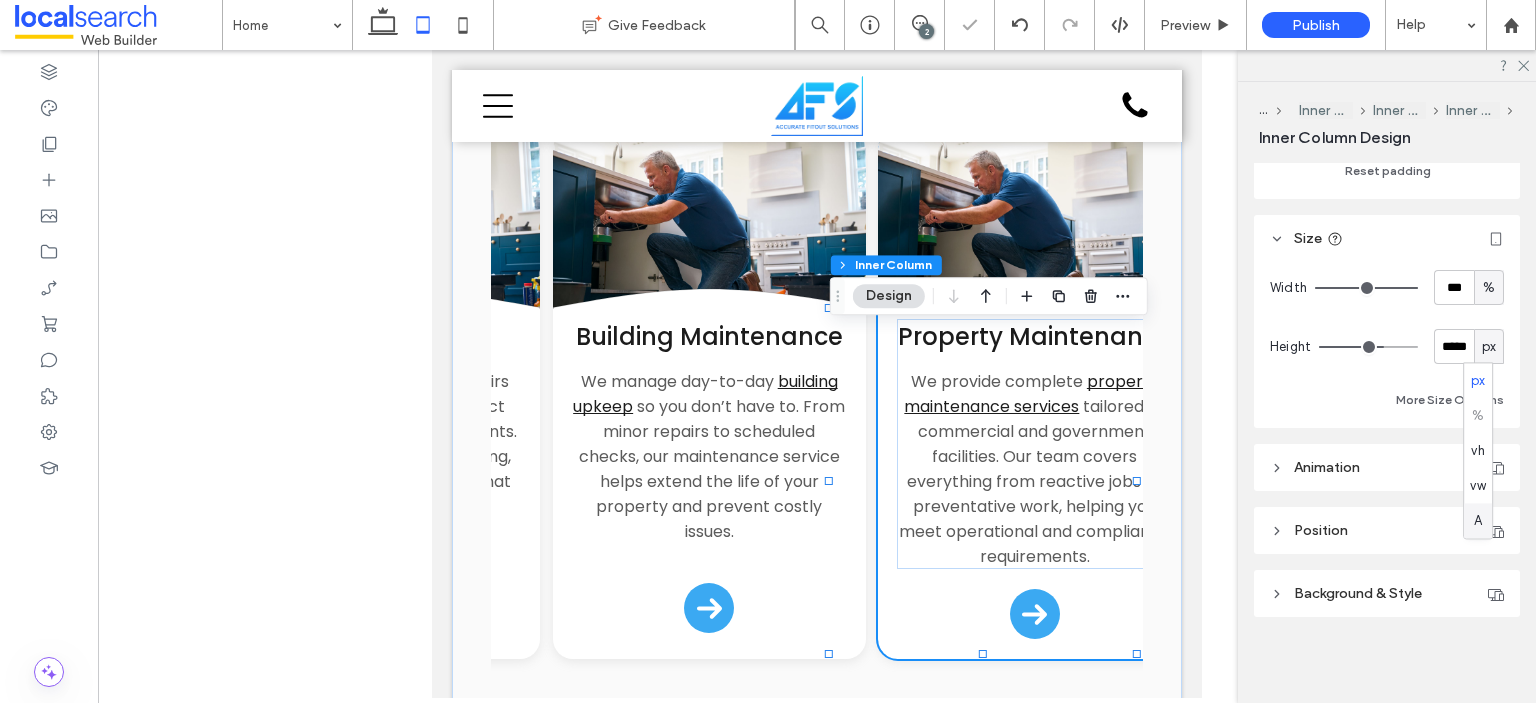click on "A" at bounding box center (1478, 521) 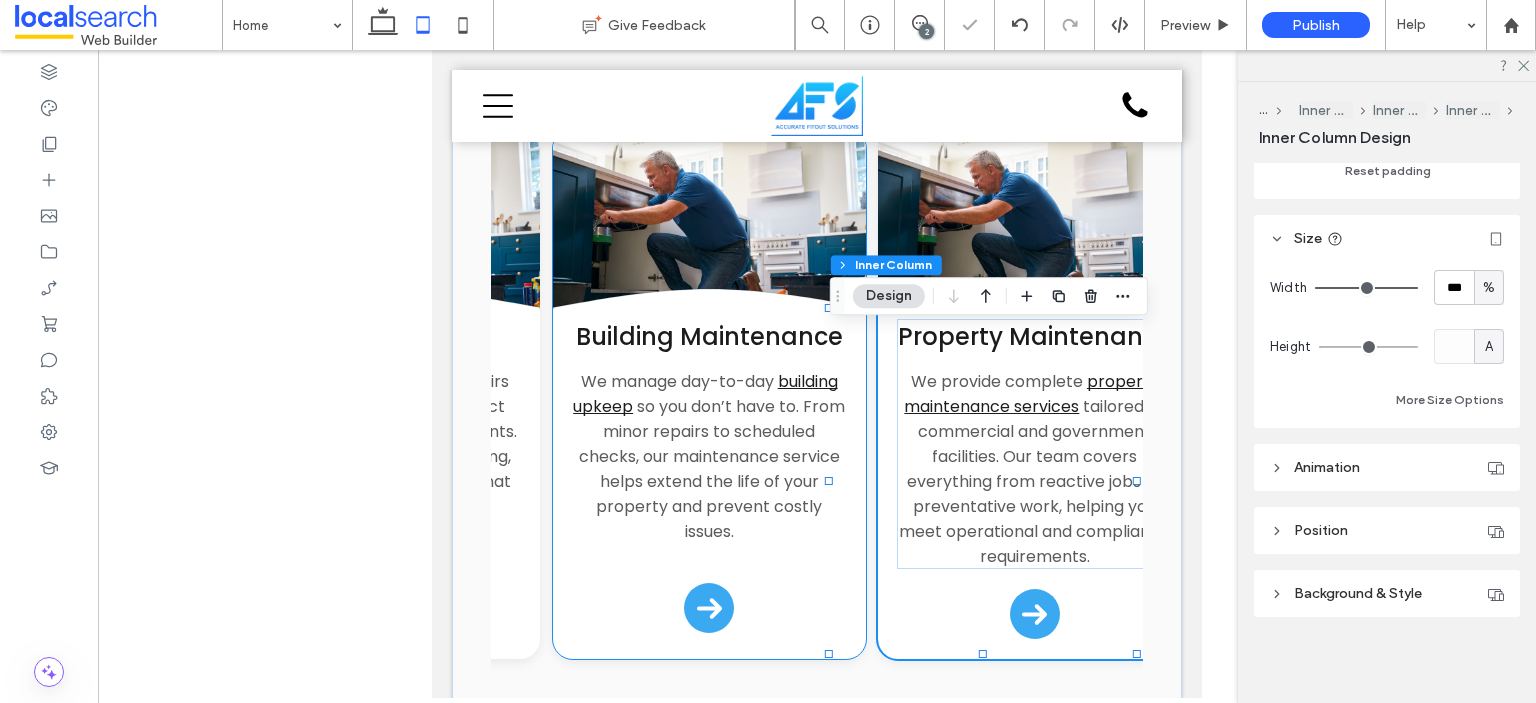 click on "Building Maintenance
We manage day-to-day
building upkeep   so you don’t have to. From minor repairs to scheduled checks, our maintenance service helps extend the life of your property and prevent costly issues." at bounding box center (709, 481) 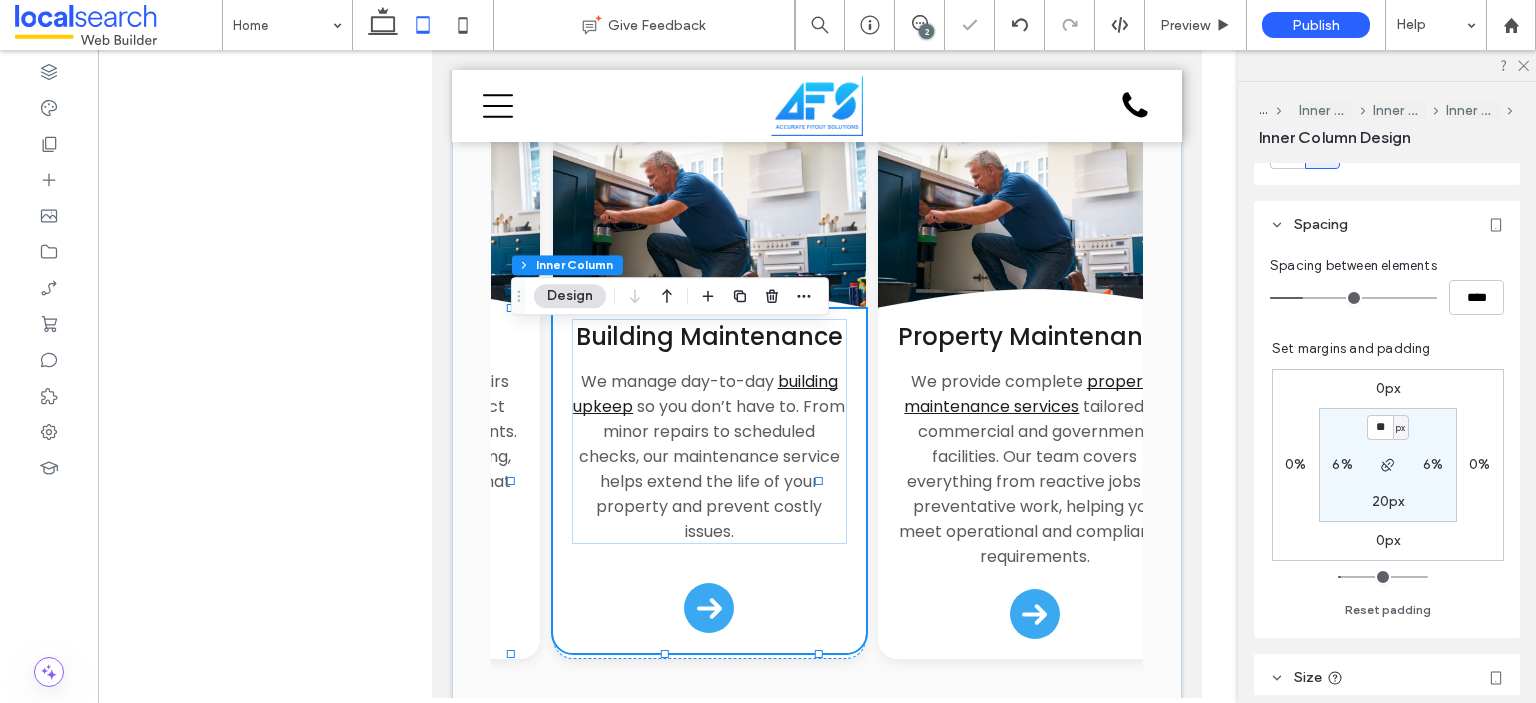 scroll, scrollTop: 855, scrollLeft: 0, axis: vertical 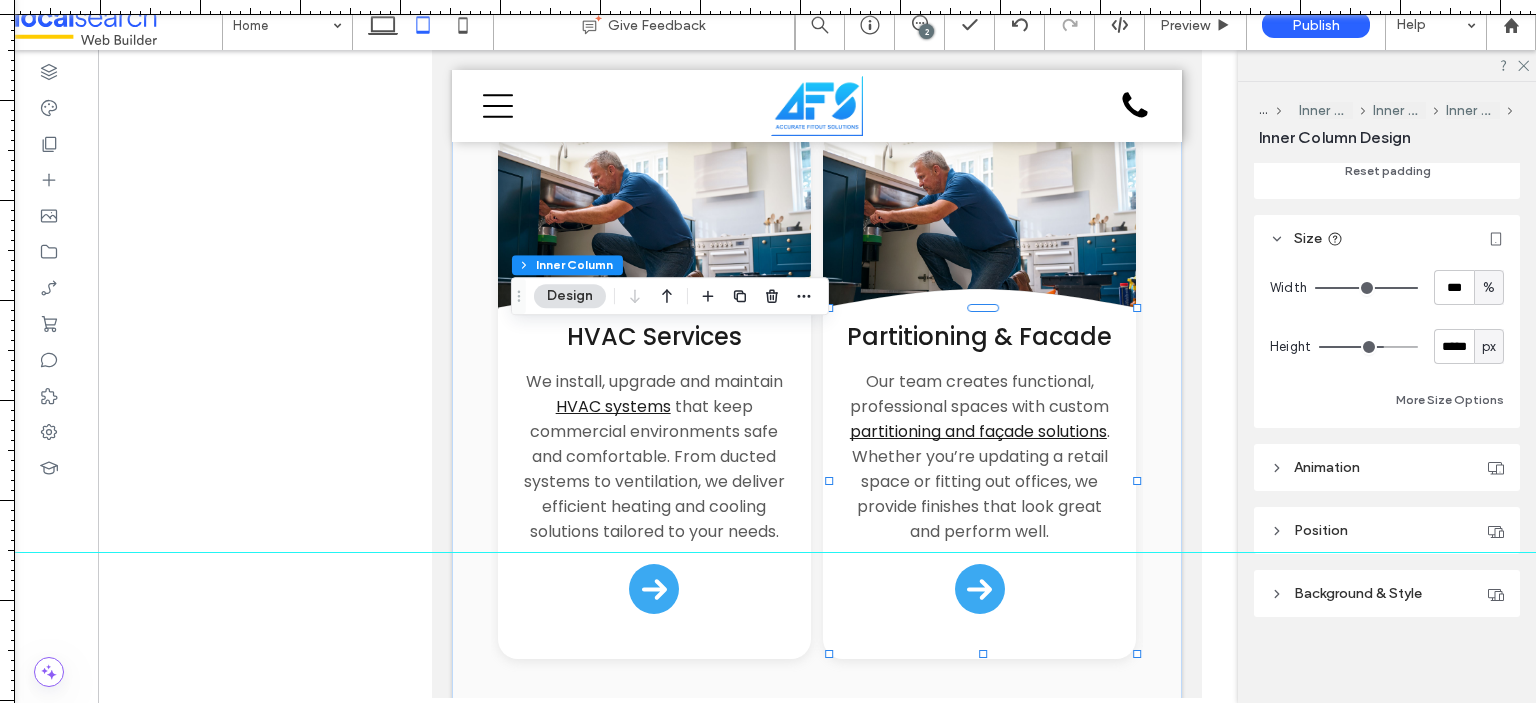 drag, startPoint x: 806, startPoint y: 11, endPoint x: 893, endPoint y: 552, distance: 547.95074 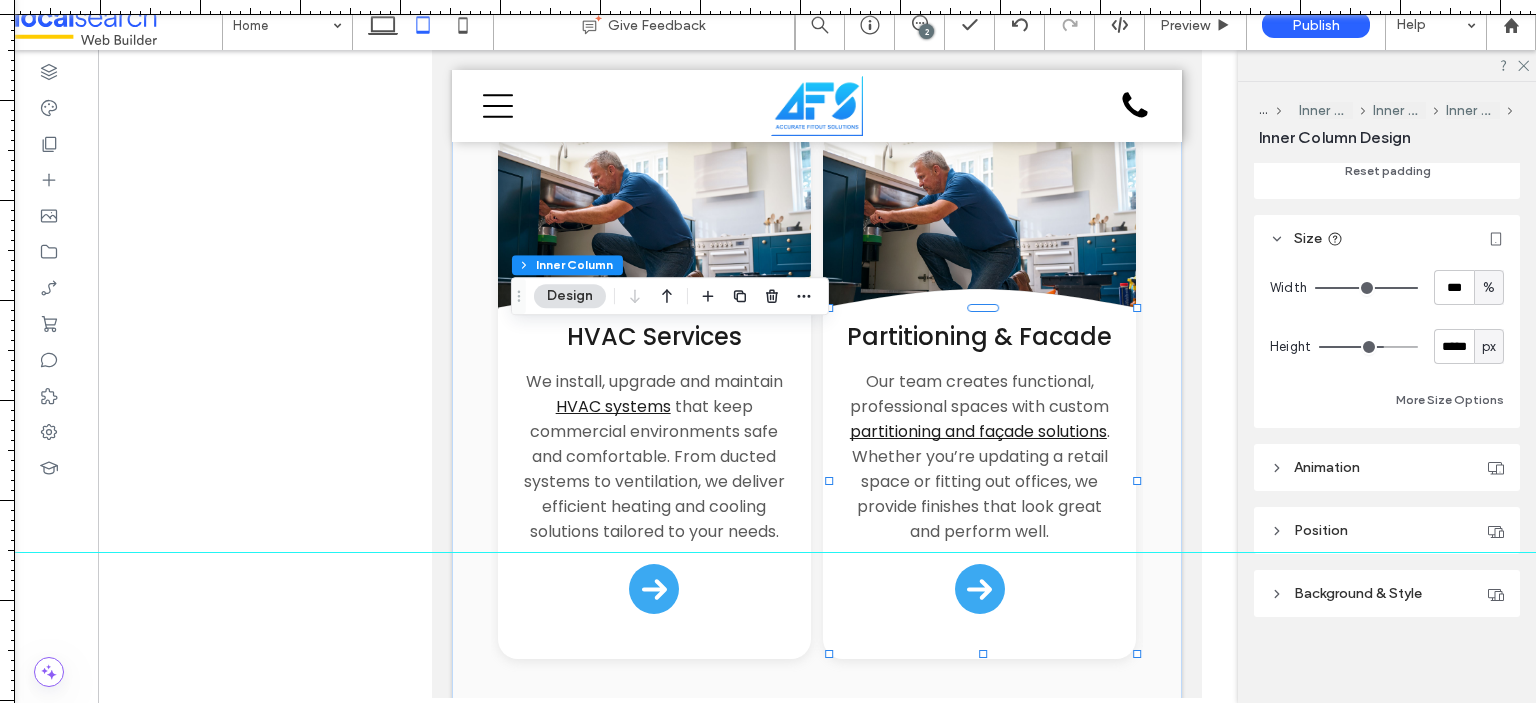 click at bounding box center (768, 703) 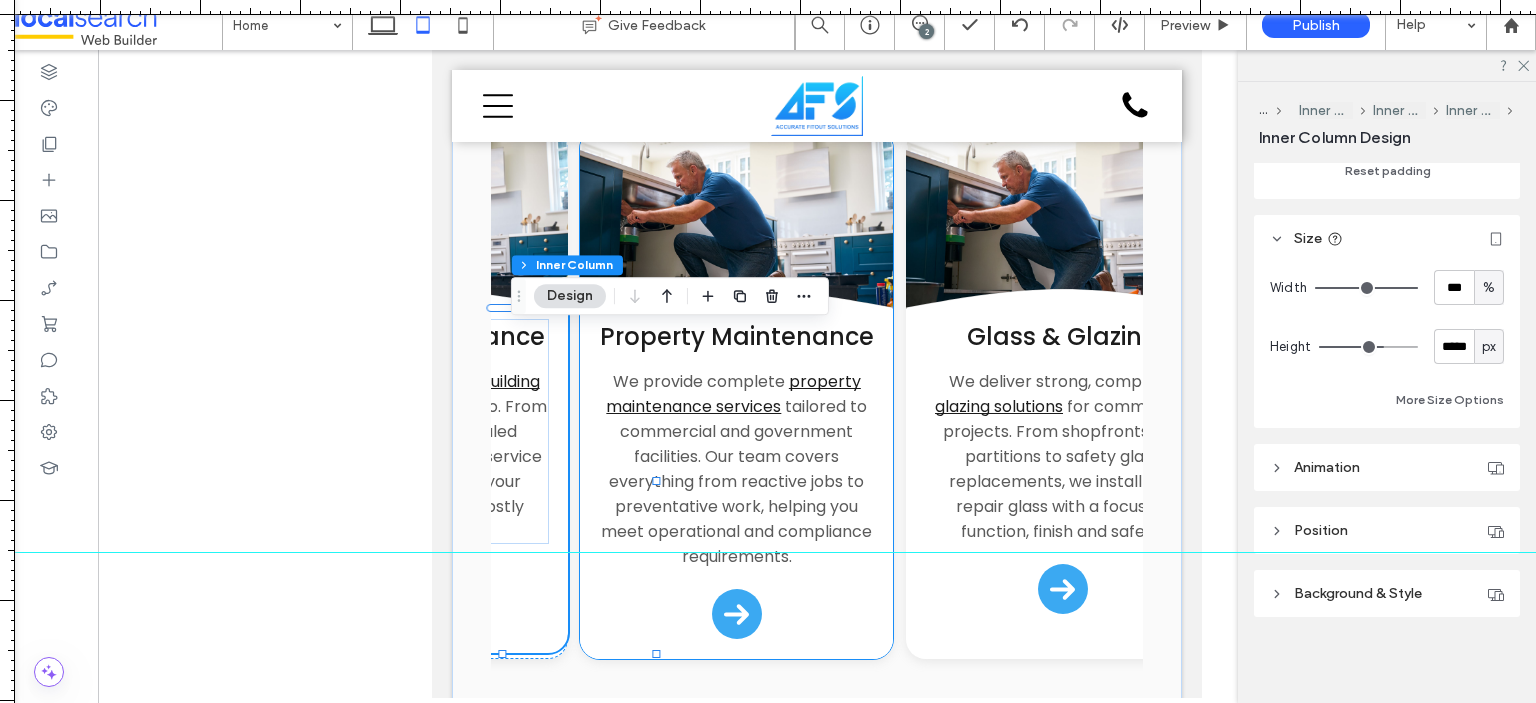 scroll, scrollTop: 0, scrollLeft: 2218, axis: horizontal 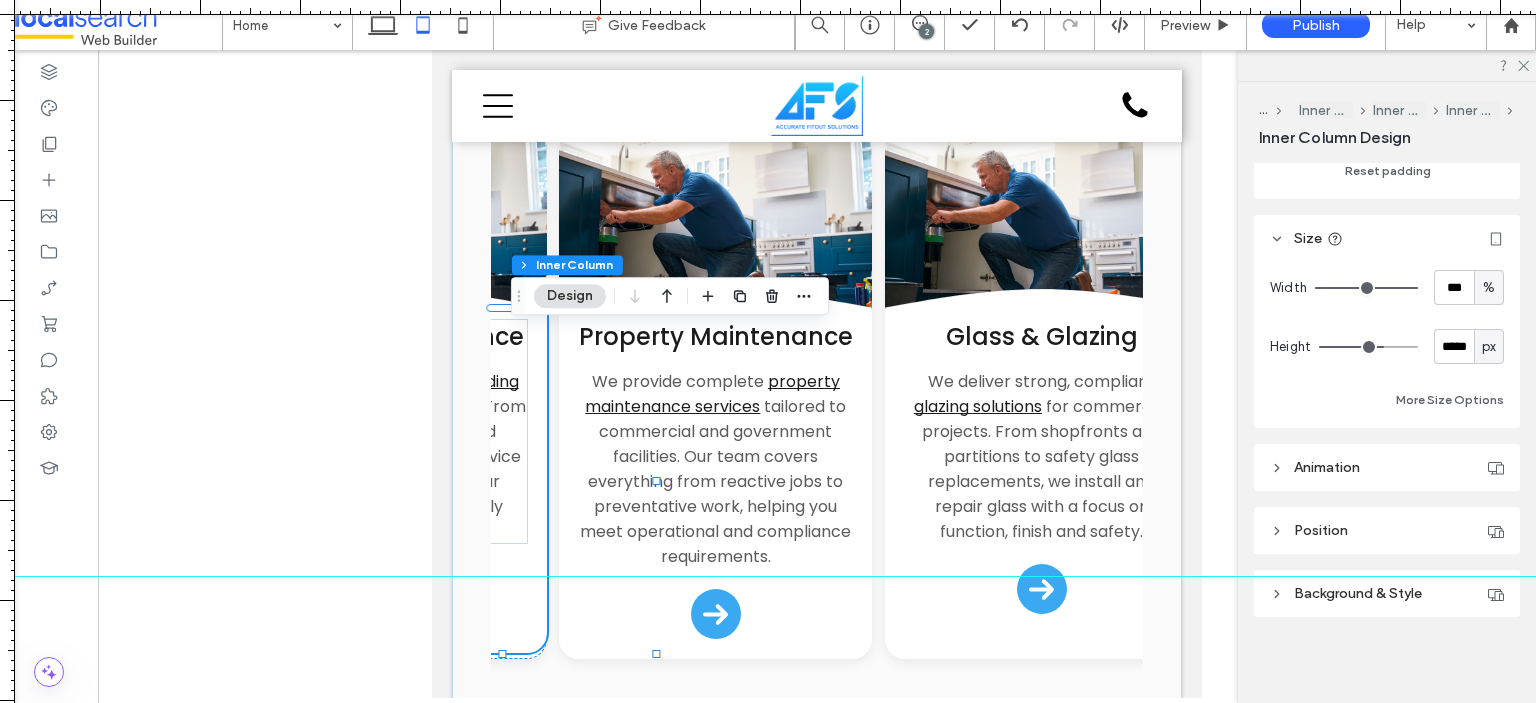drag, startPoint x: 793, startPoint y: 553, endPoint x: 800, endPoint y: 576, distance: 24.04163 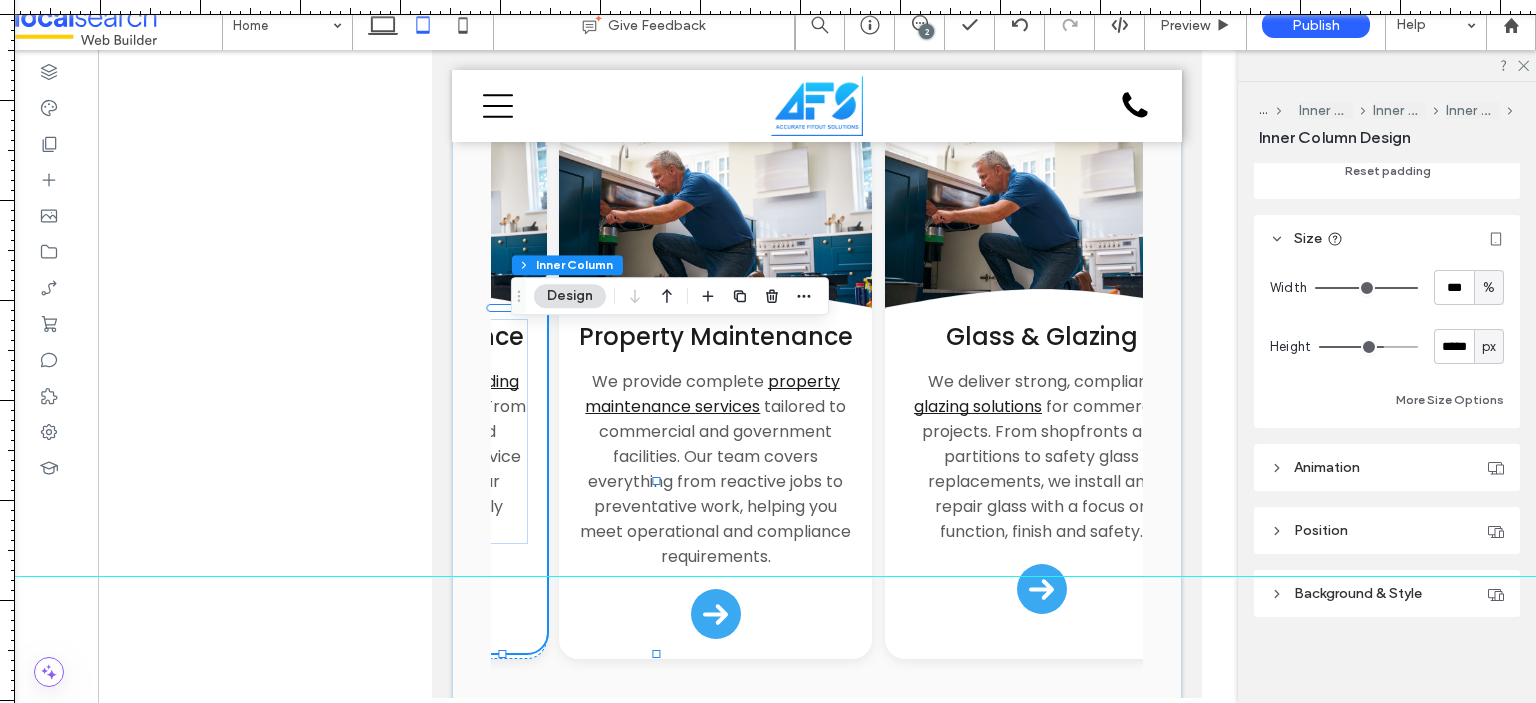 click at bounding box center (768, 576) 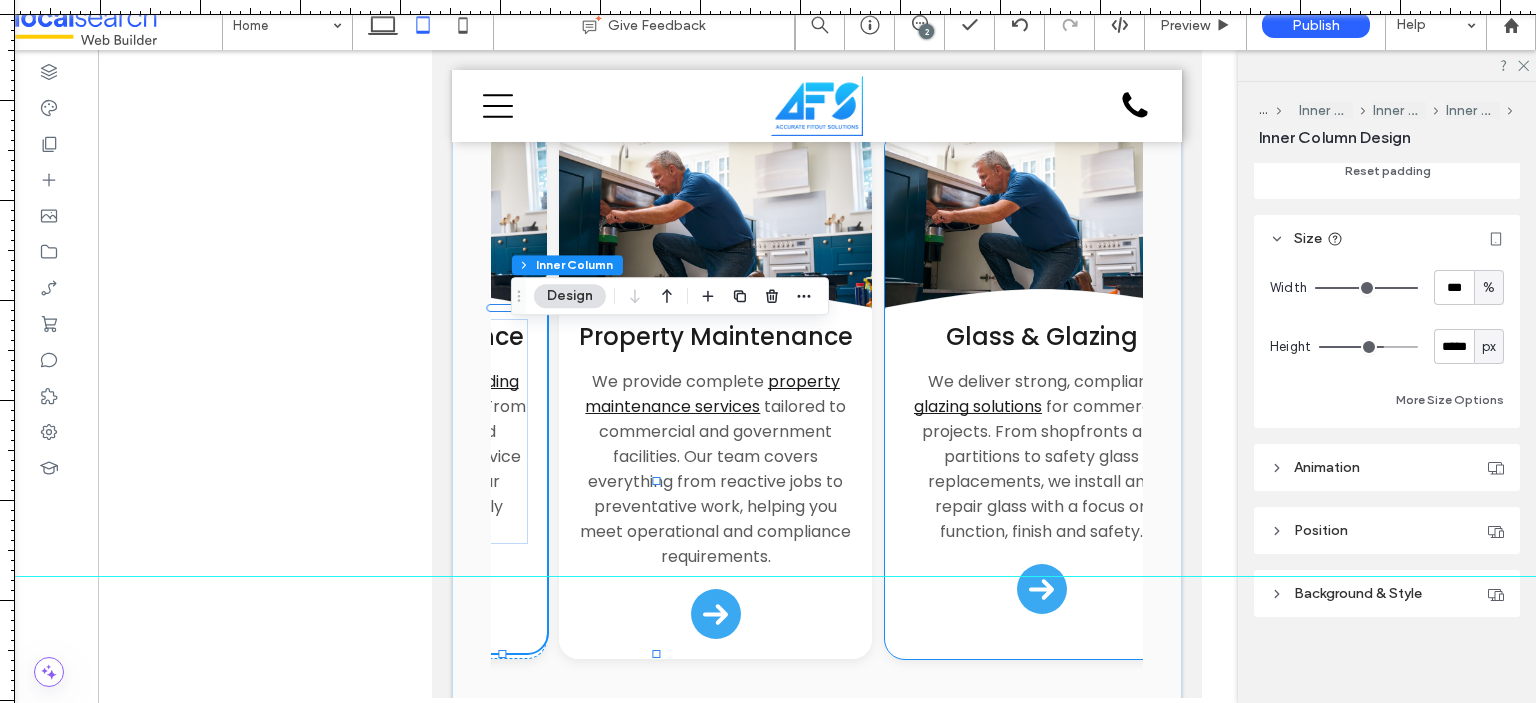 click on "Glass & Glazing
We deliver strong, compliant
glazing solutions   for commercial projects. From shopfronts and partitions to safety glass replacements, we install and repair glass with a focus on function, finish and safety." at bounding box center (1041, 471) 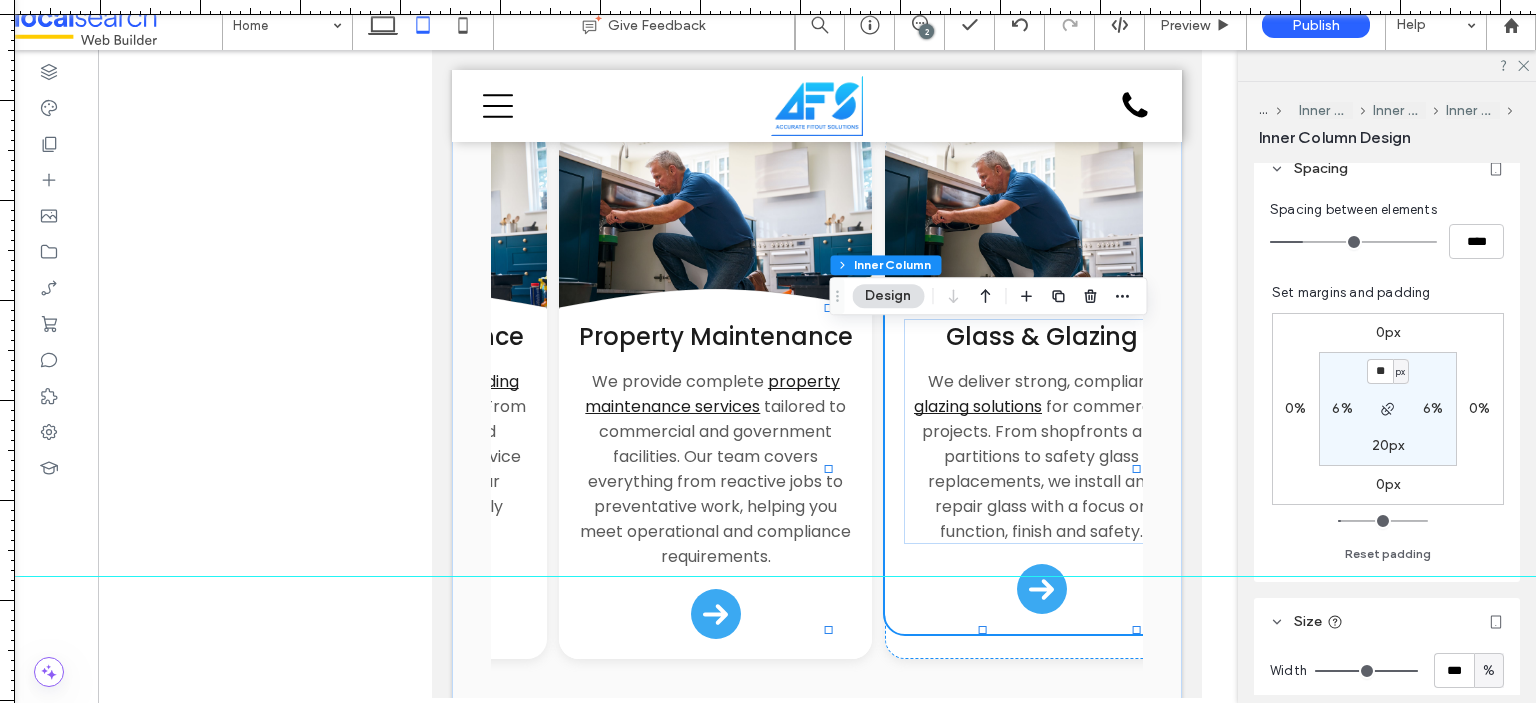 scroll, scrollTop: 855, scrollLeft: 0, axis: vertical 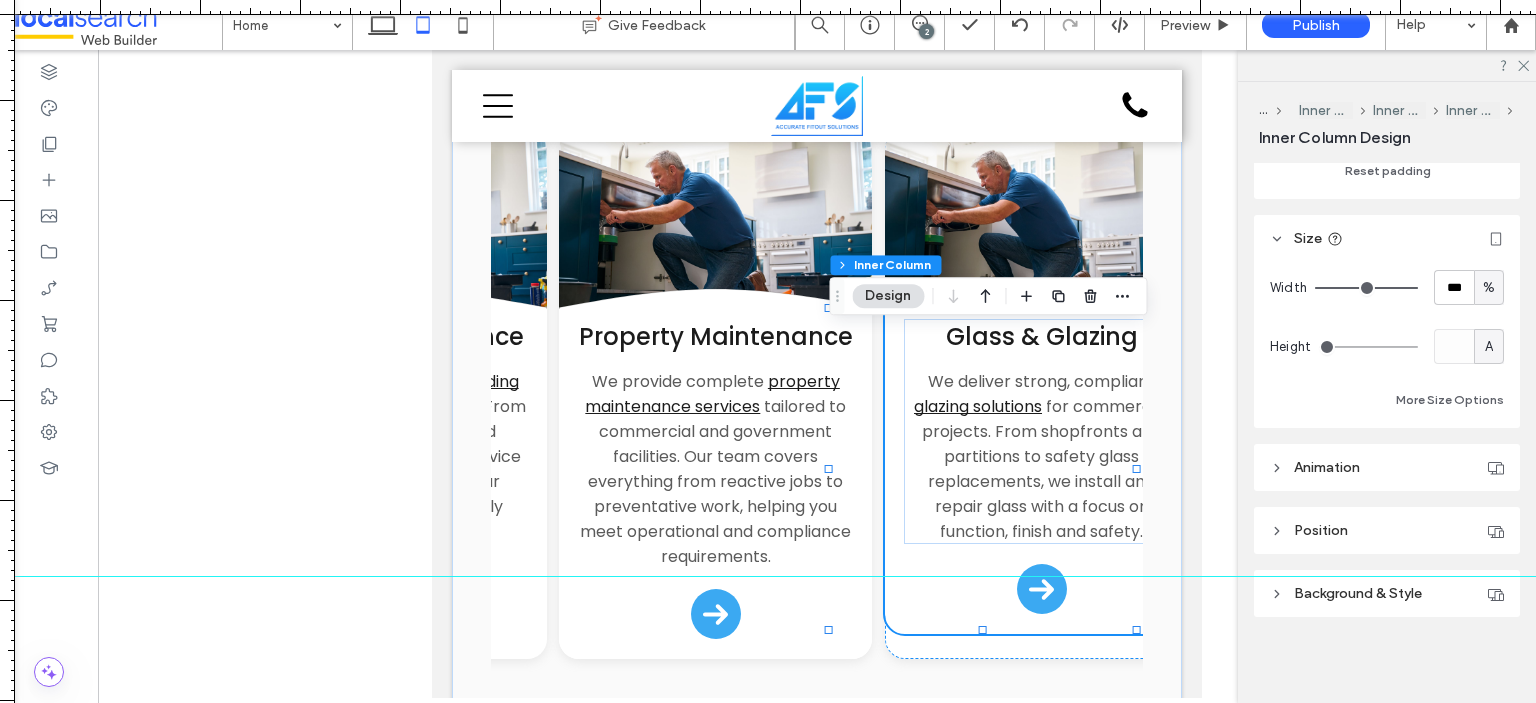 click on "A" at bounding box center [1489, 346] 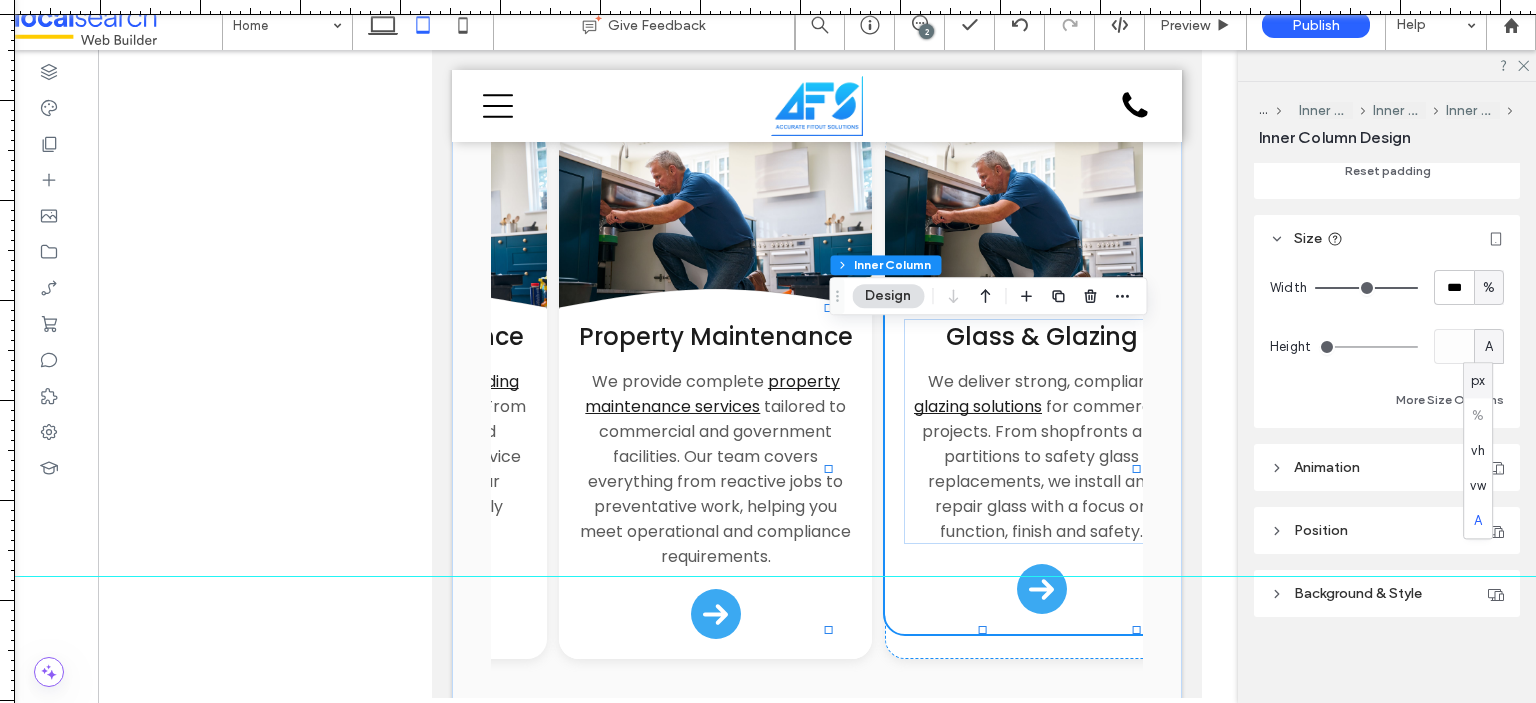 click on "px" at bounding box center (1478, 380) 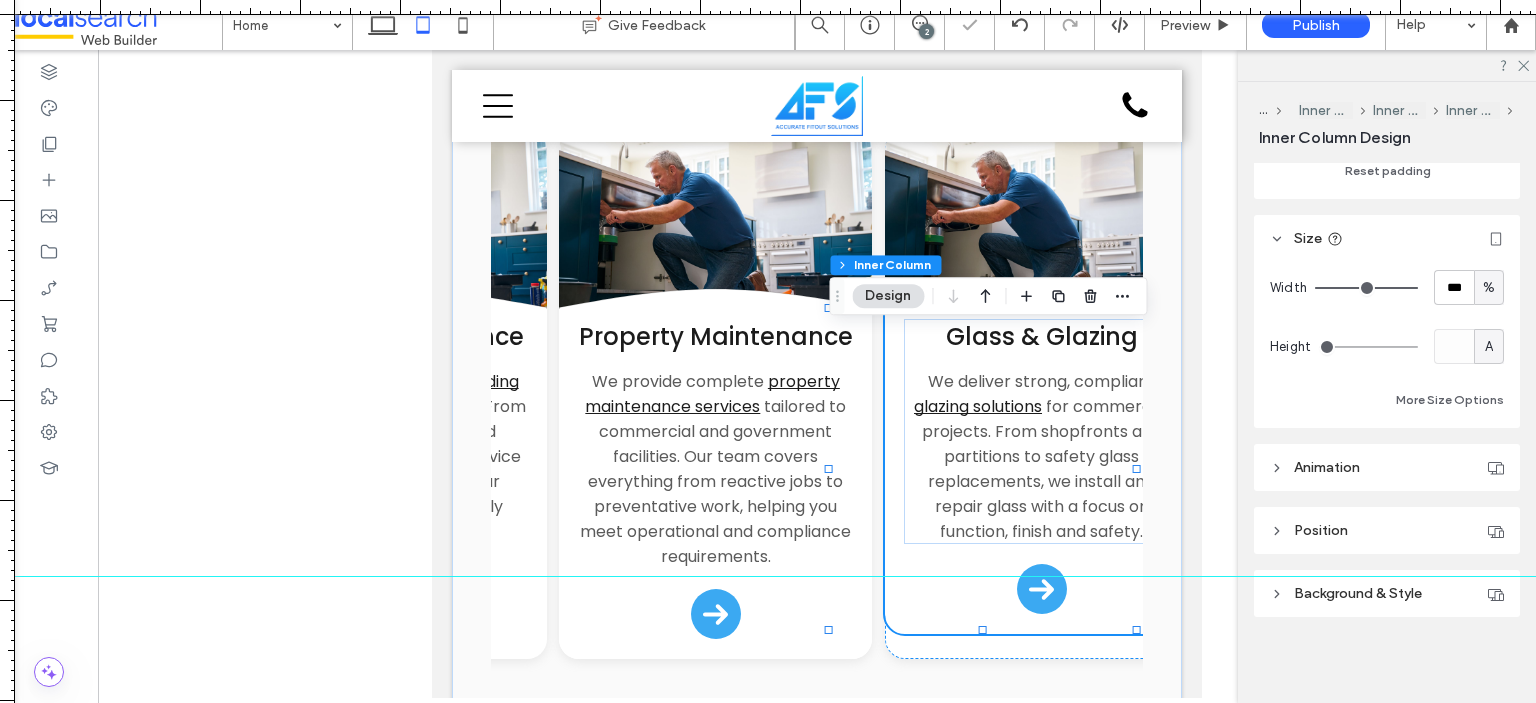 type on "***" 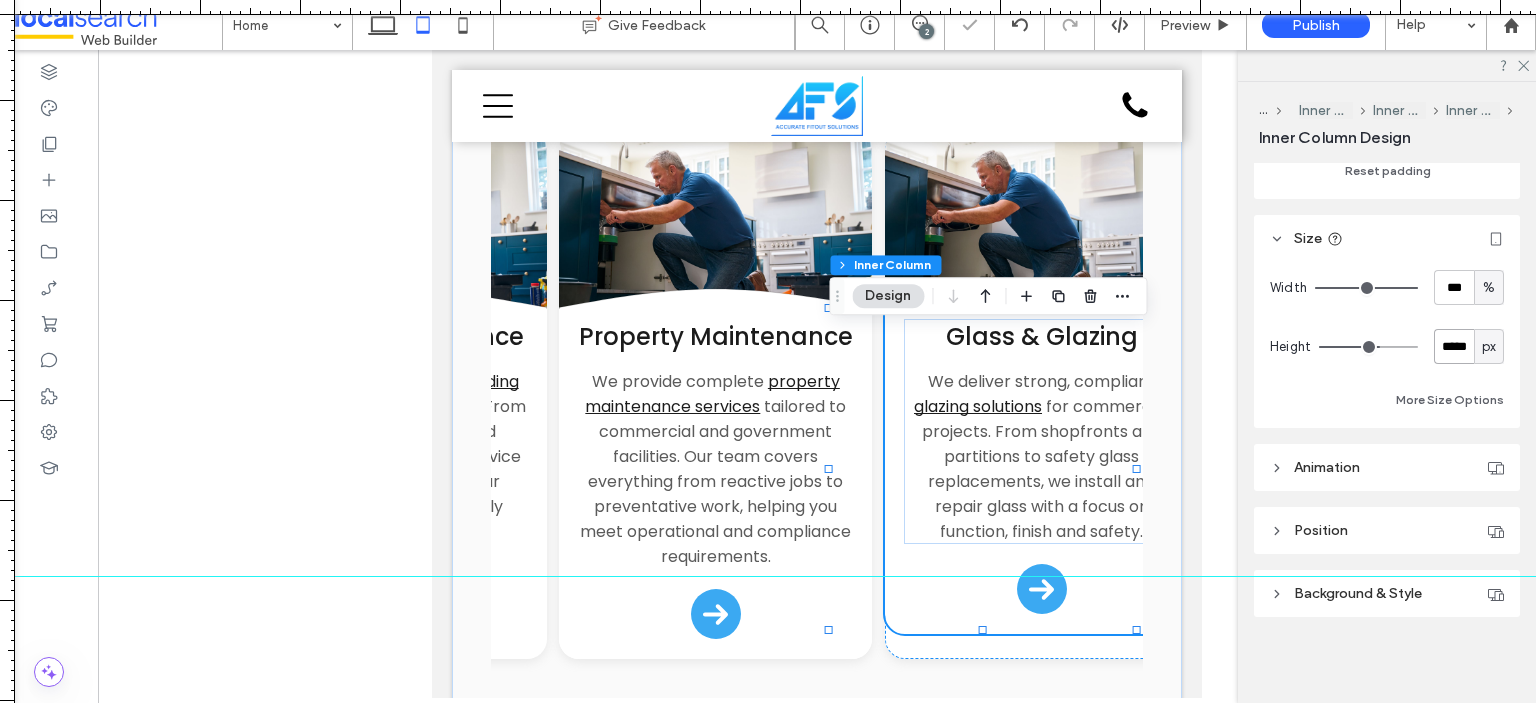 click on "*****" at bounding box center (1454, 346) 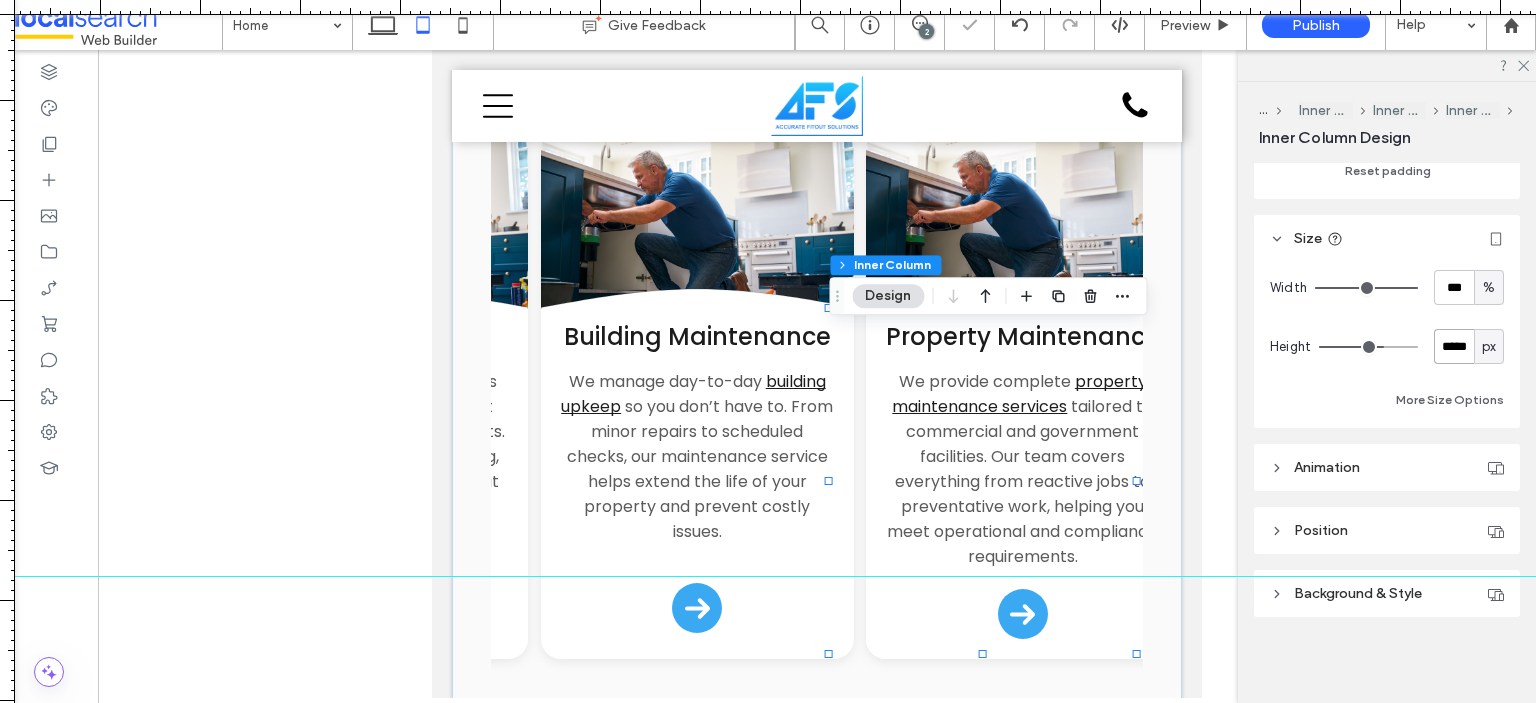 scroll, scrollTop: 0, scrollLeft: 1899, axis: horizontal 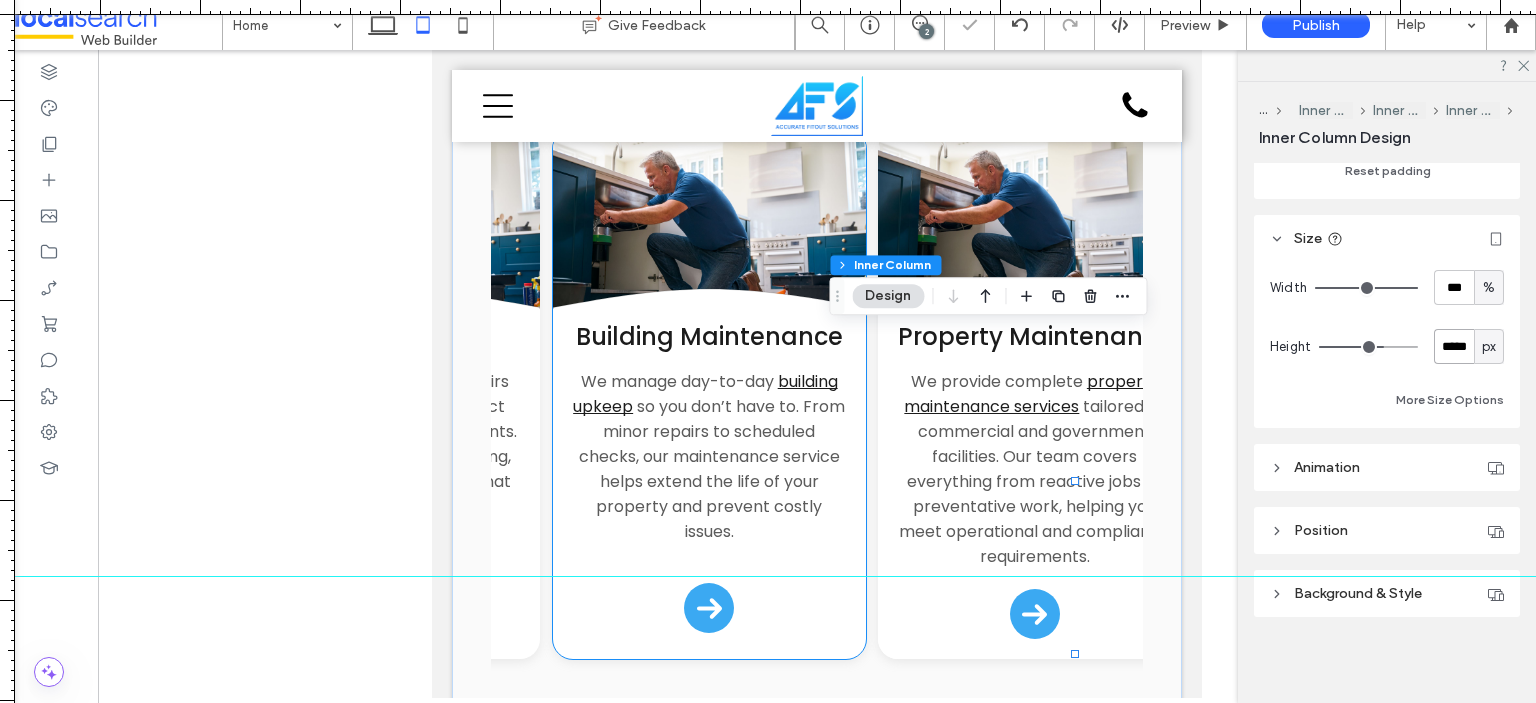click on "We manage day-to-day
building upkeep   so you don’t have to. From minor repairs to scheduled checks, our maintenance service helps extend the life of your property and prevent costly issues." at bounding box center (709, 456) 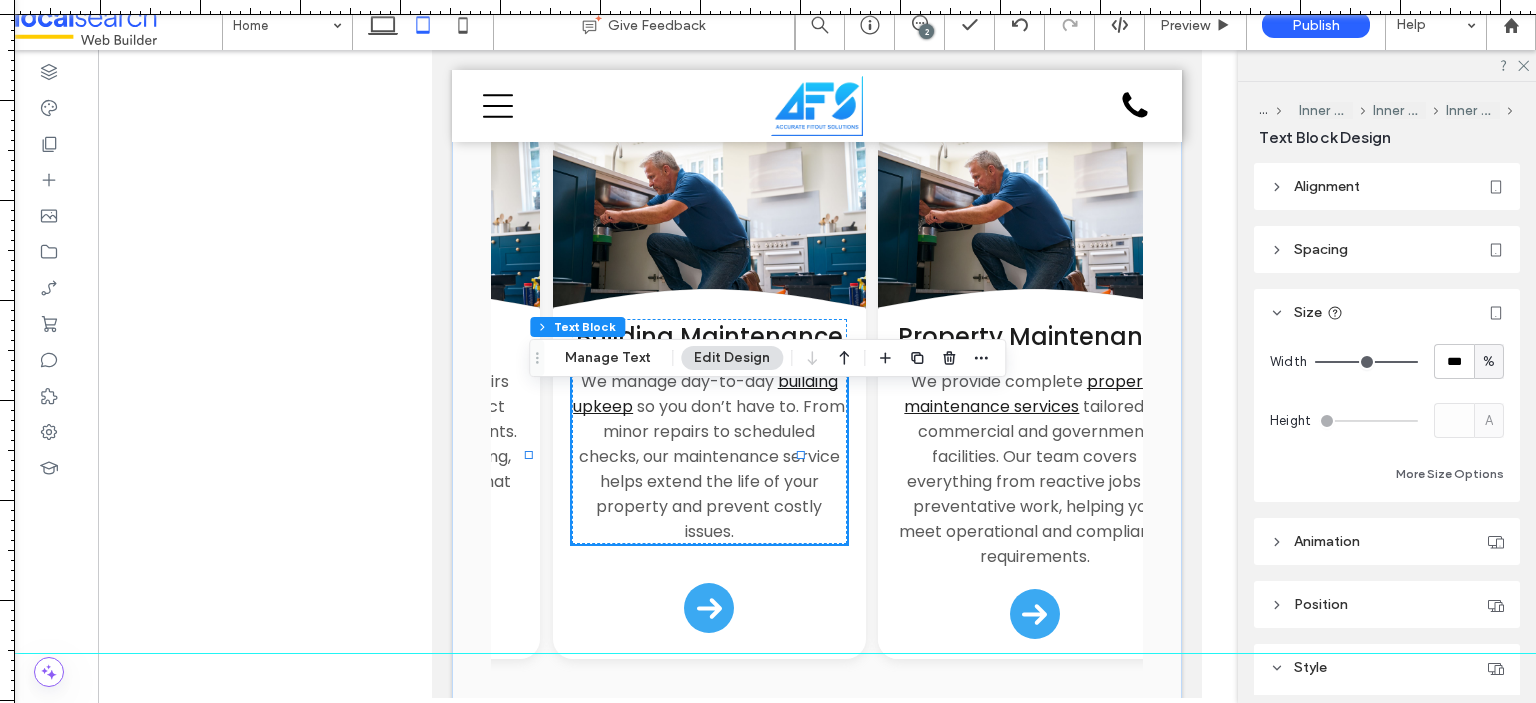 drag, startPoint x: 854, startPoint y: 578, endPoint x: 863, endPoint y: 653, distance: 75.53807 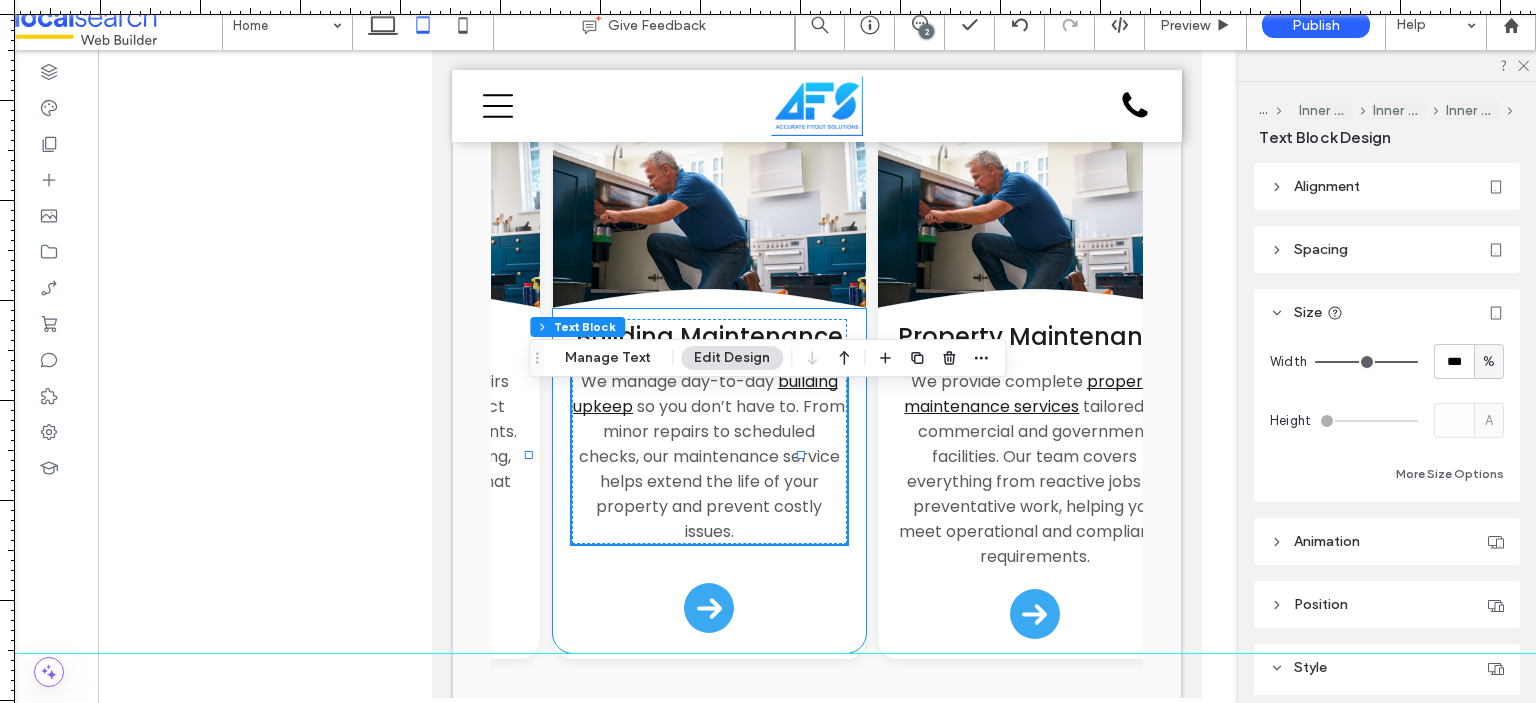 click on "Building Maintenance
We manage day-to-day
building upkeep   so you don’t have to. From minor repairs to scheduled checks, our maintenance service helps extend the life of your property and prevent costly issues." at bounding box center (709, 481) 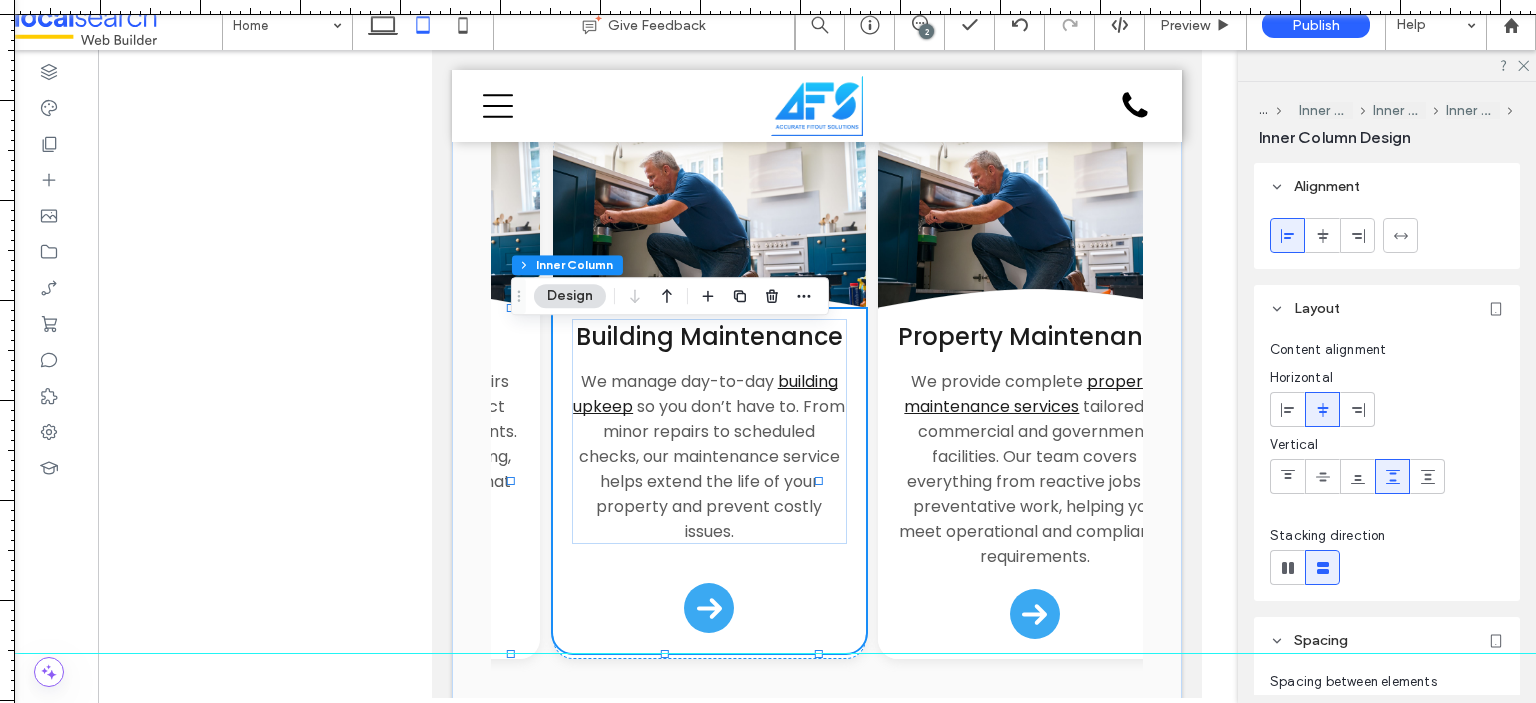 scroll, scrollTop: 855, scrollLeft: 0, axis: vertical 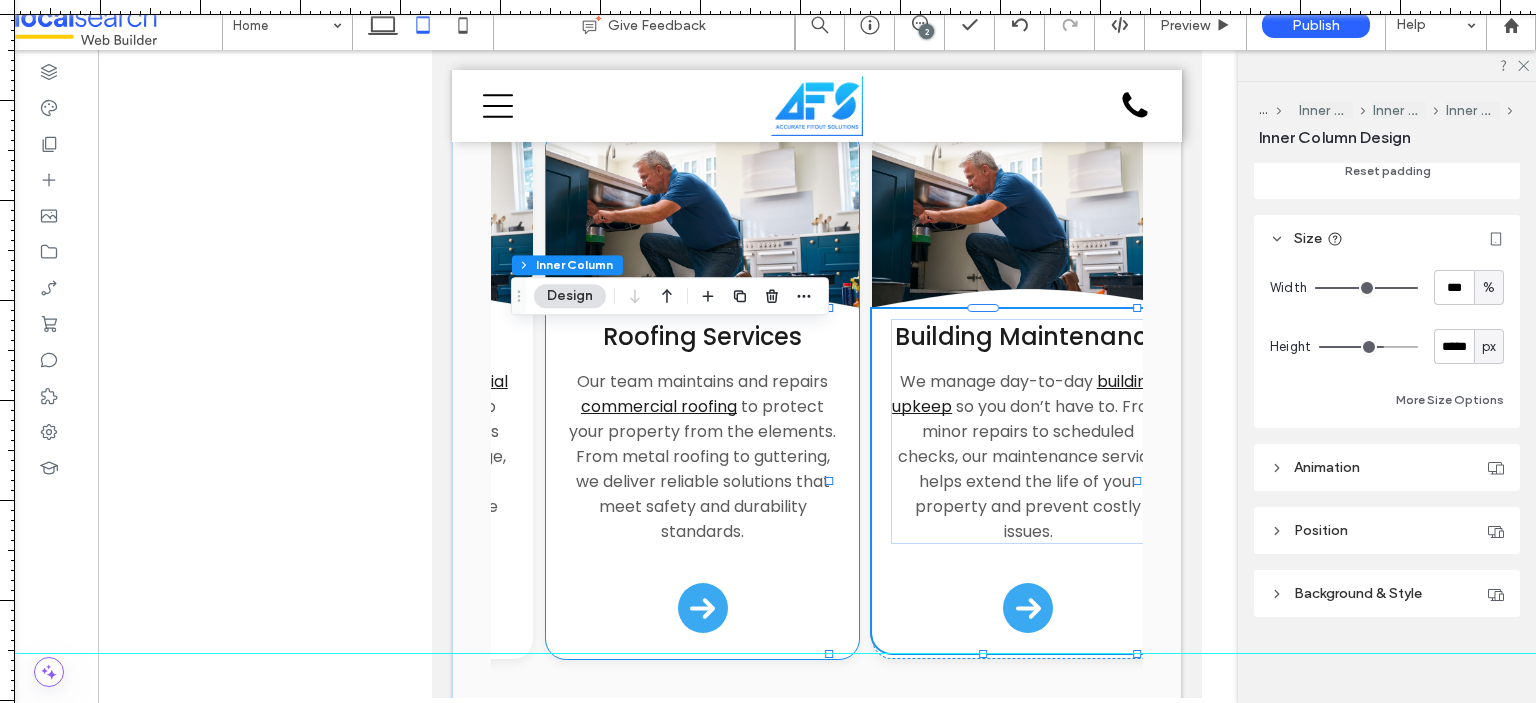 click on "Roofing Services
Our team maintains and repairs
commercial roofing   to protect your property from the elements. From metal roofing to guttering, we deliver reliable solutions that meet safety and durability standards." at bounding box center (702, 481) 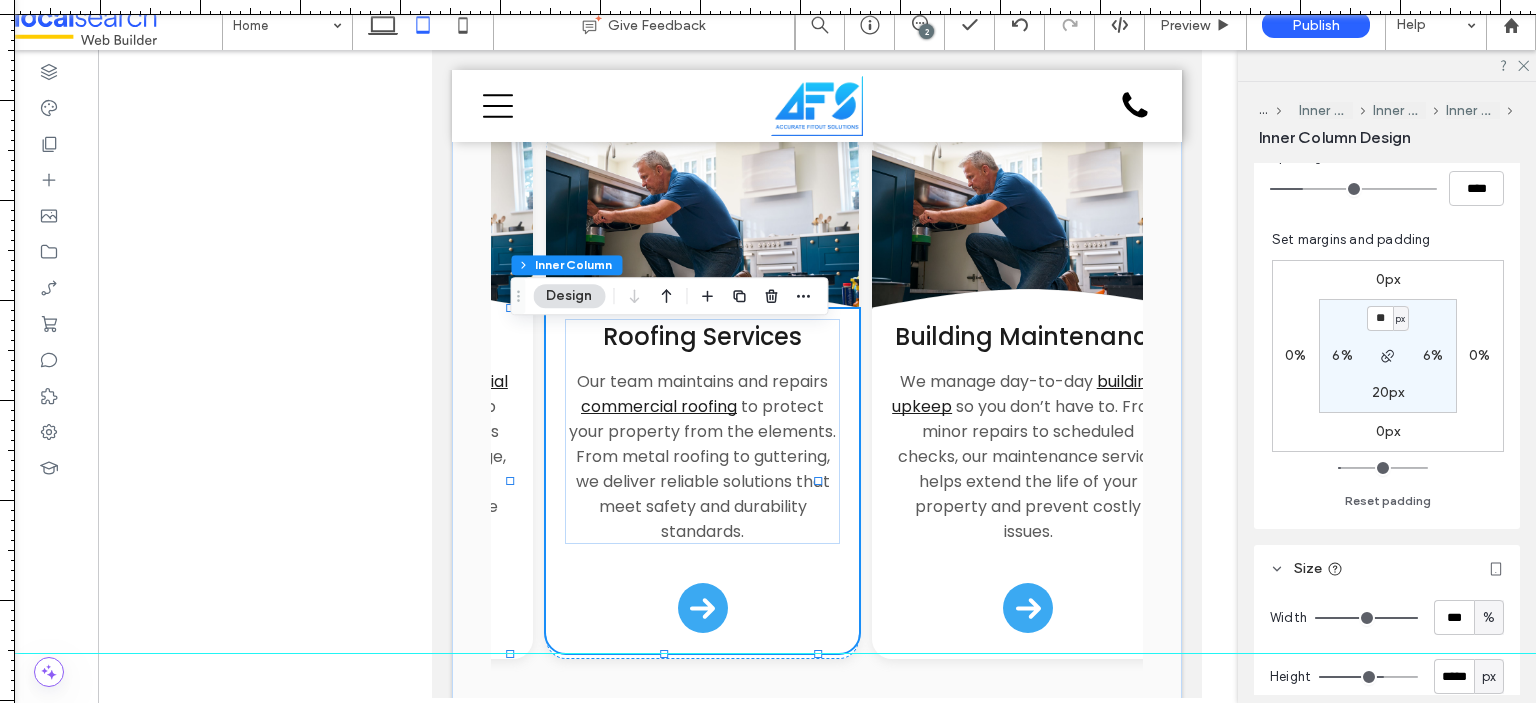 scroll, scrollTop: 855, scrollLeft: 0, axis: vertical 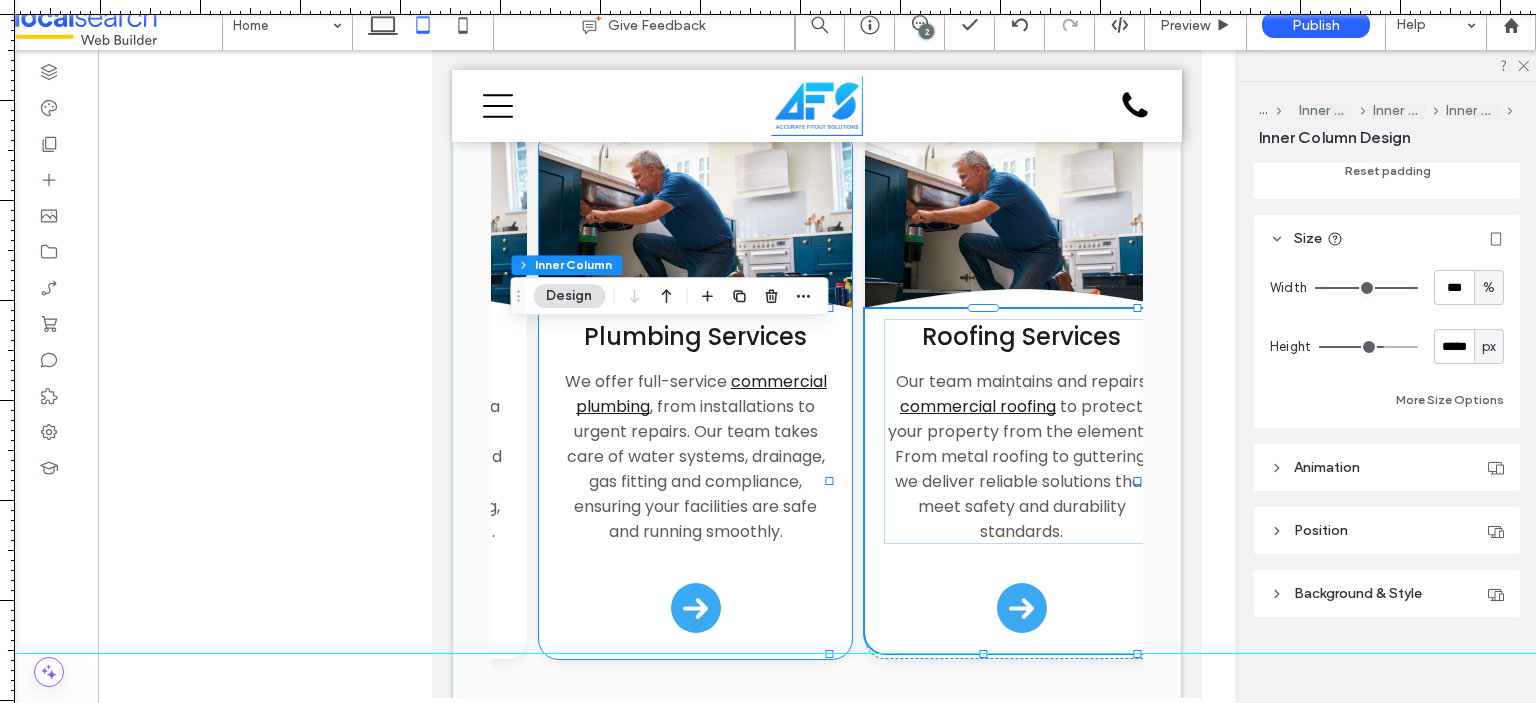 click on "Plumbing Services
We offer full-service
commercial plumbing , from installations to urgent repairs. Our team takes care of water systems, drainage, gas fitting and compliance, ensuring your facilities are safe and running smoothly." at bounding box center (695, 481) 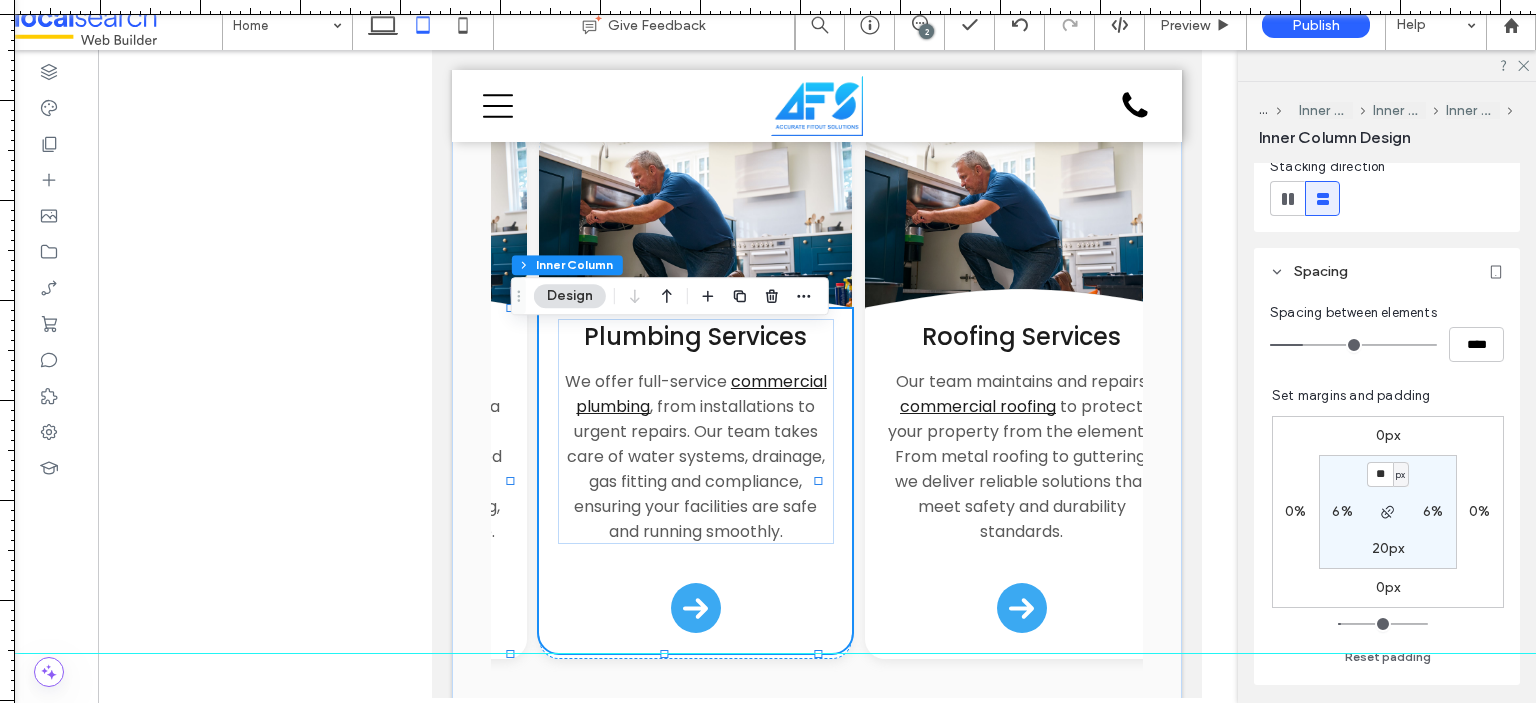 scroll, scrollTop: 855, scrollLeft: 0, axis: vertical 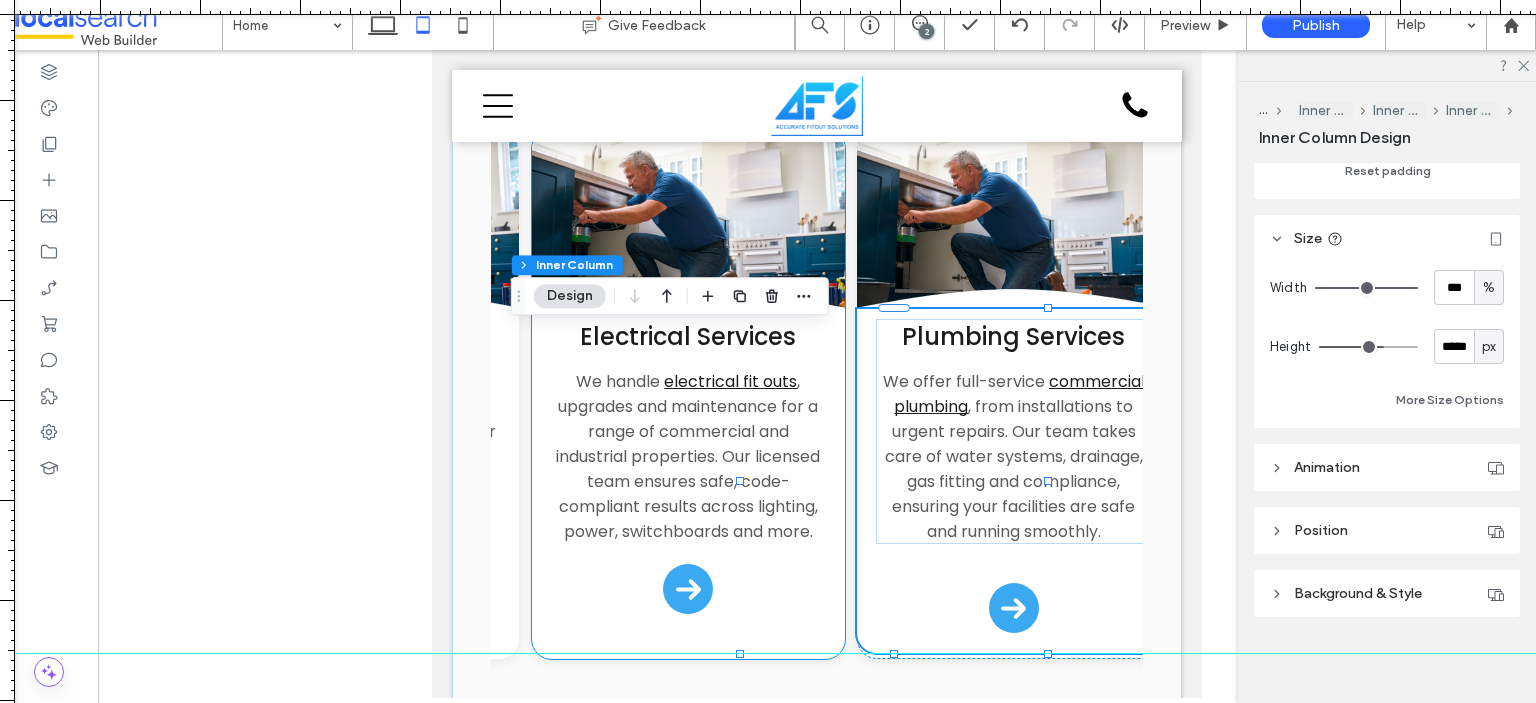 click on "Electrical Services
We handle
electrical fit outs , upgrades and maintenance for a range of commercial and industrial properties. Our licensed team ensures safe, code-compliant results across lighting, power, switchboards and more." at bounding box center [688, 471] 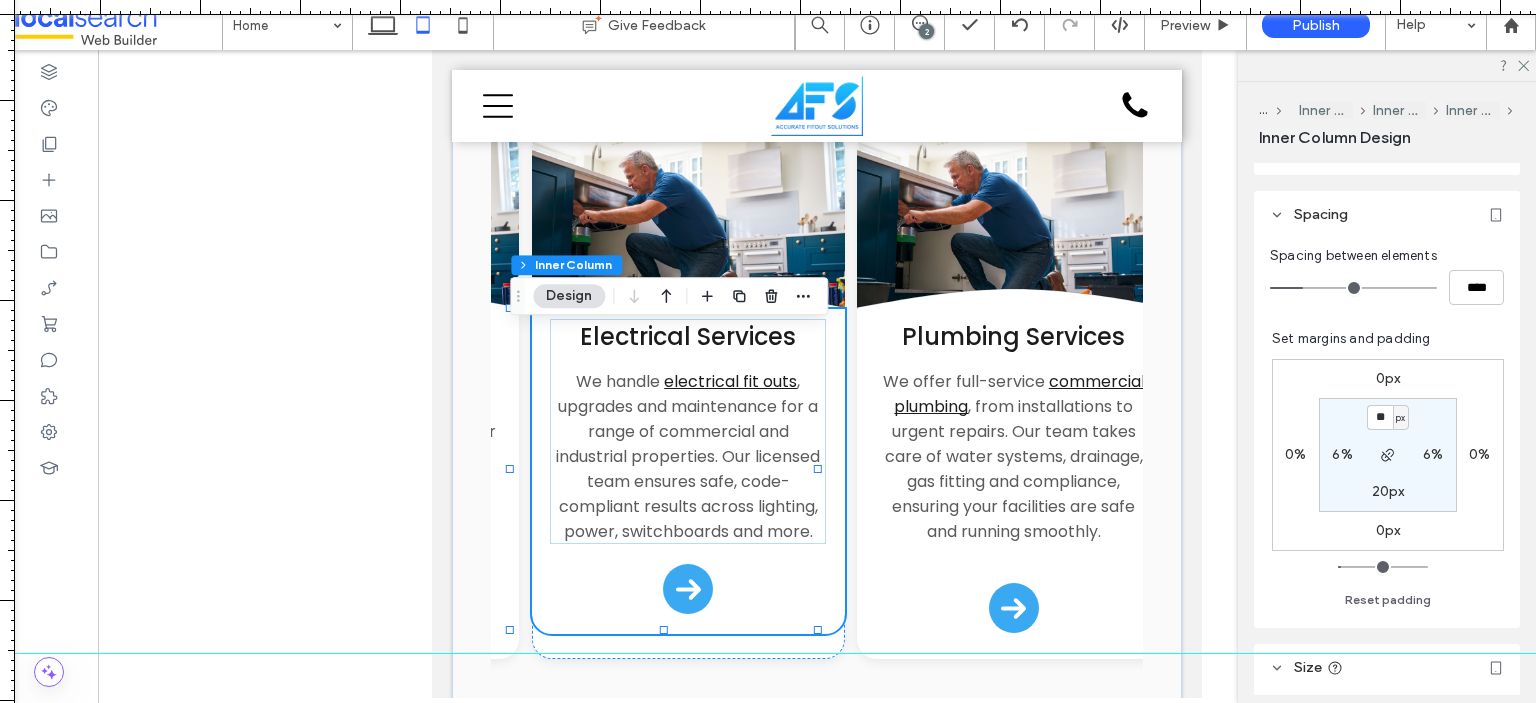scroll, scrollTop: 855, scrollLeft: 0, axis: vertical 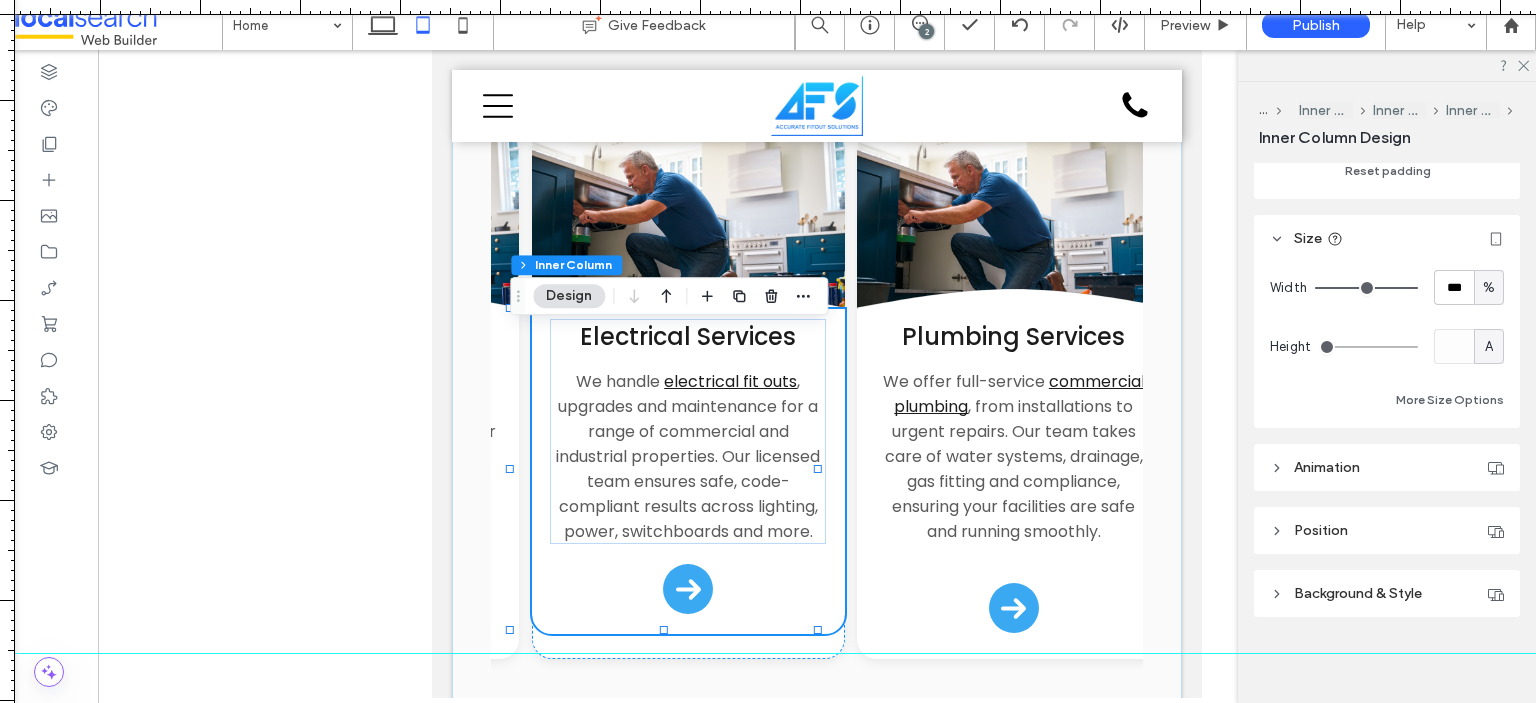 click on "A" at bounding box center [1489, 347] 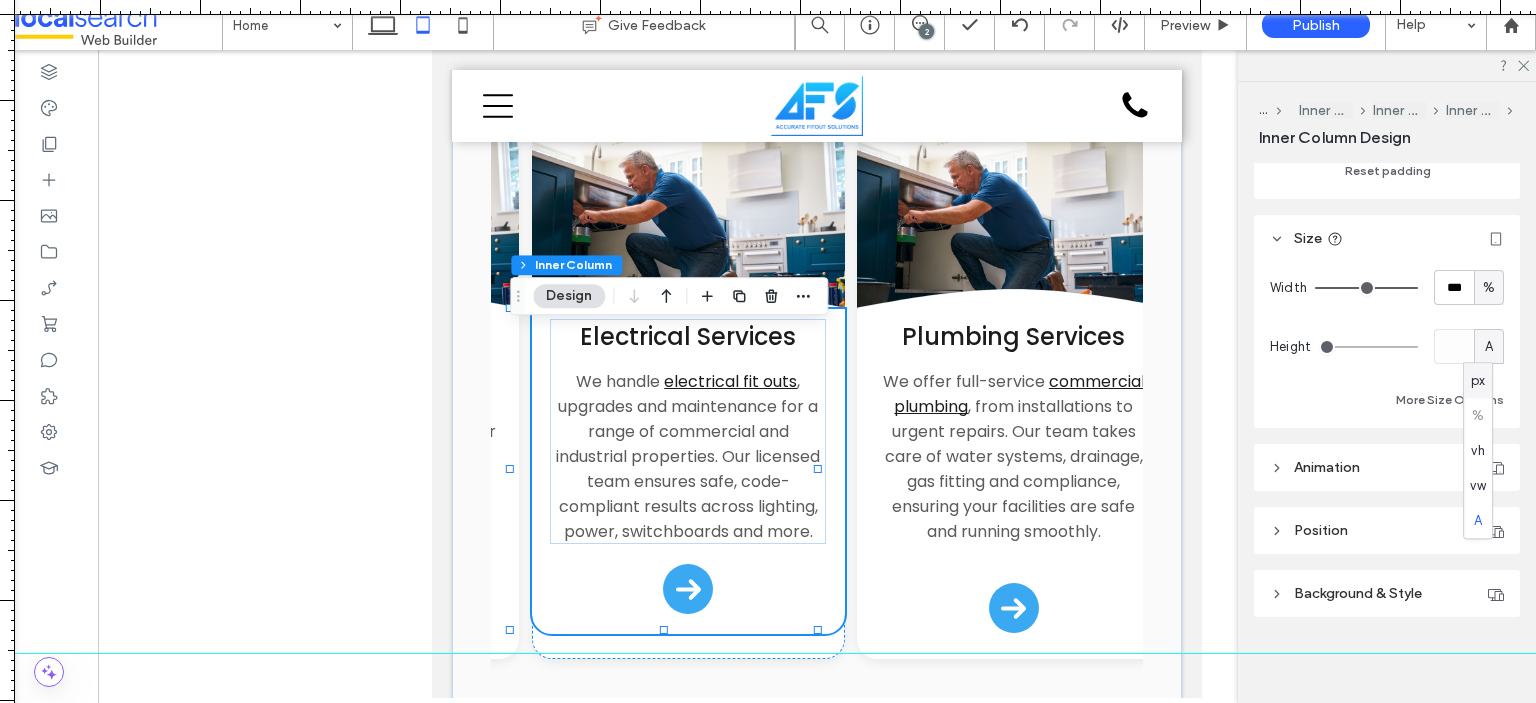click on "px" at bounding box center (1478, 380) 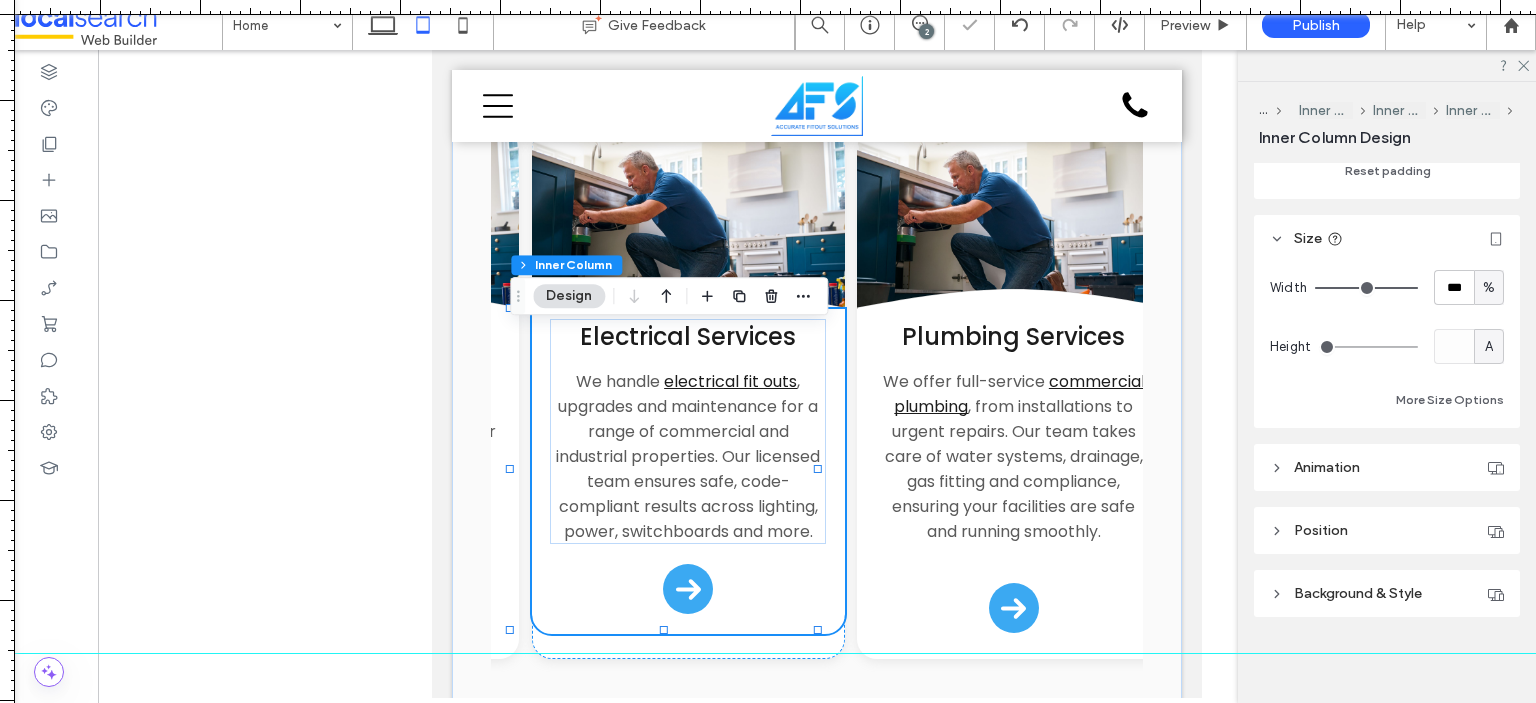 type on "***" 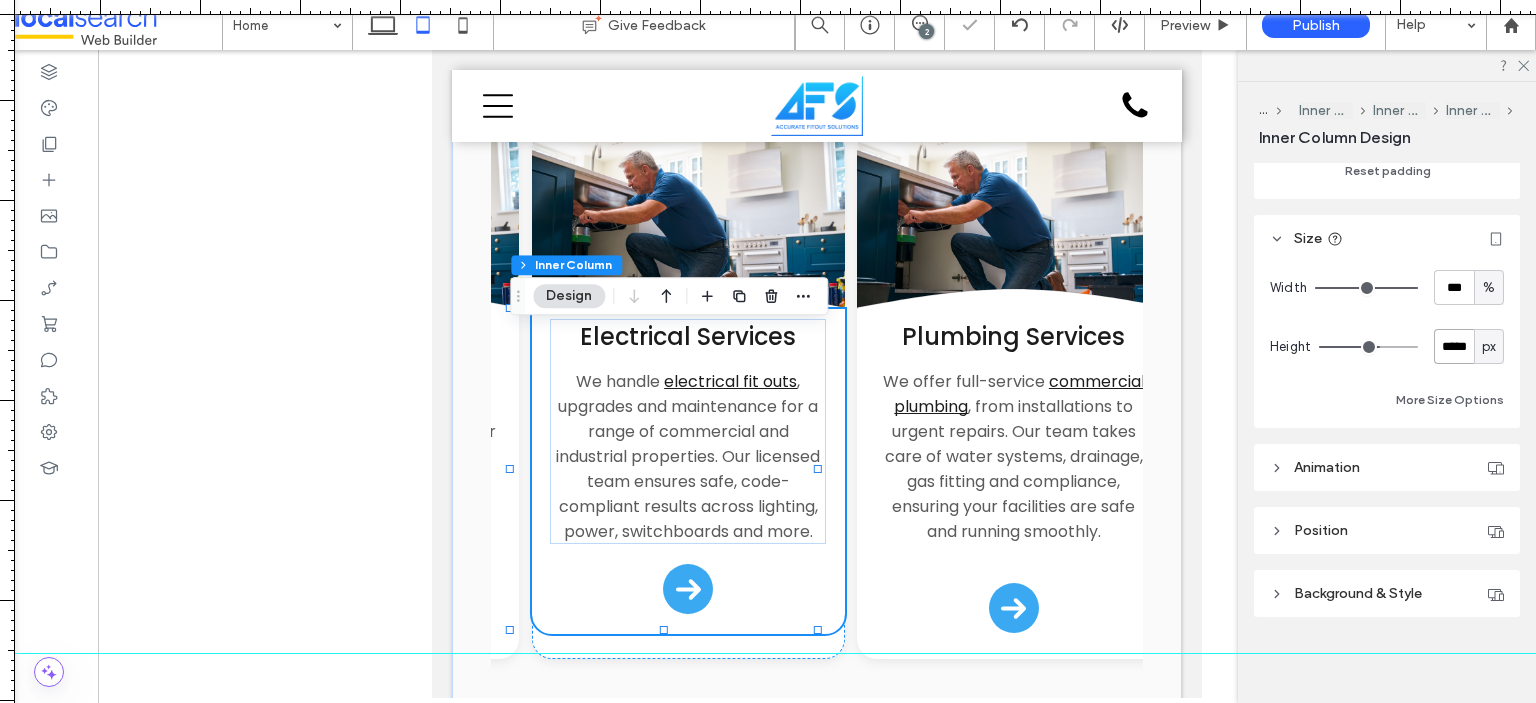 click on "*****" at bounding box center [1454, 346] 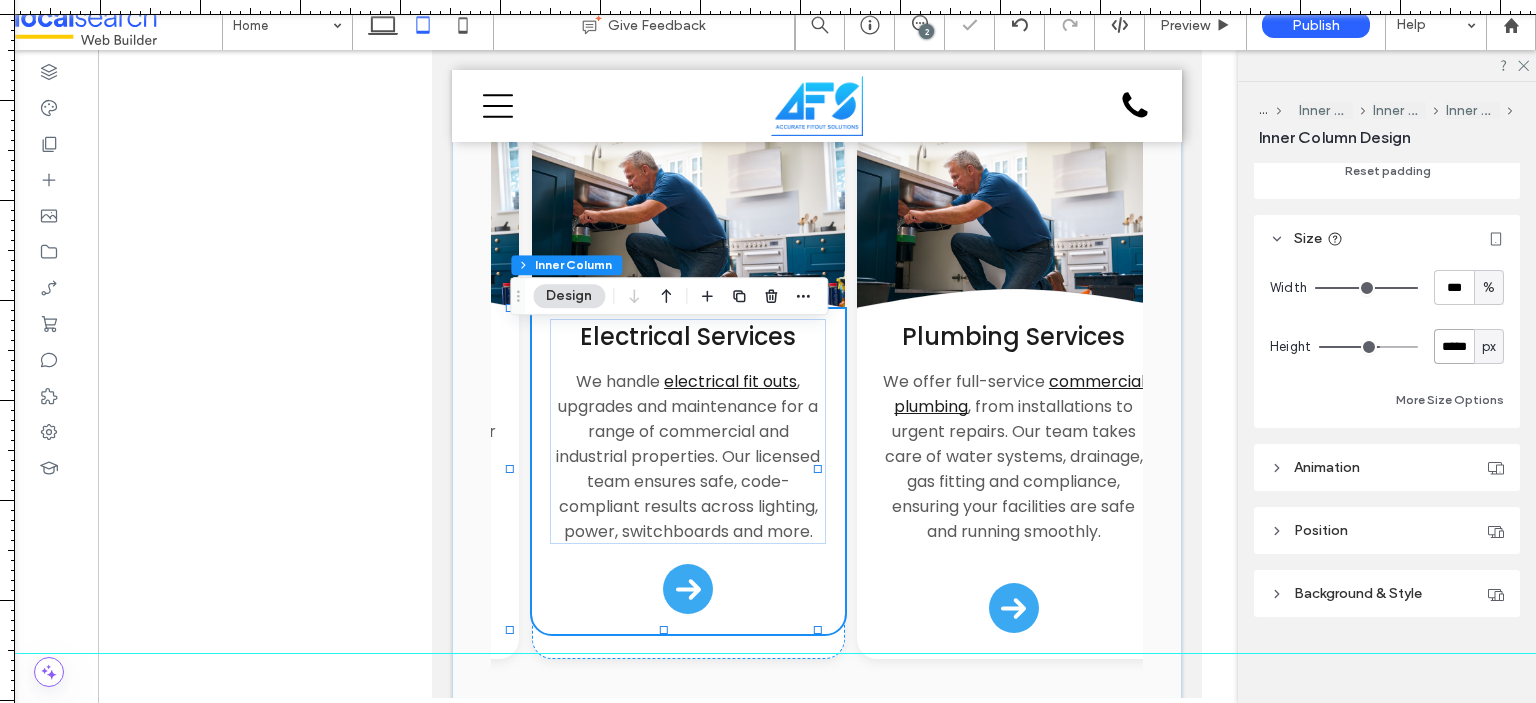 paste 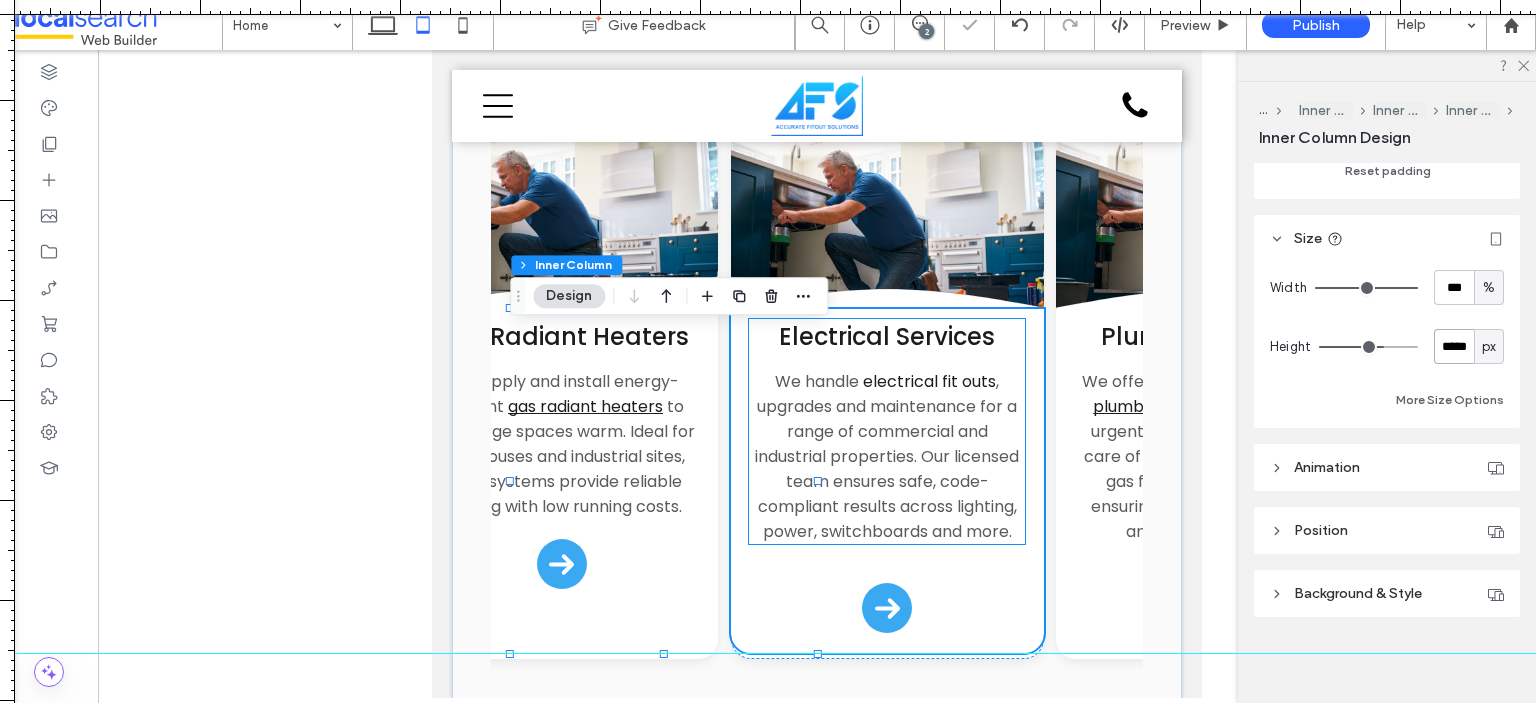 scroll, scrollTop: 0, scrollLeft: 624, axis: horizontal 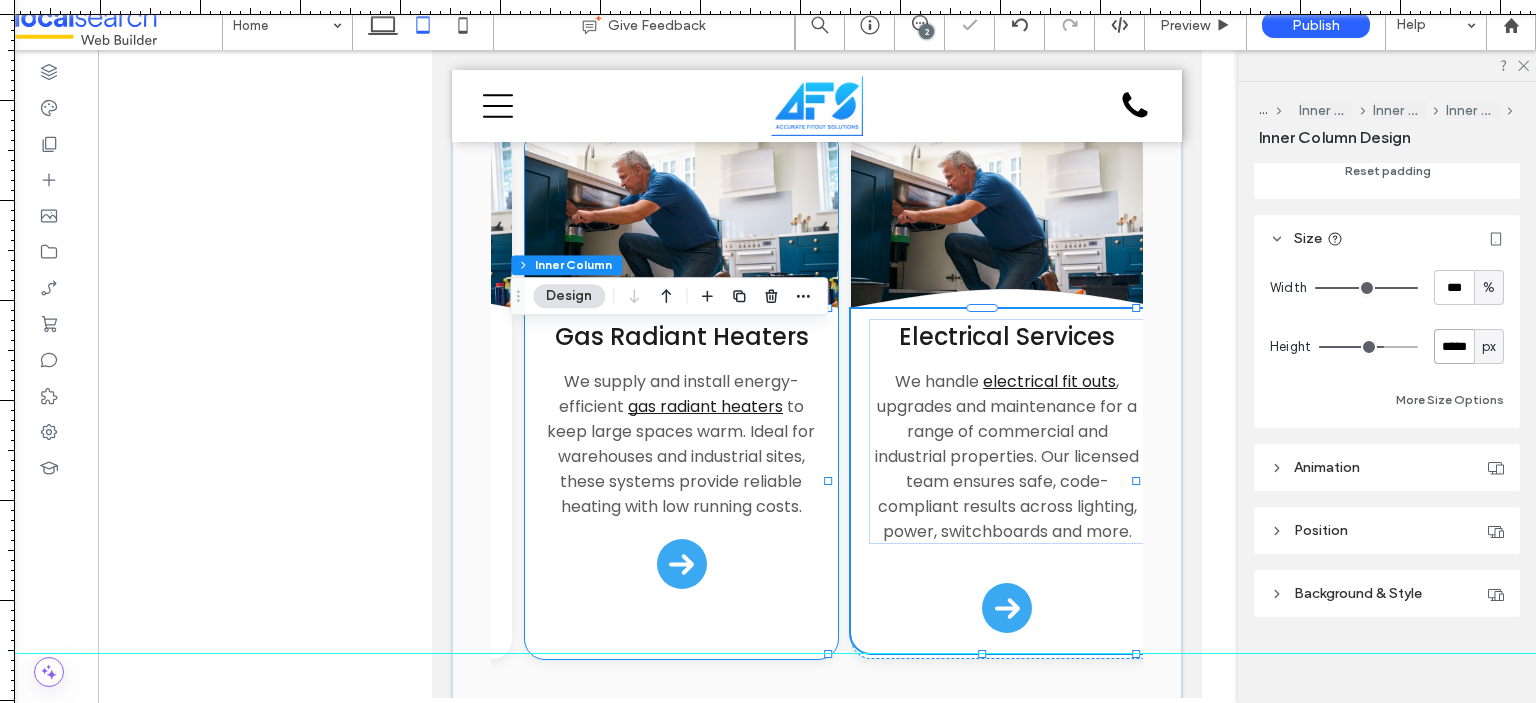 click on "Gas Radiant Heaters
We supply and install energy-efficient
gas radiant heaters   to keep large spaces warm. Ideal for warehouses and industrial sites, these systems provide reliable heating with low running costs." at bounding box center [681, 459] 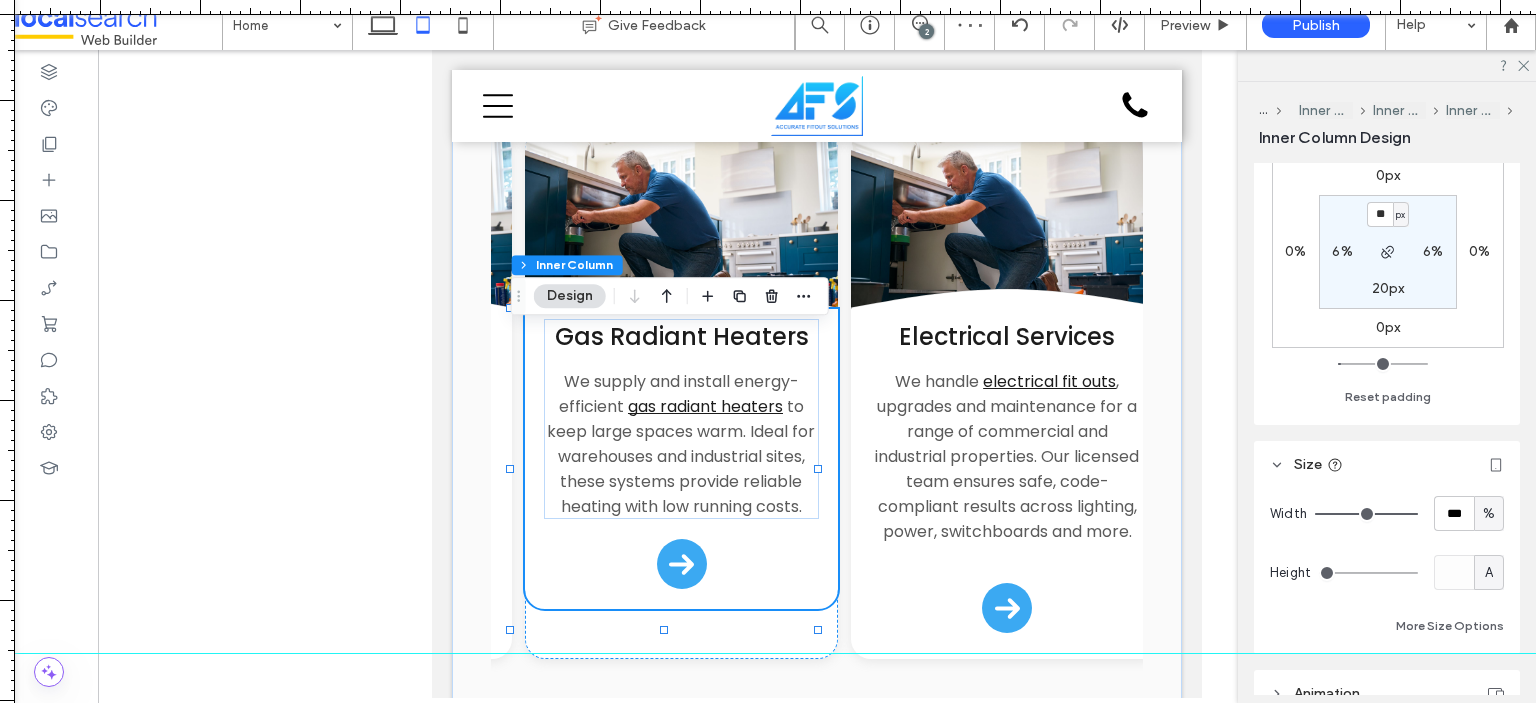 scroll, scrollTop: 855, scrollLeft: 0, axis: vertical 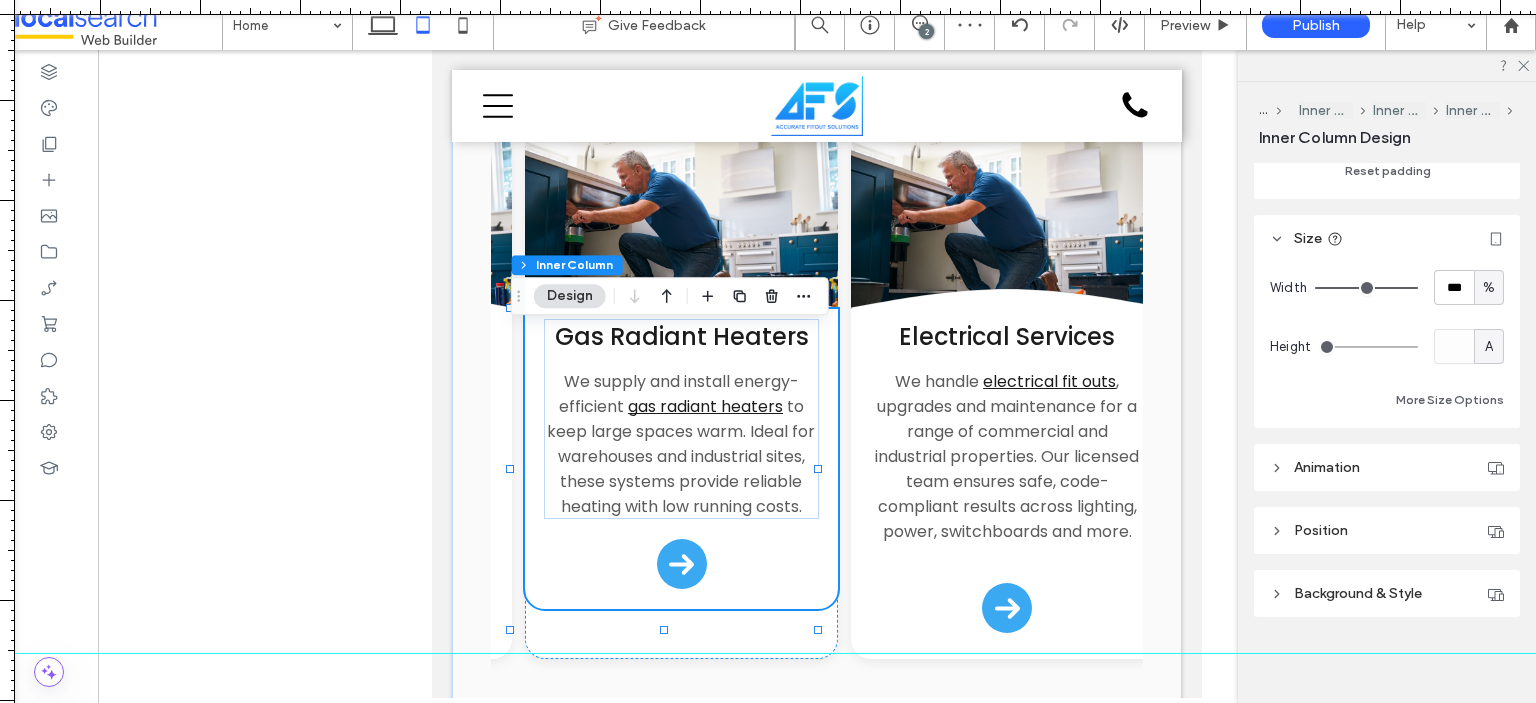 click on "A" at bounding box center [1489, 347] 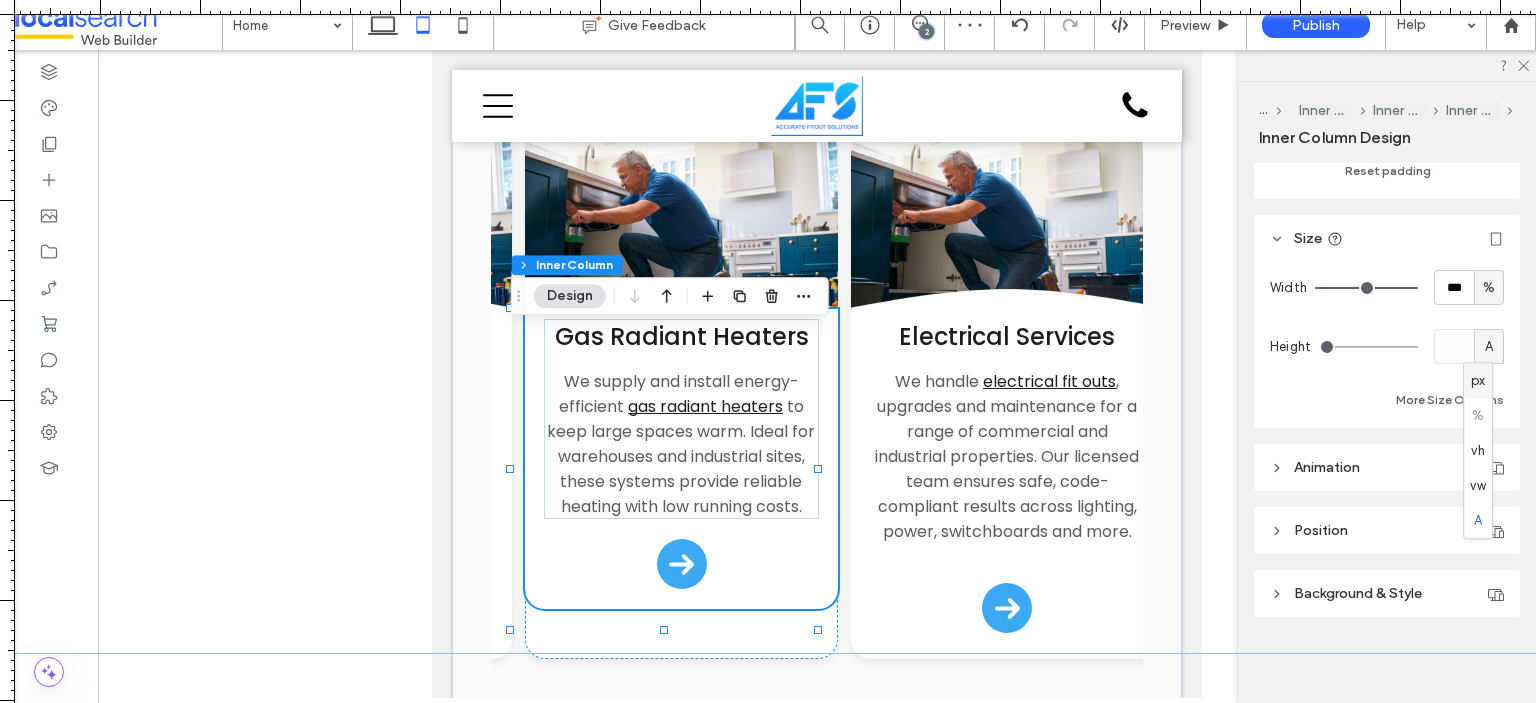 click on "px" at bounding box center [1478, 381] 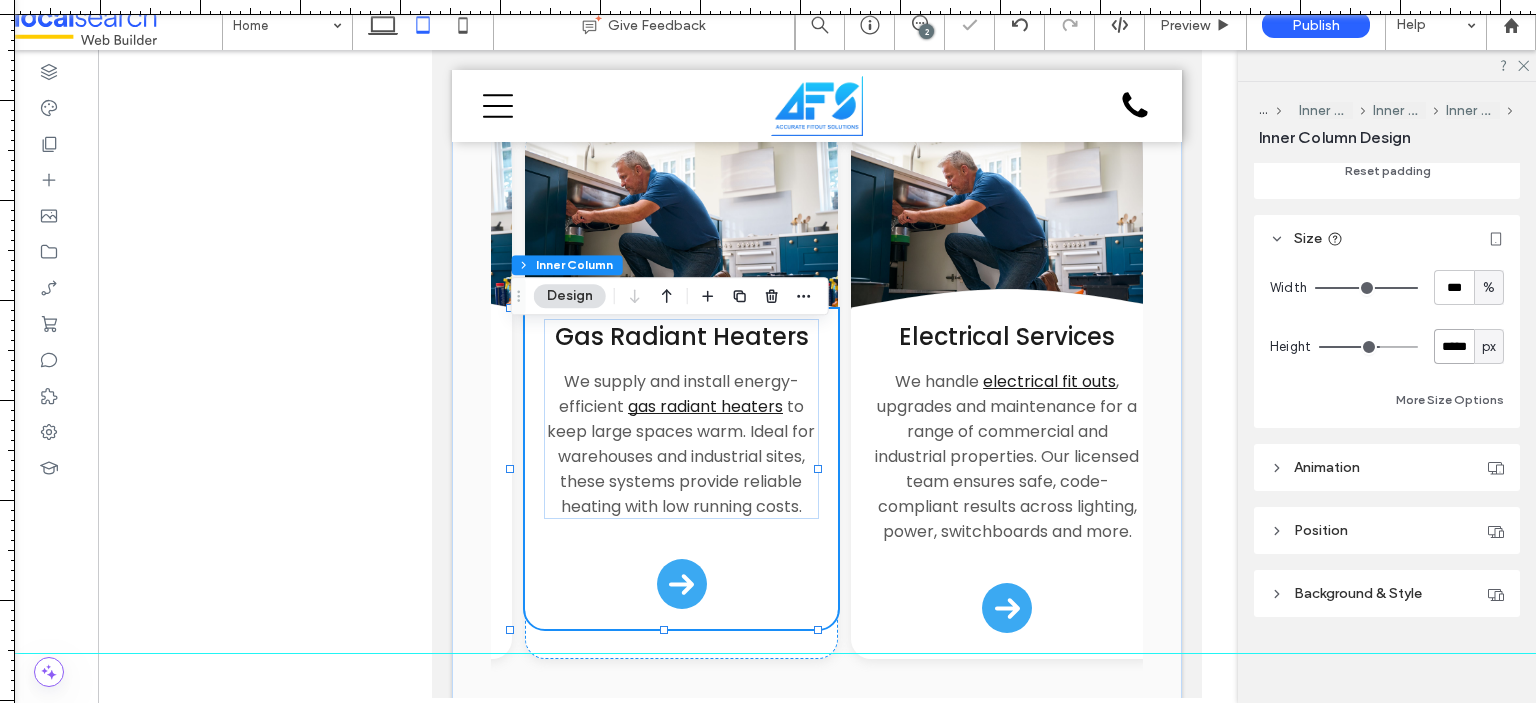 click on "*****" at bounding box center (1454, 346) 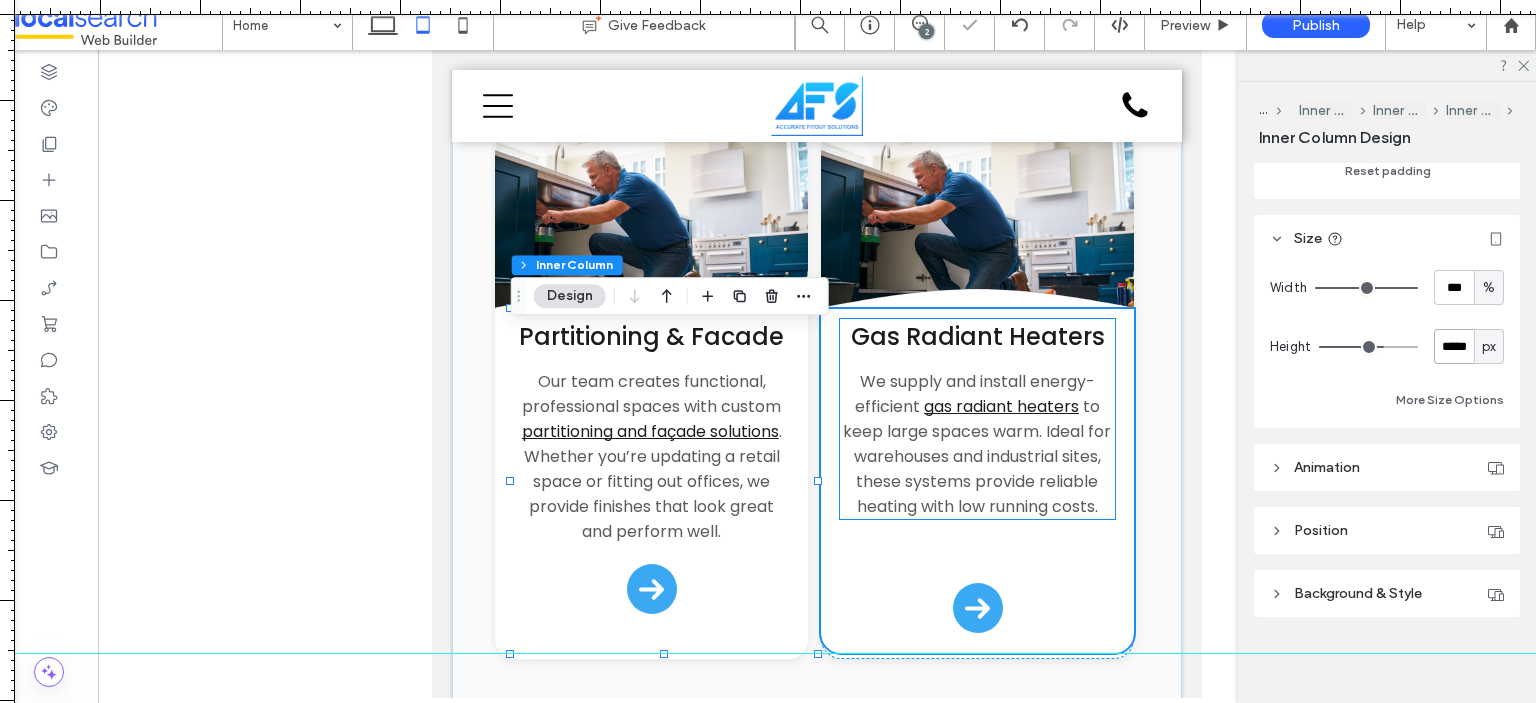 scroll, scrollTop: 0, scrollLeft: 305, axis: horizontal 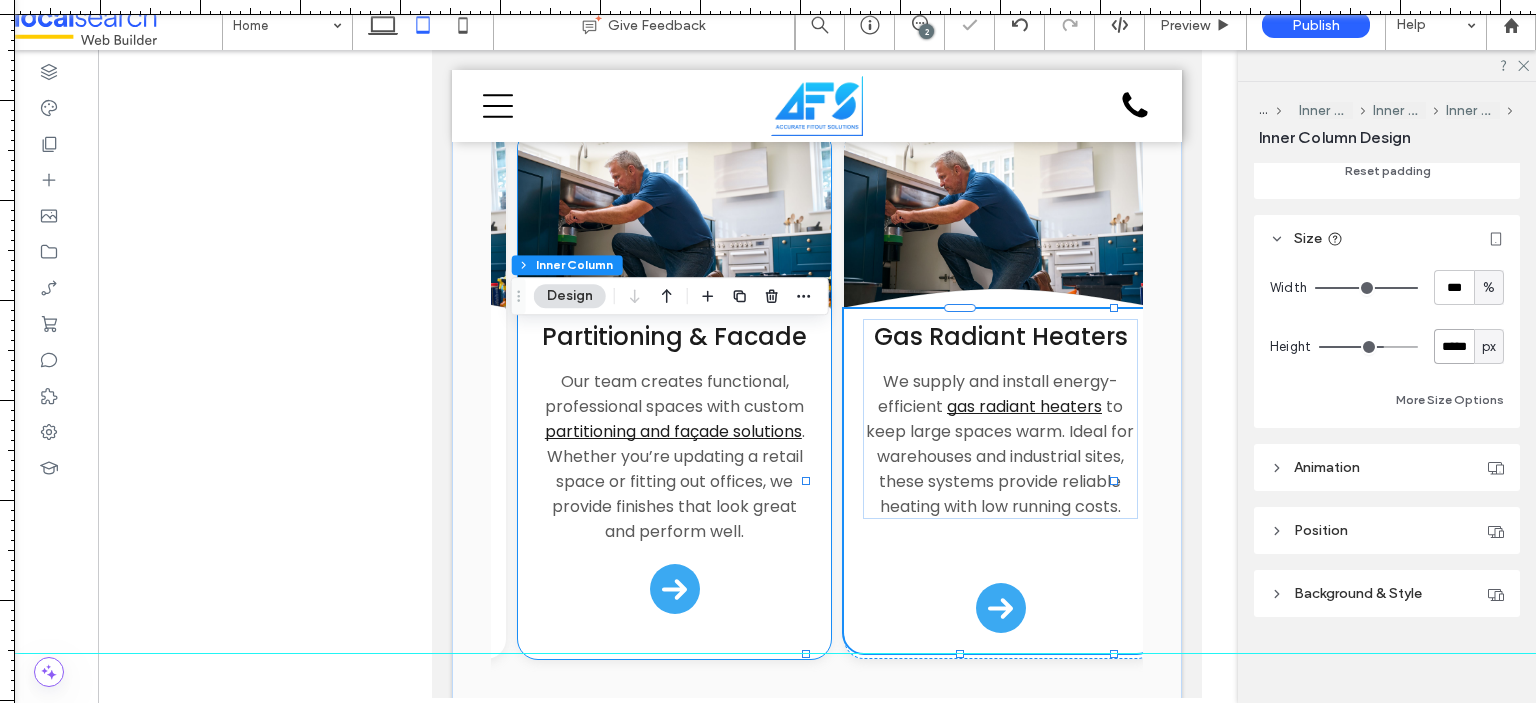 click on "Partitioning & Facade
Our team creates functional, professional spaces with custom
partitioning and façade solutions . Whether you’re updating a retail space or fitting out offices, we provide finishes that look great and perform well." at bounding box center [674, 471] 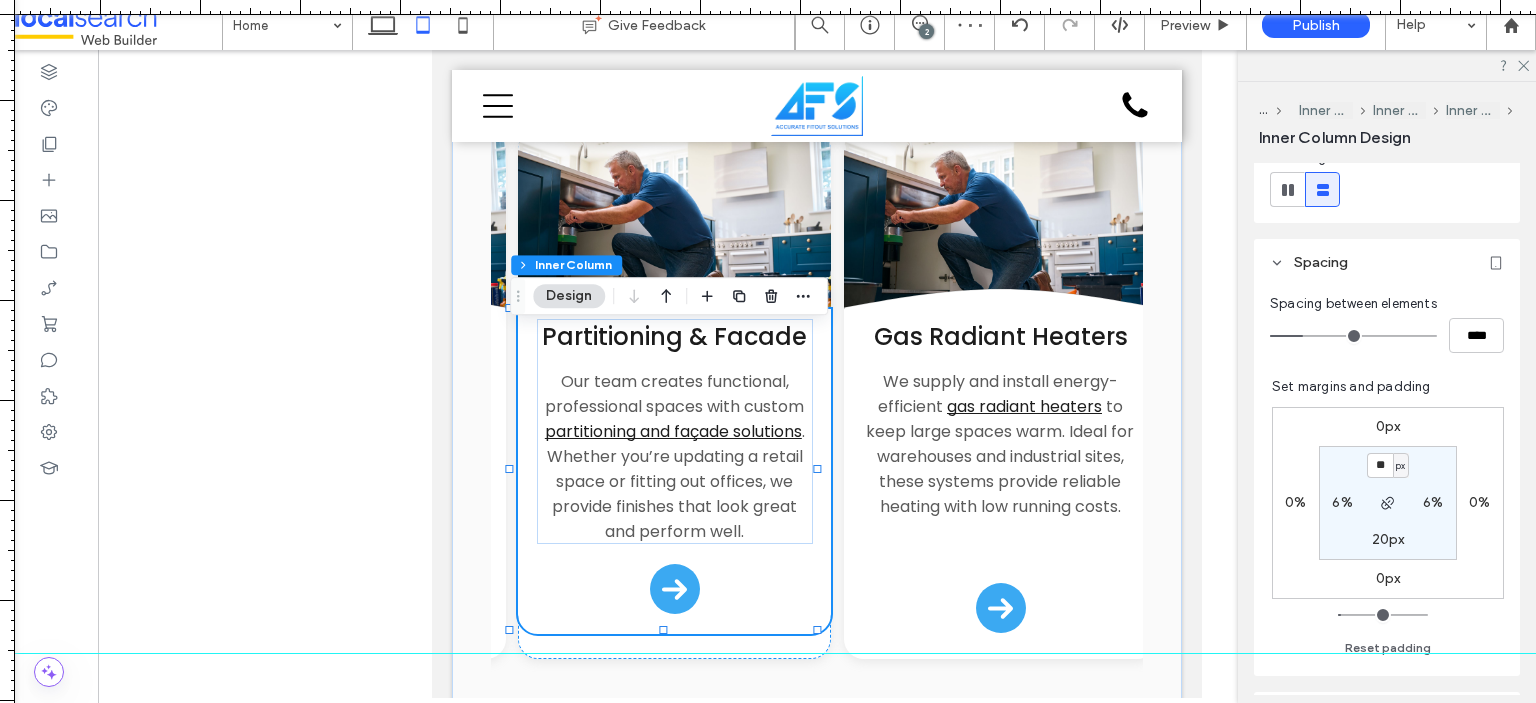 scroll, scrollTop: 855, scrollLeft: 0, axis: vertical 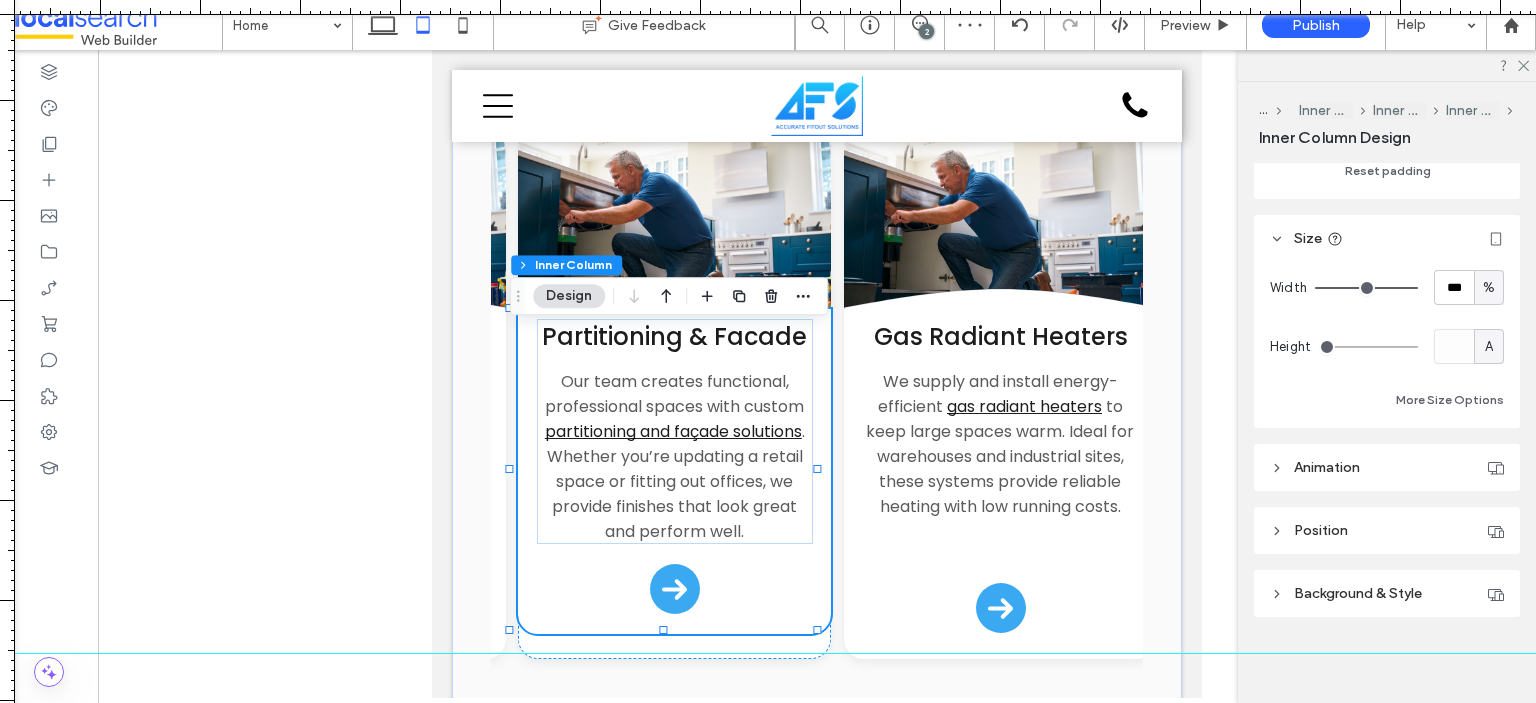 click on "Width *** % Height A More Size Options" at bounding box center [1387, 341] 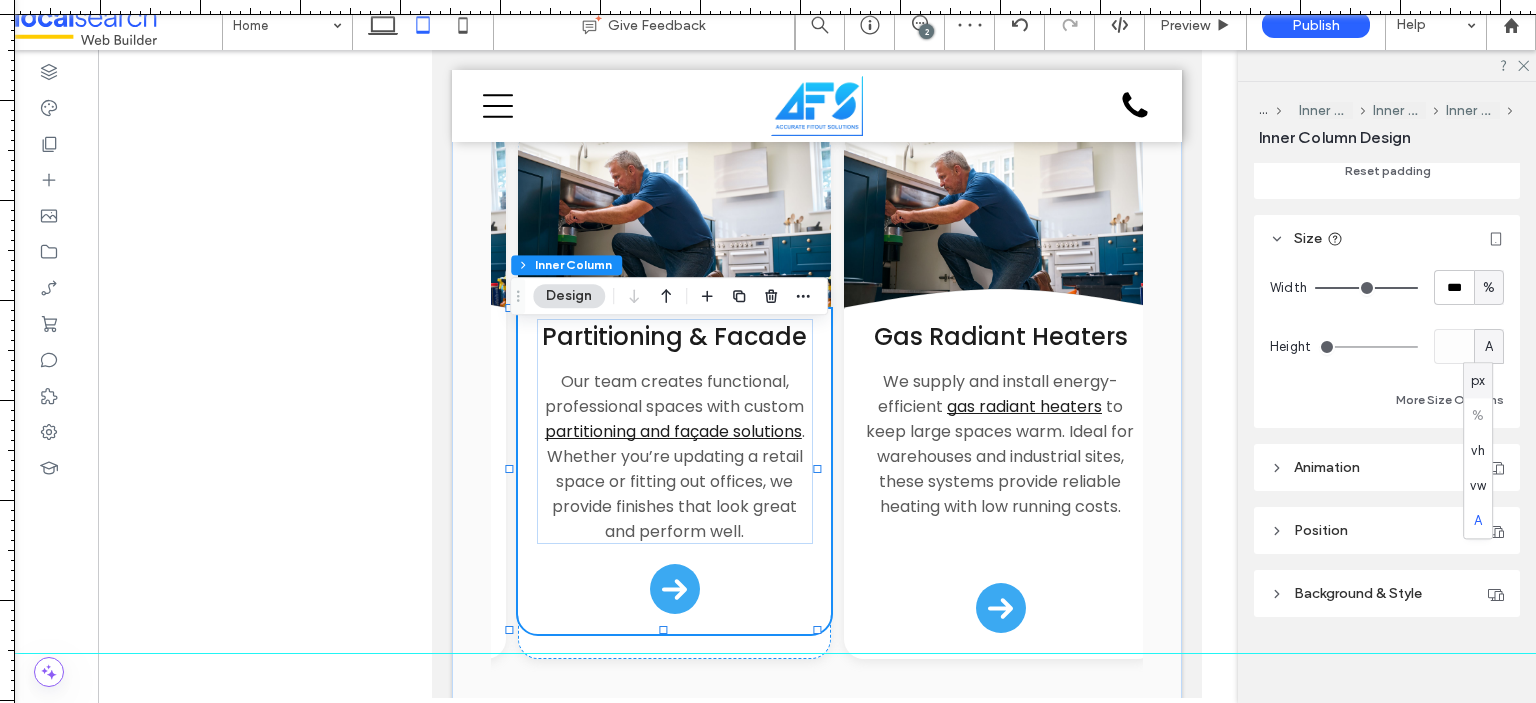 click on "px" at bounding box center (1478, 381) 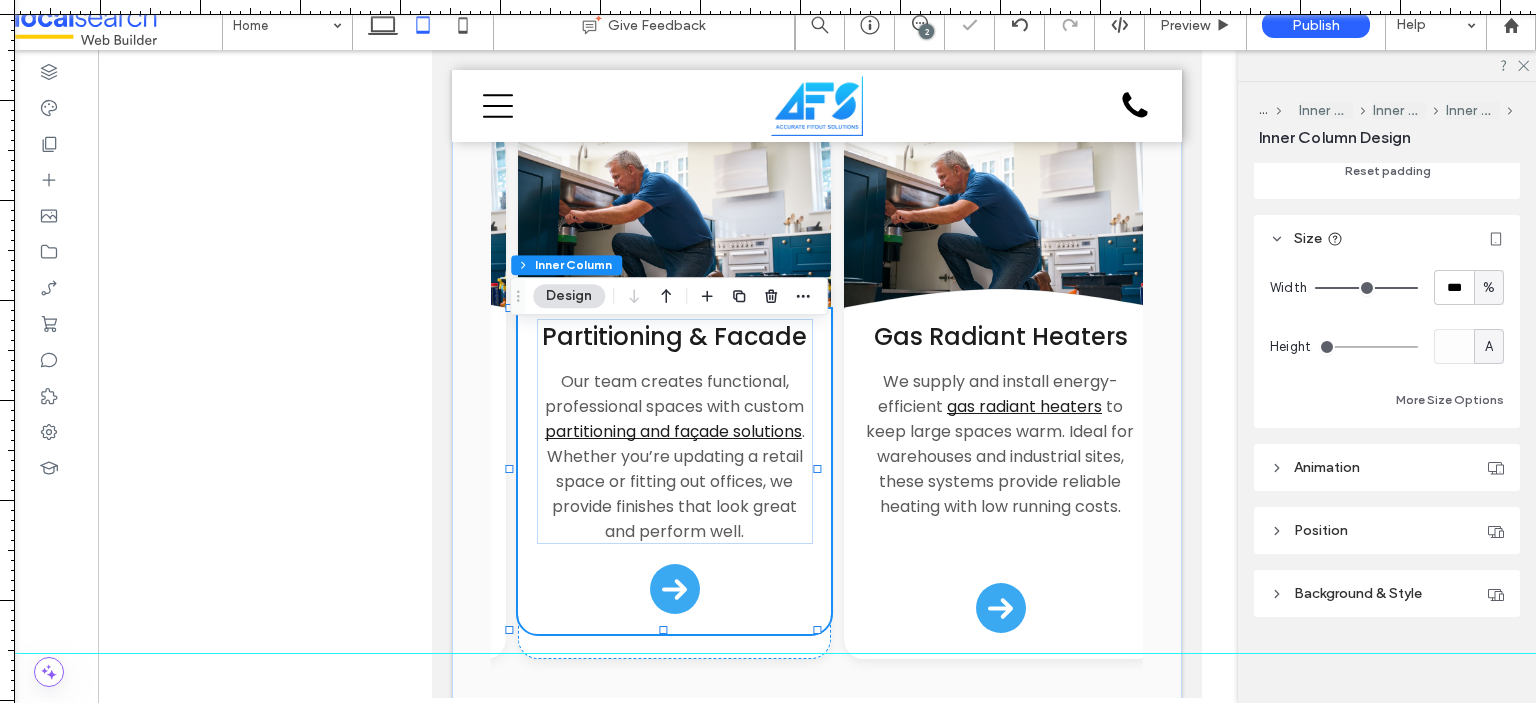 type on "***" 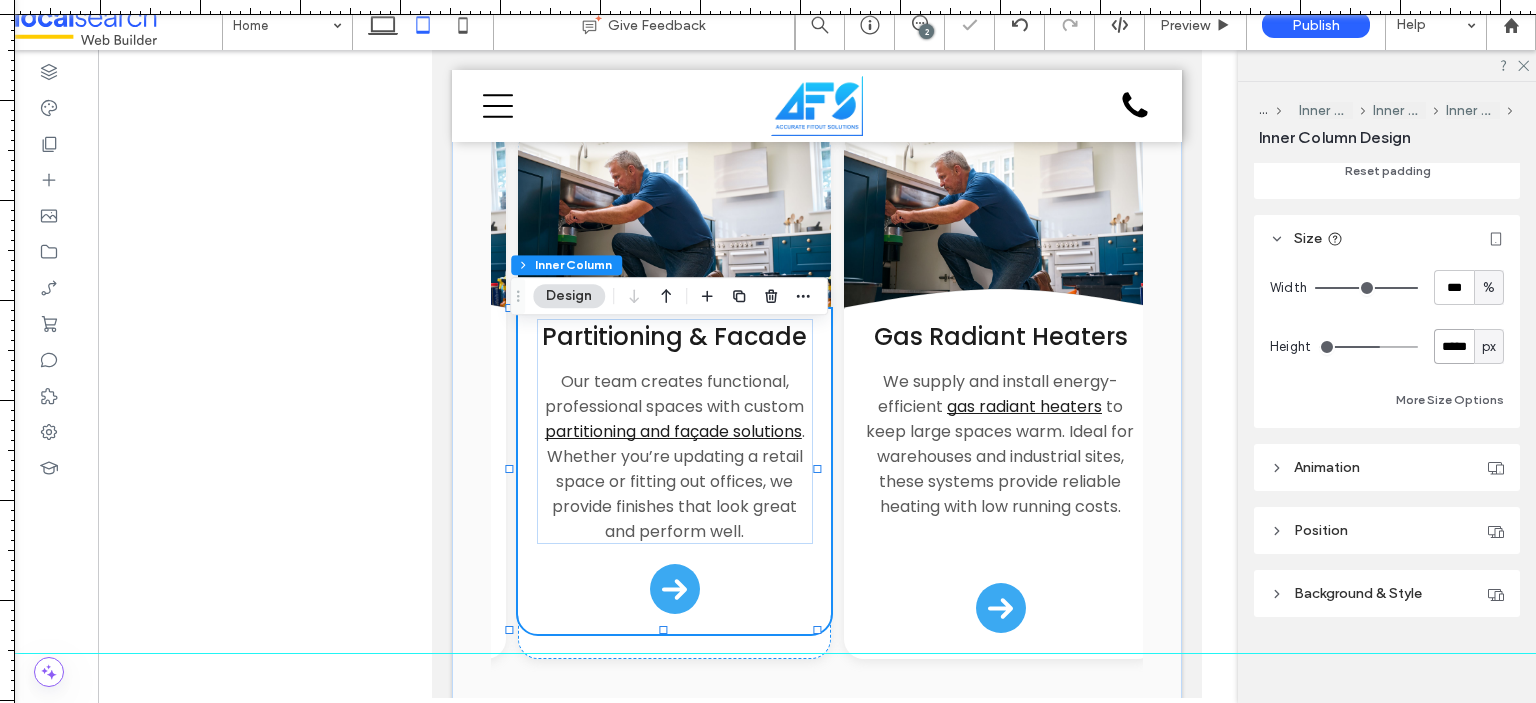 click on "*****" at bounding box center (1454, 346) 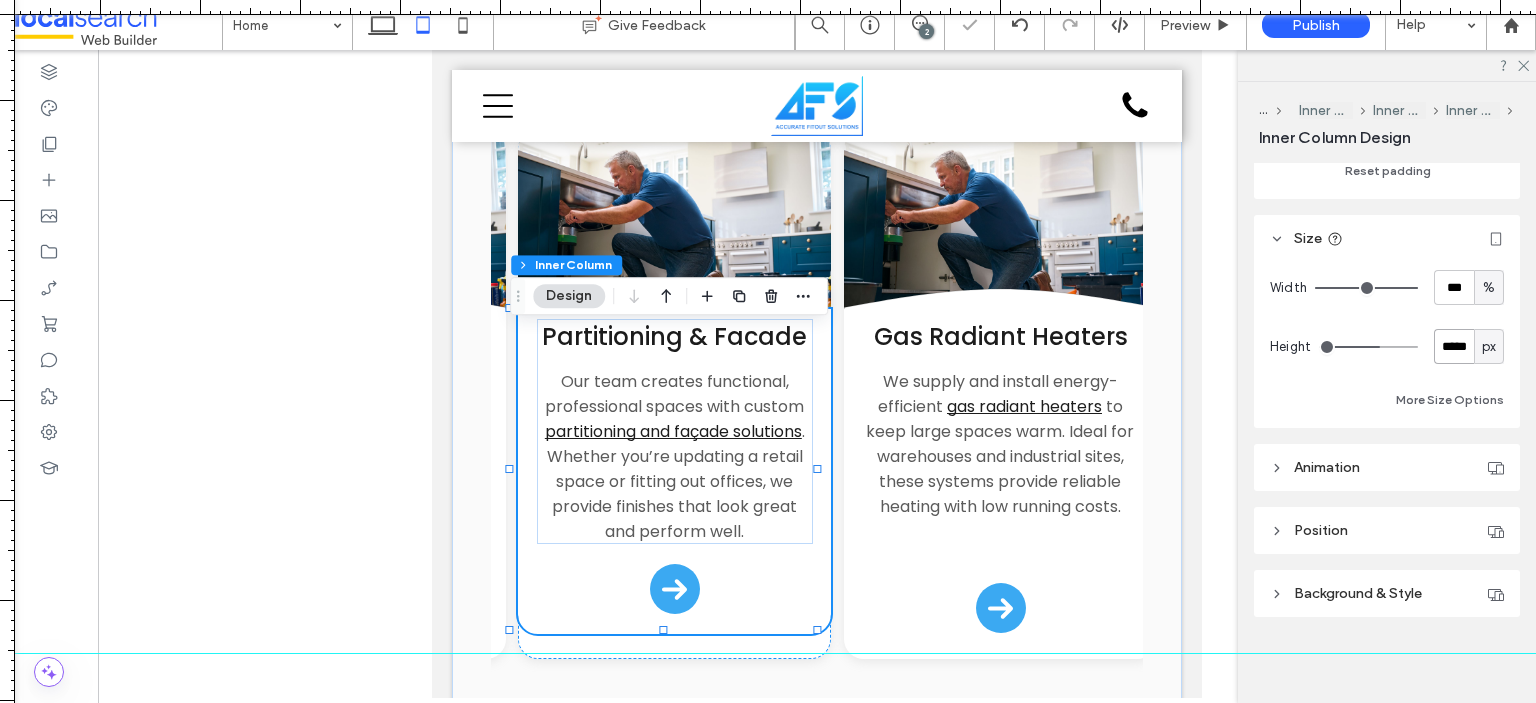 paste 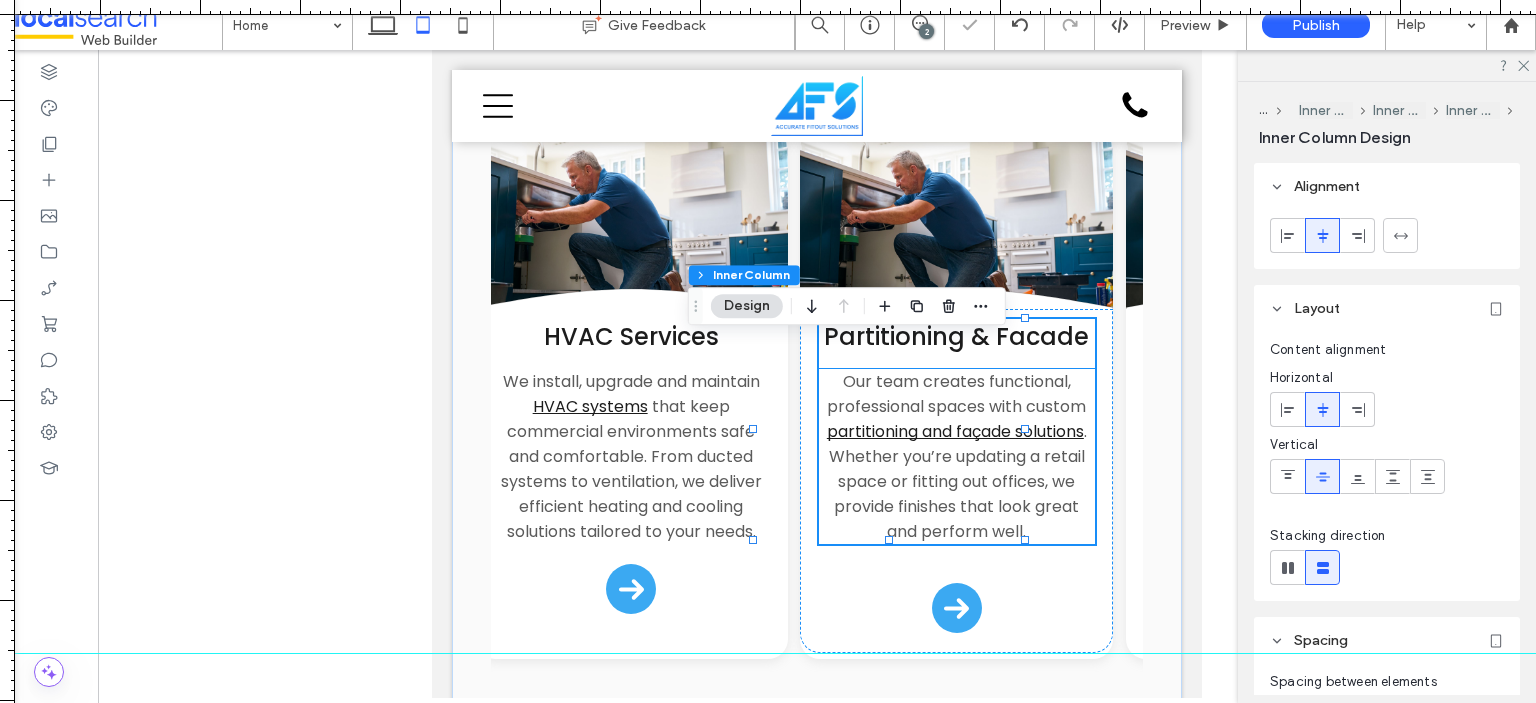 scroll, scrollTop: 0, scrollLeft: 0, axis: both 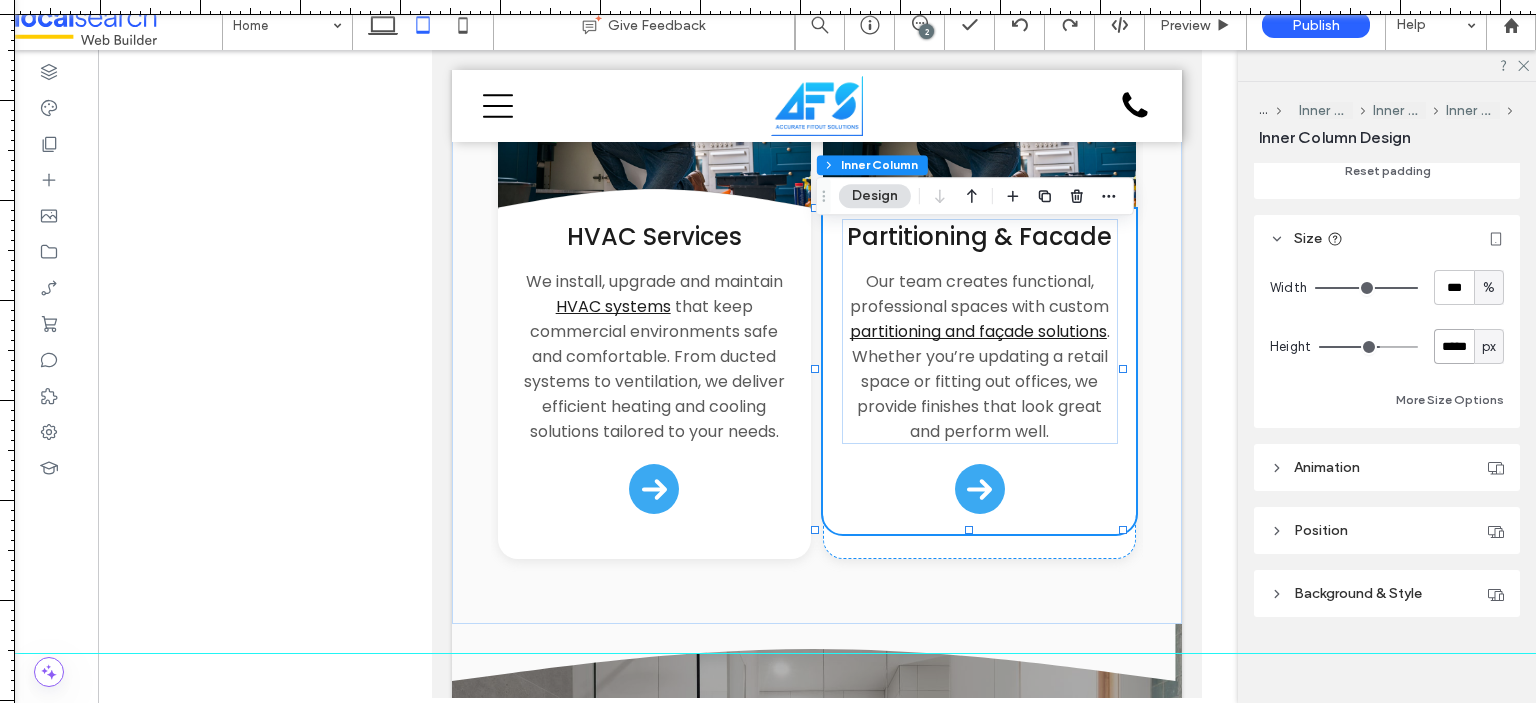 click on "*****" at bounding box center [1454, 346] 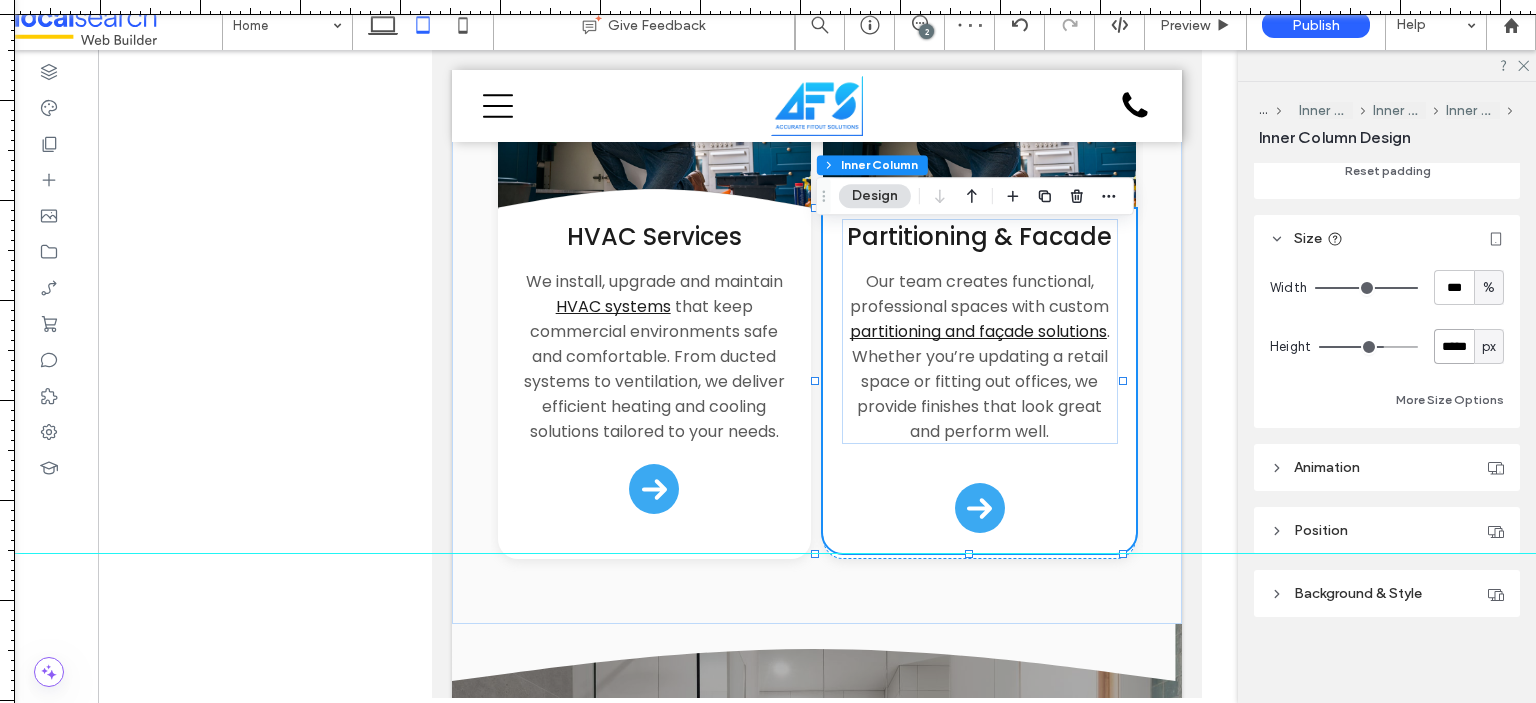 drag, startPoint x: 1076, startPoint y: 655, endPoint x: 1115, endPoint y: 553, distance: 109.201645 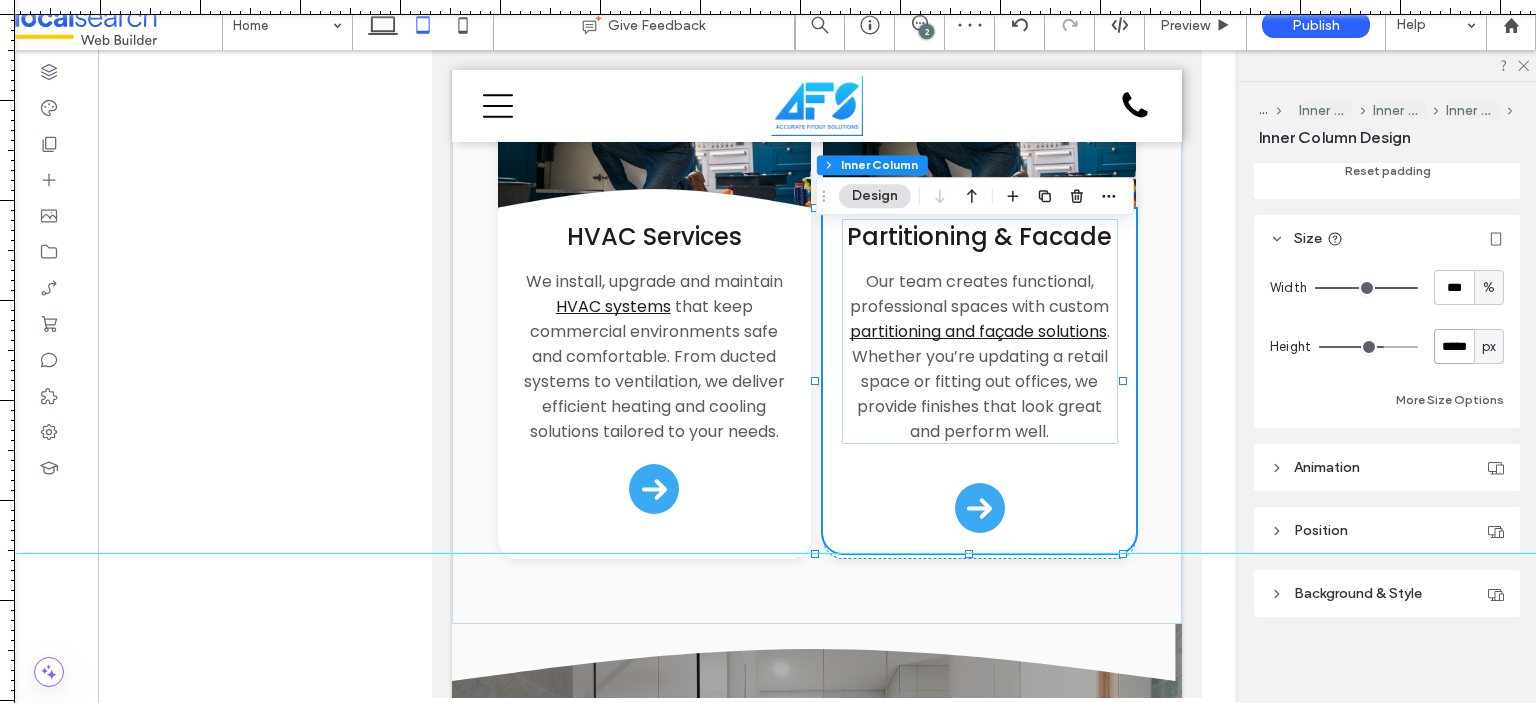 click at bounding box center (768, 553) 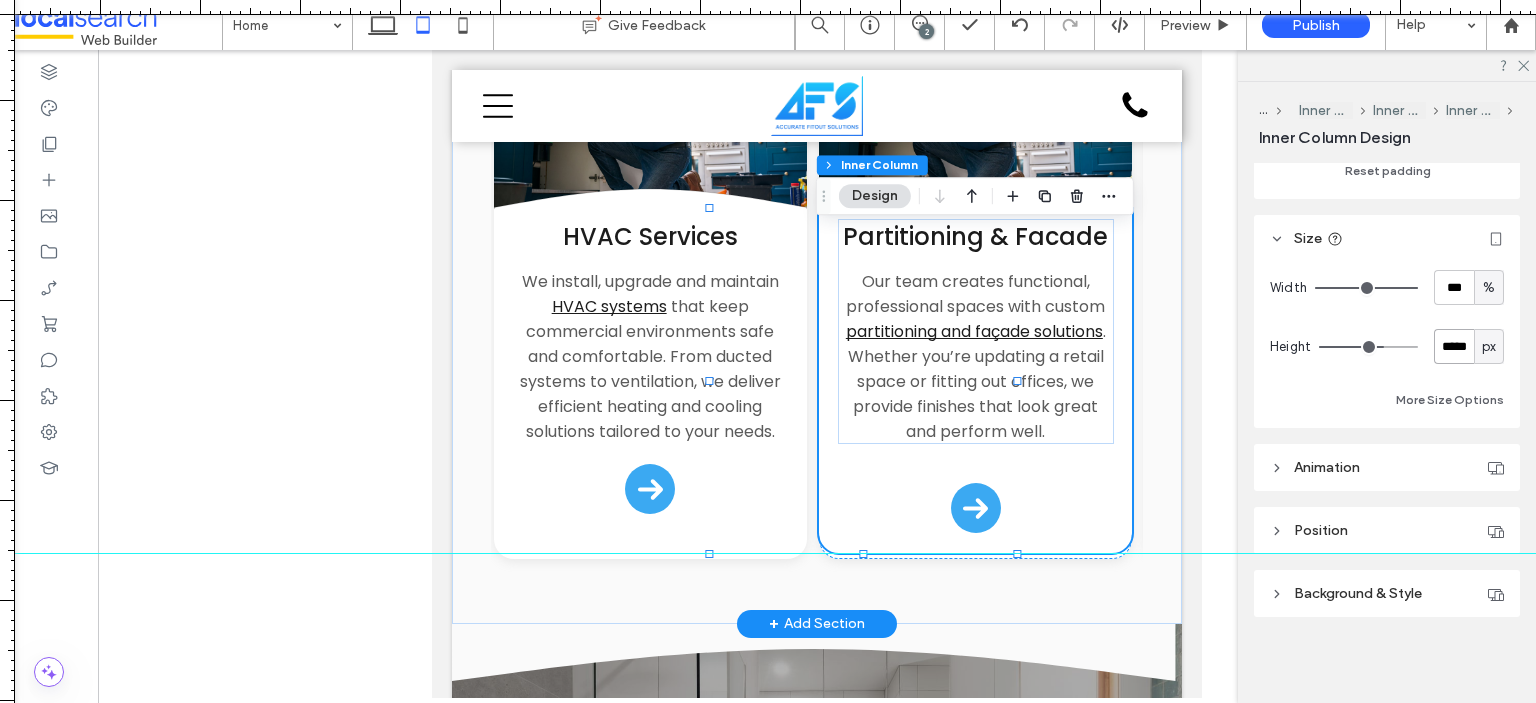 scroll, scrollTop: 0, scrollLeft: 0, axis: both 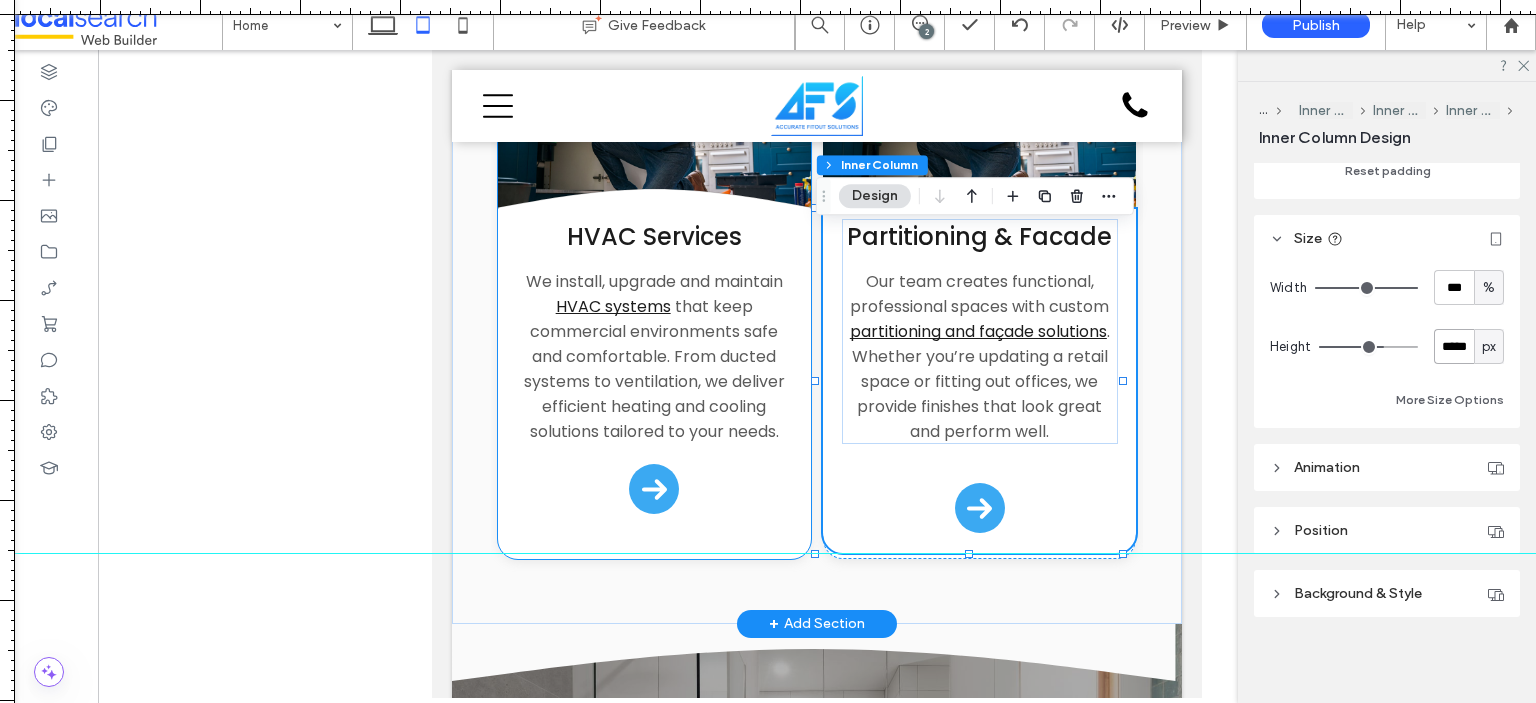 click on "HVAC Services
We install, upgrade and maintain
HVAC systems   that keep commercial environments safe and comfortable. From ducted systems to ventilation, we deliver efficient heating and cooling solutions tailored to your needs." at bounding box center [654, 371] 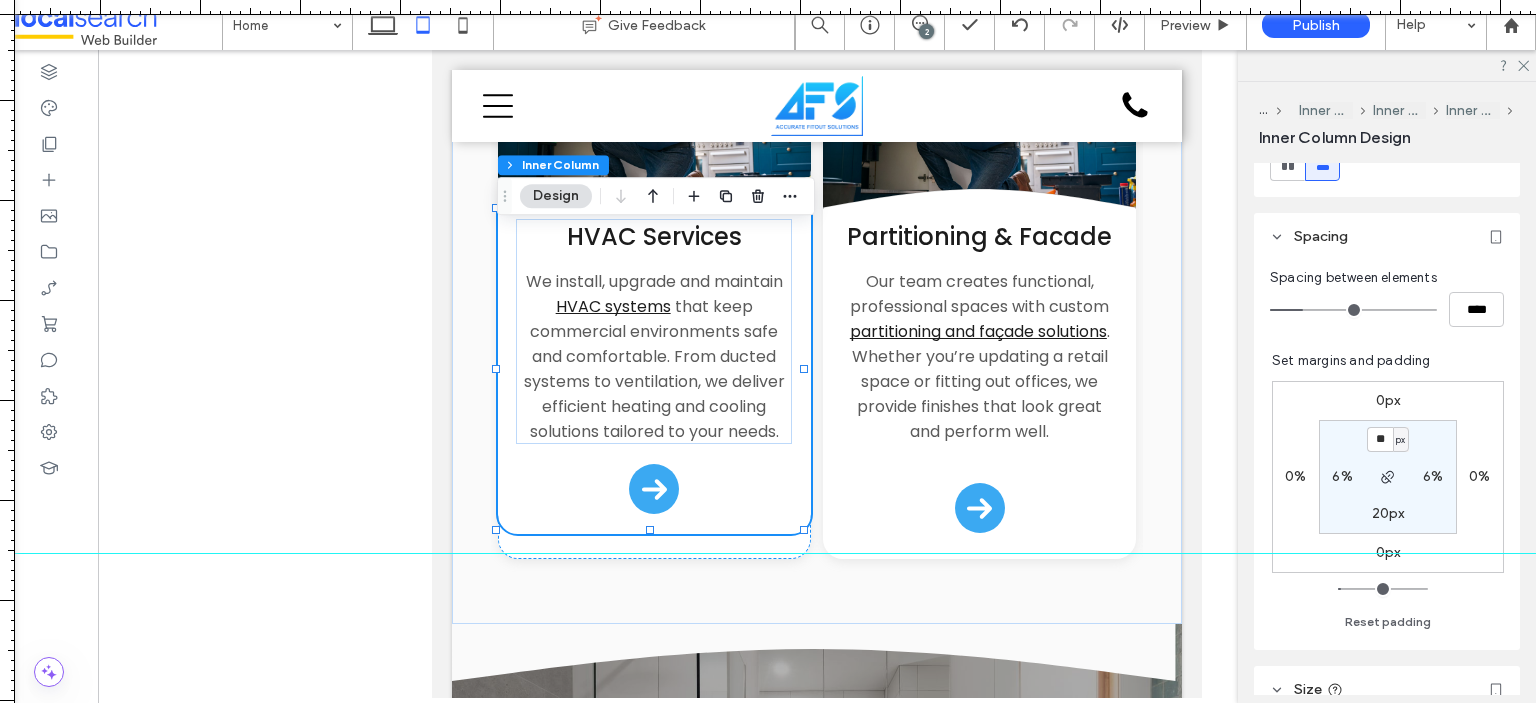 scroll, scrollTop: 855, scrollLeft: 0, axis: vertical 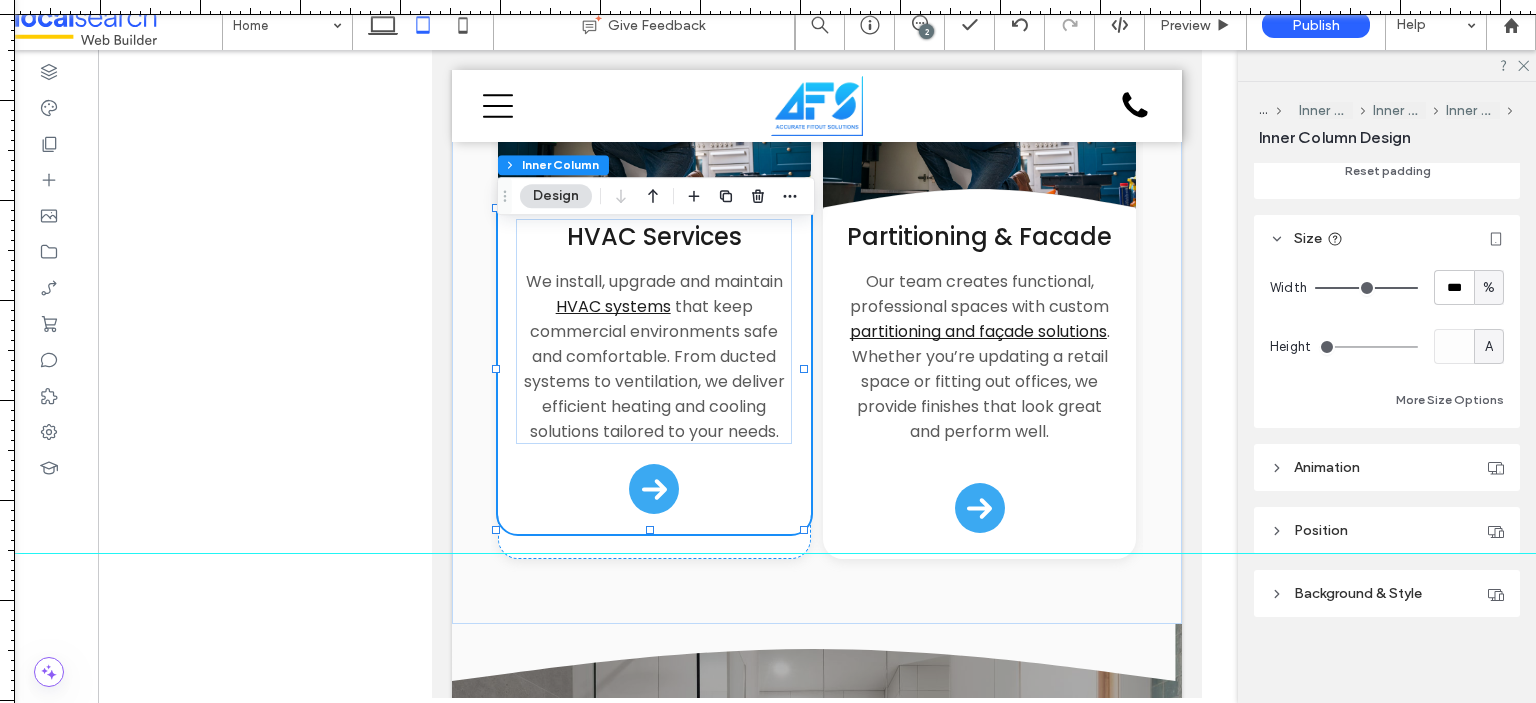 click on "A" at bounding box center (1489, 347) 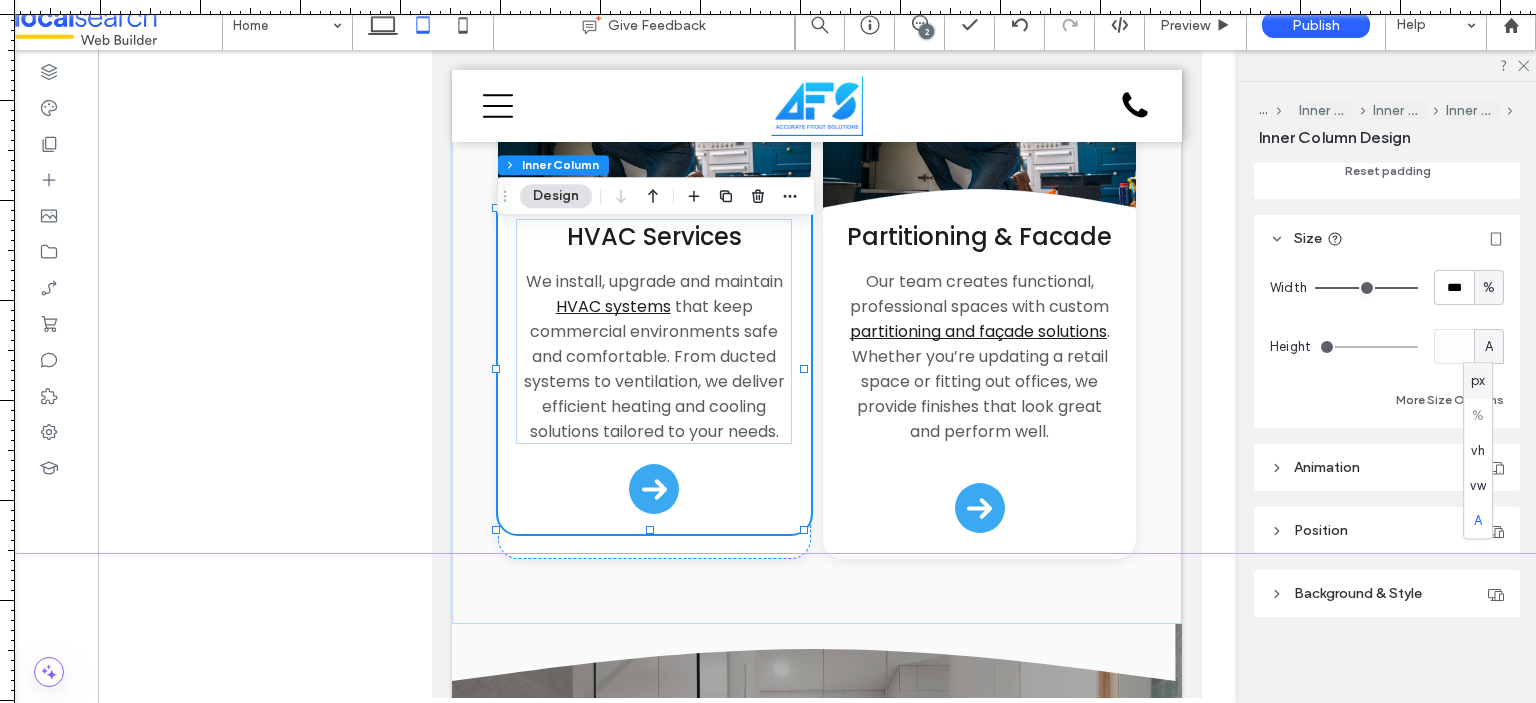 click on "px" at bounding box center [1478, 381] 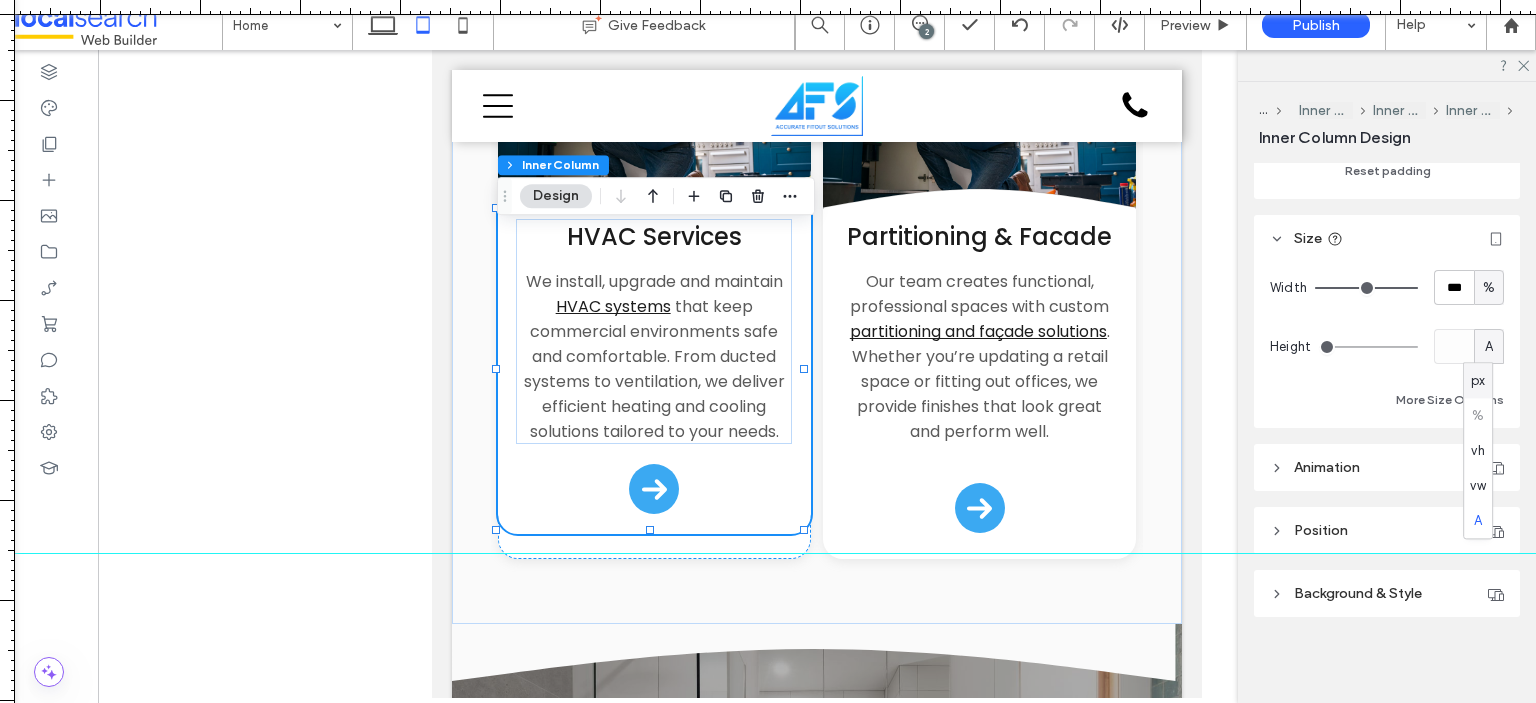 type on "***" 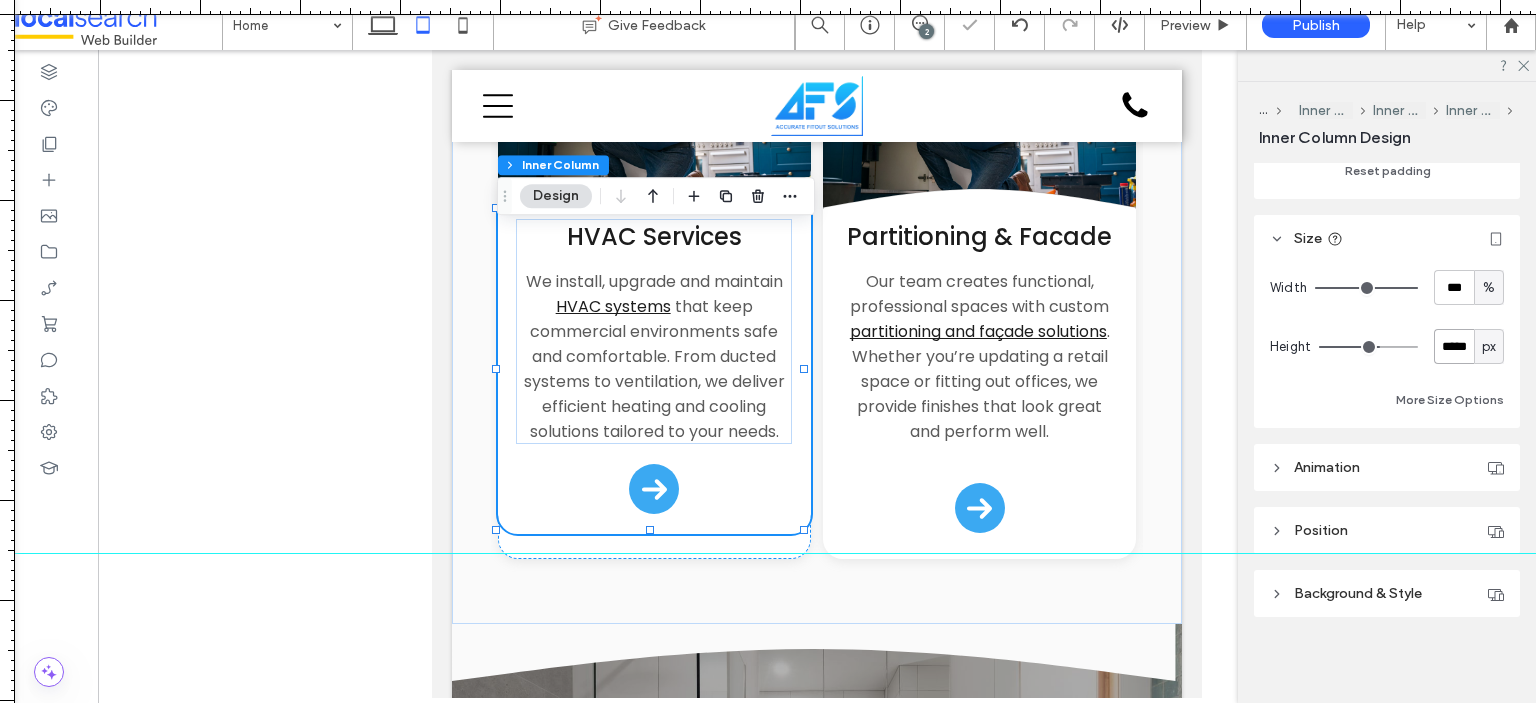 click on "*****" at bounding box center (1454, 346) 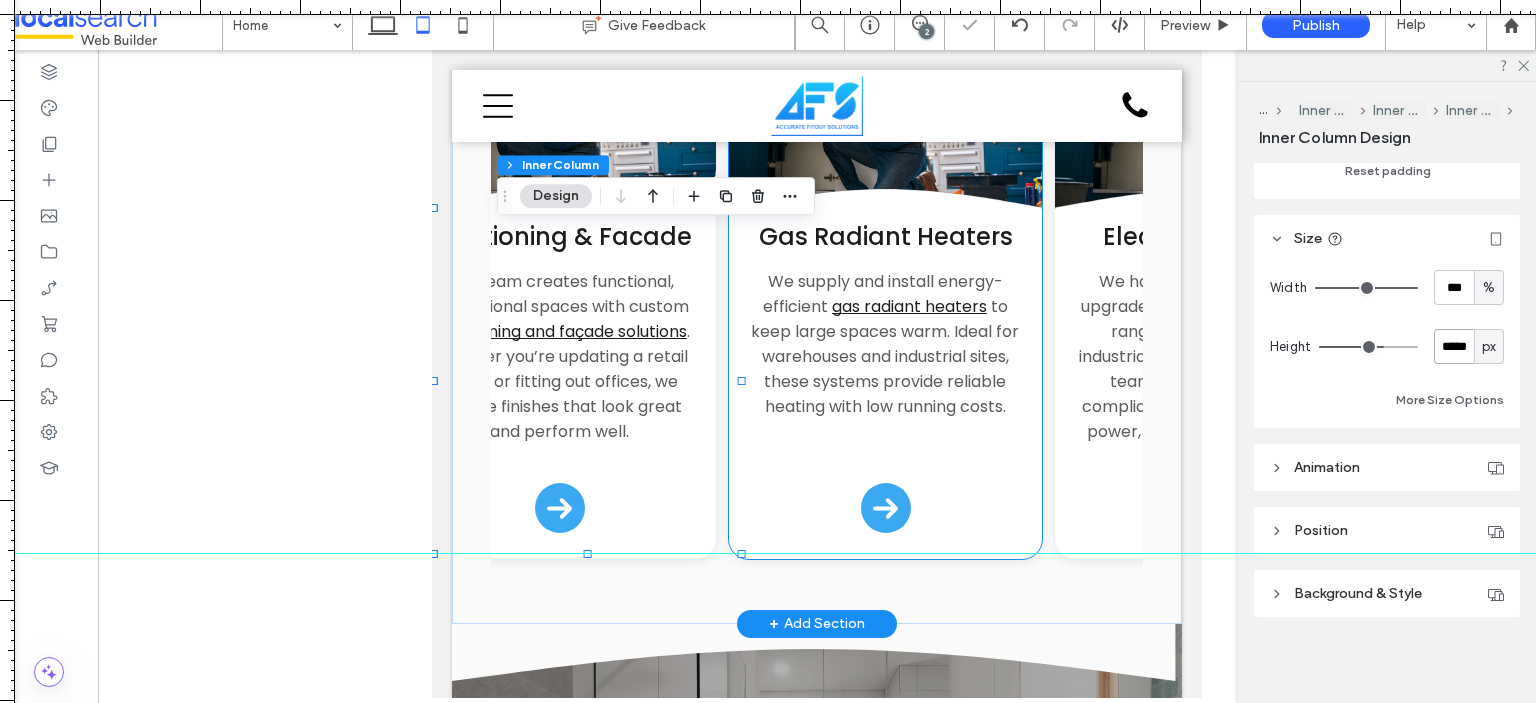 scroll, scrollTop: 0, scrollLeft: 624, axis: horizontal 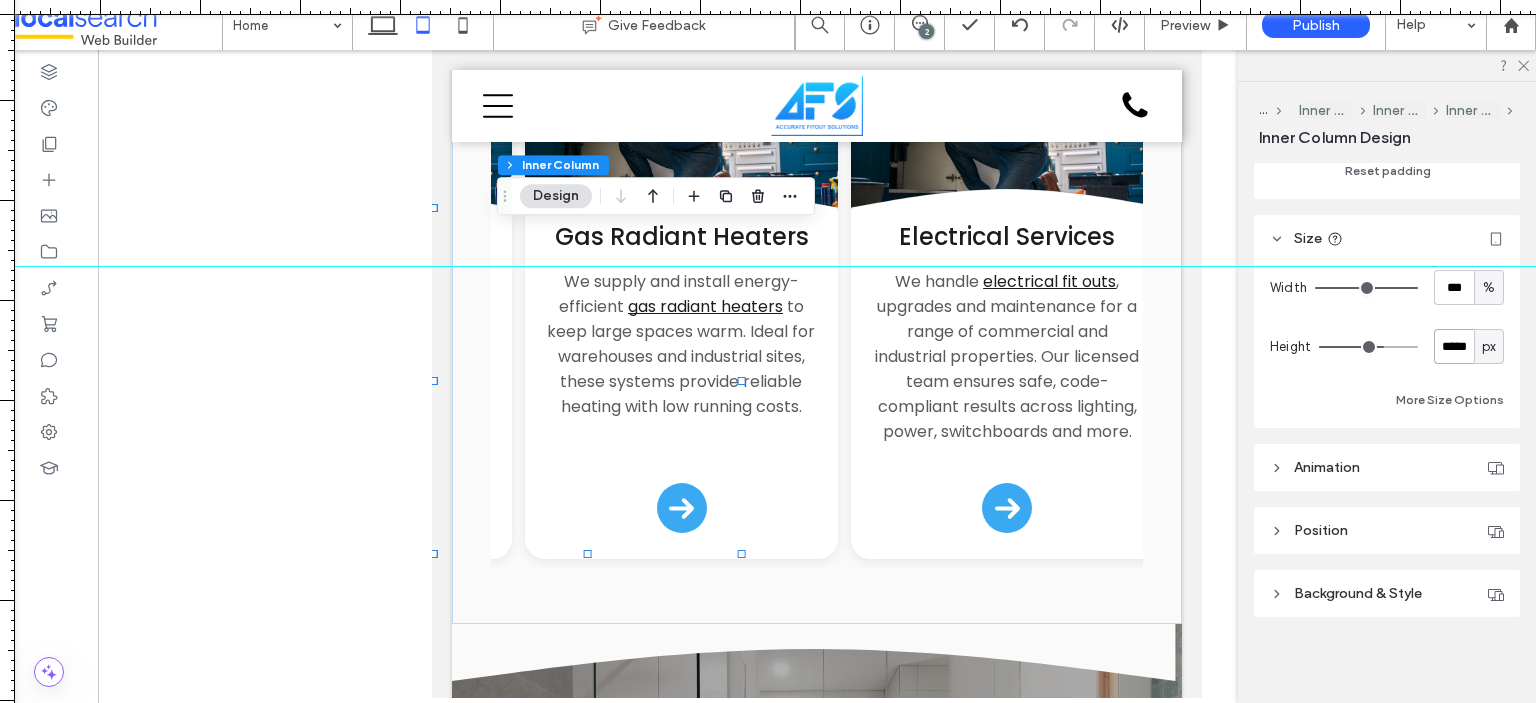 drag, startPoint x: 790, startPoint y: 556, endPoint x: 843, endPoint y: 266, distance: 294.8033 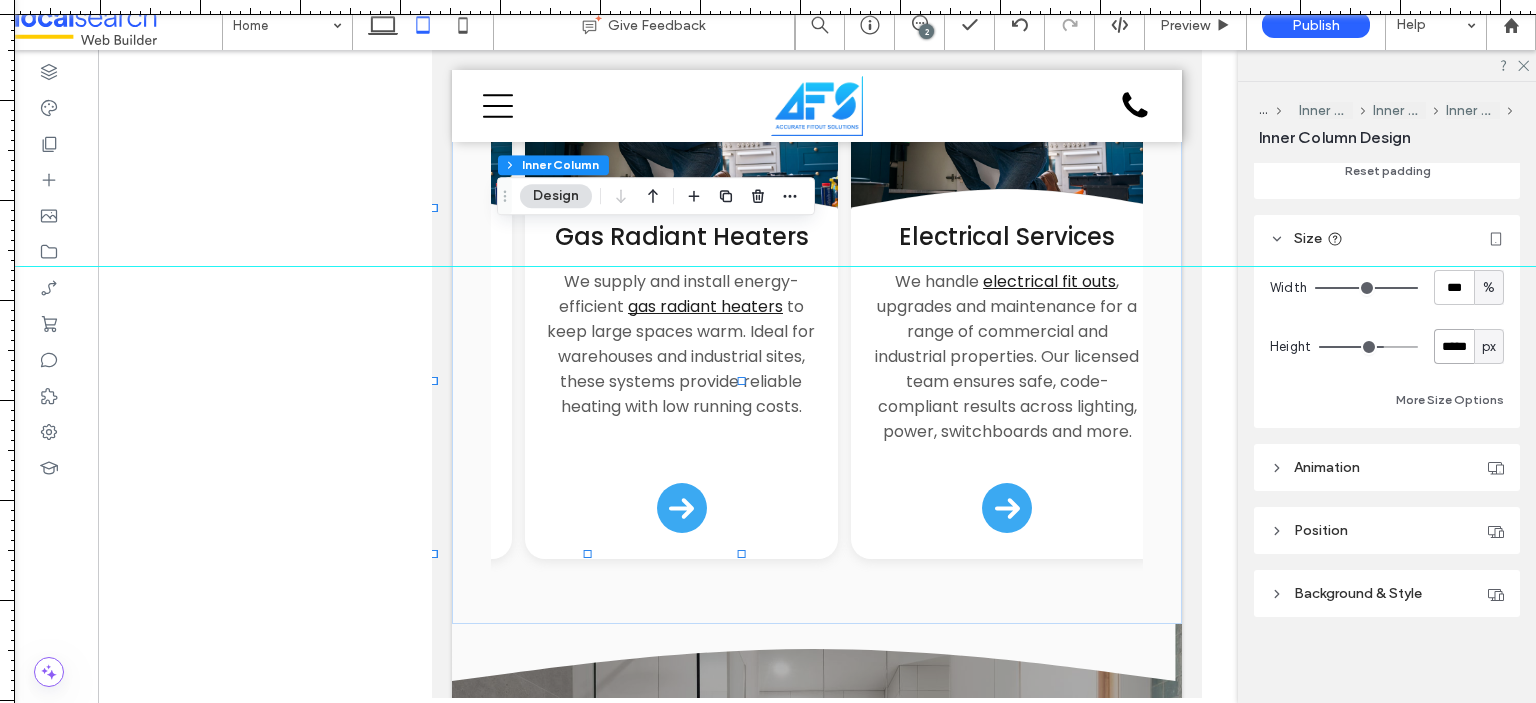 click at bounding box center [768, 266] 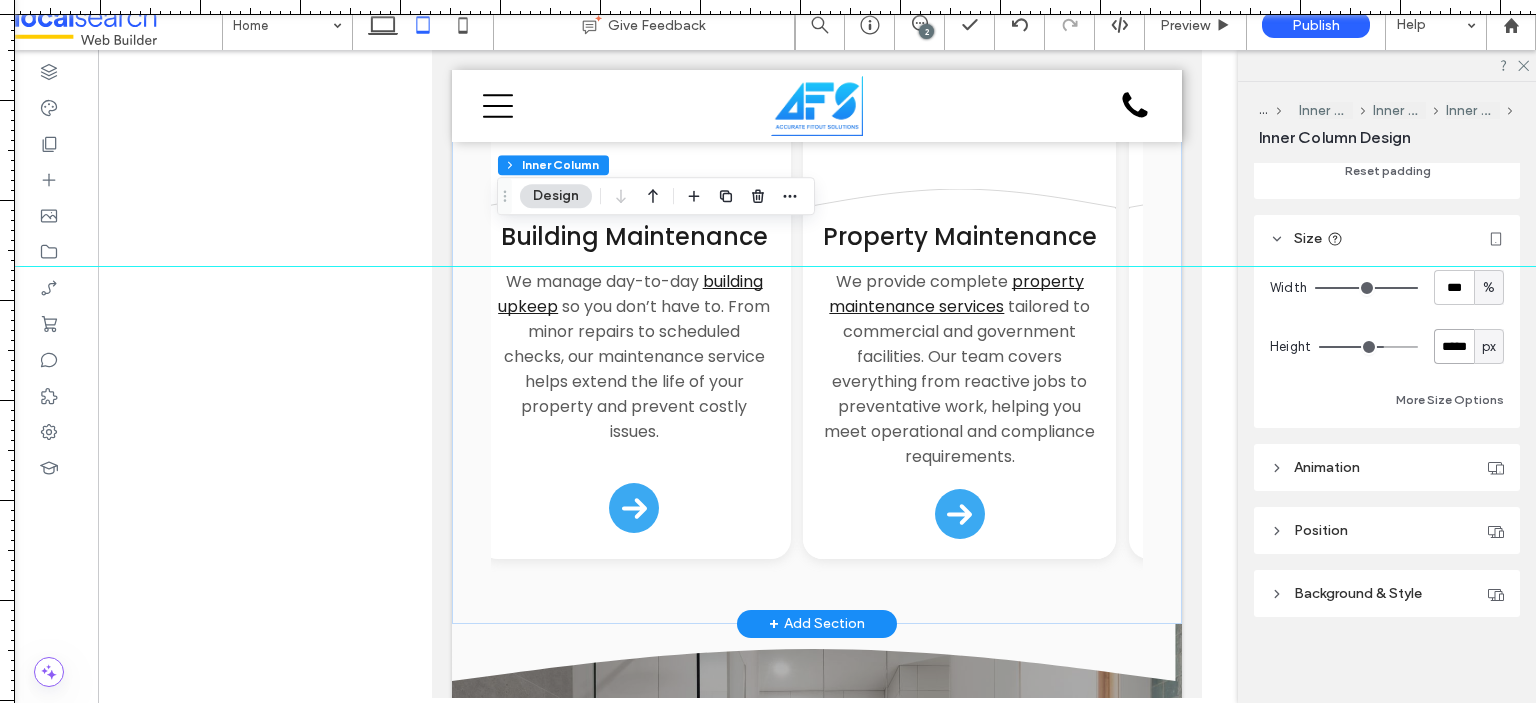 scroll, scrollTop: 0, scrollLeft: 2232, axis: horizontal 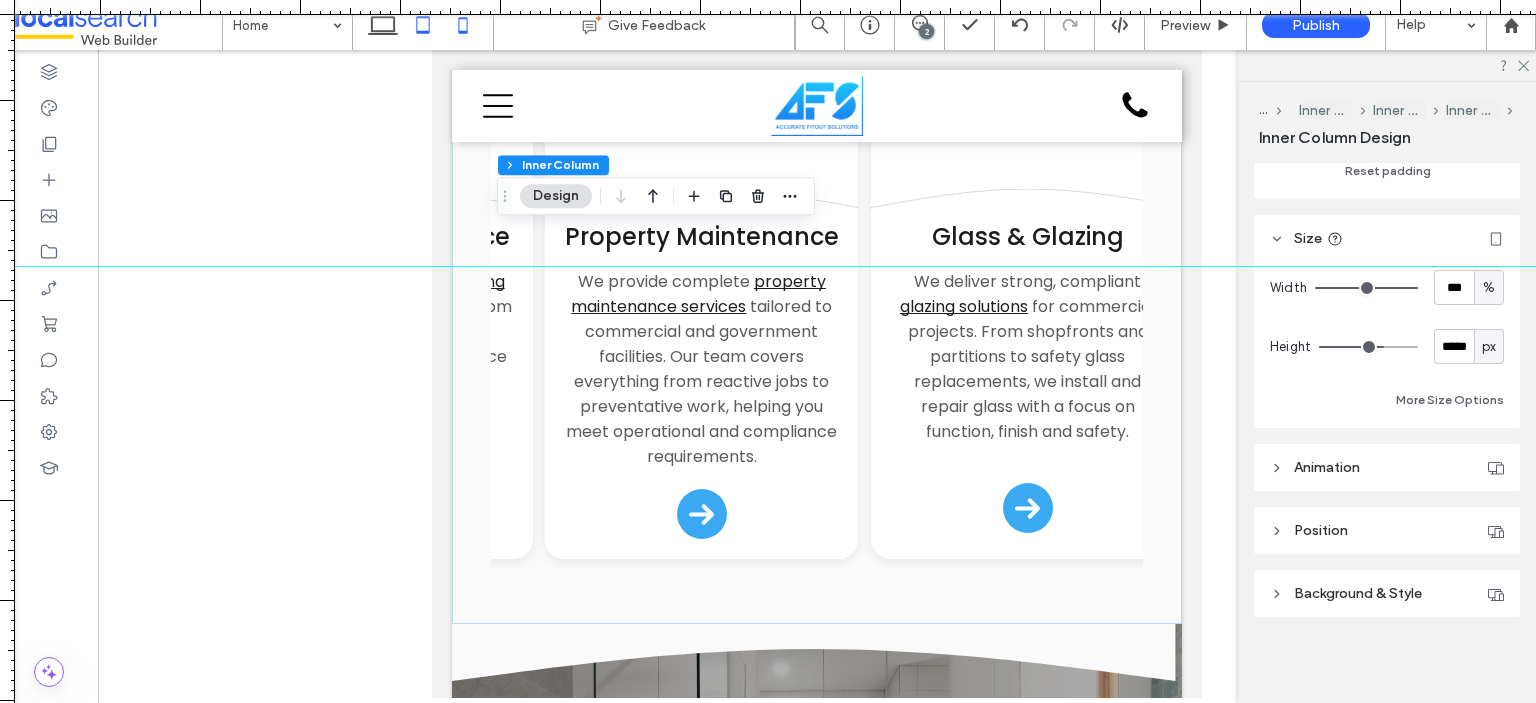 click 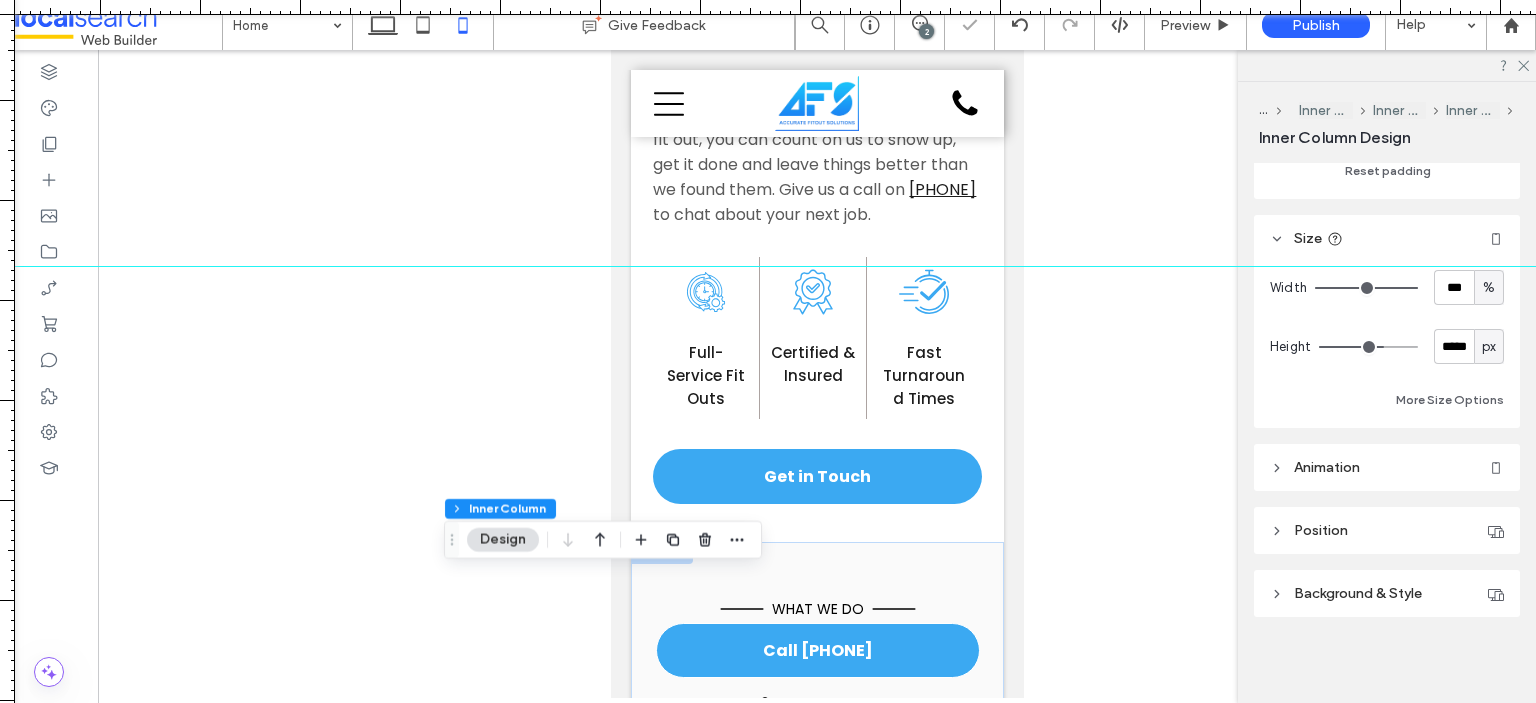 scroll, scrollTop: 3124, scrollLeft: 0, axis: vertical 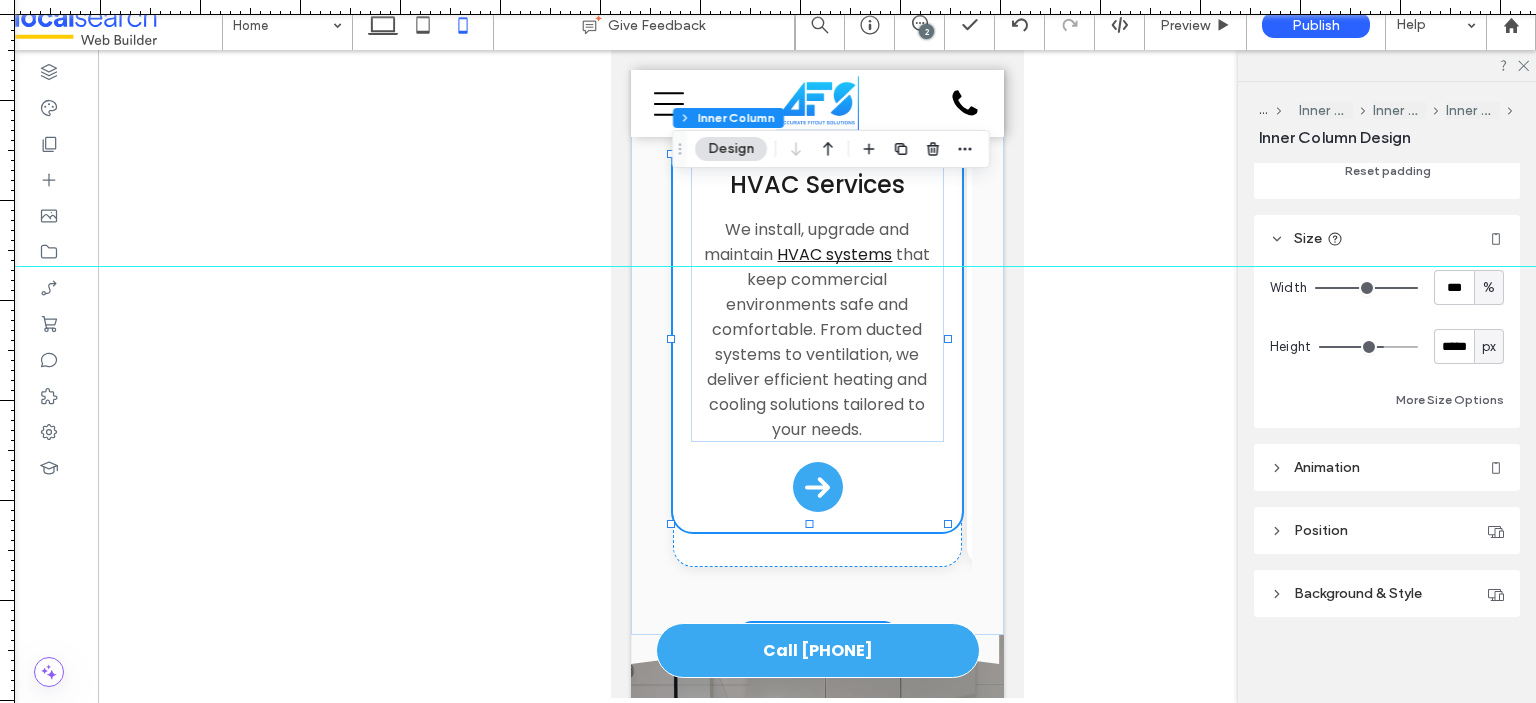 click on "HVAC Services
We install, upgrade and maintain
HVAC systems   that keep commercial environments safe and comfortable. From ducted systems to ventilation, we deliver efficient heating and cooling solutions tailored to your needs." at bounding box center [816, 344] 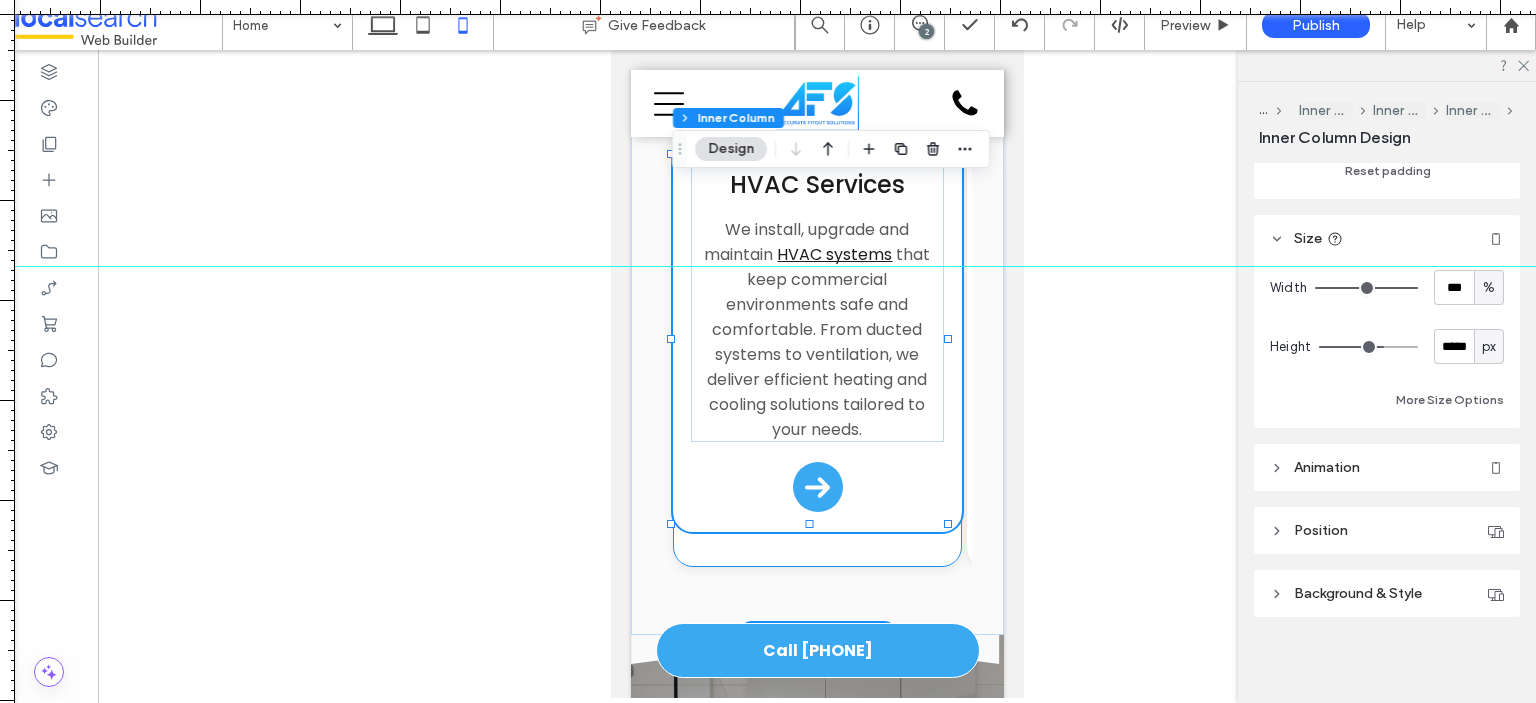 click on "Button
.cls-1-1132603790-1132603790 {
fill: none;
stroke: #000;
}
HVAC Services
We install, upgrade and maintain
HVAC systems   that keep commercial environments safe and comfortable. From ducted systems to ventilation, we deliver efficient heating and cooling solutions tailored to your needs." at bounding box center [816, 283] 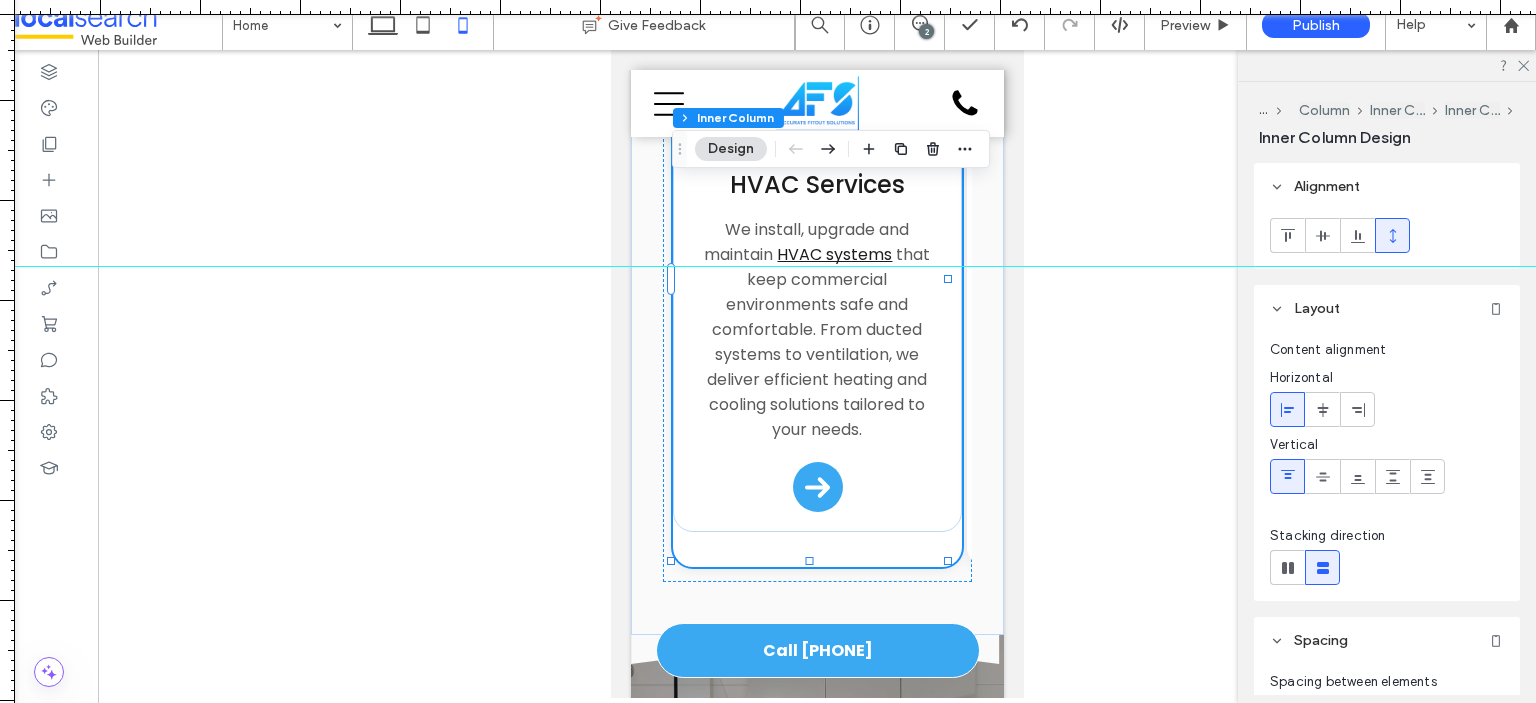 scroll, scrollTop: 855, scrollLeft: 0, axis: vertical 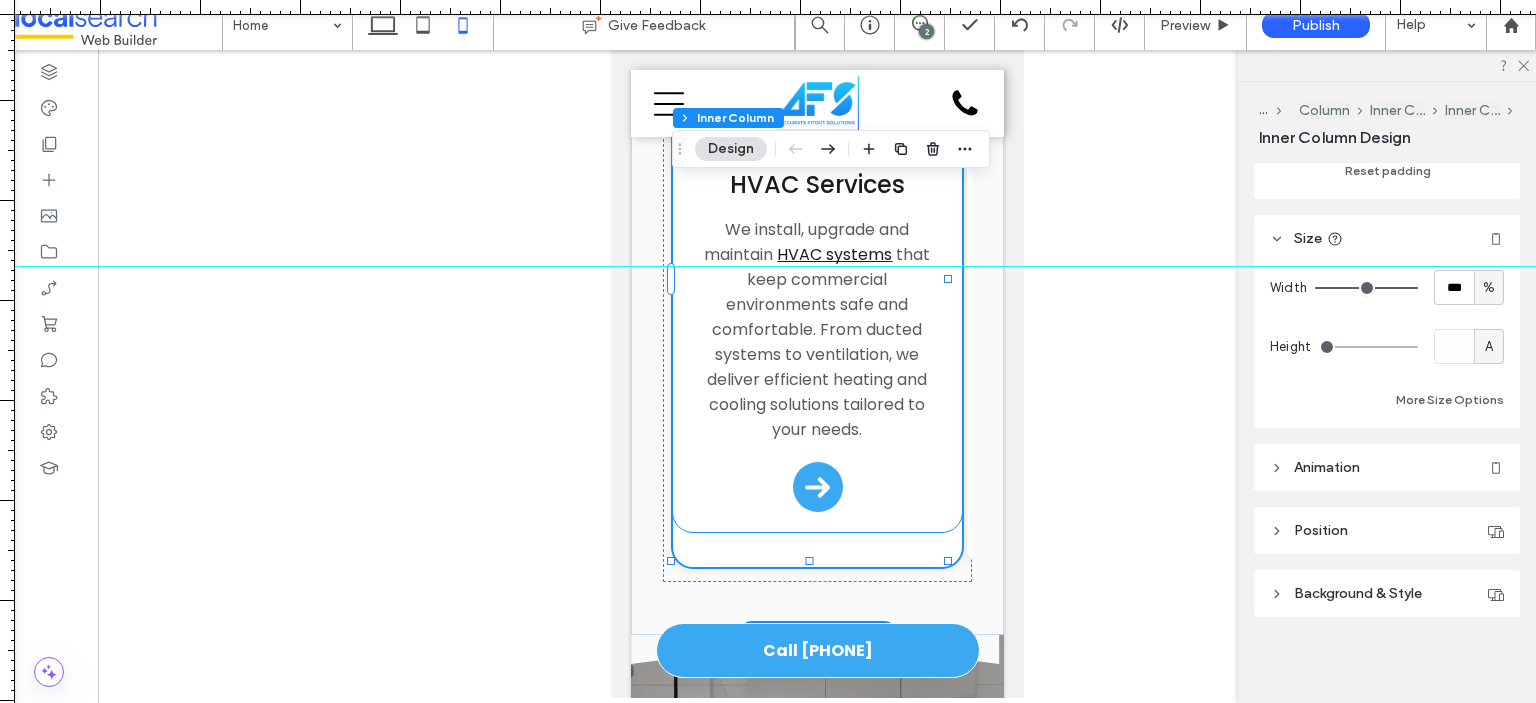 click on "HVAC Services
We install, upgrade and maintain
HVAC systems   that keep commercial environments safe and comfortable. From ducted systems to ventilation, we deliver efficient heating and cooling solutions tailored to your needs." at bounding box center (816, 344) 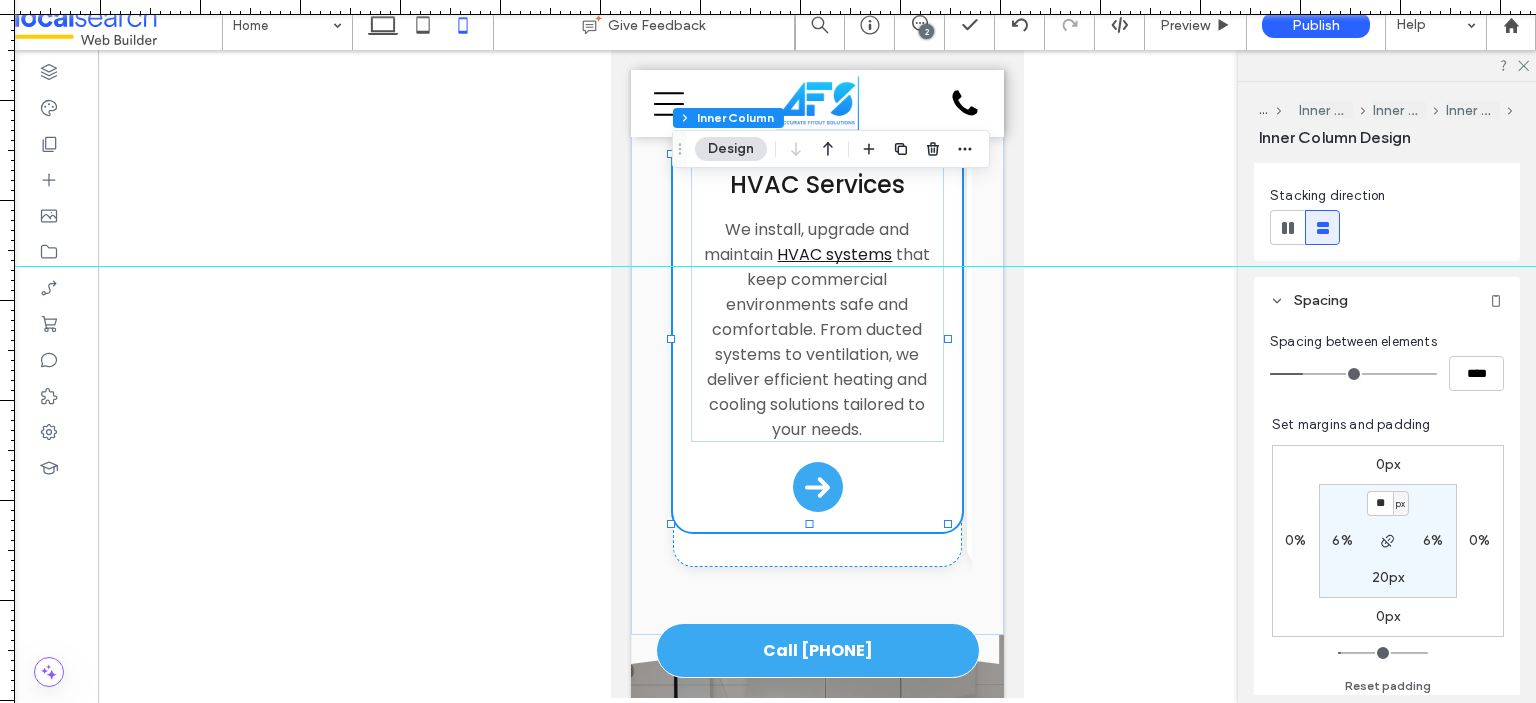 scroll, scrollTop: 855, scrollLeft: 0, axis: vertical 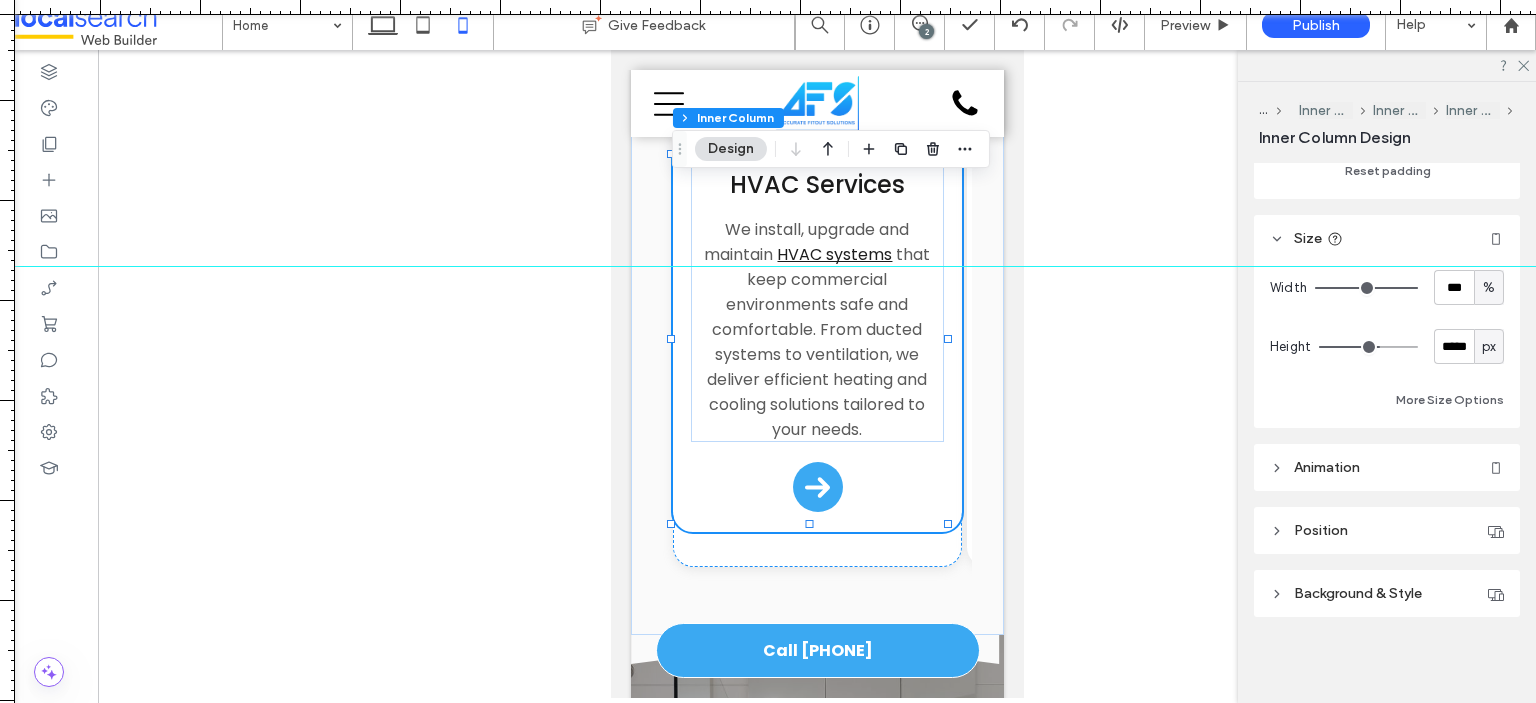 click on "px" at bounding box center [1489, 347] 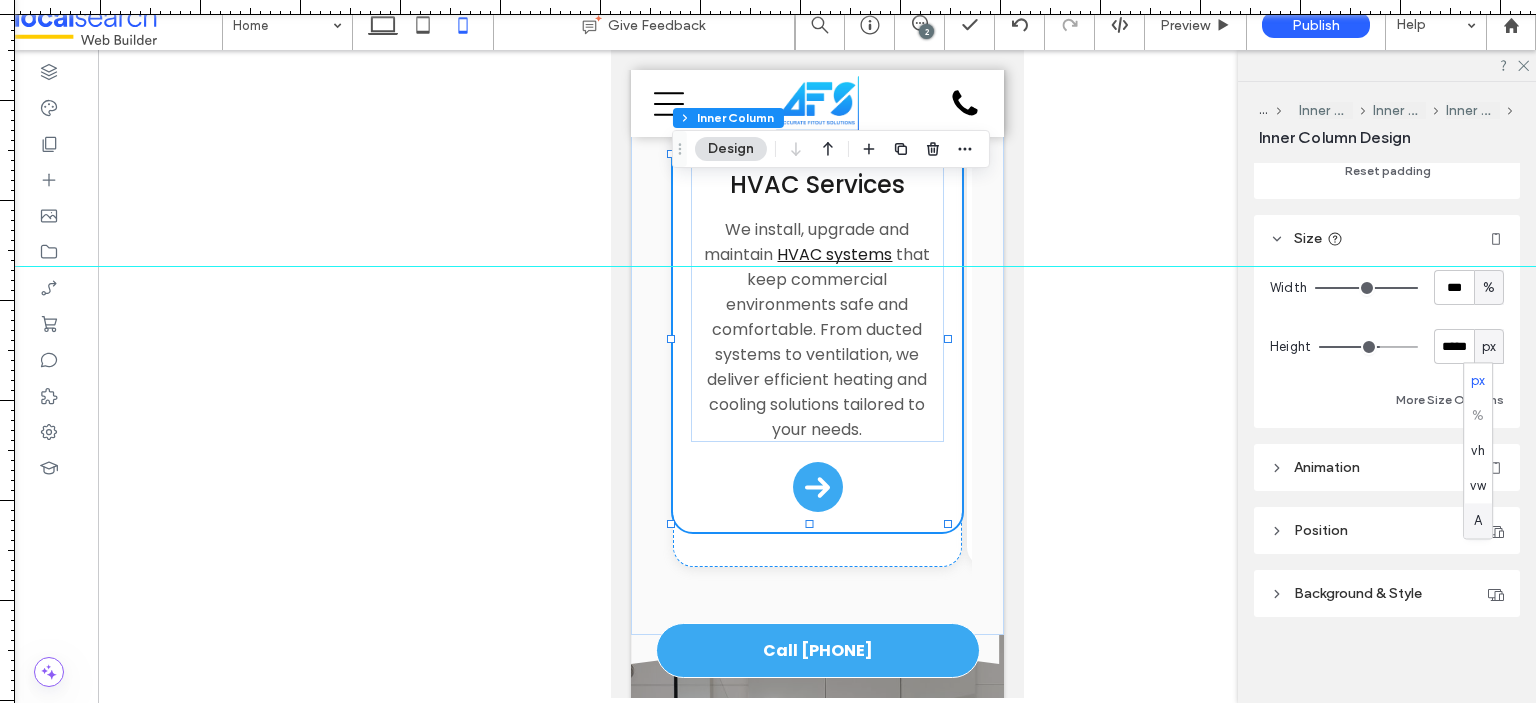 click on "A" at bounding box center (1478, 521) 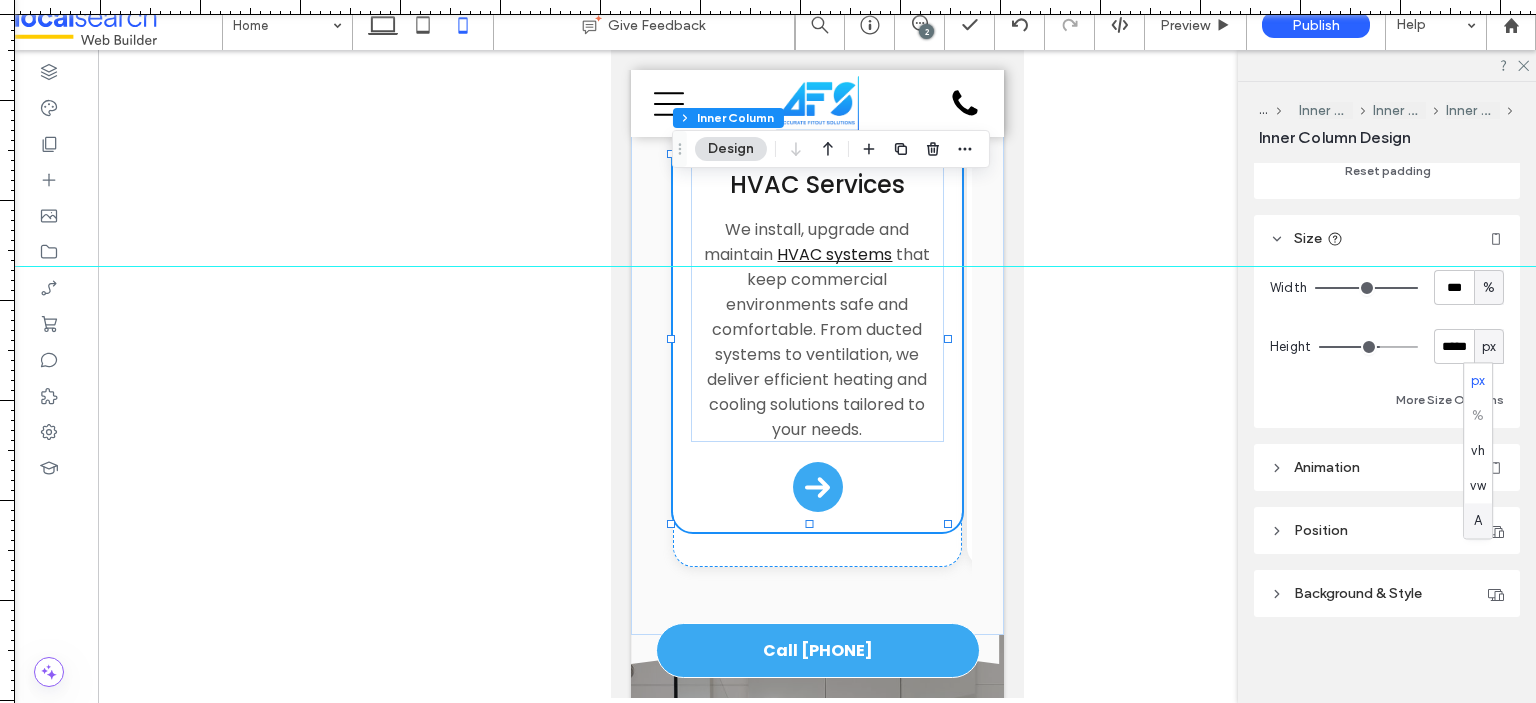 type on "*" 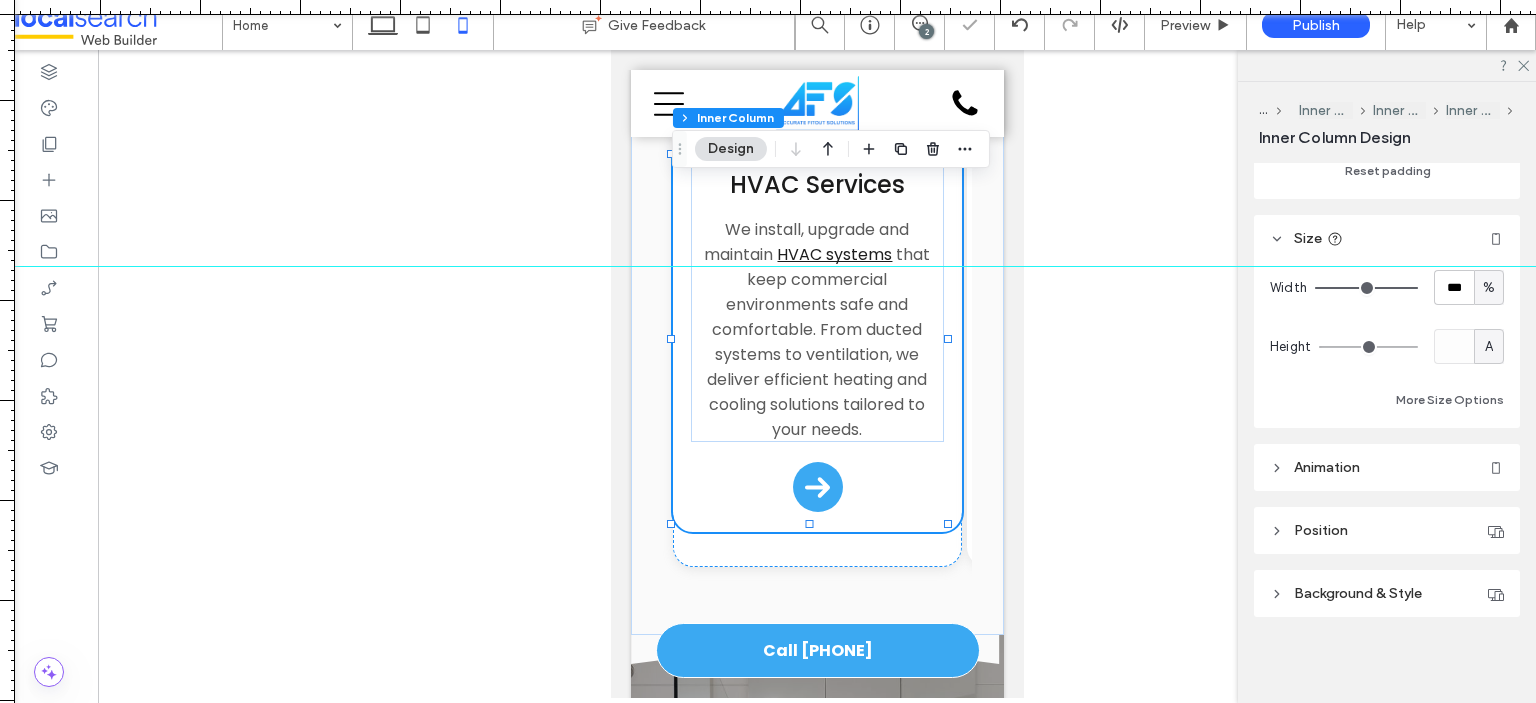click on "A" at bounding box center [1489, 347] 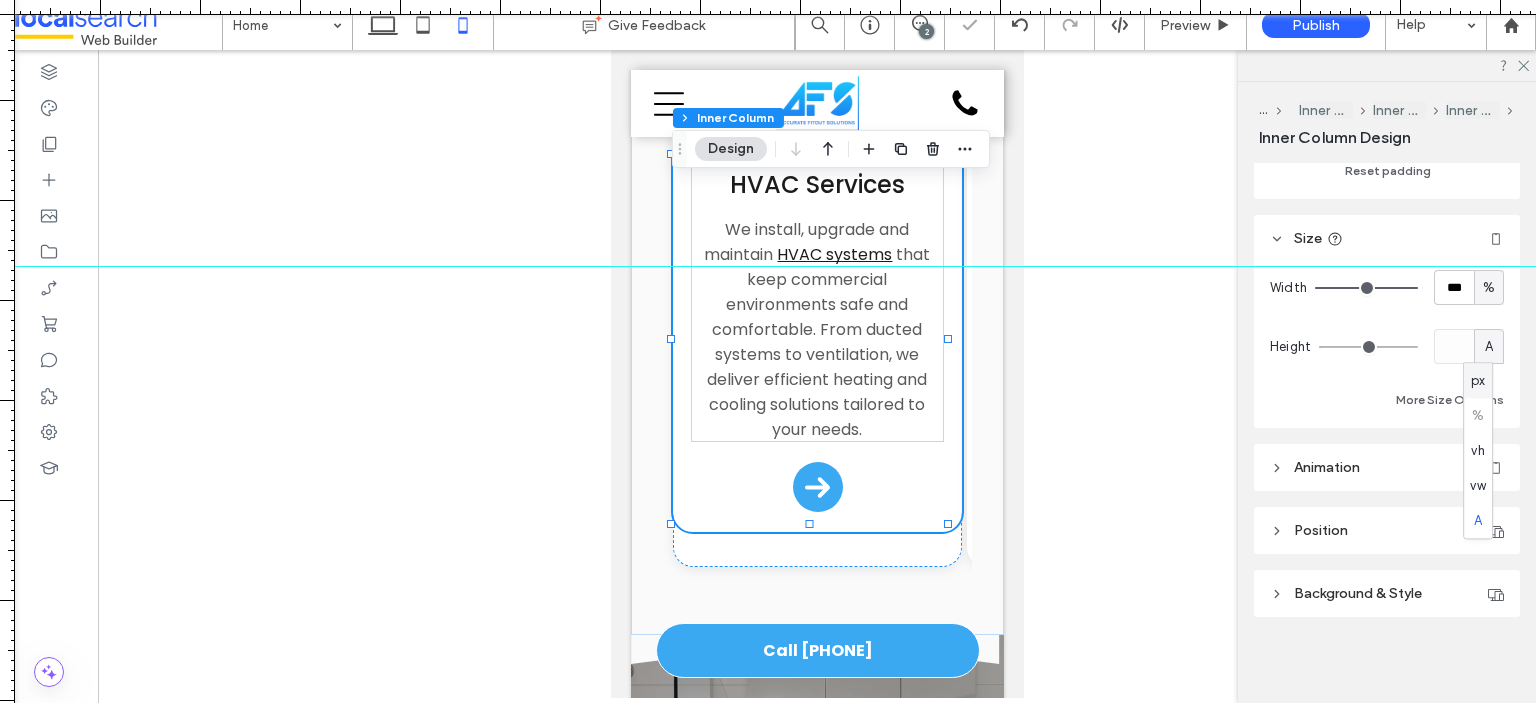 click on "px" at bounding box center [1478, 380] 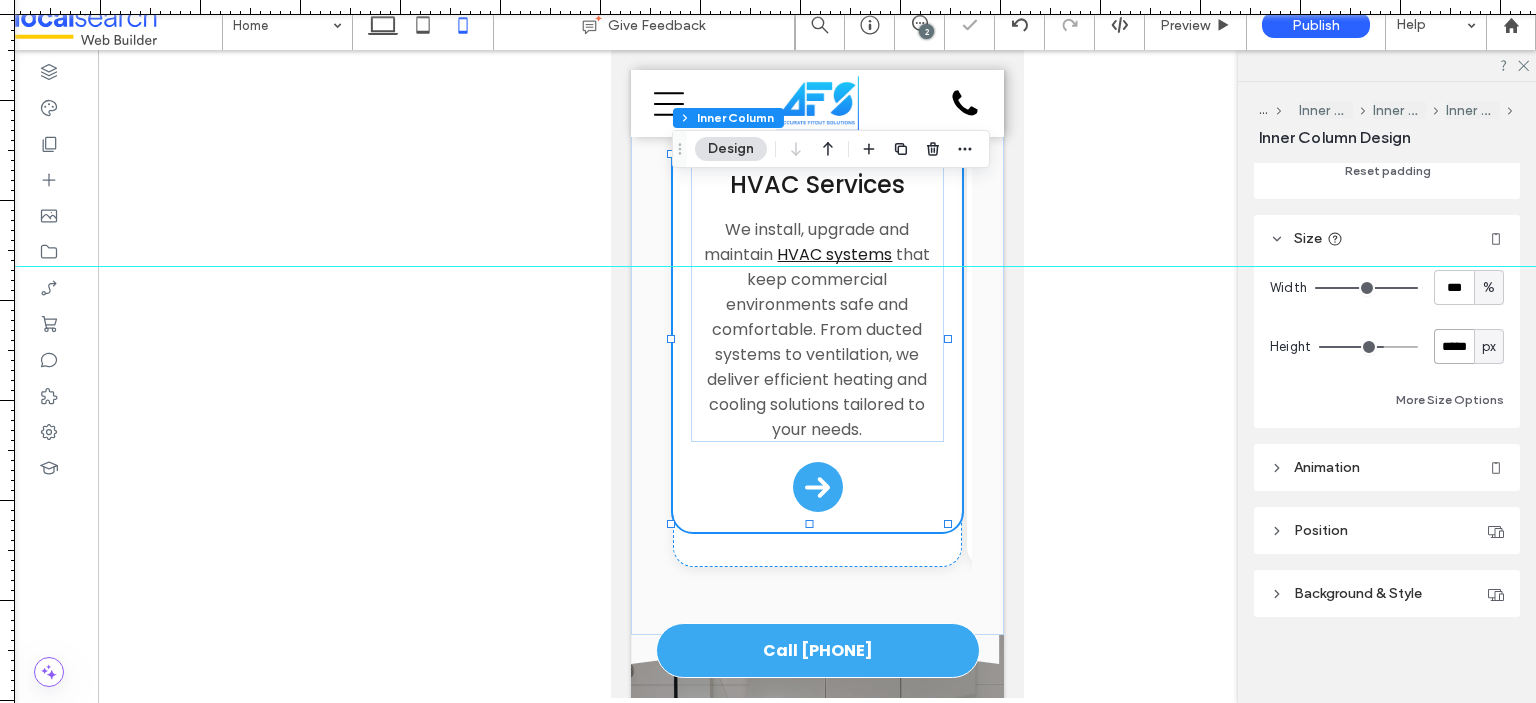 click on "*****" at bounding box center (1454, 346) 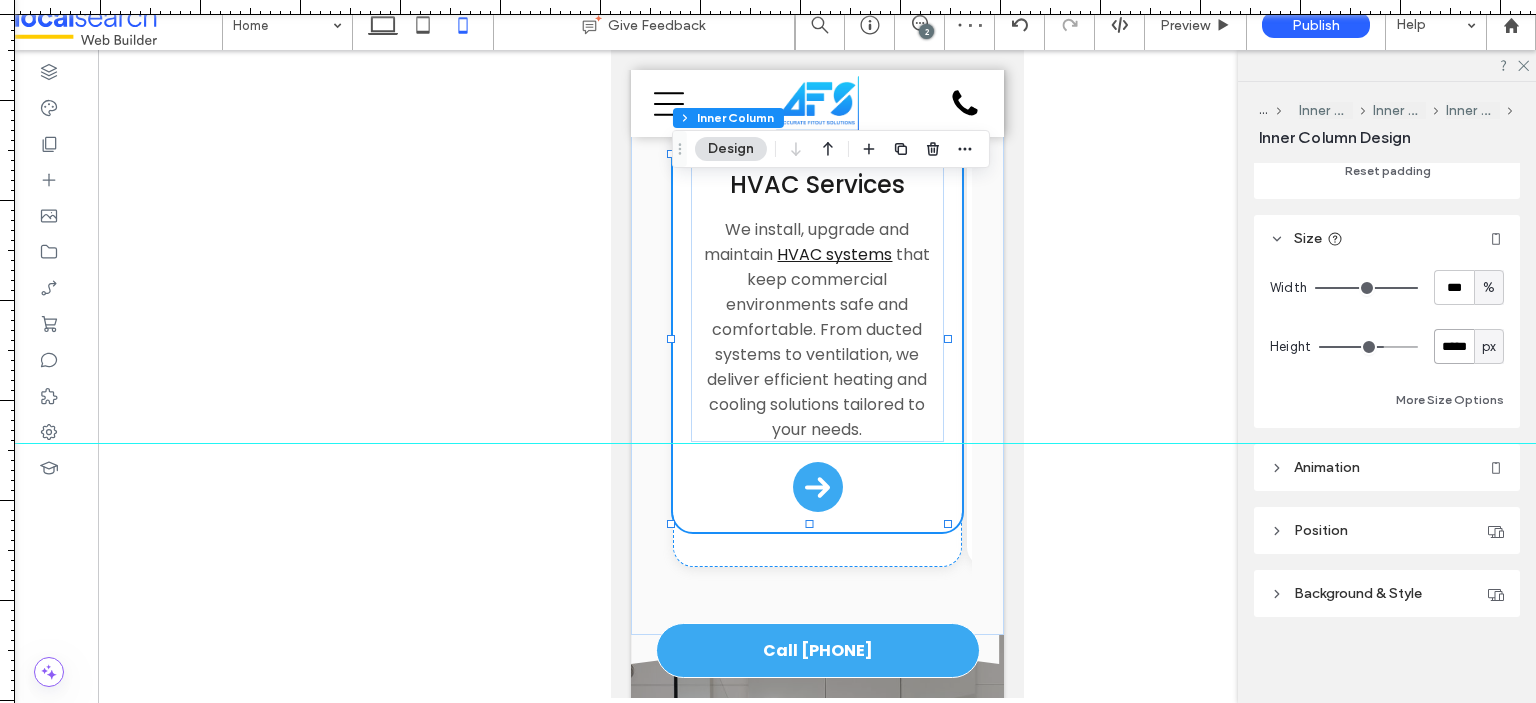 drag, startPoint x: 940, startPoint y: 269, endPoint x: 1063, endPoint y: 443, distance: 213.08449 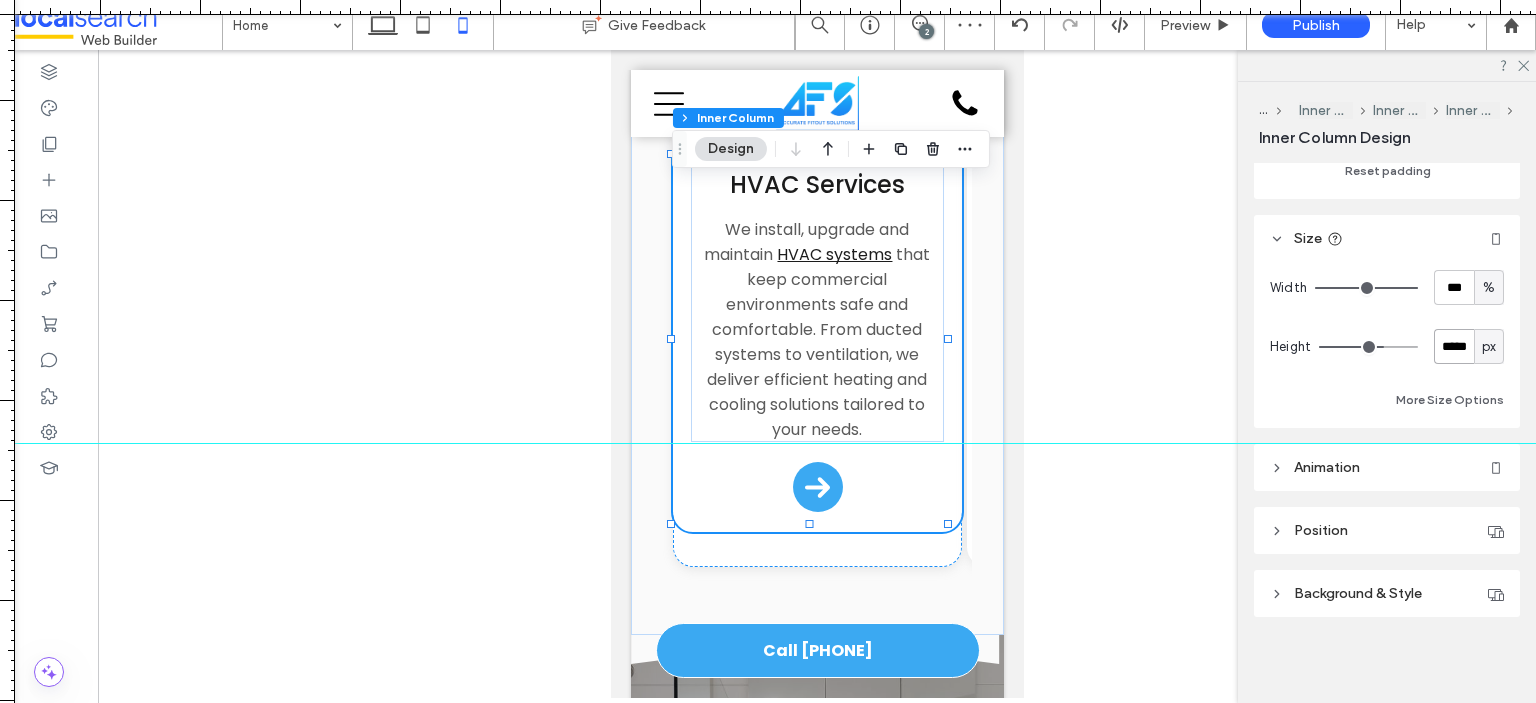 click at bounding box center [768, 443] 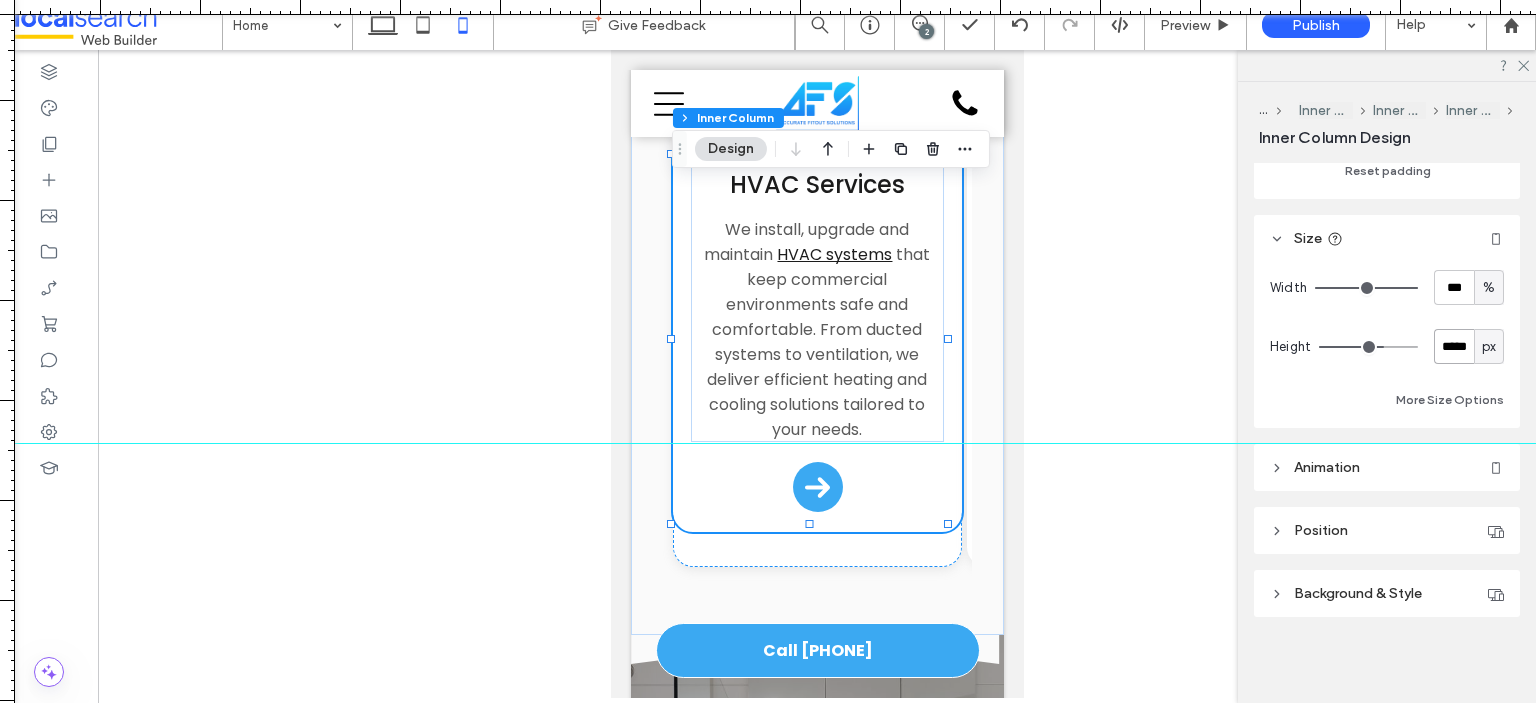drag, startPoint x: 933, startPoint y: 445, endPoint x: 946, endPoint y: 443, distance: 13.152946 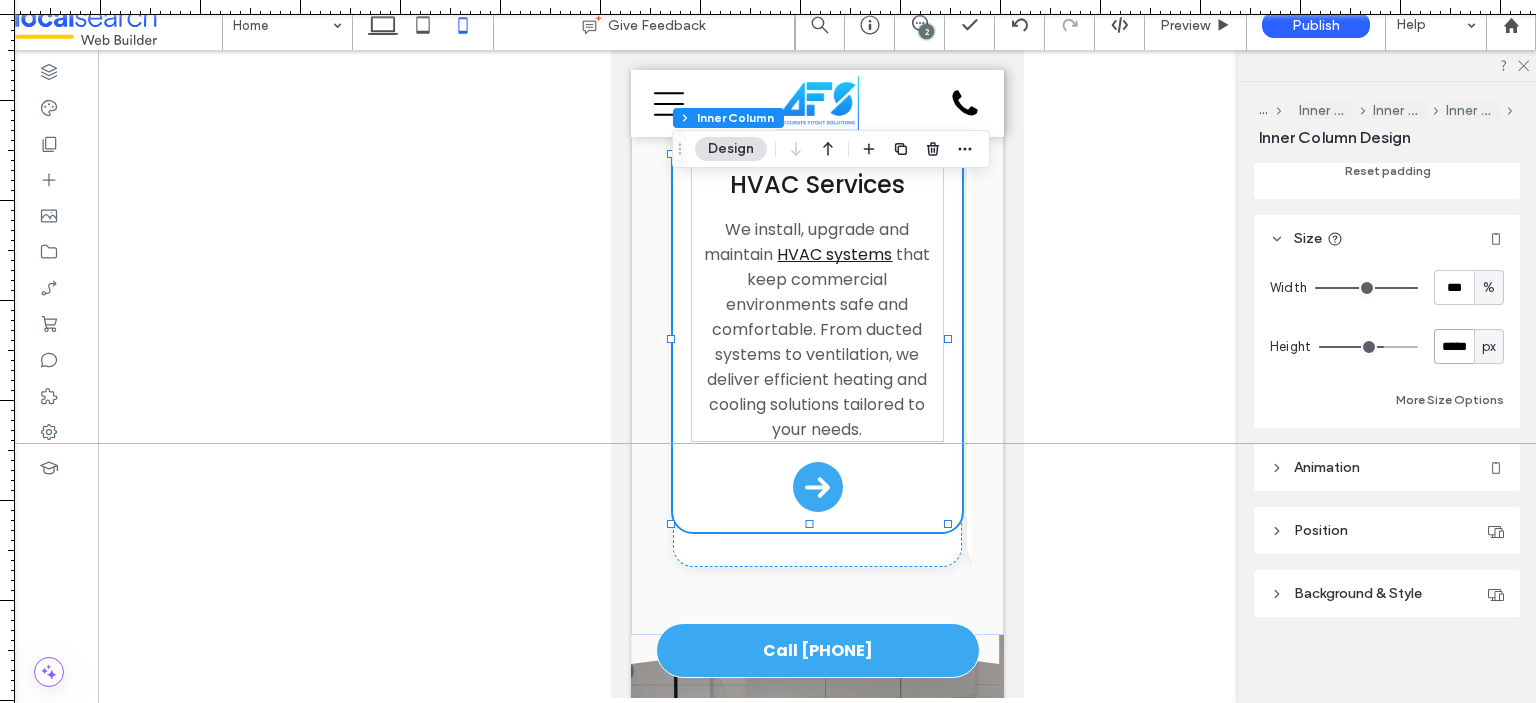 click at bounding box center [768, 443] 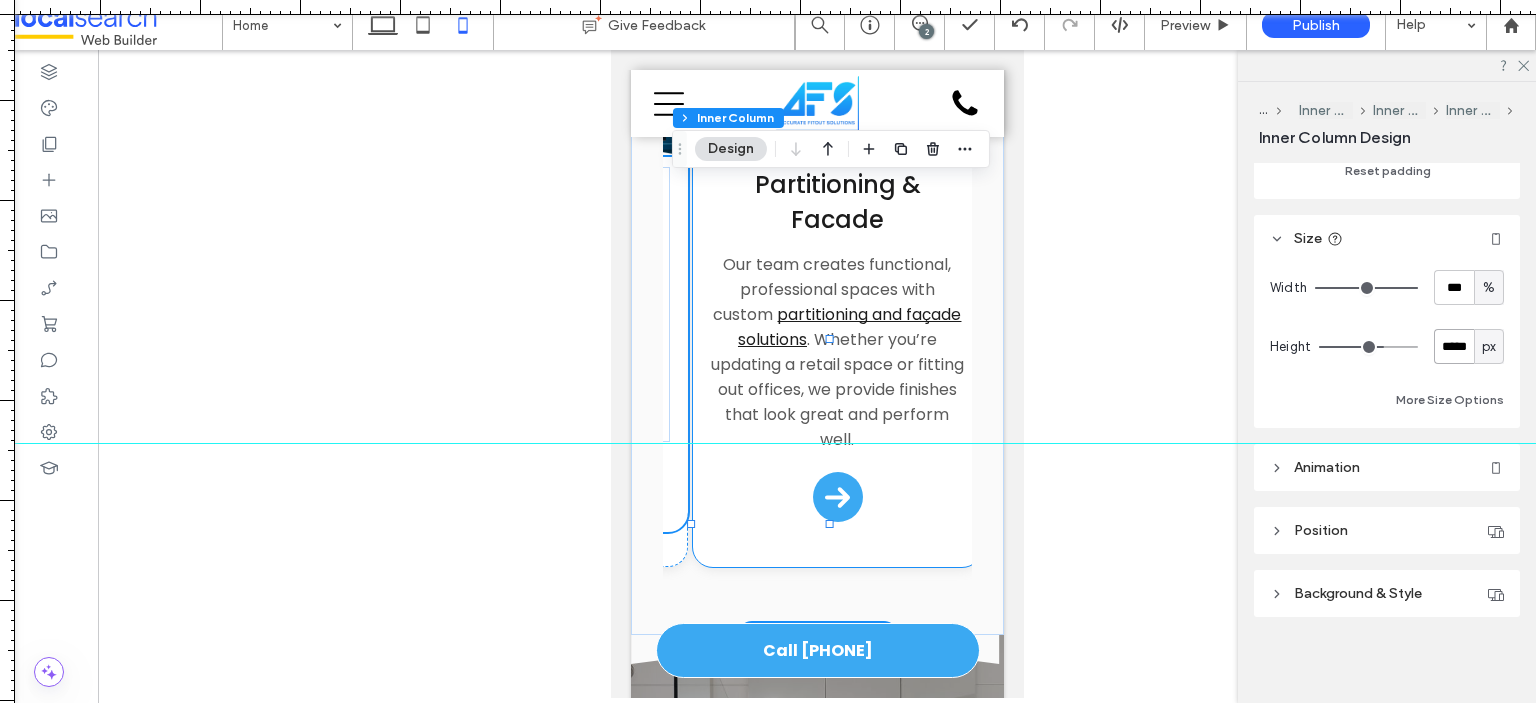 scroll, scrollTop: 0, scrollLeft: 270, axis: horizontal 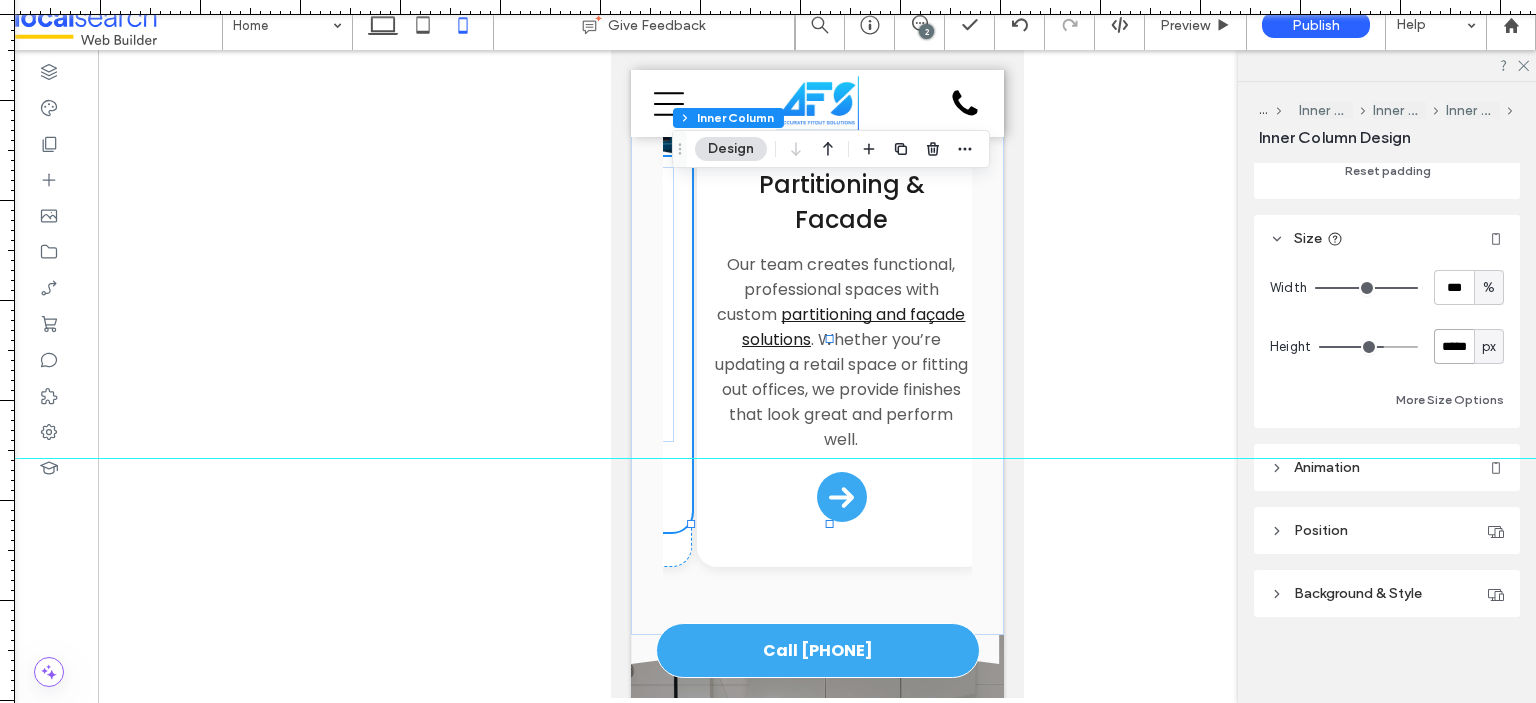 drag, startPoint x: 964, startPoint y: 442, endPoint x: 985, endPoint y: 458, distance: 26.400757 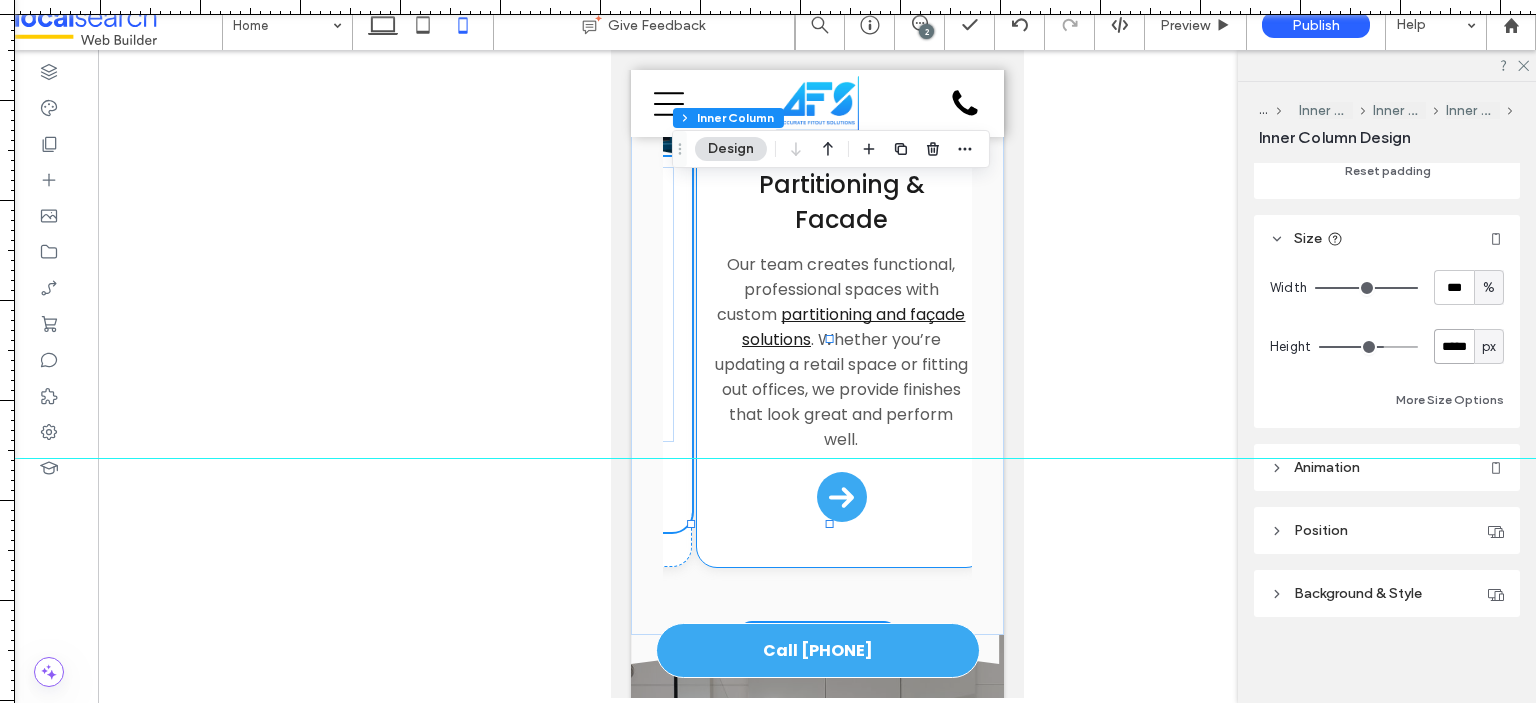click on "Partitioning & Facade
Our team creates functional, professional spaces with custom
partitioning and façade solutions . Whether you’re updating a retail space or fitting out offices, we provide finishes that look great and perform well." at bounding box center [840, 349] 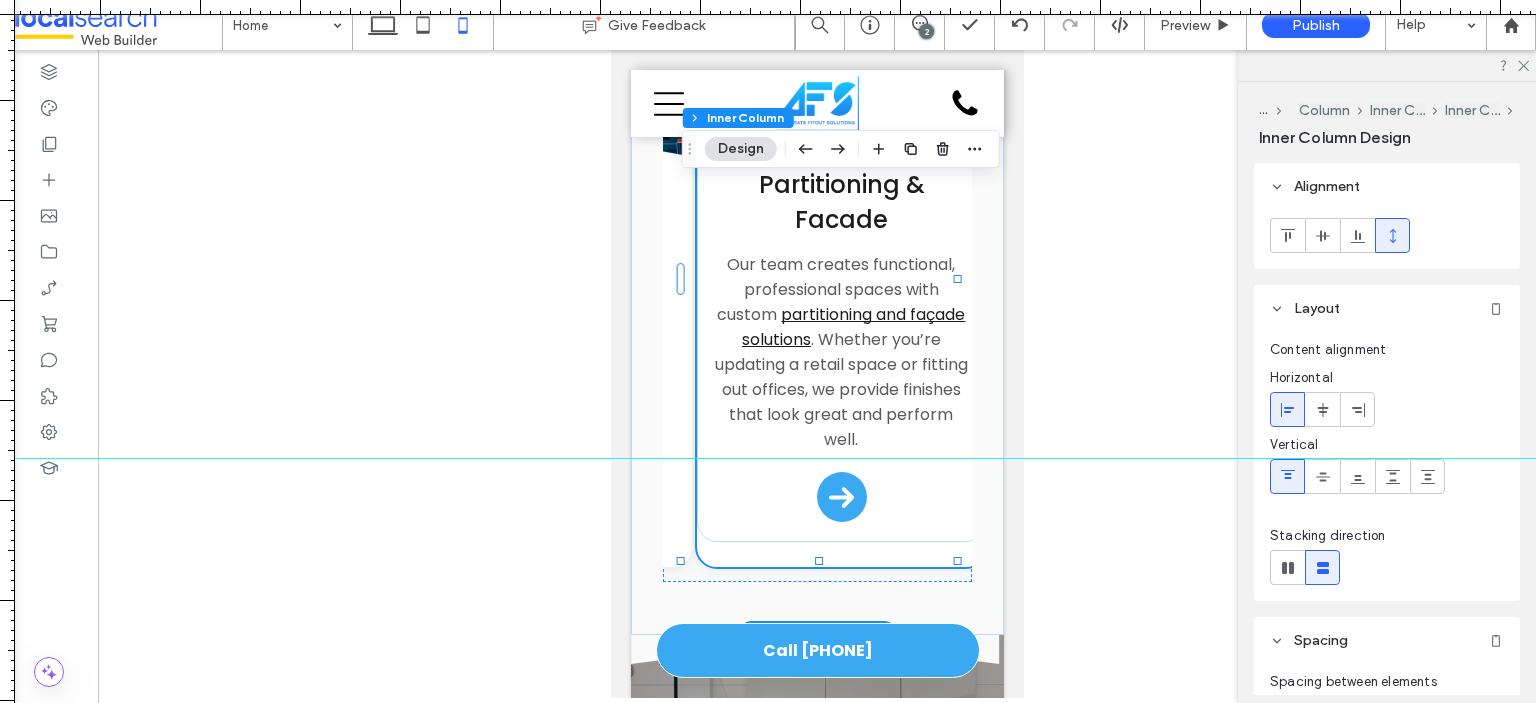 click on "Partitioning & Facade
Our team creates functional, professional spaces with custom
partitioning and façade solutions . Whether you’re updating a retail space or fitting out offices, we provide finishes that look great and perform well." at bounding box center (840, 349) 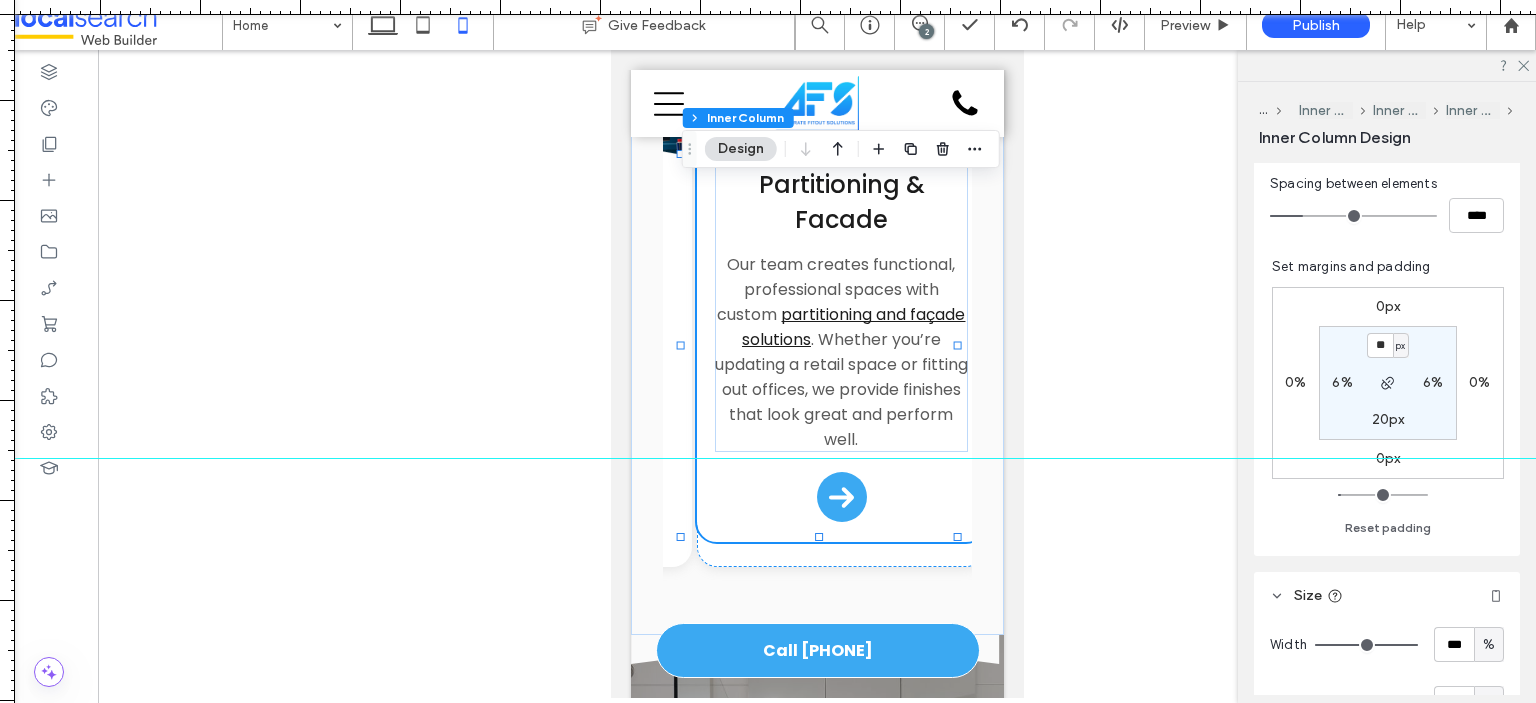 scroll, scrollTop: 855, scrollLeft: 0, axis: vertical 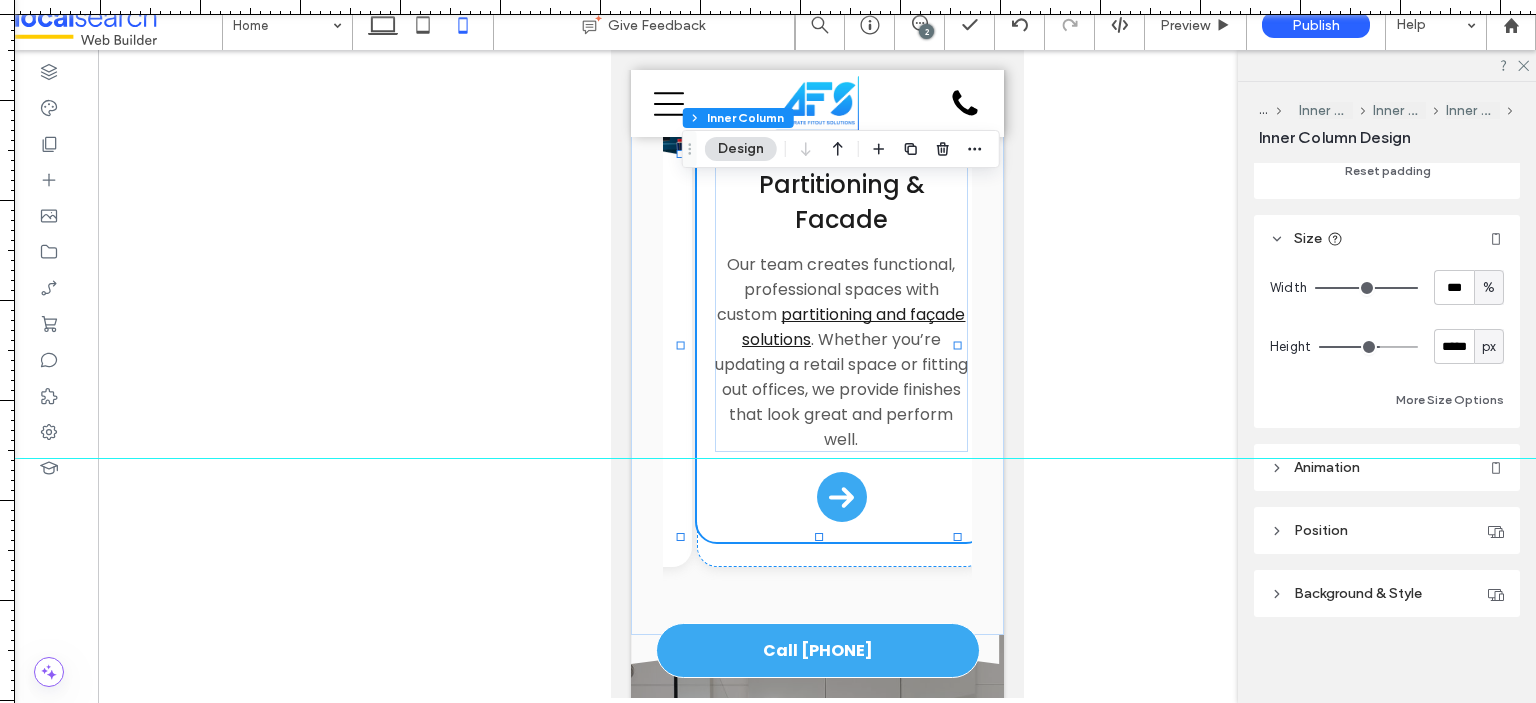 click on "px" at bounding box center (1489, 347) 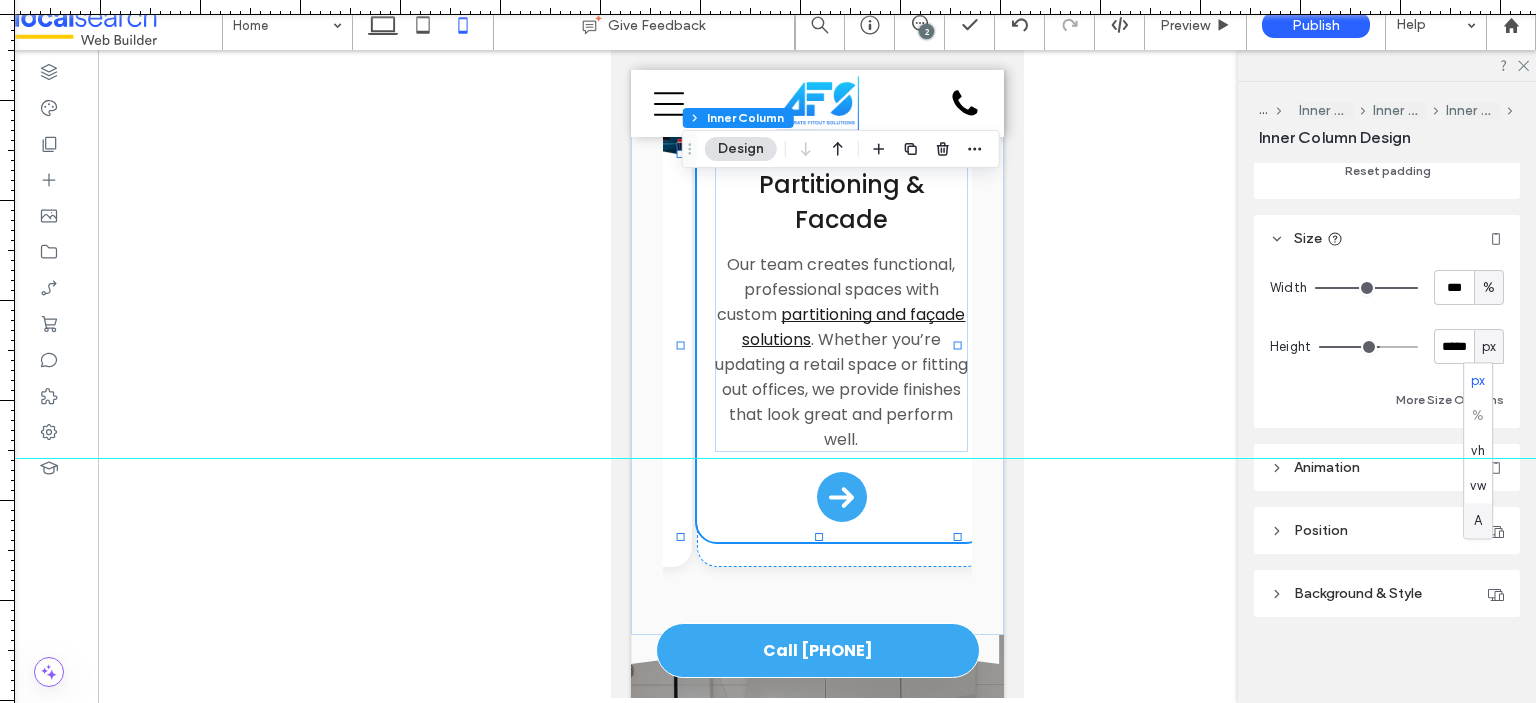 click on "A" at bounding box center [1478, 520] 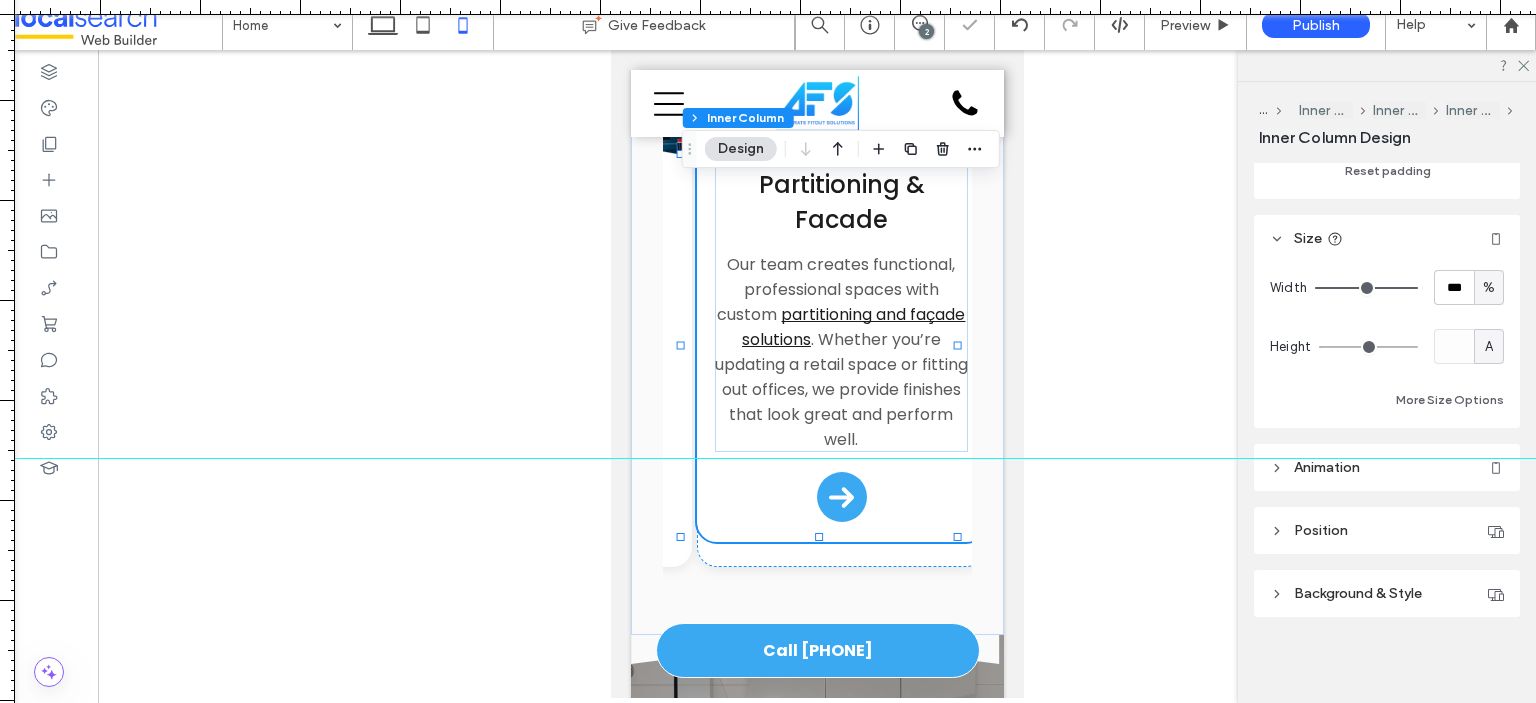click on "A" at bounding box center [1489, 346] 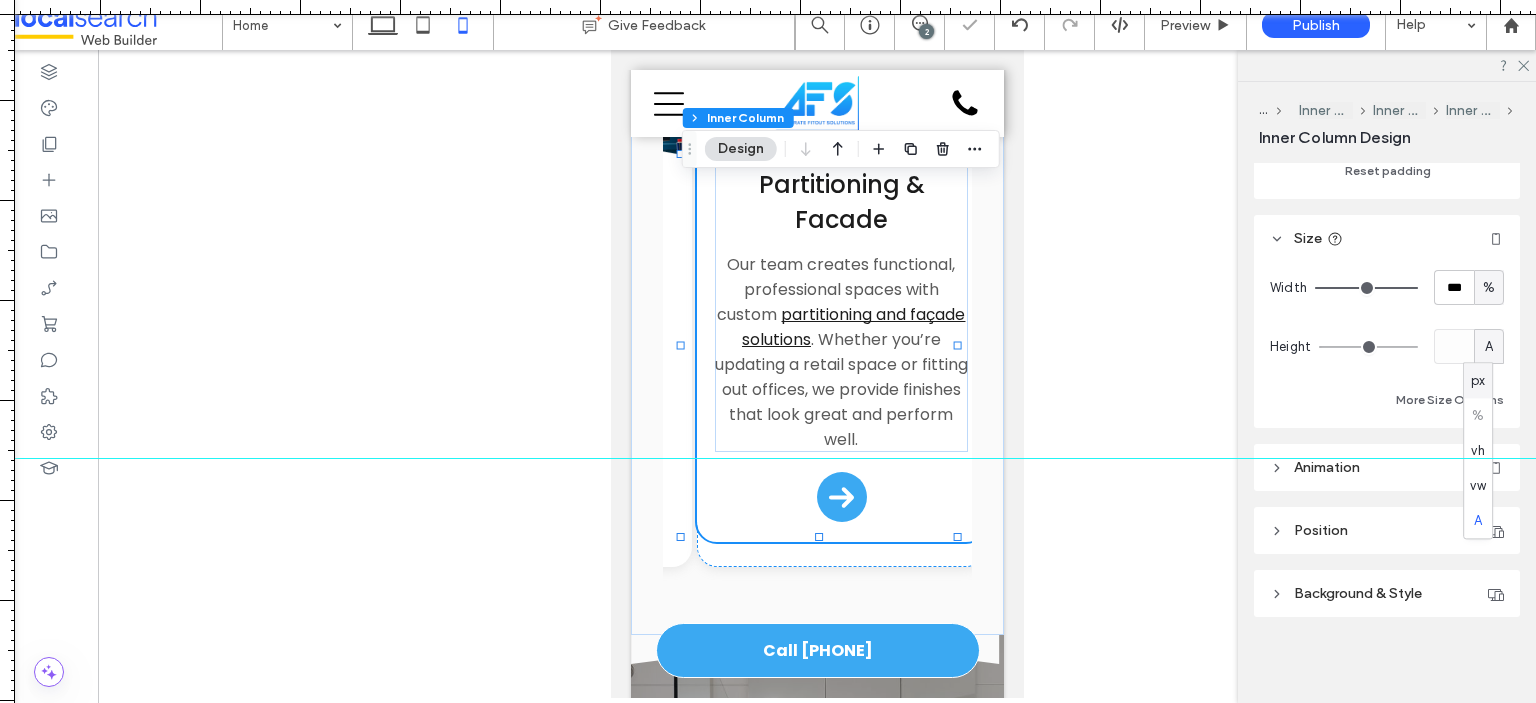 click on "px" at bounding box center (1478, 380) 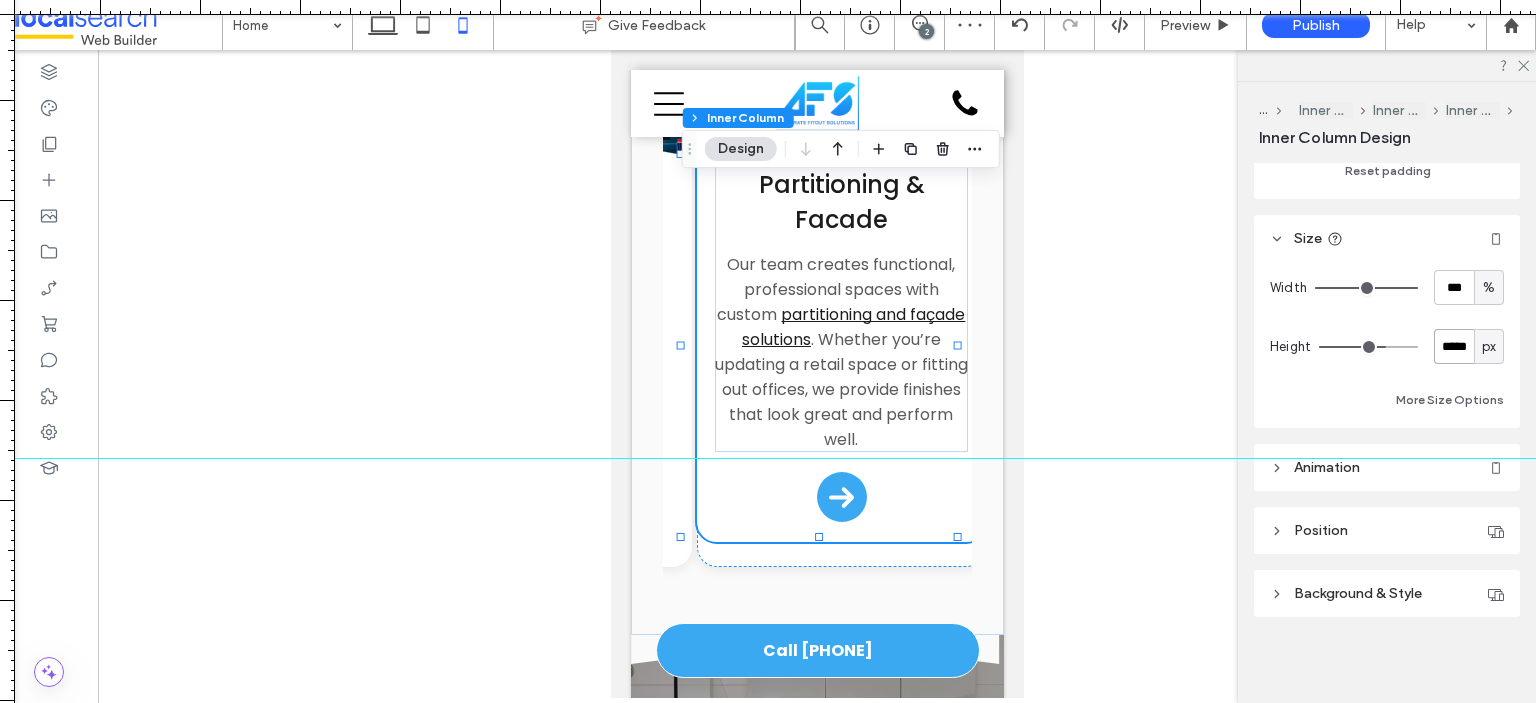 click on "*****" at bounding box center (1454, 346) 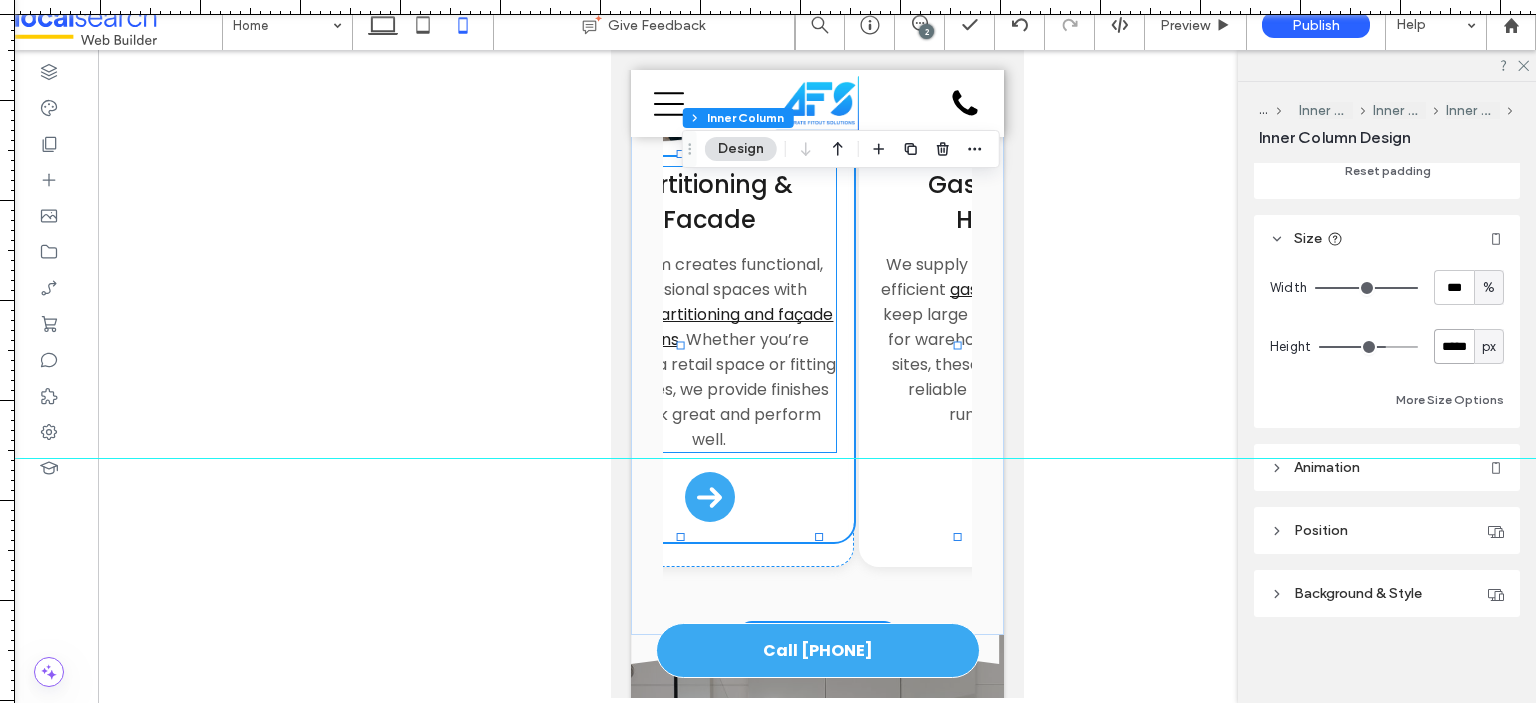 scroll, scrollTop: 0, scrollLeft: 550, axis: horizontal 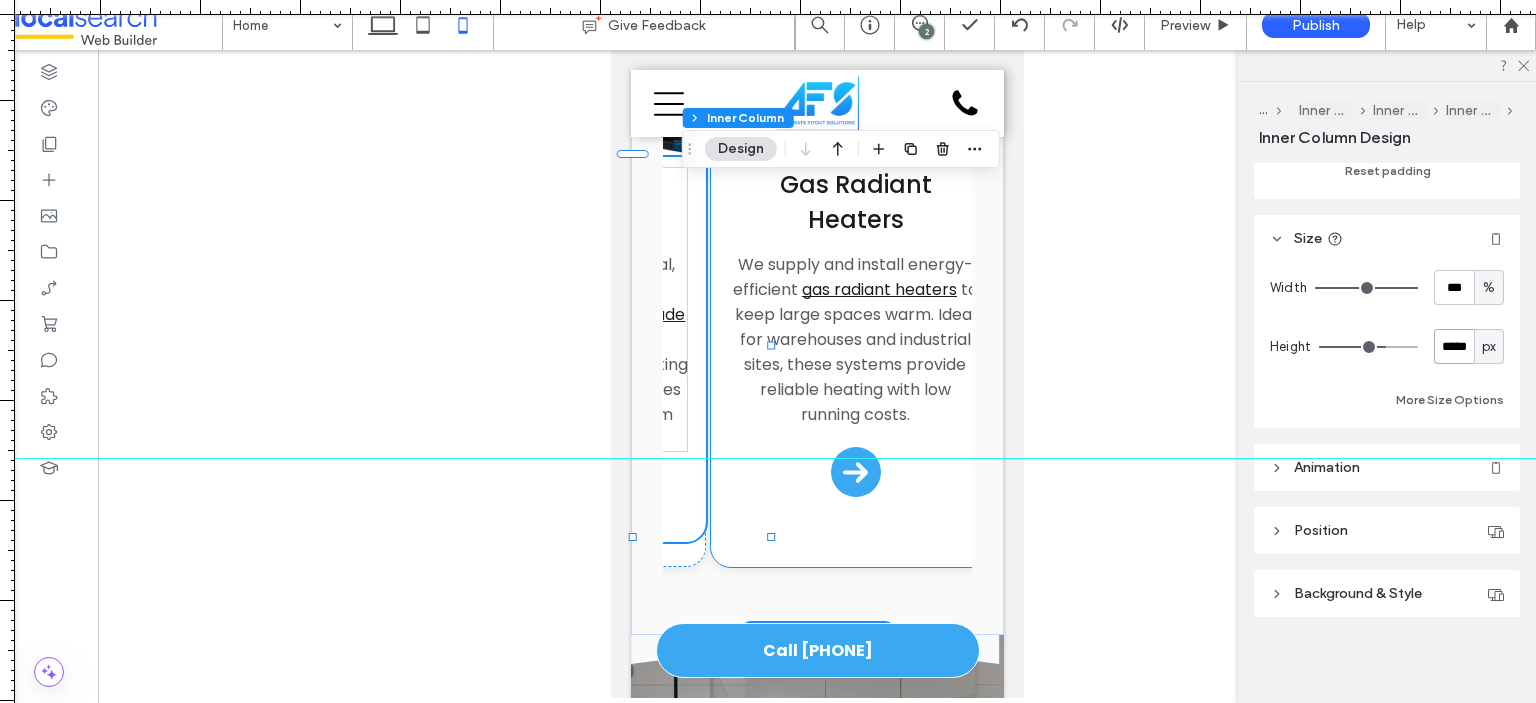 click on "Gas Radiant Heaters
We supply and install energy-efficient
gas radiant heaters   to keep large spaces warm. Ideal for warehouses and industrial sites, these systems provide reliable heating with low running costs." at bounding box center [854, 337] 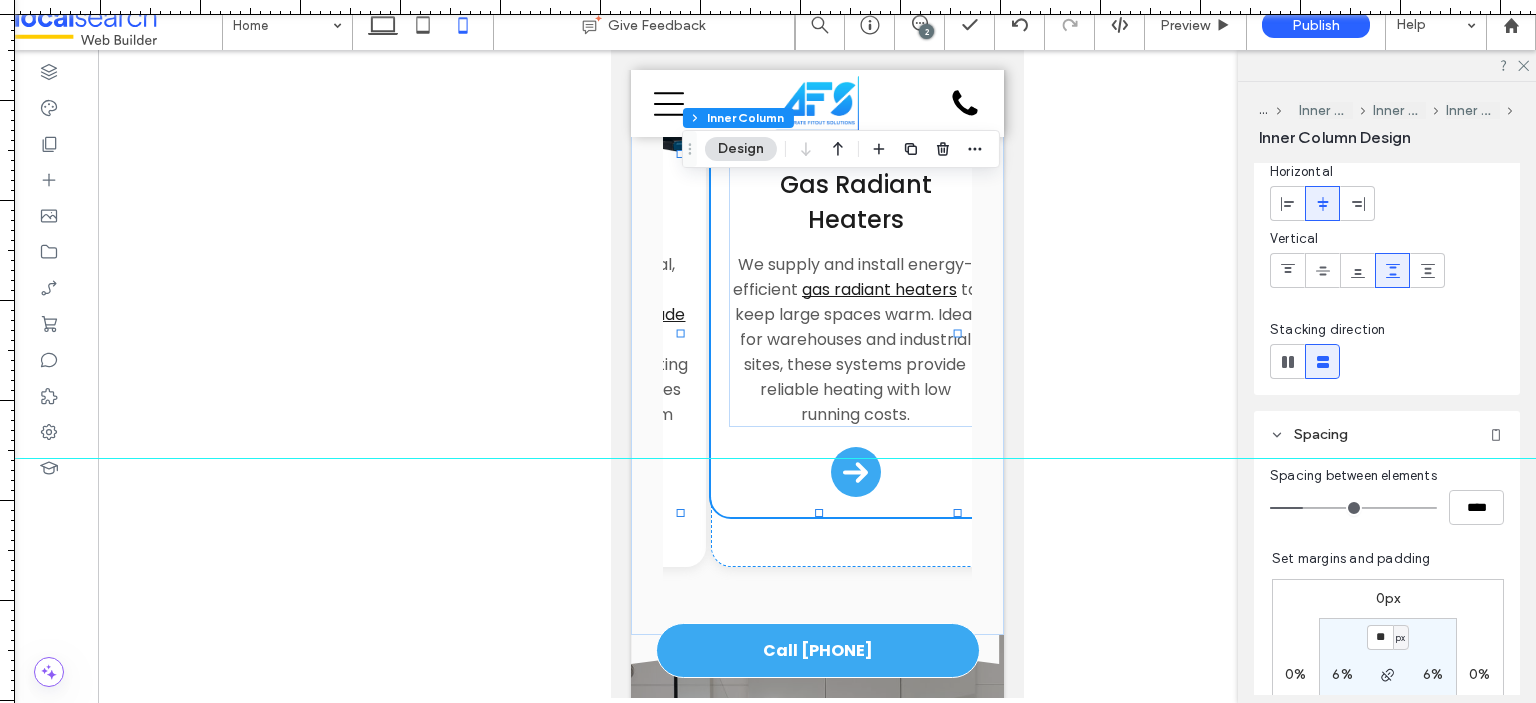 scroll, scrollTop: 600, scrollLeft: 0, axis: vertical 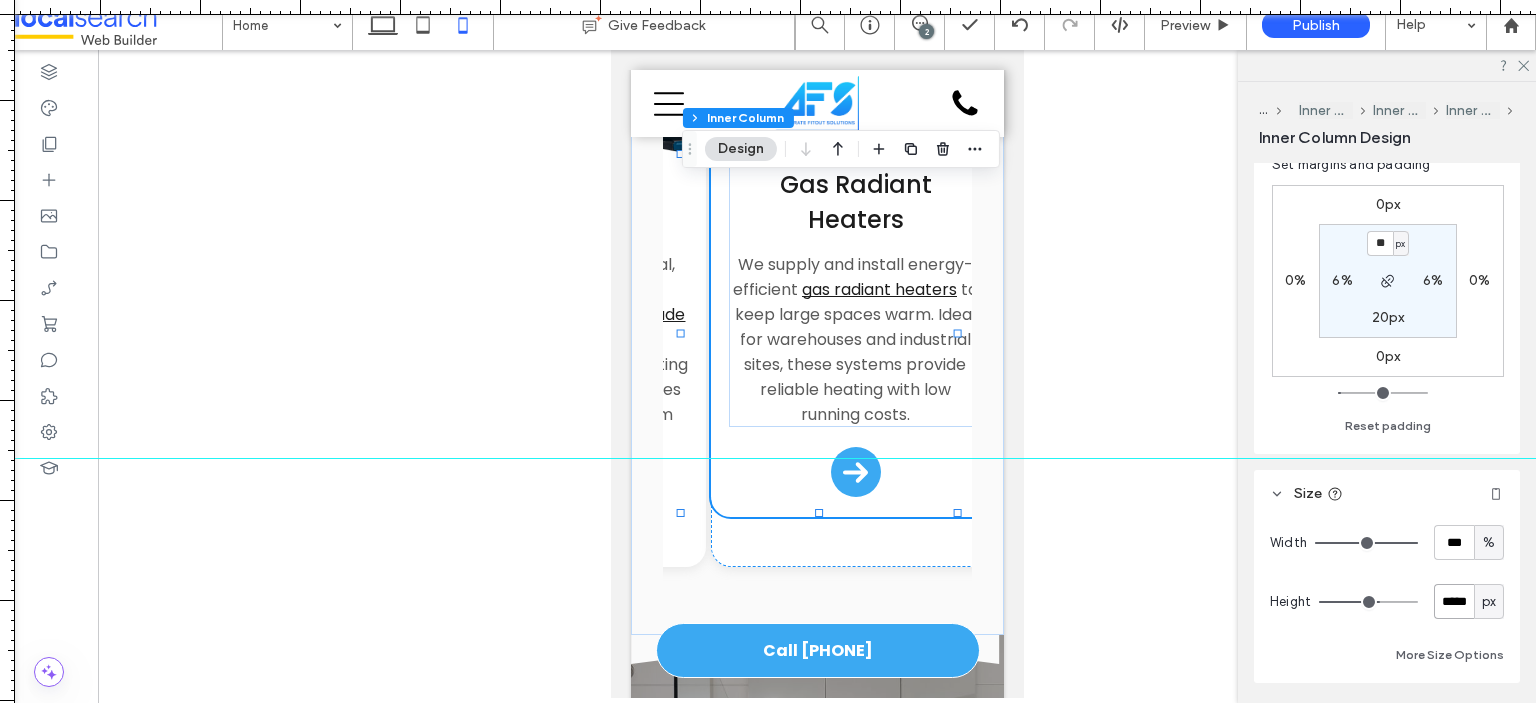 click on "*****" at bounding box center [1454, 601] 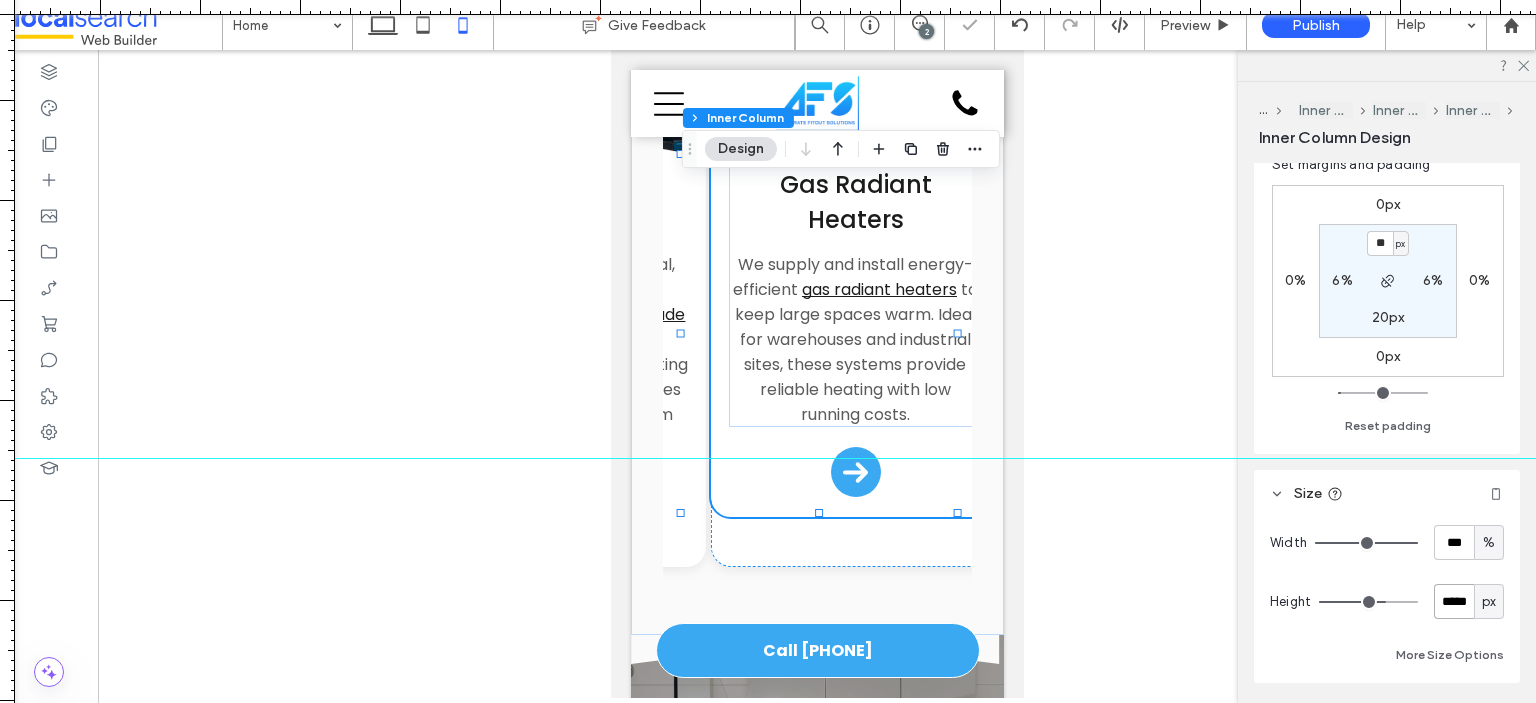 type on "***" 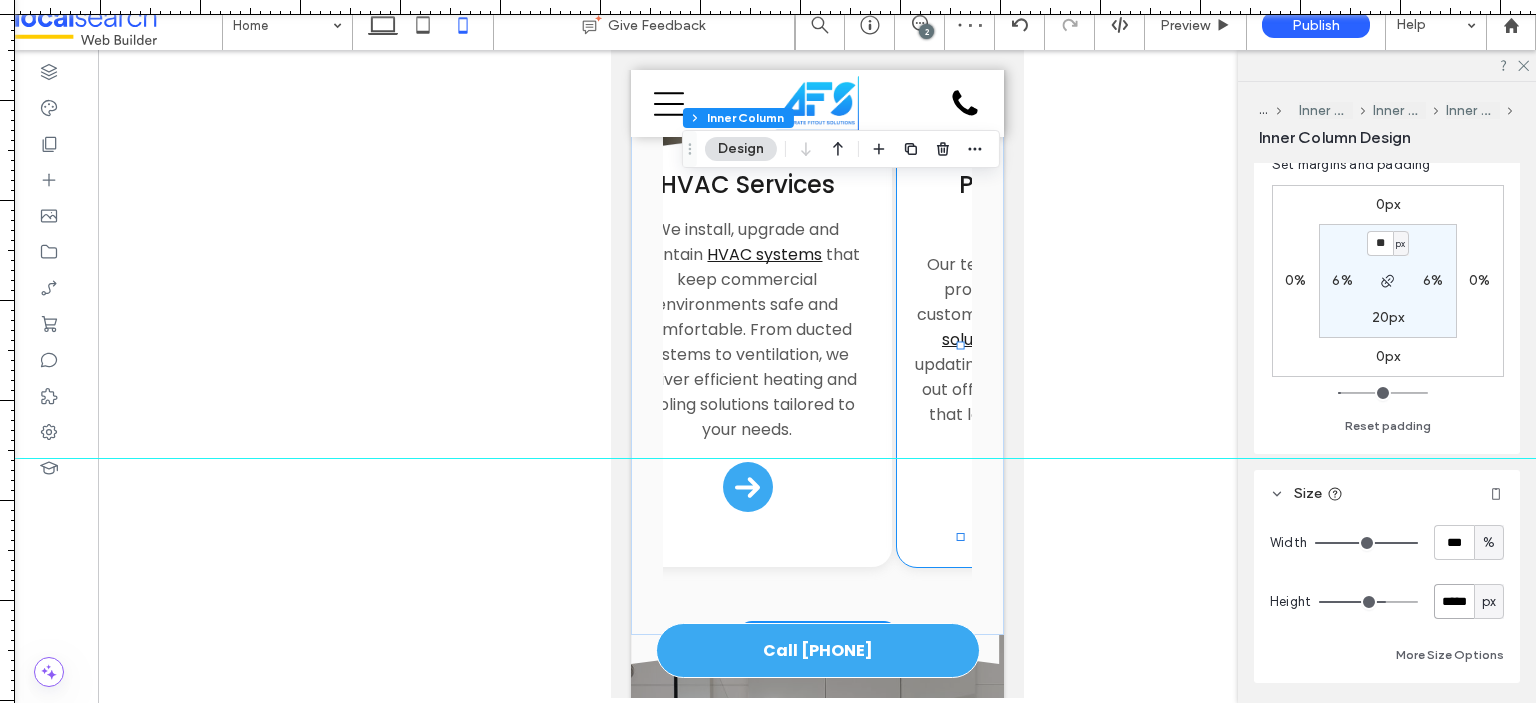 scroll, scrollTop: 0, scrollLeft: 0, axis: both 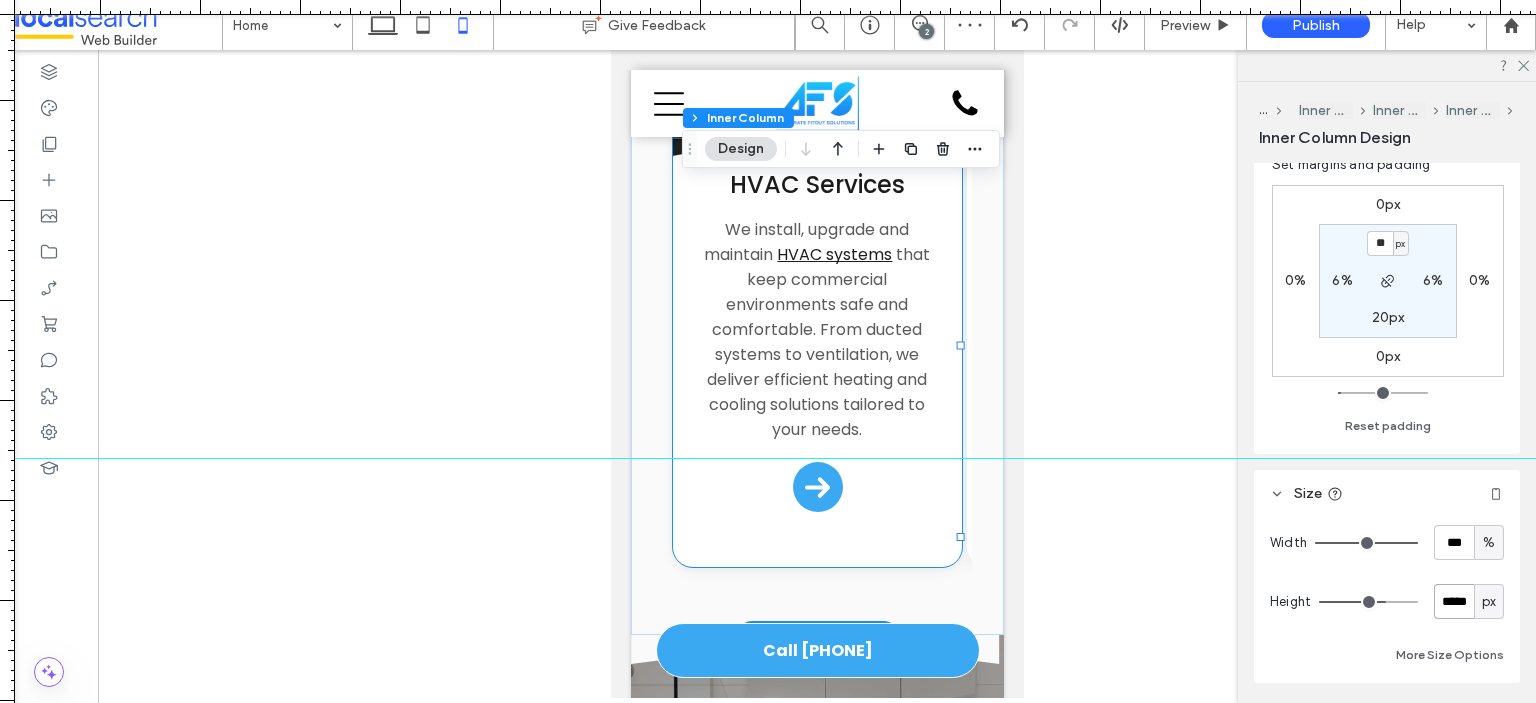 click on "We install, upgrade and maintain
HVAC systems   that keep commercial environments safe and comfortable. From ducted systems to ventilation, we deliver efficient heating and cooling solutions tailored to your needs." at bounding box center (817, 329) 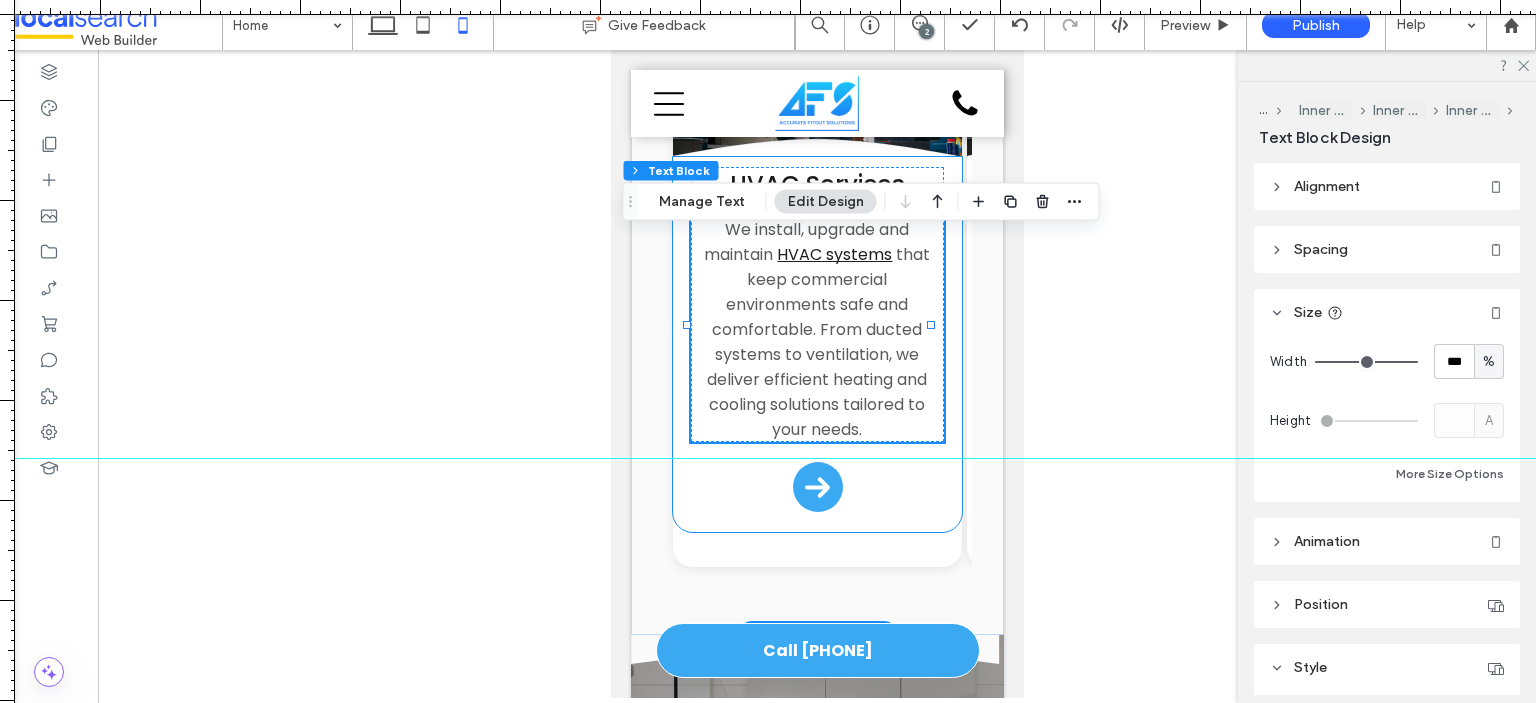 click on "HVAC Services
We install, upgrade and maintain
HVAC systems   that keep commercial environments safe and comfortable. From ducted systems to ventilation, we deliver efficient heating and cooling solutions tailored to your needs." at bounding box center (816, 344) 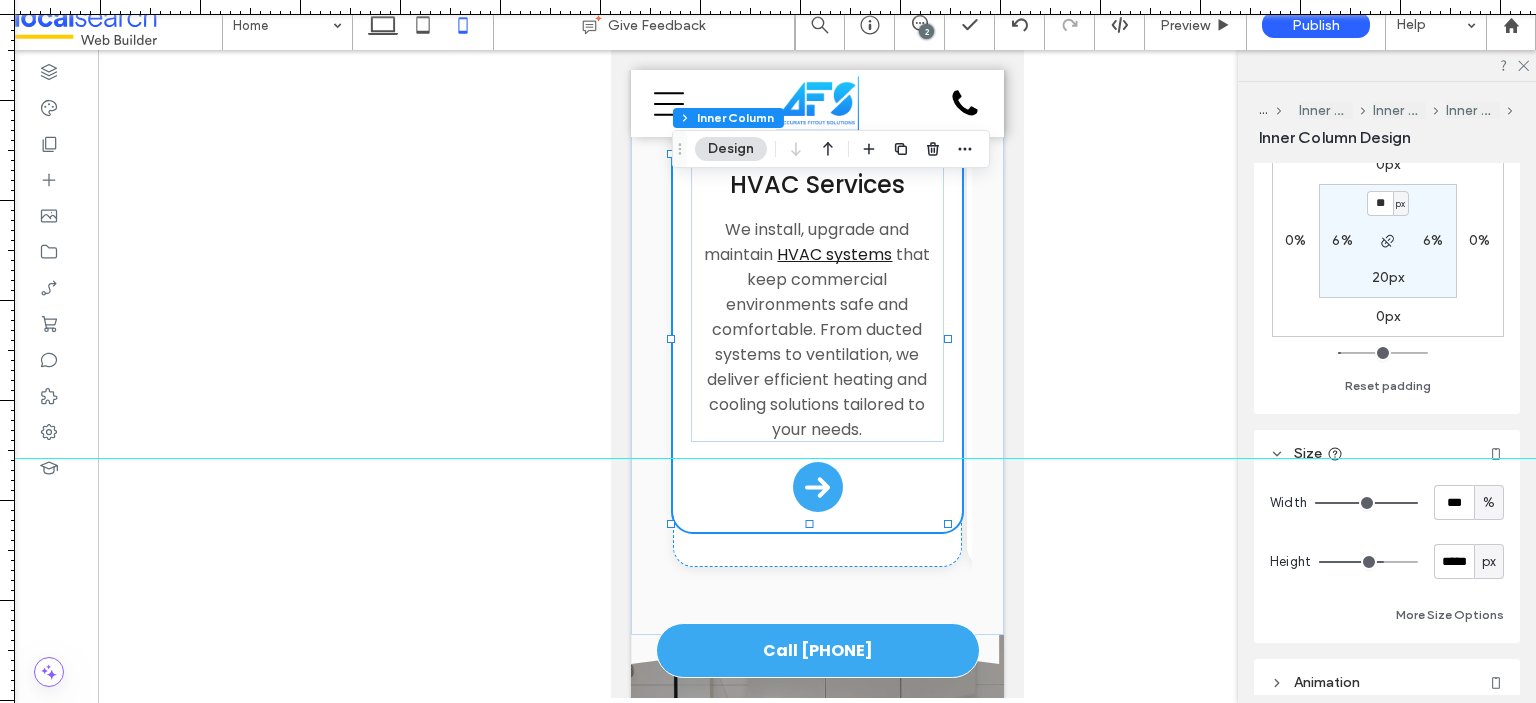 scroll, scrollTop: 855, scrollLeft: 0, axis: vertical 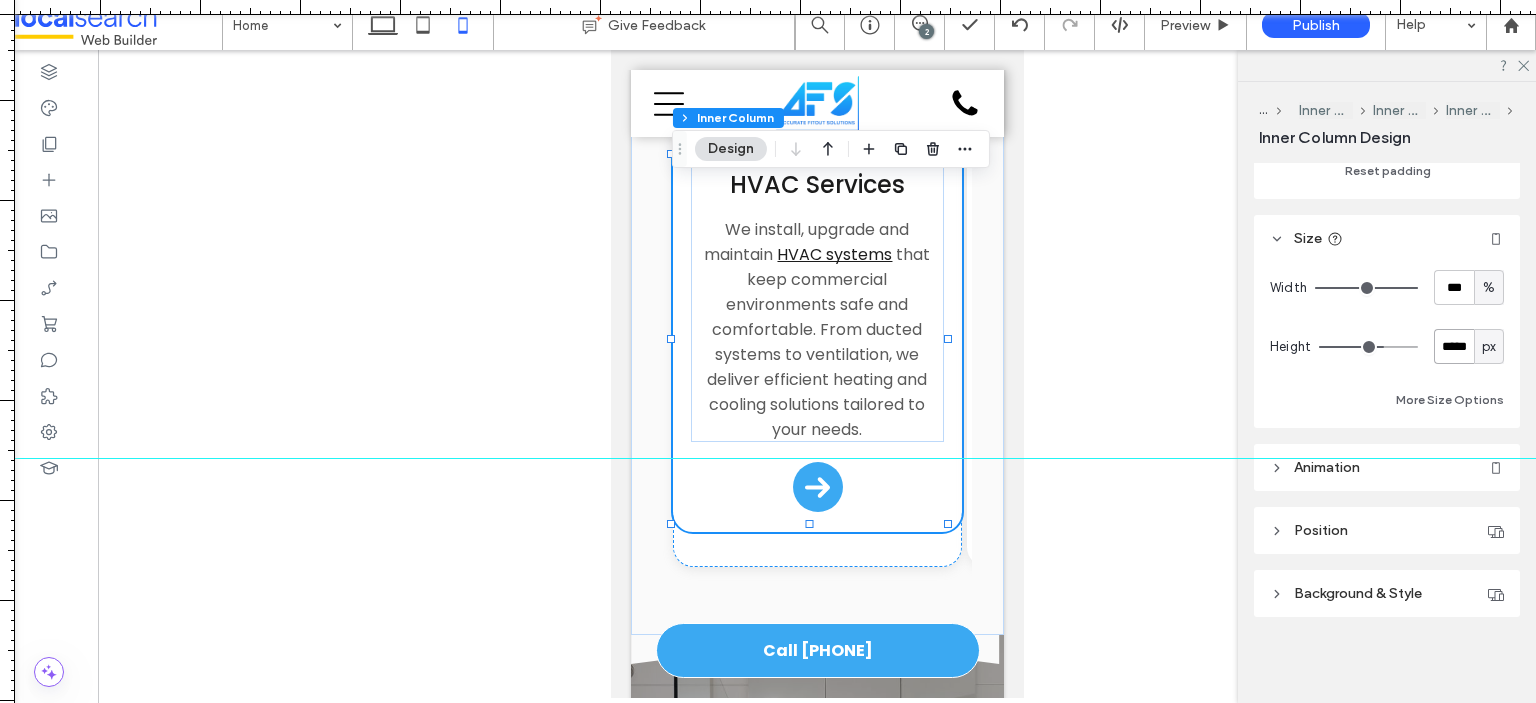 click on "*****" at bounding box center [1454, 346] 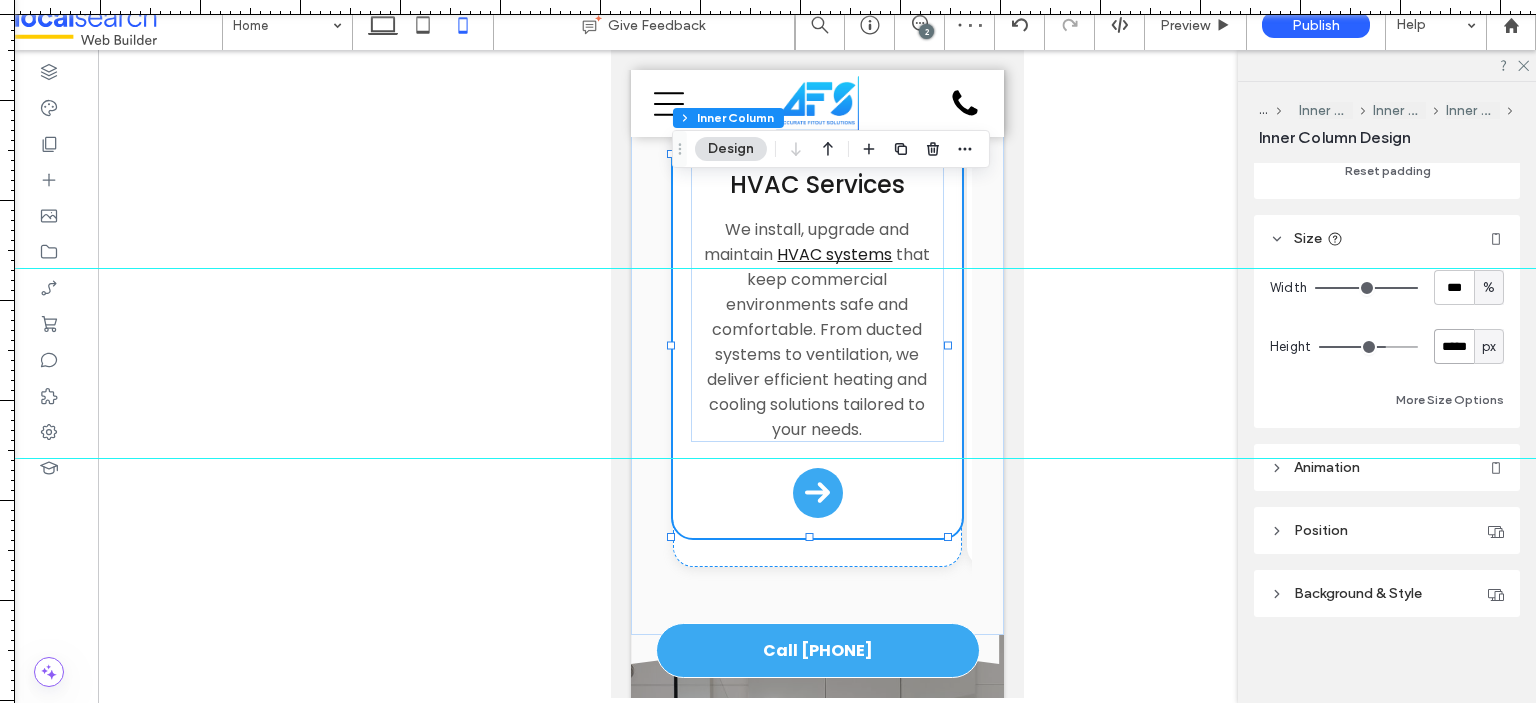 drag, startPoint x: 981, startPoint y: 10, endPoint x: 1093, endPoint y: -121, distance: 172.35138 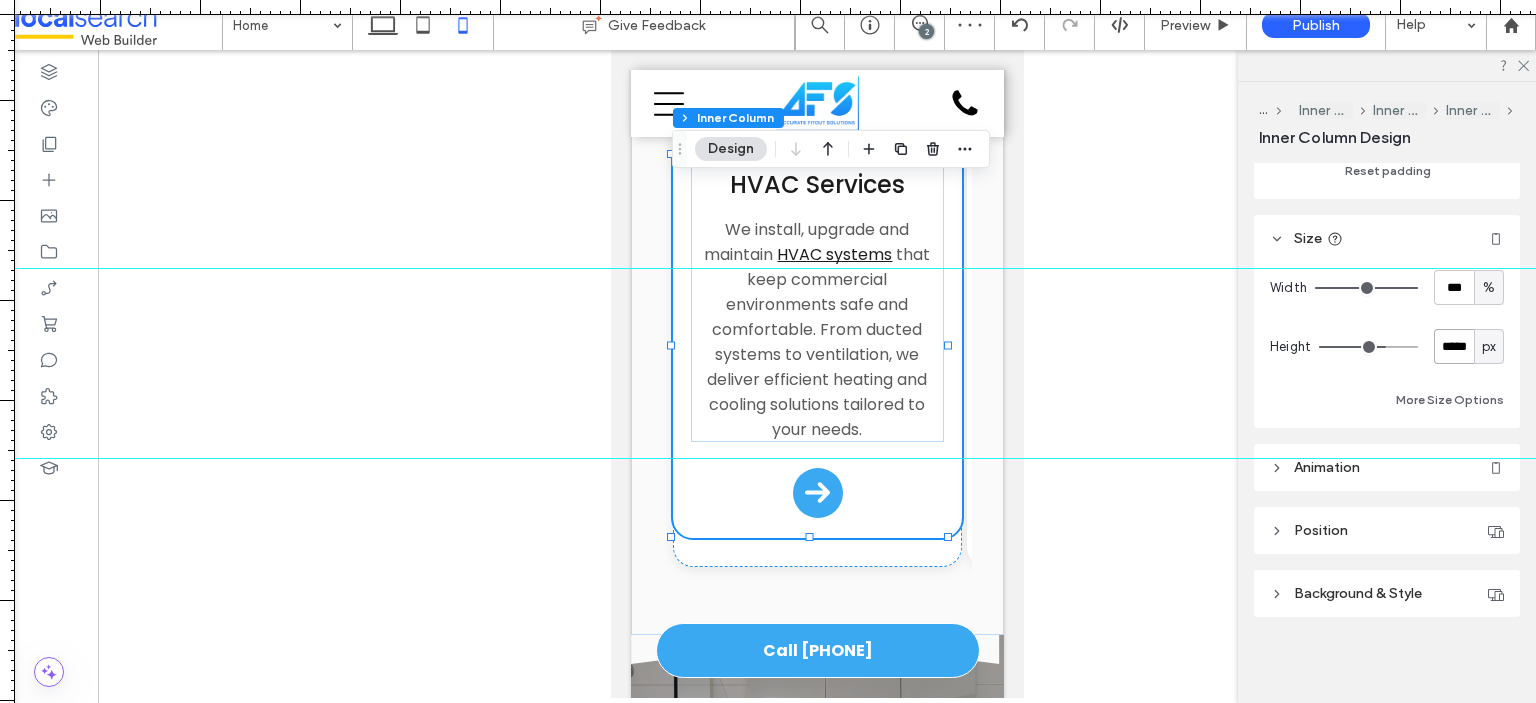click on ".wqwq-1{fill:#231f20;}
.cls-1q, .cls-2q { fill-rule: evenodd; }
.cls-2q { fill: #6e8188; }
True_local
Agendize
HealthEngine
x_close_popup
from_your_site
multi_language
zoom-out
zoom-in
z_vimeo
z_yelp
z_picassa
w_vCita
youtube
yelp
x2
x
x_x
x_alignright
x_handwritten
wrench
wordpress
windowsvv
win8
whats_app
wallet
warning-sign
w_youtube
w_youtube_channel
w_yelp
w_video
w_twitter
w_title
w_tabs
w_social_icons
w_spacer
w_share
w_rss_feed
w_recent-posts
w_push
w_paypal
w_photo_gallery" at bounding box center (768, 351) 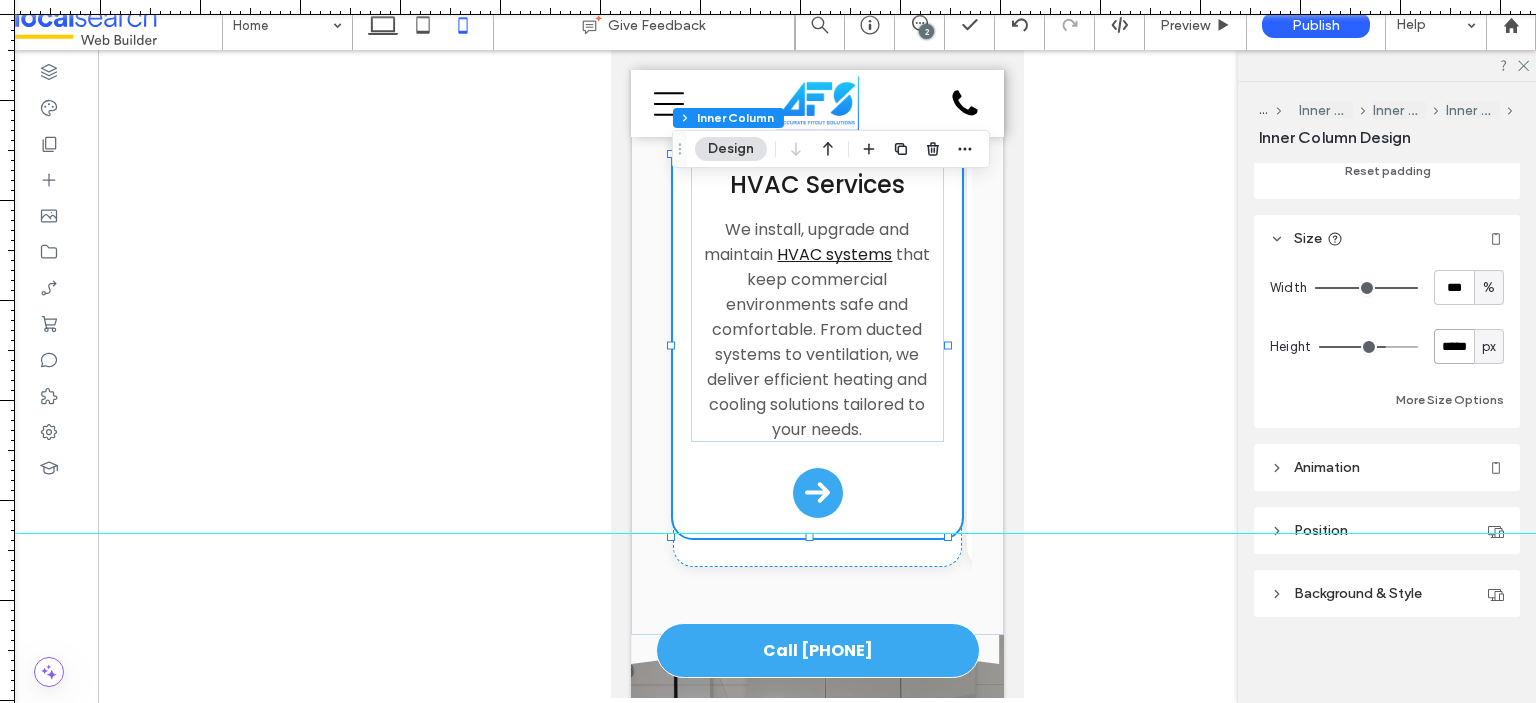 drag, startPoint x: 962, startPoint y: 459, endPoint x: 975, endPoint y: 533, distance: 75.13322 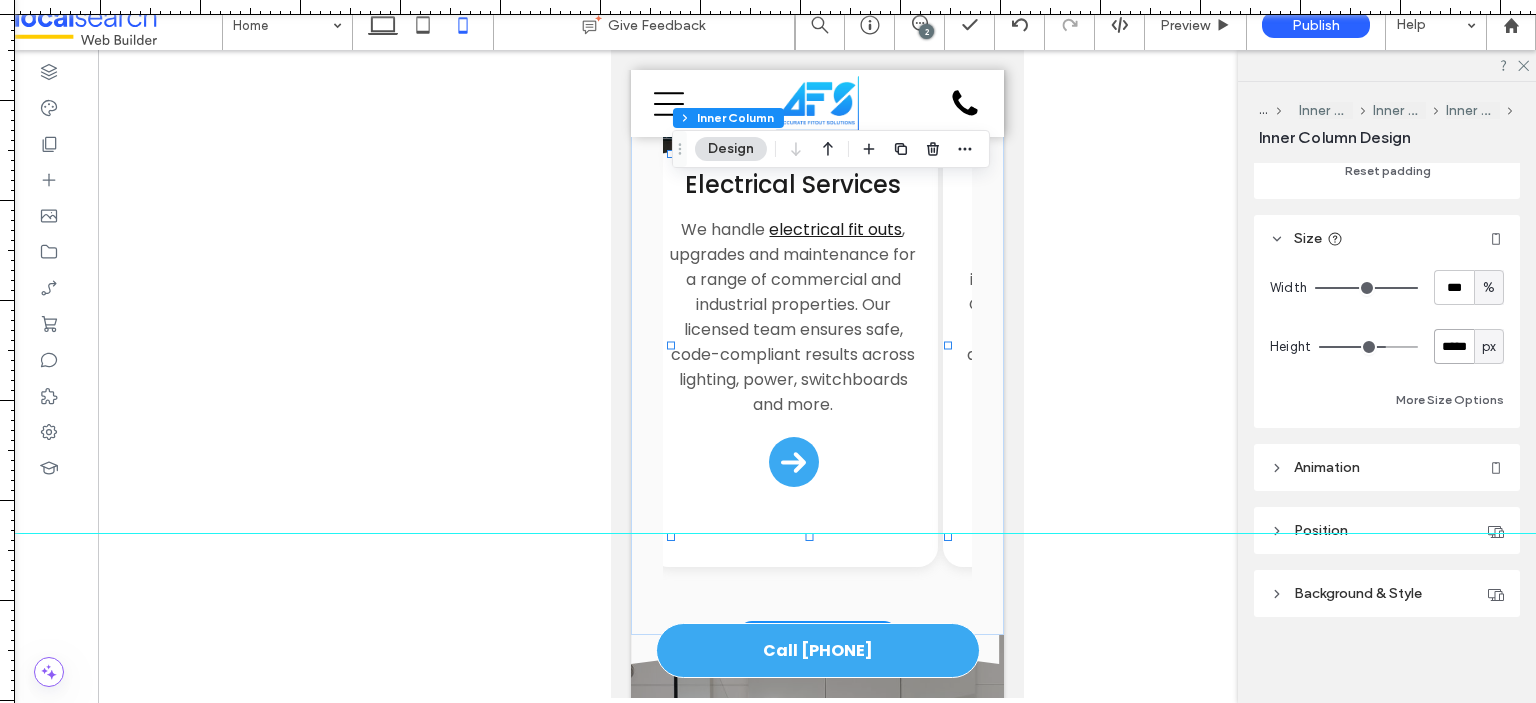 scroll, scrollTop: 0, scrollLeft: 830, axis: horizontal 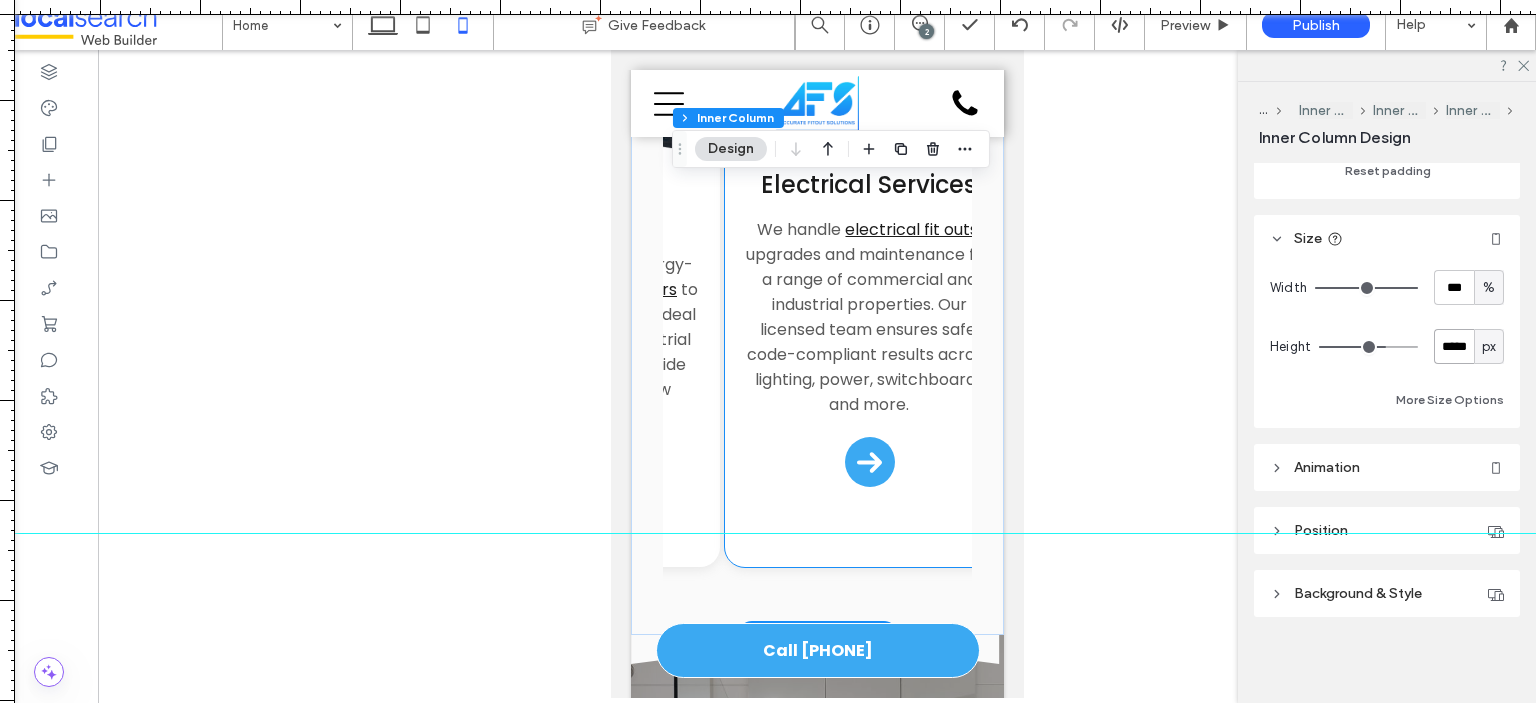 click on "Electrical Services
We handle
electrical fit outs , upgrades and maintenance for a range of commercial and industrial properties. Our licensed team ensures safe, code-compliant results across lighting, power, switchboards and more." at bounding box center [868, 332] 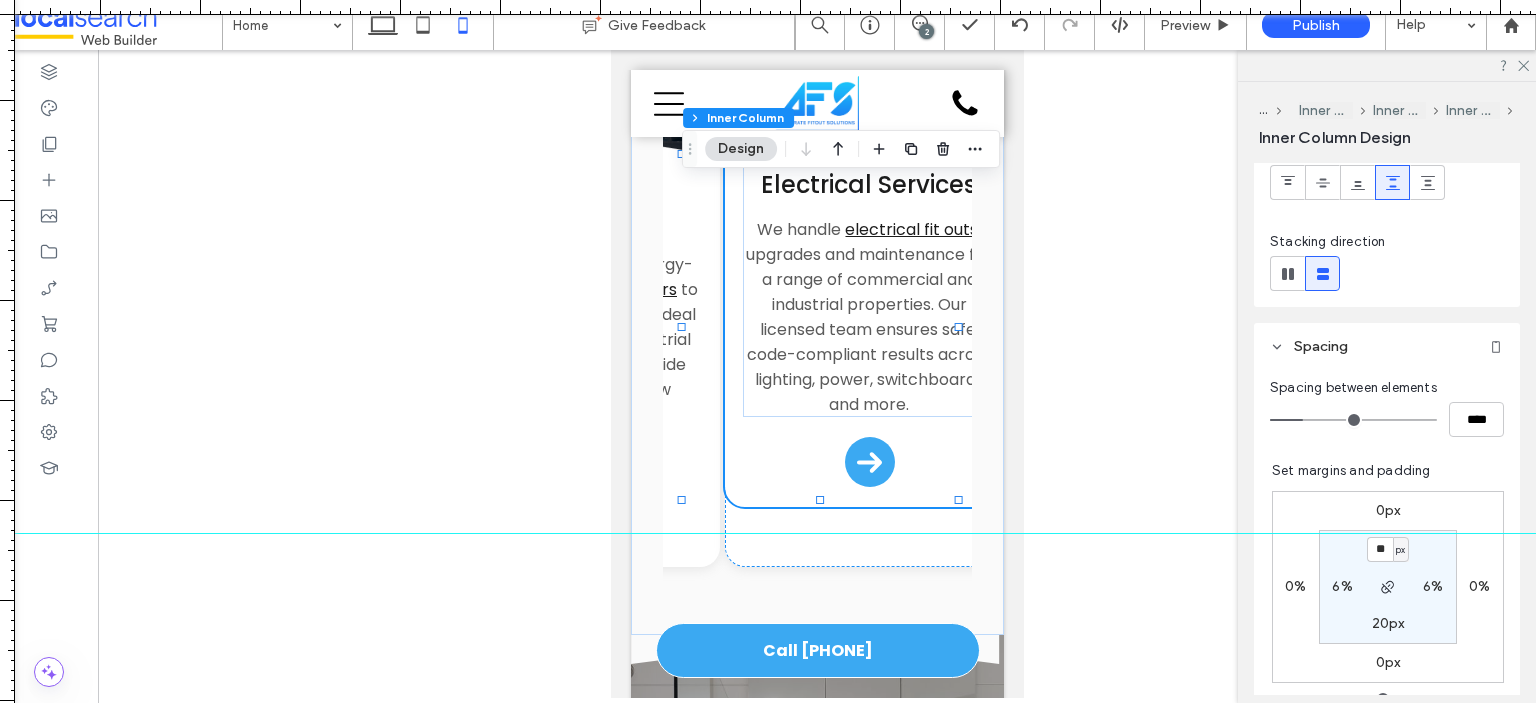scroll, scrollTop: 855, scrollLeft: 0, axis: vertical 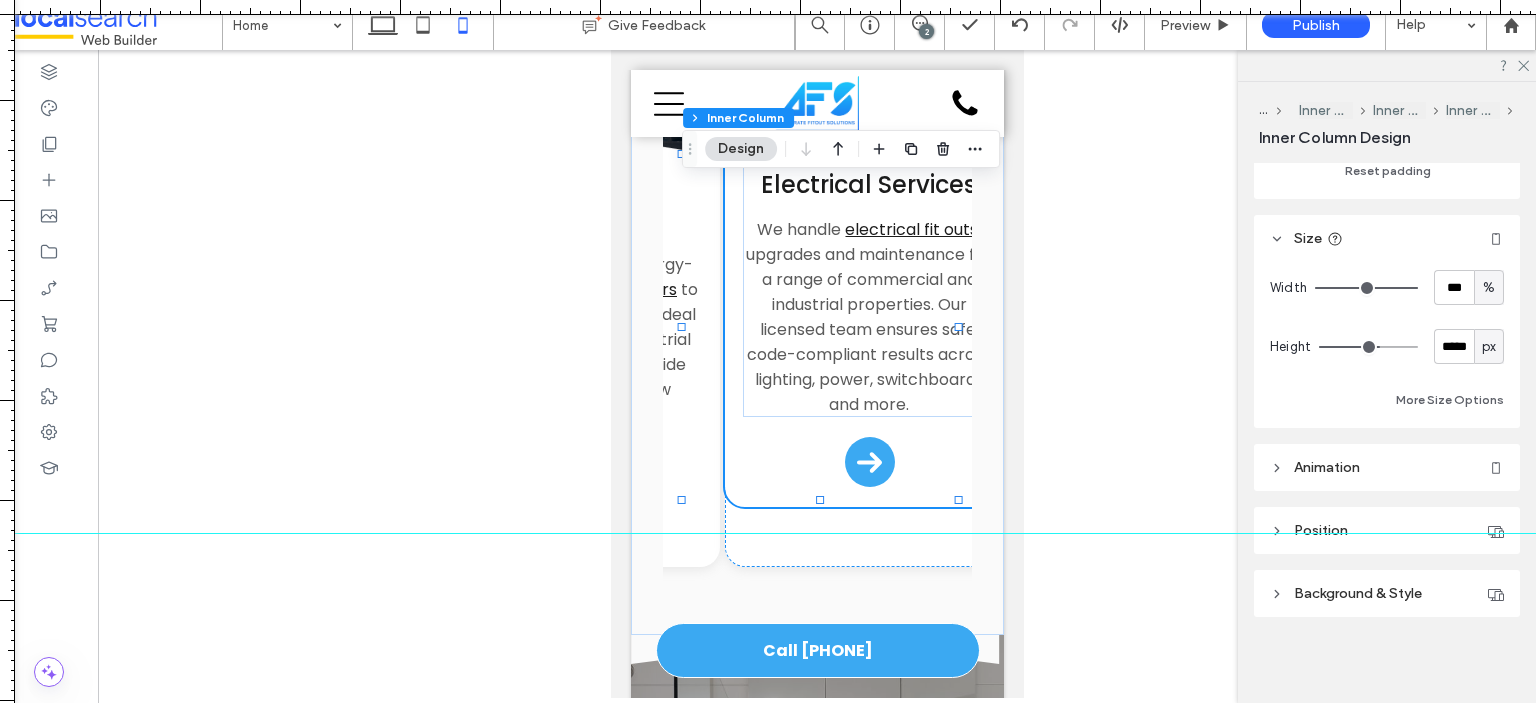 click on "px" at bounding box center [1489, 346] 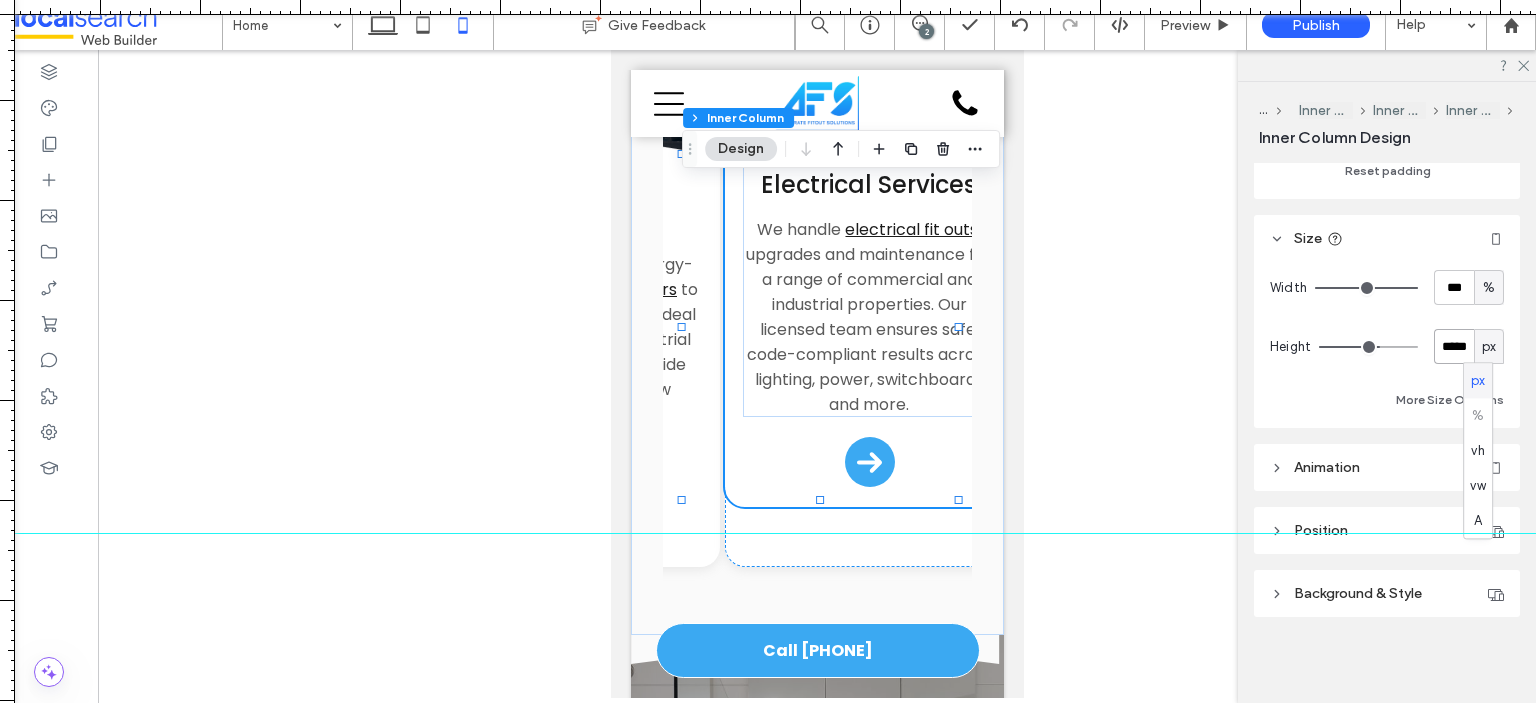 click on "*****" at bounding box center (1454, 346) 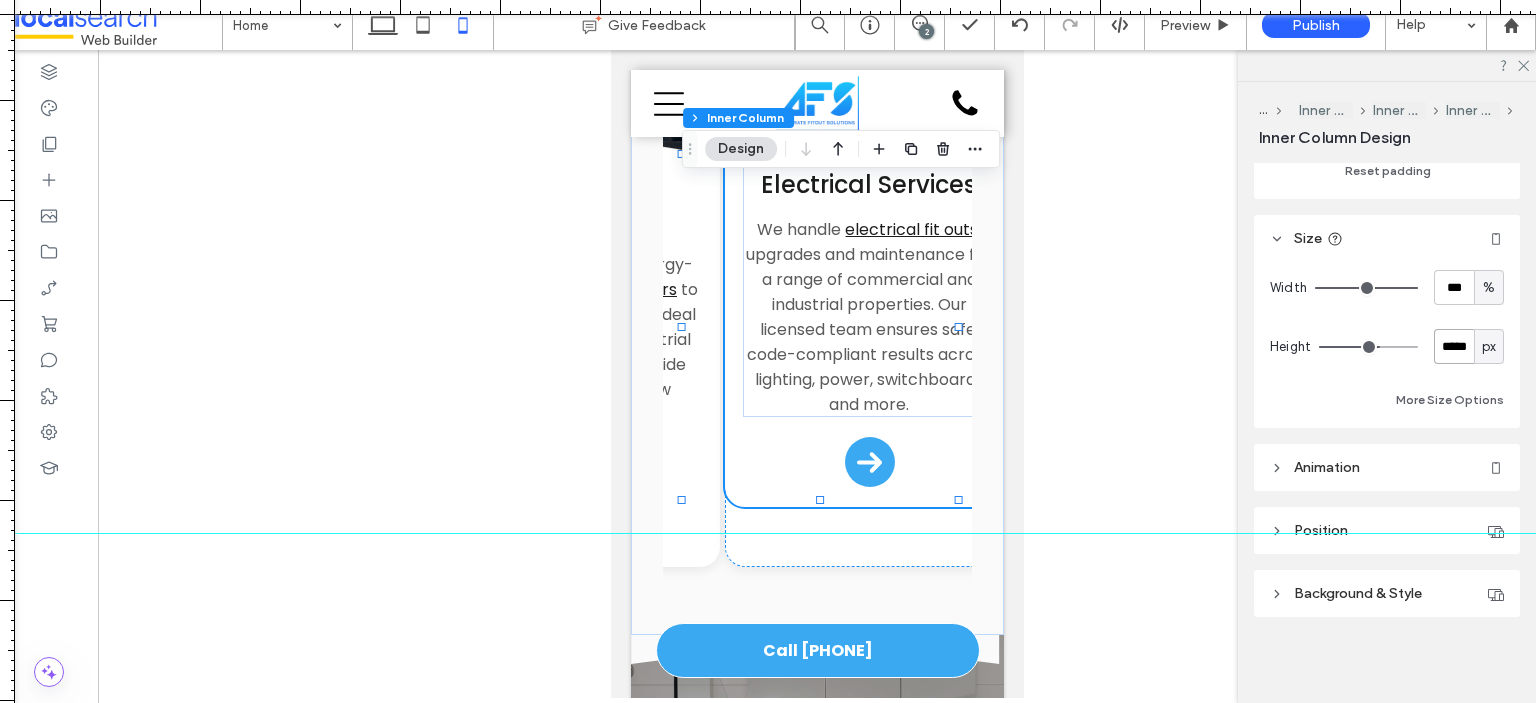 paste 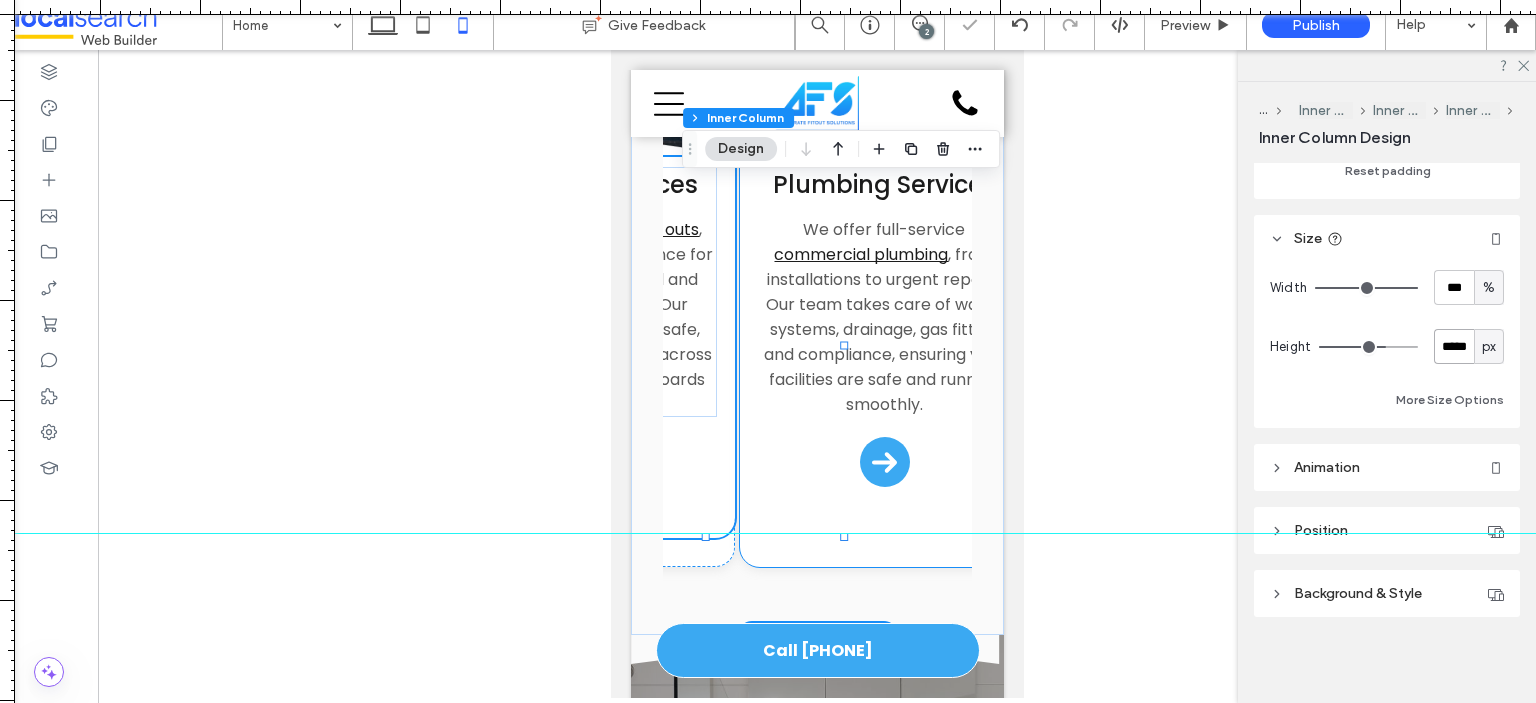 scroll, scrollTop: 0, scrollLeft: 1110, axis: horizontal 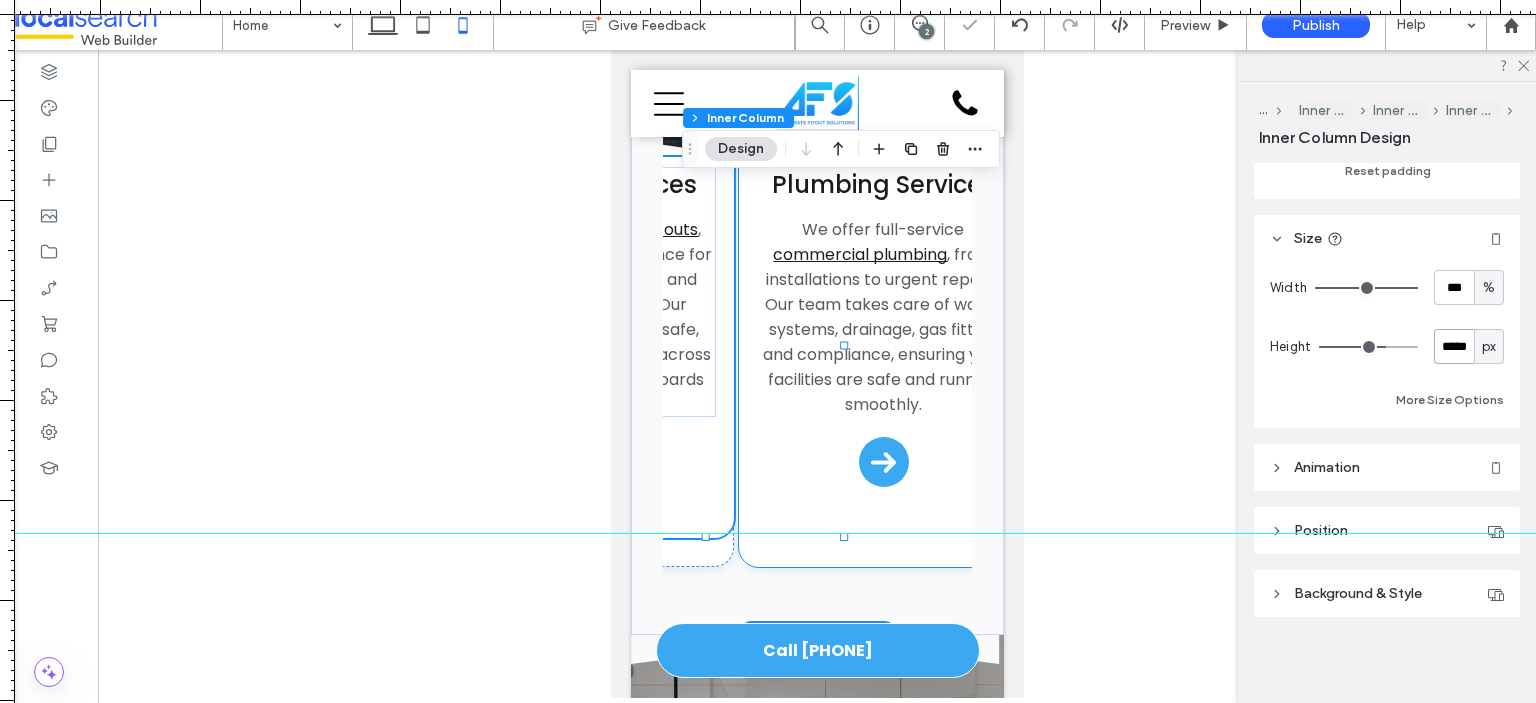 click on "Plumbing Services
We offer full-service
commercial plumbing , from installations to urgent repairs. Our team takes care of water systems, drainage, gas fitting and compliance, ensuring your facilities are safe and running smoothly." at bounding box center (882, 332) 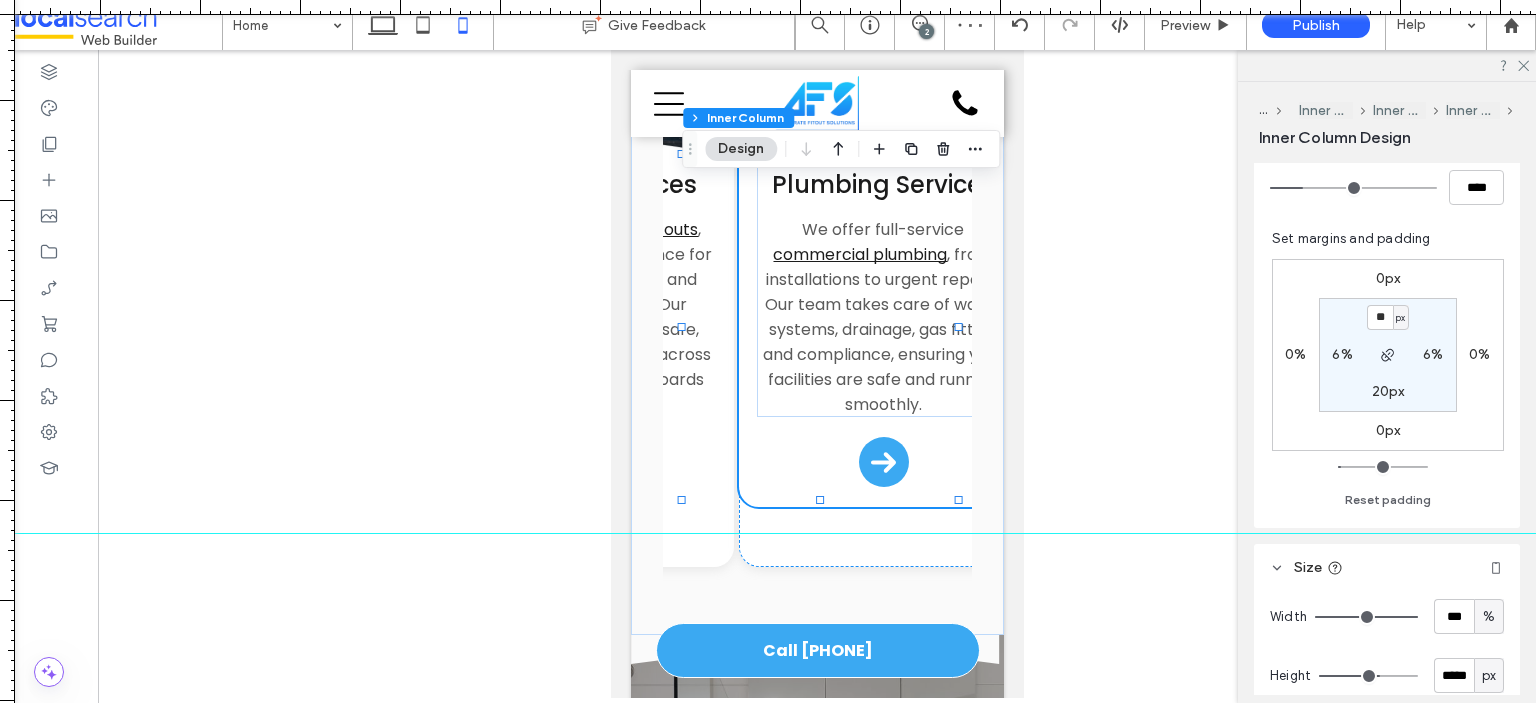 scroll, scrollTop: 855, scrollLeft: 0, axis: vertical 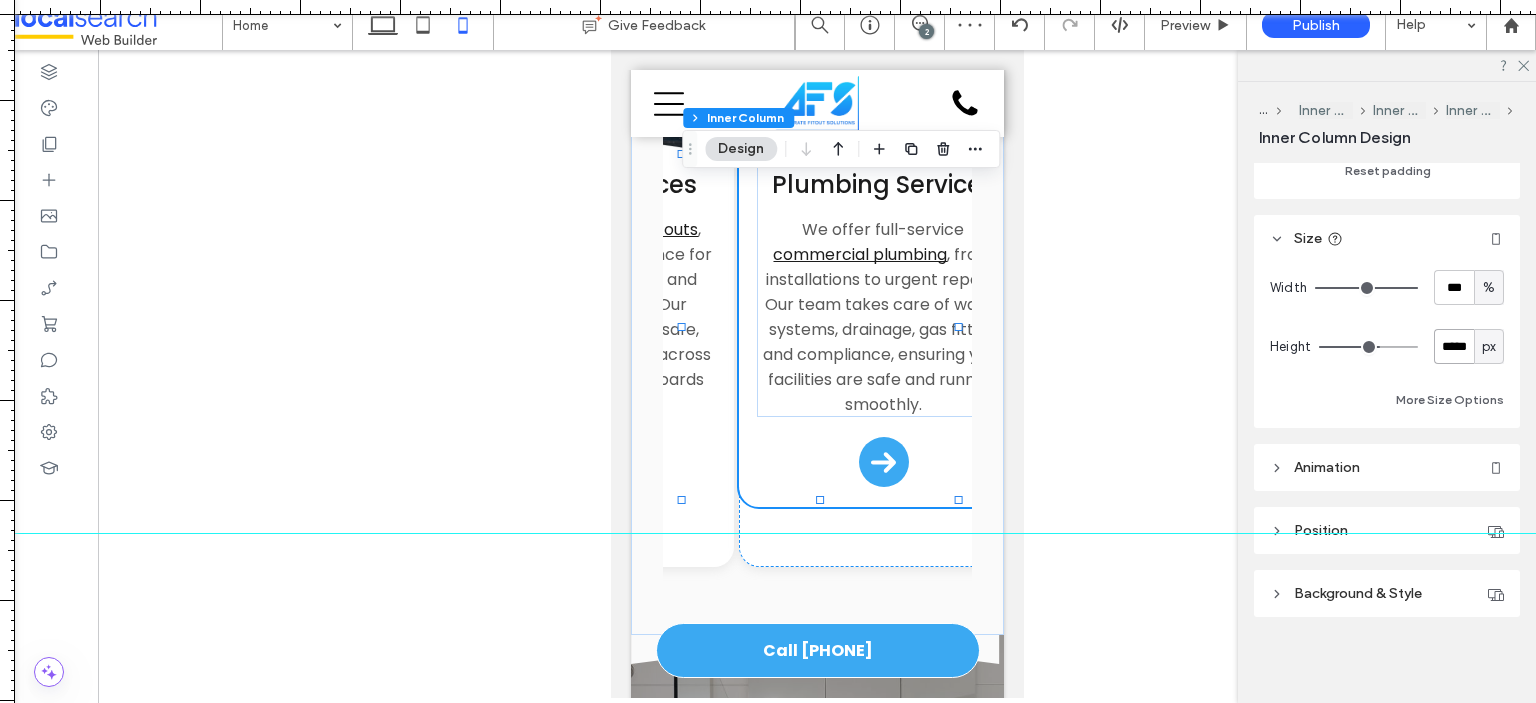 click on "*****" at bounding box center (1454, 346) 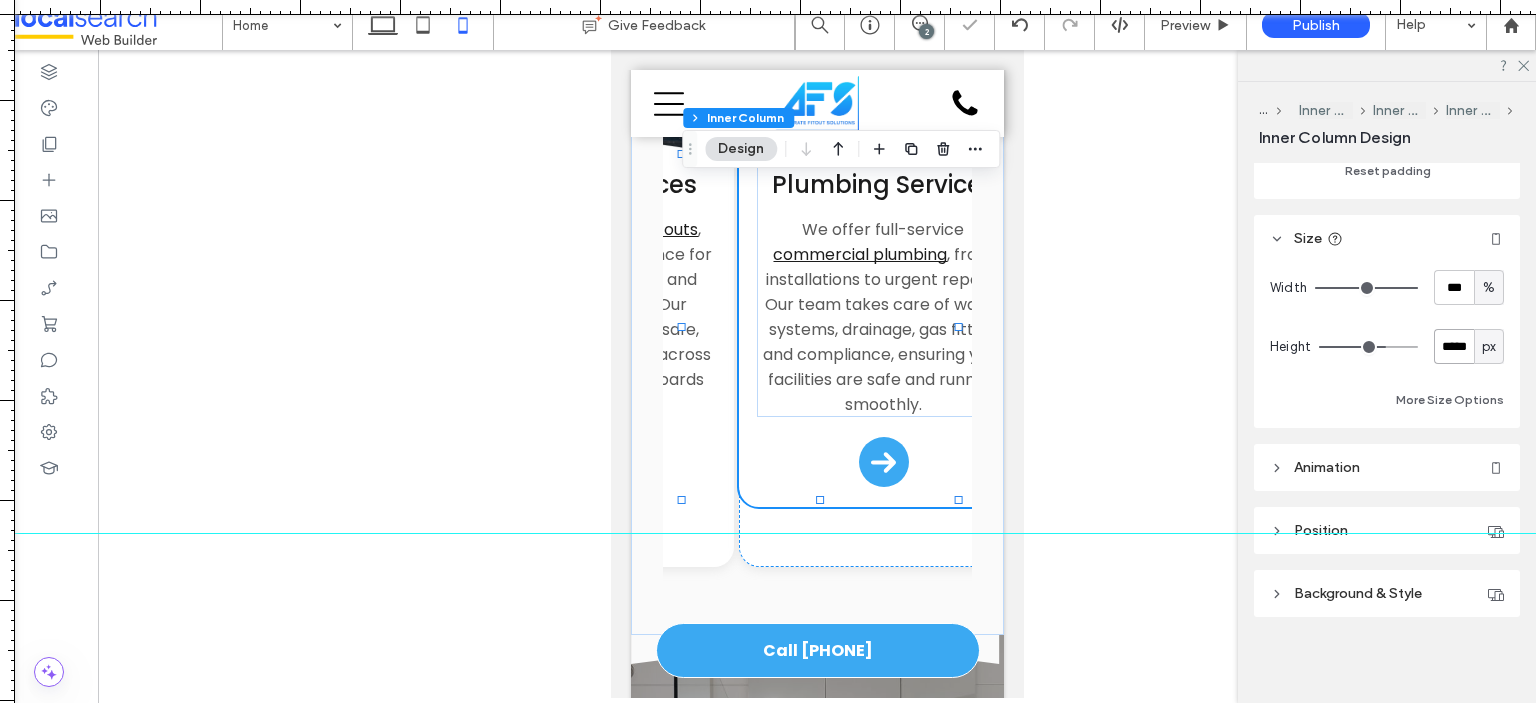 type on "***" 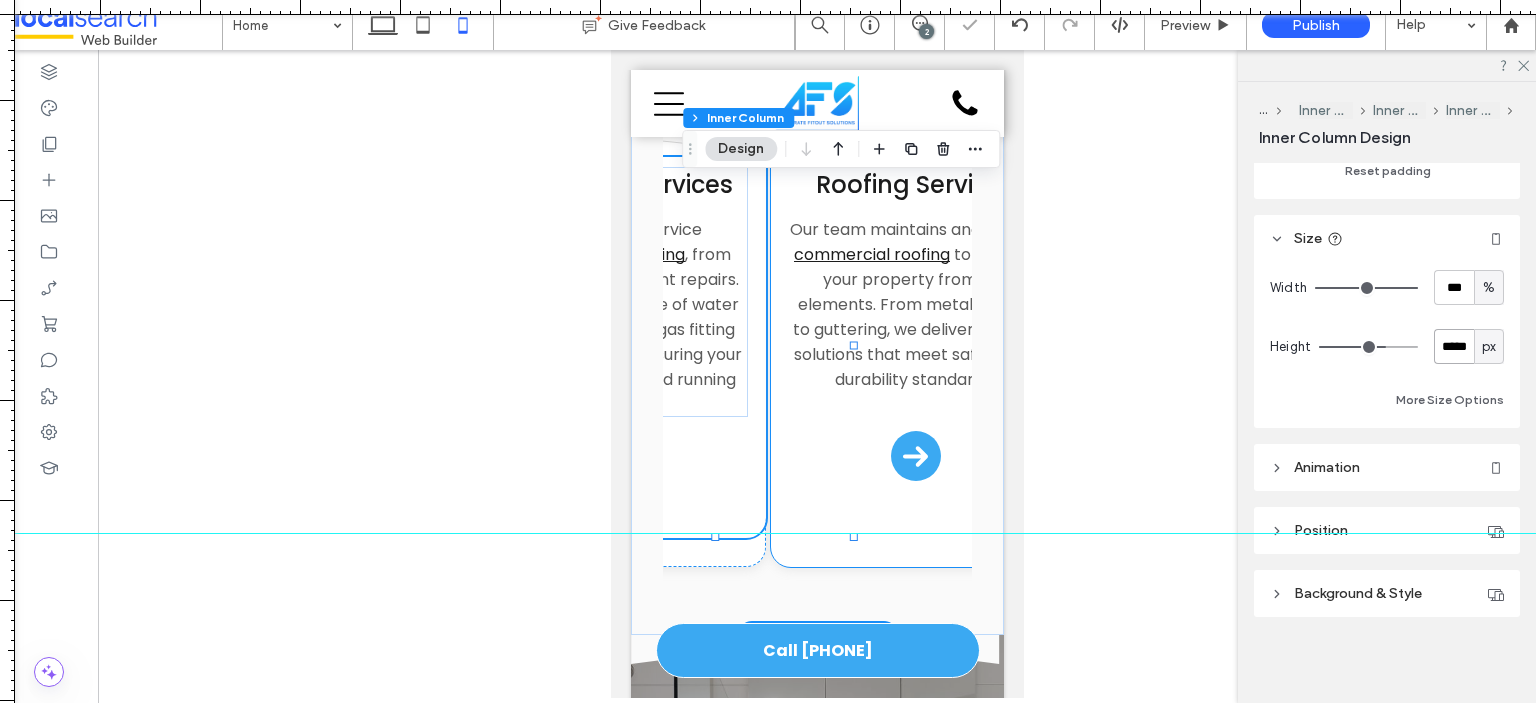 scroll, scrollTop: 0, scrollLeft: 1391, axis: horizontal 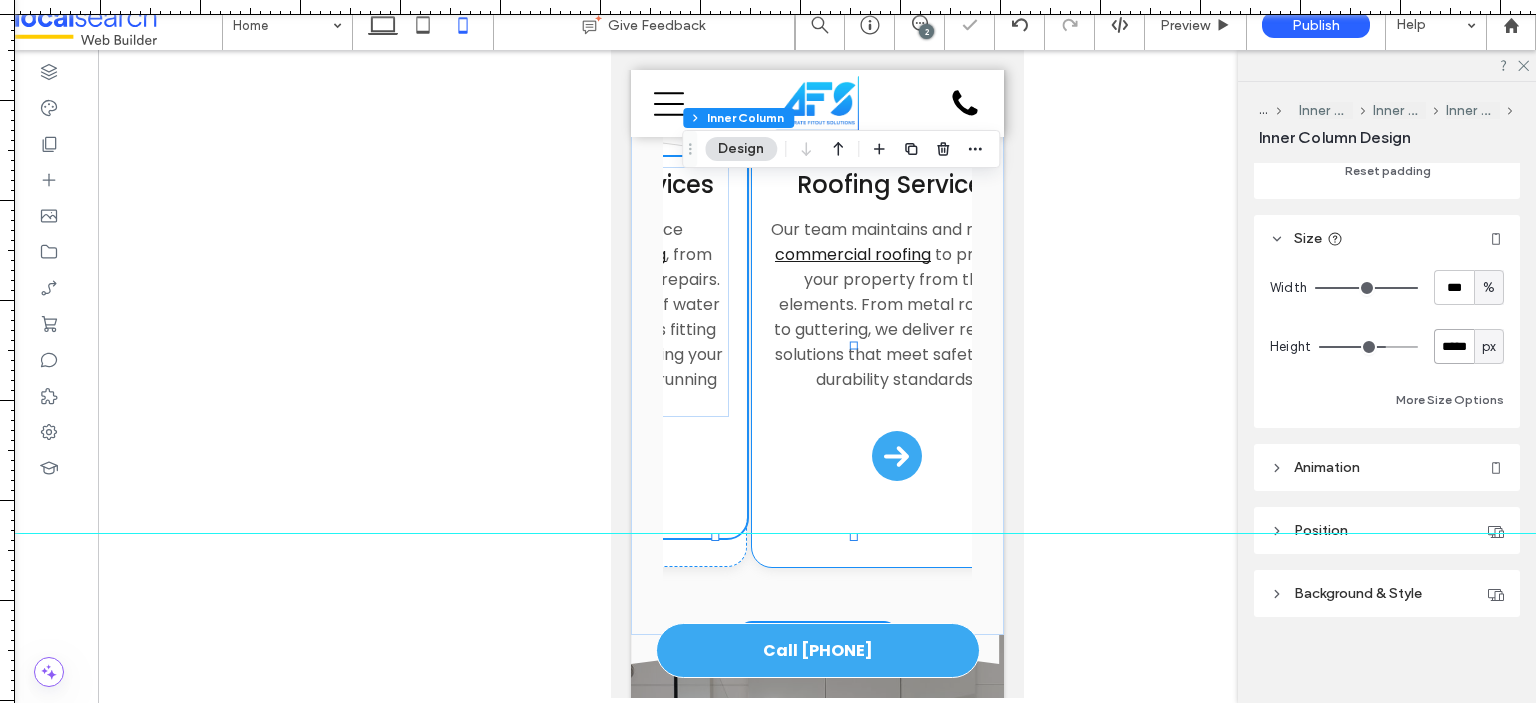 click on "Roofing Services
Our team maintains and repairs
commercial roofing   to protect your property from the elements. From metal roofing to guttering, we deliver reliable solutions that meet safety and durability standards." at bounding box center [895, 329] 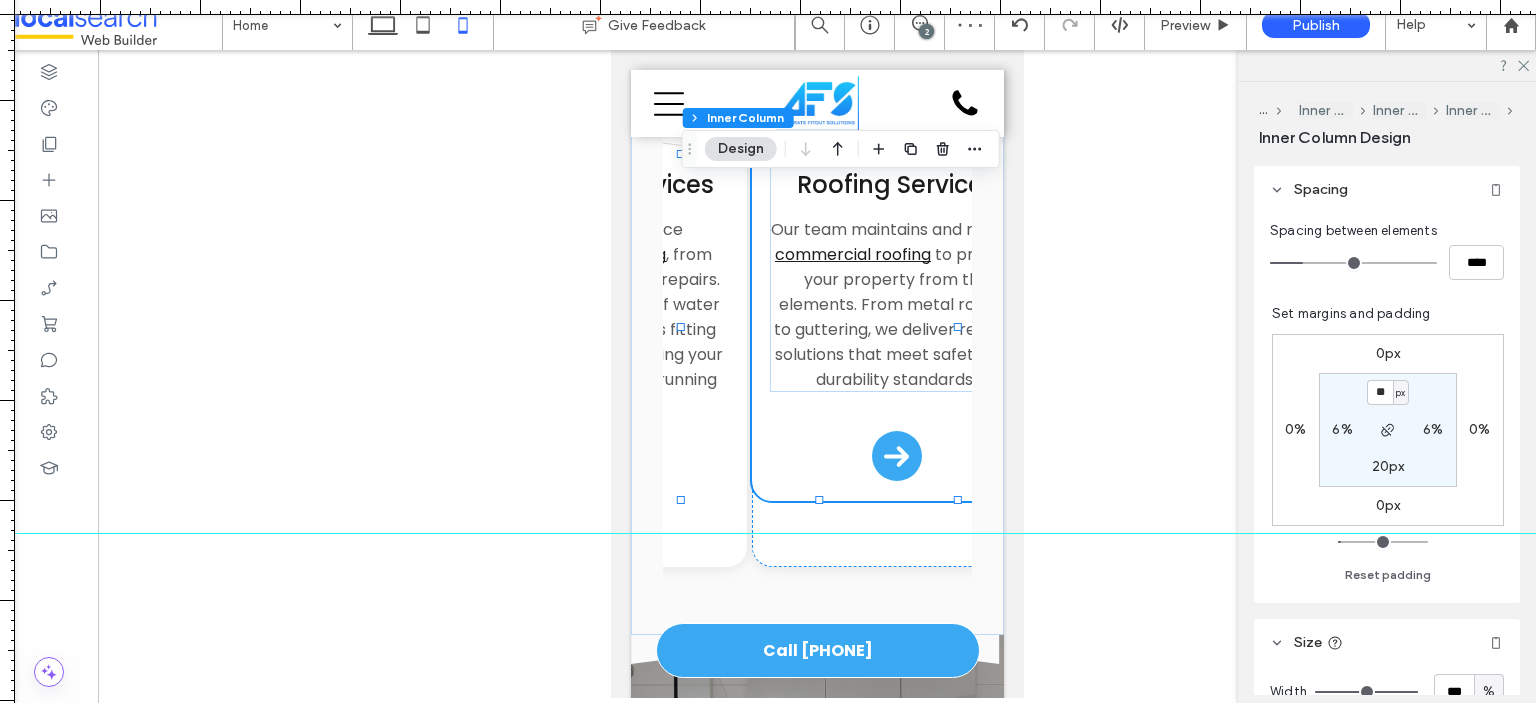scroll, scrollTop: 855, scrollLeft: 0, axis: vertical 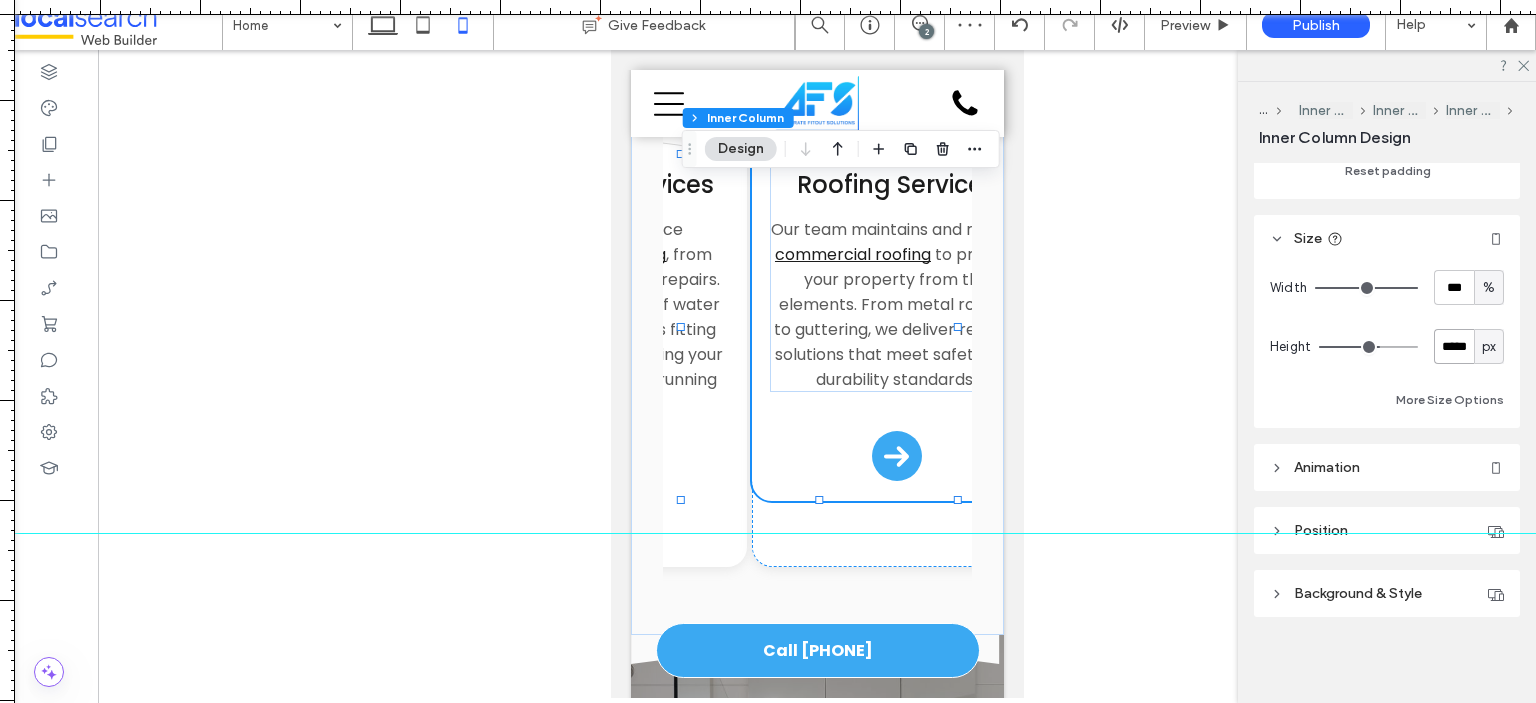 click on "*****" at bounding box center (1454, 346) 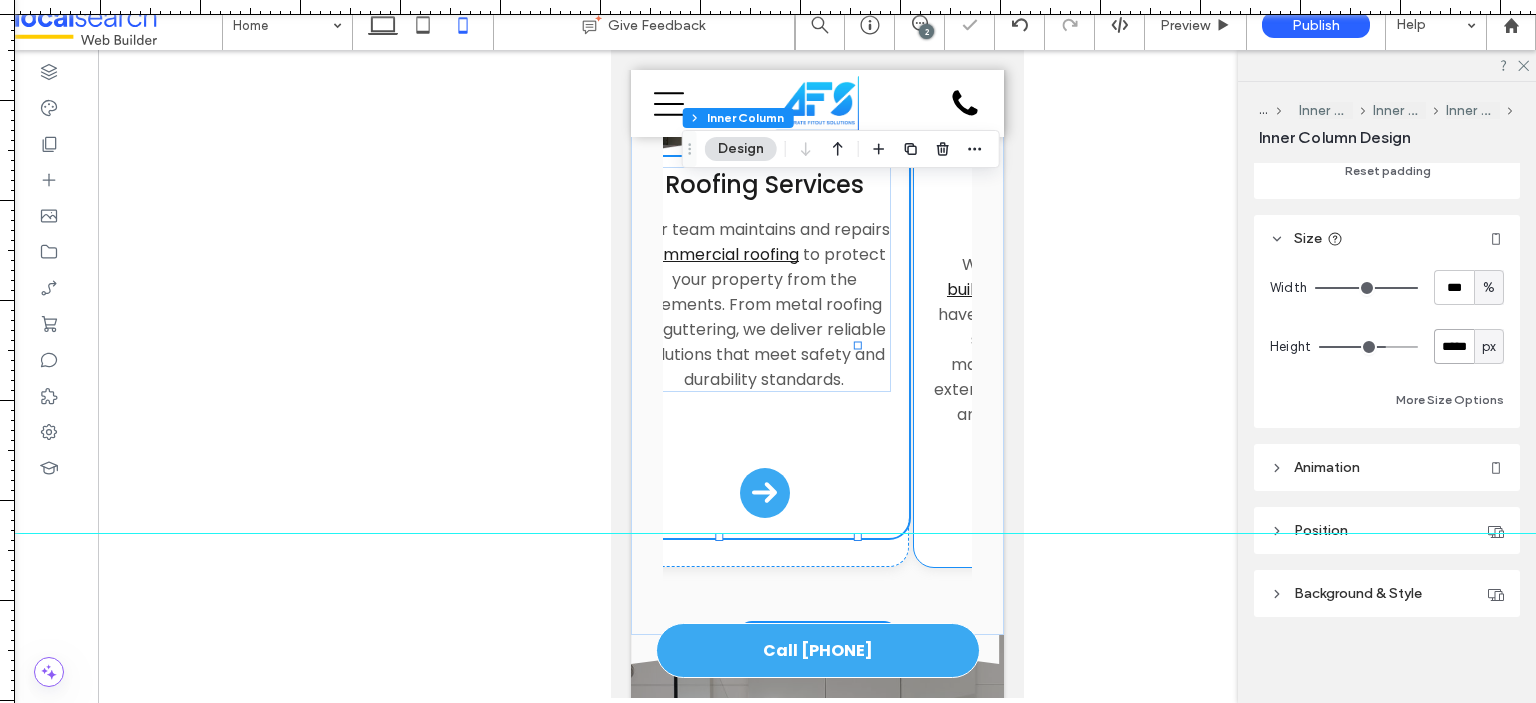 scroll, scrollTop: 0, scrollLeft: 1671, axis: horizontal 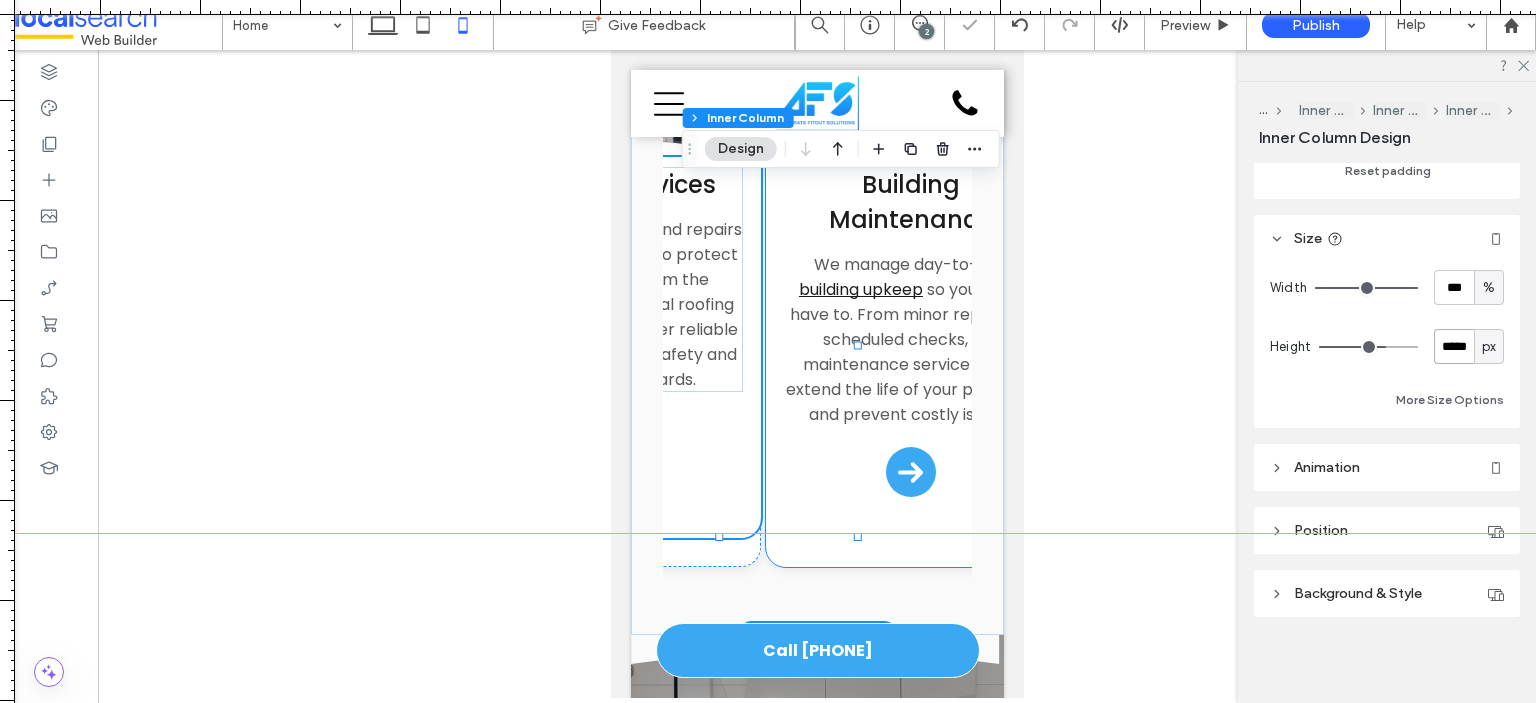 click on "Building Maintenance
We manage day-to-day
building upkeep   so you don’t have to. From minor repairs to scheduled checks, our maintenance service helps extend the life of your property and prevent costly issues." at bounding box center [909, 337] 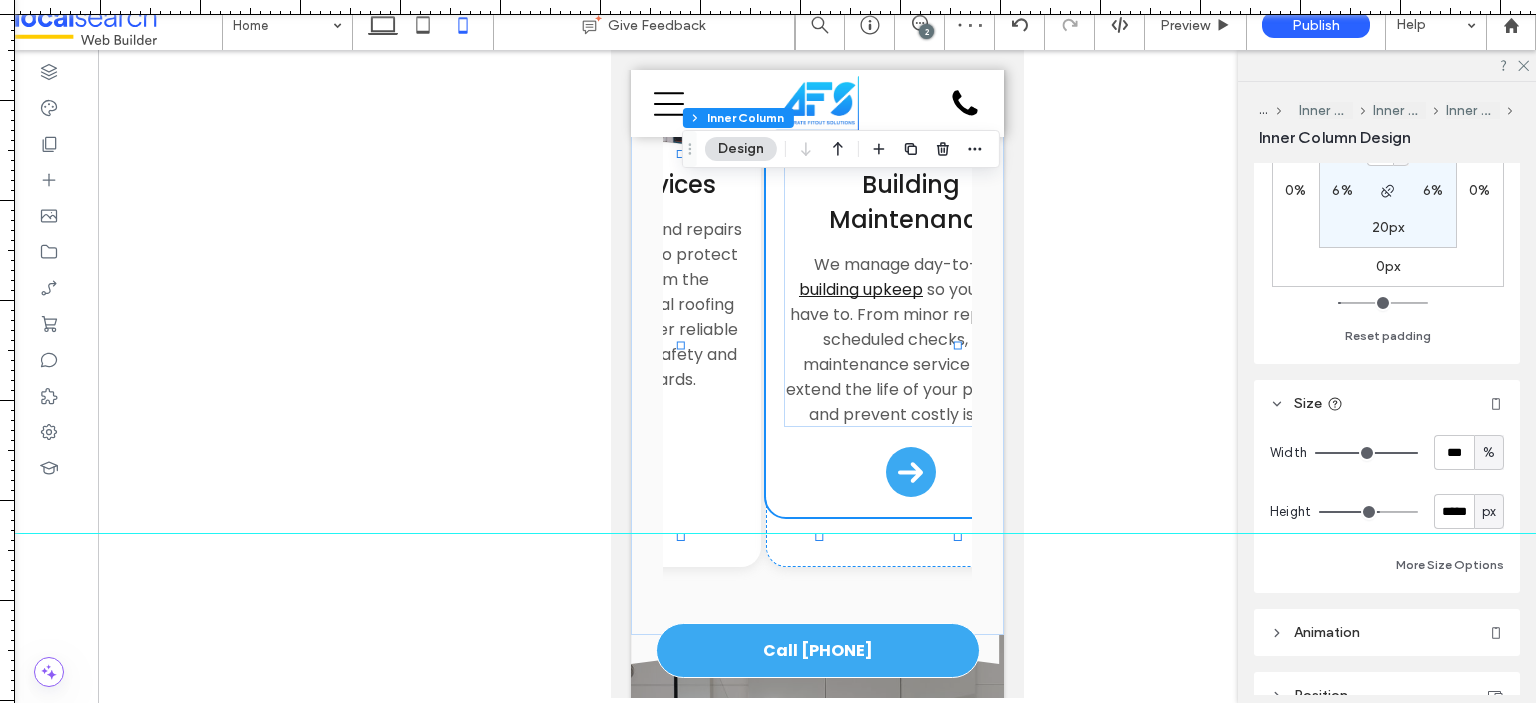 scroll, scrollTop: 700, scrollLeft: 0, axis: vertical 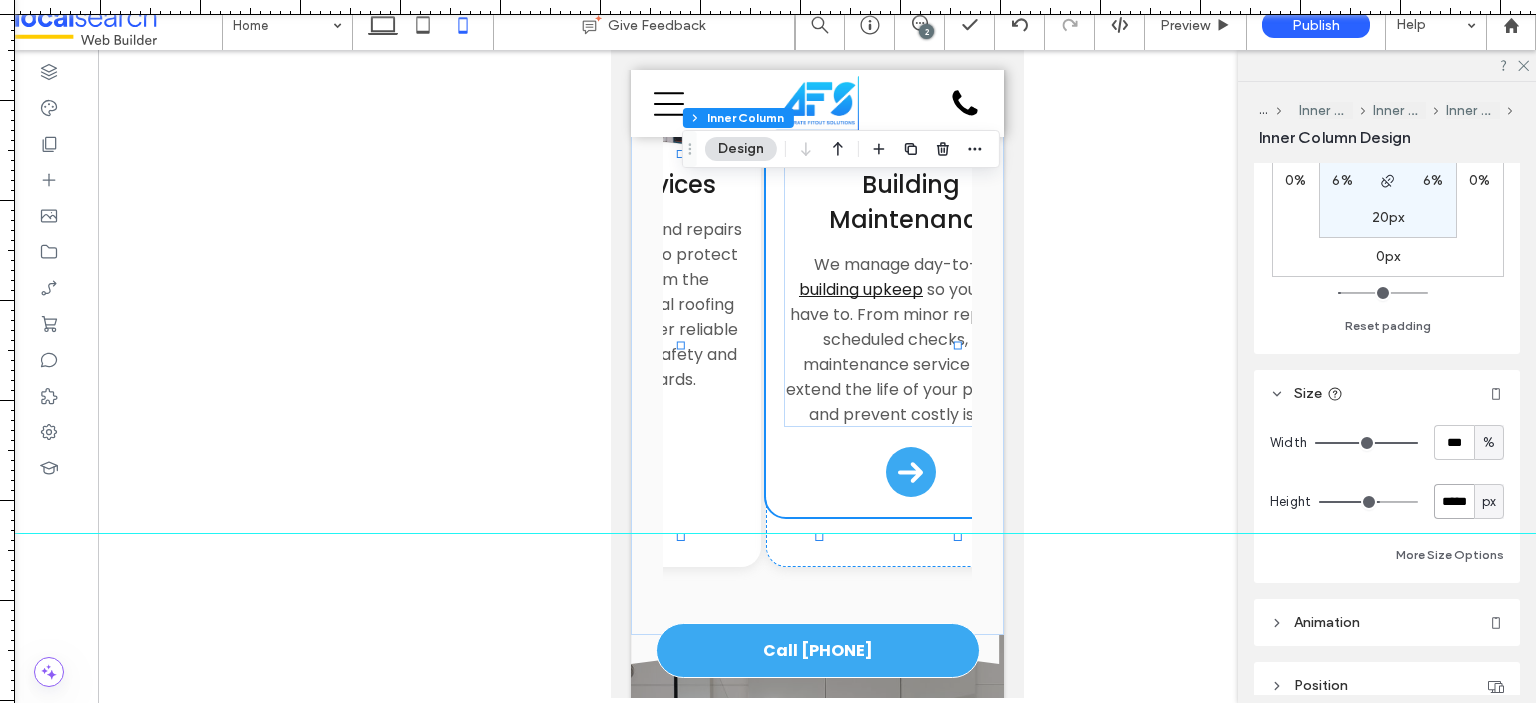 click on "*****" at bounding box center (1454, 501) 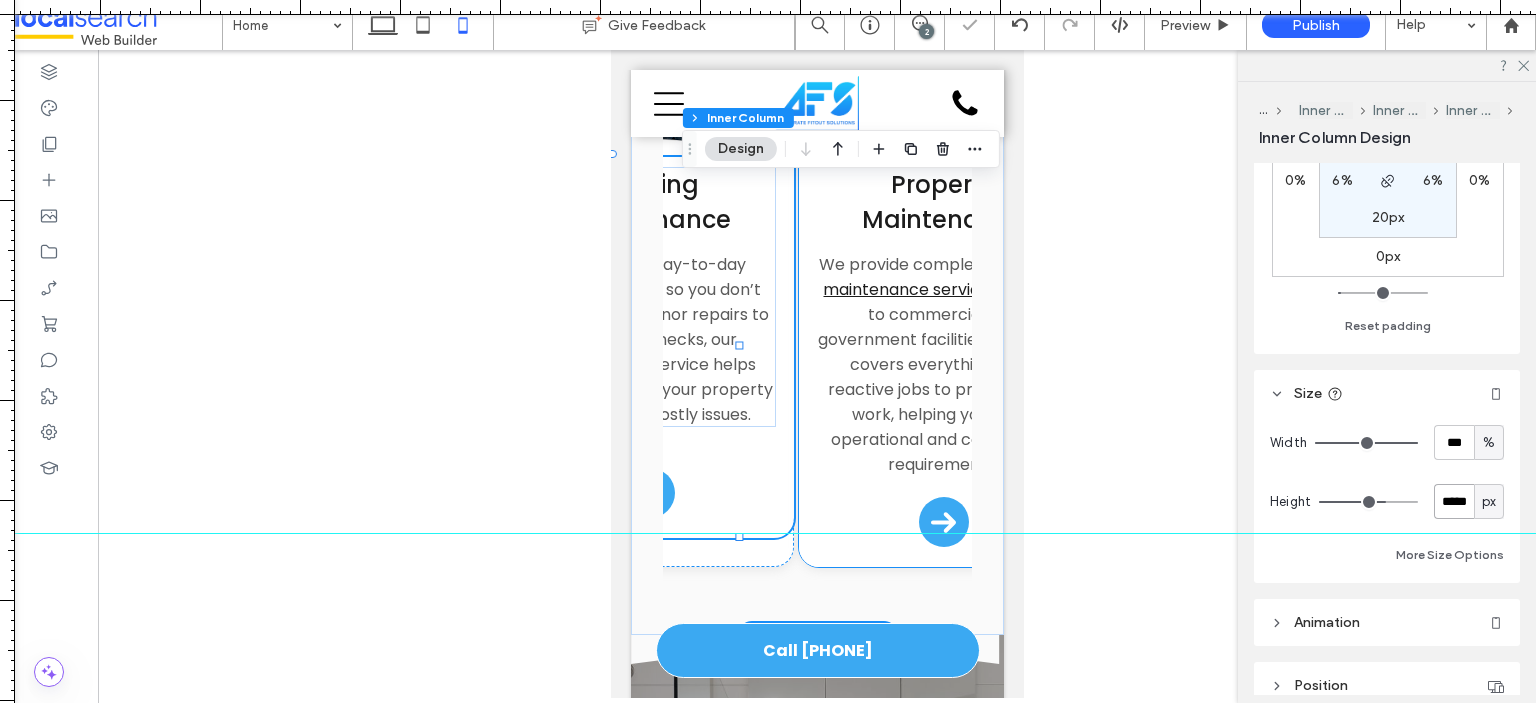 scroll, scrollTop: 0, scrollLeft: 1951, axis: horizontal 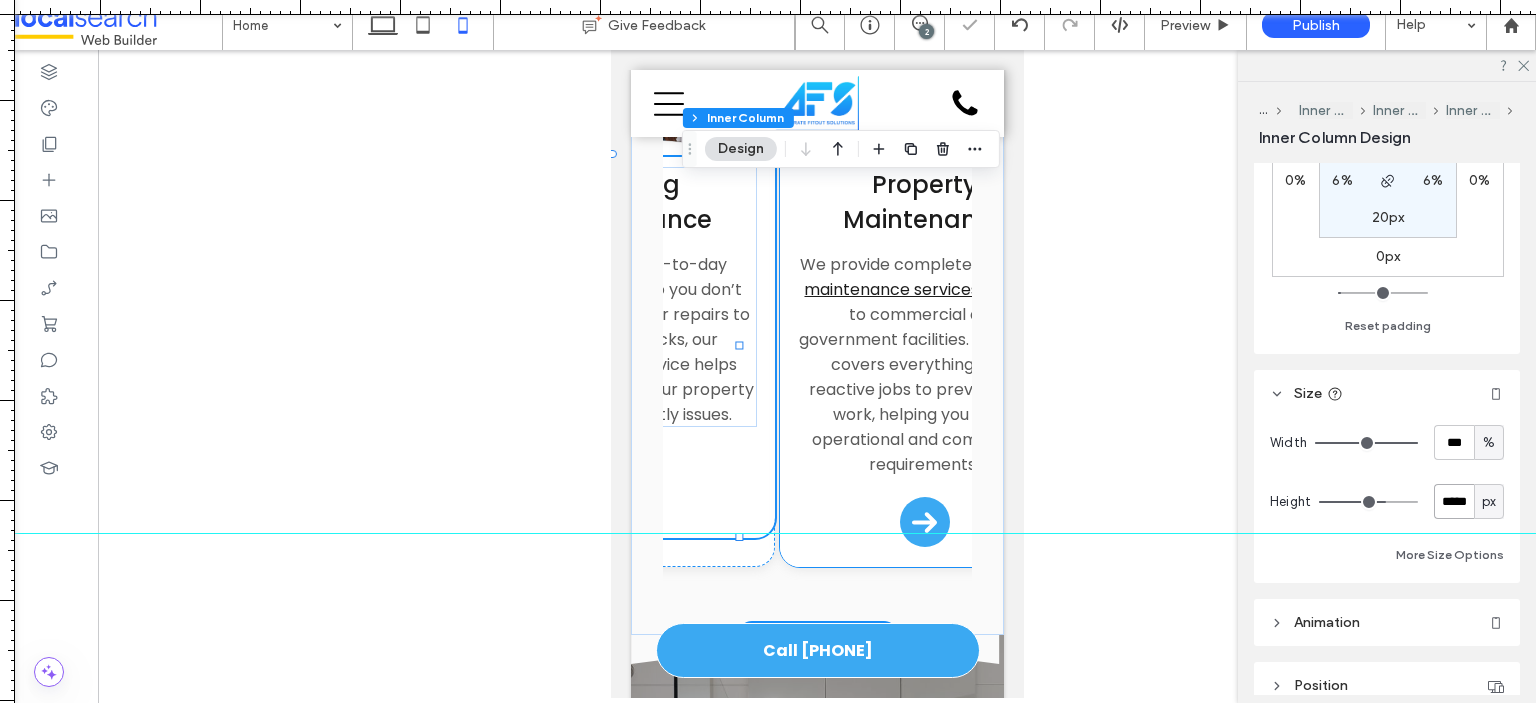 click on "Property Maintenance
We provide complete
property maintenance services   tailored to commercial and government facilities. Our team covers everything from reactive jobs to preventative work, helping you meet operational and compliance requirements." at bounding box center [923, 362] 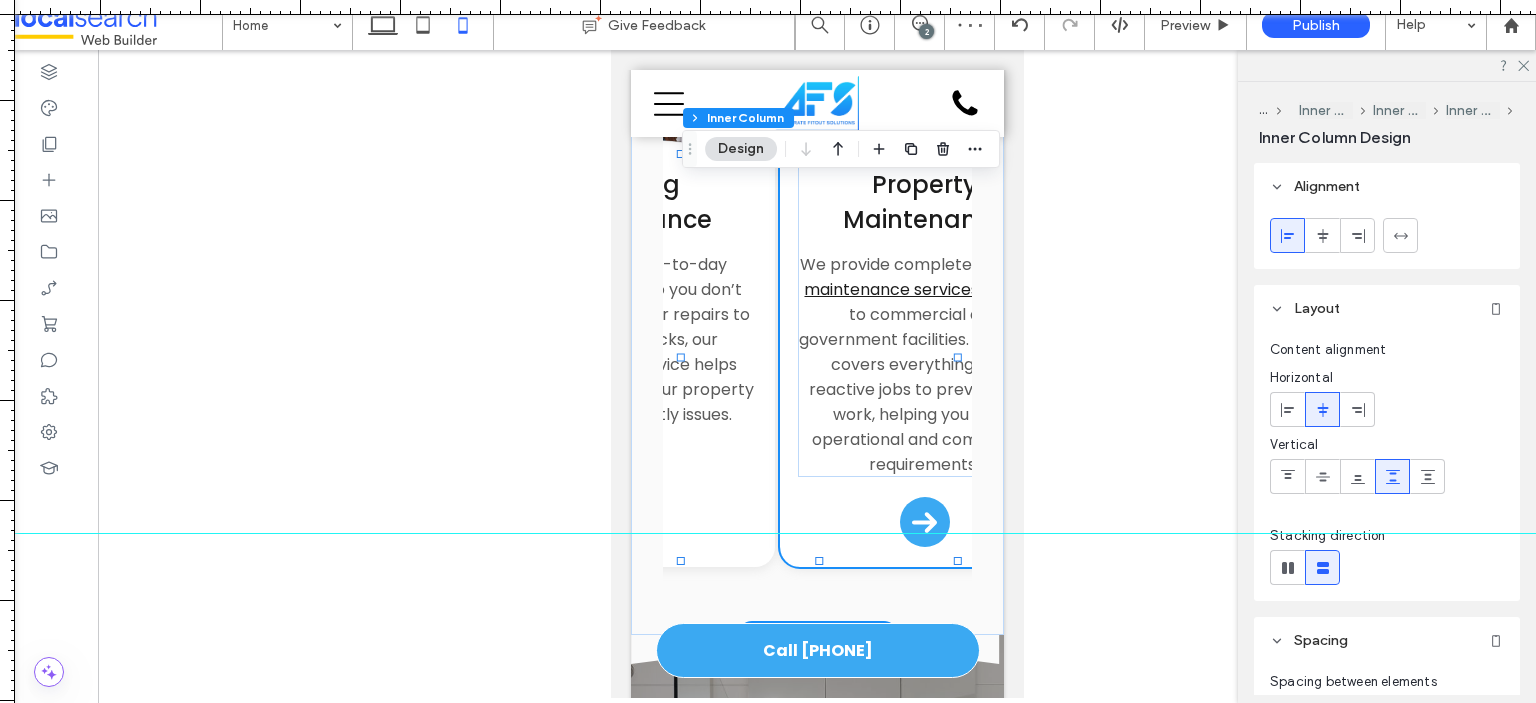 click on "Property Maintenance
We provide complete
property maintenance services   tailored to commercial and government facilities. Our team covers everything from reactive jobs to preventative work, helping you meet operational and compliance requirements." at bounding box center (923, 362) 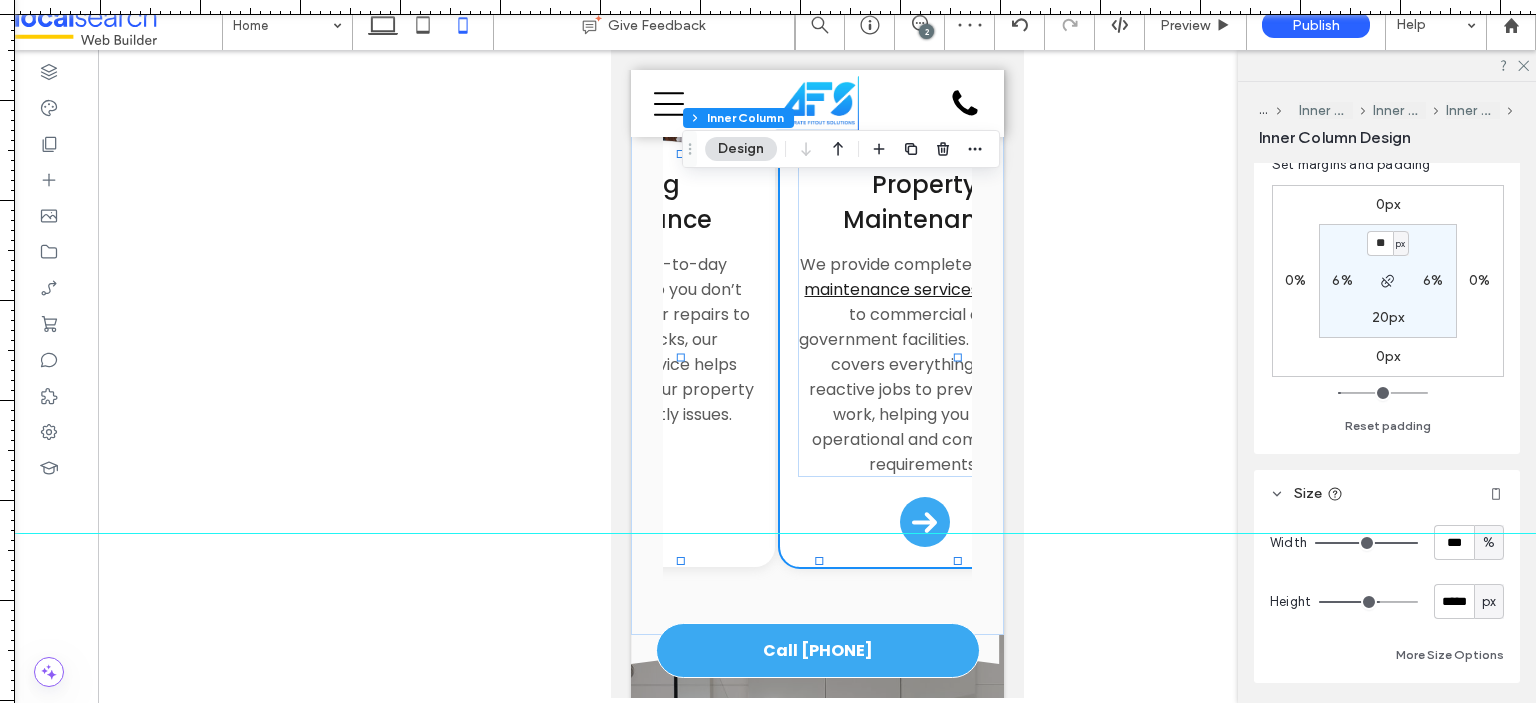 scroll, scrollTop: 855, scrollLeft: 0, axis: vertical 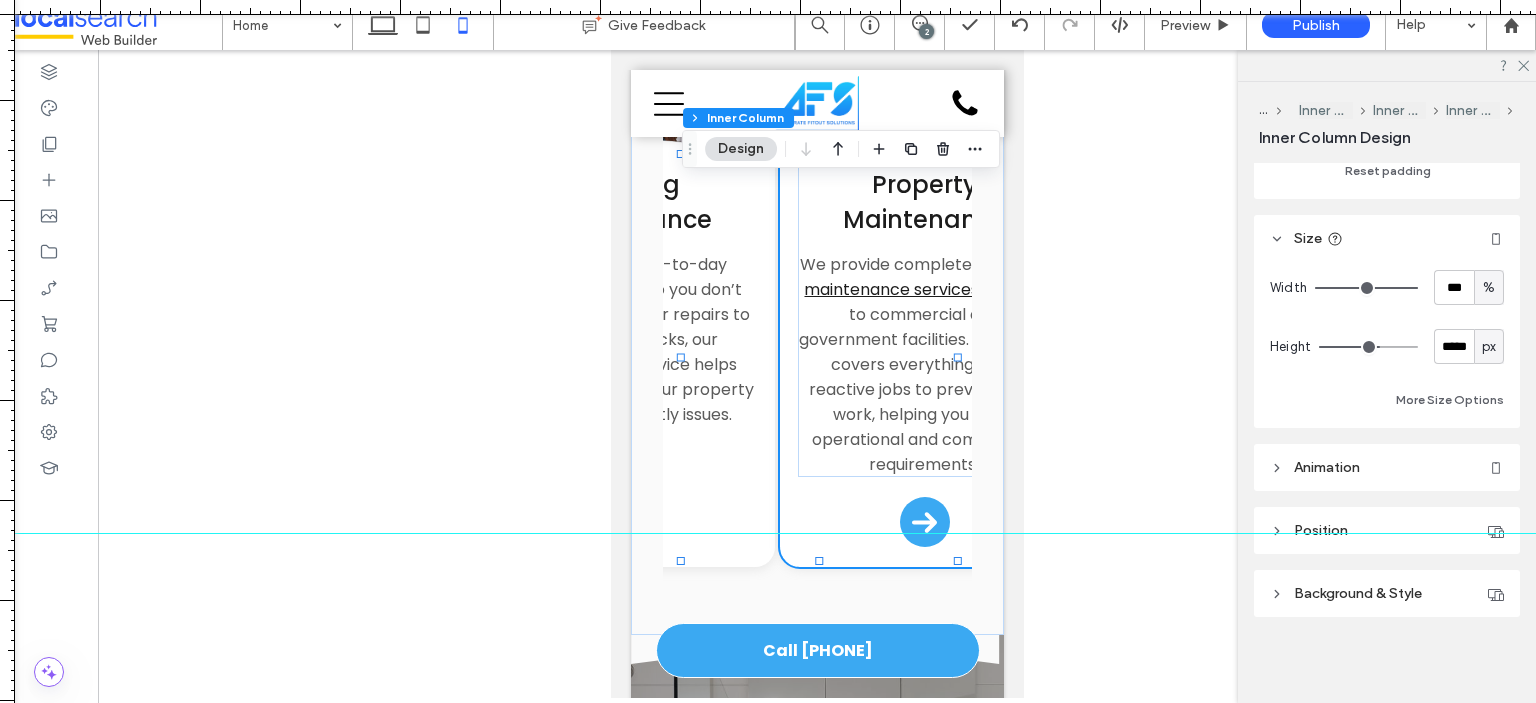click on "px" at bounding box center [1489, 347] 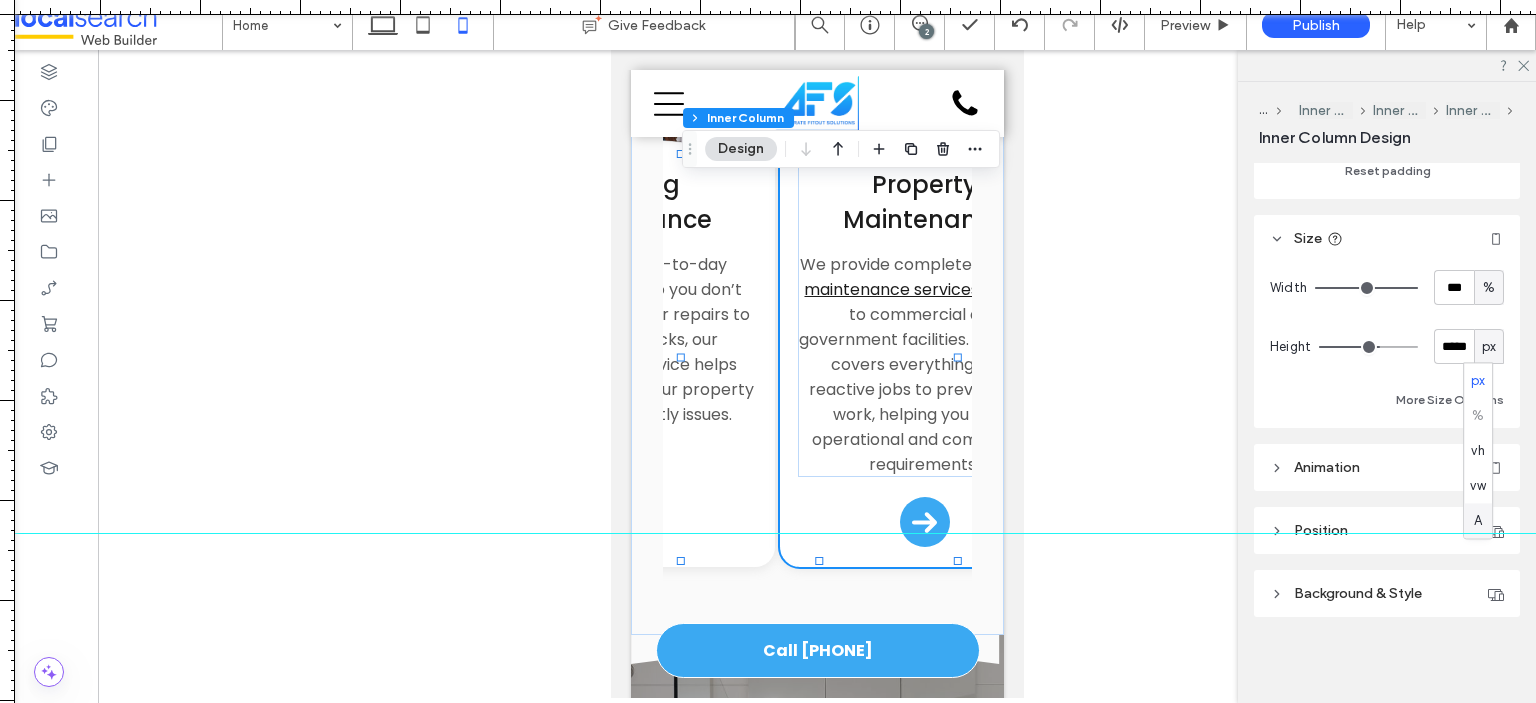 click on "A" at bounding box center [1478, 521] 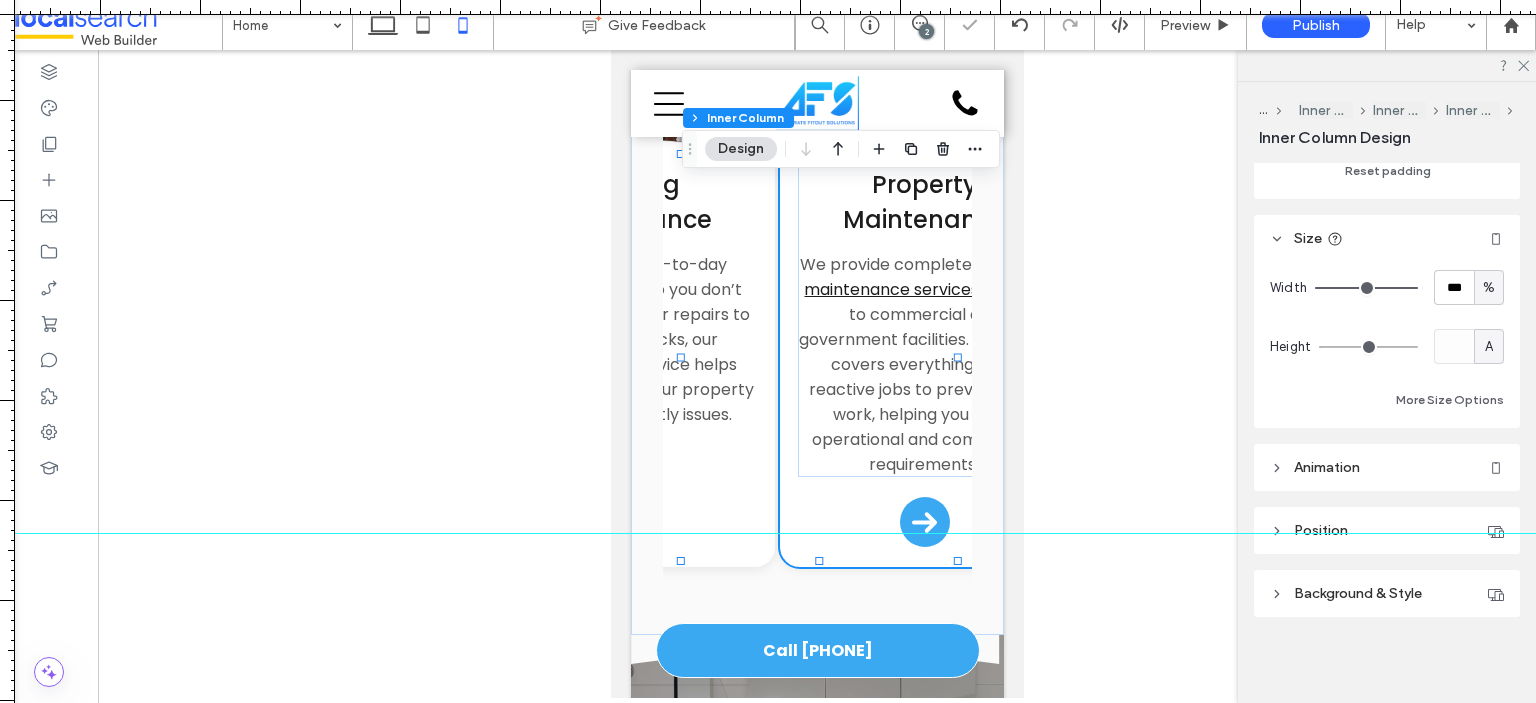 click on "A" at bounding box center (1489, 346) 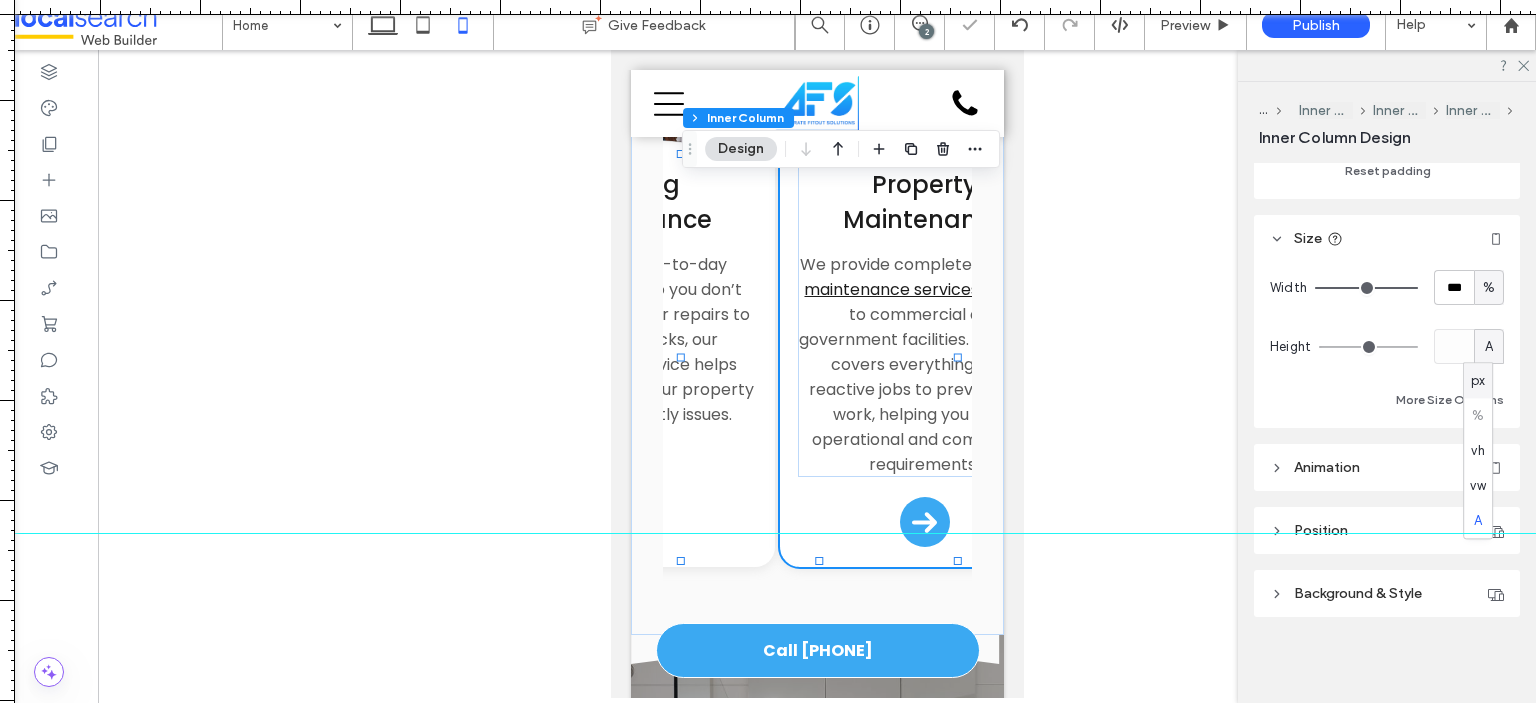 click on "px" at bounding box center [1478, 380] 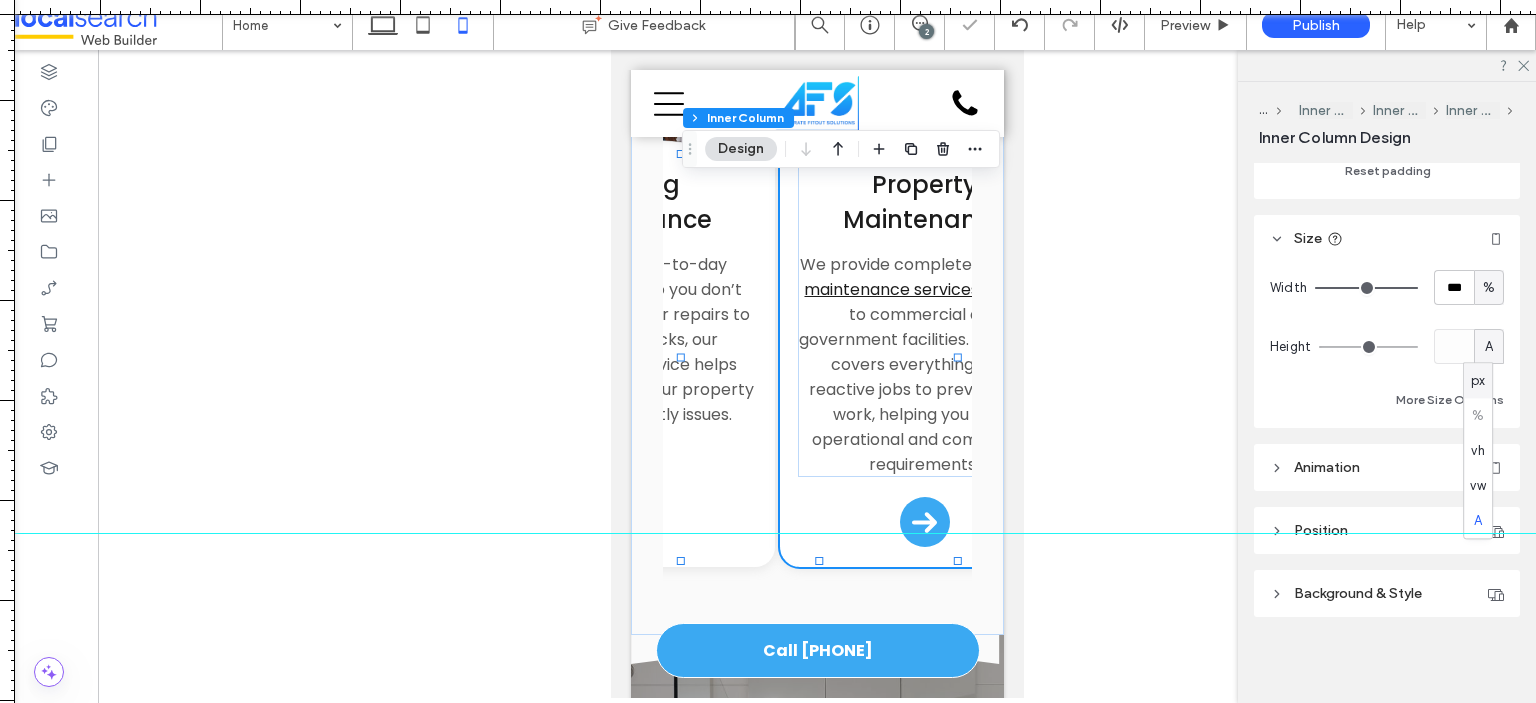 type on "***" 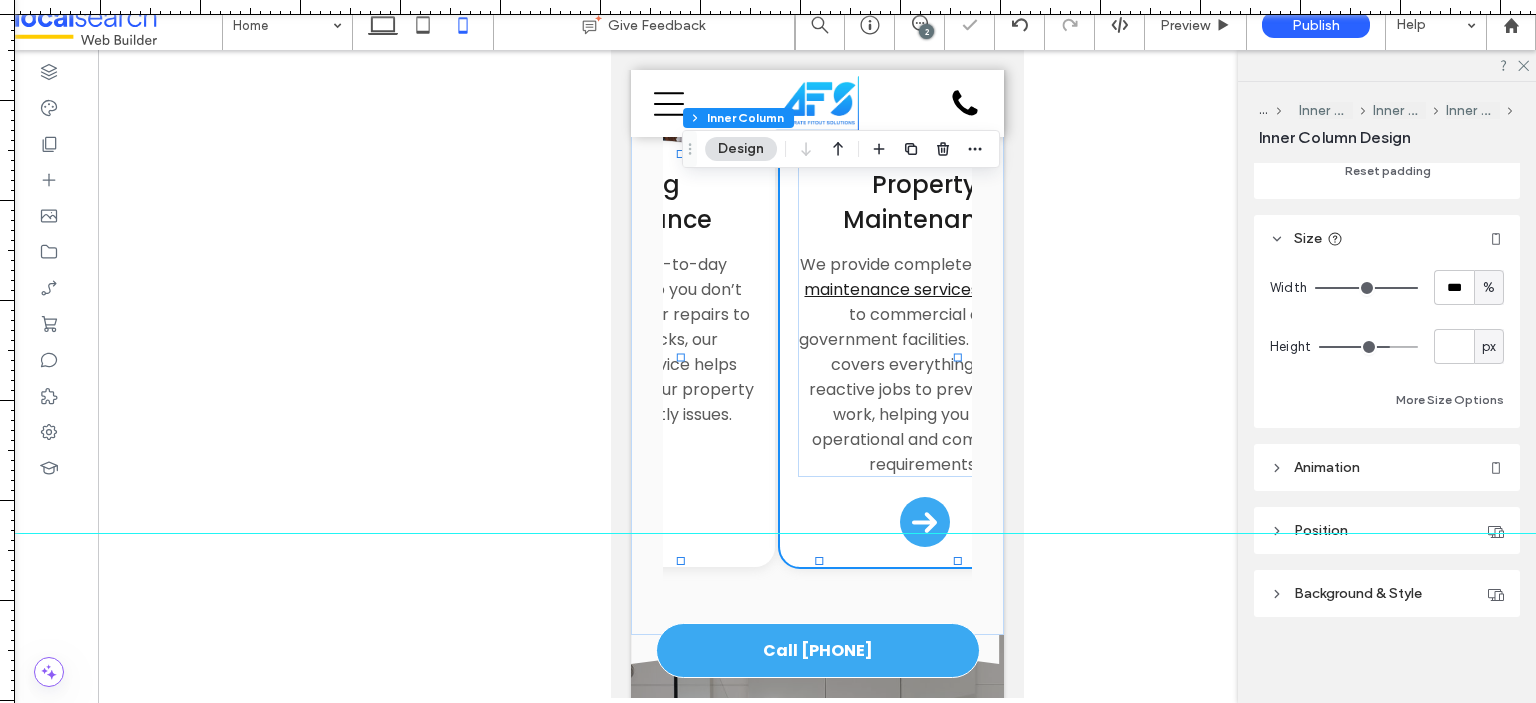 type on "*****" 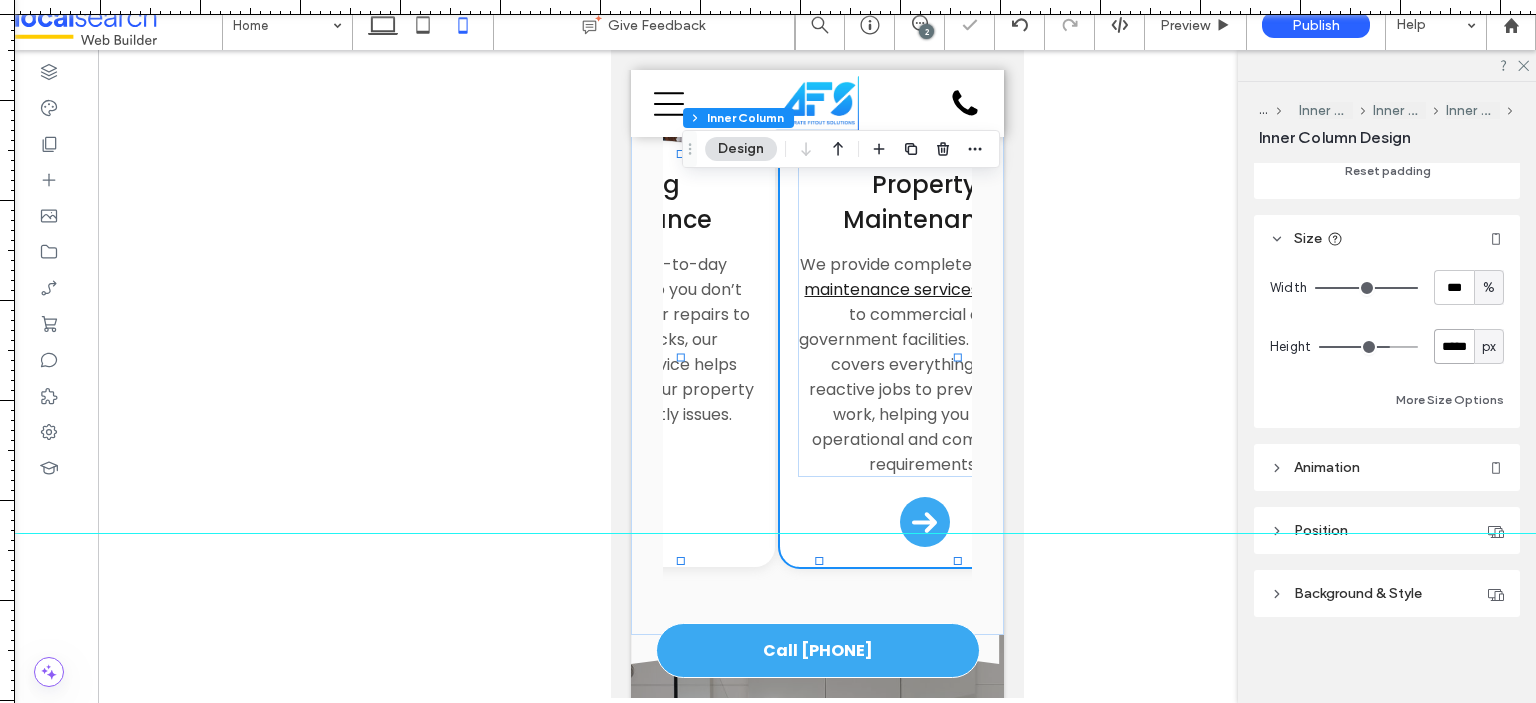 click on "*****" at bounding box center [1454, 346] 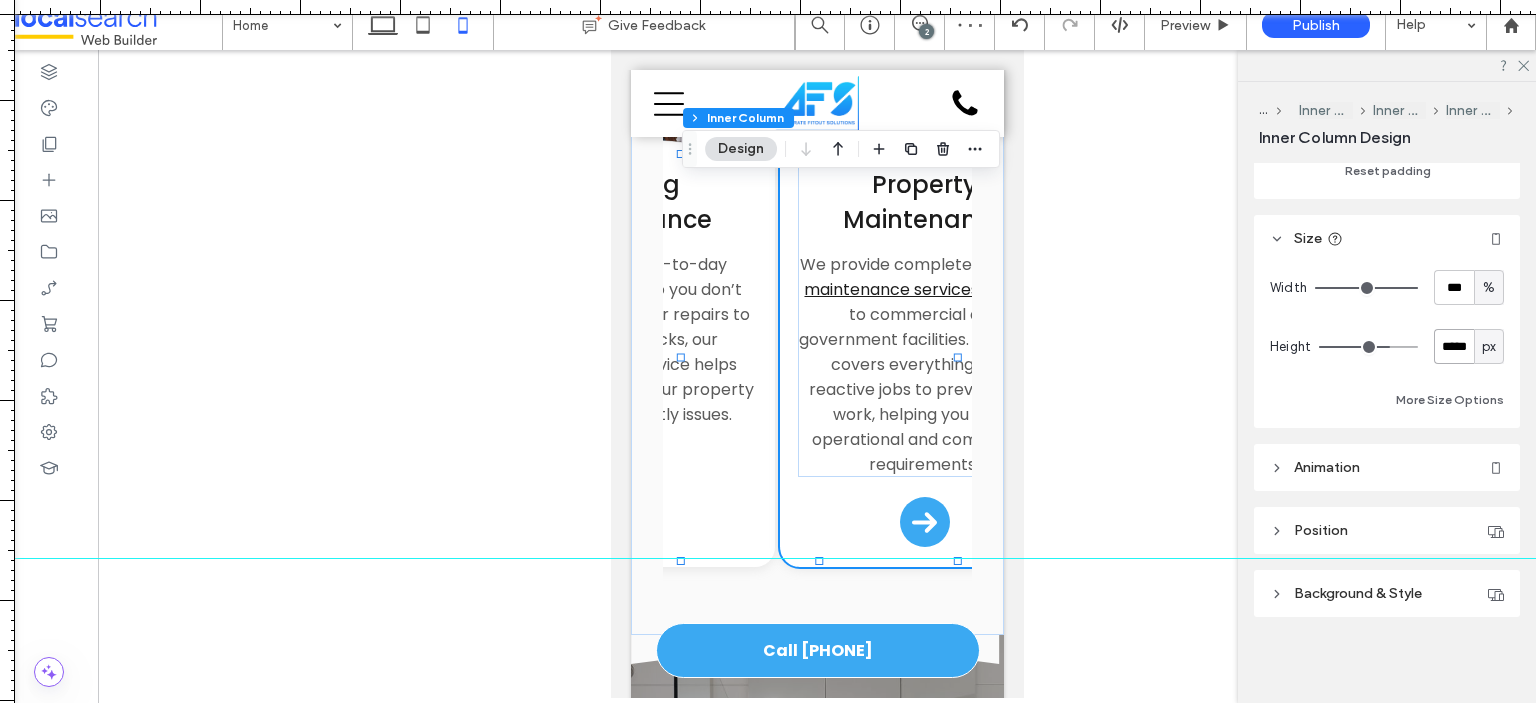 drag, startPoint x: 395, startPoint y: 473, endPoint x: 1016, endPoint y: 558, distance: 626.7902 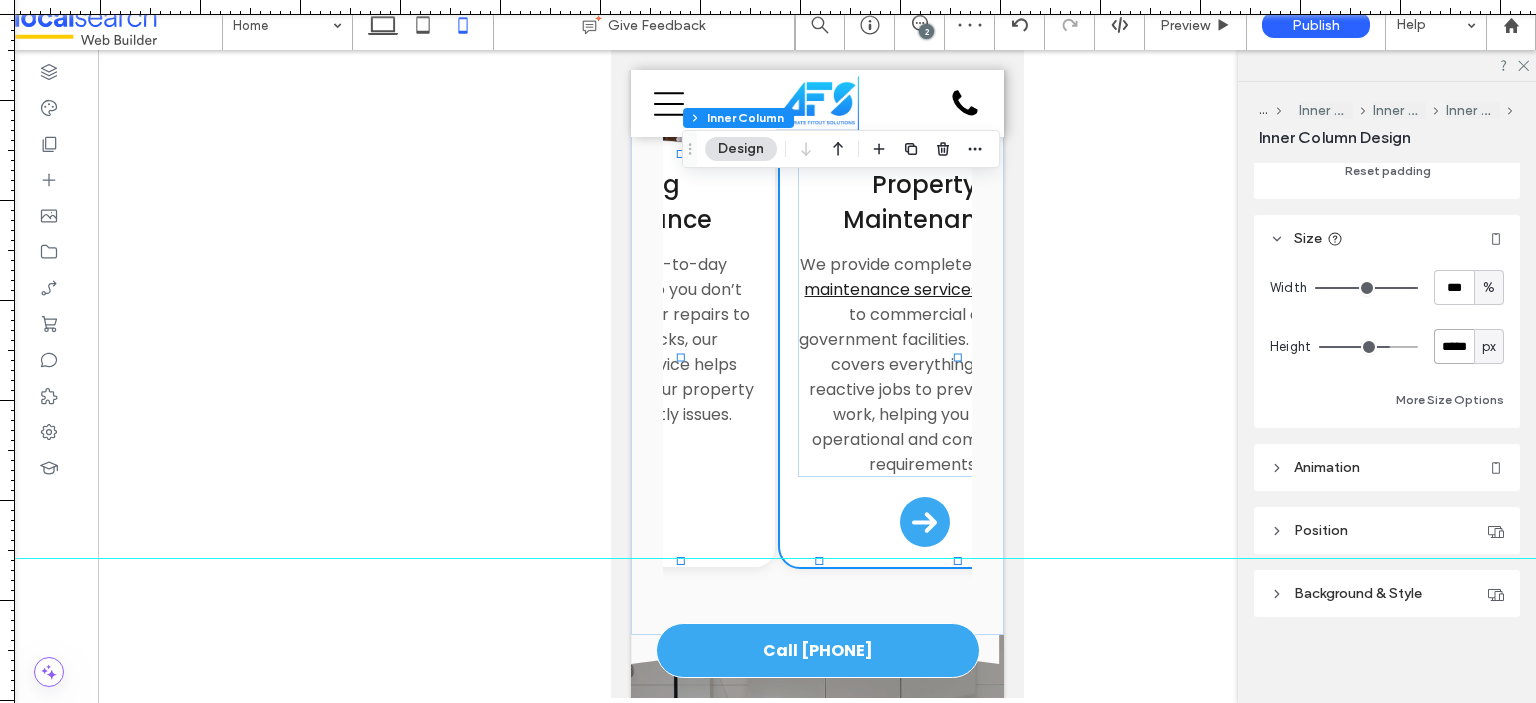 click at bounding box center [768, 558] 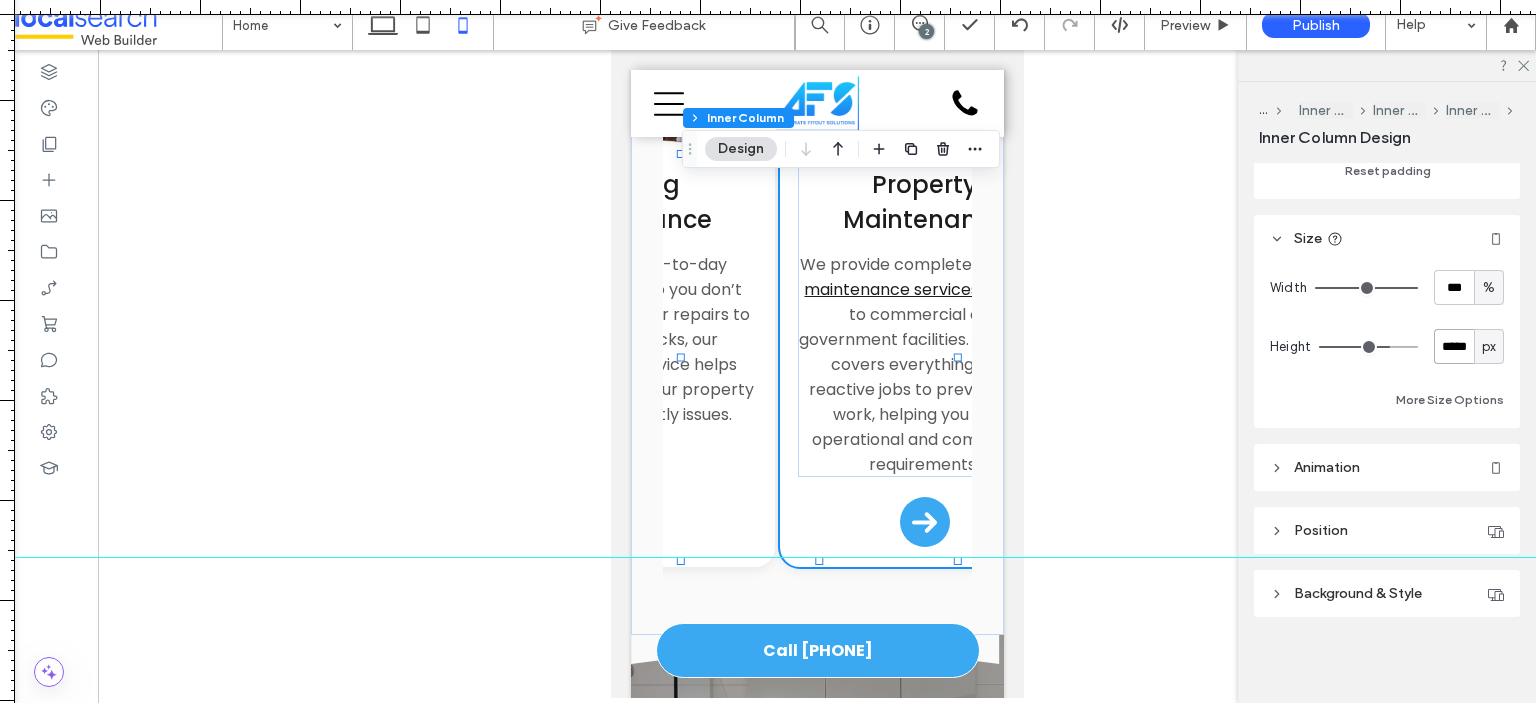click at bounding box center [768, 557] 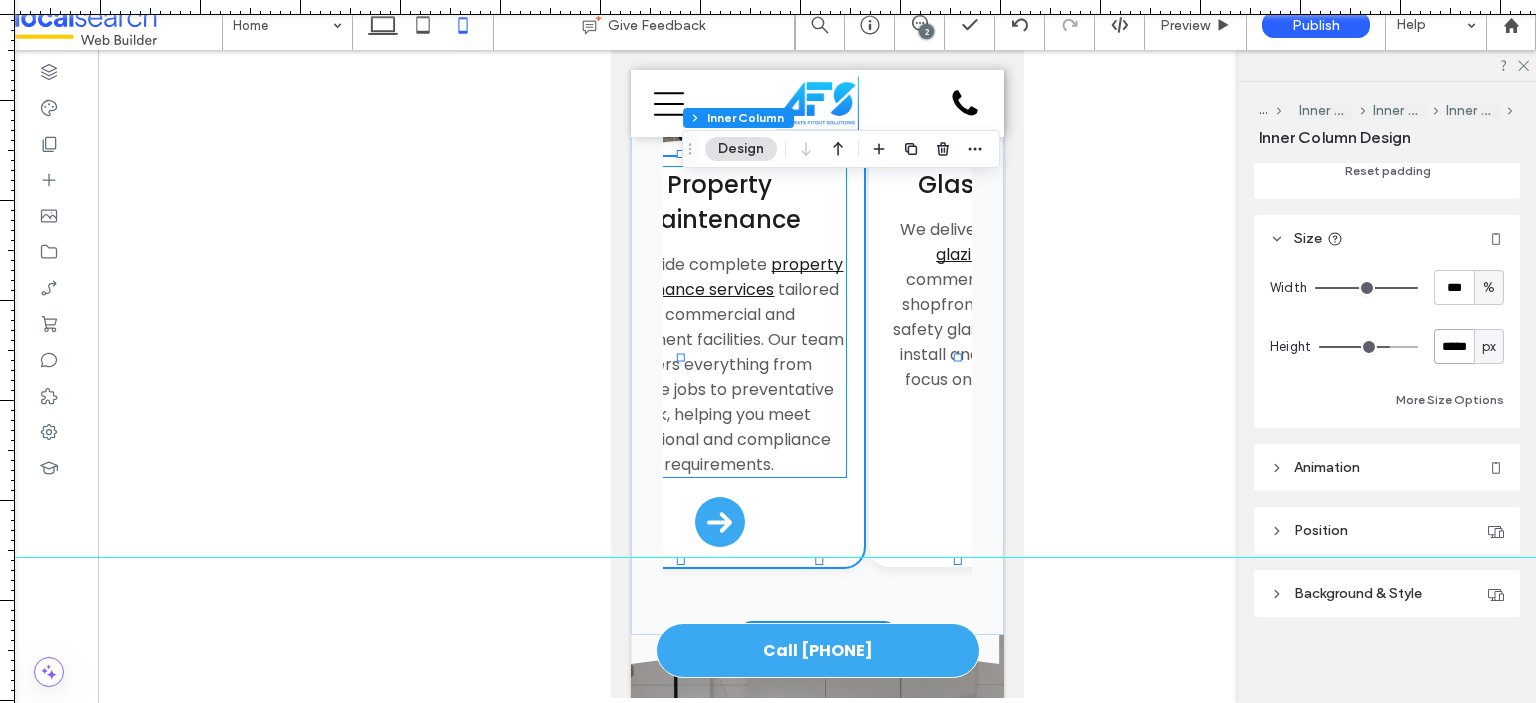 scroll, scrollTop: 0, scrollLeft: 2231, axis: horizontal 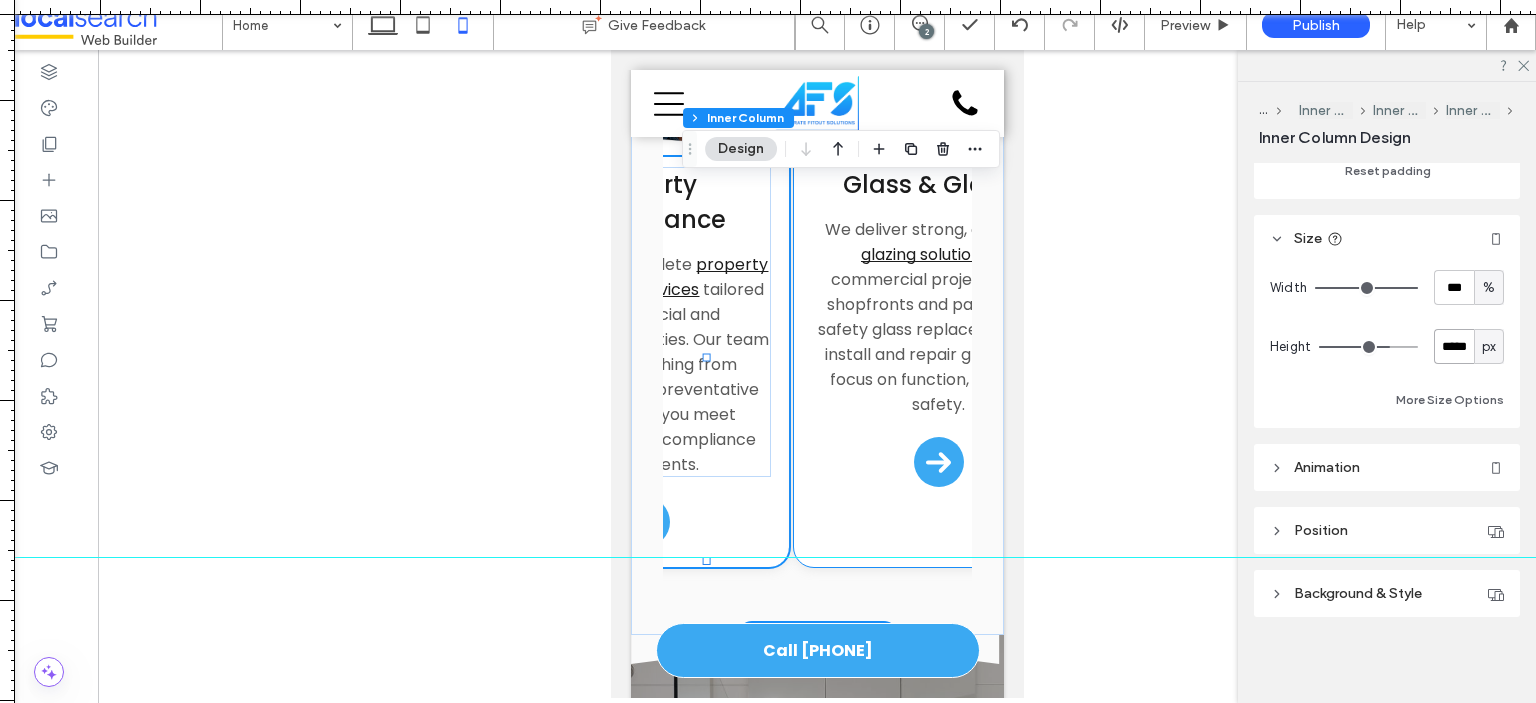 click on "Glass & Glazing
We deliver strong, compliant
glazing solutions   for commercial projects. From shopfronts and partitions to safety glass replacements, we install and repair glass with a focus on function, finish and safety." at bounding box center [937, 332] 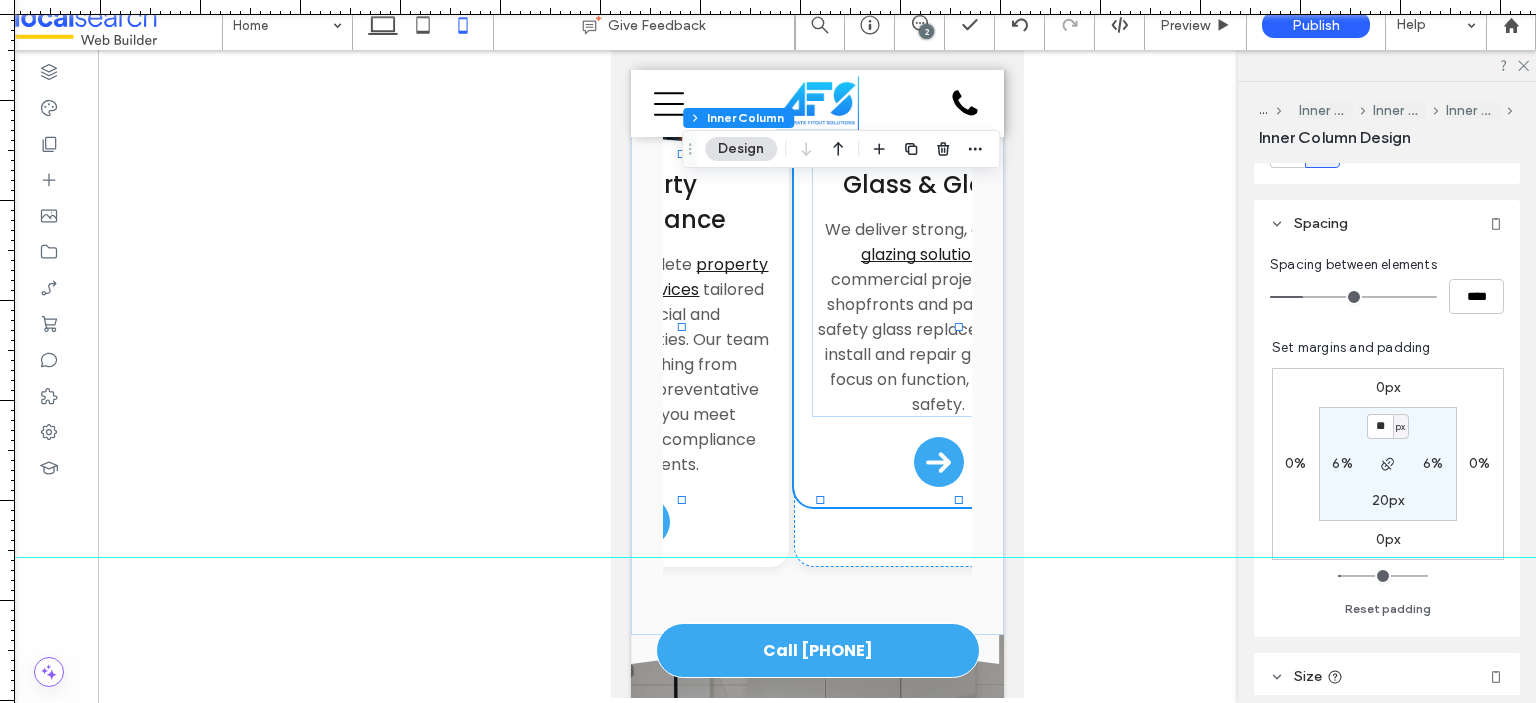 scroll, scrollTop: 855, scrollLeft: 0, axis: vertical 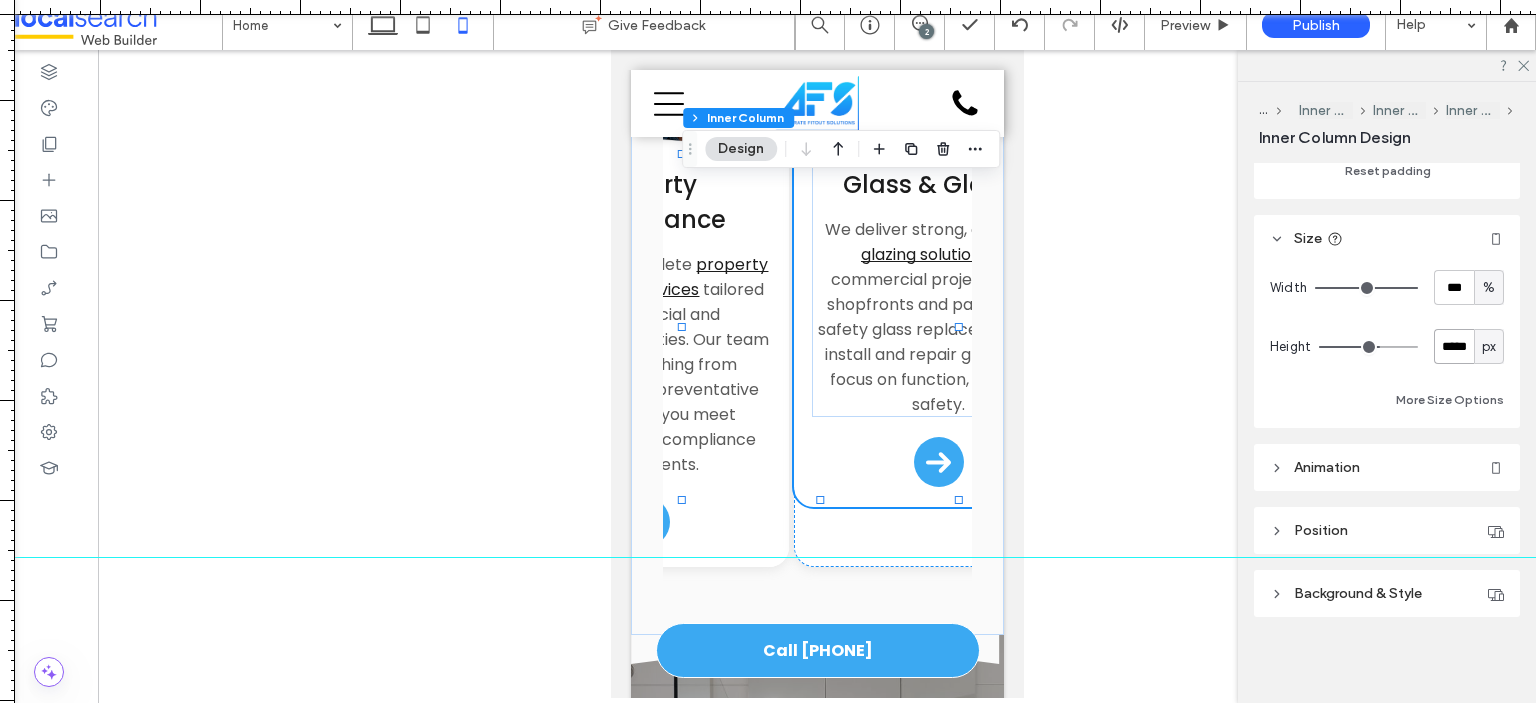 click on "*****" at bounding box center [1454, 346] 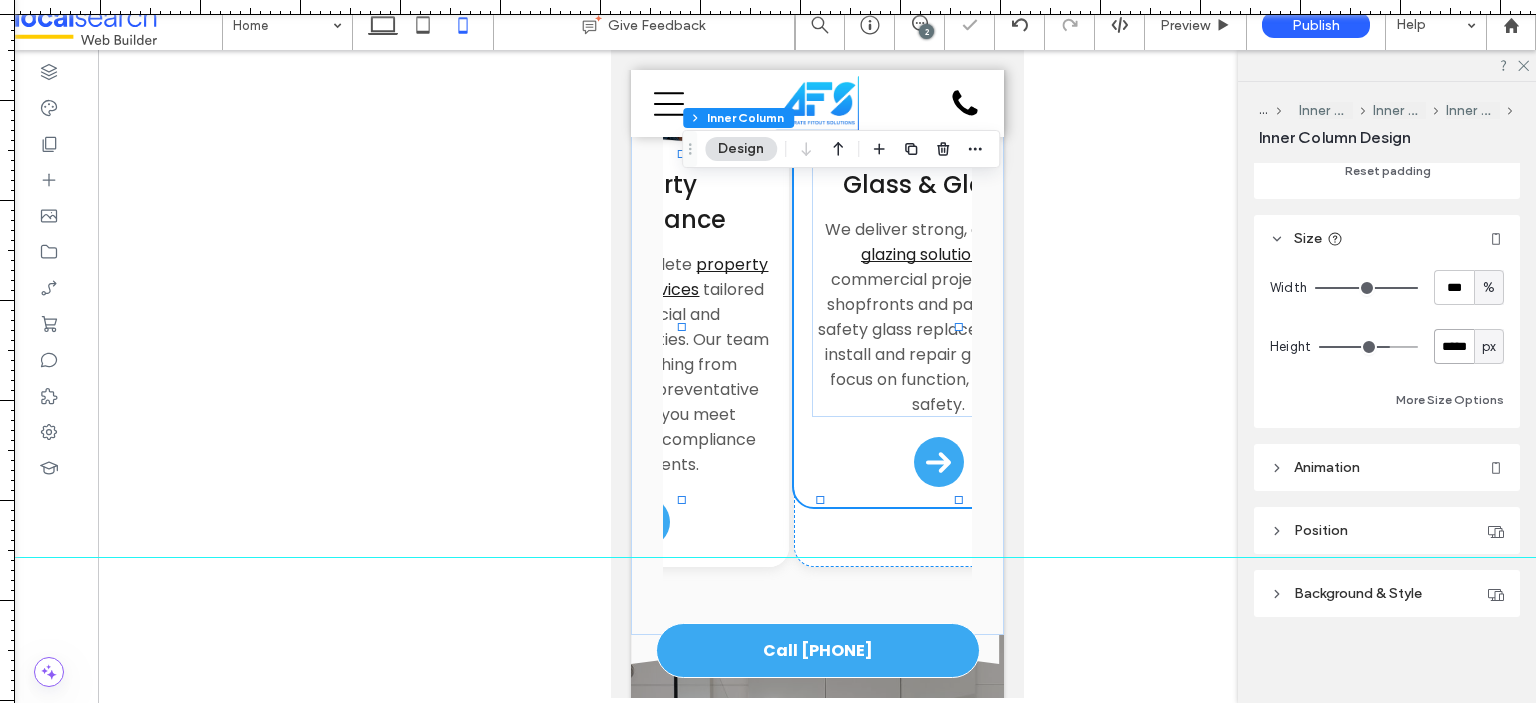 type on "***" 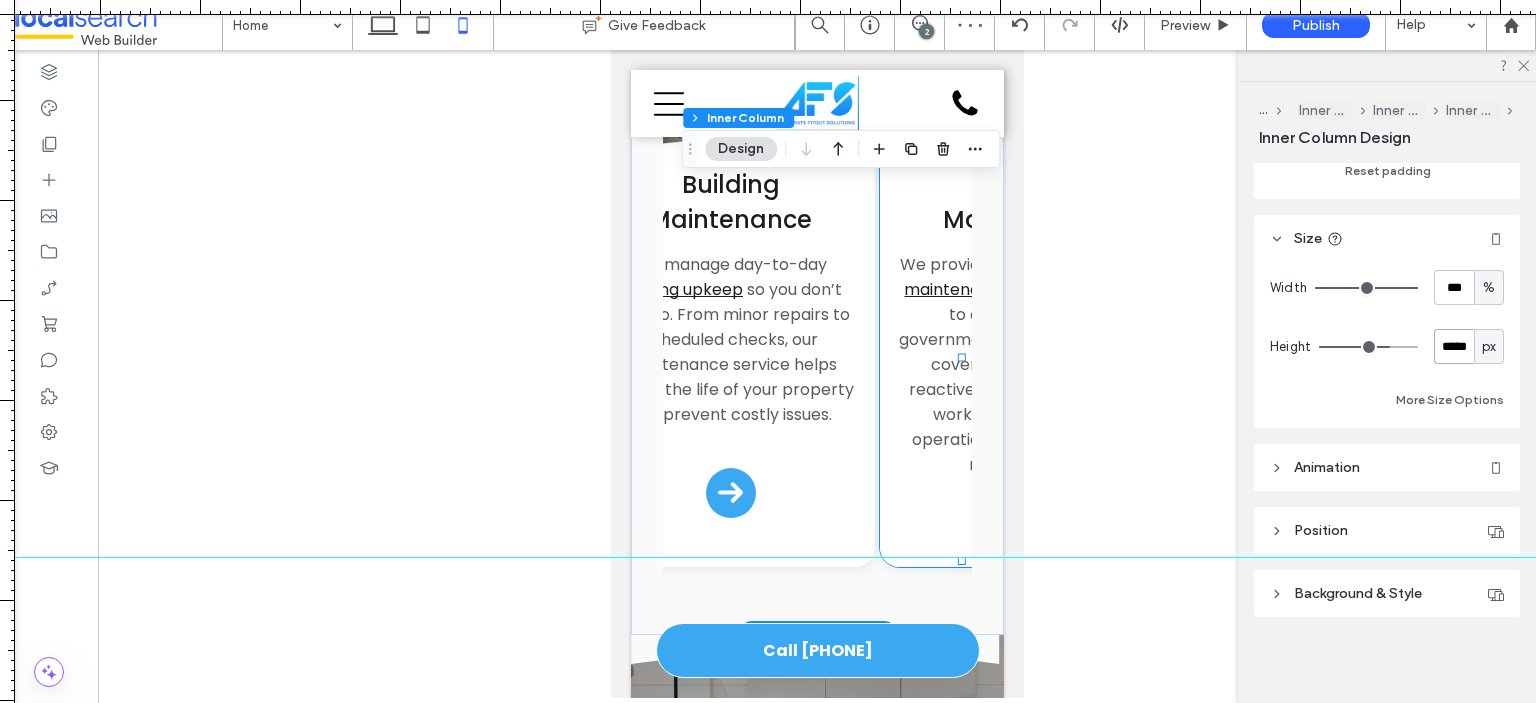 scroll, scrollTop: 0, scrollLeft: 1671, axis: horizontal 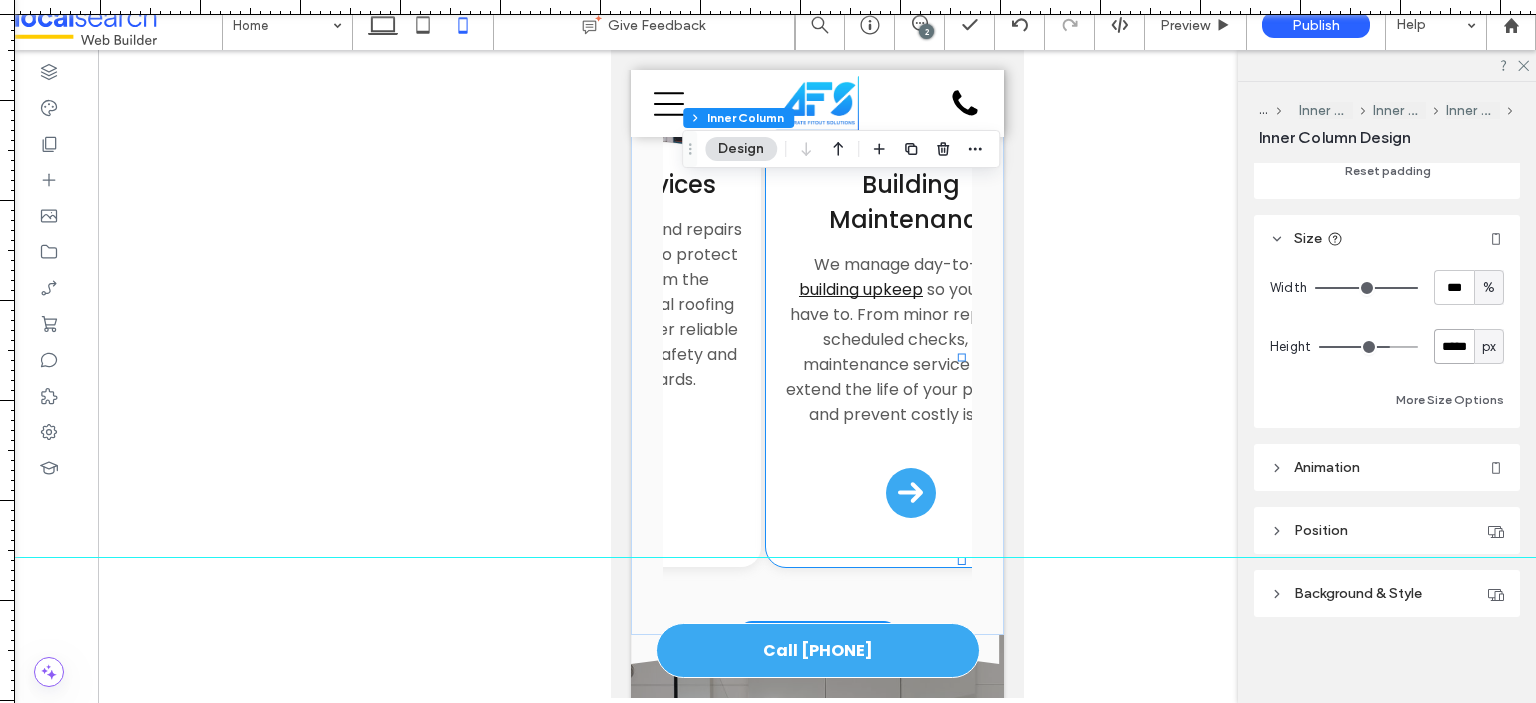 click on "Building Maintenance
We manage day-to-day
building upkeep   so you don’t have to. From minor repairs to scheduled checks, our maintenance service helps extend the life of your property and prevent costly issues." at bounding box center [909, 347] 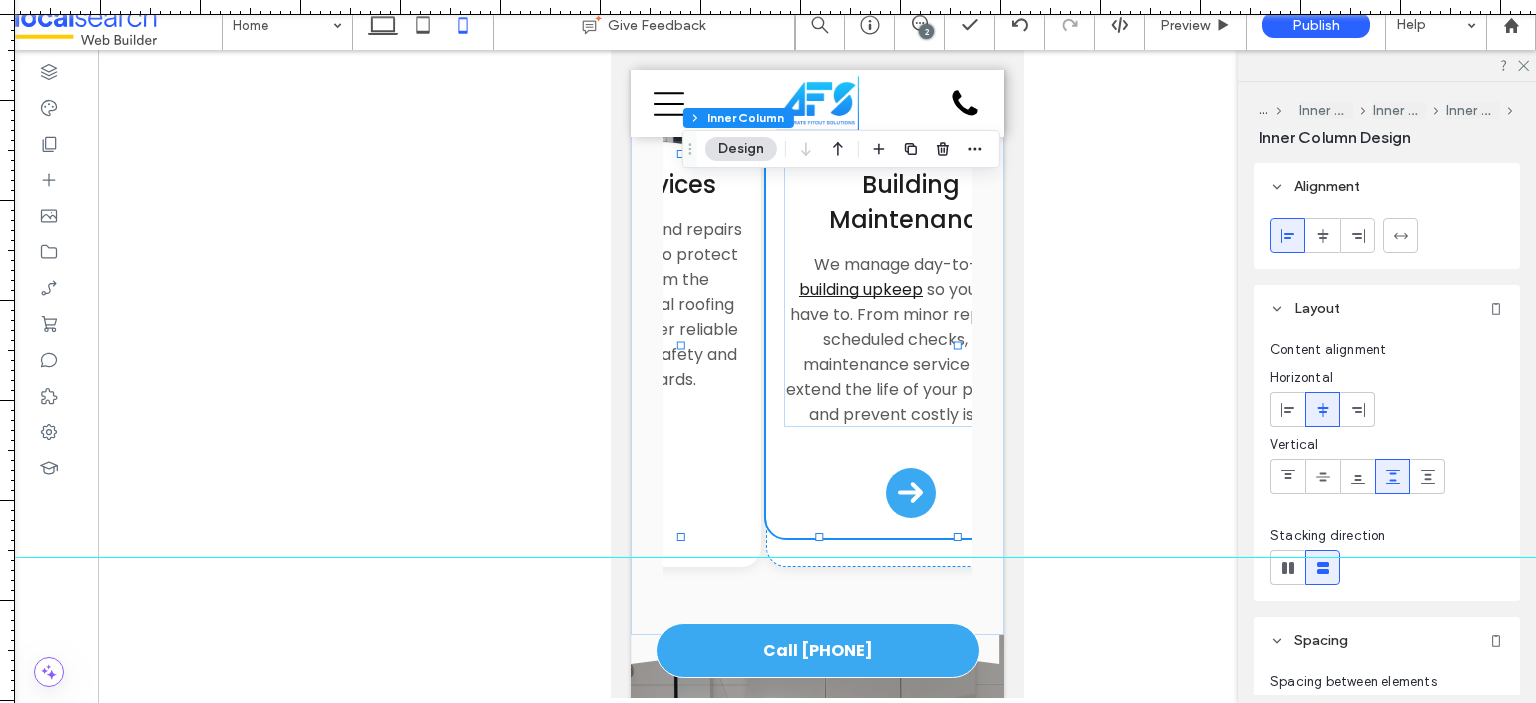 scroll, scrollTop: 855, scrollLeft: 0, axis: vertical 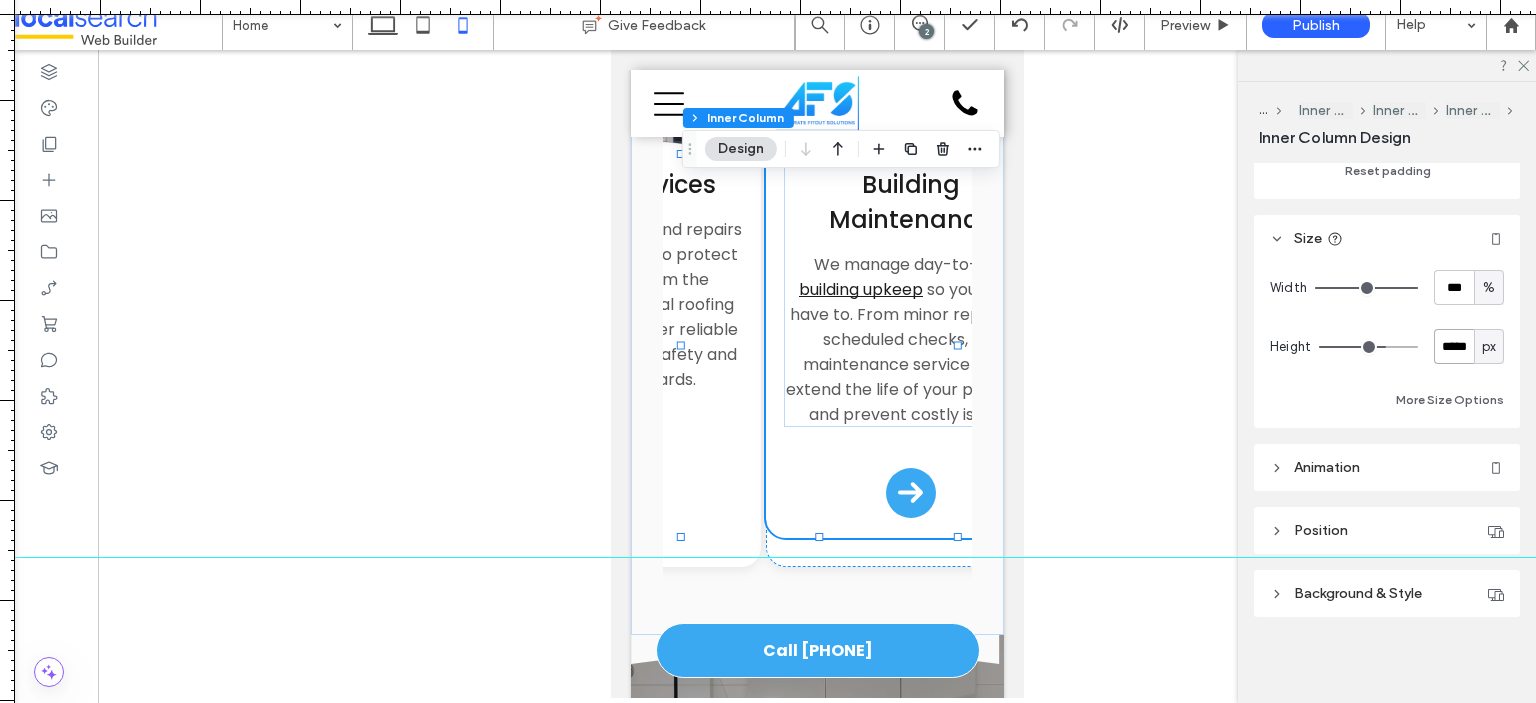 click on "*****" at bounding box center (1454, 346) 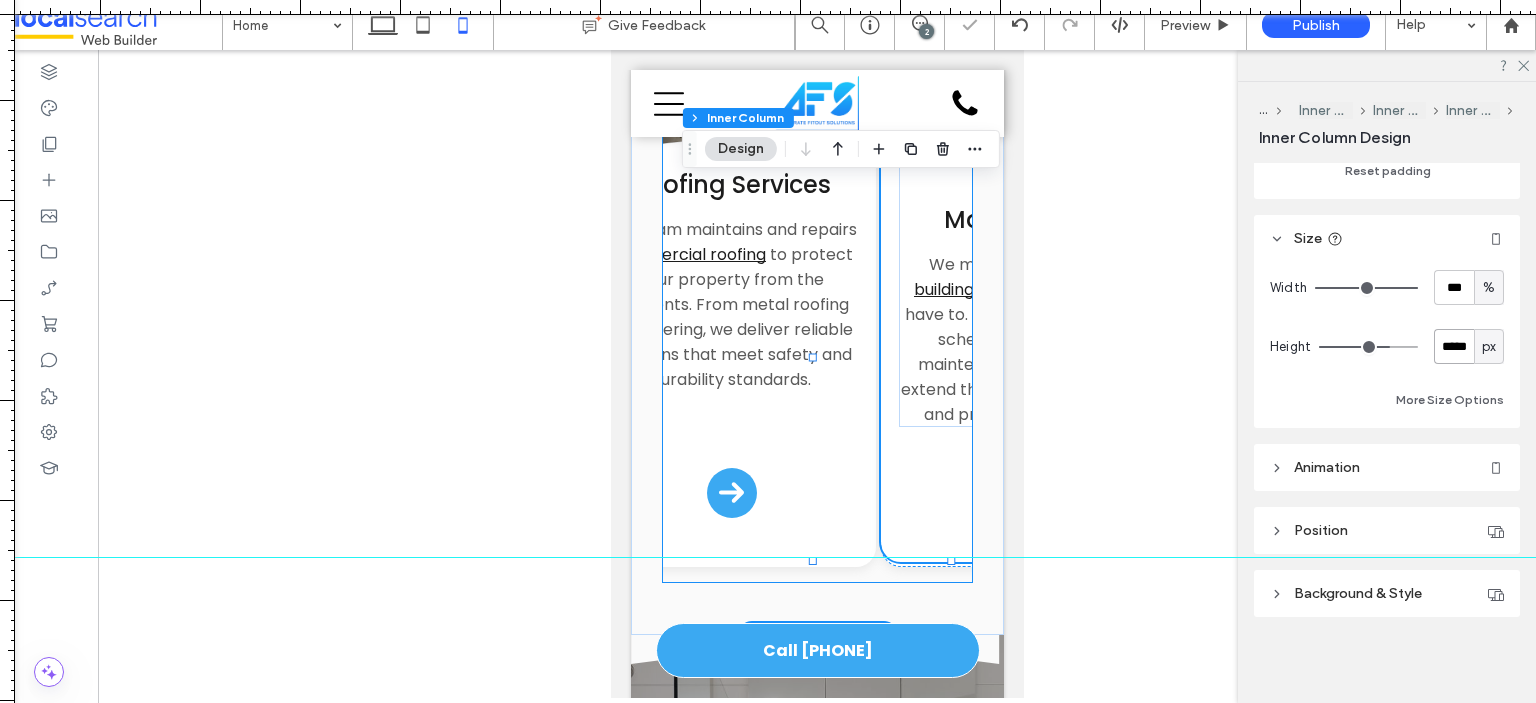 scroll, scrollTop: 0, scrollLeft: 1391, axis: horizontal 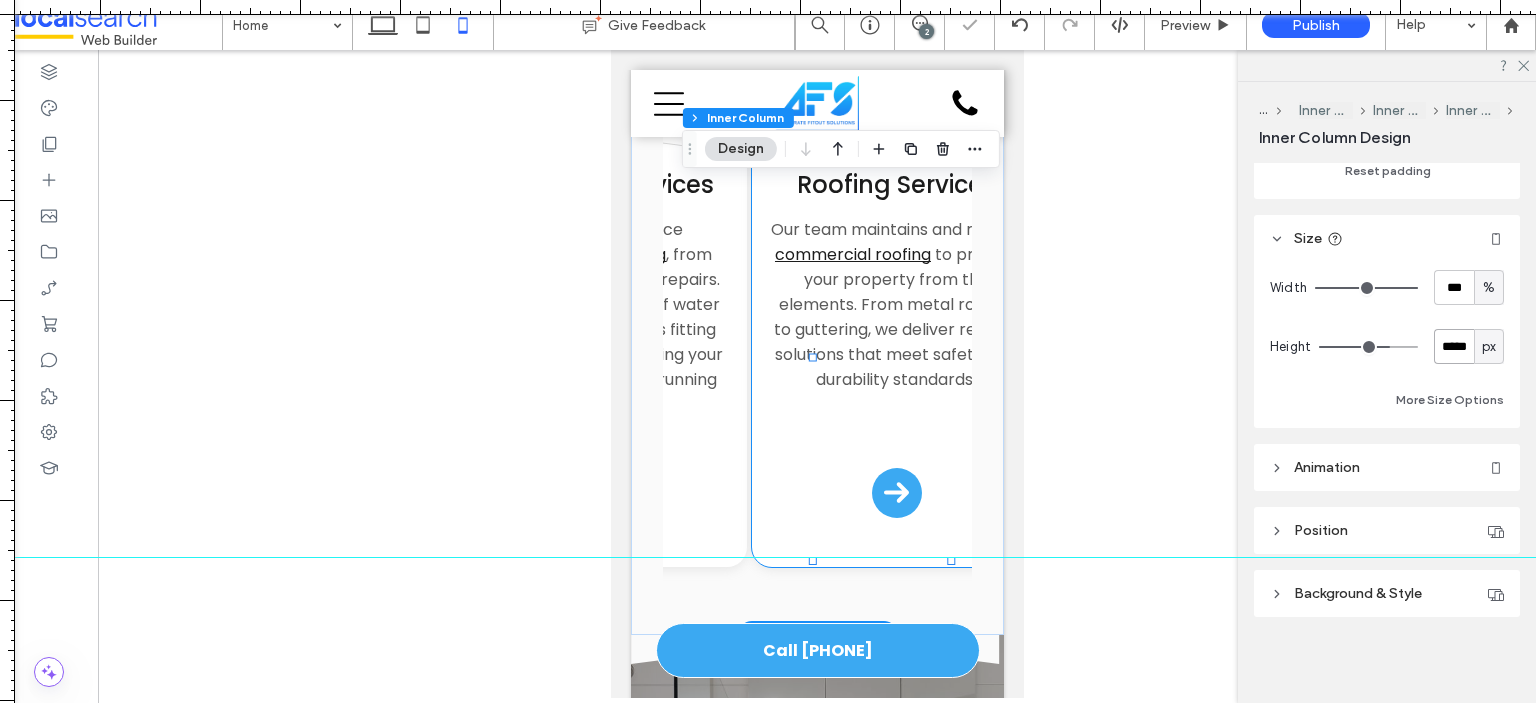 click on "Roofing Services
Our team maintains and repairs
commercial roofing   to protect your property from the elements. From metal roofing to guttering, we deliver reliable solutions that meet safety and durability standards." at bounding box center [895, 347] 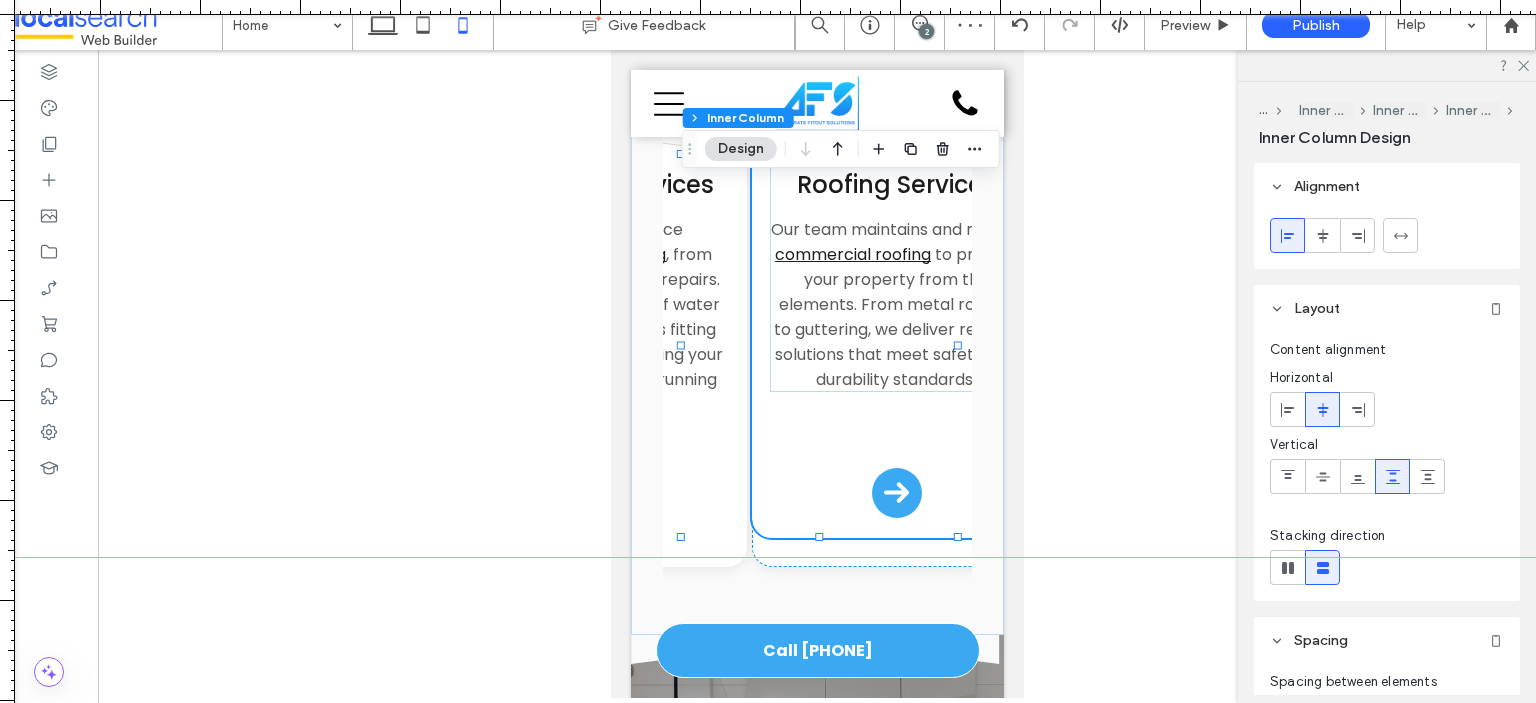 scroll, scrollTop: 855, scrollLeft: 0, axis: vertical 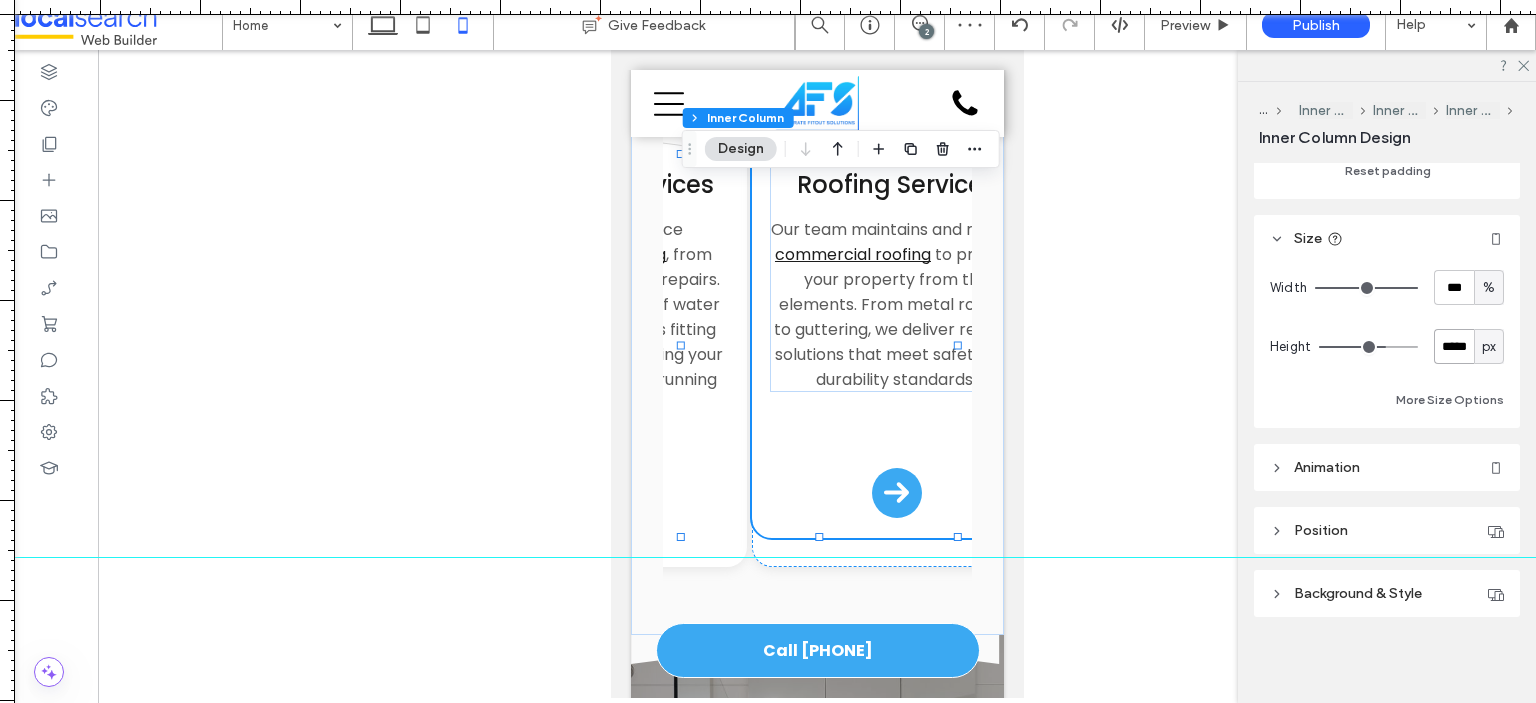 click on "*****" at bounding box center (1454, 346) 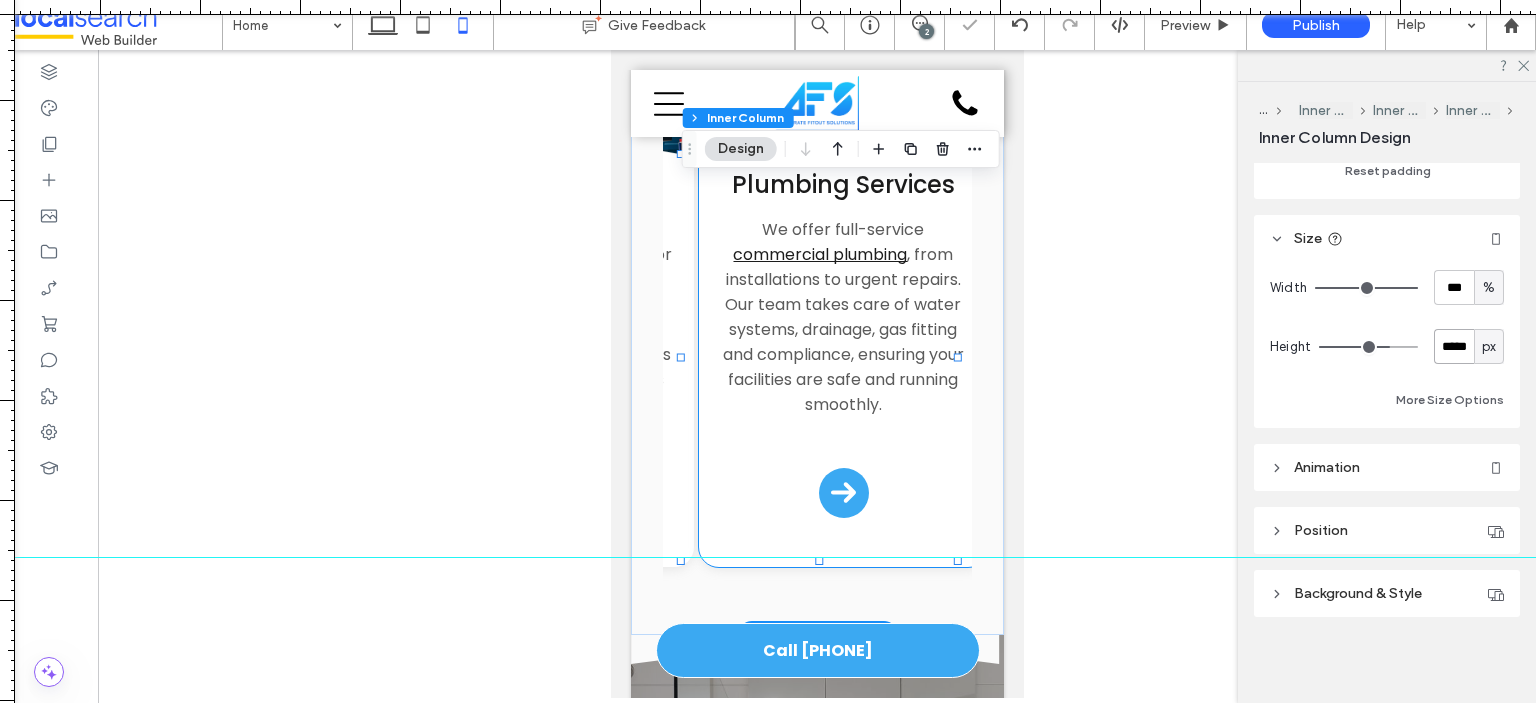 scroll, scrollTop: 0, scrollLeft: 1110, axis: horizontal 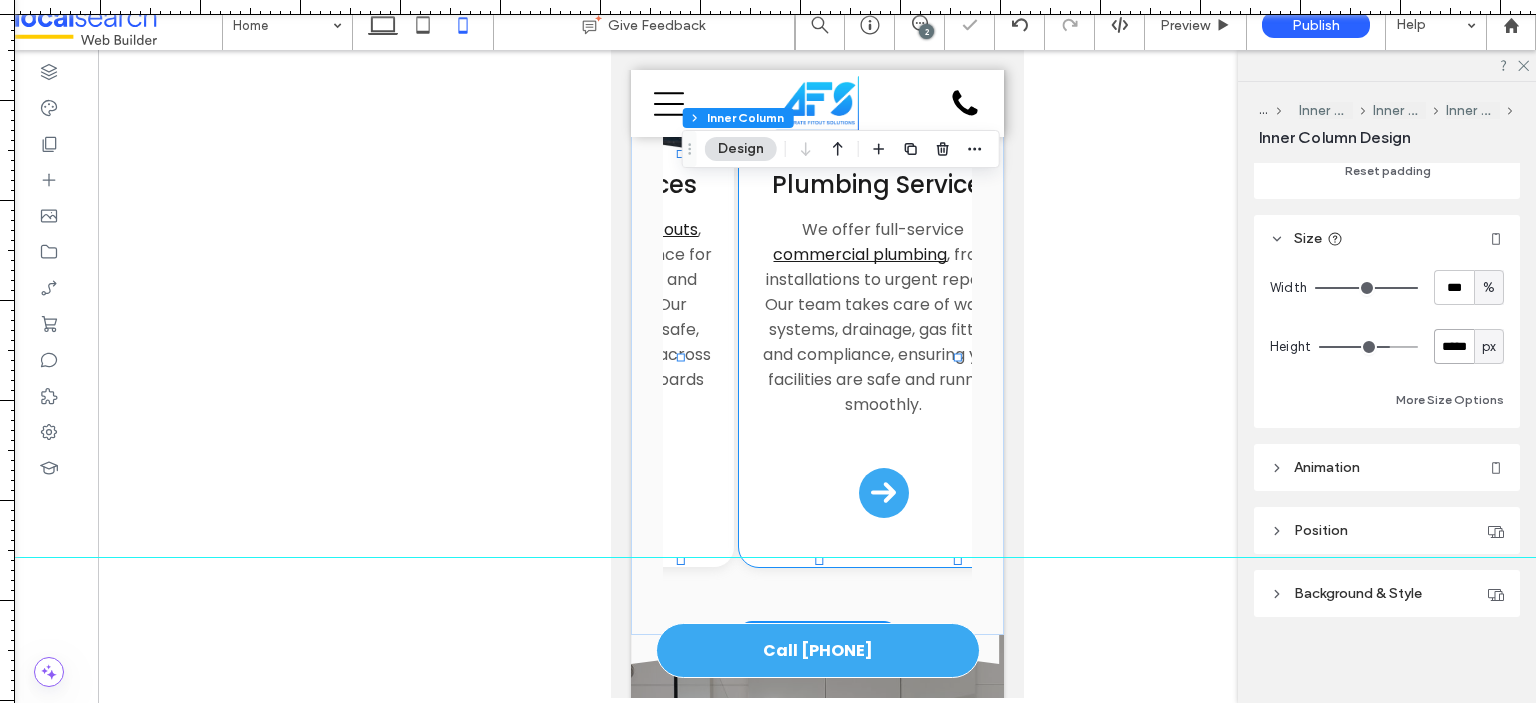 click on "Plumbing Services
We offer full-service
commercial plumbing , from installations to urgent repairs. Our team takes care of water systems, drainage, gas fitting and compliance, ensuring your facilities are safe and running smoothly." at bounding box center [882, 347] 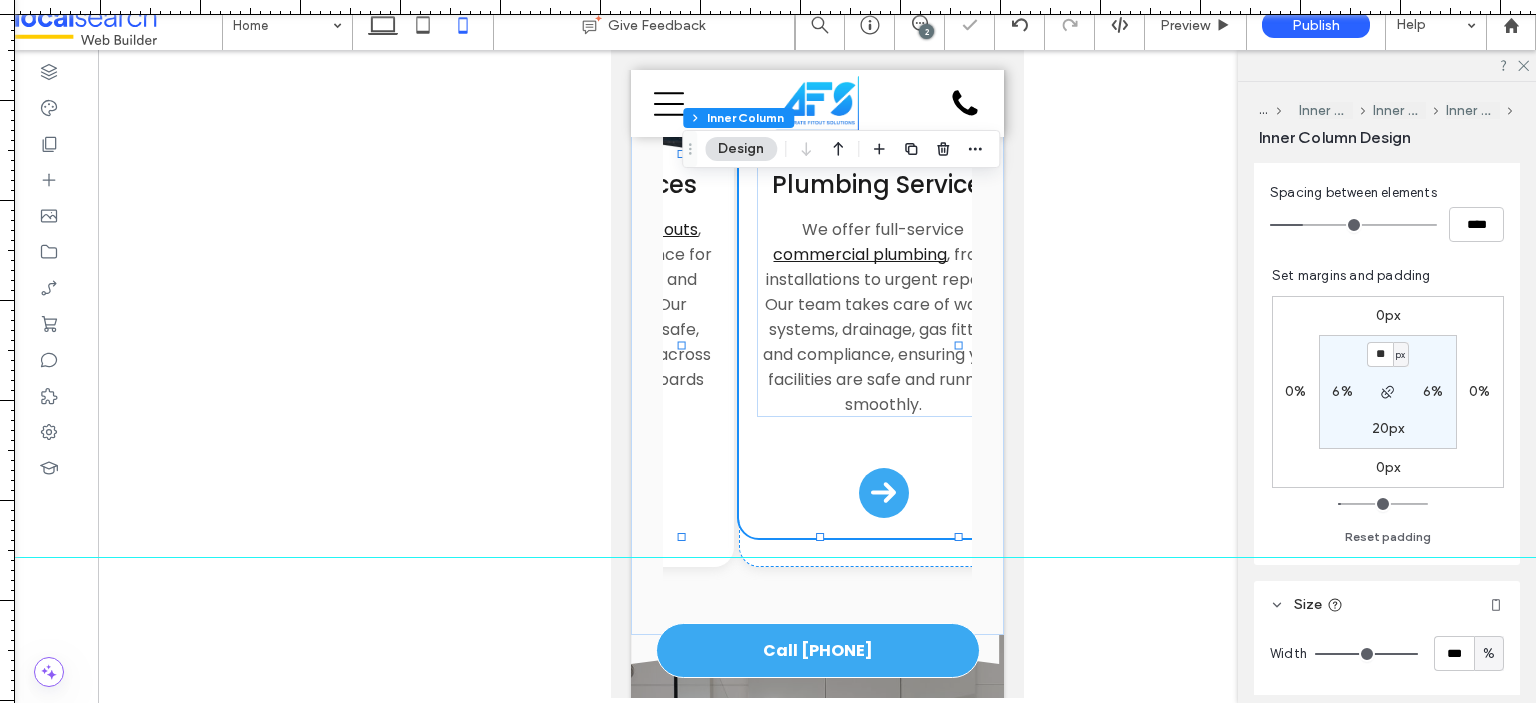 scroll, scrollTop: 855, scrollLeft: 0, axis: vertical 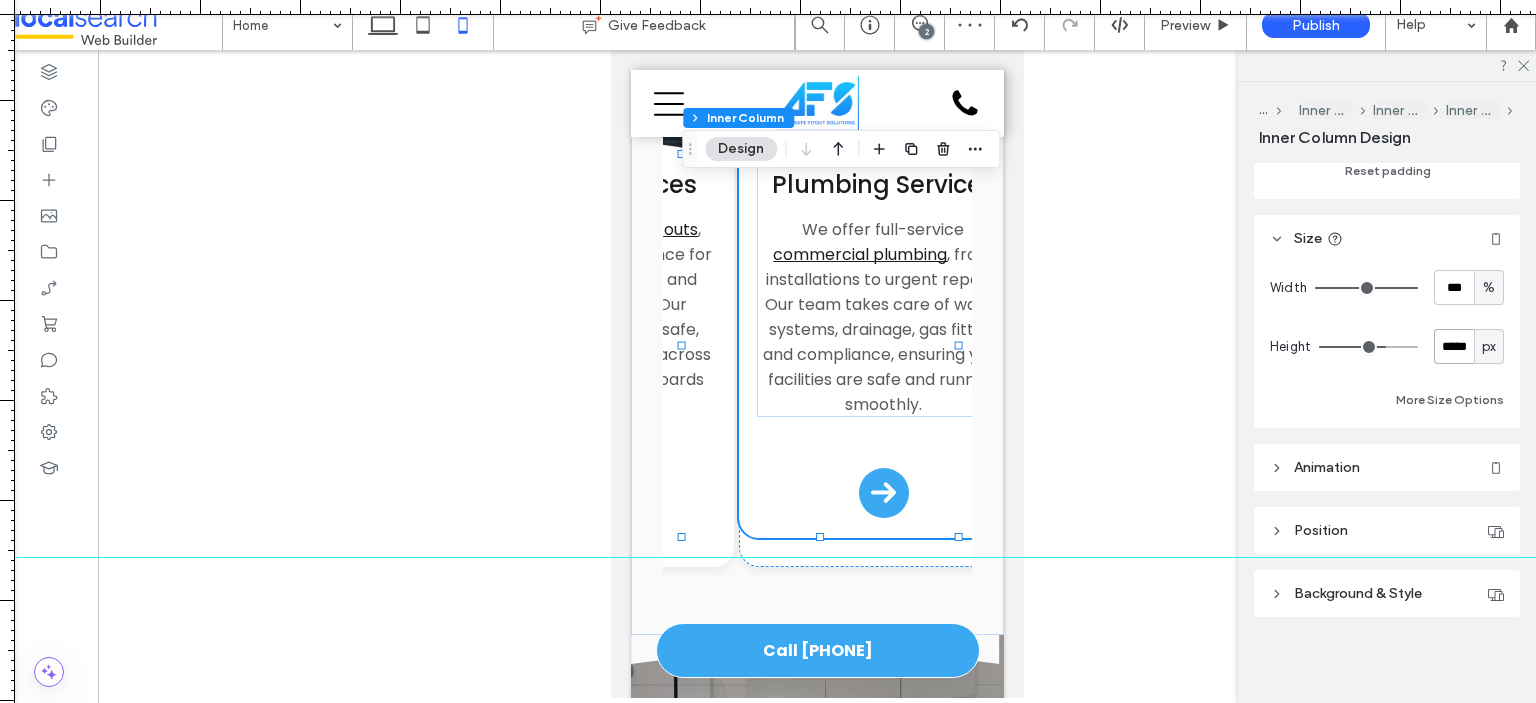 click on "*****" at bounding box center [1454, 346] 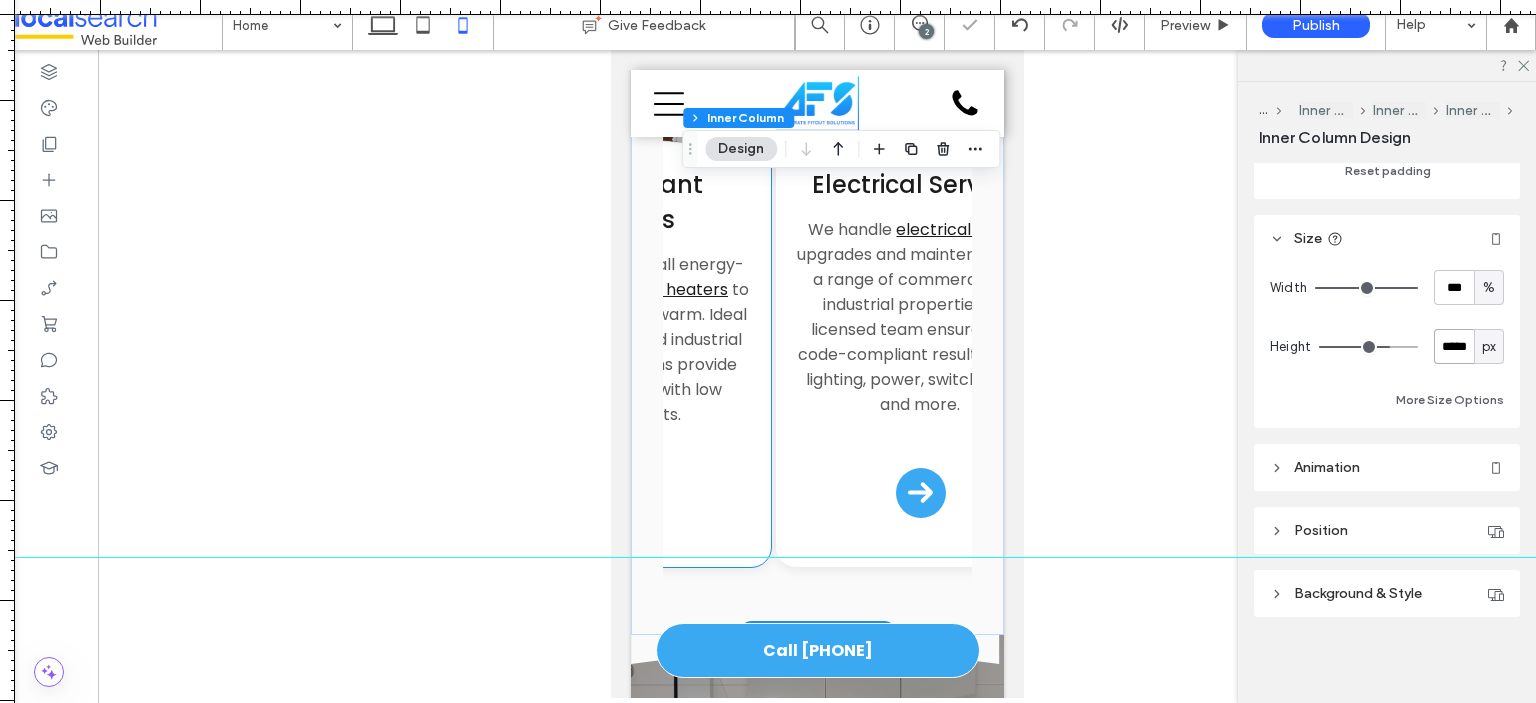 scroll, scrollTop: 0, scrollLeft: 830, axis: horizontal 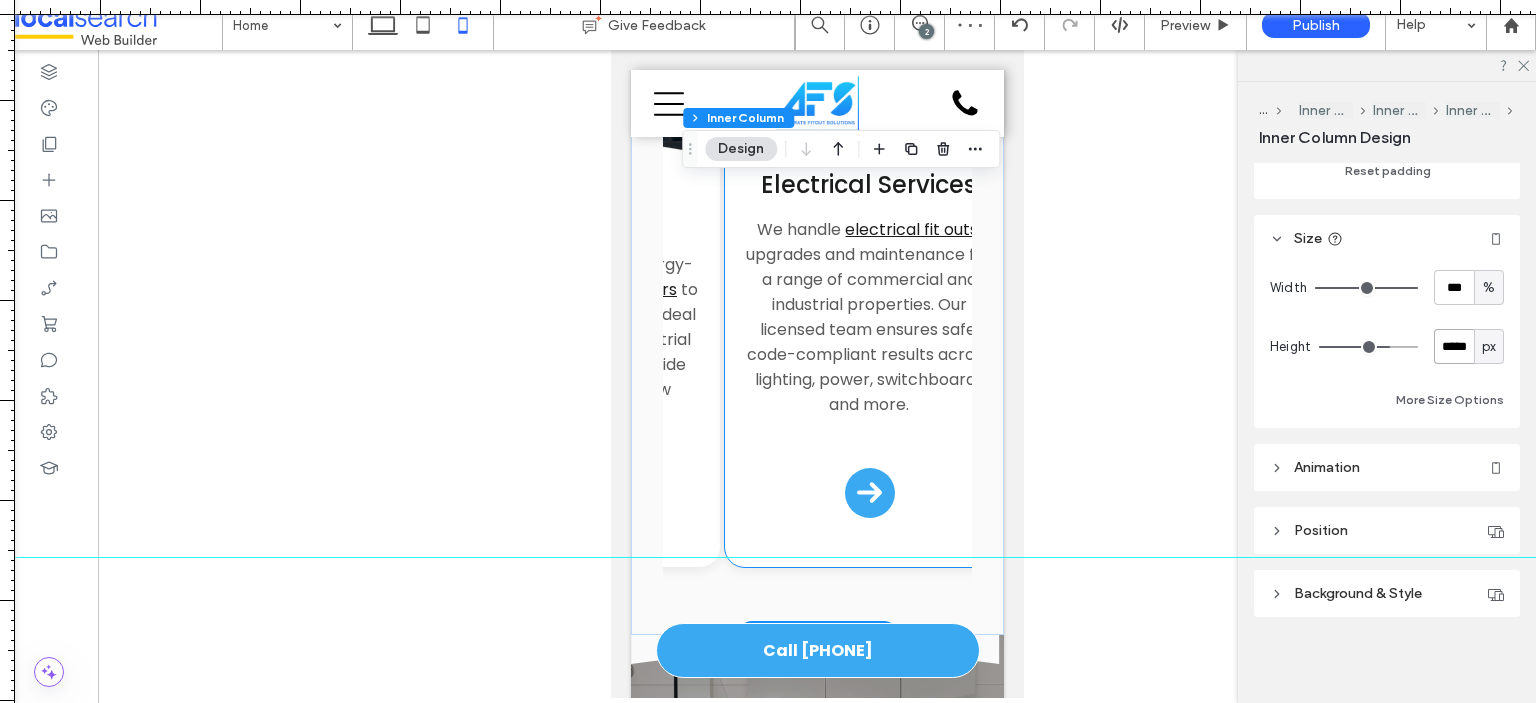 click on "Electrical Services
We handle
electrical fit outs , upgrades and maintenance for a range of commercial and industrial properties. Our licensed team ensures safe, code-compliant results across lighting, power, switchboards and more." at bounding box center (868, 347) 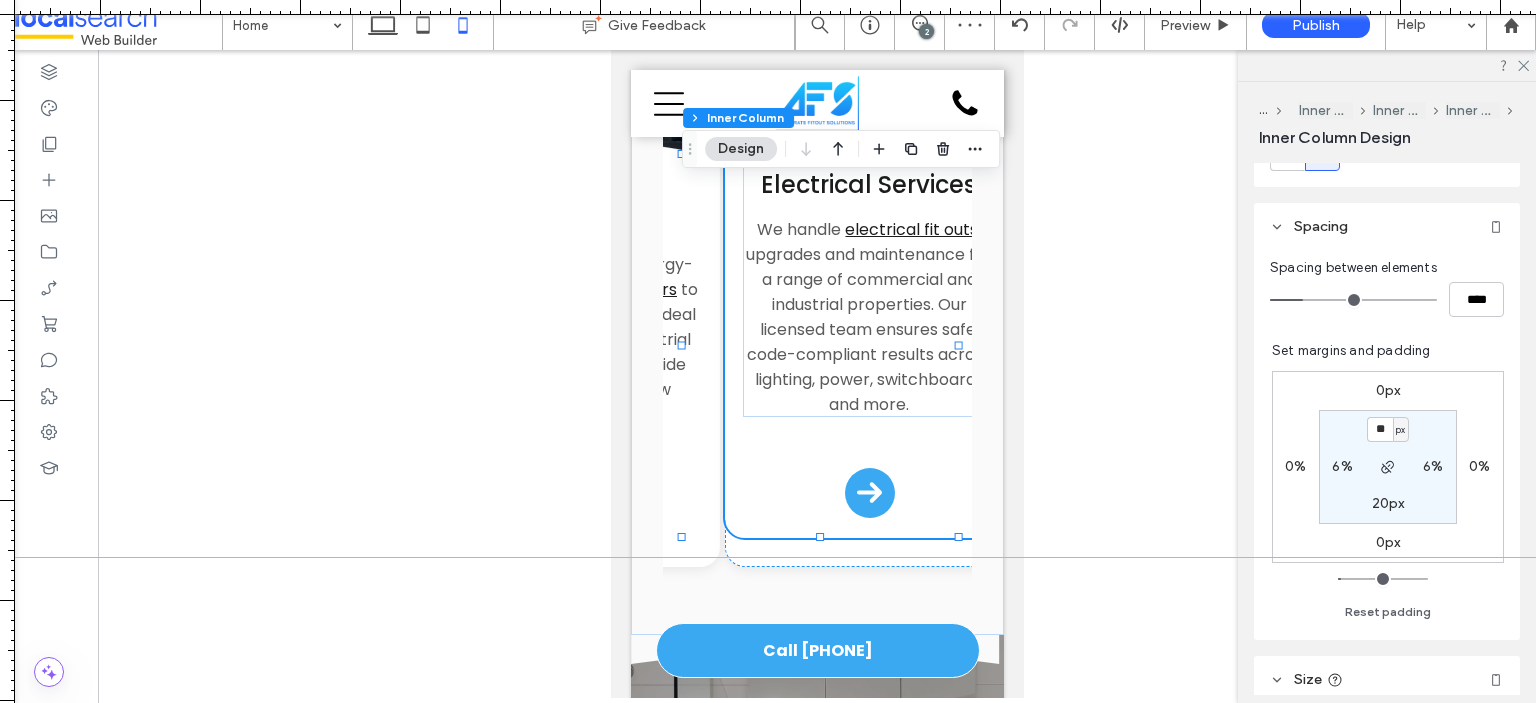 scroll, scrollTop: 855, scrollLeft: 0, axis: vertical 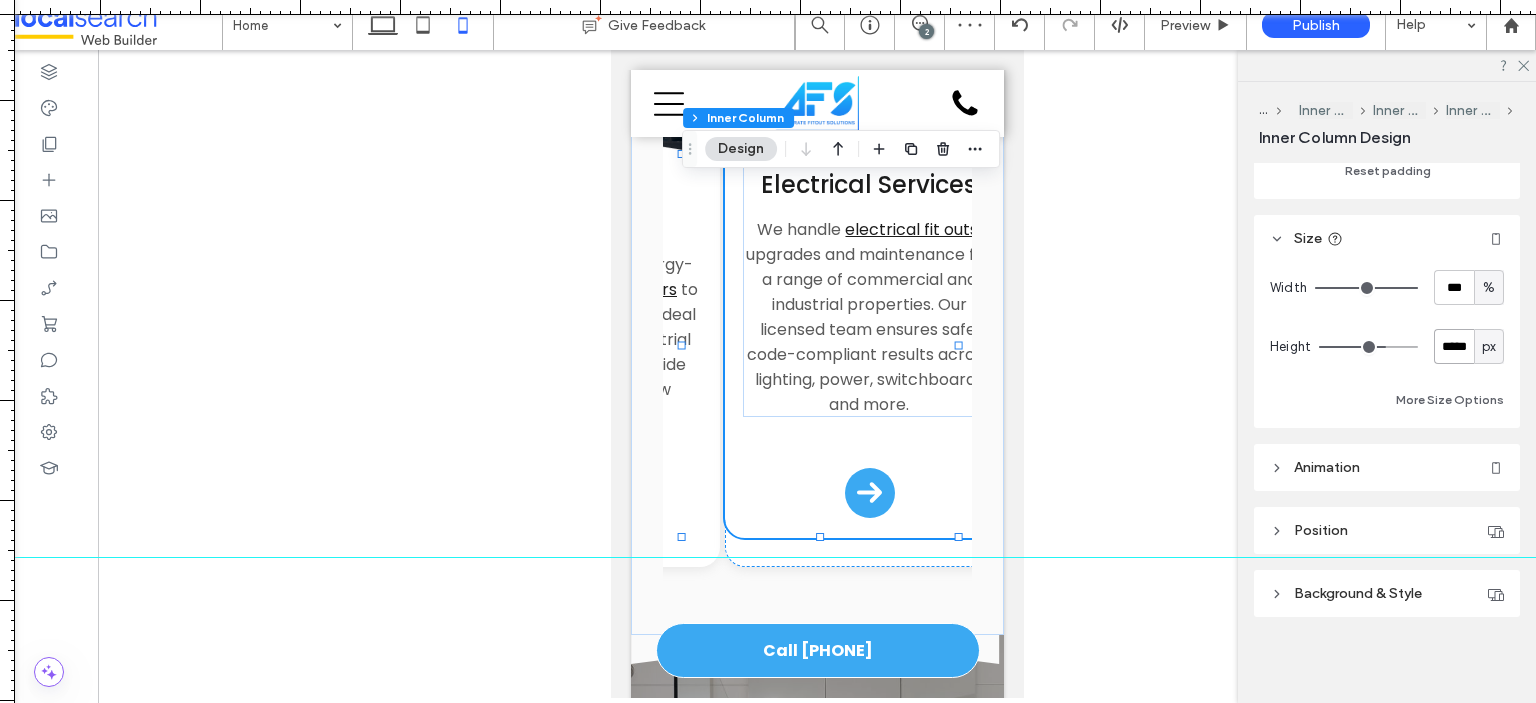 click on "*****" at bounding box center (1454, 346) 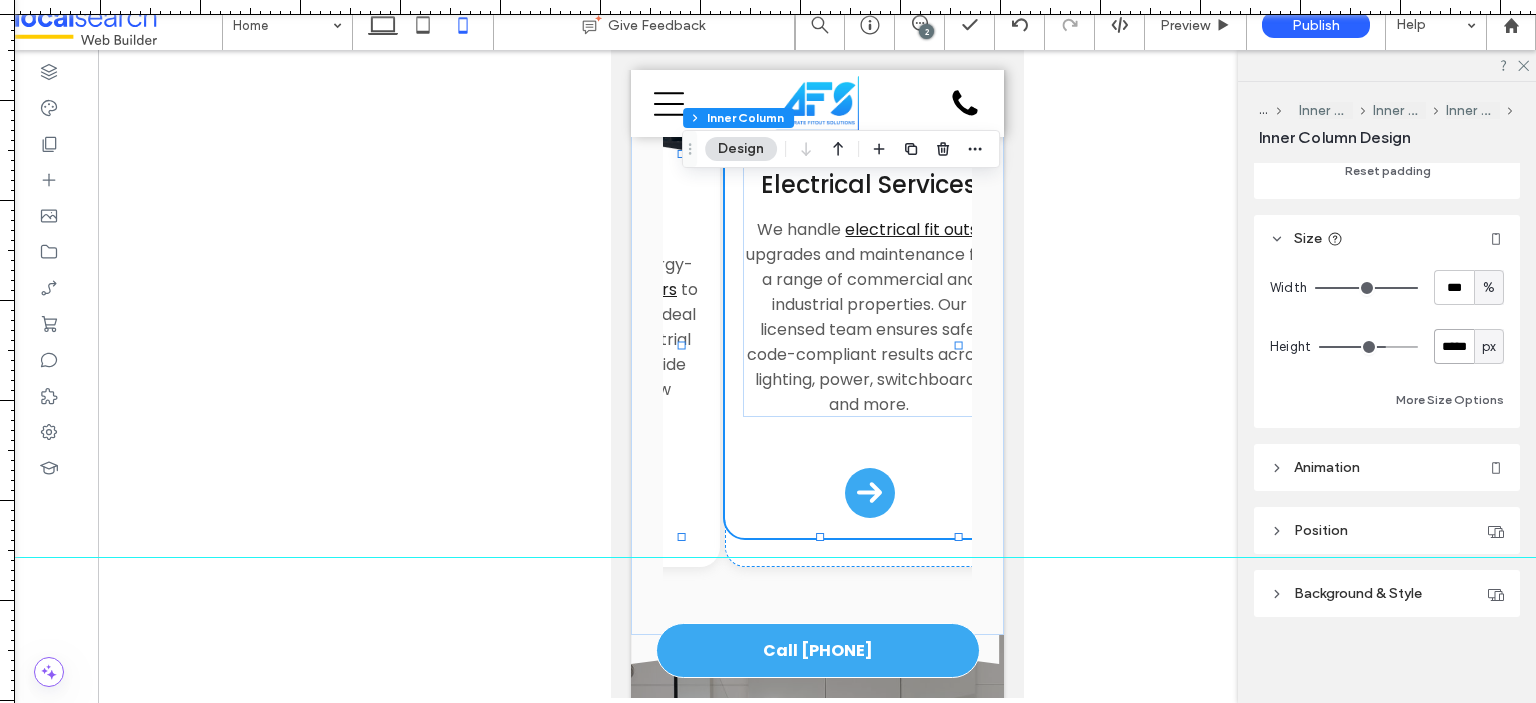type on "*****" 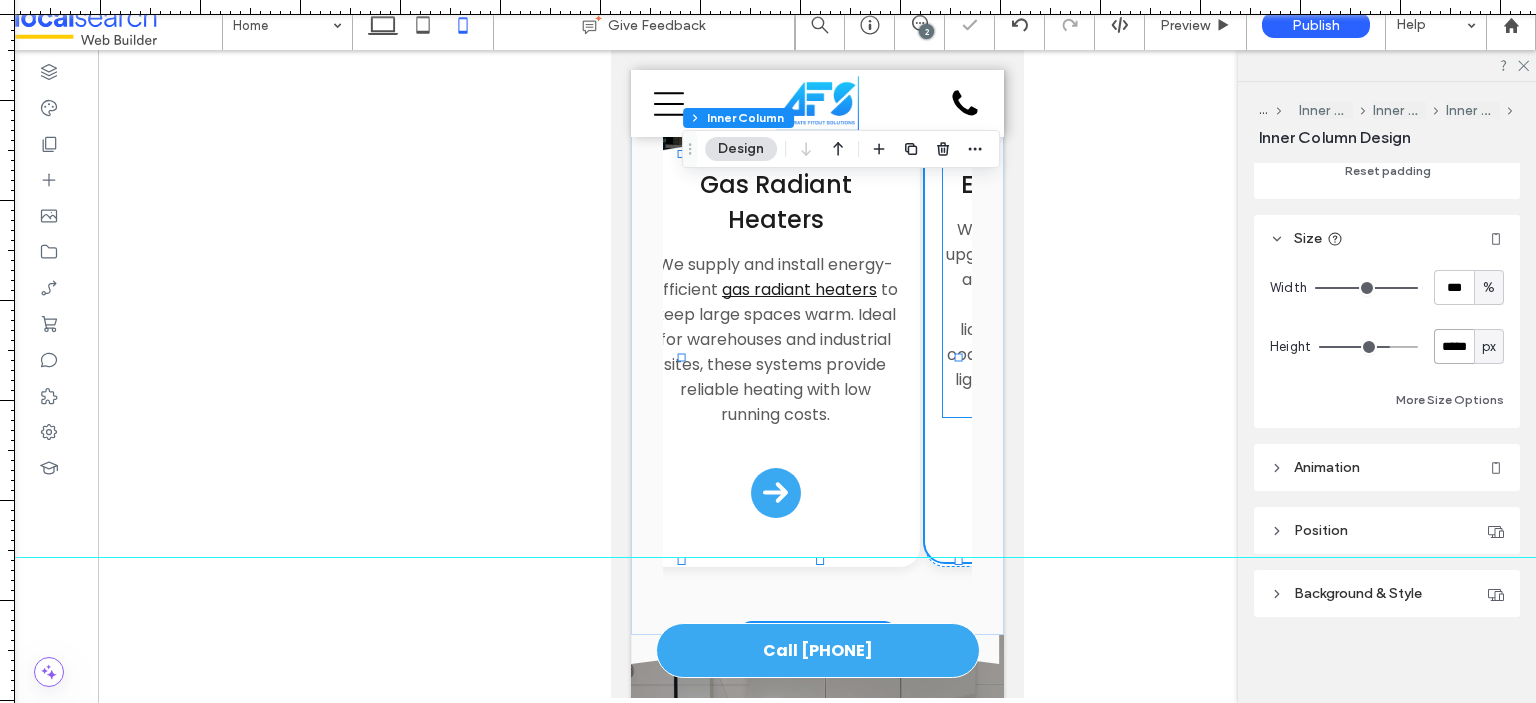 scroll, scrollTop: 0, scrollLeft: 550, axis: horizontal 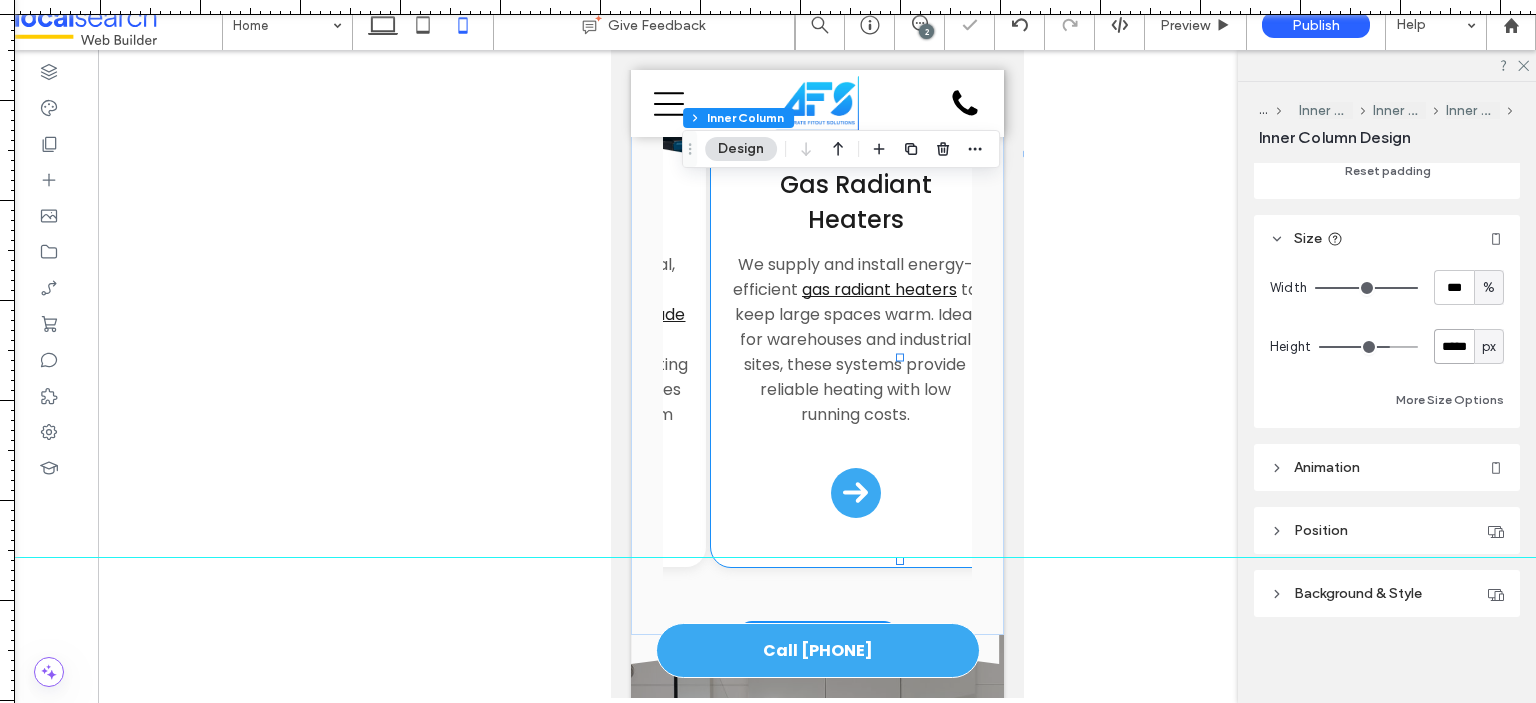 click on "Gas Radiant Heaters
We supply and install energy-efficient
gas radiant heaters   to keep large spaces warm. Ideal for warehouses and industrial sites, these systems provide reliable heating with low running costs." at bounding box center (854, 347) 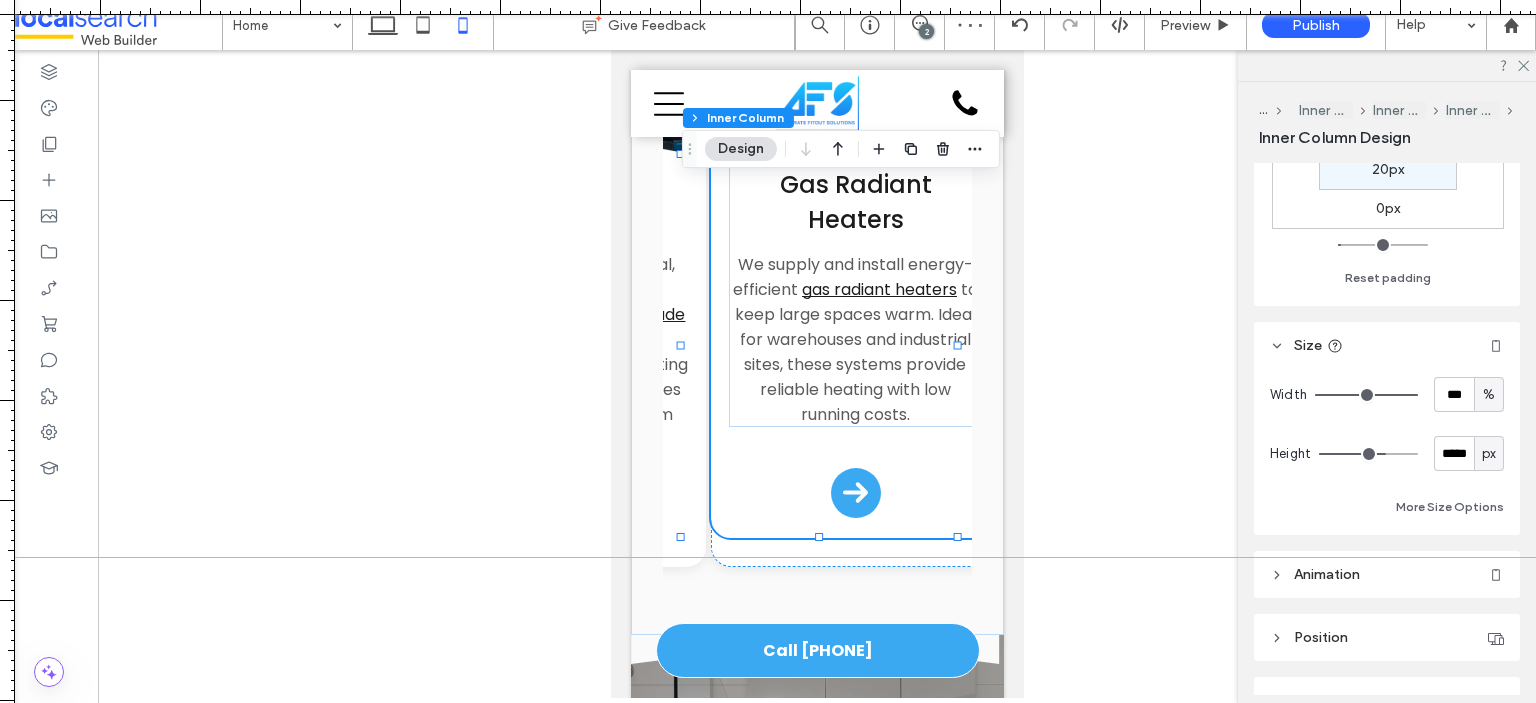 scroll, scrollTop: 855, scrollLeft: 0, axis: vertical 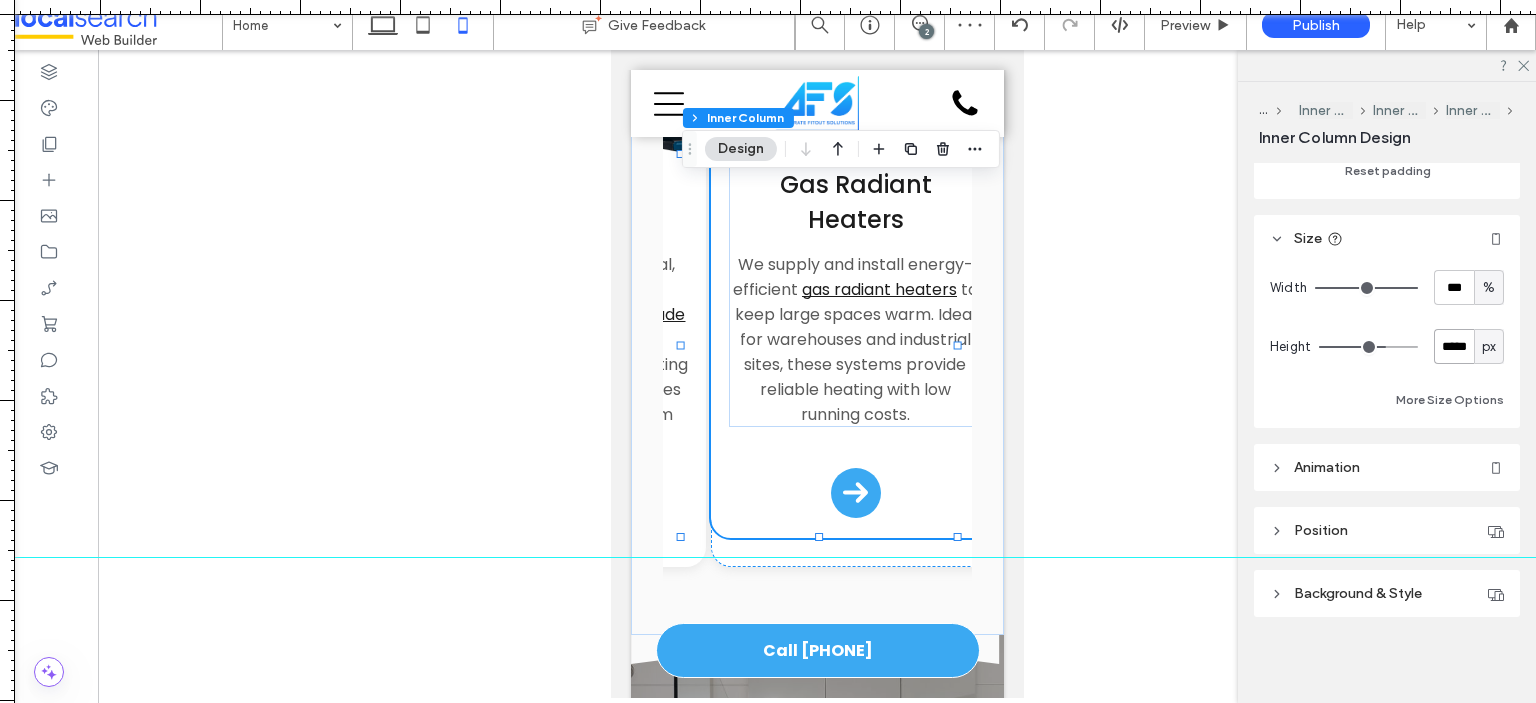 click on "*****" at bounding box center [1454, 346] 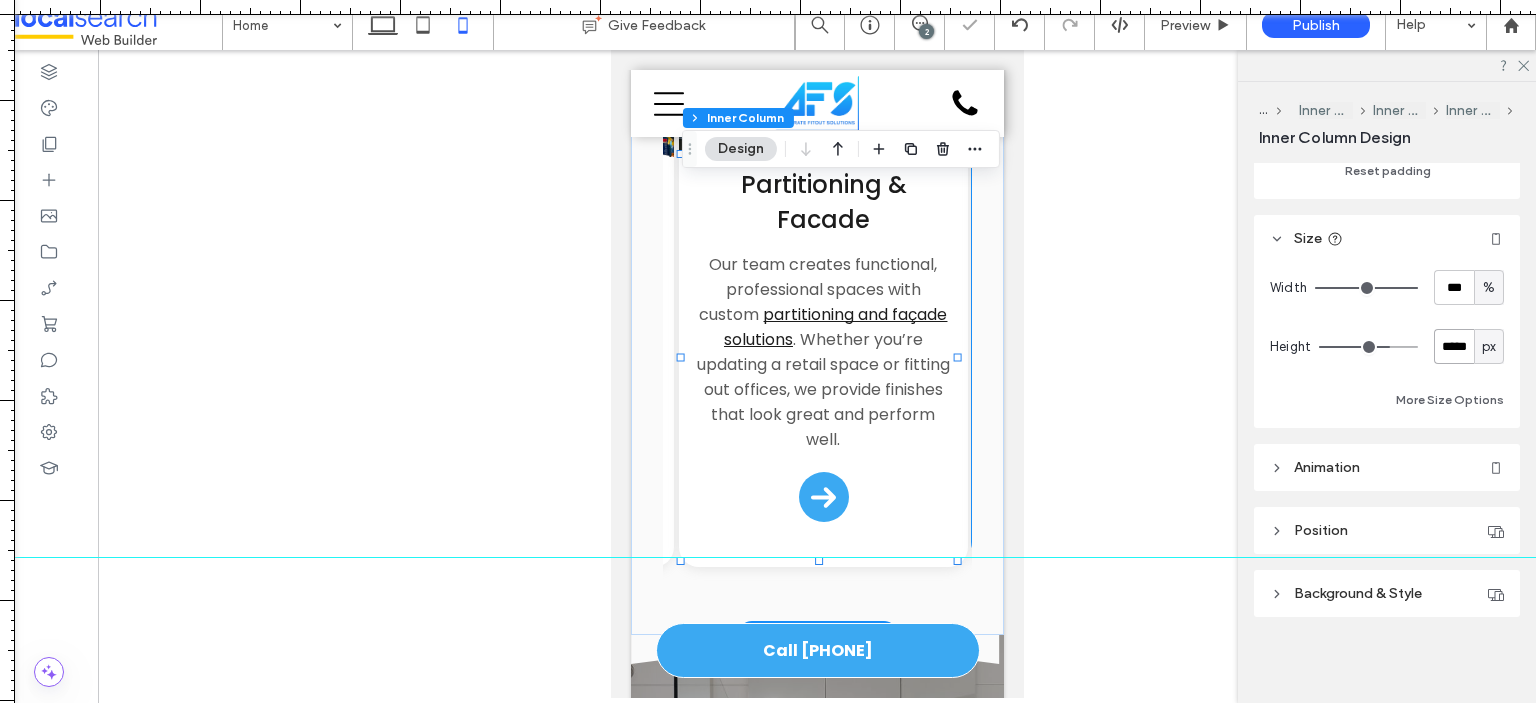 scroll, scrollTop: 0, scrollLeft: 270, axis: horizontal 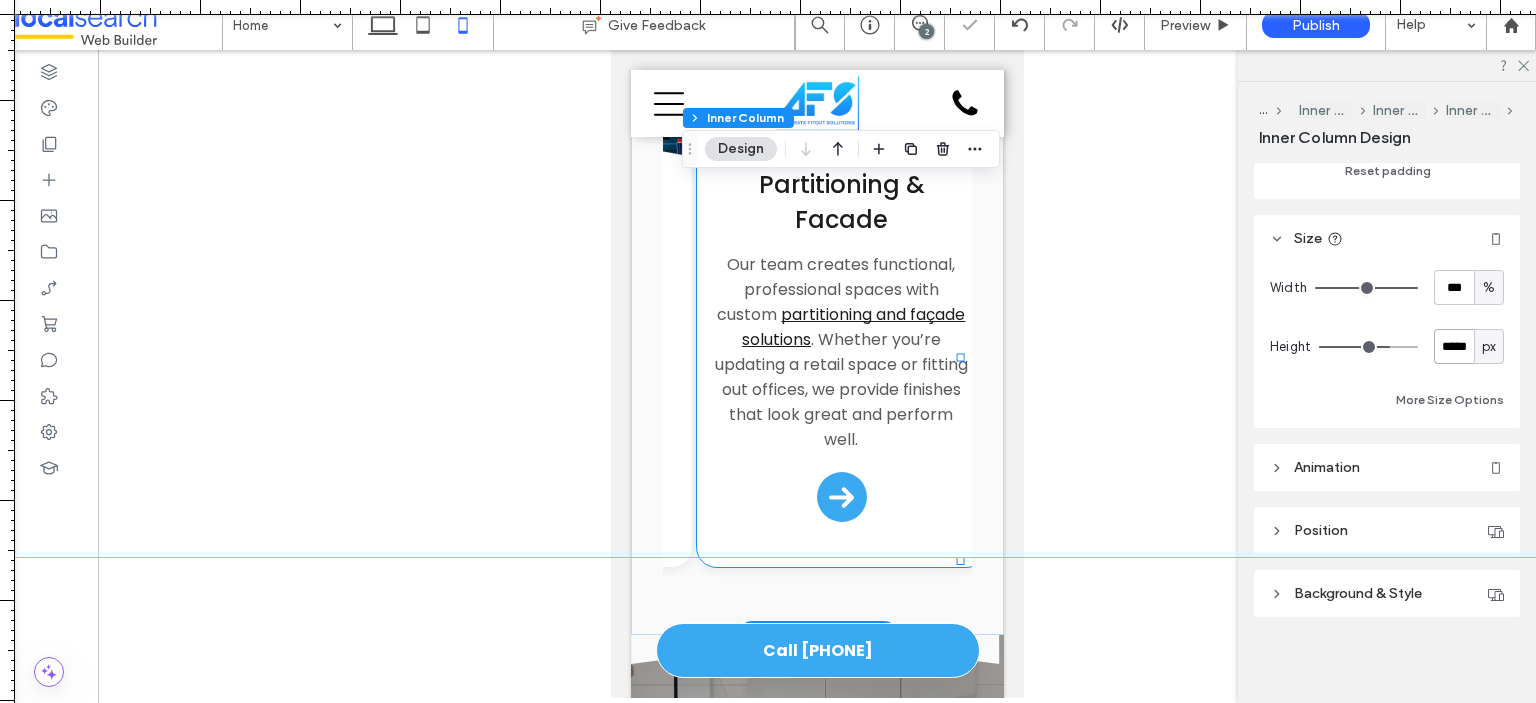 click on "Partitioning & Facade
Our team creates functional, professional spaces with custom
partitioning and façade solutions . Whether you’re updating a retail space or fitting out offices, we provide finishes that look great and perform well." at bounding box center [840, 349] 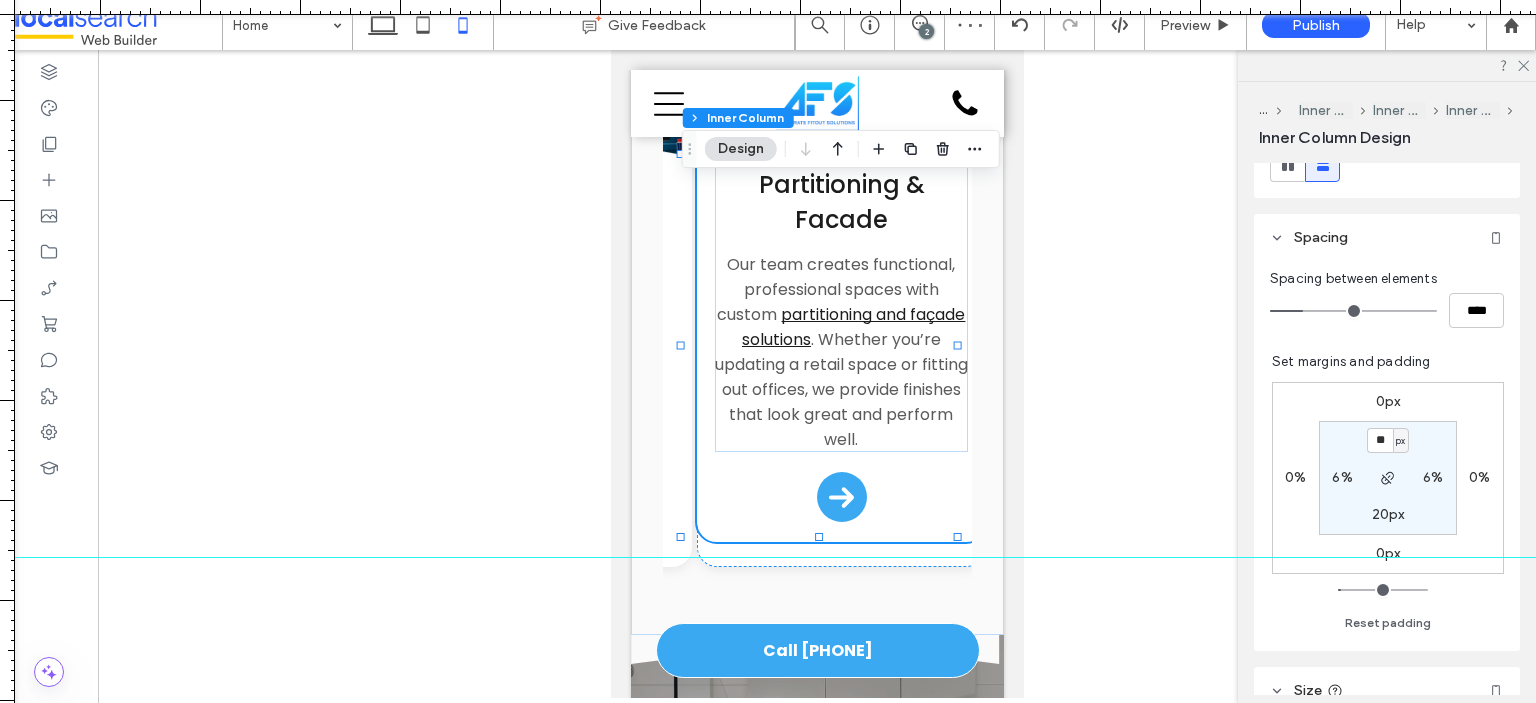 scroll, scrollTop: 855, scrollLeft: 0, axis: vertical 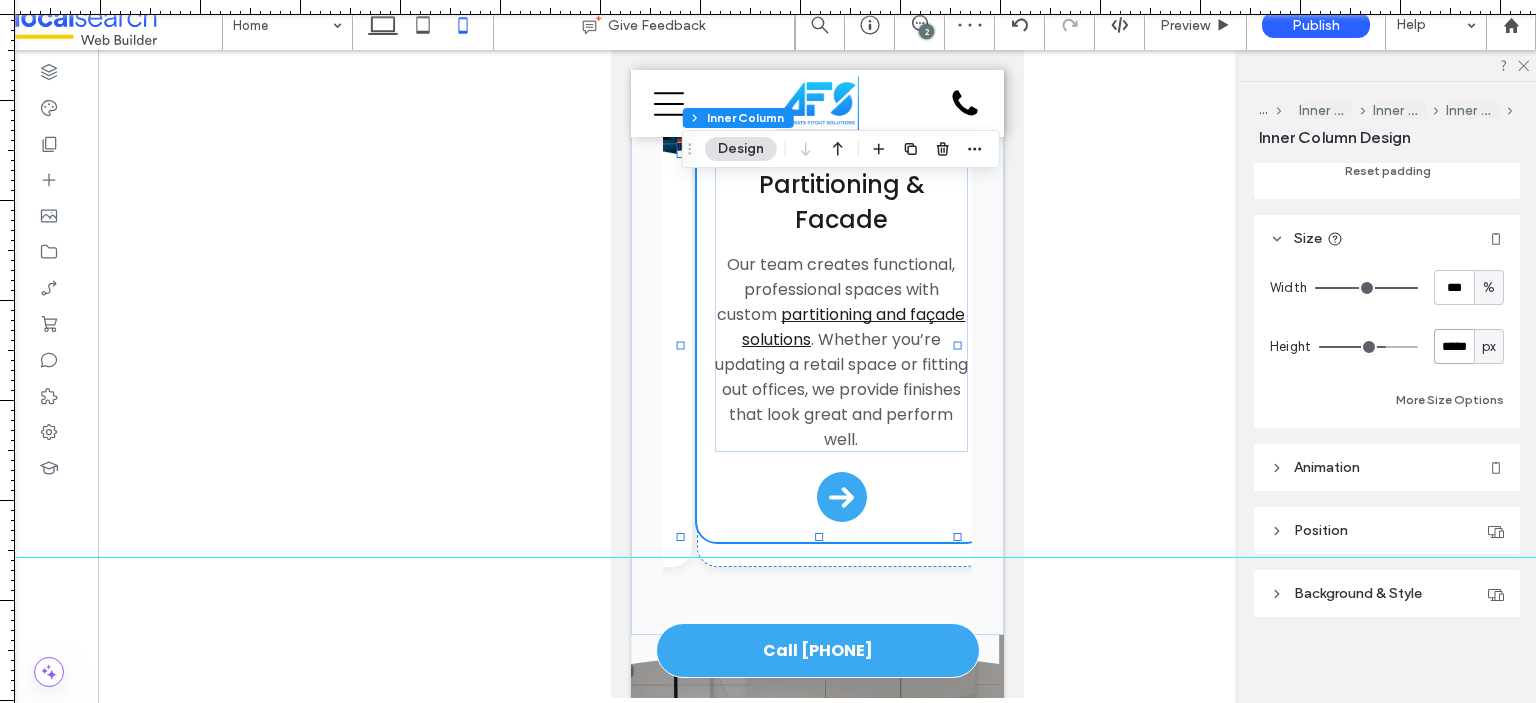 click on "*****" at bounding box center [1454, 346] 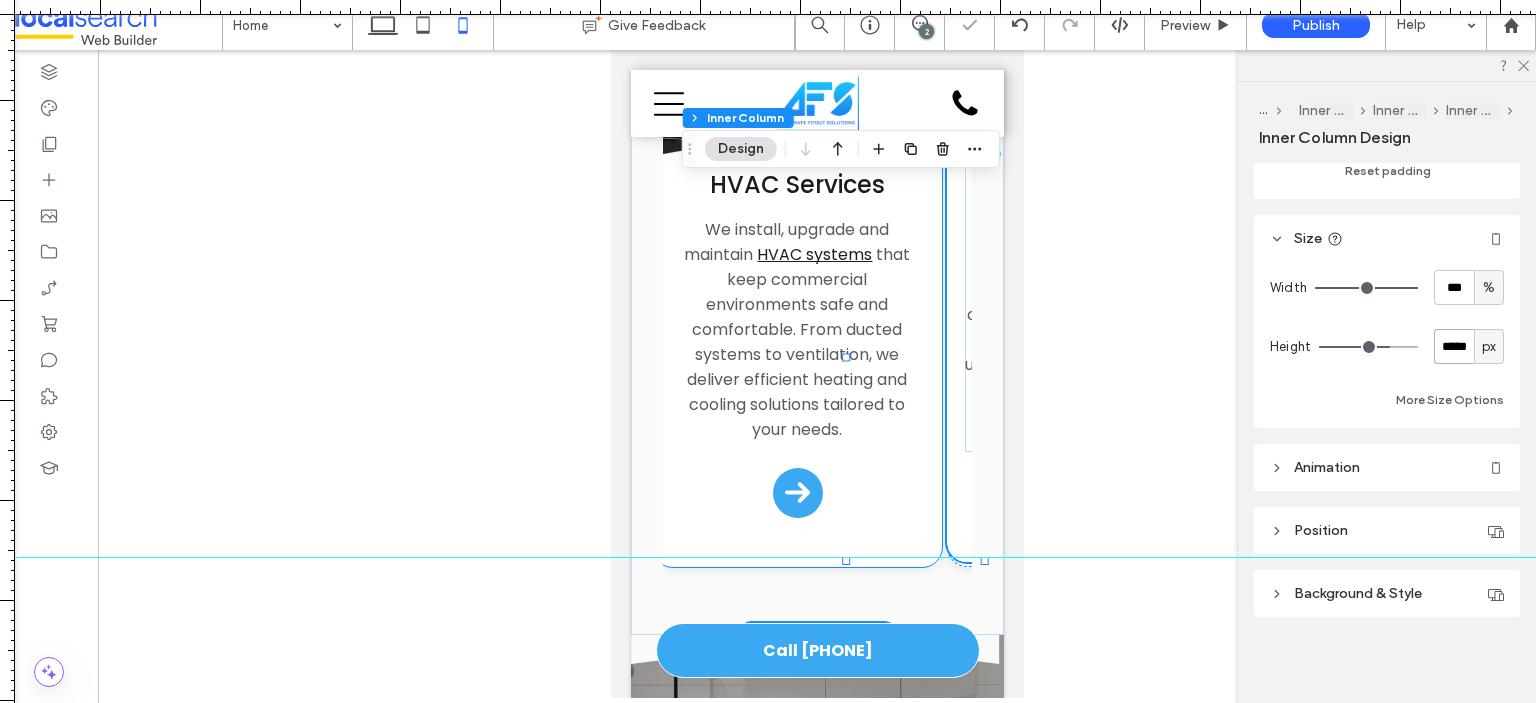 scroll, scrollTop: 0, scrollLeft: 0, axis: both 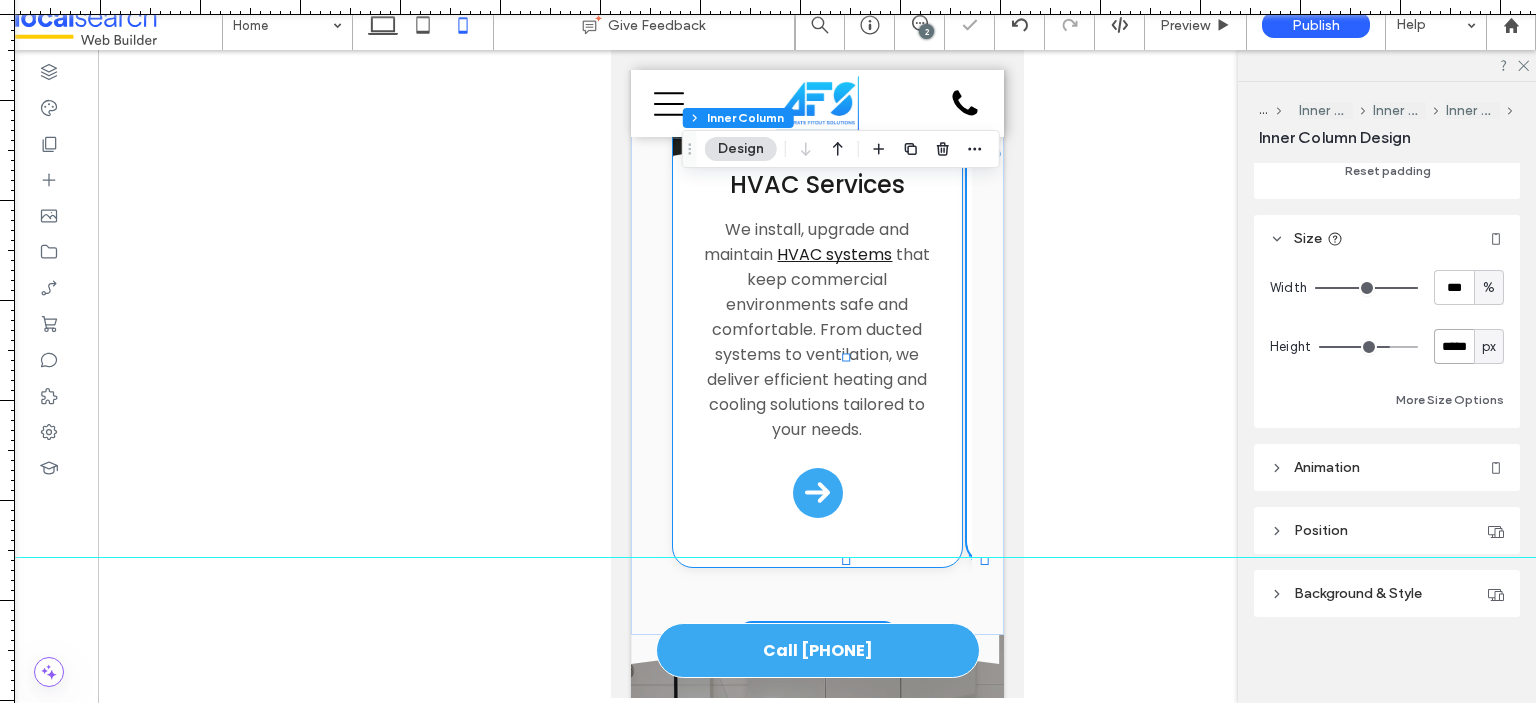 click on "HVAC Services
We install, upgrade and maintain
HVAC systems   that keep commercial environments safe and comfortable. From ducted systems to ventilation, we deliver efficient heating and cooling solutions tailored to your needs." at bounding box center [816, 347] 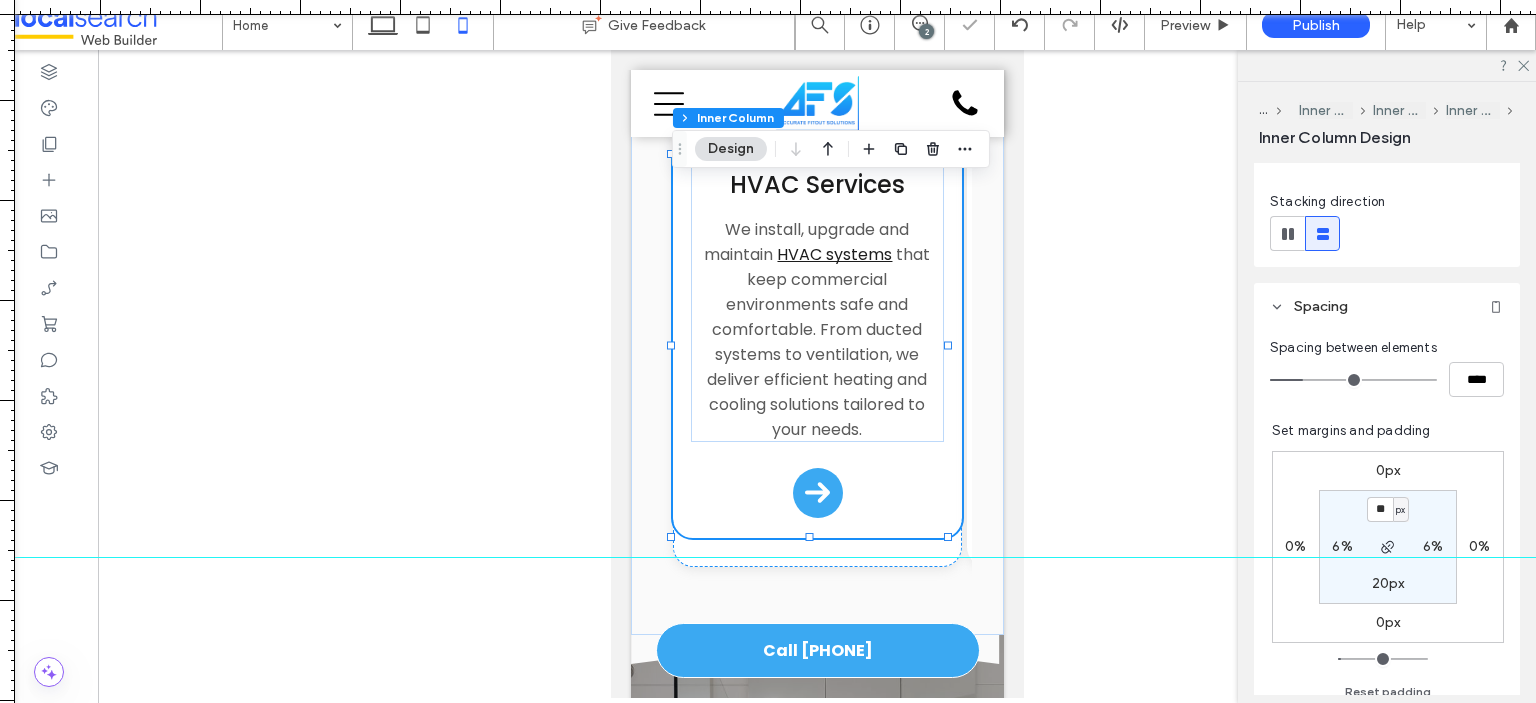 scroll, scrollTop: 855, scrollLeft: 0, axis: vertical 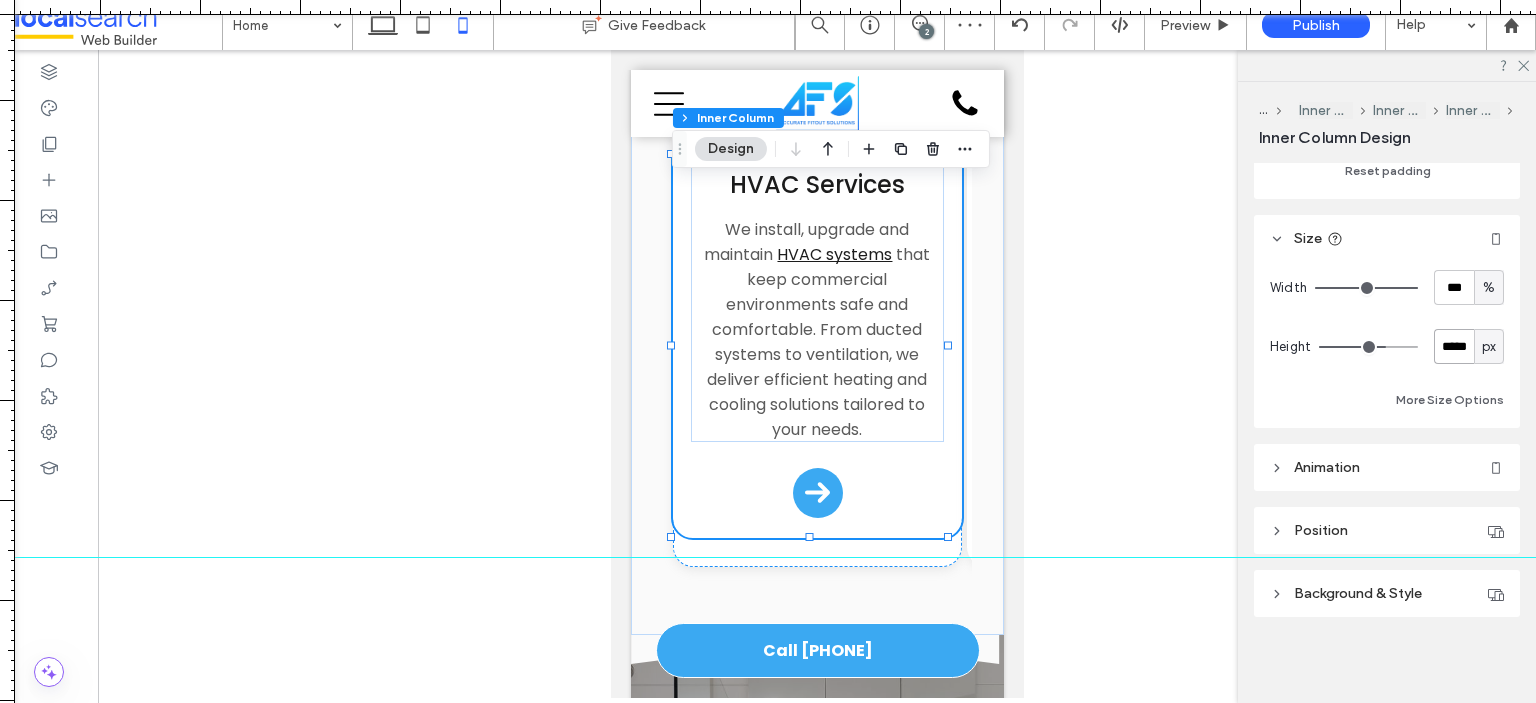 click on "*****" at bounding box center [1454, 346] 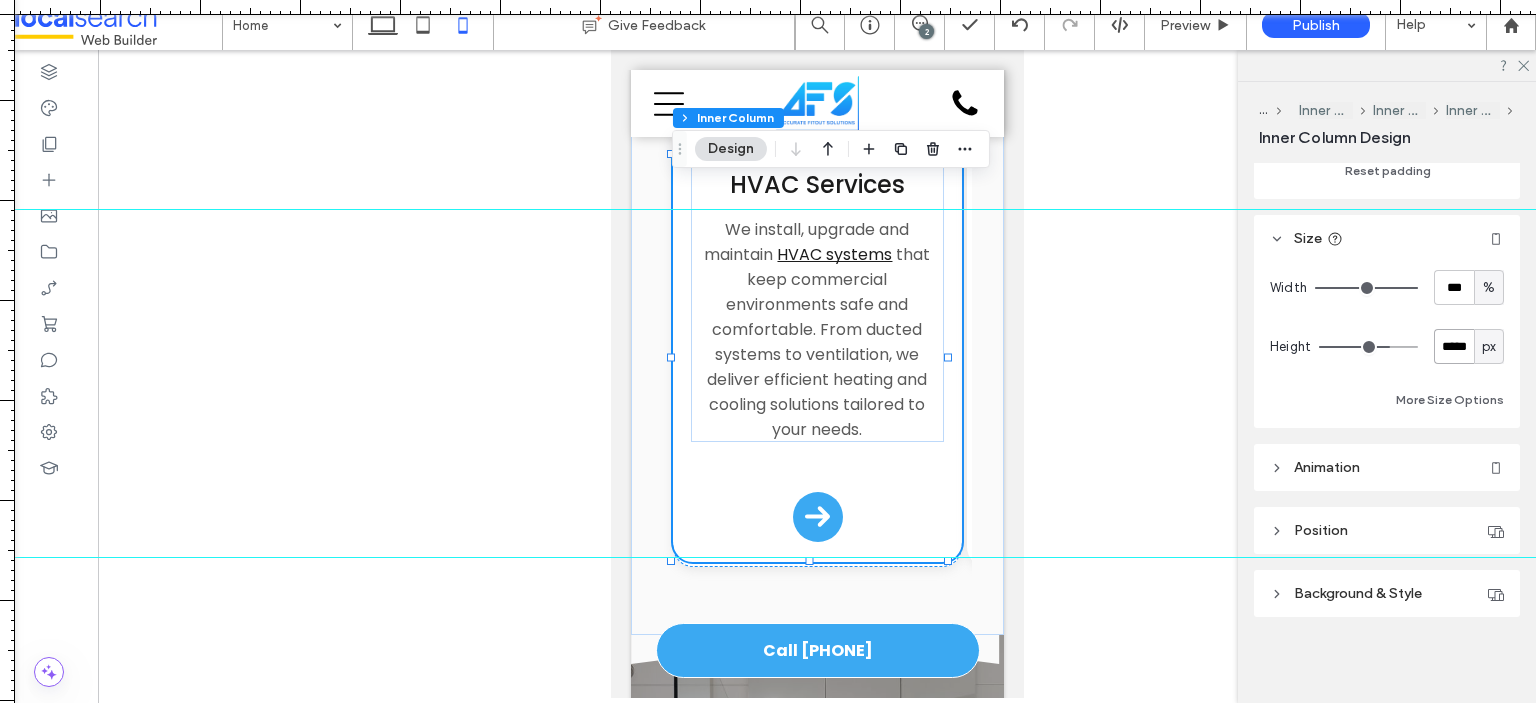 drag, startPoint x: 900, startPoint y: 7, endPoint x: 1027, endPoint y: 209, distance: 238.60637 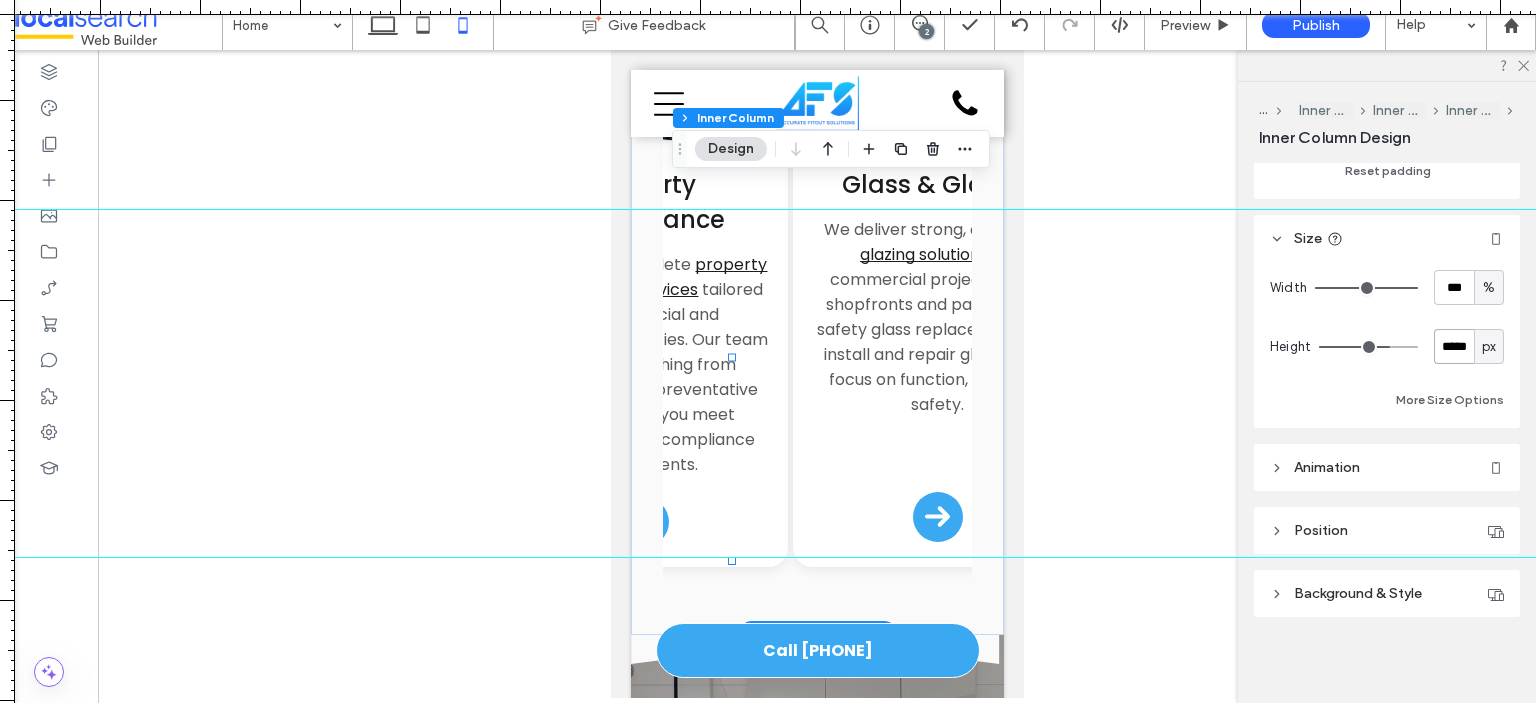 scroll, scrollTop: 0, scrollLeft: 2231, axis: horizontal 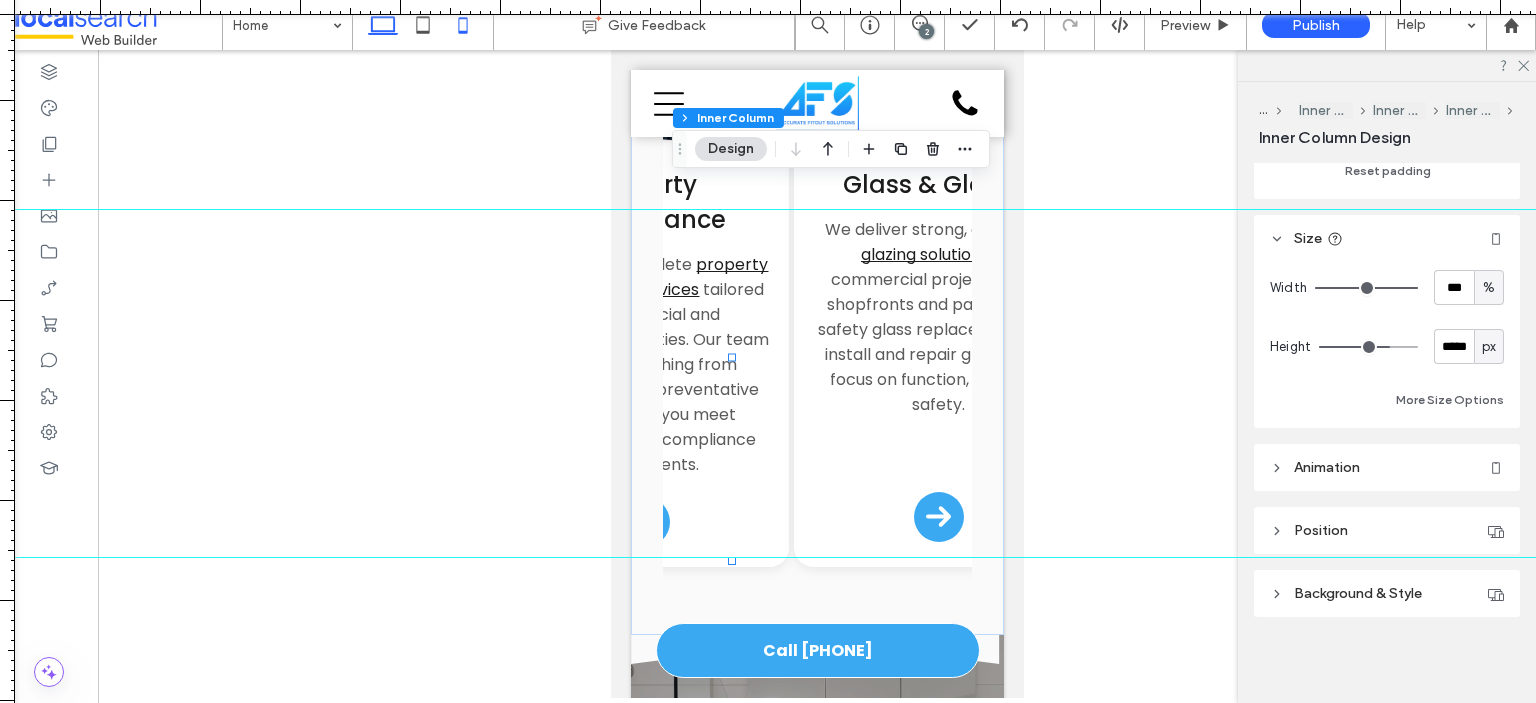 drag, startPoint x: 392, startPoint y: 31, endPoint x: 442, endPoint y: 37, distance: 50.358715 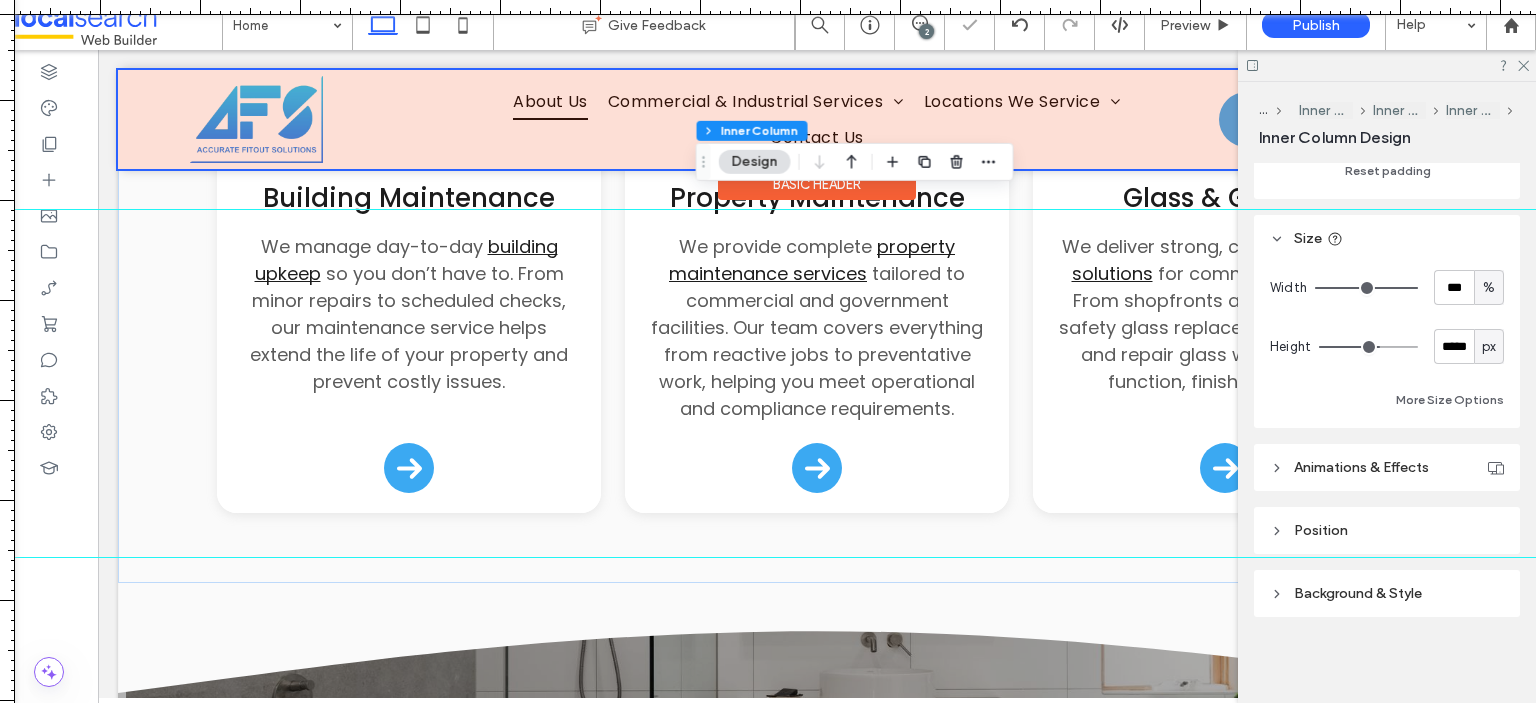 type on "***" 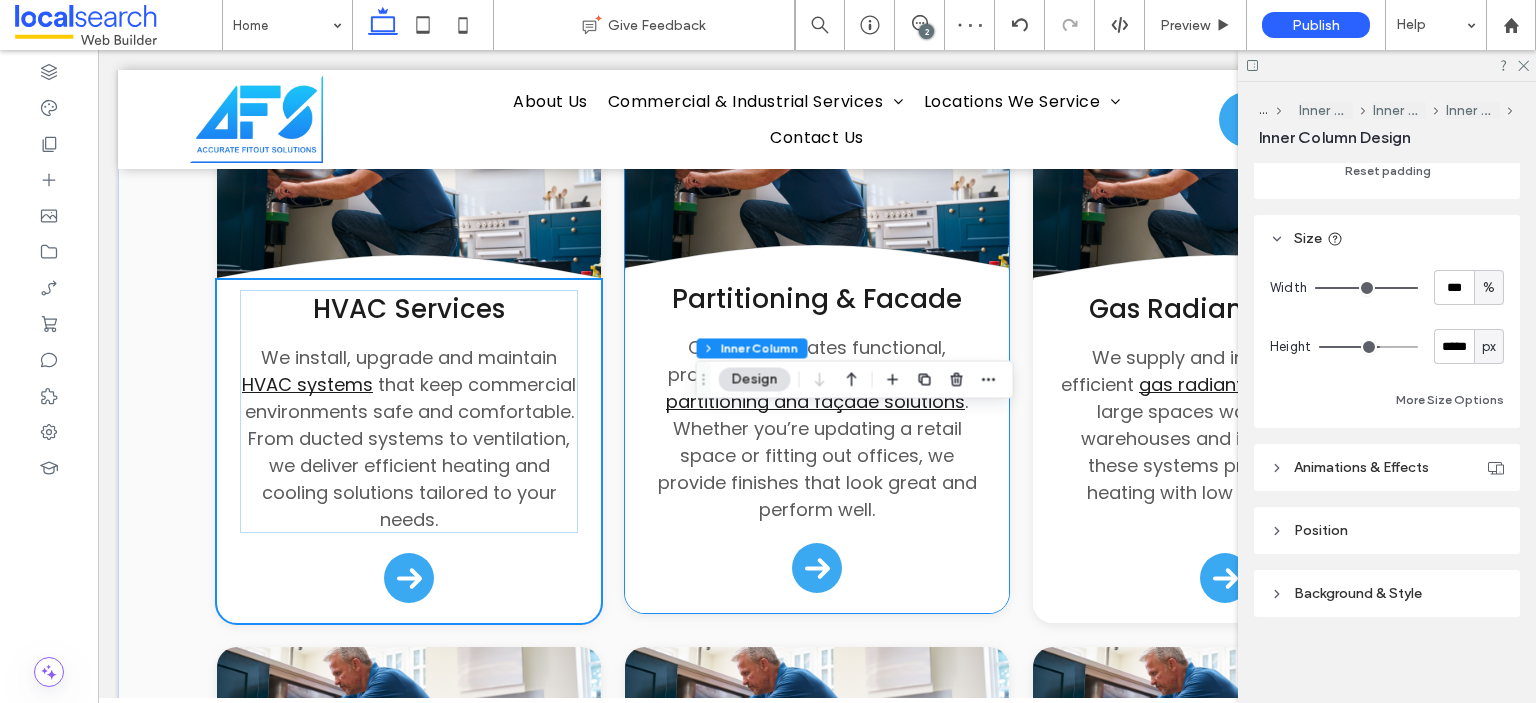 scroll, scrollTop: 2365, scrollLeft: 0, axis: vertical 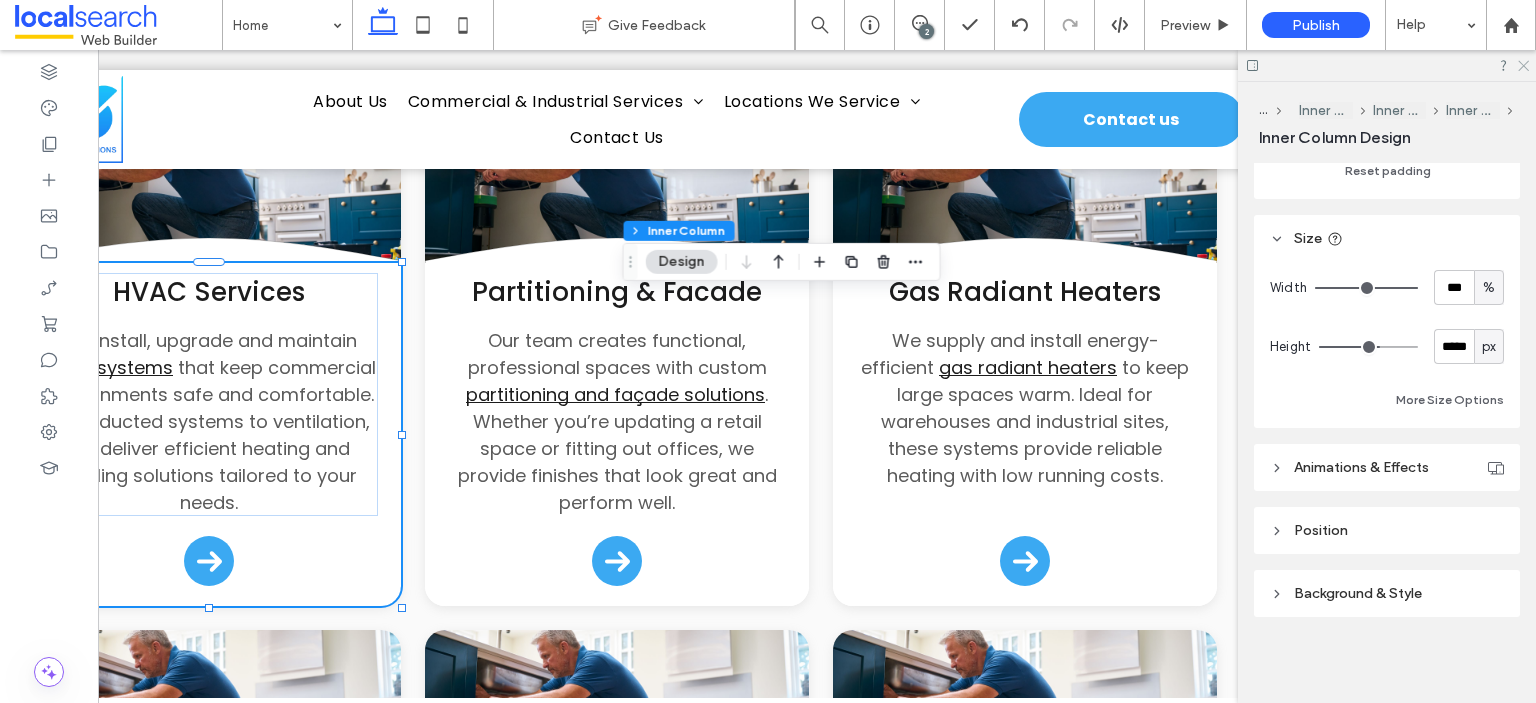 drag, startPoint x: 1523, startPoint y: 64, endPoint x: 1196, endPoint y: 279, distance: 391.34894 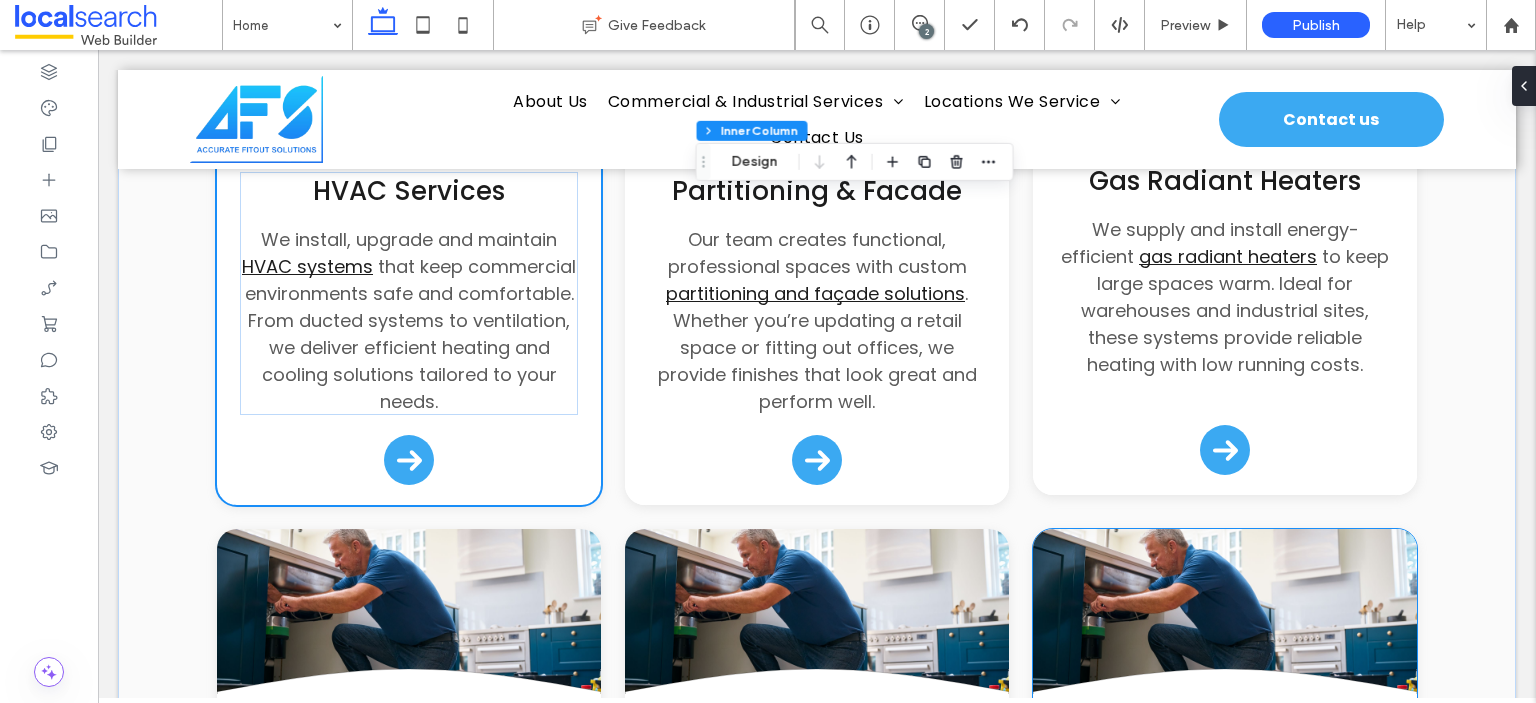 scroll, scrollTop: 2465, scrollLeft: 0, axis: vertical 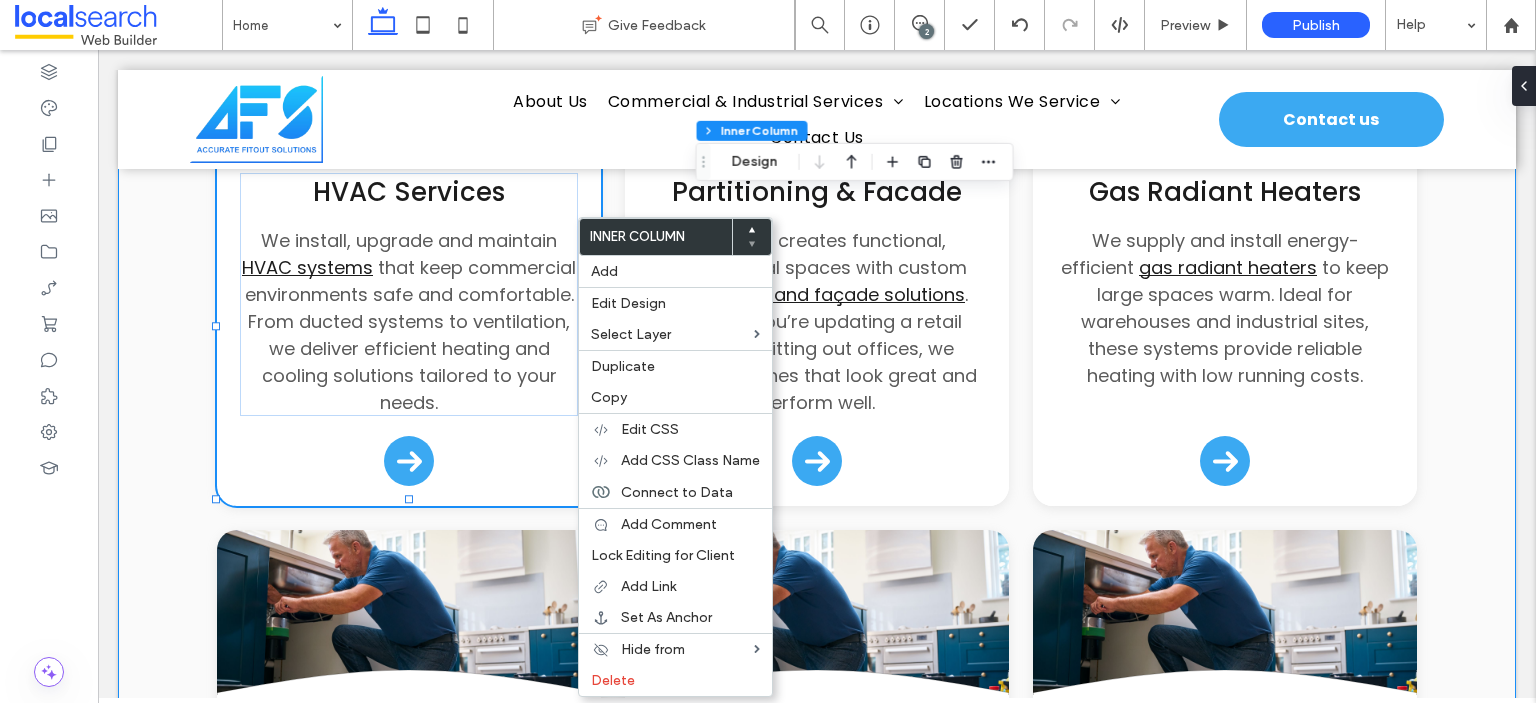 click on "What We Do
Our Fit Out & Maintenance Services
Button
.cls-1-1132603790-1132603790 {
fill: none;
stroke: #000;
}
HVAC Services
We install, upgrade and maintain
HVAC systems   that keep commercial environments safe and comfortable. From ducted systems to ventilation, we deliver efficient heating and cooling solutions tailored to your needs.
Button
.cls-1-1132603790-1132603790 {
fill: none;
stroke: #000;
}
Partitioning & Facade
Our team creates functional, professional spaces with custom
partitioning and façade solutions" at bounding box center [817, 705] 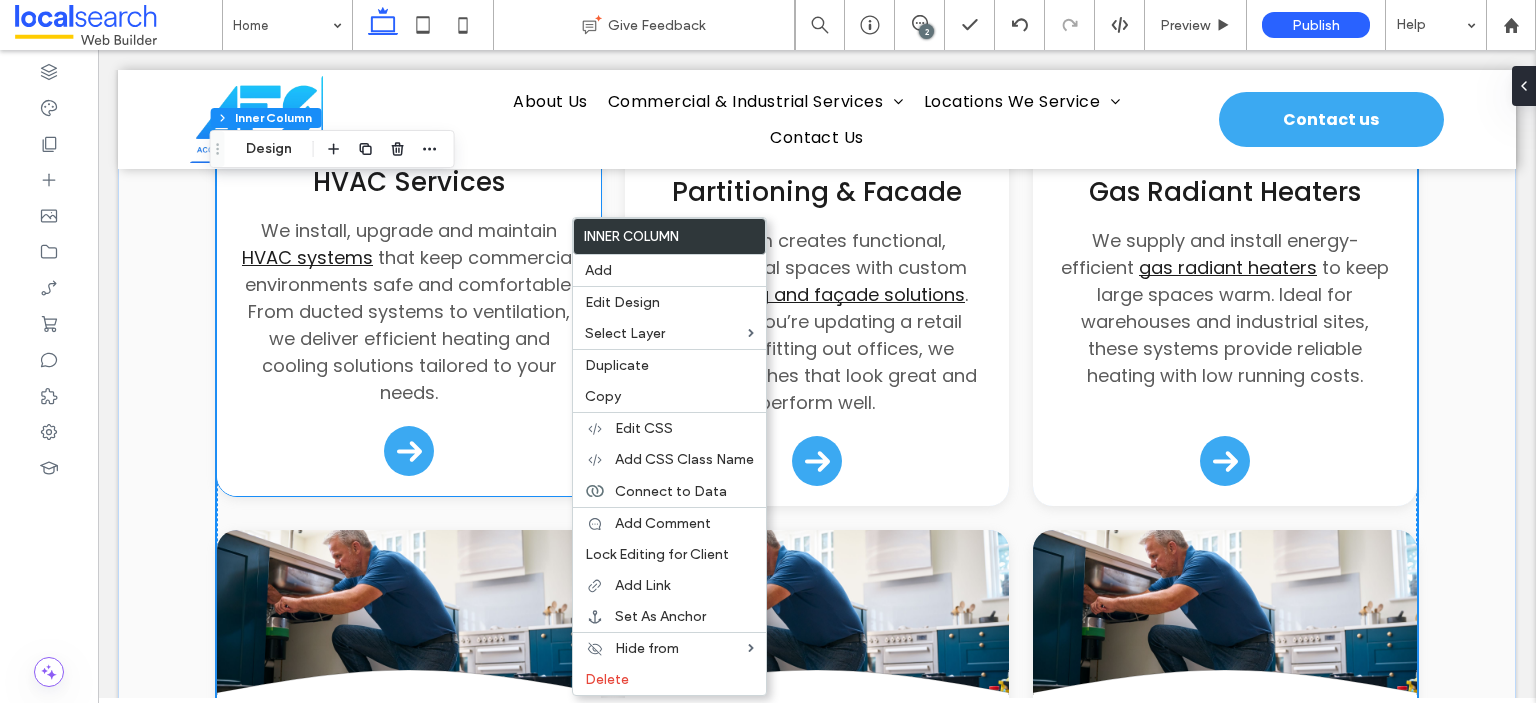 click on "HVAC Services
We install, upgrade and maintain
HVAC systems   that keep commercial environments safe and comfortable. From ducted systems to ventilation, we deliver efficient heating and cooling solutions tailored to your needs." at bounding box center [409, 325] 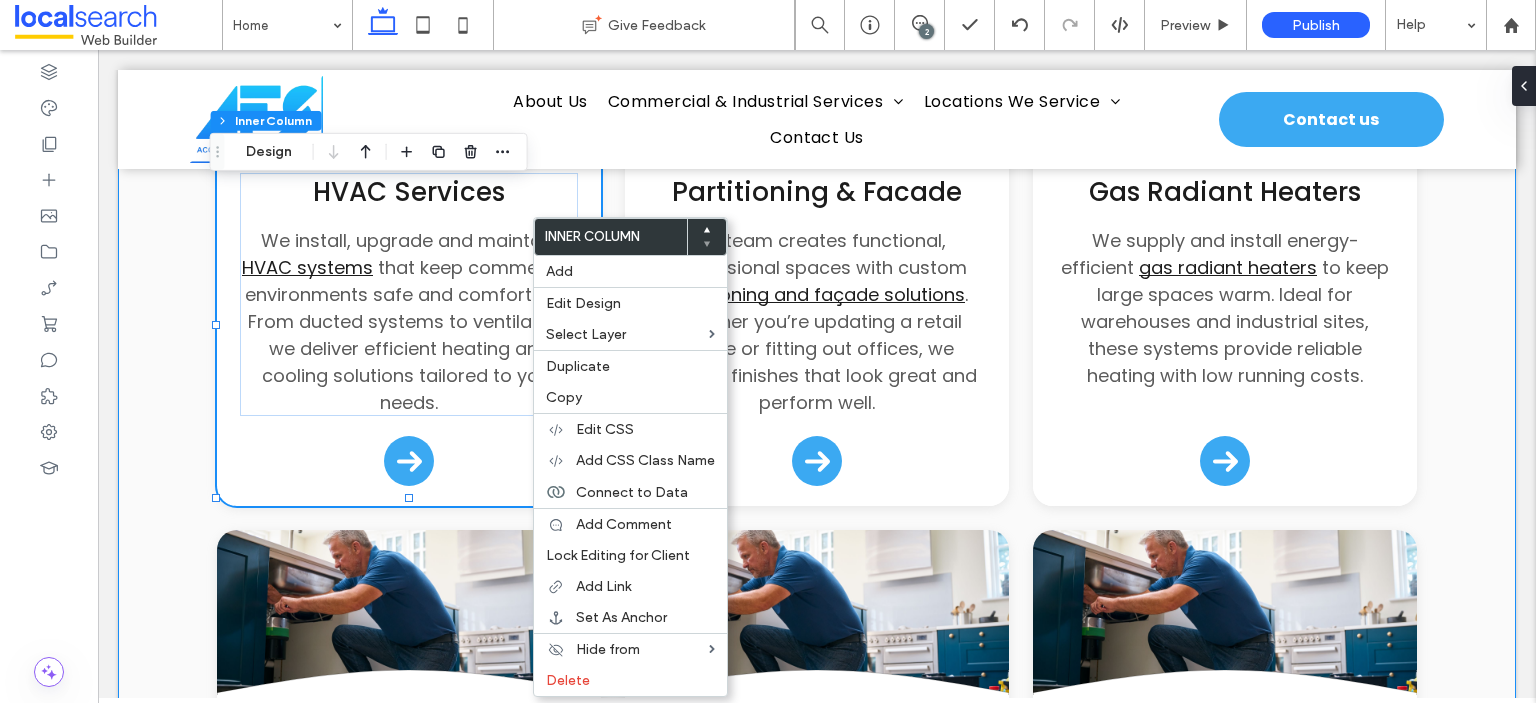 click on "What We Do
Our Fit Out & Maintenance Services
Button
.cls-1-1132603790-1132603790 {
fill: none;
stroke: #000;
}
HVAC Services
We install, upgrade and maintain
HVAC systems   that keep commercial environments safe and comfortable. From ducted systems to ventilation, we deliver efficient heating and cooling solutions tailored to your needs.
Button
.cls-1-1132603790-1132603790 {
fill: none;
stroke: #000;
}
Partitioning & Facade
Our team creates functional, professional spaces with custom
partitioning and façade solutions" at bounding box center (817, 705) 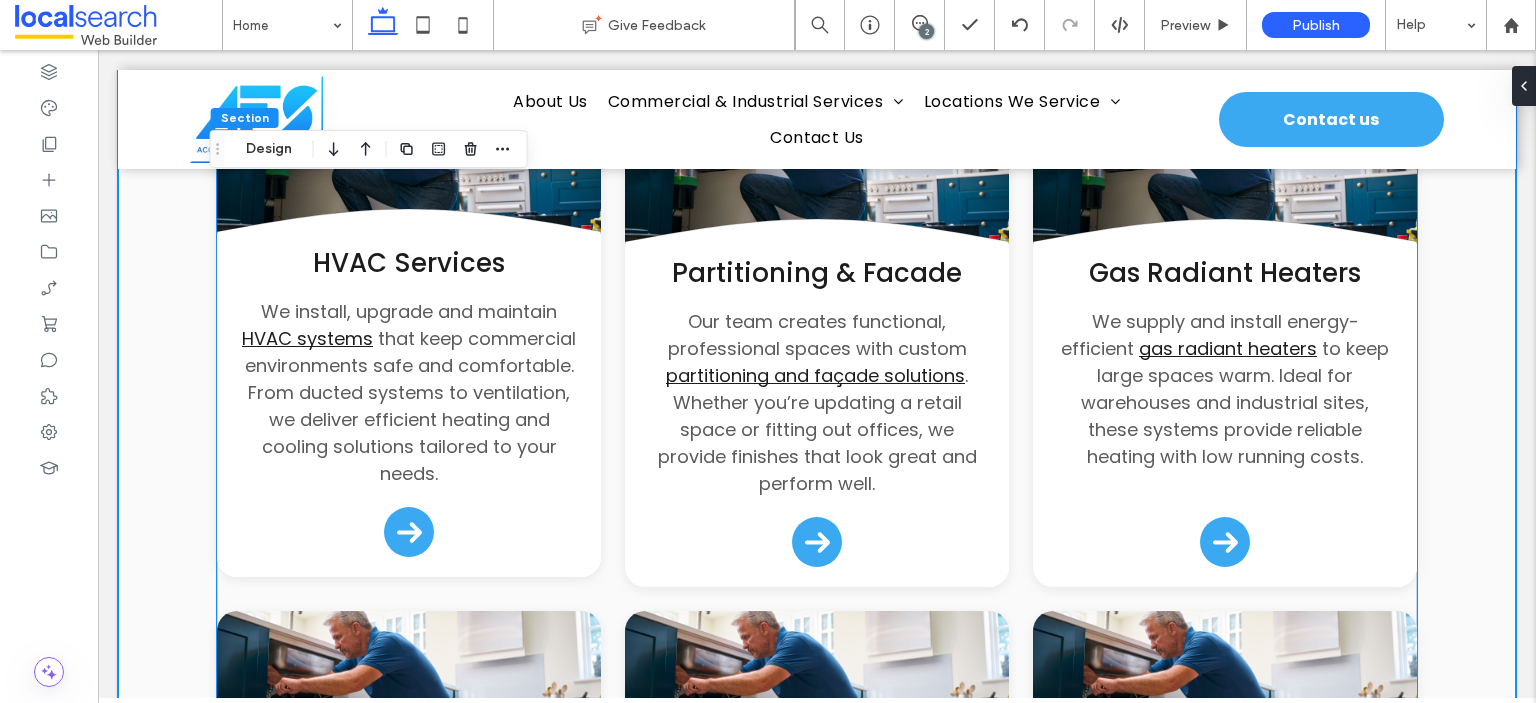 scroll, scrollTop: 2265, scrollLeft: 0, axis: vertical 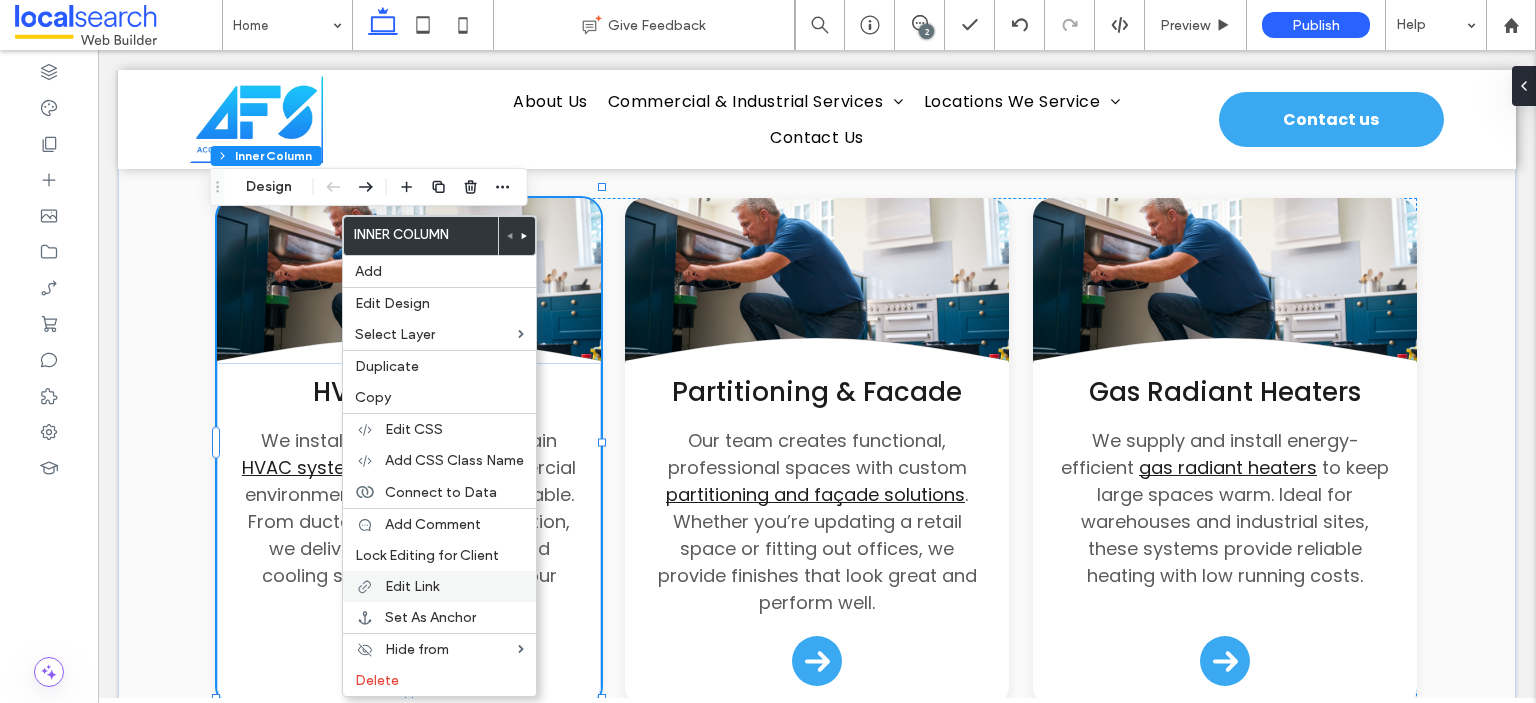 click on "Edit Link" at bounding box center [412, 586] 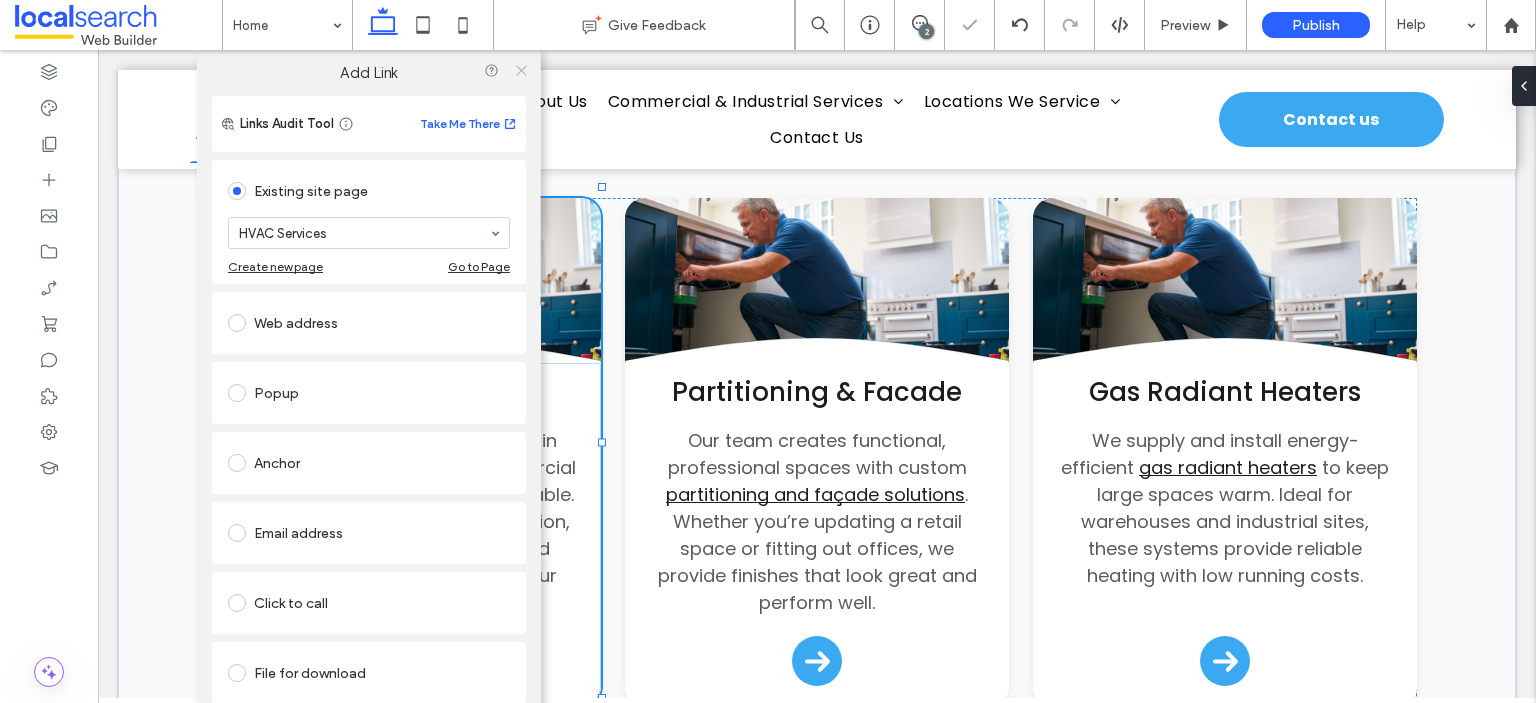 click 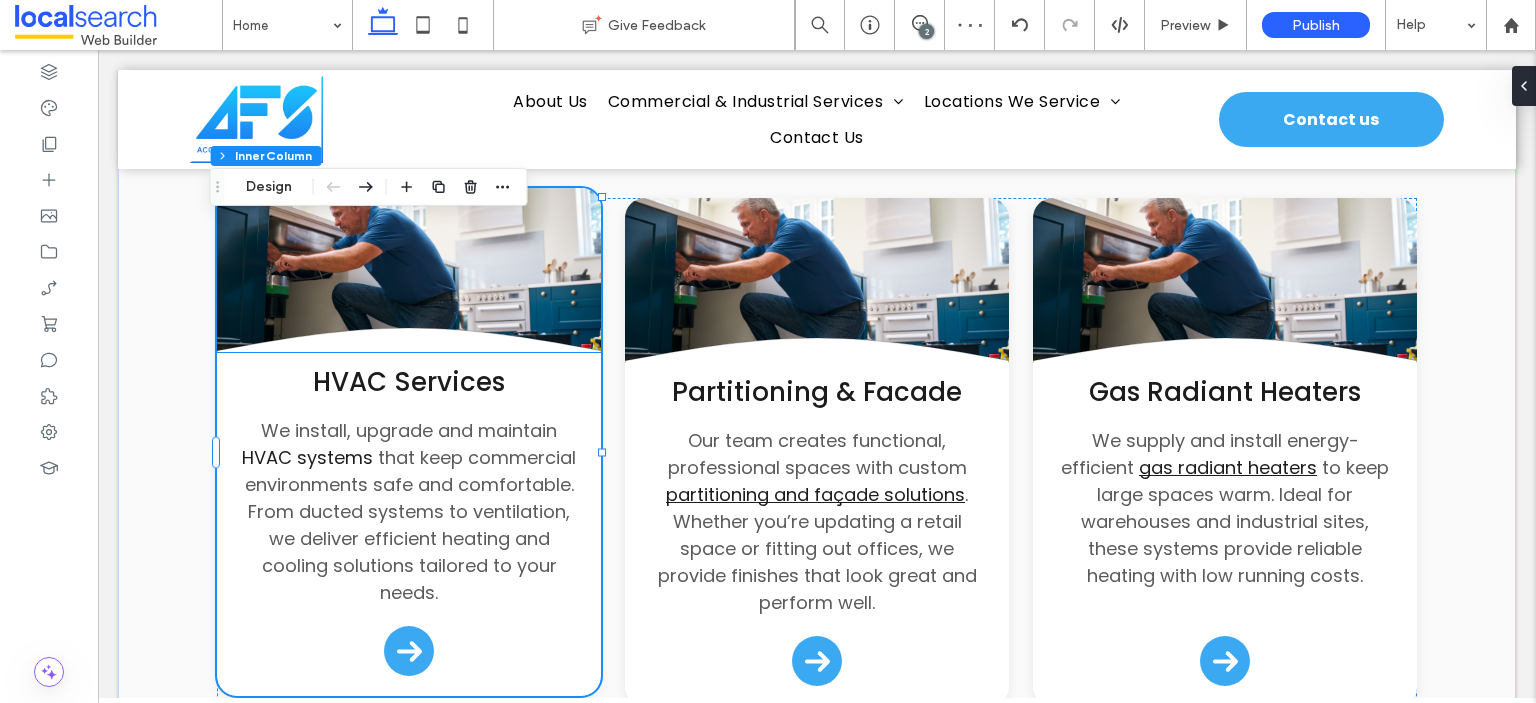 click on "HVAC systems" at bounding box center [307, 457] 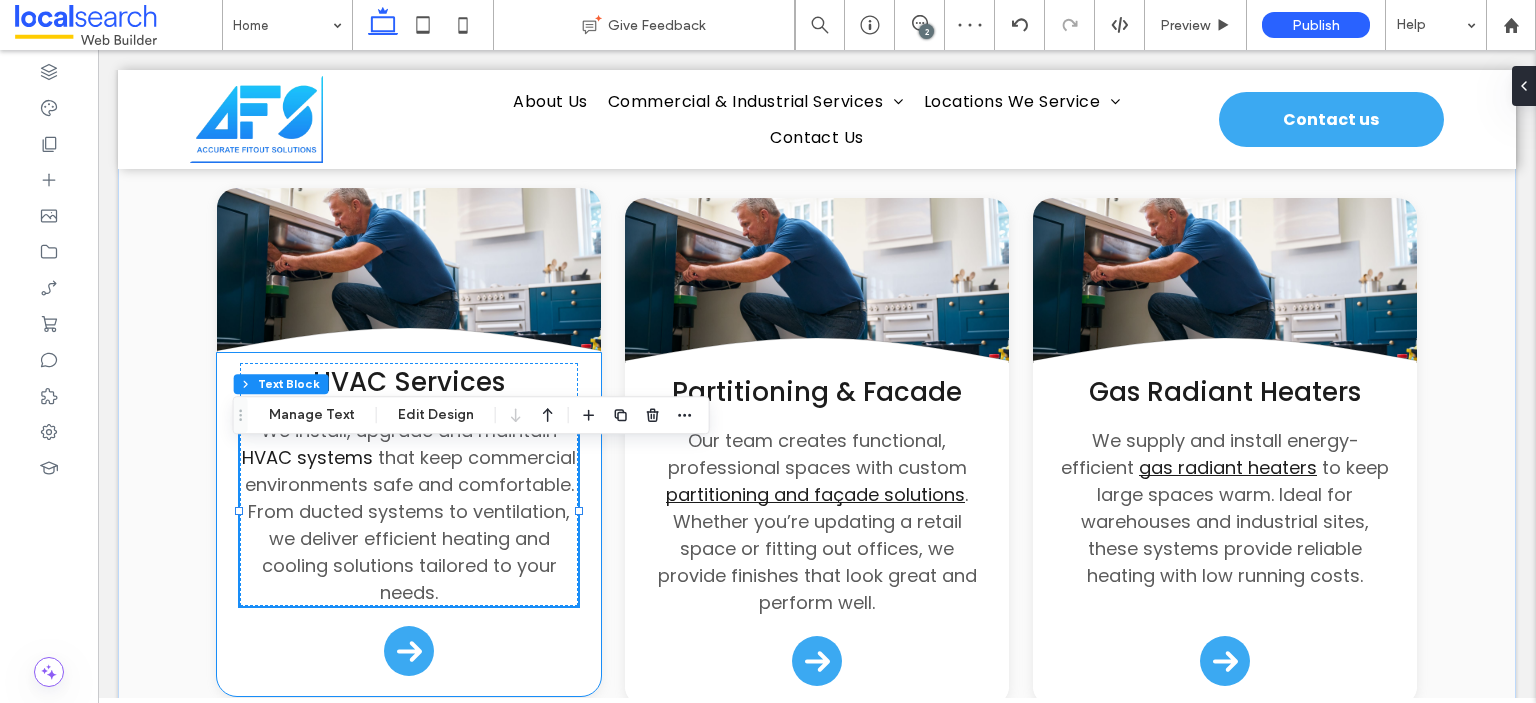 click on "HVAC systems" at bounding box center (307, 457) 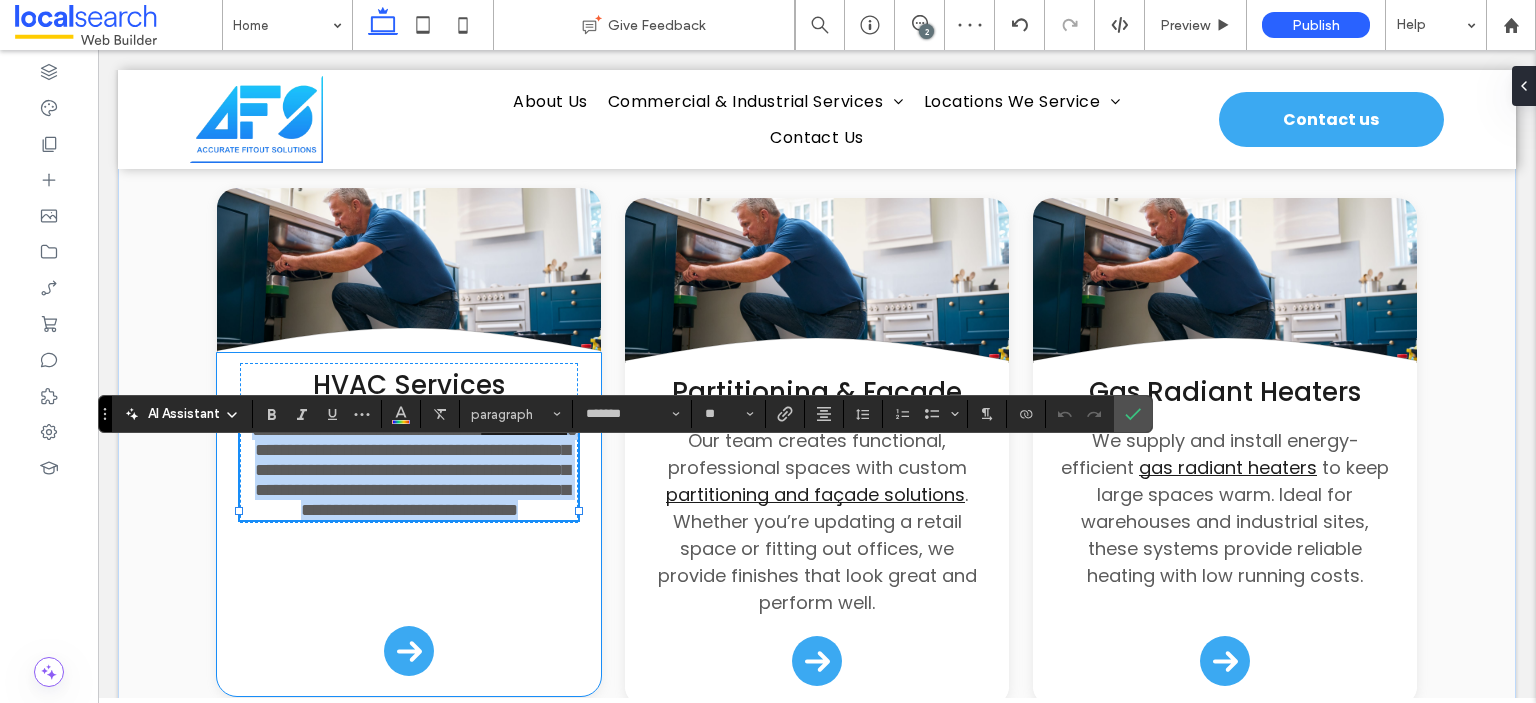 click on "**********" at bounding box center [525, 430] 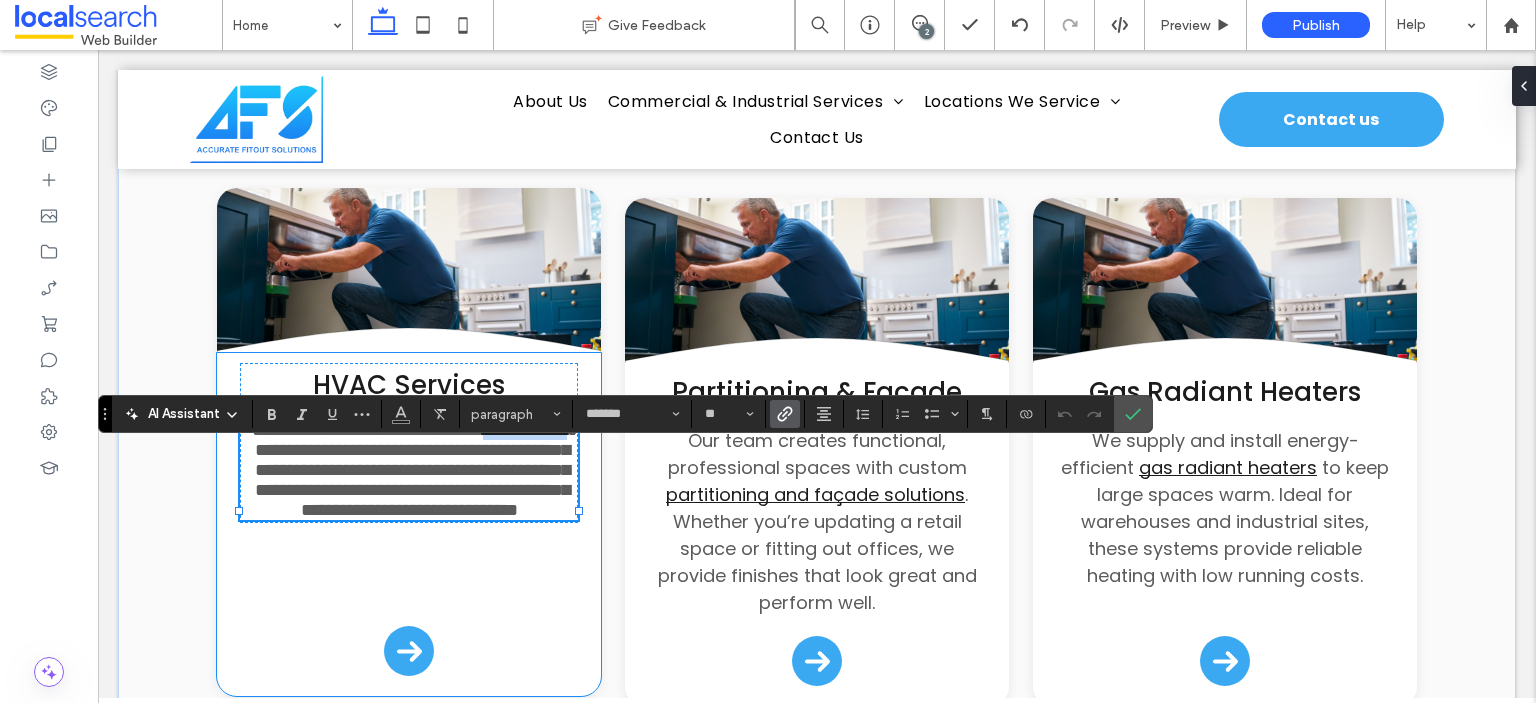 drag, startPoint x: 355, startPoint y: 489, endPoint x: 236, endPoint y: 495, distance: 119.15116 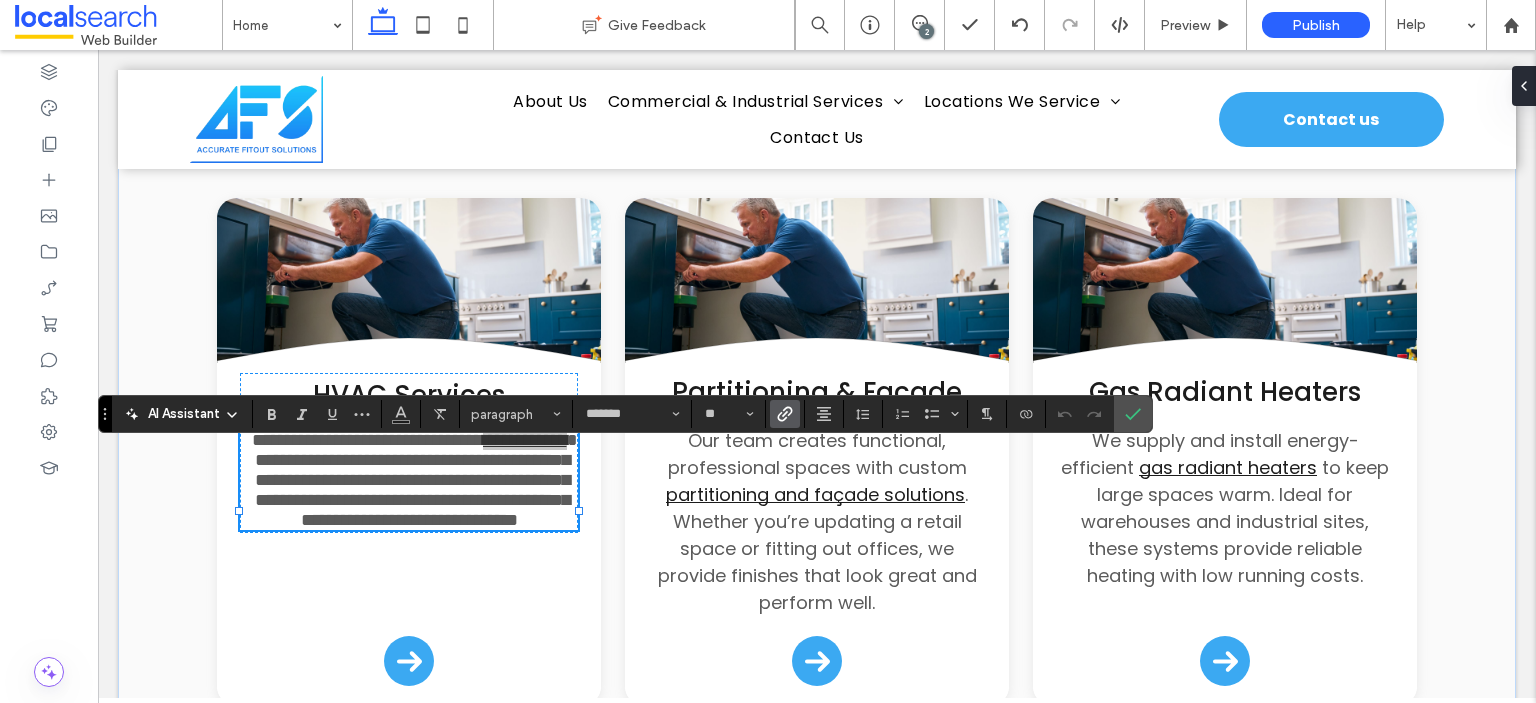 click 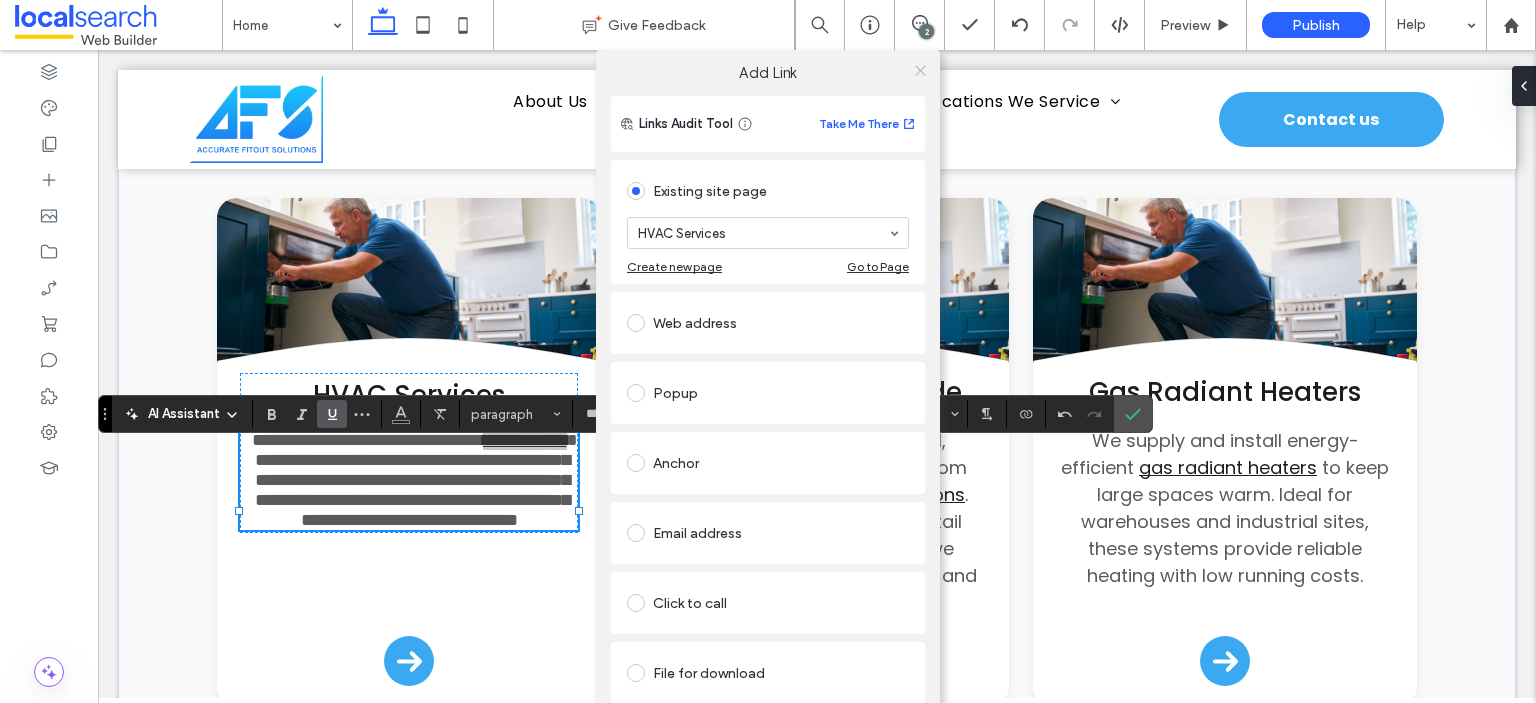click 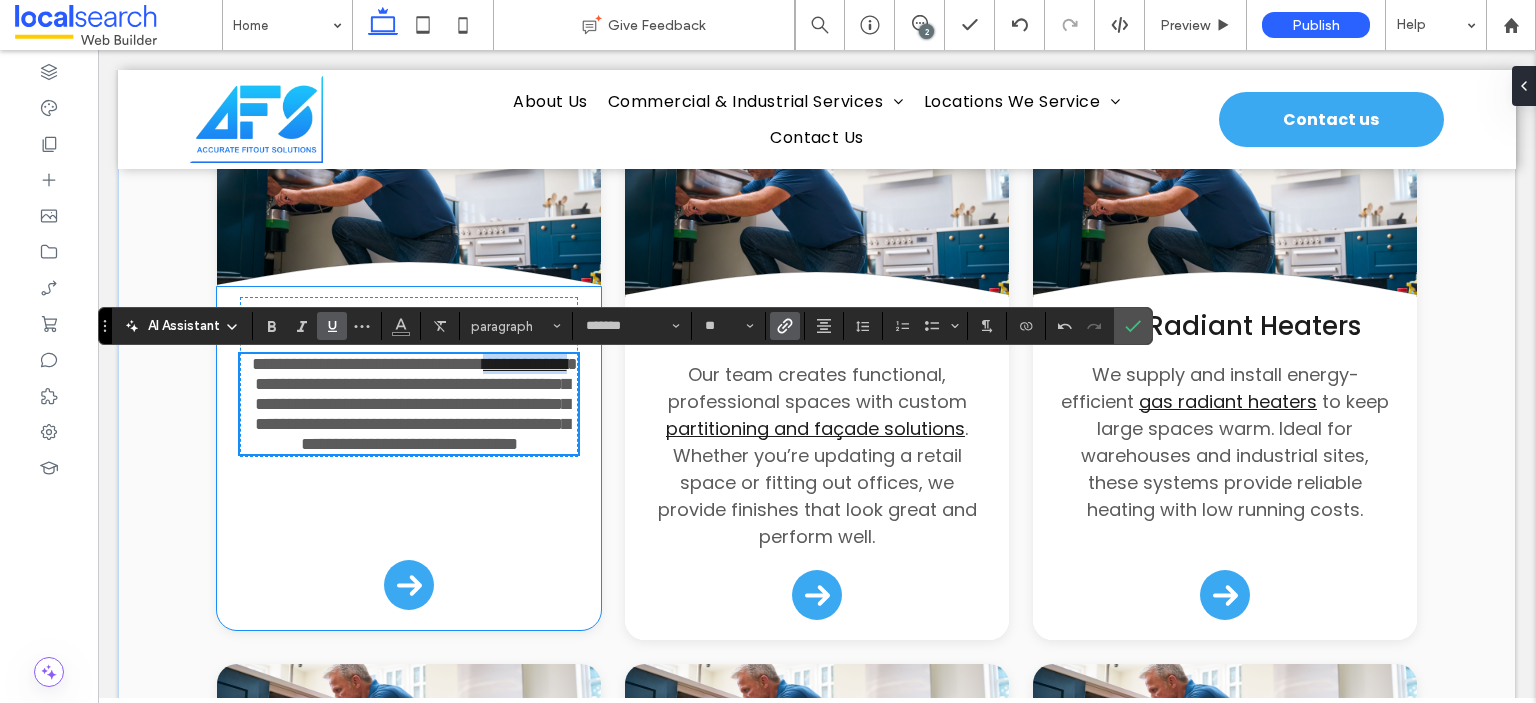 scroll, scrollTop: 2365, scrollLeft: 0, axis: vertical 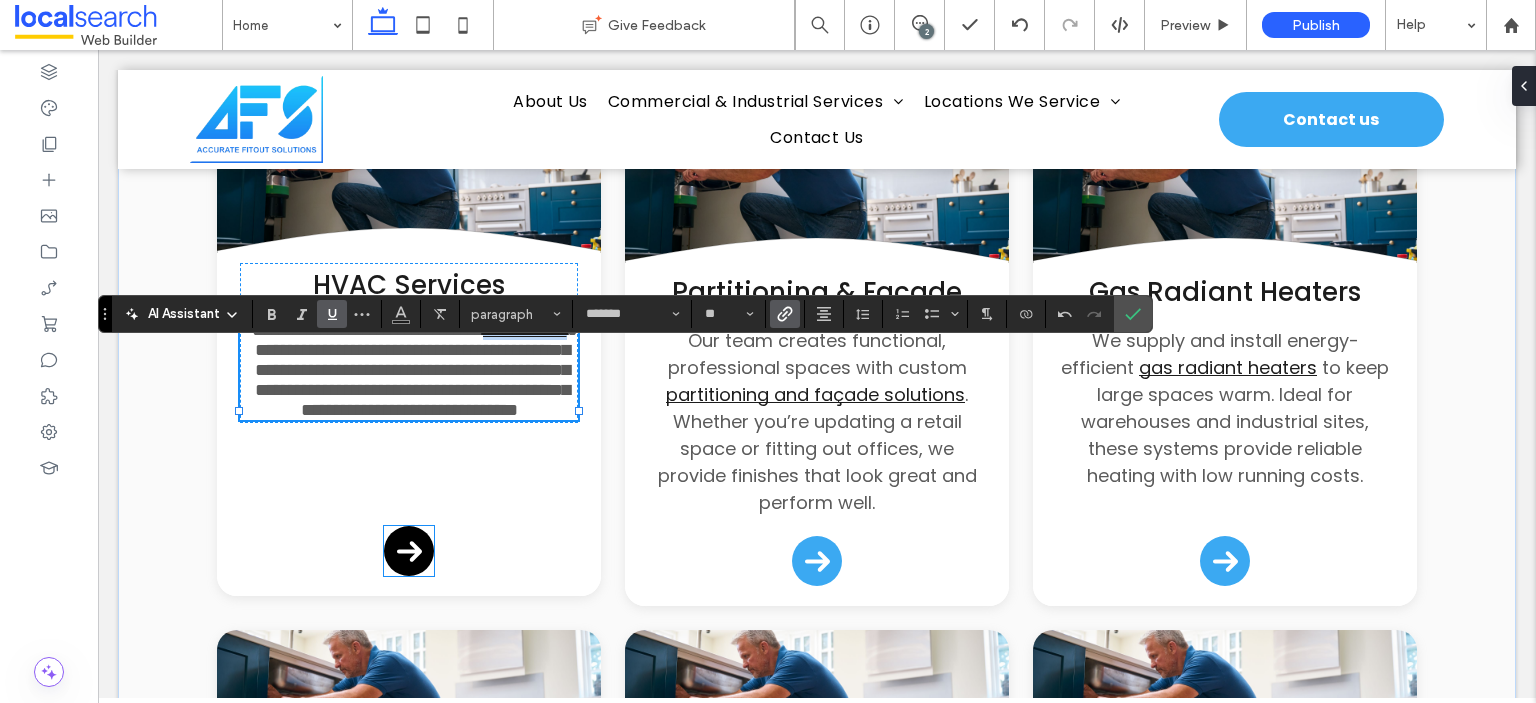 click 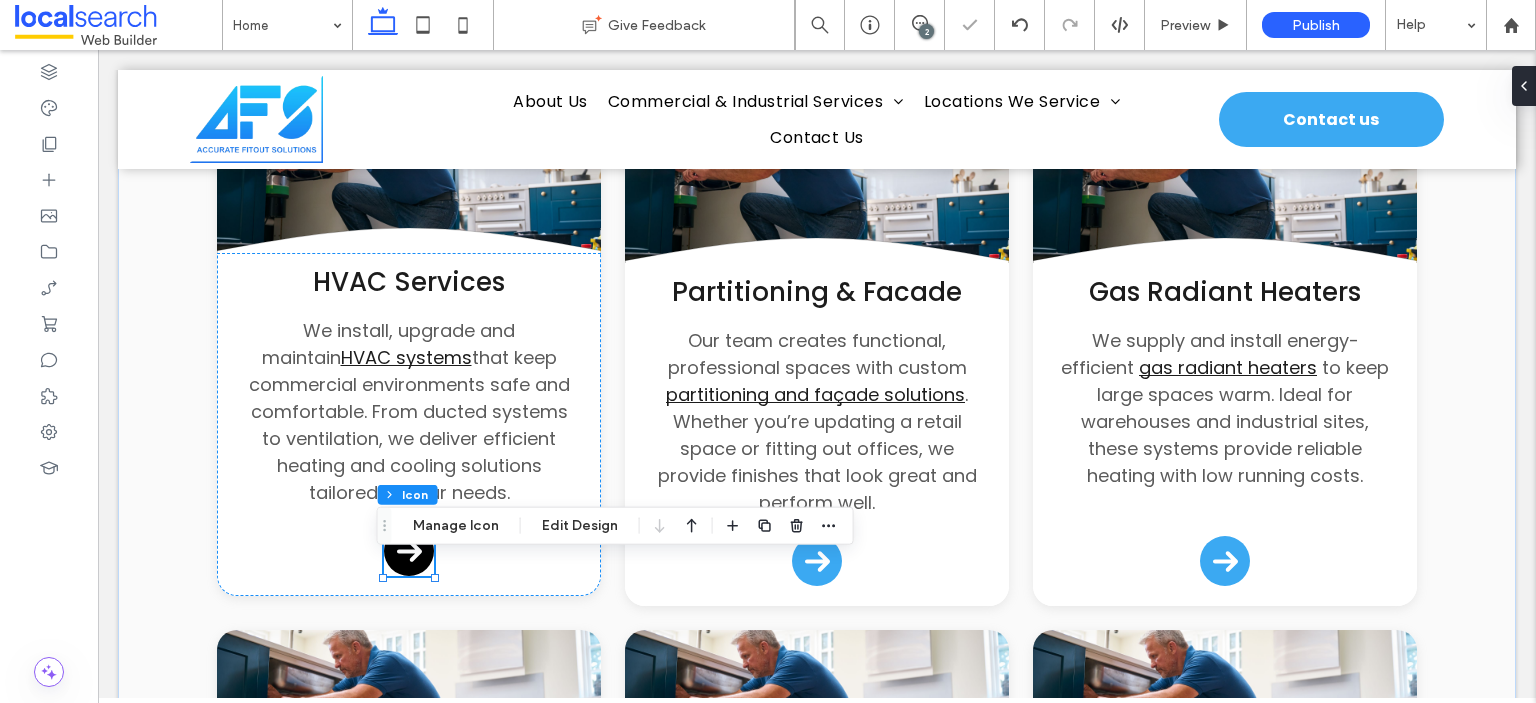 click 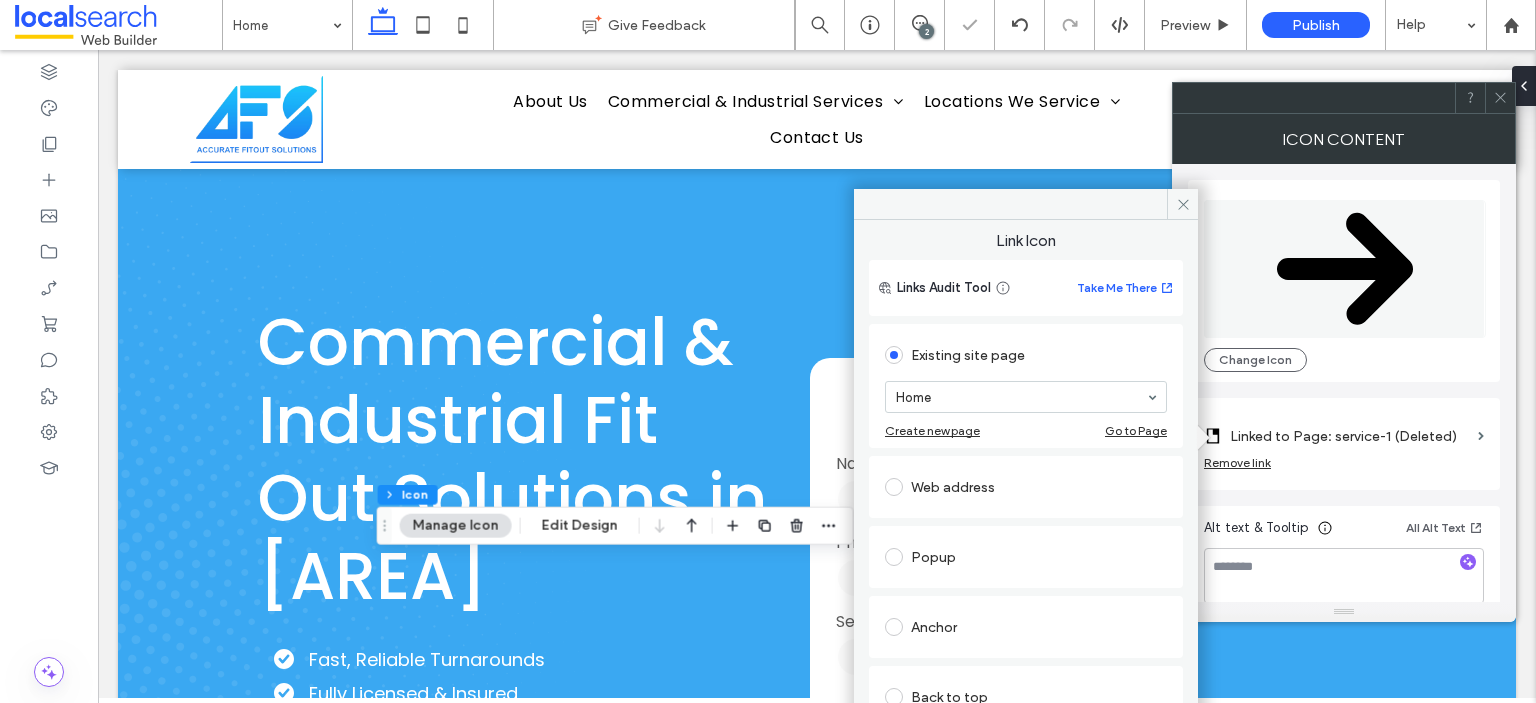 scroll, scrollTop: 2365, scrollLeft: 0, axis: vertical 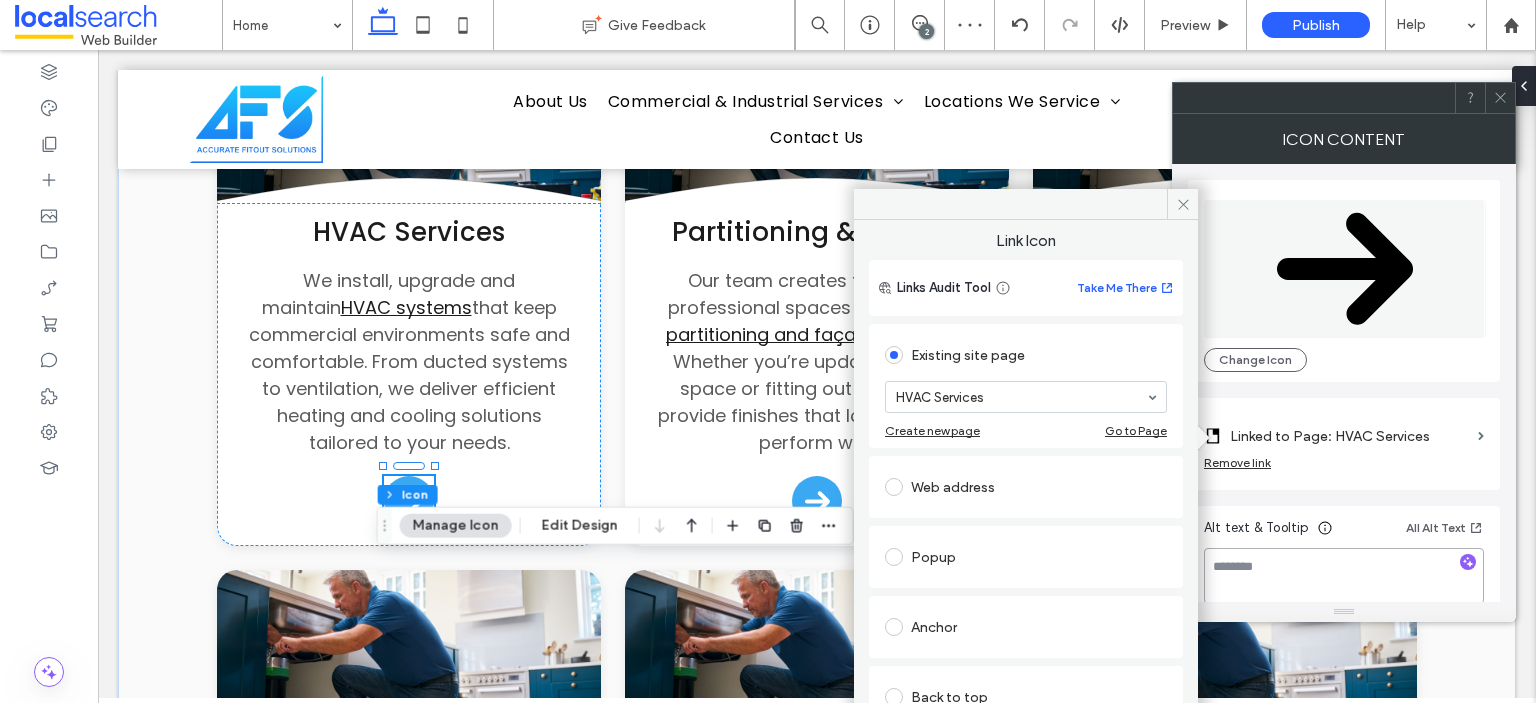 click at bounding box center [1344, 576] 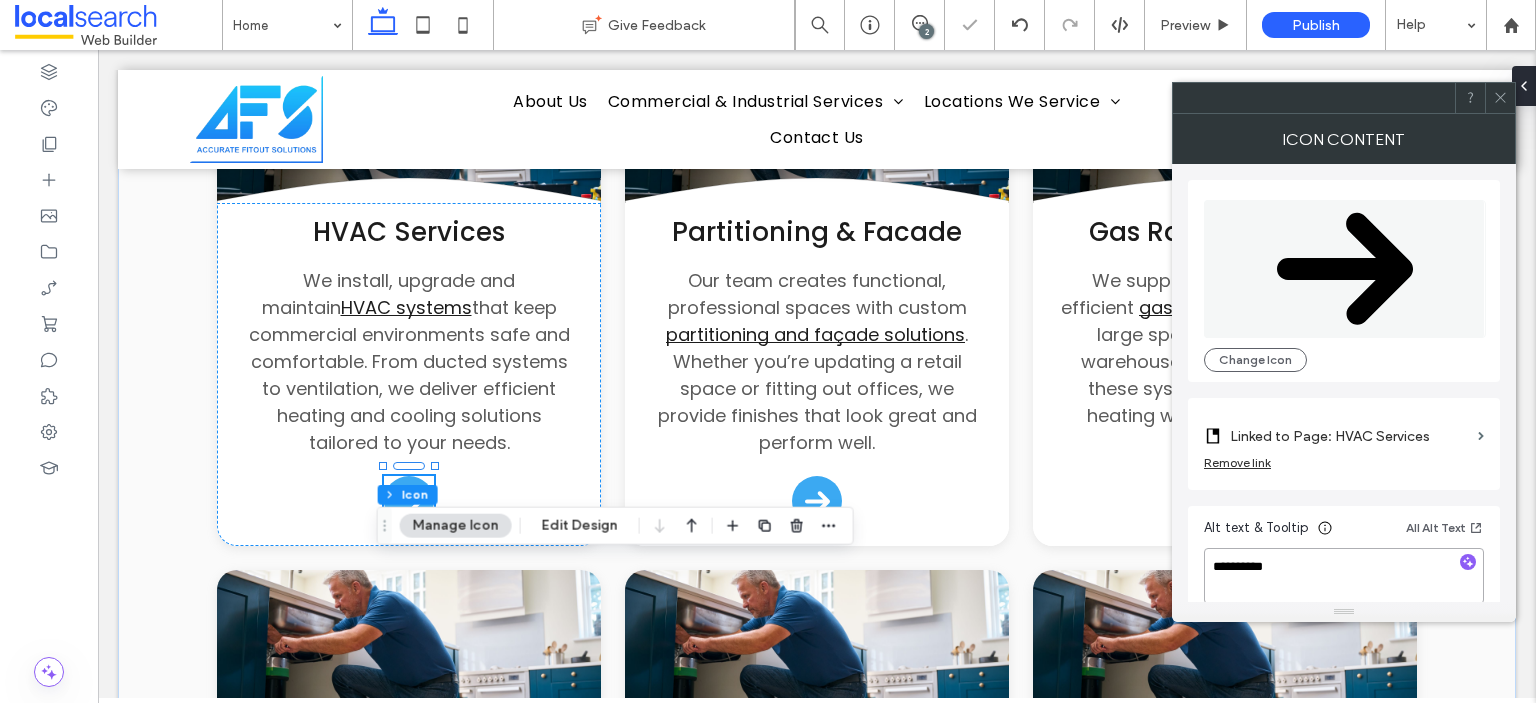 type on "**********" 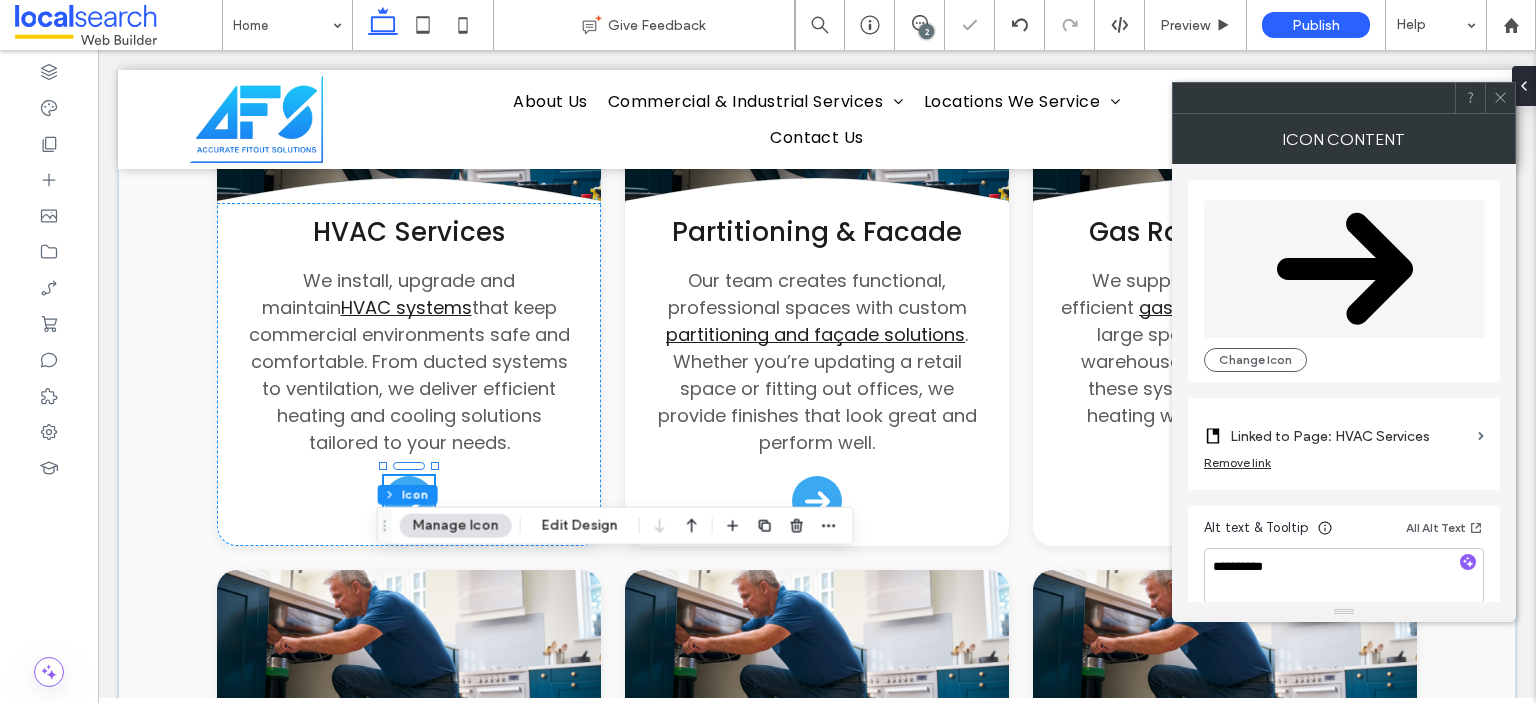 click on "Alt text & Tooltip All Alt Text" at bounding box center (1344, 532) 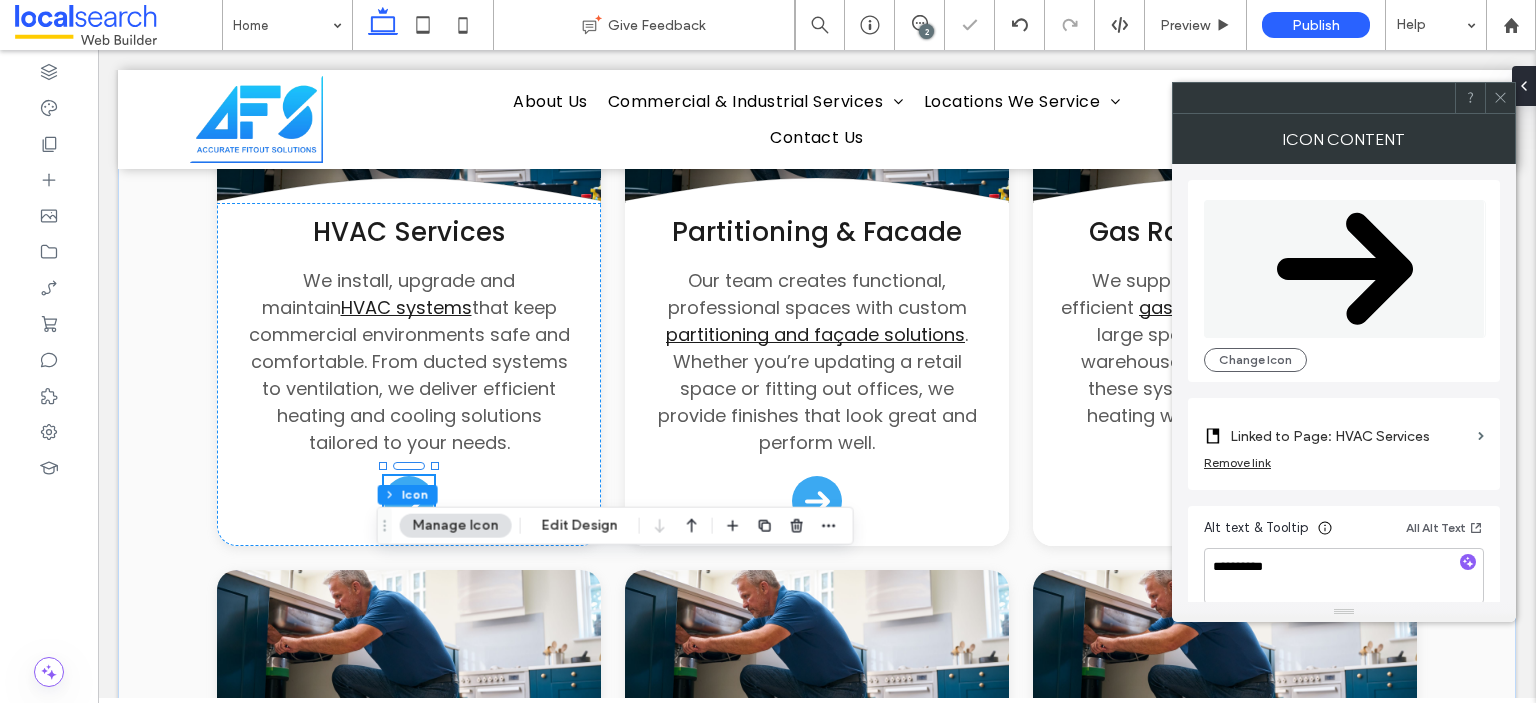click 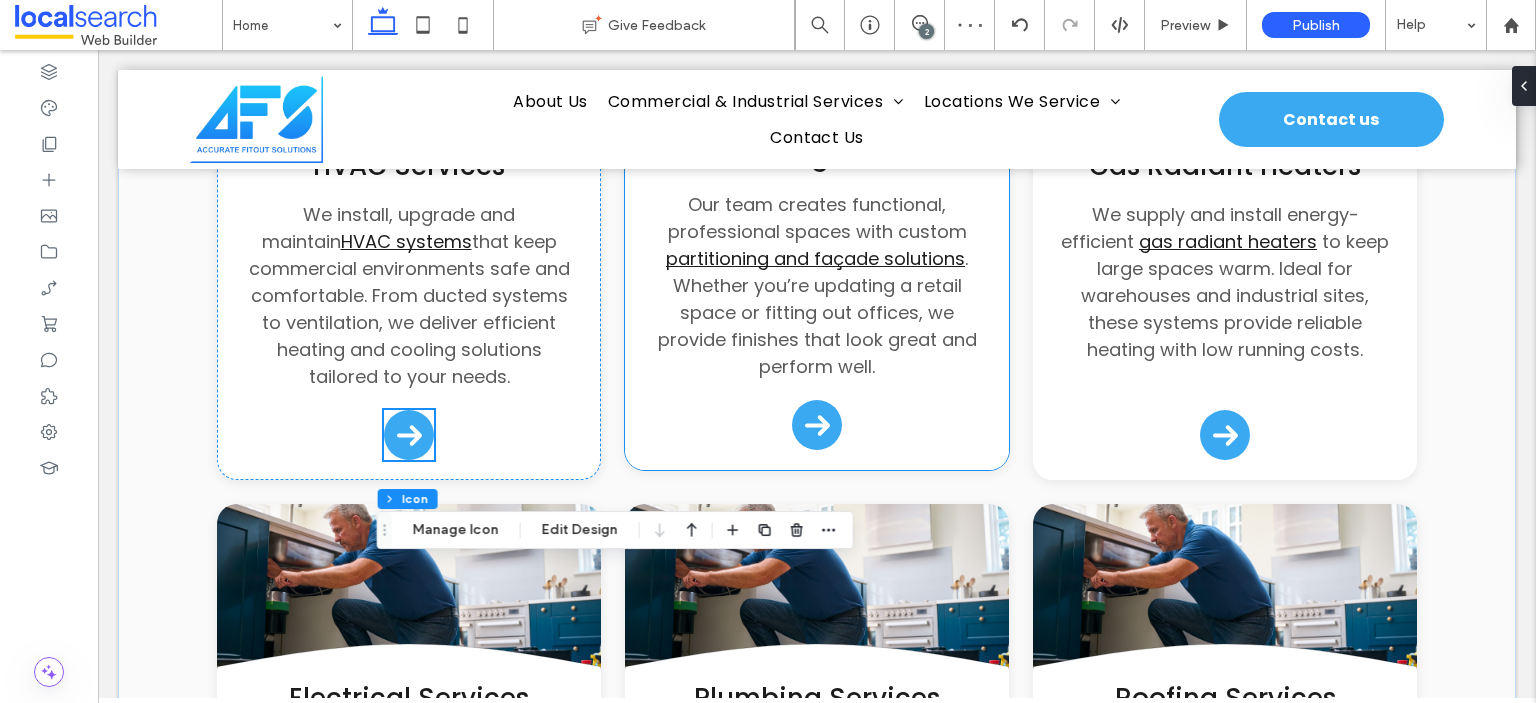 scroll, scrollTop: 2465, scrollLeft: 0, axis: vertical 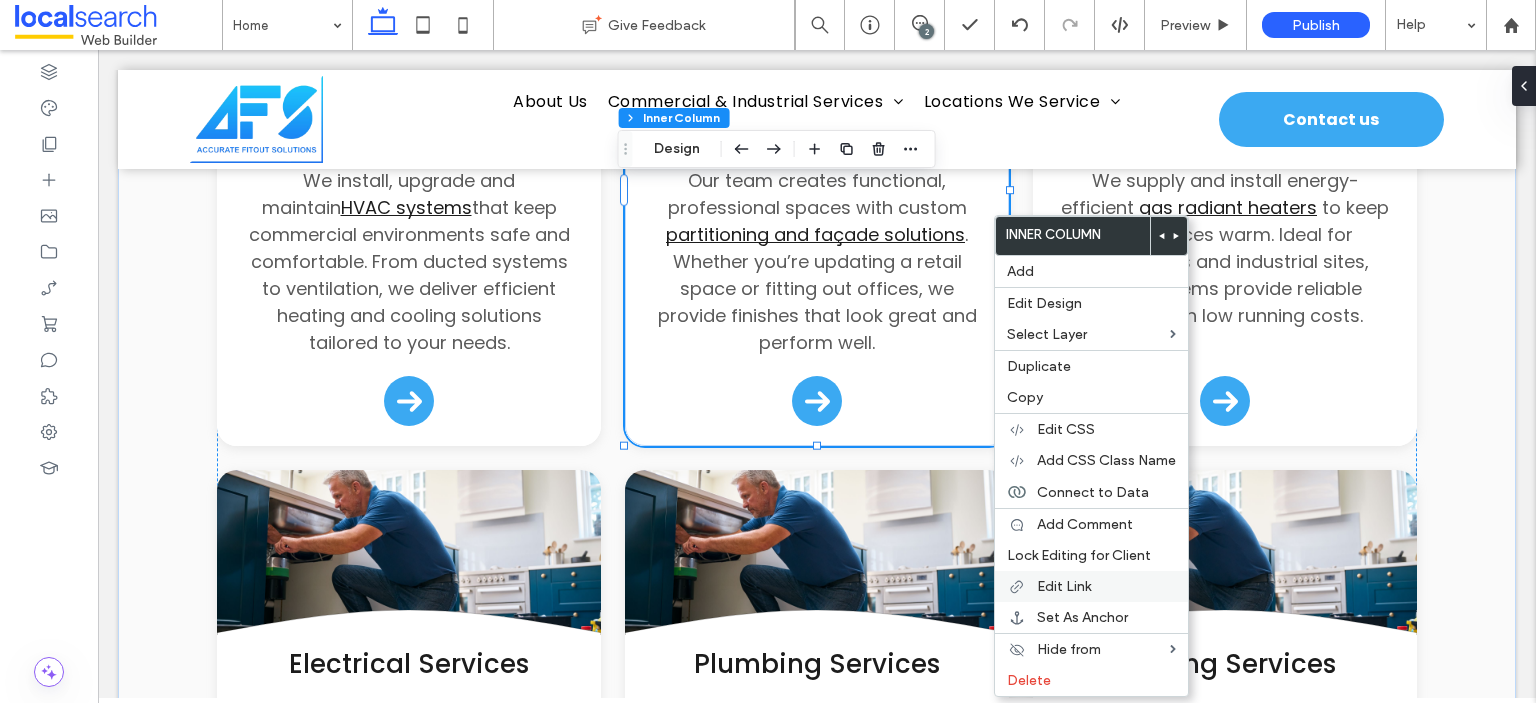 click on "Edit Link" at bounding box center [1064, 586] 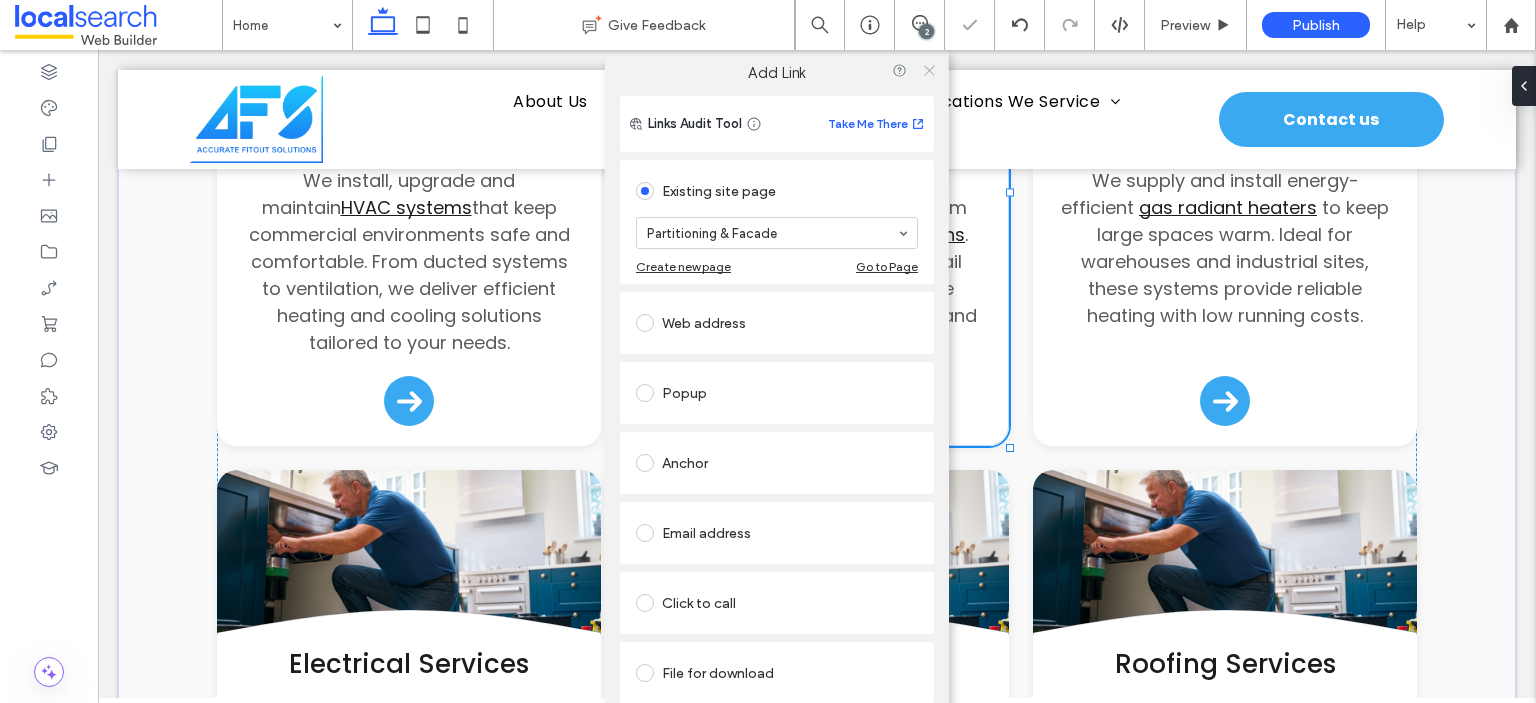 click 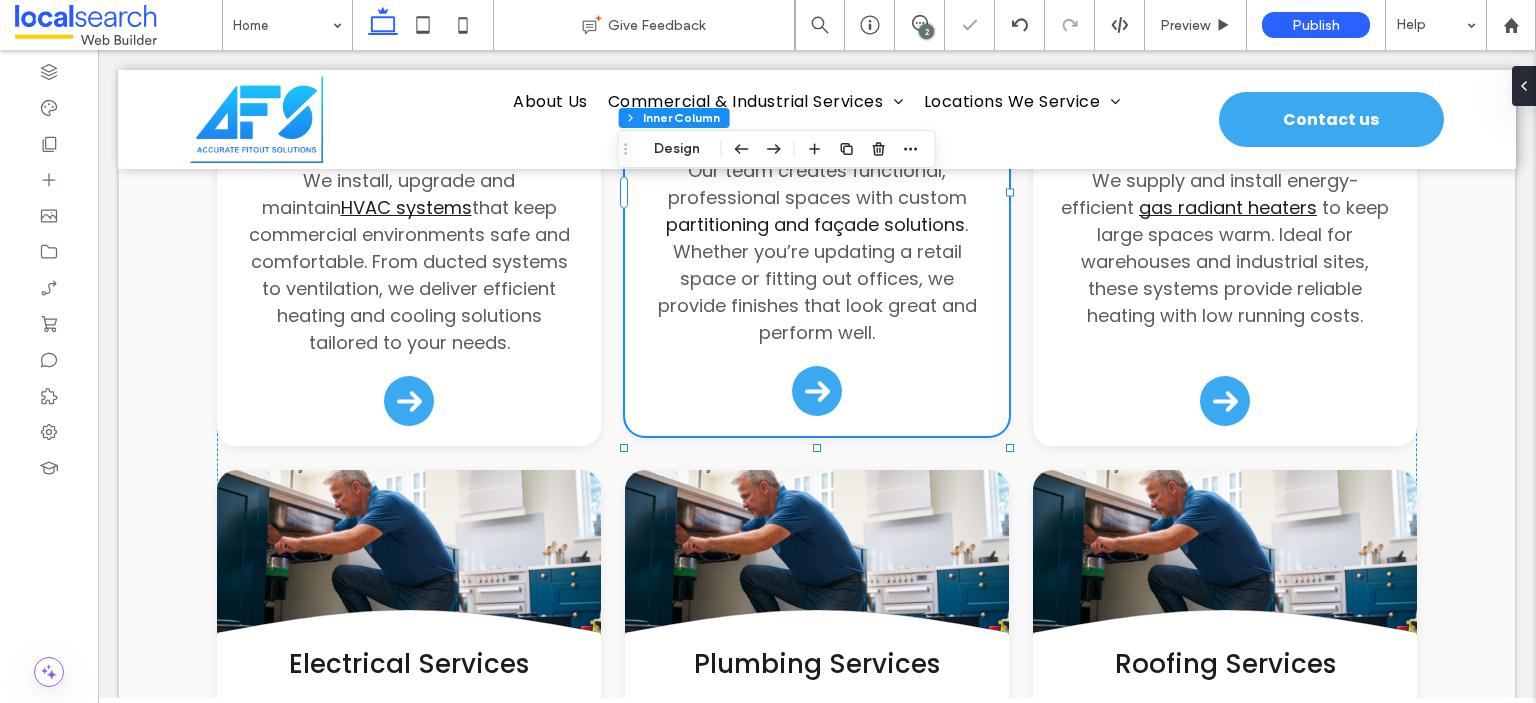 click on "partitioning and façade solutions" at bounding box center [815, 224] 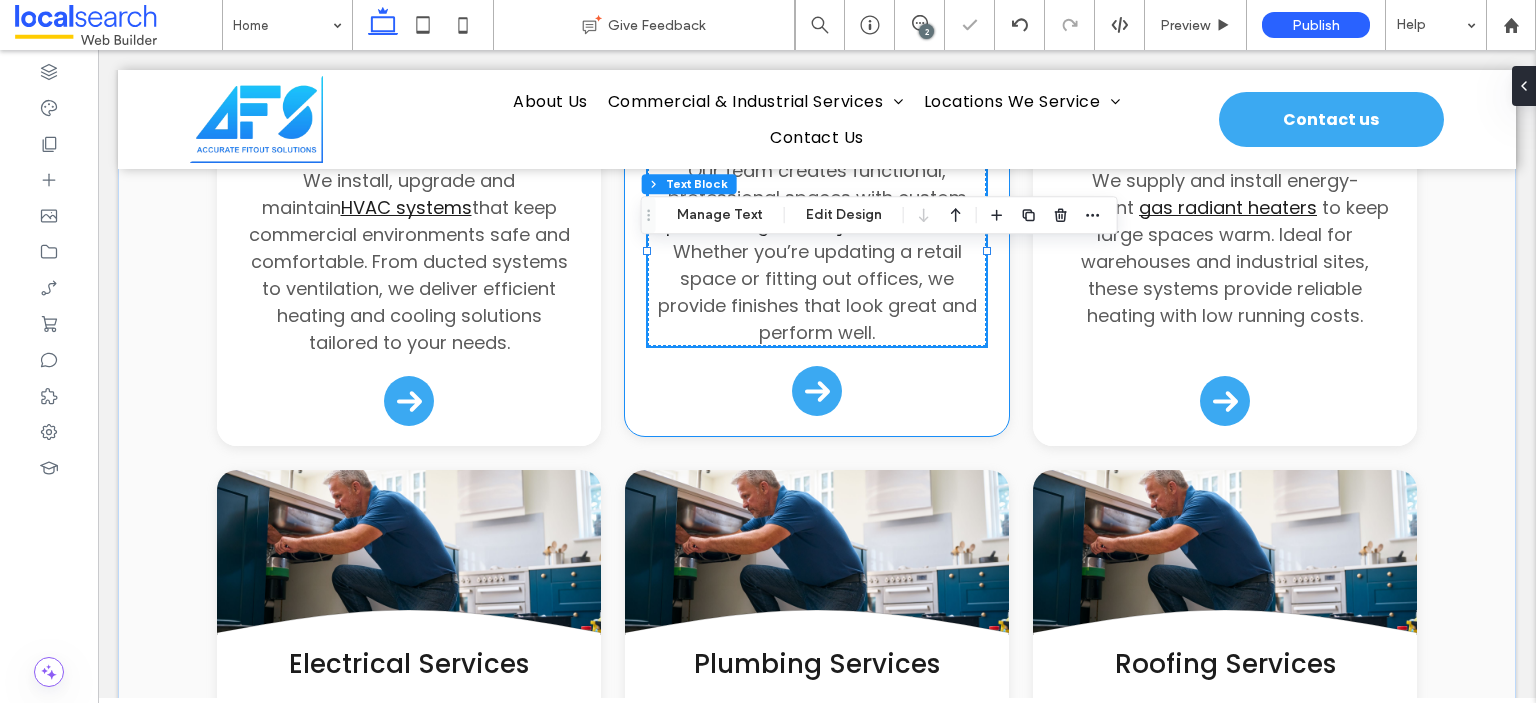 click on "partitioning and façade solutions" at bounding box center [815, 224] 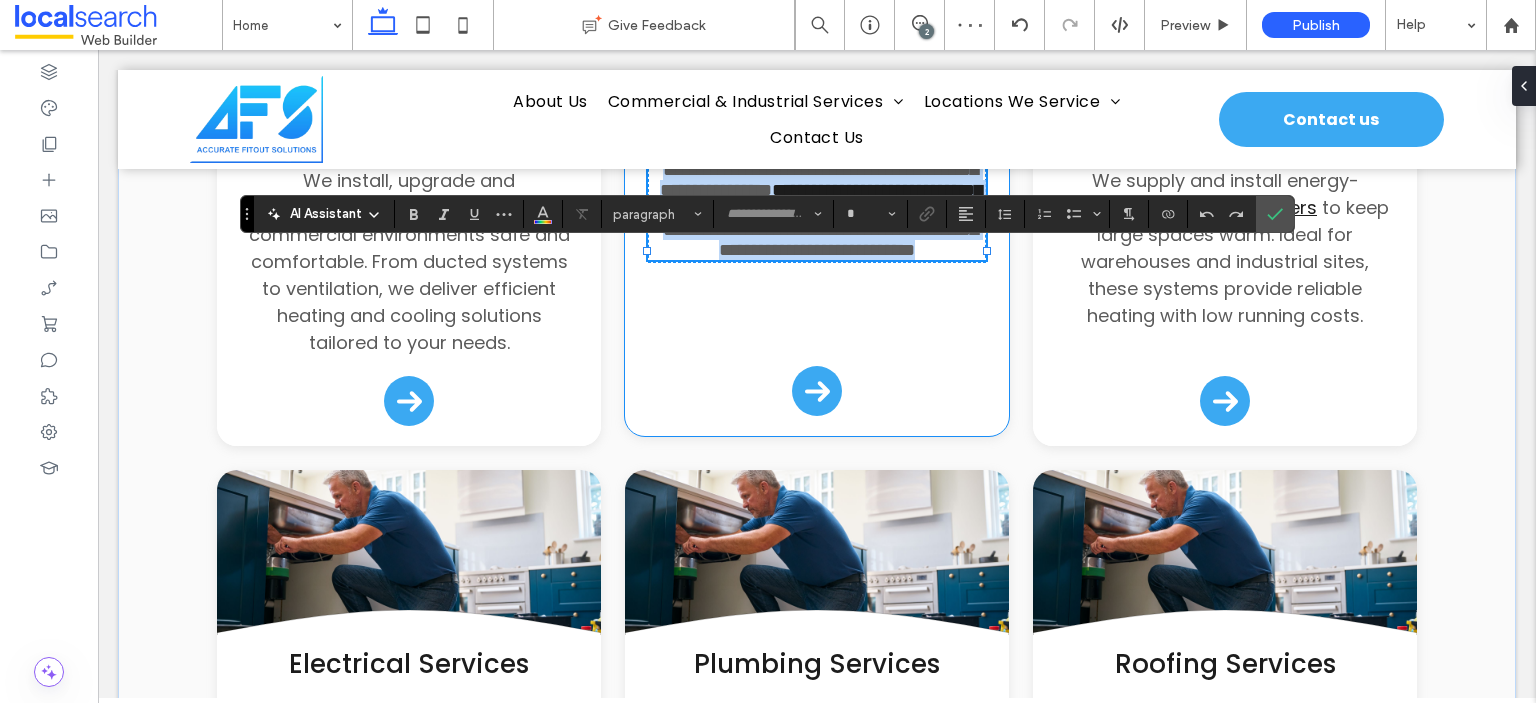 type on "*******" 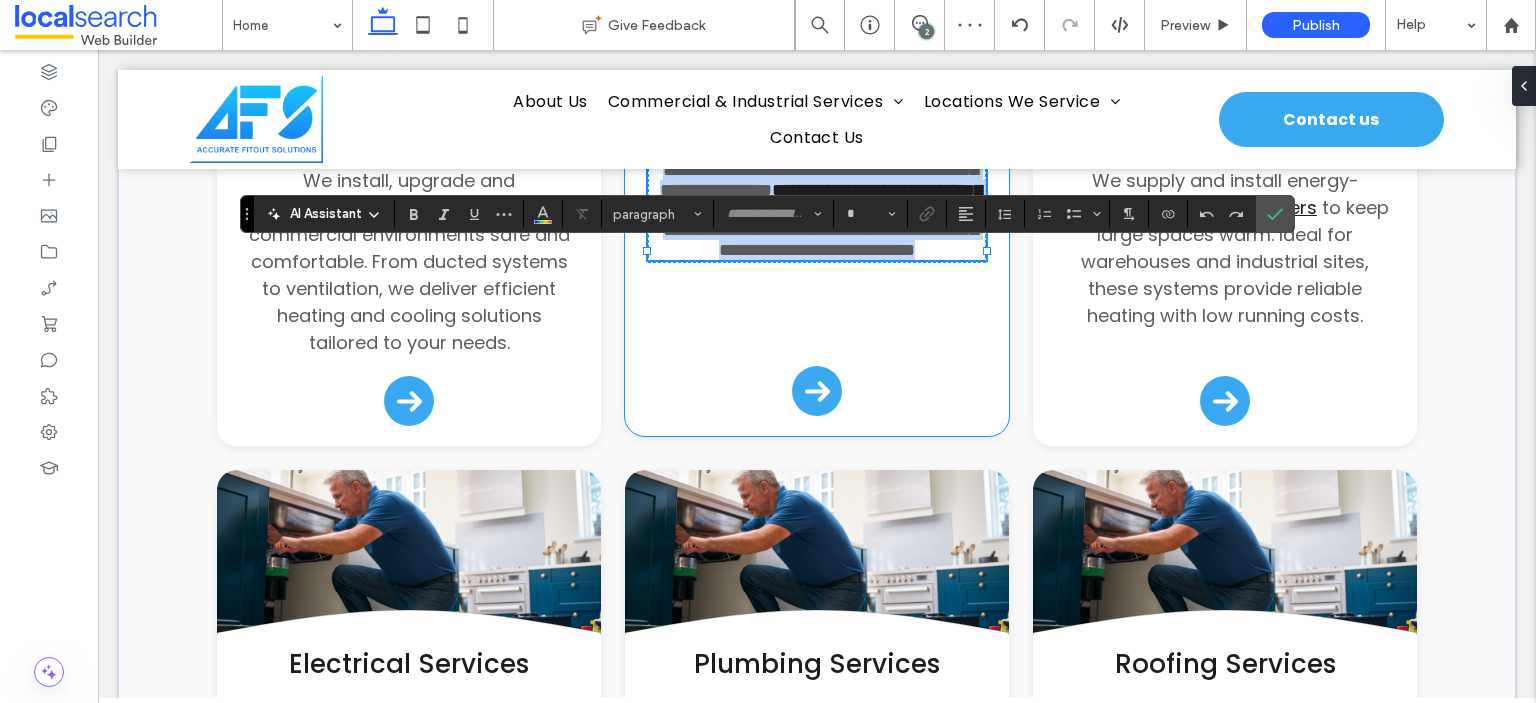 type on "**" 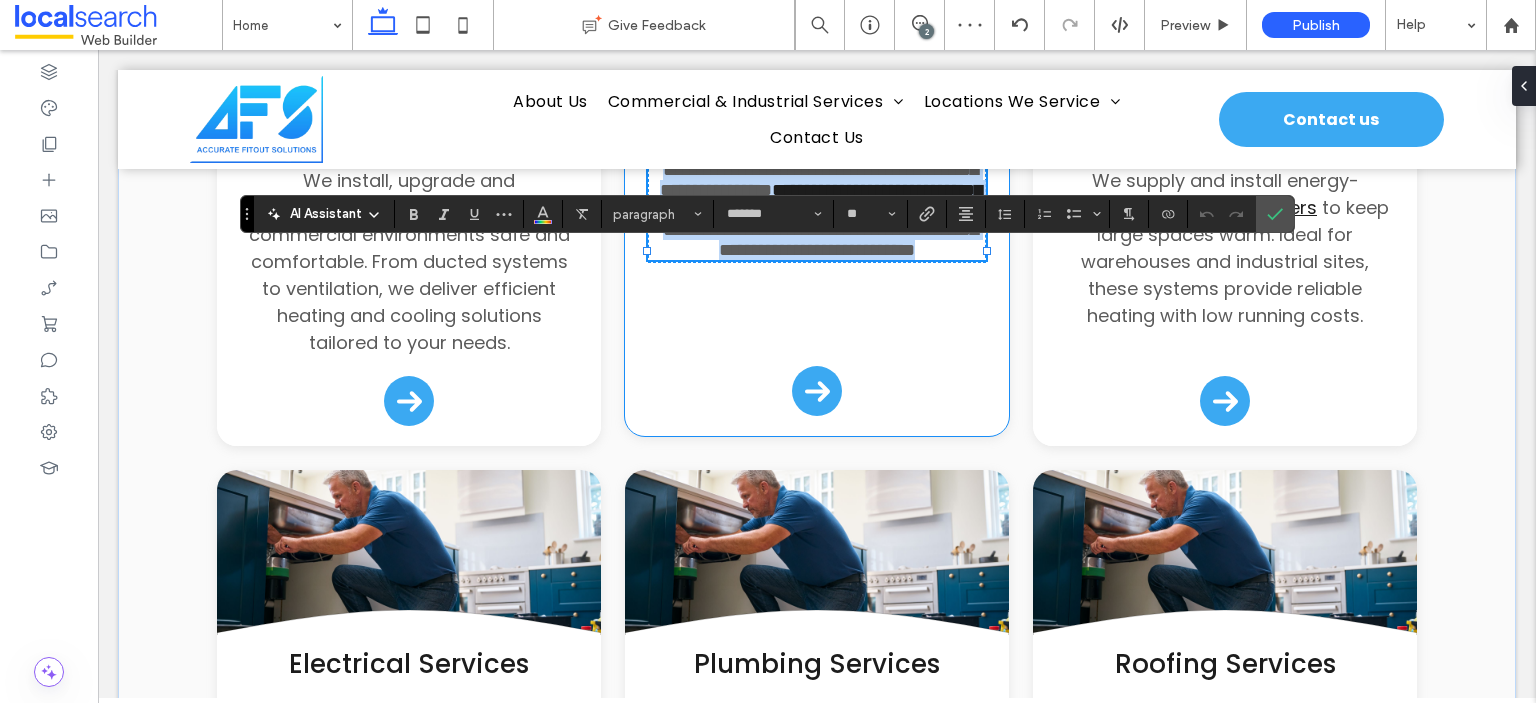 click on "**********" at bounding box center (817, 200) 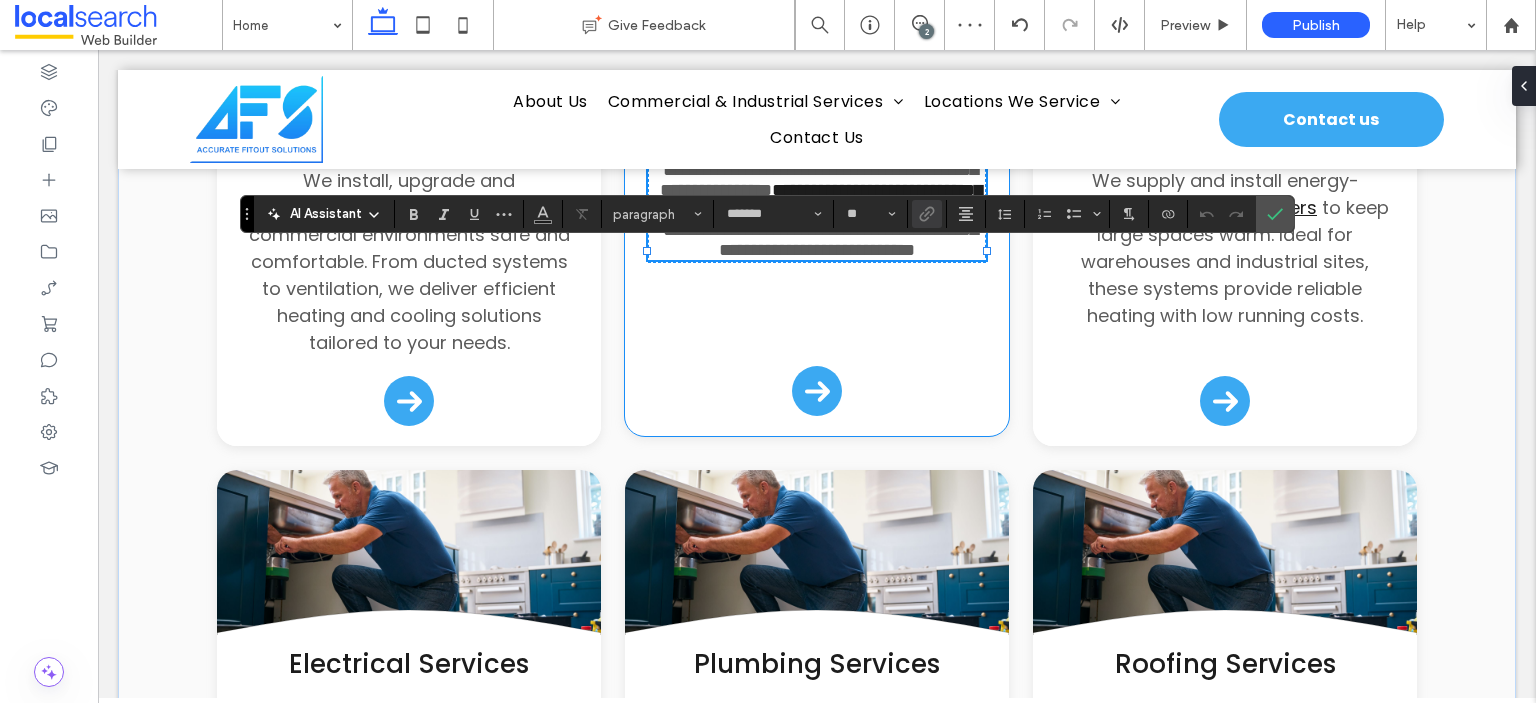 click on "**********" at bounding box center (817, 200) 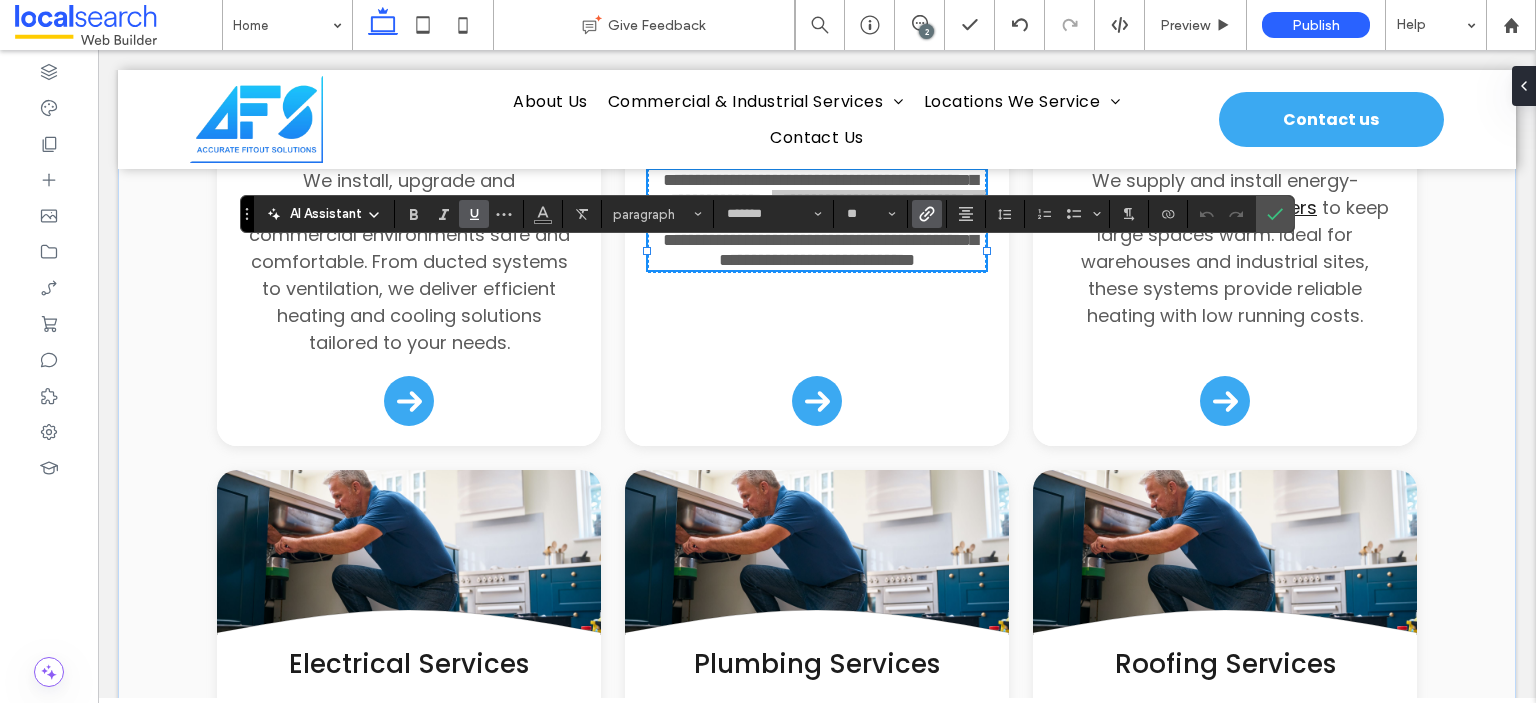 click at bounding box center (927, 214) 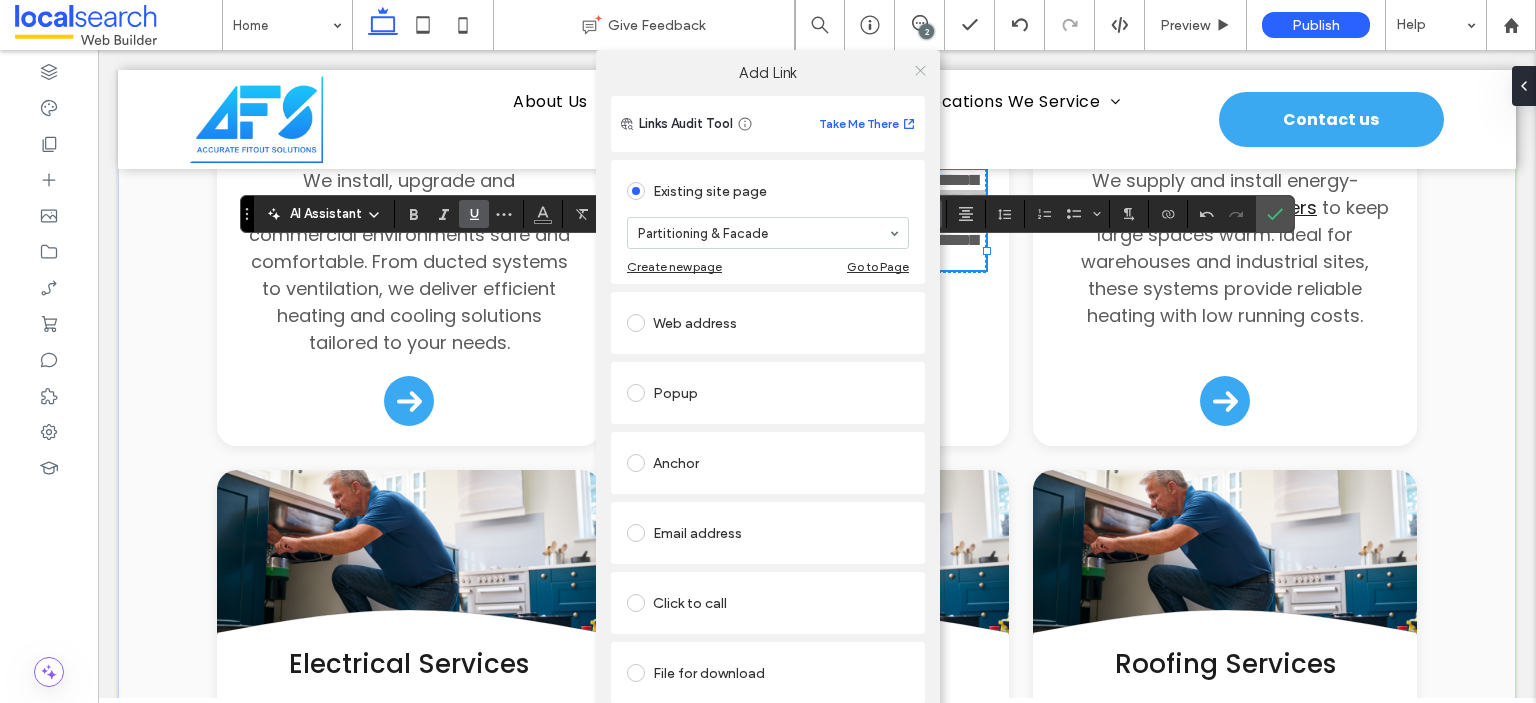 click 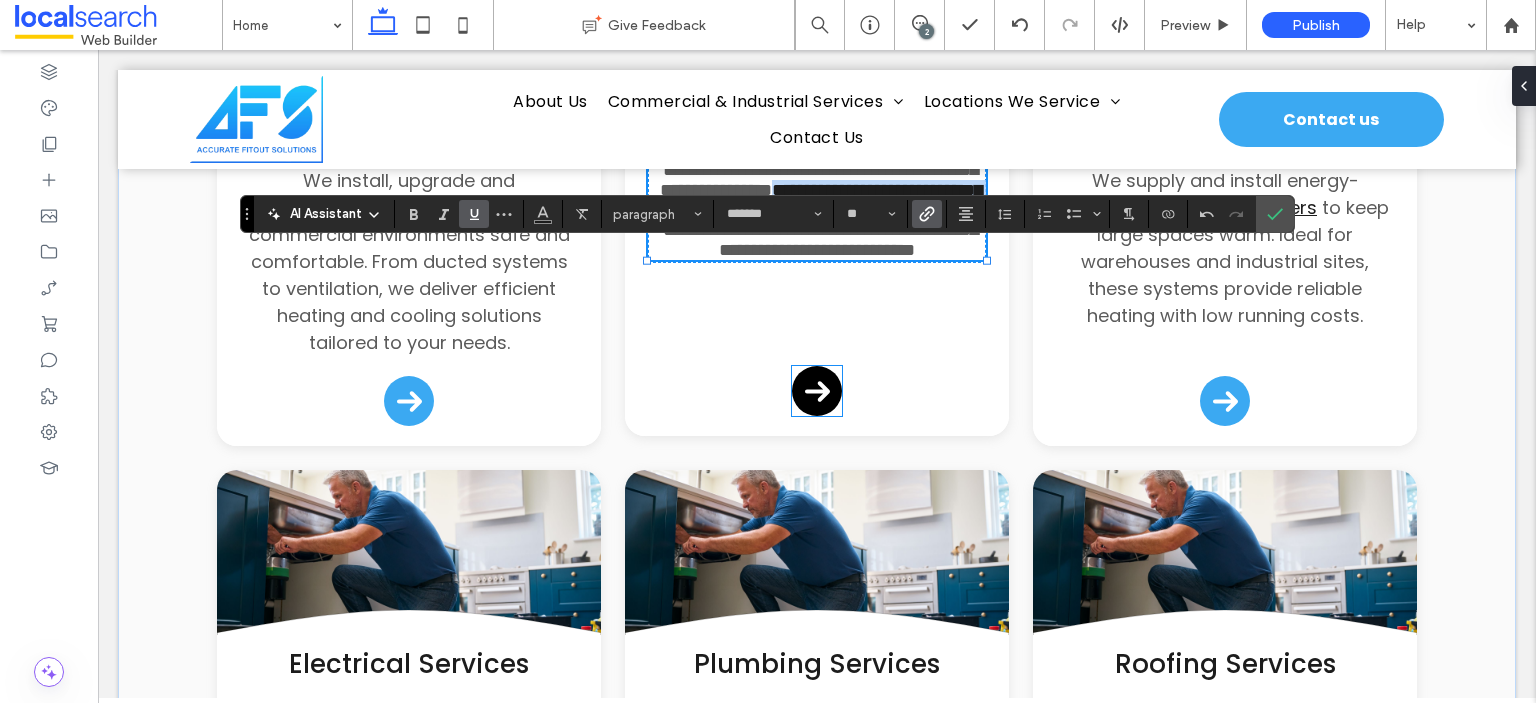 click at bounding box center (817, 391) 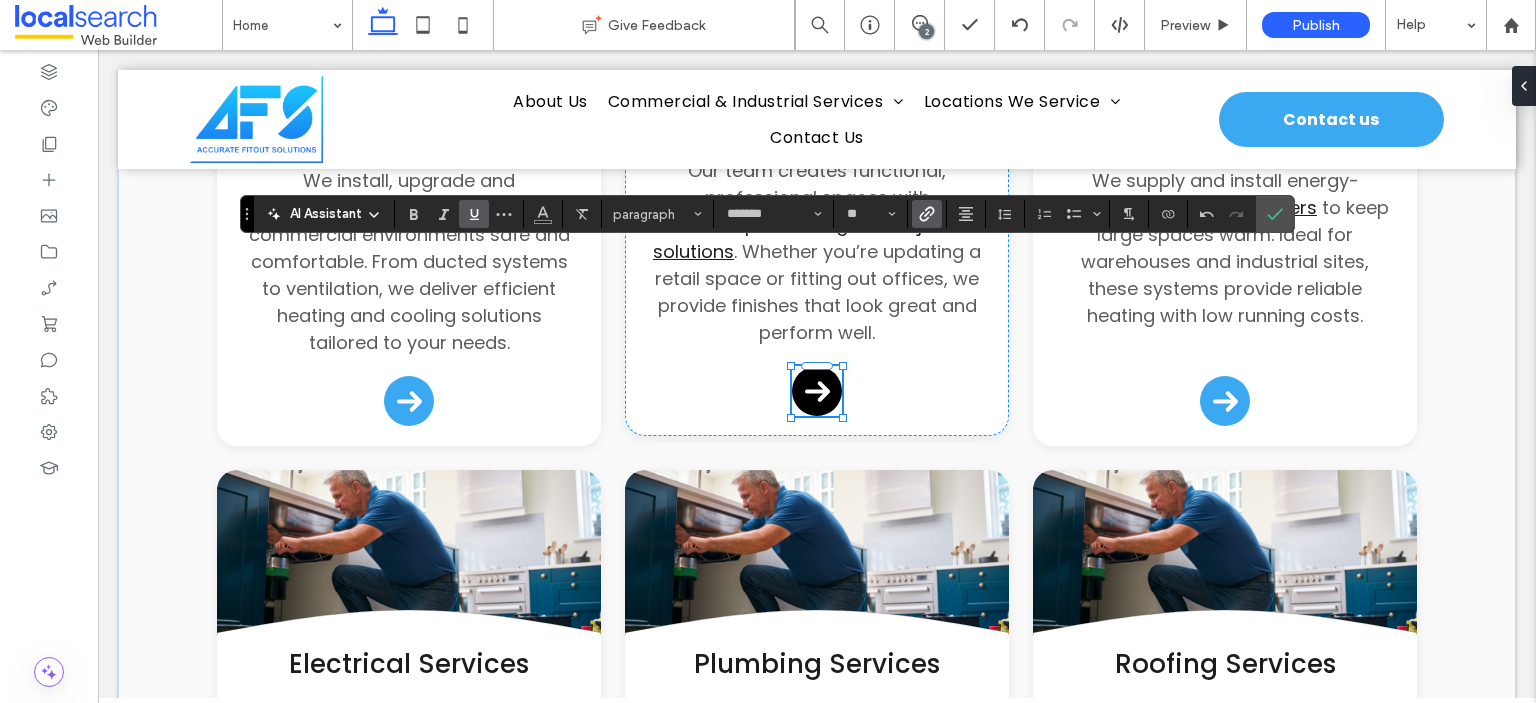 click at bounding box center [817, 391] 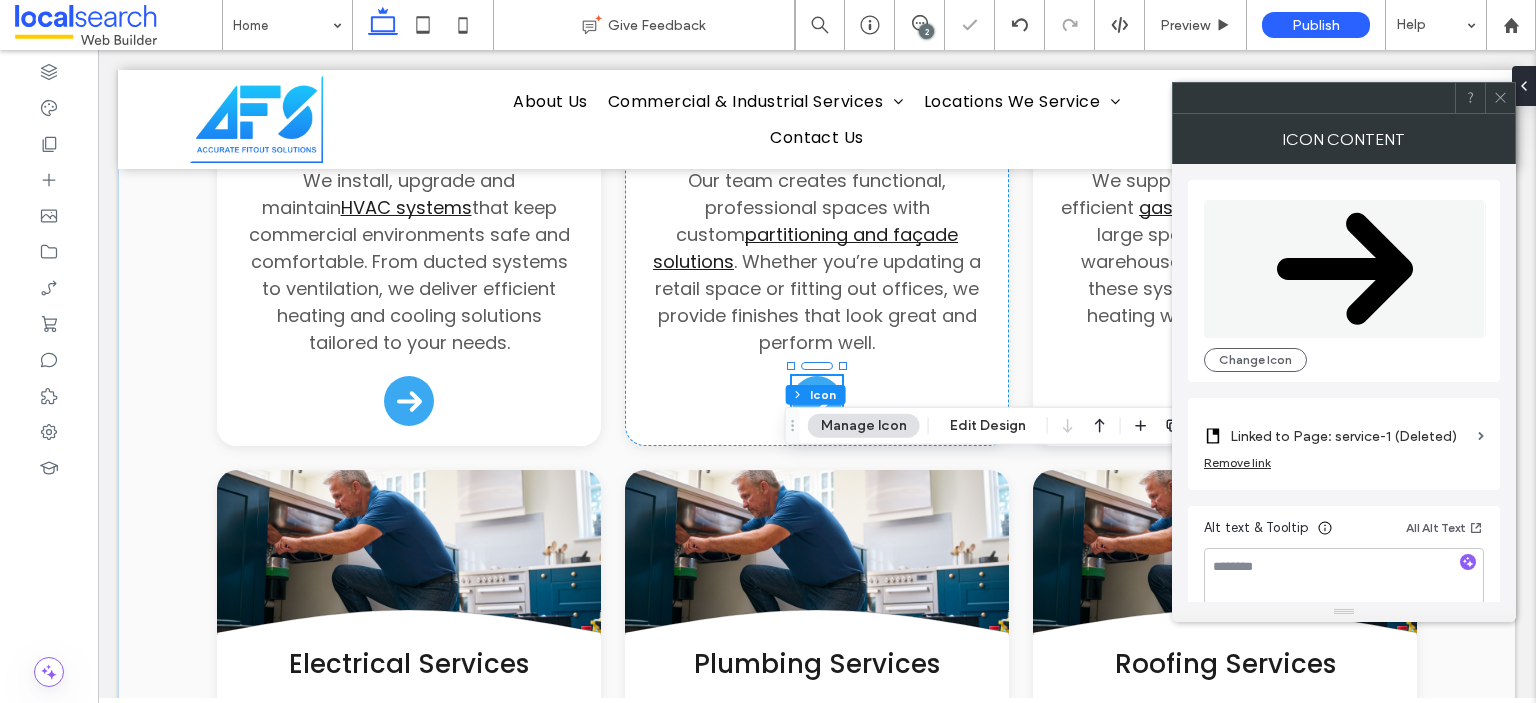 click on "Linked to Page: service-1 (Deleted)" at bounding box center [1350, 436] 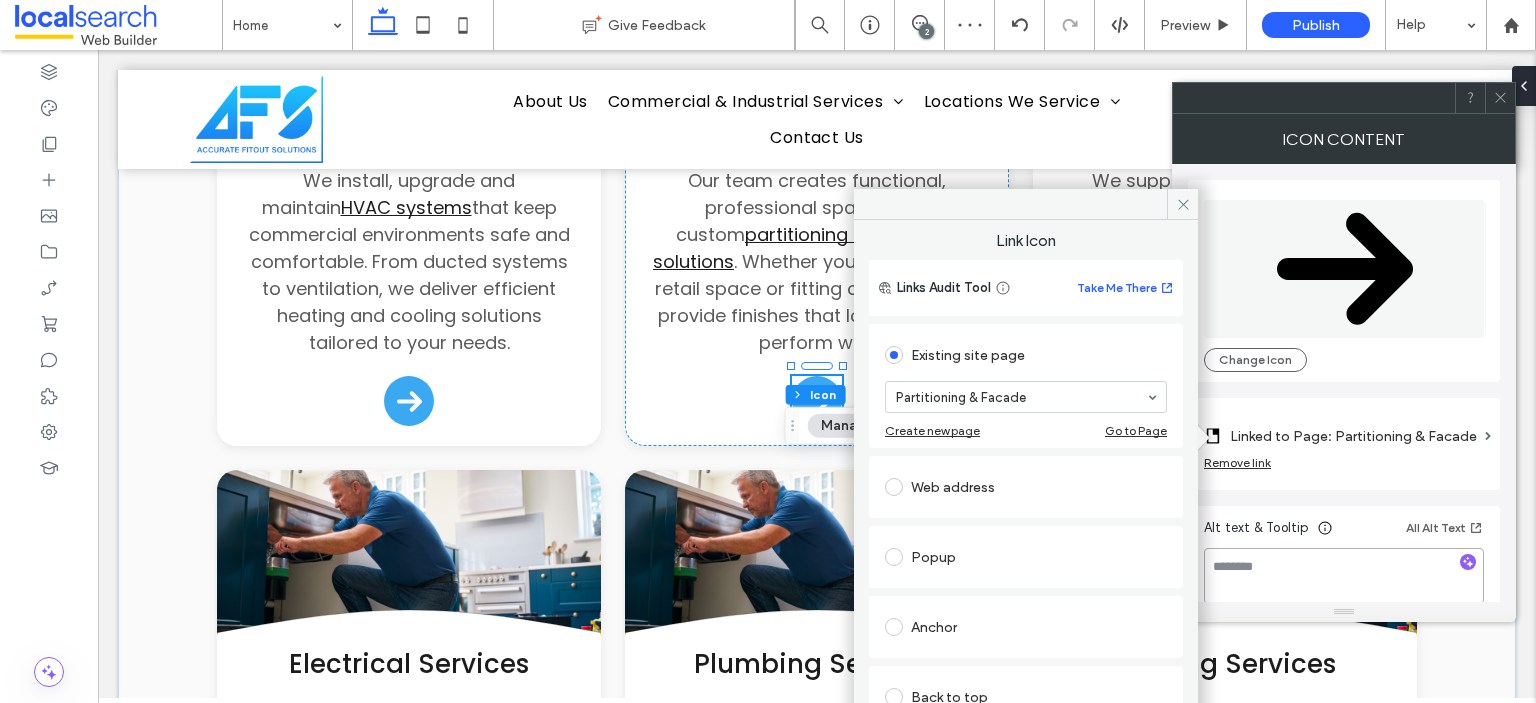 click at bounding box center [1344, 576] 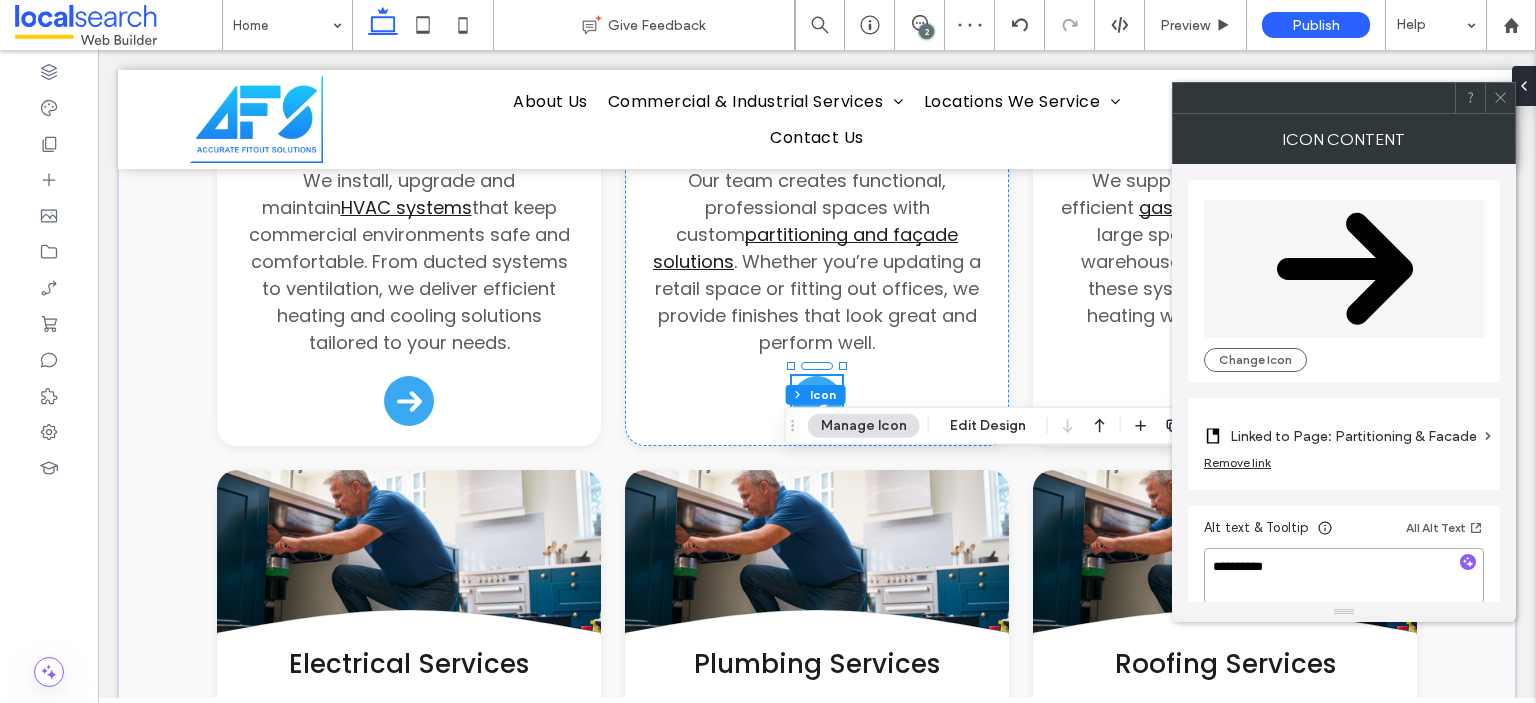 type on "**********" 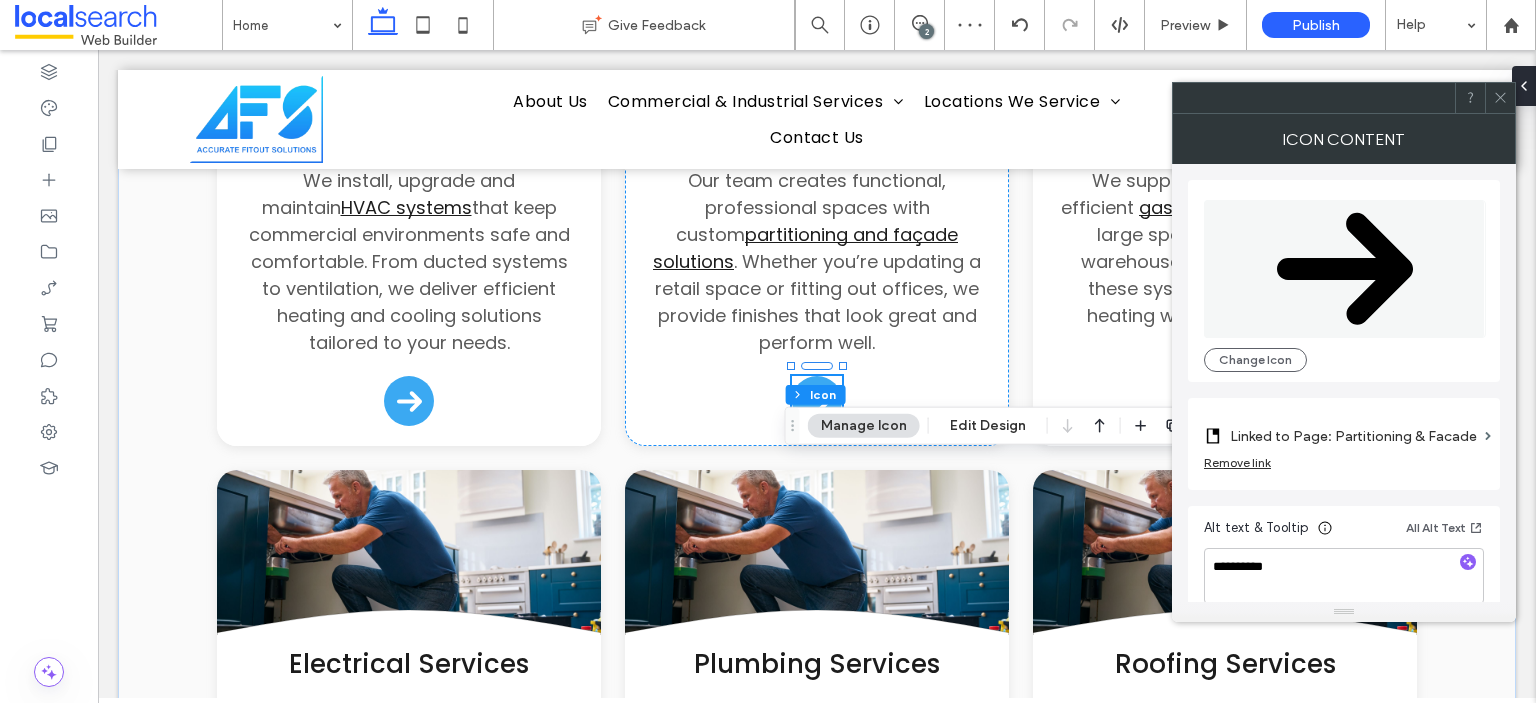 click on "Alt text & Tooltip All Alt Text" at bounding box center [1344, 532] 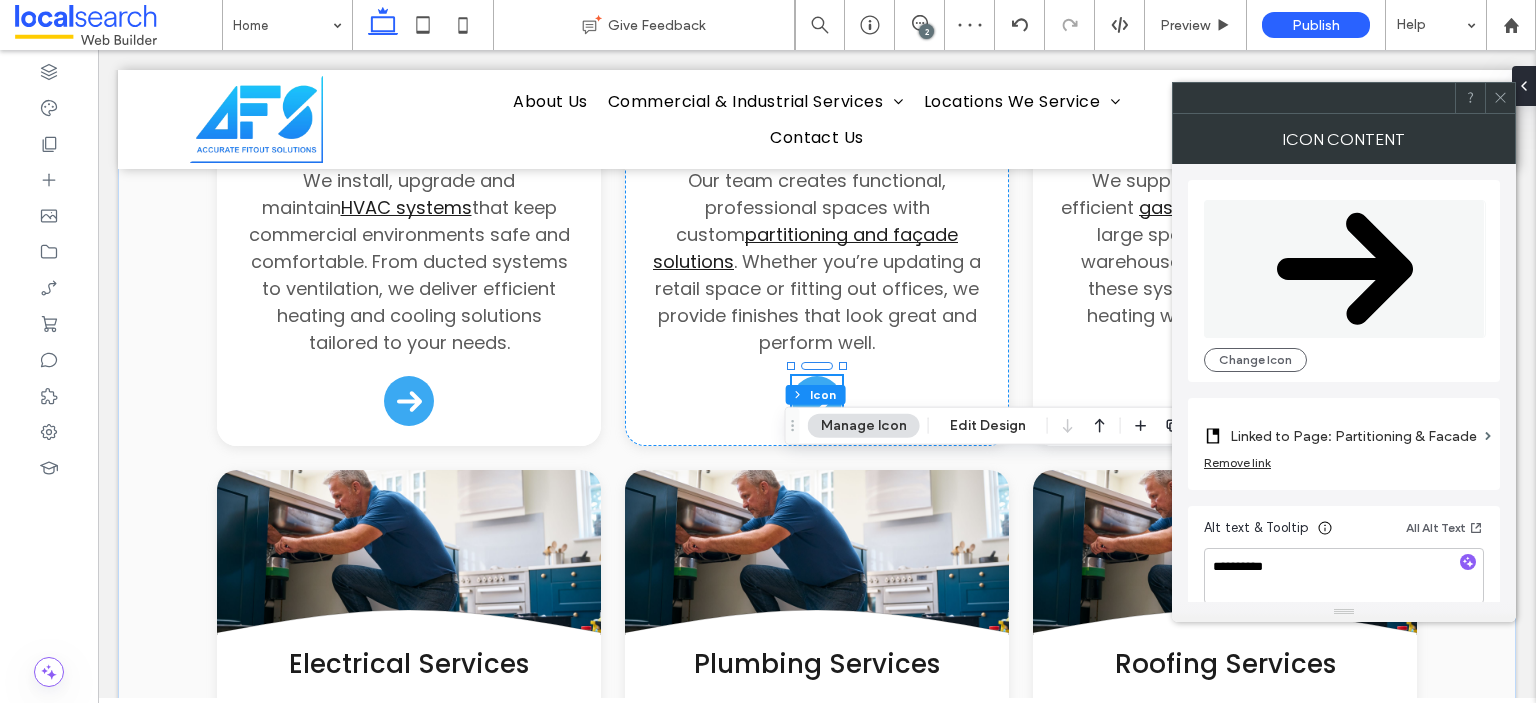 click 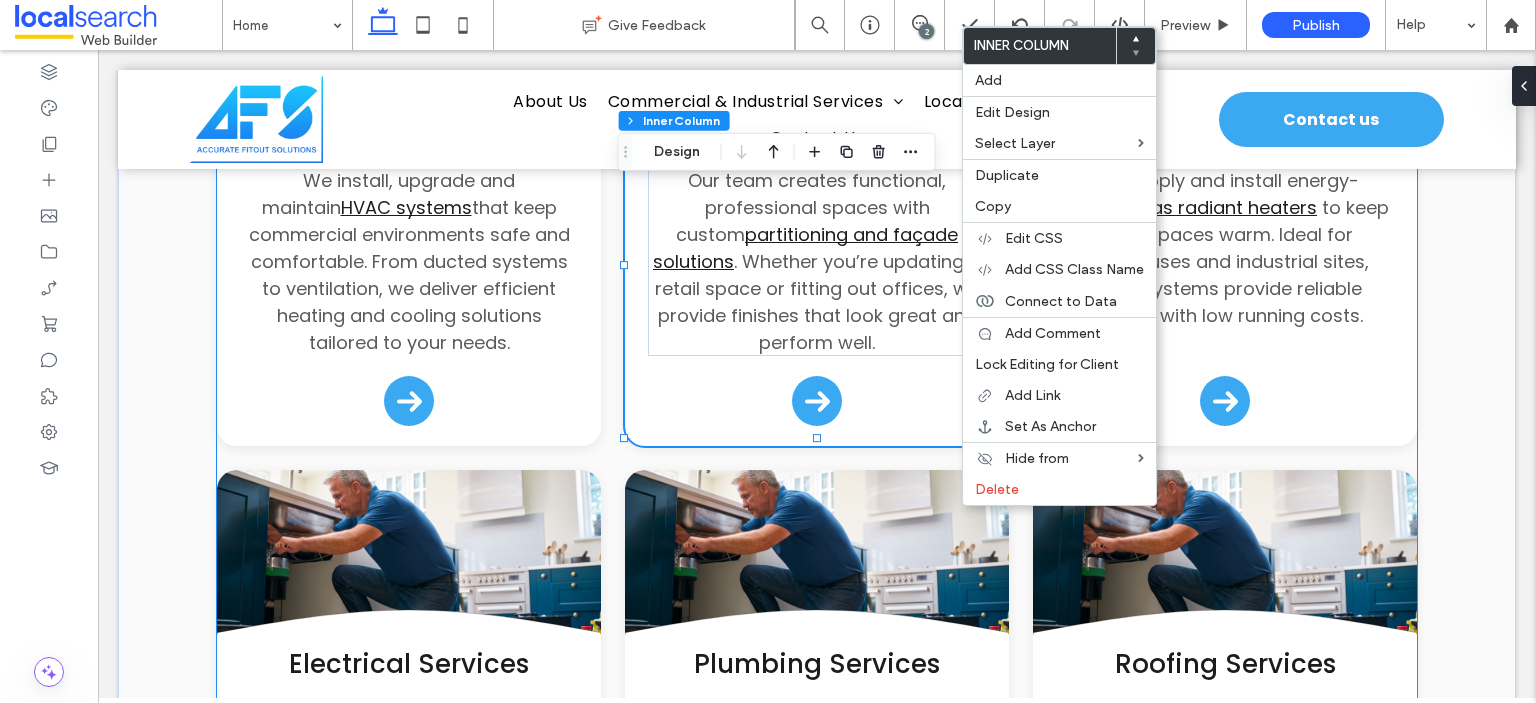 click on "Button
.cls-1-1132603790-1132603790 {
fill: none;
stroke: #000;
}
HVAC Services
We install, upgrade and maintain  HVAC systems  that keep commercial environments safe and comfortable. From ducted systems to ventilation, we deliver efficient heating and cooling solutions tailored to your needs.
Arrow Icon
Button
.cls-1-1132603790-1132603790 {
fill: none;
stroke: #000;
}
Partitioning & Facade
Our team creates functional, professional spaces with custom  partitioning and façade solutions . Whether you’re updating a retail space or fitting out offices, we provide finishes that look great and perform well.
Arrow Icon" at bounding box center [817, 725] 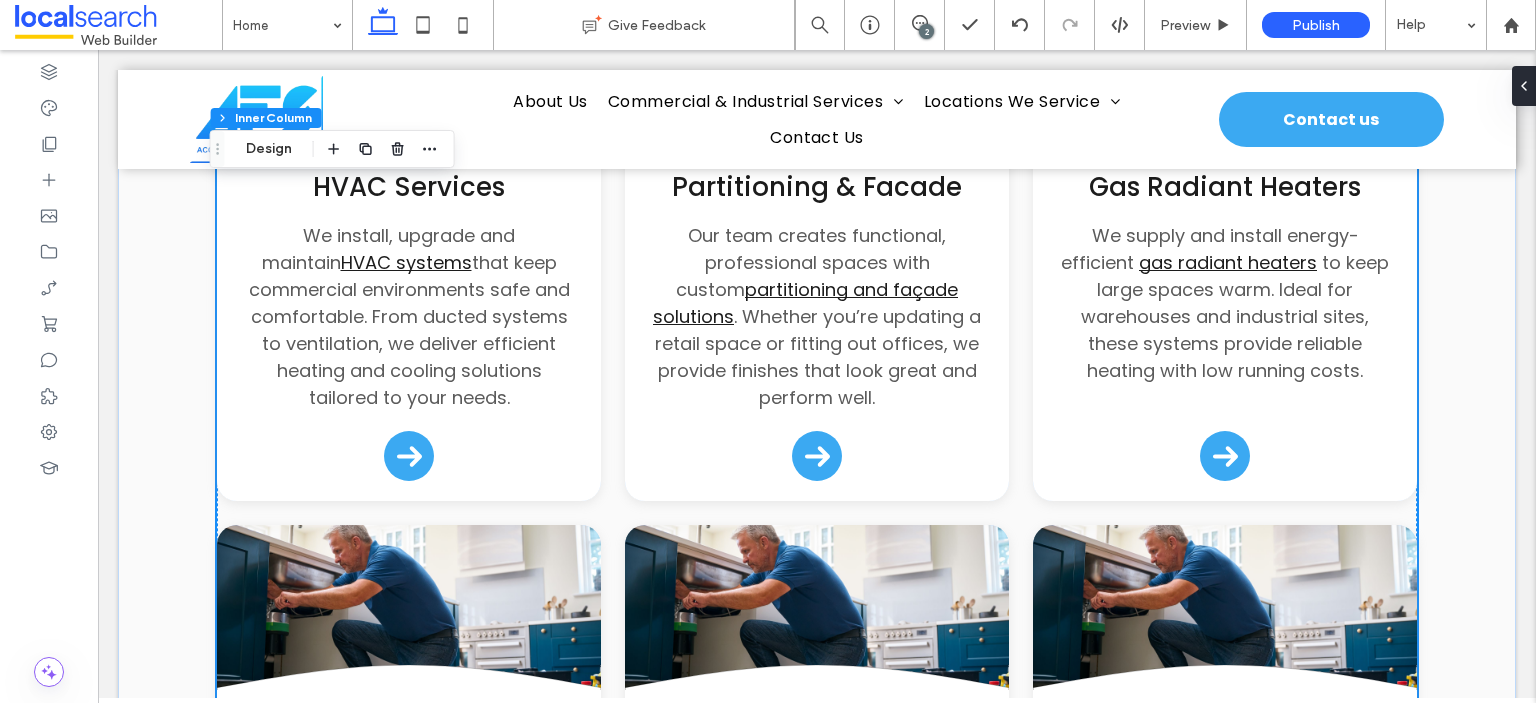 scroll, scrollTop: 2365, scrollLeft: 0, axis: vertical 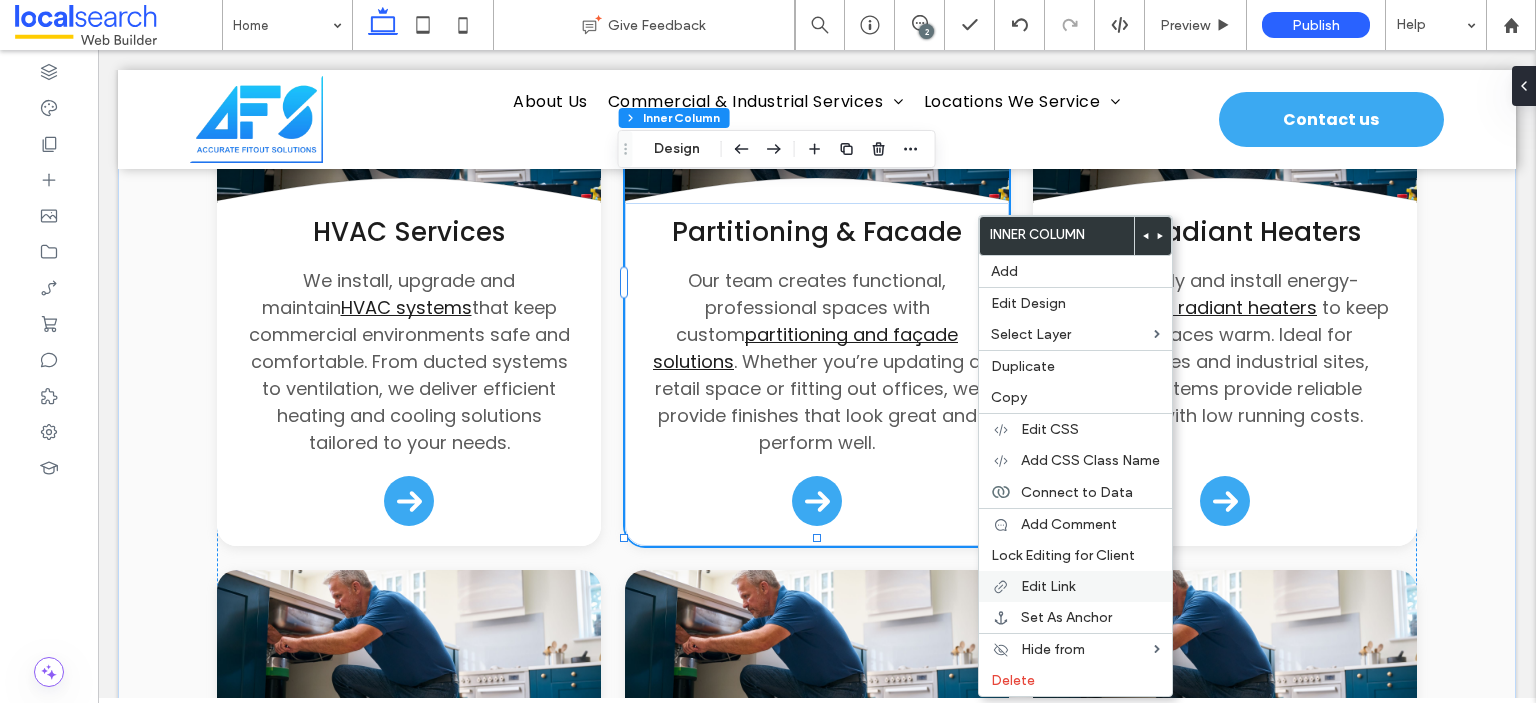 click on "Edit Link" at bounding box center [1048, 586] 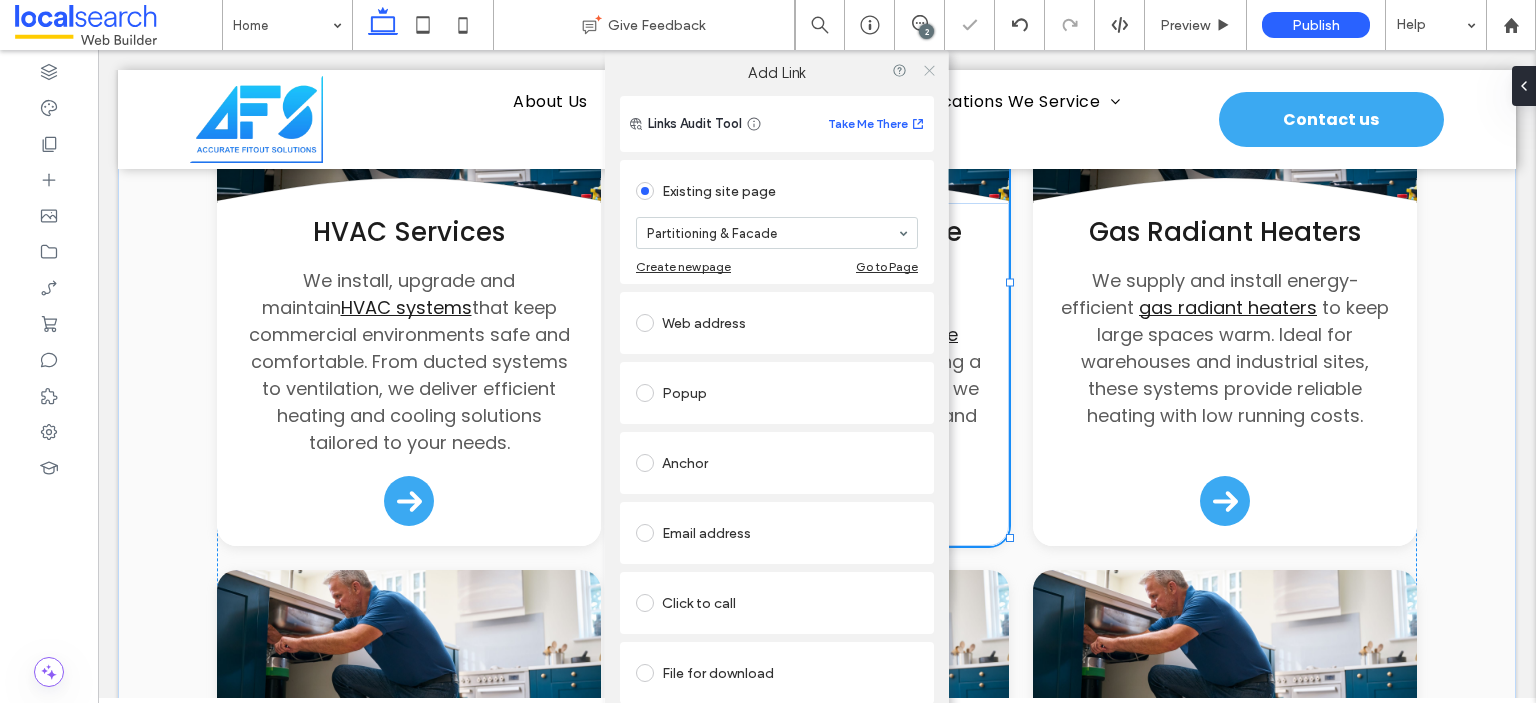 click at bounding box center [928, 70] 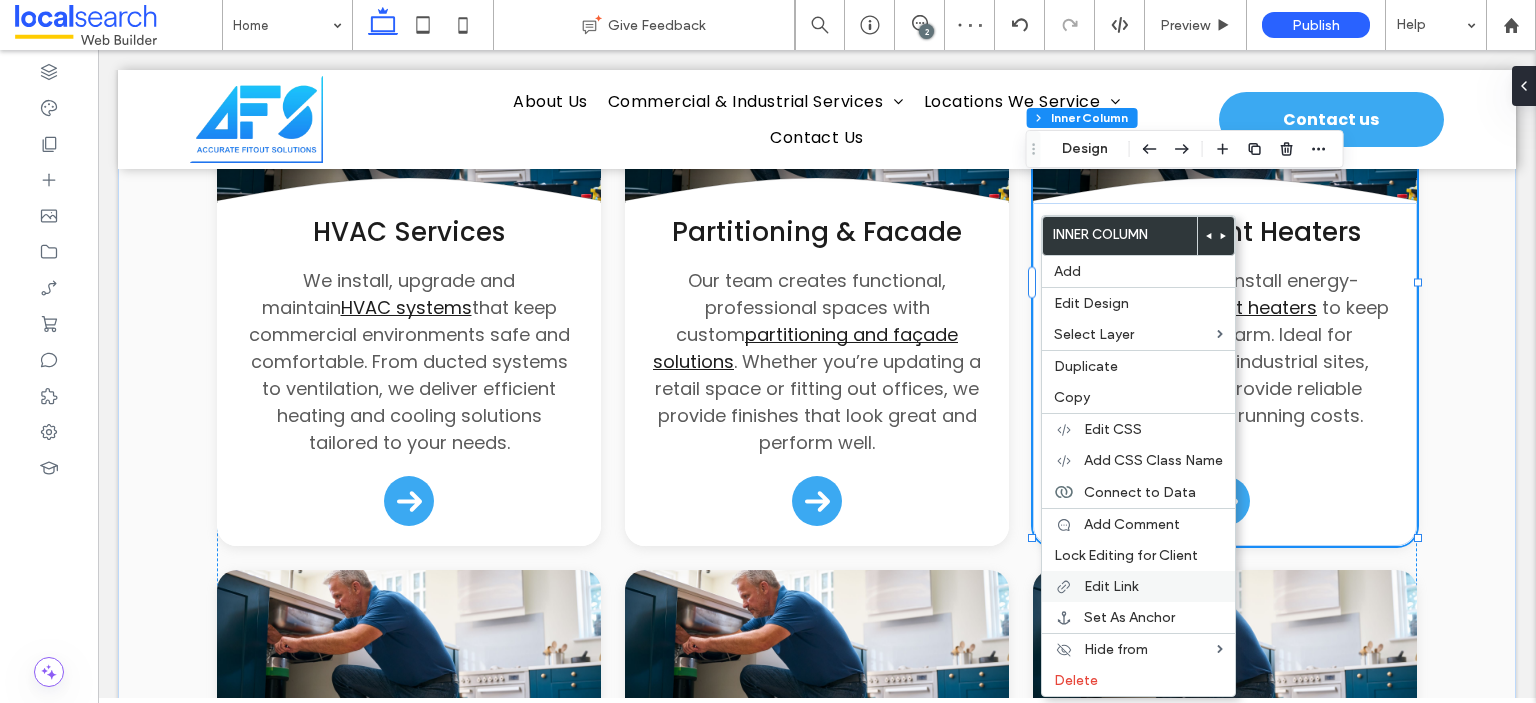click on "Edit Link" at bounding box center [1111, 586] 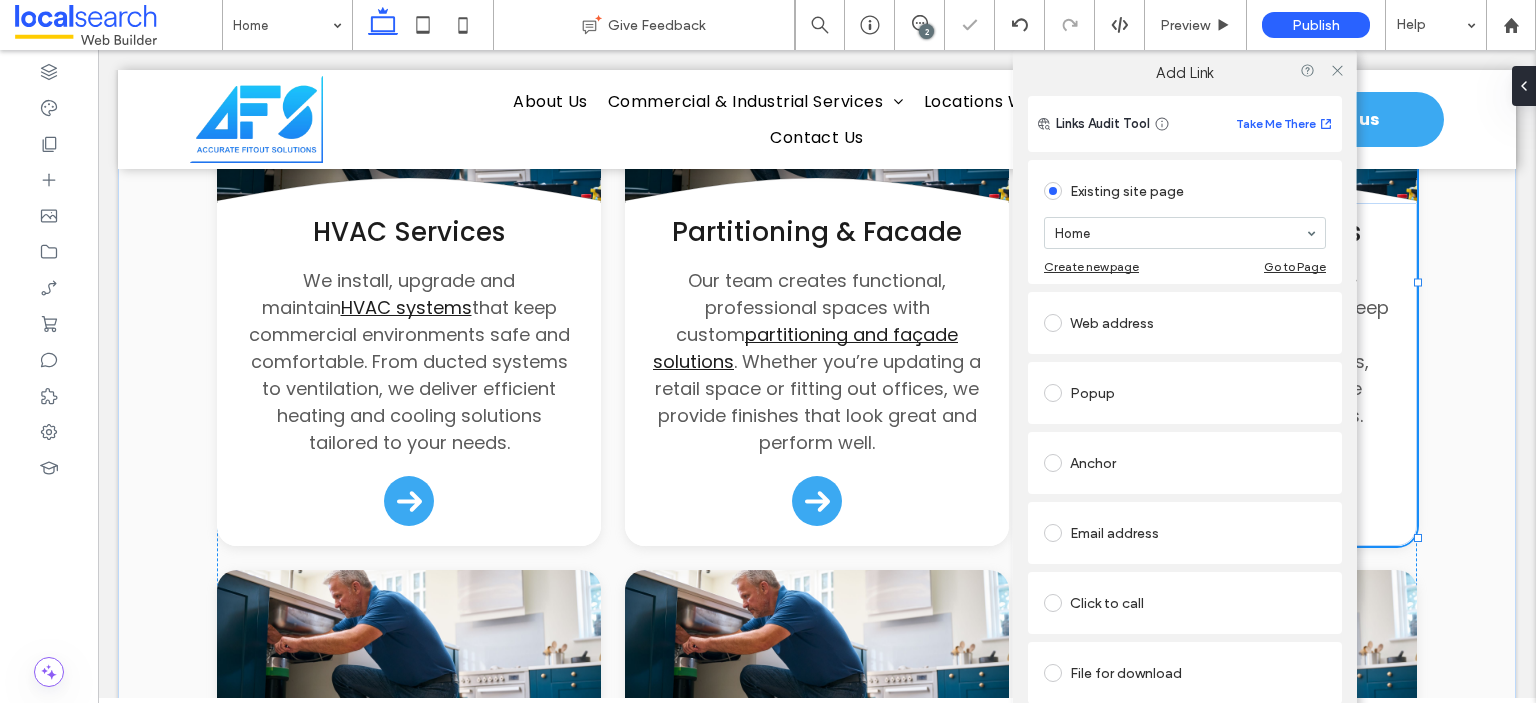 click on "Add Link Links Audit Tool Take Me There Existing site page Home Create new page Go to Page Web address Popup Anchor Email address Click to call File for download Remove link" at bounding box center [1185, 405] 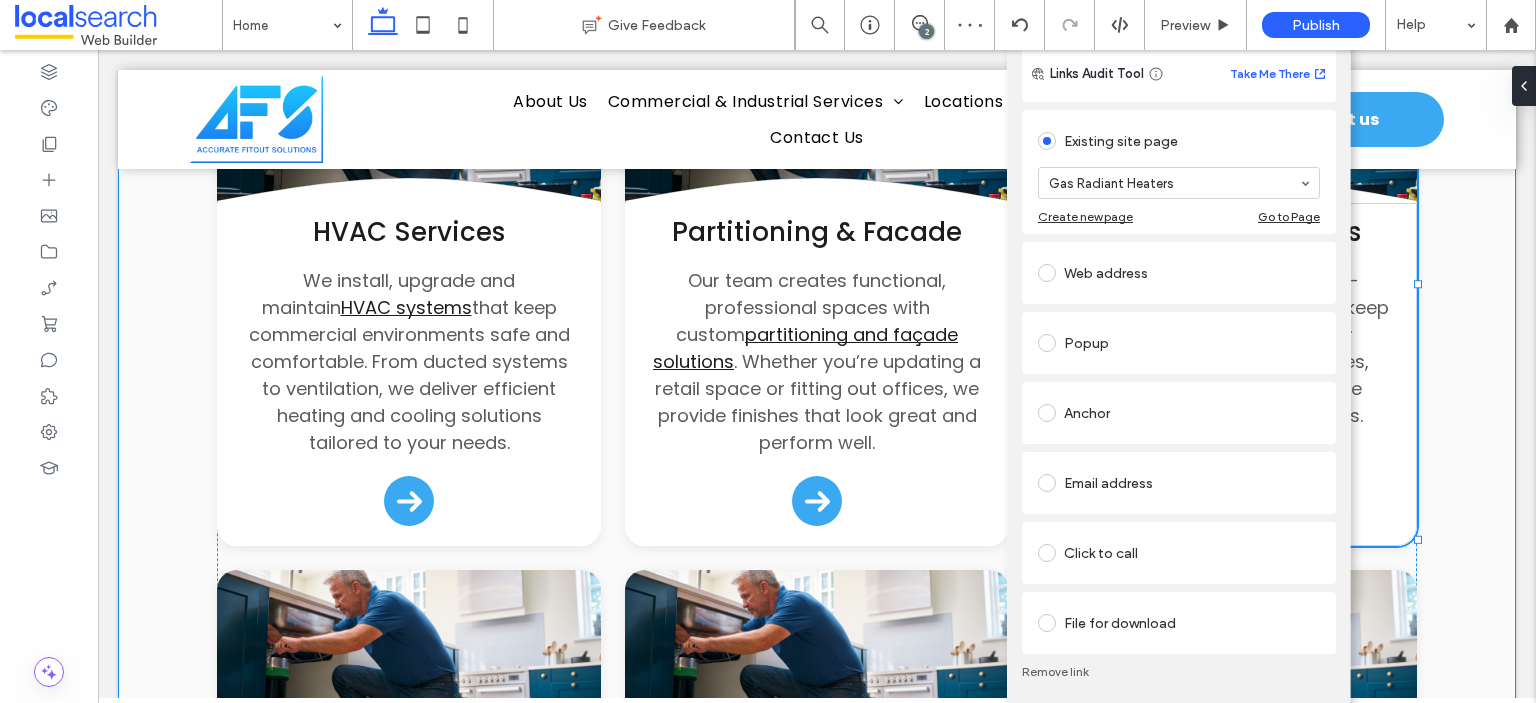 click on "What We Do
Our Fit Out & Maintenance Services
Button
.cls-1-1132603790-1132603790 {
fill: none;
stroke: #000;
}
HVAC Services
We install, upgrade and maintain  HVAC systems  that keep commercial environments safe and comfortable. From ducted systems to ventilation, we deliver efficient heating and cooling solutions tailored to your needs.
Arrow Icon
Button
.cls-1-1132603790-1132603790 {
fill: none;
stroke: #000;
}
Partitioning & Facade
Our team creates functional, professional spaces with custom  partitioning and façade solutions
Arrow Icon" at bounding box center [817, 745] 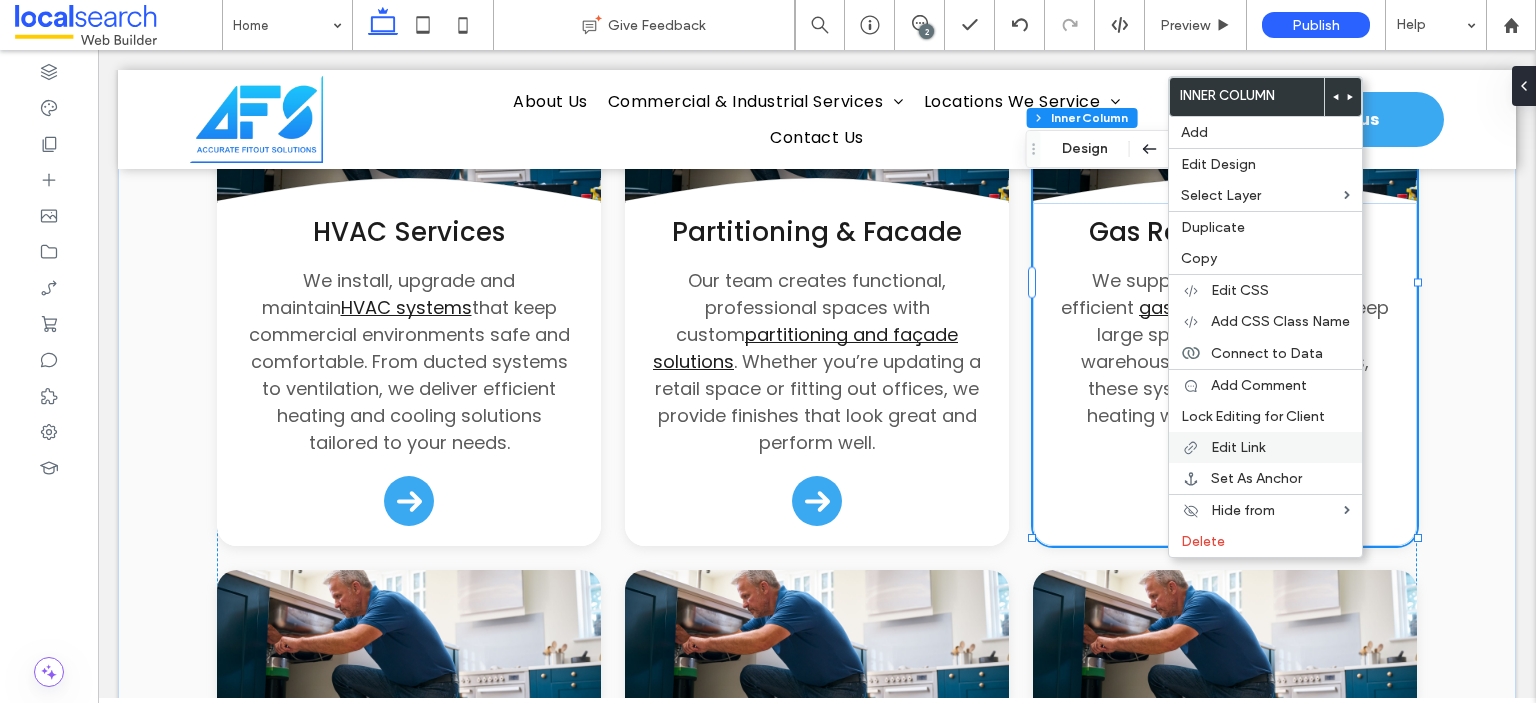 click on "Edit Link" at bounding box center (1238, 447) 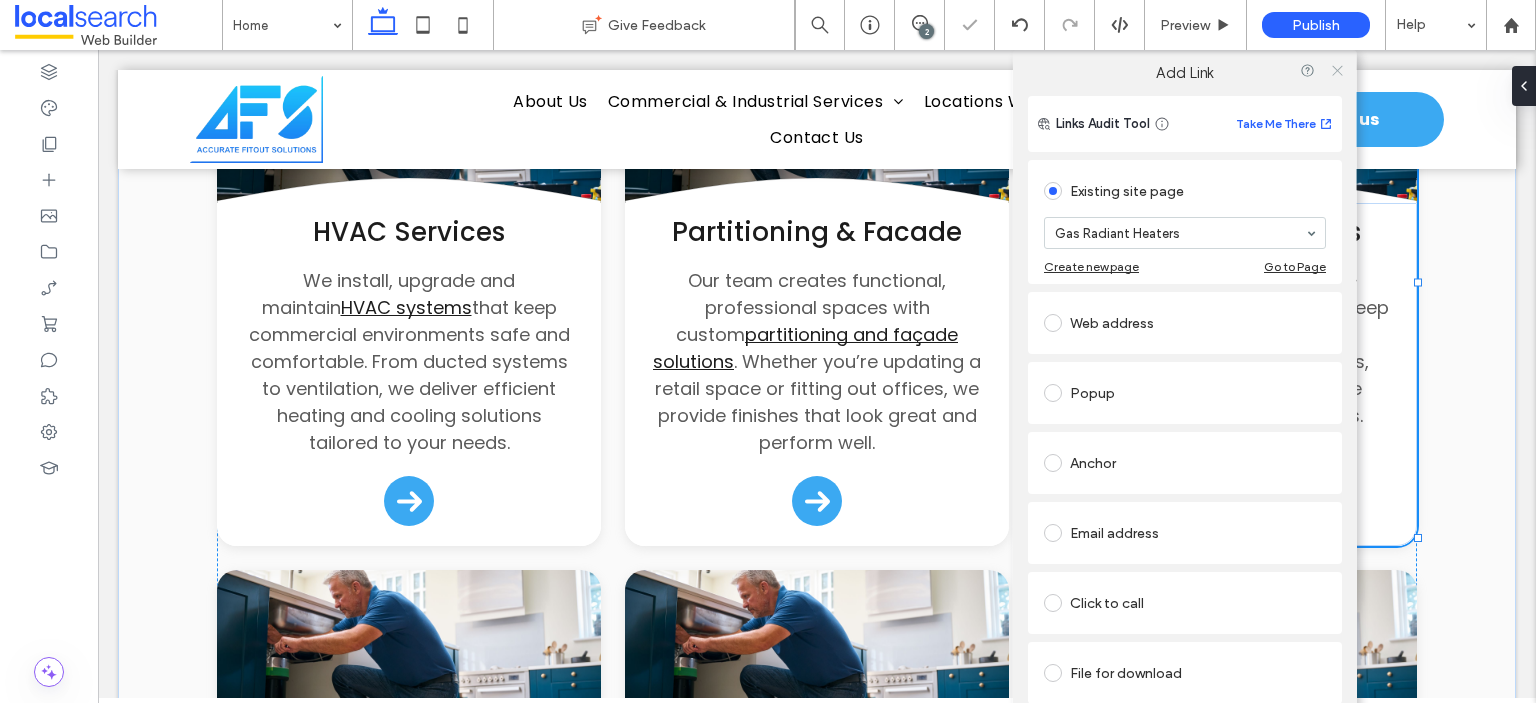 click 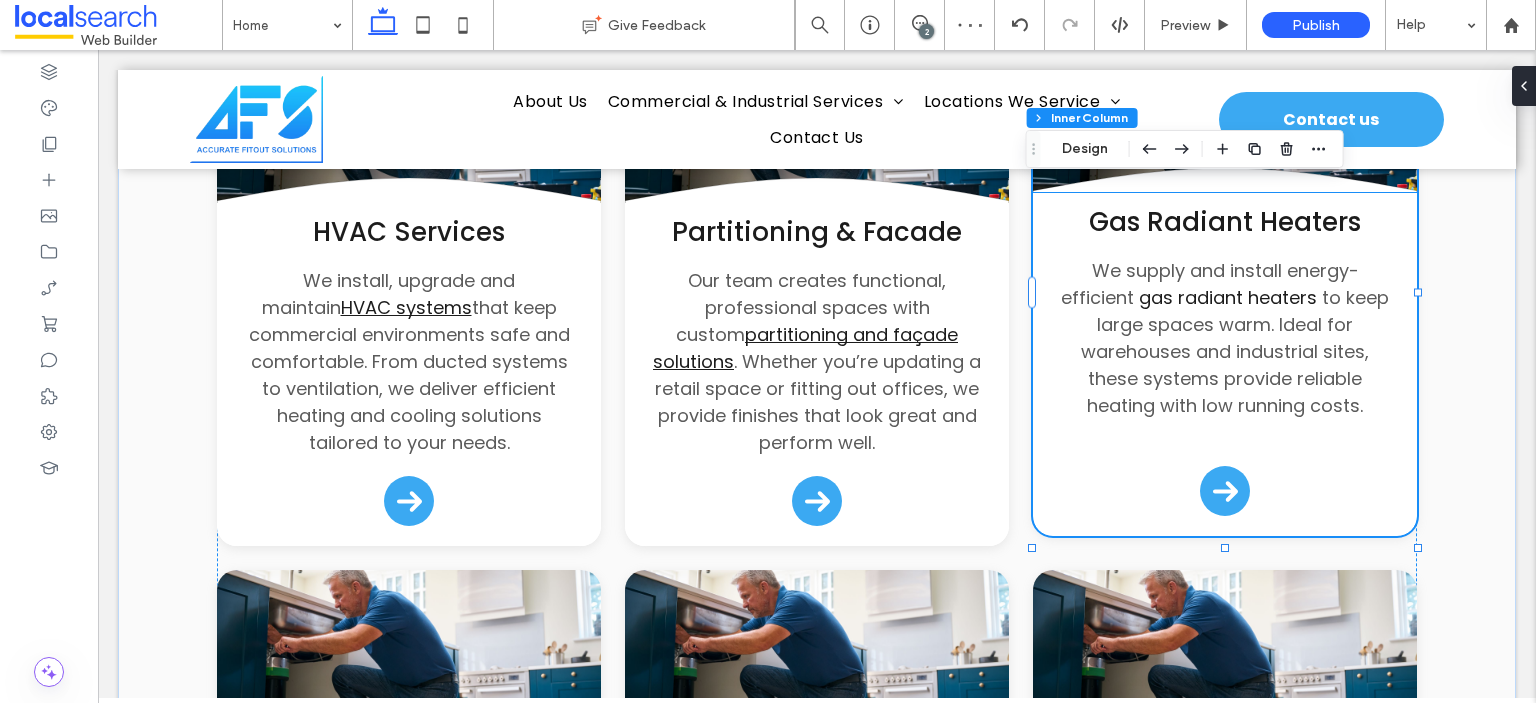 click on "gas radiant heaters" at bounding box center [1228, 297] 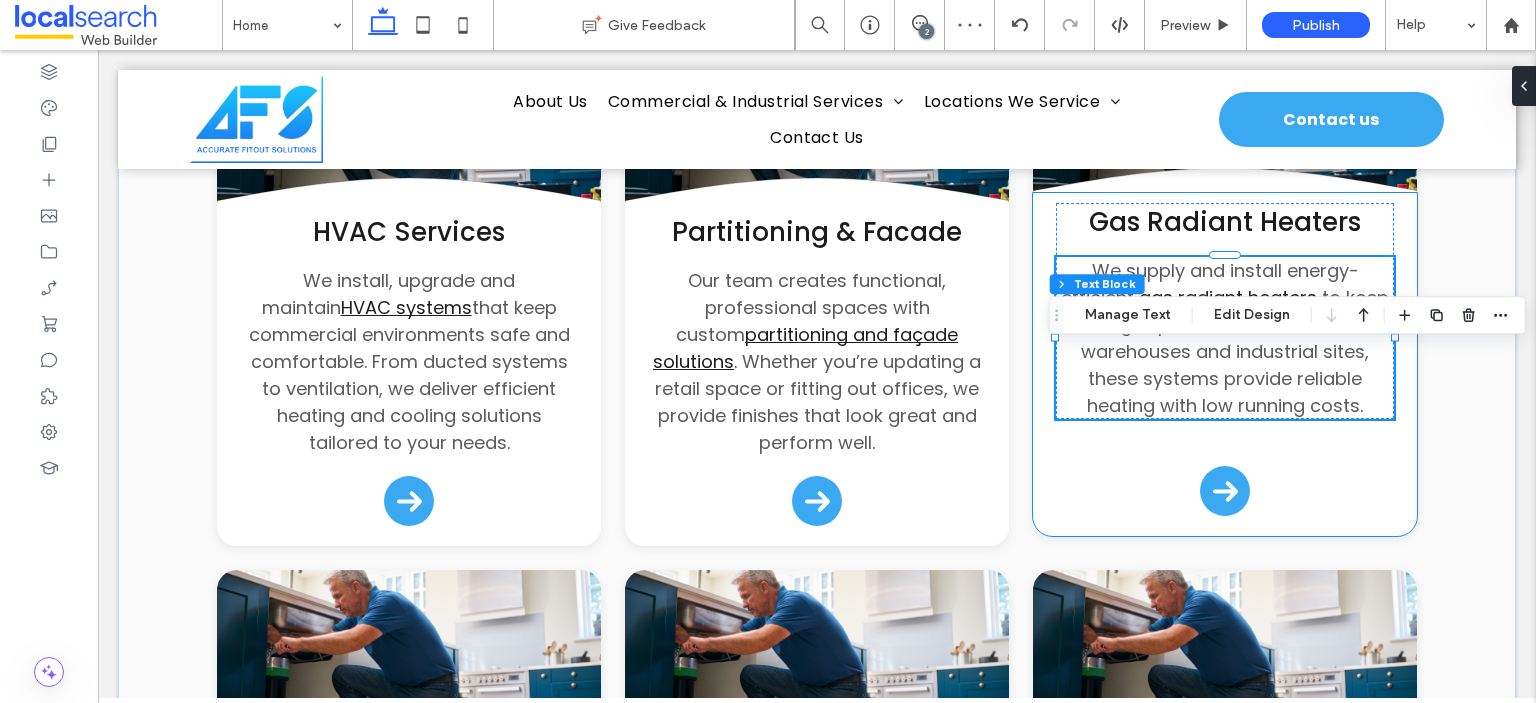 click on "gas radiant heaters" at bounding box center (1228, 297) 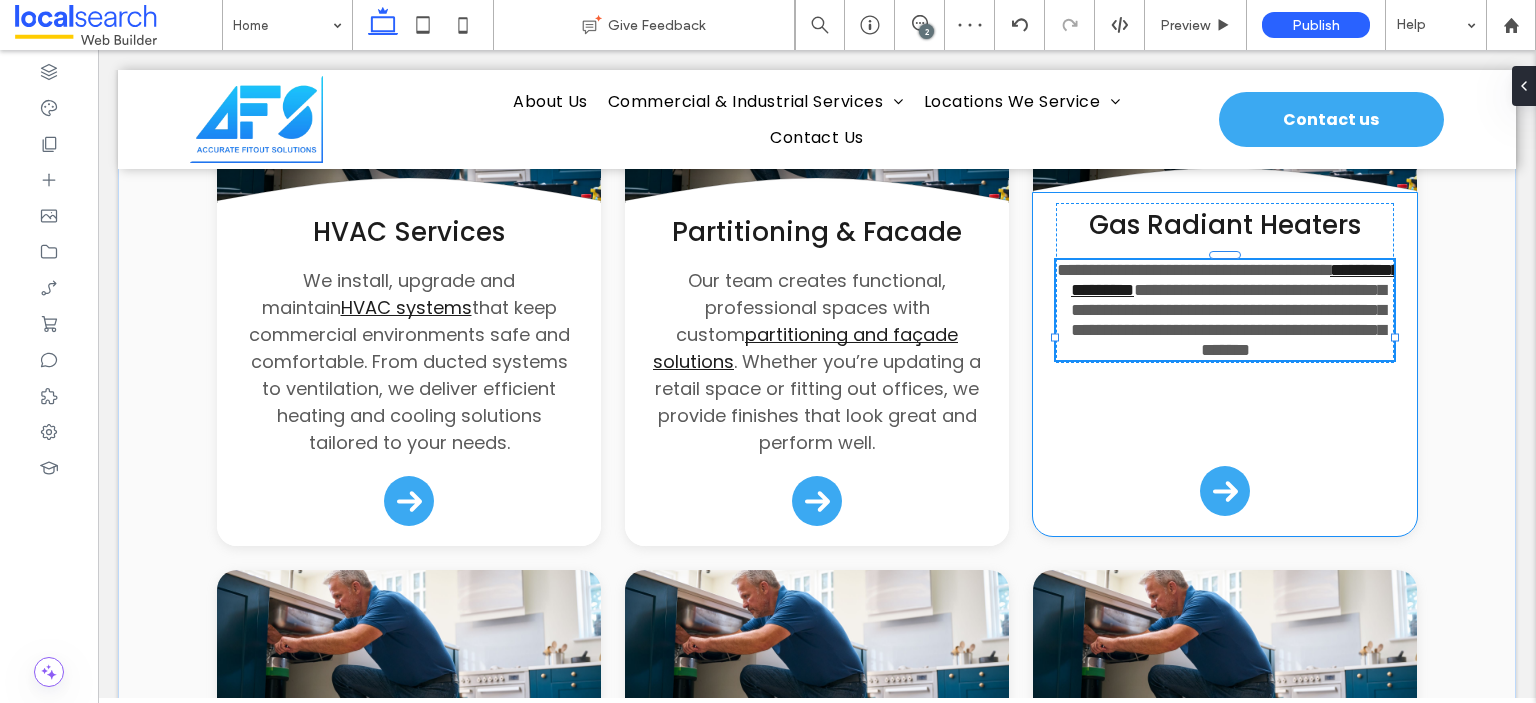 type on "*******" 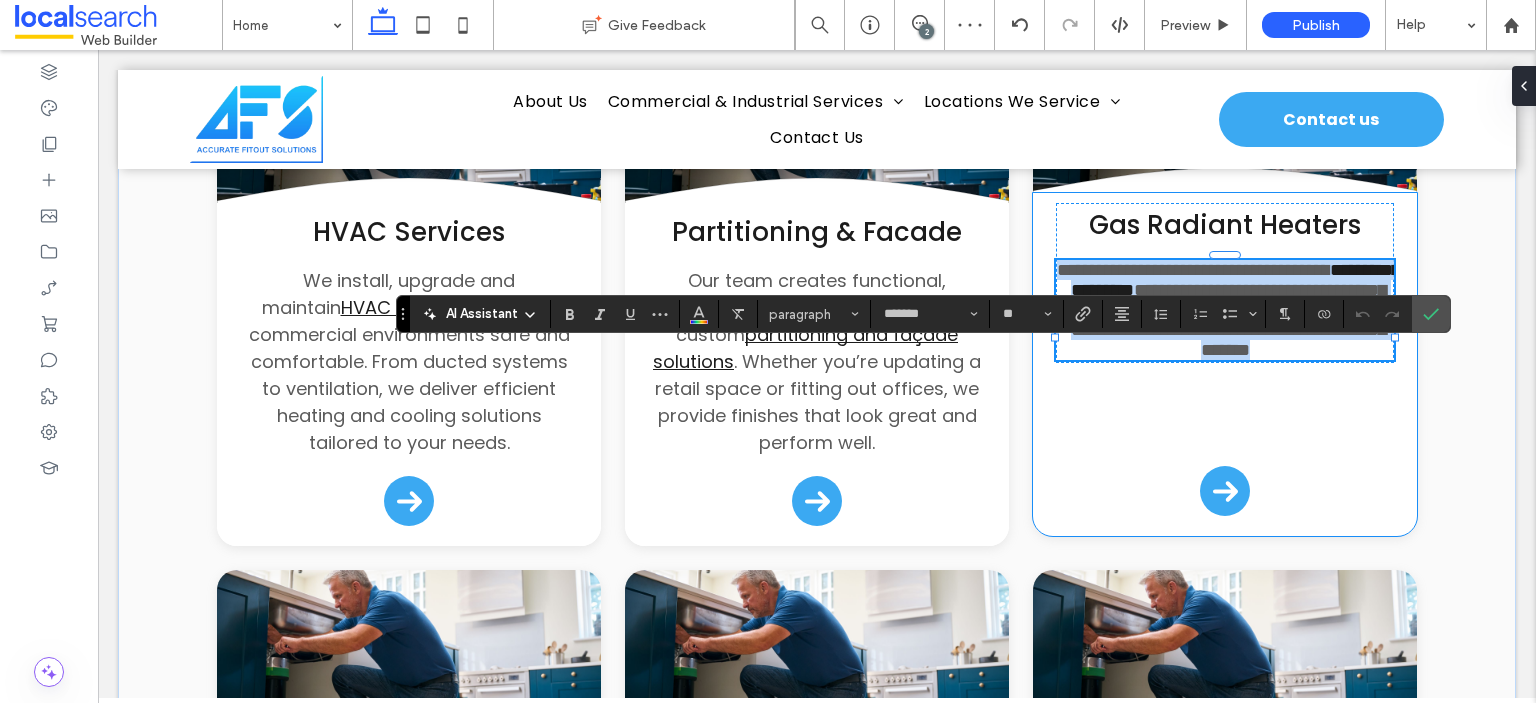 click on "**********" at bounding box center (1235, 280) 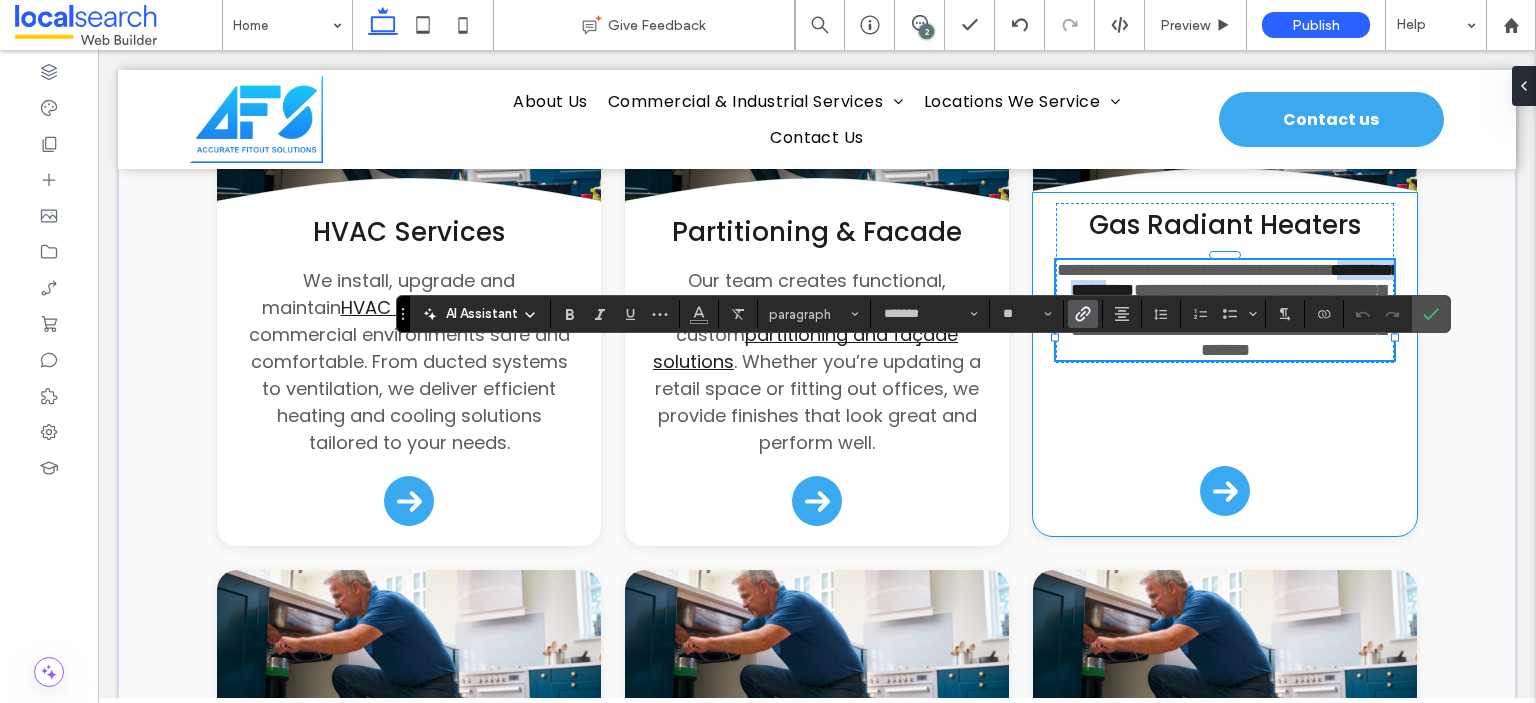 drag, startPoint x: 1138, startPoint y: 391, endPoint x: 1264, endPoint y: 392, distance: 126.00397 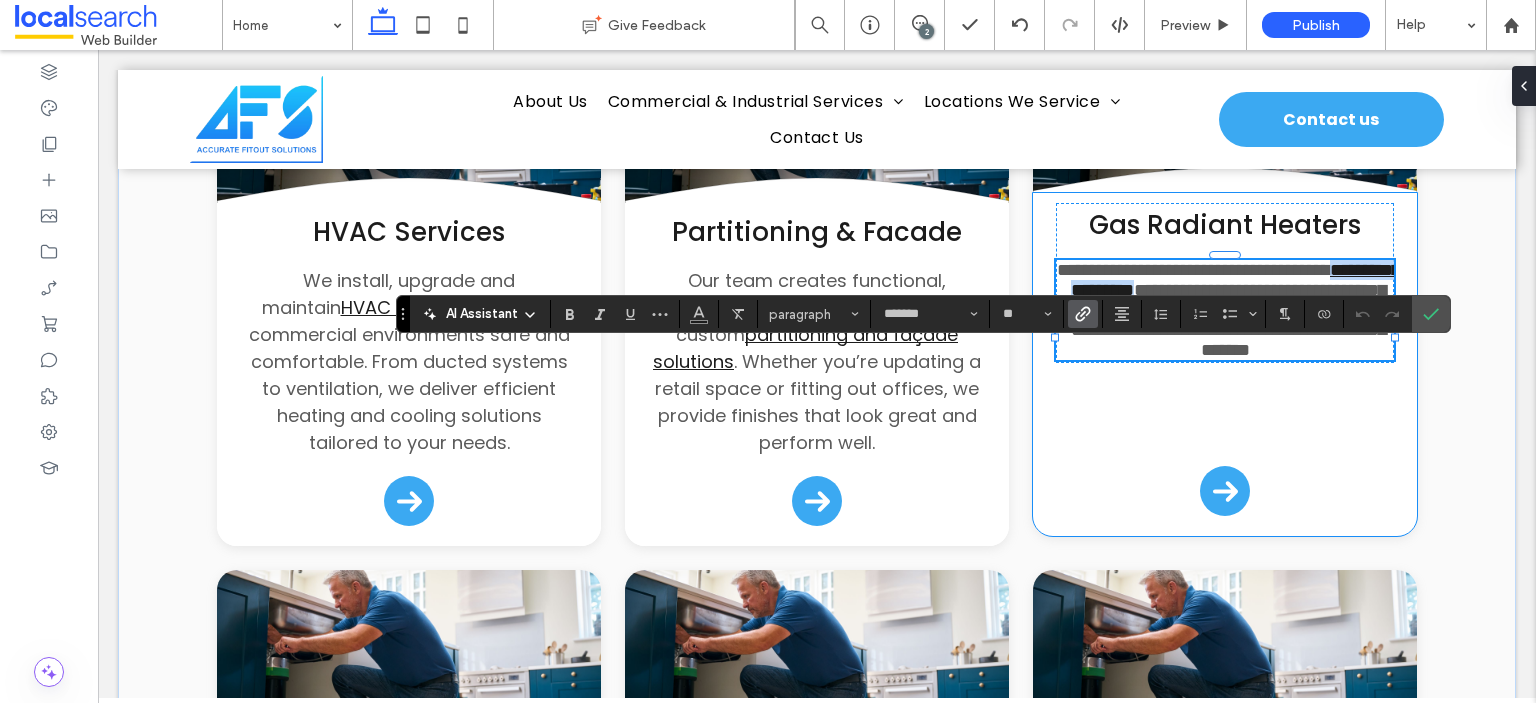 drag, startPoint x: 1136, startPoint y: 394, endPoint x: 1308, endPoint y: 391, distance: 172.02615 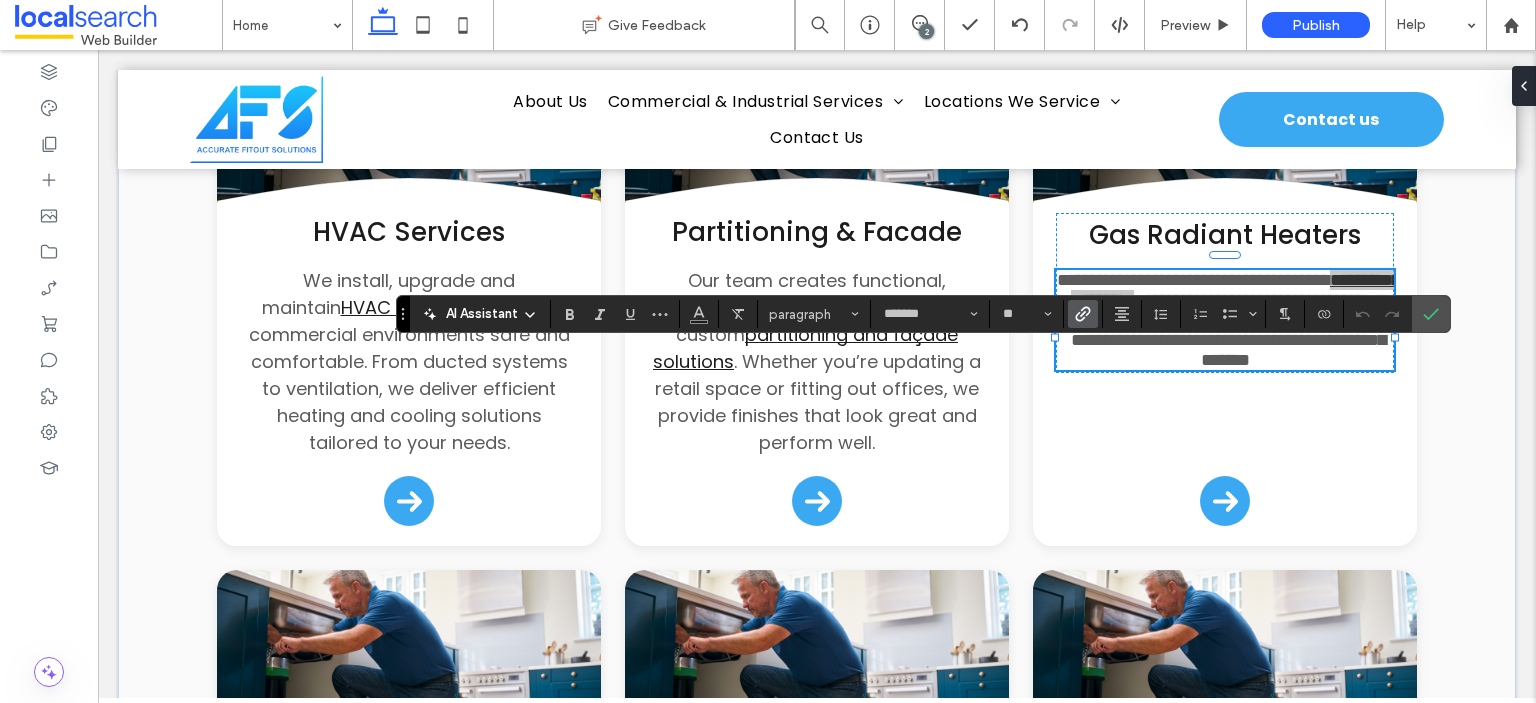 click at bounding box center [1083, 314] 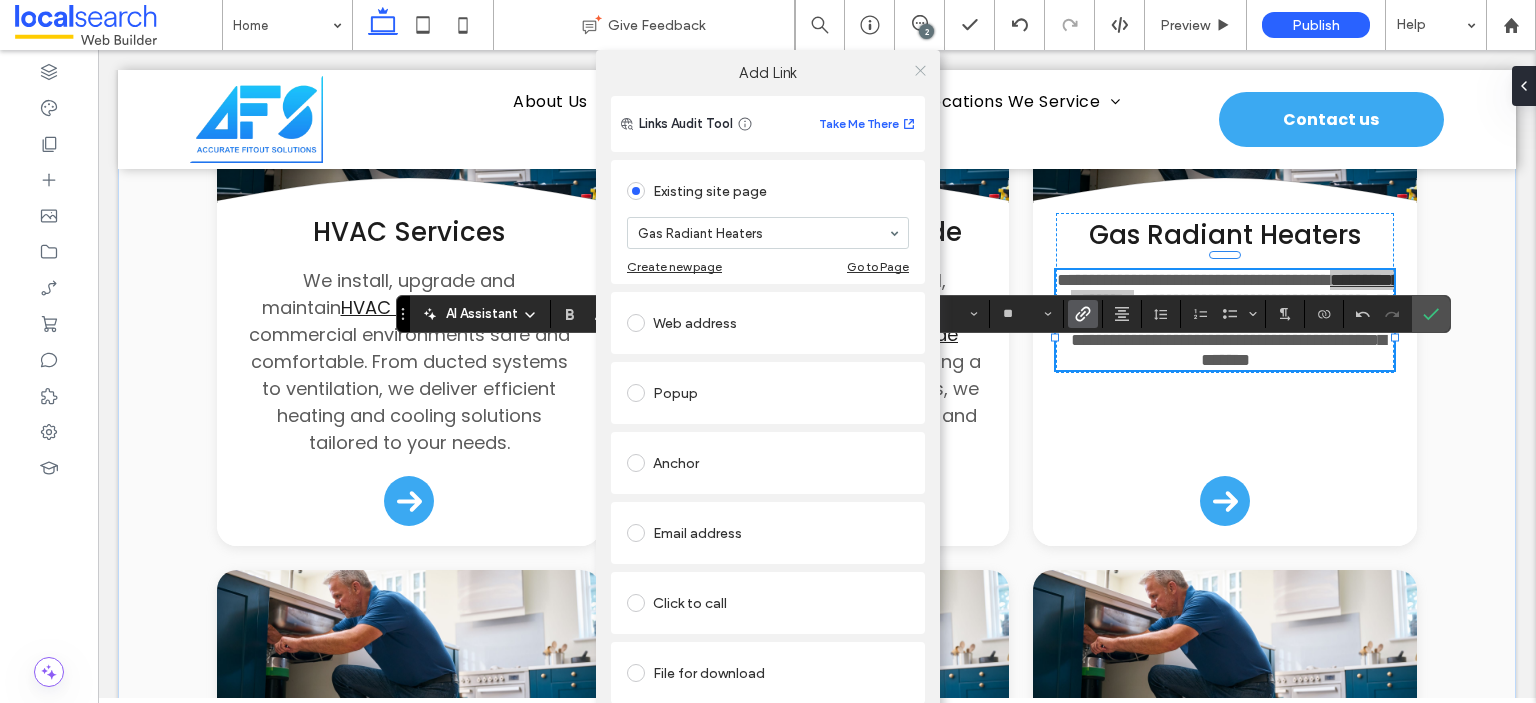 click 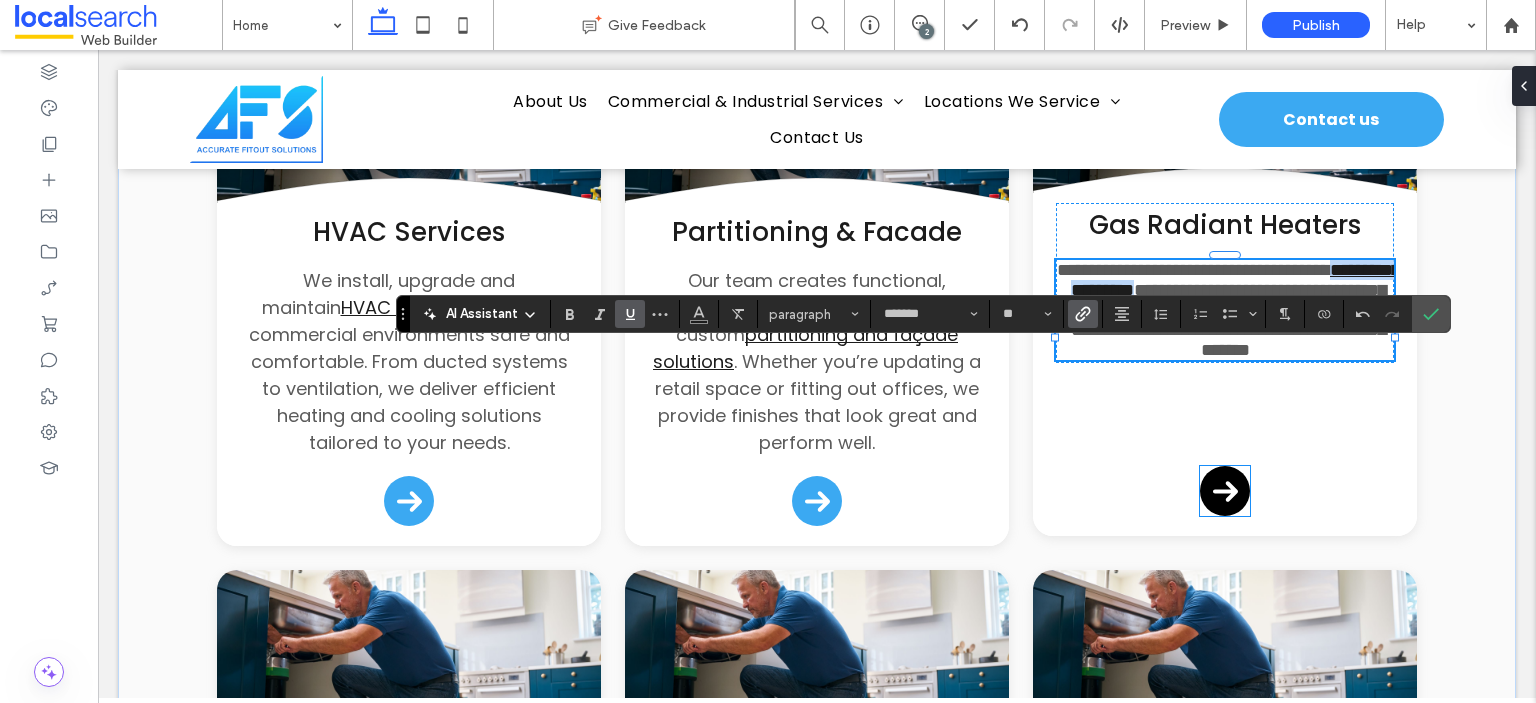 click 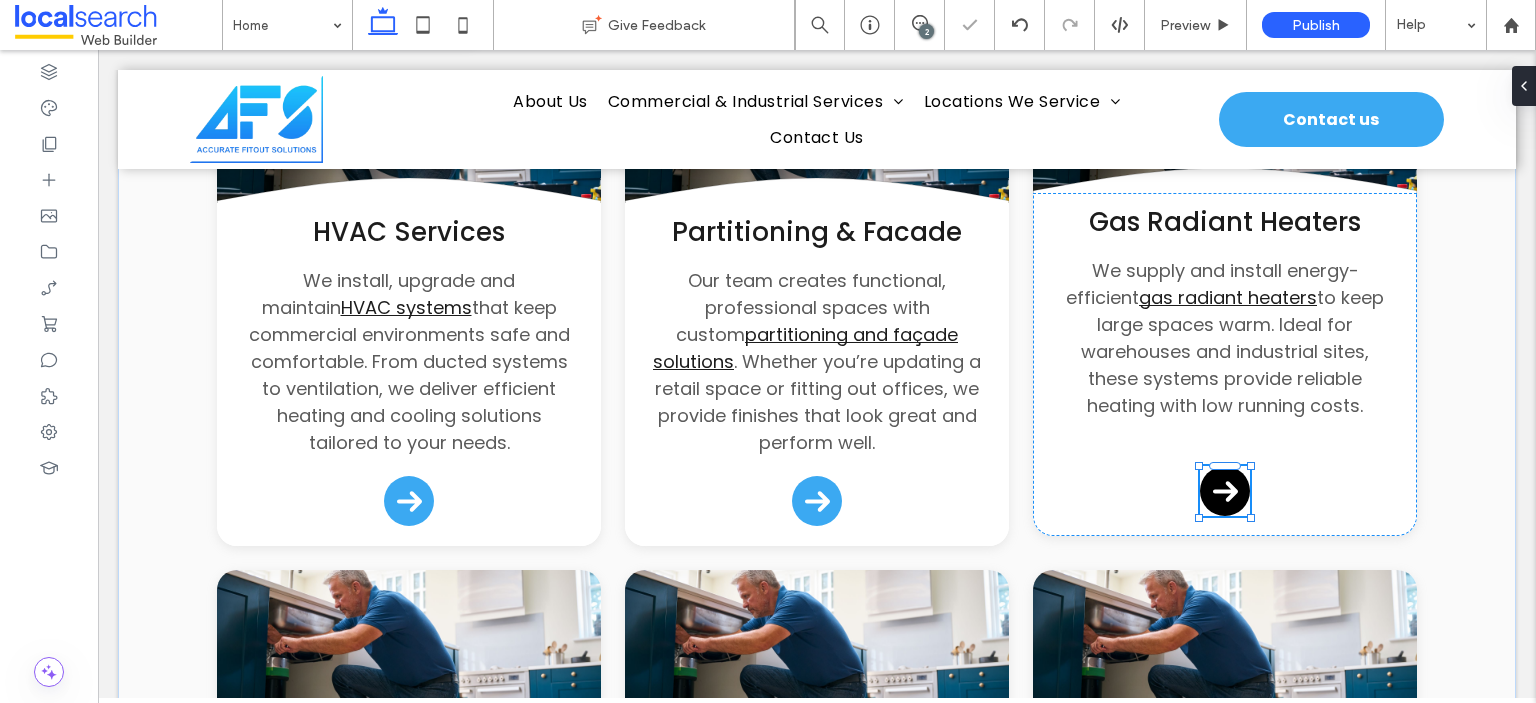 click 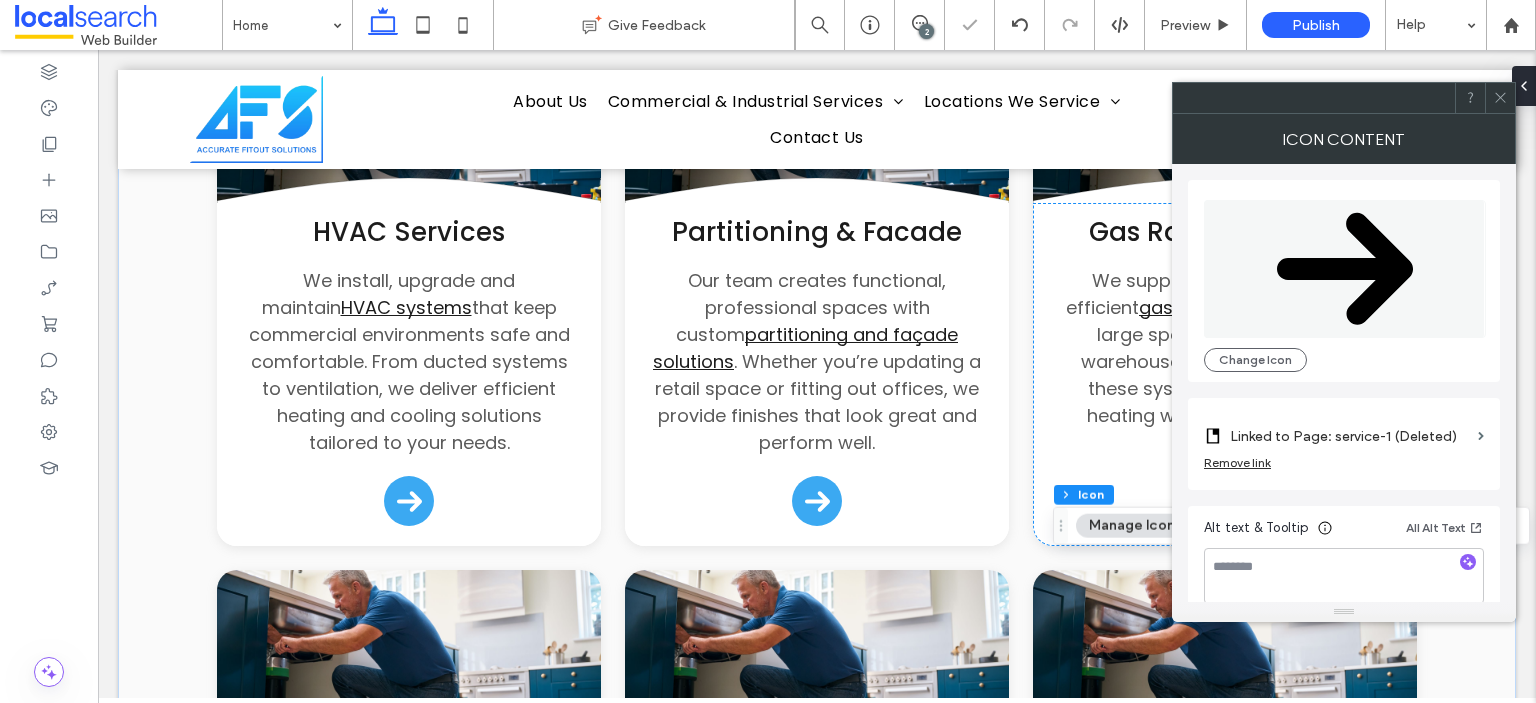click on "Linked to Page: service-1 (Deleted)" at bounding box center [1350, 436] 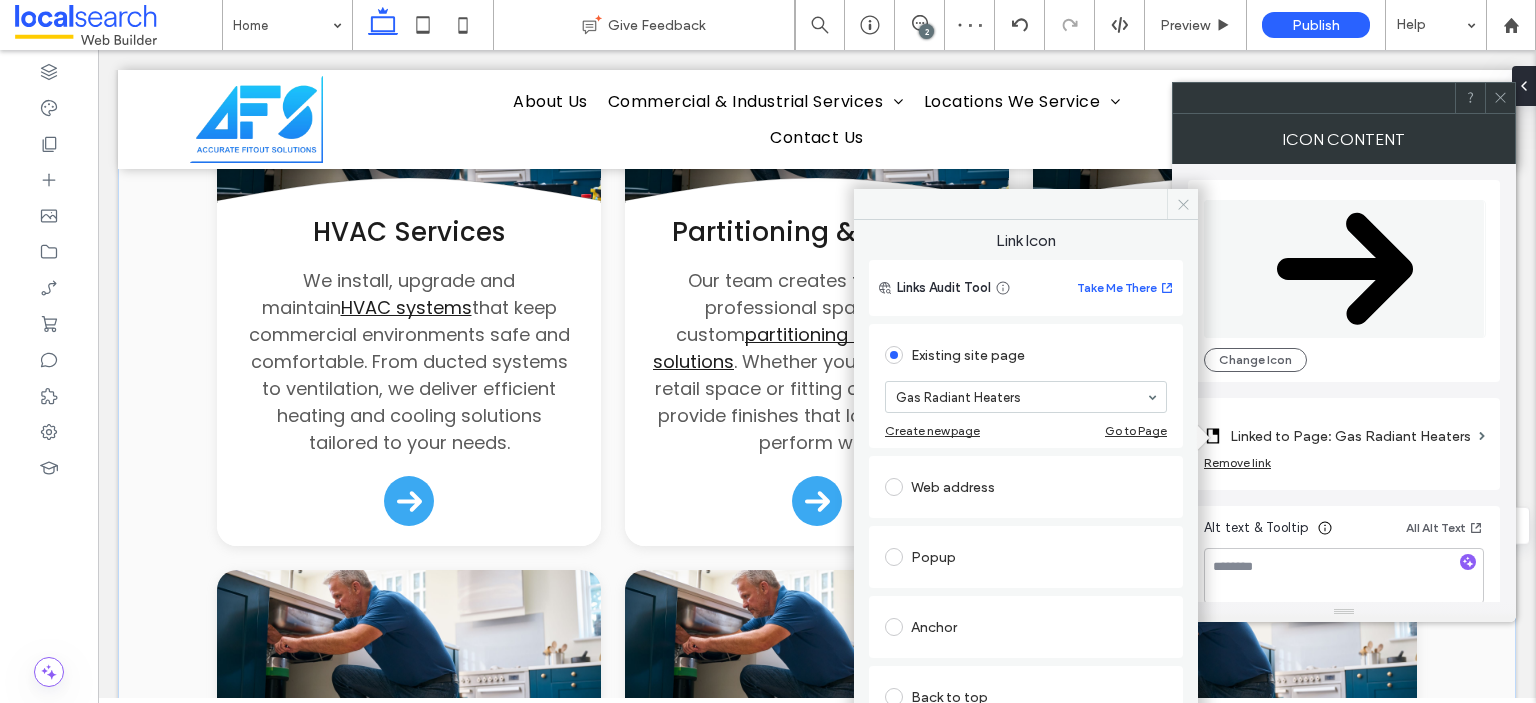 click at bounding box center (1182, 204) 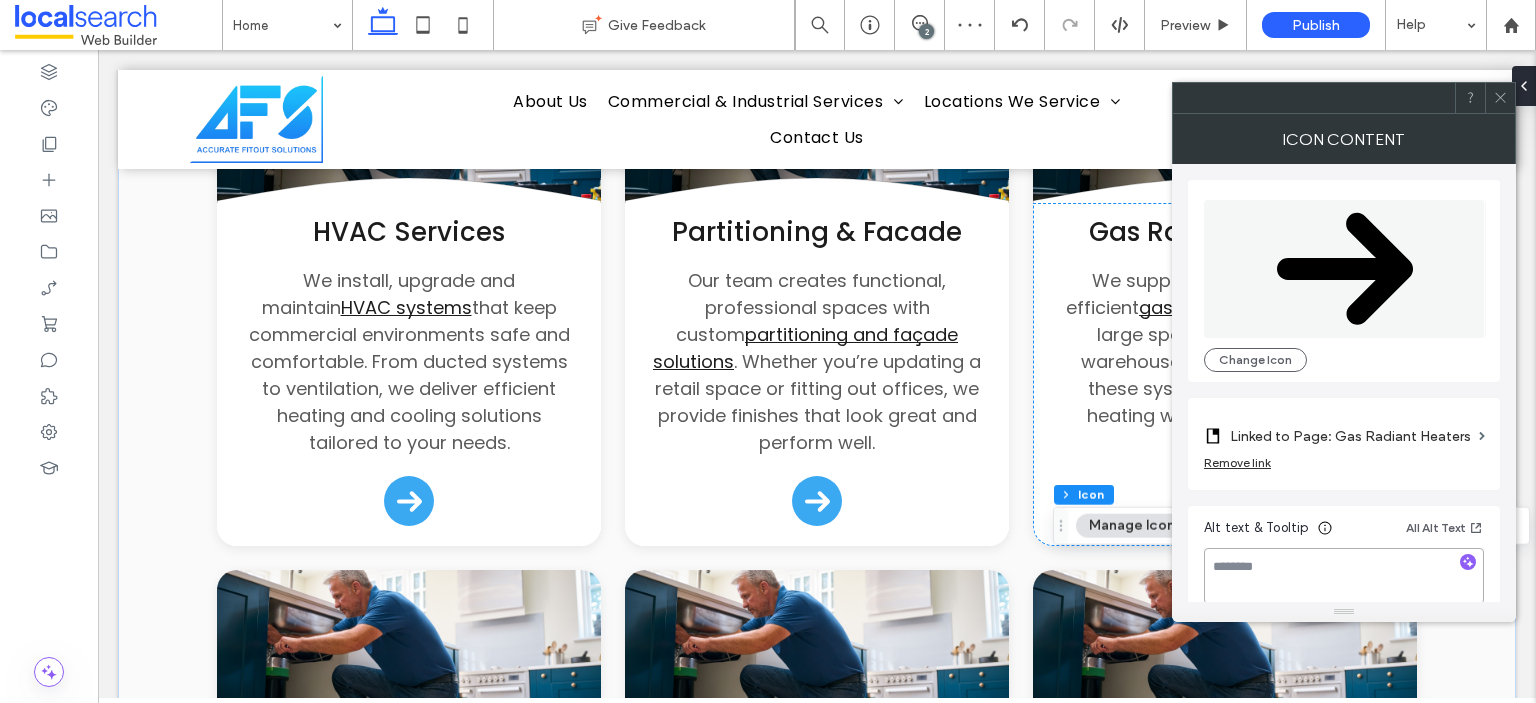click at bounding box center (1344, 576) 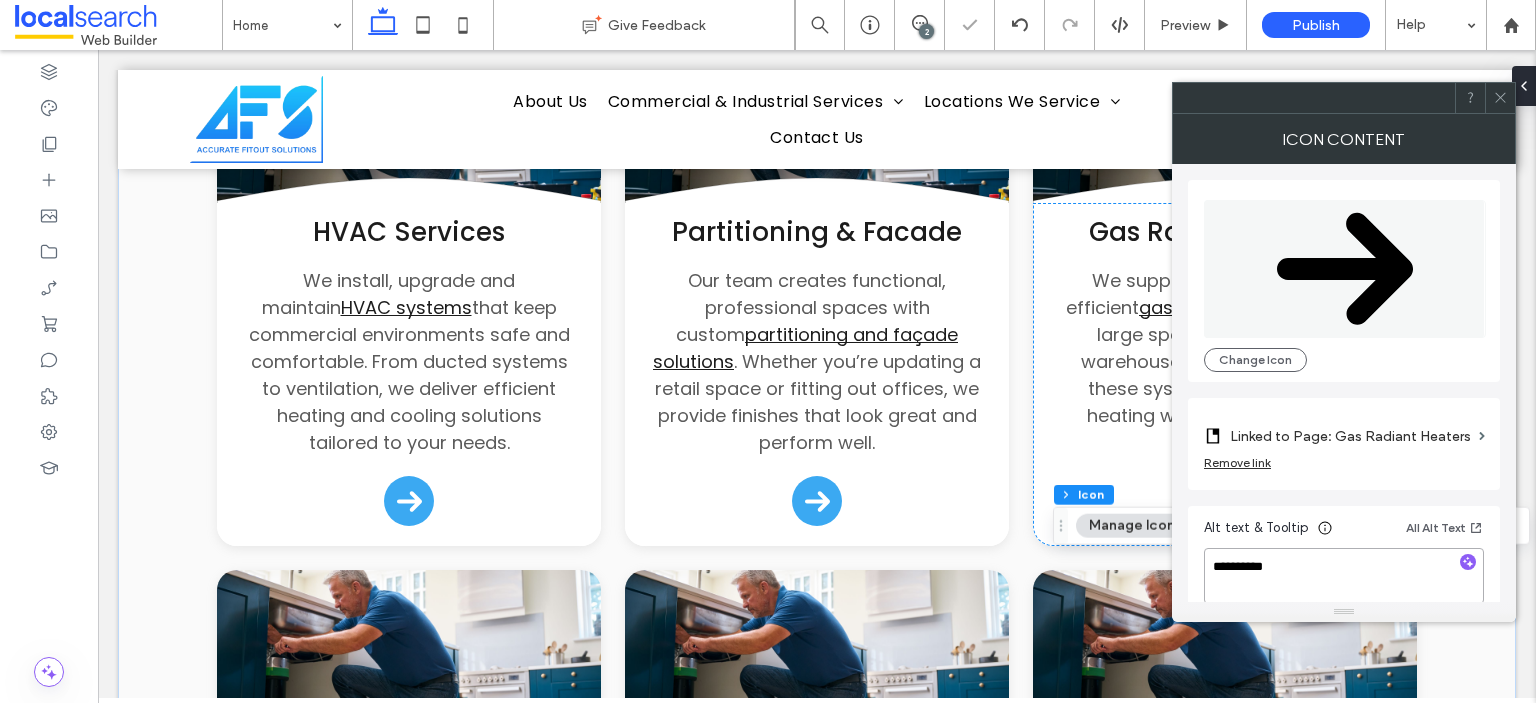 type on "**********" 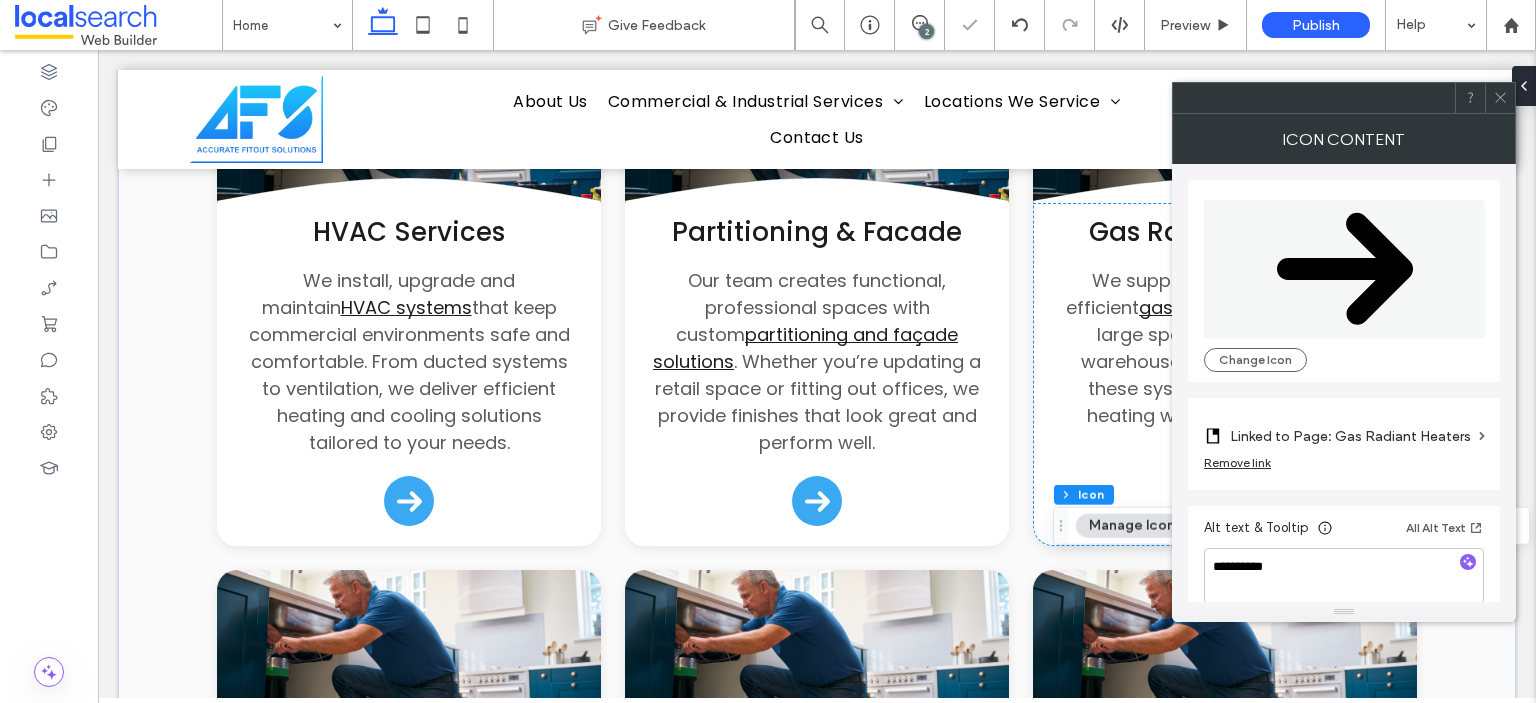 click on "Alt text & Tooltip All Alt Text" at bounding box center (1344, 532) 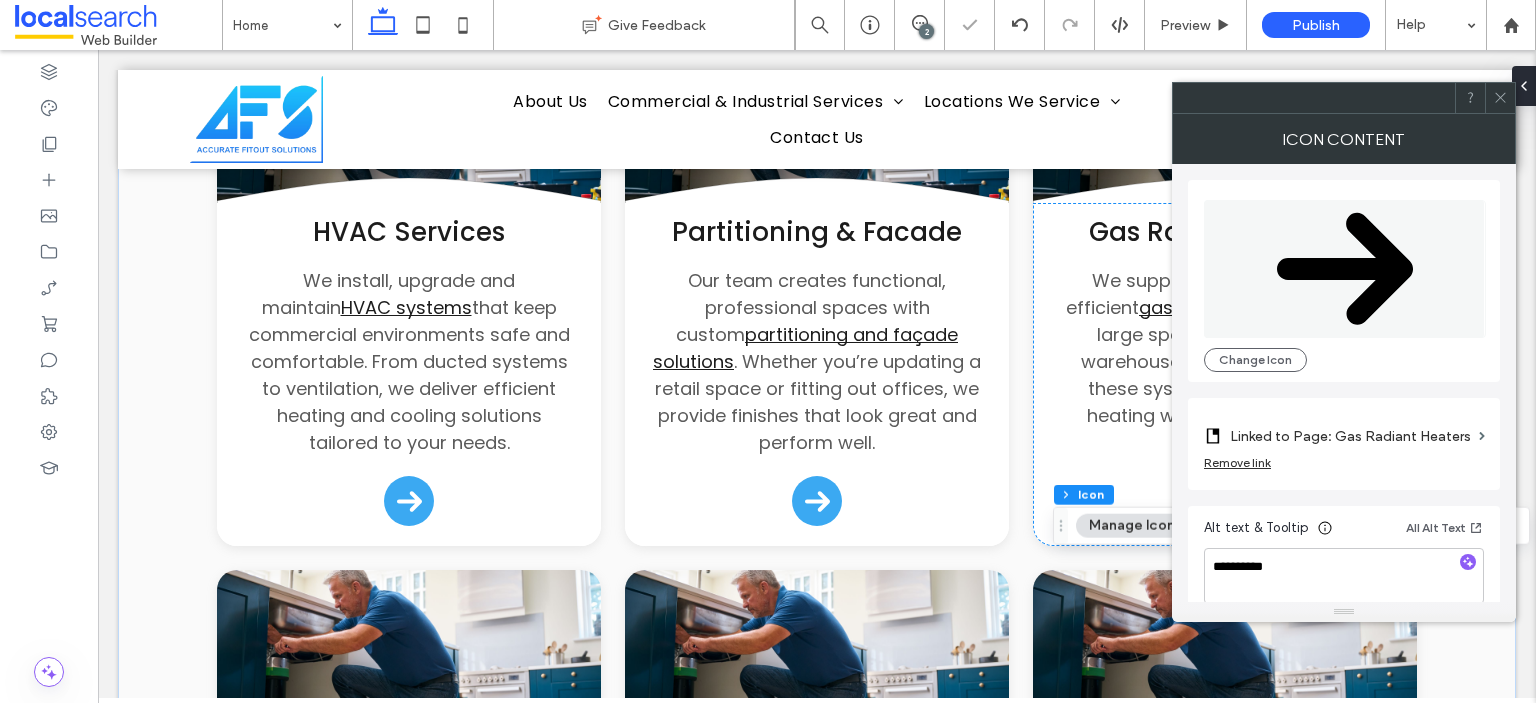 click 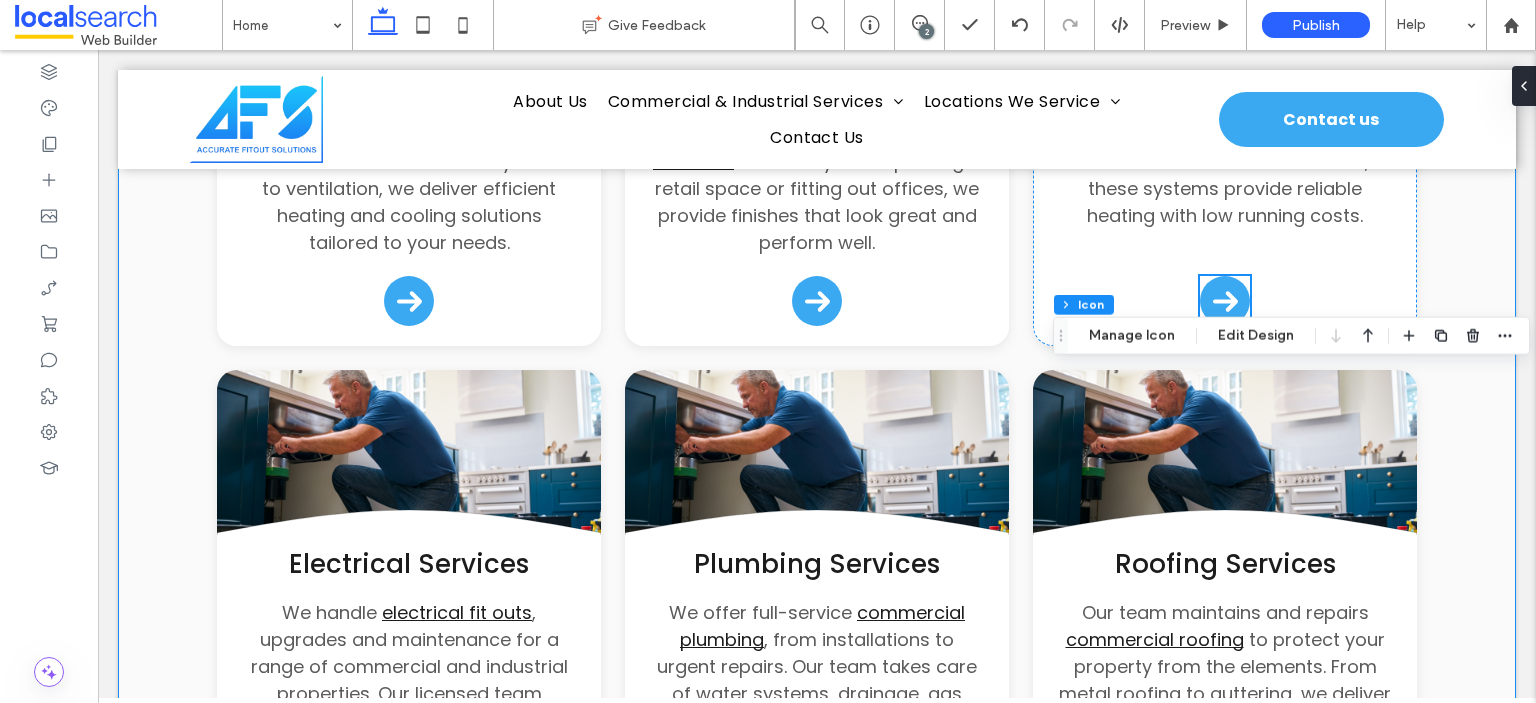 scroll, scrollTop: 2465, scrollLeft: 0, axis: vertical 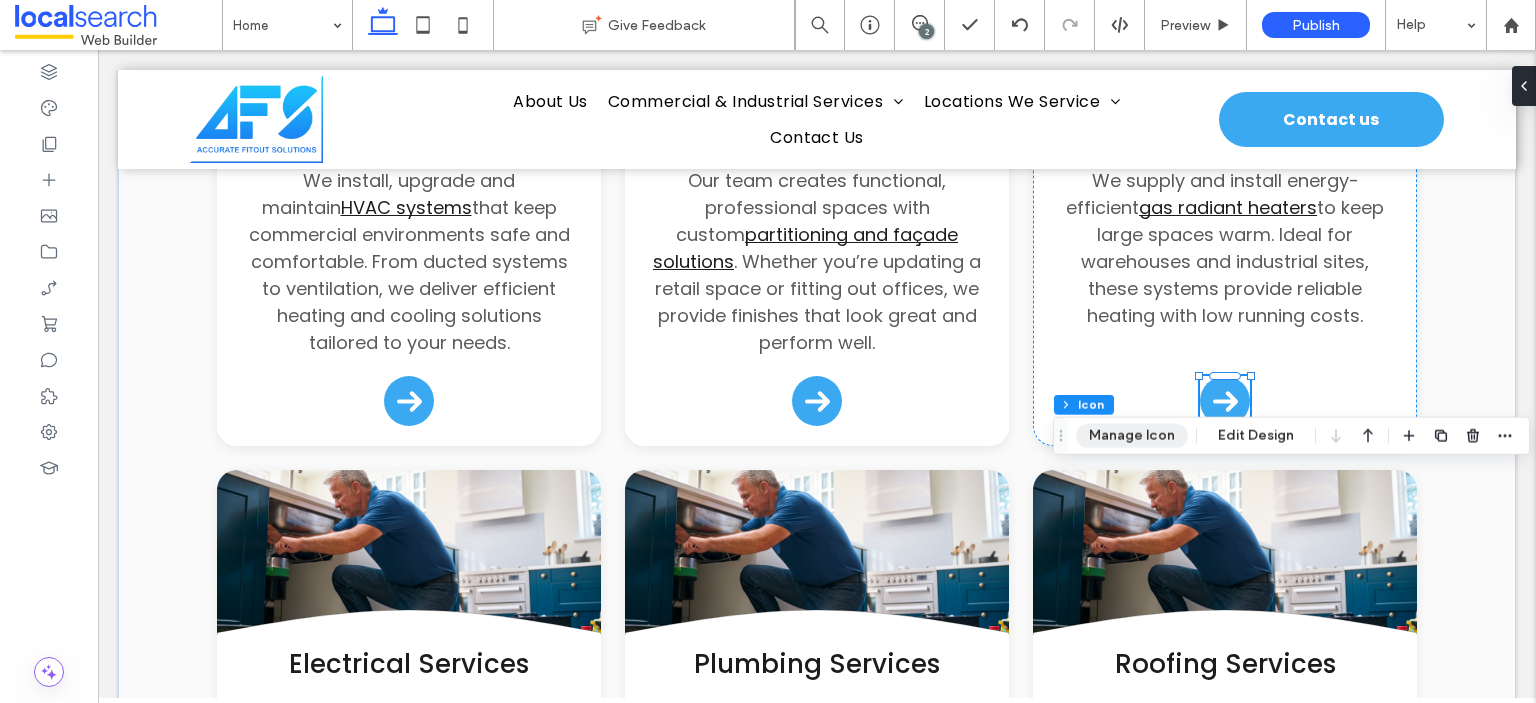 click on "Manage Icon" at bounding box center (1132, 436) 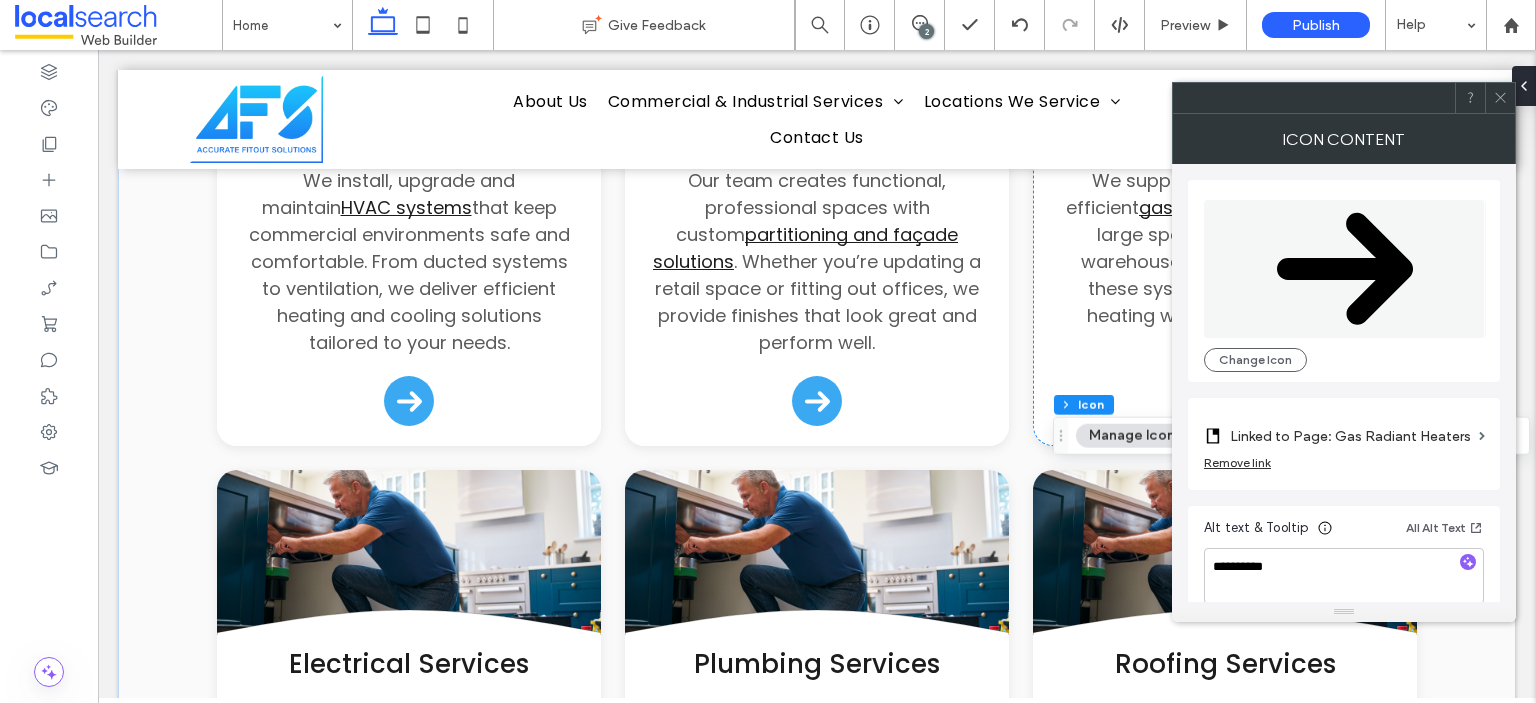 click 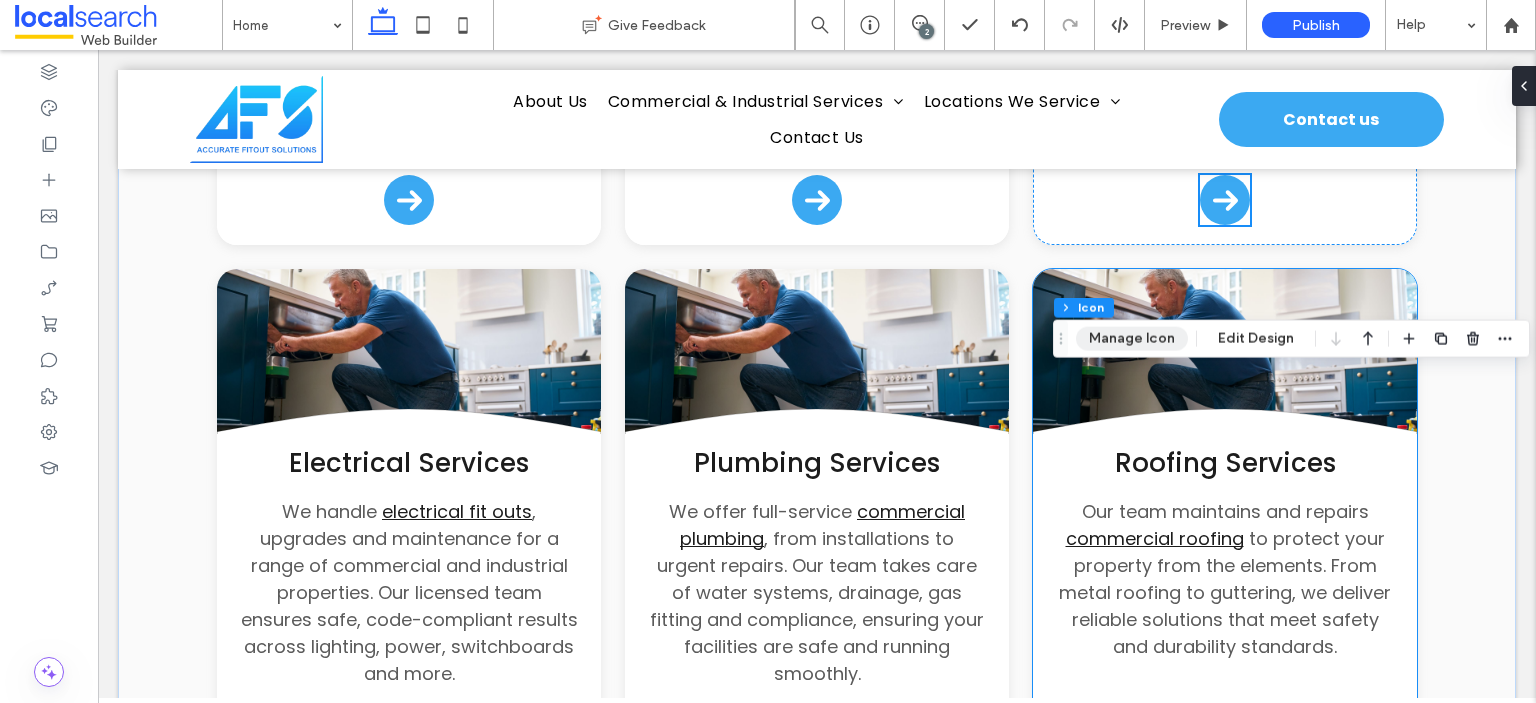 scroll, scrollTop: 2965, scrollLeft: 0, axis: vertical 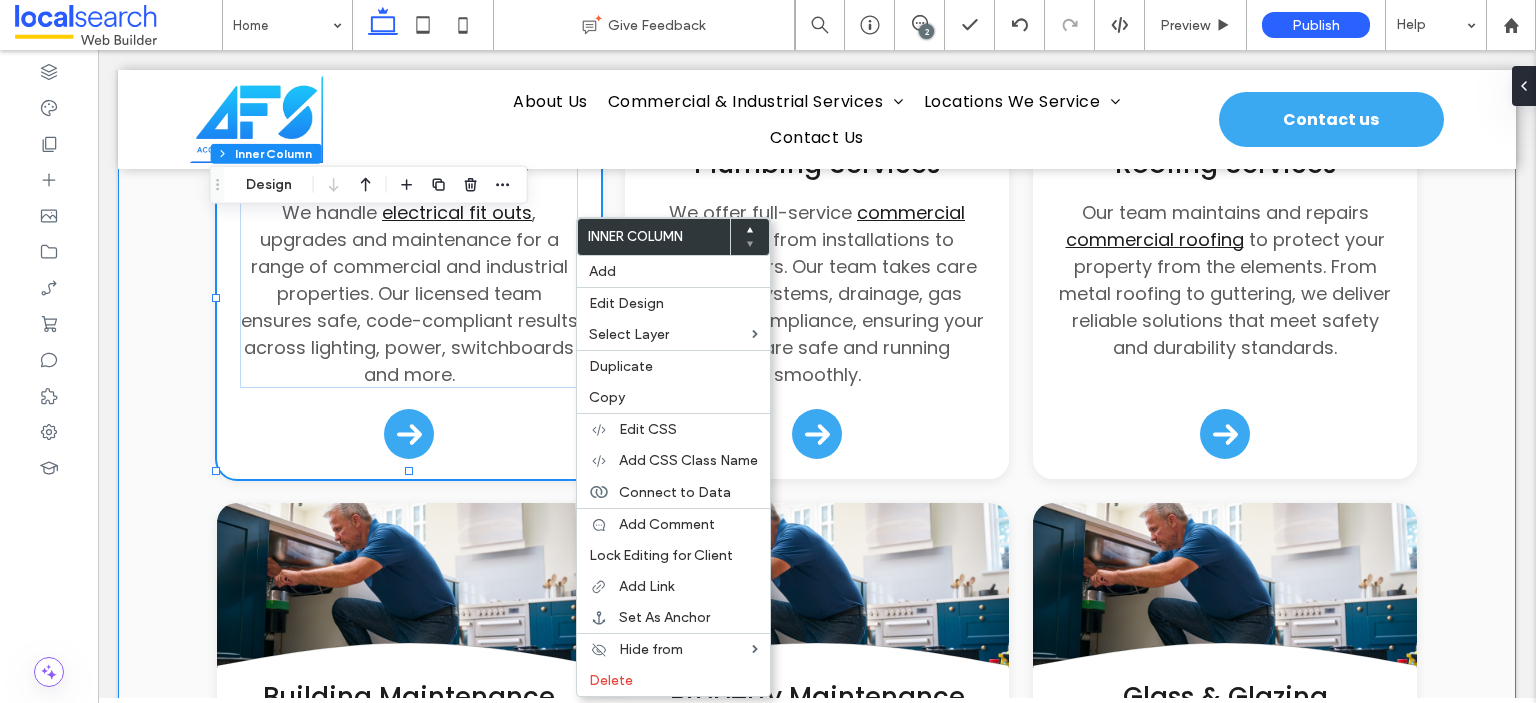 click on "What We Do
Our Fit Out & Maintenance Services
Button
.cls-1-1132603790-1132603790 {
fill: none;
stroke: #000;
}
HVAC Services
We install, upgrade and maintain  HVAC systems  that keep commercial environments safe and comfortable. From ducted systems to ventilation, we deliver efficient heating and cooling solutions tailored to your needs.
Arrow Icon
Button
.cls-1-1132603790-1132603790 {
fill: none;
stroke: #000;
}
Partitioning & Facade
Our team creates functional, professional spaces with custom  partitioning and façade solutions
Arrow Icon" at bounding box center [817, 145] 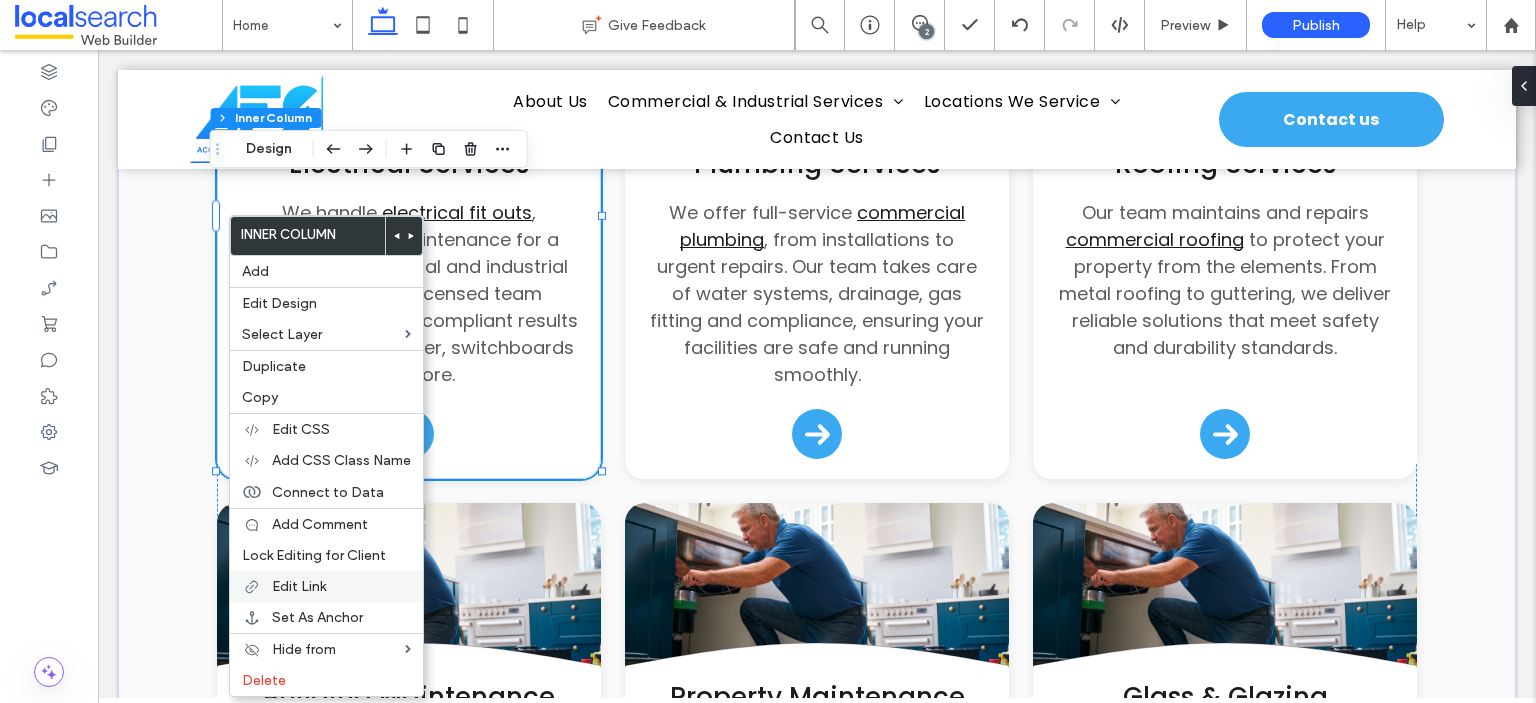 click on "Edit Link" at bounding box center (299, 586) 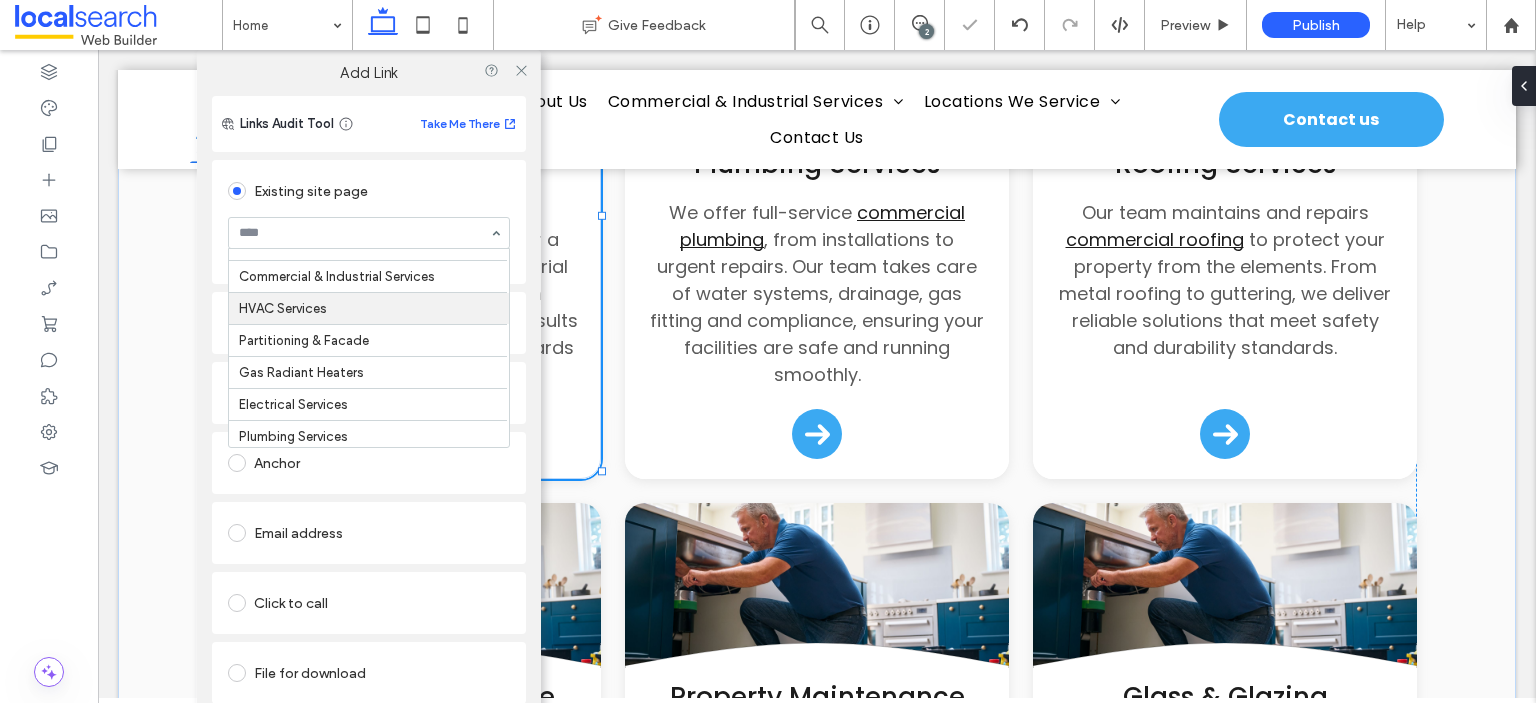 scroll, scrollTop: 100, scrollLeft: 0, axis: vertical 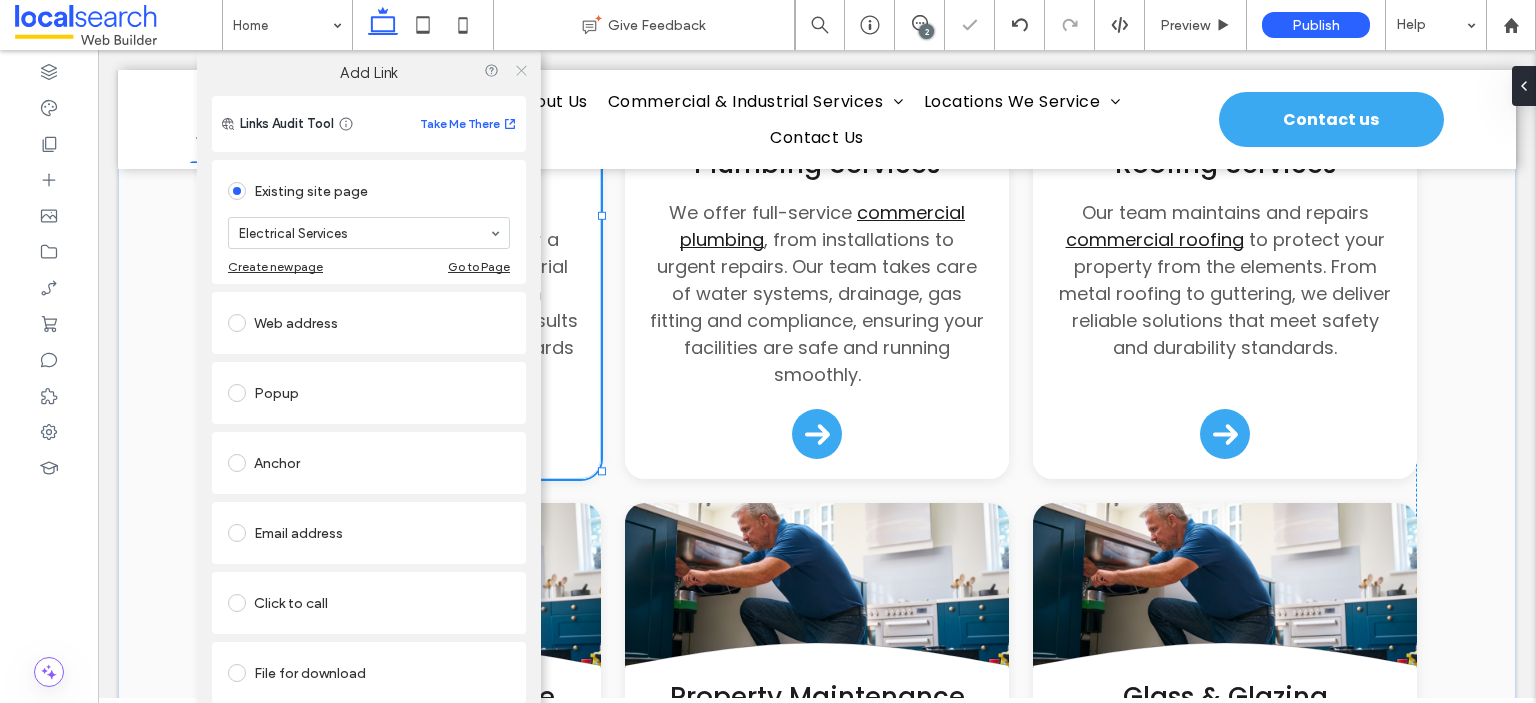 click 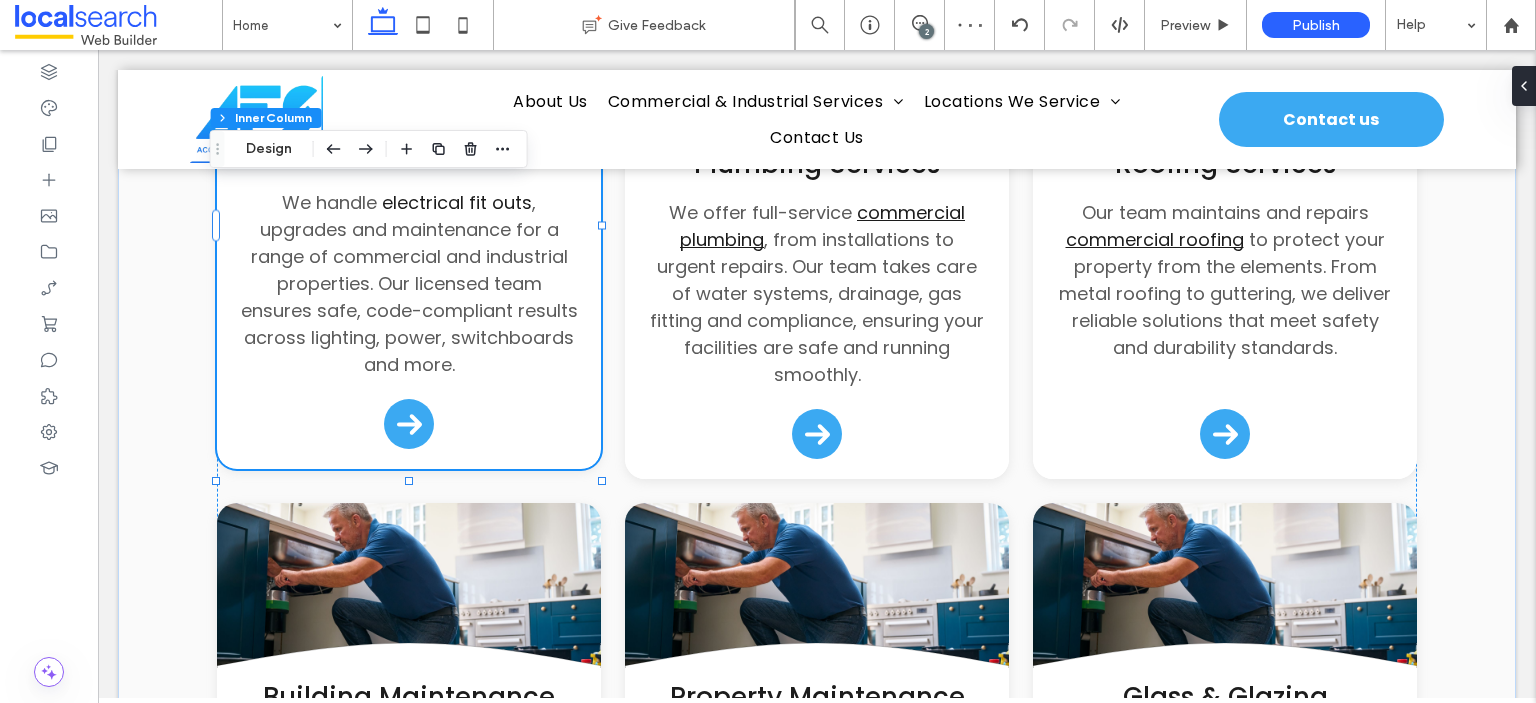 click on "electrical fit outs" at bounding box center [457, 202] 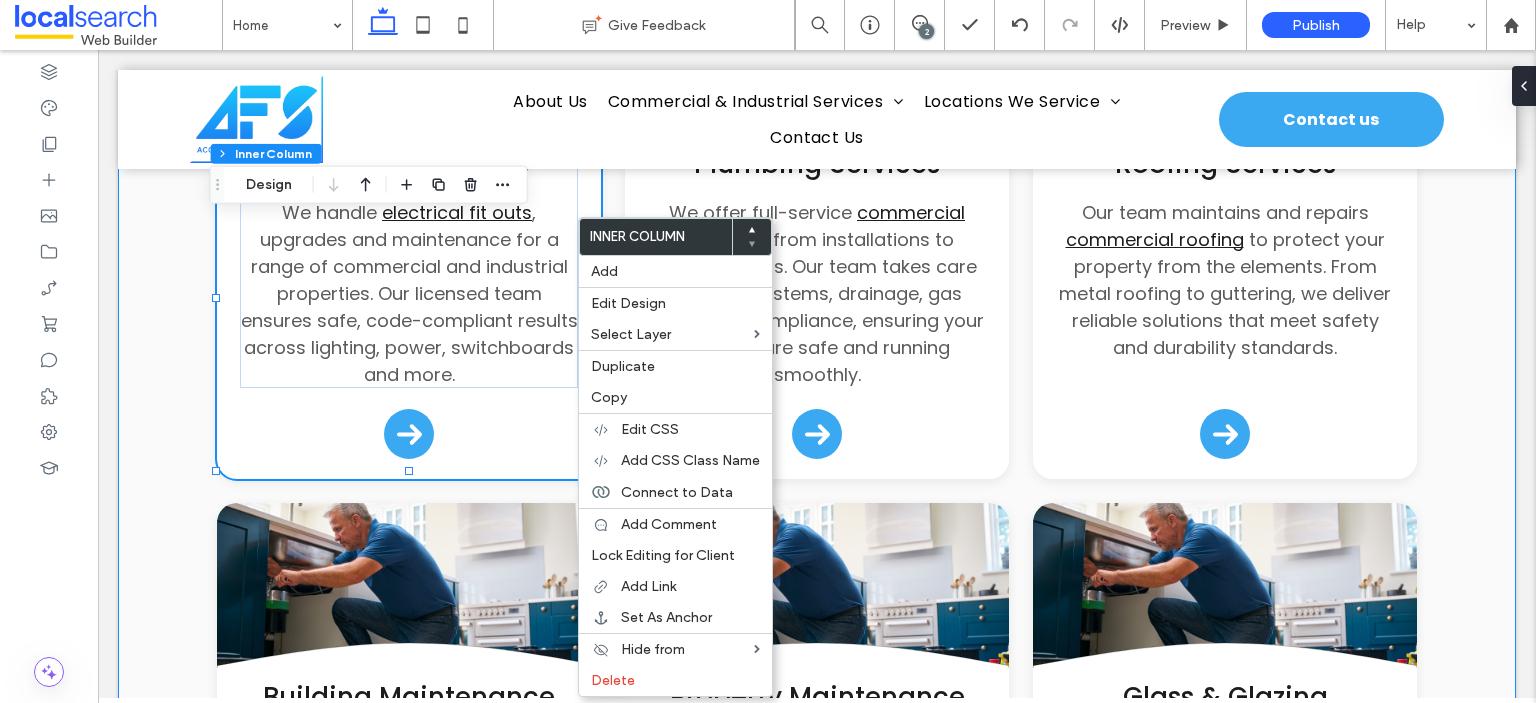 click on "What We Do
Our Fit Out & Maintenance Services
Button
.cls-1-1132603790-1132603790 {
fill: none;
stroke: #000;
}
HVAC Services
We install, upgrade and maintain  HVAC systems  that keep commercial environments safe and comfortable. From ducted systems to ventilation, we deliver efficient heating and cooling solutions tailored to your needs.
Arrow Icon
Button
.cls-1-1132603790-1132603790 {
fill: none;
stroke: #000;
}
Partitioning & Facade
Our team creates functional, professional spaces with custom  partitioning and façade solutions
Arrow Icon" at bounding box center (817, 145) 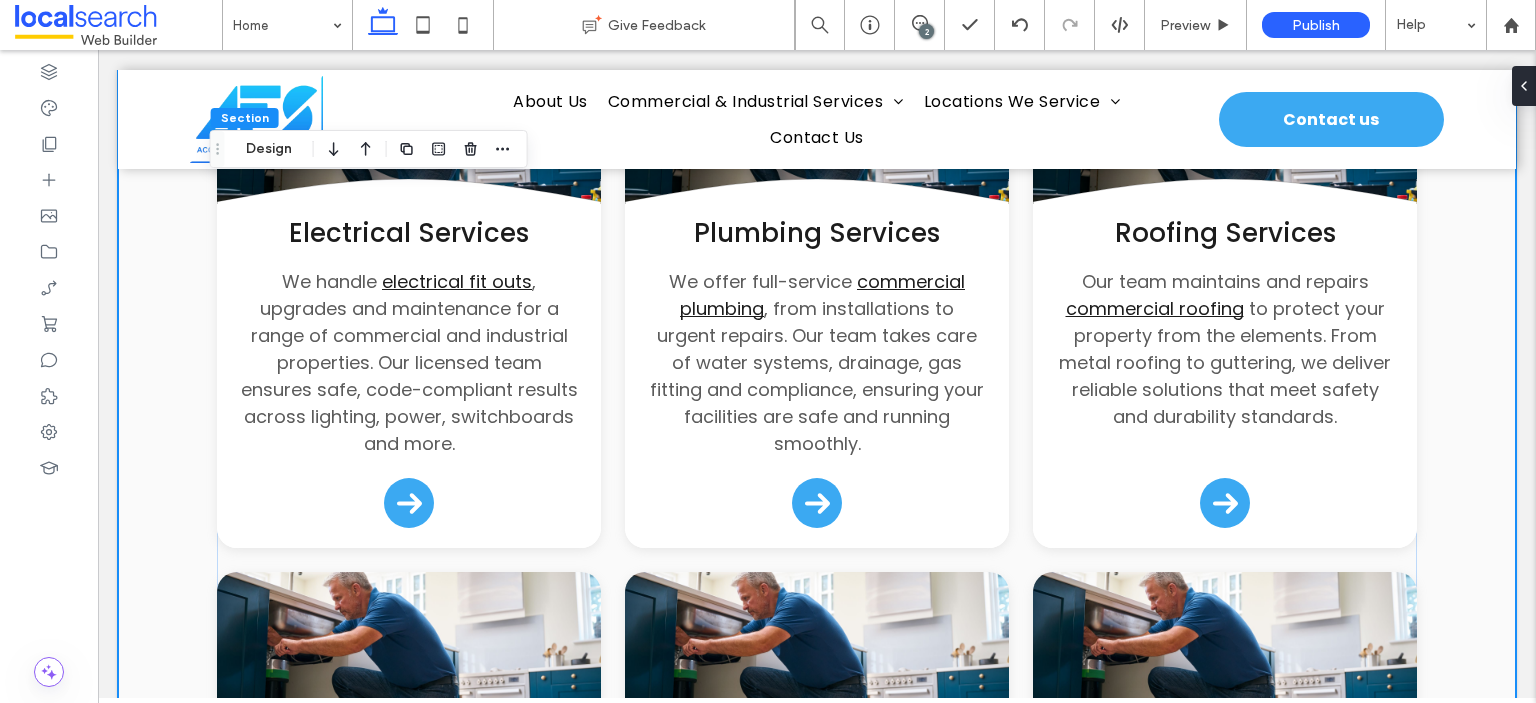 scroll, scrollTop: 2865, scrollLeft: 0, axis: vertical 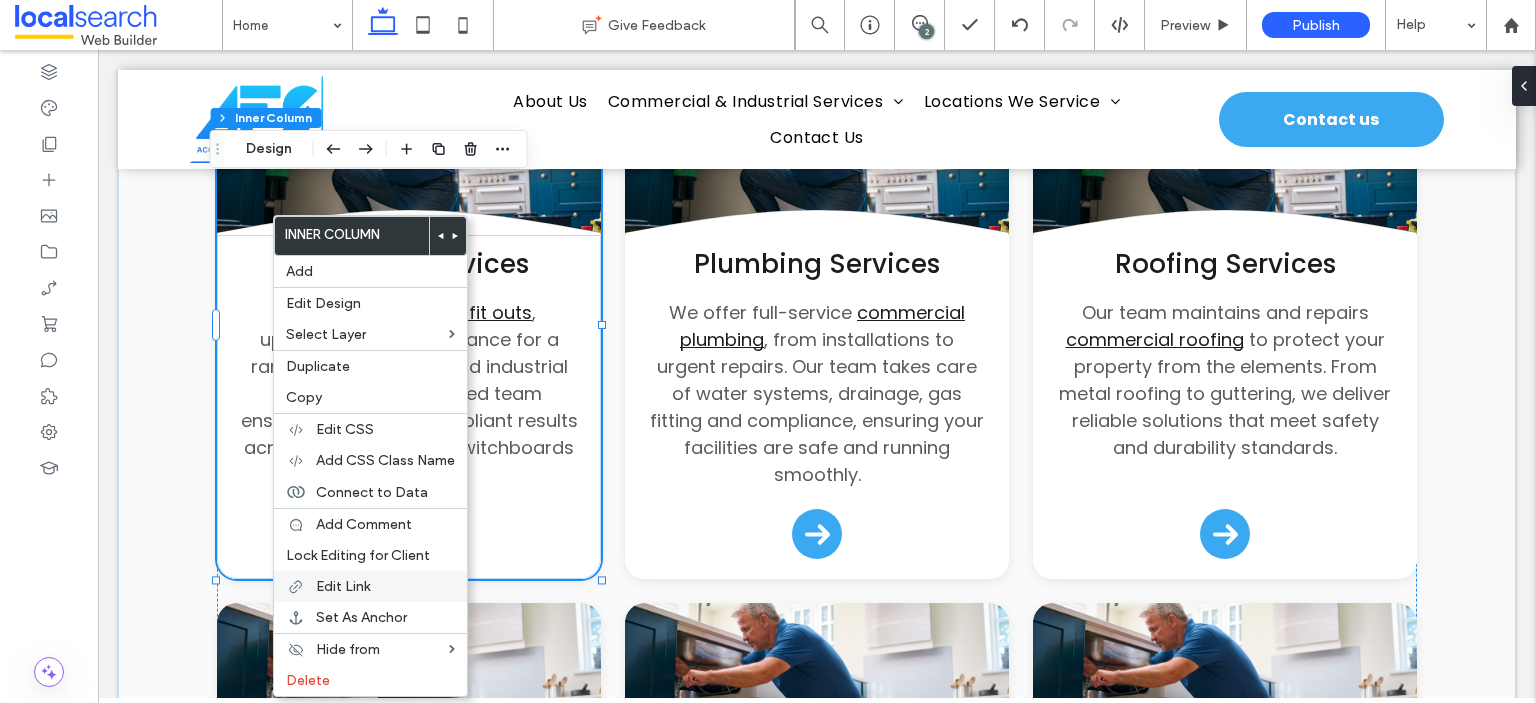 click on "Edit Link" at bounding box center (385, 586) 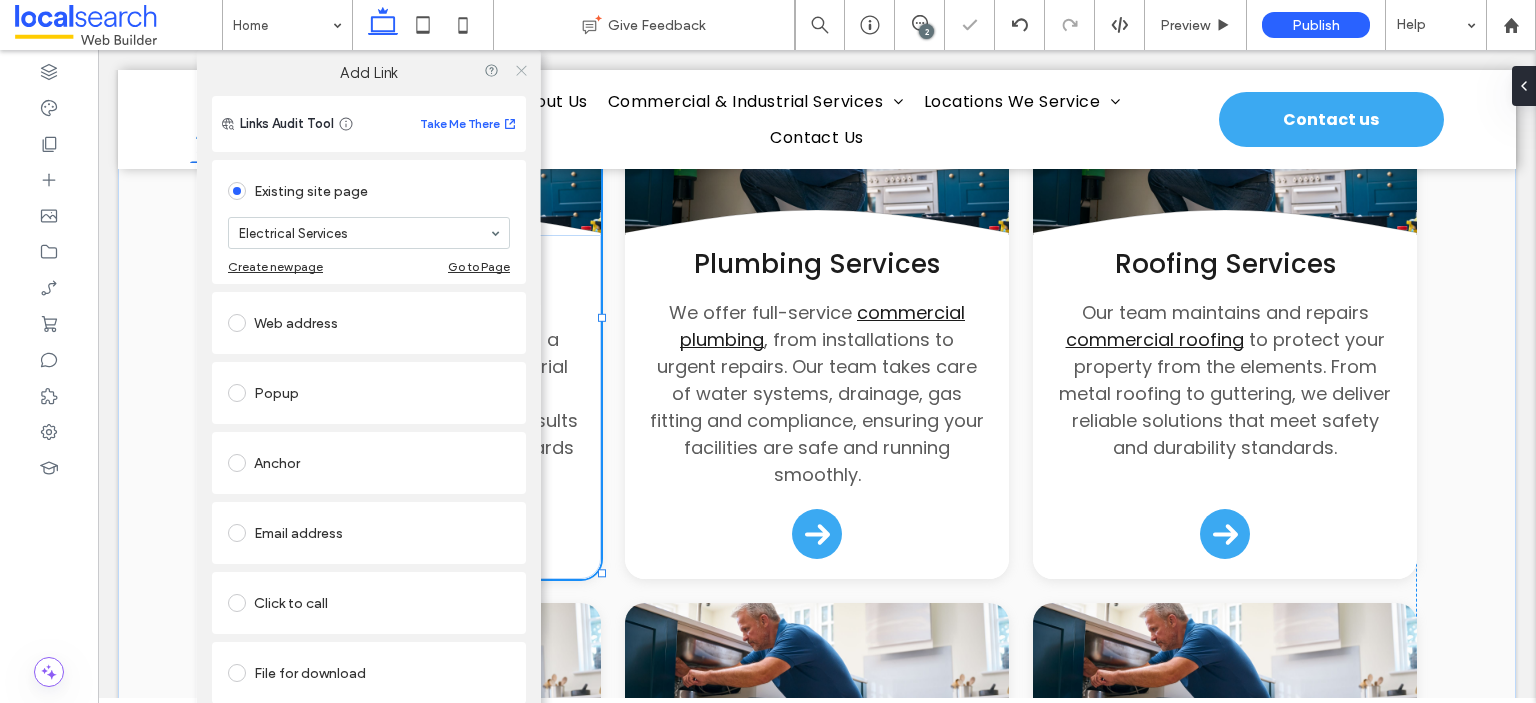 click 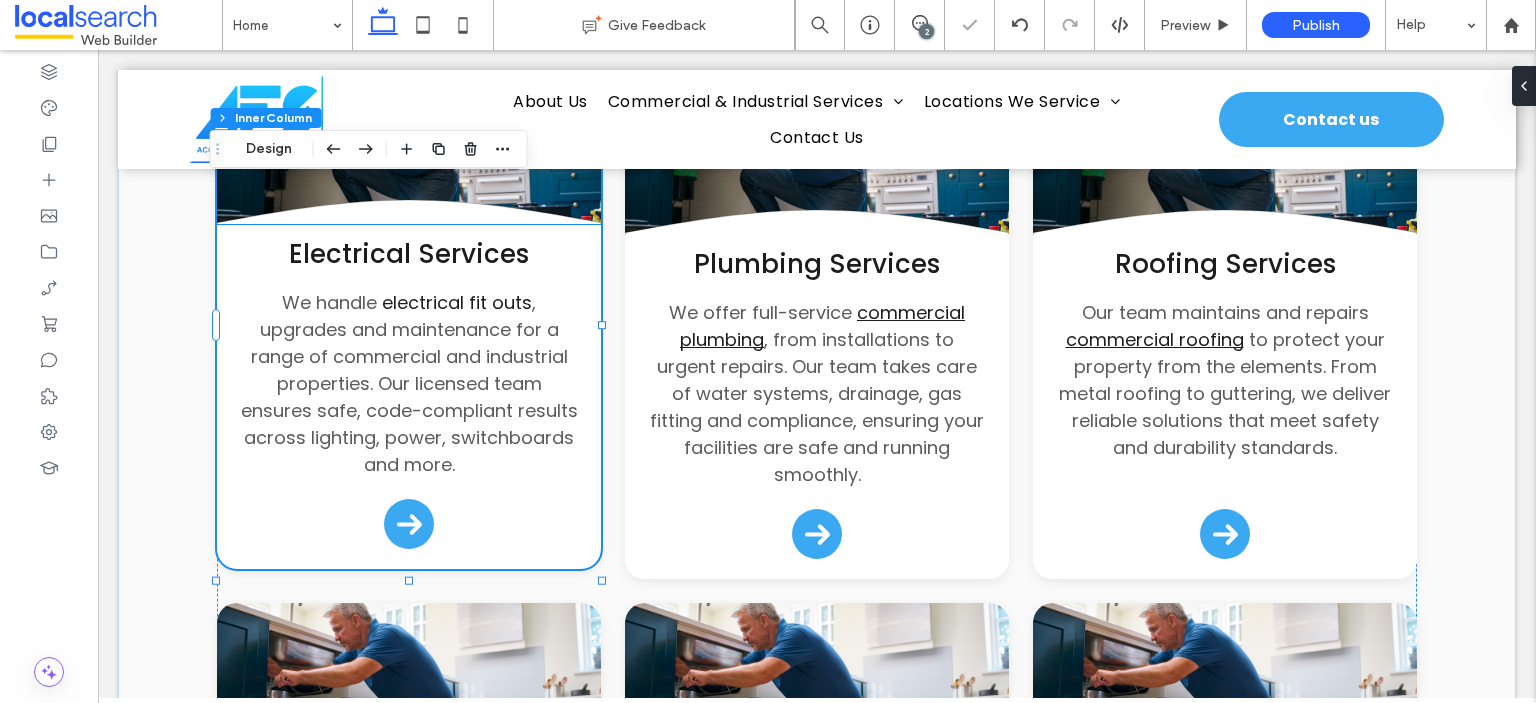 click on "electrical fit outs" at bounding box center (457, 302) 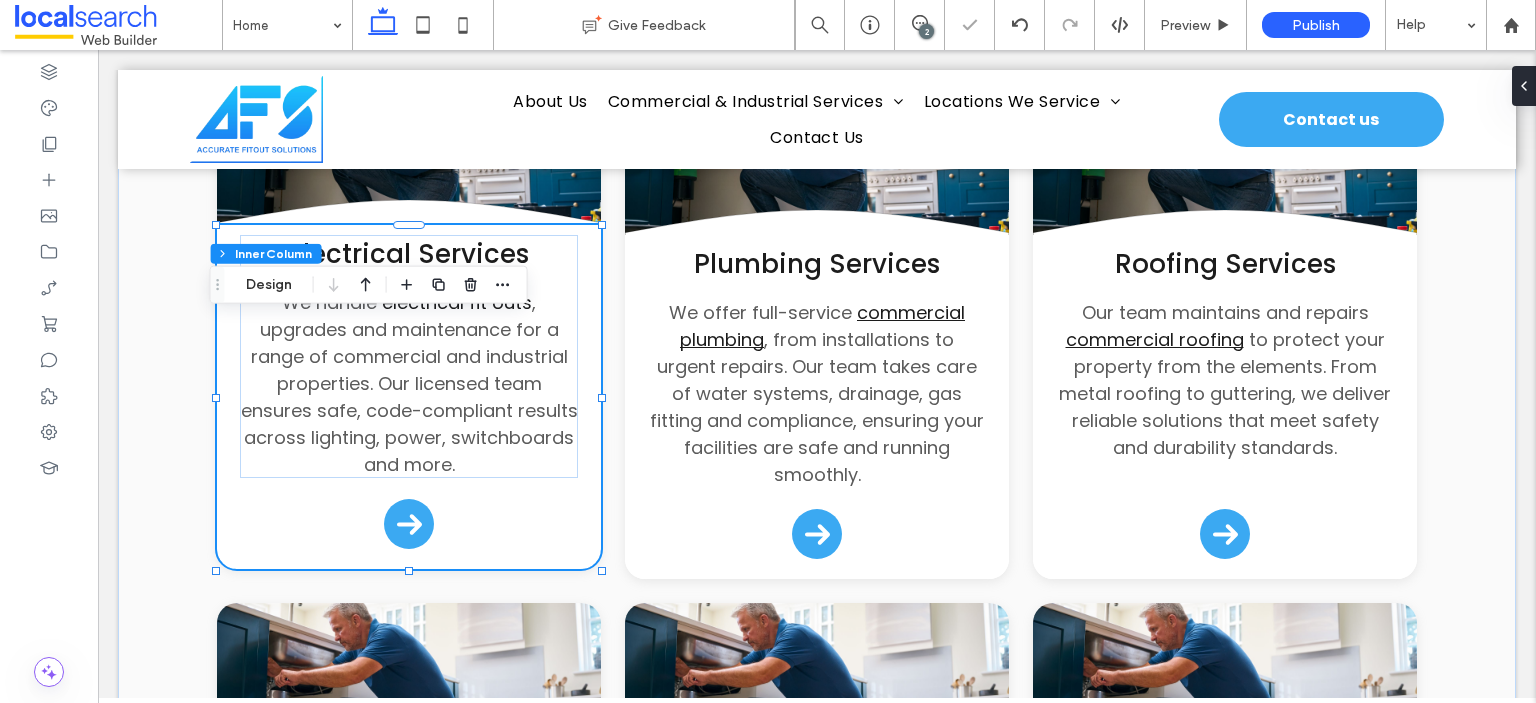 click on "electrical fit outs" at bounding box center (457, 302) 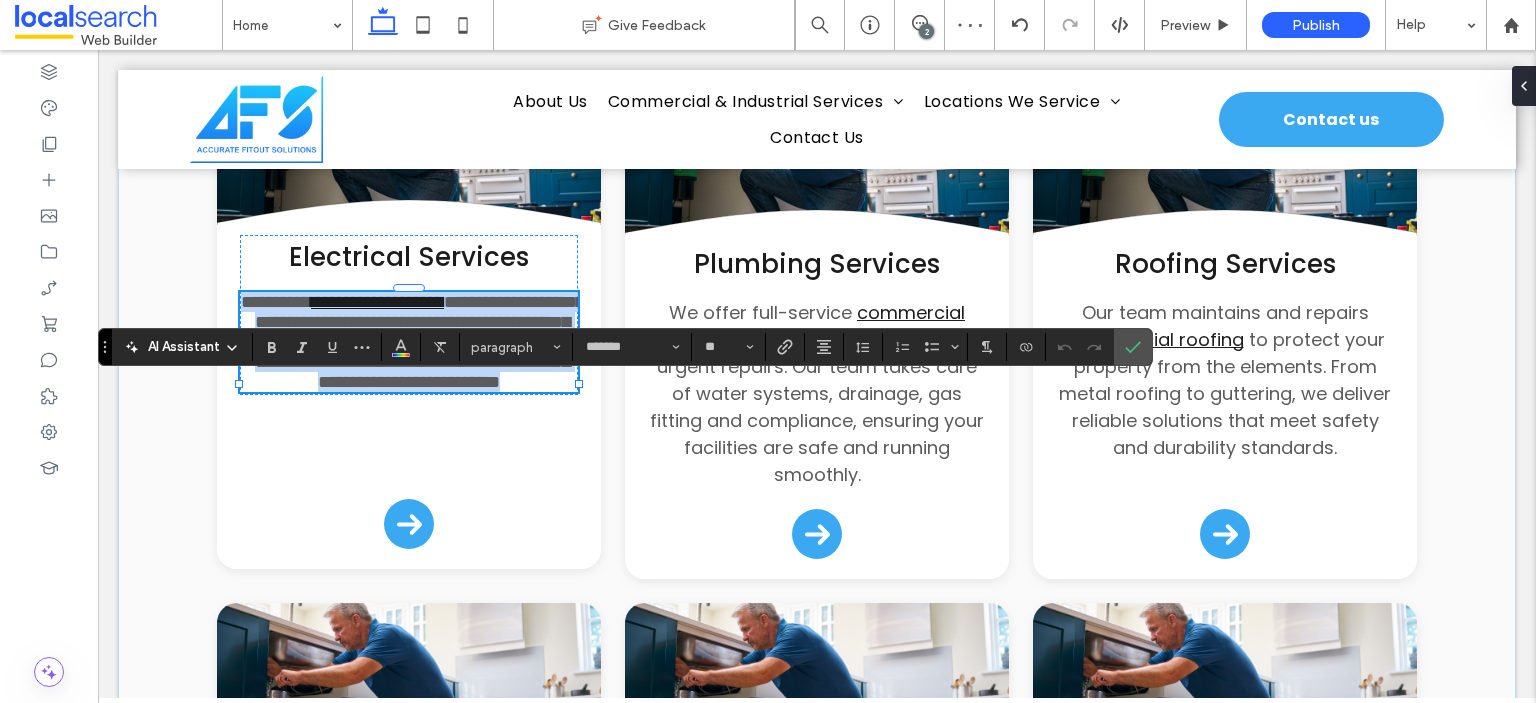 click on "**********" at bounding box center (419, 342) 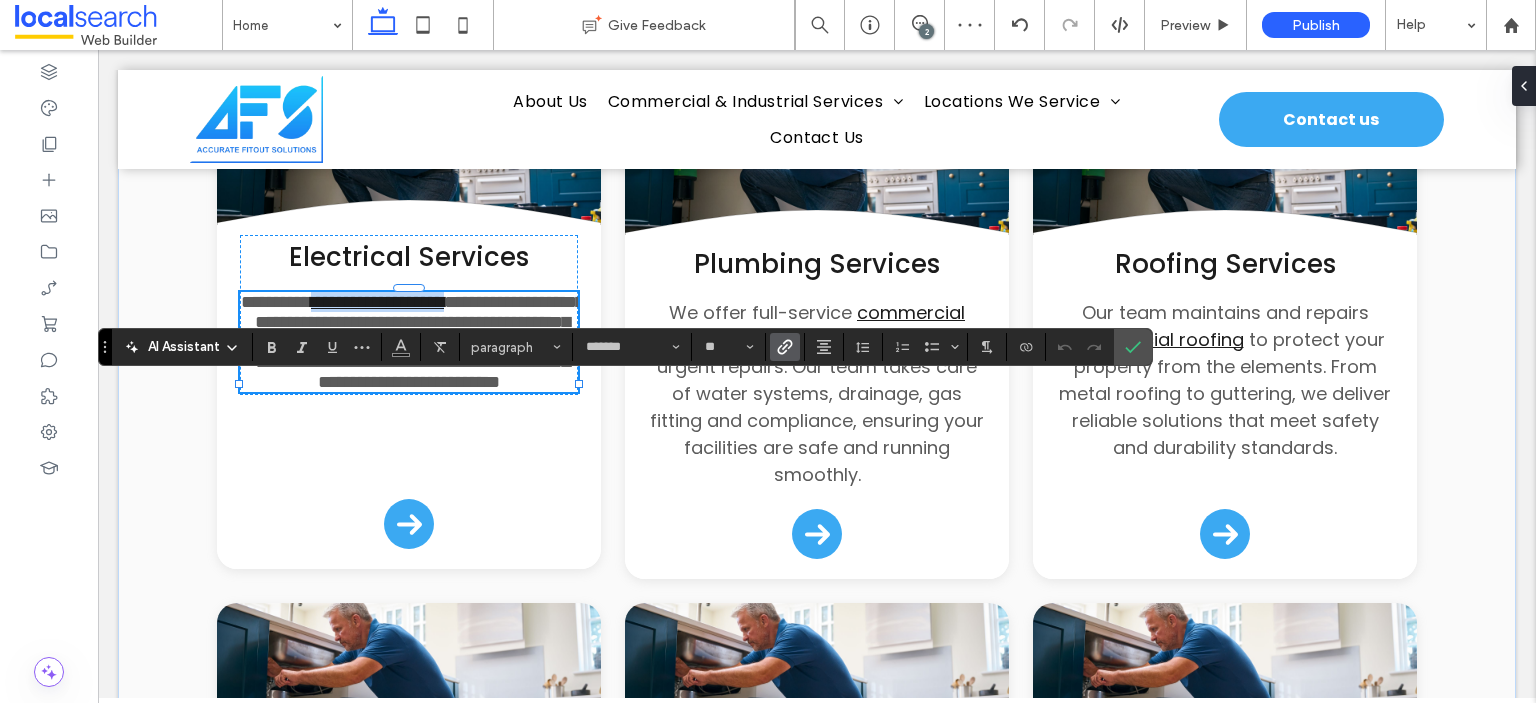 drag, startPoint x: 377, startPoint y: 396, endPoint x: 524, endPoint y: 391, distance: 147.085 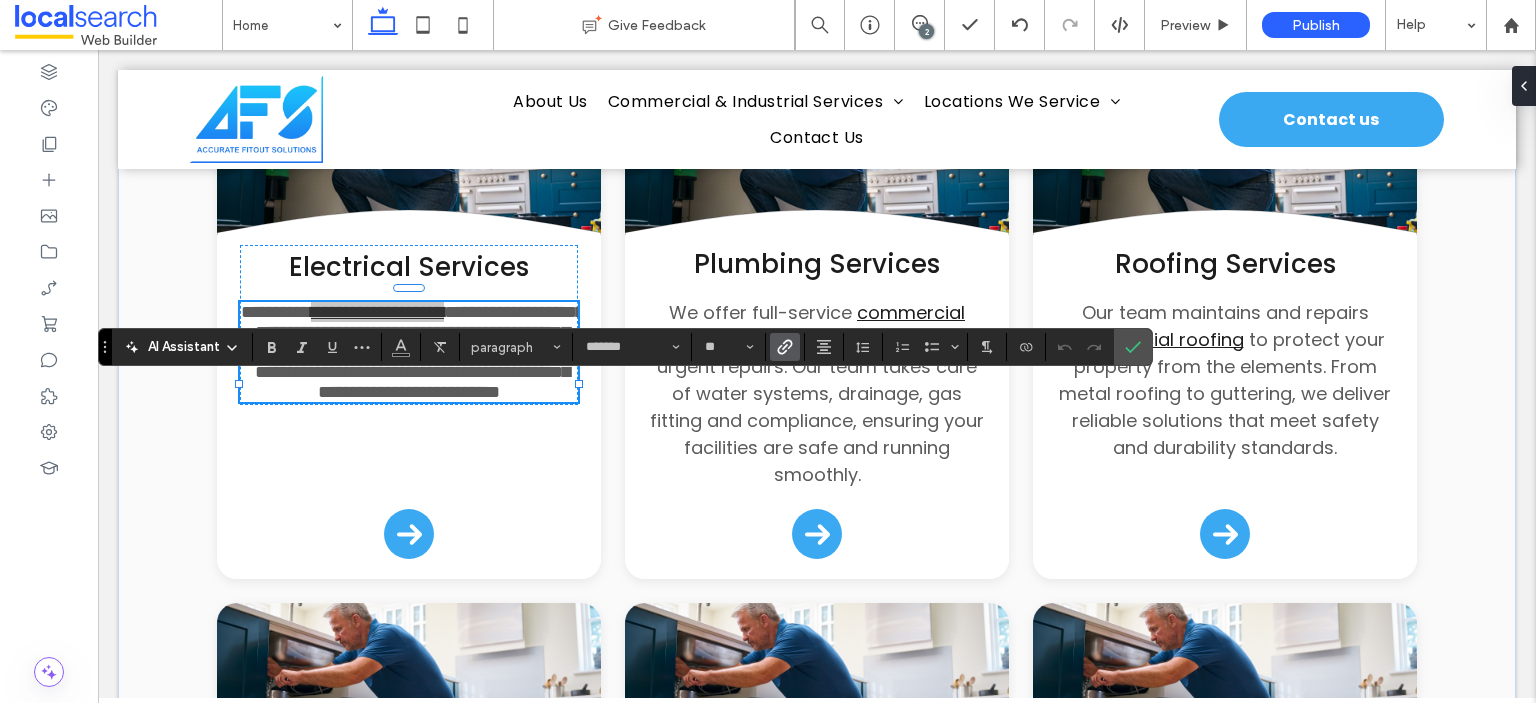 click 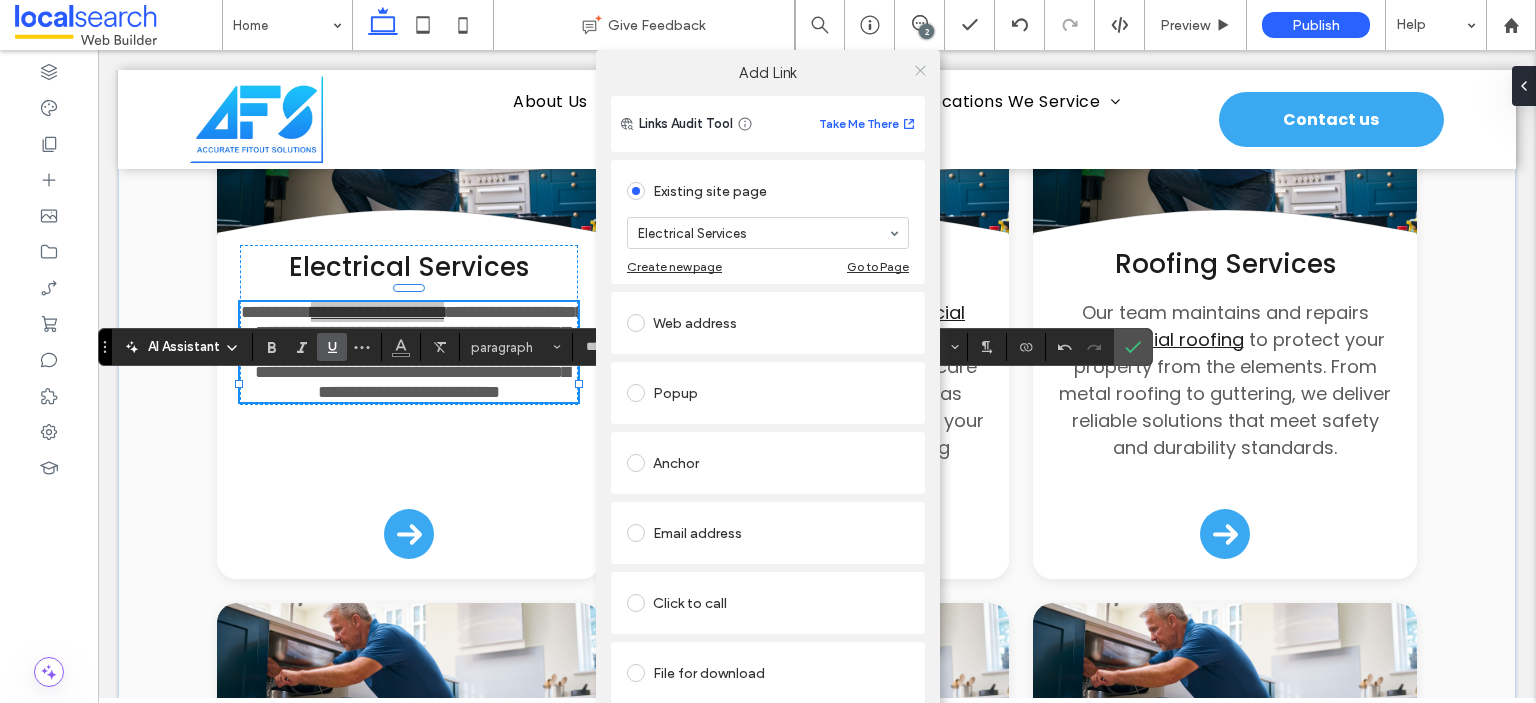 click 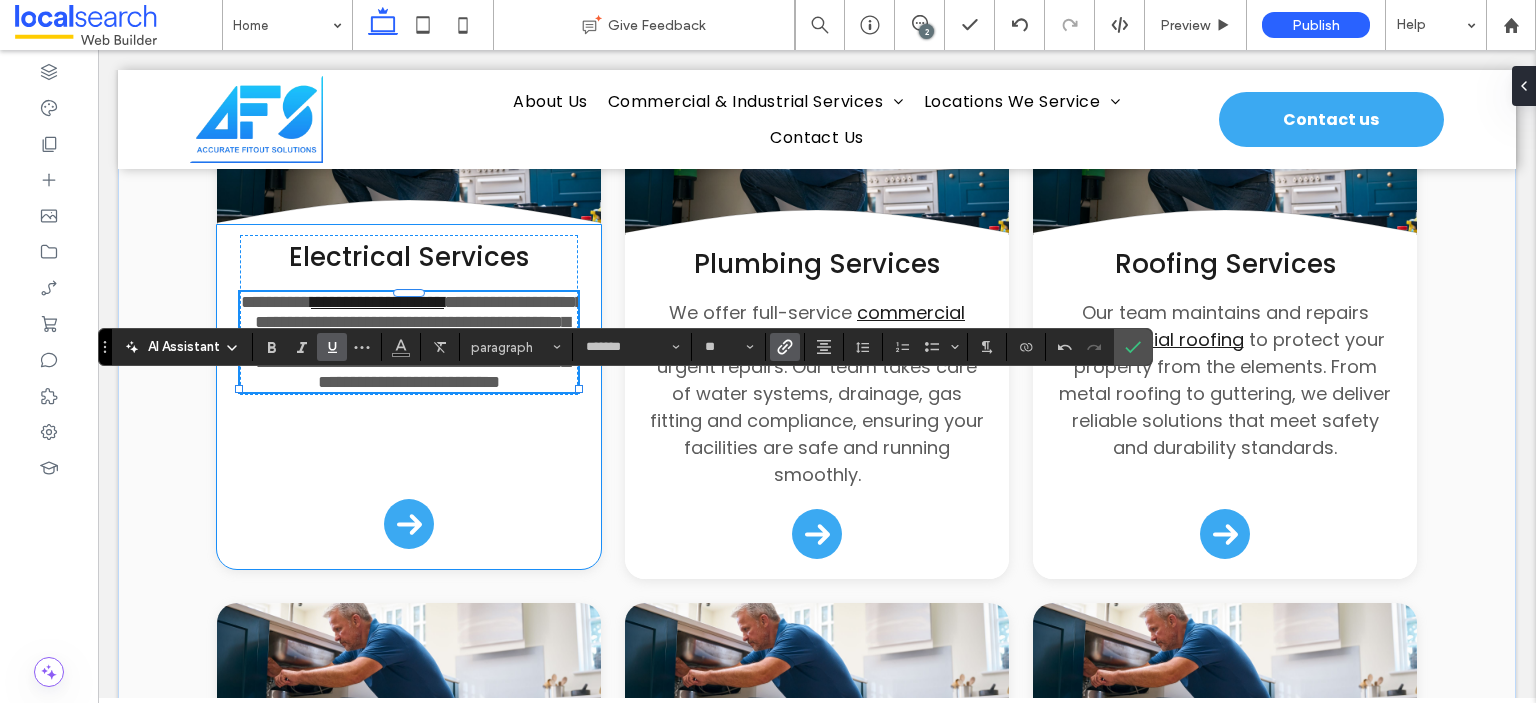 click on "**********" at bounding box center [409, 397] 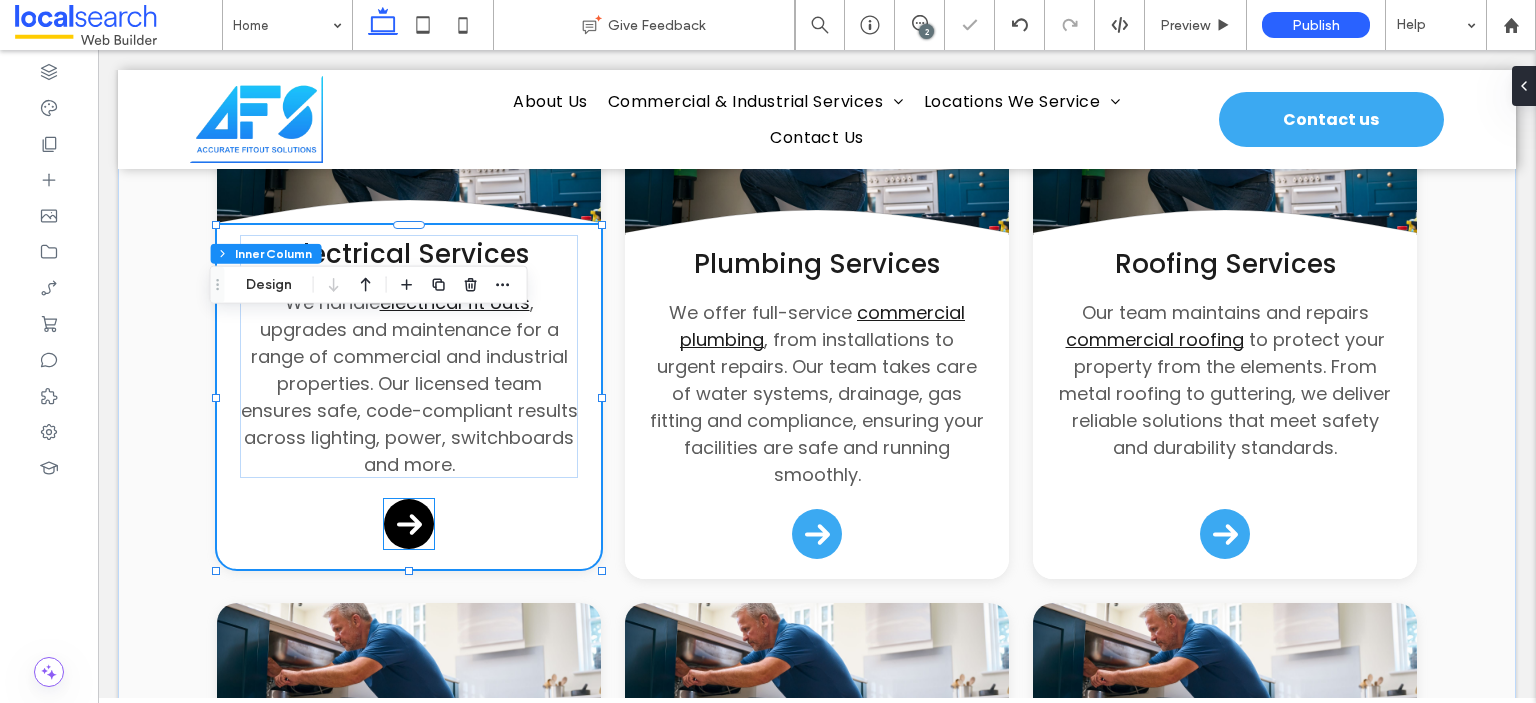 click at bounding box center [409, 524] 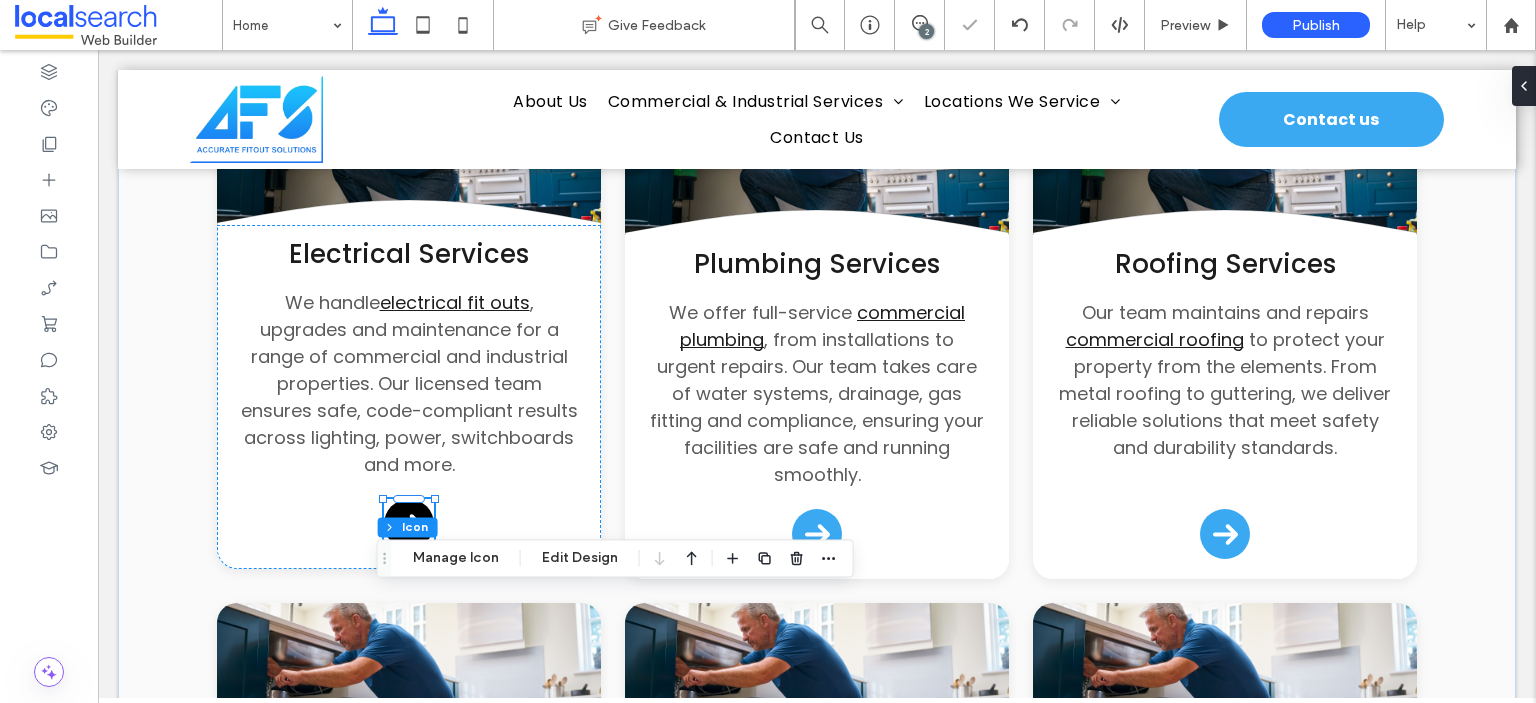click at bounding box center [409, 524] 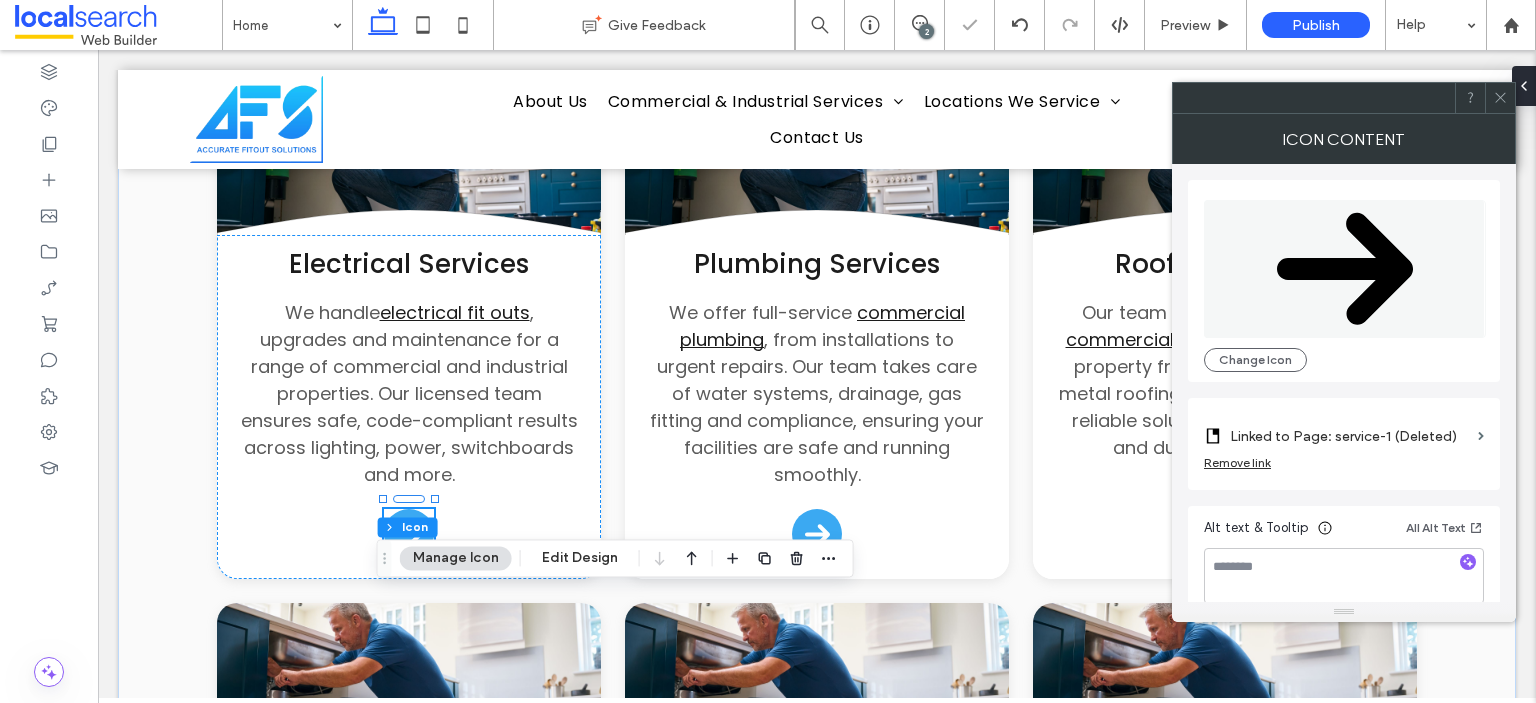 click on "Linked to Page: service-1 (Deleted)" at bounding box center [1350, 436] 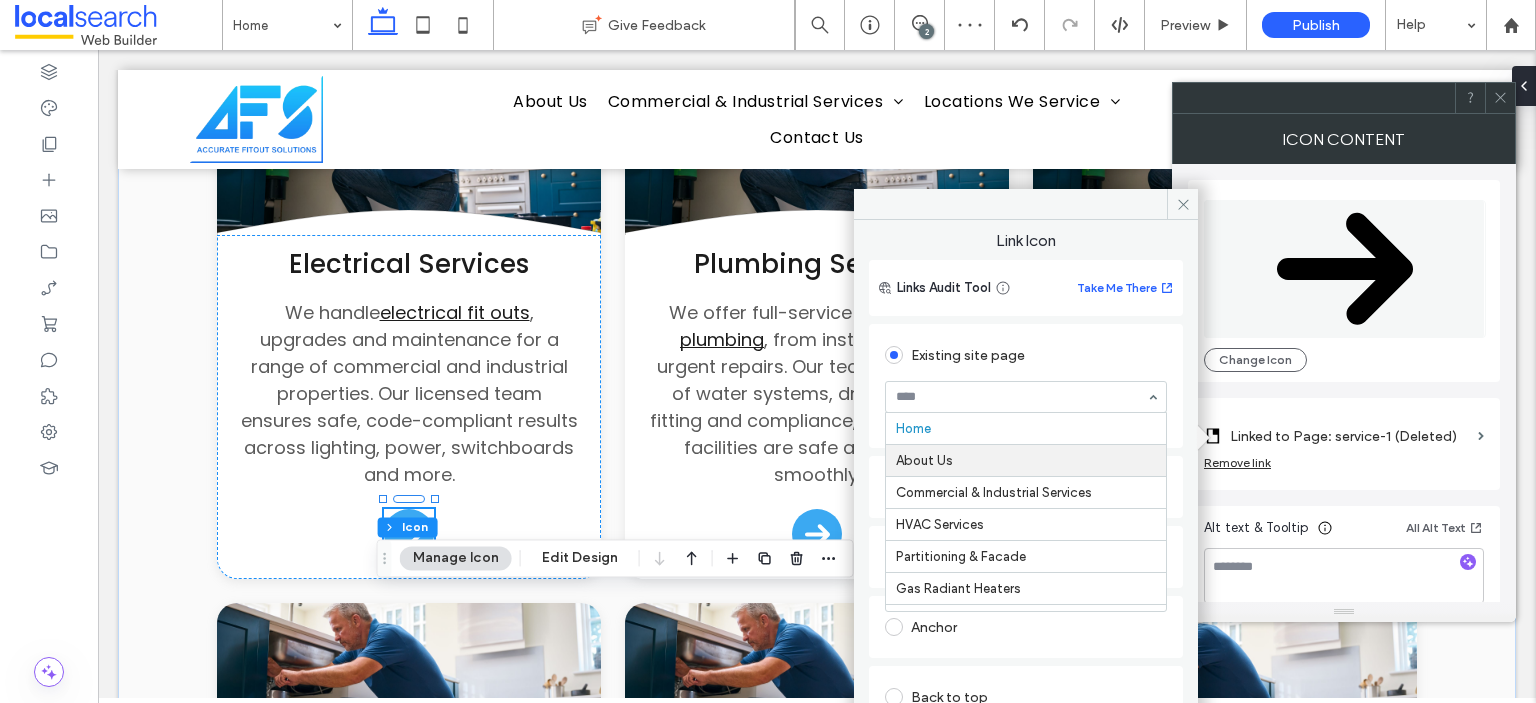 scroll, scrollTop: 100, scrollLeft: 0, axis: vertical 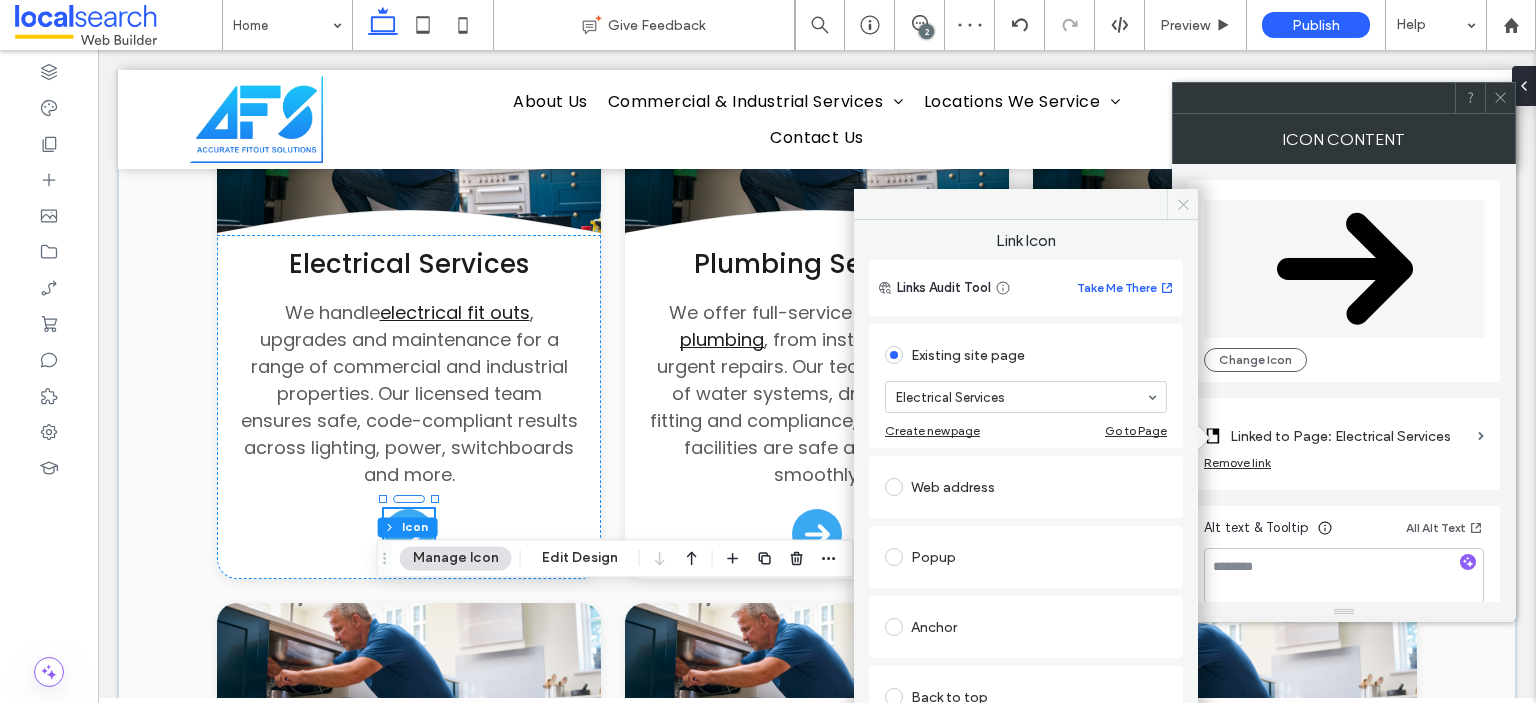 click 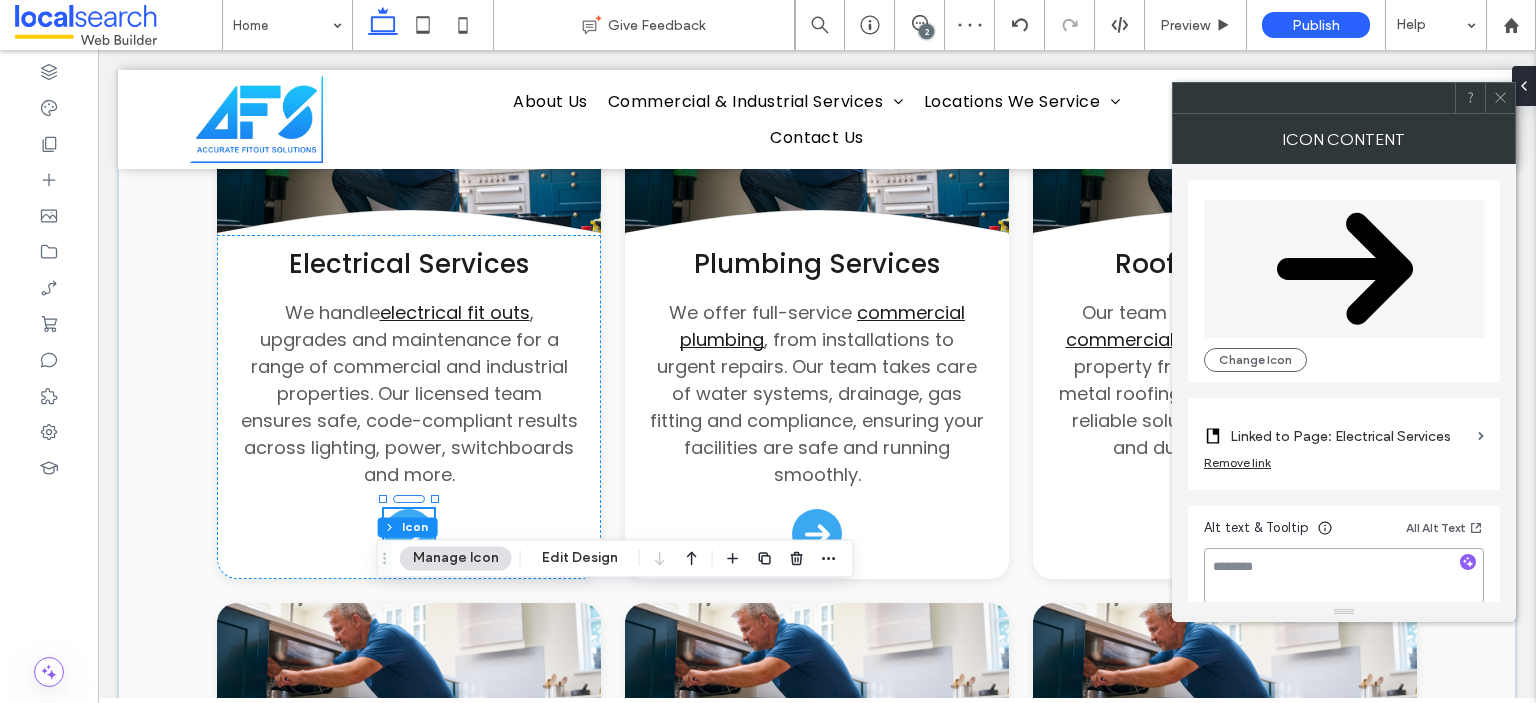 click at bounding box center (1344, 576) 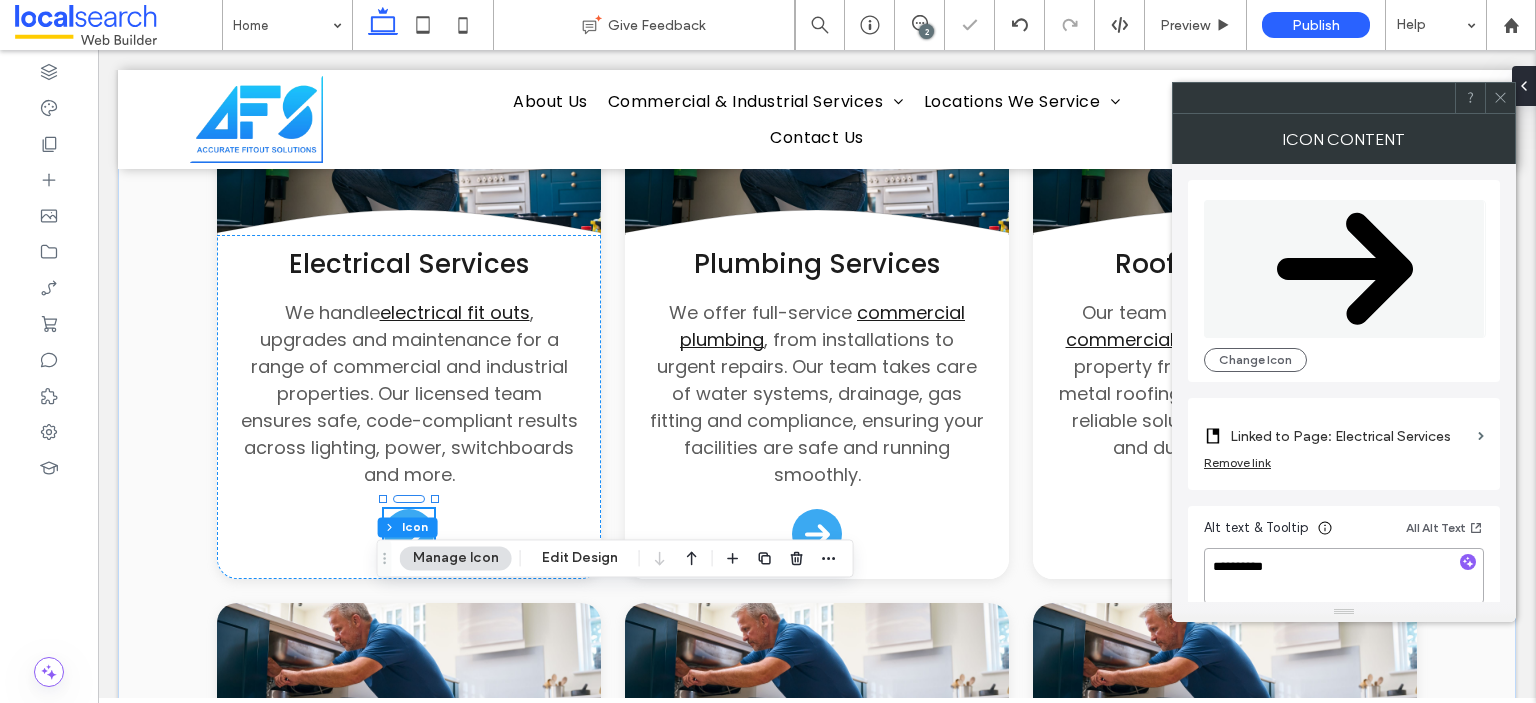 type on "**********" 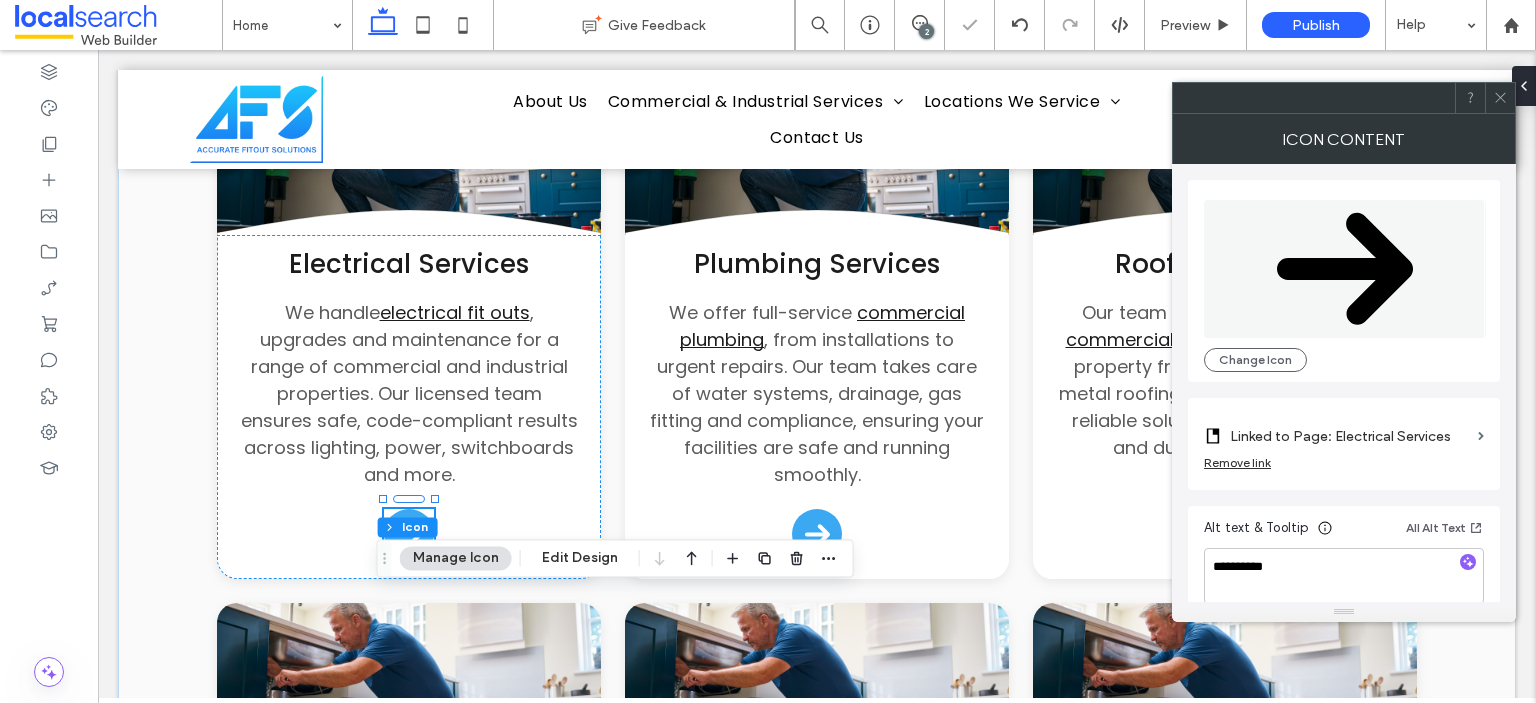 click on "Linked to Page: Electrical Services   Remove link" at bounding box center (1344, 444) 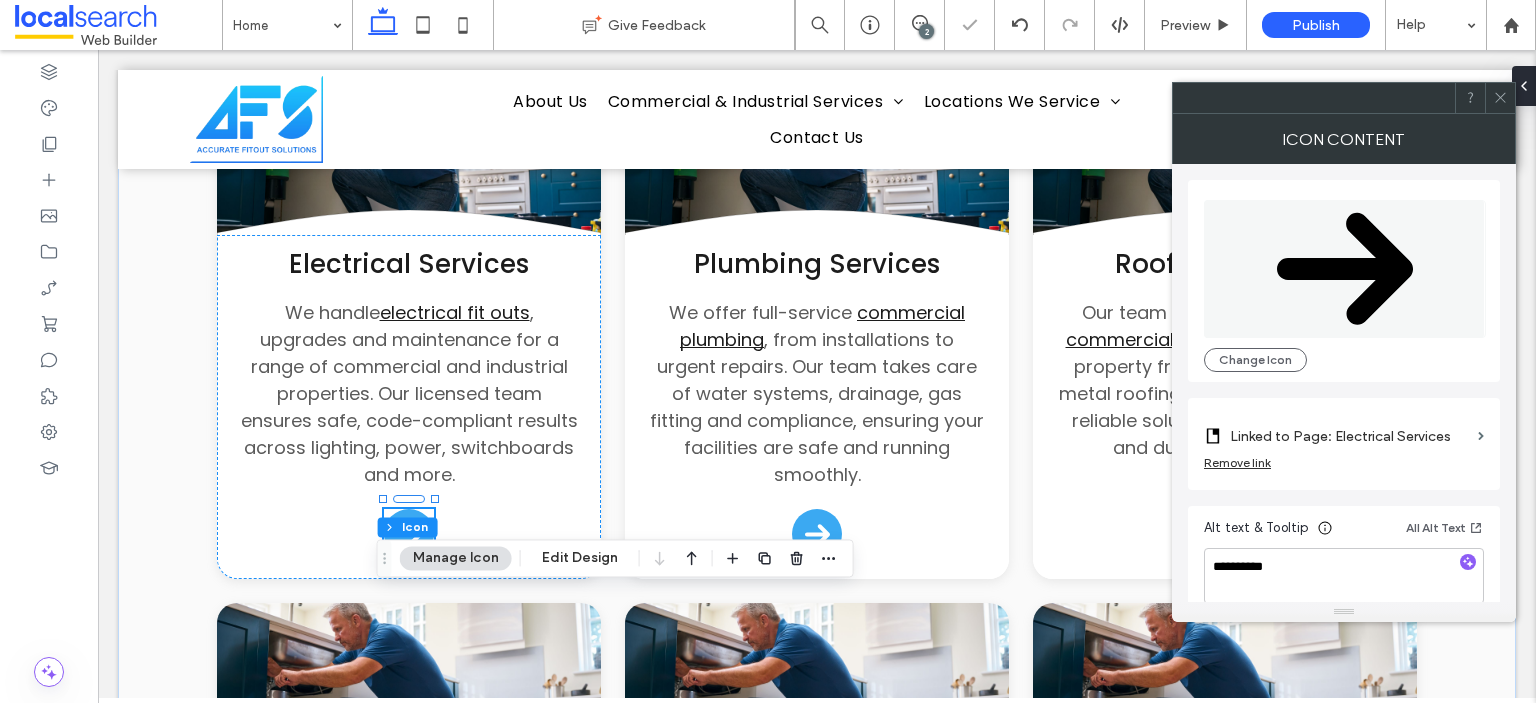 click 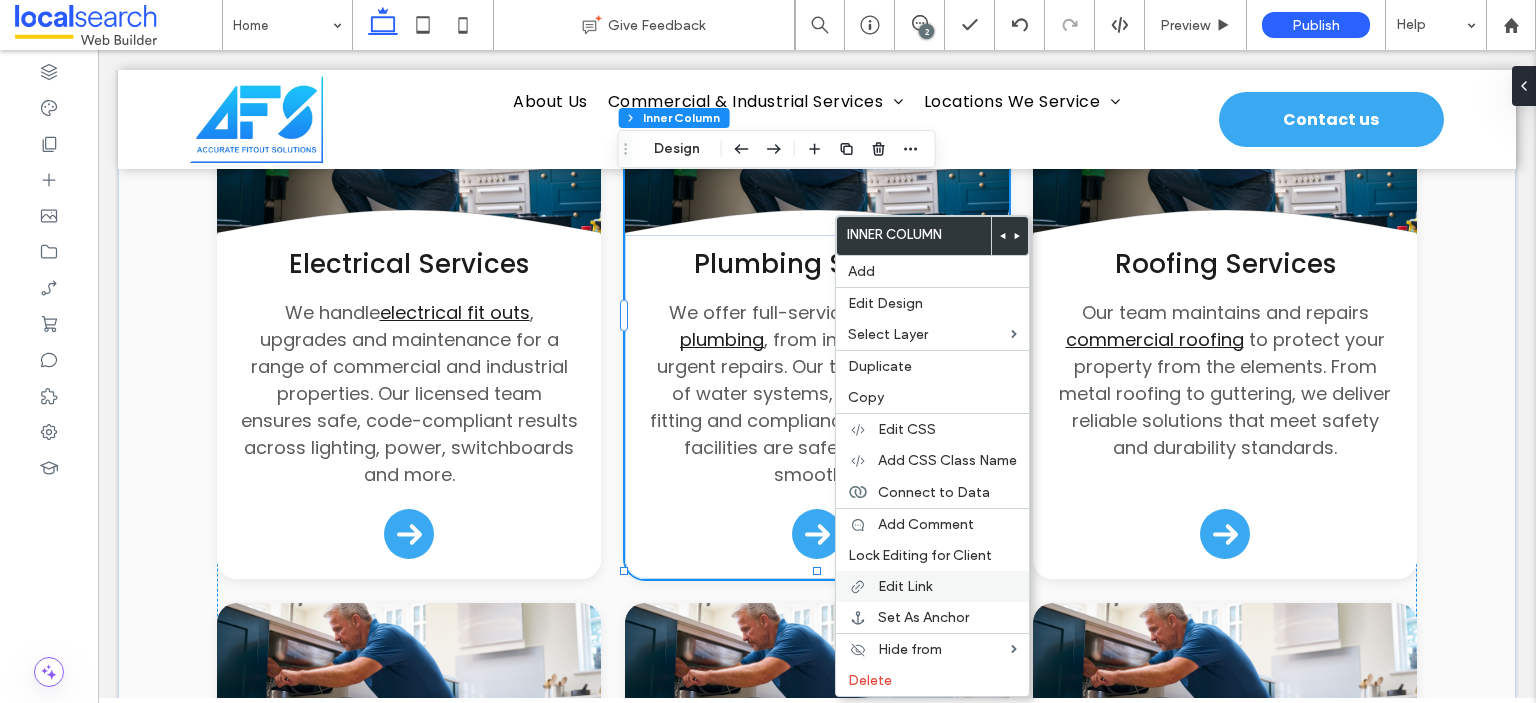 click on "Edit Link" at bounding box center [905, 586] 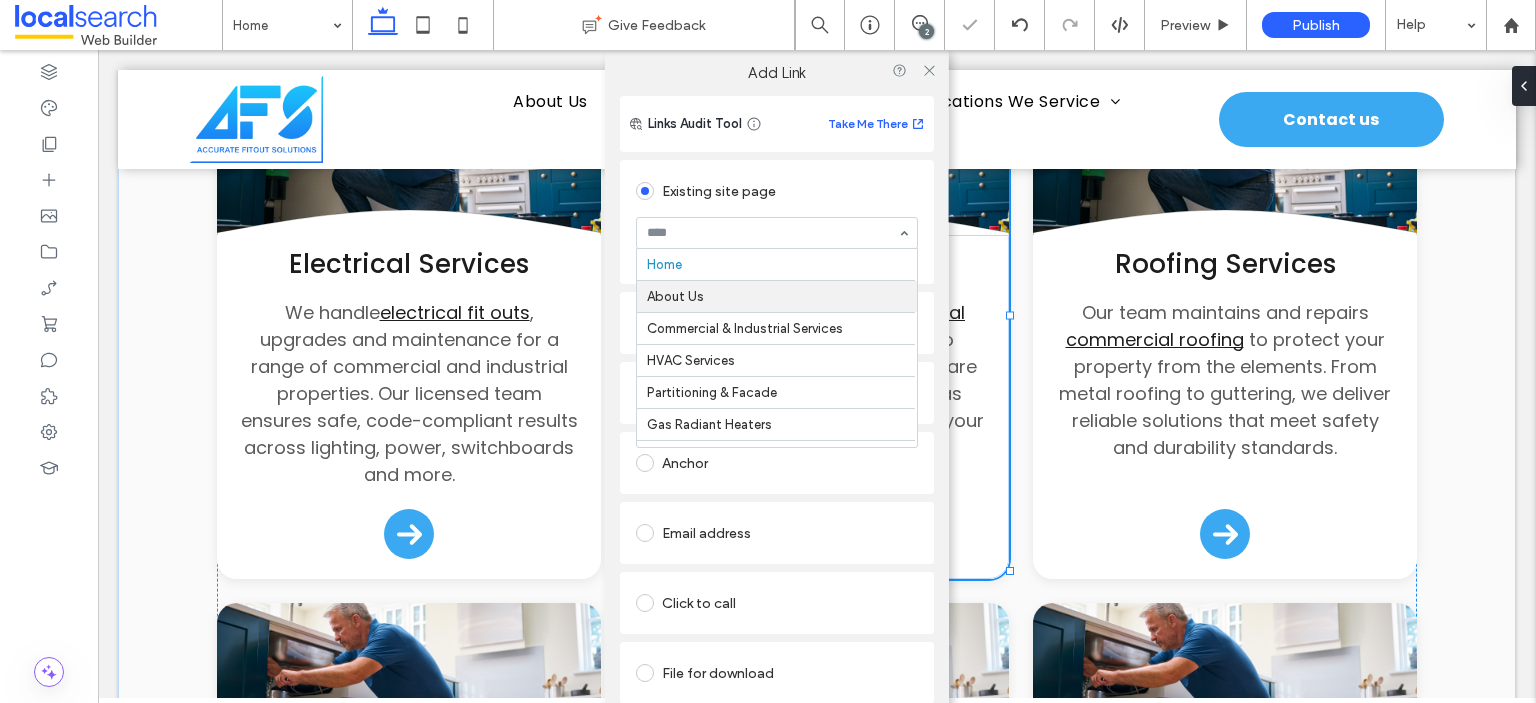 scroll, scrollTop: 100, scrollLeft: 0, axis: vertical 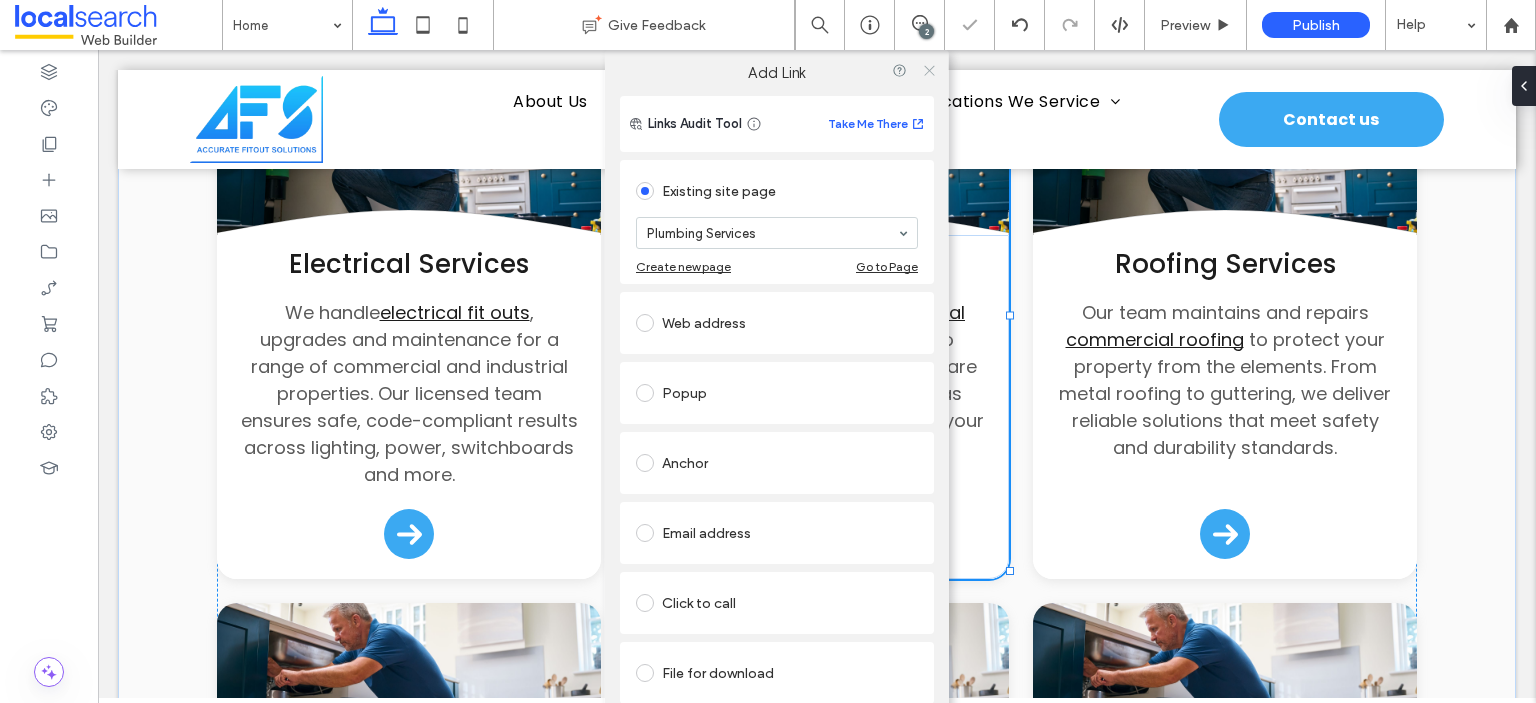click 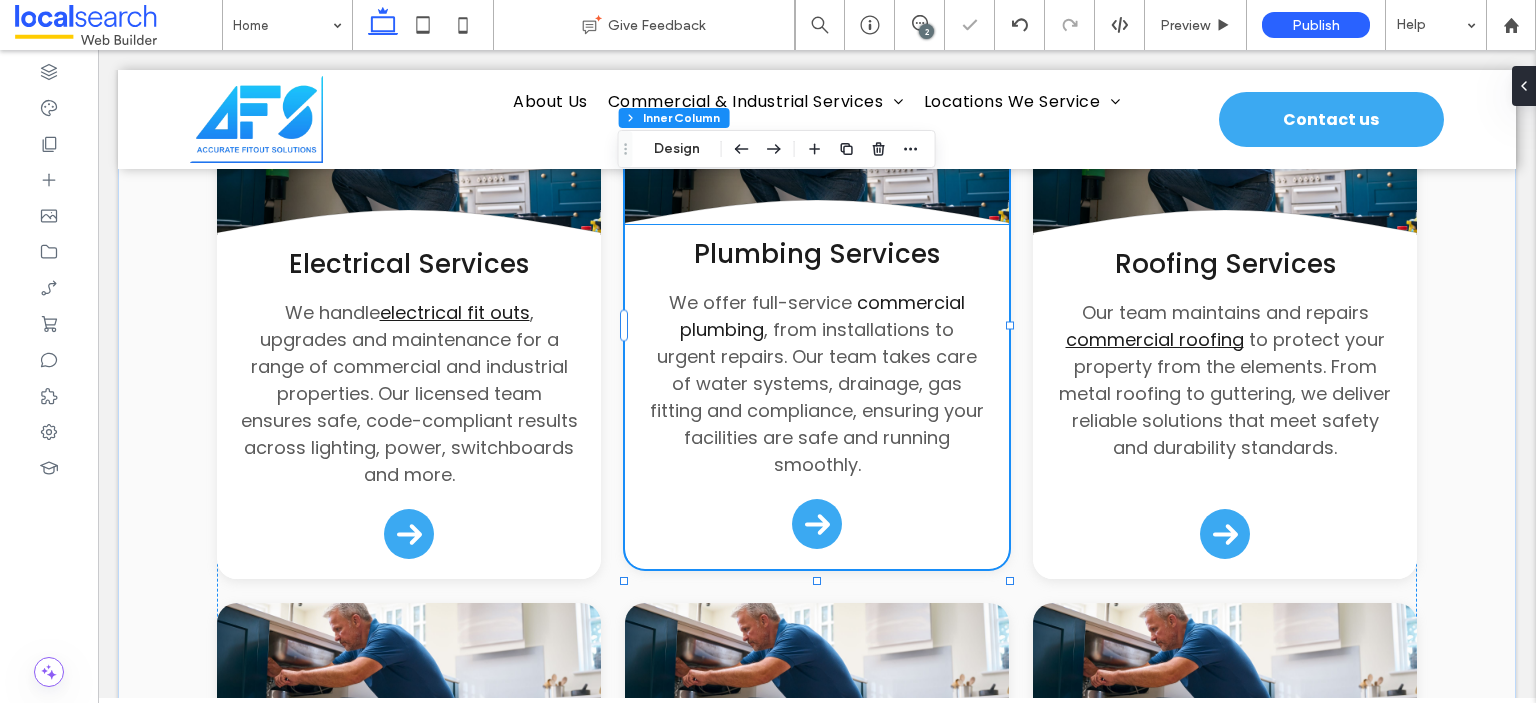 click on "commercial plumbing" at bounding box center (822, 316) 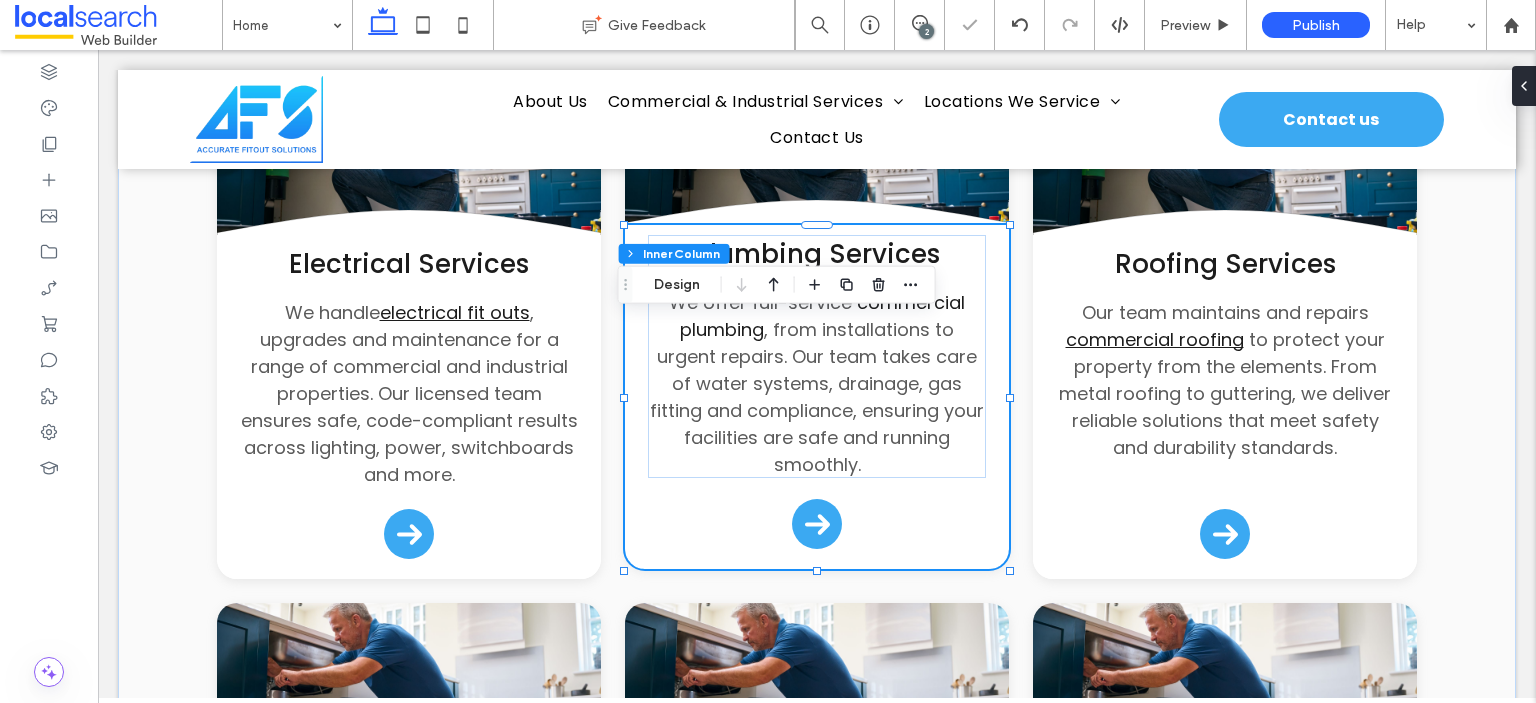 click on "commercial plumbing" at bounding box center [822, 316] 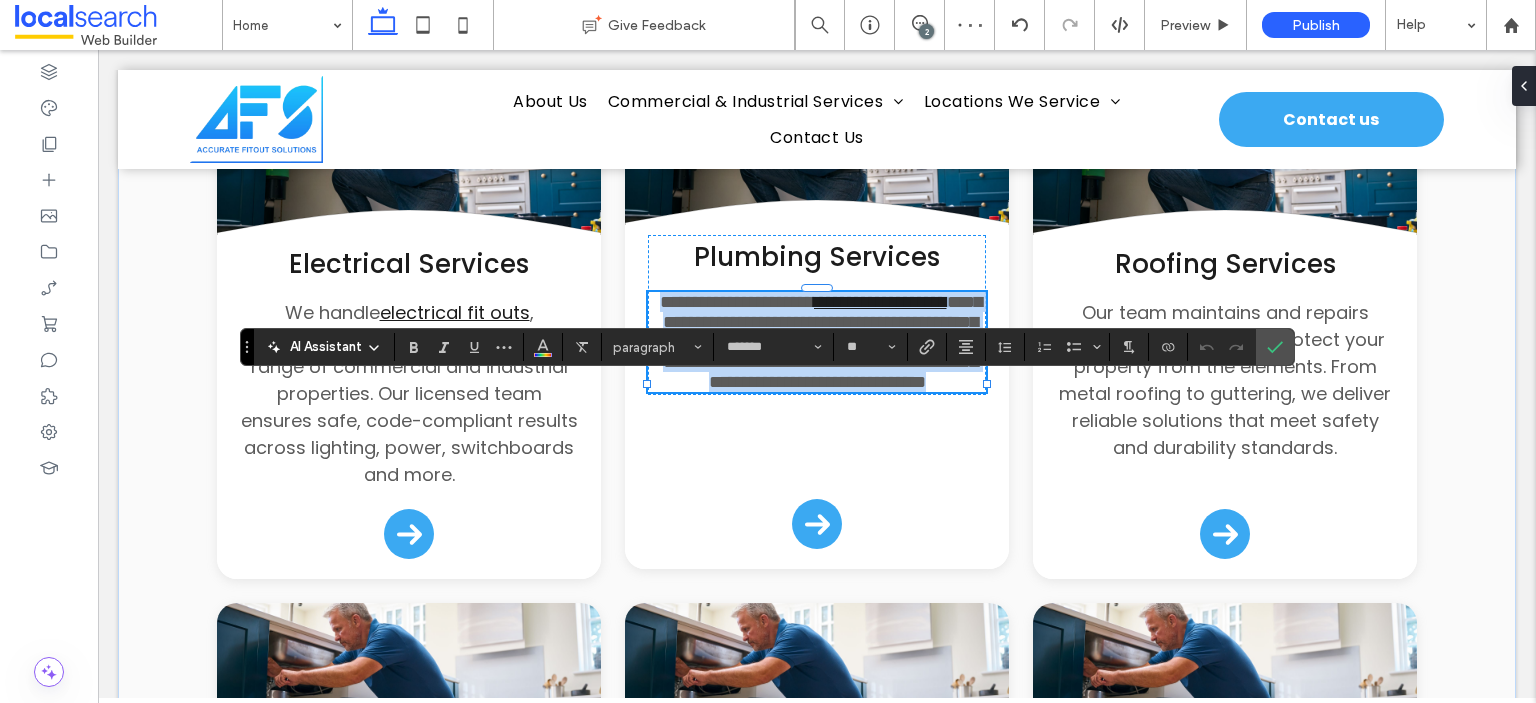 click on "**********" at bounding box center [822, 342] 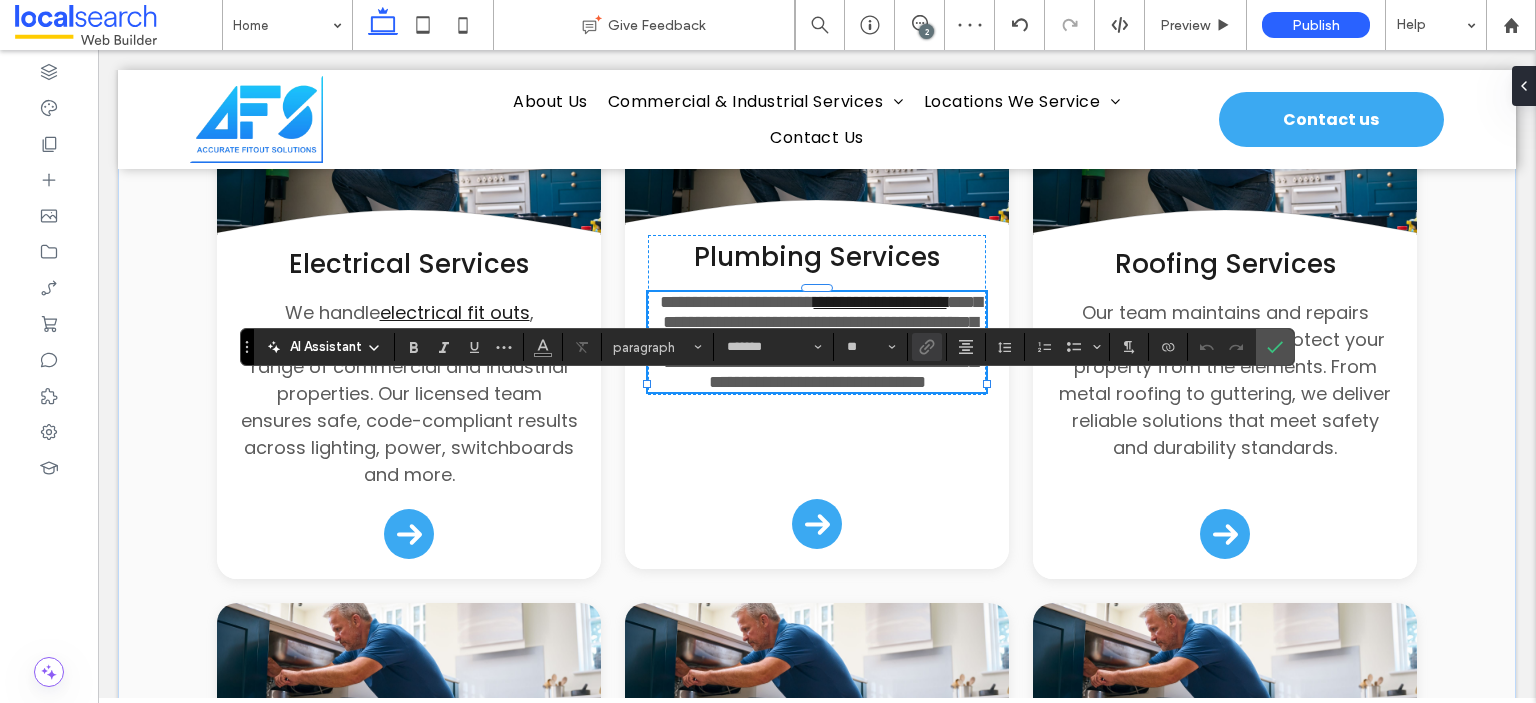 click on "**********" at bounding box center [822, 342] 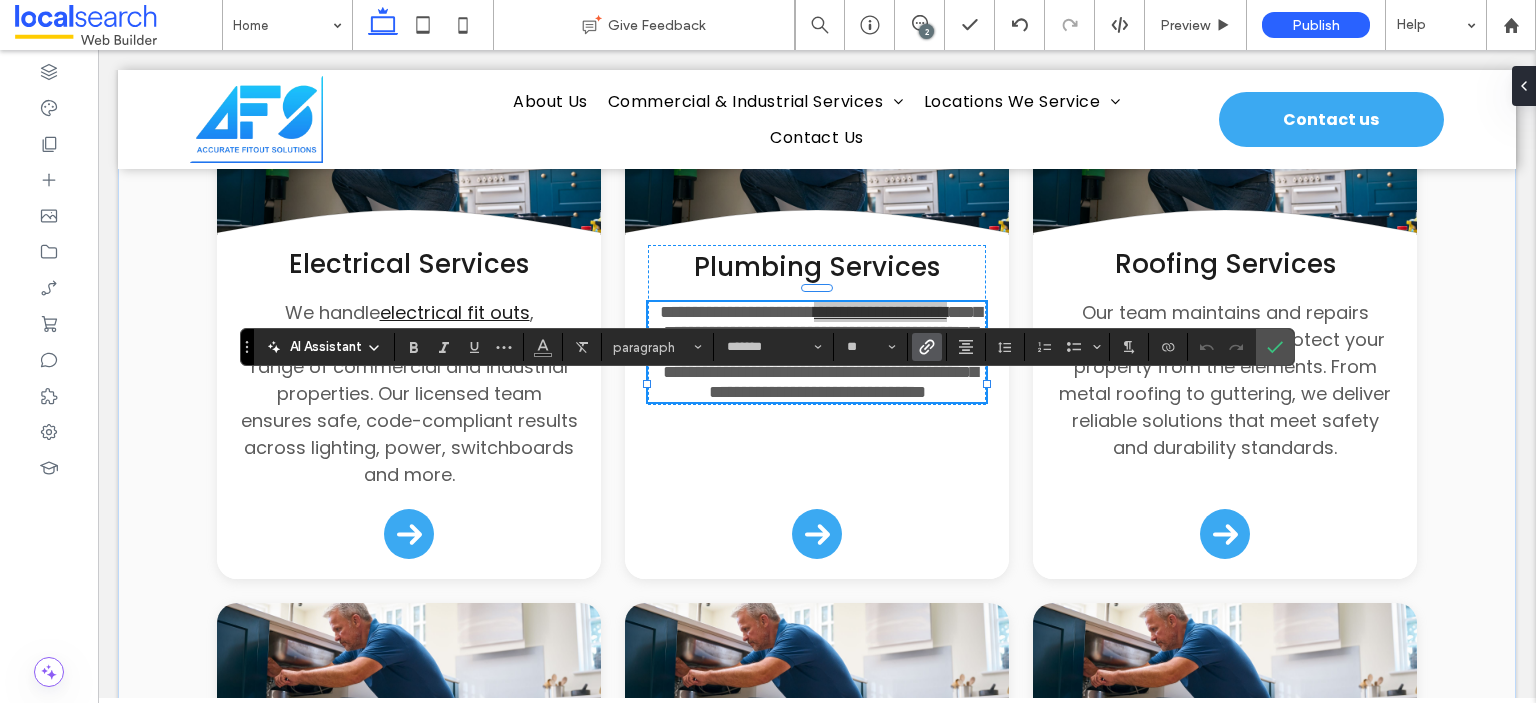 click 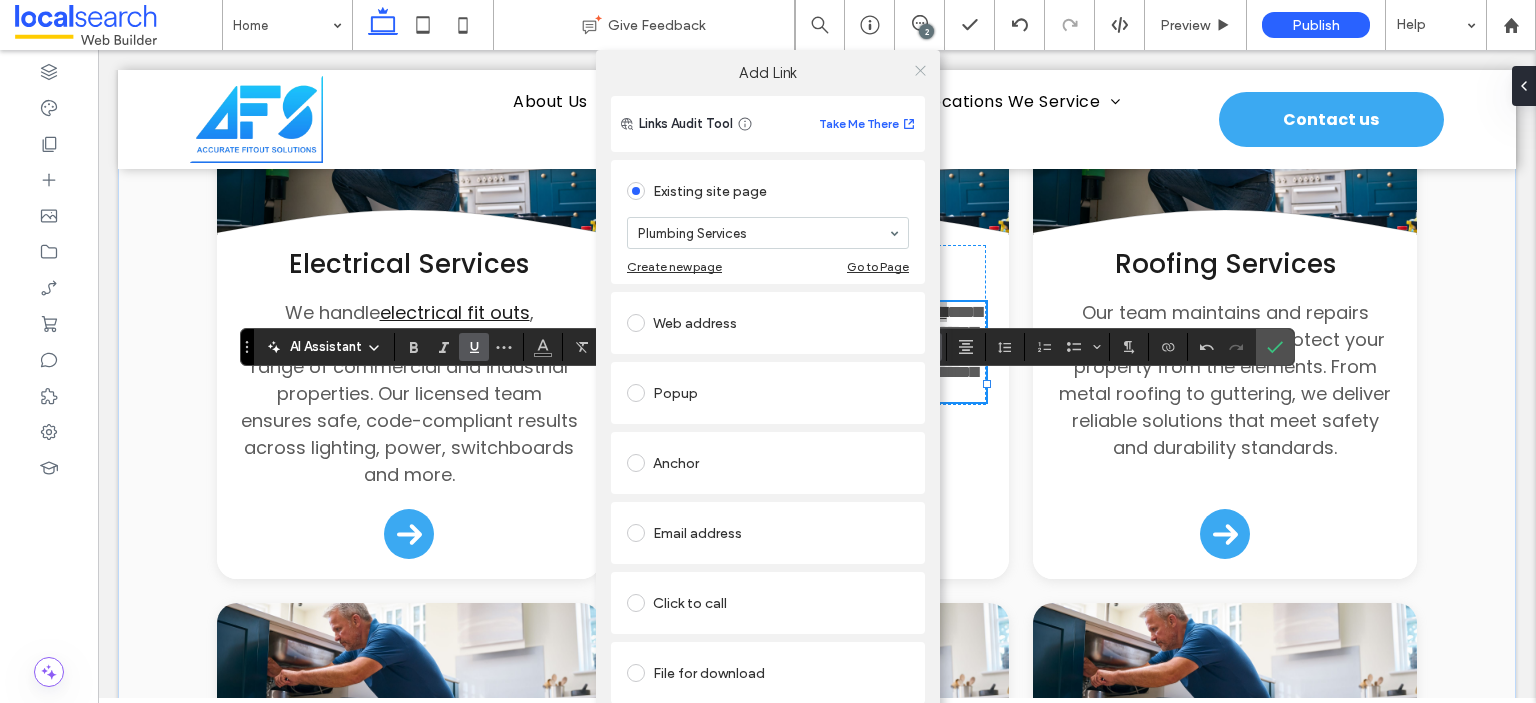 click 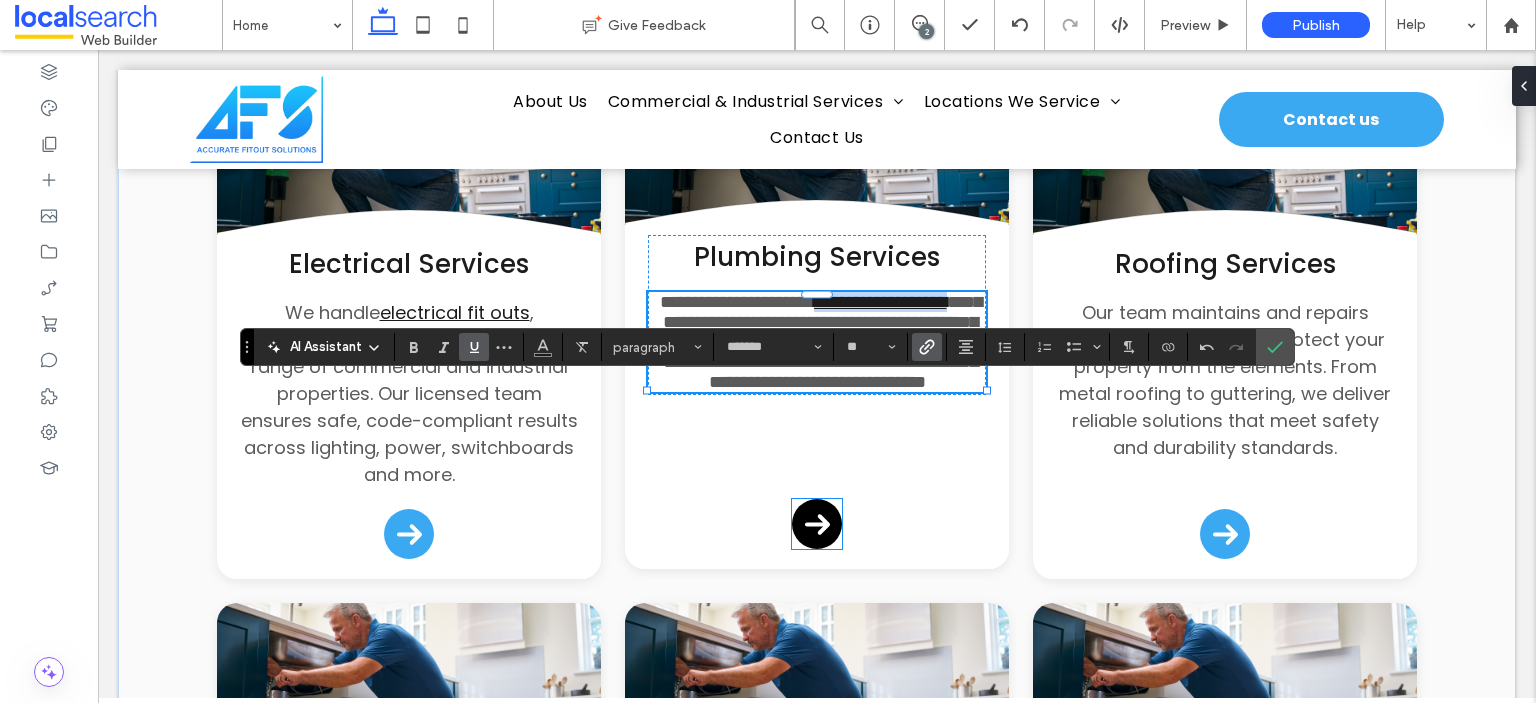 click at bounding box center (817, 524) 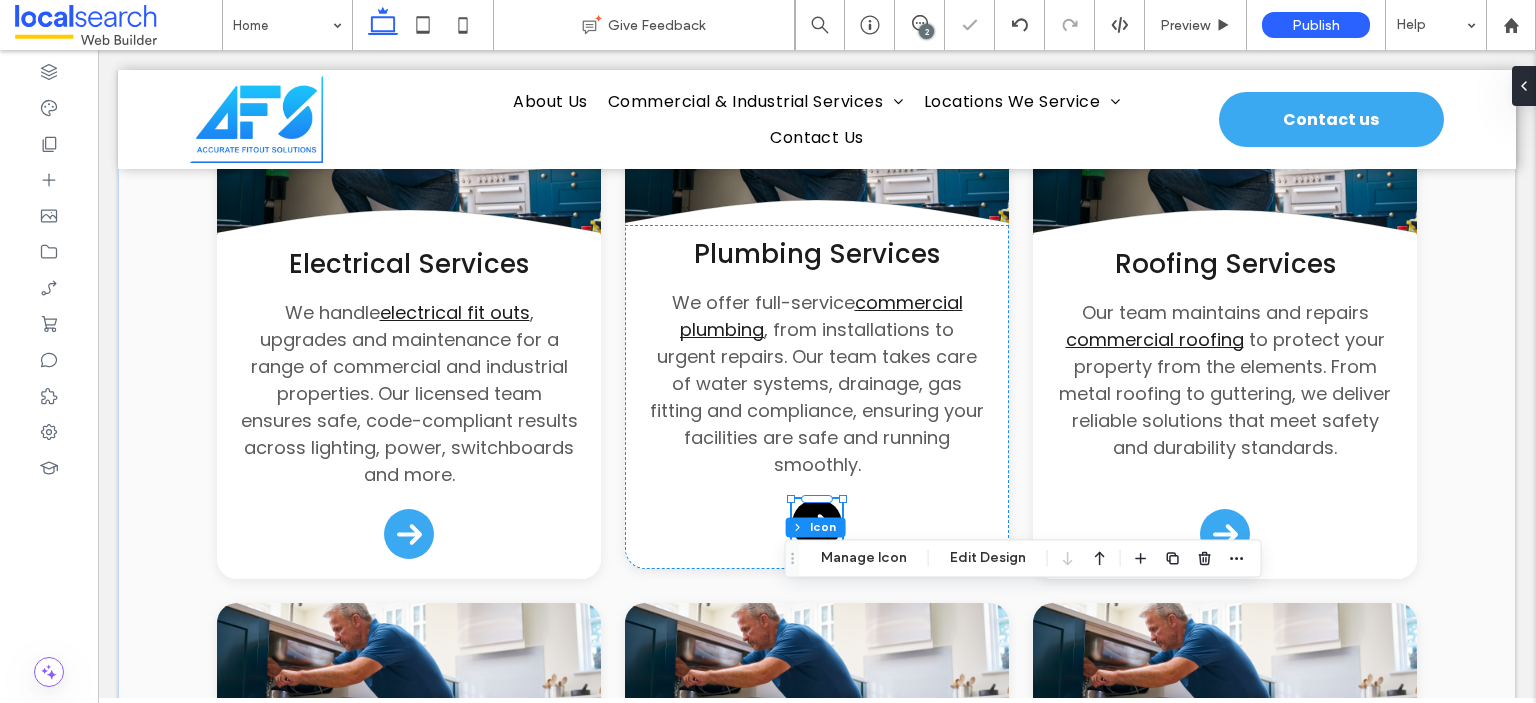 click at bounding box center (817, 524) 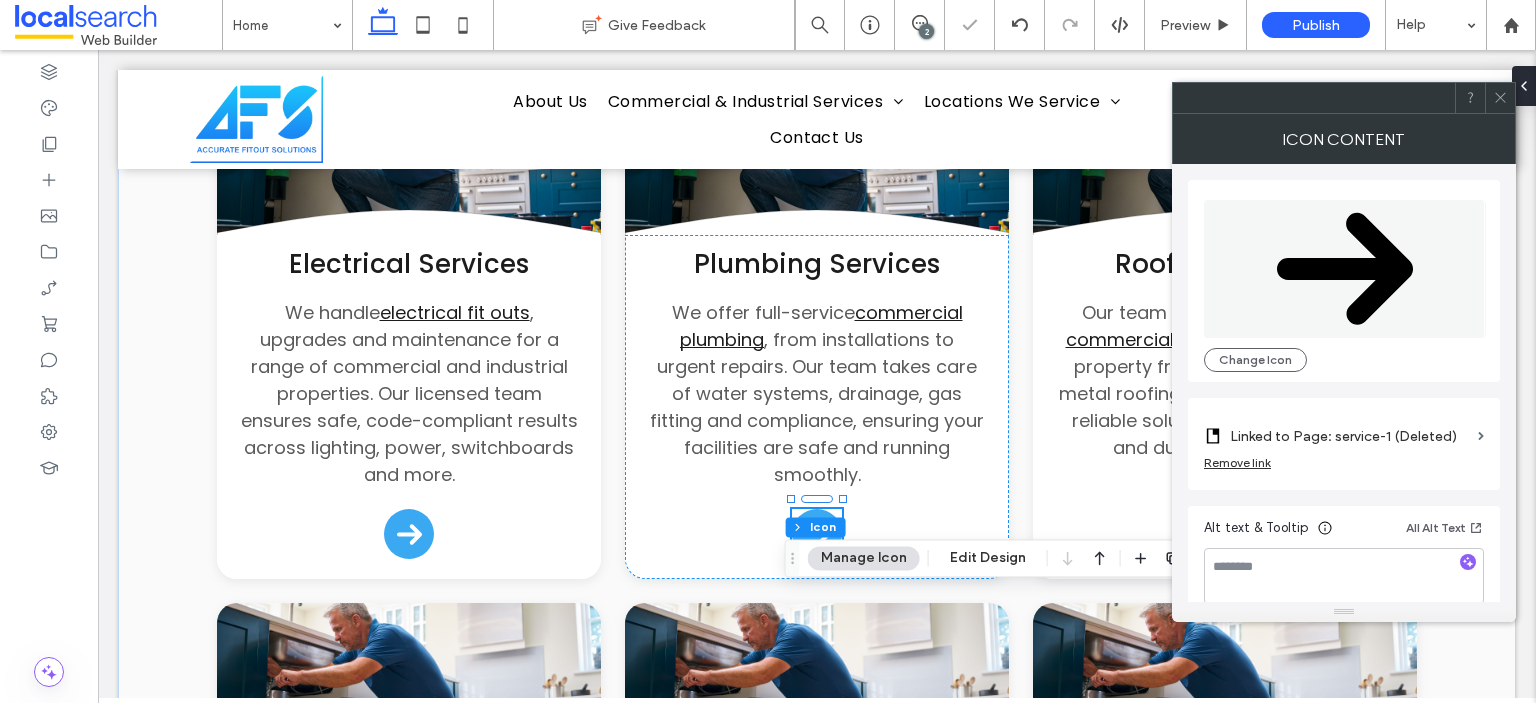 click on "Linked to Page: service-1 (Deleted)" at bounding box center [1350, 436] 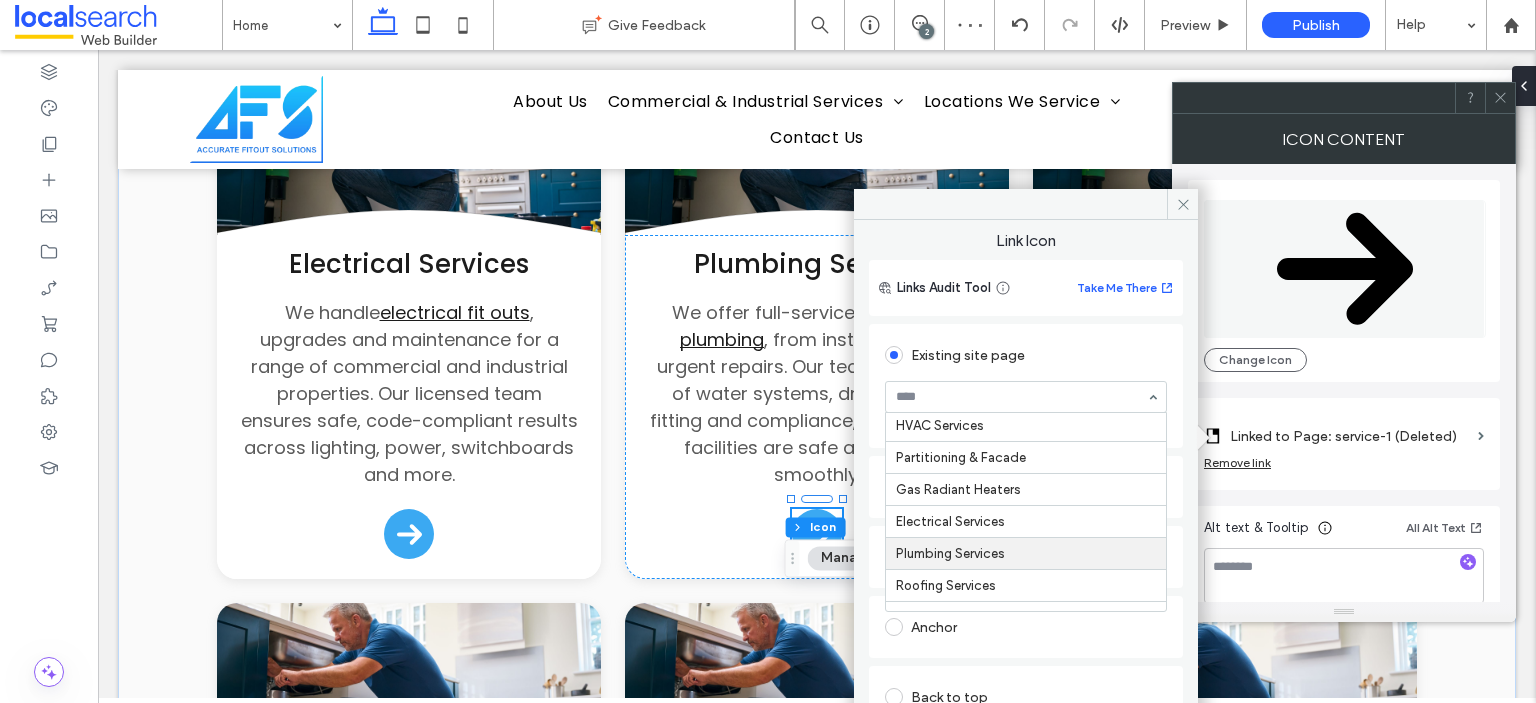 scroll, scrollTop: 100, scrollLeft: 0, axis: vertical 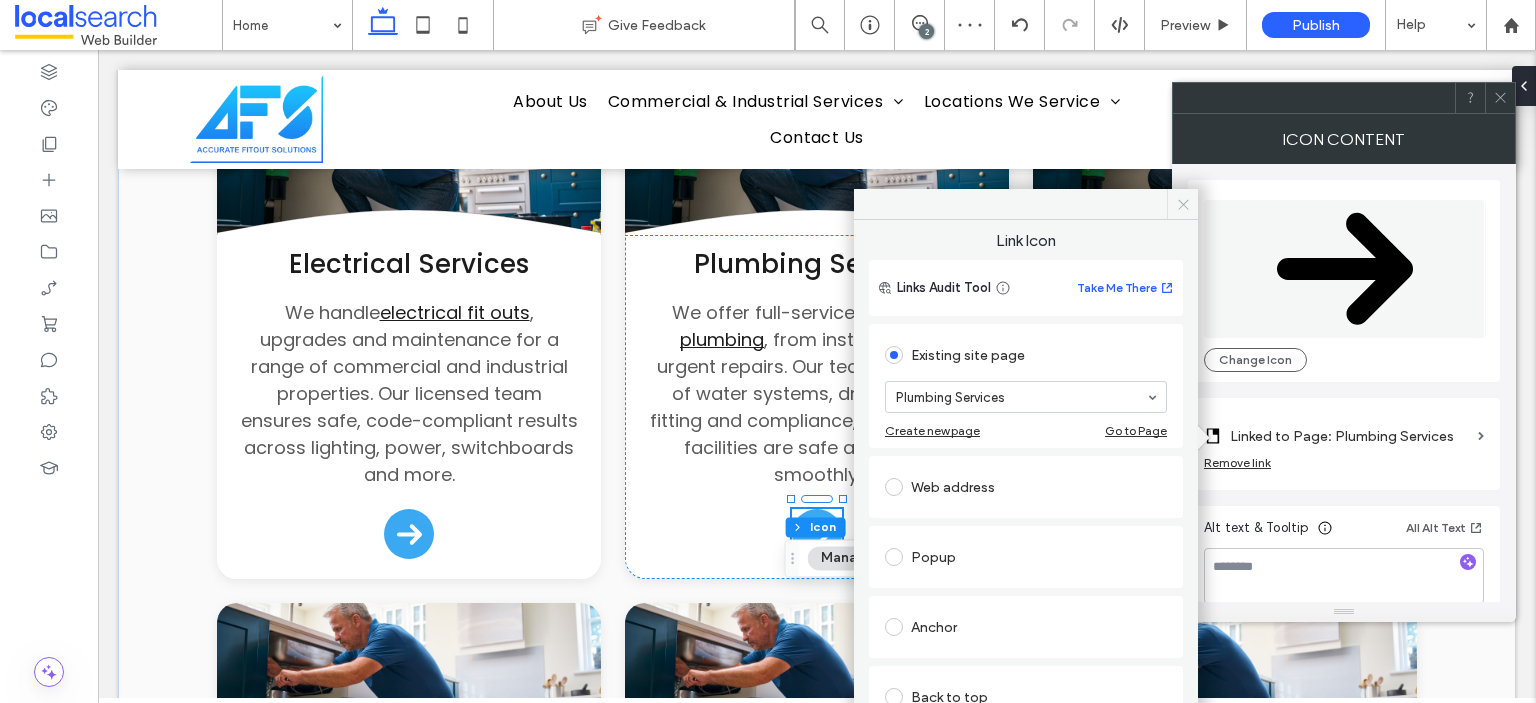 click at bounding box center [1182, 204] 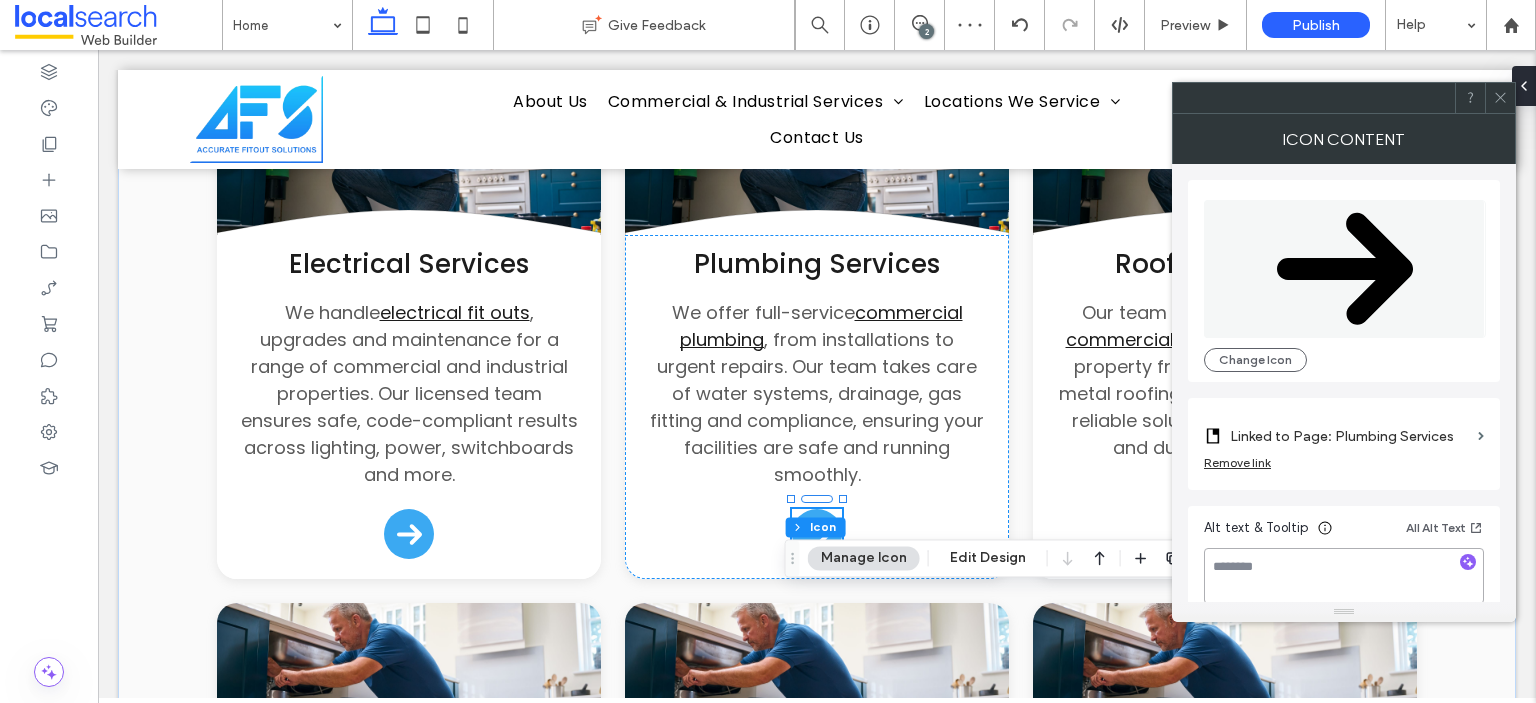click at bounding box center [1344, 576] 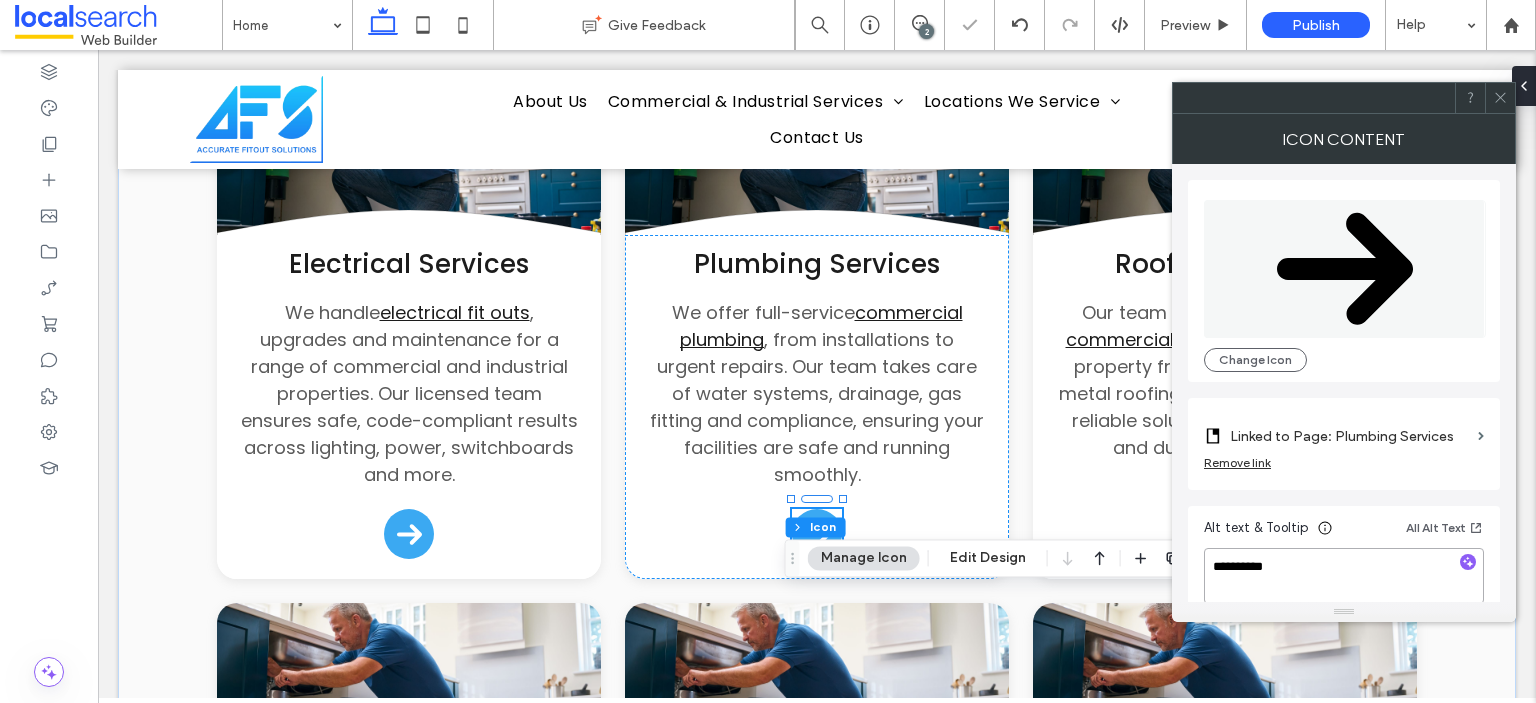 type on "**********" 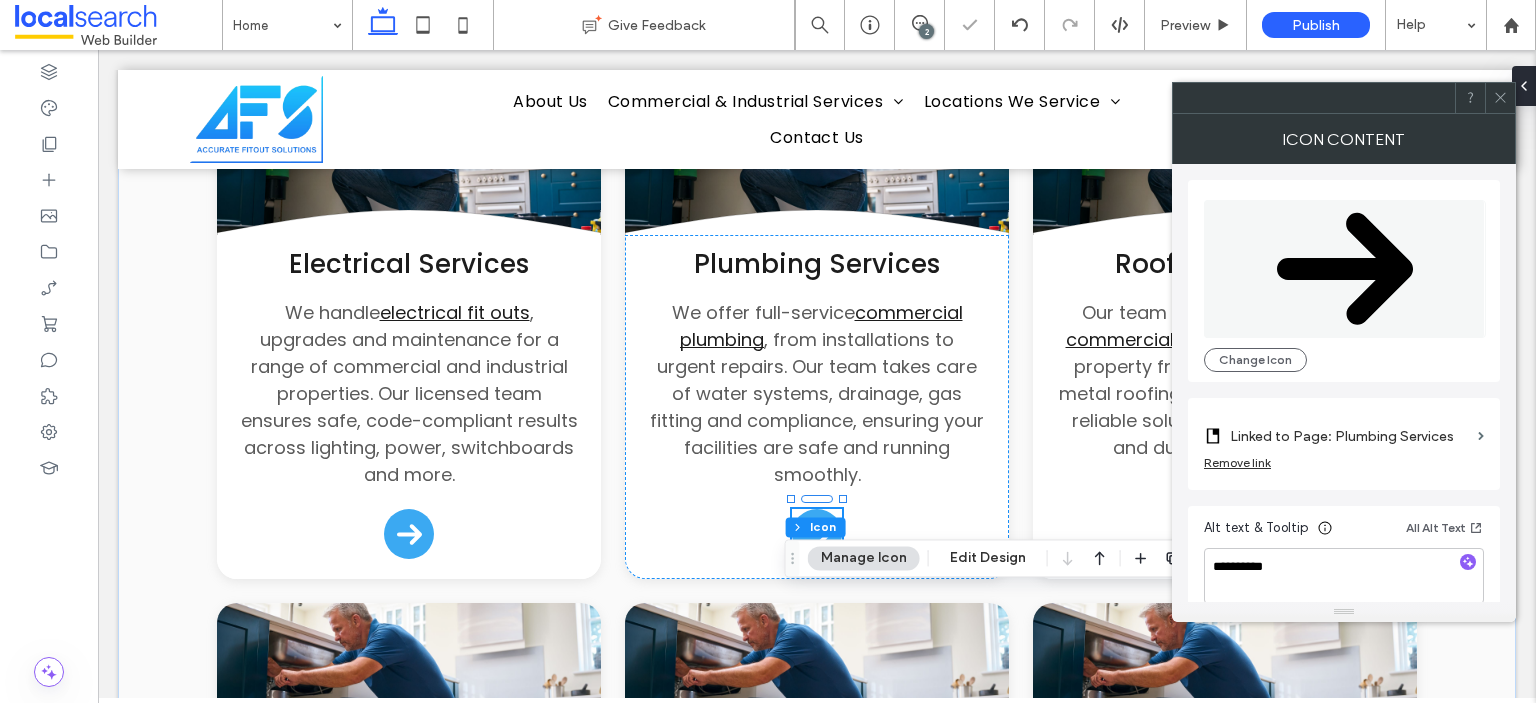 click on "Alt text & Tooltip All Alt Text" at bounding box center [1344, 532] 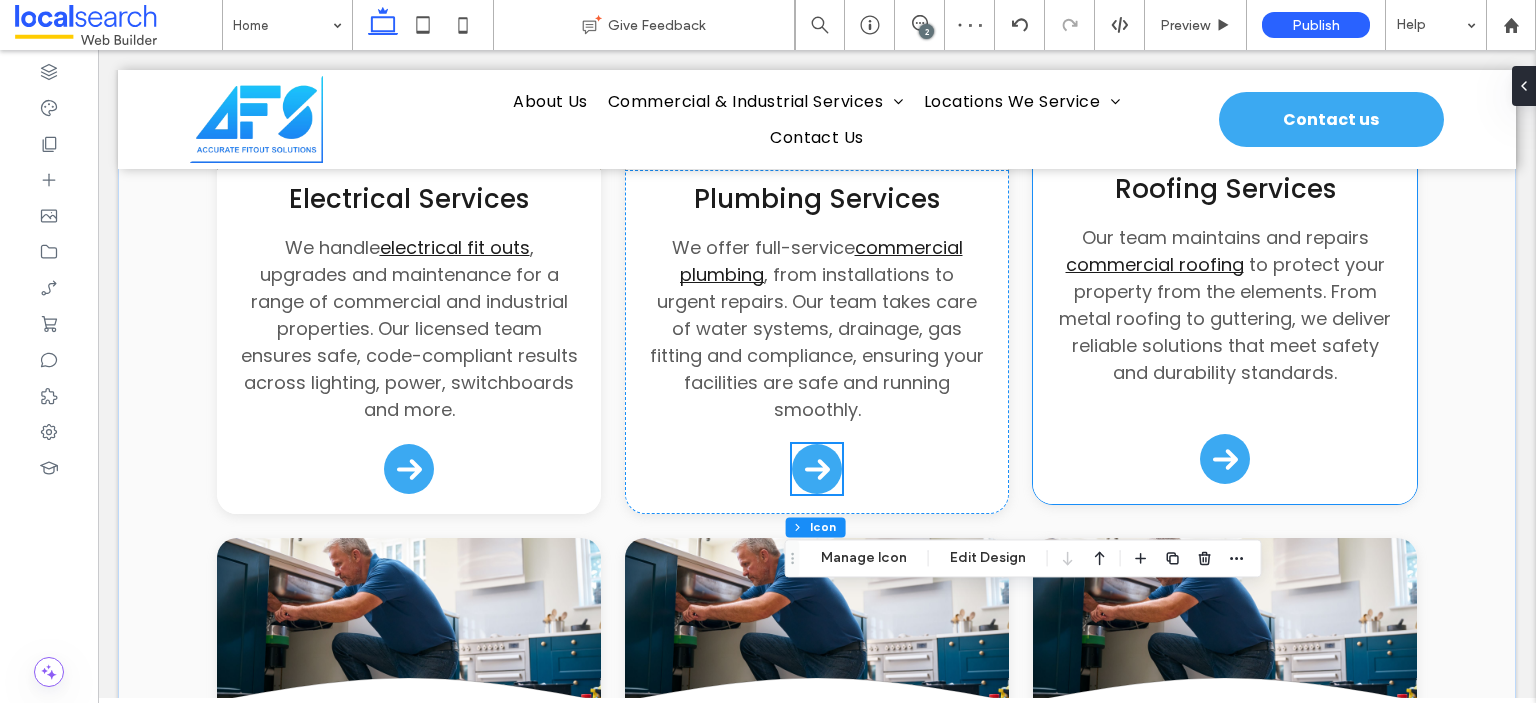scroll, scrollTop: 2965, scrollLeft: 0, axis: vertical 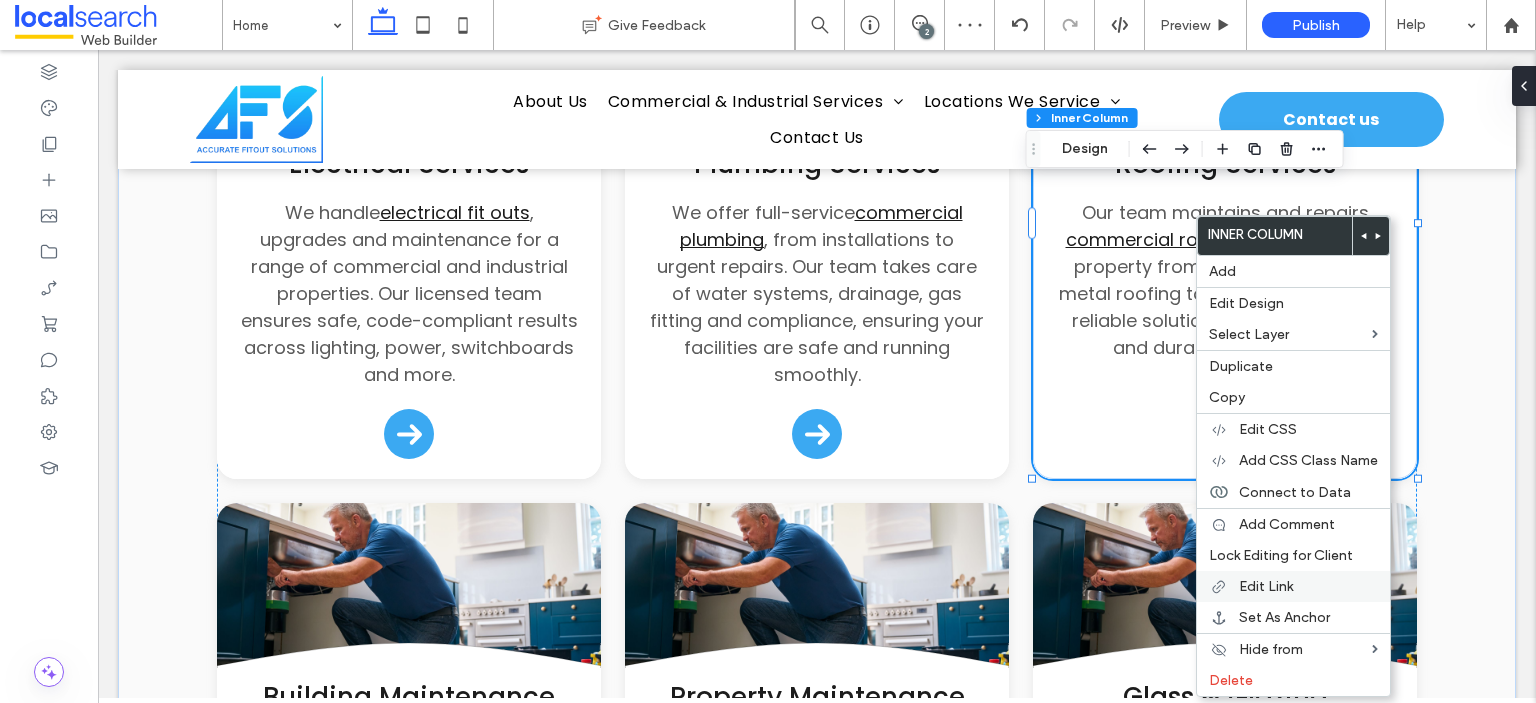 click on "Edit Link" at bounding box center [1266, 586] 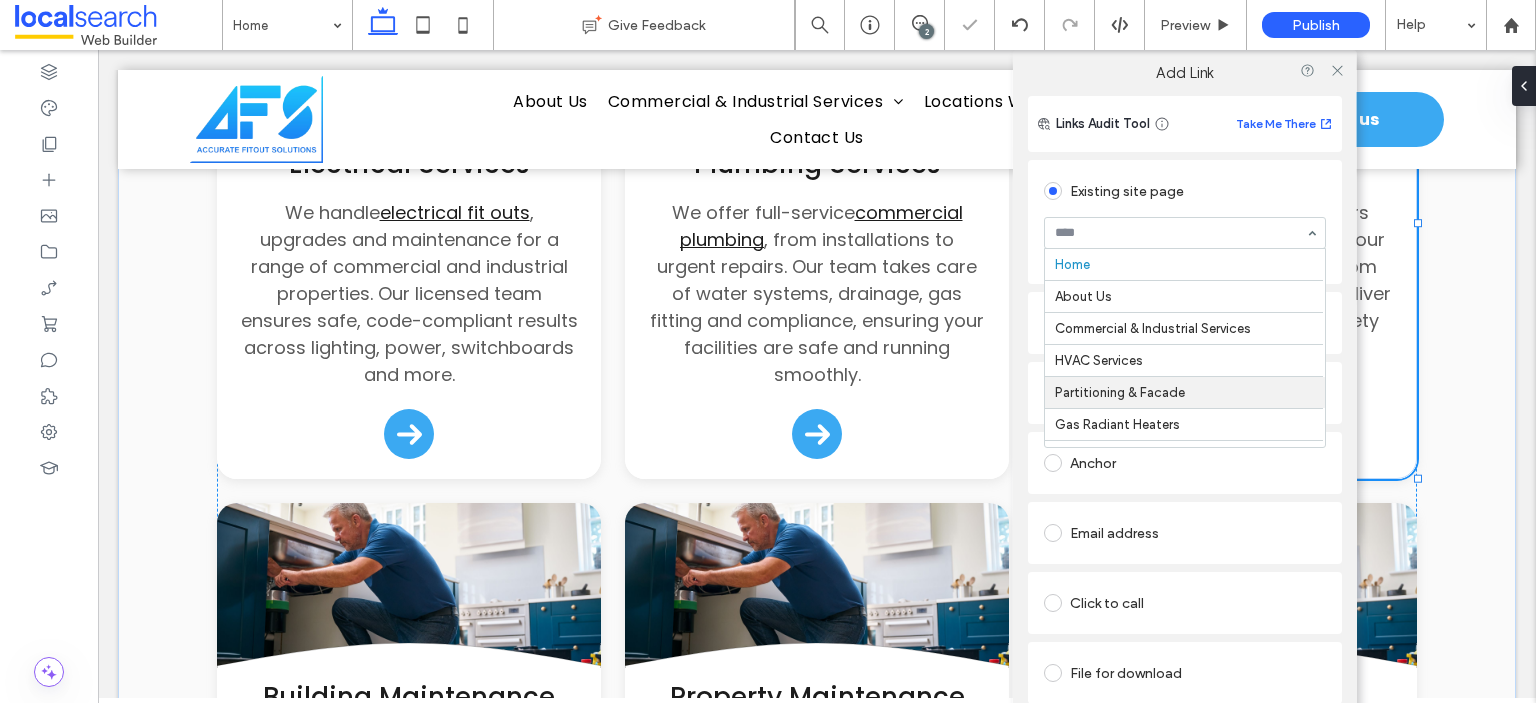 scroll, scrollTop: 100, scrollLeft: 0, axis: vertical 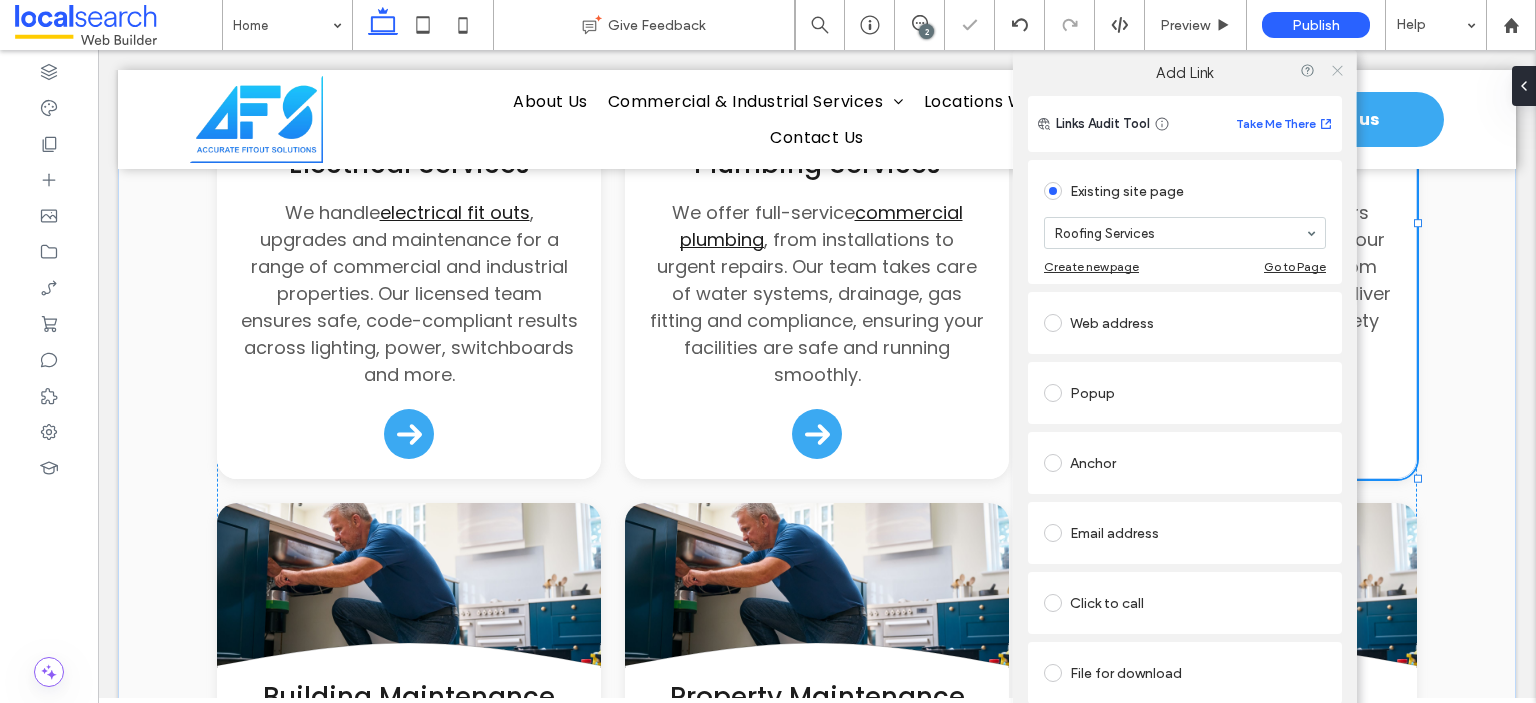 click 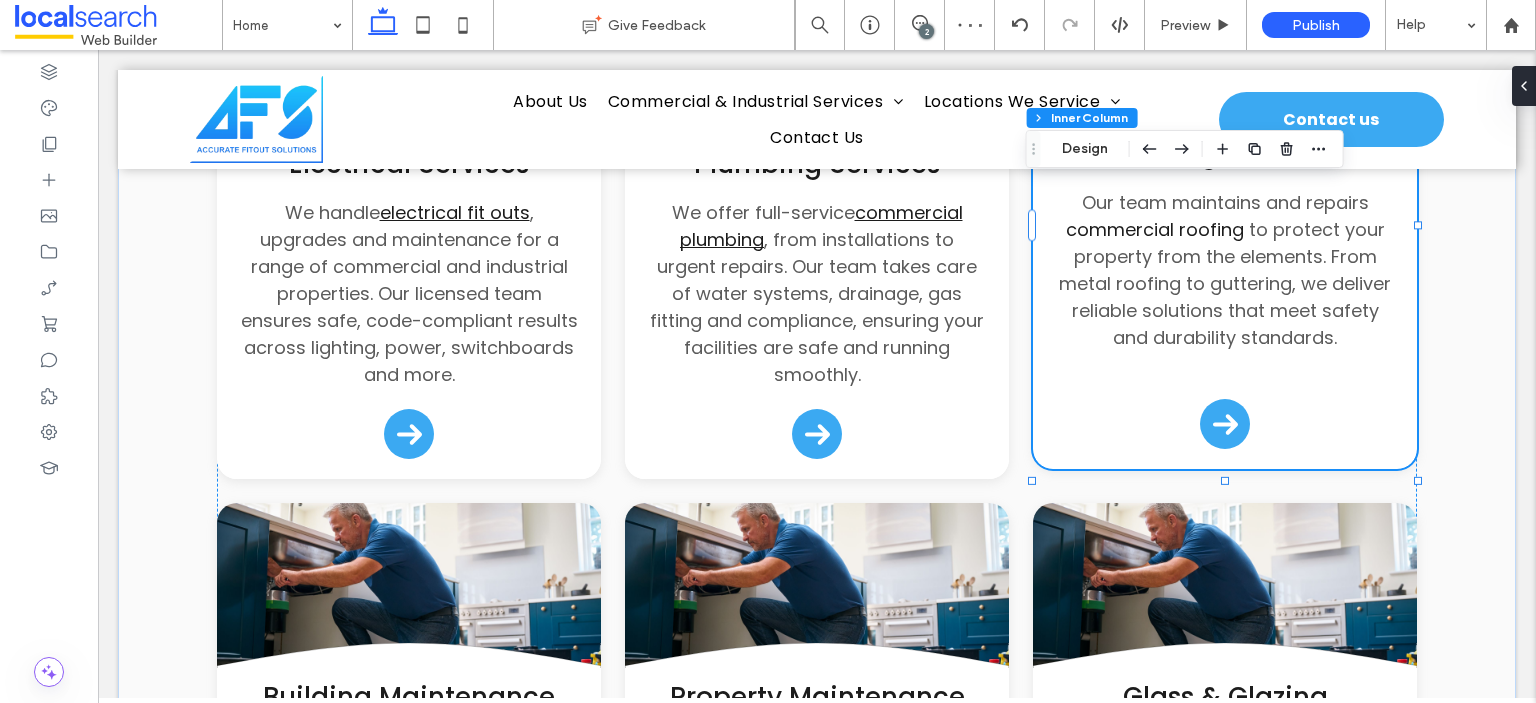 click on "commercial roofing" at bounding box center (1155, 229) 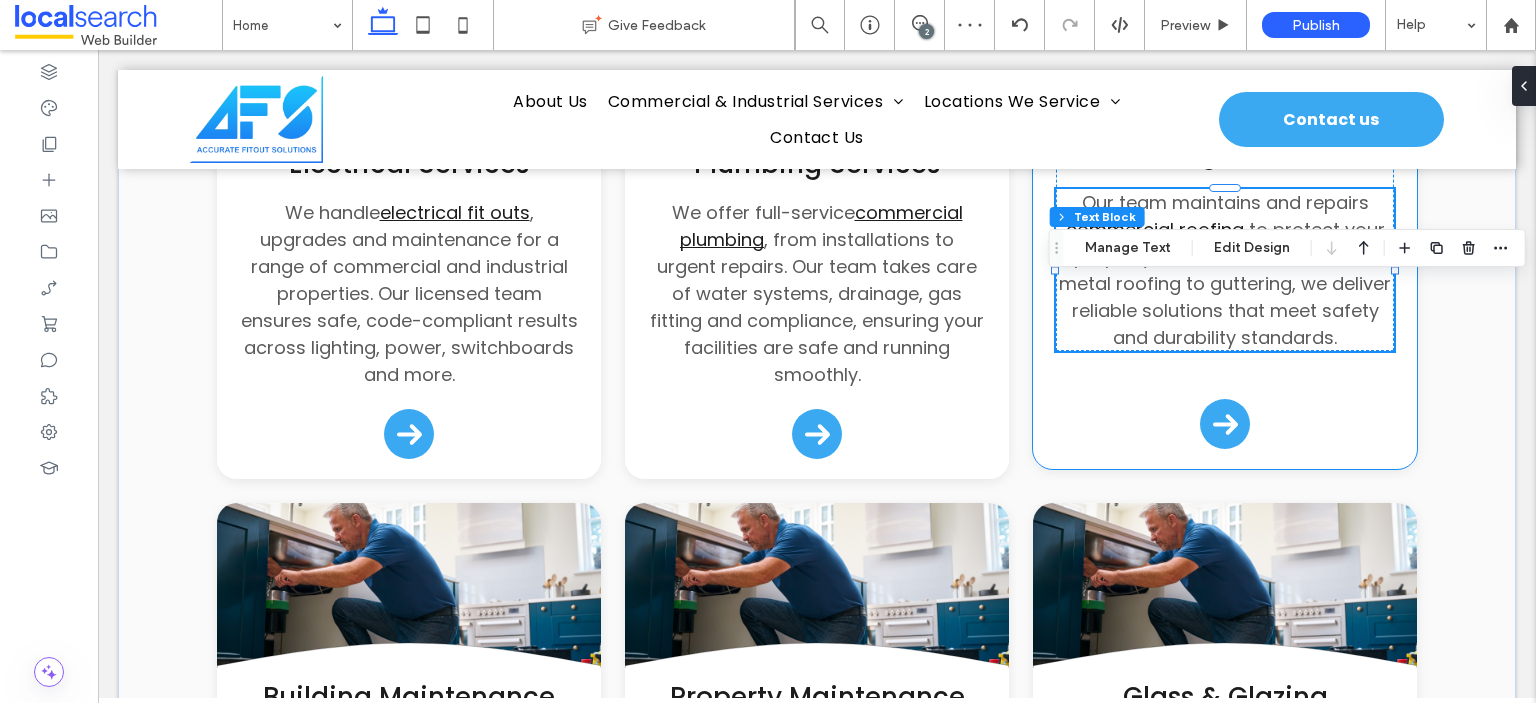 click on "commercial roofing" at bounding box center [1155, 229] 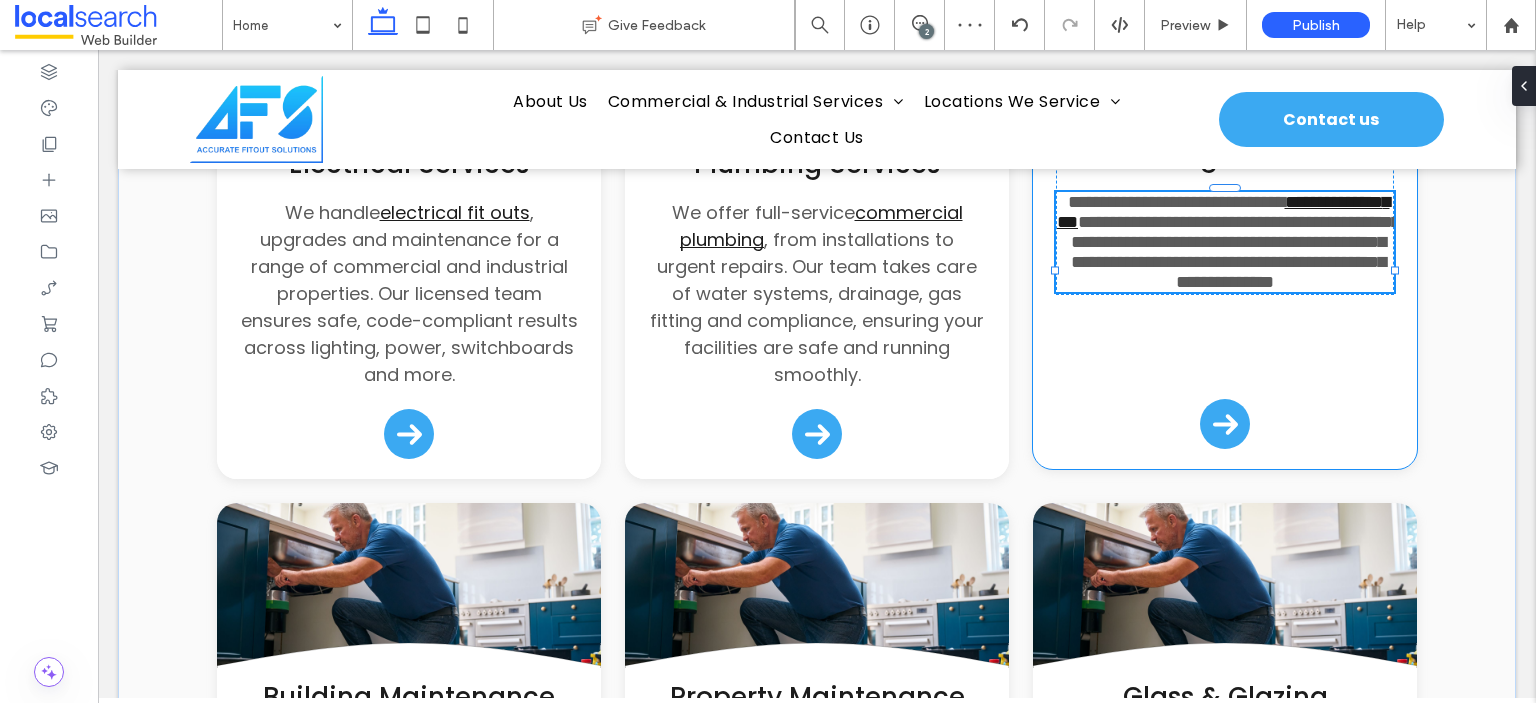 type on "*******" 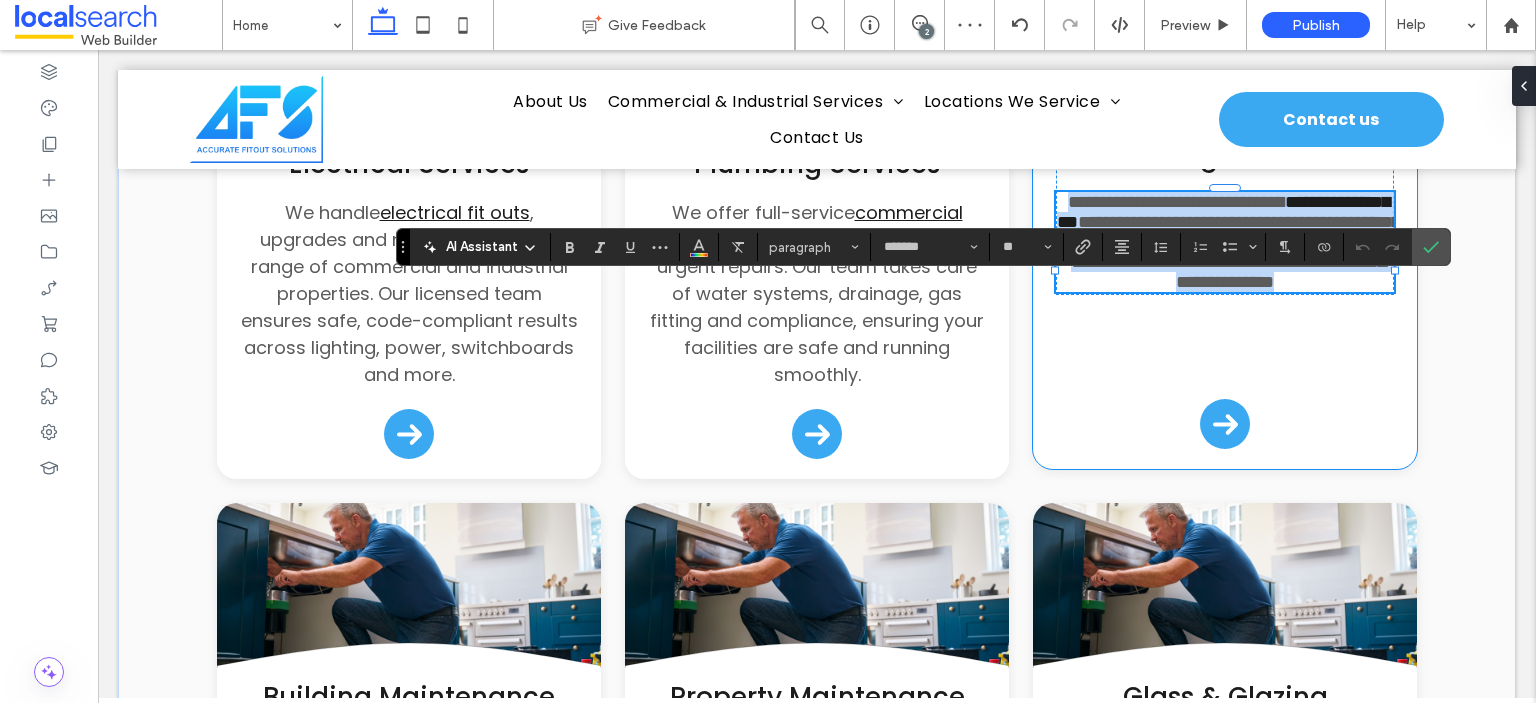 click on "**********" at bounding box center [1223, 212] 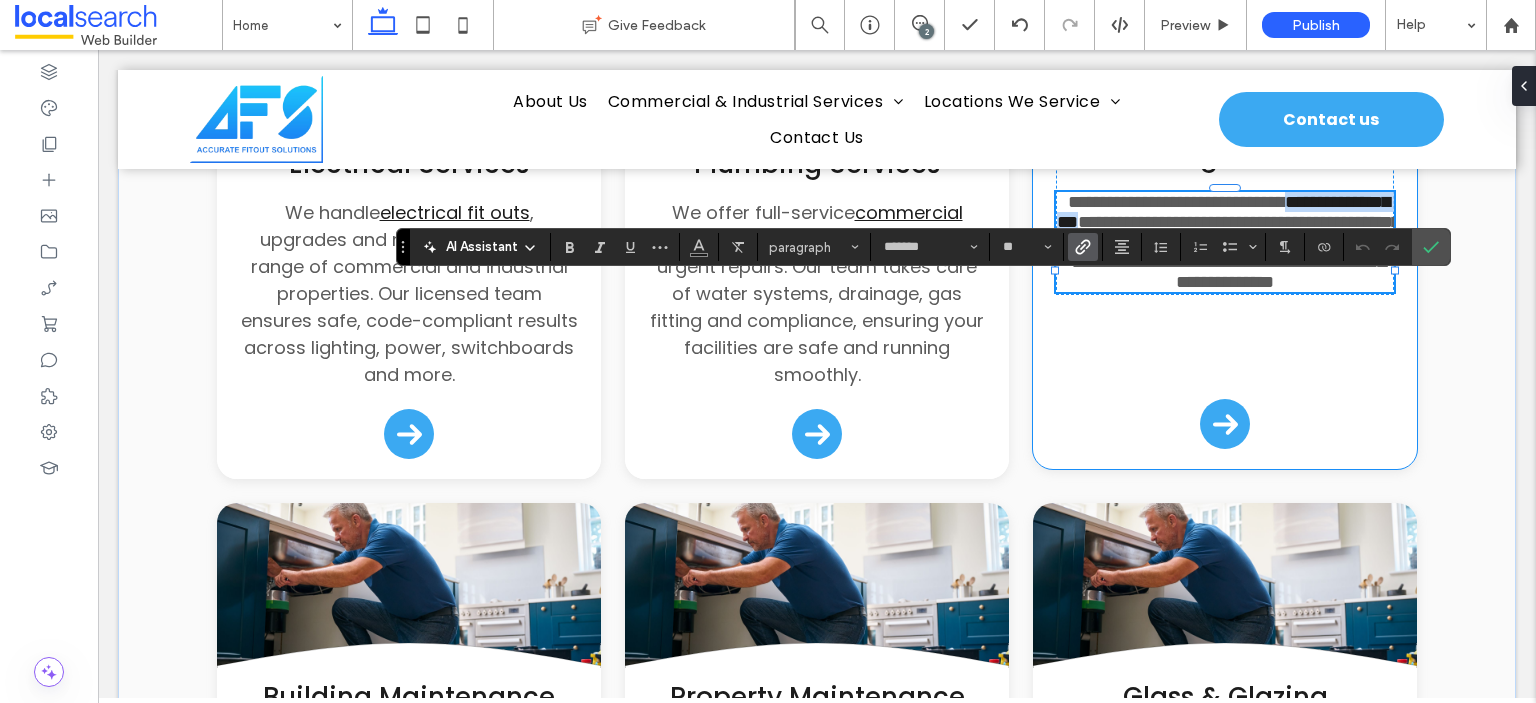 drag, startPoint x: 1236, startPoint y: 318, endPoint x: 1064, endPoint y: 323, distance: 172.07266 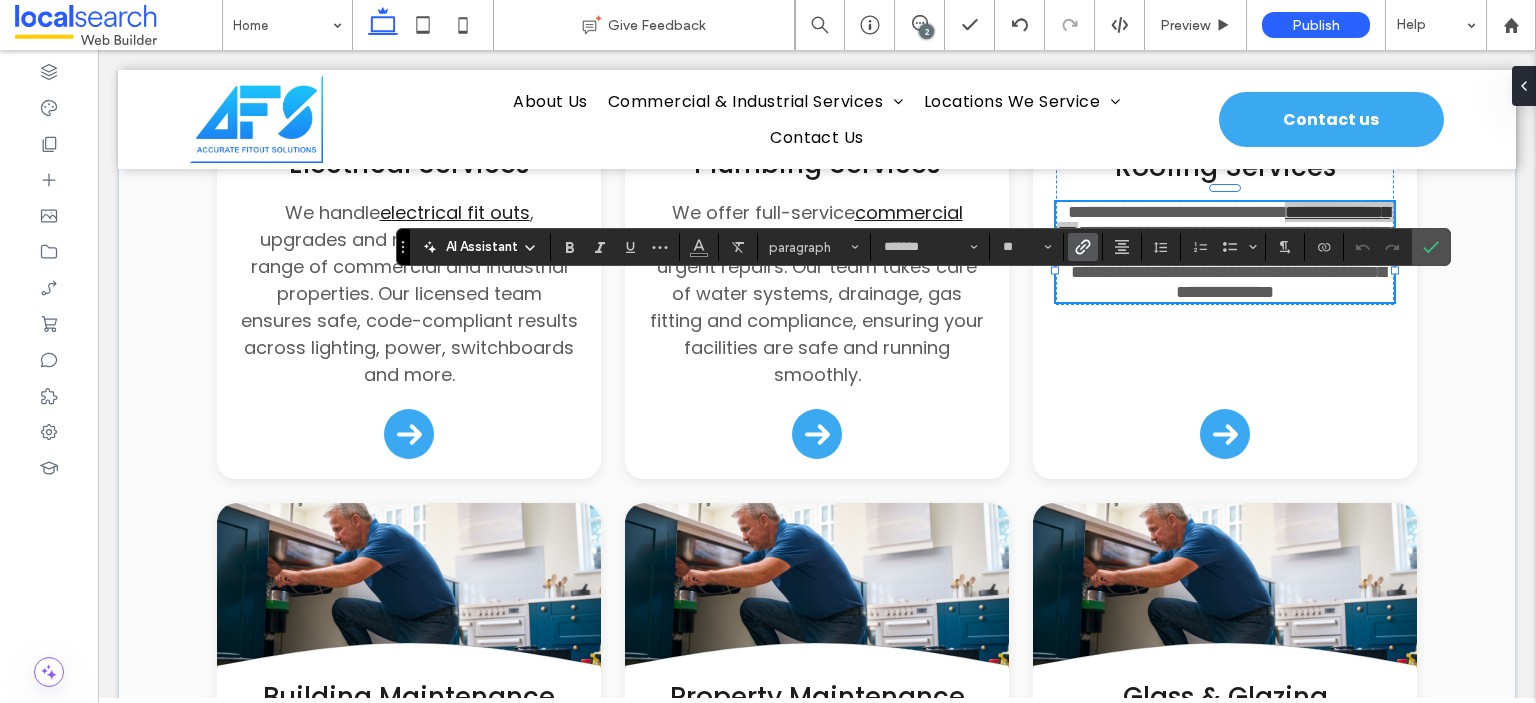 click 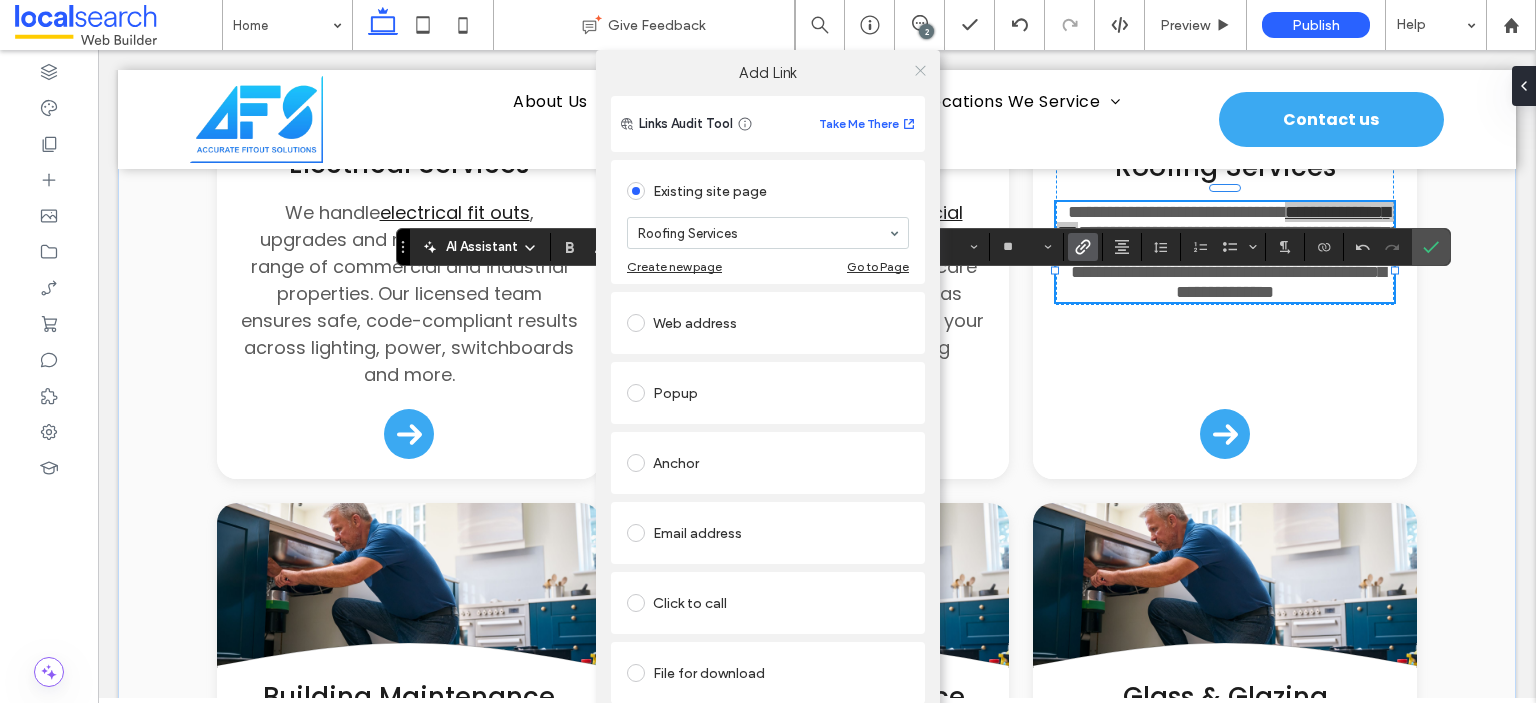 click at bounding box center [920, 70] 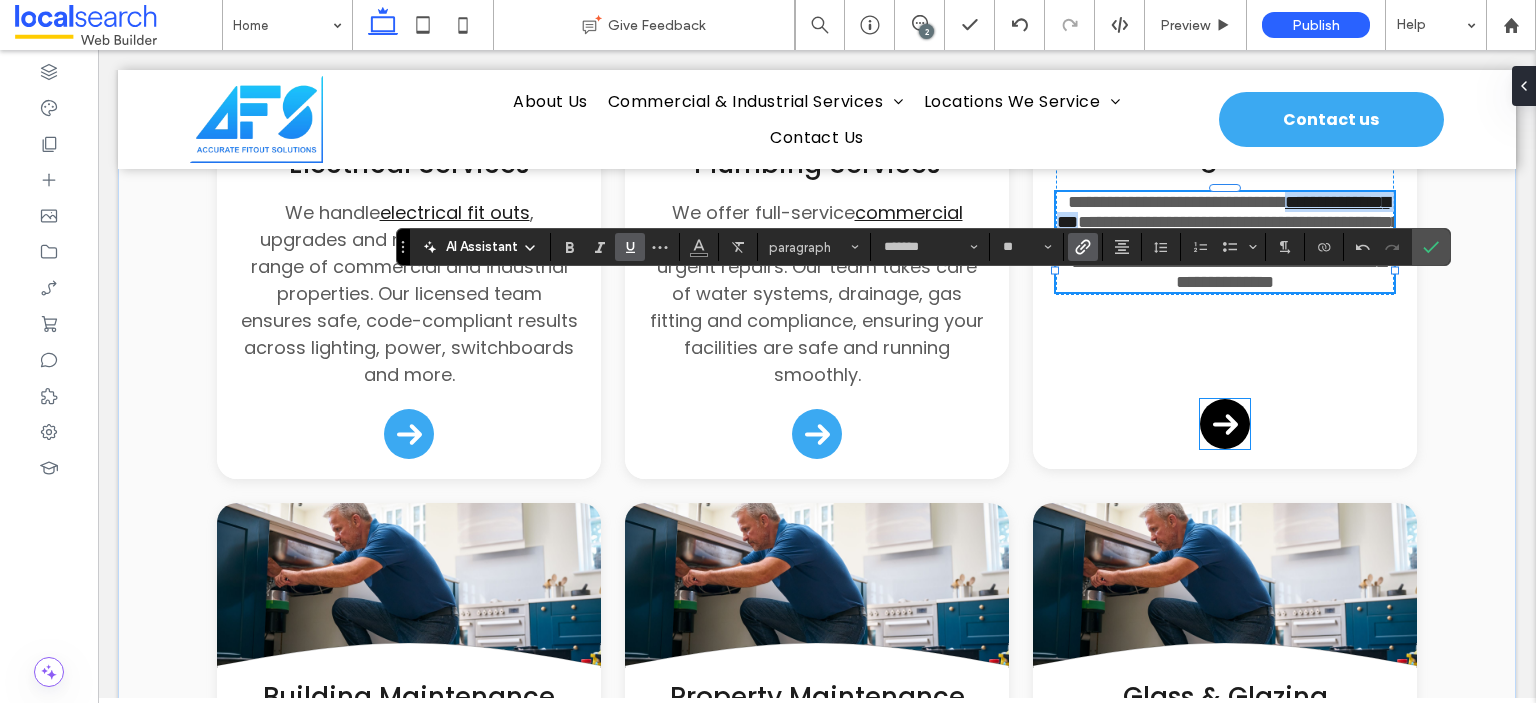 click at bounding box center (1225, 424) 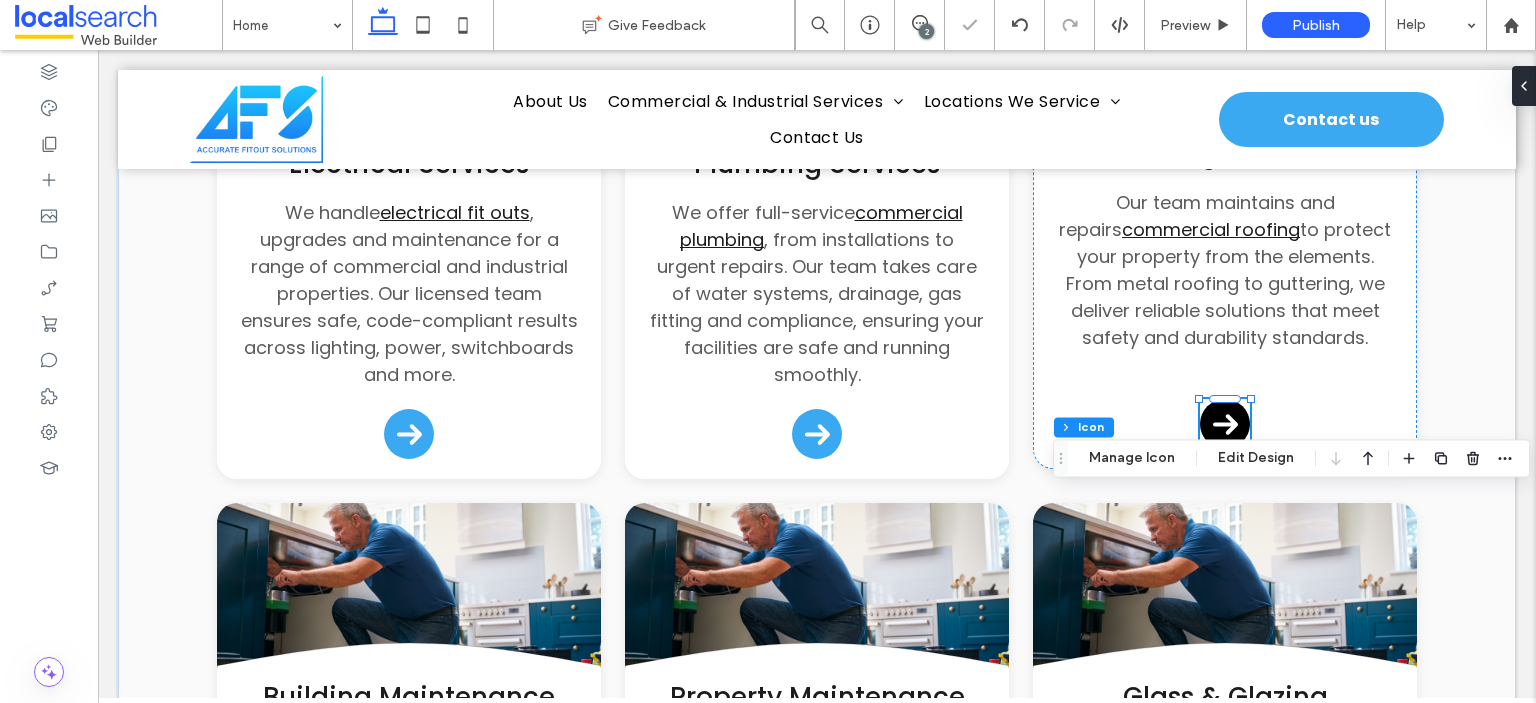 click at bounding box center (1225, 424) 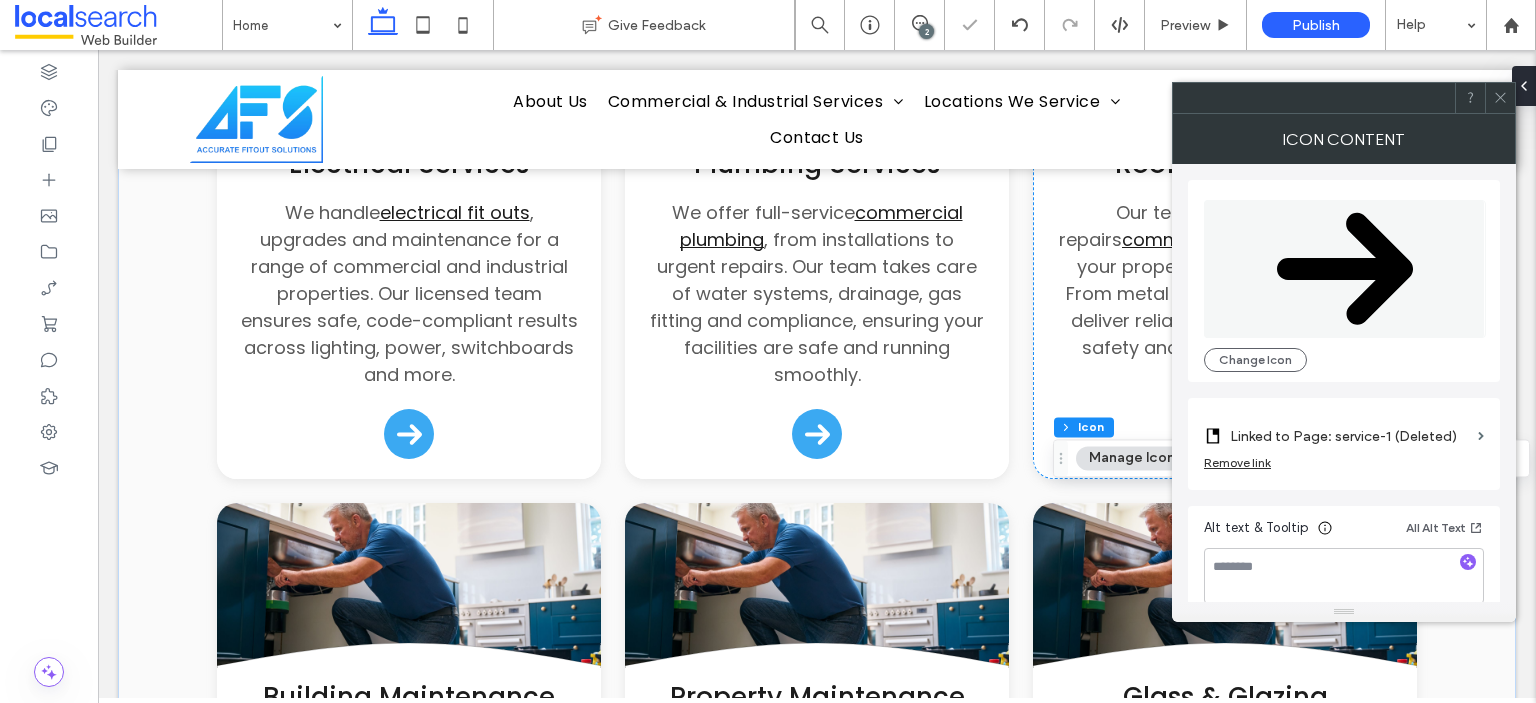 click on "Linked to Page: service-1 (Deleted)" at bounding box center (1350, 436) 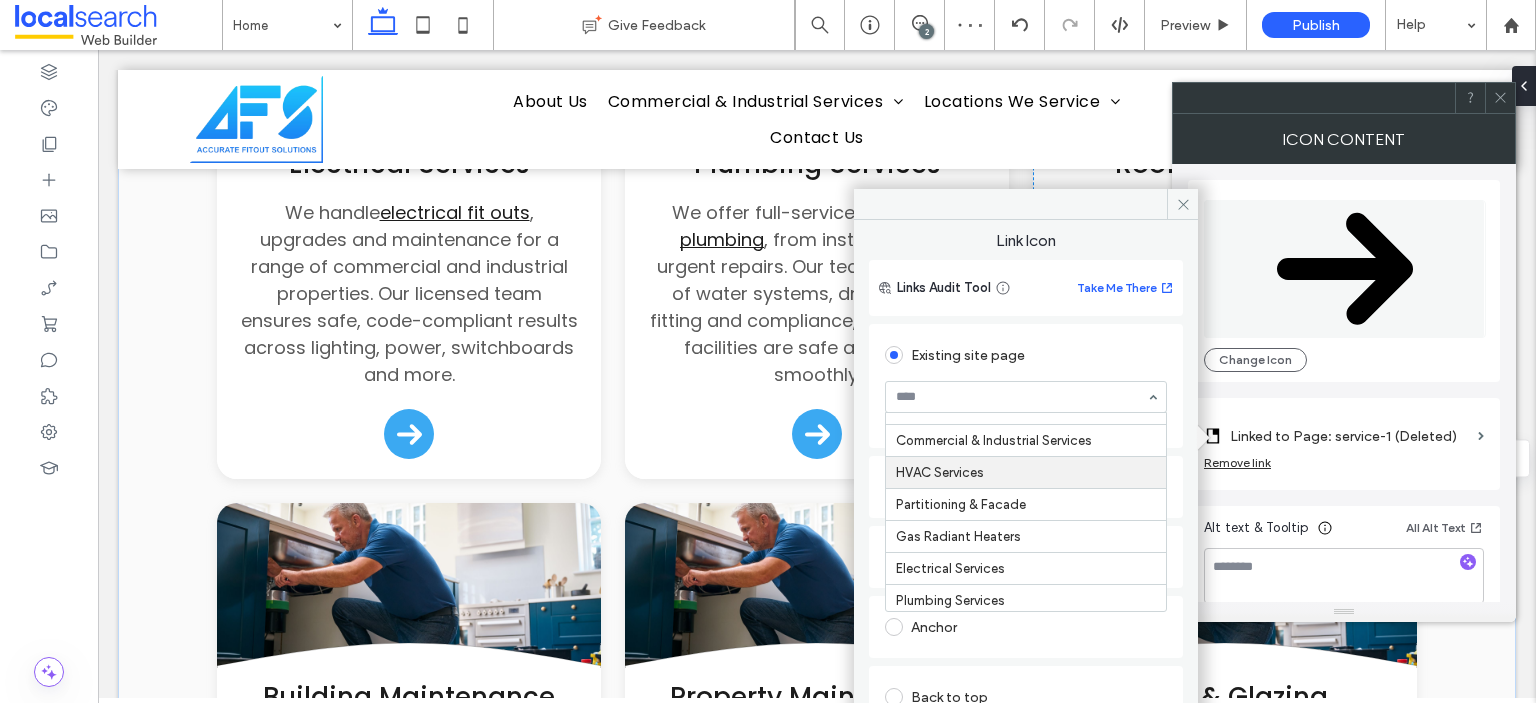 scroll, scrollTop: 100, scrollLeft: 0, axis: vertical 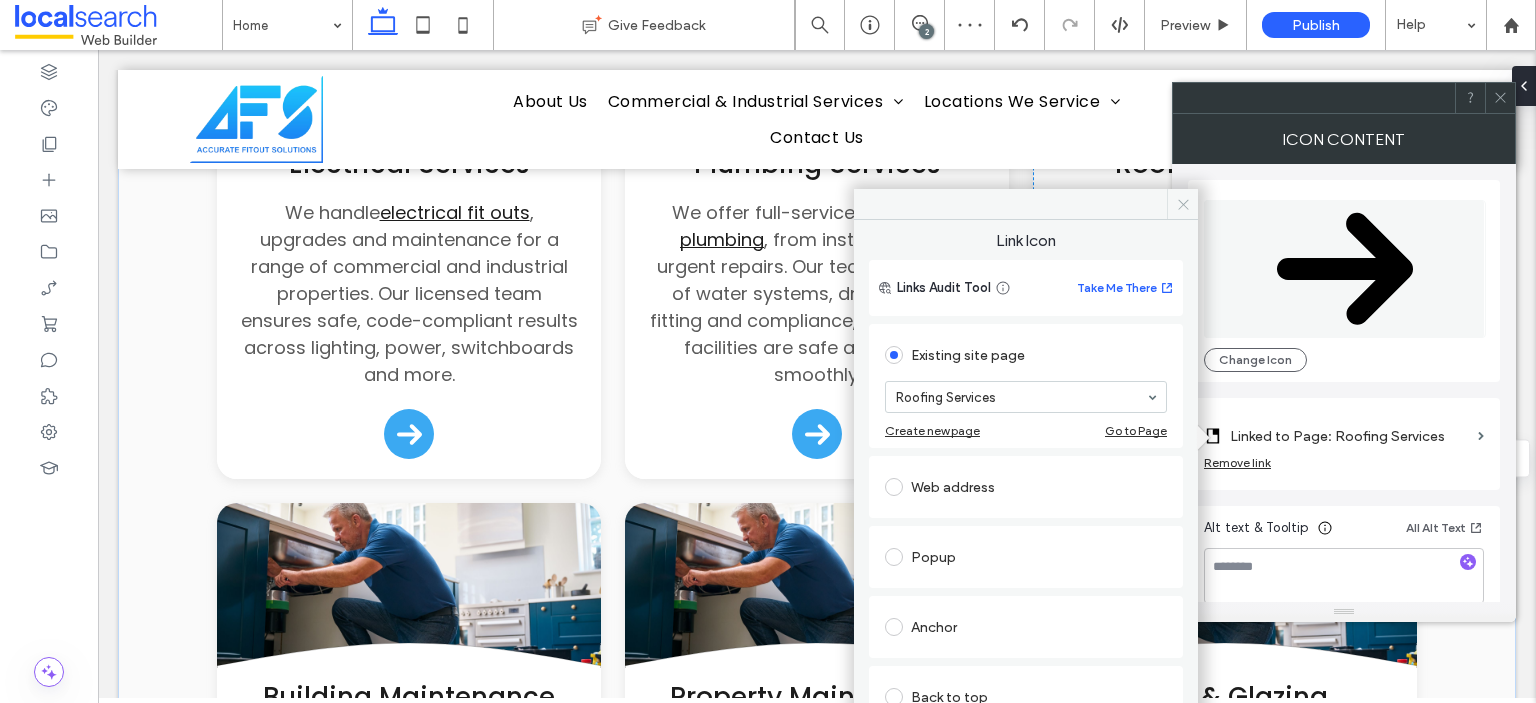 click 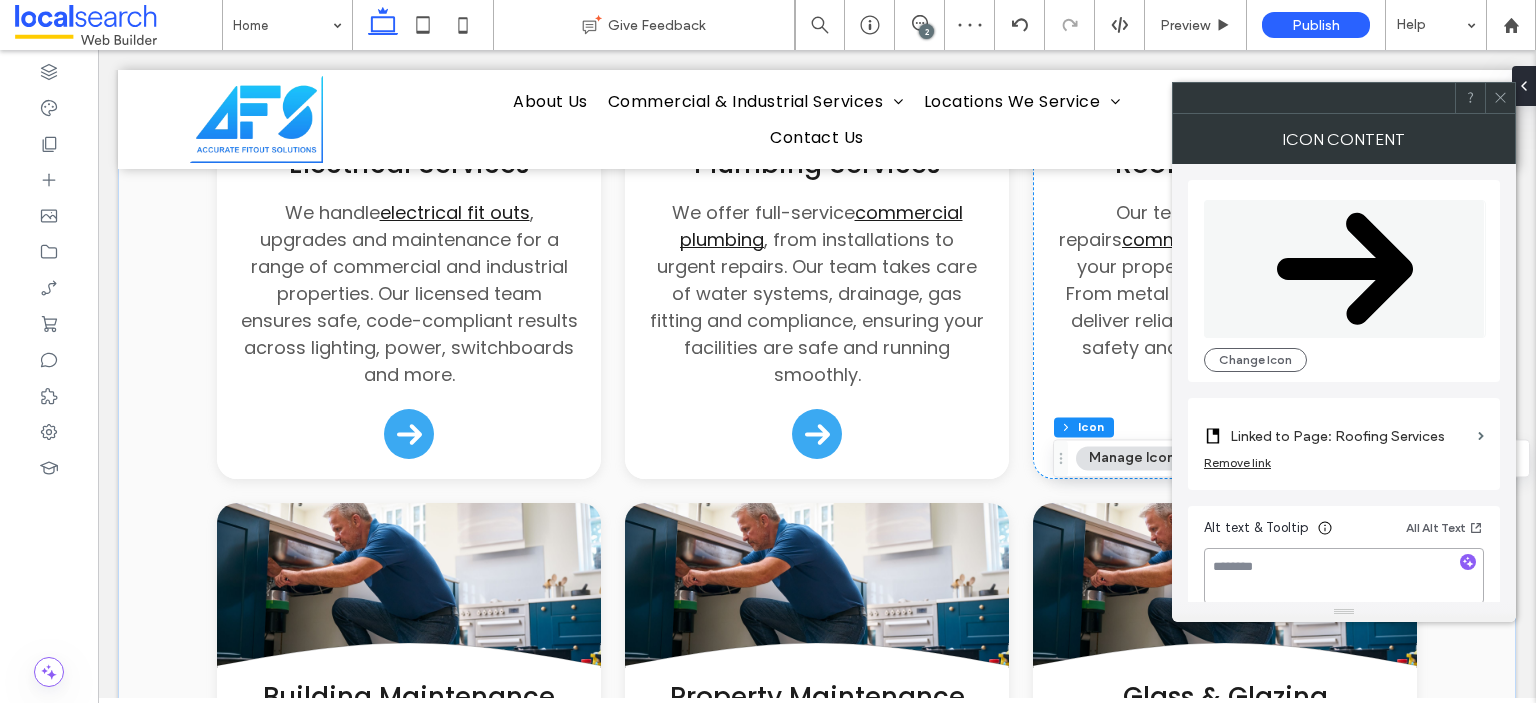 click at bounding box center (1344, 576) 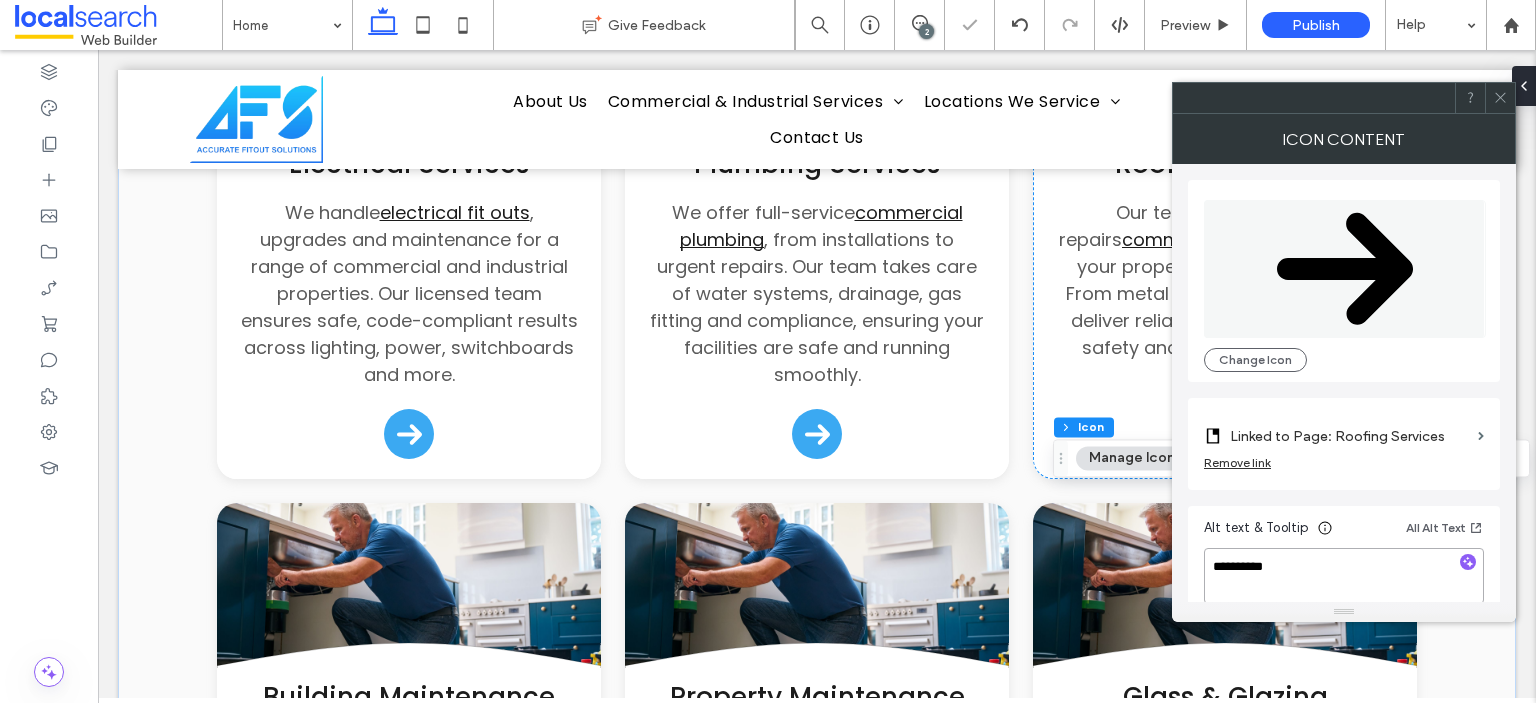 type on "**********" 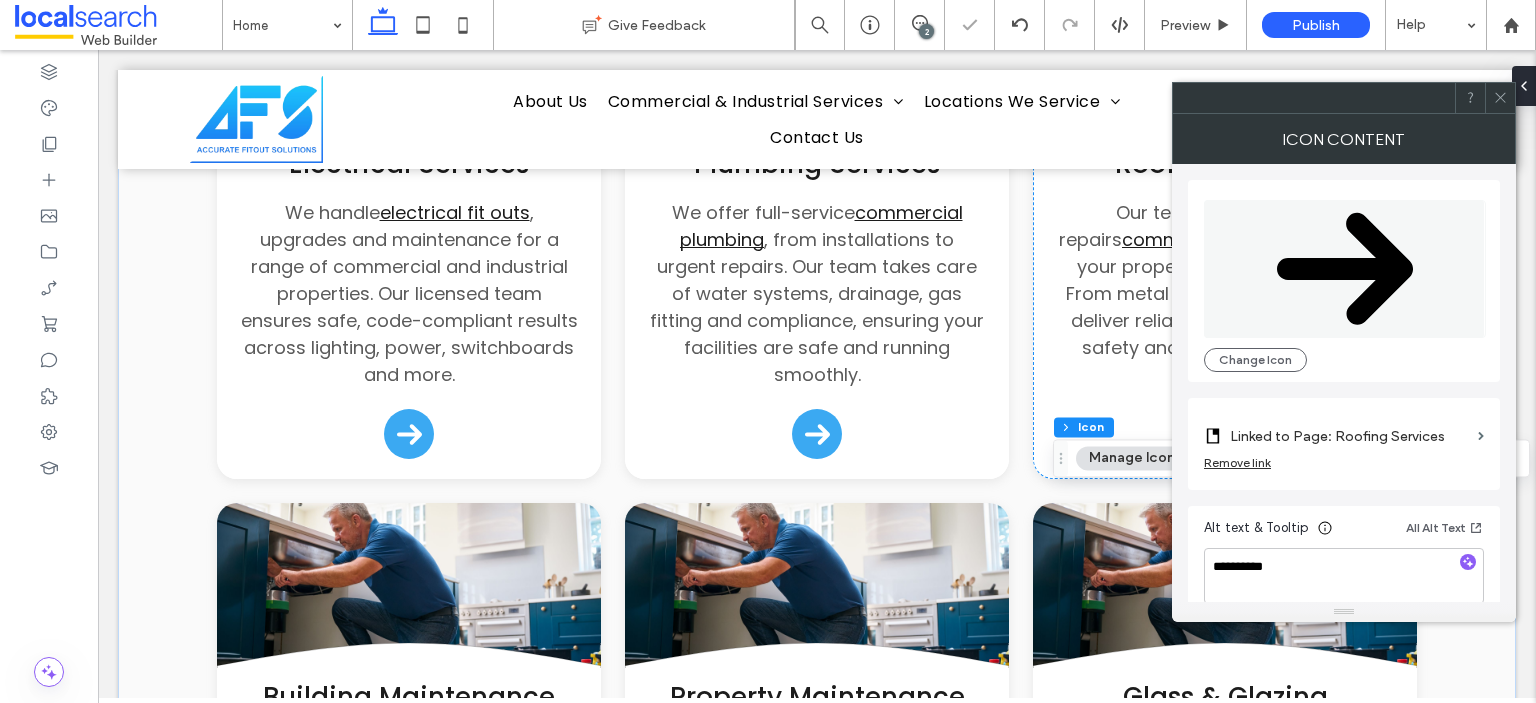 click on "Alt text & Tooltip All Alt Text" at bounding box center (1344, 532) 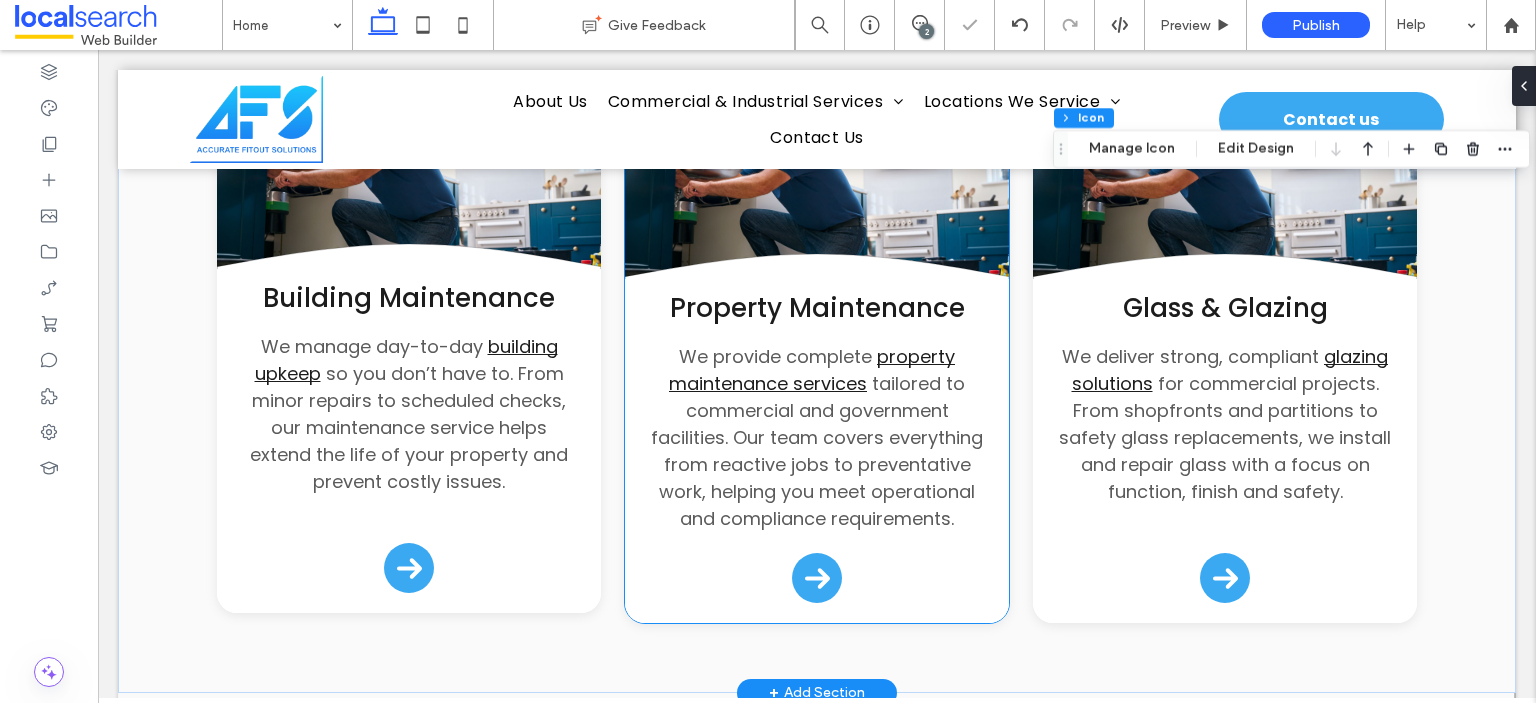 scroll, scrollTop: 3365, scrollLeft: 0, axis: vertical 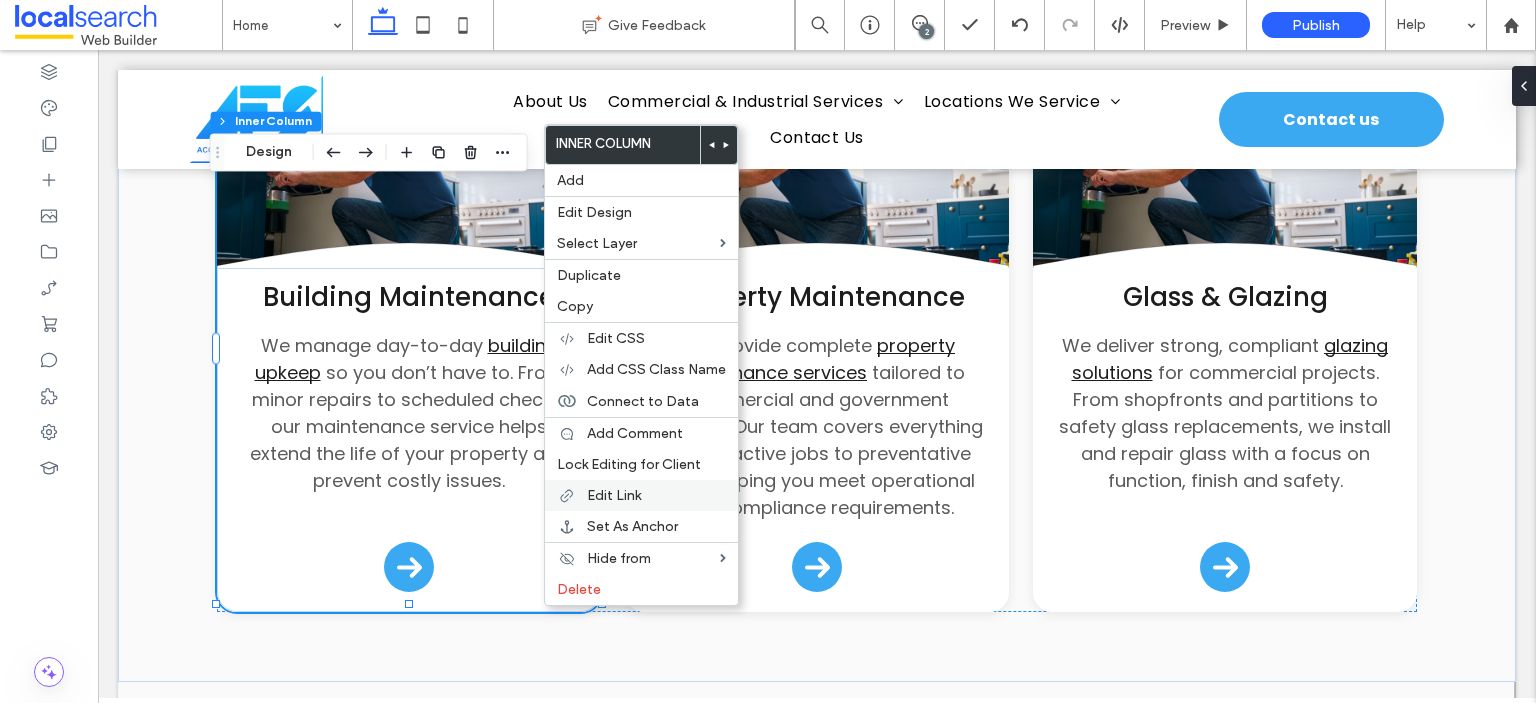 click on "Edit Link" at bounding box center (614, 495) 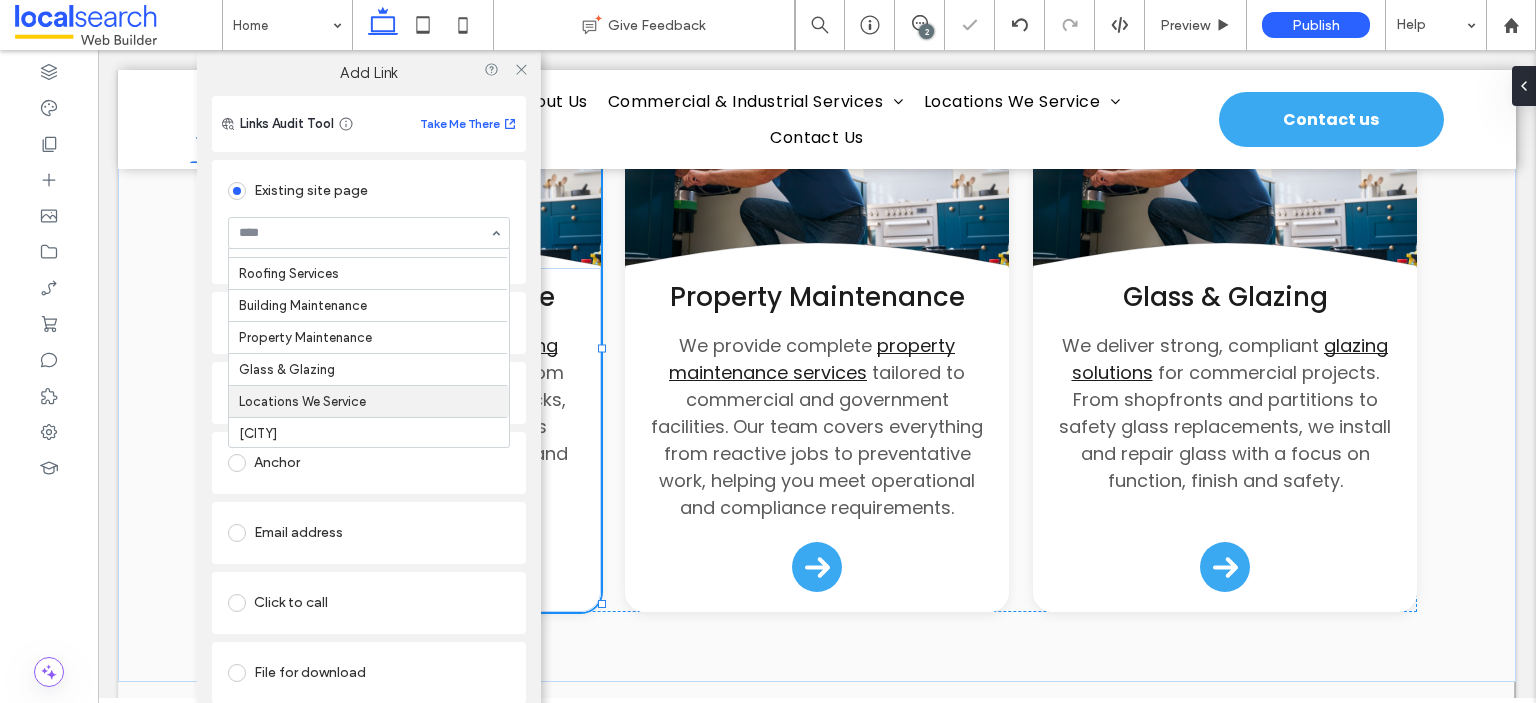 scroll, scrollTop: 200, scrollLeft: 0, axis: vertical 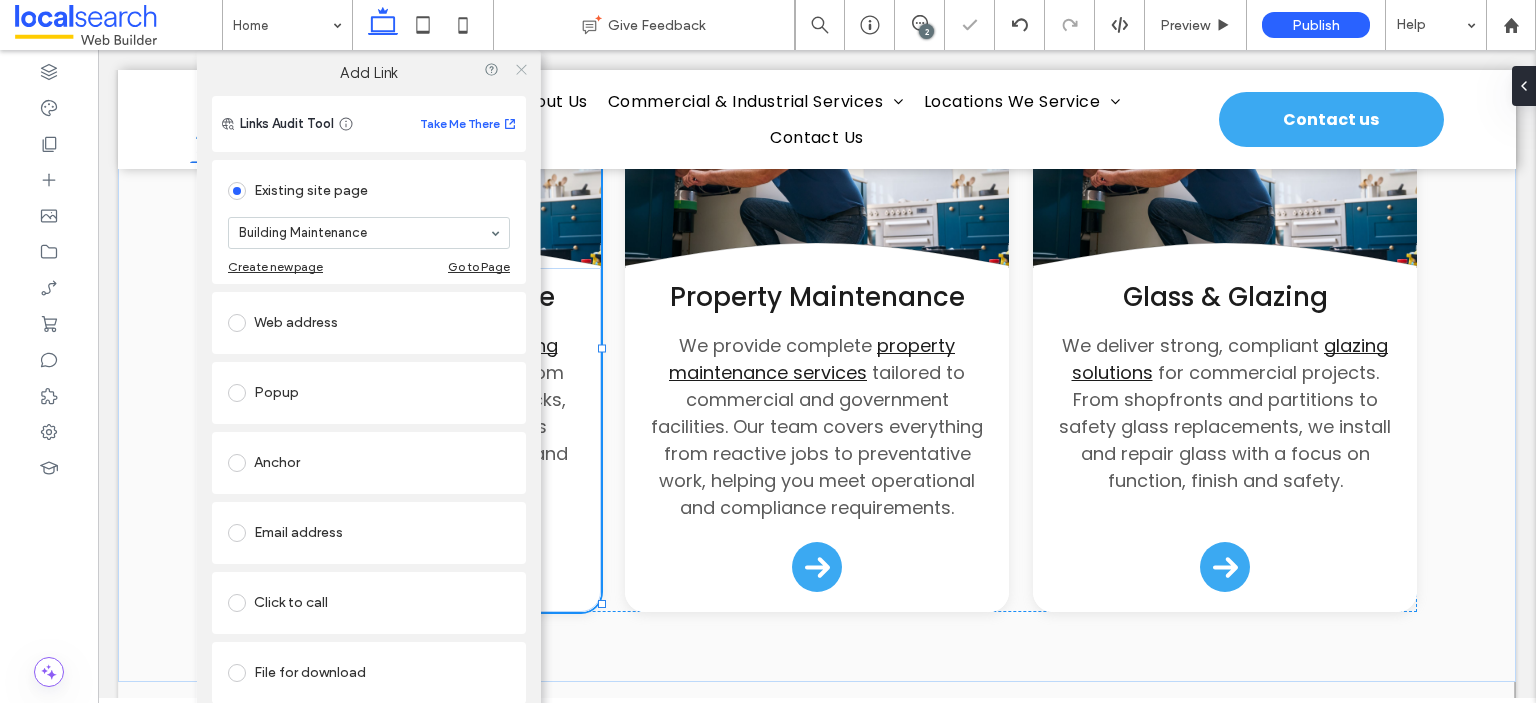 click 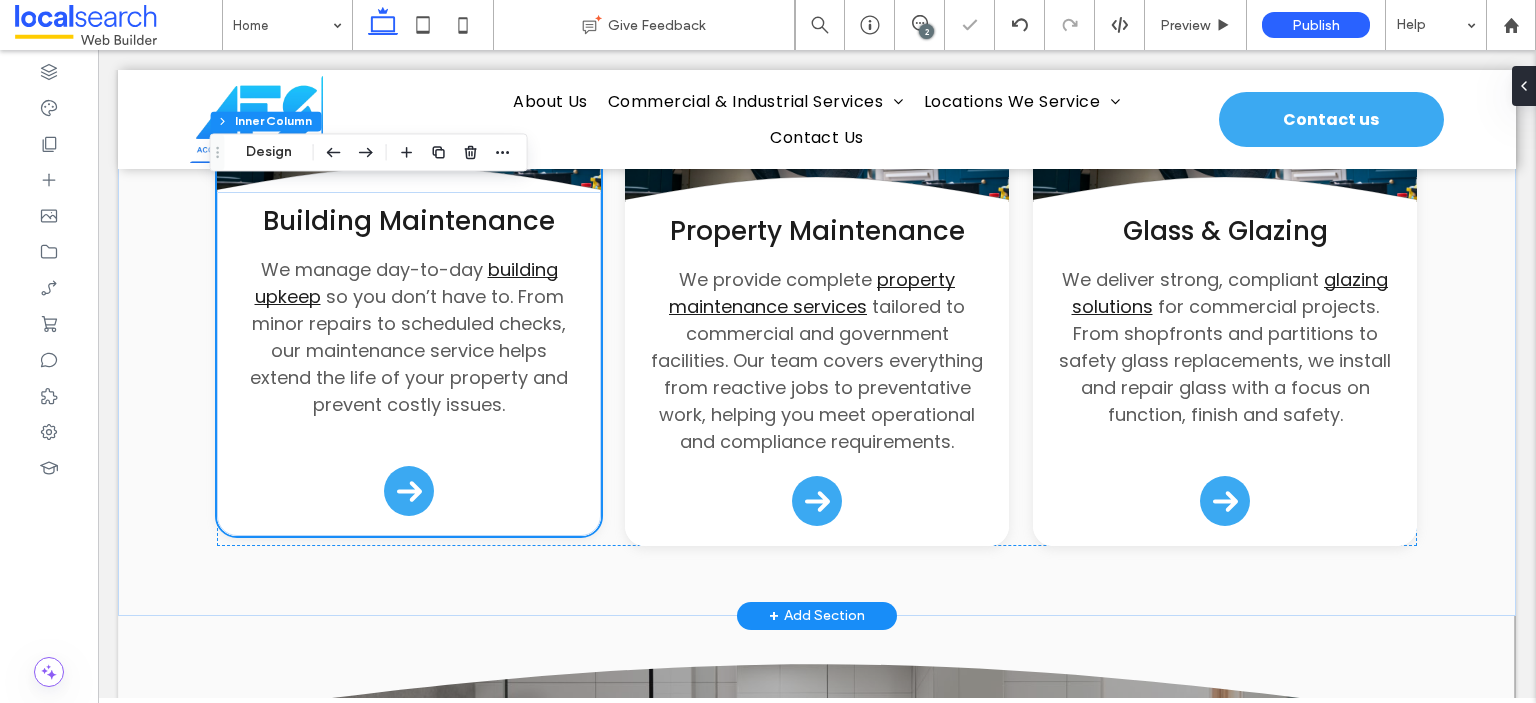 scroll, scrollTop: 3465, scrollLeft: 0, axis: vertical 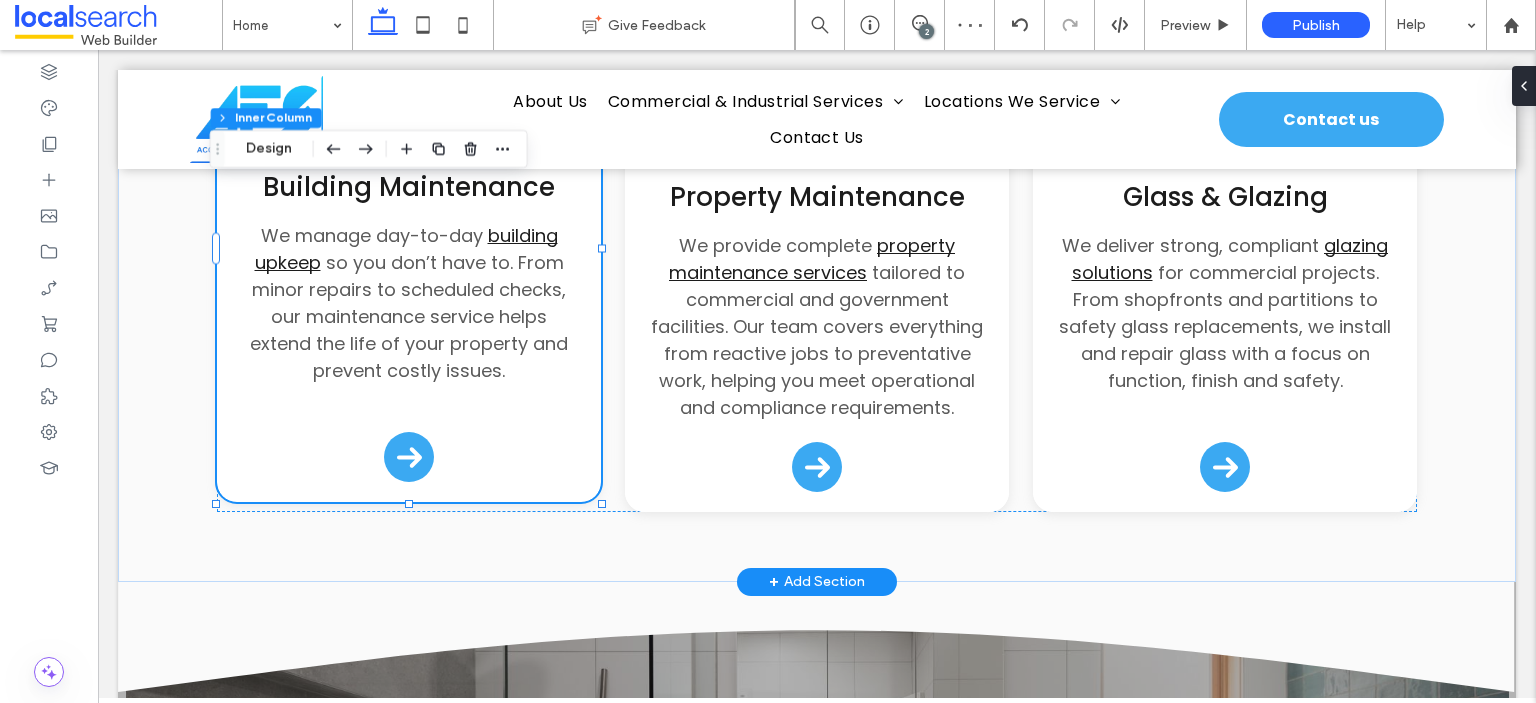 click on "so you don’t have to. From minor repairs to scheduled checks, our maintenance service helps extend the life of your property and prevent costly issues." at bounding box center (409, 316) 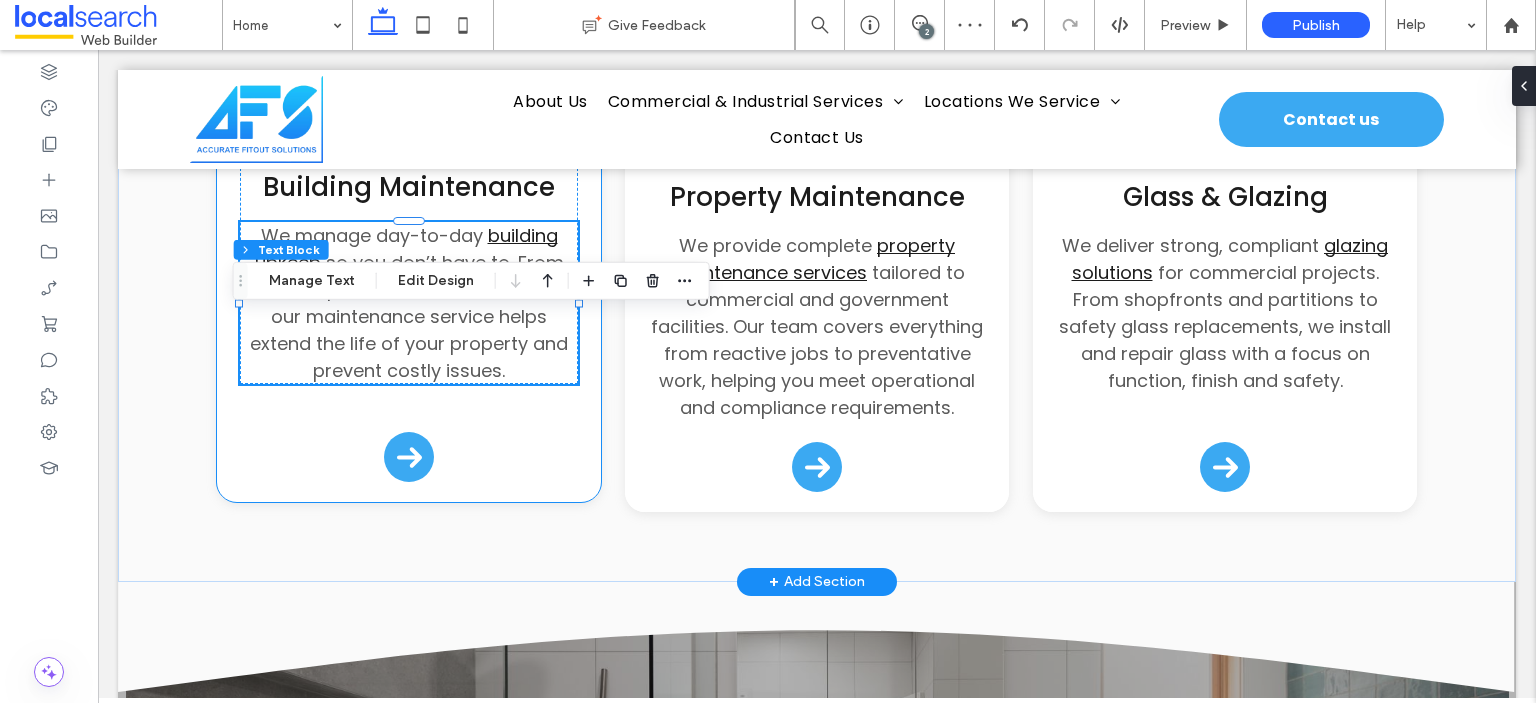 click on "so you don’t have to. From minor repairs to scheduled checks, our maintenance service helps extend the life of your property and prevent costly issues." at bounding box center (409, 316) 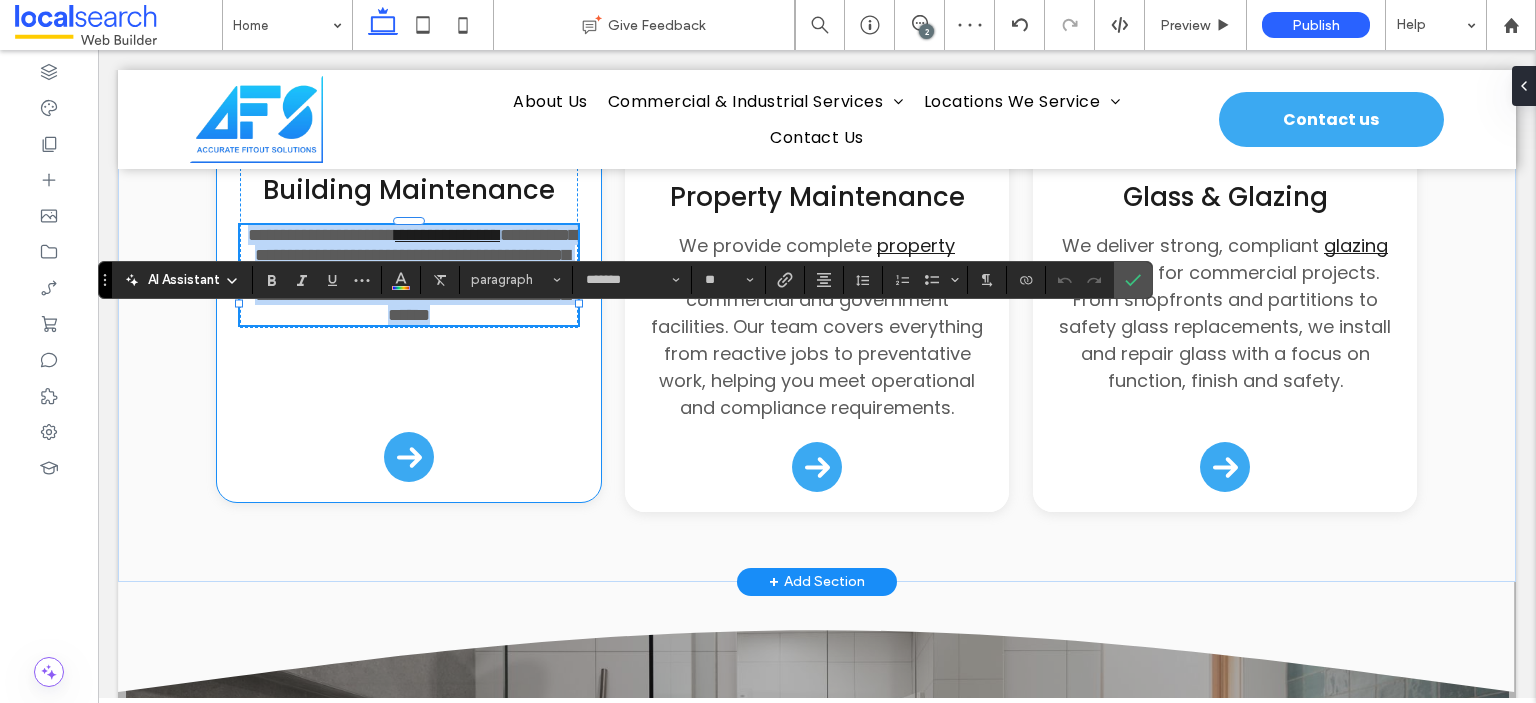 click on "**********" at bounding box center [416, 275] 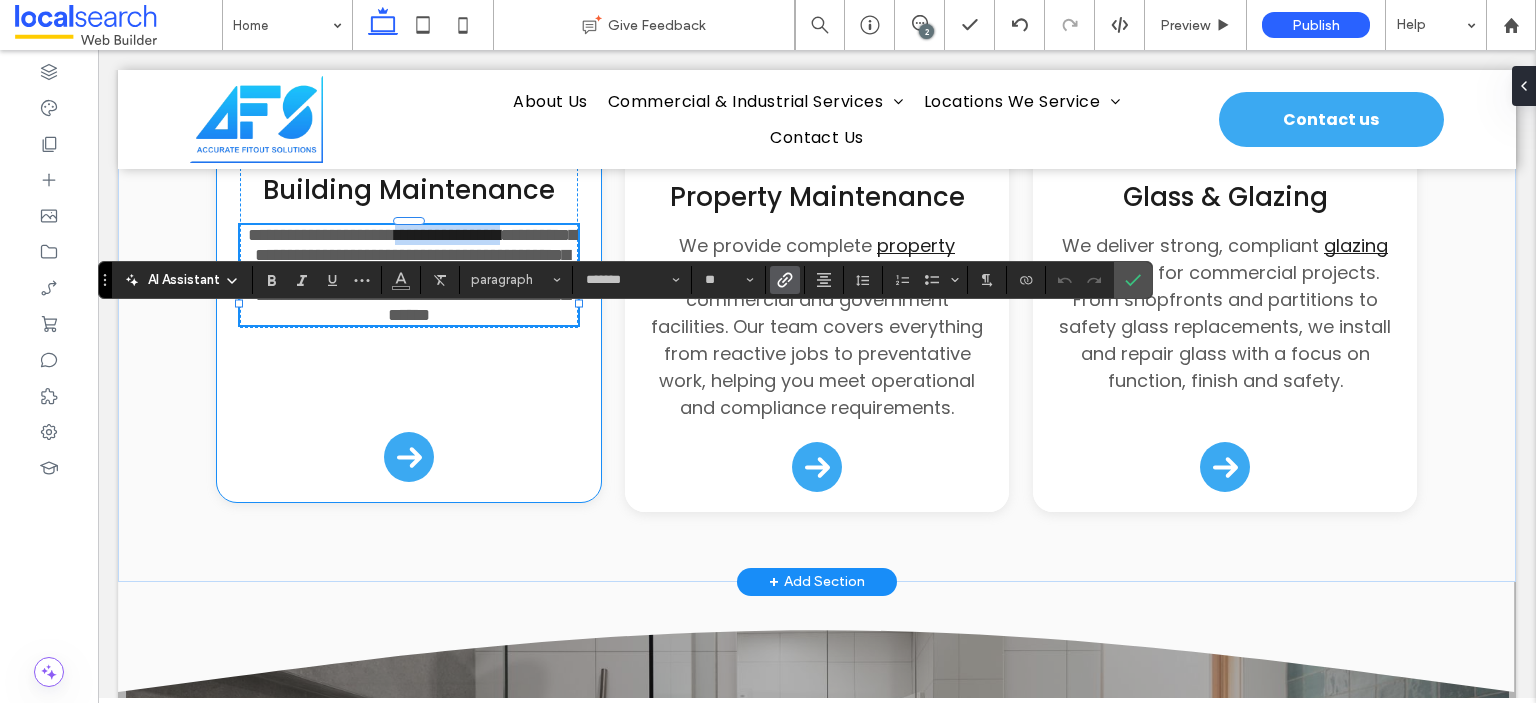 drag, startPoint x: 311, startPoint y: 353, endPoint x: 483, endPoint y: 325, distance: 174.26416 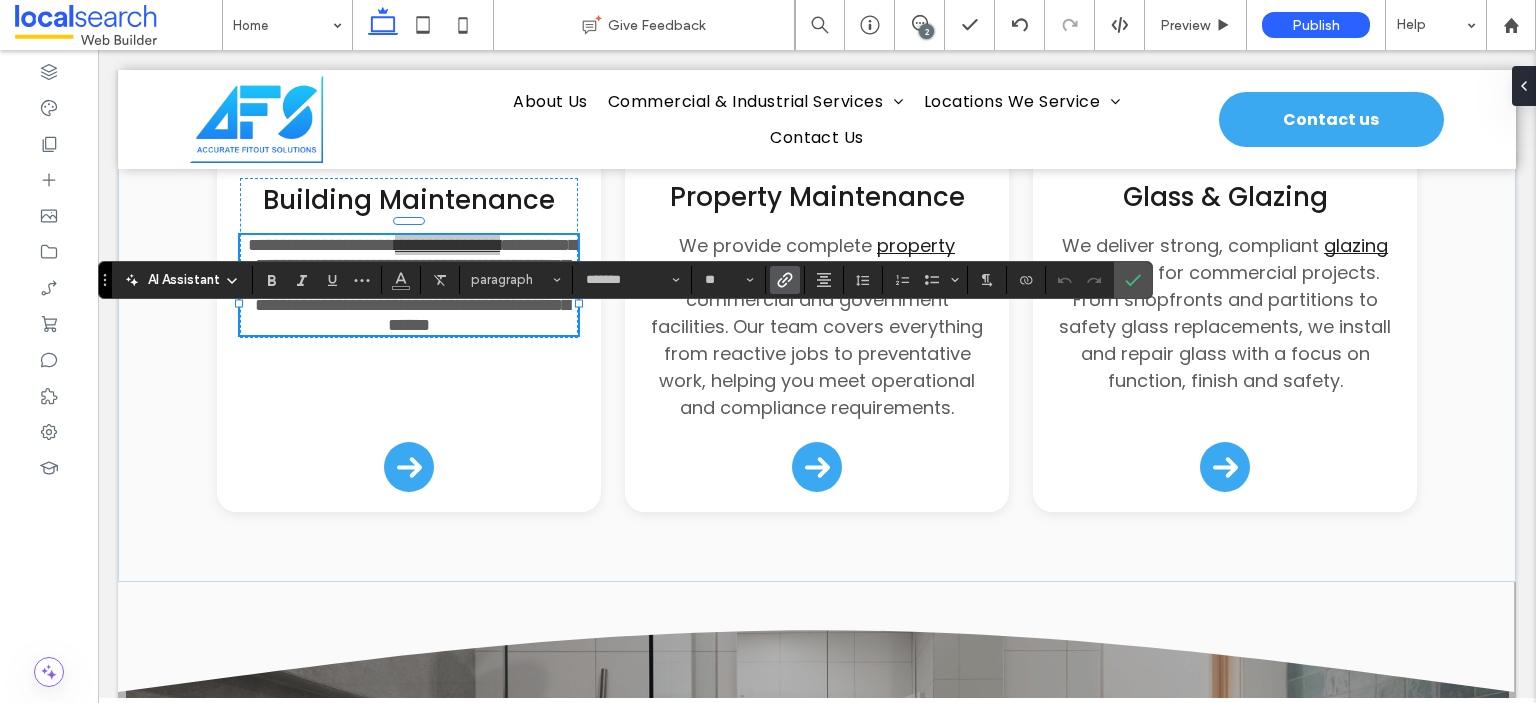 click 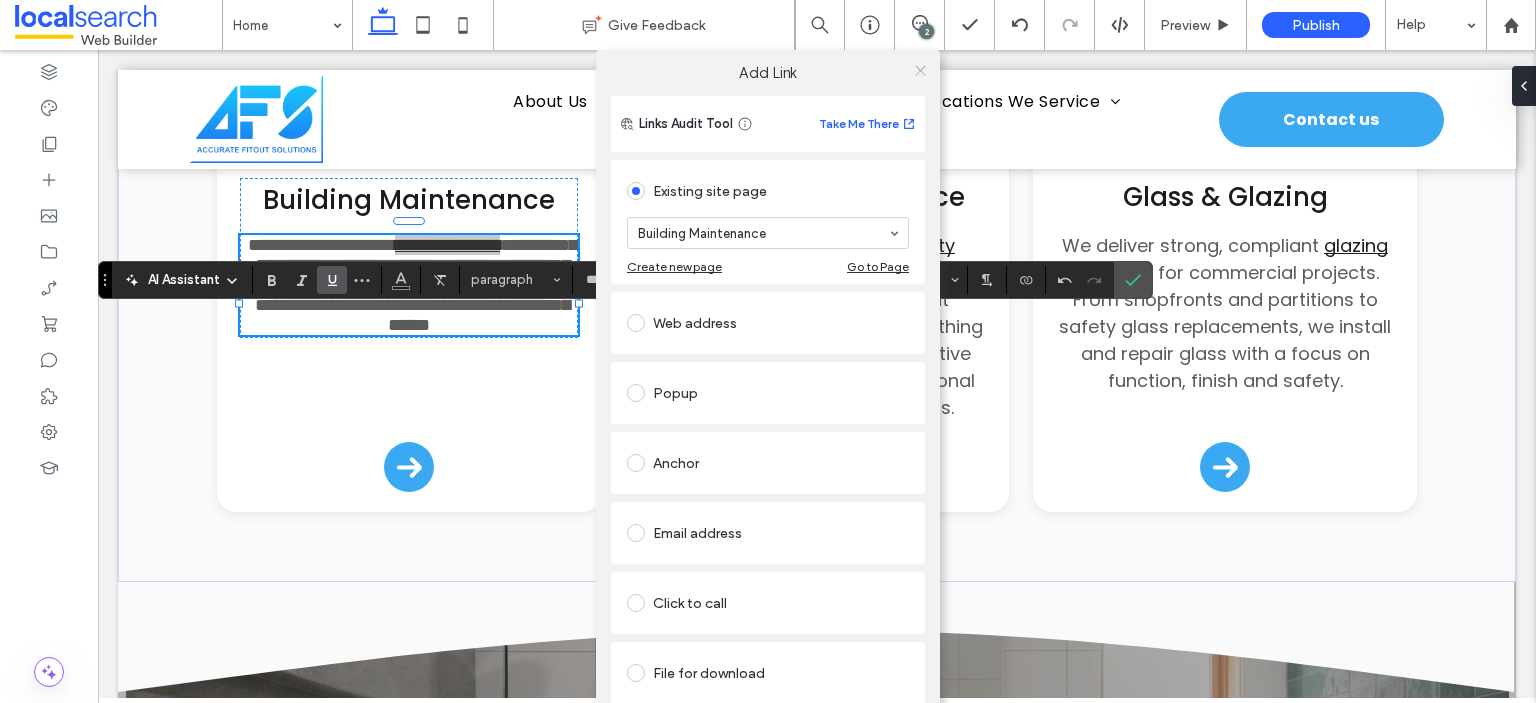 click 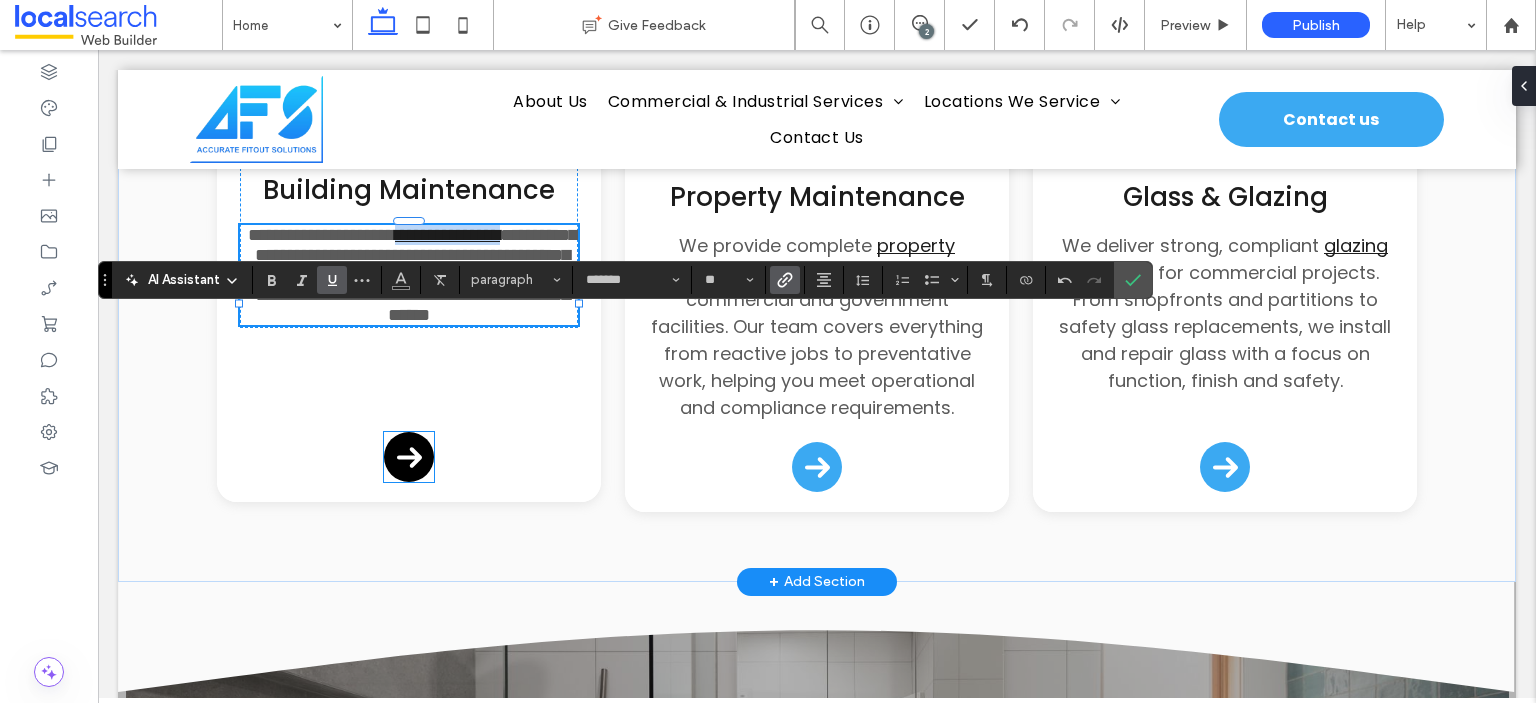 click 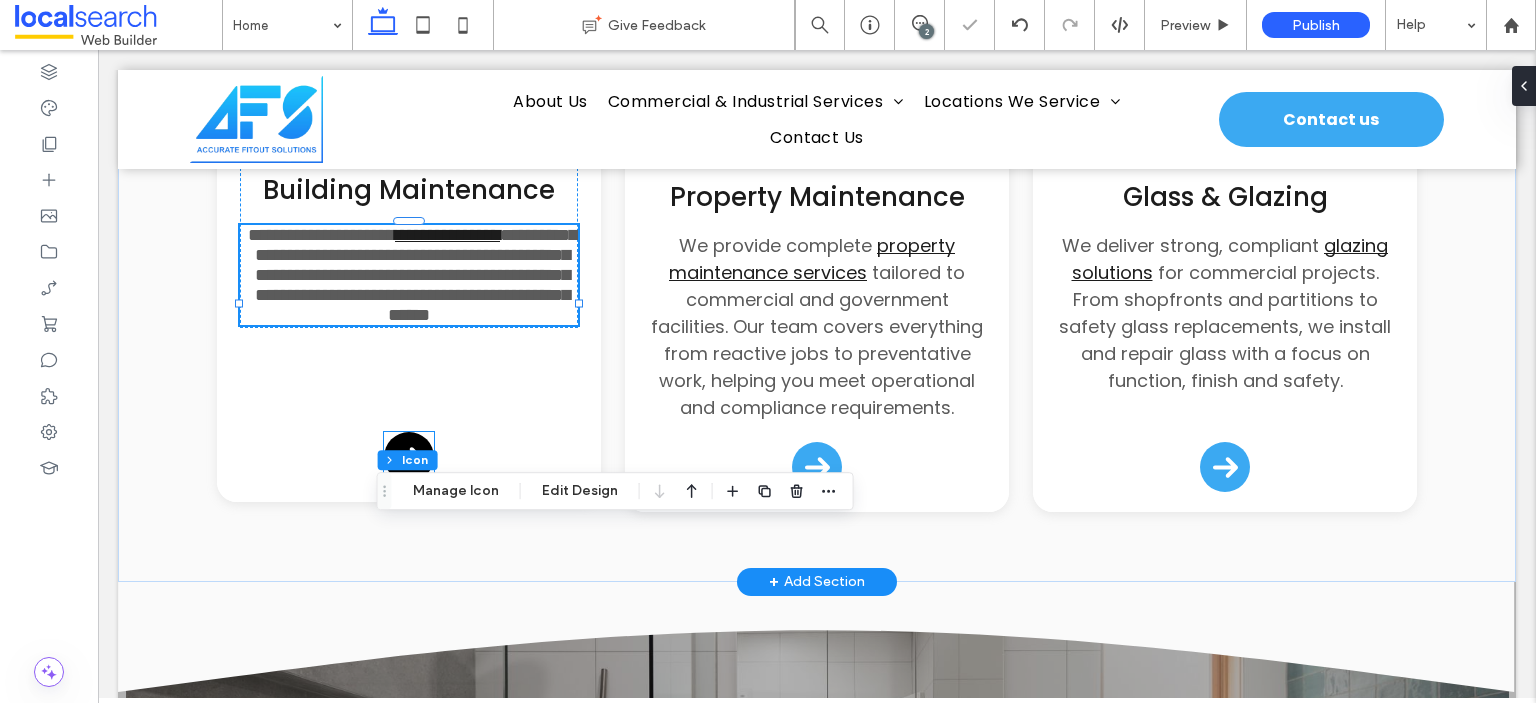 click 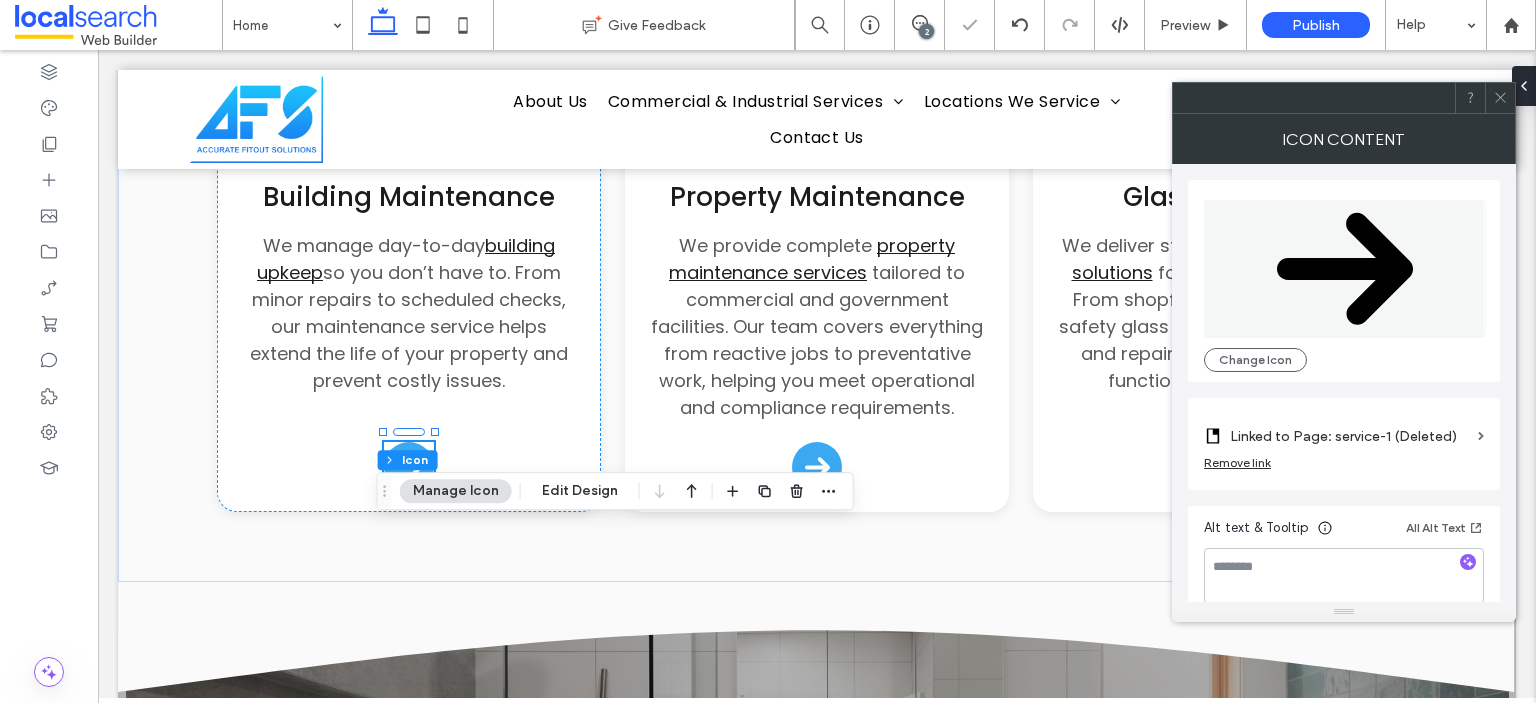 click on "Linked to Page: service-1 (Deleted)" at bounding box center (1350, 436) 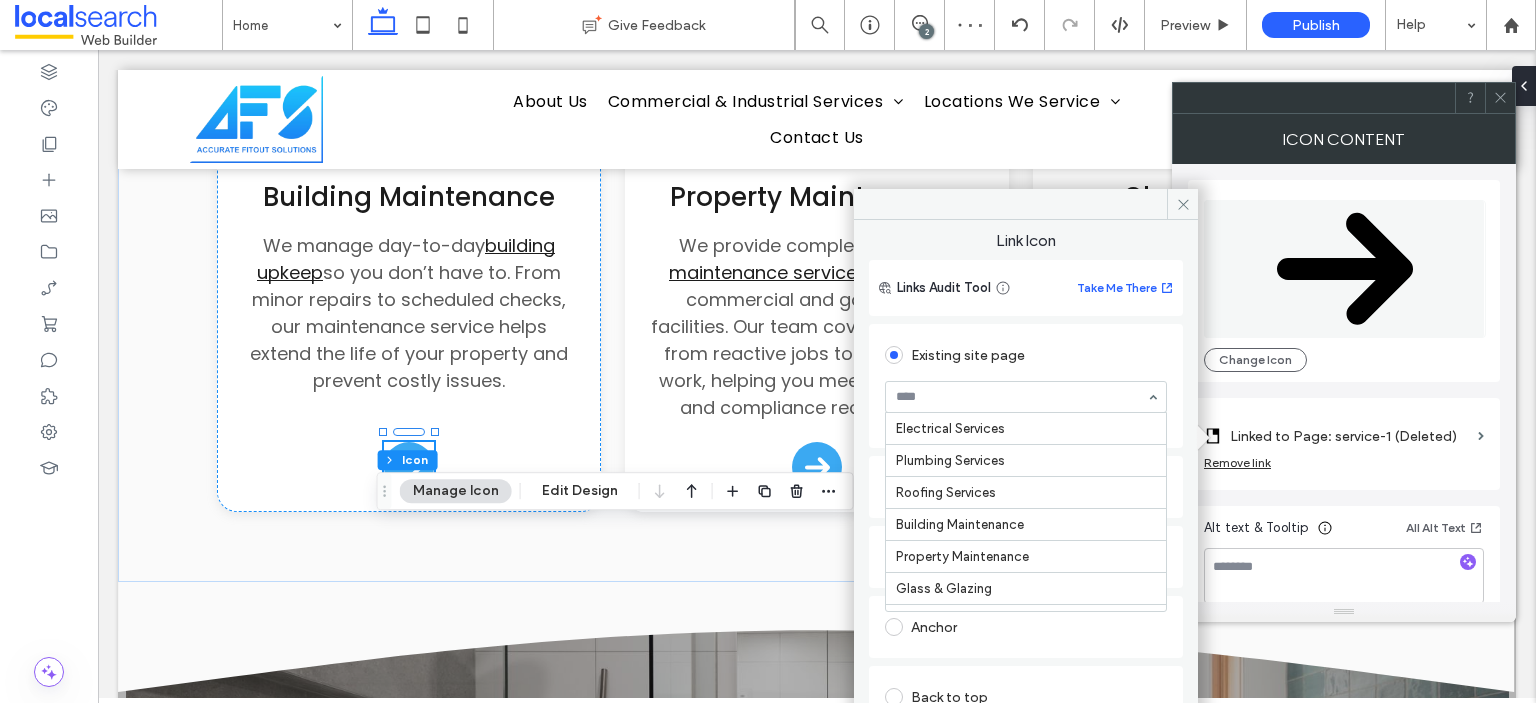 scroll, scrollTop: 200, scrollLeft: 0, axis: vertical 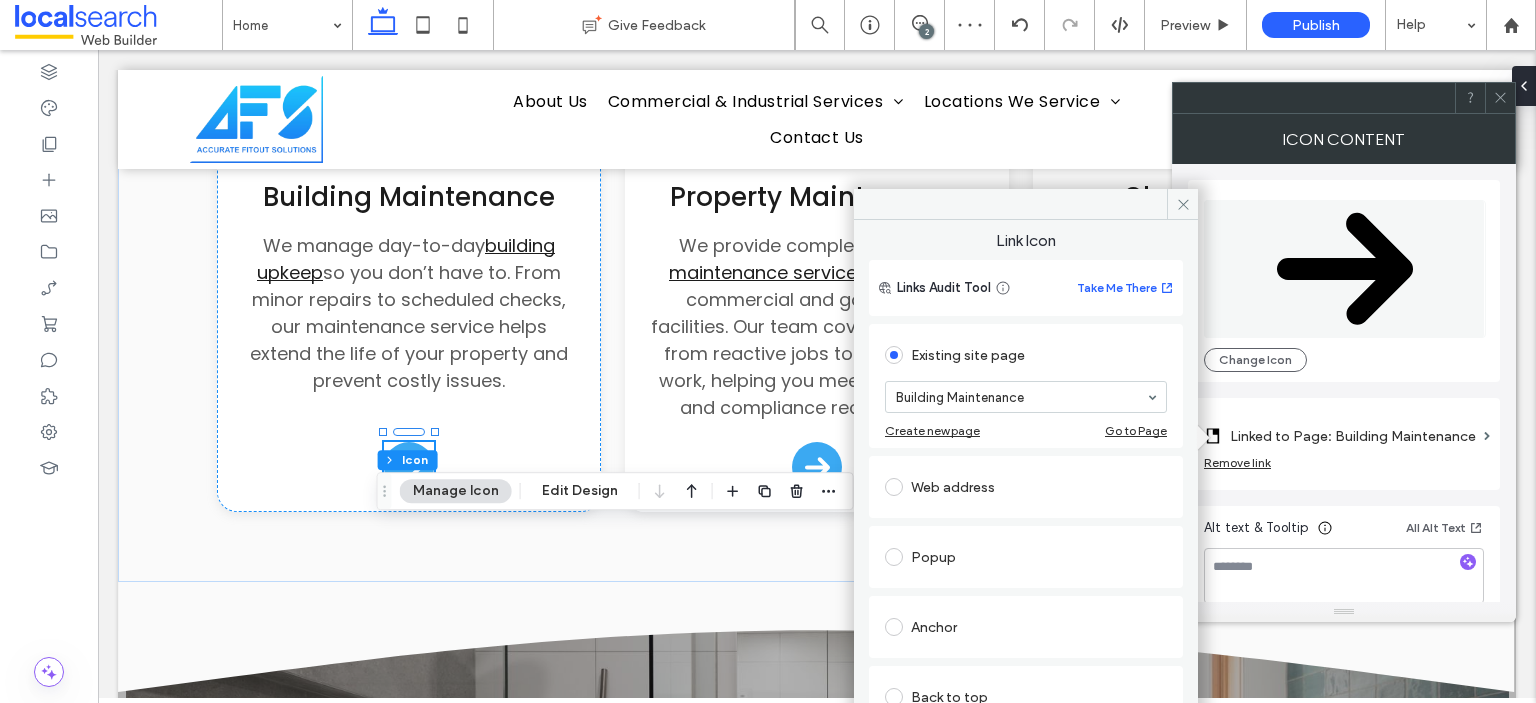 click on "Alt text & Tooltip All Alt Text" at bounding box center (1344, 532) 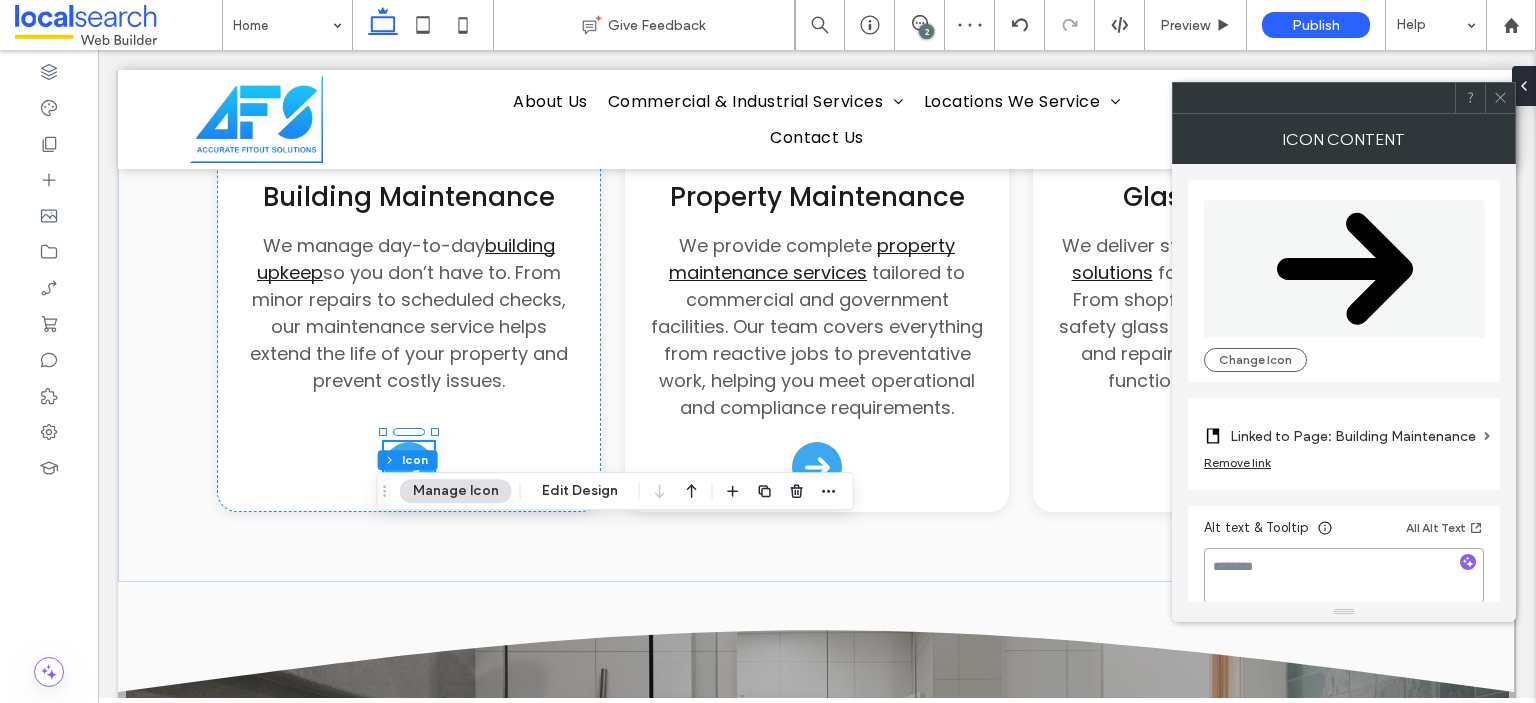 click at bounding box center (1344, 576) 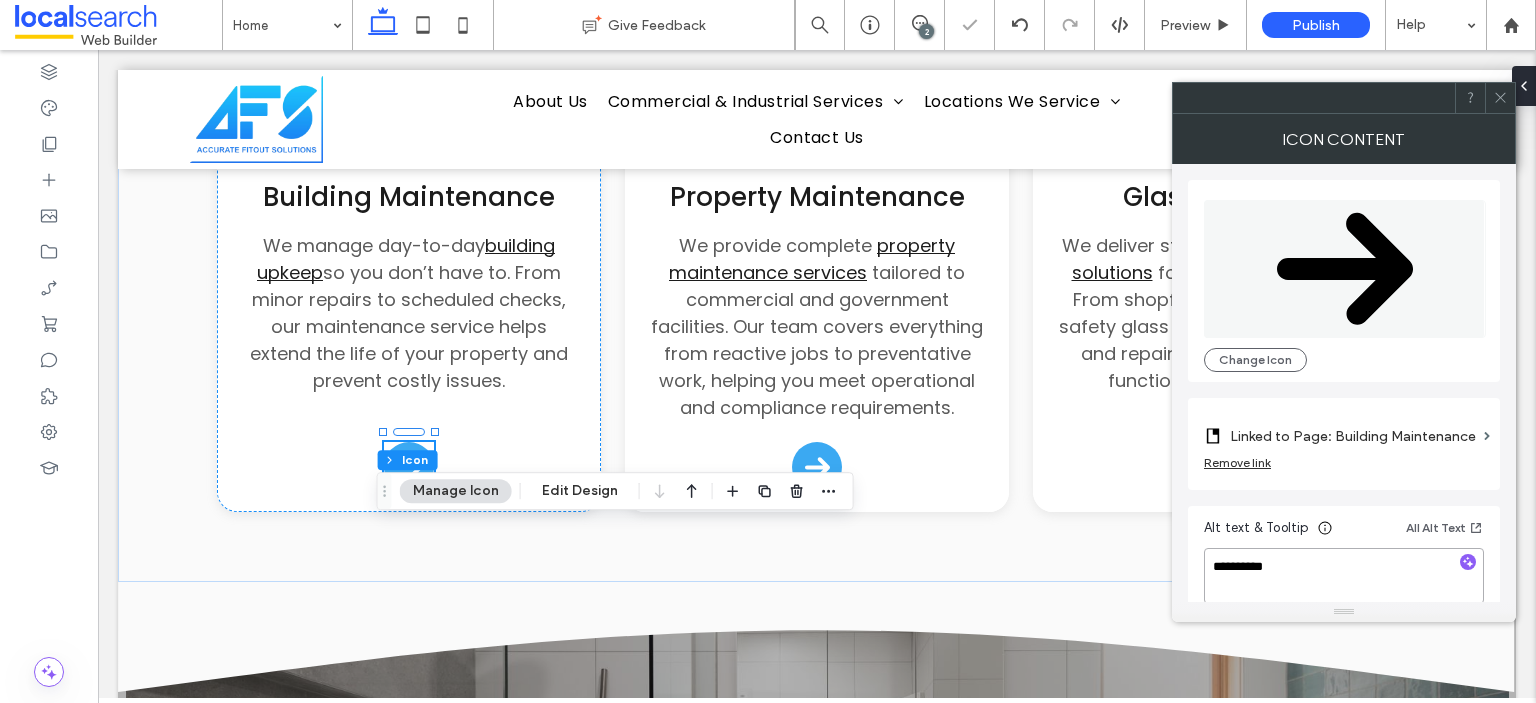 type on "**********" 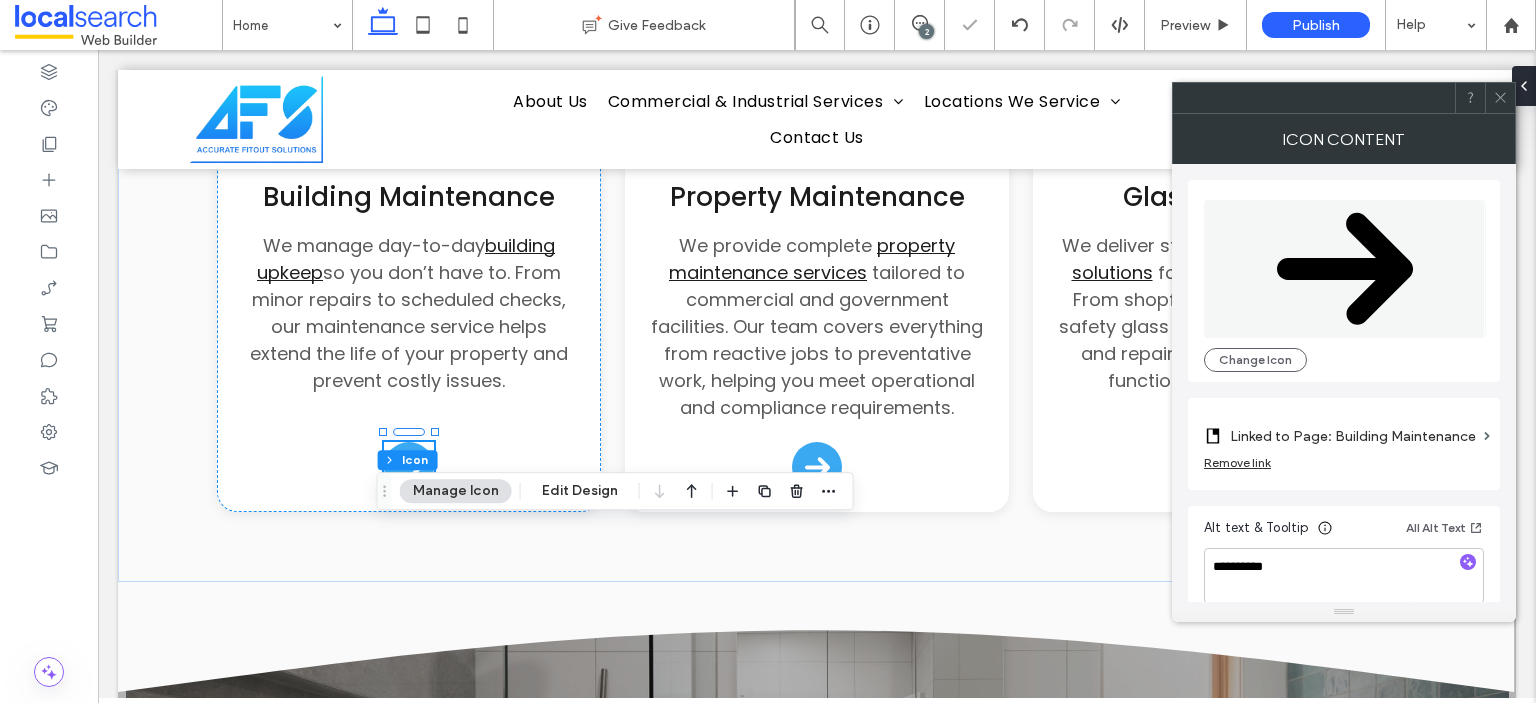 click on "Alt text & Tooltip All Alt Text" at bounding box center (1344, 532) 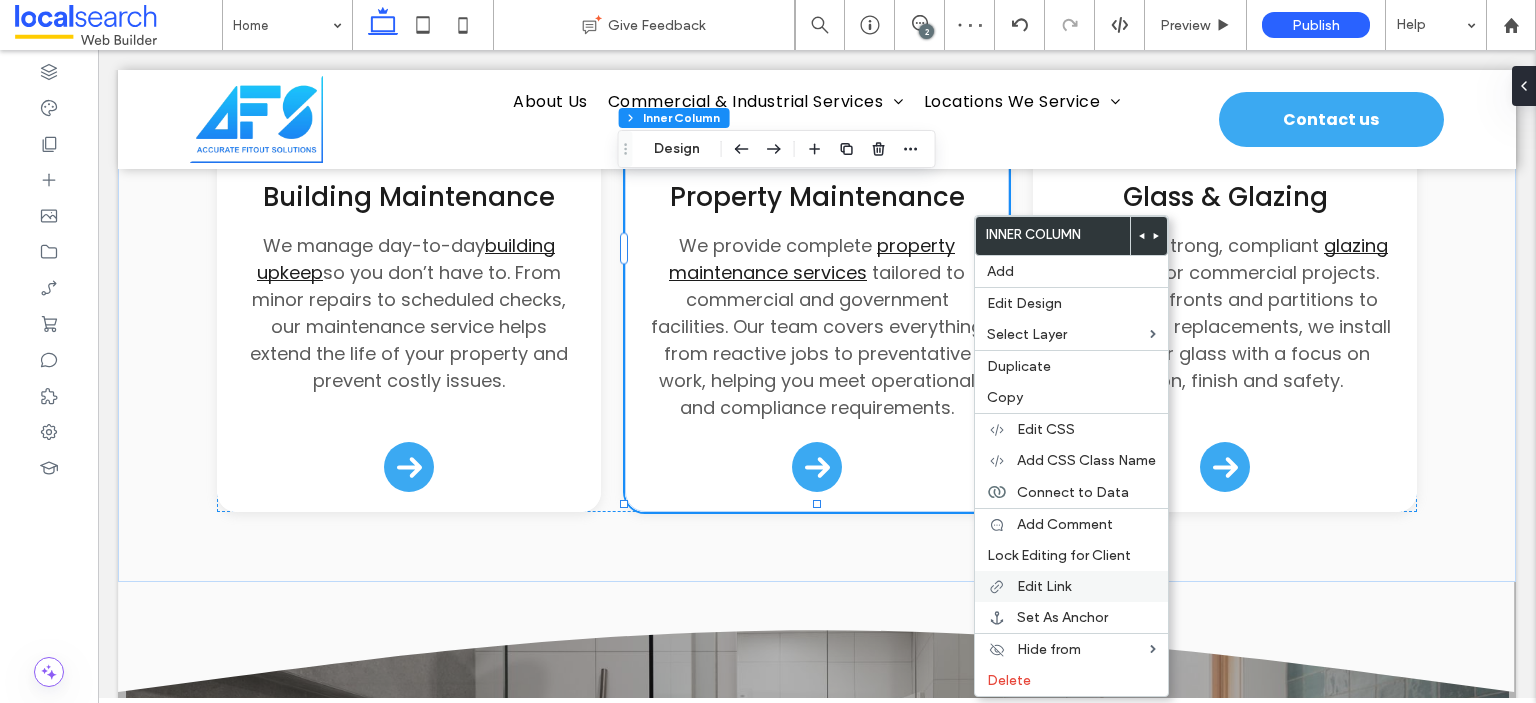click on "Edit Link" at bounding box center (1044, 586) 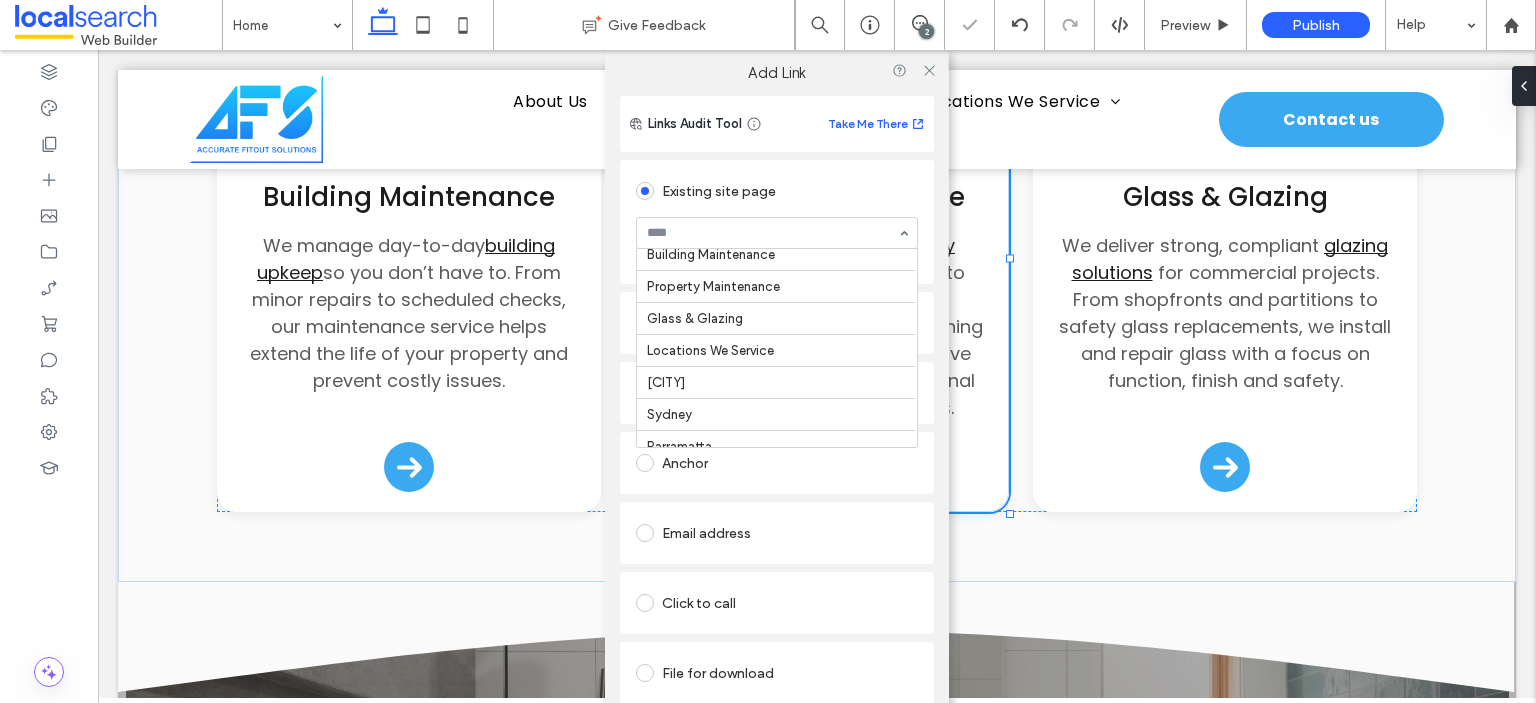 scroll, scrollTop: 300, scrollLeft: 0, axis: vertical 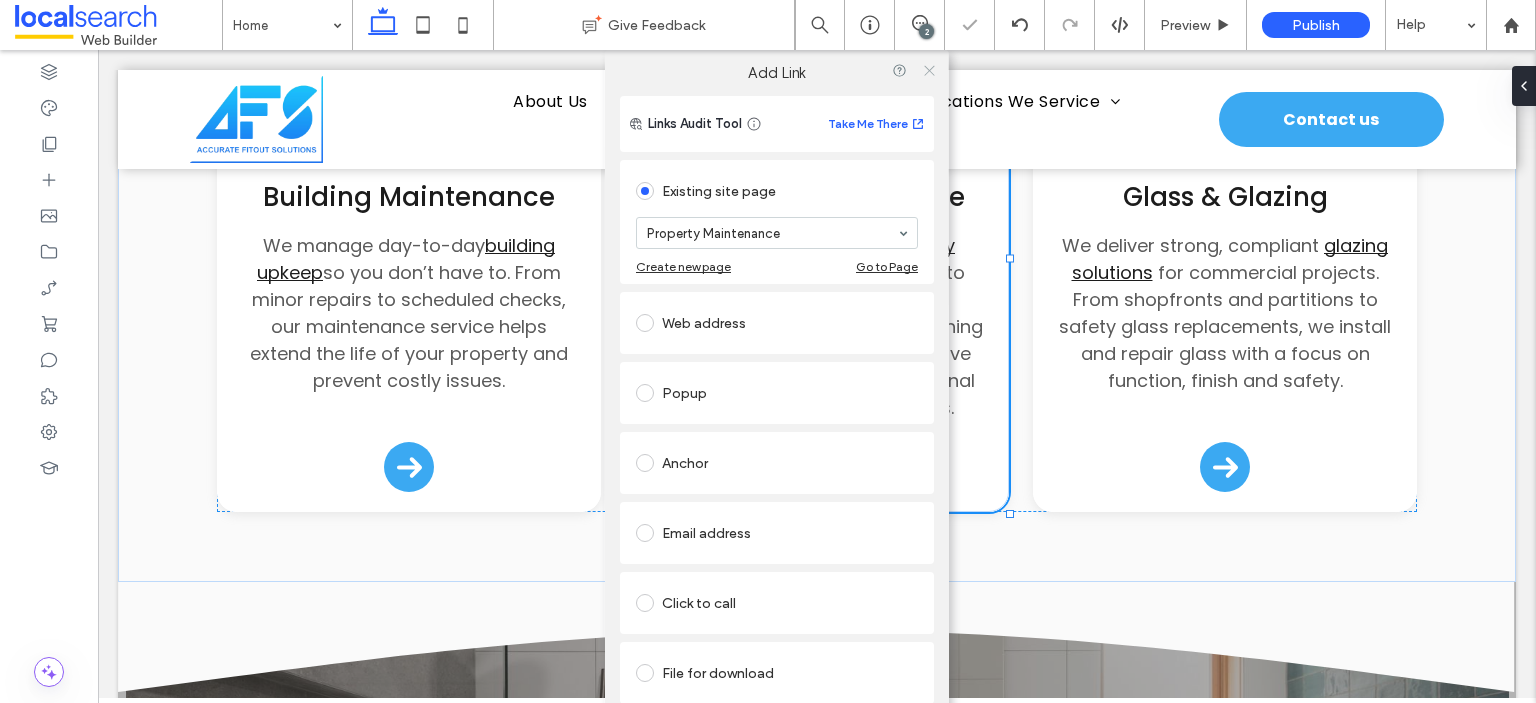 click 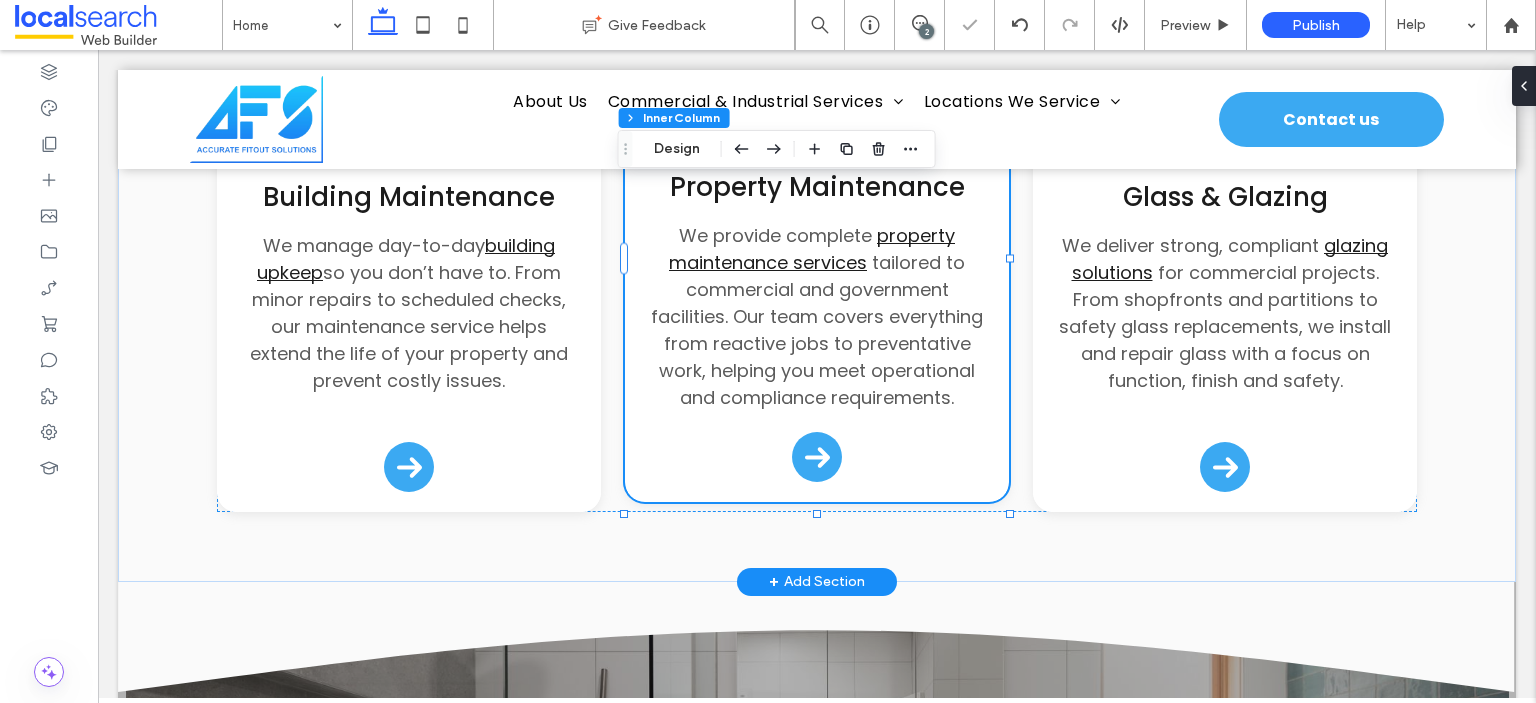 click on "tailored to commercial and government facilities. Our team covers everything from reactive jobs to preventative work, helping you meet operational and compliance requirements." at bounding box center [817, 330] 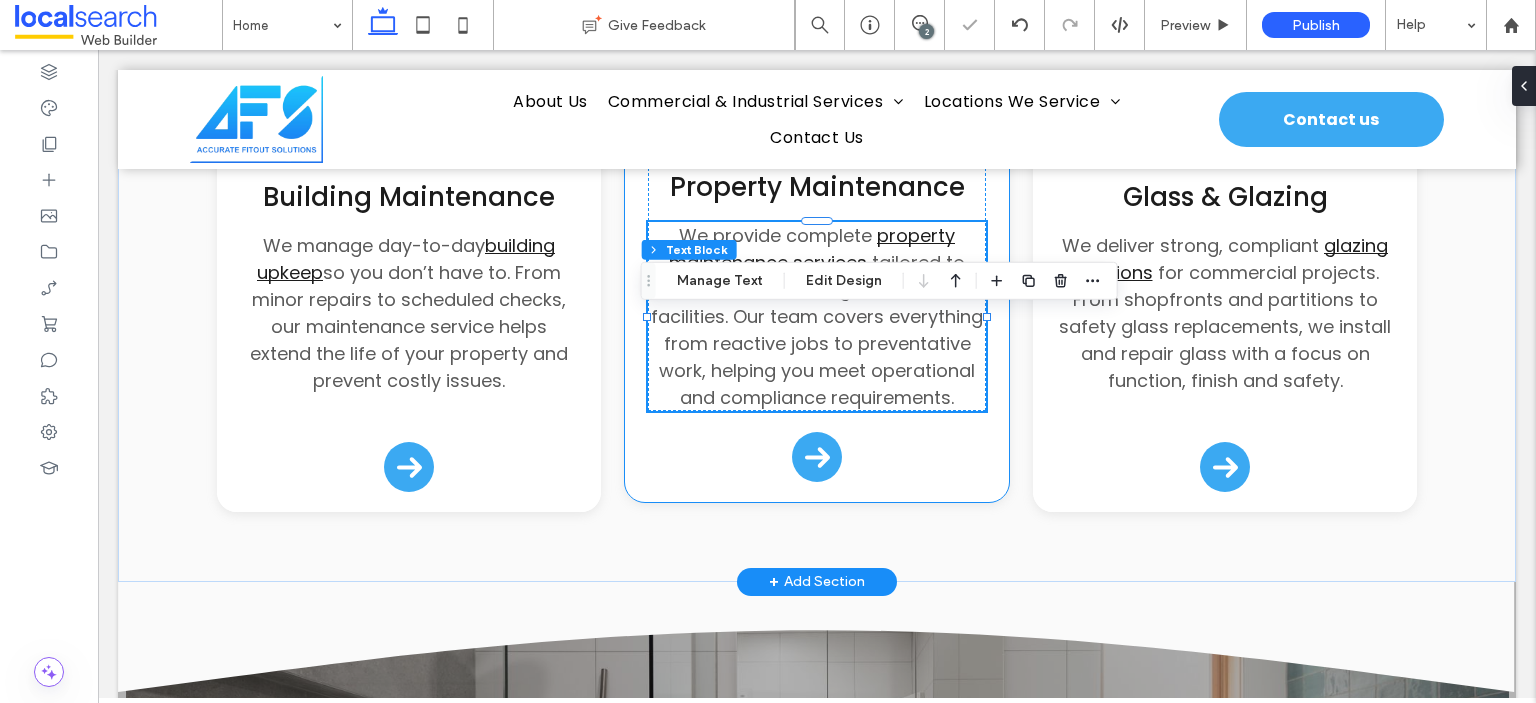 click on "tailored to commercial and government facilities. Our team covers everything from reactive jobs to preventative work, helping you meet operational and compliance requirements." at bounding box center [817, 330] 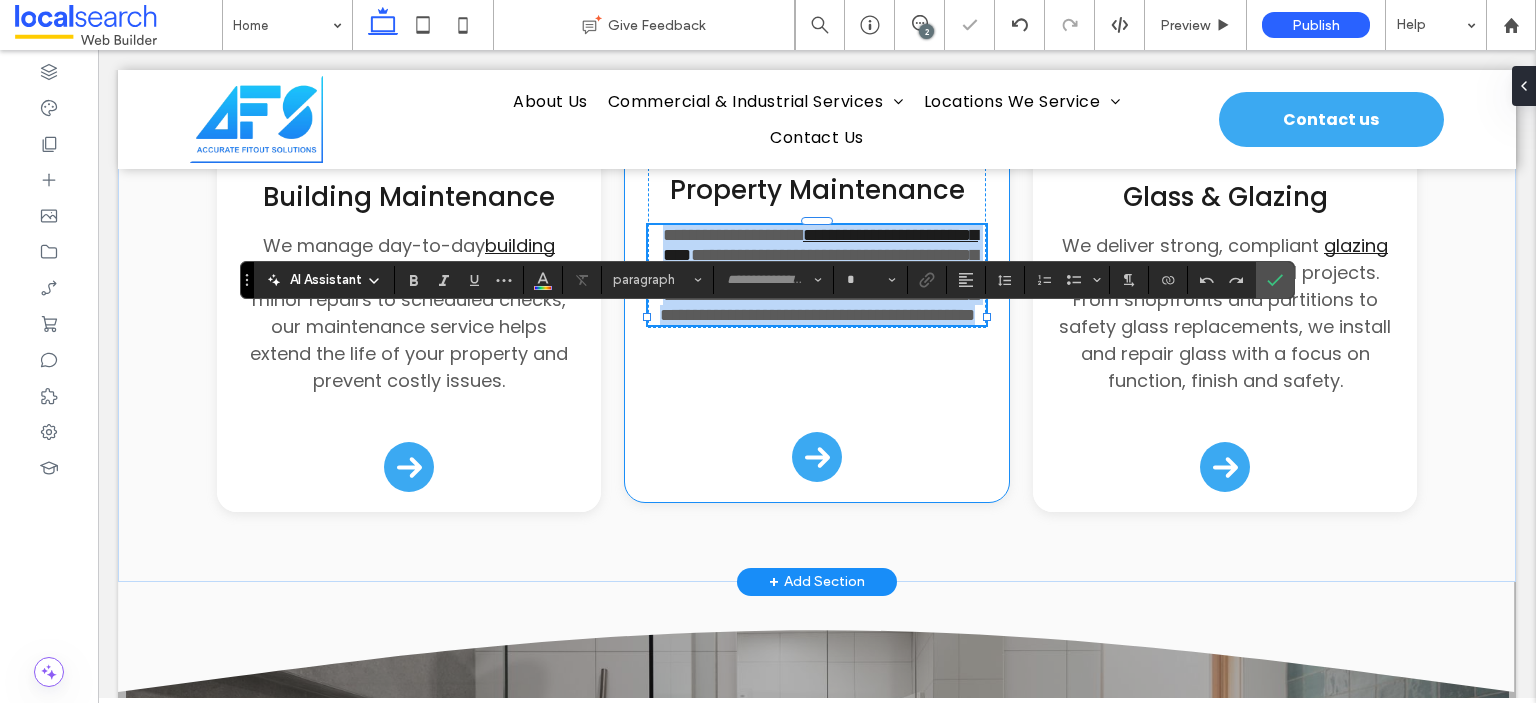type on "*******" 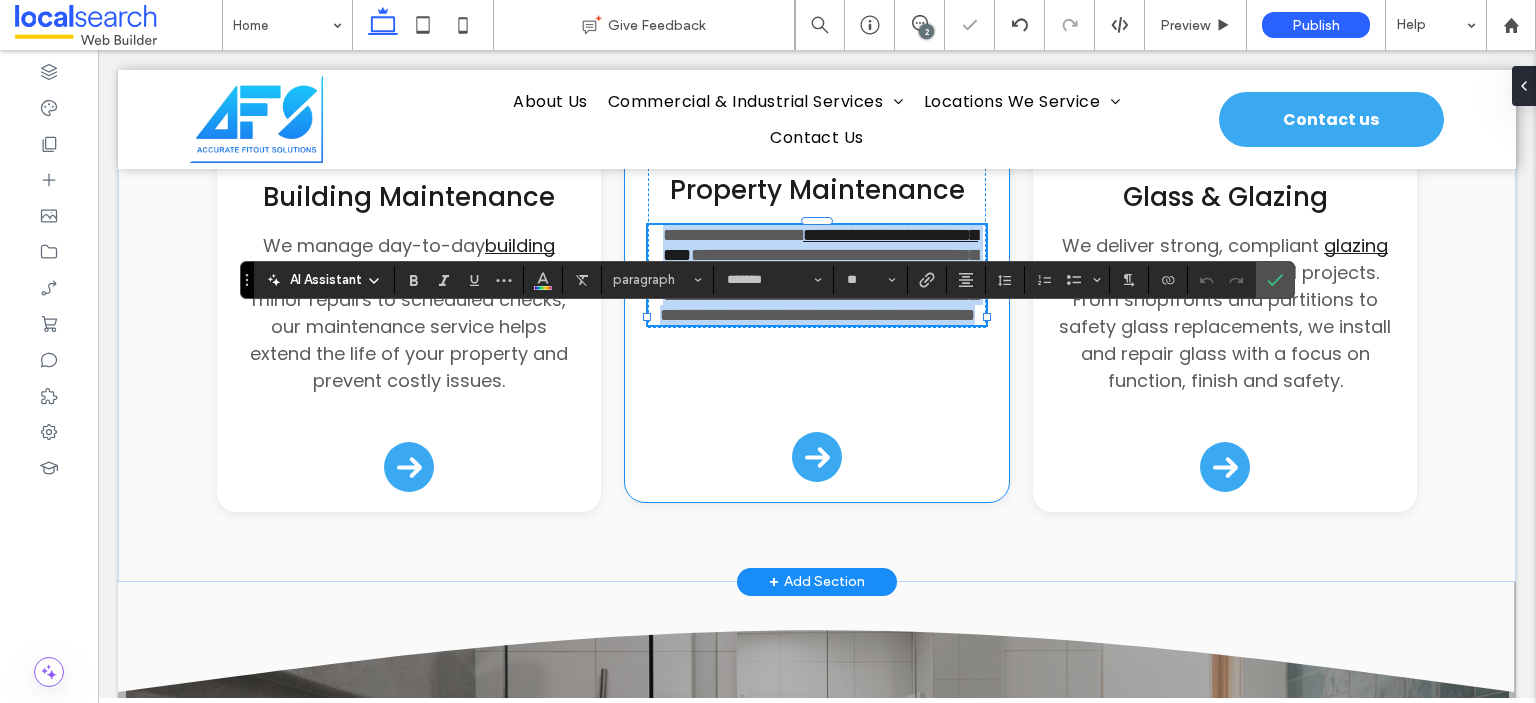 click on "**********" at bounding box center (819, 285) 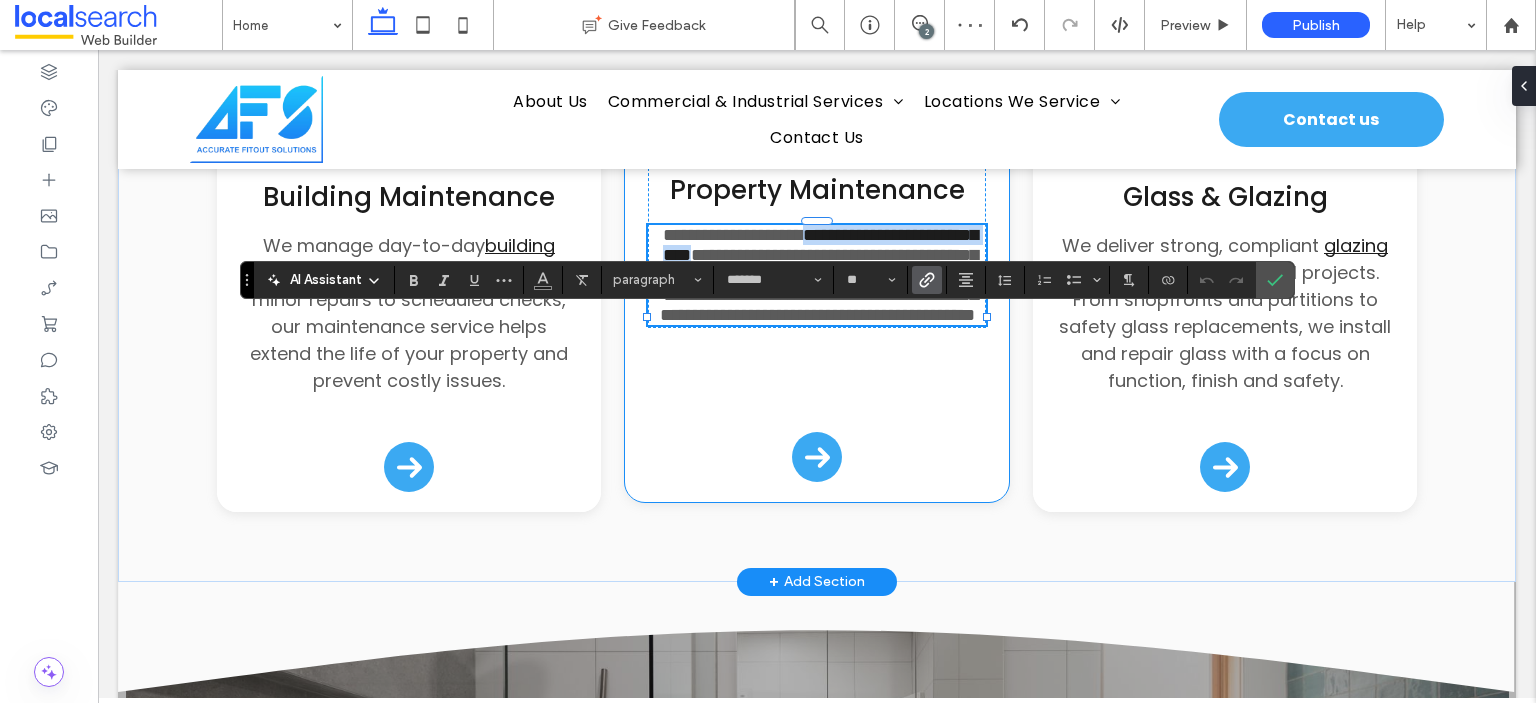drag, startPoint x: 860, startPoint y: 357, endPoint x: 870, endPoint y: 337, distance: 22.36068 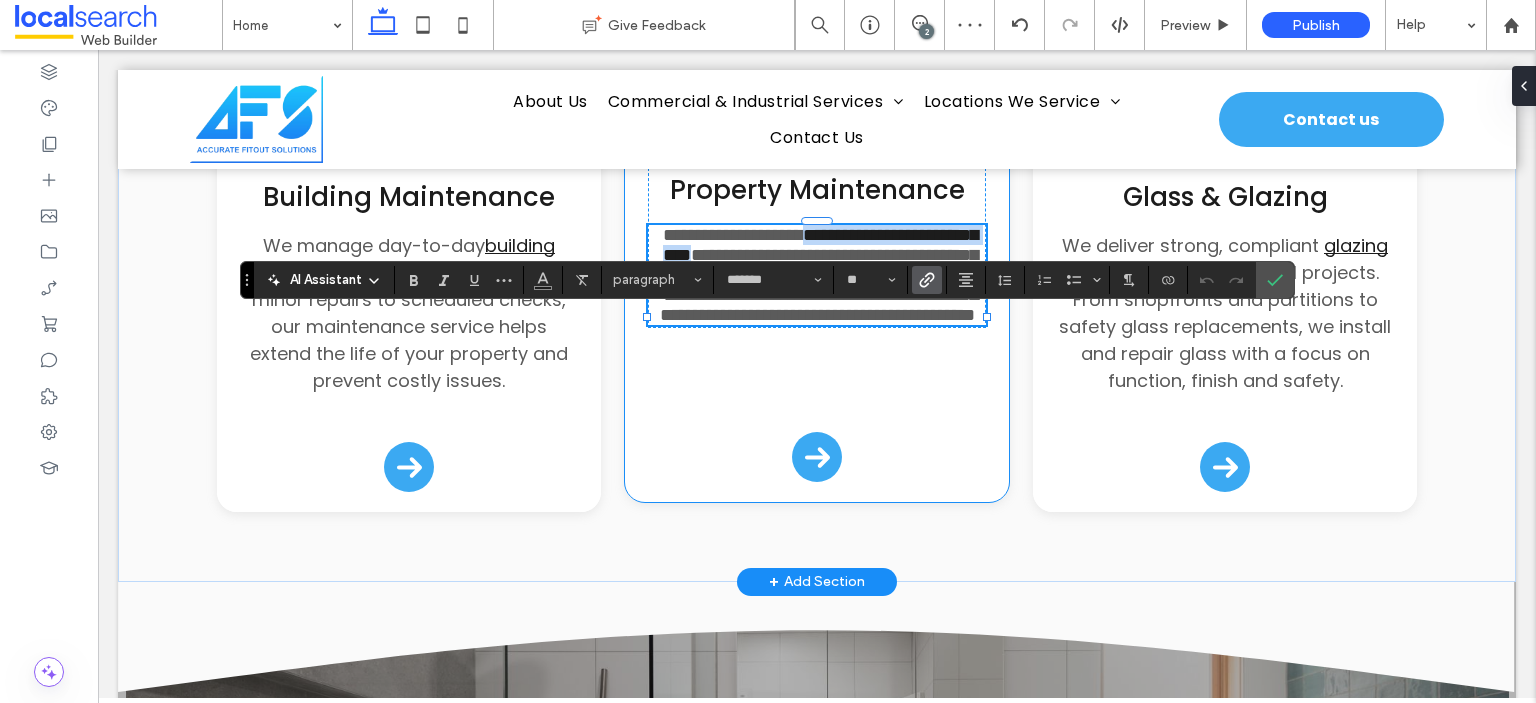 click on "**********" at bounding box center (820, 245) 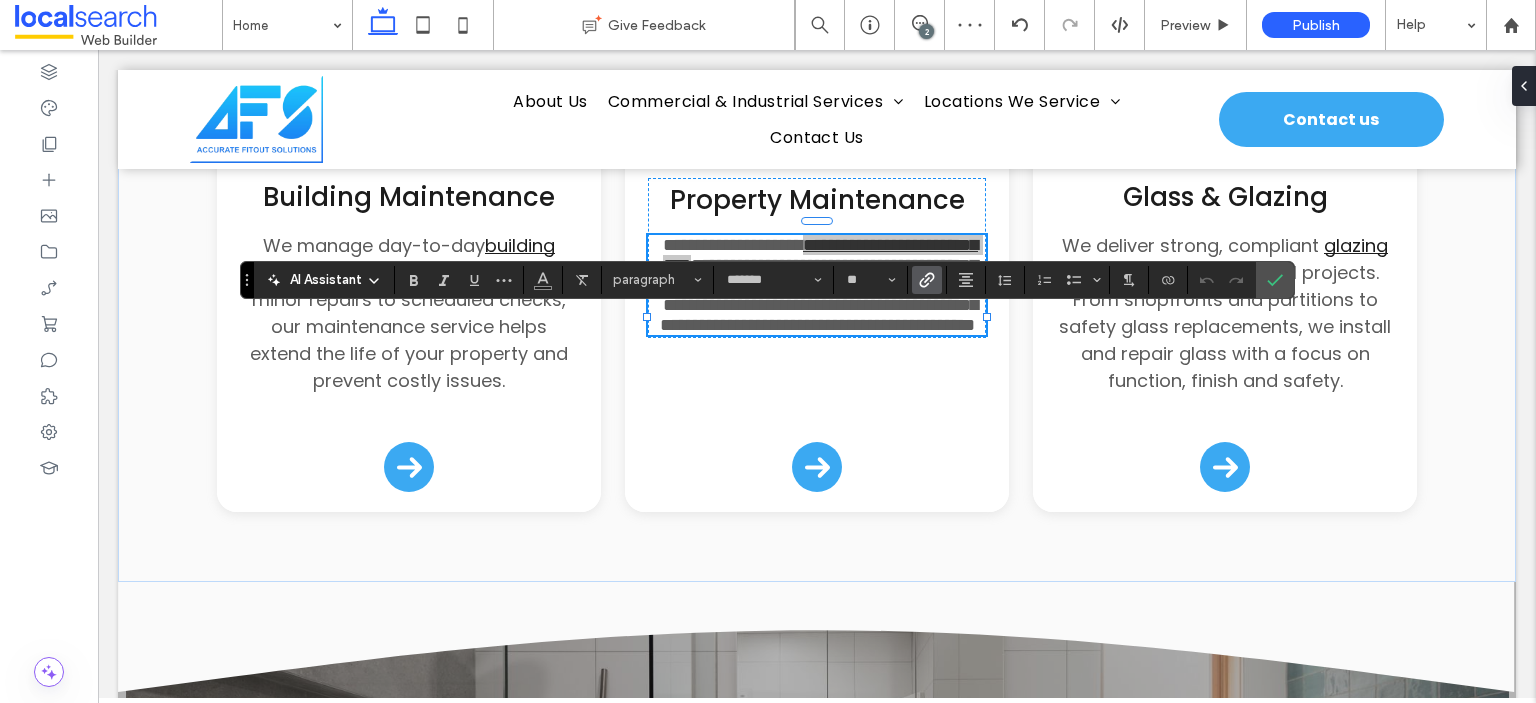 click 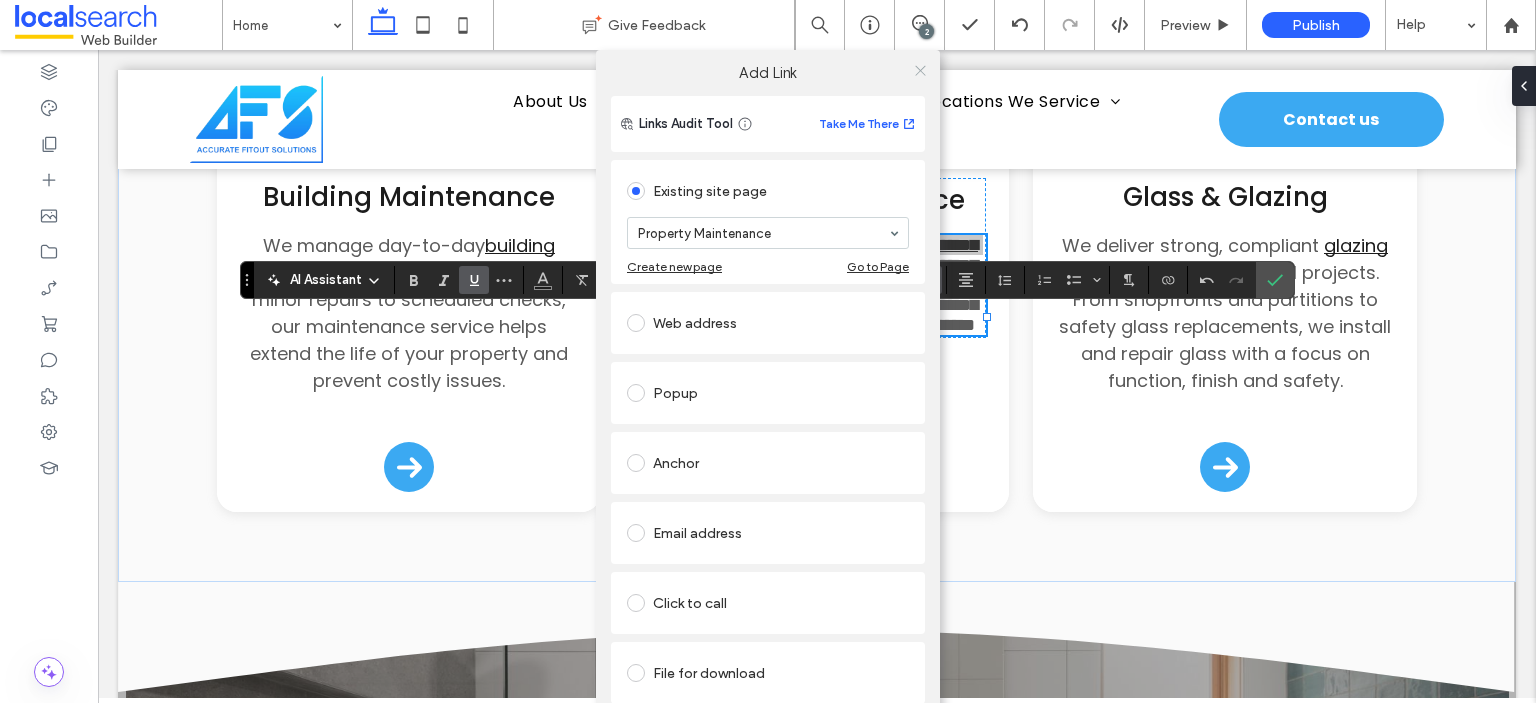 click 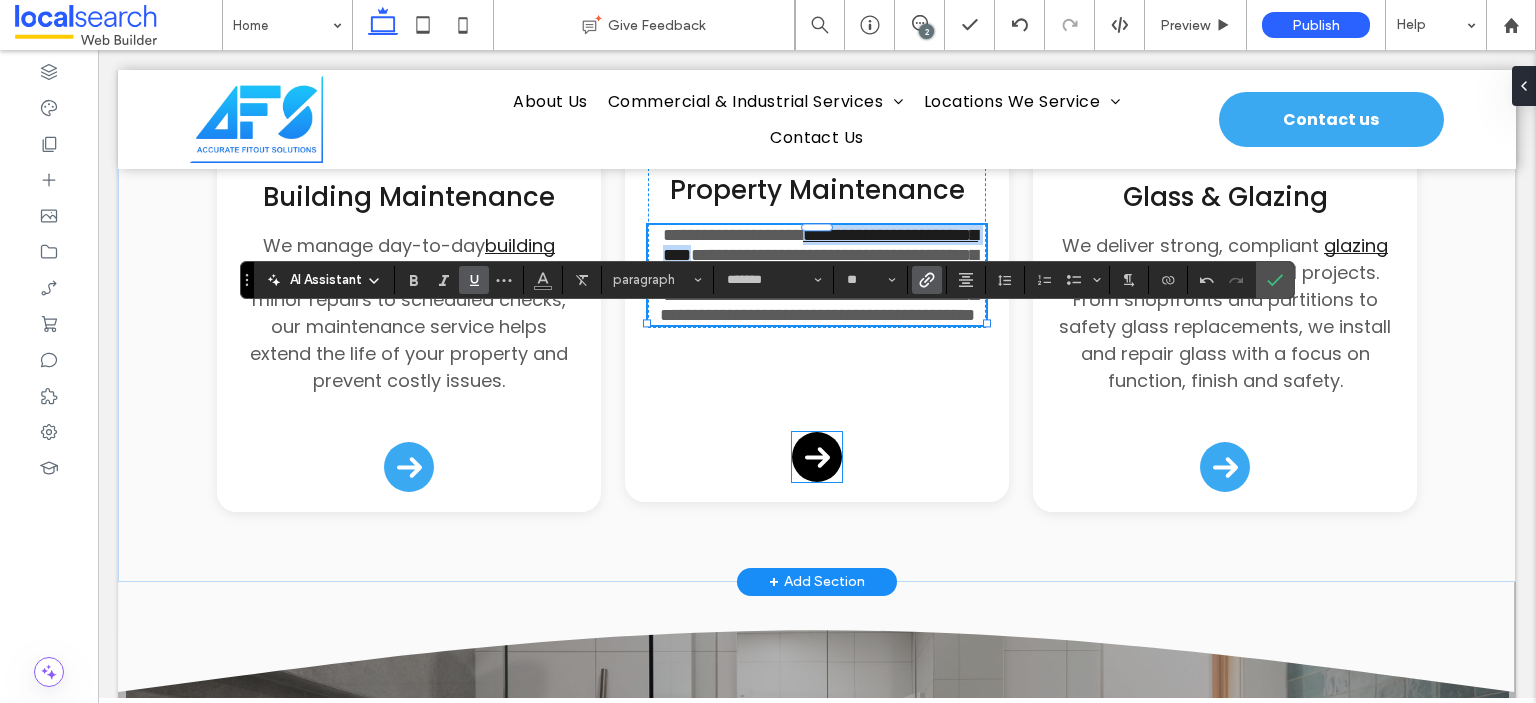 click at bounding box center (817, 457) 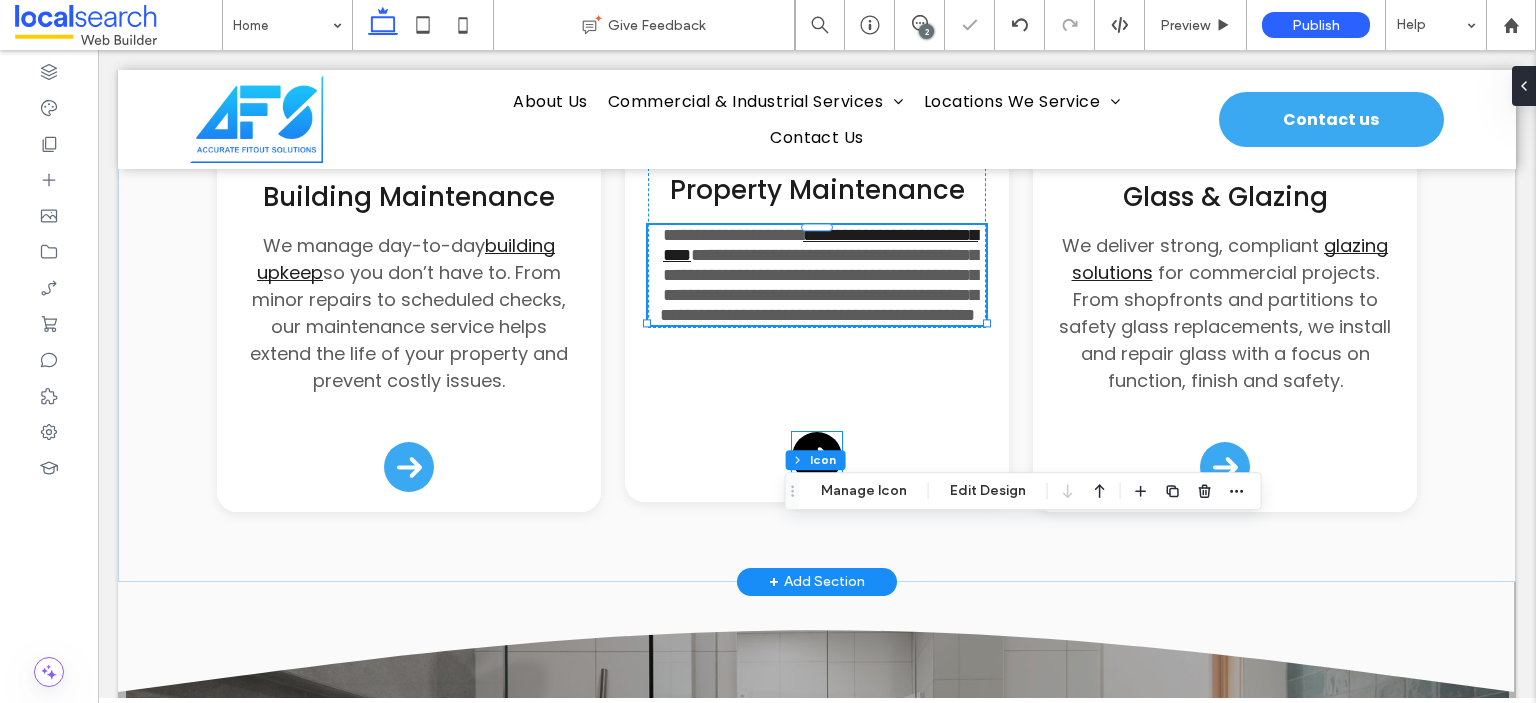 click at bounding box center [817, 457] 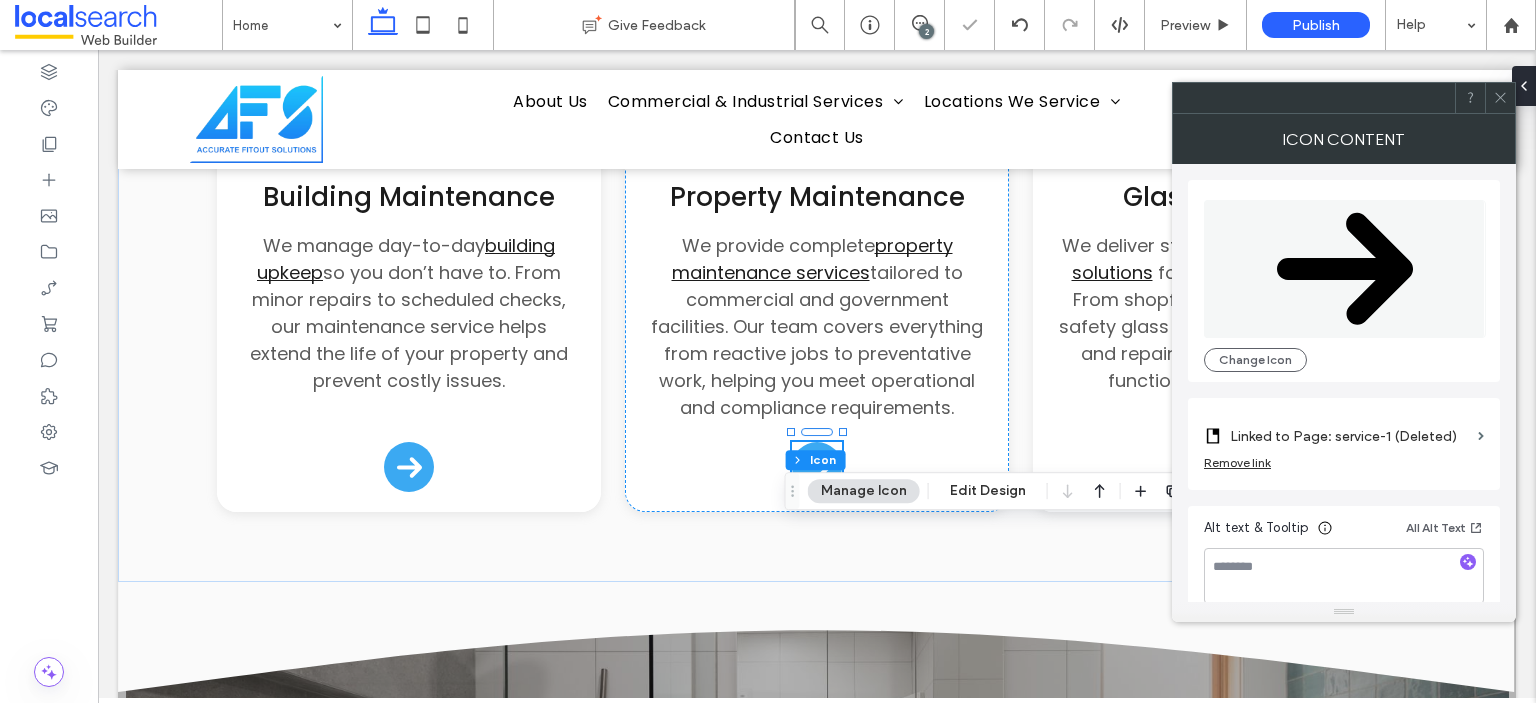 click on "Linked to Page: service-1 (Deleted)" at bounding box center (1350, 436) 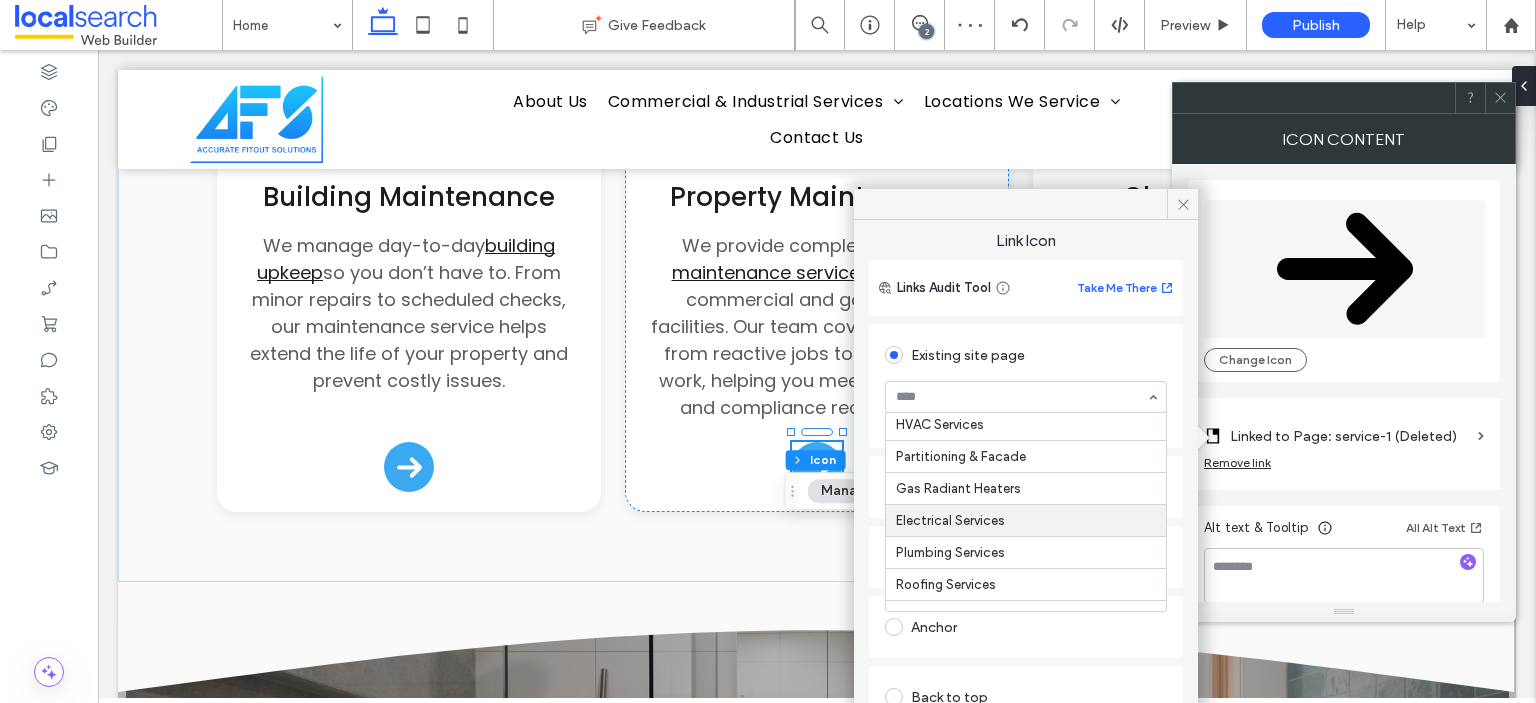 scroll, scrollTop: 200, scrollLeft: 0, axis: vertical 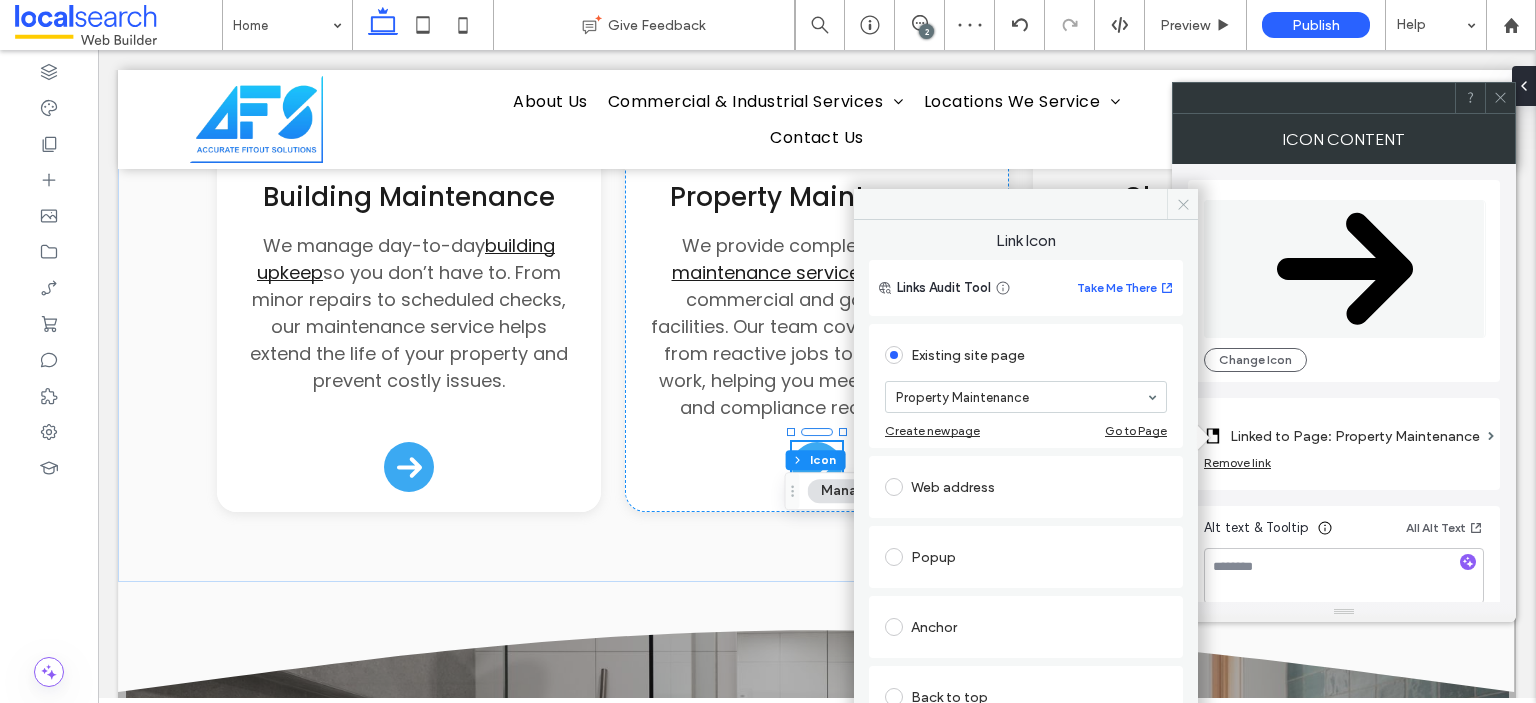 click 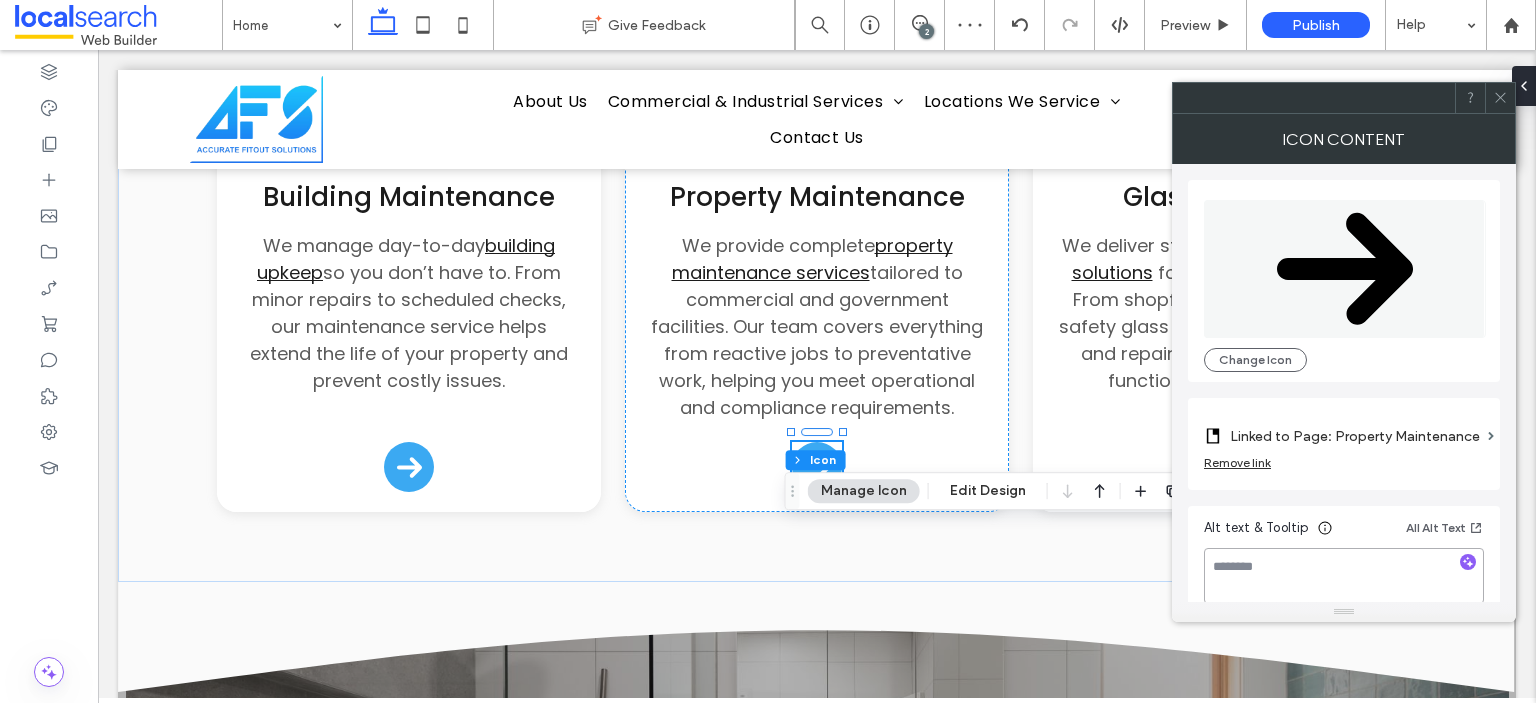 click at bounding box center [1344, 576] 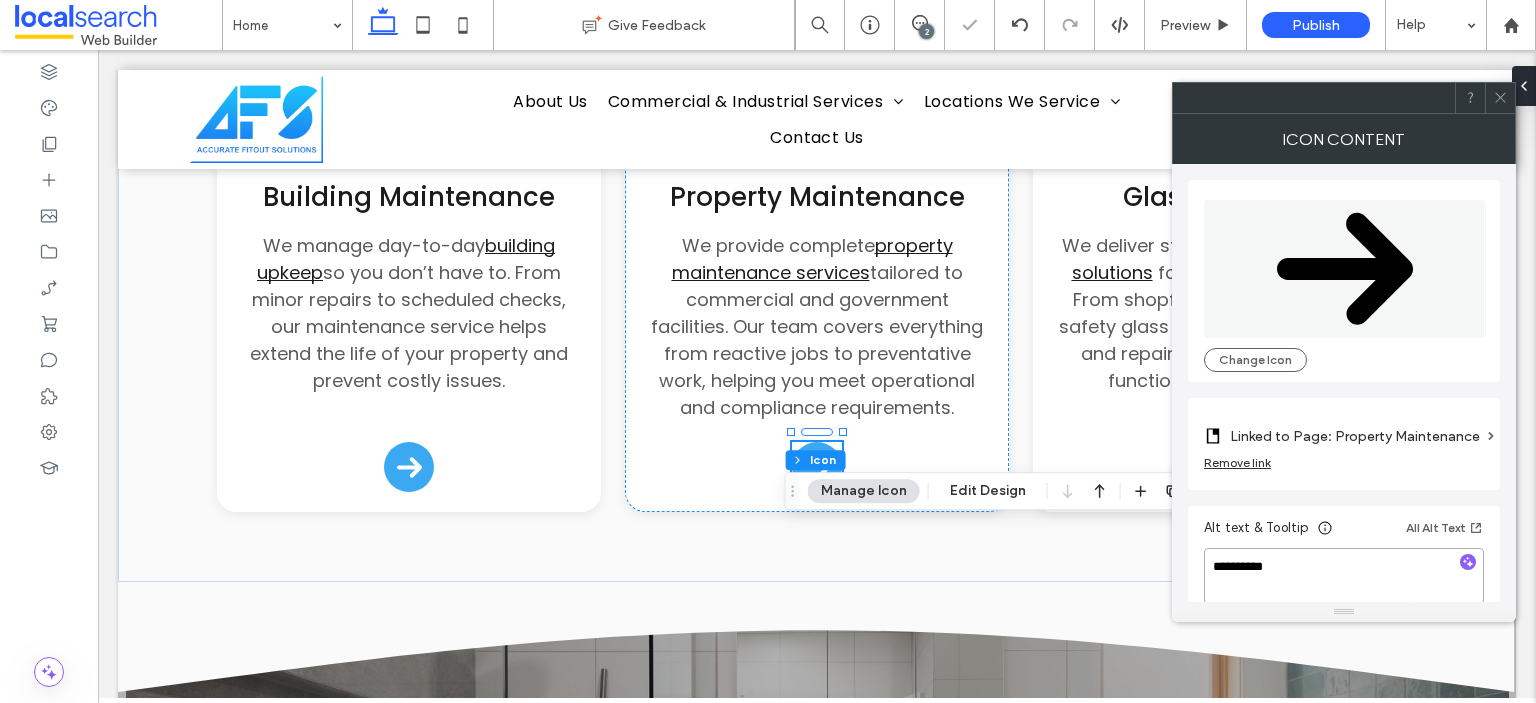 type on "**********" 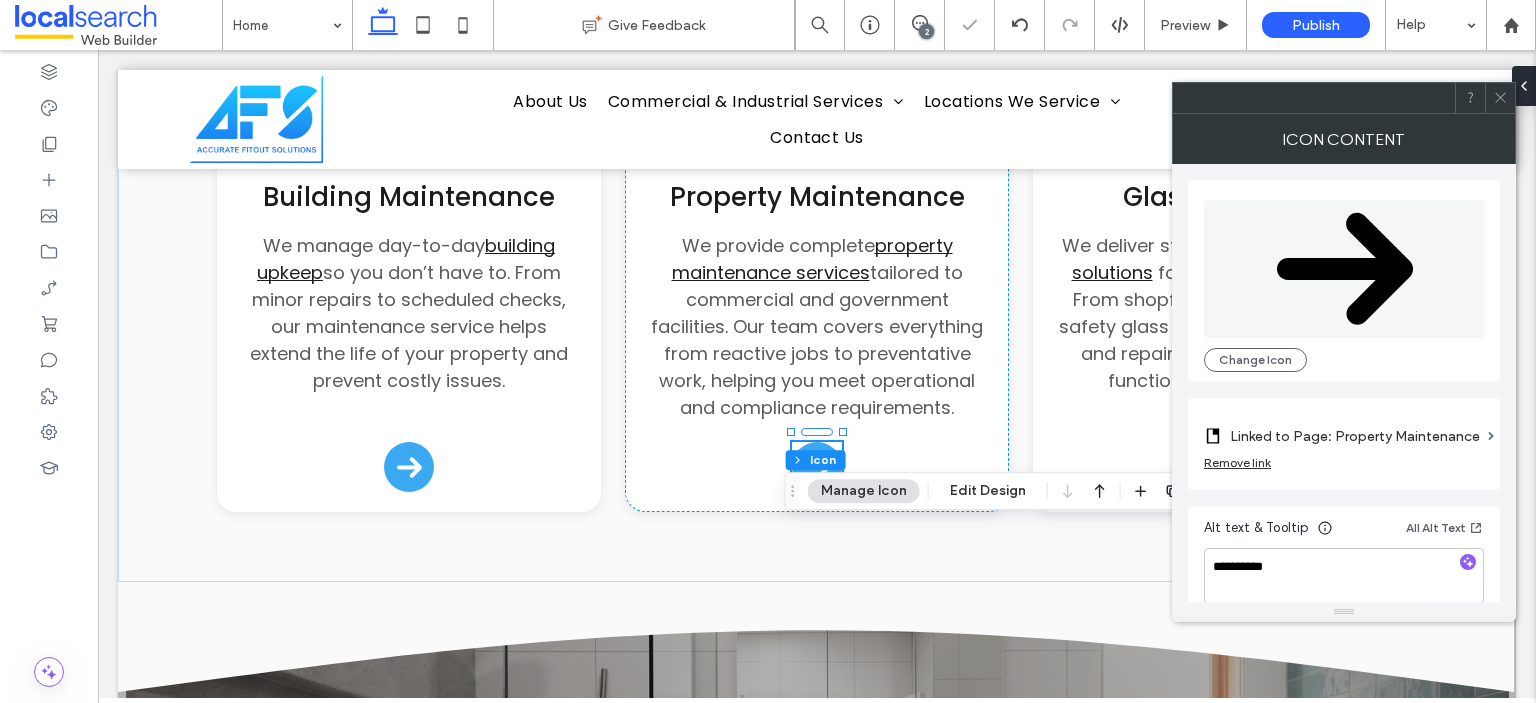 click on "Alt text & Tooltip All Alt Text" at bounding box center [1344, 532] 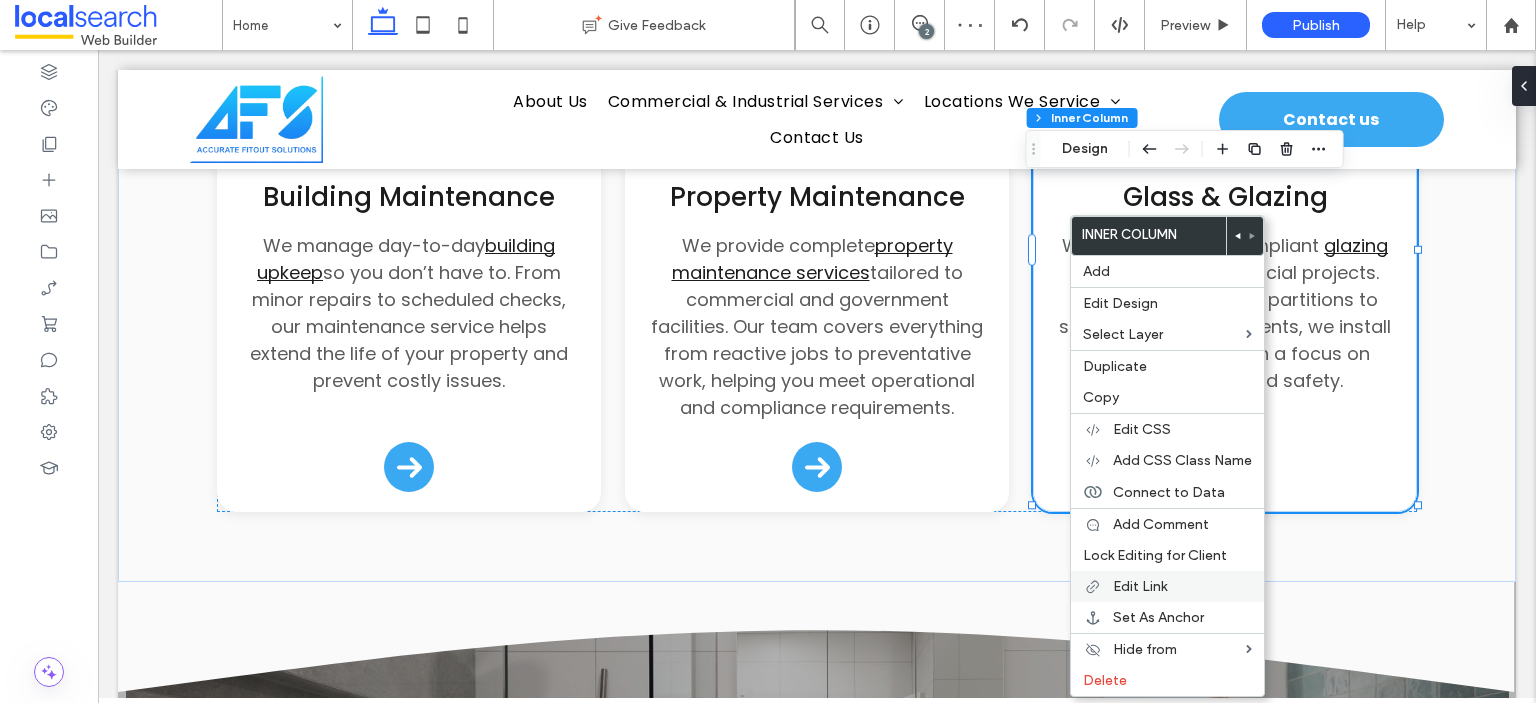 click on "Edit Link" at bounding box center (1167, 586) 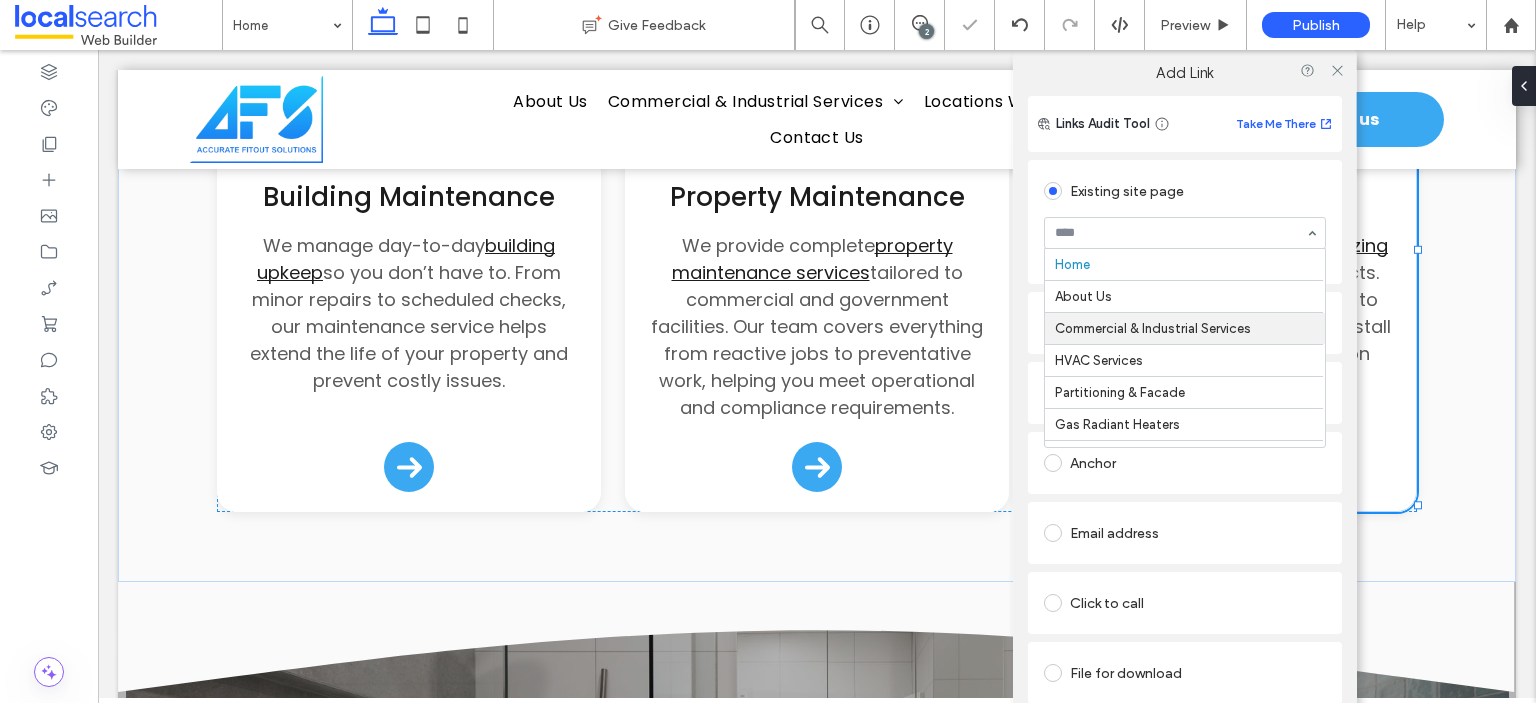 scroll, scrollTop: 200, scrollLeft: 0, axis: vertical 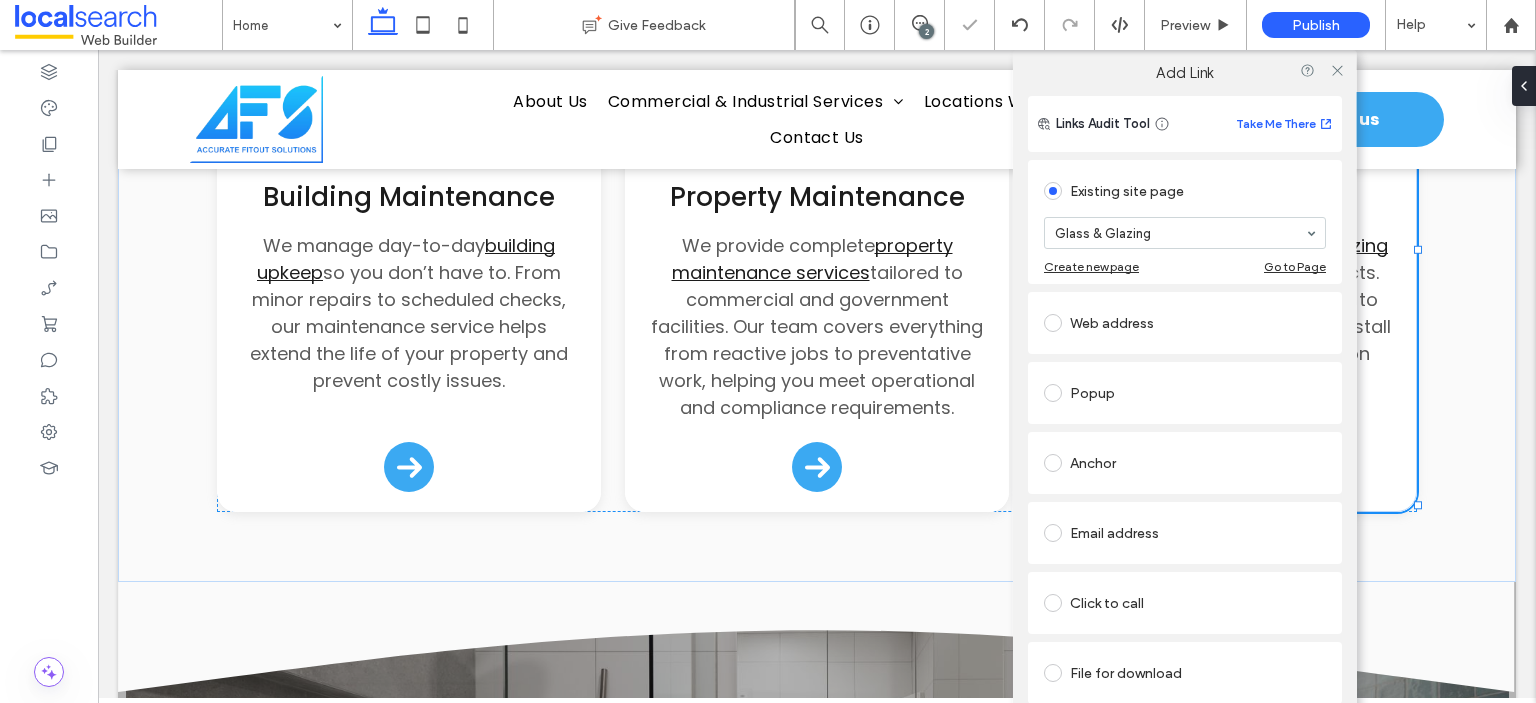drag, startPoint x: 1335, startPoint y: 68, endPoint x: 1324, endPoint y: 95, distance: 29.15476 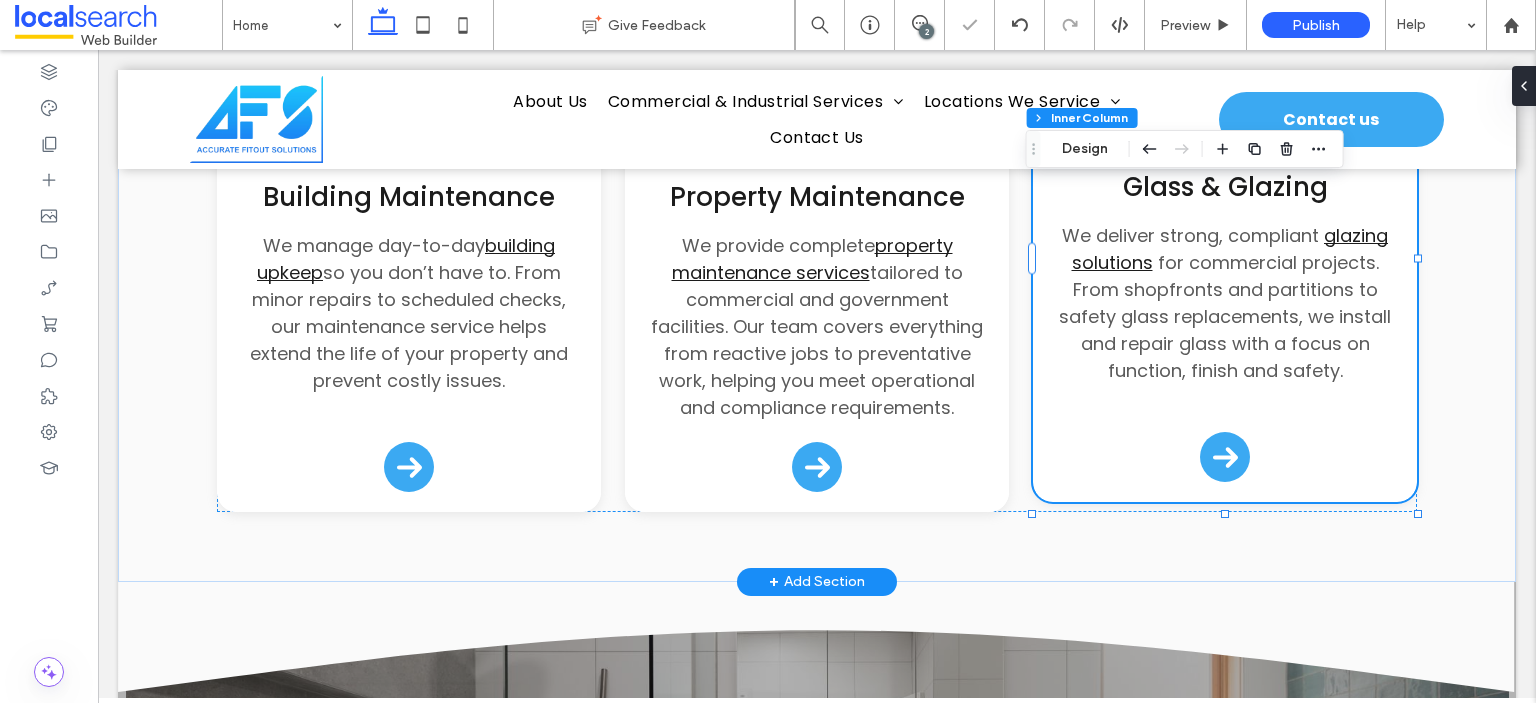 click on "for commercial projects. From shopfronts and partitions to safety glass replacements, we install and repair glass with a focus on function, finish and safety." at bounding box center [1225, 316] 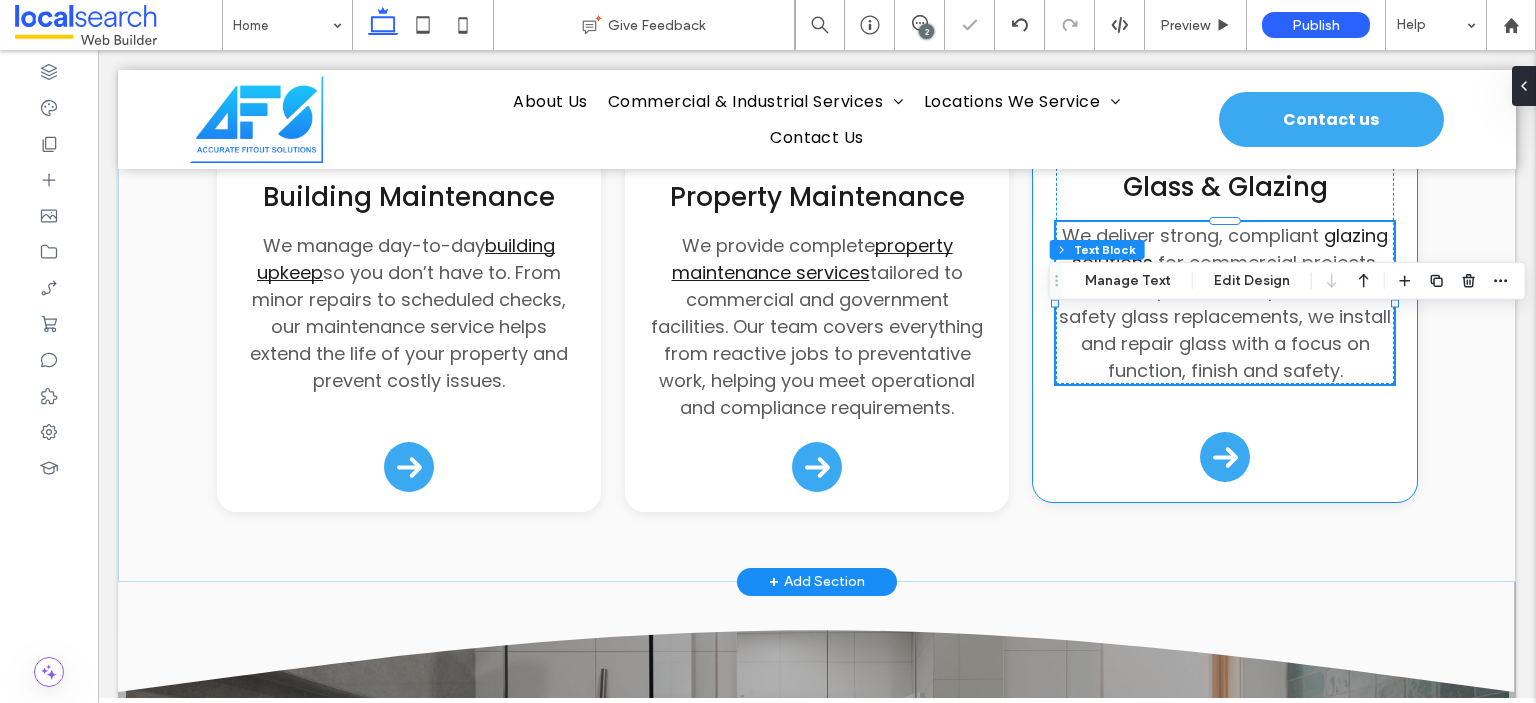 click on "glazing solutions" at bounding box center (1230, 249) 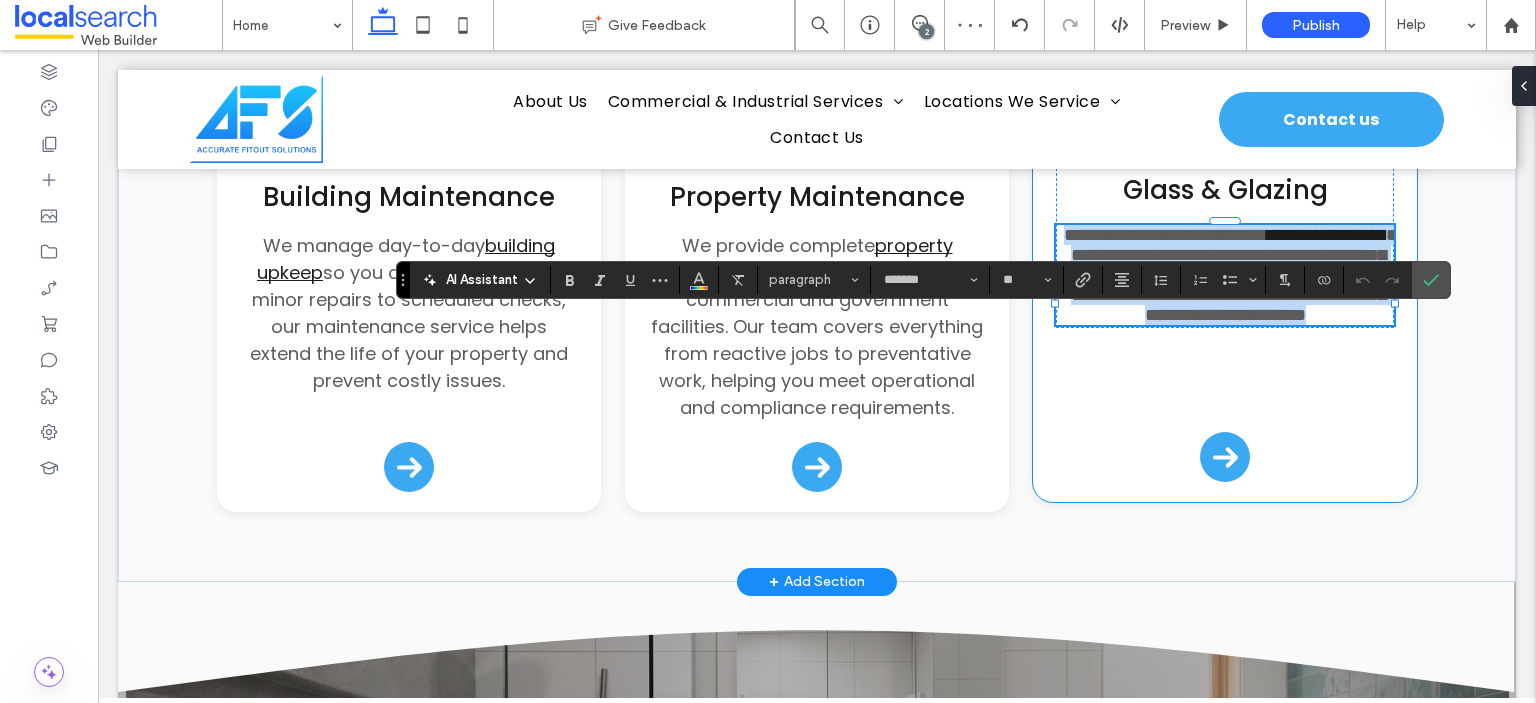 click on "**********" at bounding box center [1326, 235] 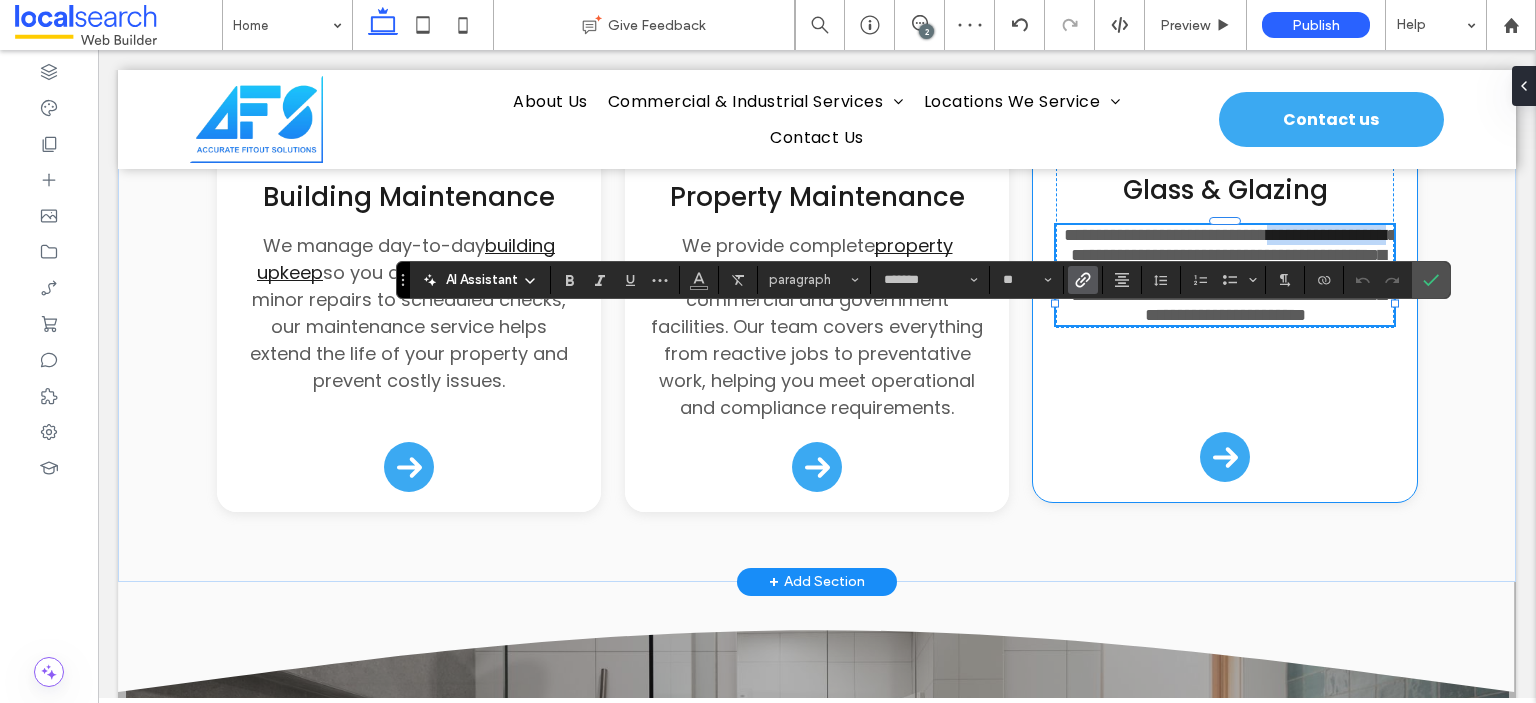 drag, startPoint x: 1143, startPoint y: 355, endPoint x: 1320, endPoint y: 326, distance: 179.35997 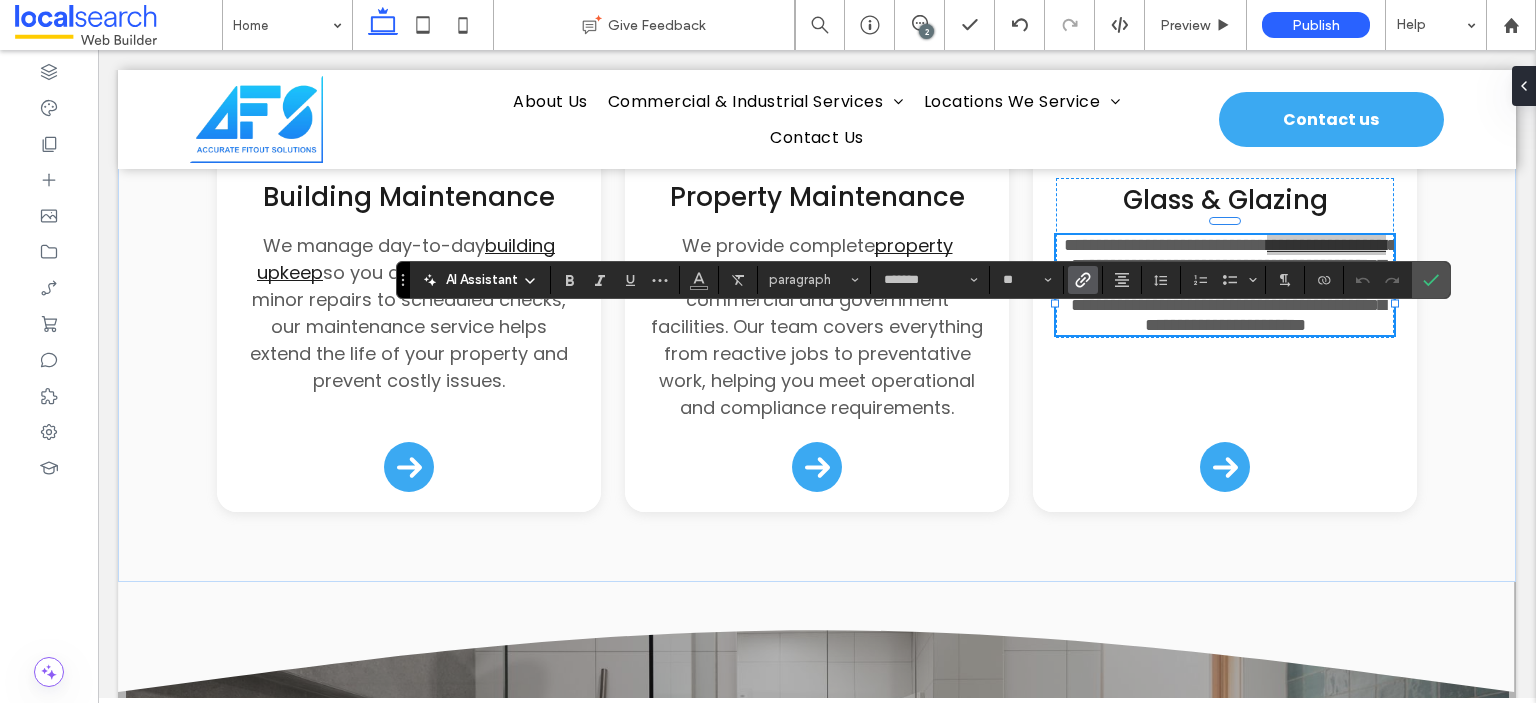 click at bounding box center [1079, 280] 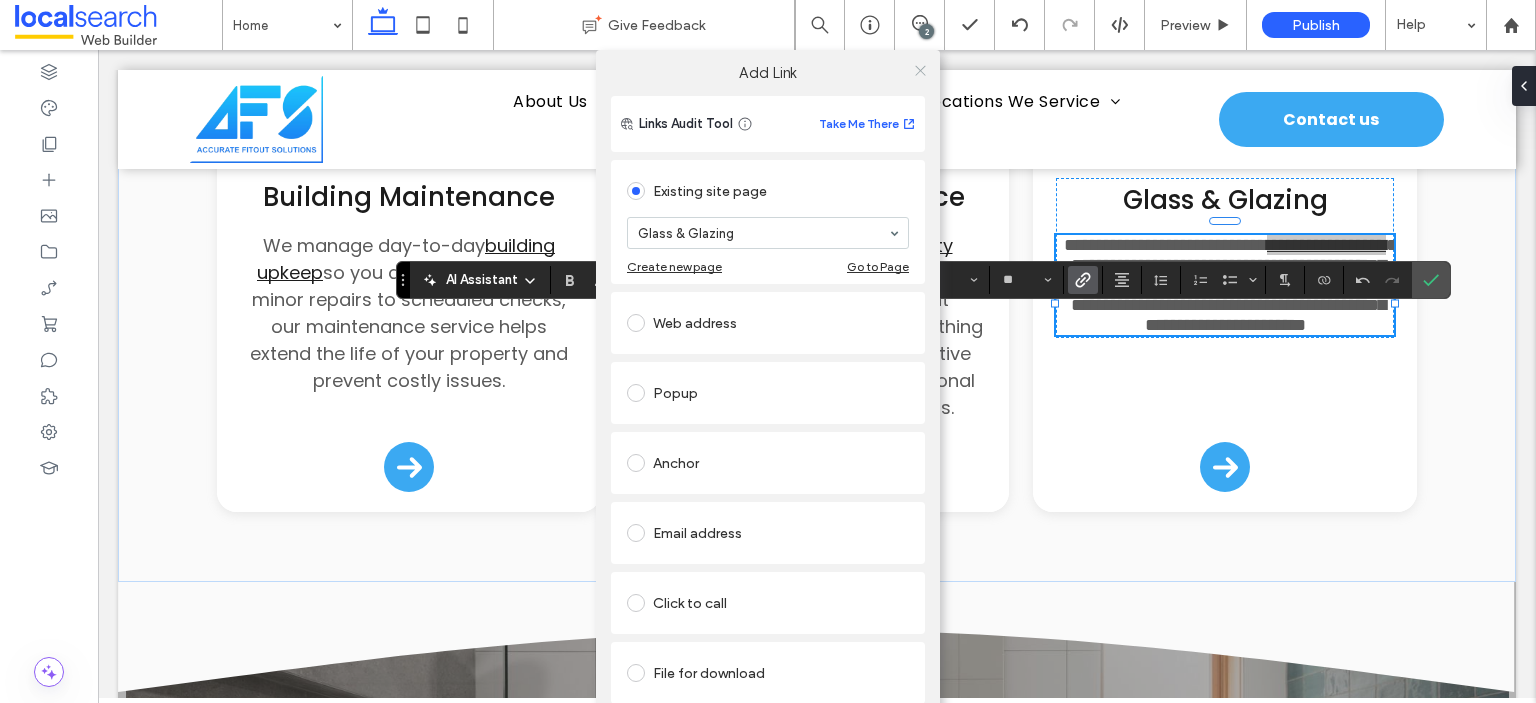 click 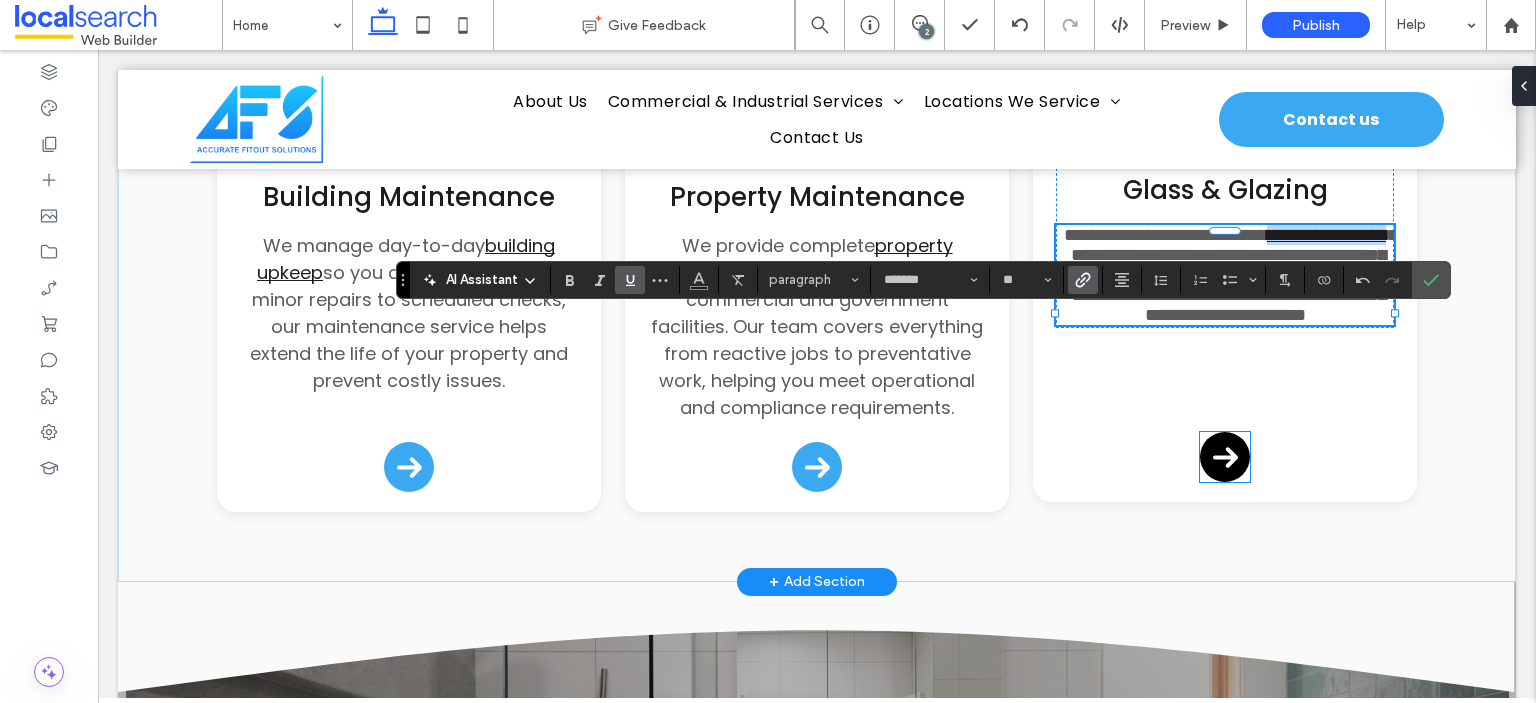 click at bounding box center [1225, 457] 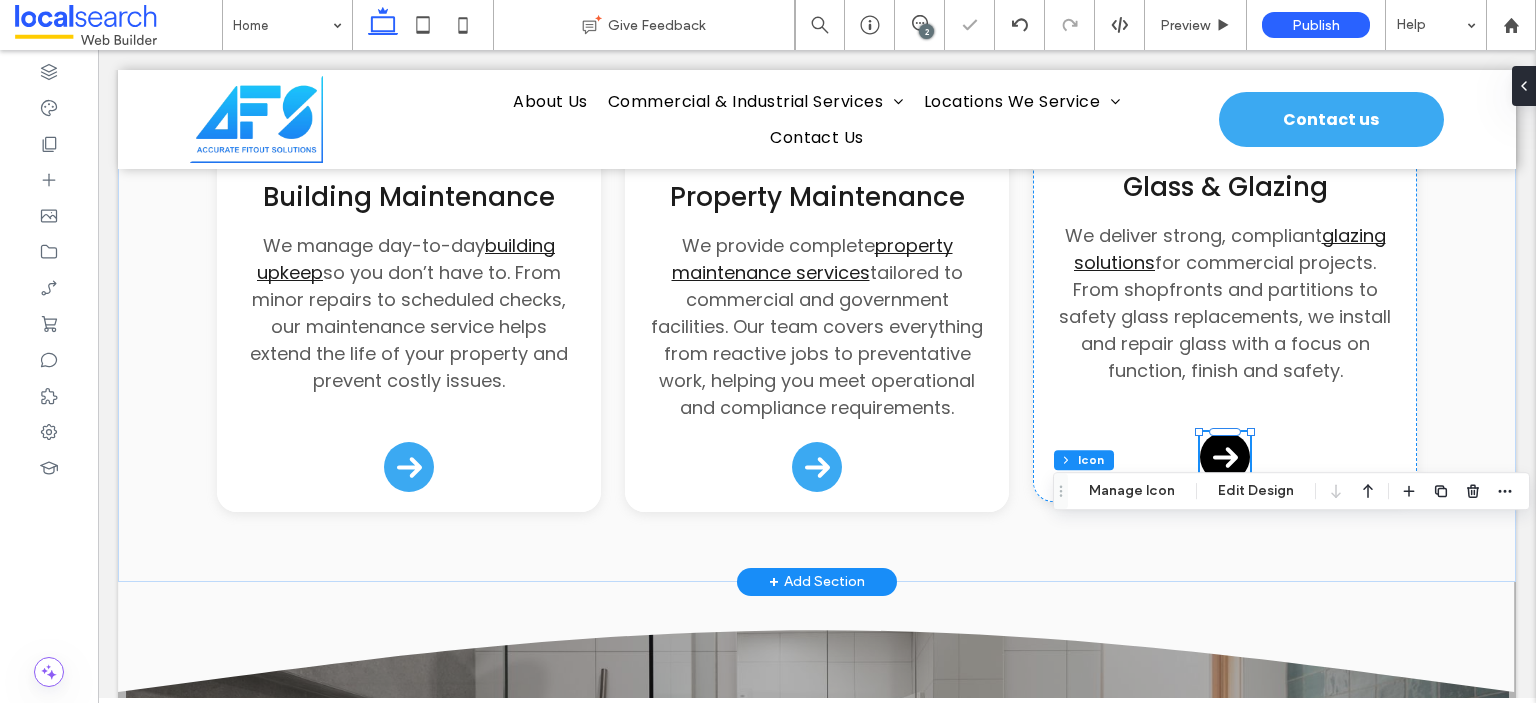 click at bounding box center (1225, 457) 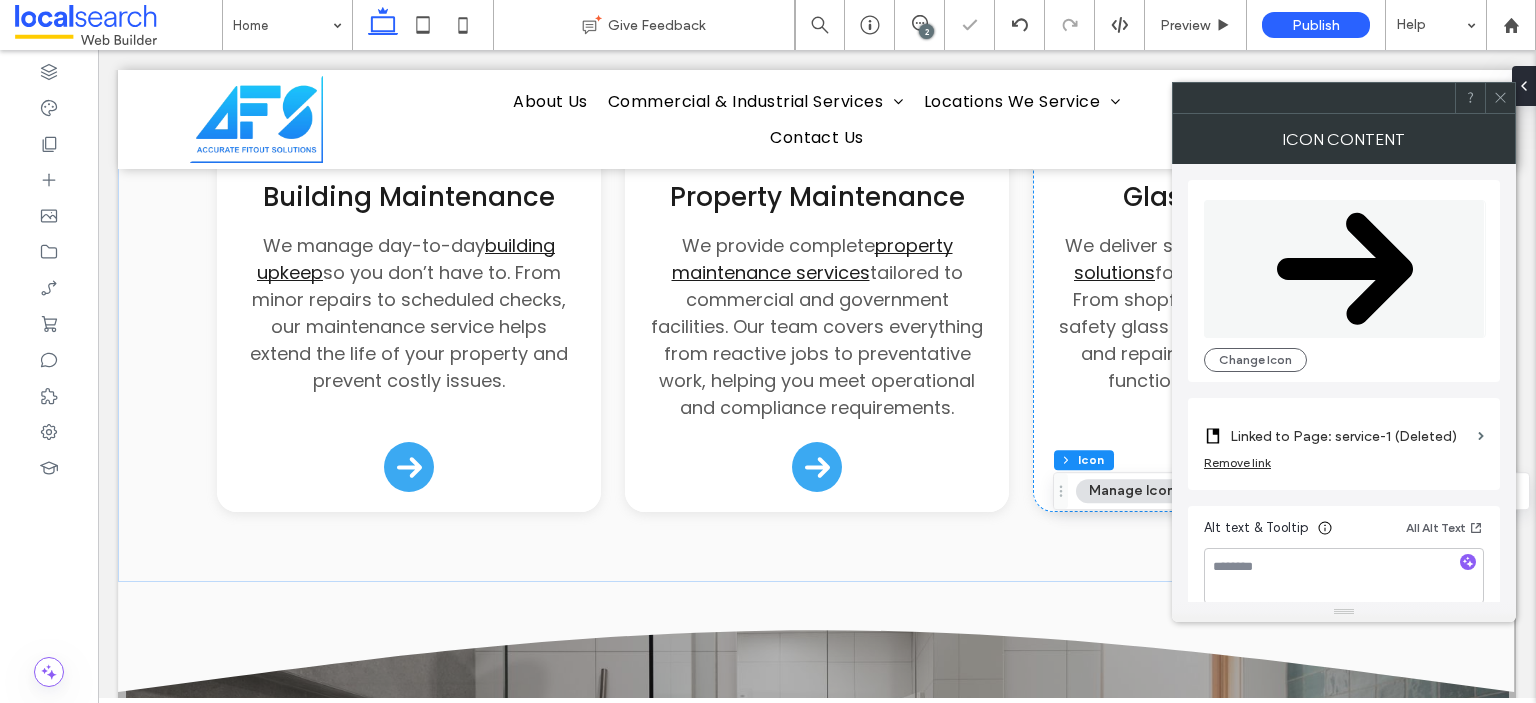 click on "Linked to Page: service-1 (Deleted)" at bounding box center (1350, 436) 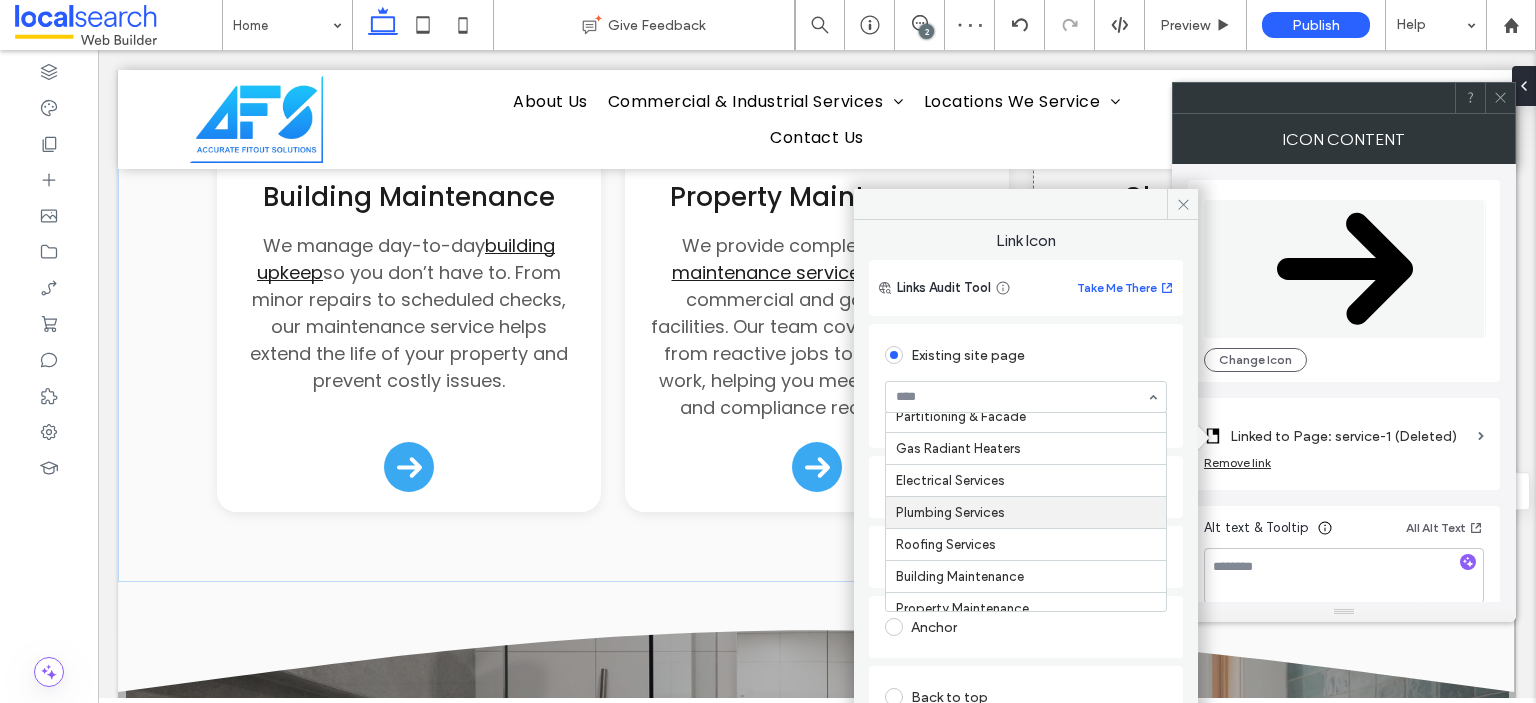 scroll, scrollTop: 200, scrollLeft: 0, axis: vertical 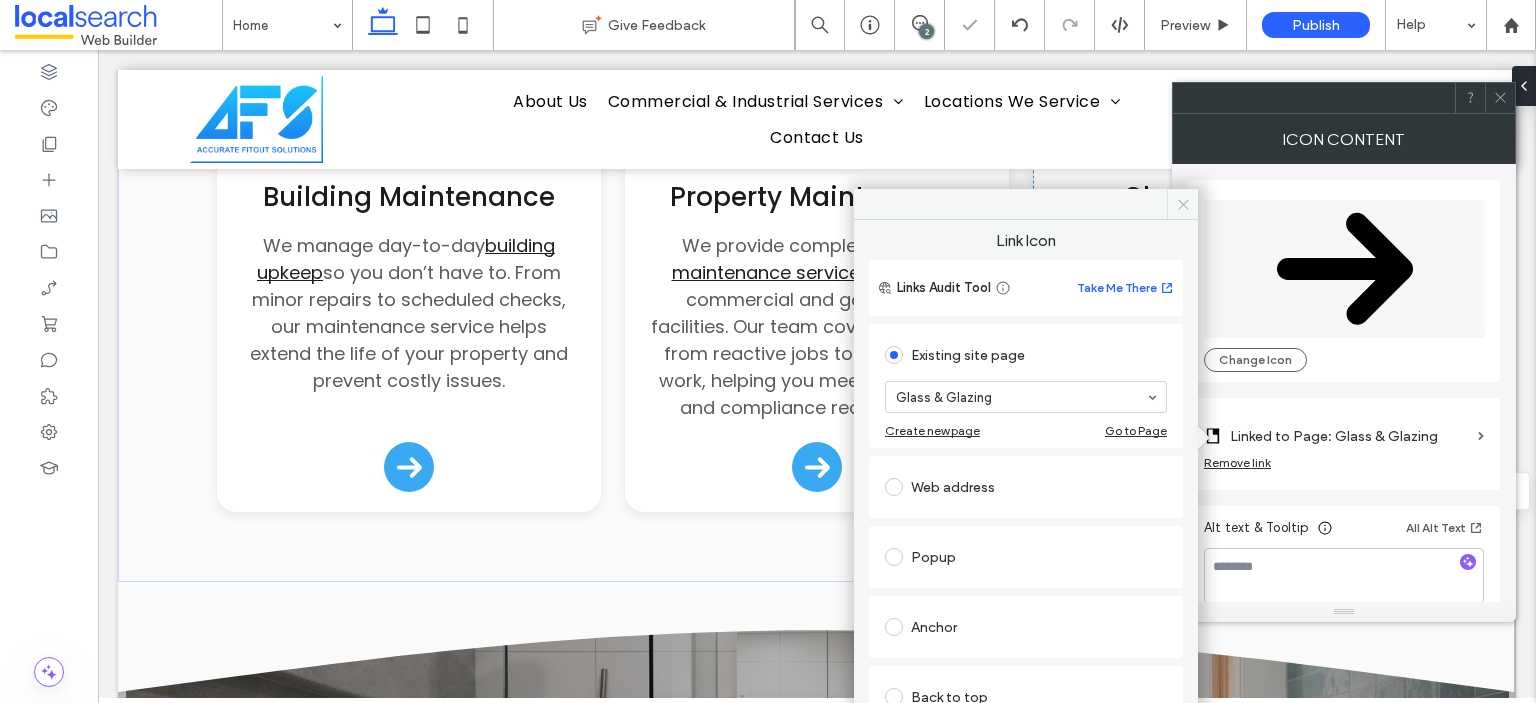 click 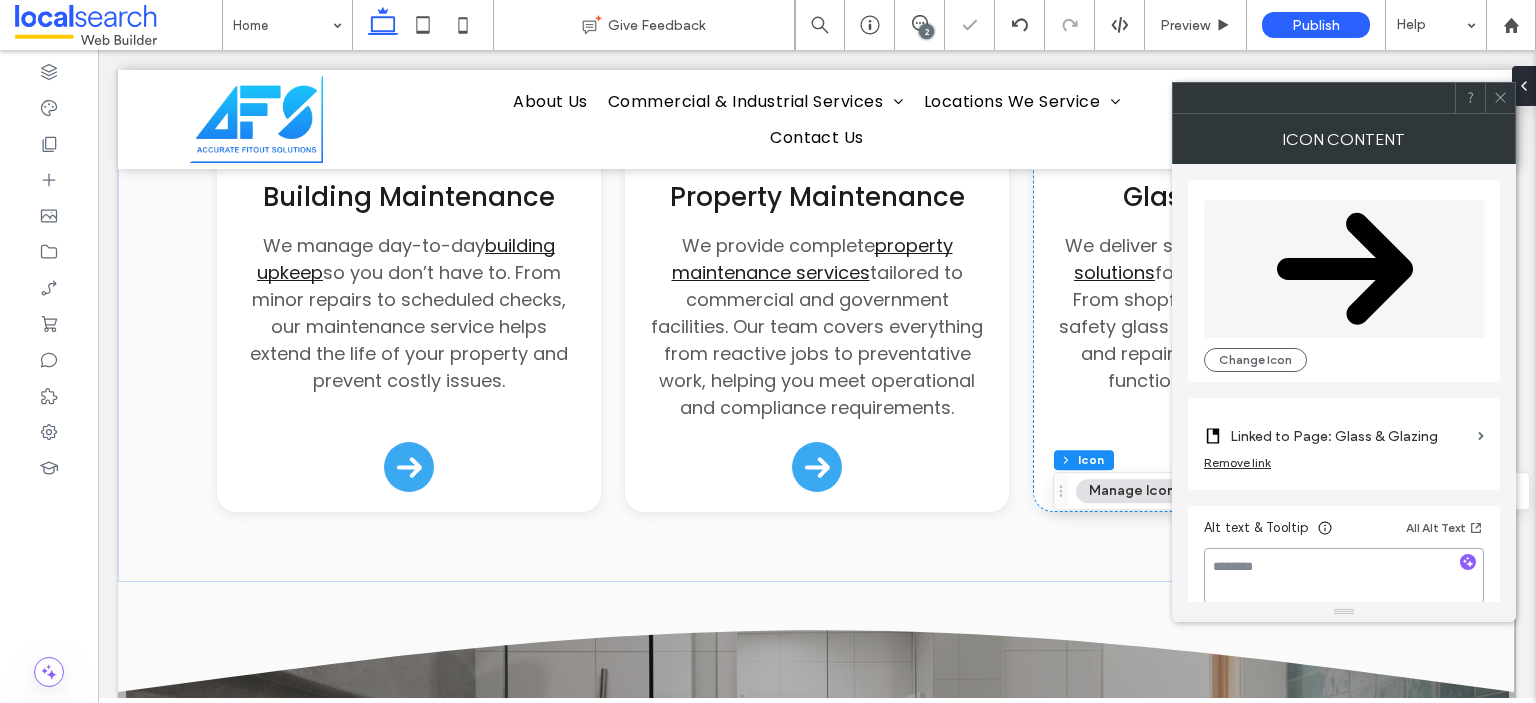 click at bounding box center (1344, 576) 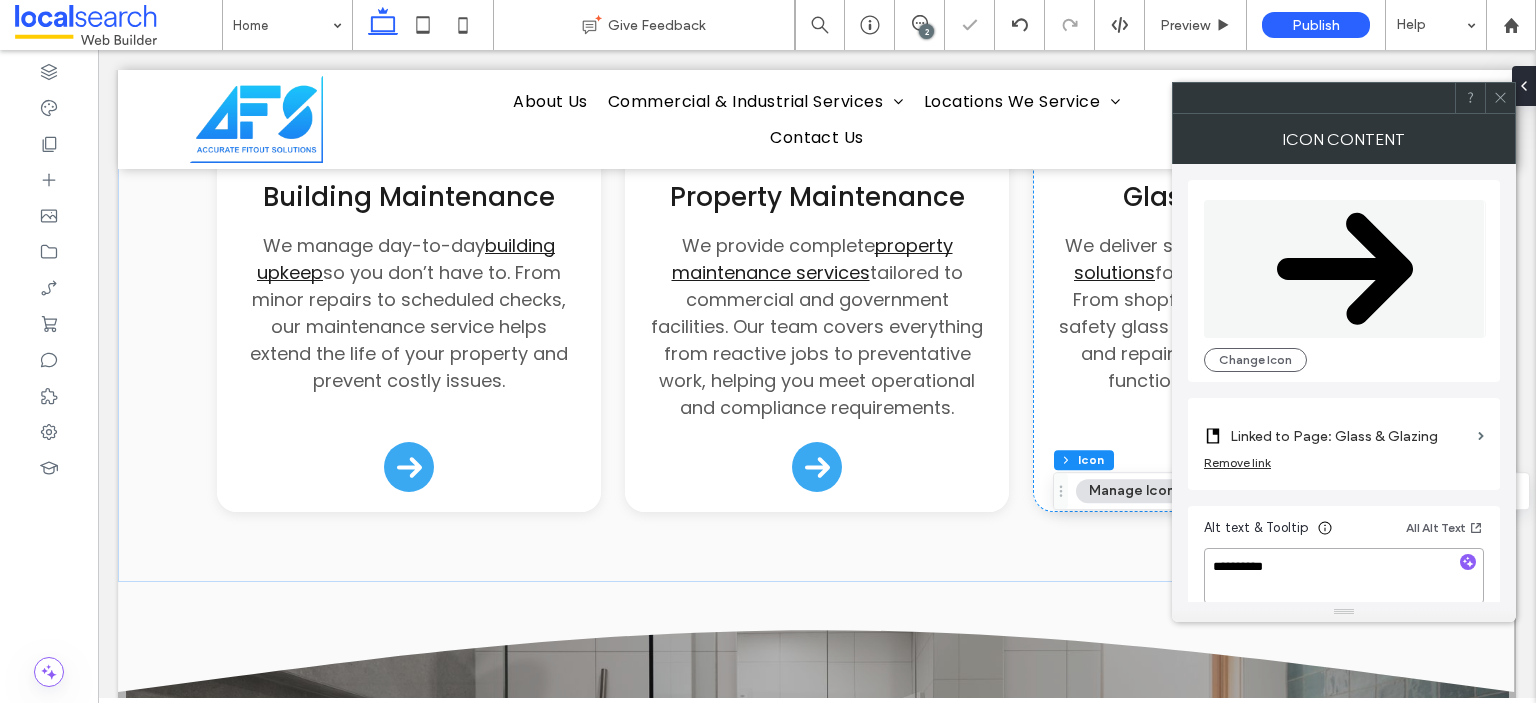 type on "**********" 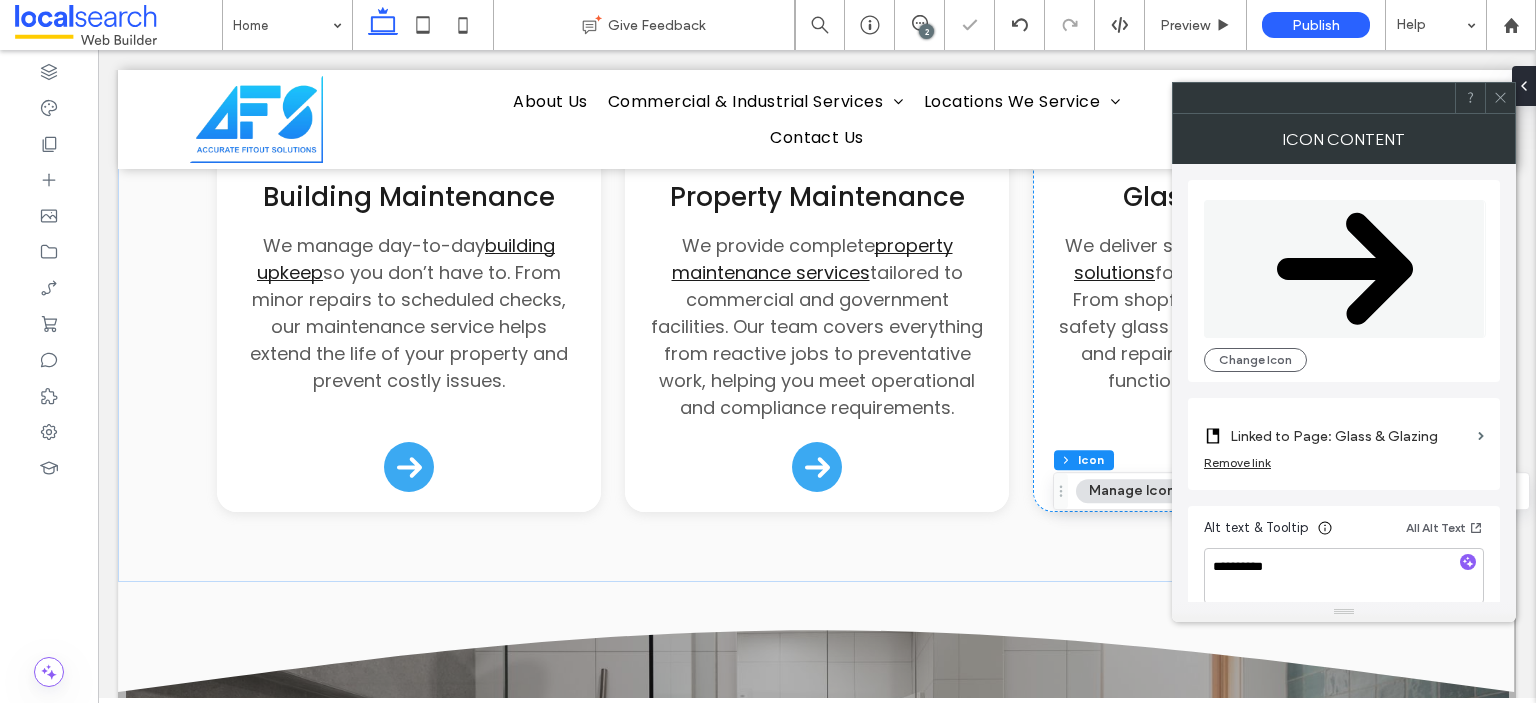 click on "Alt text & Tooltip All Alt Text" at bounding box center [1344, 532] 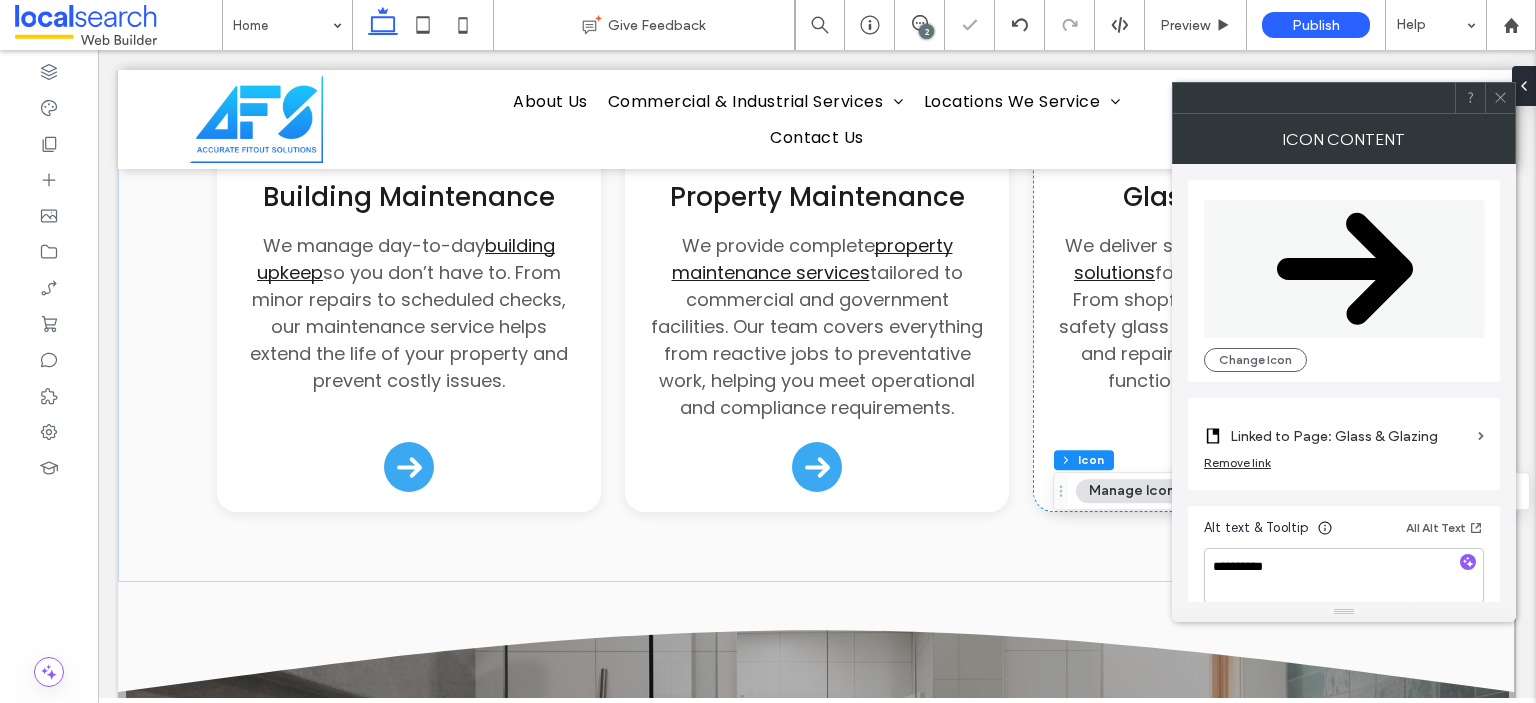 click 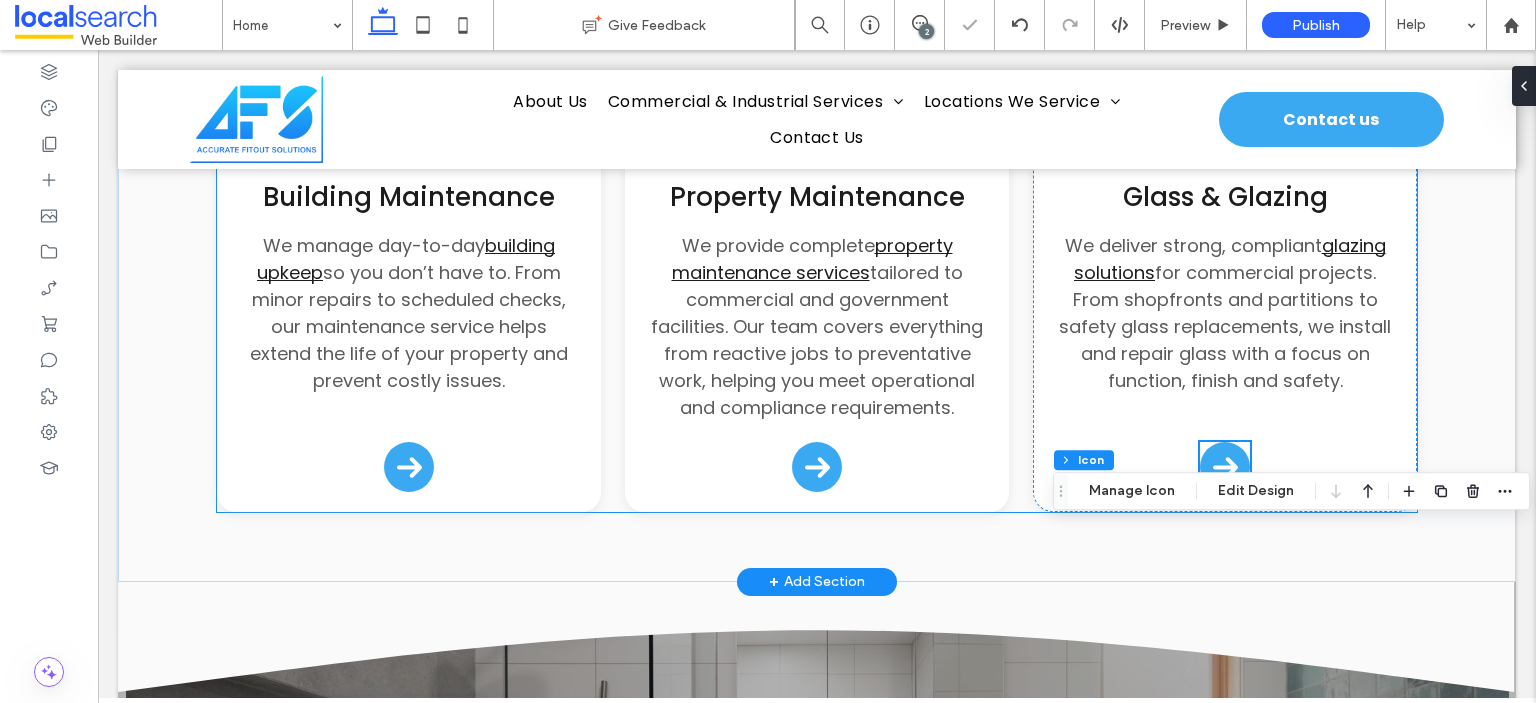 scroll, scrollTop: 3665, scrollLeft: 0, axis: vertical 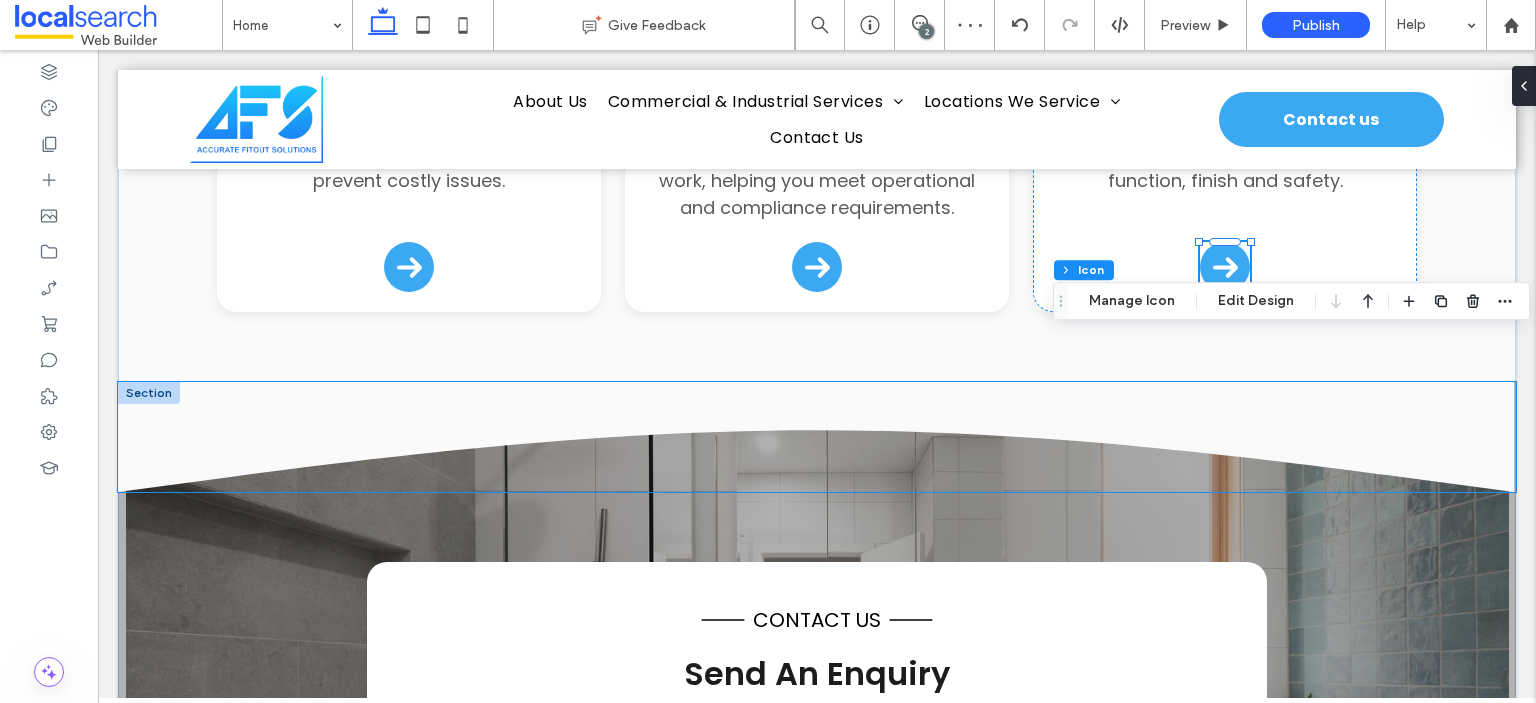 click 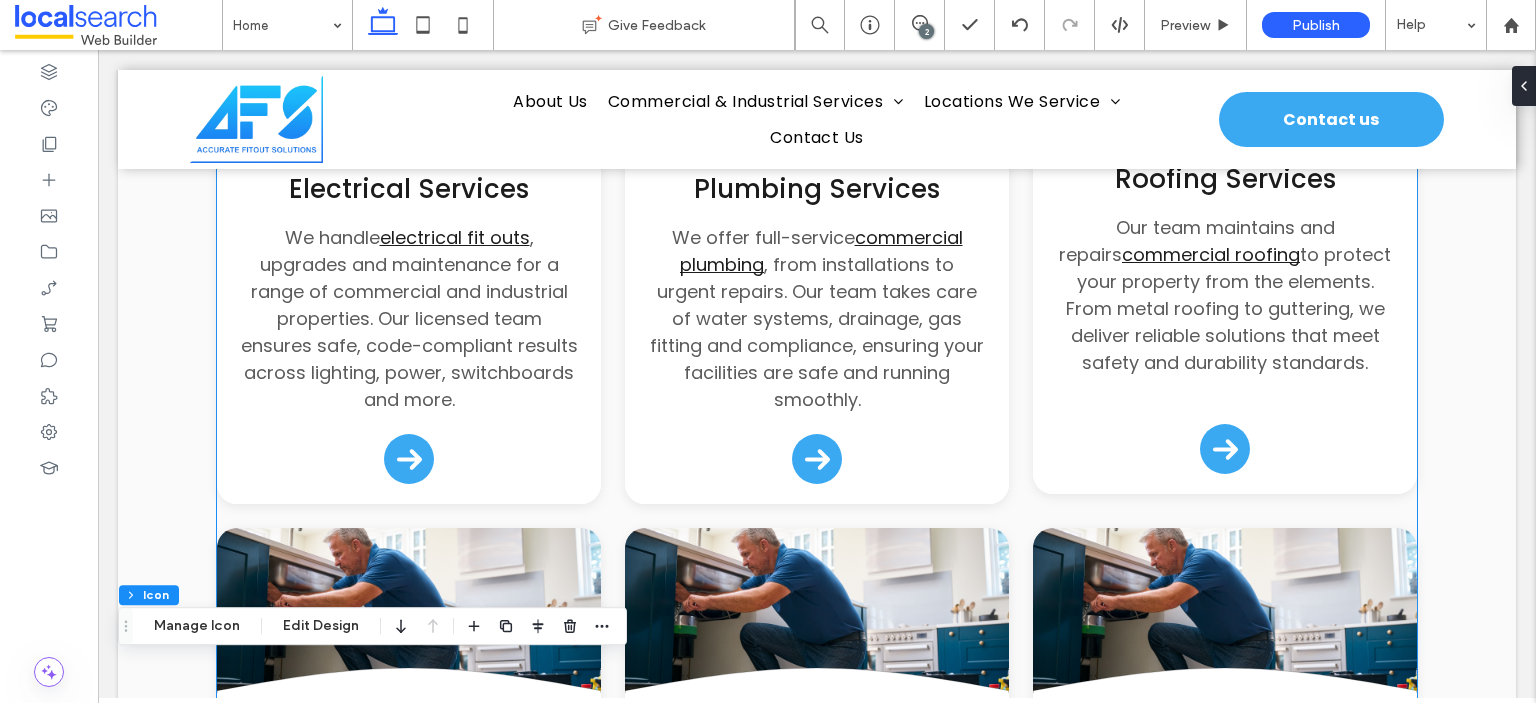 scroll, scrollTop: 2765, scrollLeft: 0, axis: vertical 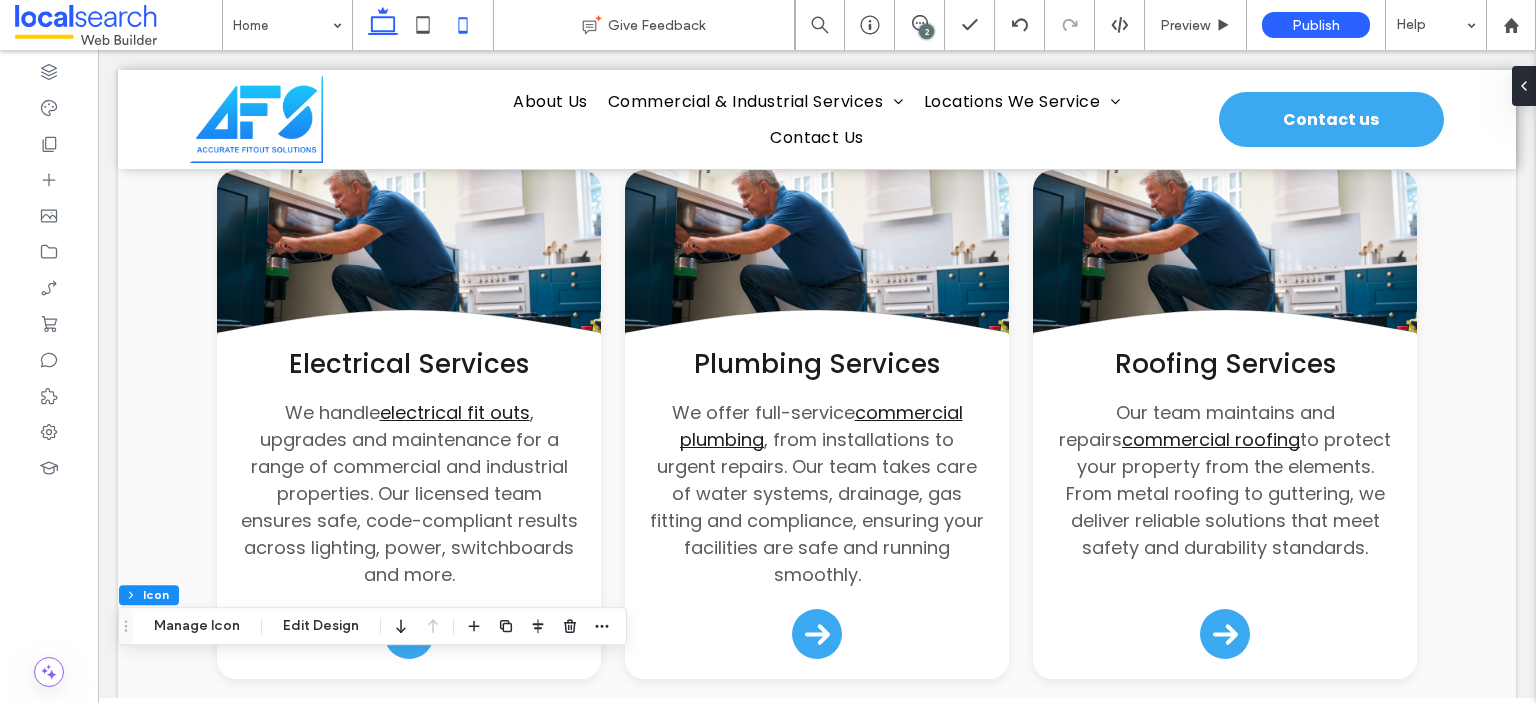 click 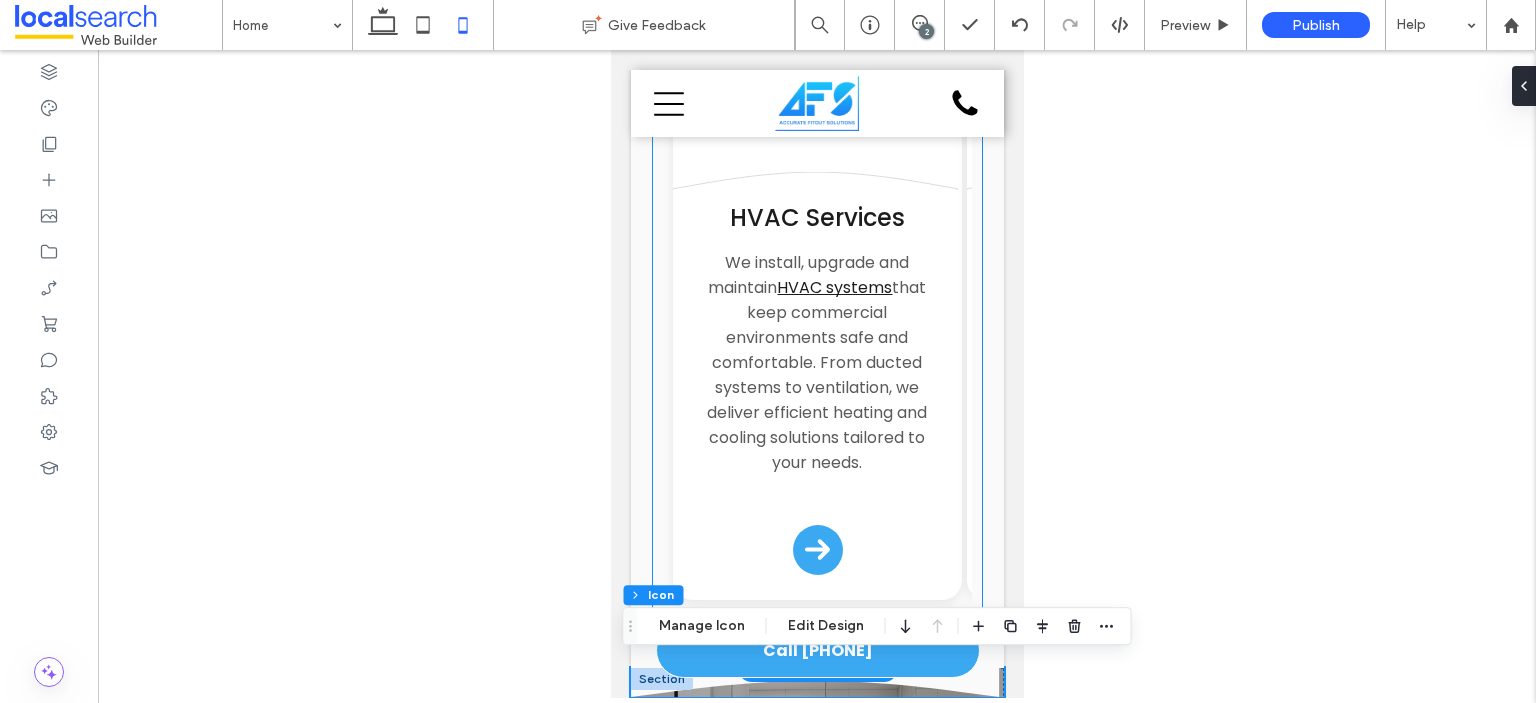 scroll, scrollTop: 3524, scrollLeft: 0, axis: vertical 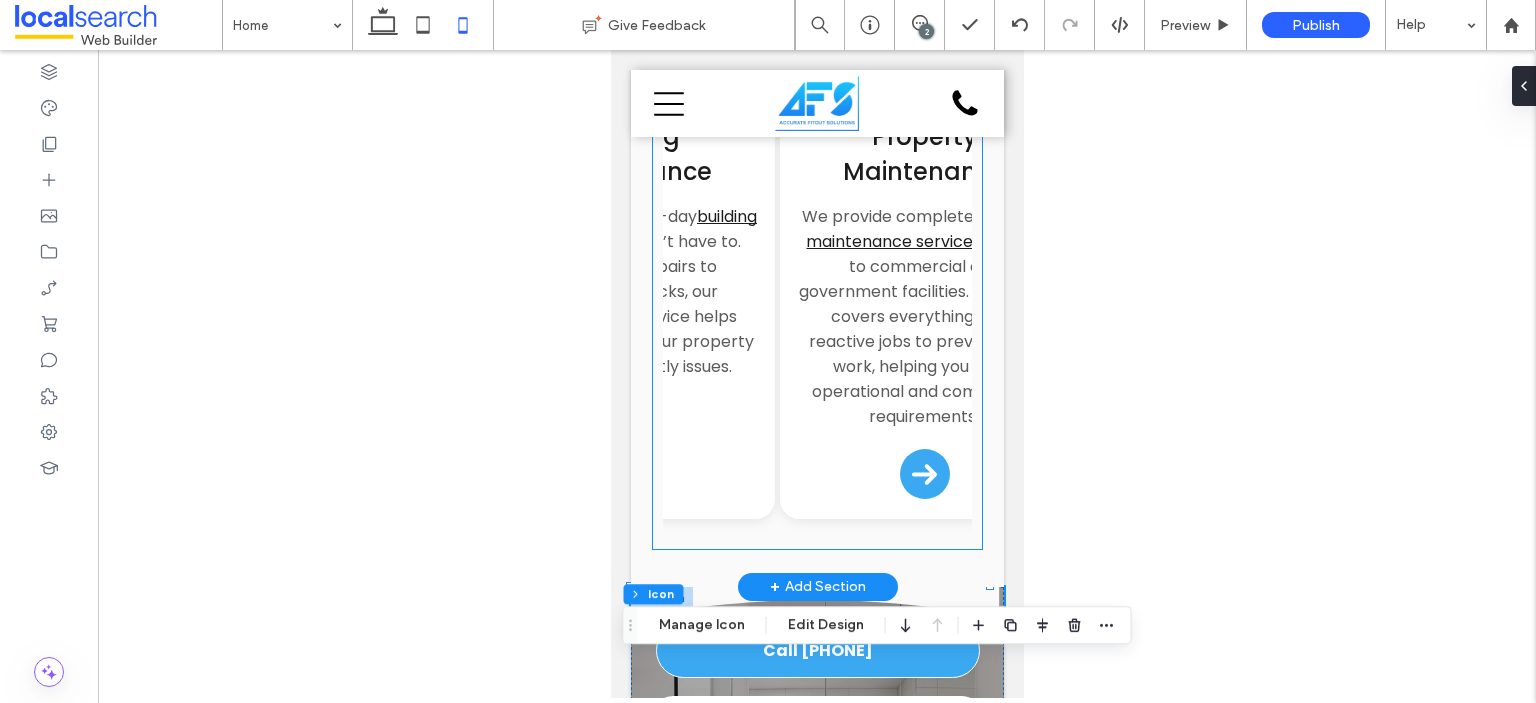 click on "Property Maintenance
We provide complete  property maintenance services  tailored to commercial and government facilities. Our team covers everything from reactive jobs to preventative work, helping you meet operational and compliance requirements.
Arrow Icon" at bounding box center (923, 314) 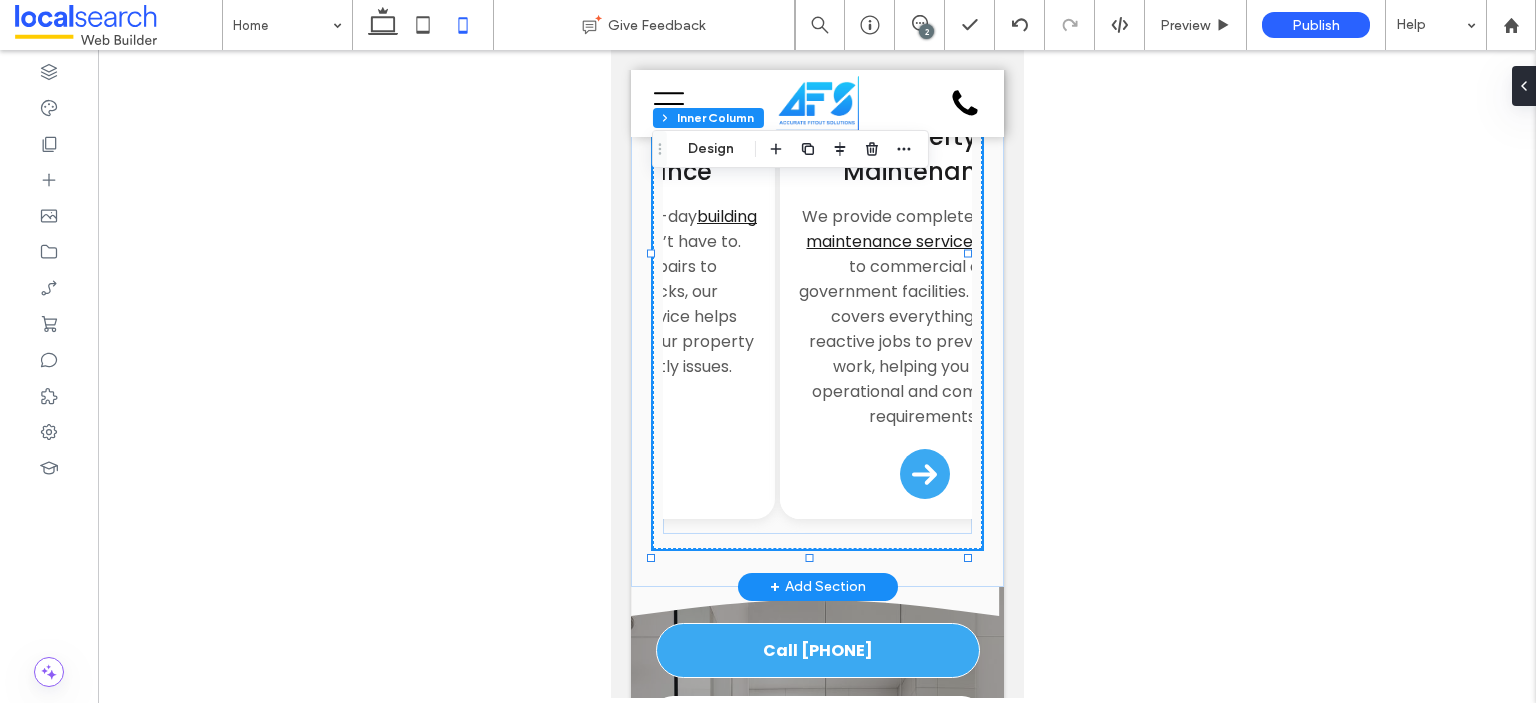 click on "Property Maintenance
We provide complete  property maintenance services  tailored to commercial and government facilities. Our team covers everything from reactive jobs to preventative work, helping you meet operational and compliance requirements.
Arrow Icon" at bounding box center [923, 314] 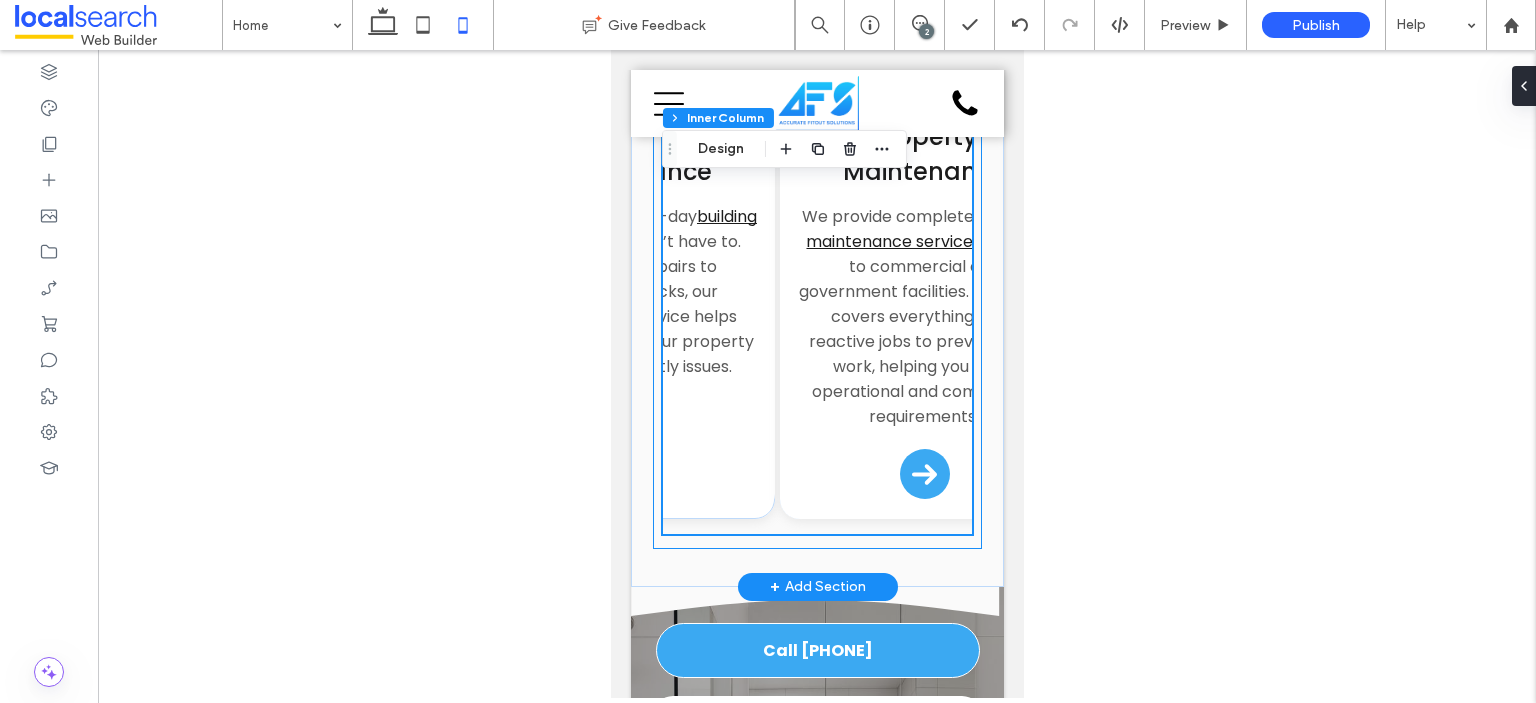 click on "Property Maintenance
We provide complete  property maintenance services  tailored to commercial and government facilities. Our team covers everything from reactive jobs to preventative work, helping you meet operational and compliance requirements.
Arrow Icon" at bounding box center (923, 314) 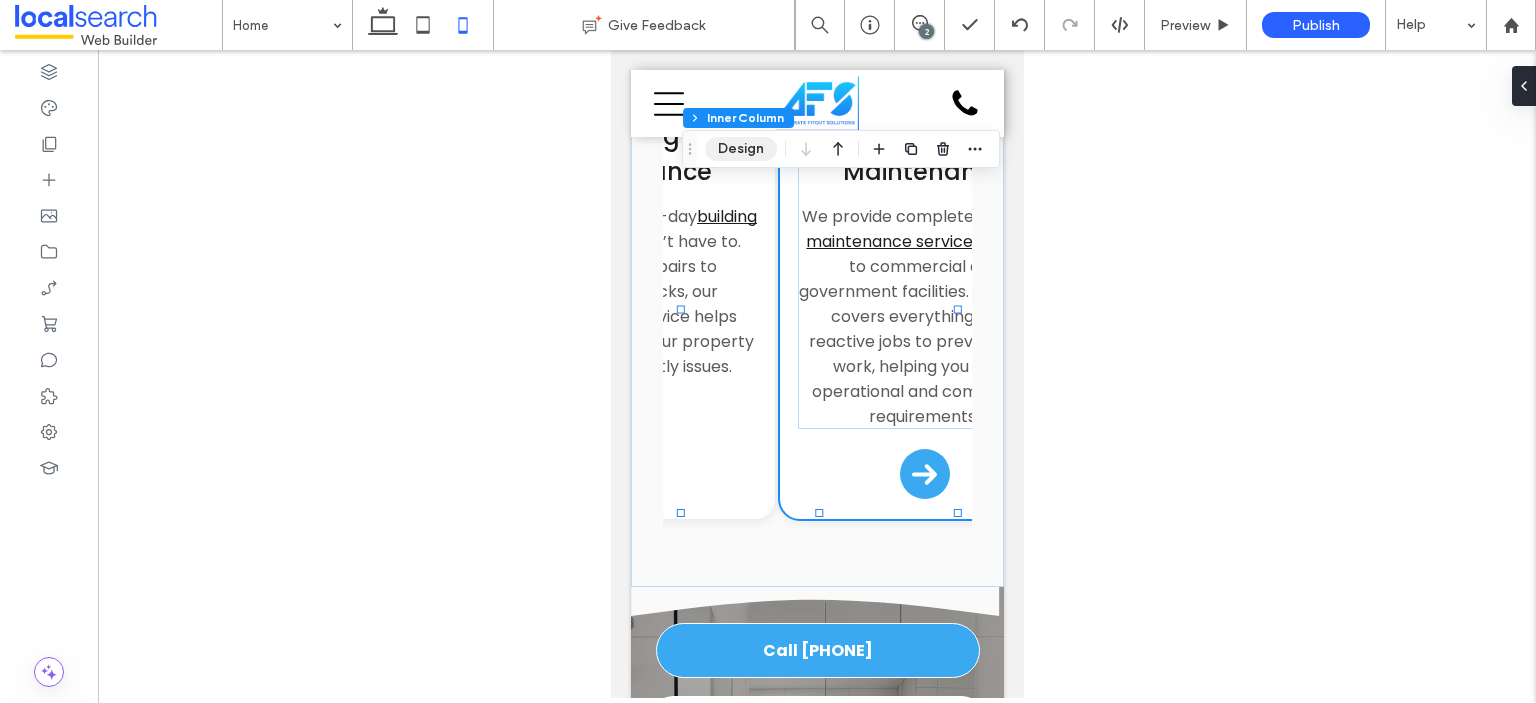 click on "Design" at bounding box center [741, 149] 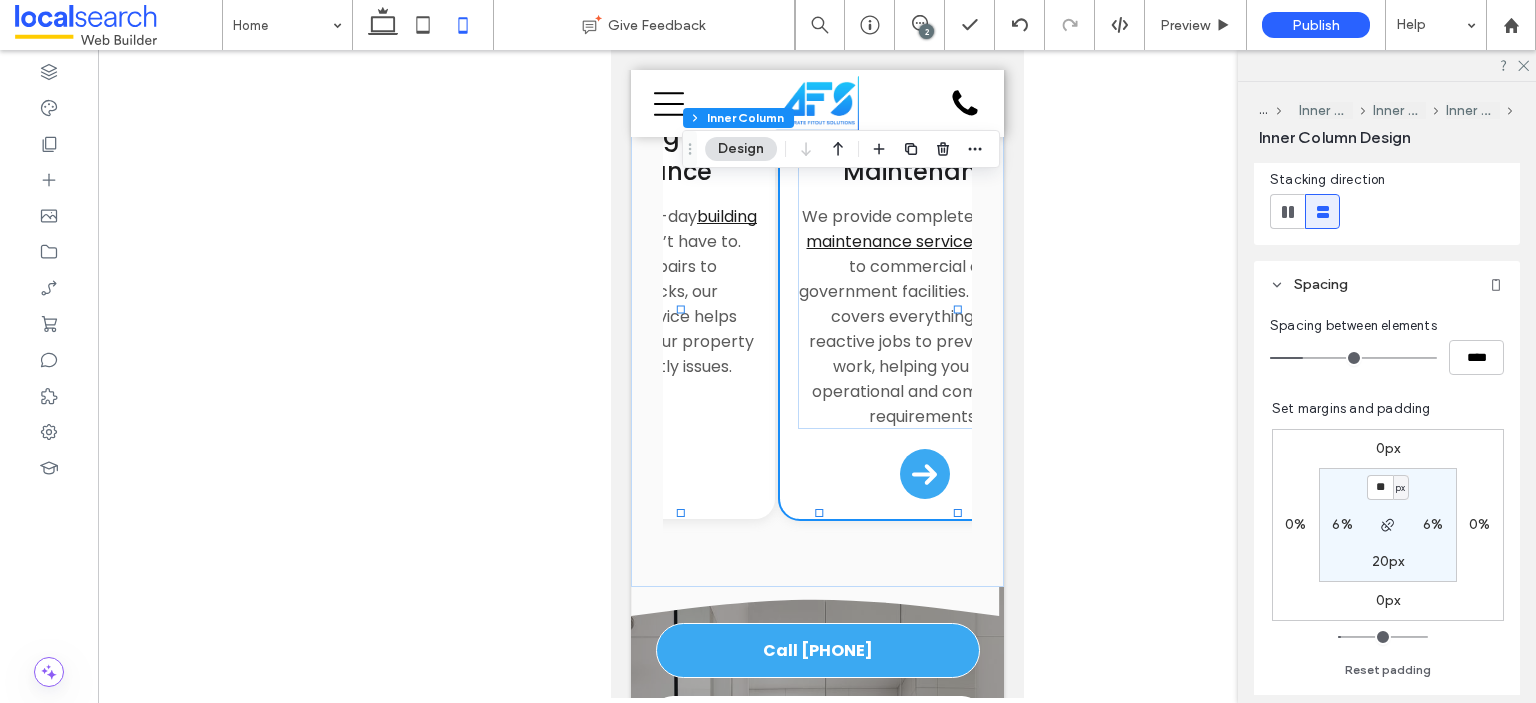 scroll, scrollTop: 855, scrollLeft: 0, axis: vertical 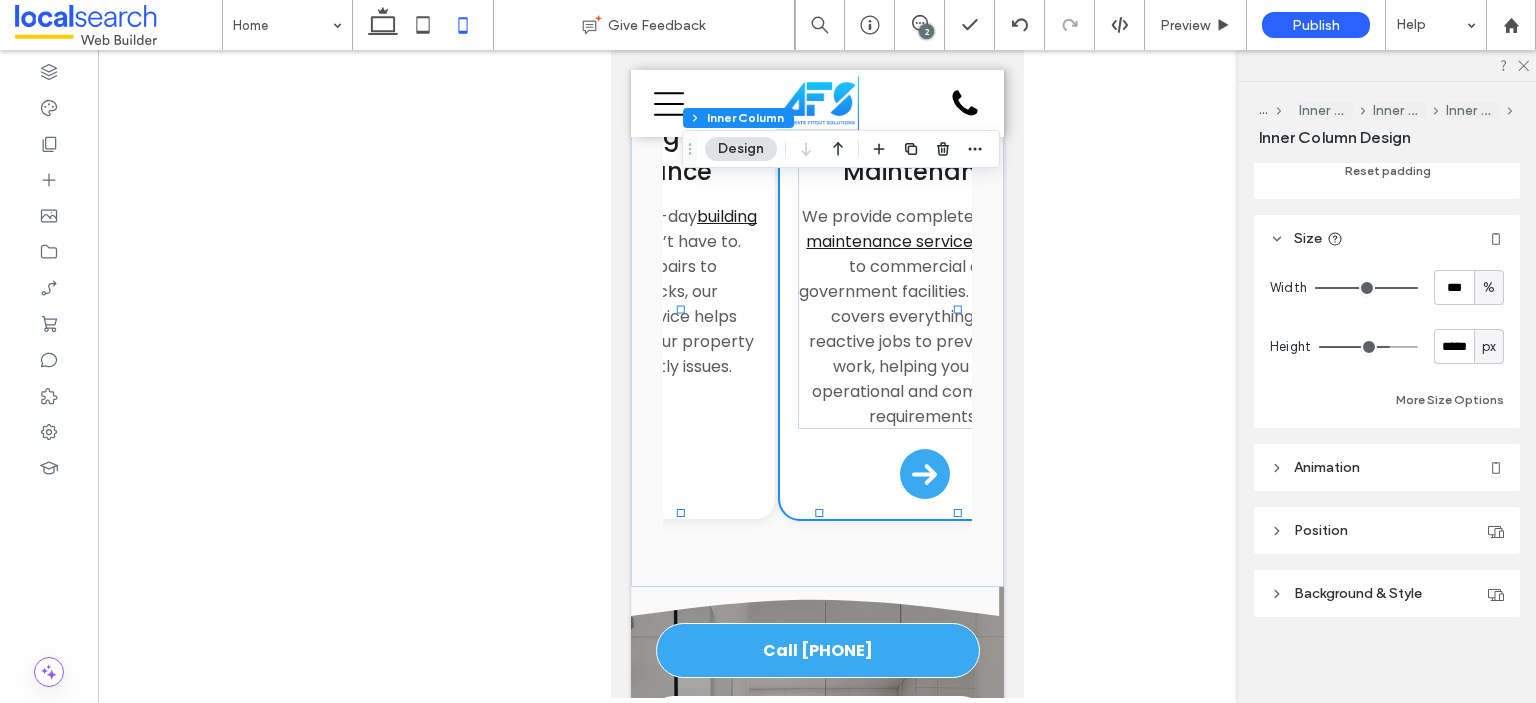 click on "px" at bounding box center (1489, 347) 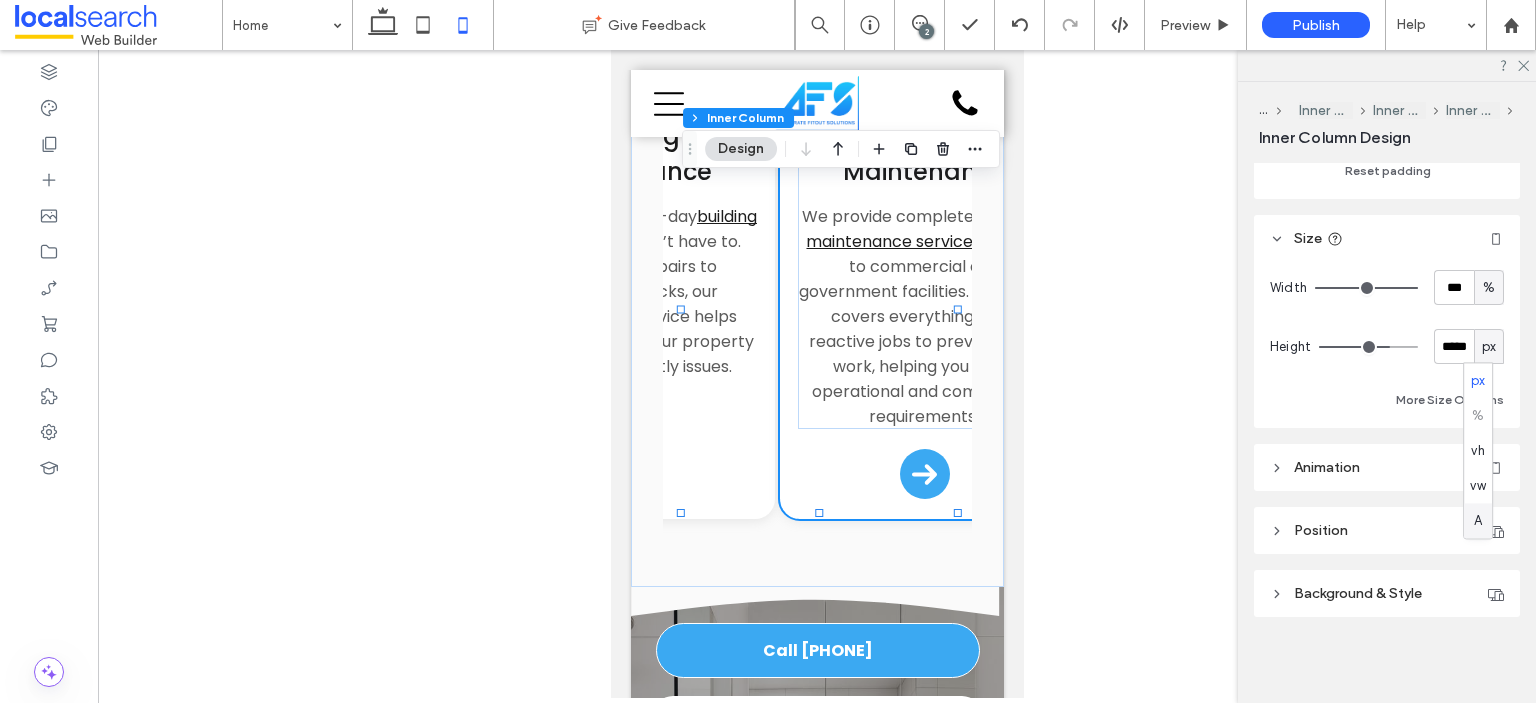 click on "A" at bounding box center [1478, 520] 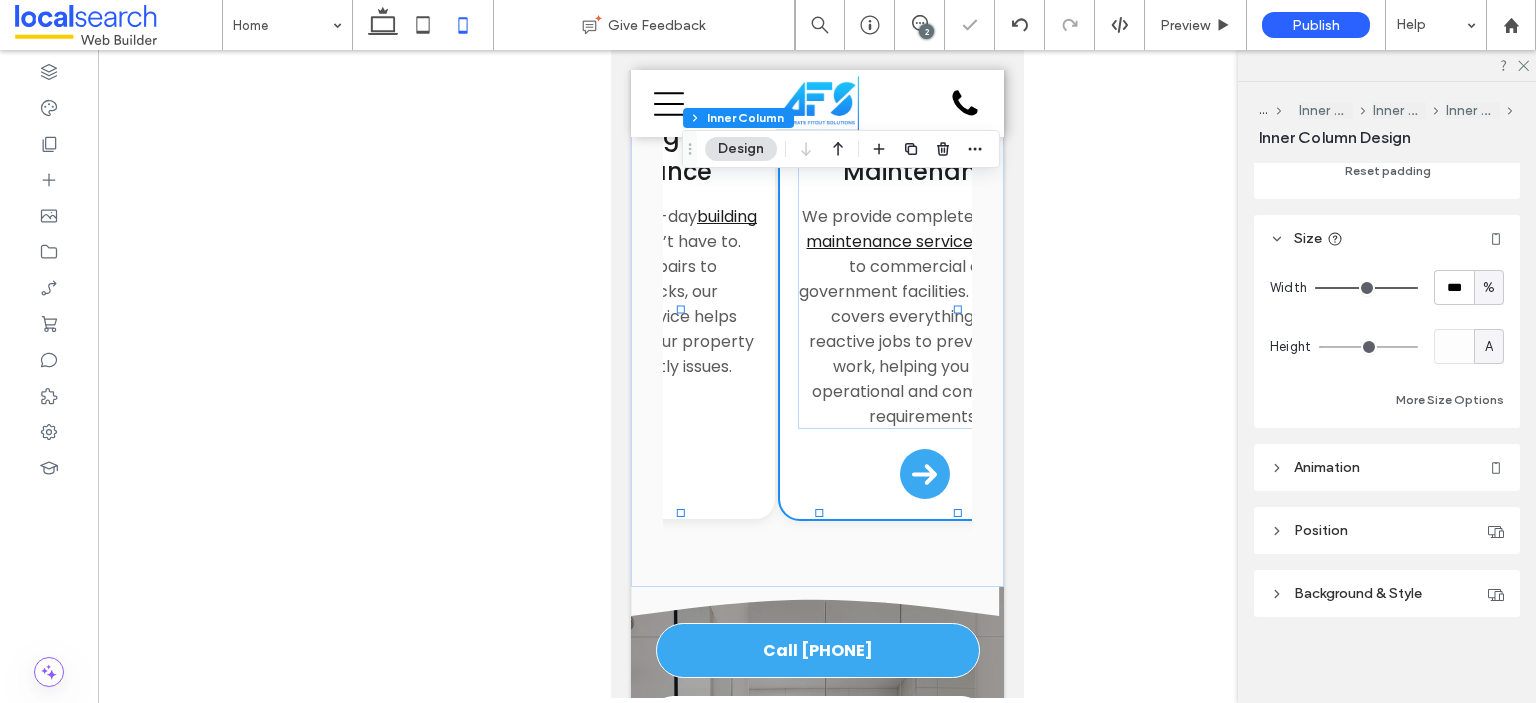 click on "A" at bounding box center [1489, 347] 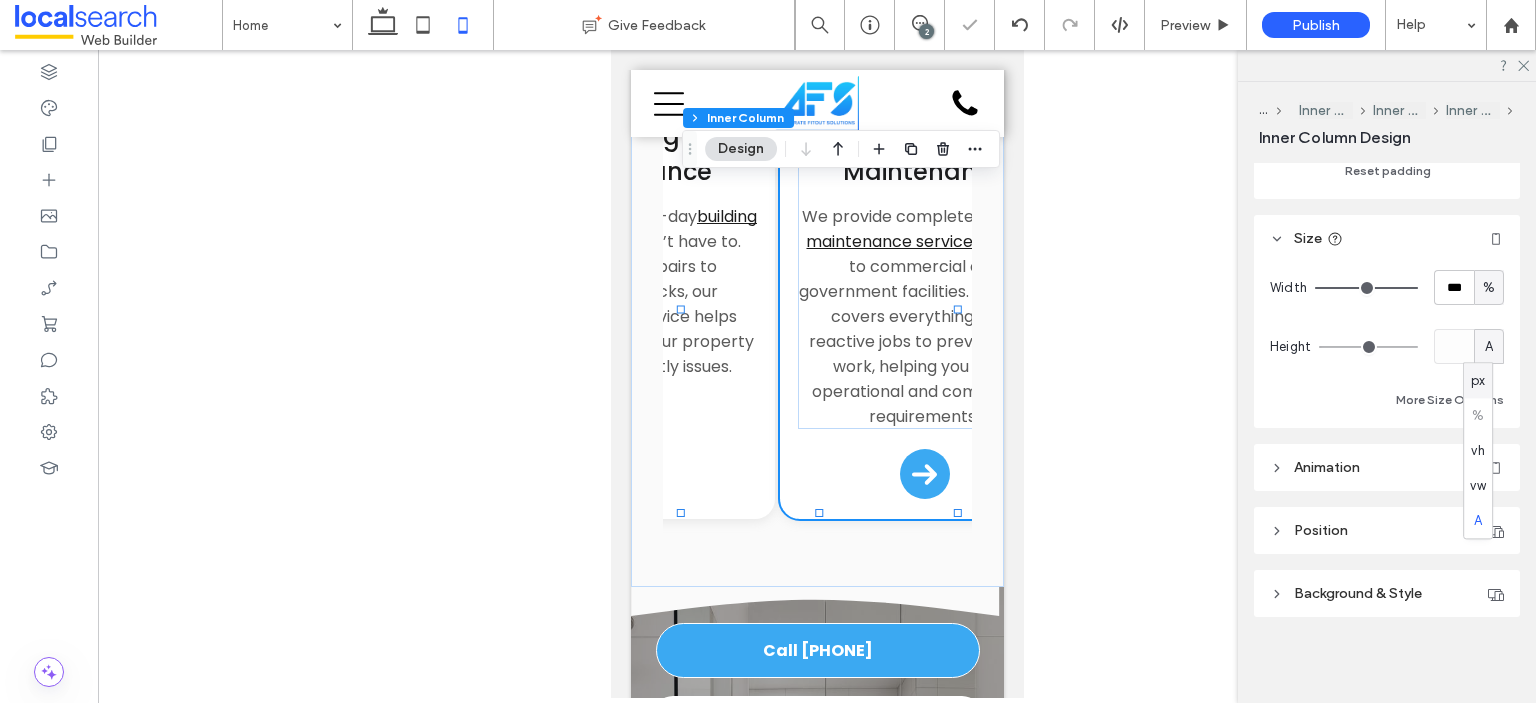 click on "px" at bounding box center [1478, 381] 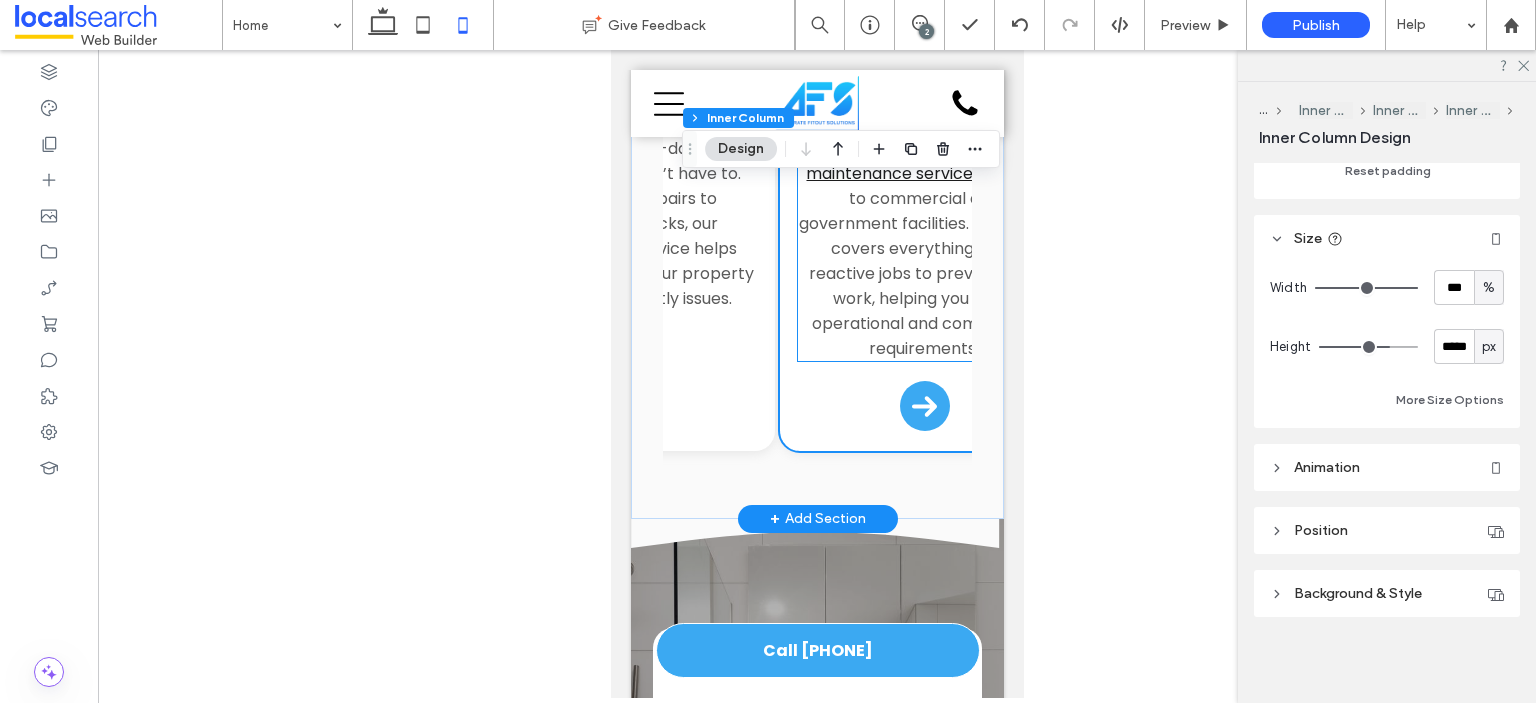 scroll, scrollTop: 3624, scrollLeft: 0, axis: vertical 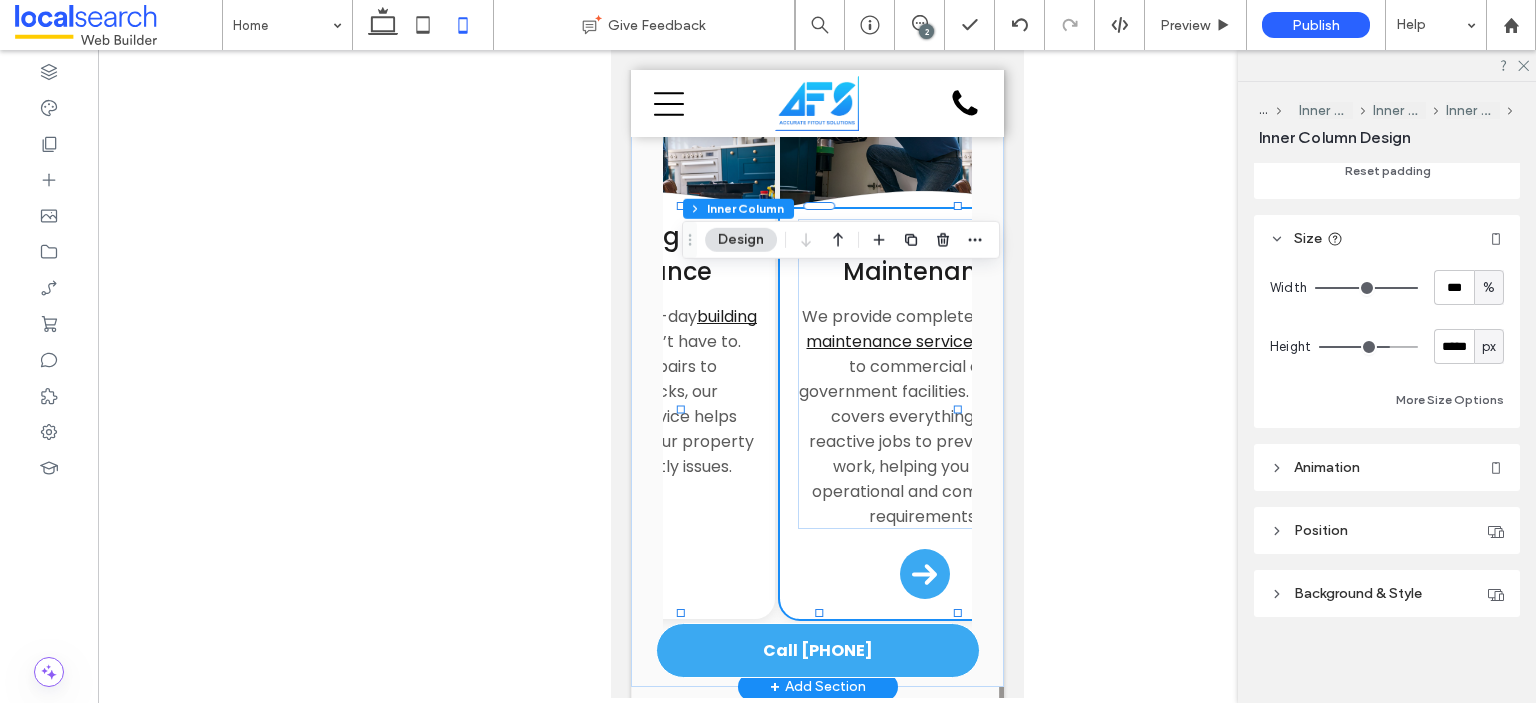 click on "Button
.cls-1-1132603790-1132603790 {
fill: none;
stroke: #000;
}
HVAC Services
We install, upgrade and maintain  HVAC systems  that keep commercial environments safe and comfortable. From ducted systems to ventilation, we deliver efficient heating and cooling solutions tailored to your needs.
Arrow Icon
Button
.cls-1-1132603790-1132603790 {
fill: none;
stroke: #000;
}
Partitioning & Facade
Our team creates functional, professional spaces with custom  partitioning and façade solutions . Whether you’re updating a retail space or fitting out offices, we provide finishes that look great and perform well.
Arrow Icon" at bounding box center (816, 350) 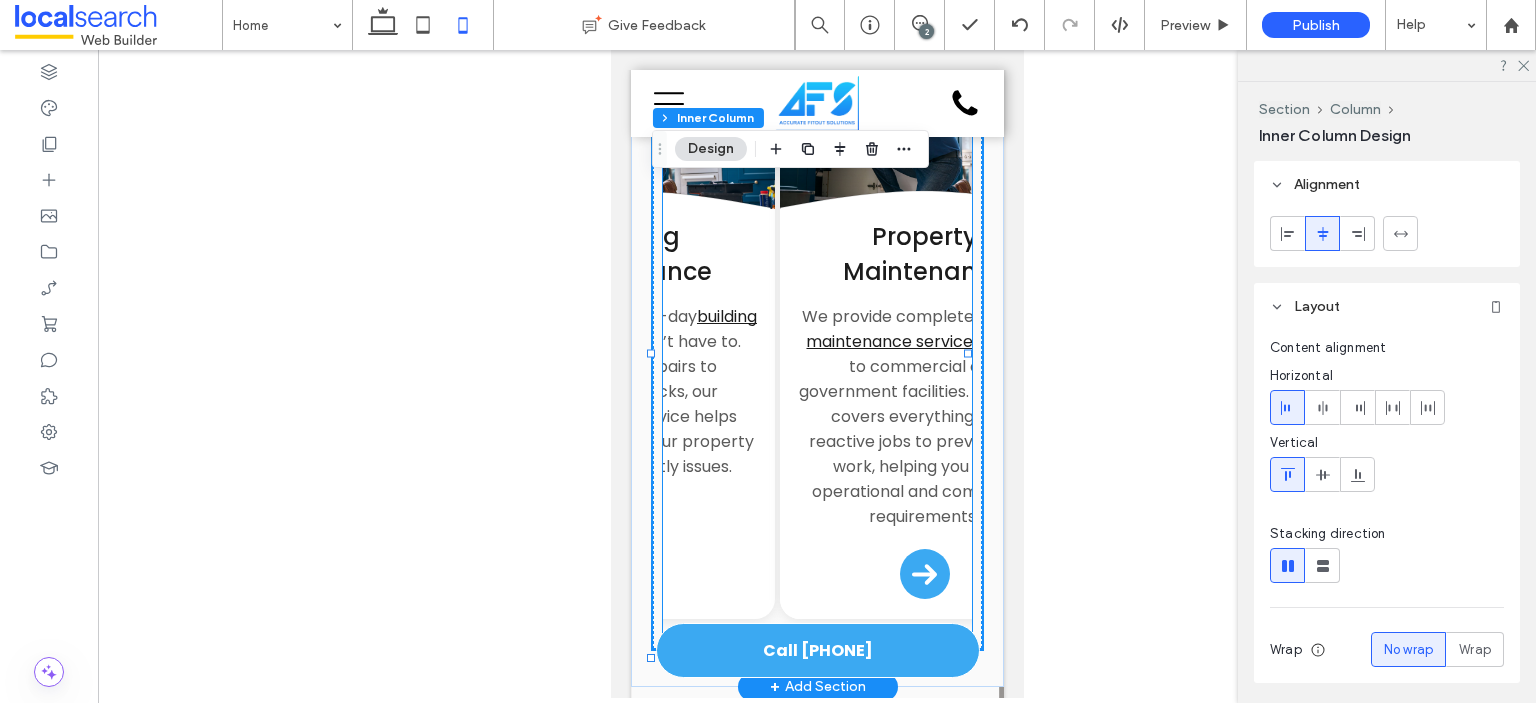 click on "Property Maintenance
We provide complete  property maintenance services  tailored to commercial and government facilities. Our team covers everything from reactive jobs to preventative work, helping you meet operational and compliance requirements.
Arrow Icon" at bounding box center (923, 414) 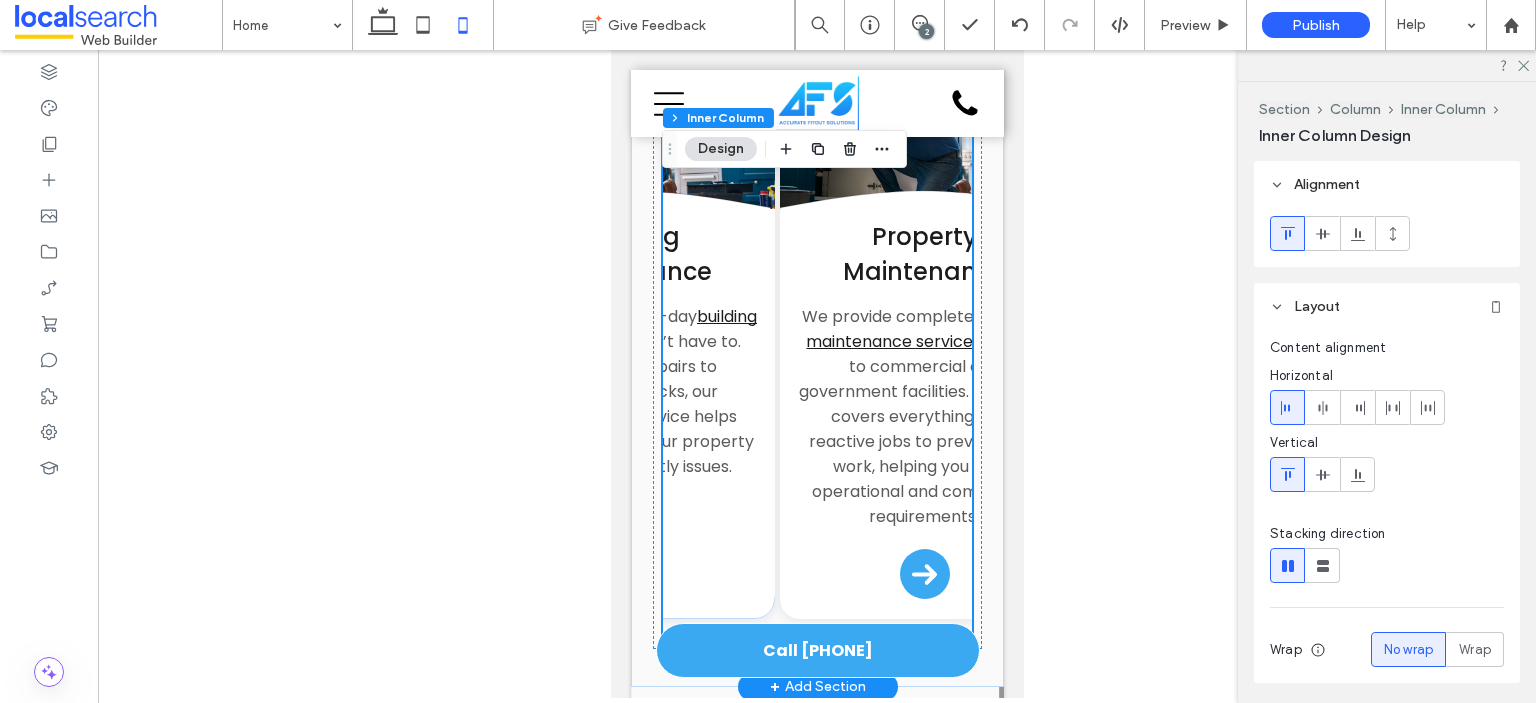 click on "Property Maintenance
We provide complete  property maintenance services  tailored to commercial and government facilities. Our team covers everything from reactive jobs to preventative work, helping you meet operational and compliance requirements.
Arrow Icon" at bounding box center (923, 414) 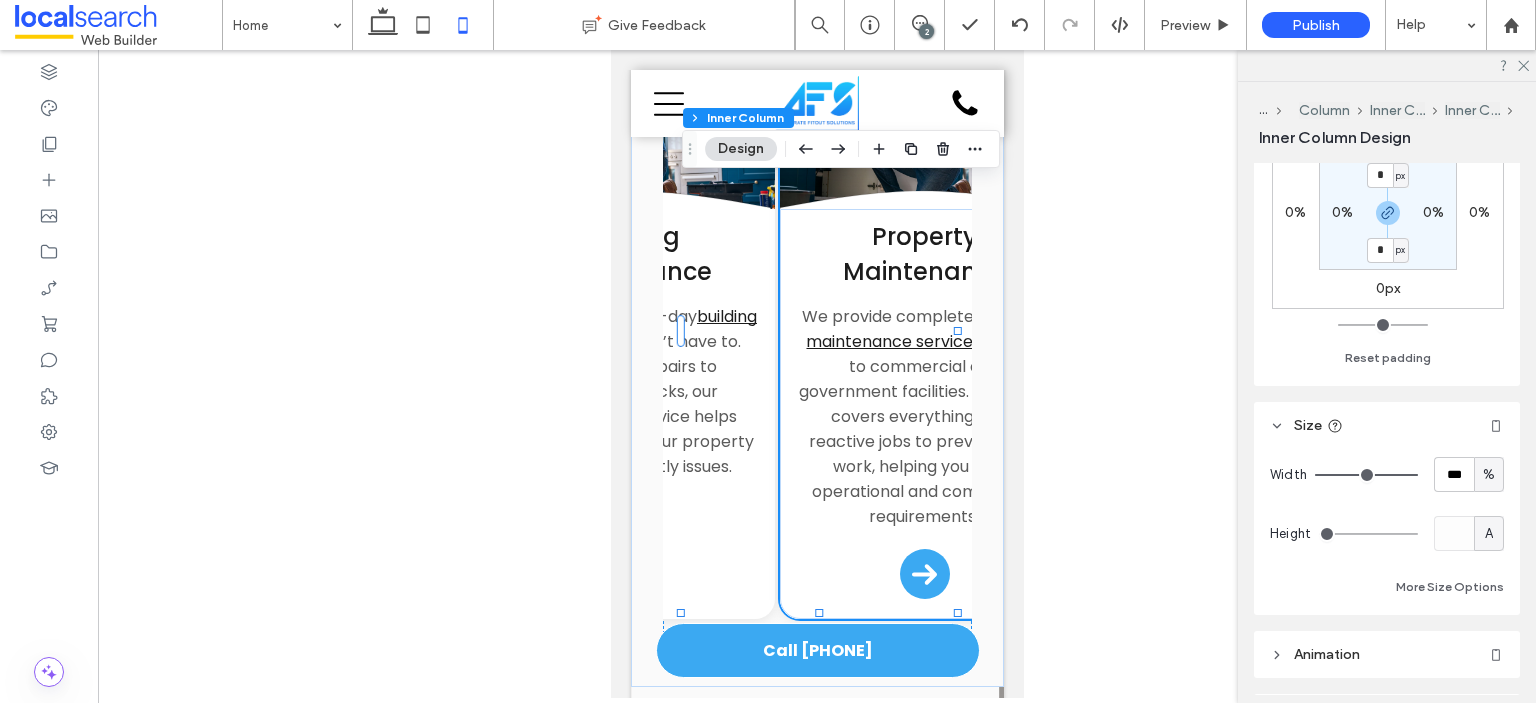 scroll, scrollTop: 700, scrollLeft: 0, axis: vertical 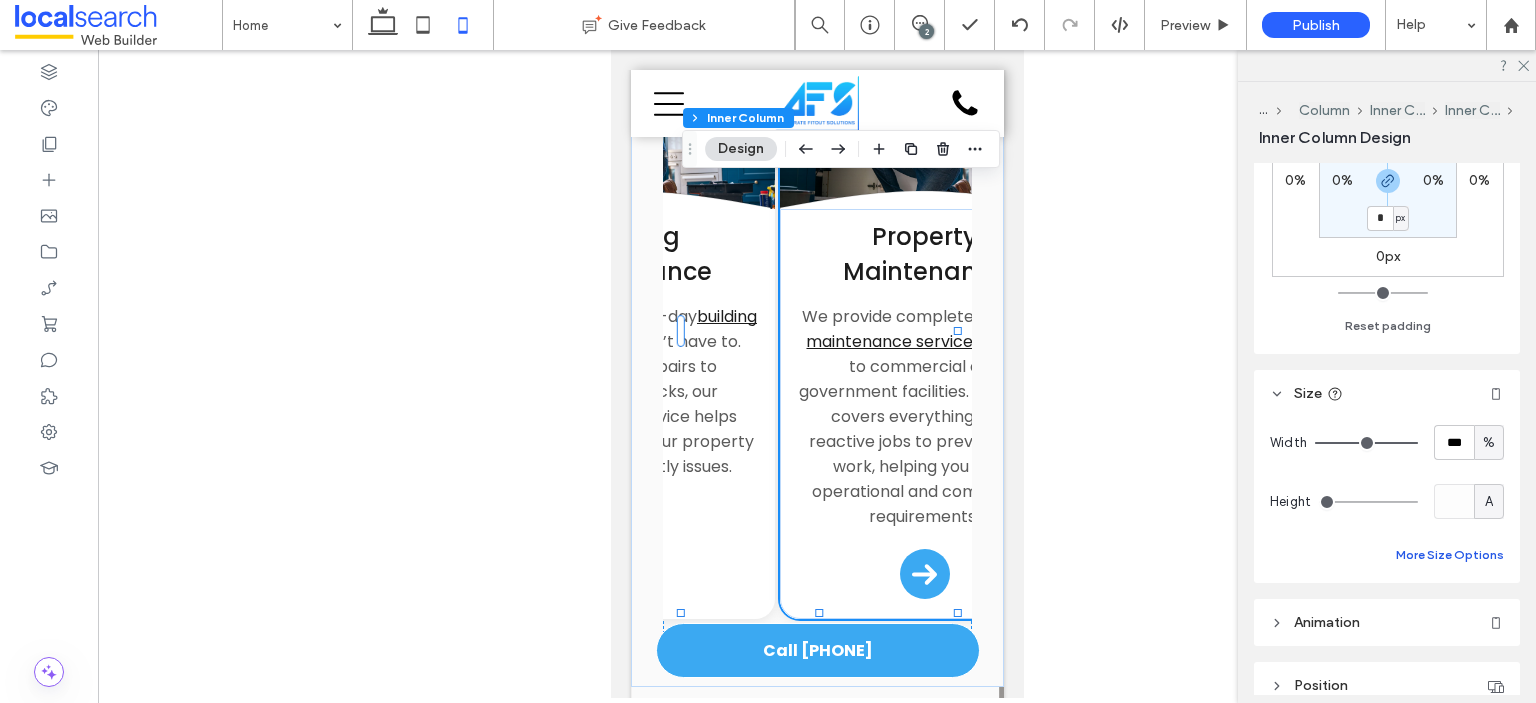 click on "More Size Options" at bounding box center (1450, 555) 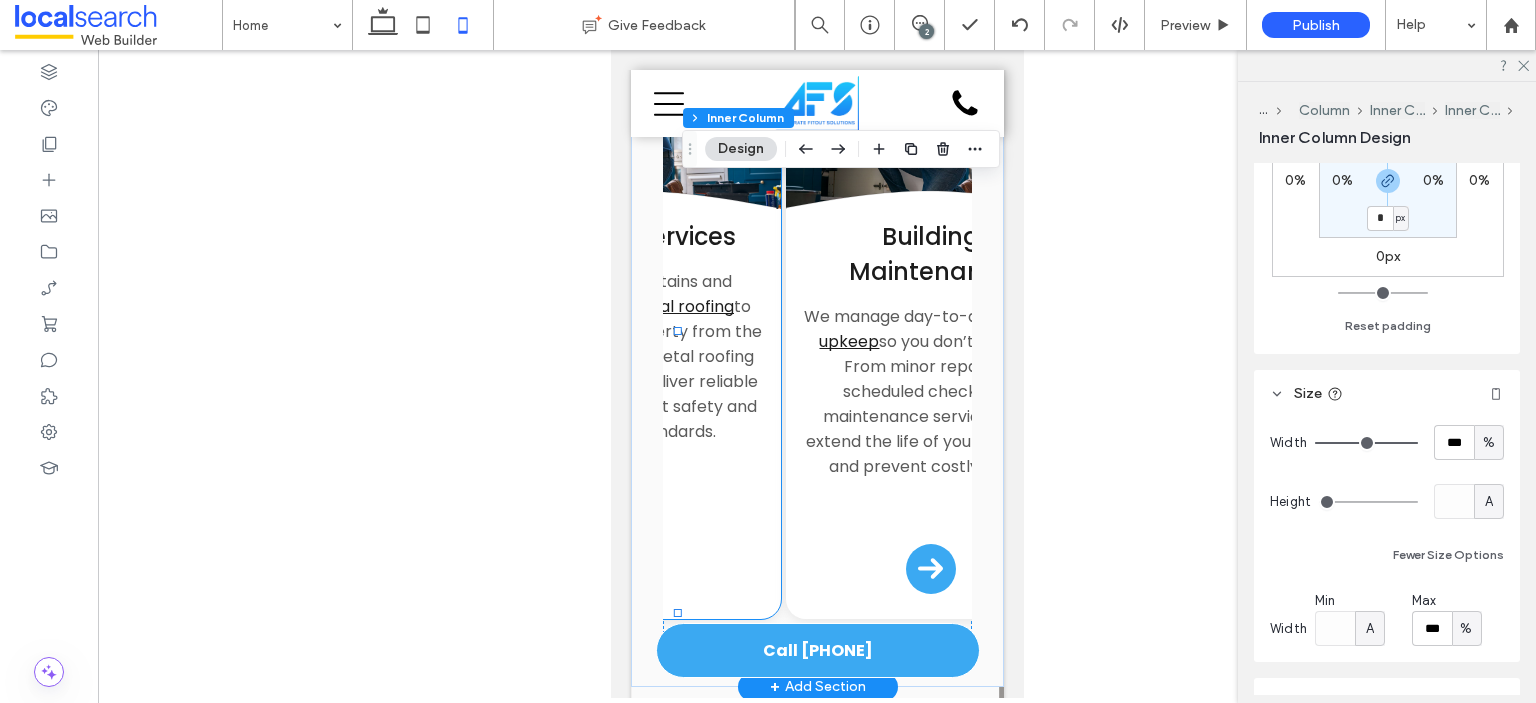 scroll, scrollTop: 0, scrollLeft: 1391, axis: horizontal 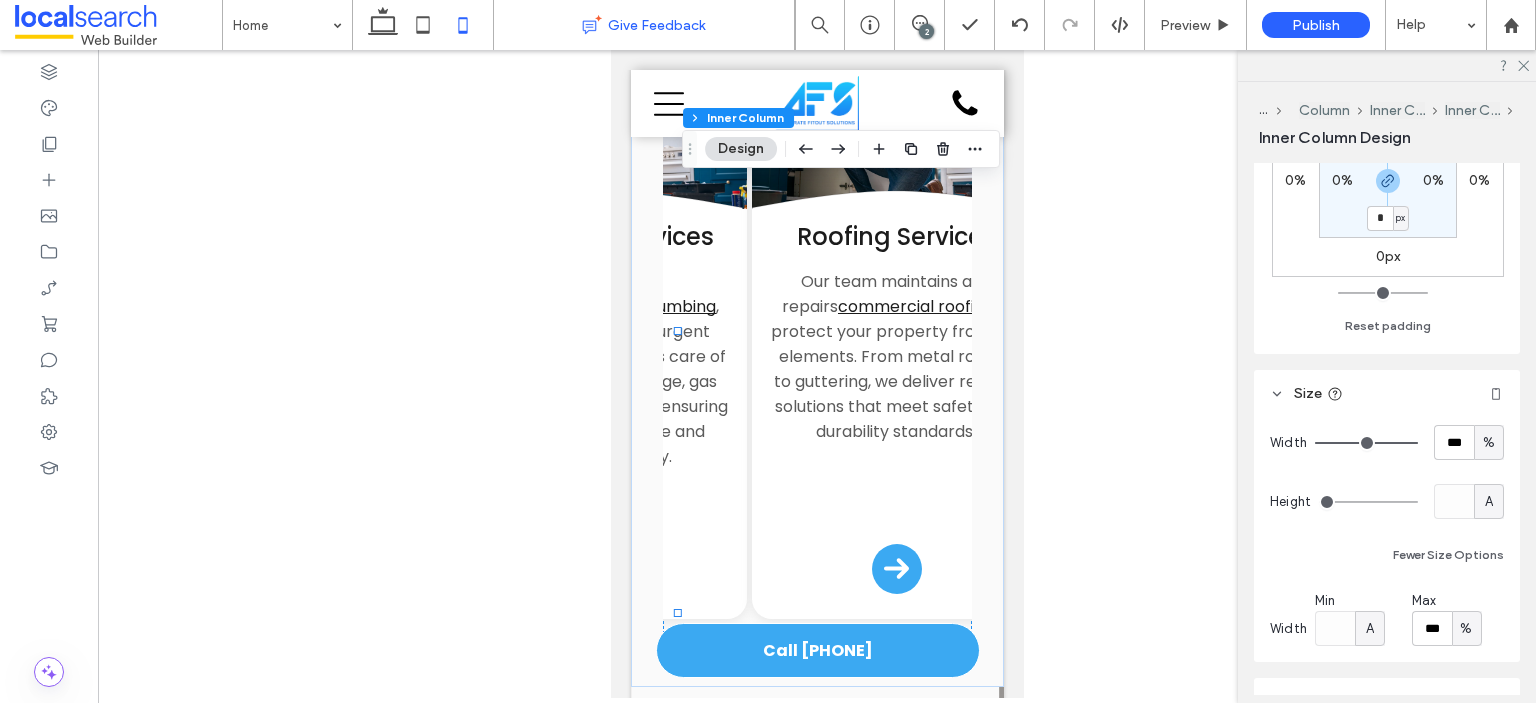 type 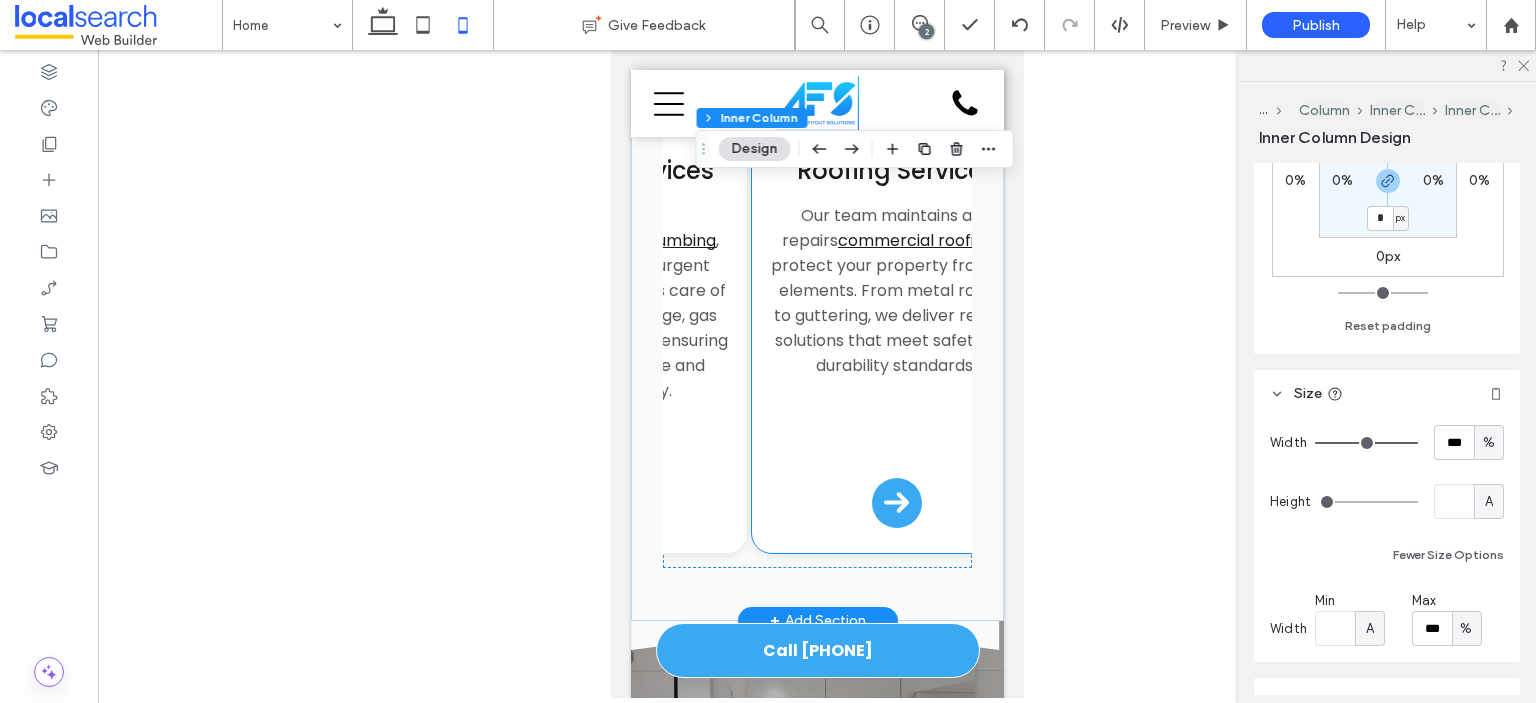 scroll, scrollTop: 3524, scrollLeft: 0, axis: vertical 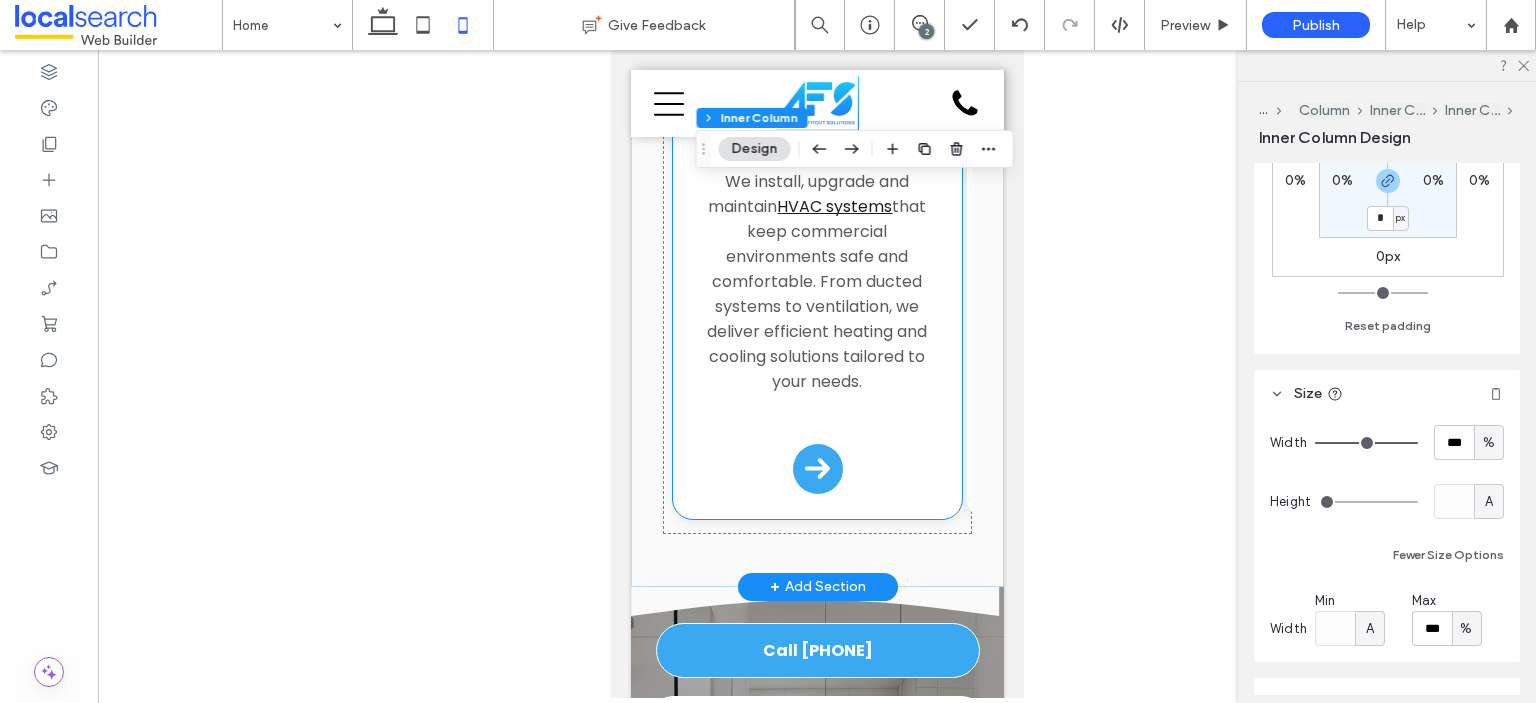 click on "HVAC Services
We install, upgrade and maintain  HVAC systems  that keep commercial environments safe and comfortable. From ducted systems to ventilation, we deliver efficient heating and cooling solutions tailored to your needs.
Arrow Icon" at bounding box center [816, 311] 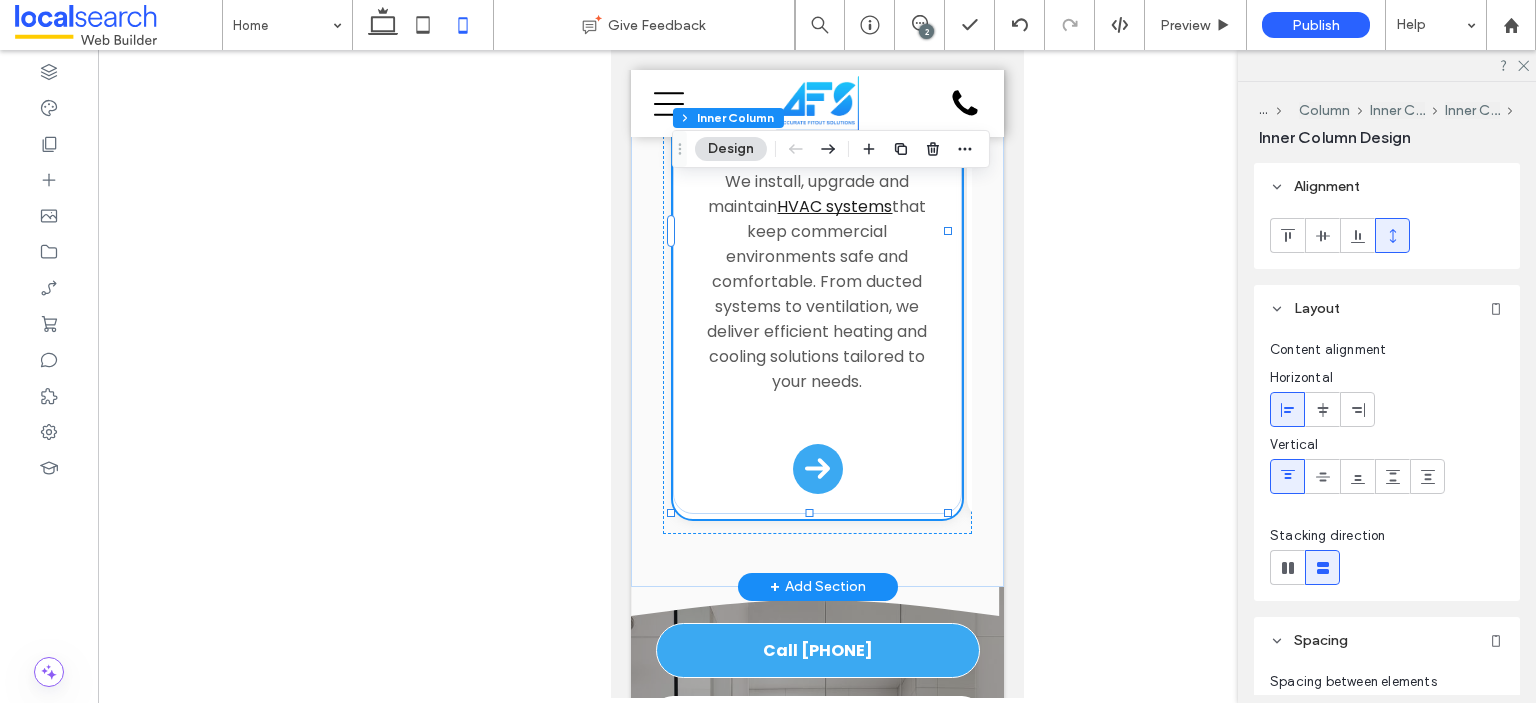 click on "HVAC Services
We install, upgrade and maintain  HVAC systems  that keep commercial environments safe and comfortable. From ducted systems to ventilation, we deliver efficient heating and cooling solutions tailored to your needs.
Arrow Icon" at bounding box center [816, 311] 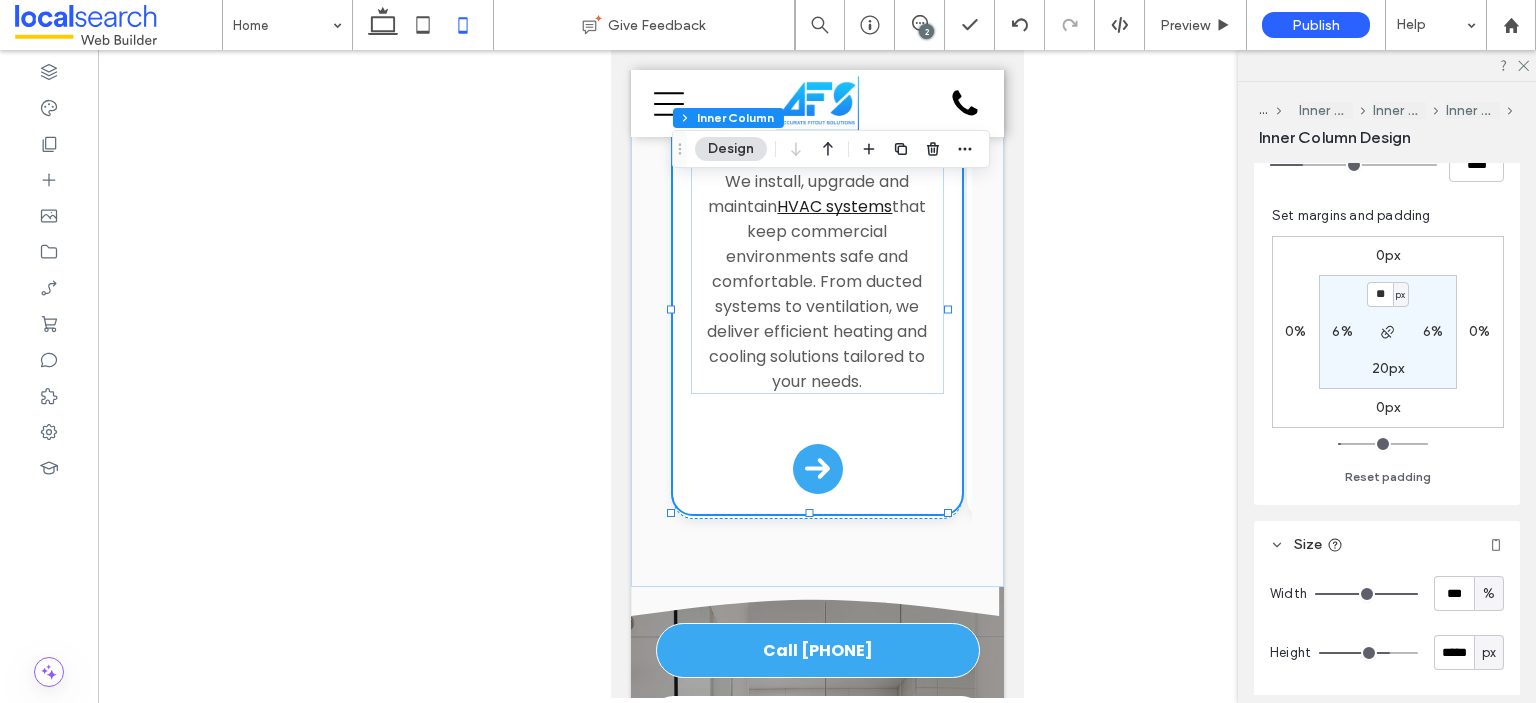 scroll, scrollTop: 855, scrollLeft: 0, axis: vertical 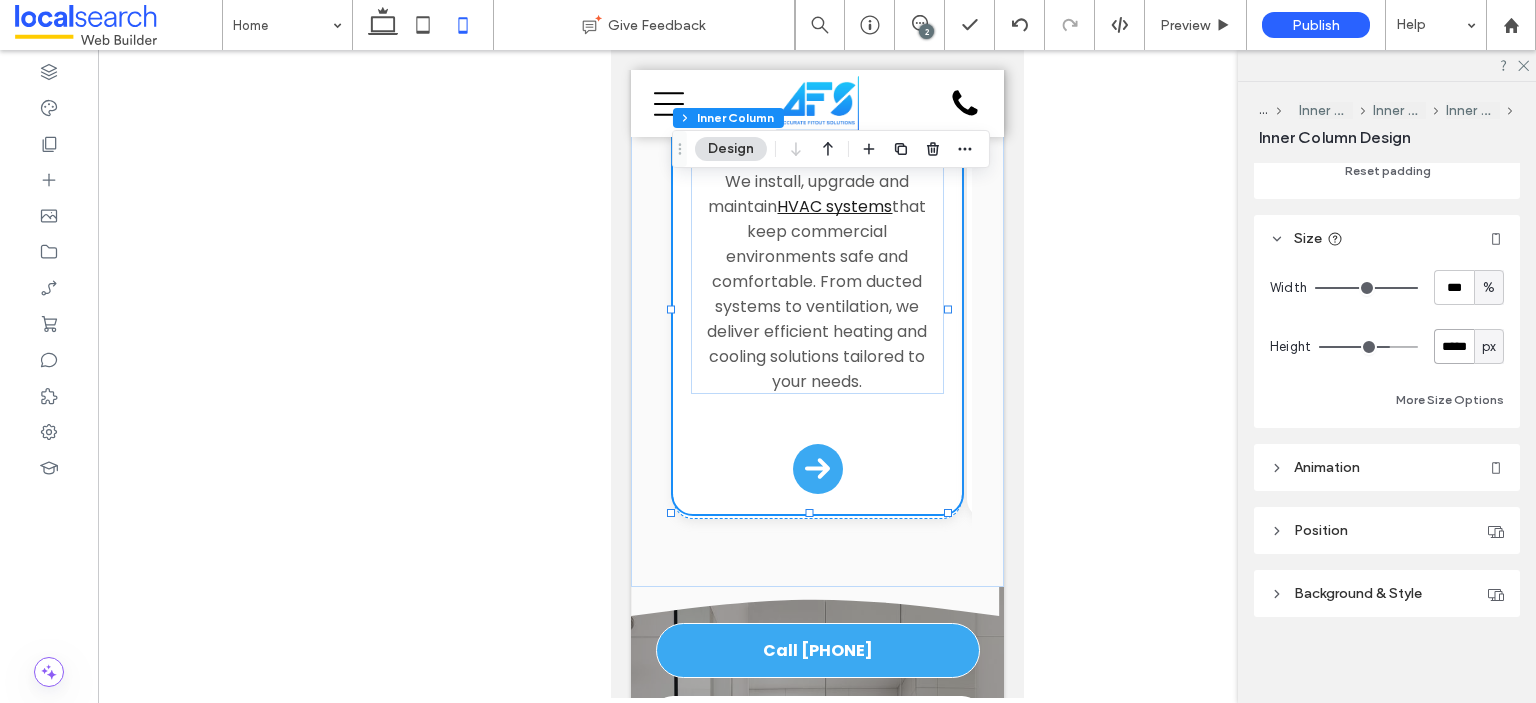 click on "*****" at bounding box center [1454, 346] 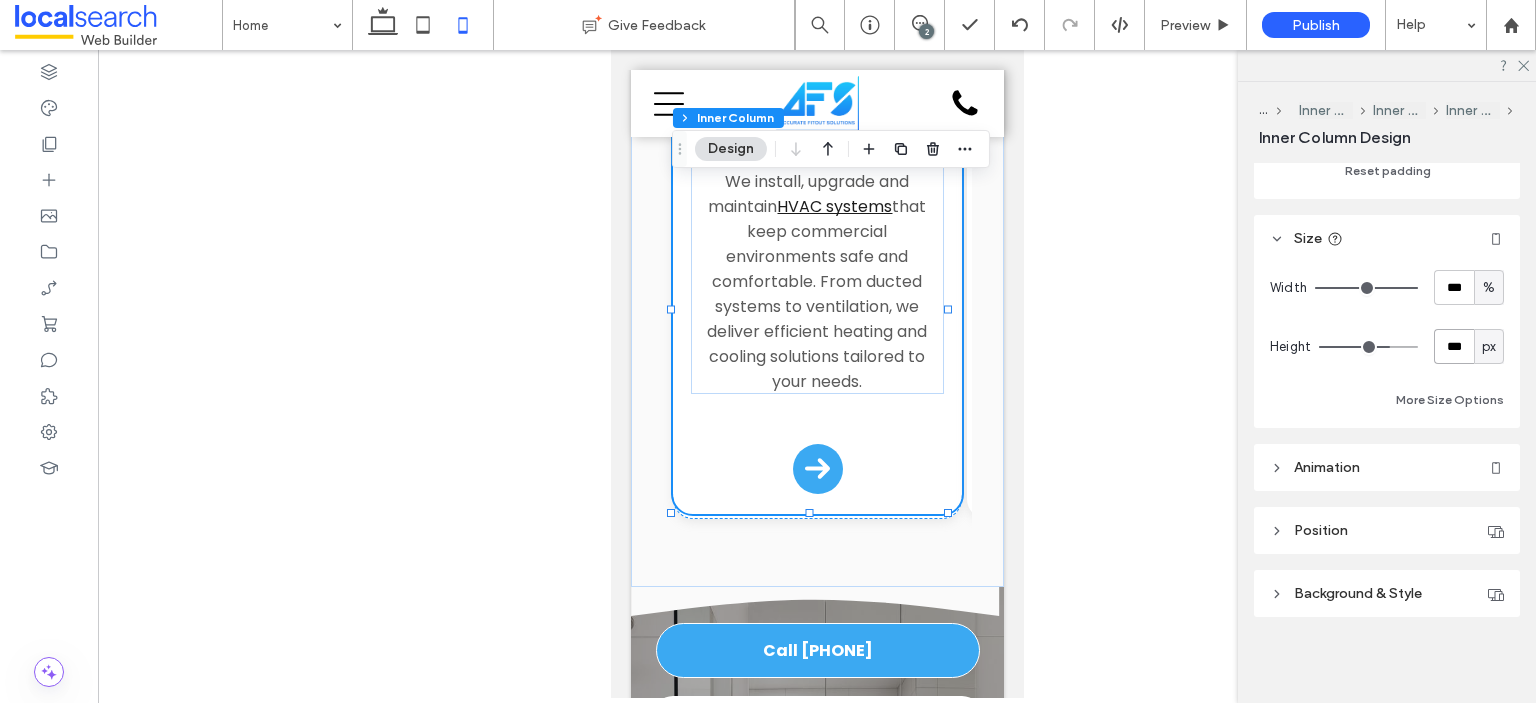 type on "***" 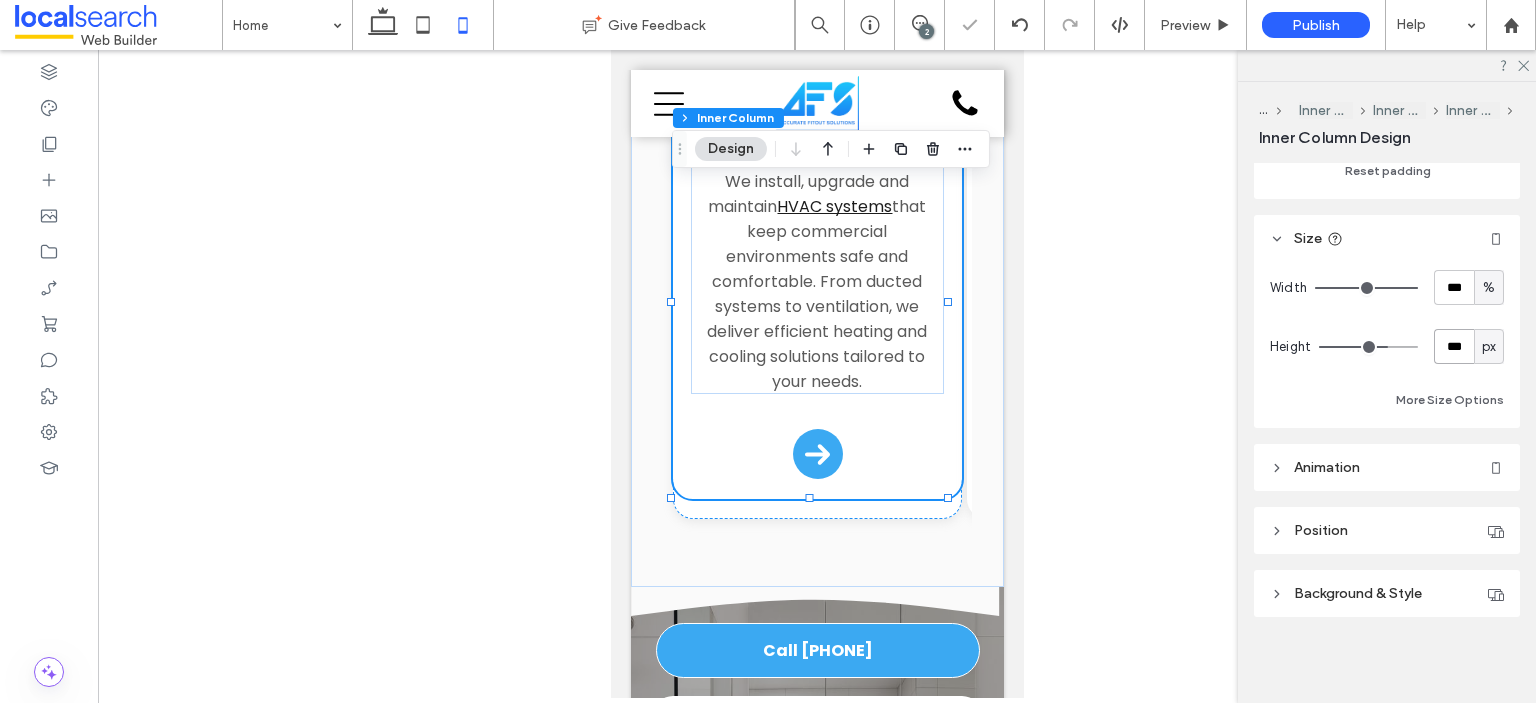 click on "***" at bounding box center (1454, 346) 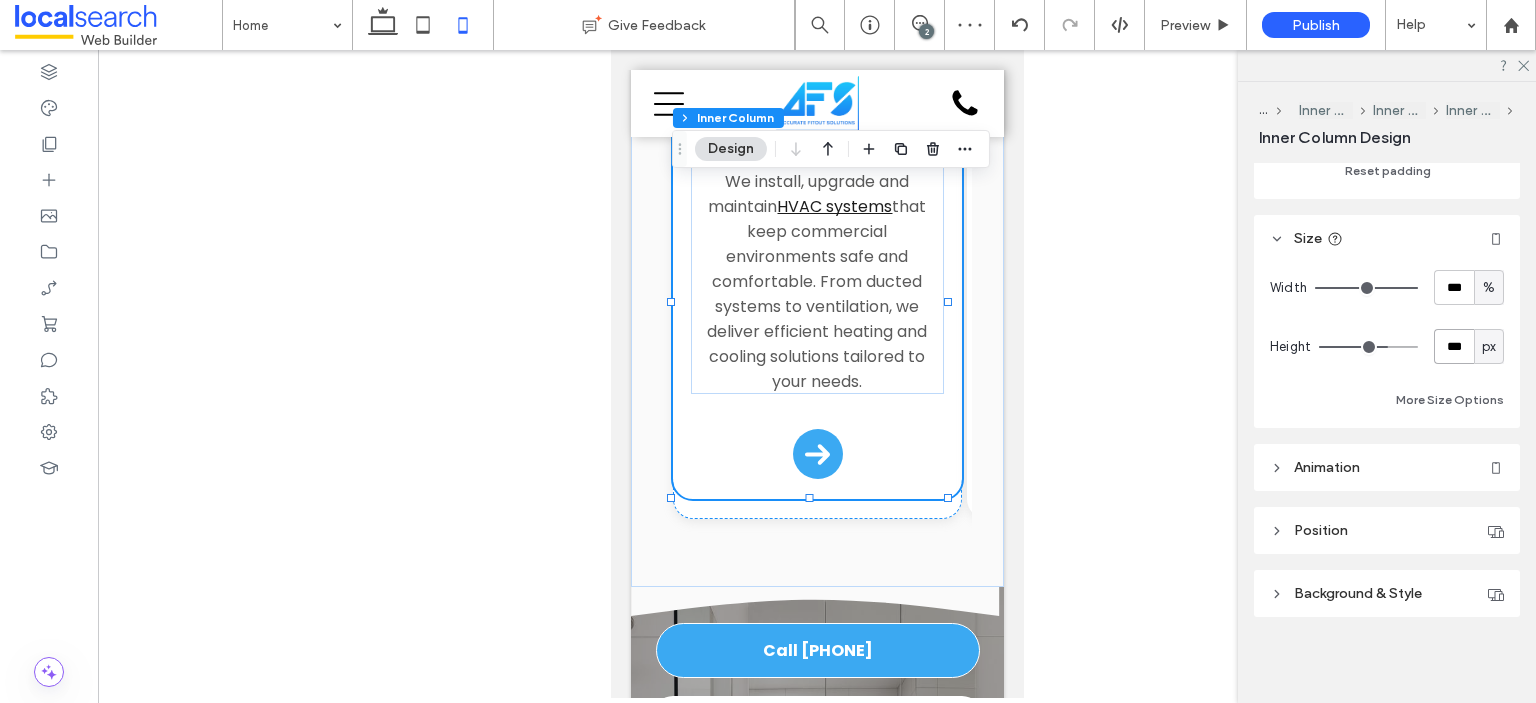 click on "***" at bounding box center [1454, 346] 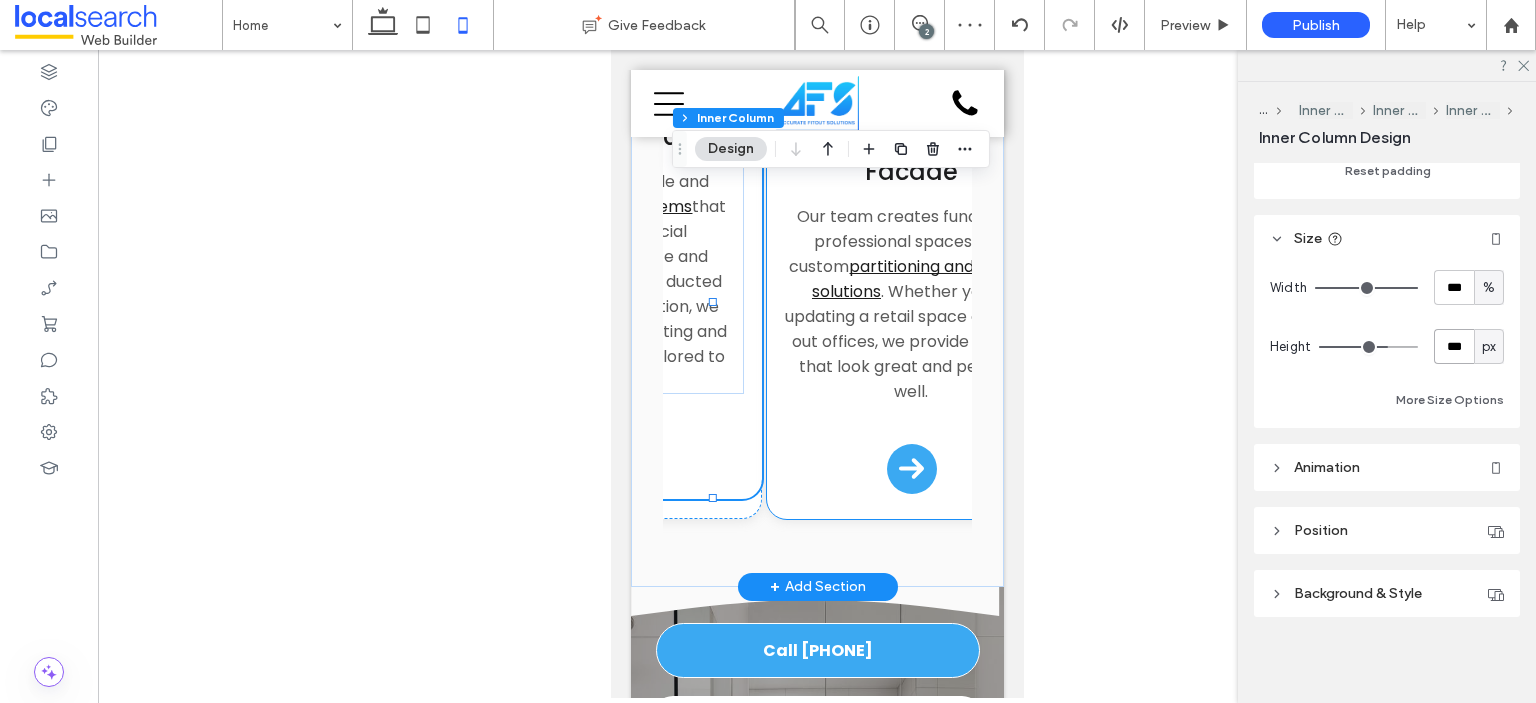 scroll, scrollTop: 0, scrollLeft: 270, axis: horizontal 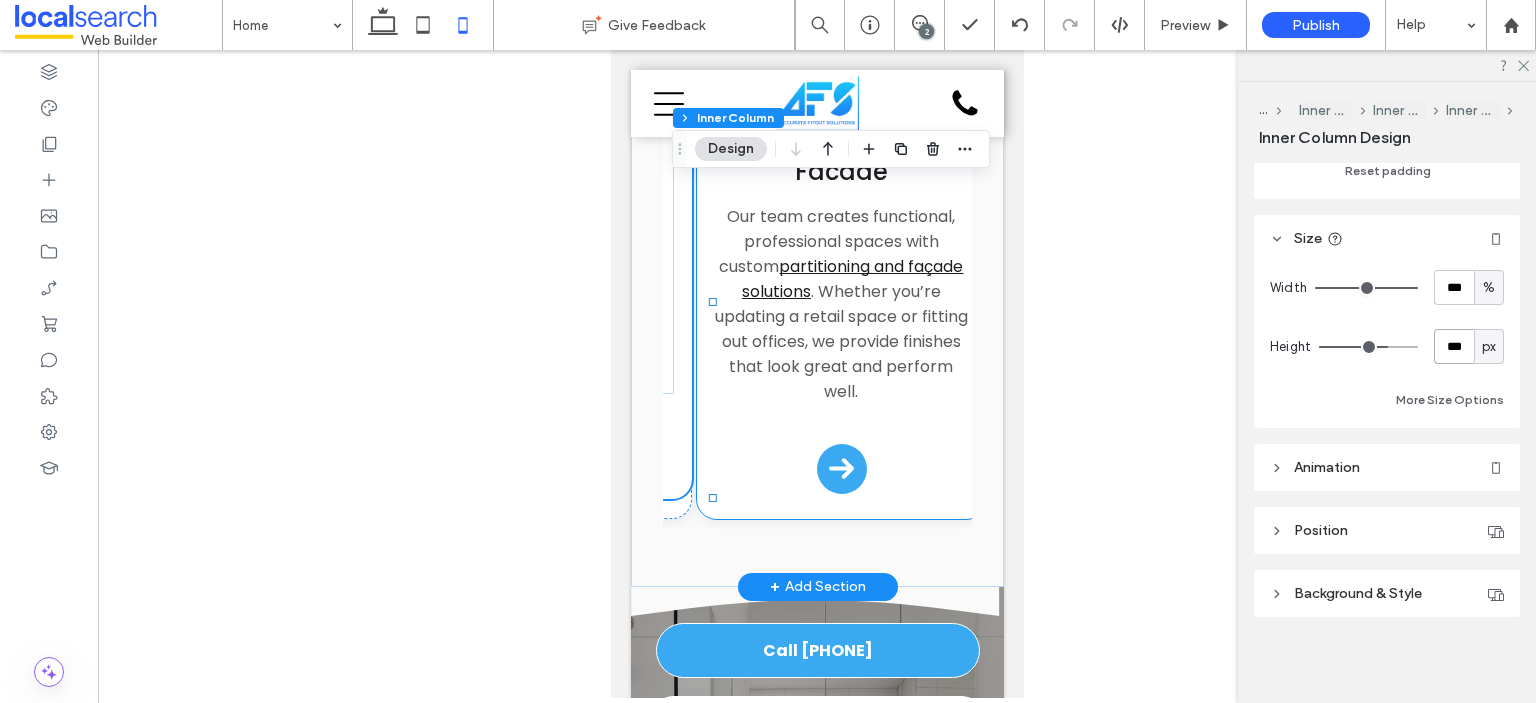 click on "Partitioning & Facade
Our team creates functional, professional spaces with custom  partitioning and façade solutions . Whether you’re updating a retail space or fitting out offices, we provide finishes that look great and perform well.
Arrow Icon" at bounding box center (840, 311) 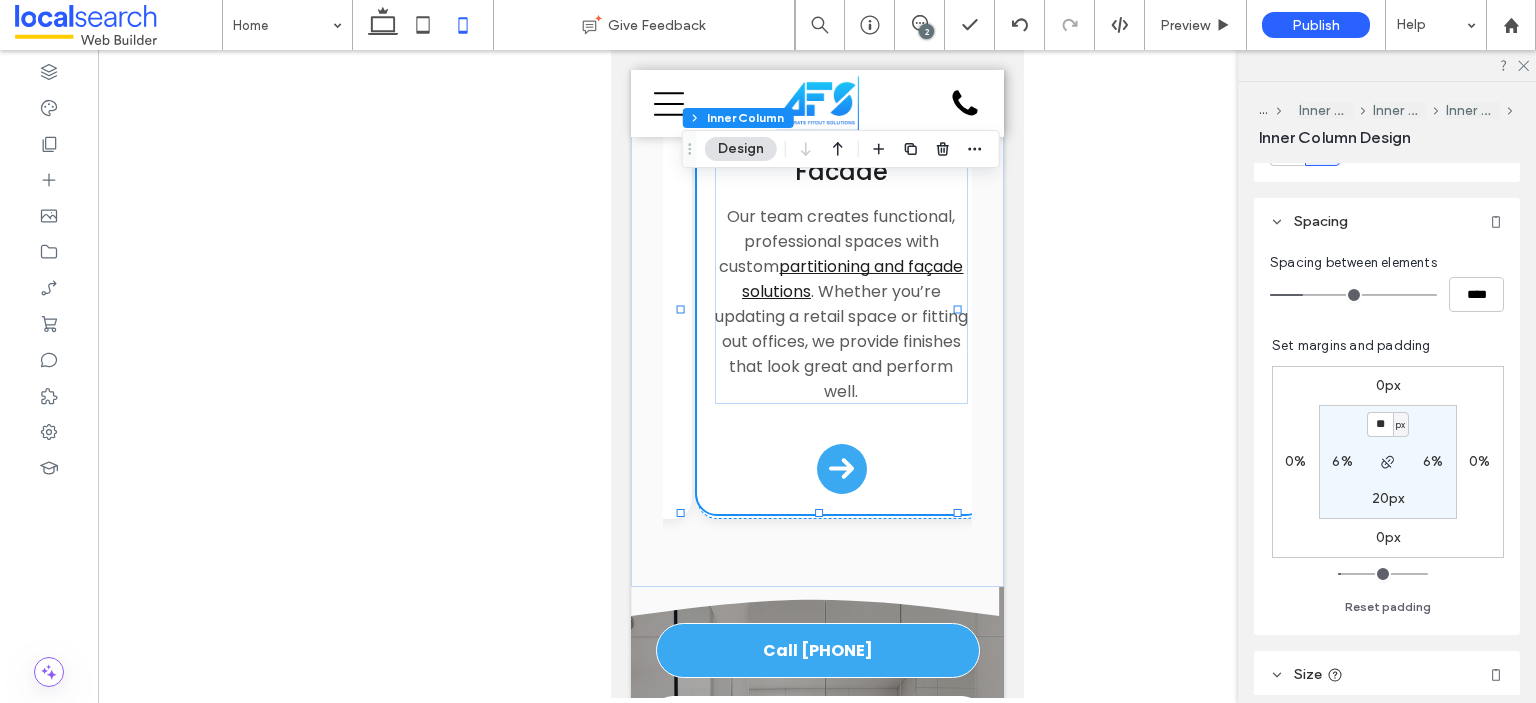 scroll, scrollTop: 855, scrollLeft: 0, axis: vertical 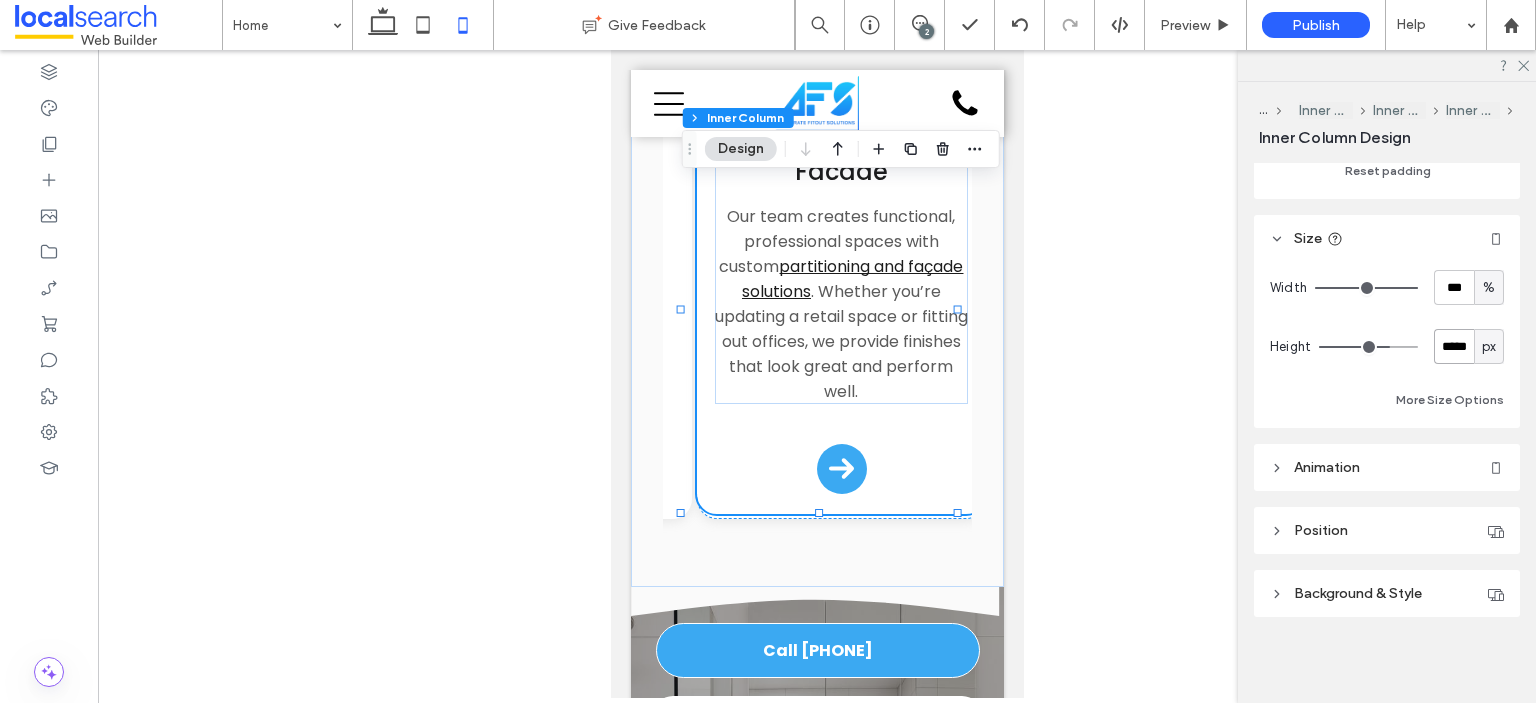 click on "*****" at bounding box center (1454, 346) 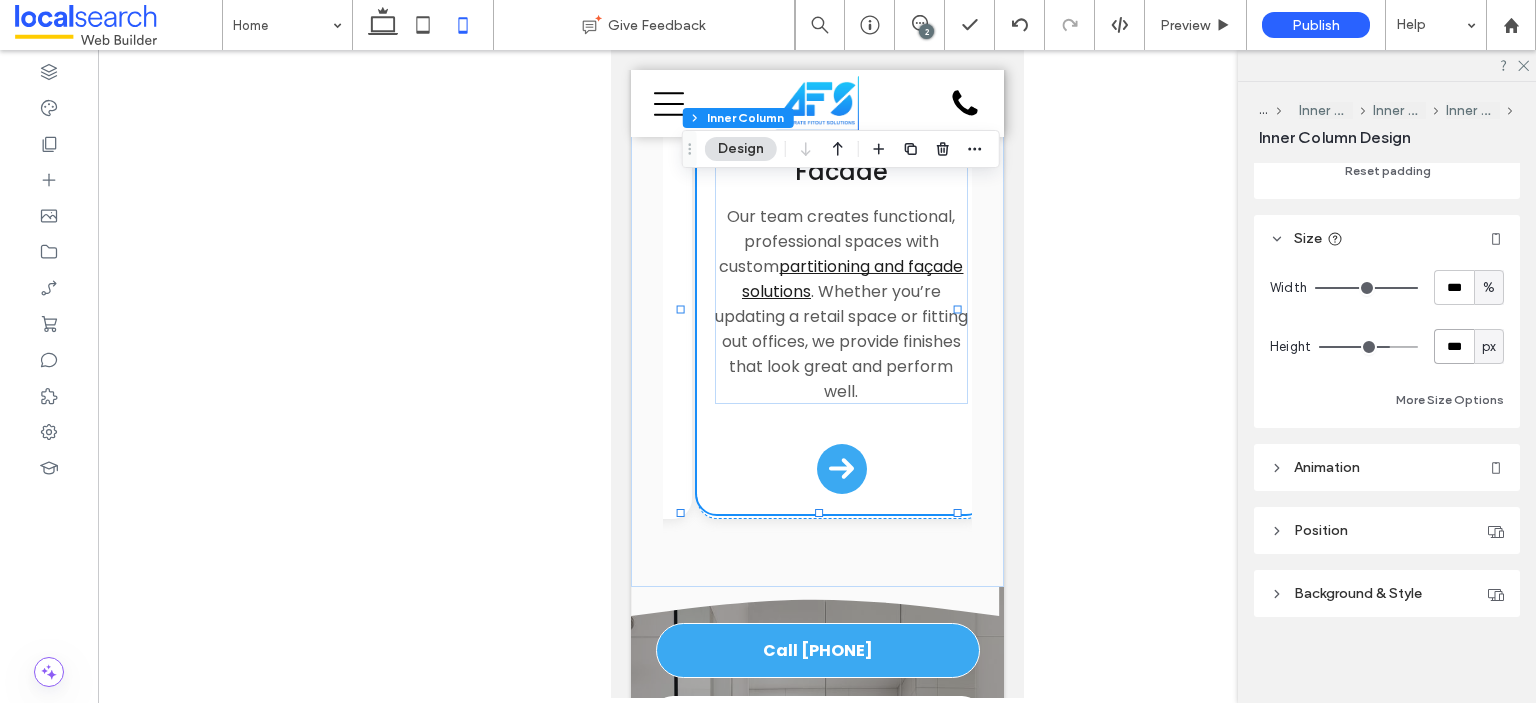 type on "***" 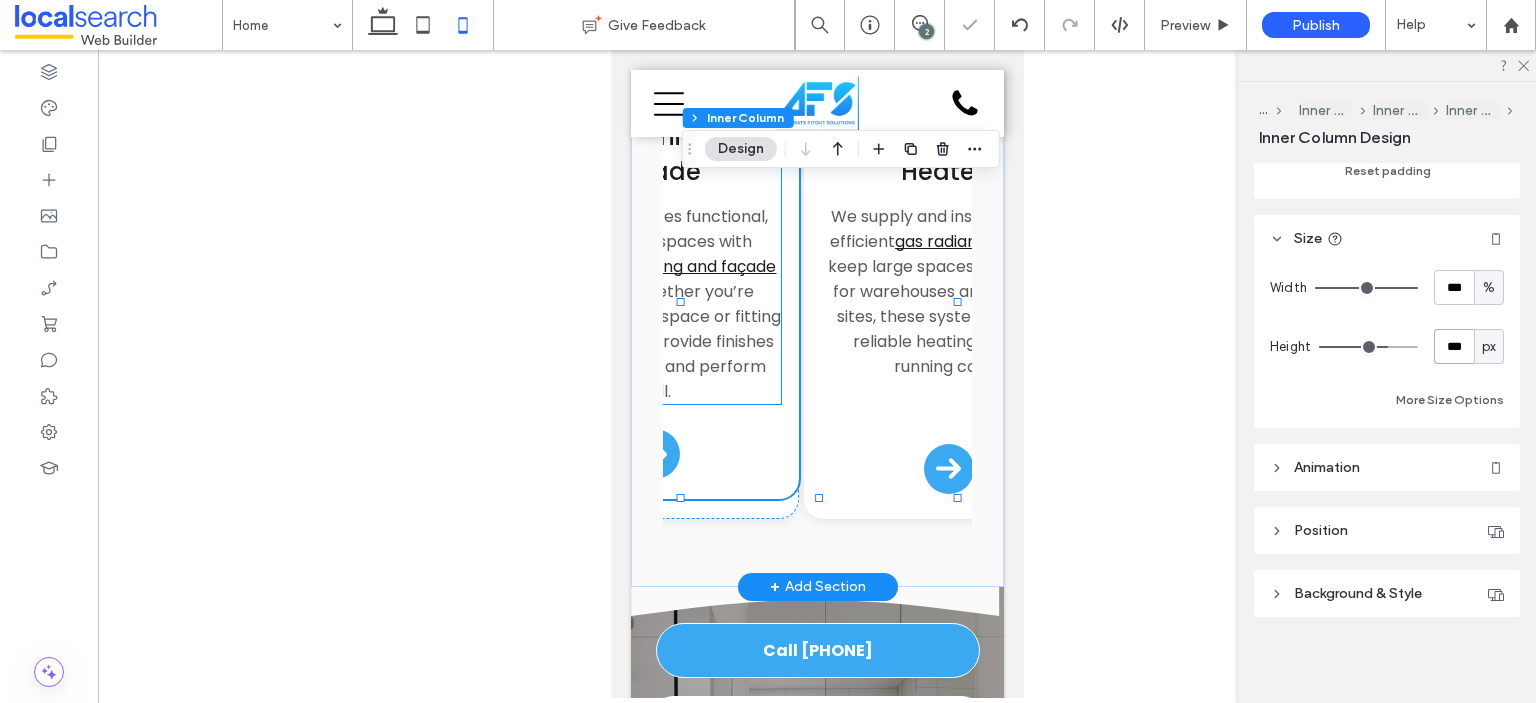 scroll, scrollTop: 0, scrollLeft: 550, axis: horizontal 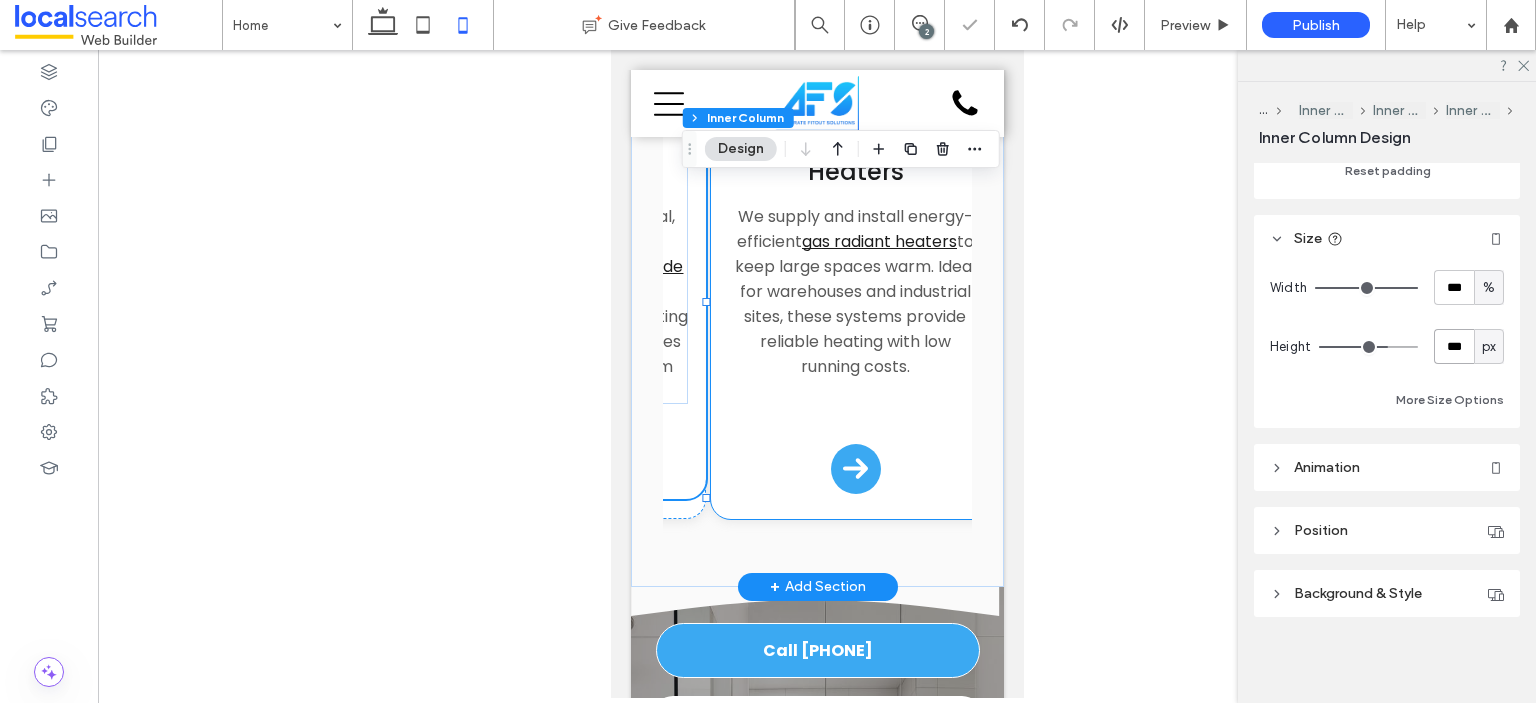 click on "Gas Radiant Heaters
We supply and install energy-efficient  gas radiant heaters  to keep large spaces warm. Ideal for warehouses and industrial sites, these systems provide reliable heating with low running costs.
Arrow Icon" at bounding box center (854, 311) 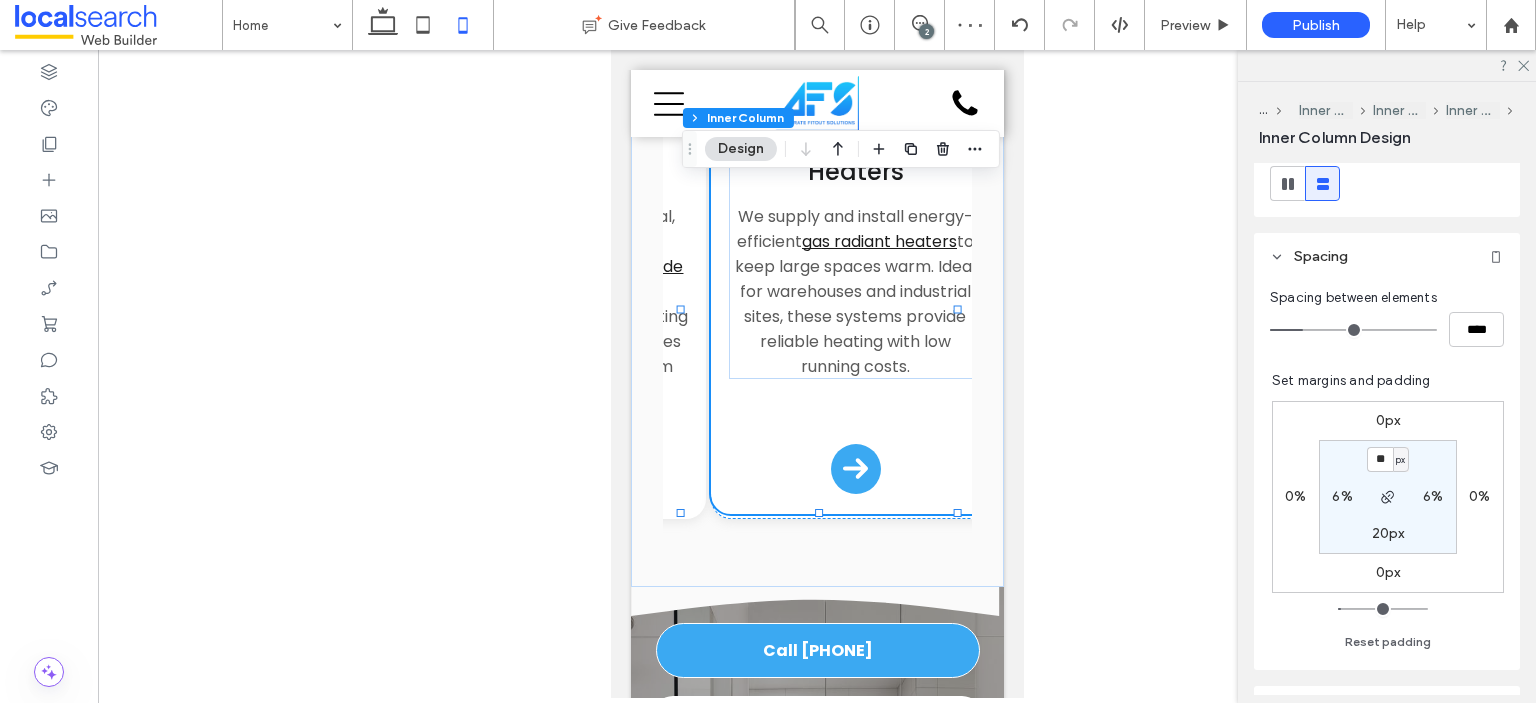 scroll, scrollTop: 855, scrollLeft: 0, axis: vertical 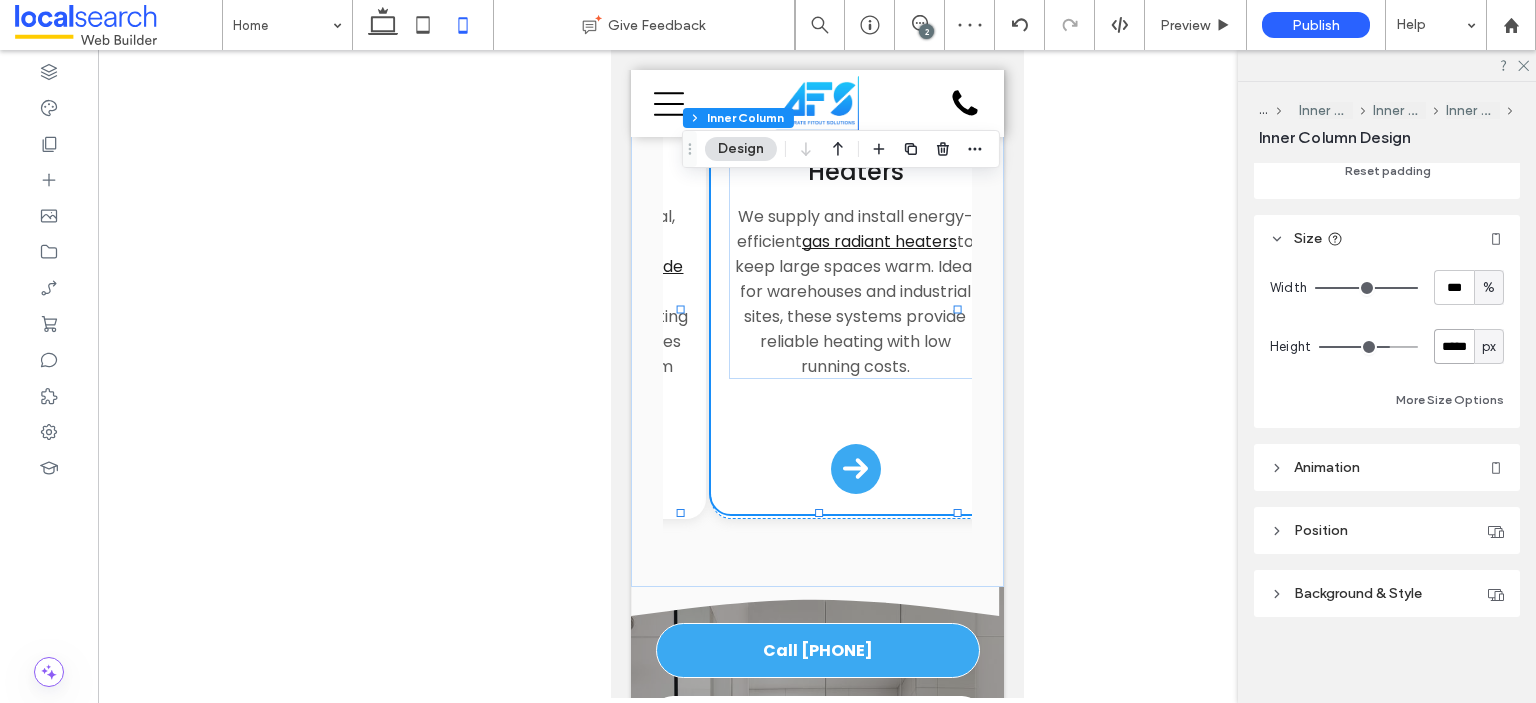 click on "*****" at bounding box center [1454, 346] 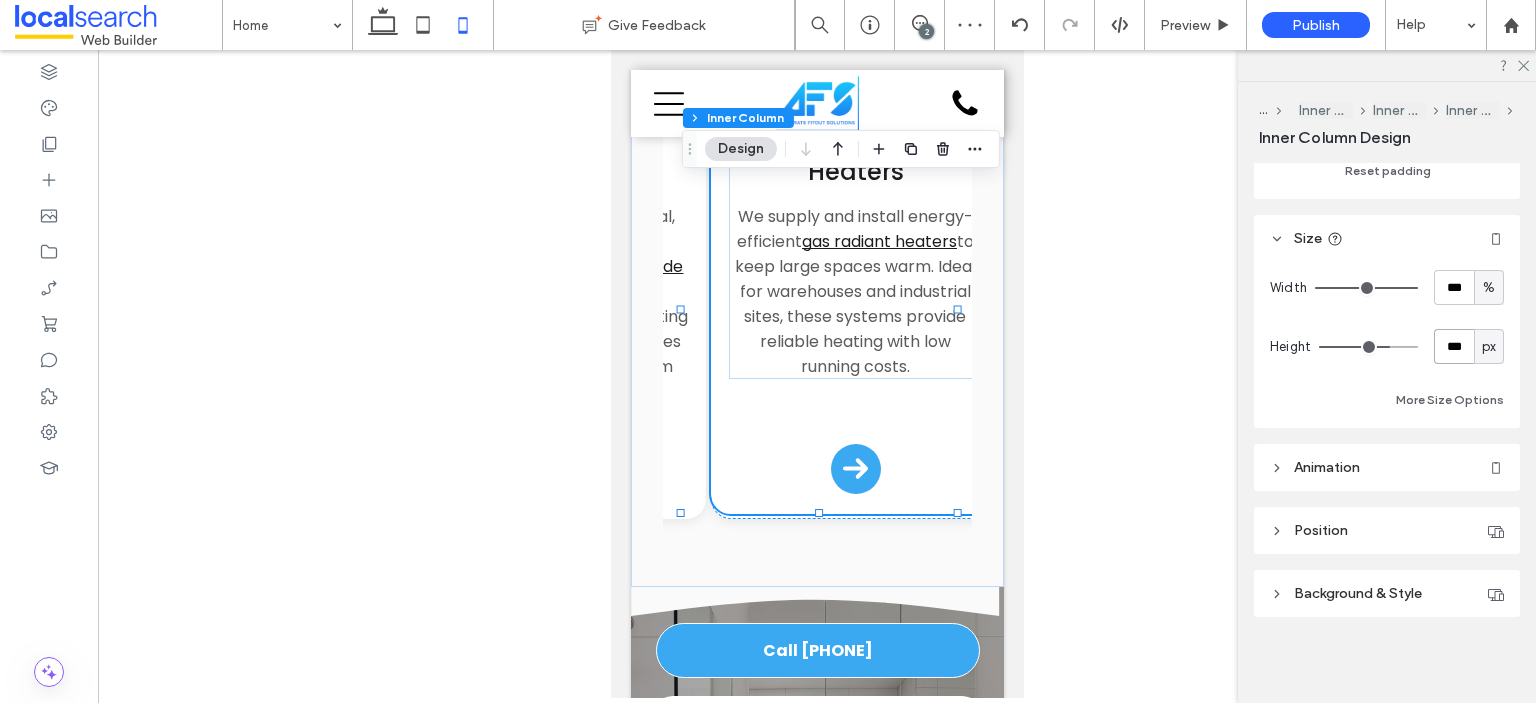 type on "***" 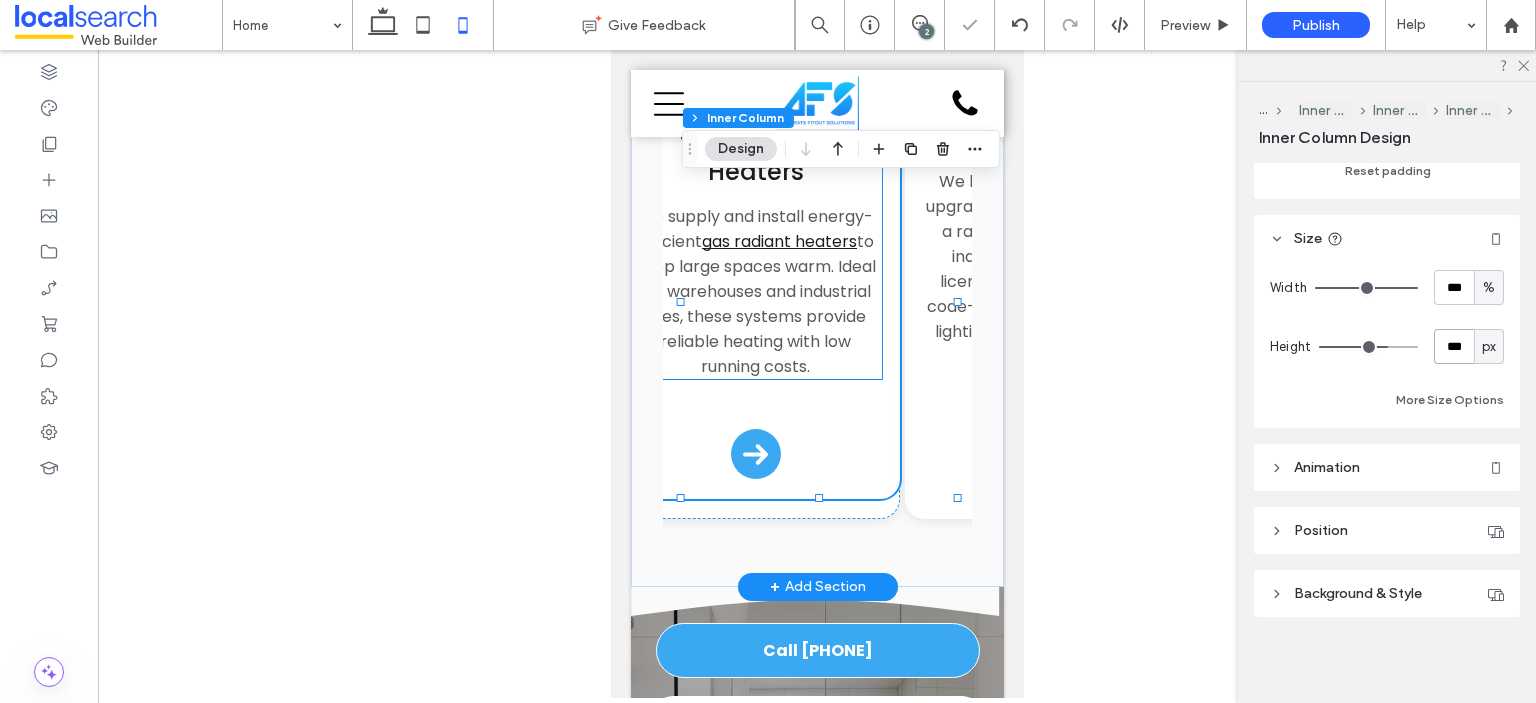 scroll, scrollTop: 0, scrollLeft: 830, axis: horizontal 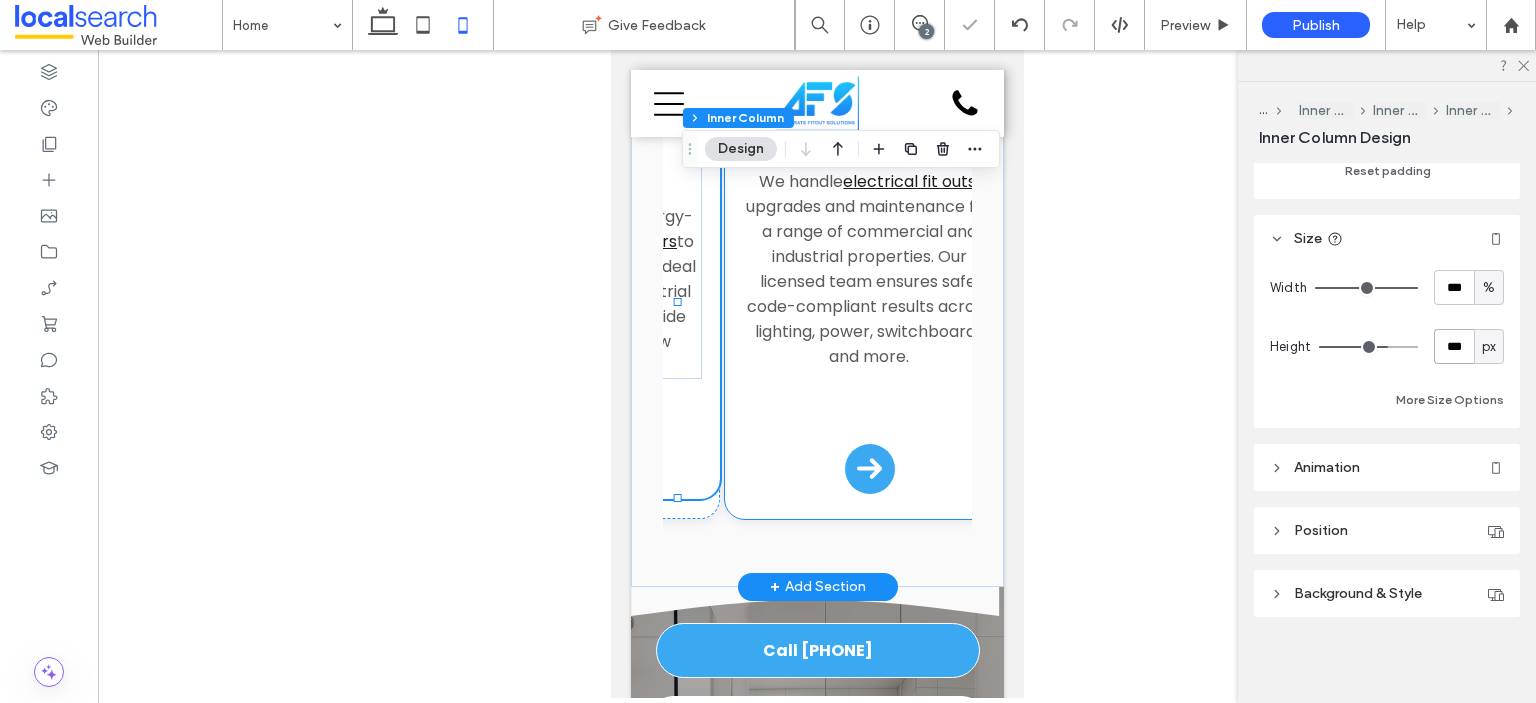 click on "Electrical Services
We handle  electrical fit outs , upgrades and maintenance for a range of commercial and industrial properties. Our licensed team ensures safe, code-compliant results across lighting, power, switchboards and more.
Arrow Icon" at bounding box center (868, 311) 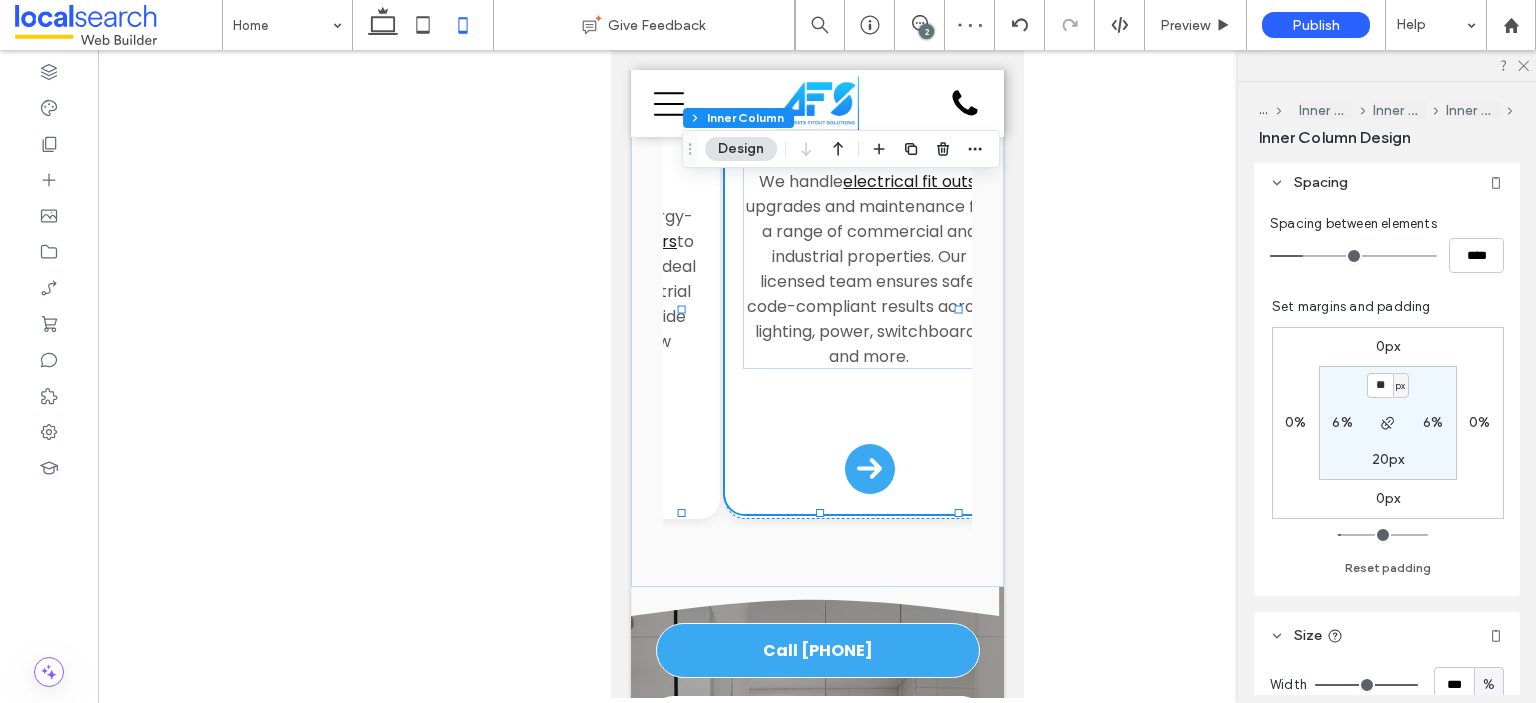 scroll, scrollTop: 855, scrollLeft: 0, axis: vertical 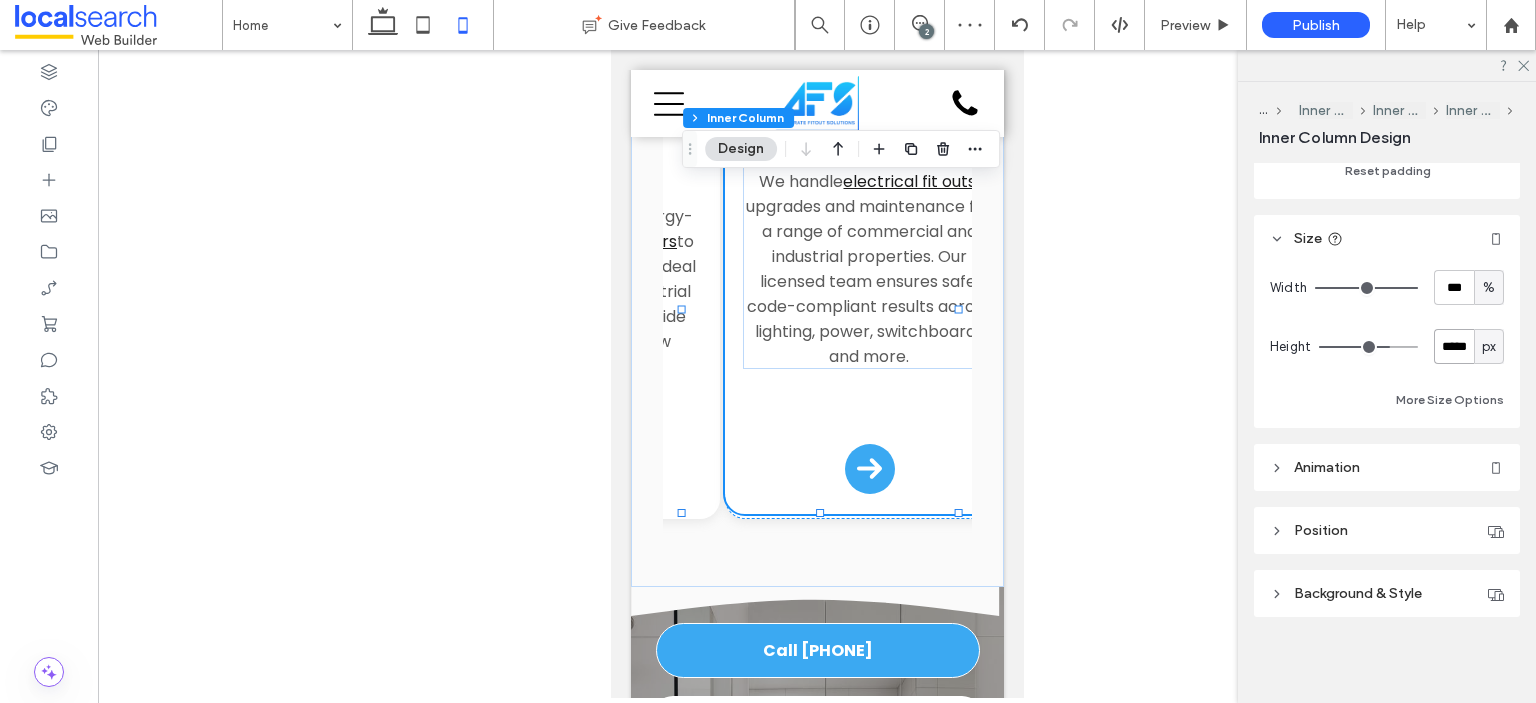 click on "*****" at bounding box center [1454, 346] 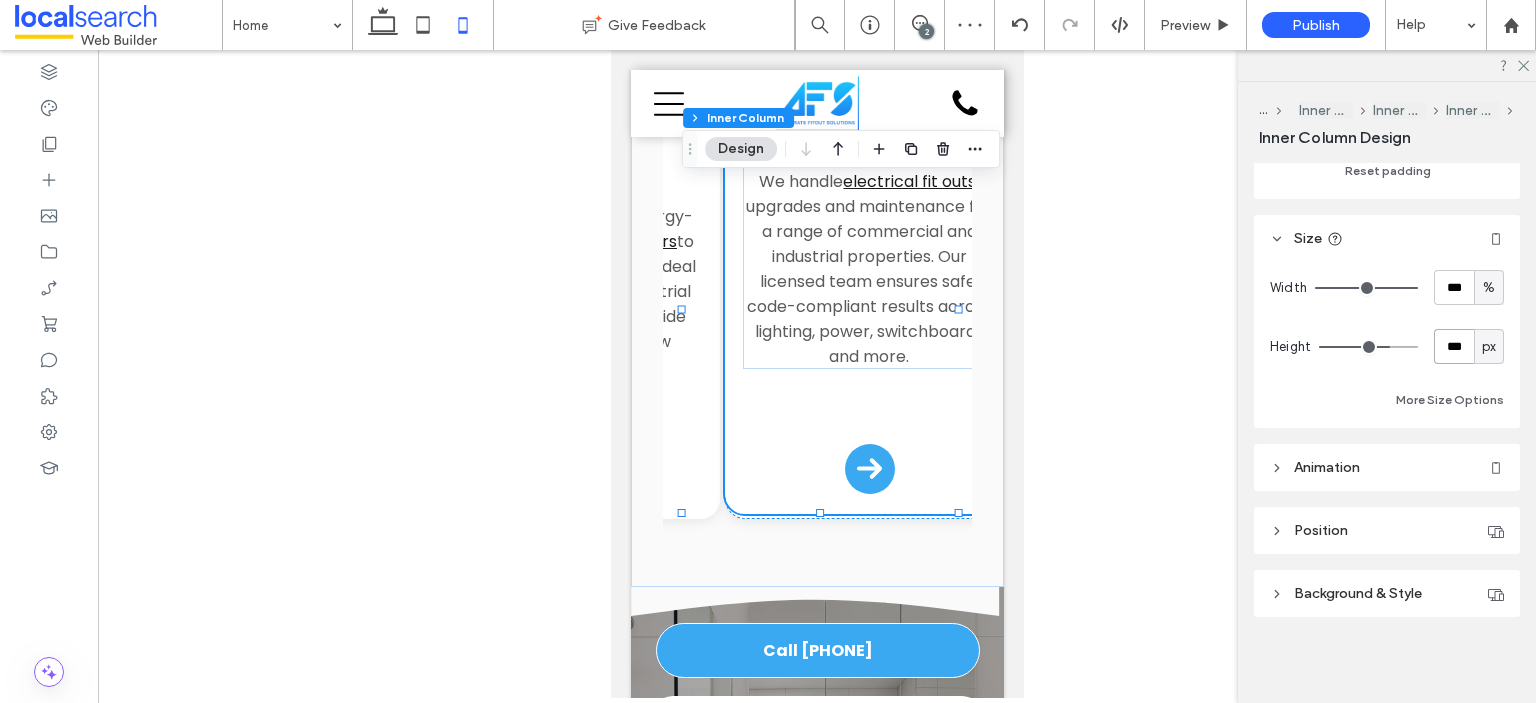 type on "***" 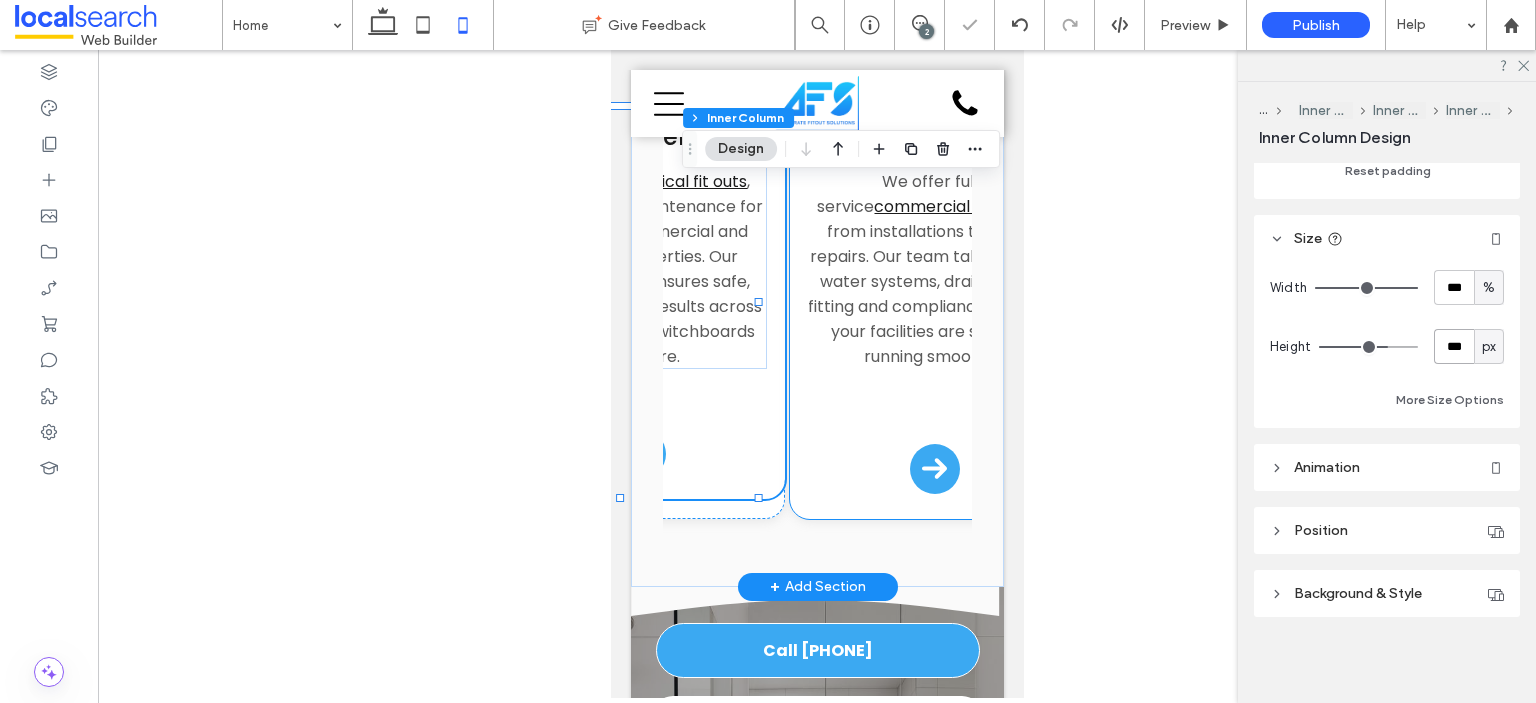 scroll, scrollTop: 0, scrollLeft: 1110, axis: horizontal 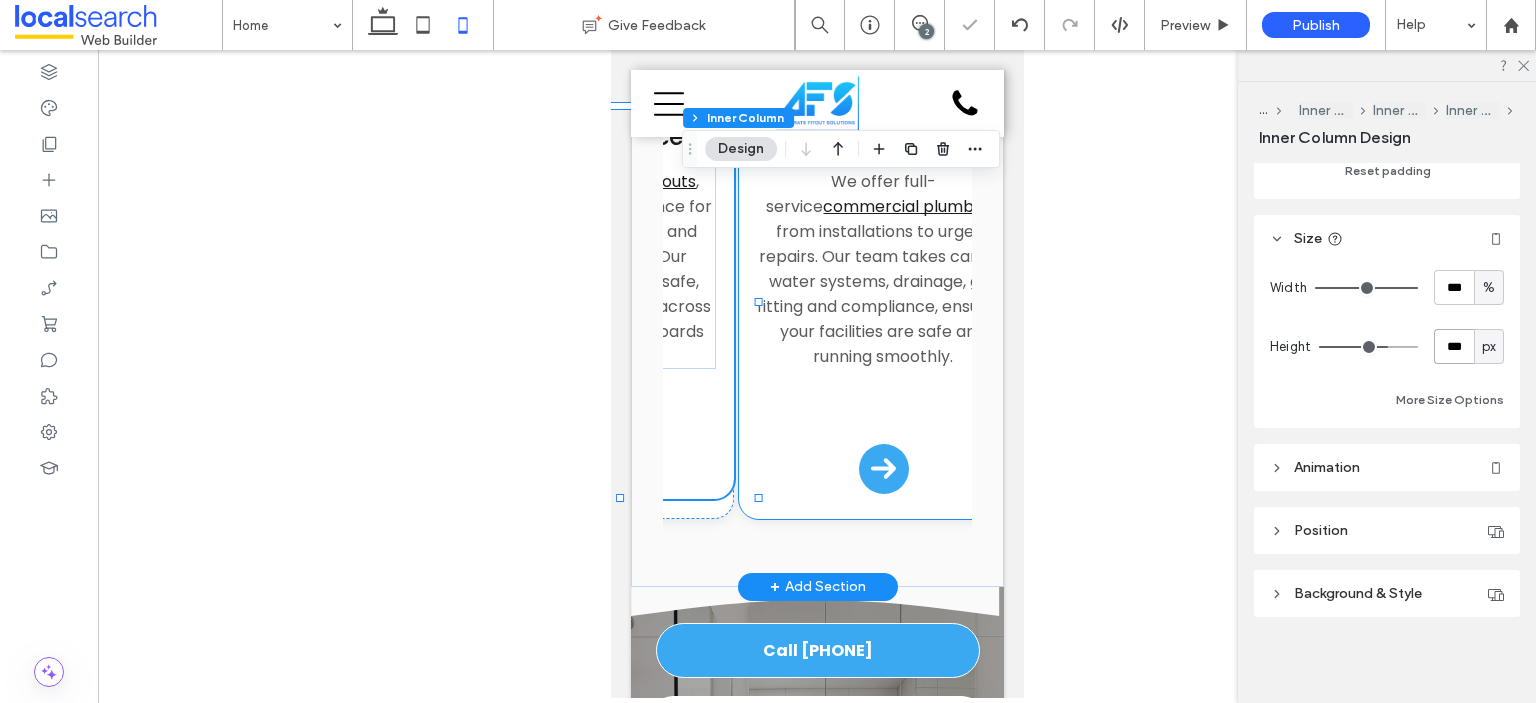 click on "Plumbing Services
We offer full-service  commercial plumbing , from installations to urgent repairs. Our team takes care of water systems, drainage, gas fitting and compliance, ensuring your facilities are safe and running smoothly.
Arrow Icon" at bounding box center (882, 311) 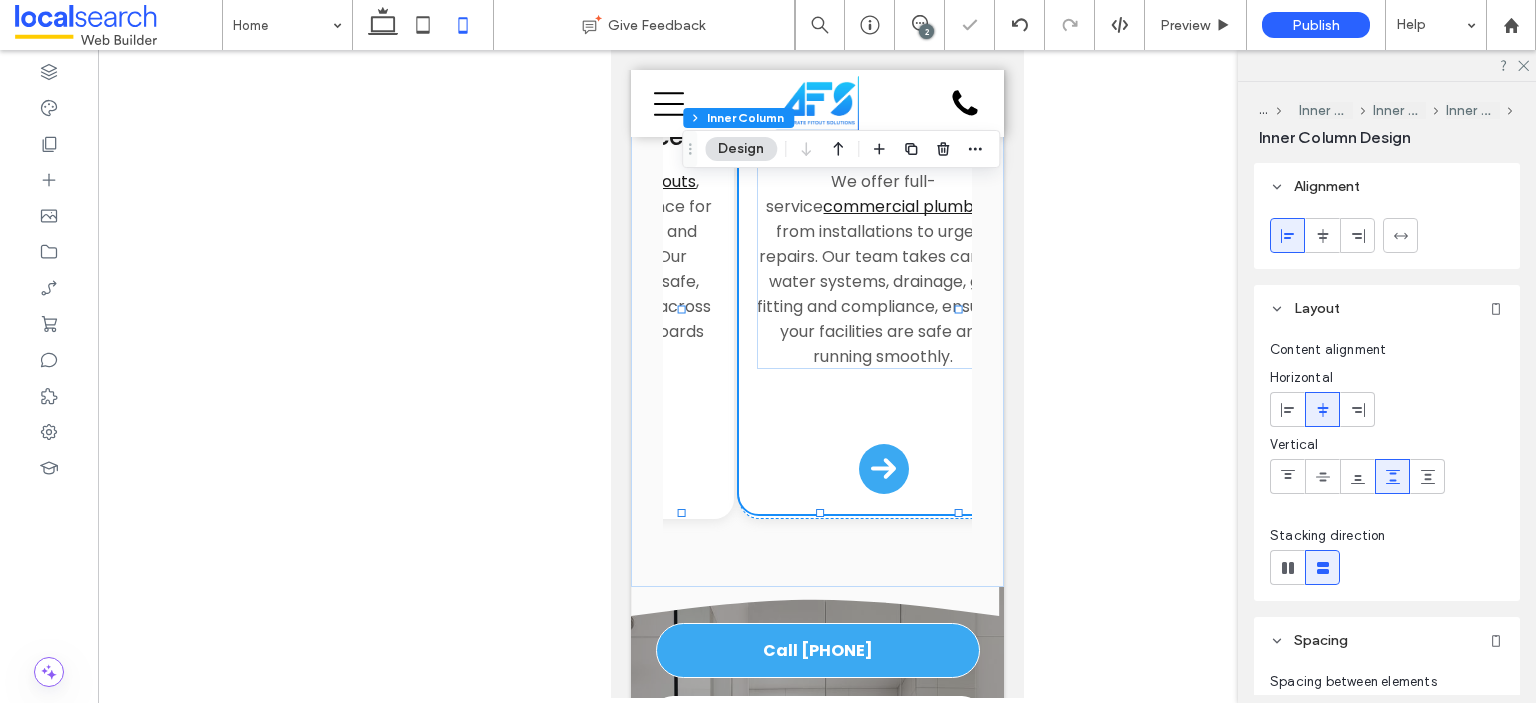 scroll, scrollTop: 855, scrollLeft: 0, axis: vertical 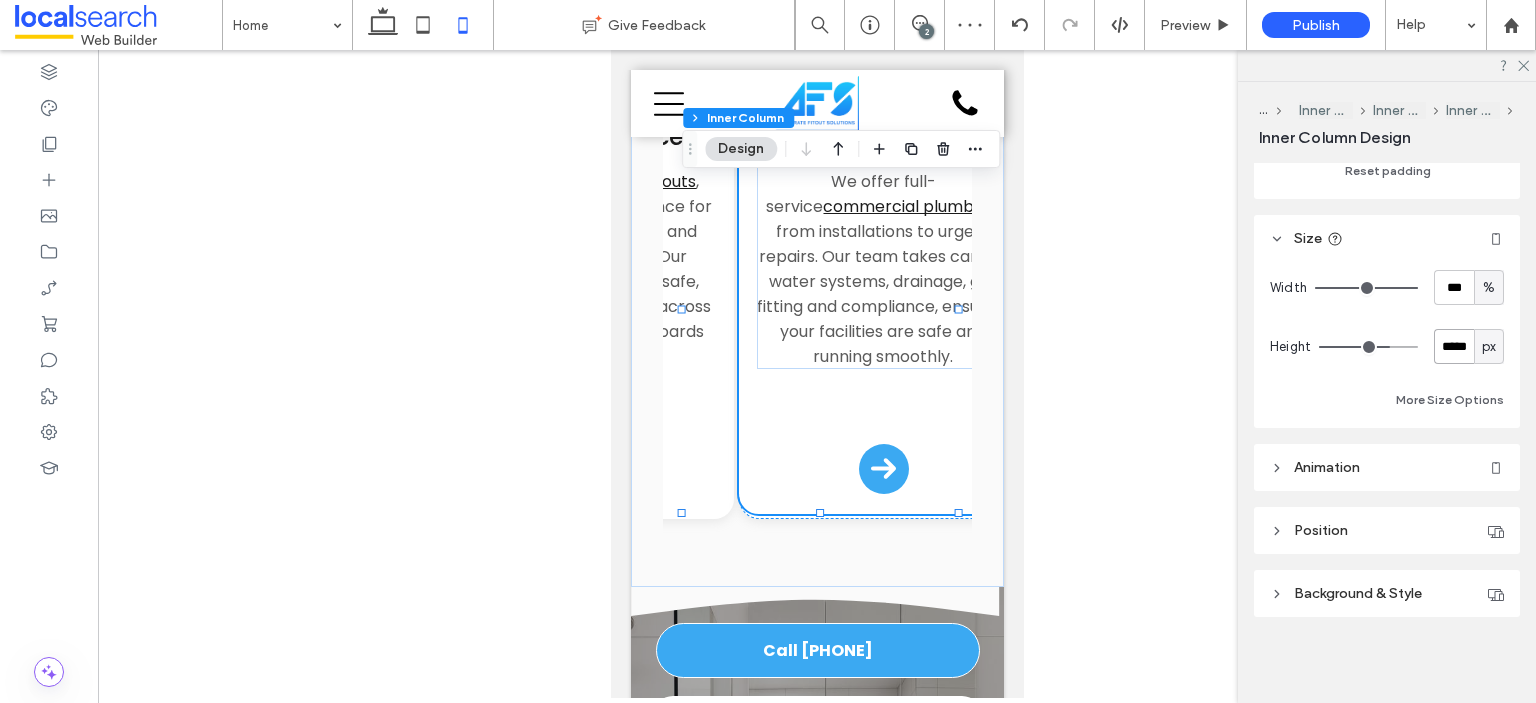 click on "*****" at bounding box center [1454, 346] 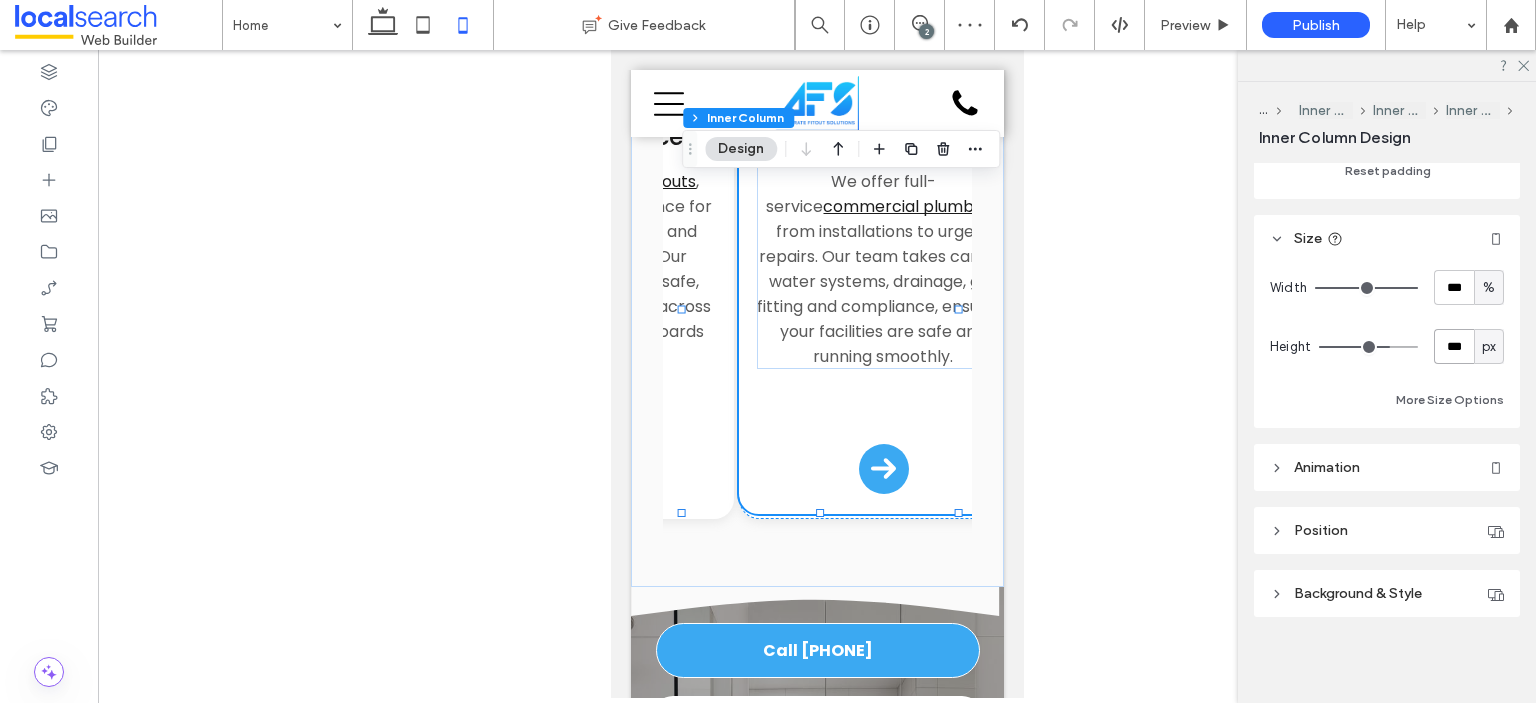 type on "***" 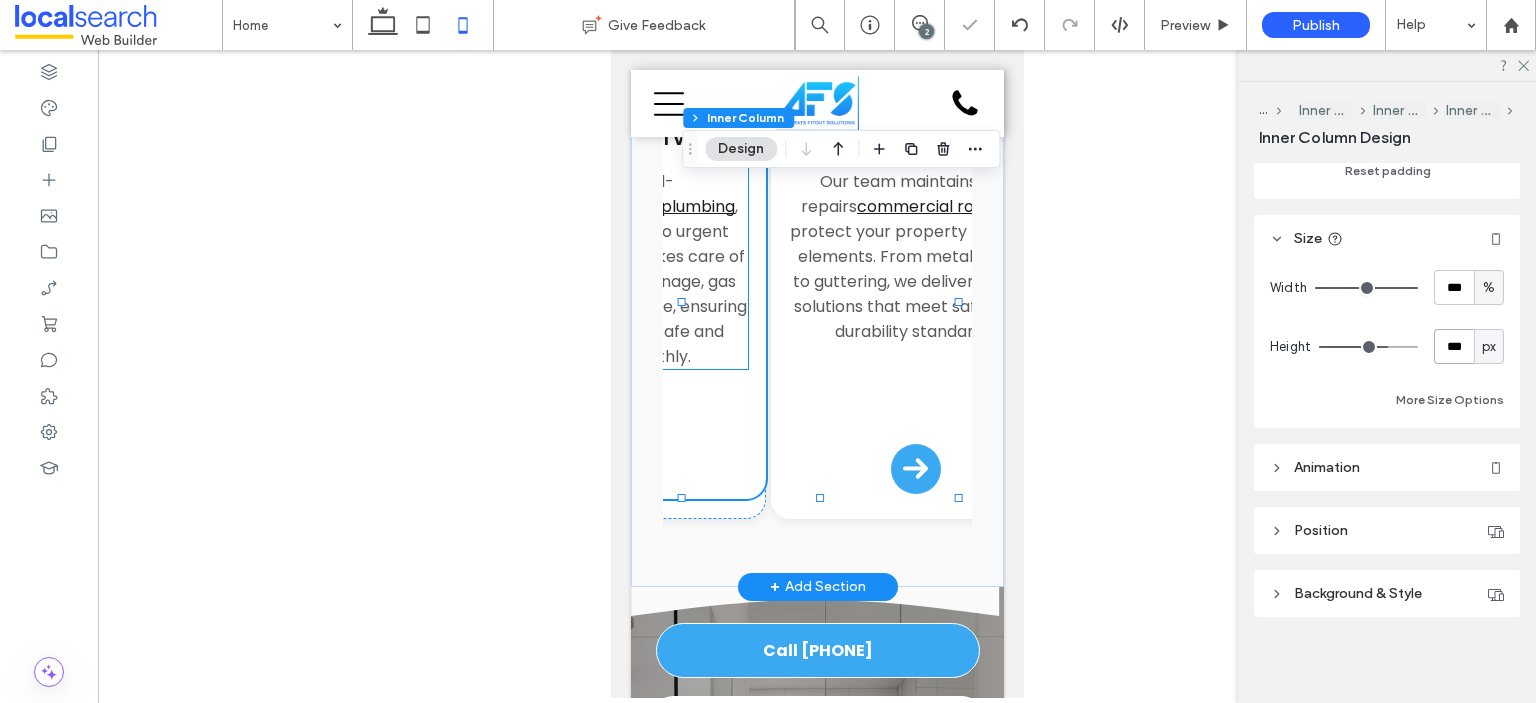scroll, scrollTop: 0, scrollLeft: 1391, axis: horizontal 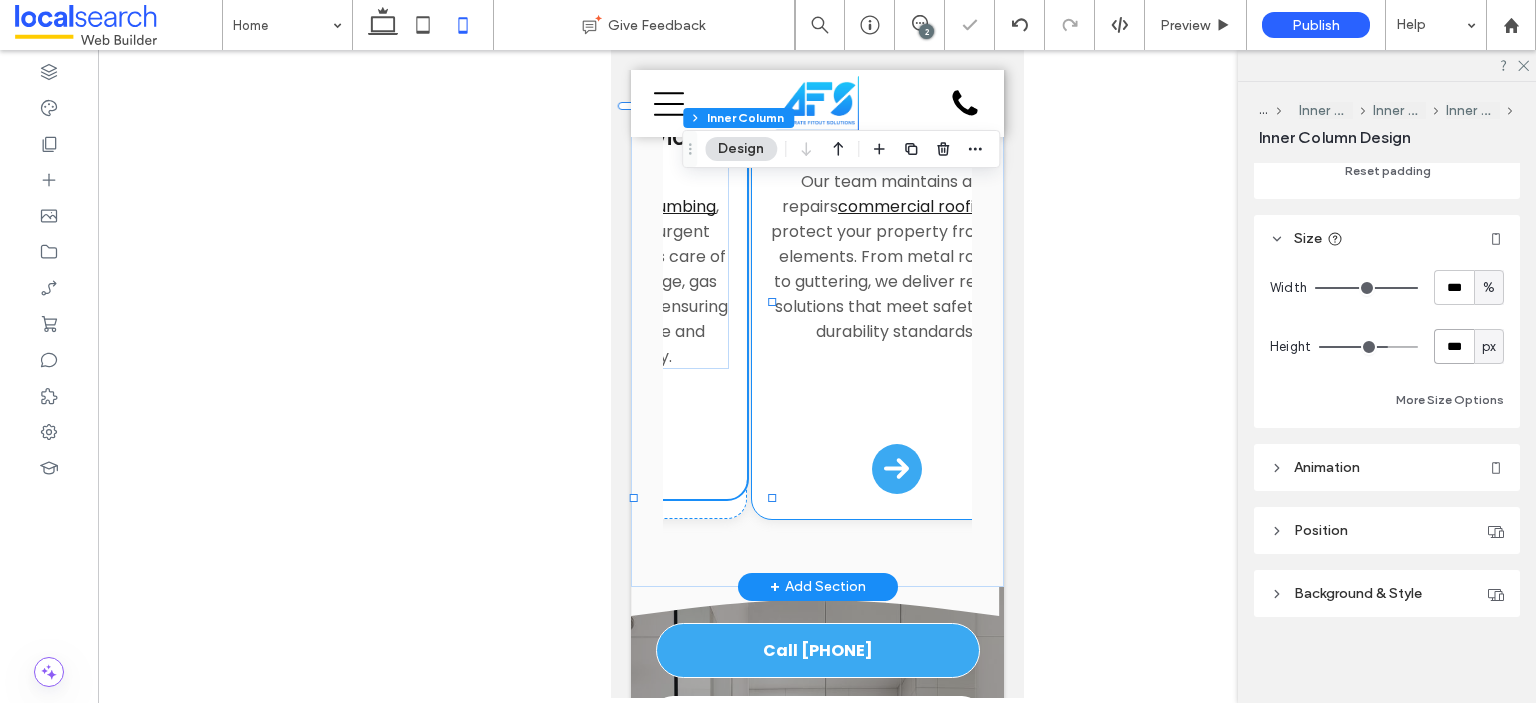 click on "Roofing Services
Our team maintains and repairs  commercial roofing  to protect your property from the elements. From metal roofing to guttering, we deliver reliable solutions that meet safety and durability standards.
Arrow Icon" at bounding box center (895, 311) 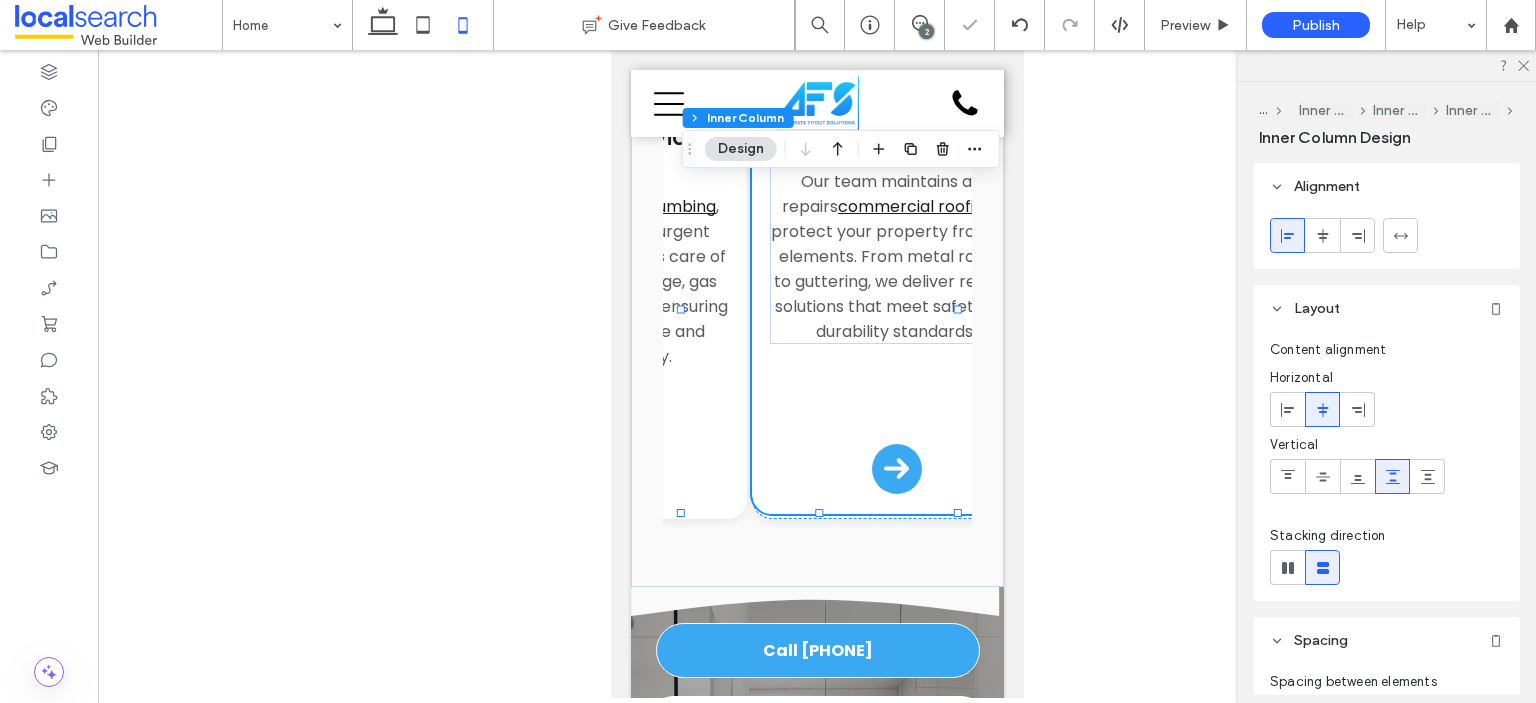 scroll, scrollTop: 855, scrollLeft: 0, axis: vertical 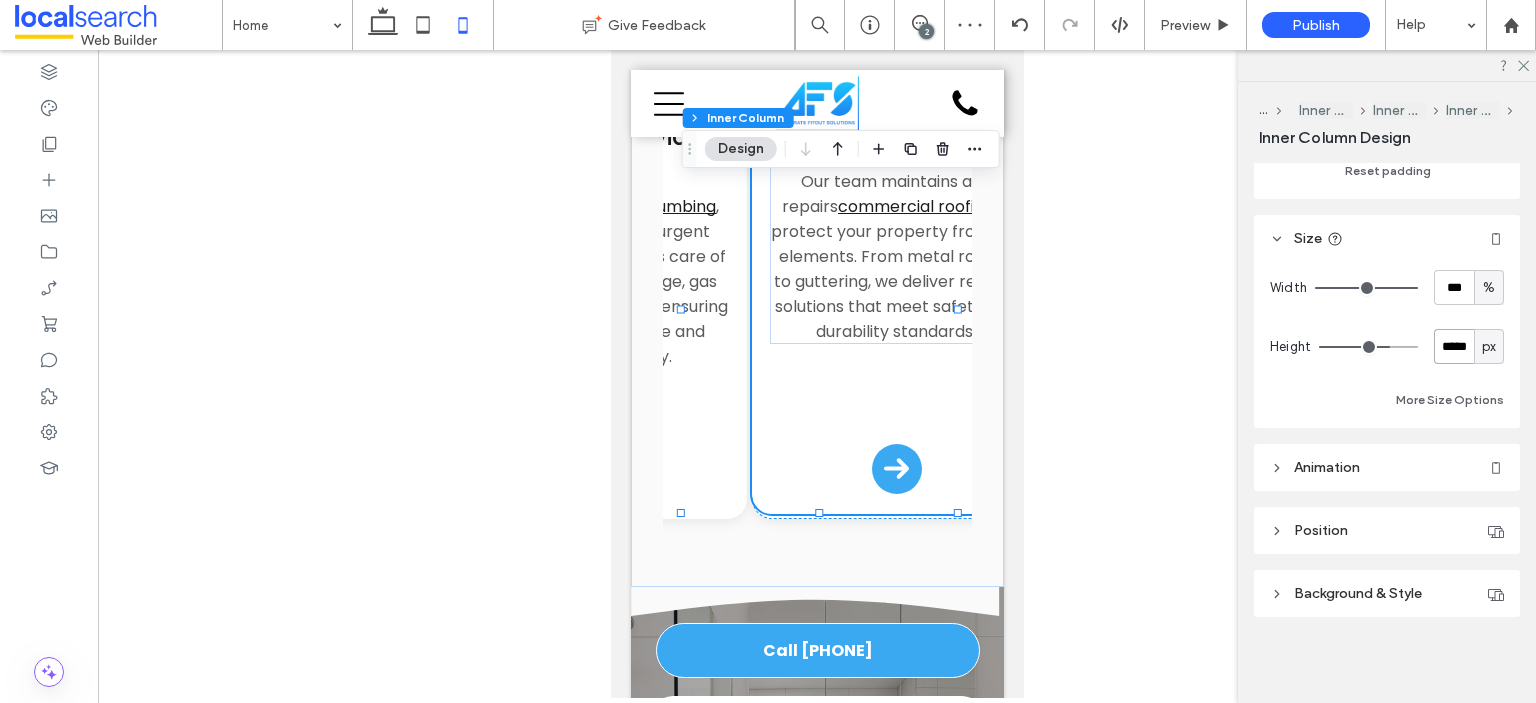 click on "*****" at bounding box center [1454, 346] 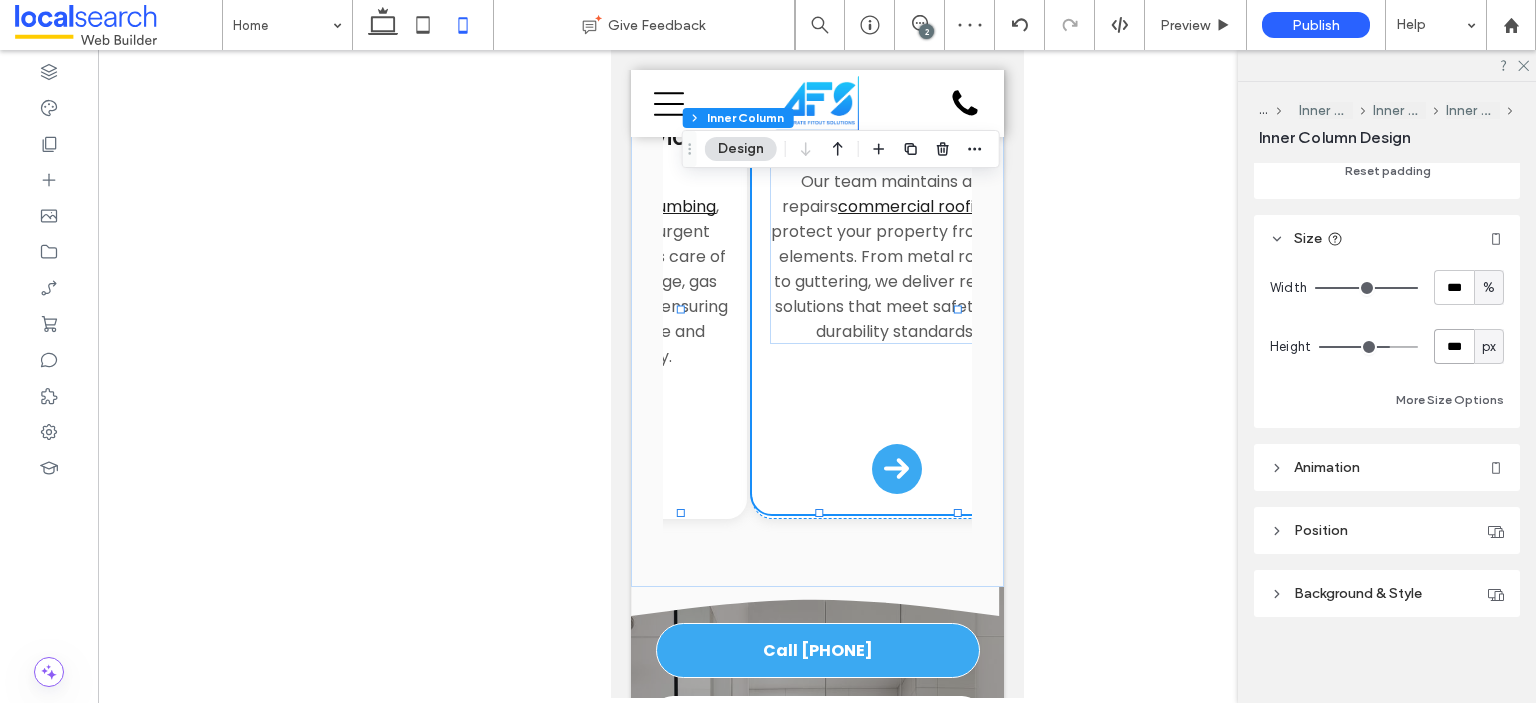 type on "***" 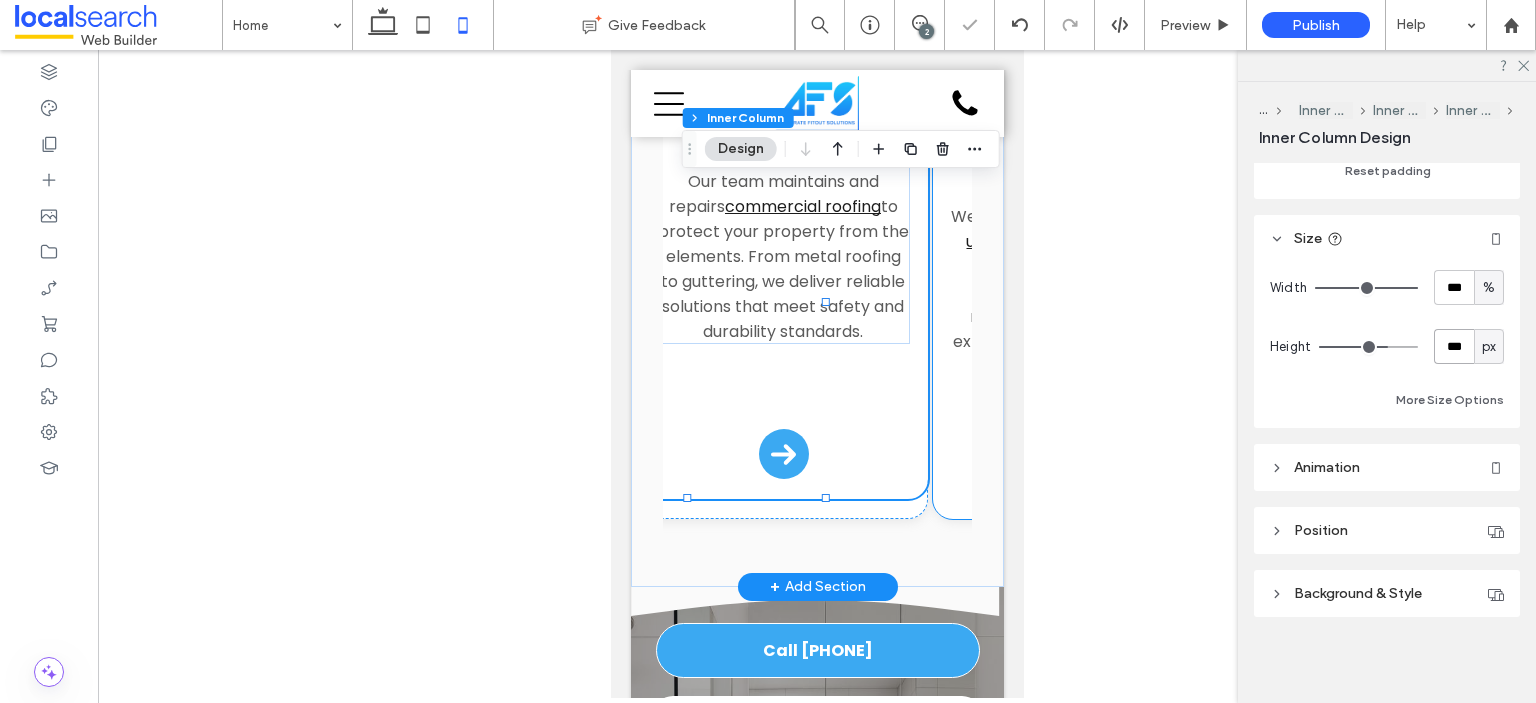 scroll, scrollTop: 0, scrollLeft: 1671, axis: horizontal 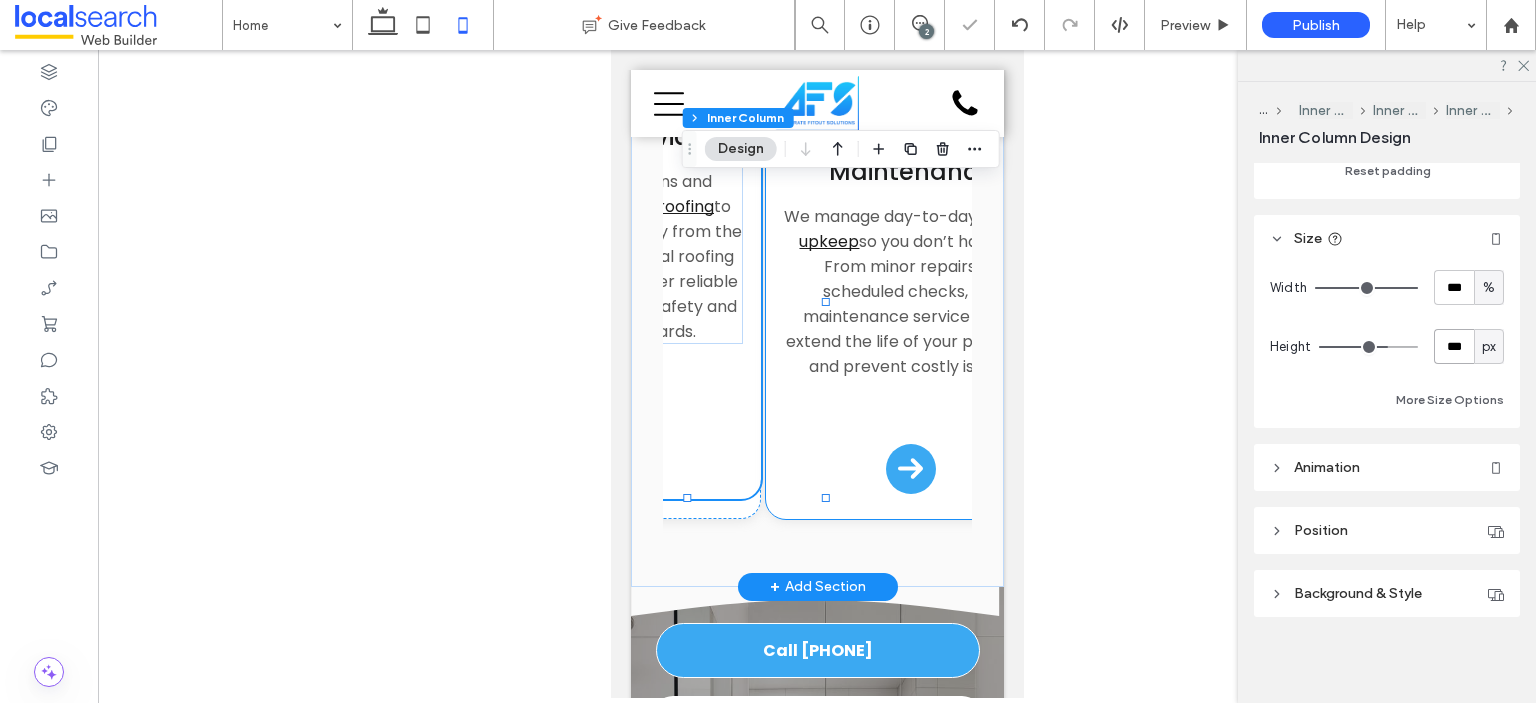 click on "Building Maintenance
We manage day-to-day  building upkeep  so you don’t have to. From minor repairs to scheduled checks, our maintenance service helps extend the life of your property and prevent costly issues.
Arrow Icon" at bounding box center (909, 311) 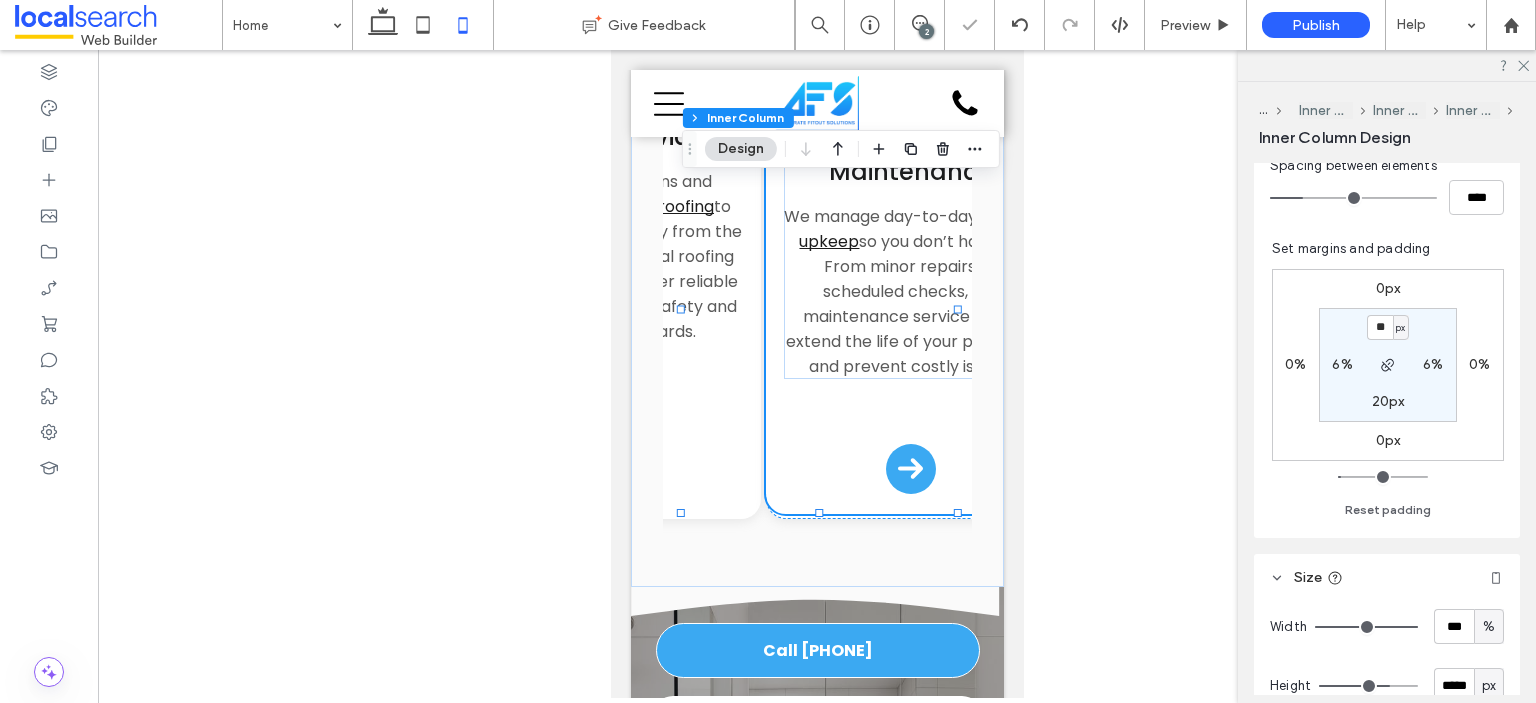 scroll, scrollTop: 855, scrollLeft: 0, axis: vertical 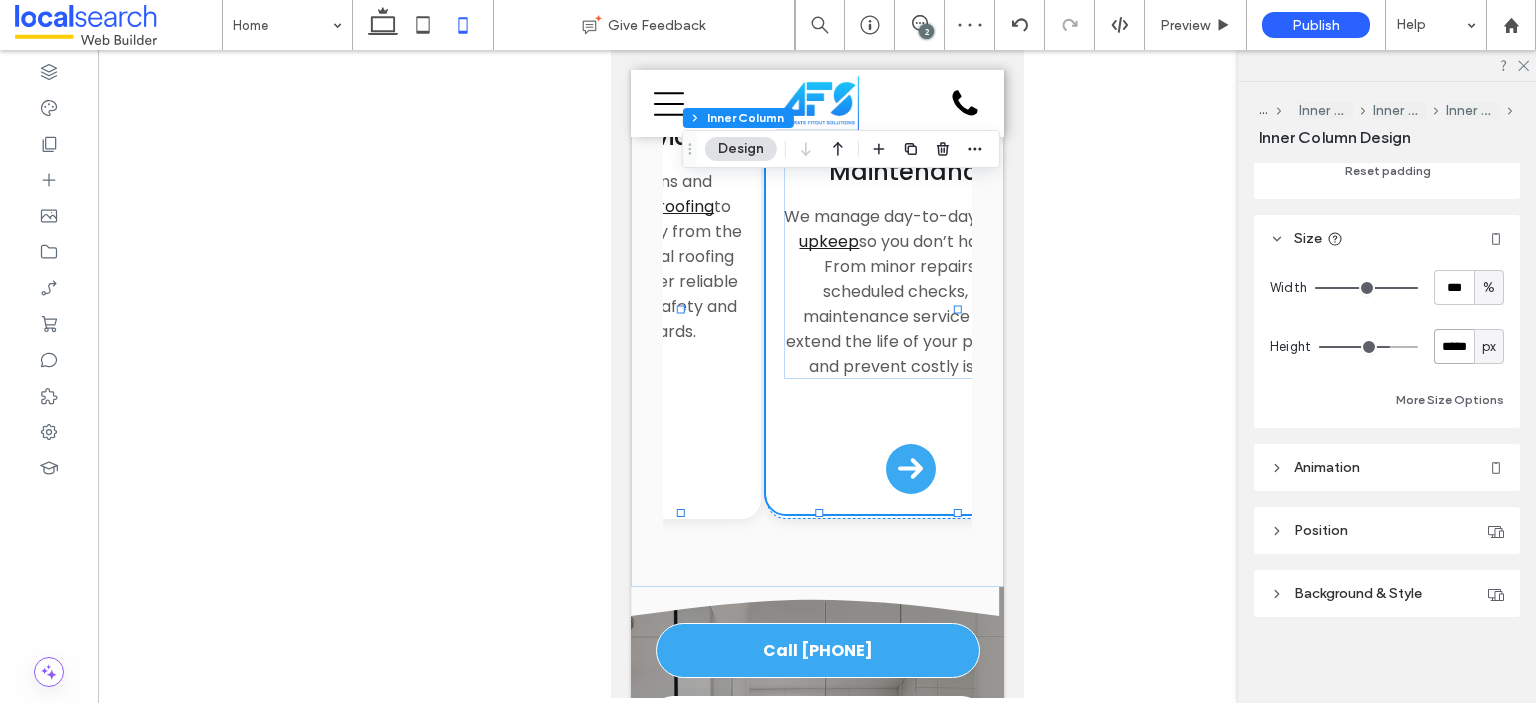 click on "*****" at bounding box center (1454, 346) 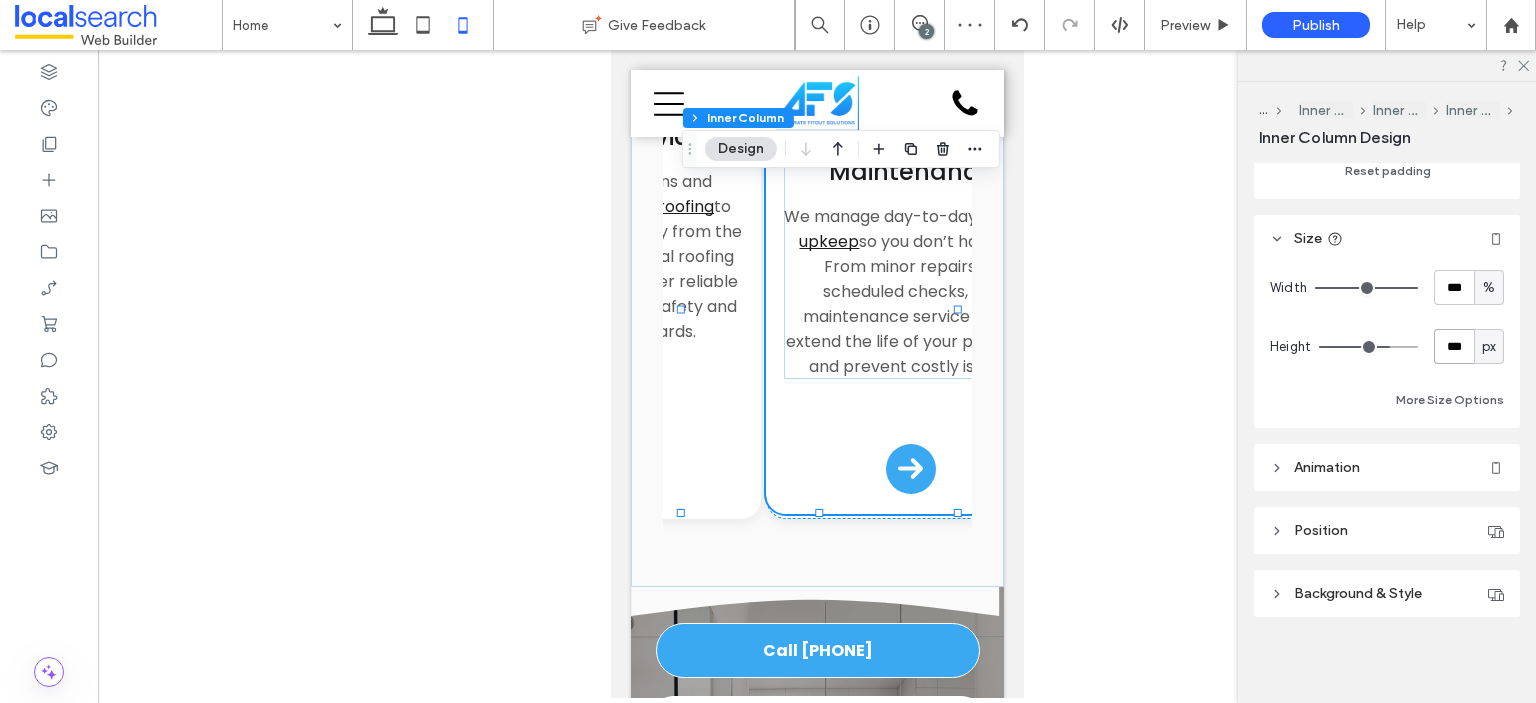type on "***" 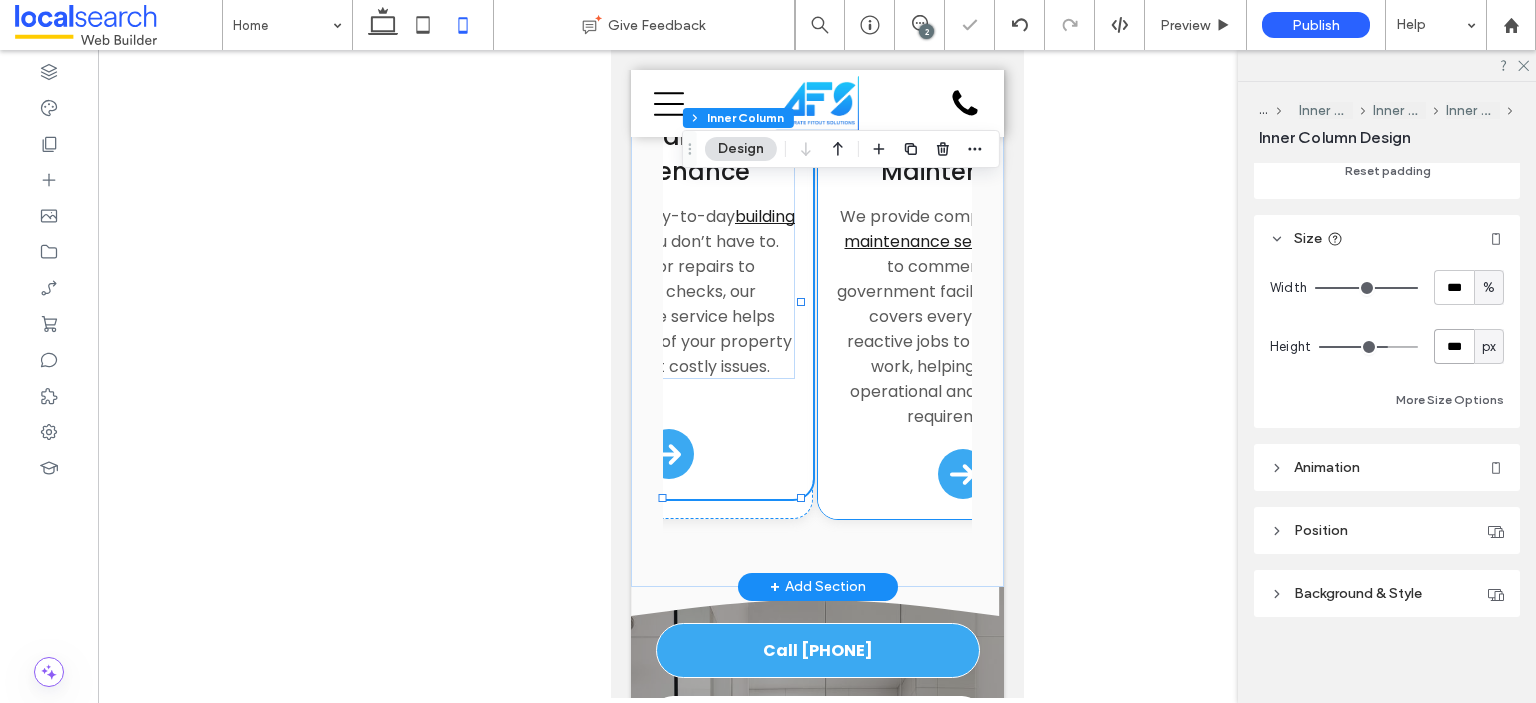 scroll, scrollTop: 0, scrollLeft: 1951, axis: horizontal 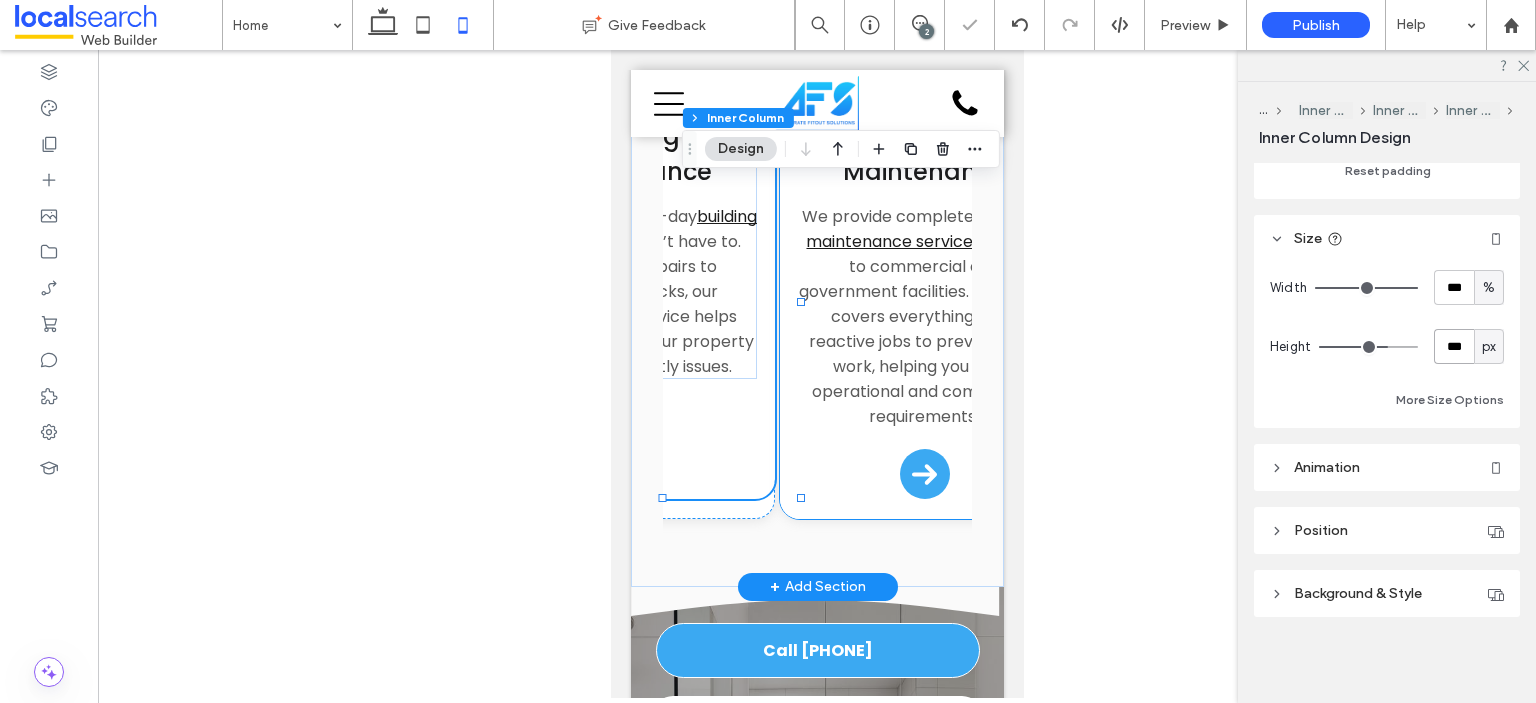click on "Property Maintenance
We provide complete  property maintenance services  tailored to commercial and government facilities. Our team covers everything from reactive jobs to preventative work, helping you meet operational and compliance requirements.
Arrow Icon" at bounding box center (923, 314) 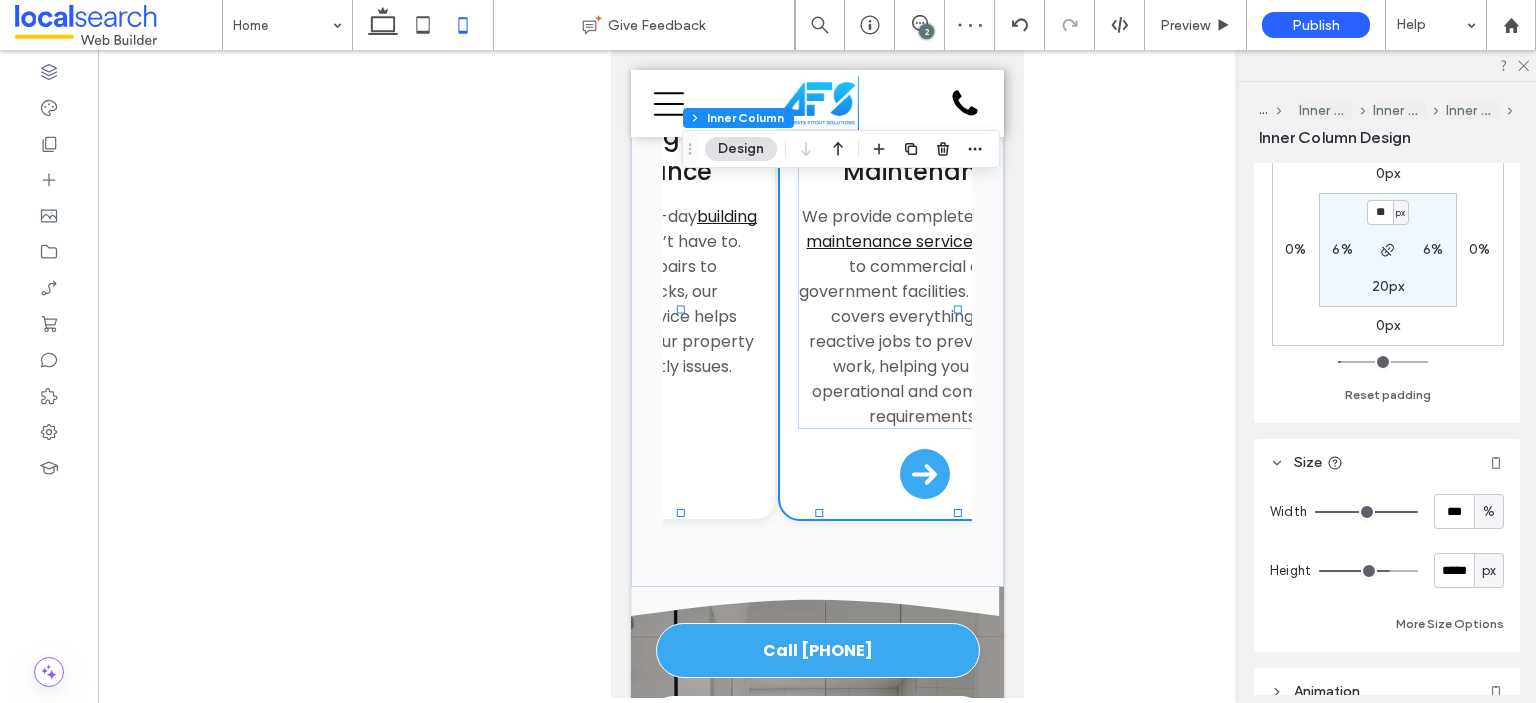 scroll, scrollTop: 855, scrollLeft: 0, axis: vertical 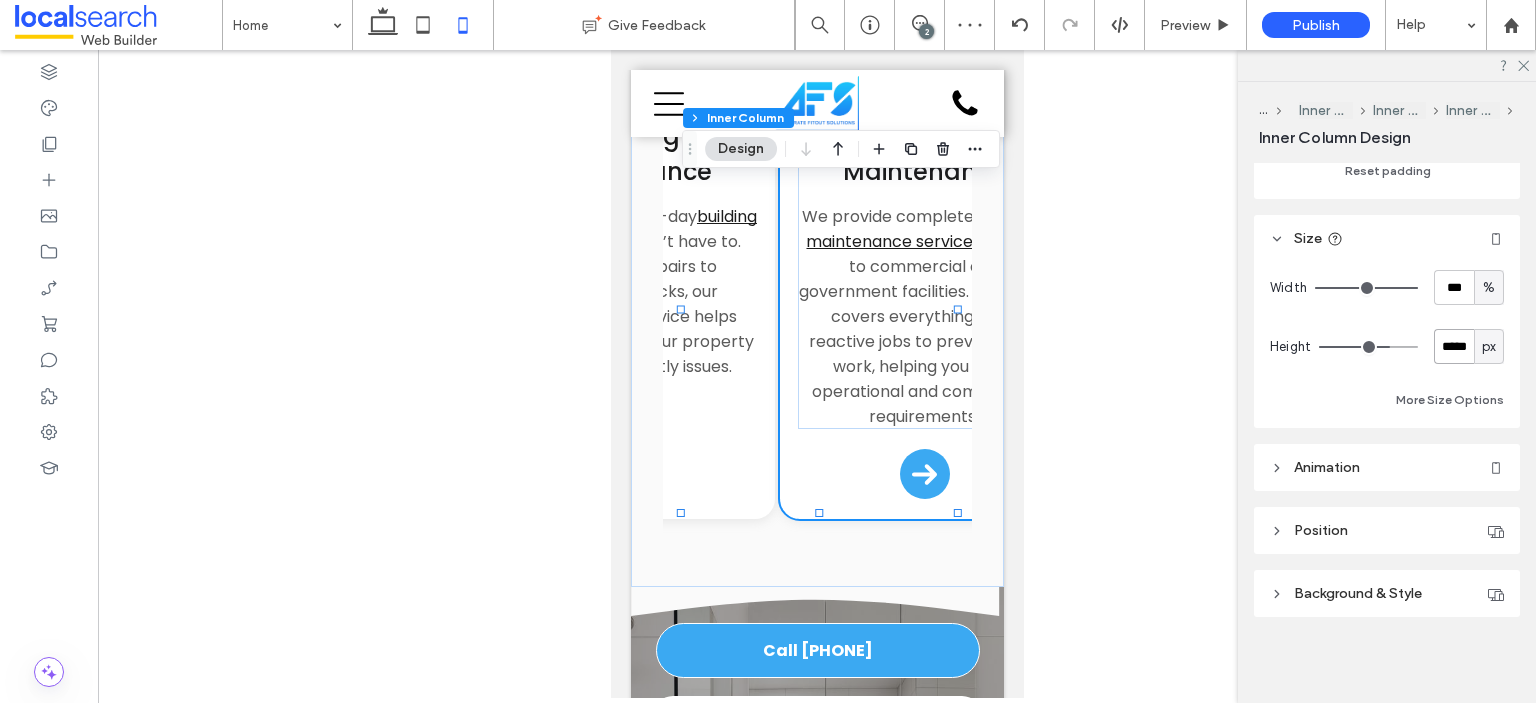click on "*****" at bounding box center [1454, 346] 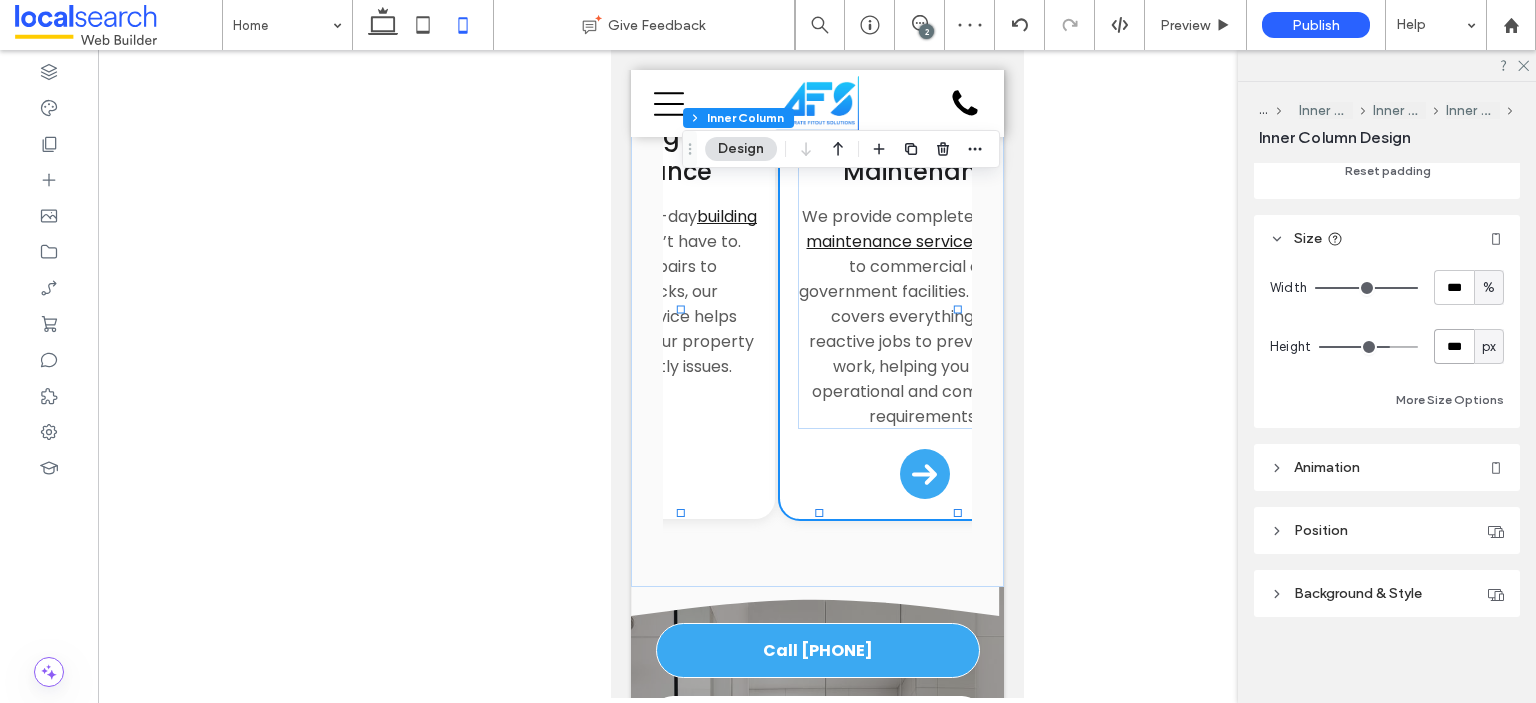 type on "***" 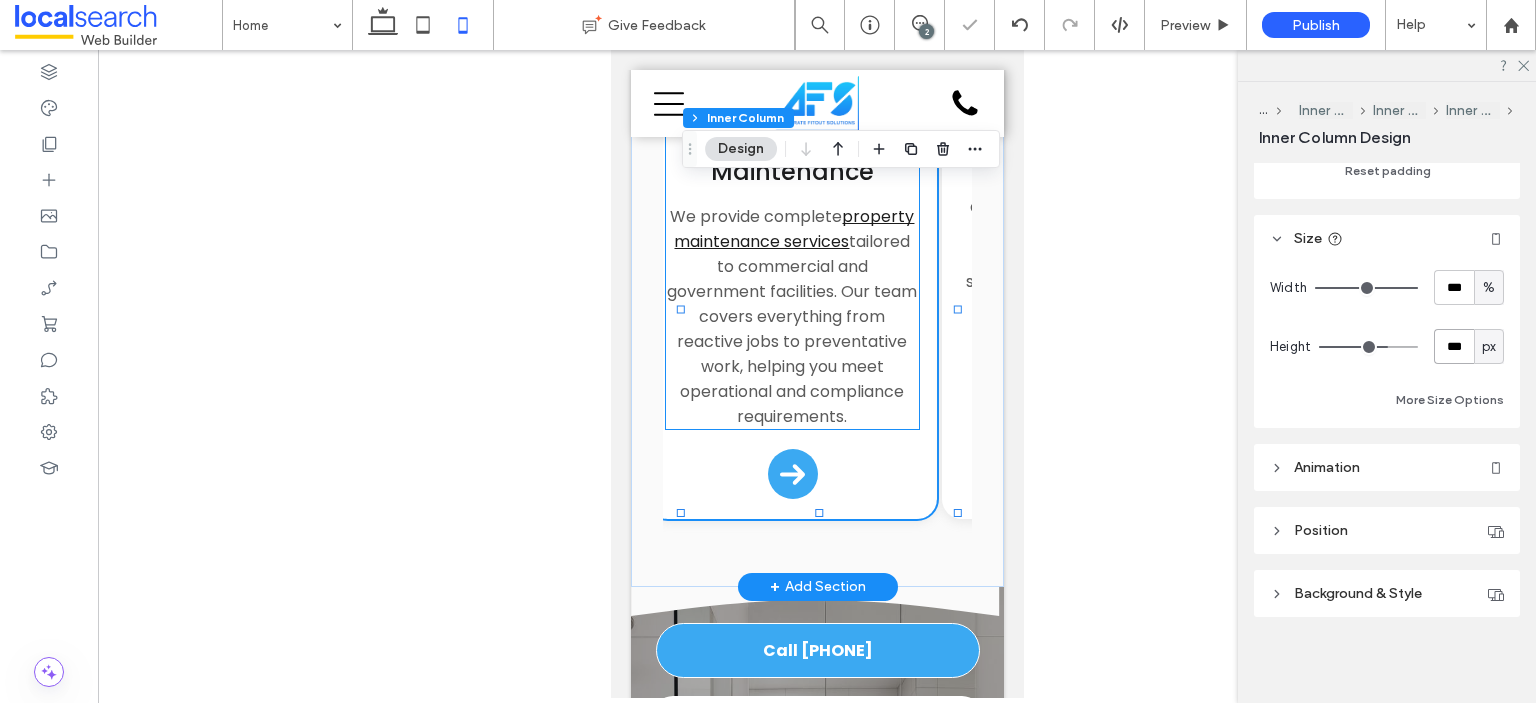scroll, scrollTop: 0, scrollLeft: 2231, axis: horizontal 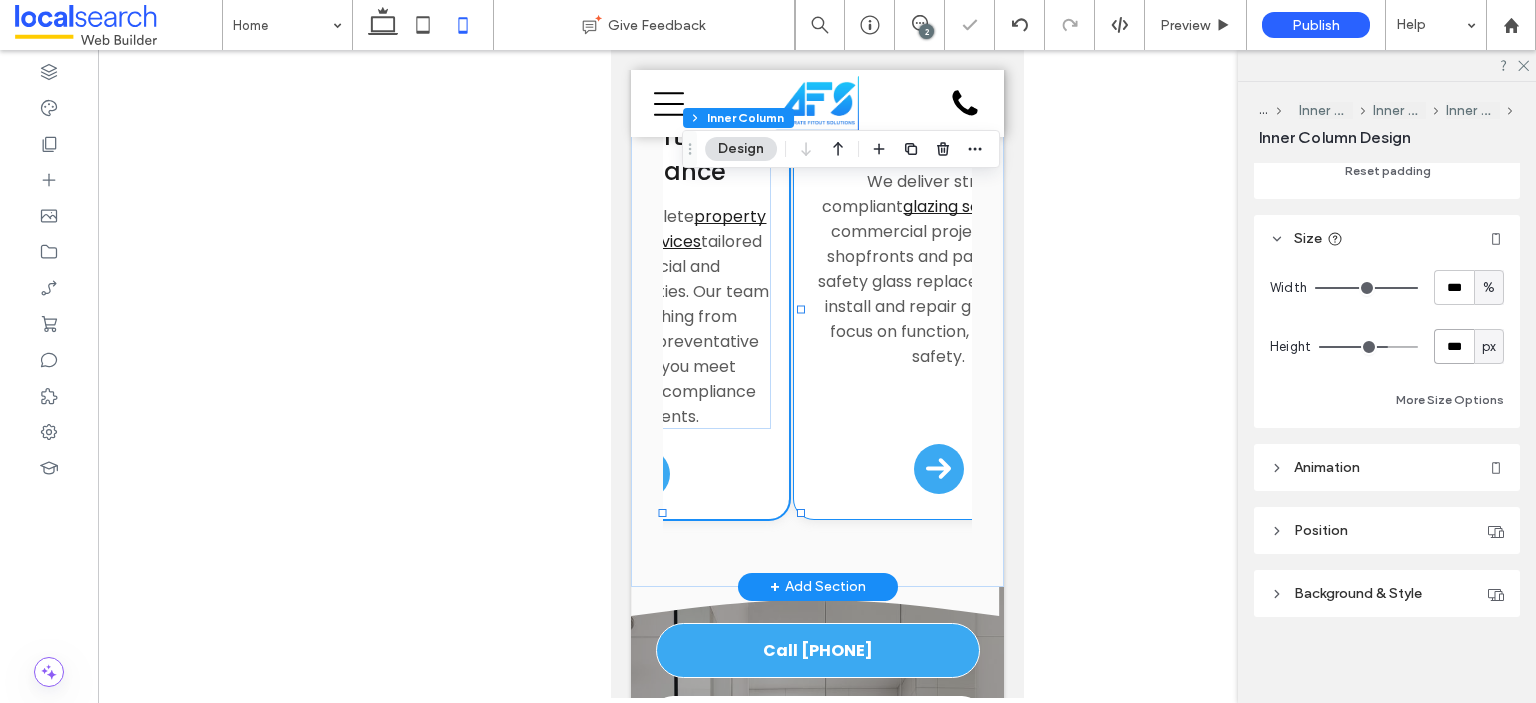 click on "Glass & Glazing
We deliver strong, compliant  glazing solutions  for commercial projects. From shopfronts and partitions to safety glass replacements, we install and repair glass with a focus on function, finish and safety.
Arrow Icon" at bounding box center (937, 311) 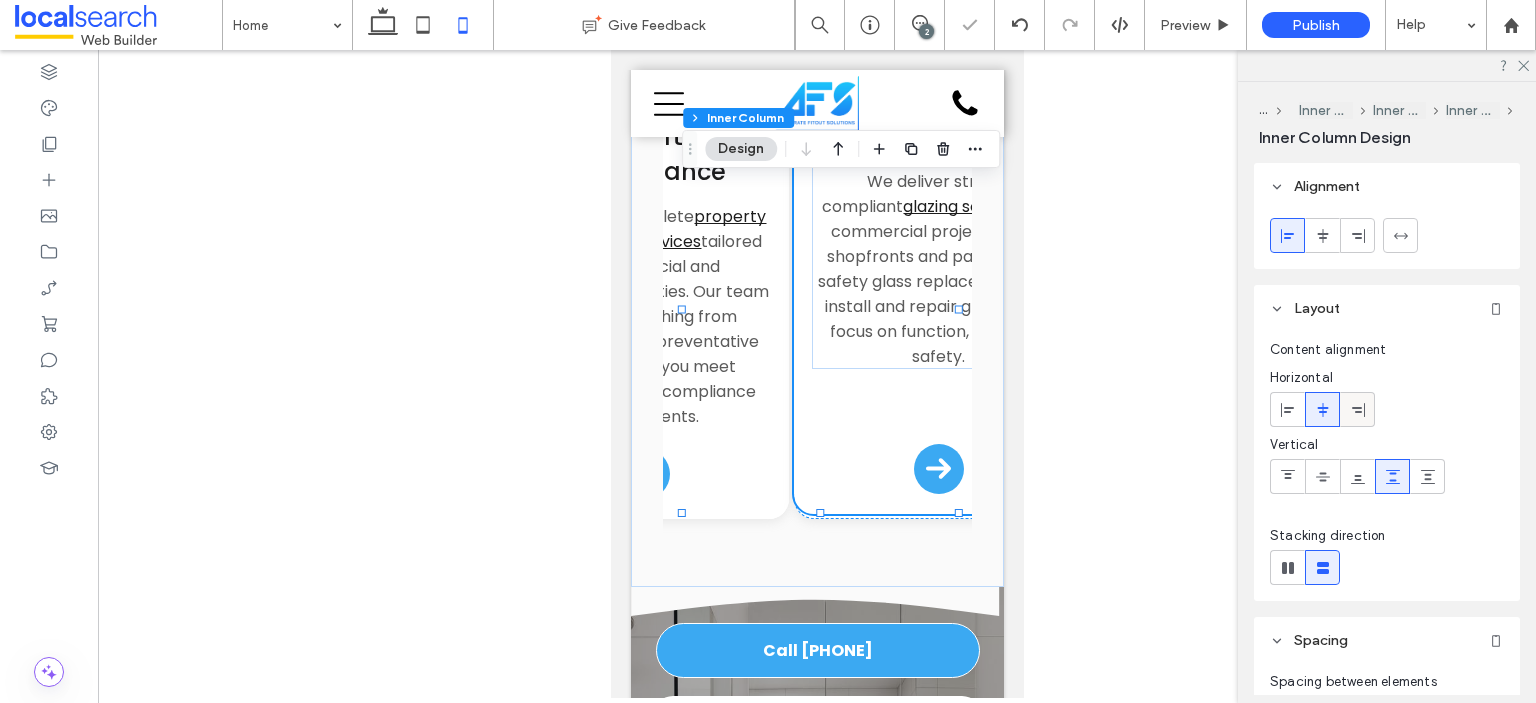 scroll, scrollTop: 855, scrollLeft: 0, axis: vertical 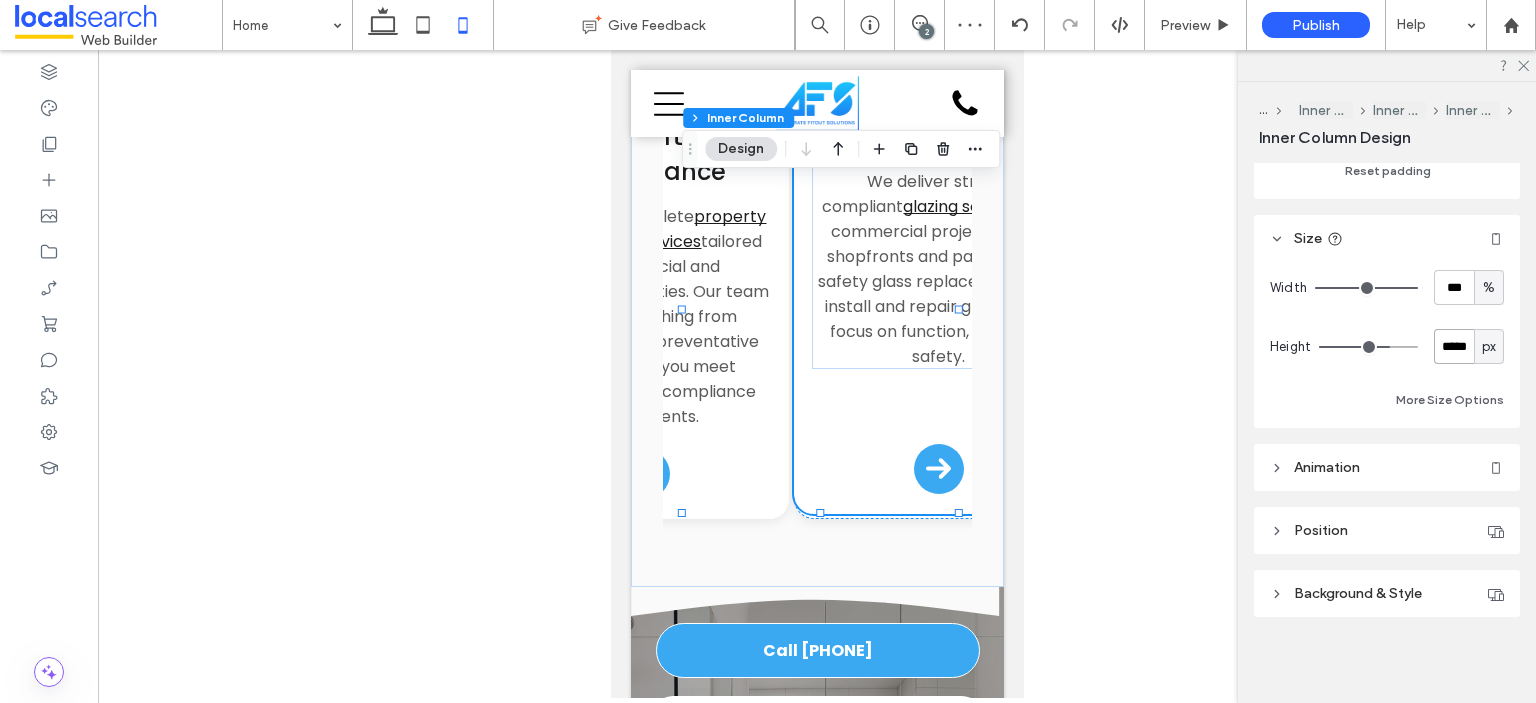 click on "*****" at bounding box center [1454, 346] 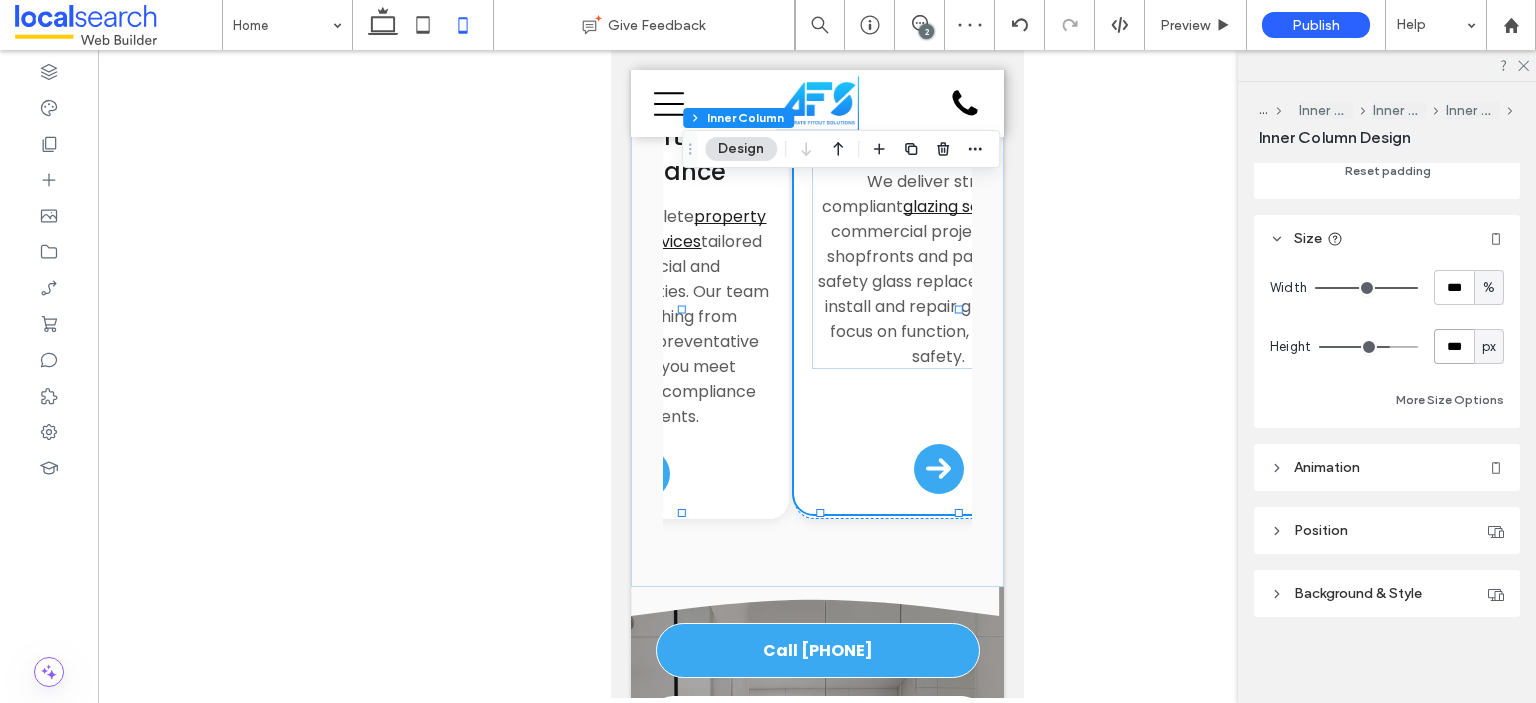 type on "***" 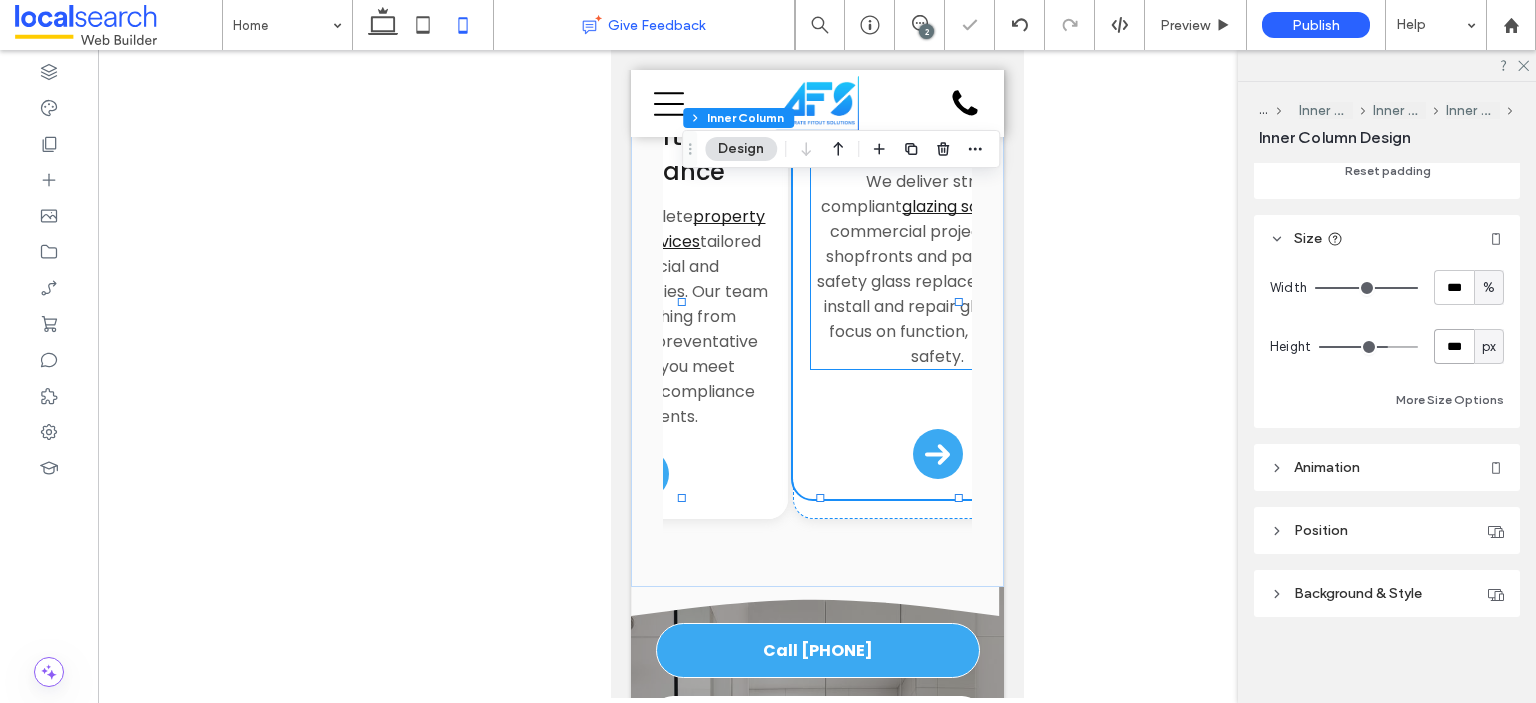 scroll, scrollTop: 0, scrollLeft: 2231, axis: horizontal 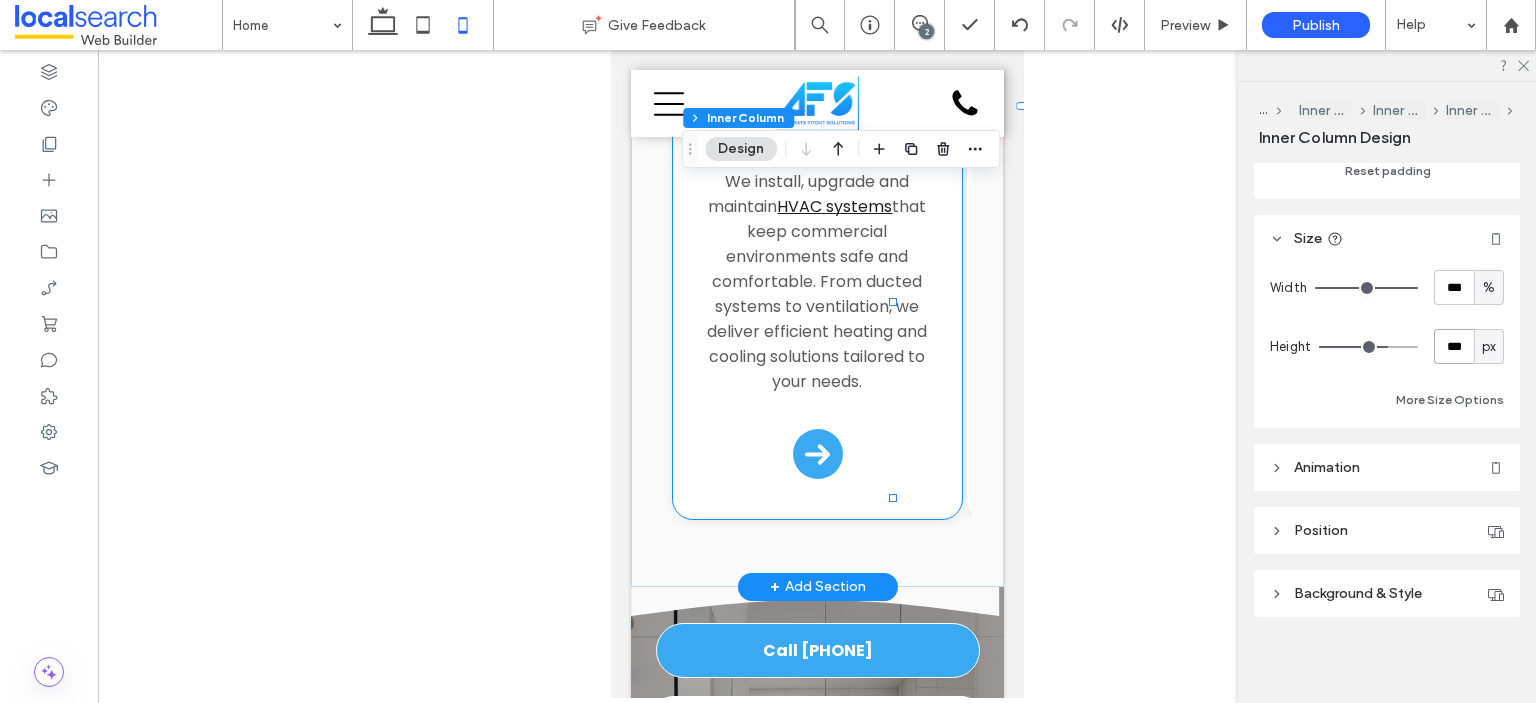 click on "HVAC Services
We install, upgrade and maintain  HVAC systems  that keep commercial environments safe and comfortable. From ducted systems to ventilation, we deliver efficient heating and cooling solutions tailored to your needs.
Arrow Icon" at bounding box center (816, 304) 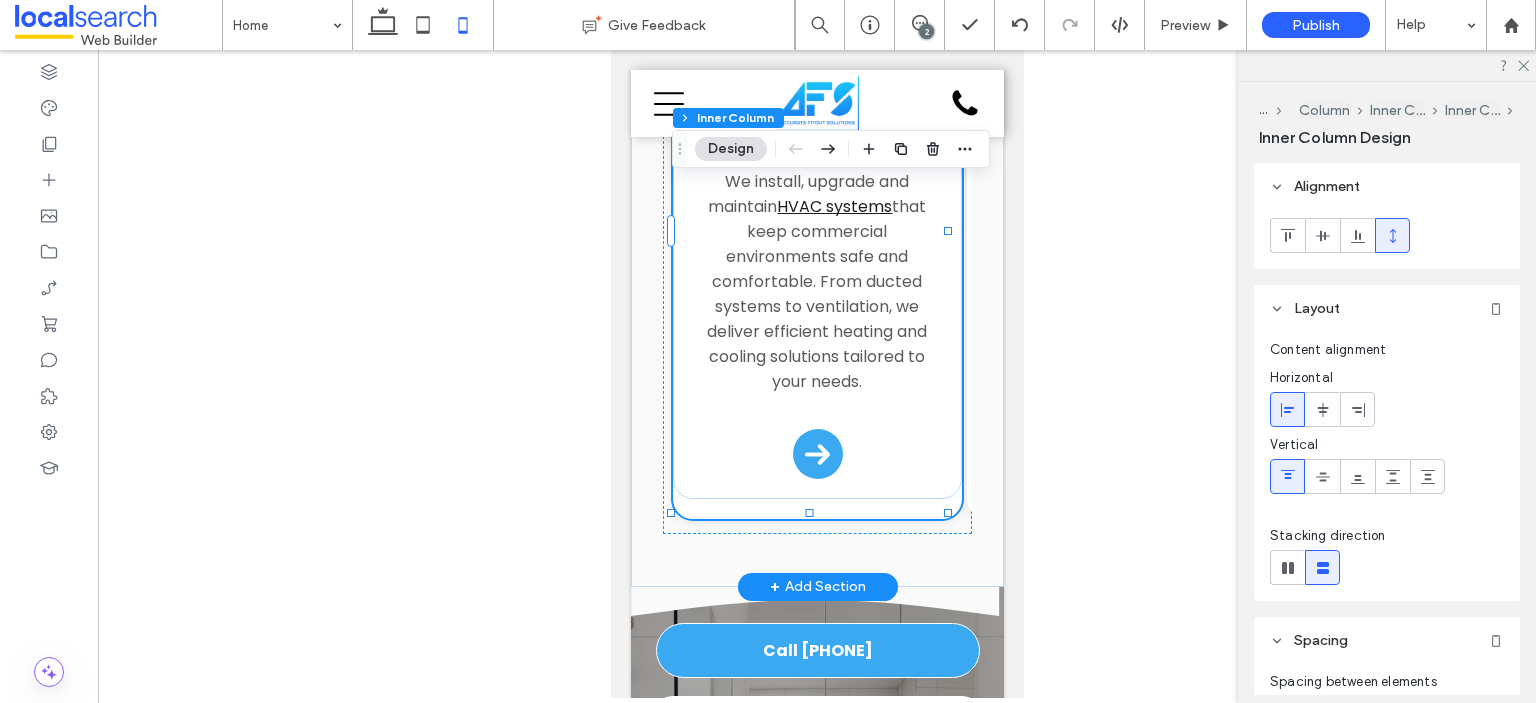click on "HVAC Services
We install, upgrade and maintain  HVAC systems  that keep commercial environments safe and comfortable. From ducted systems to ventilation, we deliver efficient heating and cooling solutions tailored to your needs.
Arrow Icon" at bounding box center [816, 304] 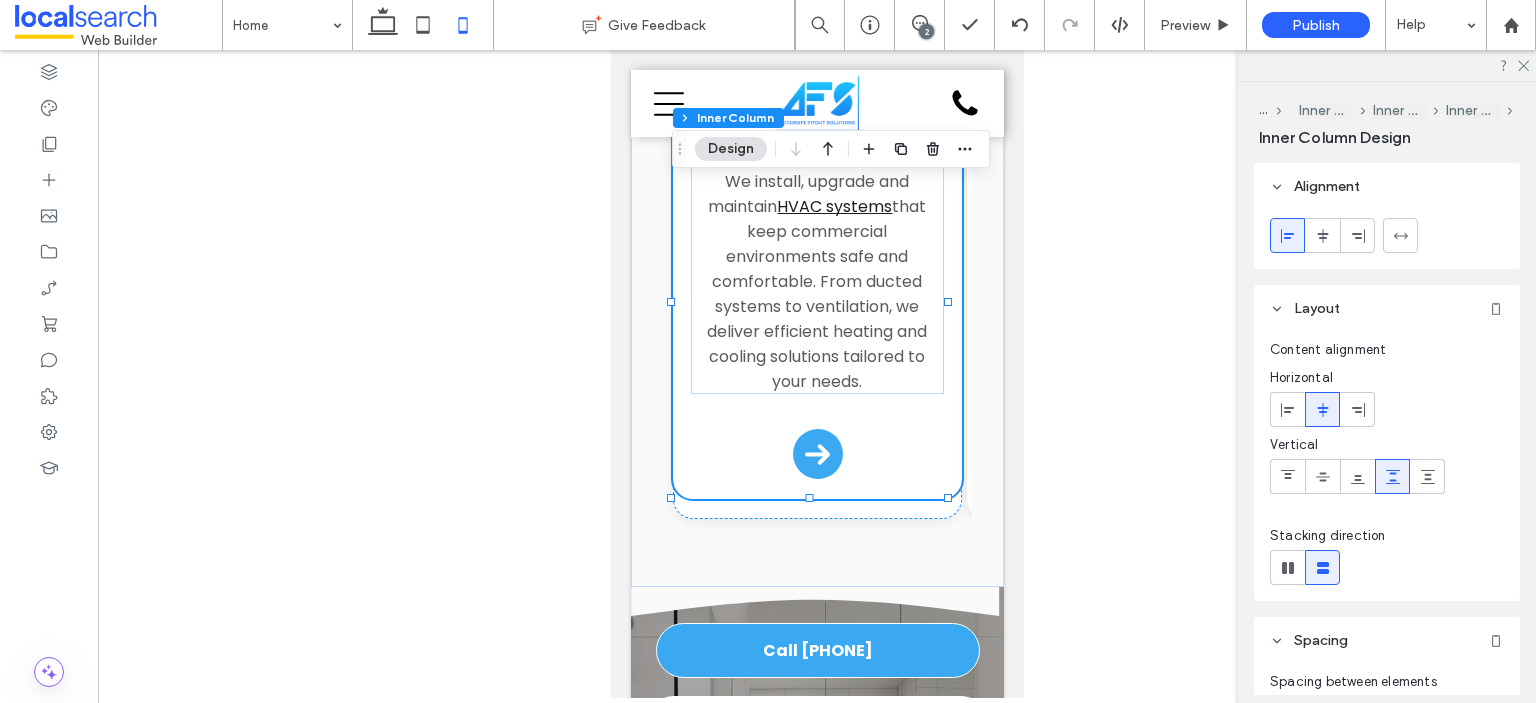 scroll, scrollTop: 855, scrollLeft: 0, axis: vertical 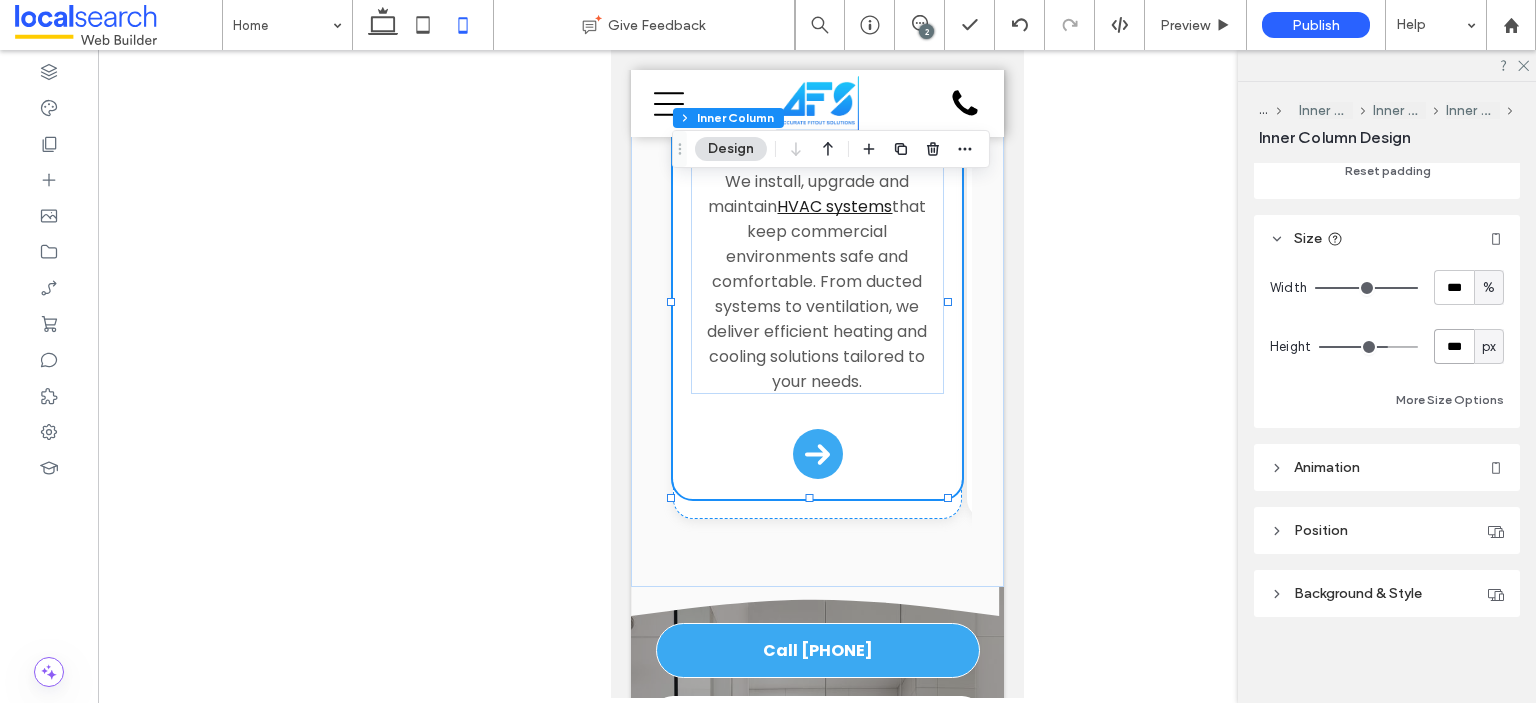 click on "***" at bounding box center [1454, 346] 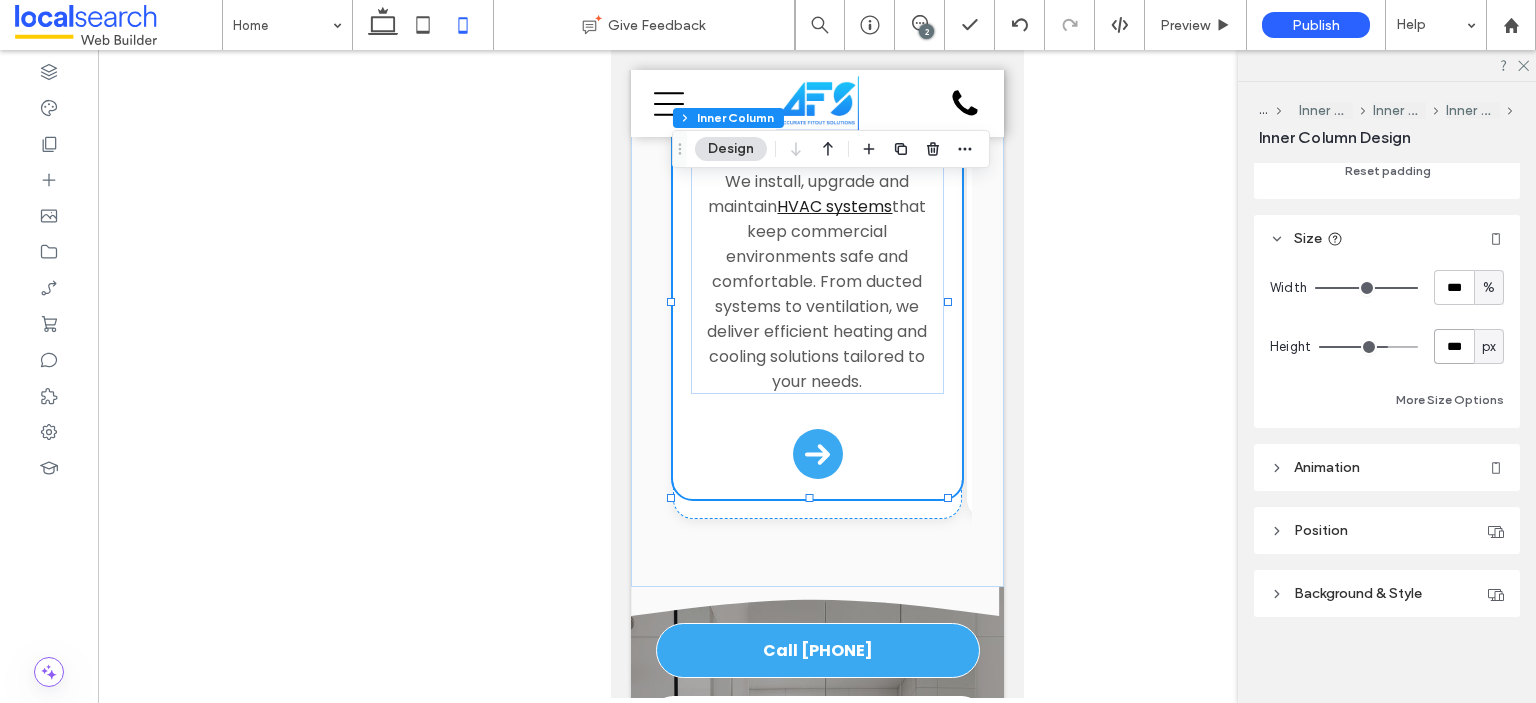 type on "***" 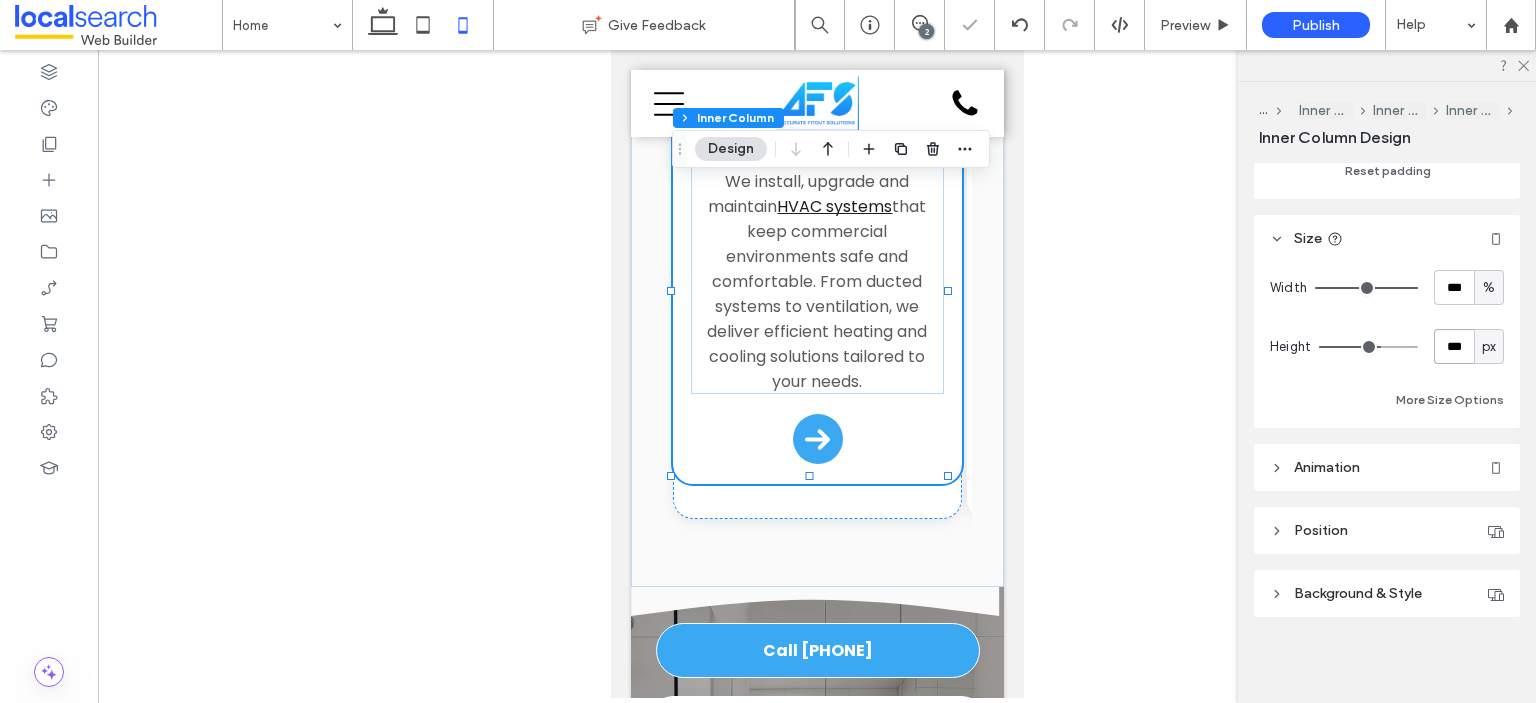 click on "***" at bounding box center [1454, 346] 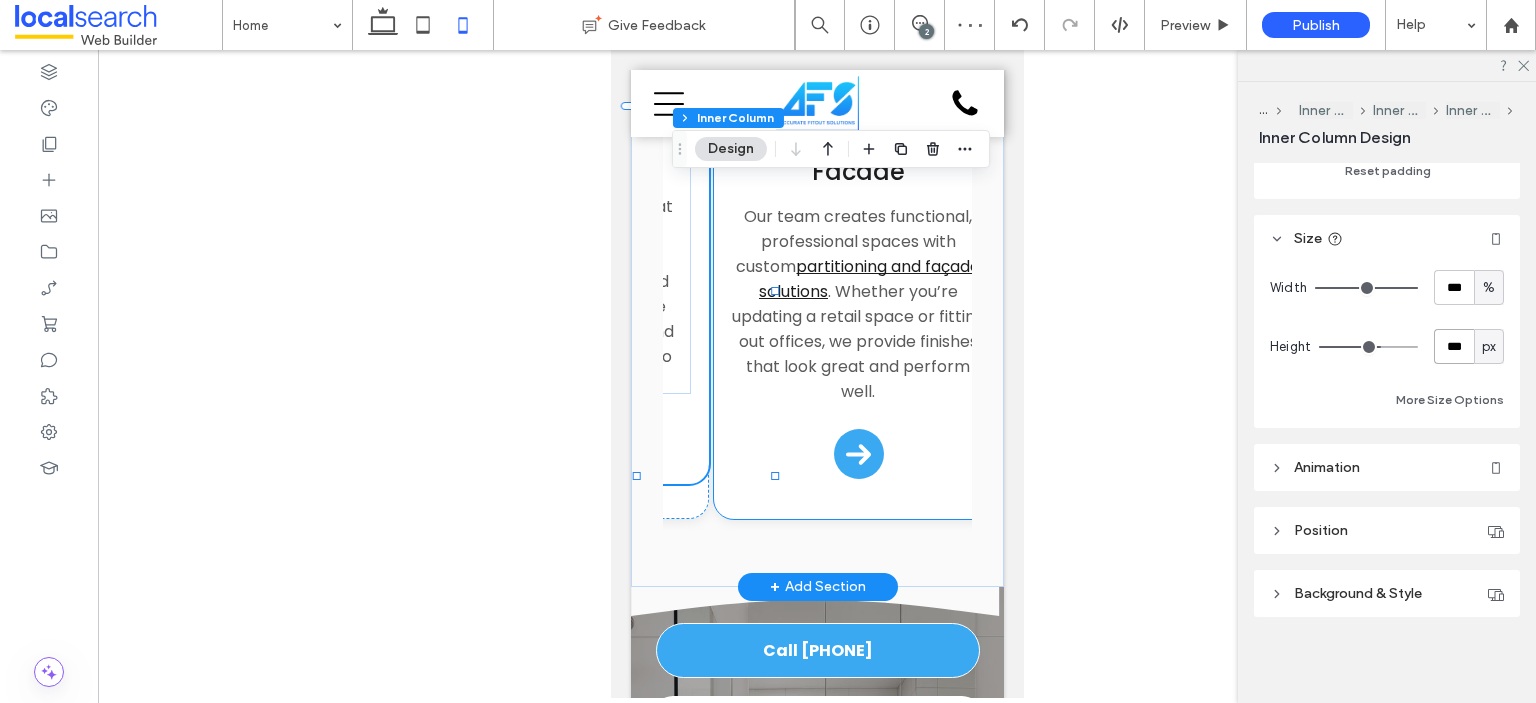 scroll, scrollTop: 0, scrollLeft: 270, axis: horizontal 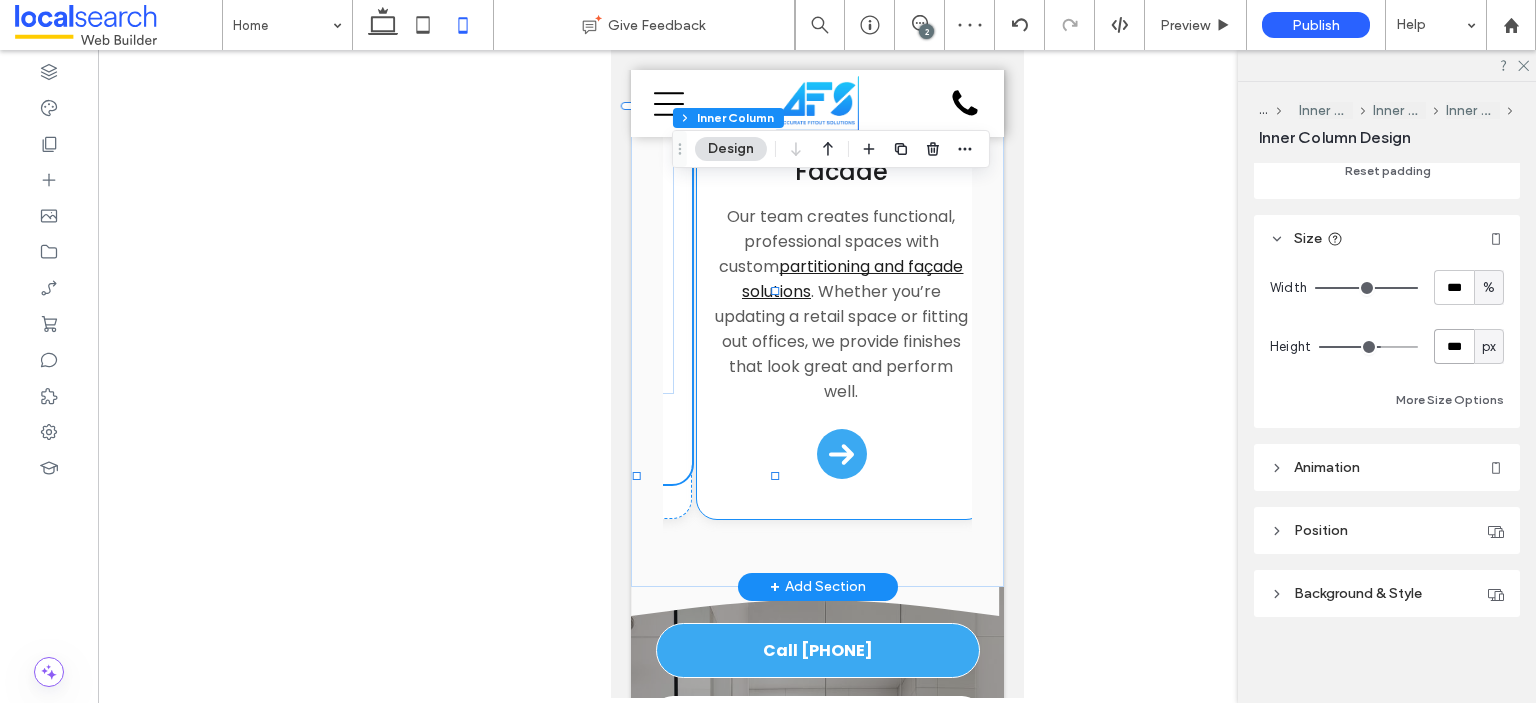click on "Partitioning & Facade
Our team creates functional, professional spaces with custom  partitioning and façade solutions . Whether you’re updating a retail space or fitting out offices, we provide finishes that look great and perform well.
Arrow Icon" at bounding box center [840, 304] 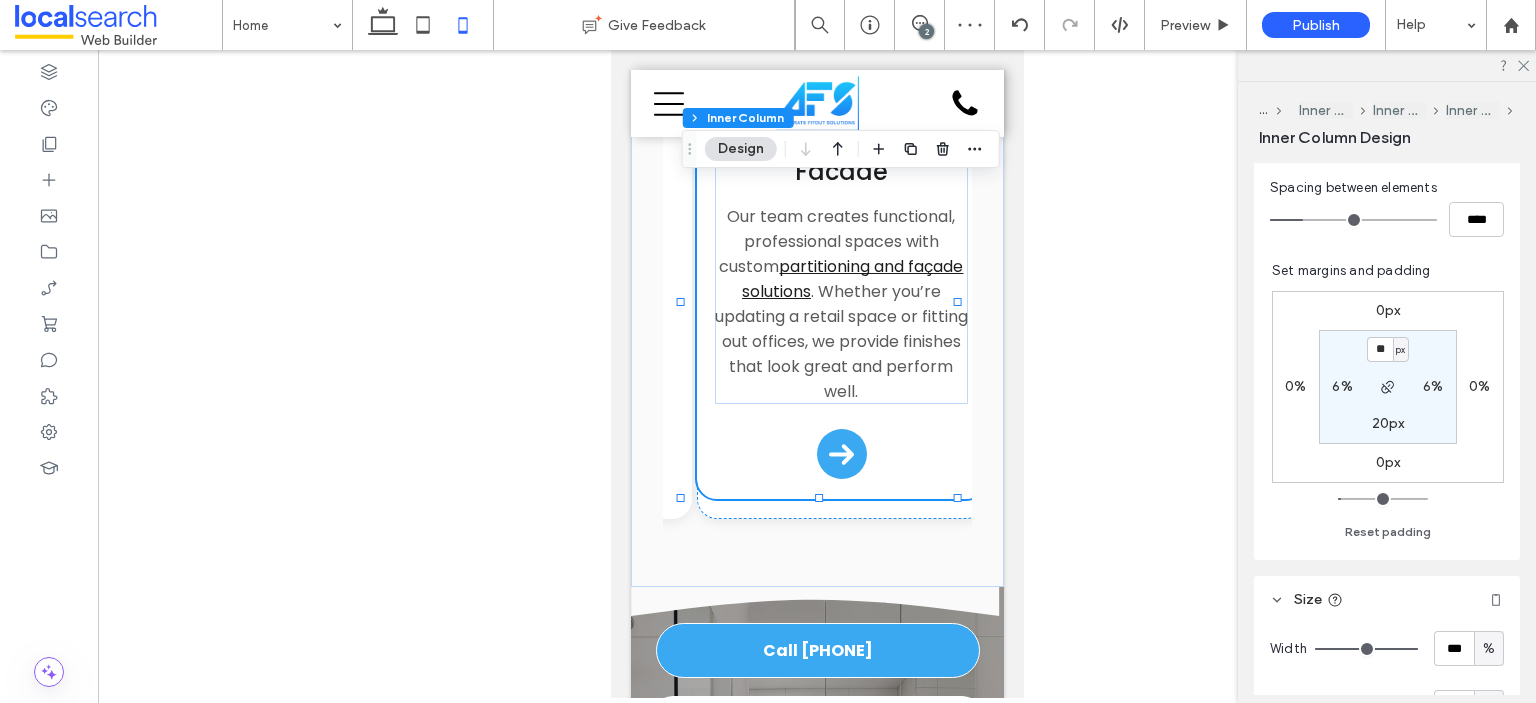 scroll, scrollTop: 855, scrollLeft: 0, axis: vertical 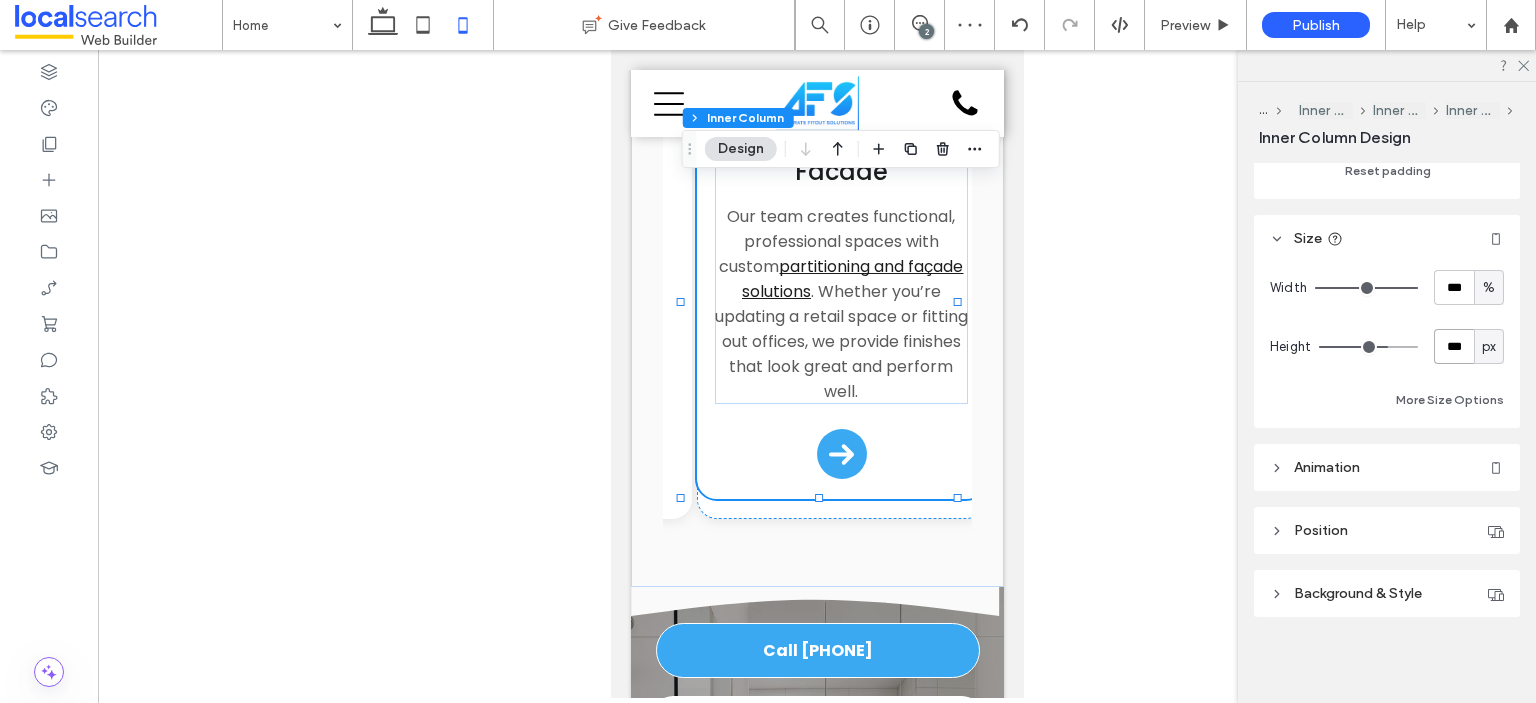 click on "***" at bounding box center (1454, 346) 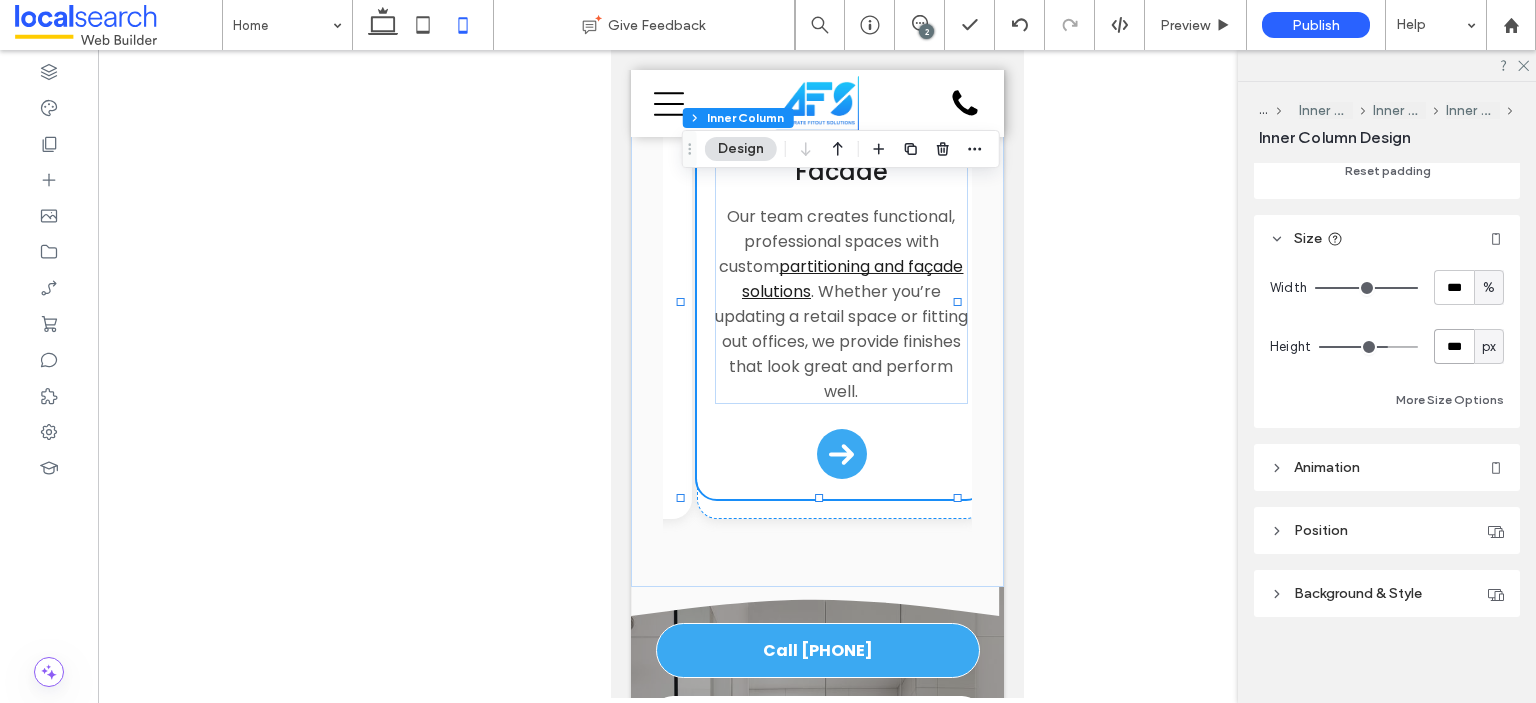 paste 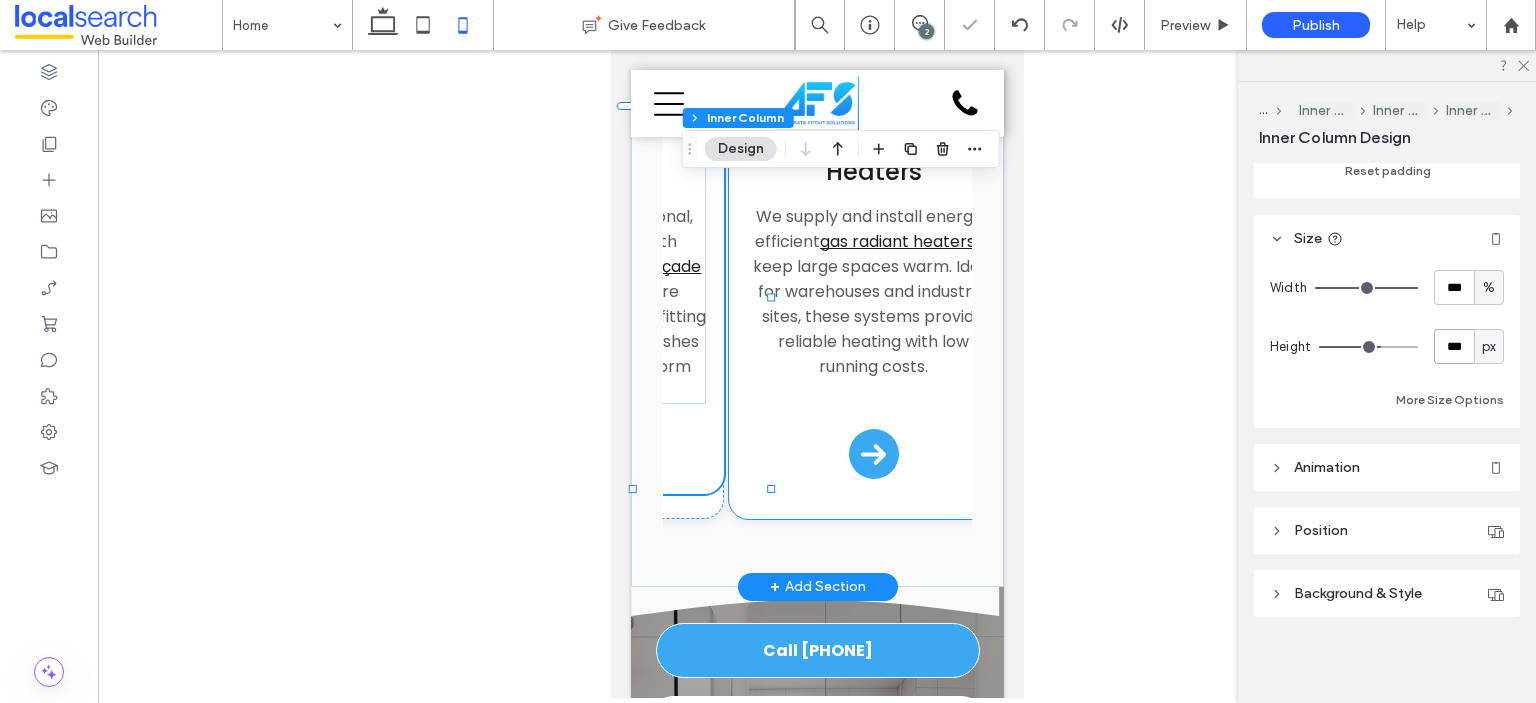 scroll, scrollTop: 0, scrollLeft: 550, axis: horizontal 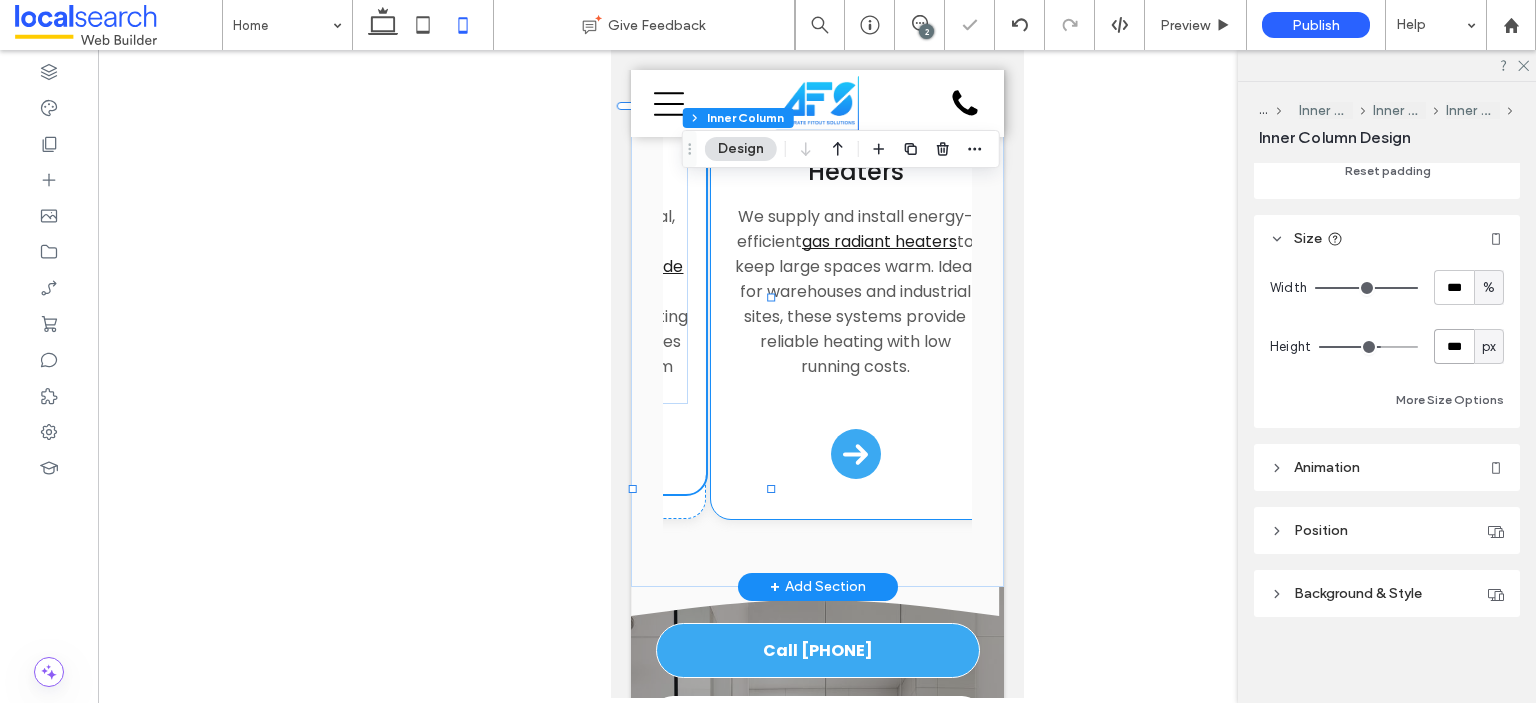click on "Gas Radiant Heaters
We supply and install energy-efficient  gas radiant heaters  to keep large spaces warm. Ideal for warehouses and industrial sites, these systems provide reliable heating with low running costs.
Arrow Icon" at bounding box center [854, 304] 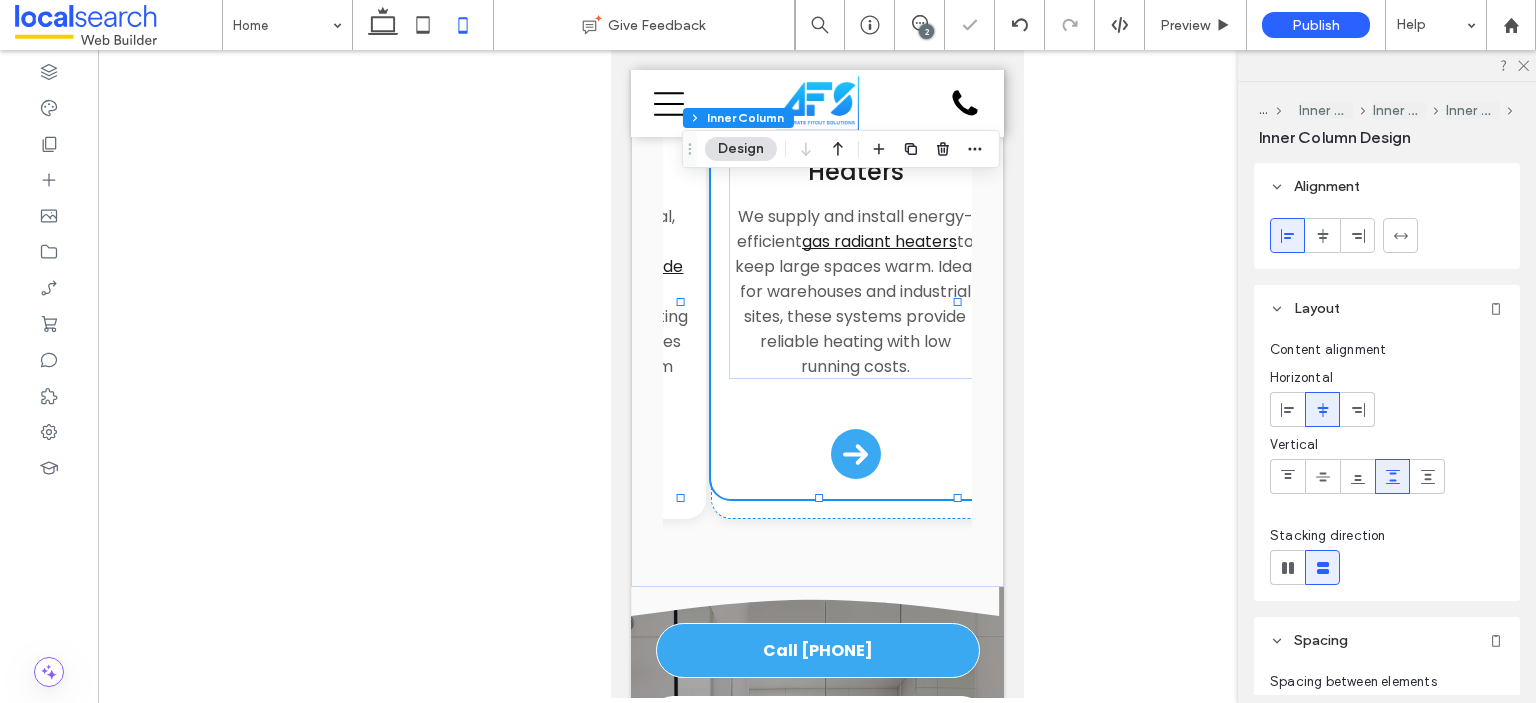 scroll, scrollTop: 855, scrollLeft: 0, axis: vertical 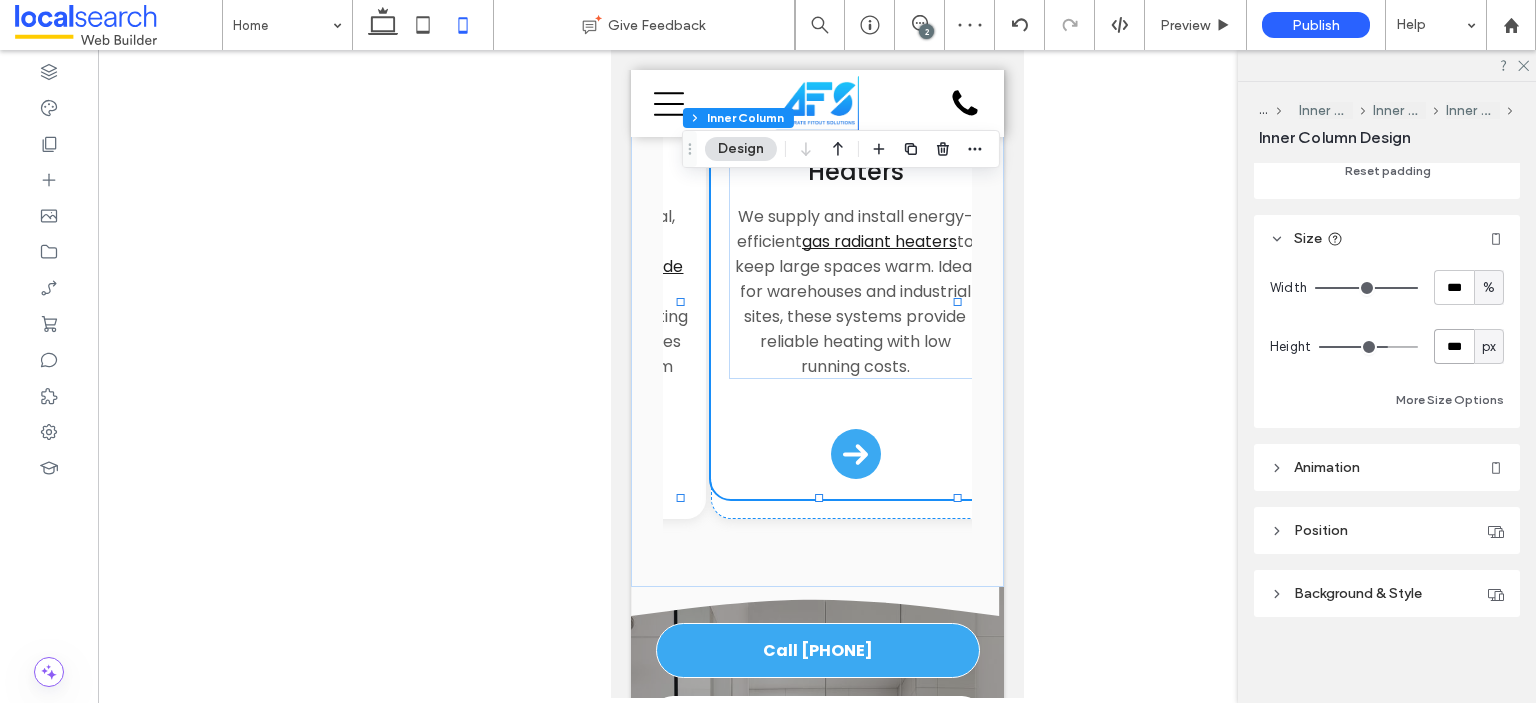 click on "***" at bounding box center (1454, 346) 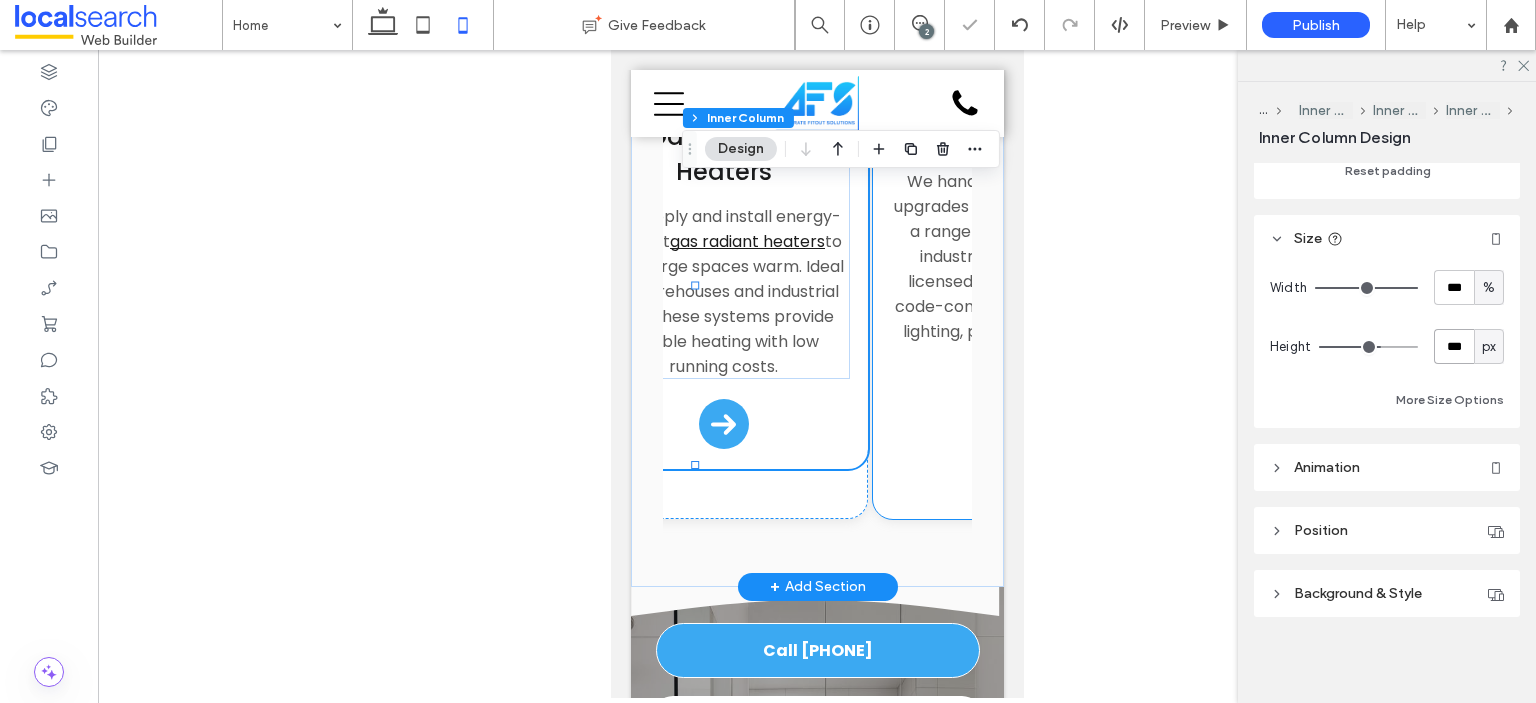scroll, scrollTop: 0, scrollLeft: 830, axis: horizontal 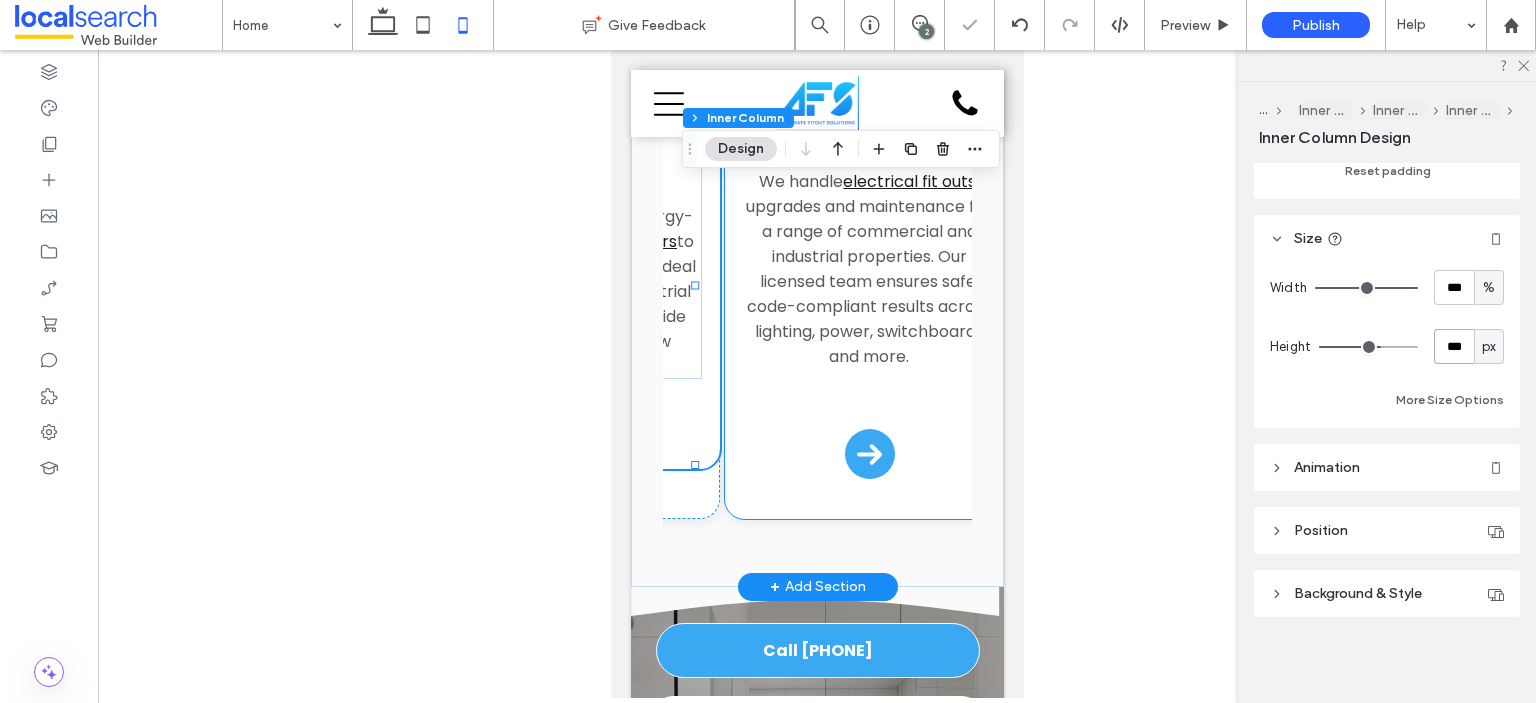 click on "Electrical Services
We handle  electrical fit outs , upgrades and maintenance for a range of commercial and industrial properties. Our licensed team ensures safe, code-compliant results across lighting, power, switchboards and more.
Arrow Icon" at bounding box center (868, 304) 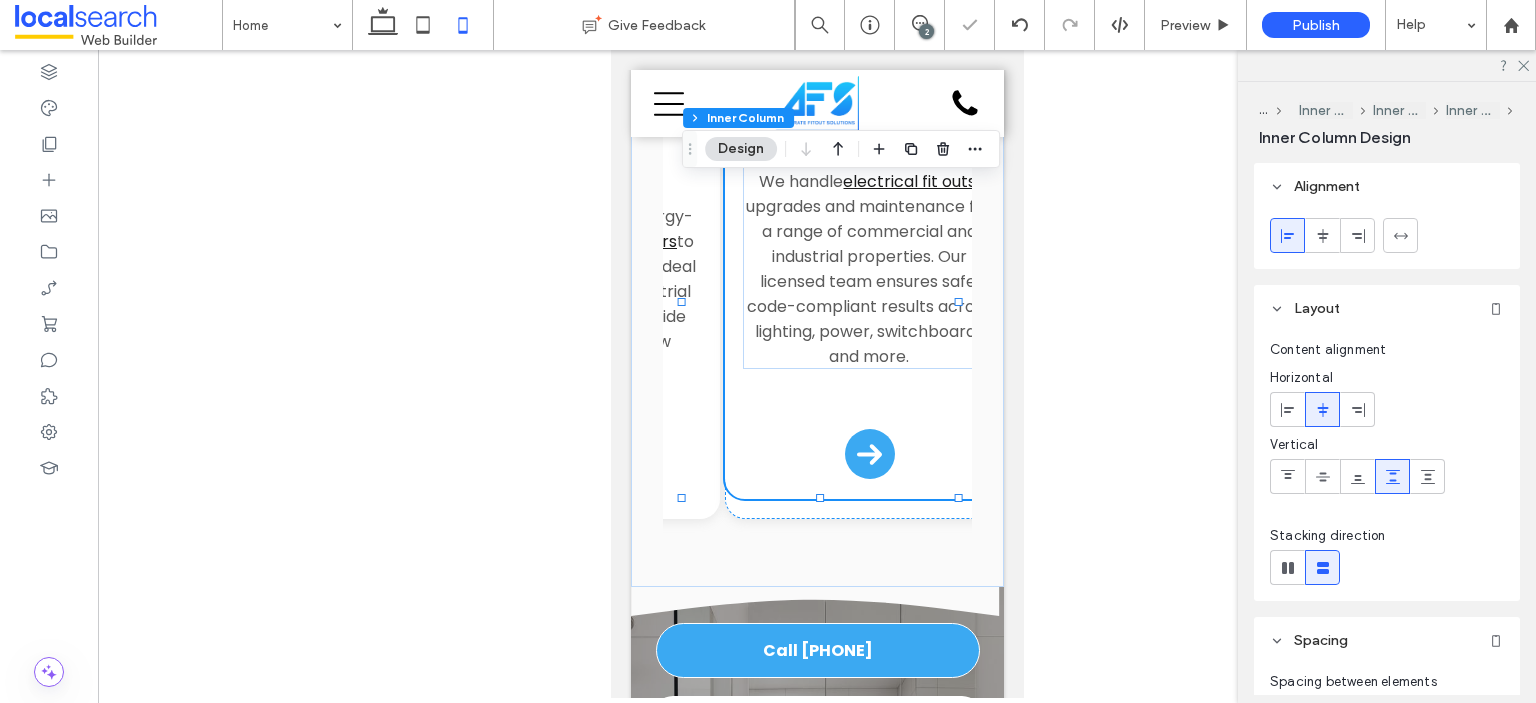 scroll, scrollTop: 855, scrollLeft: 0, axis: vertical 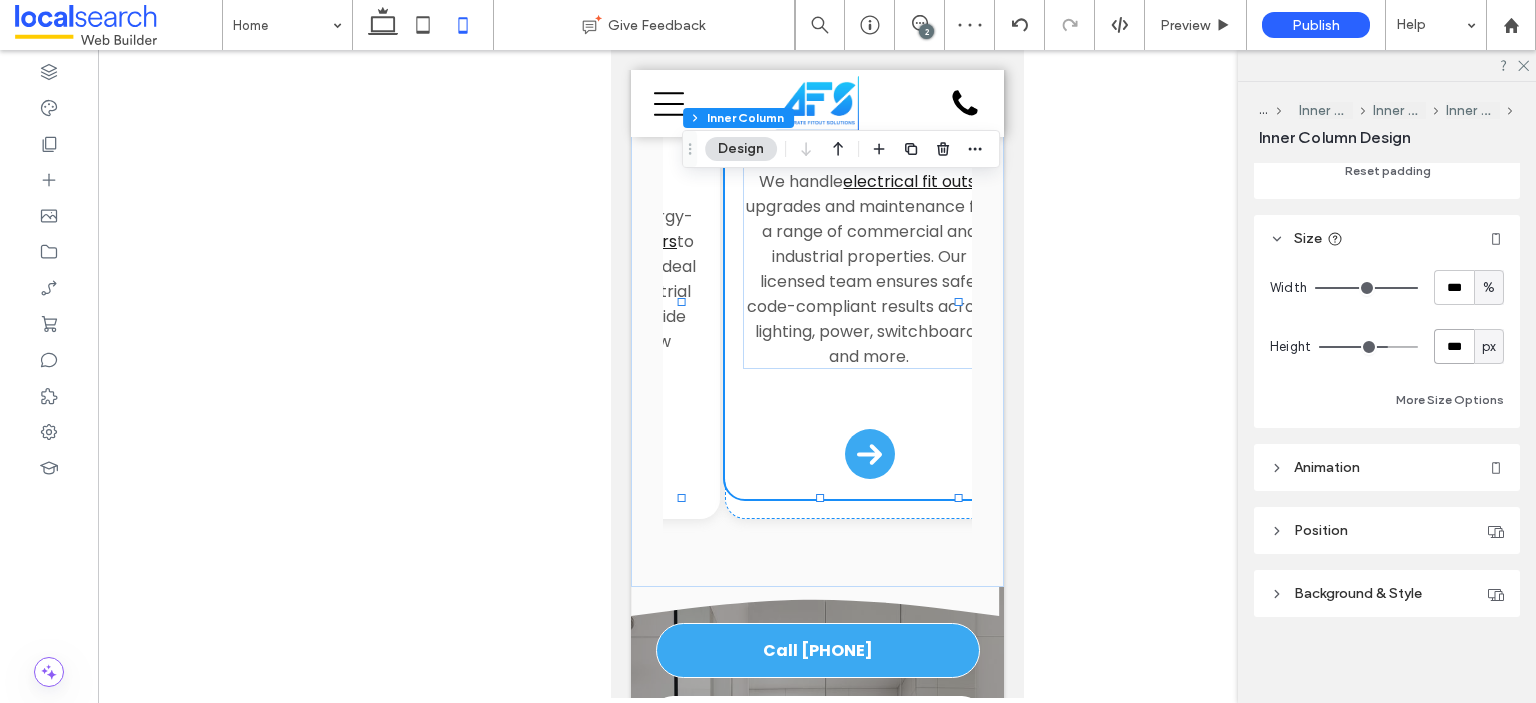 click on "***" at bounding box center [1454, 346] 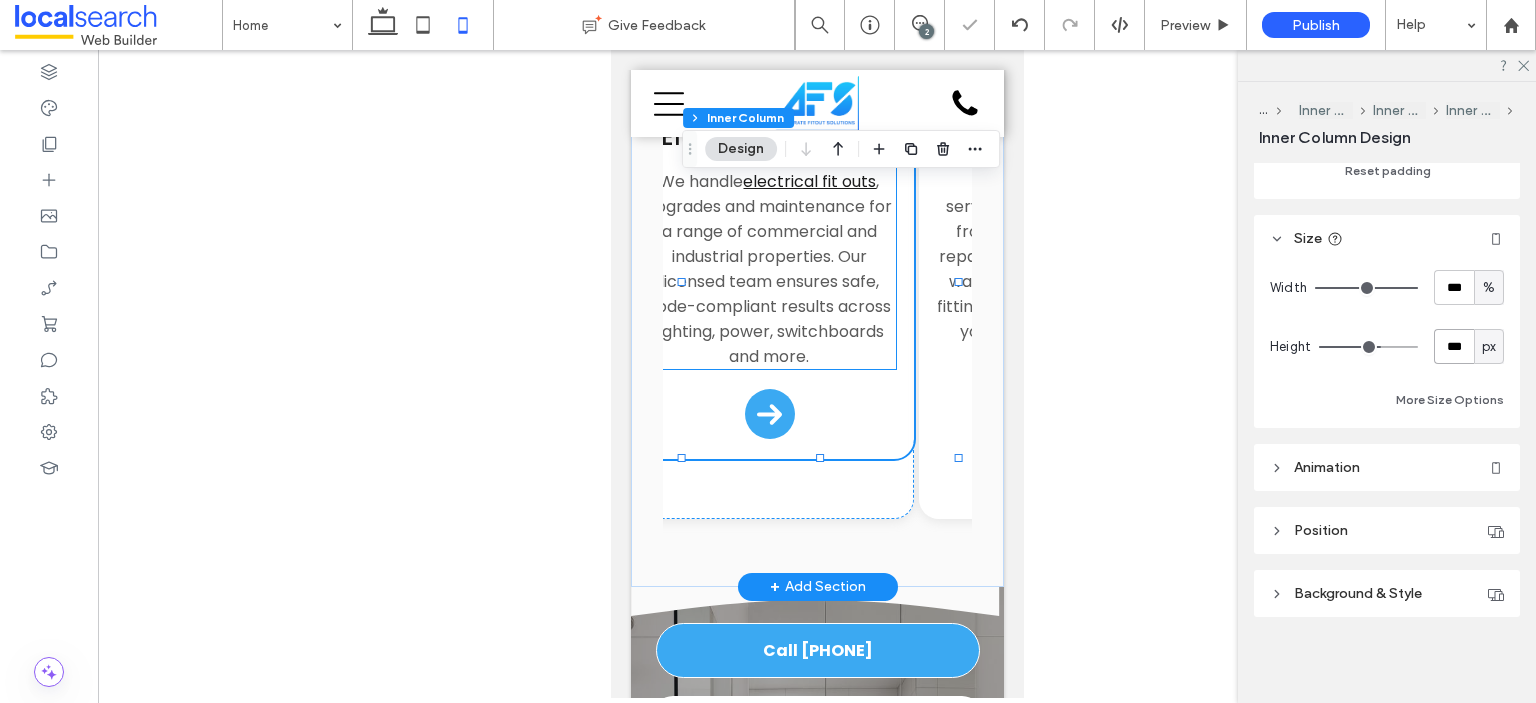 scroll, scrollTop: 0, scrollLeft: 1110, axis: horizontal 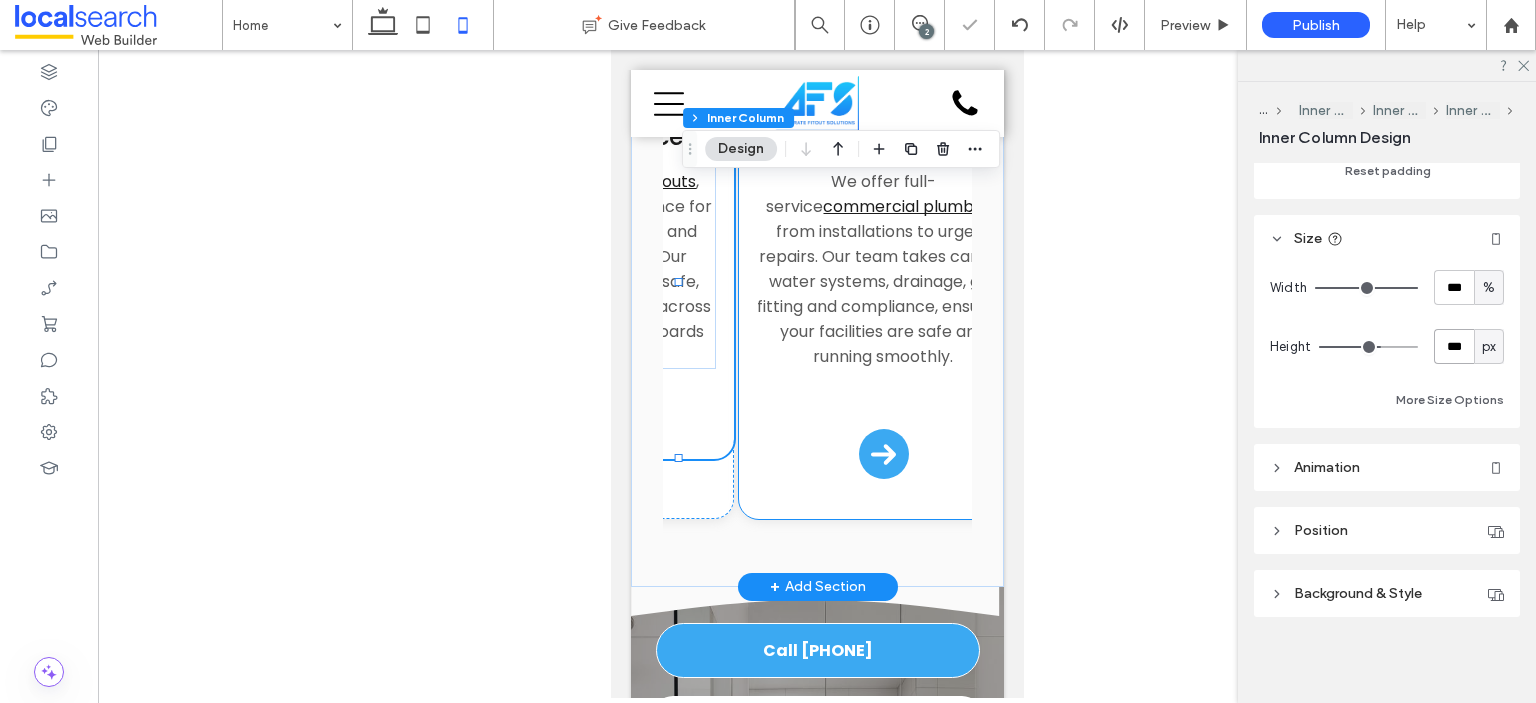 click on "Plumbing Services
We offer full-service  commercial plumbing , from installations to urgent repairs. Our team takes care of water systems, drainage, gas fitting and compliance, ensuring your facilities are safe and running smoothly.
Arrow Icon" at bounding box center (882, 304) 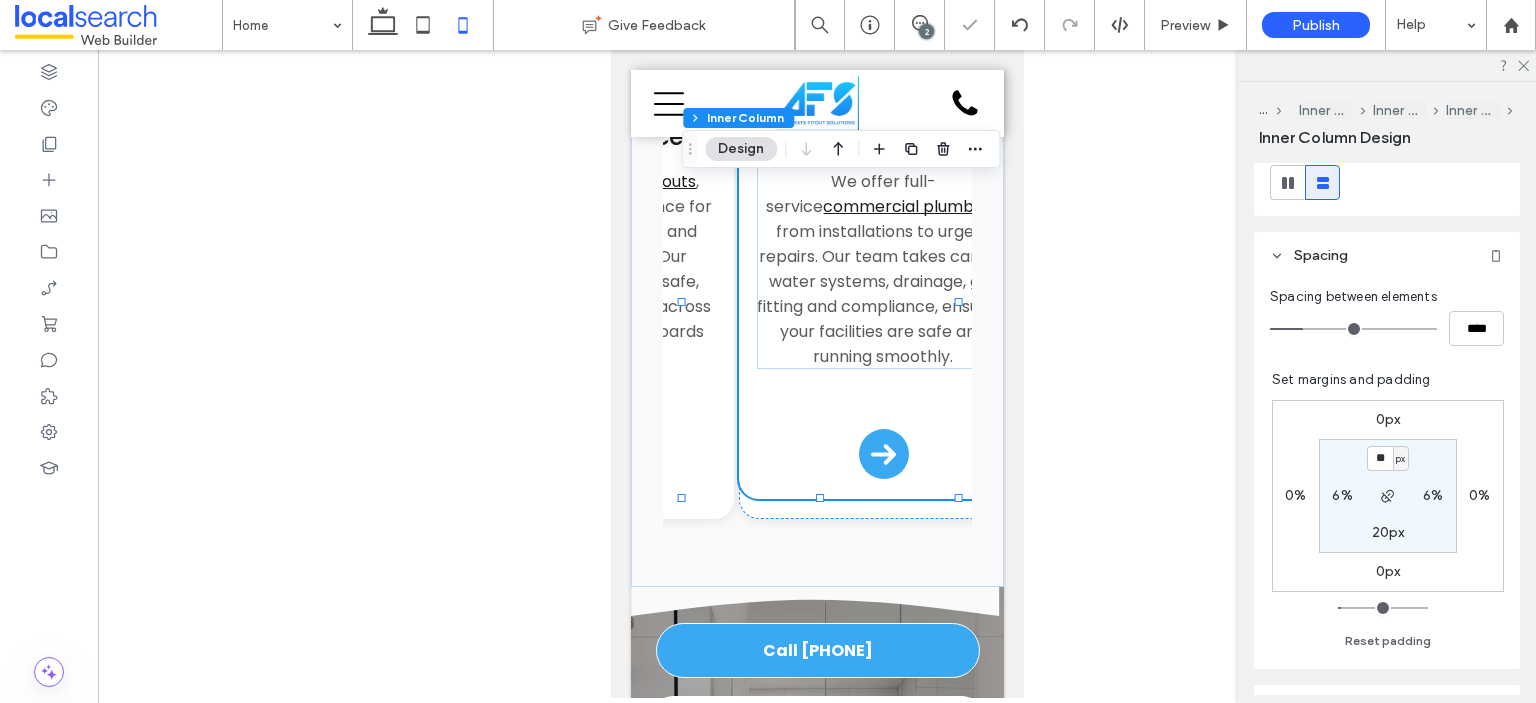 scroll, scrollTop: 855, scrollLeft: 0, axis: vertical 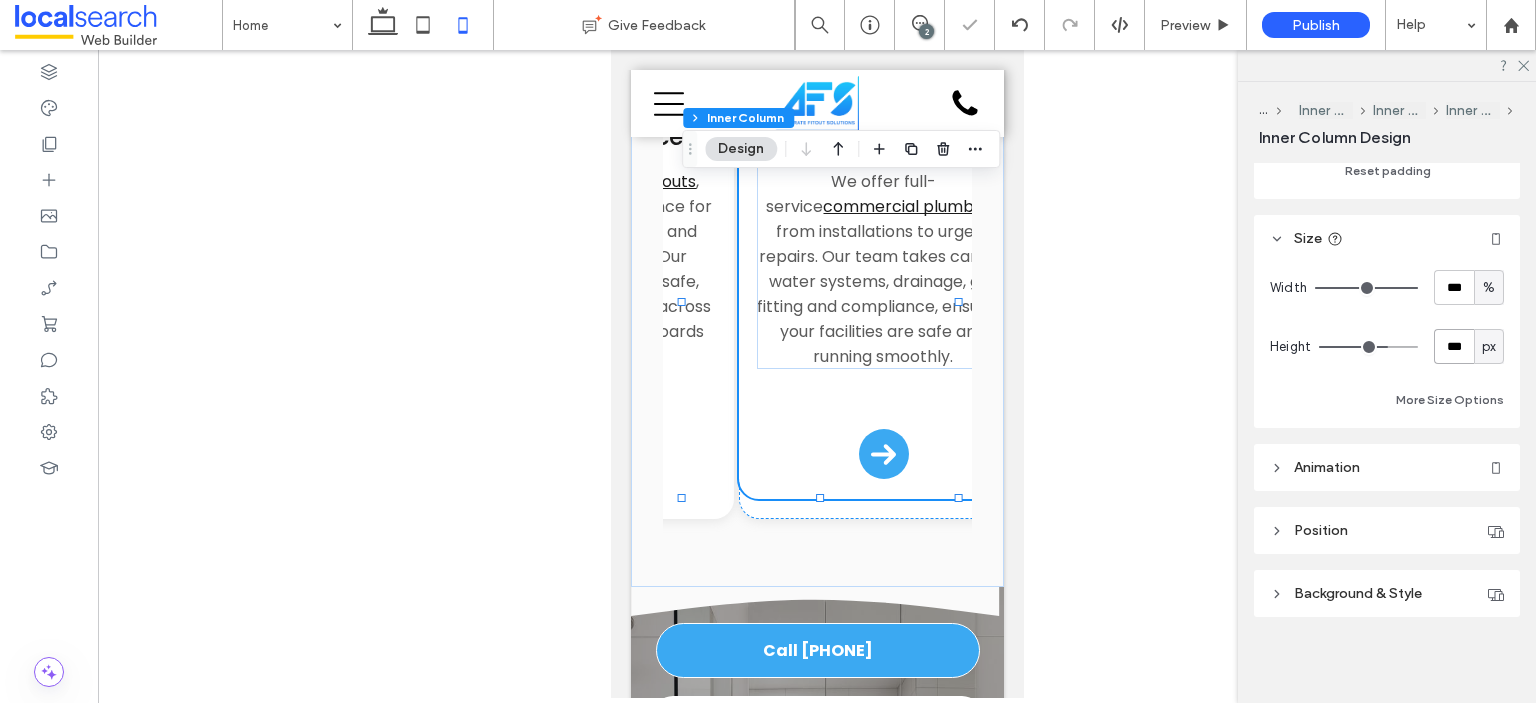 click on "***" at bounding box center (1454, 346) 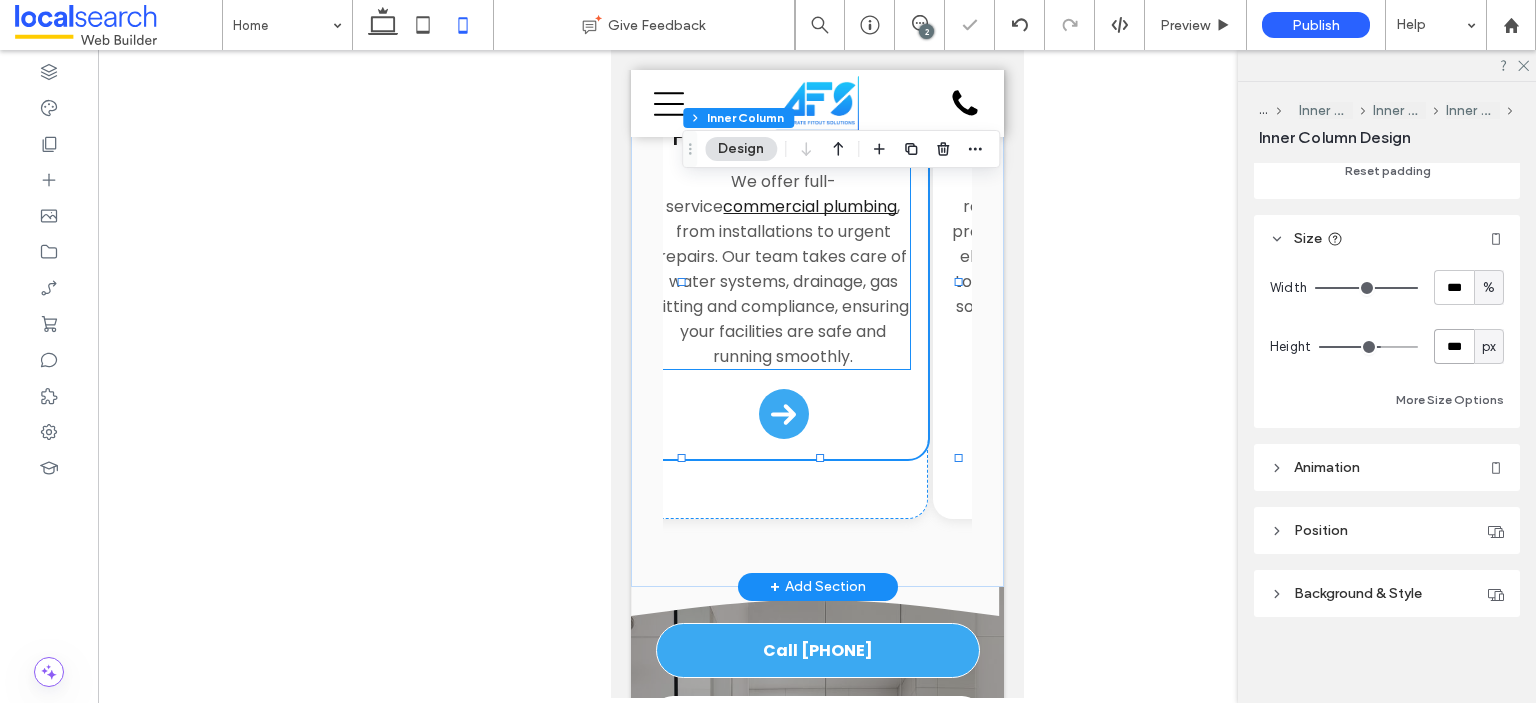 scroll, scrollTop: 0, scrollLeft: 1391, axis: horizontal 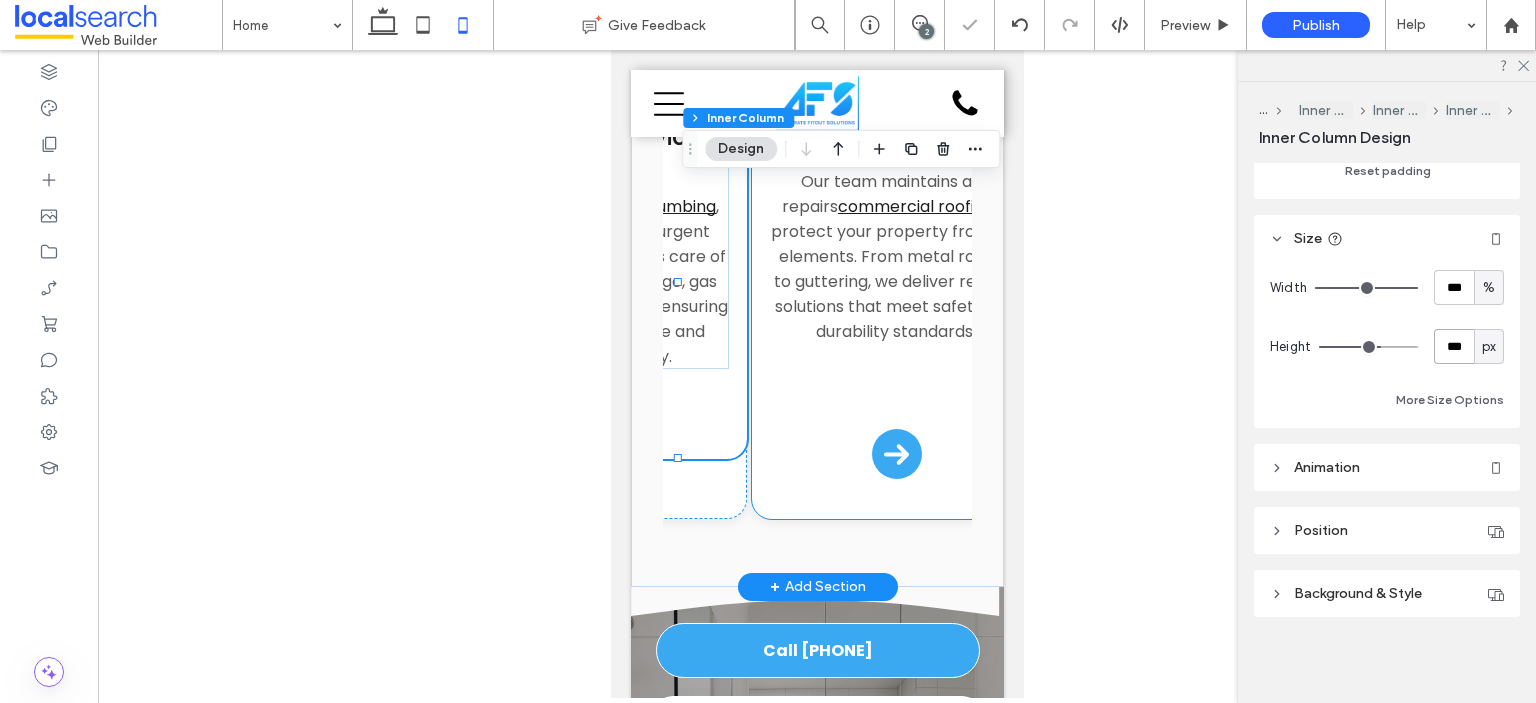 click on "Roofing Services
Our team maintains and repairs  commercial roofing  to protect your property from the elements. From metal roofing to guttering, we deliver reliable solutions that meet safety and durability standards.
Arrow Icon" at bounding box center [895, 304] 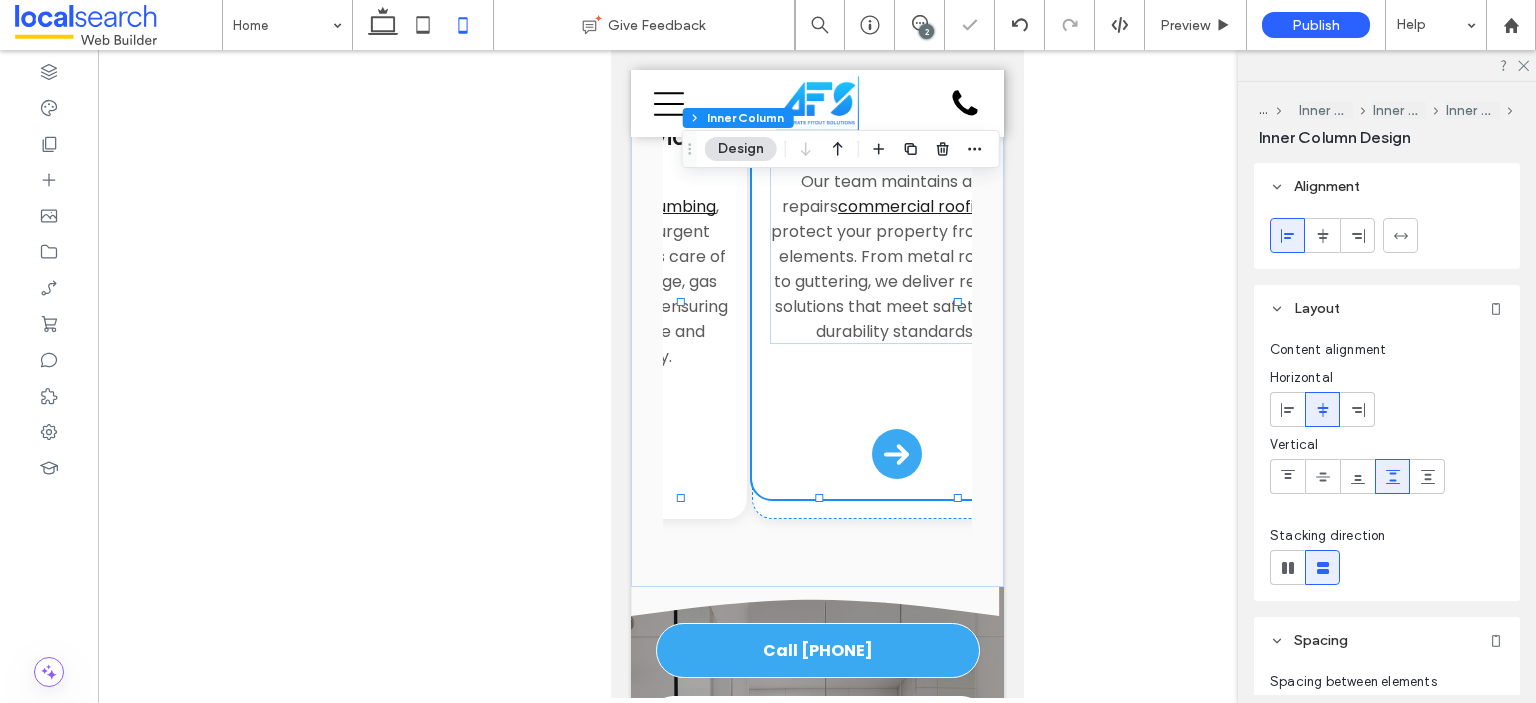 scroll, scrollTop: 855, scrollLeft: 0, axis: vertical 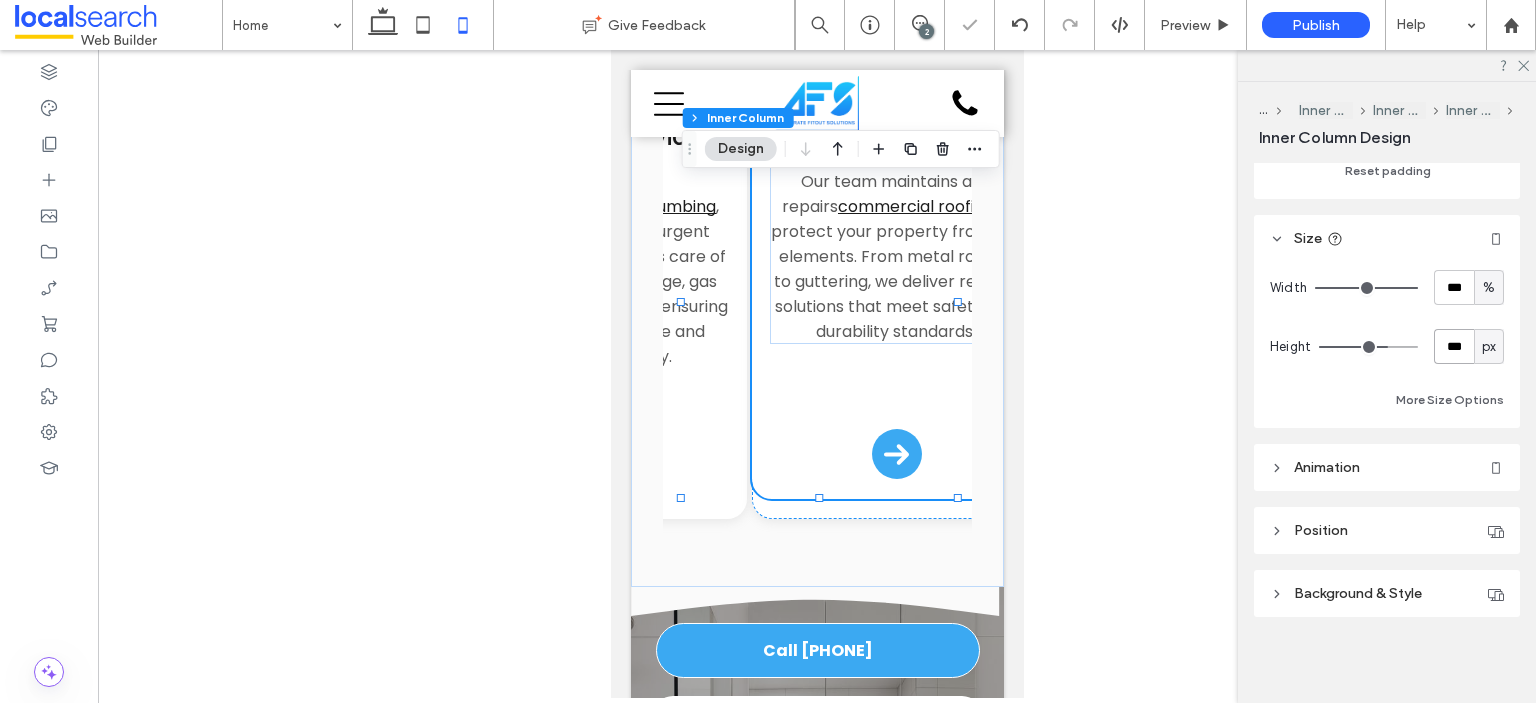 click on "***" at bounding box center (1454, 346) 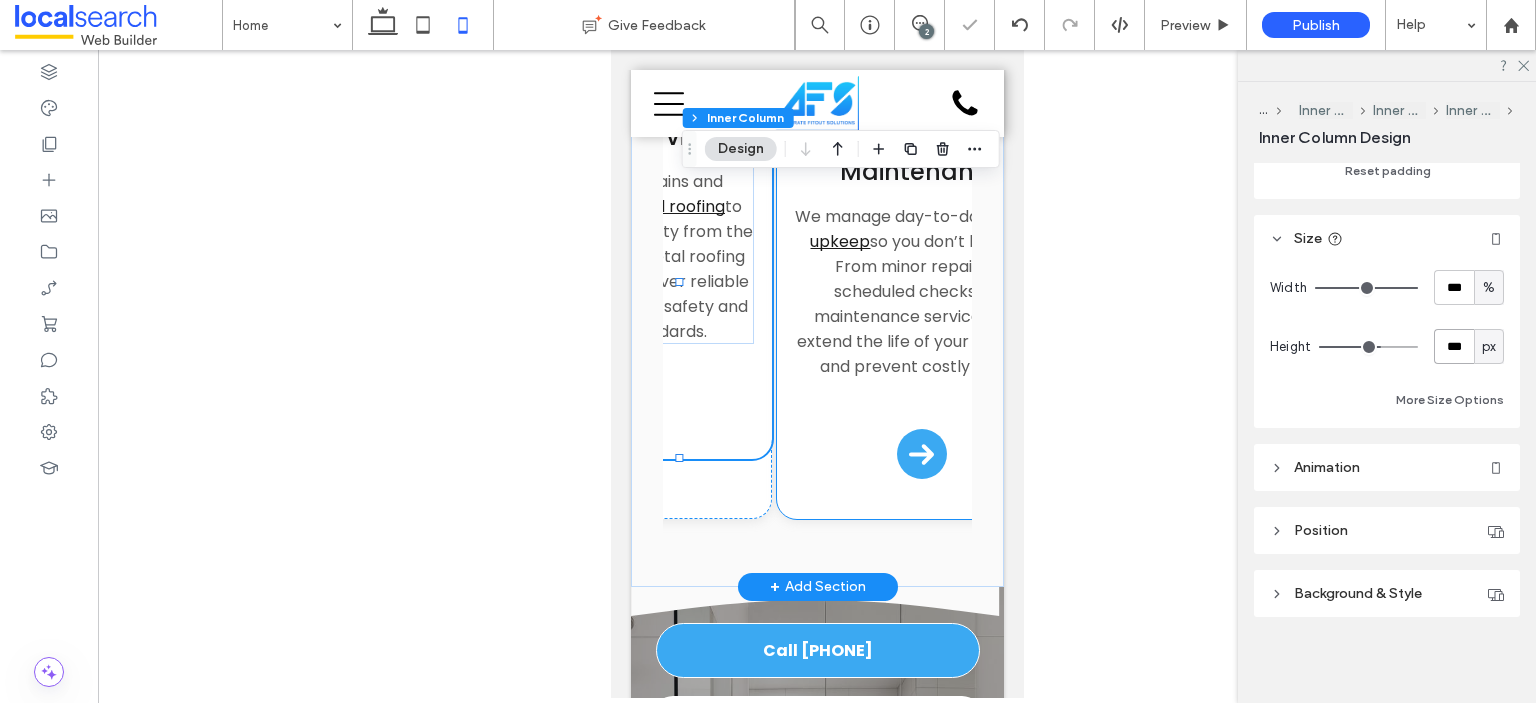 scroll, scrollTop: 0, scrollLeft: 1671, axis: horizontal 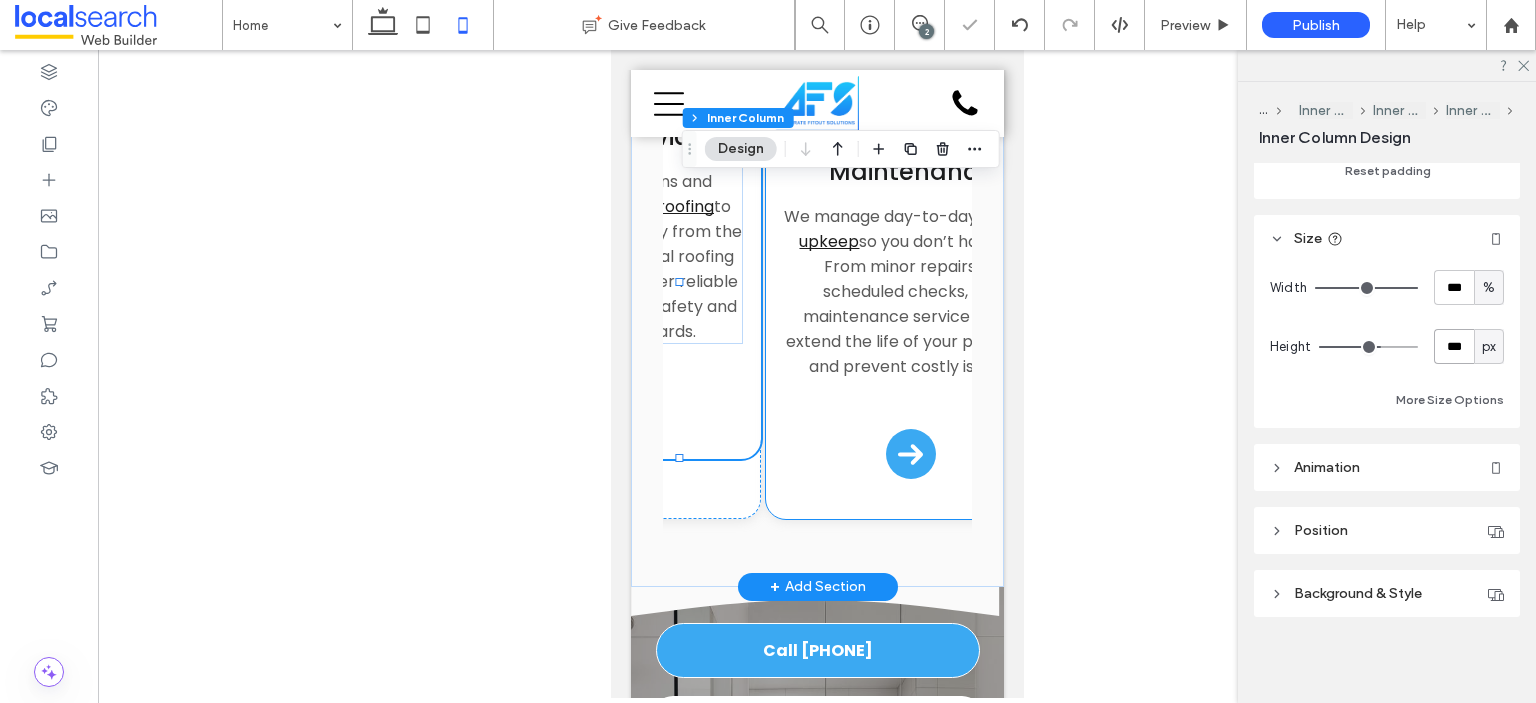 click on "Building Maintenance
We manage day-to-day  building upkeep  so you don’t have to. From minor repairs to scheduled checks, our maintenance service helps extend the life of your property and prevent costly issues.
Arrow Icon" at bounding box center (909, 304) 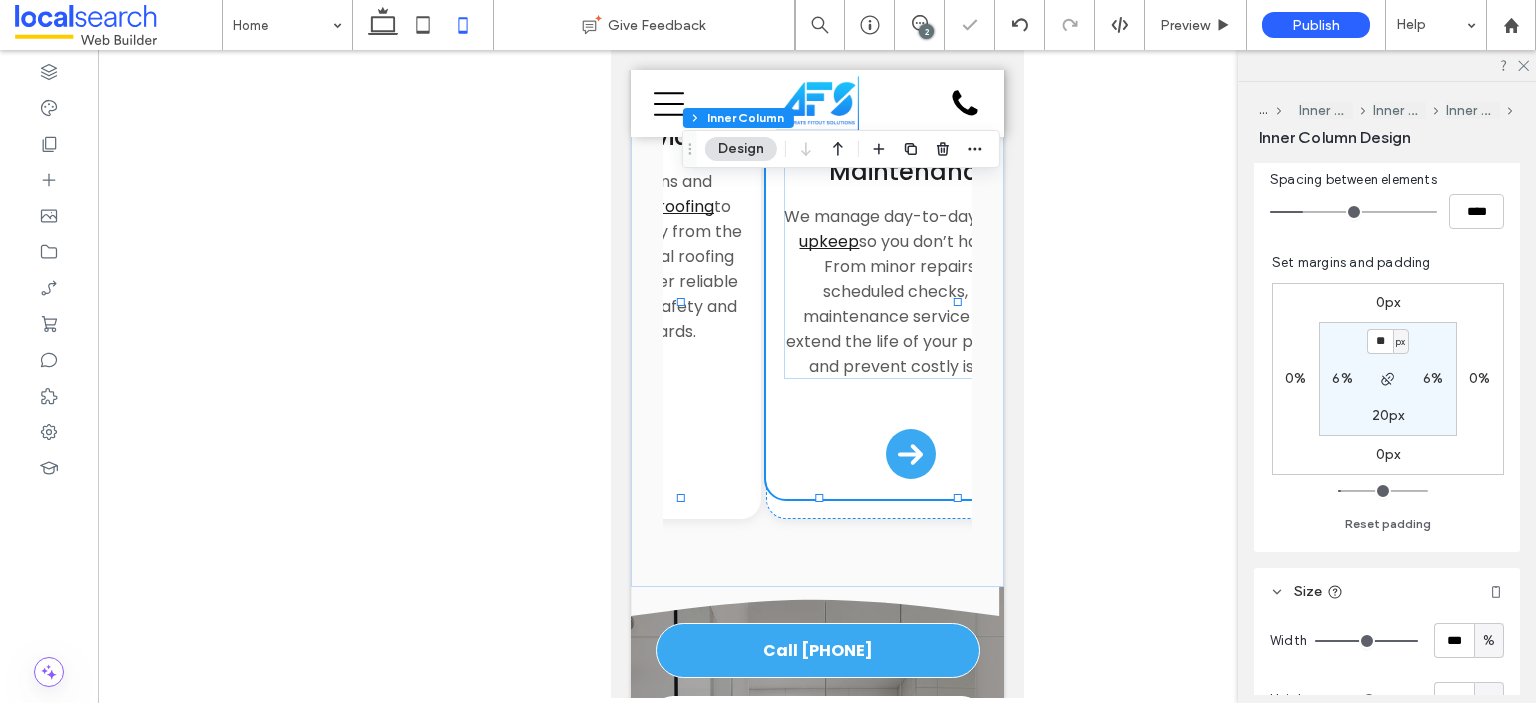 scroll, scrollTop: 855, scrollLeft: 0, axis: vertical 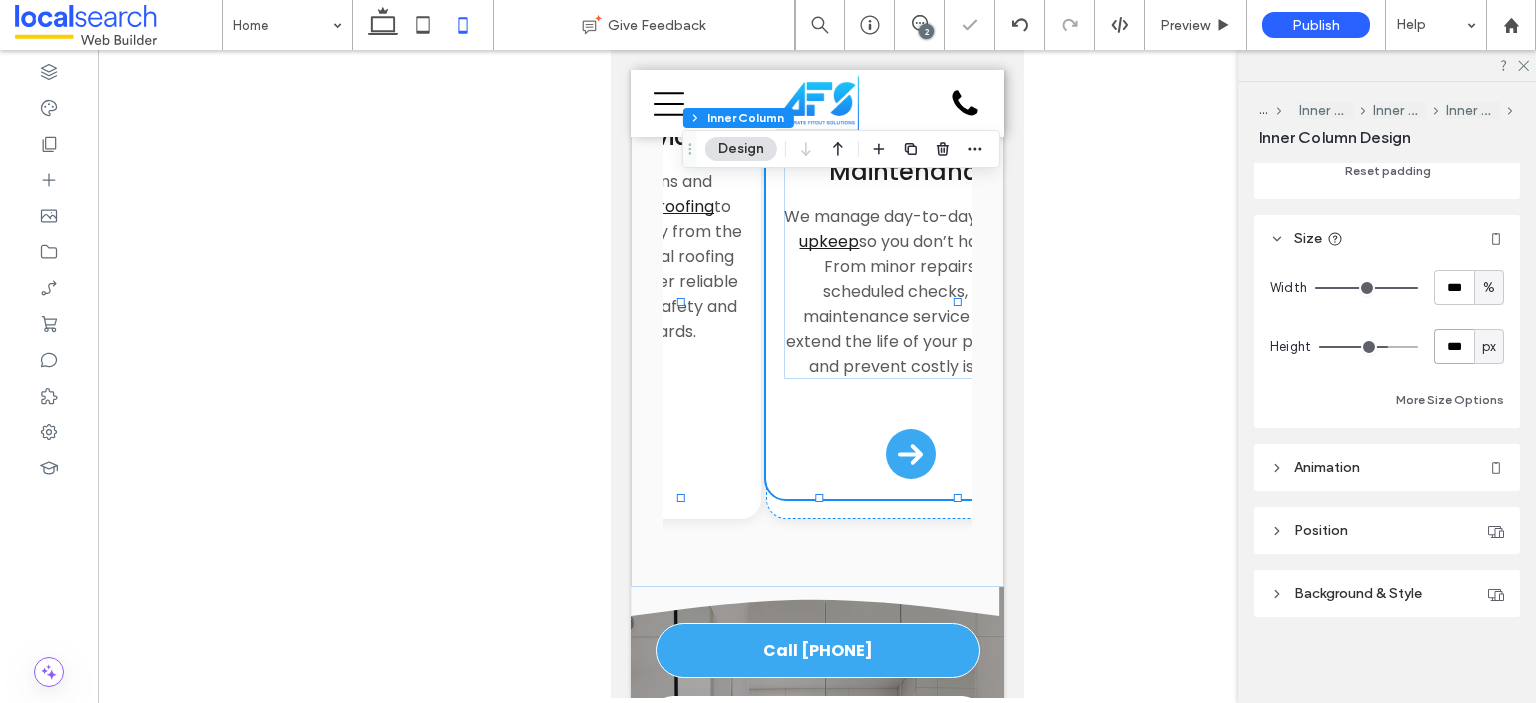 click on "***" at bounding box center [1454, 346] 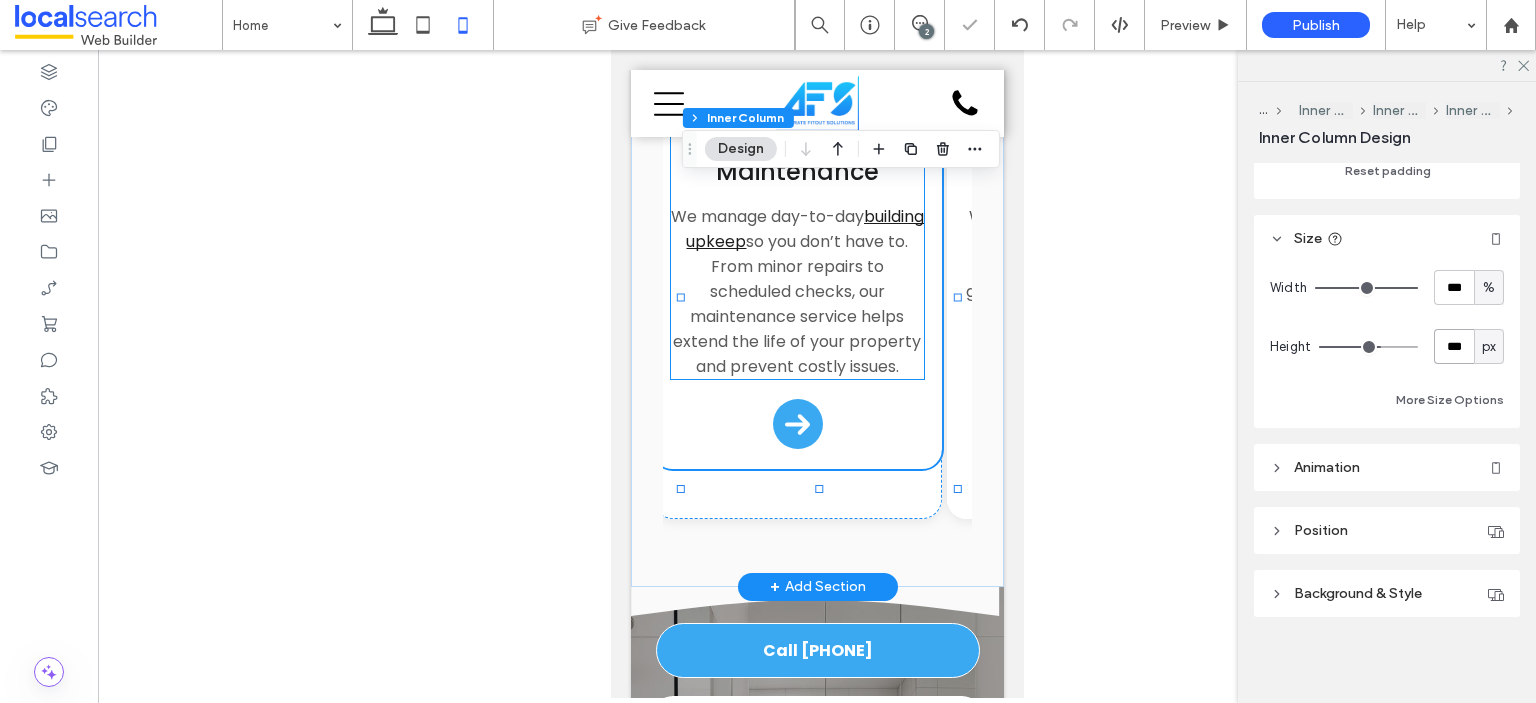 scroll, scrollTop: 0, scrollLeft: 1951, axis: horizontal 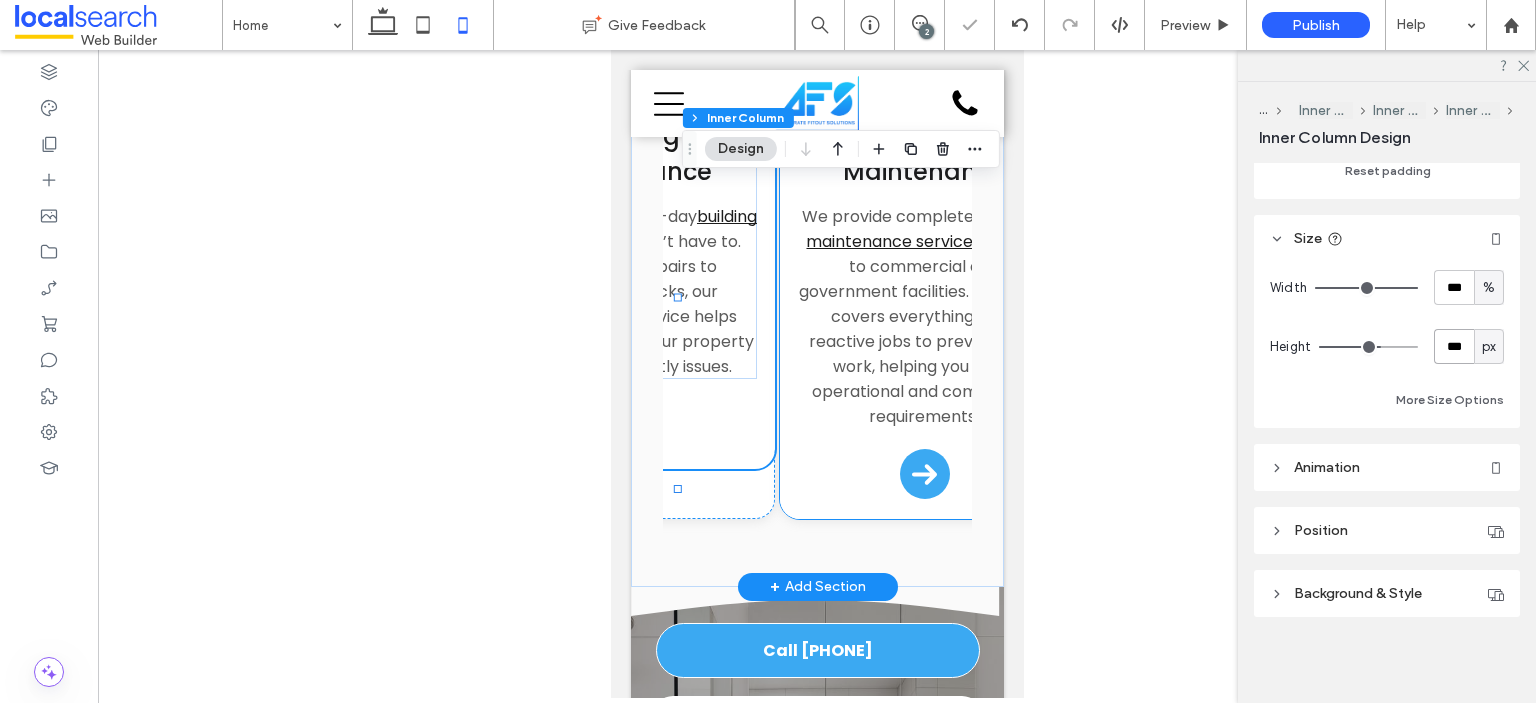 click on "Property Maintenance
We provide complete  property maintenance services  tailored to commercial and government facilities. Our team covers everything from reactive jobs to preventative work, helping you meet operational and compliance requirements.
Arrow Icon" at bounding box center (923, 314) 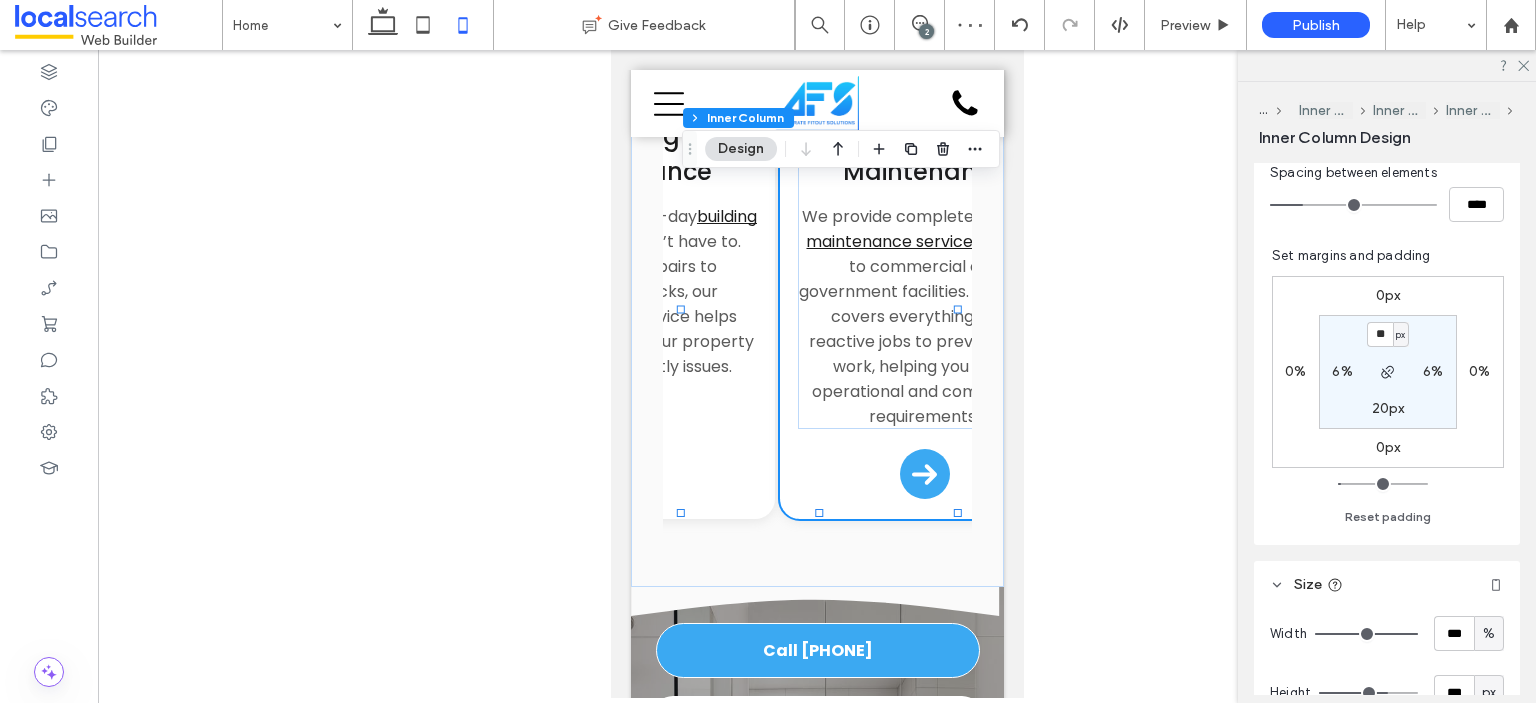 scroll, scrollTop: 855, scrollLeft: 0, axis: vertical 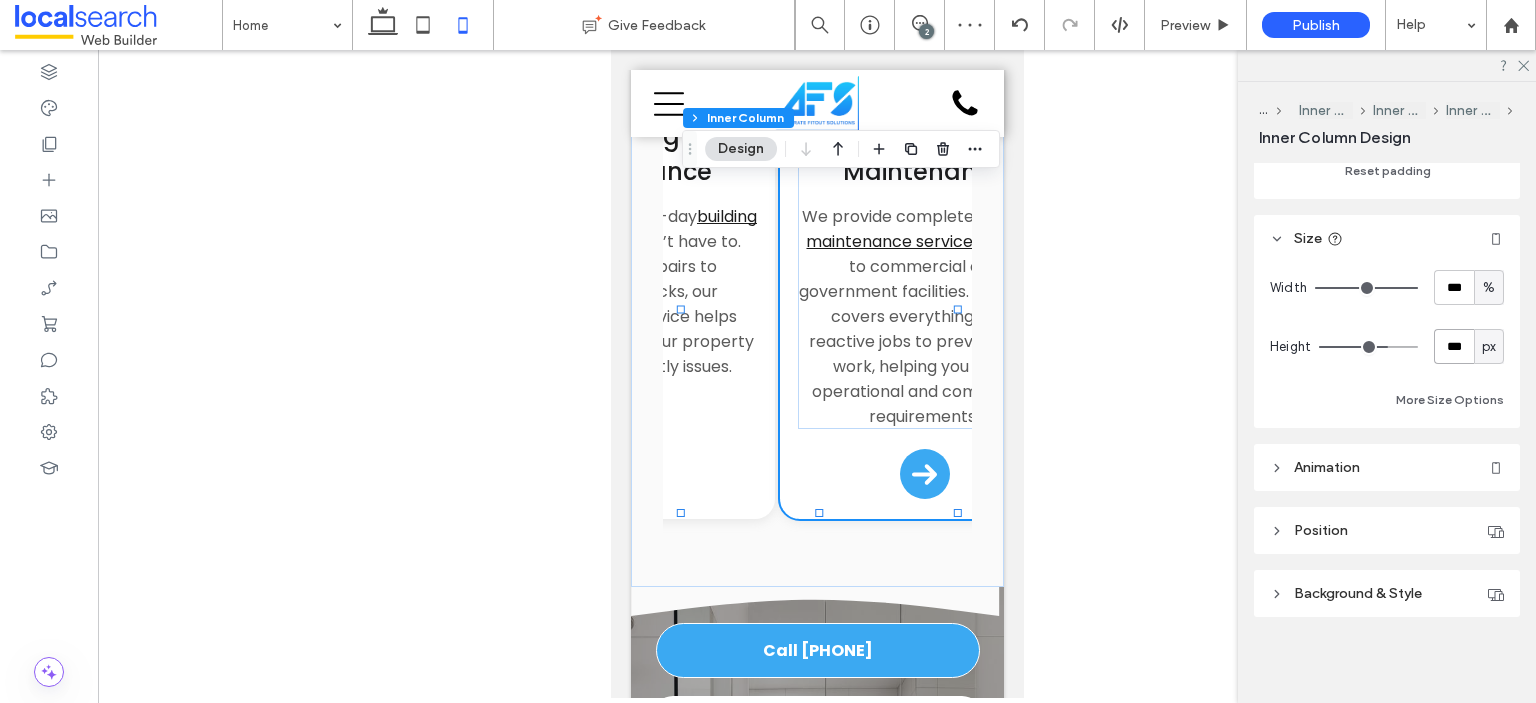 click on "***" at bounding box center (1454, 346) 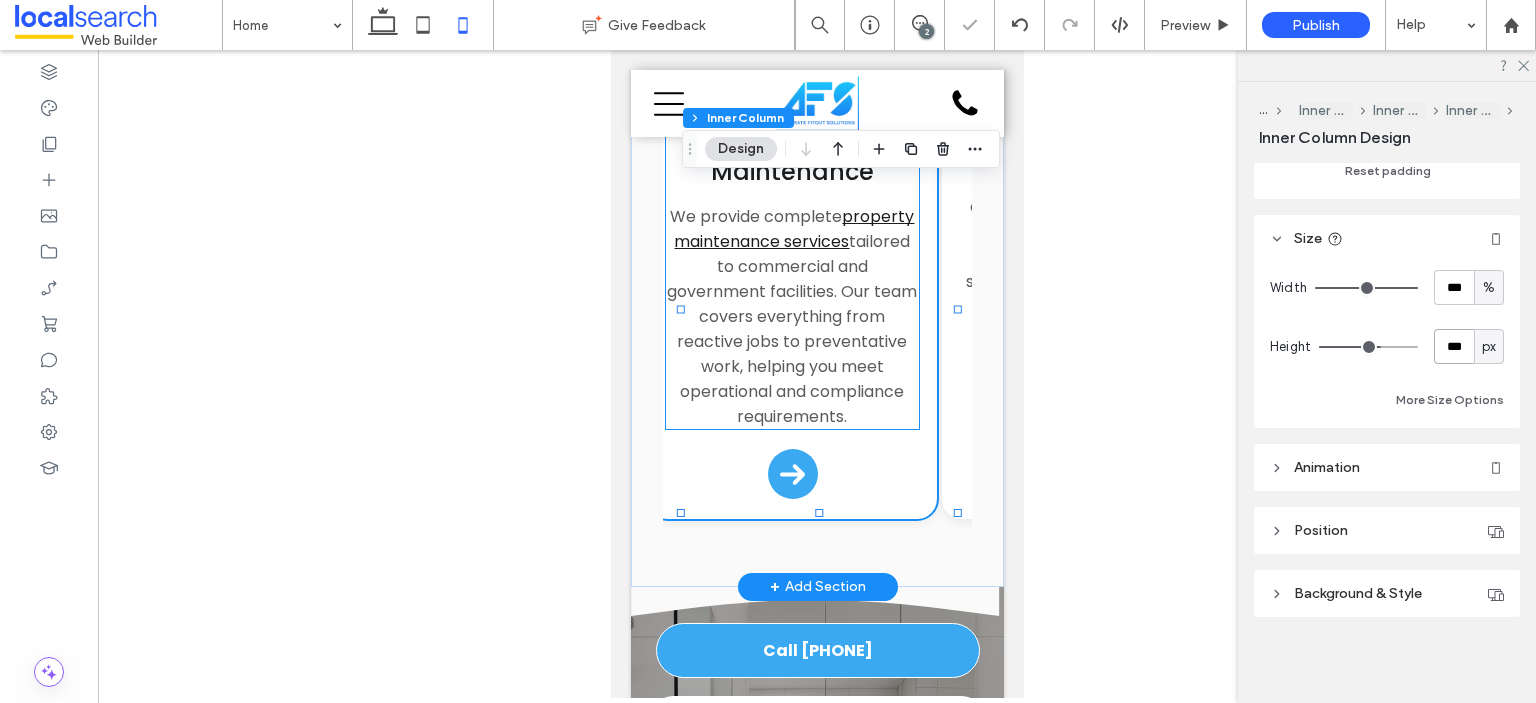 scroll, scrollTop: 0, scrollLeft: 2231, axis: horizontal 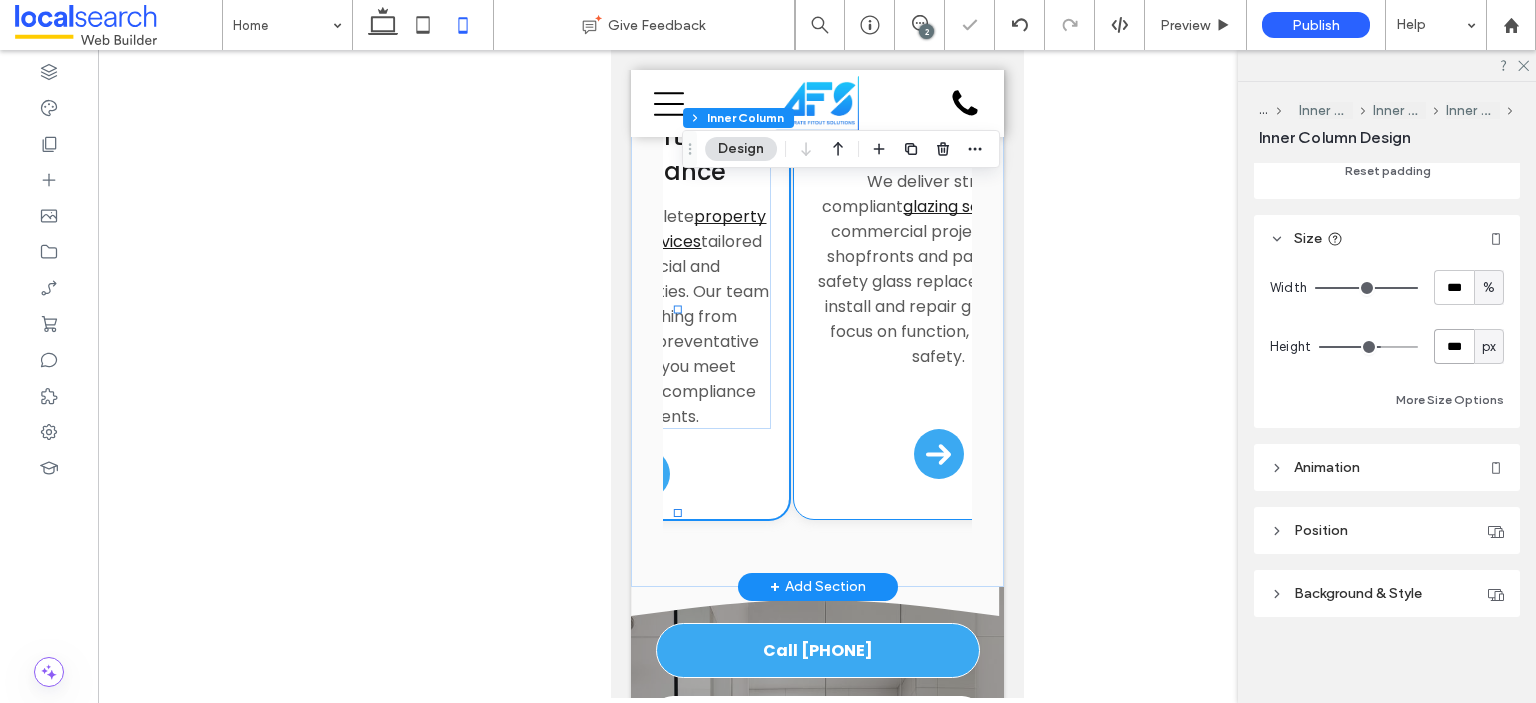 click on "Glass & Glazing
We deliver strong, compliant  glazing solutions  for commercial projects. From shopfronts and partitions to safety glass replacements, we install and repair glass with a focus on function, finish and safety.
Arrow Icon" at bounding box center [937, 304] 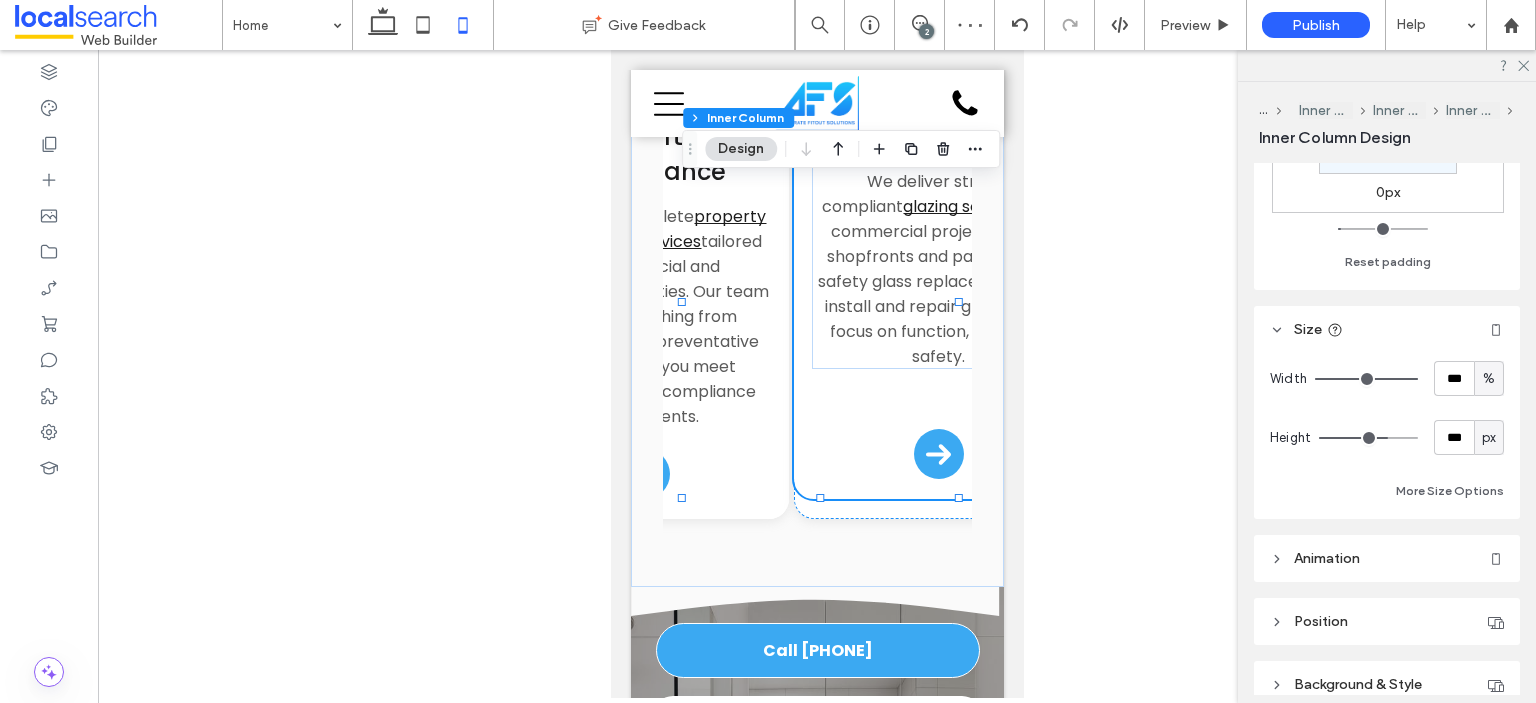 scroll, scrollTop: 855, scrollLeft: 0, axis: vertical 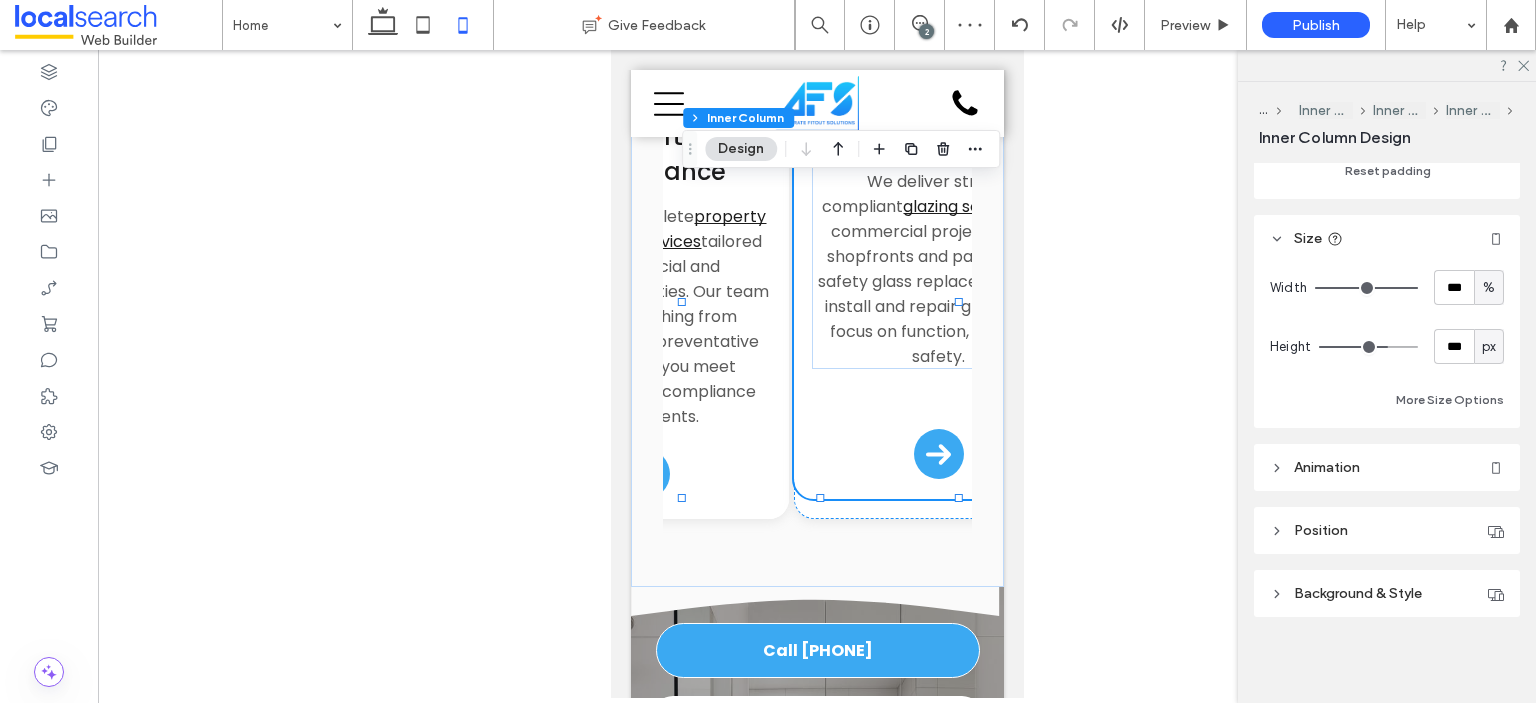 click on "Width *** % Height *** px More Size Options" at bounding box center (1387, 341) 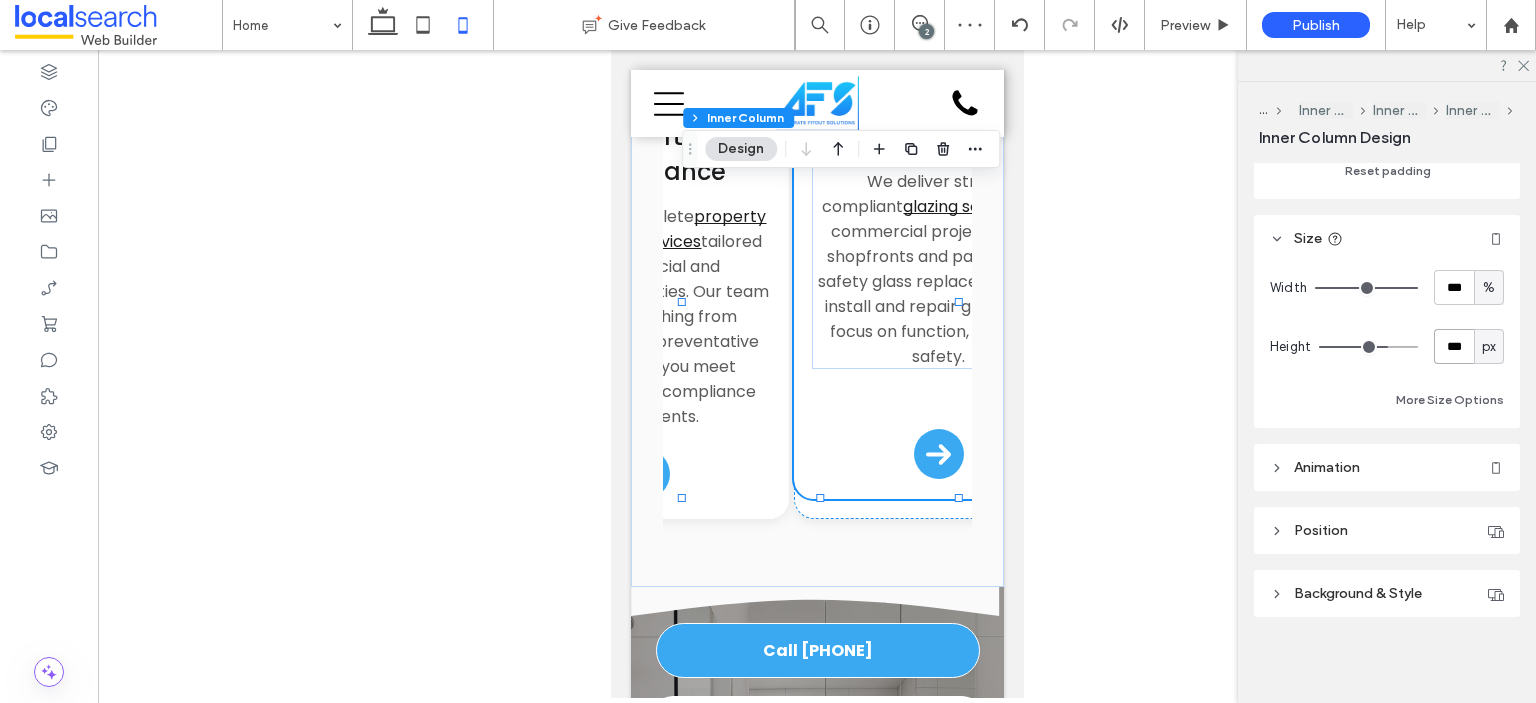 click on "***" at bounding box center [1454, 346] 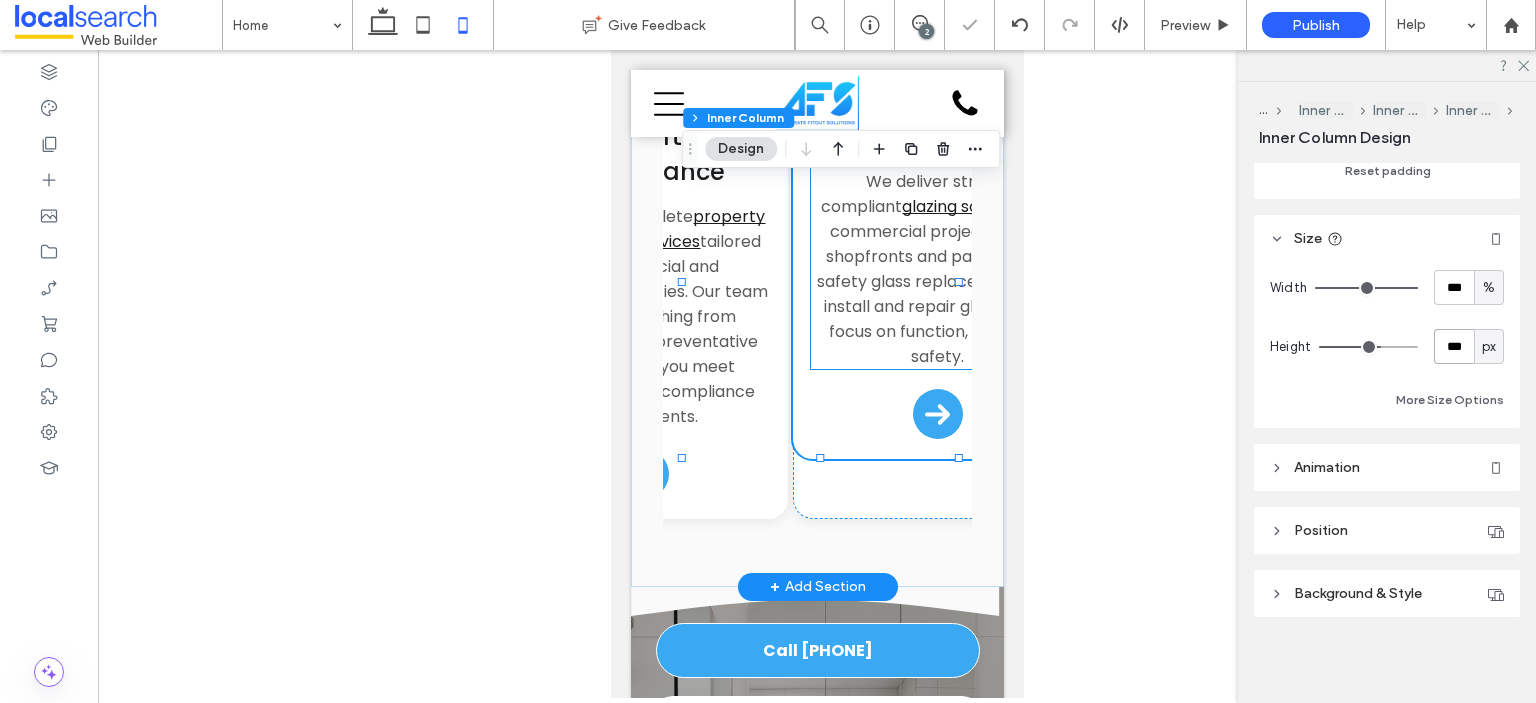 scroll, scrollTop: 0, scrollLeft: 2231, axis: horizontal 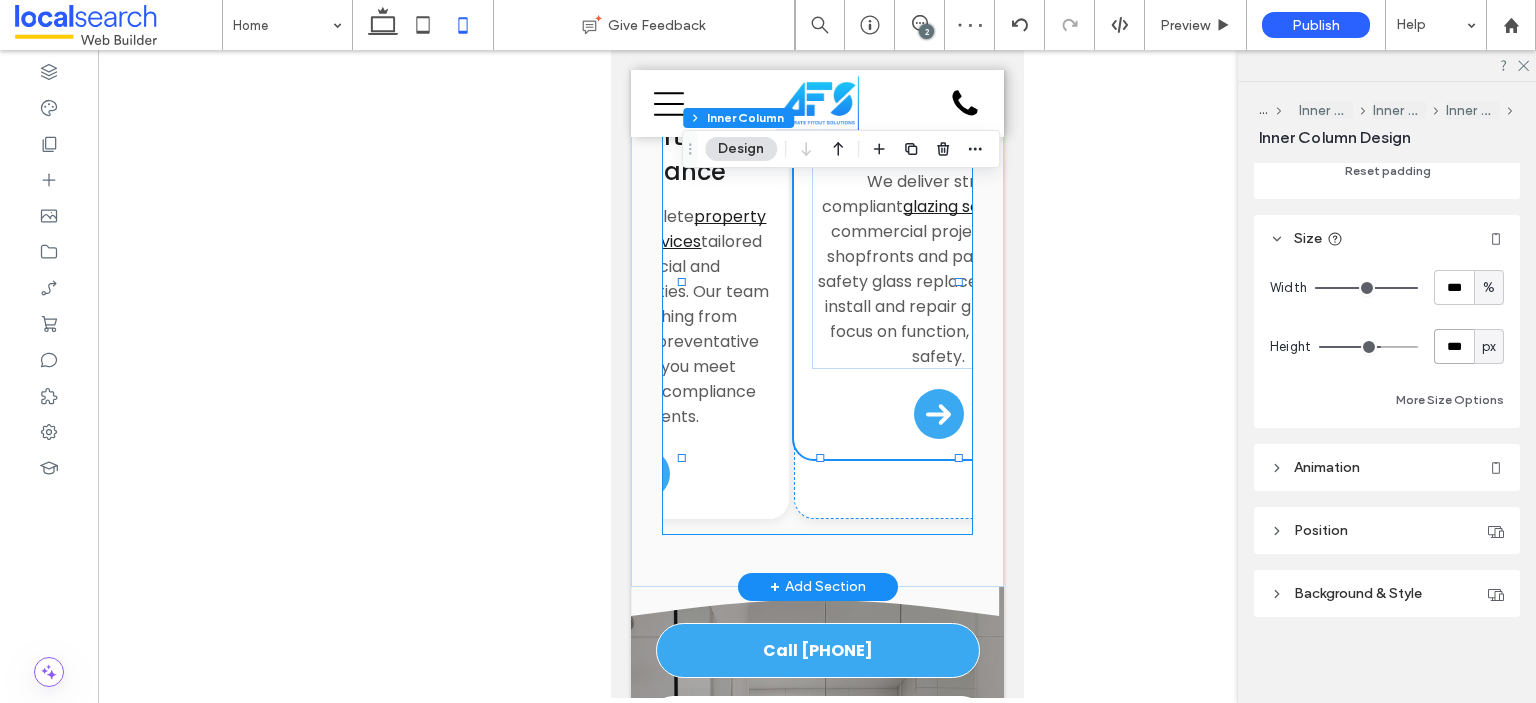 click on "Button
.cls-1-1132603790-1132603790 {
fill: none;
stroke: #000;
}
HVAC Services
We install, upgrade and maintain  HVAC systems  that keep commercial environments safe and comfortable. From ducted systems to ventilation, we deliver efficient heating and cooling solutions tailored to your needs.
Arrow Icon
Button
.cls-1-1132603790-1132603790 {
fill: none;
stroke: #000;
}
Partitioning & Facade
Our team creates functional, professional spaces with custom  partitioning and façade solutions . Whether you’re updating a retail space or fitting out offices, we provide finishes that look great and perform well.
Arrow Icon" at bounding box center [816, 242] 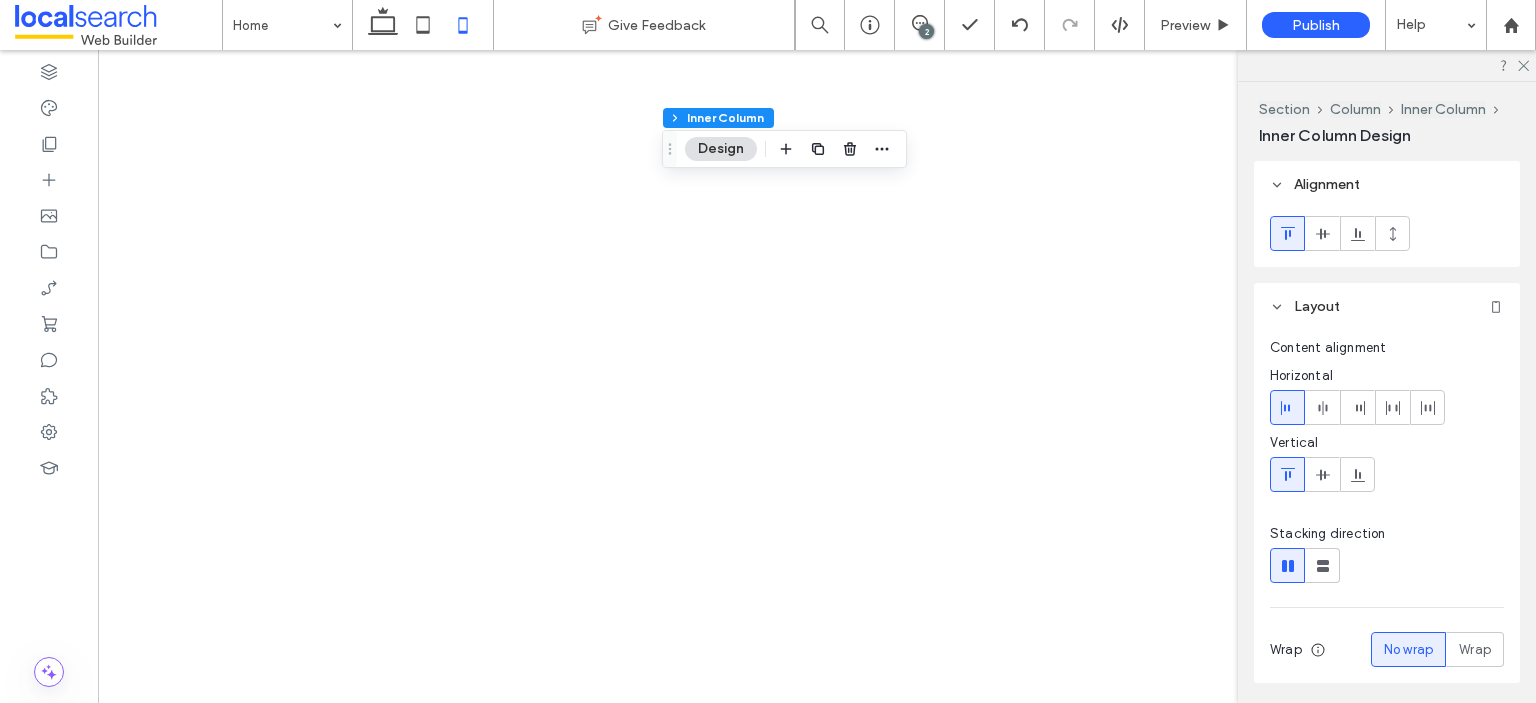 scroll, scrollTop: 0, scrollLeft: 0, axis: both 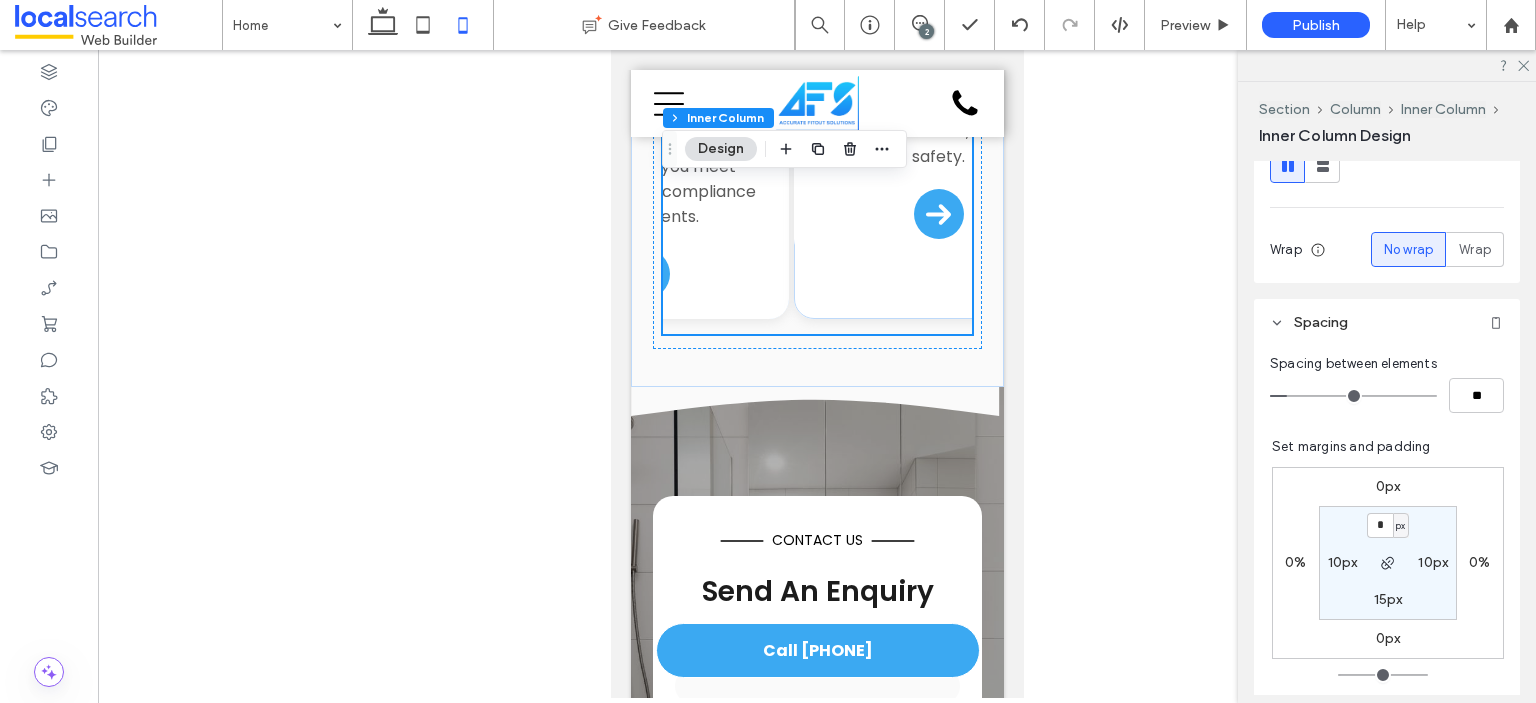 click on "10px" at bounding box center [1343, 562] 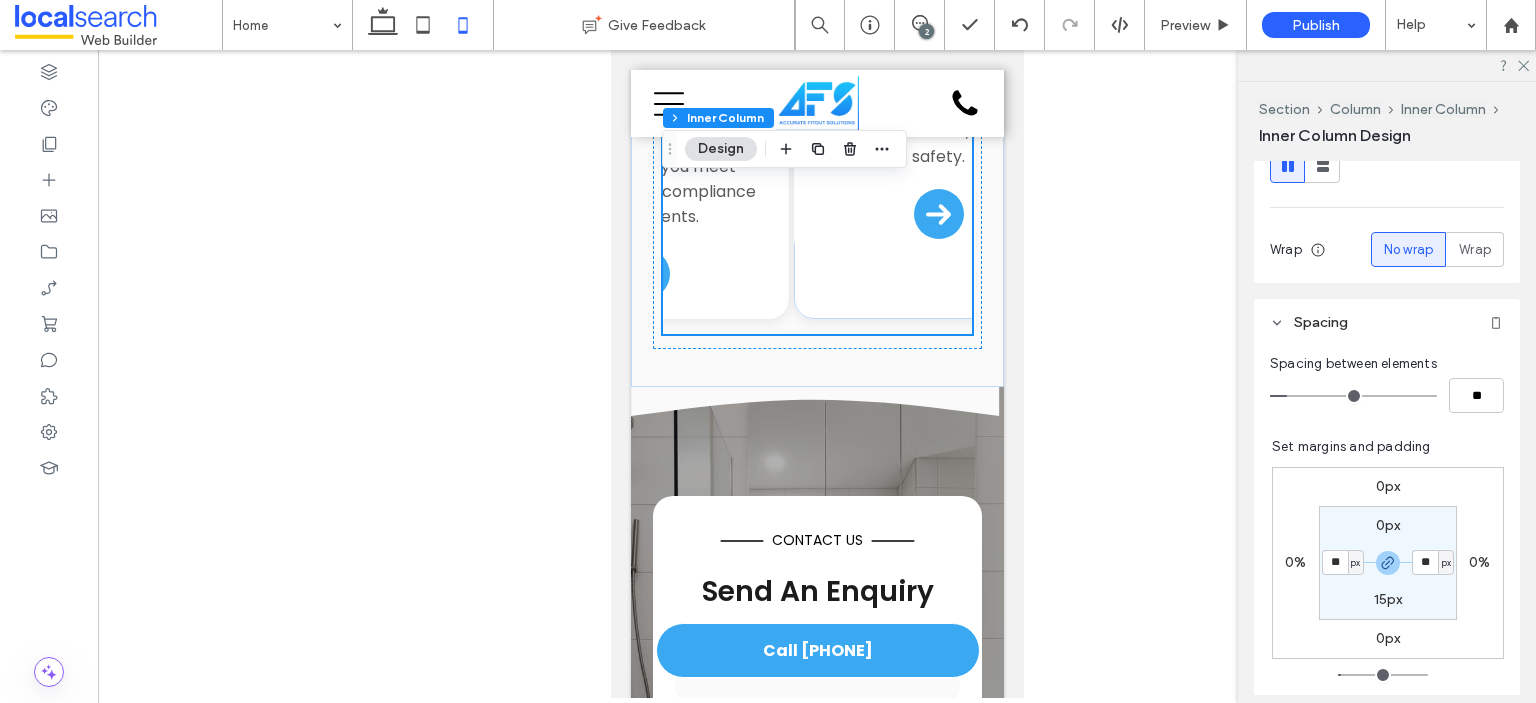 type on "**" 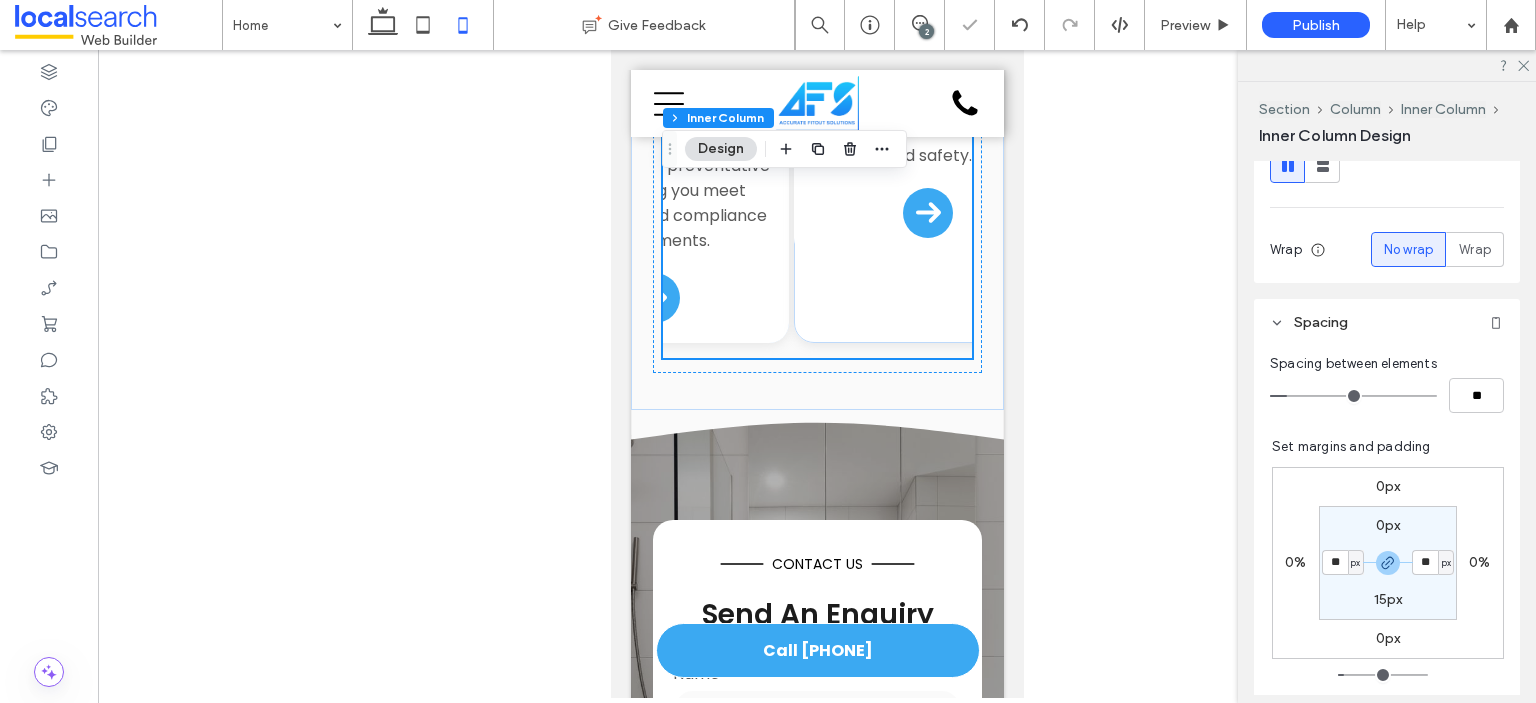 type on "*" 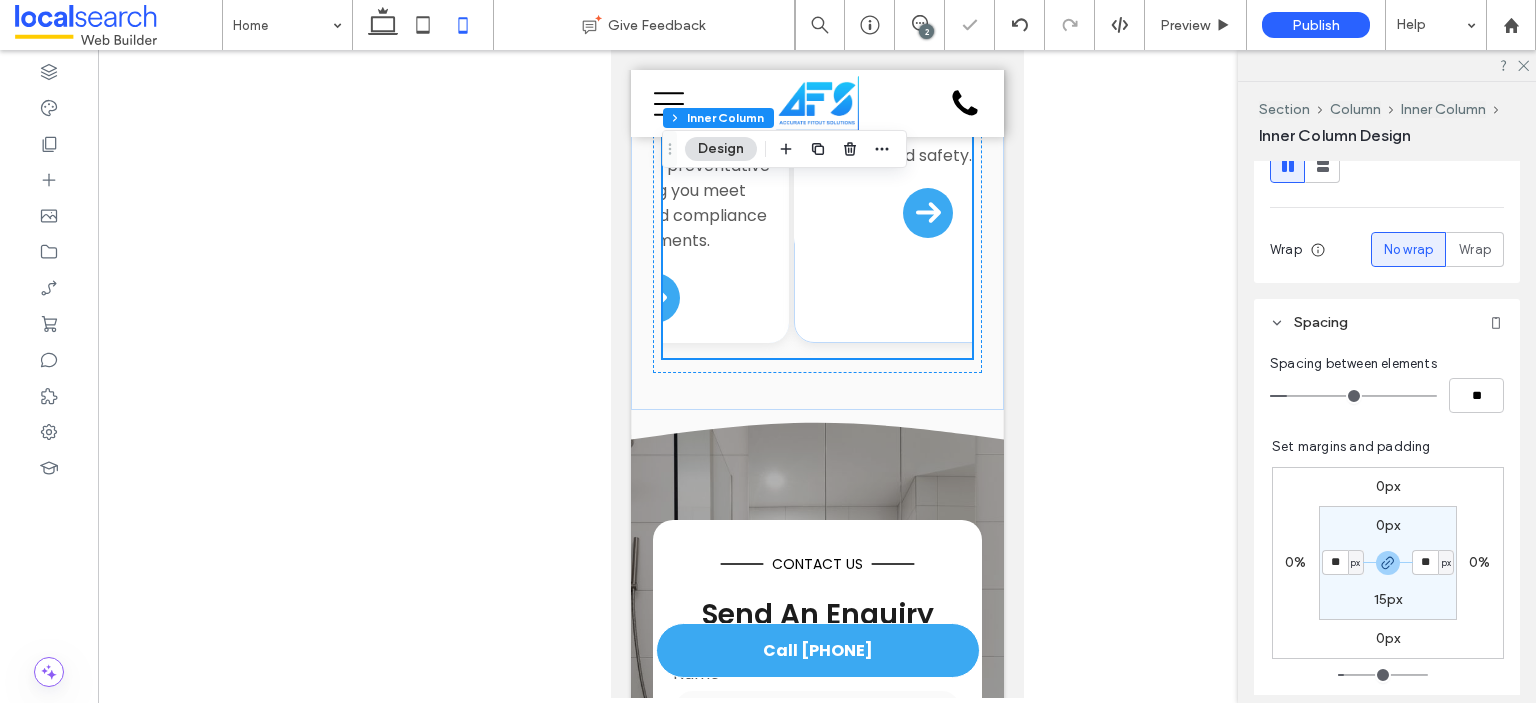 type on "**" 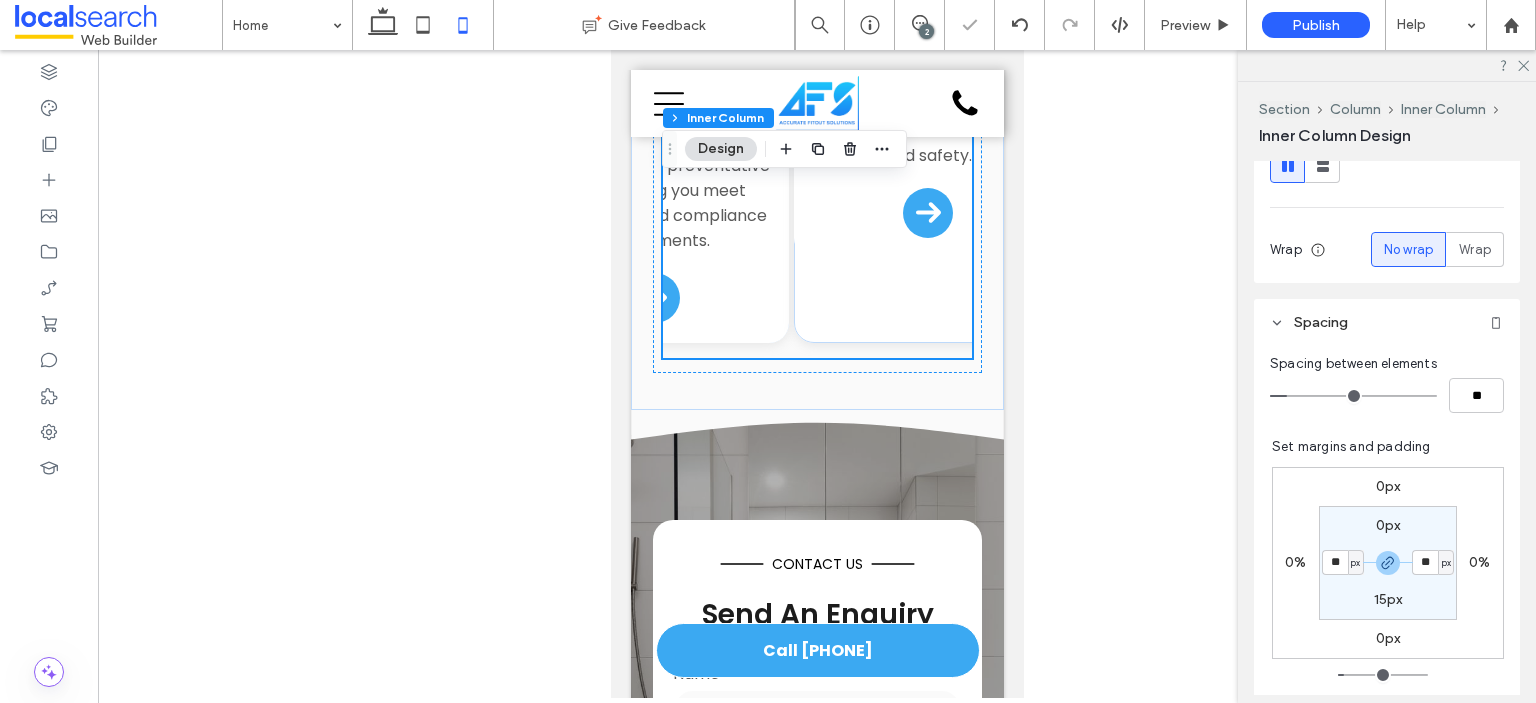 type on "**" 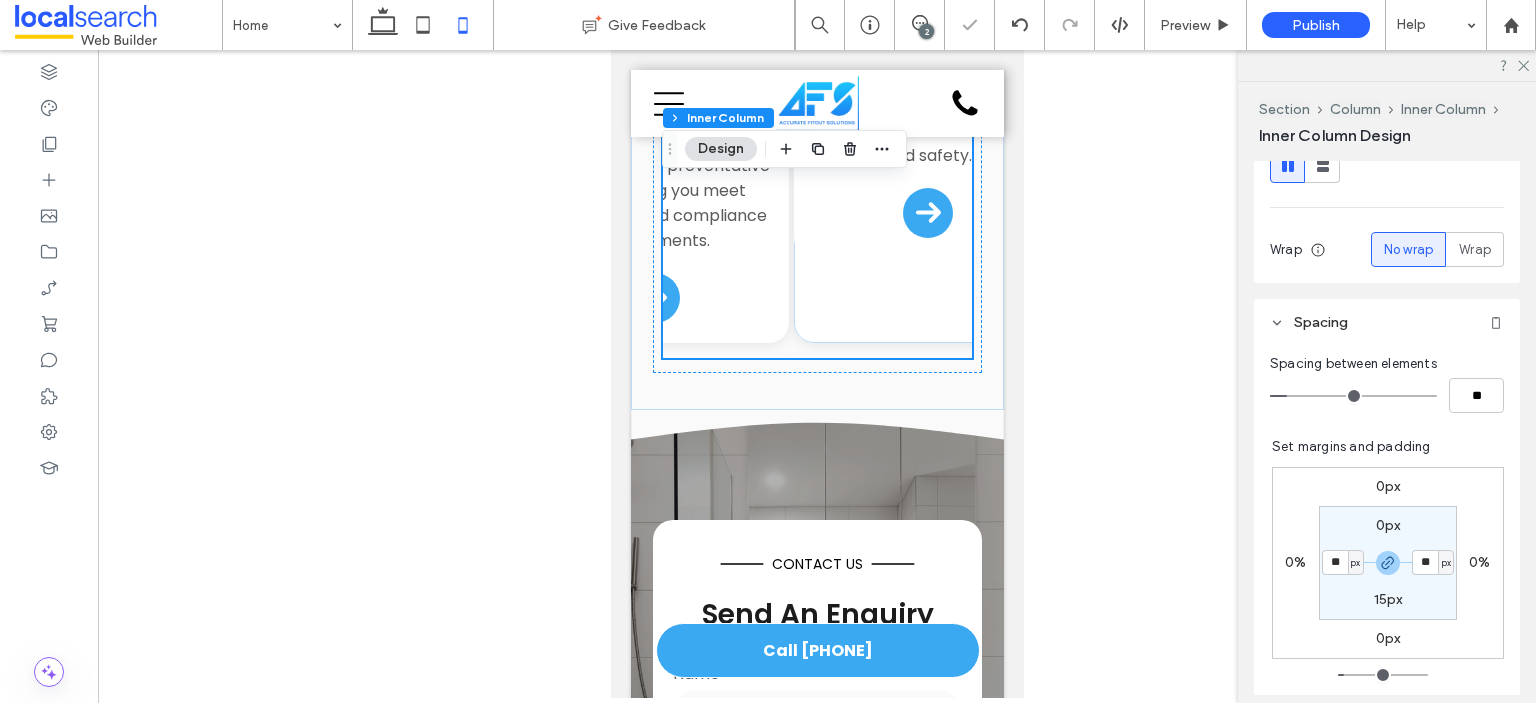 type on "**" 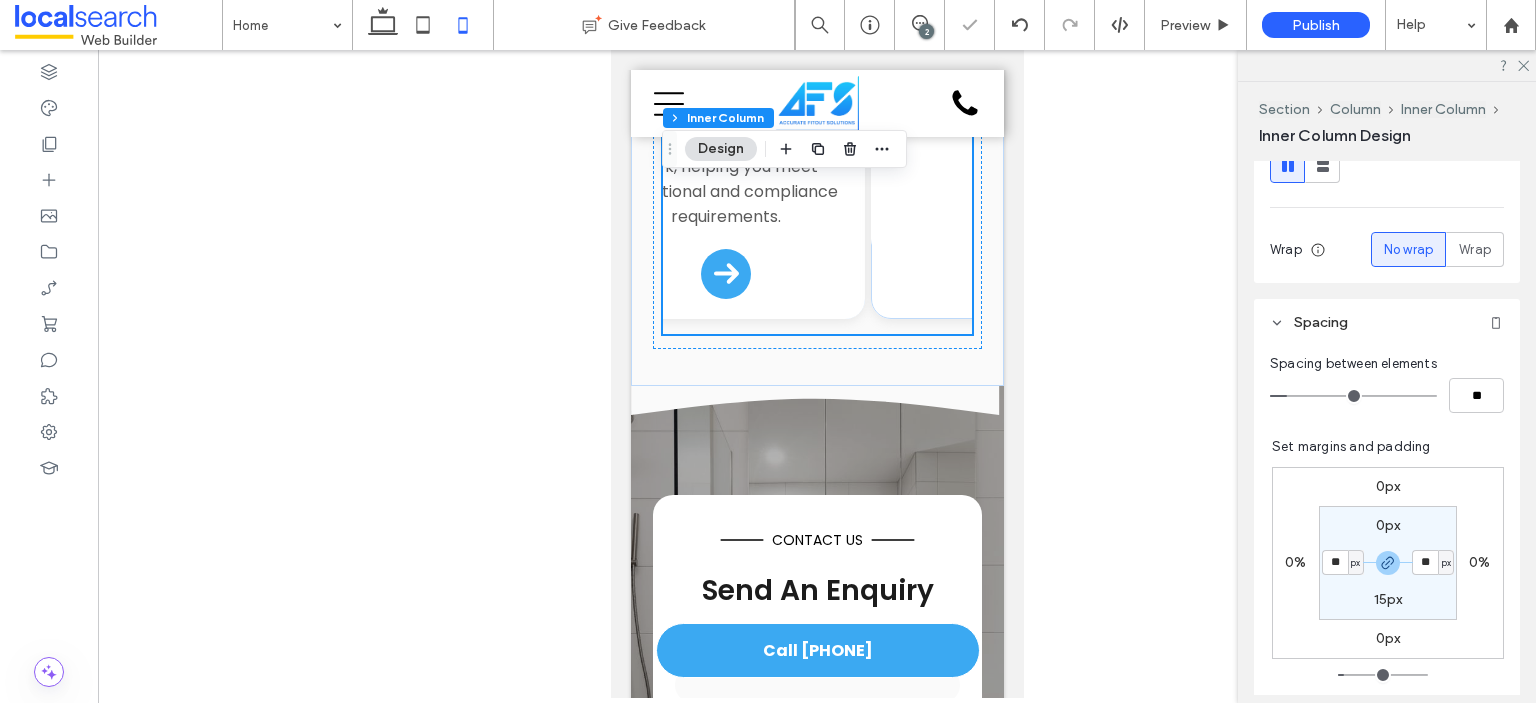 scroll, scrollTop: 0, scrollLeft: 2155, axis: horizontal 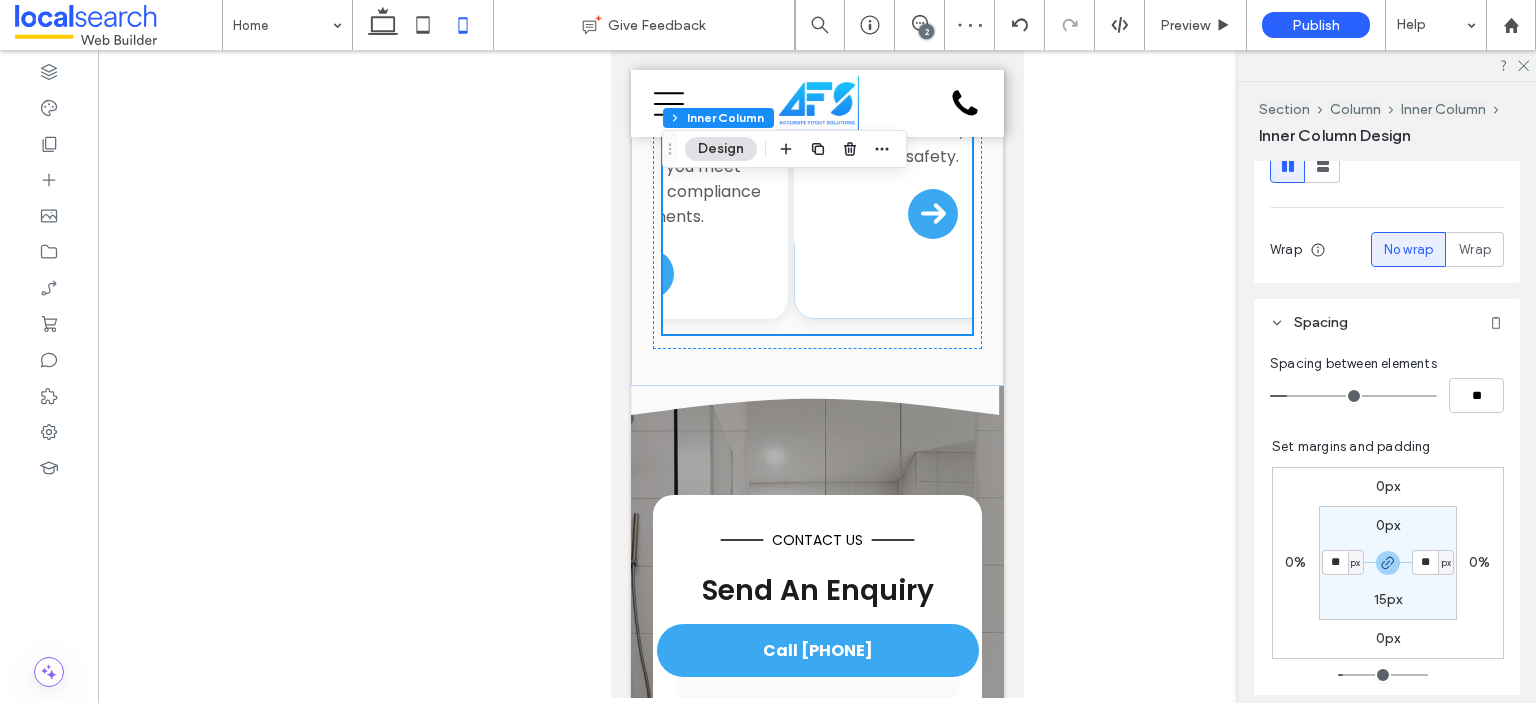 type on "**" 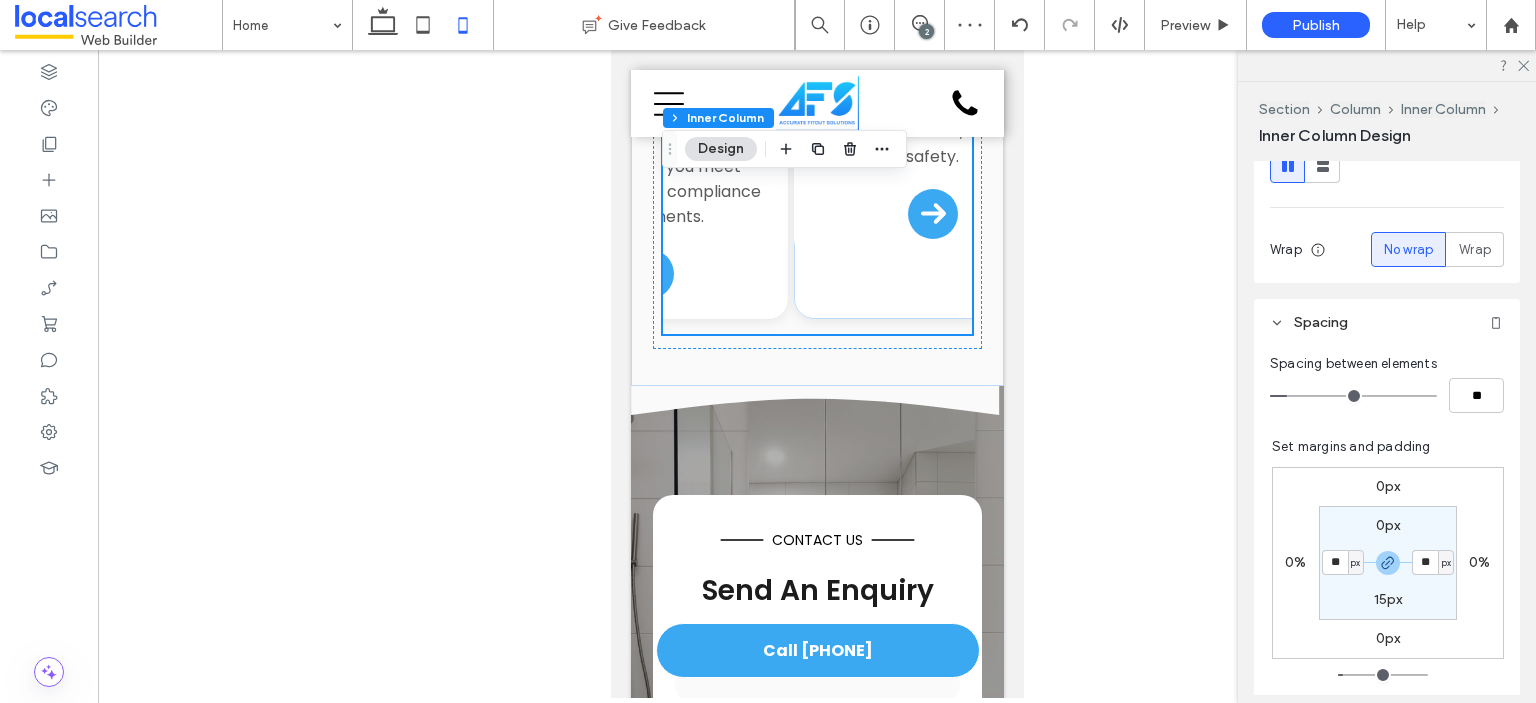 type on "**" 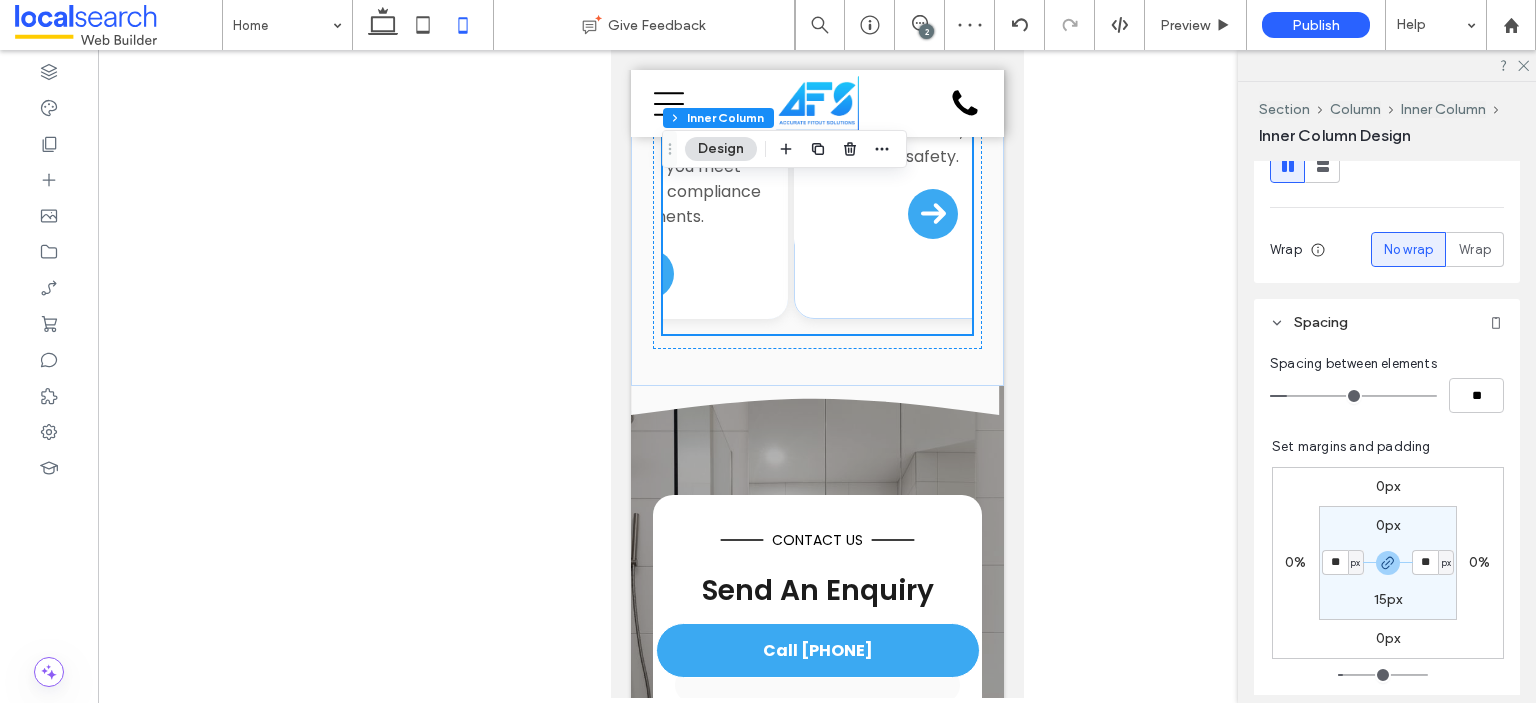 type on "**" 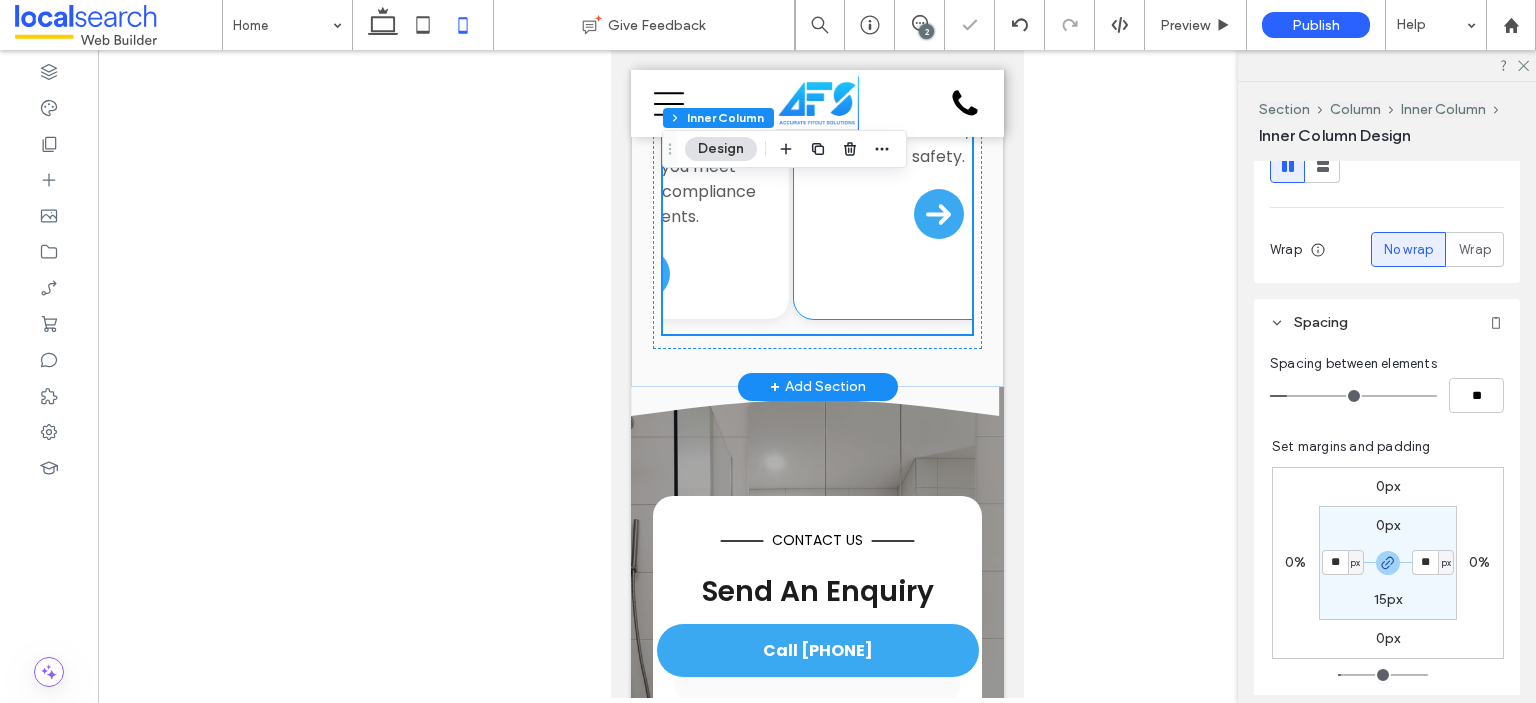 type on "**" 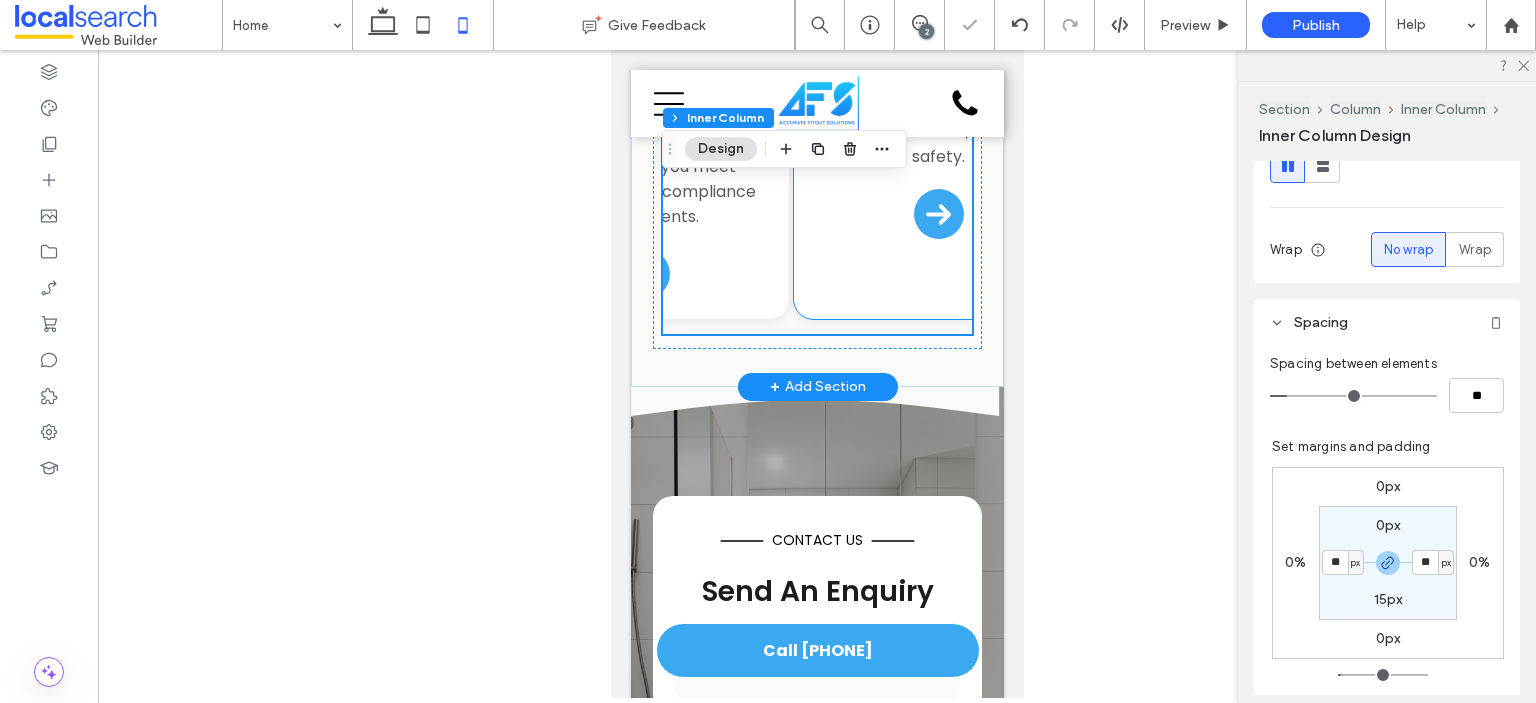 type on "**" 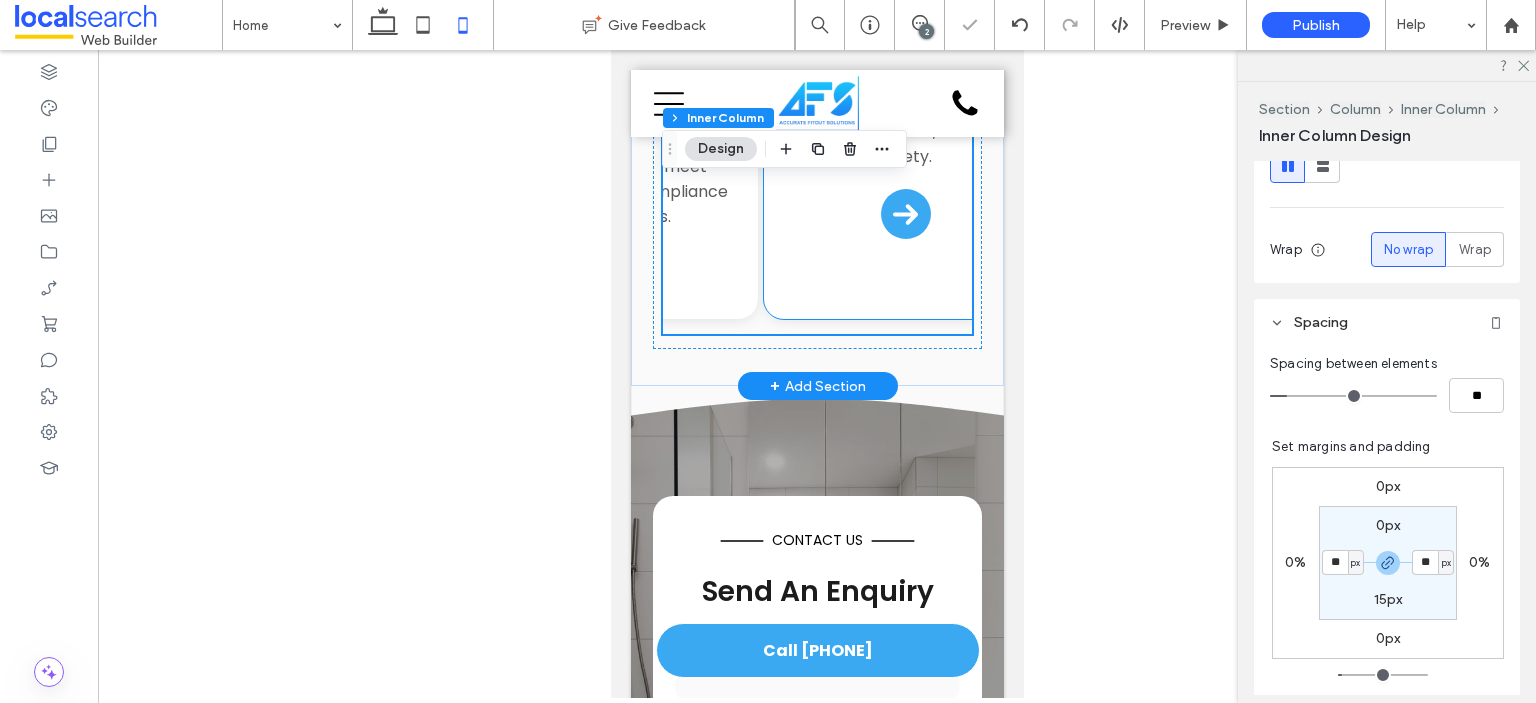 scroll, scrollTop: 0, scrollLeft: 2200, axis: horizontal 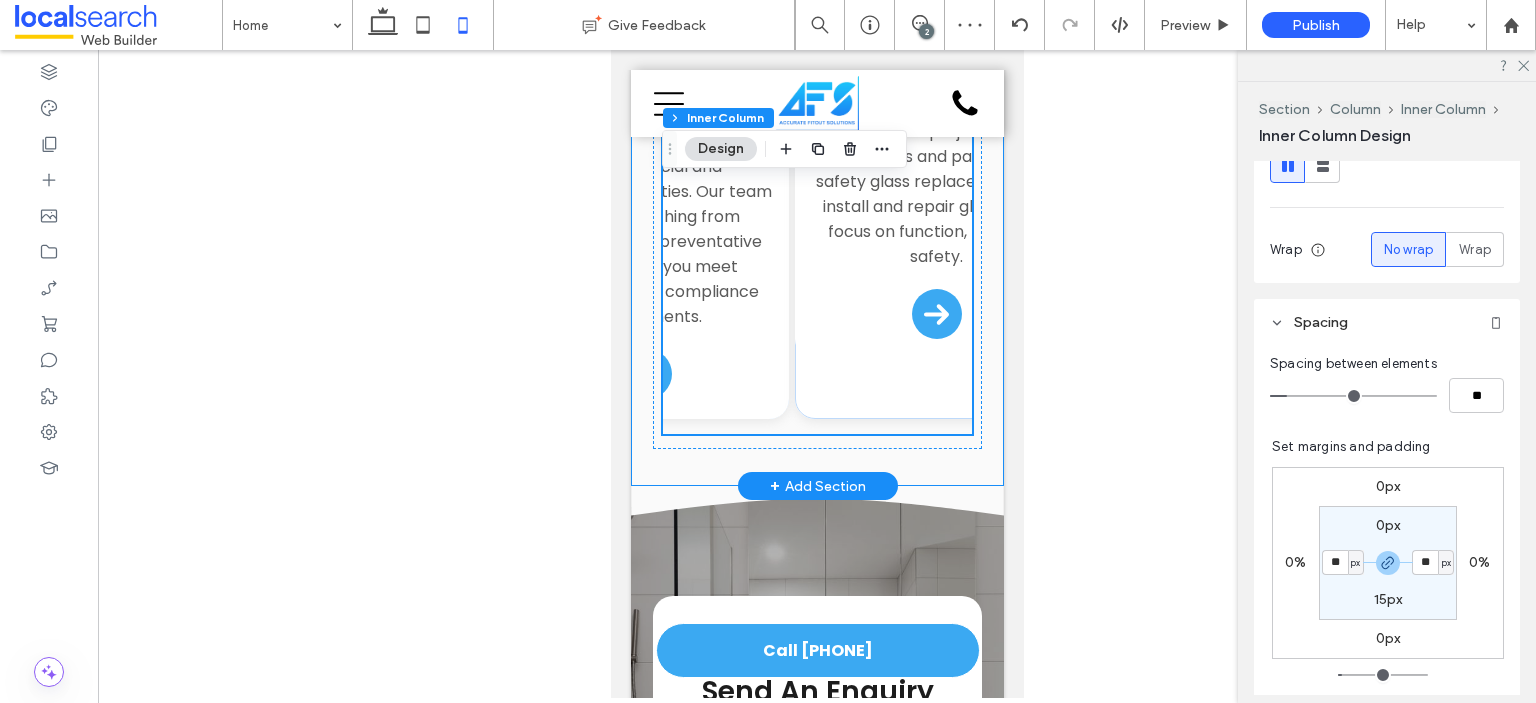 click on "What We Do
Our Fit Out & Maintenance Services
Button
.cls-1-1132603790-1132603790 {
fill: none;
stroke: #000;
}
HVAC Services
We install, upgrade and maintain  HVAC systems  that keep commercial environments safe and comfortable. From ducted systems to ventilation, we deliver efficient heating and cooling solutions tailored to your needs.
Arrow Icon
Button
.cls-1-1132603790-1132603790 {
fill: none;
stroke: #000;
}
Partitioning & Facade
Our team creates functional, professional spaces with custom  partitioning and façade solutions
Arrow Icon" at bounding box center (816, 28) 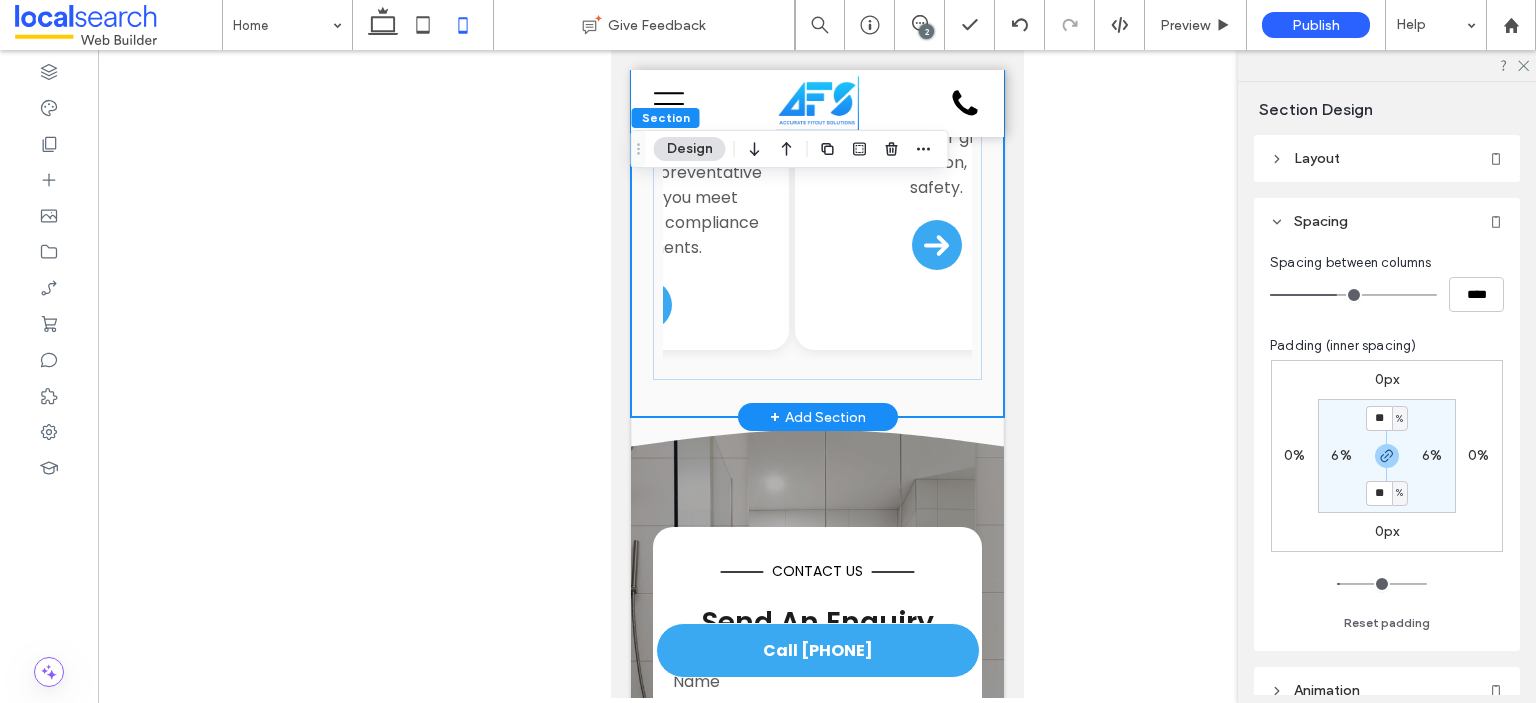 scroll, scrollTop: 3524, scrollLeft: 0, axis: vertical 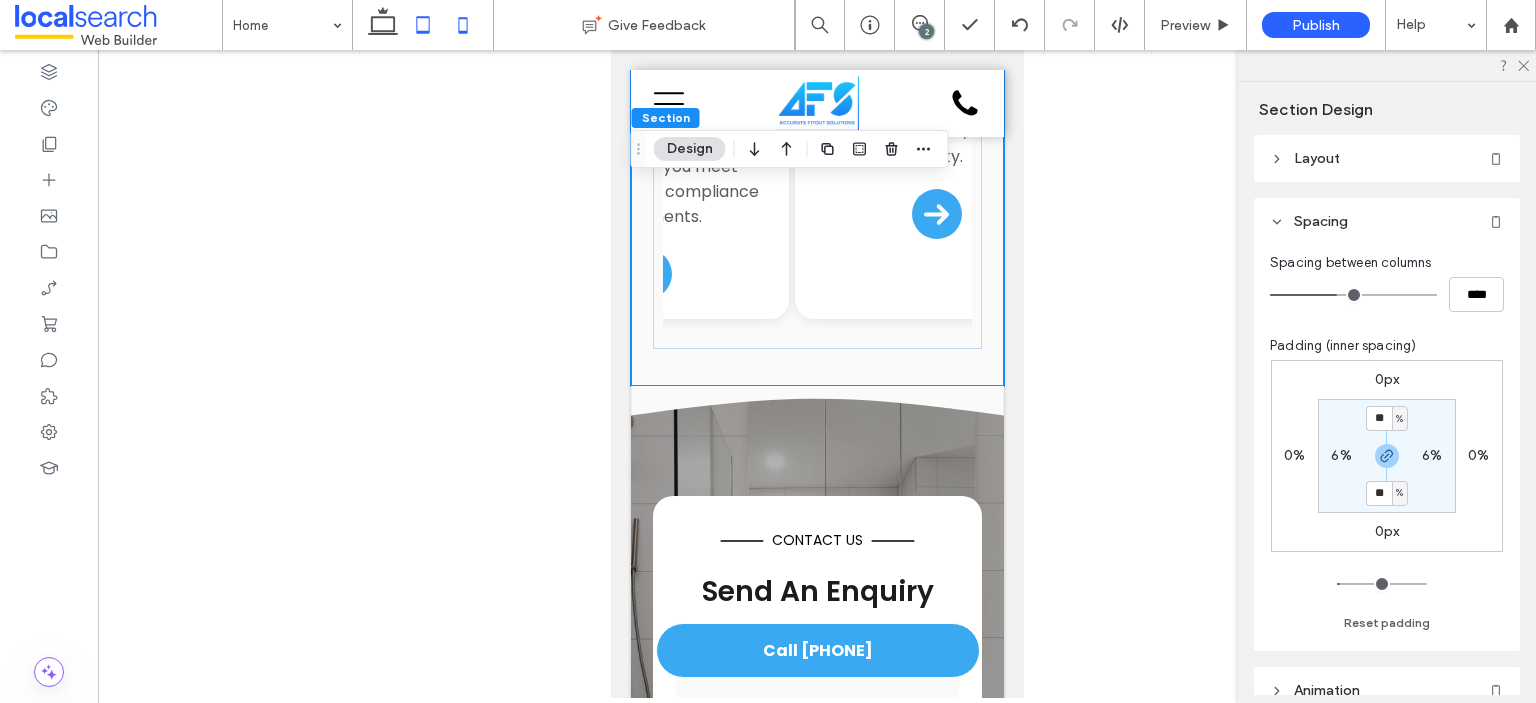 click 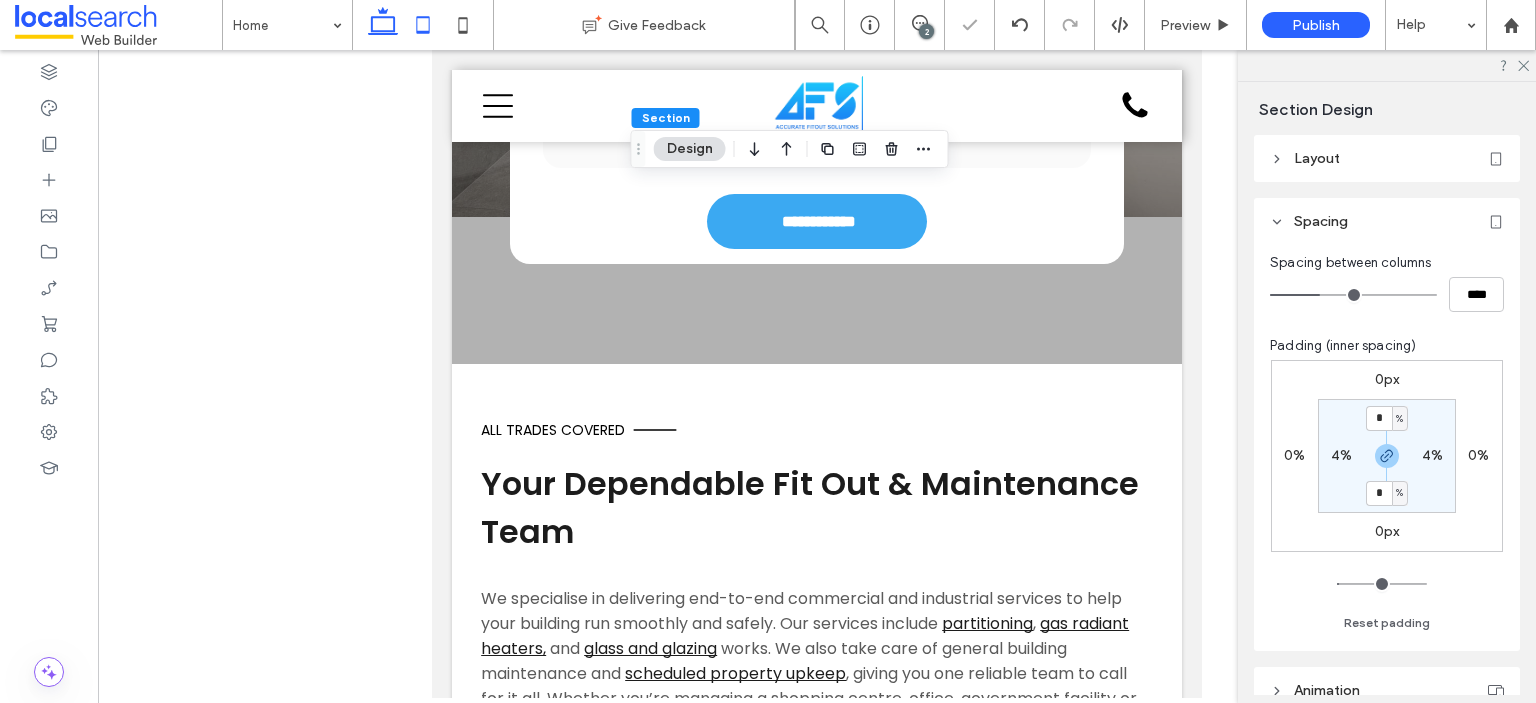 type on "**" 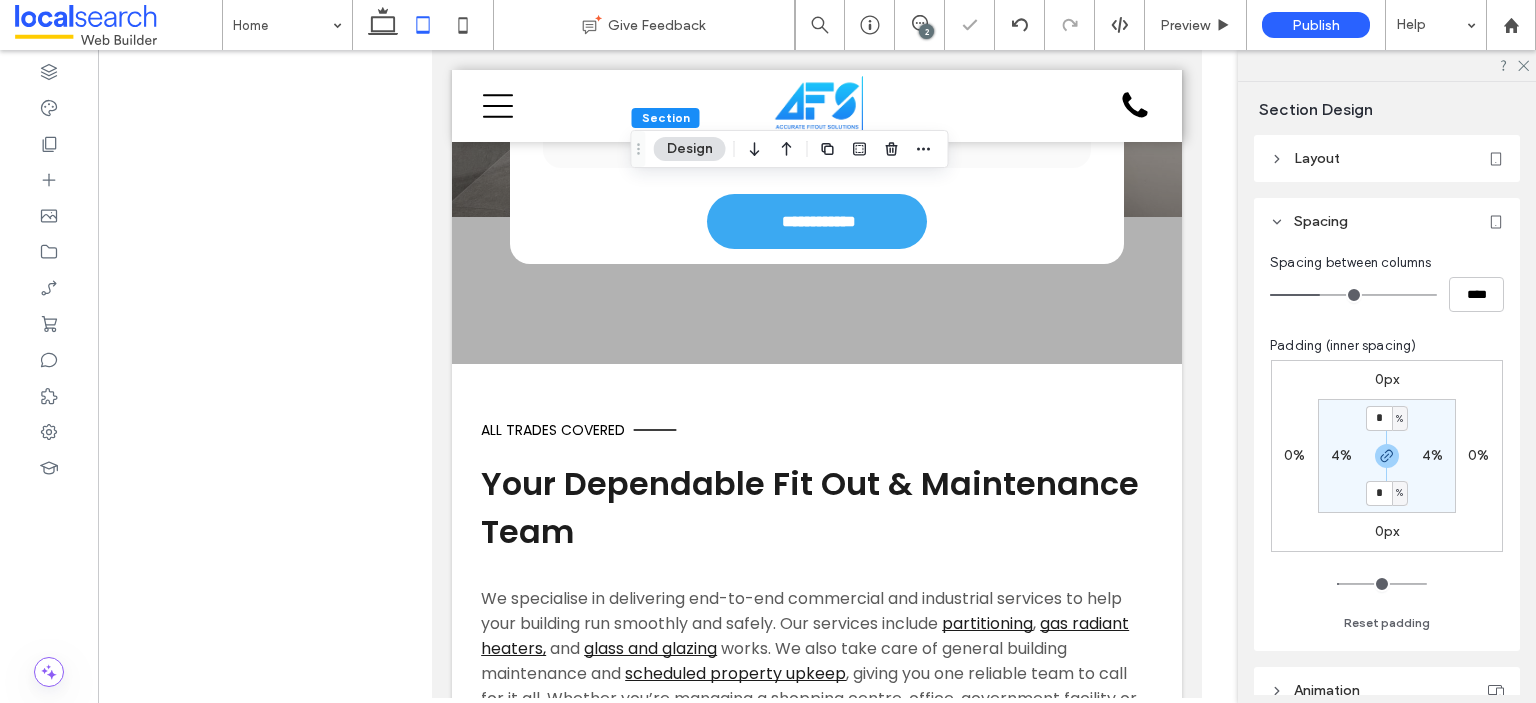 scroll, scrollTop: 2836, scrollLeft: 0, axis: vertical 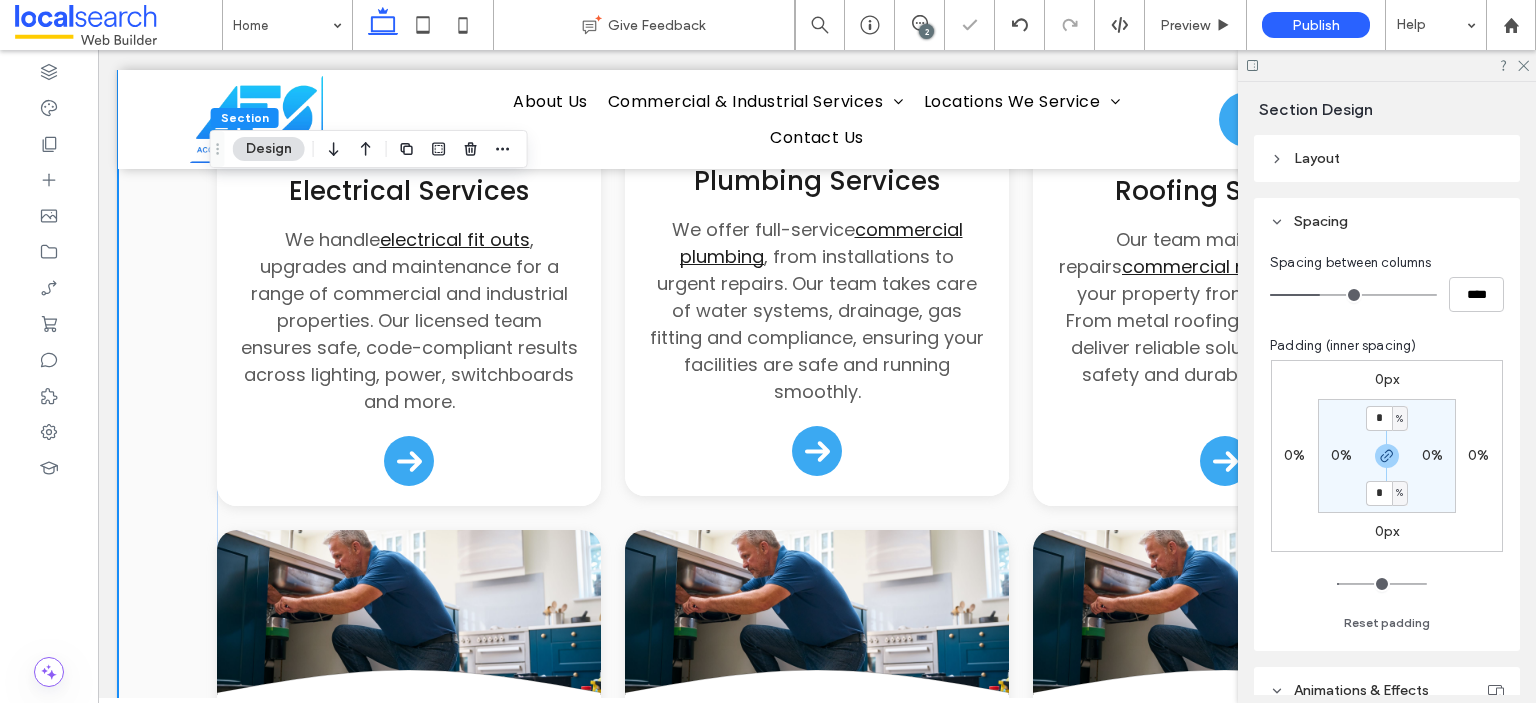 type on "**" 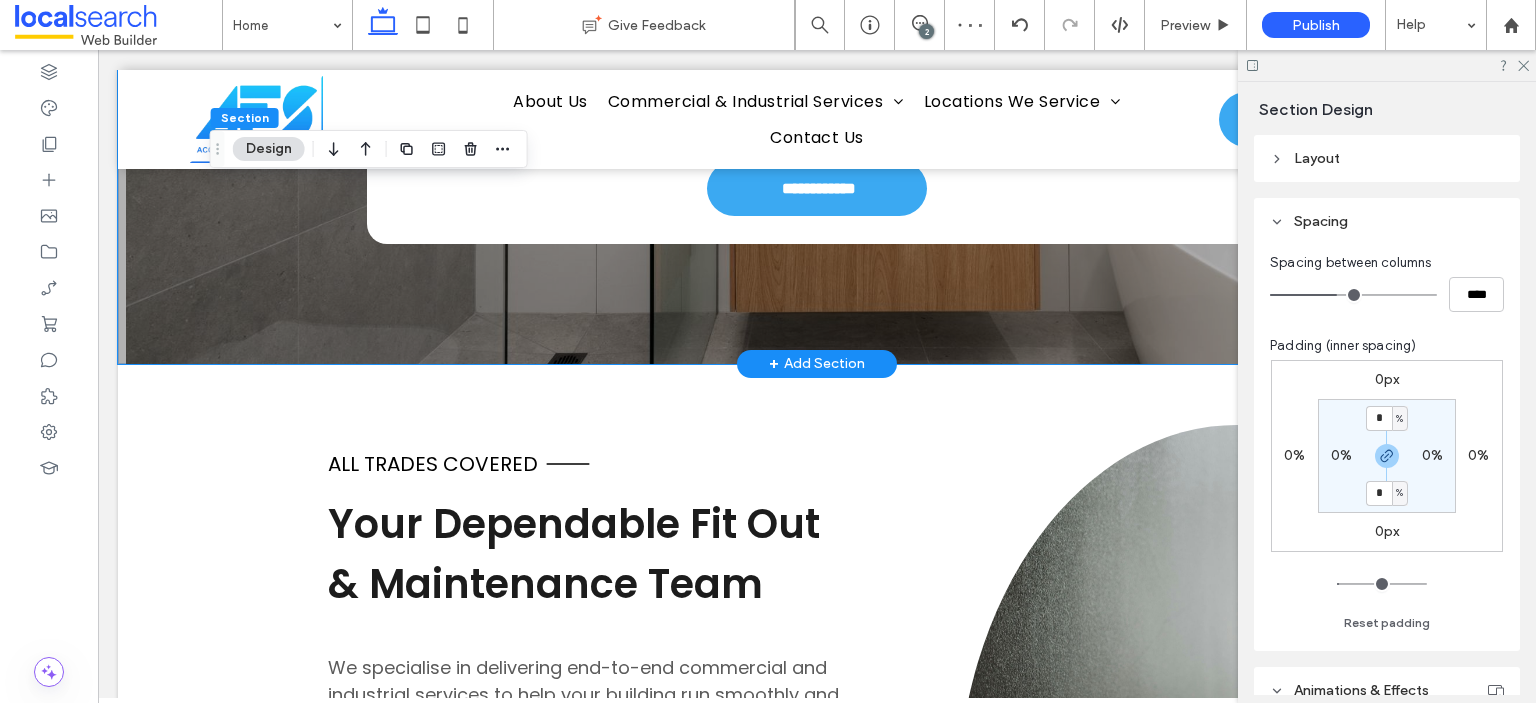 scroll, scrollTop: 4136, scrollLeft: 0, axis: vertical 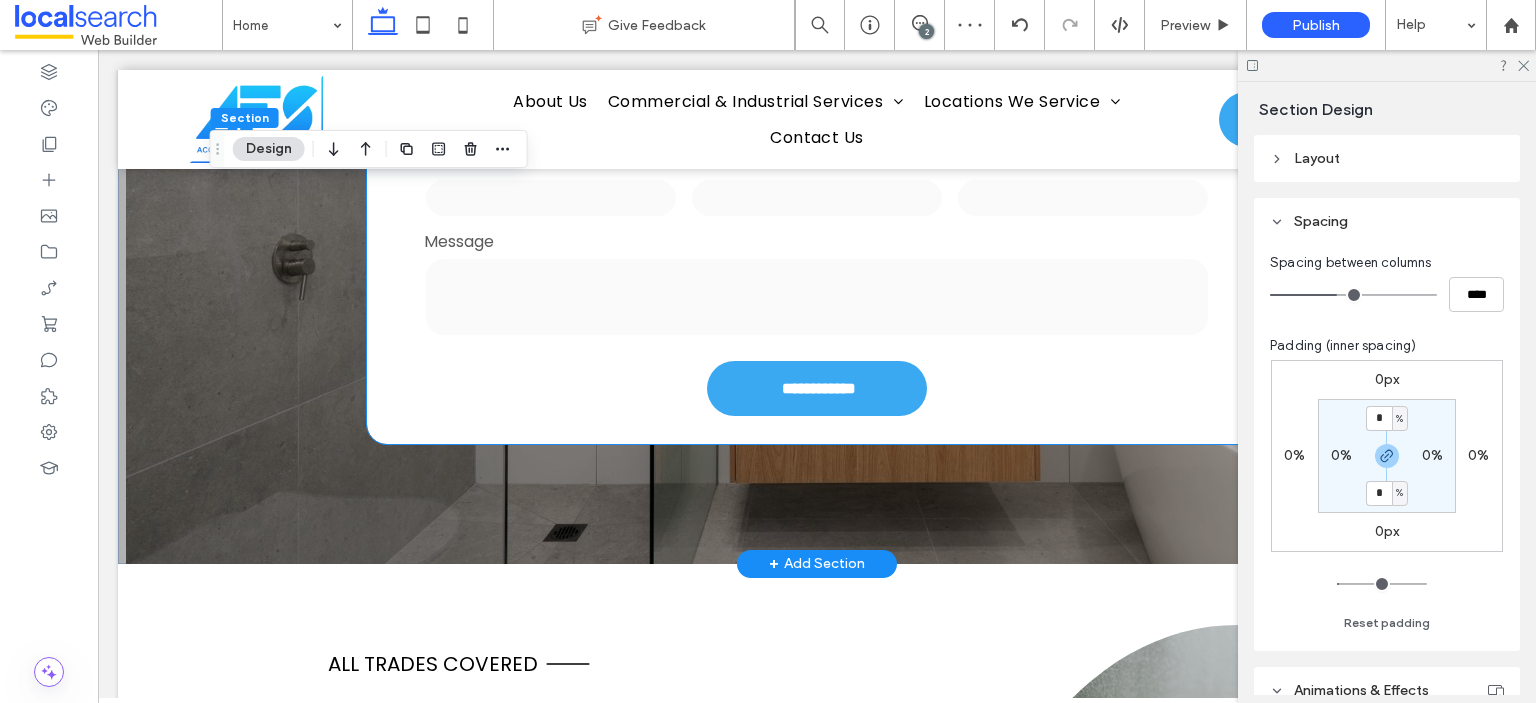 click on "Message" at bounding box center [817, 284] 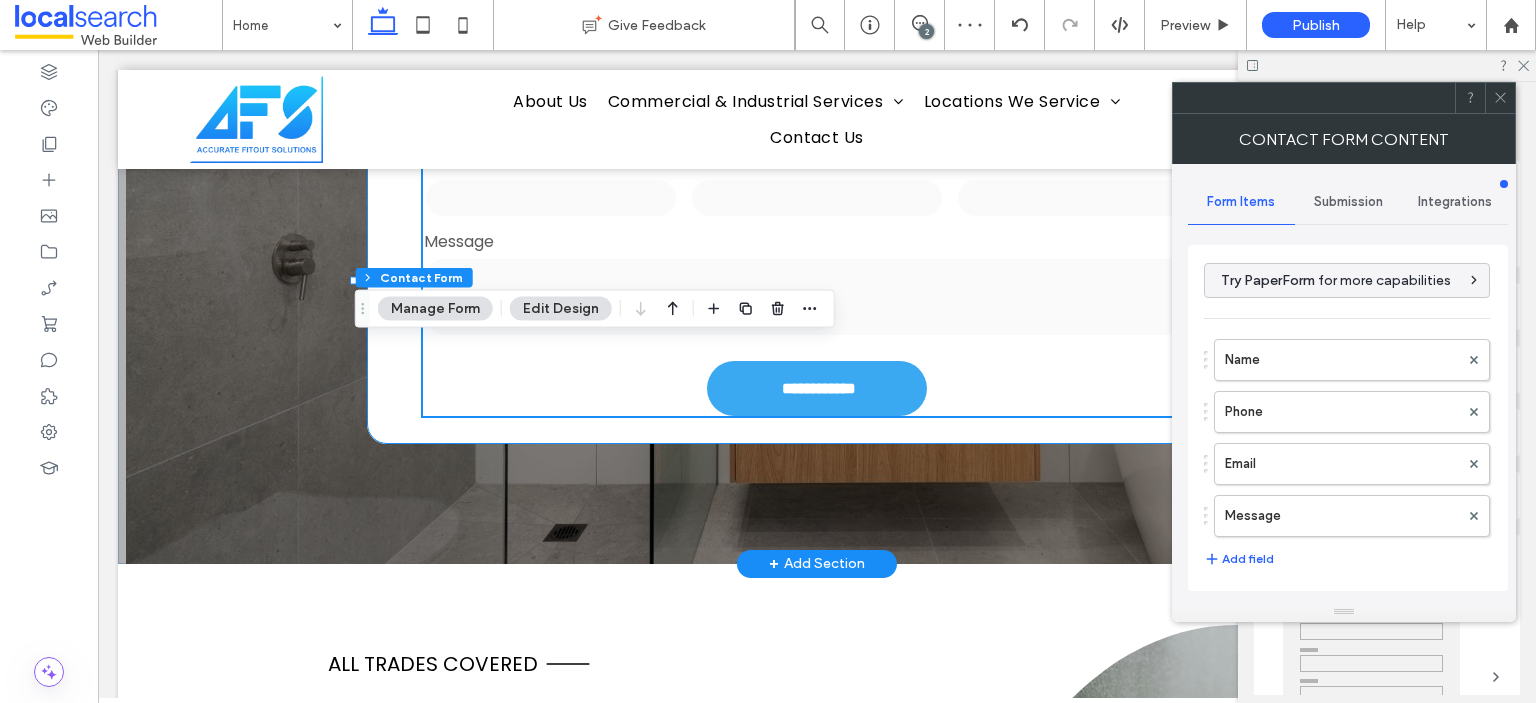 type on "*" 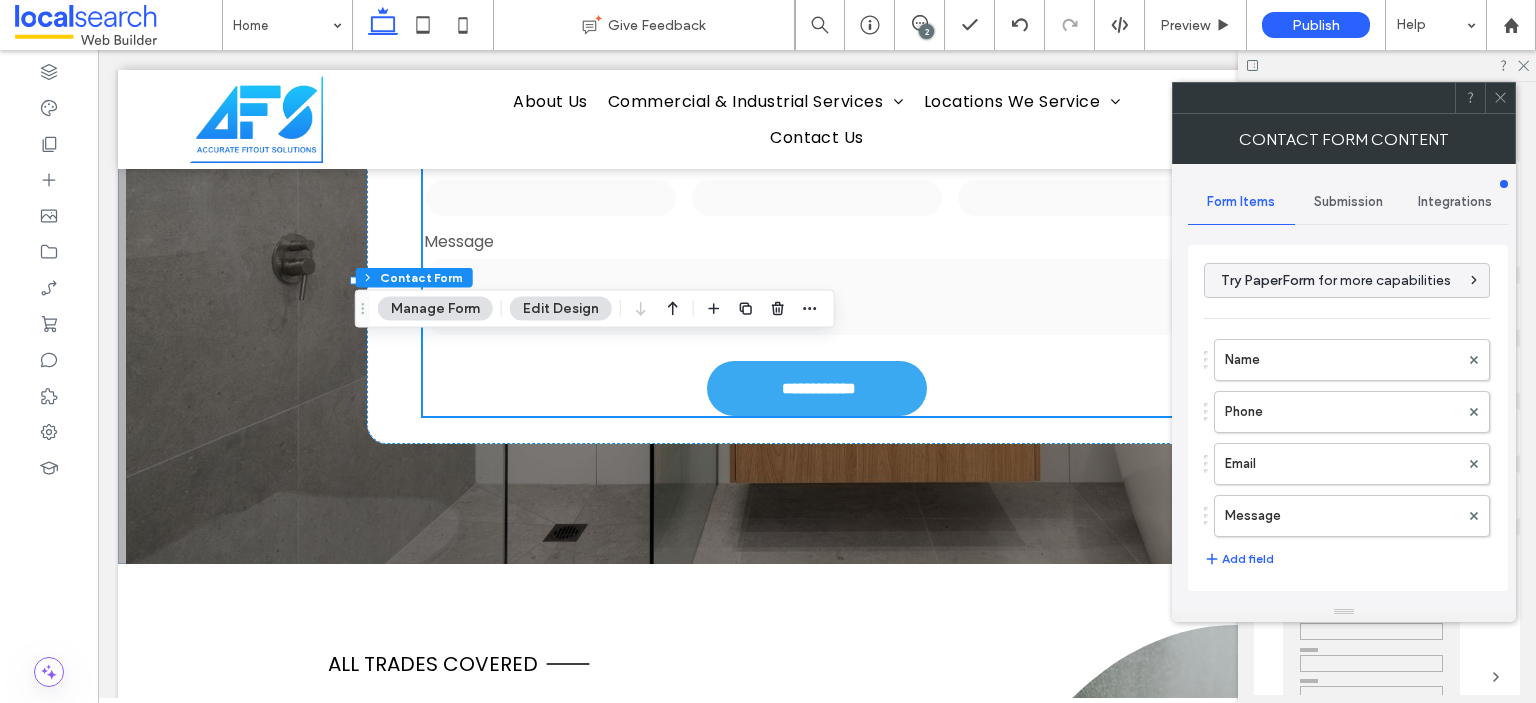 scroll, scrollTop: 401, scrollLeft: 0, axis: vertical 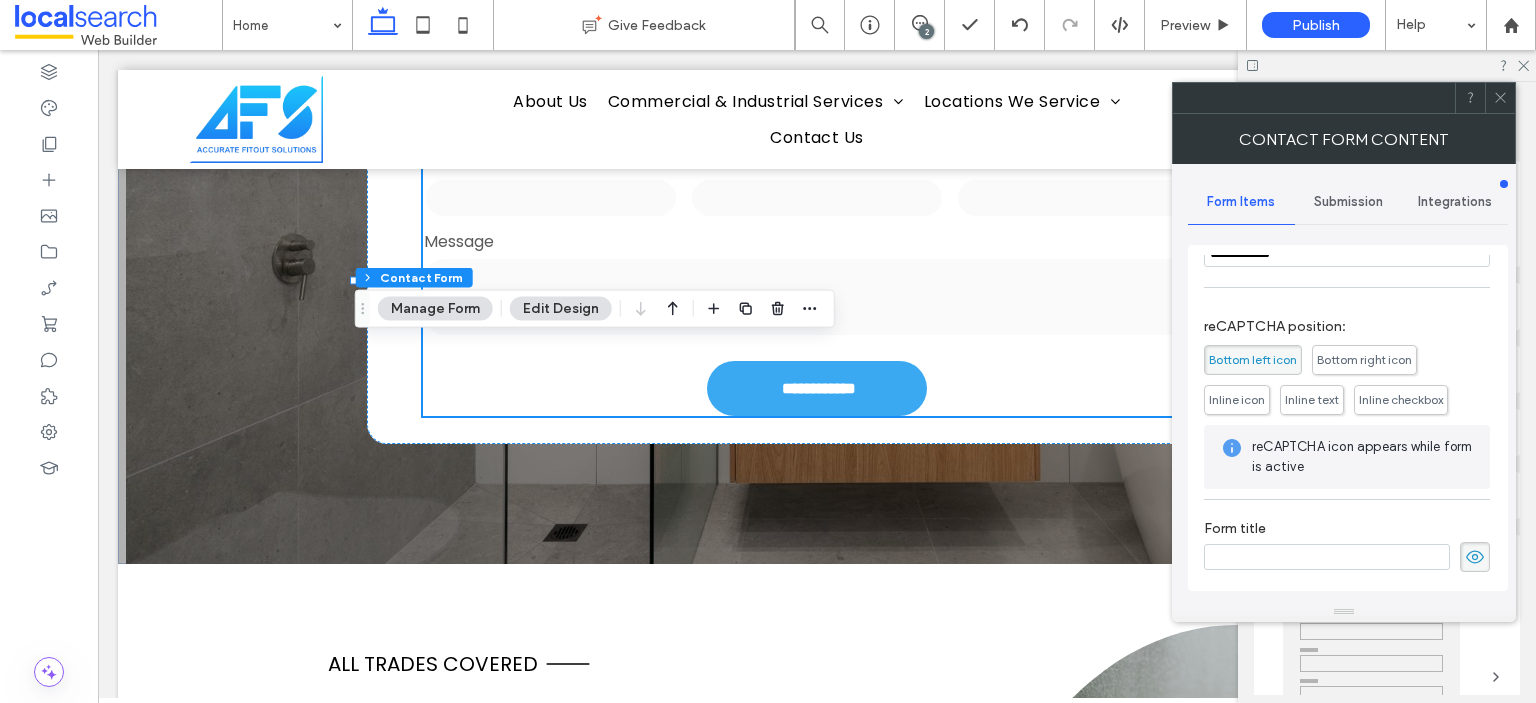 click on "Submission" at bounding box center (1348, 202) 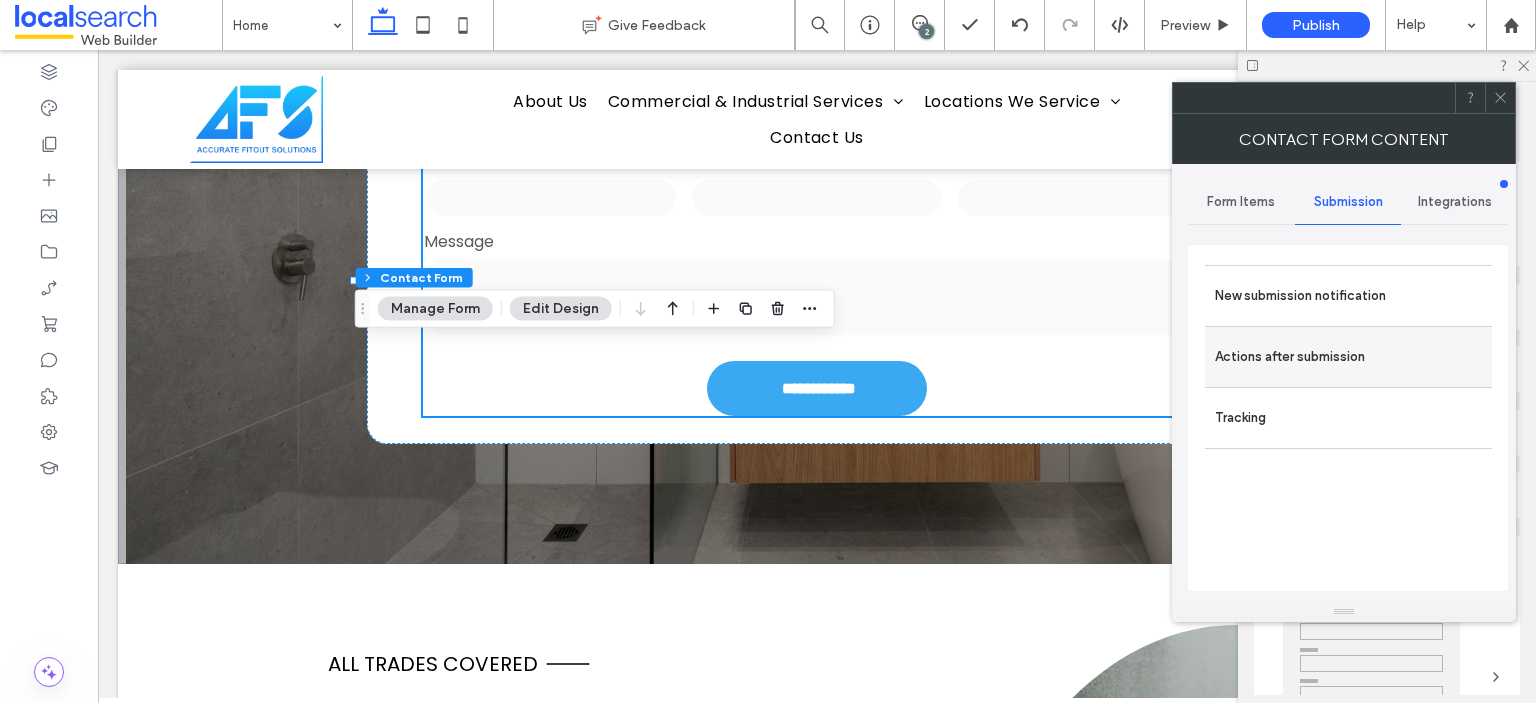 click on "Actions after submission" at bounding box center (1348, 357) 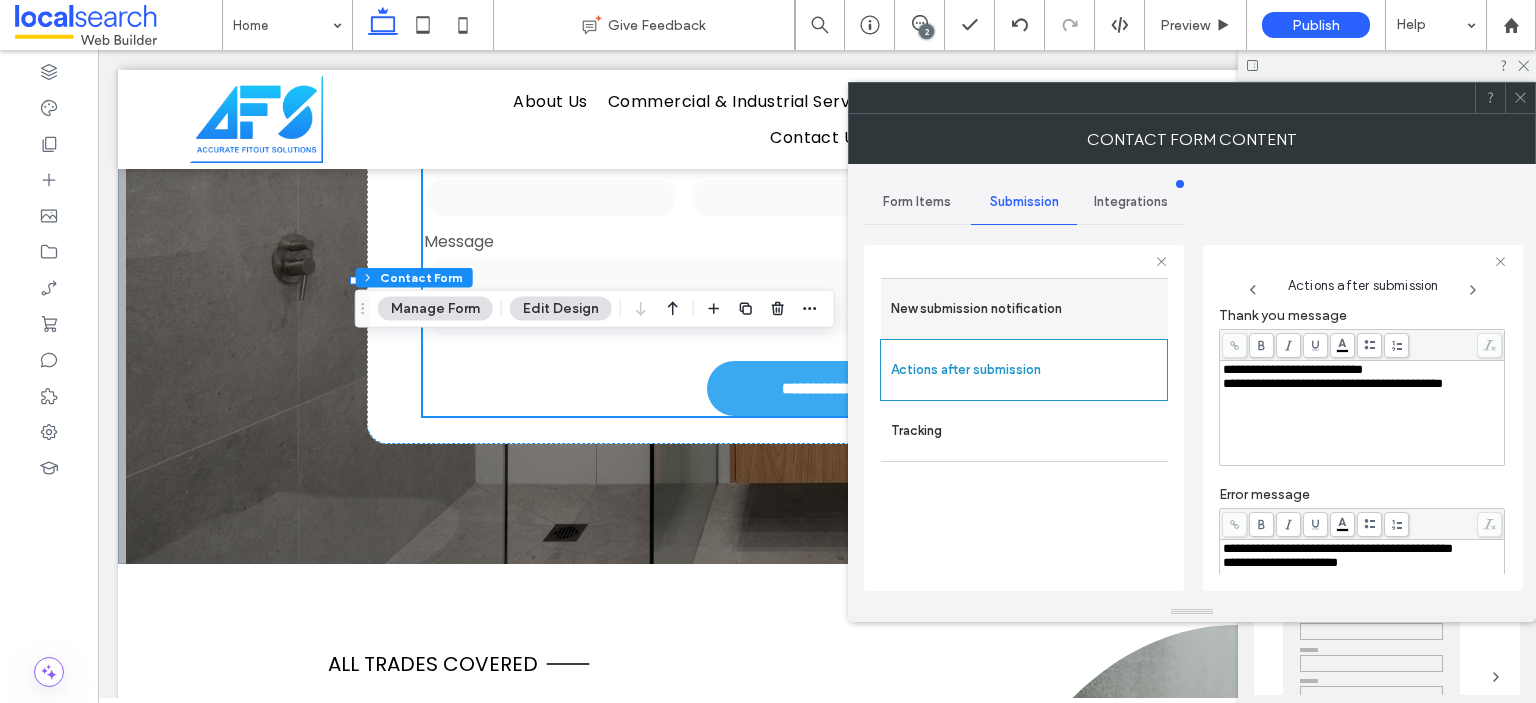 scroll, scrollTop: 100, scrollLeft: 0, axis: vertical 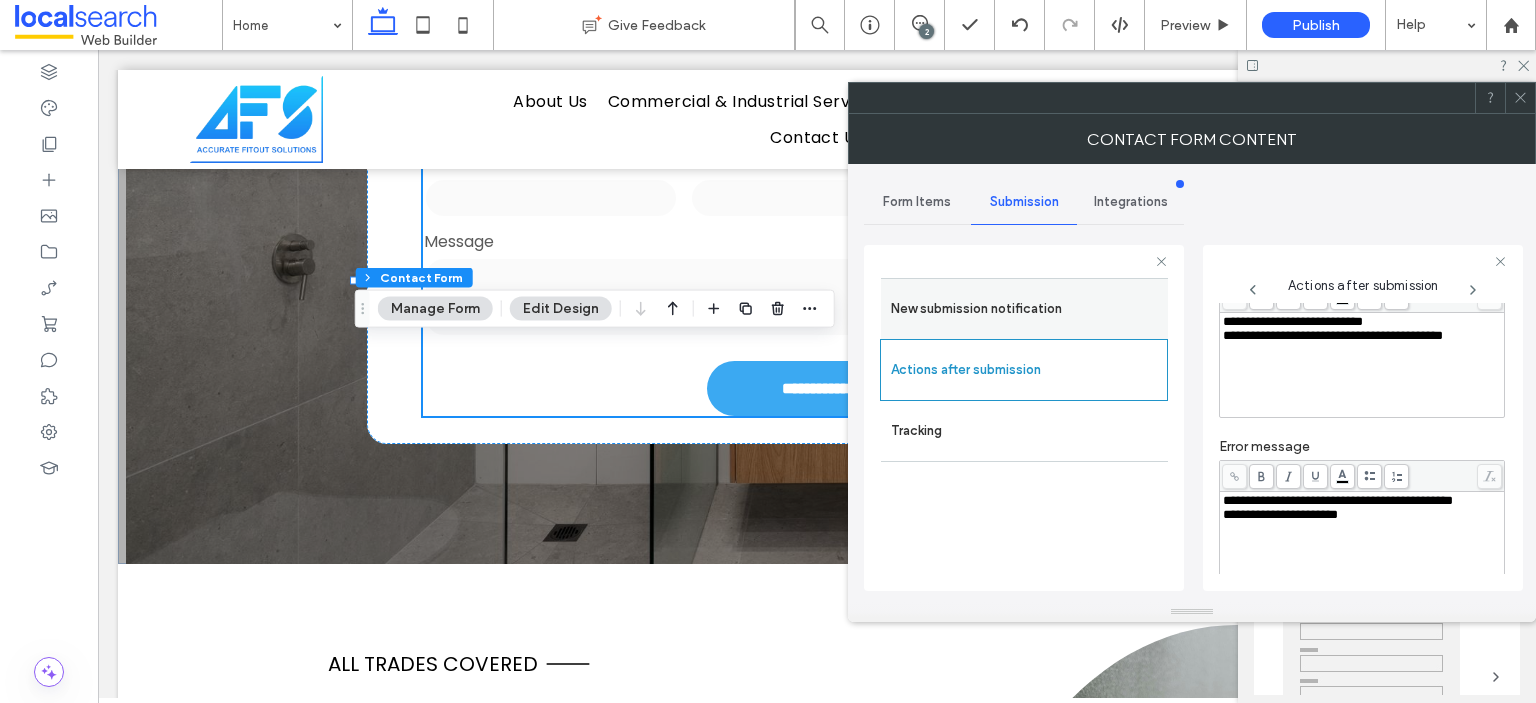 click on "New submission notification" at bounding box center (1024, 309) 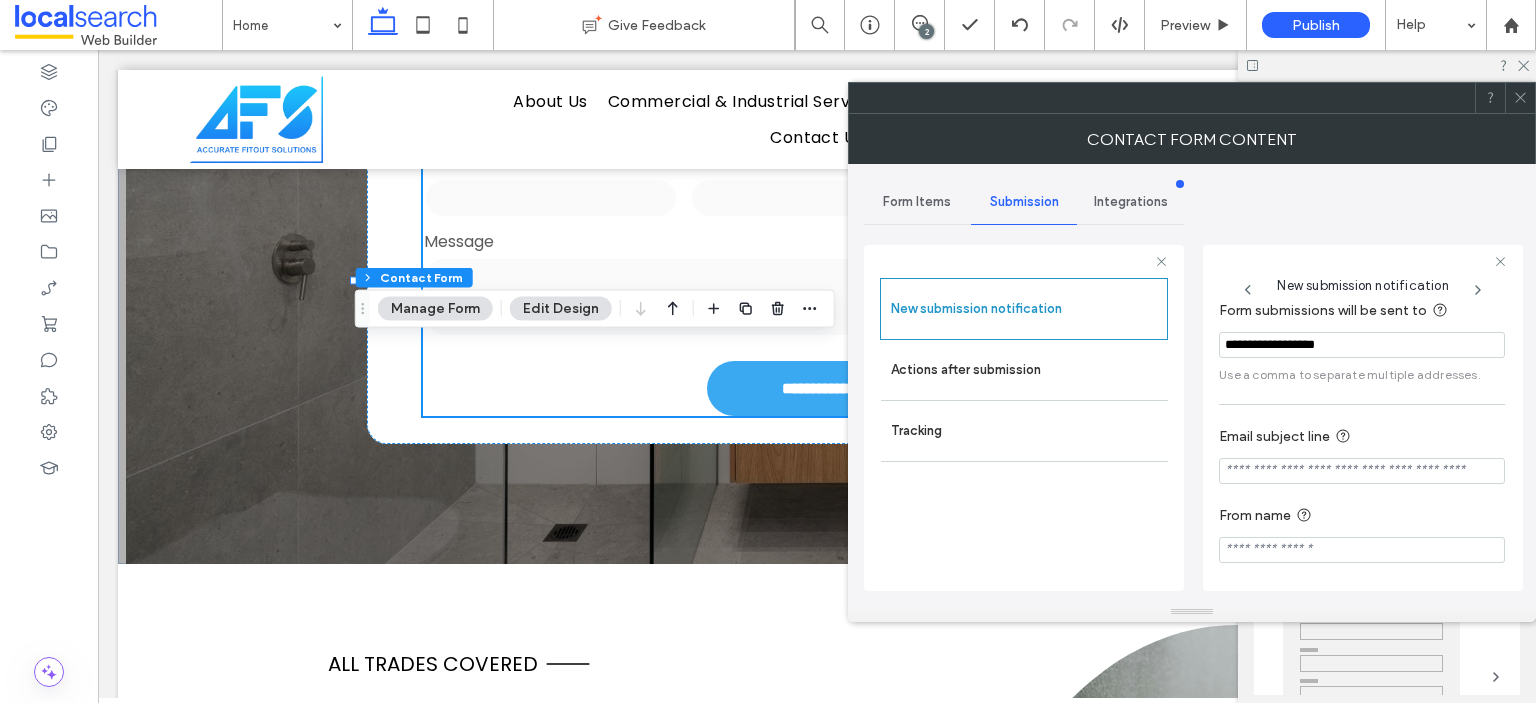 click at bounding box center [1362, 471] 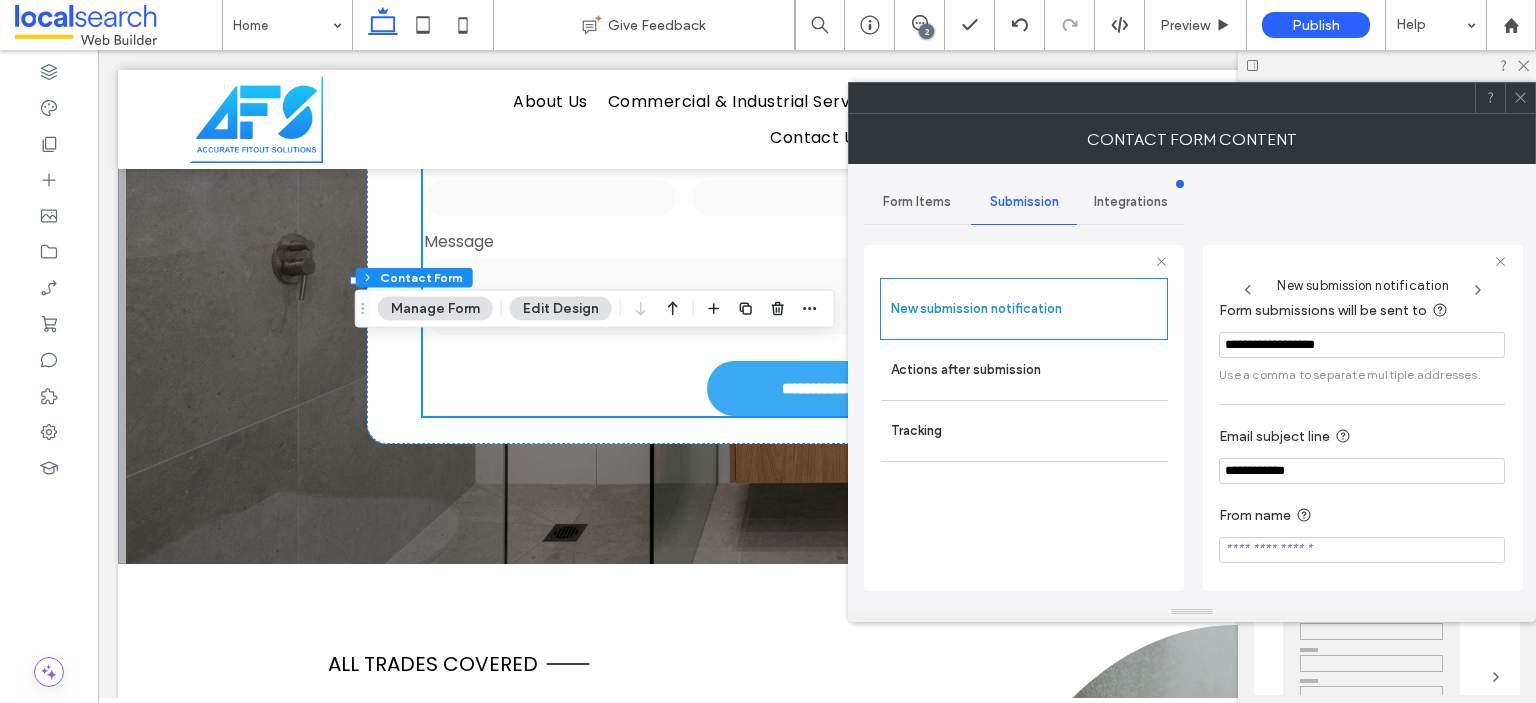 click on "**********" at bounding box center [1362, 471] 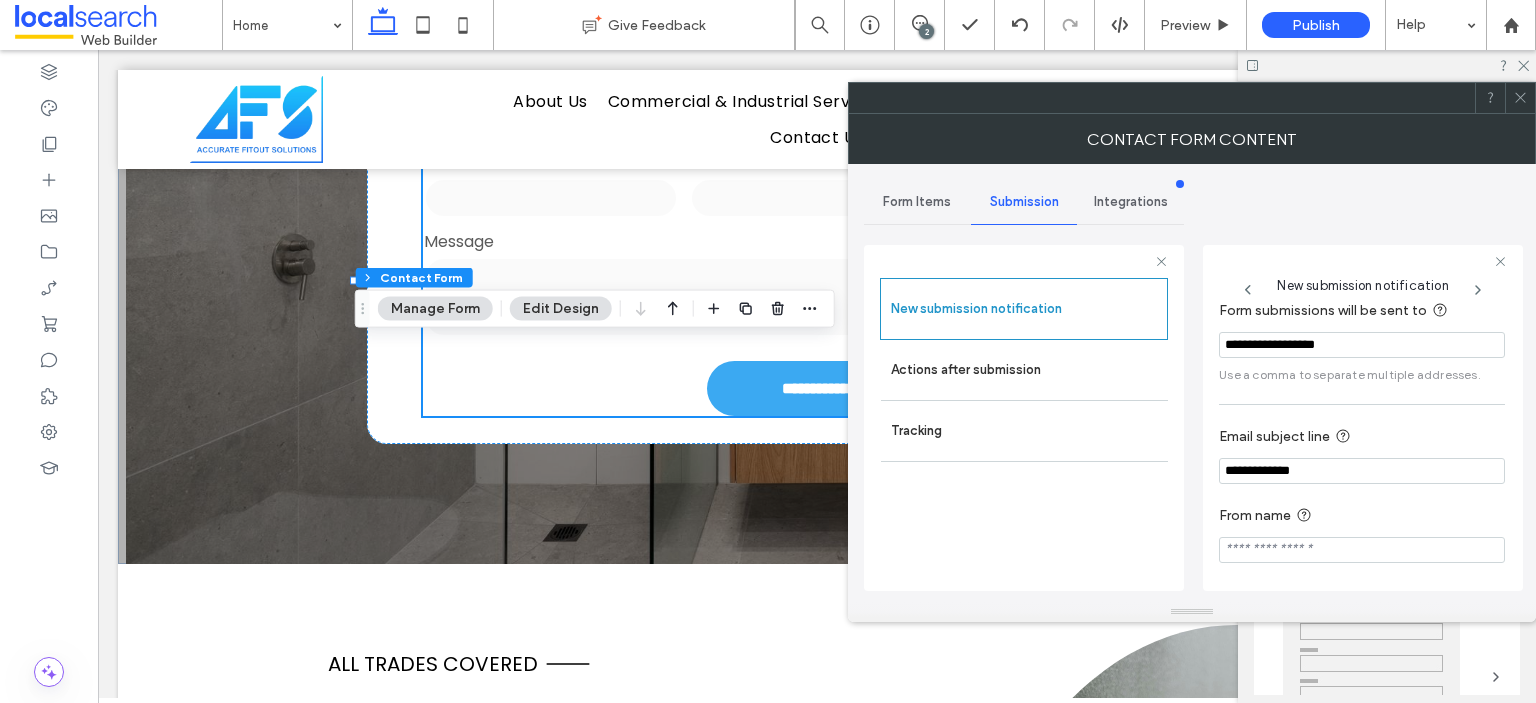 paste on "**********" 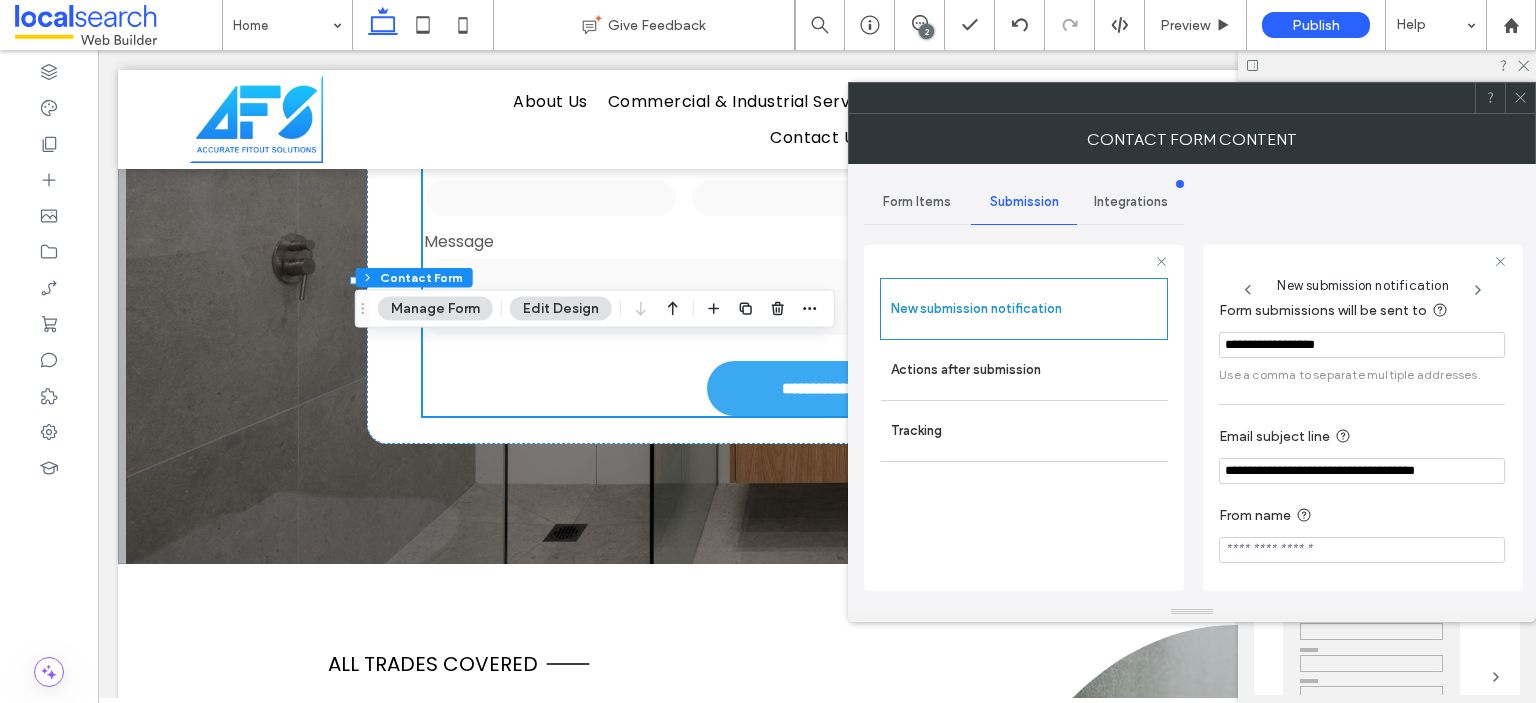type on "**********" 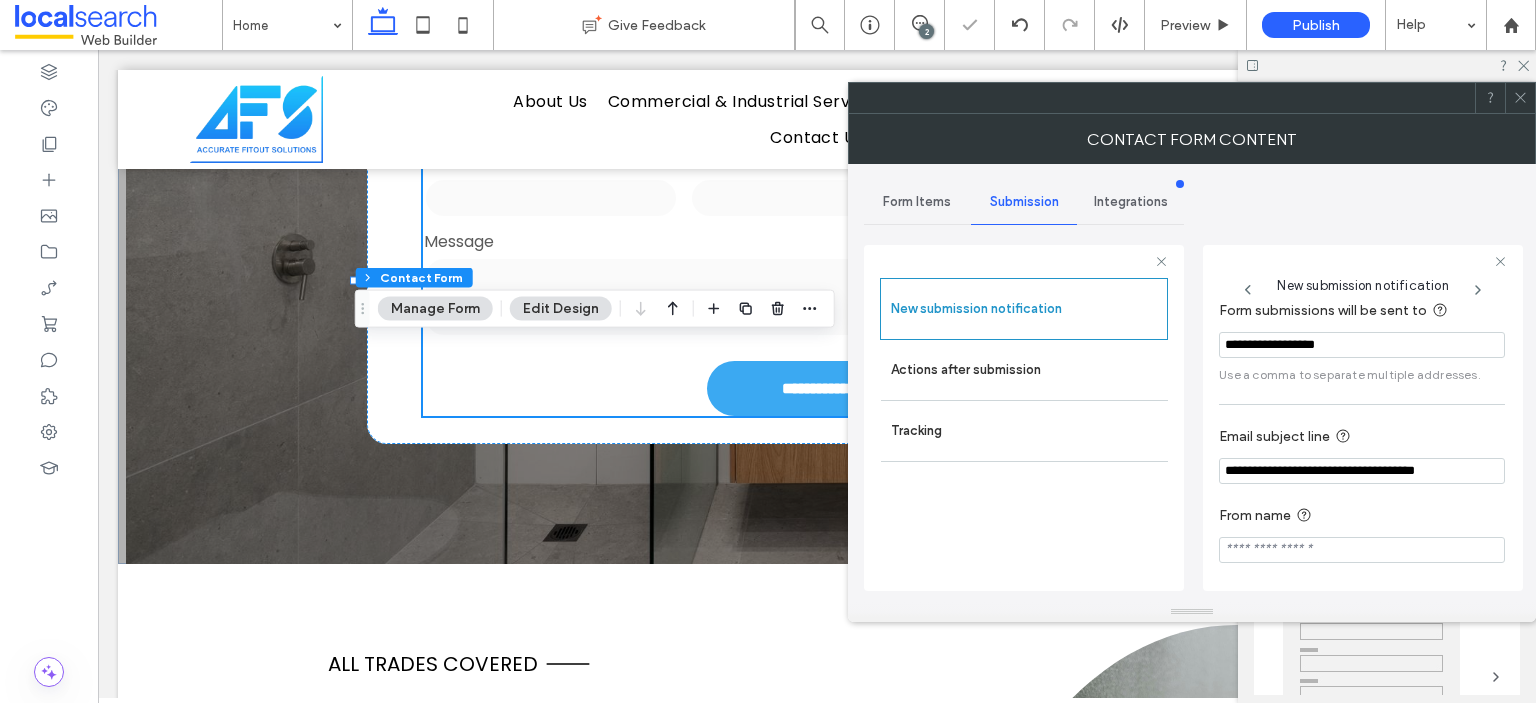 paste on "**********" 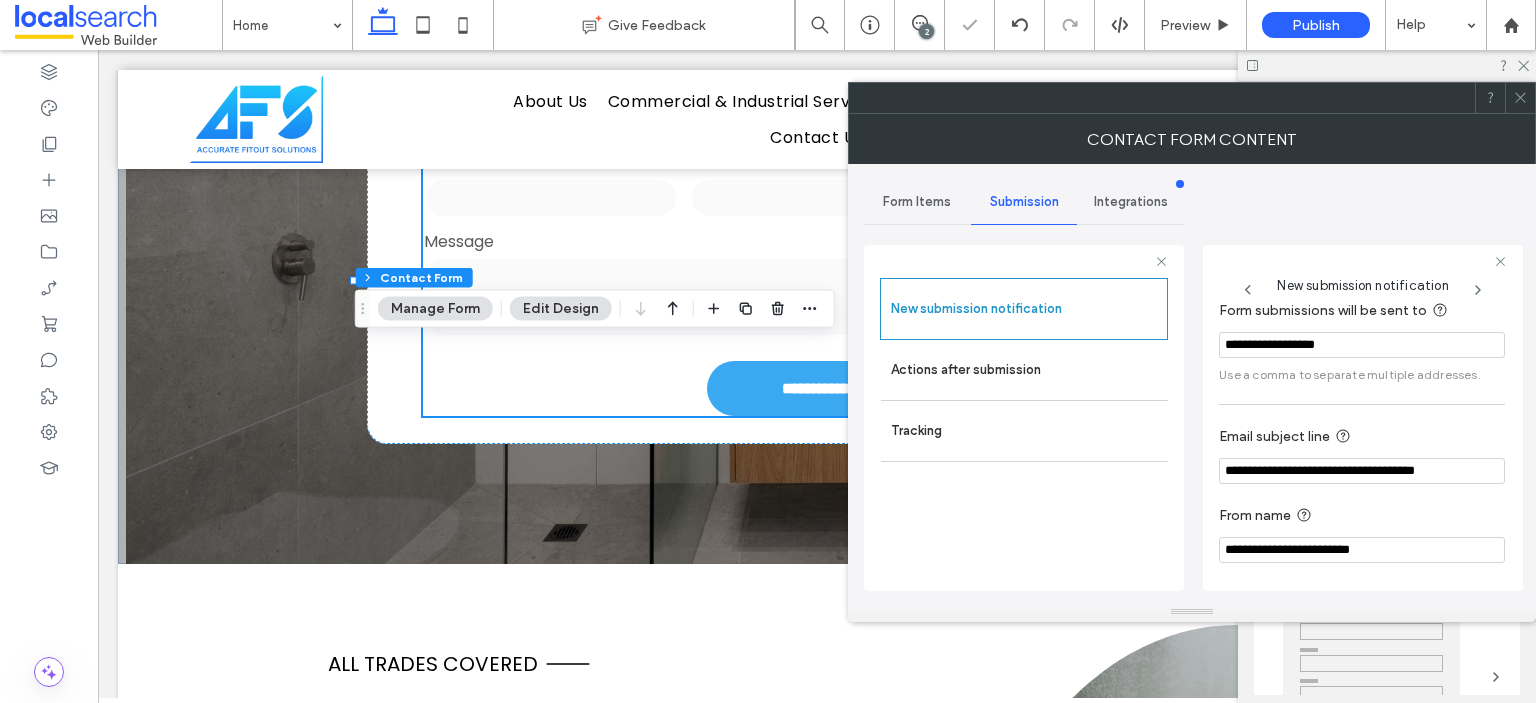type on "**********" 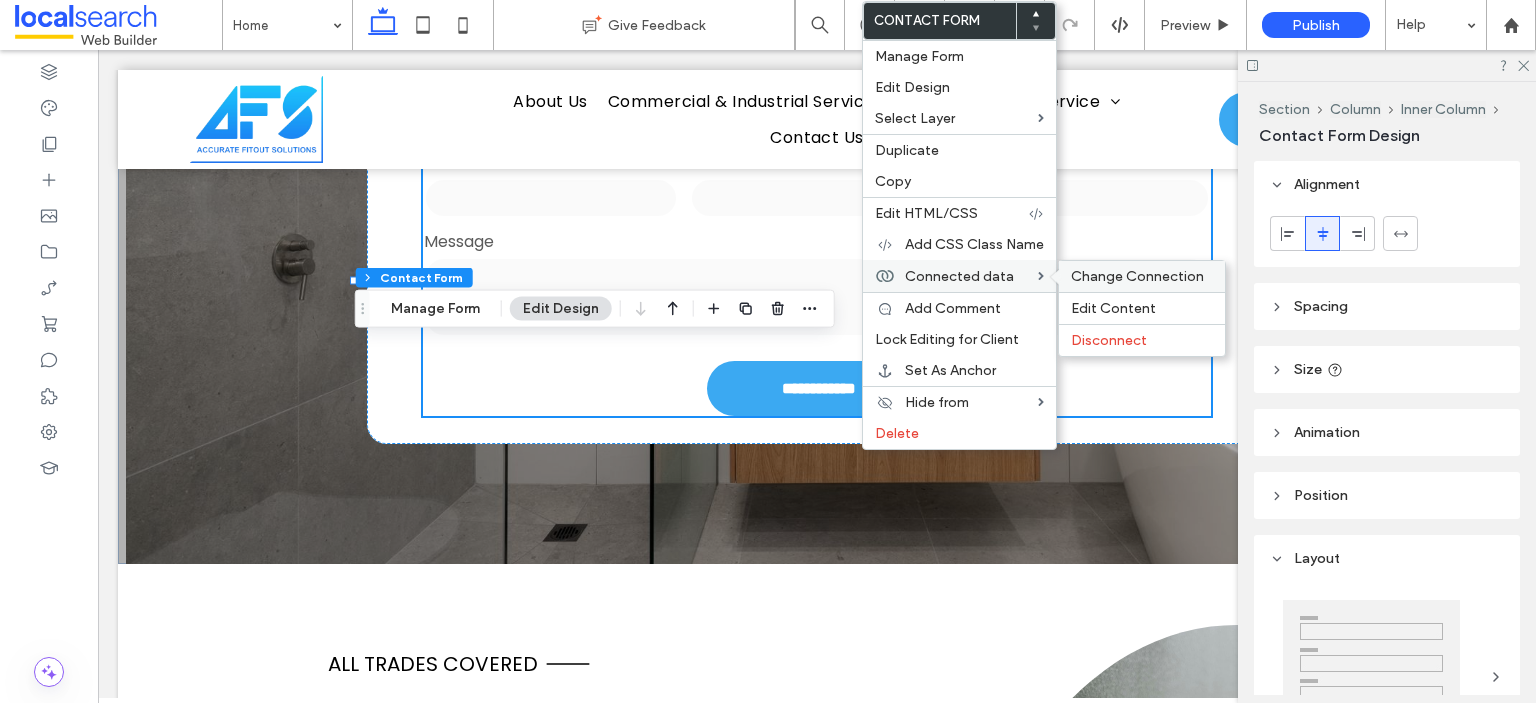 click on "Change Connection" at bounding box center (1142, 276) 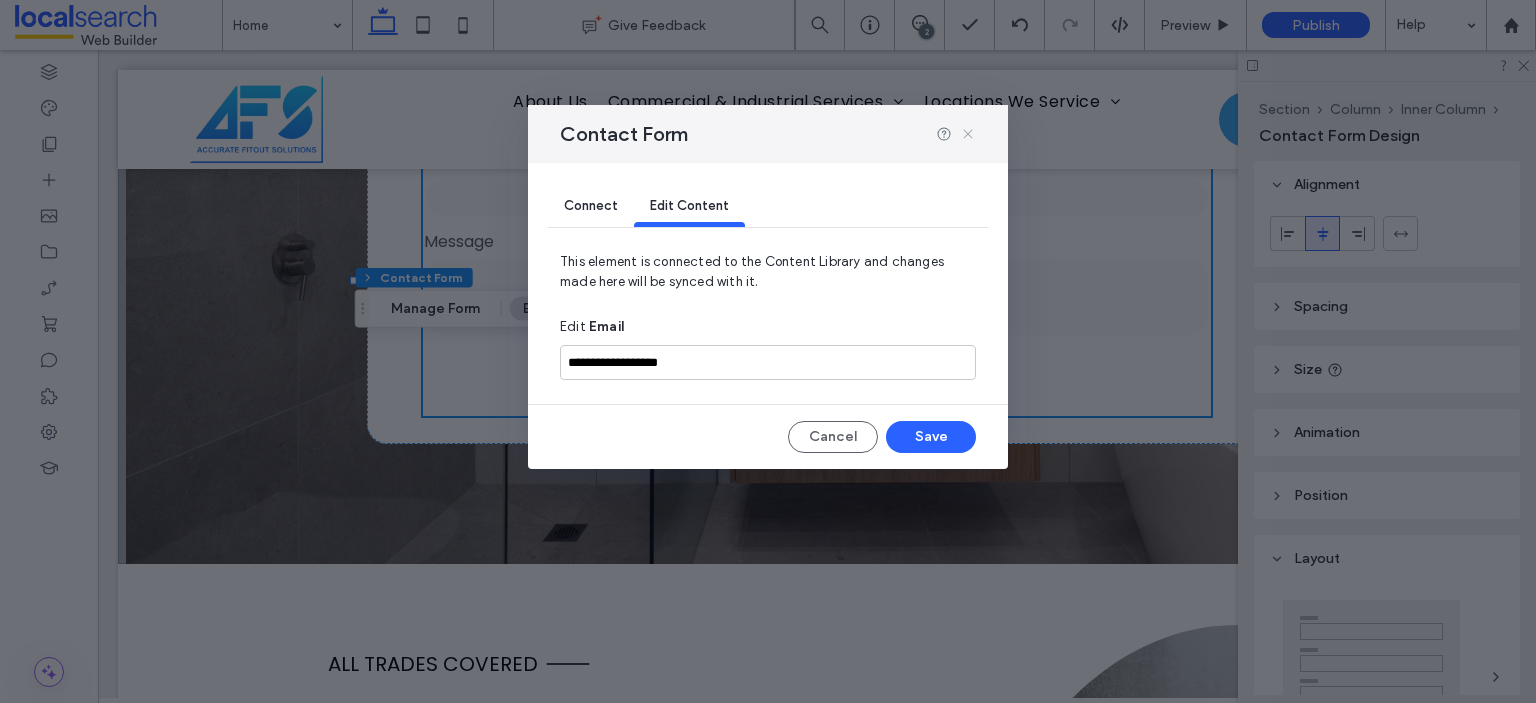 click 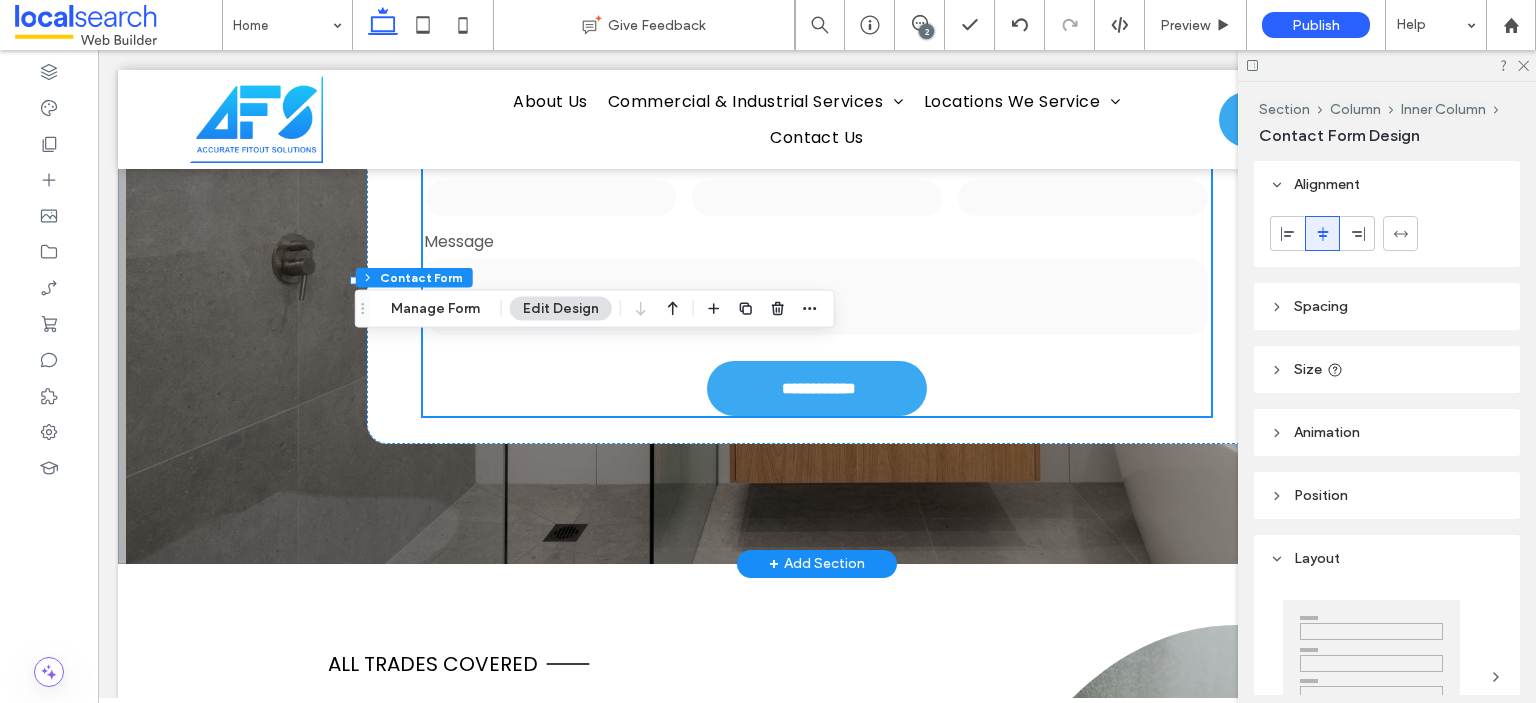 click at bounding box center [817, 198] 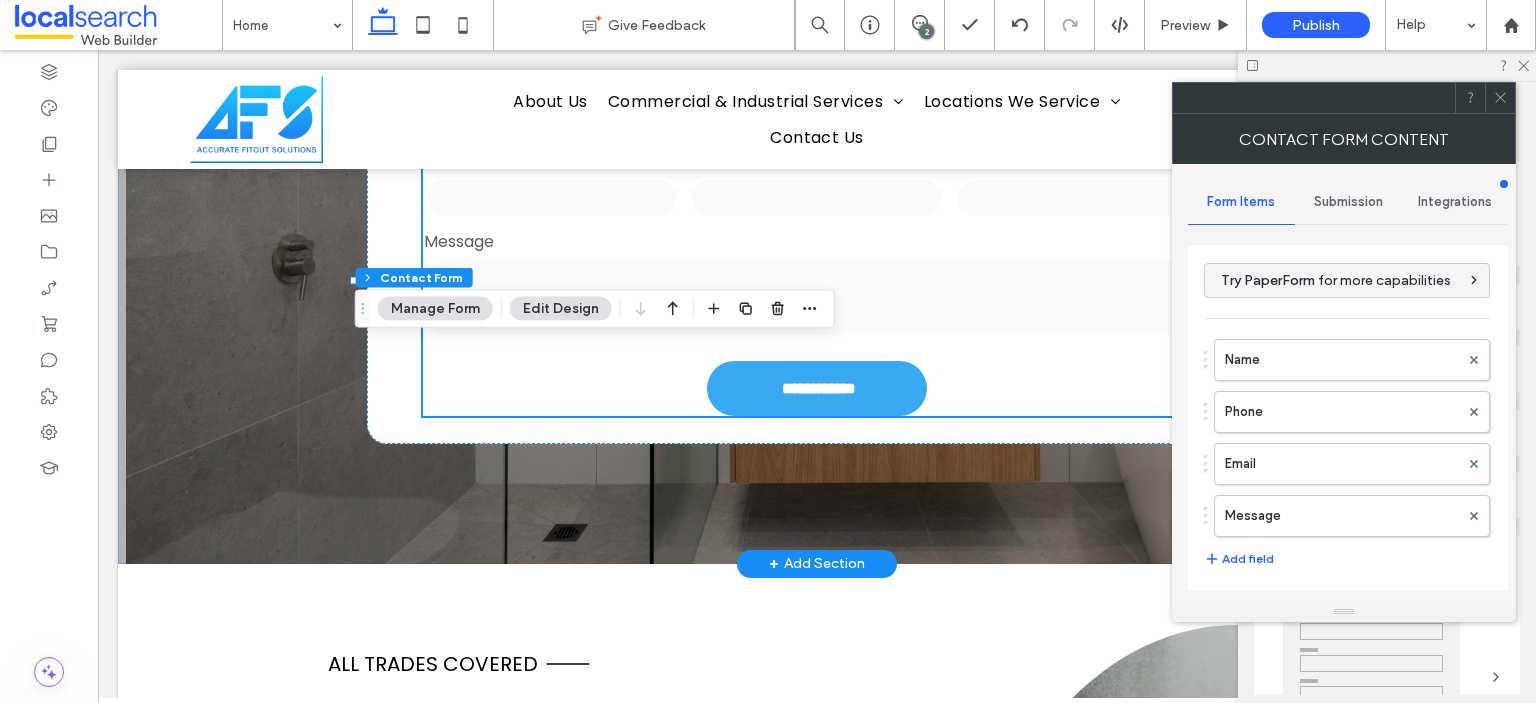 type on "**********" 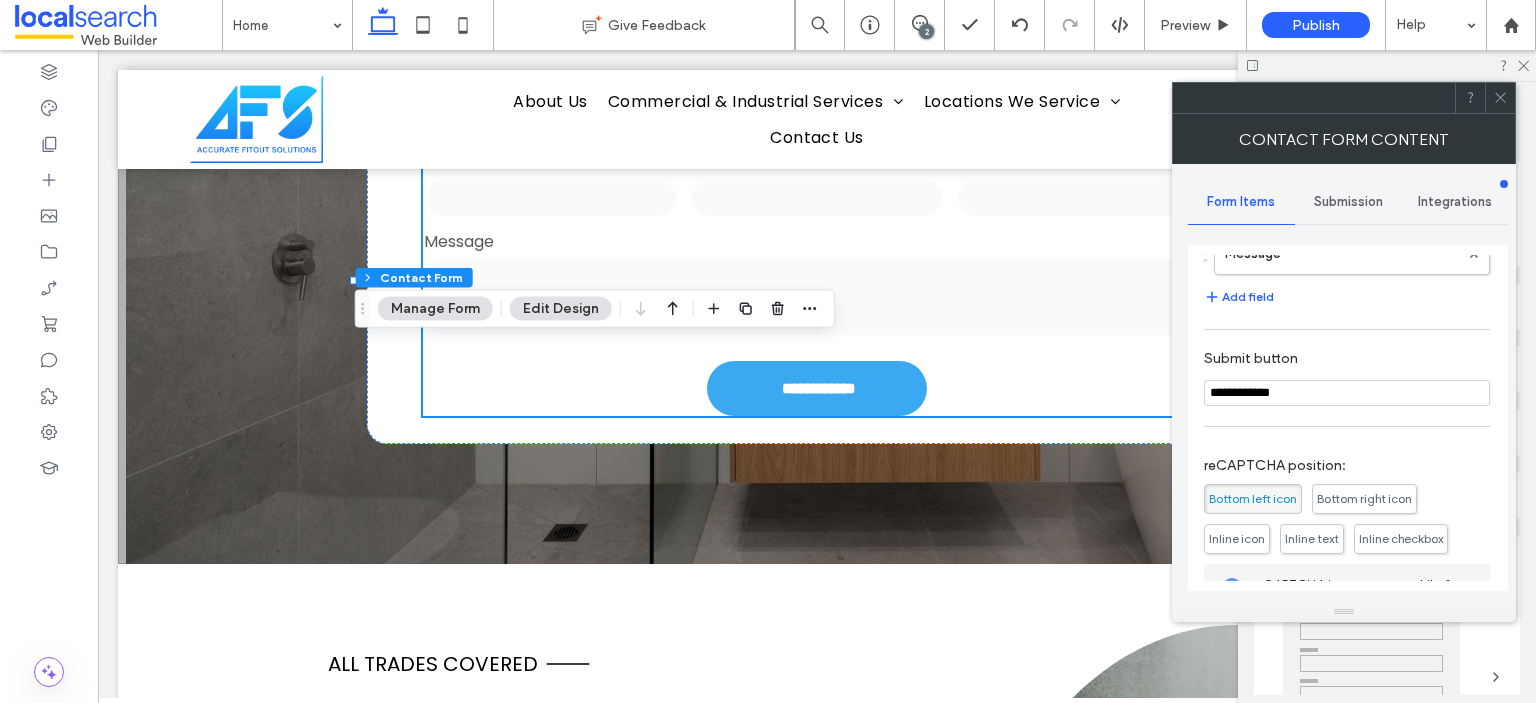 scroll, scrollTop: 201, scrollLeft: 0, axis: vertical 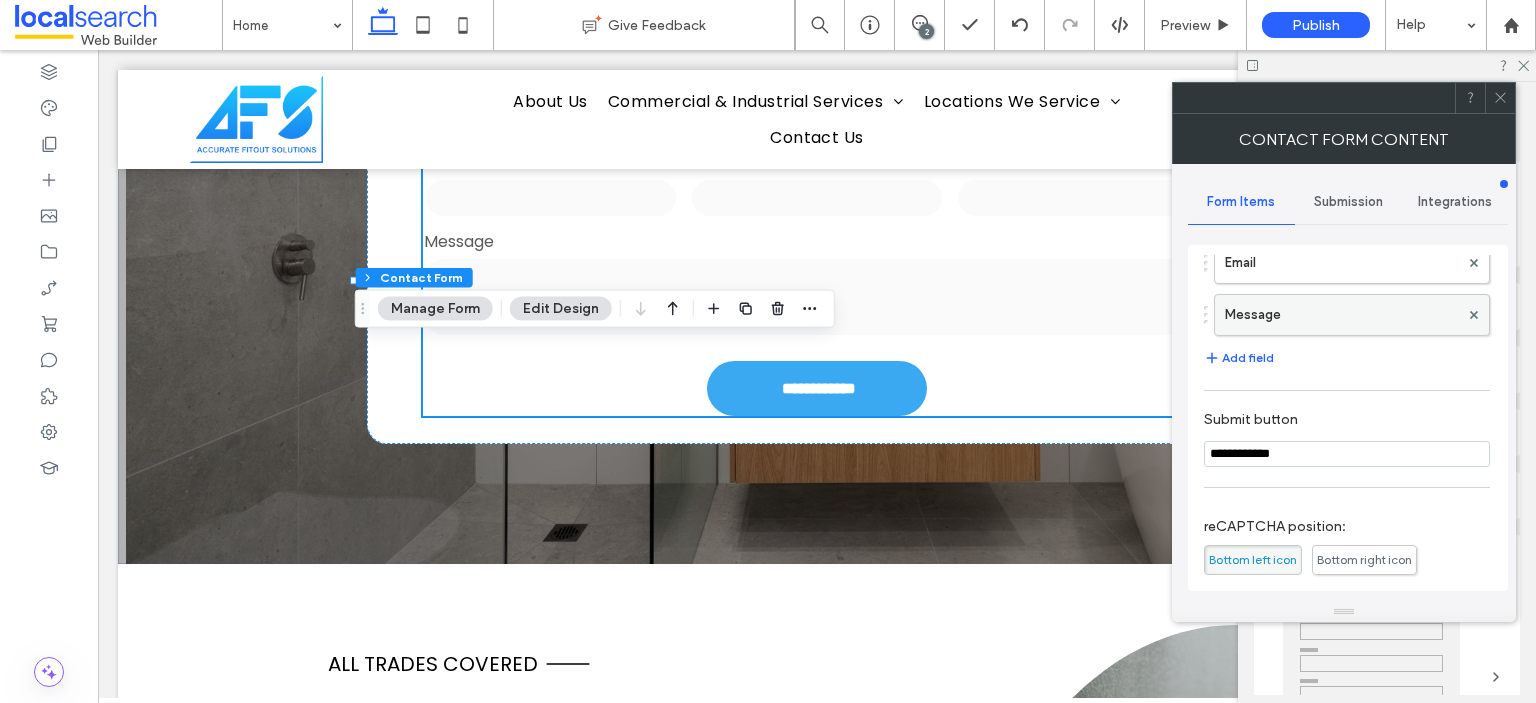 click on "Message" at bounding box center (1342, 315) 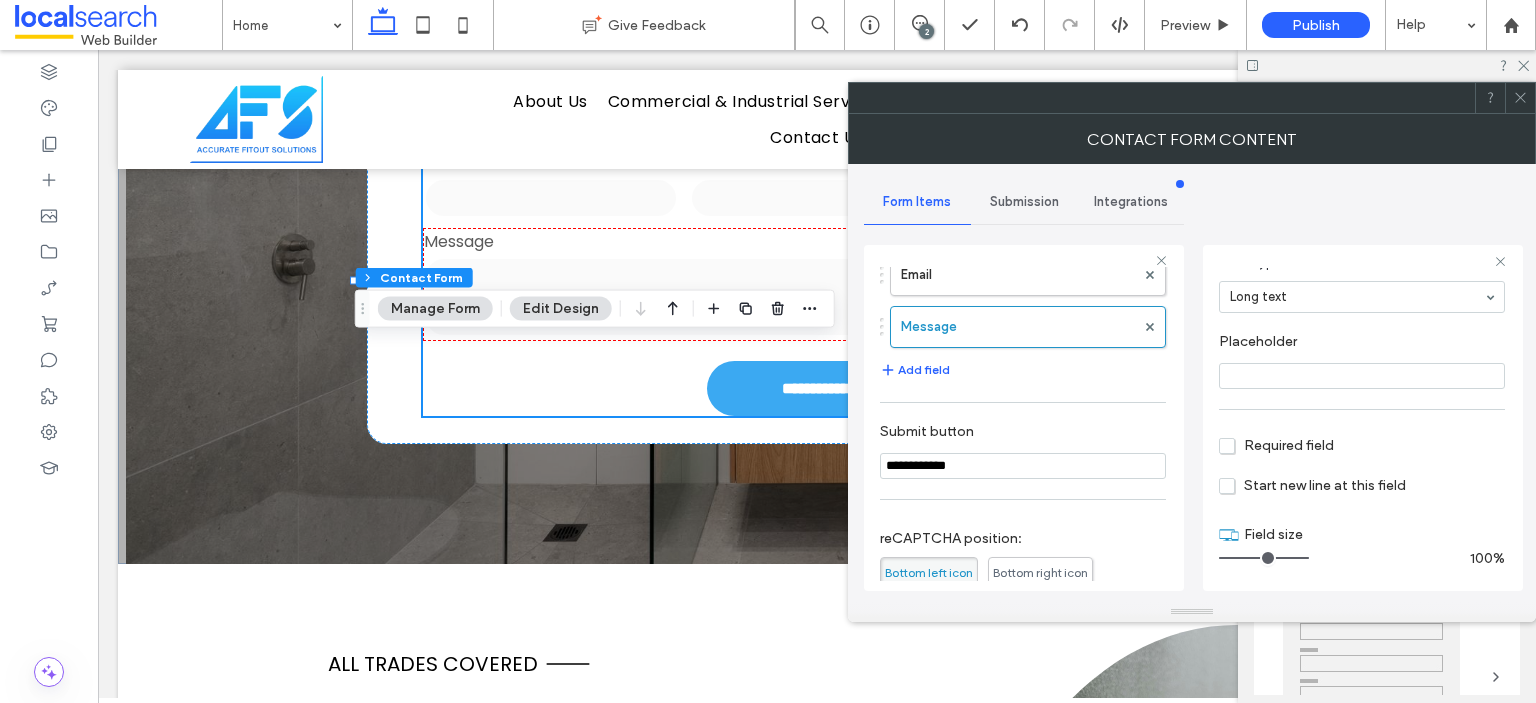 scroll, scrollTop: 138, scrollLeft: 0, axis: vertical 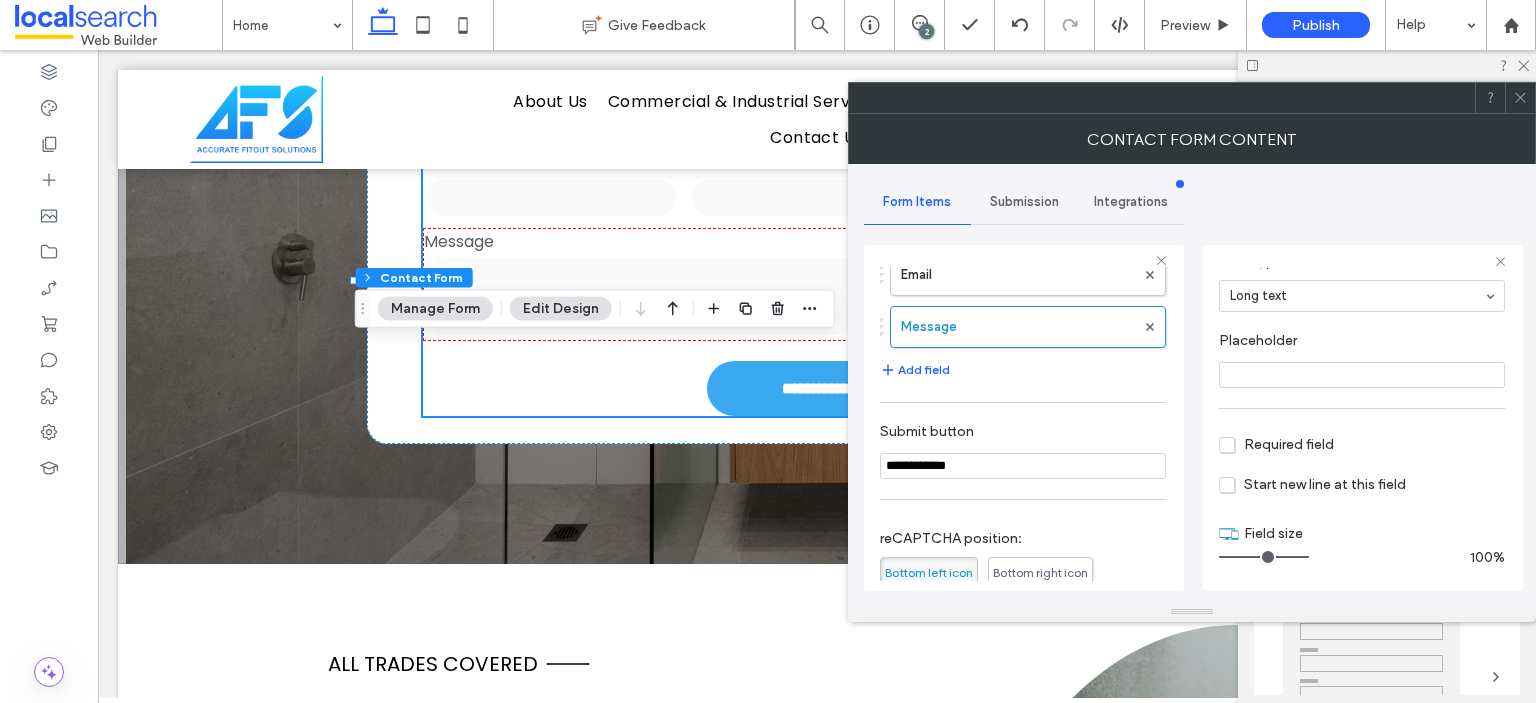 click on "Submission" at bounding box center [1024, 202] 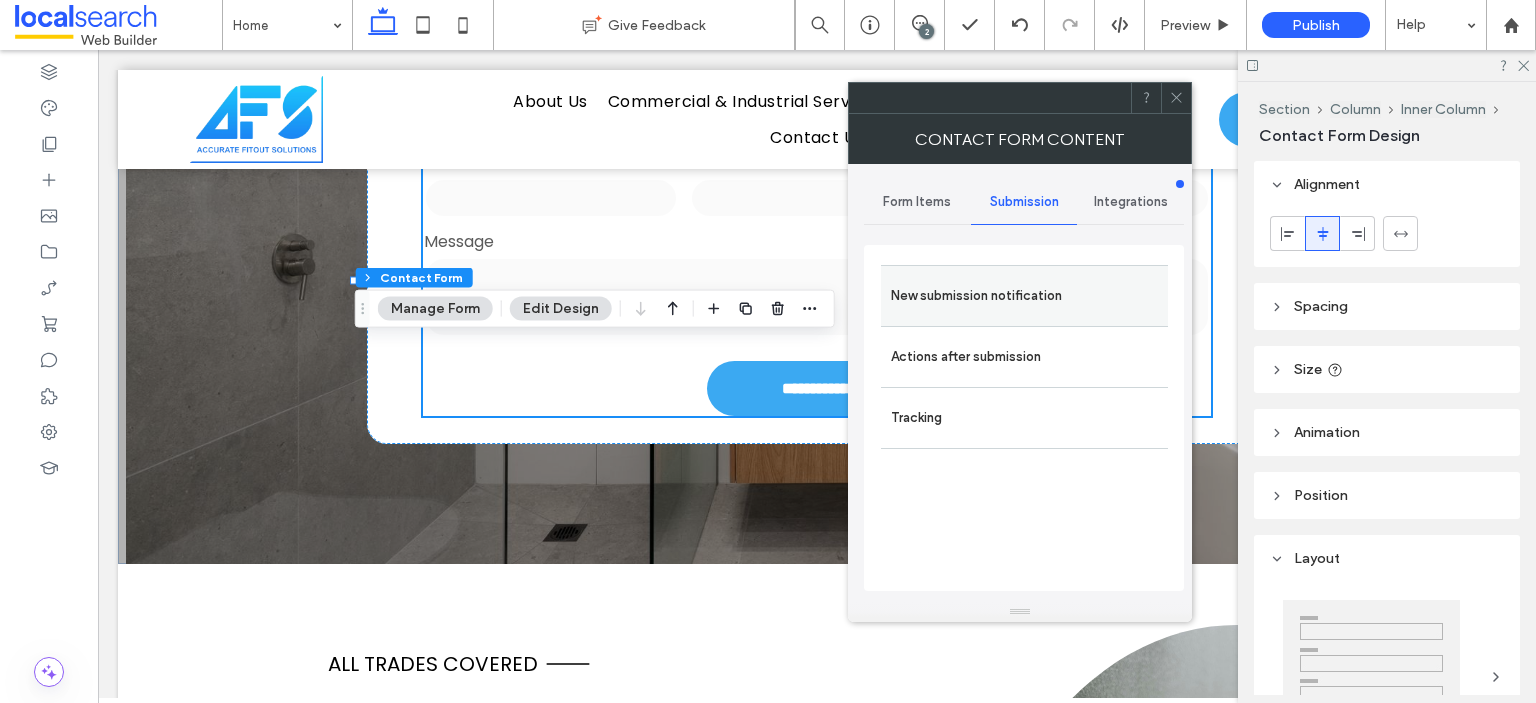 click on "New submission notification" at bounding box center [1024, 296] 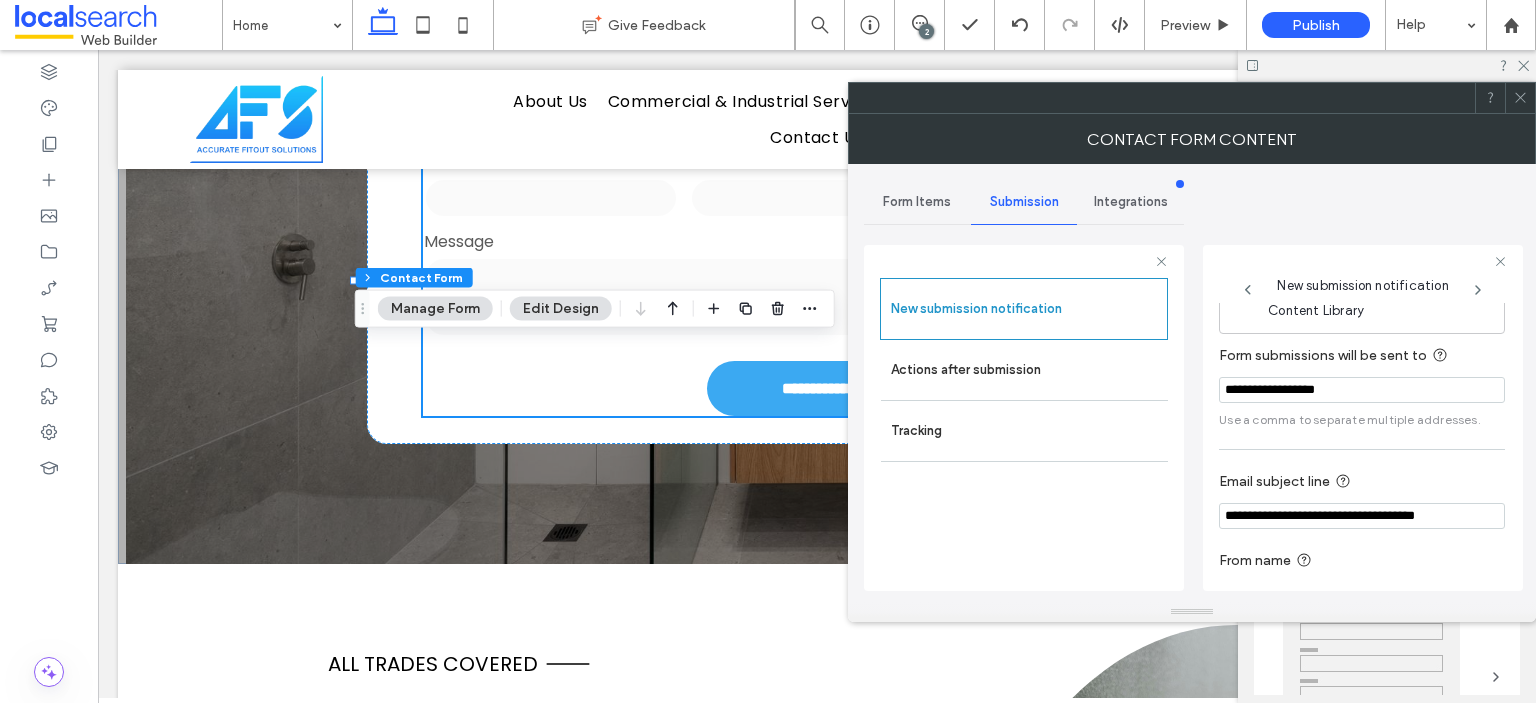 scroll, scrollTop: 102, scrollLeft: 0, axis: vertical 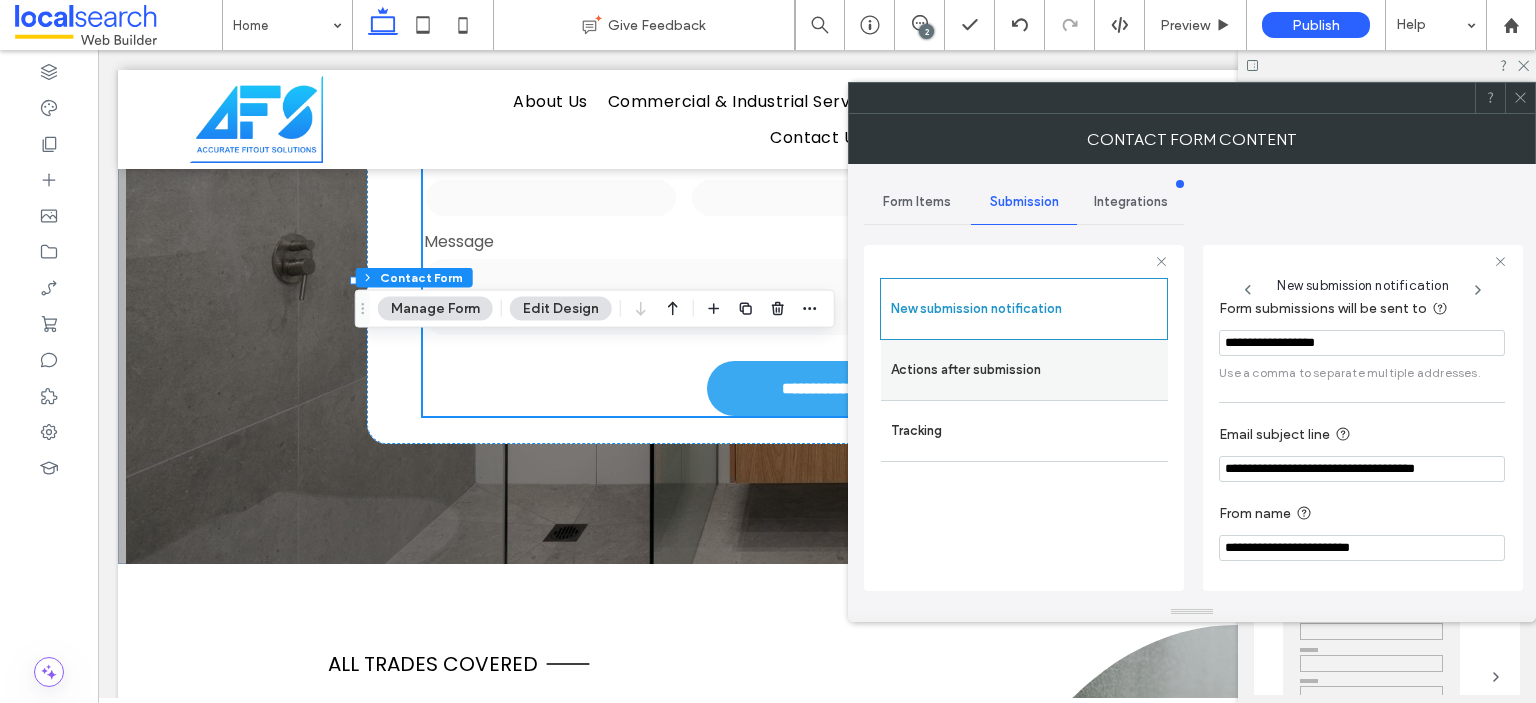 click on "Actions after submission" at bounding box center [1024, 370] 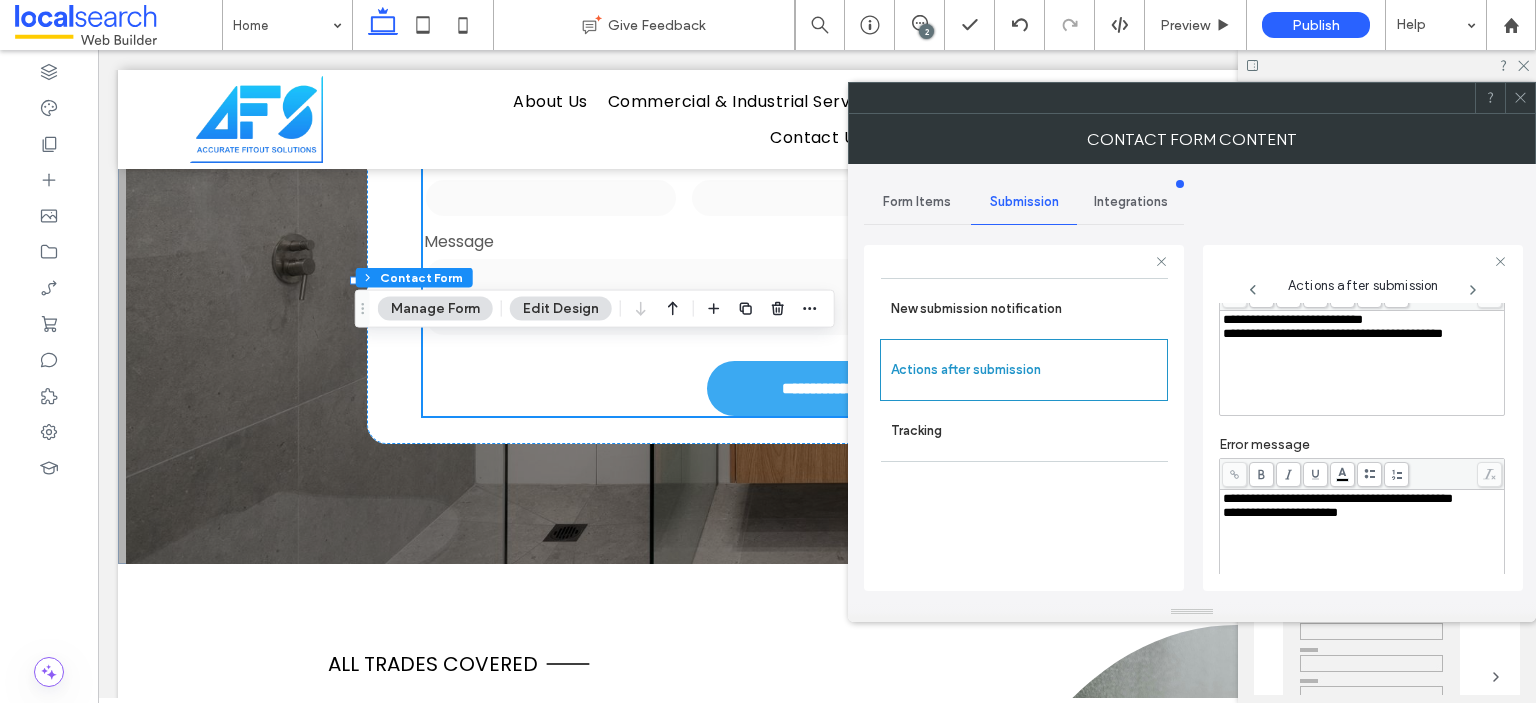 click on "**********" at bounding box center (1293, 319) 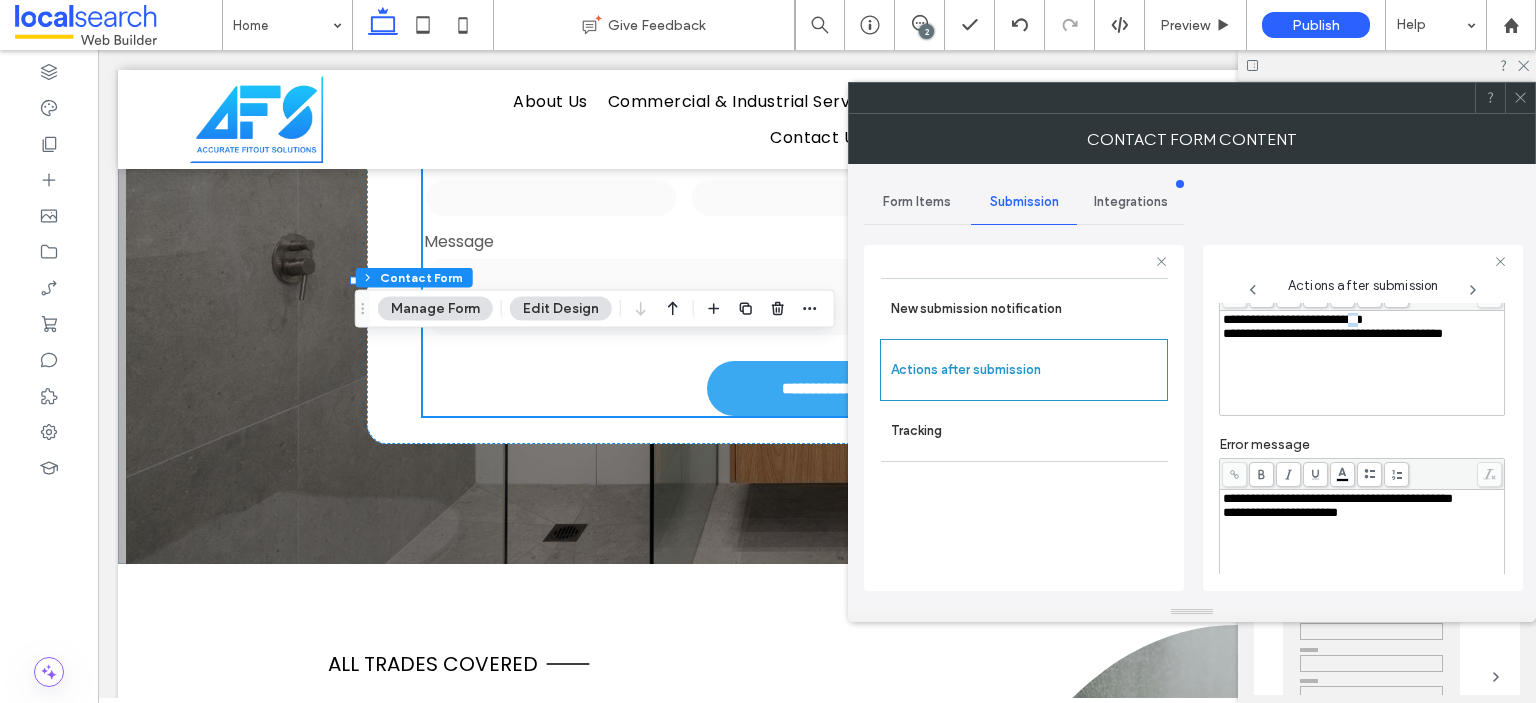 click on "**********" at bounding box center [1293, 319] 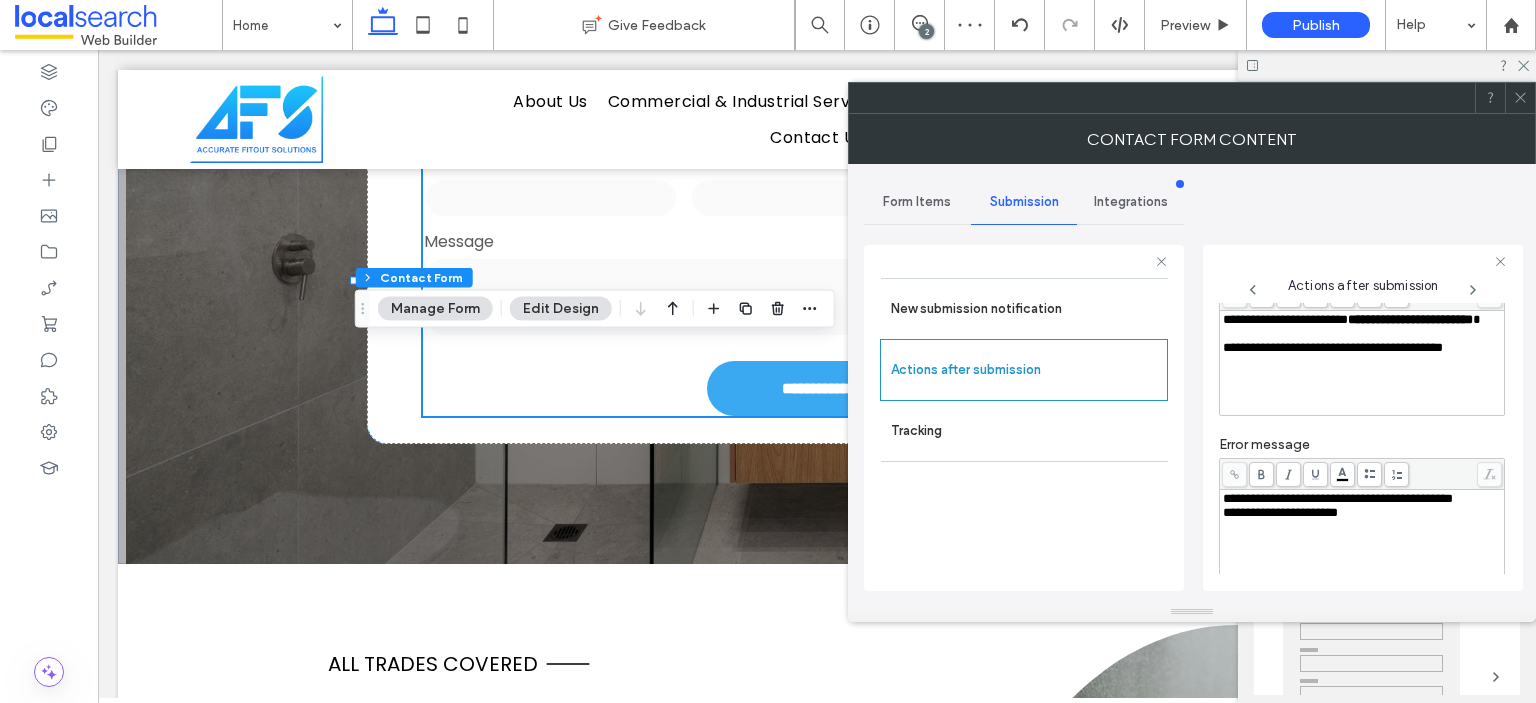 click on "**********" at bounding box center [1338, 498] 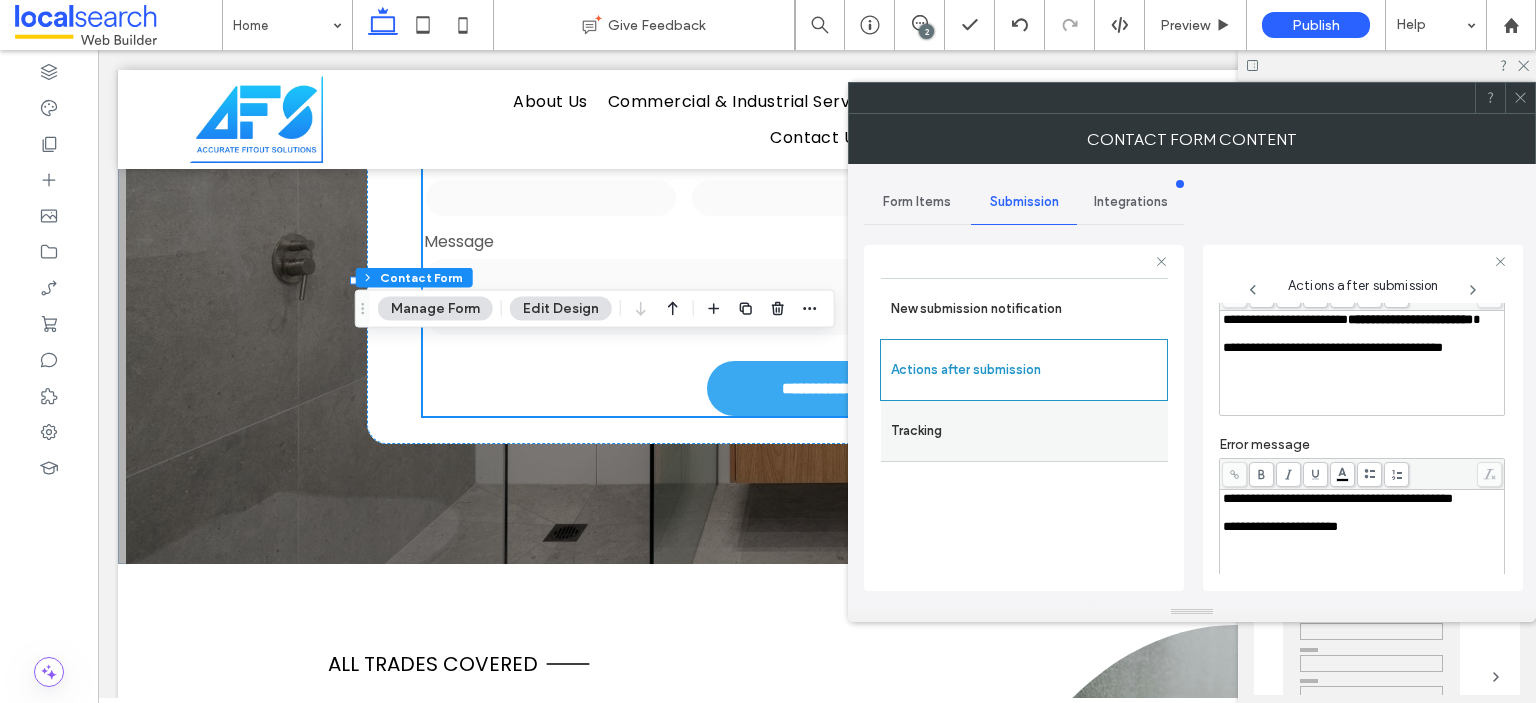click on "Tracking" at bounding box center (1024, 431) 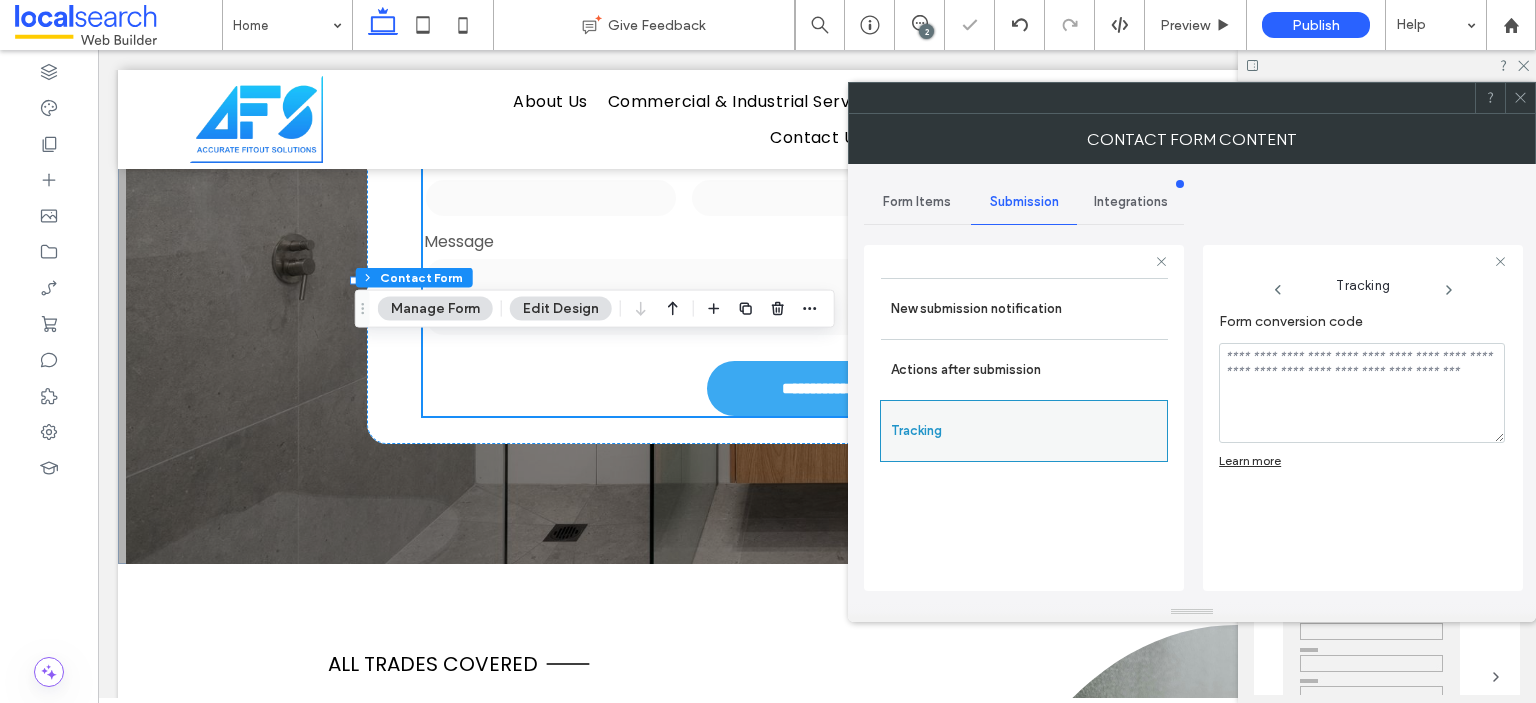 scroll, scrollTop: 0, scrollLeft: 0, axis: both 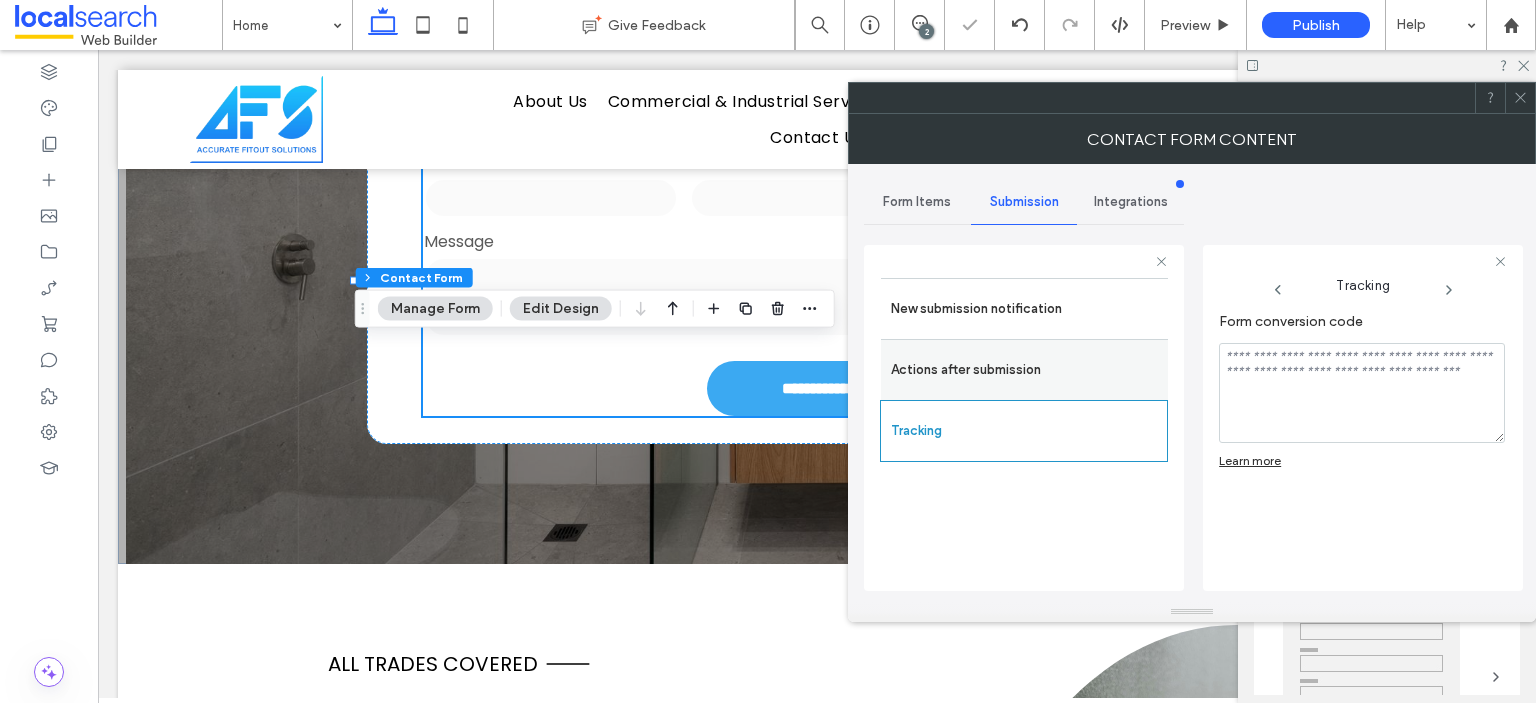 click on "Actions after submission" at bounding box center [1024, 370] 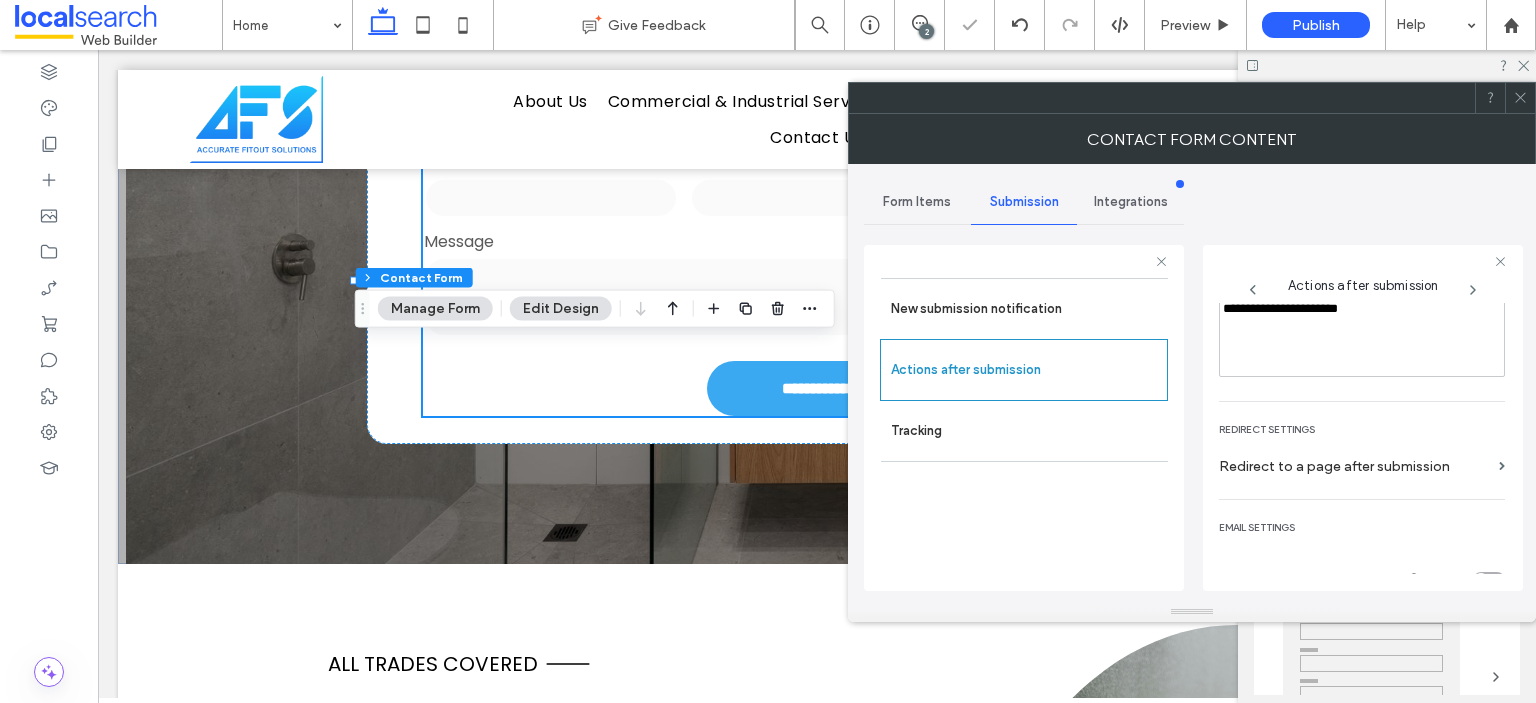 scroll, scrollTop: 342, scrollLeft: 0, axis: vertical 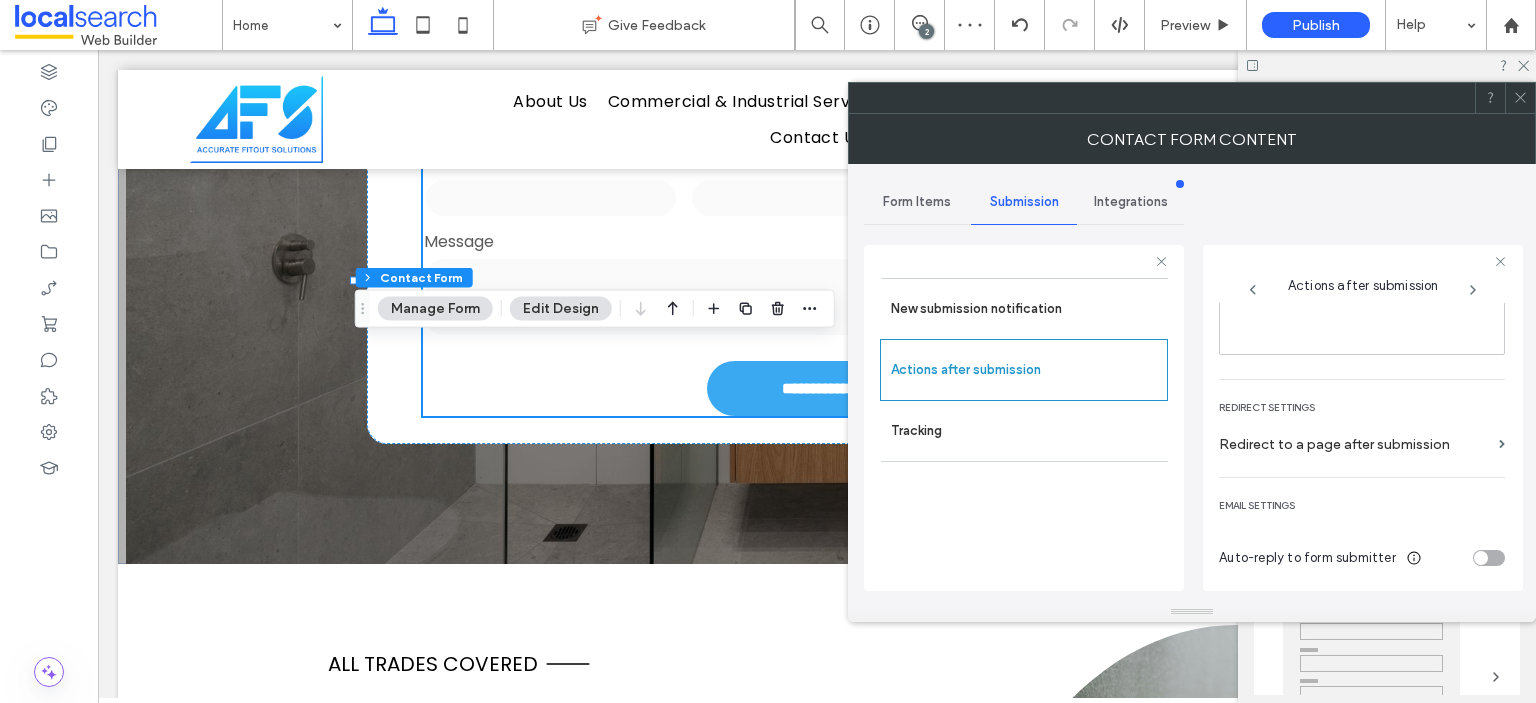 click on "Integrations" at bounding box center [1130, 202] 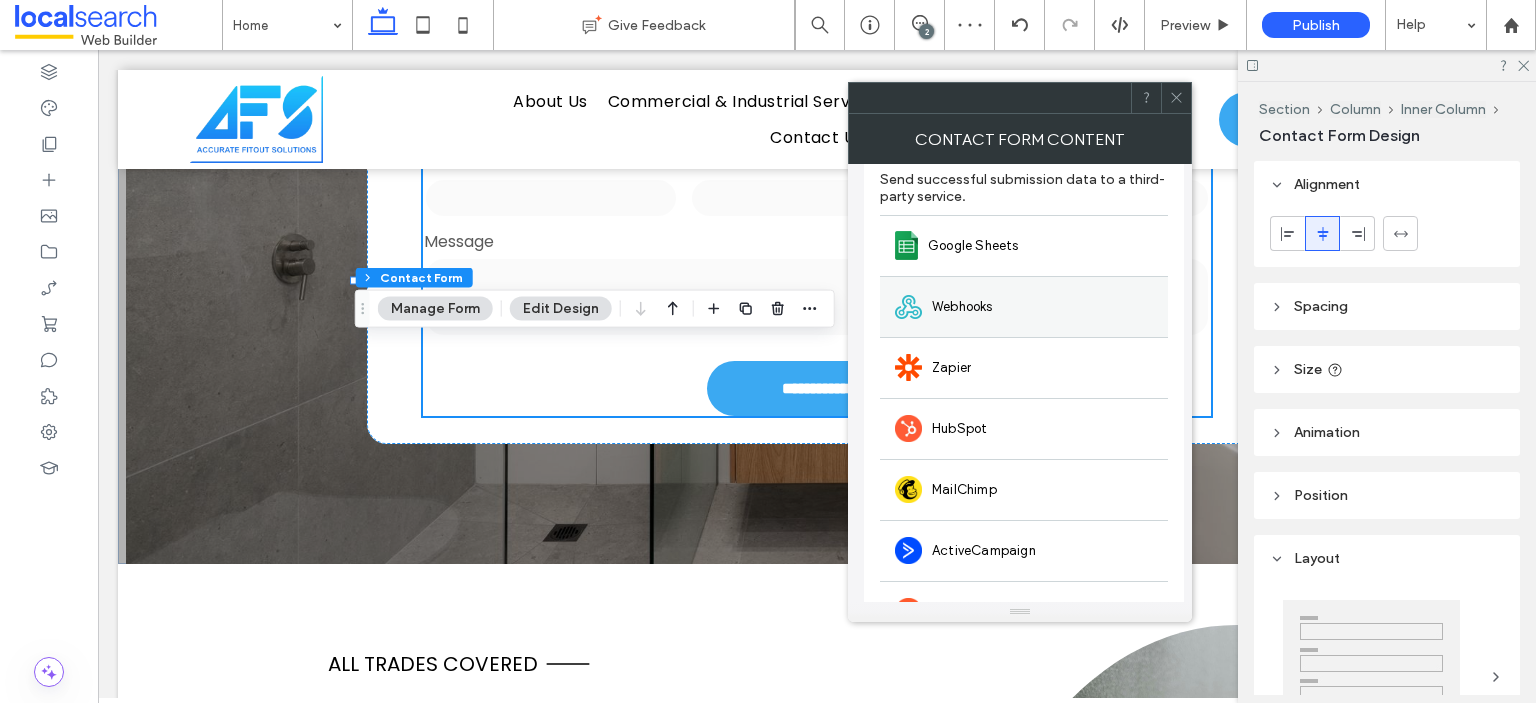 scroll, scrollTop: 151, scrollLeft: 0, axis: vertical 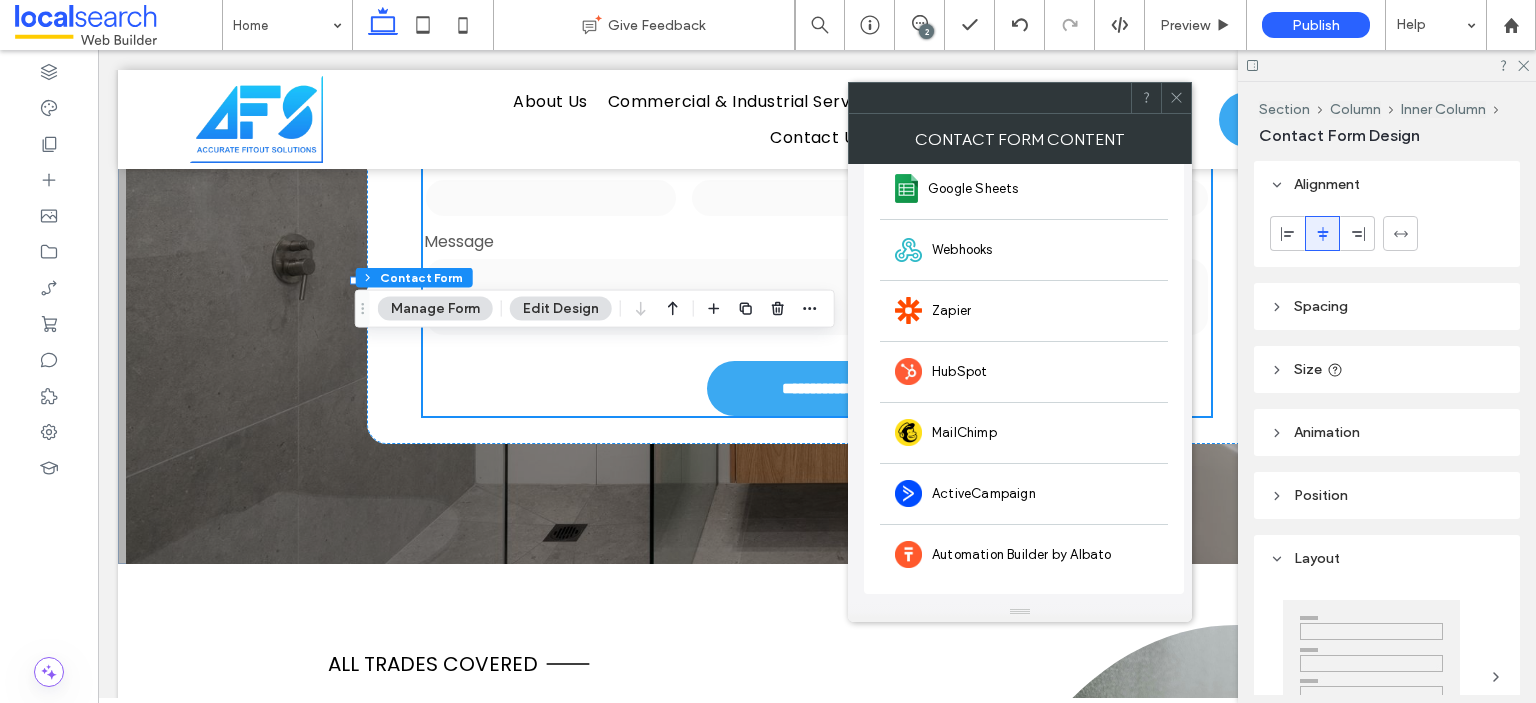 click 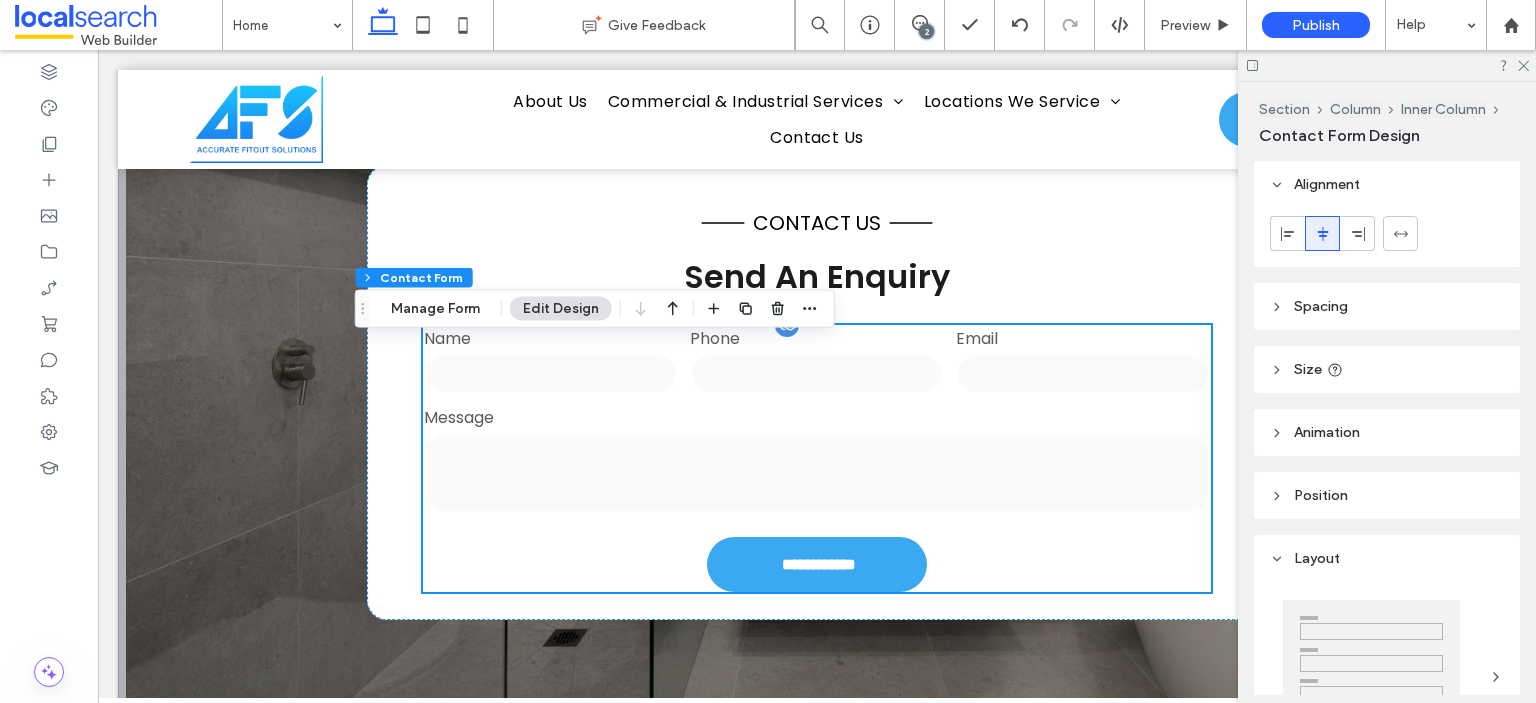 scroll, scrollTop: 3736, scrollLeft: 0, axis: vertical 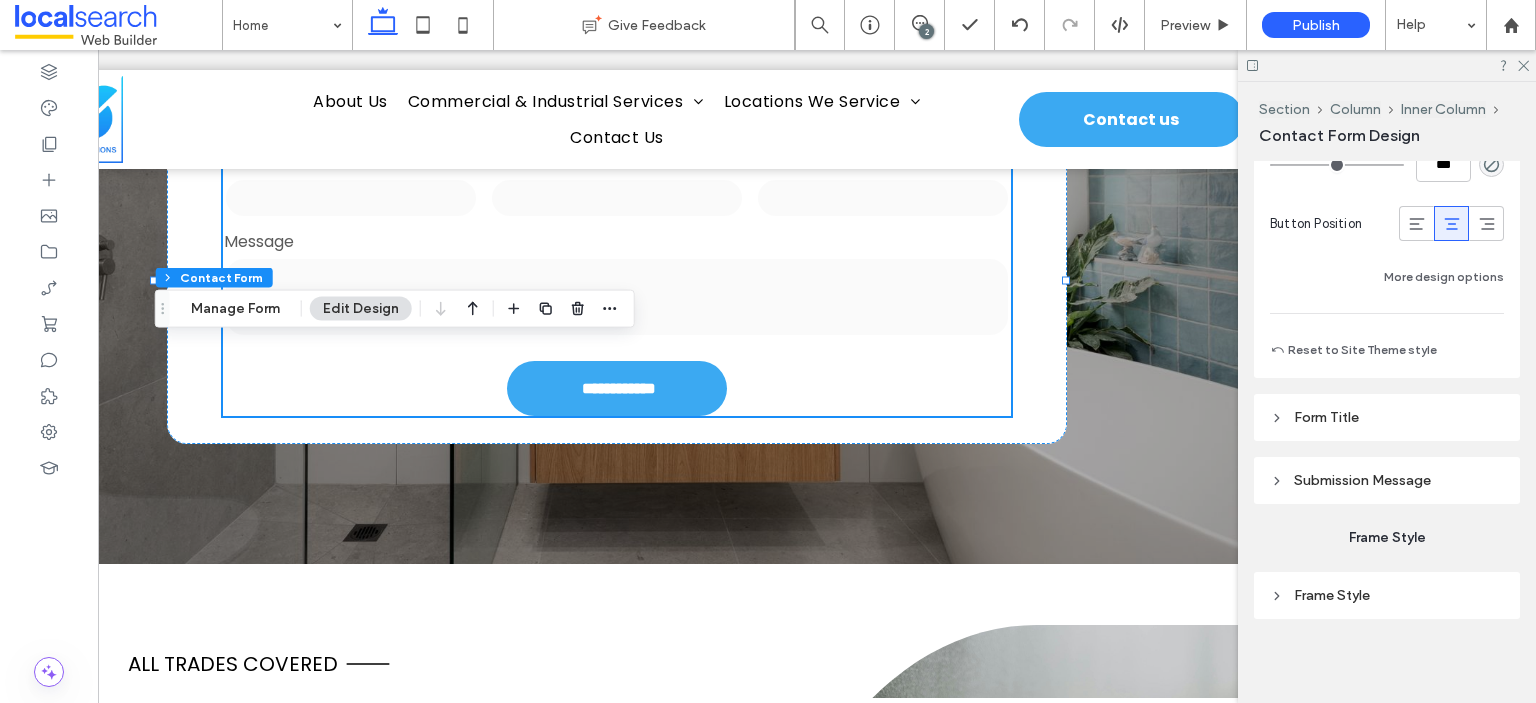 click on "Submission Message" at bounding box center (1362, 480) 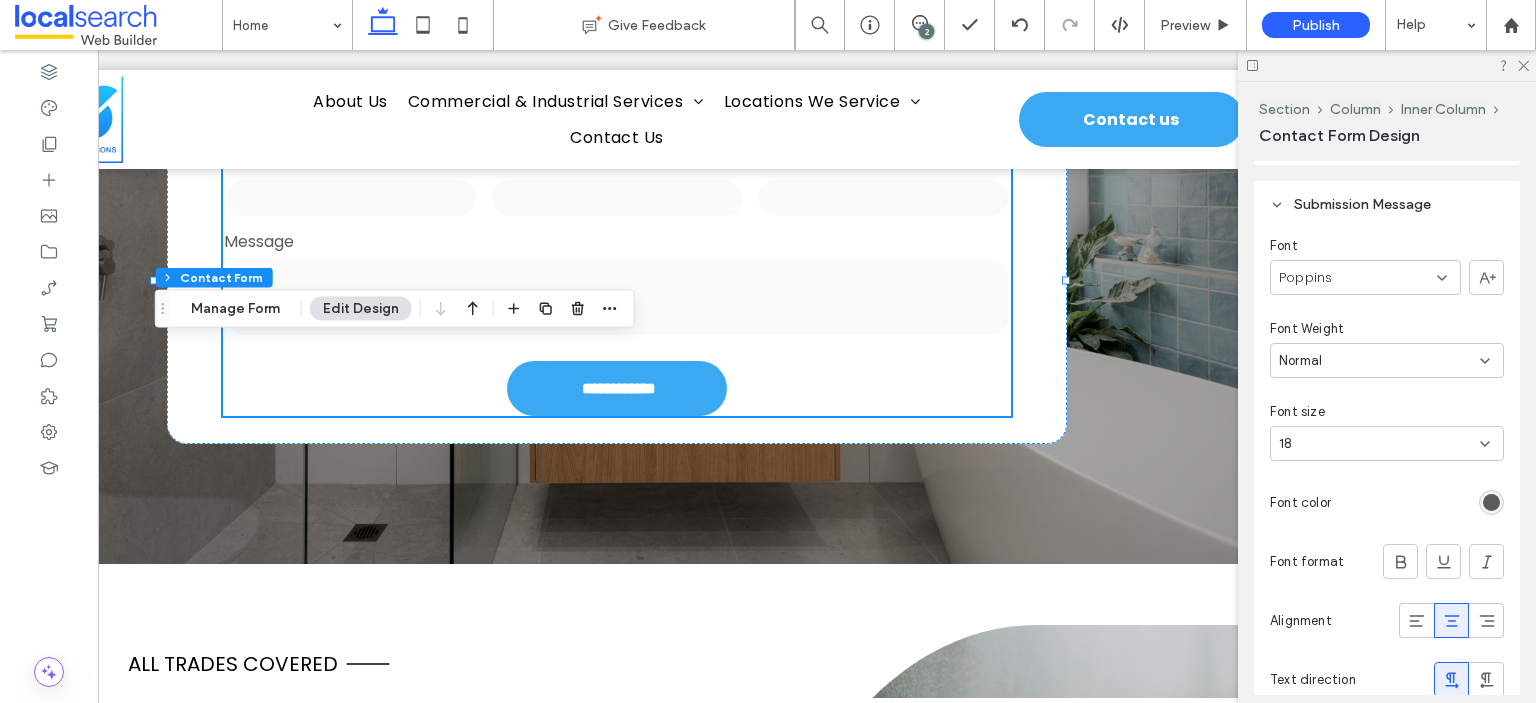 scroll, scrollTop: 2186, scrollLeft: 0, axis: vertical 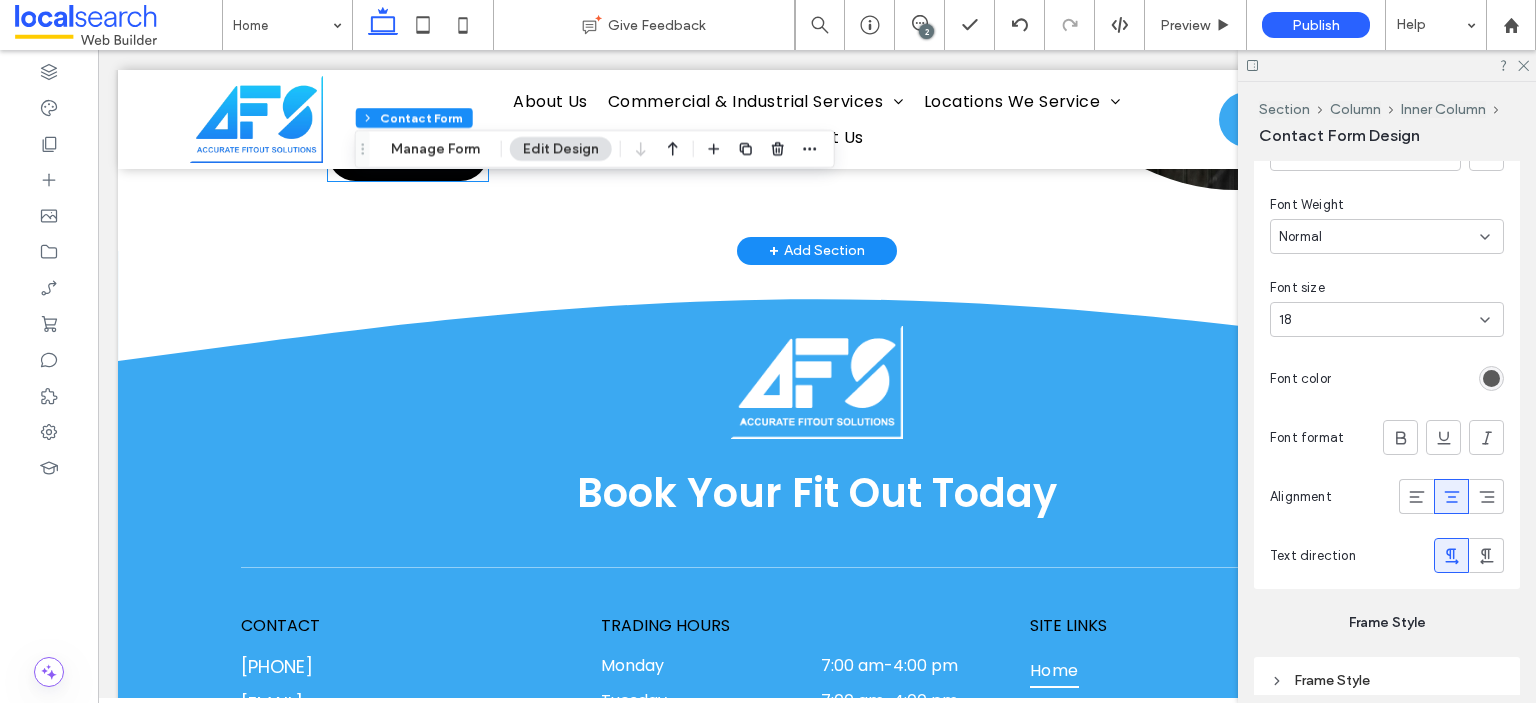 click on "Enquire Here" at bounding box center [407, 153] 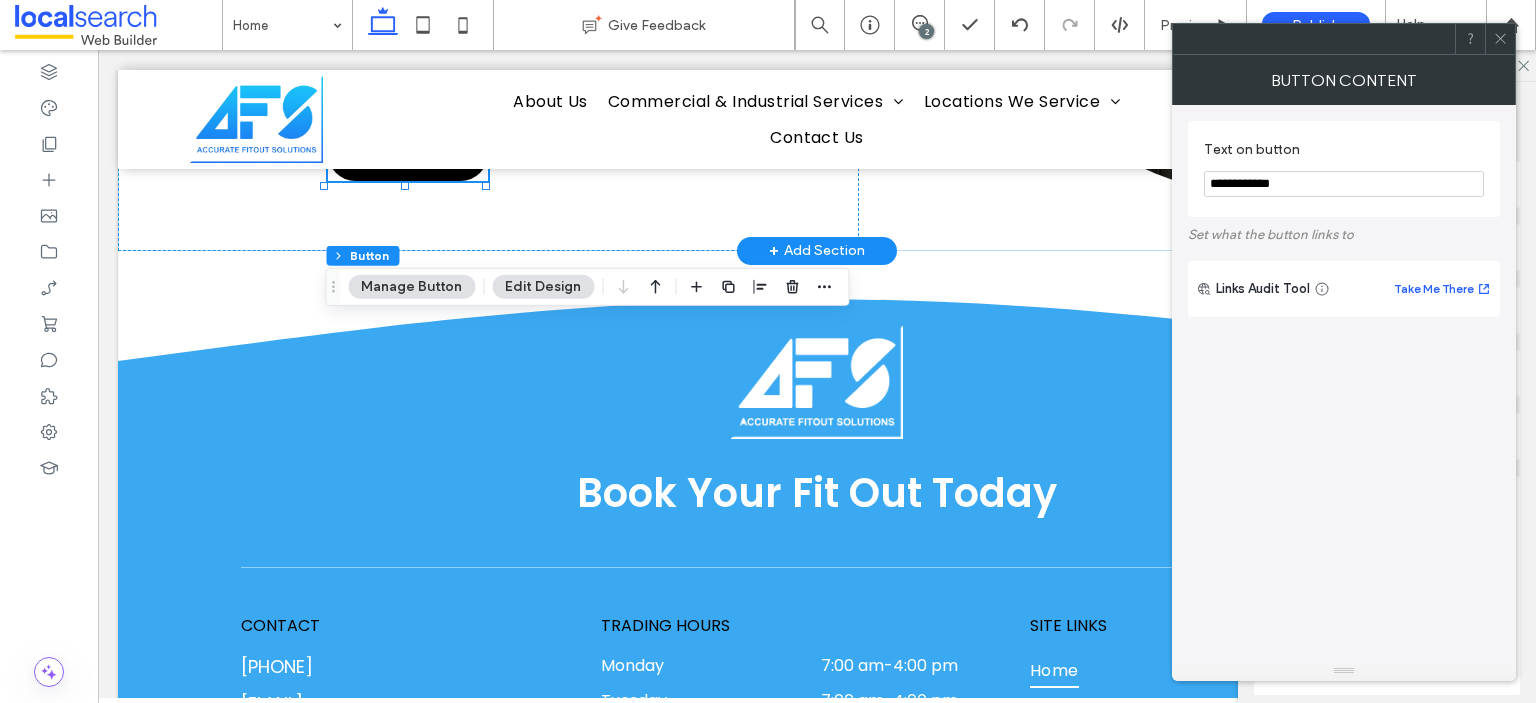 type on "**" 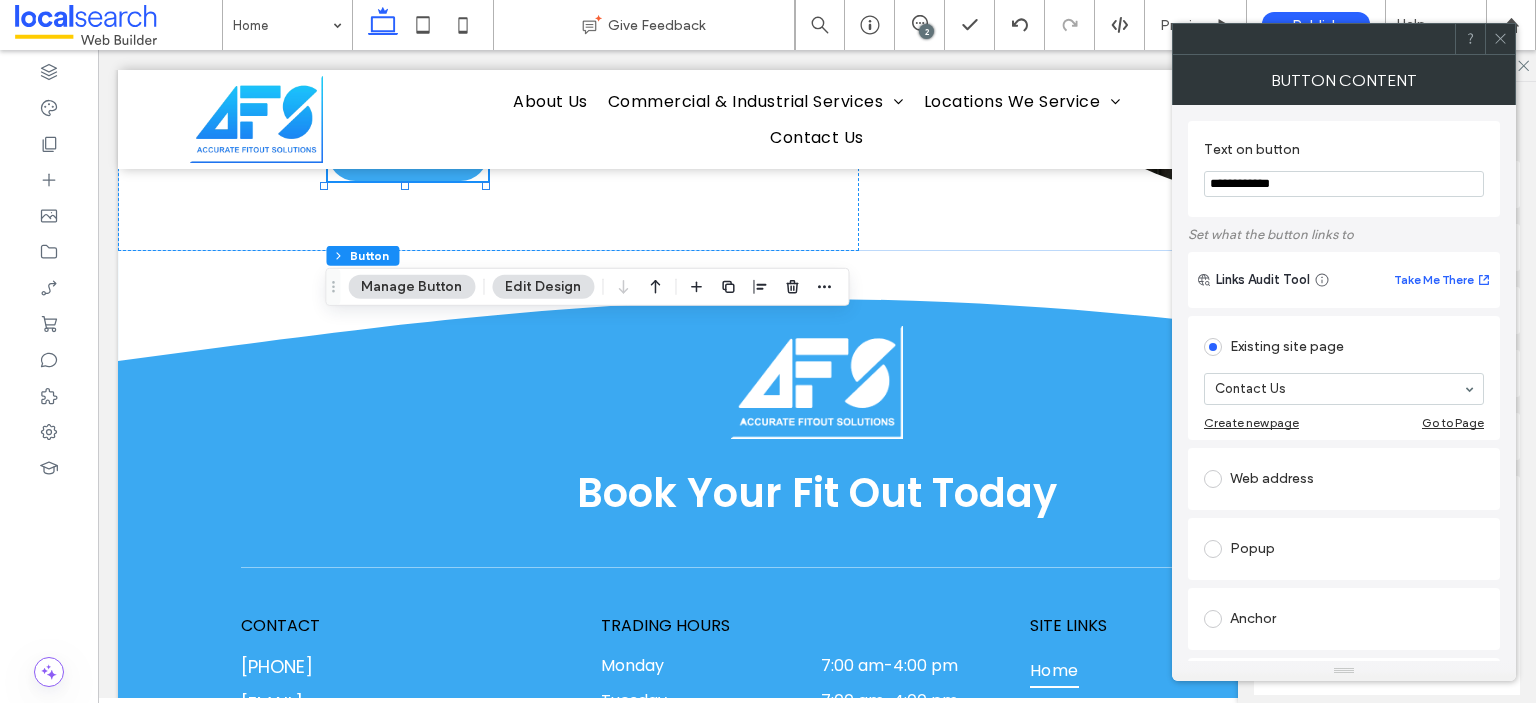 click at bounding box center [1500, 39] 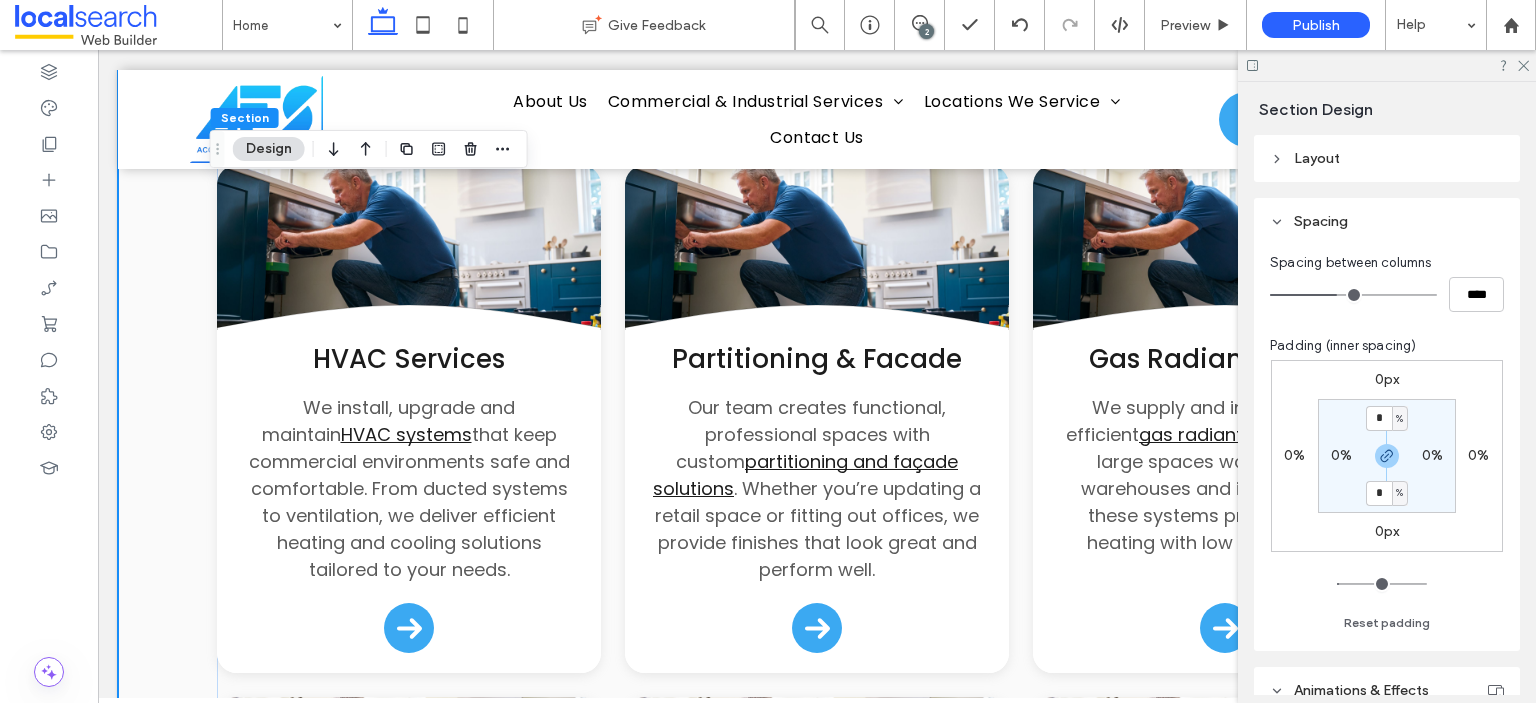 scroll, scrollTop: 1936, scrollLeft: 0, axis: vertical 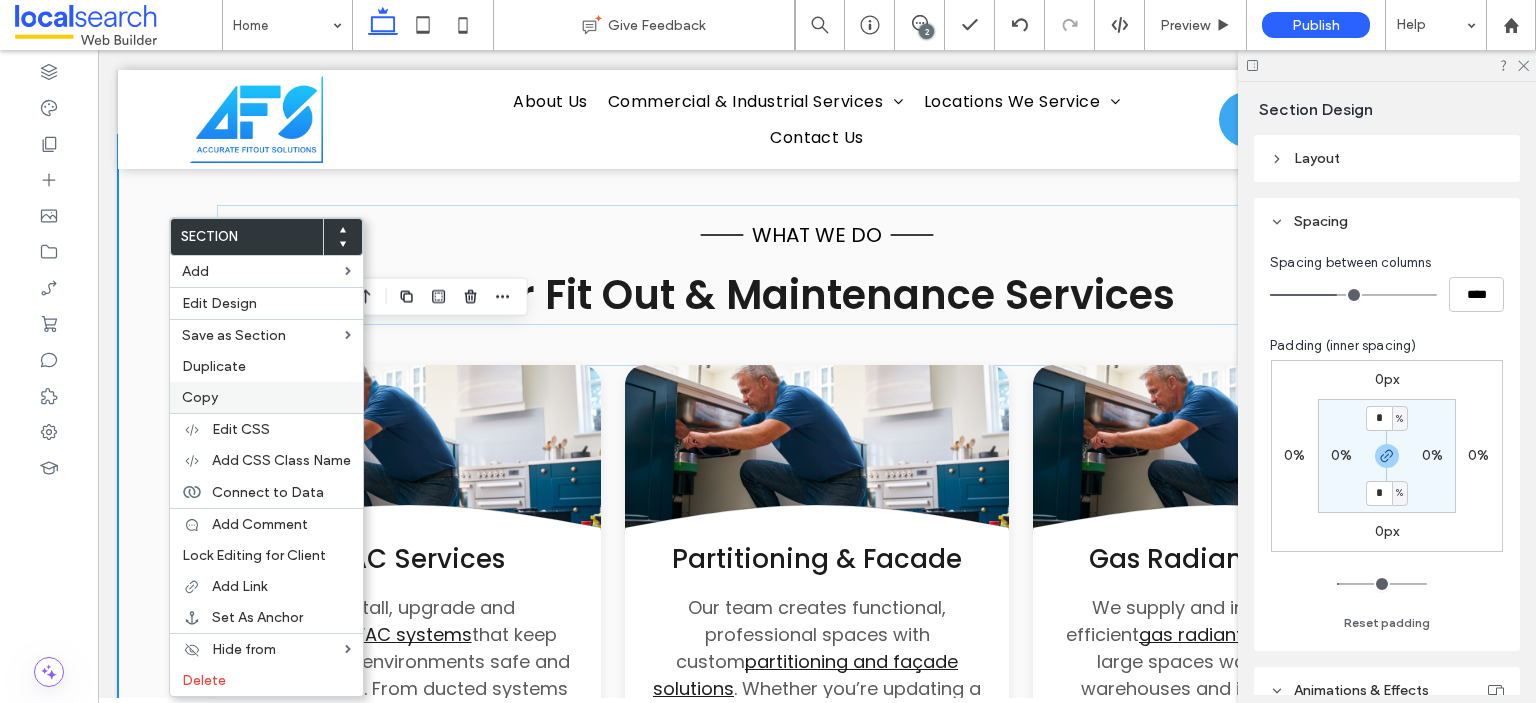 click on "Copy" at bounding box center [266, 397] 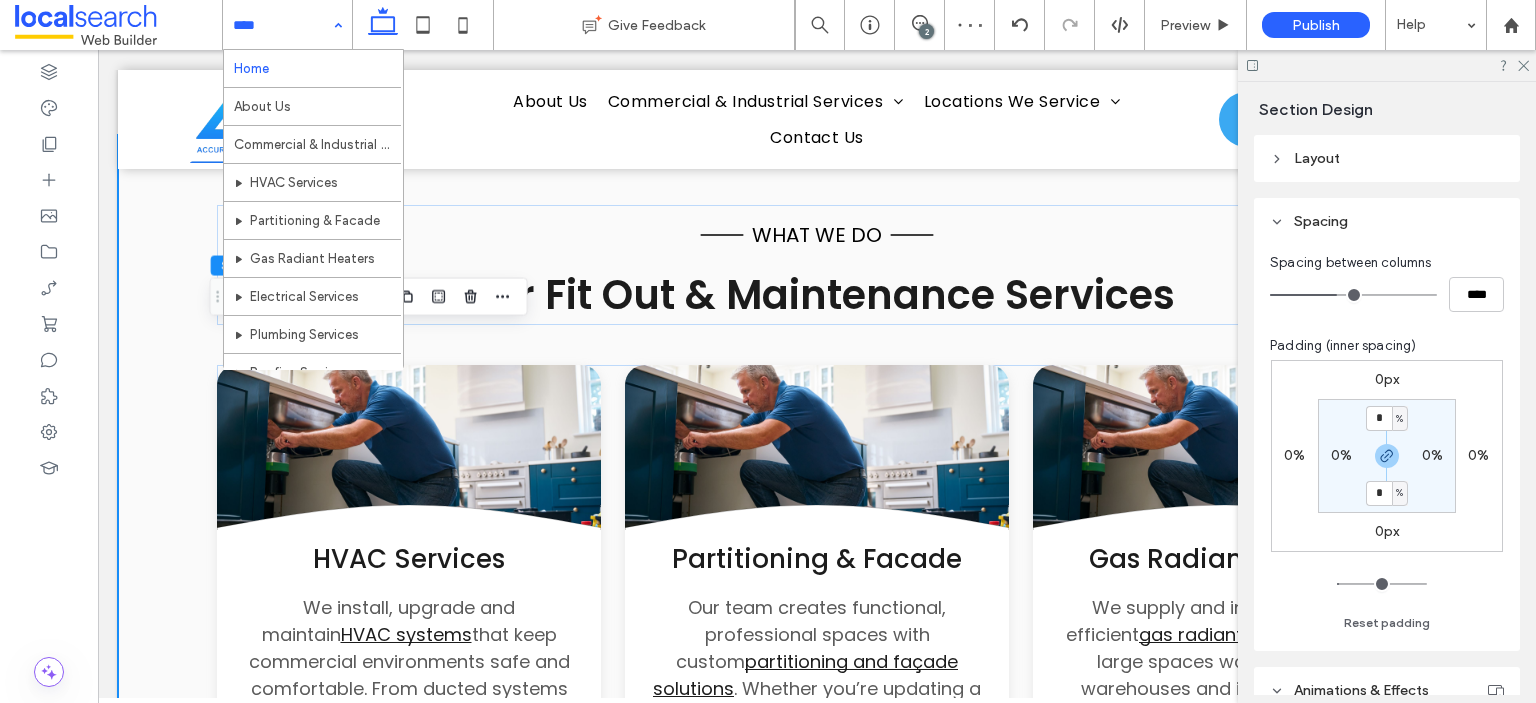 click on "What We Do
Our Fit Out & Maintenance Services
Button
.cls-1-1132603790-1132603790 {
fill: none;
stroke: #000;
}
HVAC Services
We install, upgrade and maintain  HVAC systems  that keep commercial environments safe and comfortable. From ducted systems to ventilation, we deliver efficient heating and cooling solutions tailored to your needs.
Arrow Icon
Button
.cls-1-1132603790-1132603790 {
fill: none;
stroke: #000;
}
Partitioning & Facade
Our team creates functional, professional spaces with custom  partitioning and façade solutions
Arrow Icon" at bounding box center [817, 1072] 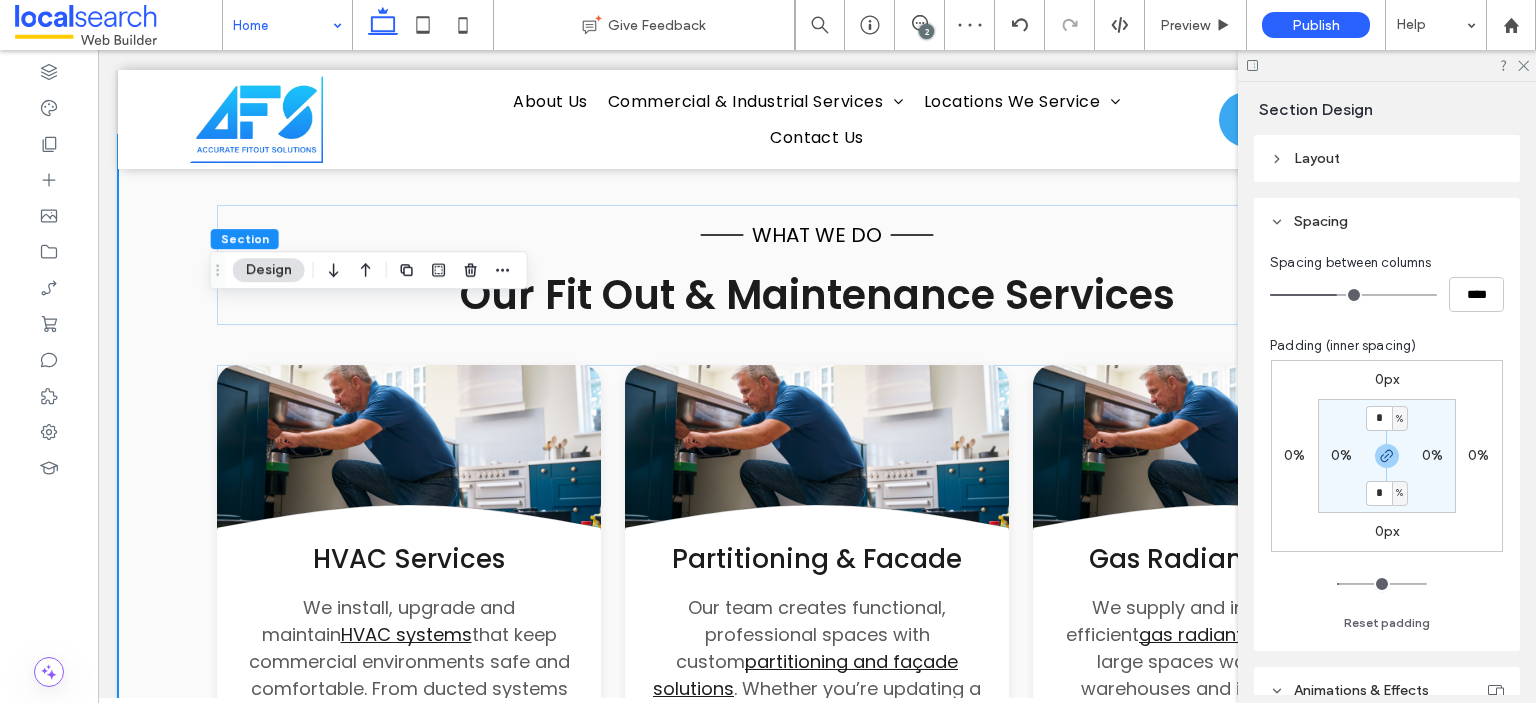 scroll, scrollTop: 2036, scrollLeft: 0, axis: vertical 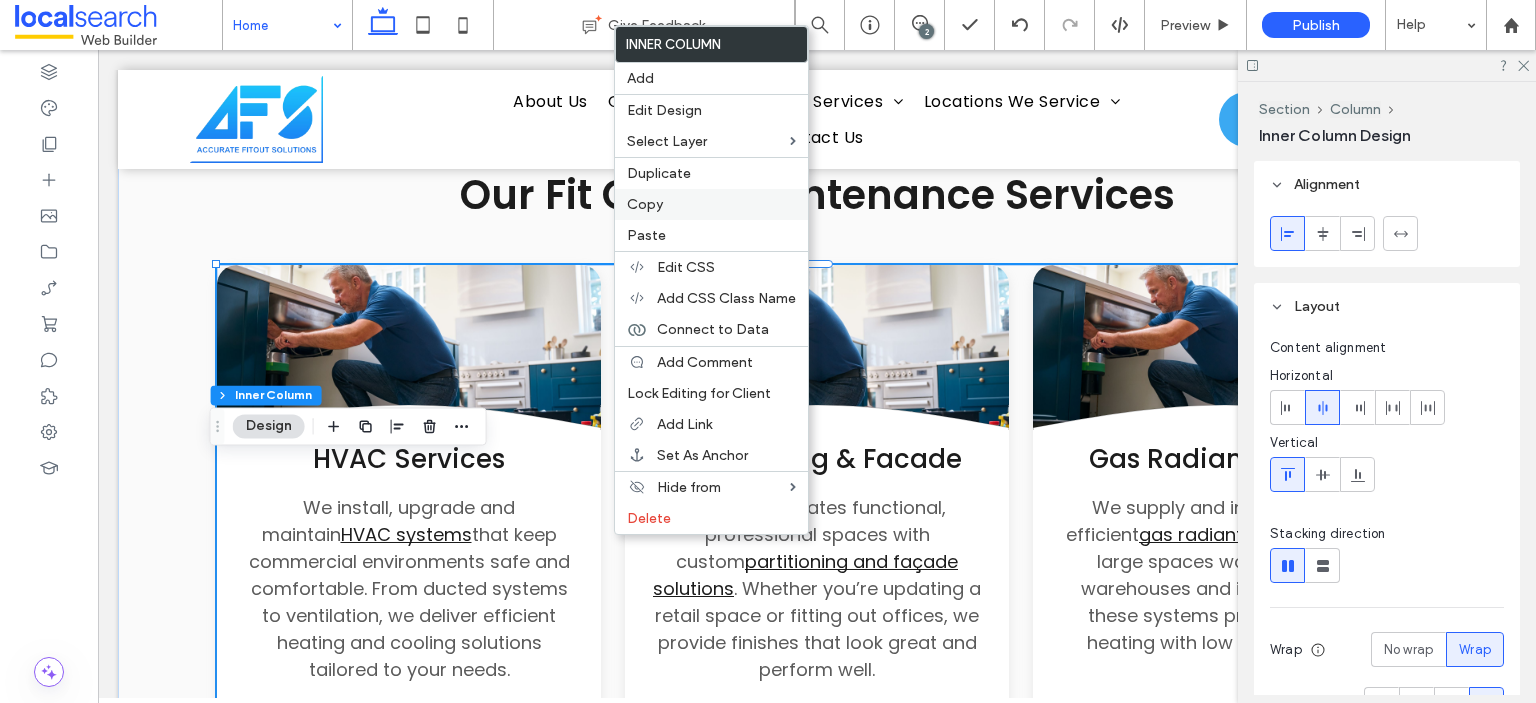 click on "Copy" at bounding box center (711, 204) 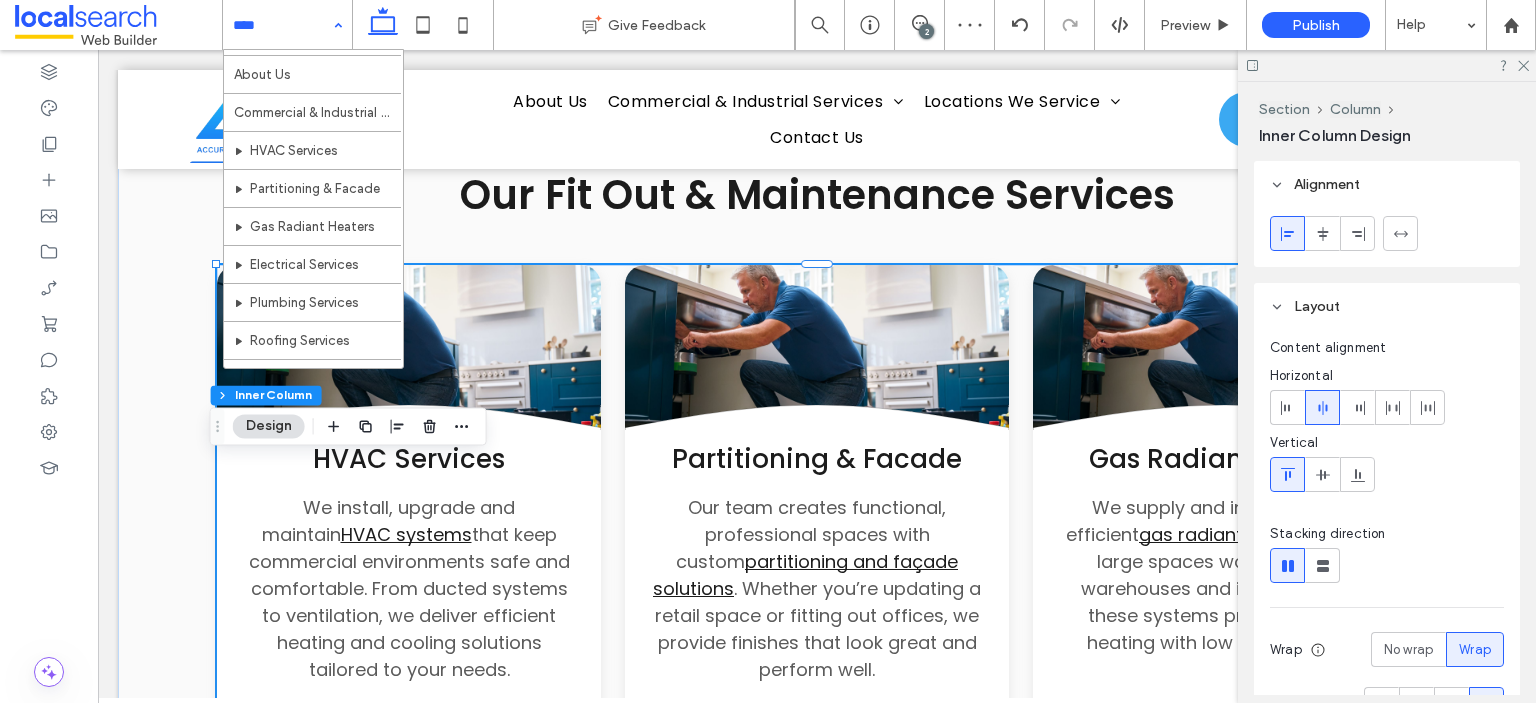 scroll, scrollTop: 0, scrollLeft: 0, axis: both 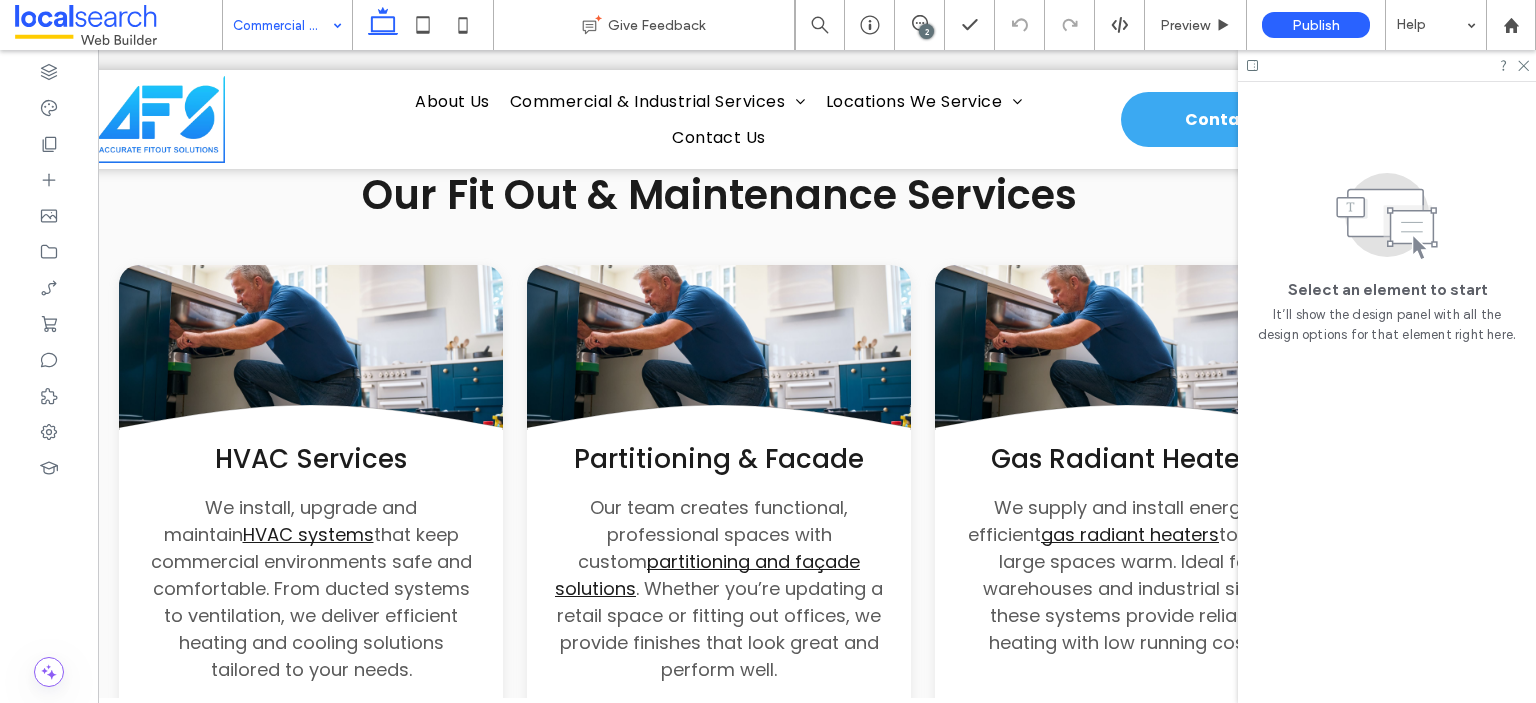 click at bounding box center [282, 25] 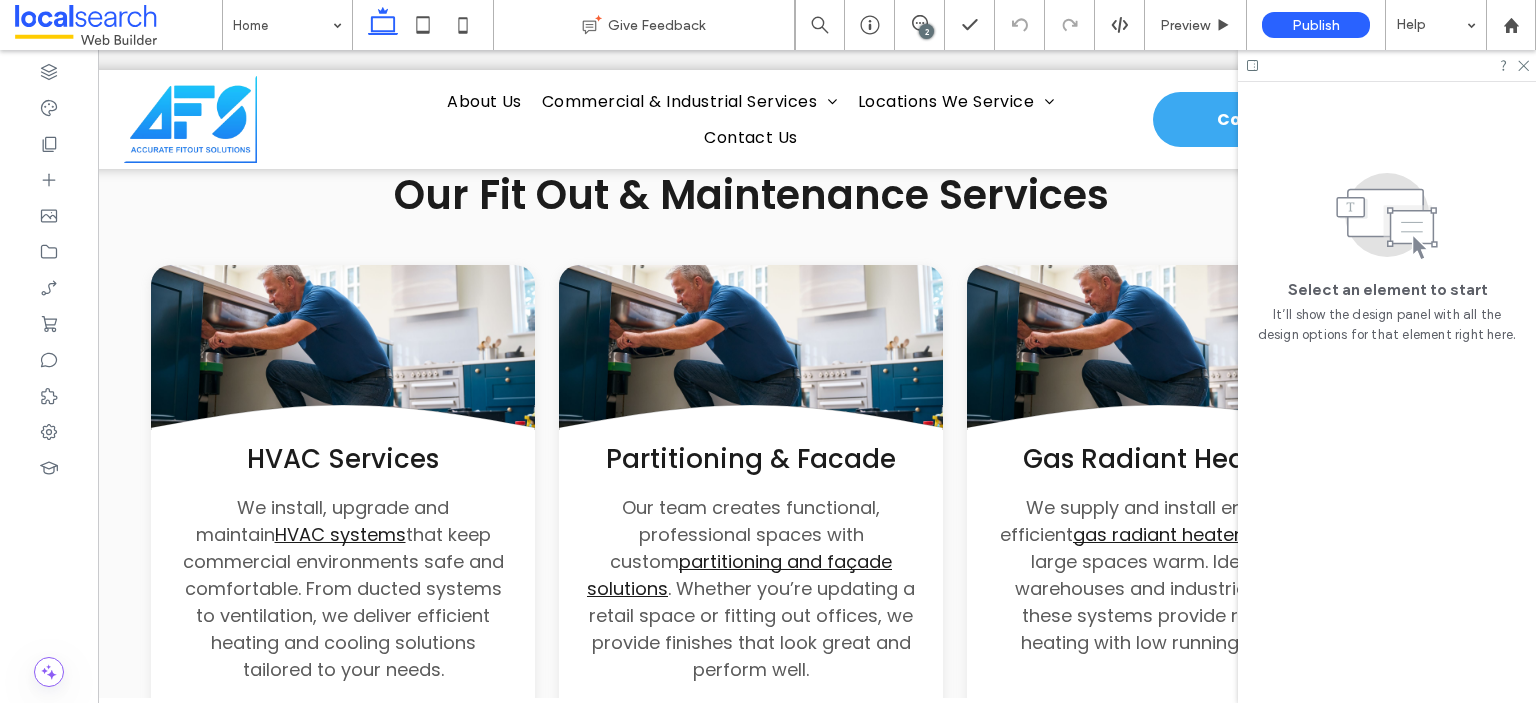 scroll, scrollTop: 0, scrollLeft: 100, axis: horizontal 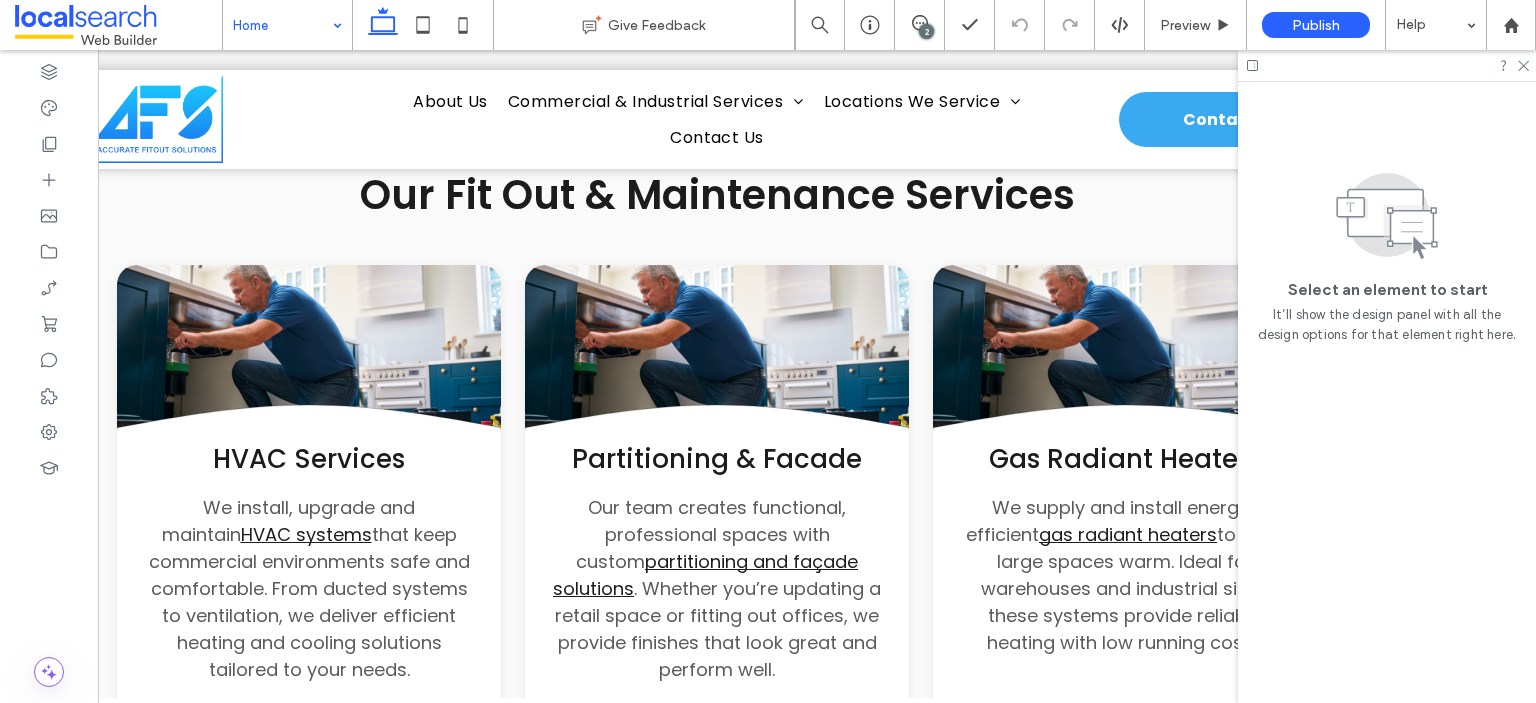 click at bounding box center [282, 25] 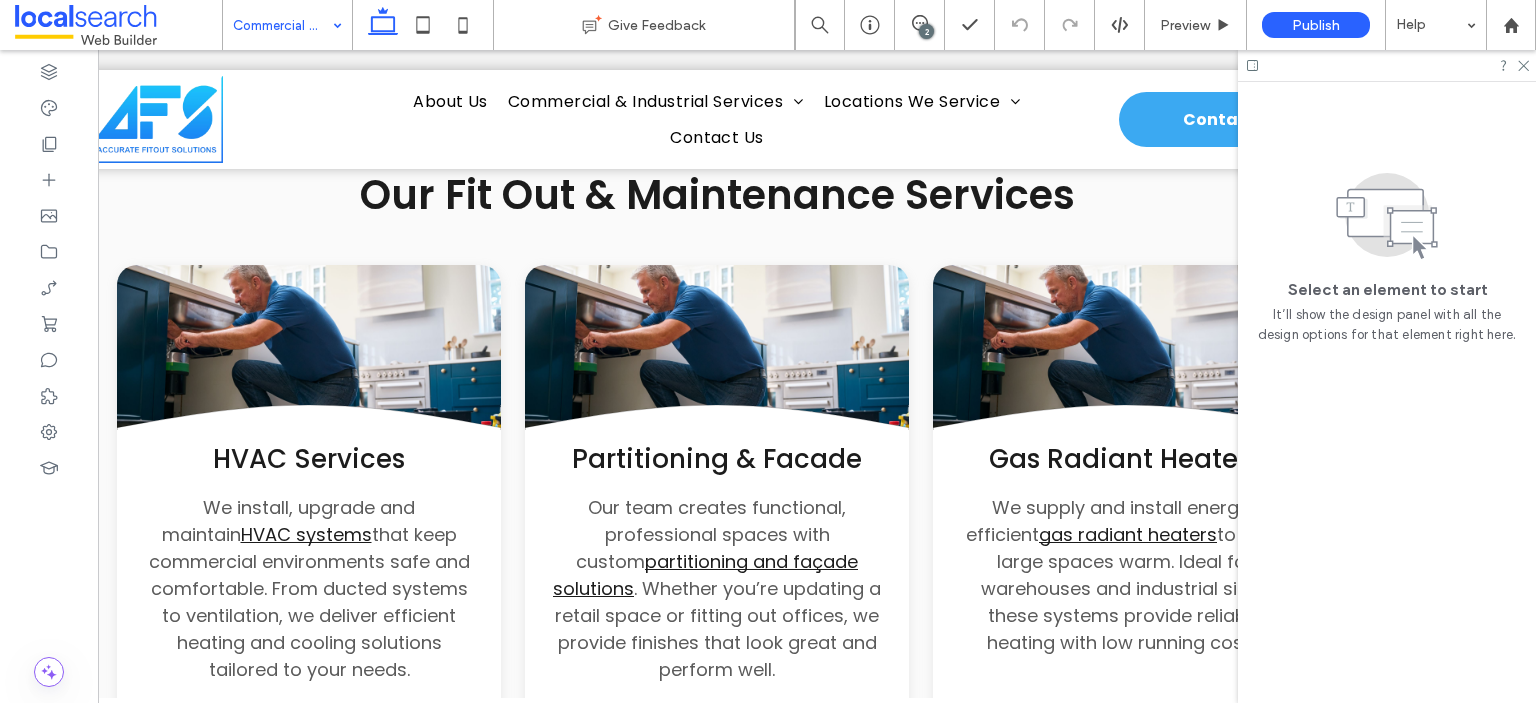 click on "Commercial & Industrial Services" at bounding box center (287, 25) 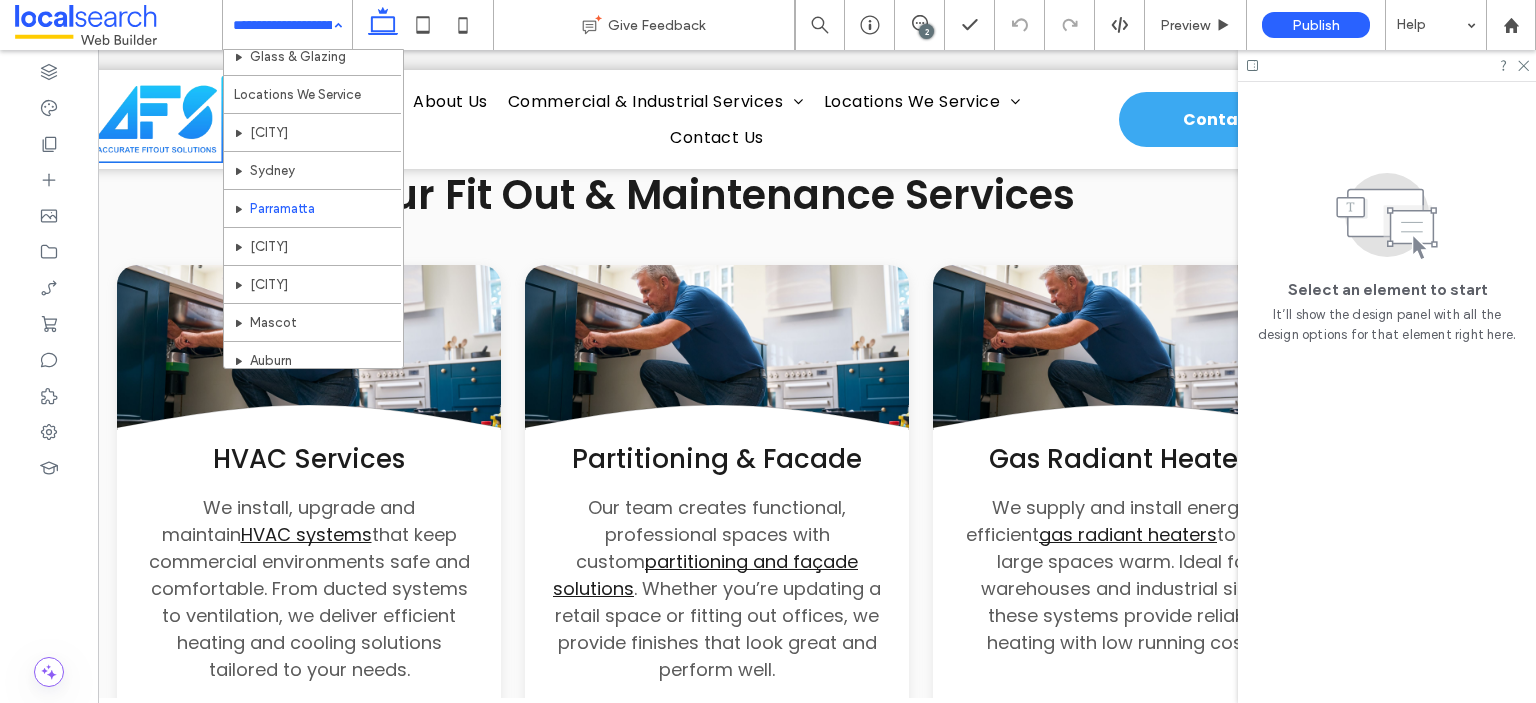 scroll, scrollTop: 400, scrollLeft: 0, axis: vertical 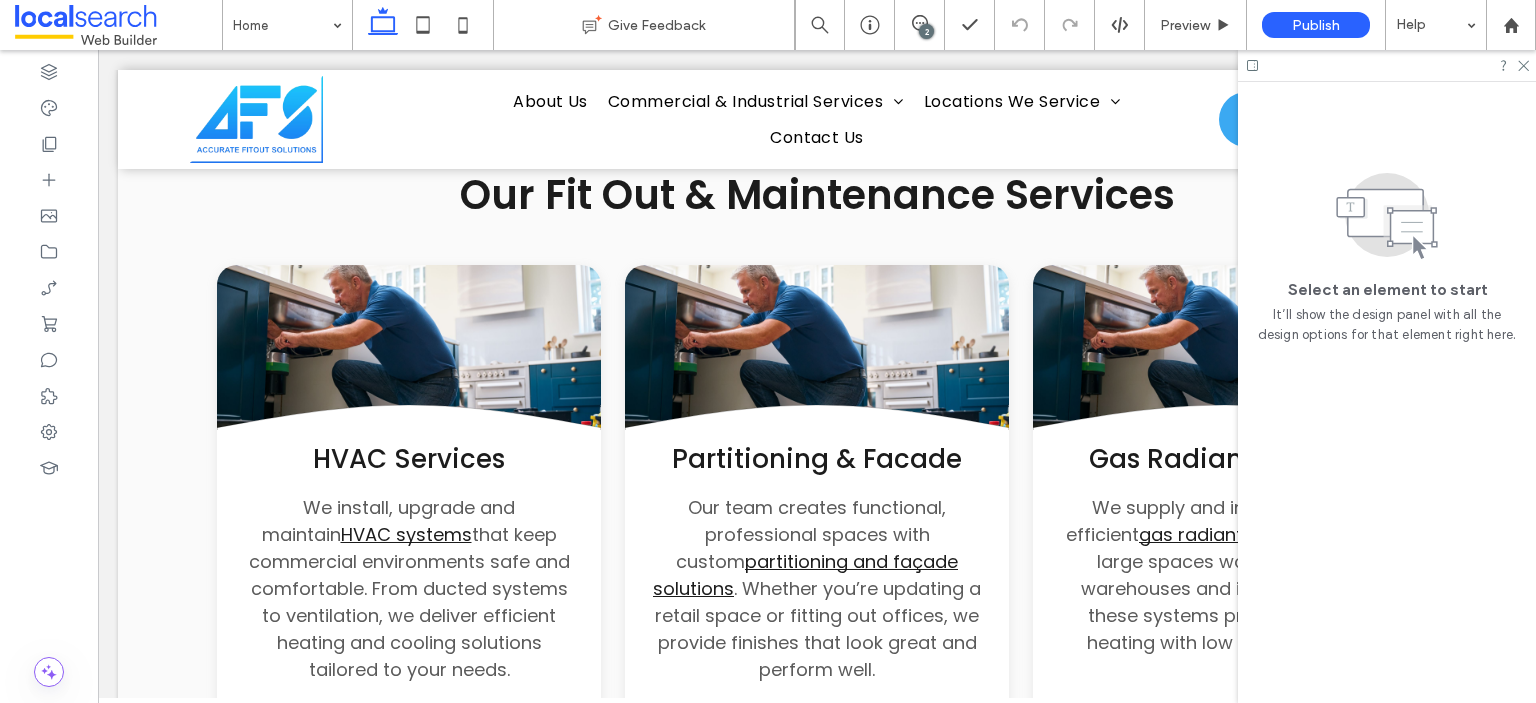 click on "2" at bounding box center (926, 31) 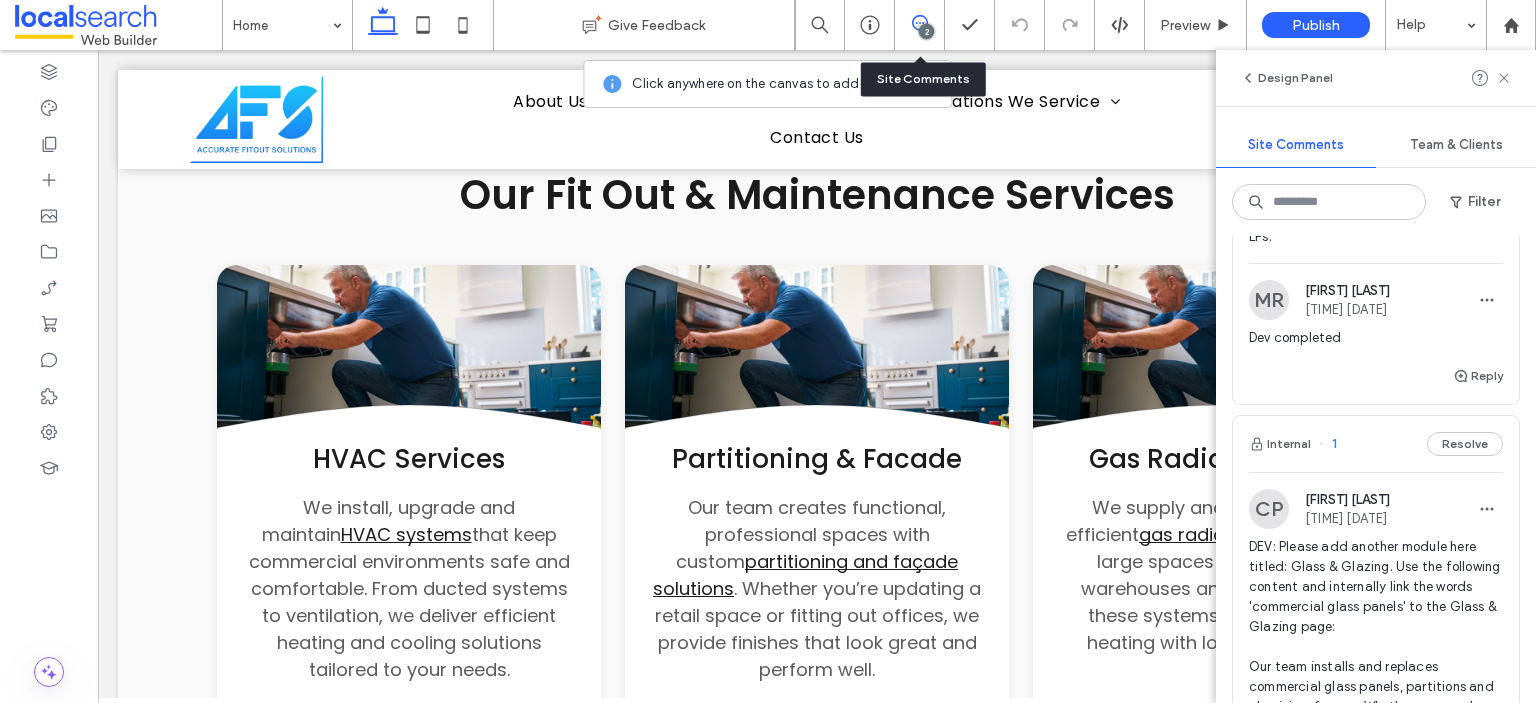 scroll, scrollTop: 200, scrollLeft: 0, axis: vertical 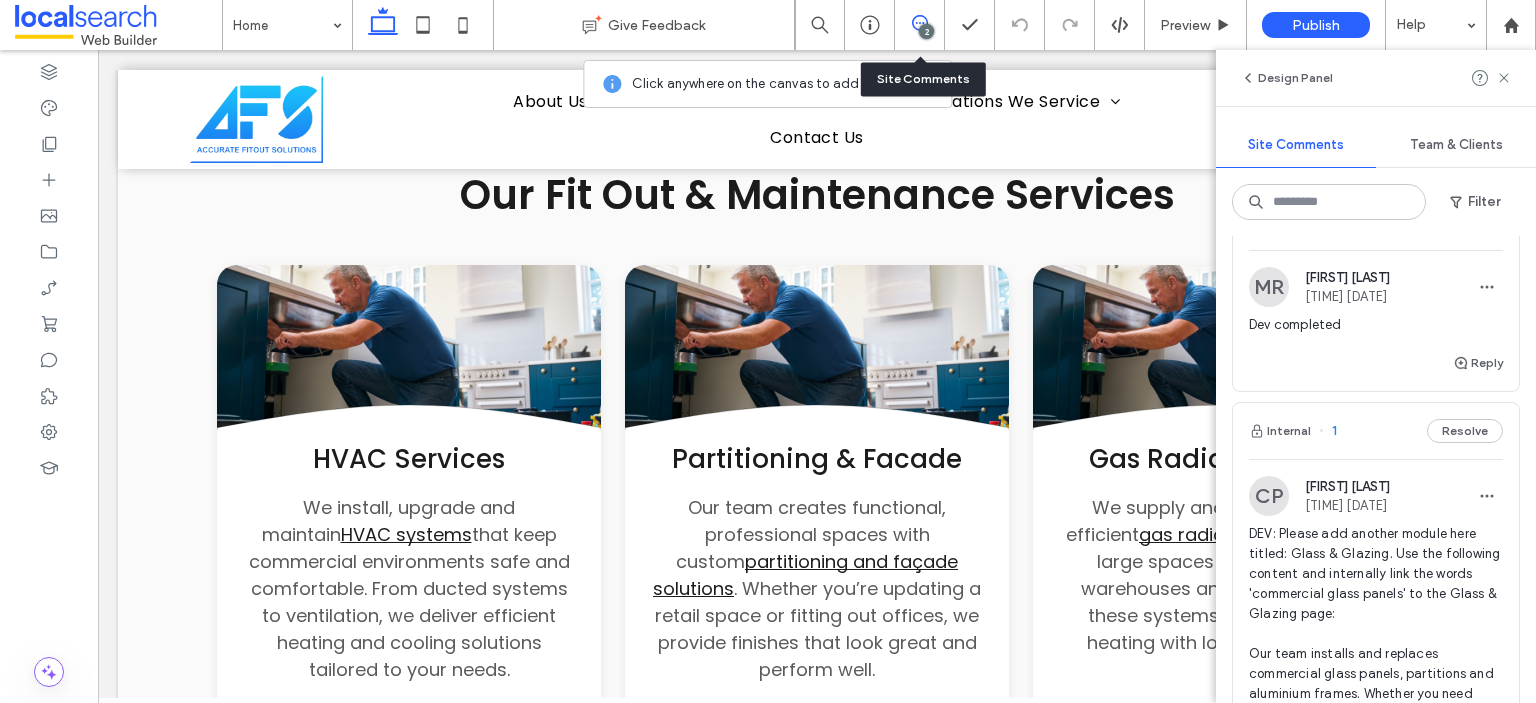 click on "Internal 1 Resolve" at bounding box center (1376, 431) 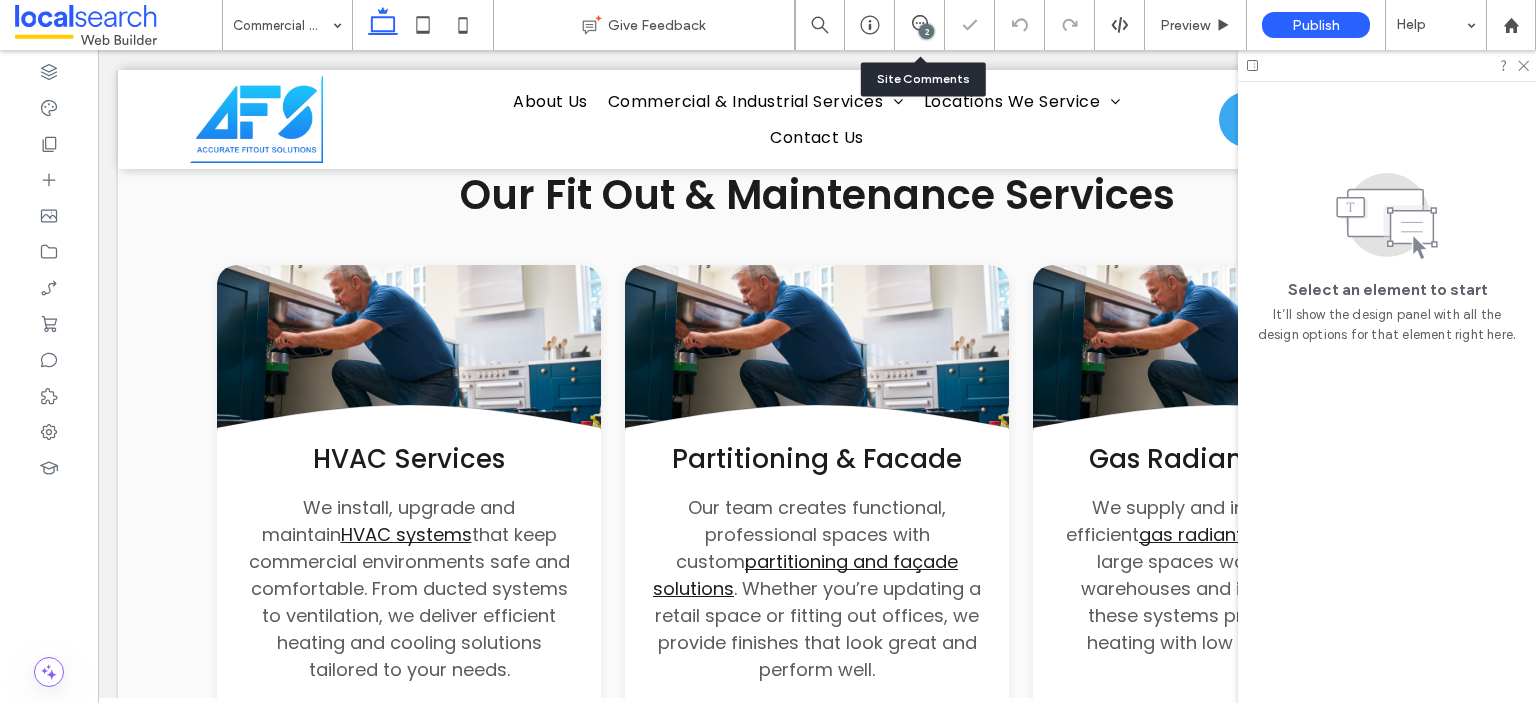 scroll, scrollTop: 0, scrollLeft: 0, axis: both 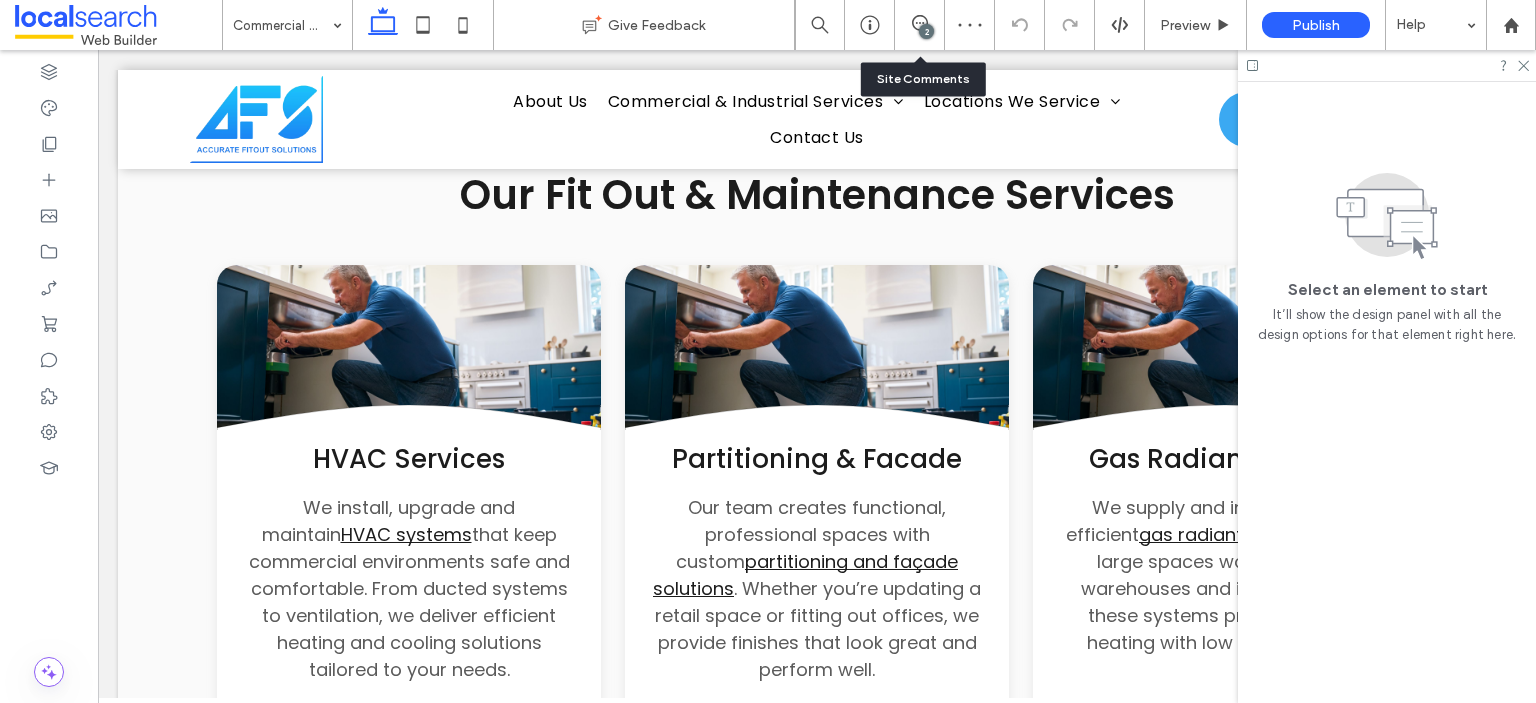 click on "2" at bounding box center (926, 31) 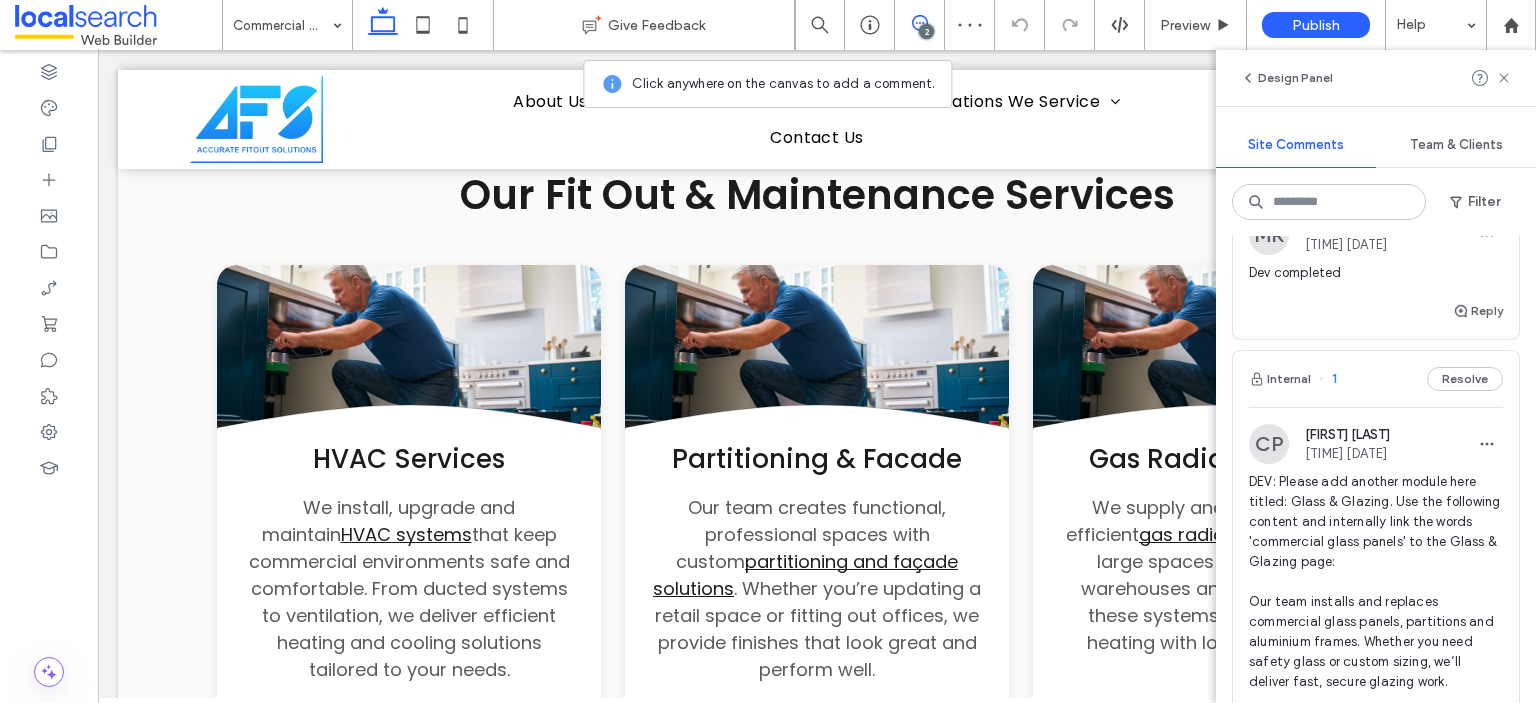 scroll, scrollTop: 400, scrollLeft: 0, axis: vertical 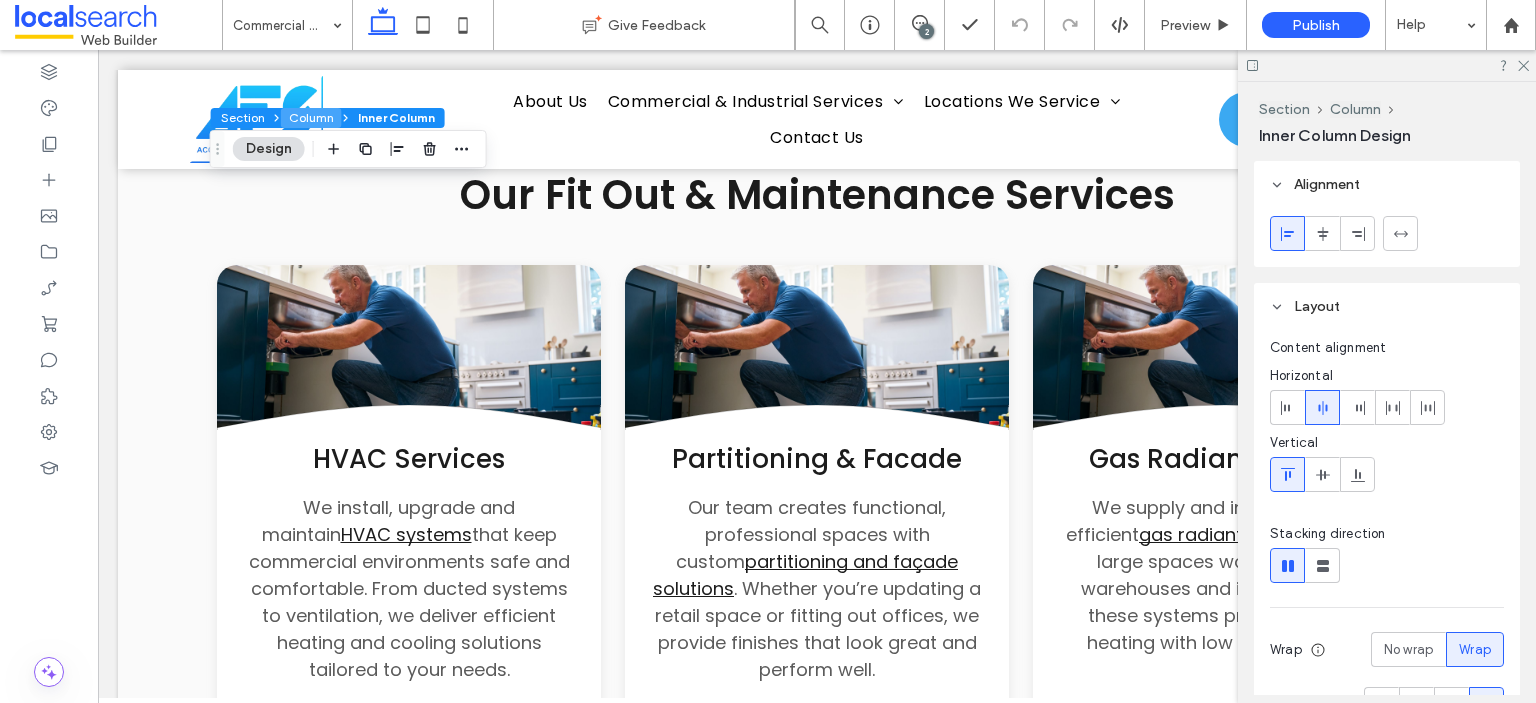 click on "Column" at bounding box center [311, 118] 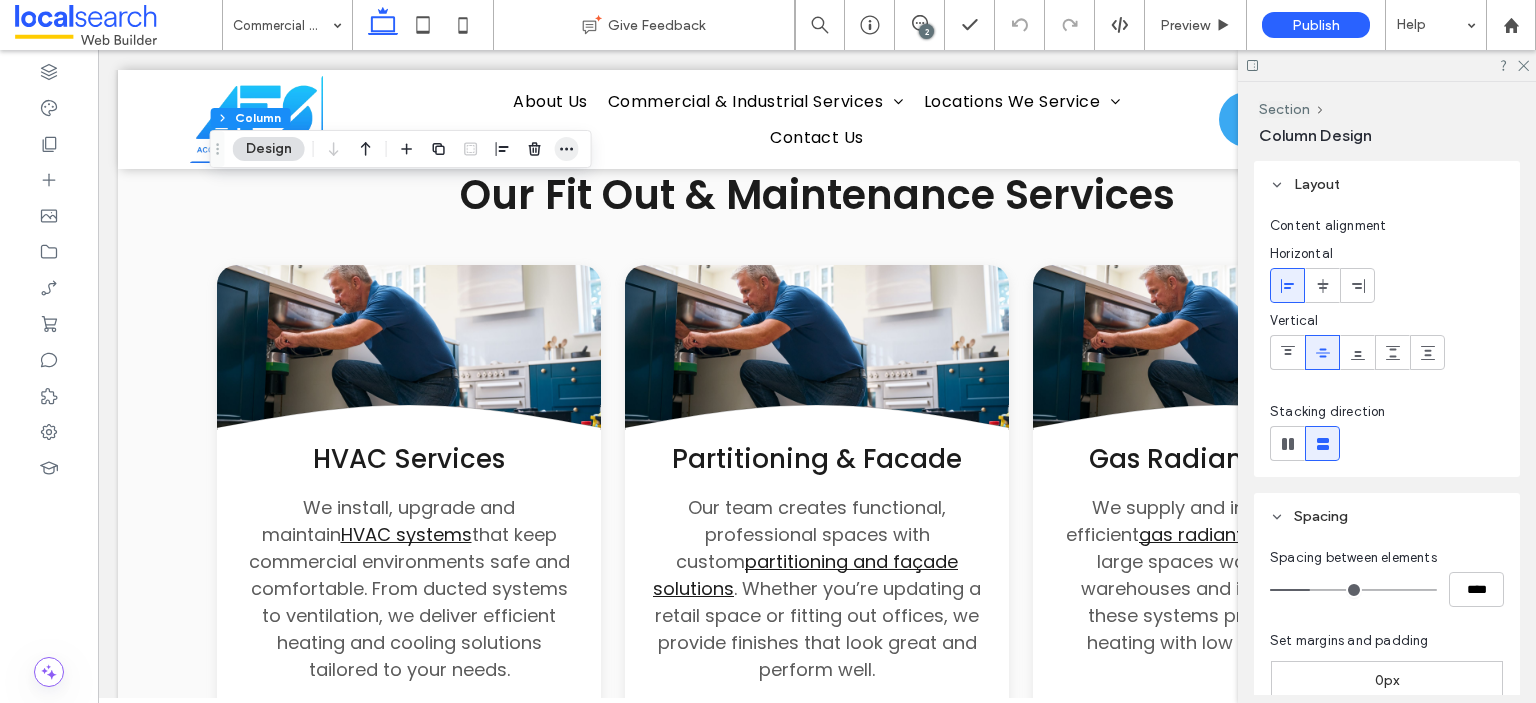 click 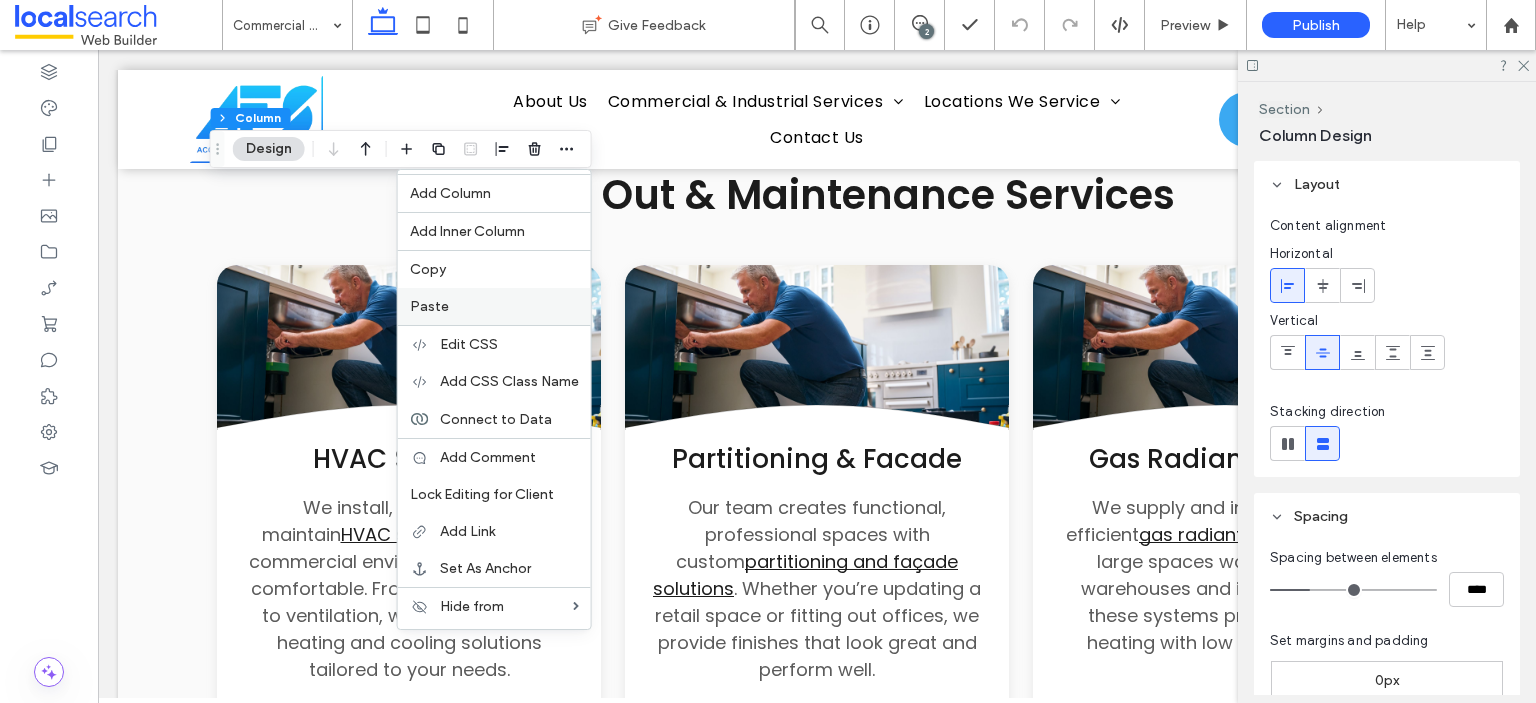 click on "Paste" at bounding box center [494, 306] 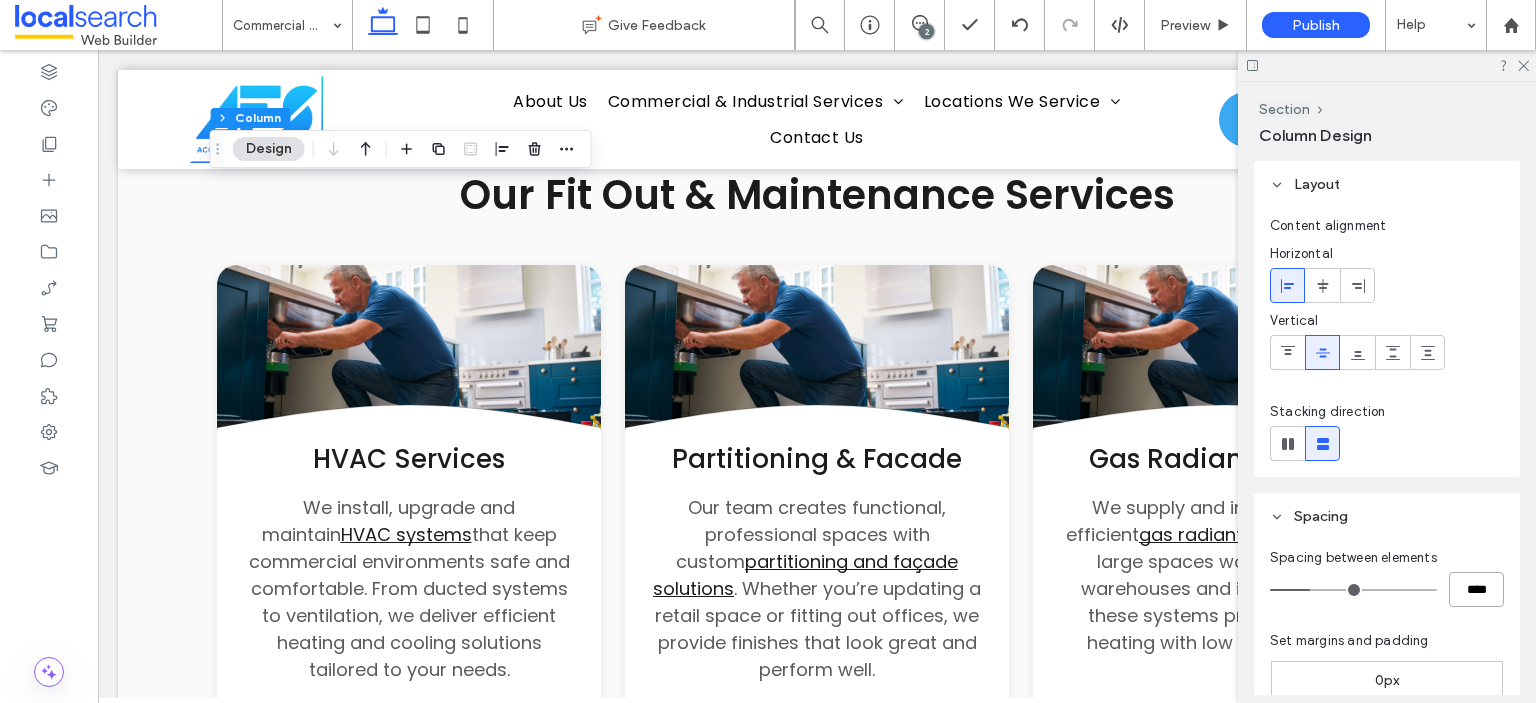 click on "****" at bounding box center [1476, 589] 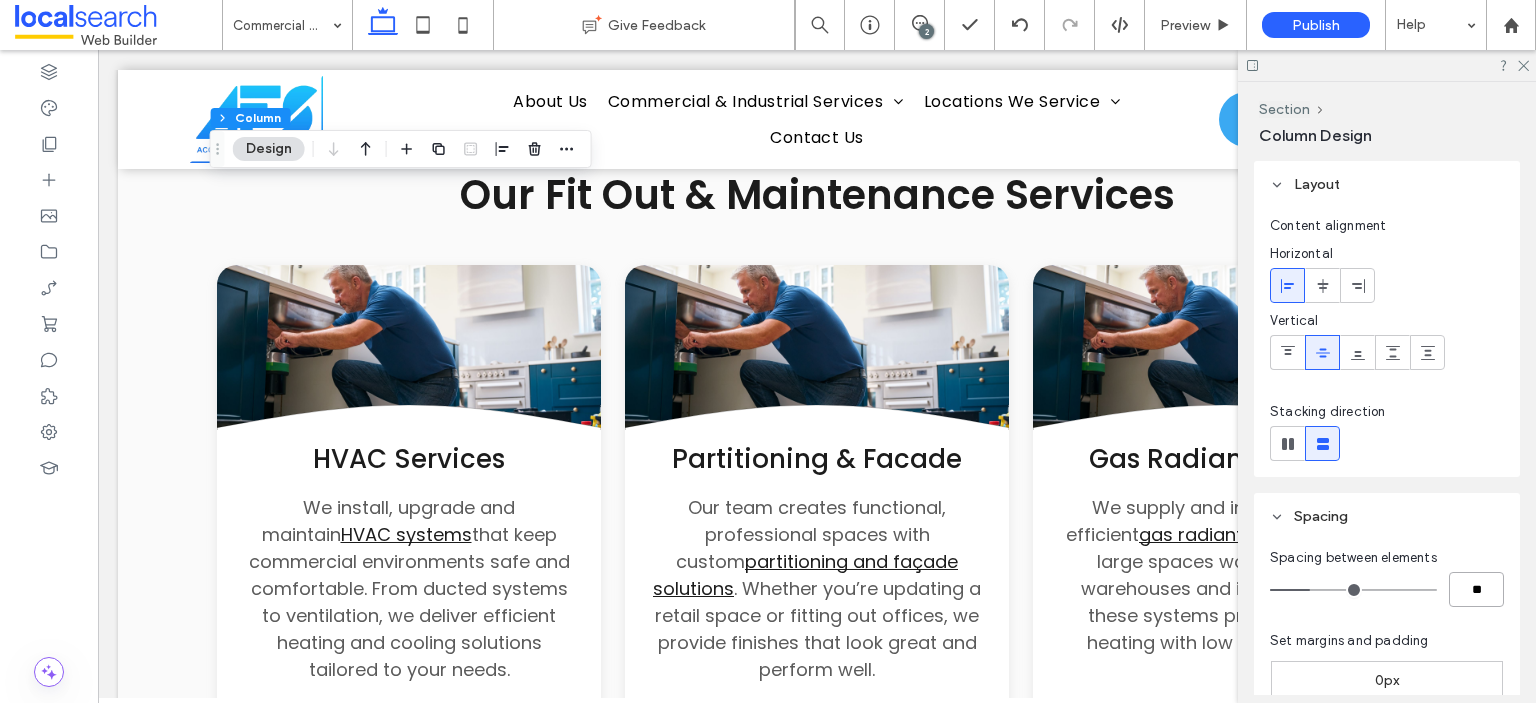 type on "**" 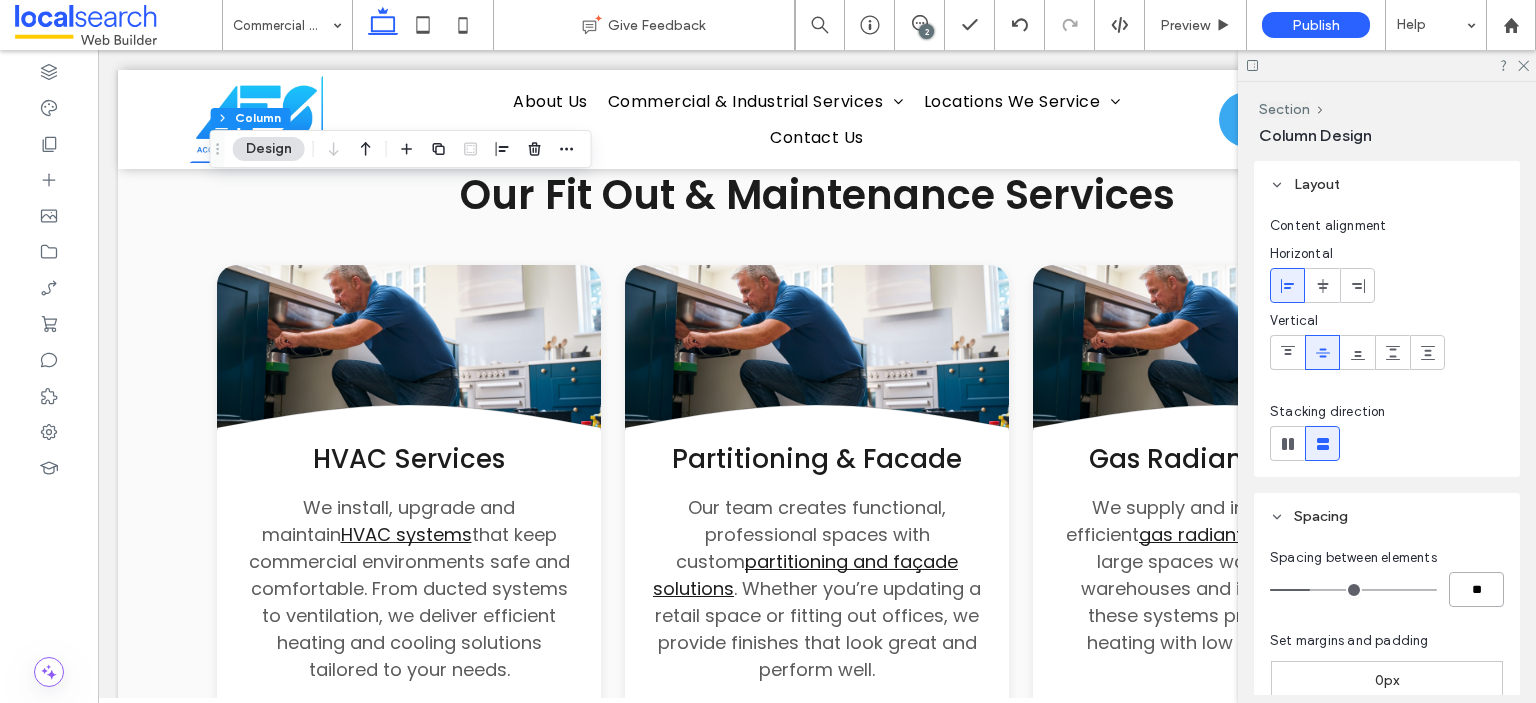 type on "**" 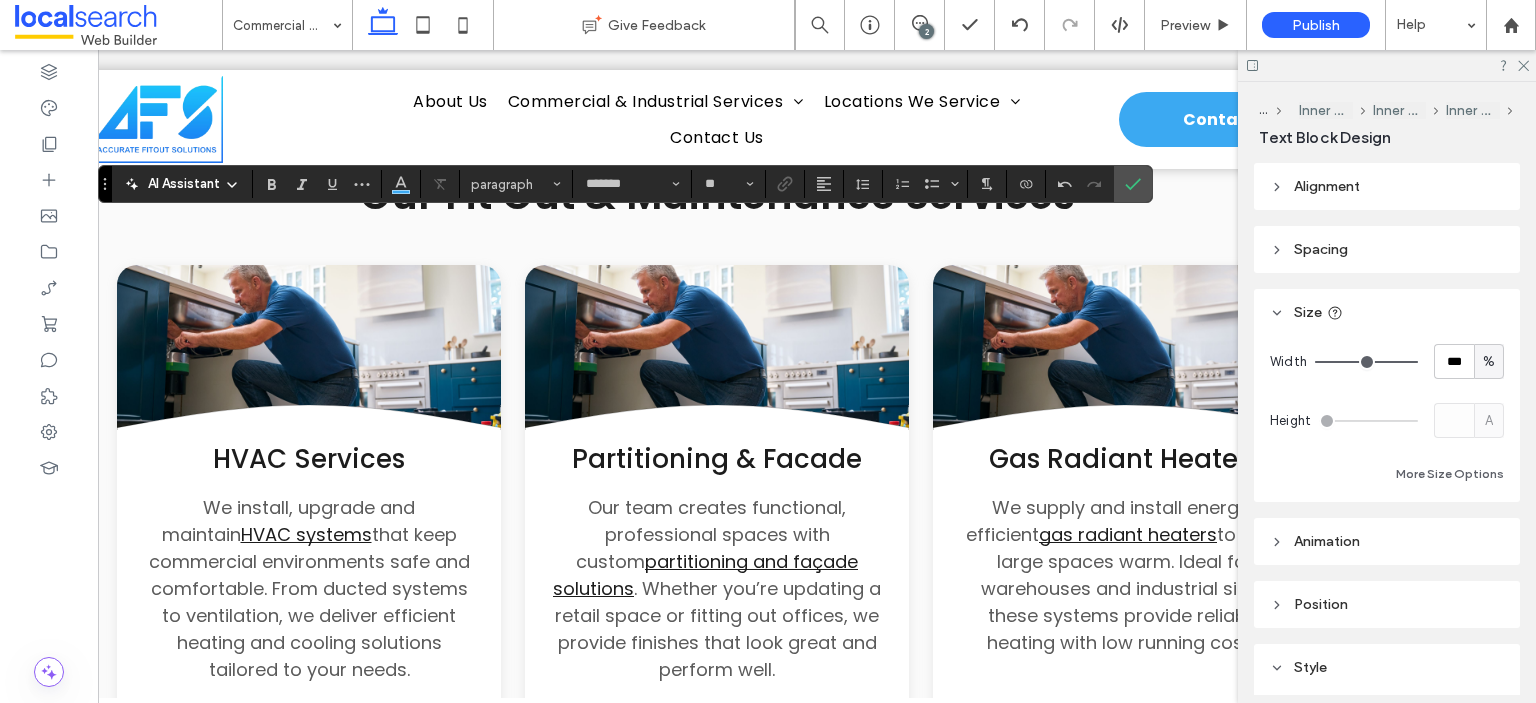 scroll, scrollTop: 0, scrollLeft: 0, axis: both 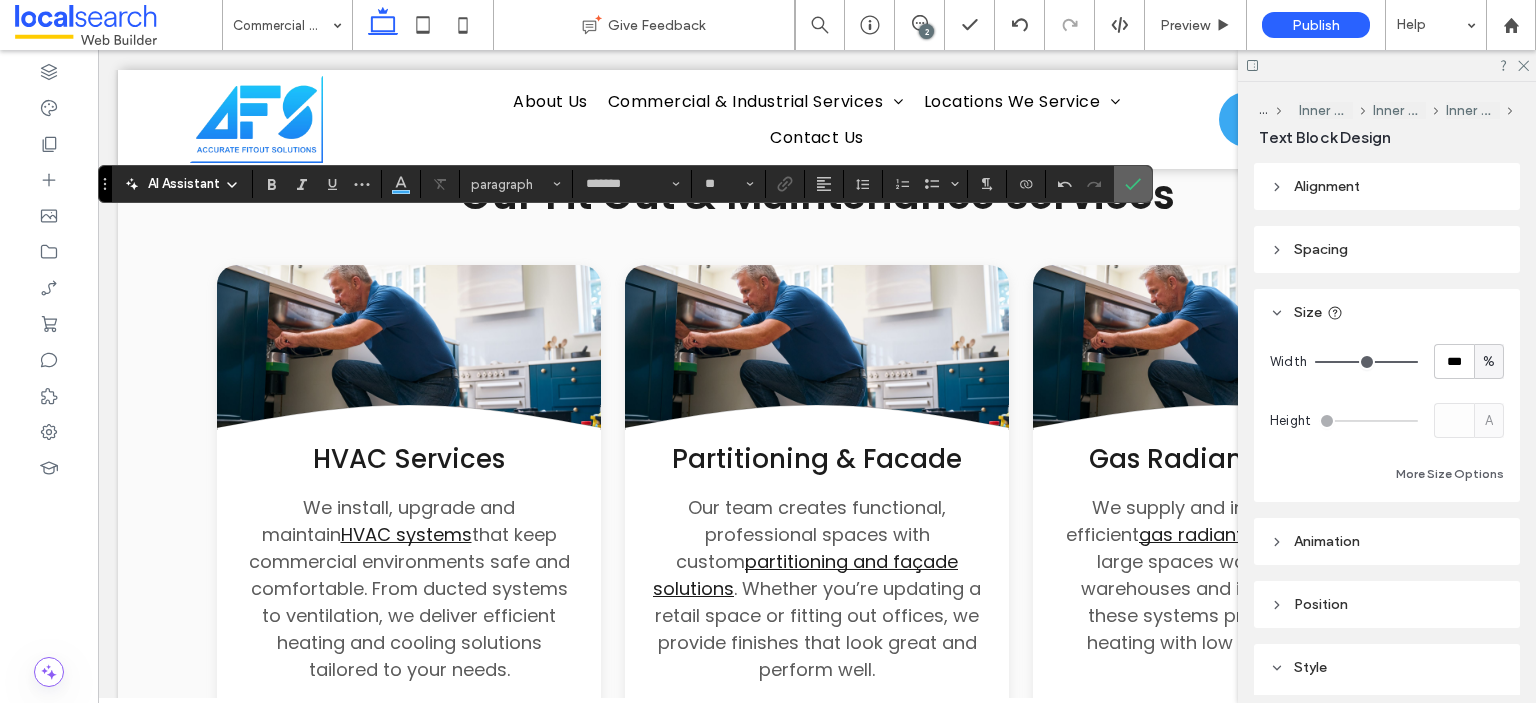 click at bounding box center (1133, 184) 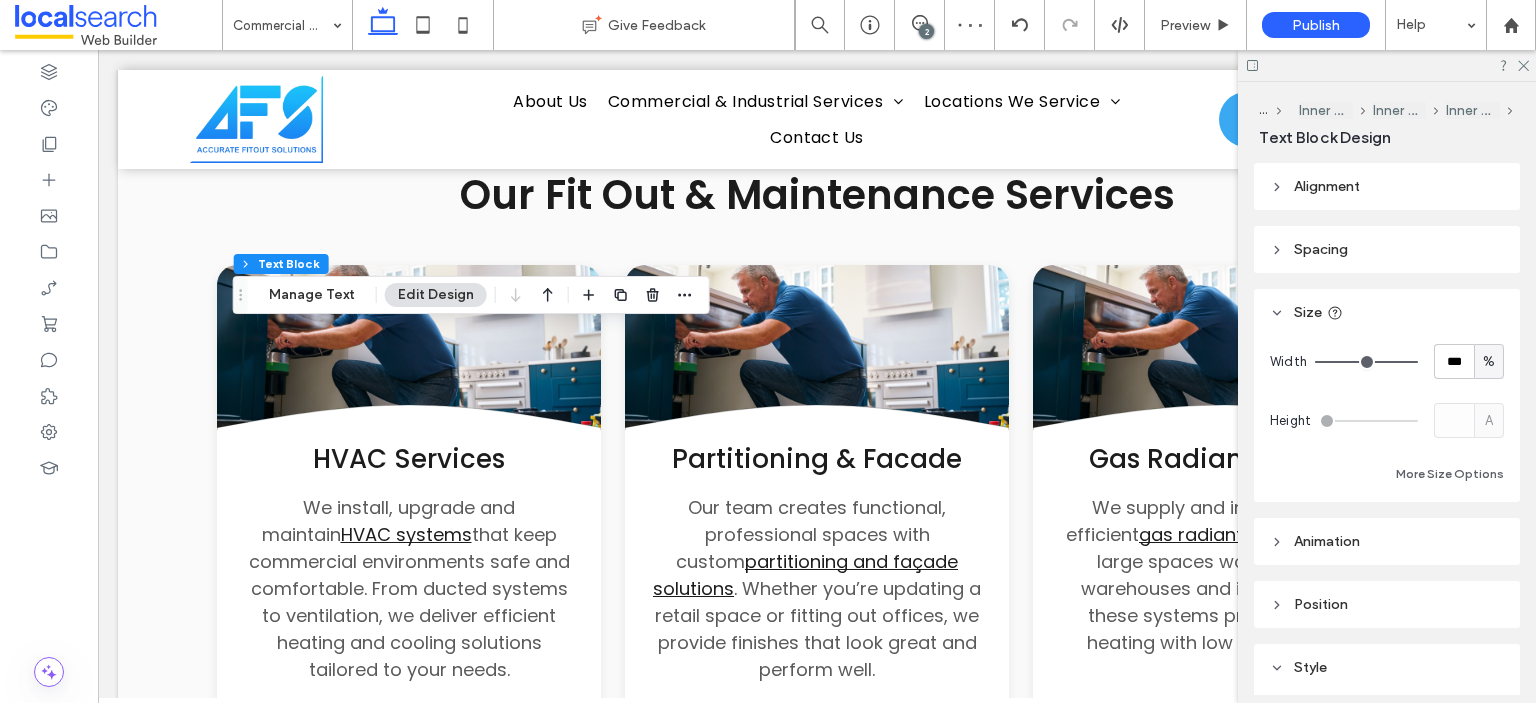 scroll, scrollTop: 0, scrollLeft: 100, axis: horizontal 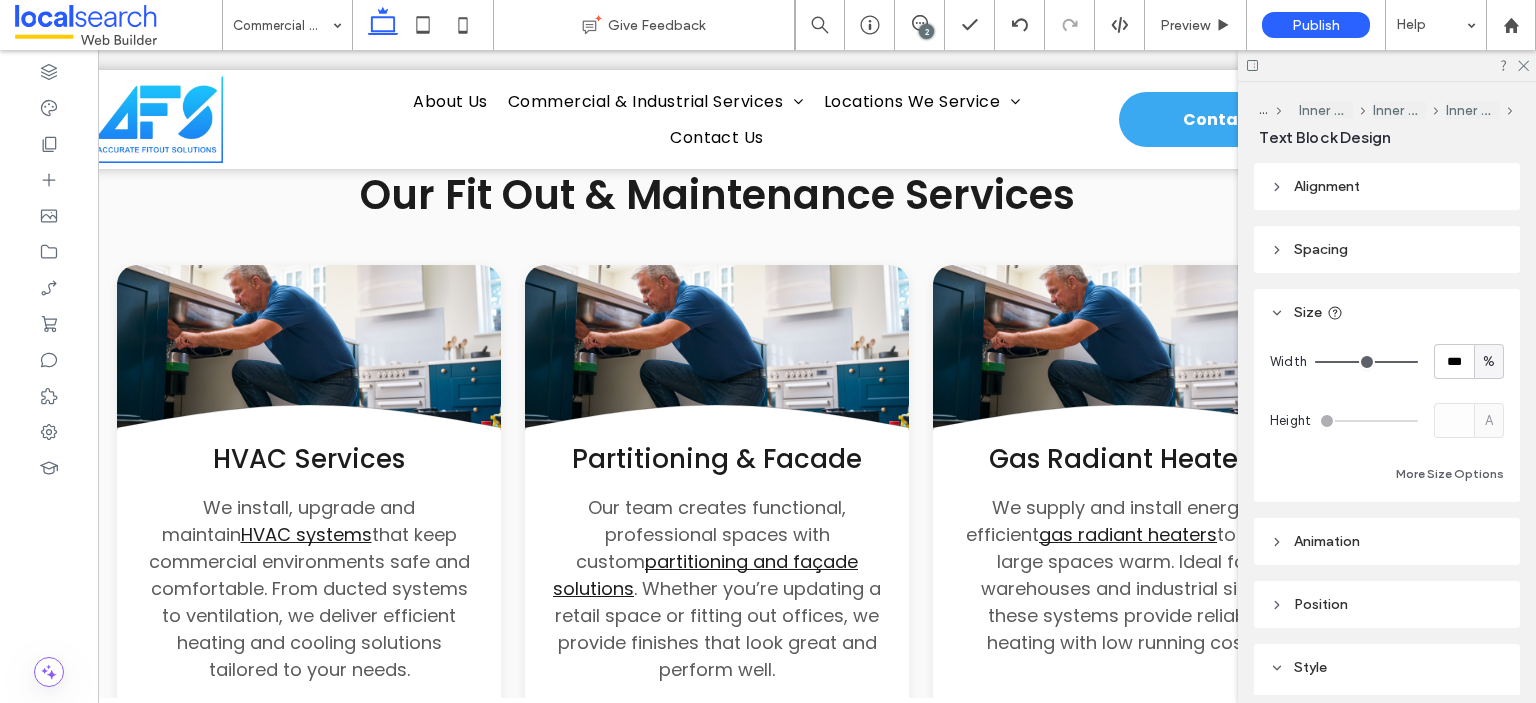 type on "*******" 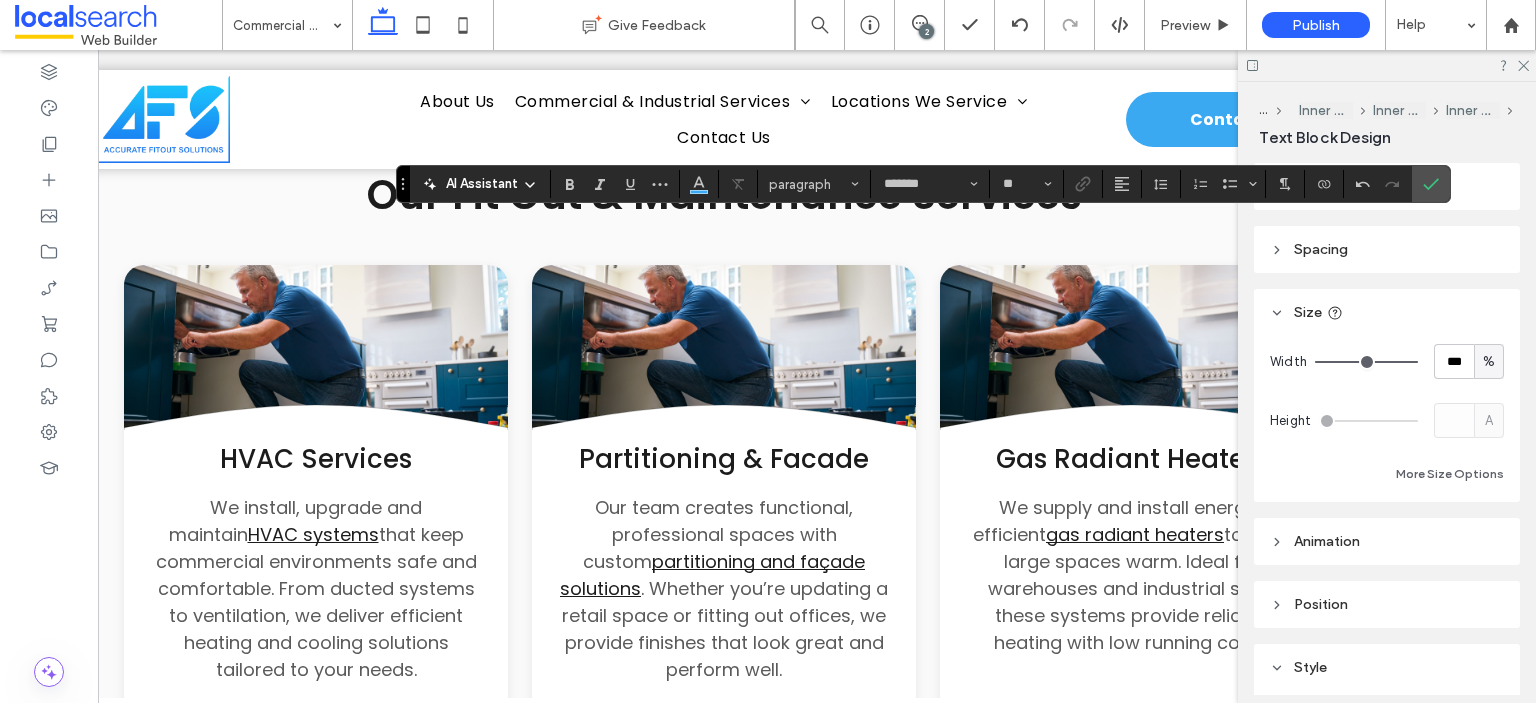 scroll, scrollTop: 0, scrollLeft: 200, axis: horizontal 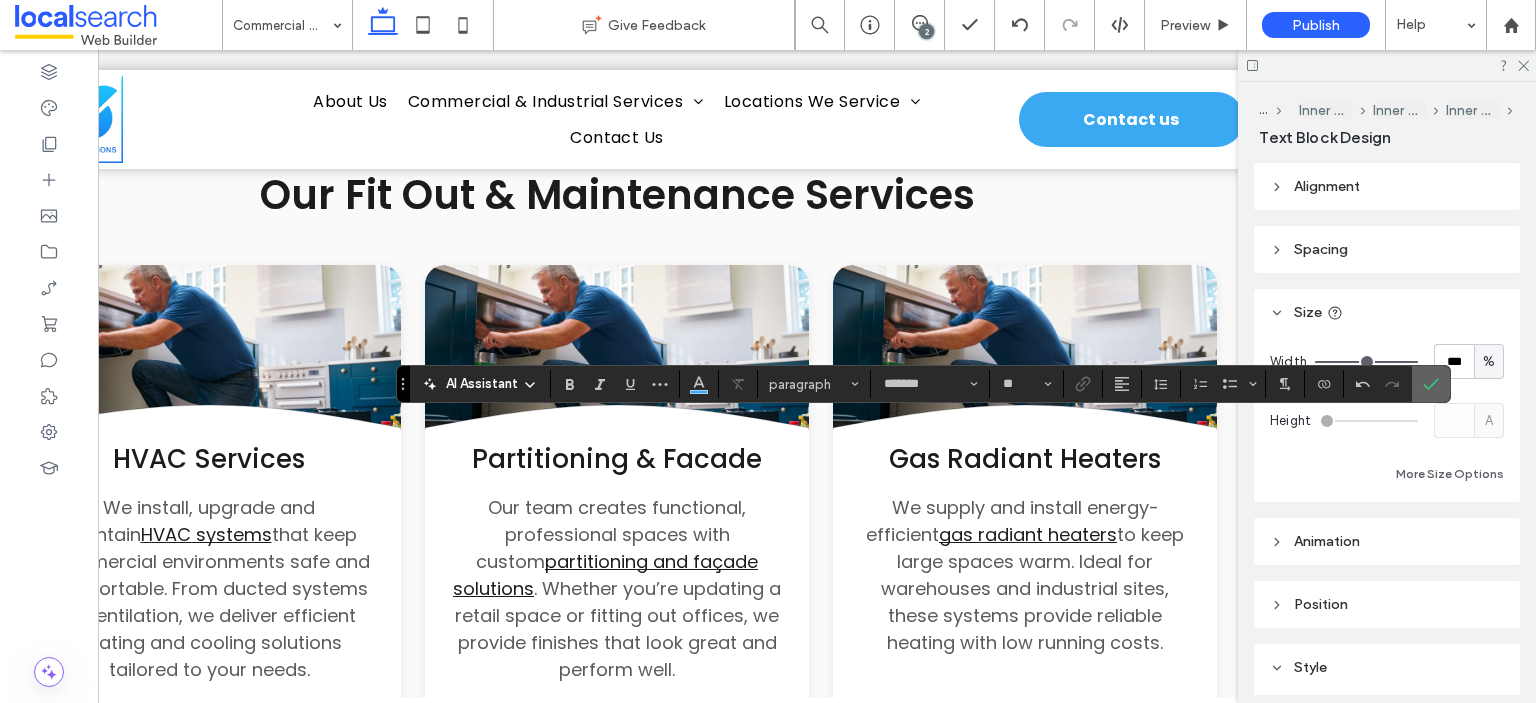 click 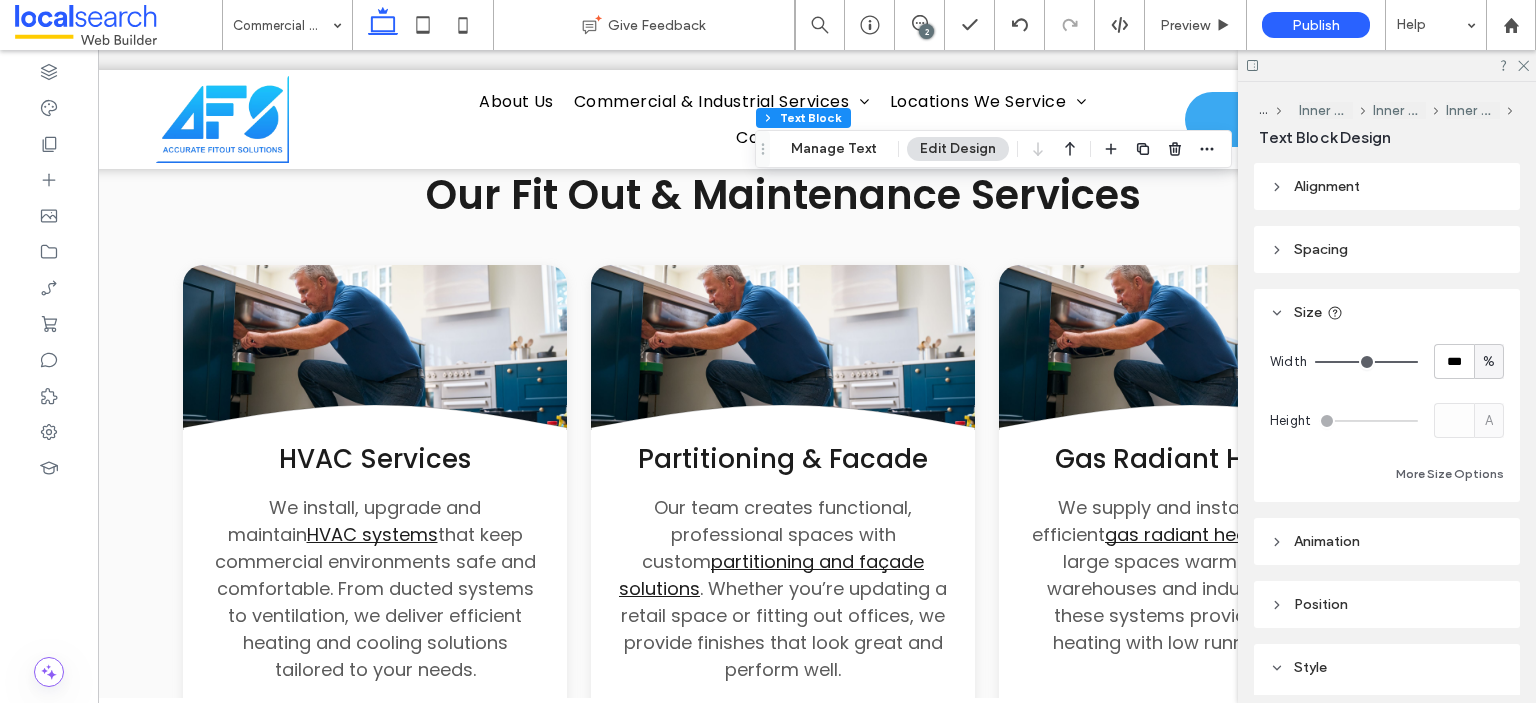scroll, scrollTop: 0, scrollLeft: 0, axis: both 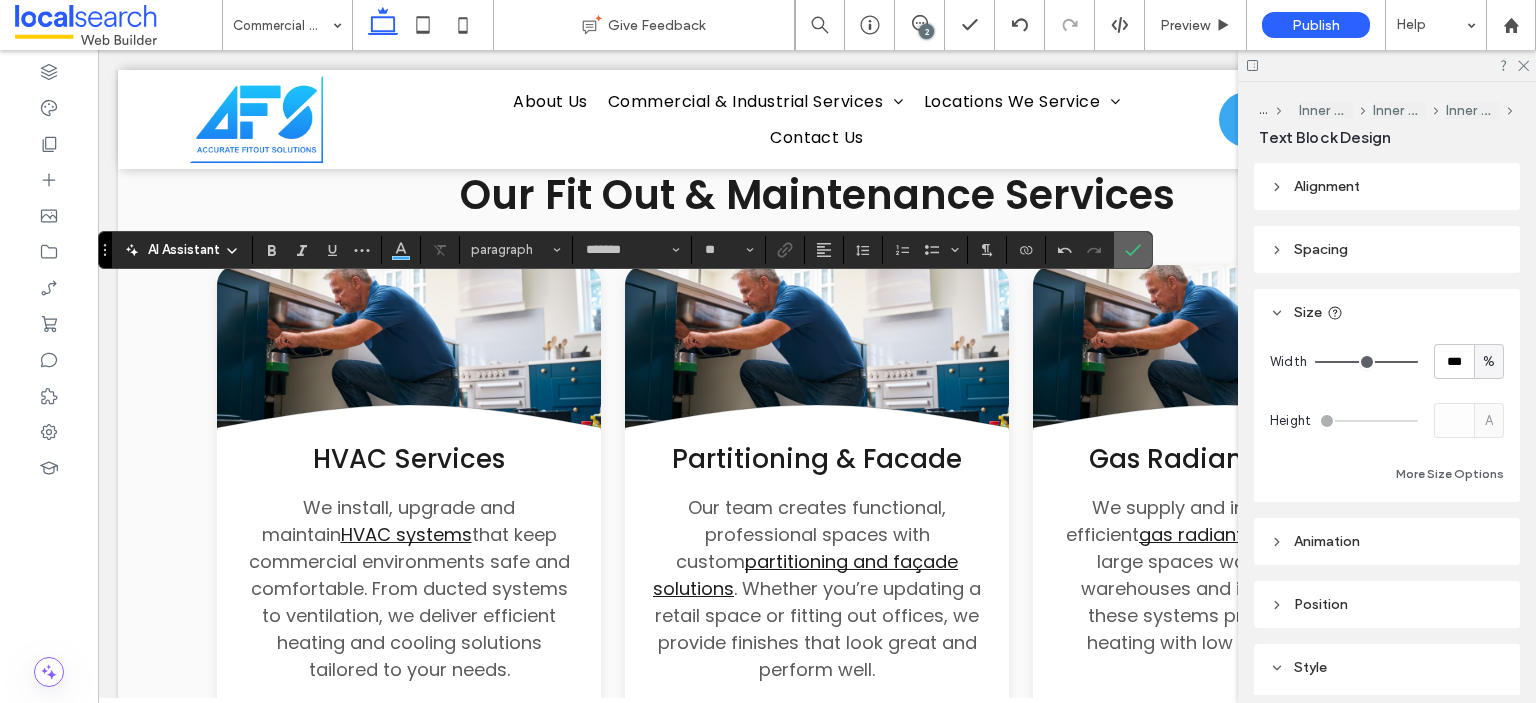 click at bounding box center [1133, 250] 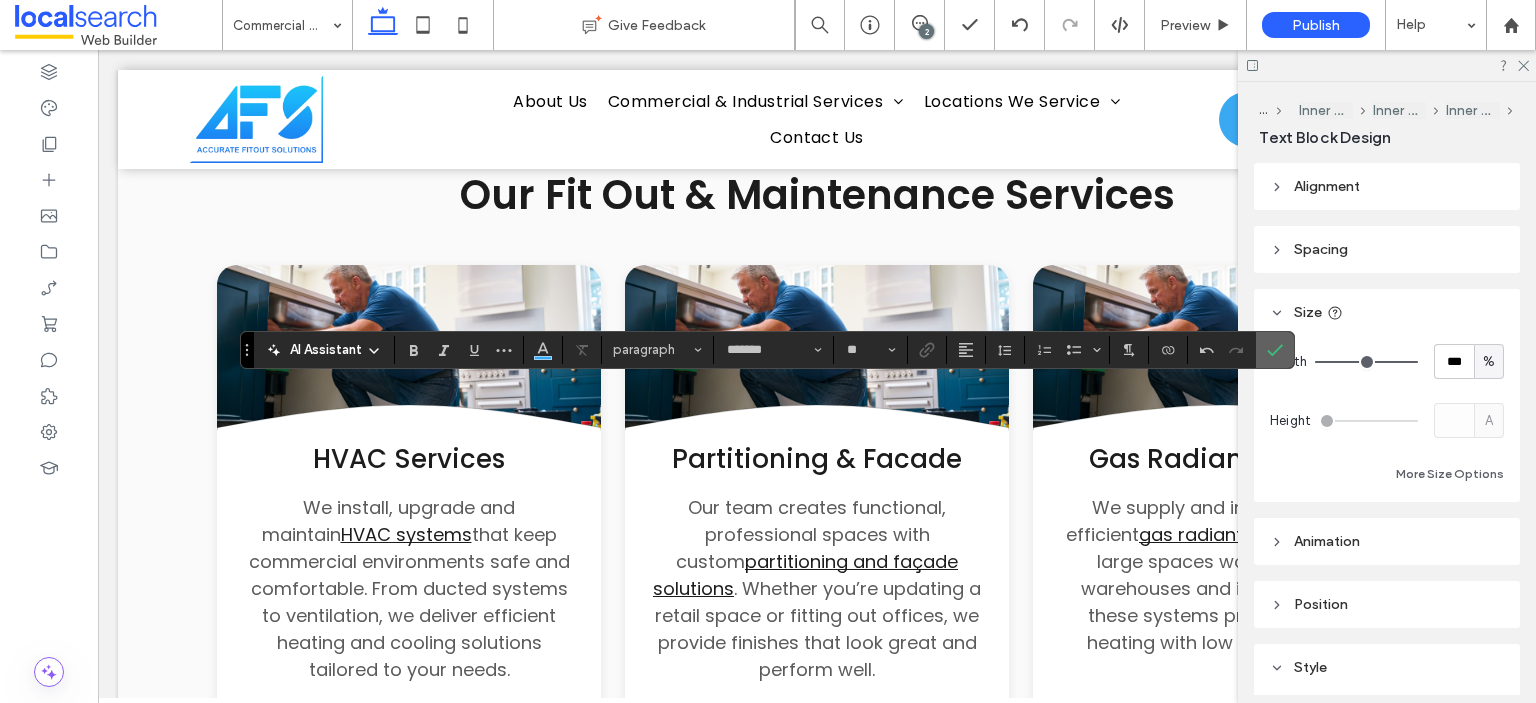 click 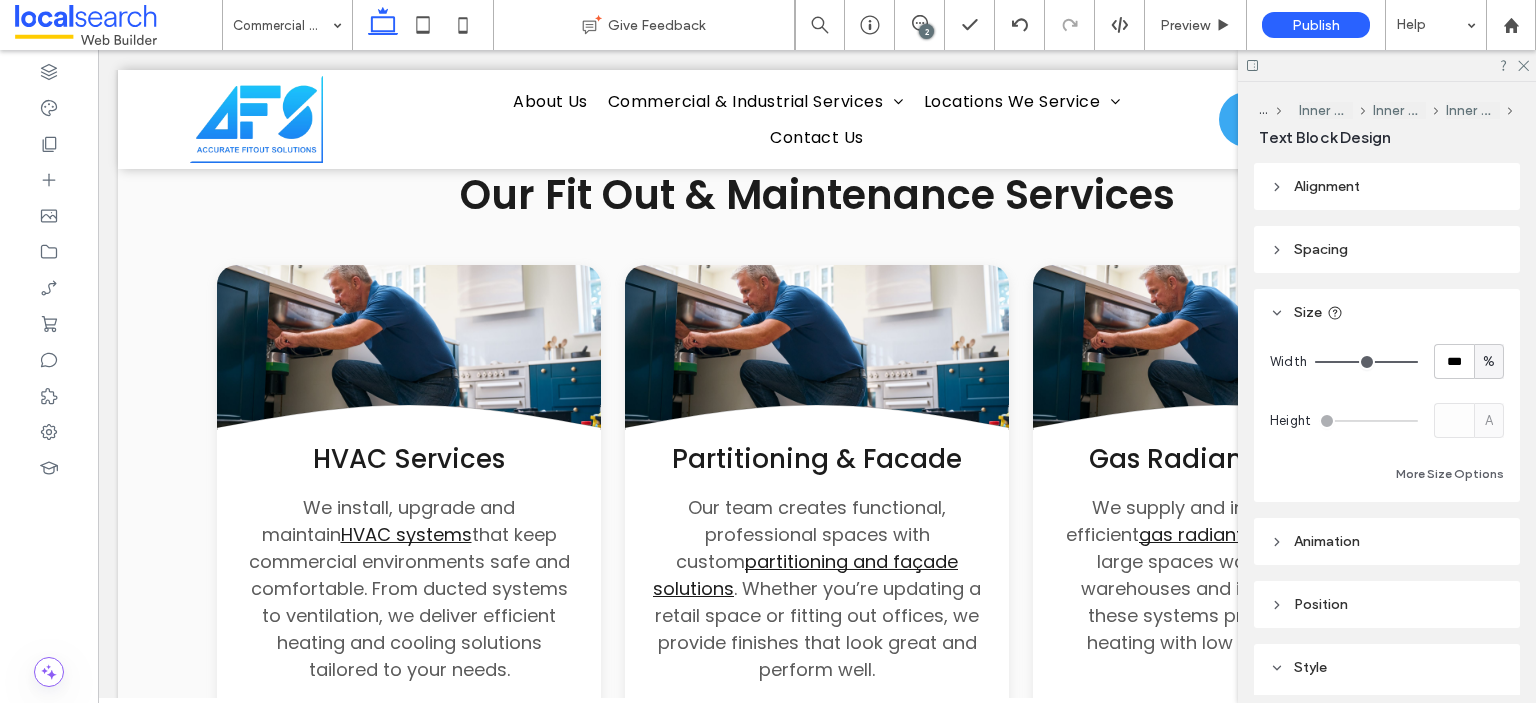 type on "*******" 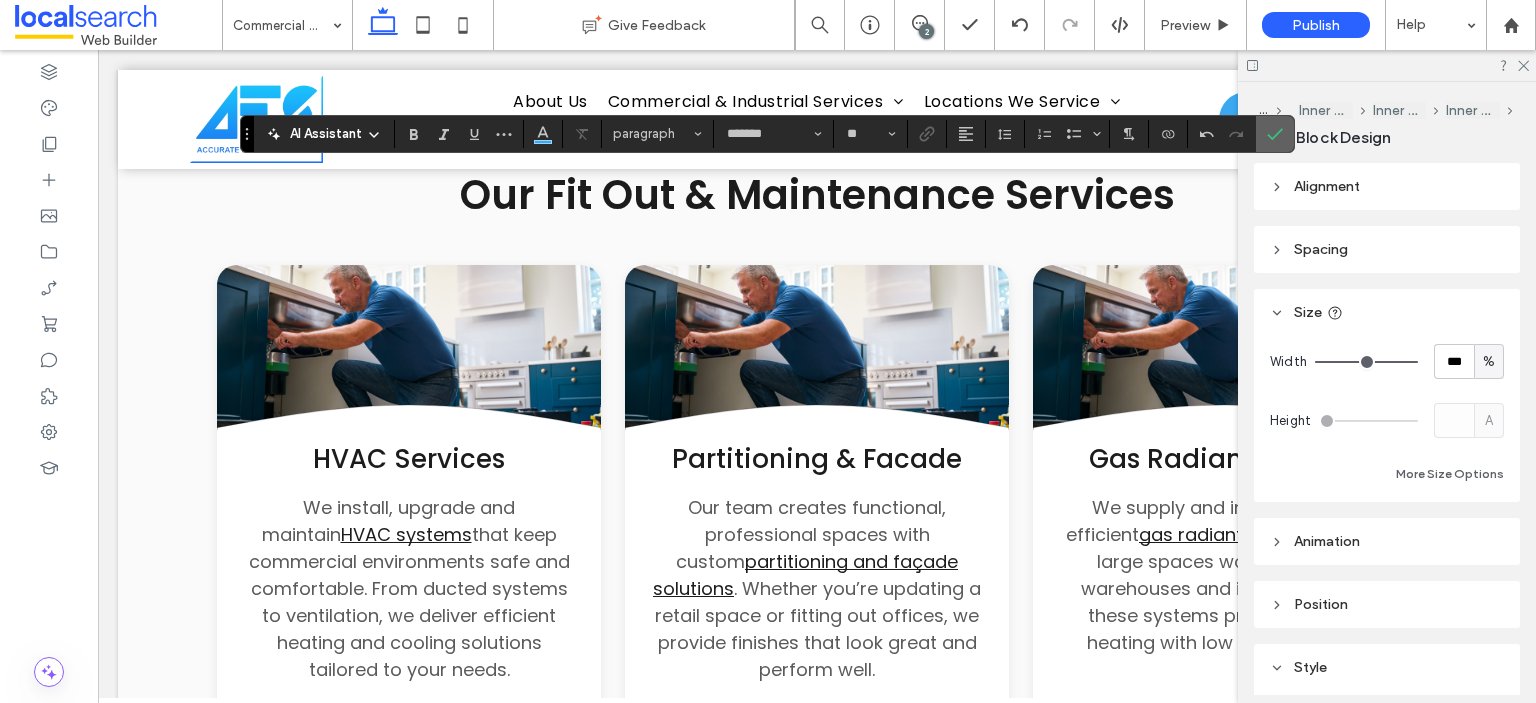click 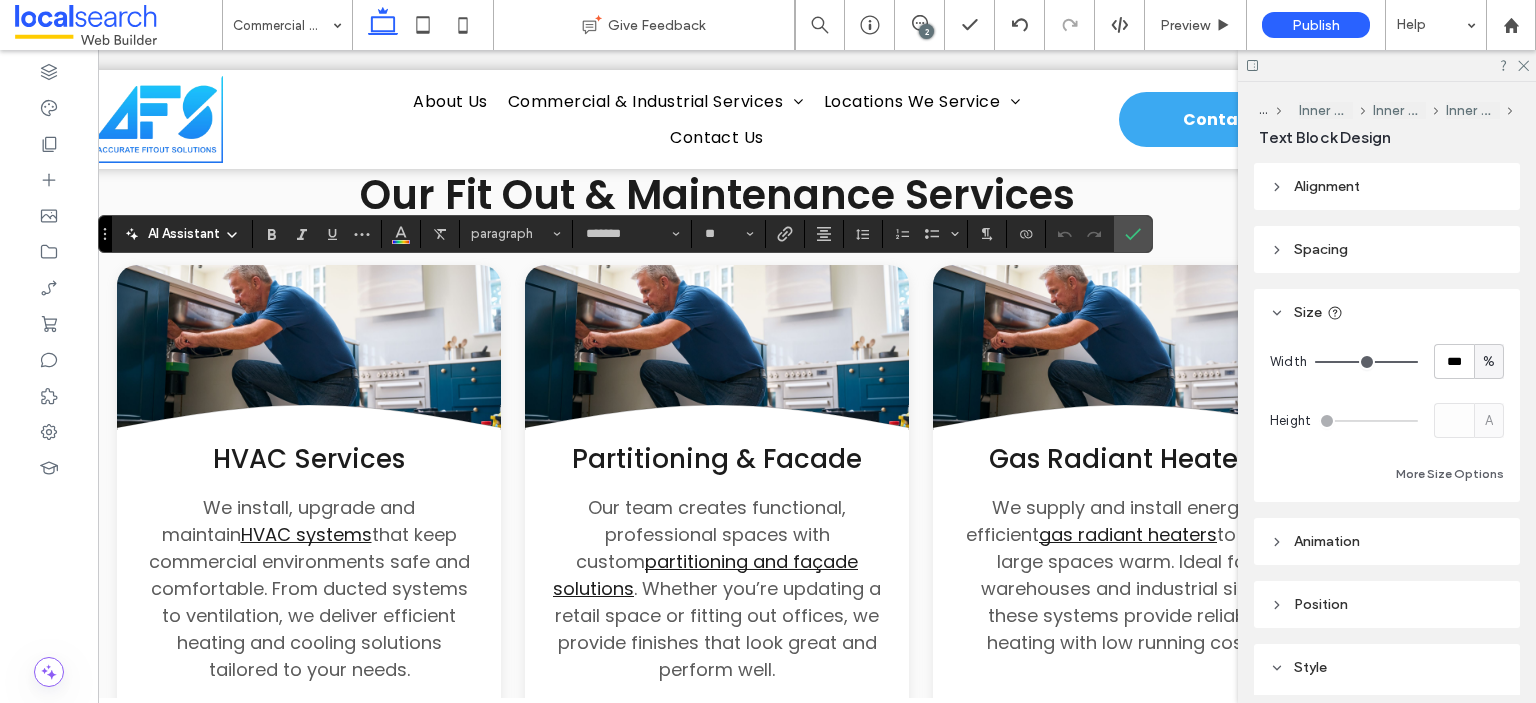 scroll, scrollTop: 0, scrollLeft: 0, axis: both 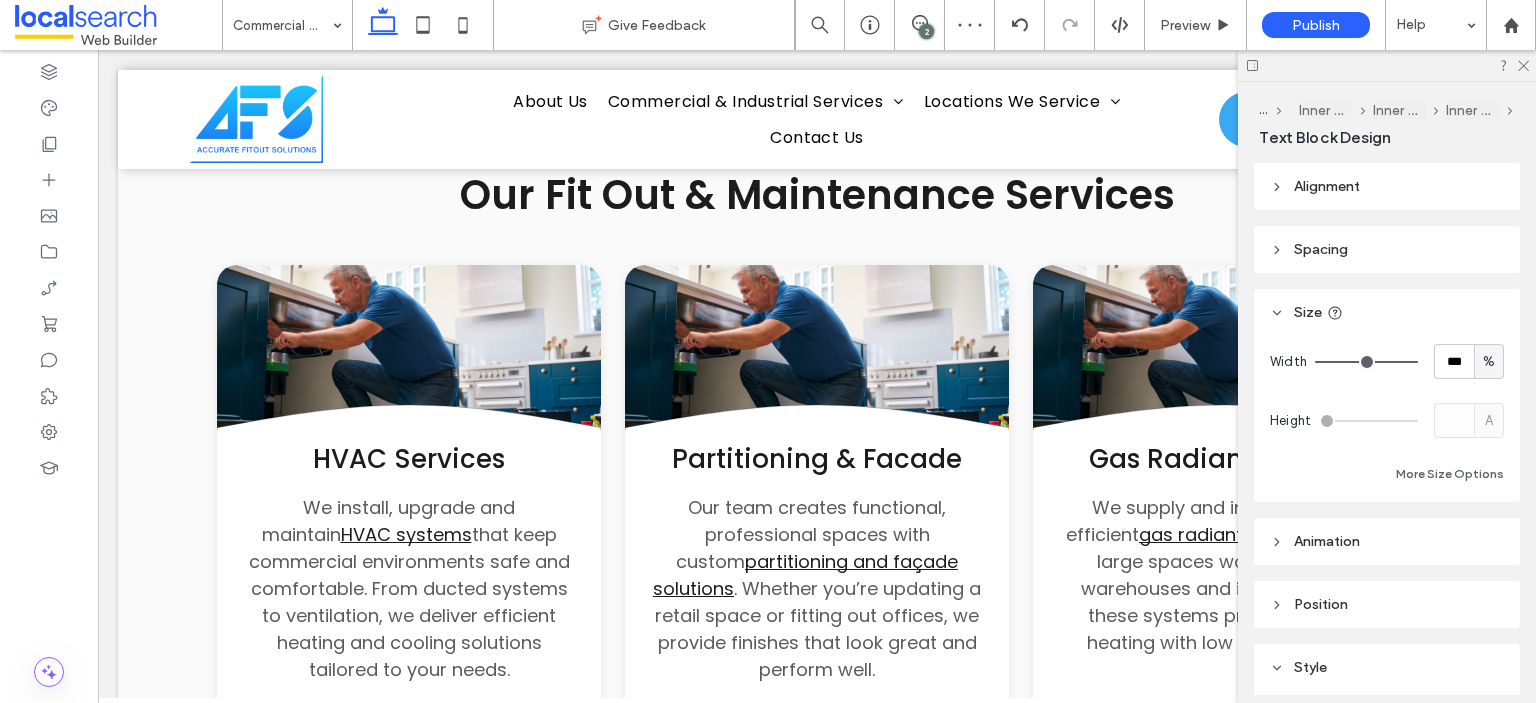 type on "*******" 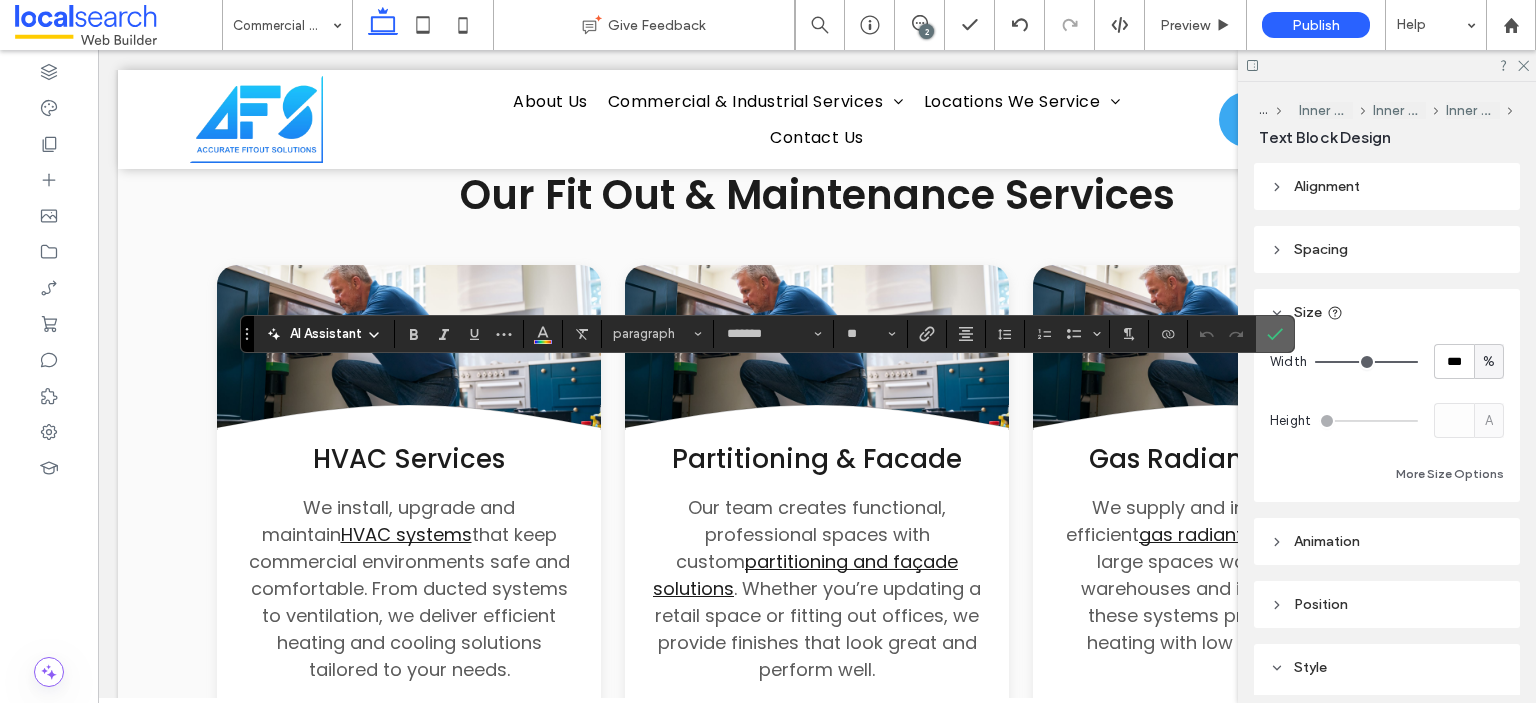 click 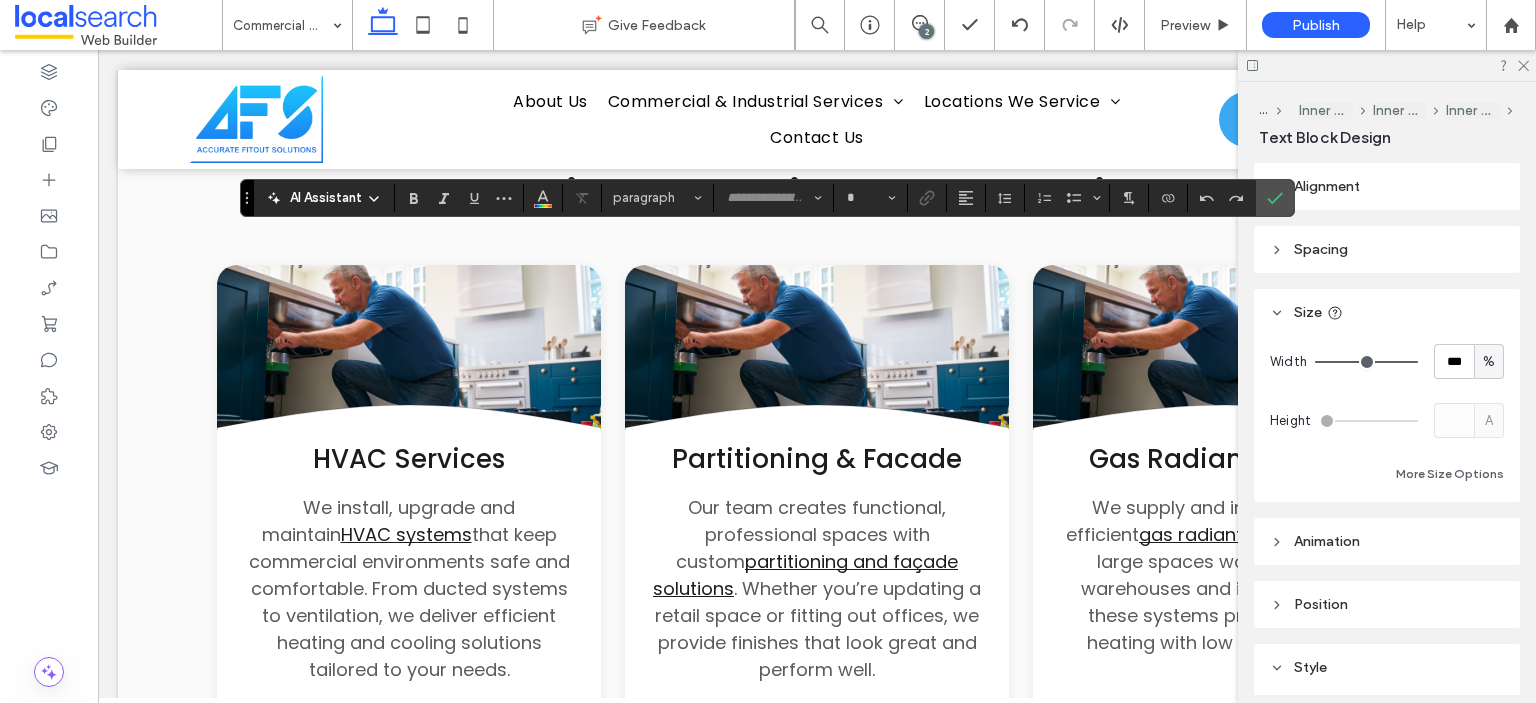 type on "*******" 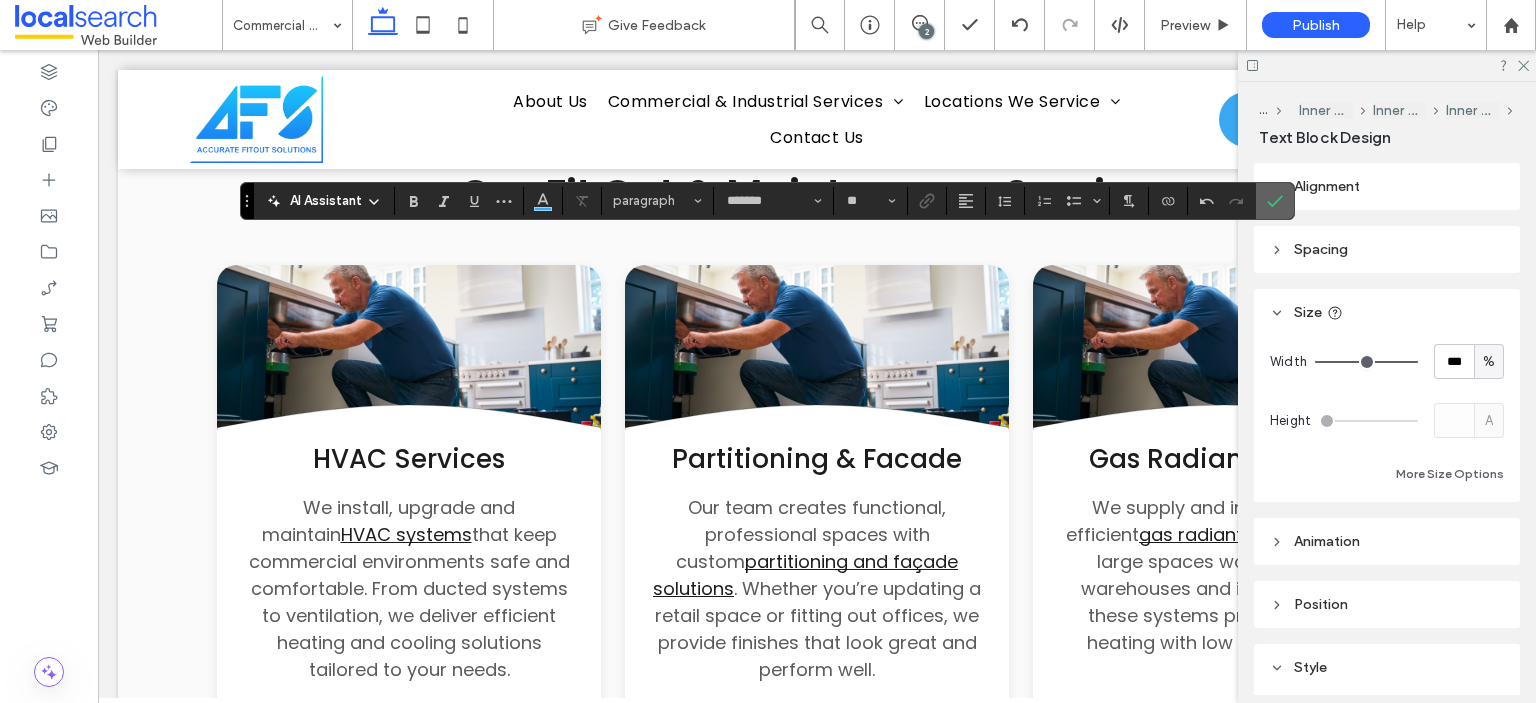 click at bounding box center [1271, 201] 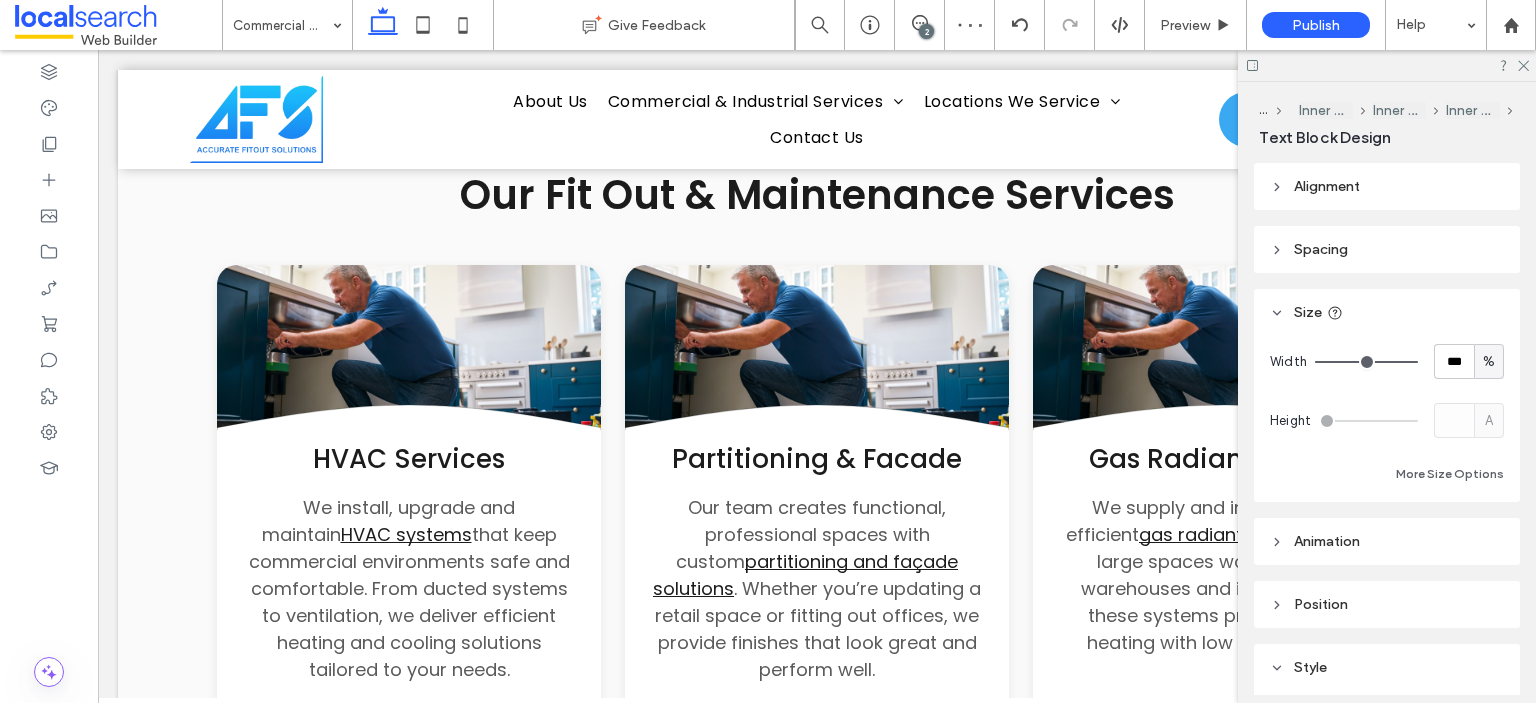 type on "*******" 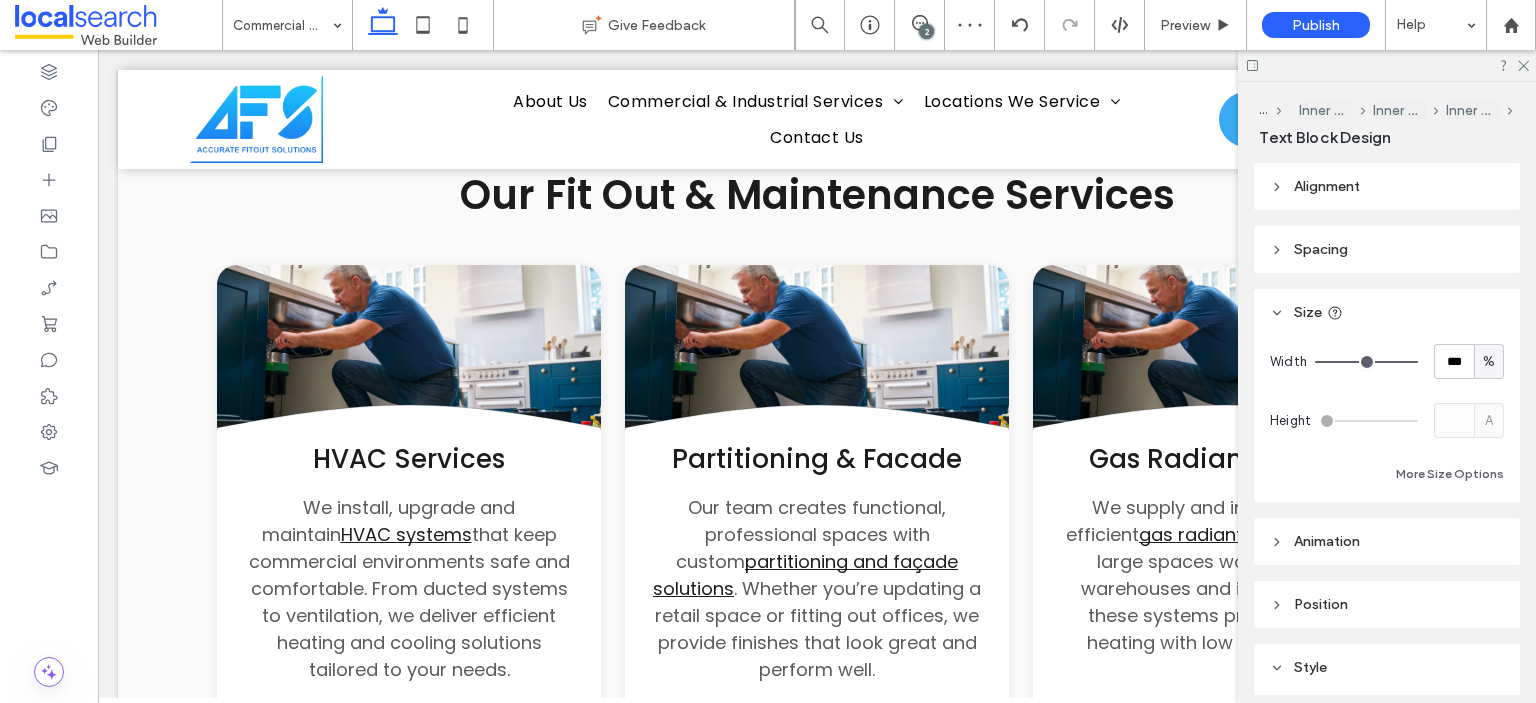 type on "**" 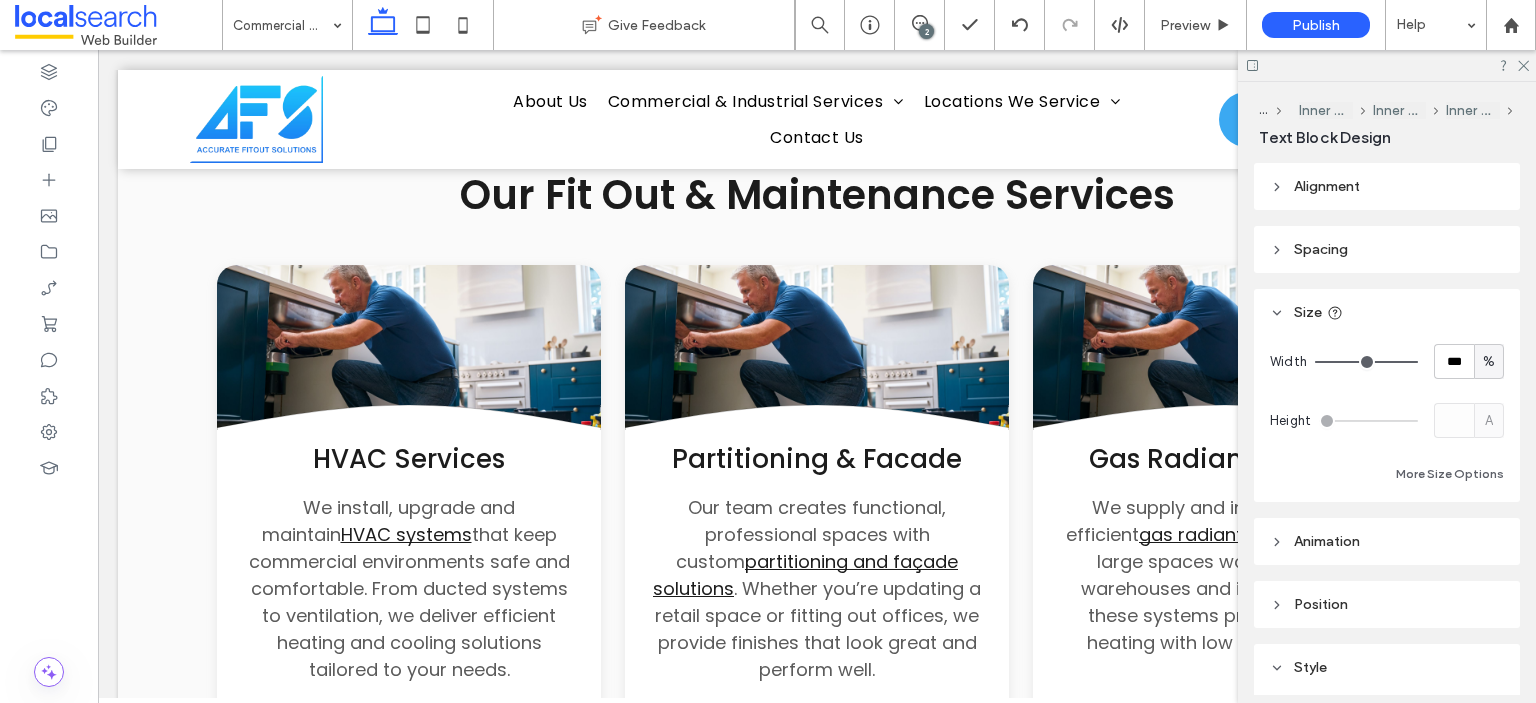 type on "*******" 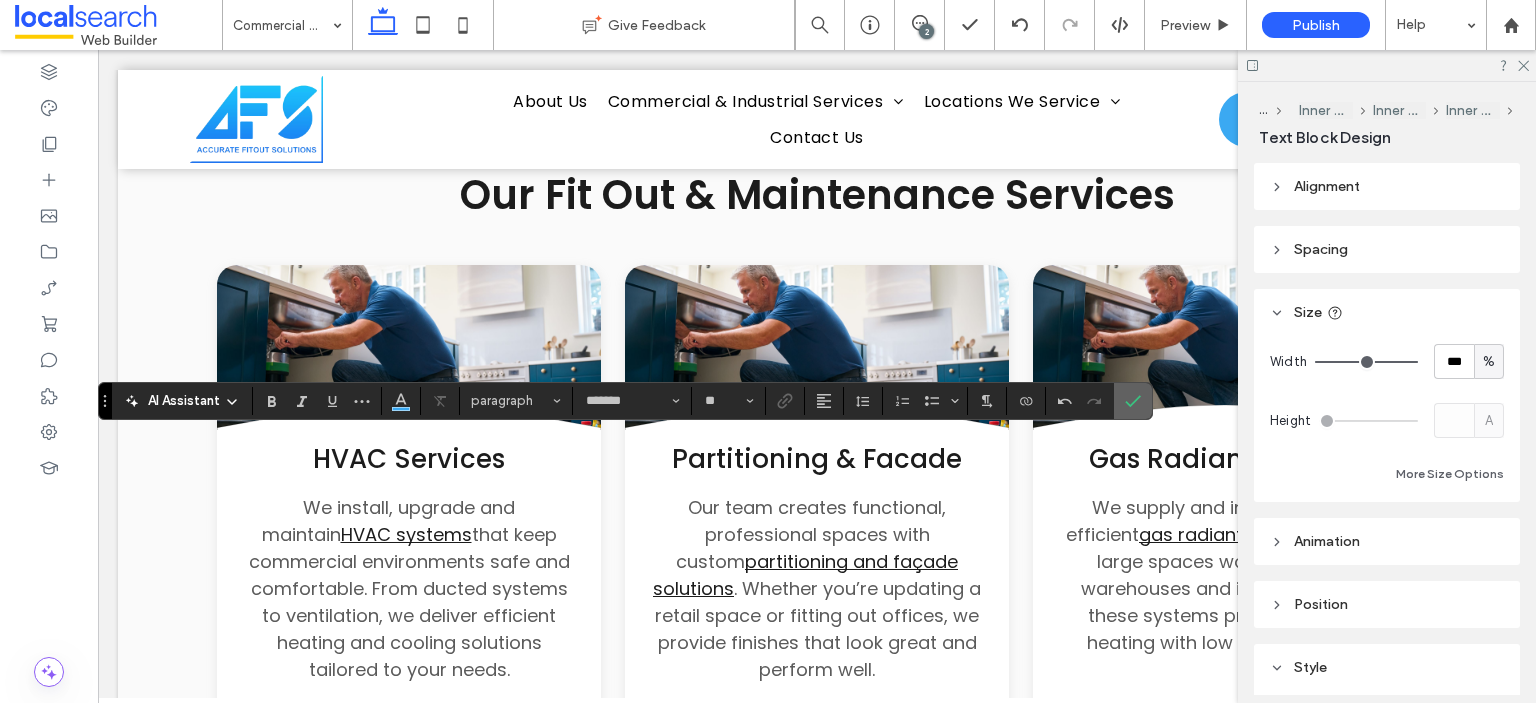click 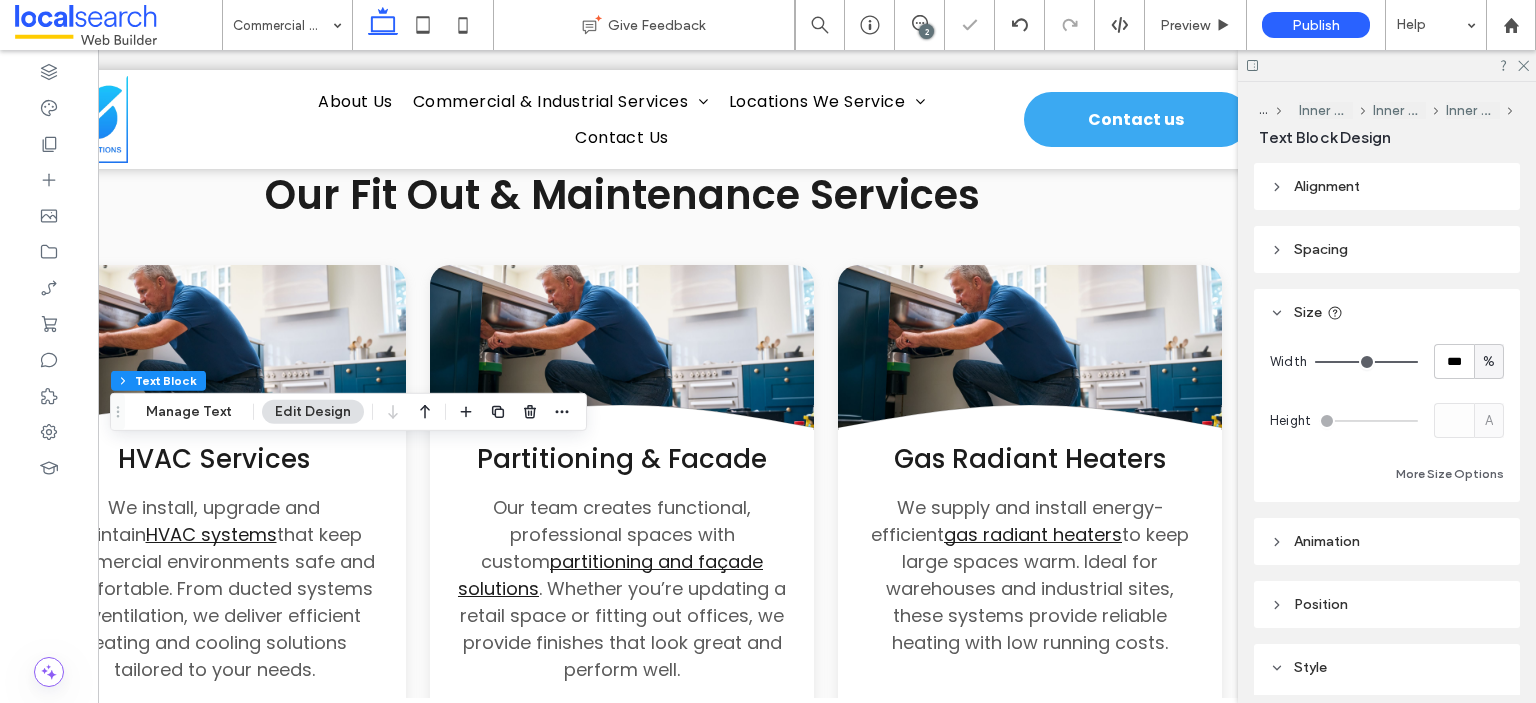 scroll, scrollTop: 0, scrollLeft: 200, axis: horizontal 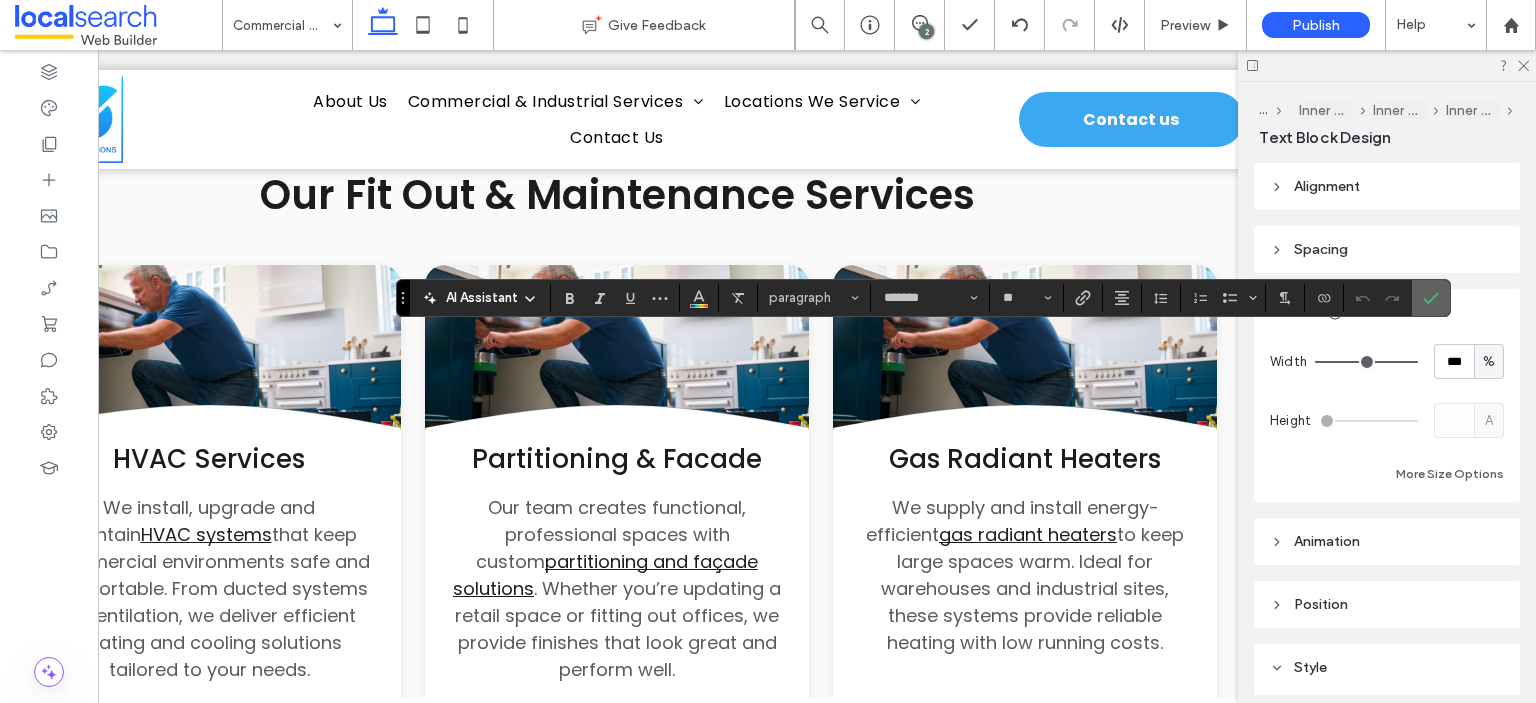 click at bounding box center (1431, 298) 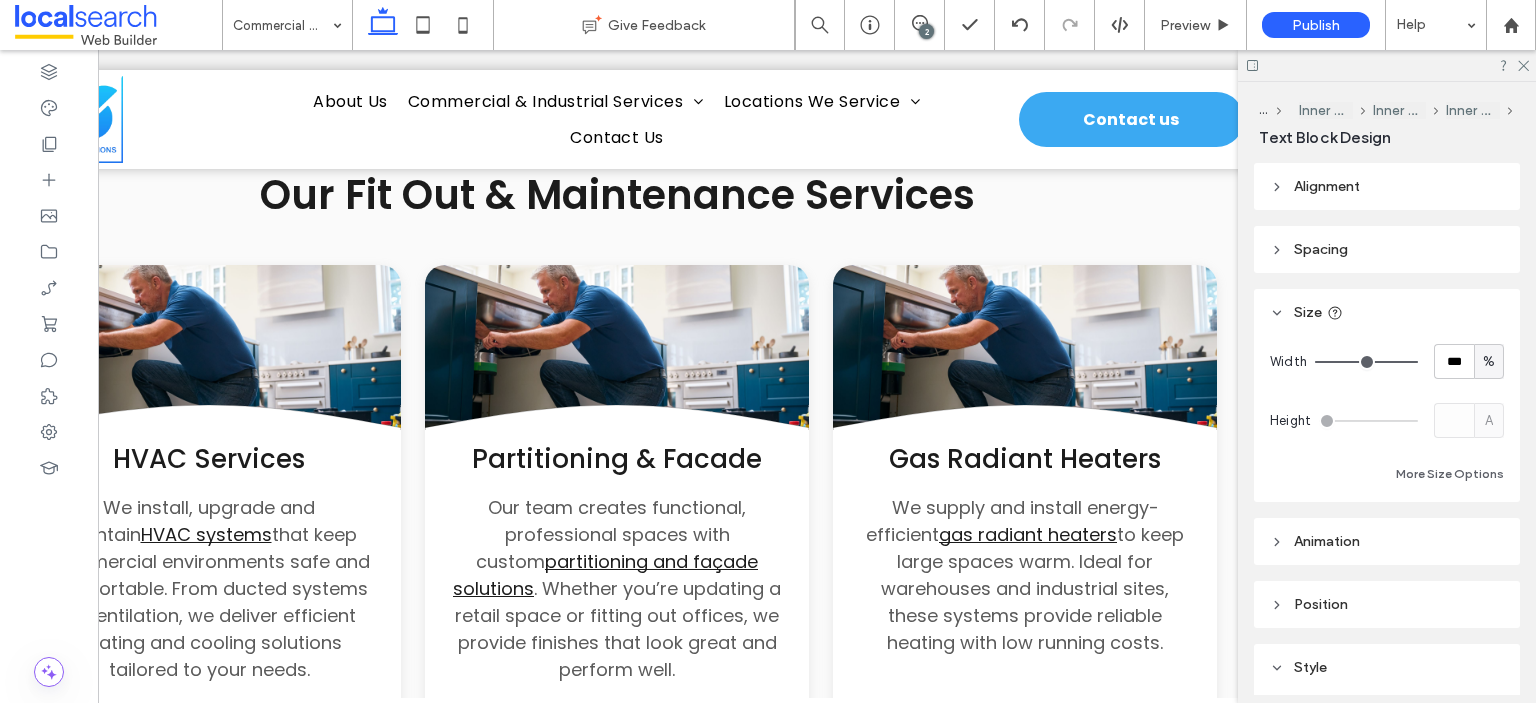 type on "*******" 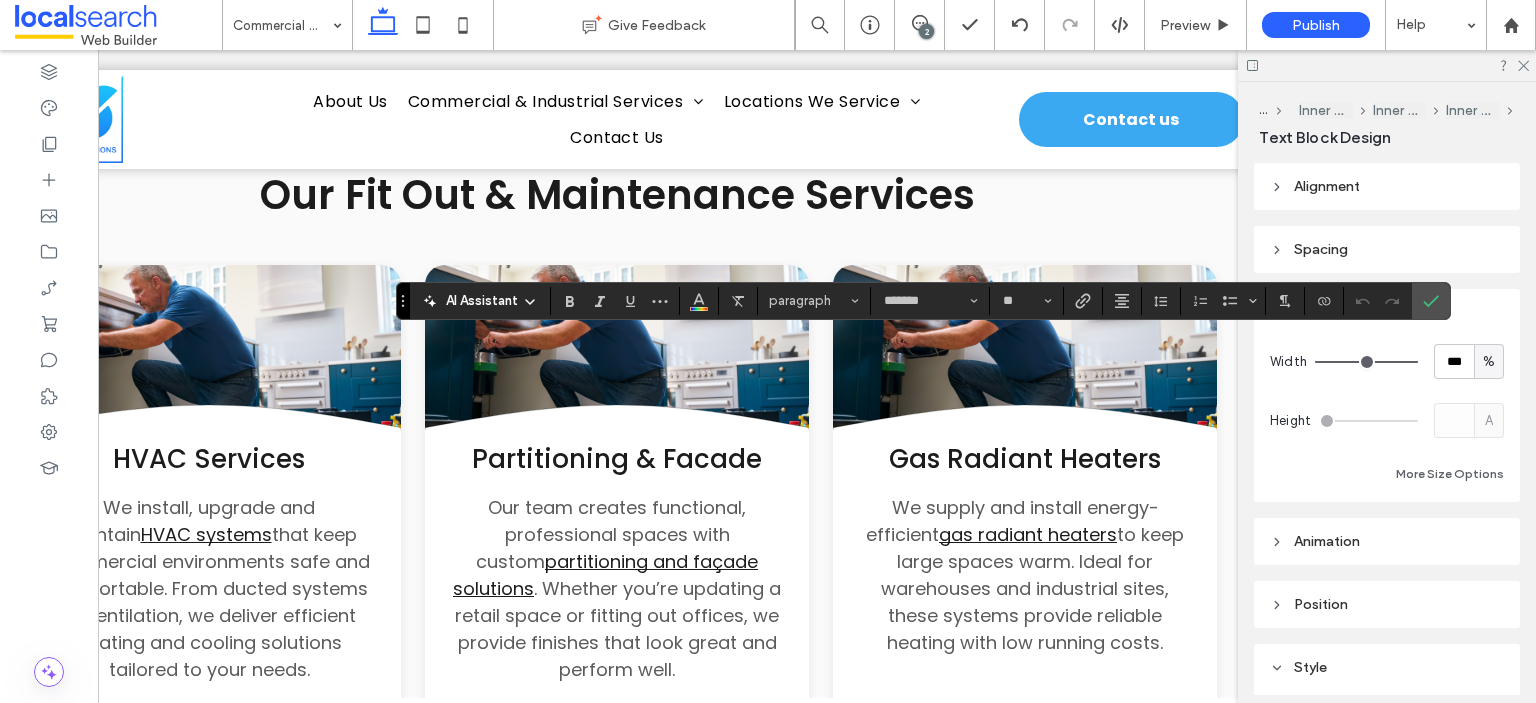 scroll, scrollTop: 0, scrollLeft: 0, axis: both 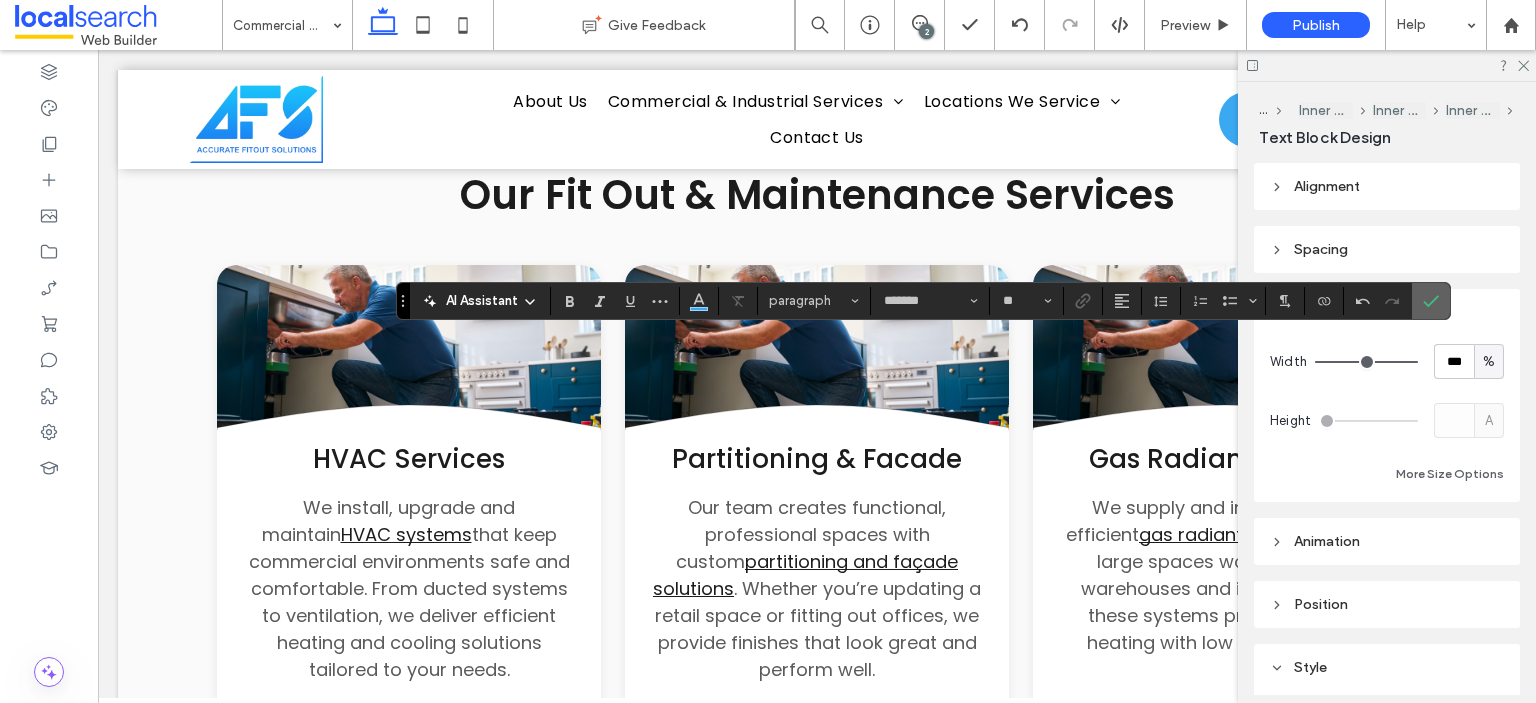 click 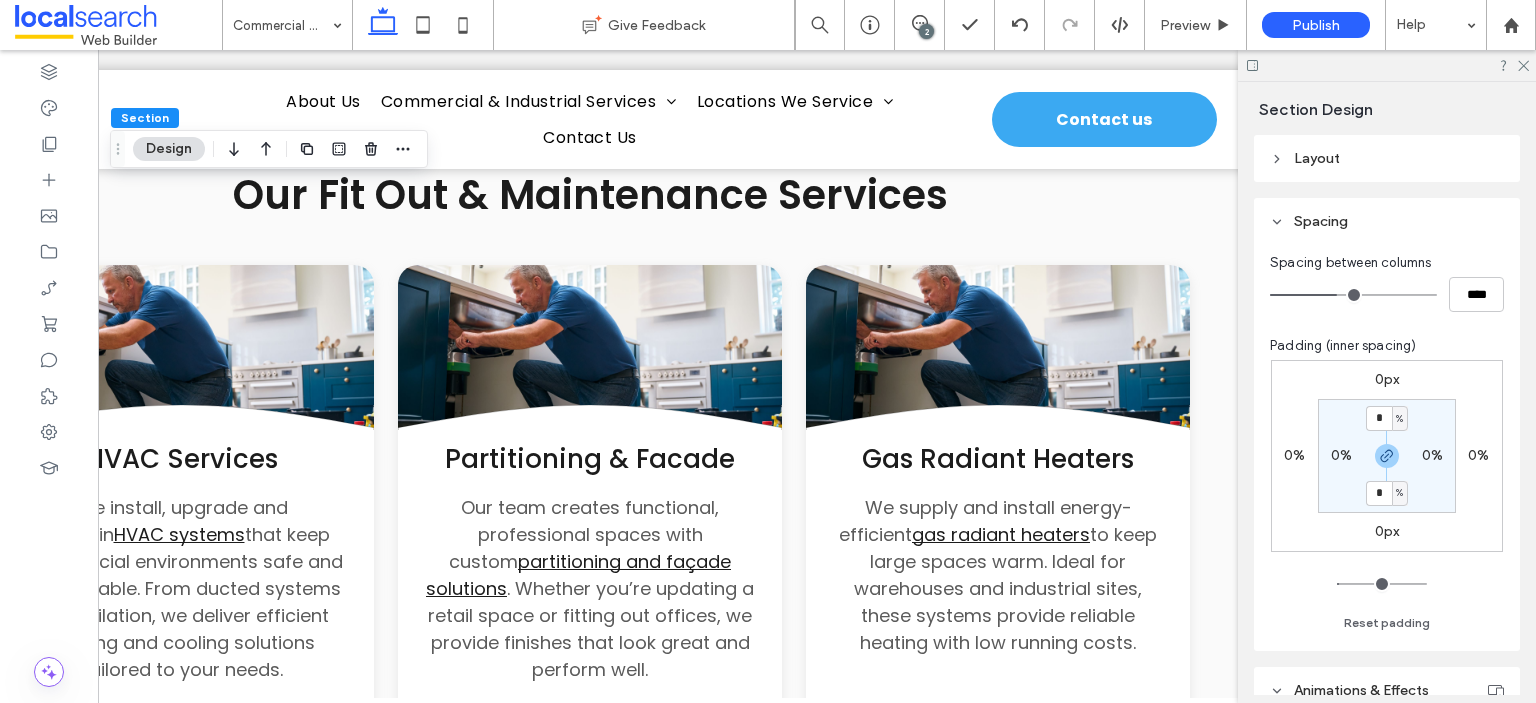 scroll, scrollTop: 0, scrollLeft: 297, axis: horizontal 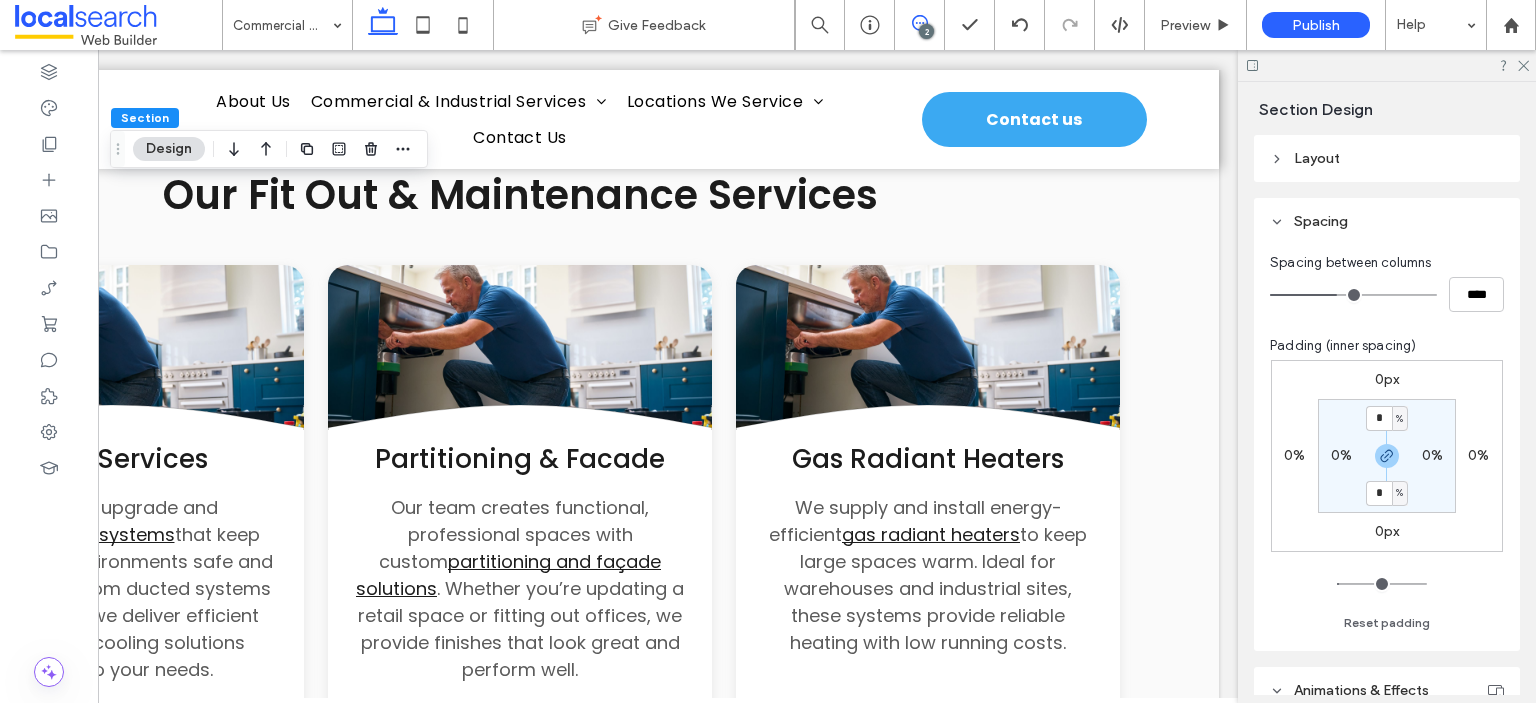 click 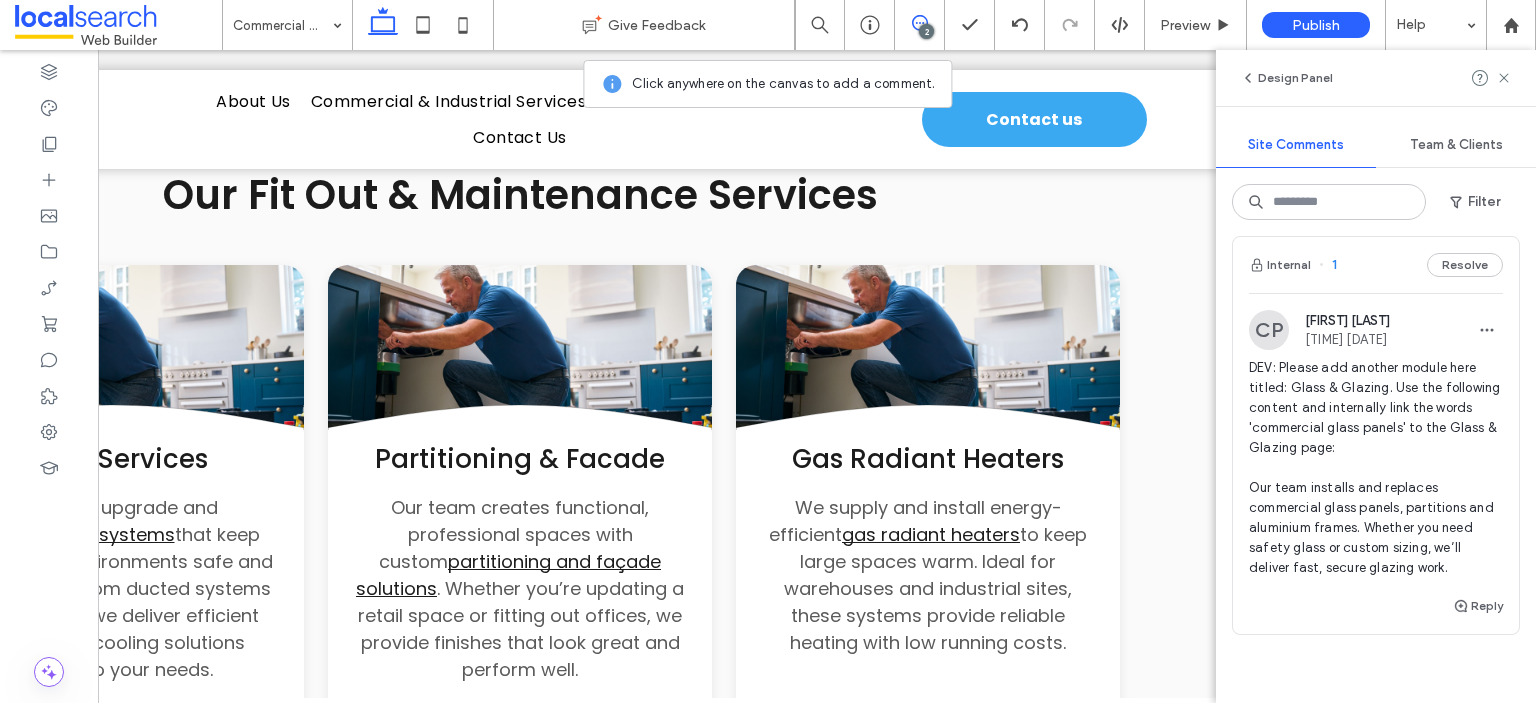 scroll, scrollTop: 332, scrollLeft: 0, axis: vertical 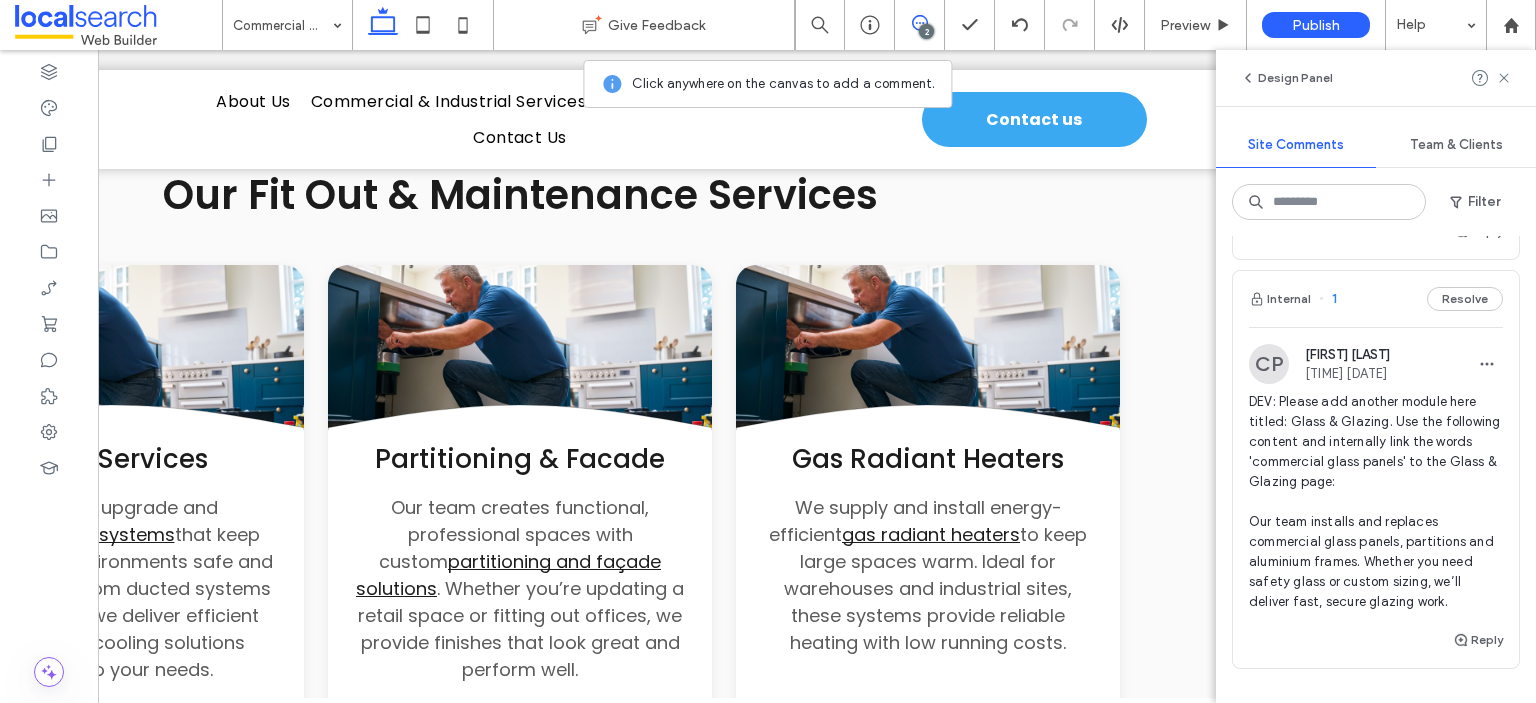 click on "Internal 1 Resolve" at bounding box center (1376, 299) 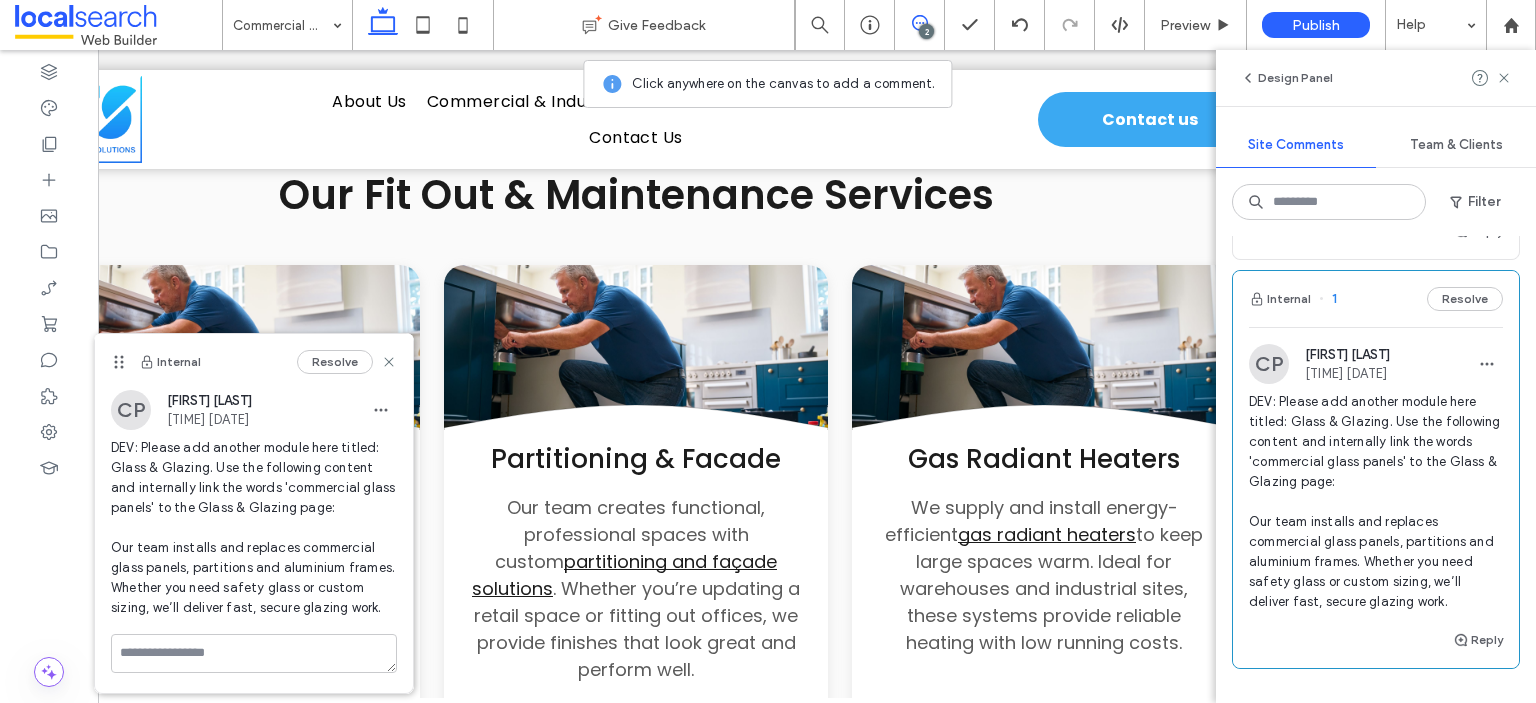 scroll, scrollTop: 0, scrollLeft: 0, axis: both 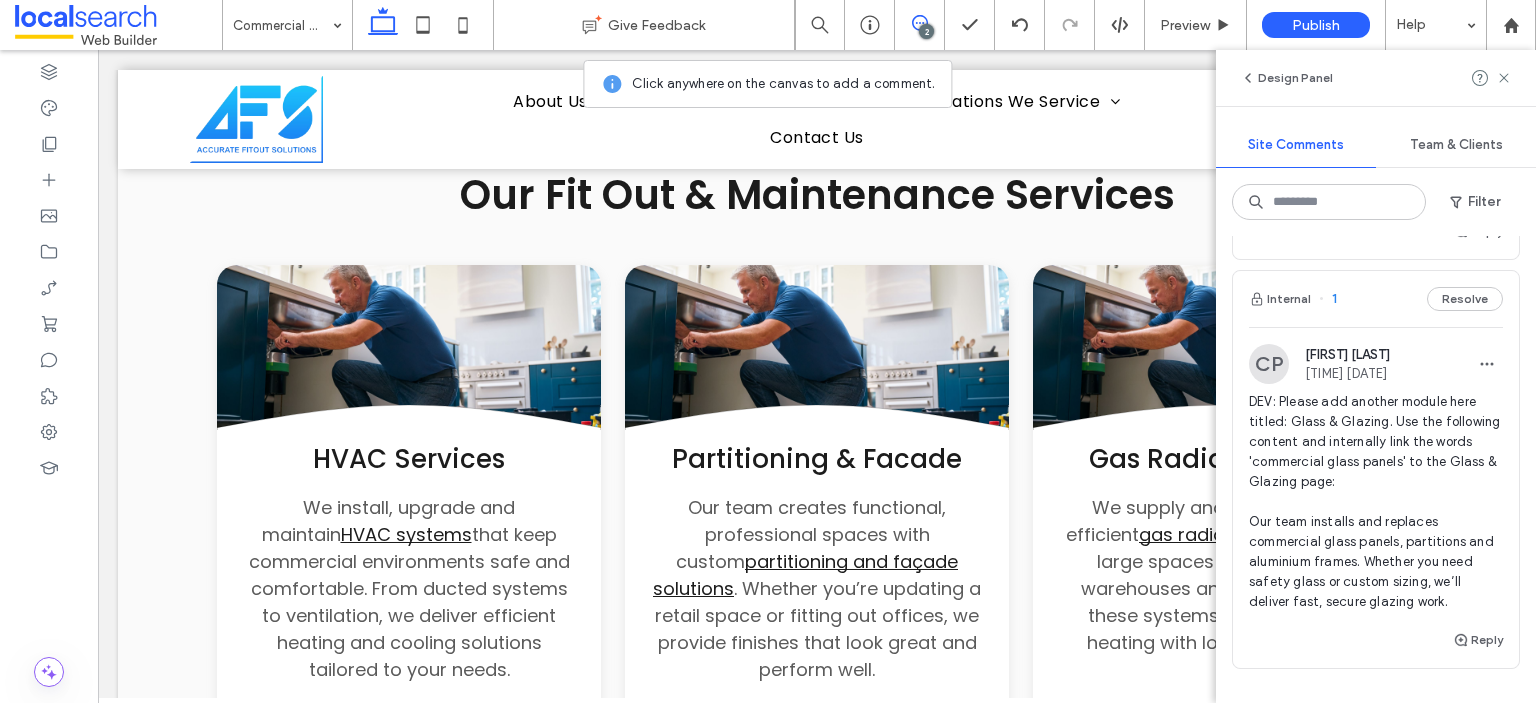 click on "Internal 1 Resolve" at bounding box center [1376, 299] 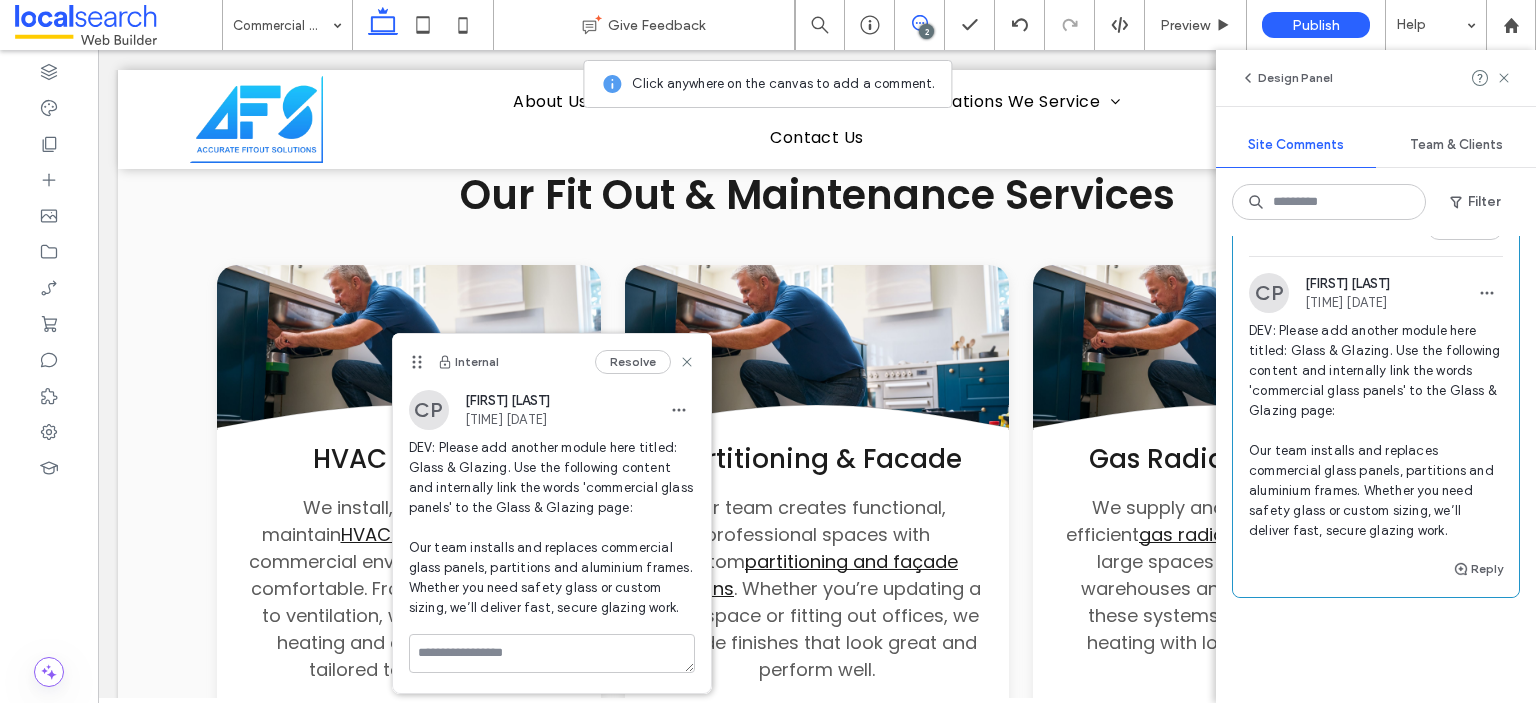 scroll, scrollTop: 432, scrollLeft: 0, axis: vertical 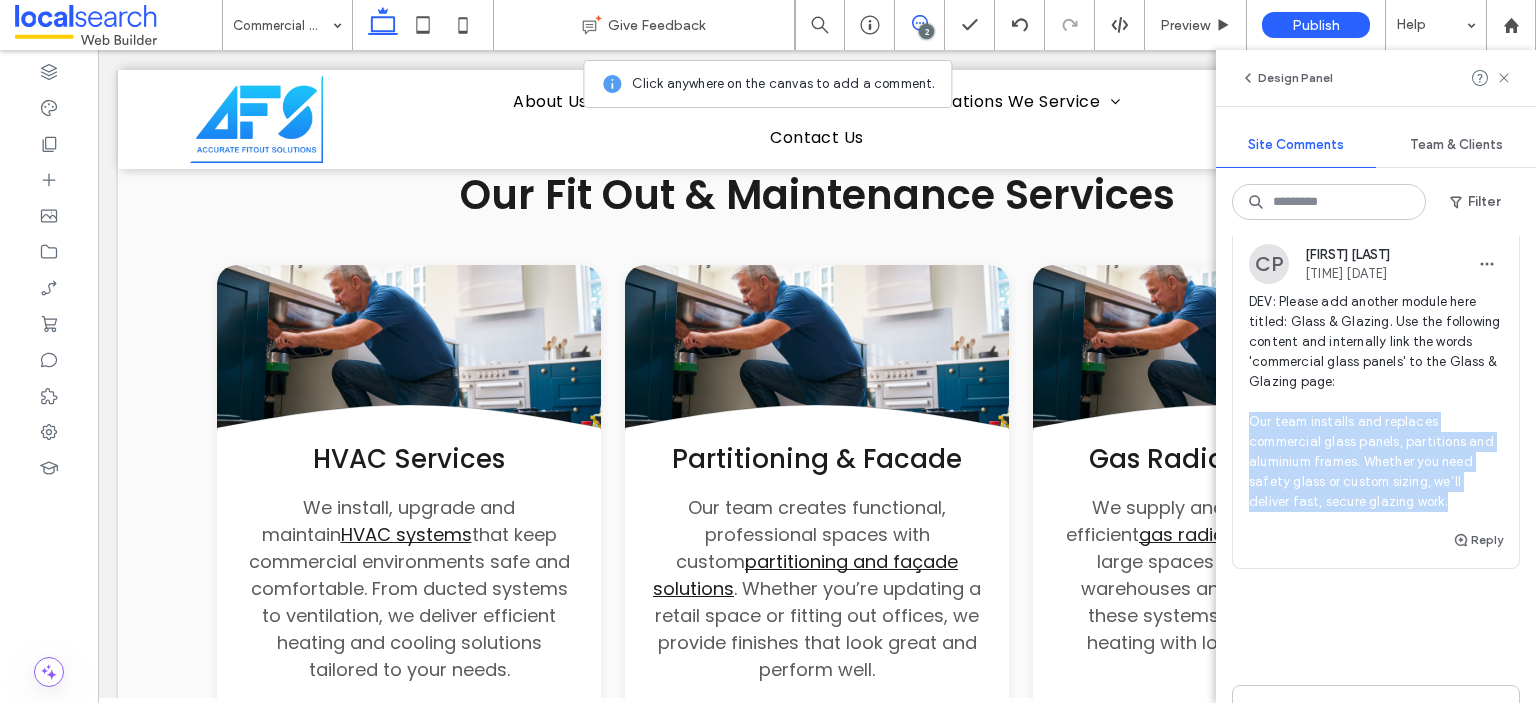 drag, startPoint x: 1476, startPoint y: 500, endPoint x: 1244, endPoint y: 417, distance: 246.40009 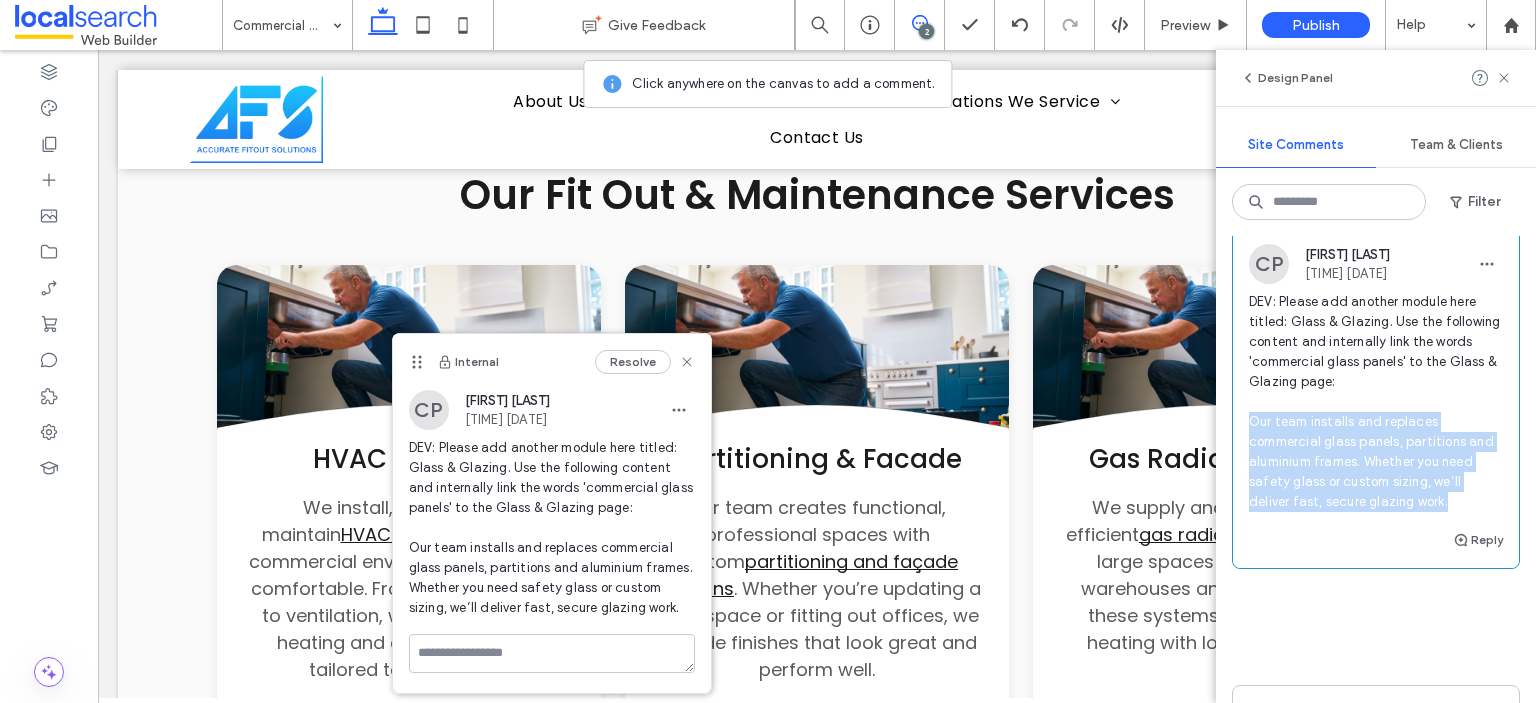 copy on "Our team installs and replaces commercial glass panels, partitions and aluminium frames. Whether you need safety glass or custom sizing, we’ll deliver fast, secure glazing work." 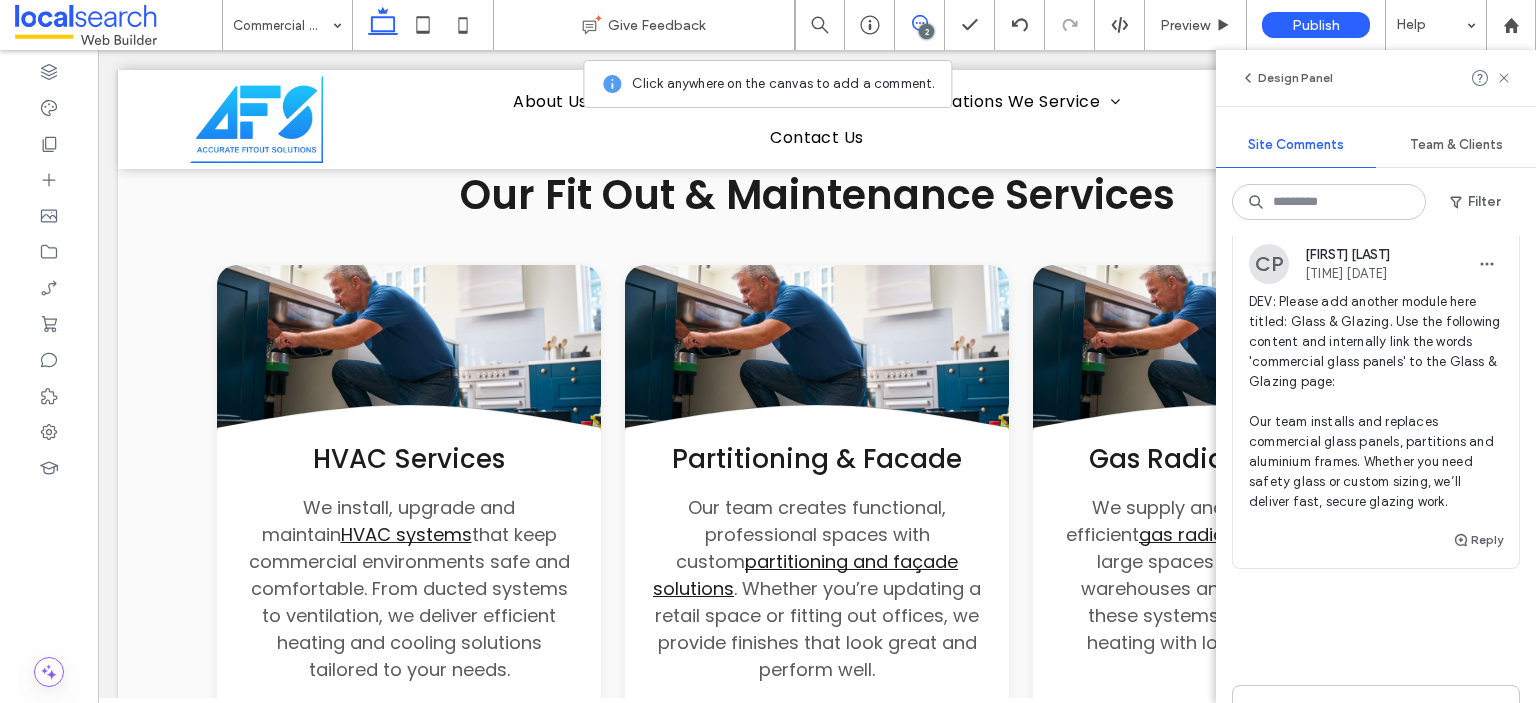 click 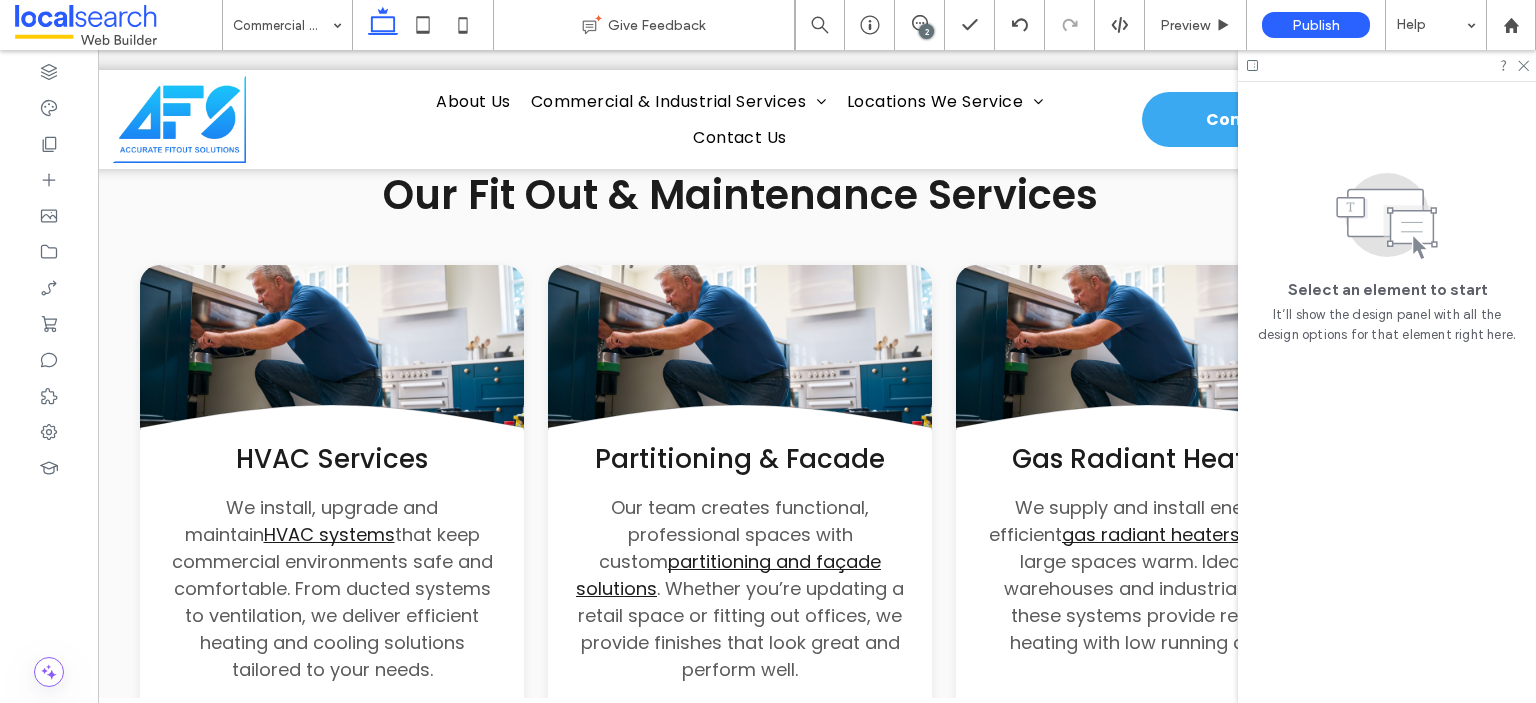 scroll, scrollTop: 0, scrollLeft: 200, axis: horizontal 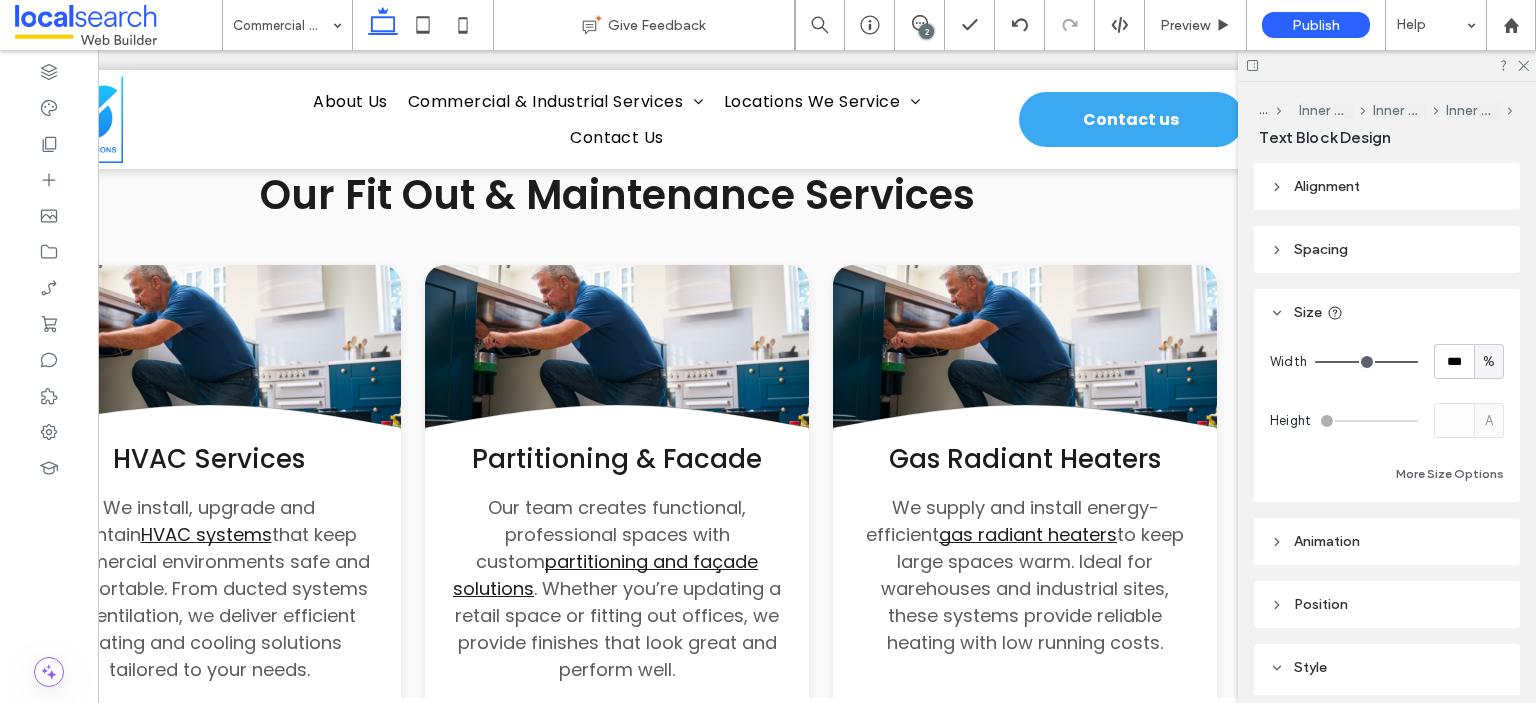 type on "*******" 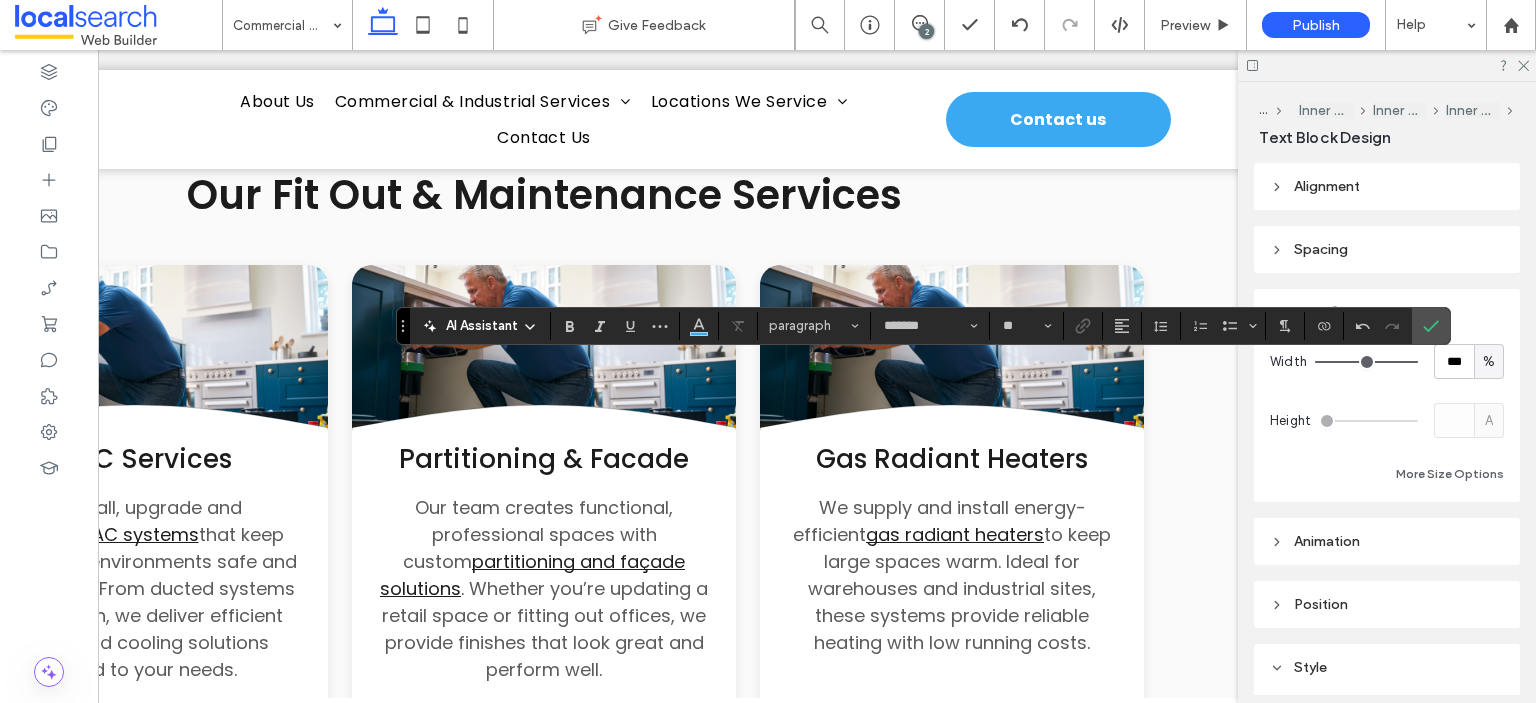 scroll, scrollTop: 0, scrollLeft: 297, axis: horizontal 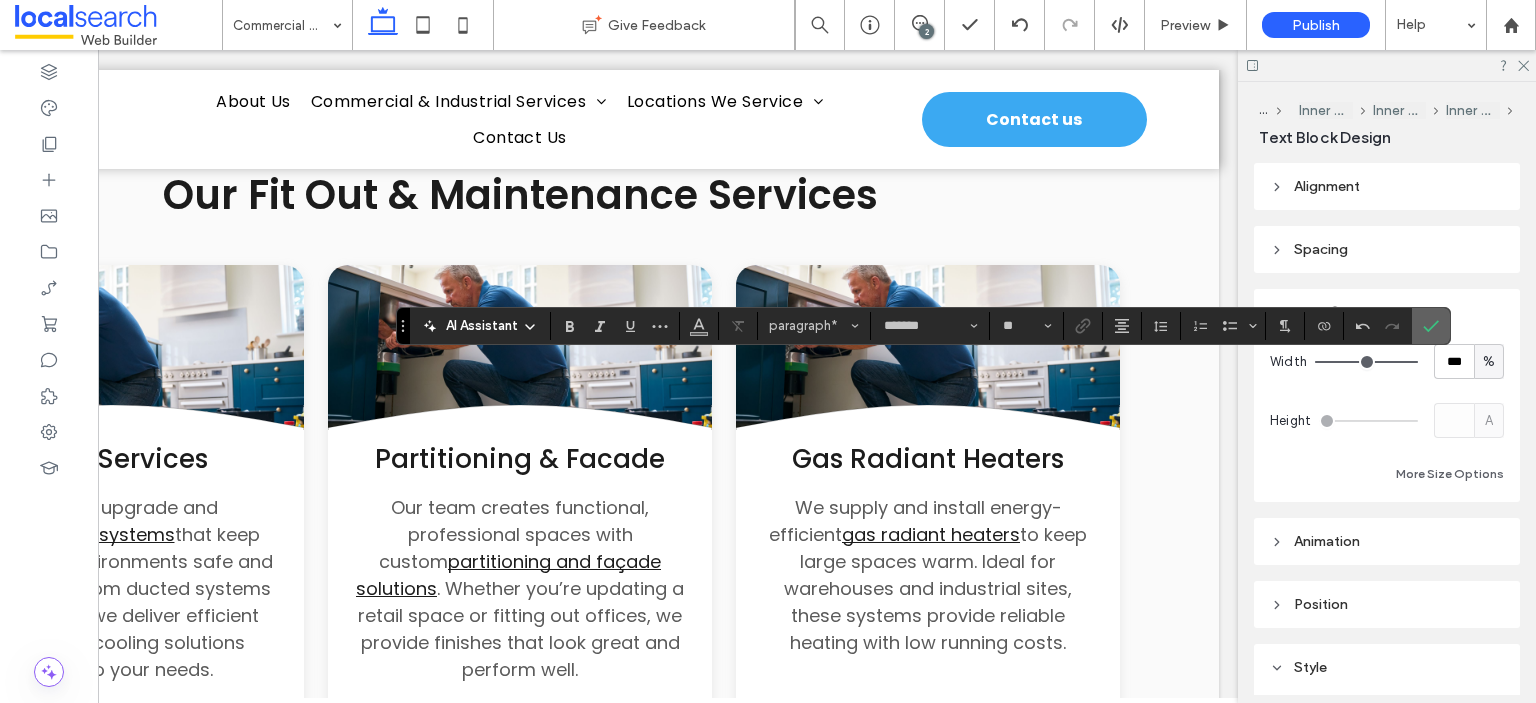 click 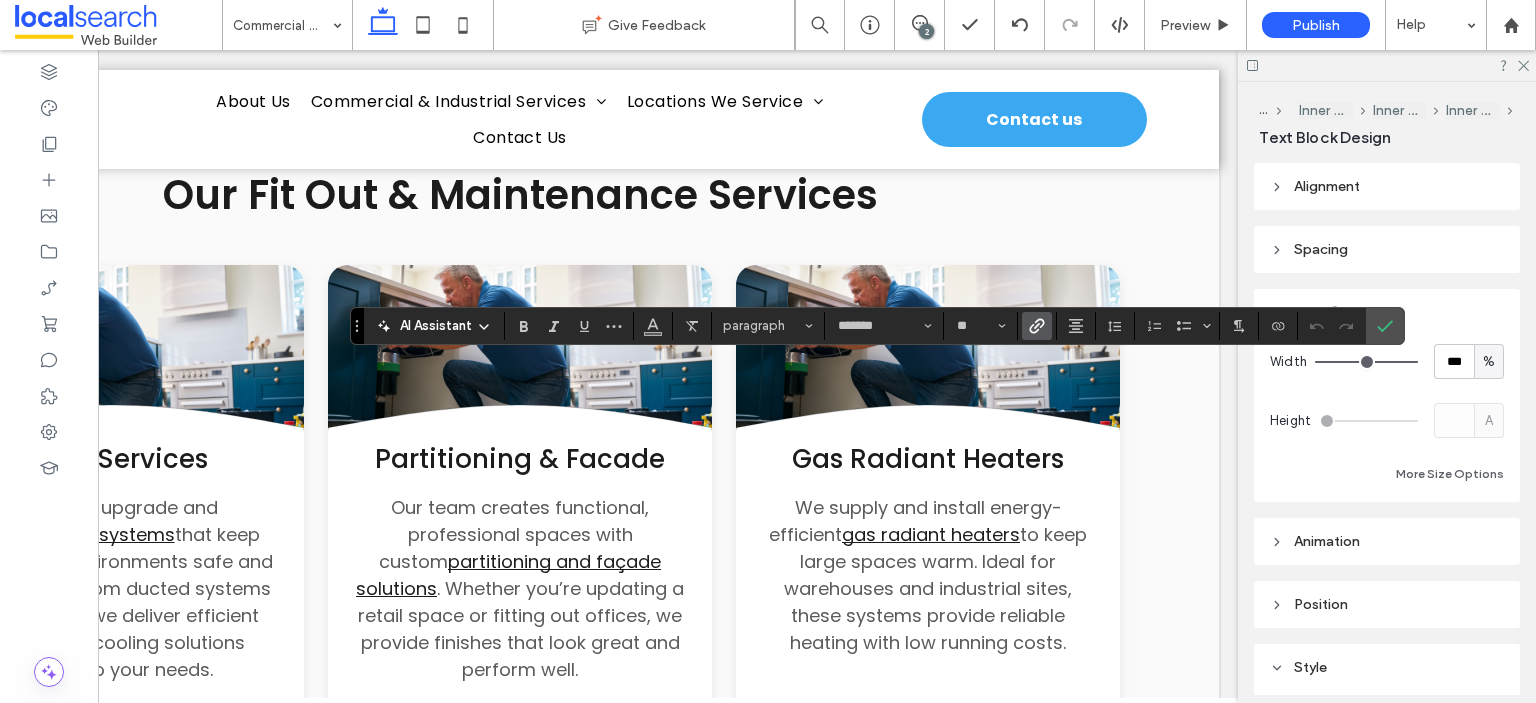 click 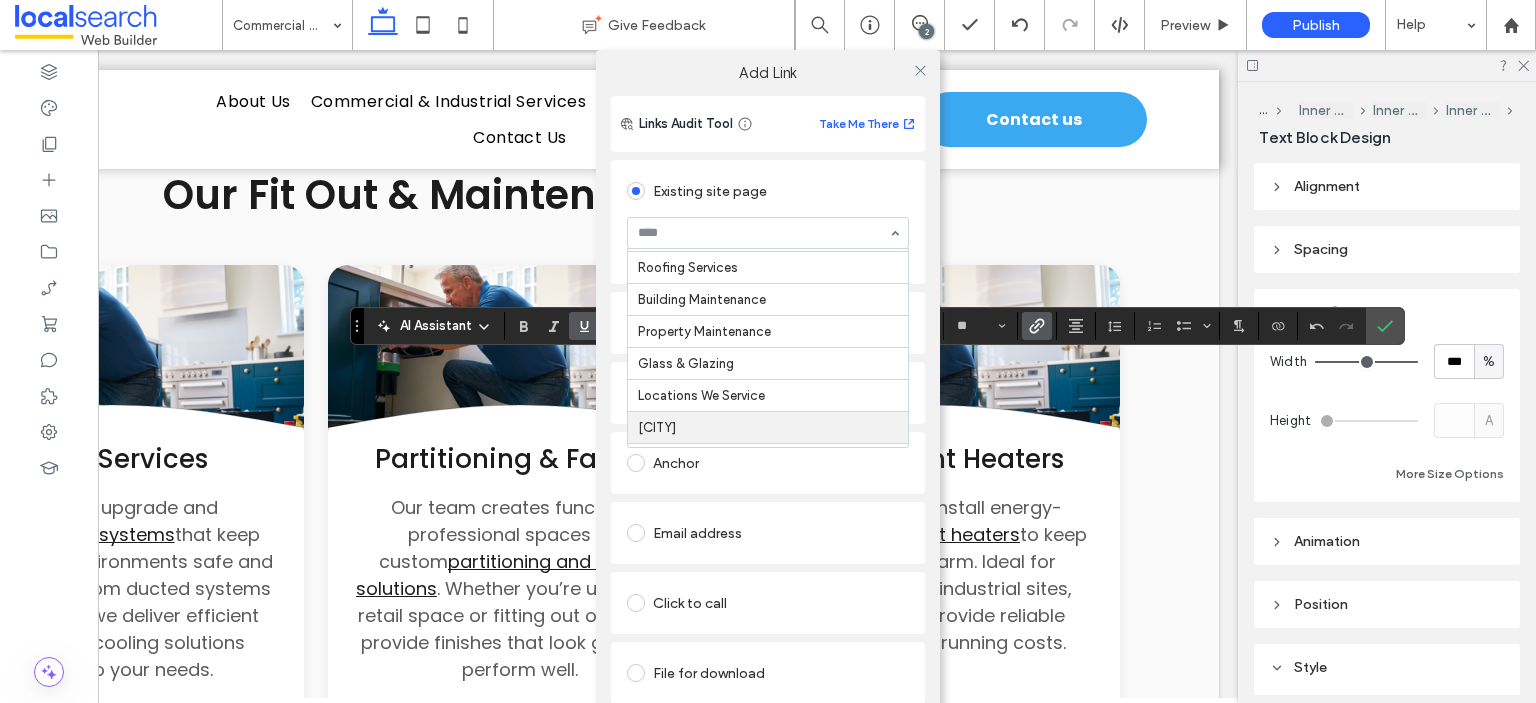 scroll, scrollTop: 222, scrollLeft: 0, axis: vertical 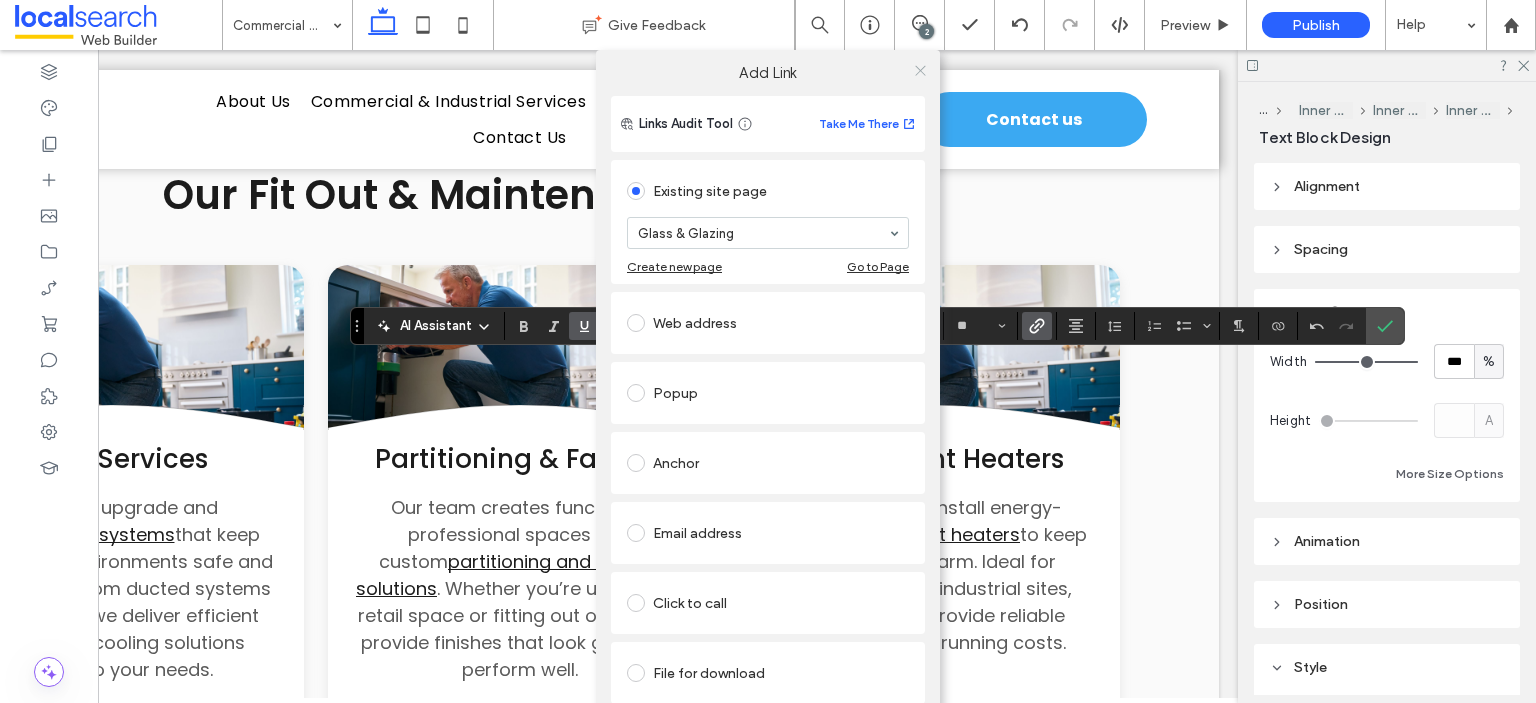 click 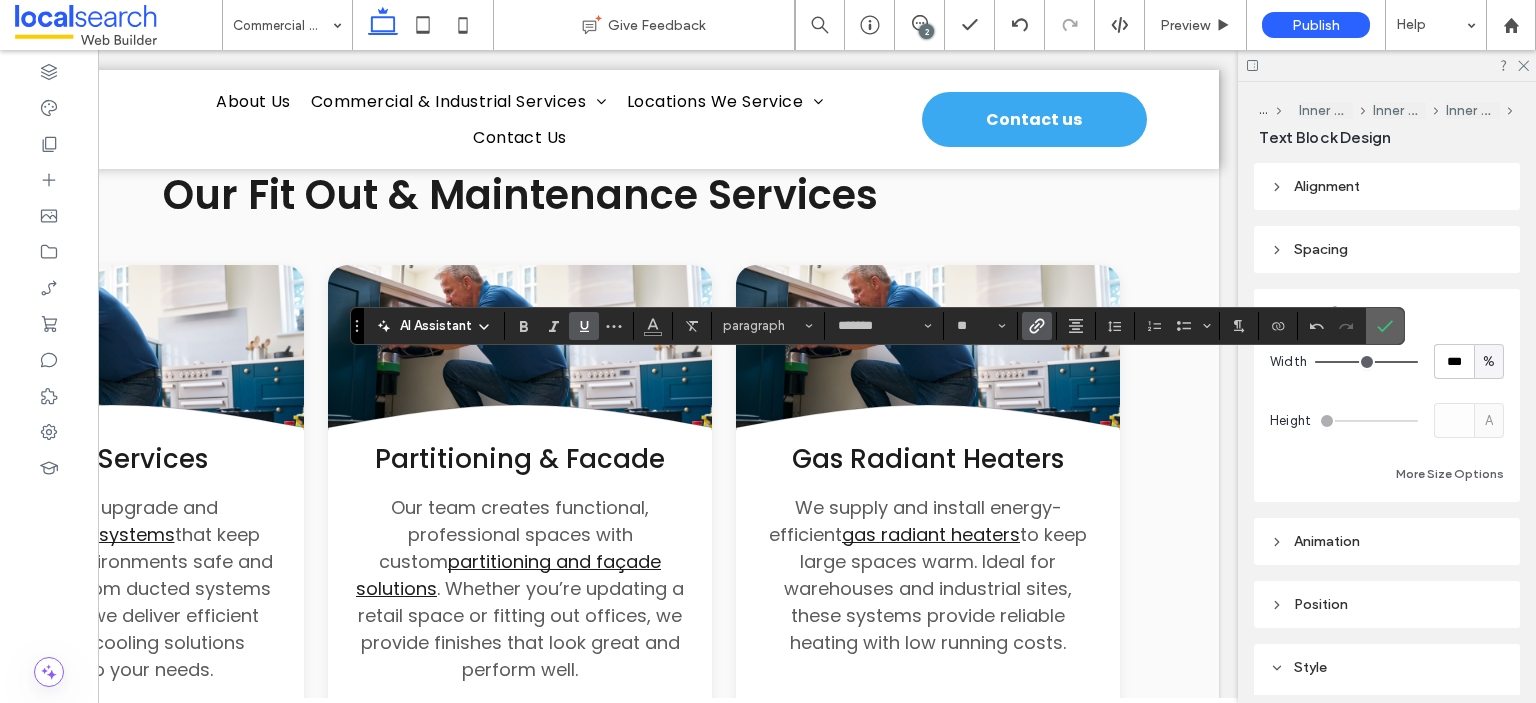 click 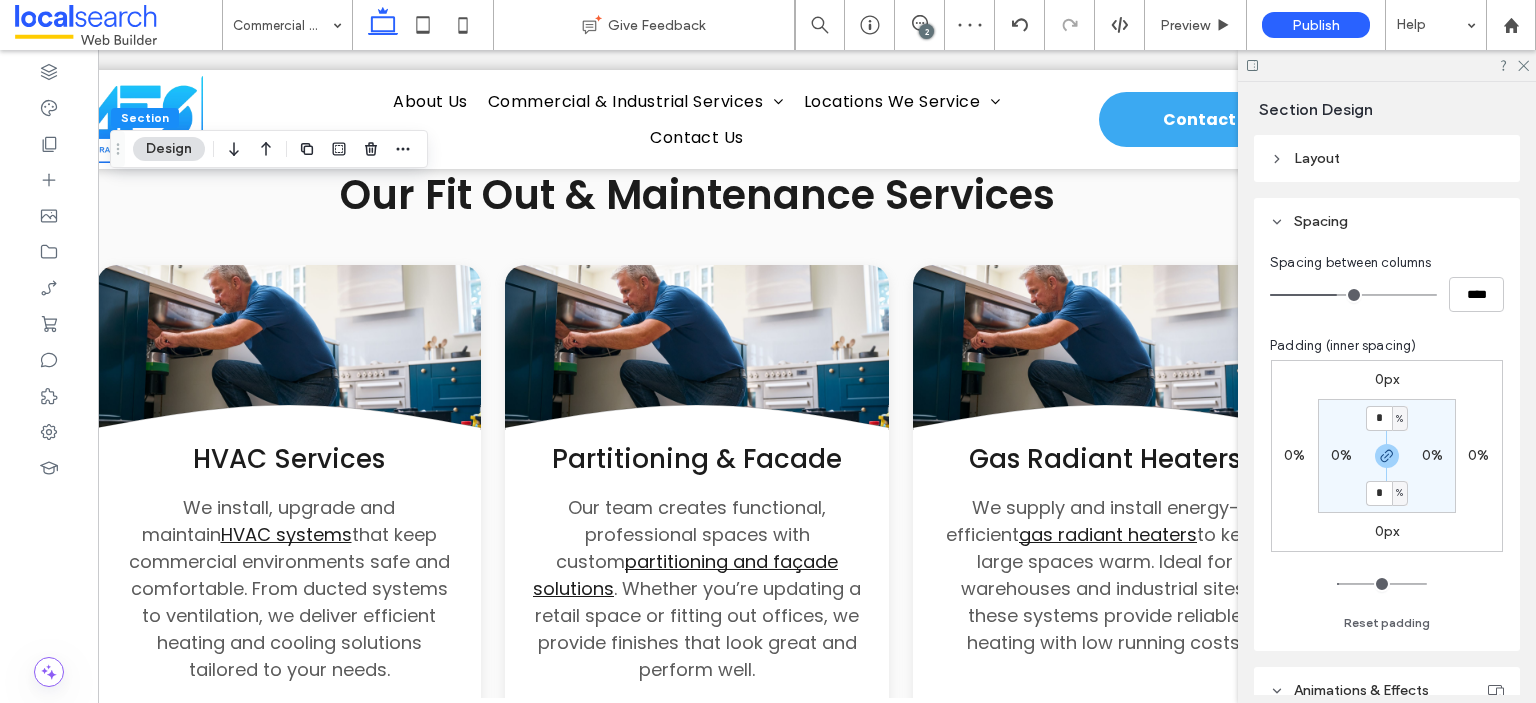 scroll, scrollTop: 0, scrollLeft: 97, axis: horizontal 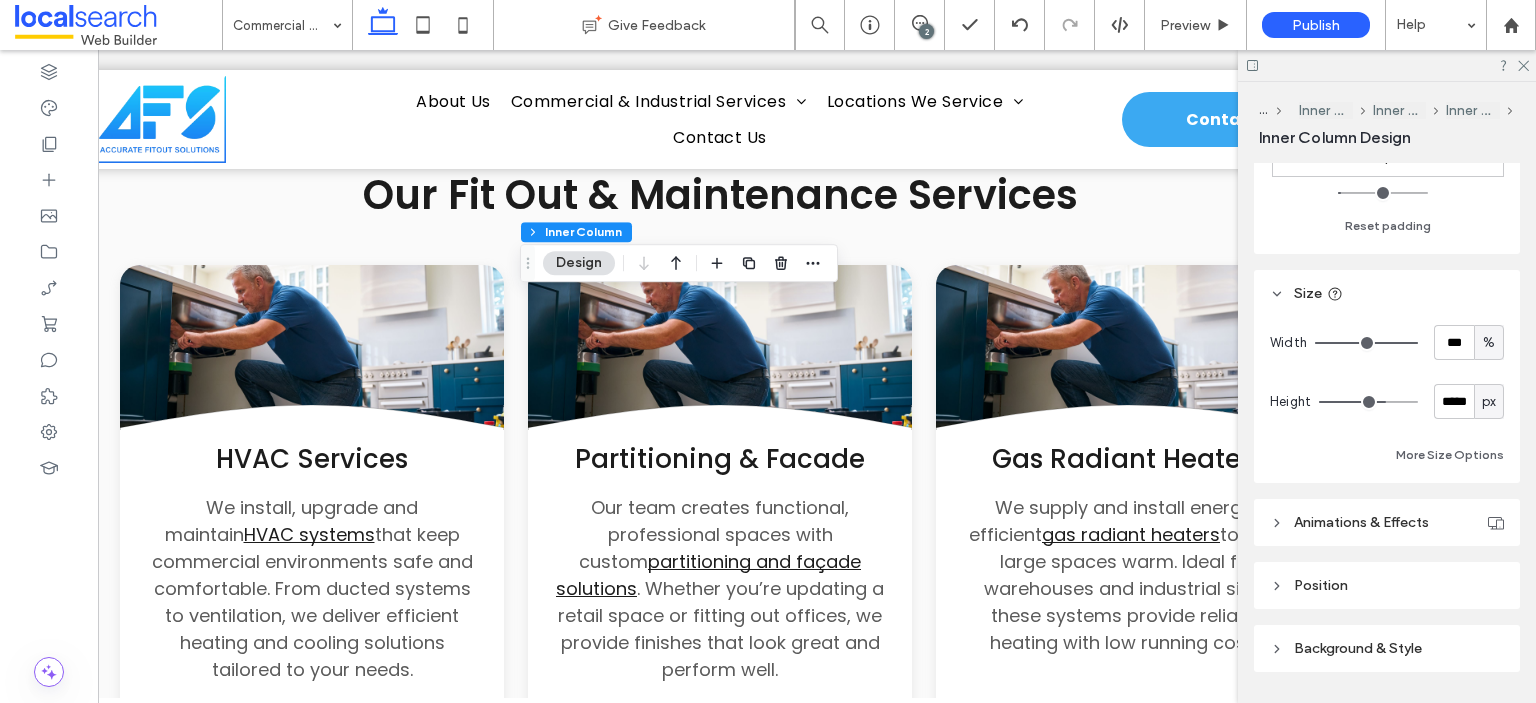 click on "px" at bounding box center (1489, 402) 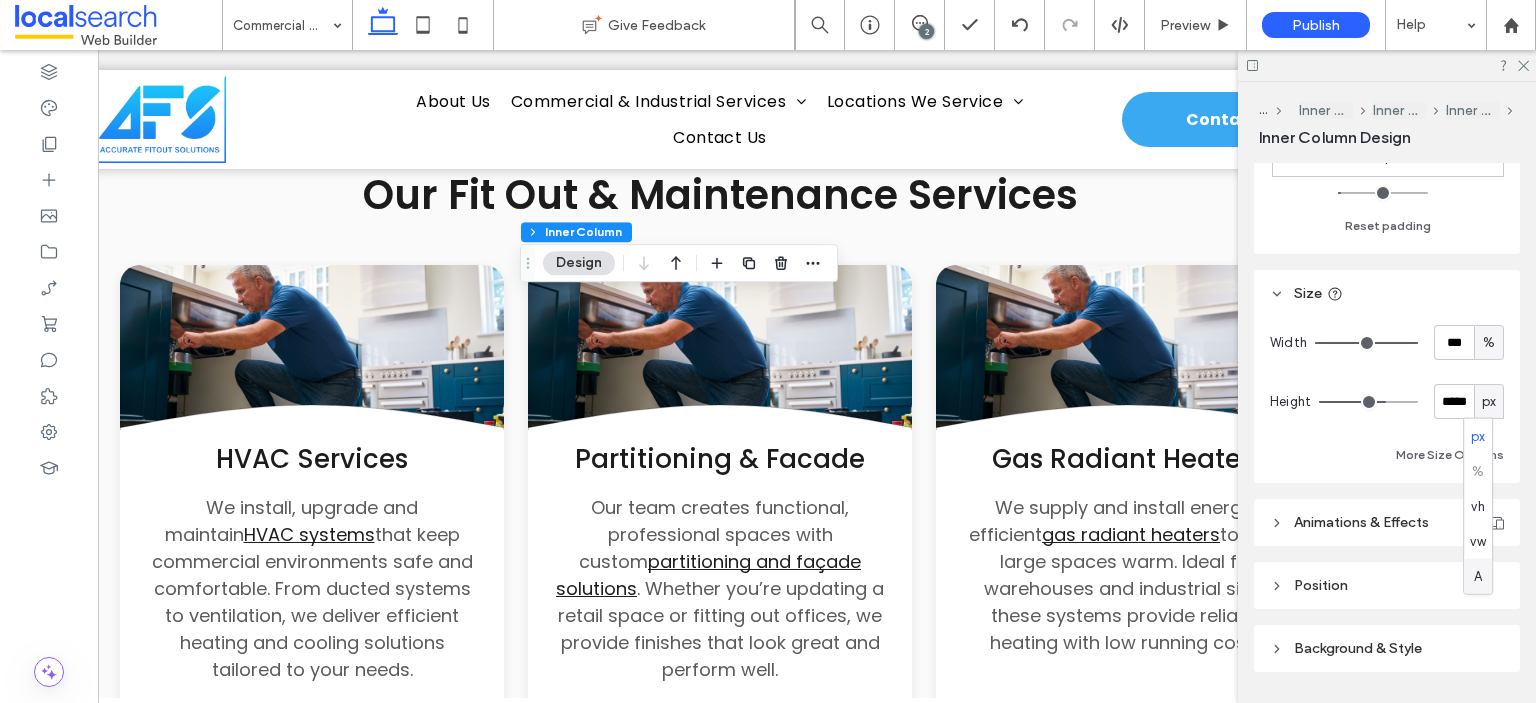 click on "A" at bounding box center (1478, 576) 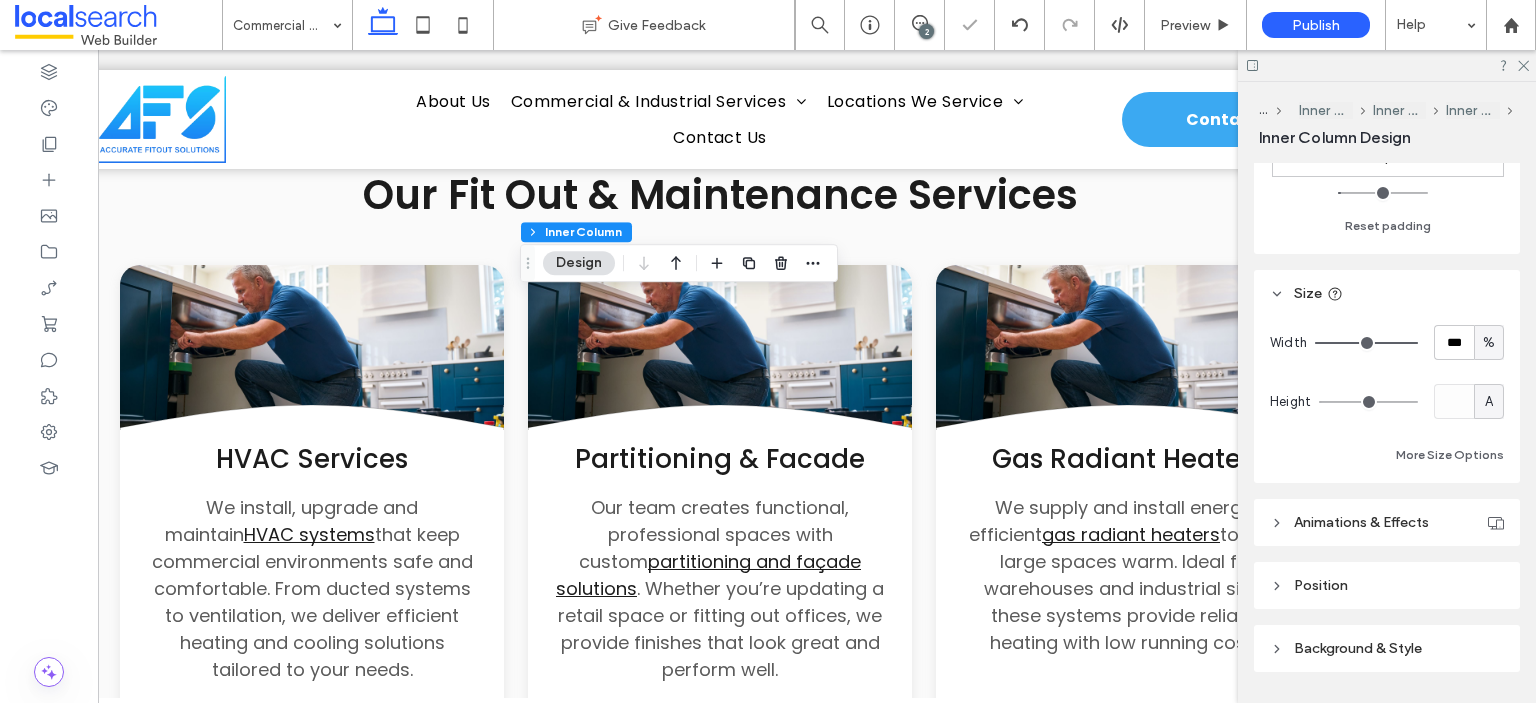 click on "A" at bounding box center [1489, 402] 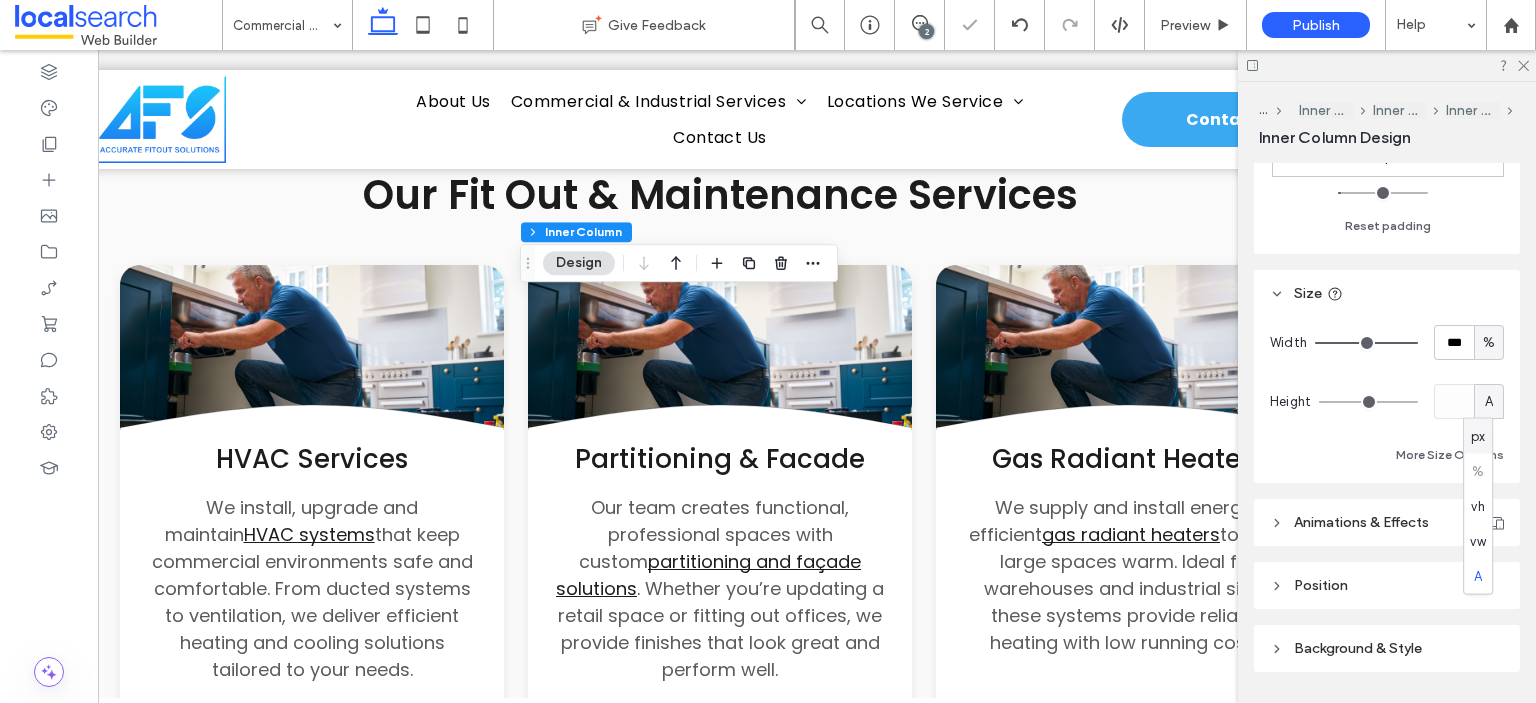 click on "px" at bounding box center [1478, 436] 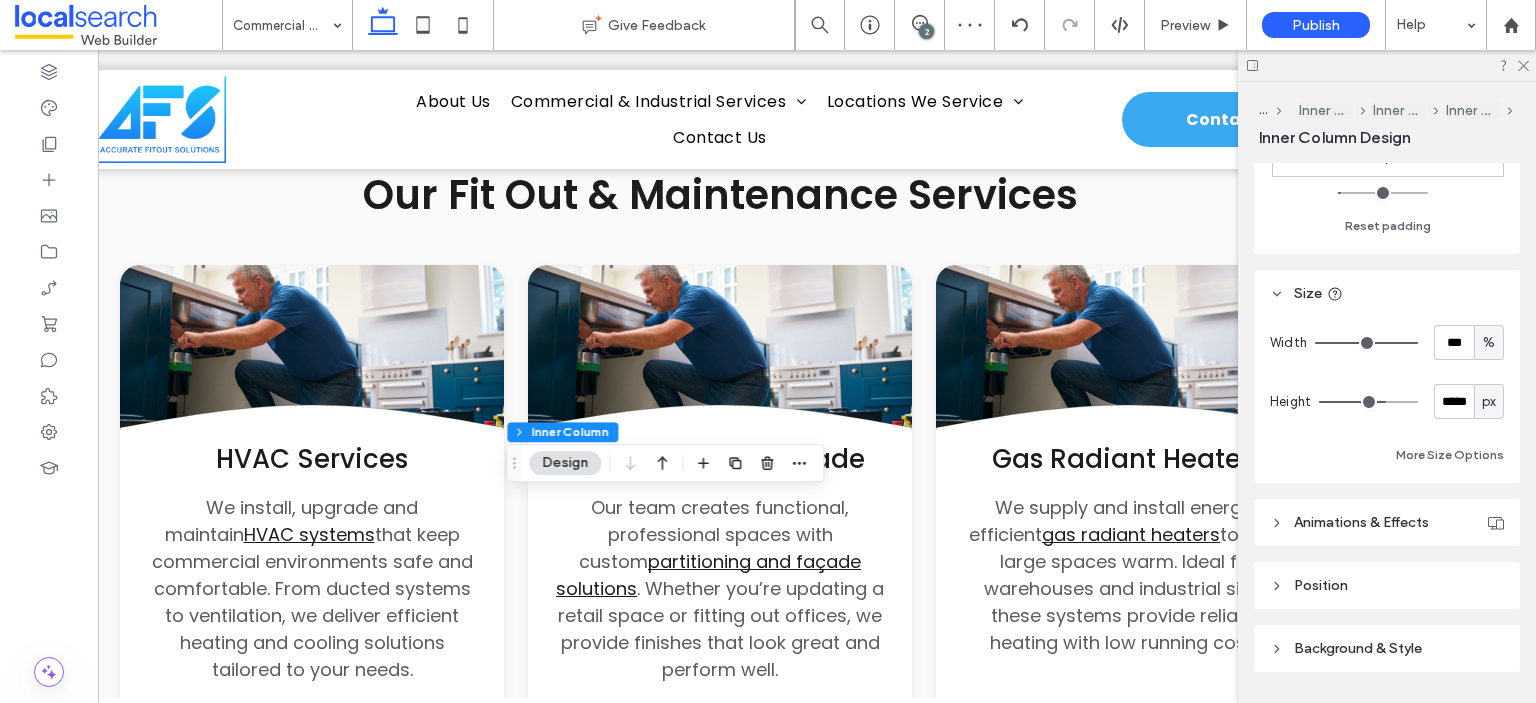 scroll, scrollTop: 0, scrollLeft: 297, axis: horizontal 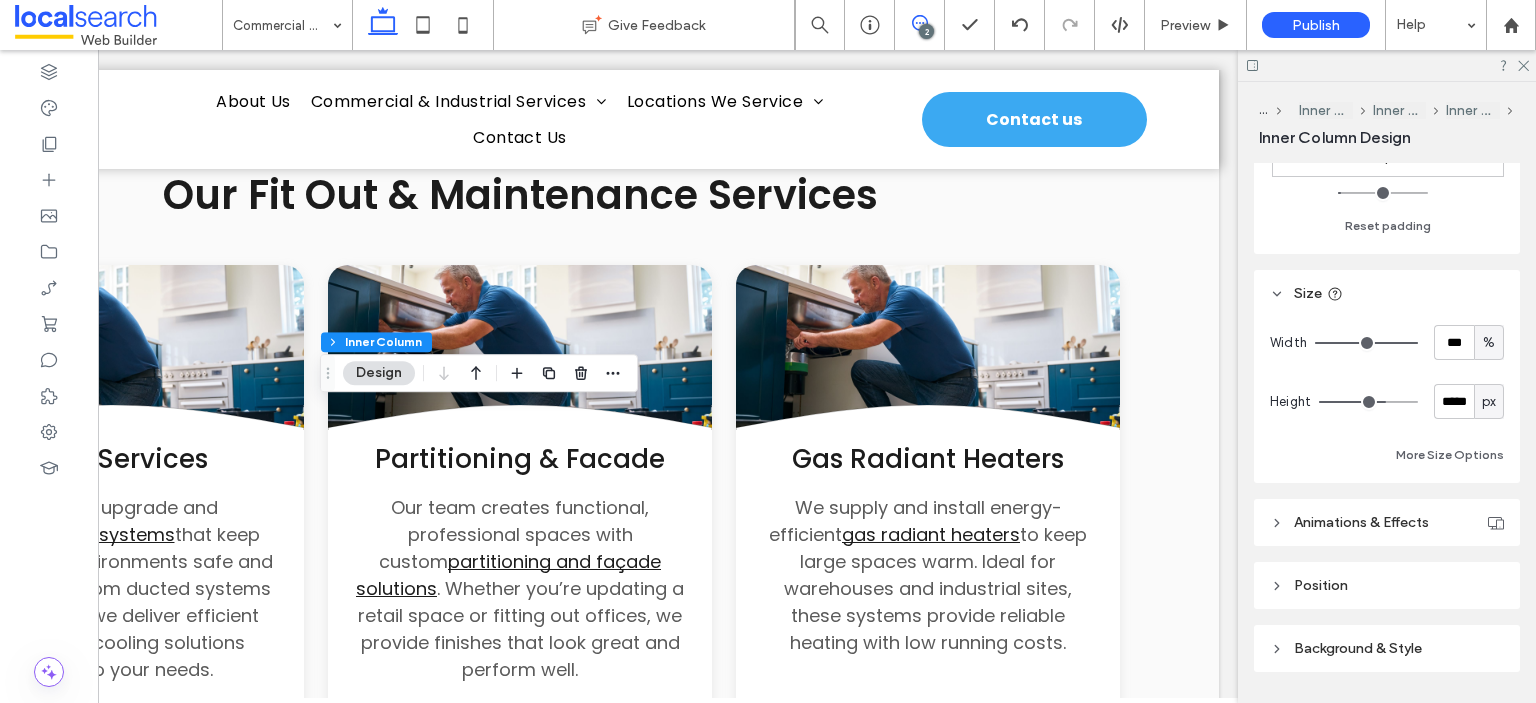 click 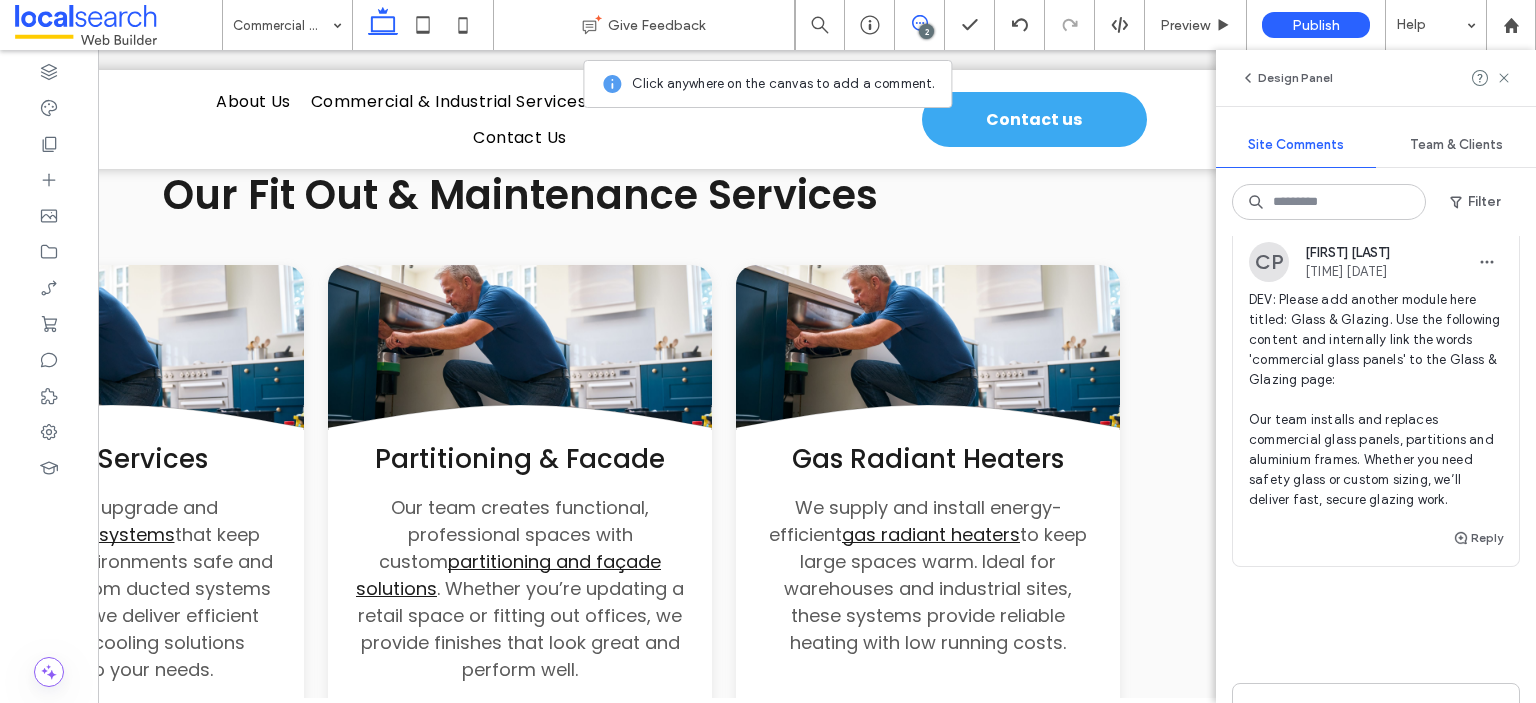 scroll, scrollTop: 432, scrollLeft: 0, axis: vertical 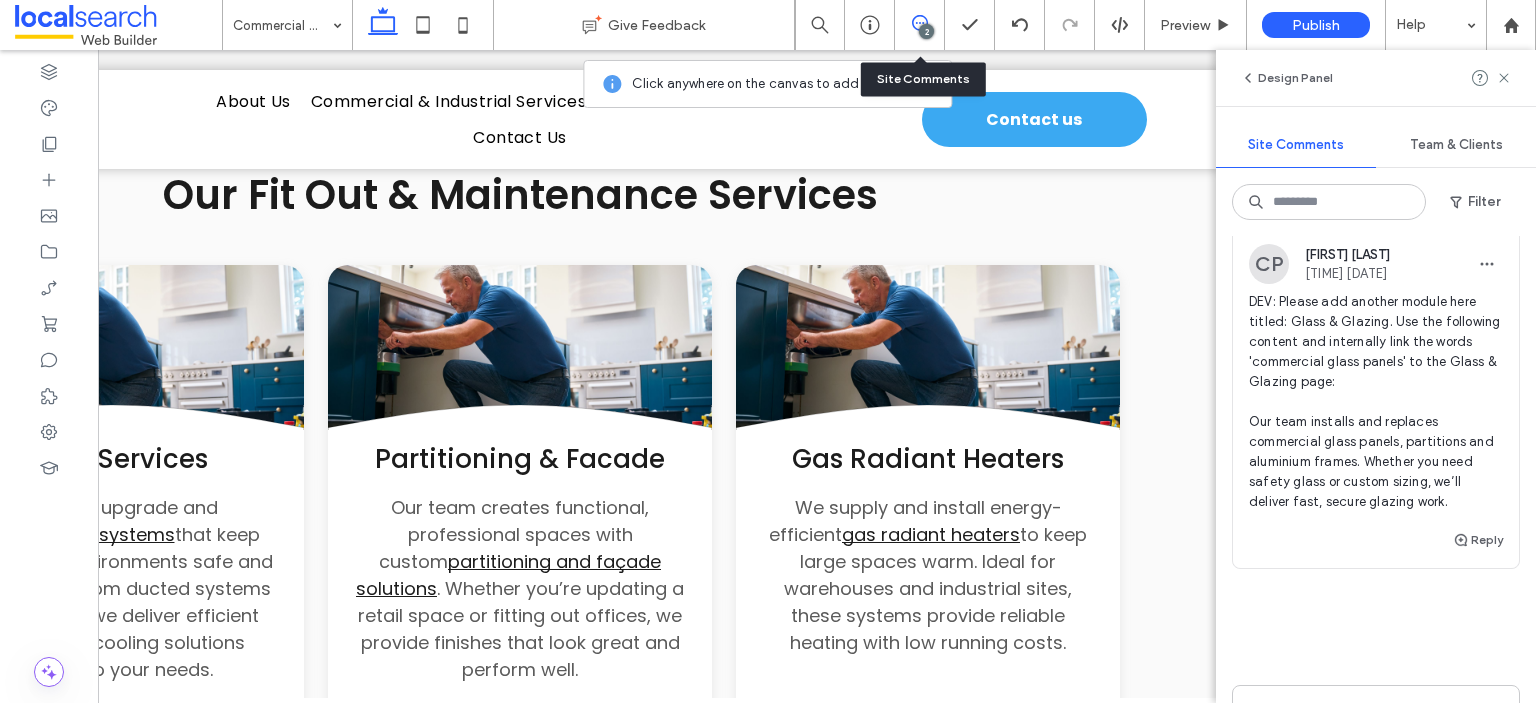 click on "2" at bounding box center [920, 25] 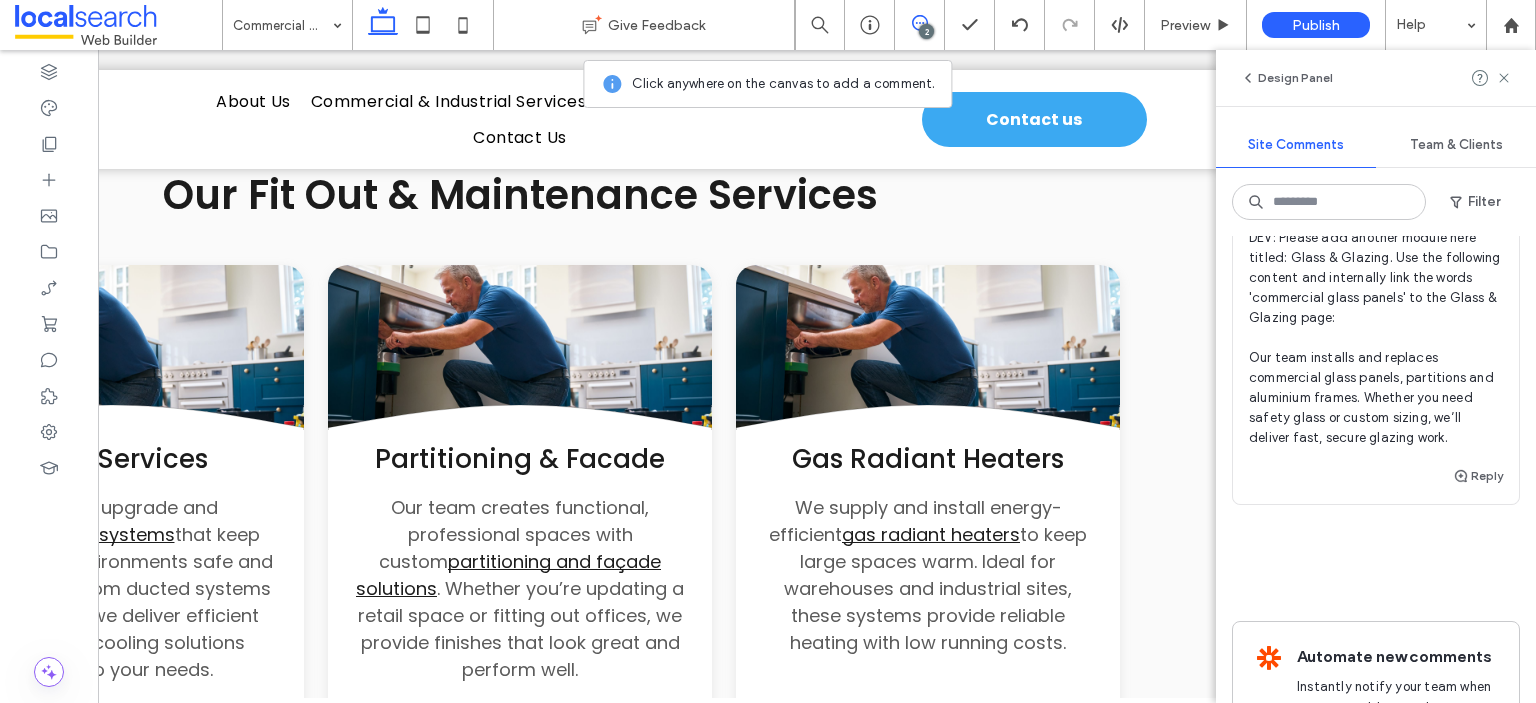 scroll, scrollTop: 432, scrollLeft: 0, axis: vertical 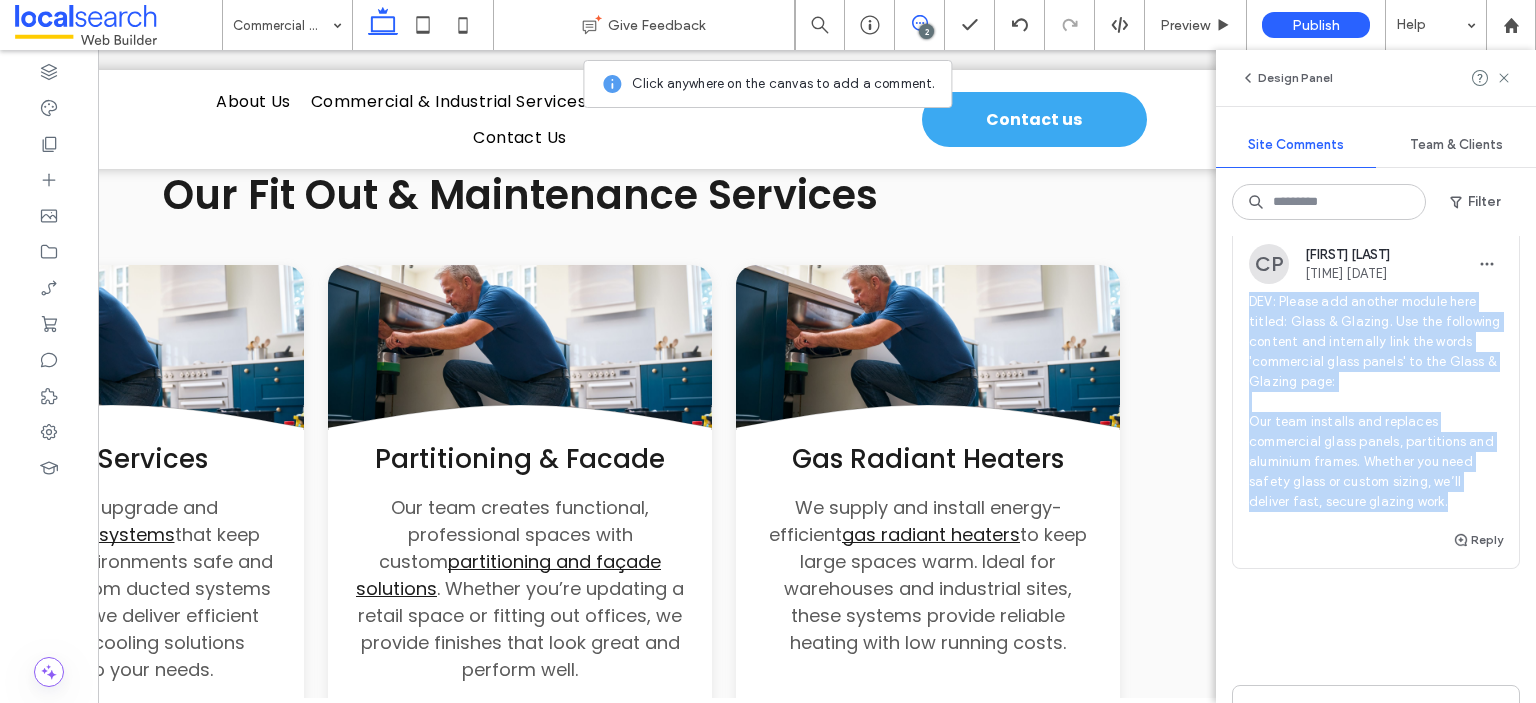 drag, startPoint x: 1479, startPoint y: 499, endPoint x: 1238, endPoint y: 307, distance: 308.13147 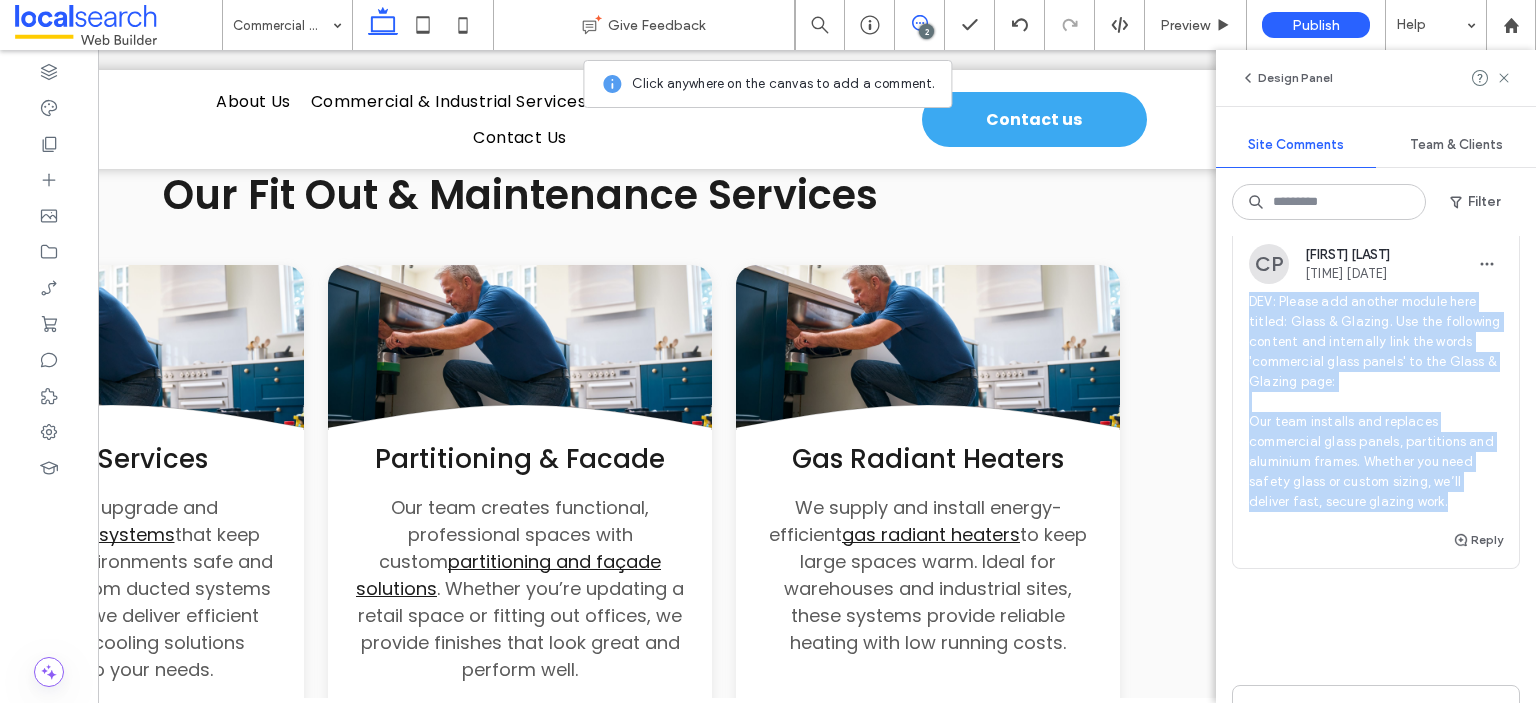 copy on "DEV: Please add another module here titled: Glass & Glazing. Use the following content and internally link the words 'commercial glass panels' to the Glass & Glazing page:
Our team installs and replaces commercial glass panels, partitions and aluminium frames. Whether you need safety glass or custom sizing, we’ll deliver fast, secure glazing work." 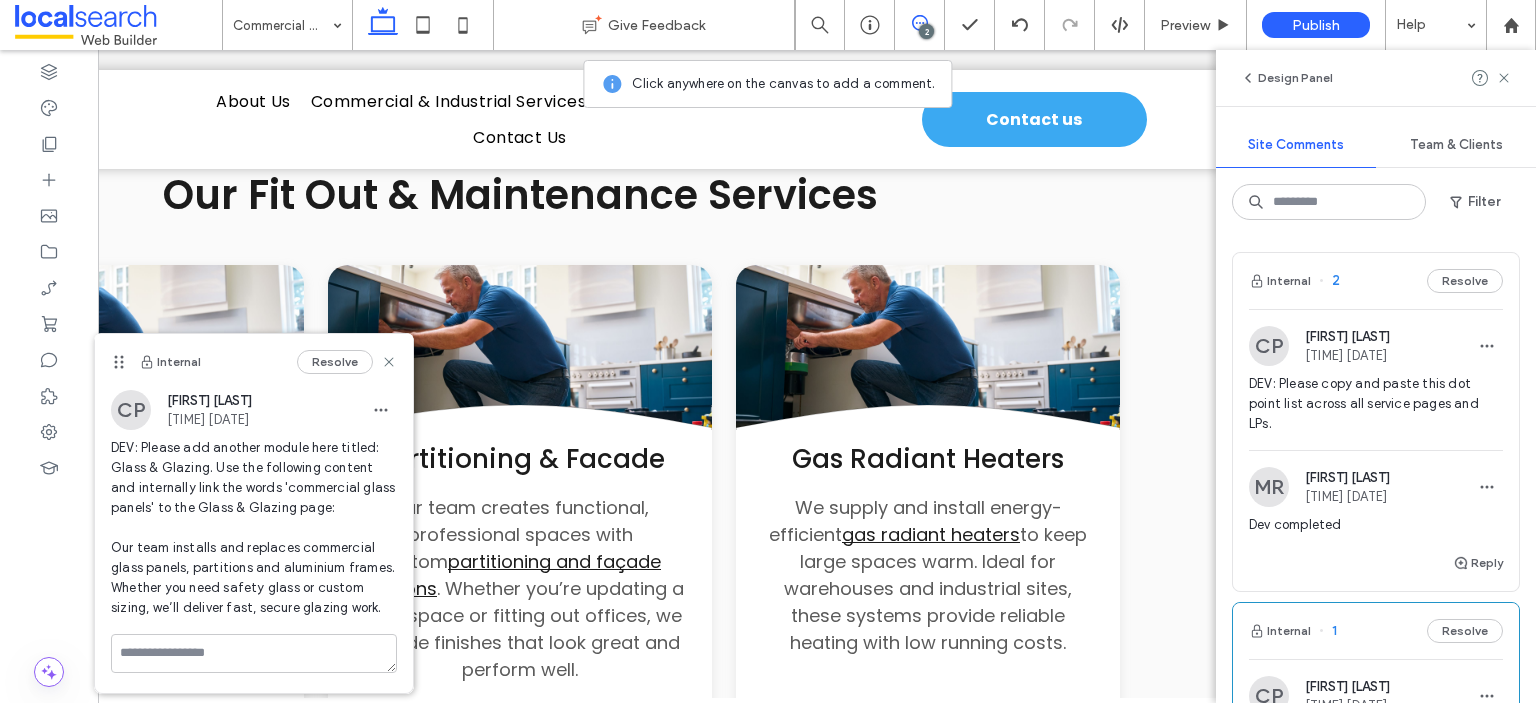 scroll, scrollTop: 0, scrollLeft: 0, axis: both 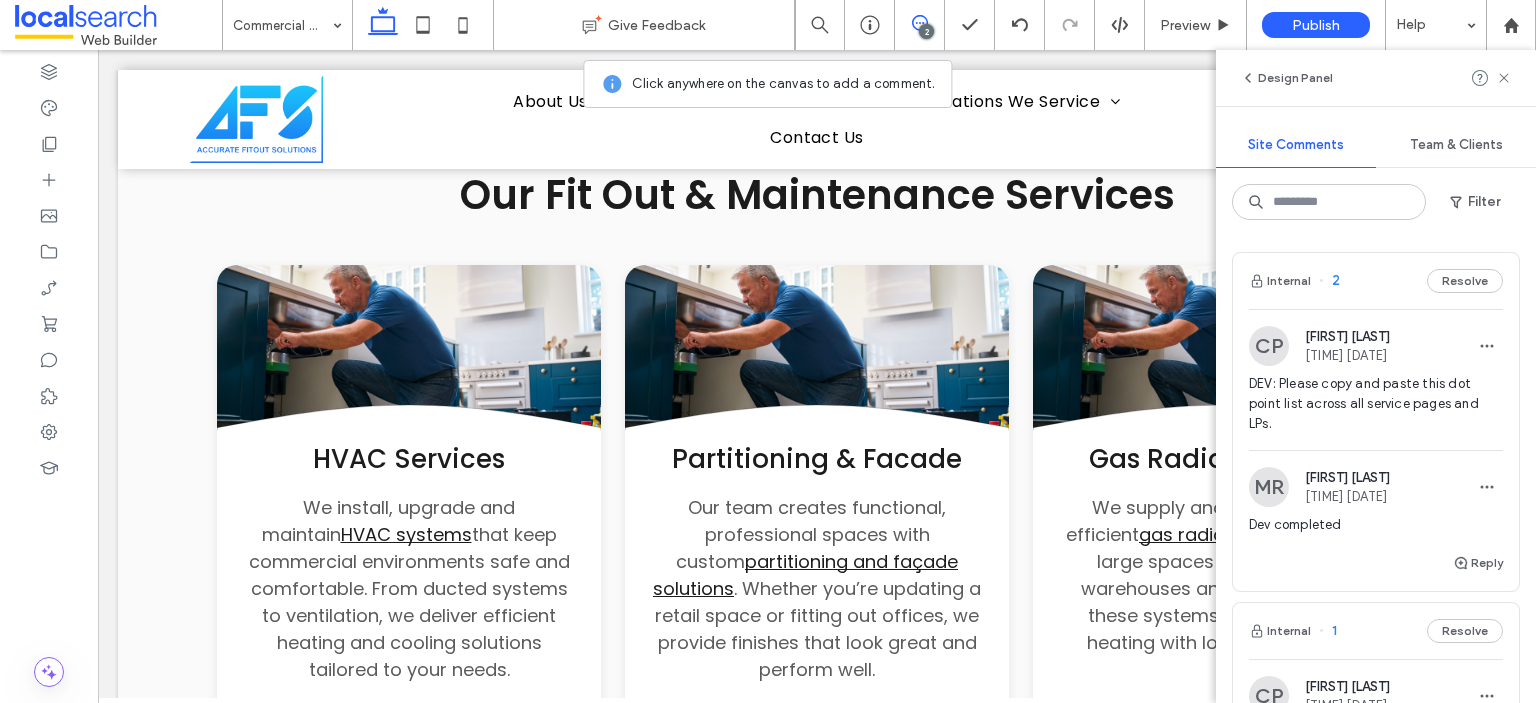 click 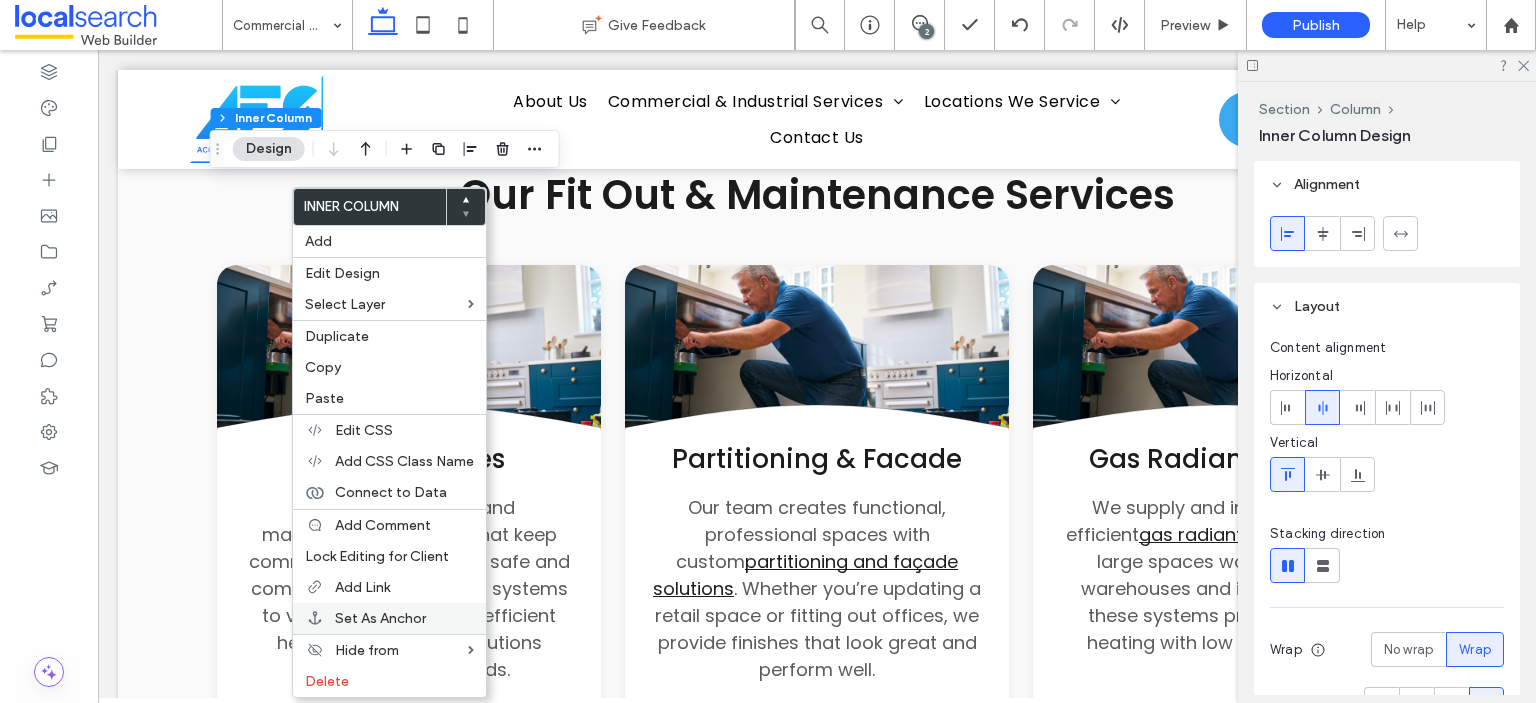 click on "Set As Anchor" at bounding box center [380, 618] 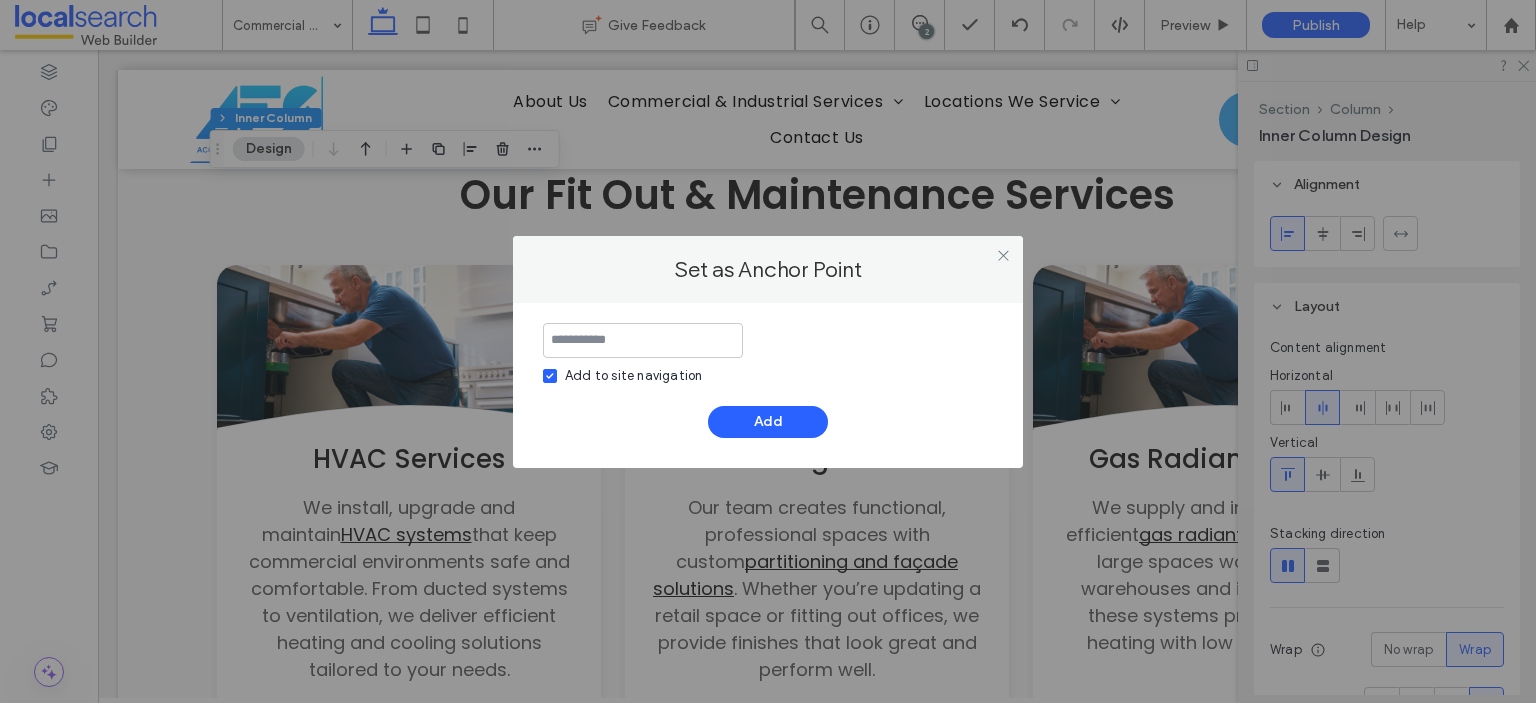 click on "Add to site navigation" at bounding box center [633, 376] 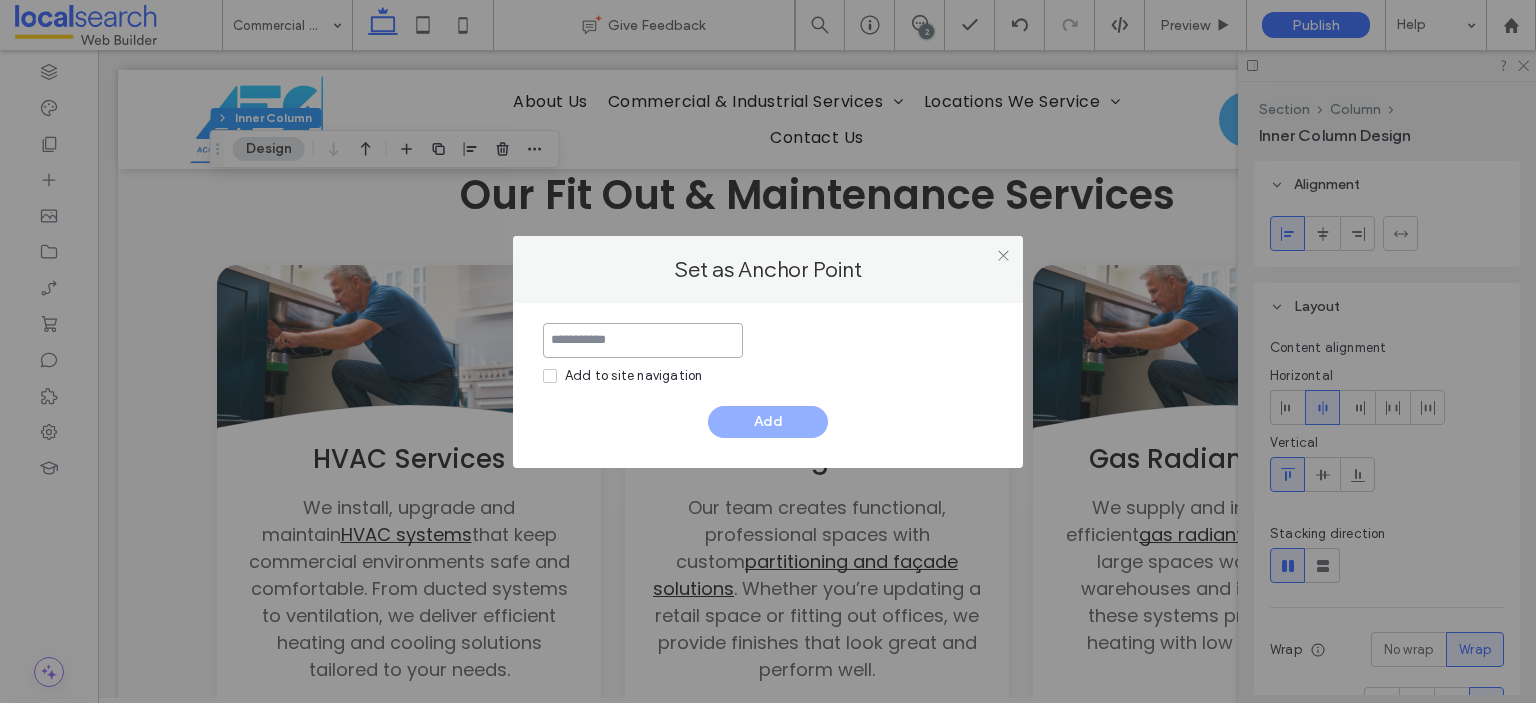 click at bounding box center [643, 340] 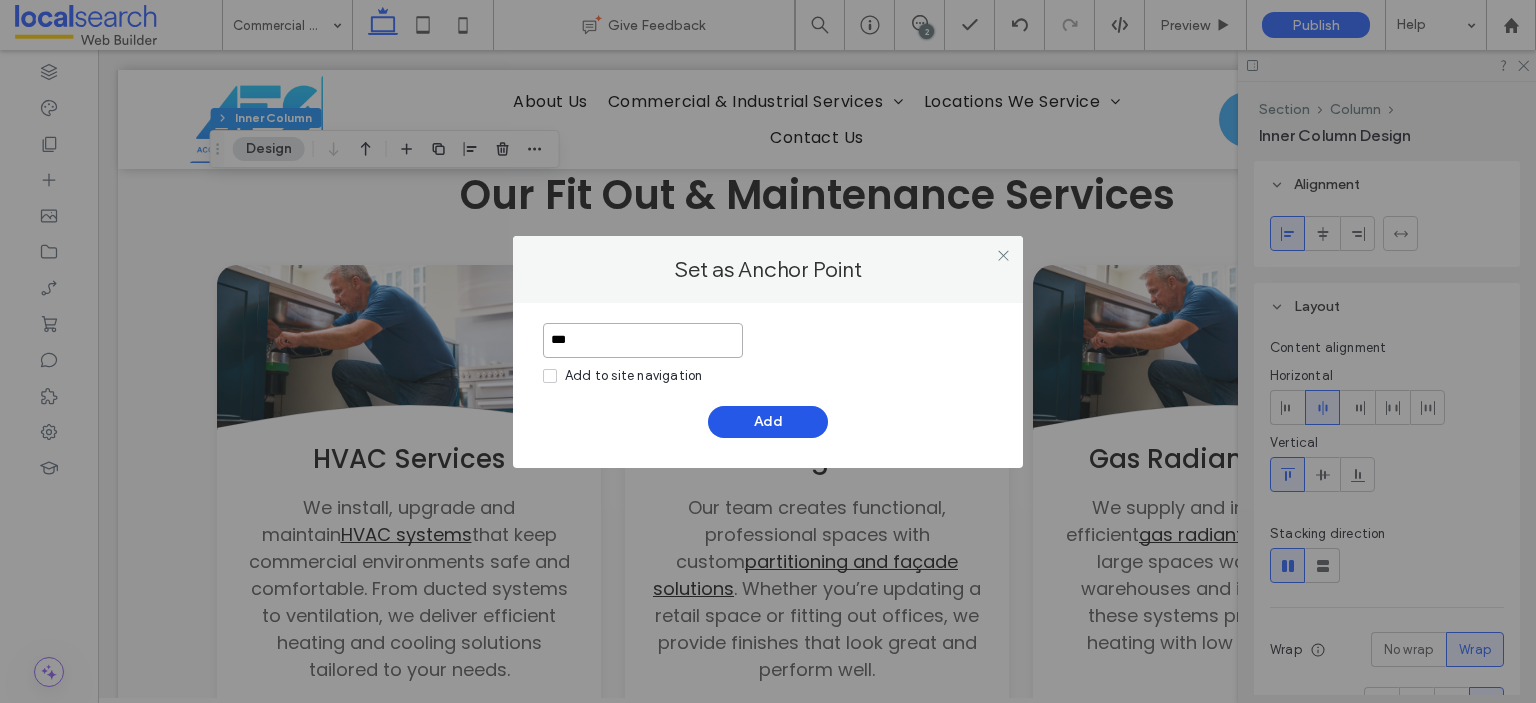 type on "***" 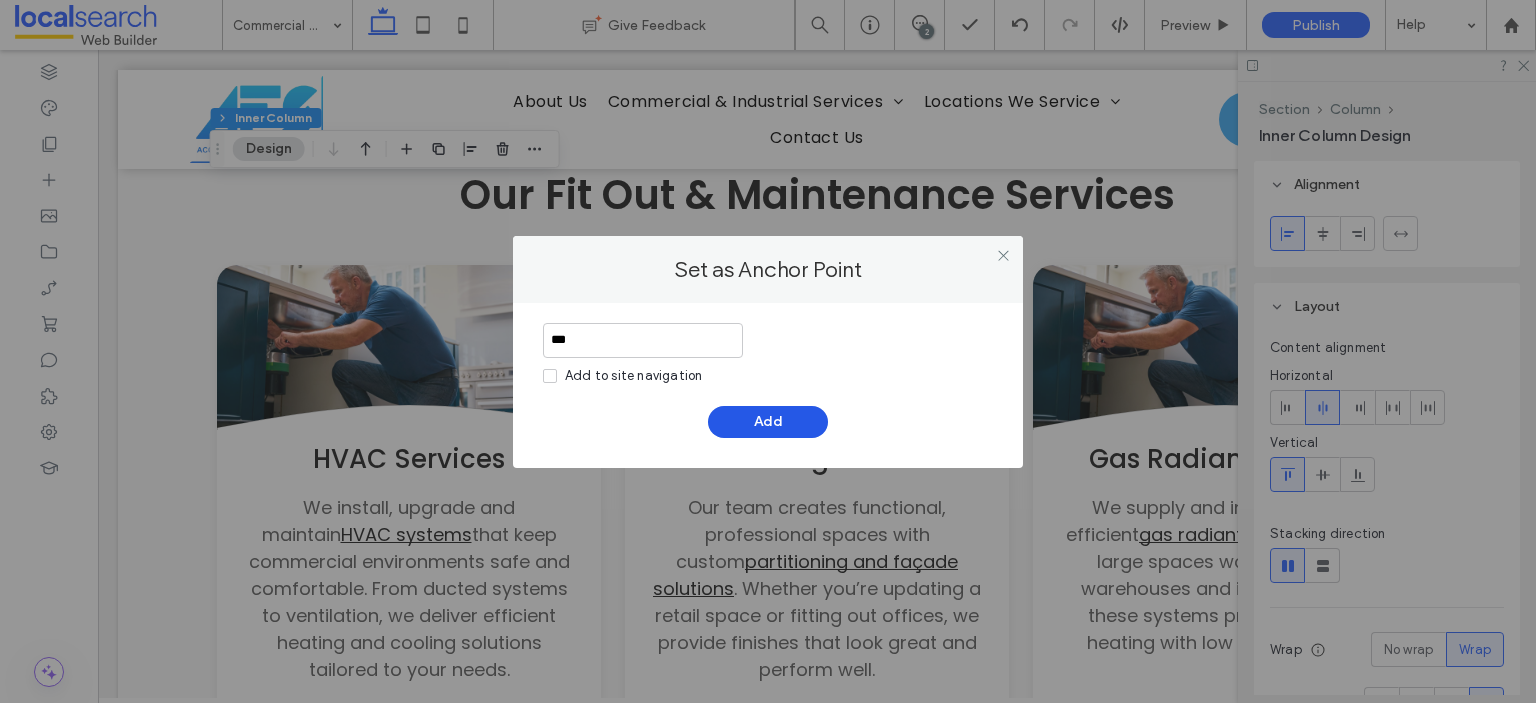 click on "Add" at bounding box center (768, 422) 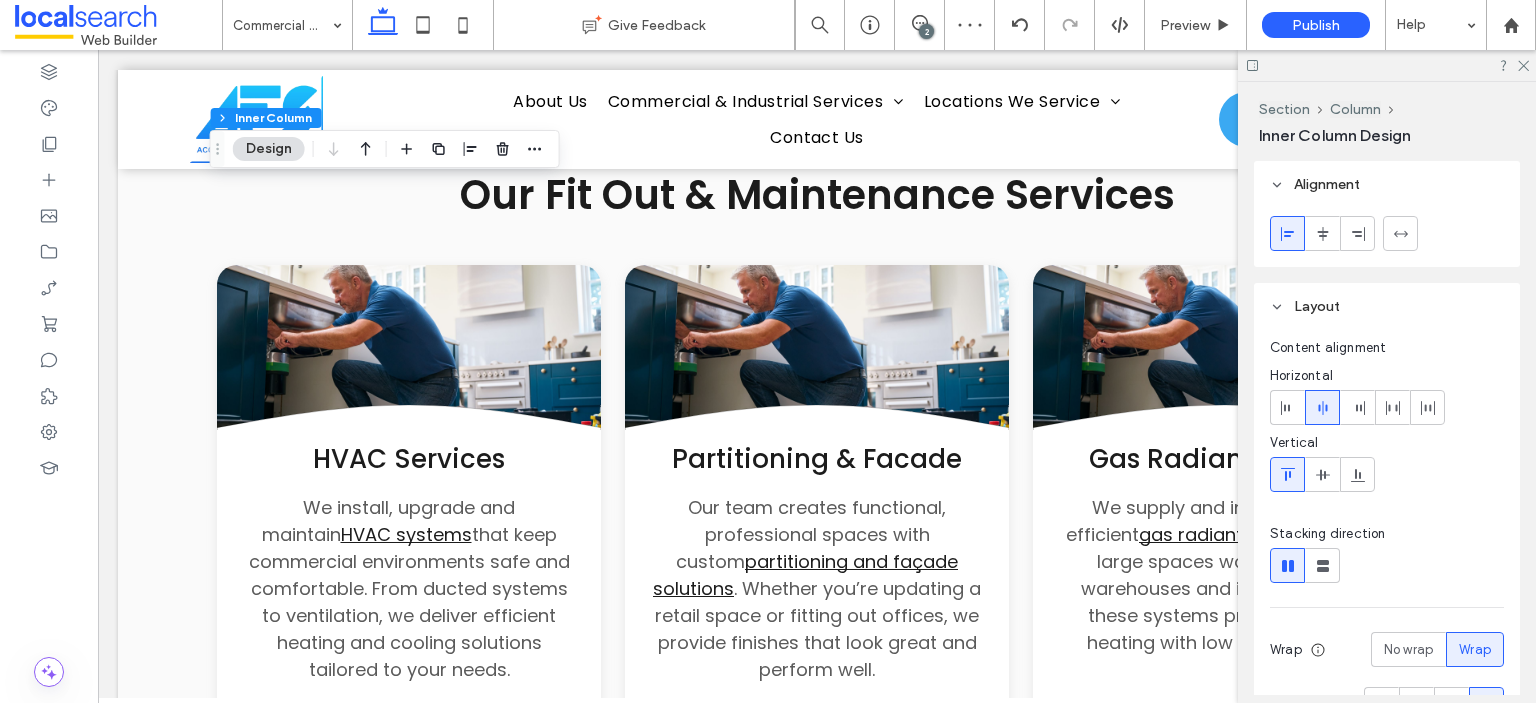 click on "2" at bounding box center (926, 31) 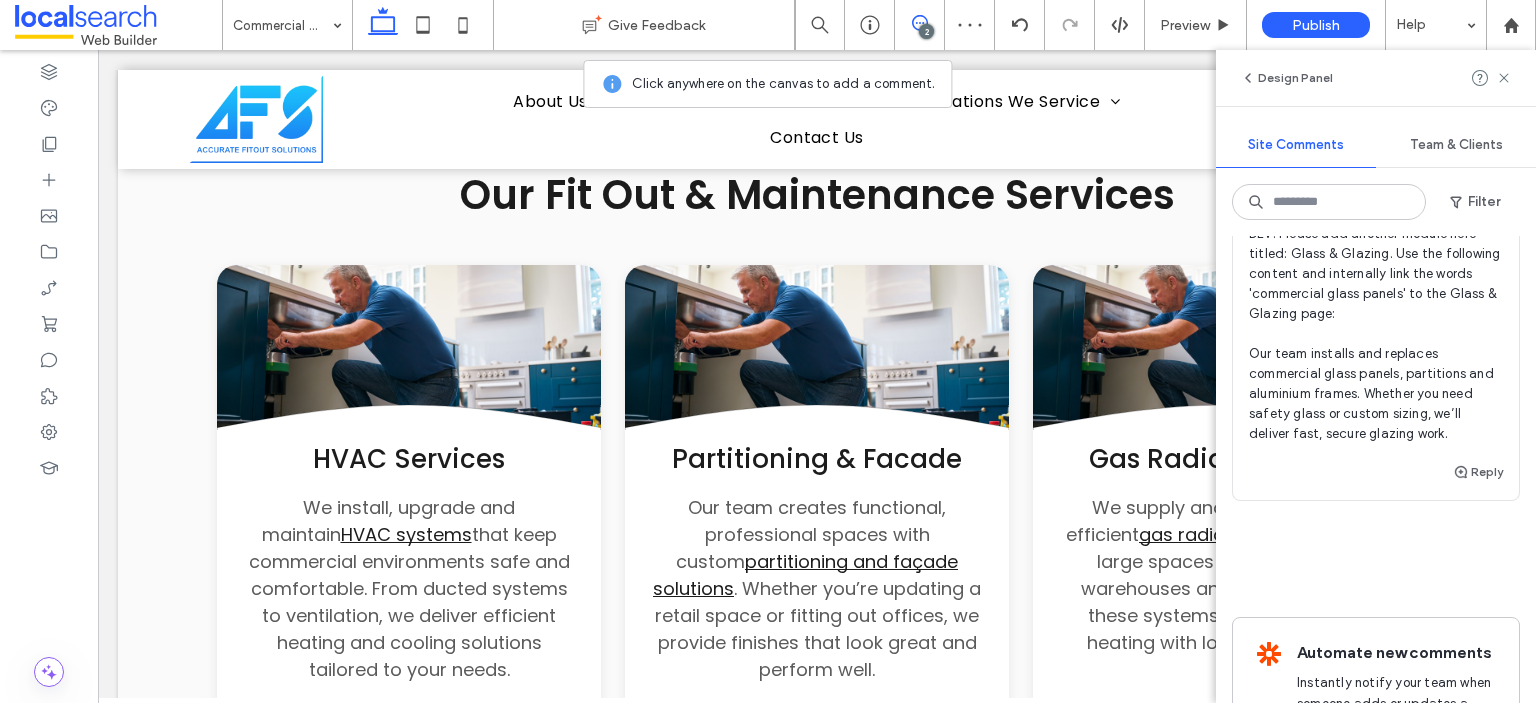 scroll, scrollTop: 300, scrollLeft: 0, axis: vertical 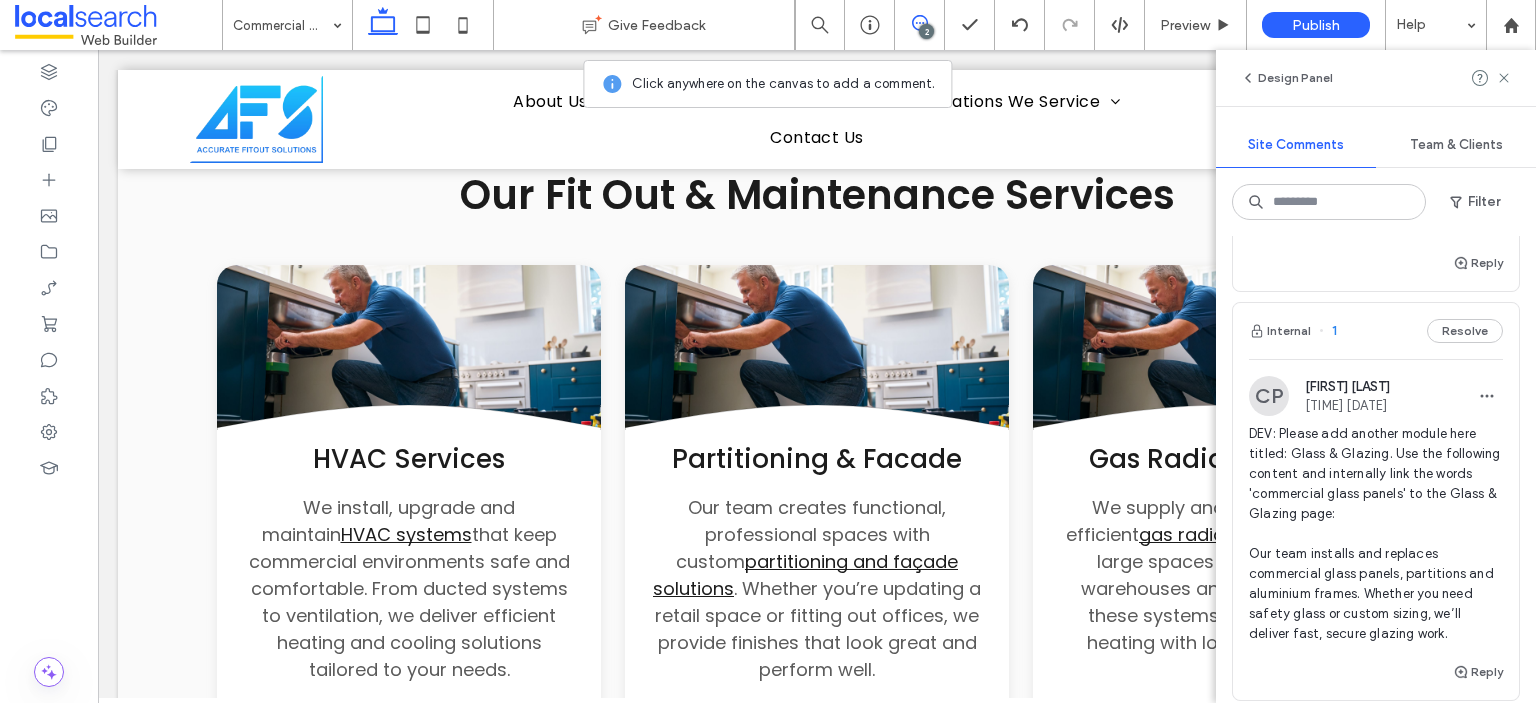 click on "Internal 1 Resolve" at bounding box center (1376, 331) 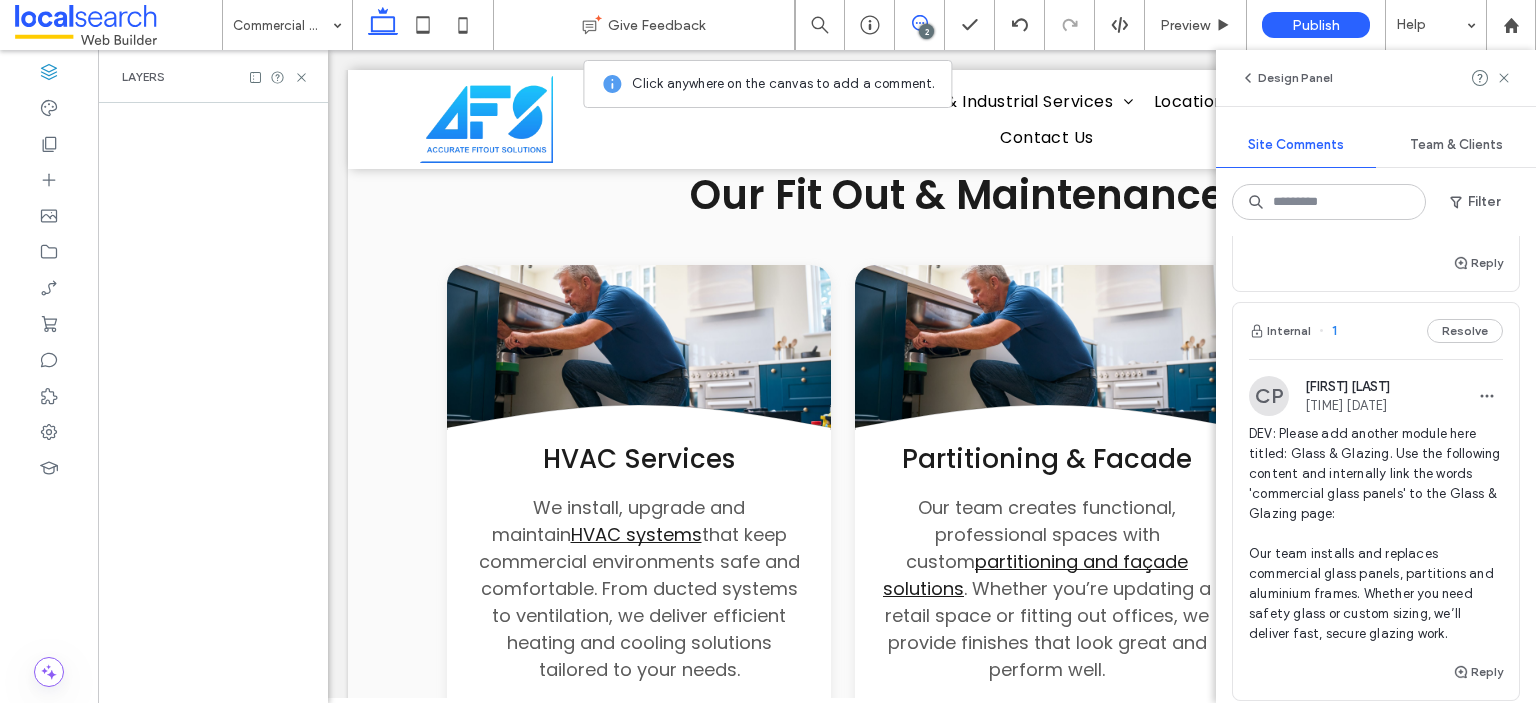 scroll, scrollTop: 0, scrollLeft: 528, axis: horizontal 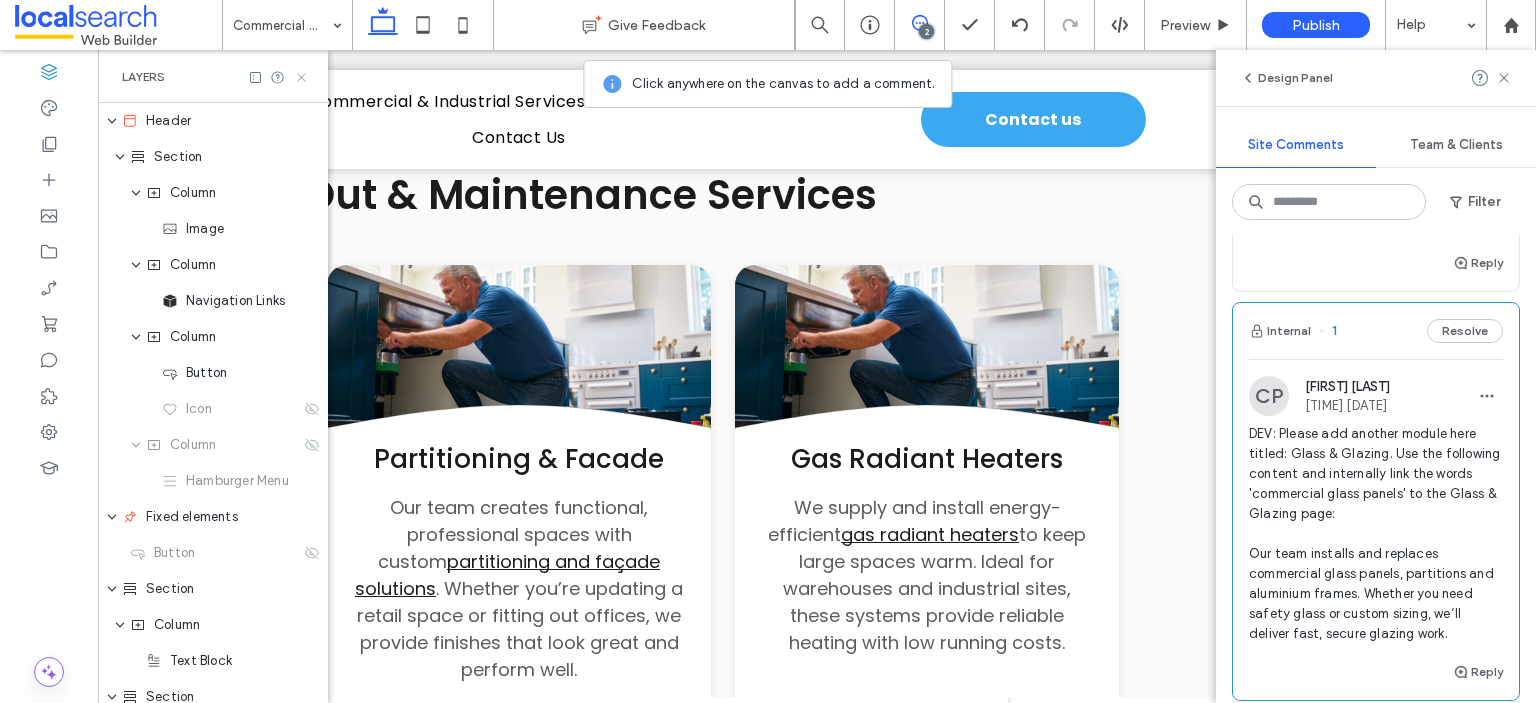 click 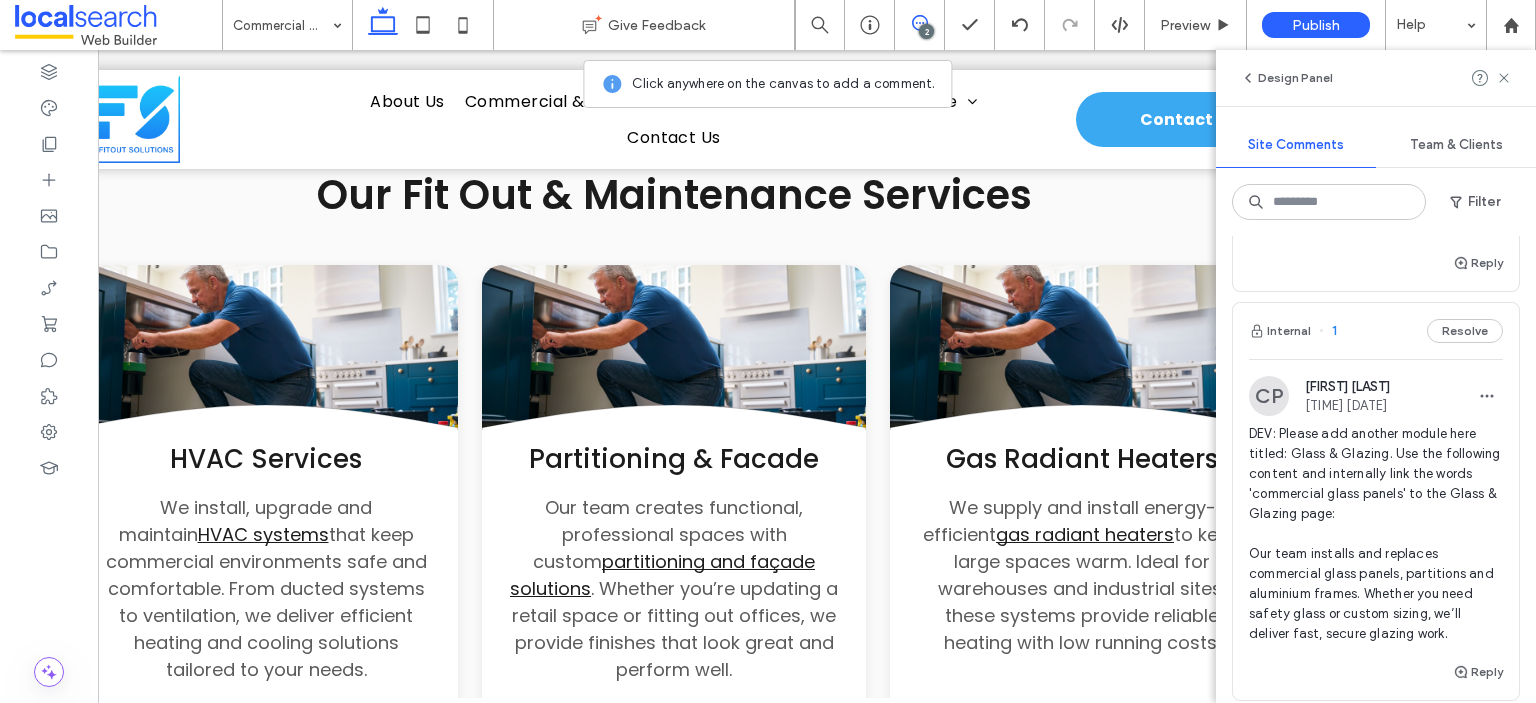 scroll, scrollTop: 0, scrollLeft: 0, axis: both 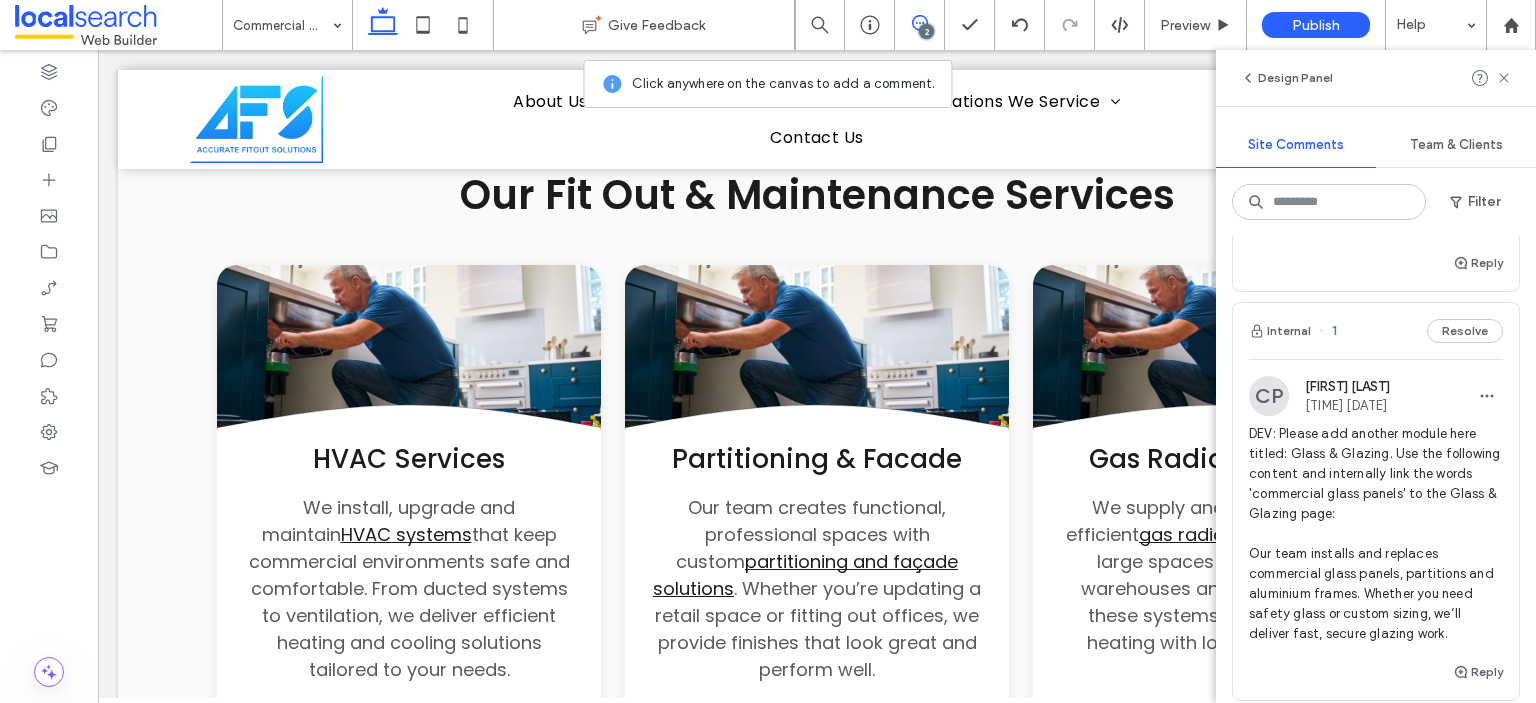 click on "2" at bounding box center (926, 31) 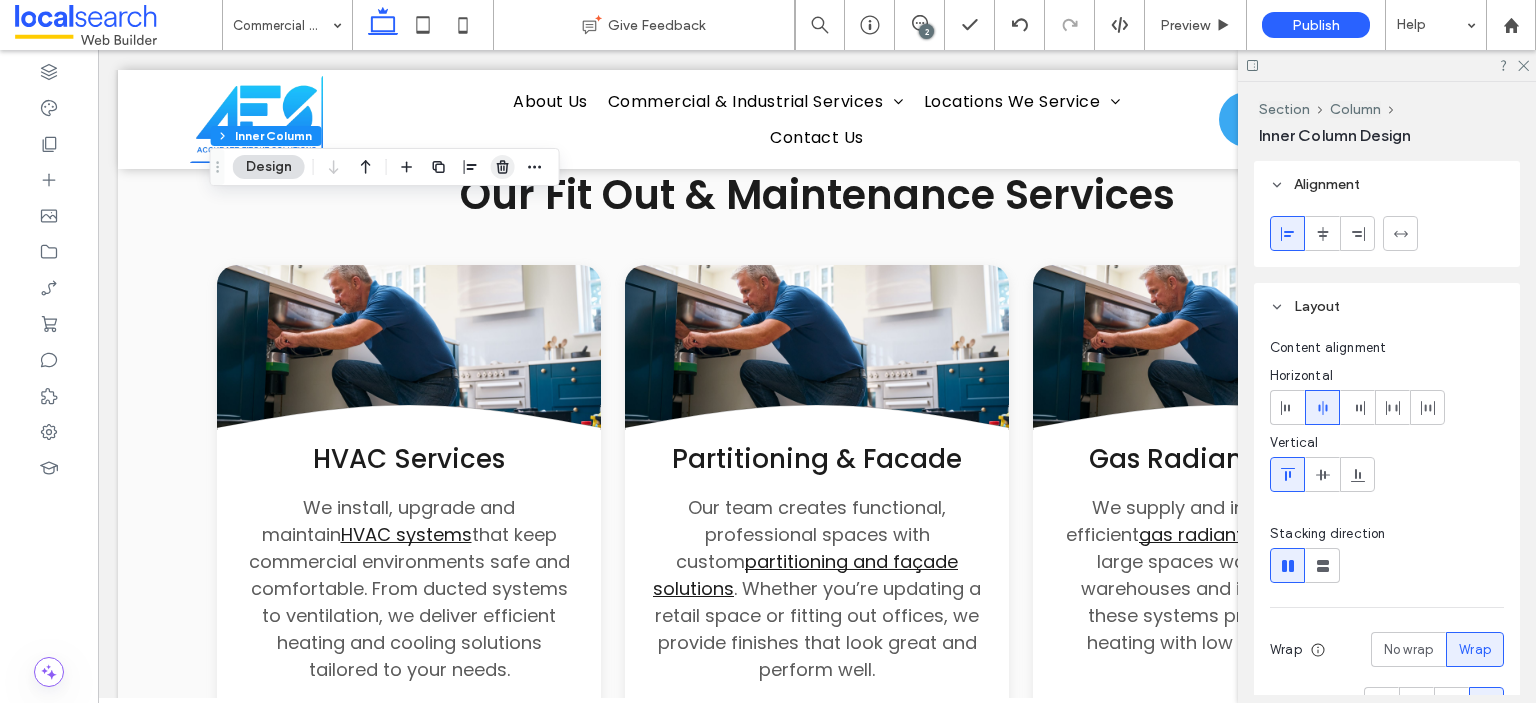 click 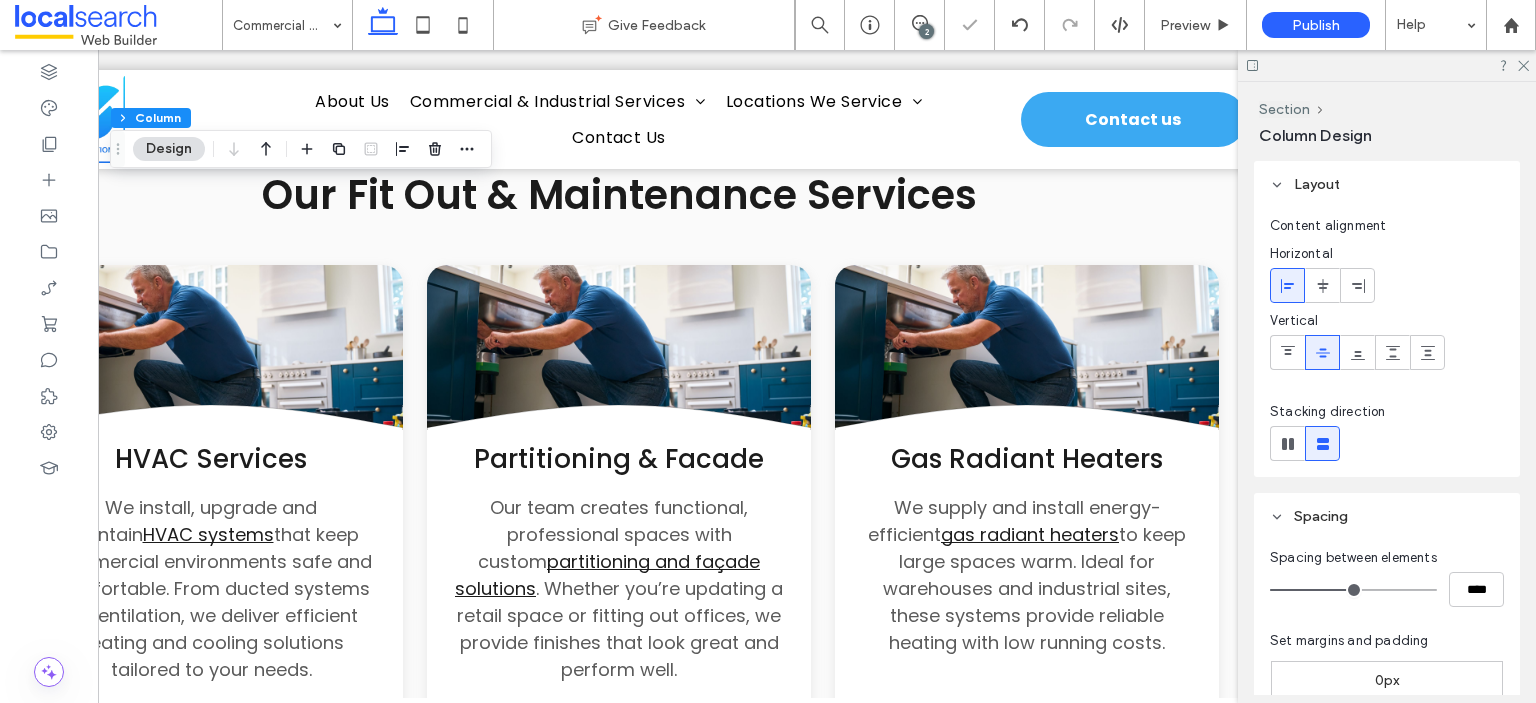 scroll, scrollTop: 0, scrollLeft: 297, axis: horizontal 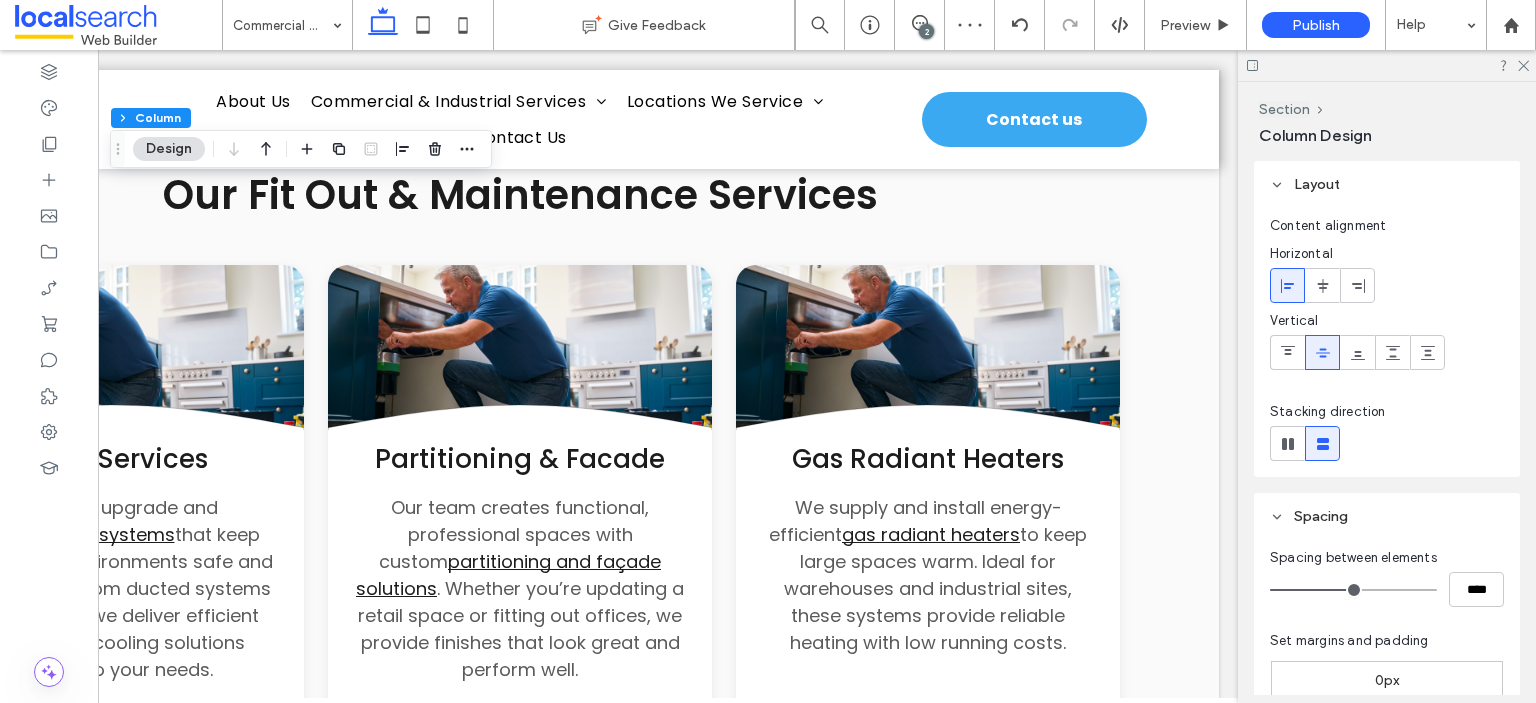 click on "2" at bounding box center [926, 31] 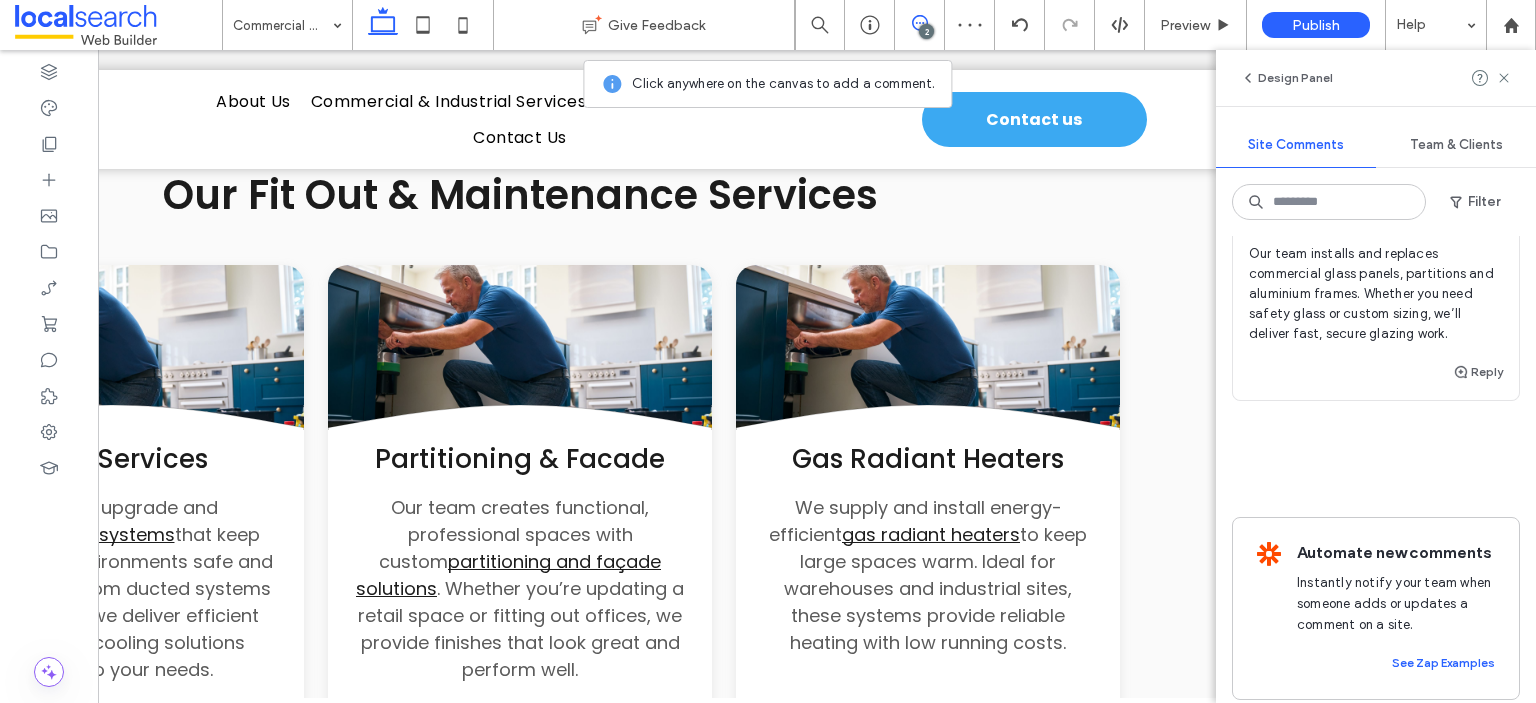 scroll, scrollTop: 500, scrollLeft: 0, axis: vertical 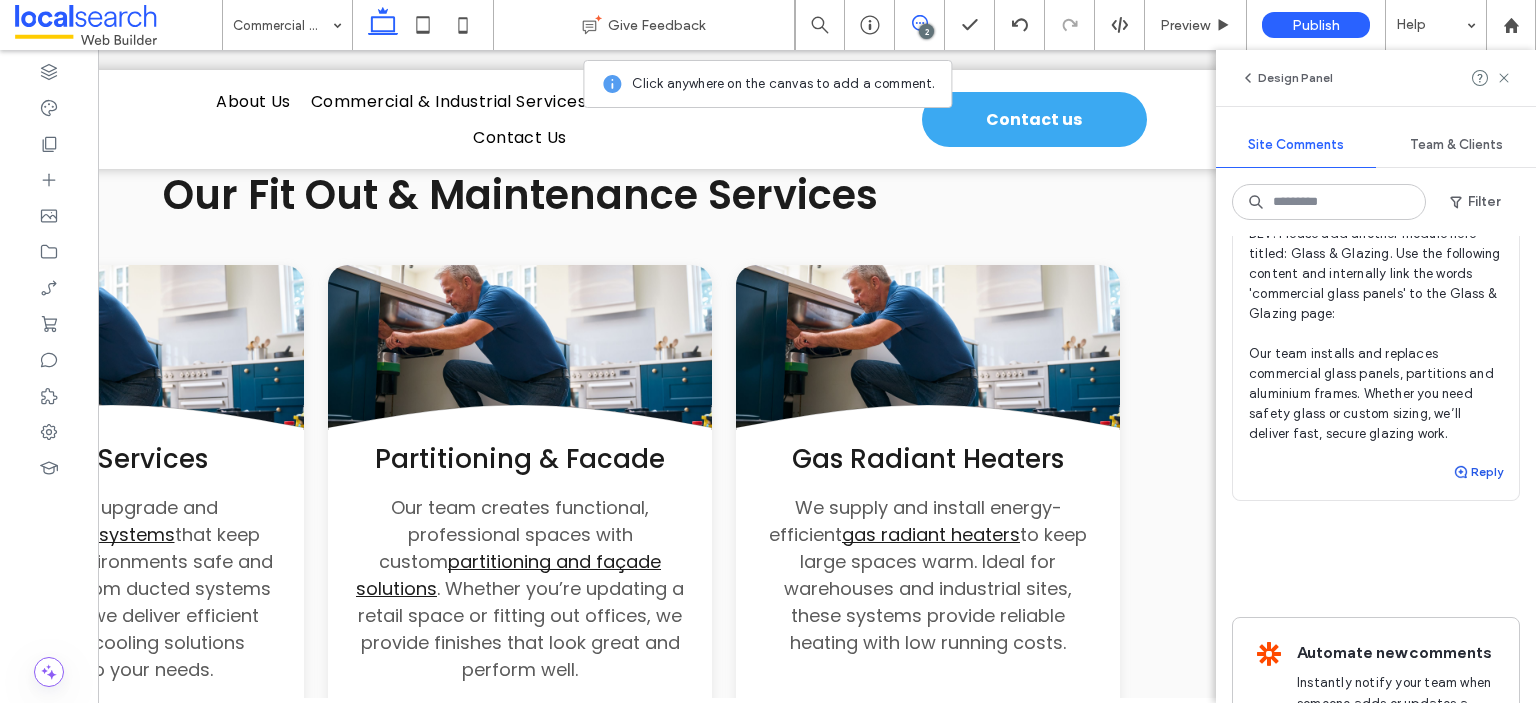 click at bounding box center [1462, 472] 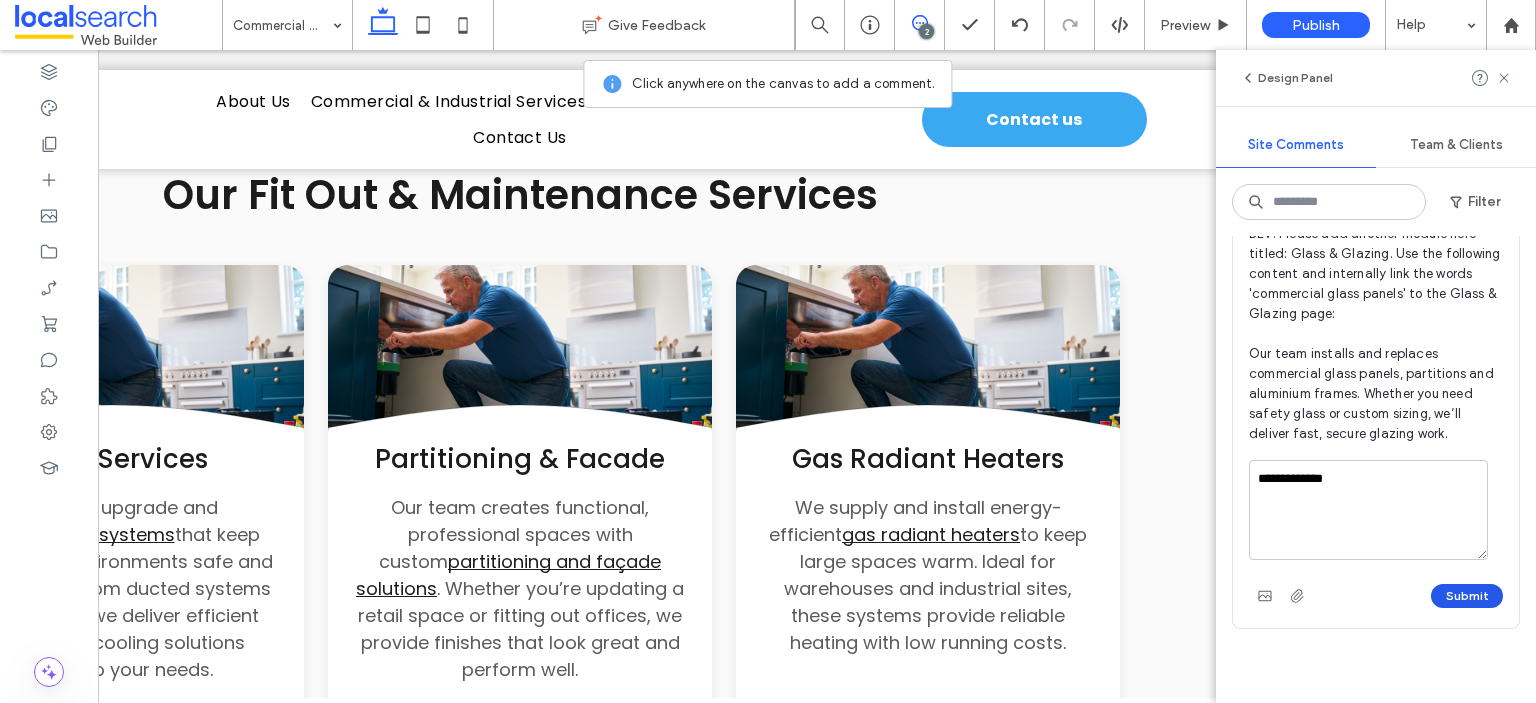 type on "**********" 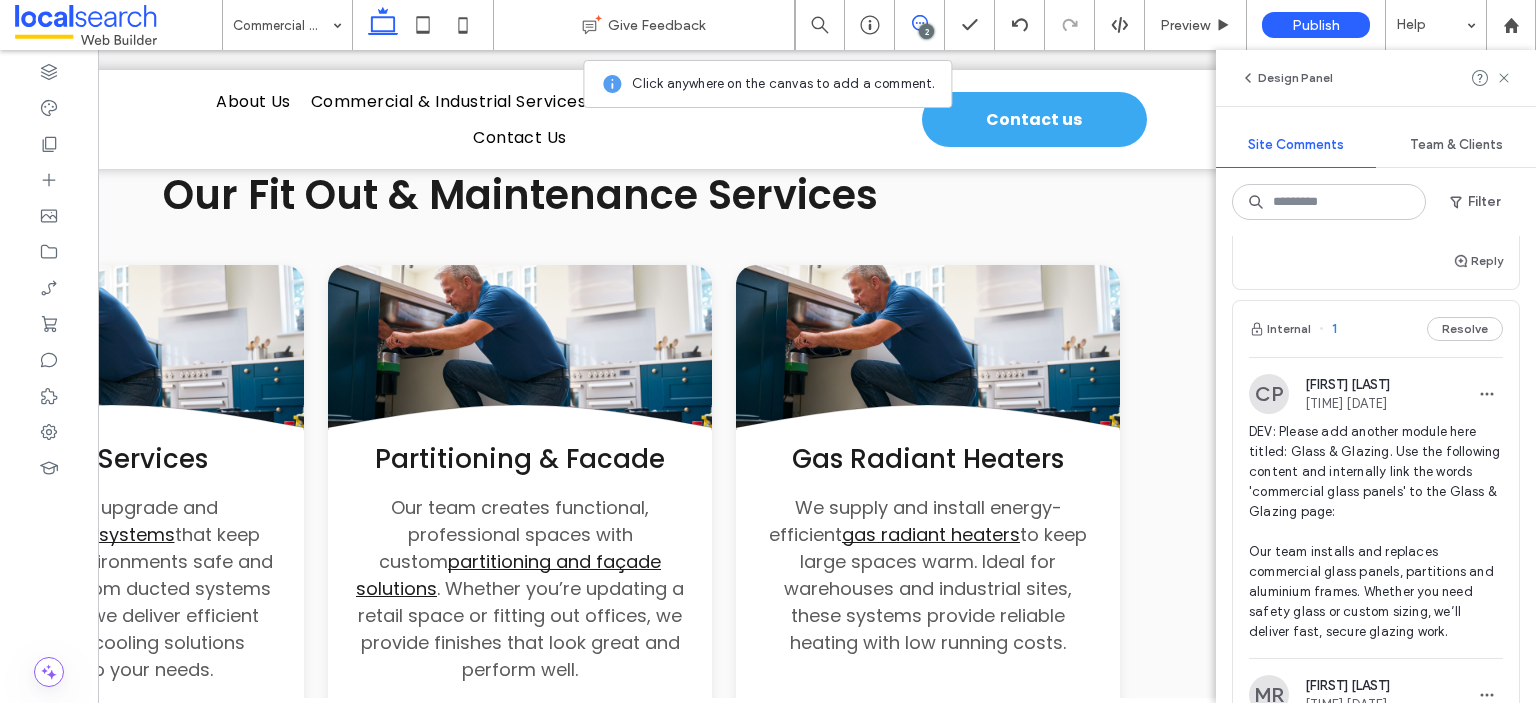 scroll, scrollTop: 300, scrollLeft: 0, axis: vertical 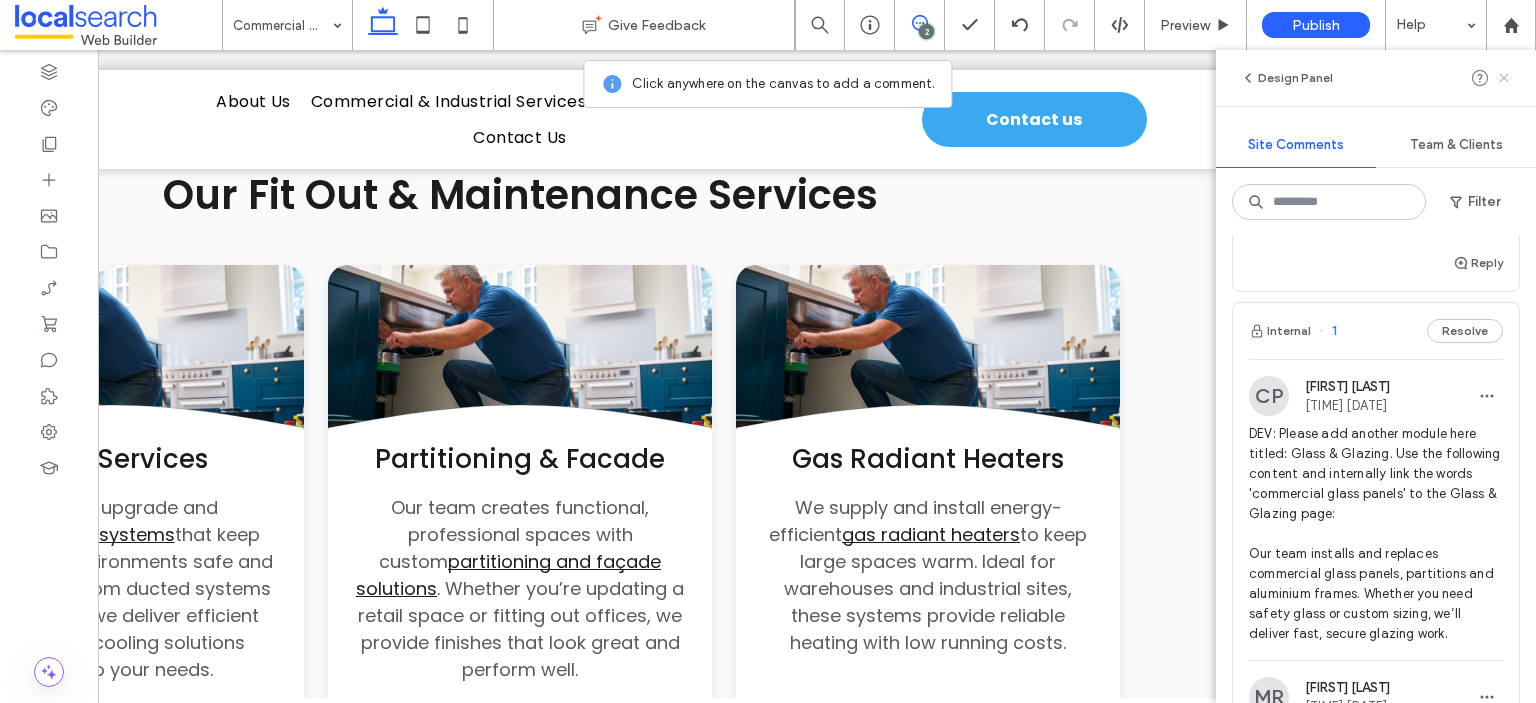 click 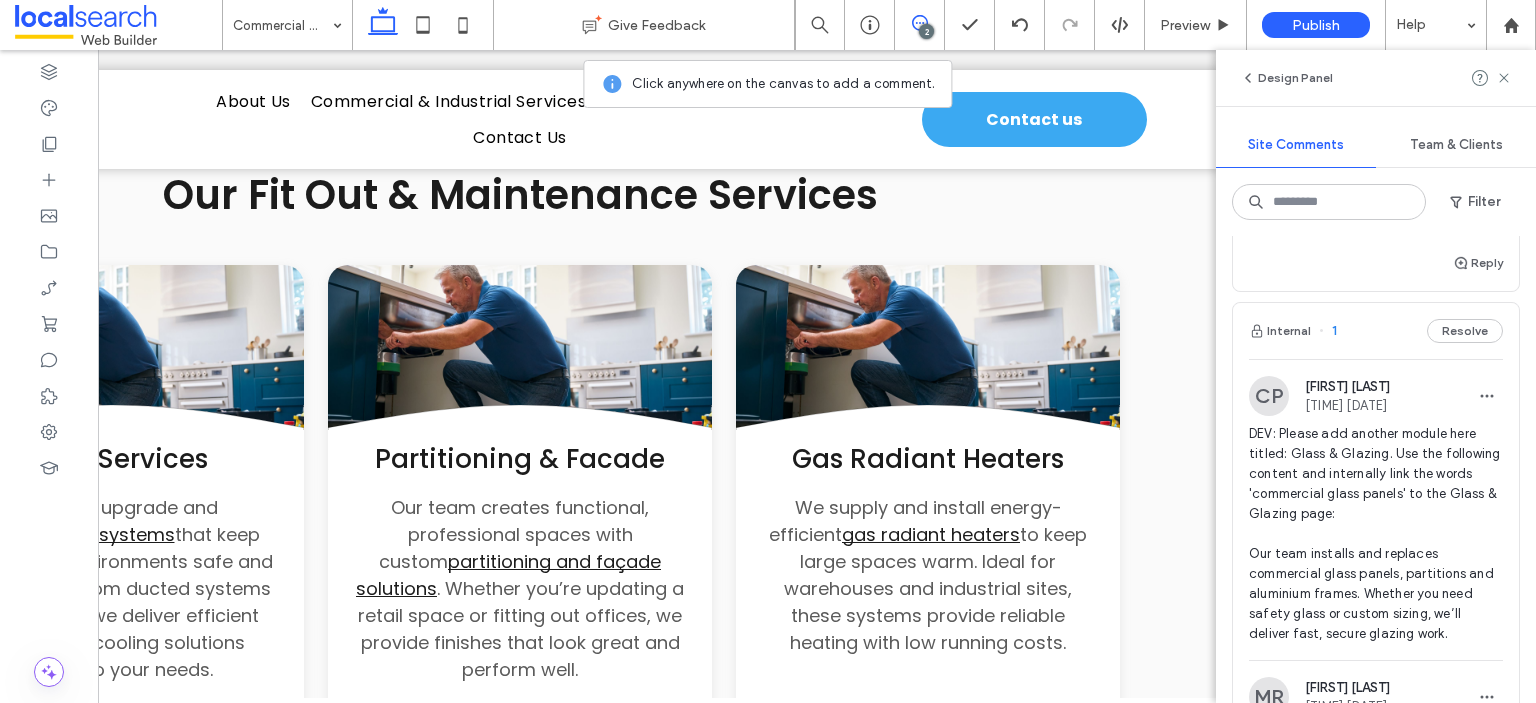 scroll, scrollTop: 0, scrollLeft: 0, axis: both 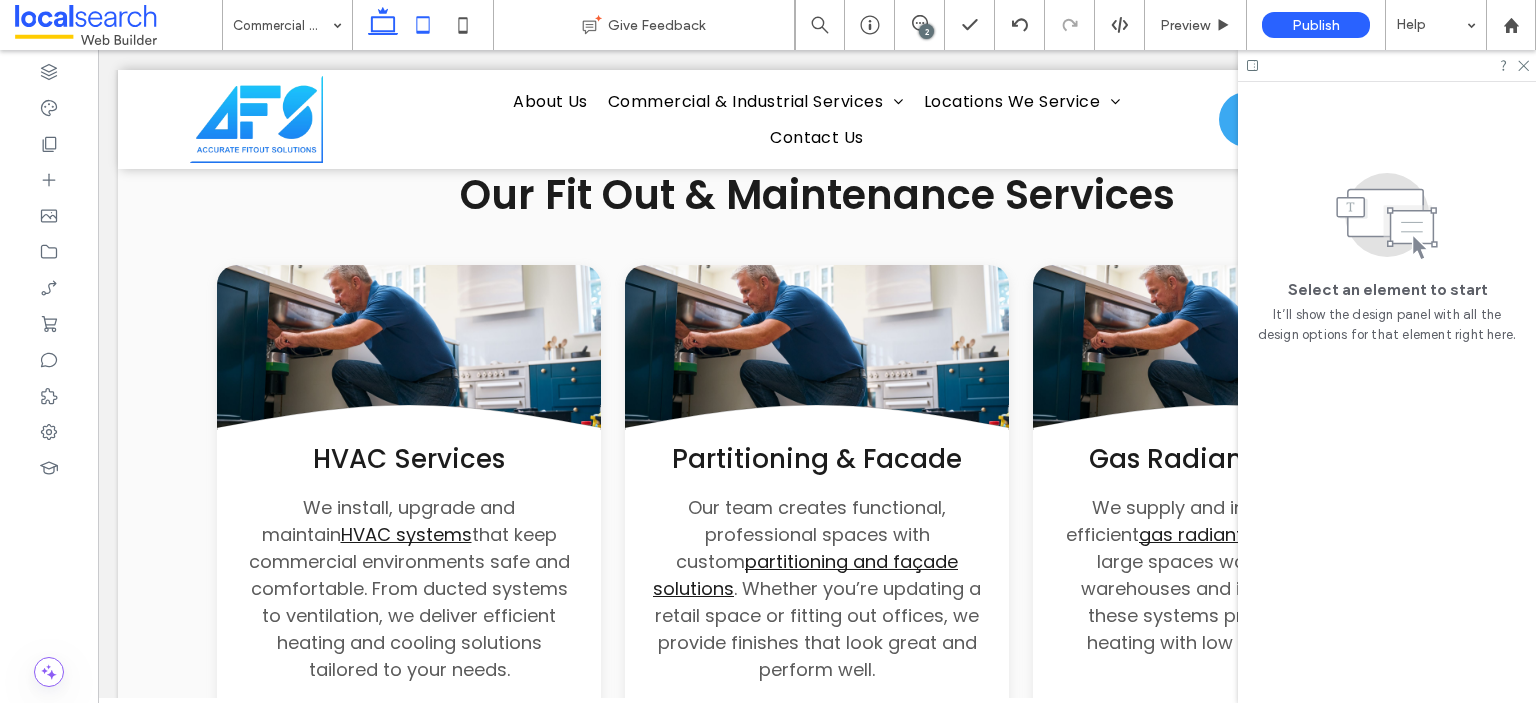click 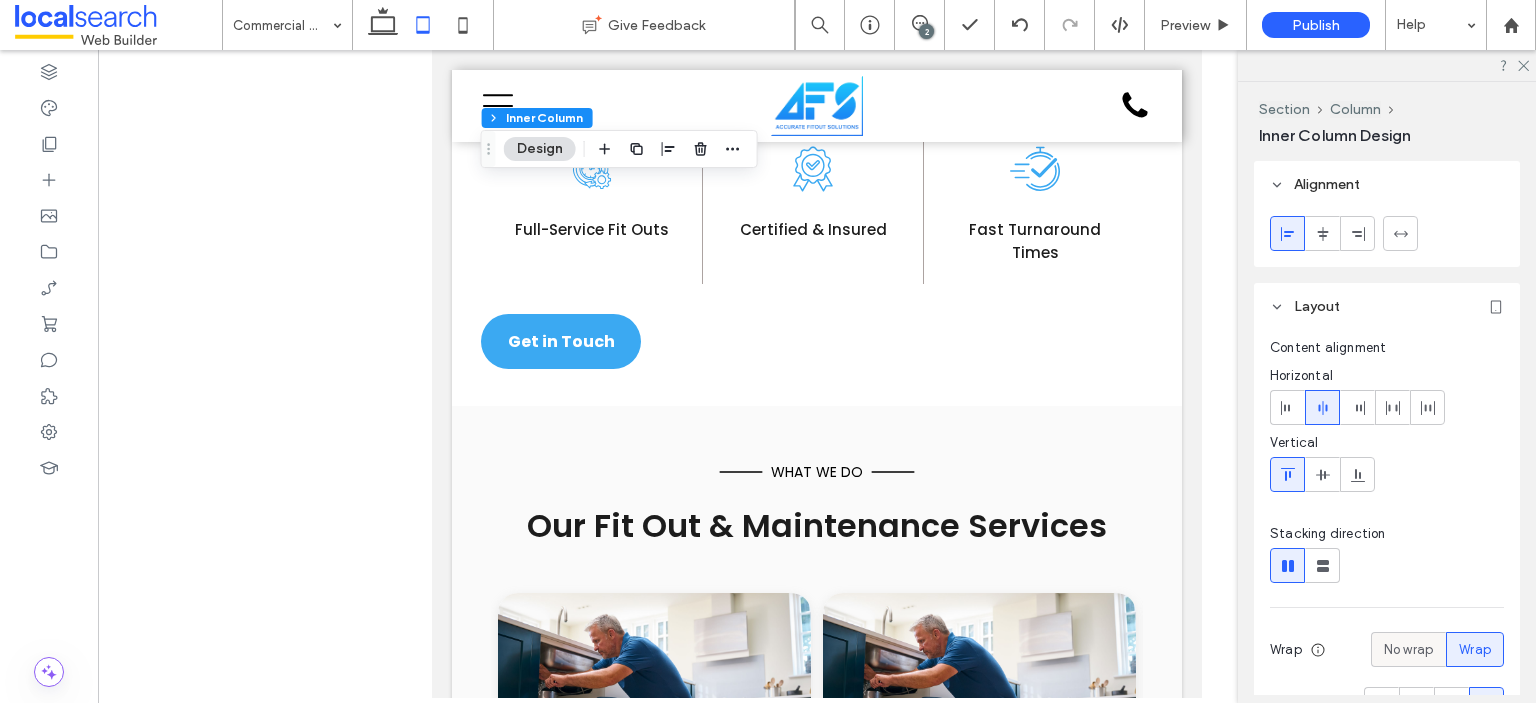click on "No wrap" at bounding box center (1408, 650) 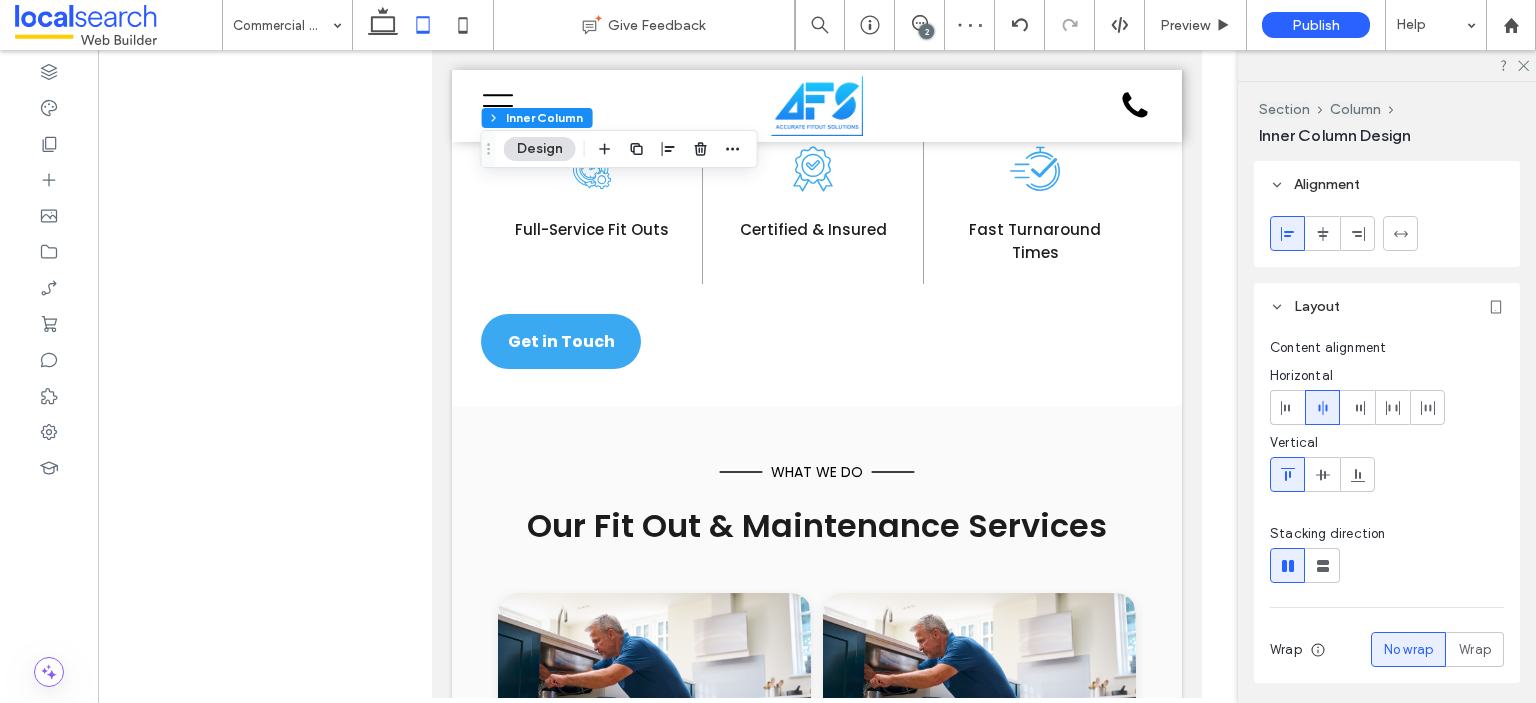 click on "Stacking direction Wrap No wrap Wrap Align rows" at bounding box center [1387, 595] 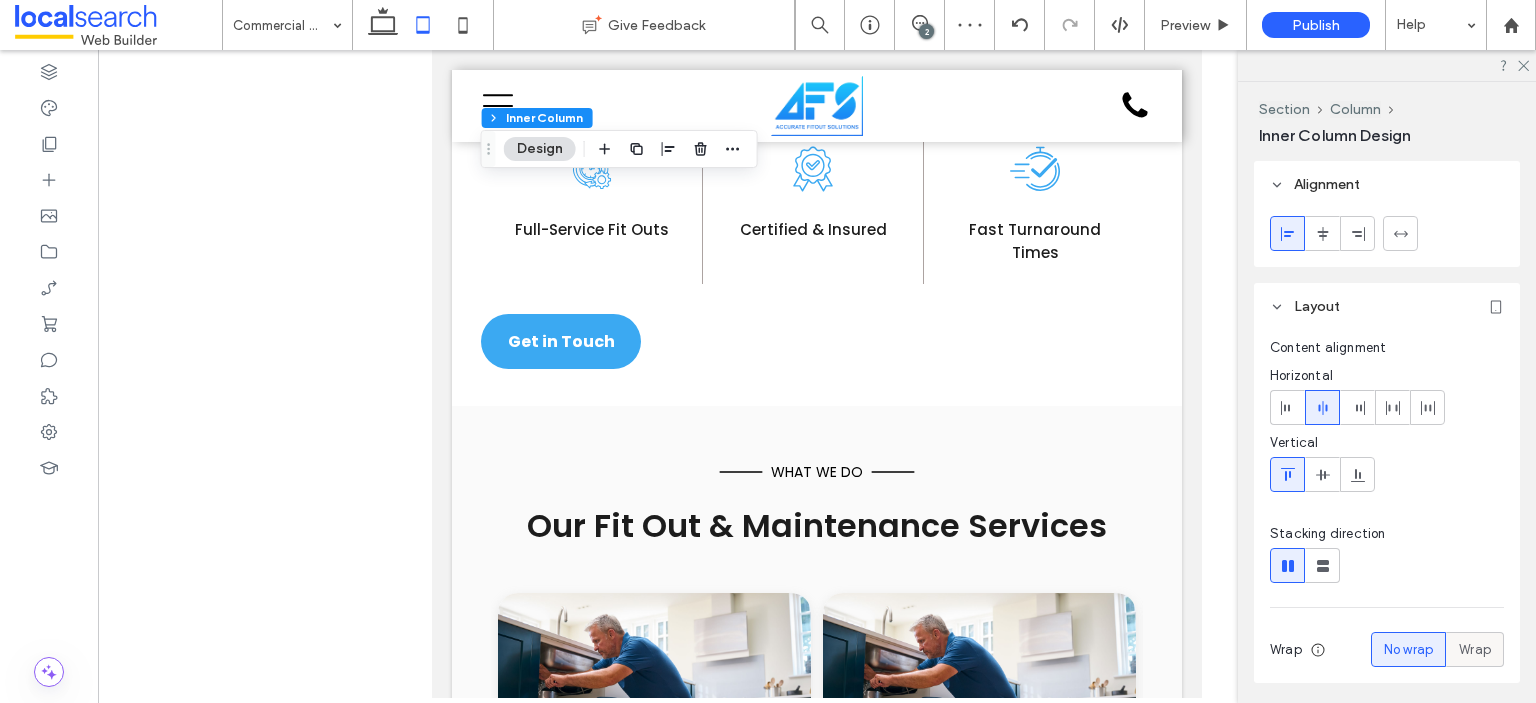 click on "Wrap" at bounding box center (1475, 650) 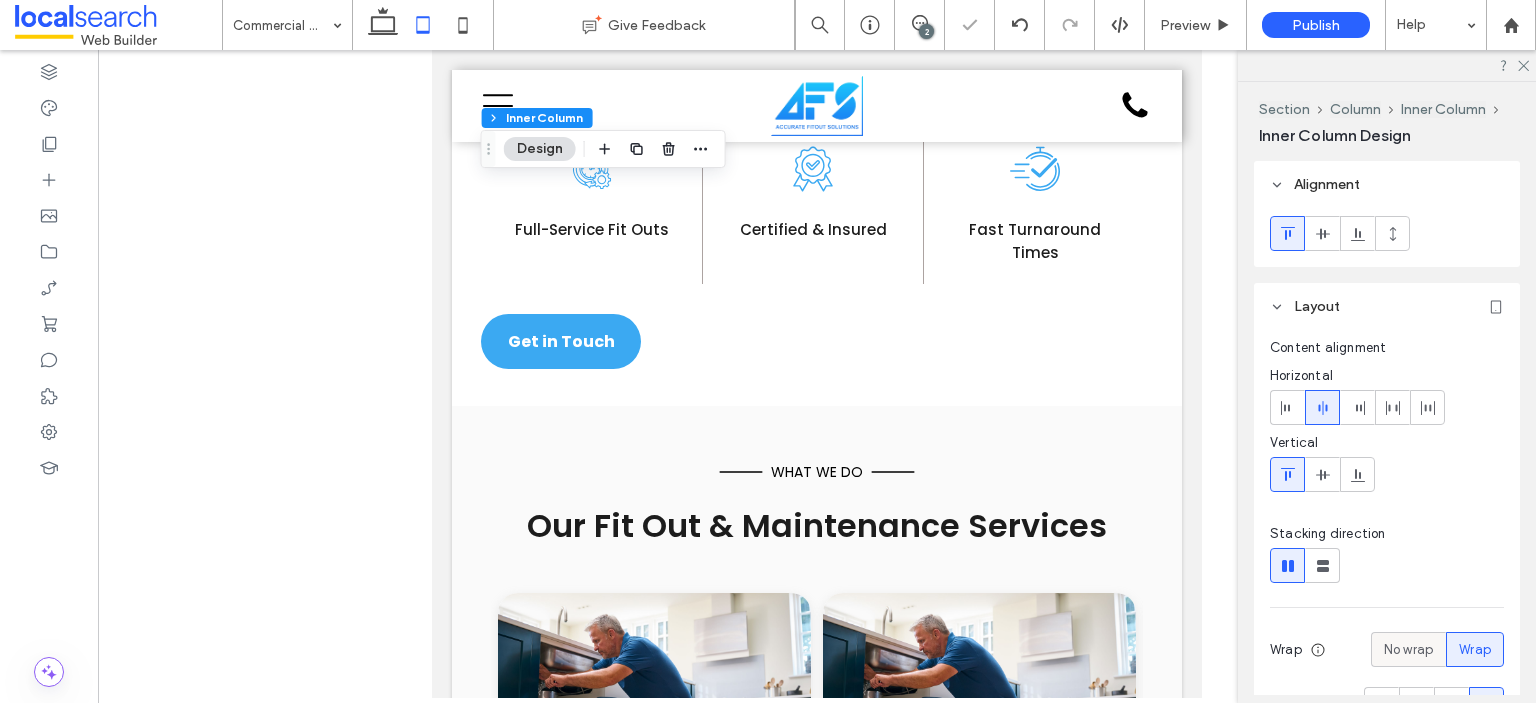 click on "No wrap" at bounding box center (1408, 650) 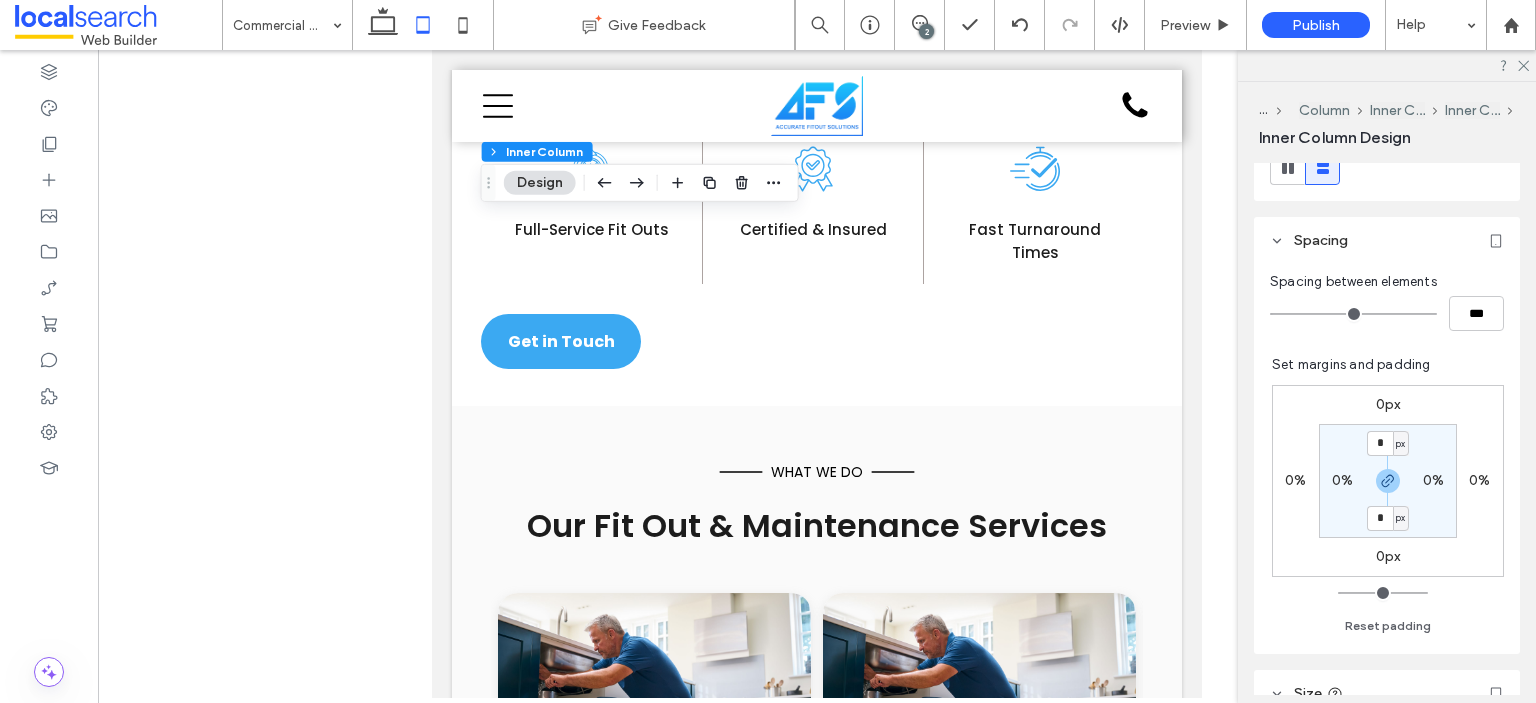 scroll, scrollTop: 855, scrollLeft: 0, axis: vertical 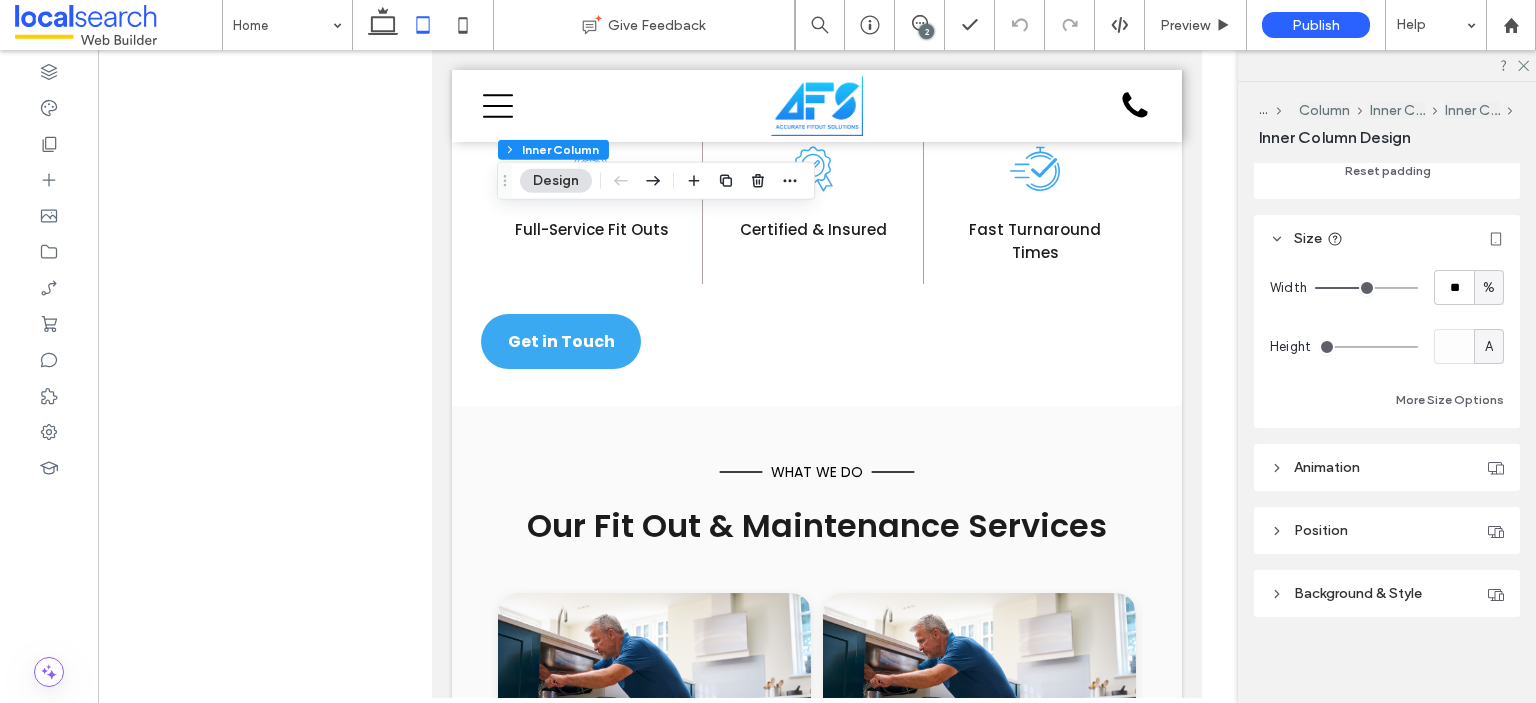 click at bounding box center (282, 25) 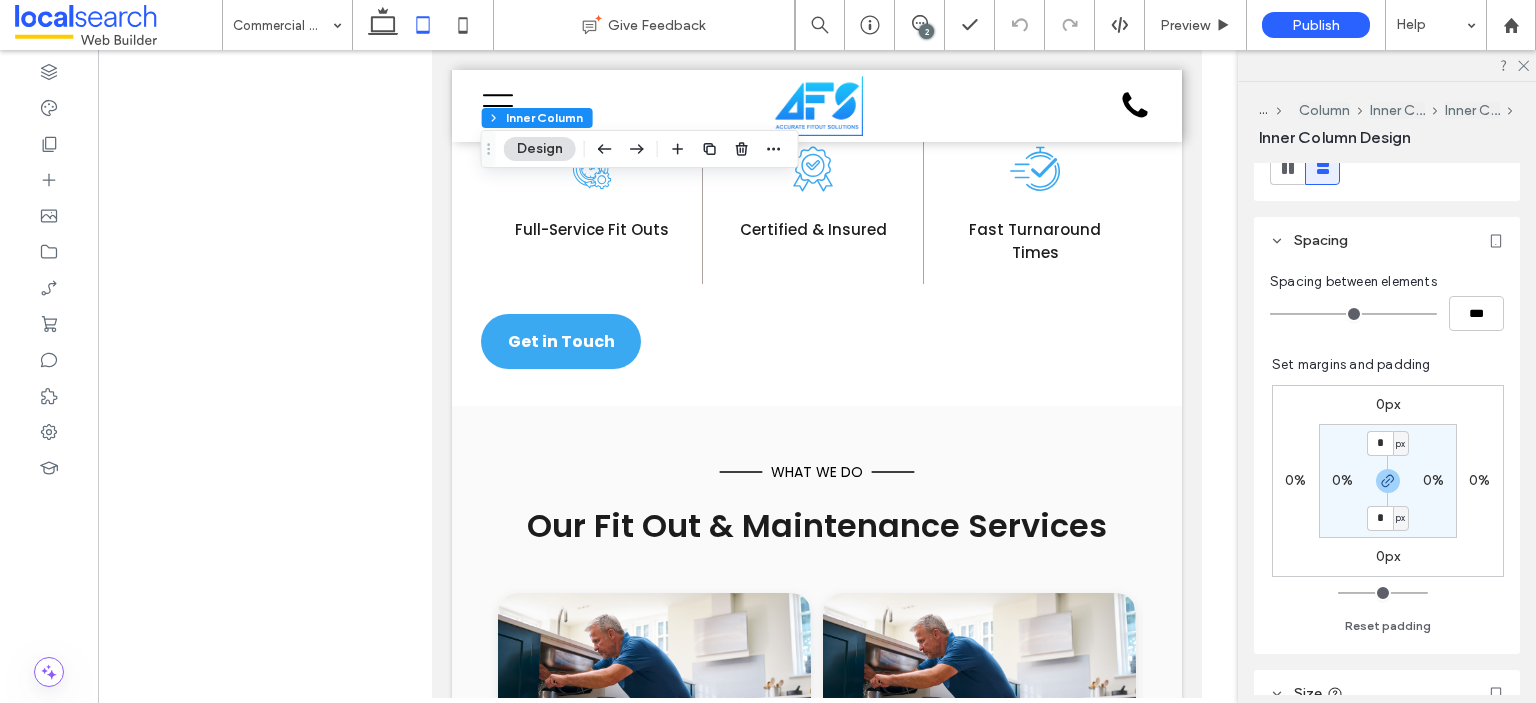 scroll, scrollTop: 600, scrollLeft: 0, axis: vertical 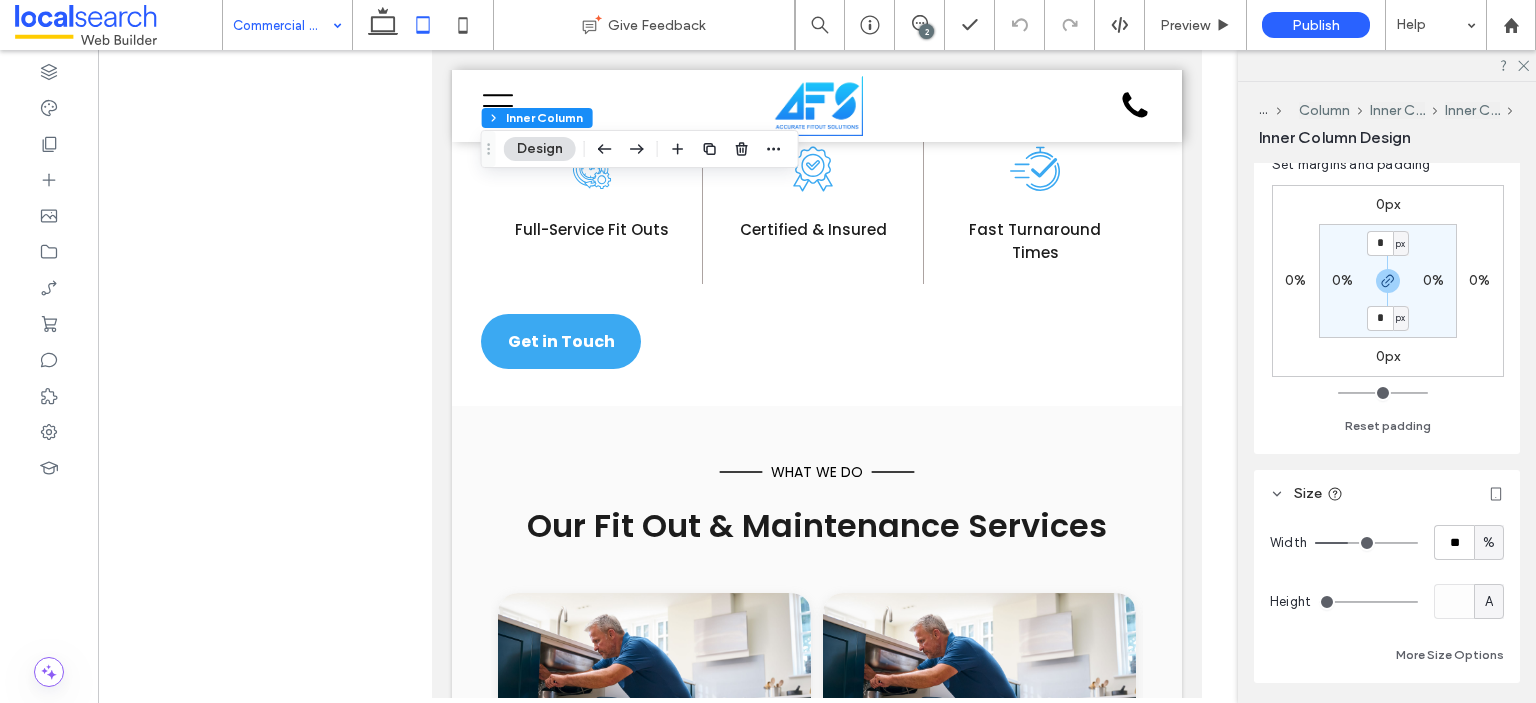 click at bounding box center [282, 25] 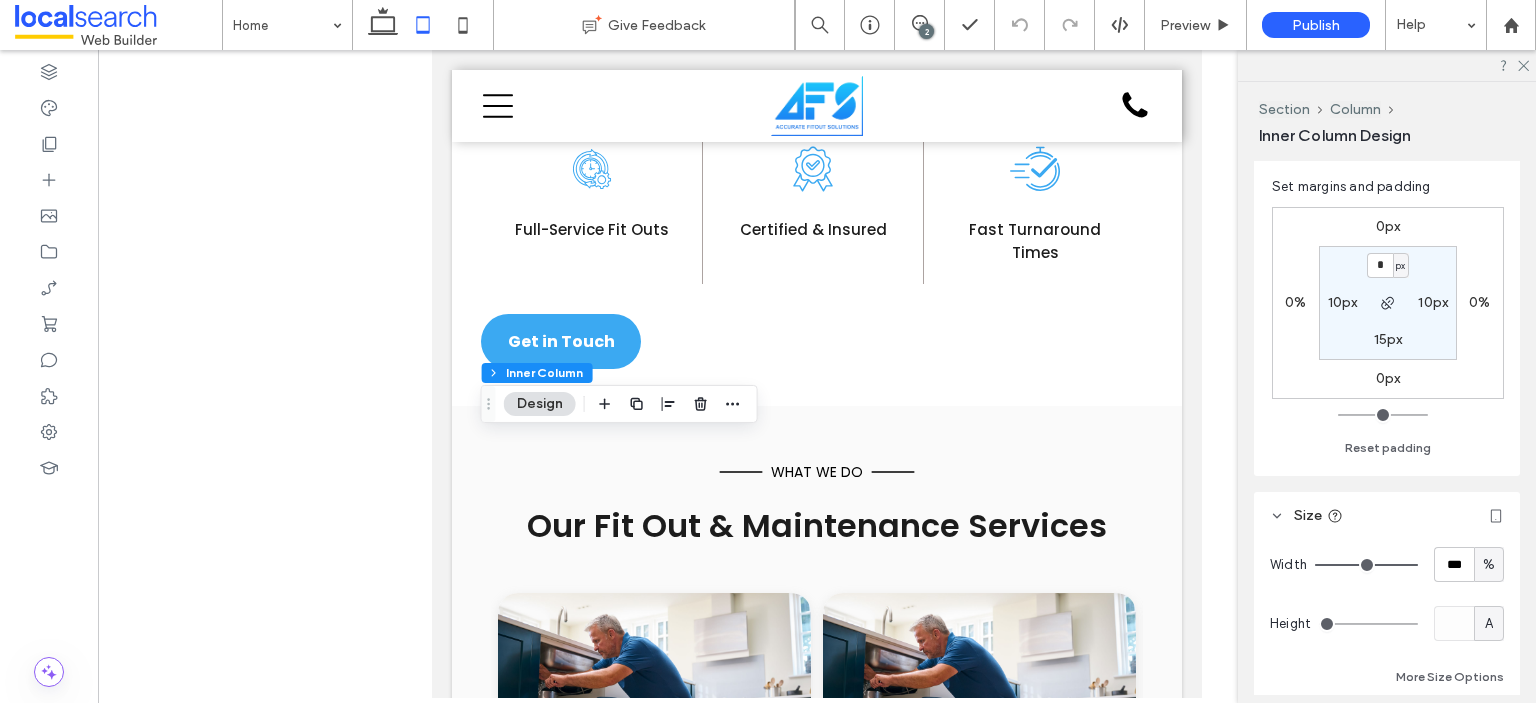 scroll, scrollTop: 536, scrollLeft: 0, axis: vertical 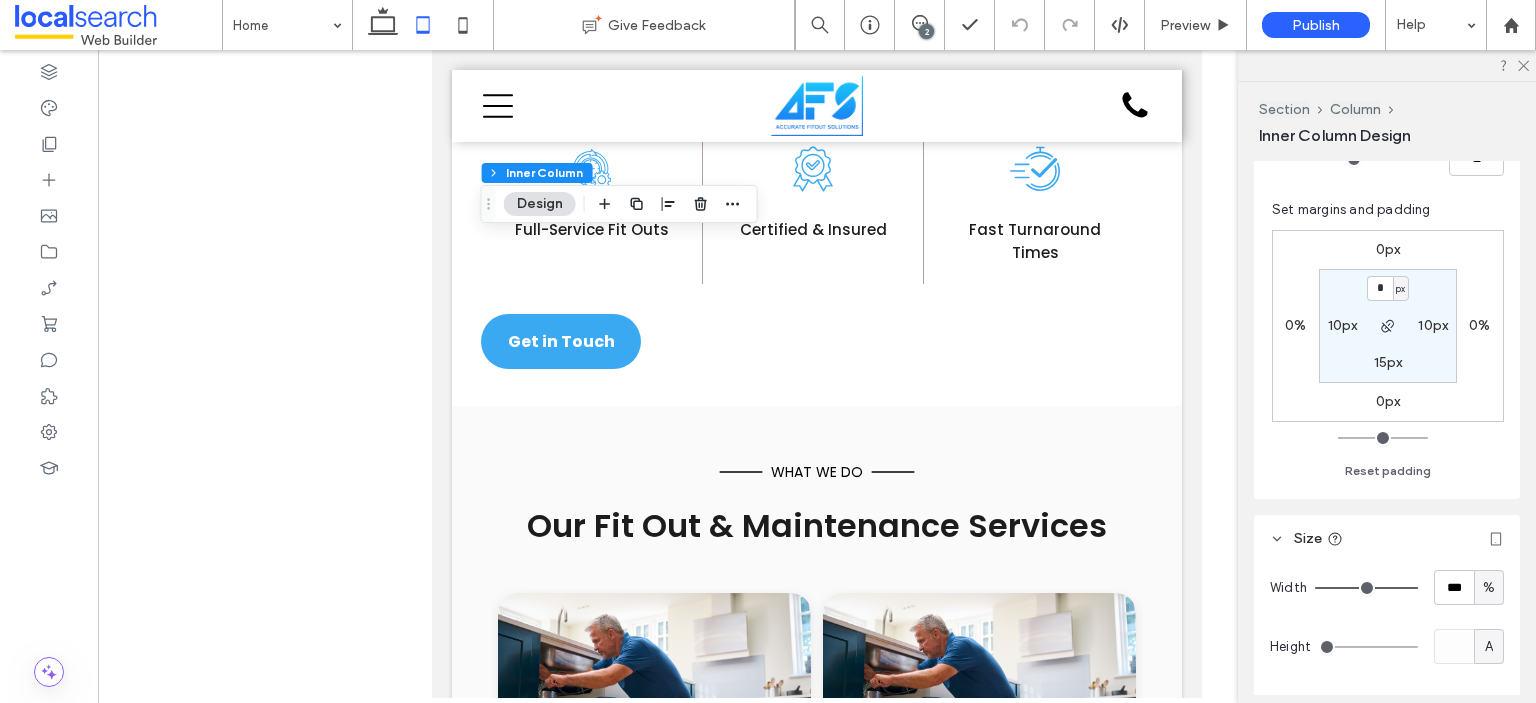 click on "10px" at bounding box center [1343, 325] 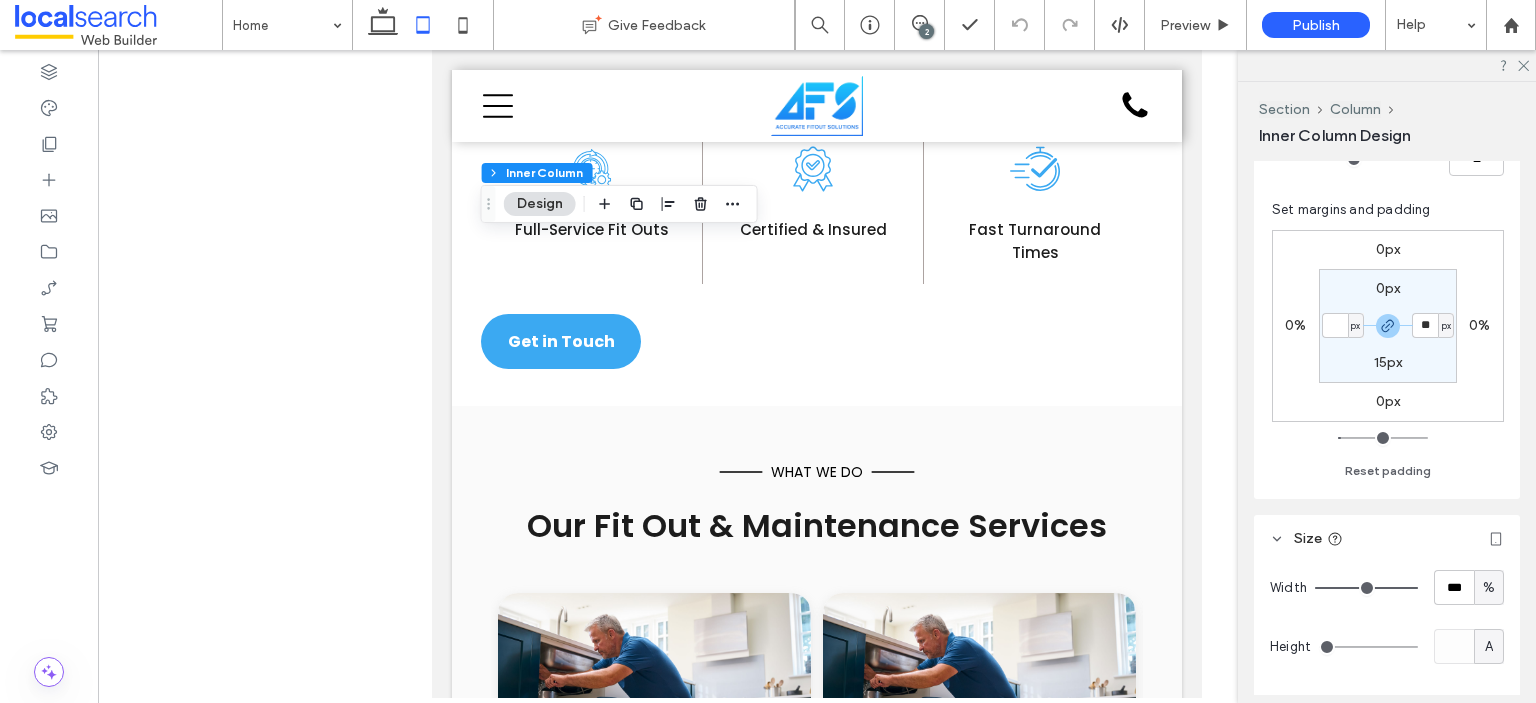type 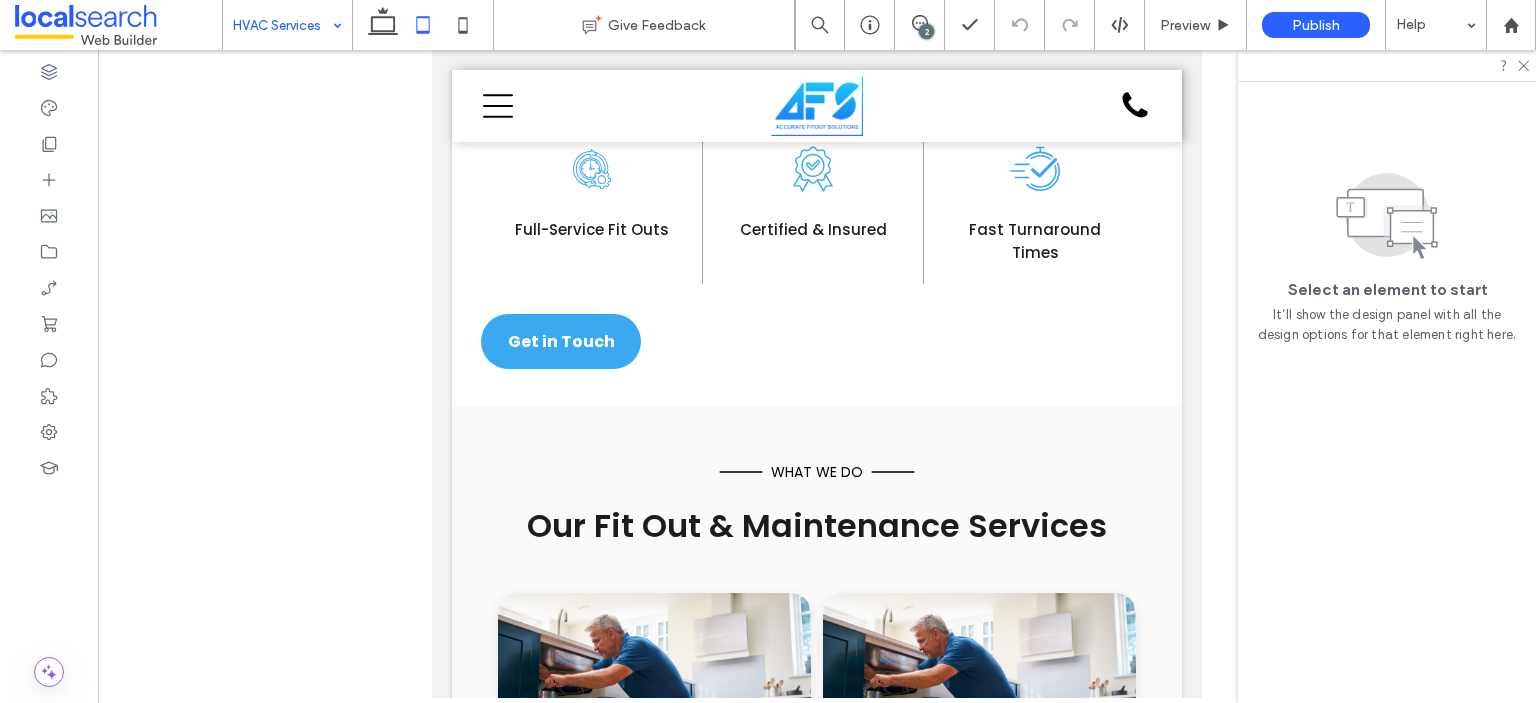click at bounding box center [282, 25] 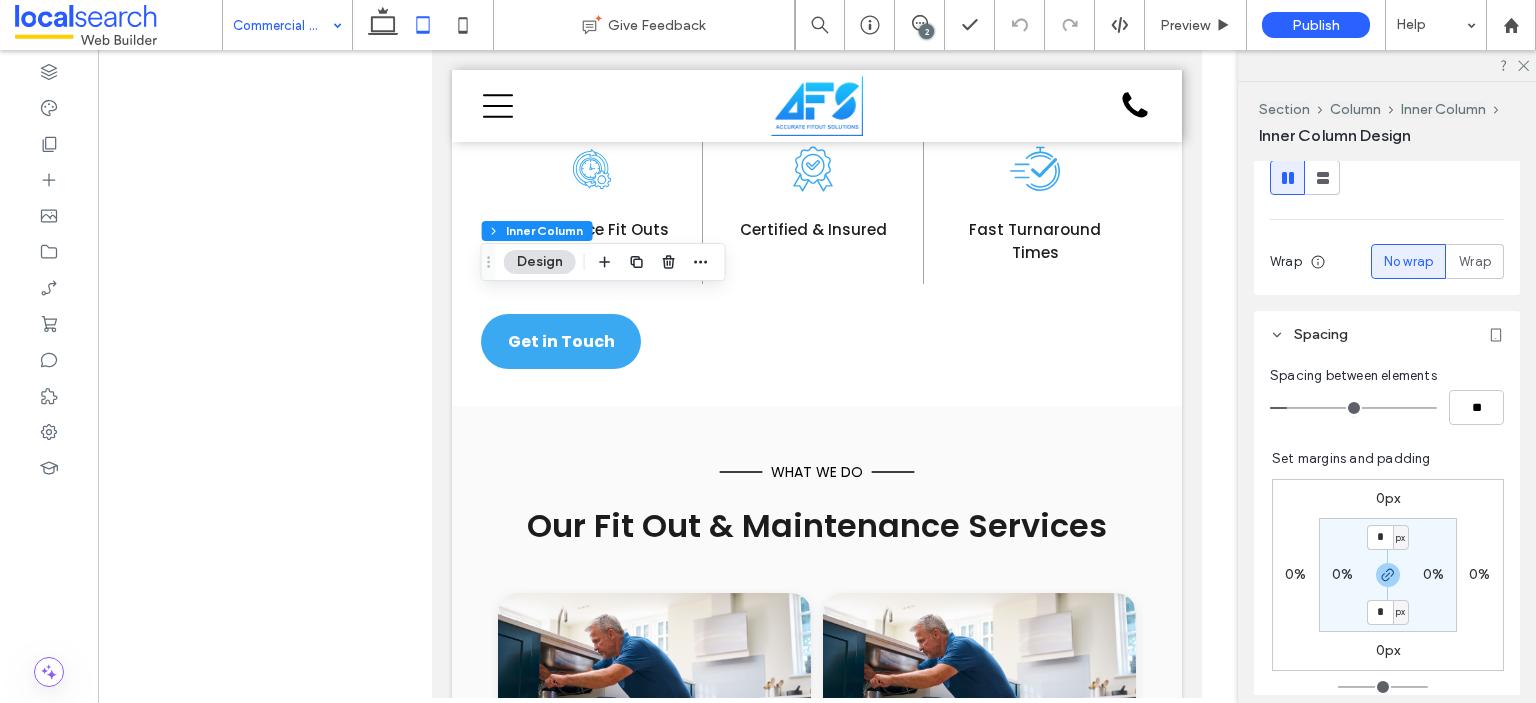 scroll, scrollTop: 600, scrollLeft: 0, axis: vertical 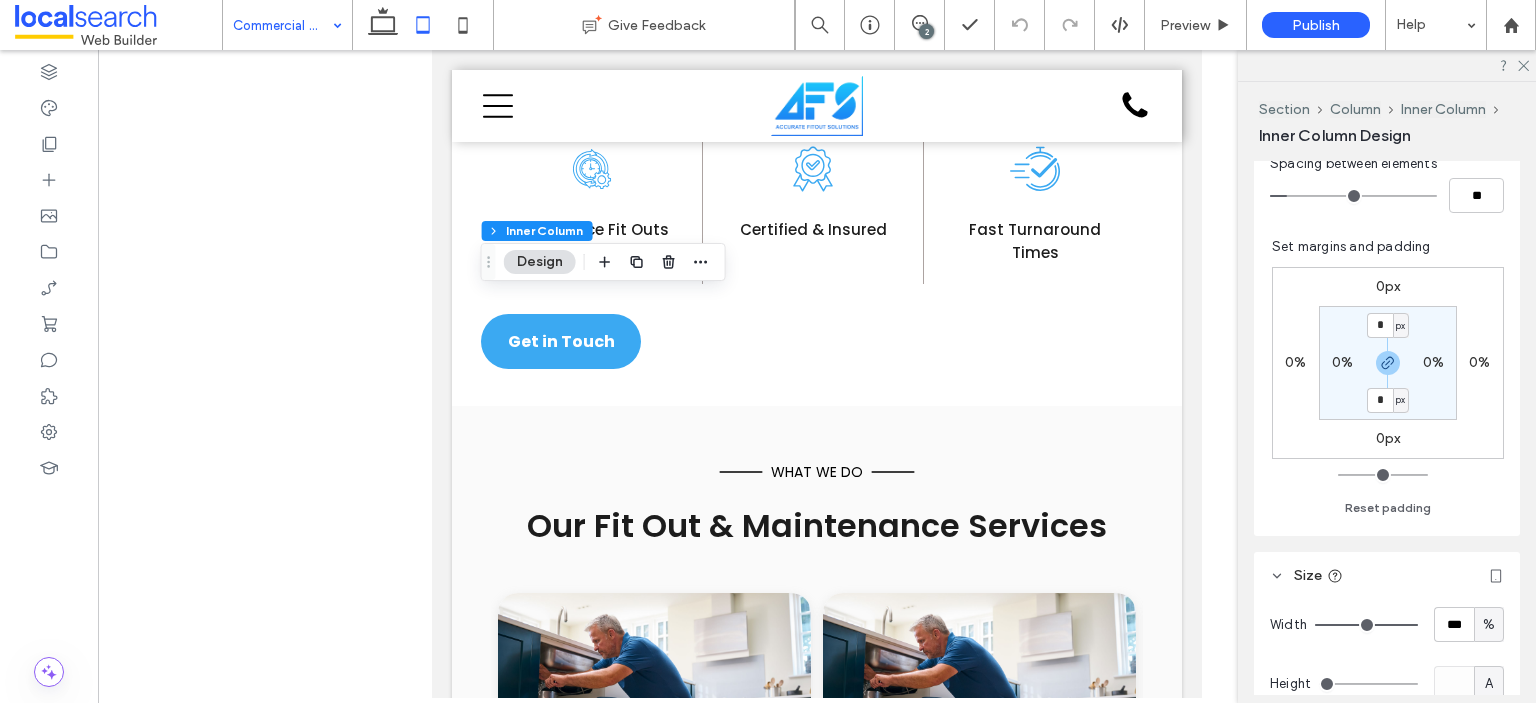 click on "0%" at bounding box center [1342, 362] 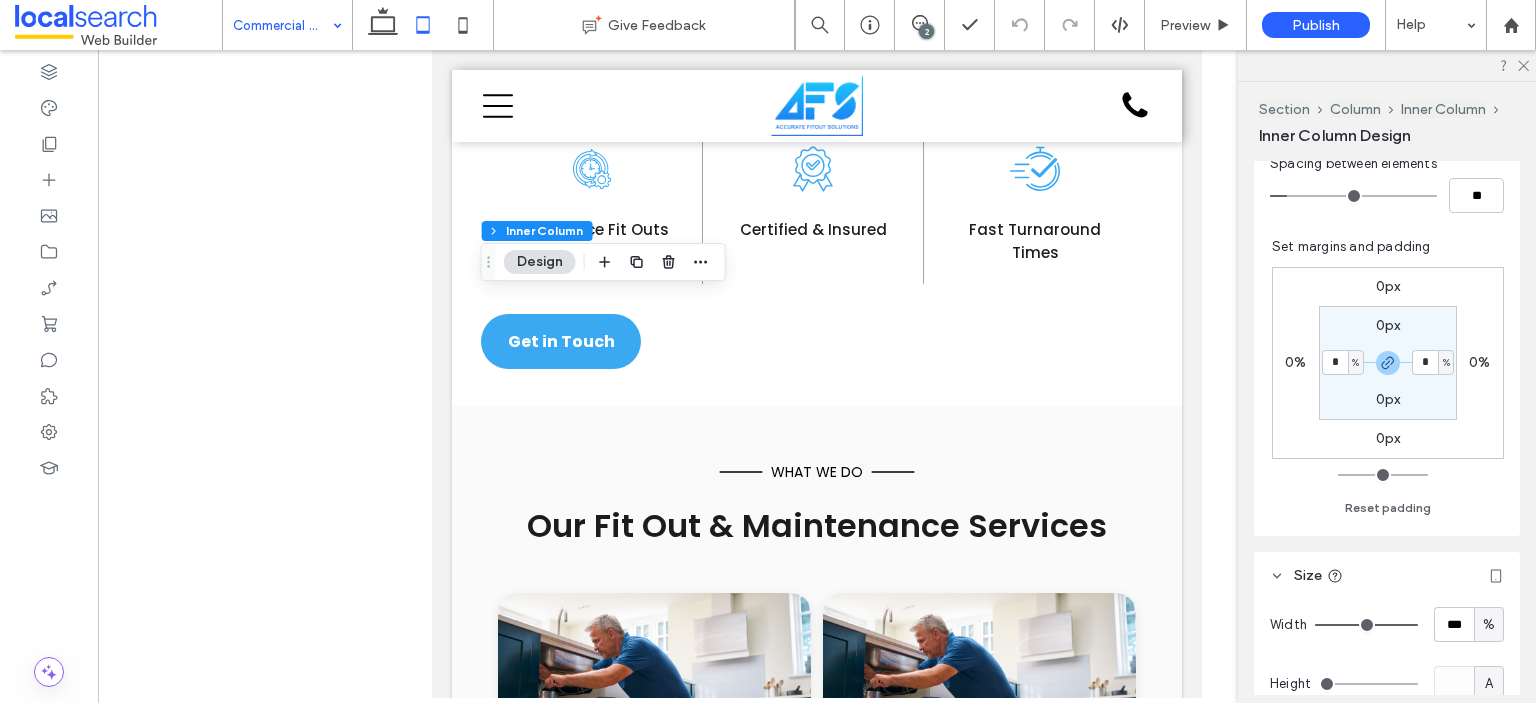 type on "*" 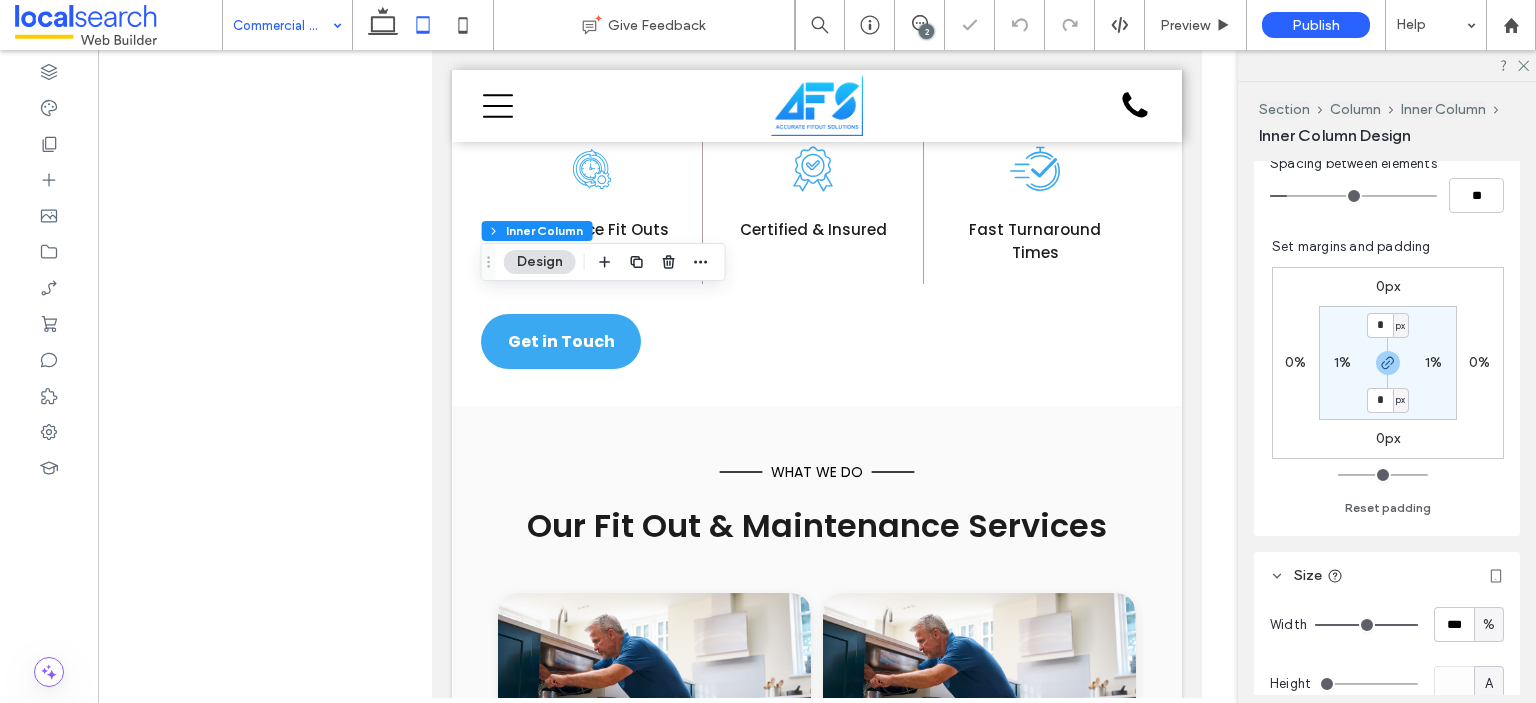 type on "*" 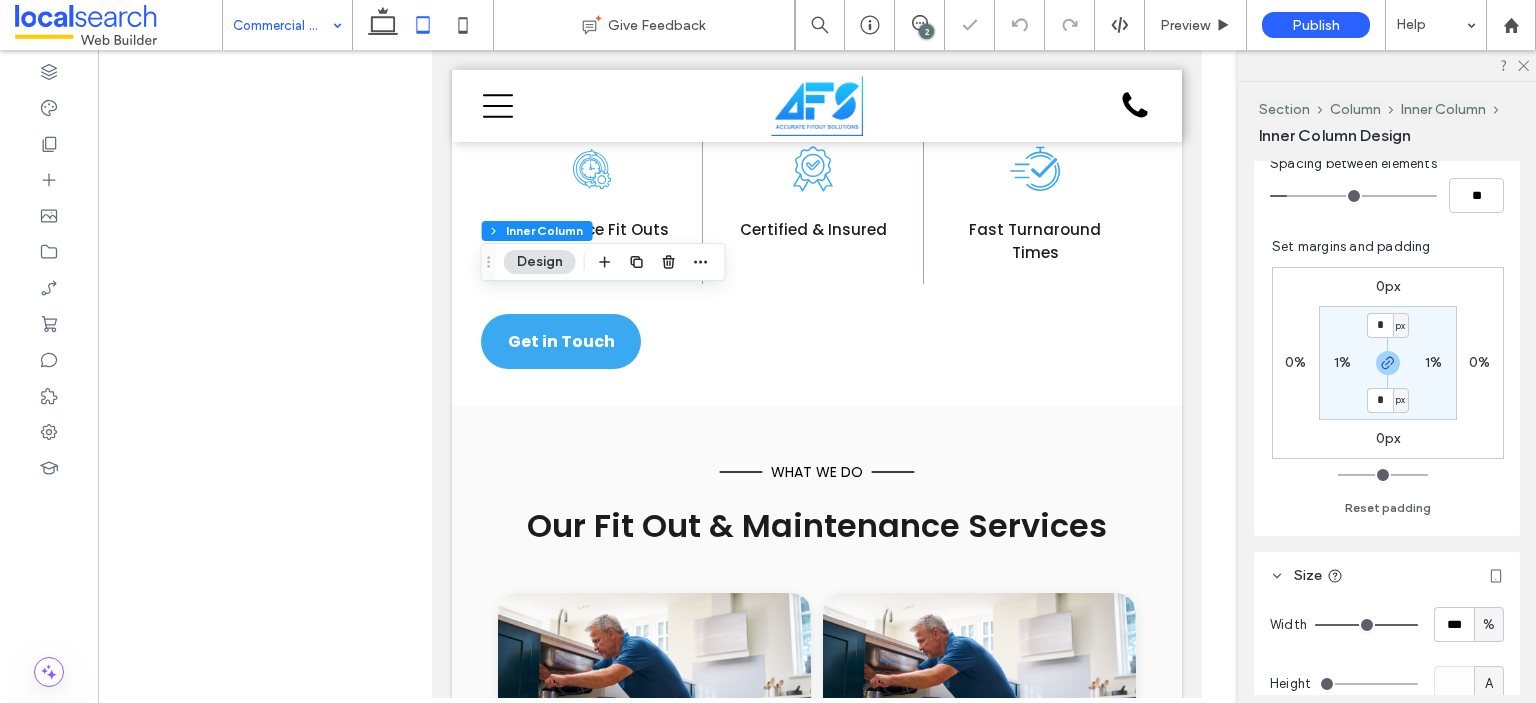 click on "px" at bounding box center [1400, 326] 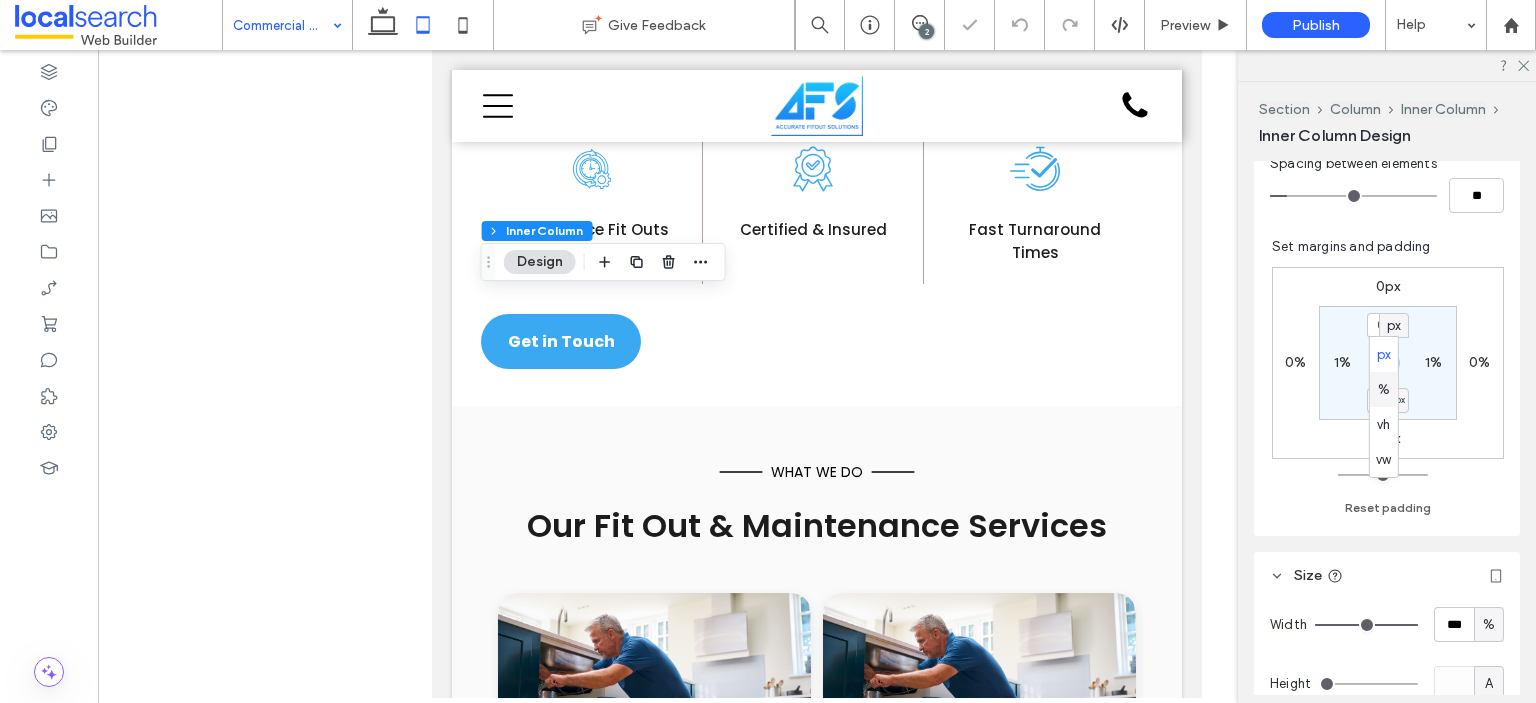 click on "%" at bounding box center (1384, 389) 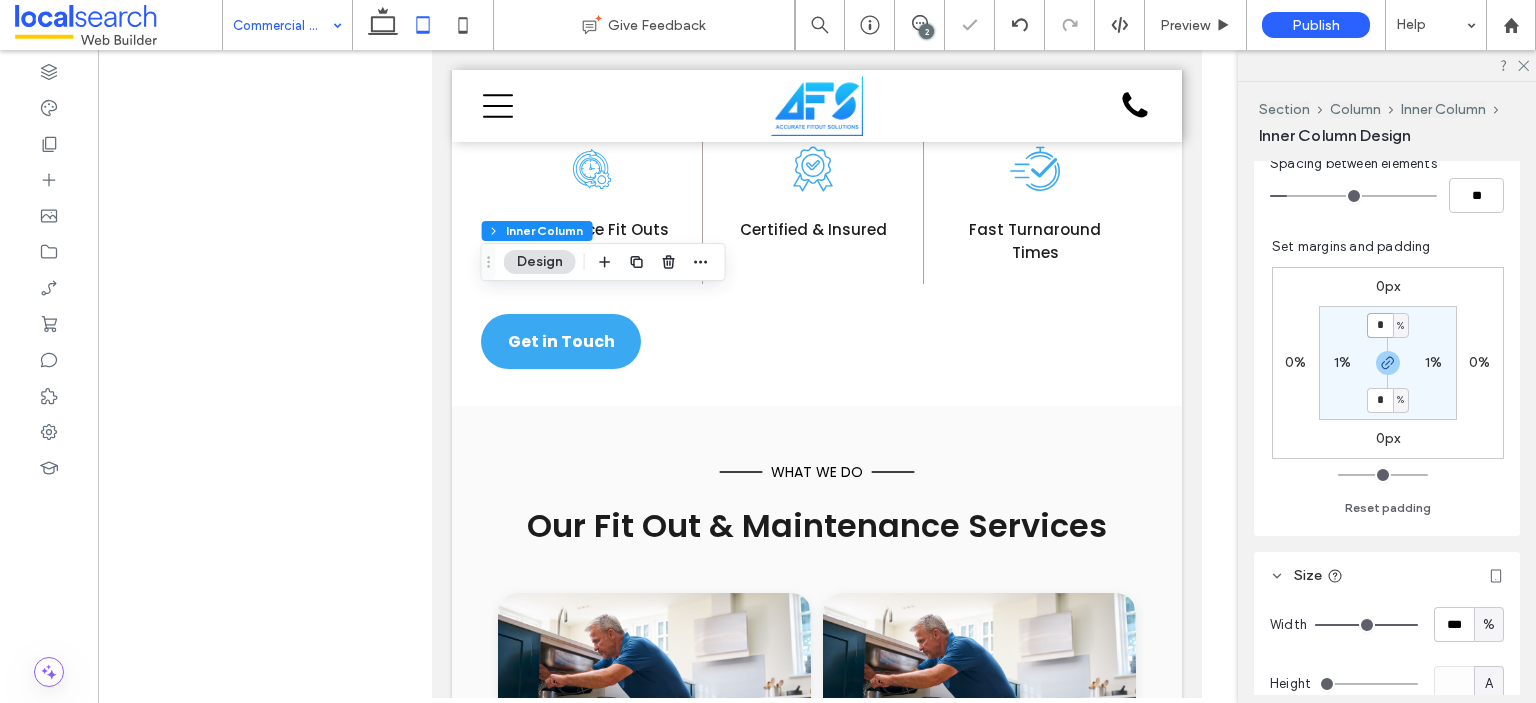 click on "*" at bounding box center [1380, 325] 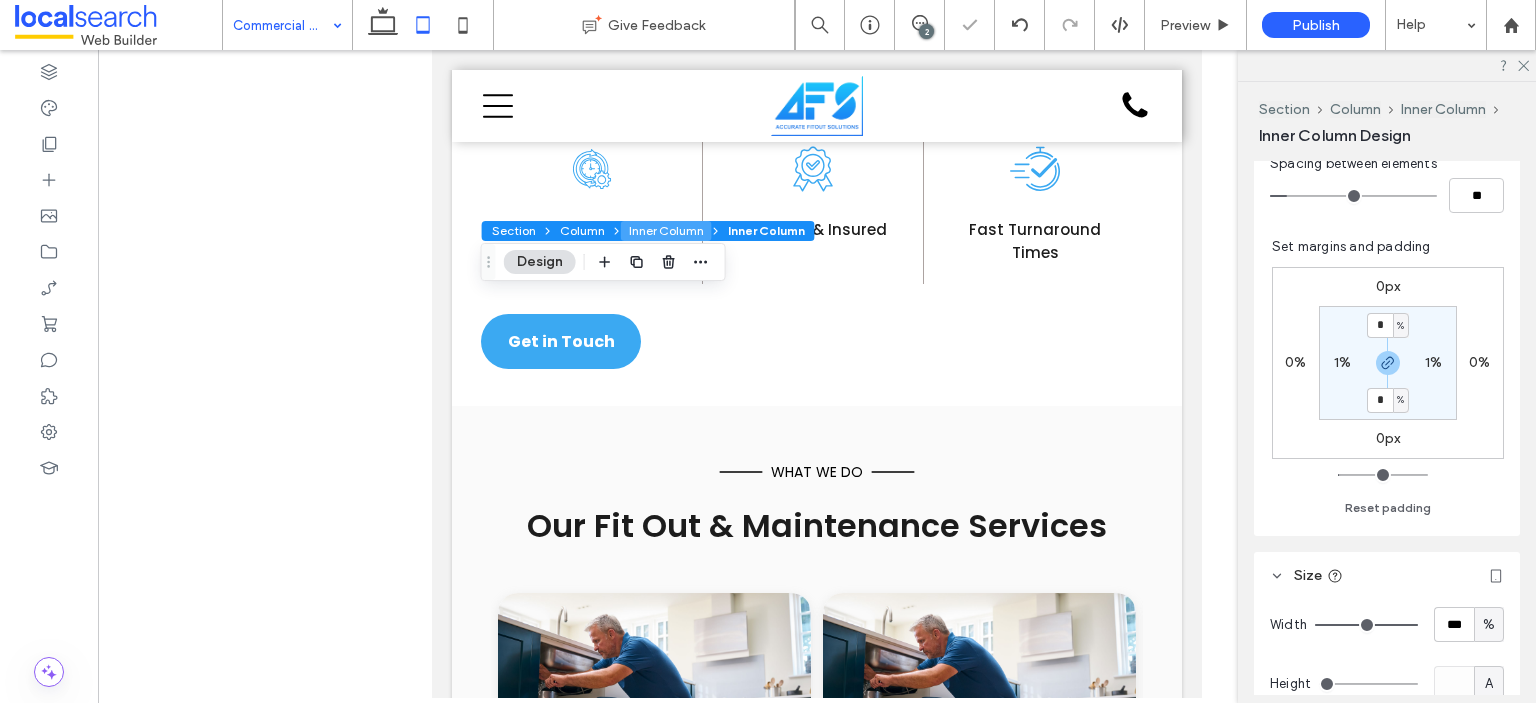 click on "Inner Column" at bounding box center (666, 231) 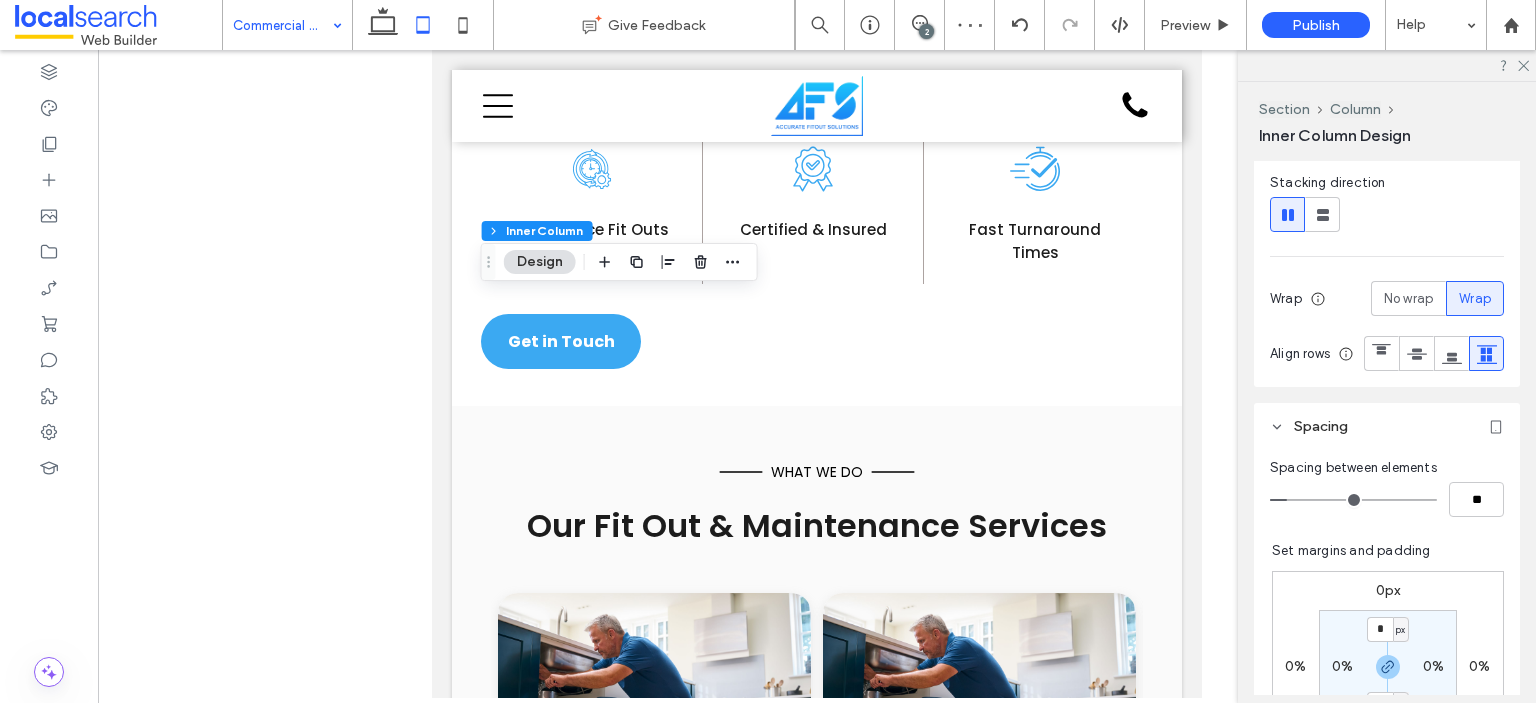 scroll, scrollTop: 700, scrollLeft: 0, axis: vertical 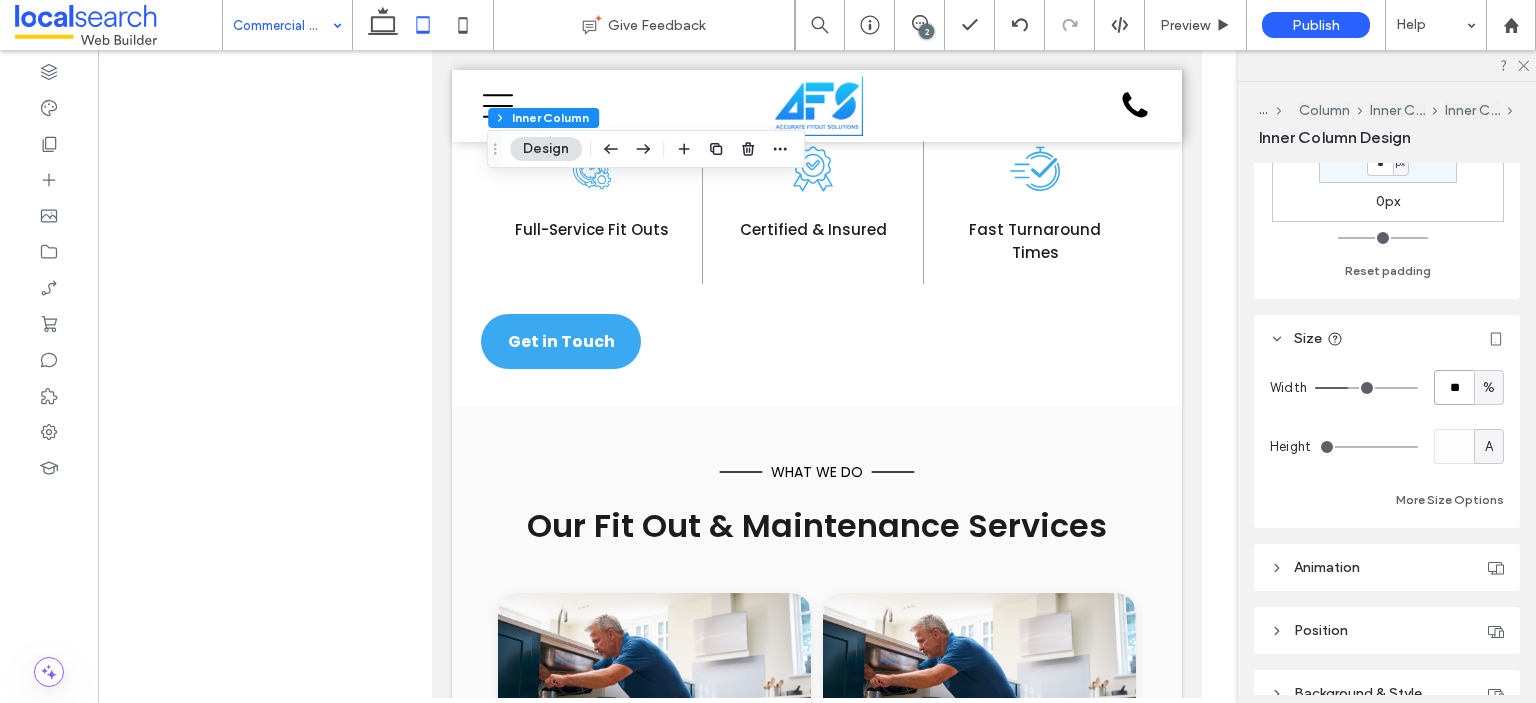 click on "**" at bounding box center (1454, 387) 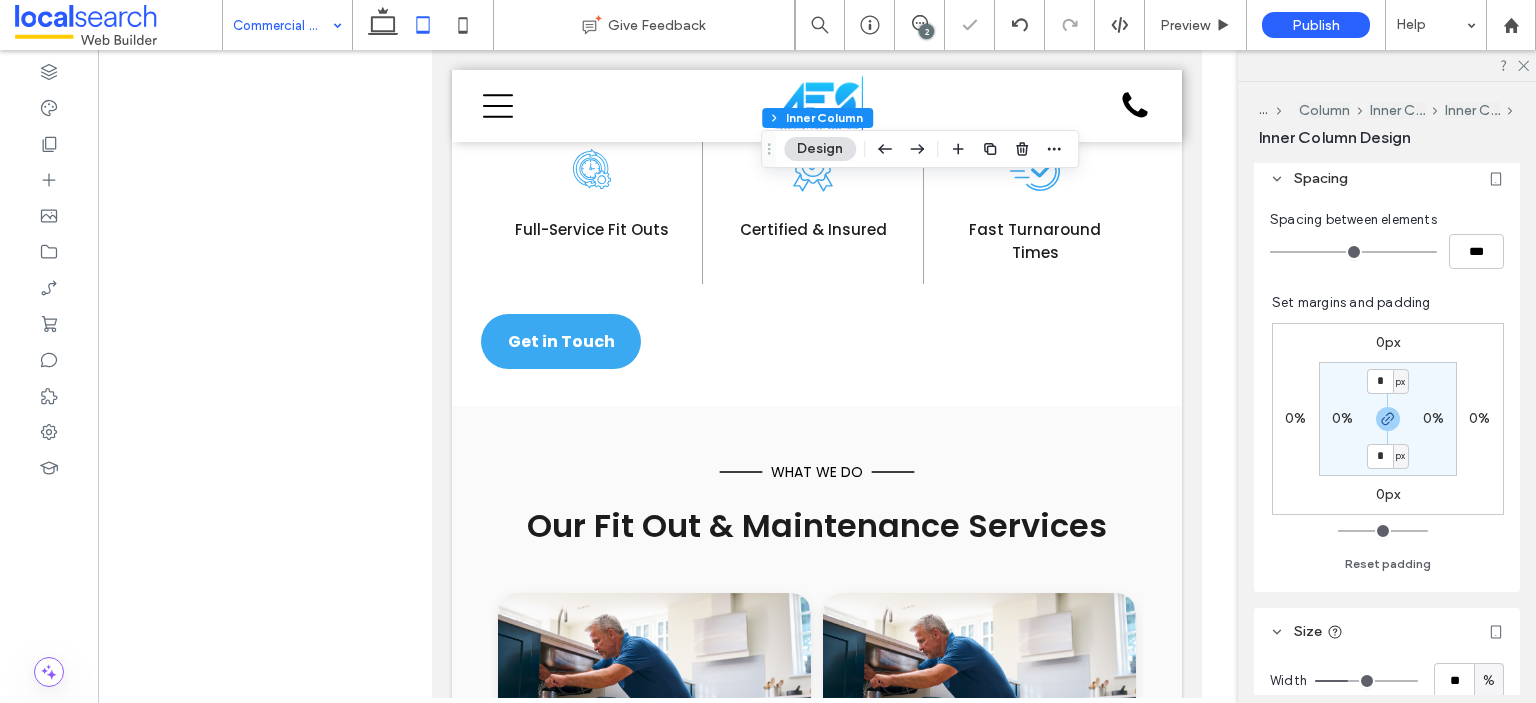 scroll, scrollTop: 855, scrollLeft: 0, axis: vertical 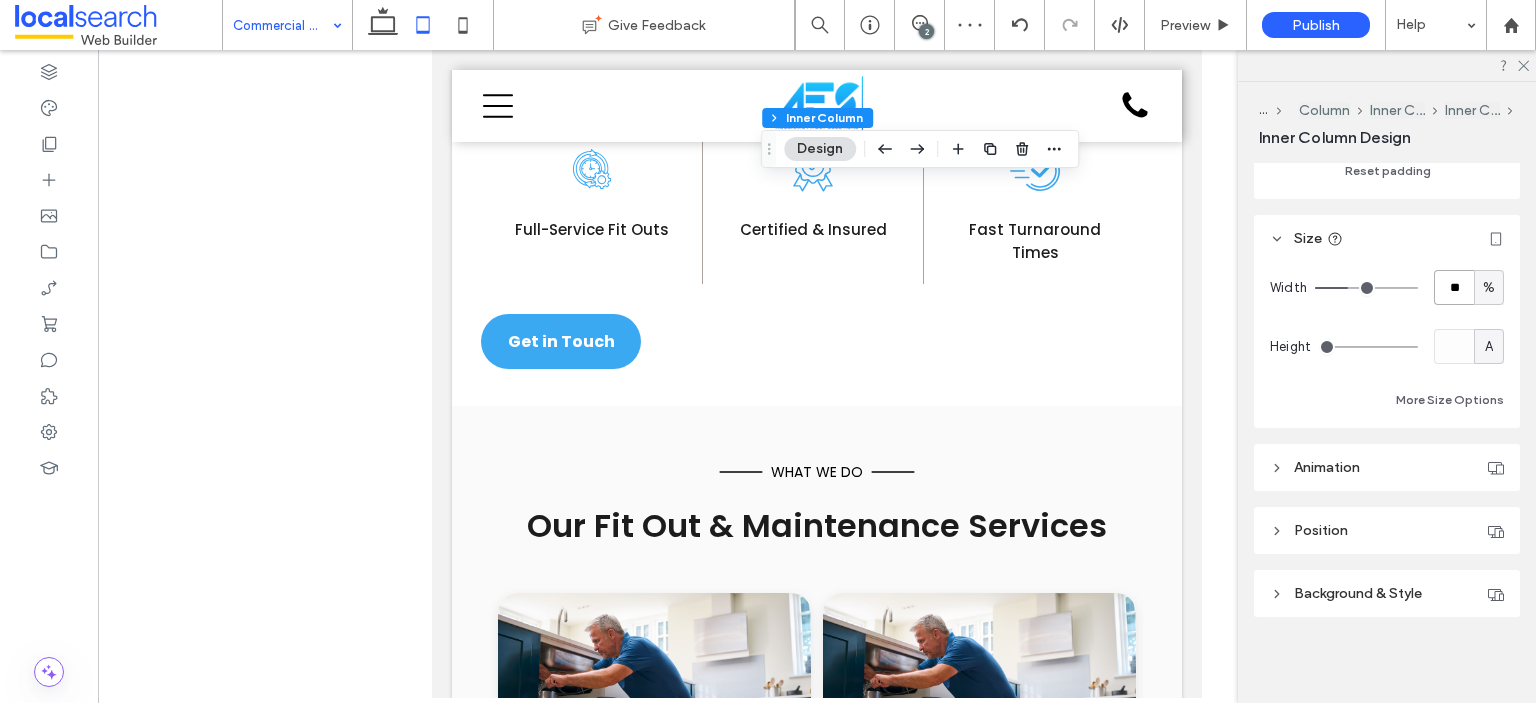 click on "**" at bounding box center (1454, 287) 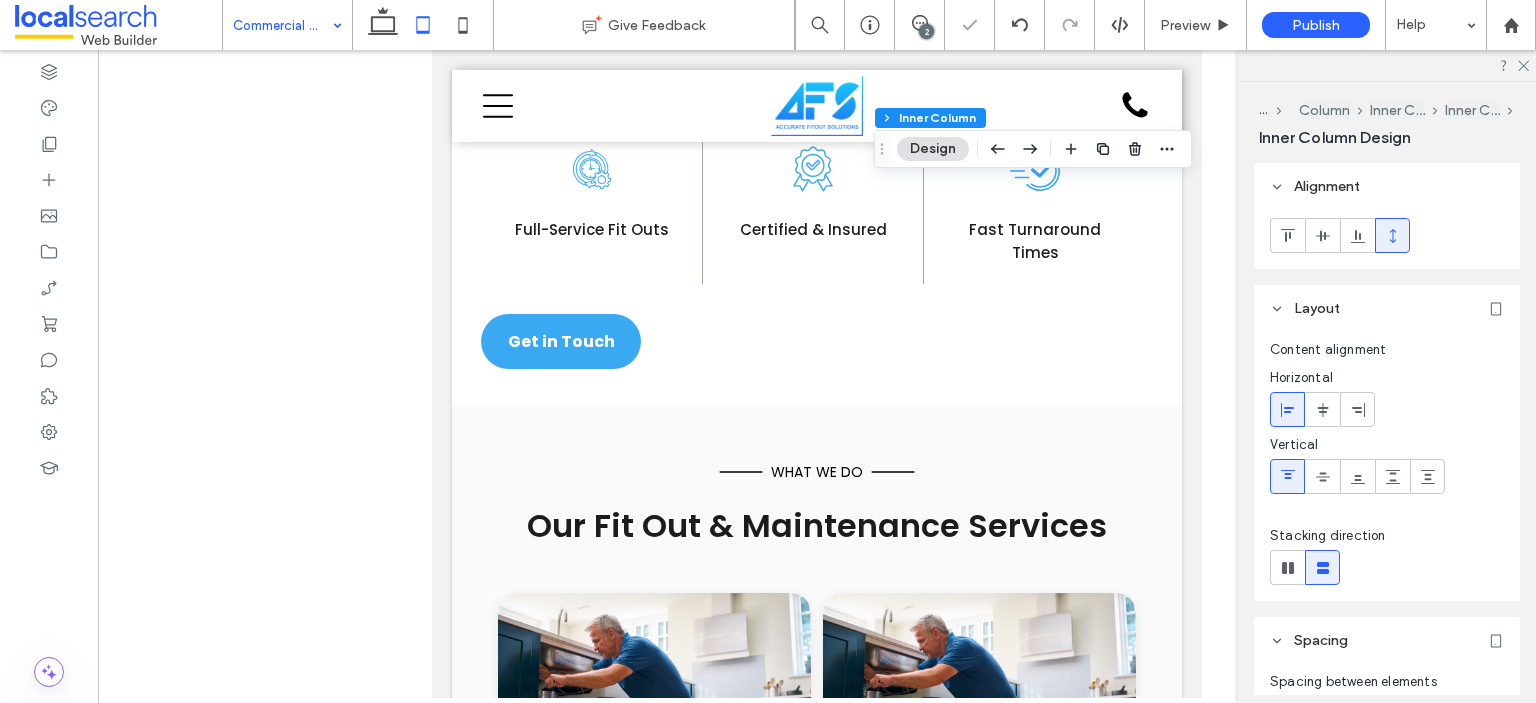 scroll, scrollTop: 855, scrollLeft: 0, axis: vertical 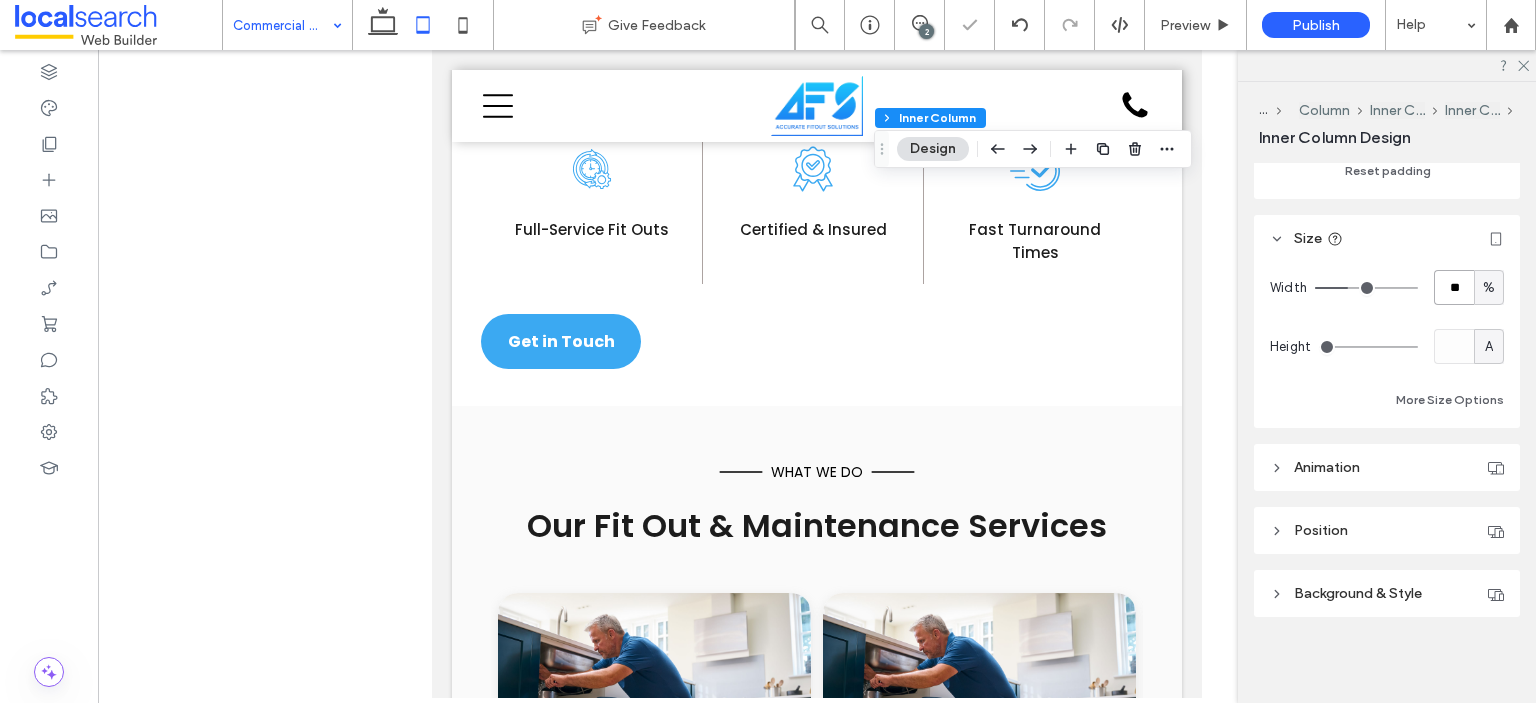 click on "**" at bounding box center (1454, 287) 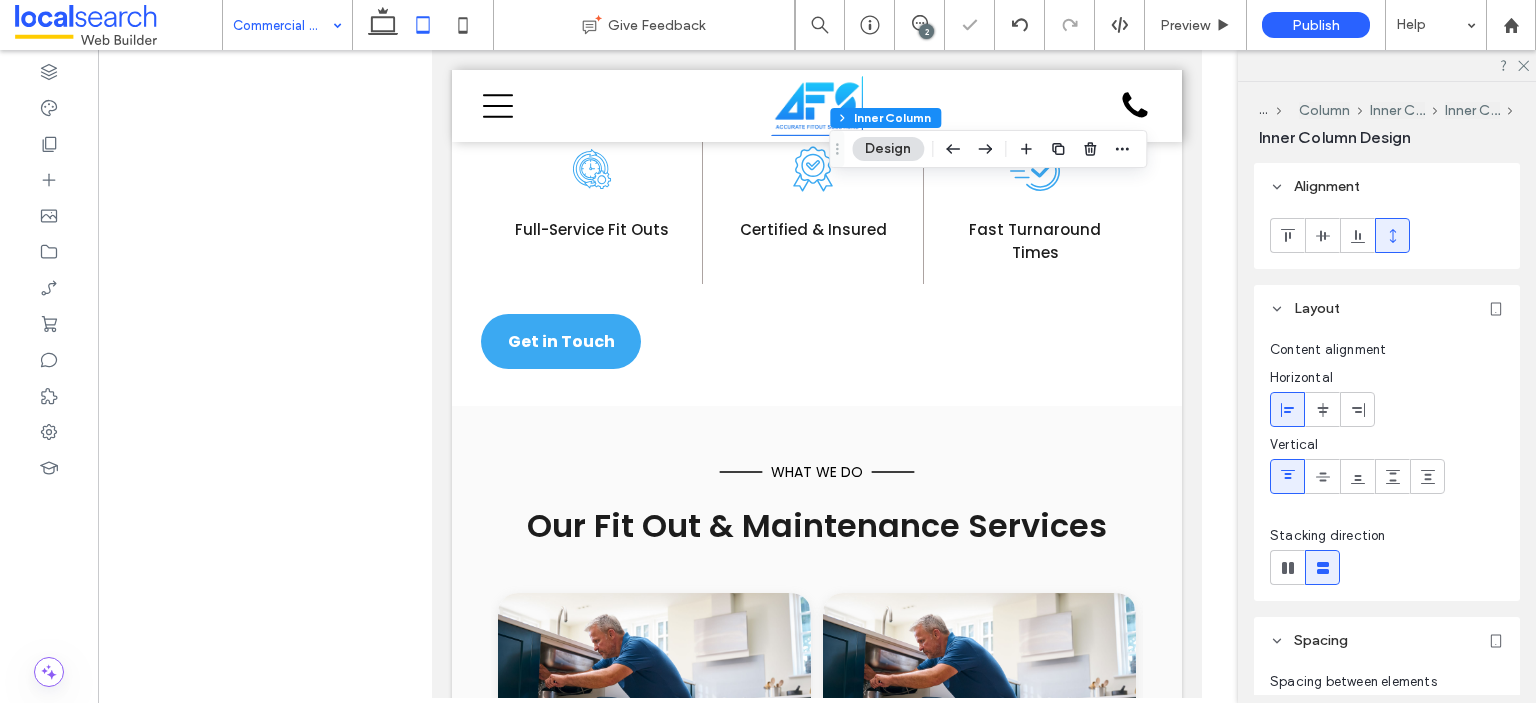 scroll, scrollTop: 855, scrollLeft: 0, axis: vertical 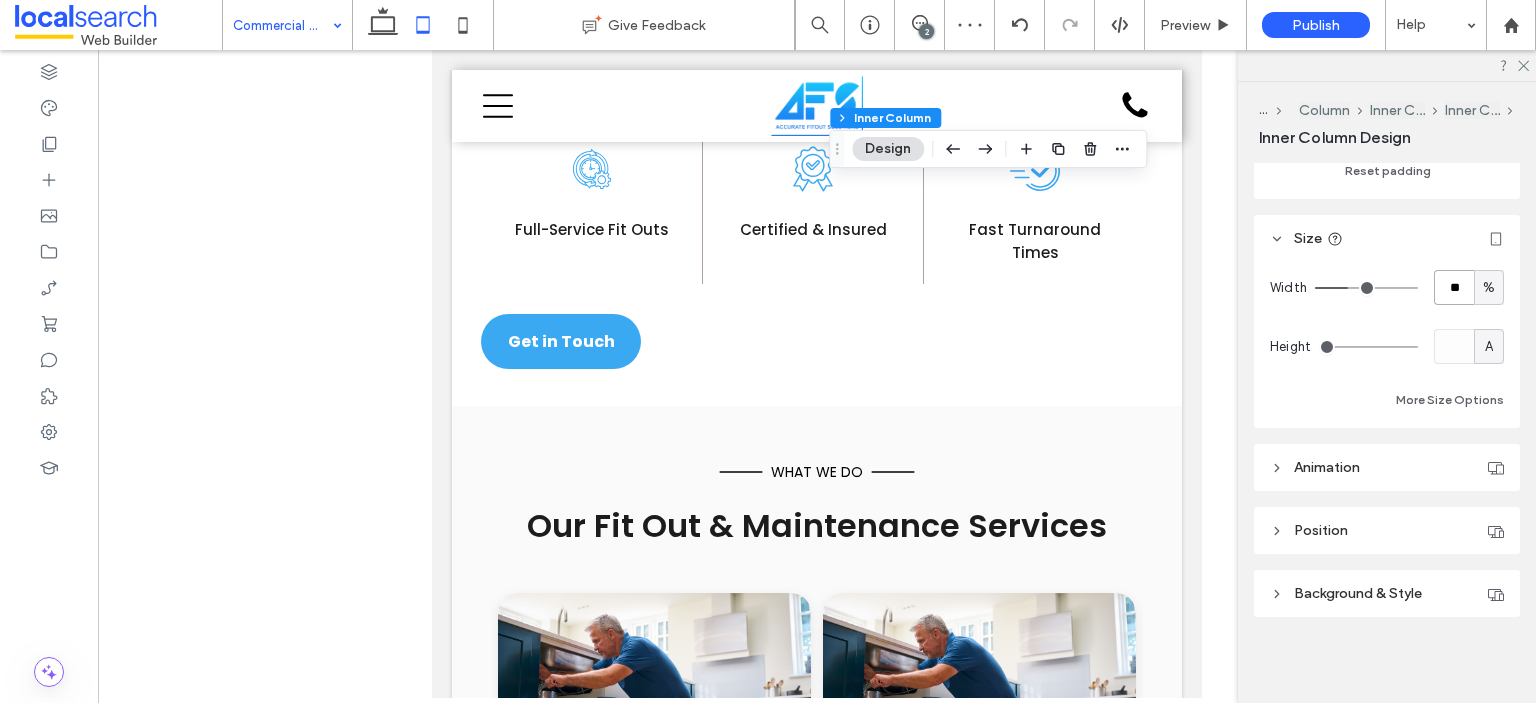 click on "**" at bounding box center (1454, 287) 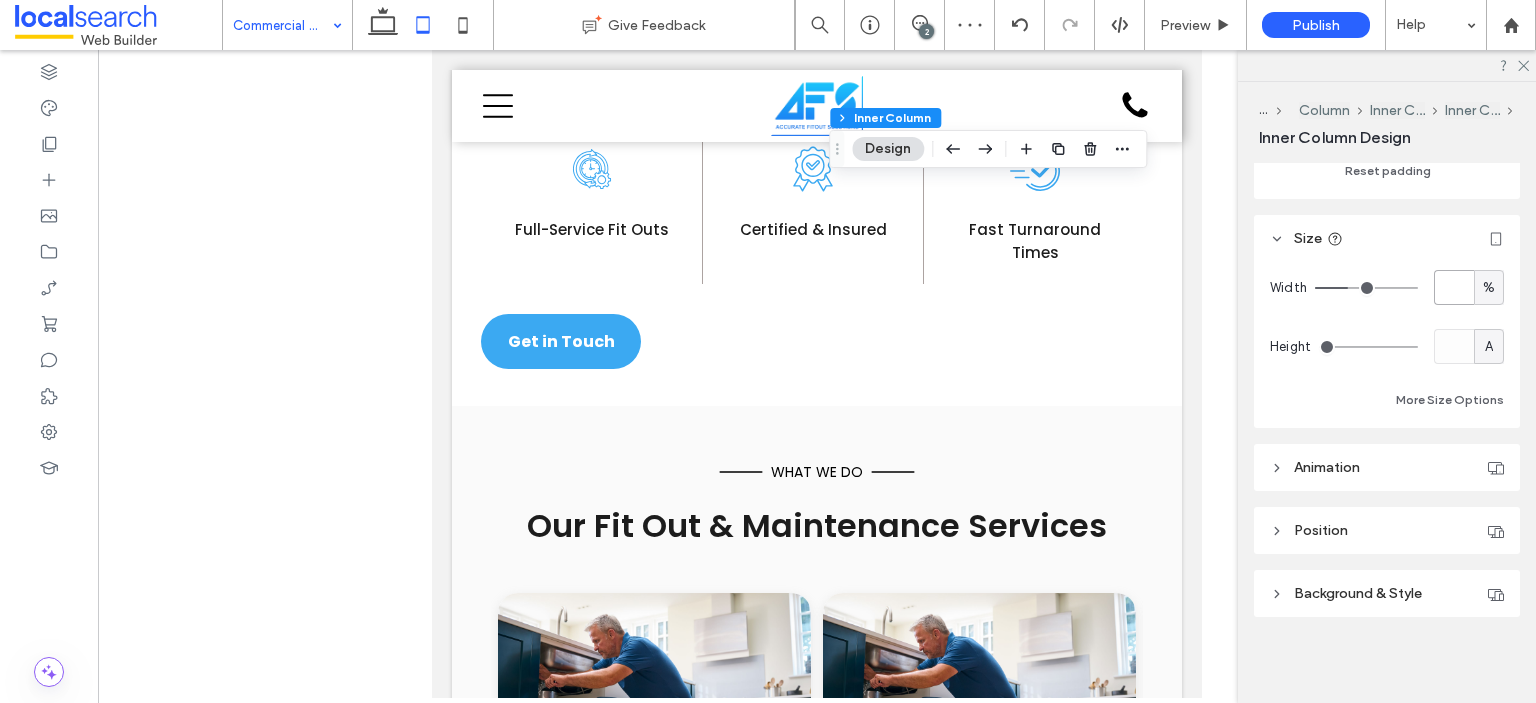 paste on "**" 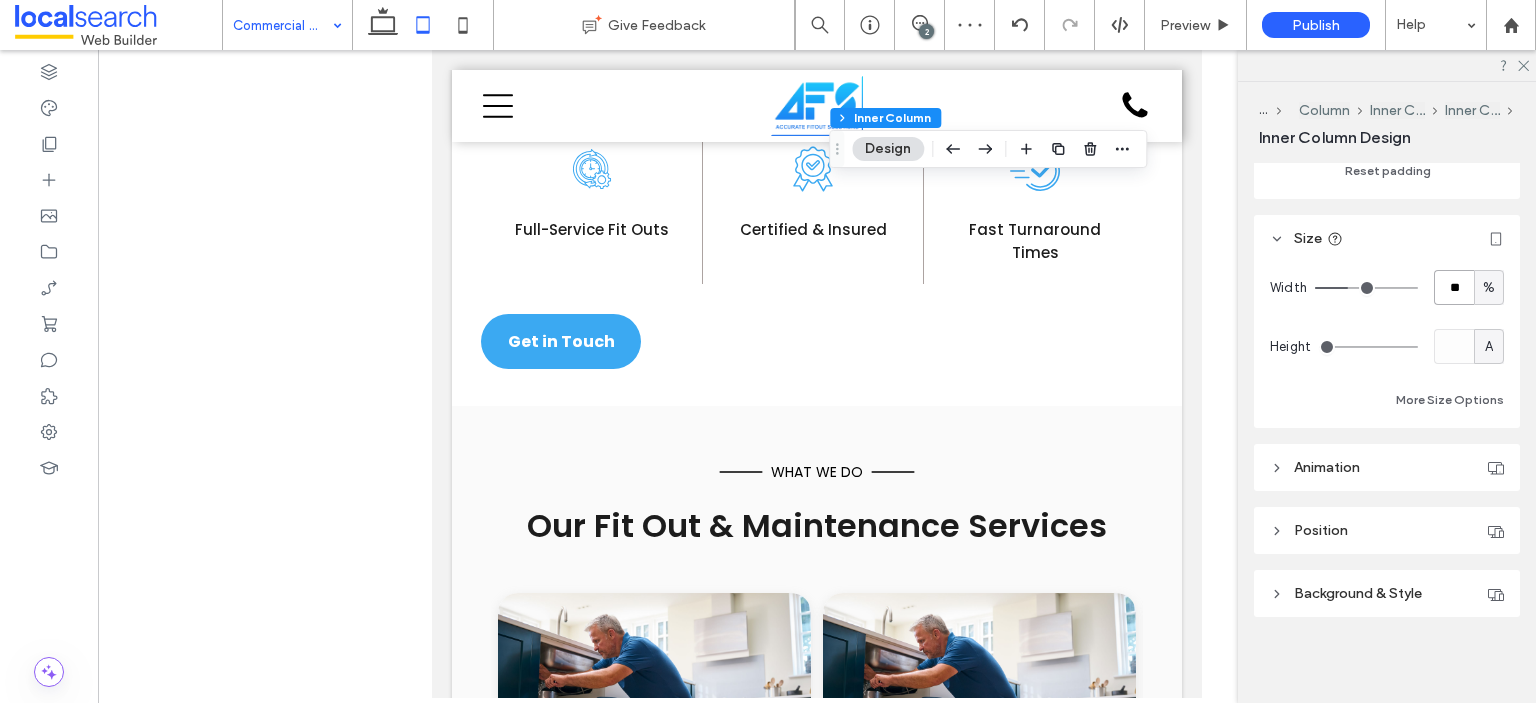 type on "**" 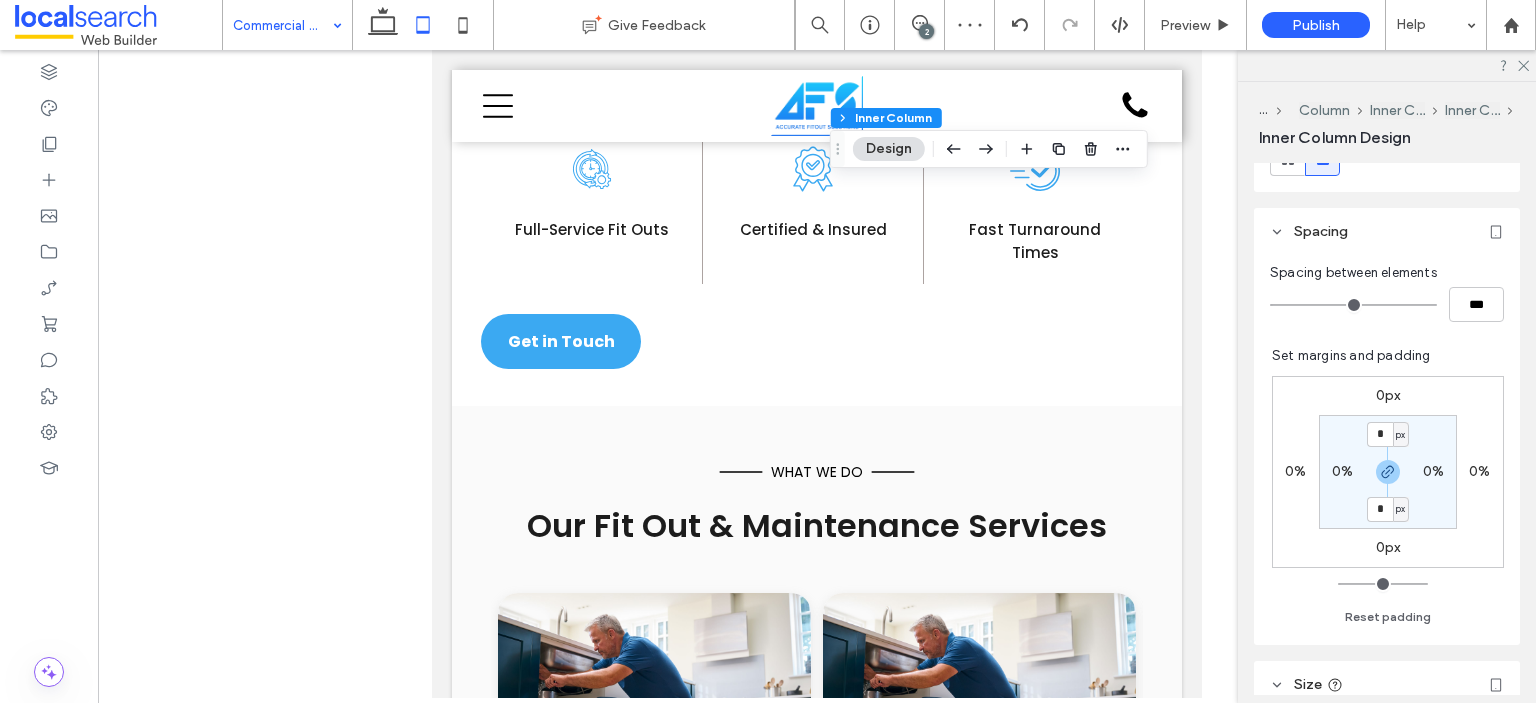 scroll, scrollTop: 855, scrollLeft: 0, axis: vertical 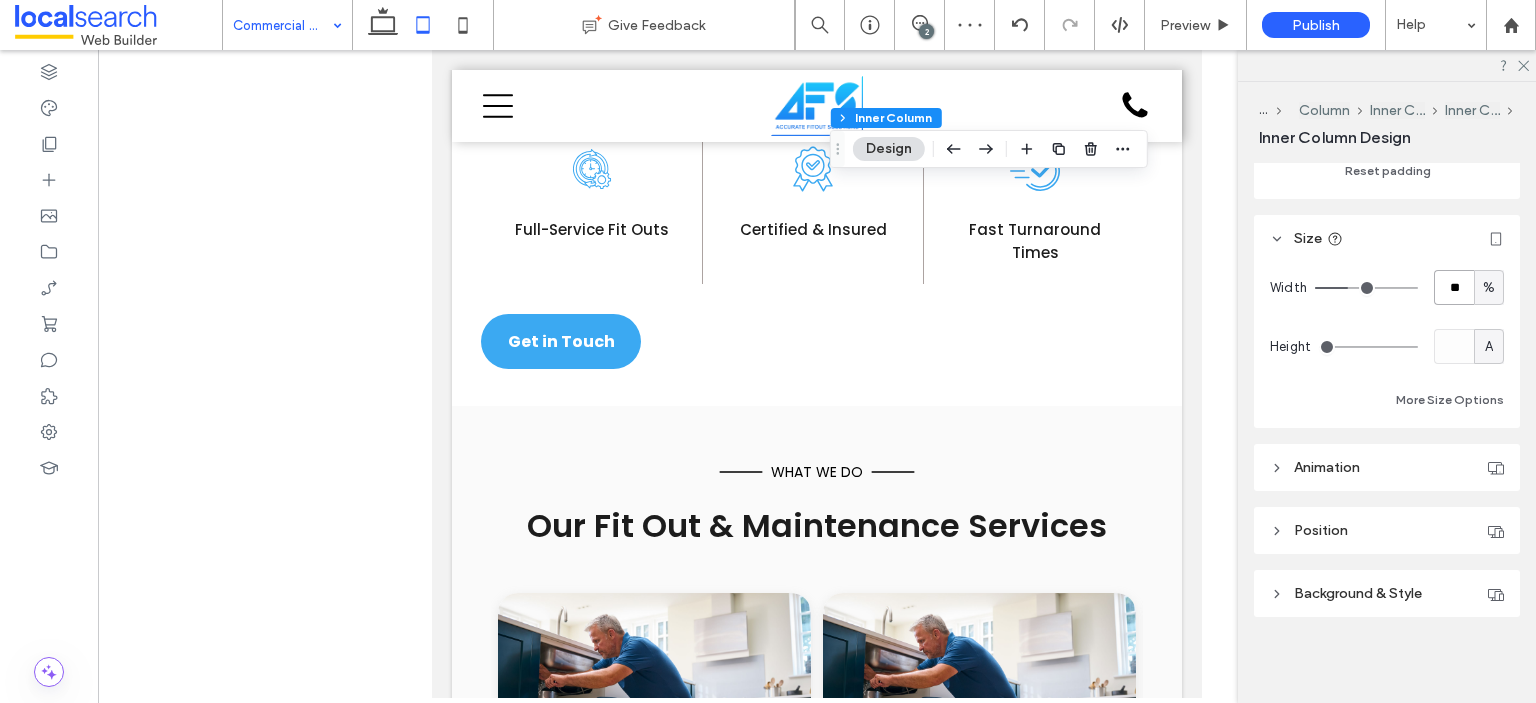 click on "**" at bounding box center [1454, 287] 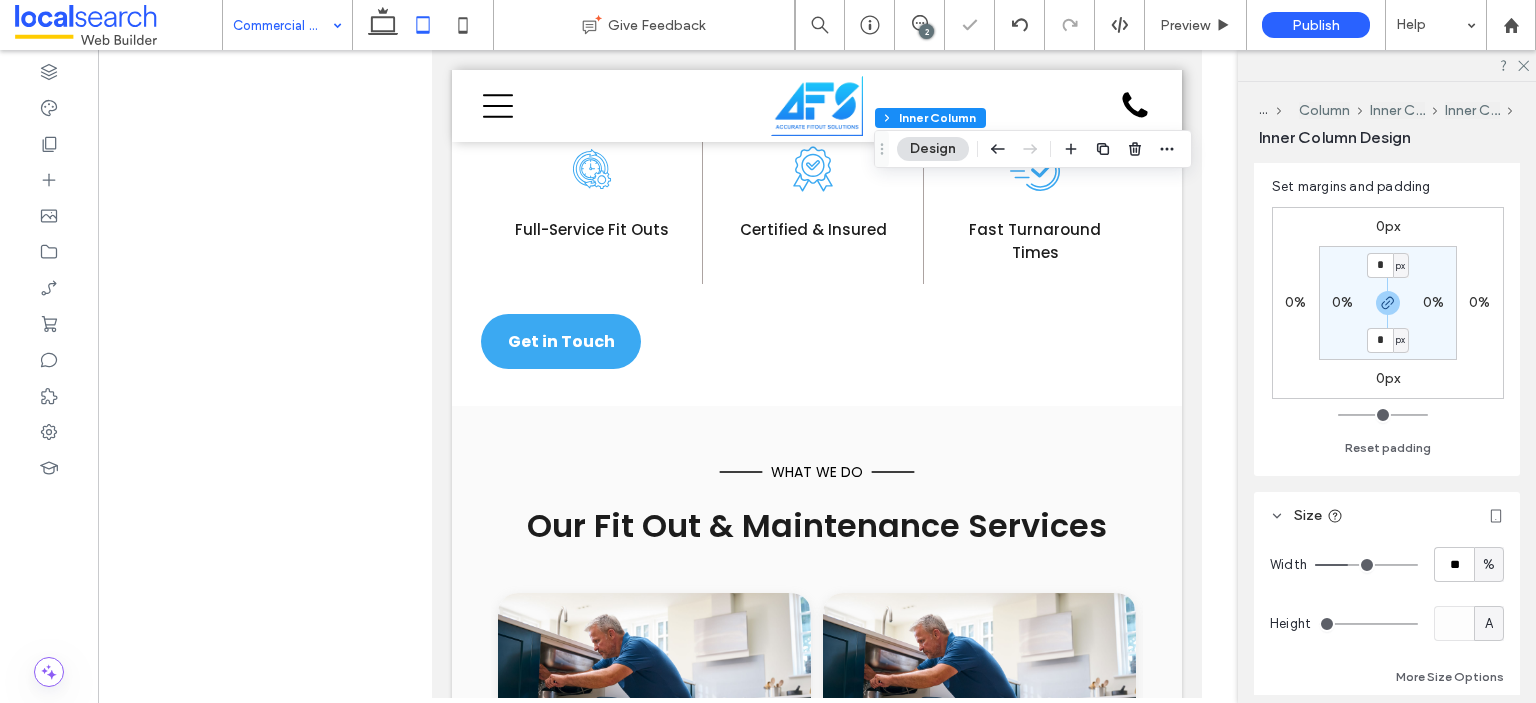 scroll, scrollTop: 855, scrollLeft: 0, axis: vertical 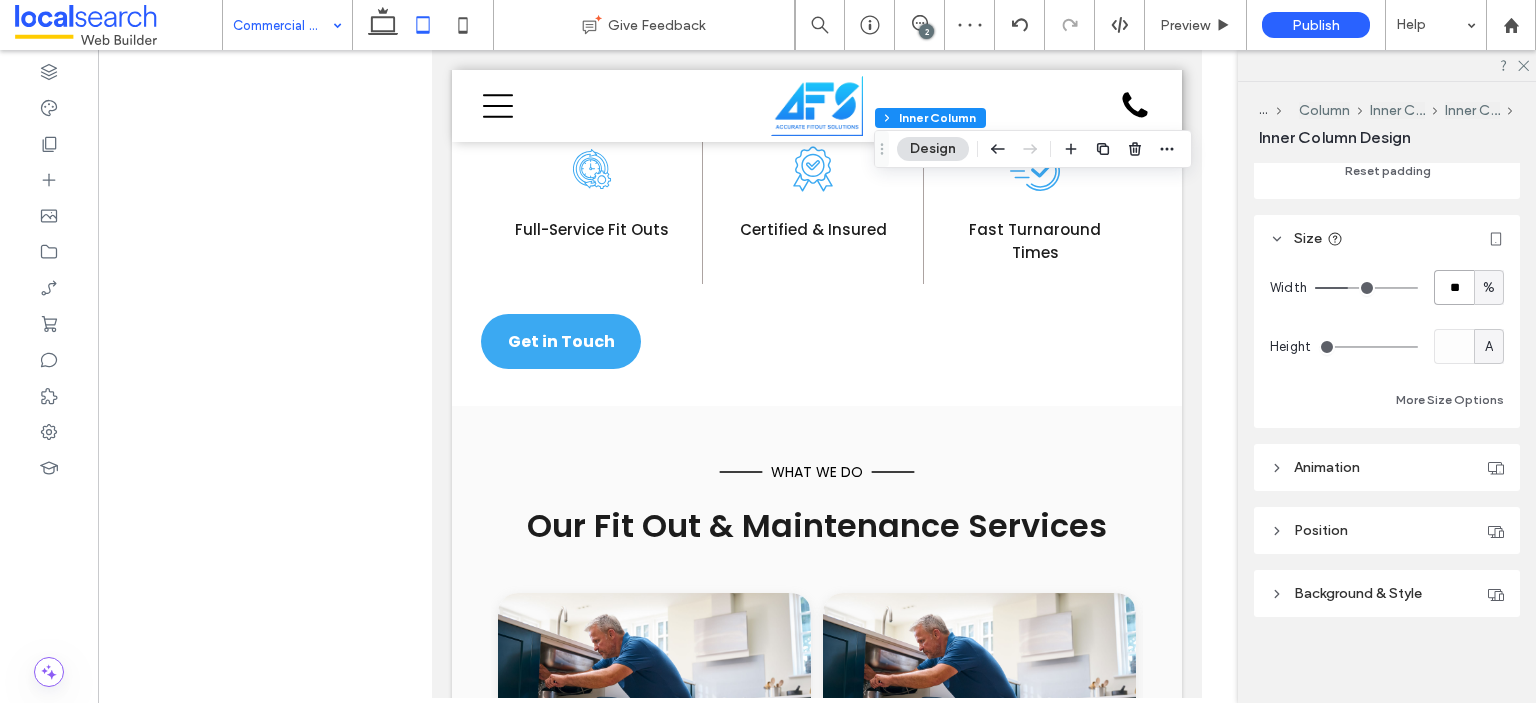 click on "**" at bounding box center (1454, 287) 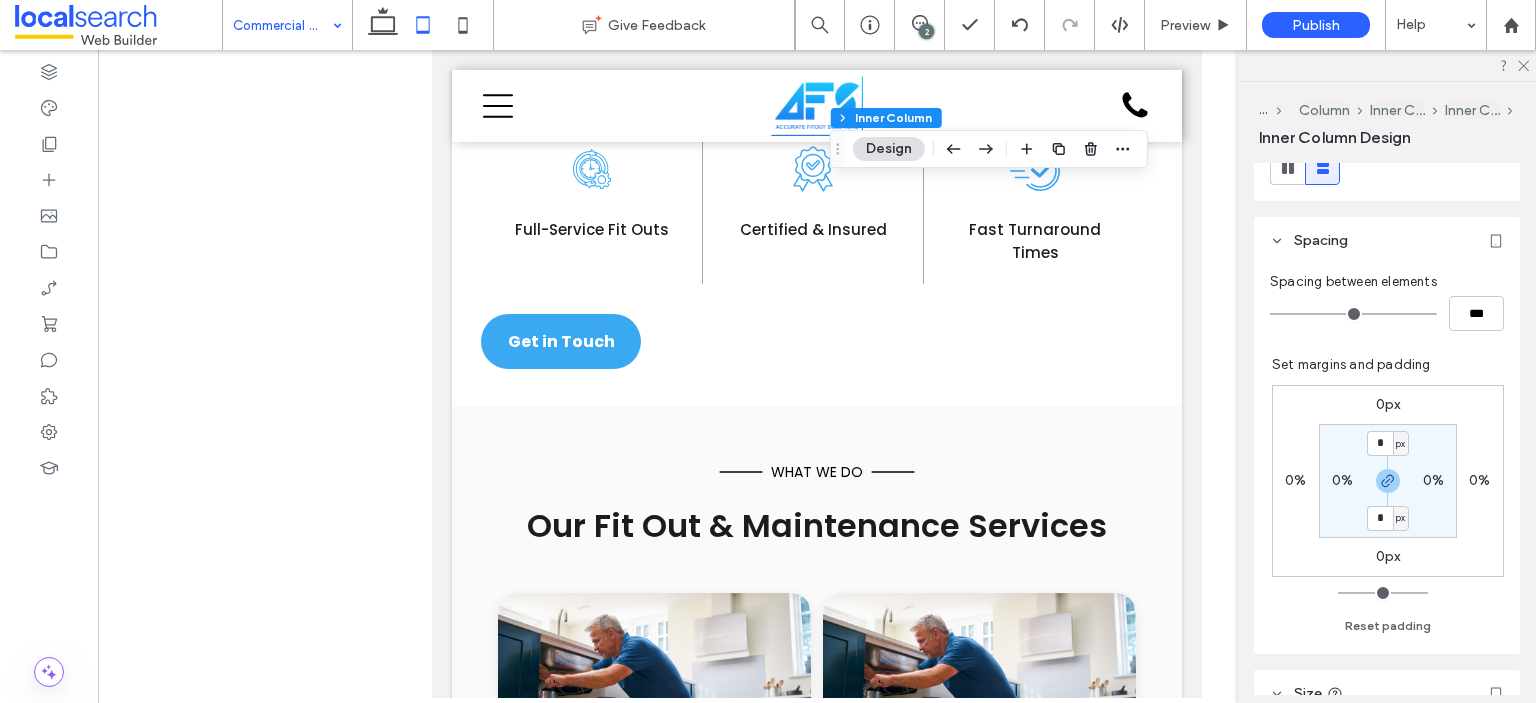 scroll, scrollTop: 800, scrollLeft: 0, axis: vertical 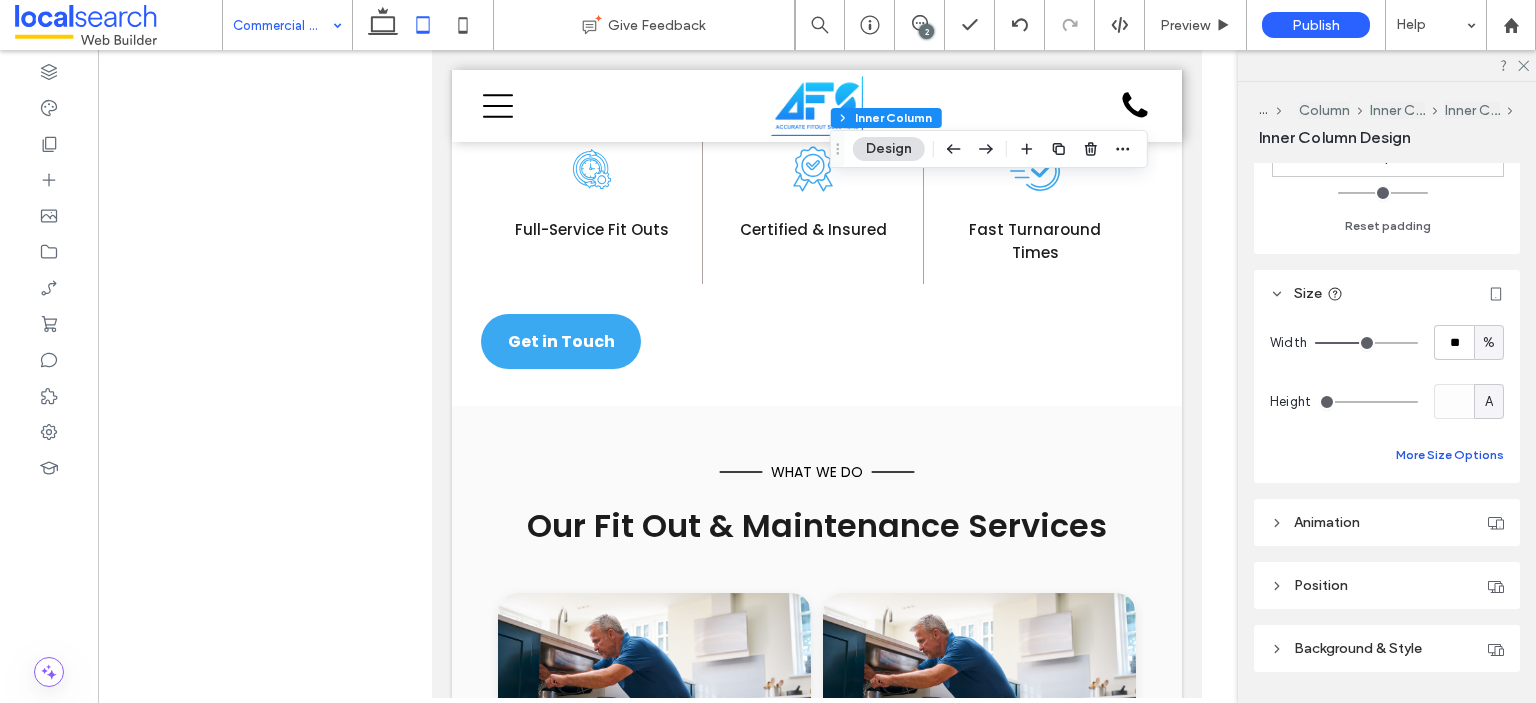 click on "More Size Options" at bounding box center [1450, 455] 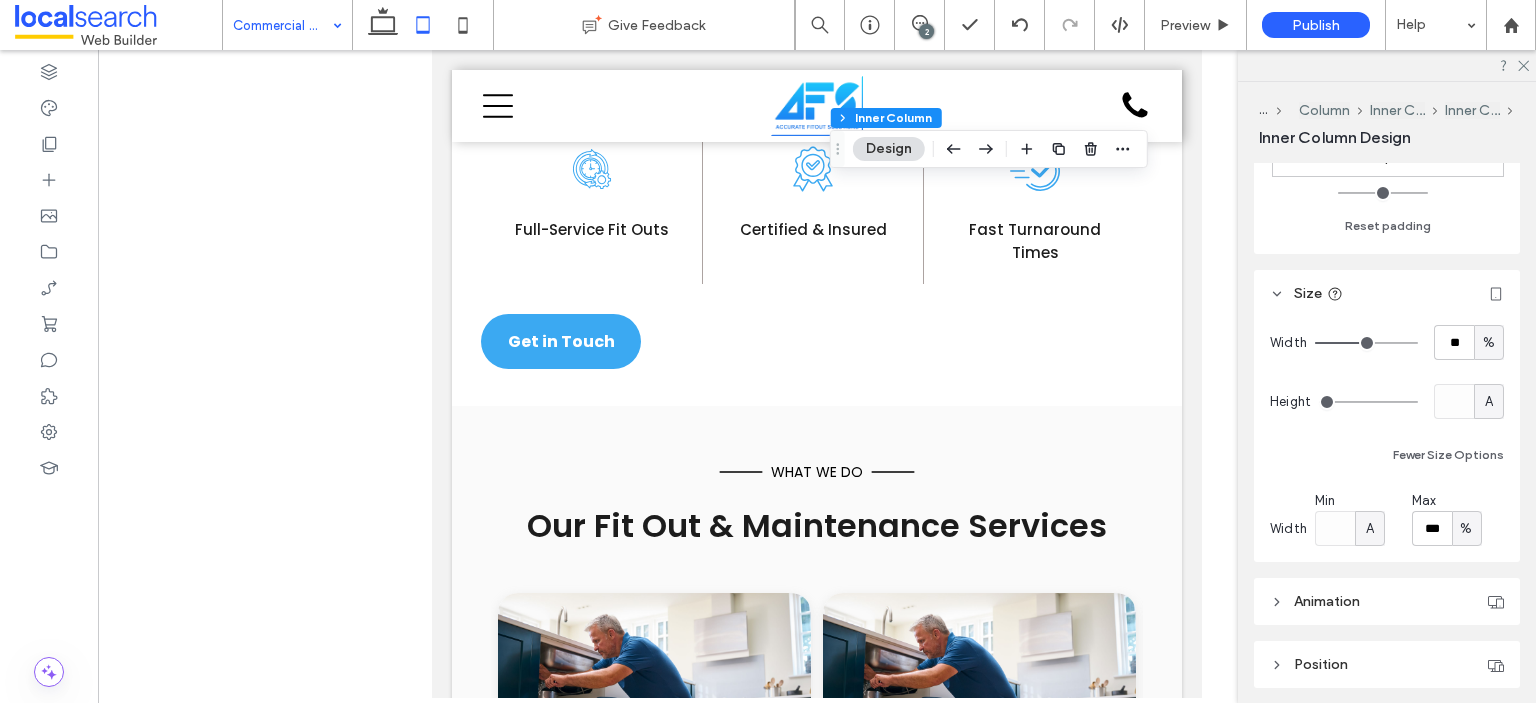 scroll, scrollTop: 934, scrollLeft: 0, axis: vertical 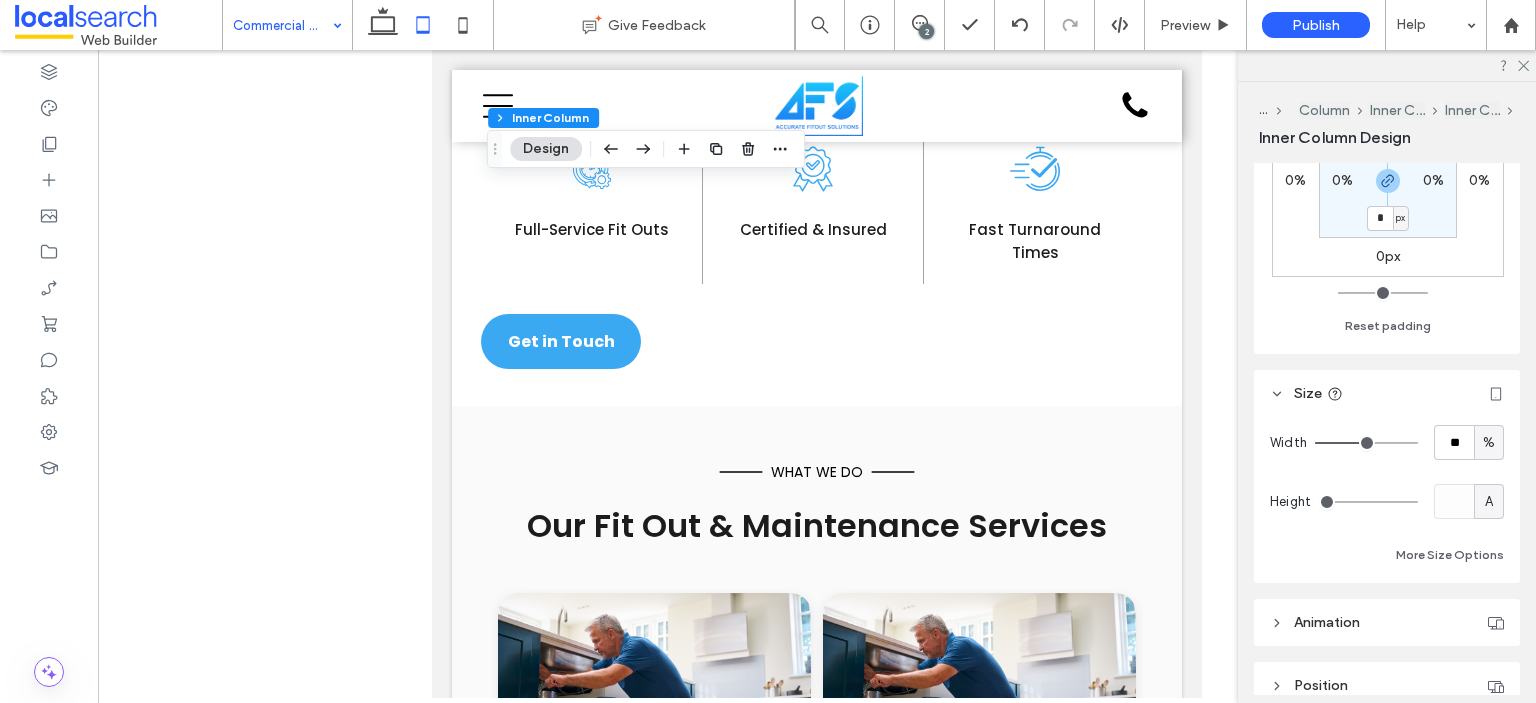 click on "A" at bounding box center (1489, 502) 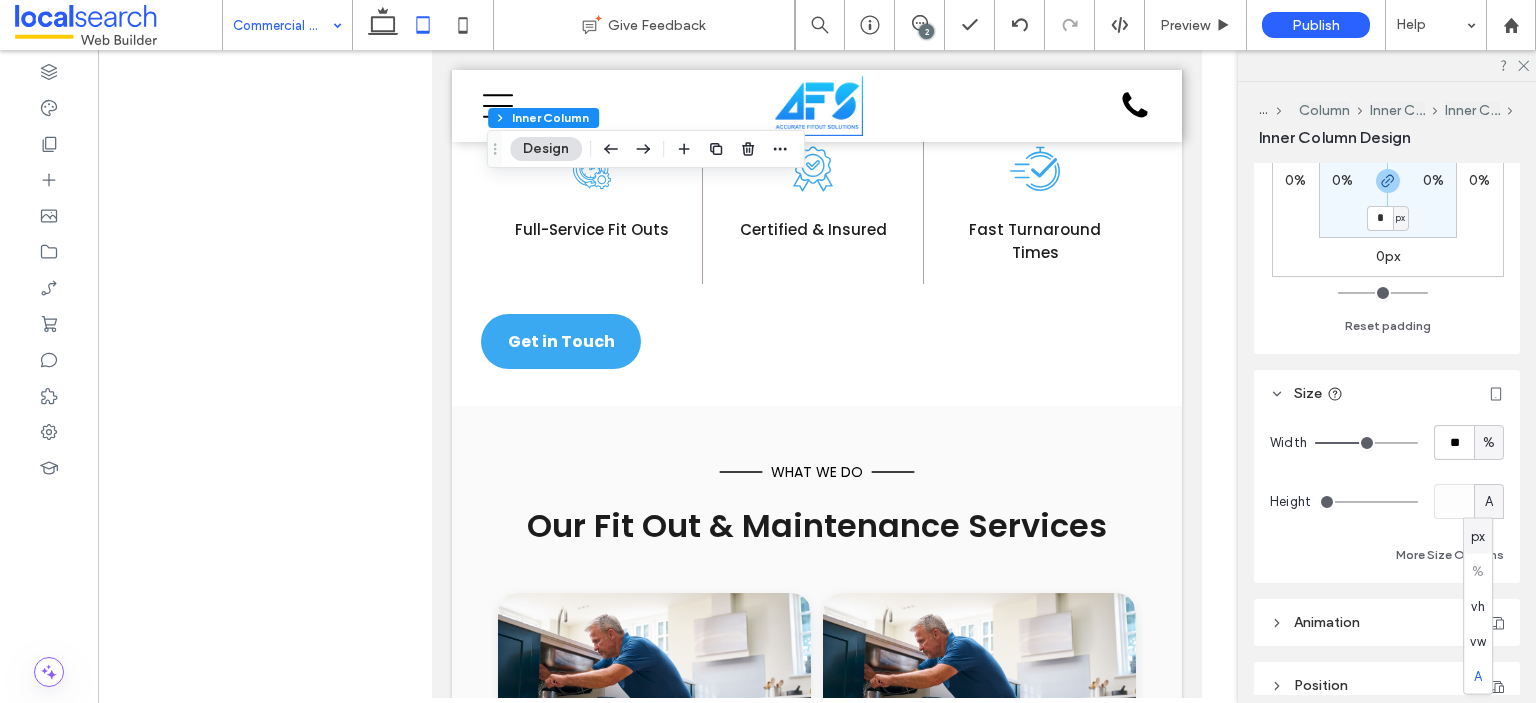 click on "px" at bounding box center (1478, 536) 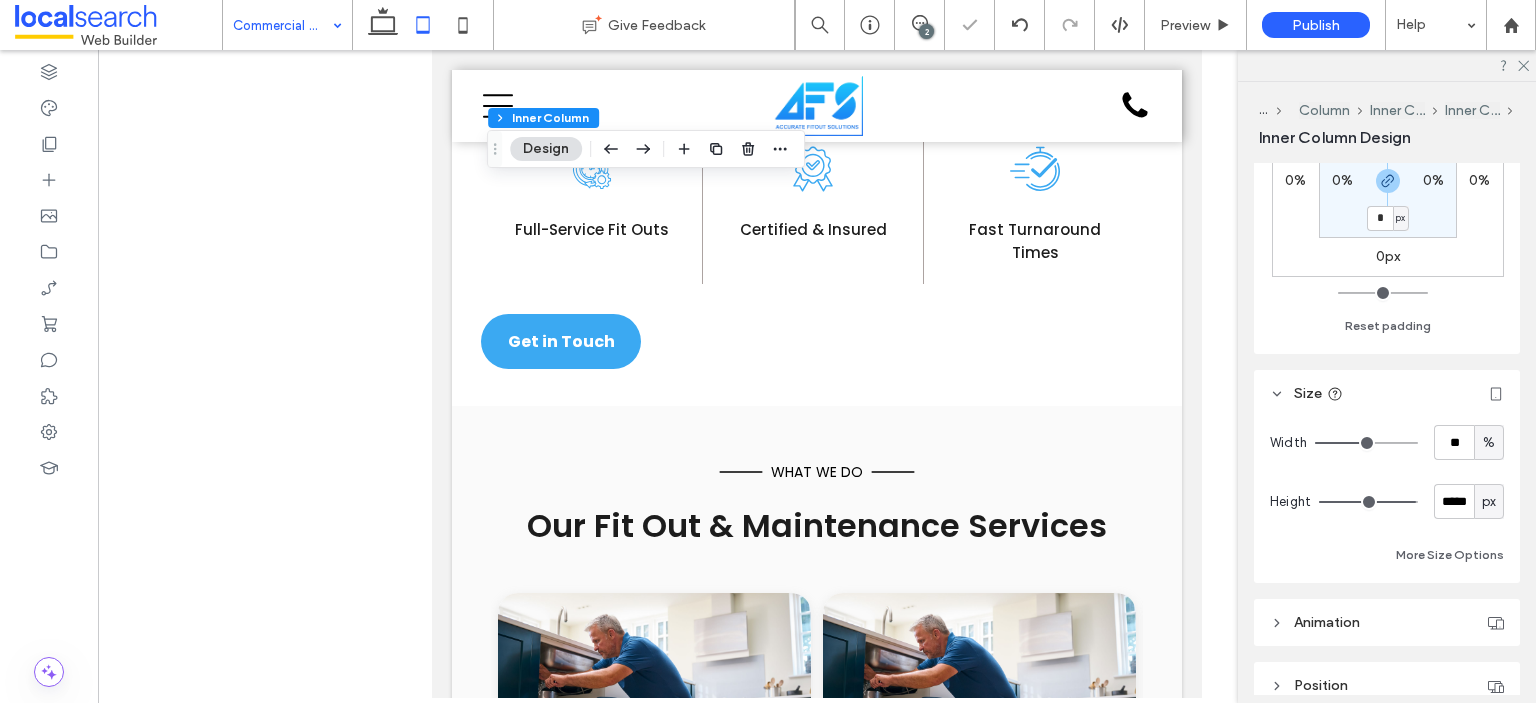 click on "px" at bounding box center (1489, 501) 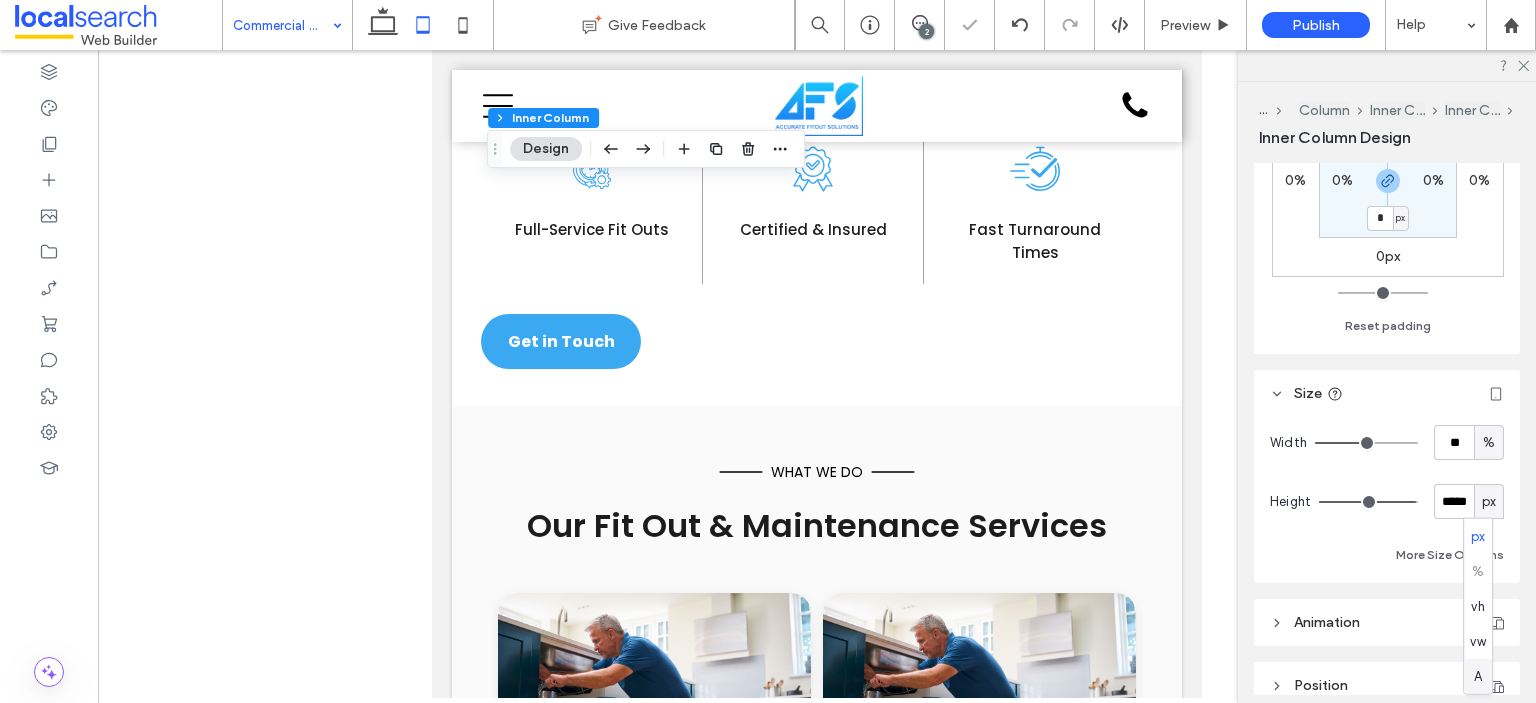 click on "A" at bounding box center [1478, 676] 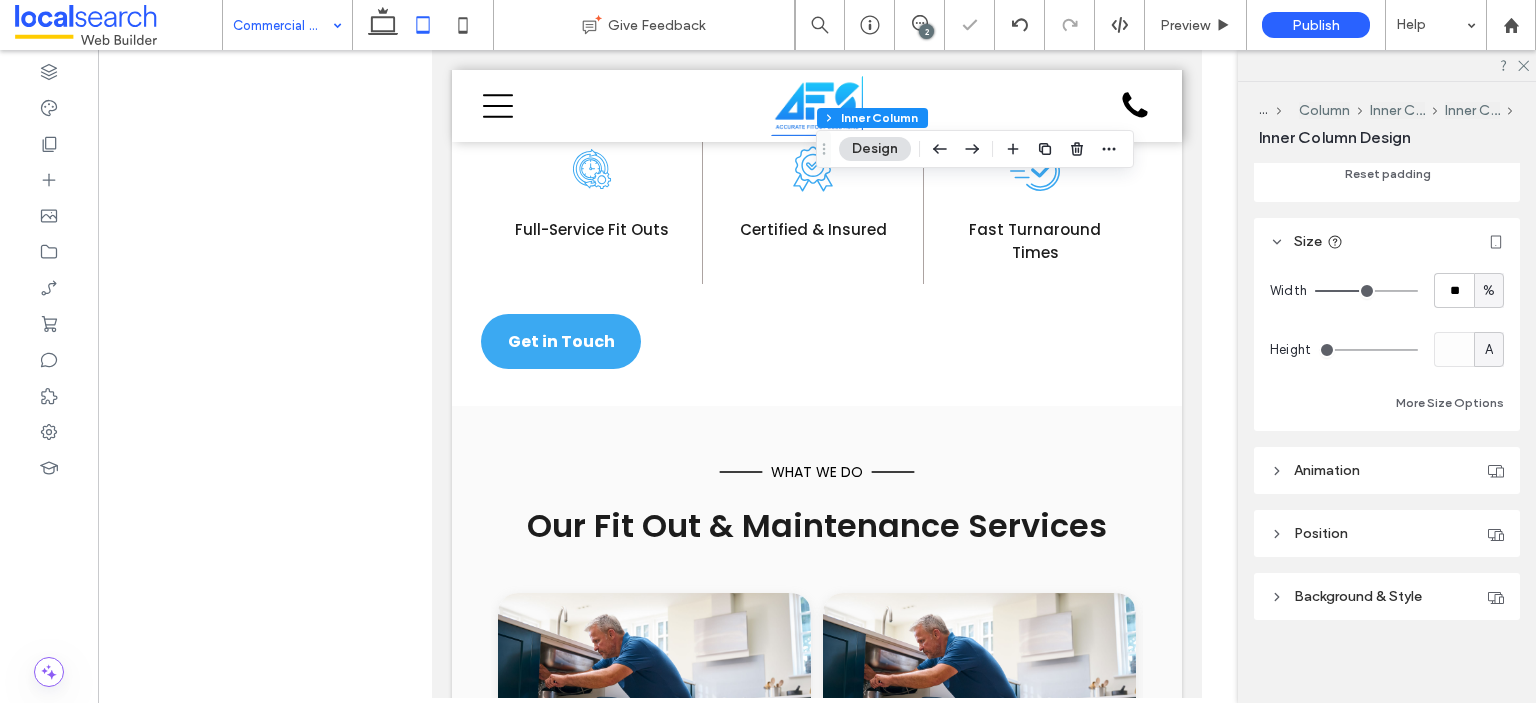 scroll, scrollTop: 855, scrollLeft: 0, axis: vertical 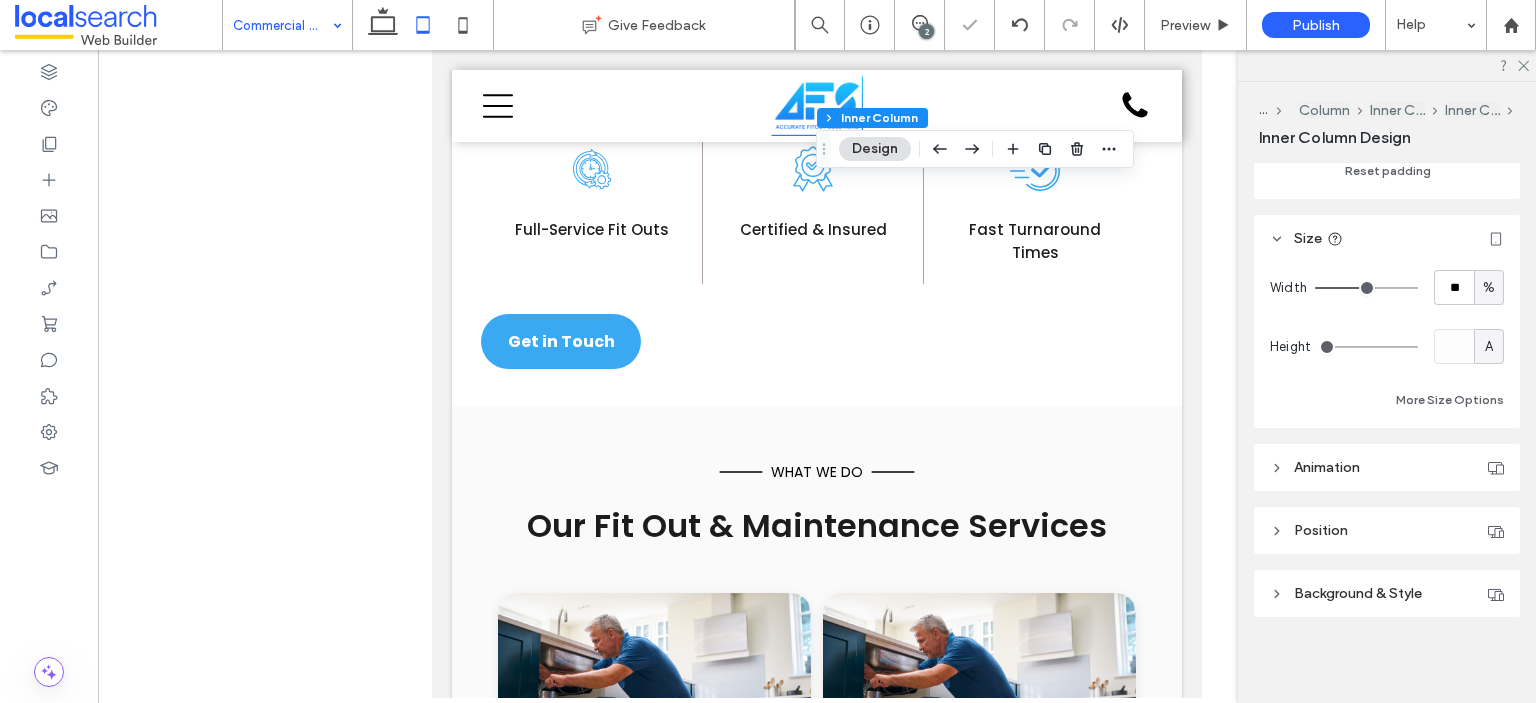 click on "A" at bounding box center (1489, 347) 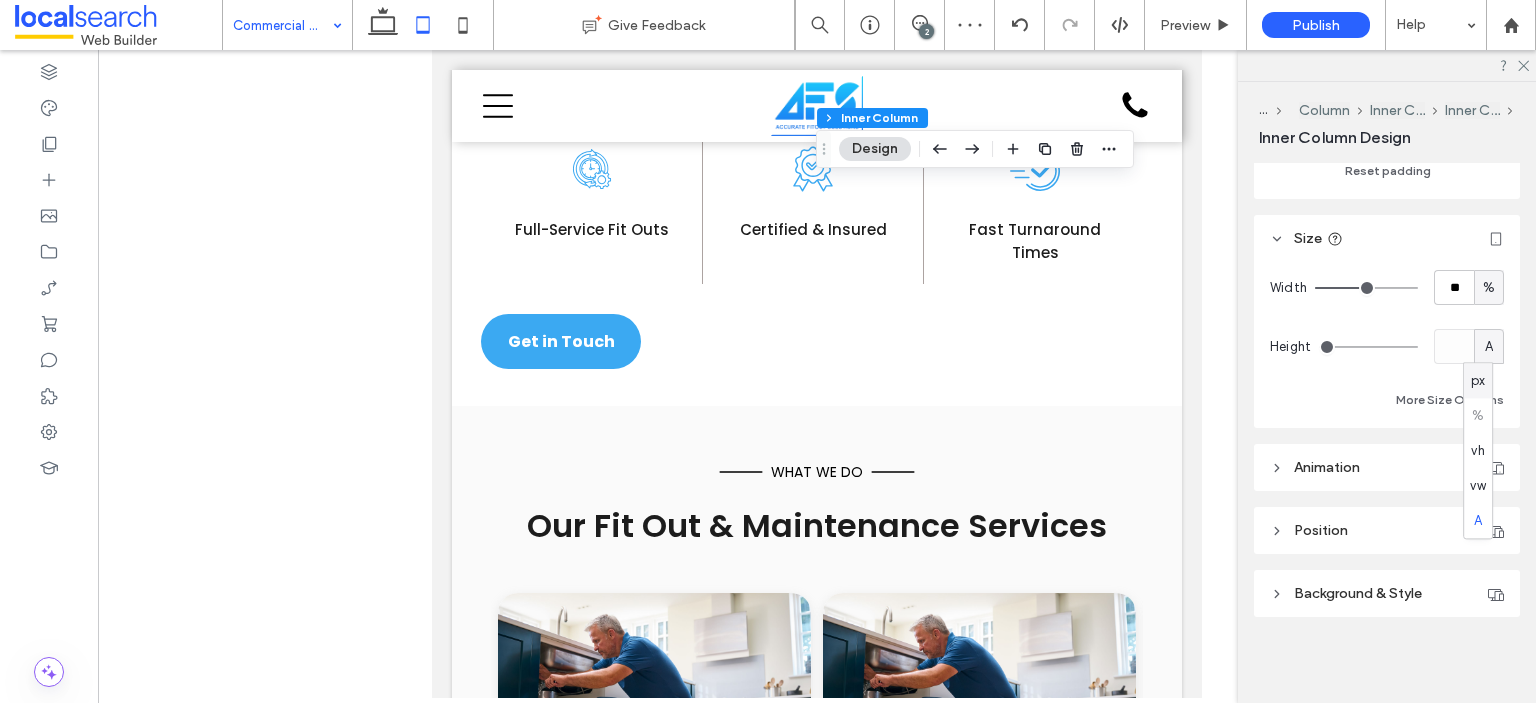 click on "px" at bounding box center [1478, 381] 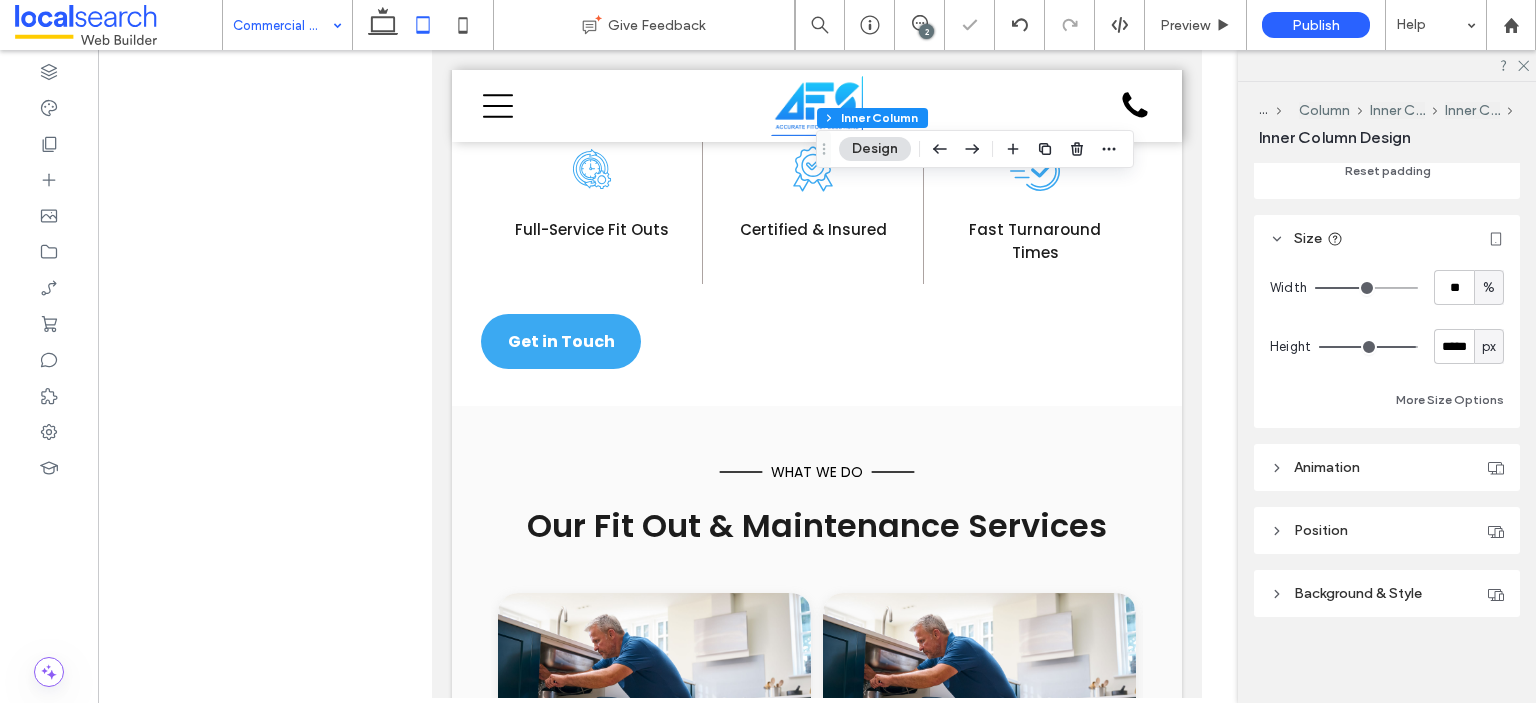 click on "px" at bounding box center [1489, 347] 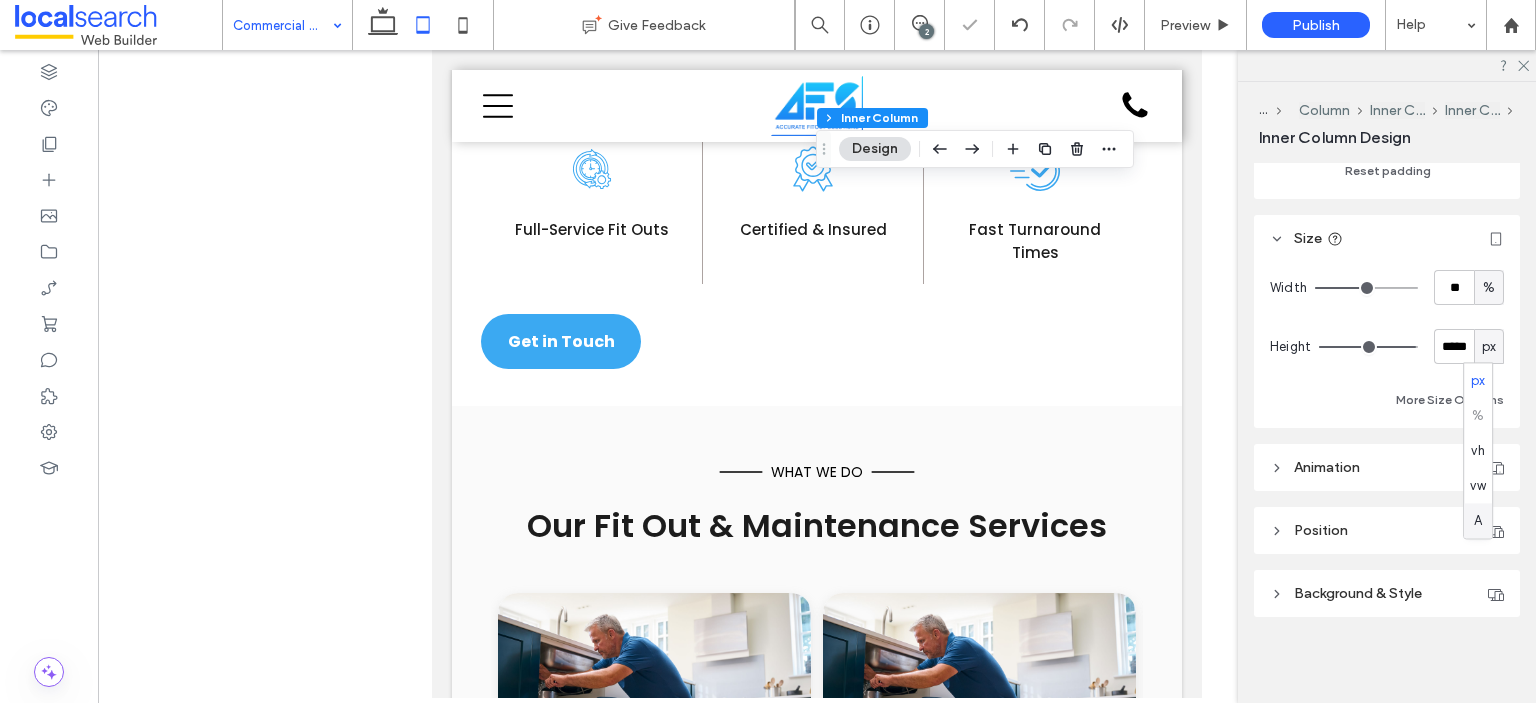 click on "A" at bounding box center (1478, 520) 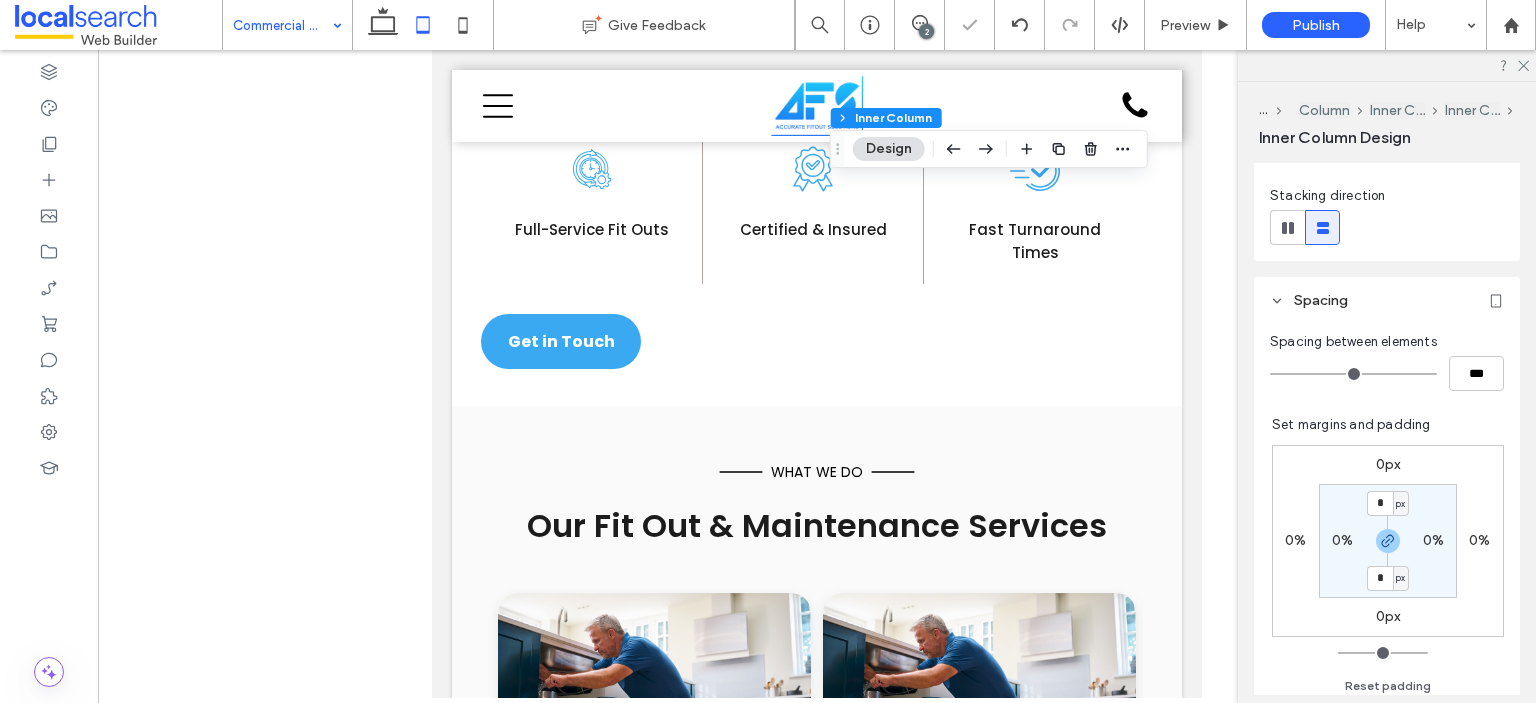 scroll, scrollTop: 855, scrollLeft: 0, axis: vertical 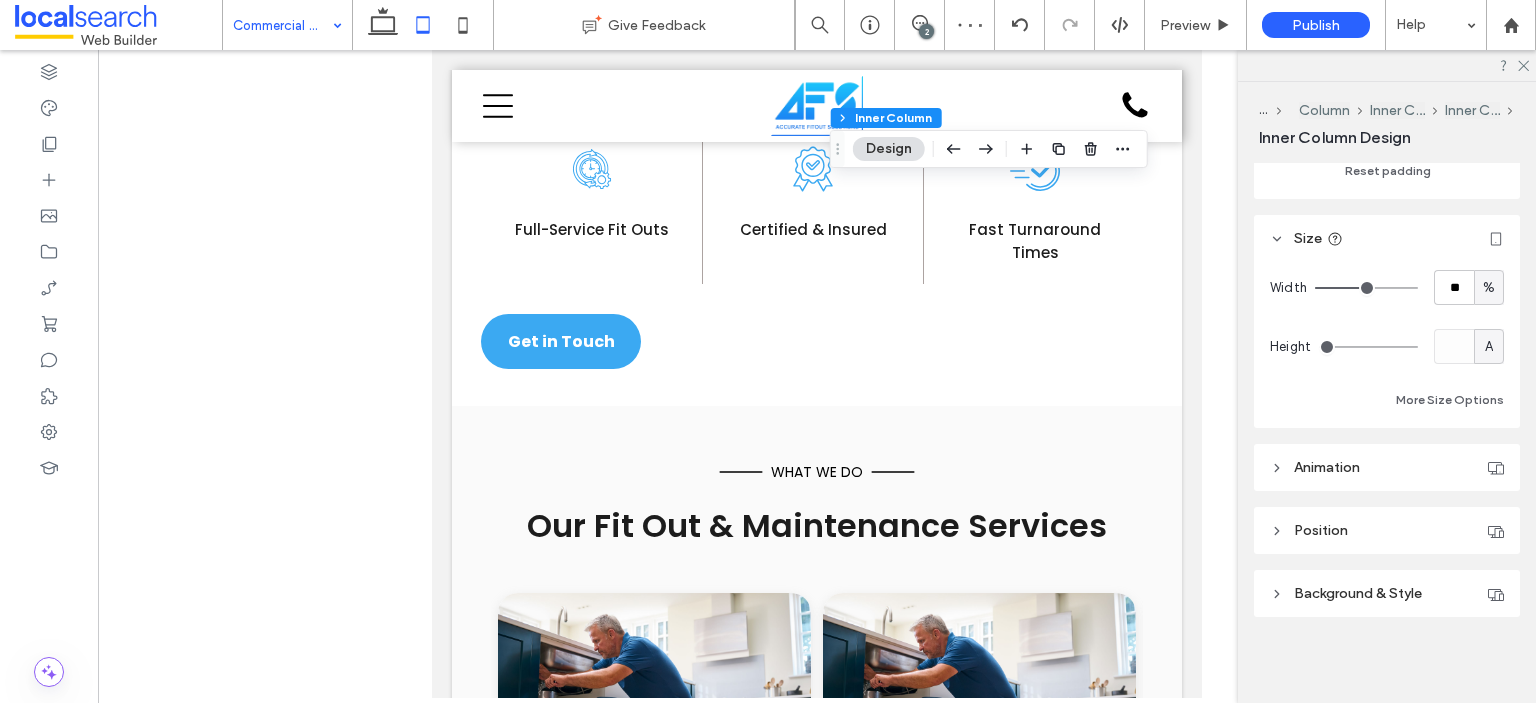 drag, startPoint x: 1476, startPoint y: 331, endPoint x: 1481, endPoint y: 343, distance: 13 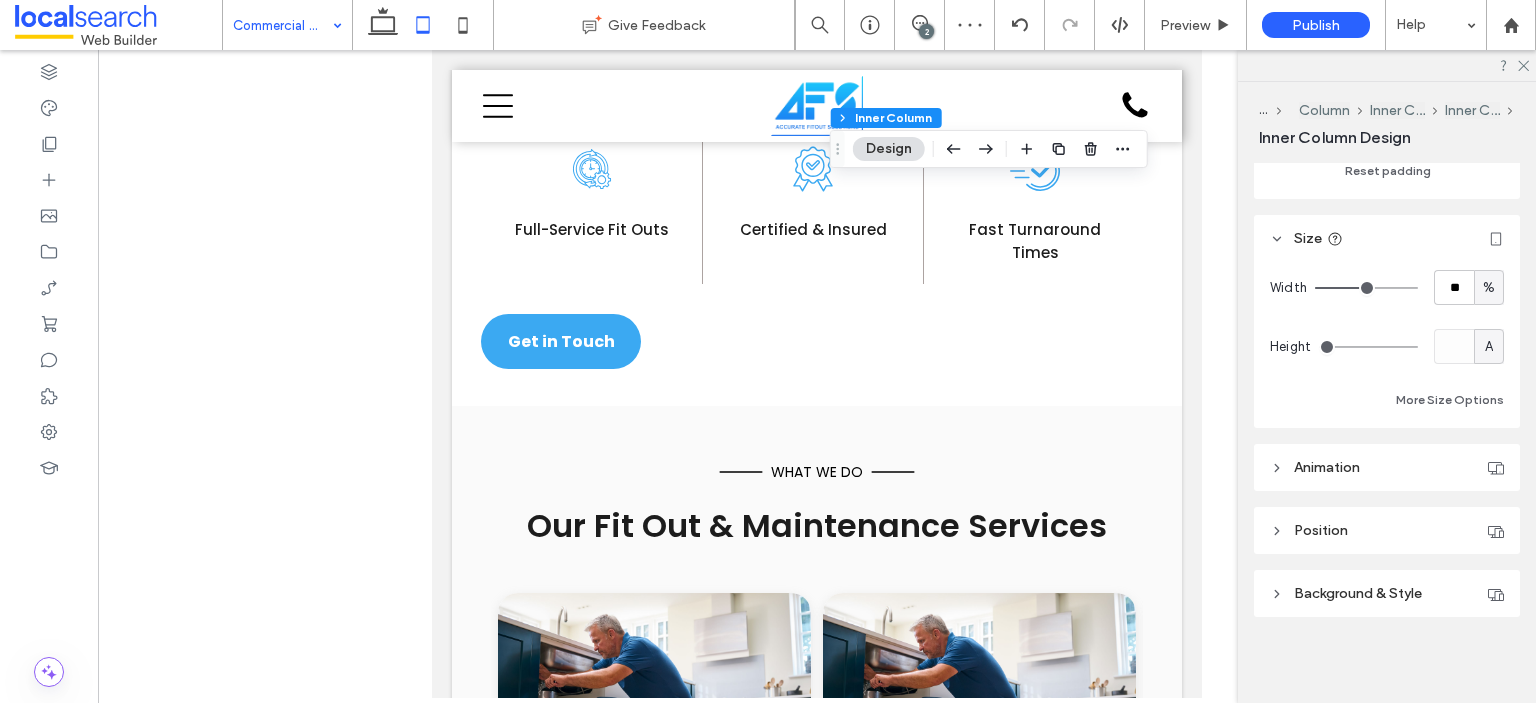 click on "A" at bounding box center [1489, 346] 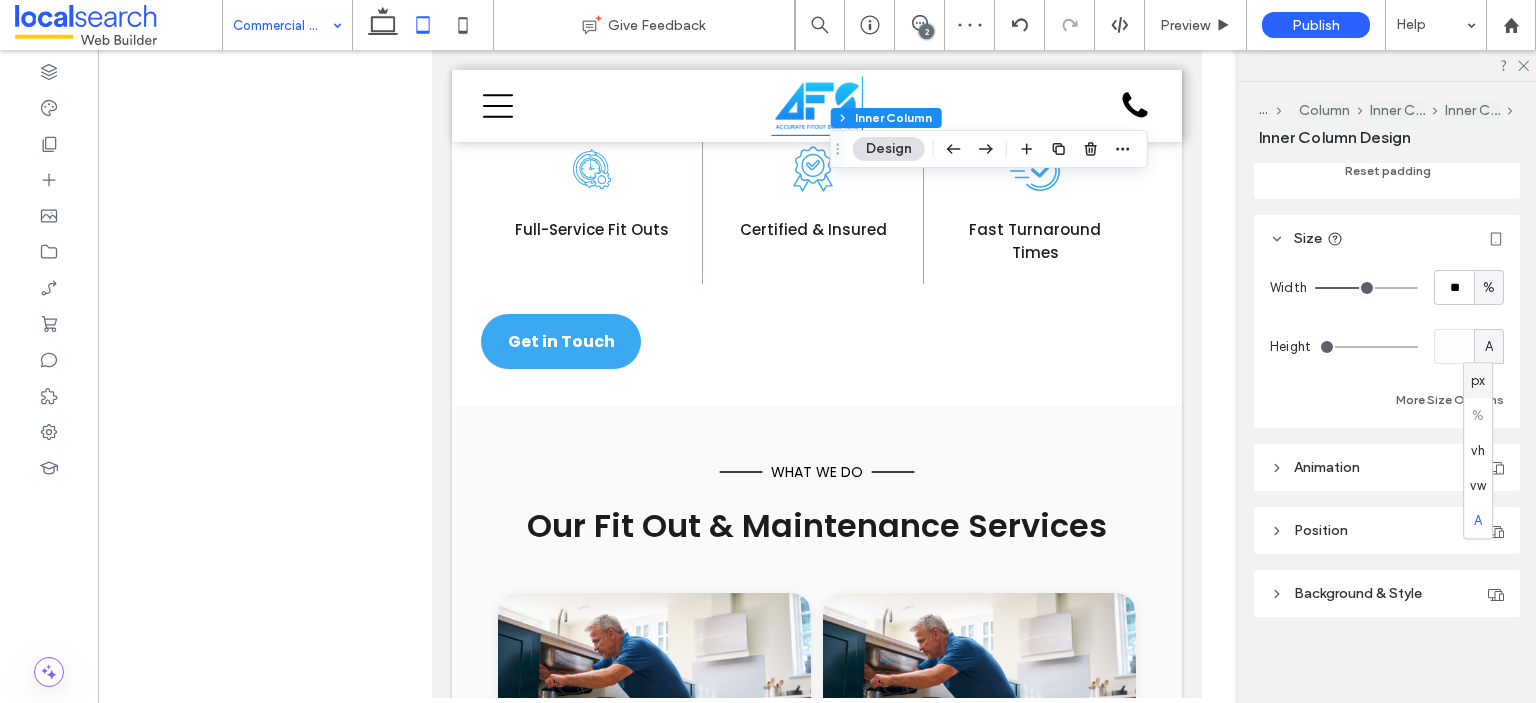 click on "px" at bounding box center (1478, 381) 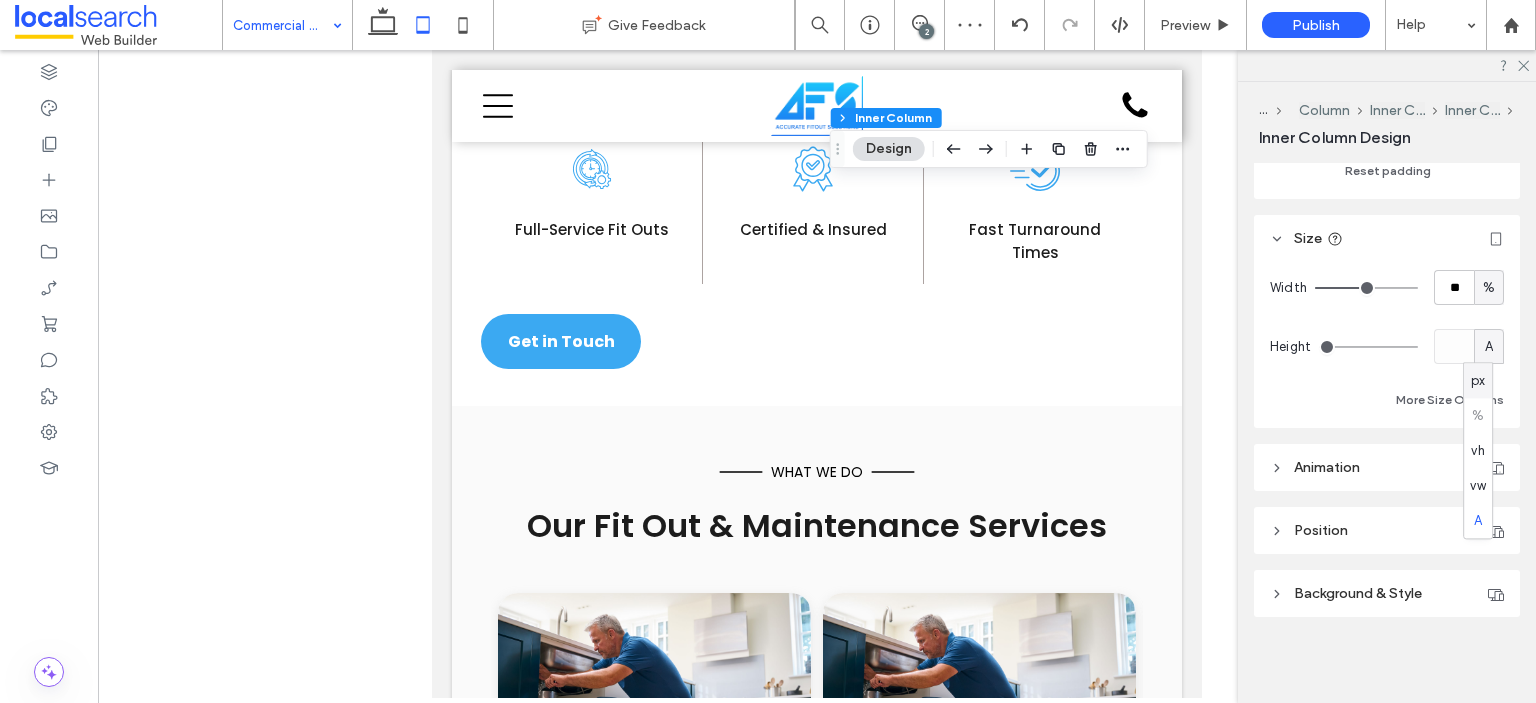 type on "***" 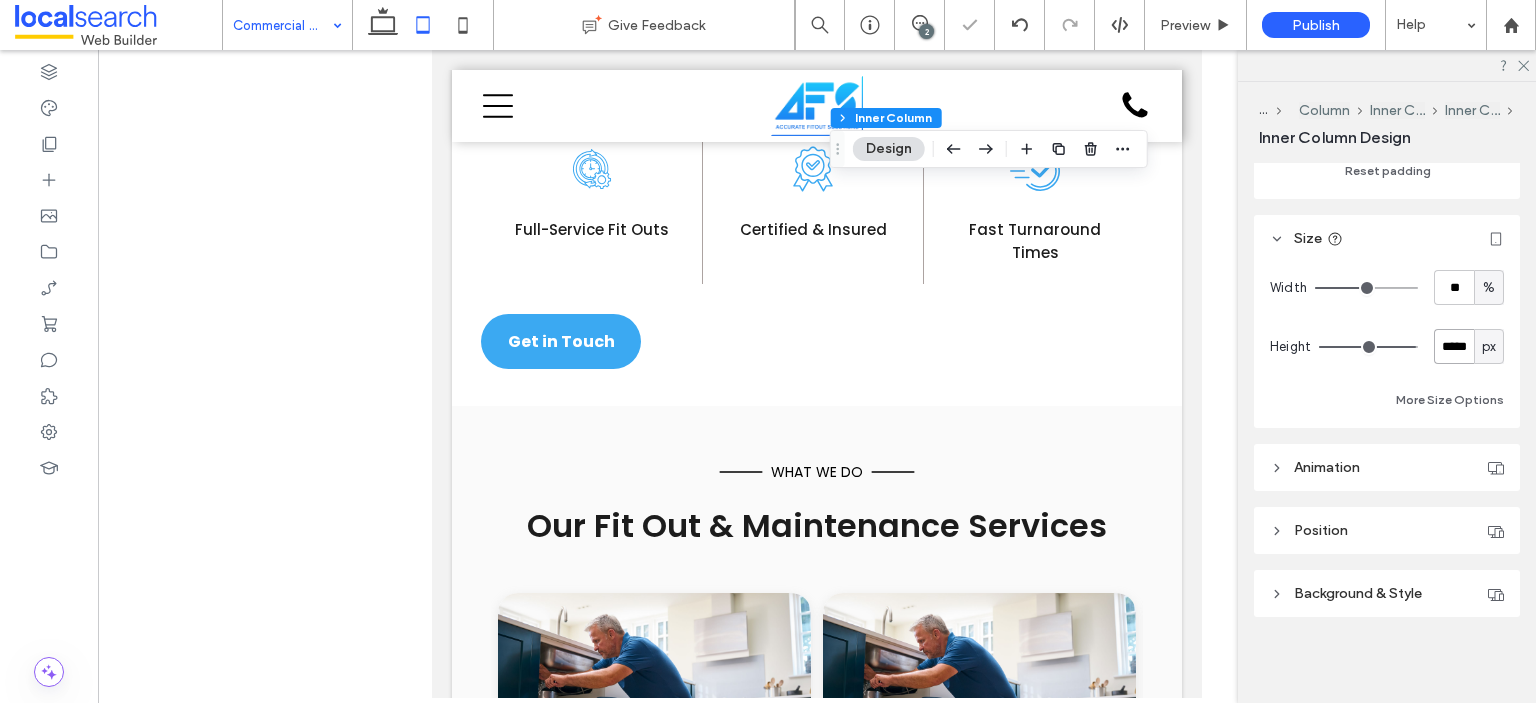click on "*****" at bounding box center [1454, 346] 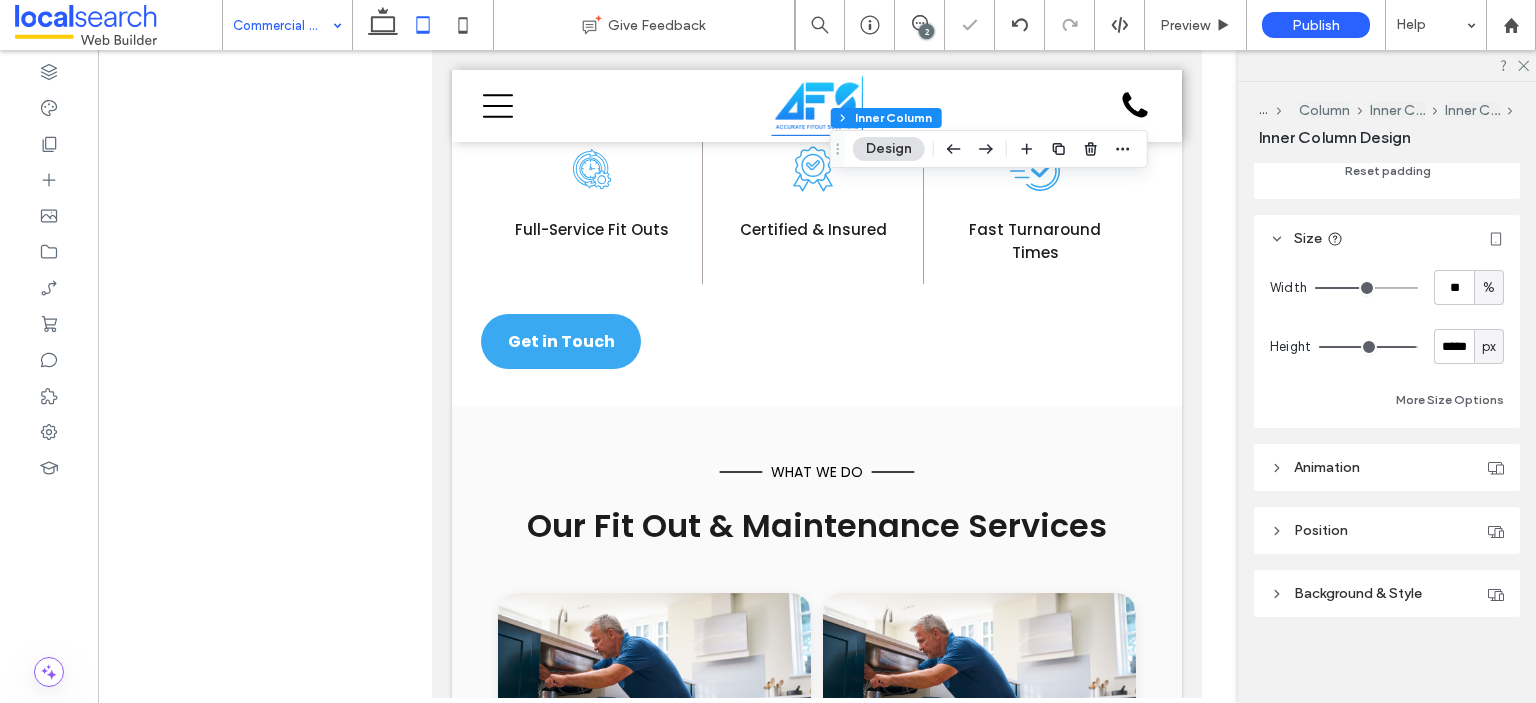 click on "px" at bounding box center [1489, 347] 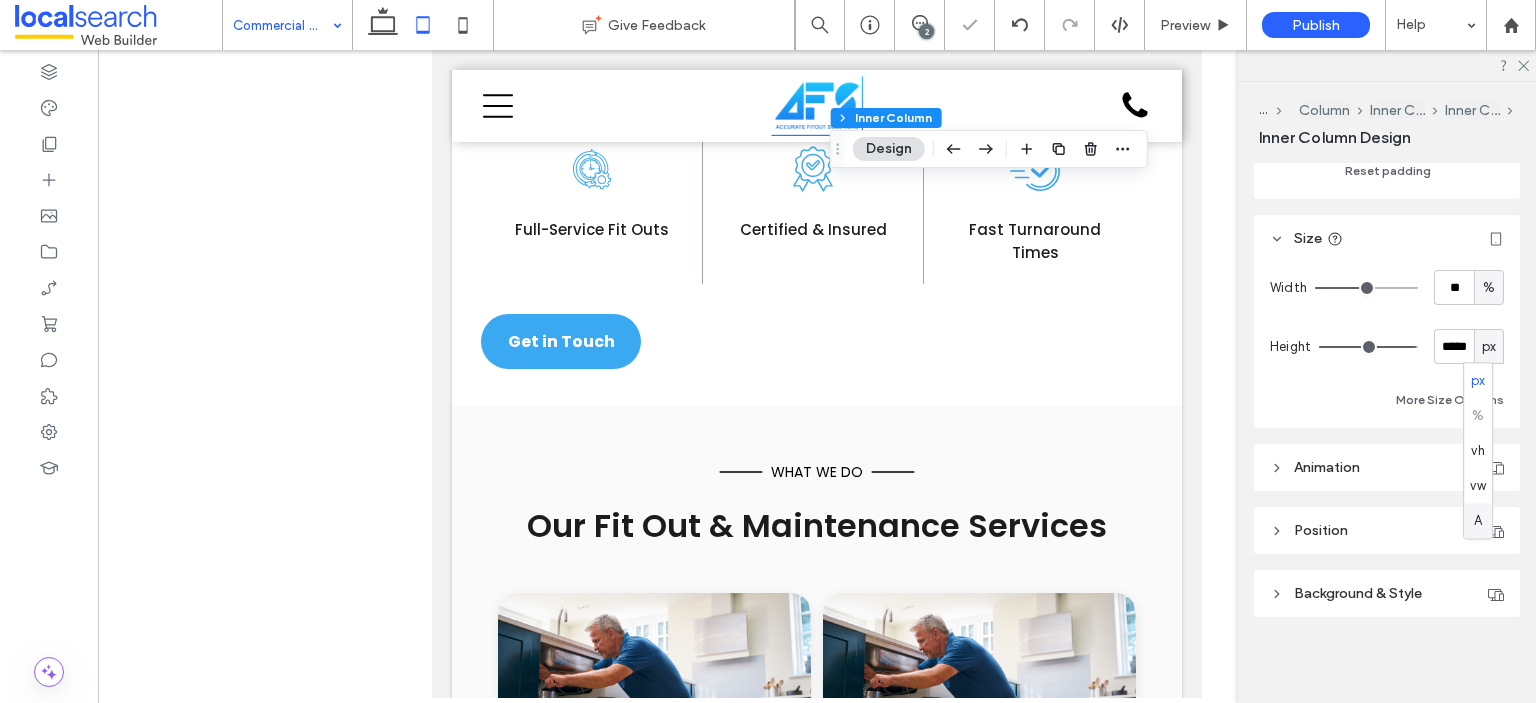 click on "A" at bounding box center (1478, 521) 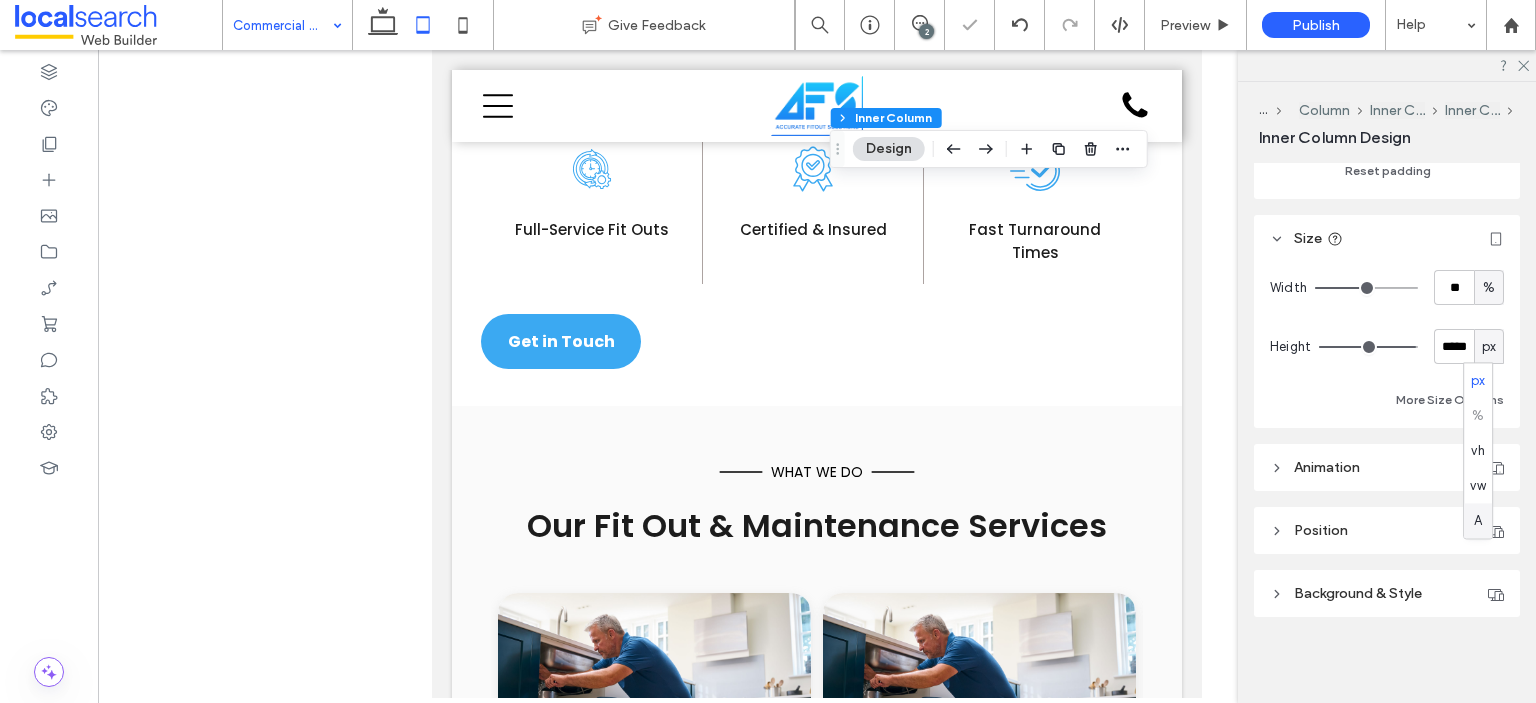type on "*" 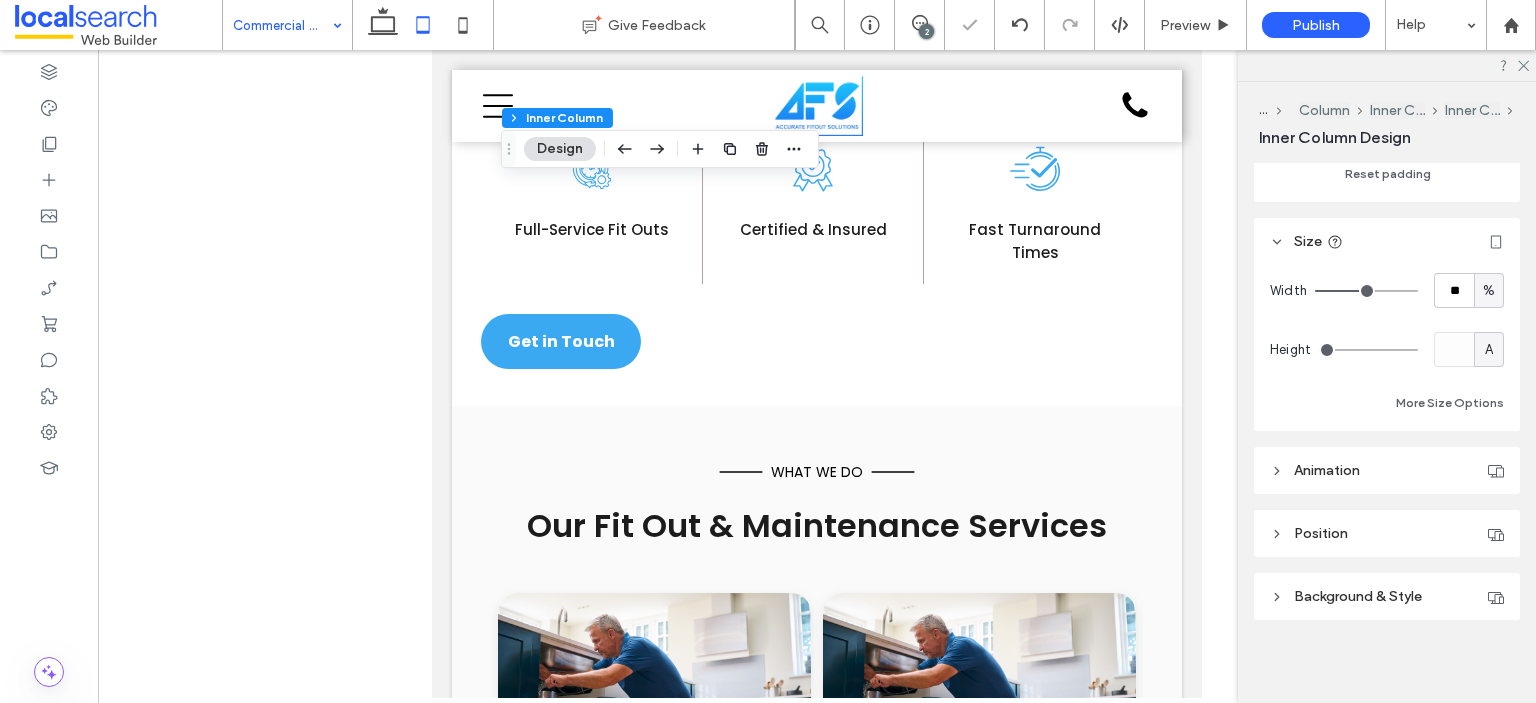 scroll, scrollTop: 855, scrollLeft: 0, axis: vertical 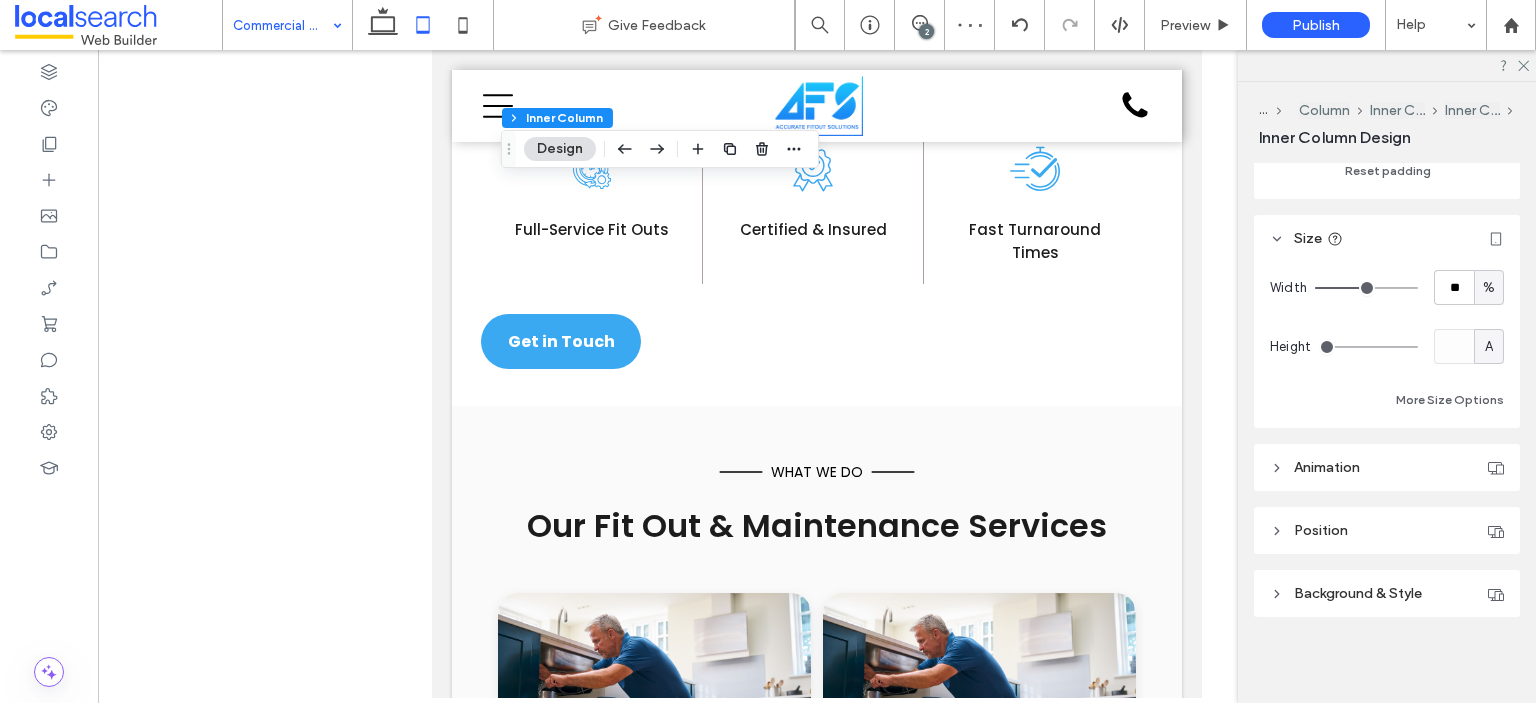 click on "A" at bounding box center (1489, 347) 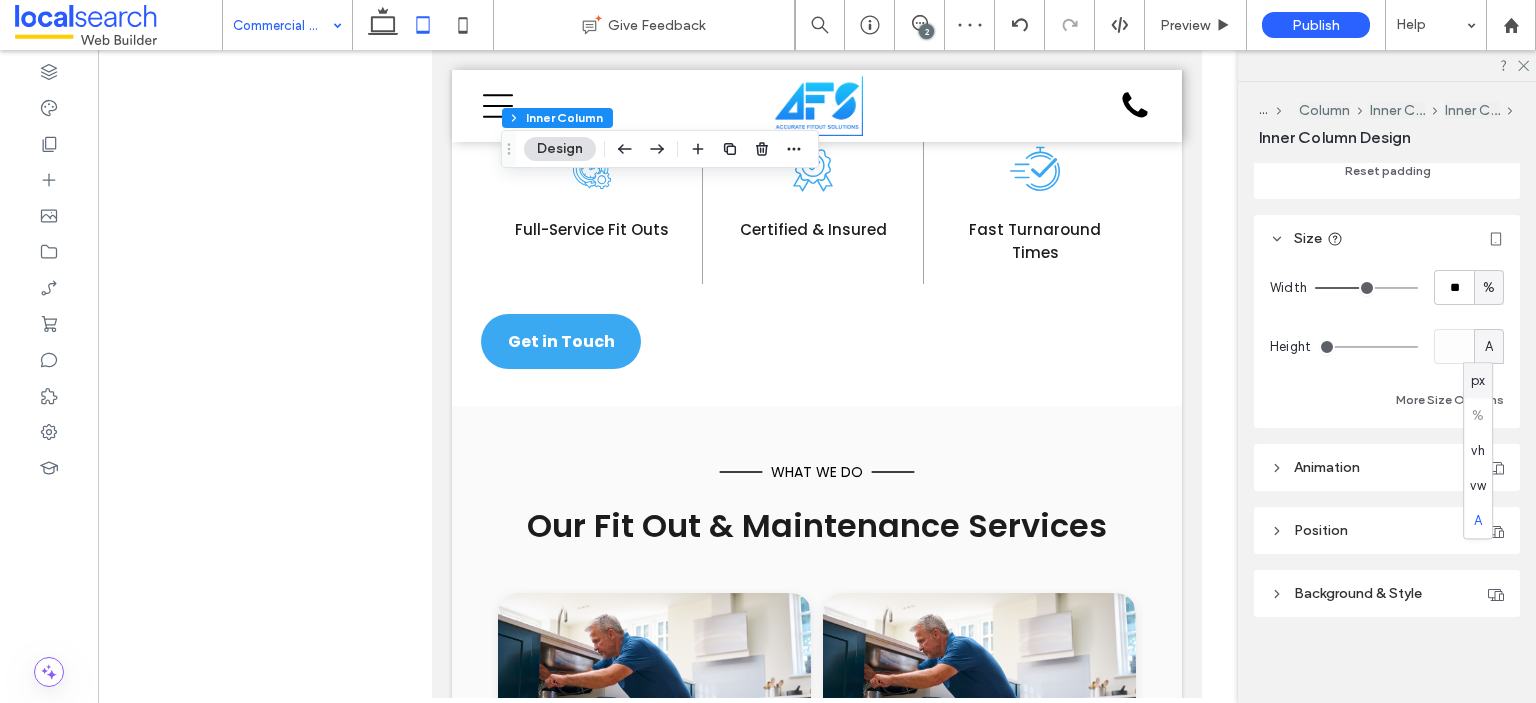 click on "px" at bounding box center [1478, 381] 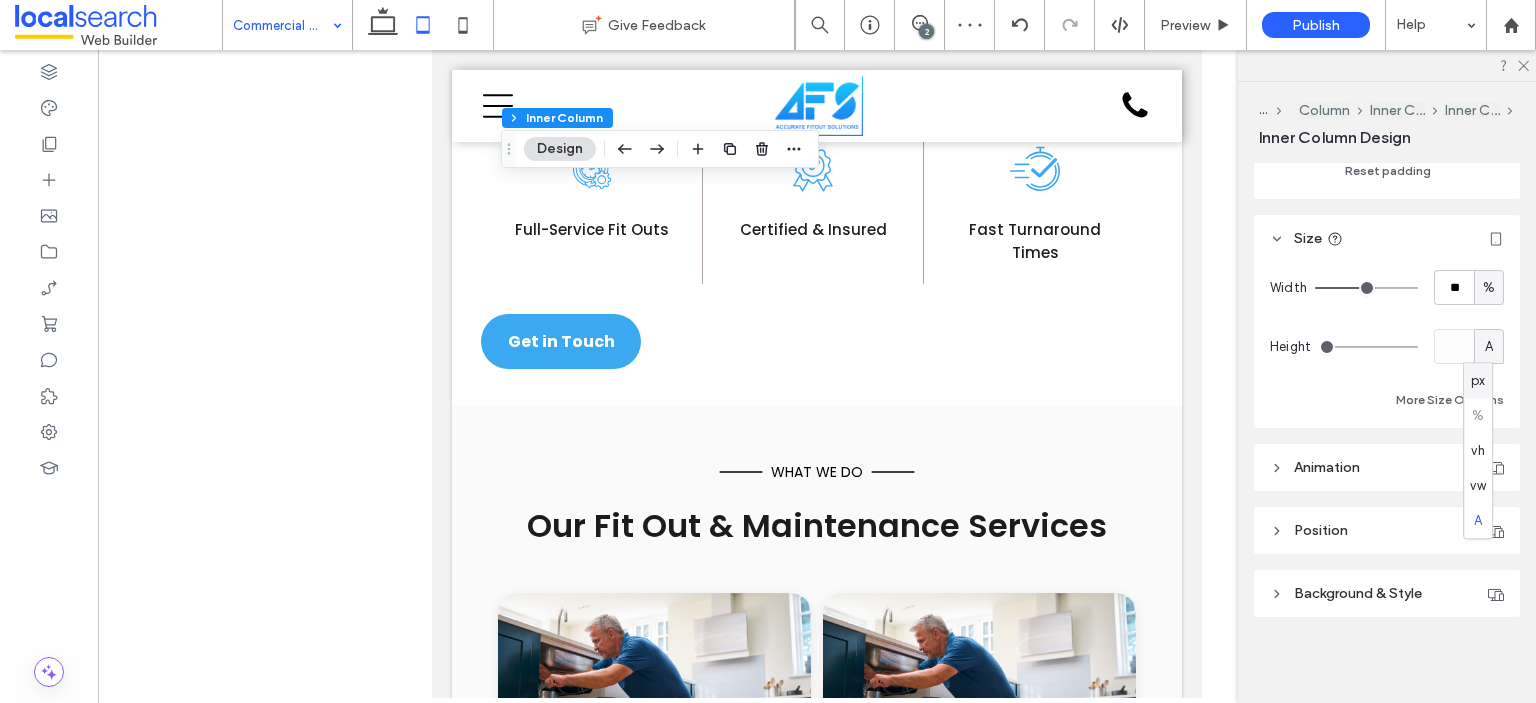 type on "***" 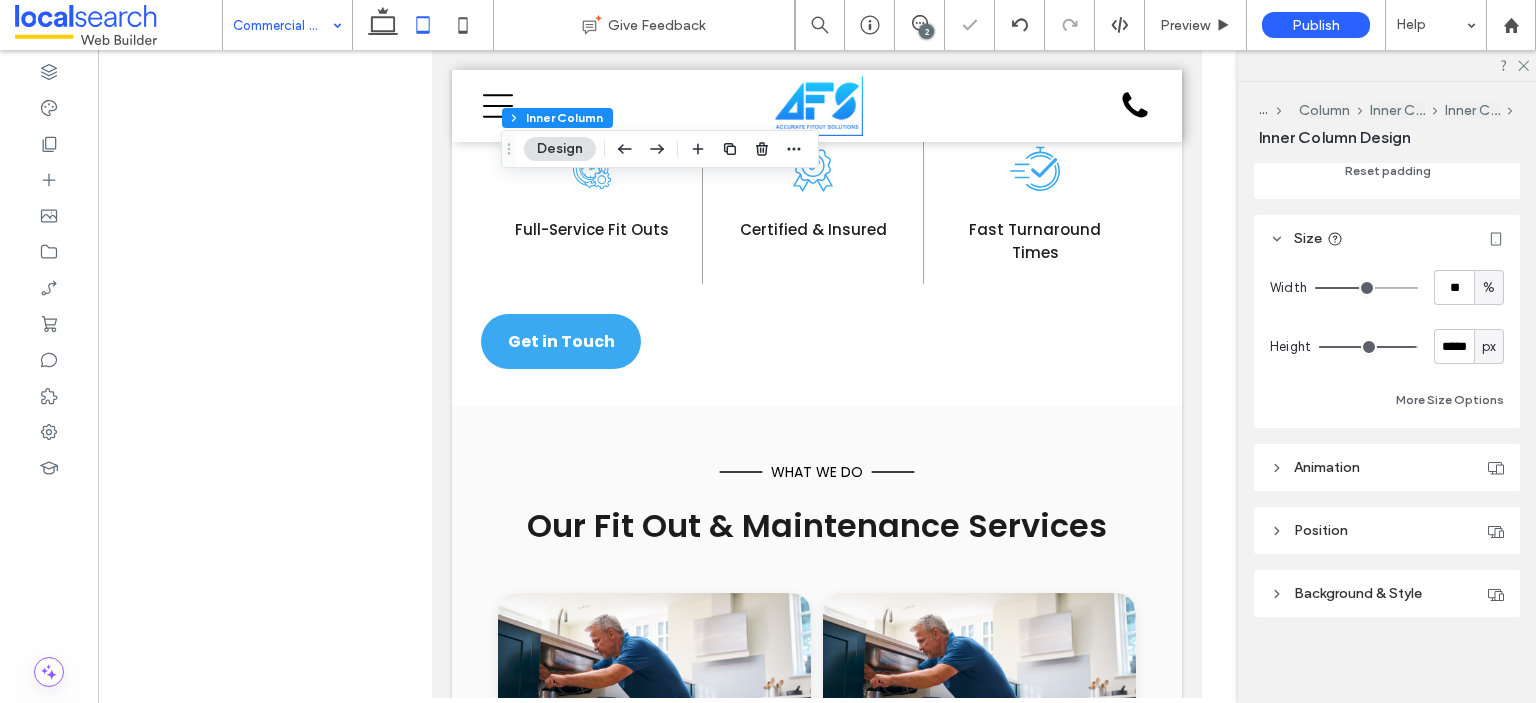 click on "px" at bounding box center (1489, 347) 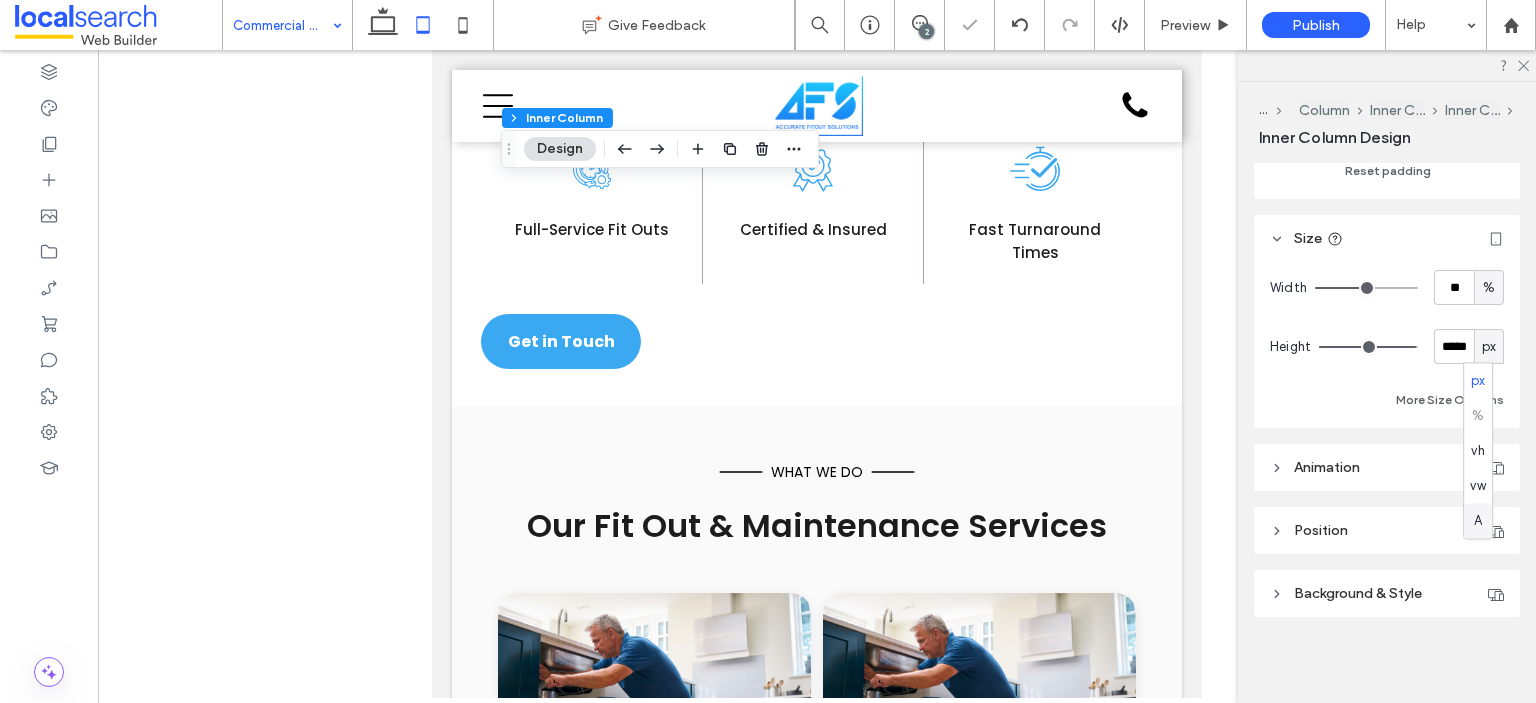 click on "A" at bounding box center (1478, 520) 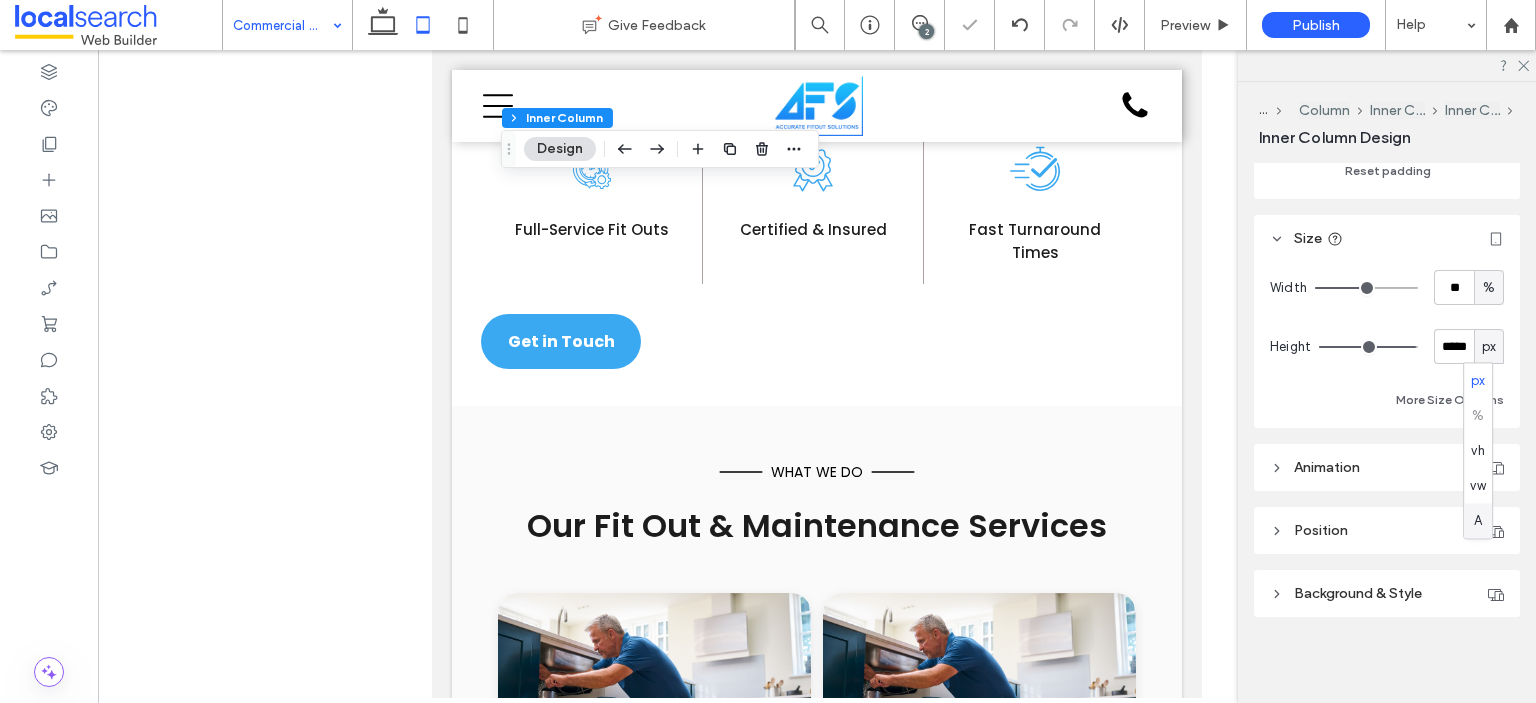 type on "*" 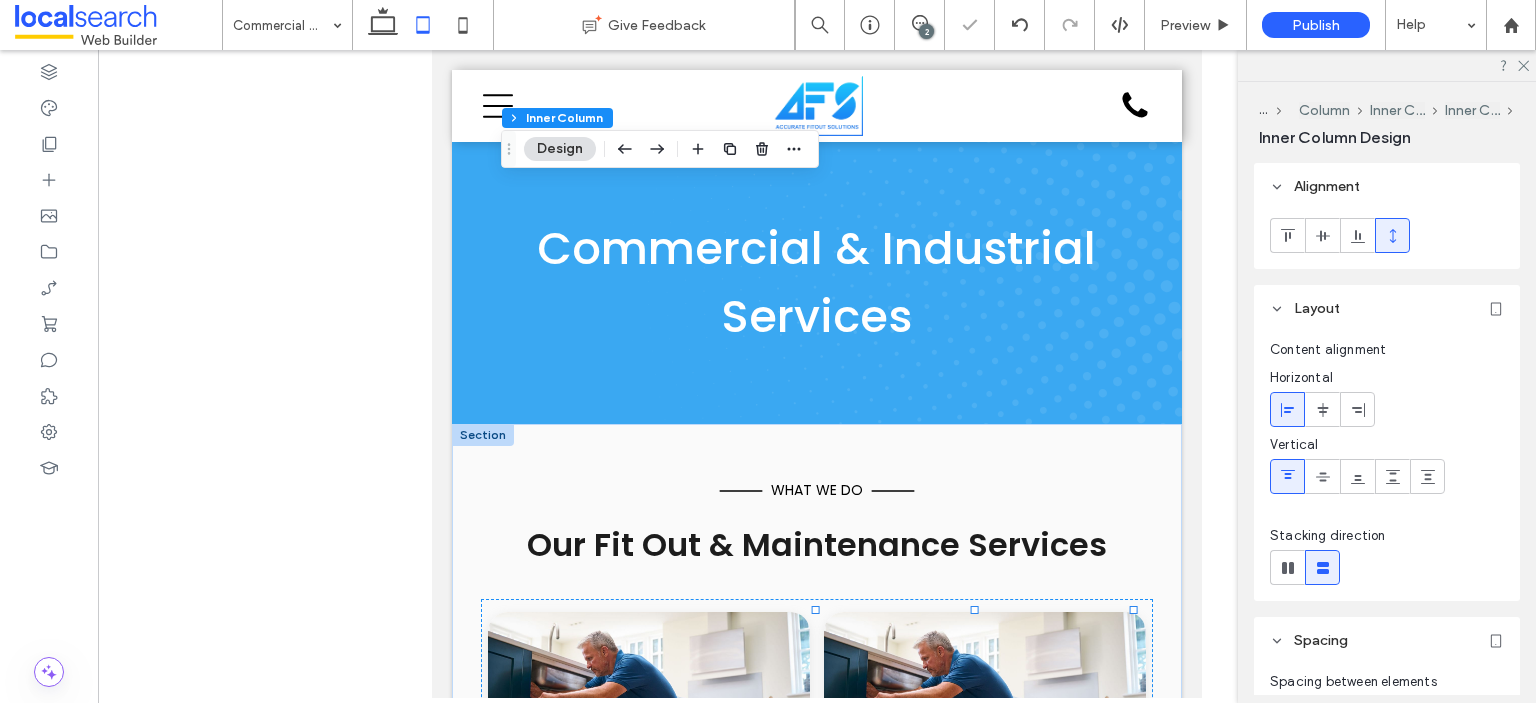 scroll, scrollTop: 600, scrollLeft: 0, axis: vertical 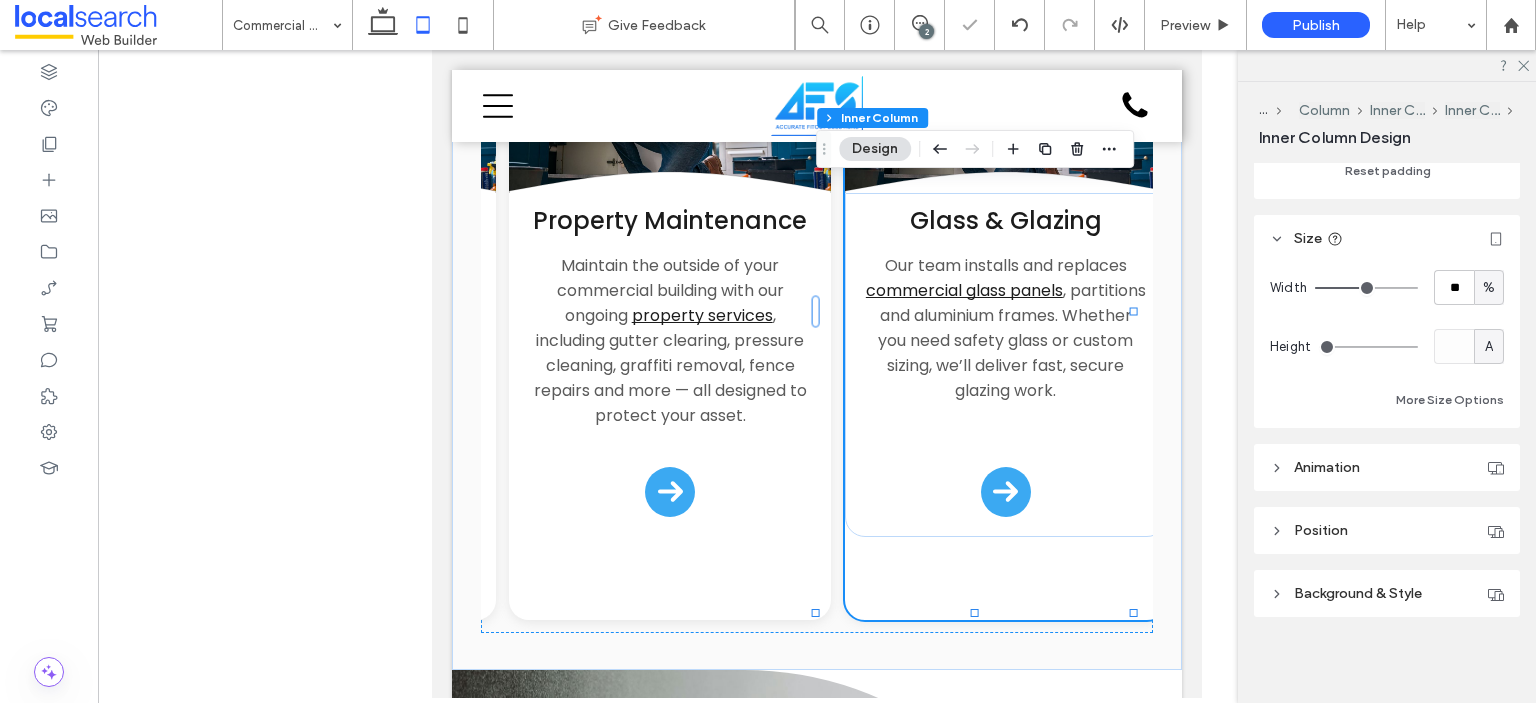 click on "A" at bounding box center (1489, 347) 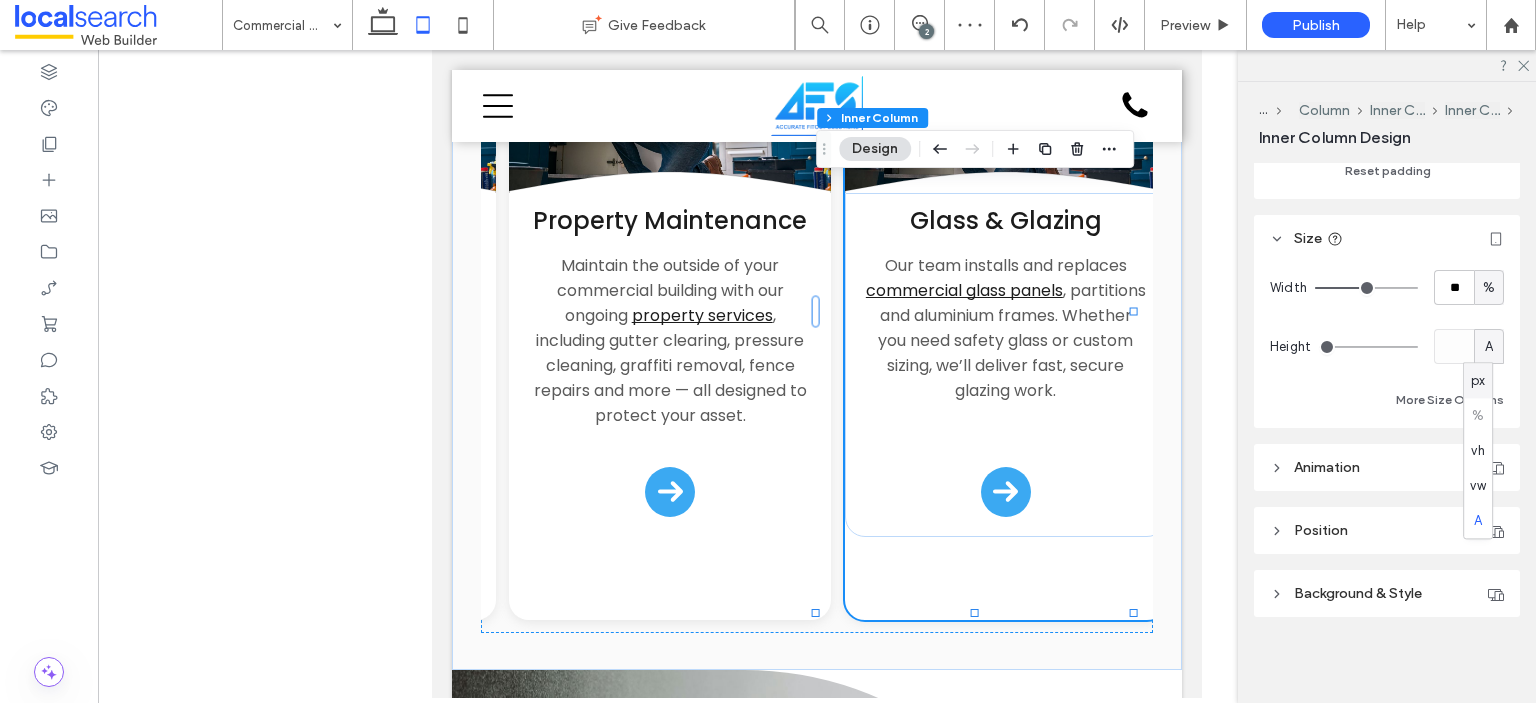 click on "px" at bounding box center [1478, 381] 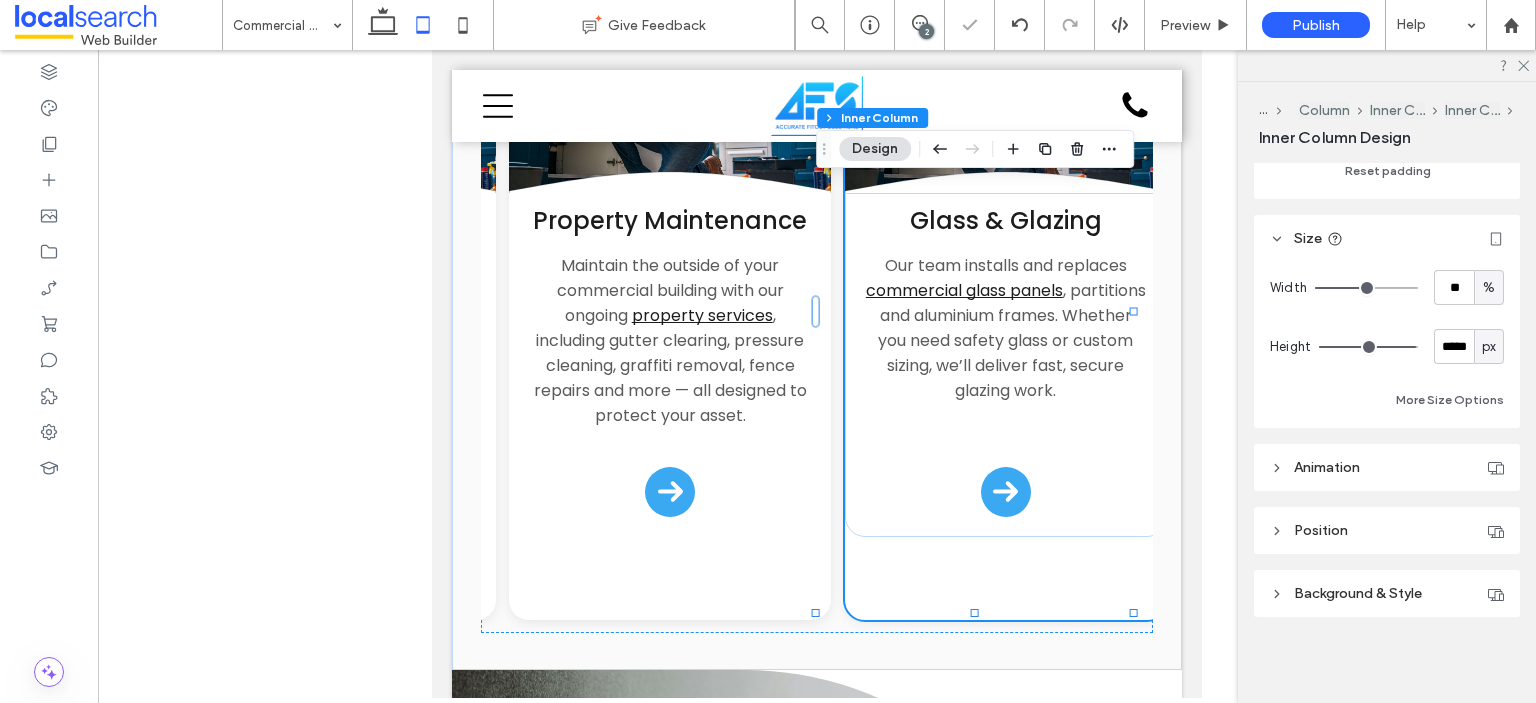 click on "px" at bounding box center (1489, 346) 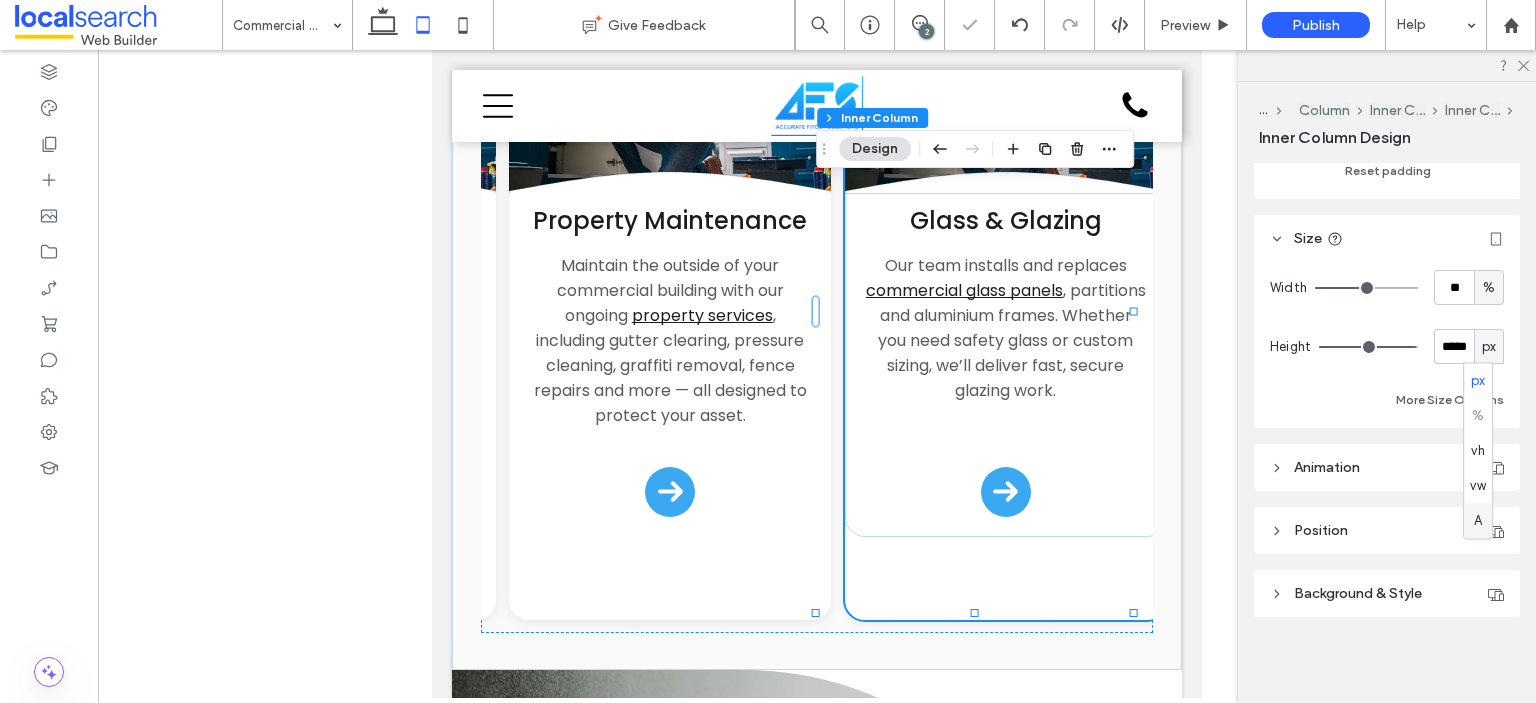 click on "A" at bounding box center [1478, 520] 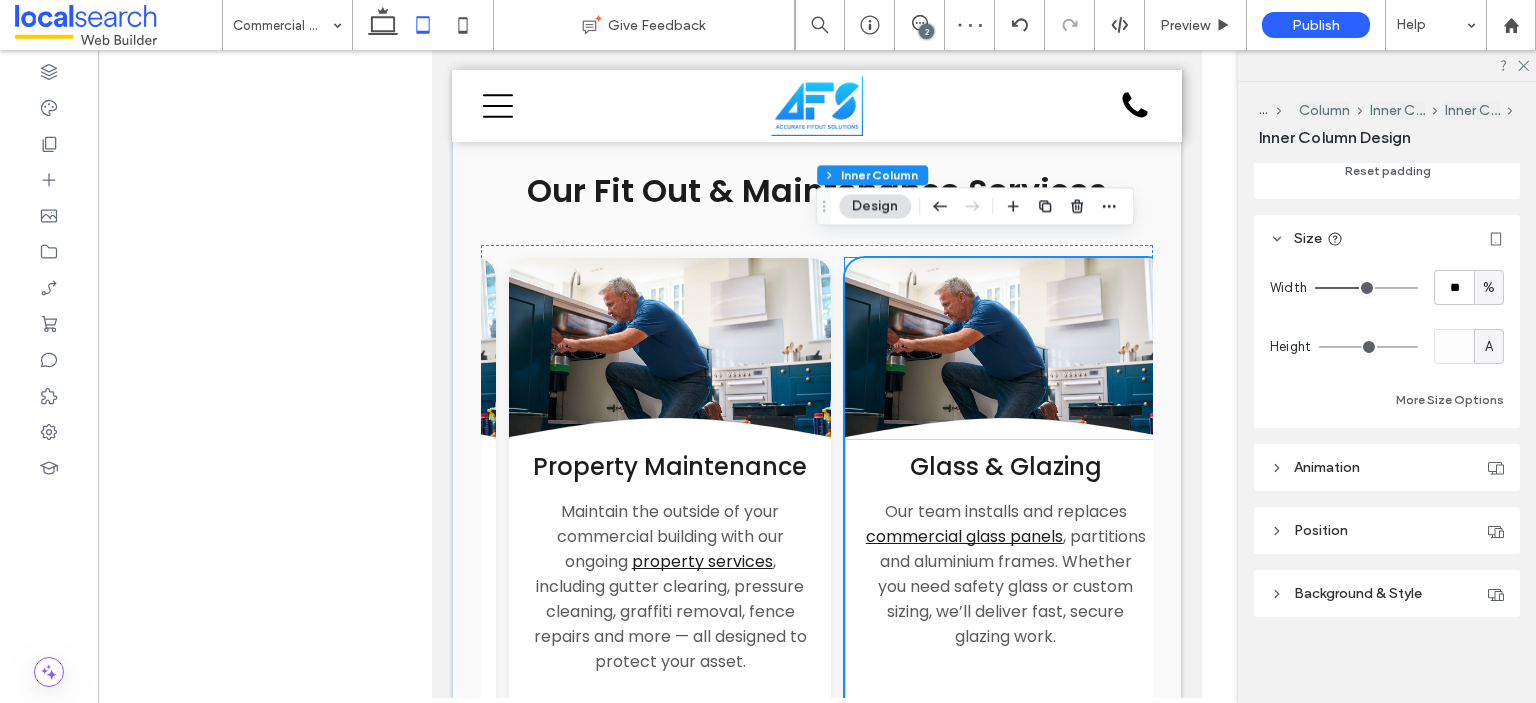 scroll, scrollTop: 400, scrollLeft: 0, axis: vertical 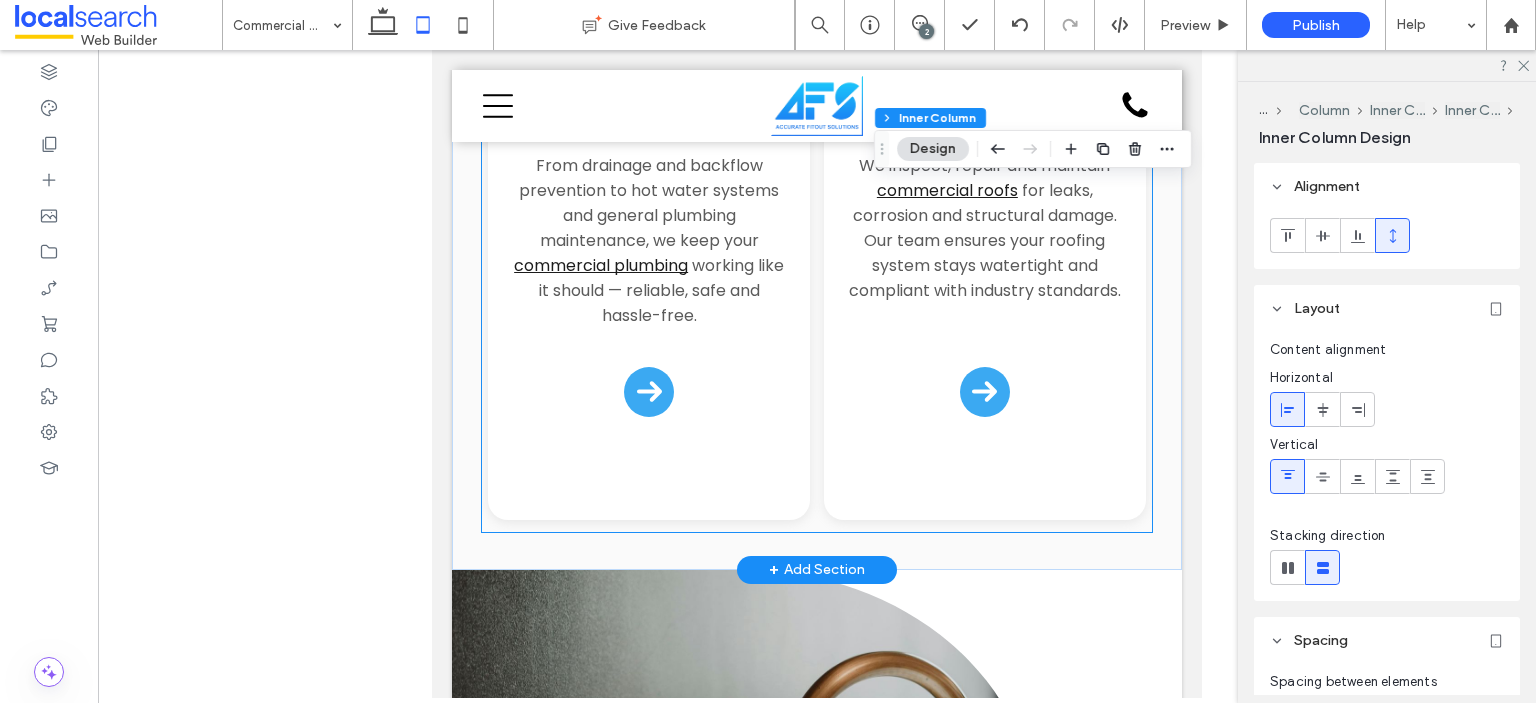 click on "Button
.cls-1-1132603790-1132603790 {
fill: none;
stroke: #000;
}
HVAC Services
Stay in control of your indoor climate. We install, repair and maintain
HVAC systems   for commercial and industrial spaces, keeping air clean, efficient and comfortable all year round.
Arrow Icon
Button
.cls-1-1132603790-1132603790 {
fill: none;
stroke: #000;
}
Partitioning & Facade
We deliver internal
partitioning and external façade solutions   that transform spaces. From office layouts to fire-rated walls and aluminium cladding, we tailor every fit out to your specs.
Arrow Icon
Button" at bounding box center [817, 216] 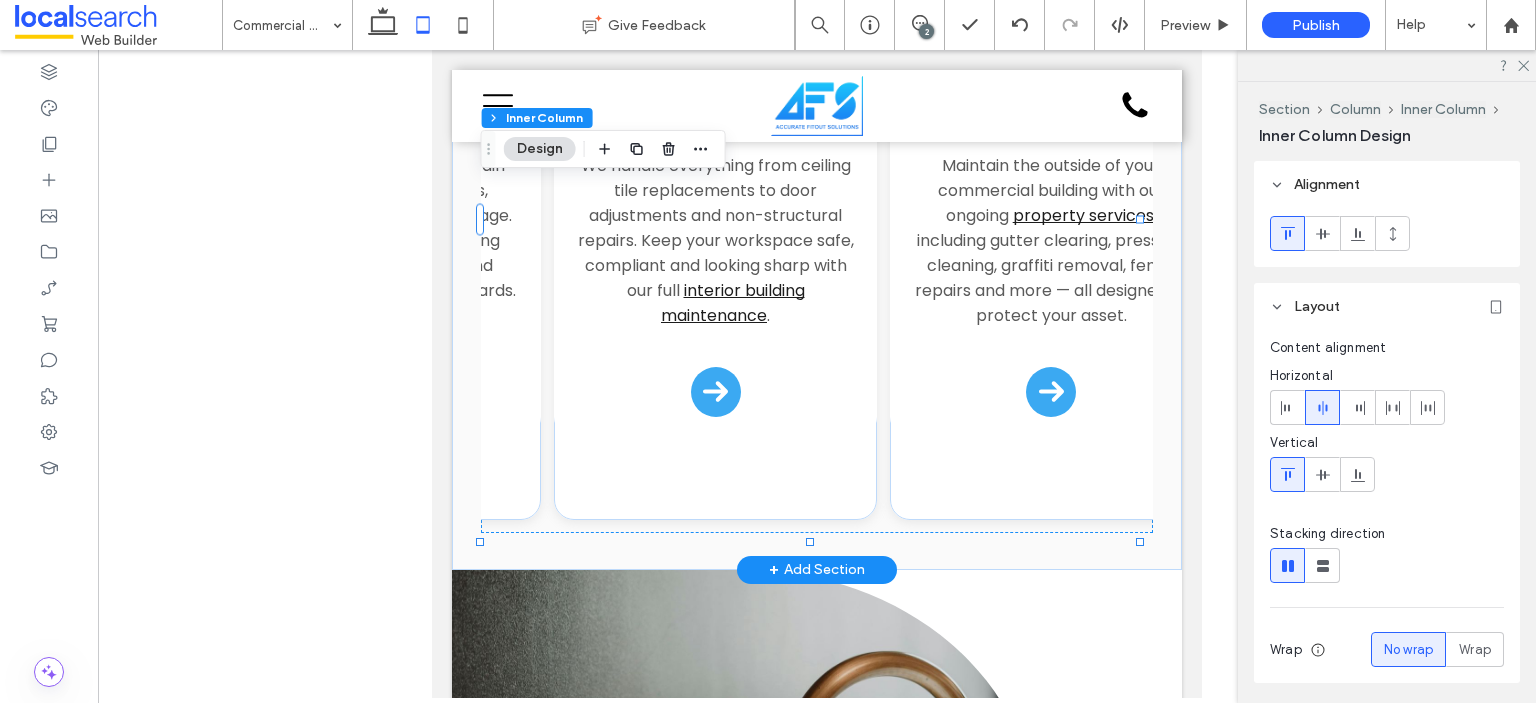 scroll, scrollTop: 0, scrollLeft: 644, axis: horizontal 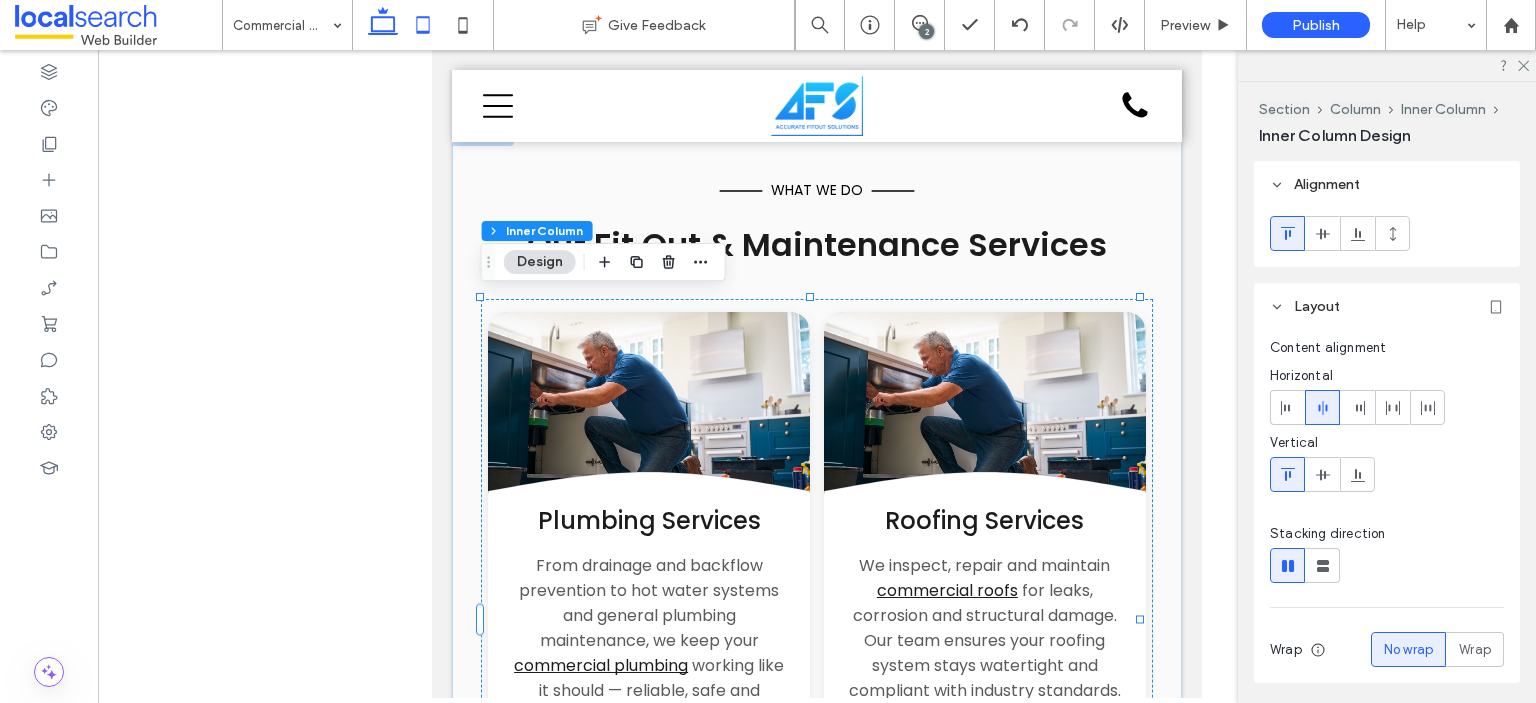 click 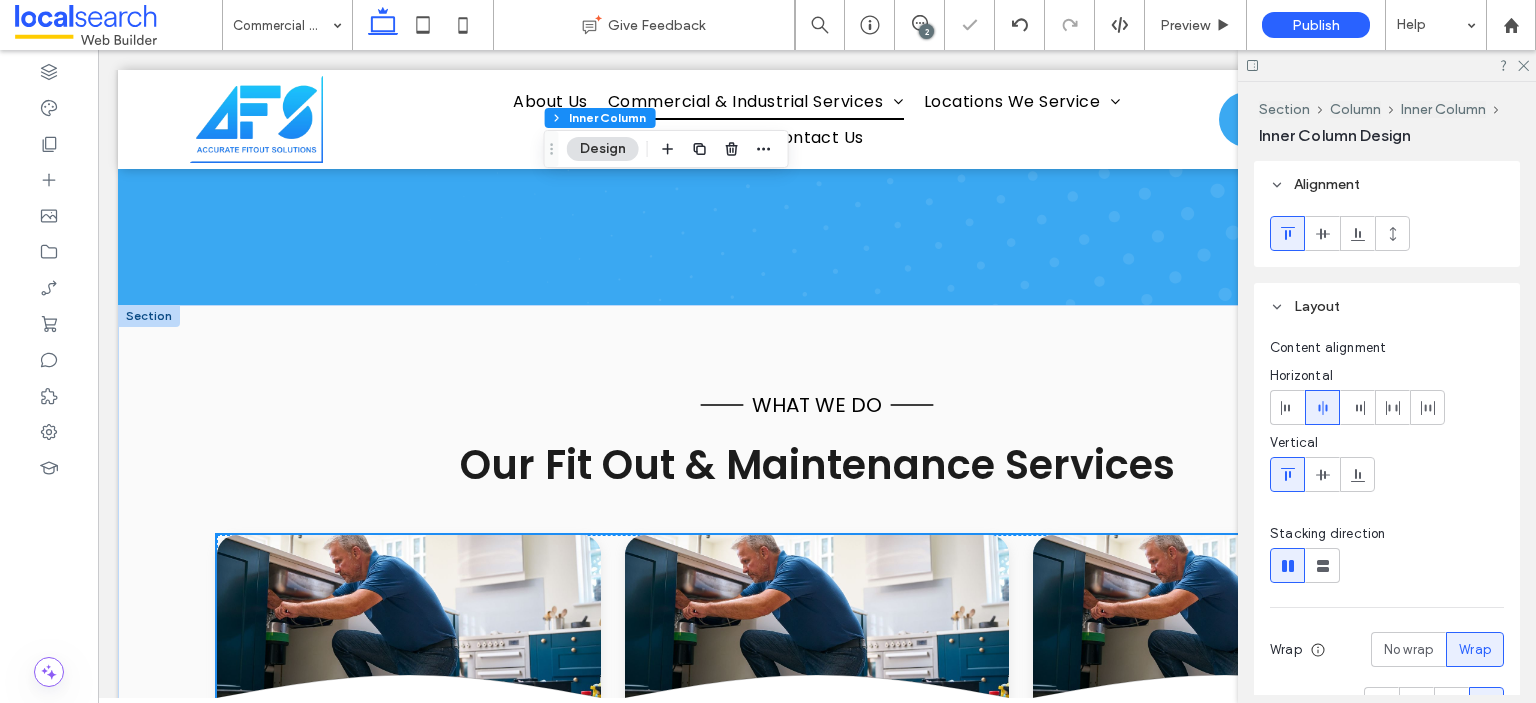 type on "*" 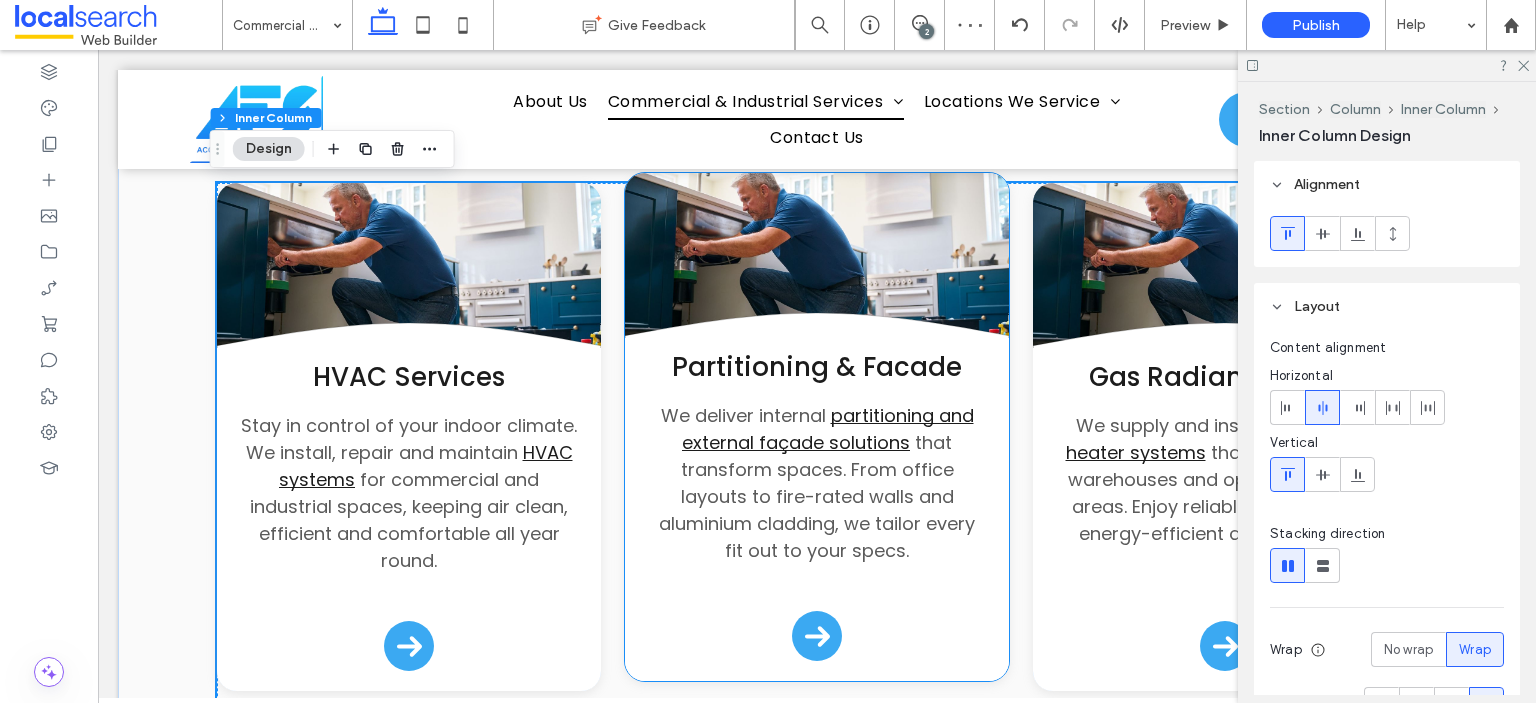 scroll, scrollTop: 752, scrollLeft: 0, axis: vertical 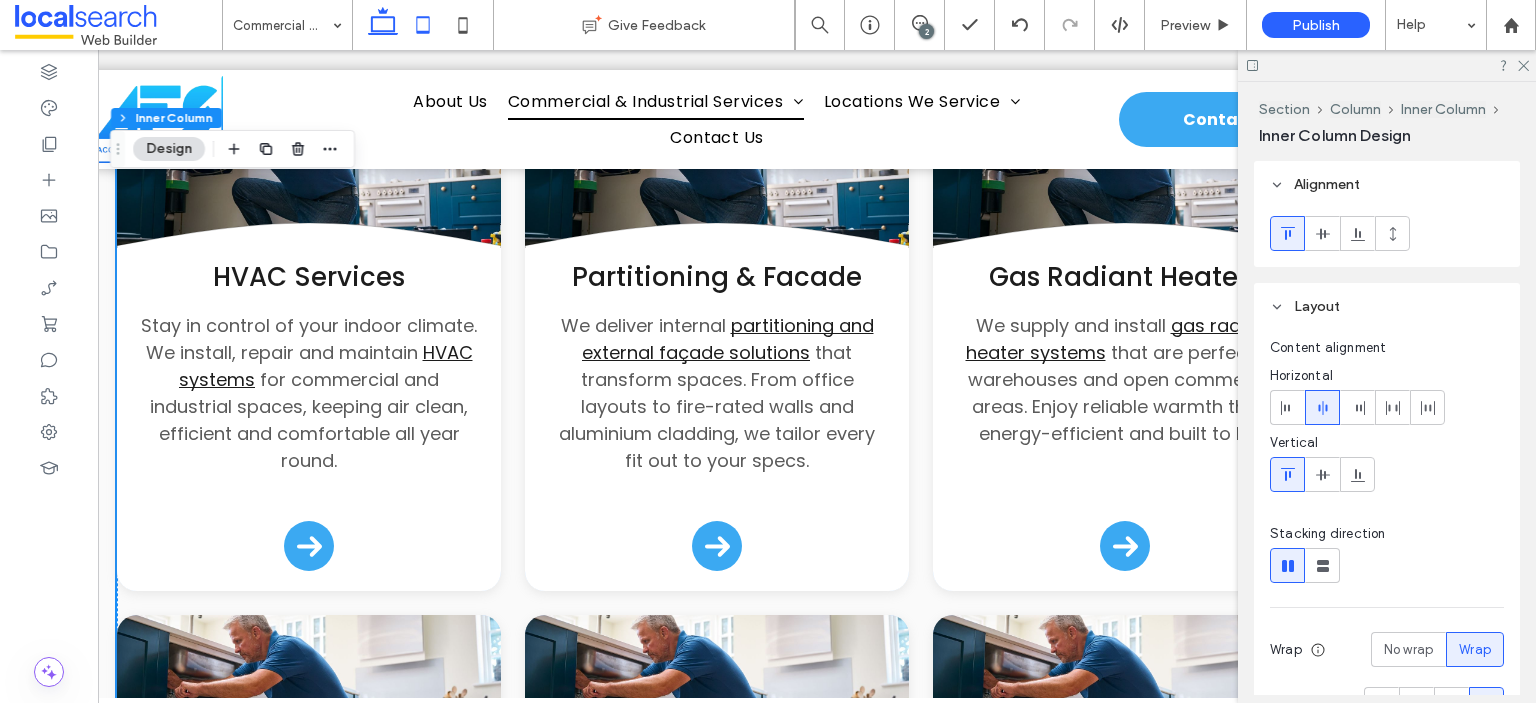 click 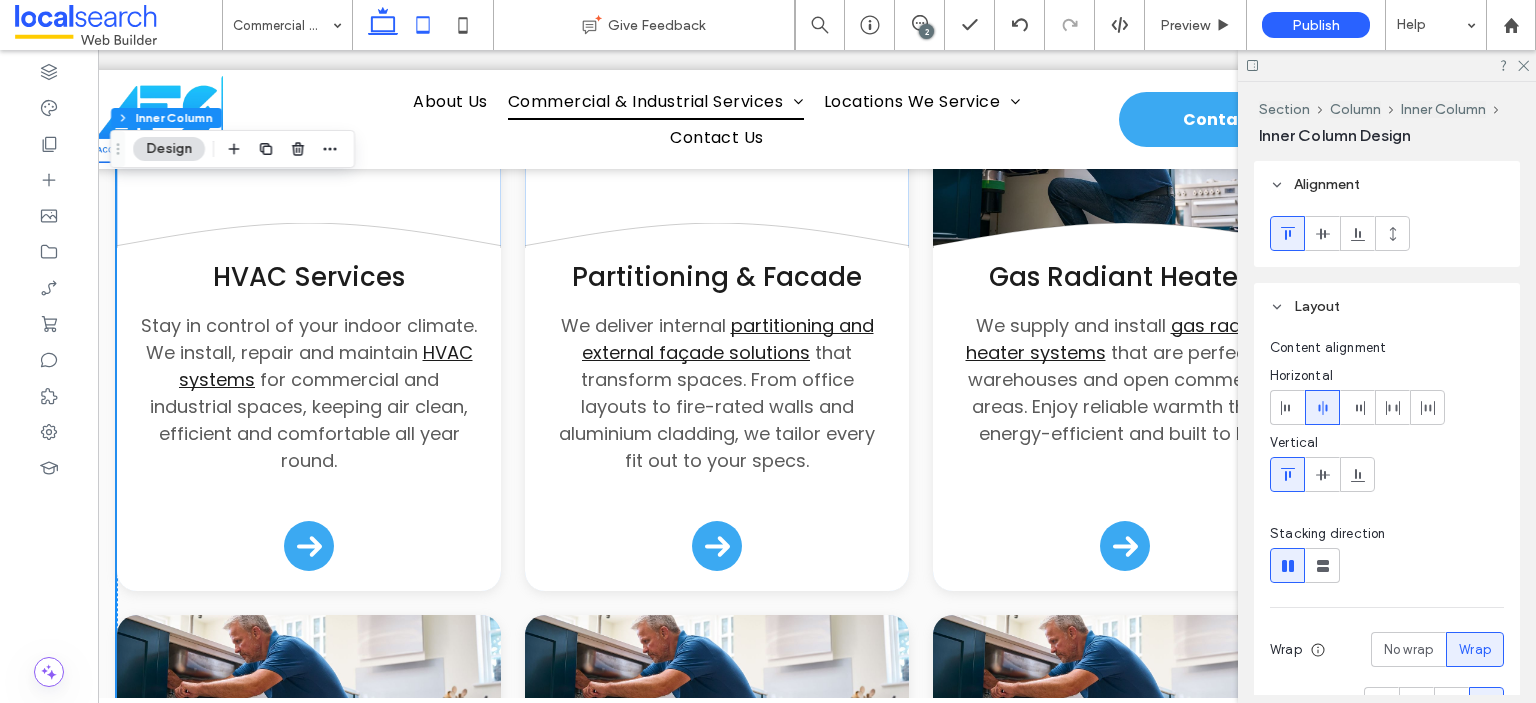 type on "*" 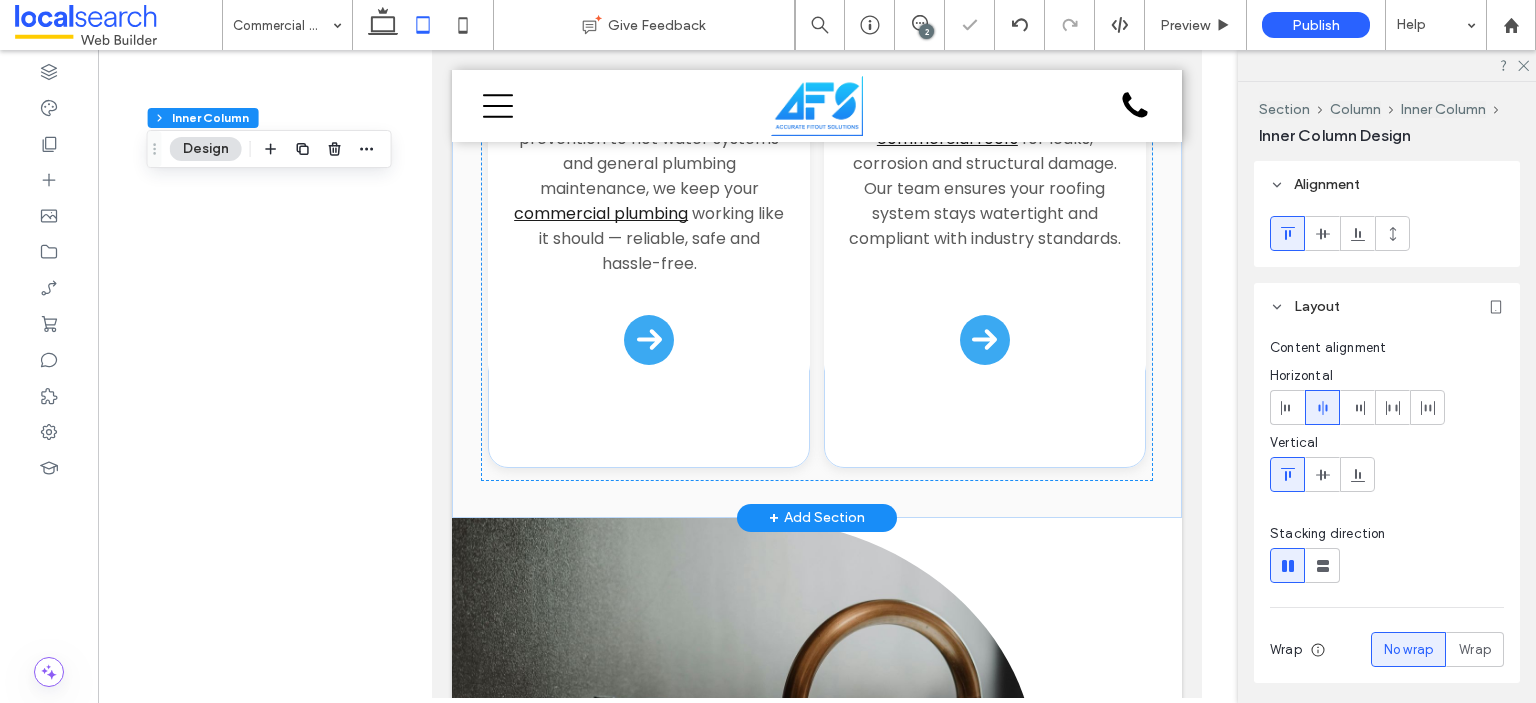 scroll, scrollTop: 542, scrollLeft: 0, axis: vertical 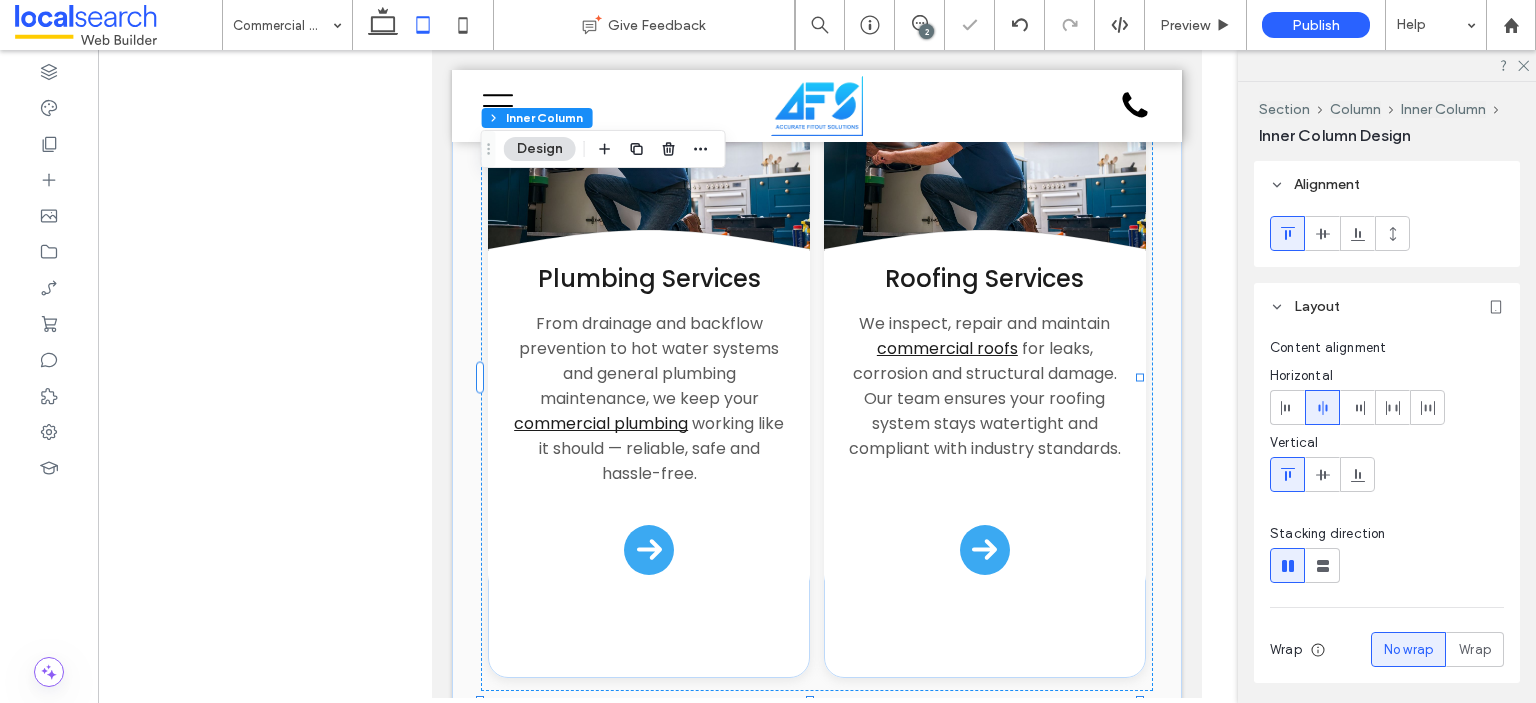 click on "Button
.cls-1-1132603790-1132603790 {
fill: none;
stroke: #000;
}
HVAC Services
Stay in control of your indoor climate. We install, repair and maintain
HVAC systems   for commercial and industrial spaces, keeping air clean, efficient and comfortable all year round.
Arrow Icon
Button
.cls-1-1132603790-1132603790 {
fill: none;
stroke: #000;
}
Partitioning & Facade
We deliver internal
partitioning and external façade solutions   that transform spaces. From office layouts to fire-rated walls and aluminium cladding, we tailor every fit out to your specs.
Arrow Icon
Button" at bounding box center (817, 374) 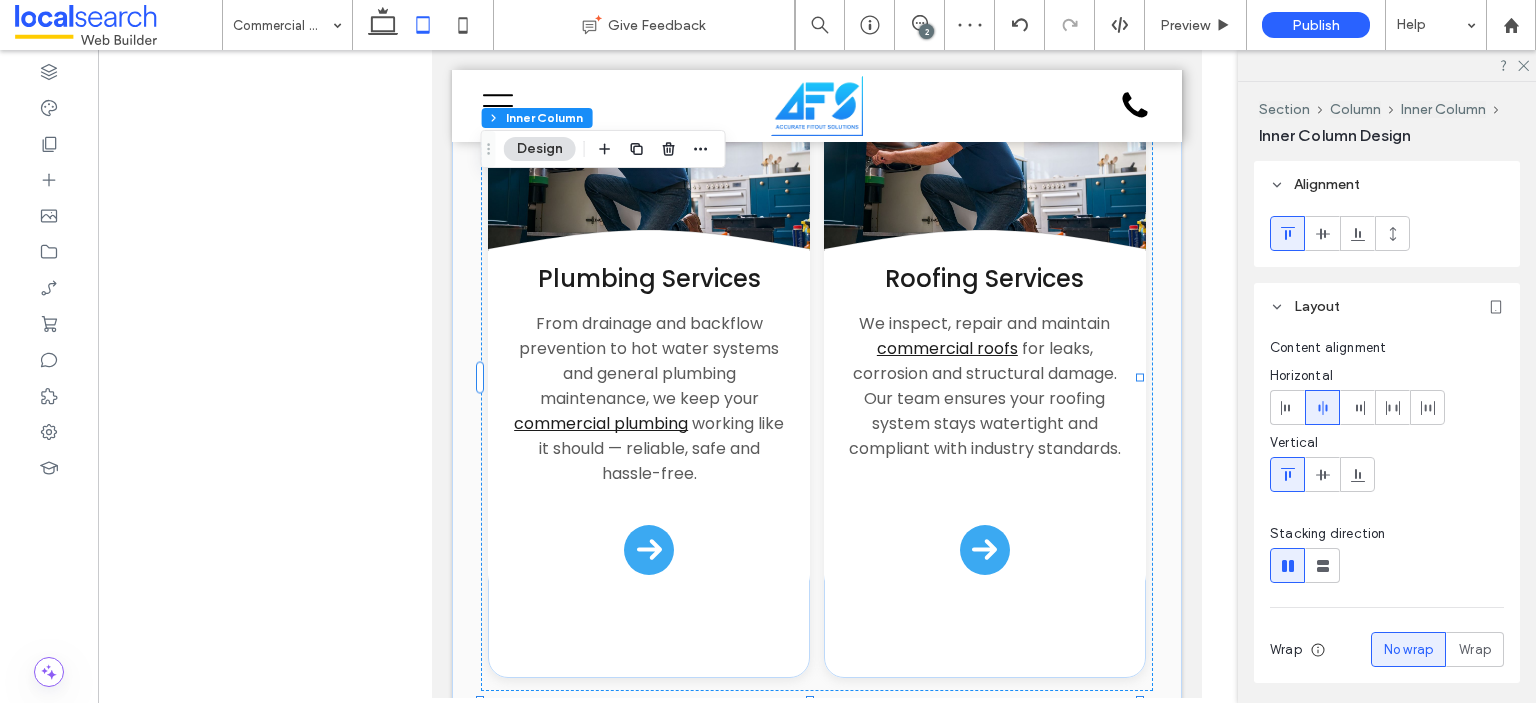 click on "Content alignment Horizontal Vertical Stacking direction Wrap No wrap Wrap Align rows" at bounding box center (1387, 506) 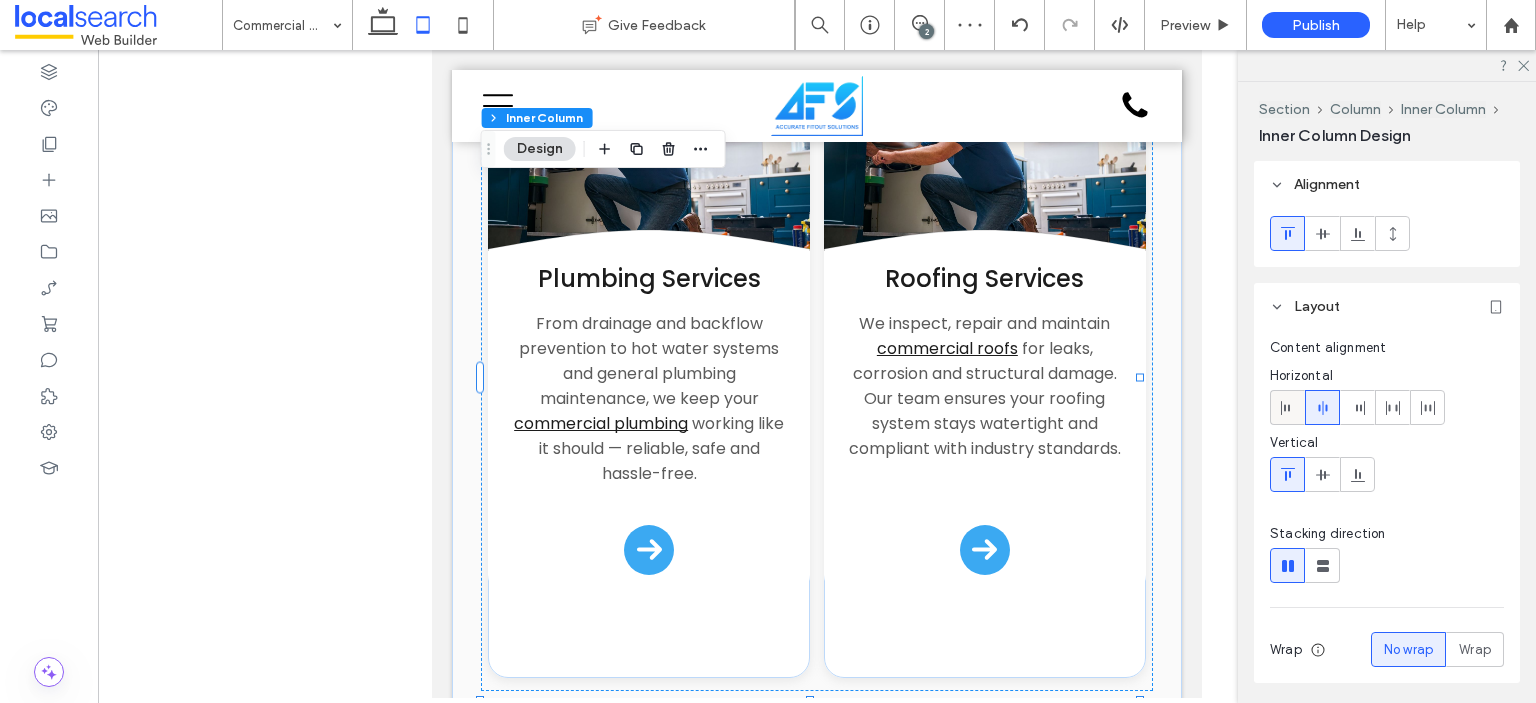 click 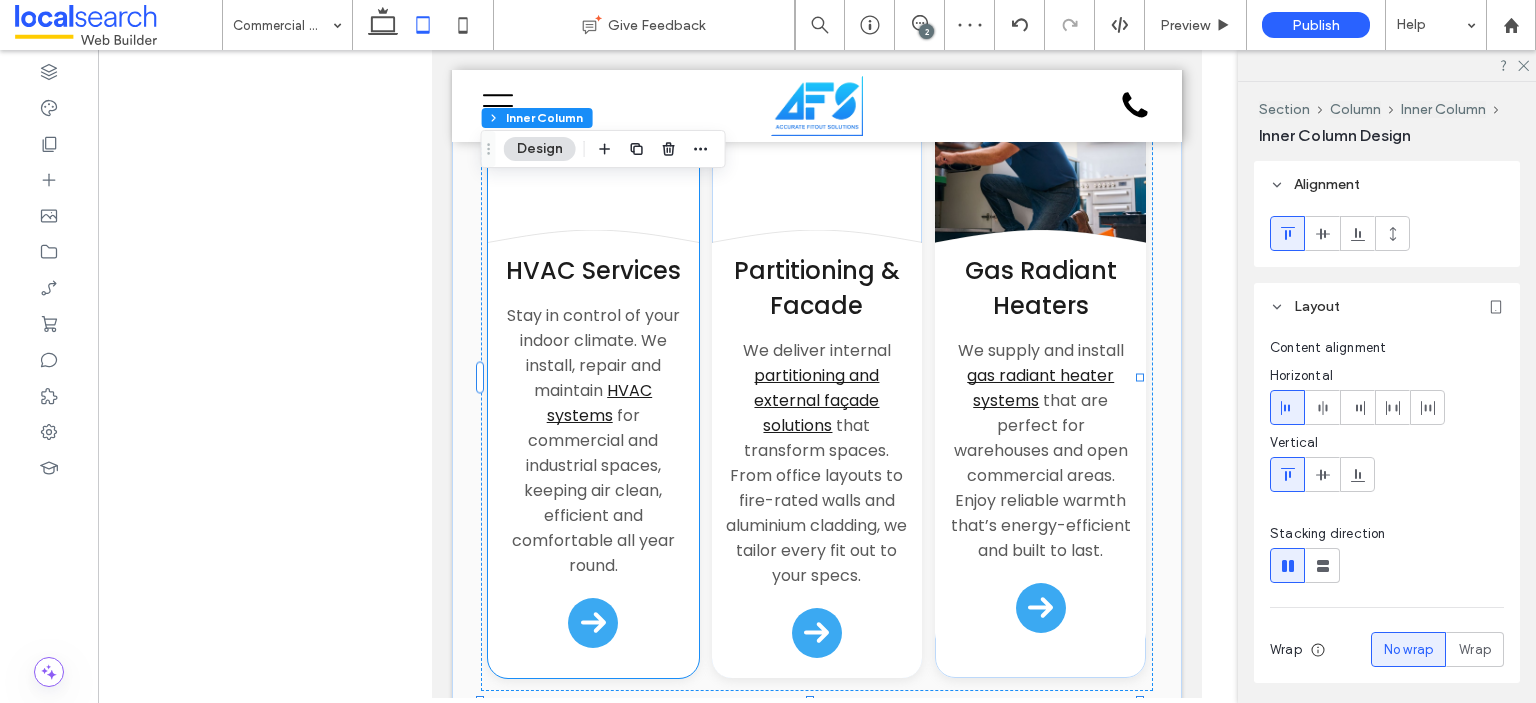 click on "Stay in control of your indoor climate. We install, repair and maintain
HVAC systems   for commercial and industrial spaces, keeping air clean, efficient and comfortable all year round." at bounding box center (593, 440) 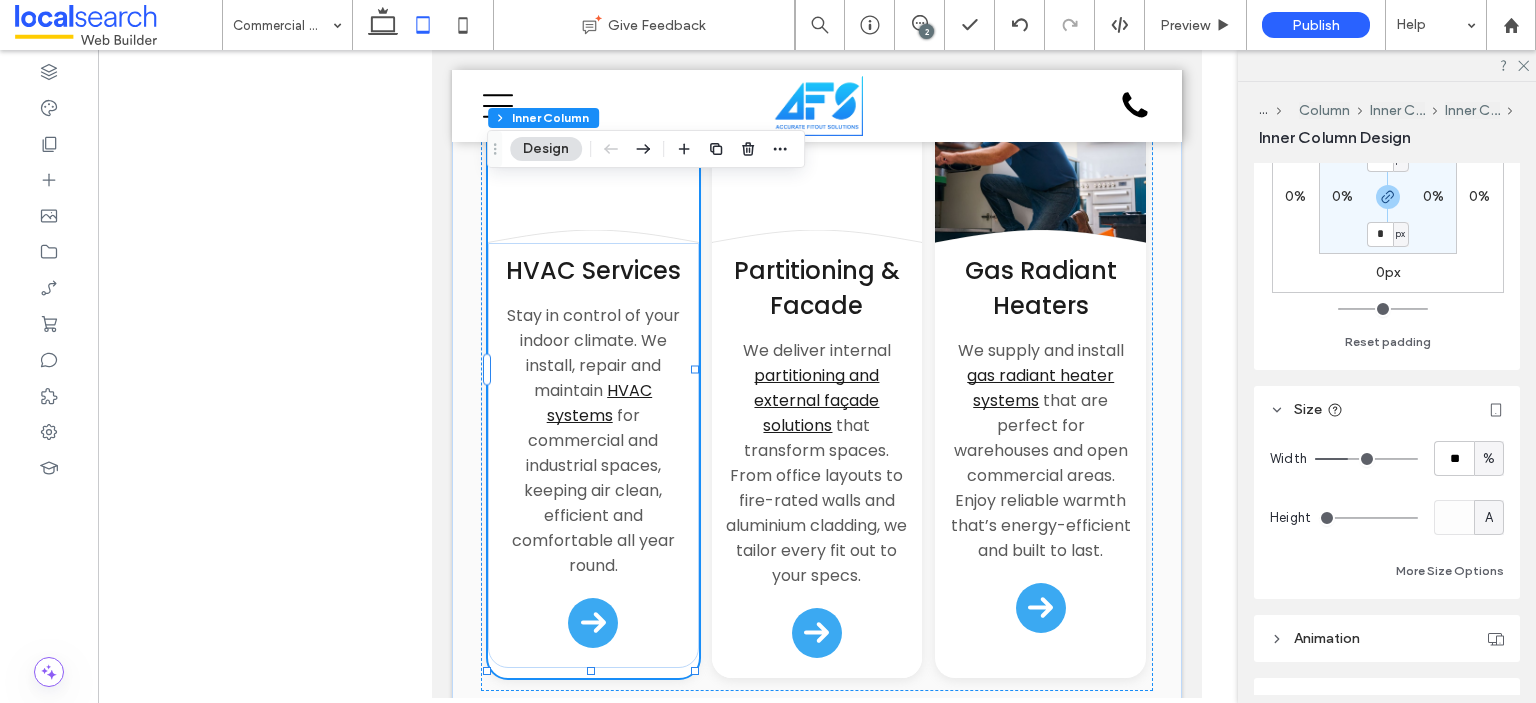 scroll, scrollTop: 800, scrollLeft: 0, axis: vertical 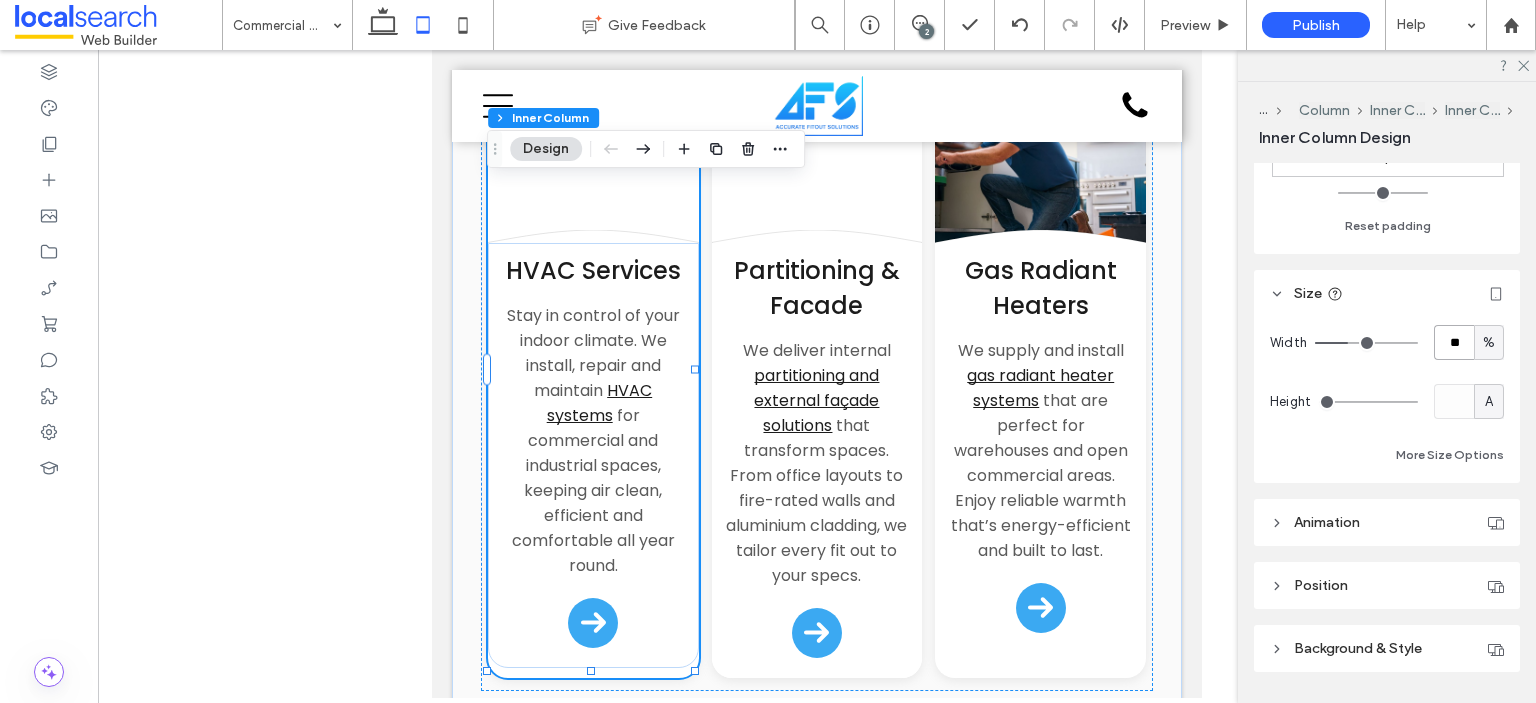 click on "**" at bounding box center [1454, 342] 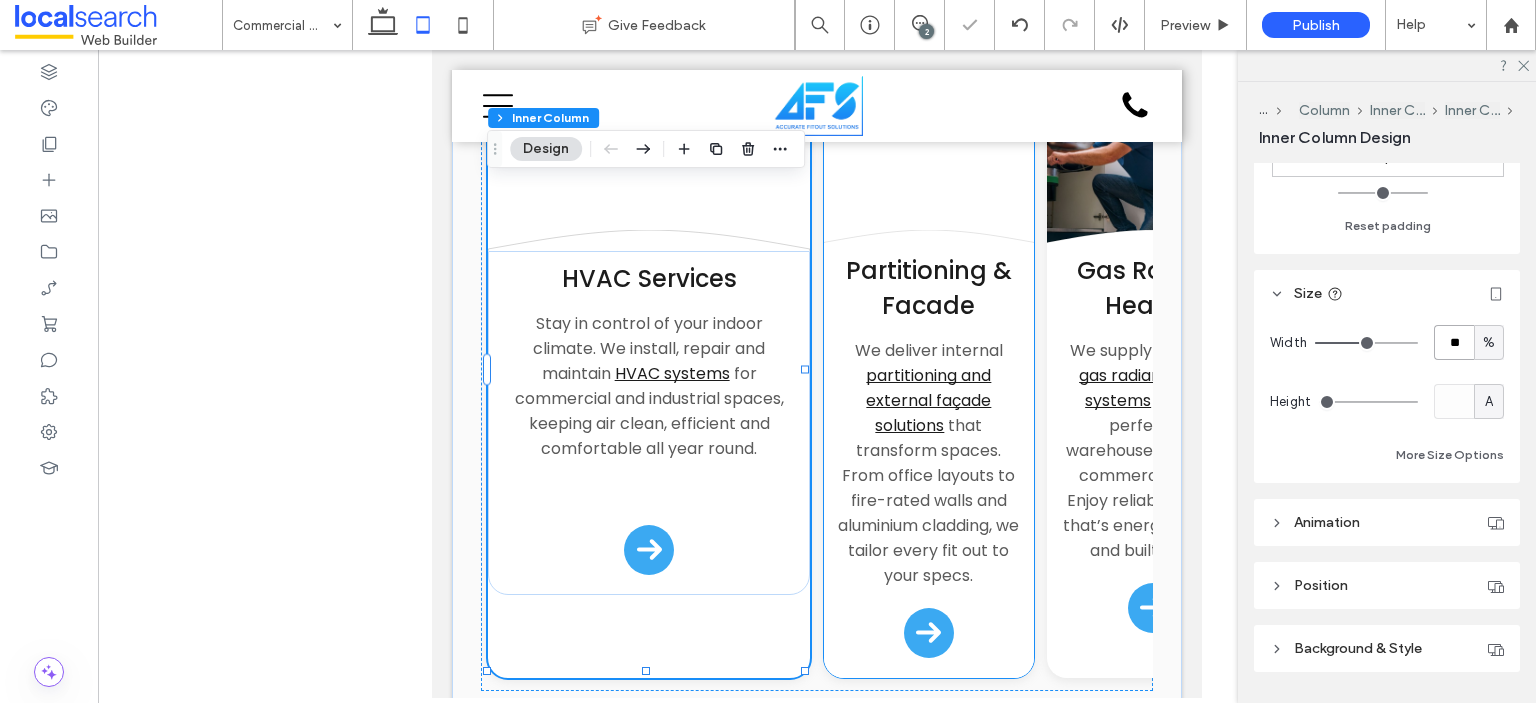 click on "Partitioning & Facade
We deliver internal
partitioning and external façade solutions   that transform spaces. From office layouts to fire-rated walls and aluminium cladding, we tailor every fit out to your specs.
Arrow Icon" at bounding box center [929, 460] 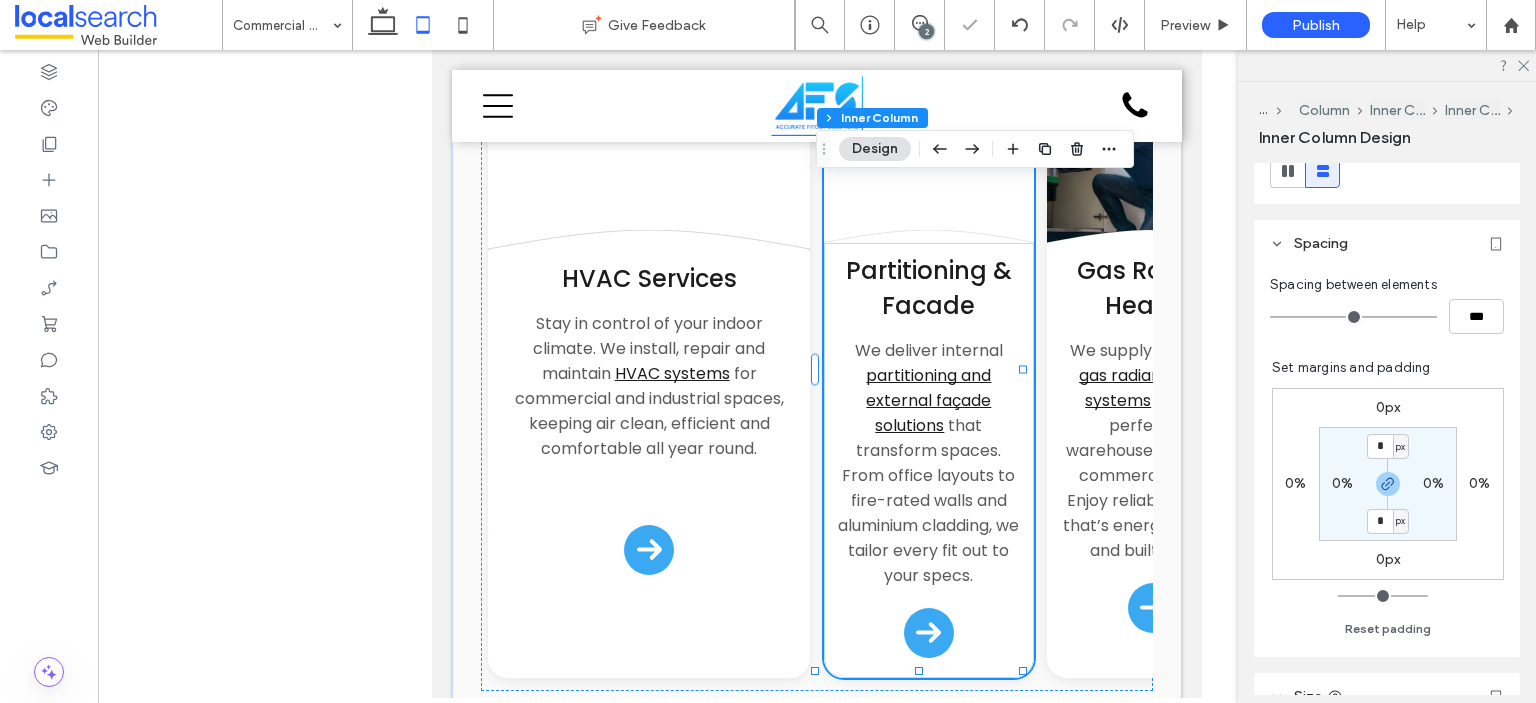 scroll, scrollTop: 855, scrollLeft: 0, axis: vertical 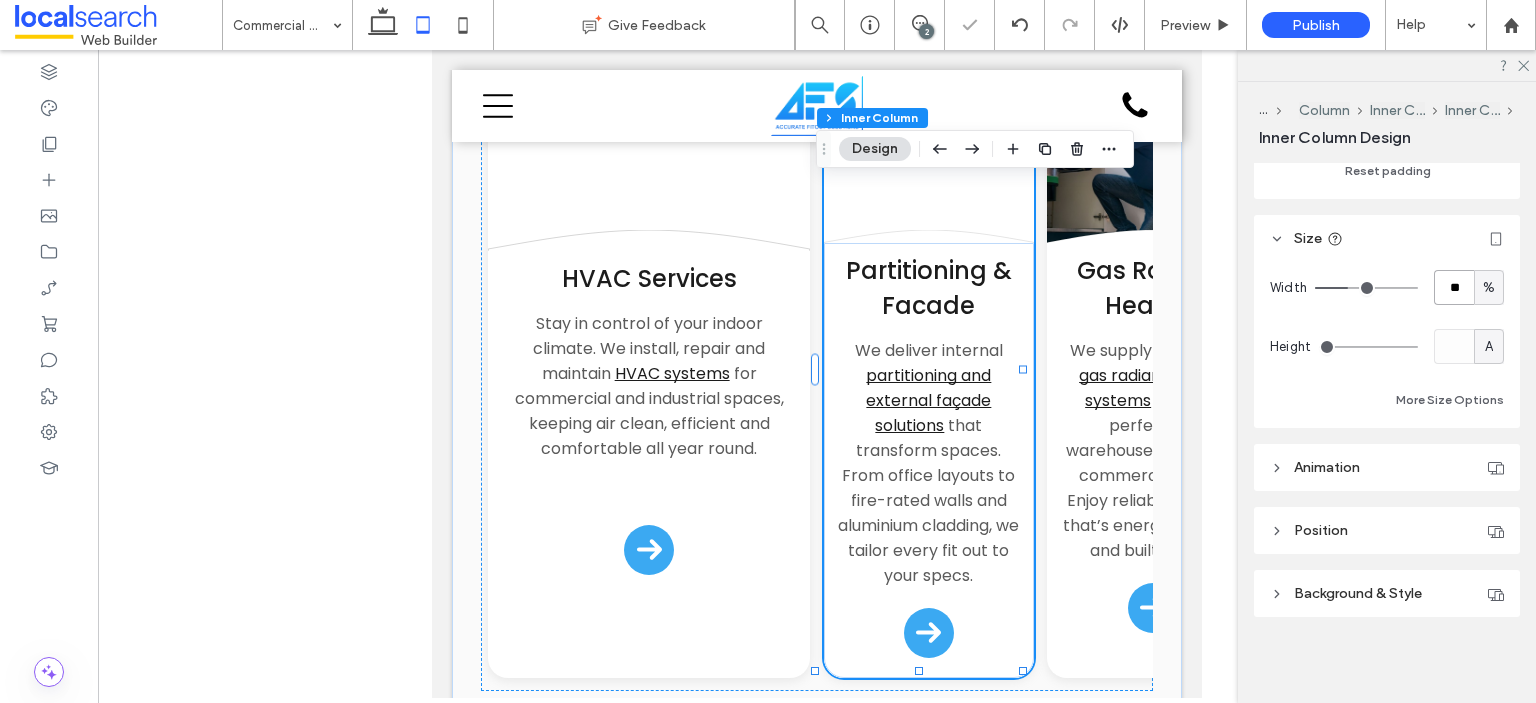 click on "**" at bounding box center [1454, 287] 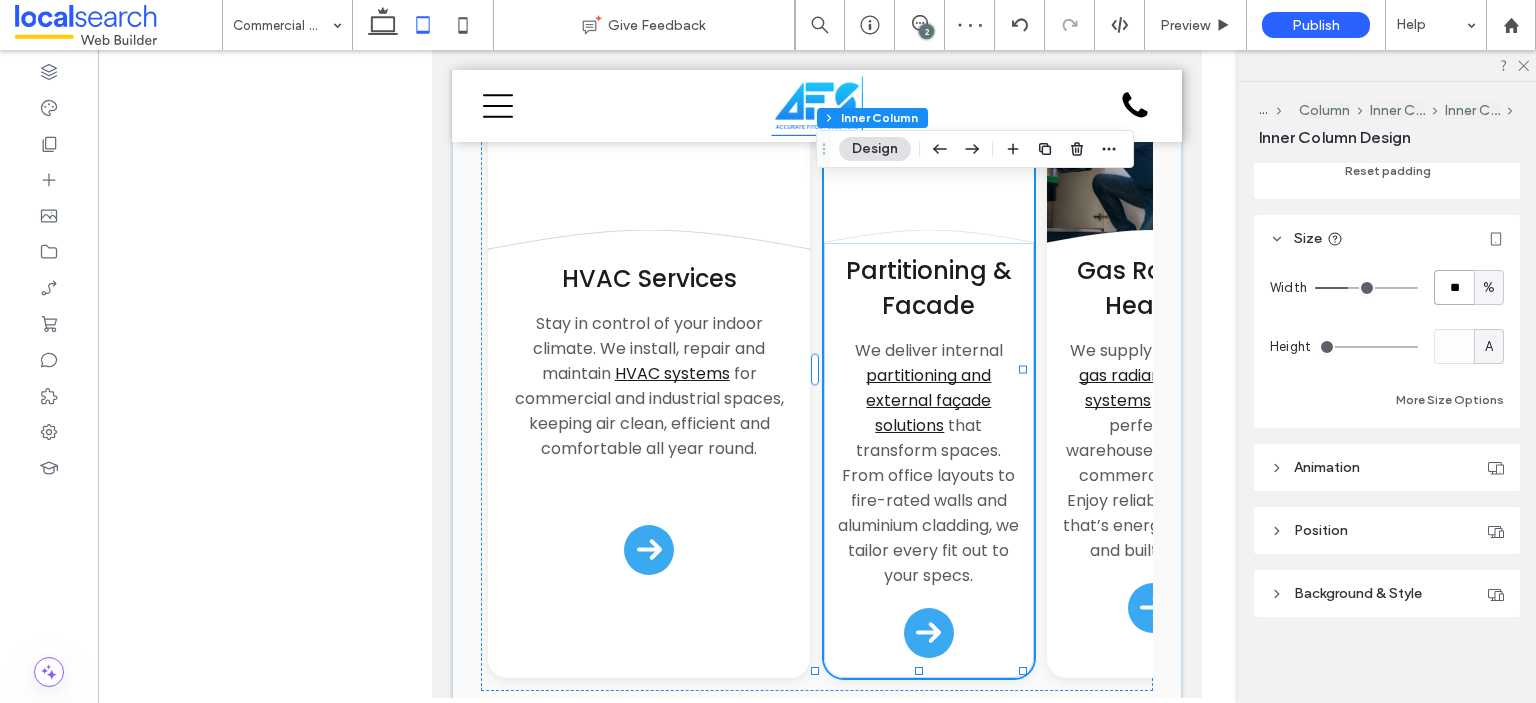type on "**" 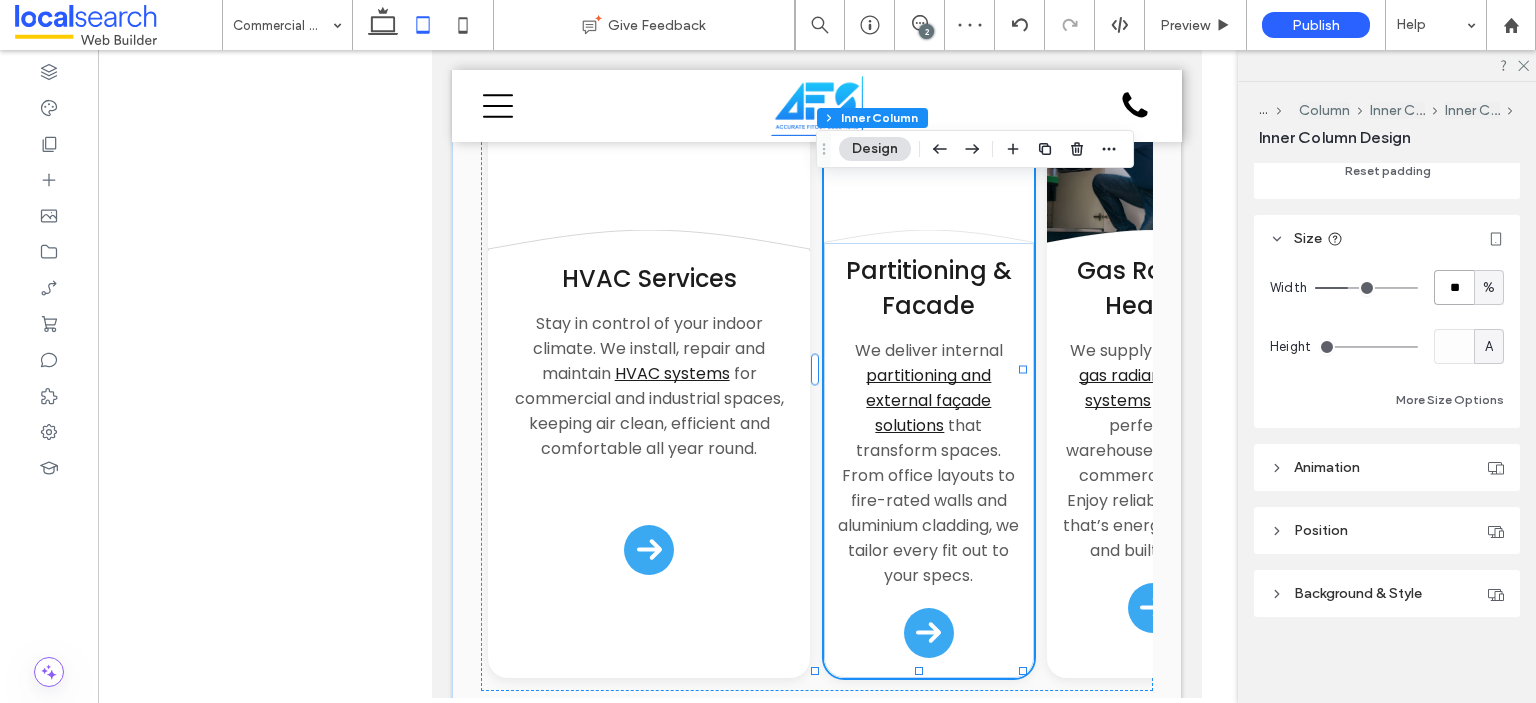 type on "**" 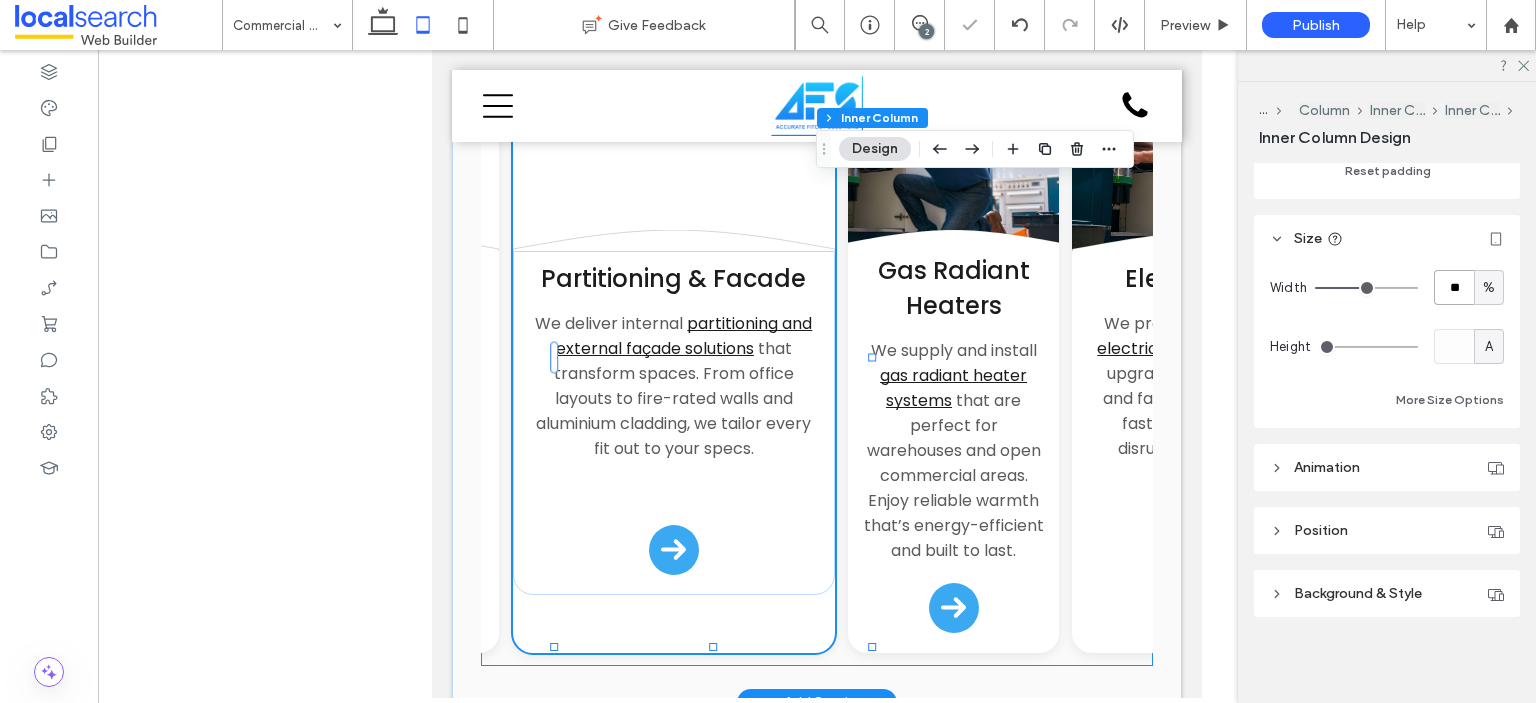 scroll, scrollTop: 0, scrollLeft: 315, axis: horizontal 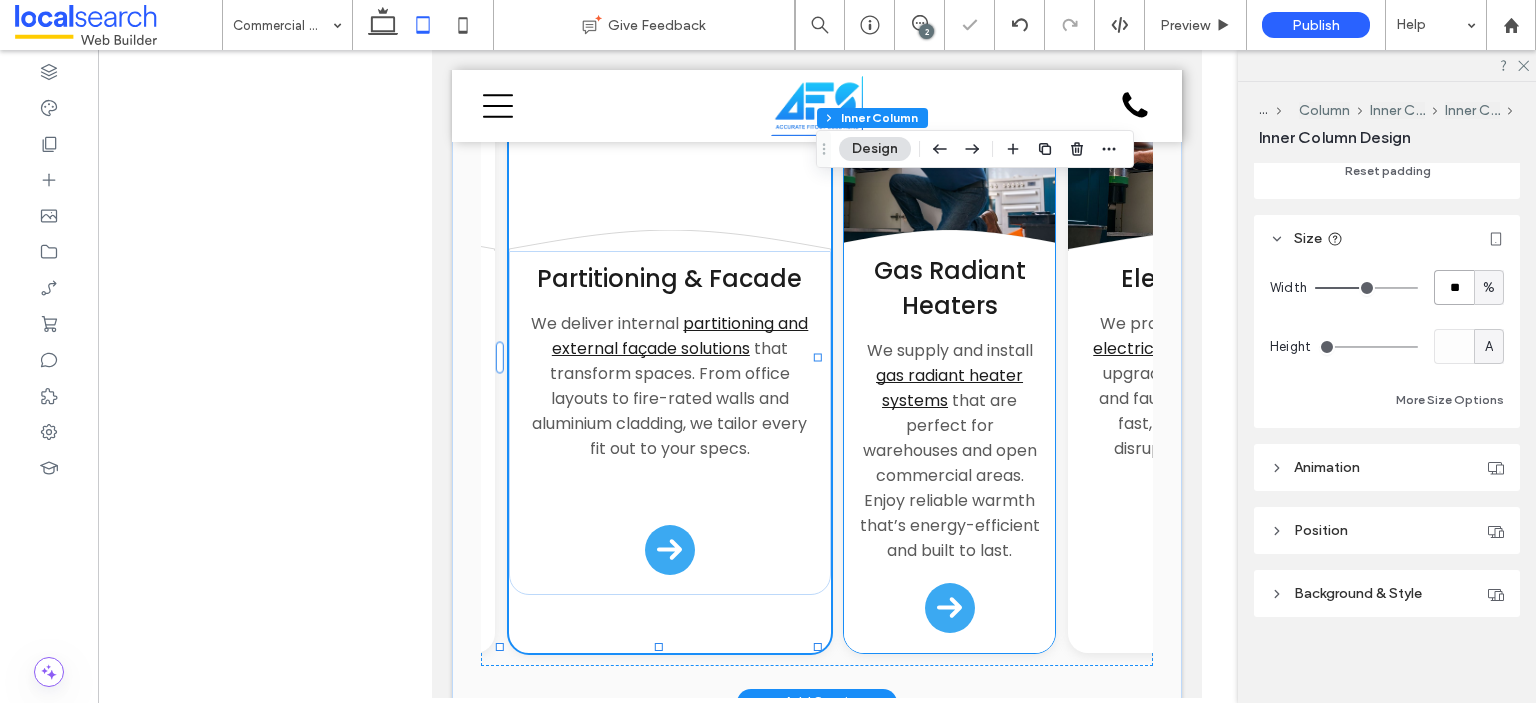 click on "Gas Radiant Heaters
We supply and install
gas radiant heater systems   that are perfect for warehouses and open commercial areas. Enjoy reliable warmth that’s energy-efficient and built to last.
Arrow Icon" at bounding box center (949, 448) 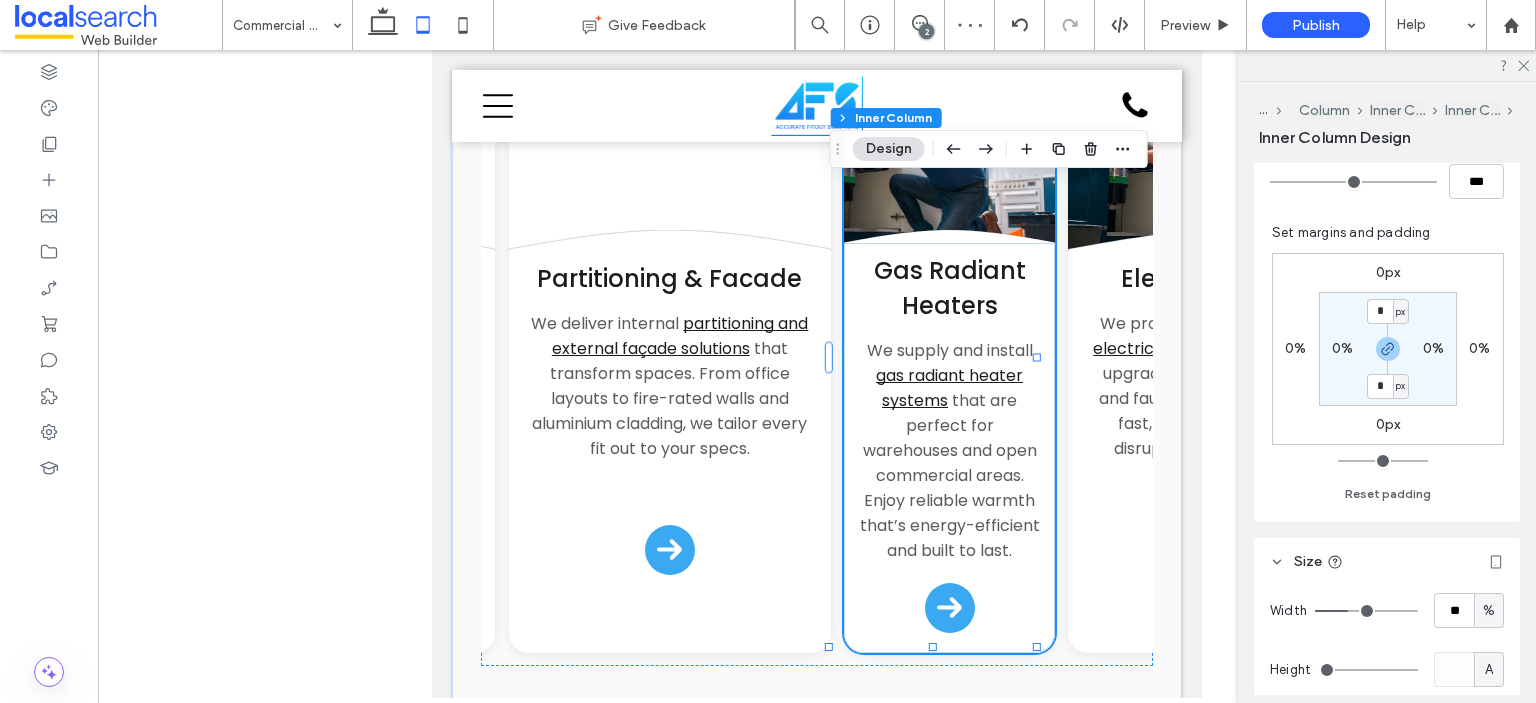 scroll, scrollTop: 700, scrollLeft: 0, axis: vertical 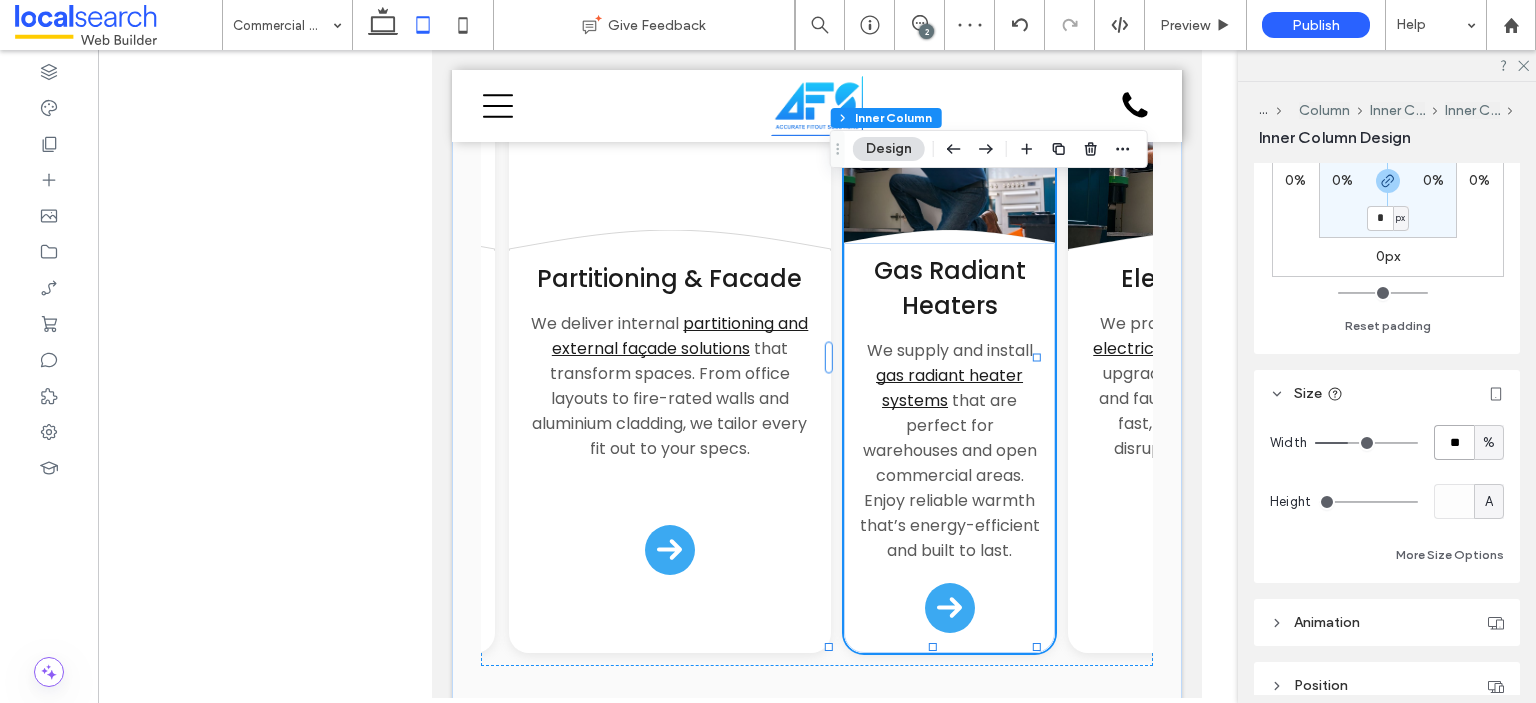 click on "**" at bounding box center (1454, 442) 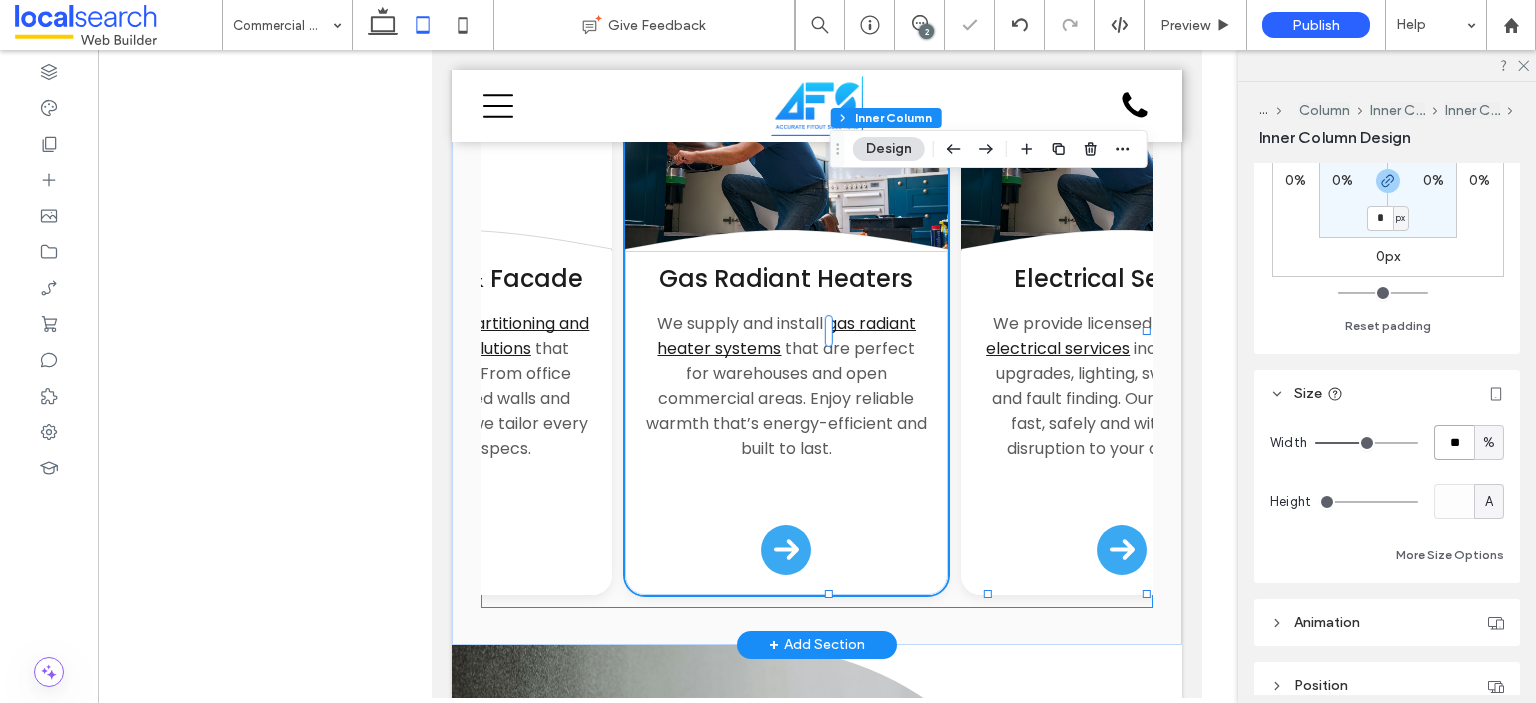 scroll, scrollTop: 0, scrollLeft: 644, axis: horizontal 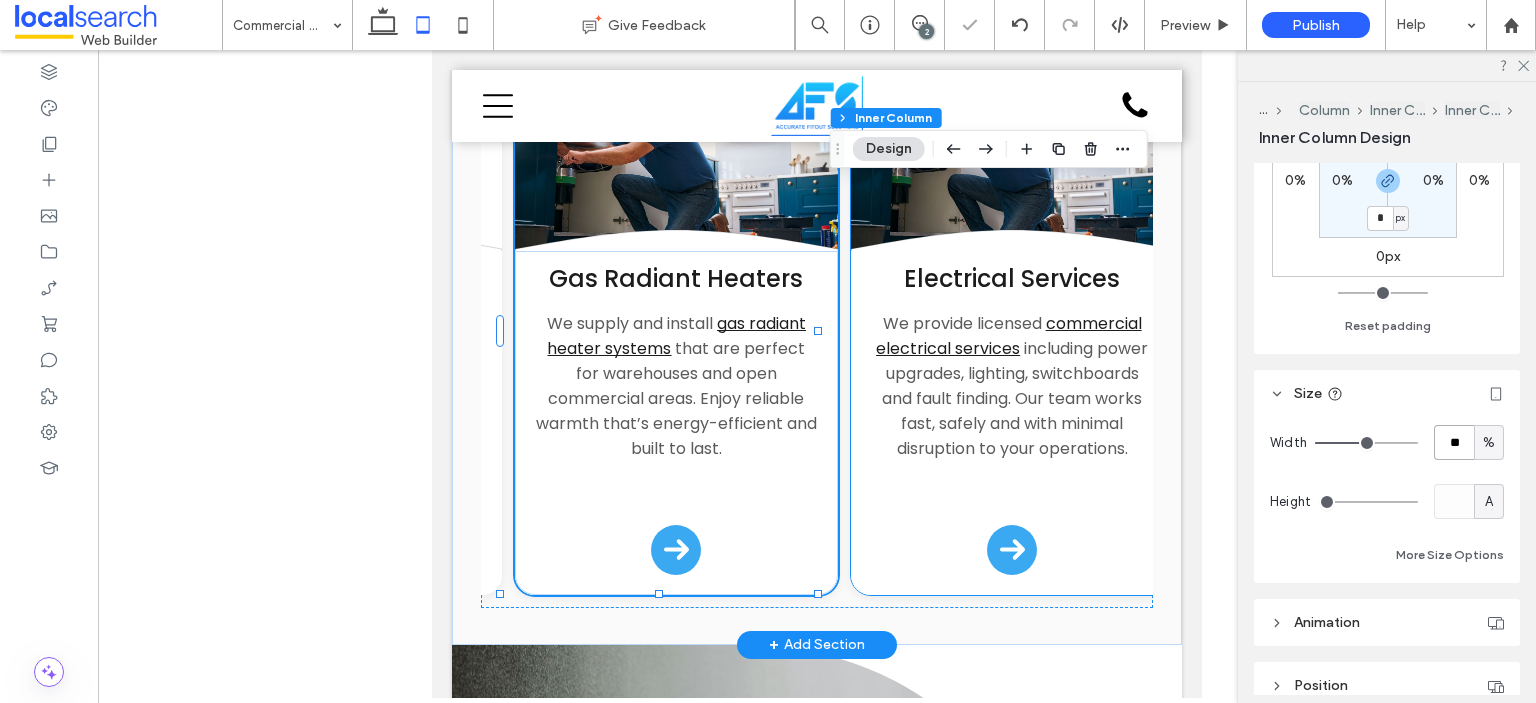 click on "Electrical Services
We provide licensed
commercial electrical services   including power upgrades, lighting, switchboards and fault finding. Our team works fast, safely and with minimal disruption to your operations.
Arrow Icon" at bounding box center [1012, 423] 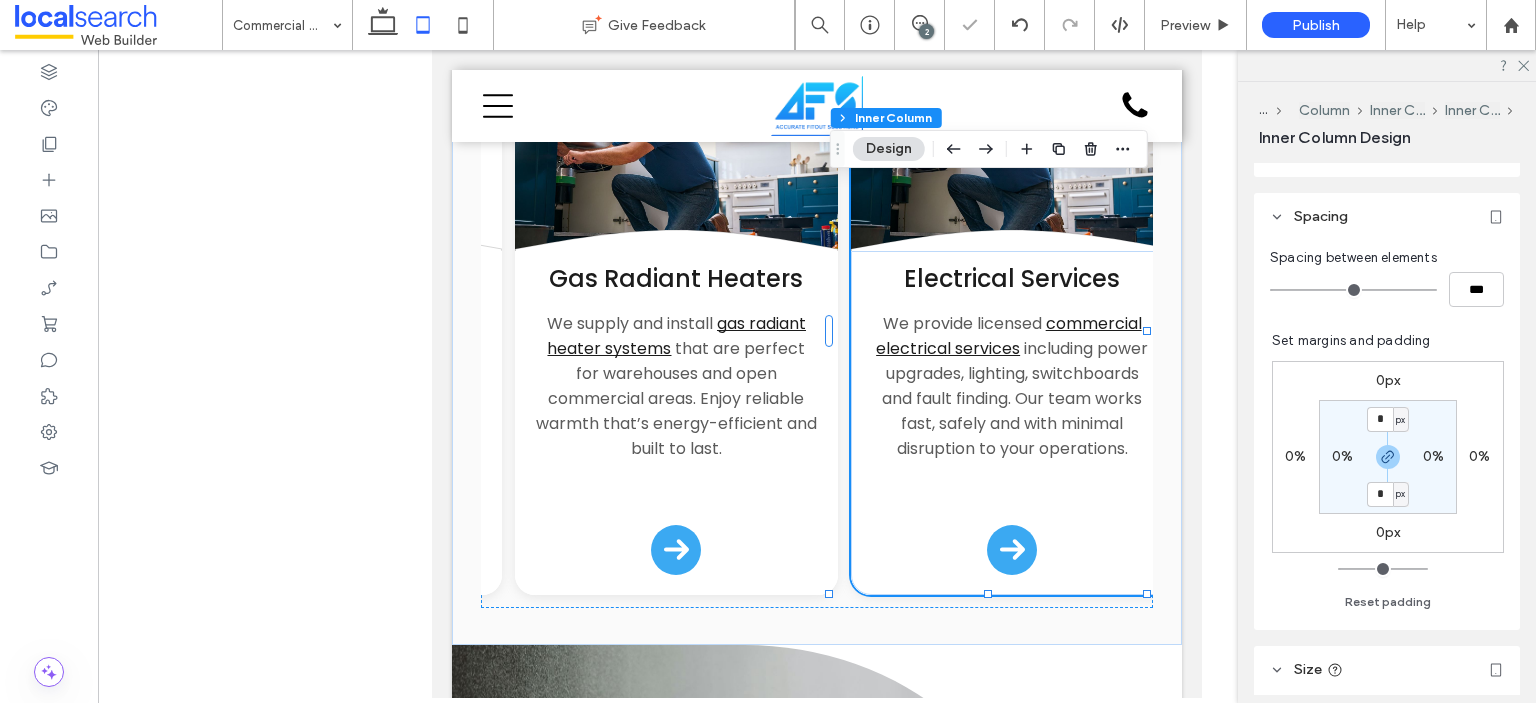 scroll 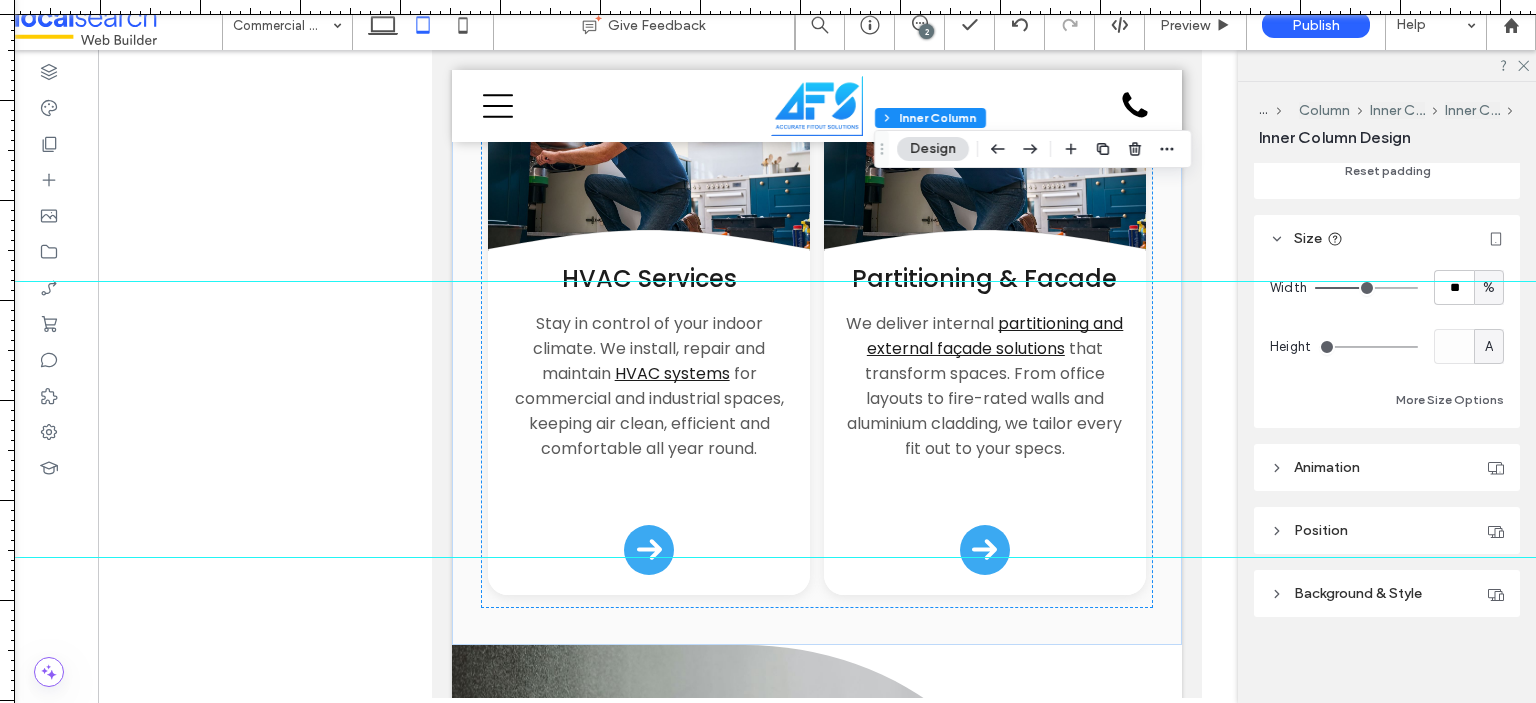 drag, startPoint x: 713, startPoint y: 214, endPoint x: 719, endPoint y: 281, distance: 67.26812 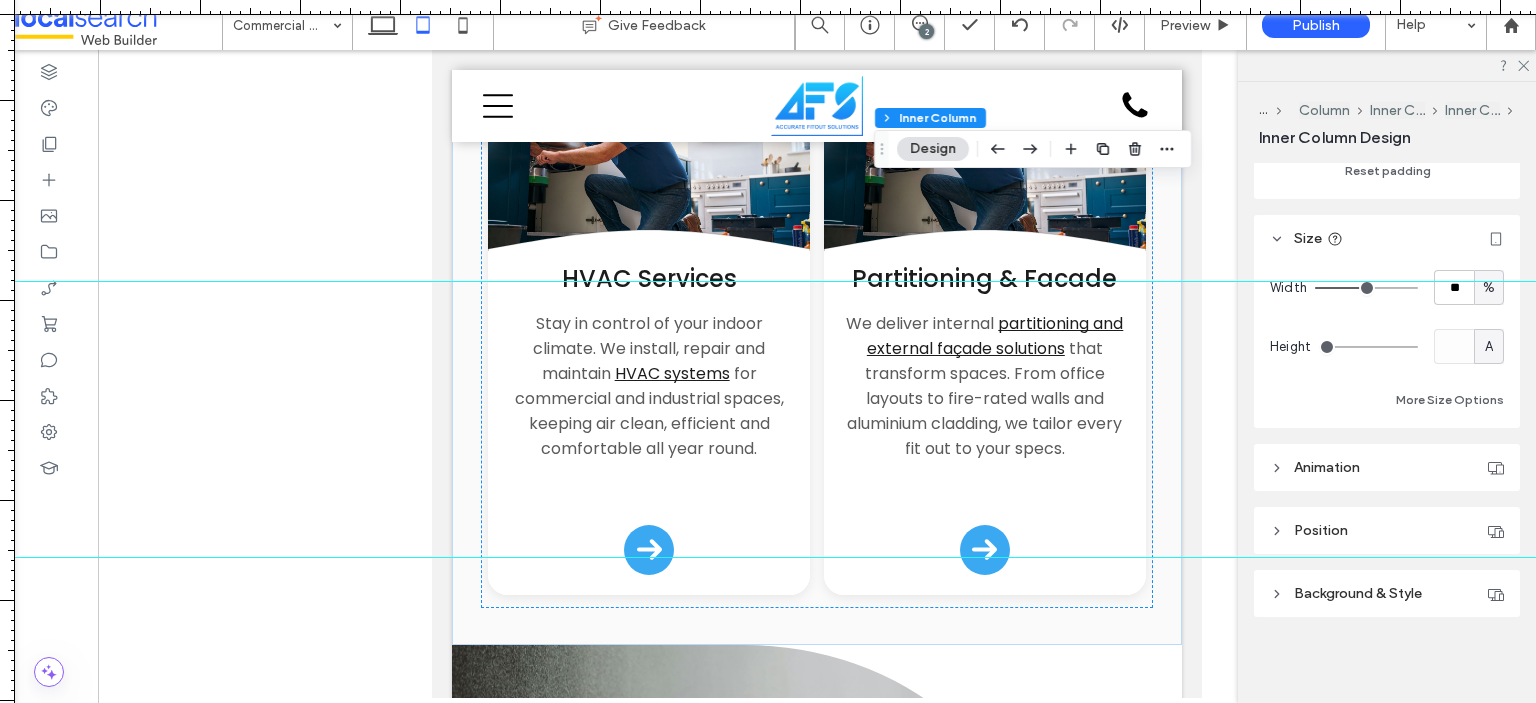 click at bounding box center (768, 281) 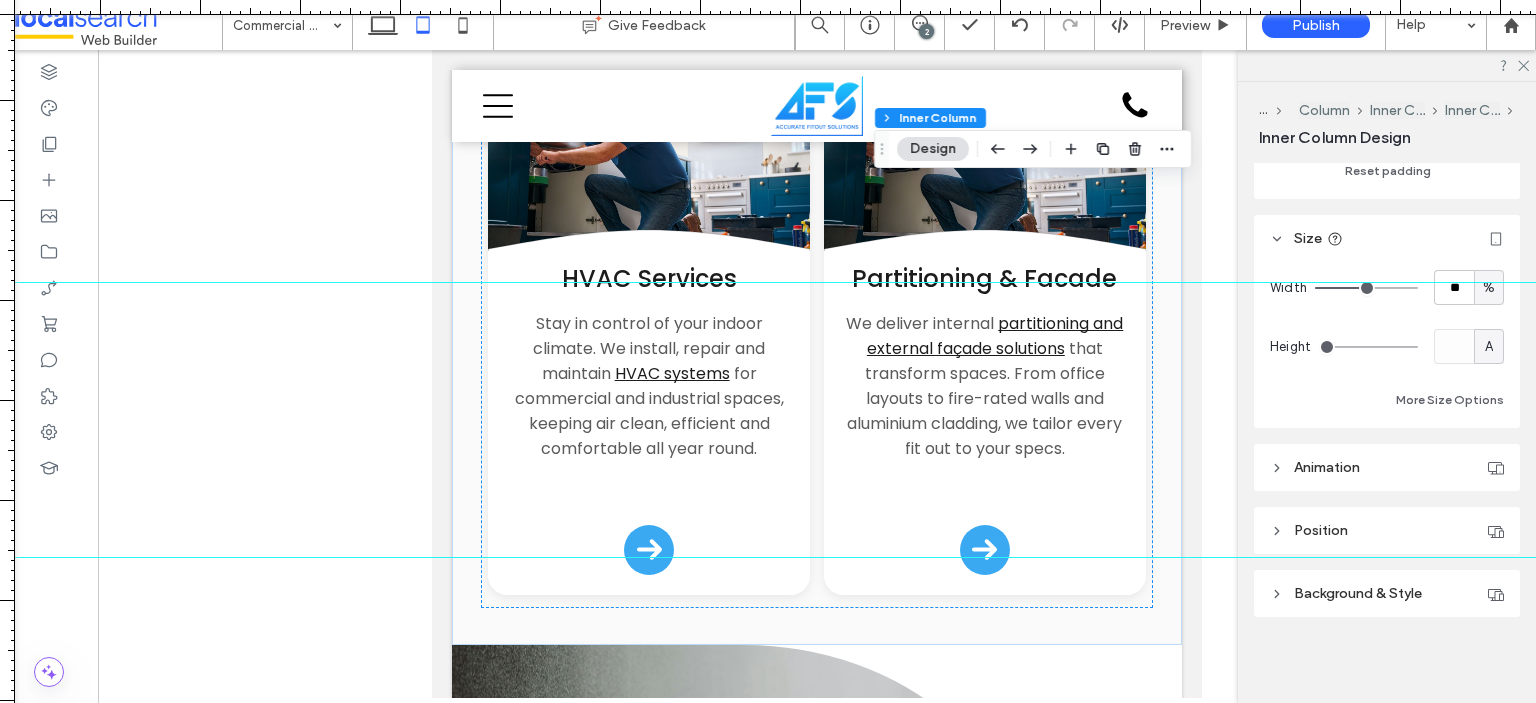 drag, startPoint x: 739, startPoint y: 280, endPoint x: 335, endPoint y: 180, distance: 416.19226 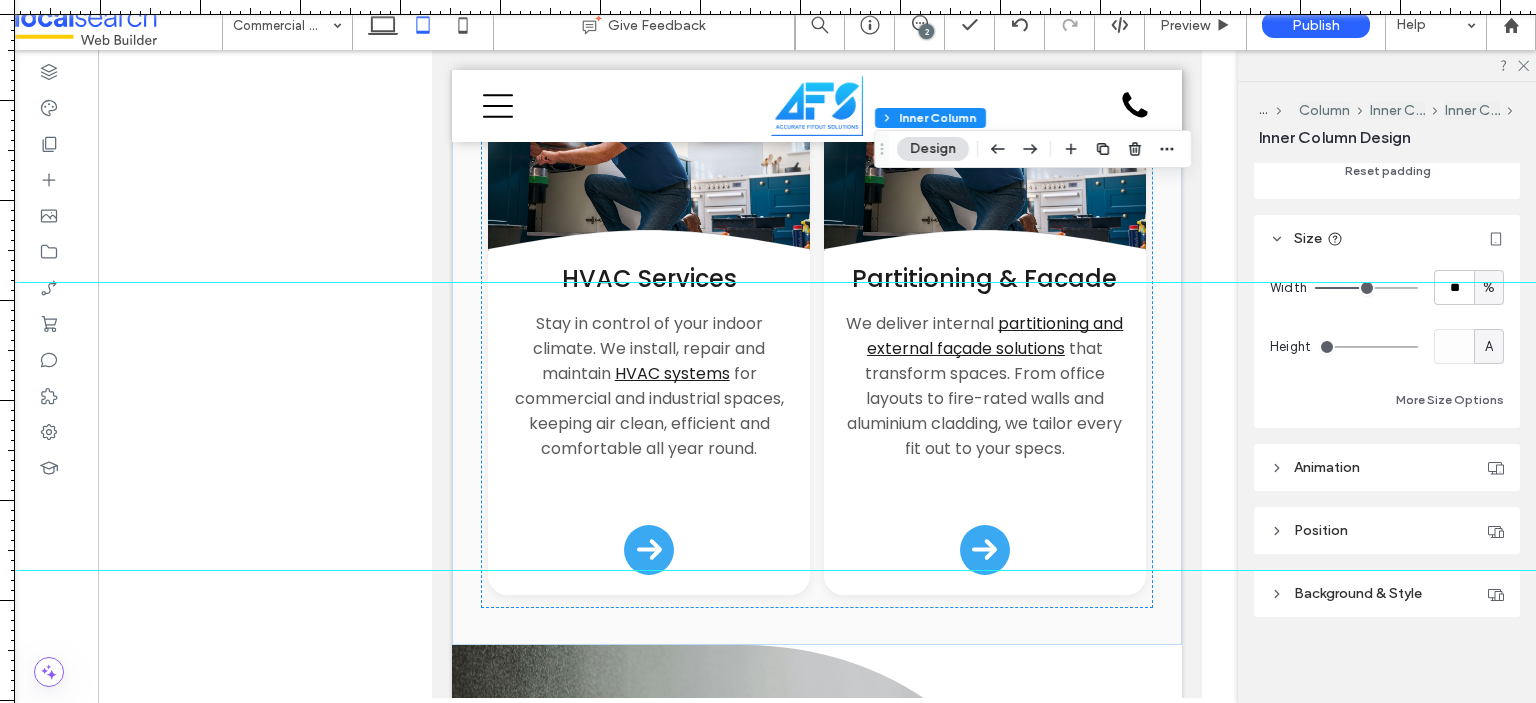 drag, startPoint x: 739, startPoint y: 555, endPoint x: 319, endPoint y: 495, distance: 424.26407 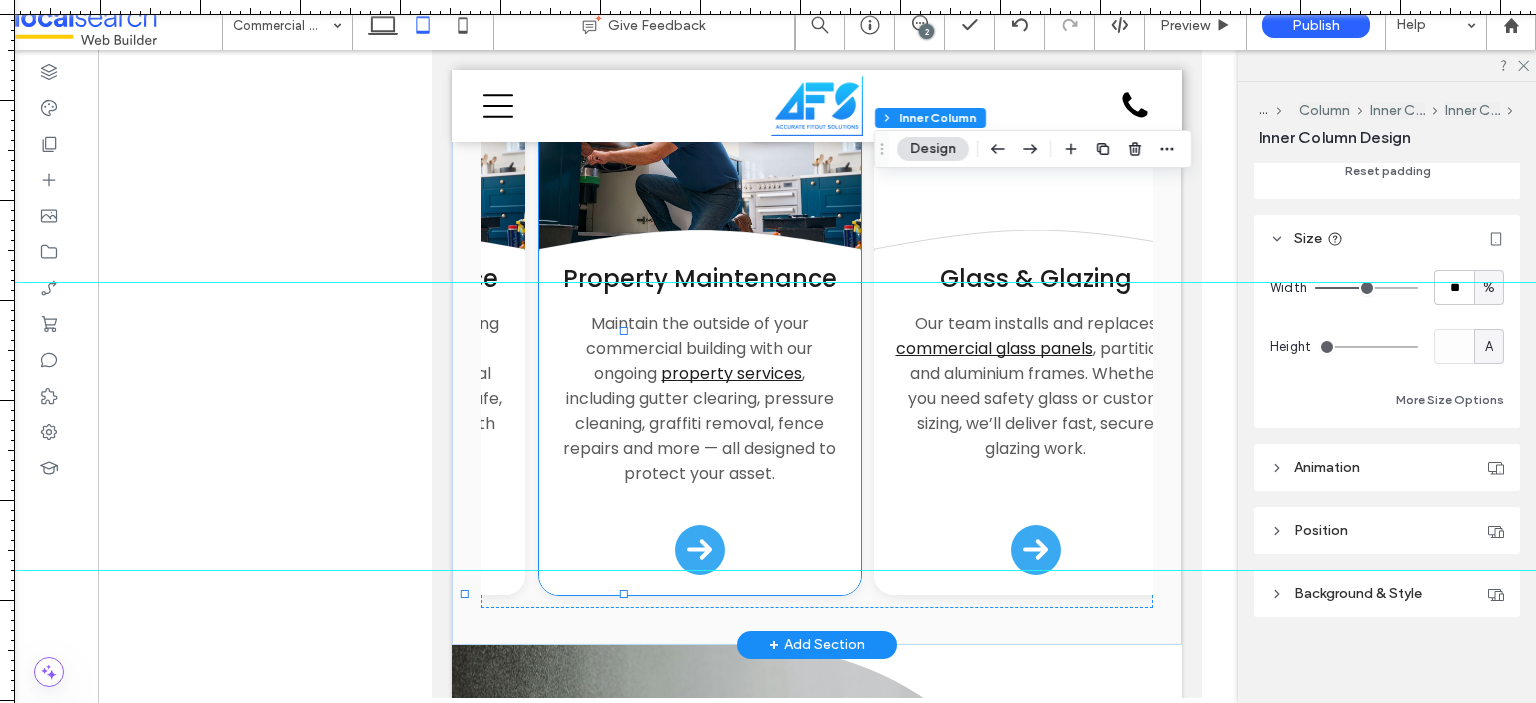 scroll, scrollTop: 0, scrollLeft: 2301, axis: horizontal 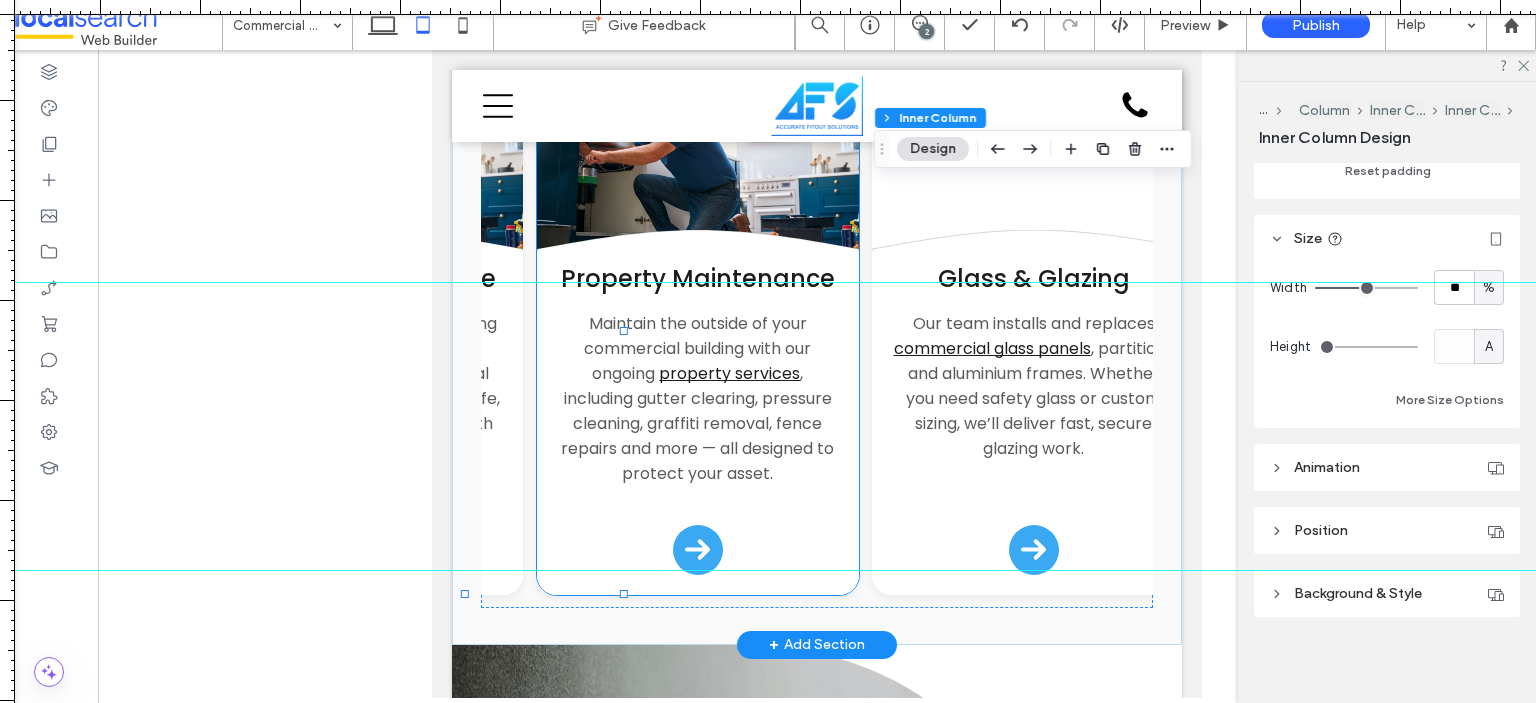 click on "Property Maintenance
Maintain the outside of your commercial building with our ongoing
property services , including gutter clearing, pressure cleaning, graffiti removal, fence repairs and more — all designed to protect your asset.
Arrow Icon" at bounding box center [698, 423] 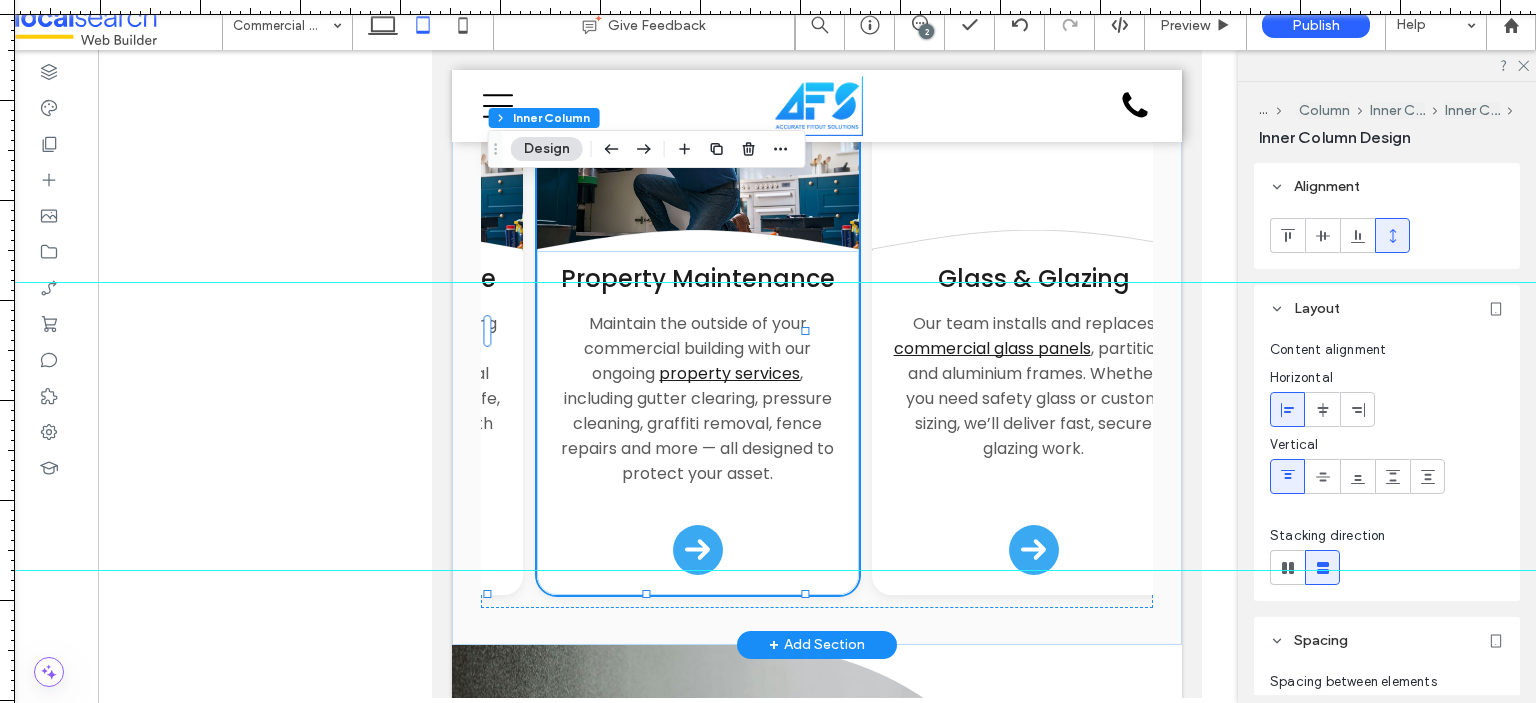 click on "Property Maintenance
Maintain the outside of your commercial building with our ongoing
property services , including gutter clearing, pressure cleaning, graffiti removal, fence repairs and more — all designed to protect your asset.
Arrow Icon" at bounding box center [698, 423] 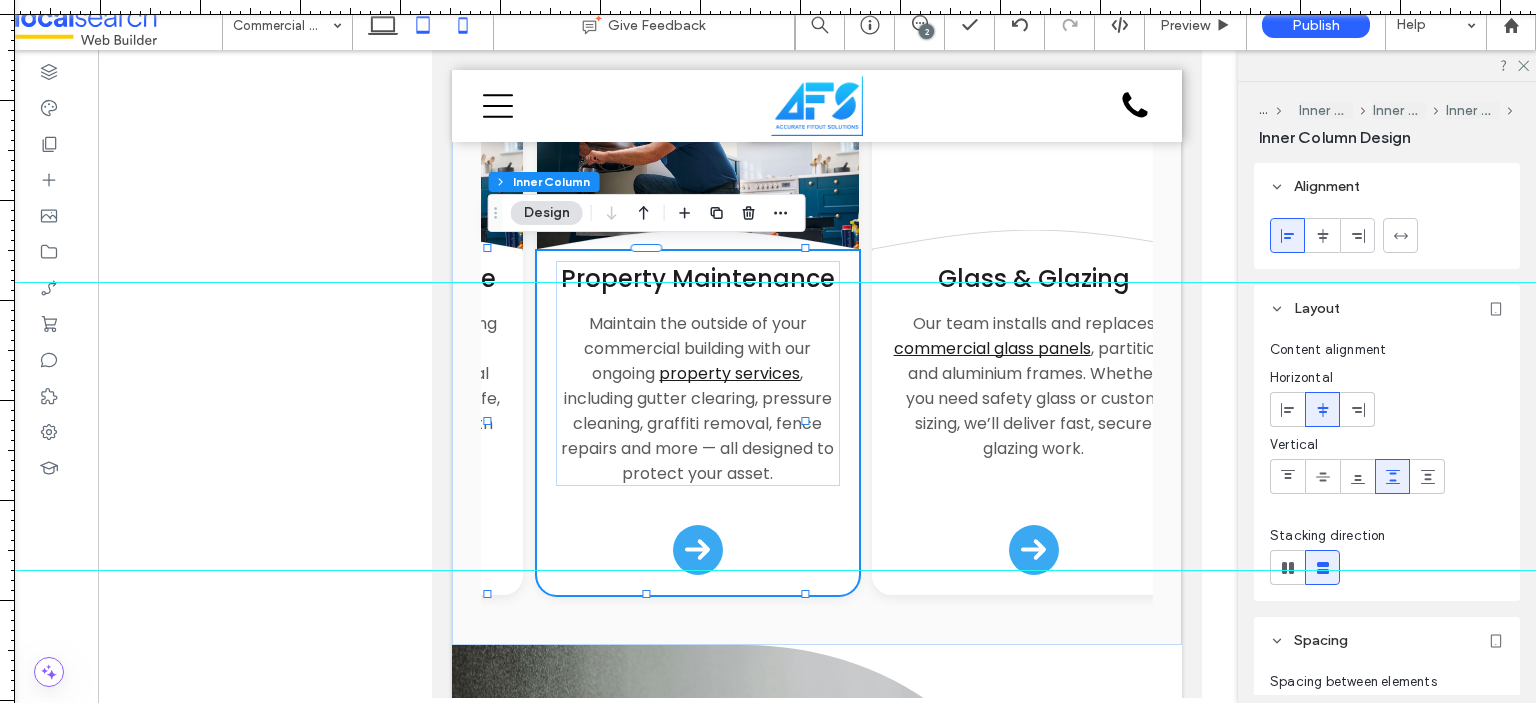 click 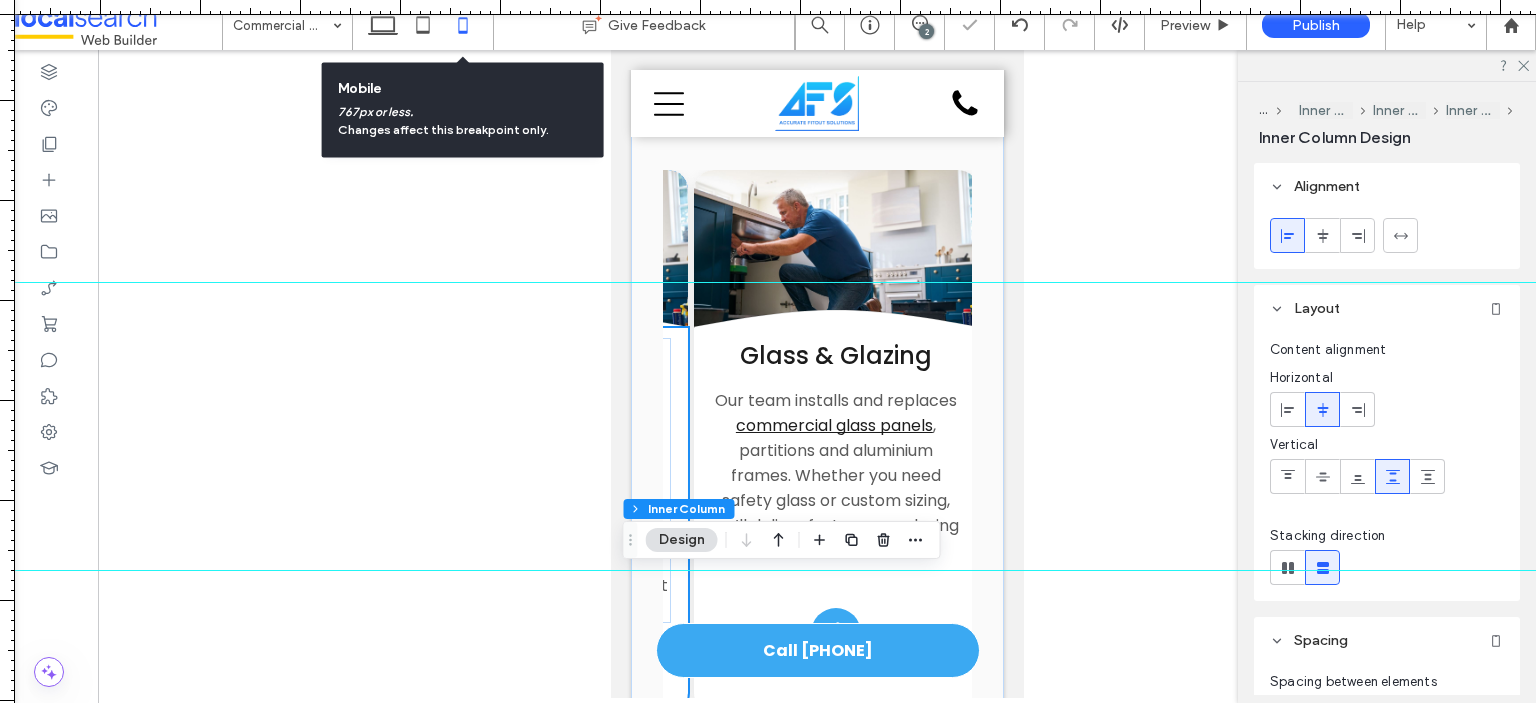 scroll, scrollTop: 289, scrollLeft: 0, axis: vertical 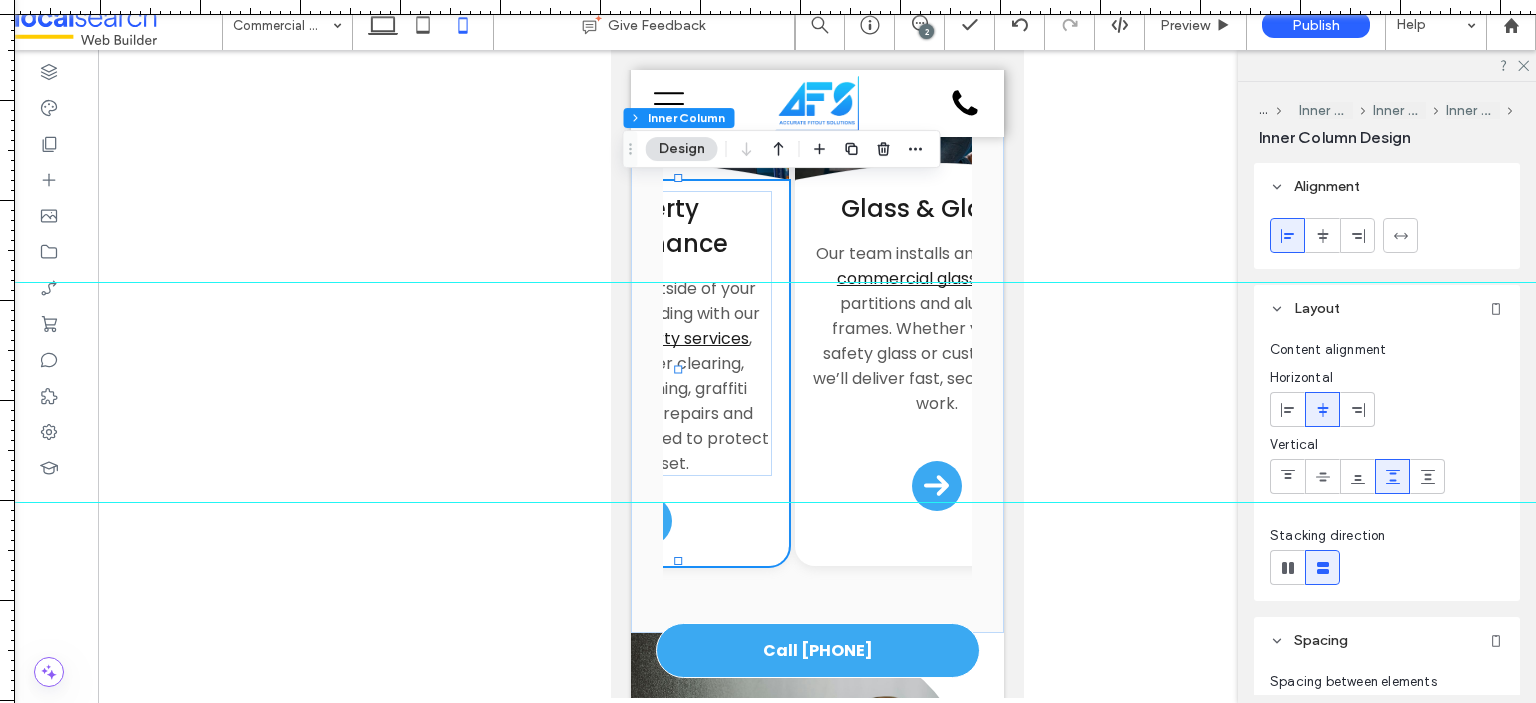 drag, startPoint x: 1044, startPoint y: 572, endPoint x: 1059, endPoint y: 502, distance: 71.5891 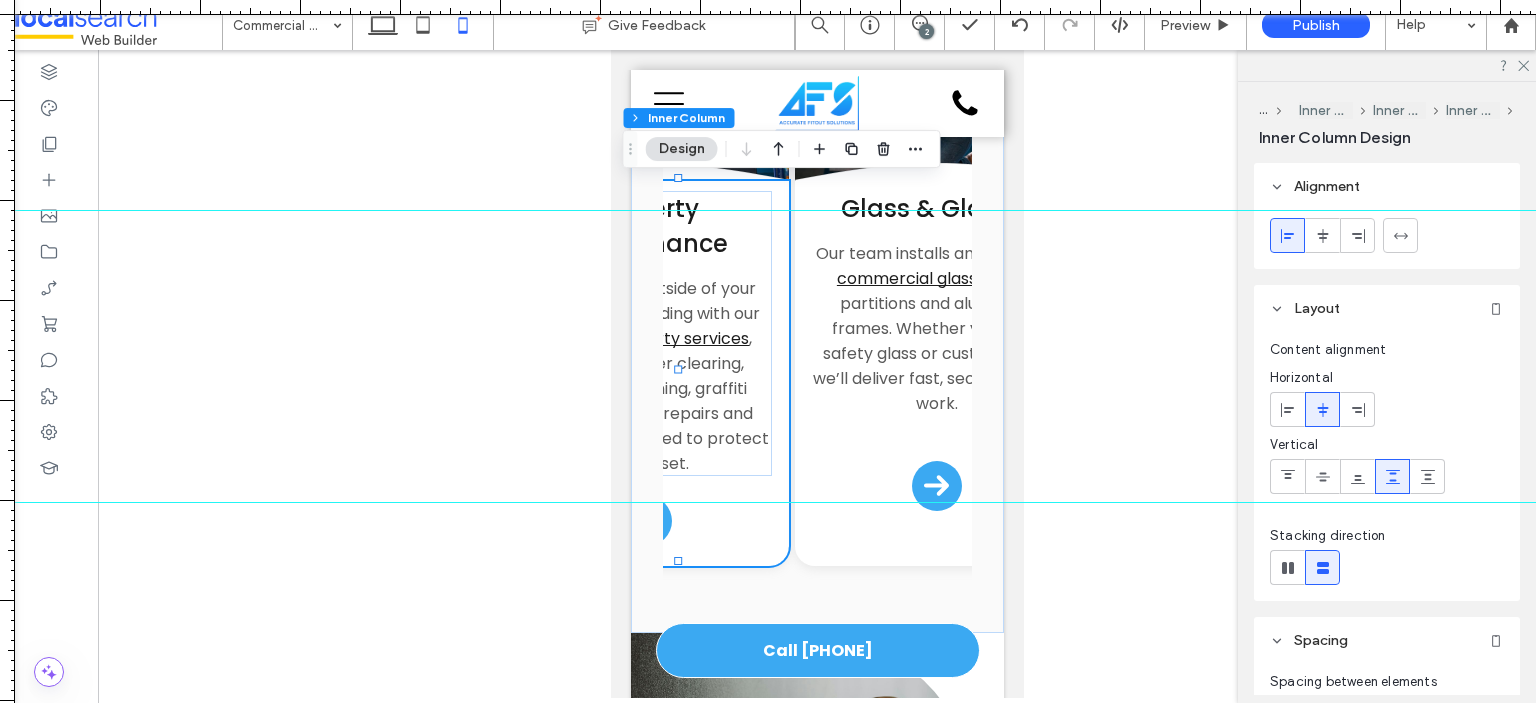 drag, startPoint x: 994, startPoint y: 287, endPoint x: 1000, endPoint y: 210, distance: 77.23341 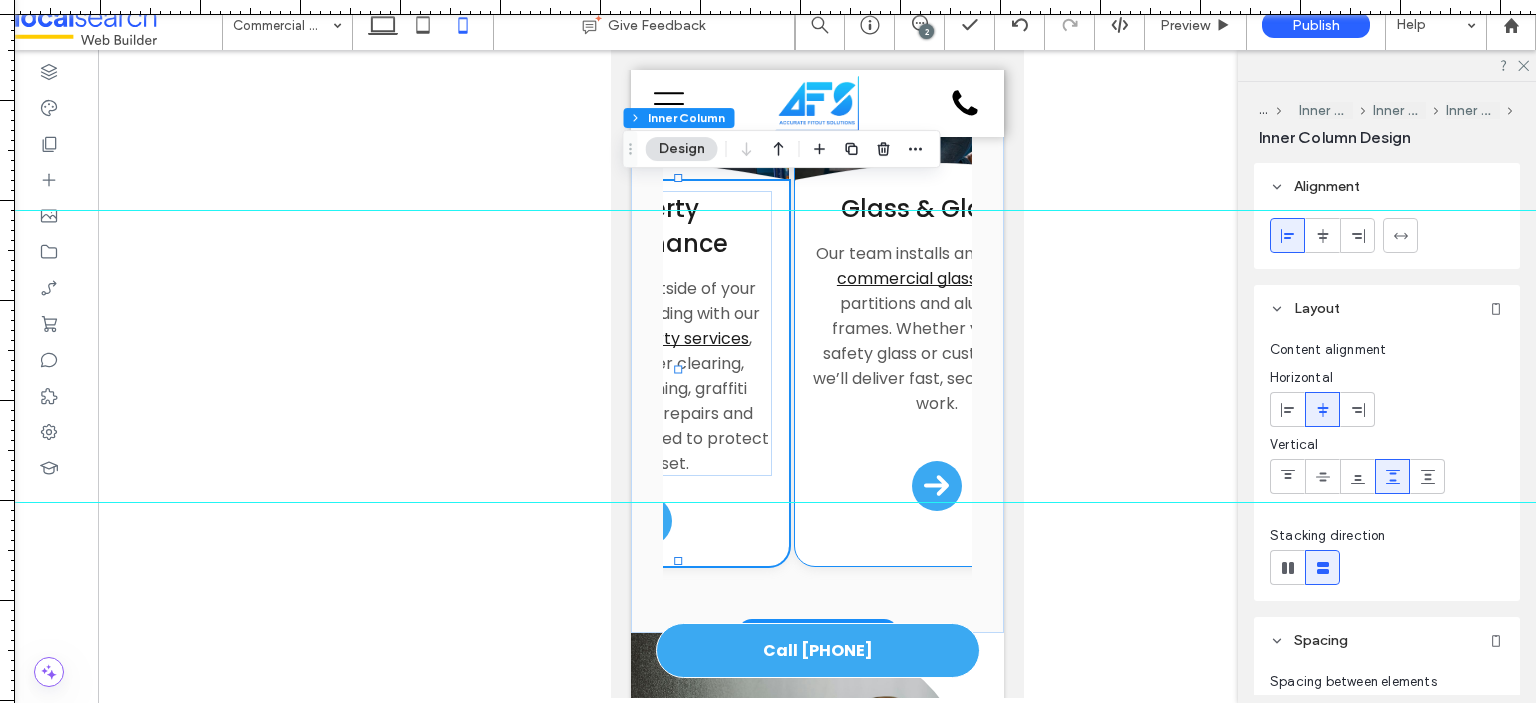 click on "Glass & Glazing
Our team installs and replaces
commercial glass panels , partitions and aluminium frames. Whether you need safety glass or custom sizing, we’ll deliver fast, secure glazing work.
Arrow Icon" at bounding box center (936, 356) 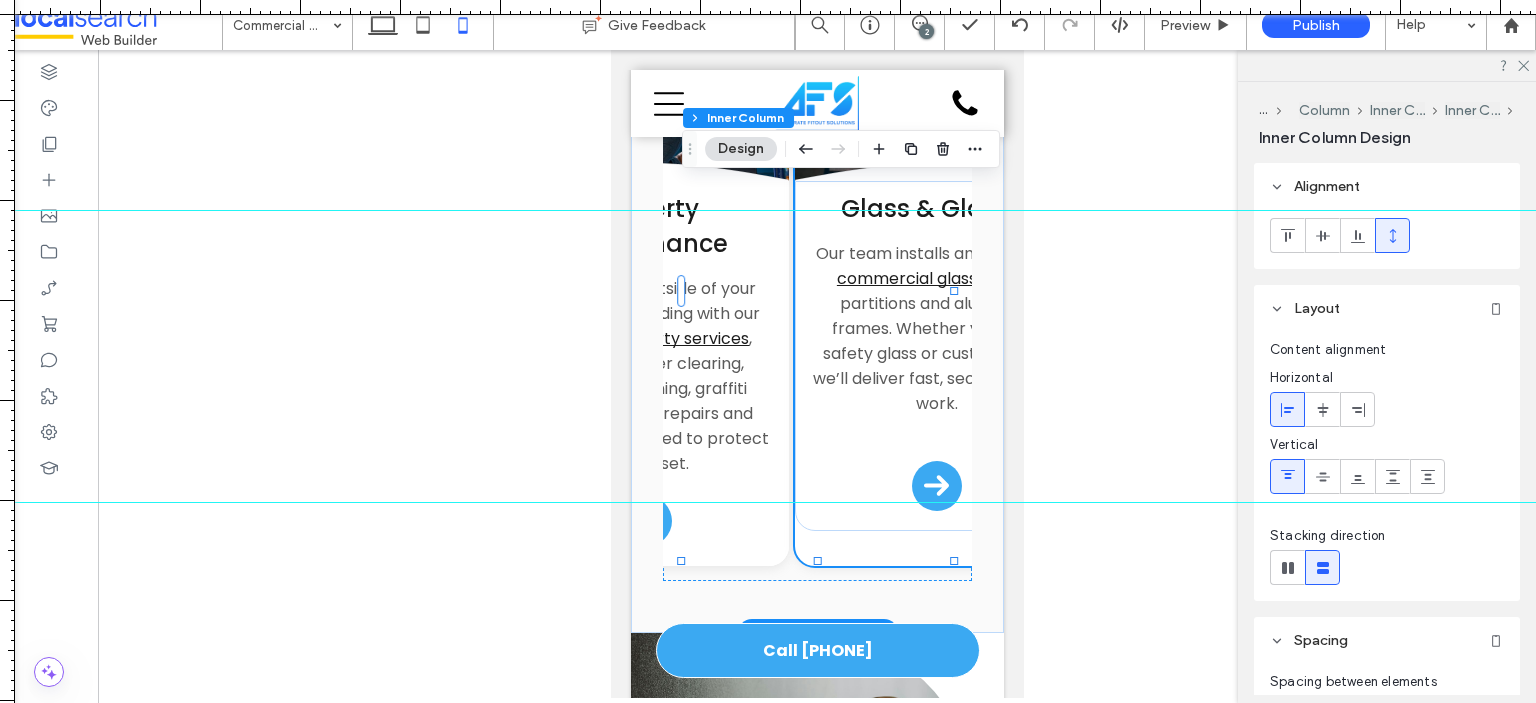 click on "Glass & Glazing
Our team installs and replaces
commercial glass panels , partitions and aluminium frames. Whether you need safety glass or custom sizing, we’ll deliver fast, secure glazing work.
Arrow Icon" at bounding box center [936, 356] 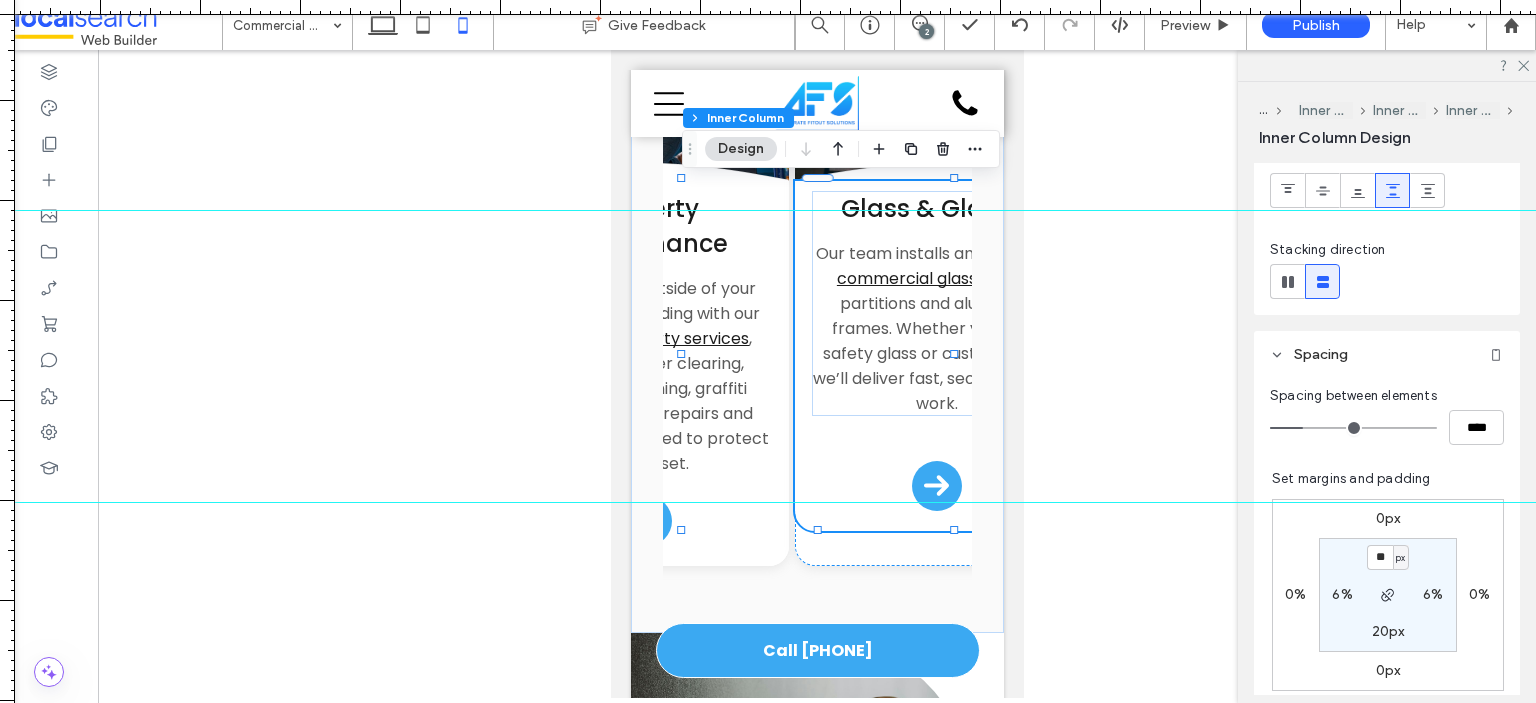 scroll, scrollTop: 855, scrollLeft: 0, axis: vertical 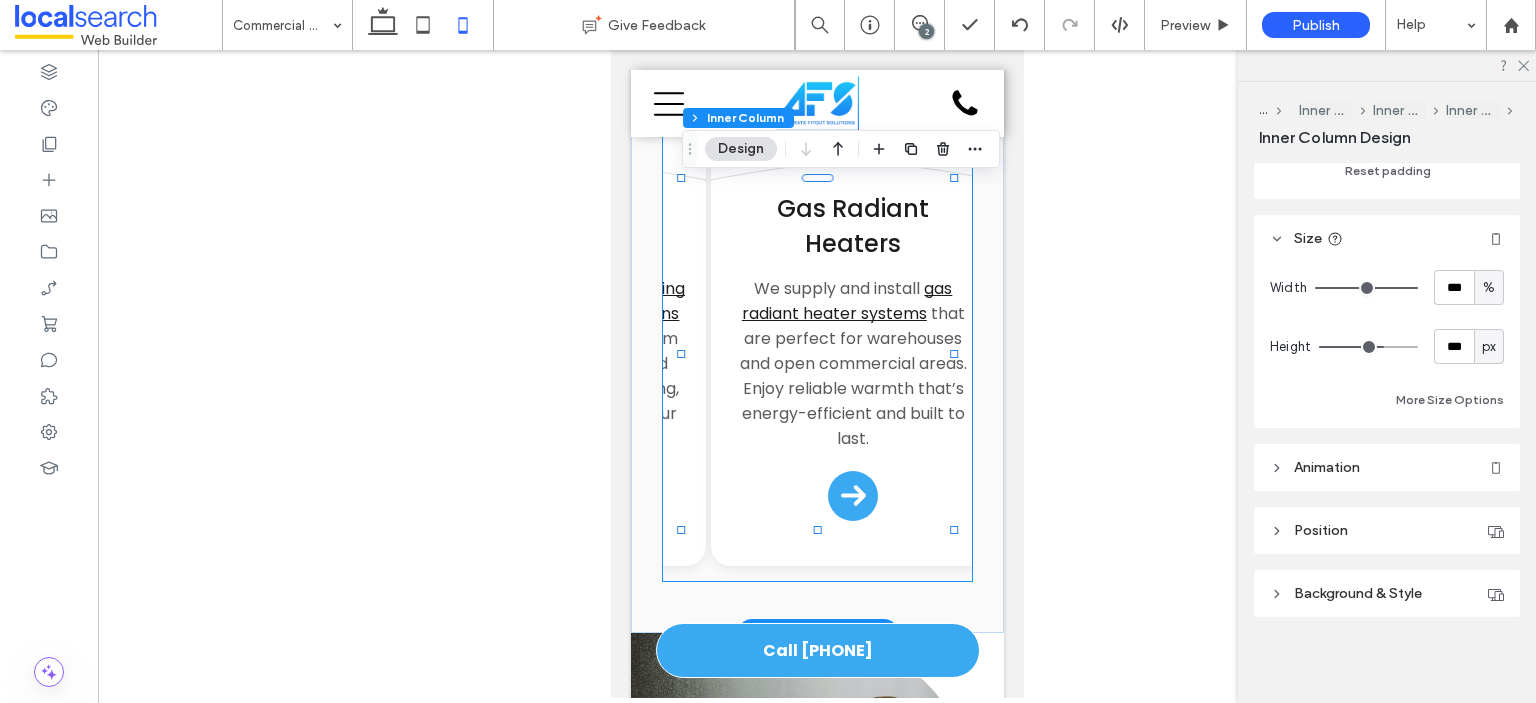 click on "Button
.cls-1-1132603790-1132603790 {
fill: none;
stroke: #000;
}
HVAC Services
Stay in control of your indoor climate. We install, repair and maintain
HVAC systems   for commercial and industrial spaces, keeping air clean, efficient and comfortable all year round.
Arrow Icon
Button
.cls-1-1132603790-1132603790 {
fill: none;
stroke: #000;
}
Partitioning & Facade
We deliver internal
partitioning and external façade solutions   that transform spaces. From office layouts to fire-rated walls and aluminium cladding, we tailor every fit out to your specs.
Arrow Icon
Button" at bounding box center [816, 302] 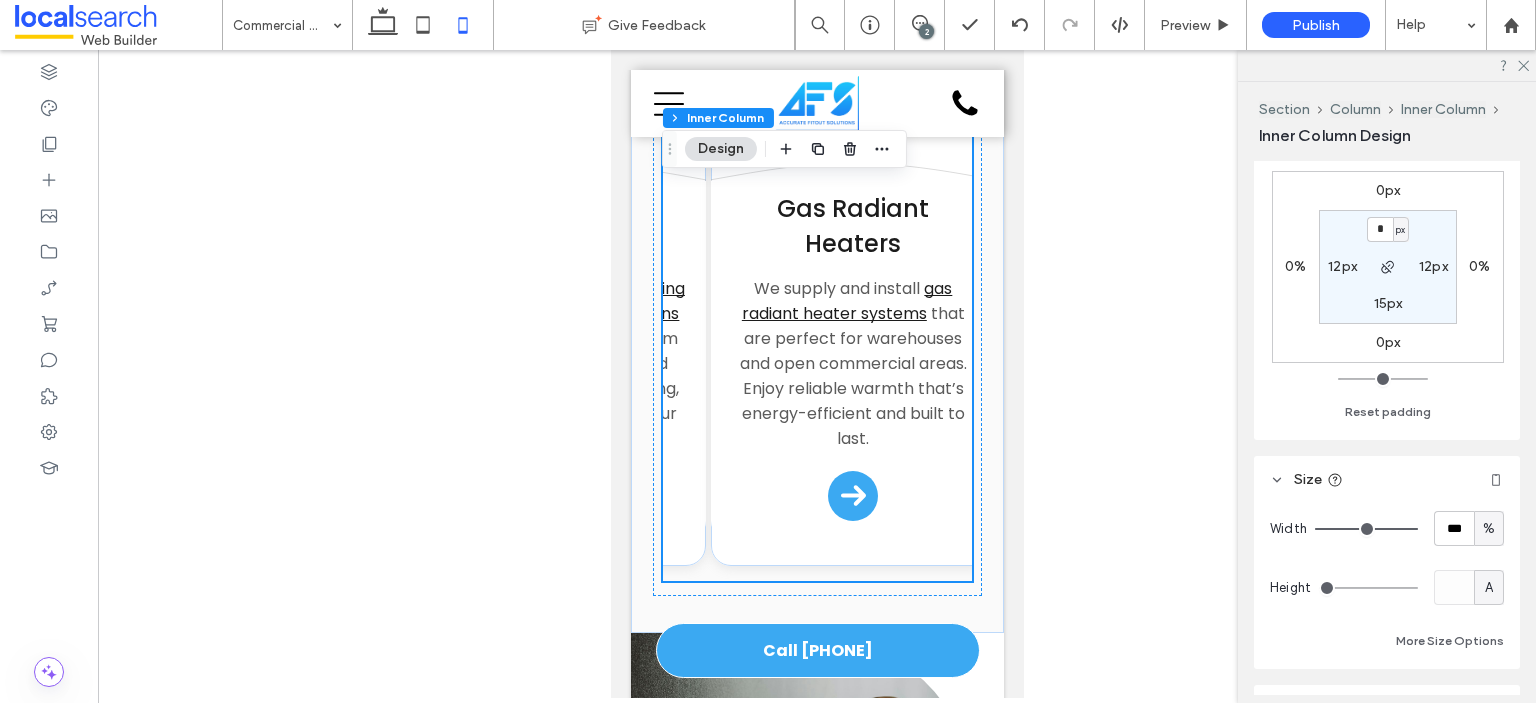 scroll, scrollTop: 700, scrollLeft: 0, axis: vertical 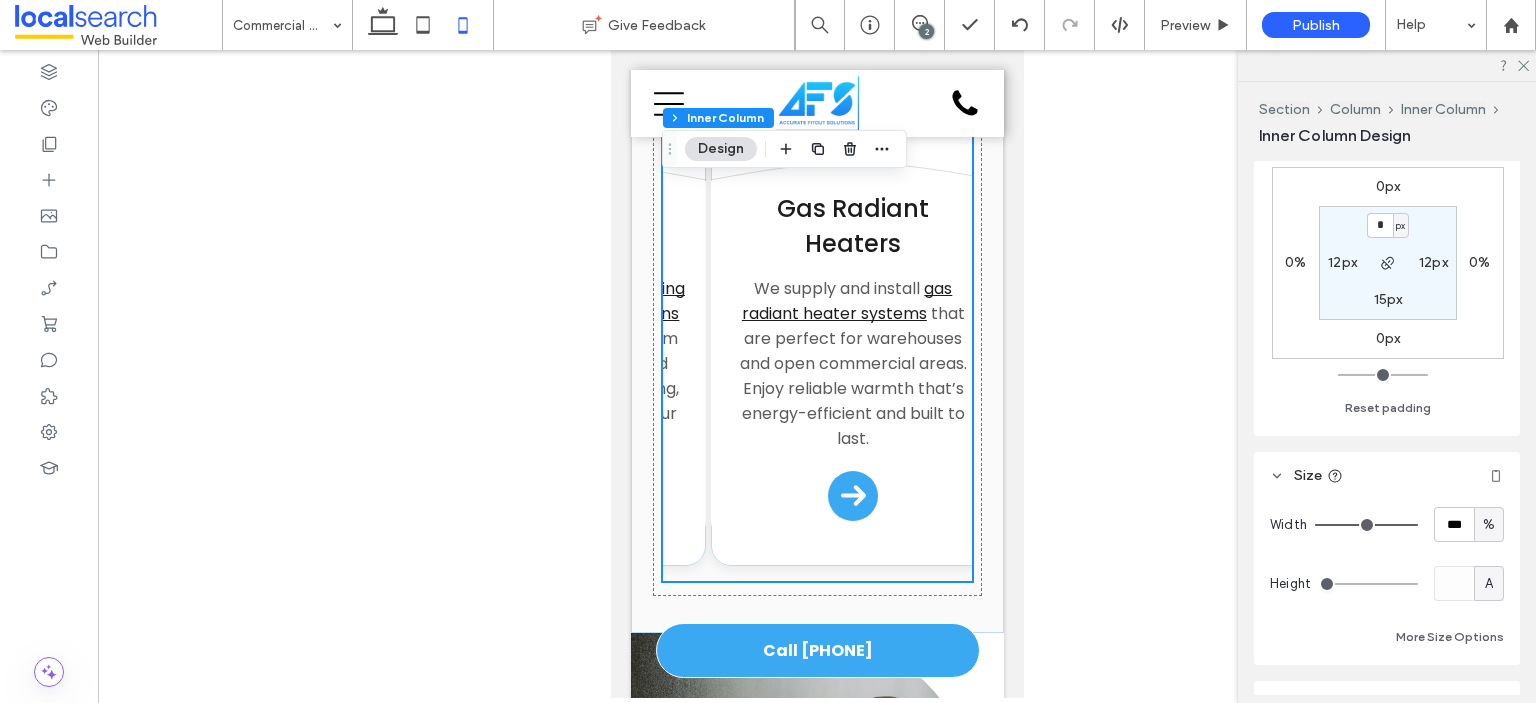 click on "12px" at bounding box center (1342, 262) 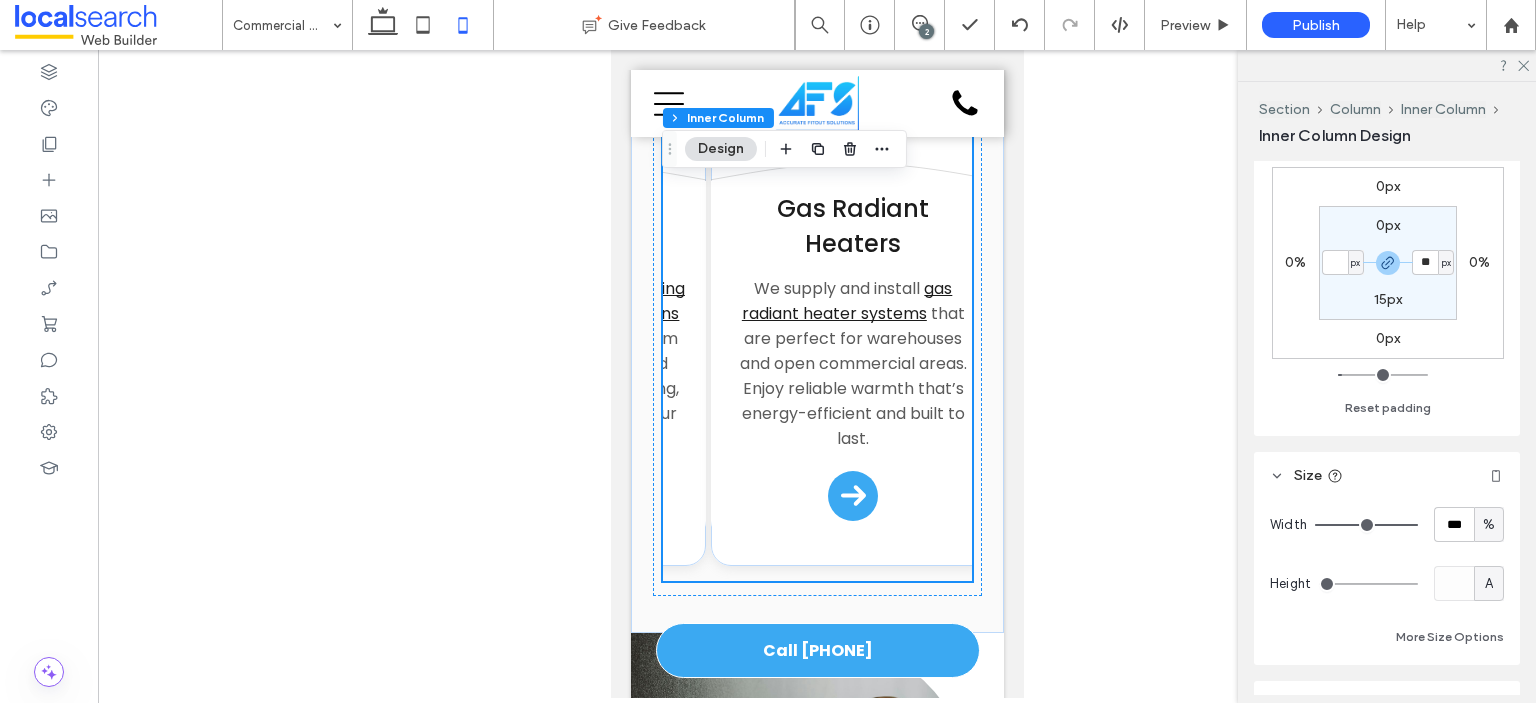 type on "*" 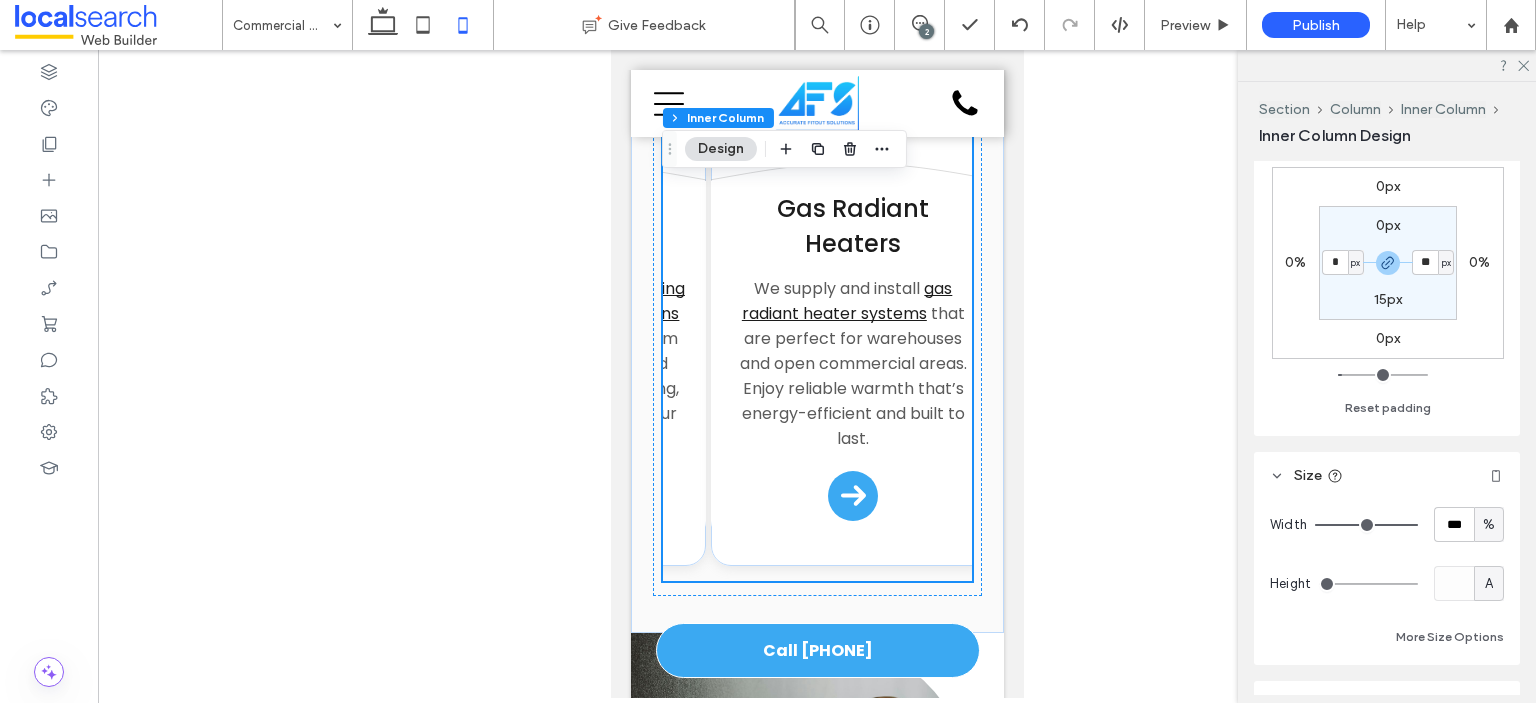 type on "*" 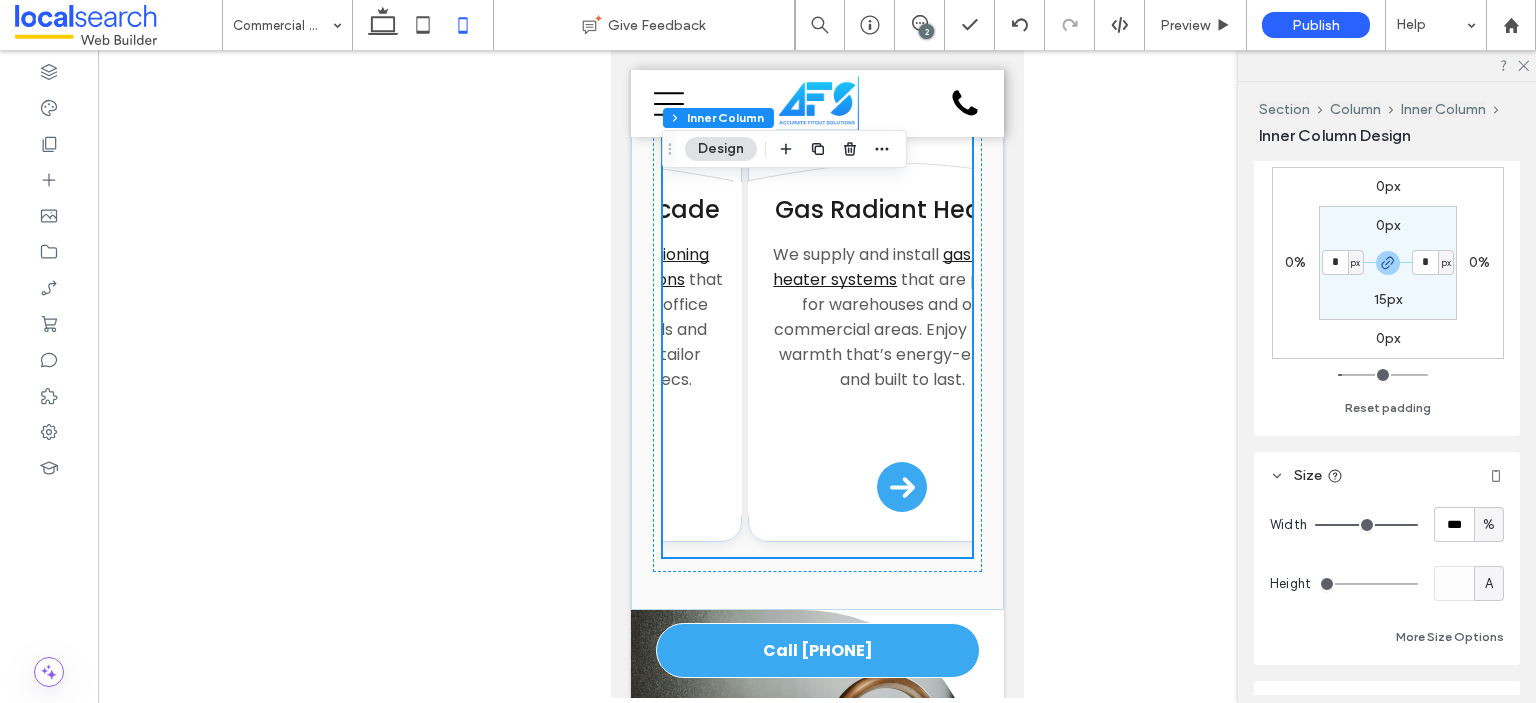 scroll, scrollTop: 0, scrollLeft: 580, axis: horizontal 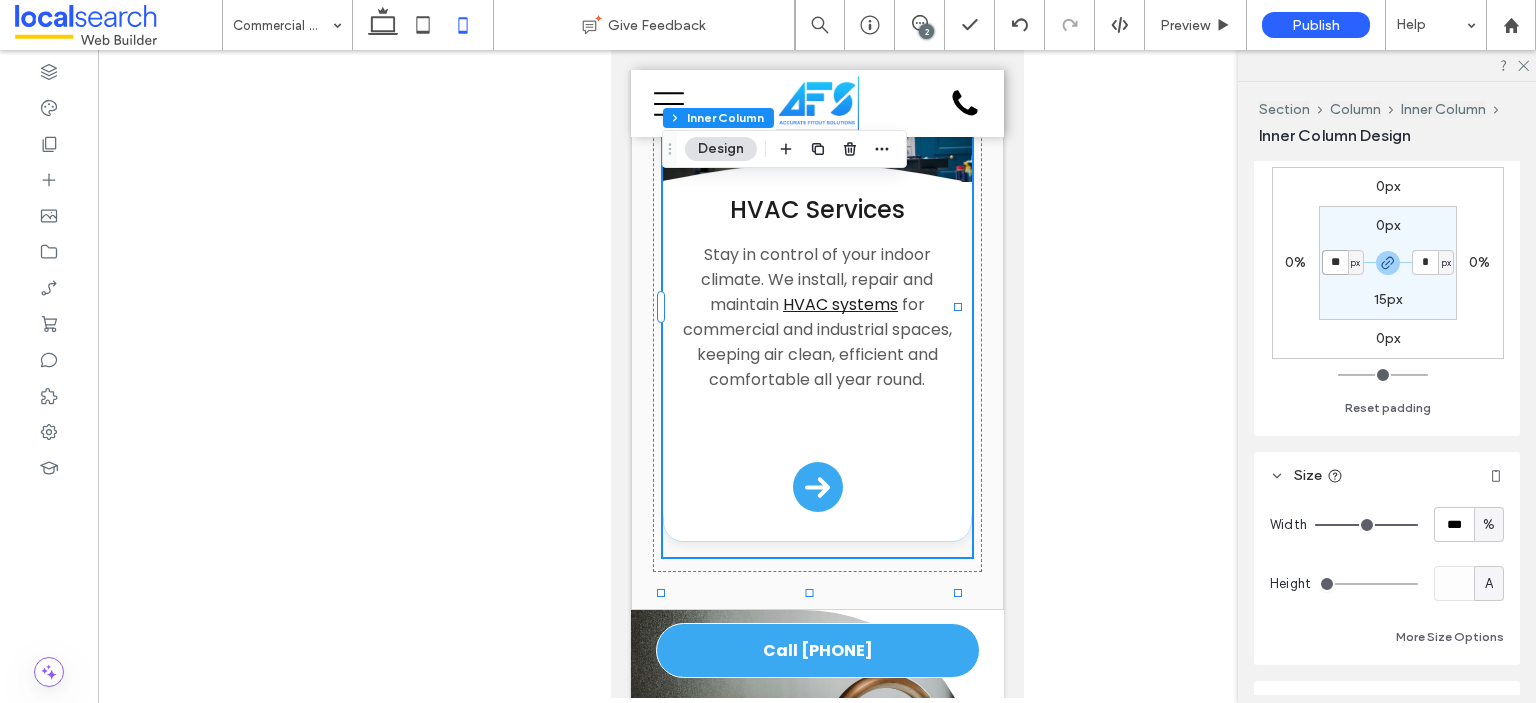 type on "**" 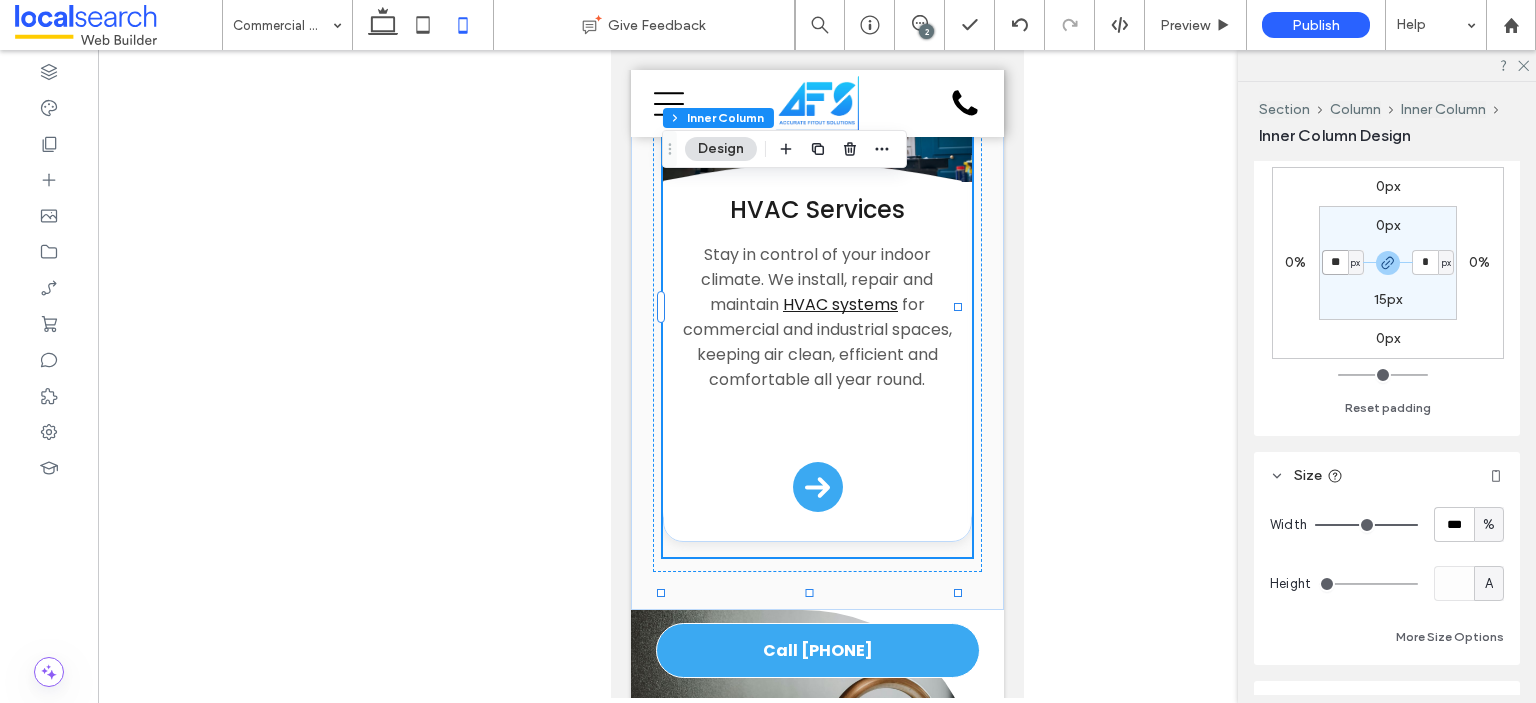 type on "**" 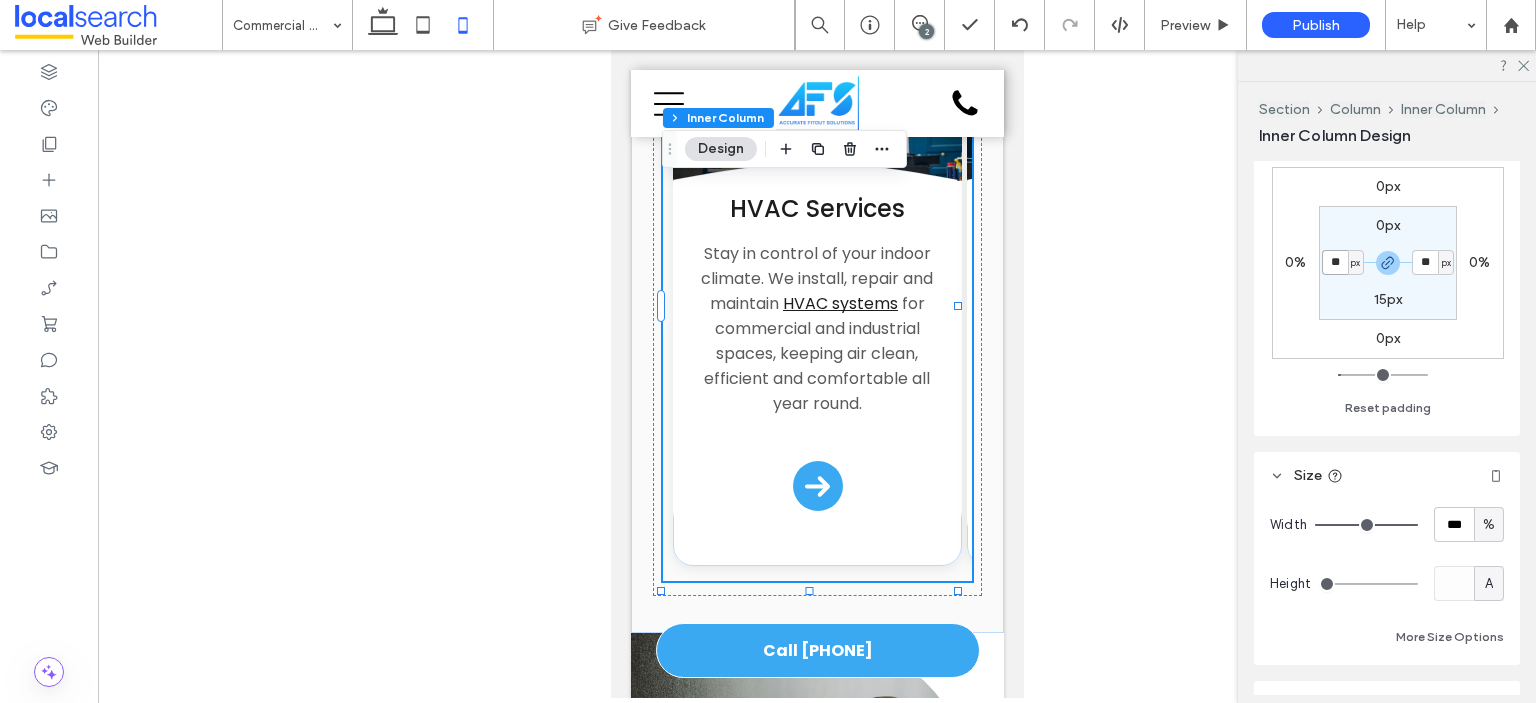 click on "**" at bounding box center (1335, 262) 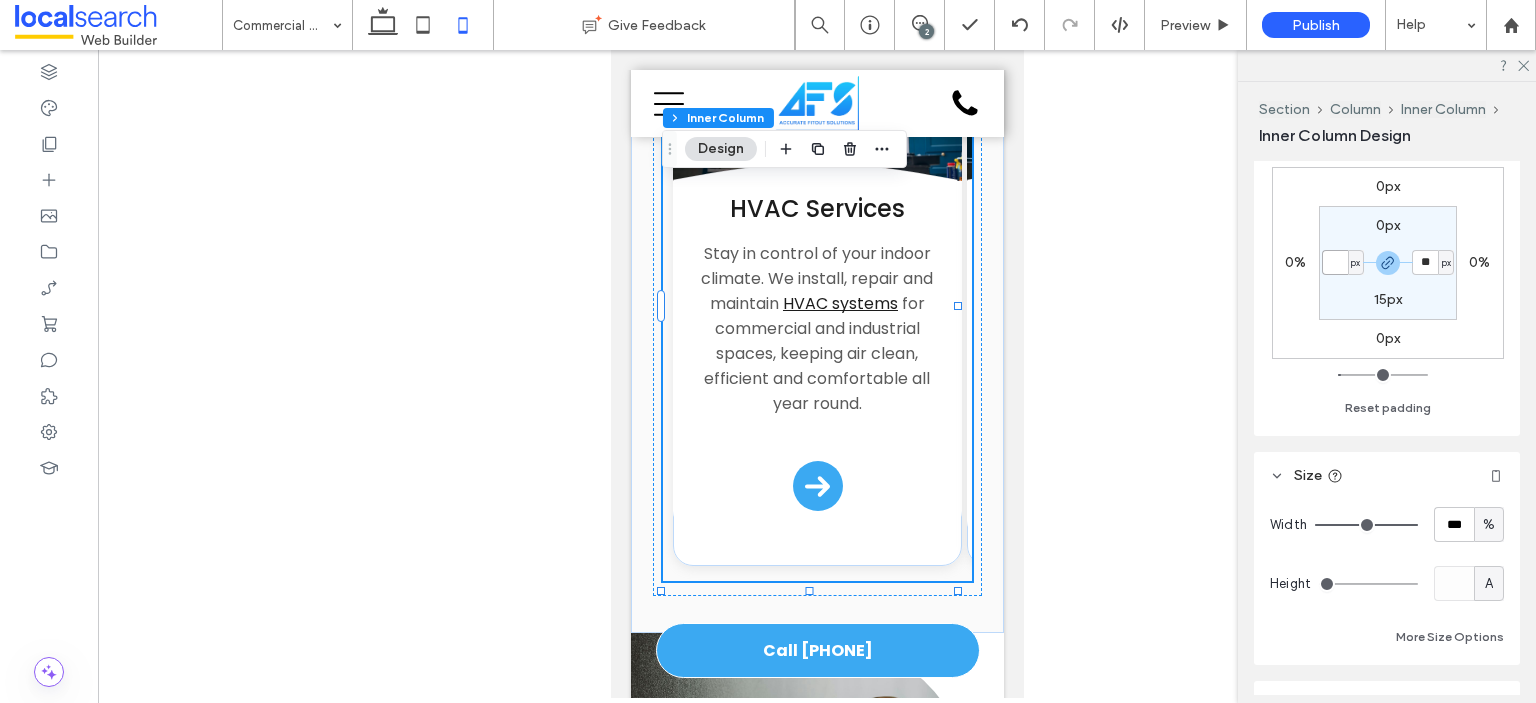 type 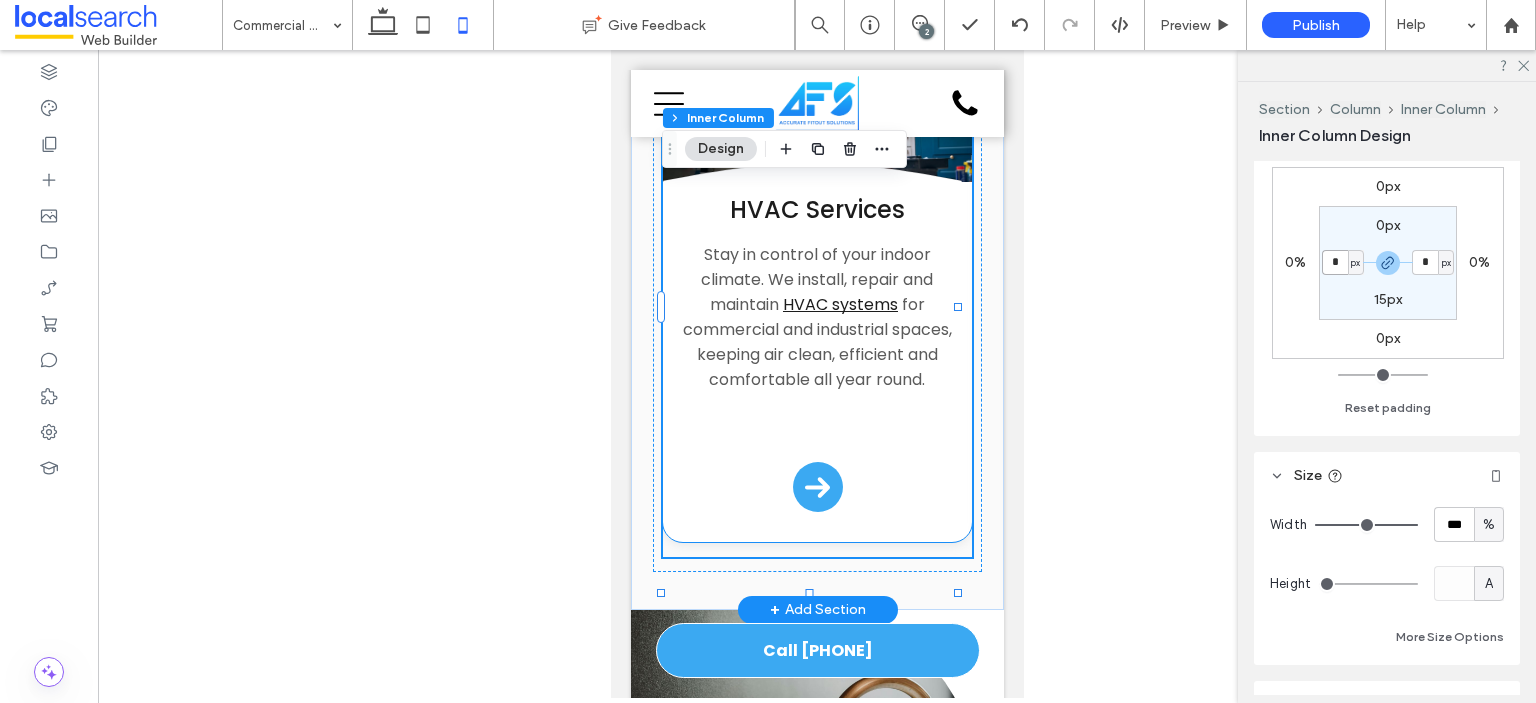 click on "HVAC Services
Stay in control of your indoor climate. We install, repair and maintain
HVAC systems   for commercial and industrial spaces, keeping air clean, efficient and comfortable all year round.
Arrow Icon" at bounding box center [816, 357] 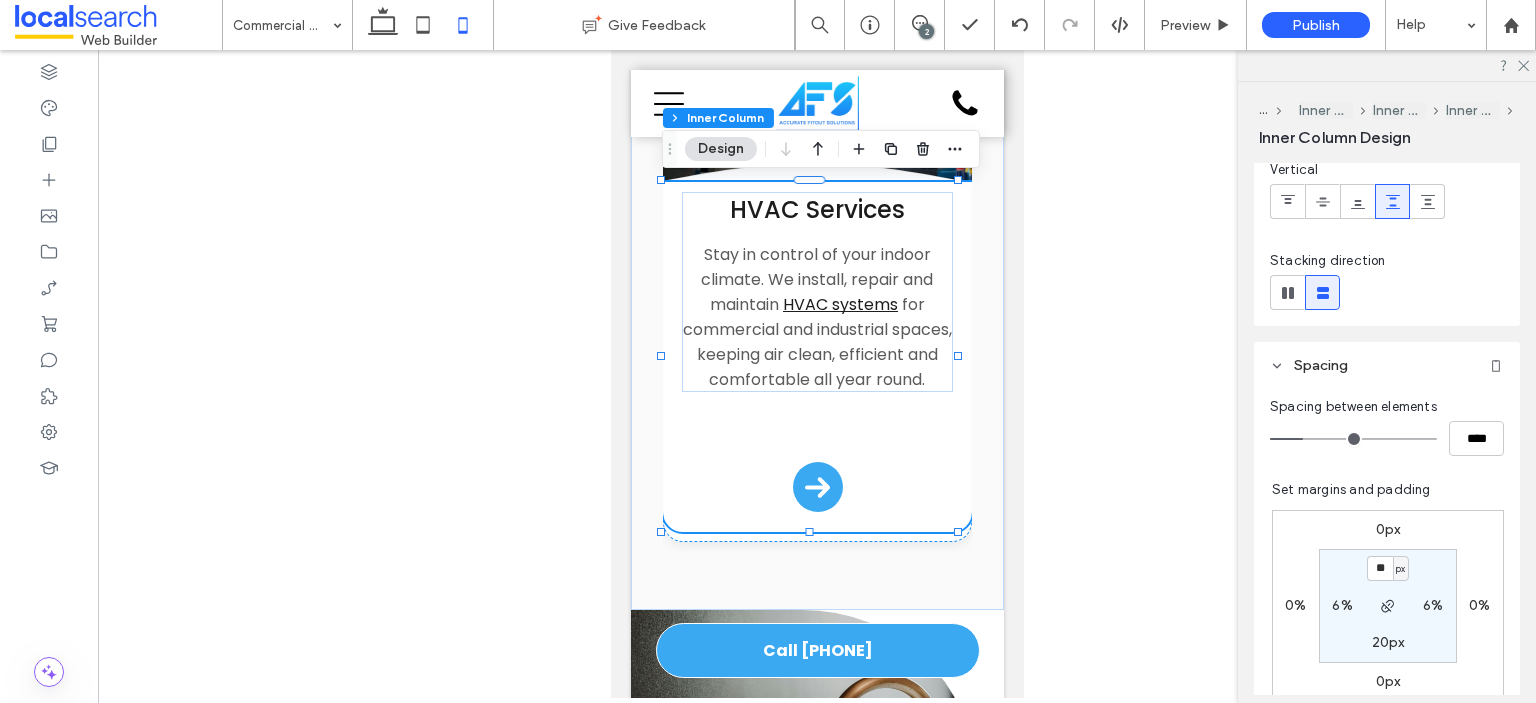 scroll, scrollTop: 855, scrollLeft: 0, axis: vertical 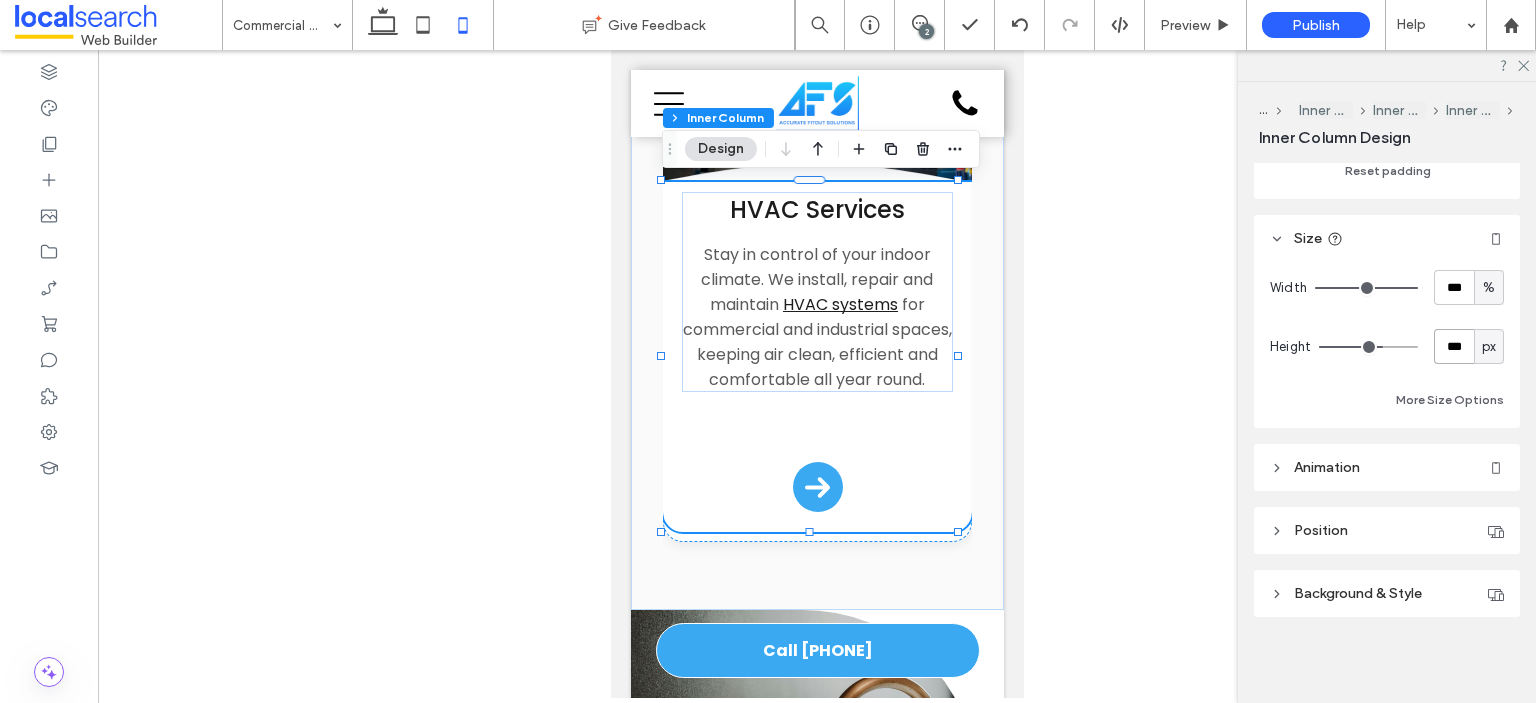 click on "***" at bounding box center (1454, 346) 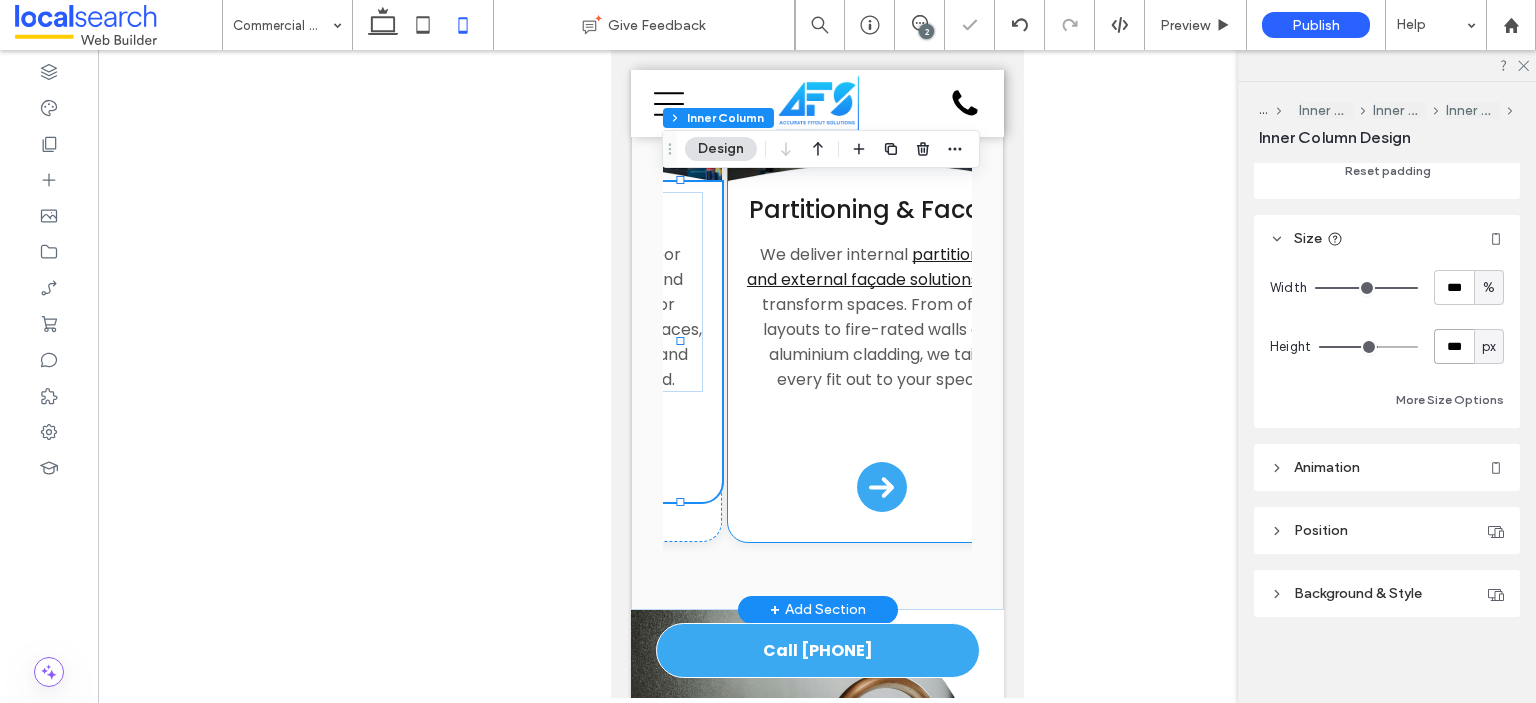 scroll, scrollTop: 0, scrollLeft: 300, axis: horizontal 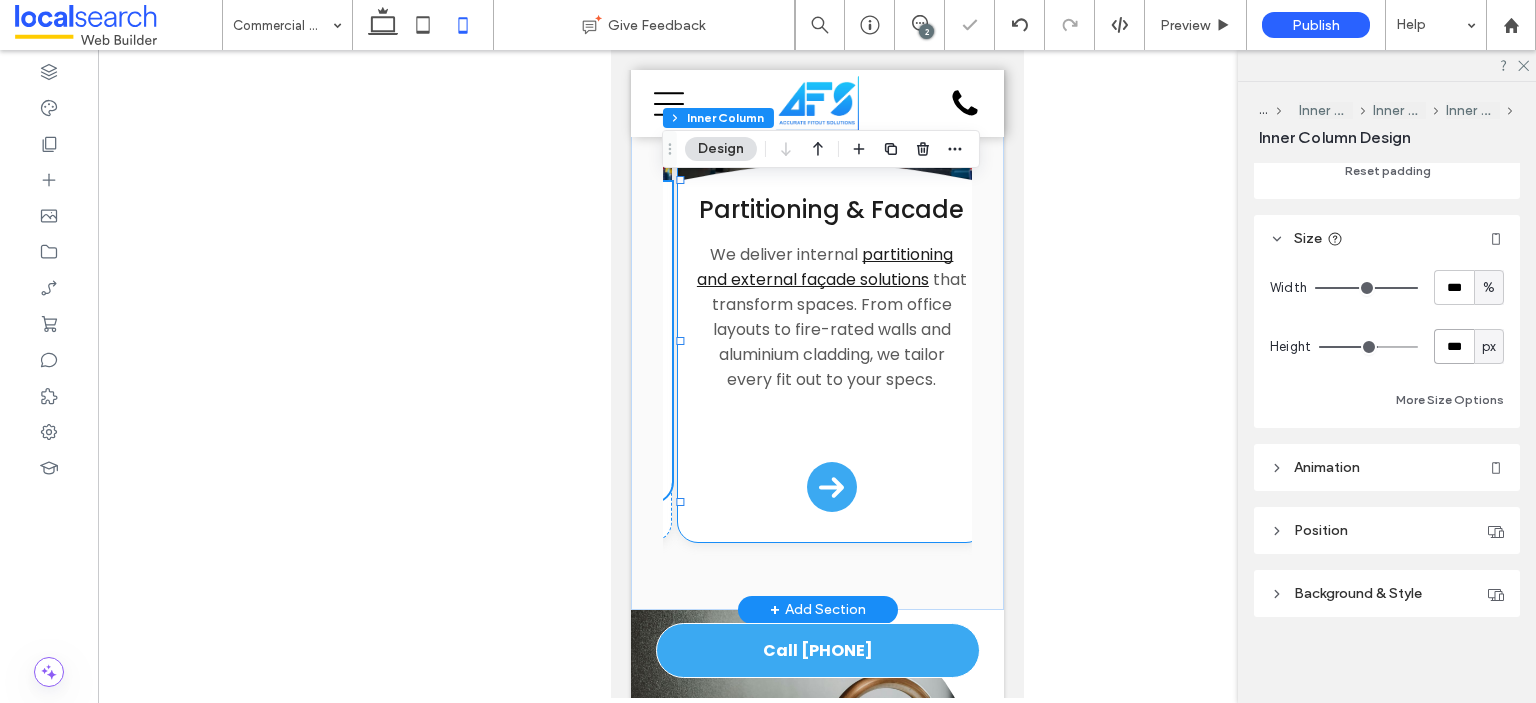 click on "Partitioning & Facade
We deliver internal
partitioning and external façade solutions   that transform spaces. From office layouts to fire-rated walls and aluminium cladding, we tailor every fit out to your specs.
Arrow Icon" at bounding box center [831, 357] 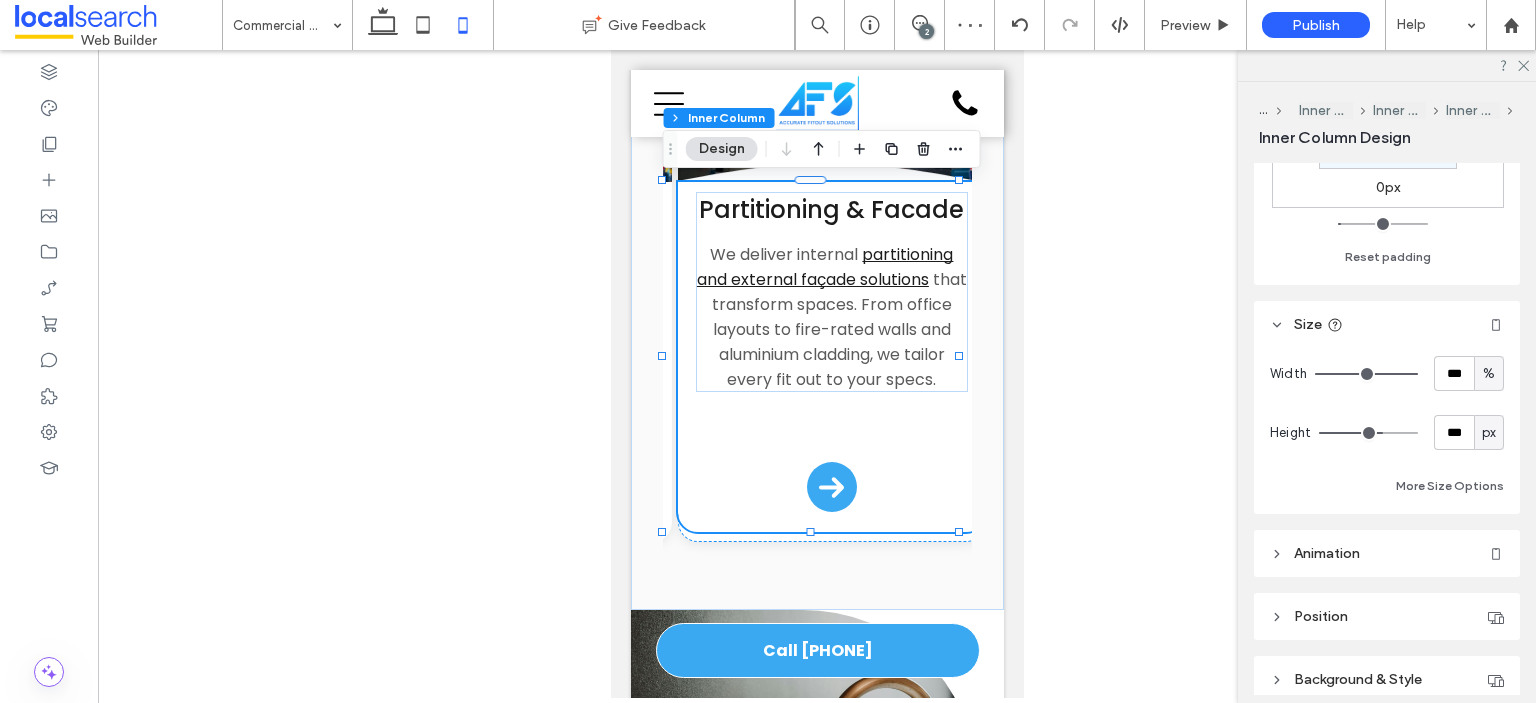 scroll, scrollTop: 855, scrollLeft: 0, axis: vertical 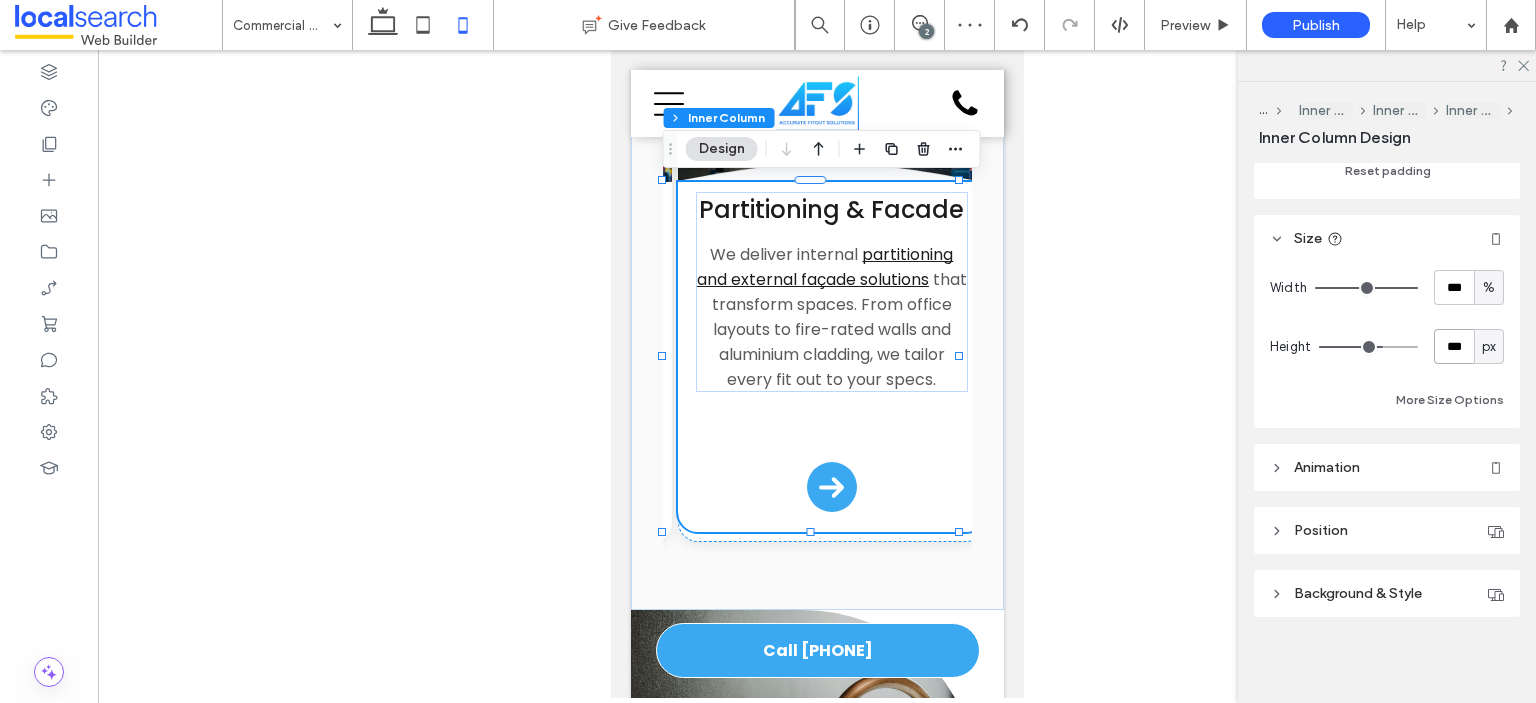 click on "***" at bounding box center (1454, 346) 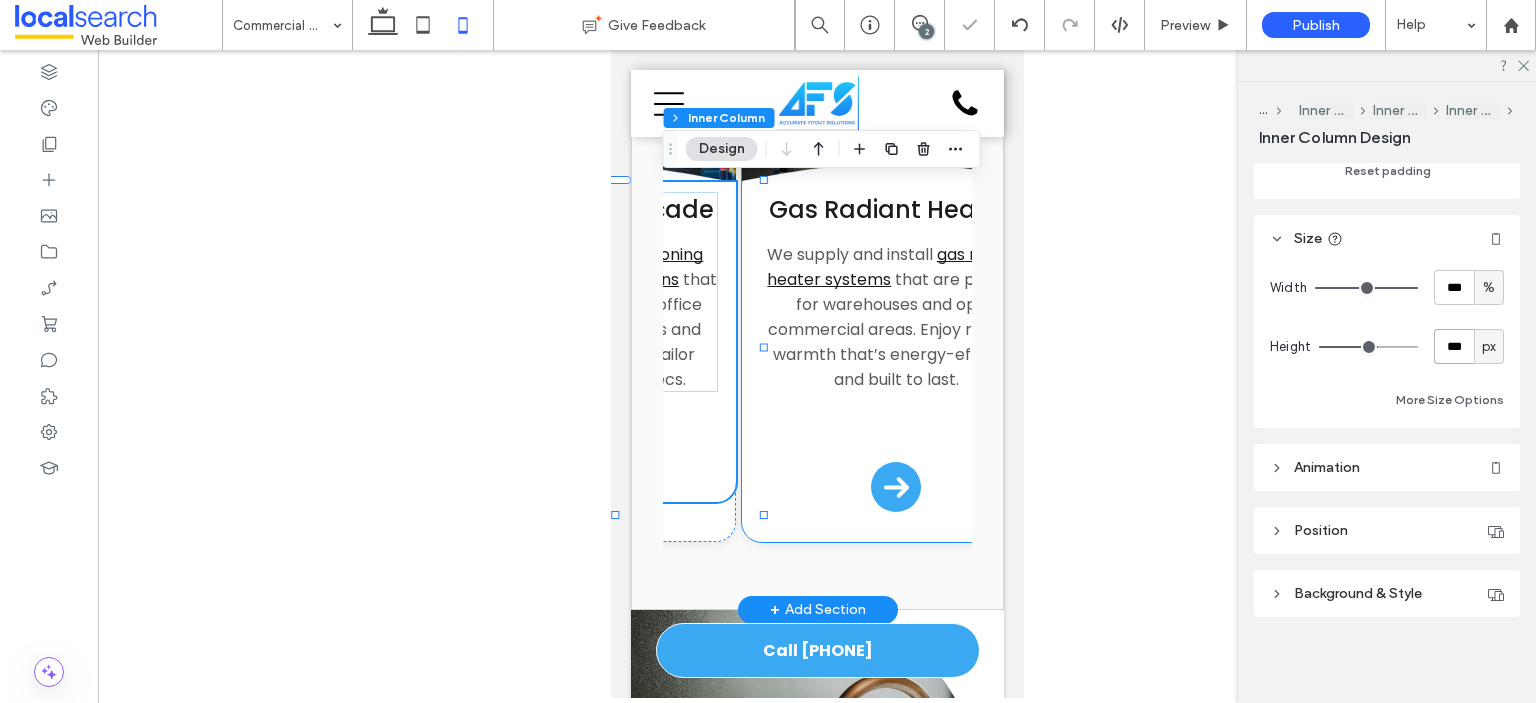 scroll, scrollTop: 0, scrollLeft: 600, axis: horizontal 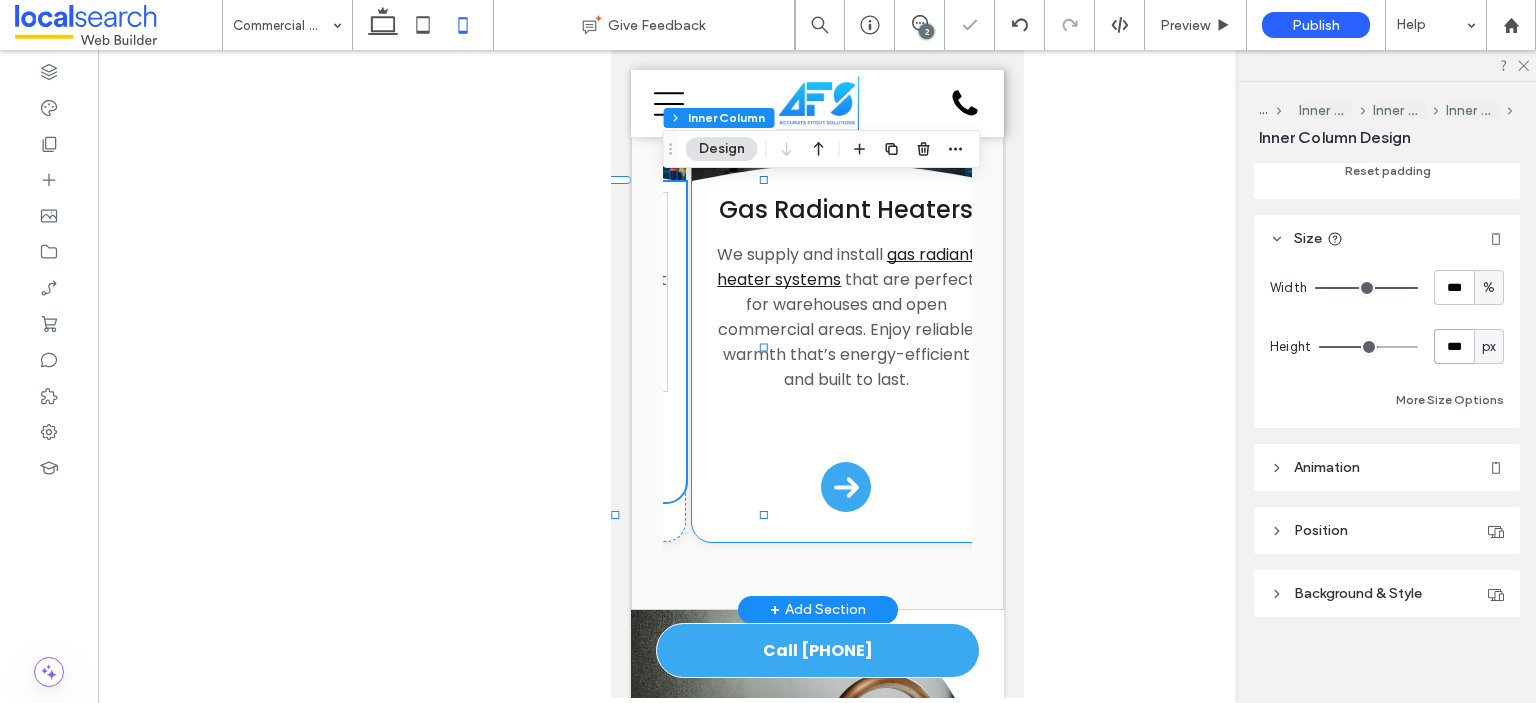 click on "Gas Radiant Heaters
We supply and install
gas radiant heater systems   that are perfect for warehouses and open commercial areas. Enjoy reliable warmth that’s energy-efficient and built to last.
Arrow Icon" at bounding box center (845, 357) 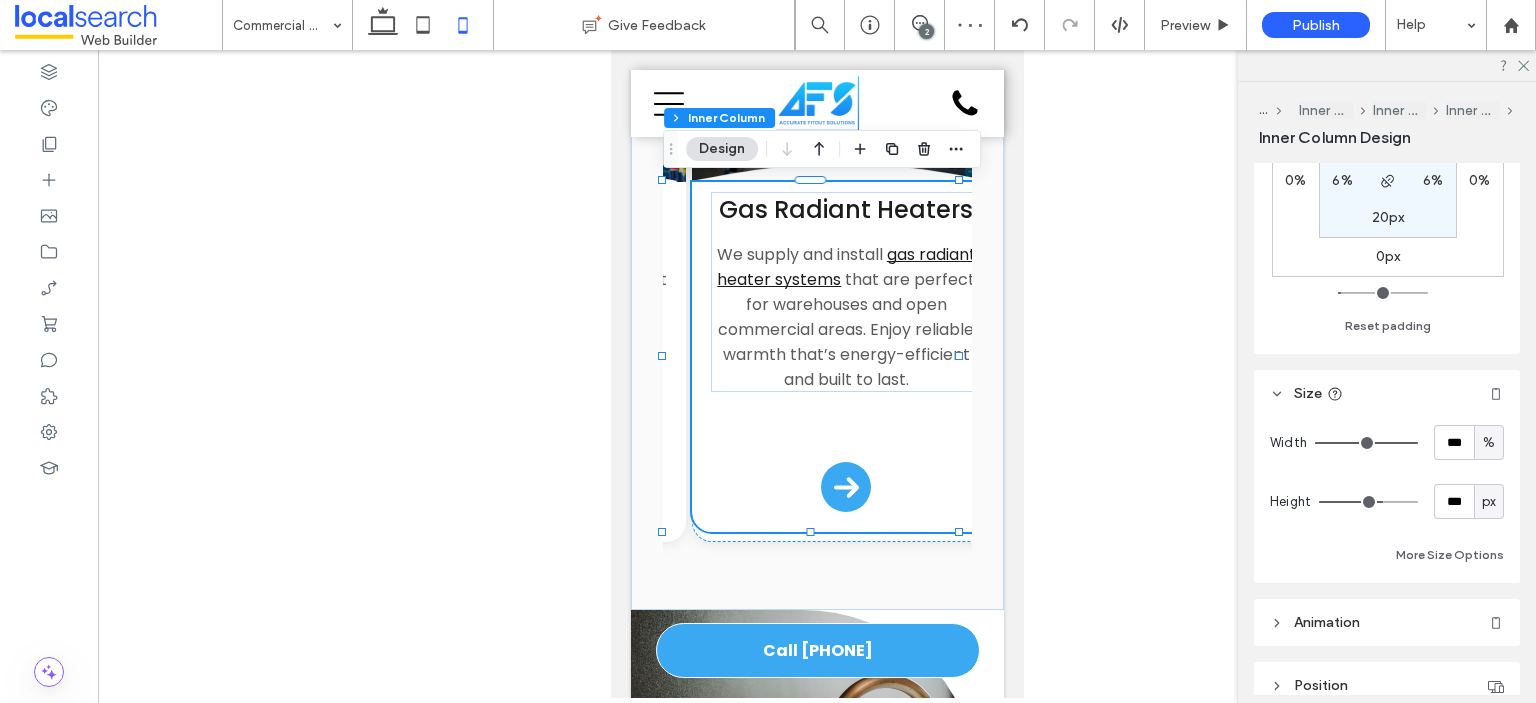 scroll, scrollTop: 855, scrollLeft: 0, axis: vertical 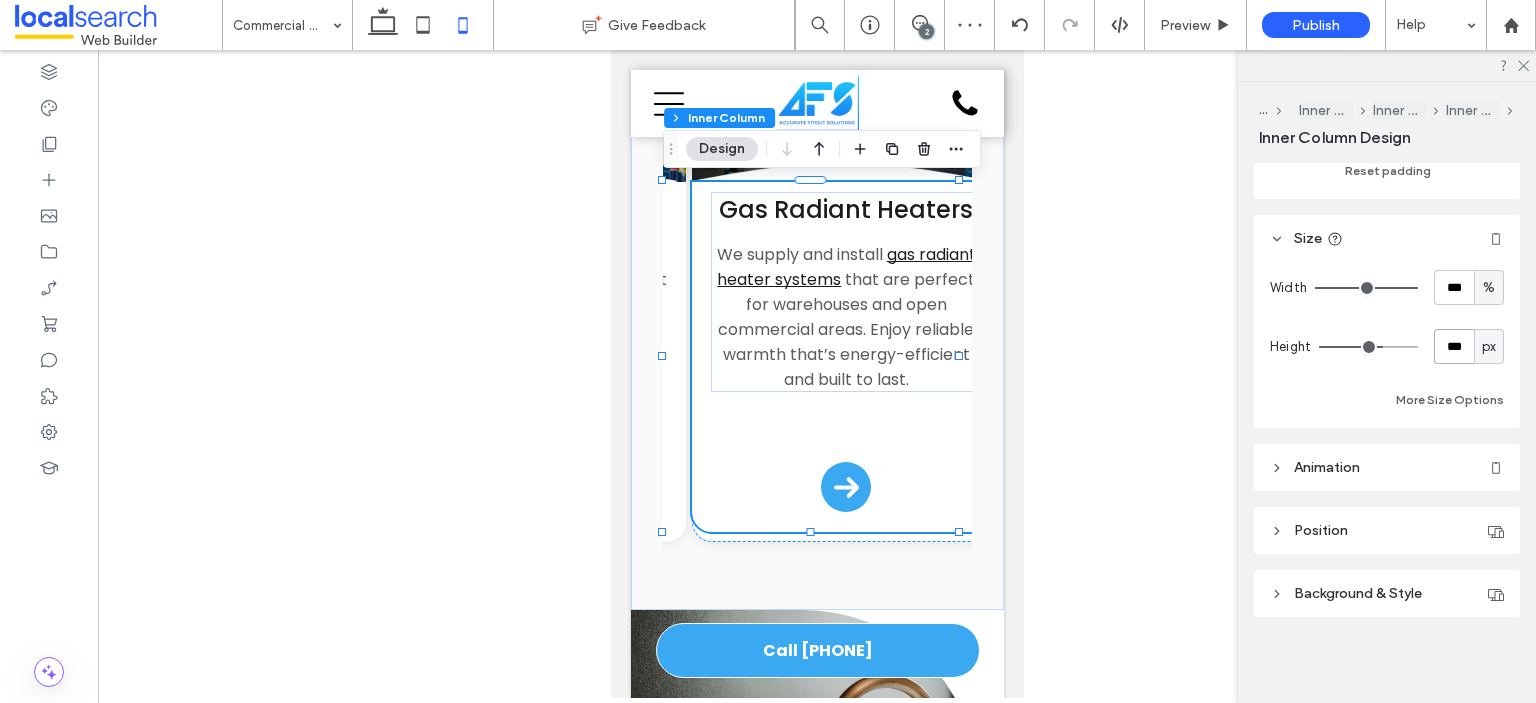 click on "***" at bounding box center [1454, 346] 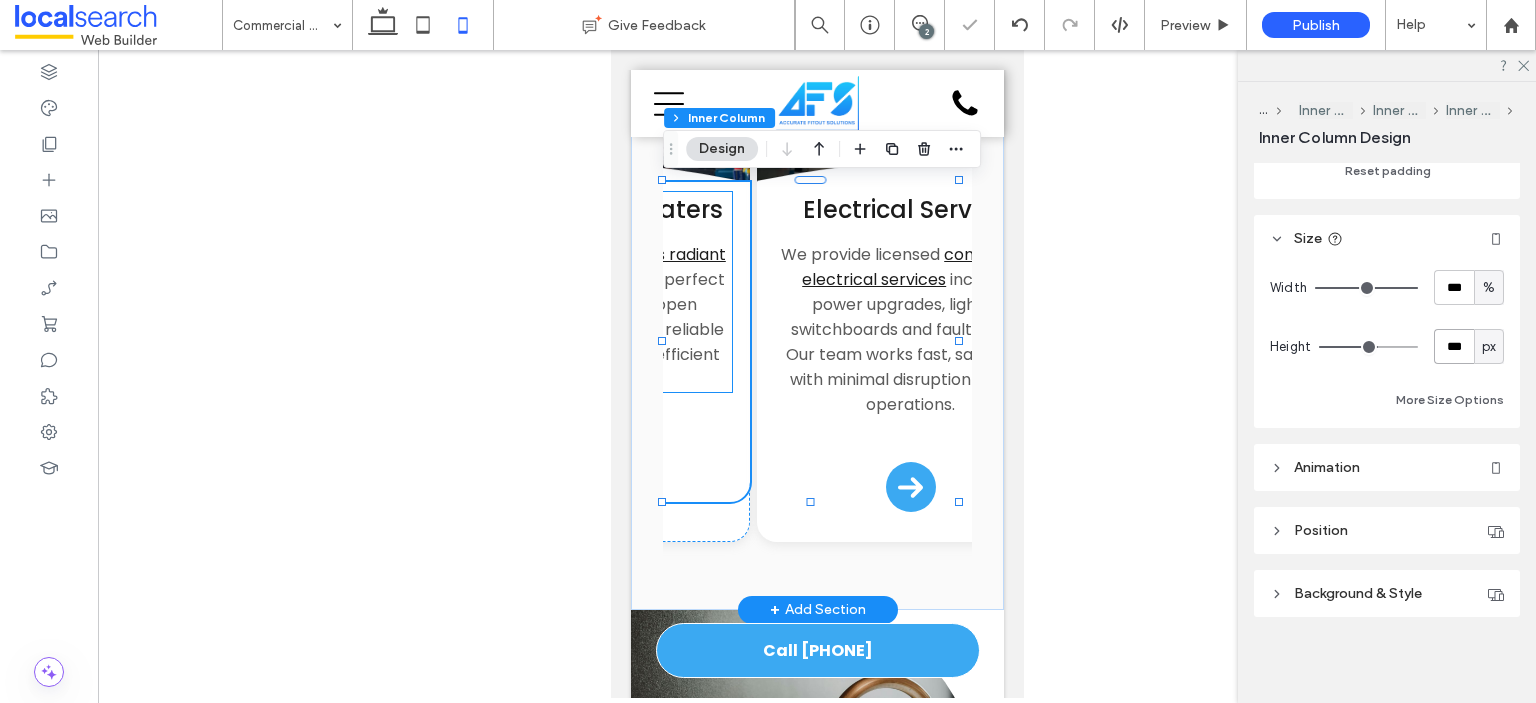 scroll, scrollTop: 0, scrollLeft: 900, axis: horizontal 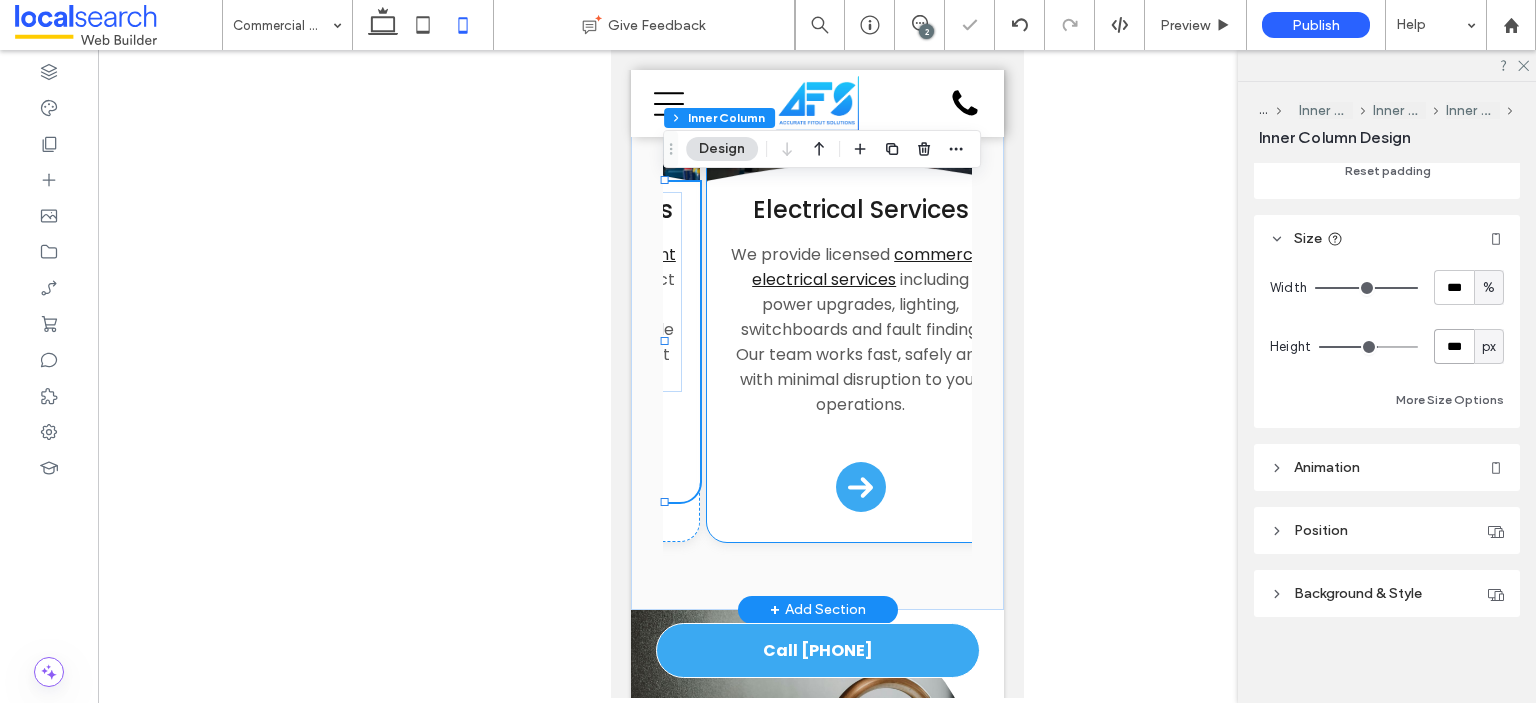 click on "Electrical Services
We provide licensed
commercial electrical services   including power upgrades, lighting, switchboards and fault finding. Our team works fast, safely and with minimal disruption to your operations.
Arrow Icon" at bounding box center (860, 357) 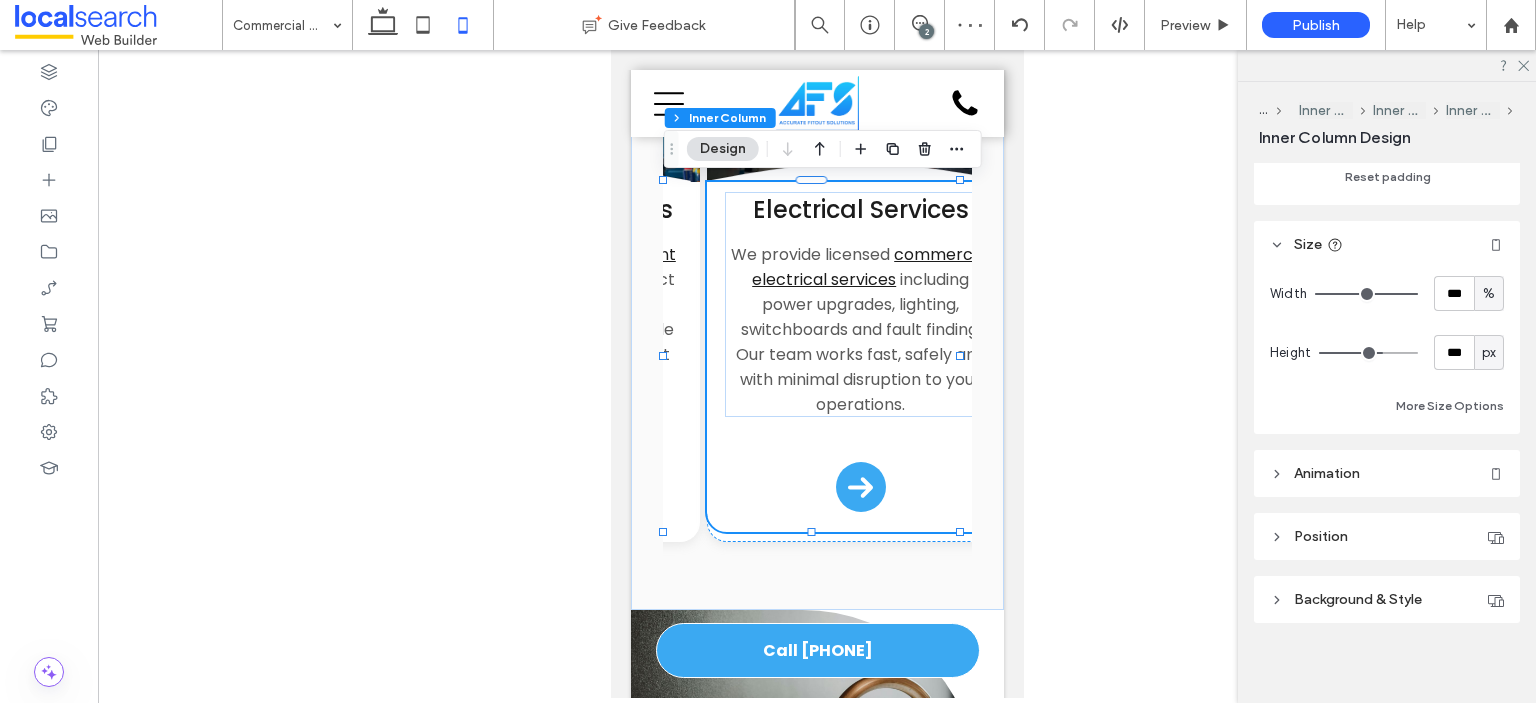 scroll, scrollTop: 855, scrollLeft: 0, axis: vertical 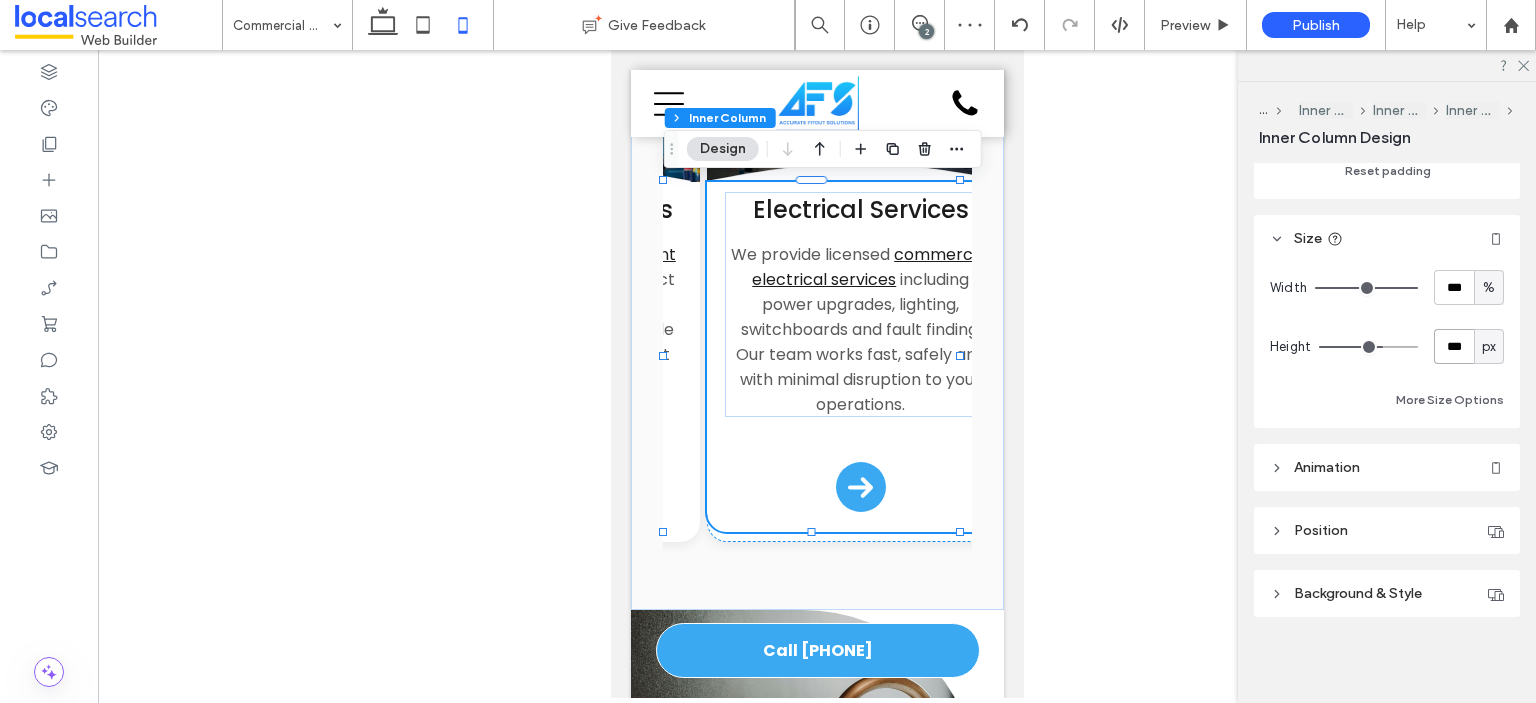 click on "***" at bounding box center (1454, 346) 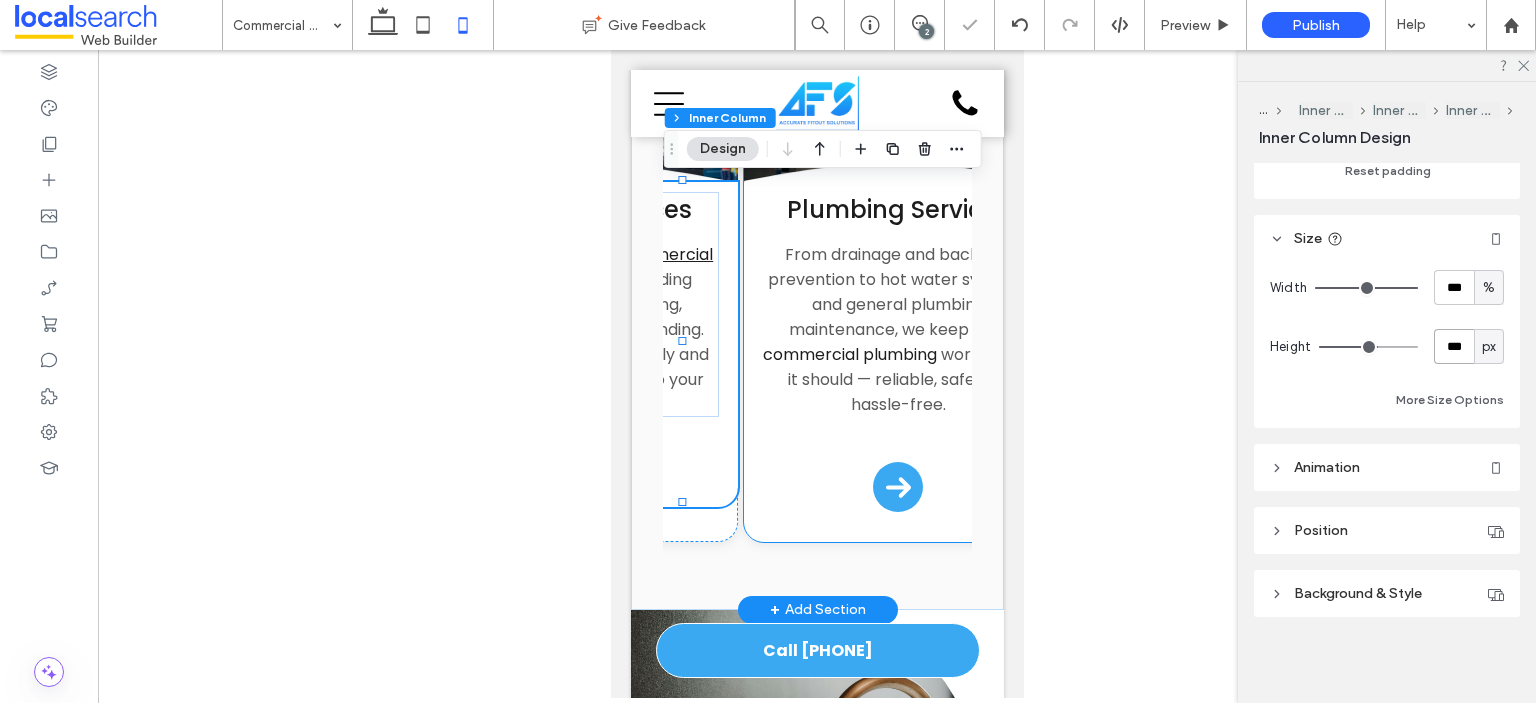 scroll, scrollTop: 0, scrollLeft: 1182, axis: horizontal 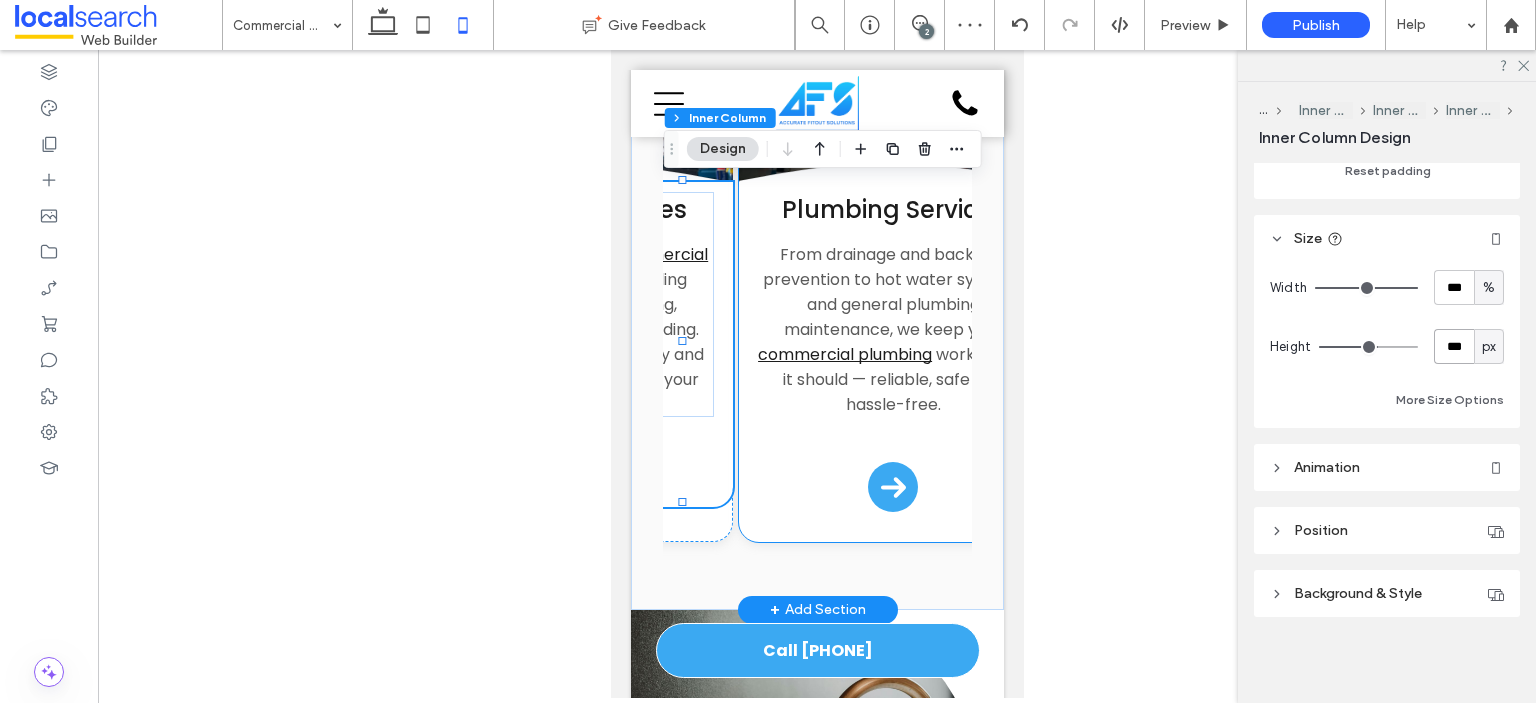 click on "Plumbing Services
From drainage and backflow prevention to hot water systems and general plumbing maintenance, we keep your
commercial plumbing   working like it should — reliable, safe and hassle-free.
Arrow Icon" at bounding box center [892, 357] 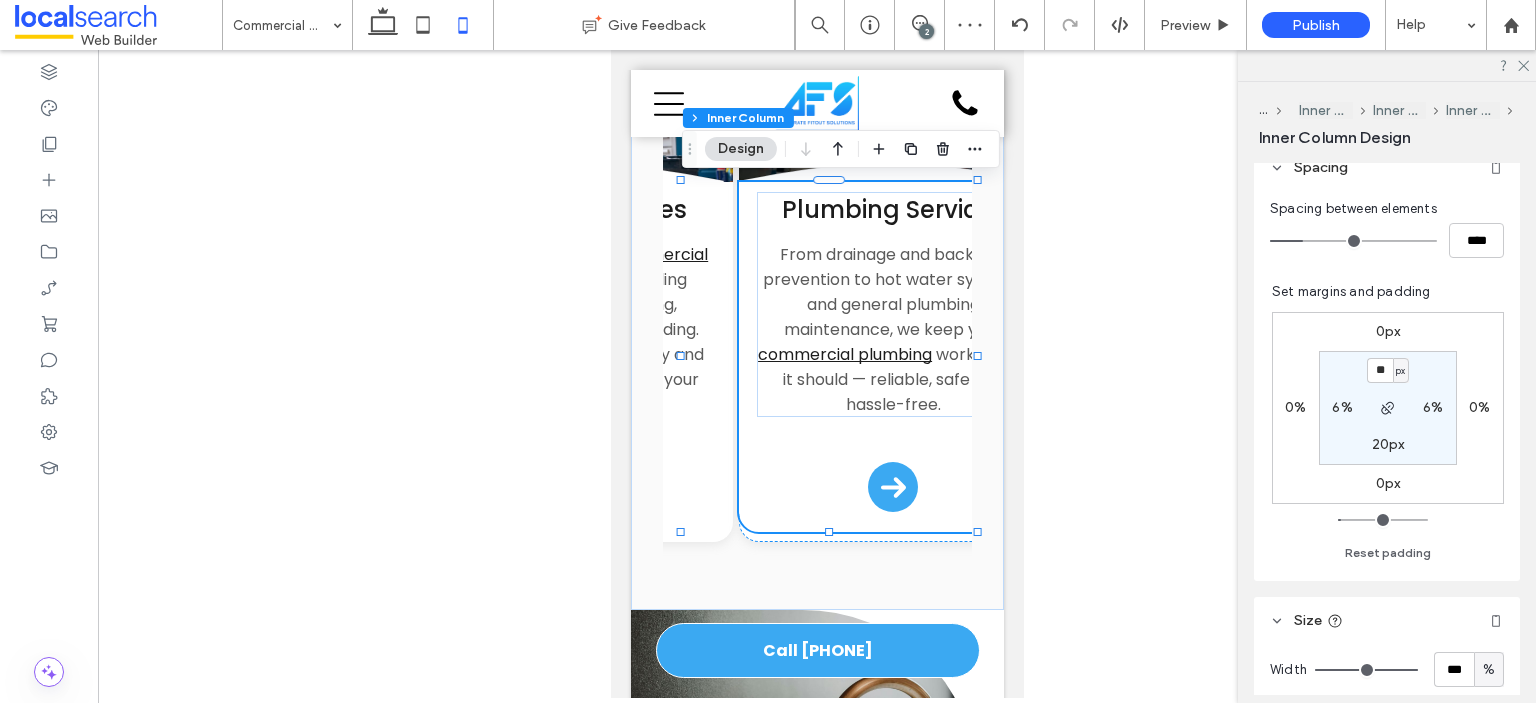 scroll, scrollTop: 855, scrollLeft: 0, axis: vertical 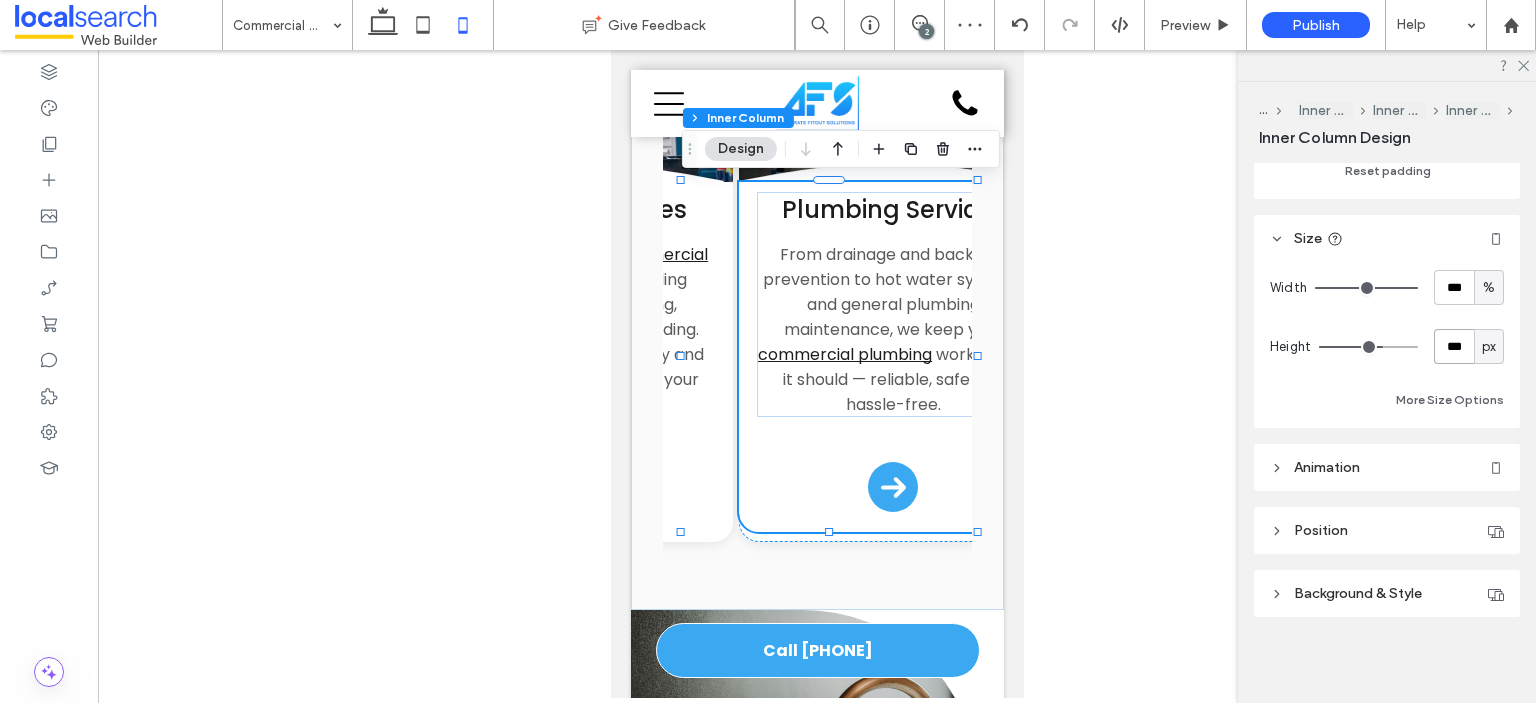 click on "***" at bounding box center [1454, 346] 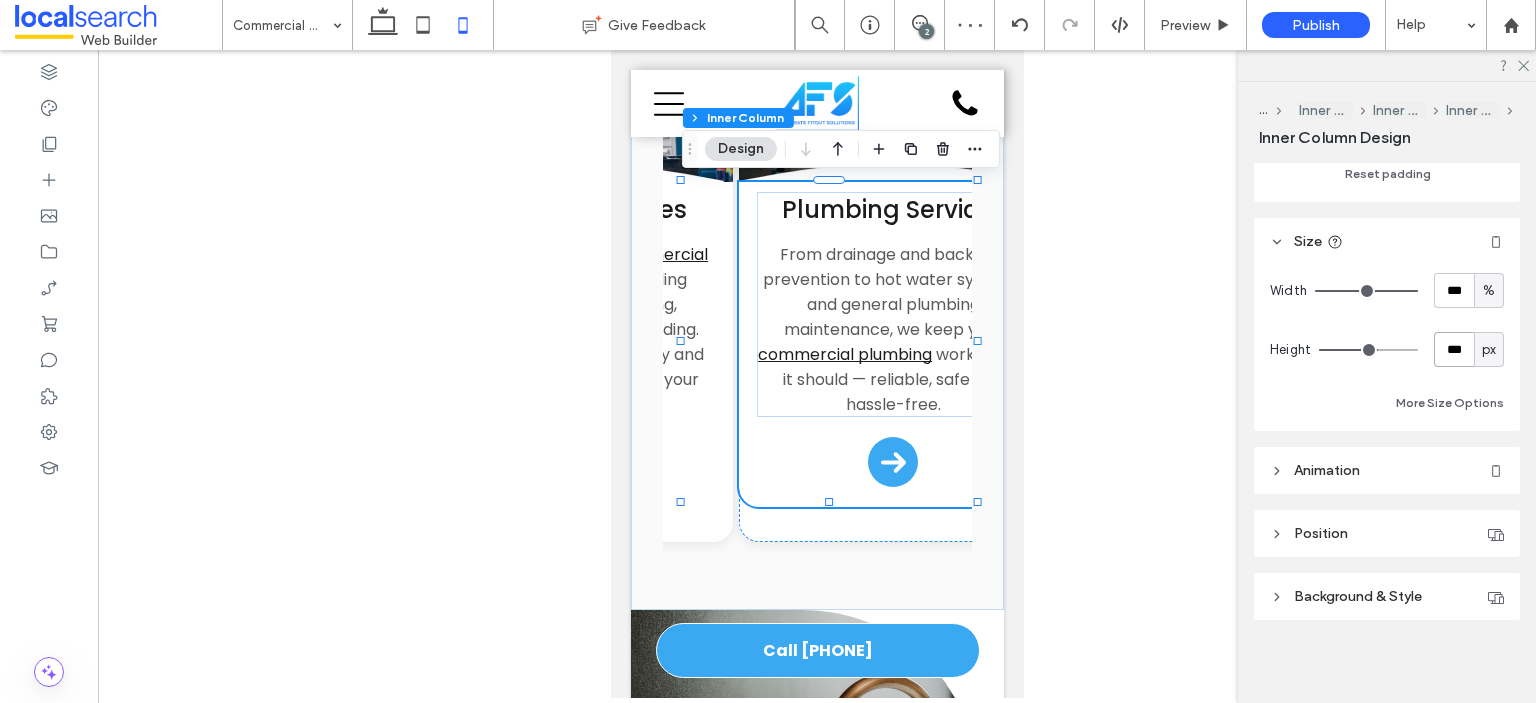 scroll, scrollTop: 855, scrollLeft: 0, axis: vertical 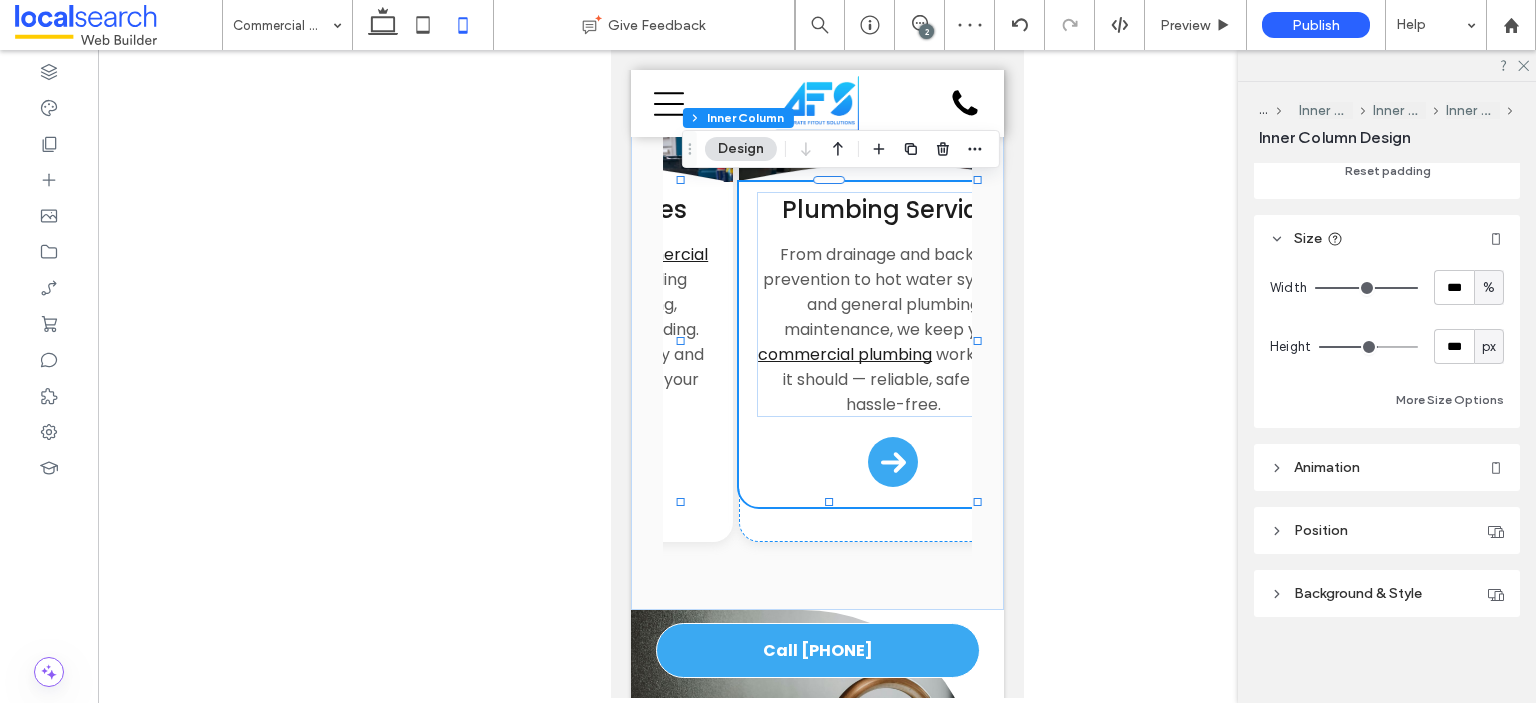 click on "px" at bounding box center [1489, 347] 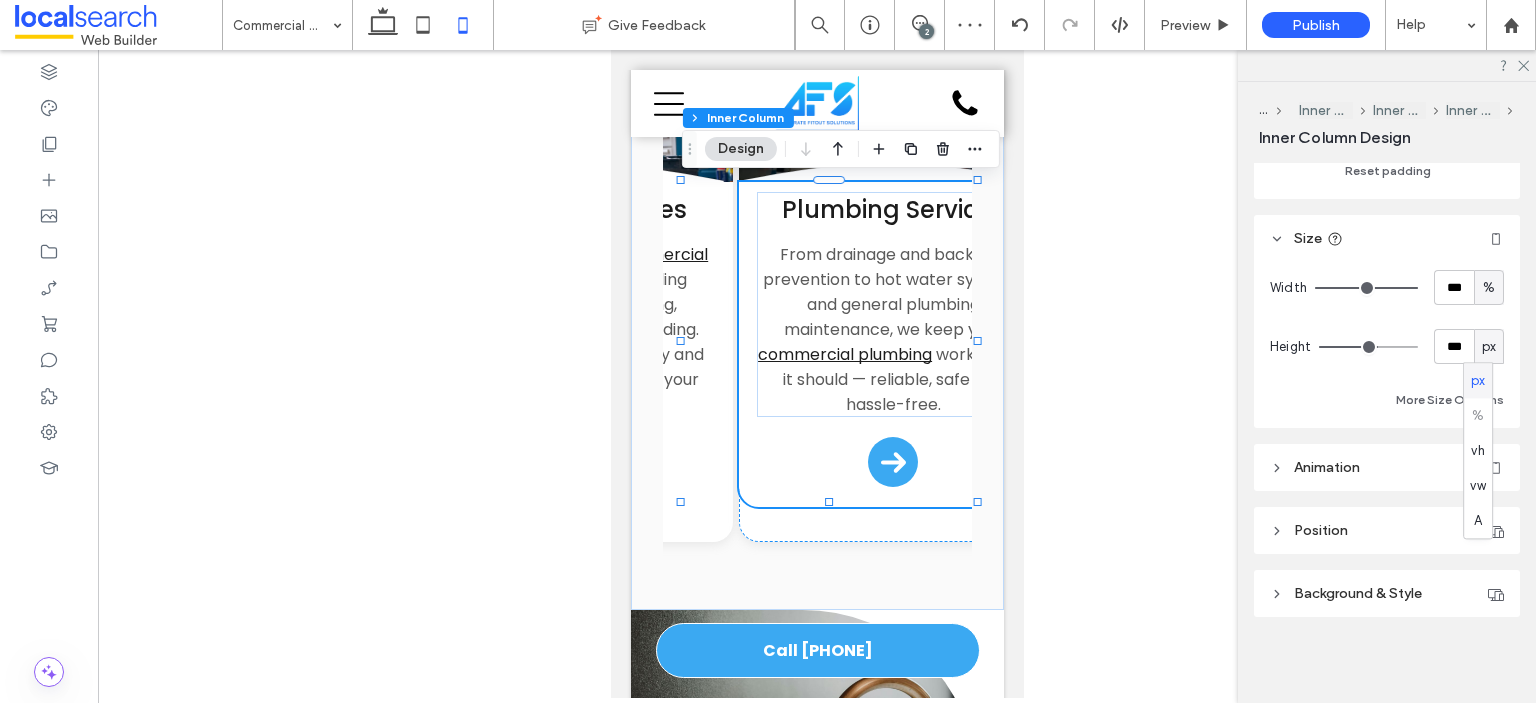 click on "Width *** % Height *** px More Size Options" at bounding box center [1387, 345] 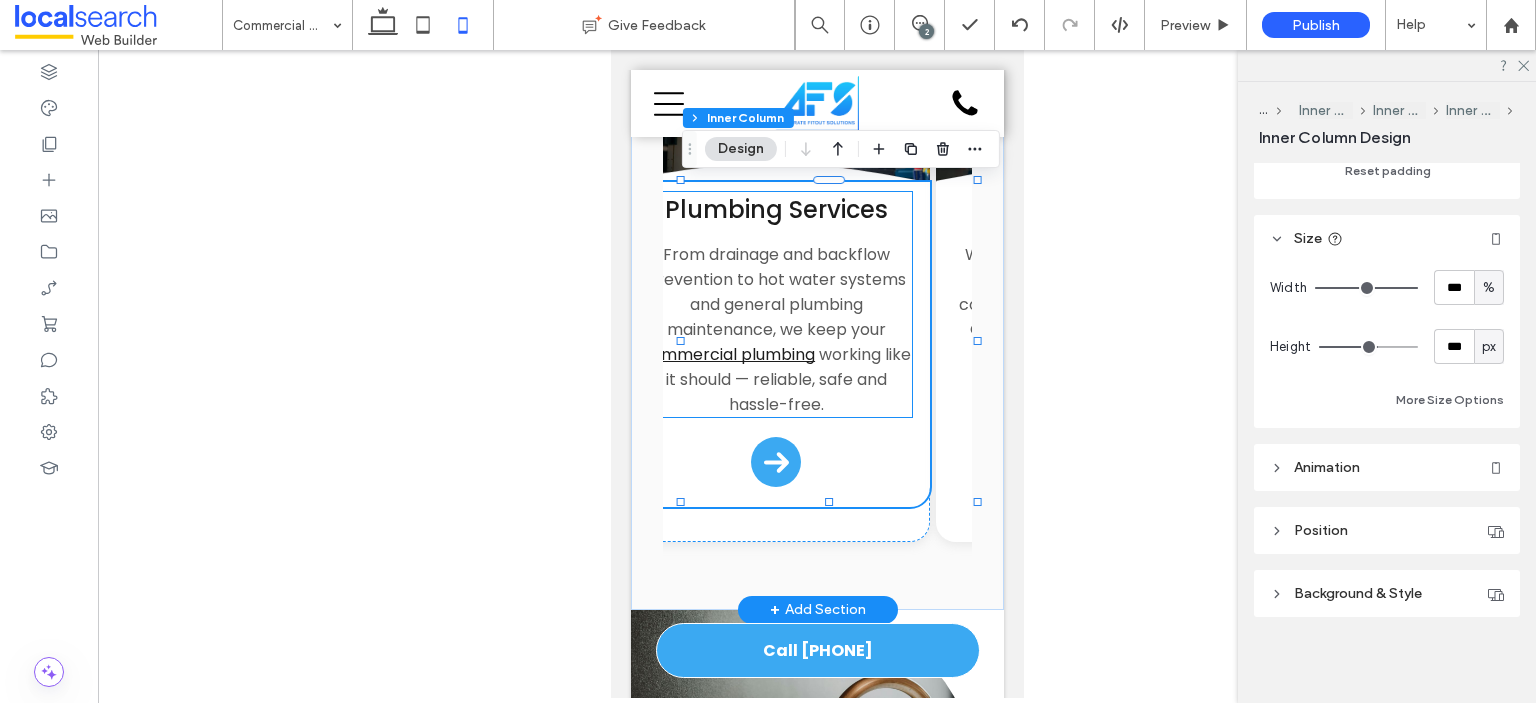 scroll, scrollTop: 0, scrollLeft: 1483, axis: horizontal 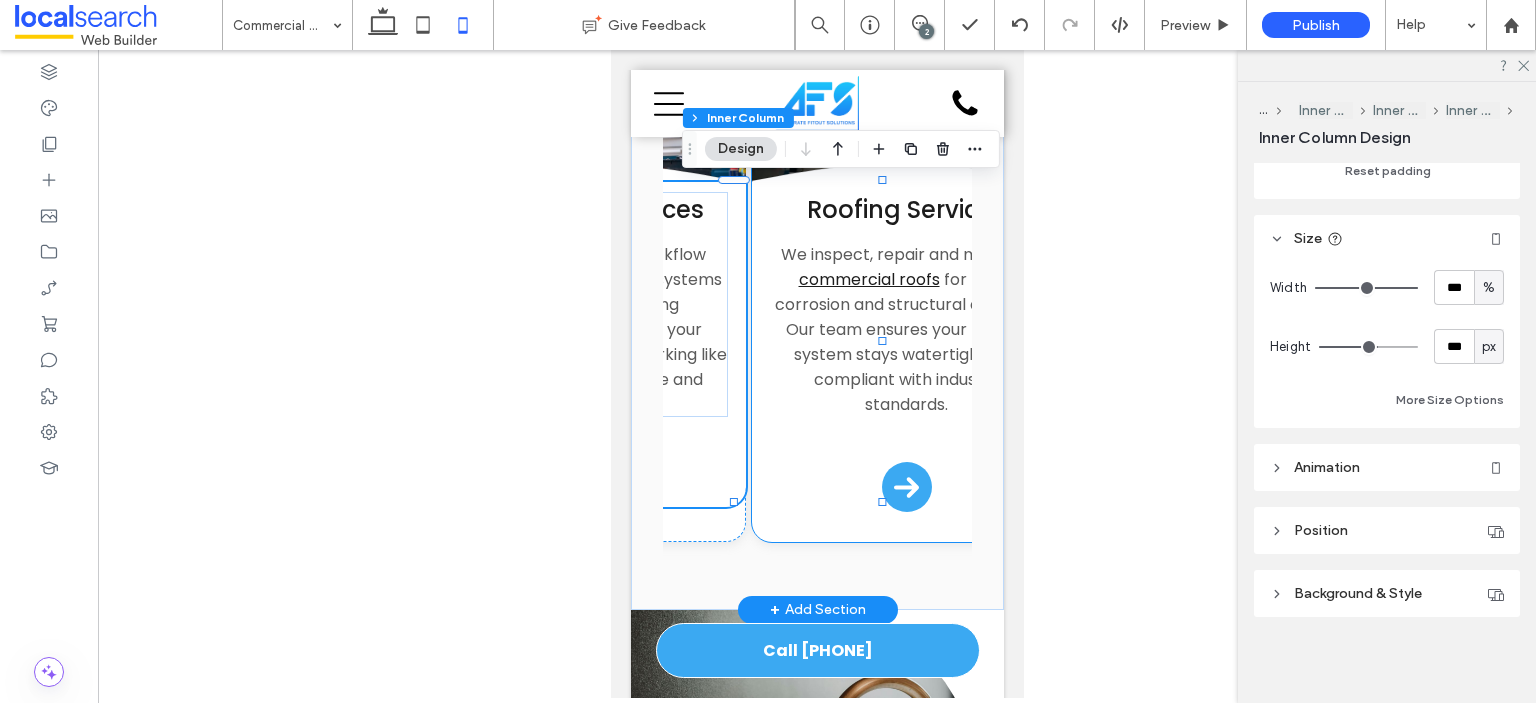 click on "Roofing Services
We inspect, repair and maintain
commercial roofs   for leaks, corrosion and structural damage. Our team ensures your roofing system stays watertight and compliant with industry standards.
Arrow Icon" at bounding box center (905, 357) 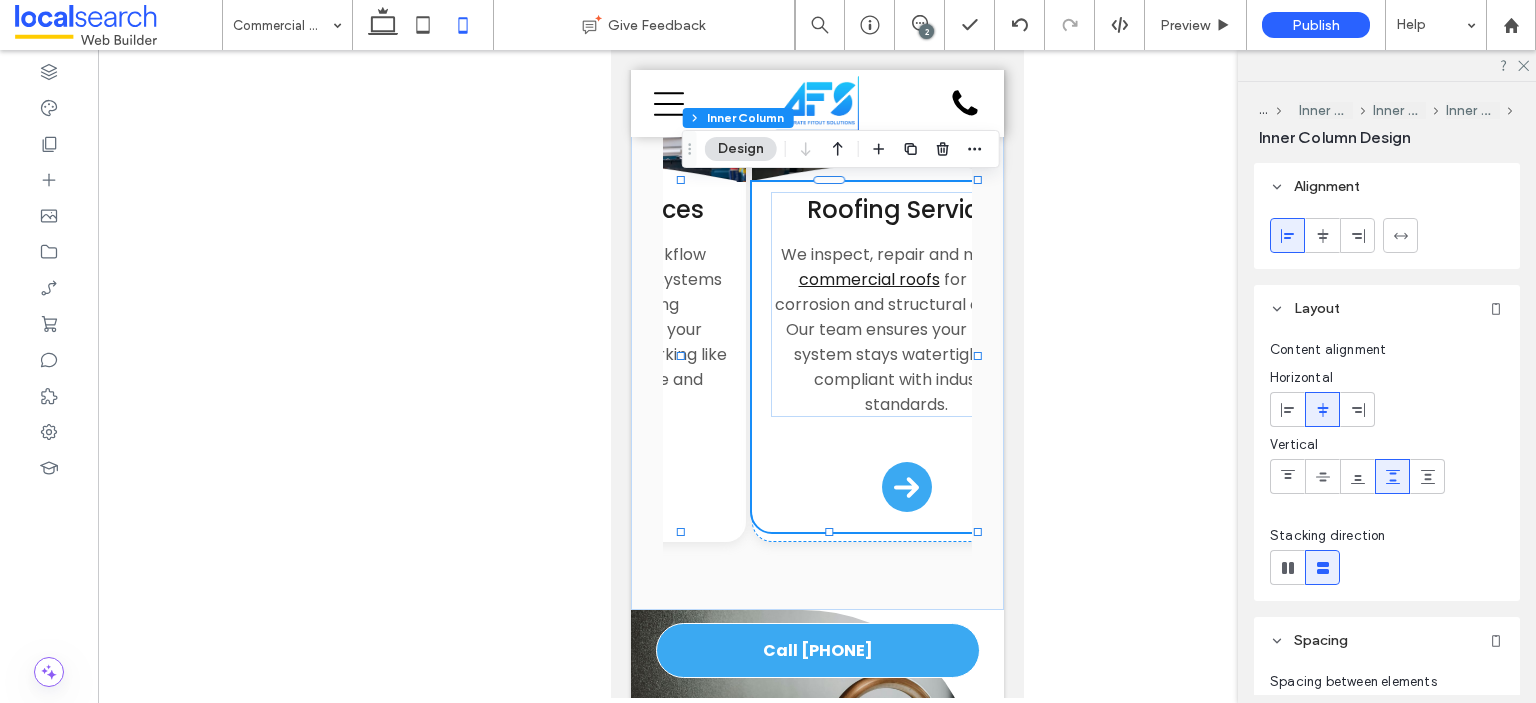 scroll, scrollTop: 855, scrollLeft: 0, axis: vertical 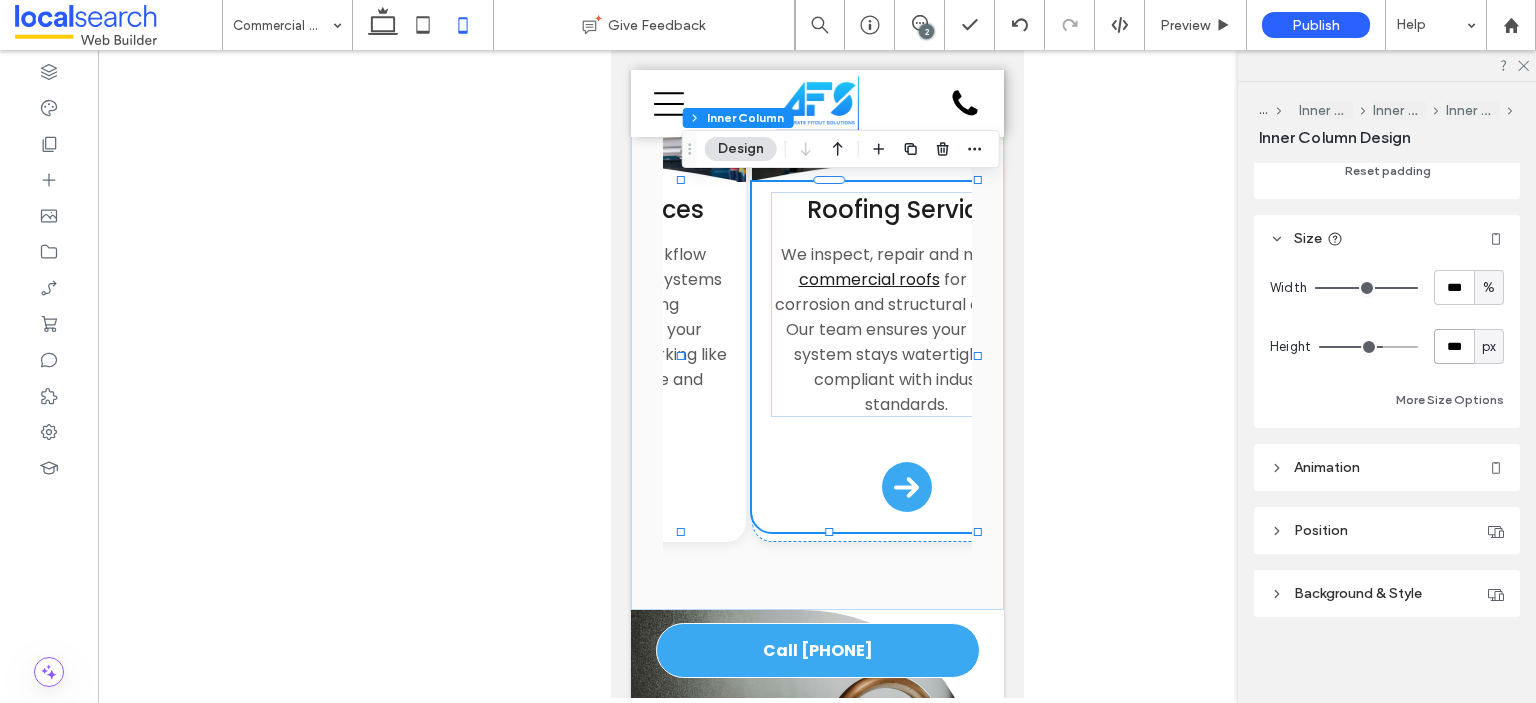 click on "***" at bounding box center [1454, 346] 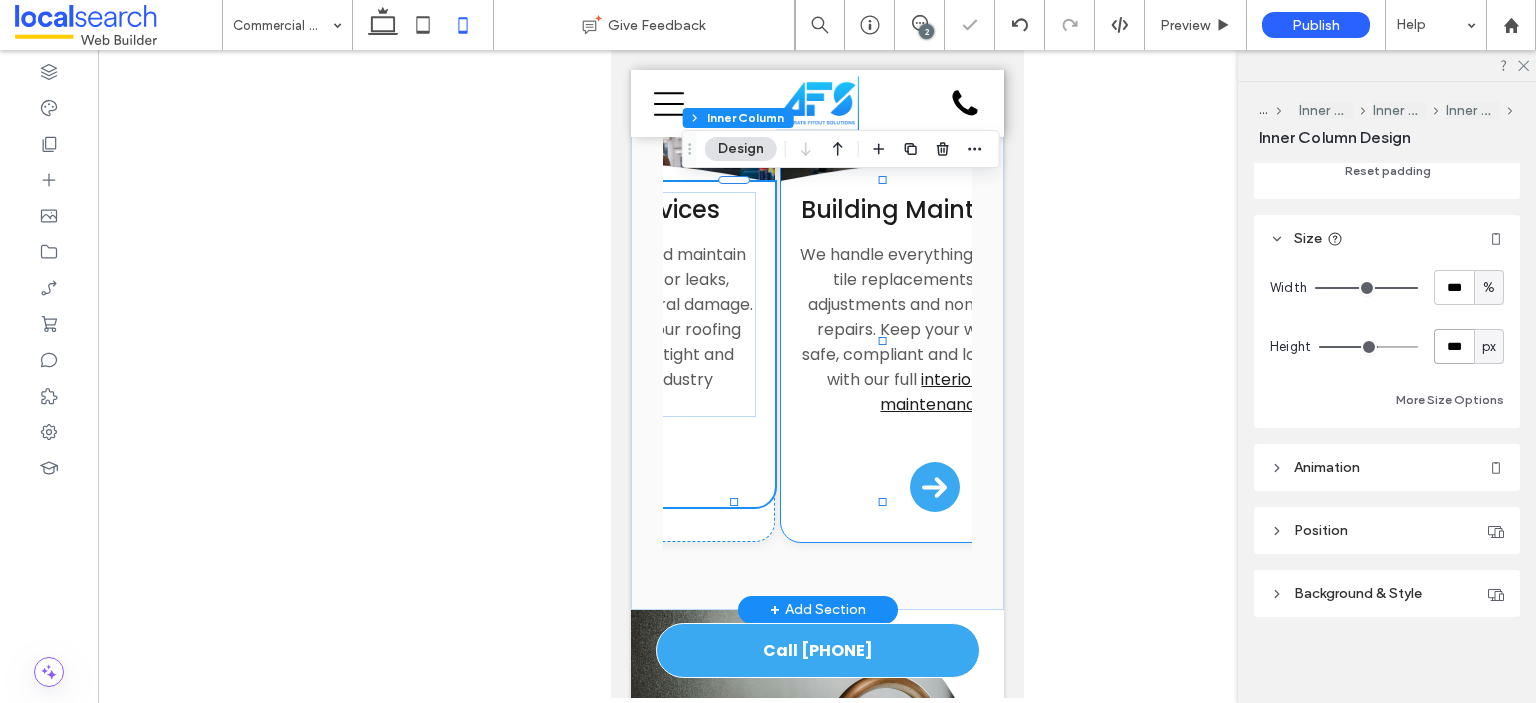 scroll, scrollTop: 0, scrollLeft: 1783, axis: horizontal 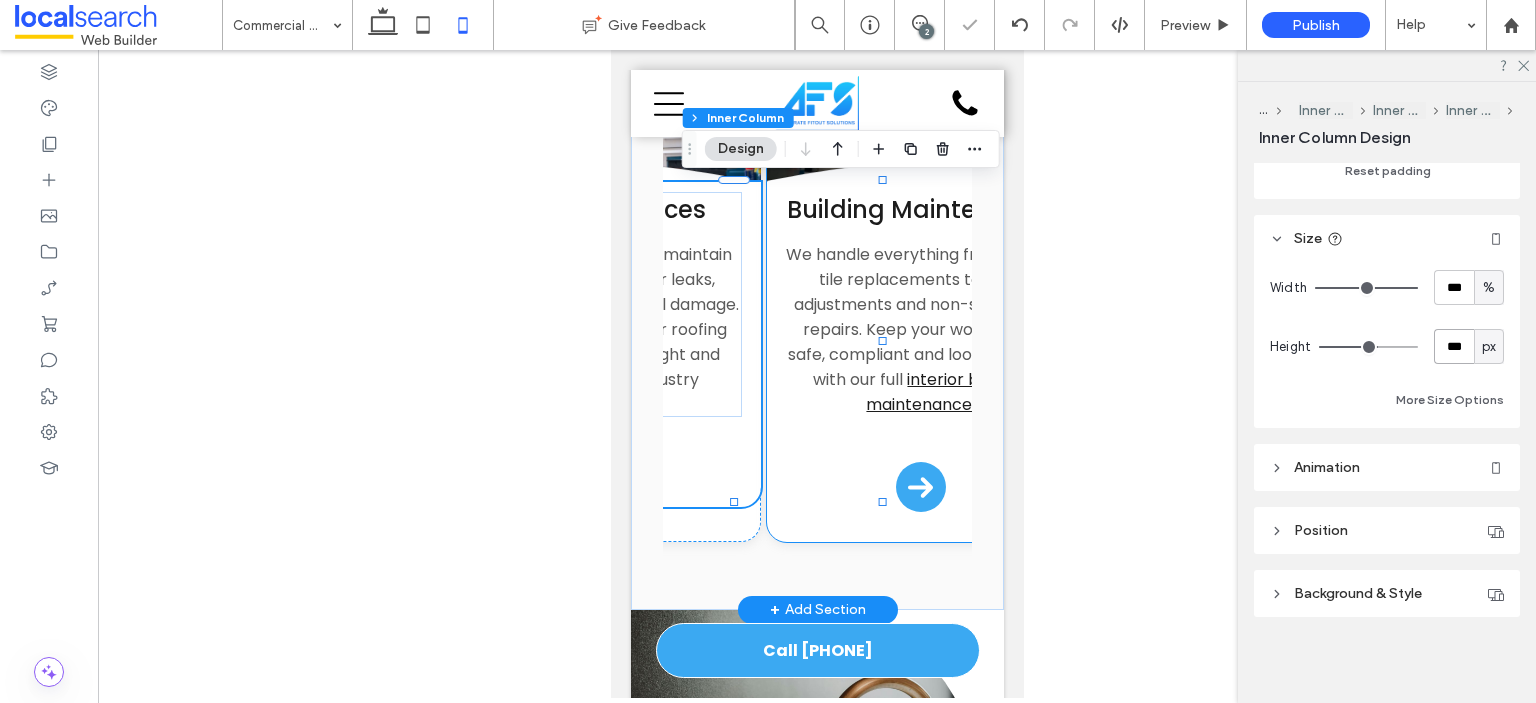 click on "Building Maintenance
We handle everything from ceiling tile replacements to door adjustments and non-structural repairs. Keep your workspace safe, compliant and looking sharp with our full
interior building maintenance .
Arrow Icon" at bounding box center (920, 357) 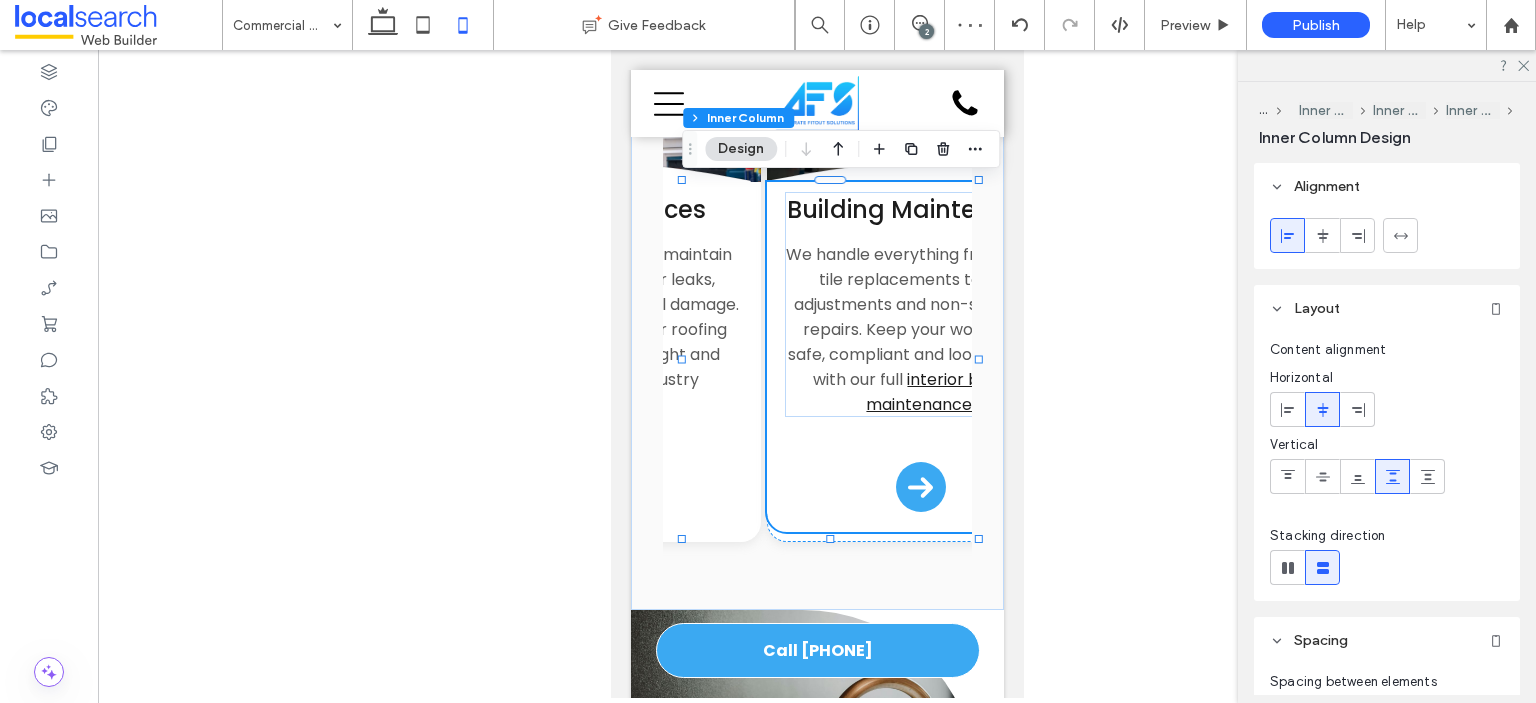 scroll, scrollTop: 855, scrollLeft: 0, axis: vertical 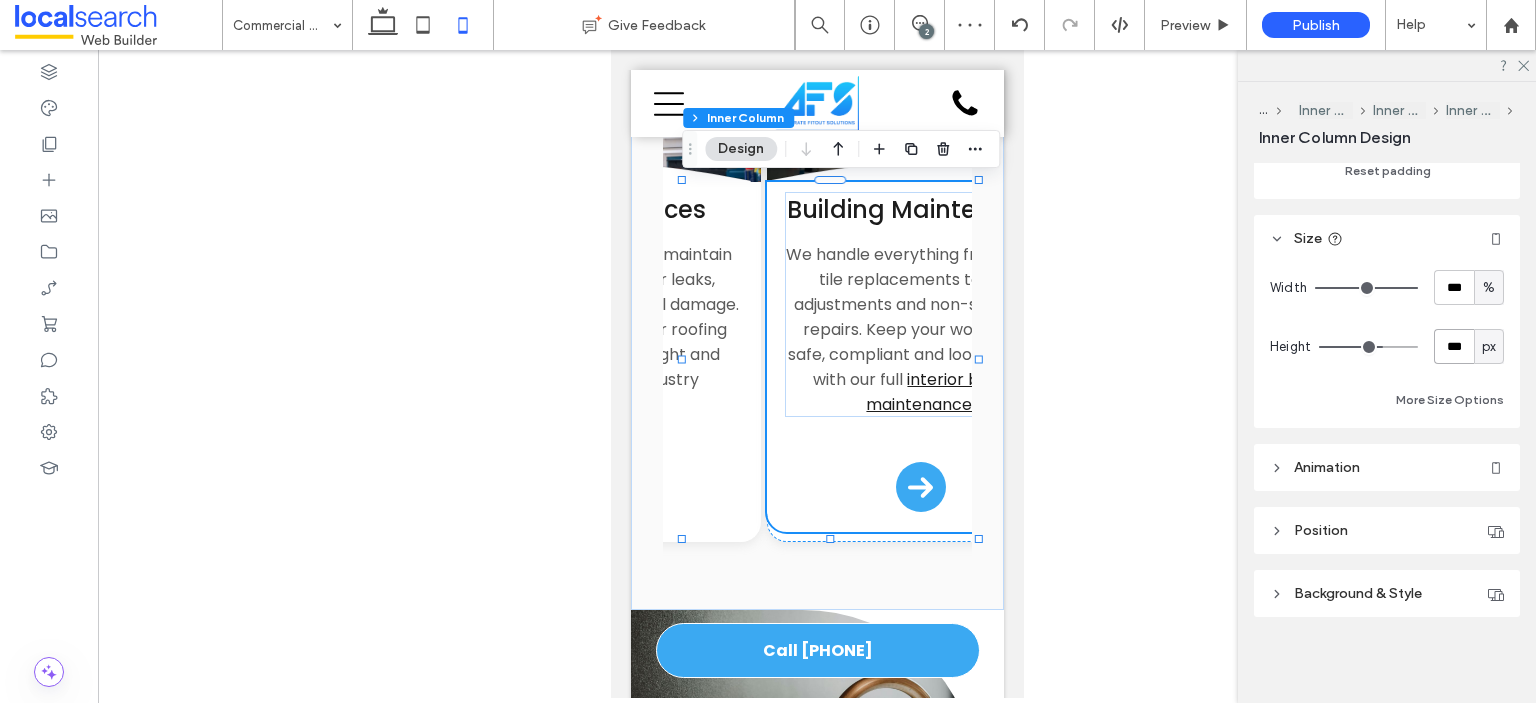 click on "***" at bounding box center (1454, 346) 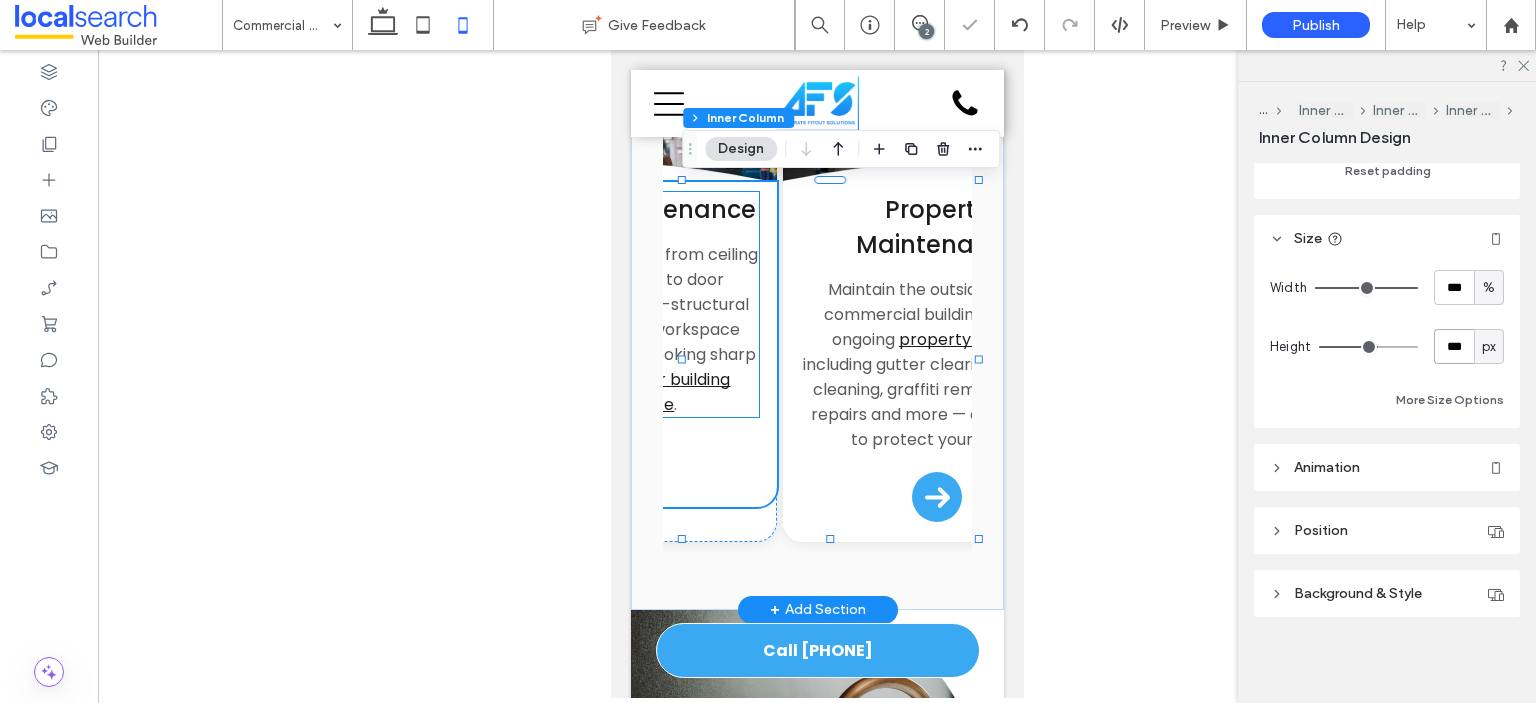 scroll, scrollTop: 0, scrollLeft: 2084, axis: horizontal 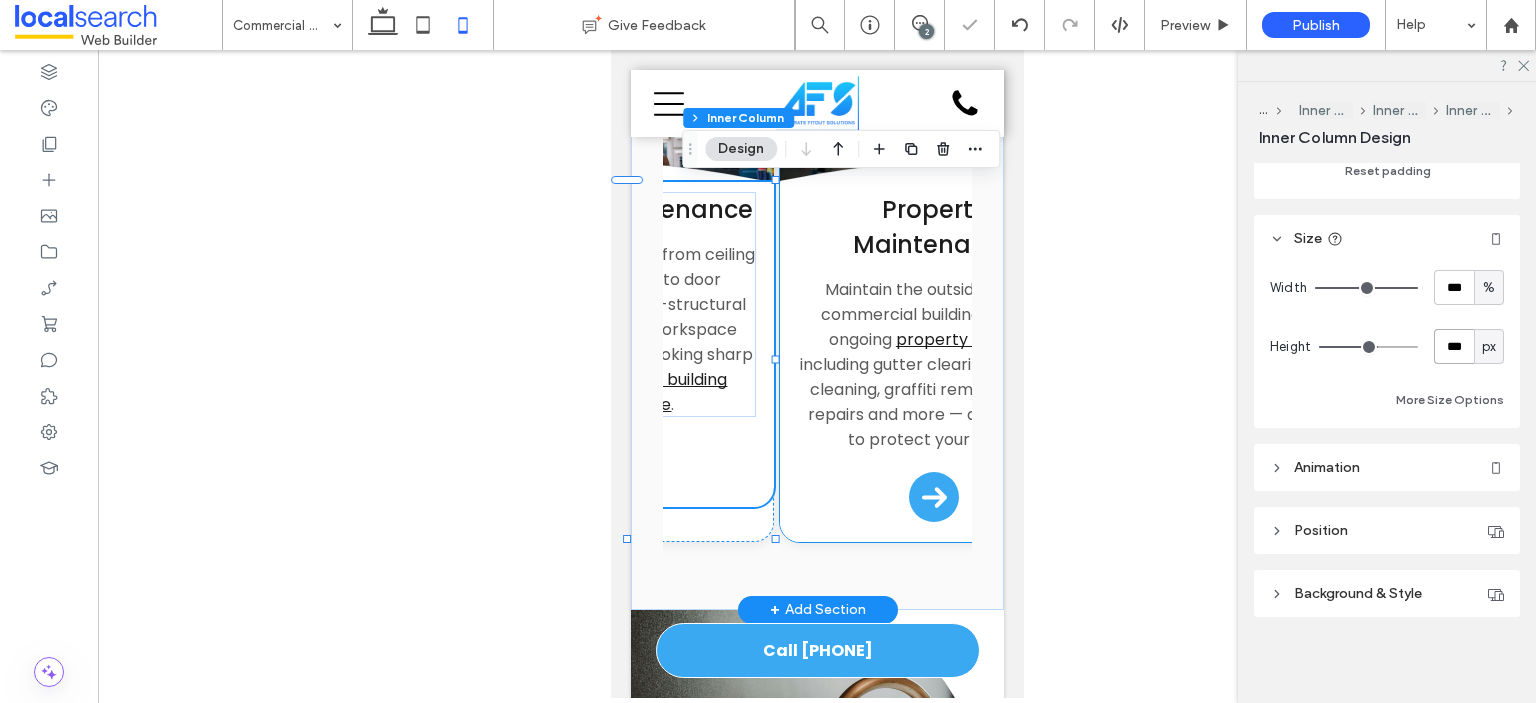 click on "Property Maintenance
Maintain the outside of your commercial building with our ongoing
property services , including gutter clearing, pressure cleaning, graffiti removal, fence repairs and more — all designed to protect your asset.
Arrow Icon" at bounding box center [933, 362] 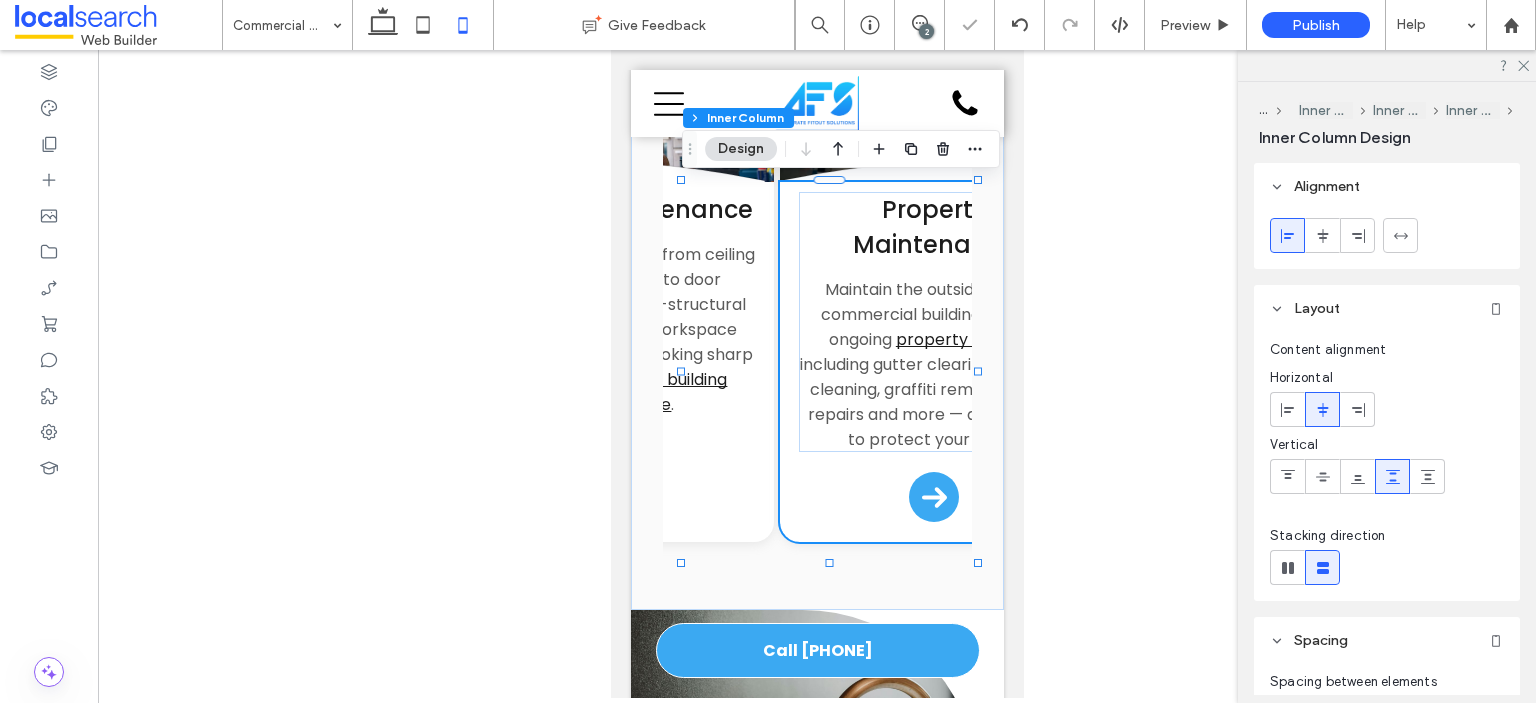 scroll, scrollTop: 855, scrollLeft: 0, axis: vertical 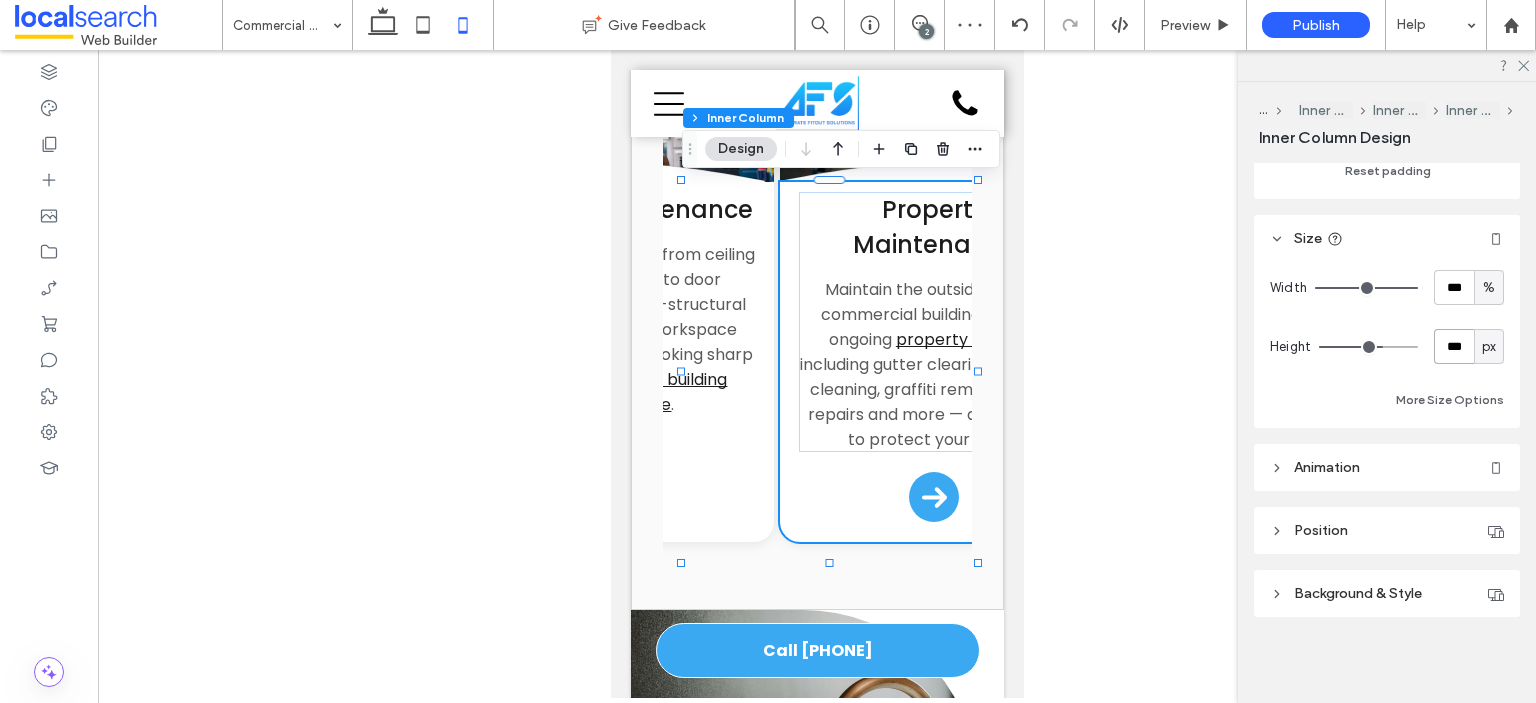 click on "***" at bounding box center (1454, 346) 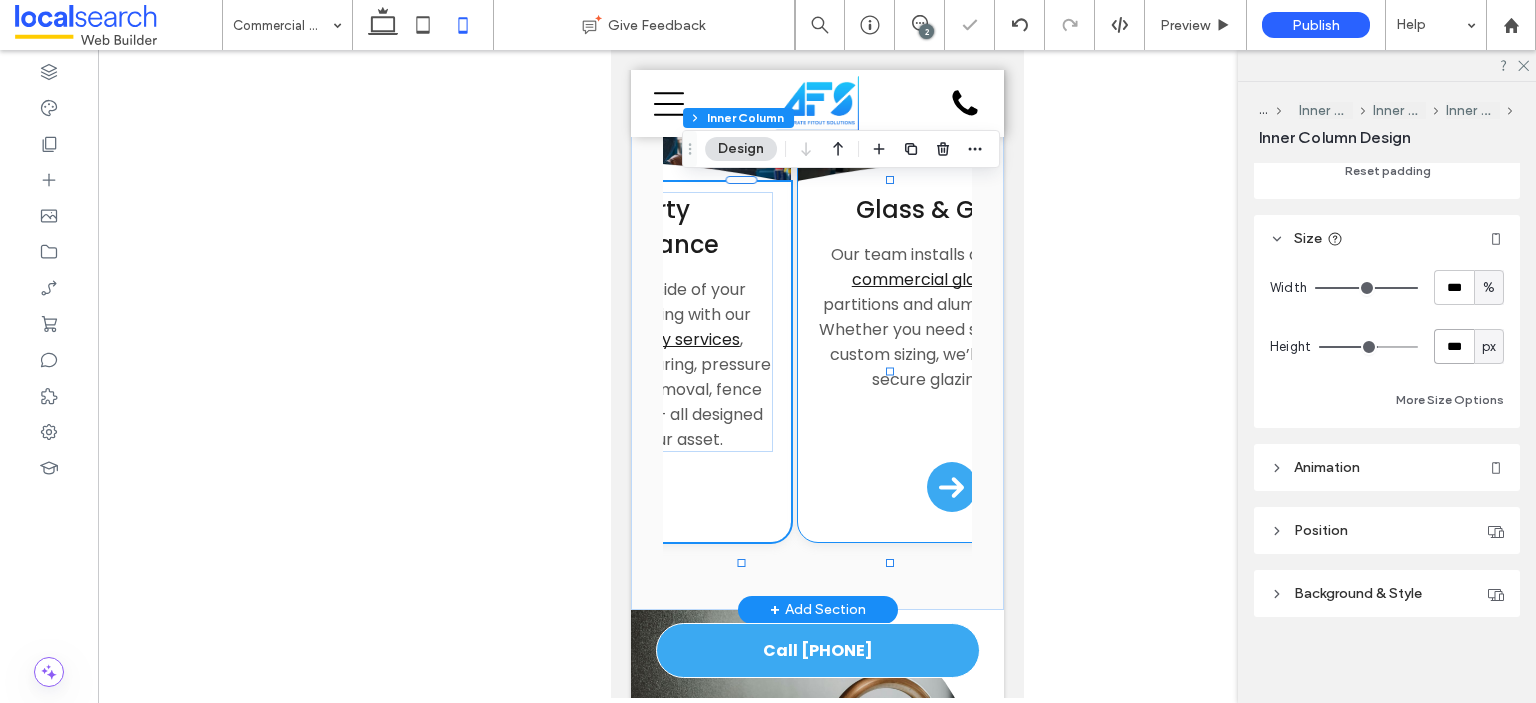 scroll, scrollTop: 0, scrollLeft: 2384, axis: horizontal 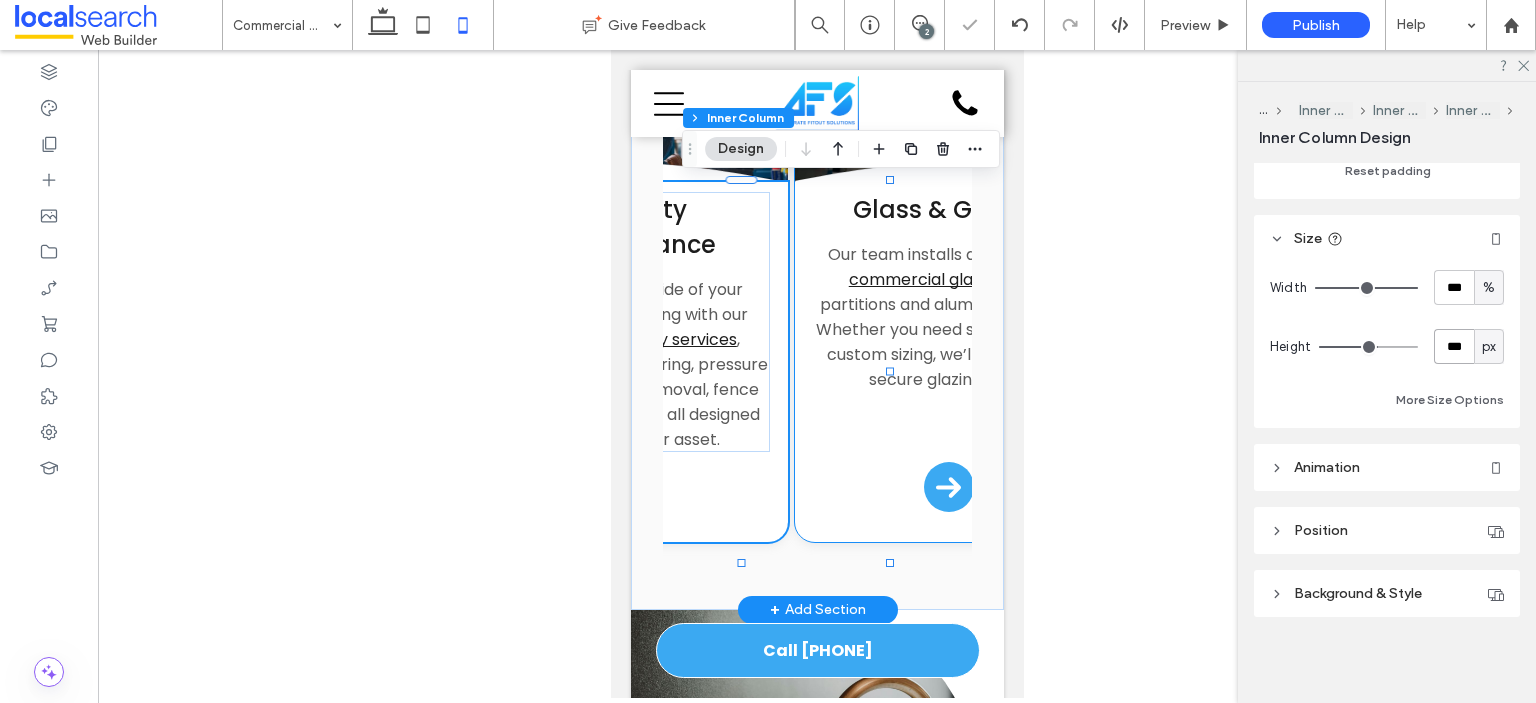 click on "Glass & Glazing
Our team installs and replaces
commercial glass panels , partitions and aluminium frames. Whether you need safety glass or custom sizing, we’ll deliver fast, secure glazing work.
Arrow Icon" at bounding box center (948, 357) 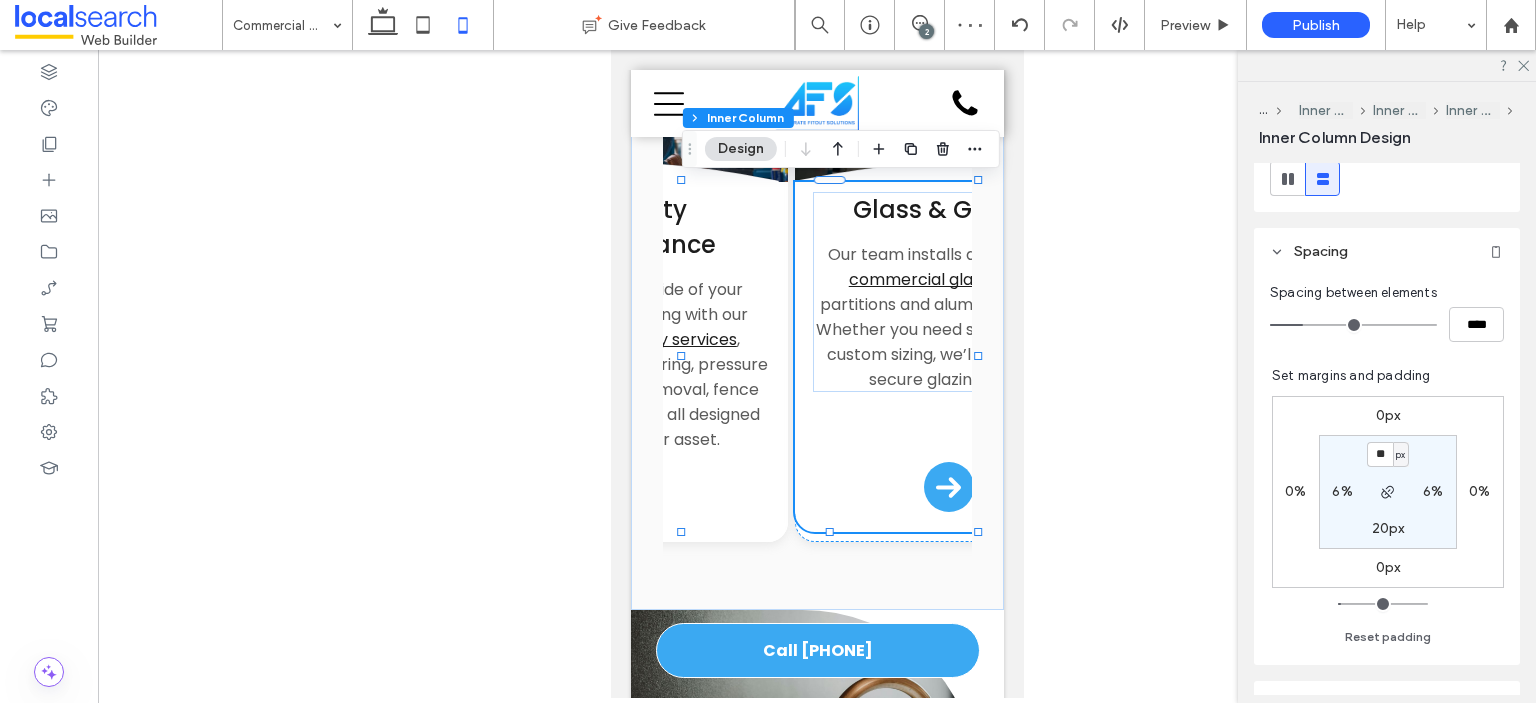 scroll, scrollTop: 855, scrollLeft: 0, axis: vertical 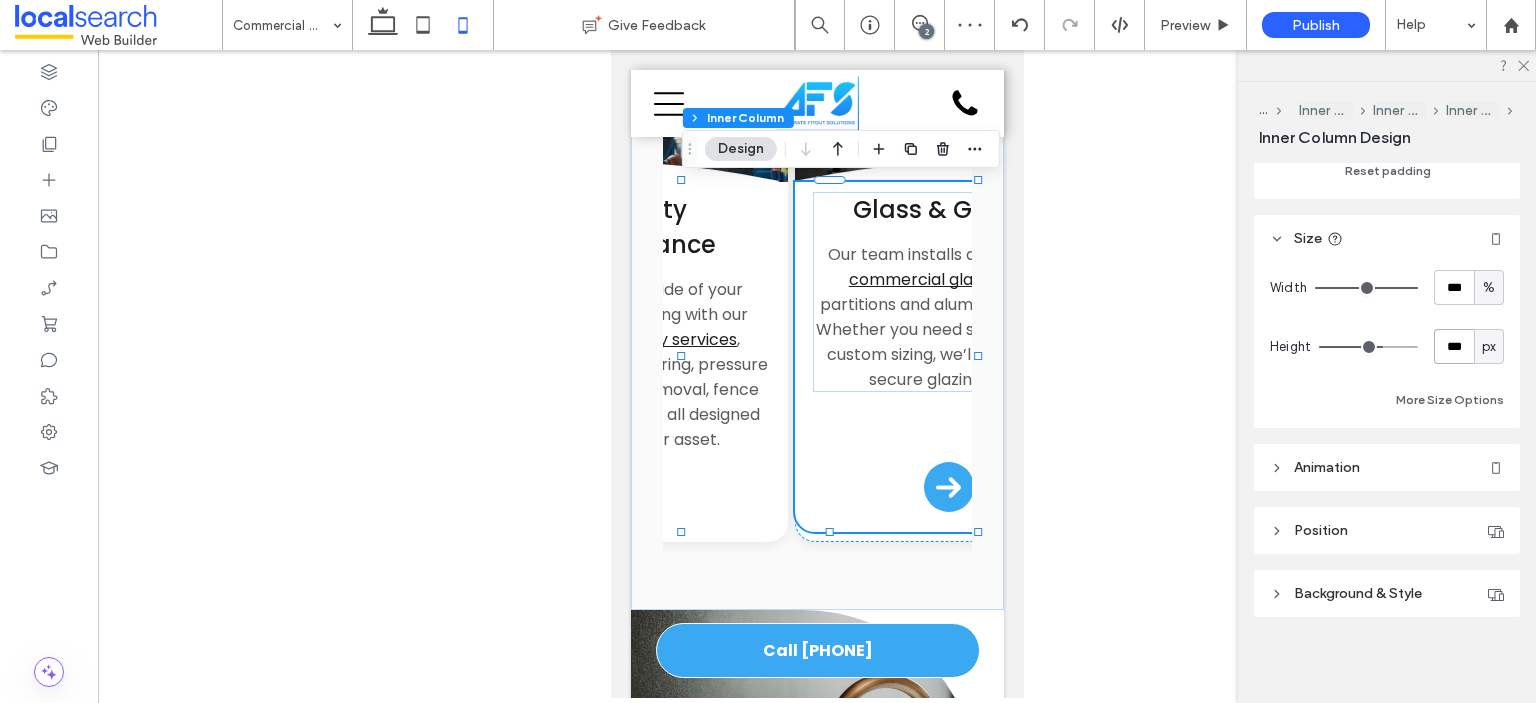 click on "***" at bounding box center [1454, 346] 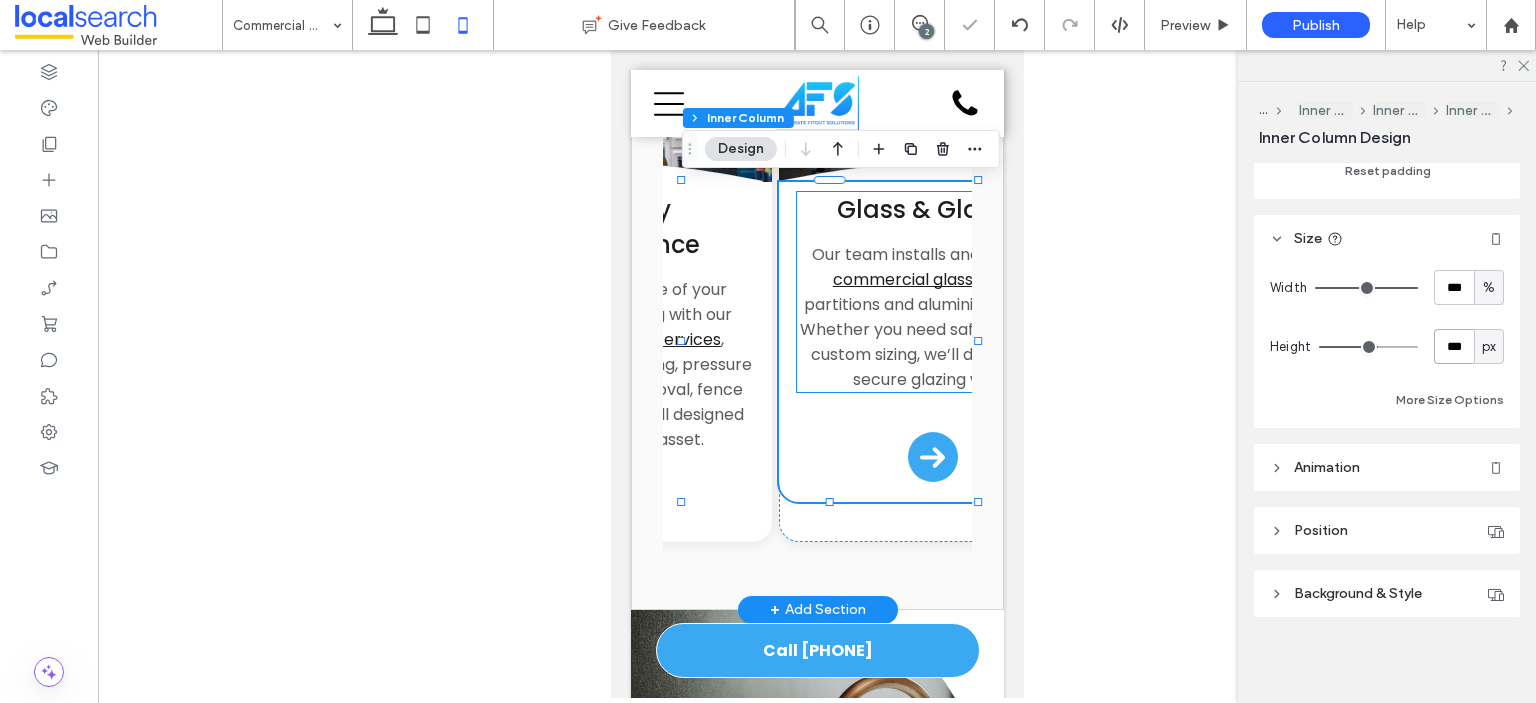 scroll, scrollTop: 0, scrollLeft: 2404, axis: horizontal 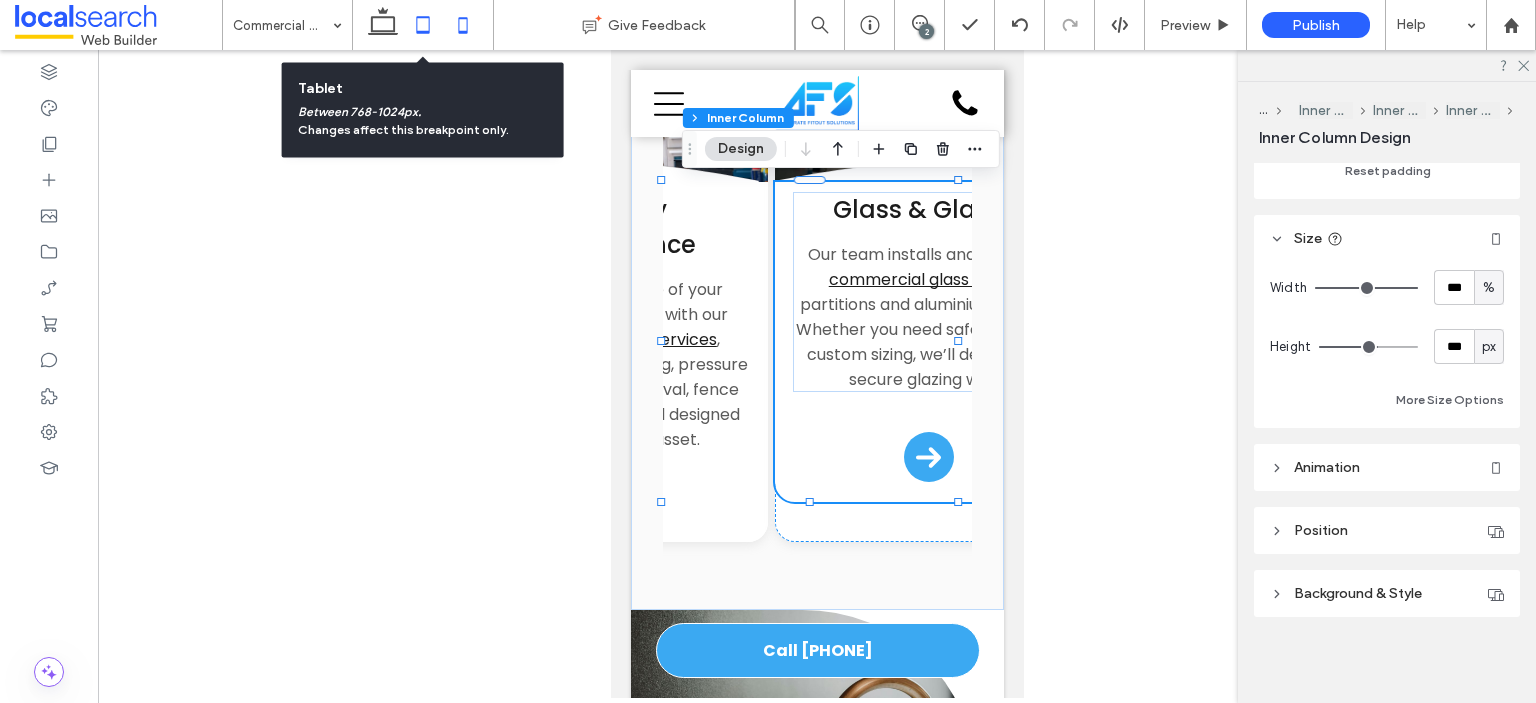 click 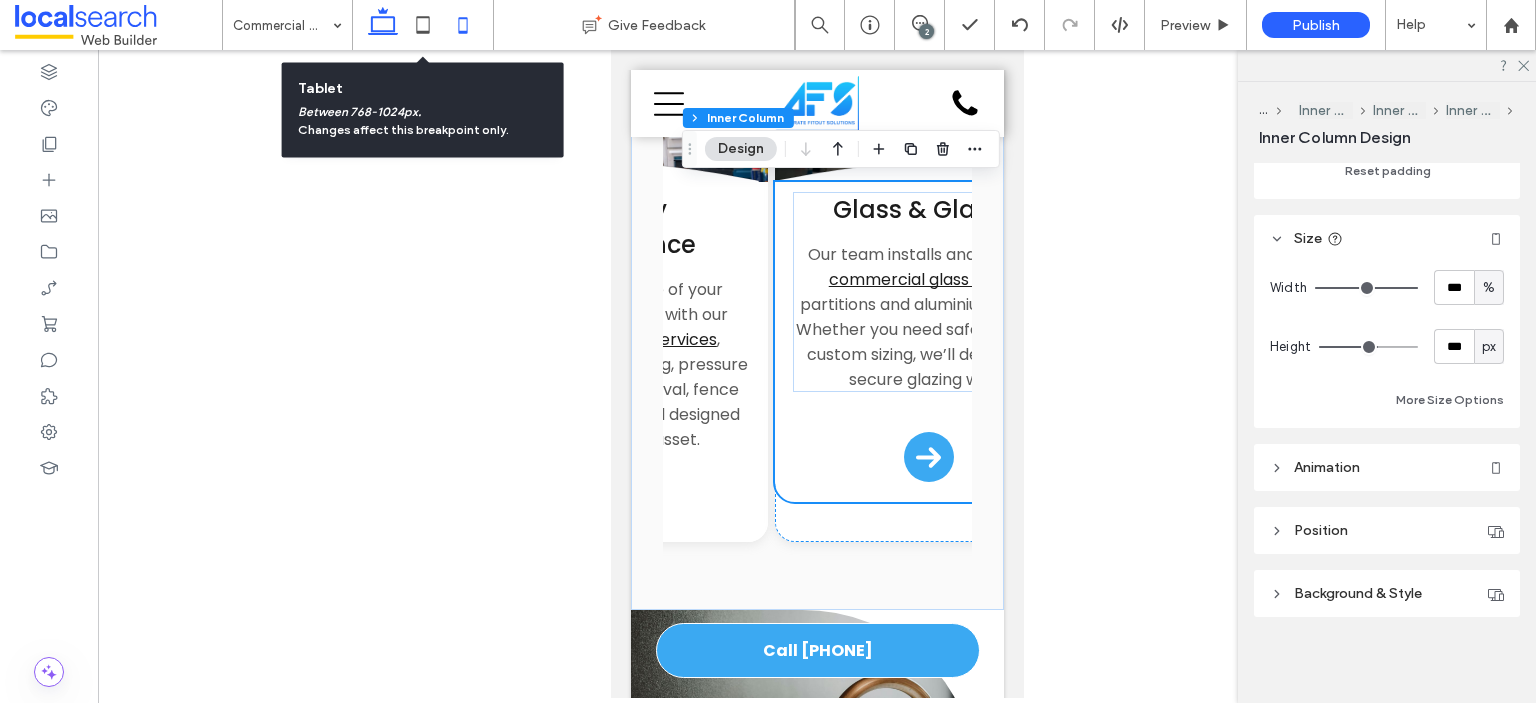type on "***" 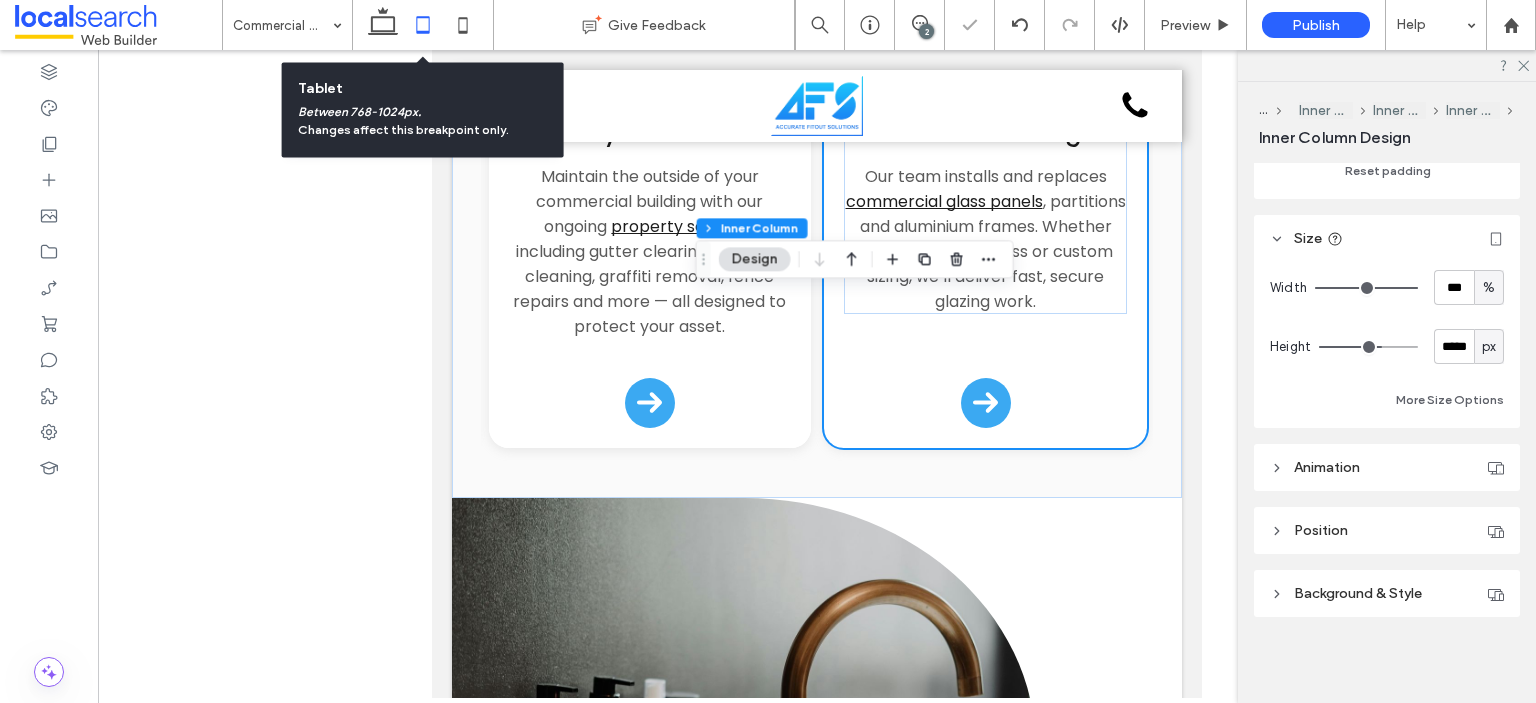scroll, scrollTop: 496, scrollLeft: 0, axis: vertical 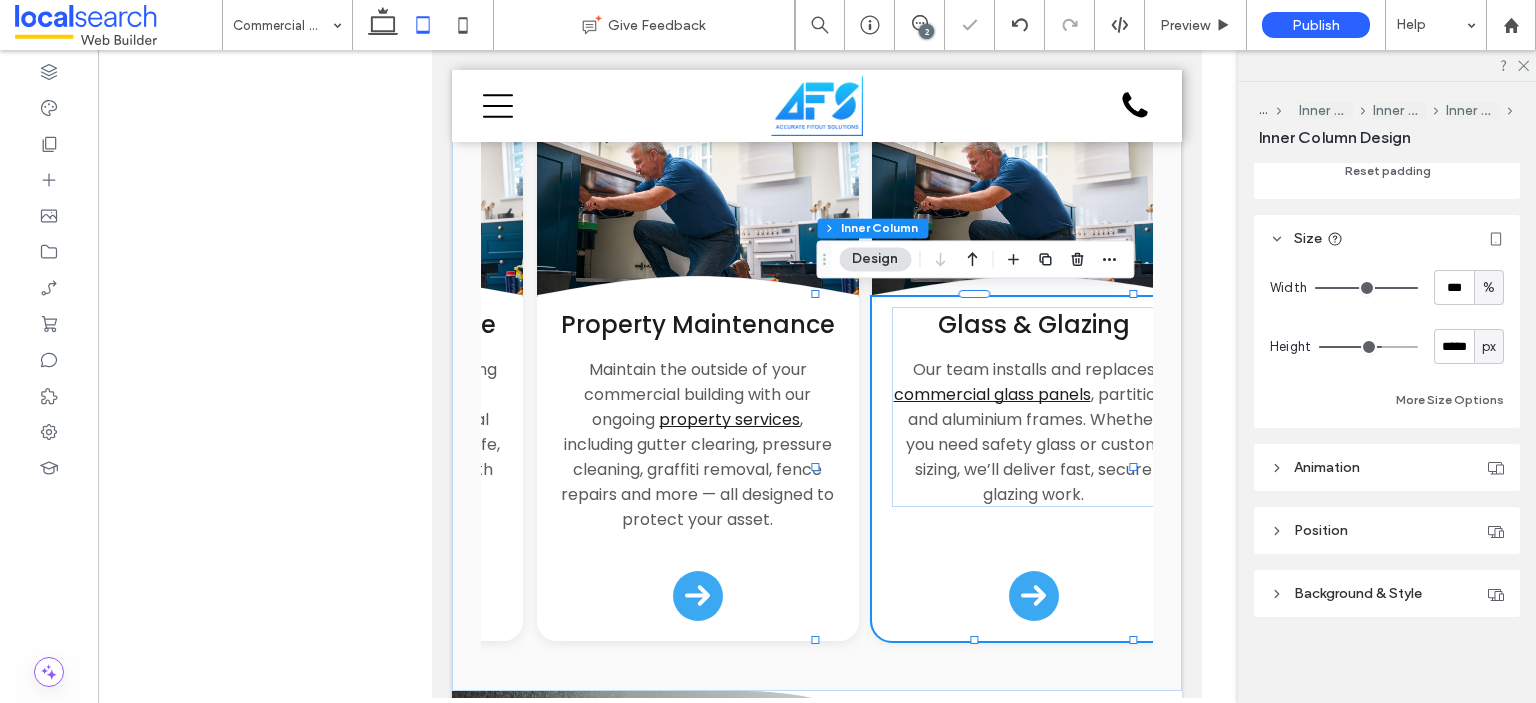 click at bounding box center [423, 25] 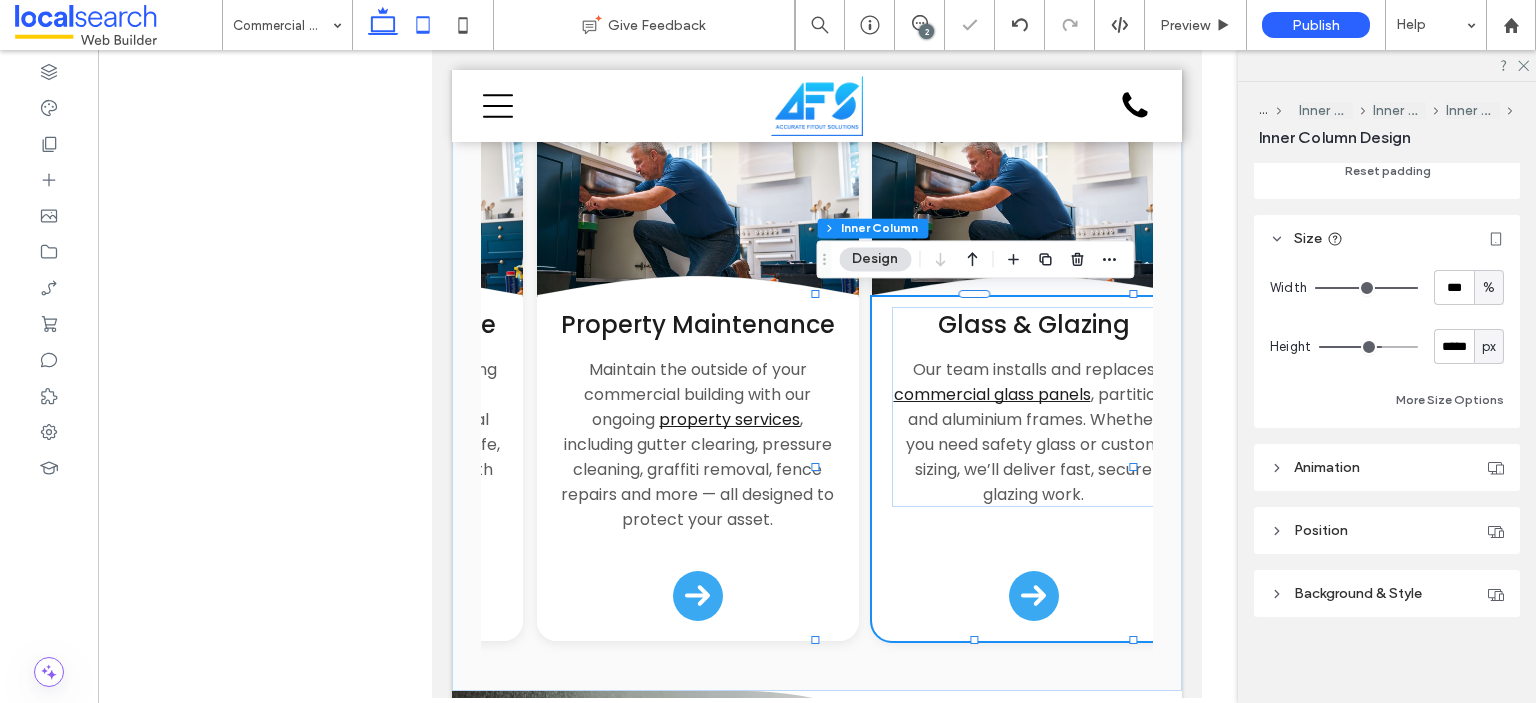 click 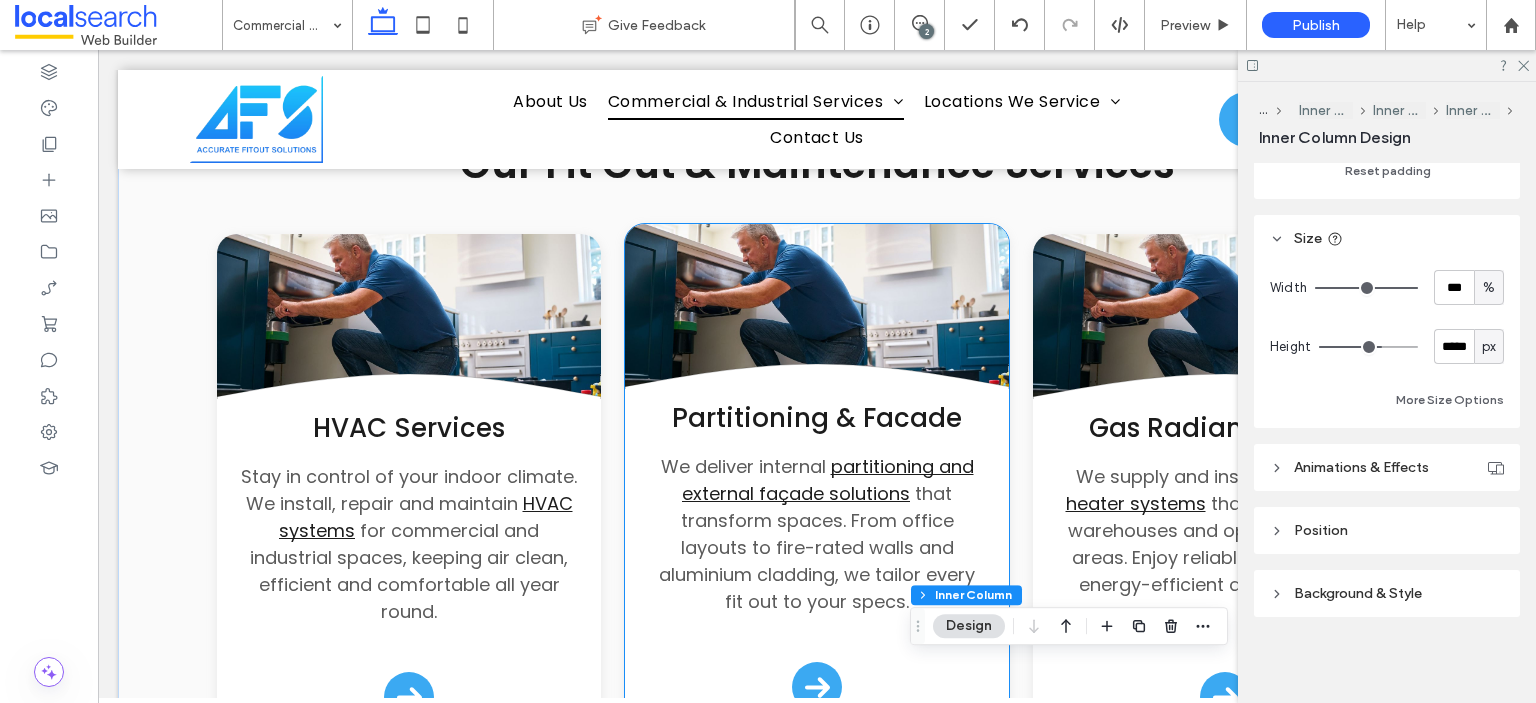 scroll, scrollTop: 568, scrollLeft: 0, axis: vertical 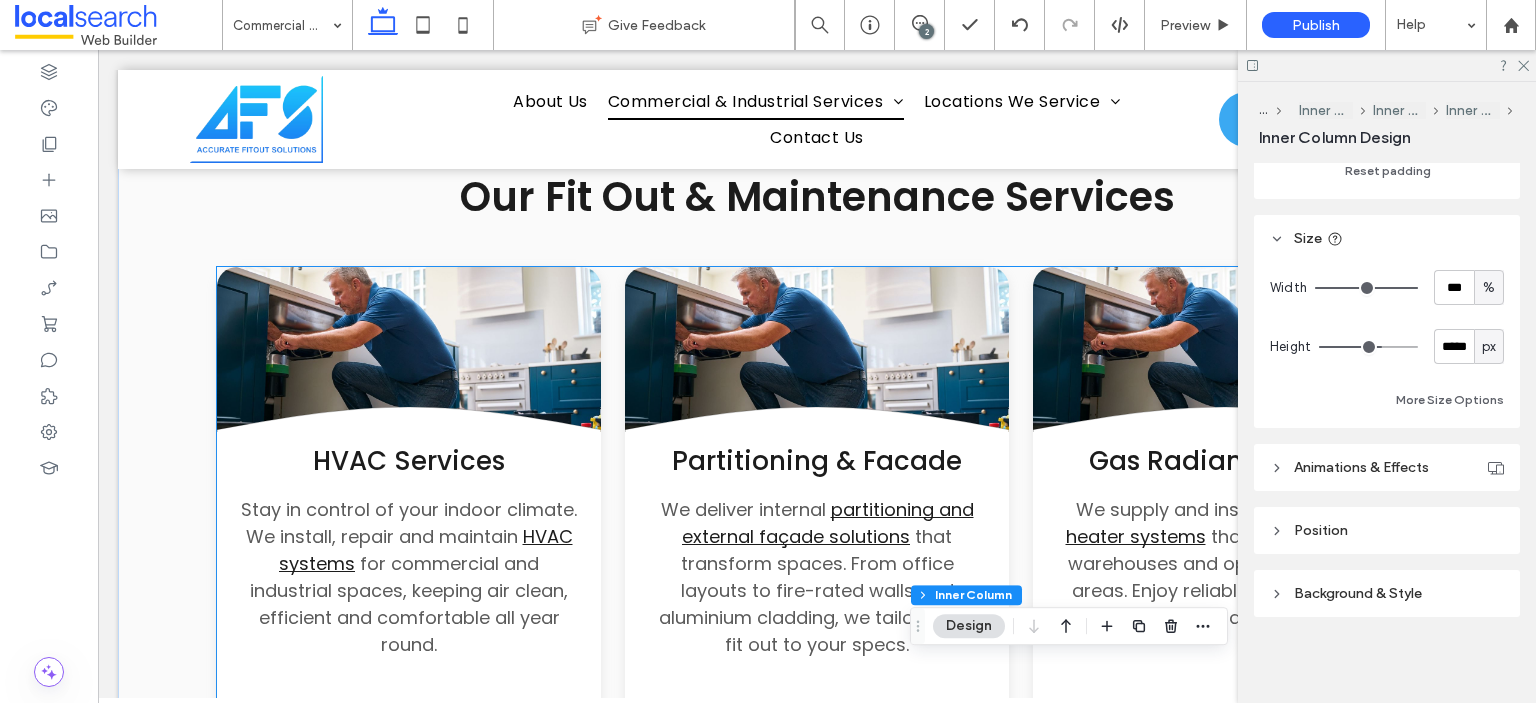 click on "Button
.cls-1-1132603790-1132603790 {
fill: none;
stroke: #000;
}
HVAC Services
Stay in control of your indoor climate. We install, repair and maintain
HVAC systems   for commercial and industrial spaces, keeping air clean, efficient and comfortable all year round.
Arrow Icon
Button
.cls-1-1132603790-1132603790 {
fill: none;
stroke: #000;
}
Partitioning & Facade
We deliver internal
partitioning and external façade solutions   that transform spaces. From office layouts to fire-rated walls and aluminium cladding, we tailor every fit out to your specs.
Arrow Icon
Button" at bounding box center [817, 1054] 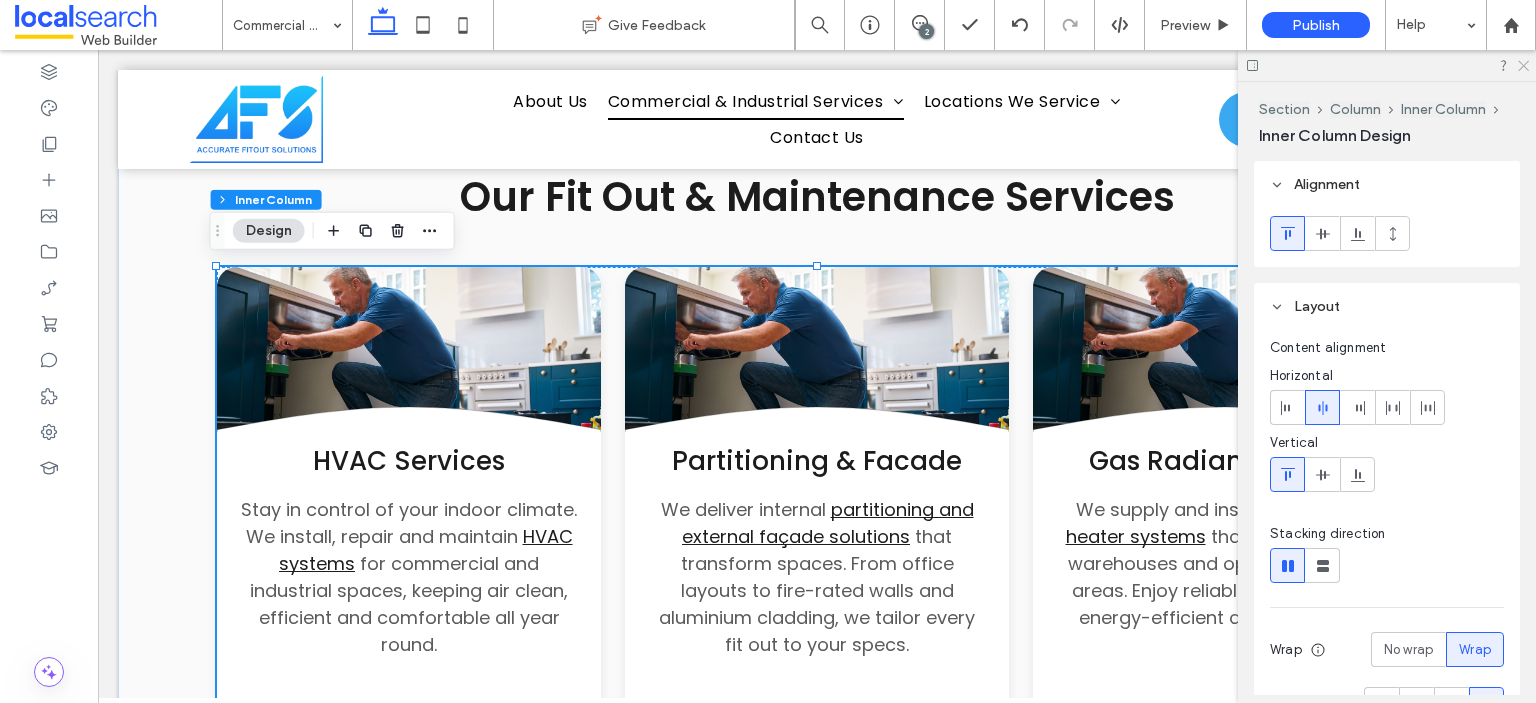 click 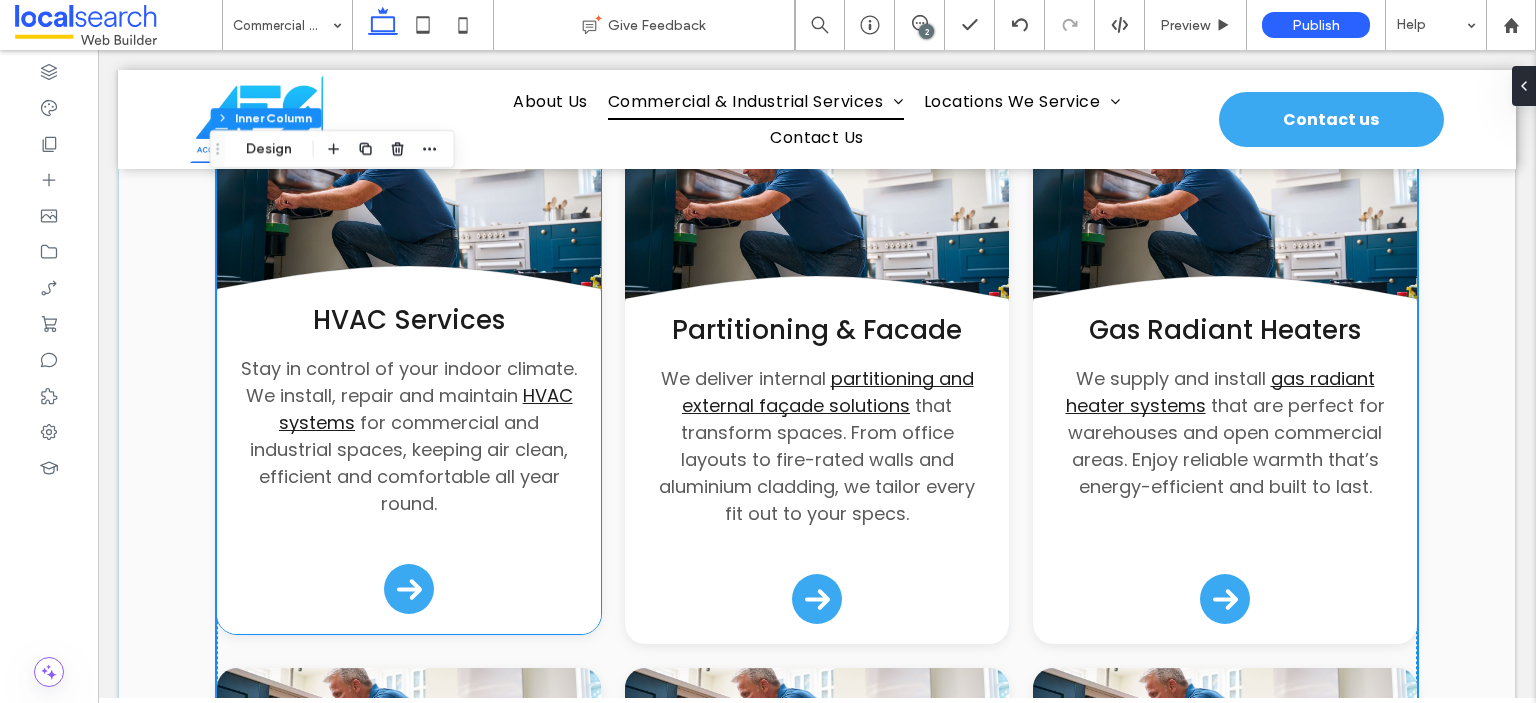 scroll, scrollTop: 668, scrollLeft: 0, axis: vertical 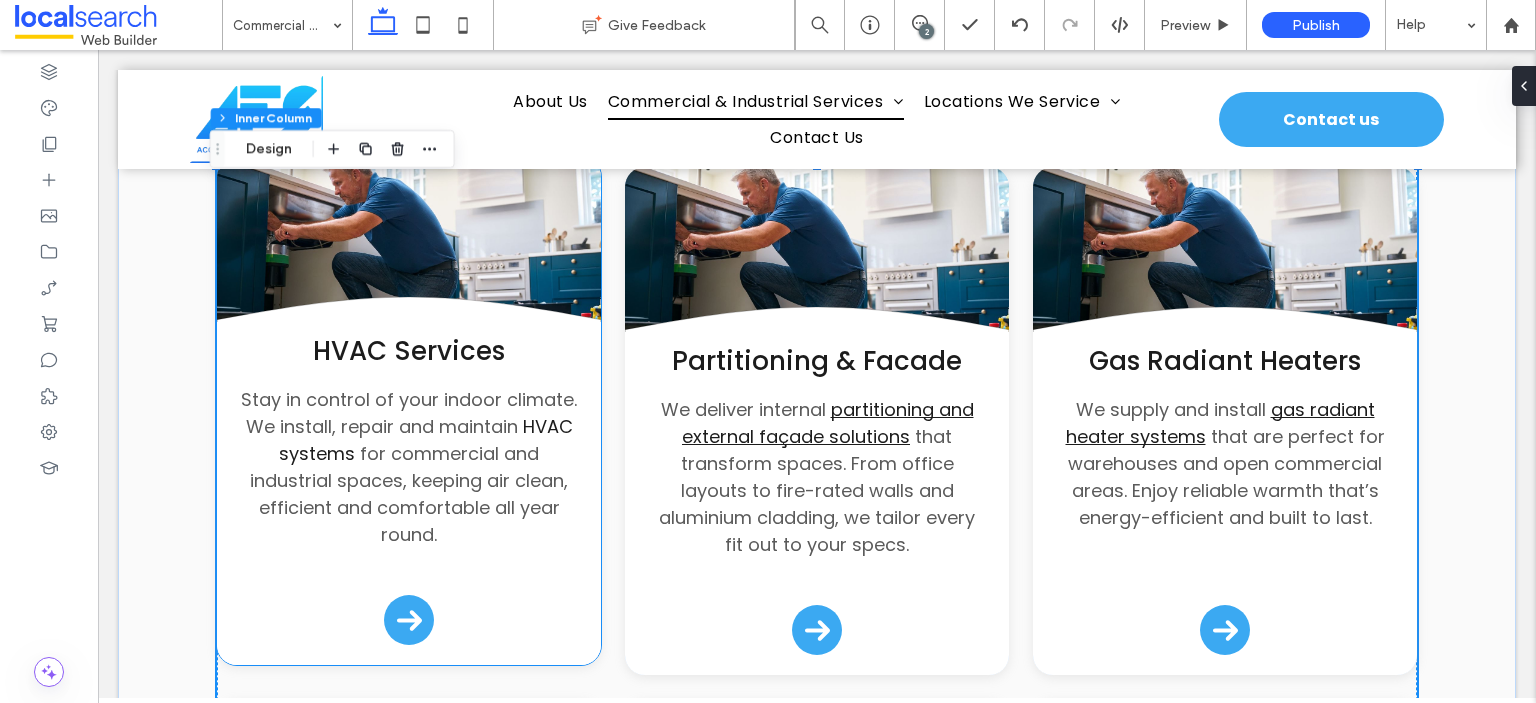 click on "HVAC systems" at bounding box center [426, 440] 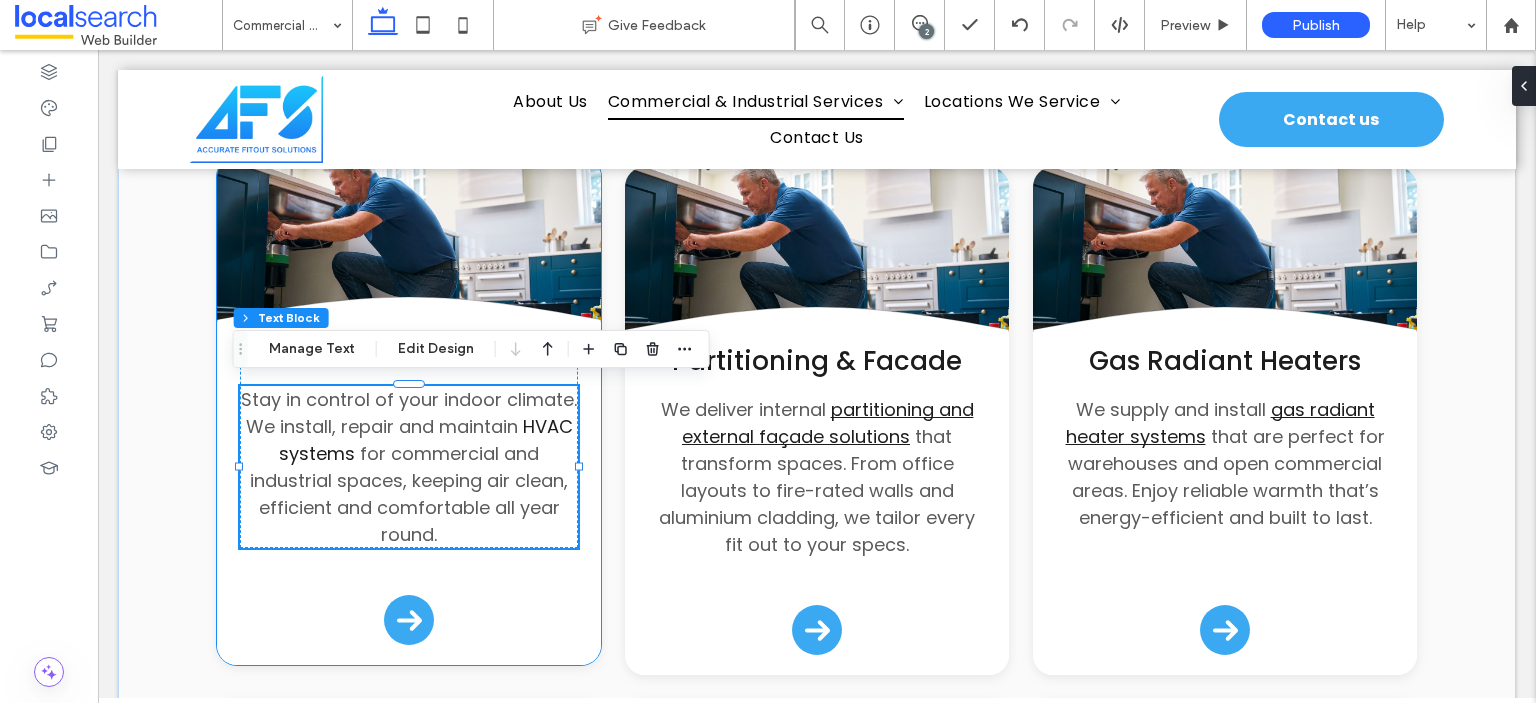 click on "HVAC systems" at bounding box center [426, 440] 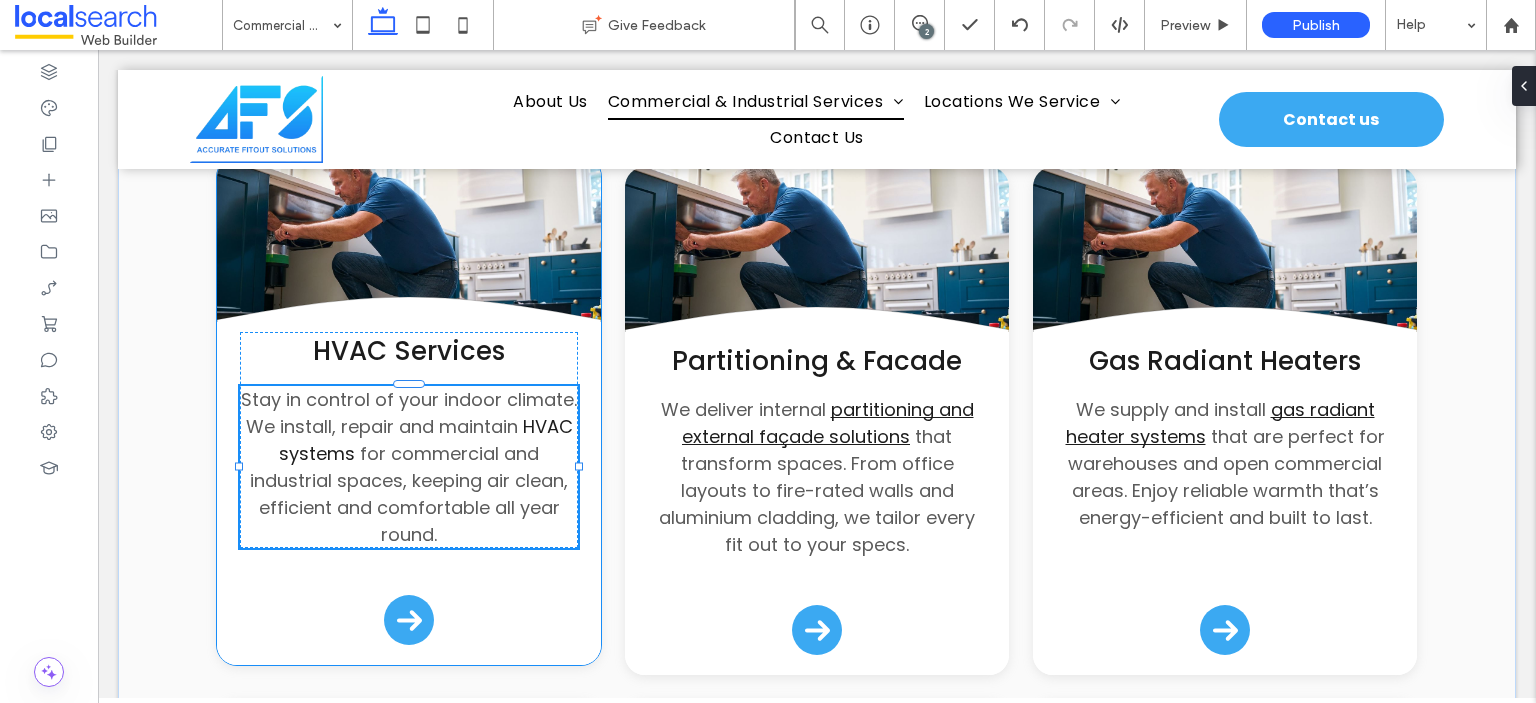type on "*******" 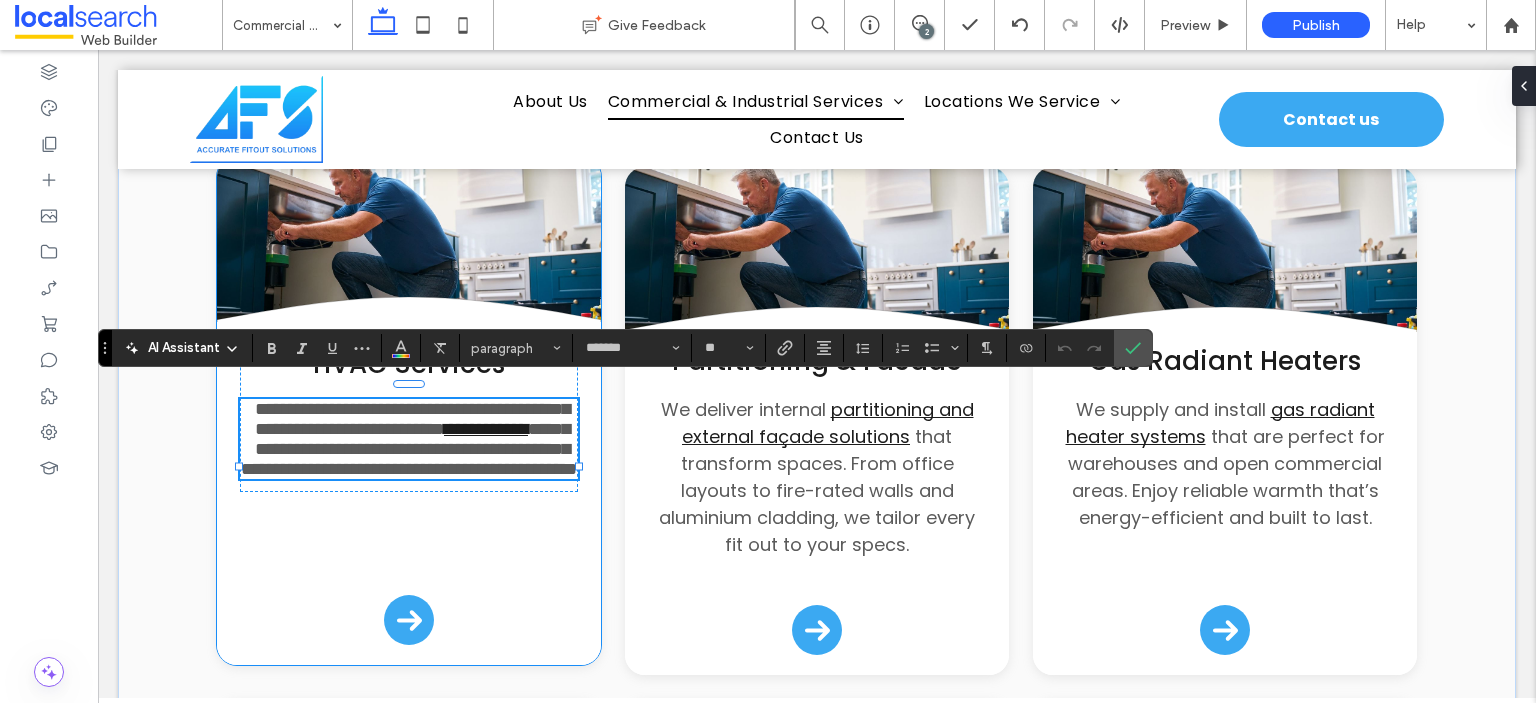click on "**********" at bounding box center (409, 449) 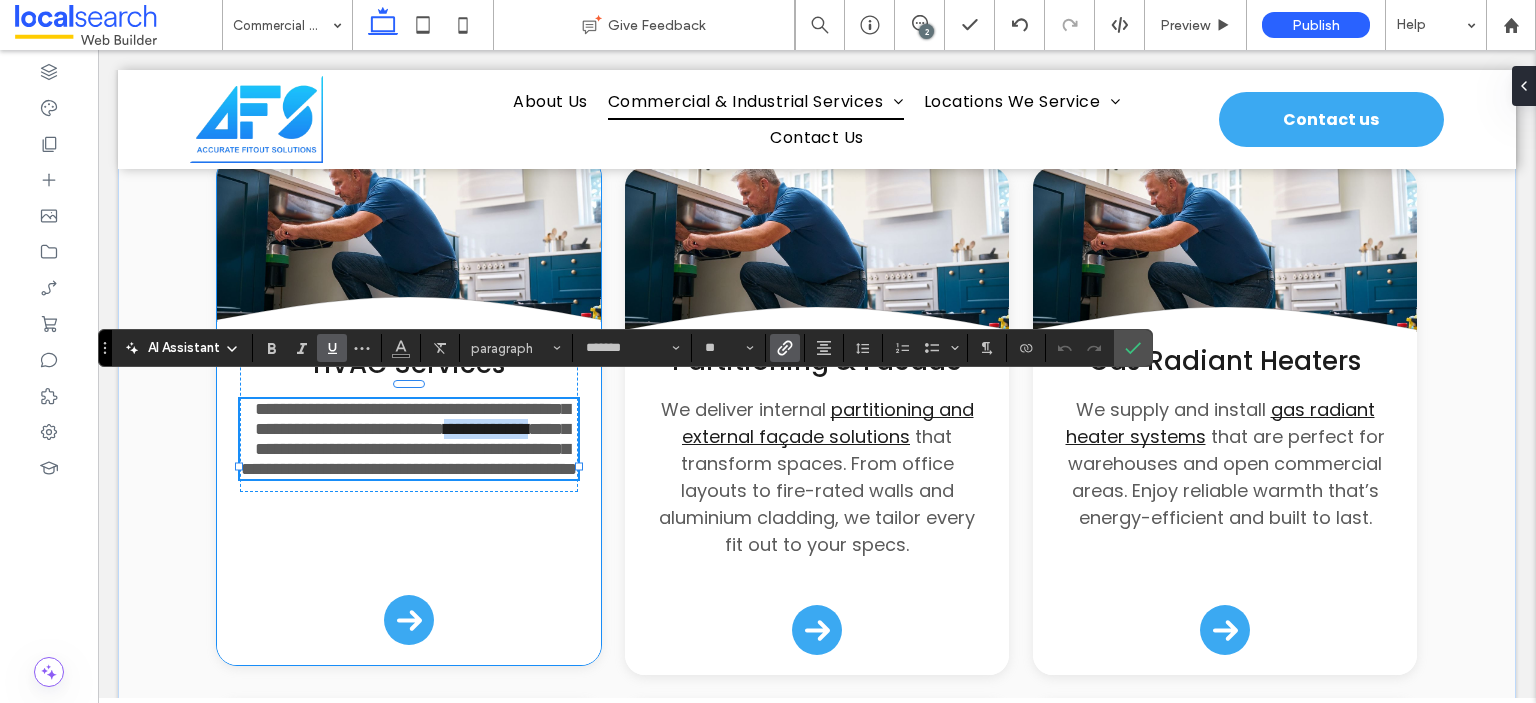 drag, startPoint x: 348, startPoint y: 452, endPoint x: 520, endPoint y: 418, distance: 175.32826 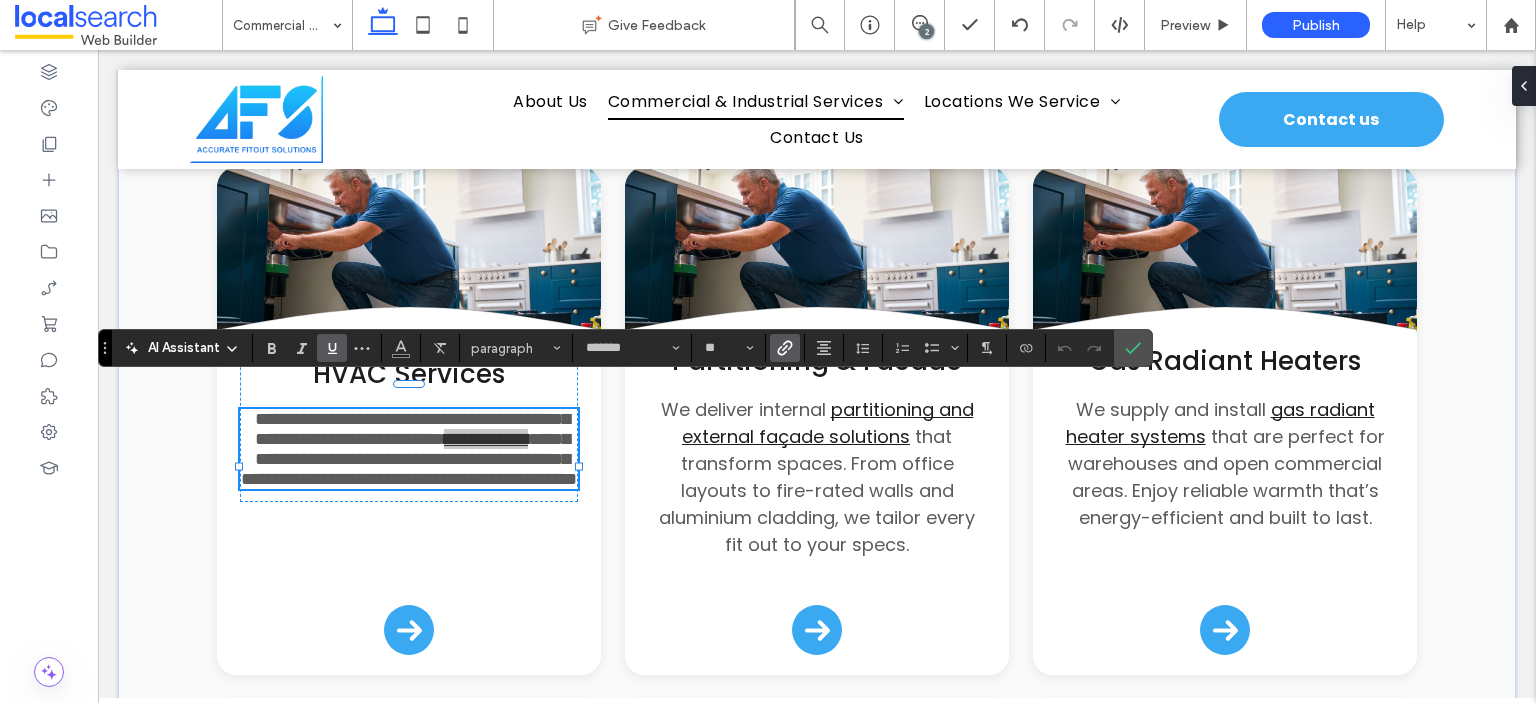 click 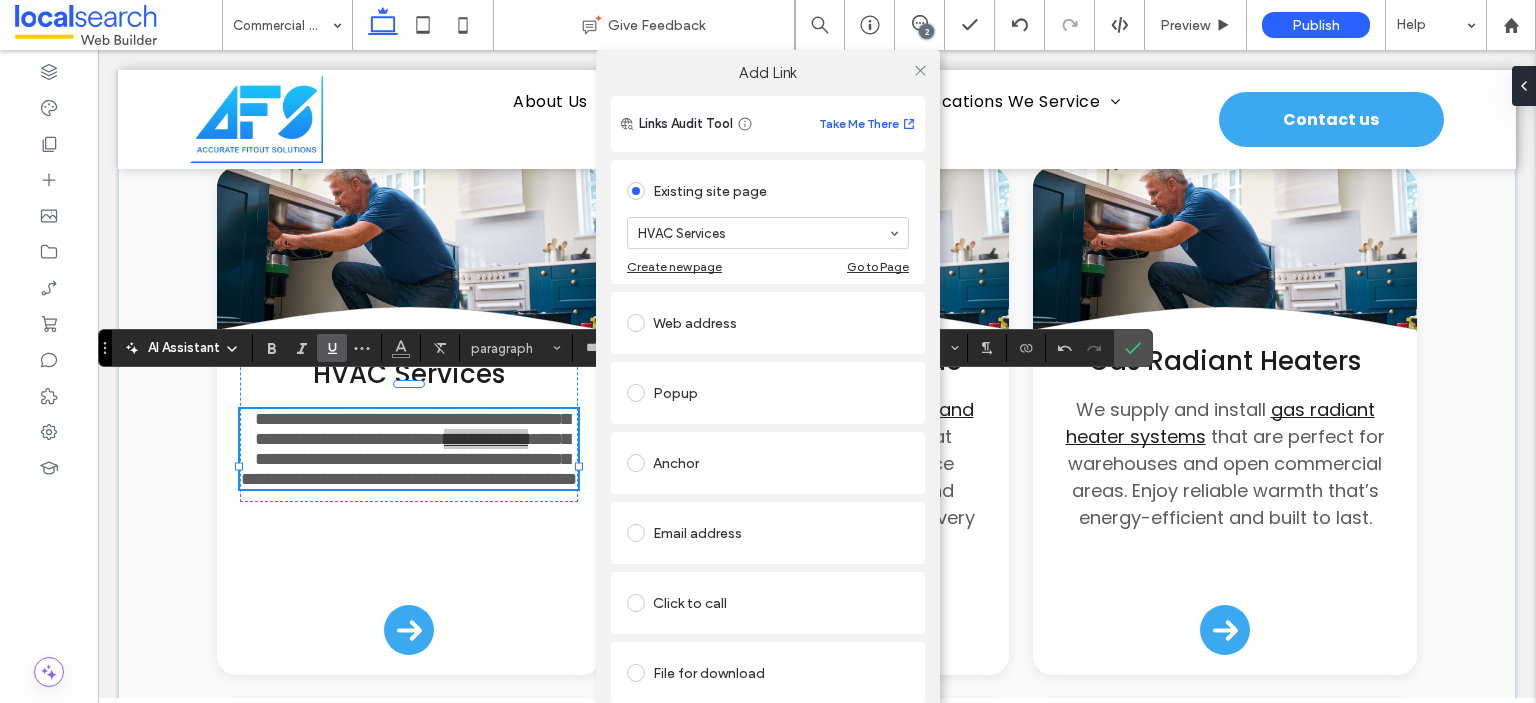 click at bounding box center [920, 70] 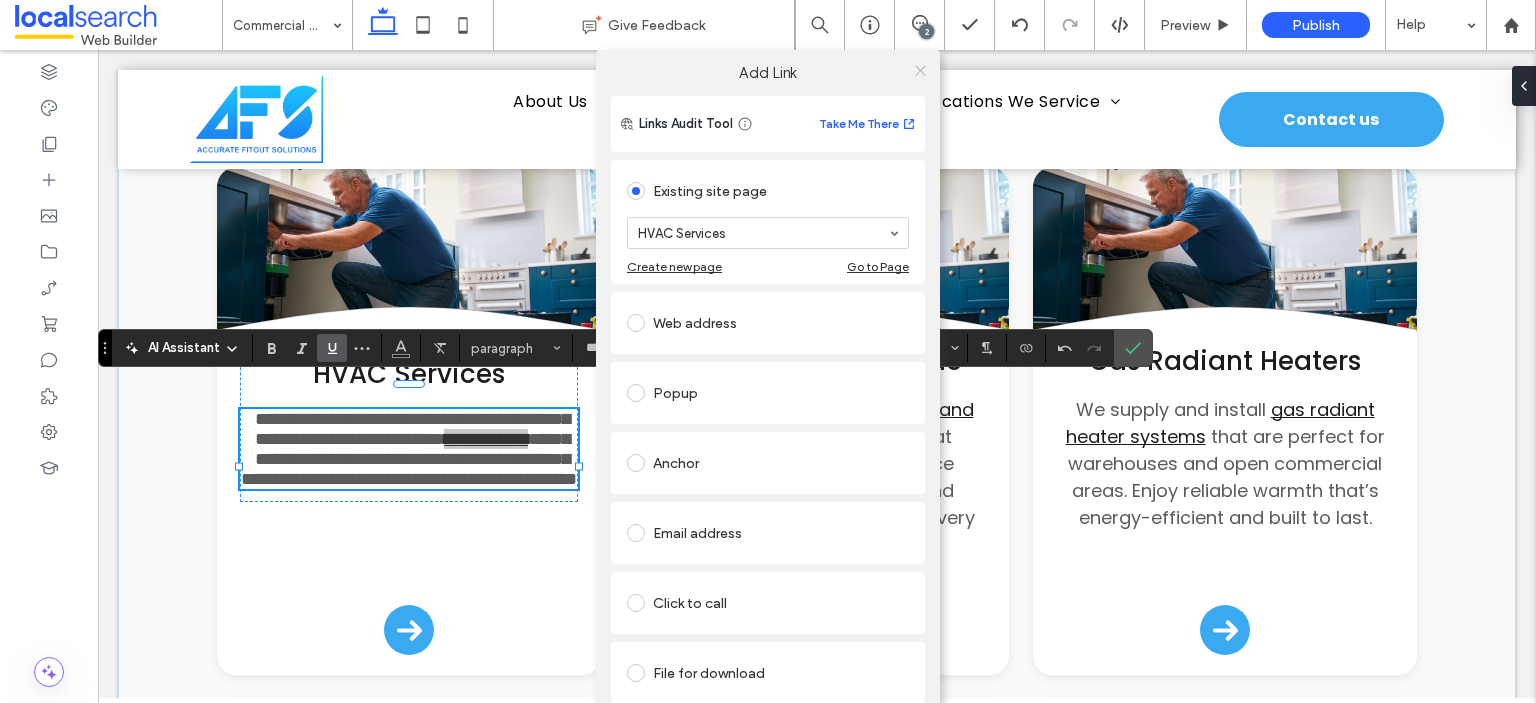 click 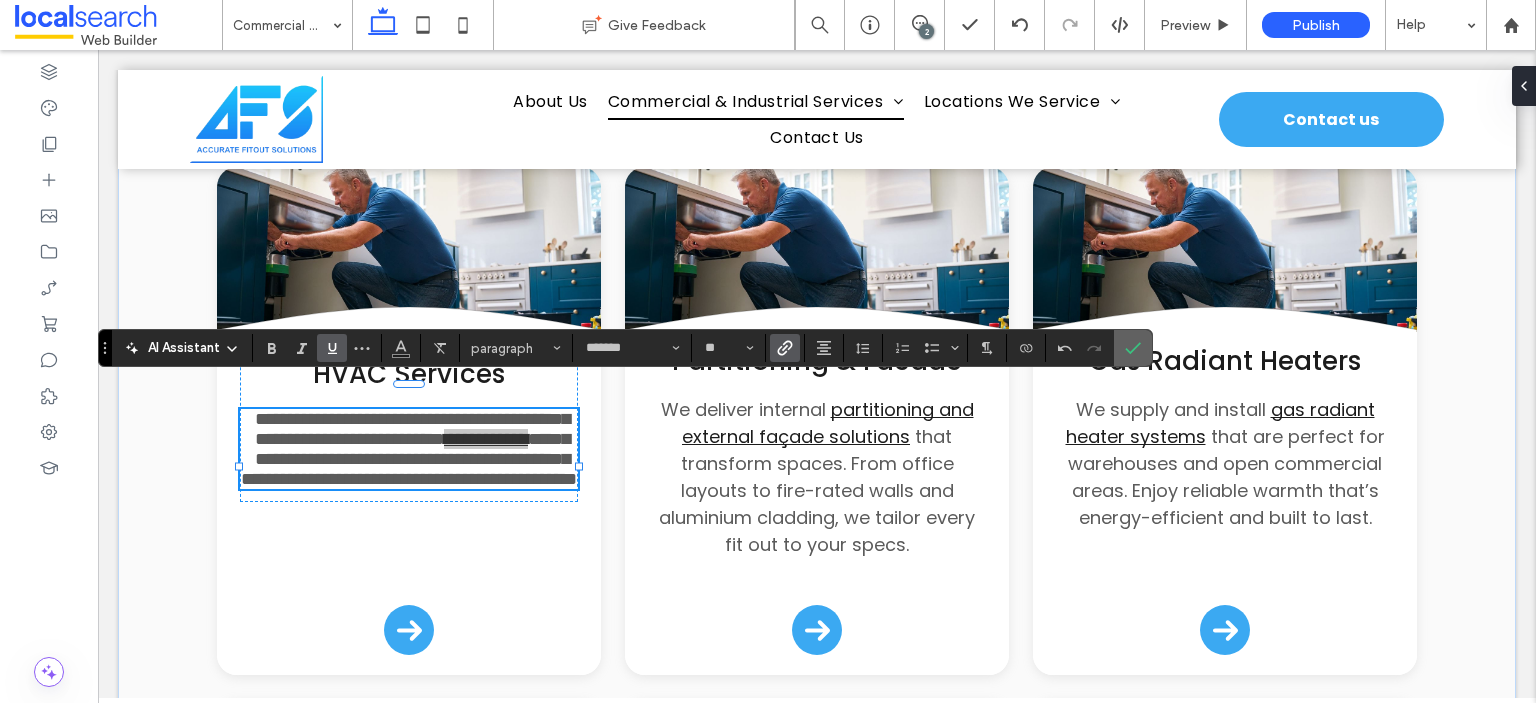 click 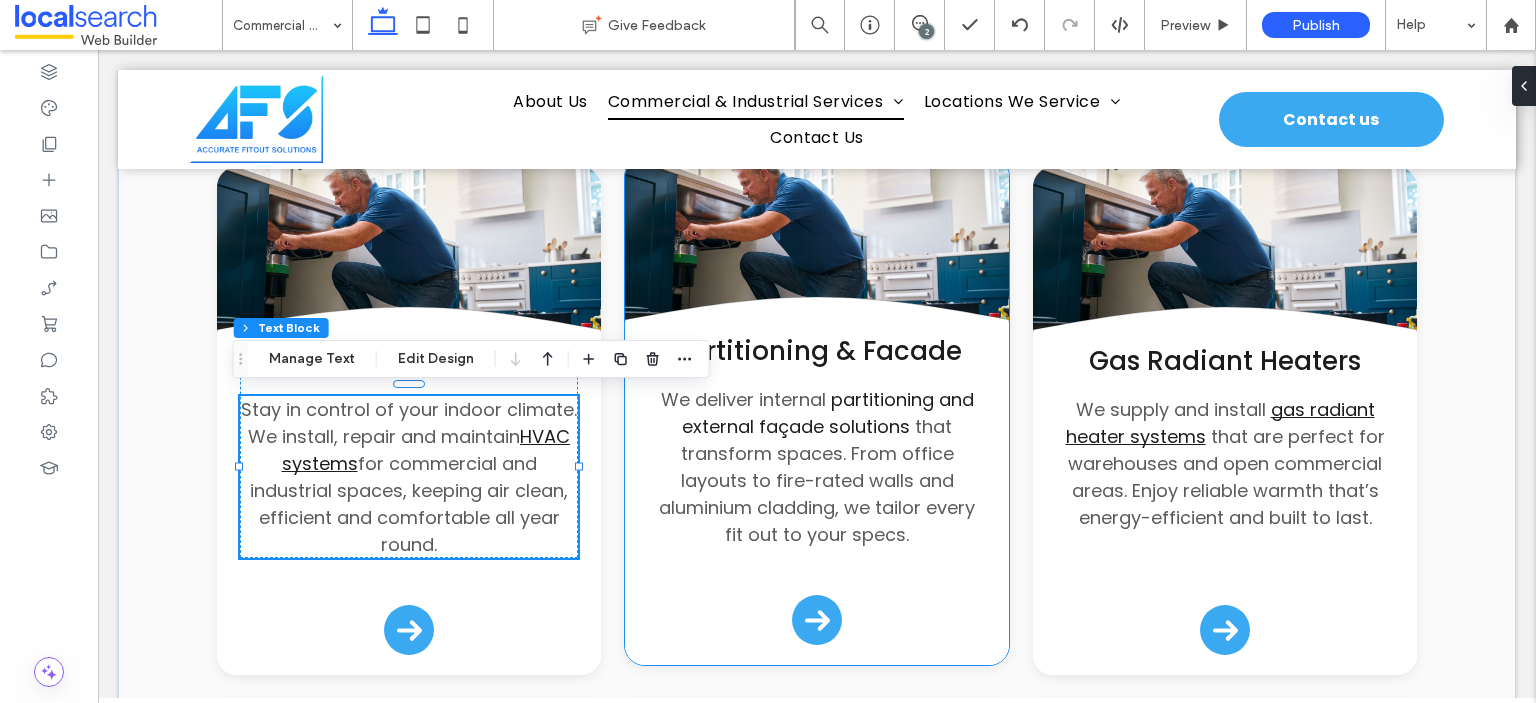 click on "partitioning and external façade solutions" at bounding box center (828, 413) 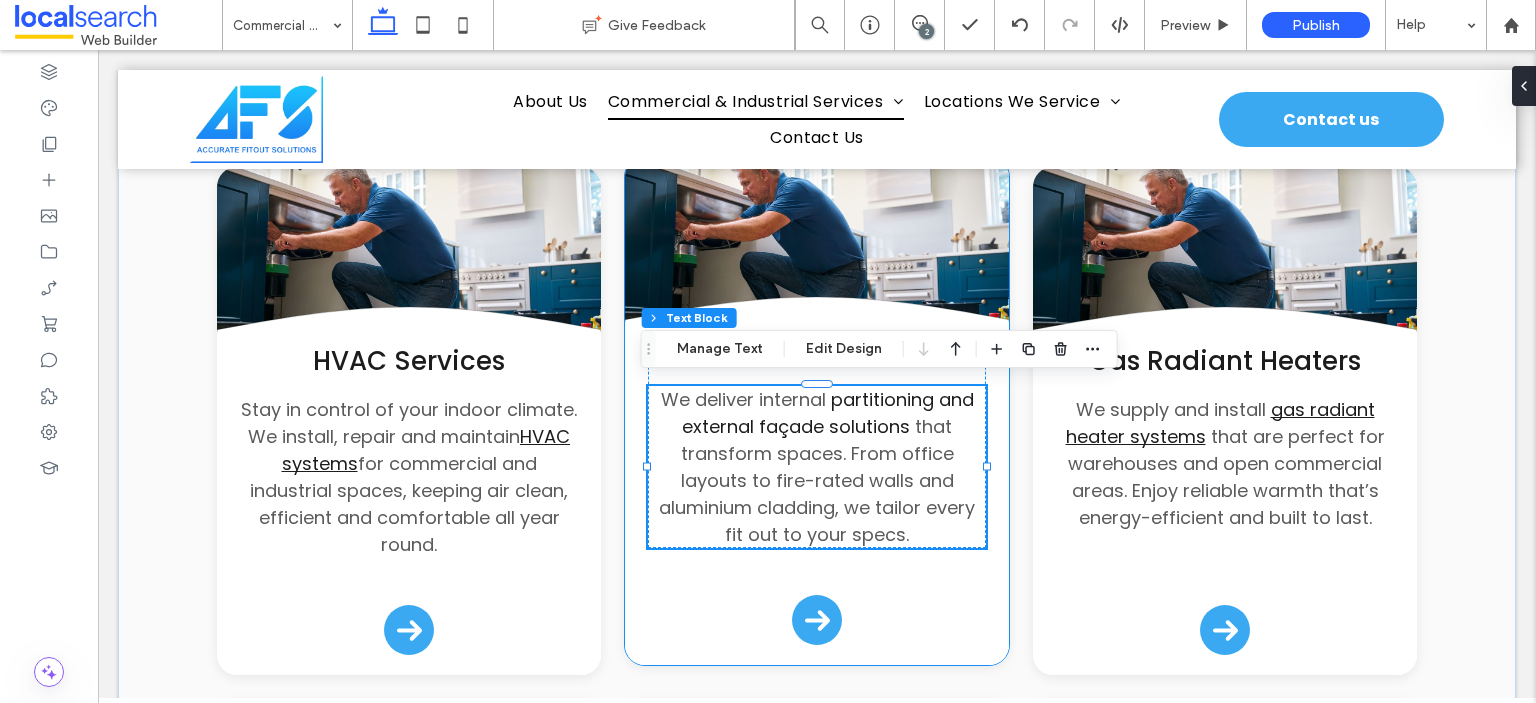 click on "partitioning and external façade solutions" at bounding box center [828, 413] 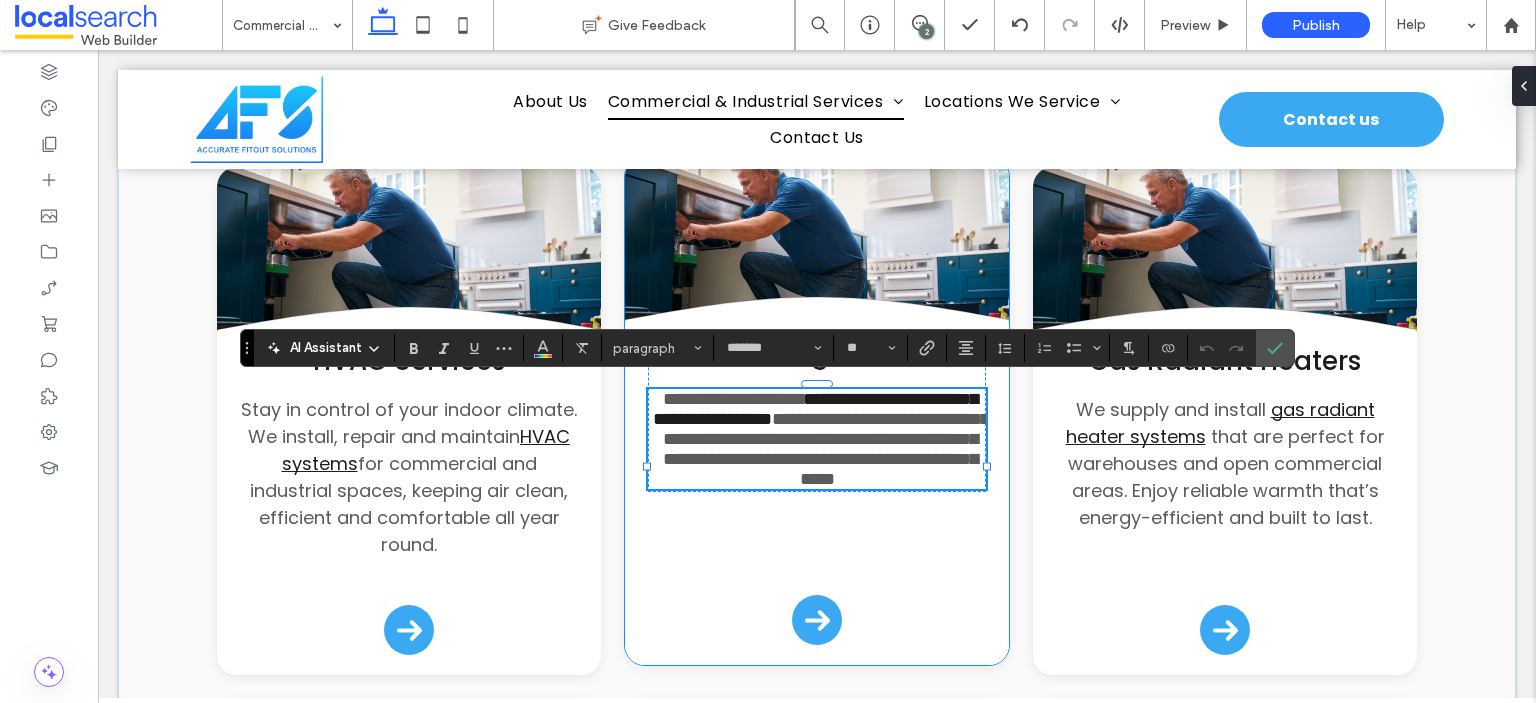 click on "**********" at bounding box center [816, 409] 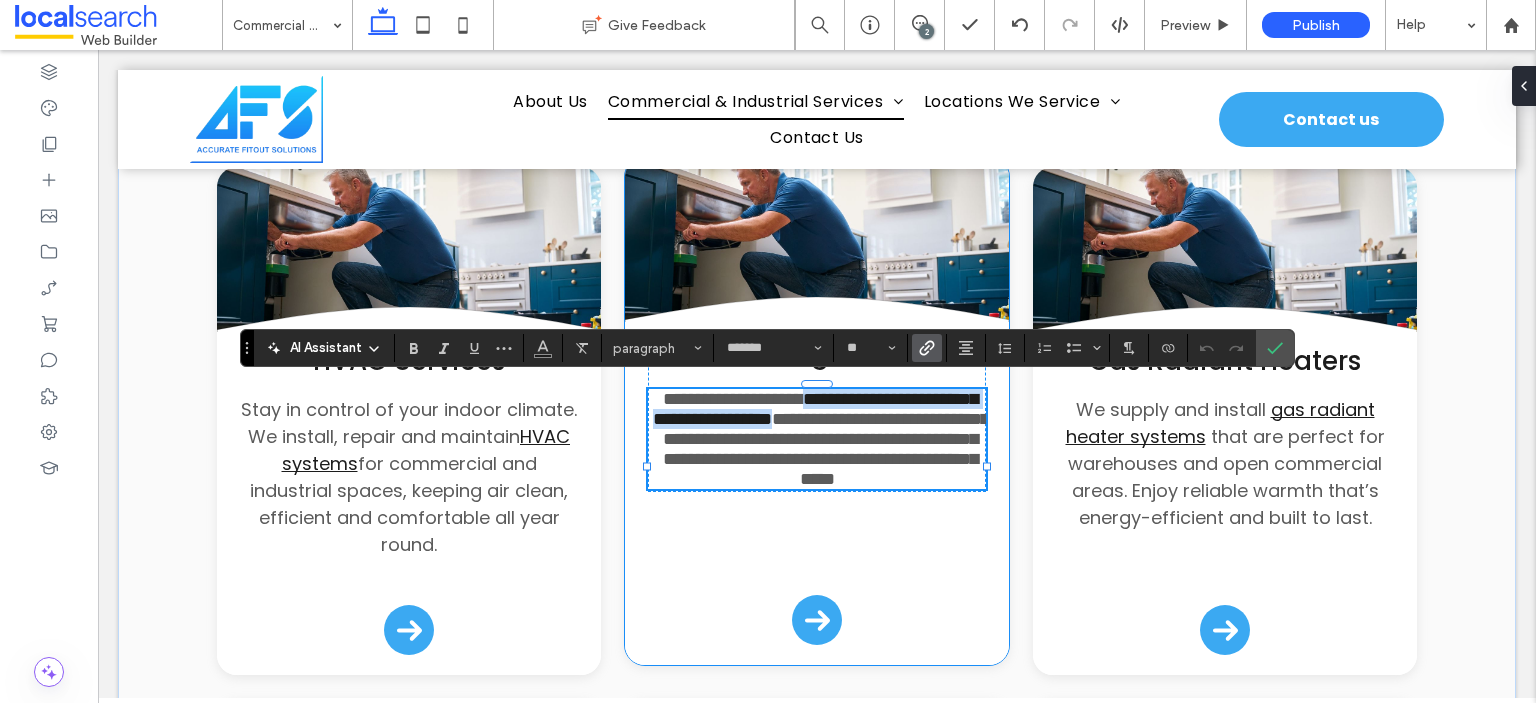 drag, startPoint x: 902, startPoint y: 423, endPoint x: 826, endPoint y: 399, distance: 79.69943 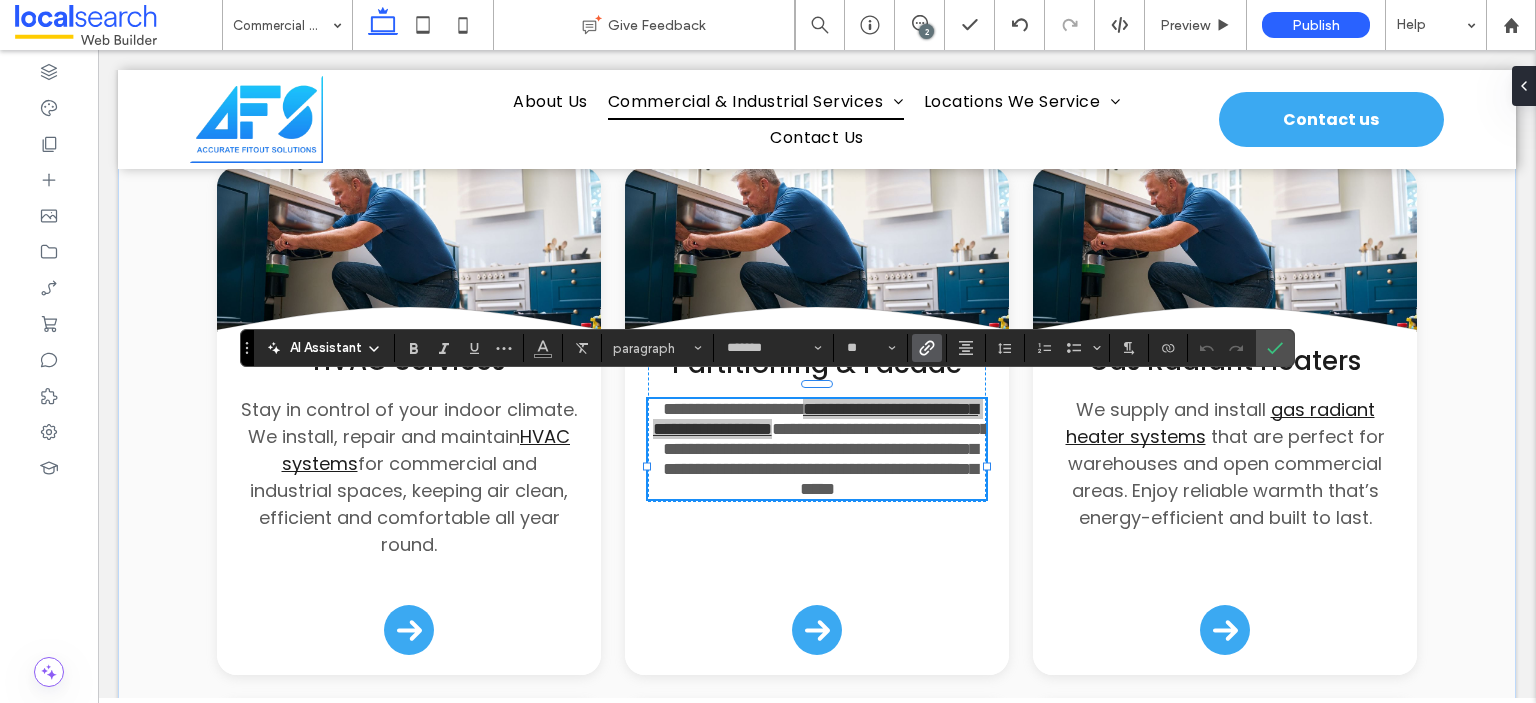 click 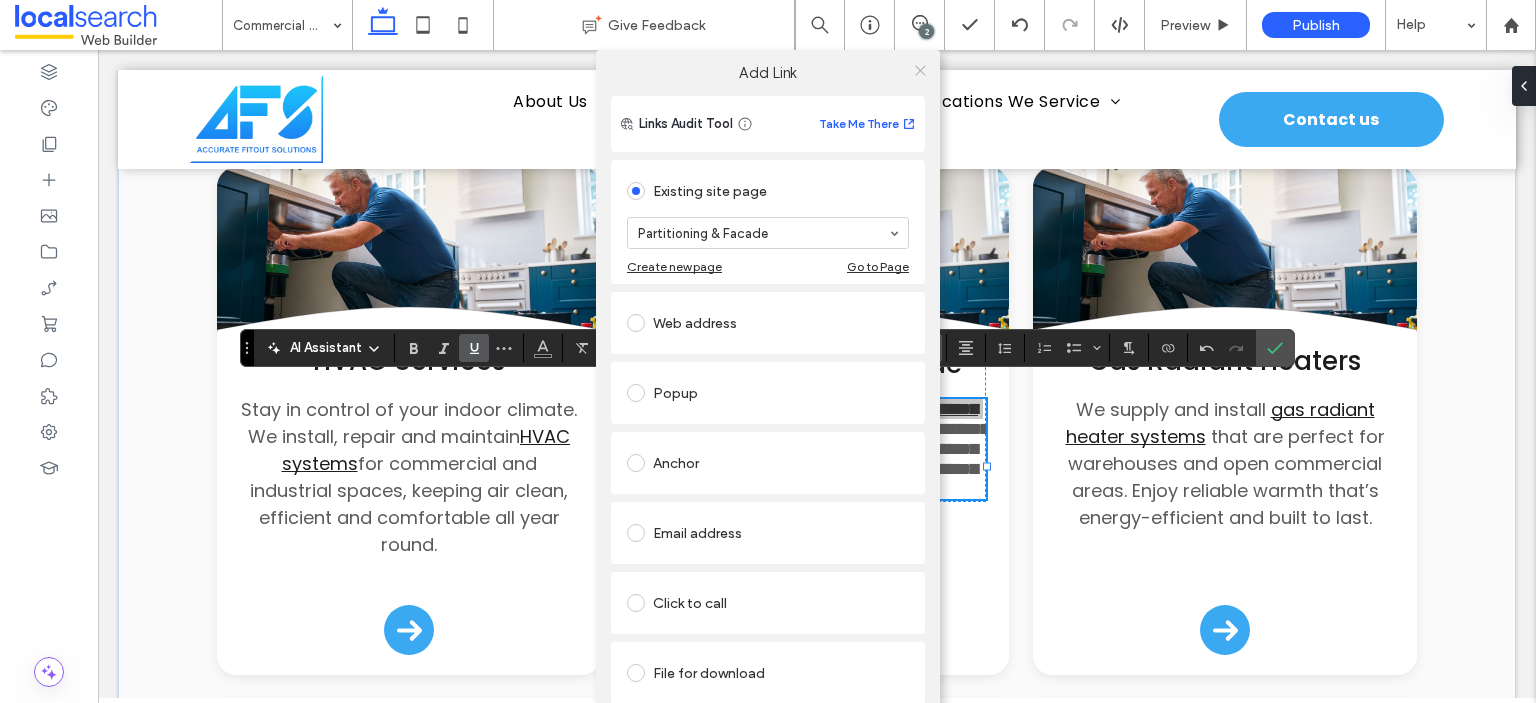 click 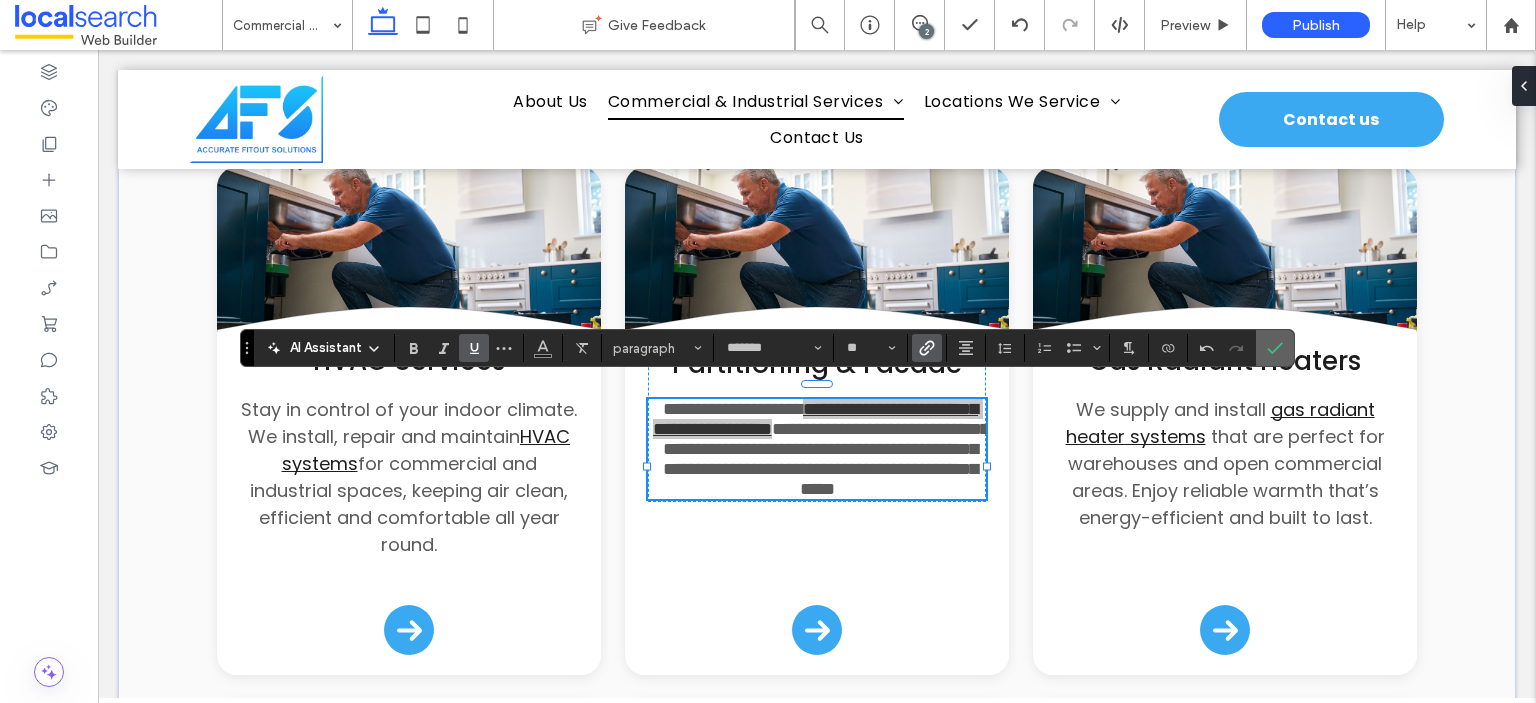 drag, startPoint x: 1270, startPoint y: 354, endPoint x: 1181, endPoint y: 294, distance: 107.33592 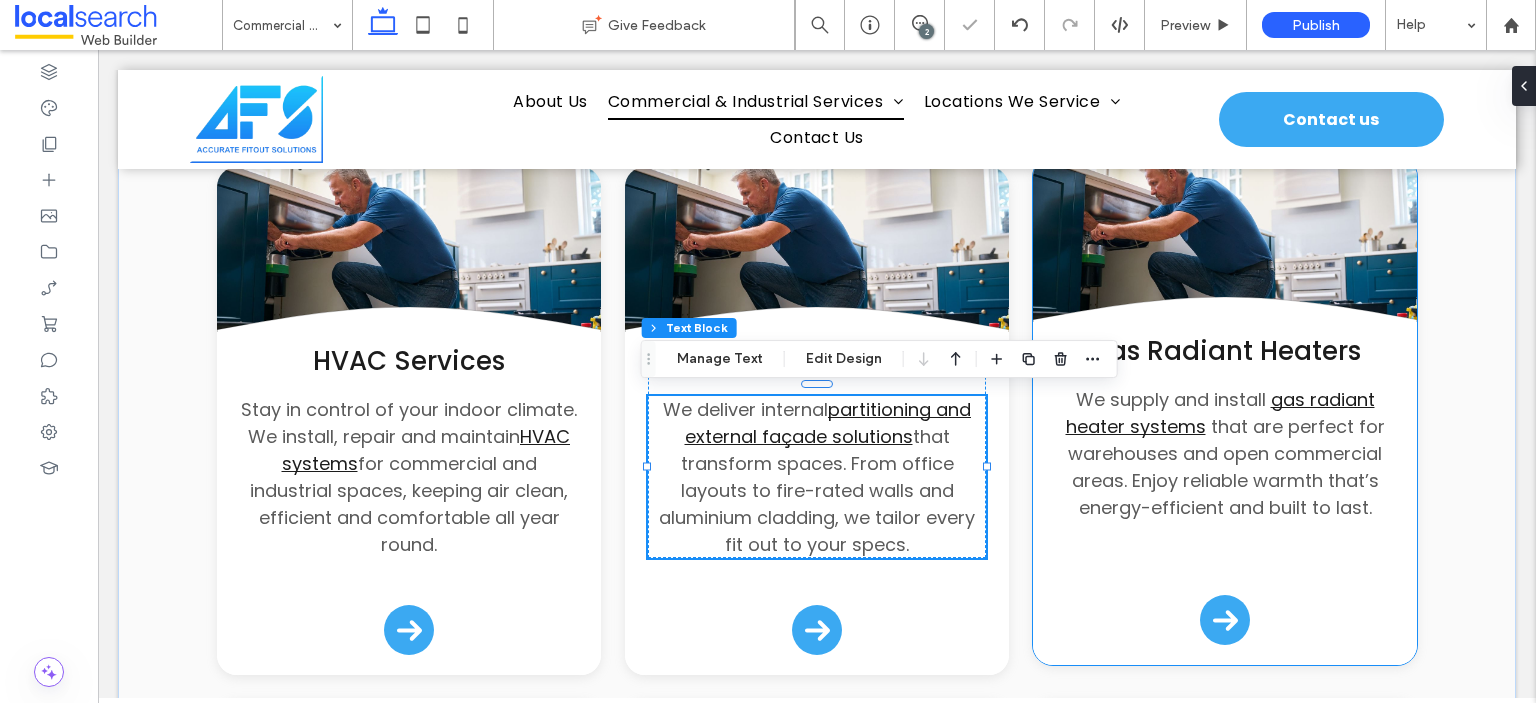 click on "that are perfect for warehouses and open commercial areas. Enjoy reliable warmth that’s energy-efficient and built to last." at bounding box center (1226, 467) 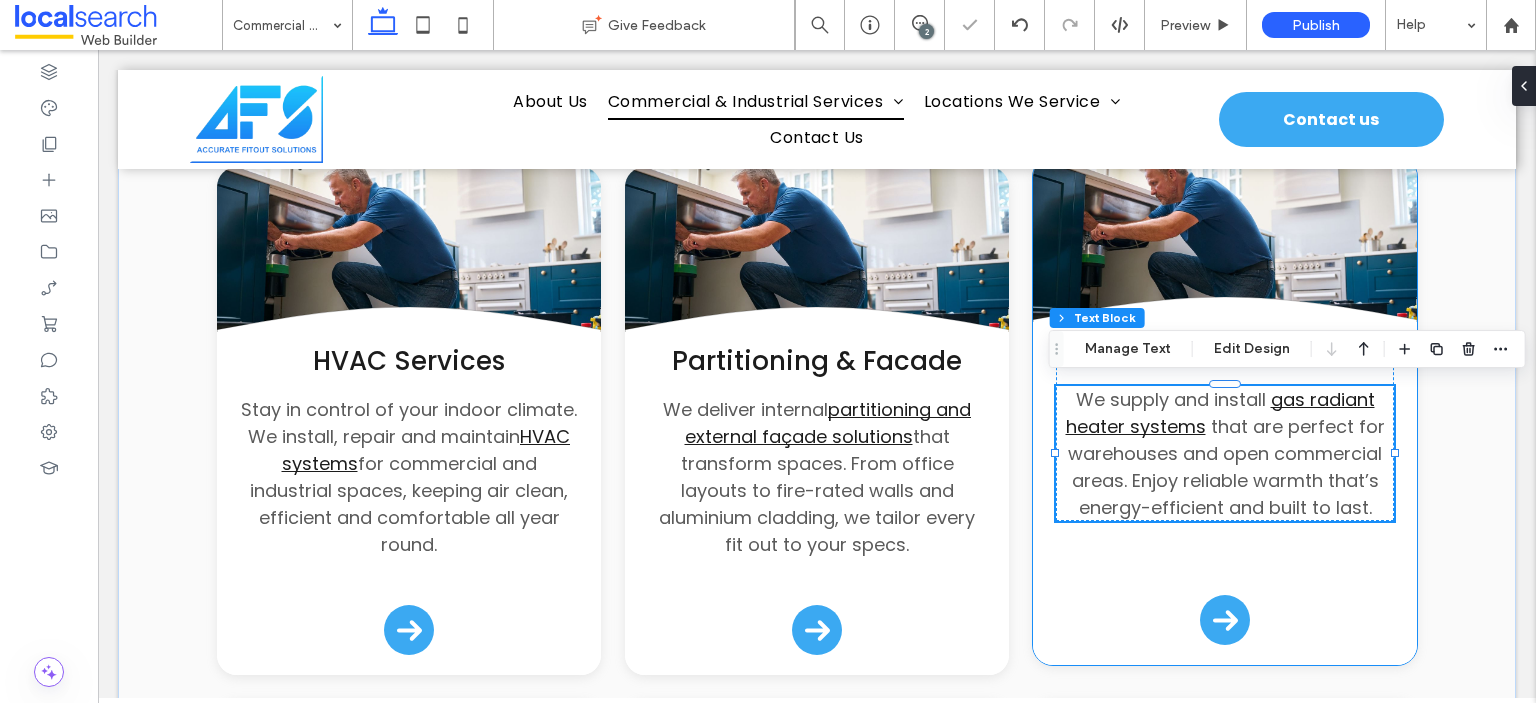 click on "that are perfect for warehouses and open commercial areas. Enjoy reliable warmth that’s energy-efficient and built to last." at bounding box center [1226, 467] 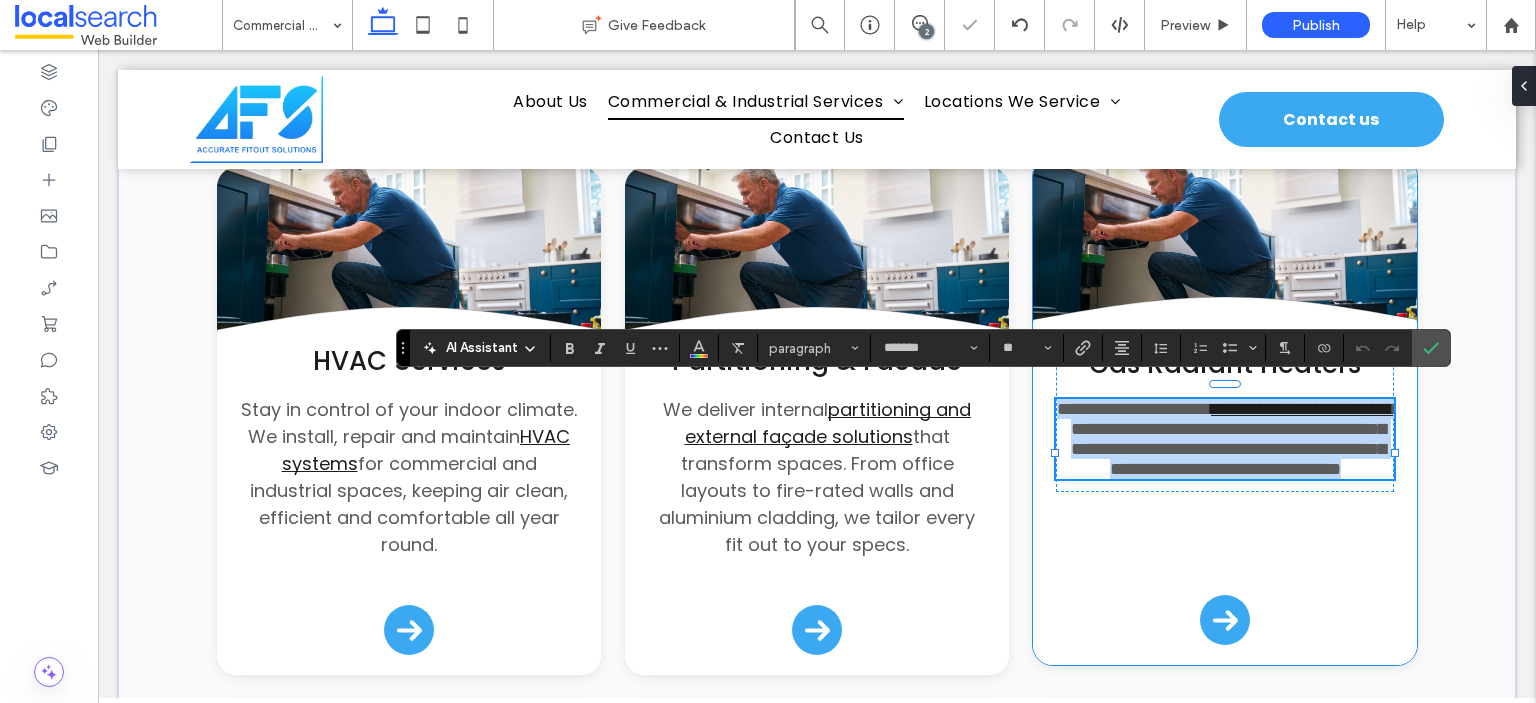 click on "**********" at bounding box center [1235, 439] 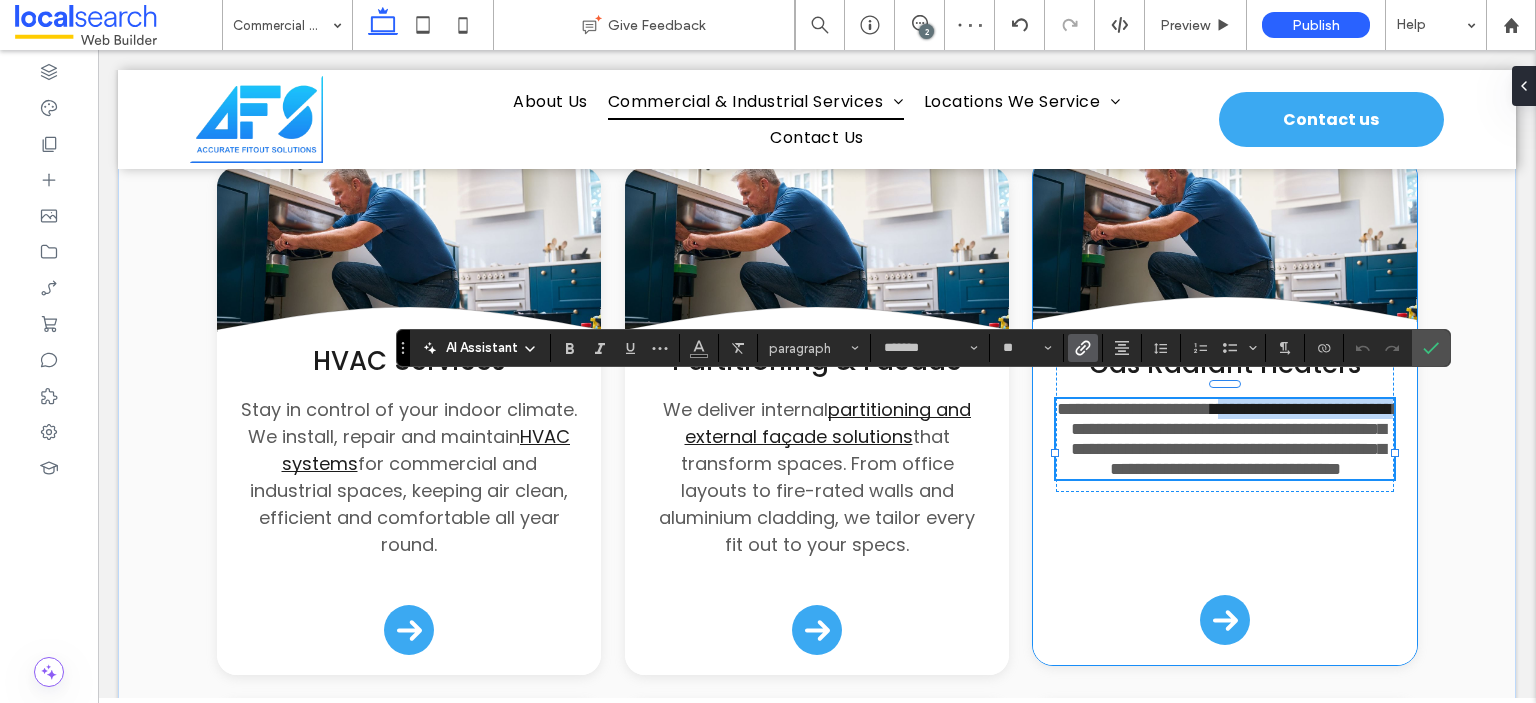 drag, startPoint x: 1199, startPoint y: 423, endPoint x: 1271, endPoint y: 397, distance: 76.55064 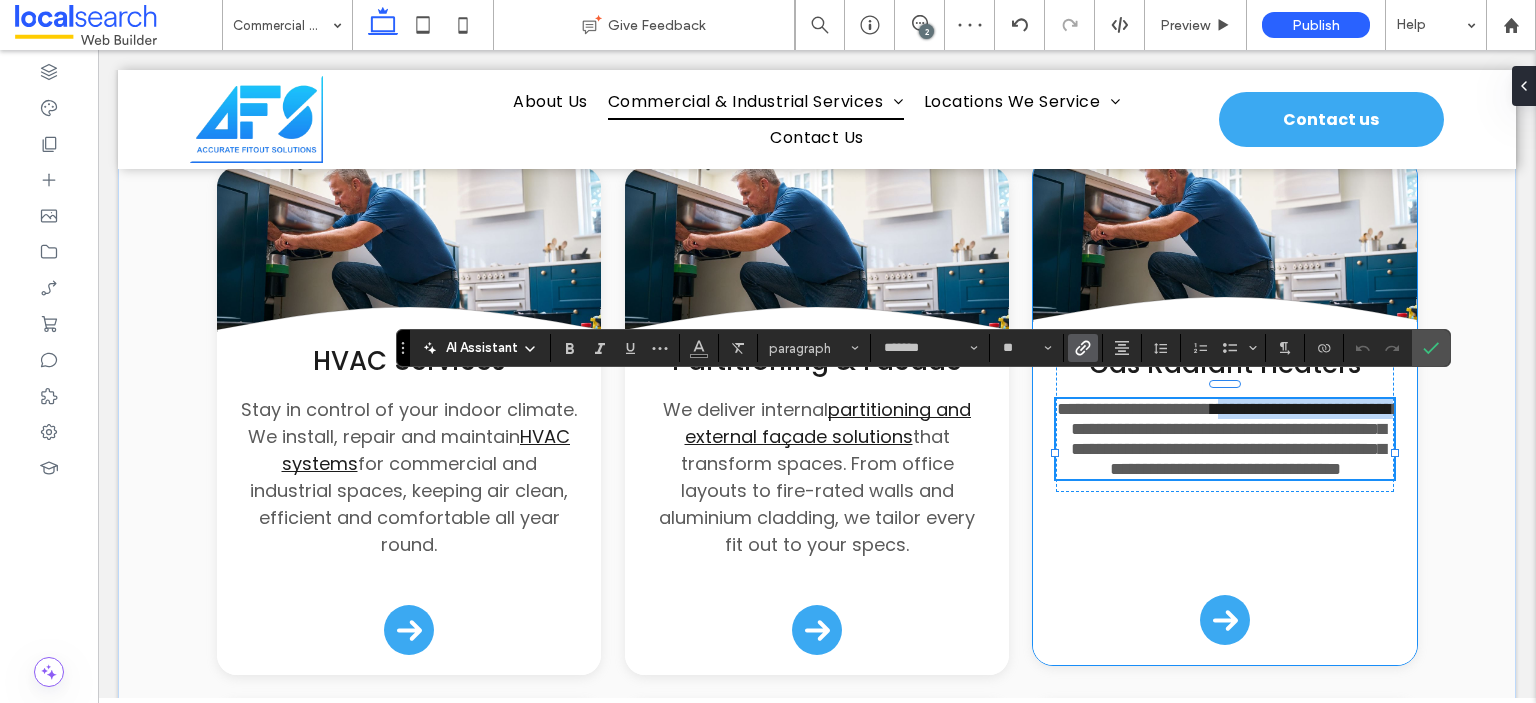 click on "**********" at bounding box center (1225, 439) 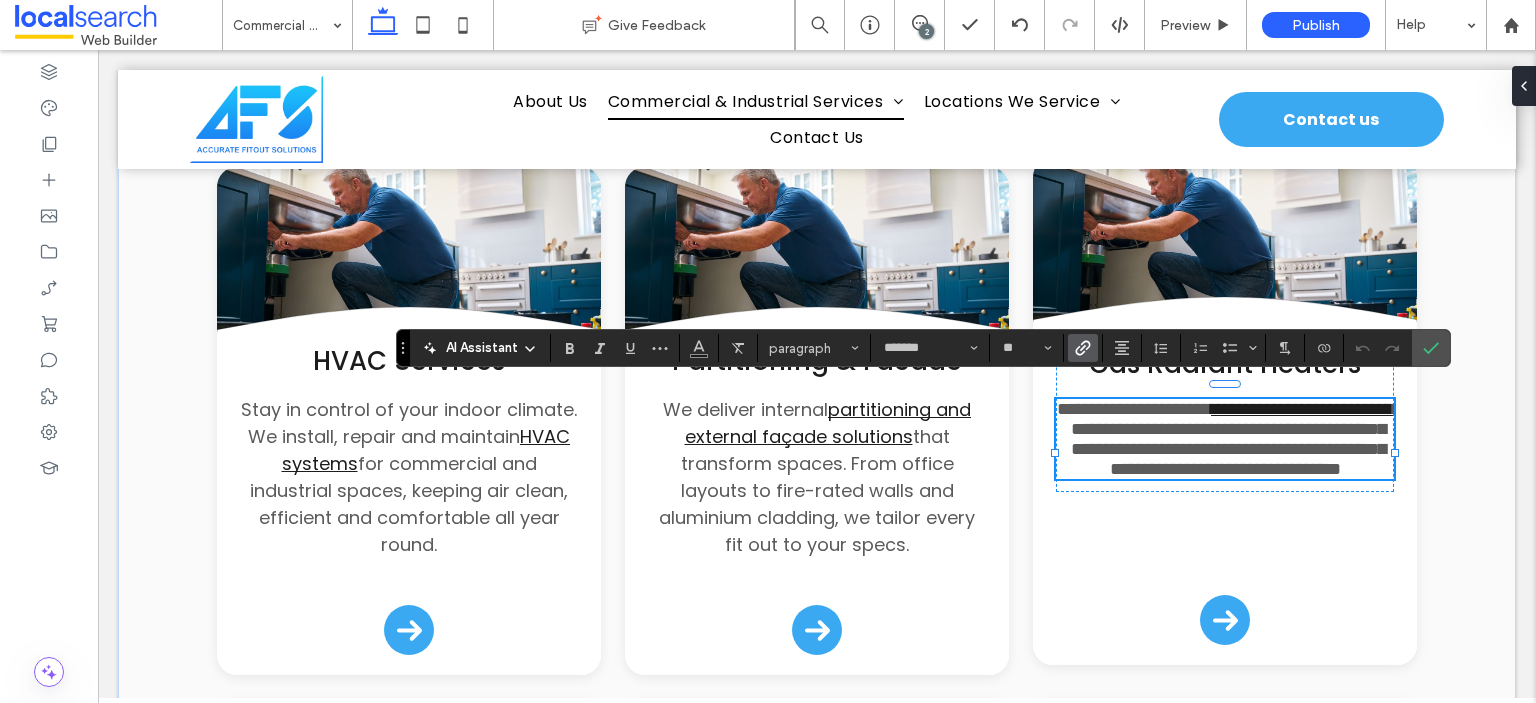 click on "**********" at bounding box center (1235, 439) 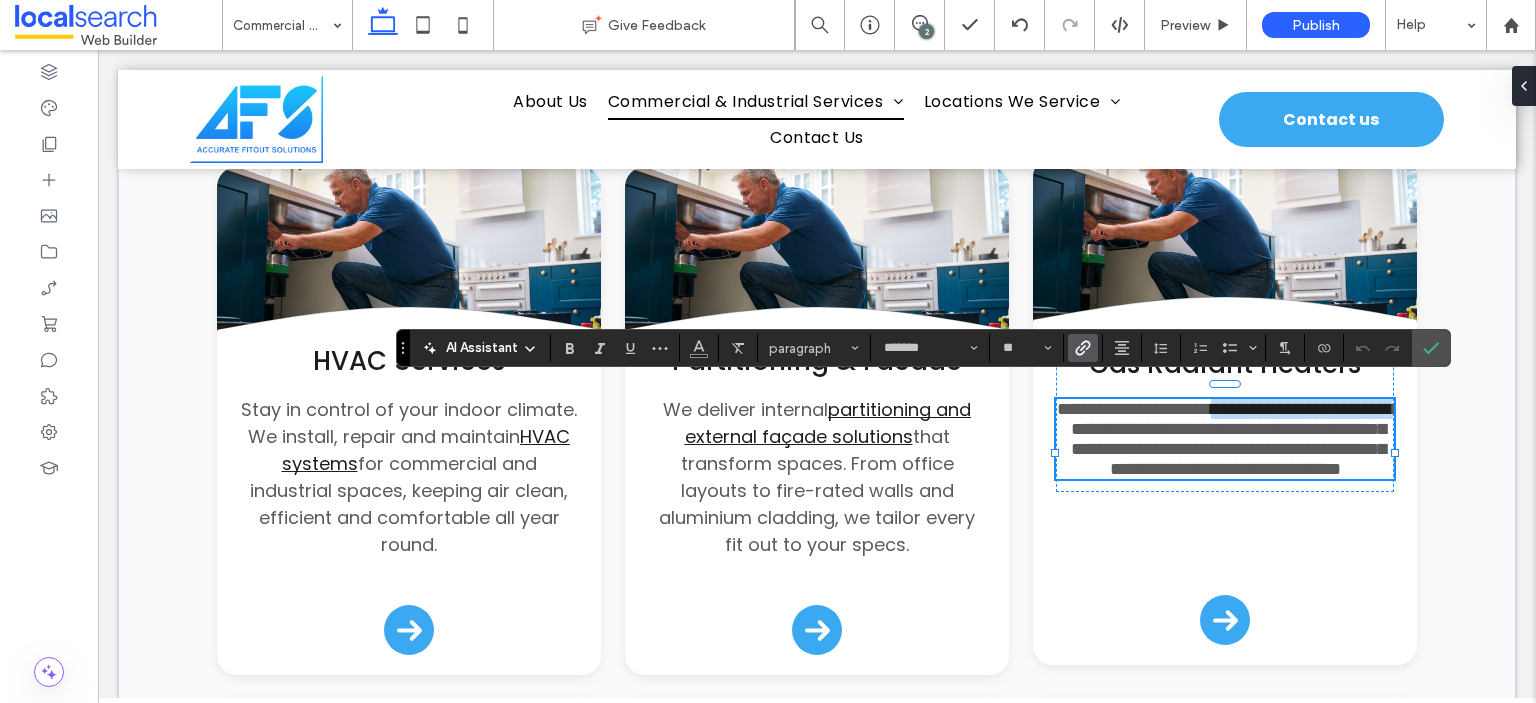 drag, startPoint x: 1199, startPoint y: 427, endPoint x: 1267, endPoint y: 400, distance: 73.1642 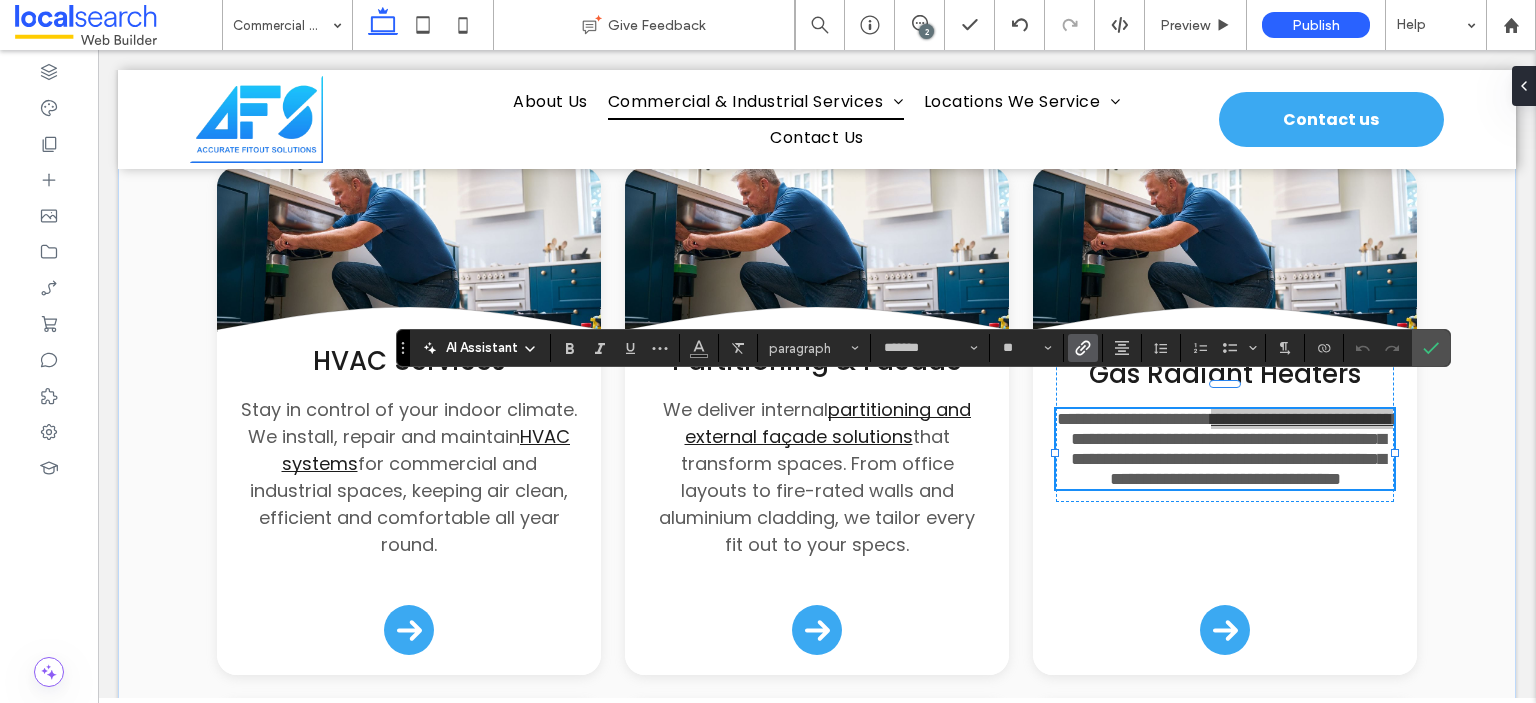 click 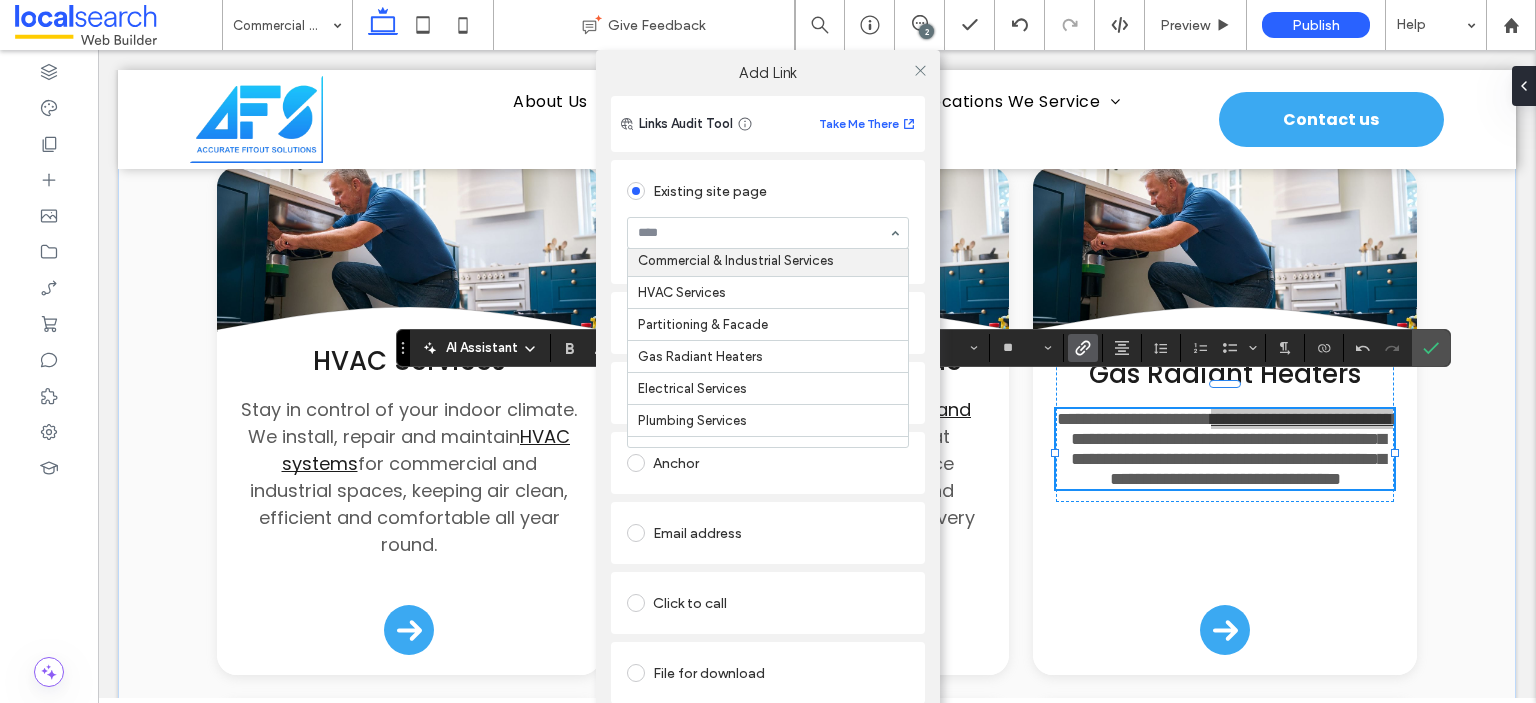 scroll, scrollTop: 100, scrollLeft: 0, axis: vertical 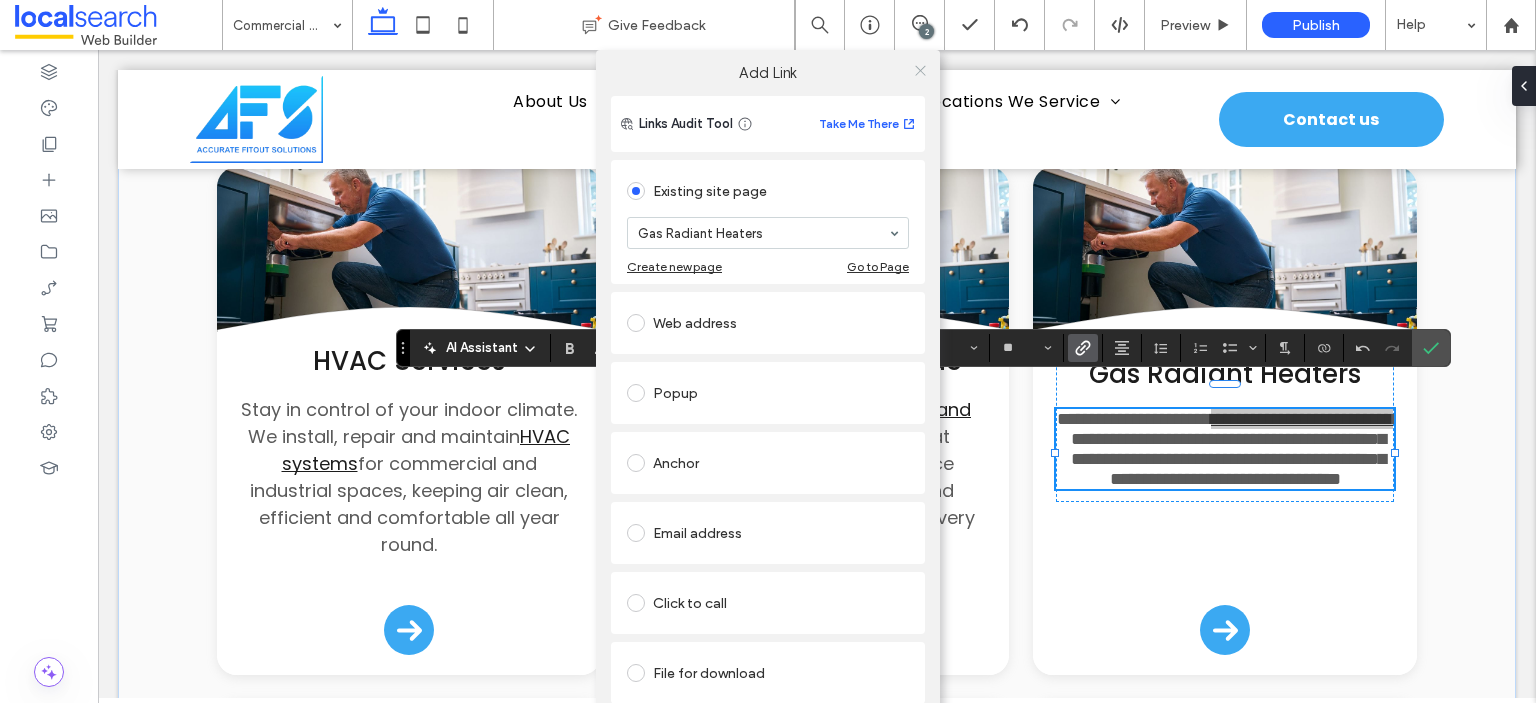click 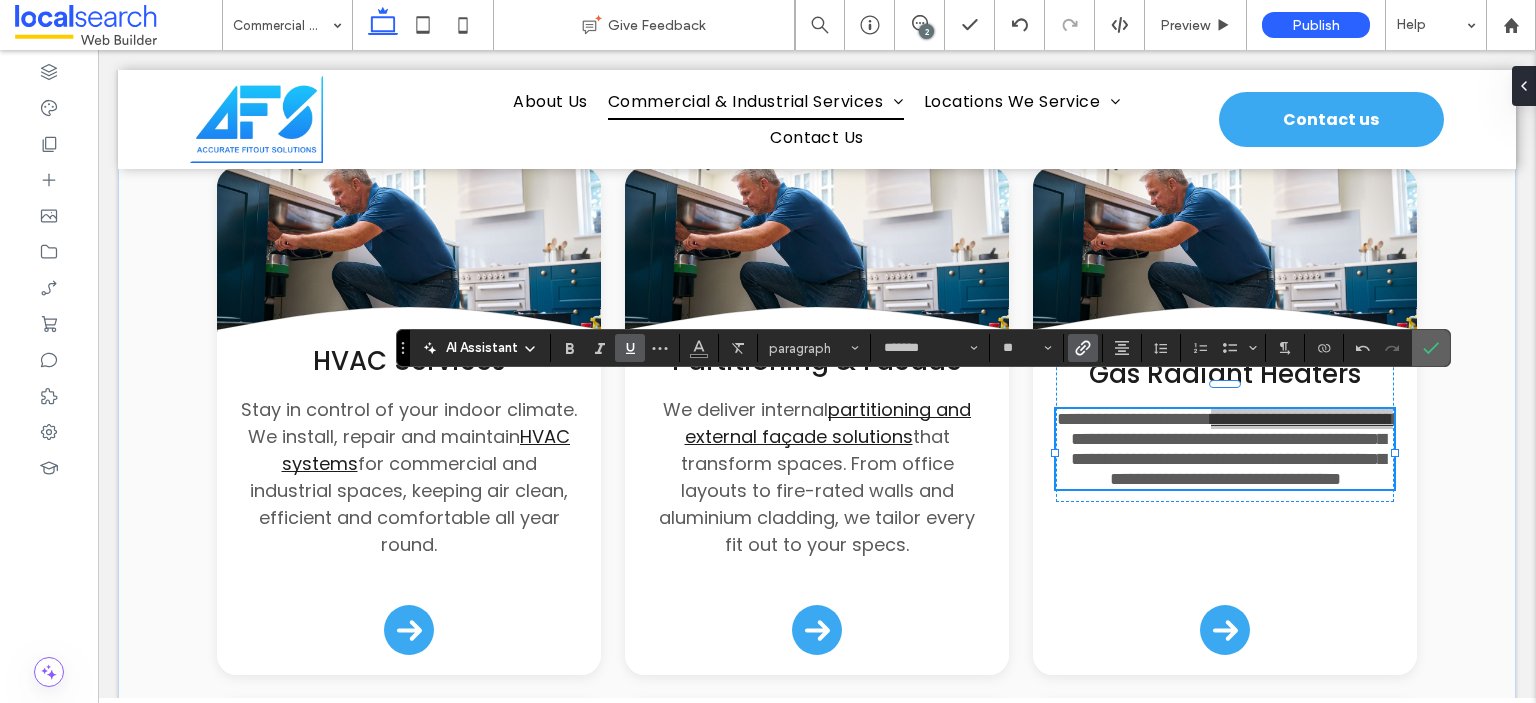 click at bounding box center (1431, 348) 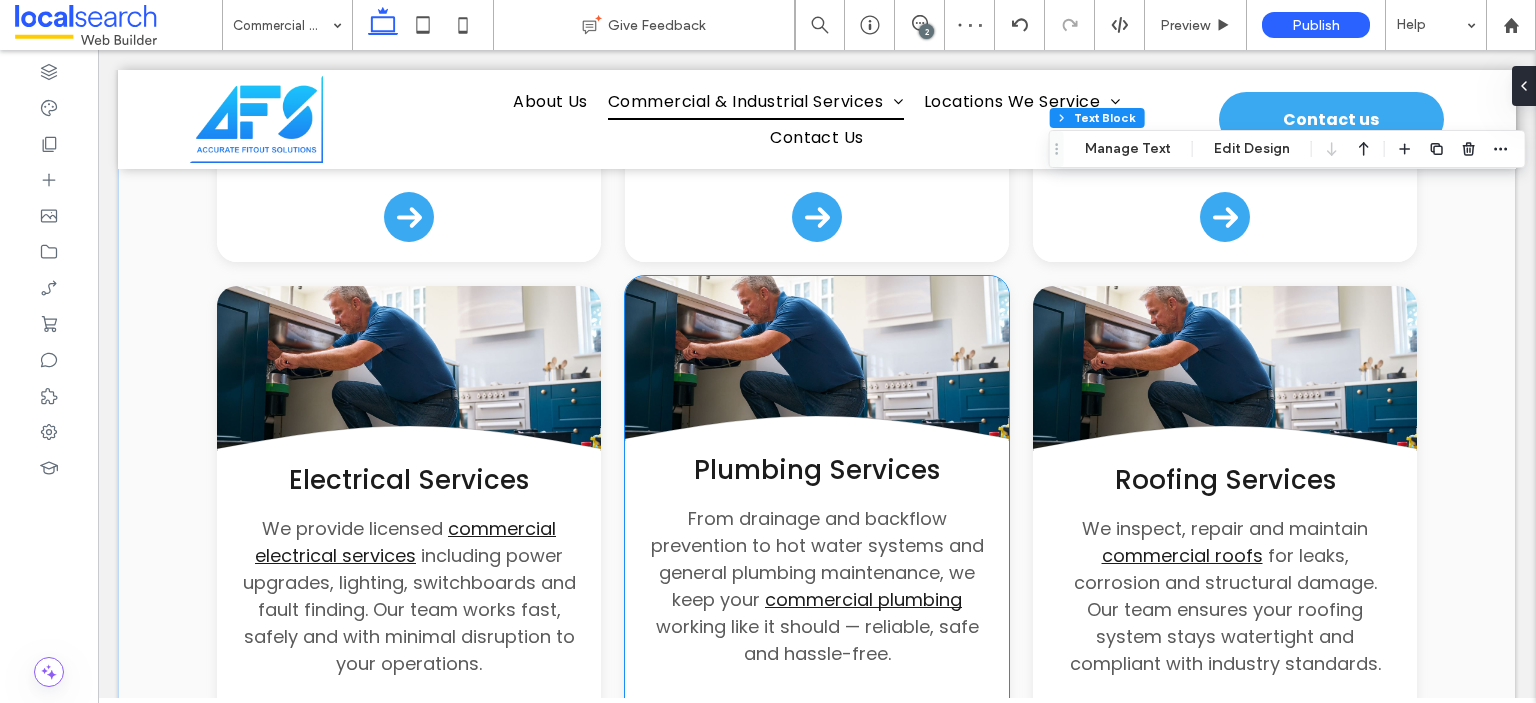 scroll, scrollTop: 1168, scrollLeft: 0, axis: vertical 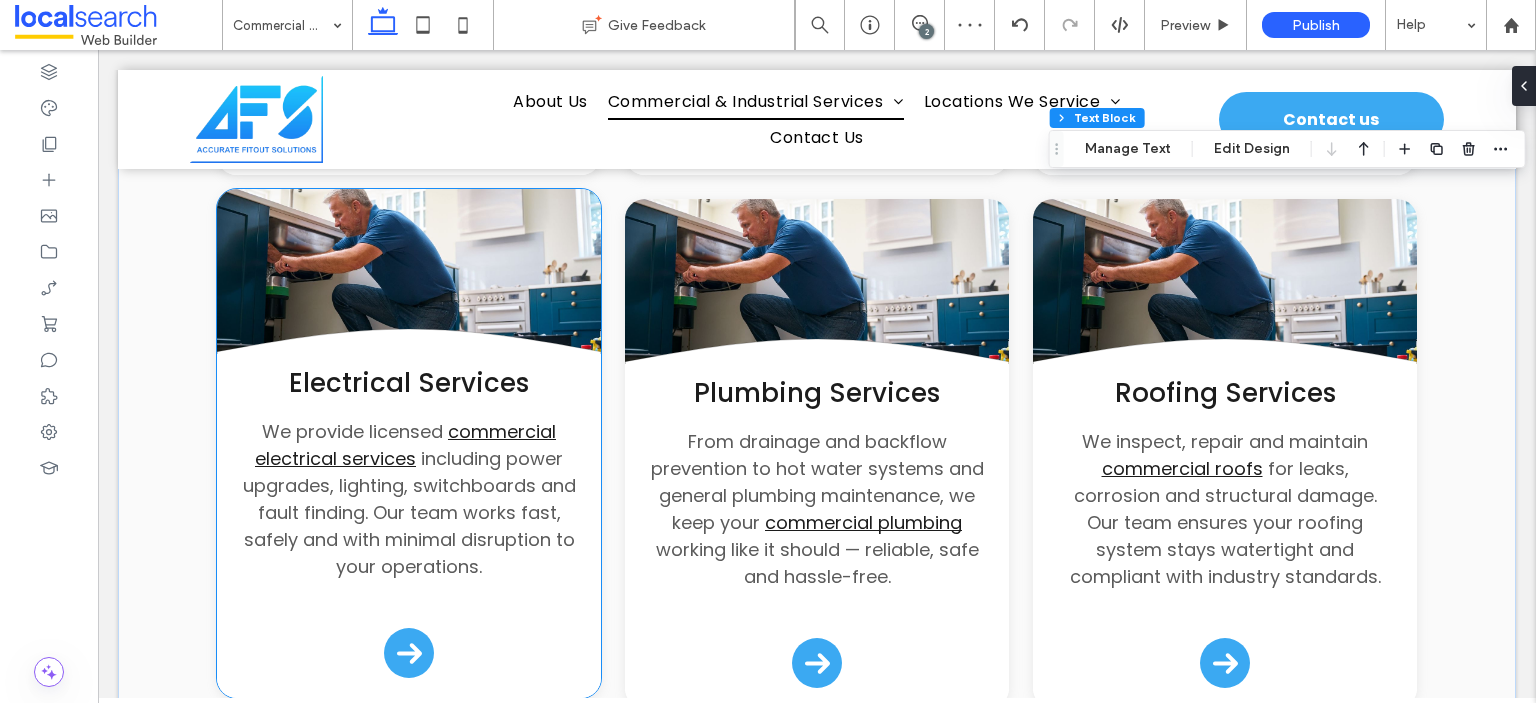 click on "including power upgrades, lighting, switchboards and fault finding. Our team works fast, safely and with minimal disruption to your operations." at bounding box center (409, 512) 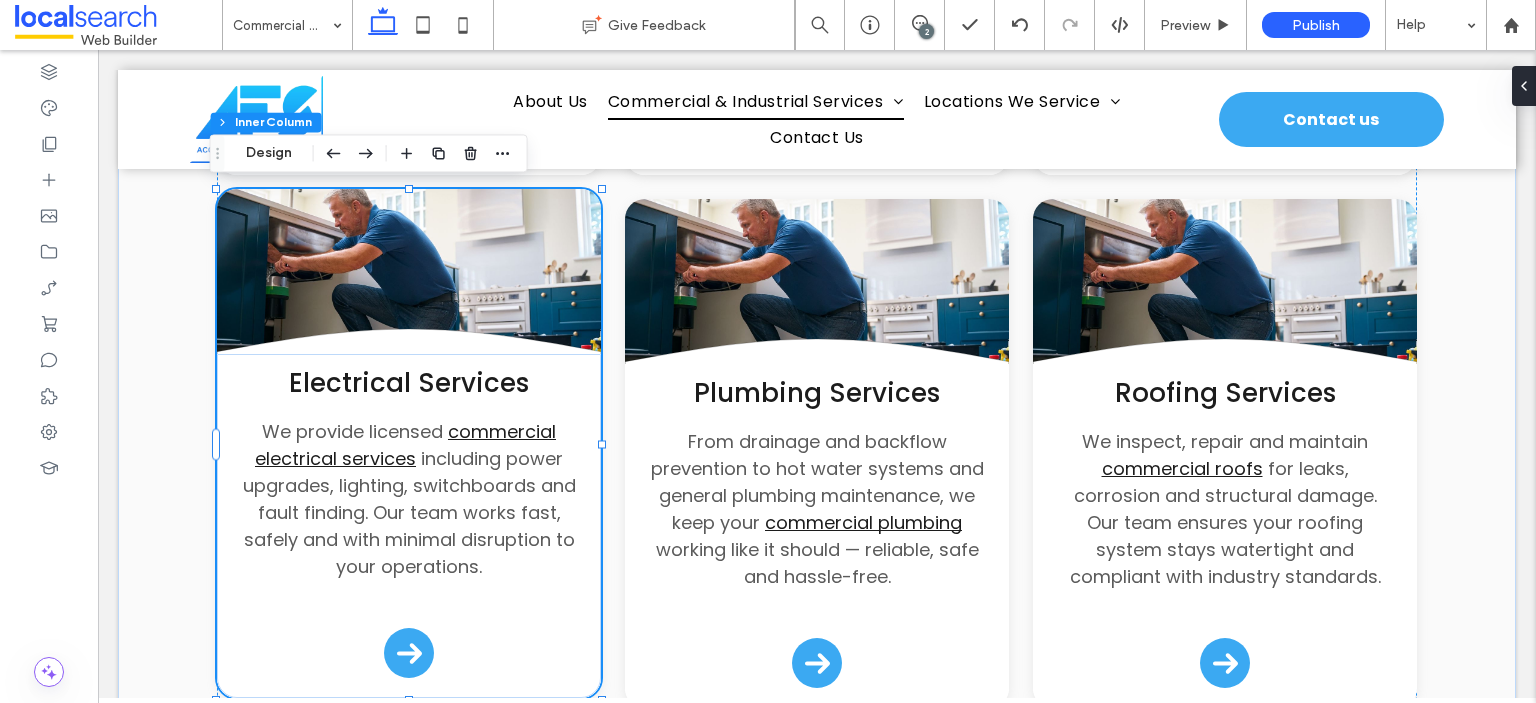 click on "including power upgrades, lighting, switchboards and fault finding. Our team works fast, safely and with minimal disruption to your operations." at bounding box center [409, 512] 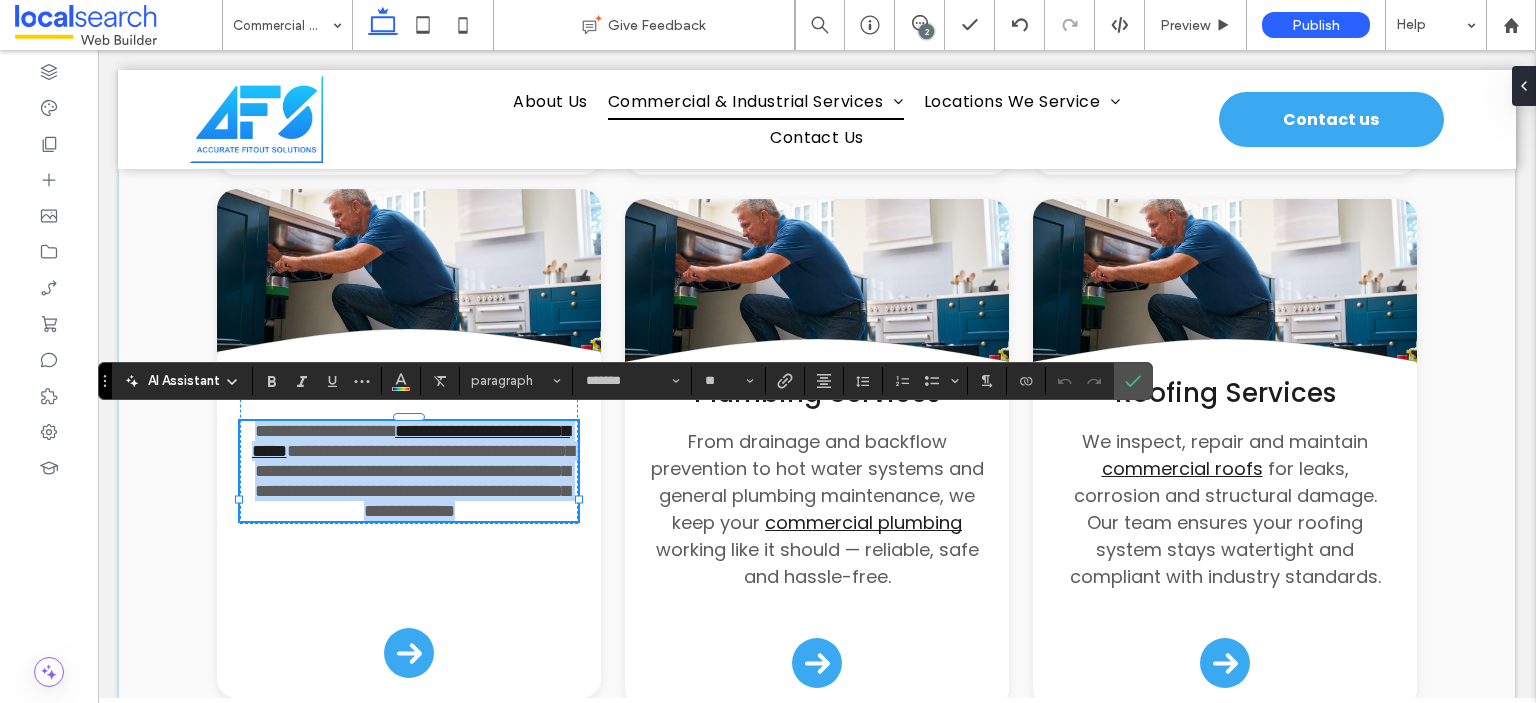 click on "**********" at bounding box center [414, 481] 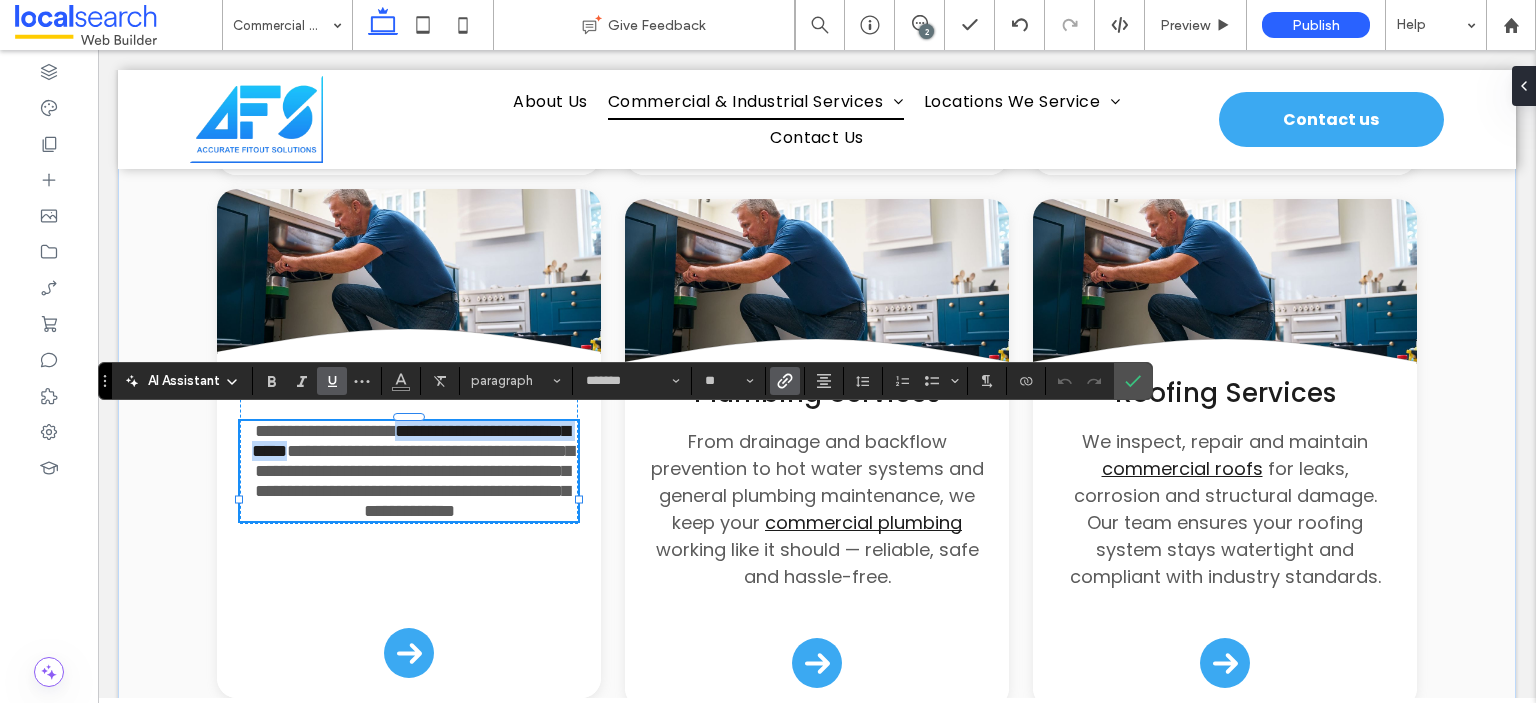 drag, startPoint x: 406, startPoint y: 459, endPoint x: 445, endPoint y: 435, distance: 45.79301 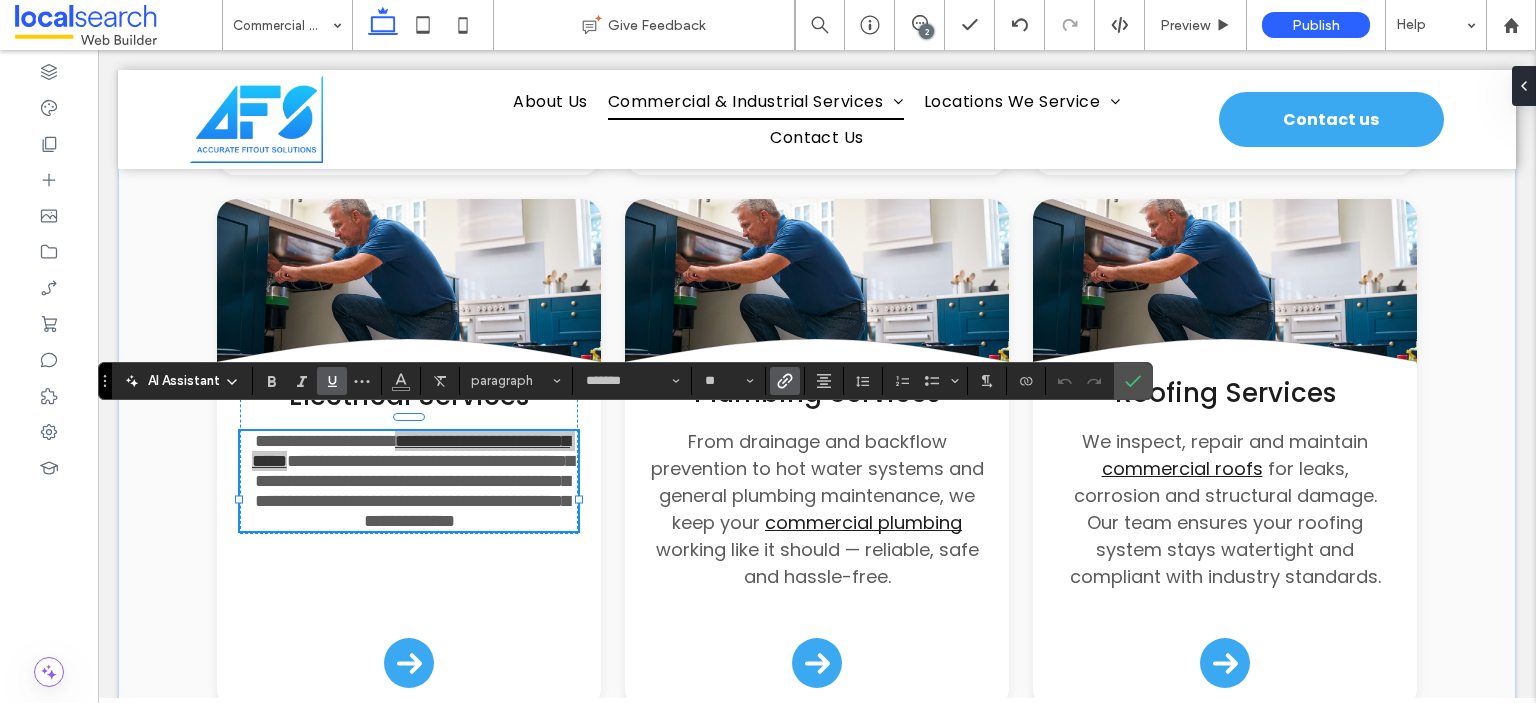 click 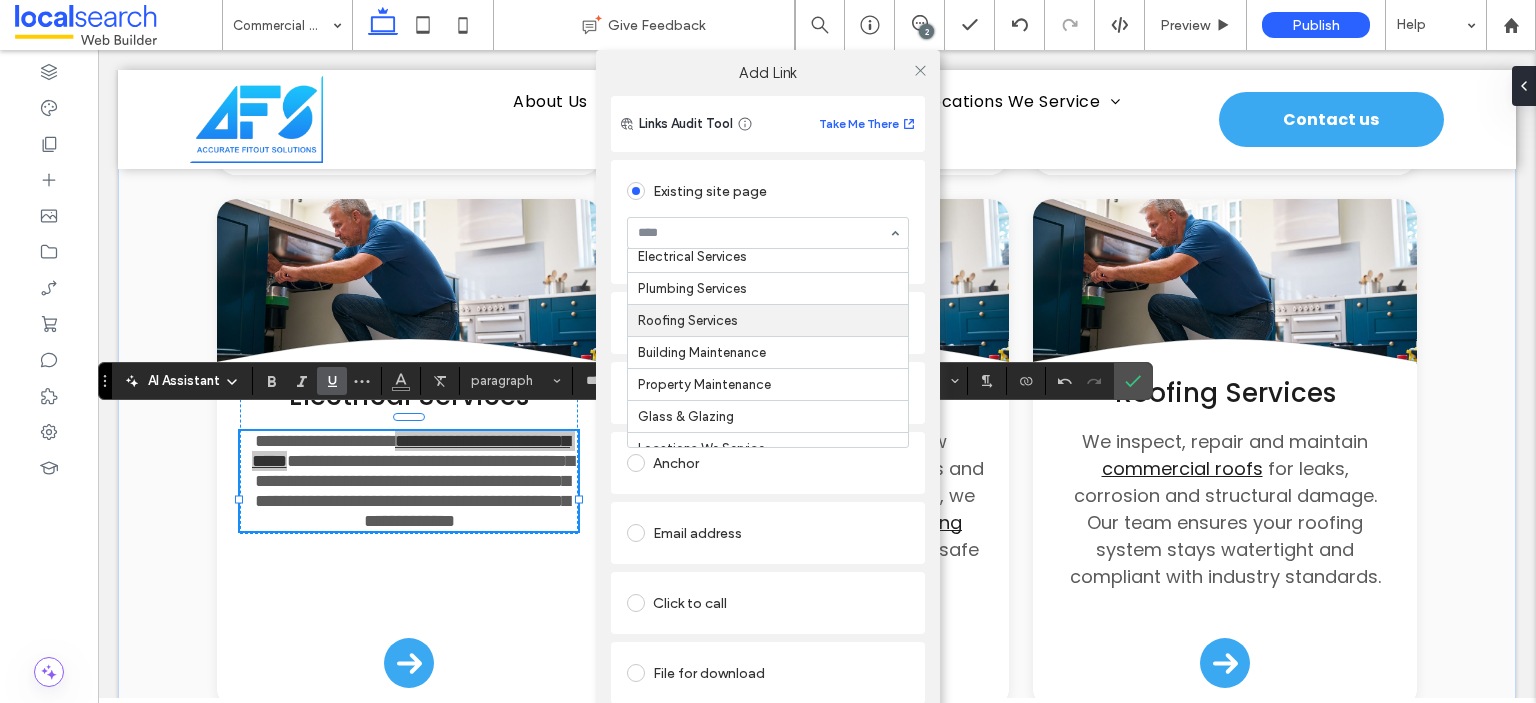 scroll, scrollTop: 100, scrollLeft: 0, axis: vertical 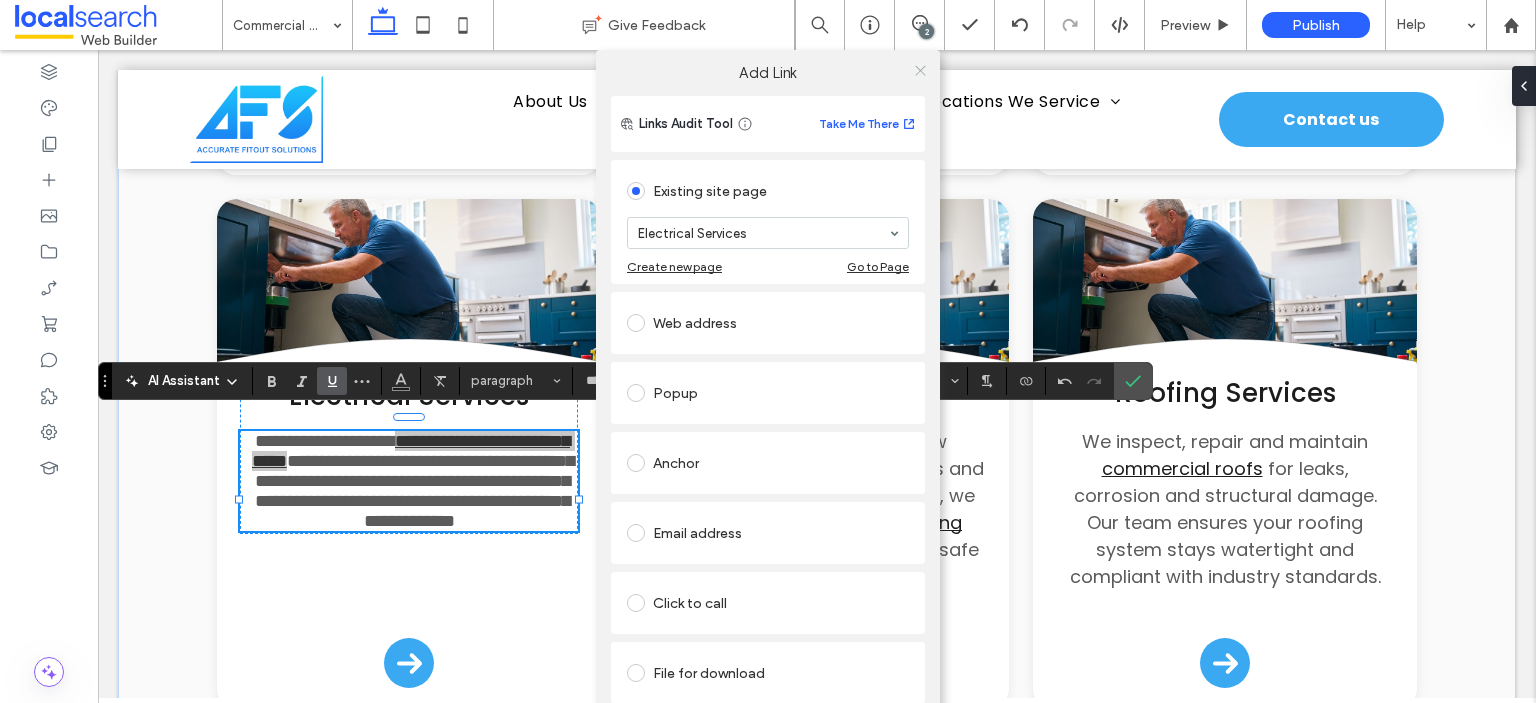 click 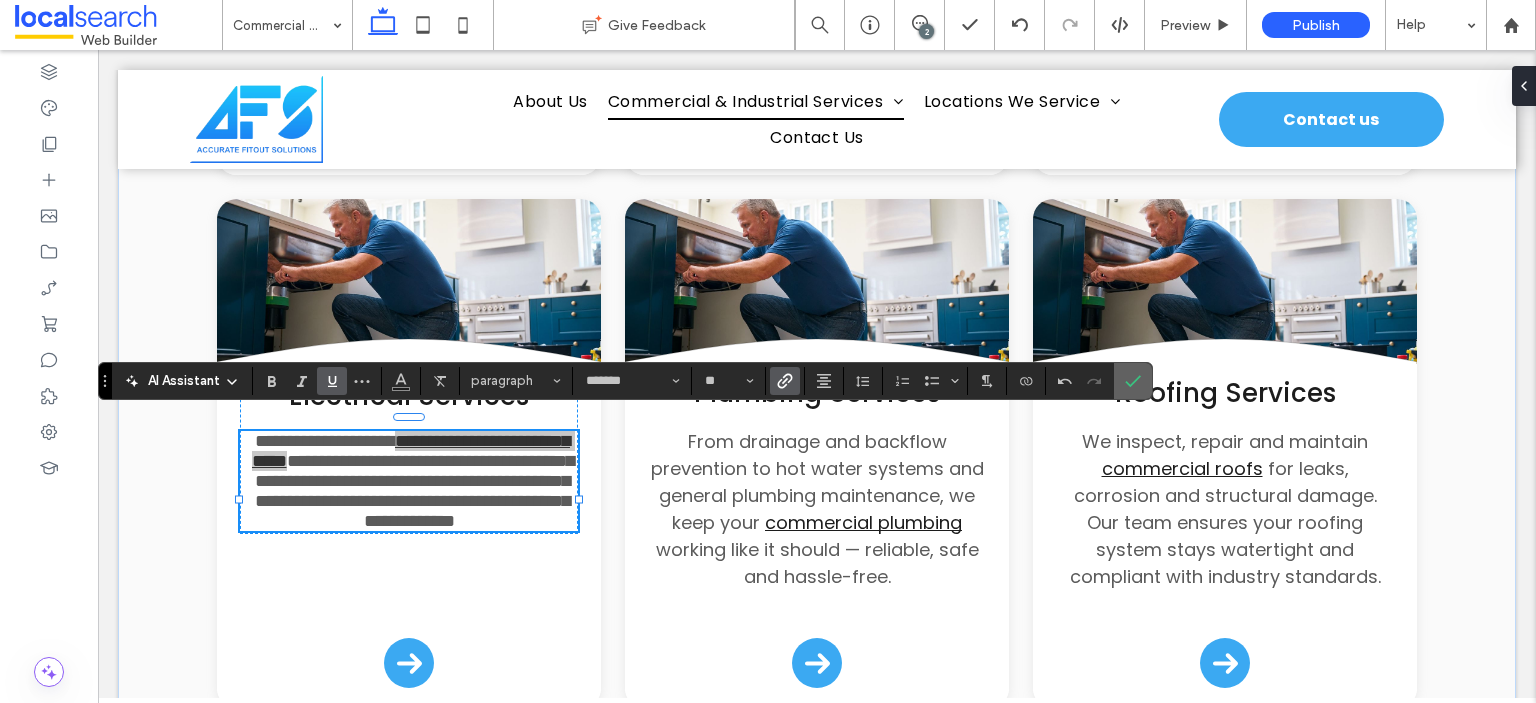 click 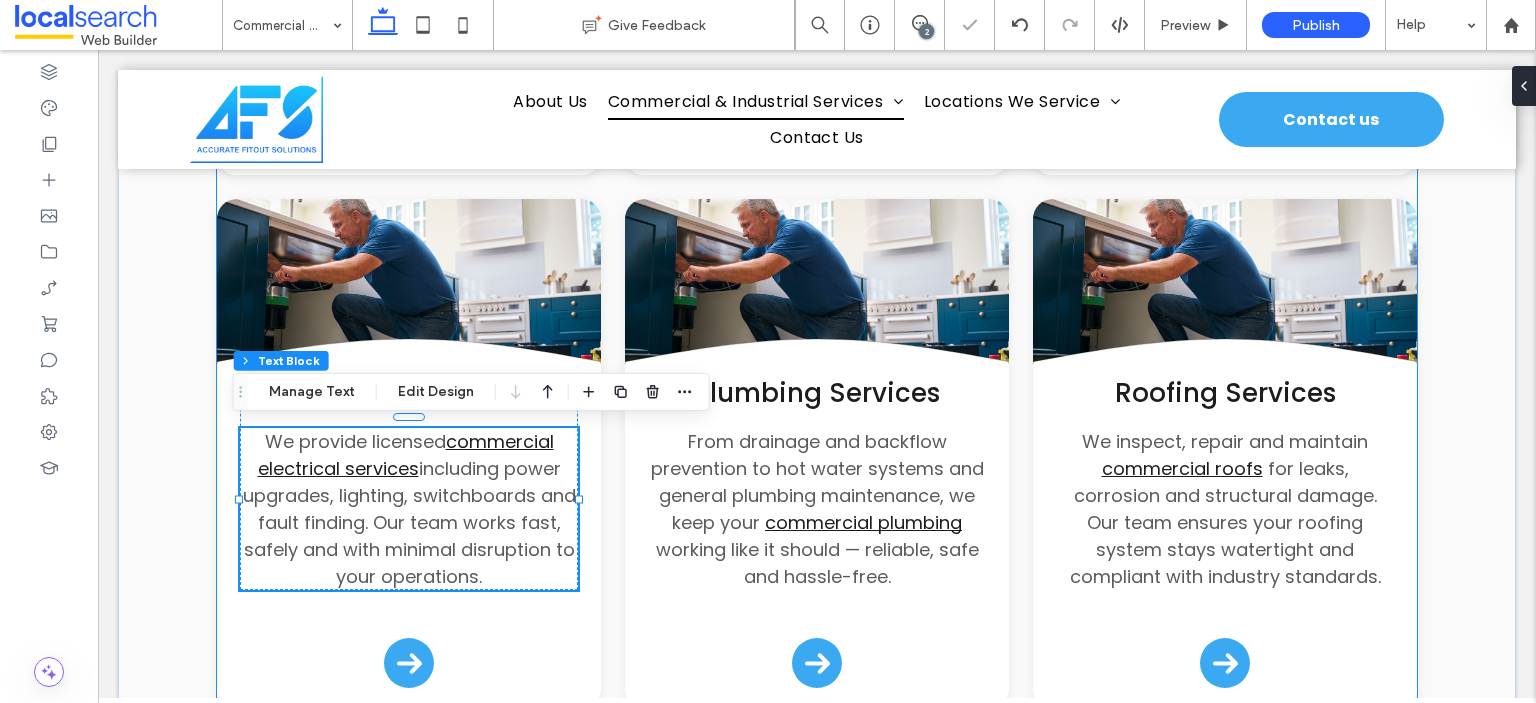 click on "Button
.cls-1-1132603790-1132603790 {
fill: none;
stroke: #000;
}
HVAC Services
Stay in control of your indoor climate. We install, repair and maintain  HVAC systems  for commercial and industrial spaces, keeping air clean, efficient and comfortable all year round.
Arrow Icon
Button
.cls-1-1132603790-1132603790 {
fill: none;
stroke: #000;
}
Partitioning & Facade
We deliver internal  partitioning and external façade solutions  that transform spaces. From office layouts to fire-rated walls and aluminium cladding, we tailor every fit out to your specs.
Arrow Icon
Button" at bounding box center [817, 454] 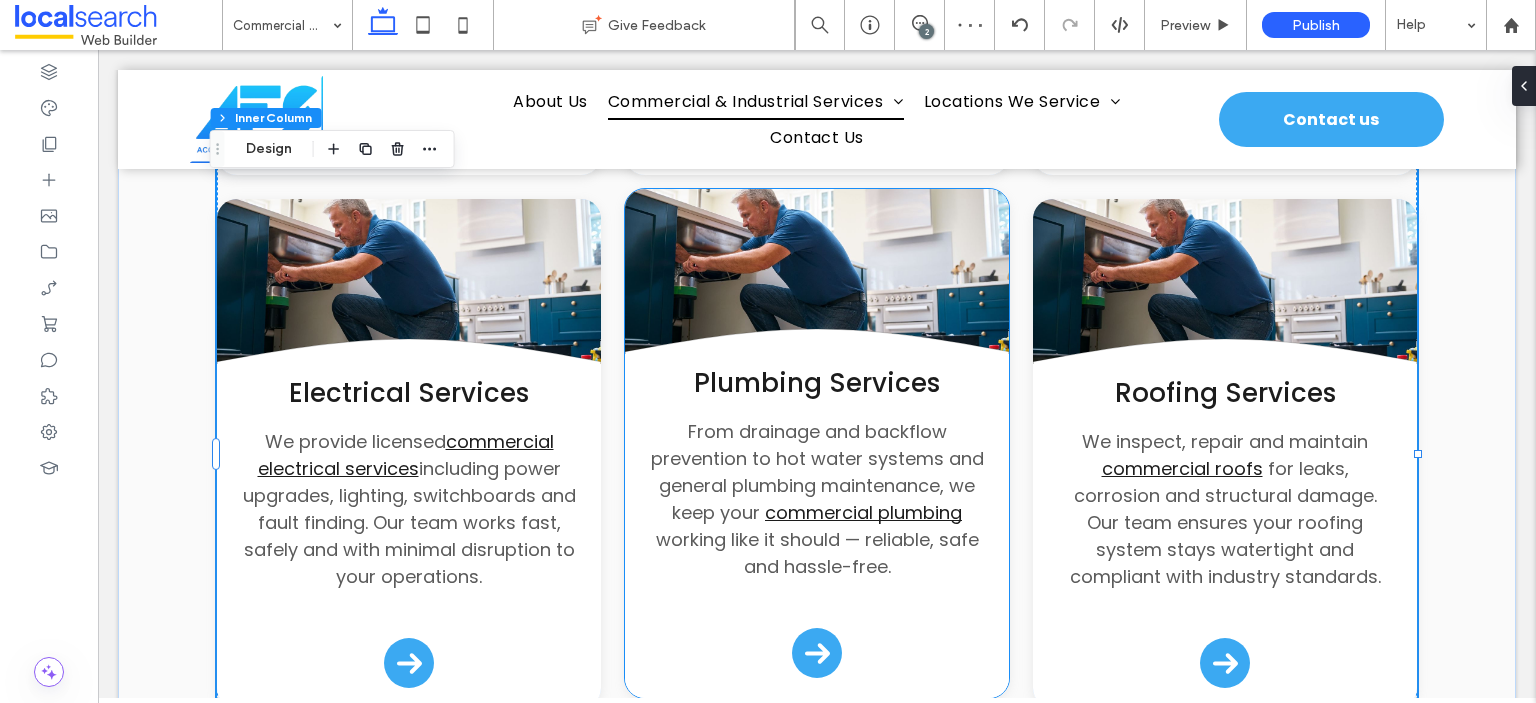click on "From drainage and backflow prevention to hot water systems and general plumbing maintenance, we keep your" at bounding box center (817, 472) 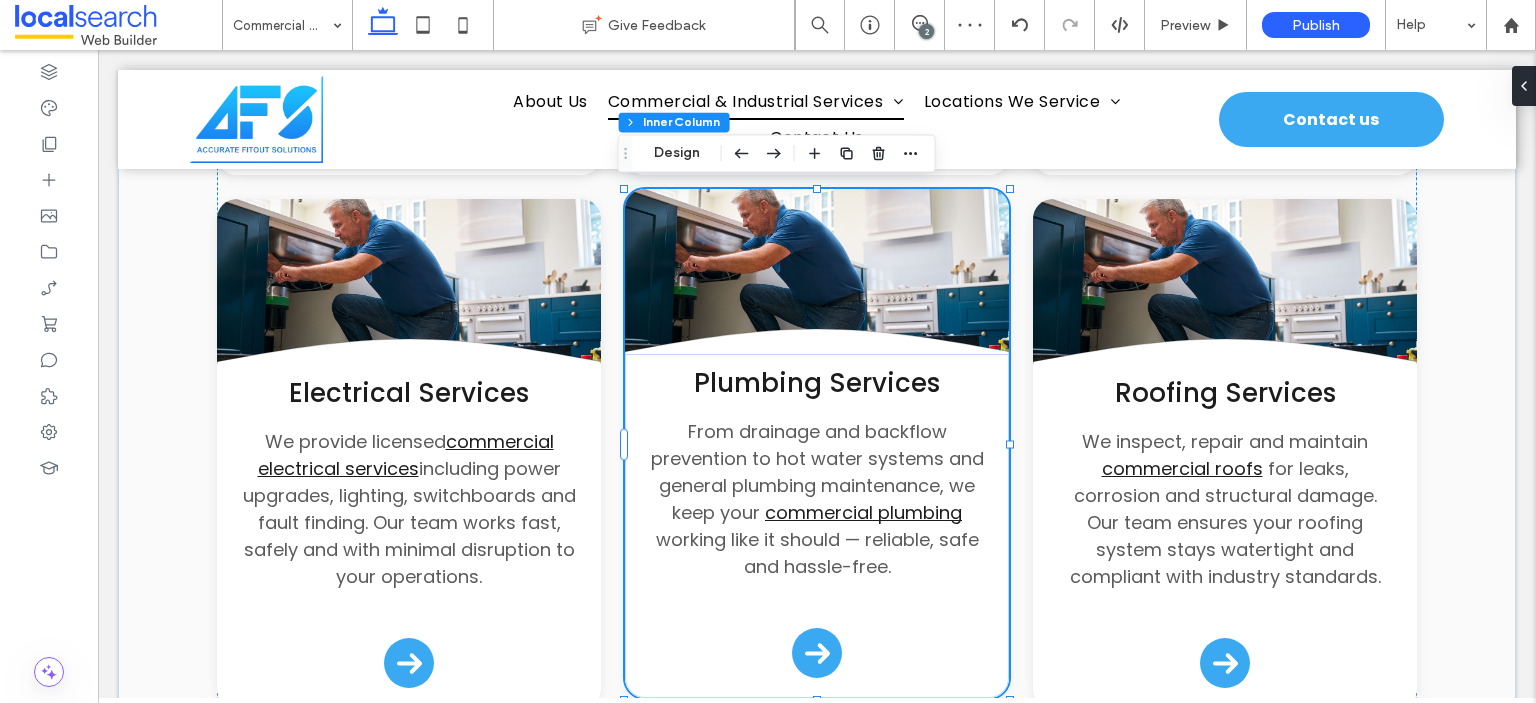 click on "From drainage and backflow prevention to hot water systems and general plumbing maintenance, we keep your" at bounding box center [817, 472] 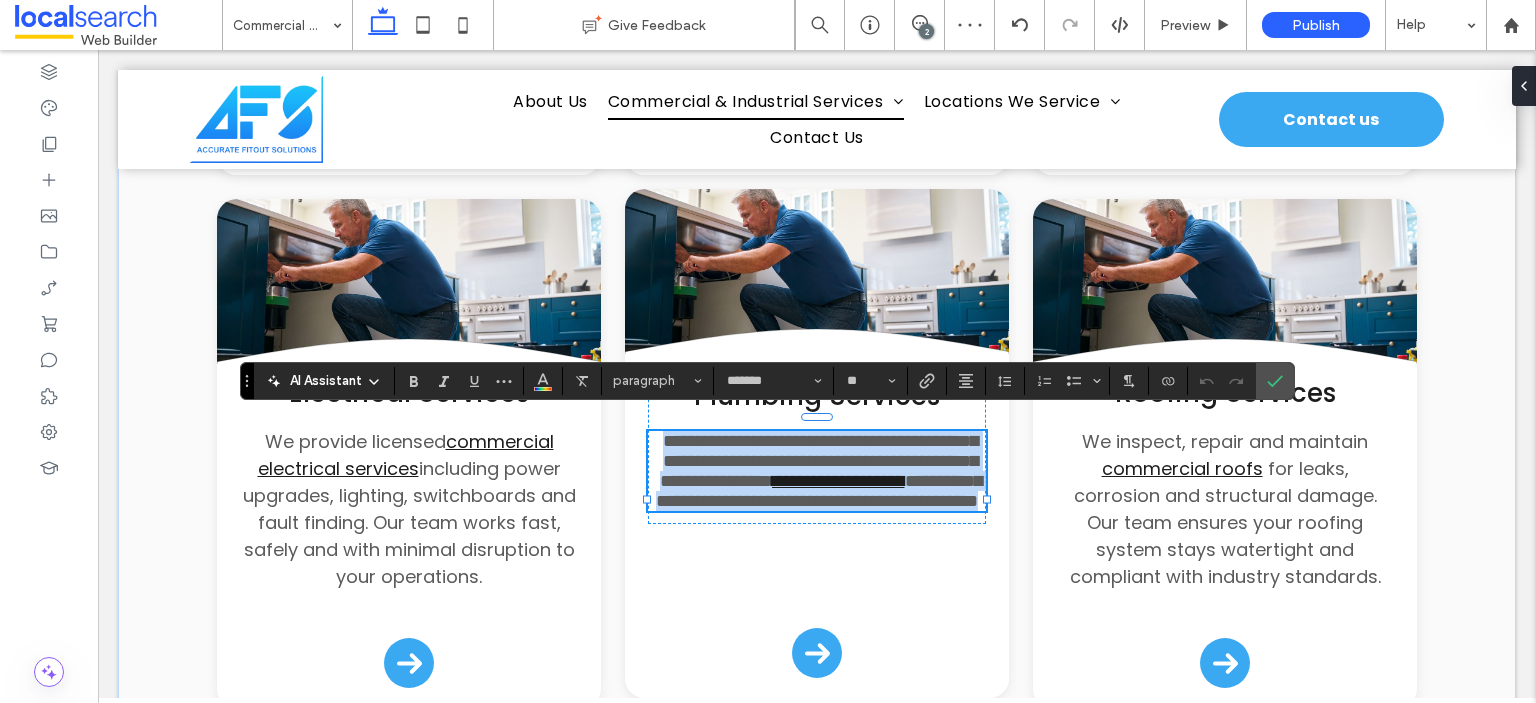 click on "**********" at bounding box center [819, 491] 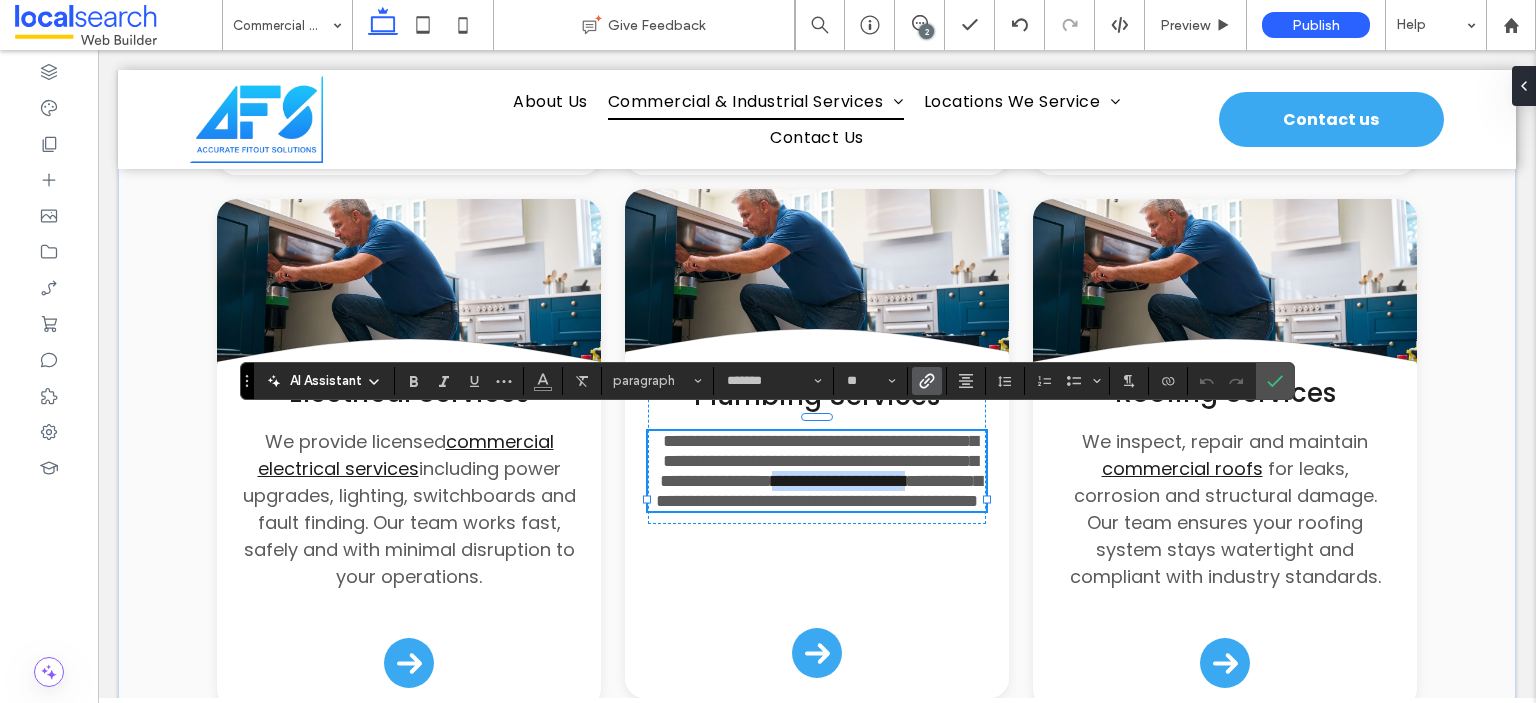 drag, startPoint x: 758, startPoint y: 512, endPoint x: 952, endPoint y: 507, distance: 194.06442 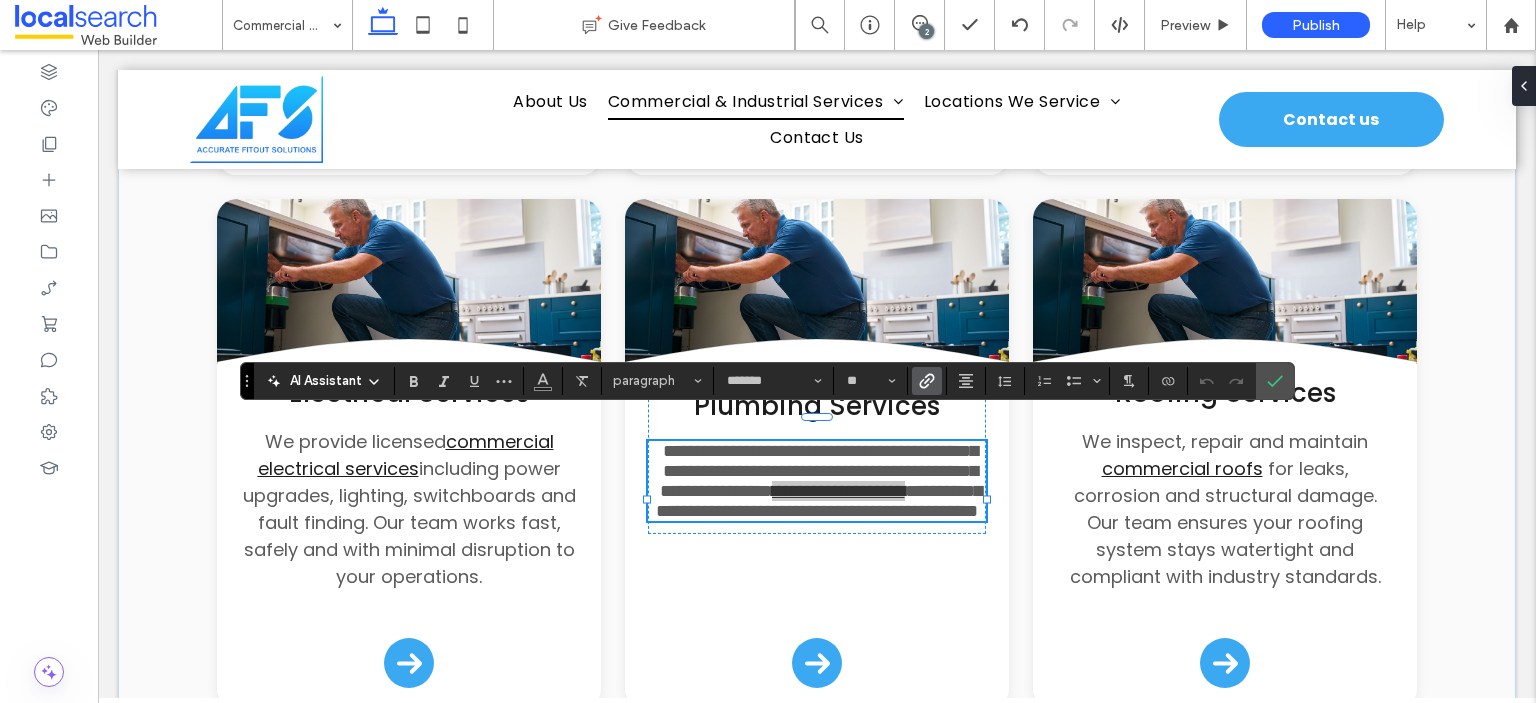 click 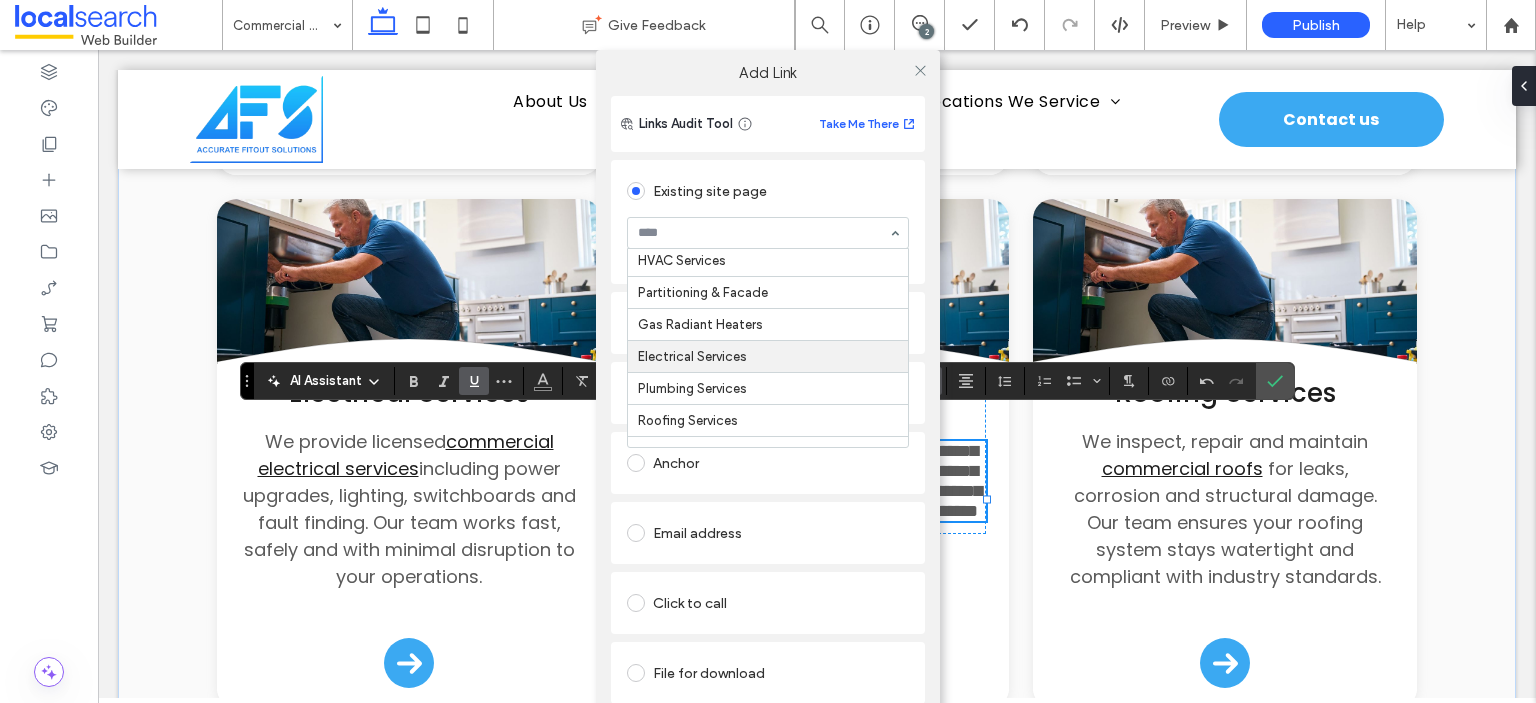 scroll, scrollTop: 200, scrollLeft: 0, axis: vertical 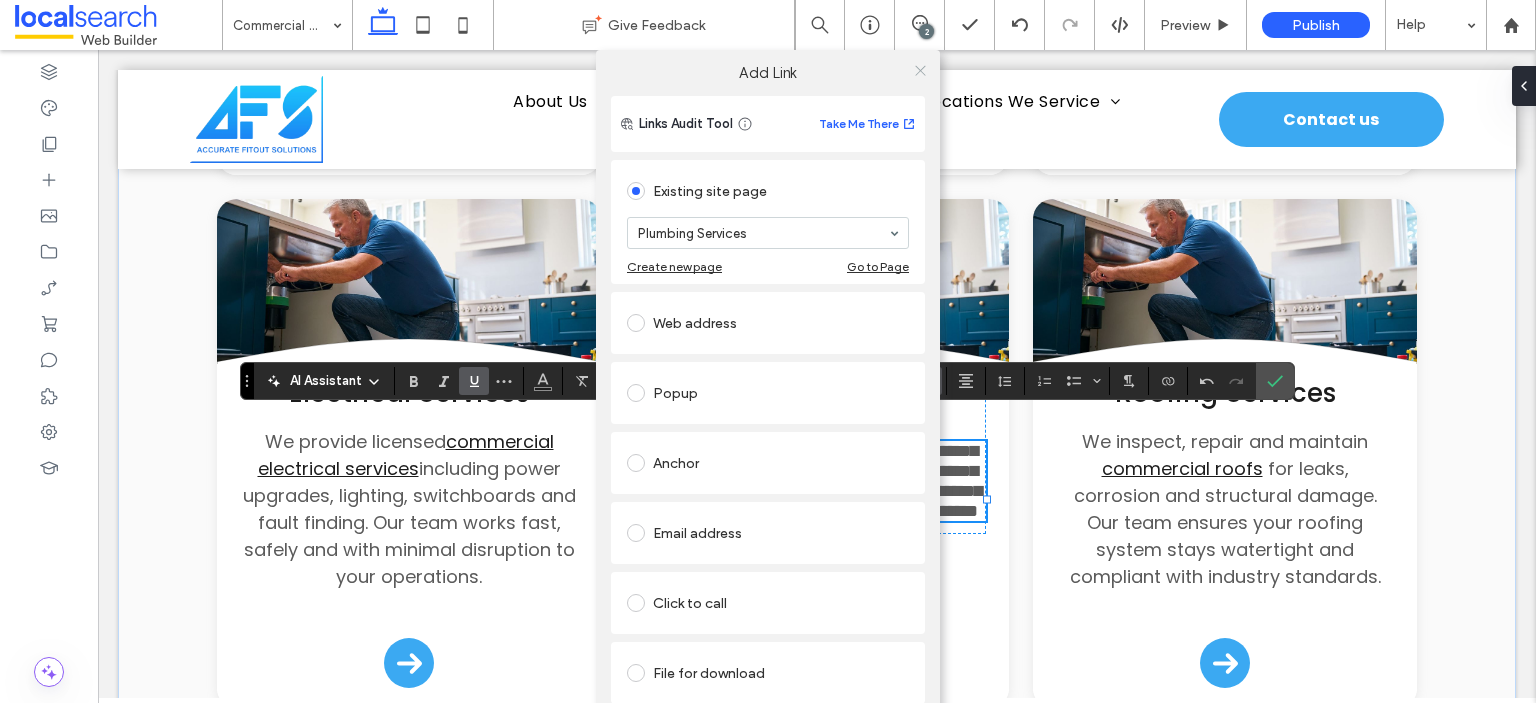 click 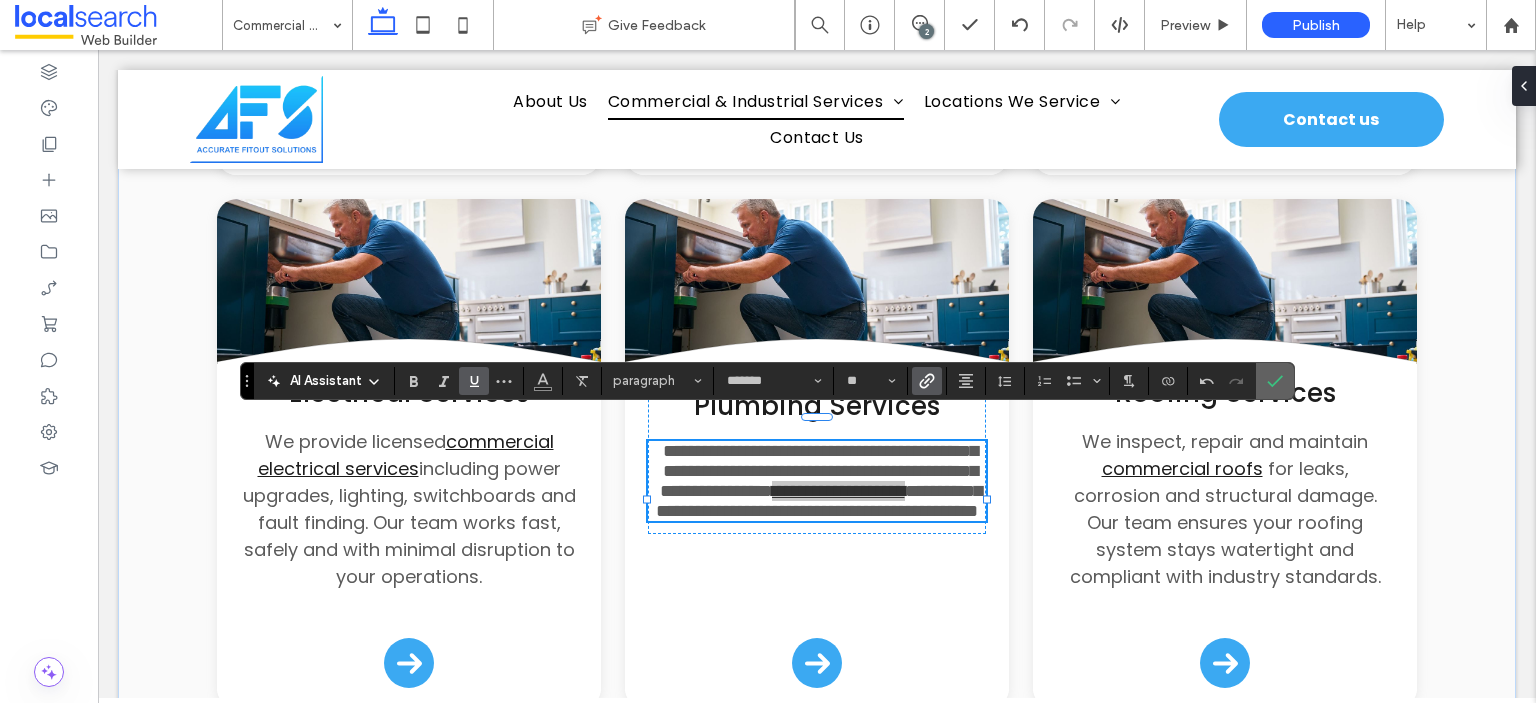click 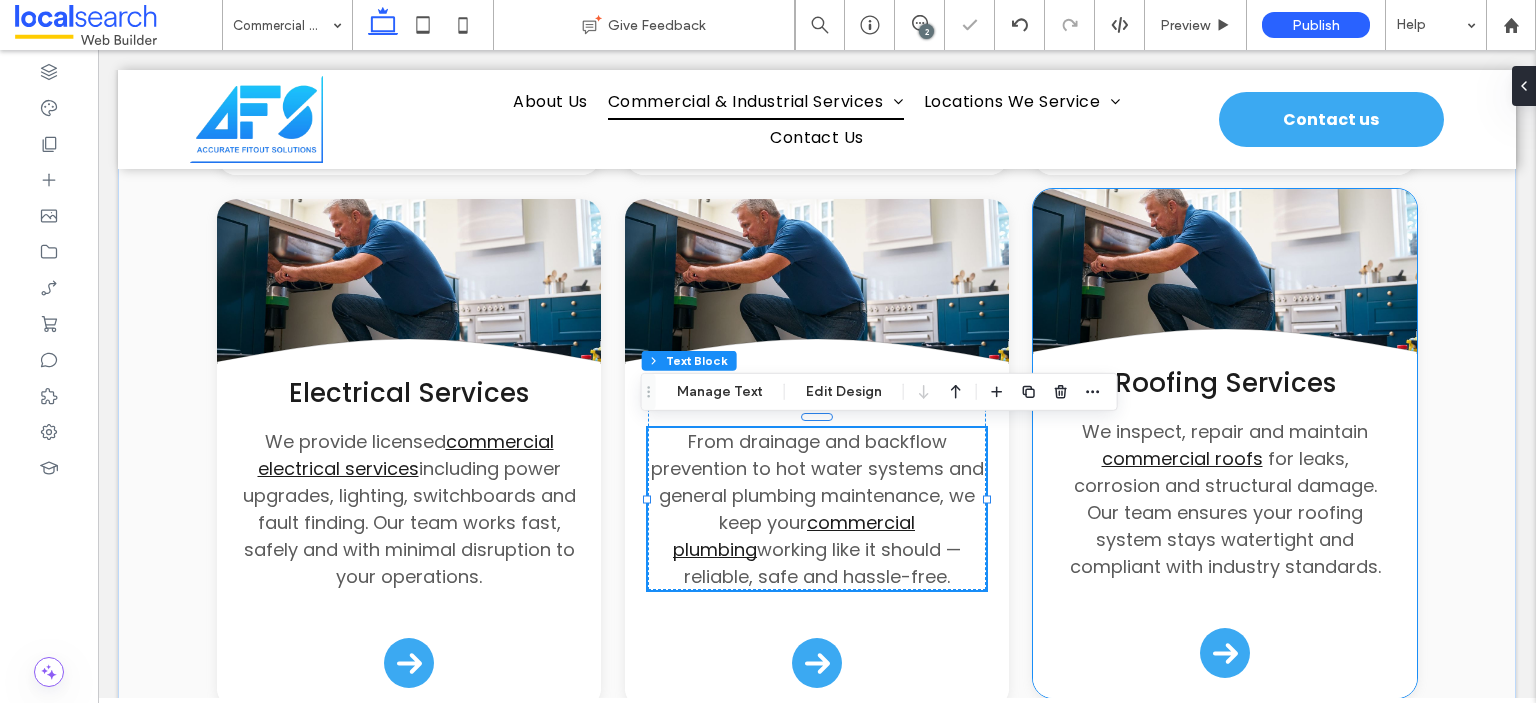 click on "for leaks, corrosion and structural damage. Our team ensures your roofing system stays watertight and compliant with industry standards." at bounding box center [1225, 512] 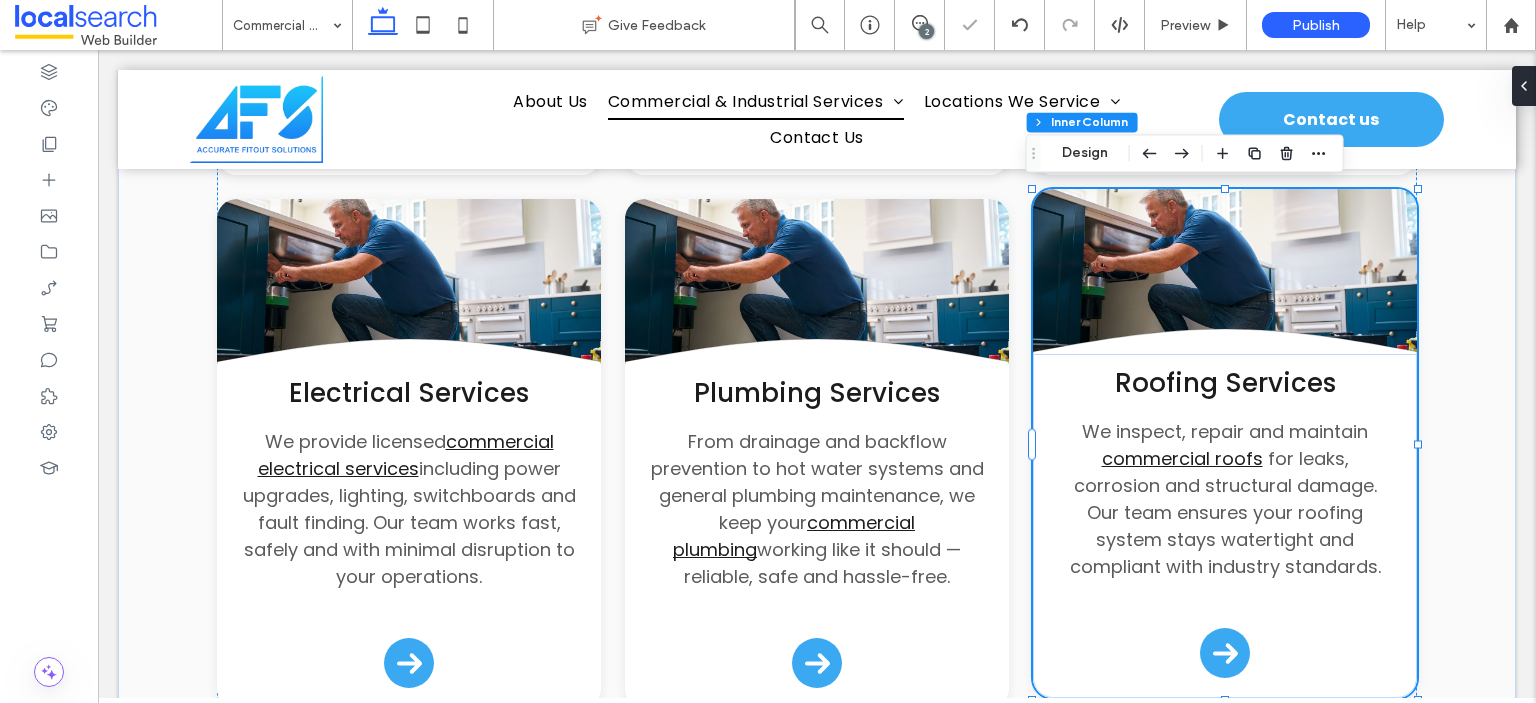 click on "for leaks, corrosion and structural damage. Our team ensures your roofing system stays watertight and compliant with industry standards." at bounding box center (1225, 512) 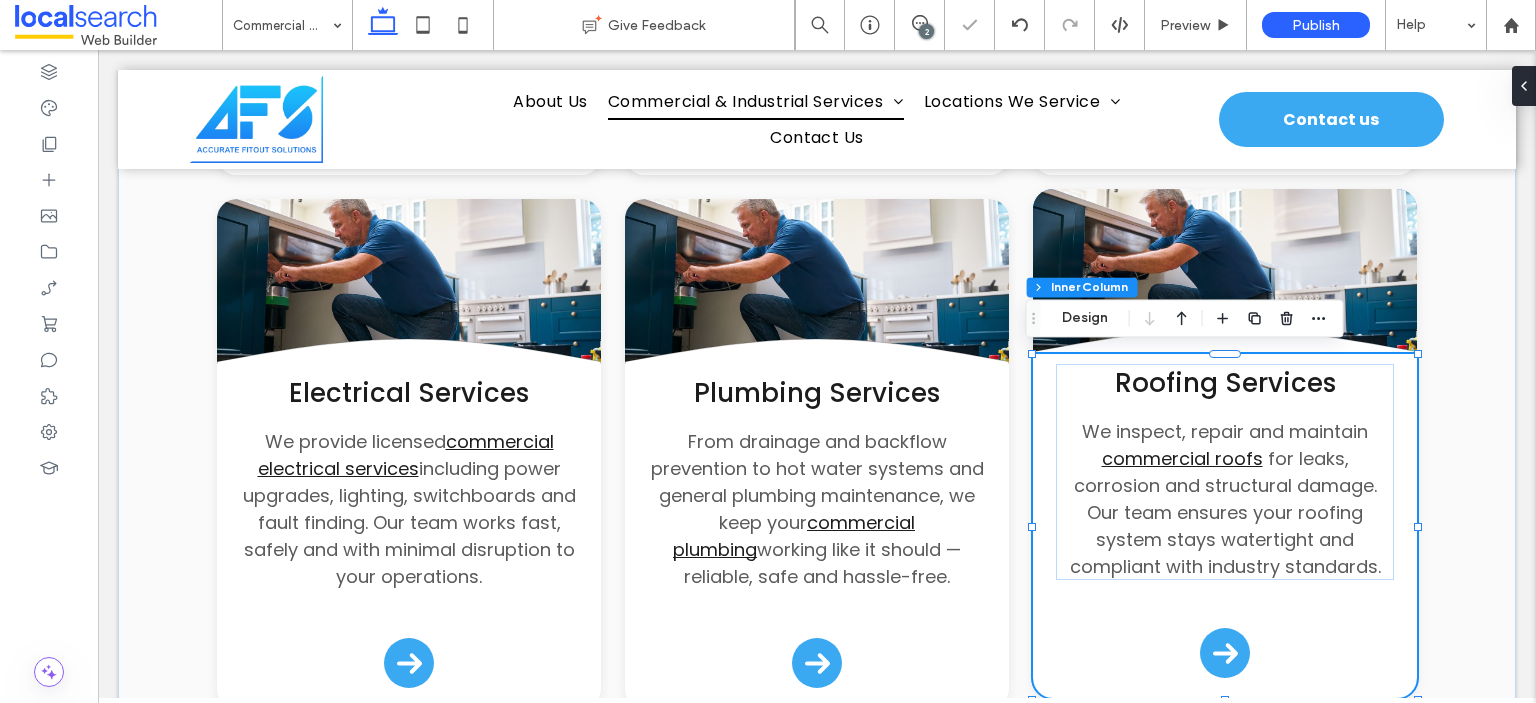 click on "for leaks, corrosion and structural damage. Our team ensures your roofing system stays watertight and compliant with industry standards." at bounding box center [1225, 512] 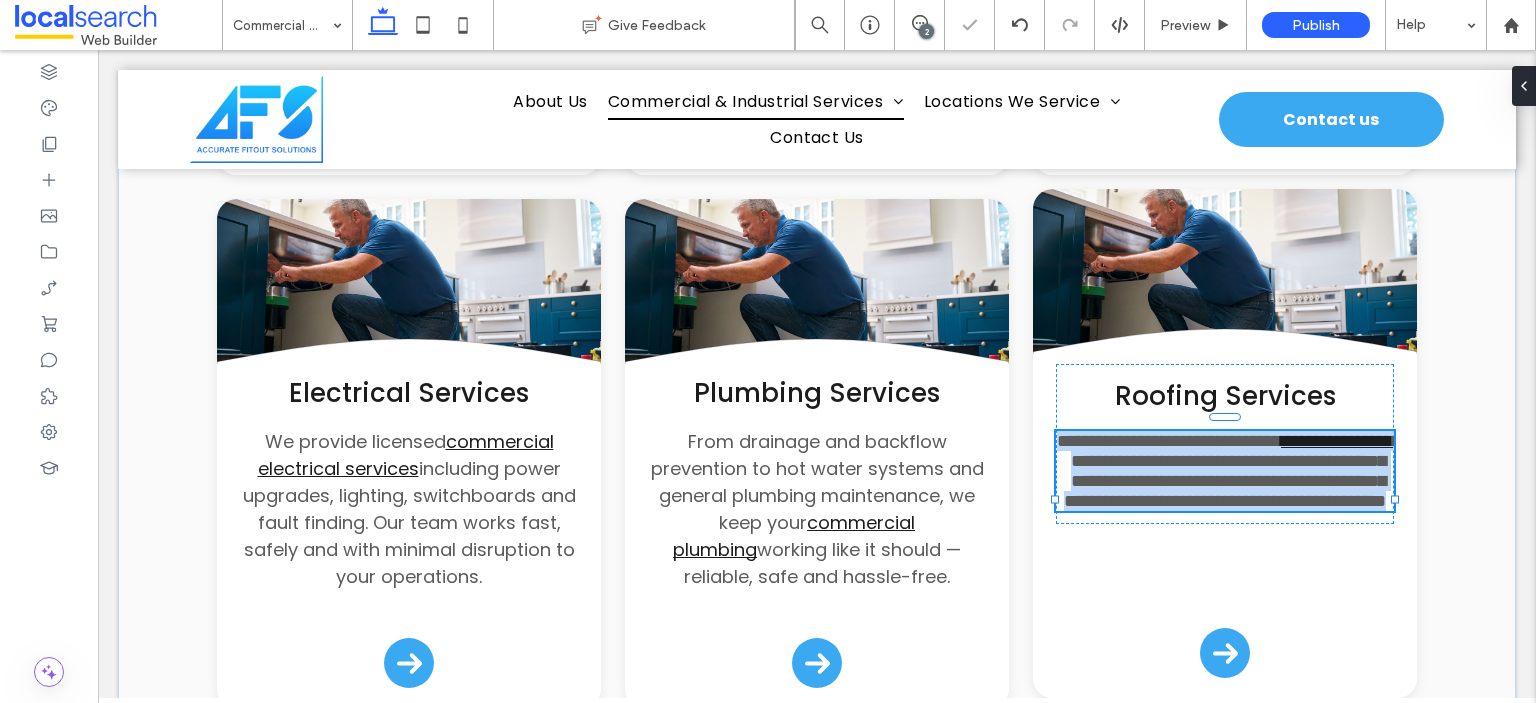 type on "*******" 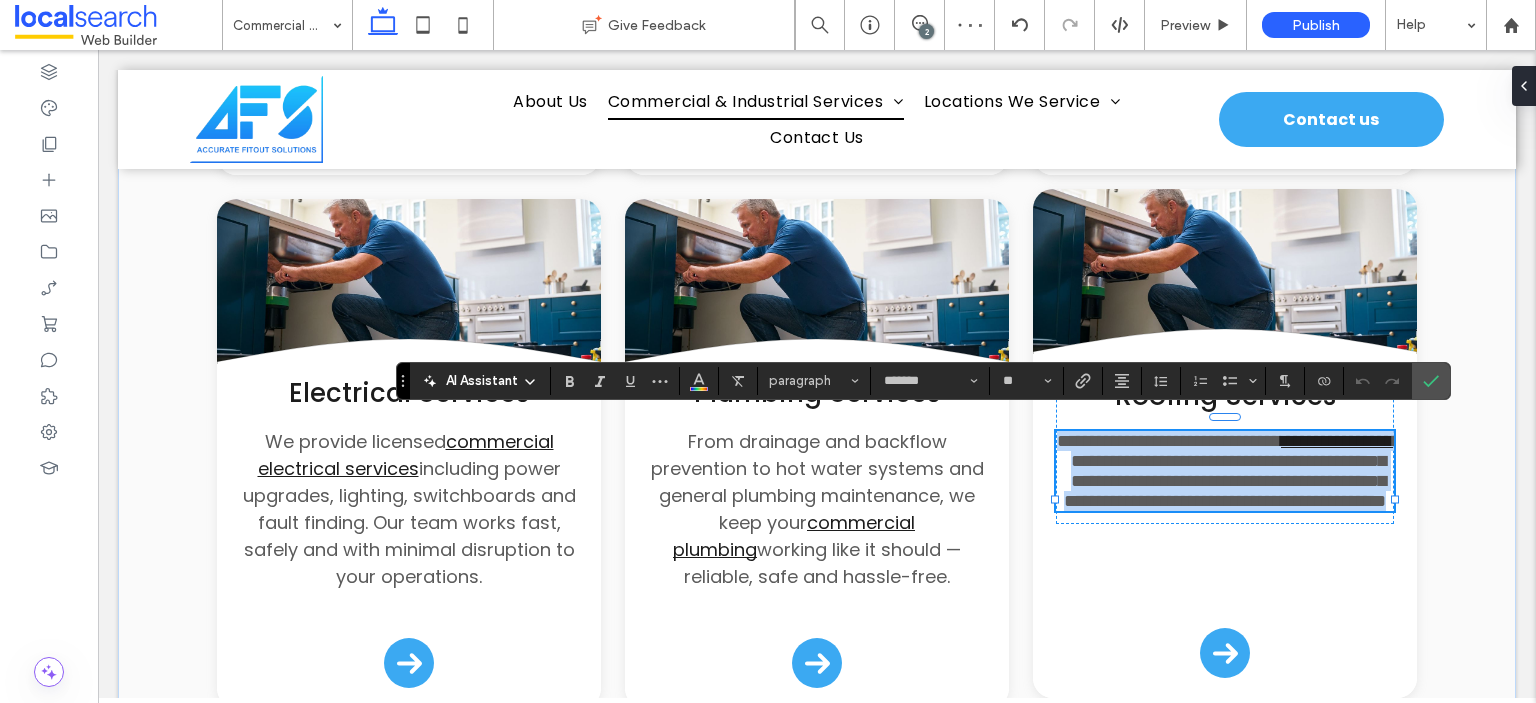 click on "**********" at bounding box center (1232, 471) 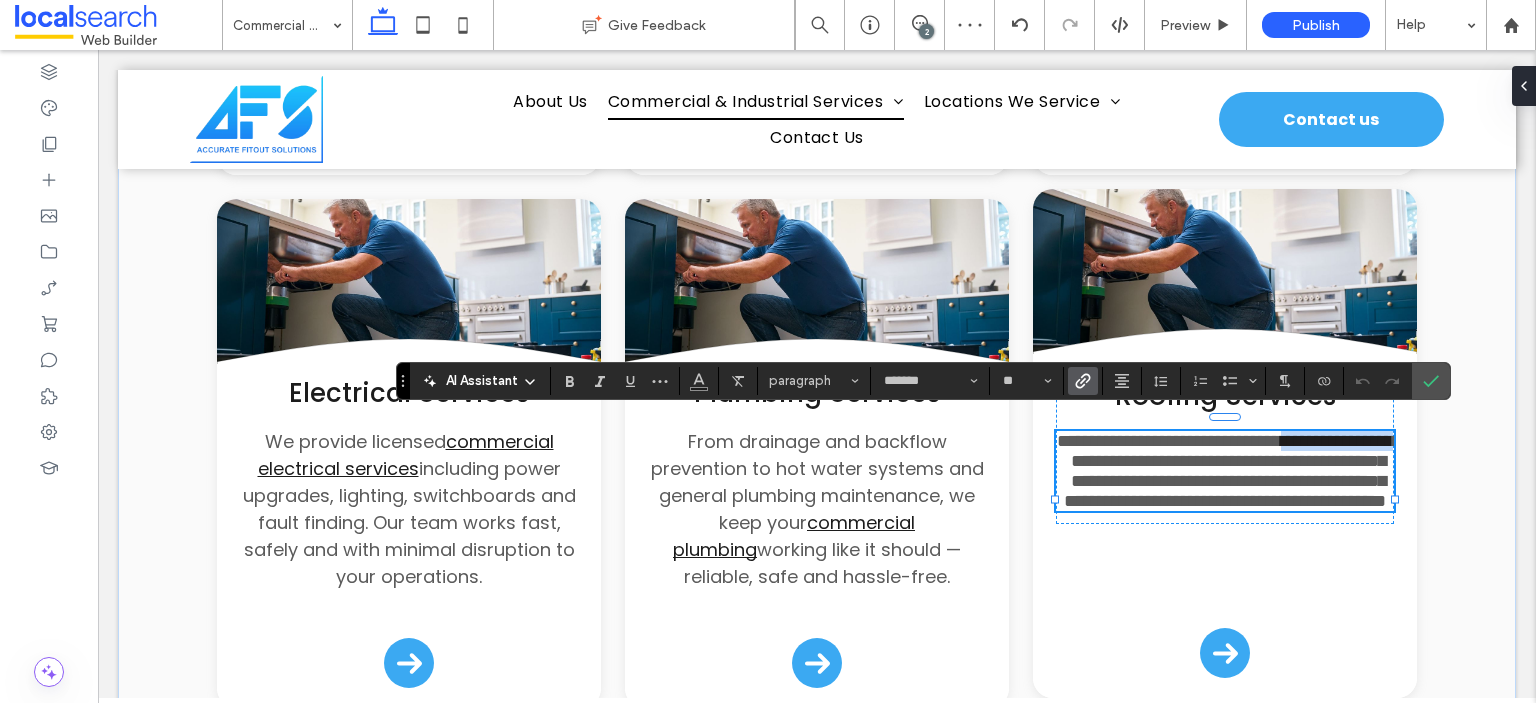 drag, startPoint x: 1209, startPoint y: 452, endPoint x: 1056, endPoint y: 463, distance: 153.39491 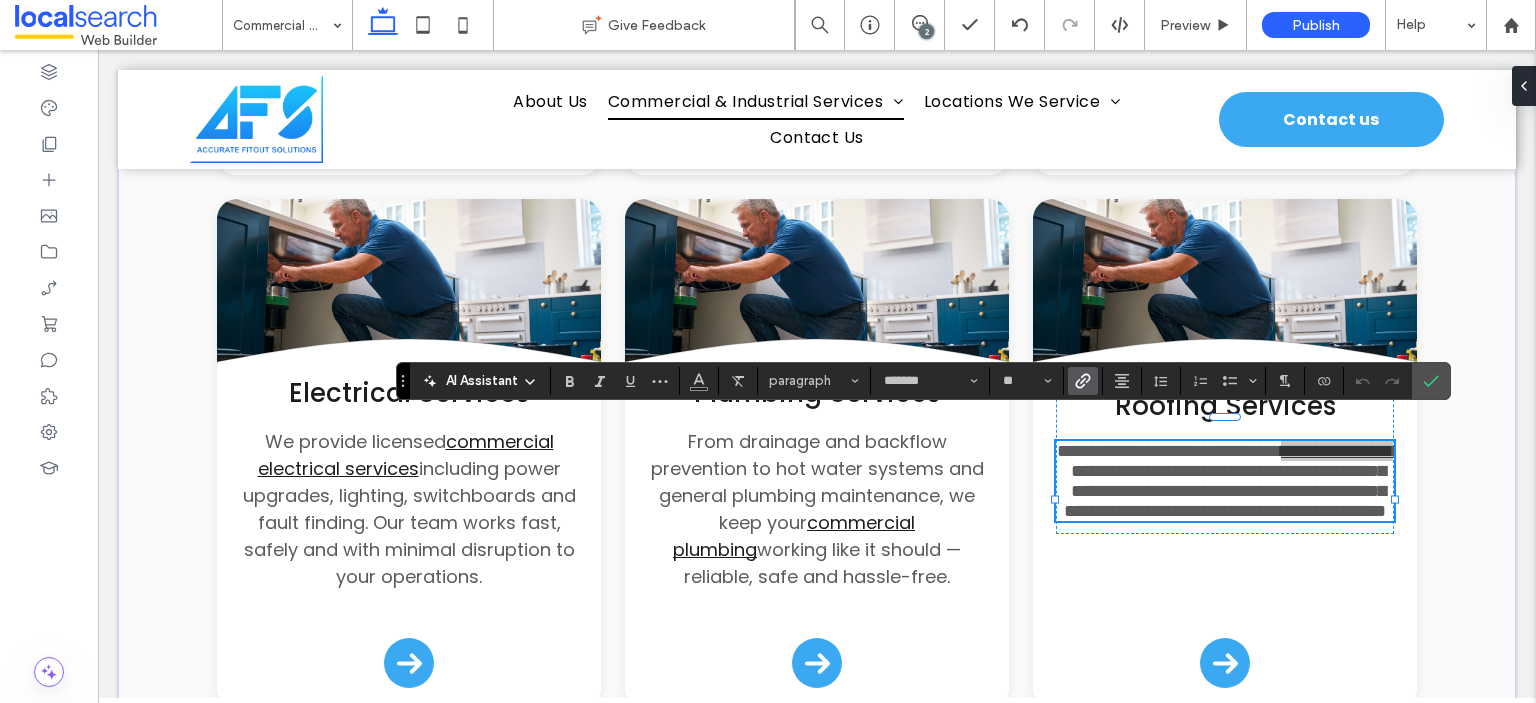 click on "AI Assistant paragraph ******* **" at bounding box center (923, 381) 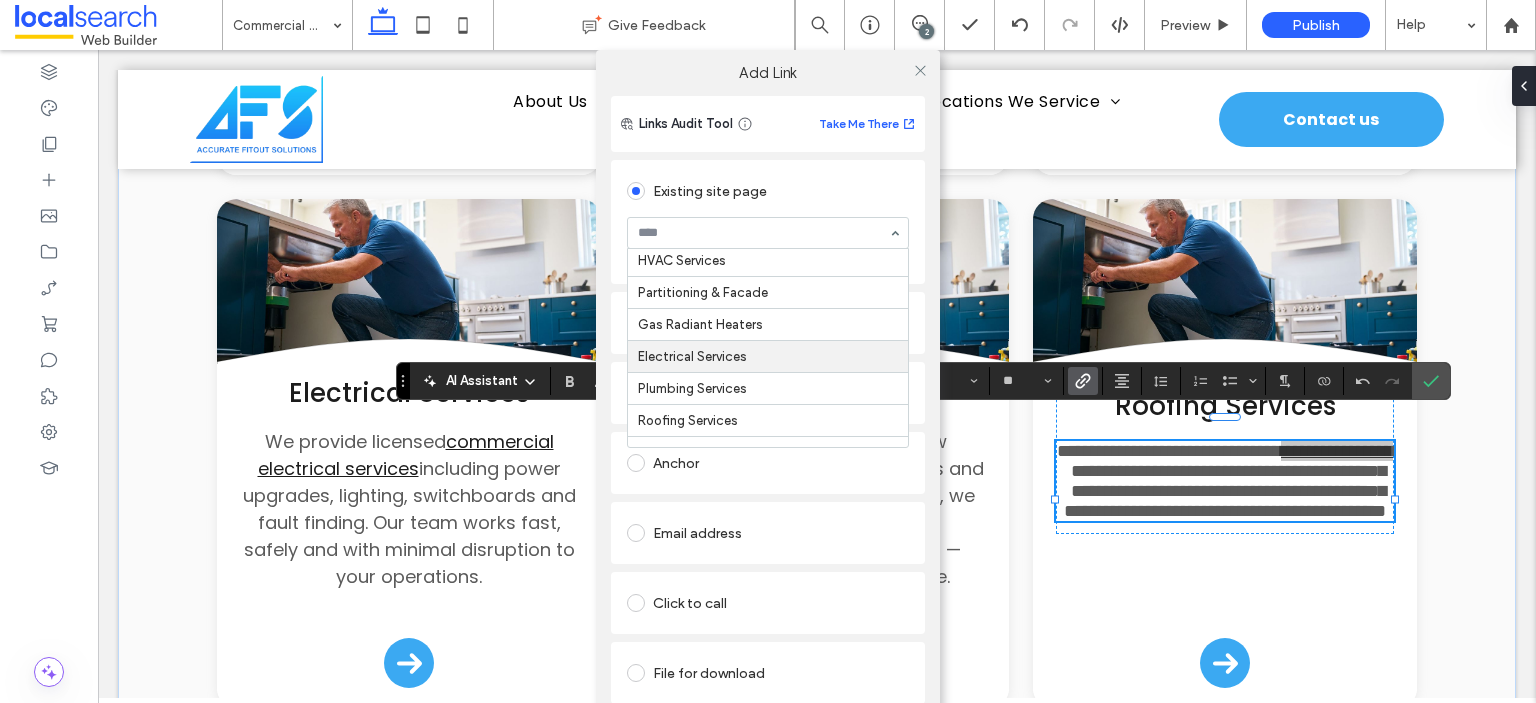 scroll, scrollTop: 200, scrollLeft: 0, axis: vertical 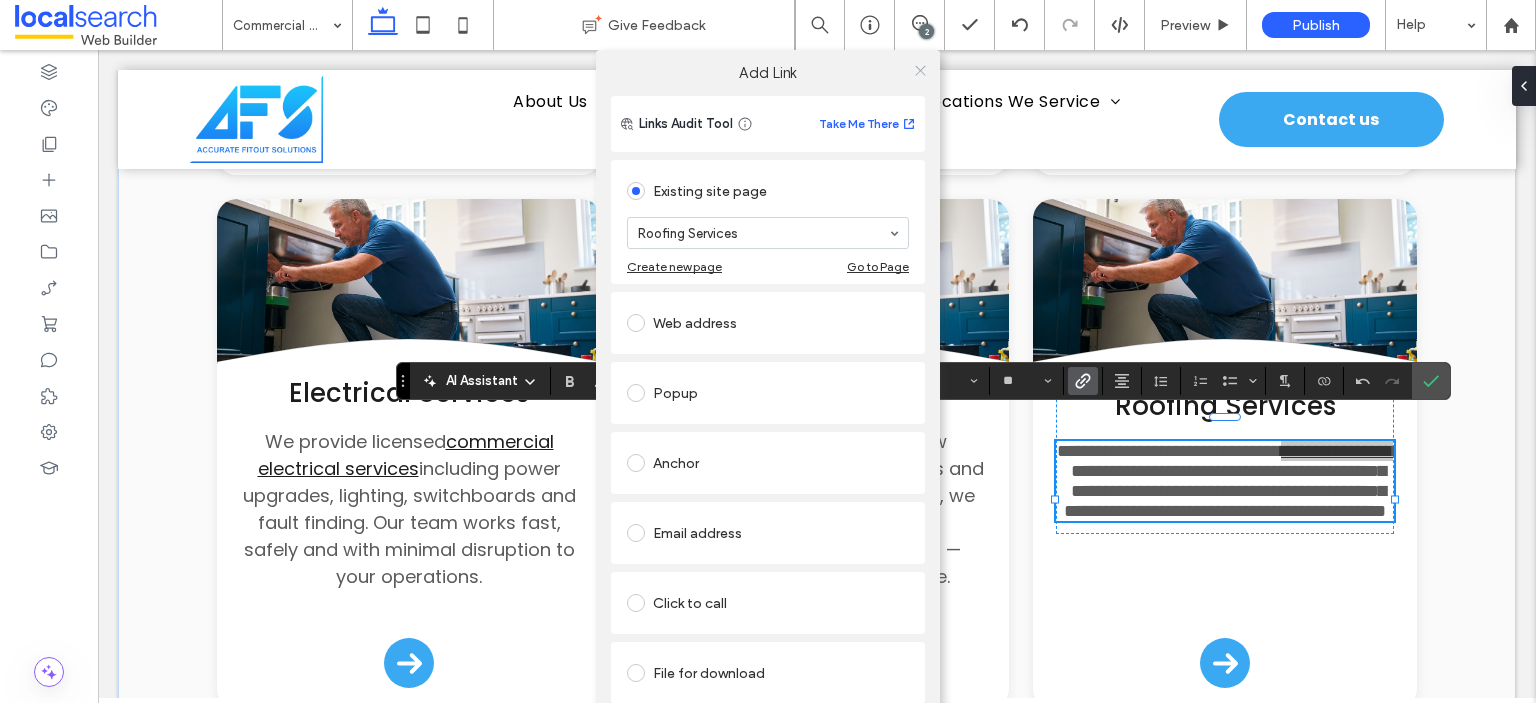 click 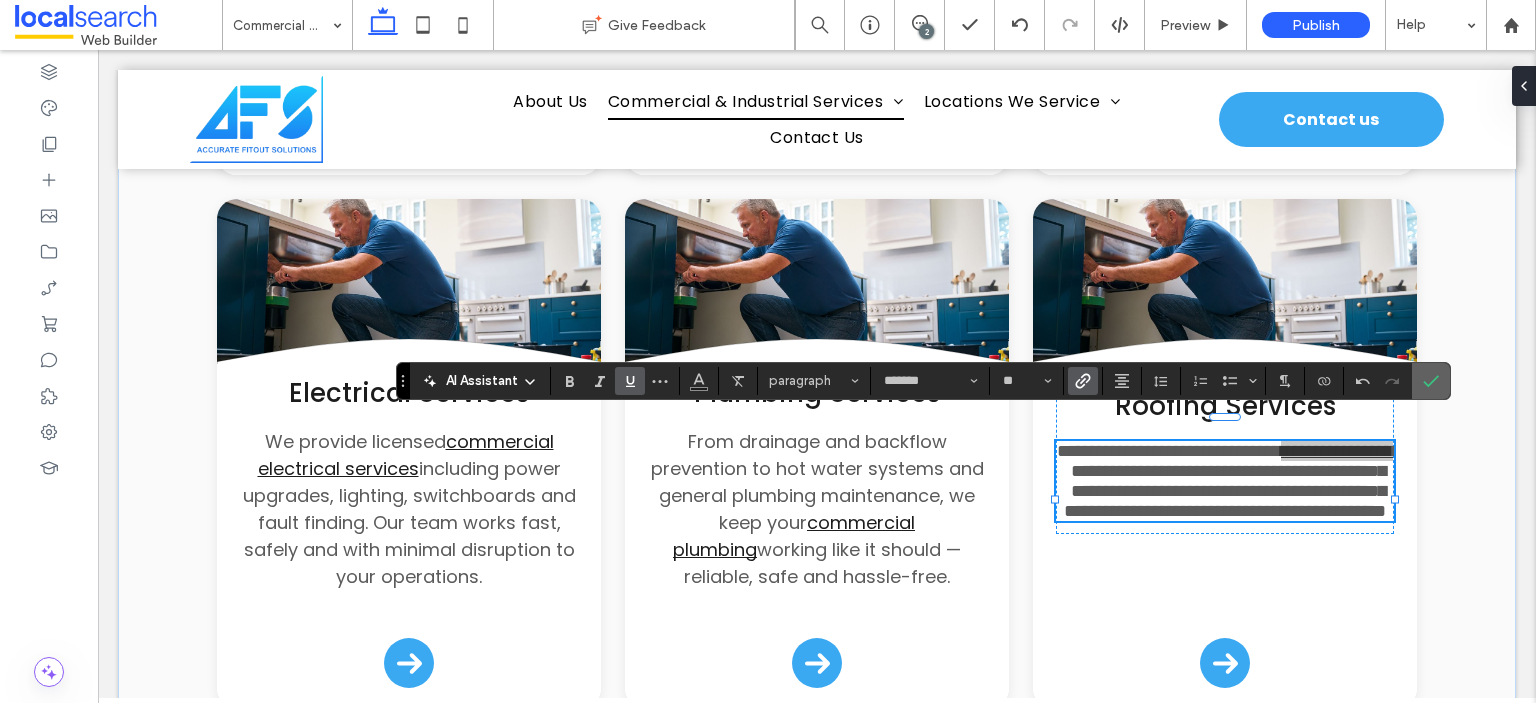 click 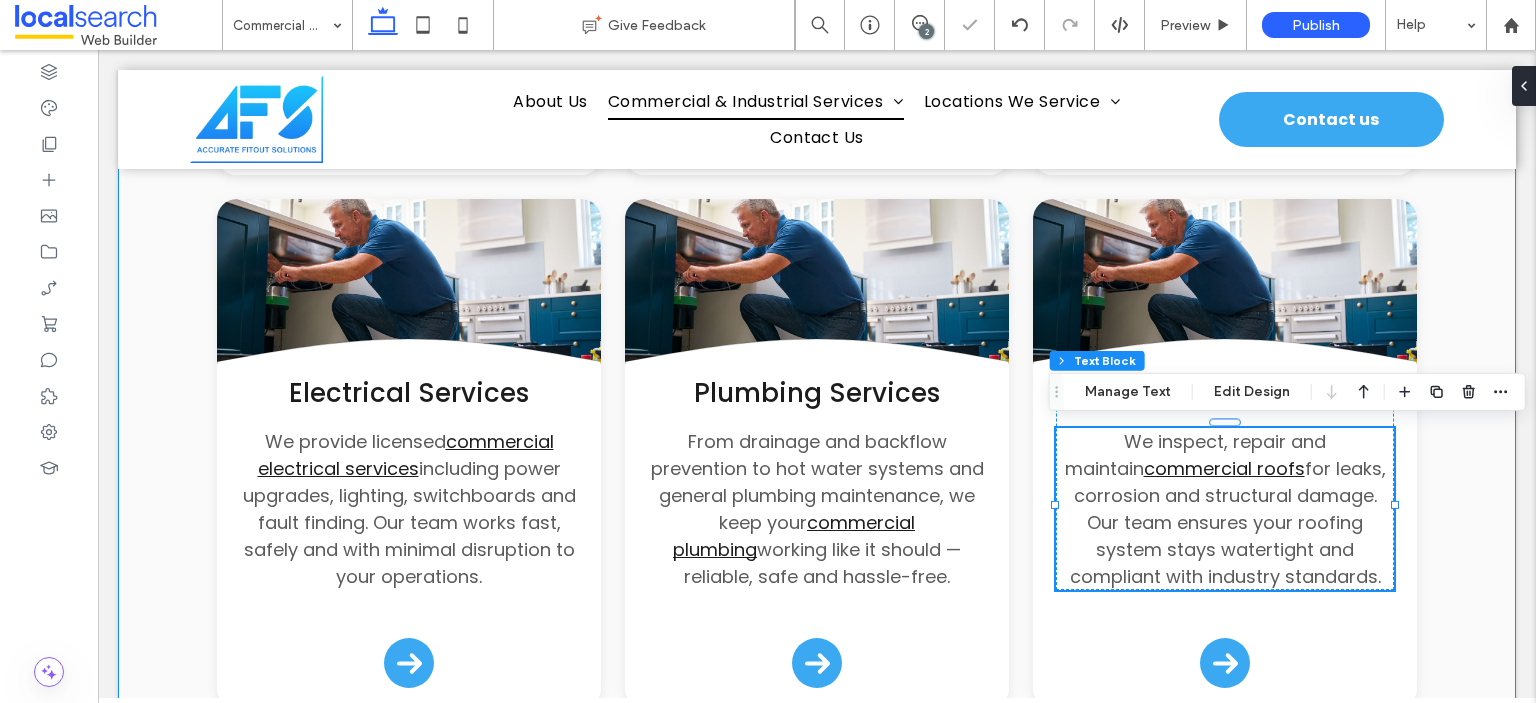 click on "What We Do
Our Fit Out & Maintenance Services
Button
.cls-1-1132603790-1132603790 {
fill: none;
stroke: #000;
}
HVAC Services
Stay in control of your indoor climate. We install, repair and maintain  HVAC systems  for commercial and industrial spaces, keeping air clean, efficient and comfortable all year round.
Arrow Icon
Button
.cls-1-1132603790-1132603790 {
fill: none;
stroke: #000;
}
Partitioning & Facade
We deliver internal  partitioning and external façade solutions
Arrow Icon
Button" at bounding box center [817, 374] 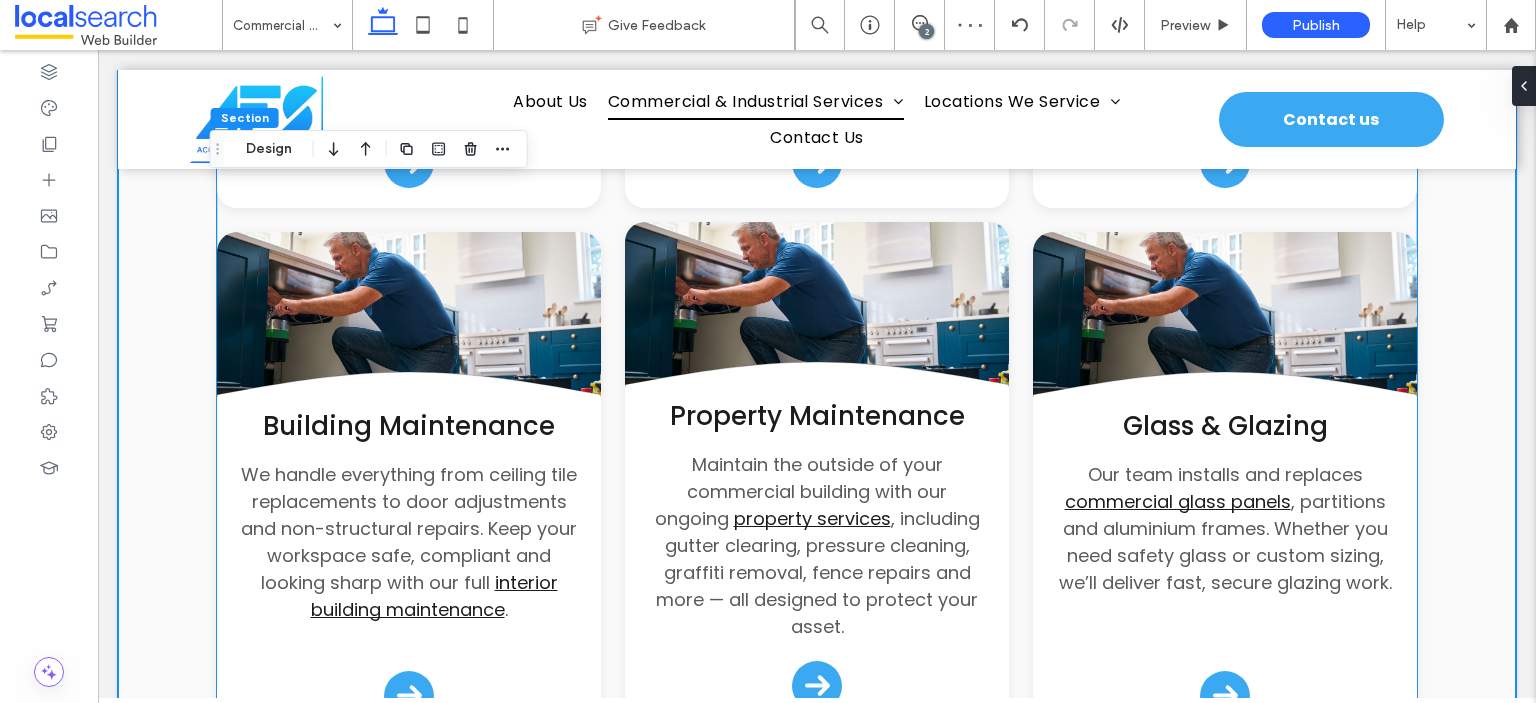 scroll, scrollTop: 1768, scrollLeft: 0, axis: vertical 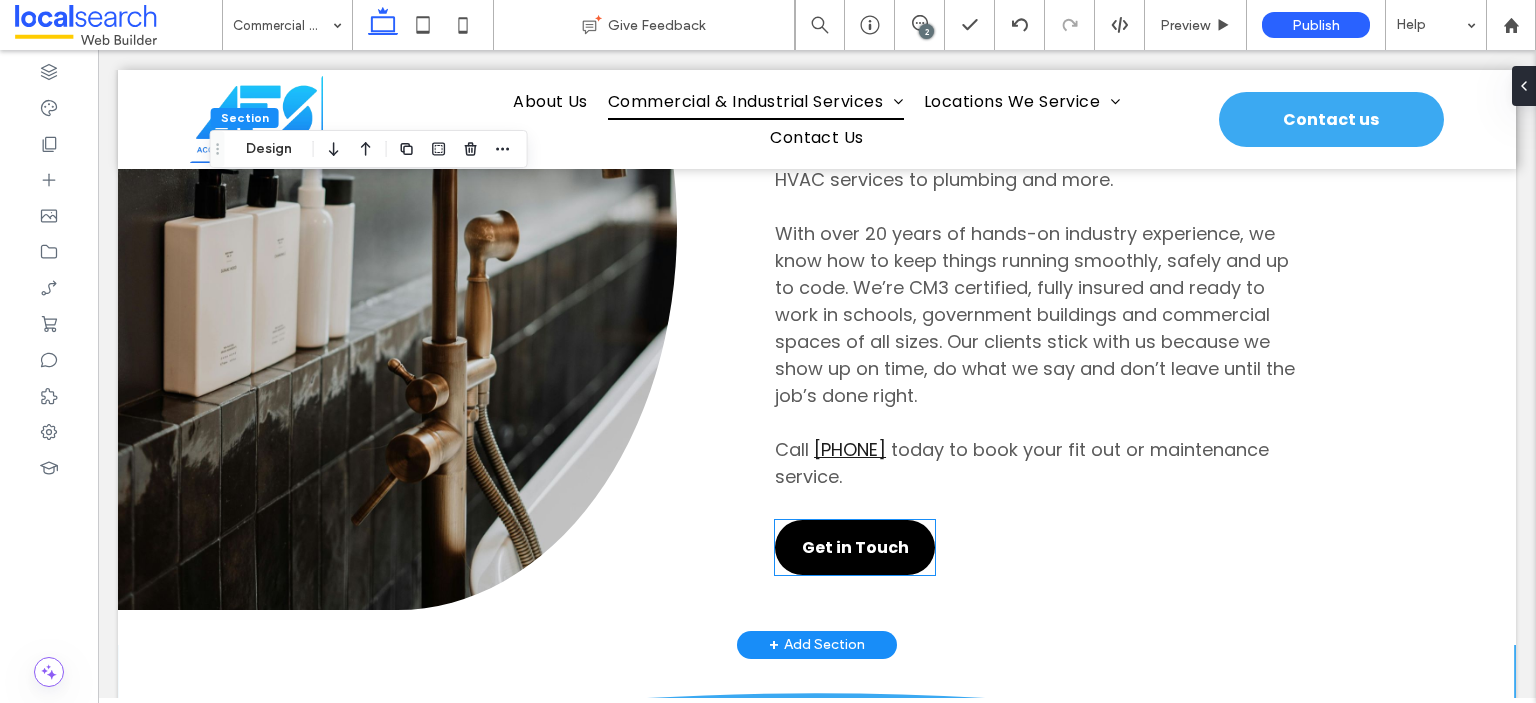 click on "Get in Touch" at bounding box center (855, 547) 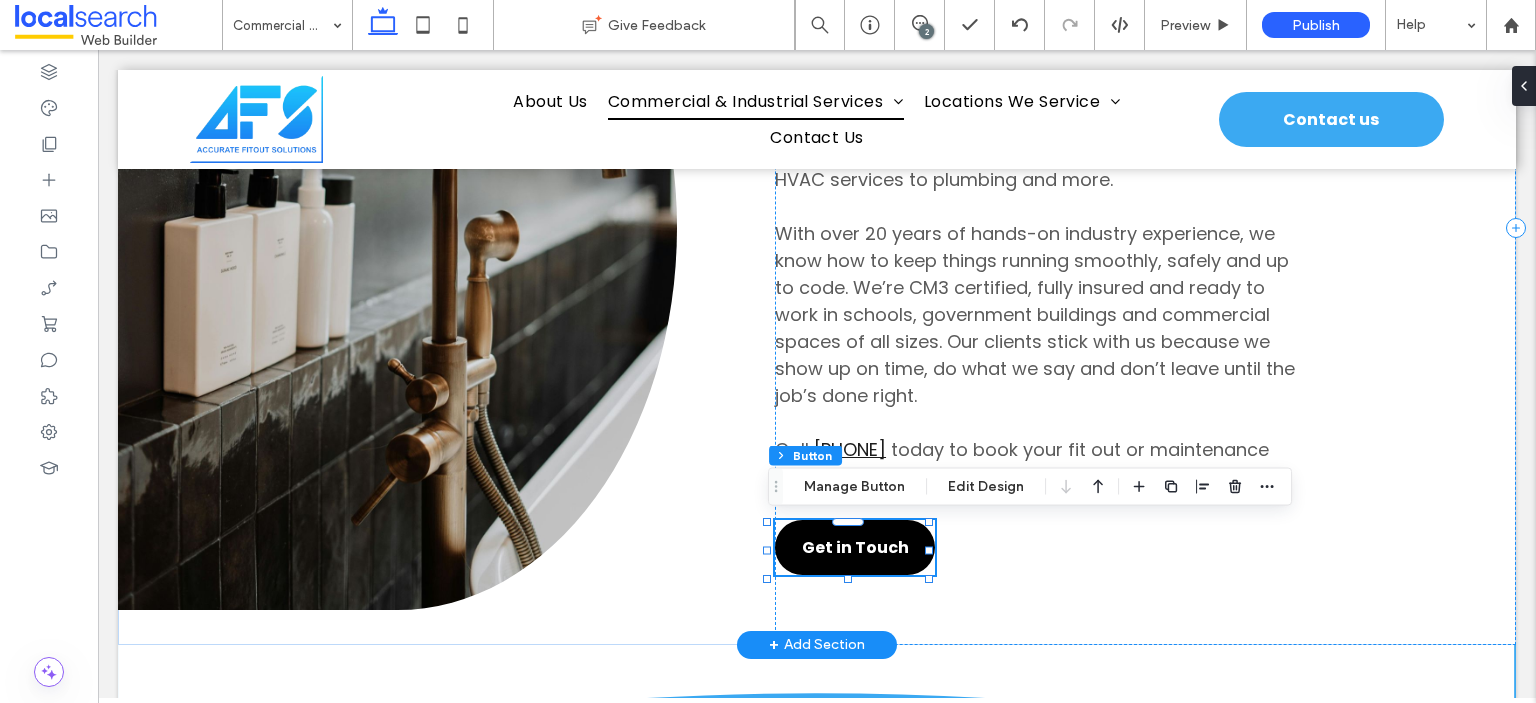 click on "Get in Touch" at bounding box center [855, 547] 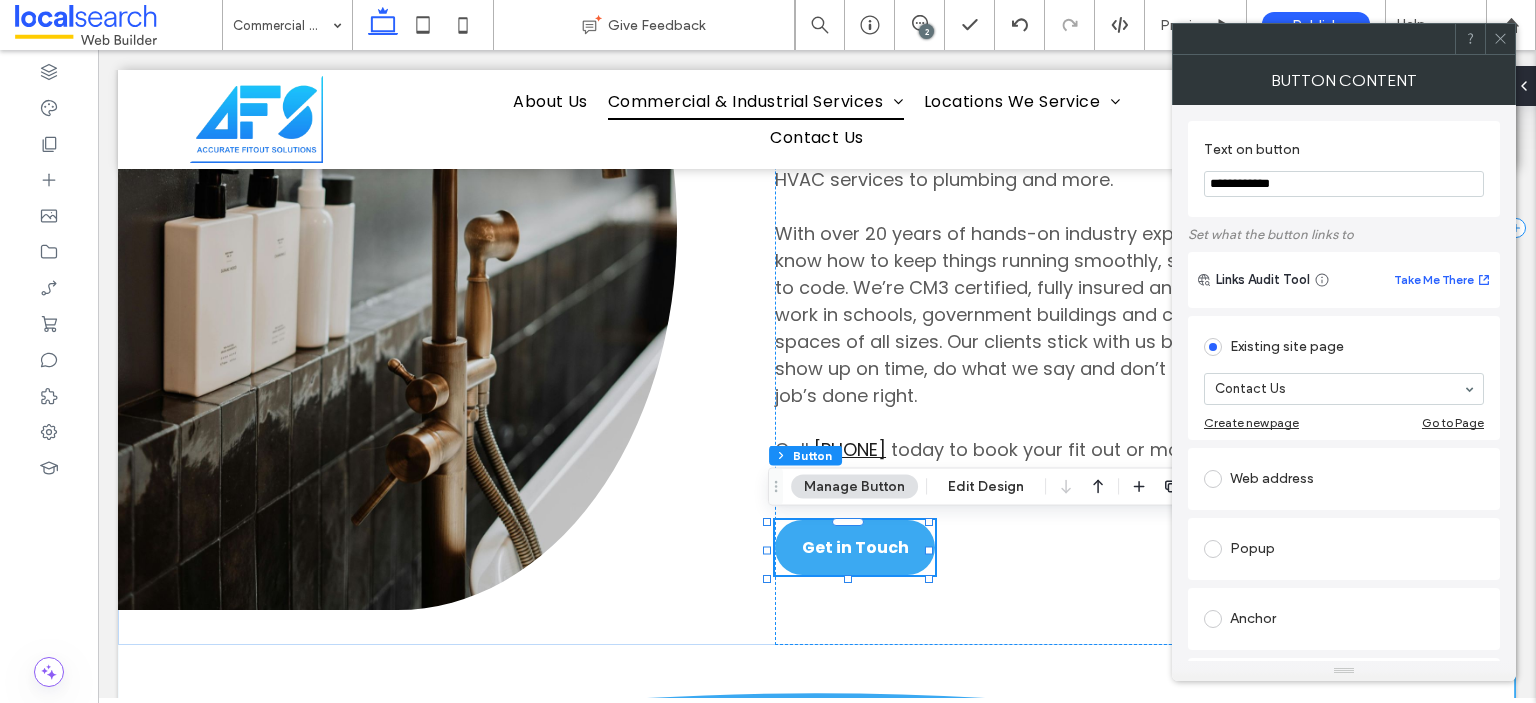 click 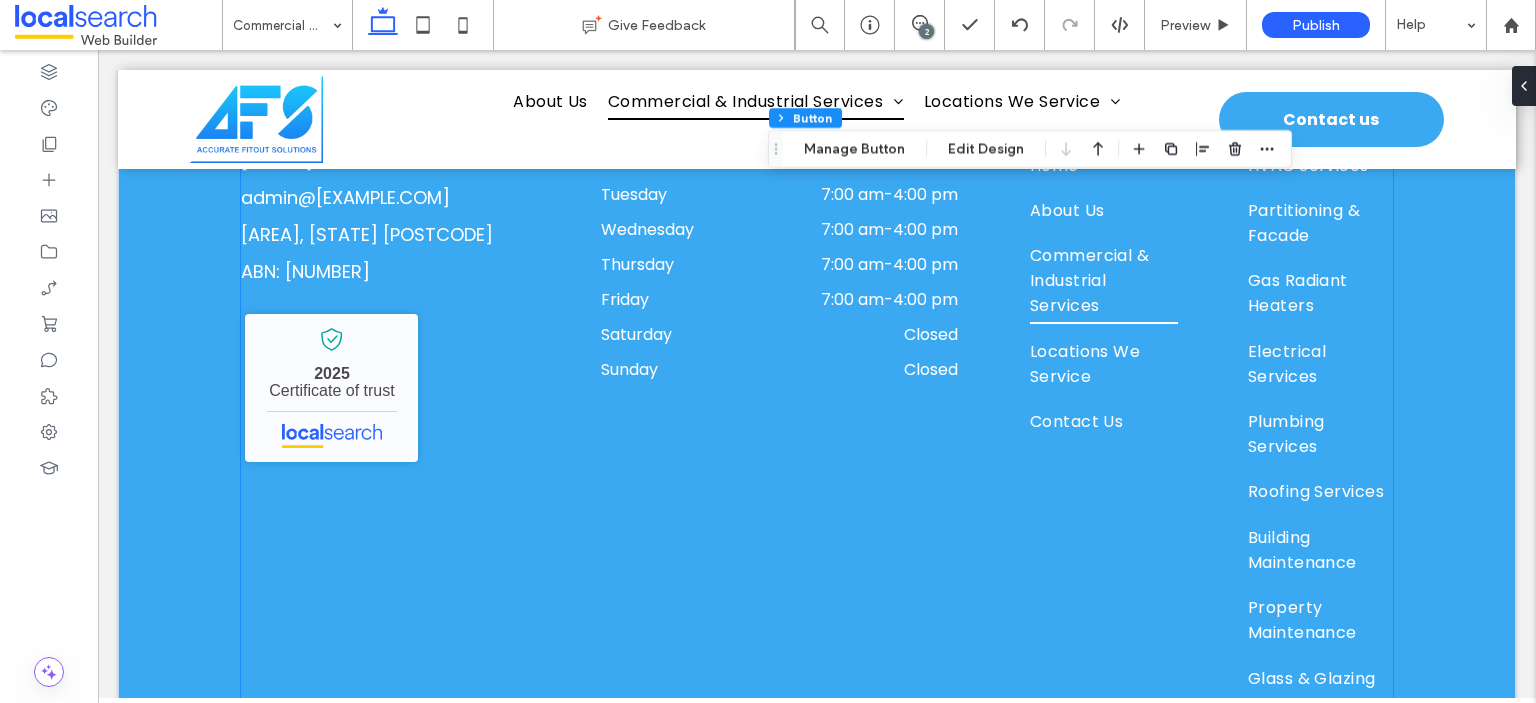scroll, scrollTop: 3748, scrollLeft: 0, axis: vertical 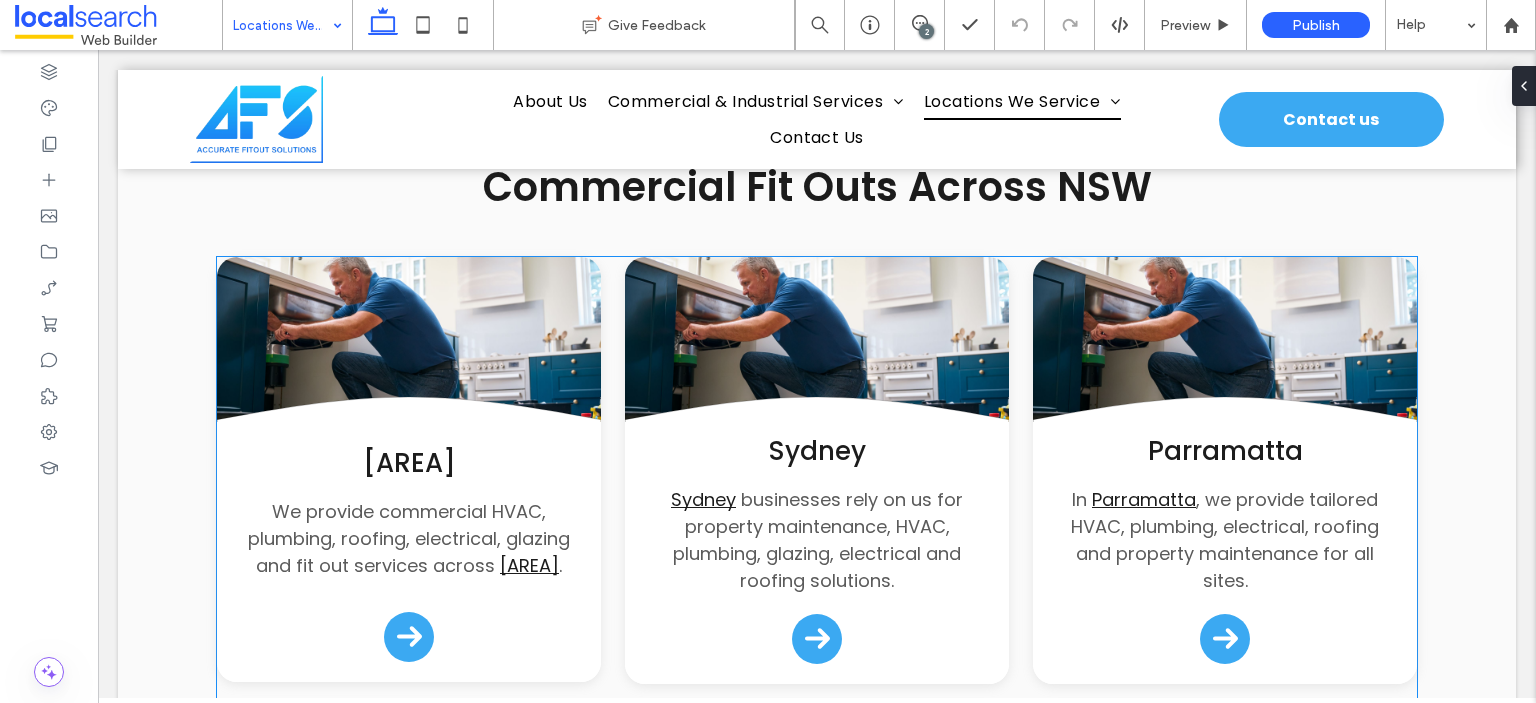 click on "Button
.cls-1-1132603790-1132603790 {
fill: none;
stroke: #000;
}
Wetherill Park
We provide commercial HVAC, plumbing, roofing, electrical, glazing and fit out services across
Wetherill Park .
Button
.cls-1-1132603790-1132603790 {
fill: none;
stroke: #000;
}
Sydney
Sydney   businesses rely on us for property maintenance, HVAC, plumbing, glazing, electrical and roofing solutions.
Button
.cls-1-1132603790-1132603790 {
fill: none;
stroke: #000;
}
Parramatta
In
Parramatta" at bounding box center [817, 696] 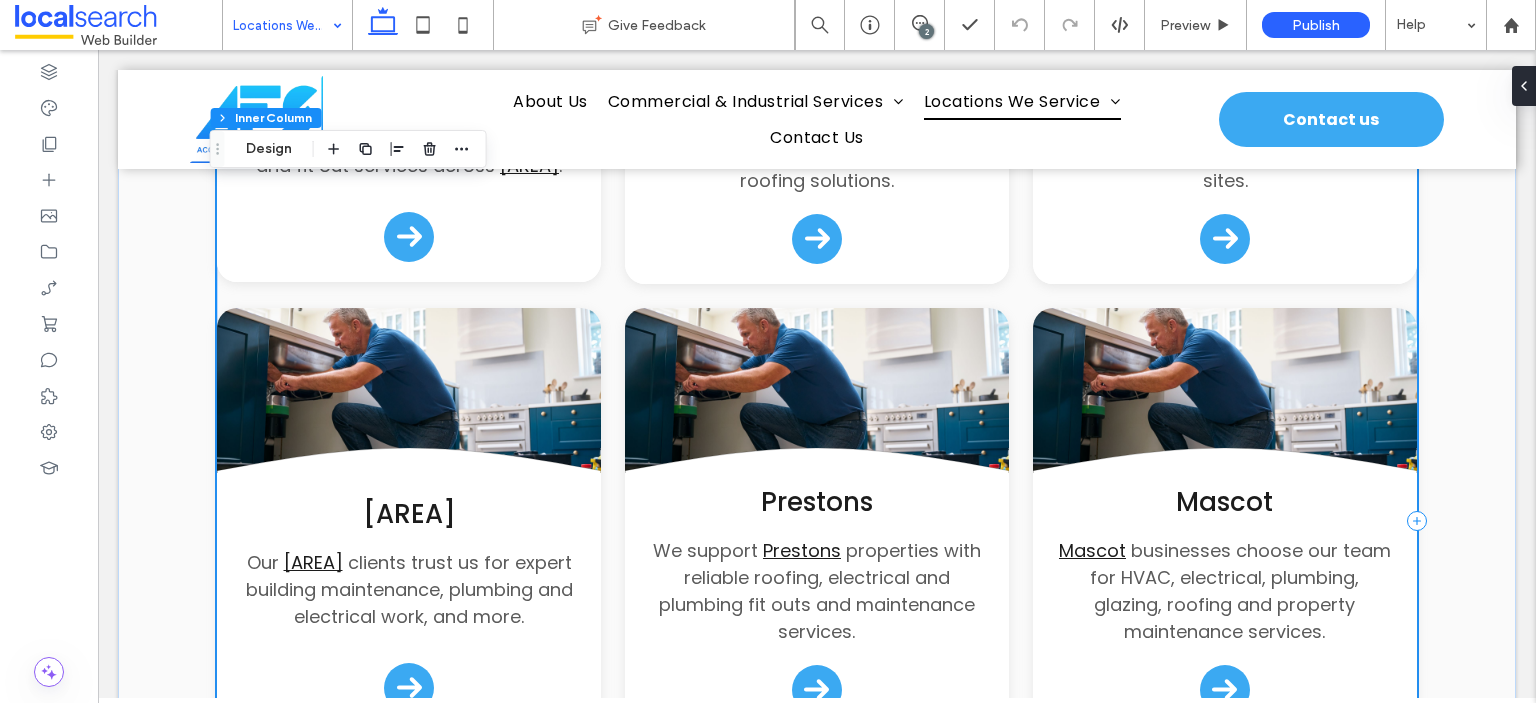 scroll, scrollTop: 600, scrollLeft: 0, axis: vertical 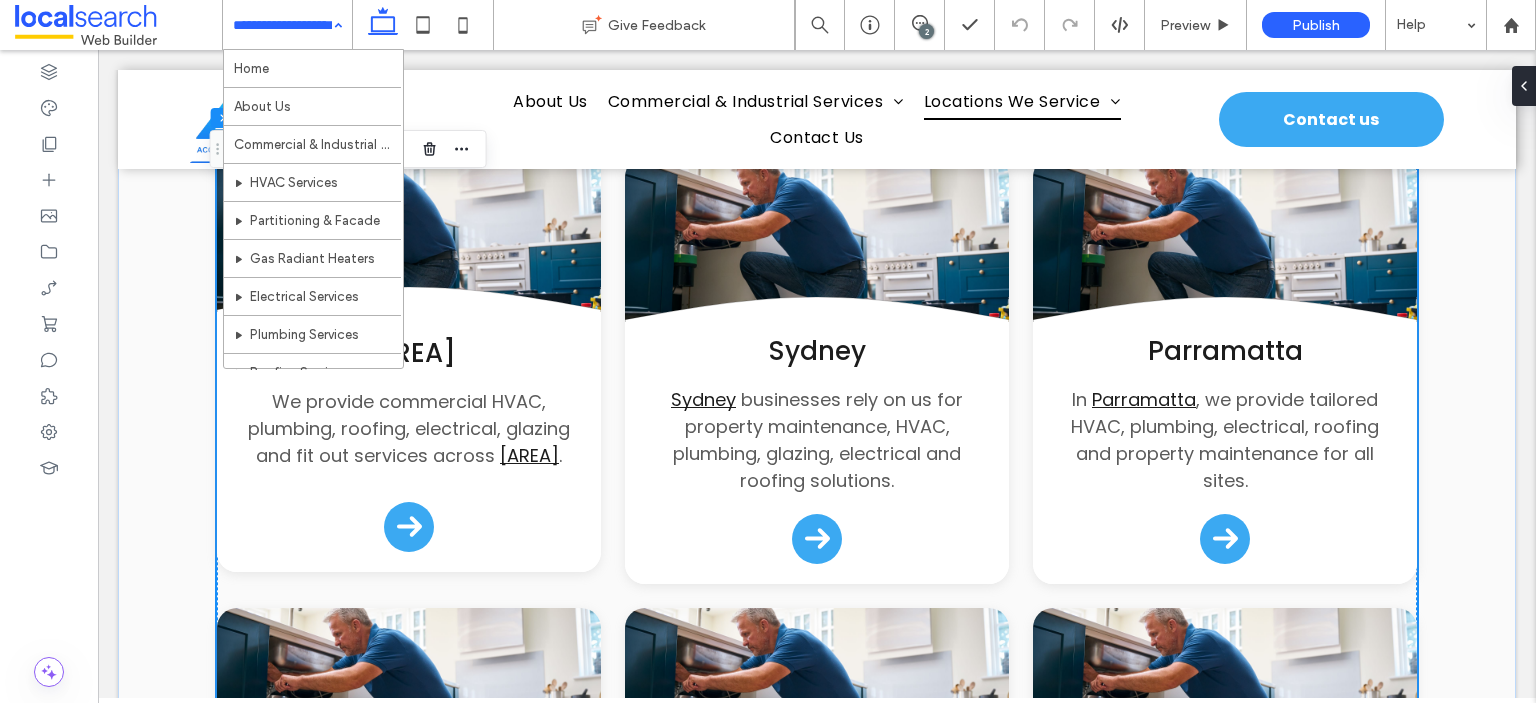 click on "[CITY]" at bounding box center [409, 353] 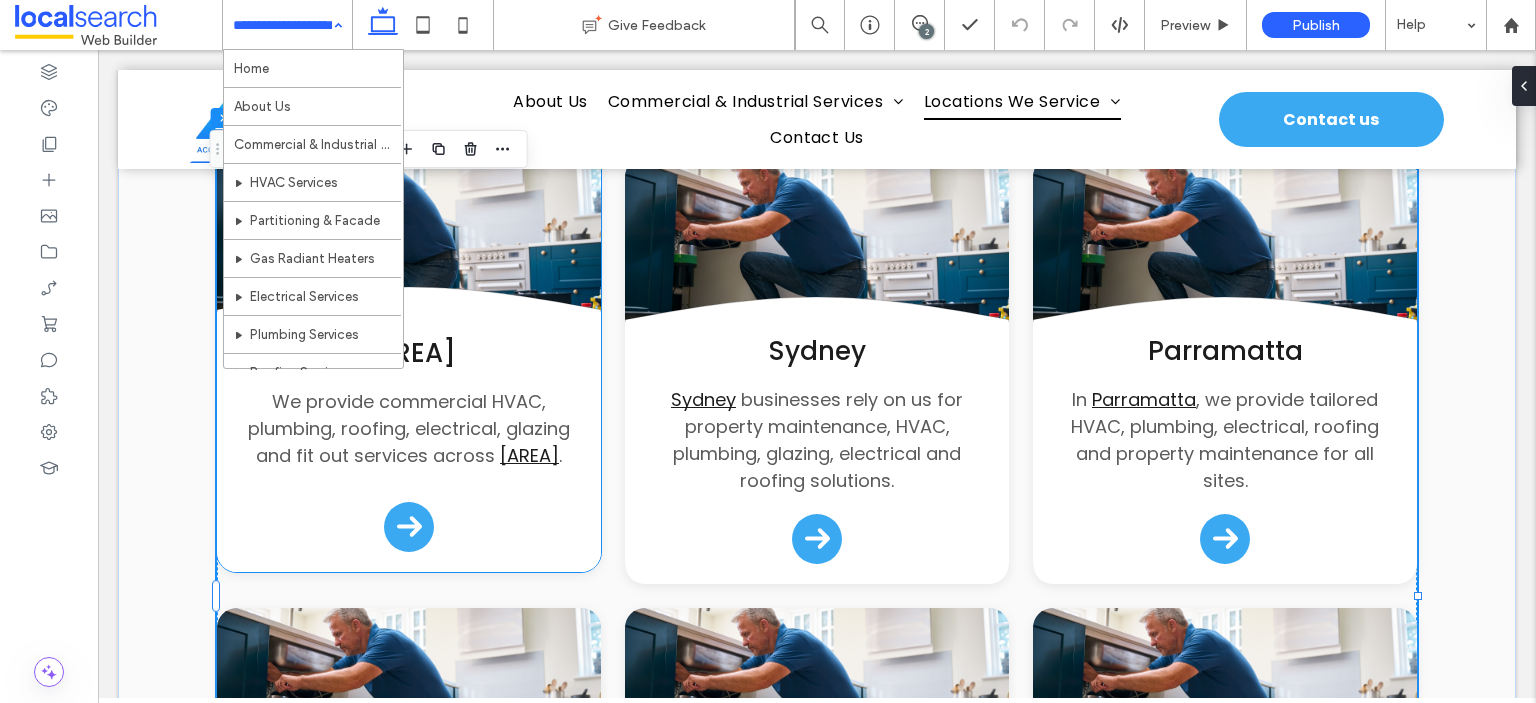 click on "Wetherill Park
We provide commercial HVAC, plumbing, roofing, electrical, glazing and fit out services across
Wetherill Park ." at bounding box center (409, 442) 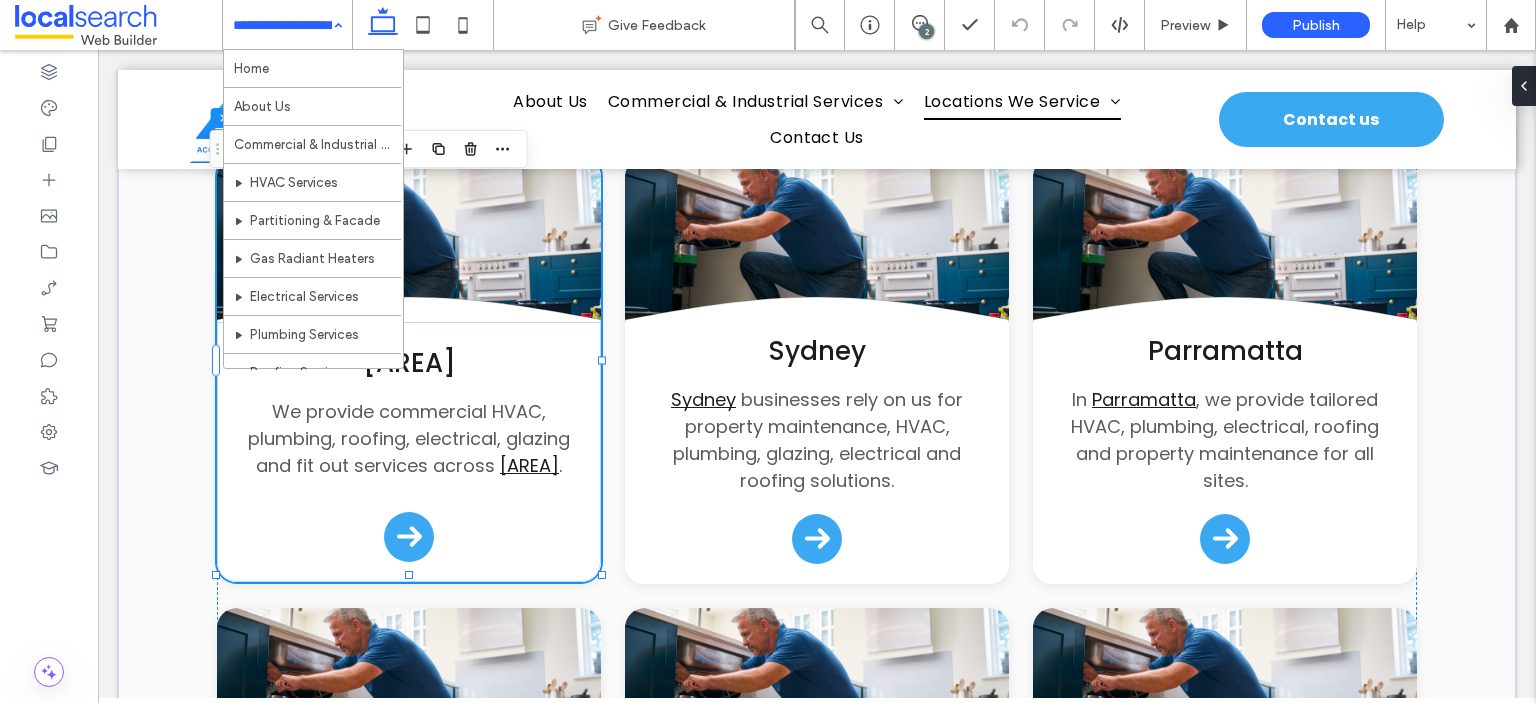 click at bounding box center [282, 25] 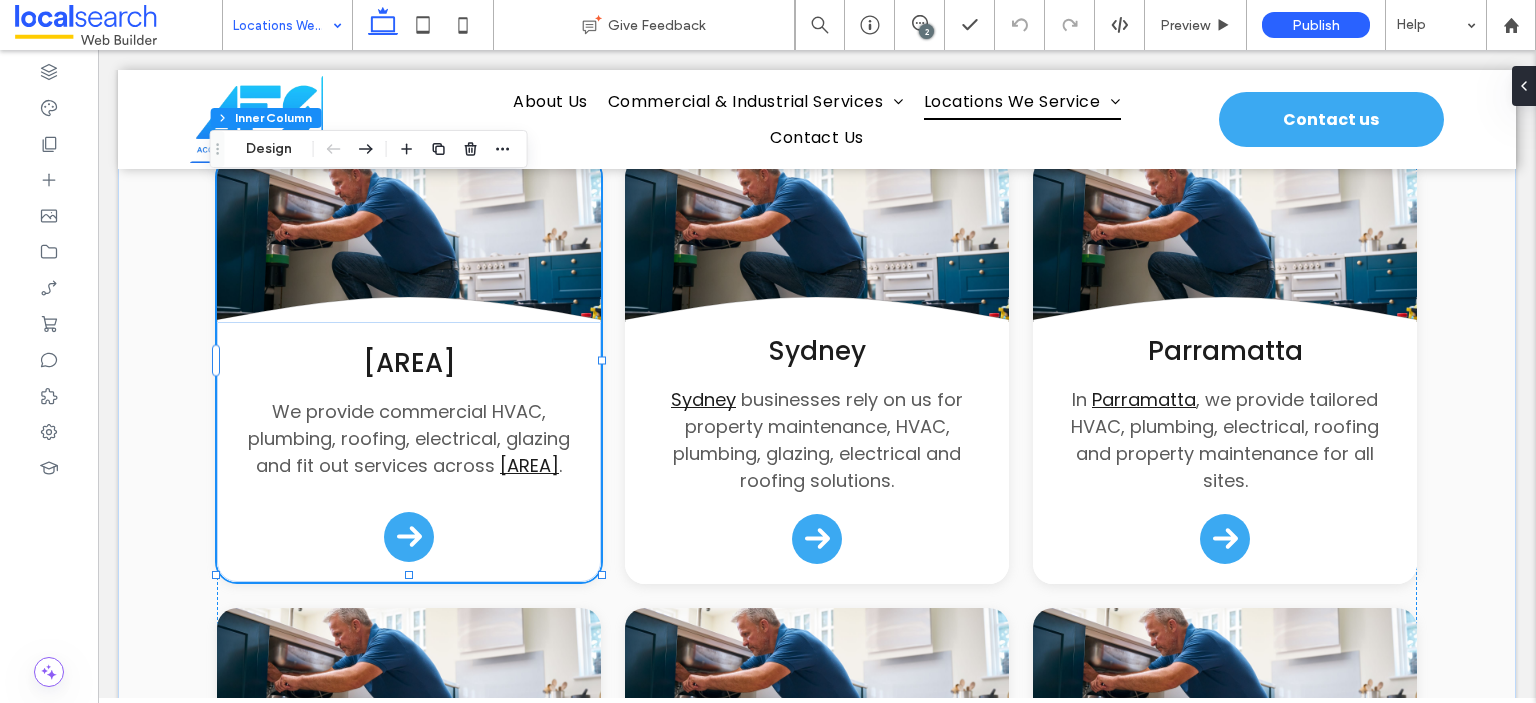 click on "Locations We Service" at bounding box center (287, 25) 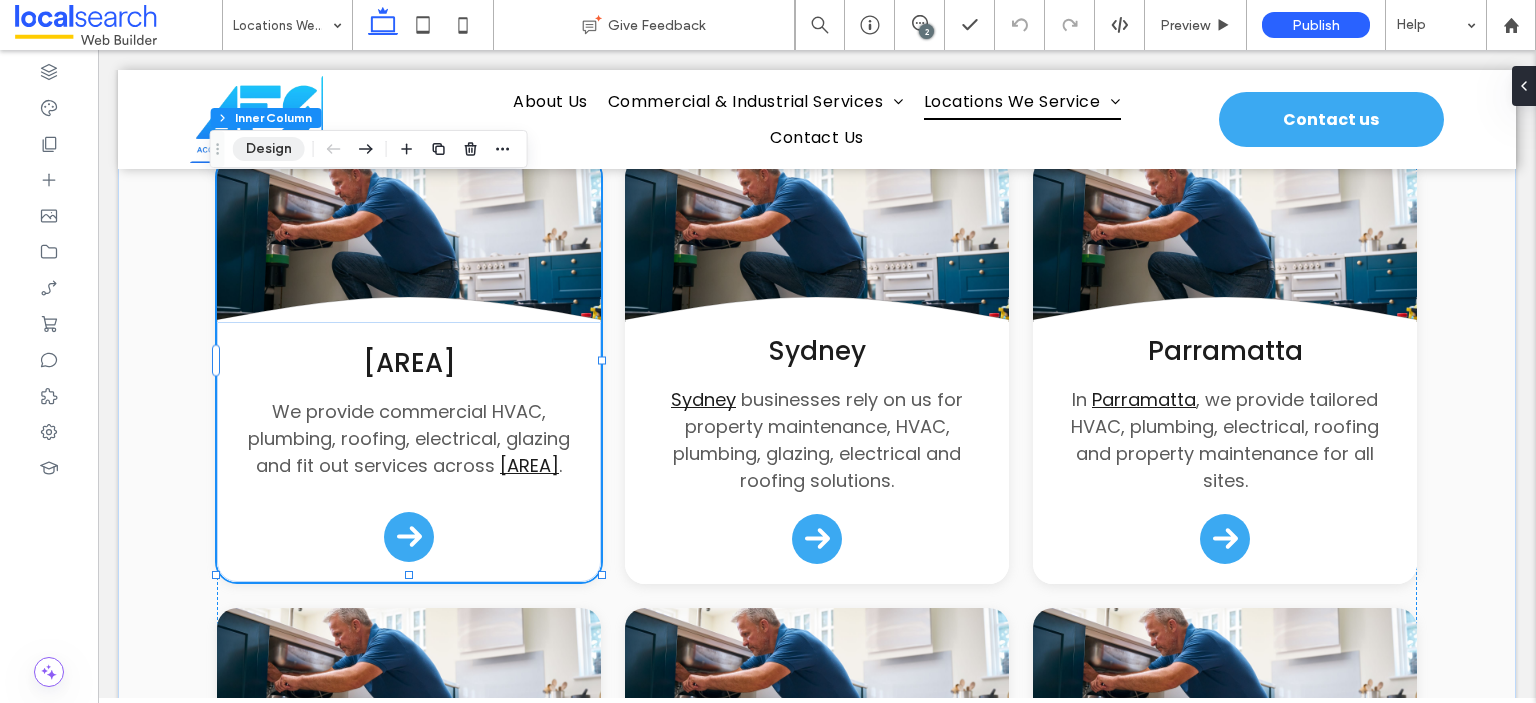 click on "Design" at bounding box center [269, 149] 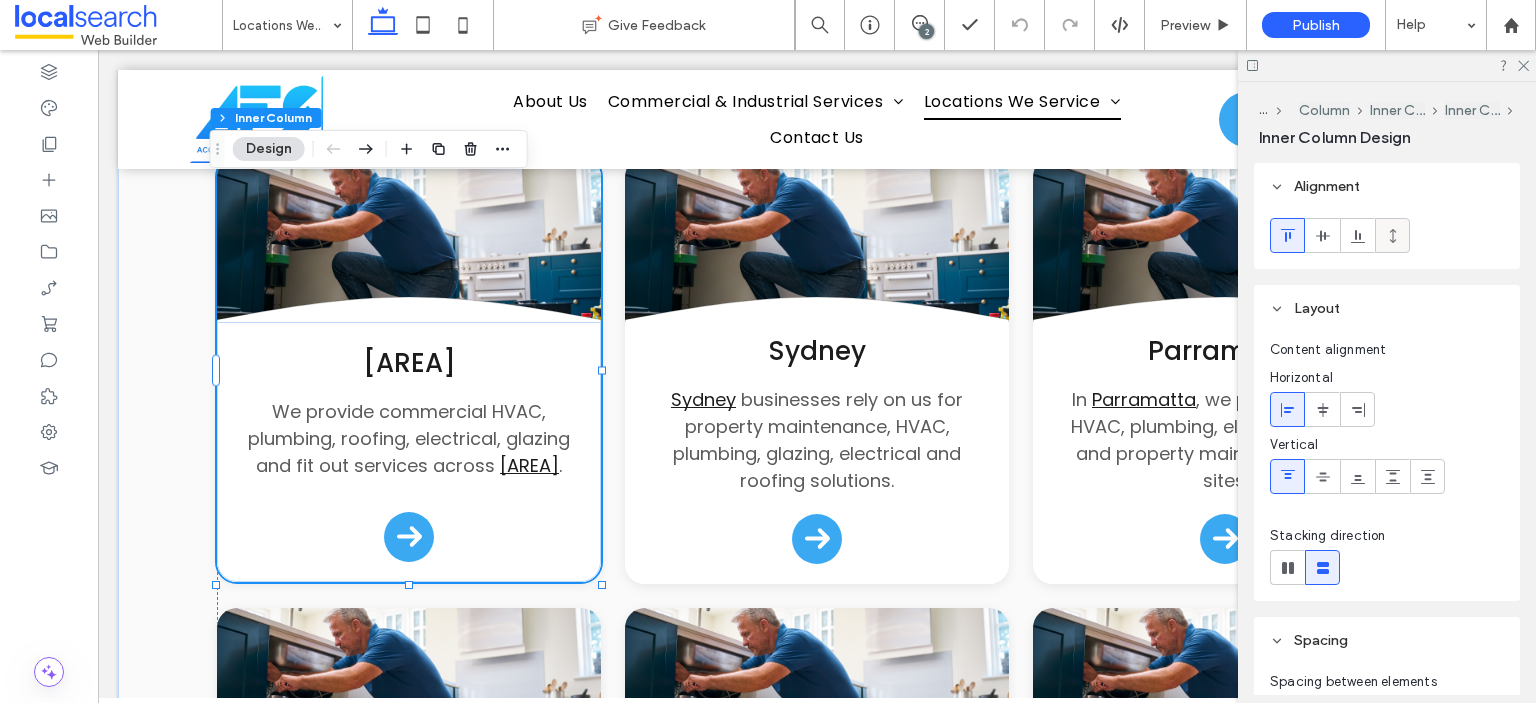 click 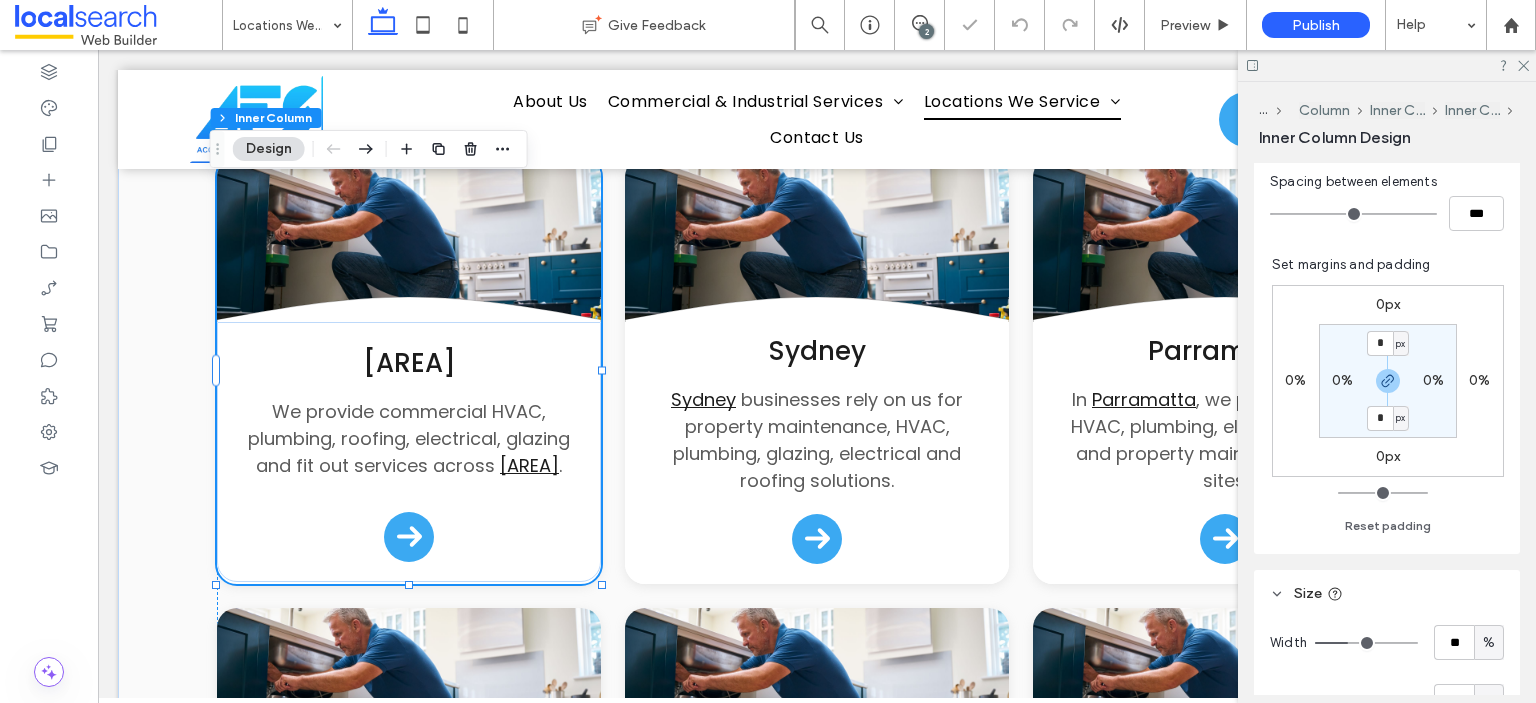 scroll, scrollTop: 855, scrollLeft: 0, axis: vertical 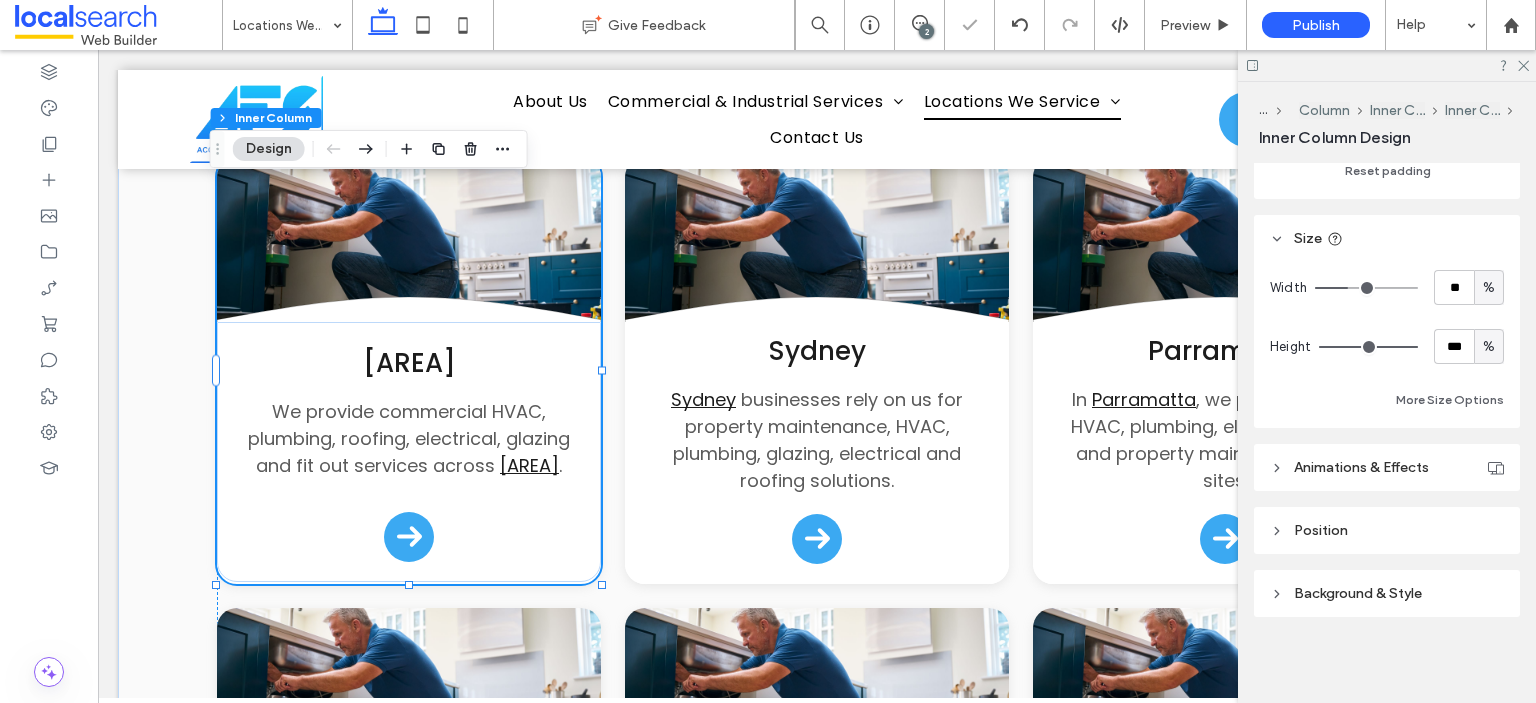 click on "%" at bounding box center (1489, 346) 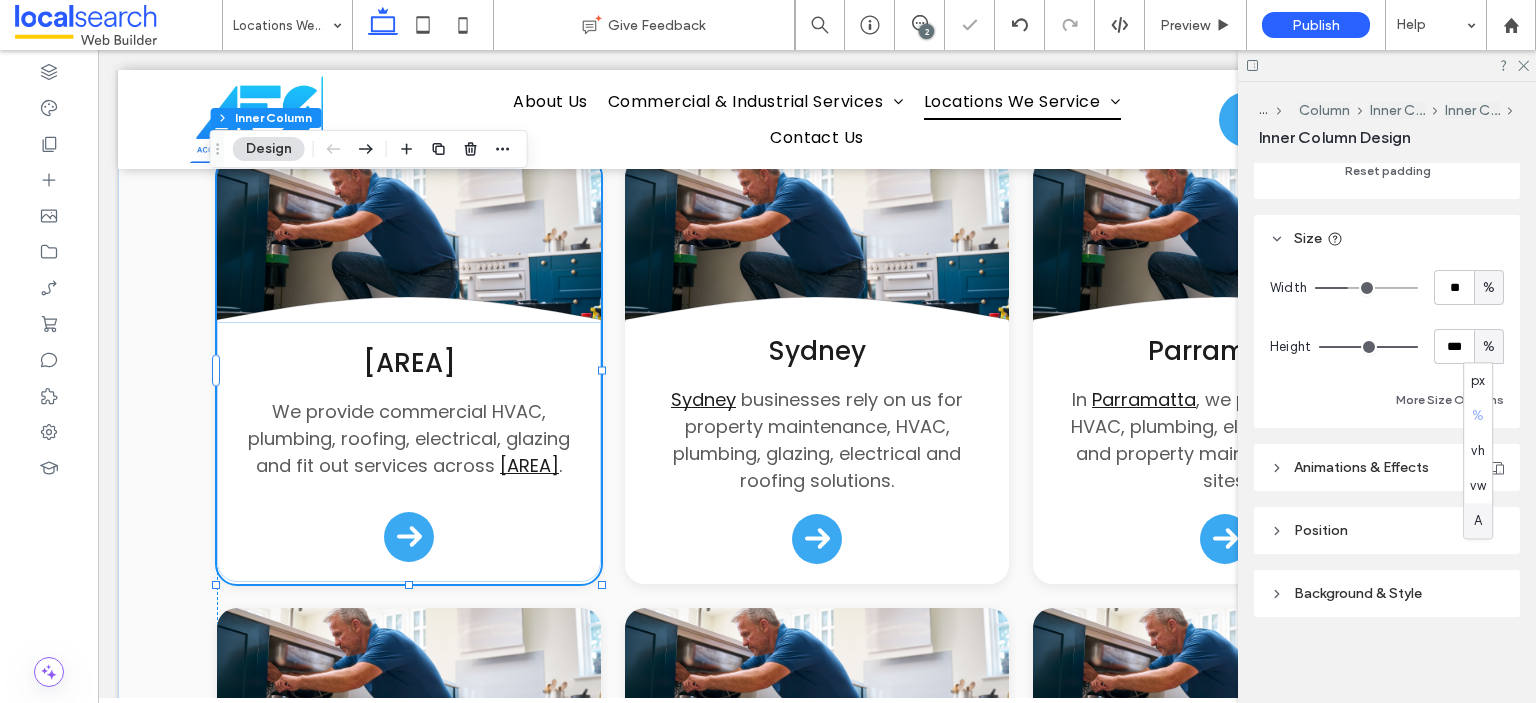click on "A" at bounding box center [1478, 521] 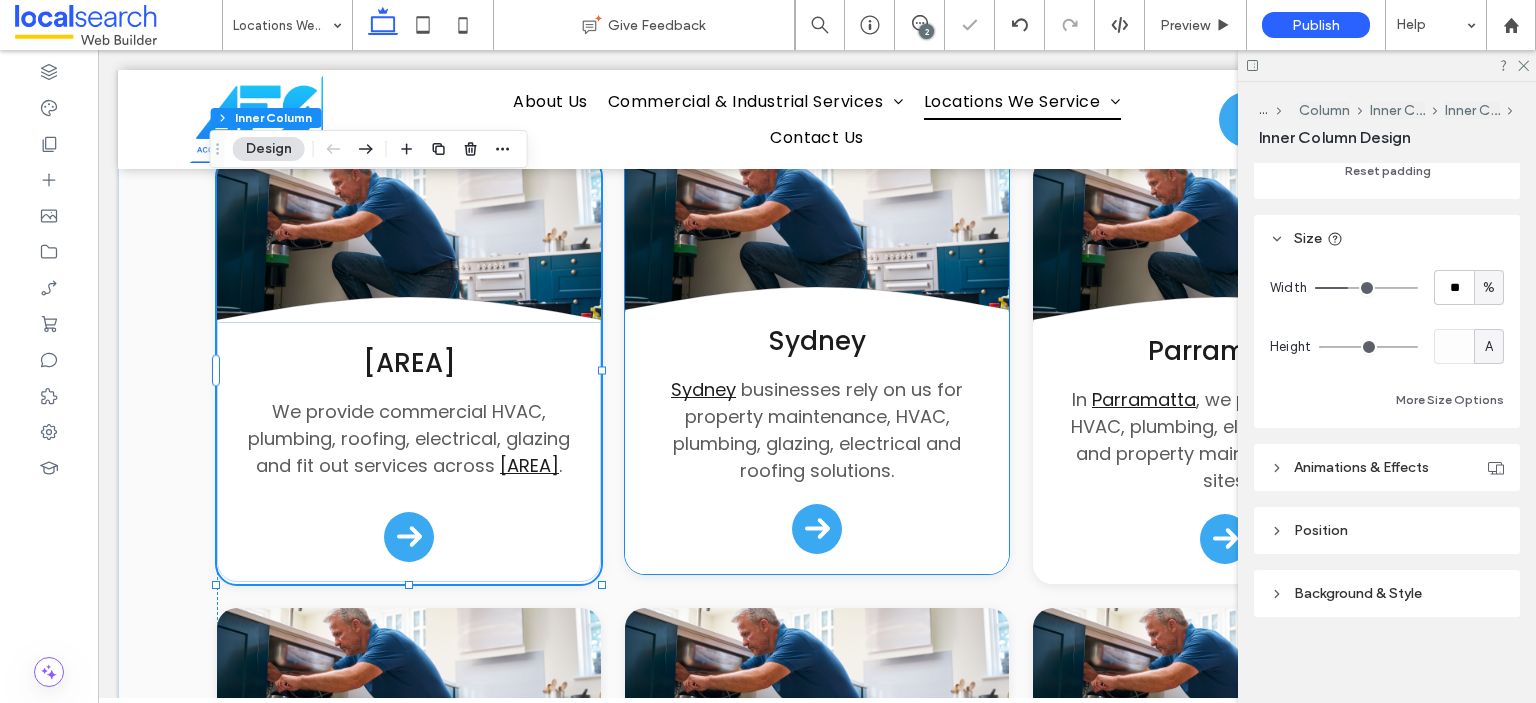 click on "Sydney
Sydney   businesses rely on us for property maintenance, HVAC, plumbing, glazing, electrical and roofing solutions." at bounding box center (817, 443) 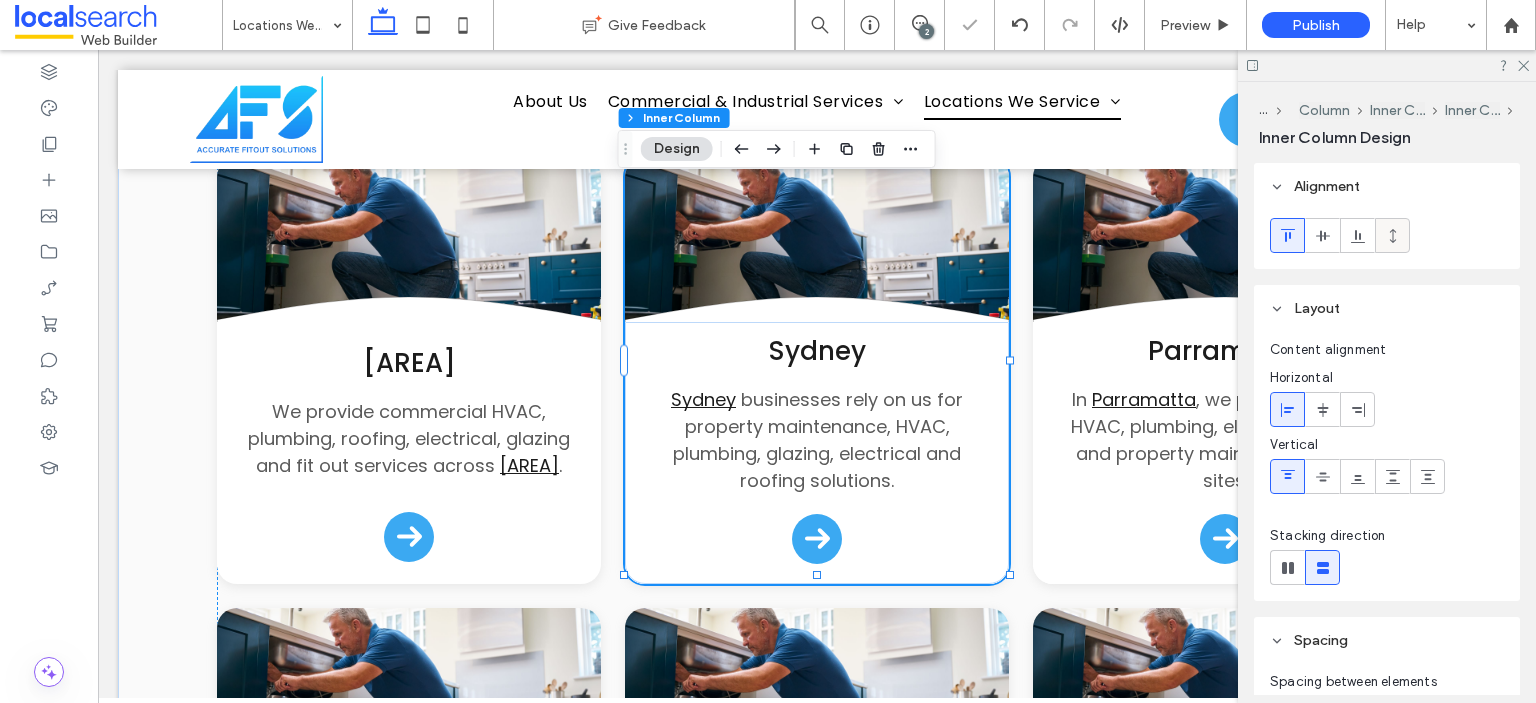 click 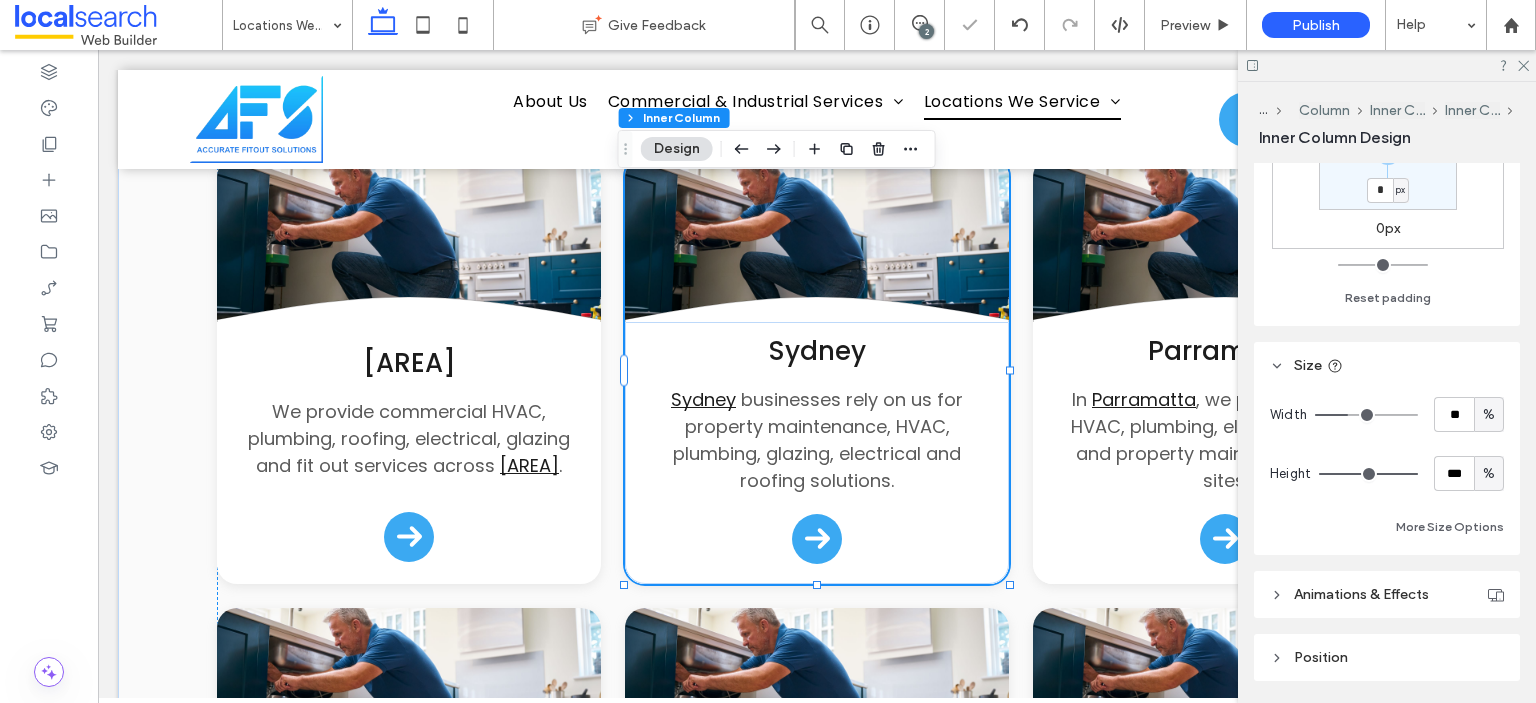 scroll, scrollTop: 855, scrollLeft: 0, axis: vertical 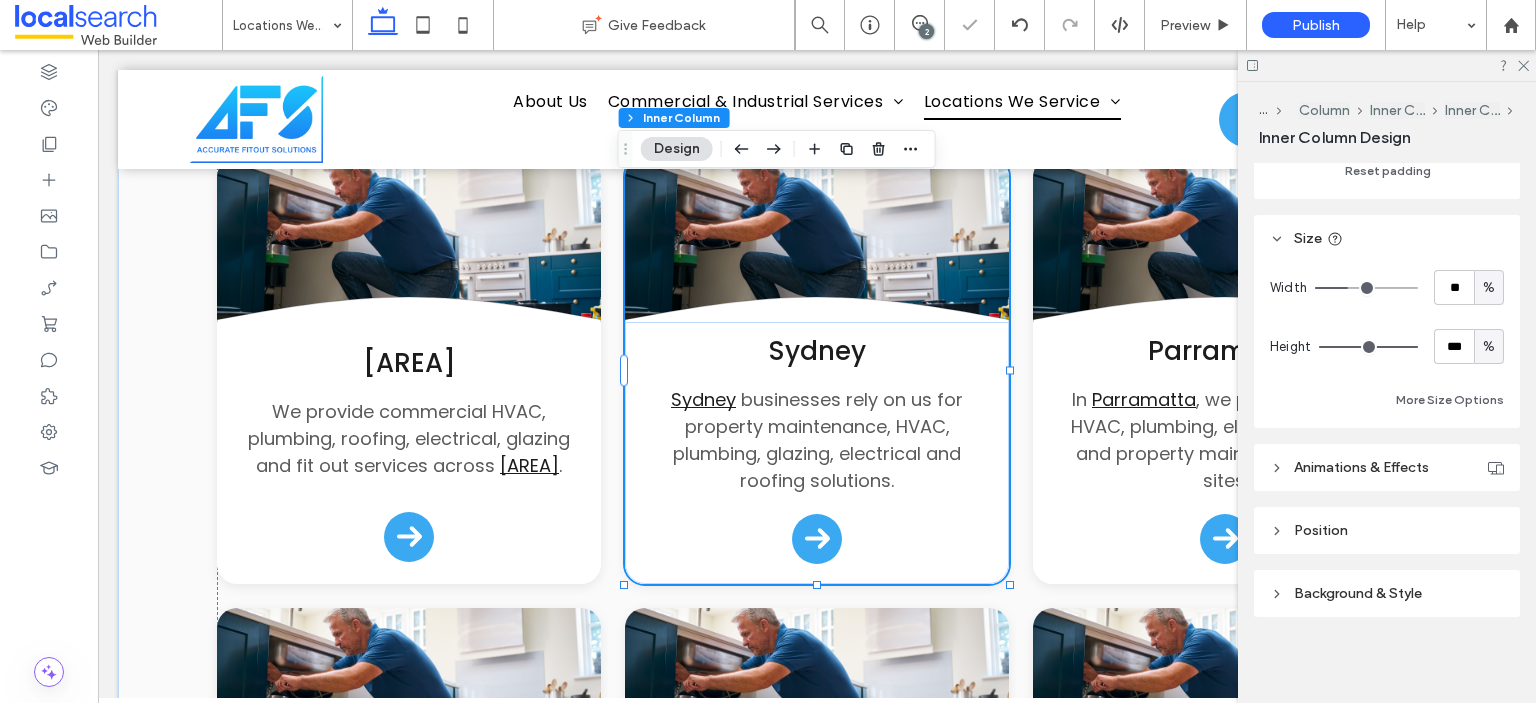 click on "%" at bounding box center (1489, 347) 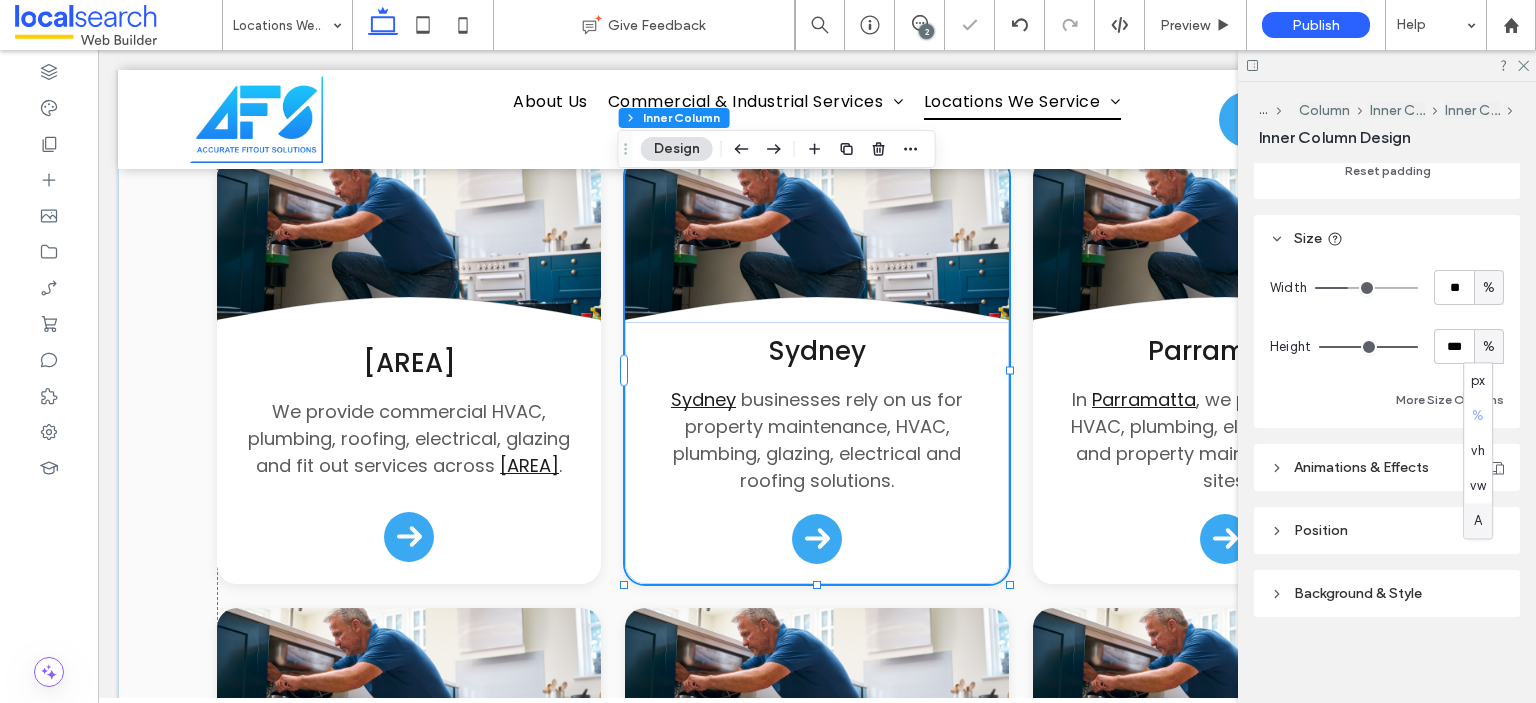 click on "A" at bounding box center (1478, 520) 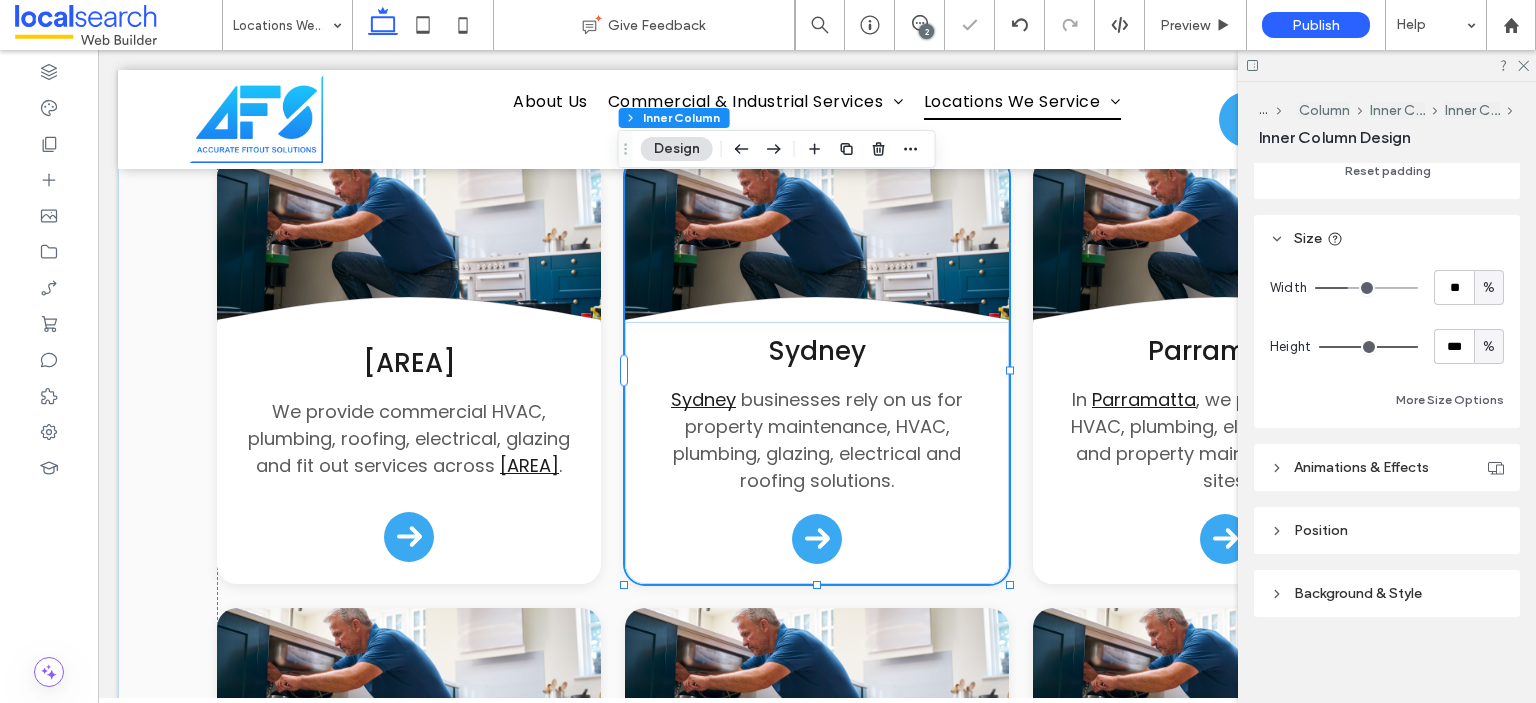 type on "*" 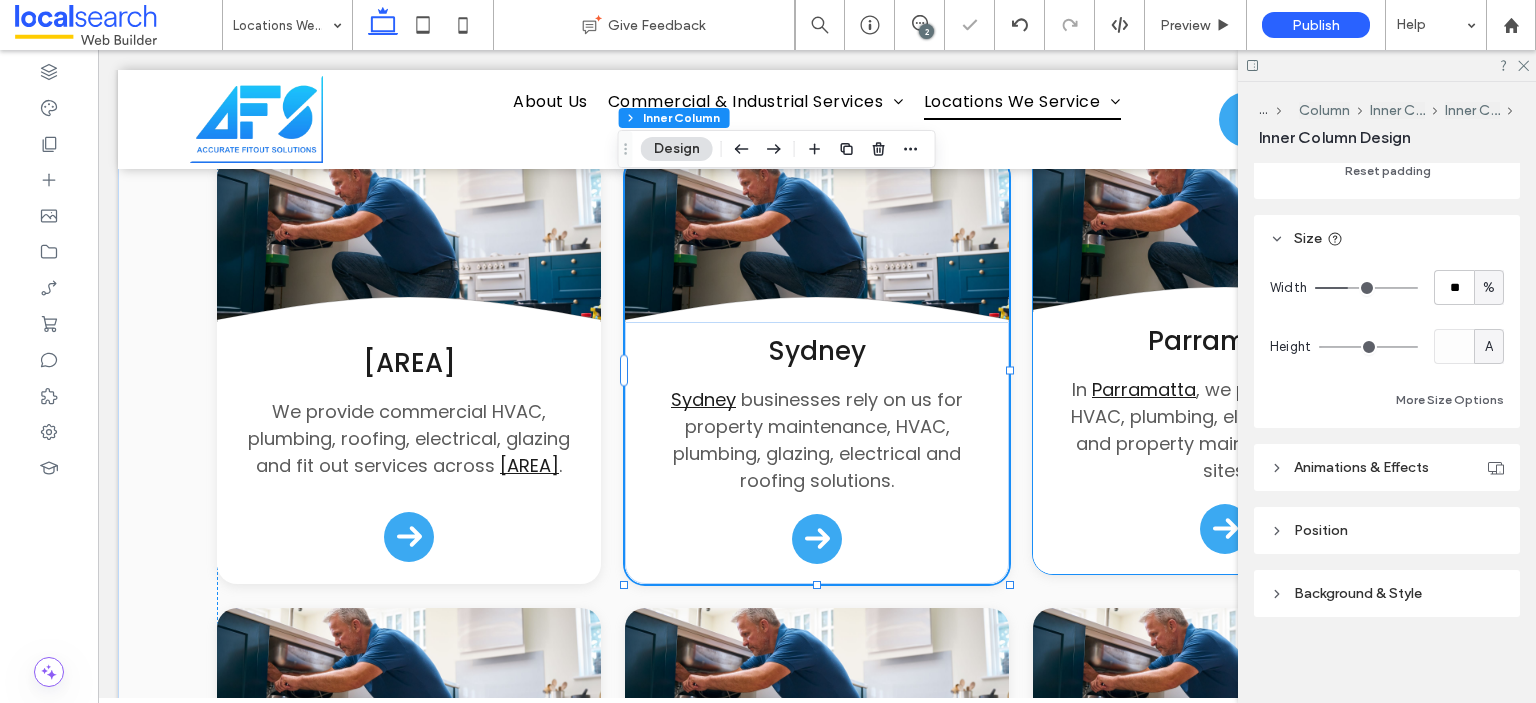 click on "Parramatta
In
Parramatta , we provide tailored HVAC, plumbing, electrical, roofing and property maintenance for all sites." at bounding box center [1225, 443] 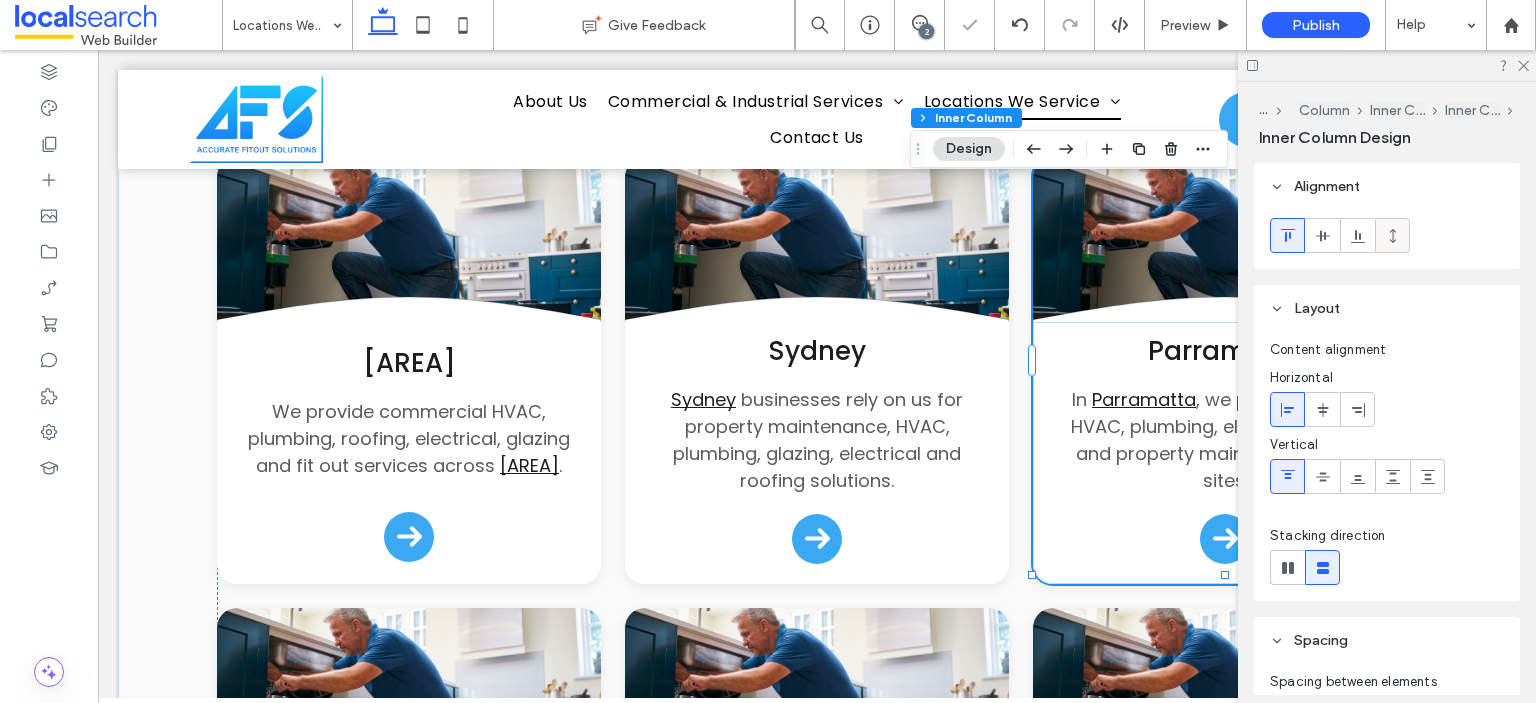 click 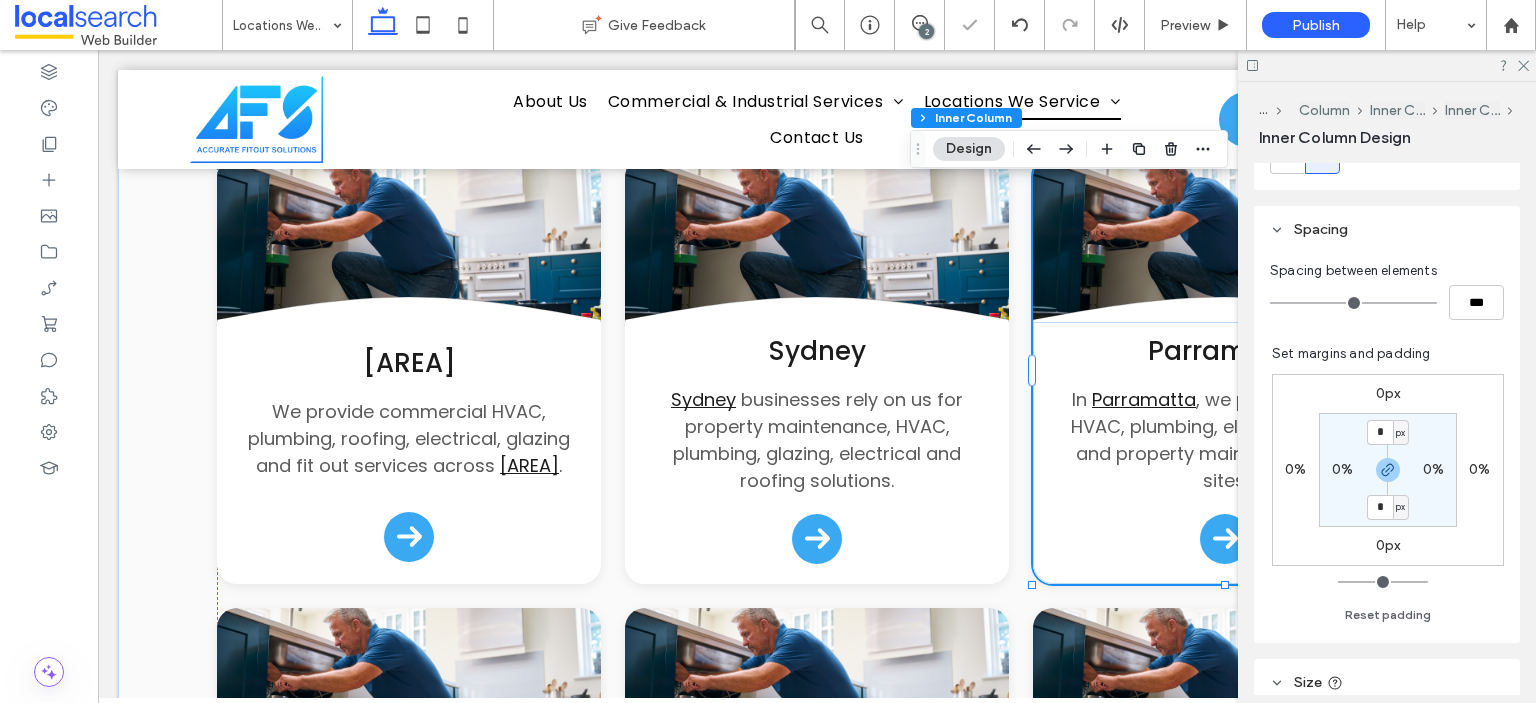 scroll, scrollTop: 855, scrollLeft: 0, axis: vertical 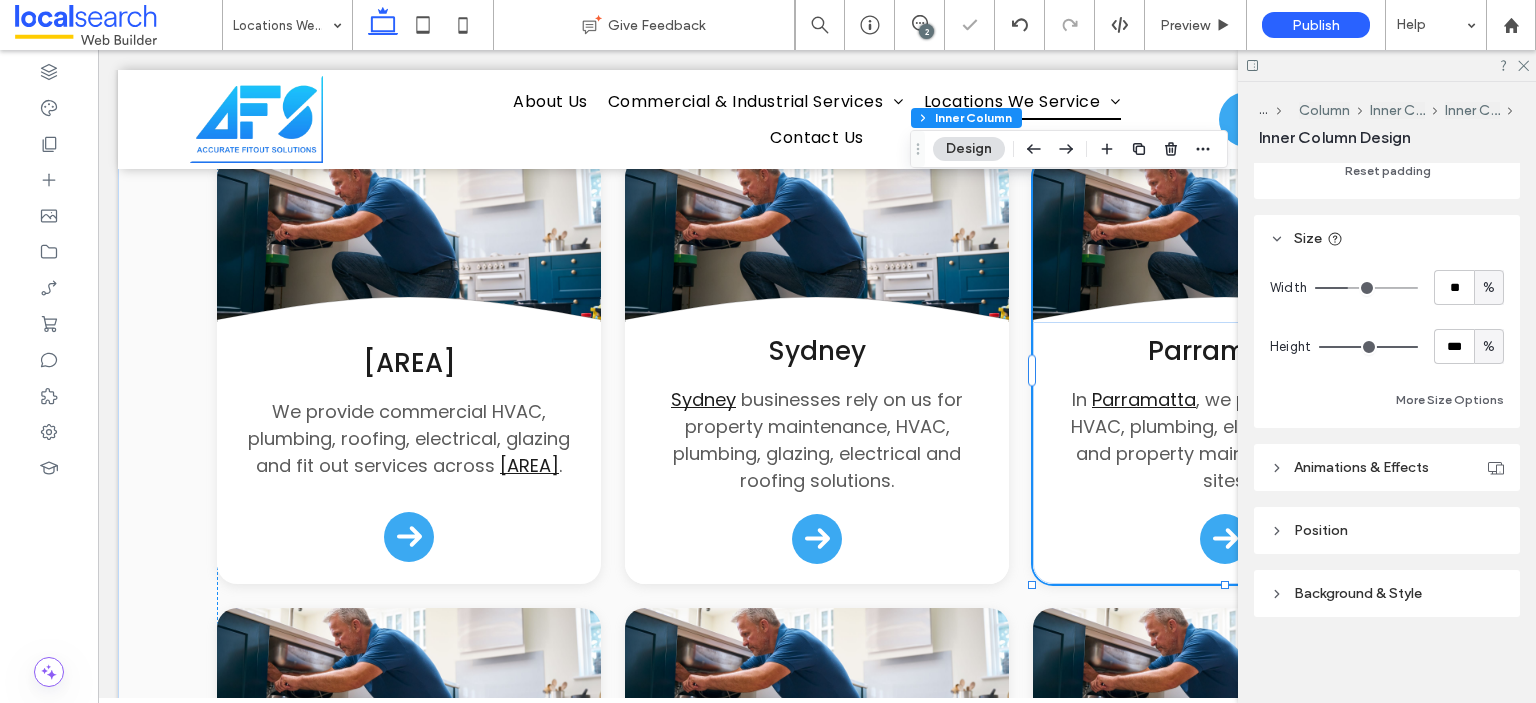 click on "%" at bounding box center (1489, 347) 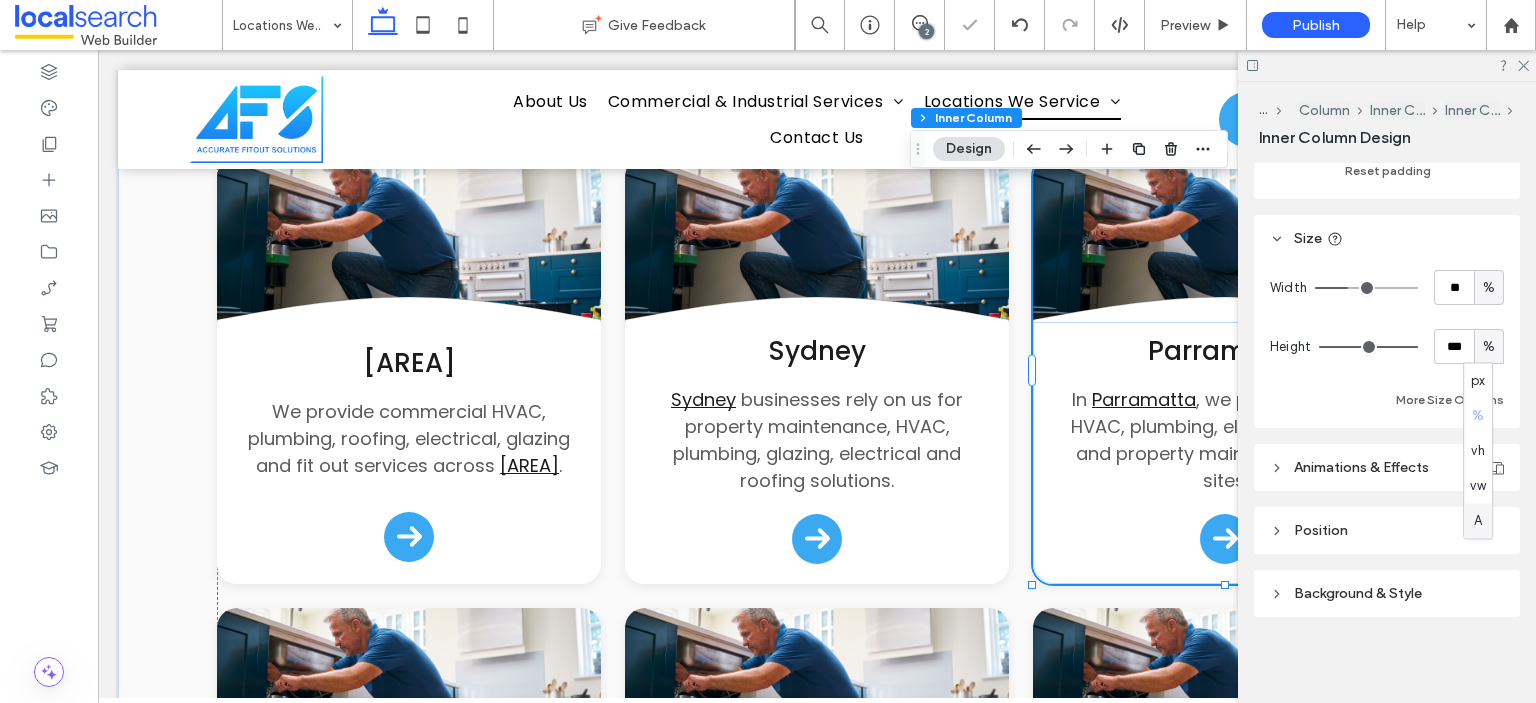 click on "A" at bounding box center (1478, 521) 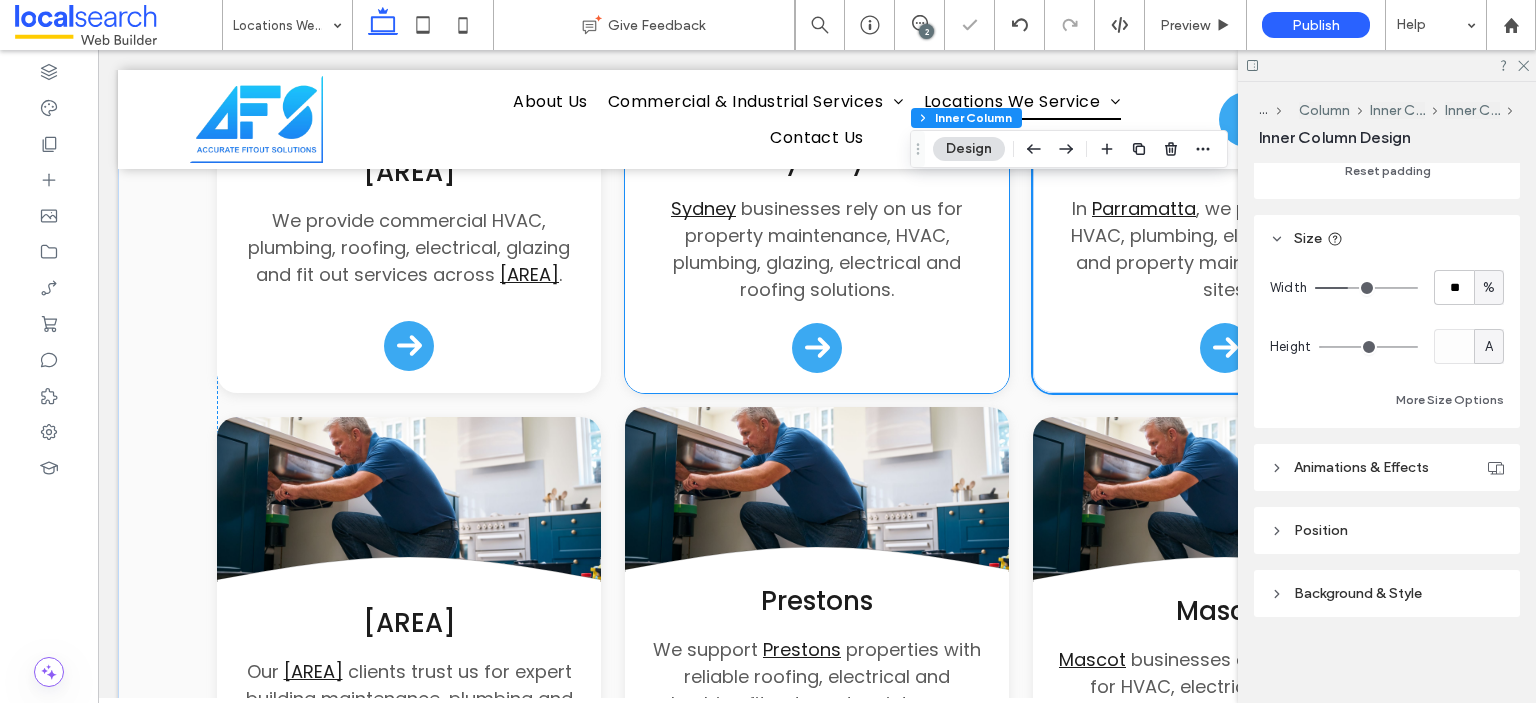 scroll, scrollTop: 1000, scrollLeft: 0, axis: vertical 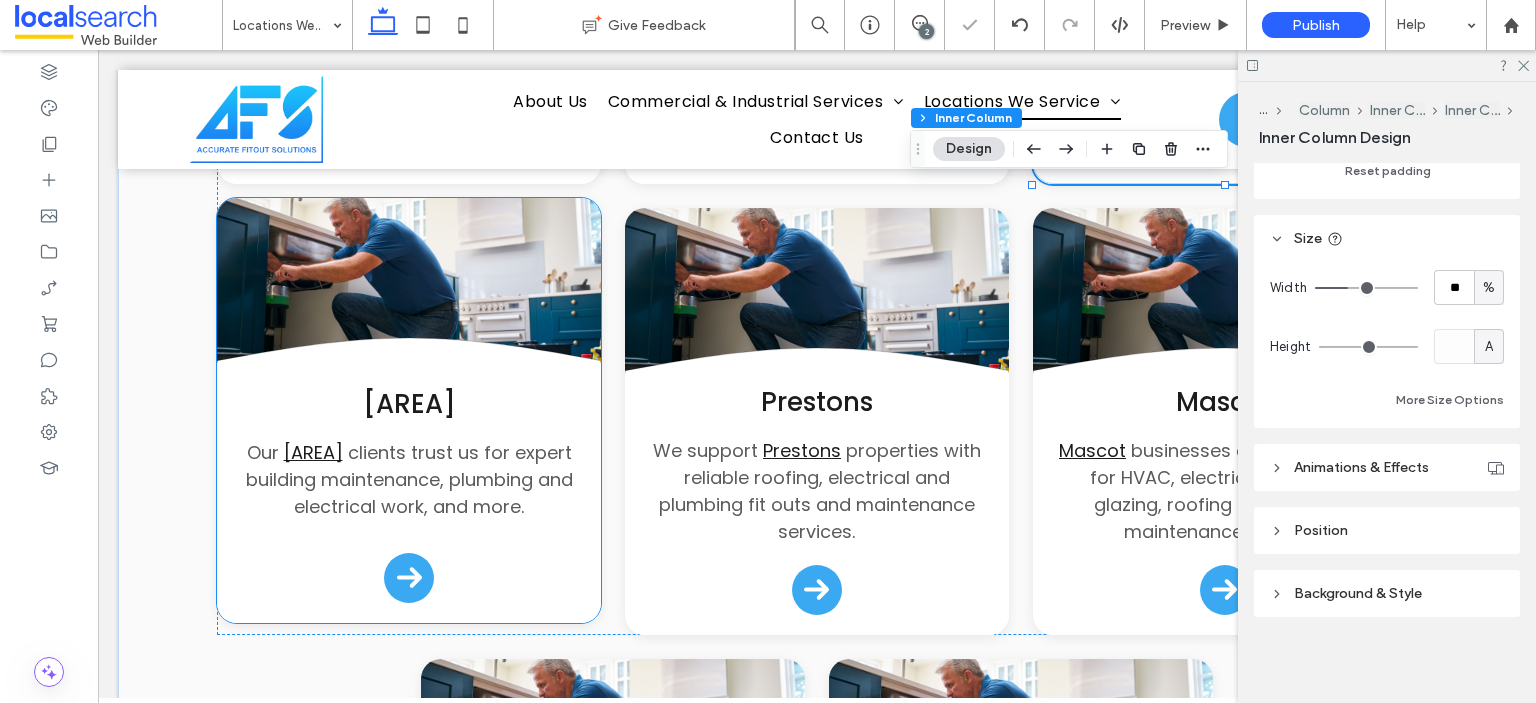 click on "Eastern Creek
Our
Eastern Creek   clients trust us for expert building maintenance, plumbing and electrical work, and more." at bounding box center [409, 453] 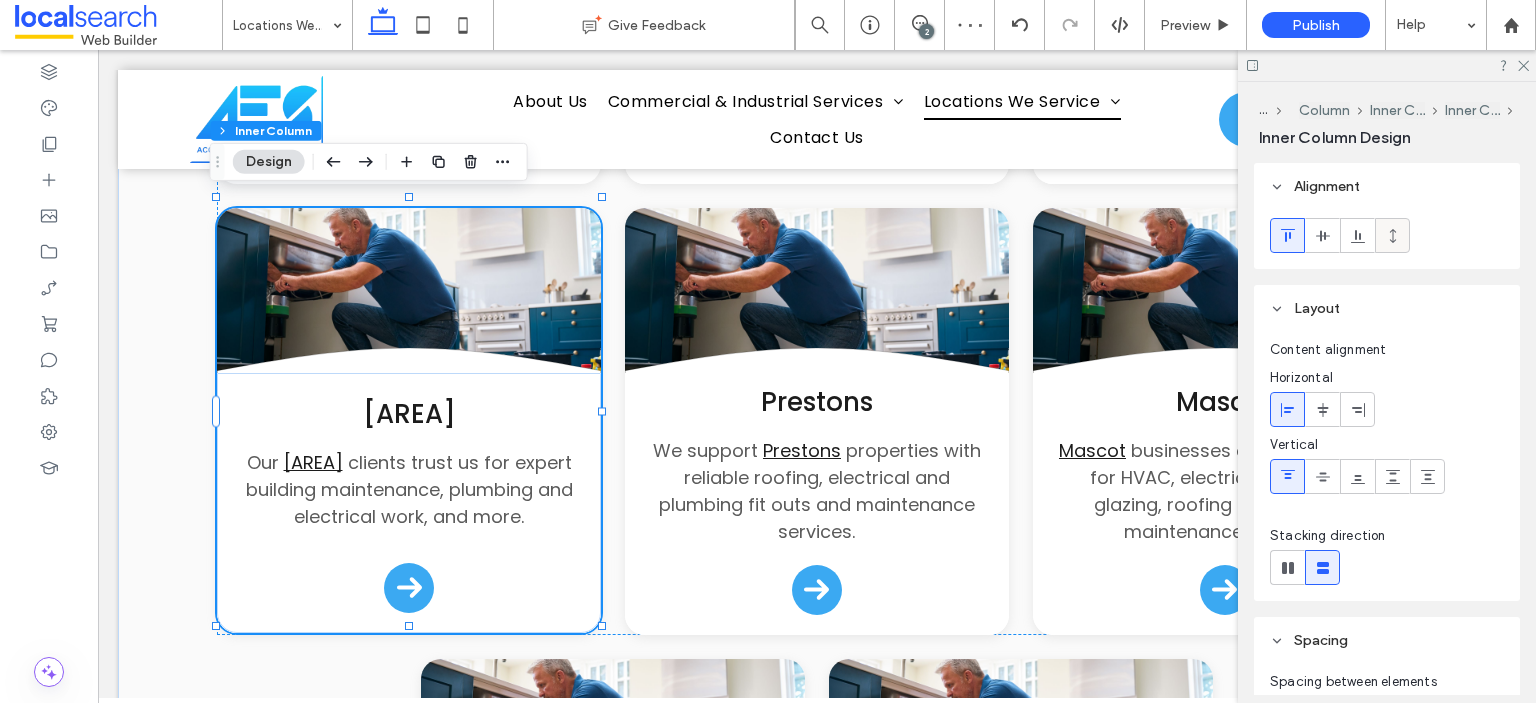 click 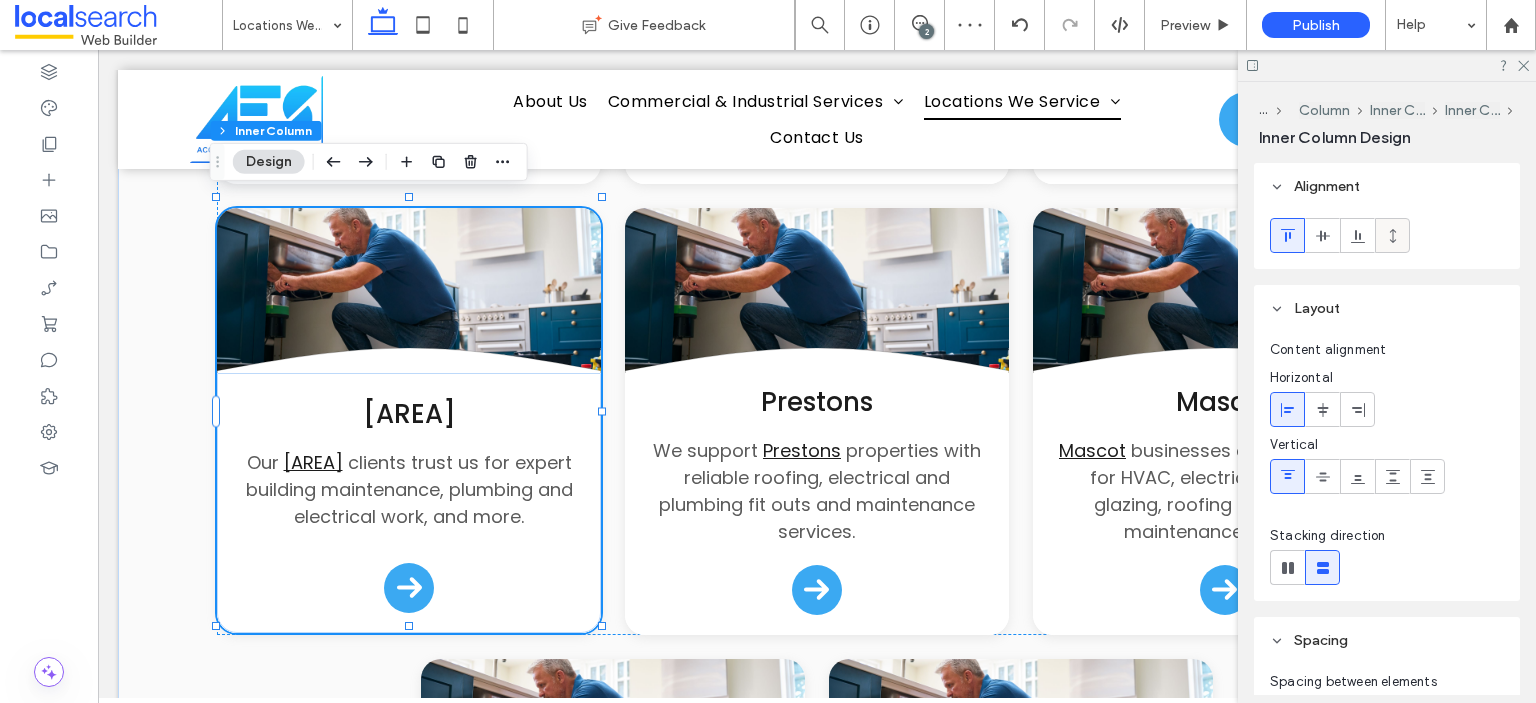 type on "***" 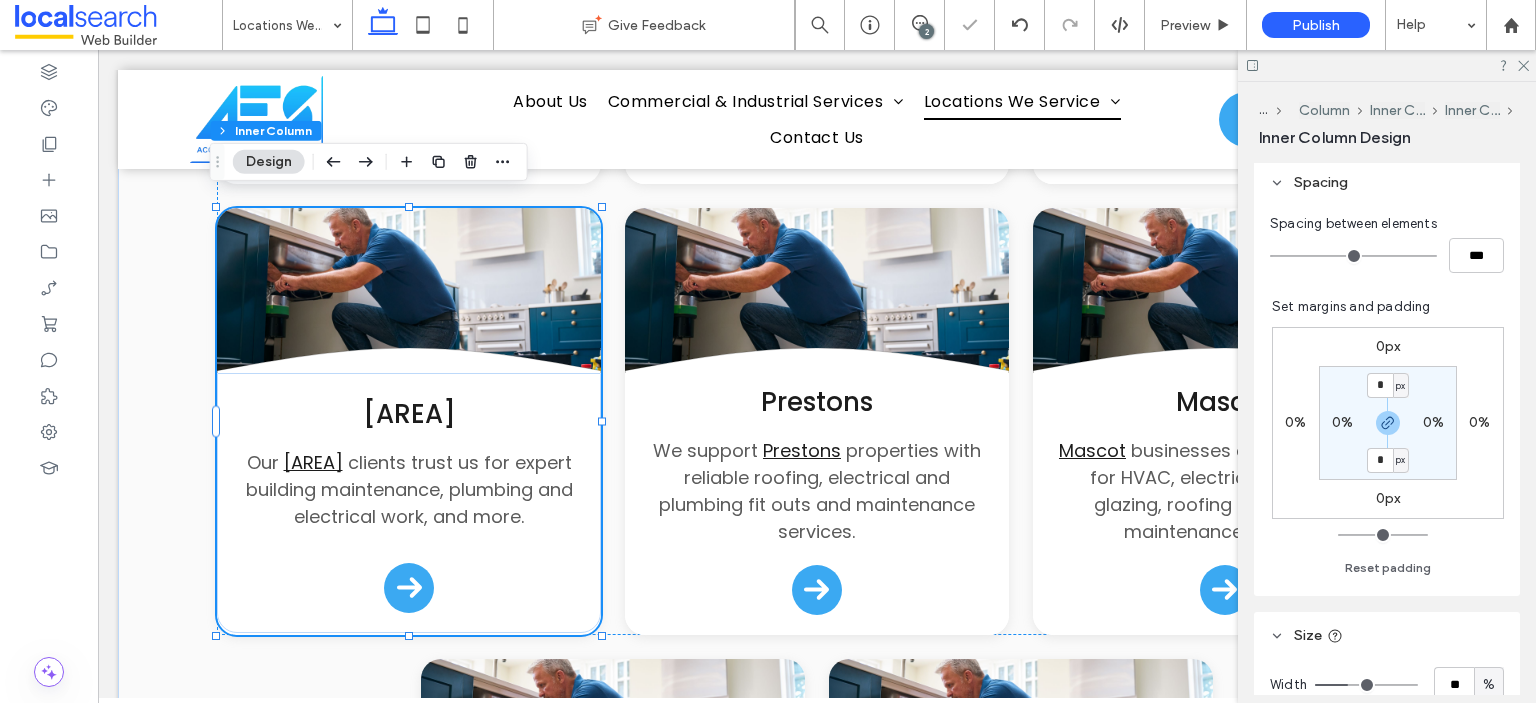 scroll, scrollTop: 855, scrollLeft: 0, axis: vertical 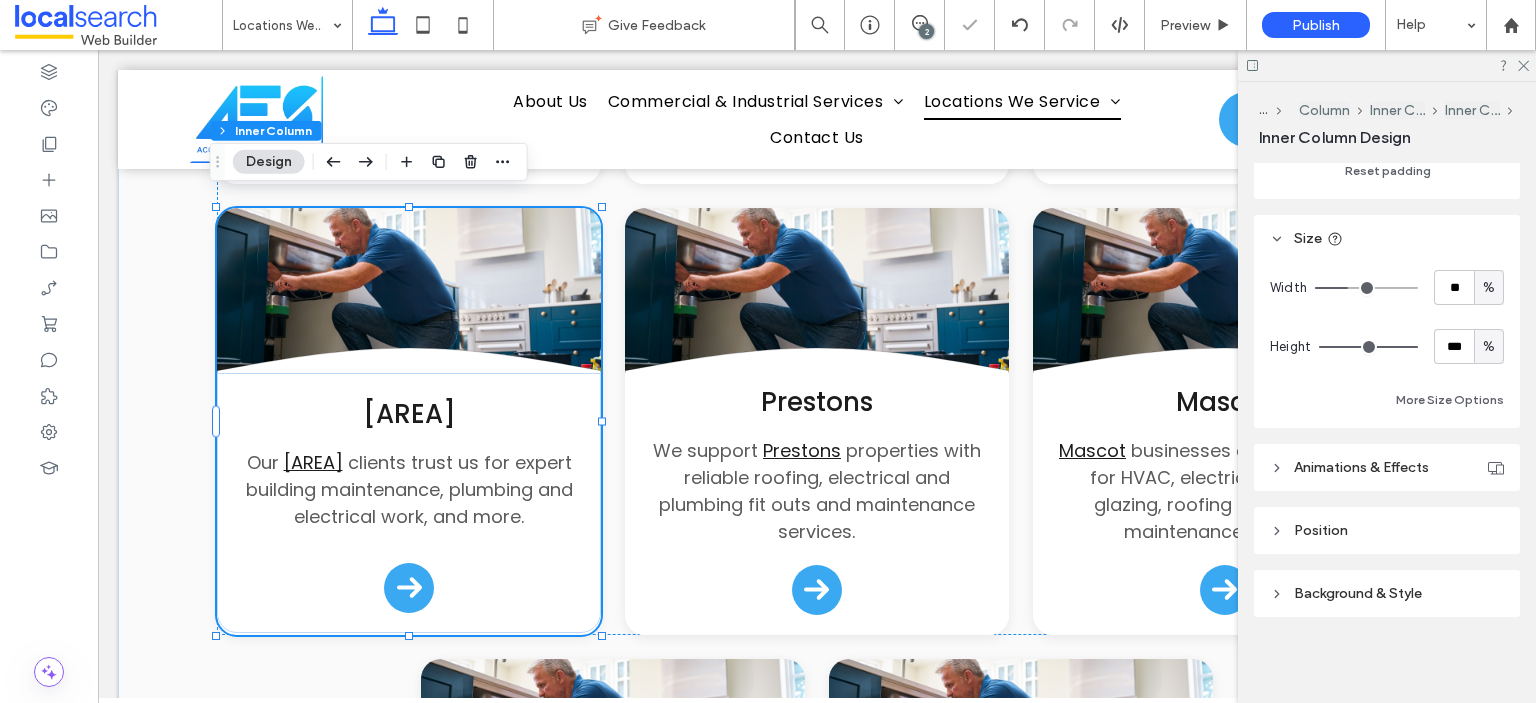 click on "%" at bounding box center [1489, 347] 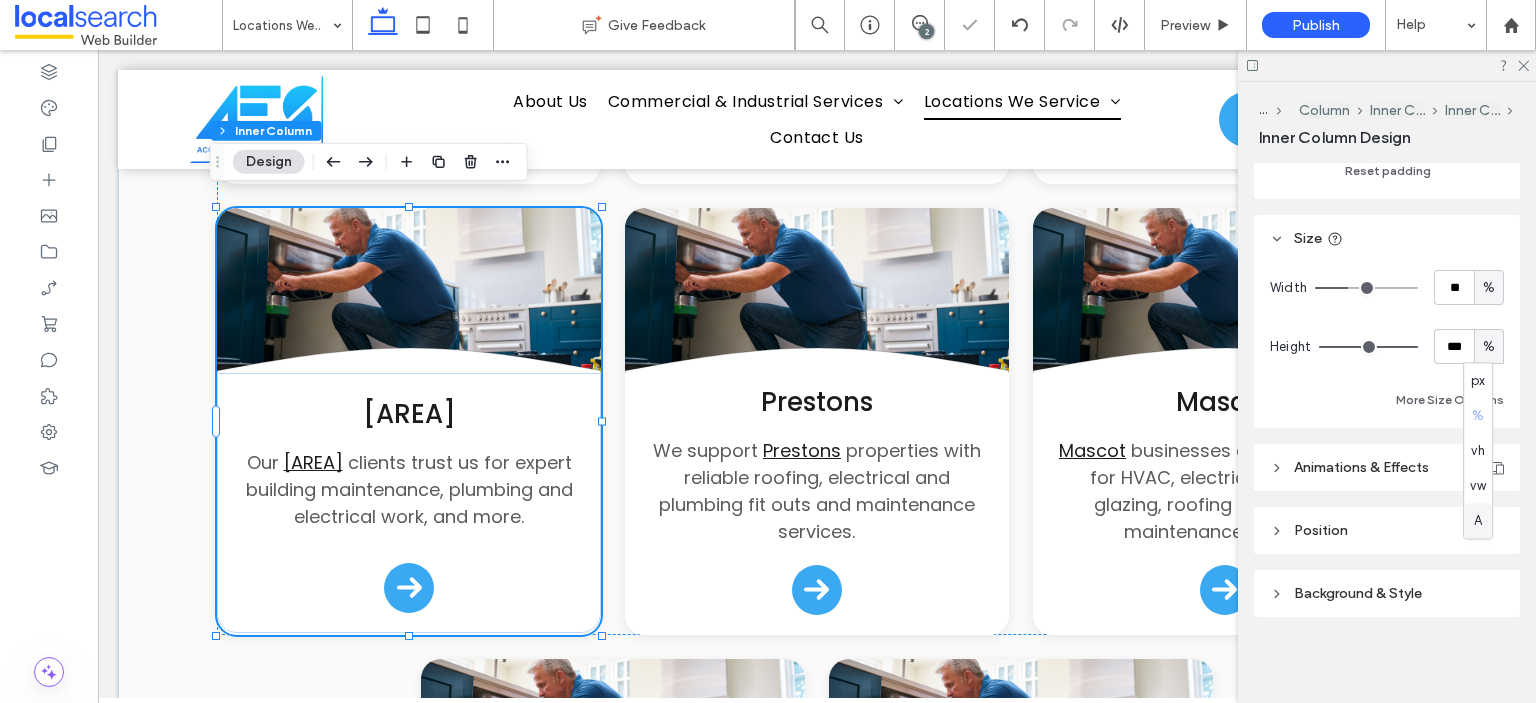 click on "A" at bounding box center [1478, 521] 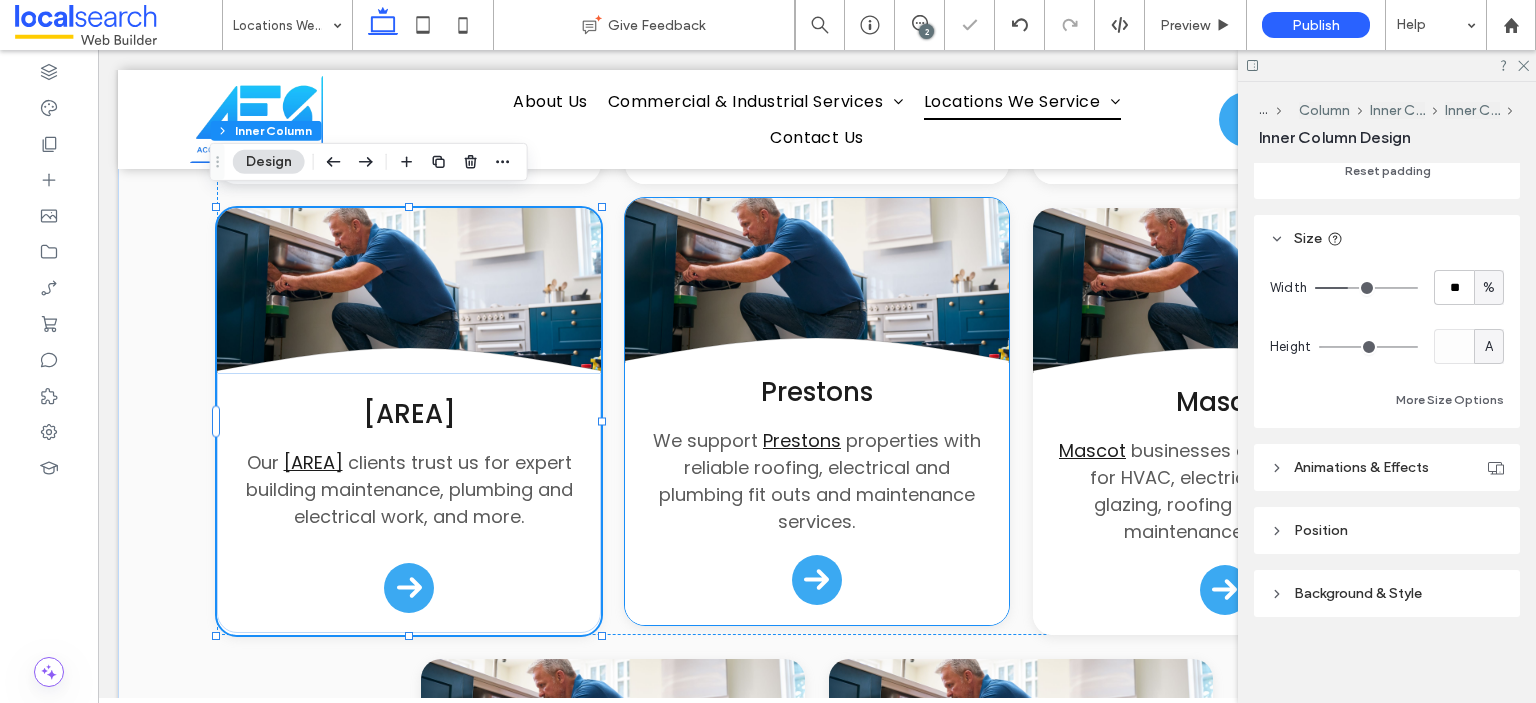 click on "Prestons
We support
Prestons   properties with reliable roofing, electrical and plumbing fit outs and maintenance services." at bounding box center (817, 494) 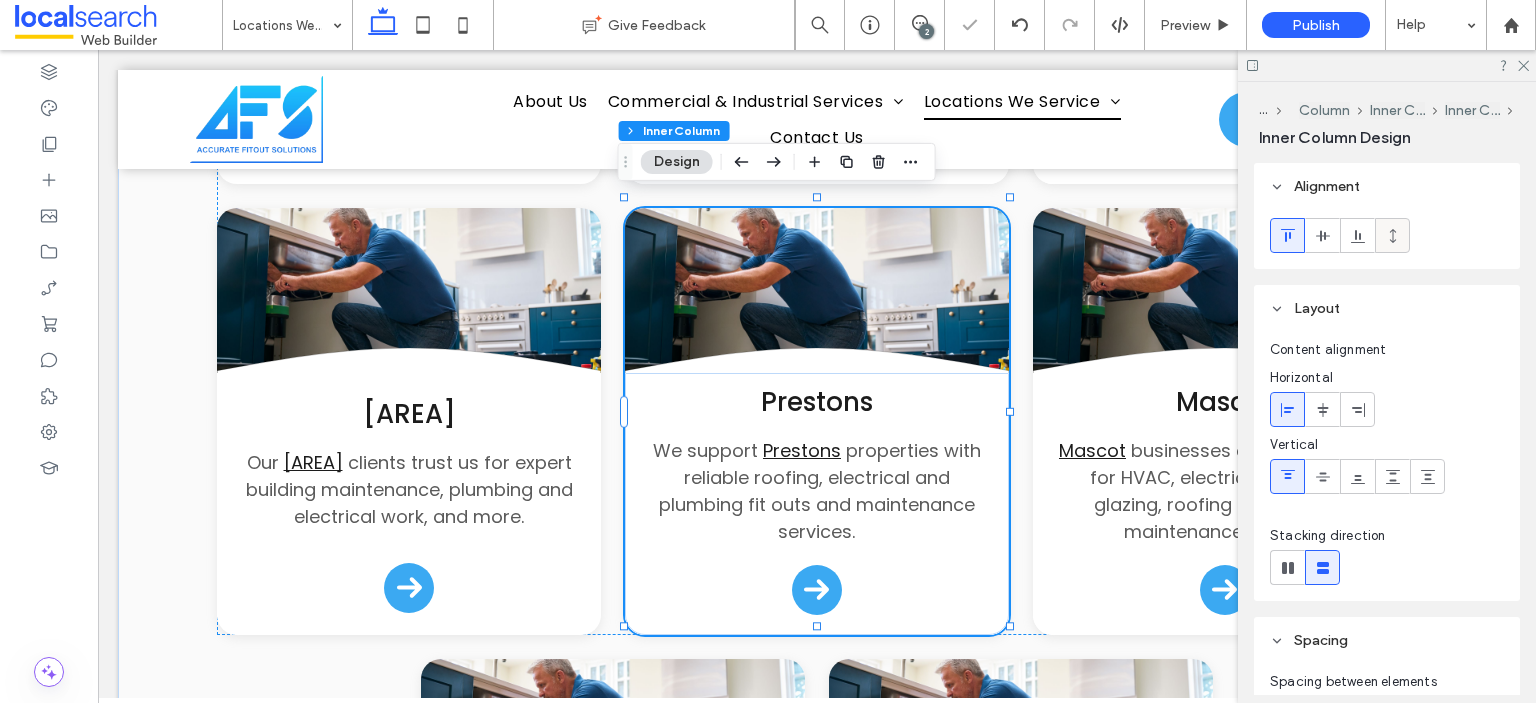 click 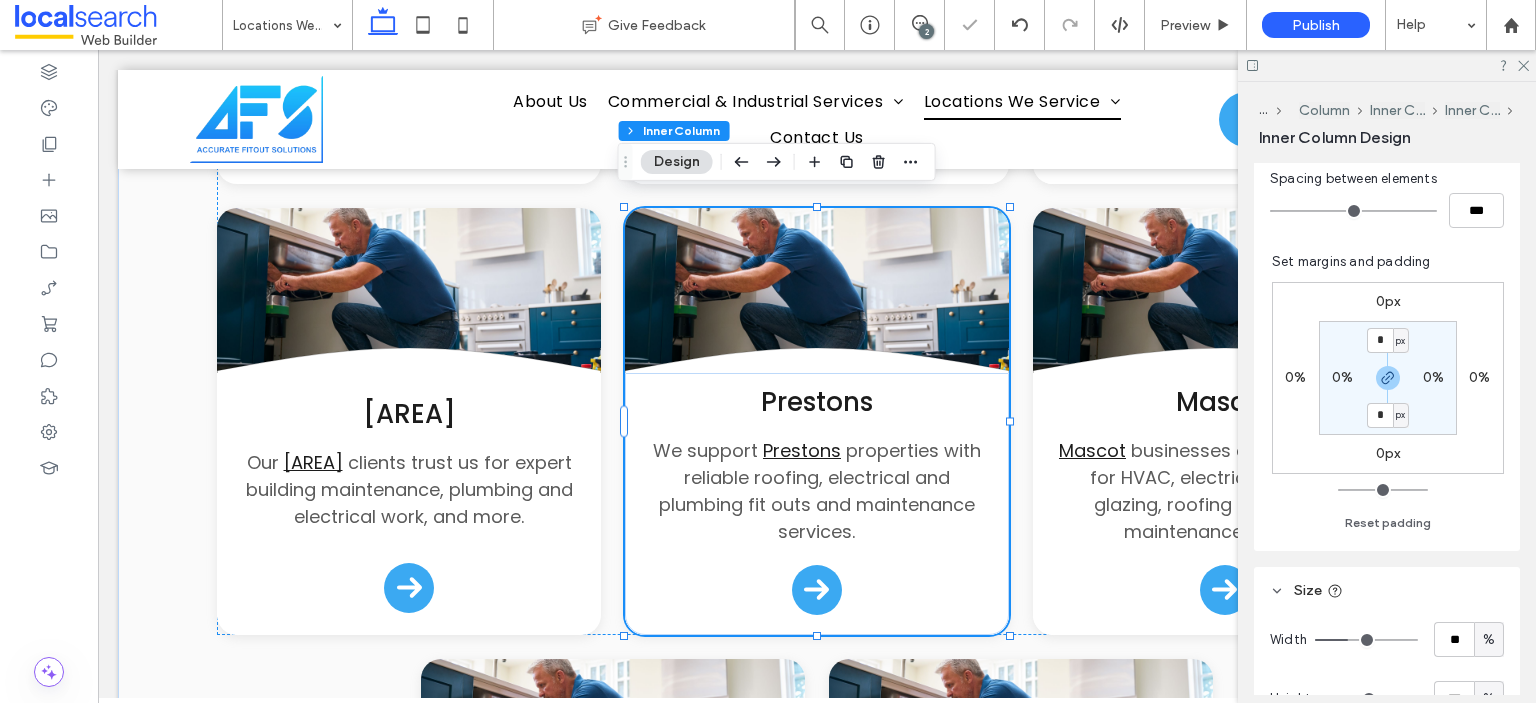 scroll, scrollTop: 855, scrollLeft: 0, axis: vertical 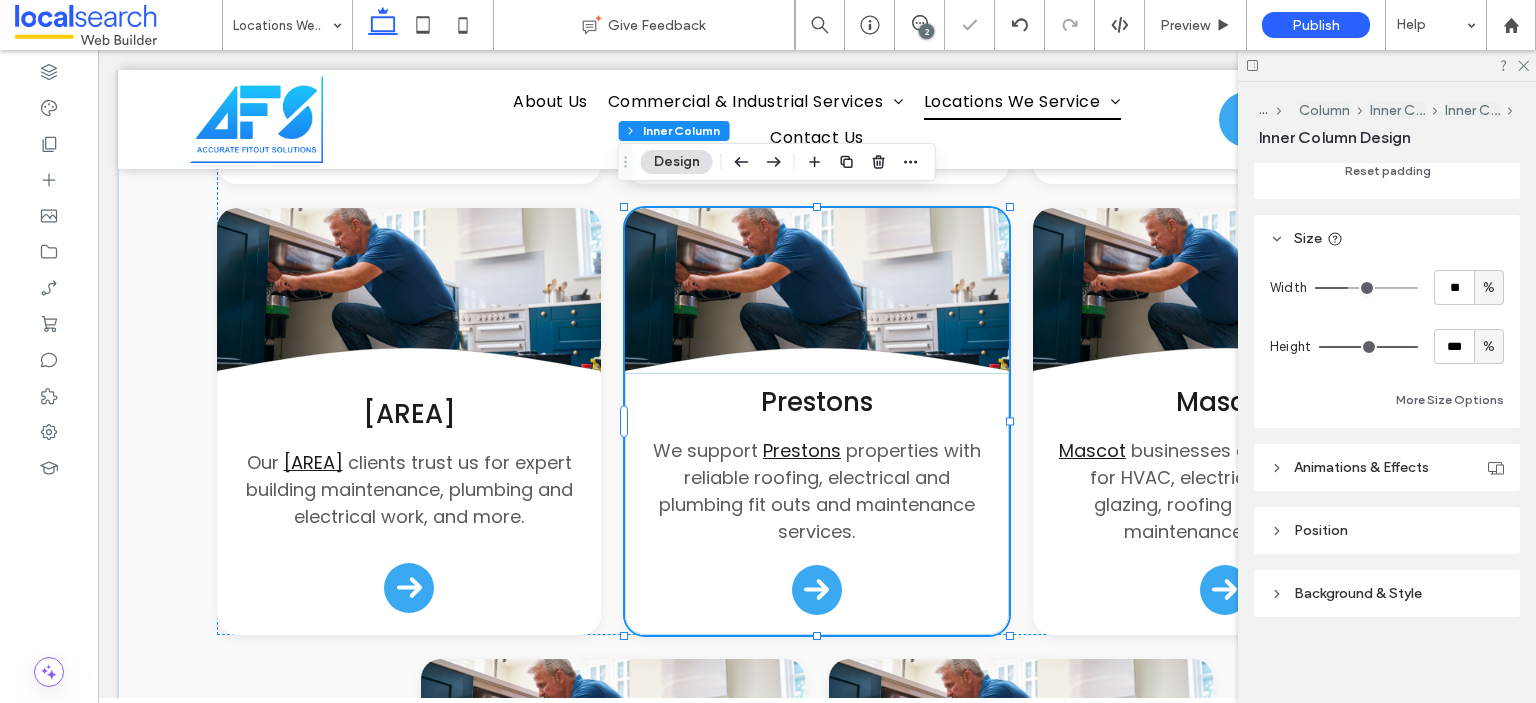 click on "%" at bounding box center [1489, 346] 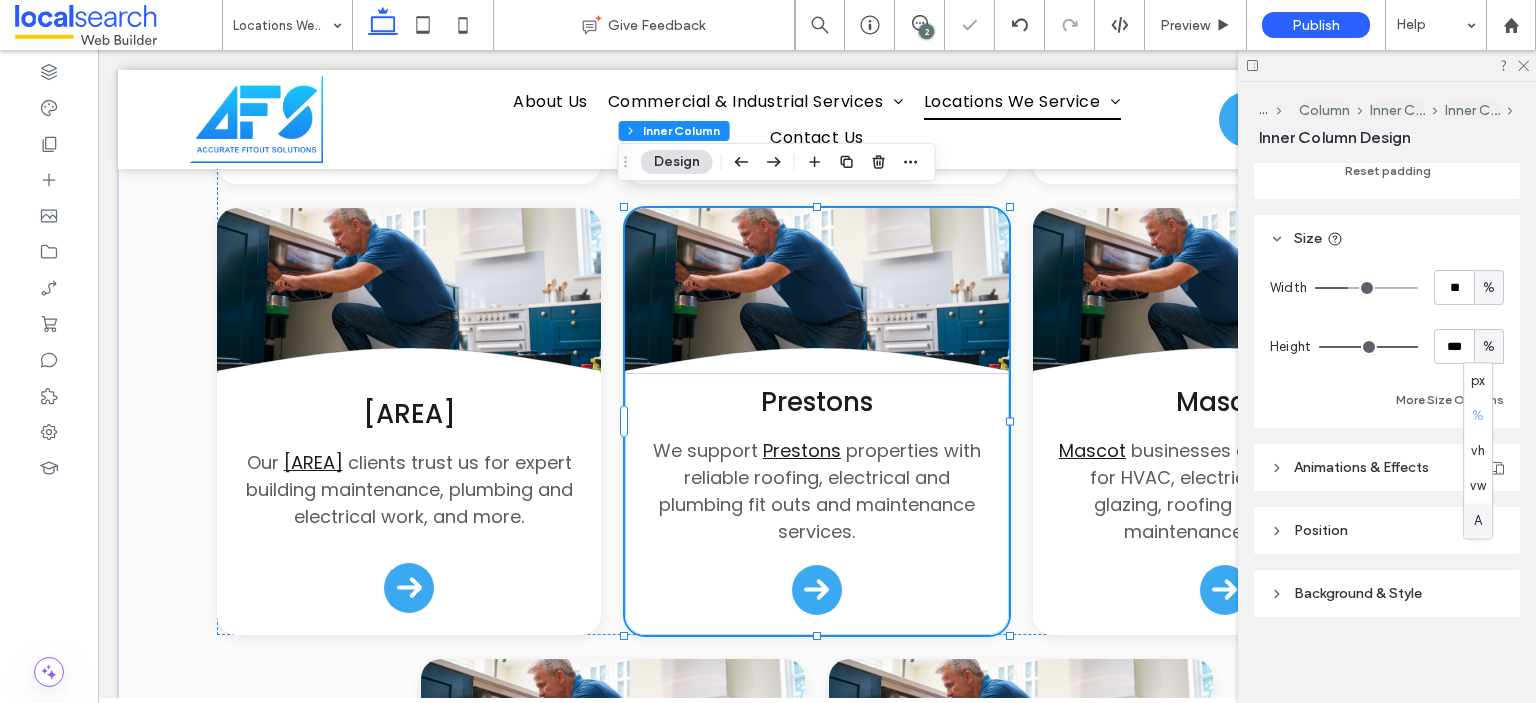 click on "A" at bounding box center [1478, 521] 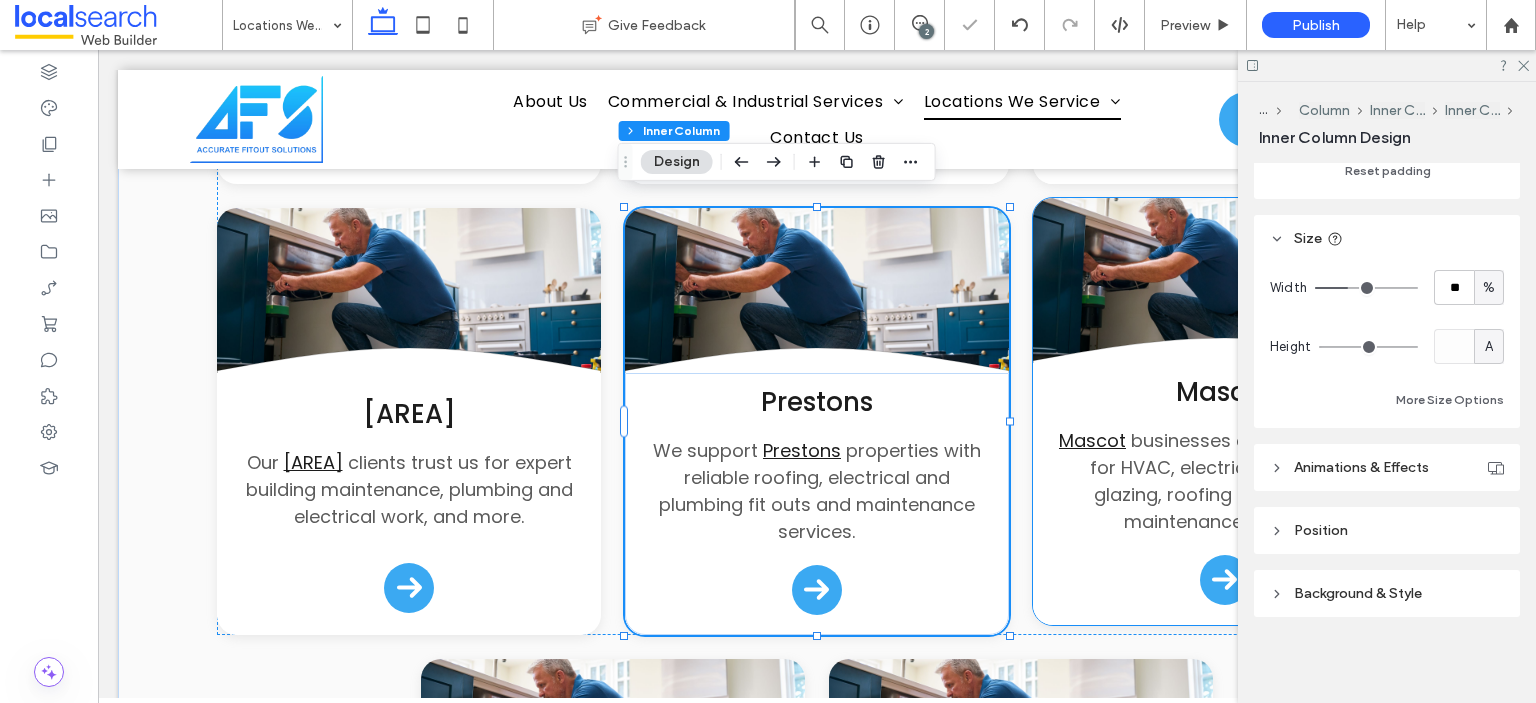 click on "Mascot
Mascot   businesses choose our team for HVAC, electrical, plumbing, glazing, roofing and property maintenance services." at bounding box center (1225, 494) 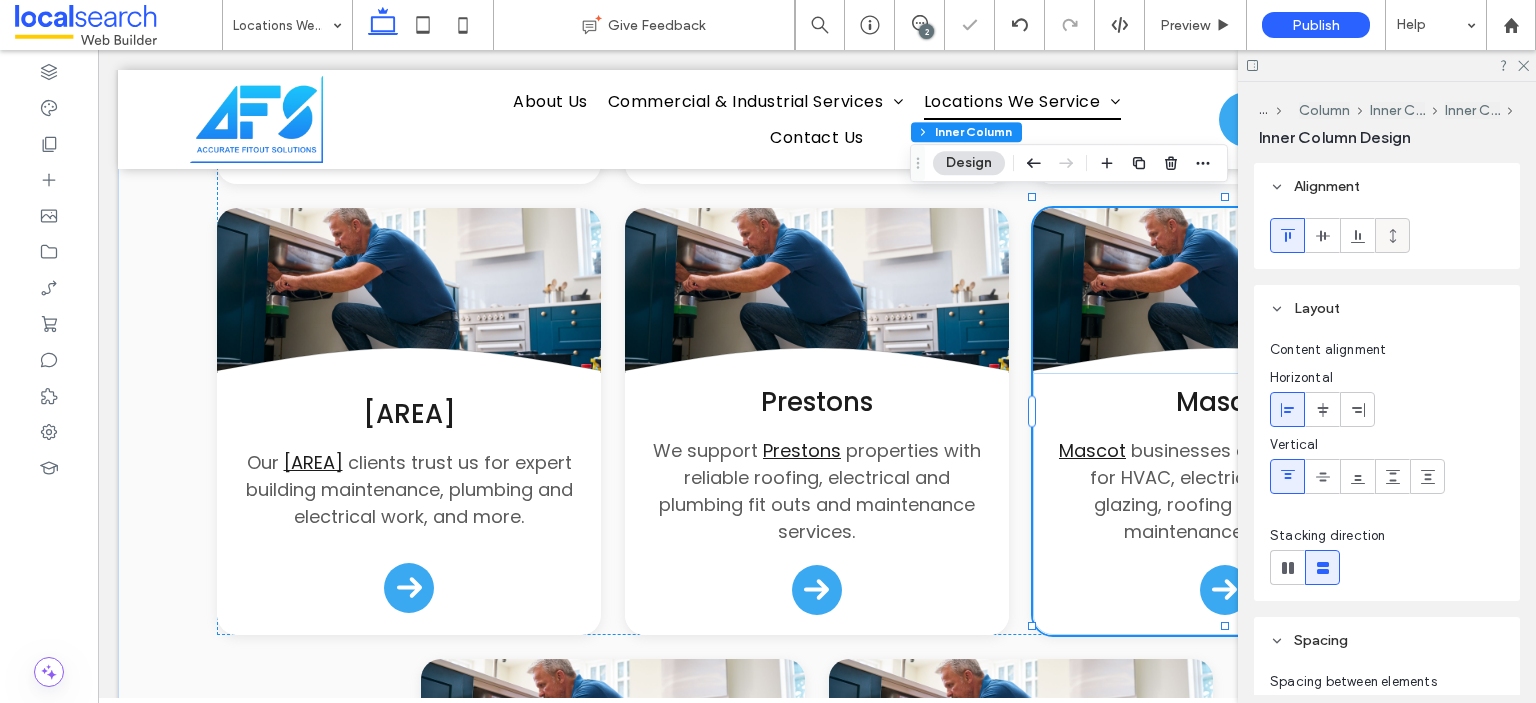 click at bounding box center [1392, 235] 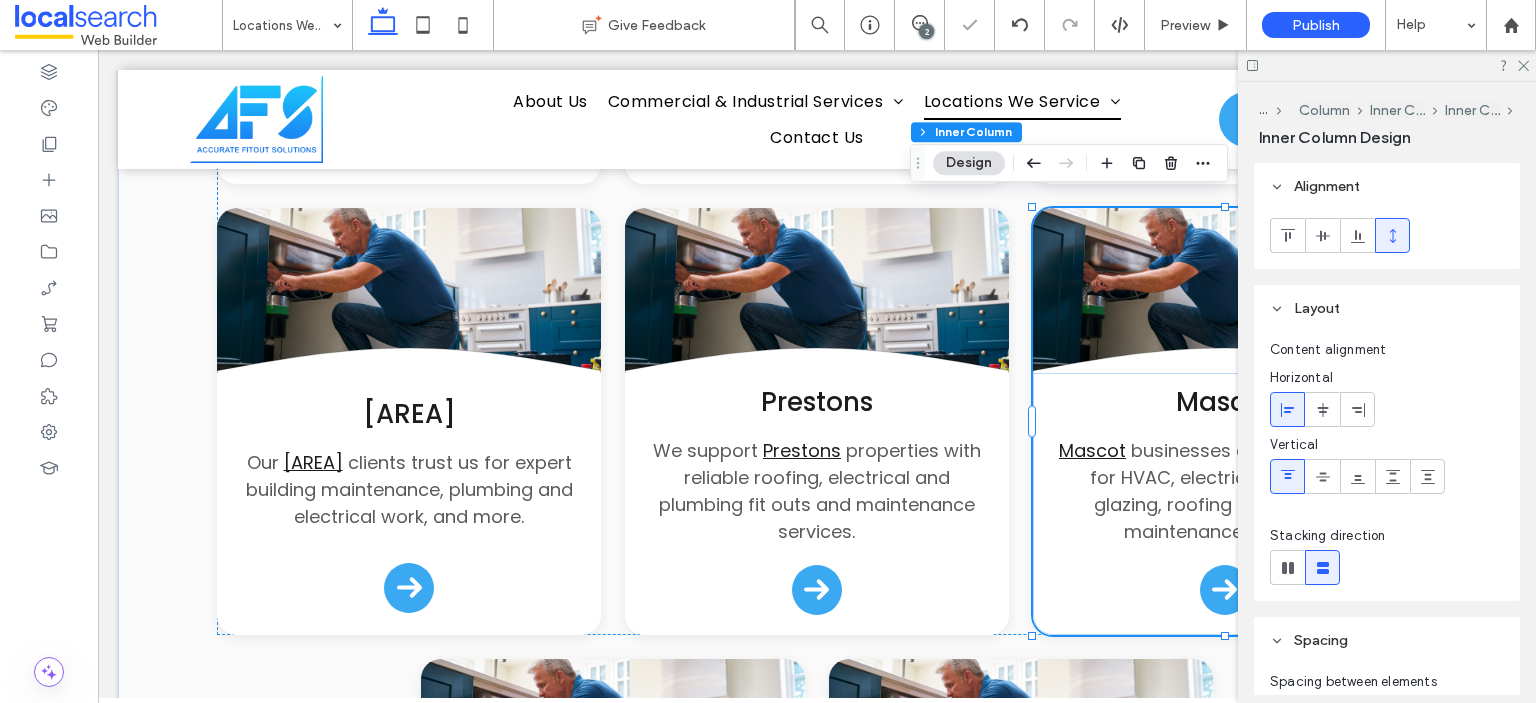 click 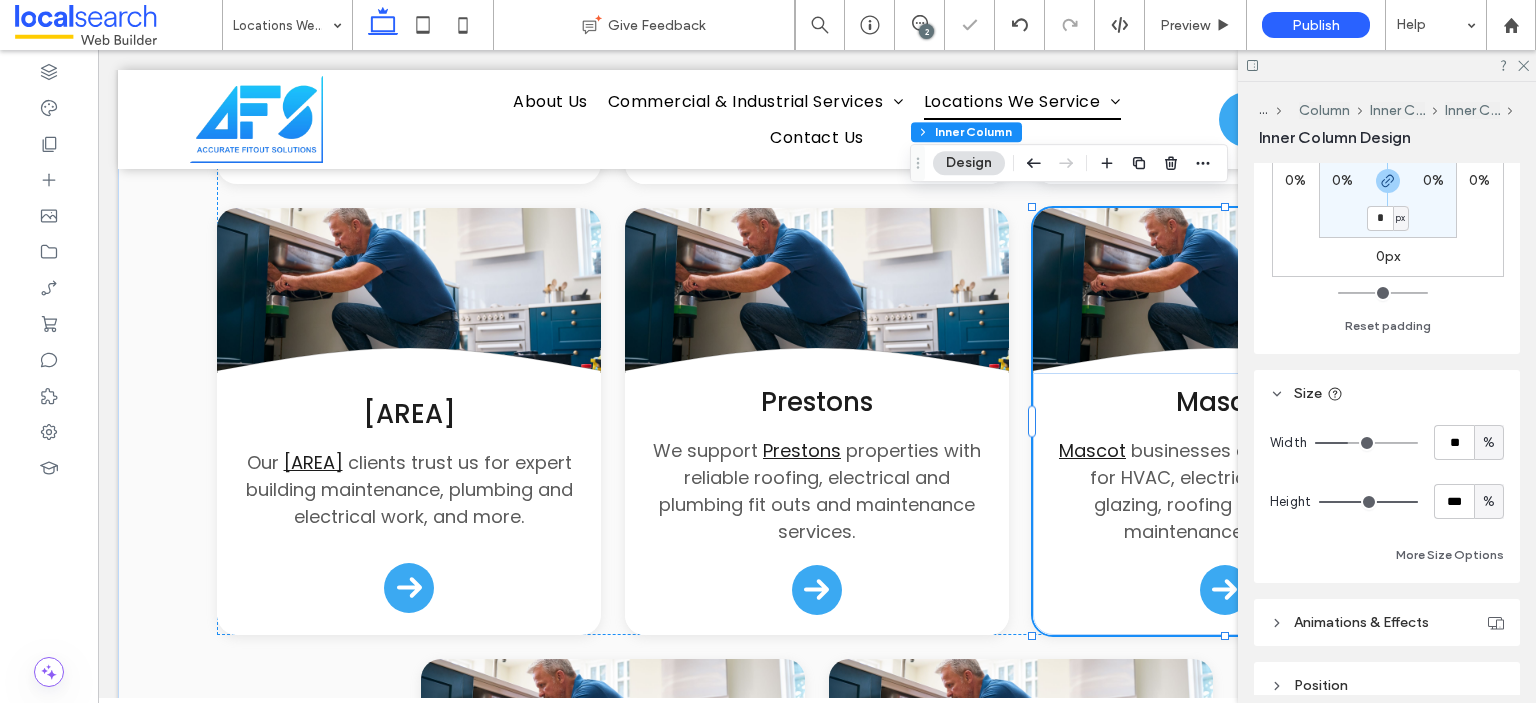 scroll, scrollTop: 855, scrollLeft: 0, axis: vertical 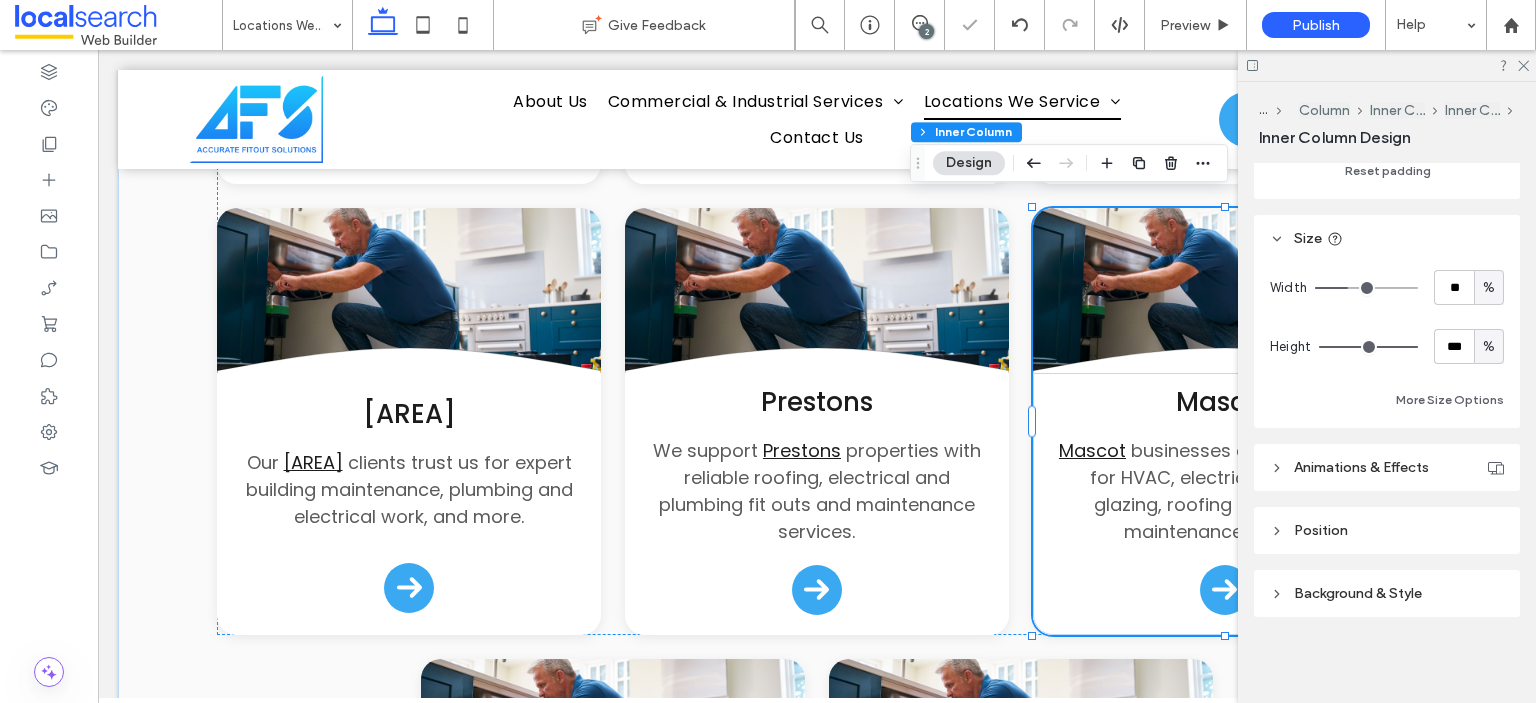 click on "%" at bounding box center (1489, 347) 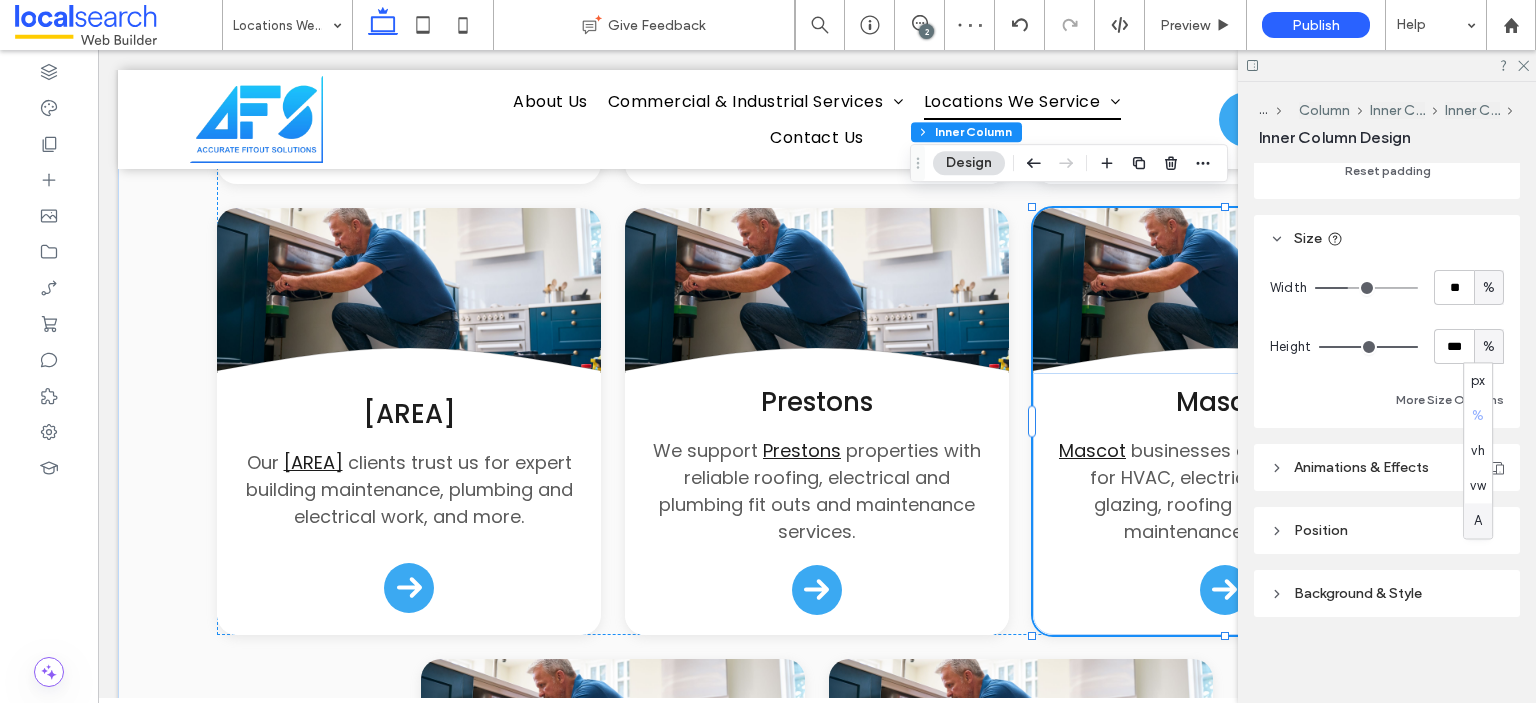 click on "A" at bounding box center (1478, 521) 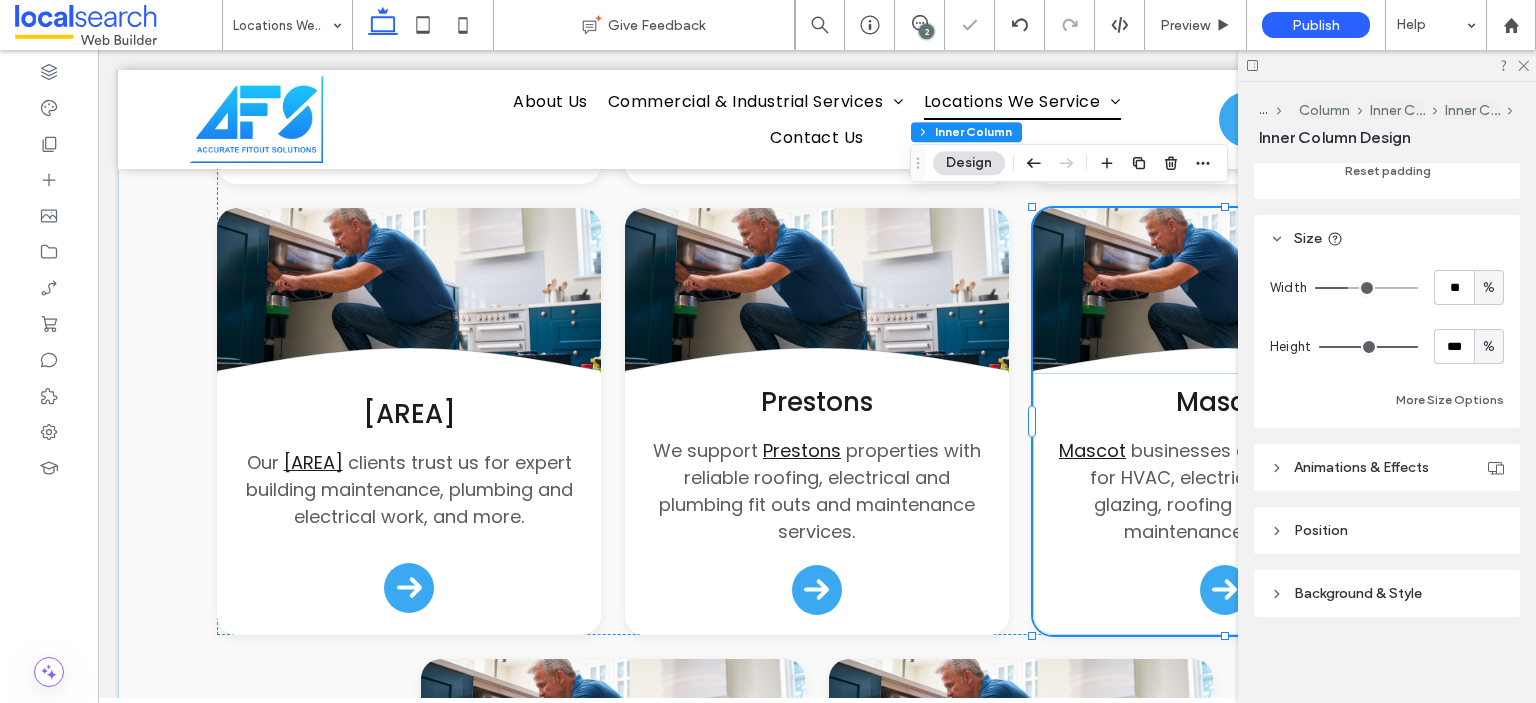 type on "*" 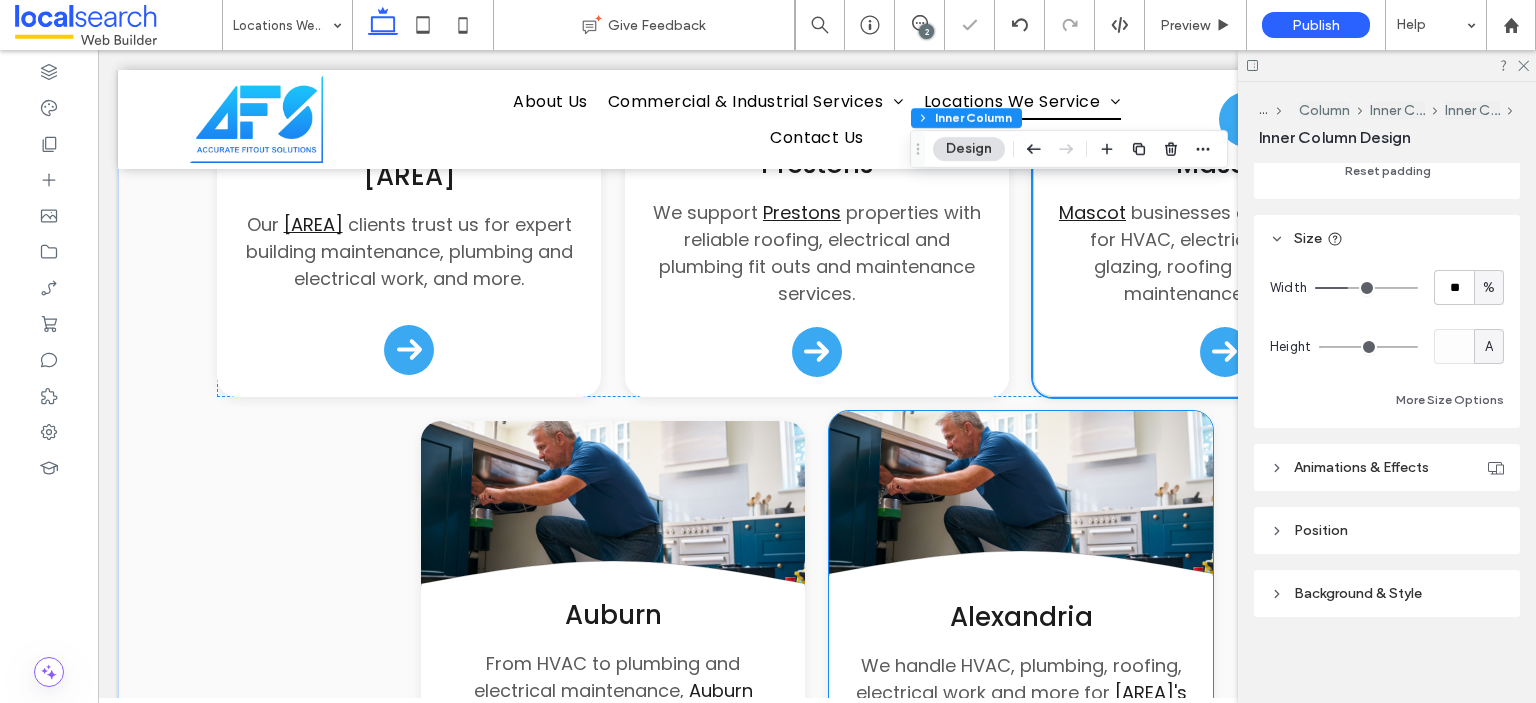 scroll, scrollTop: 1500, scrollLeft: 0, axis: vertical 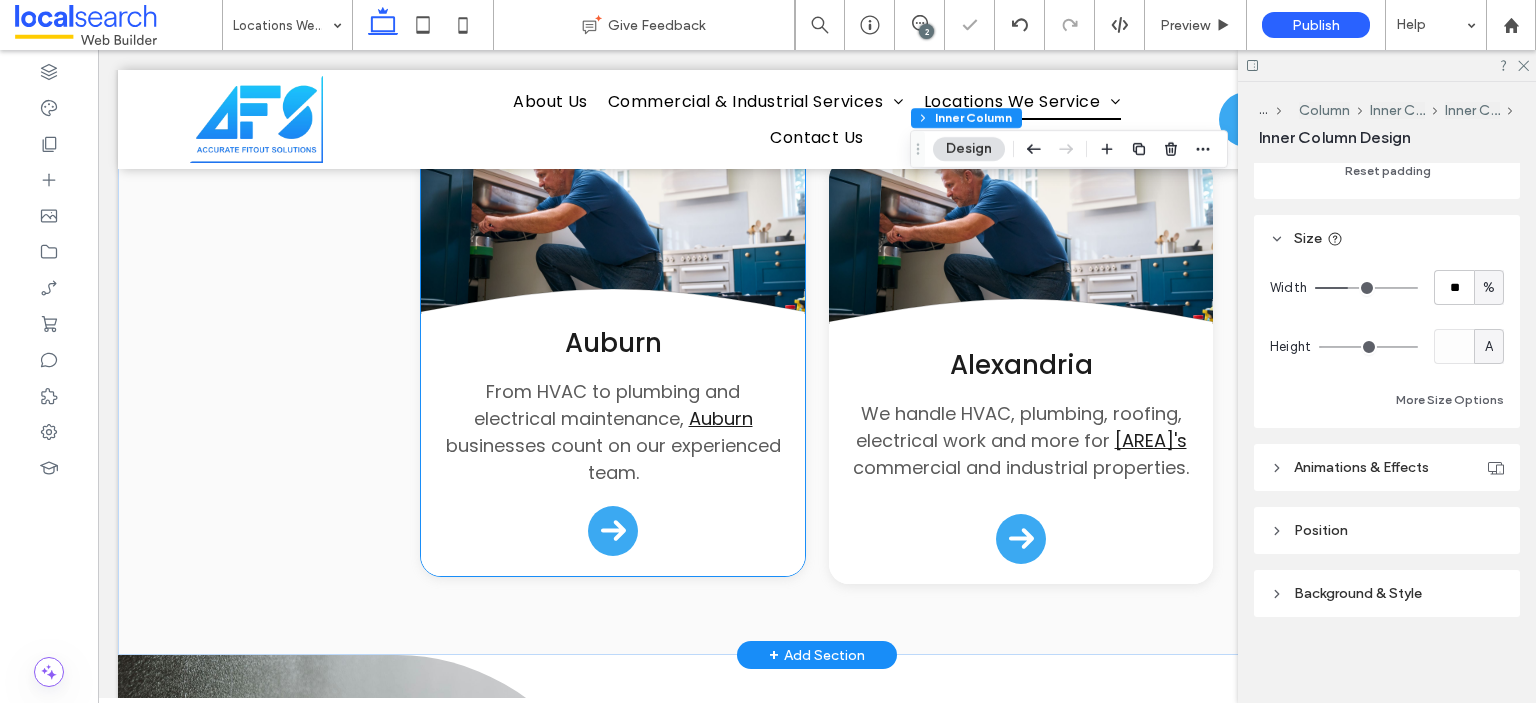 click on "Auburn" at bounding box center (613, 343) 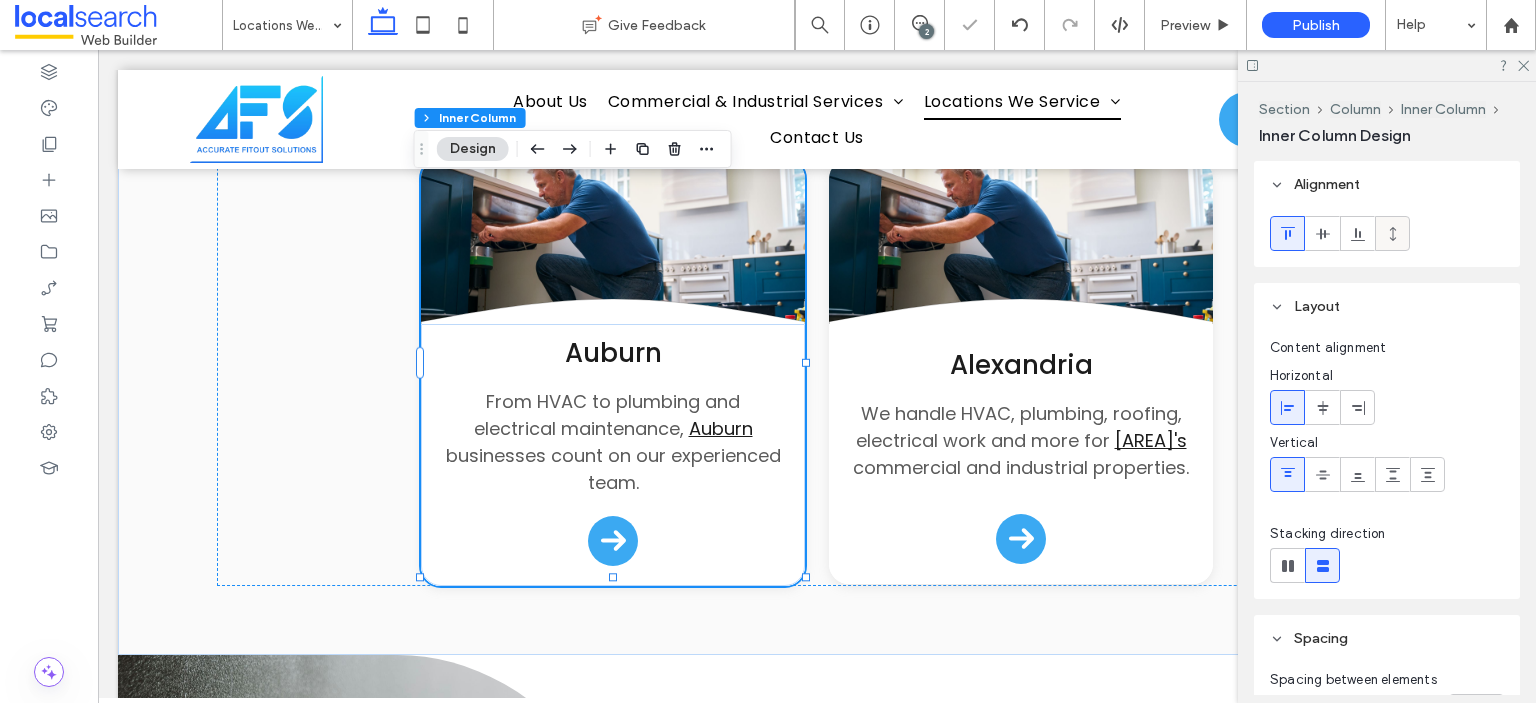 click 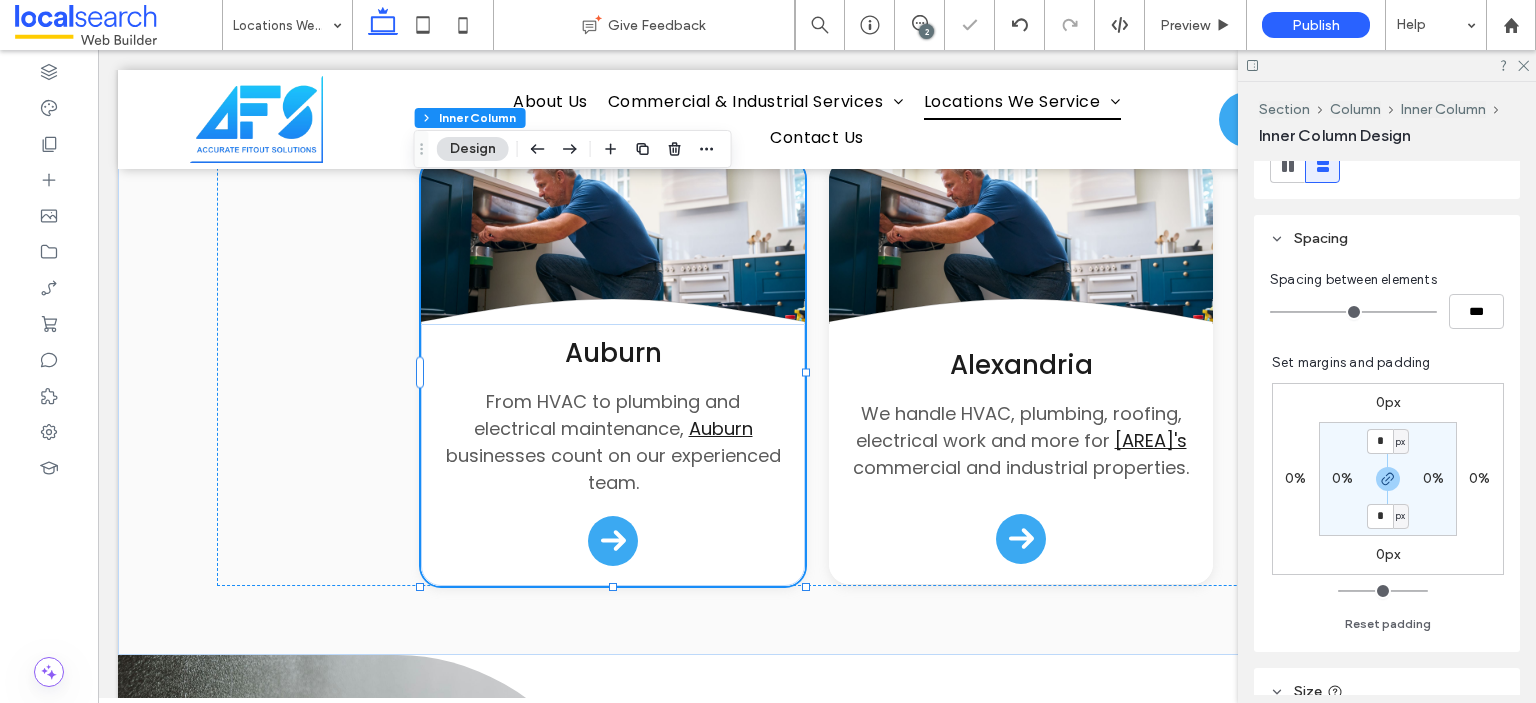 scroll, scrollTop: 853, scrollLeft: 0, axis: vertical 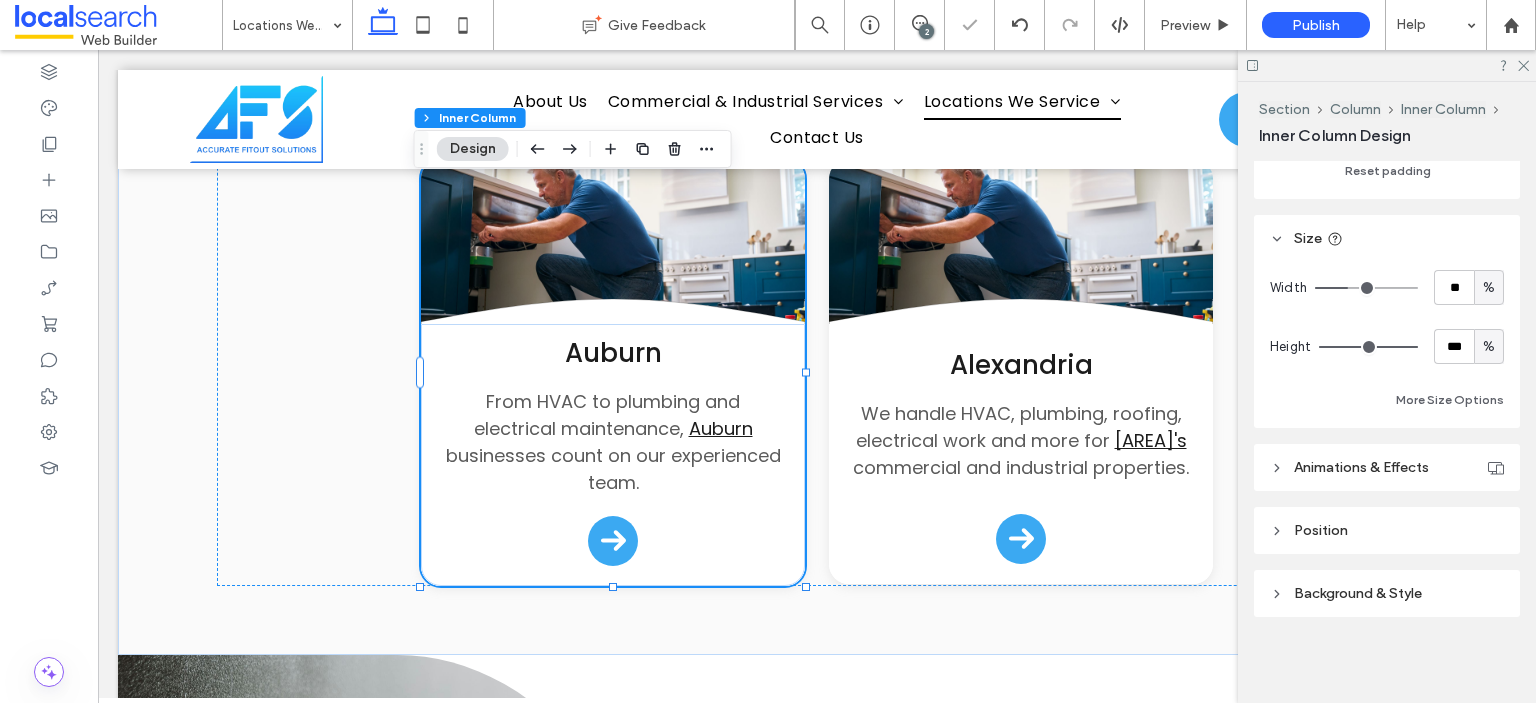 click on "%" at bounding box center [1489, 347] 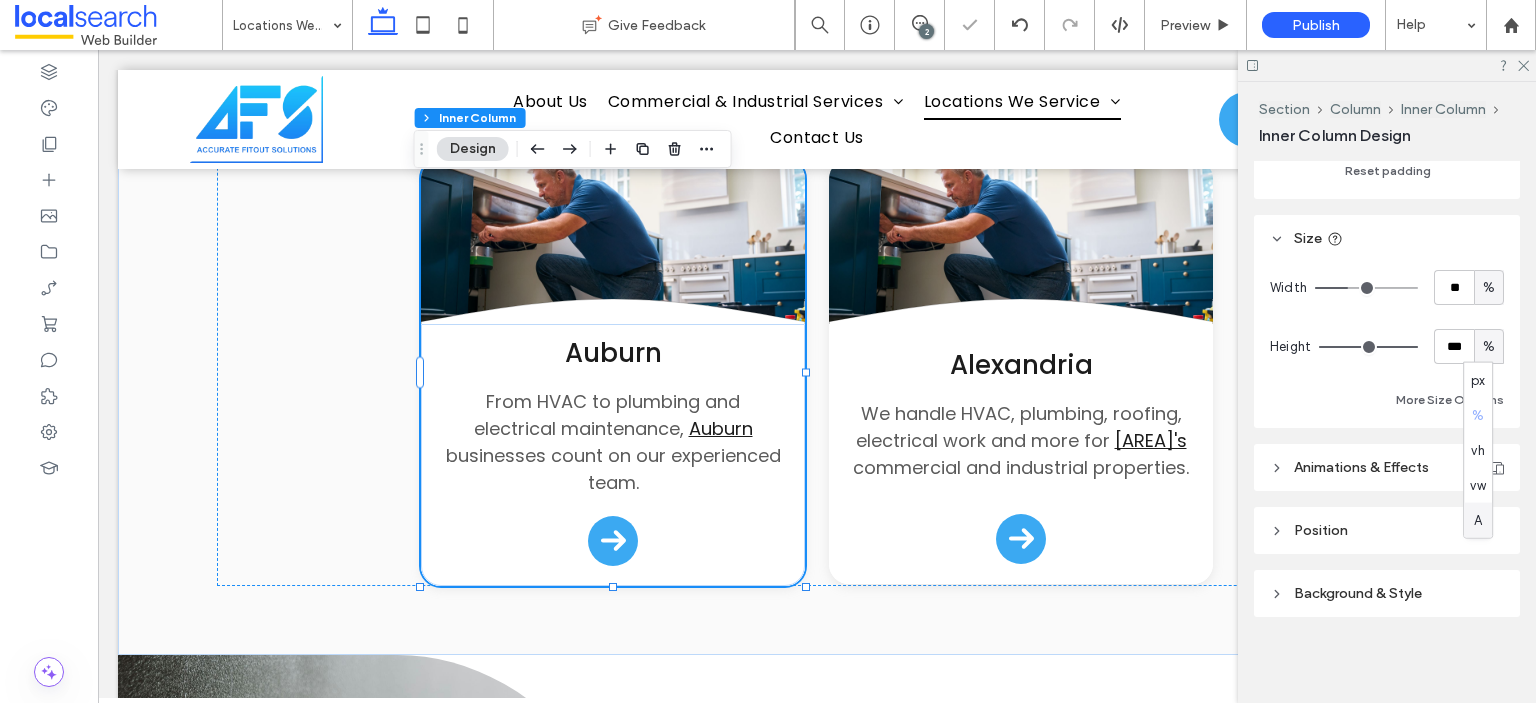 click on "A" at bounding box center (1478, 520) 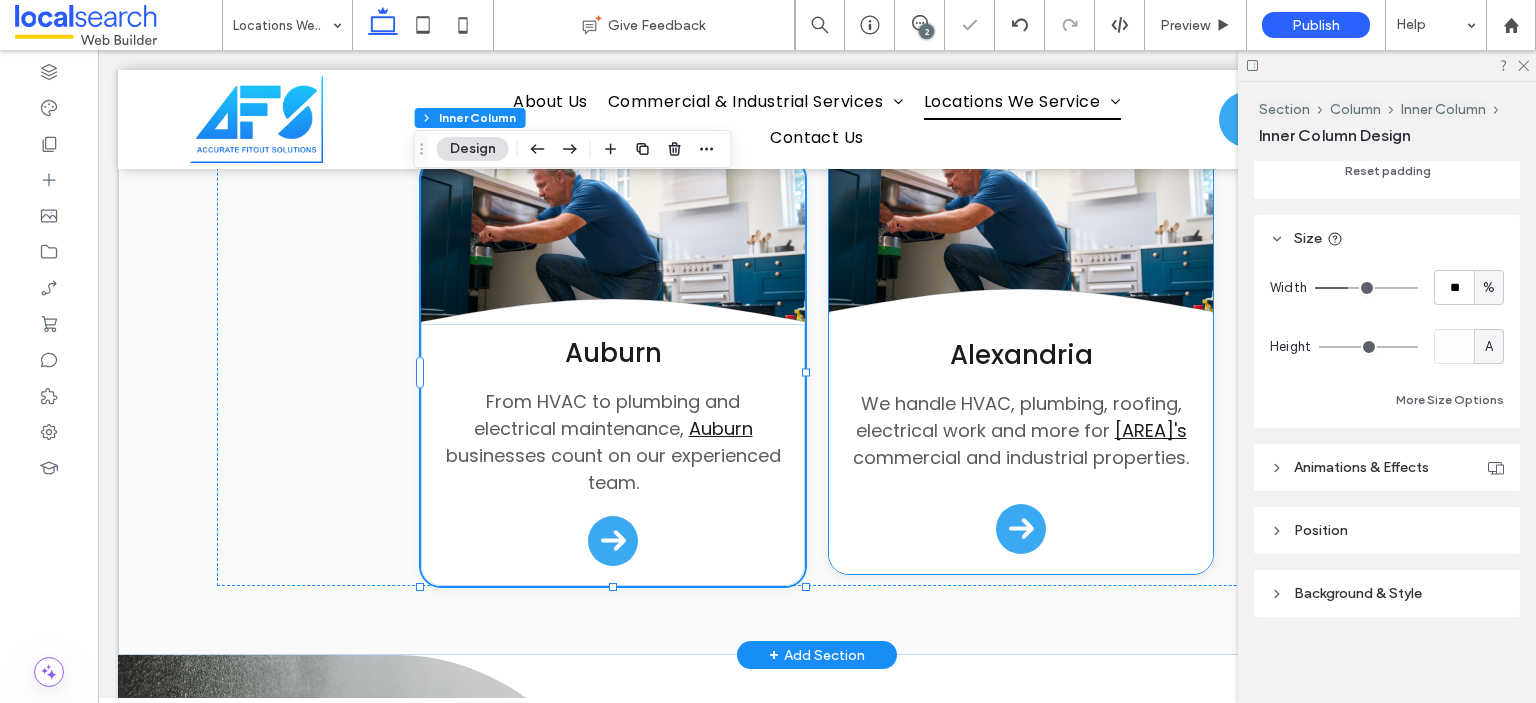 click on "Alexandria" at bounding box center (1021, 355) 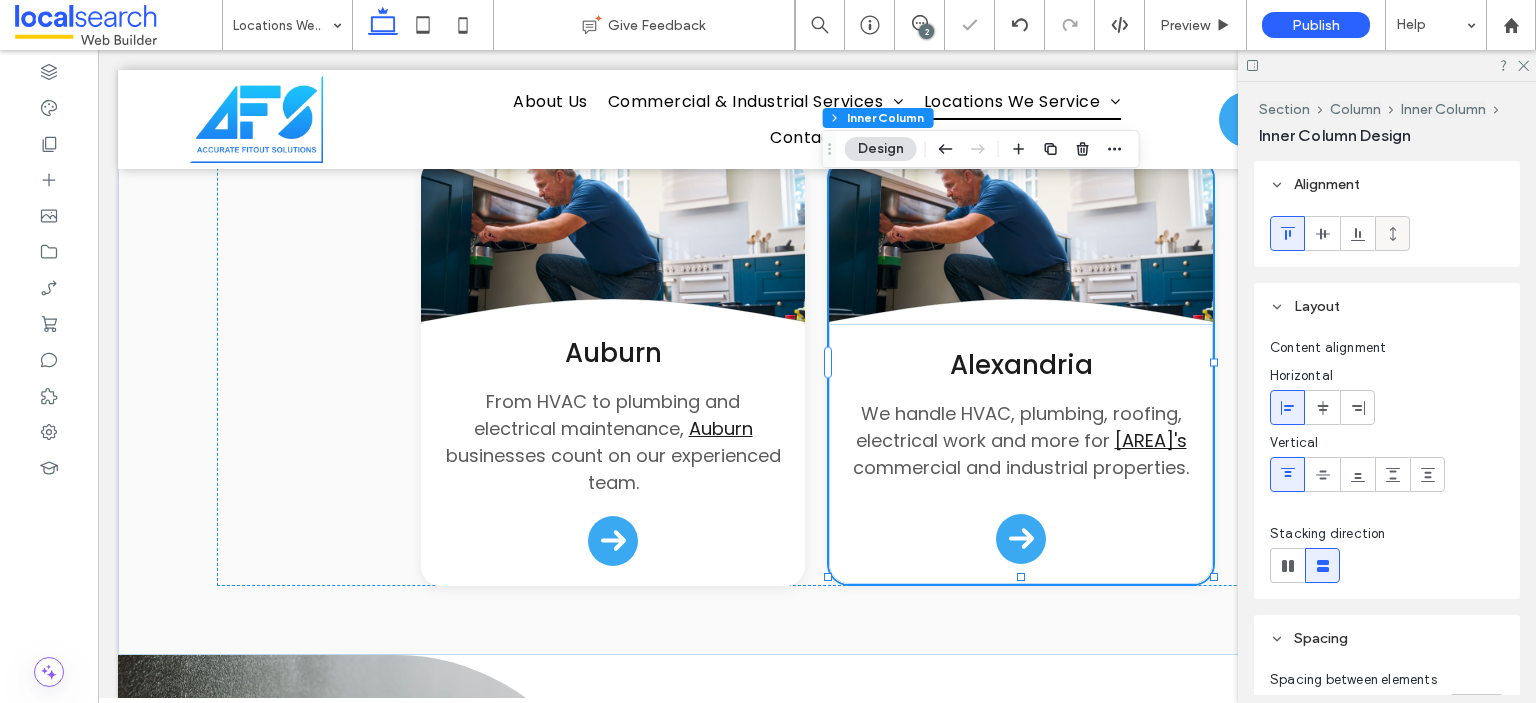 click 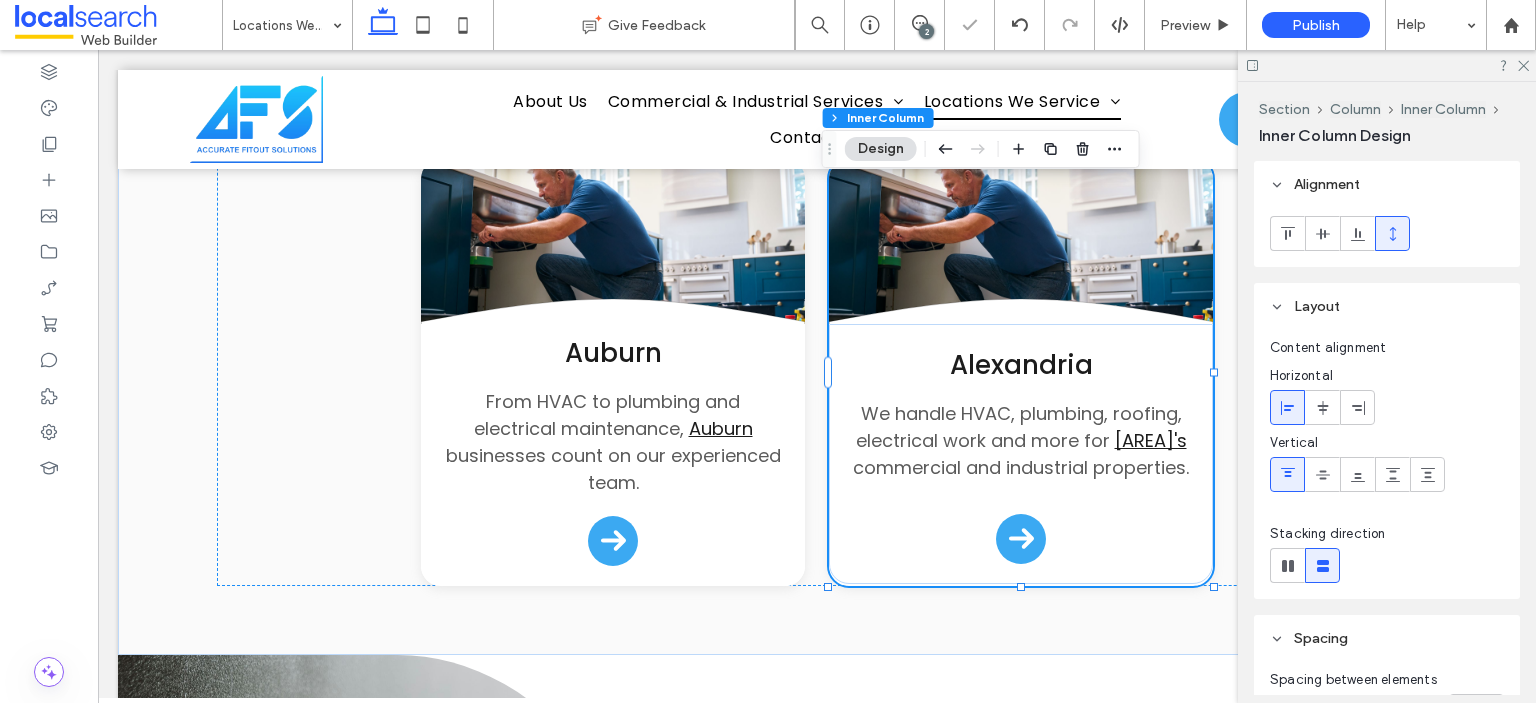 scroll, scrollTop: 853, scrollLeft: 0, axis: vertical 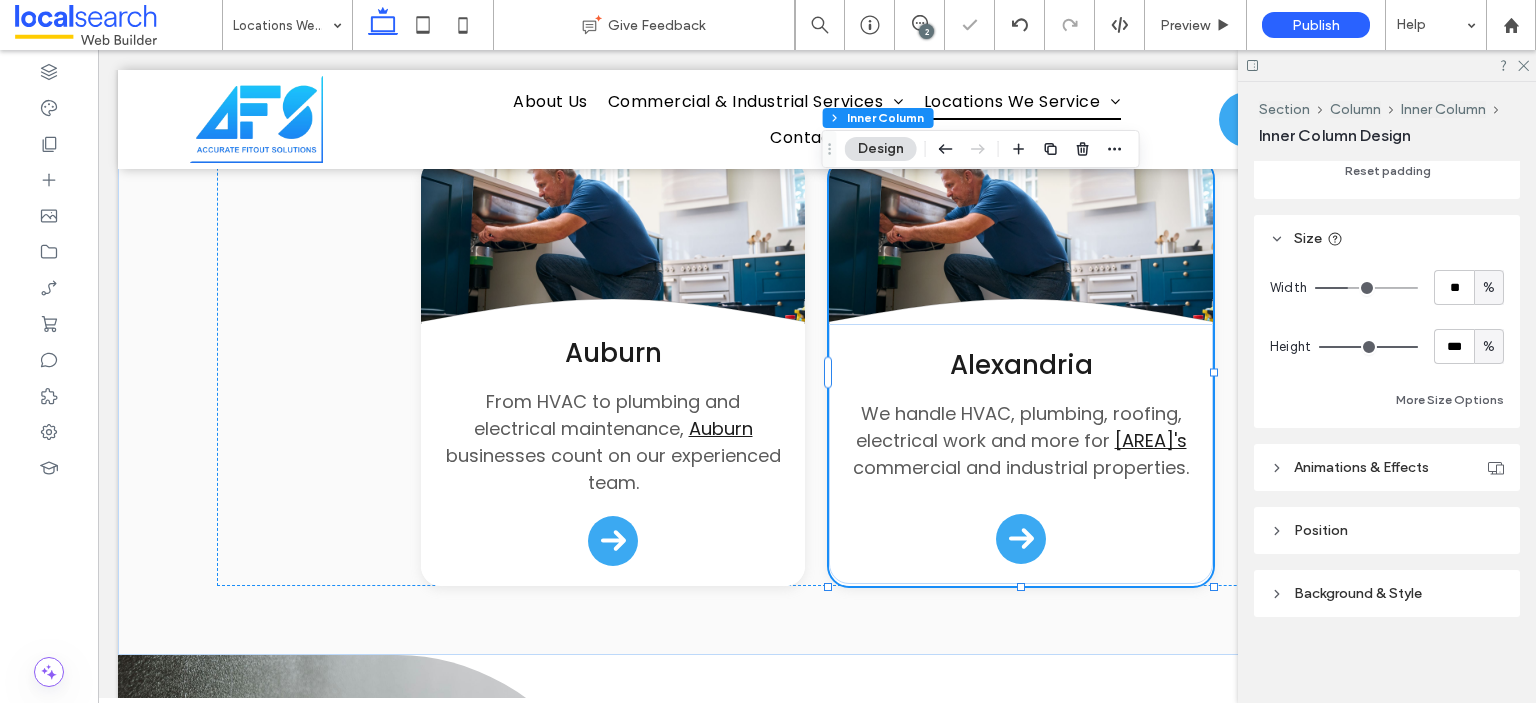 click on "%" at bounding box center (1489, 347) 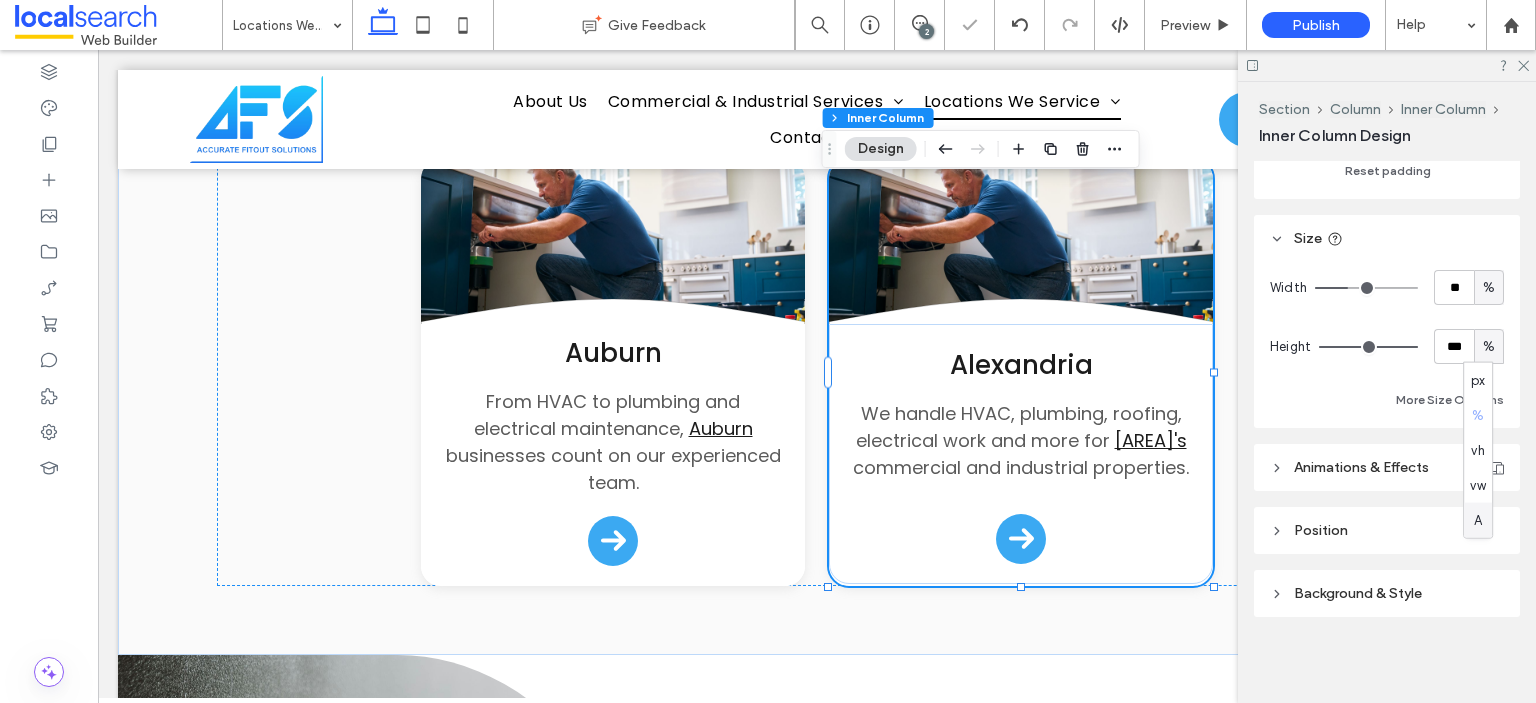 click on "A" at bounding box center [1478, 520] 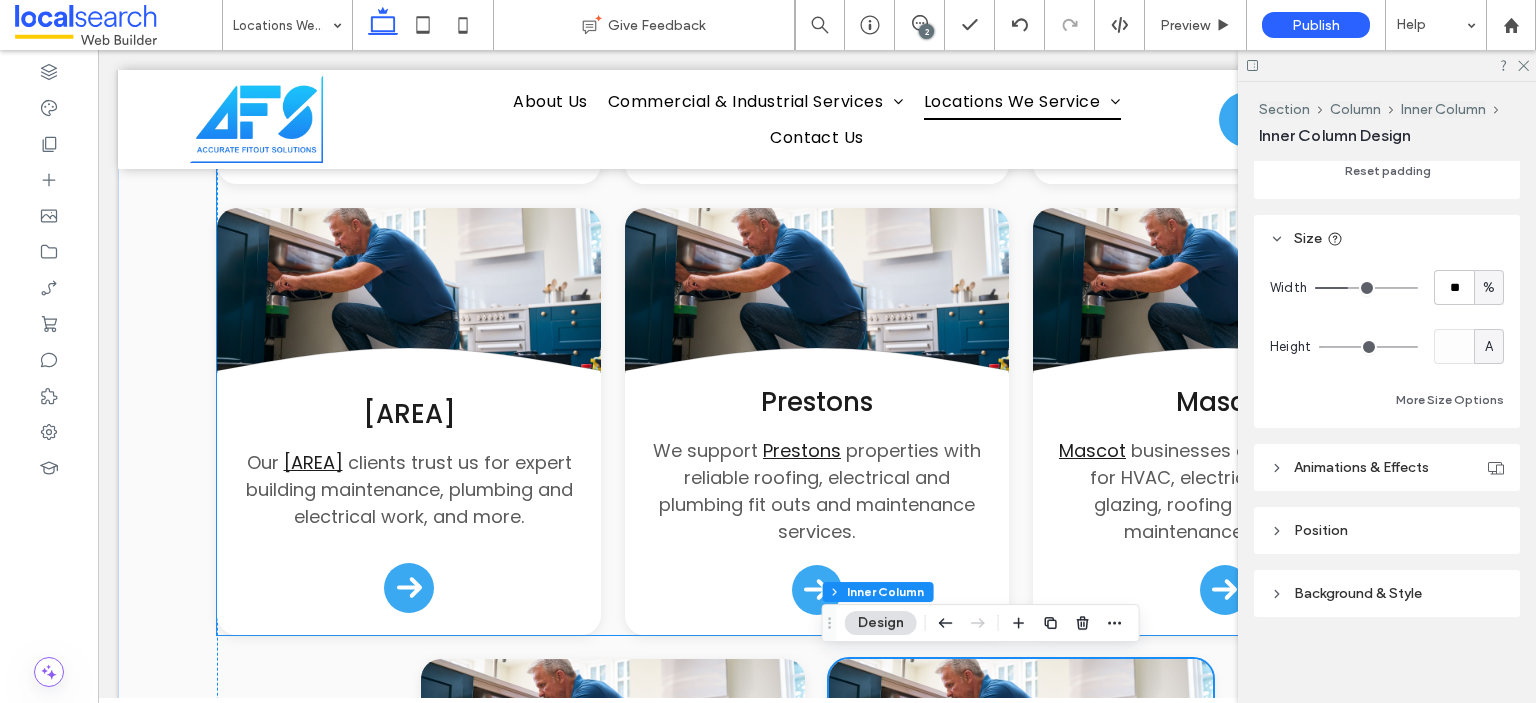 scroll, scrollTop: 1400, scrollLeft: 0, axis: vertical 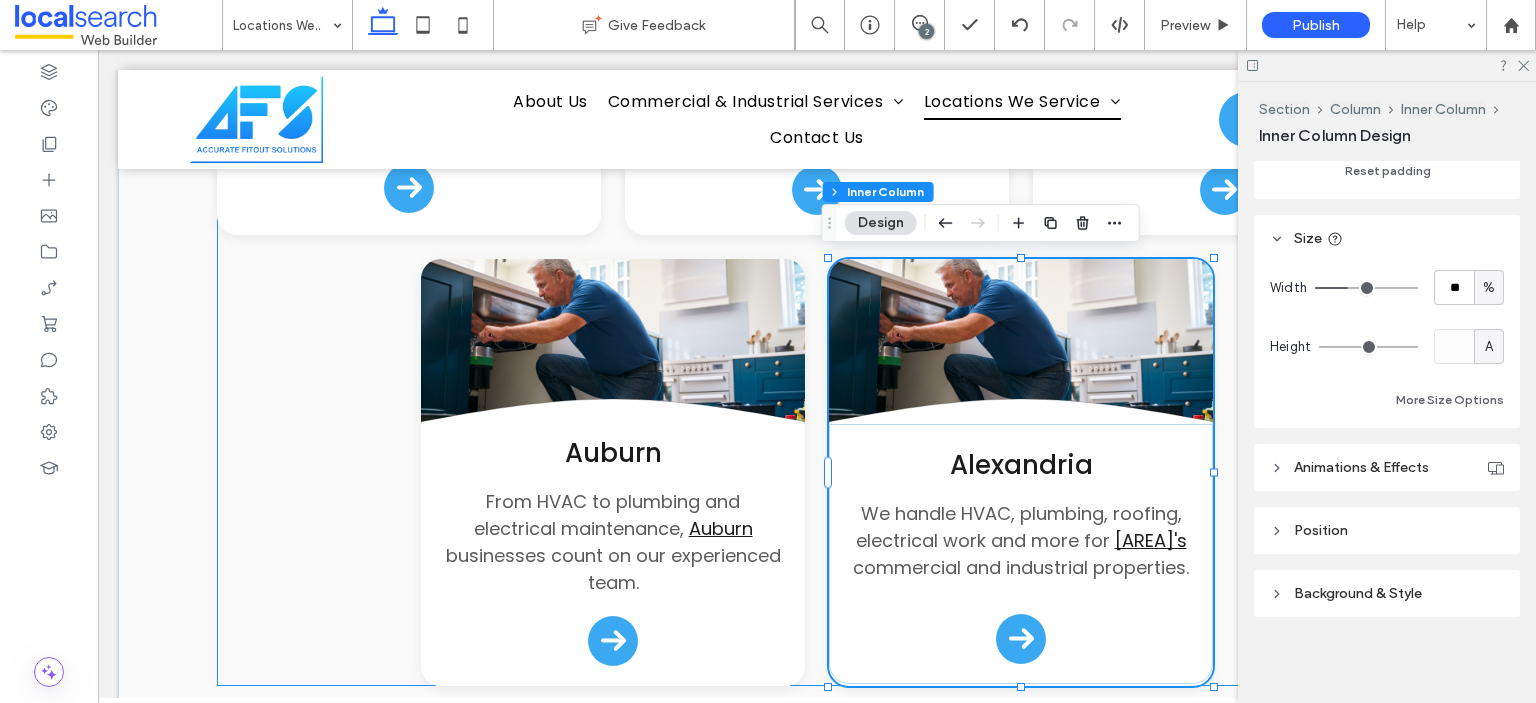 click on "Button
.cls-1-1132603790-1132603790 {
fill: none;
stroke: #000;
}
Wetherill Park
We provide commercial HVAC, plumbing, roofing, electrical, glazing and fit out services across
Wetherill Park .
Button
.cls-1-1132603790-1132603790 {
fill: none;
stroke: #000;
}
Sydney
Sydney   businesses rely on us for property maintenance, HVAC, plumbing, glazing, electrical and roofing solutions.
Button
.cls-1-1132603790-1132603790 {
fill: none;
stroke: #000;
}
Parramatta
In
Parramatta" at bounding box center (817, 21) 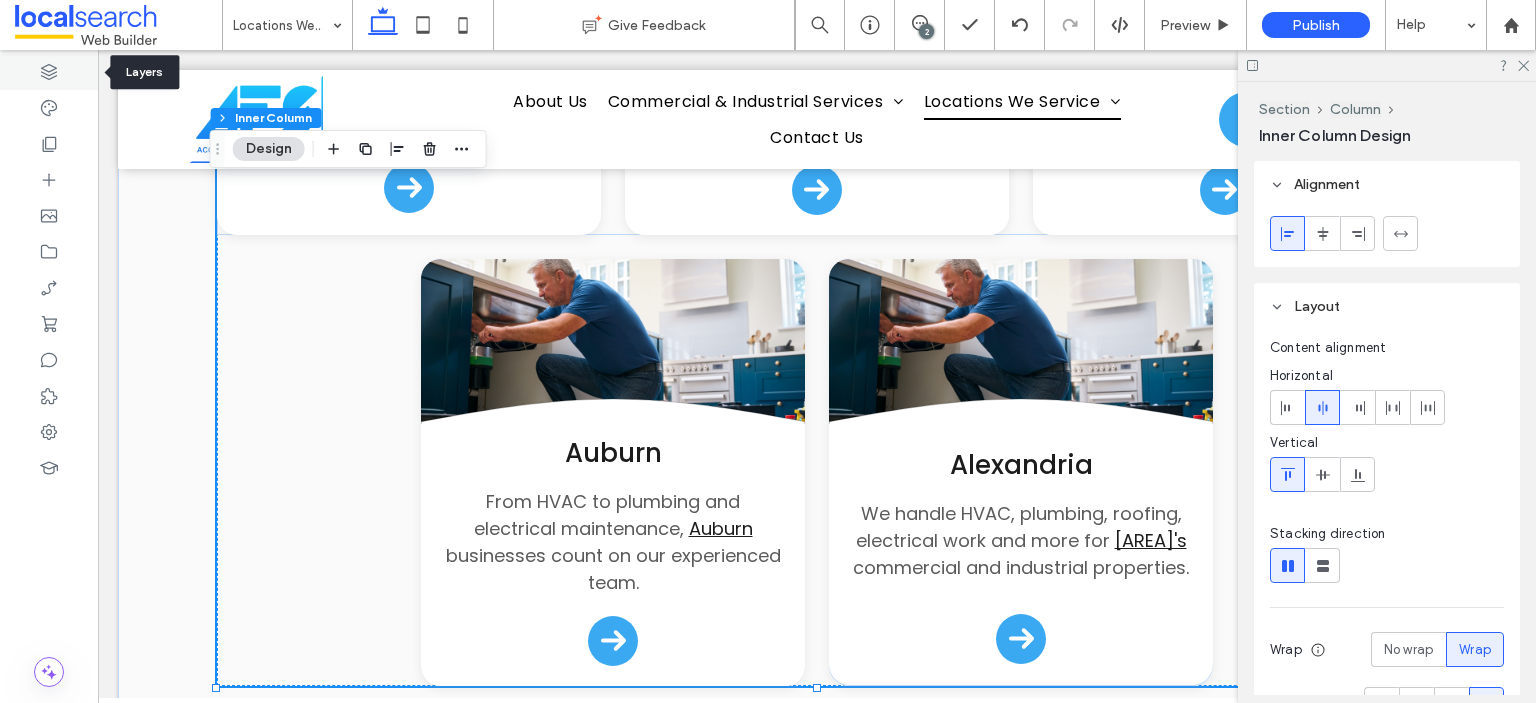 click at bounding box center [49, 72] 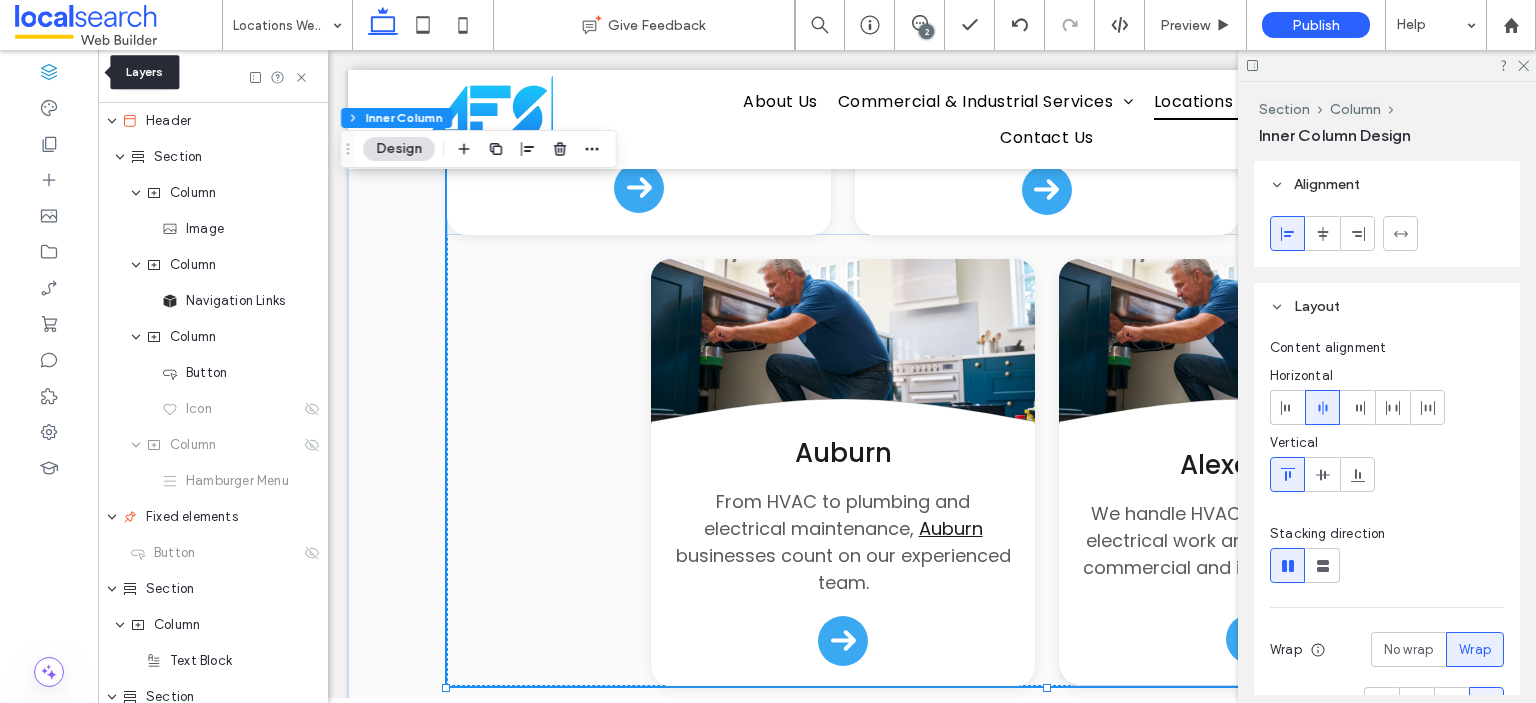 scroll, scrollTop: 0, scrollLeft: 528, axis: horizontal 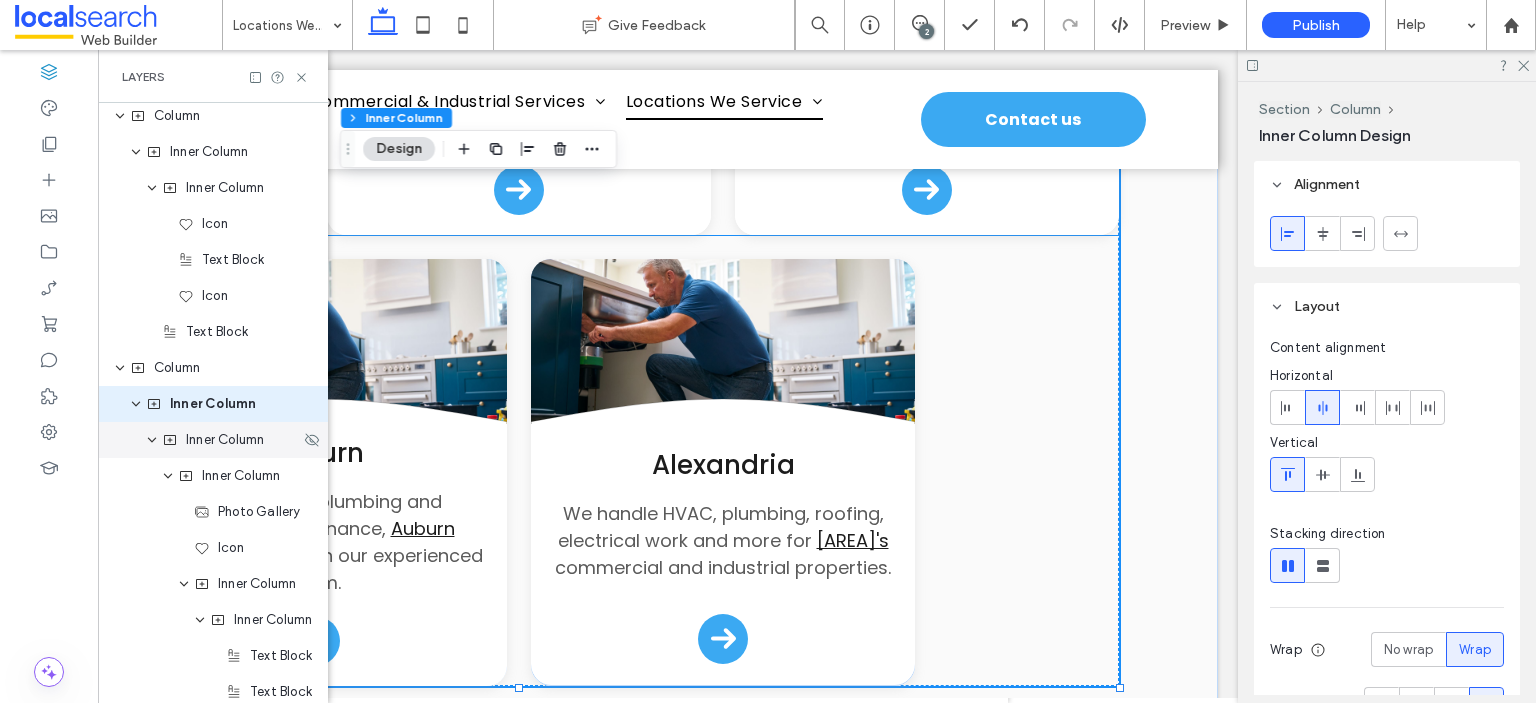 click 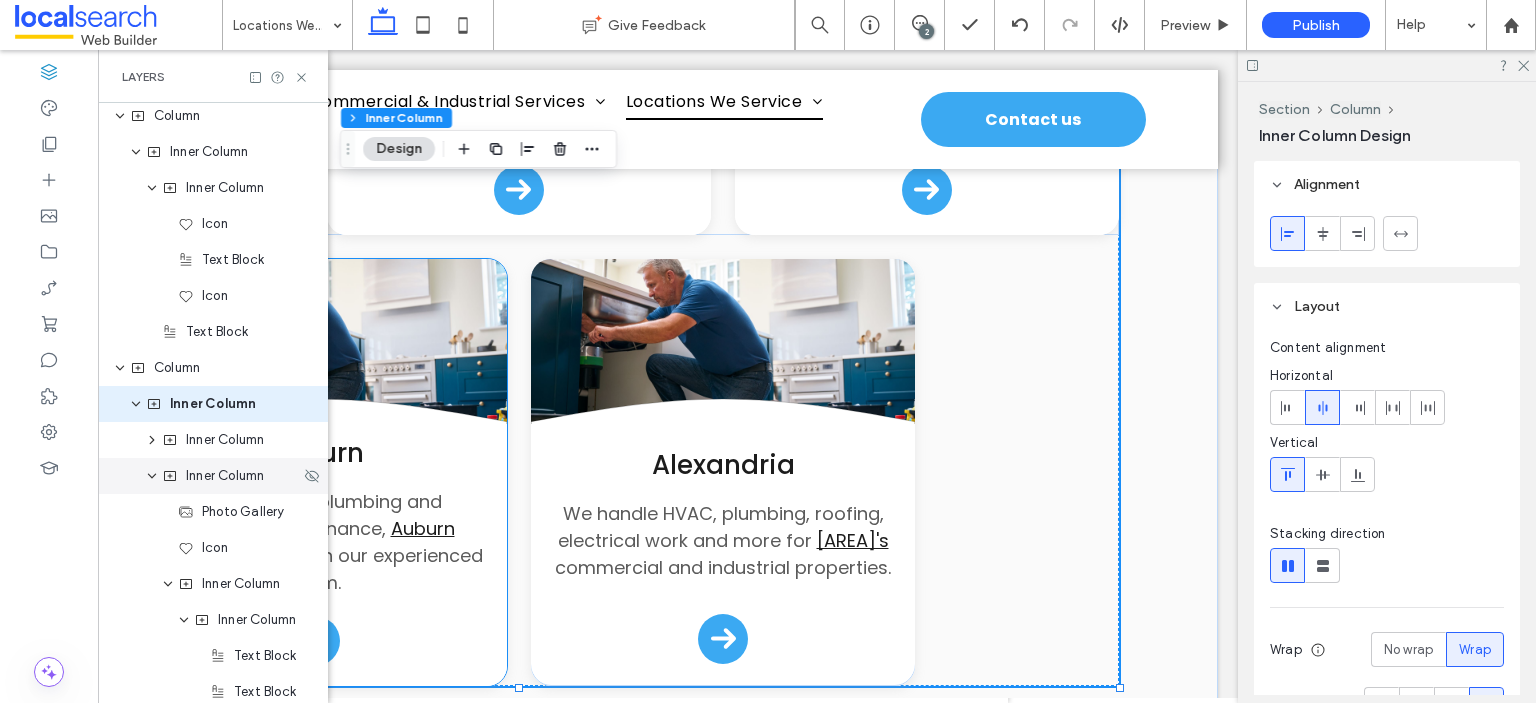 click 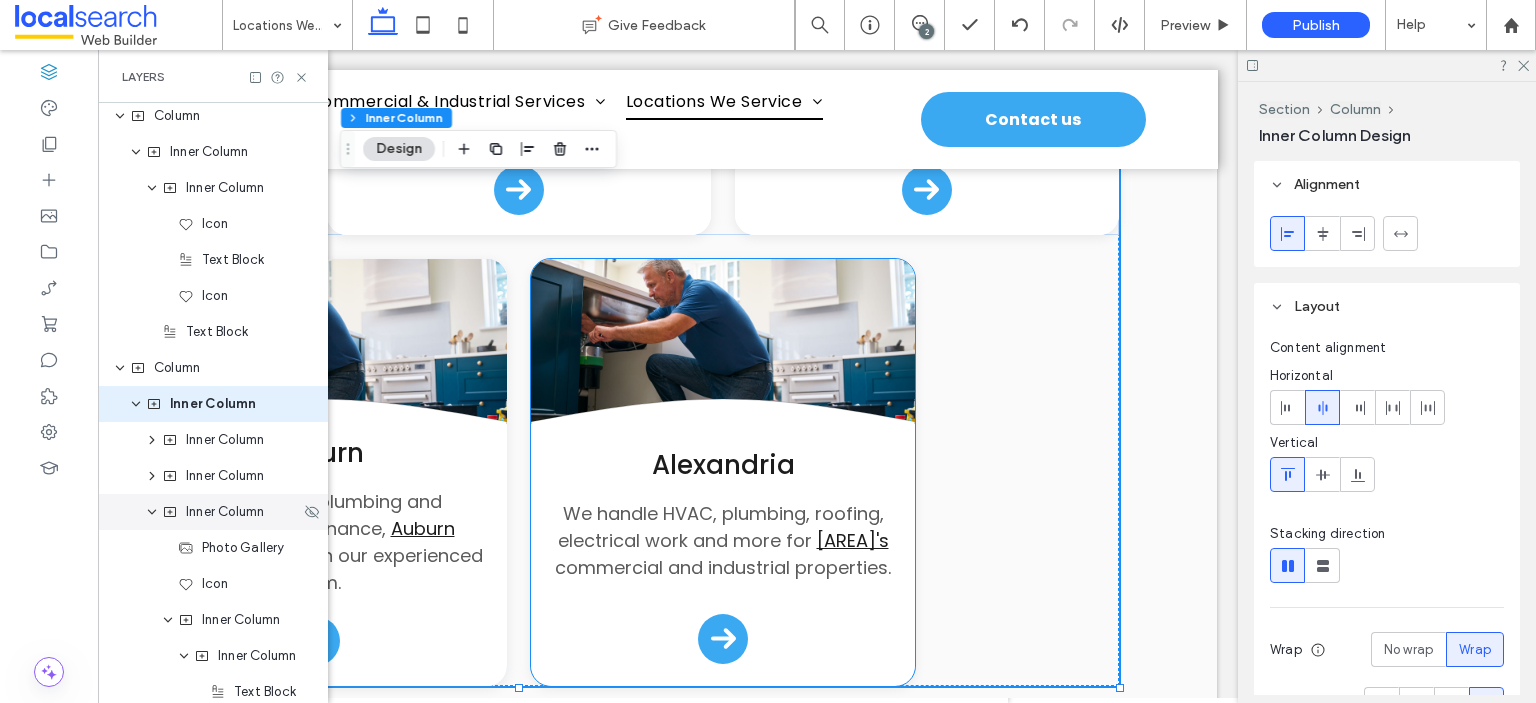 click 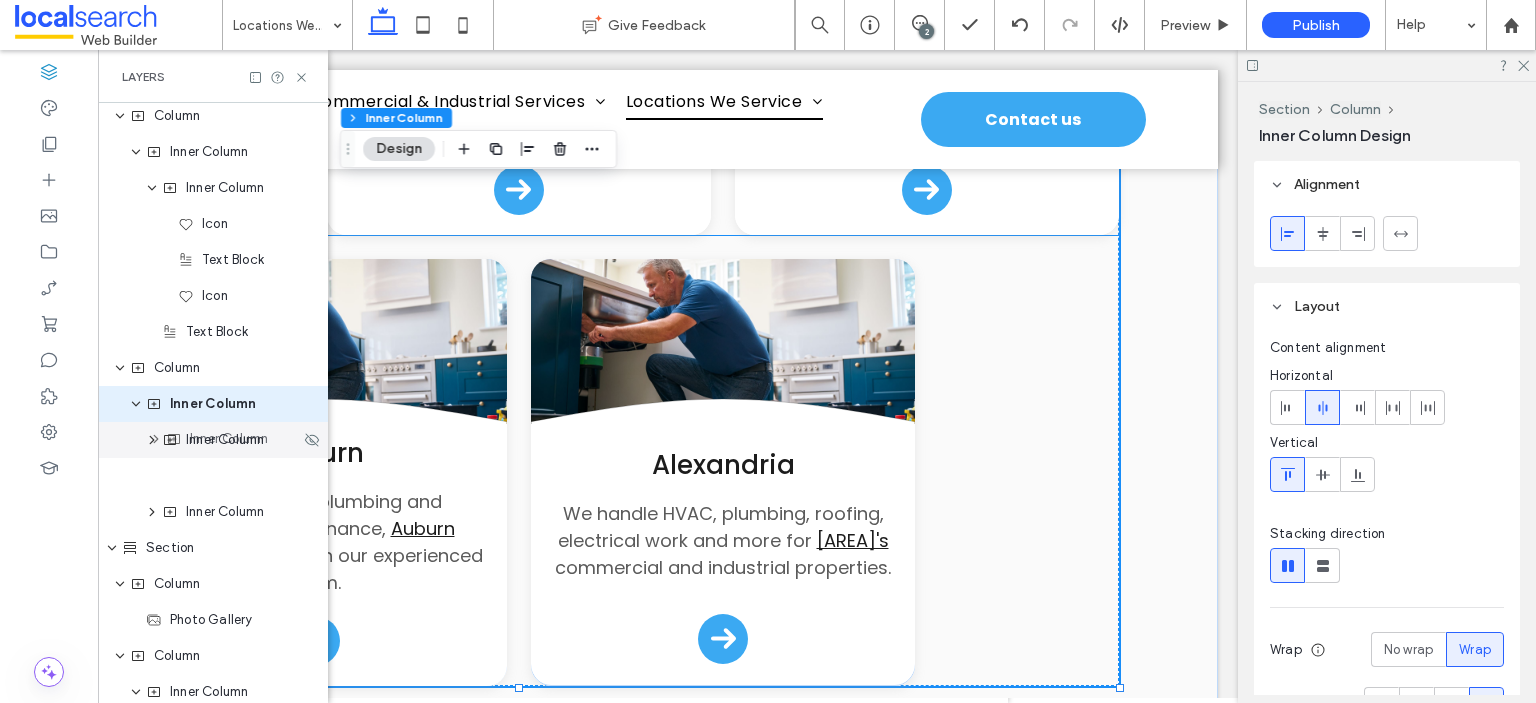 drag, startPoint x: 188, startPoint y: 483, endPoint x: 192, endPoint y: 447, distance: 36.221542 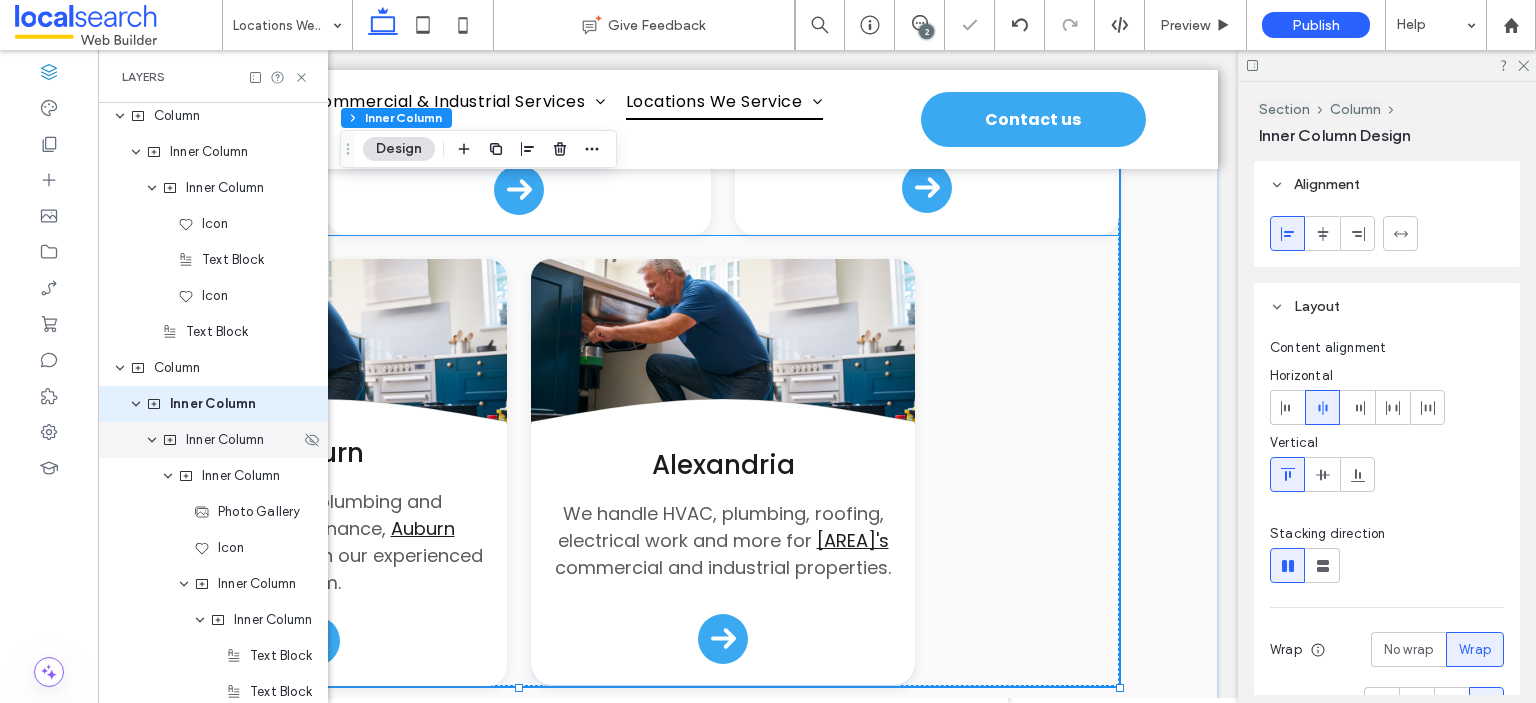 click 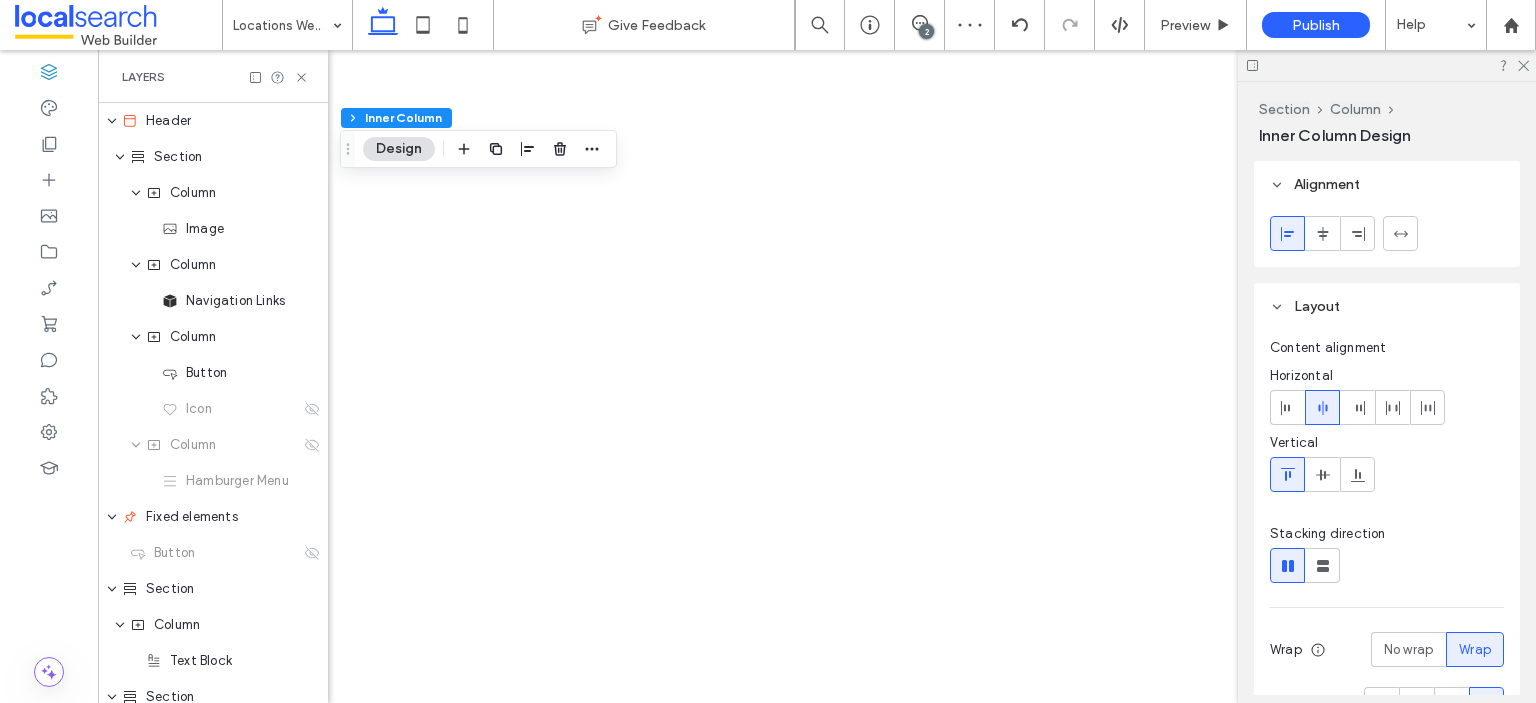 click on "Inner Column" at bounding box center [225, 1093] 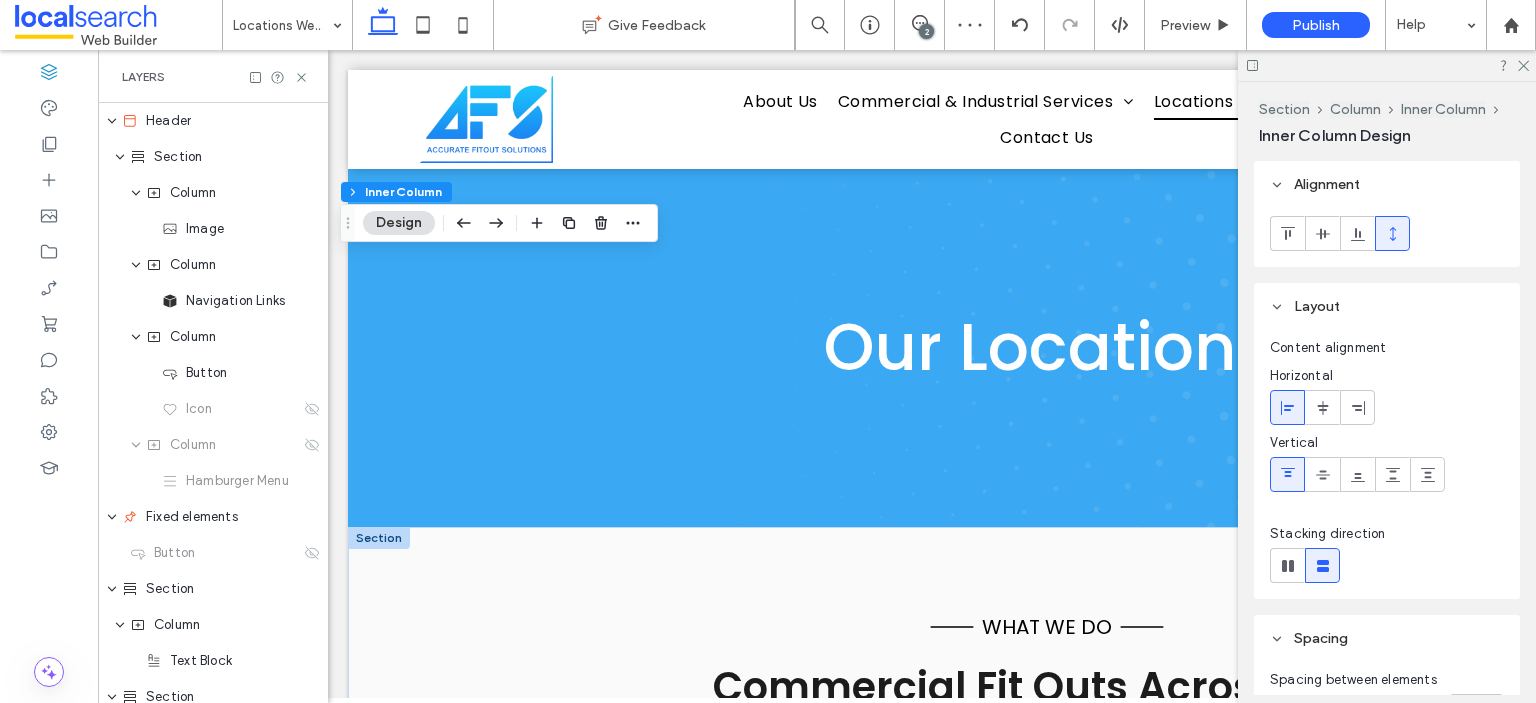 scroll, scrollTop: 689, scrollLeft: 0, axis: vertical 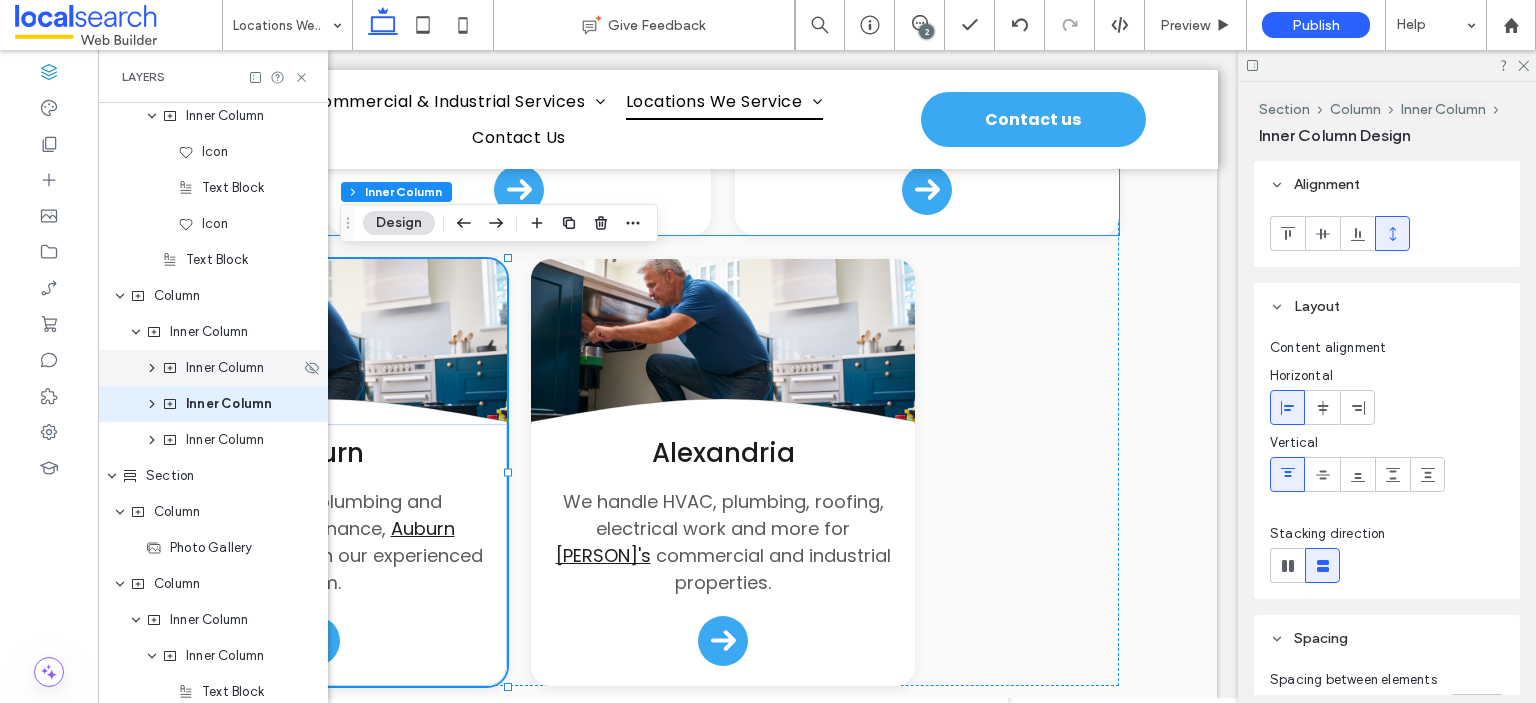click on "Inner Column" at bounding box center [213, 368] 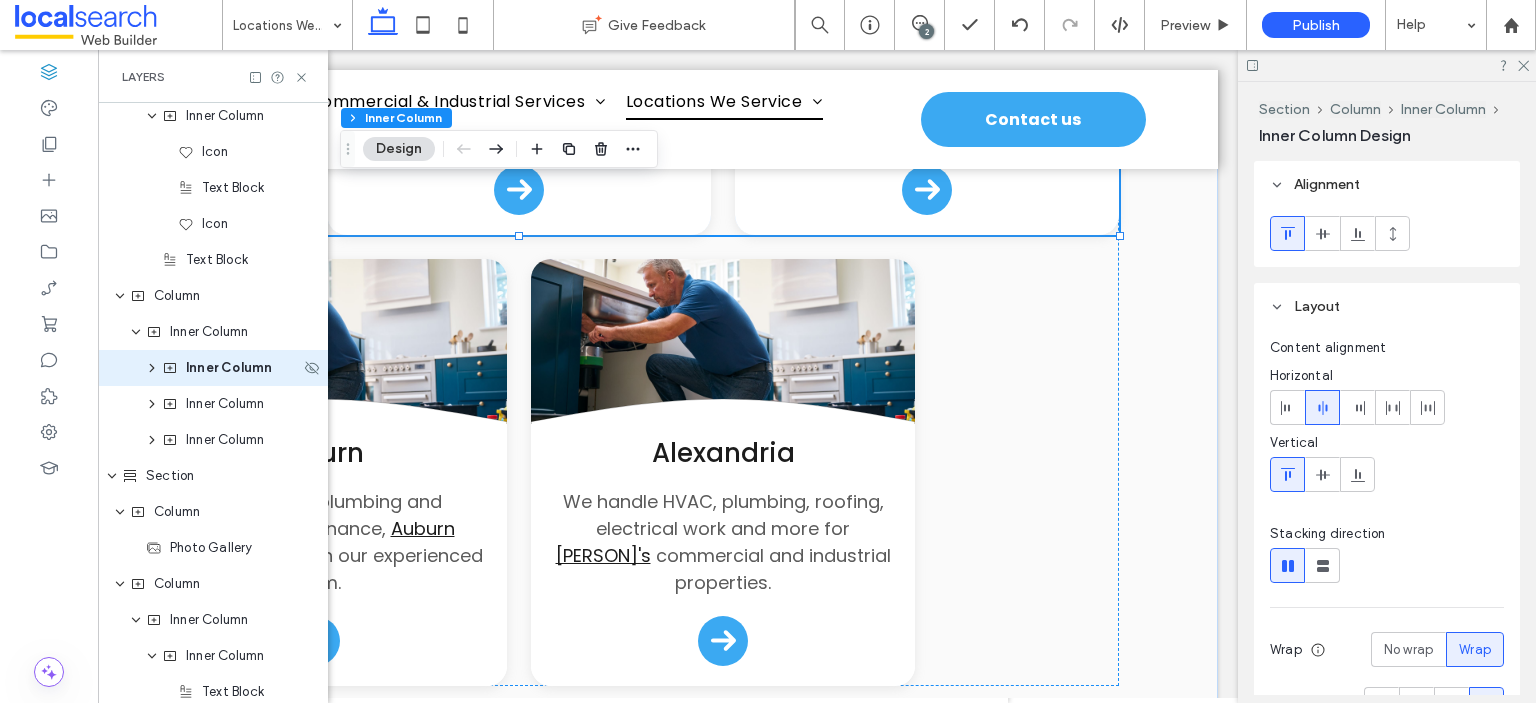 scroll, scrollTop: 653, scrollLeft: 0, axis: vertical 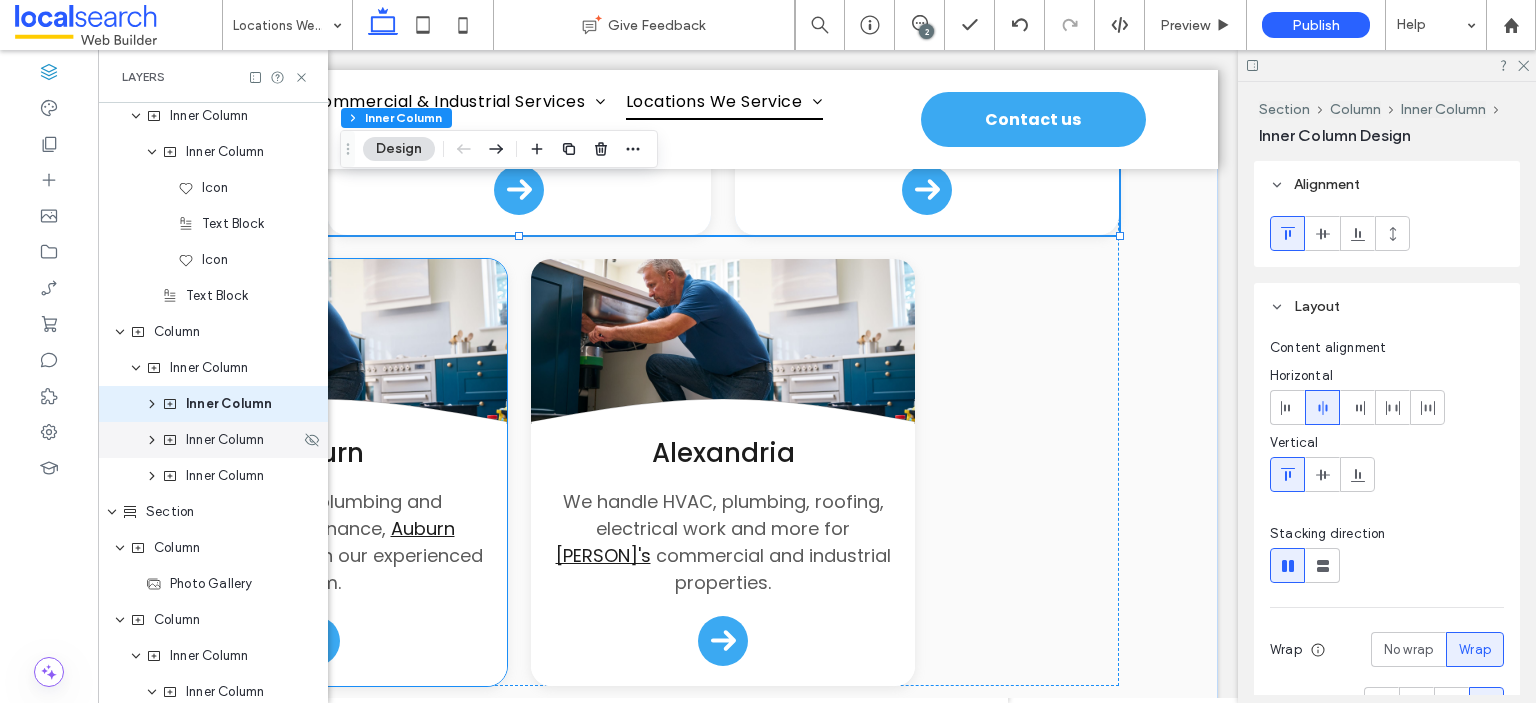 click on "Inner Column" at bounding box center [213, 440] 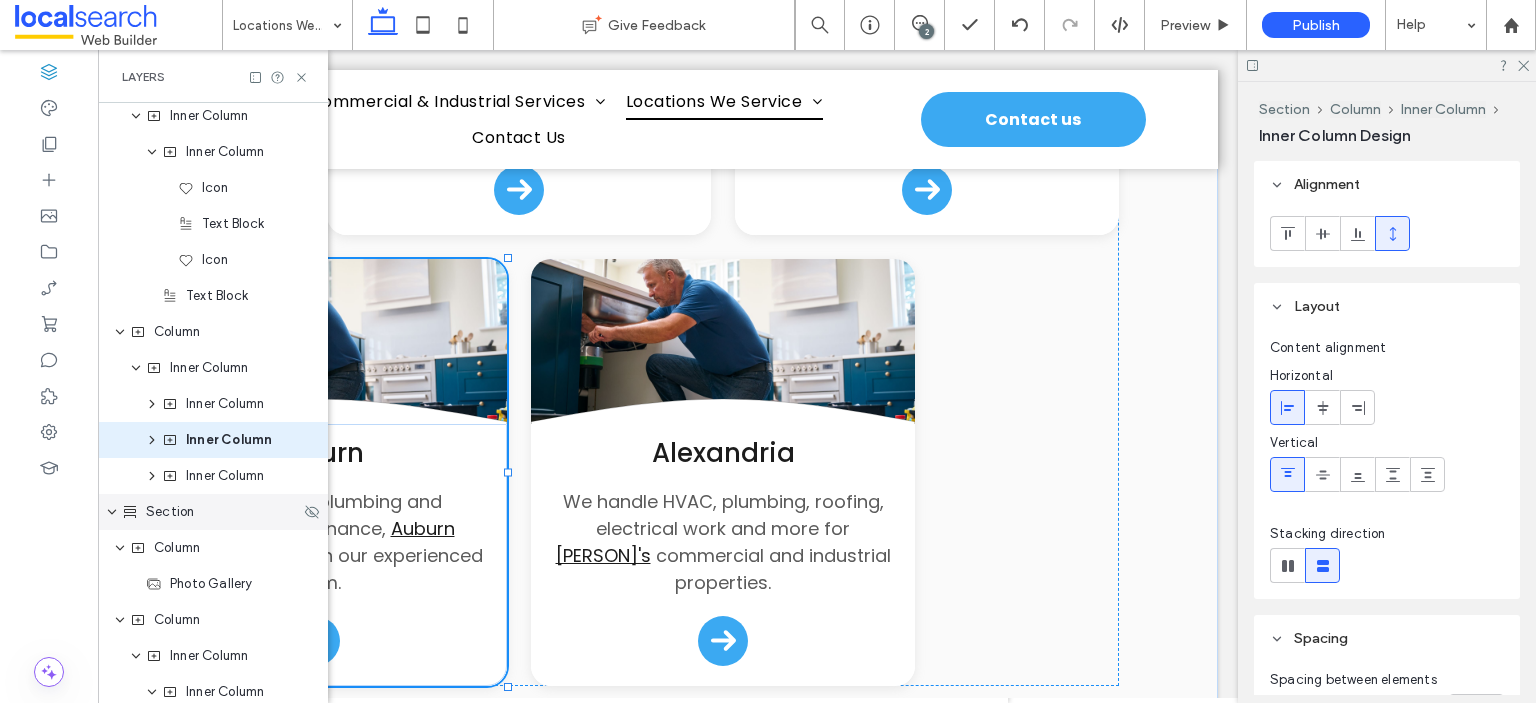 scroll, scrollTop: 689, scrollLeft: 0, axis: vertical 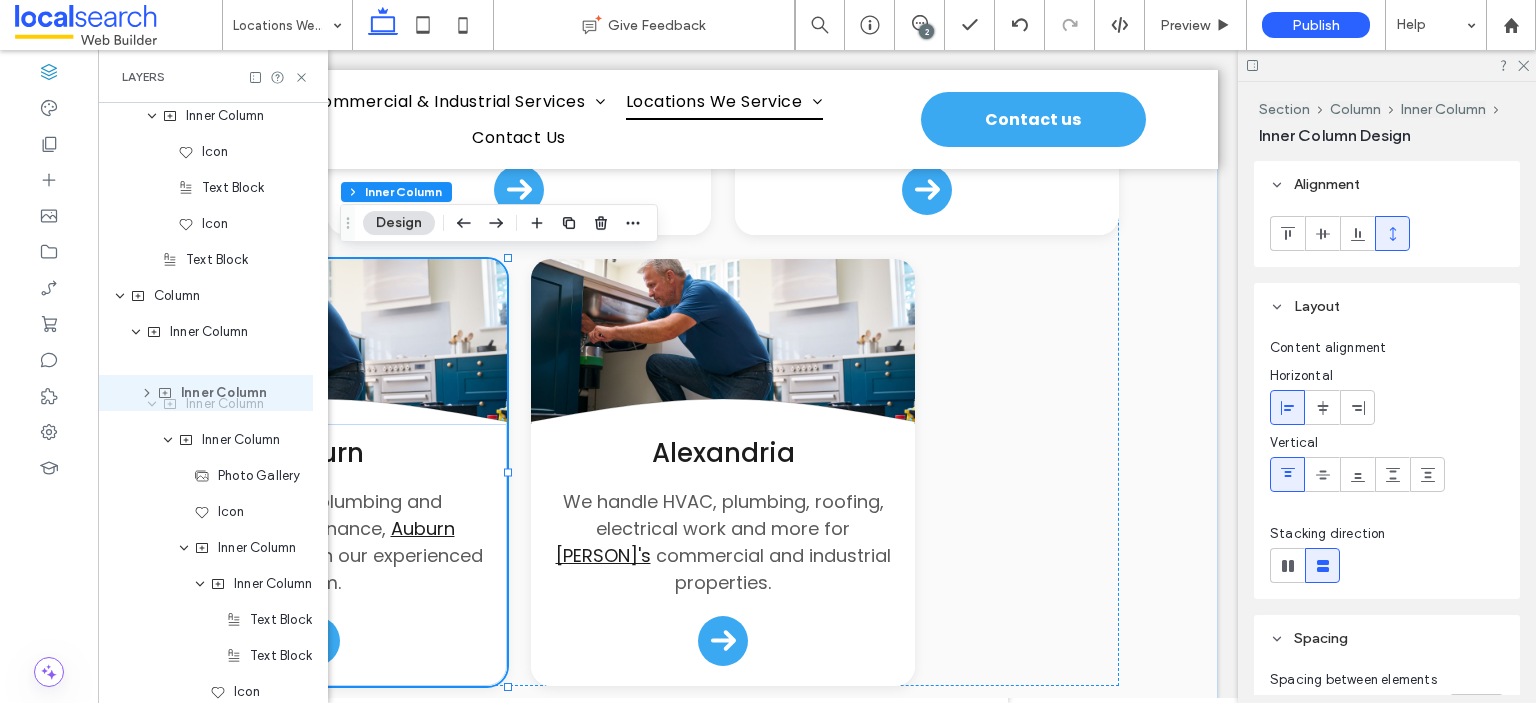 drag, startPoint x: 205, startPoint y: 411, endPoint x: 200, endPoint y: 401, distance: 11.18034 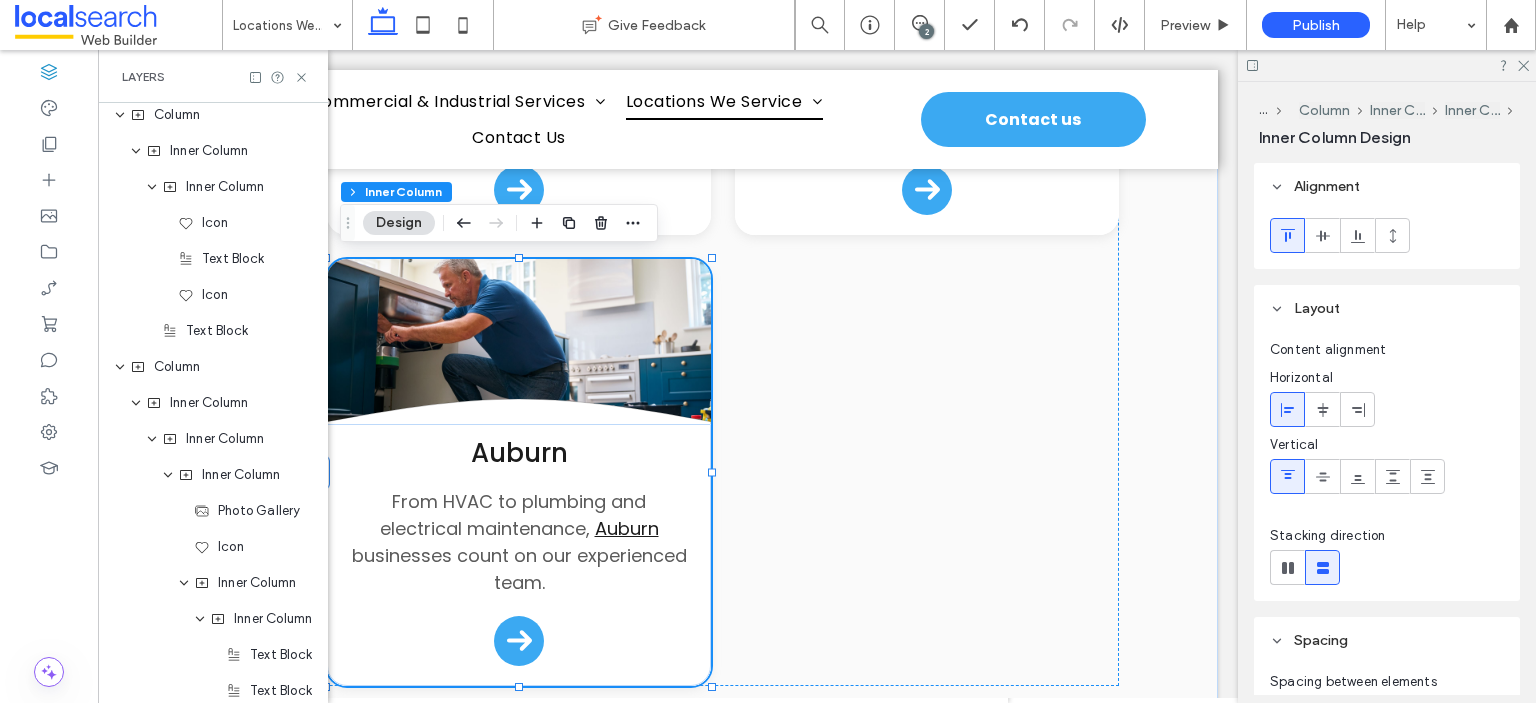 scroll, scrollTop: 617, scrollLeft: 0, axis: vertical 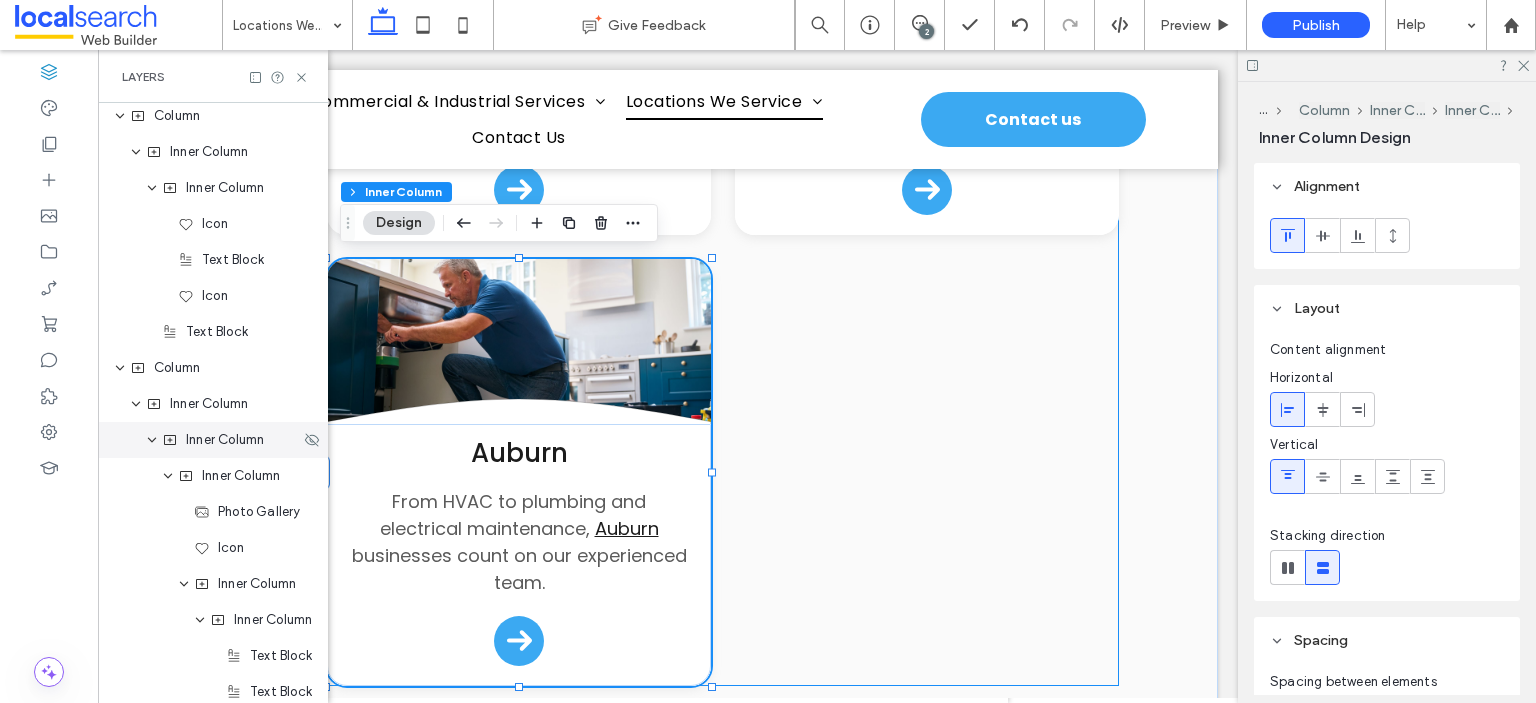 click 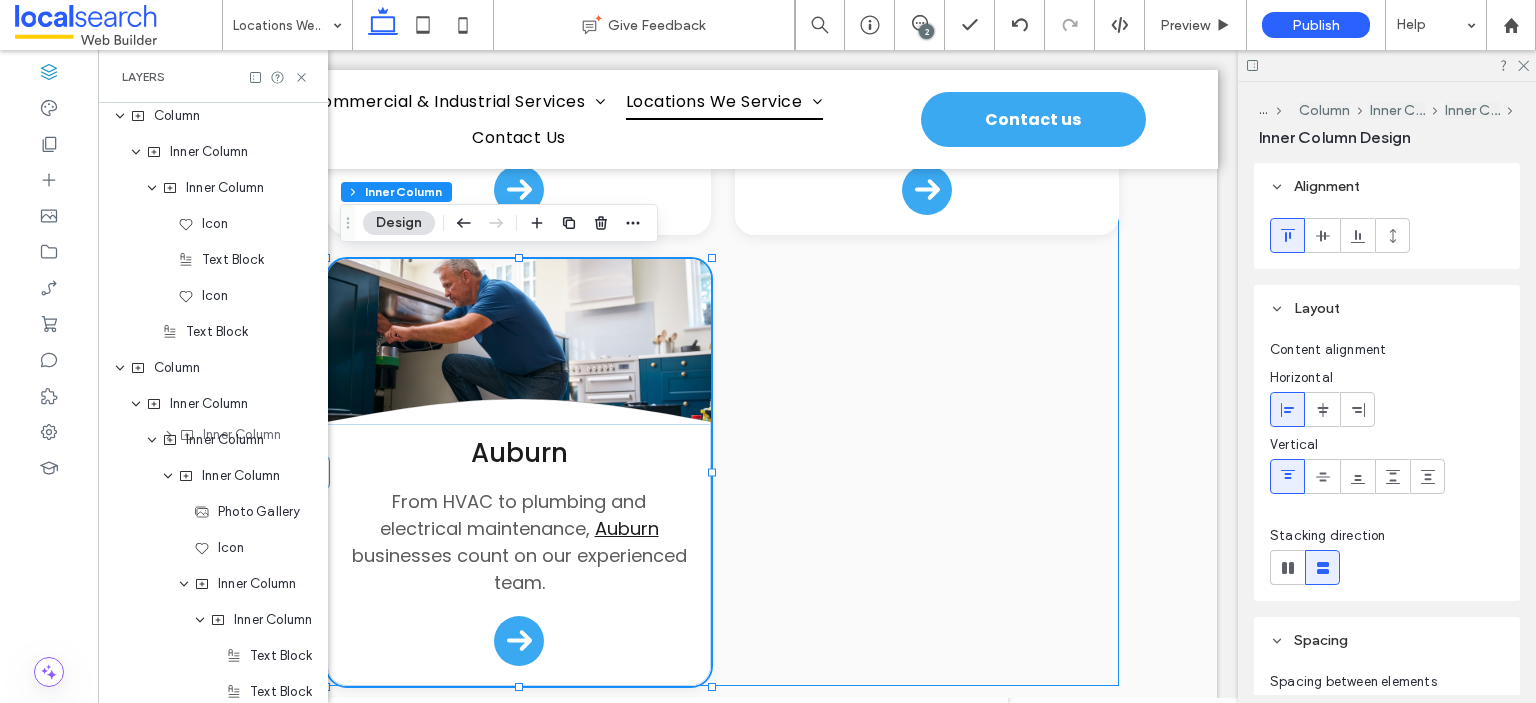 drag, startPoint x: 197, startPoint y: 477, endPoint x: 214, endPoint y: 437, distance: 43.462627 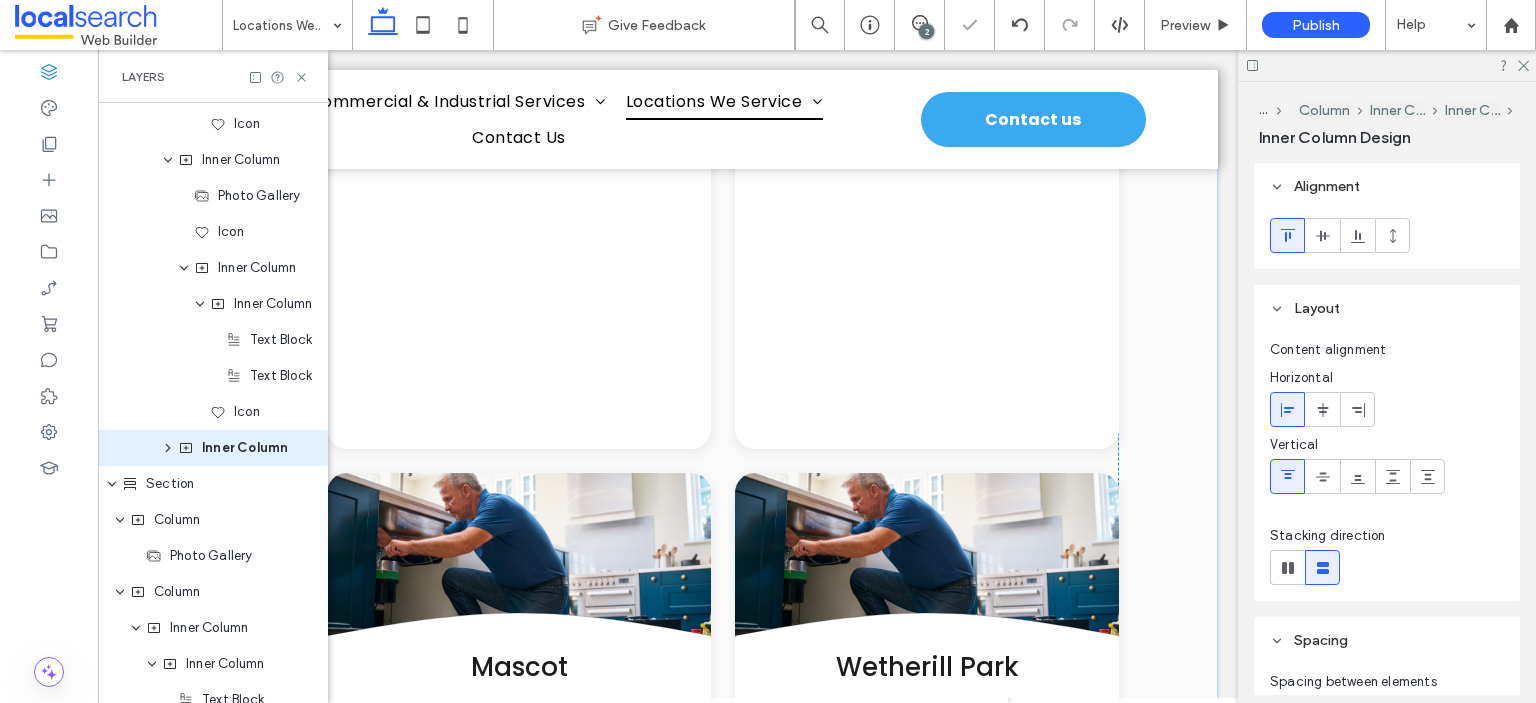 scroll, scrollTop: 2424, scrollLeft: 0, axis: vertical 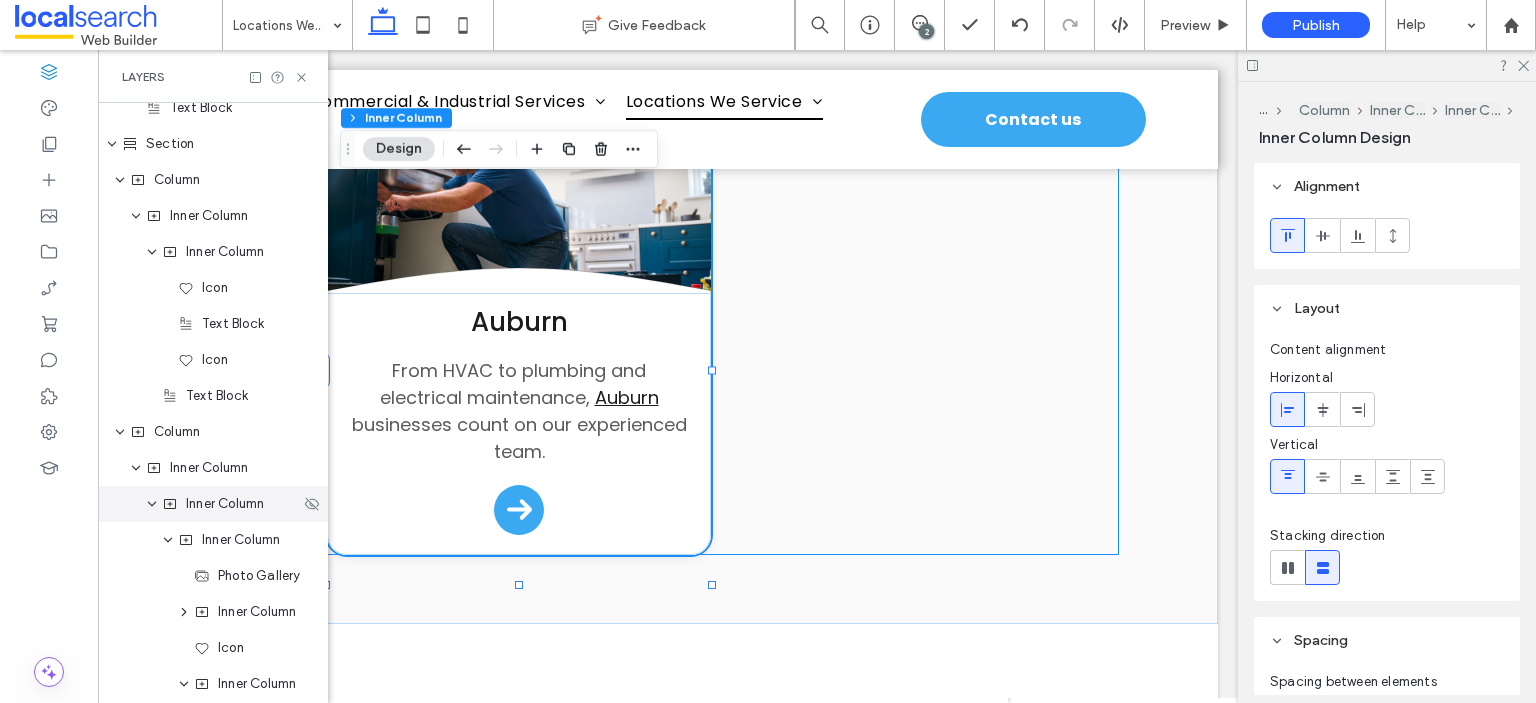click 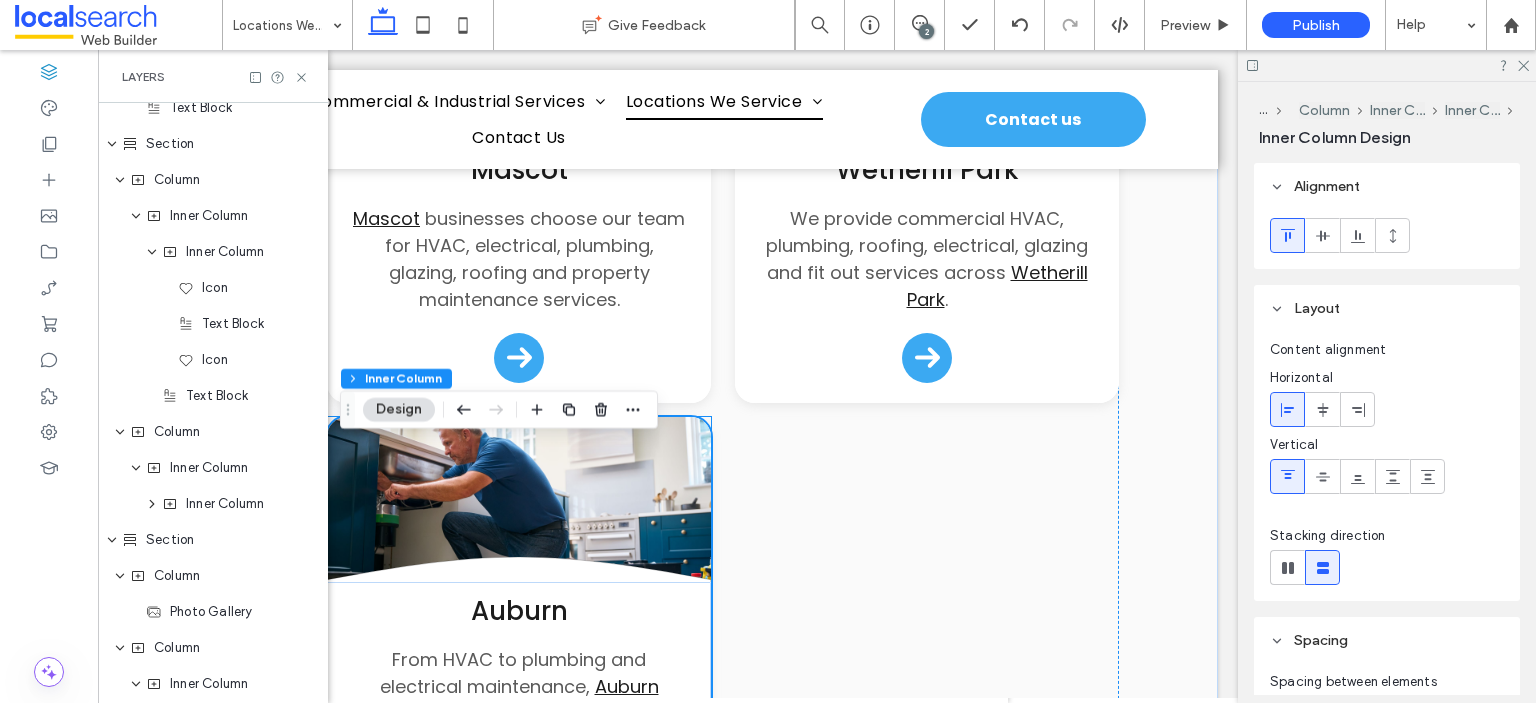 scroll, scrollTop: 1896, scrollLeft: 0, axis: vertical 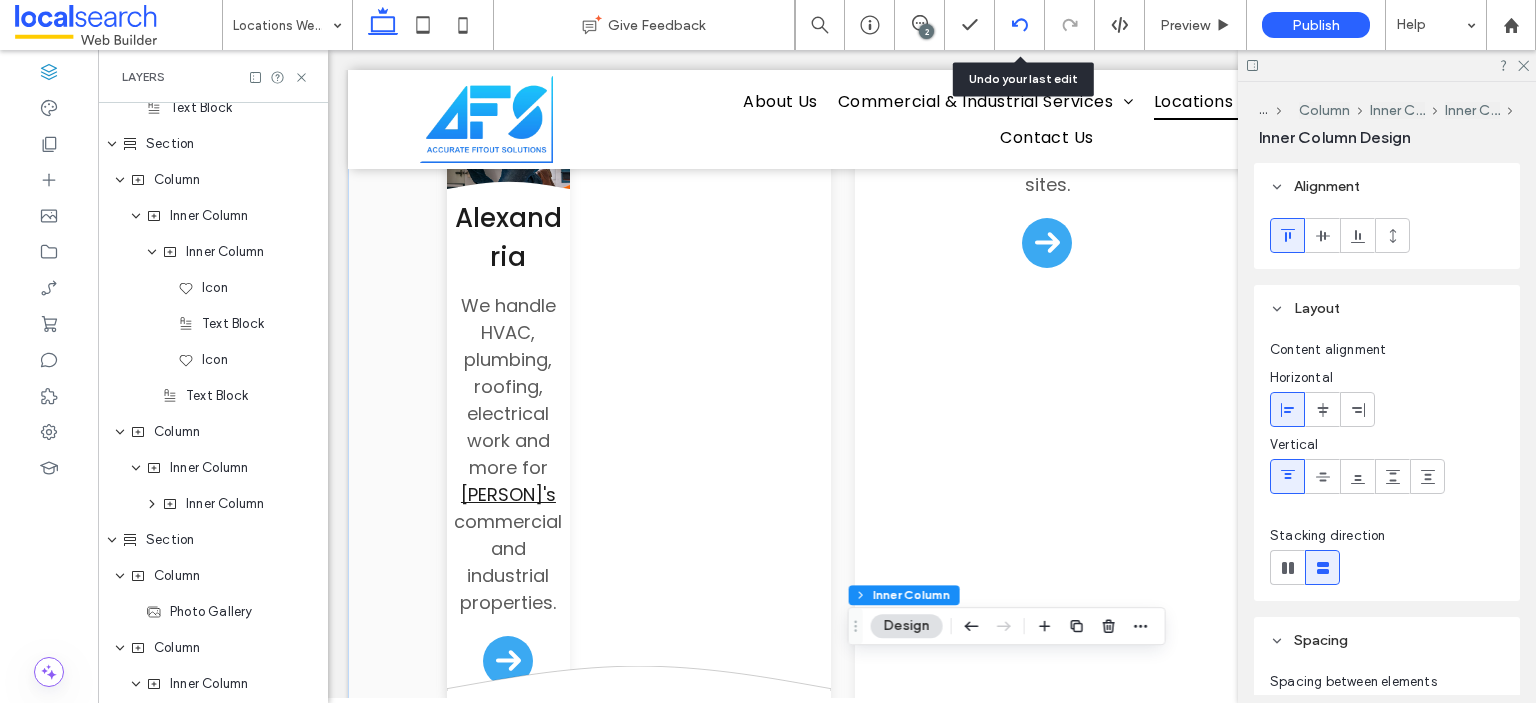 click 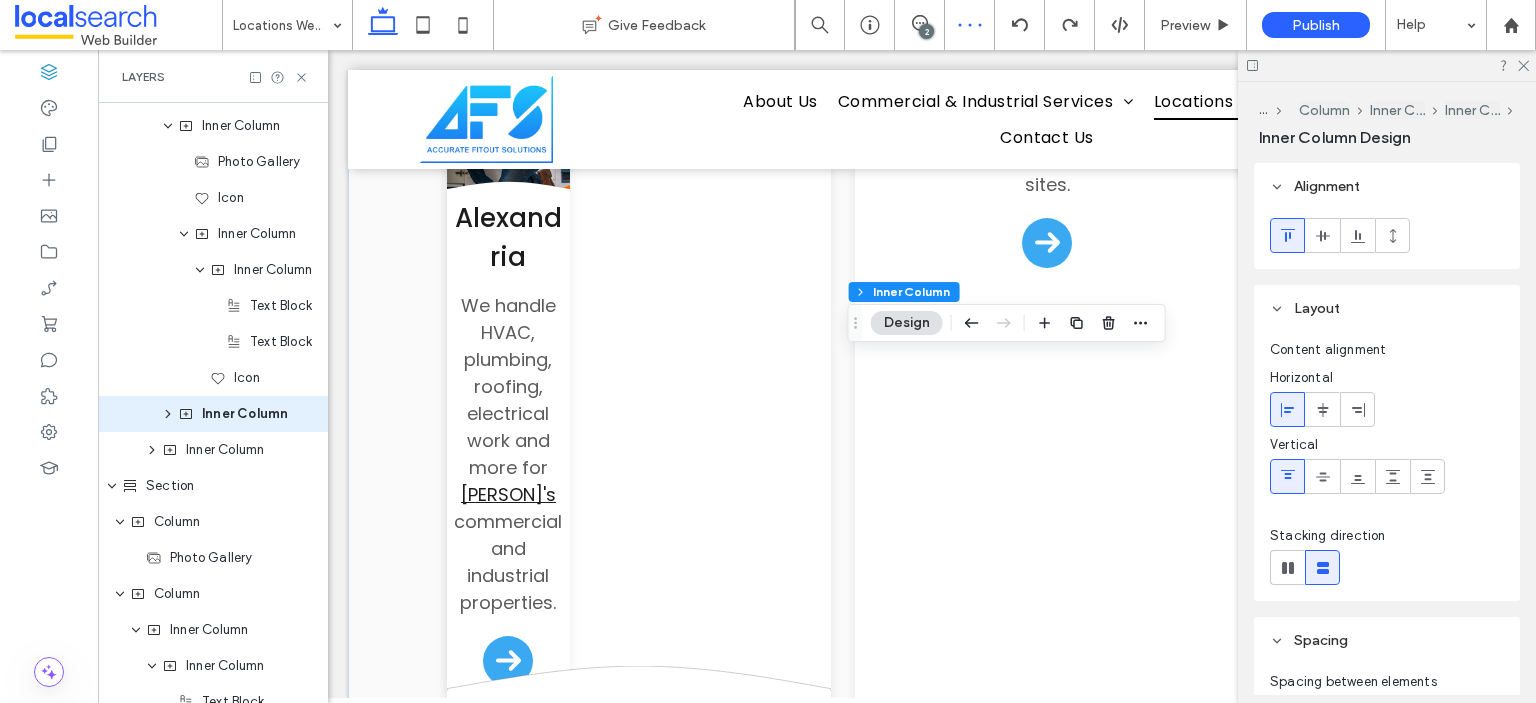 scroll, scrollTop: 2417, scrollLeft: 0, axis: vertical 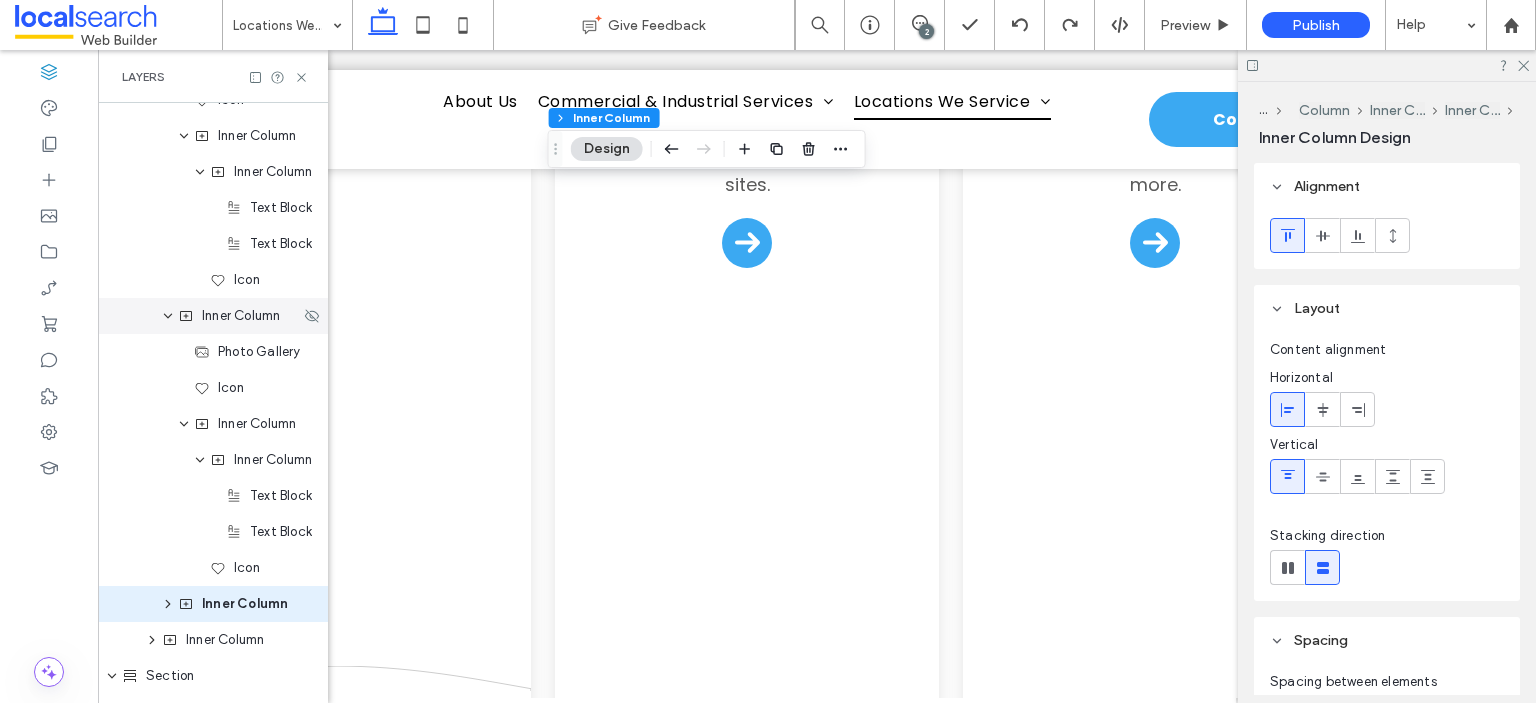 click 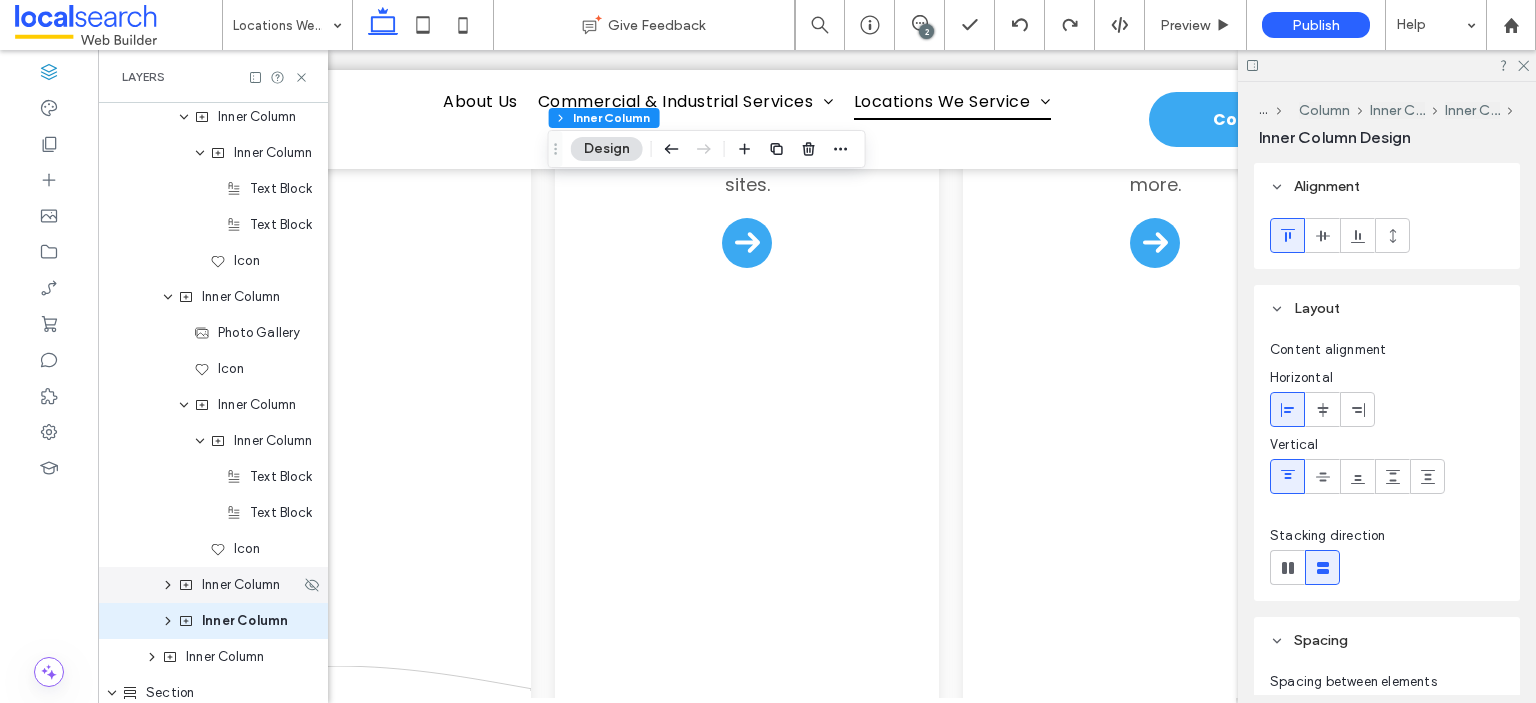 scroll, scrollTop: 1917, scrollLeft: 0, axis: vertical 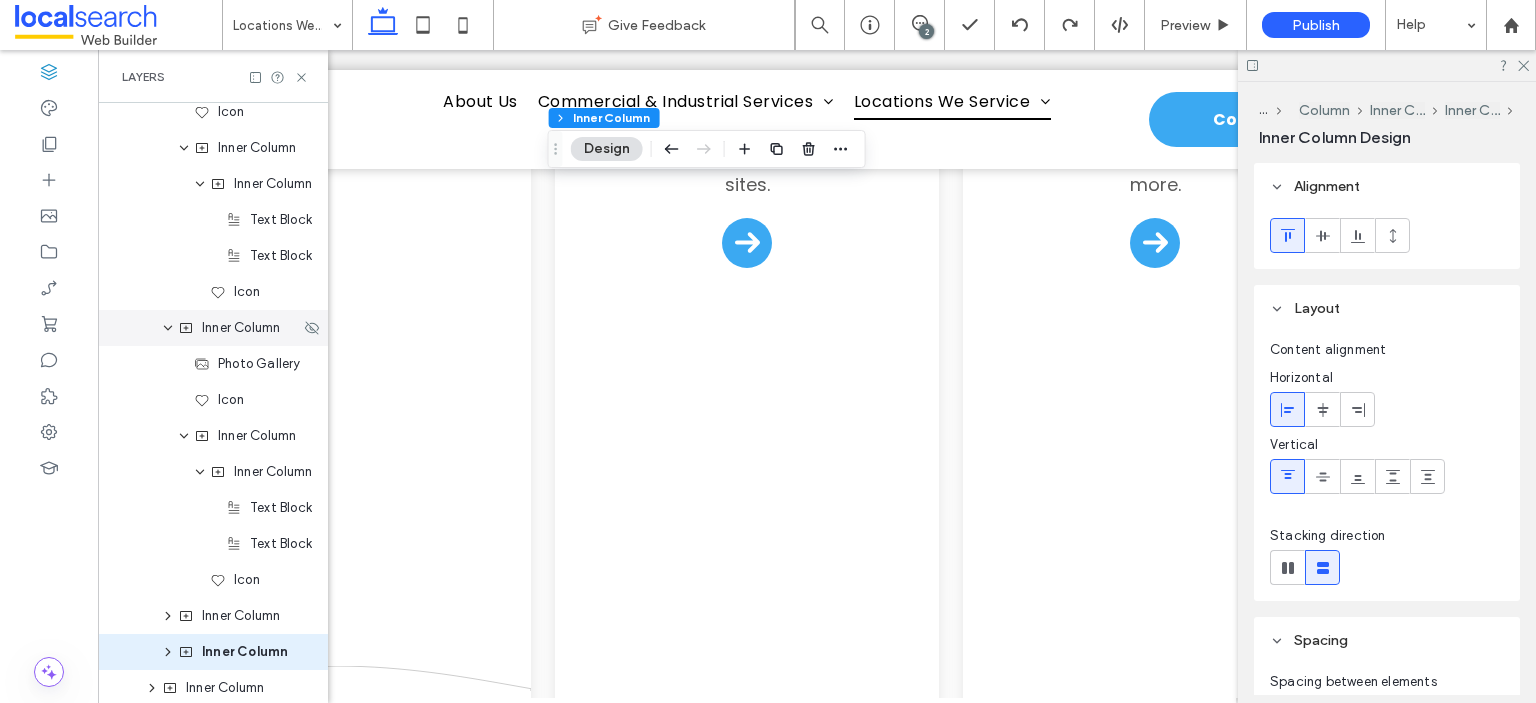 click 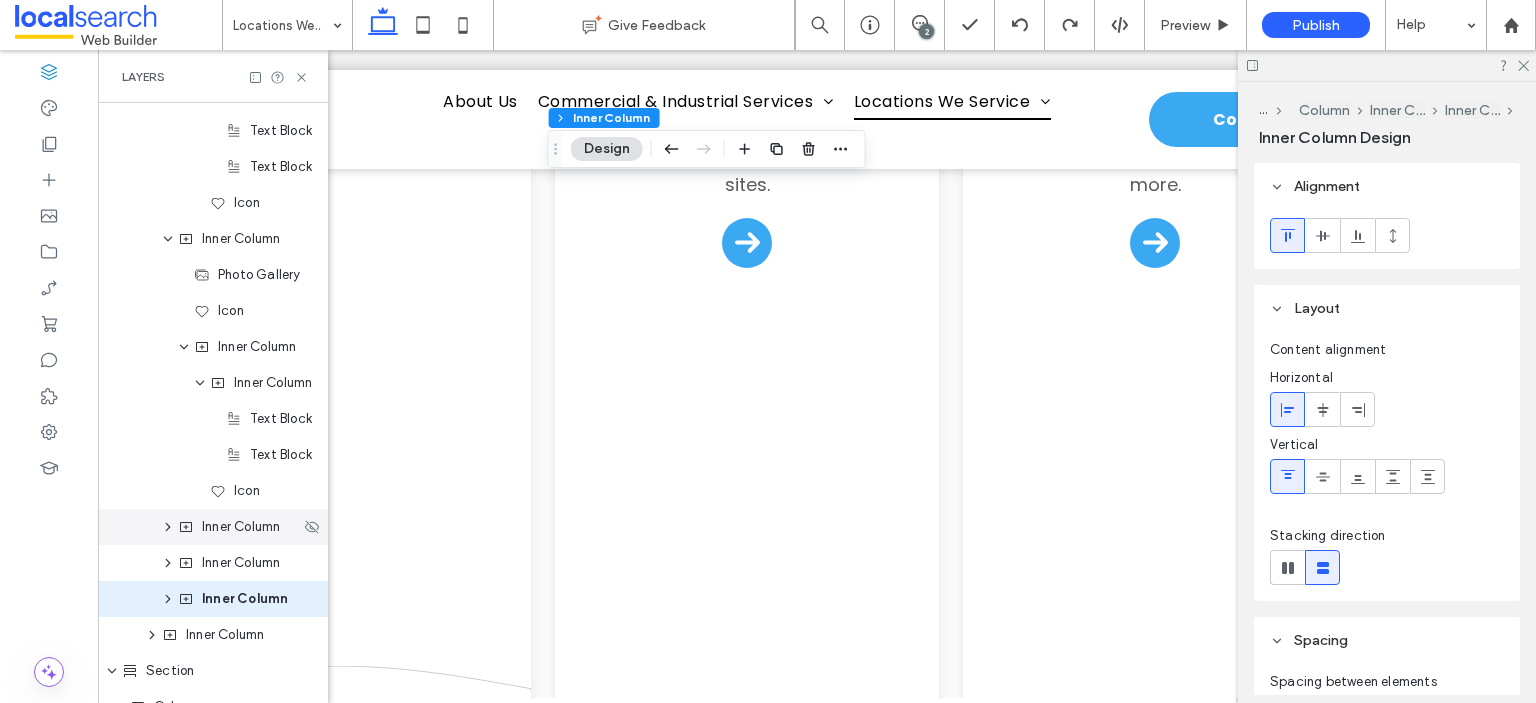 scroll, scrollTop: 1717, scrollLeft: 0, axis: vertical 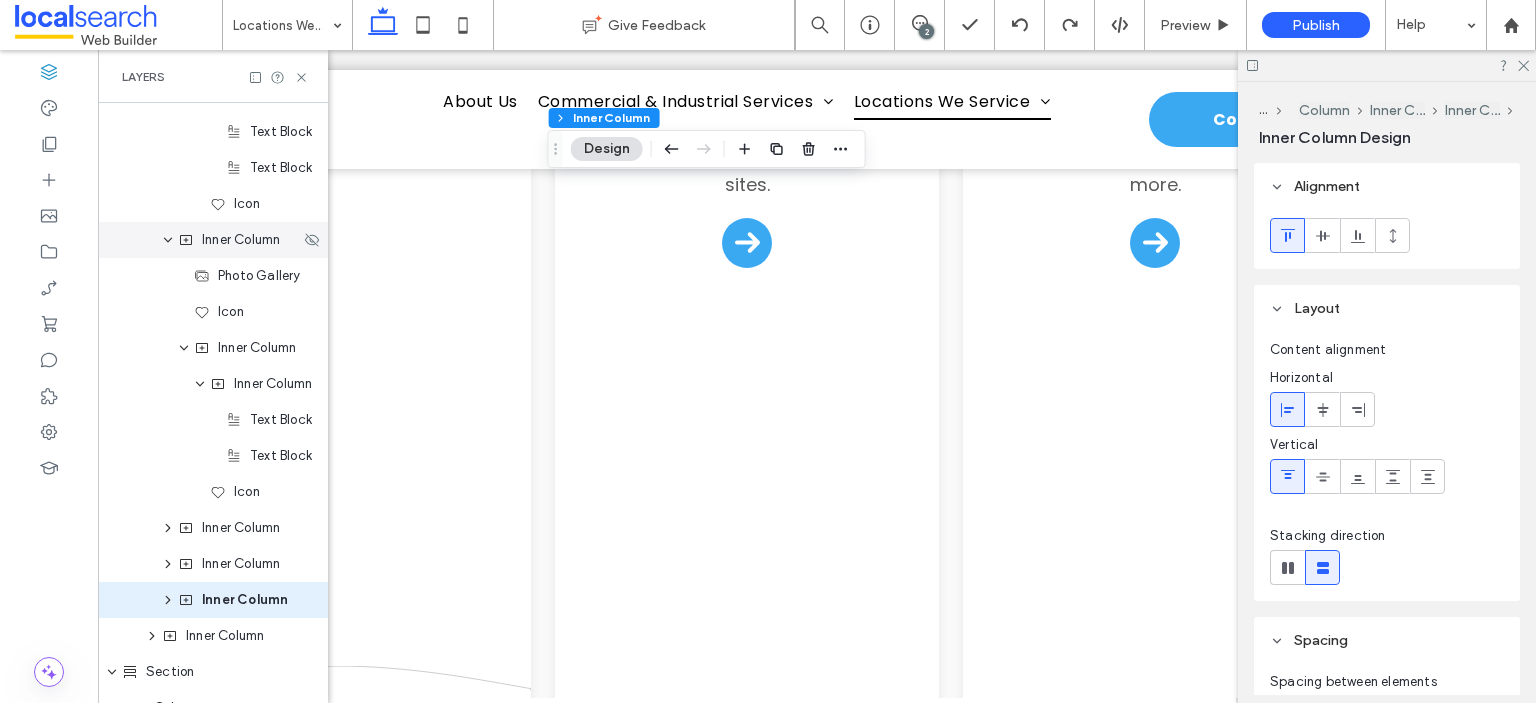 click 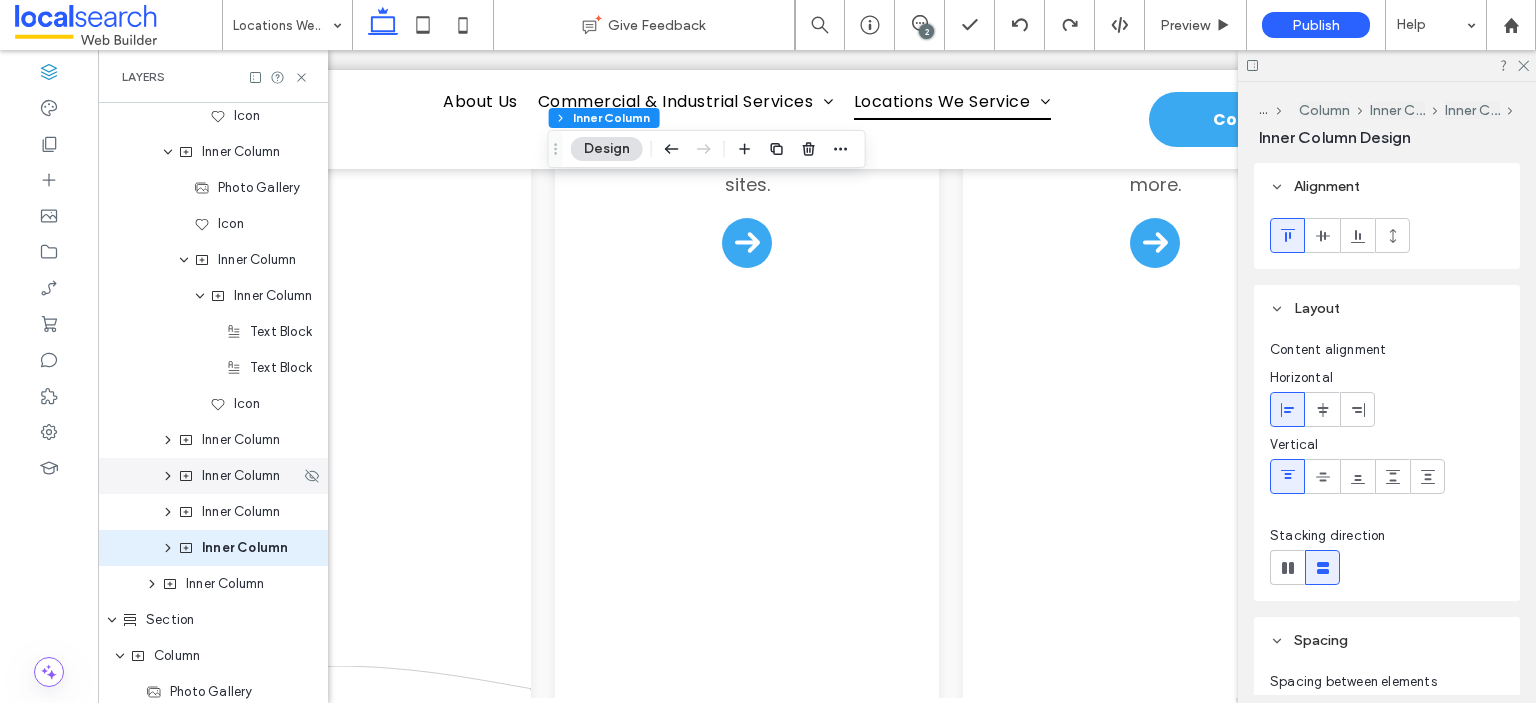 scroll, scrollTop: 1417, scrollLeft: 0, axis: vertical 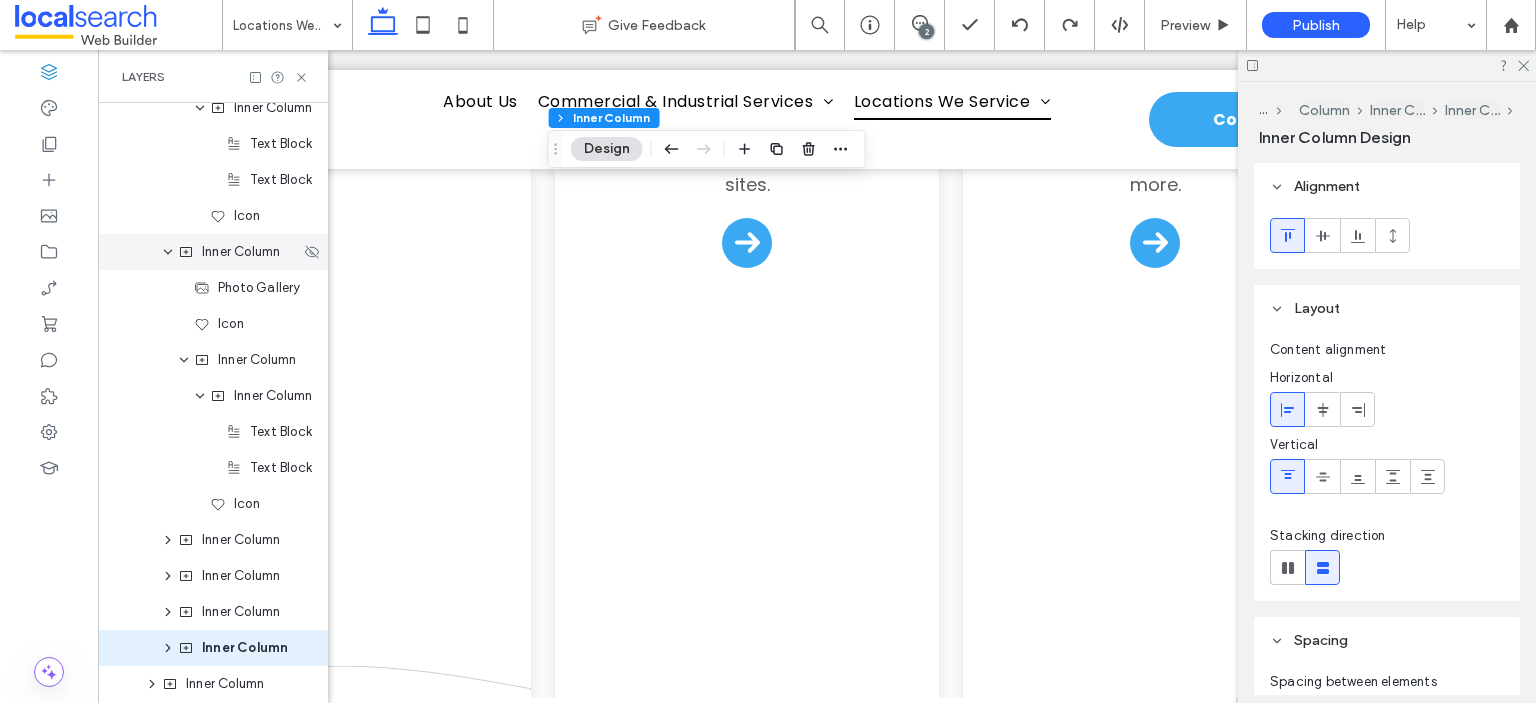 click 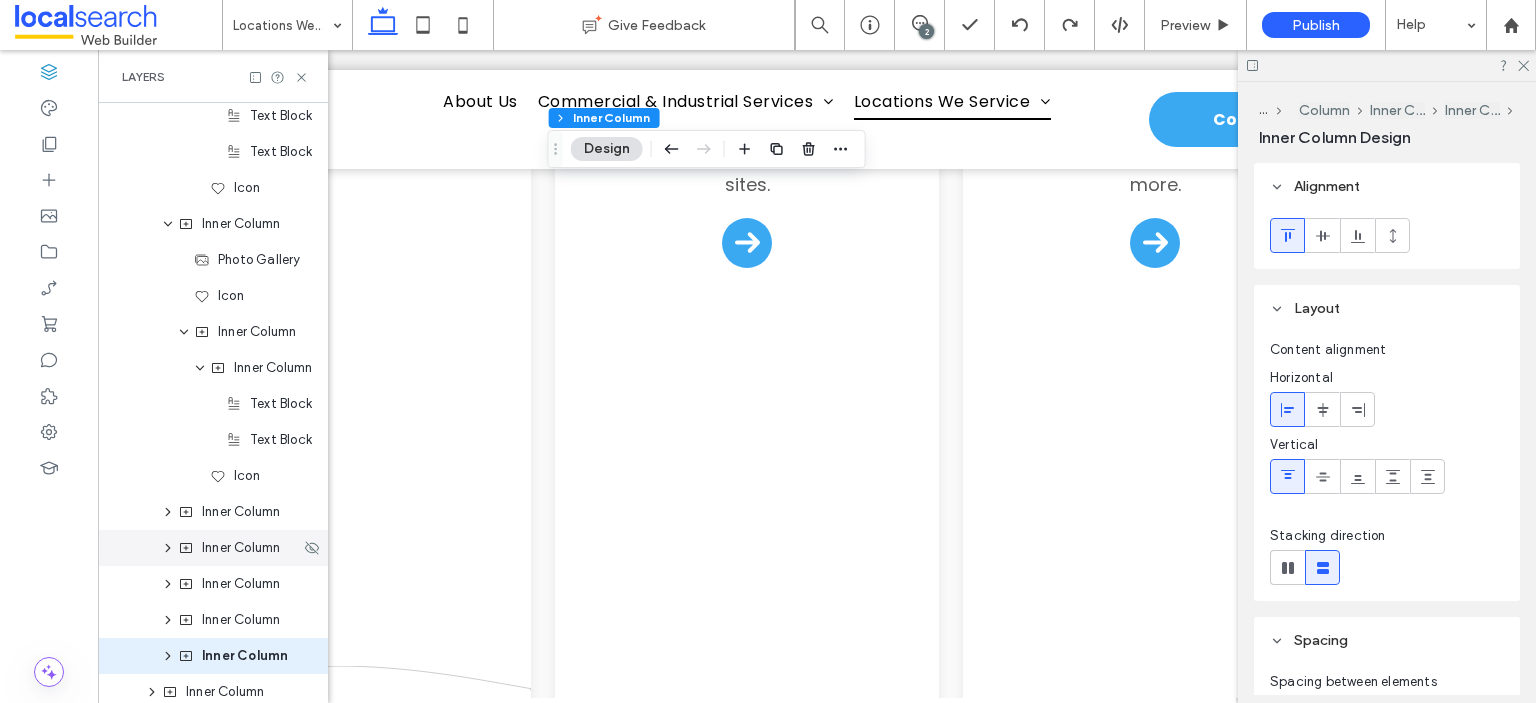 scroll, scrollTop: 1117, scrollLeft: 0, axis: vertical 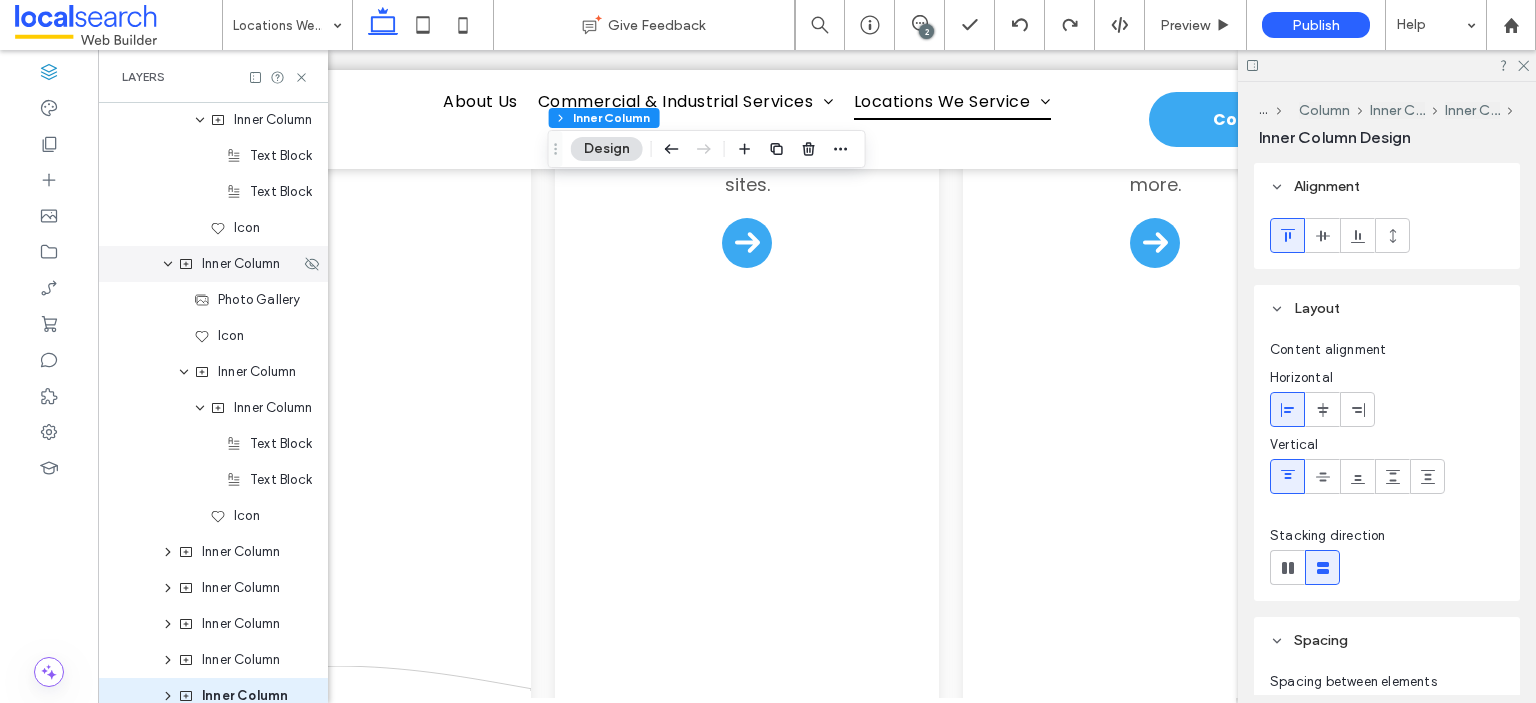 click 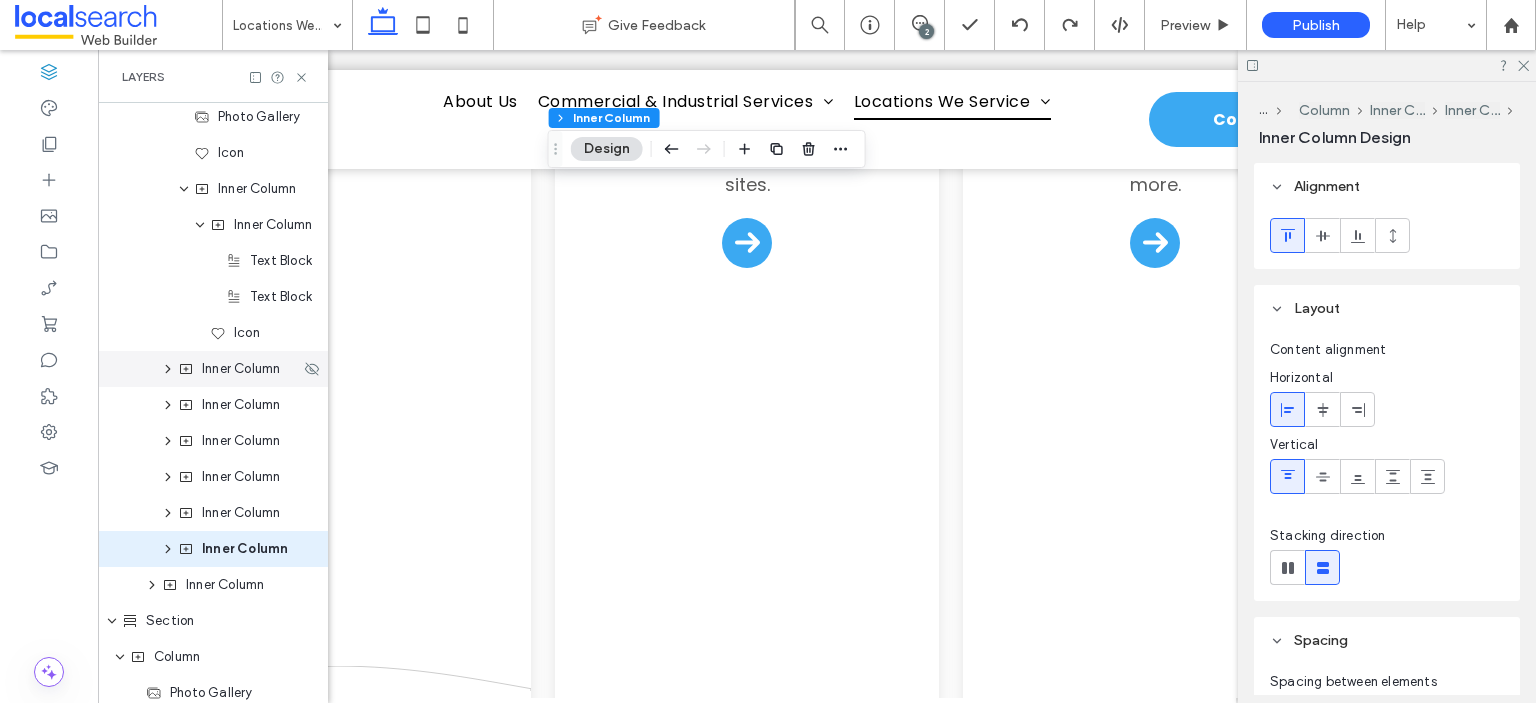scroll, scrollTop: 817, scrollLeft: 0, axis: vertical 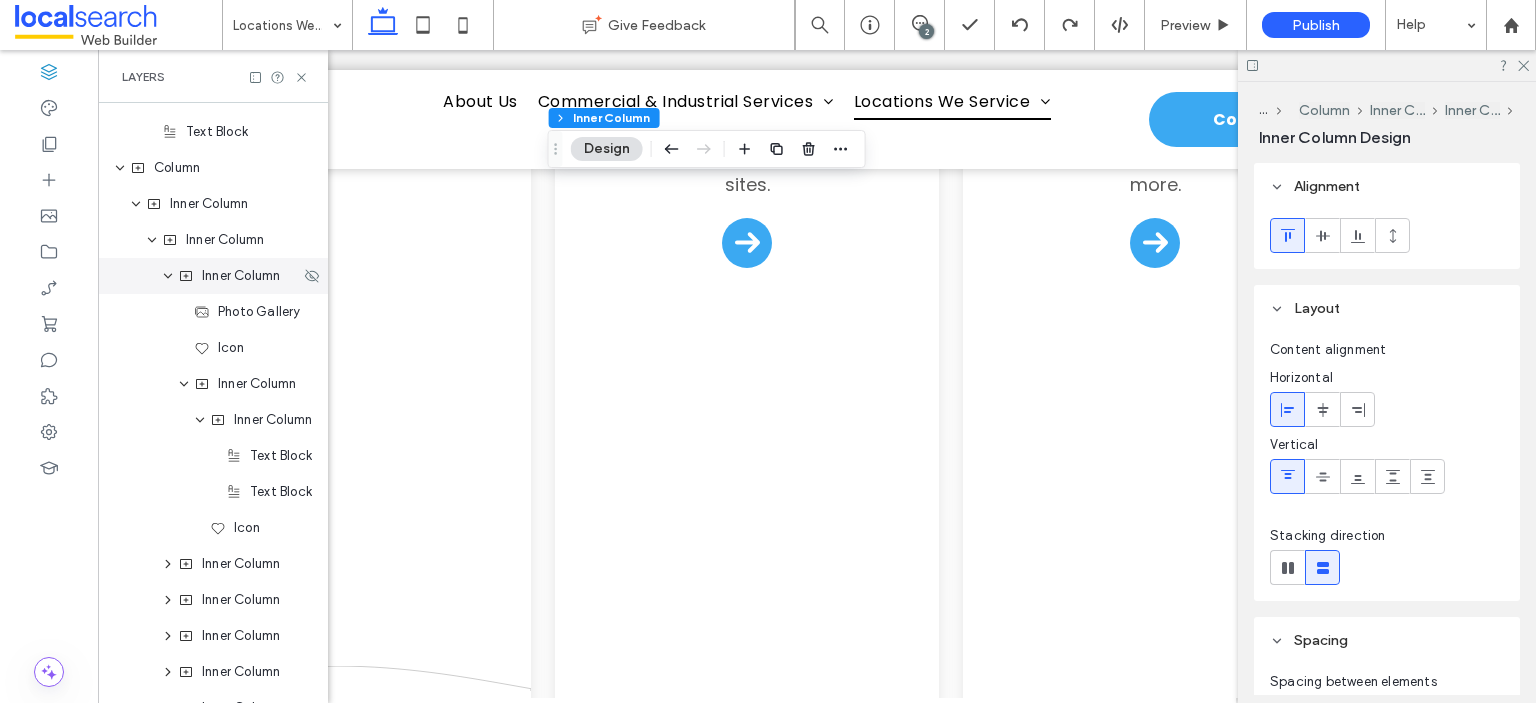 drag, startPoint x: 168, startPoint y: 275, endPoint x: 195, endPoint y: 248, distance: 38.183765 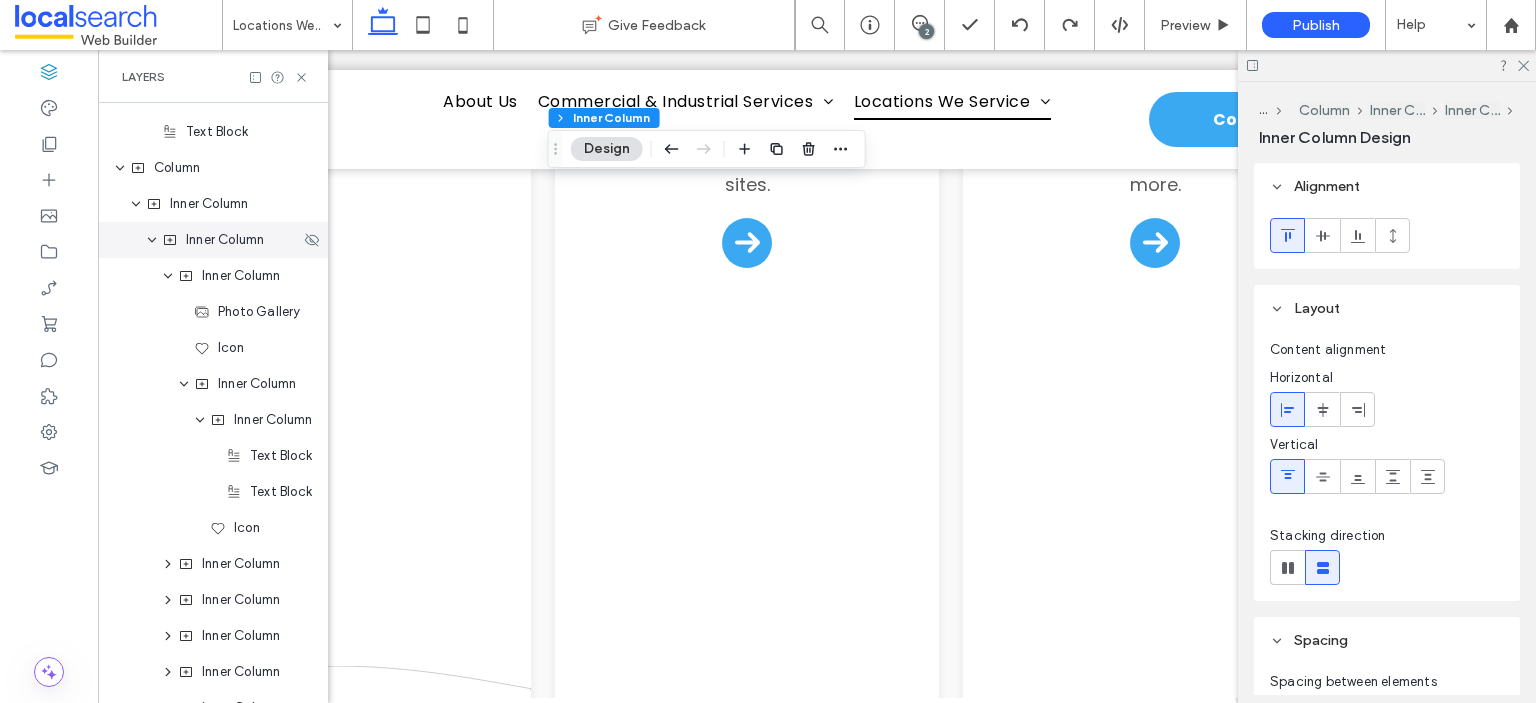click 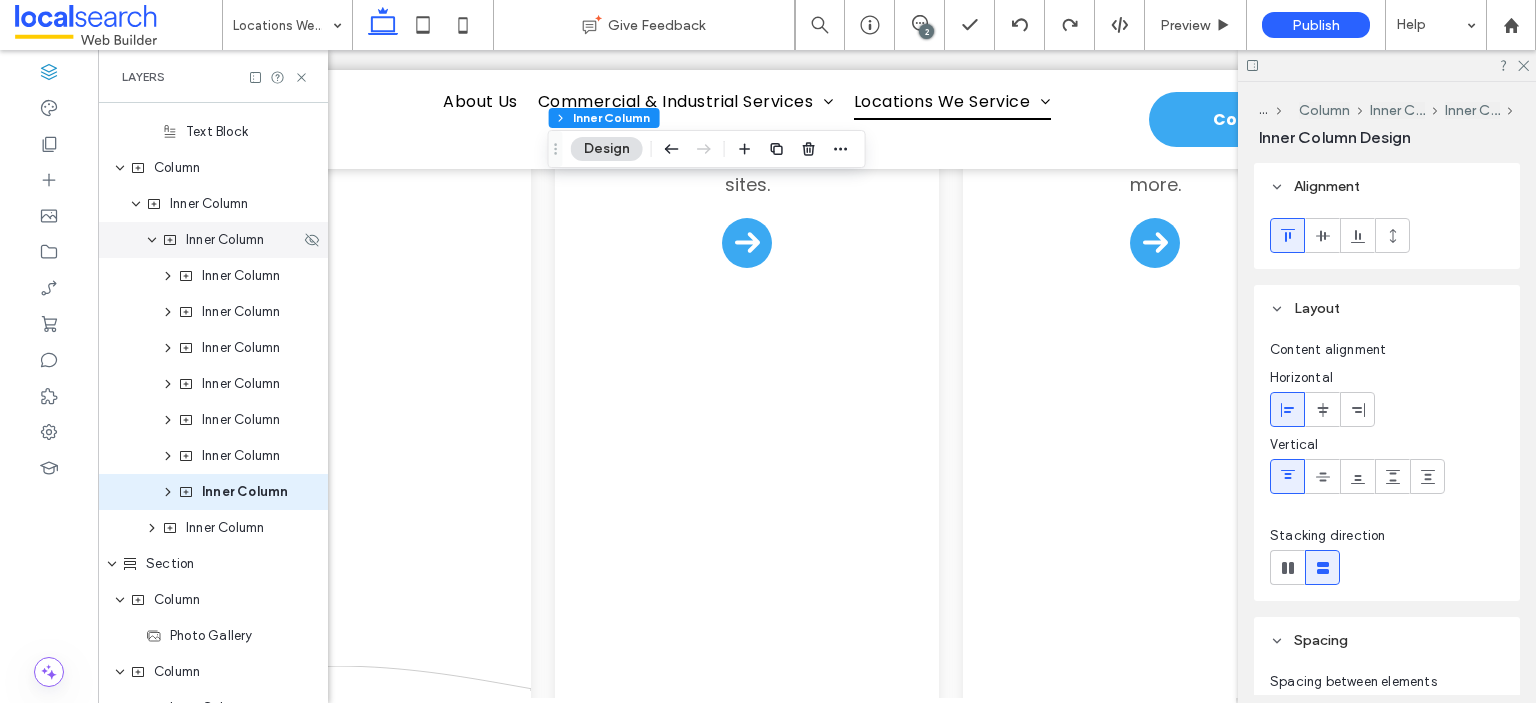 click 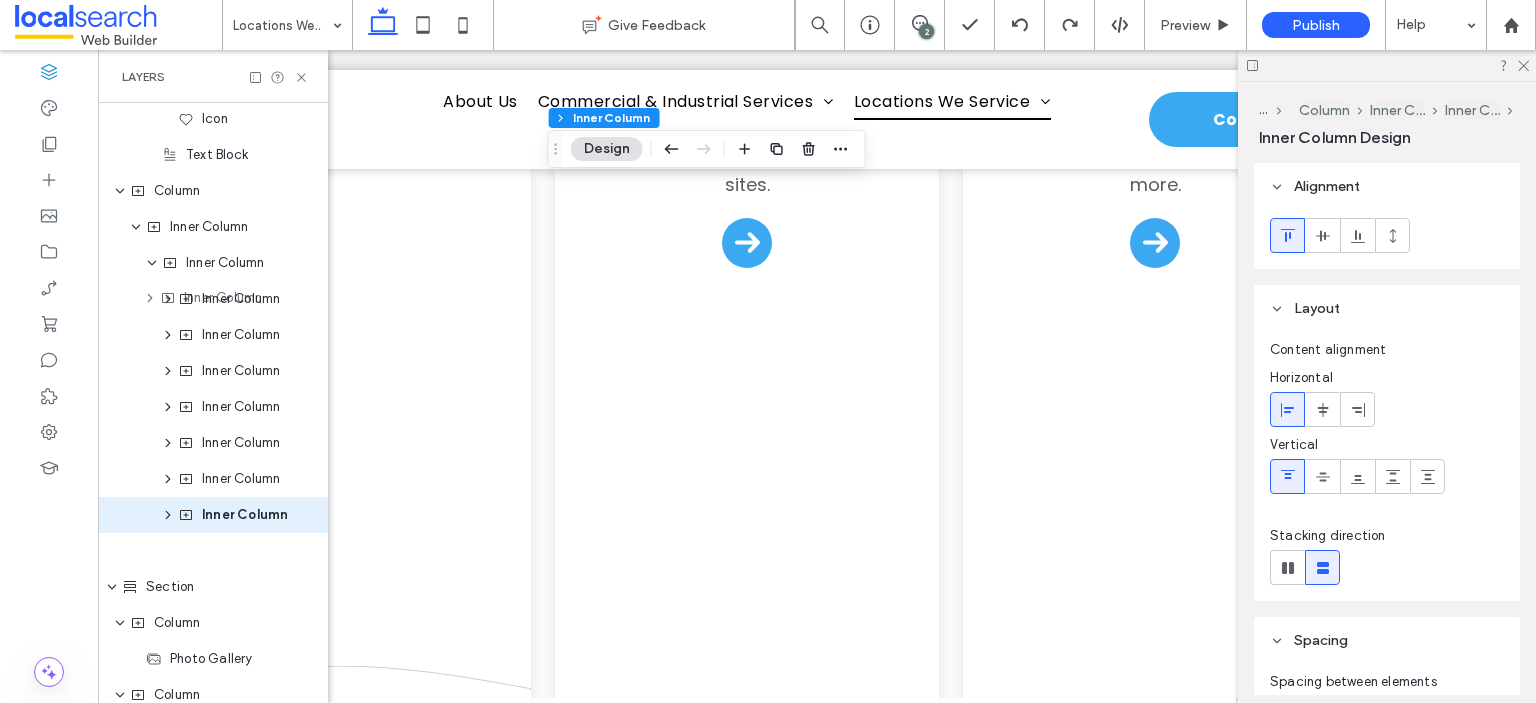 drag, startPoint x: 182, startPoint y: 280, endPoint x: 180, endPoint y: 303, distance: 23.086792 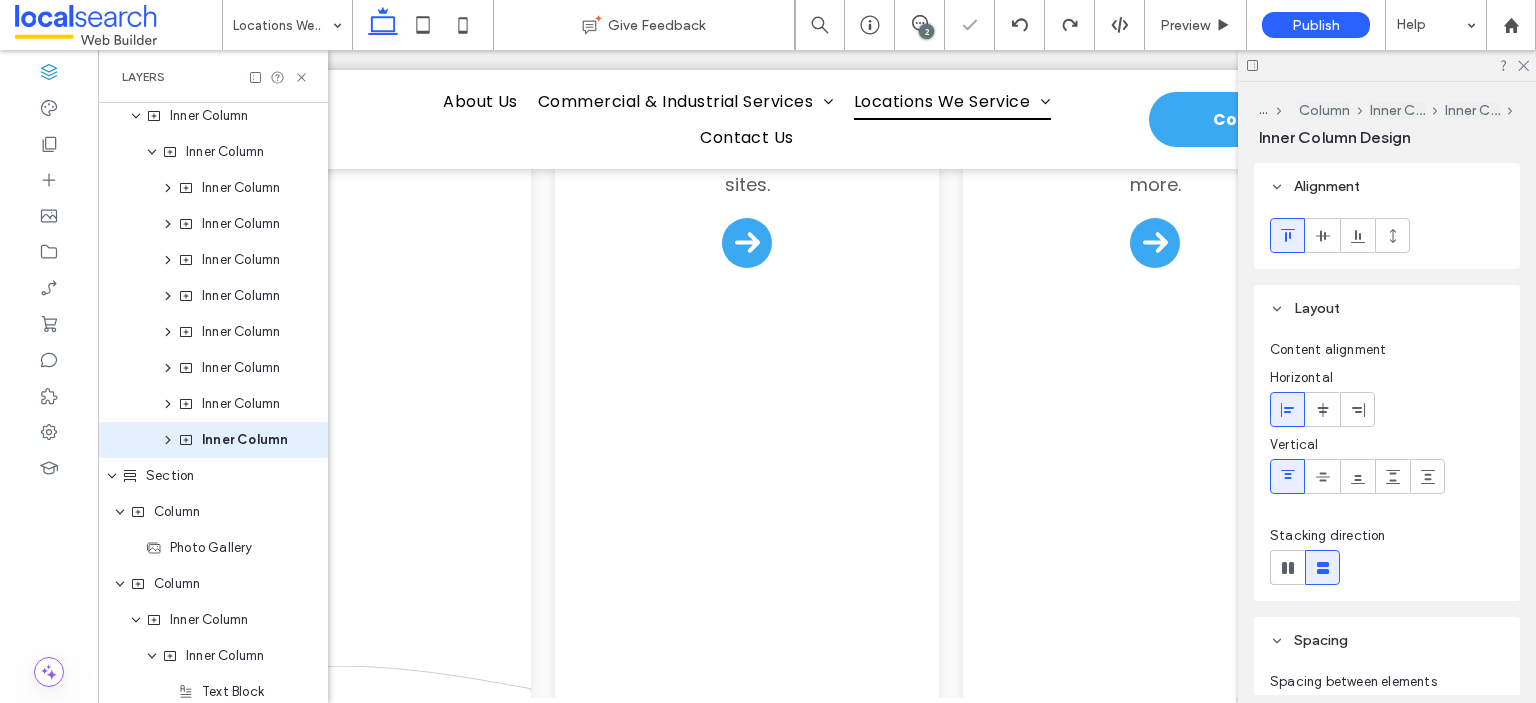 scroll, scrollTop: 941, scrollLeft: 0, axis: vertical 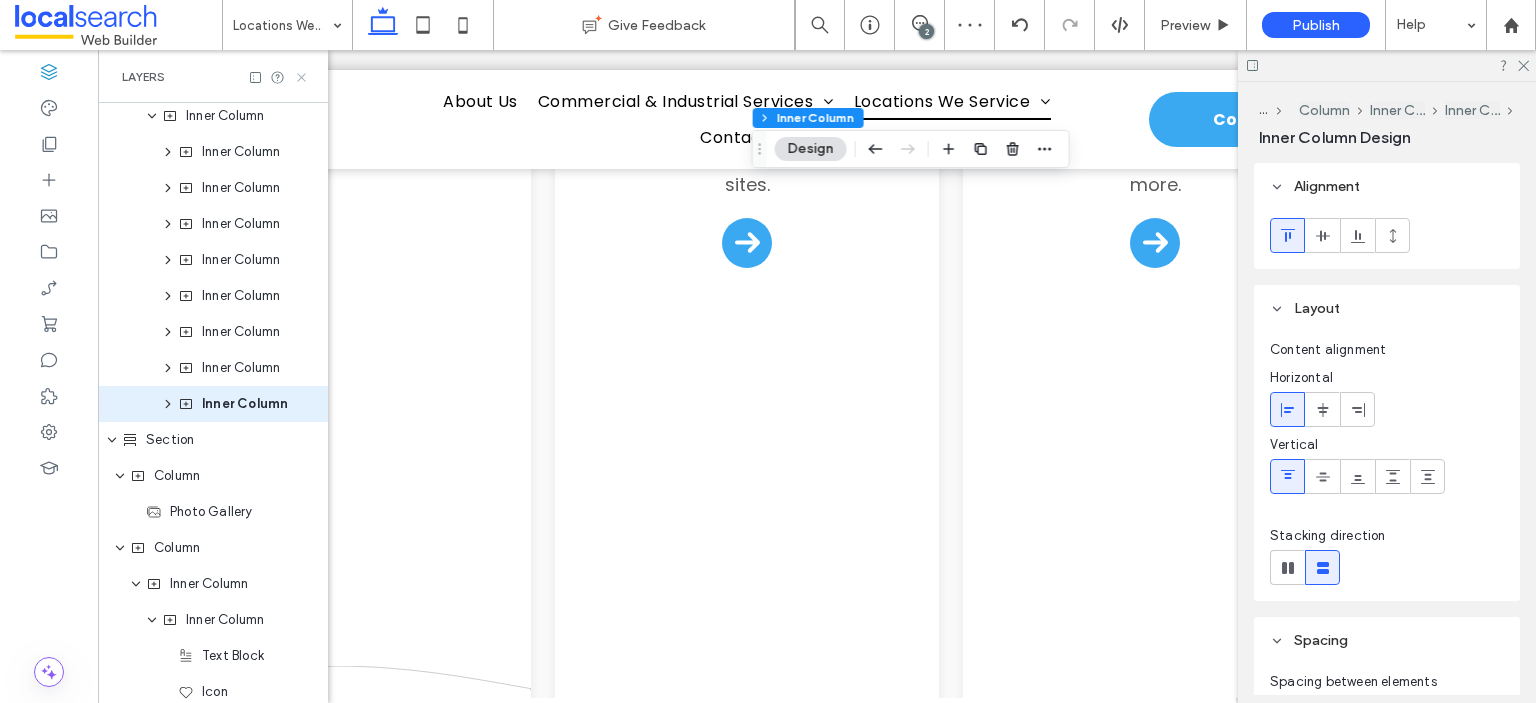 click 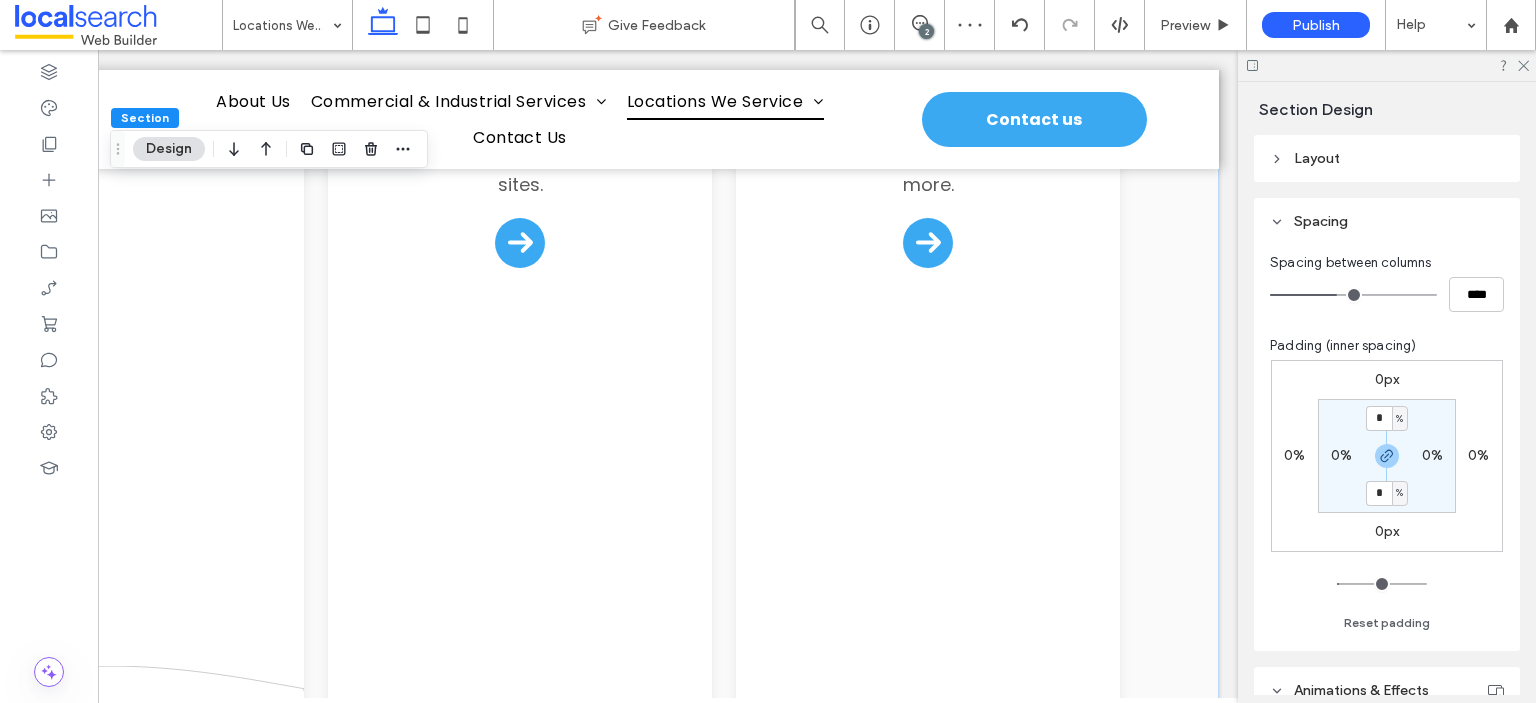 scroll, scrollTop: 0, scrollLeft: 0, axis: both 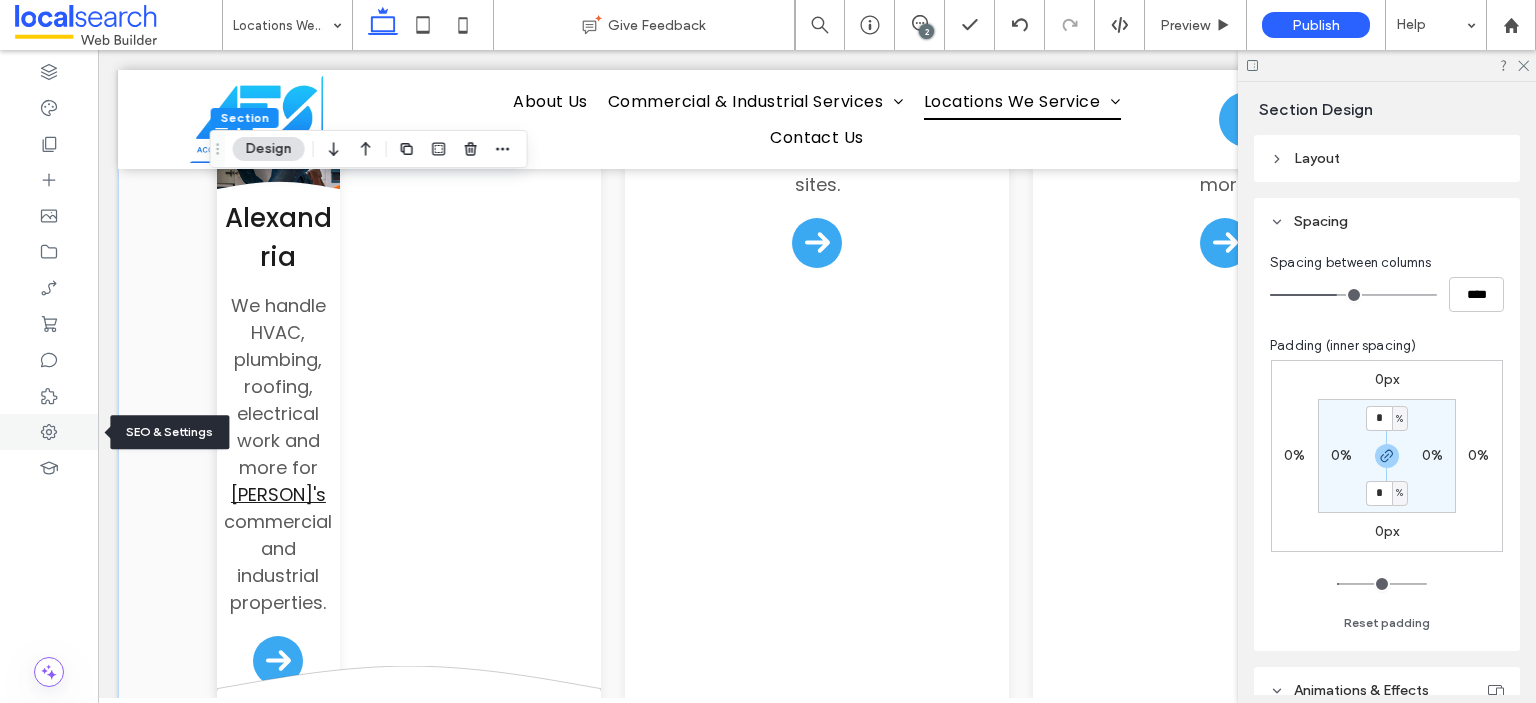 click 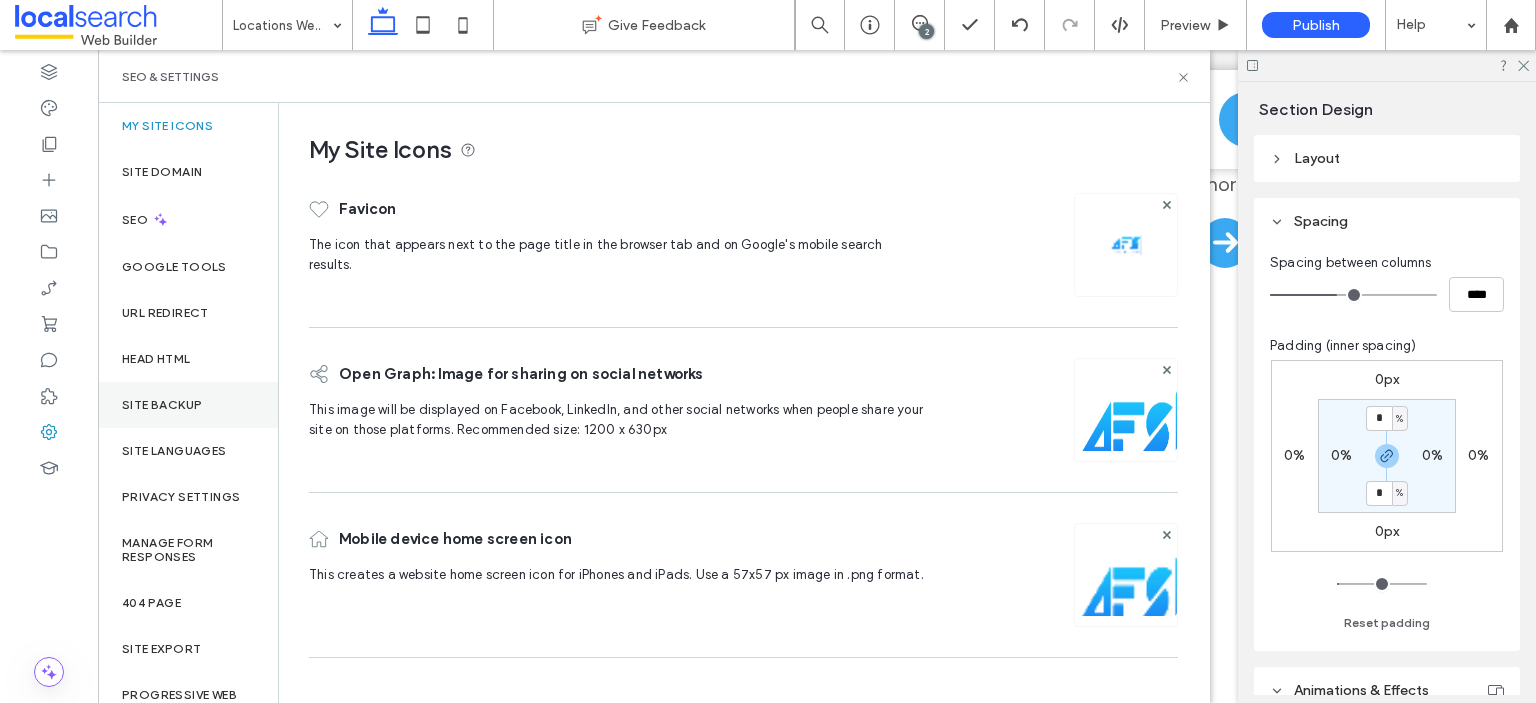 click on "Site Backup" at bounding box center (188, 405) 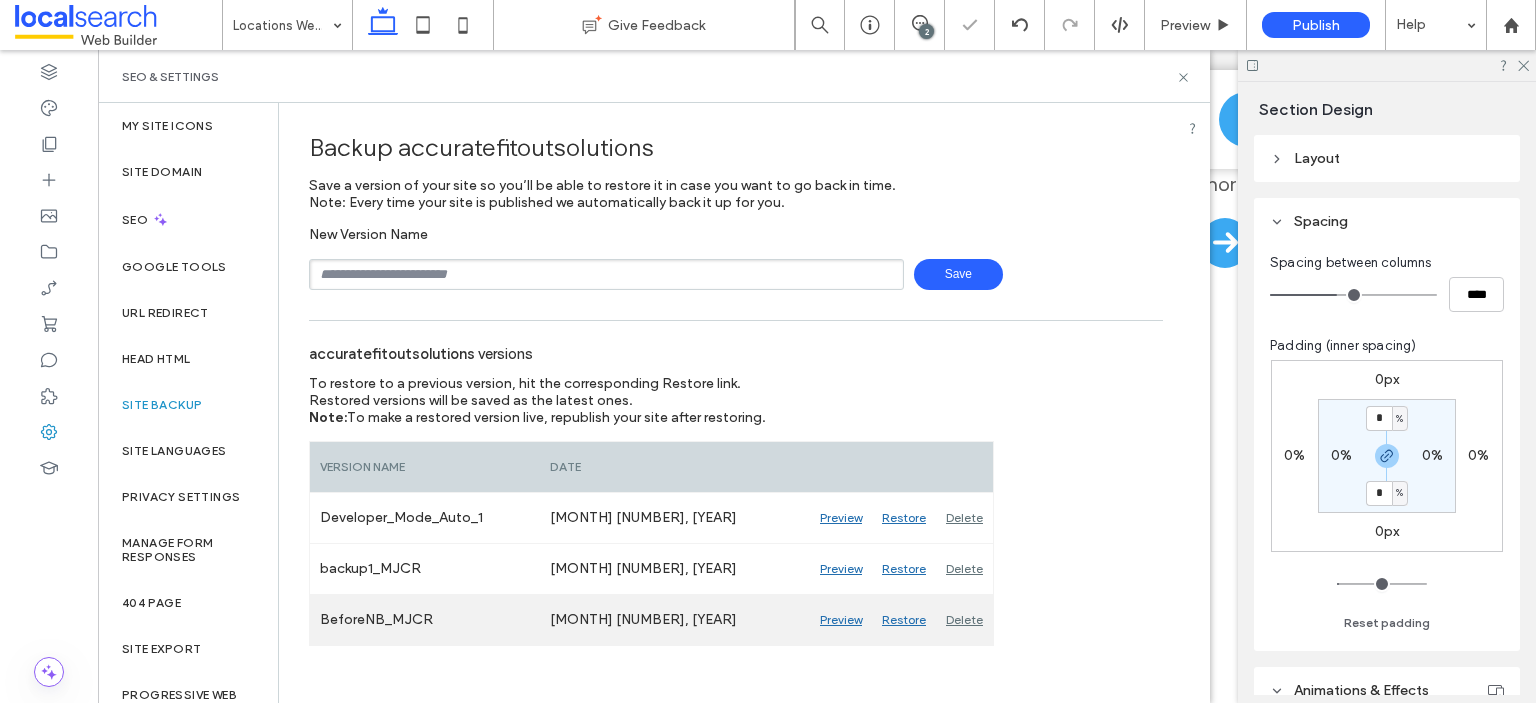 click on "Preview" at bounding box center [841, 620] 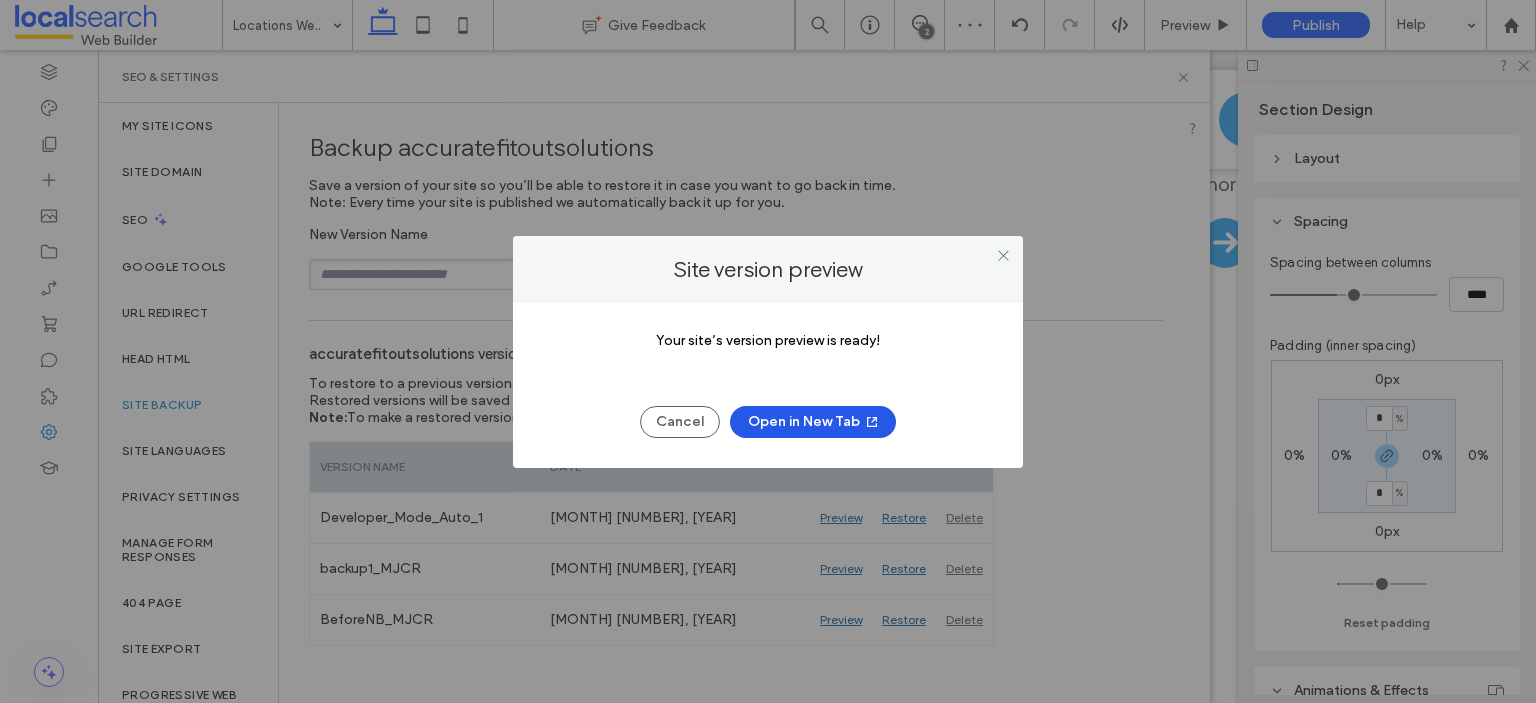 click on "Open in New Tab" at bounding box center [813, 422] 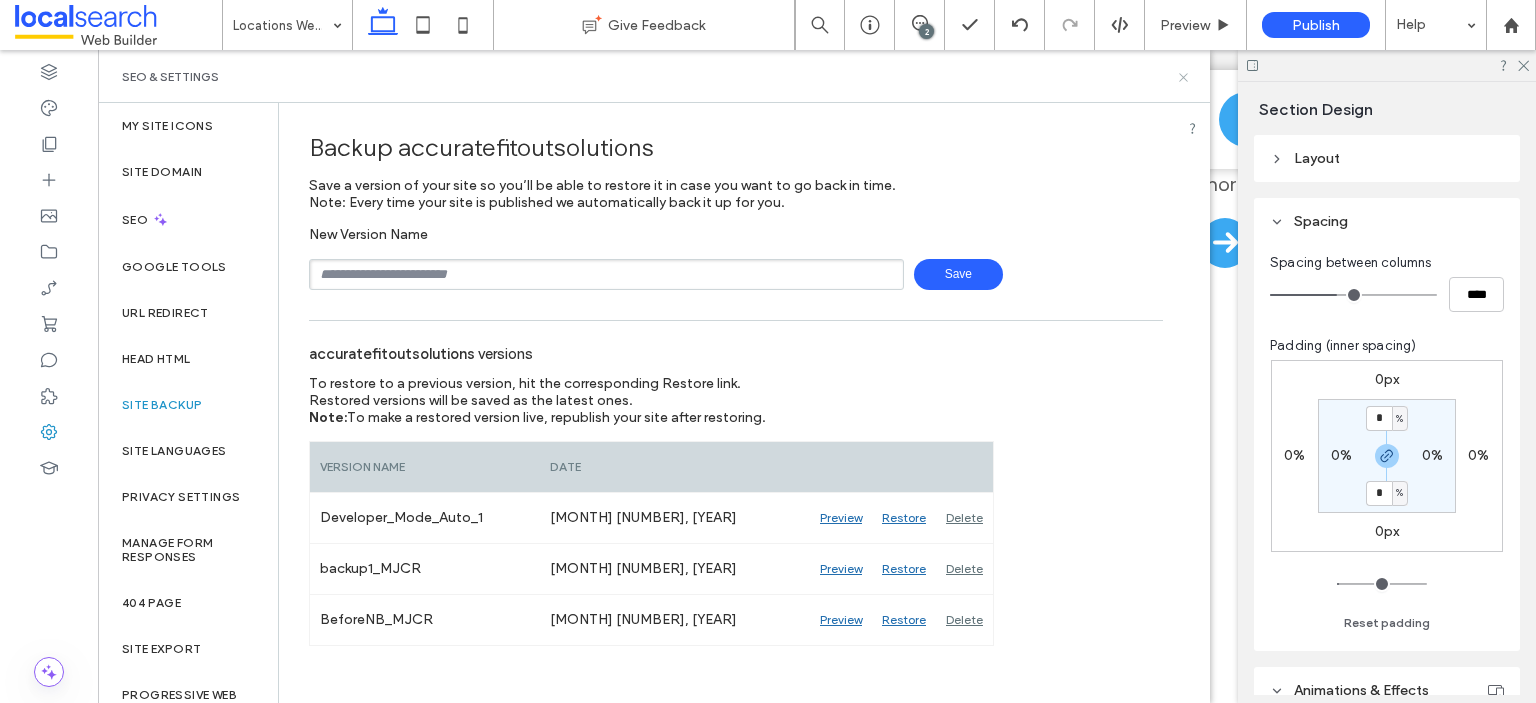 click 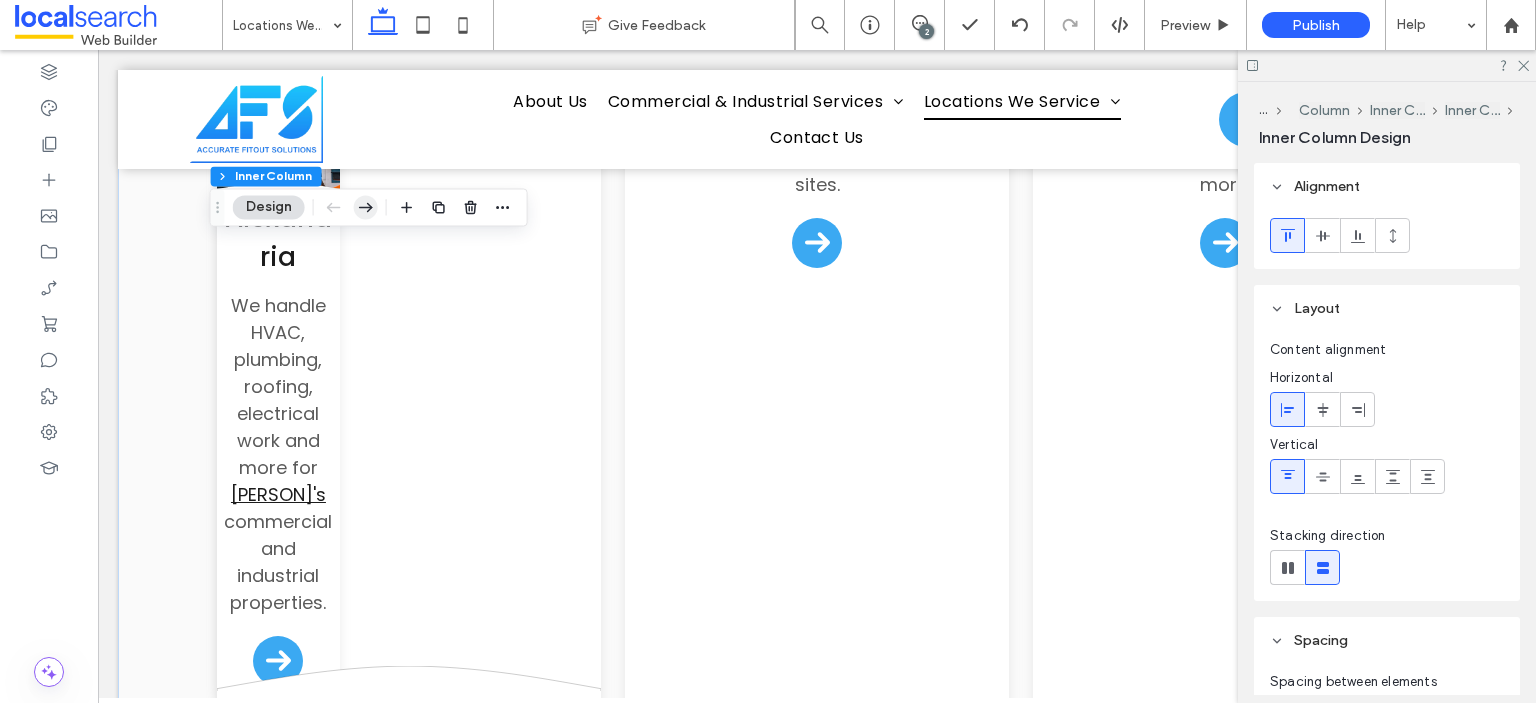 click 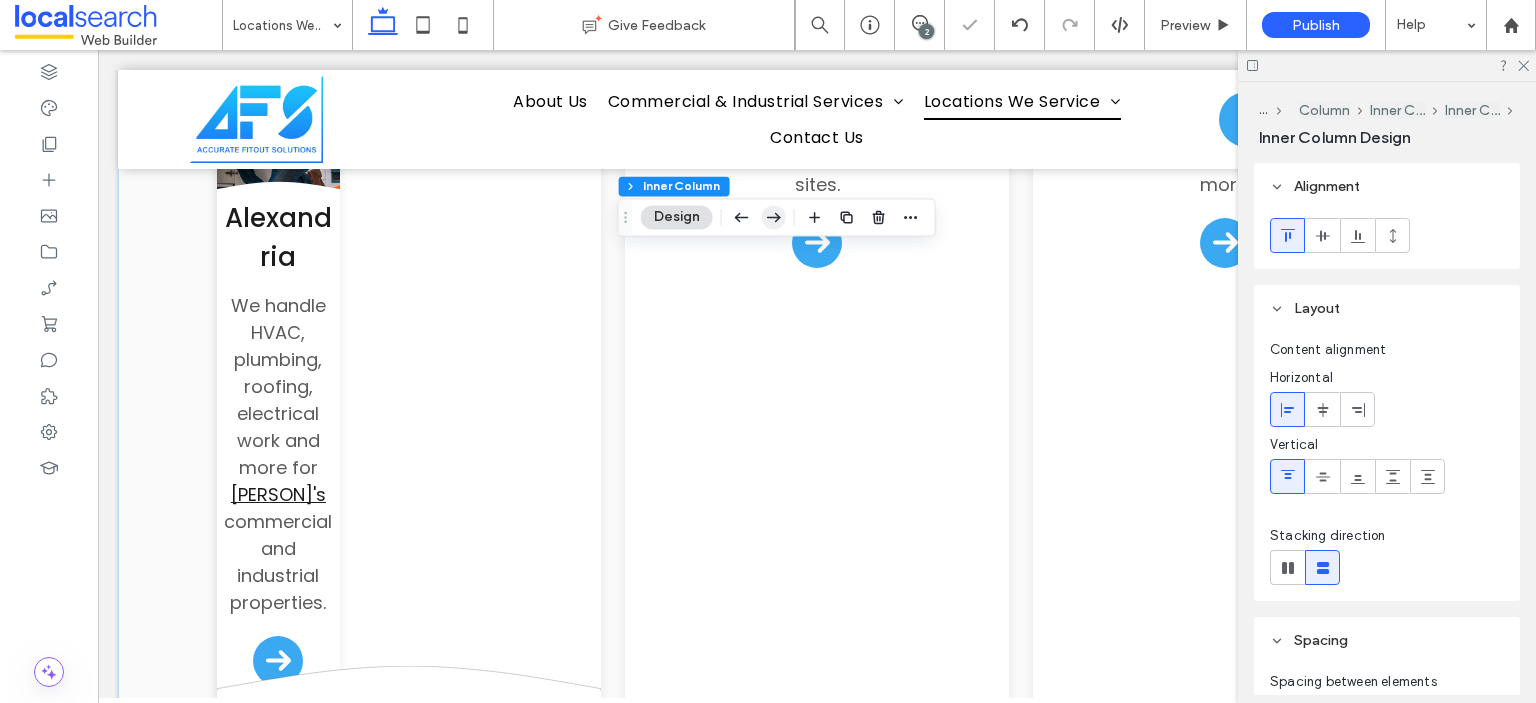 click 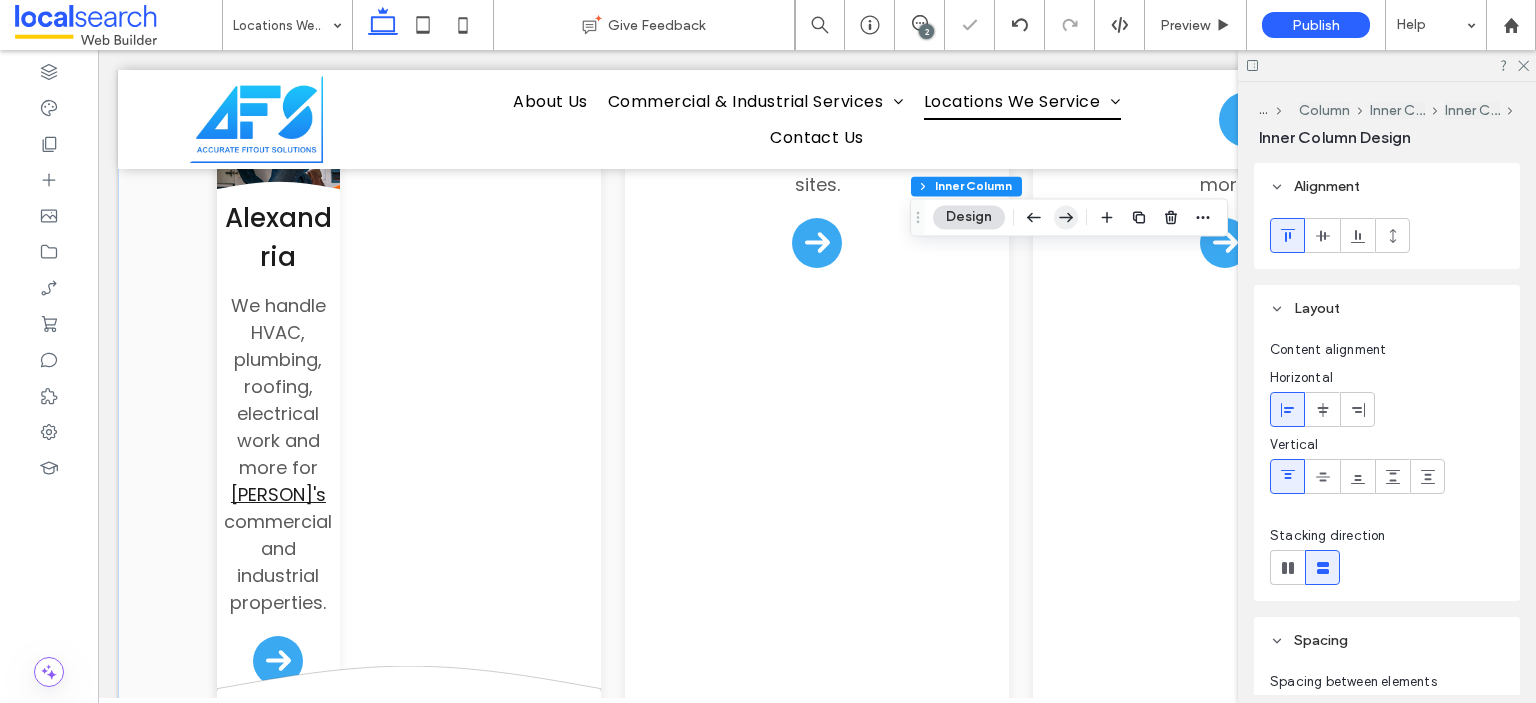 click 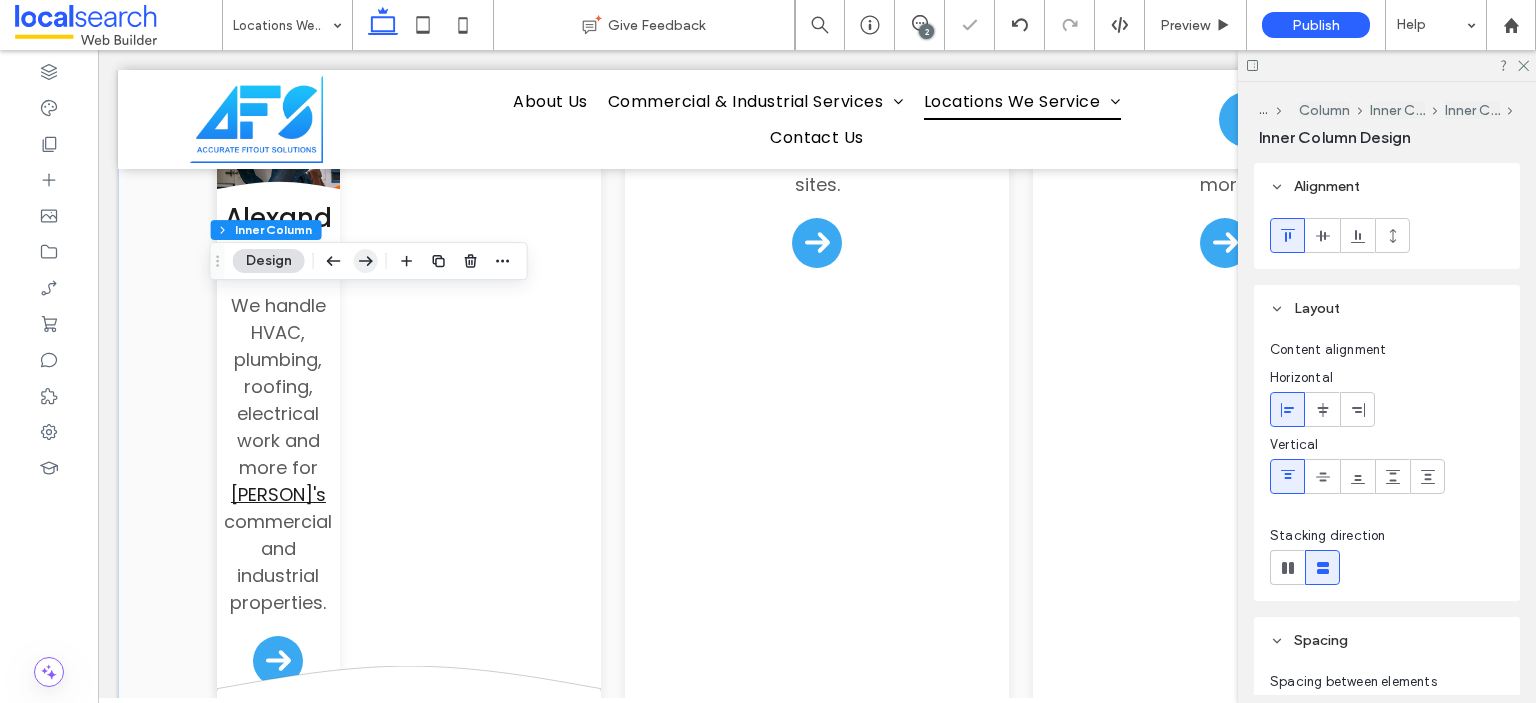 click 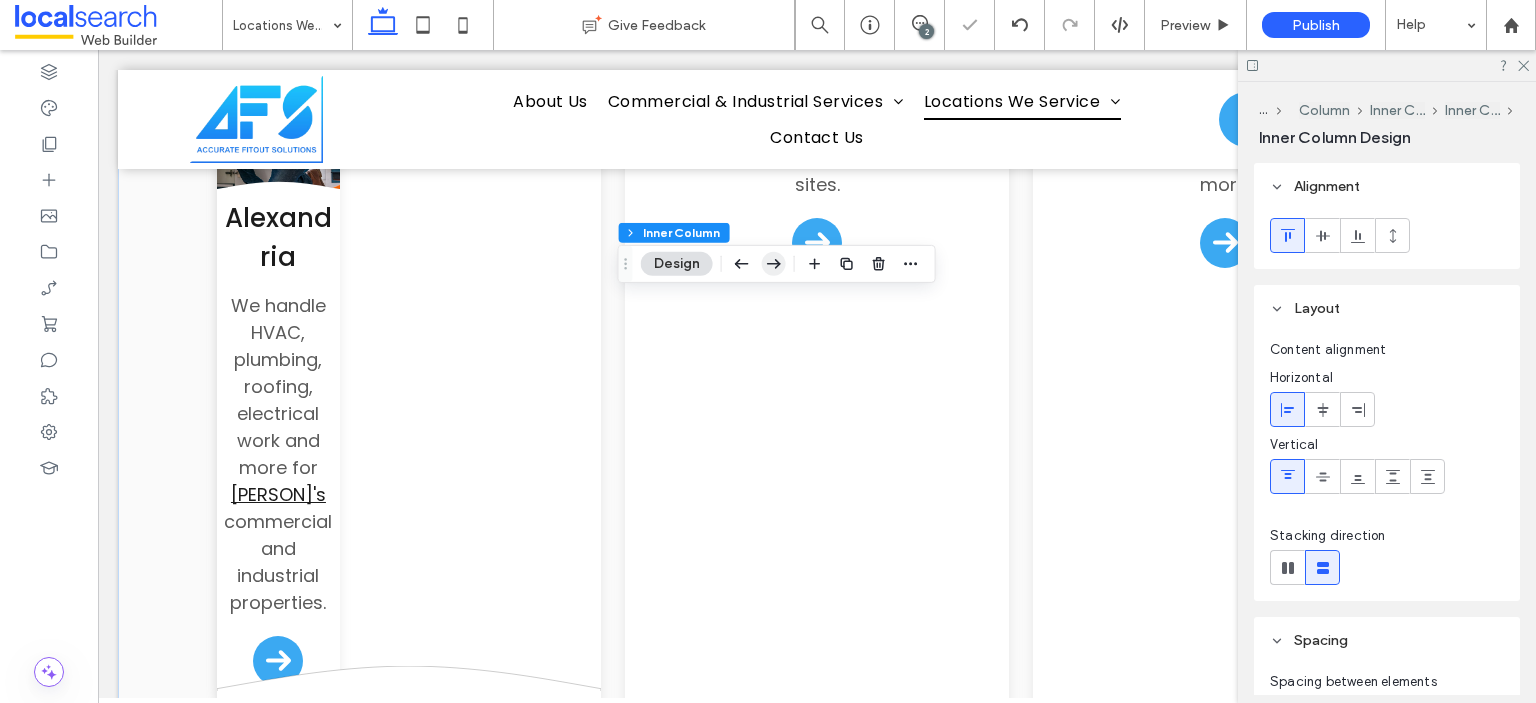 click 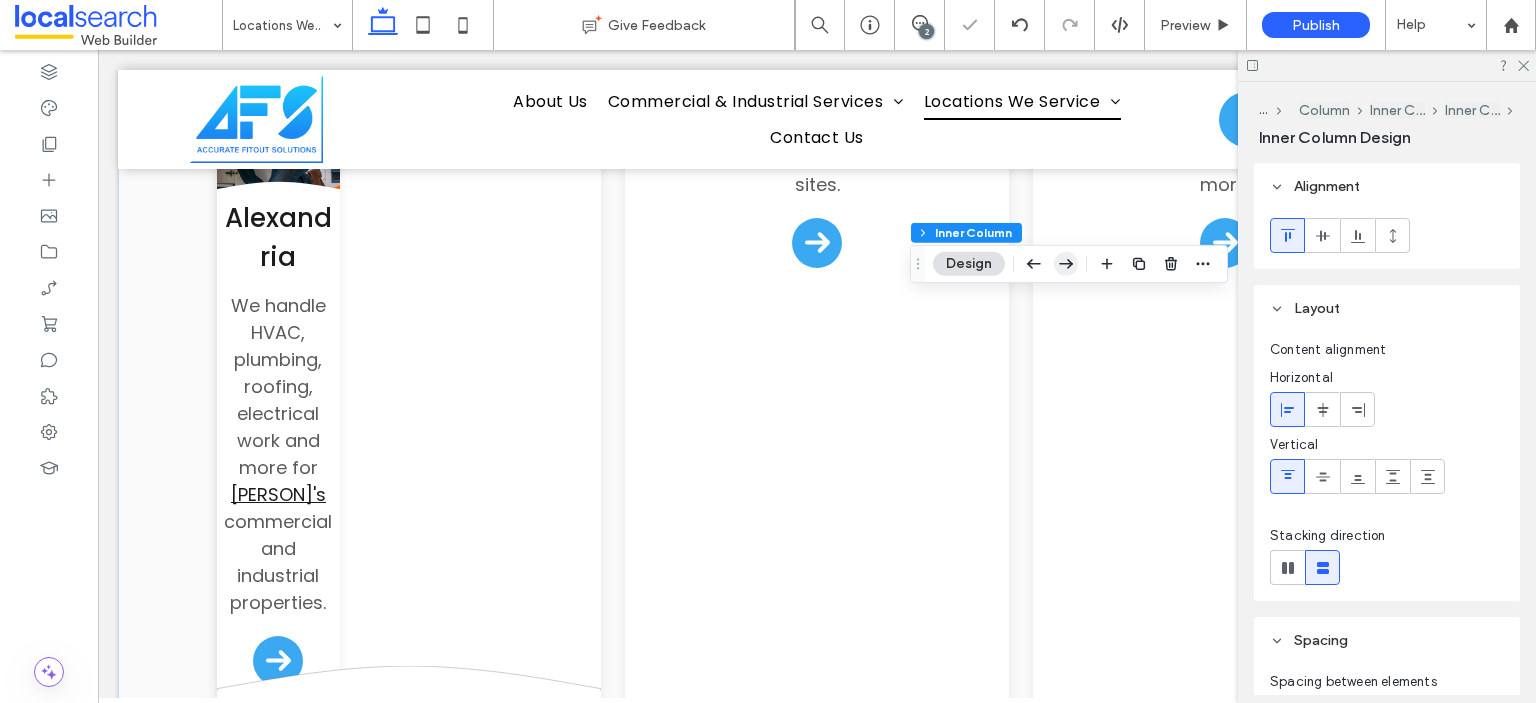 click 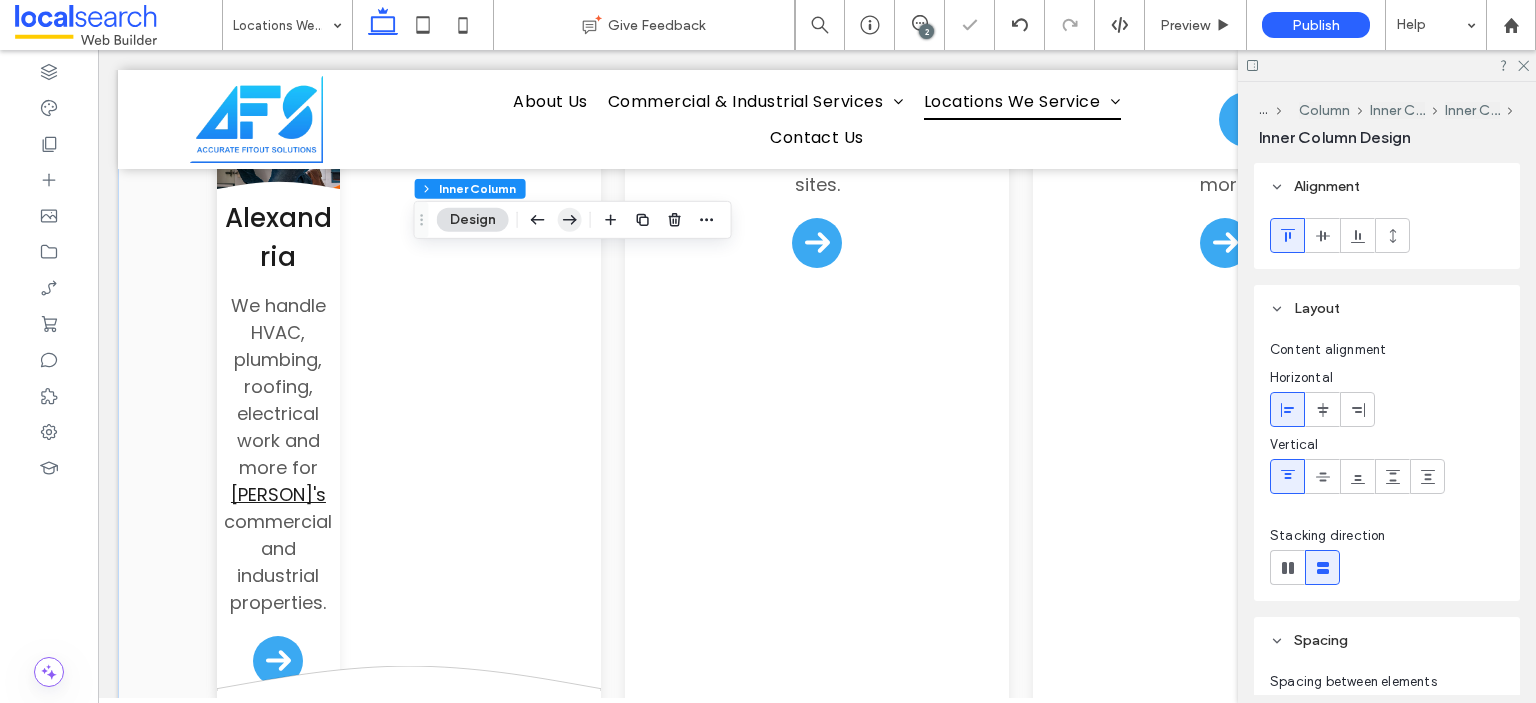 click 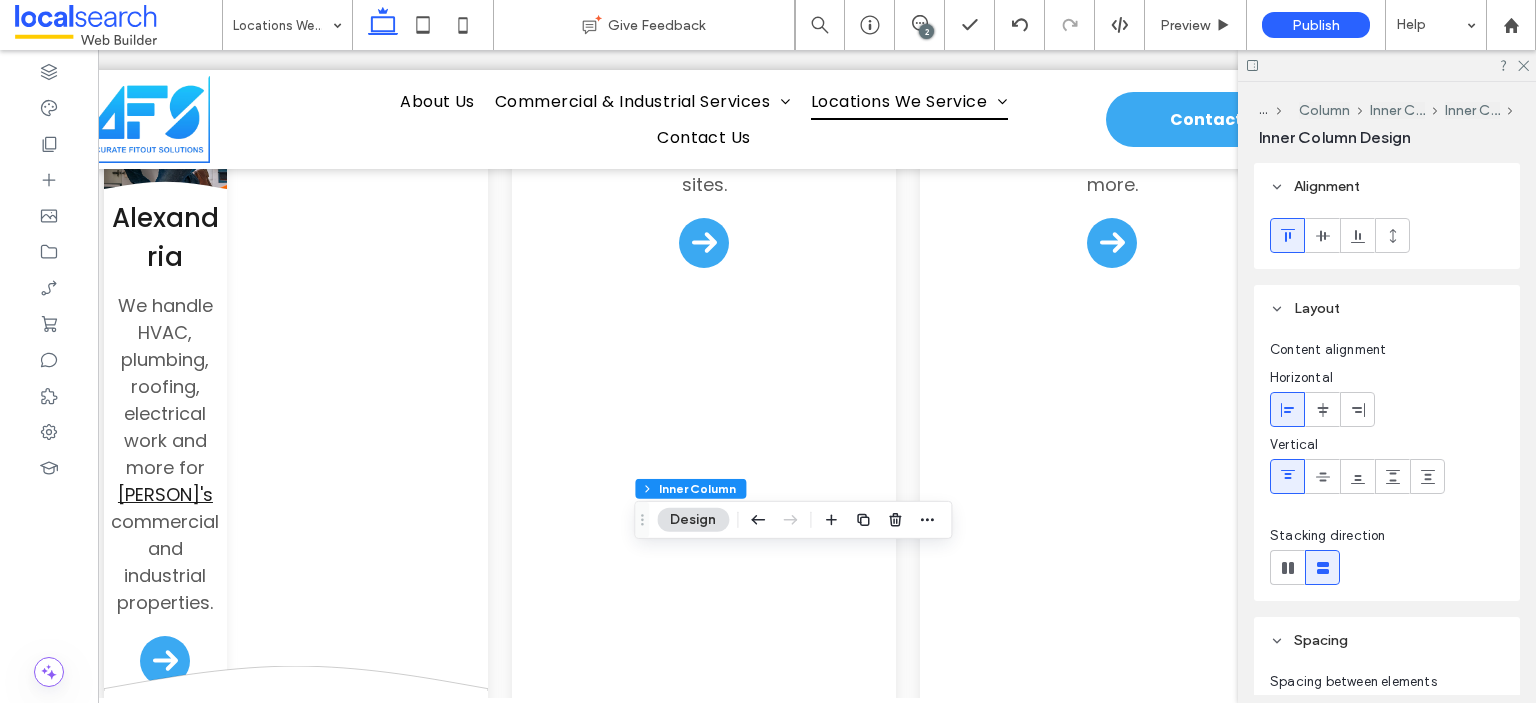 scroll, scrollTop: 0, scrollLeft: 200, axis: horizontal 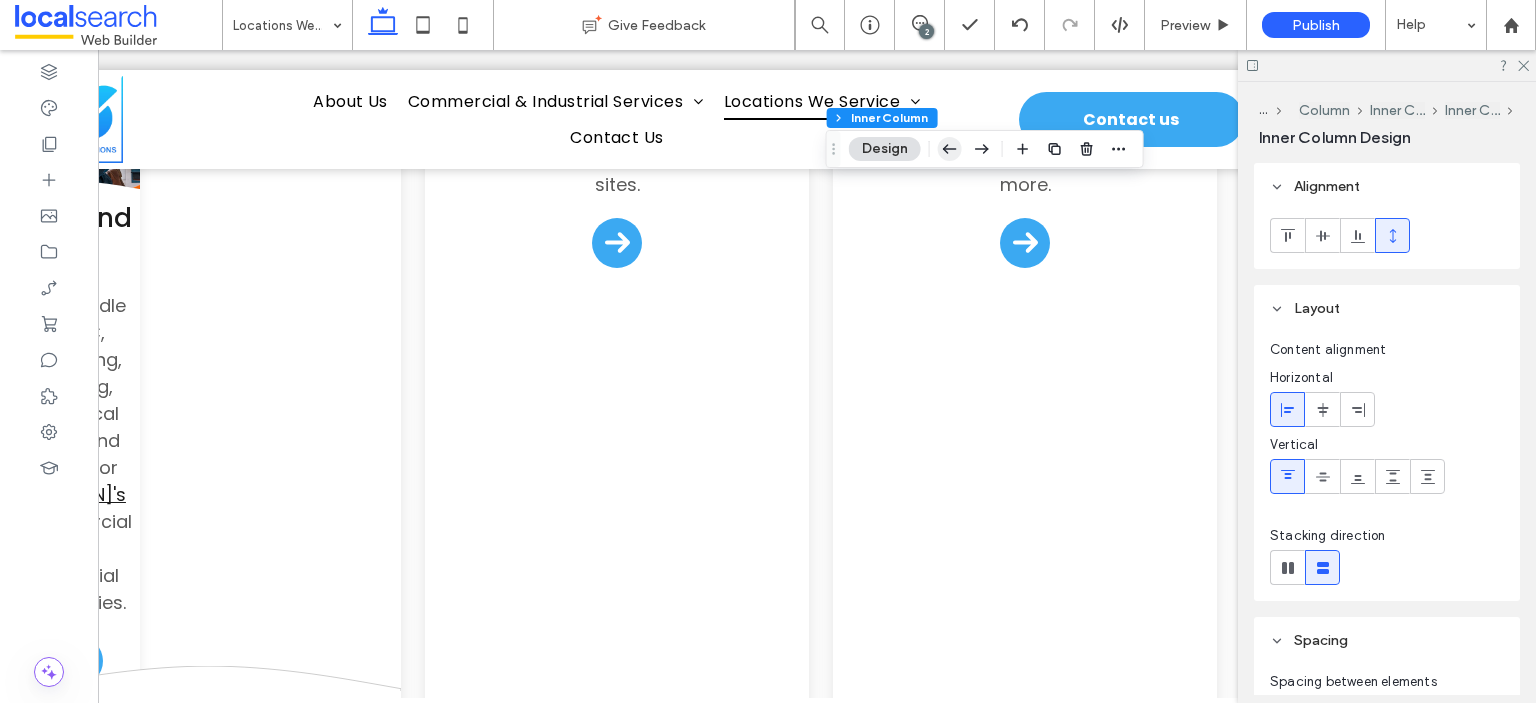 click 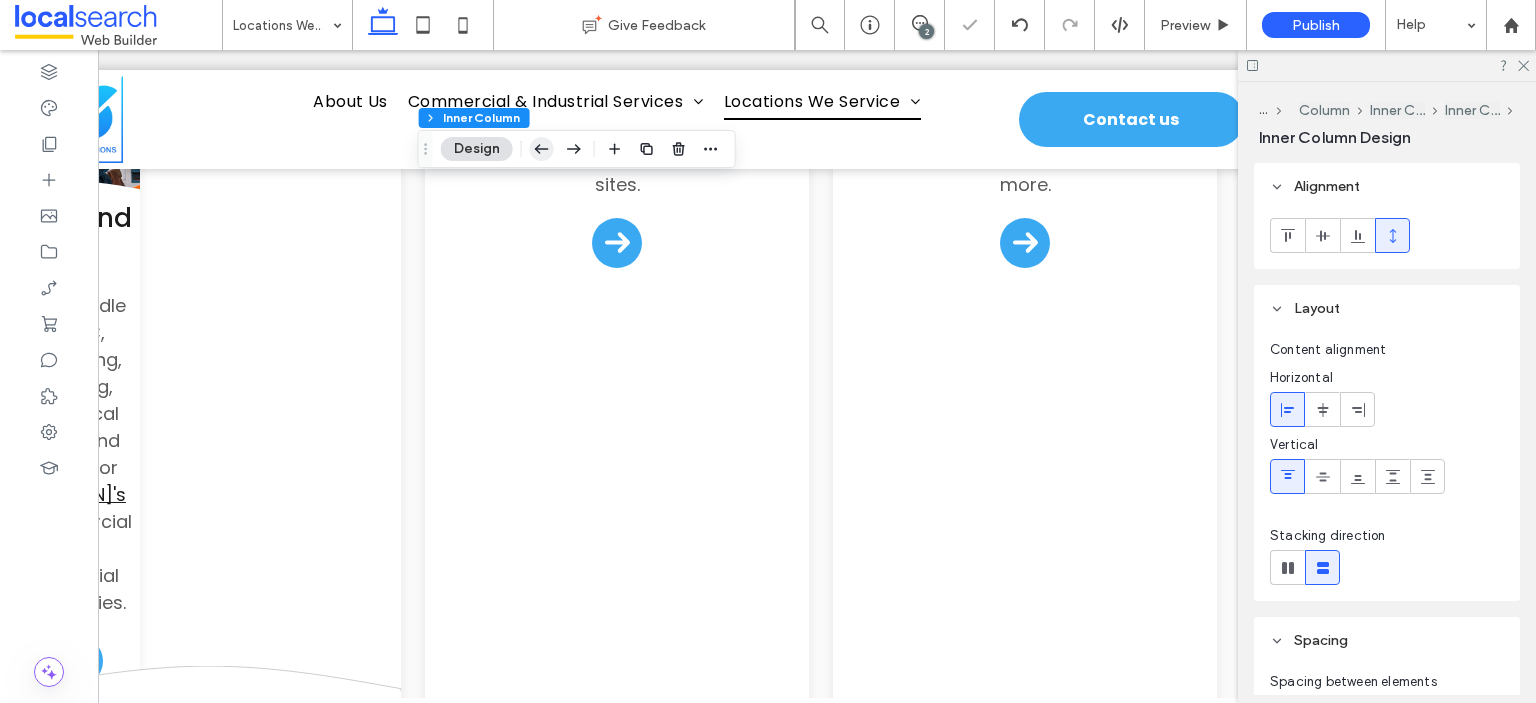 click 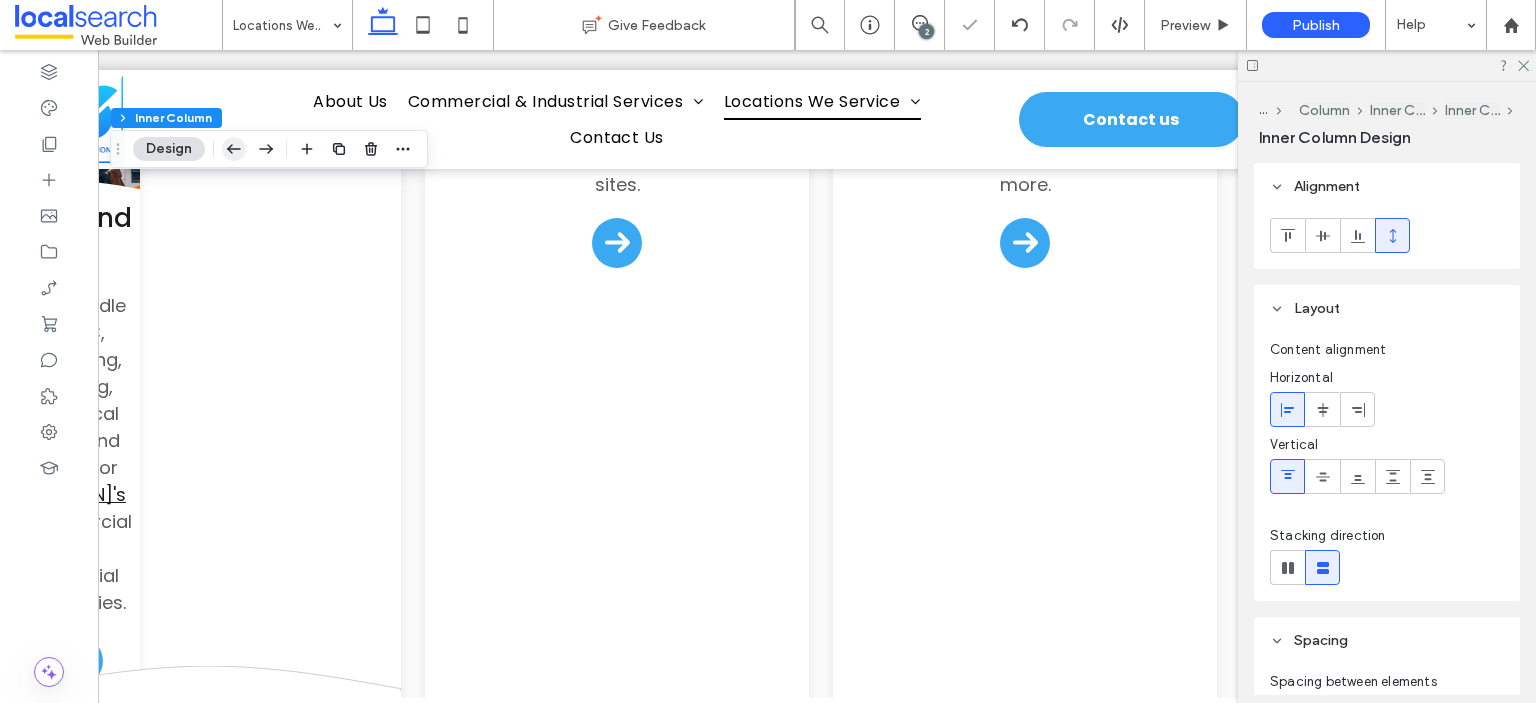 click 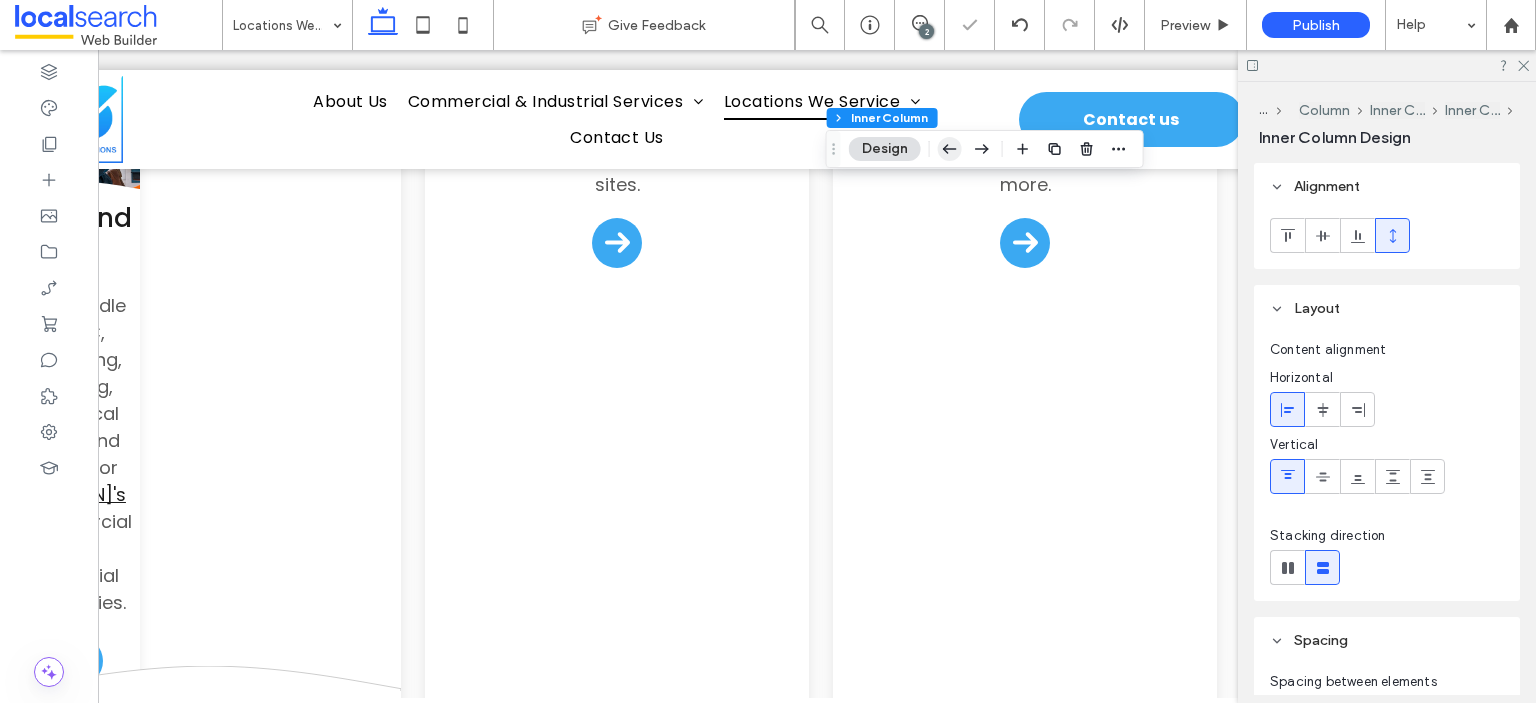 click 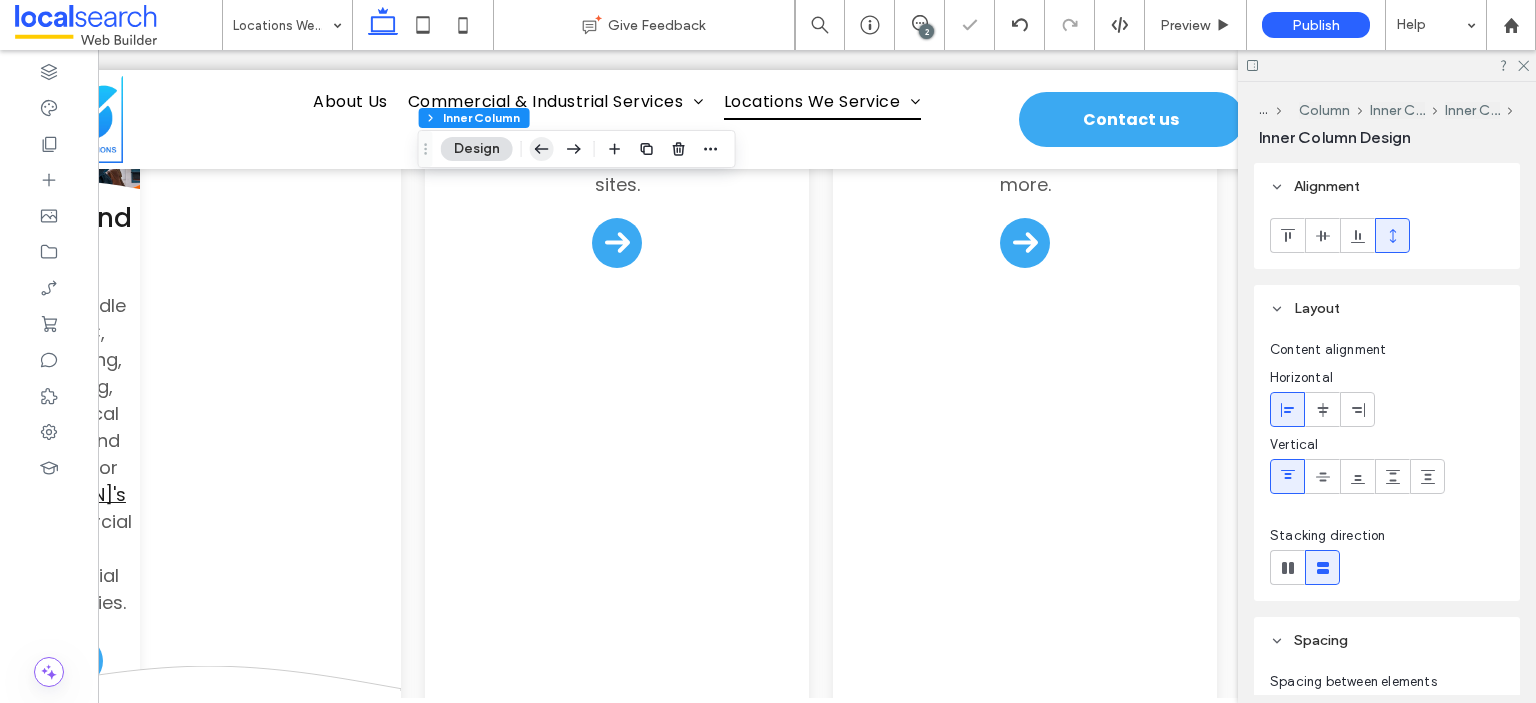 click 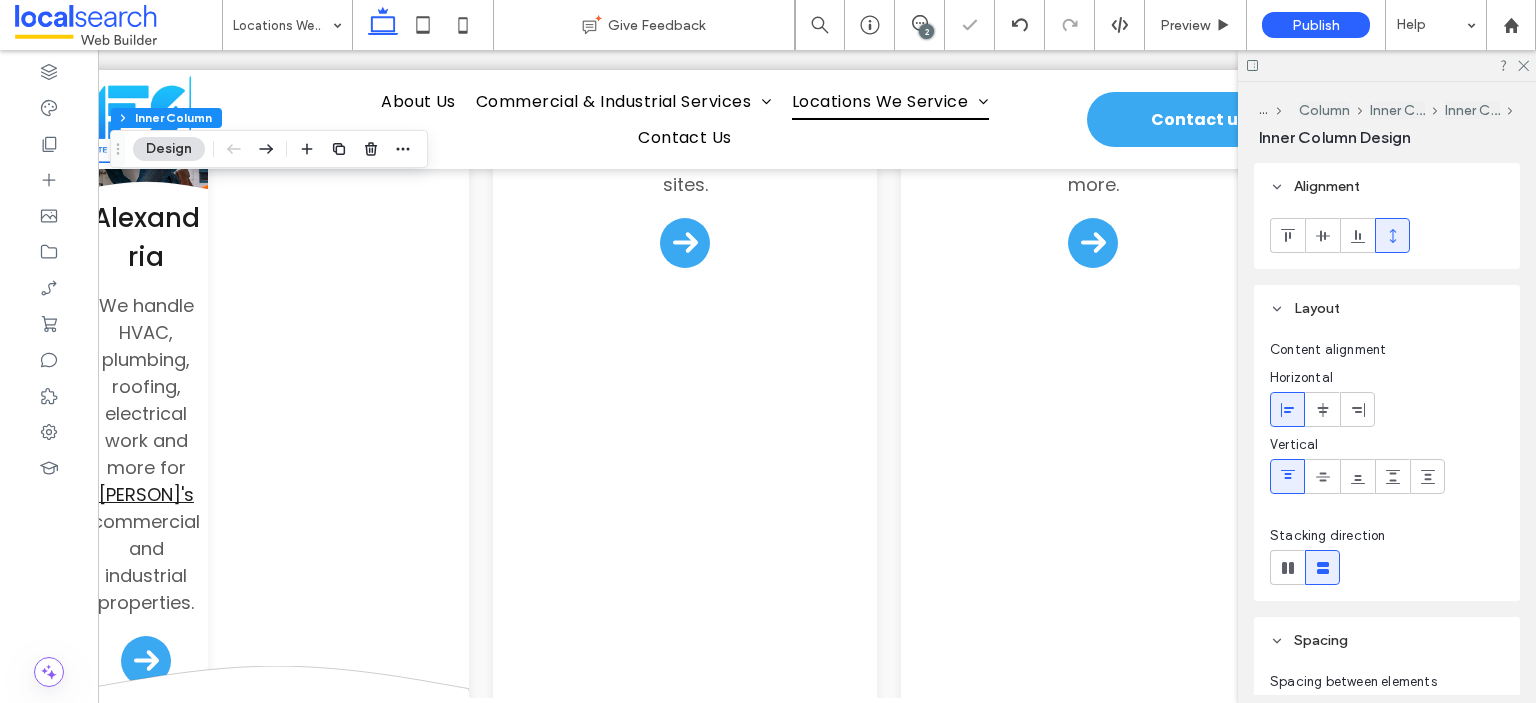 scroll, scrollTop: 0, scrollLeft: 0, axis: both 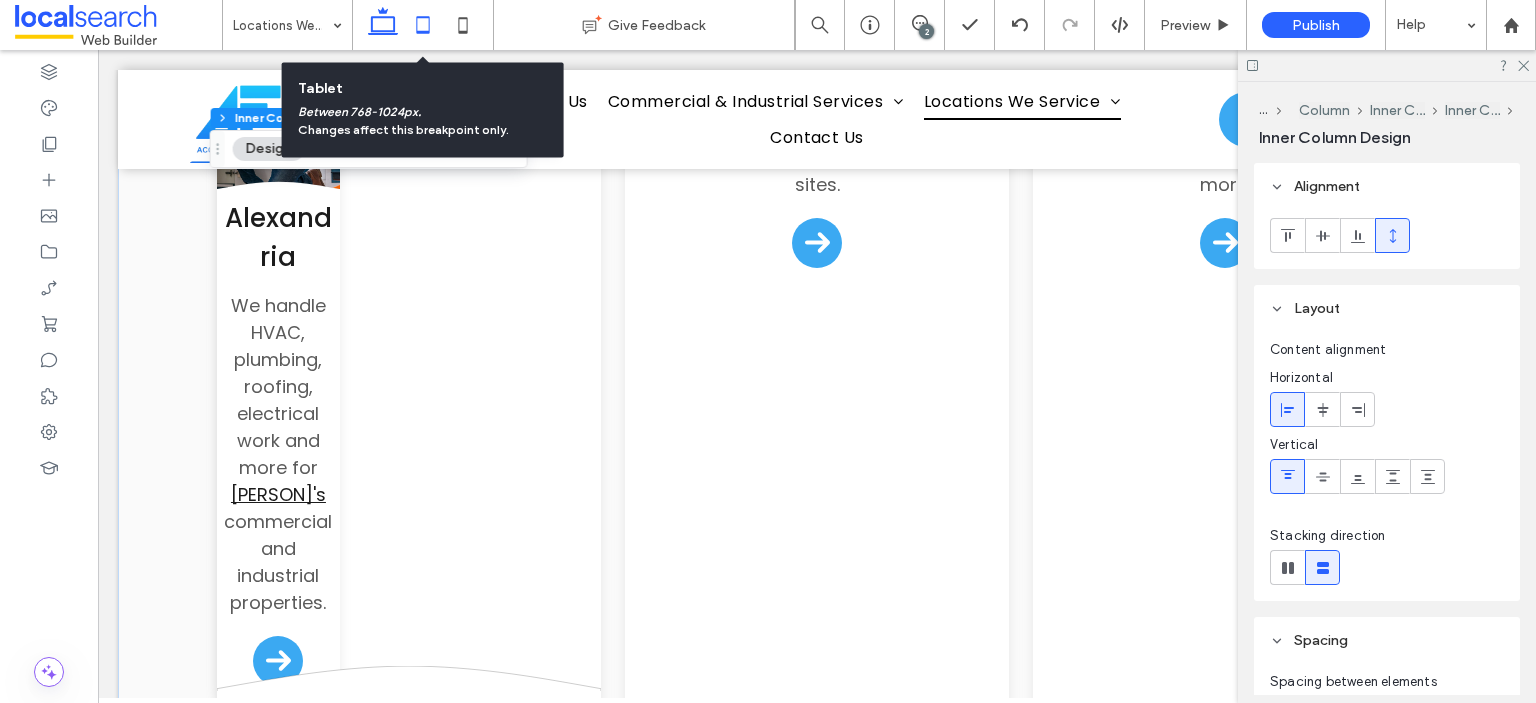click 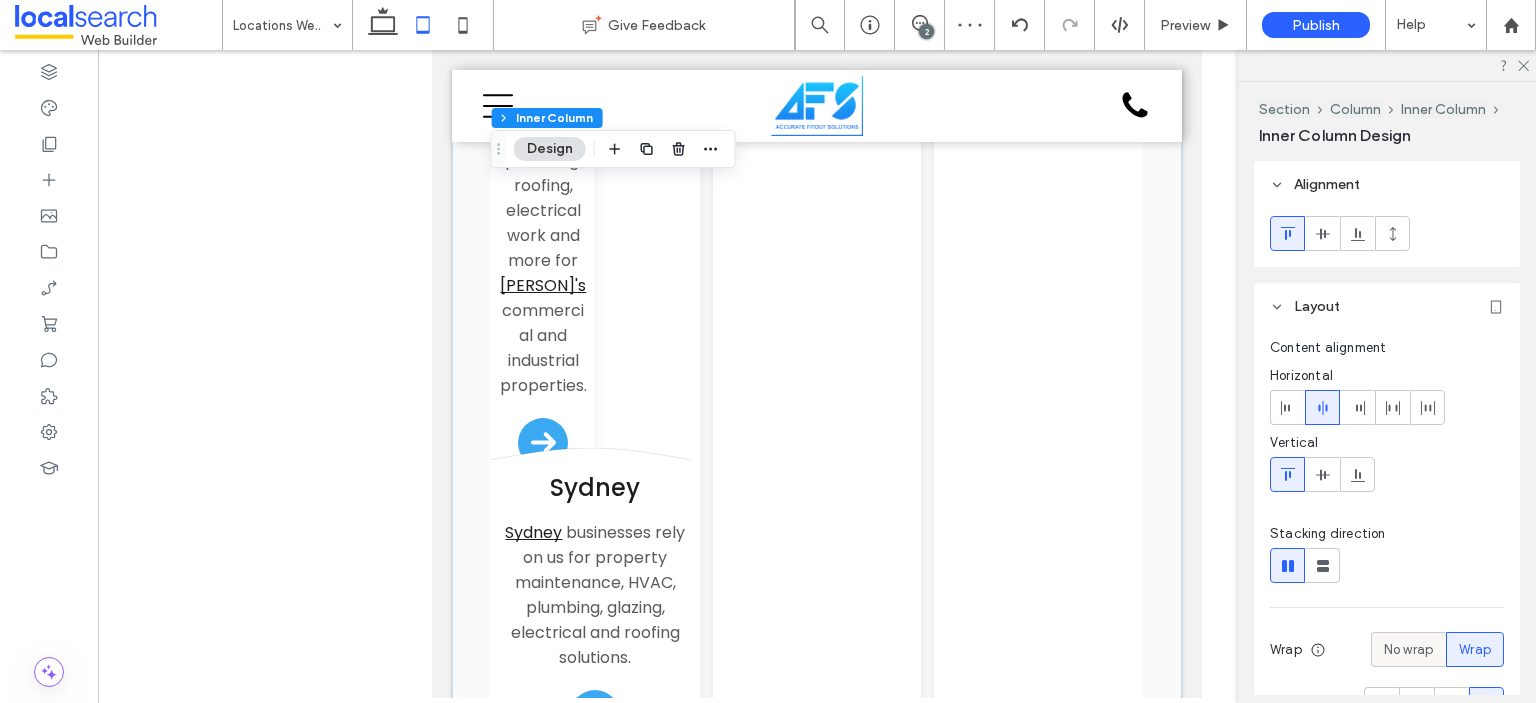 click on "No wrap" at bounding box center [1408, 650] 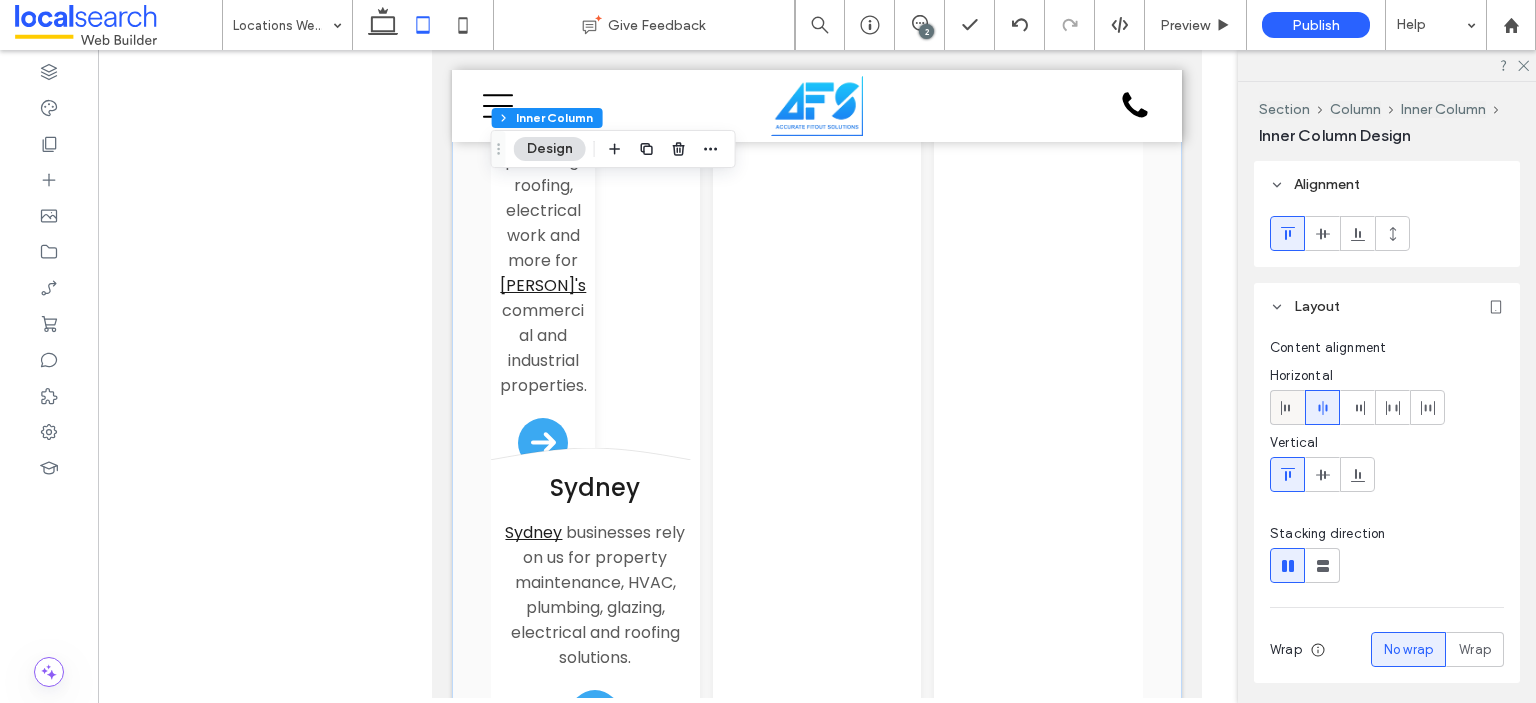 click at bounding box center (1288, 407) 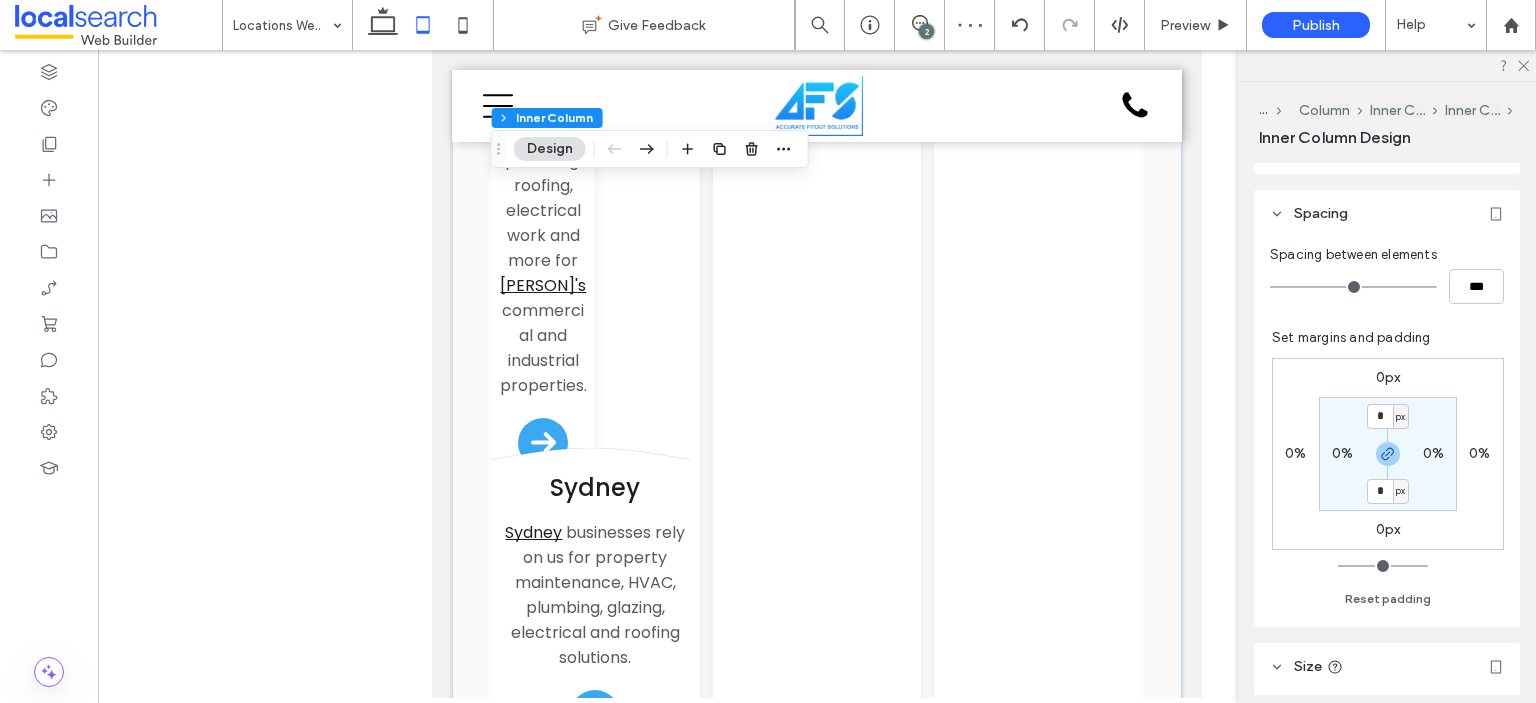 scroll, scrollTop: 855, scrollLeft: 0, axis: vertical 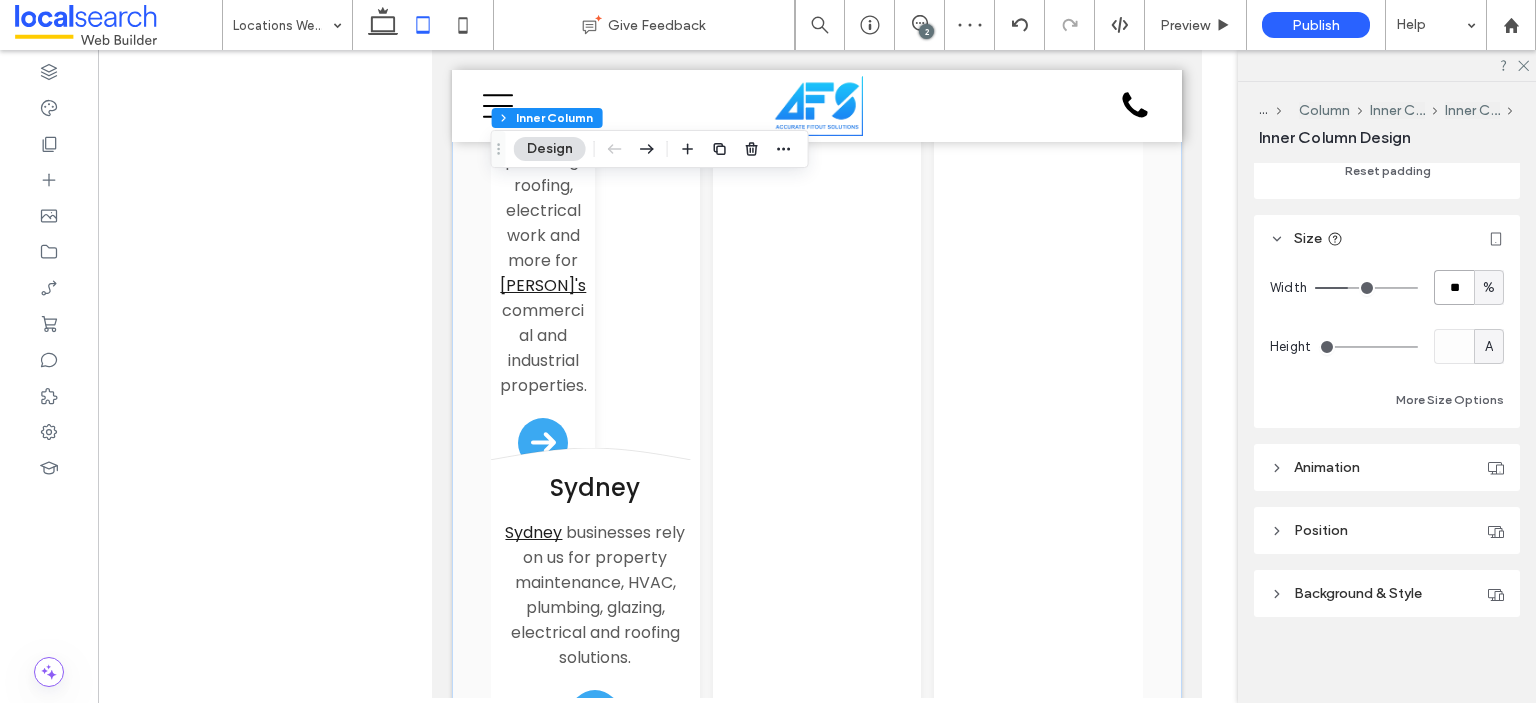 click on "**" at bounding box center [1454, 287] 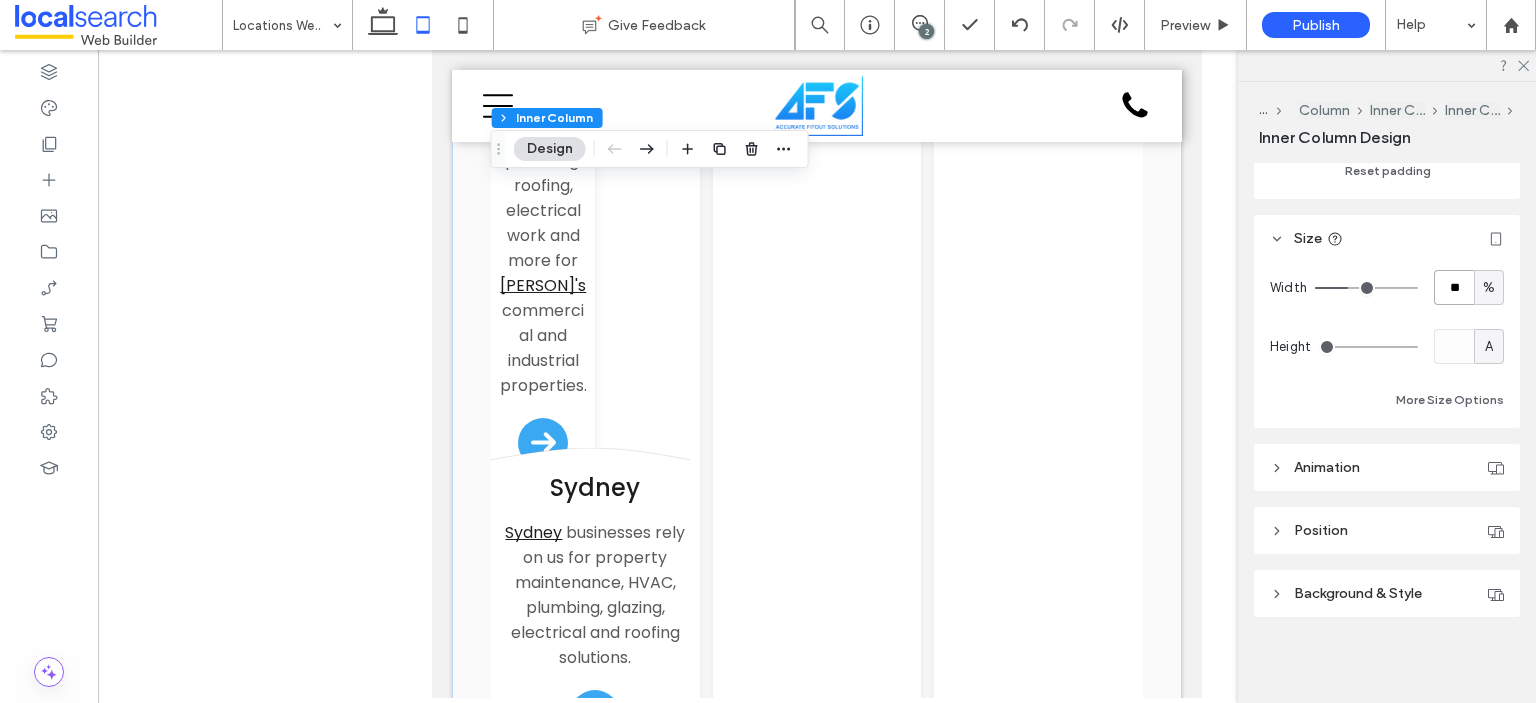 type on "**" 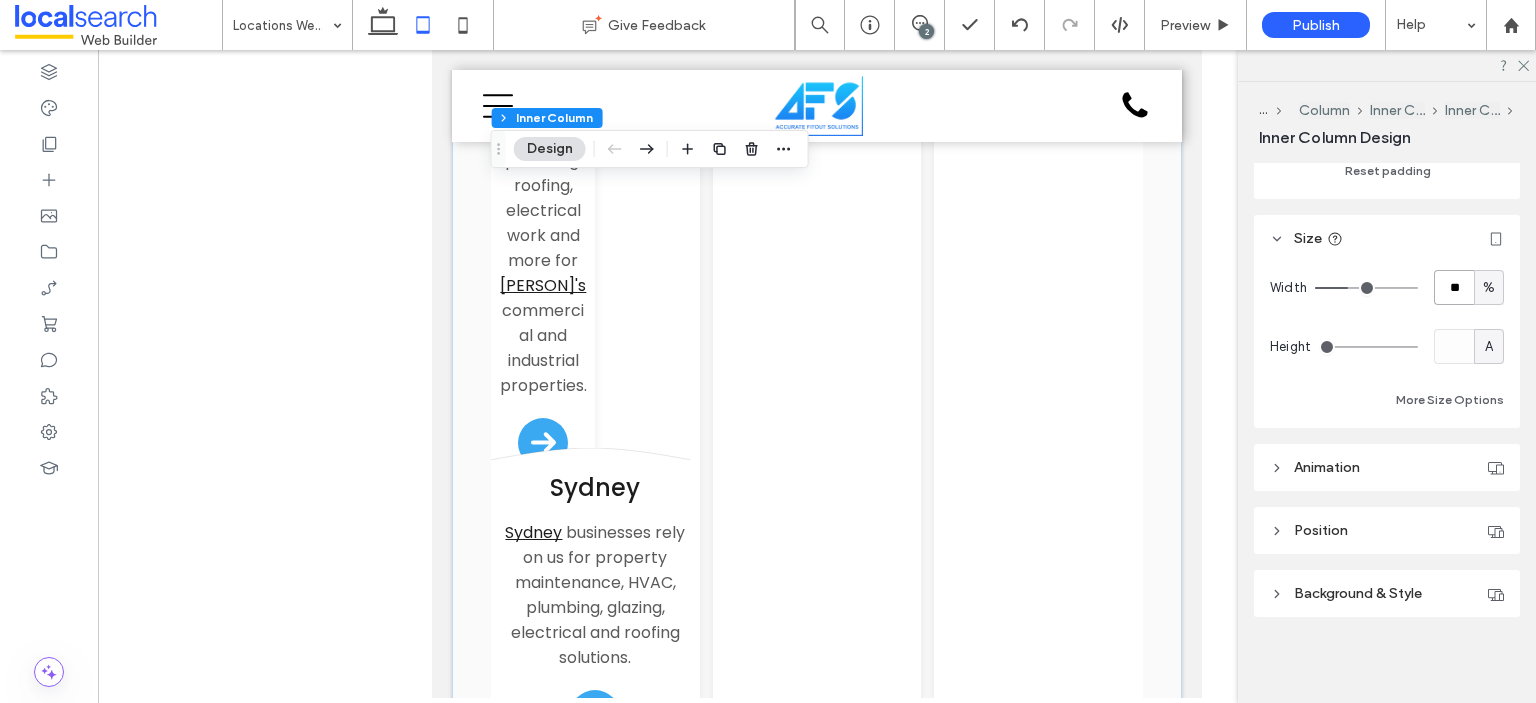 type on "**" 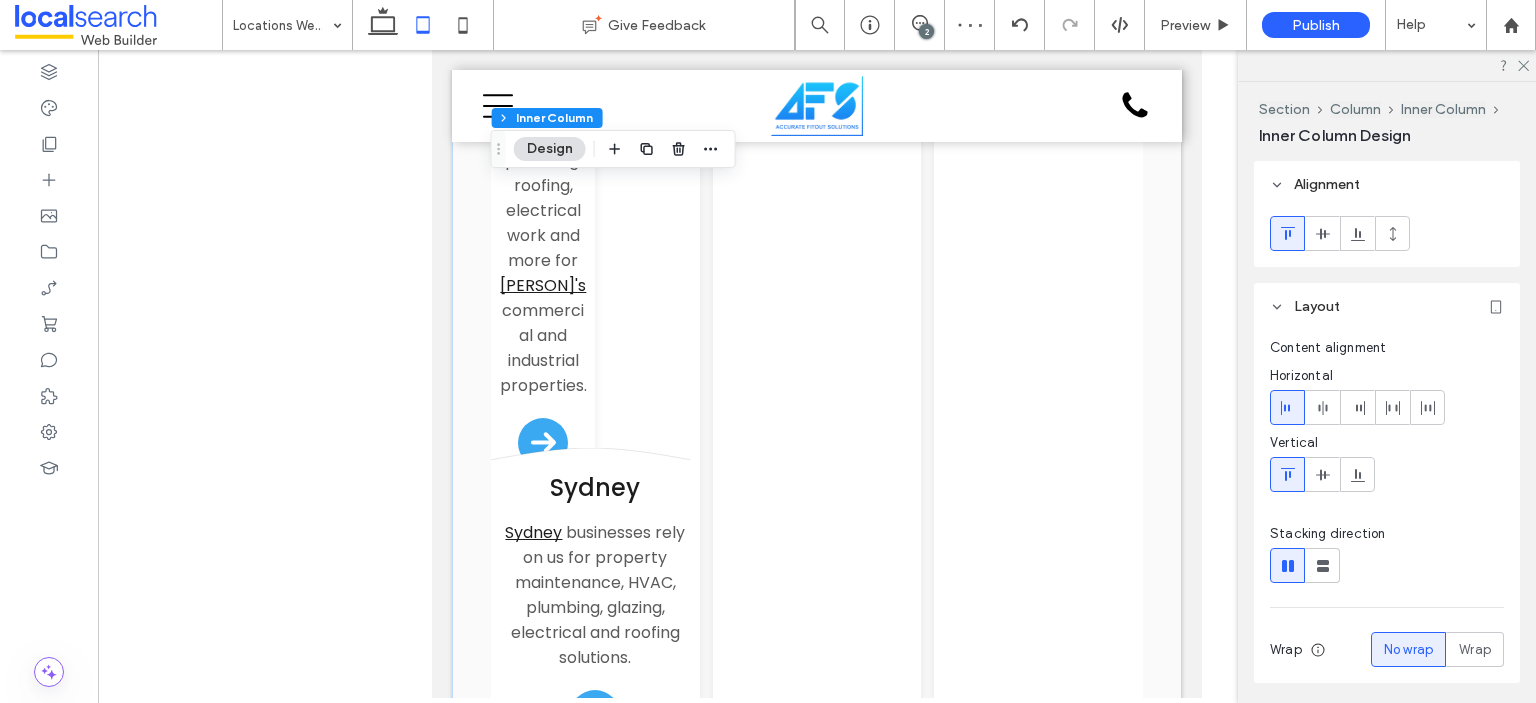 scroll, scrollTop: 500, scrollLeft: 0, axis: vertical 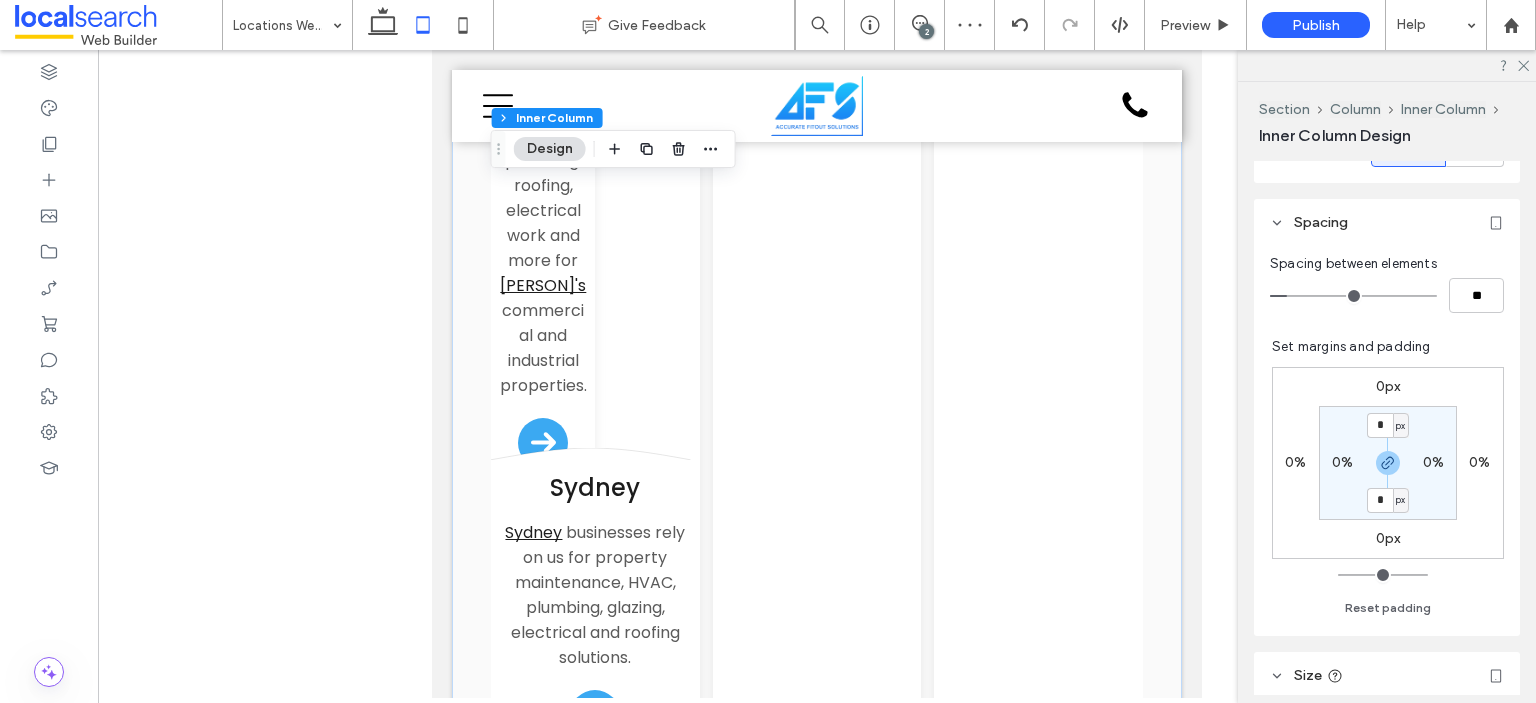 click on "px" at bounding box center (1400, 426) 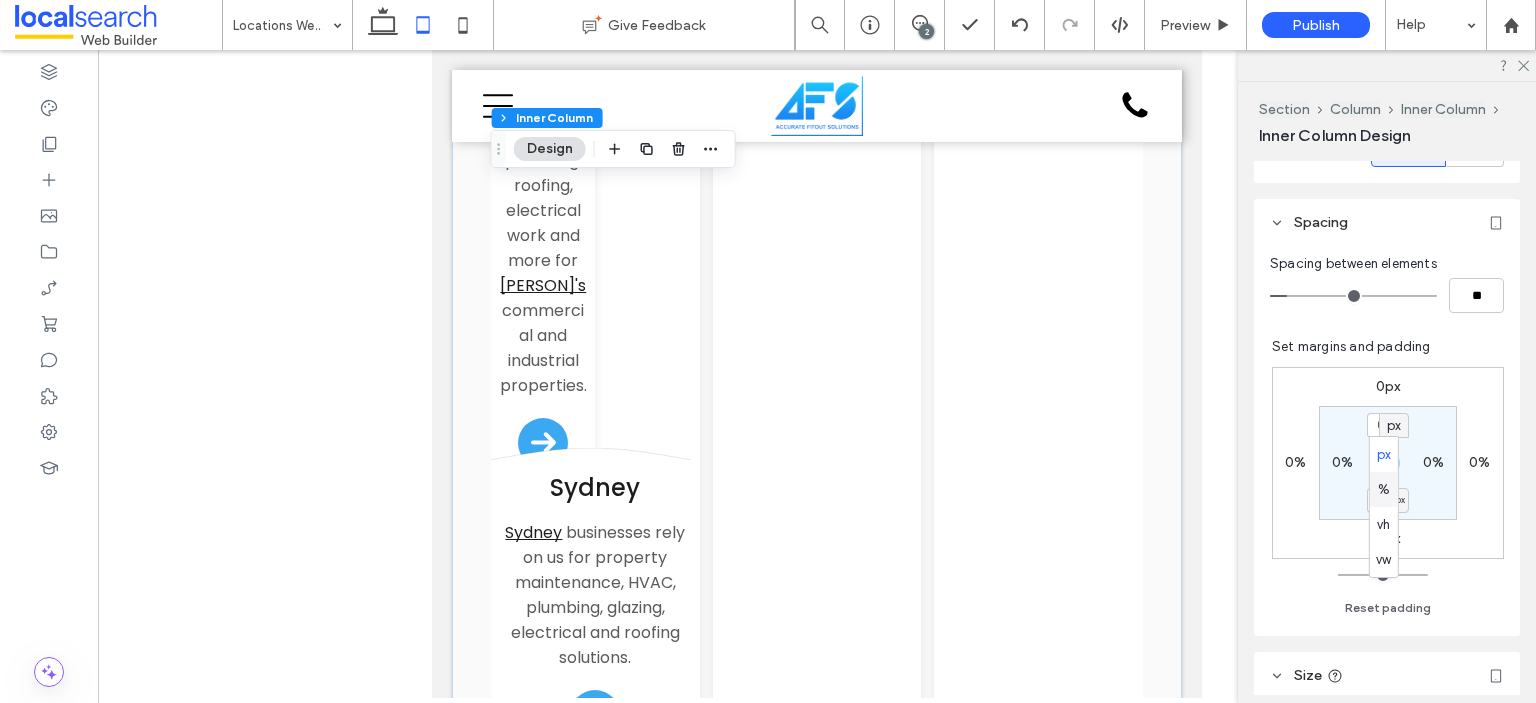 click on "%" at bounding box center (1384, 489) 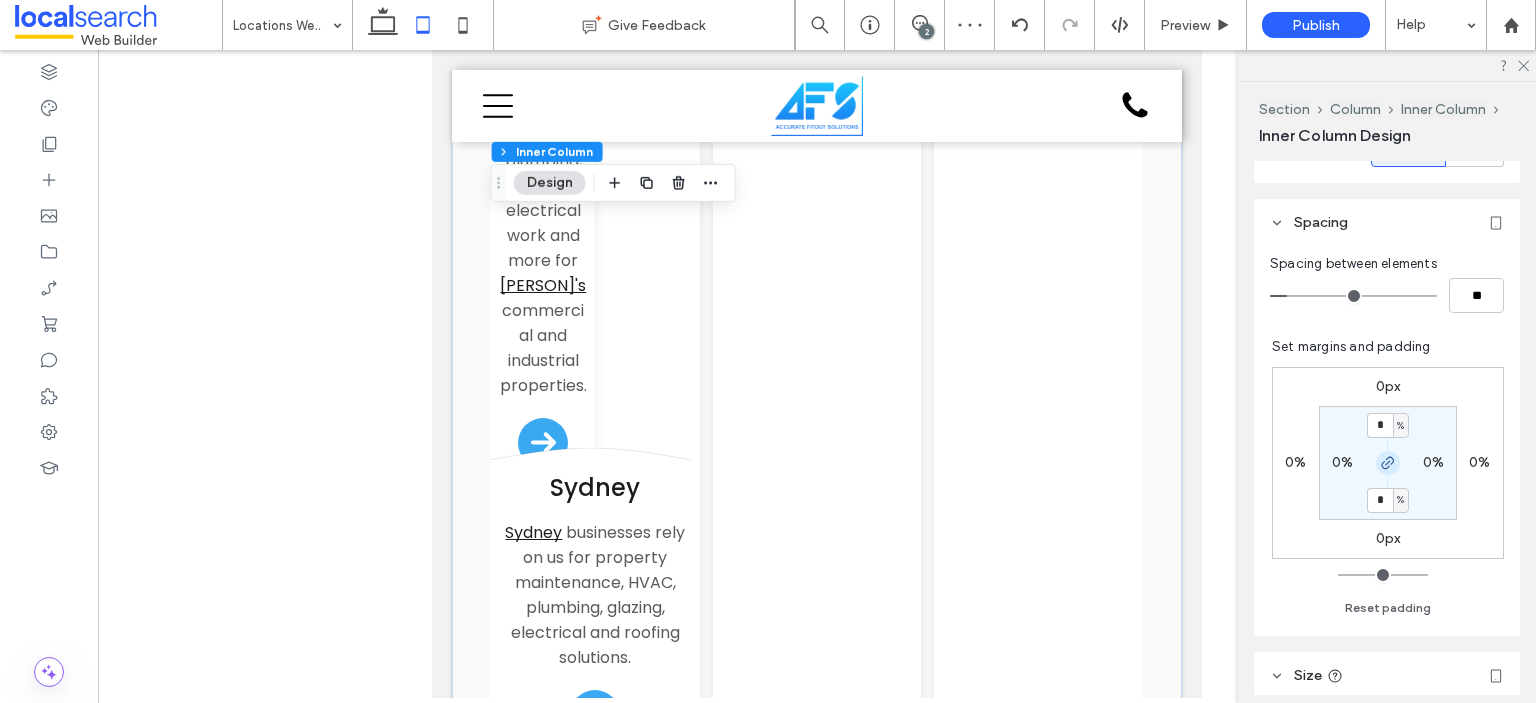 click 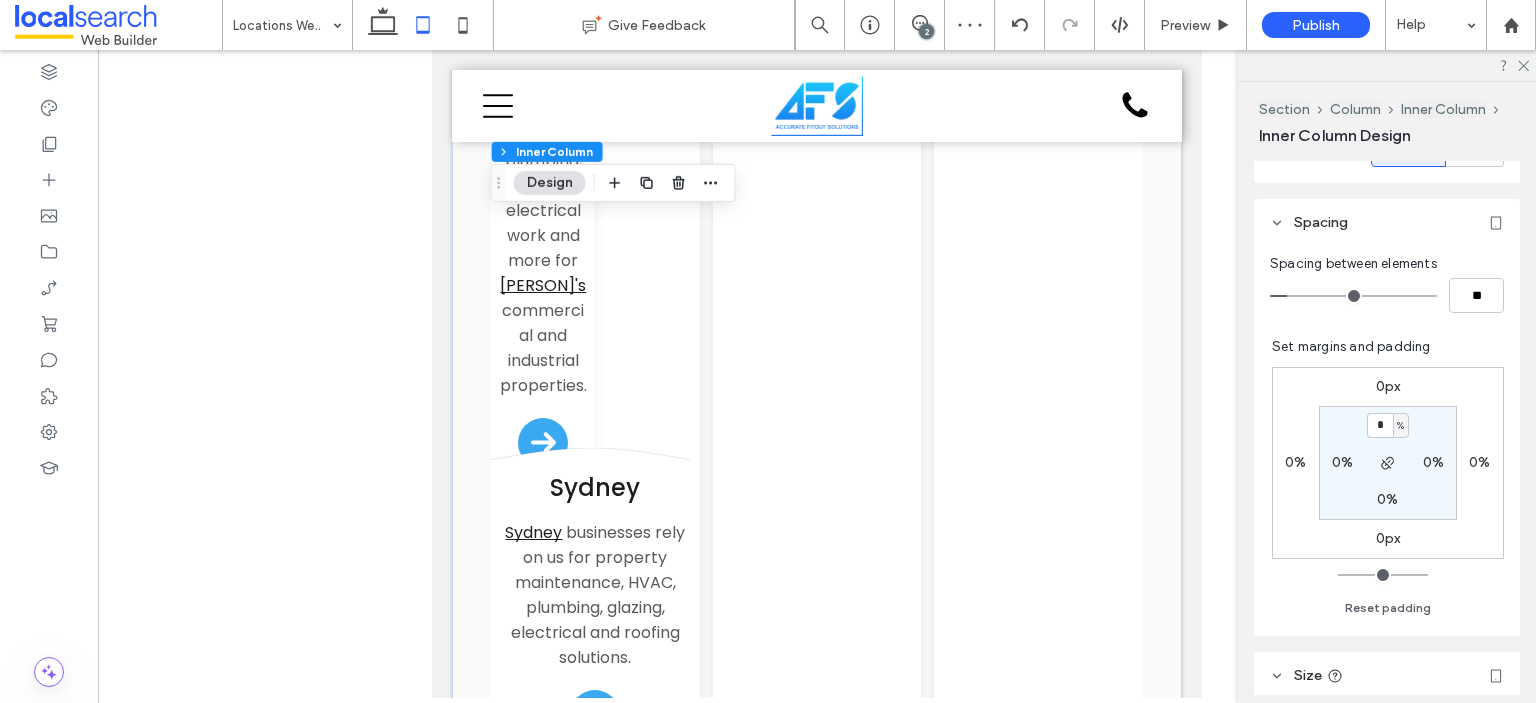 click on "0%" at bounding box center (1387, 499) 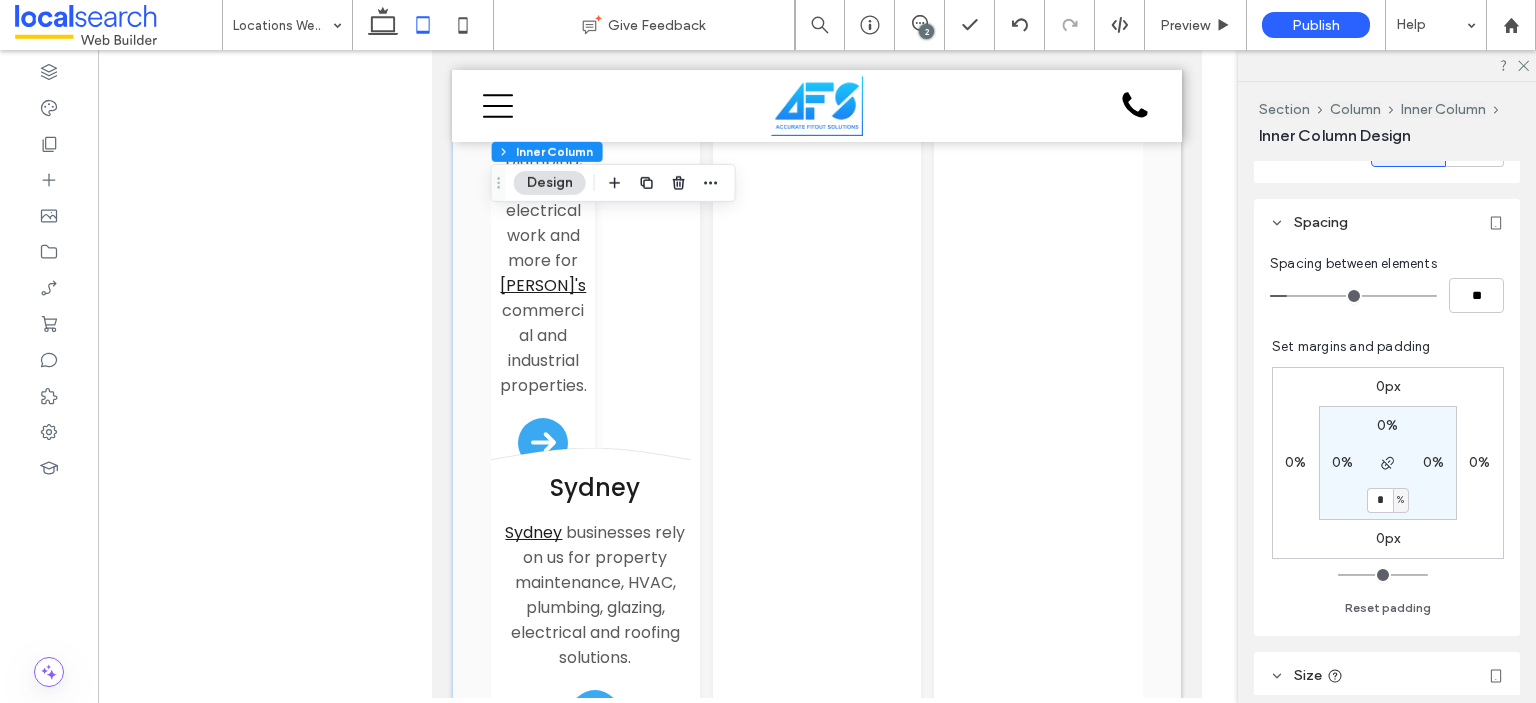 type on "*" 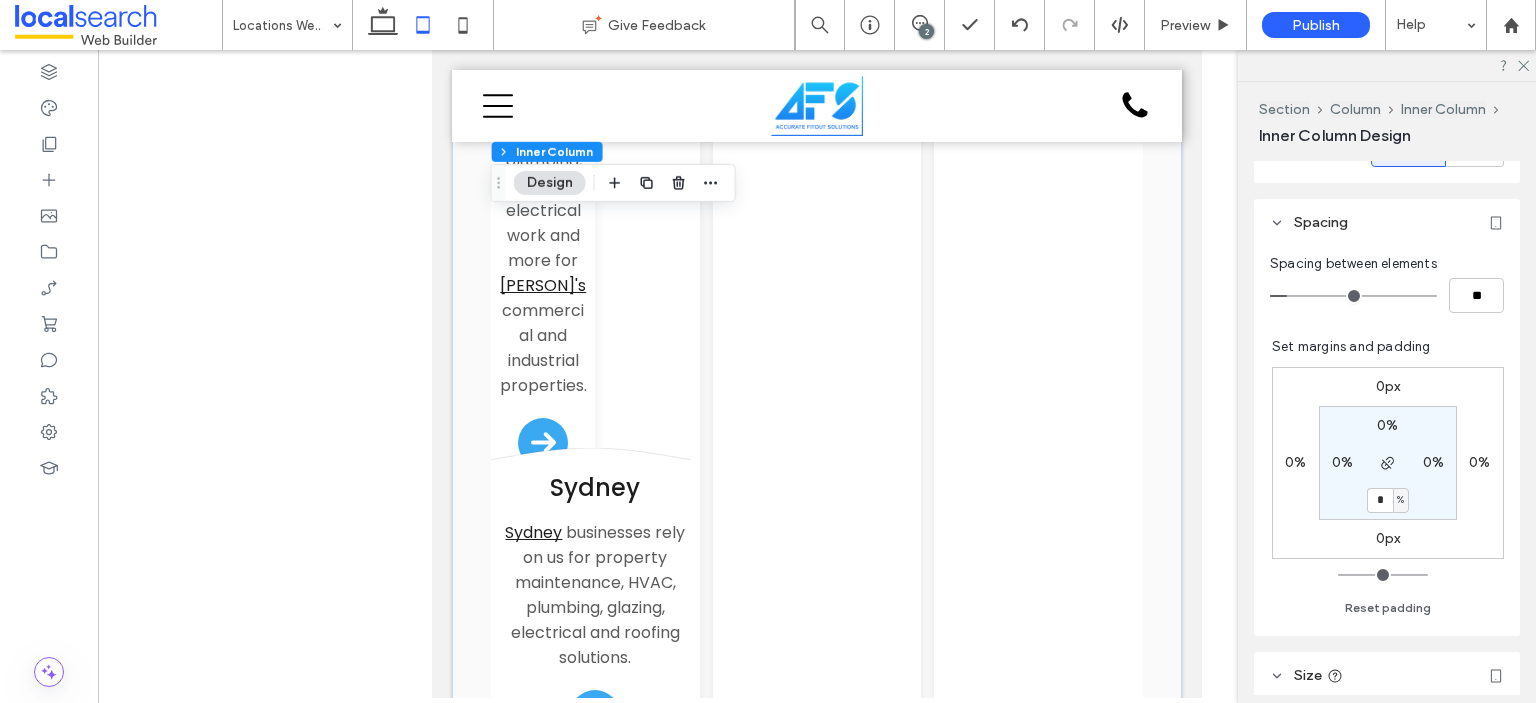 type on "*" 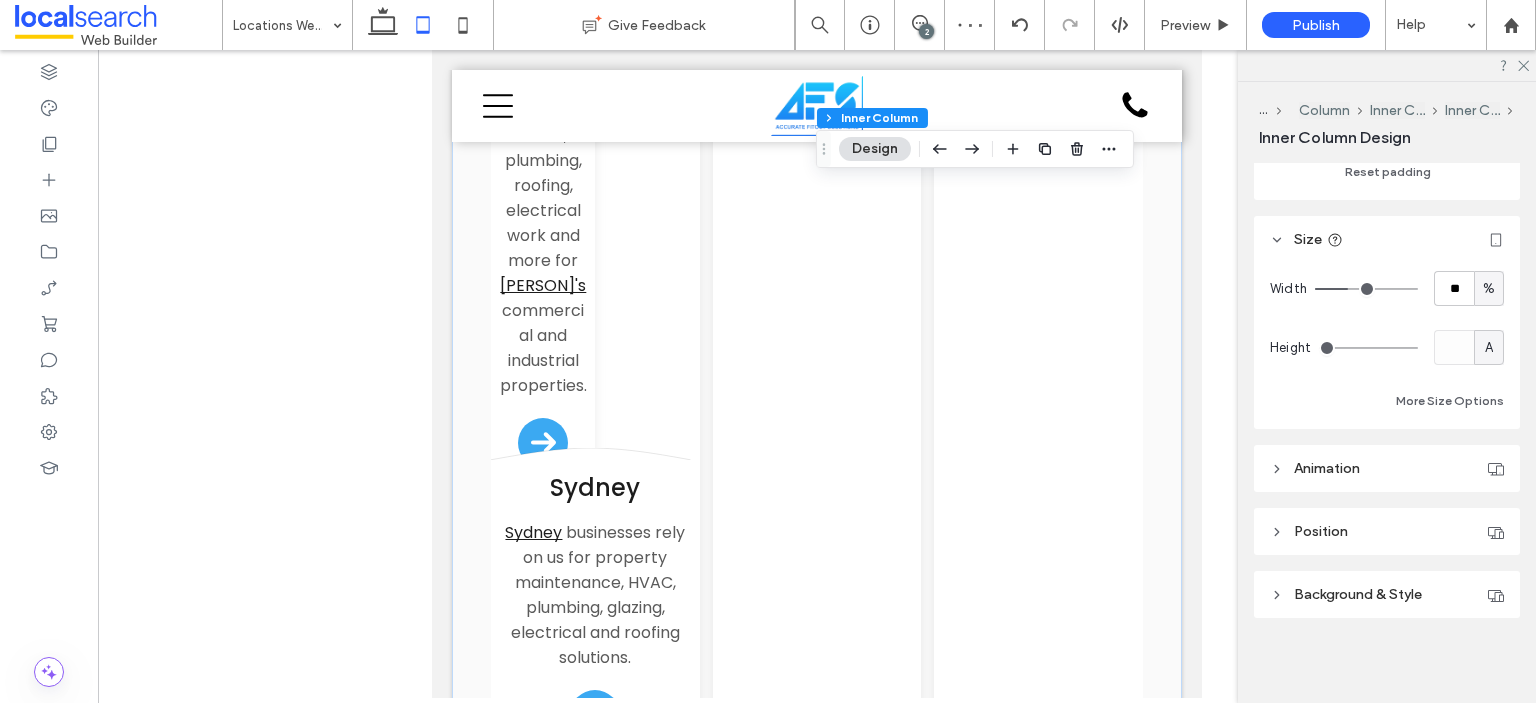 scroll, scrollTop: 855, scrollLeft: 0, axis: vertical 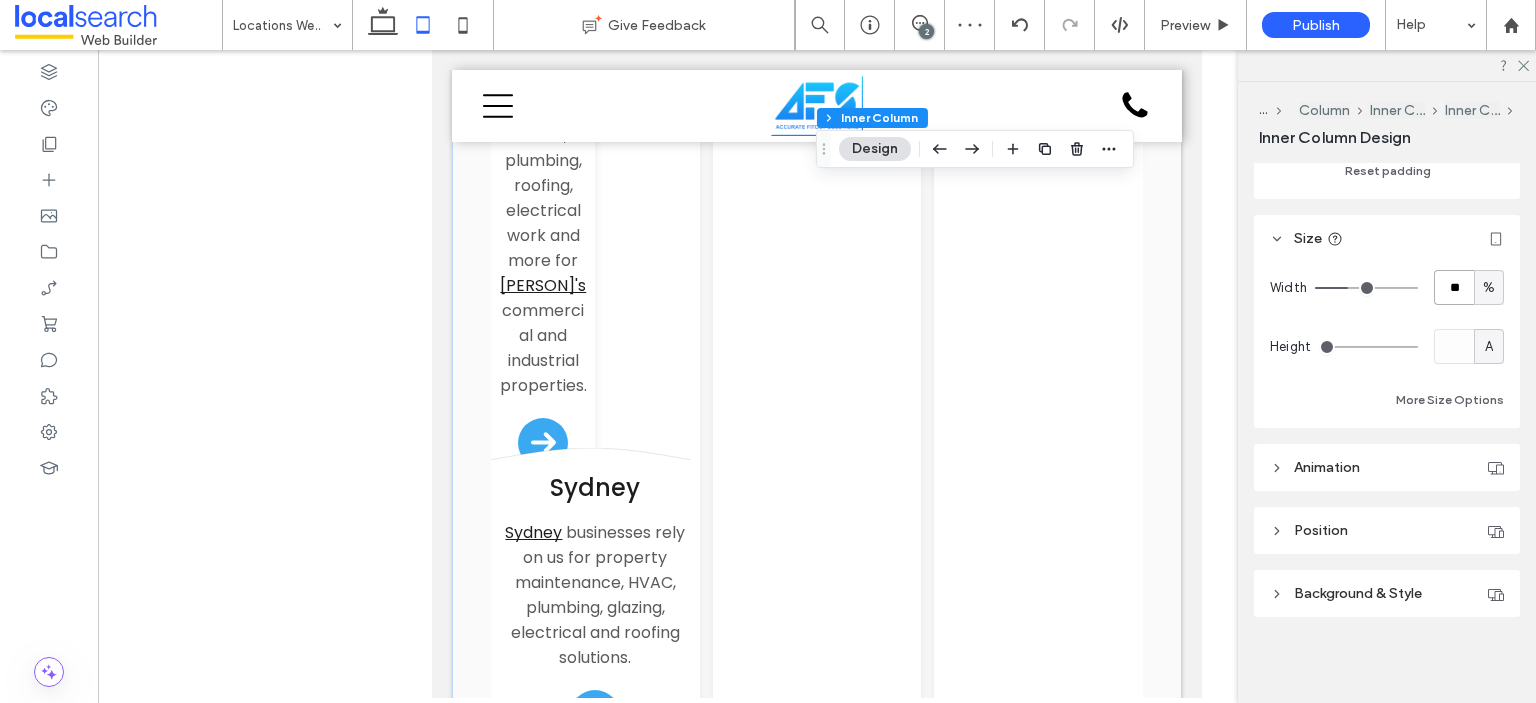 click on "**" at bounding box center (1454, 287) 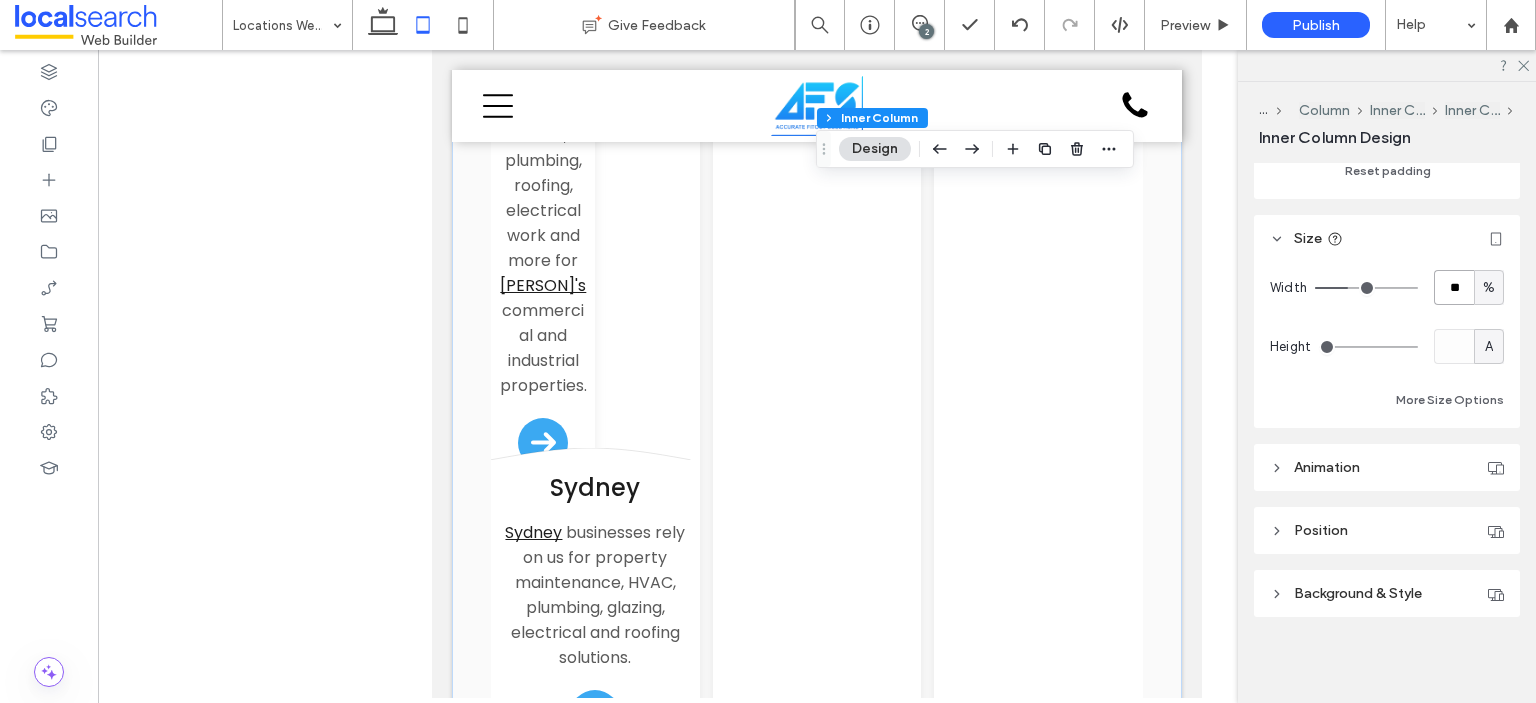 type on "***" 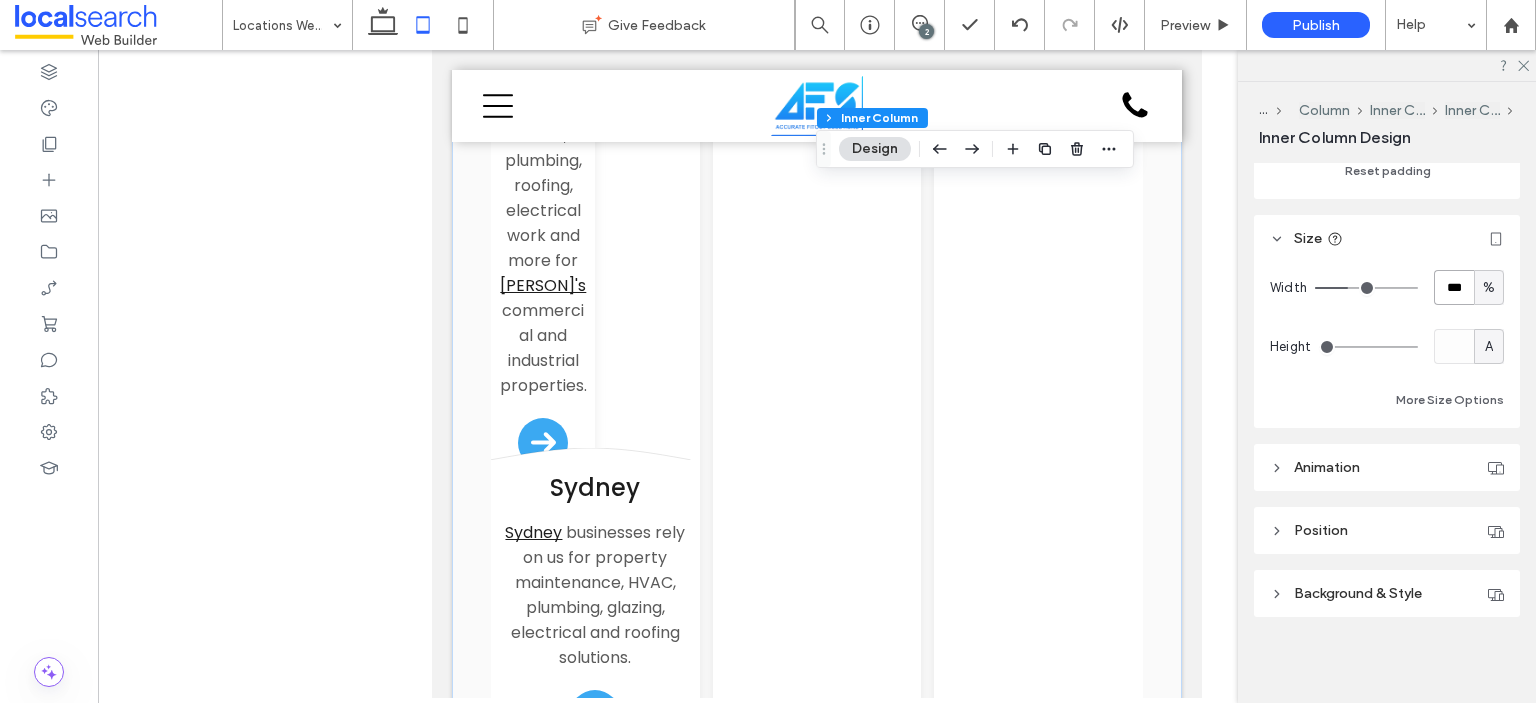 type on "**" 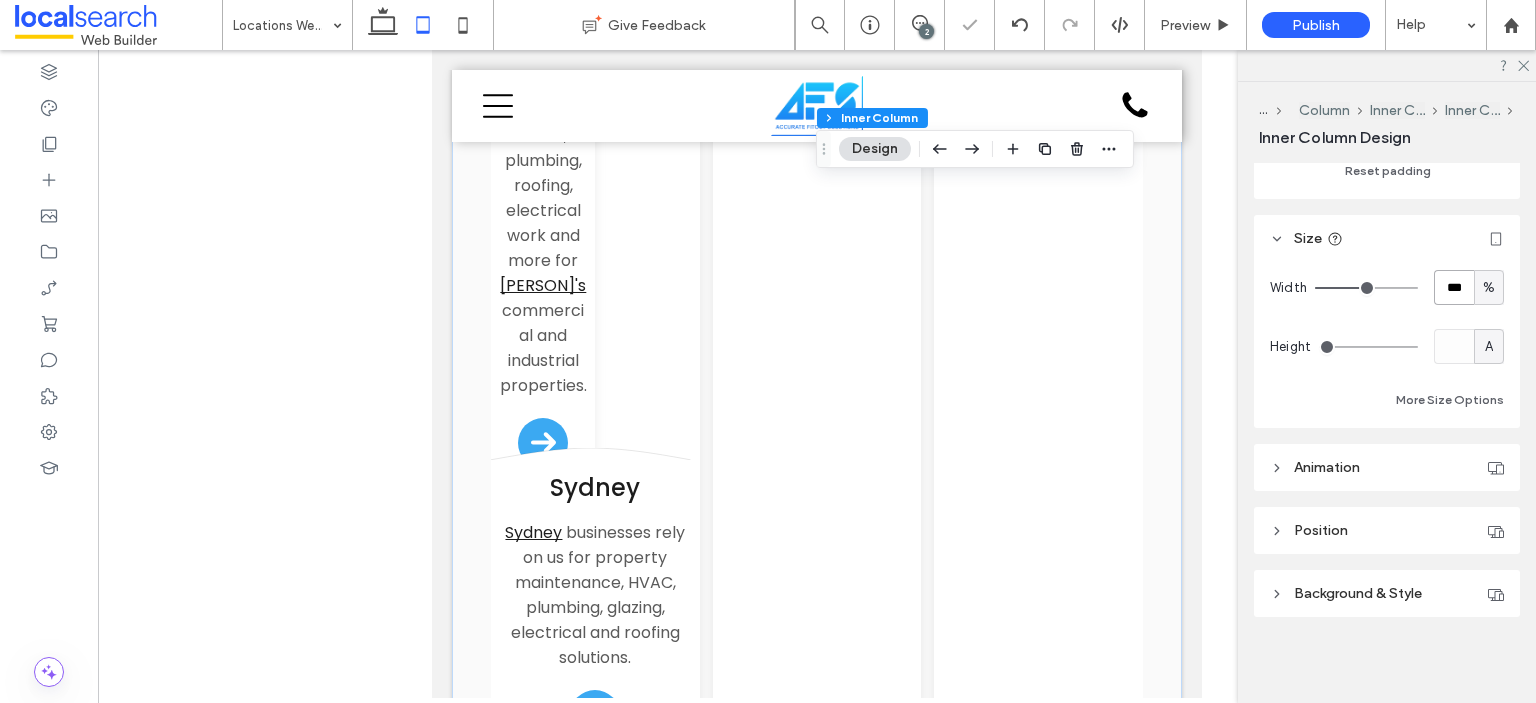 type on "**" 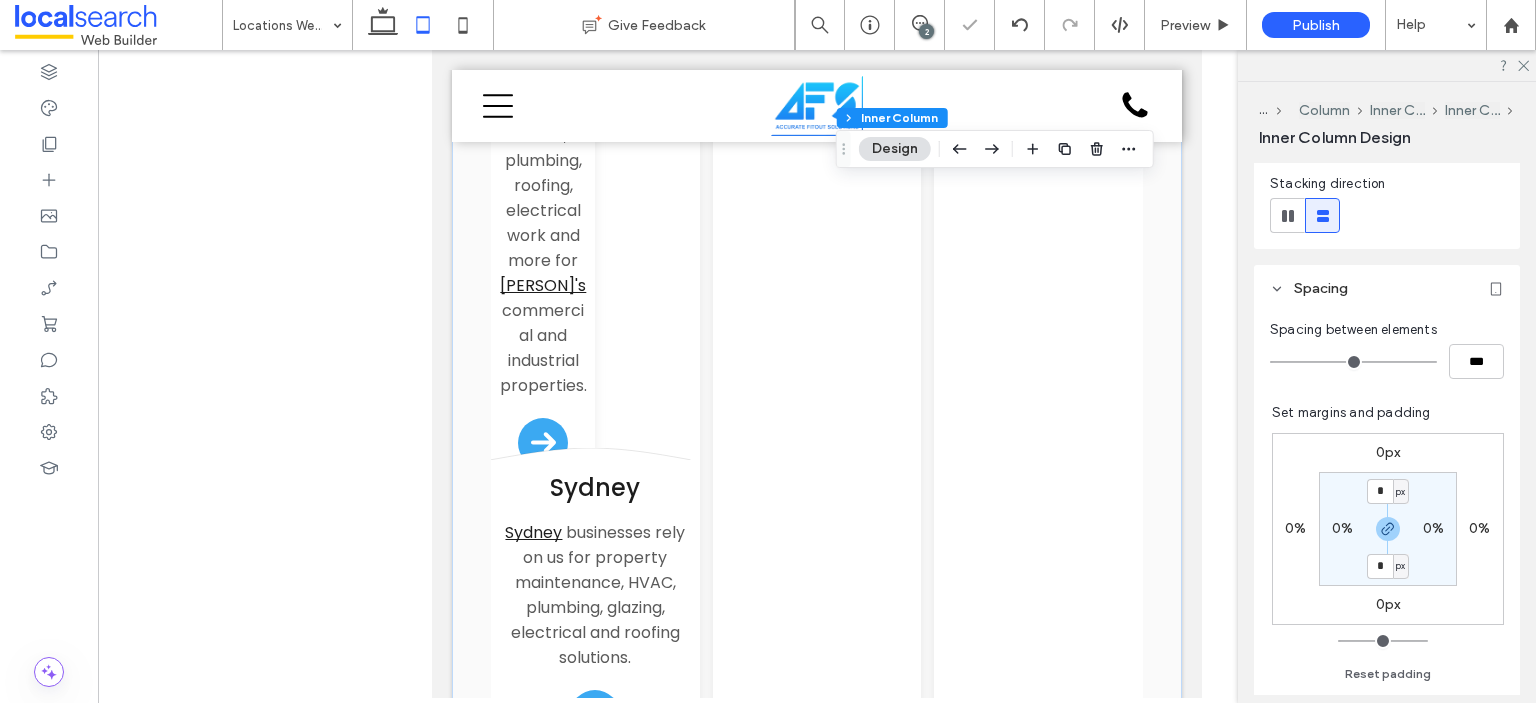 scroll, scrollTop: 855, scrollLeft: 0, axis: vertical 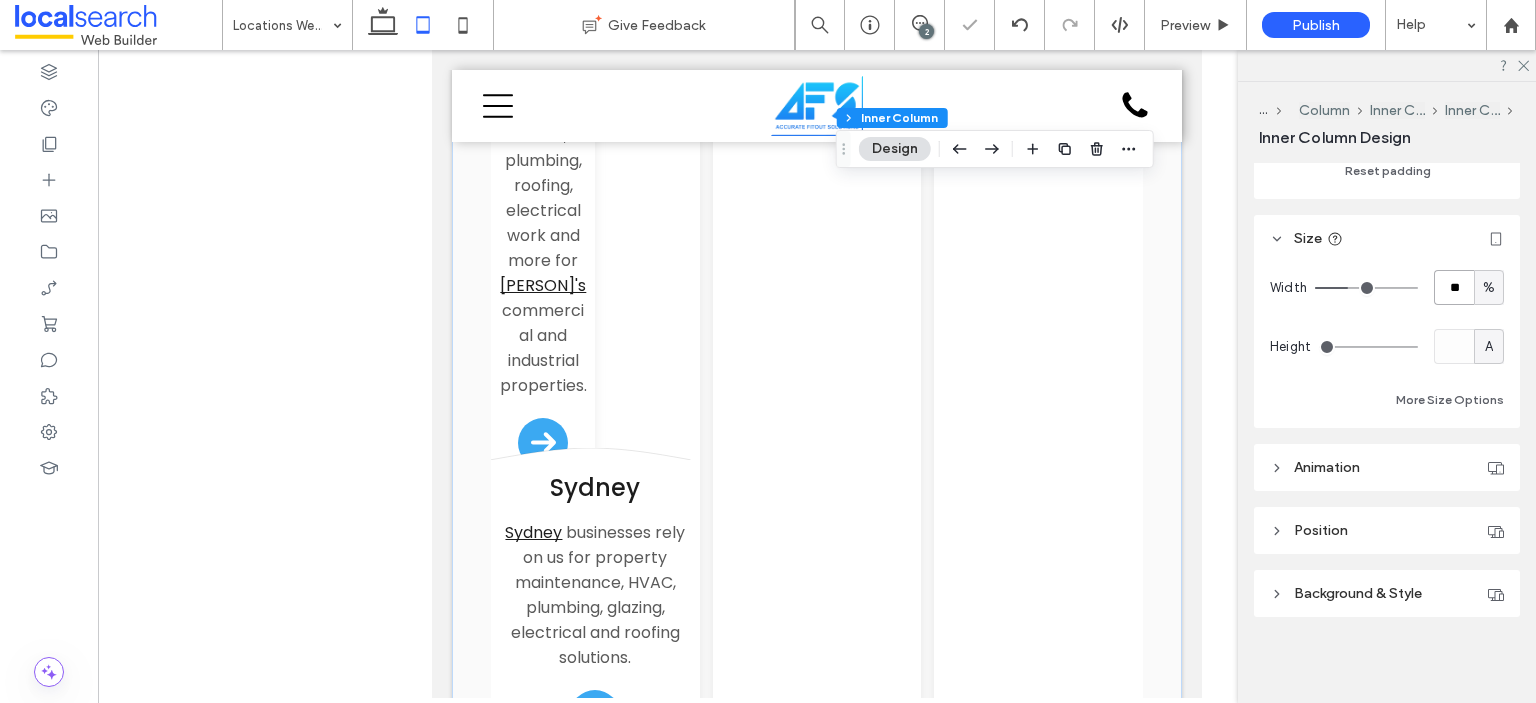 click on "**" at bounding box center (1454, 287) 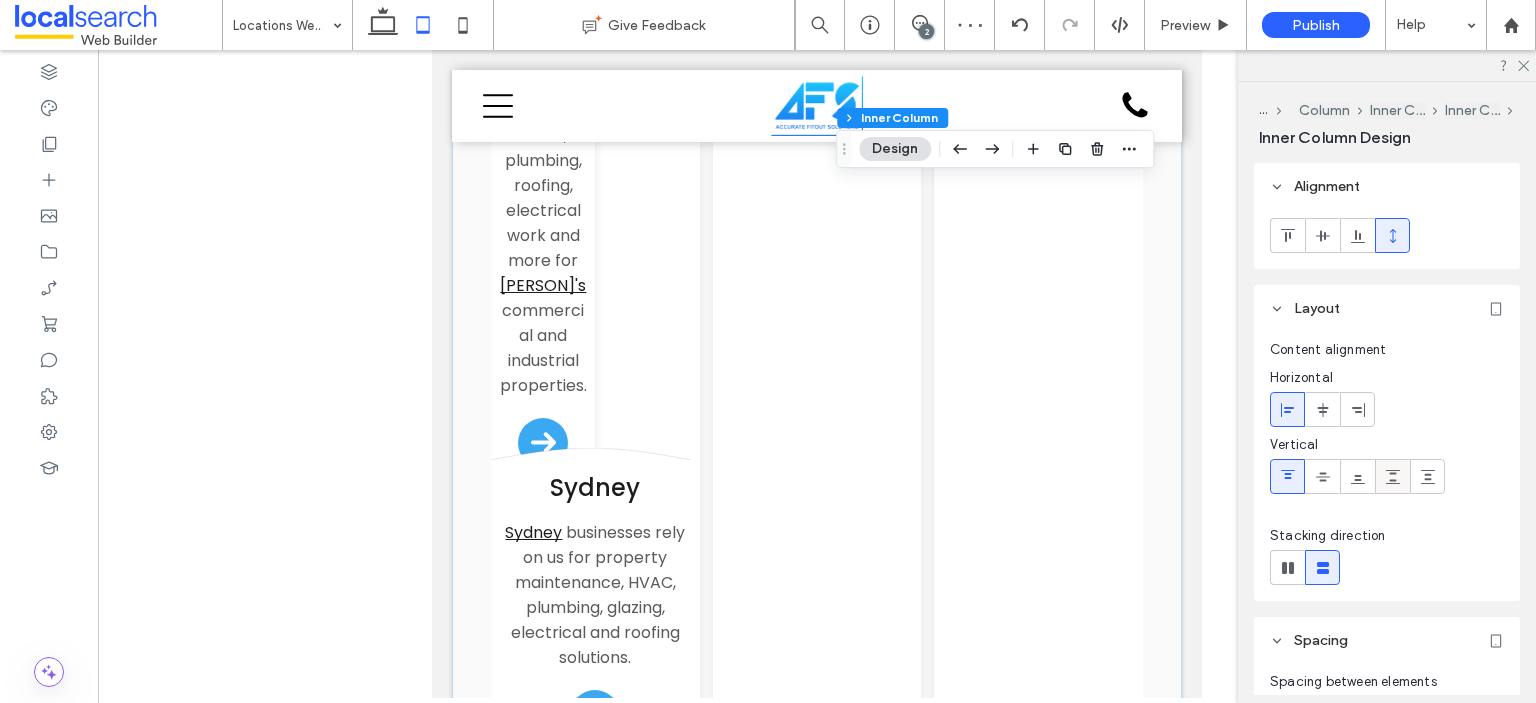 scroll, scrollTop: 855, scrollLeft: 0, axis: vertical 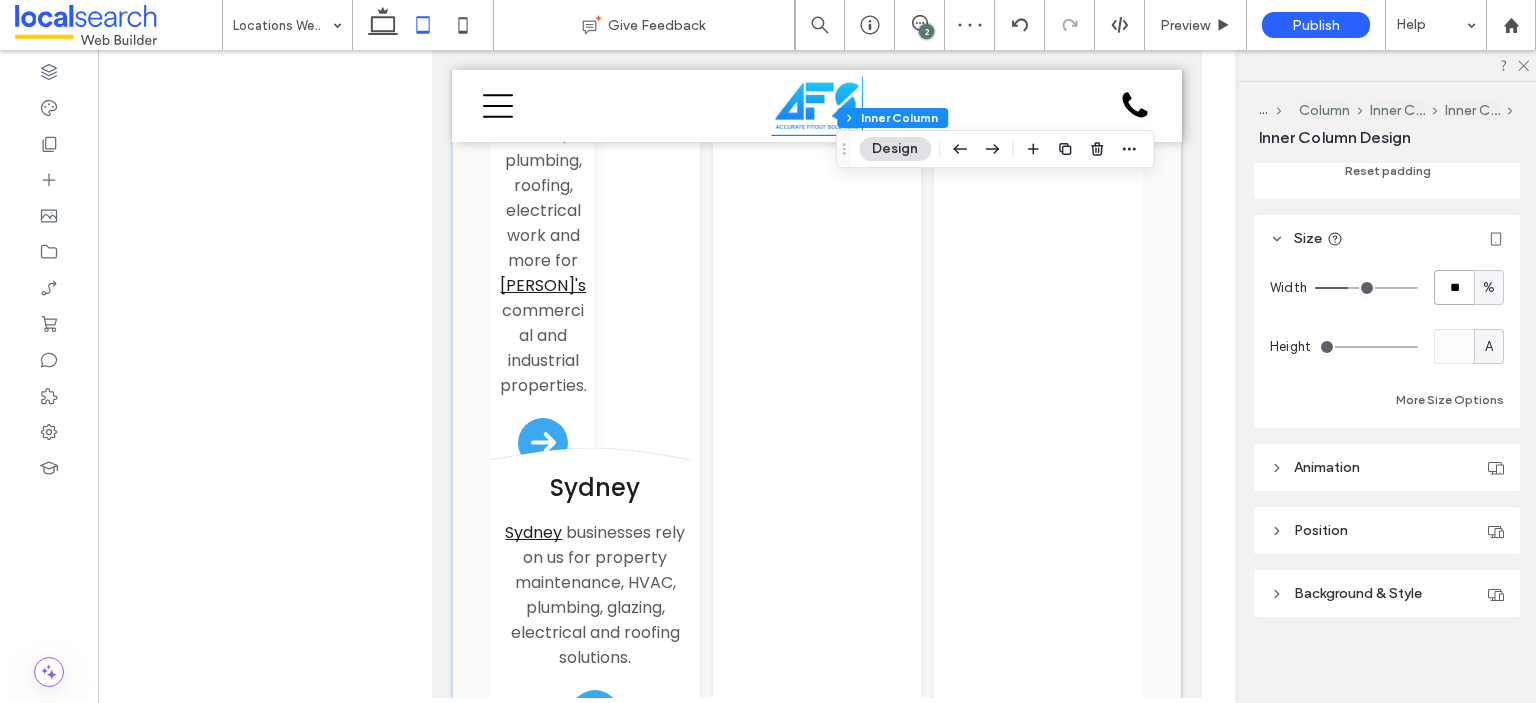click on "**" at bounding box center (1454, 287) 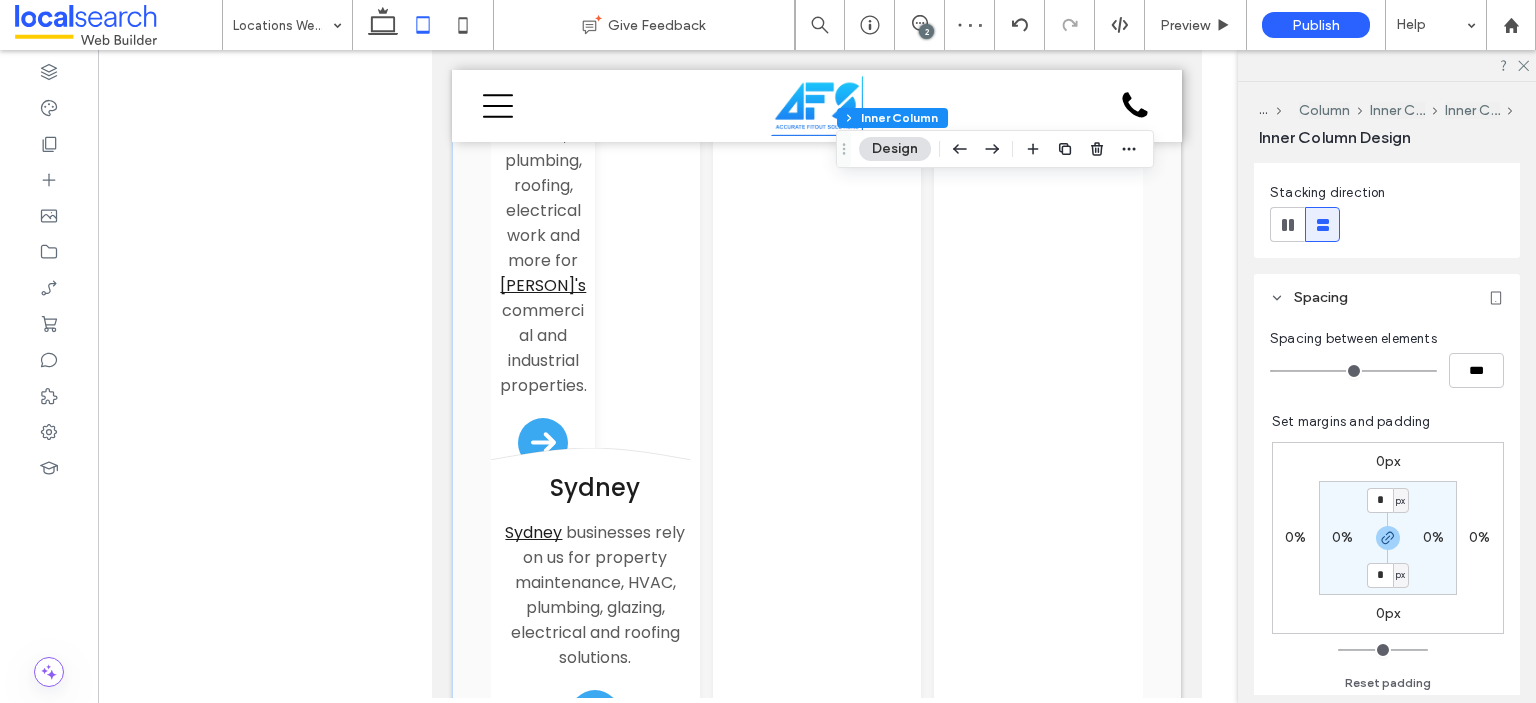 scroll, scrollTop: 855, scrollLeft: 0, axis: vertical 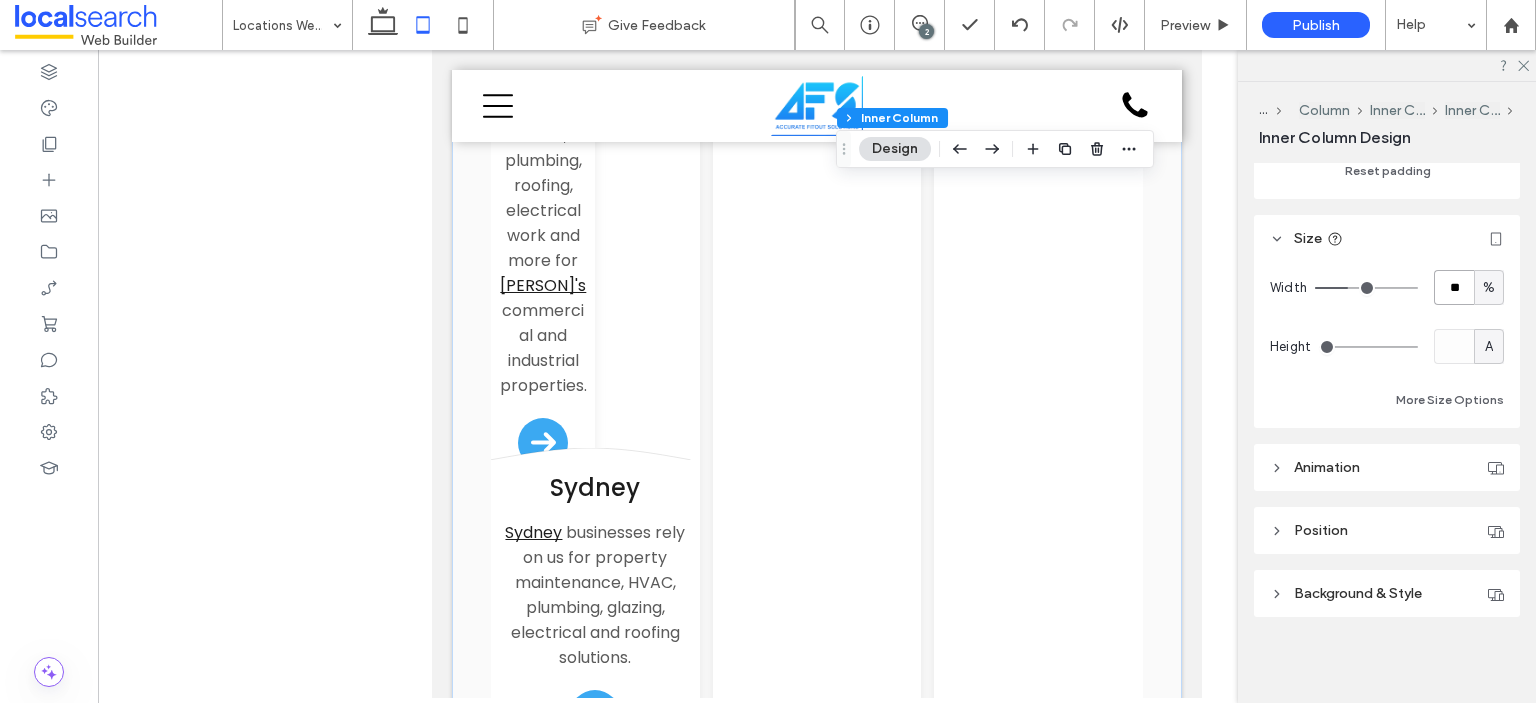 click on "**" at bounding box center (1454, 287) 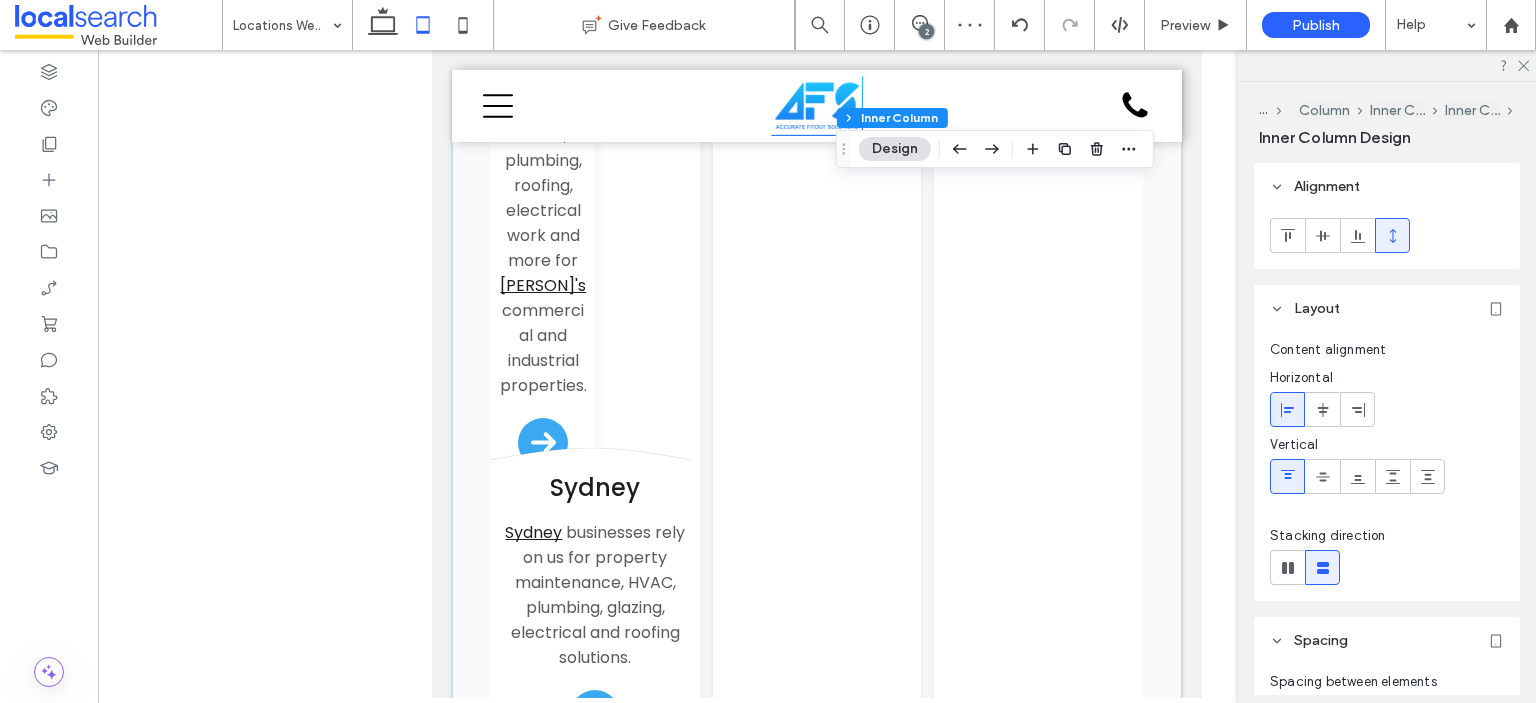 scroll, scrollTop: 855, scrollLeft: 0, axis: vertical 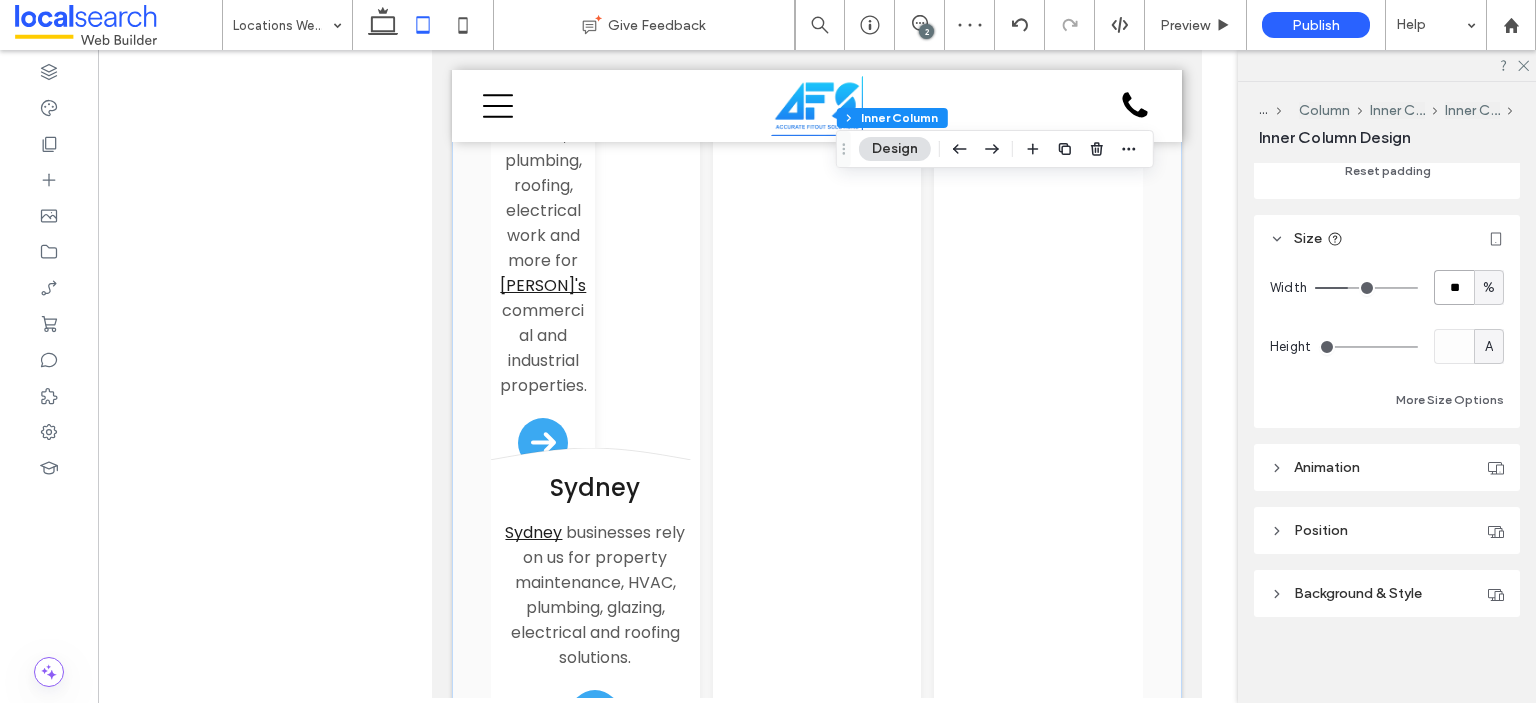 click on "**" at bounding box center (1454, 287) 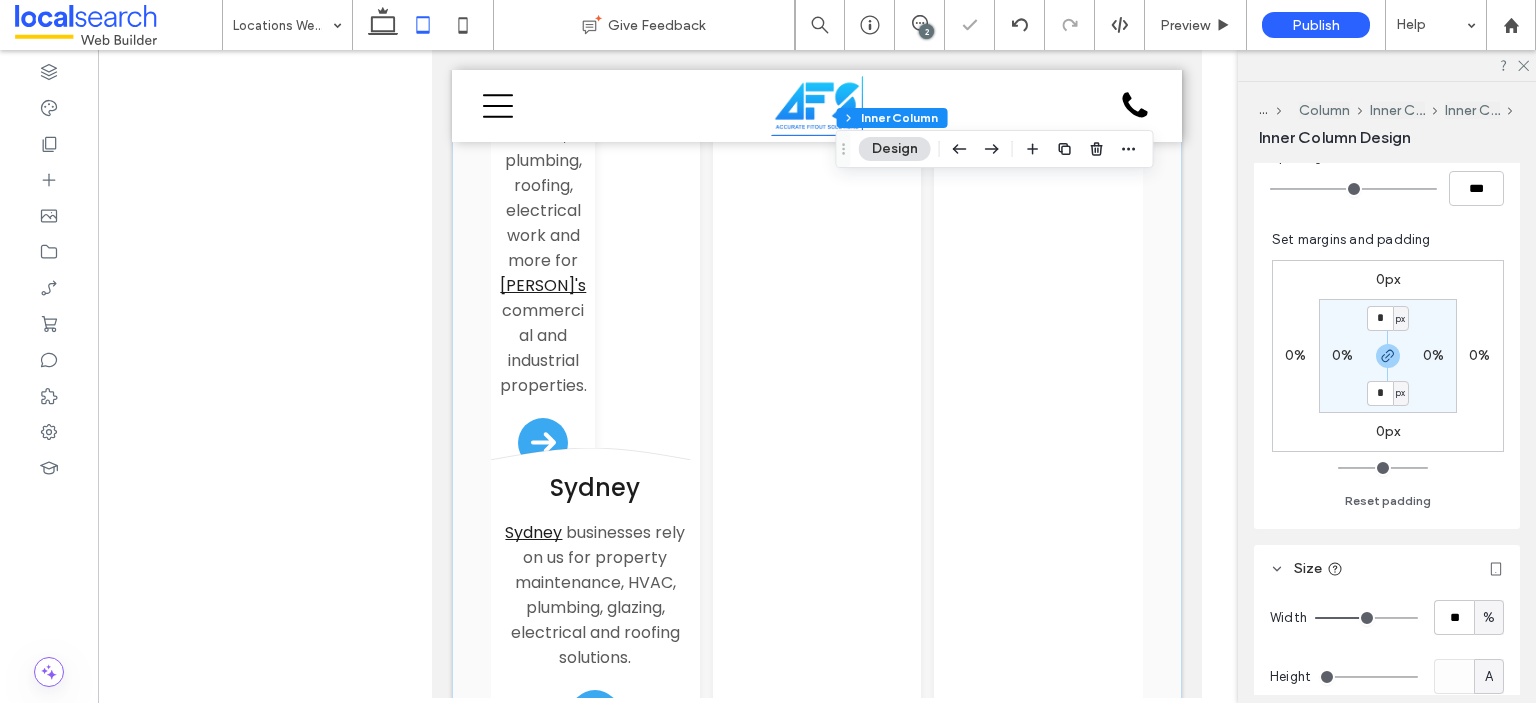 scroll, scrollTop: 855, scrollLeft: 0, axis: vertical 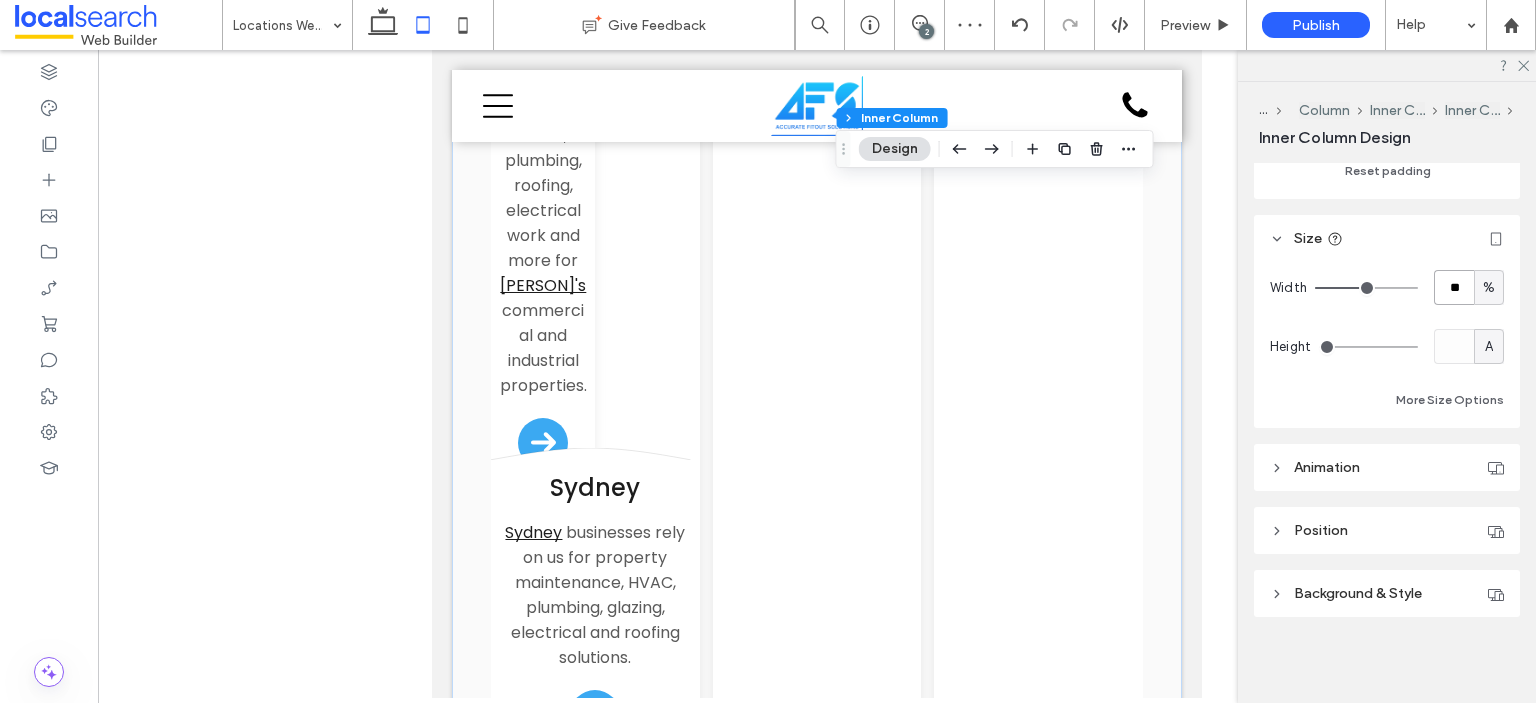 click on "**" at bounding box center [1454, 287] 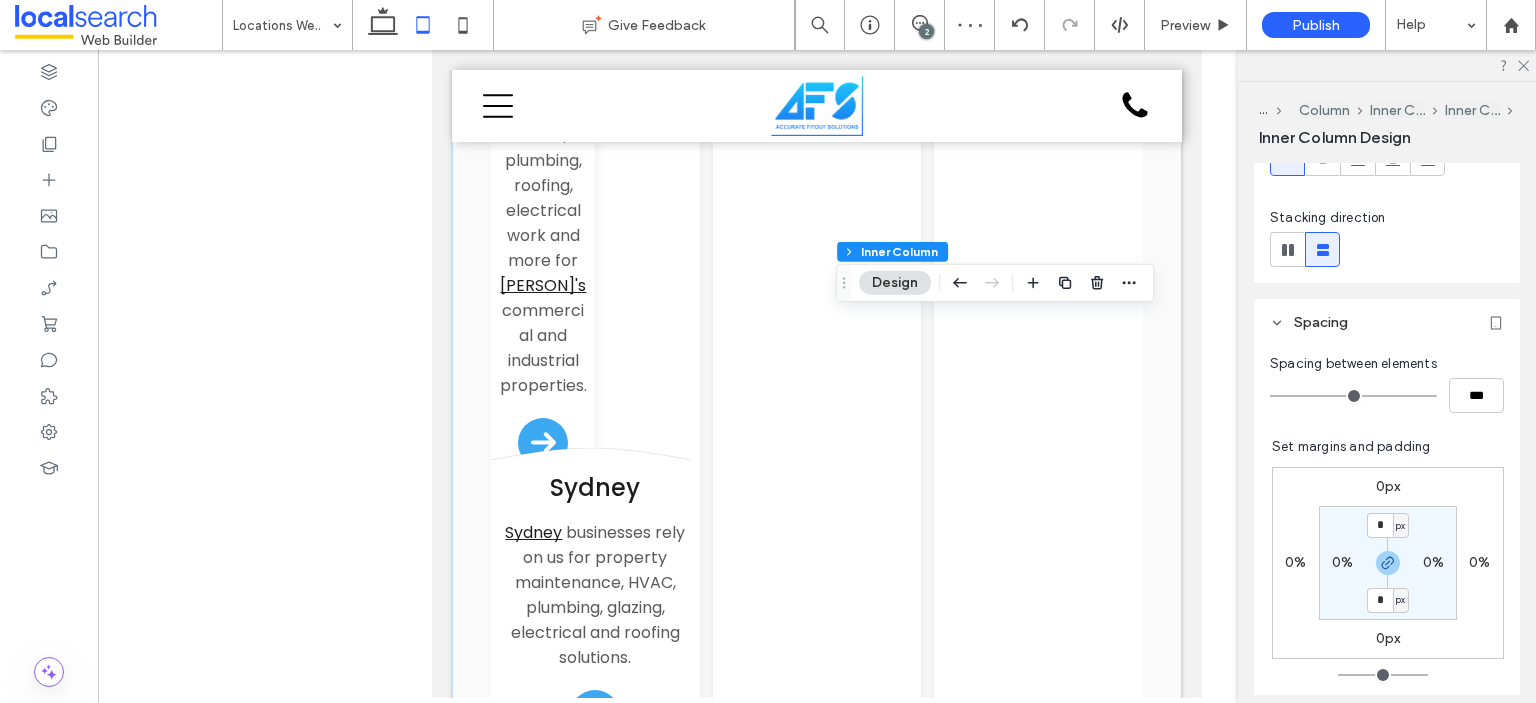 scroll, scrollTop: 855, scrollLeft: 0, axis: vertical 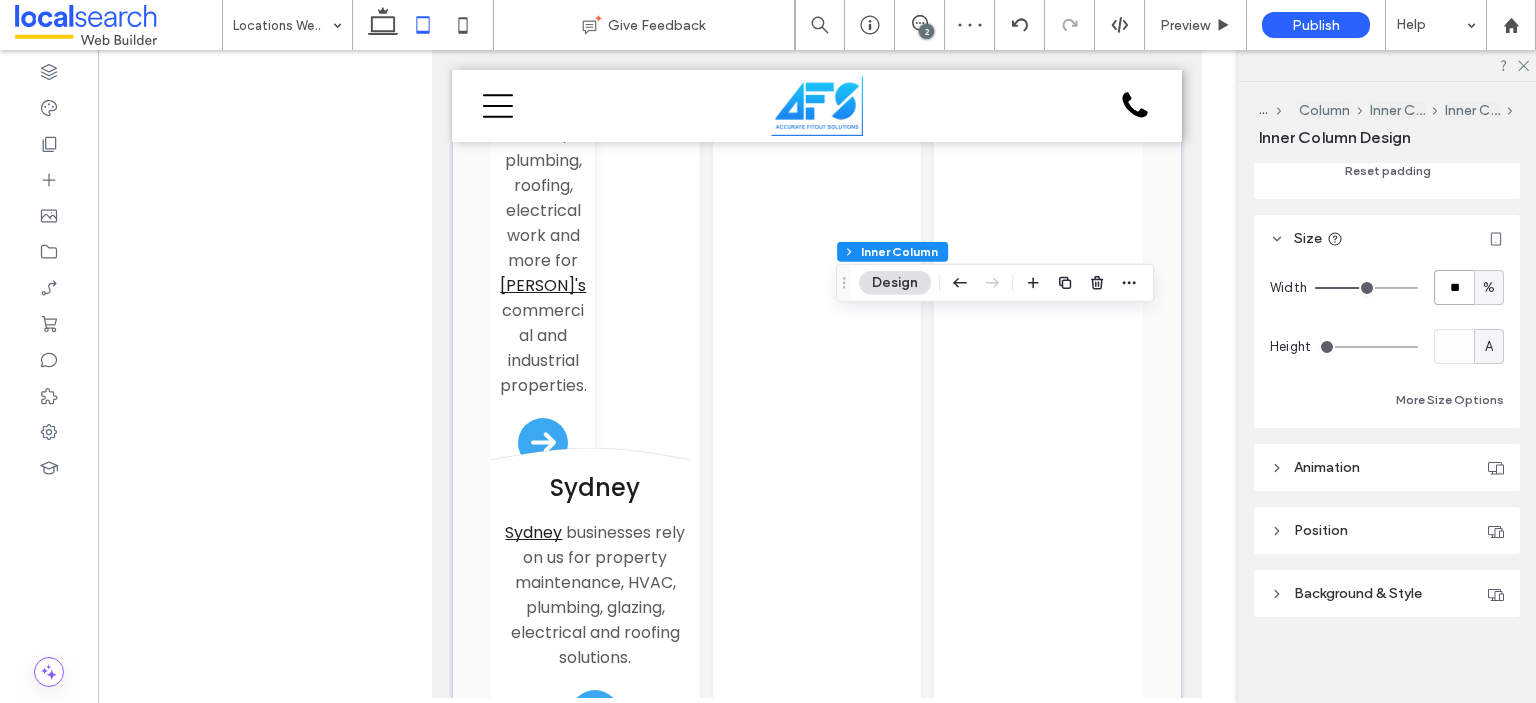 click on "**" at bounding box center (1454, 287) 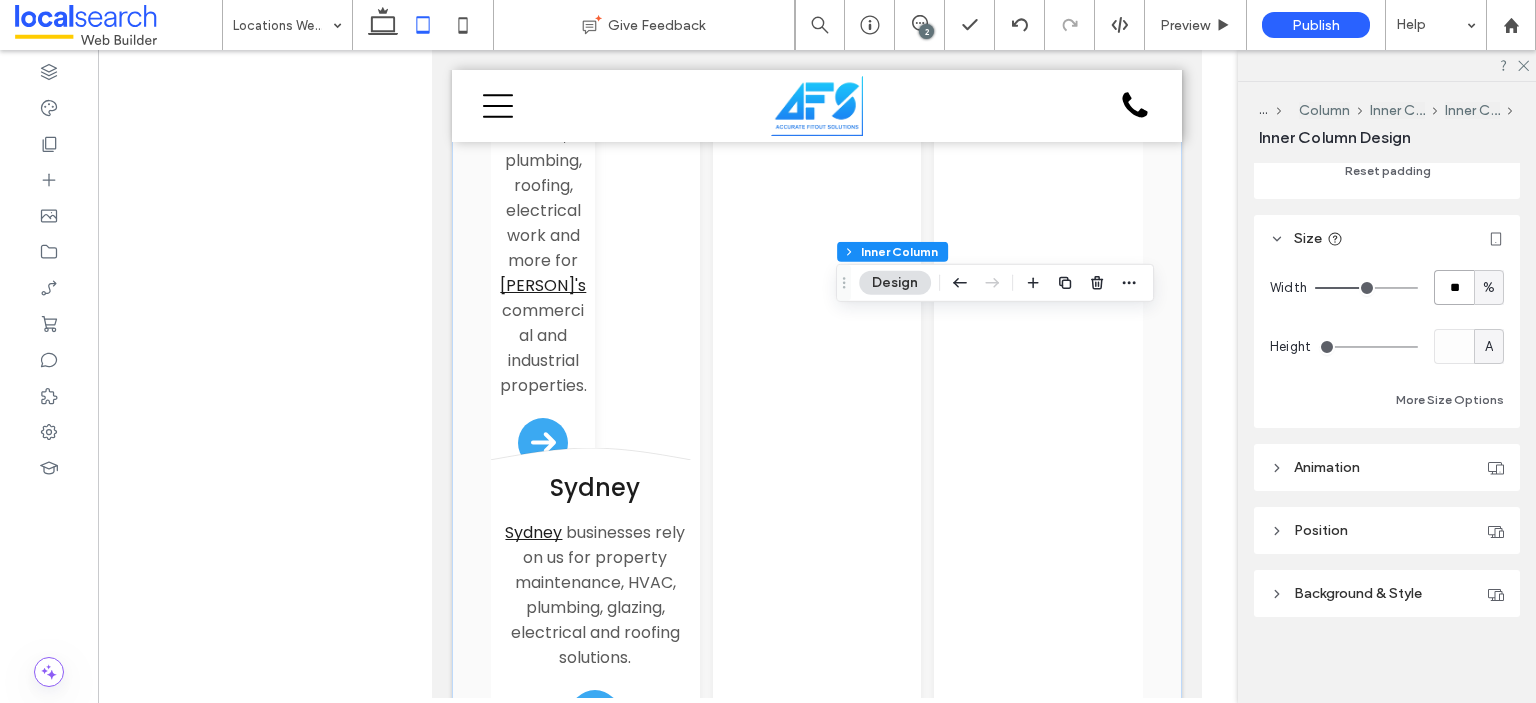 type on "**" 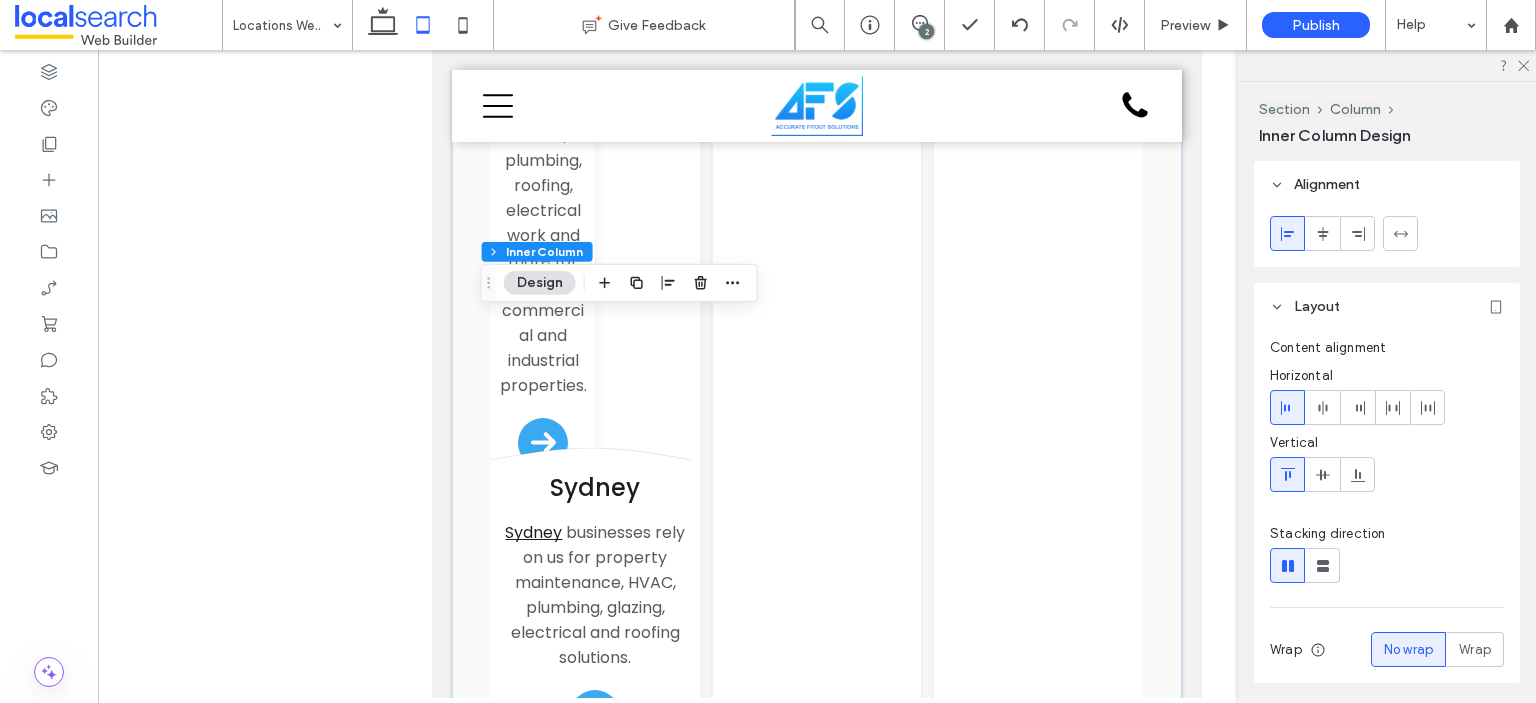 click 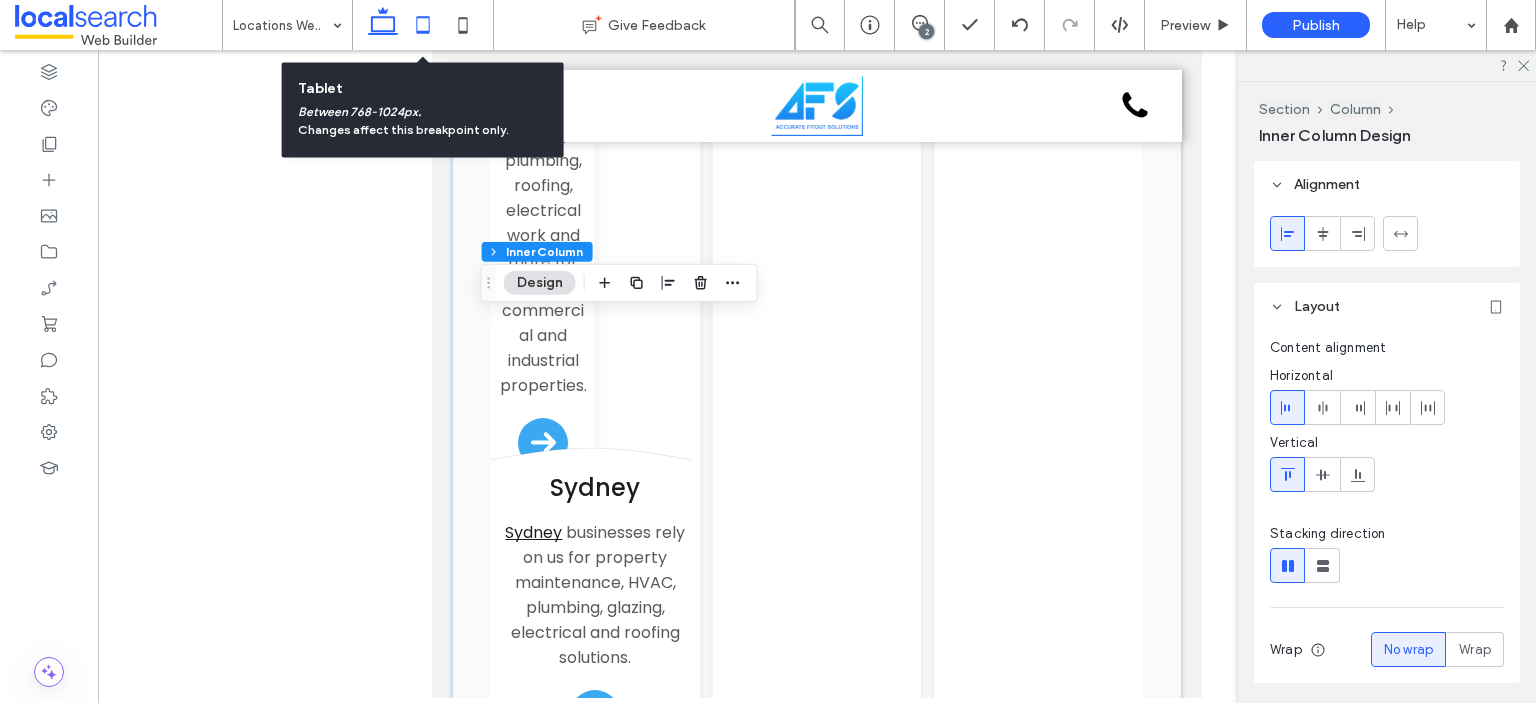 click 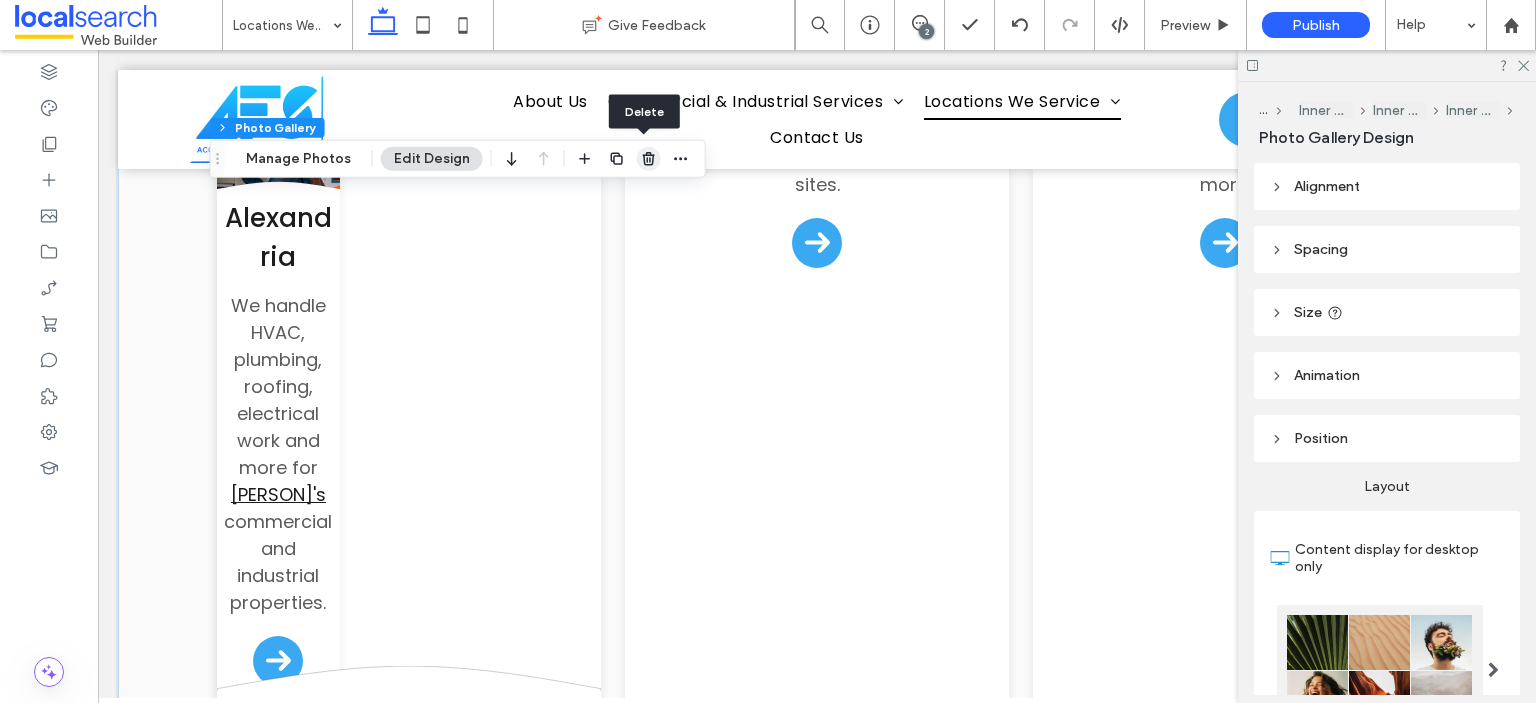 click 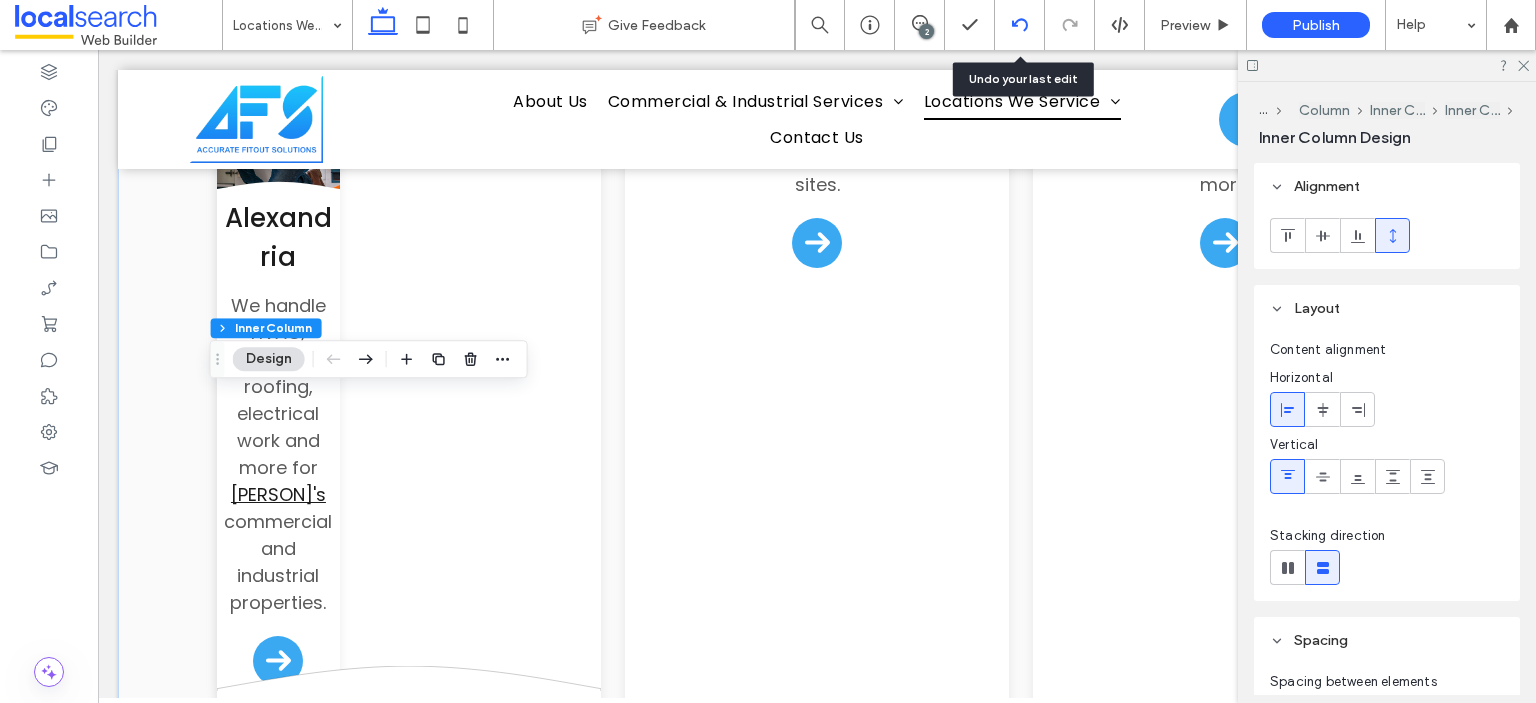 click 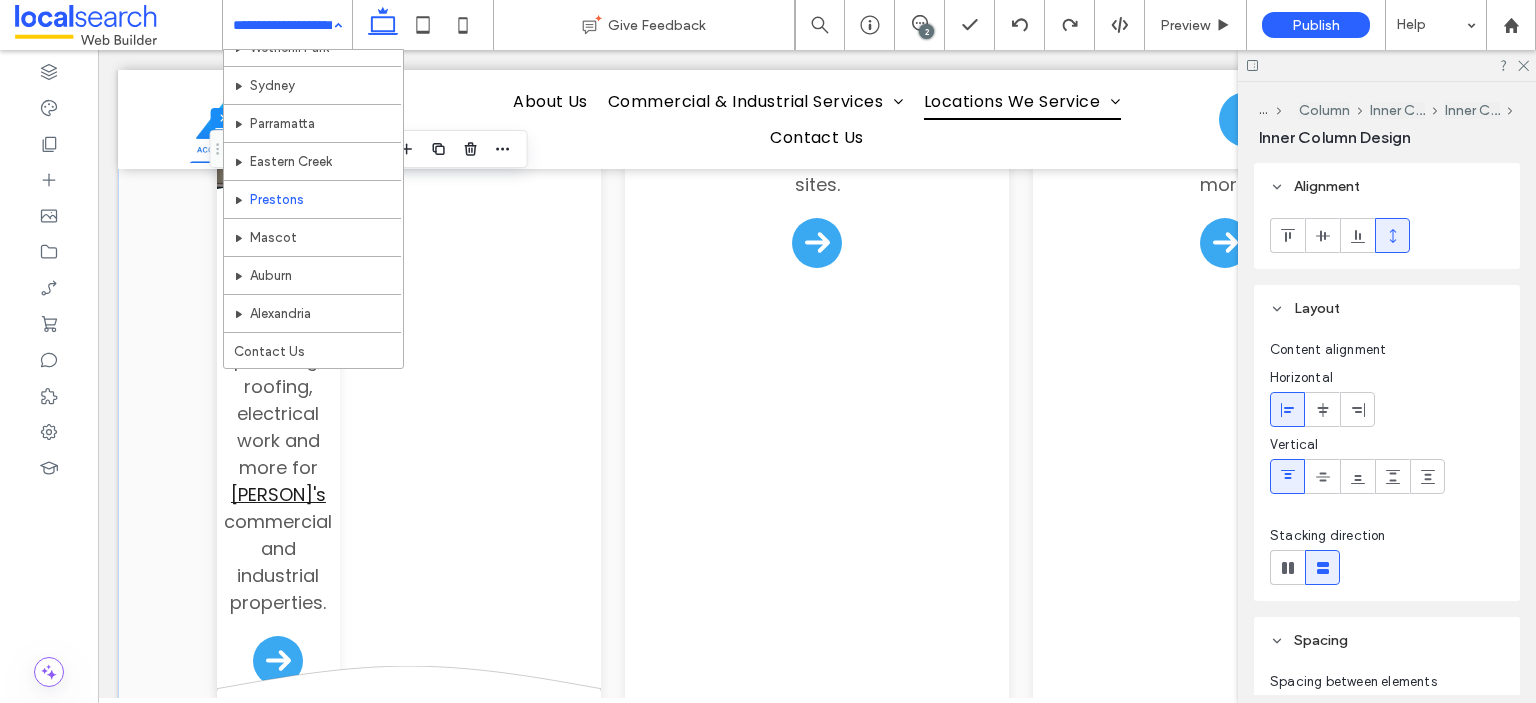 scroll, scrollTop: 532, scrollLeft: 0, axis: vertical 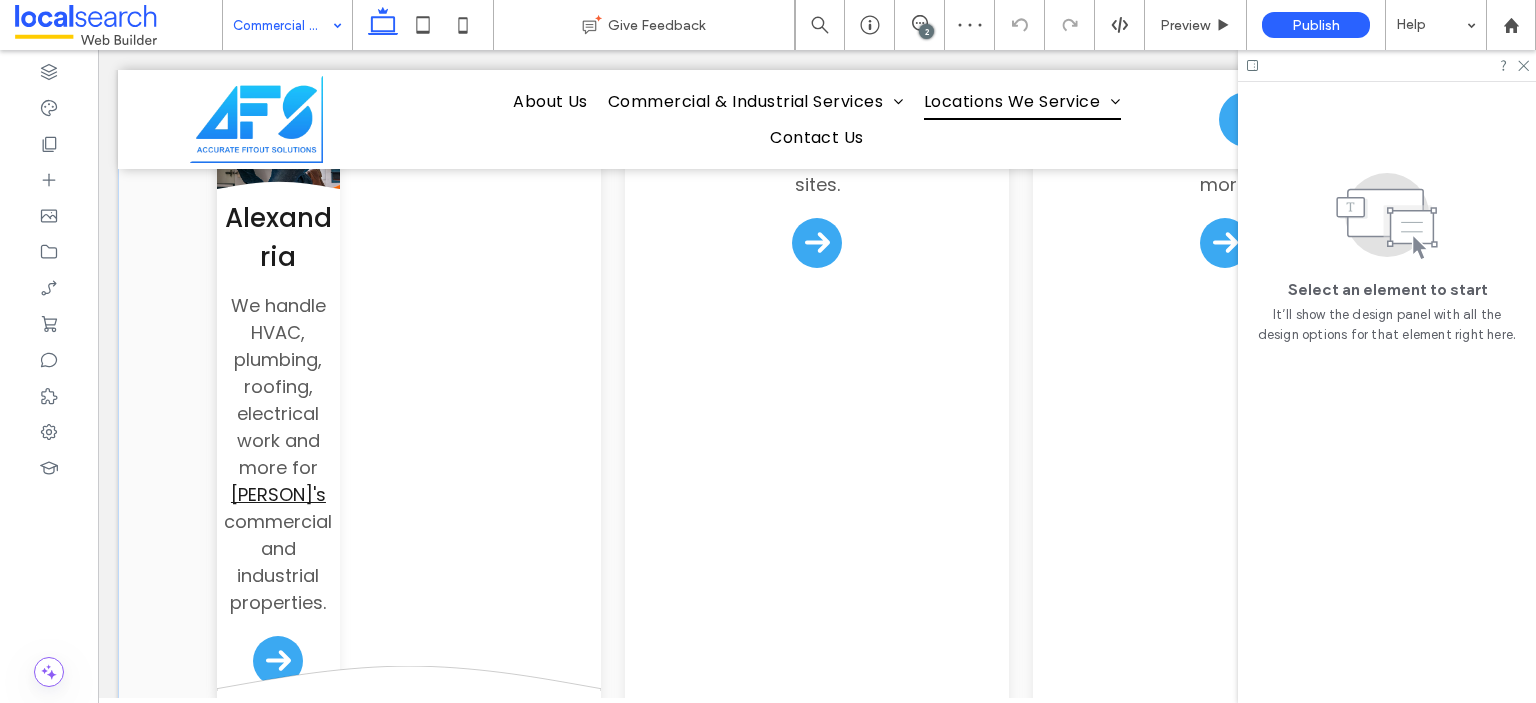 click at bounding box center [282, 25] 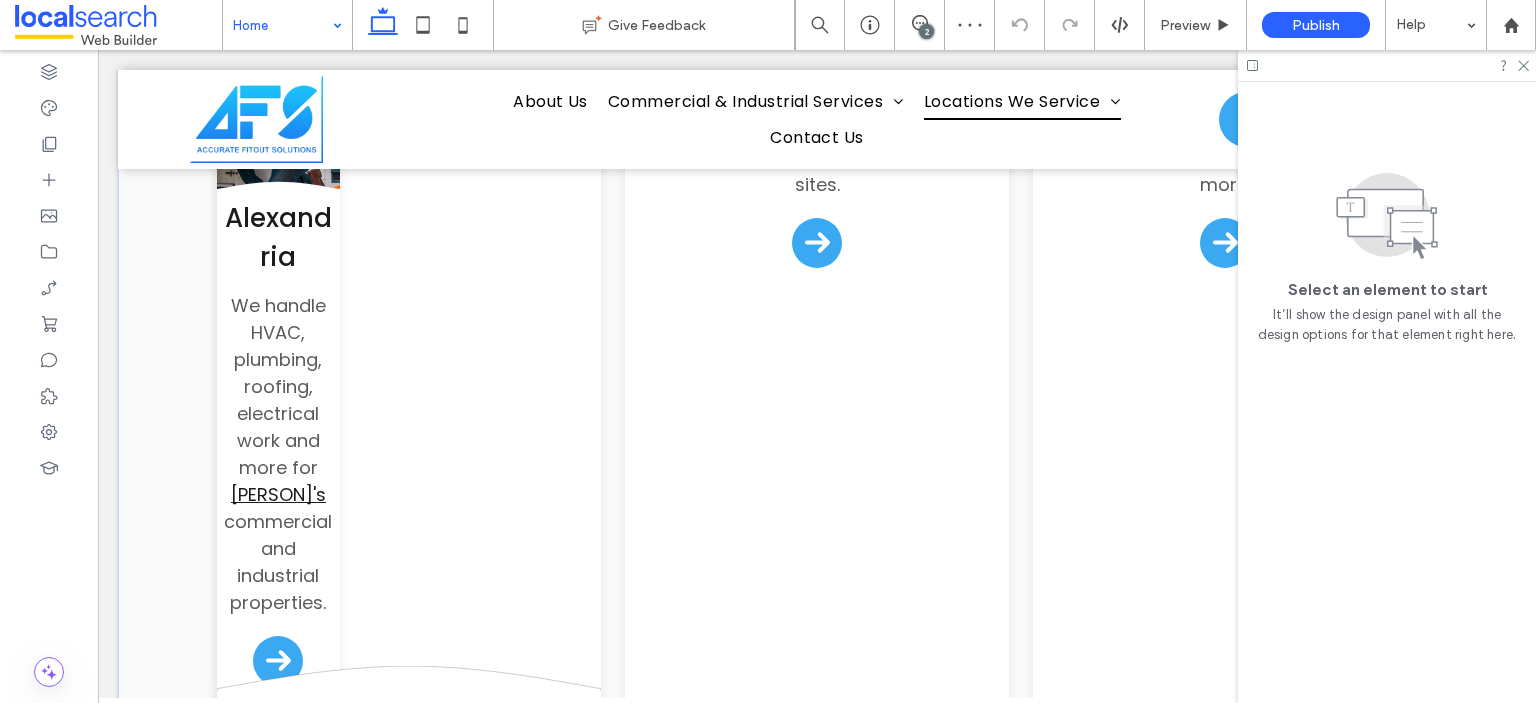 click at bounding box center [282, 25] 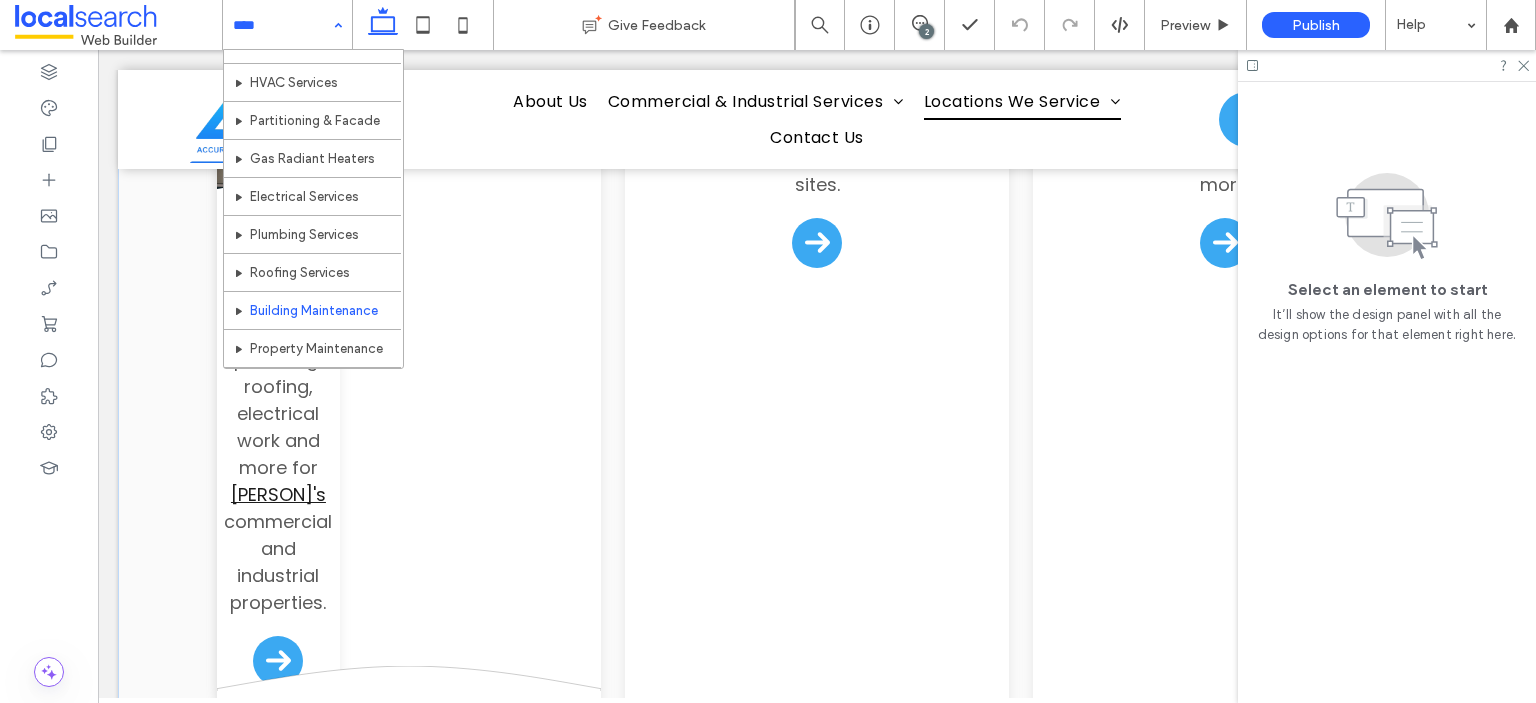 scroll, scrollTop: 300, scrollLeft: 0, axis: vertical 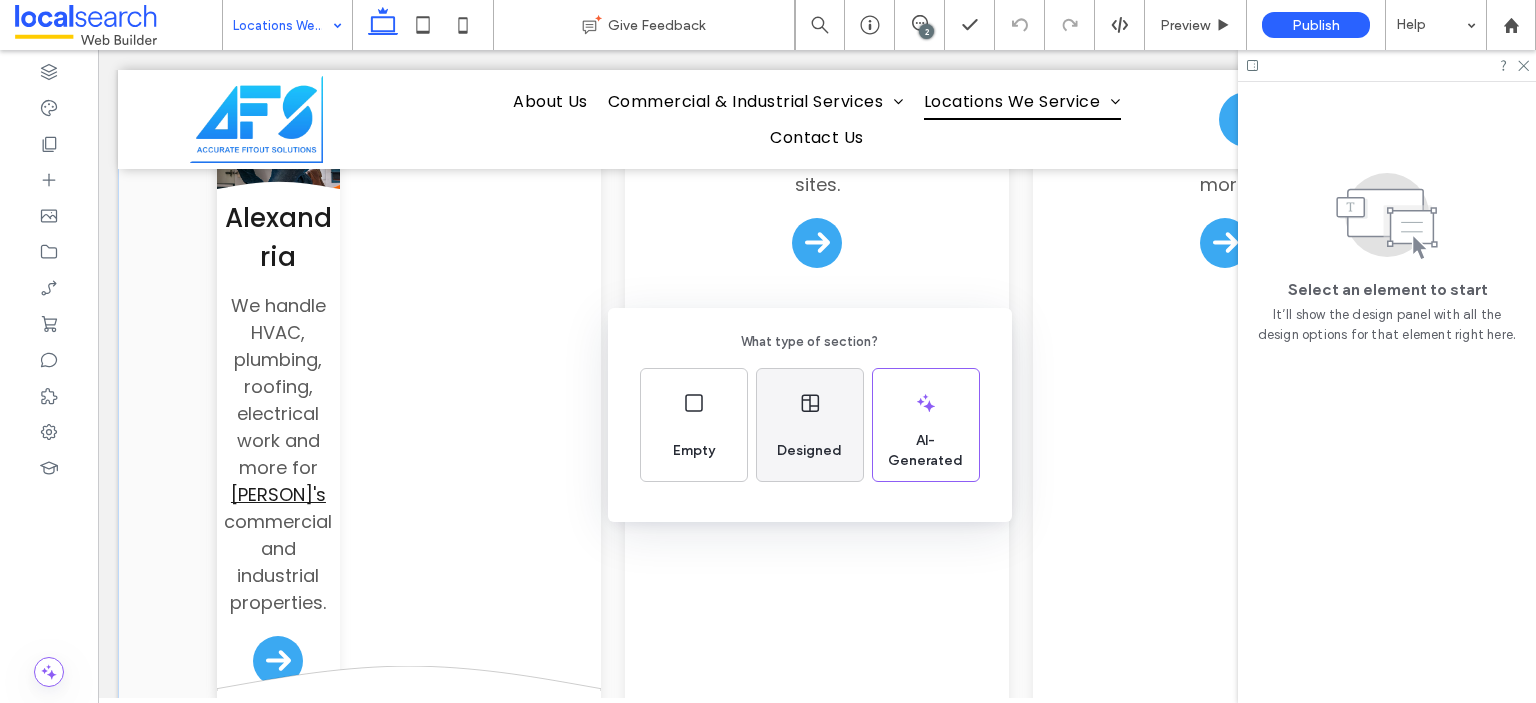 click on "Designed" at bounding box center (810, 425) 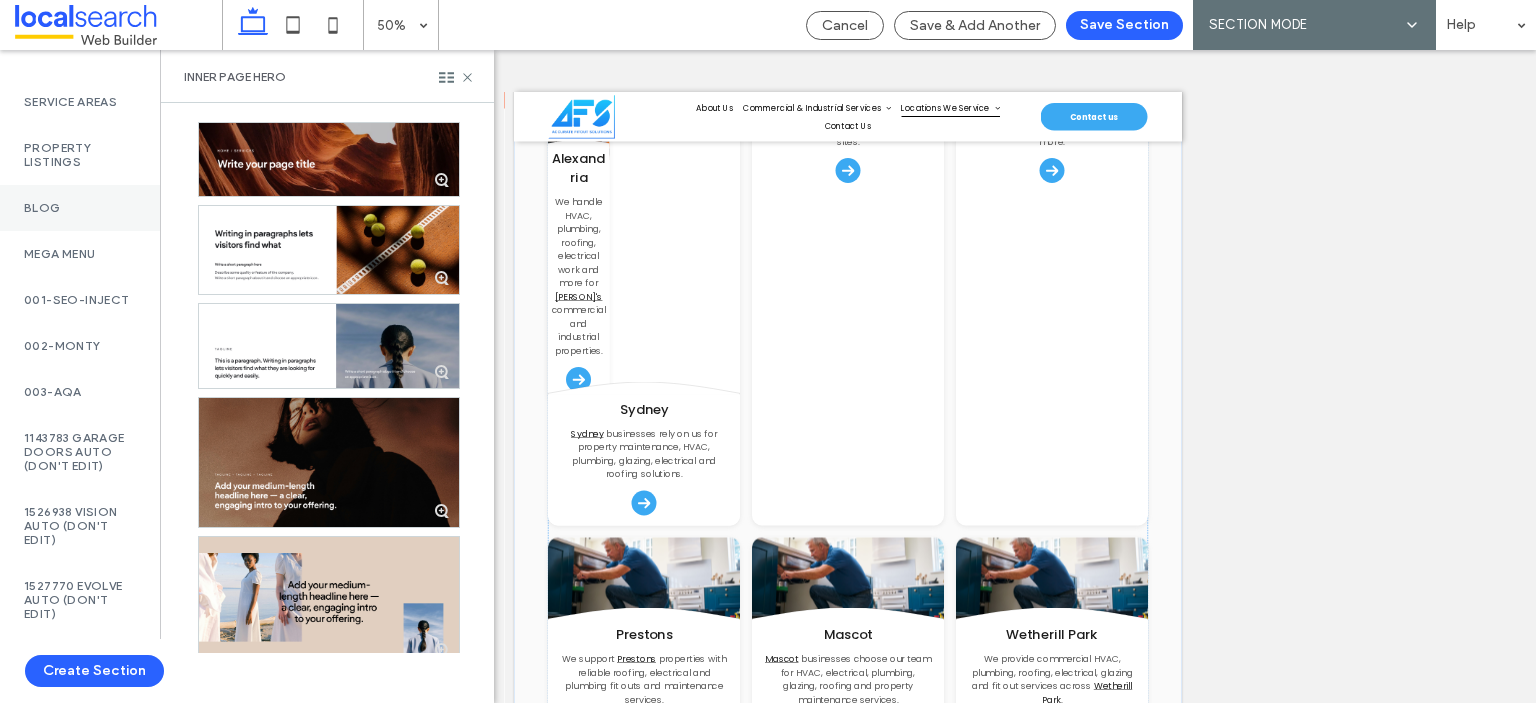 scroll, scrollTop: 500, scrollLeft: 0, axis: vertical 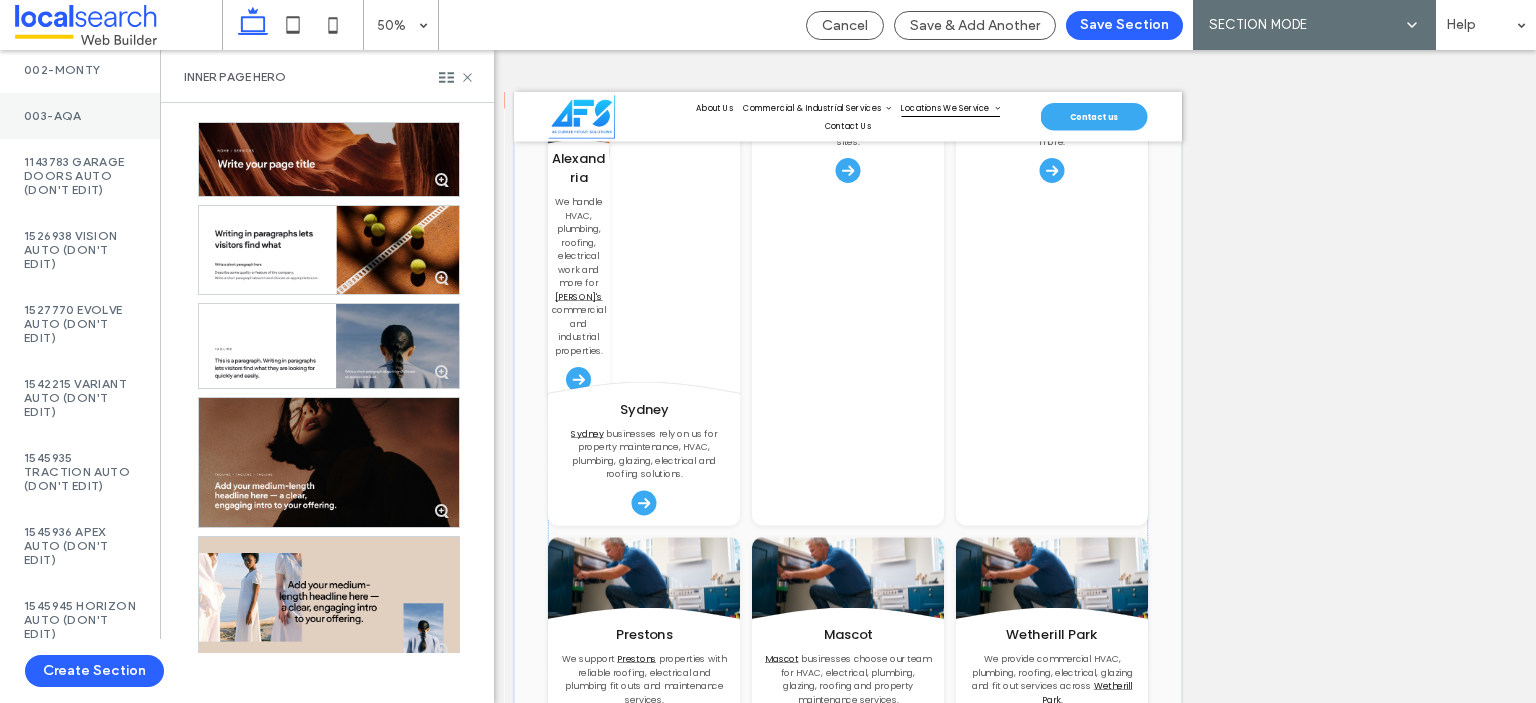 click on "003-AQA" at bounding box center [80, 116] 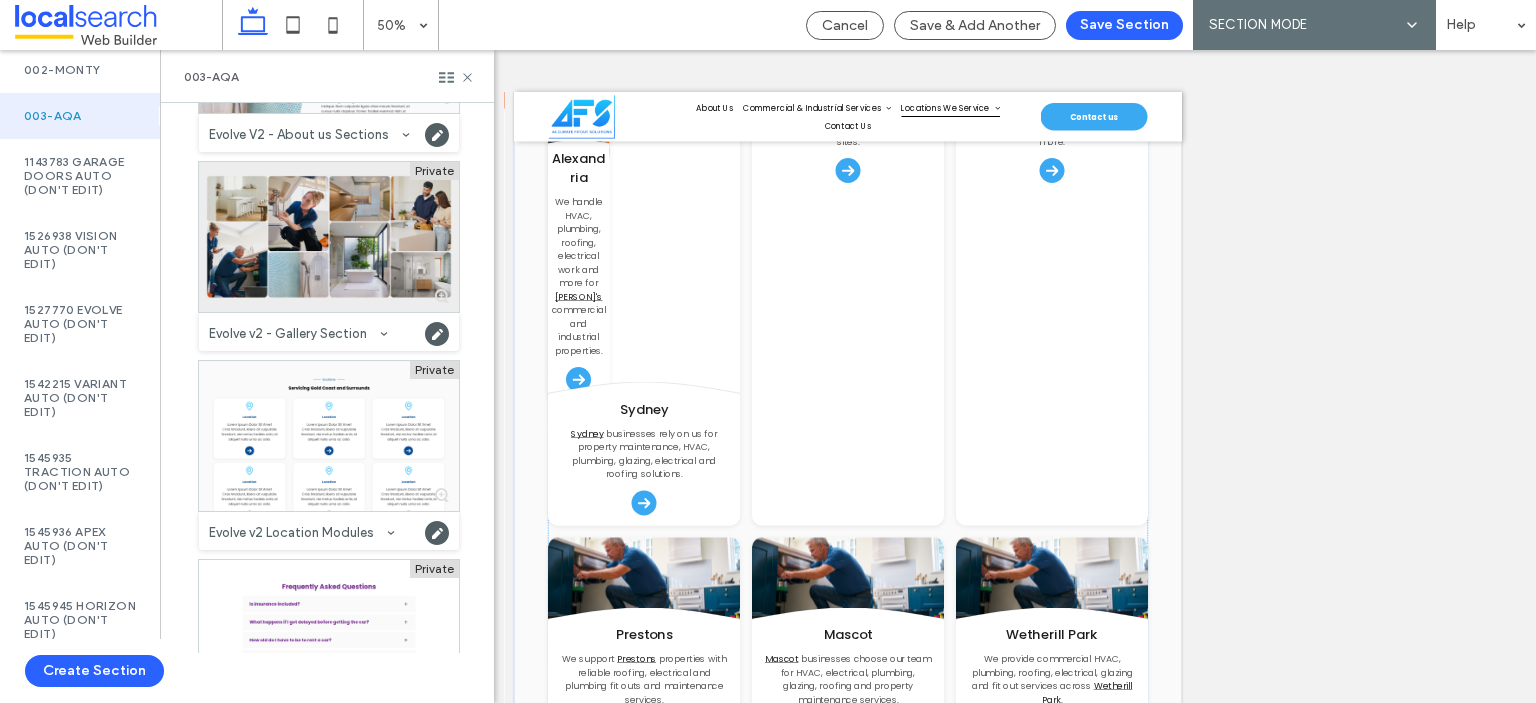 scroll, scrollTop: 300, scrollLeft: 0, axis: vertical 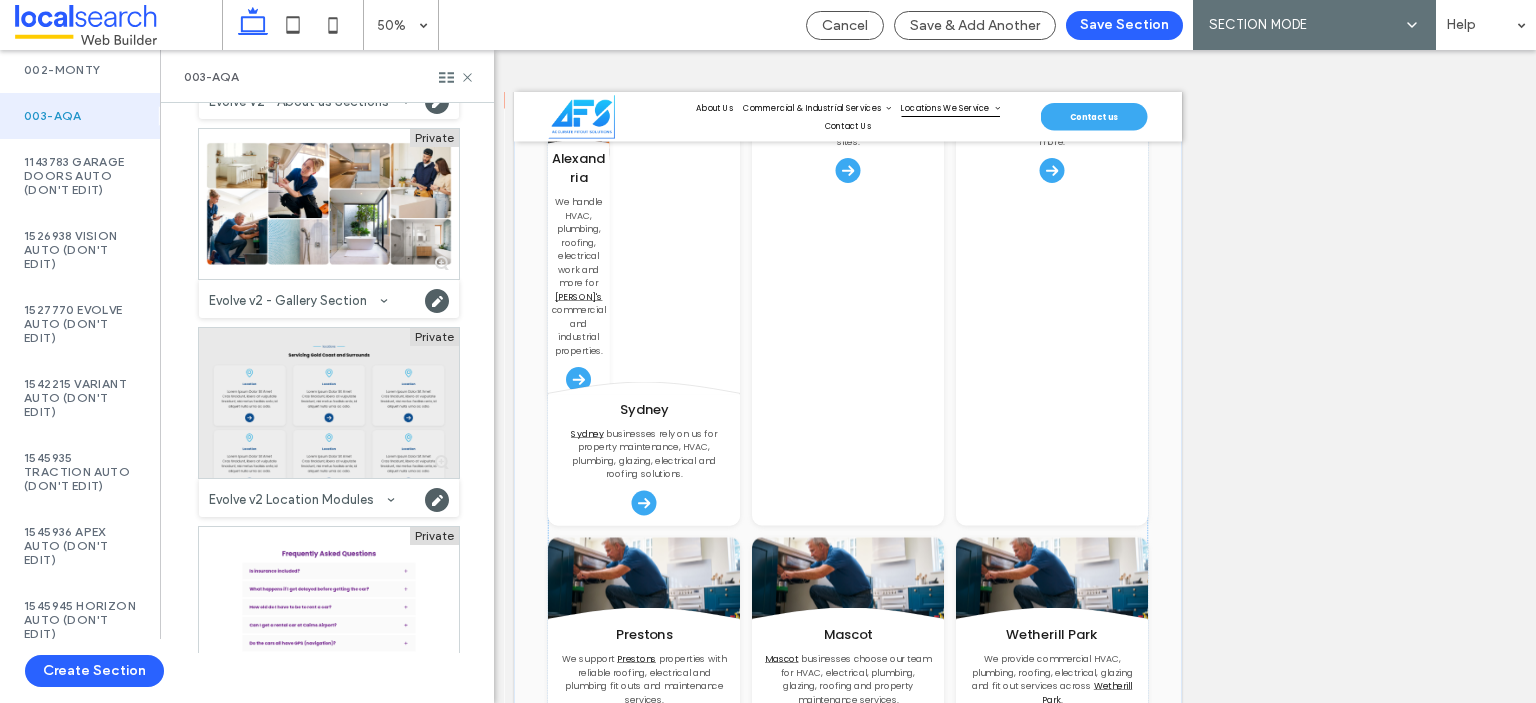 click at bounding box center [329, 403] 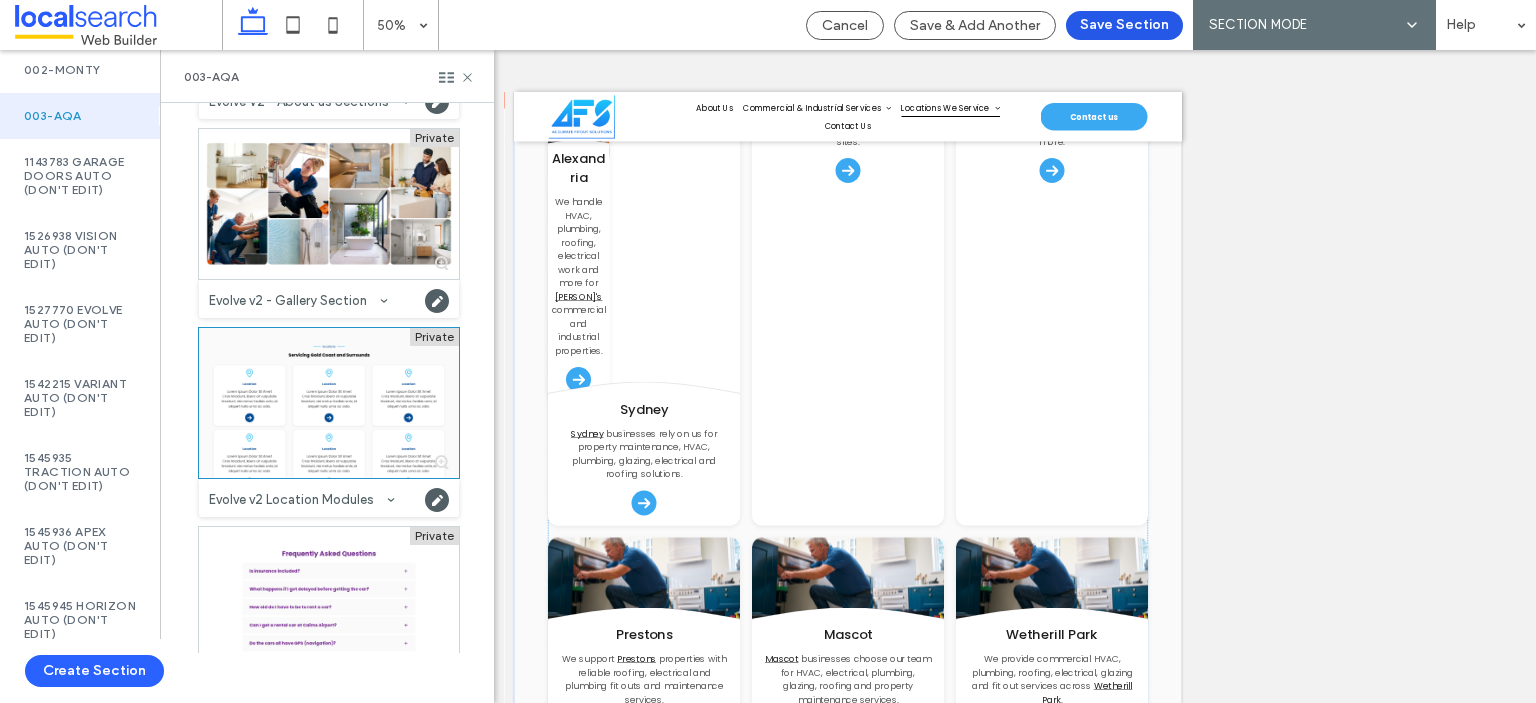 click on "Save Section" at bounding box center (1124, 25) 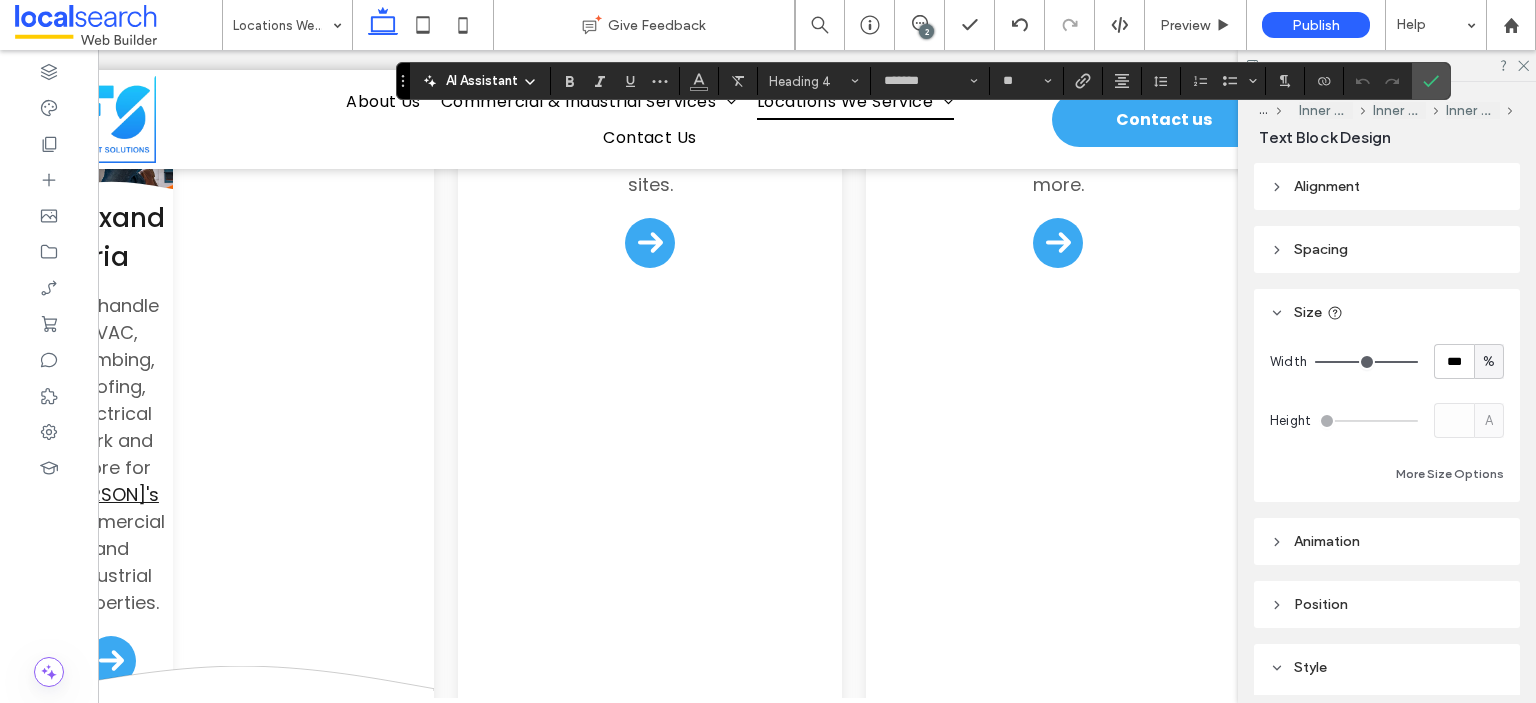 scroll, scrollTop: 0, scrollLeft: 0, axis: both 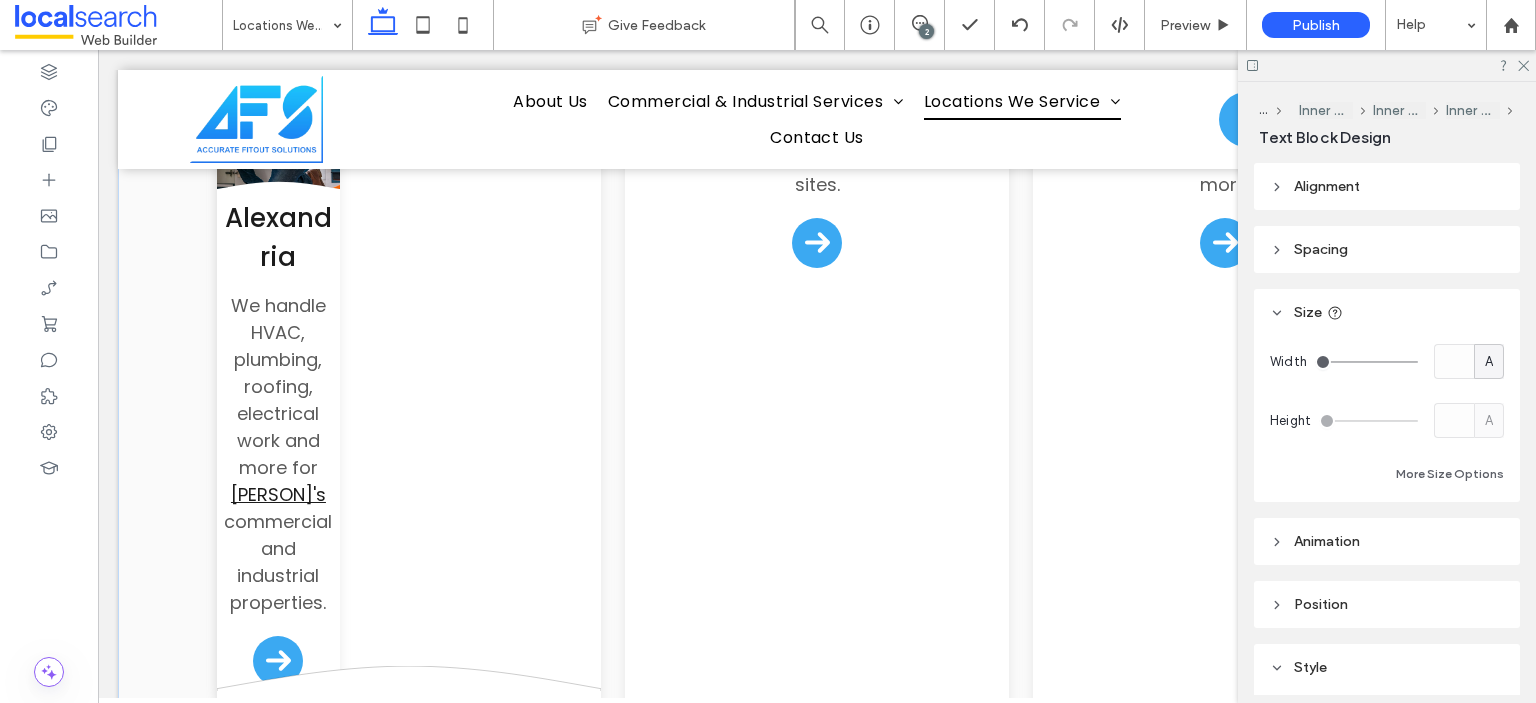 type on "*******" 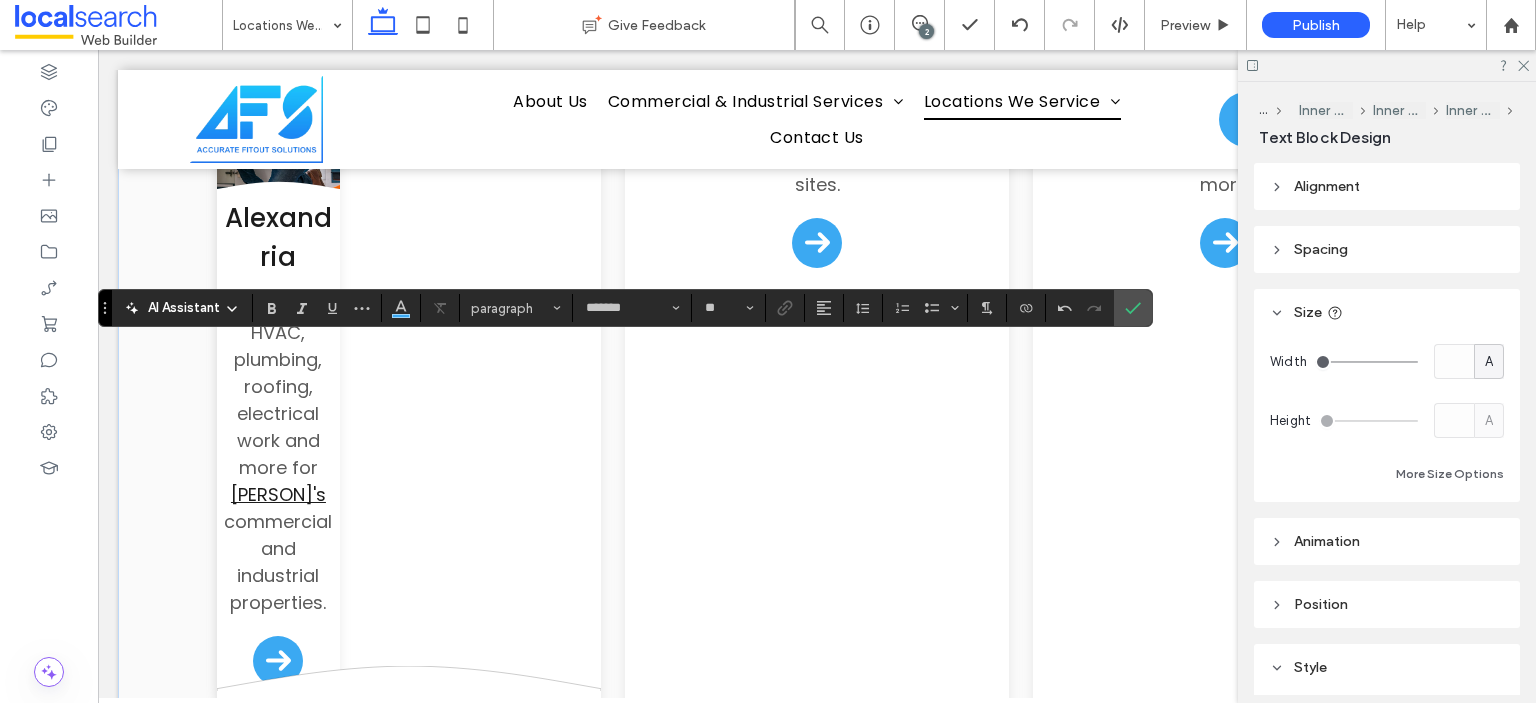 type on "**" 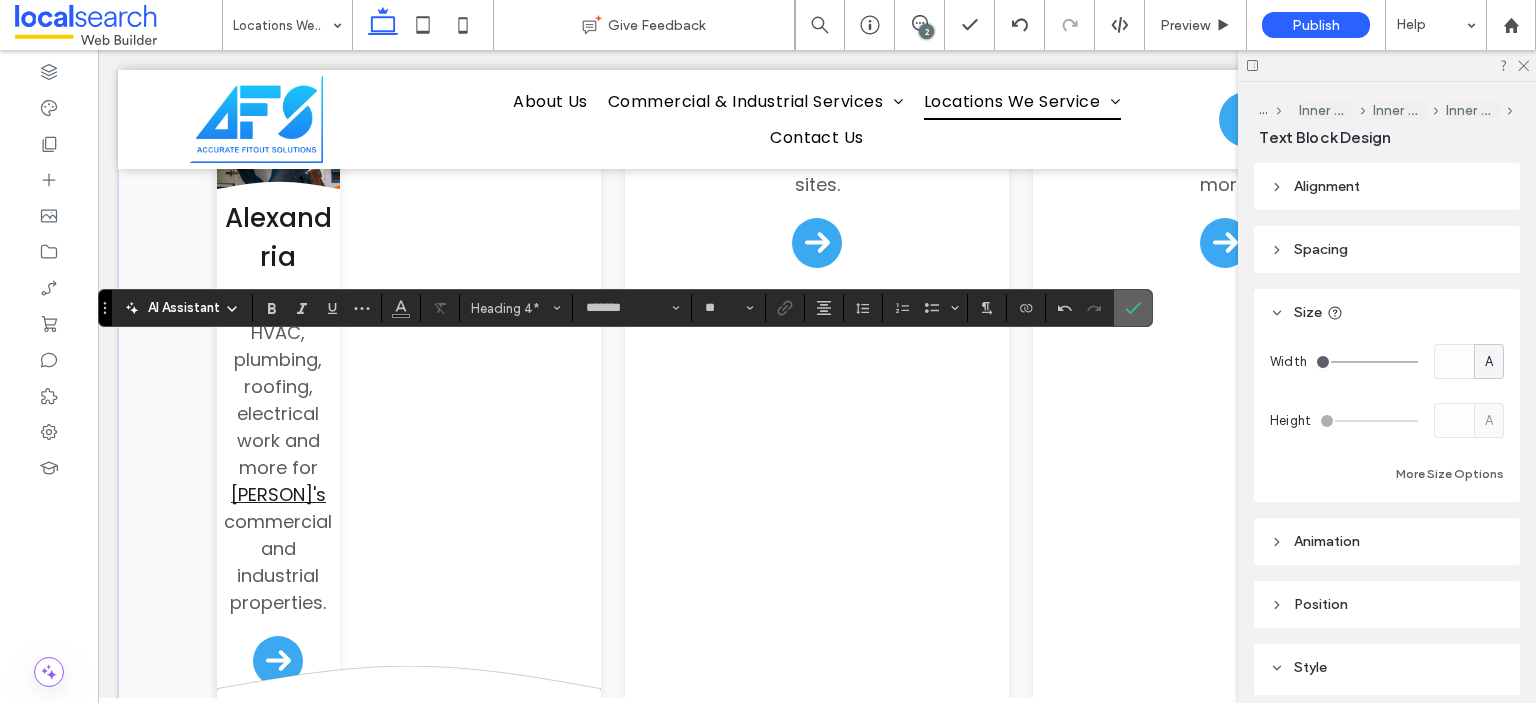 click at bounding box center (1133, 308) 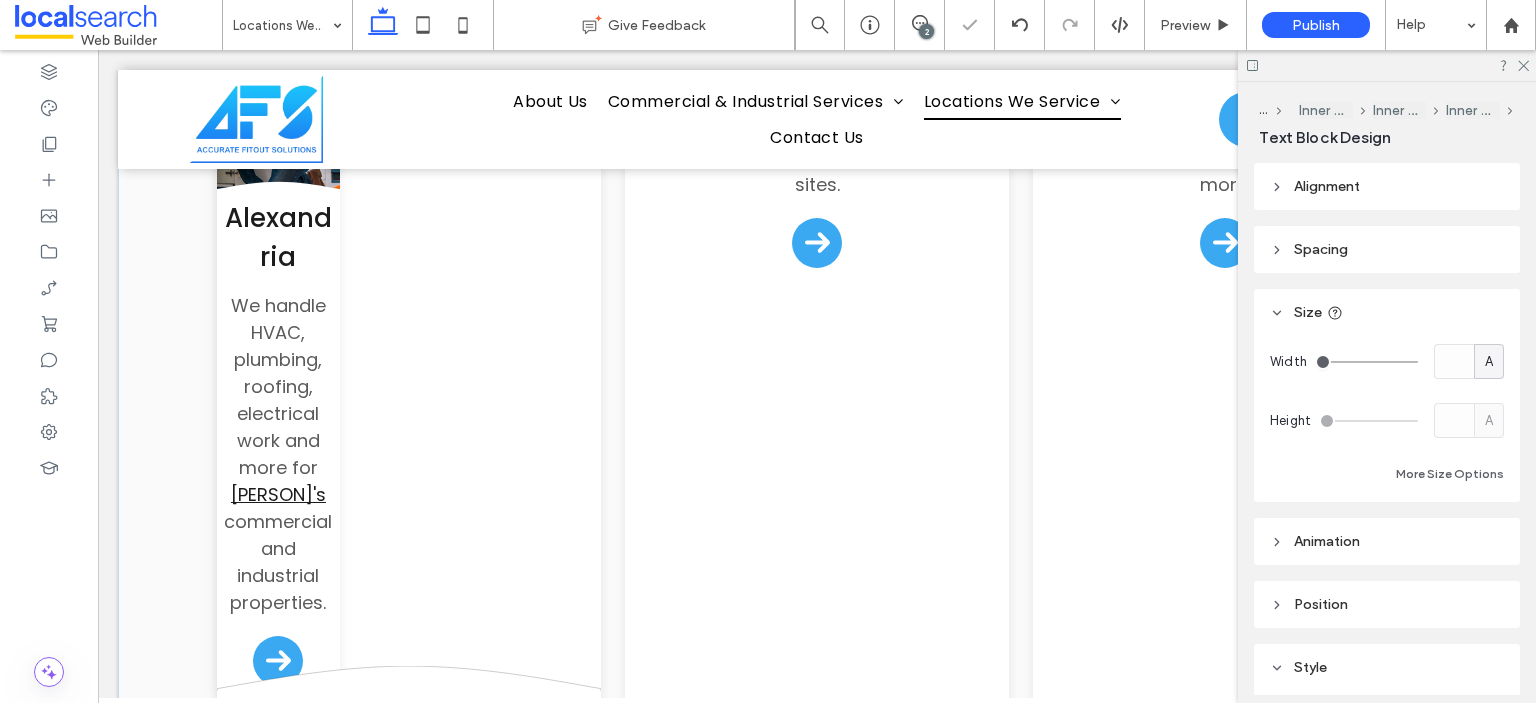 type on "*******" 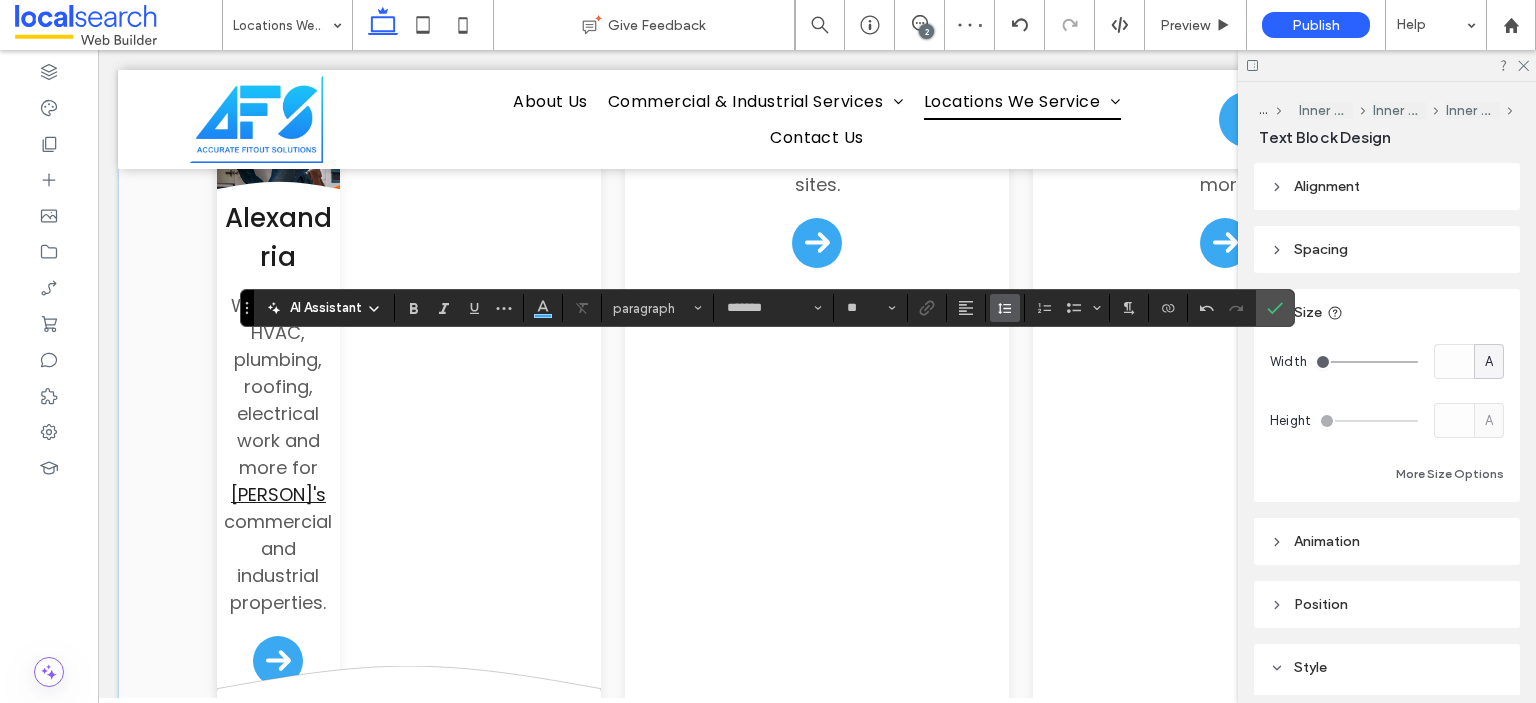 type on "**" 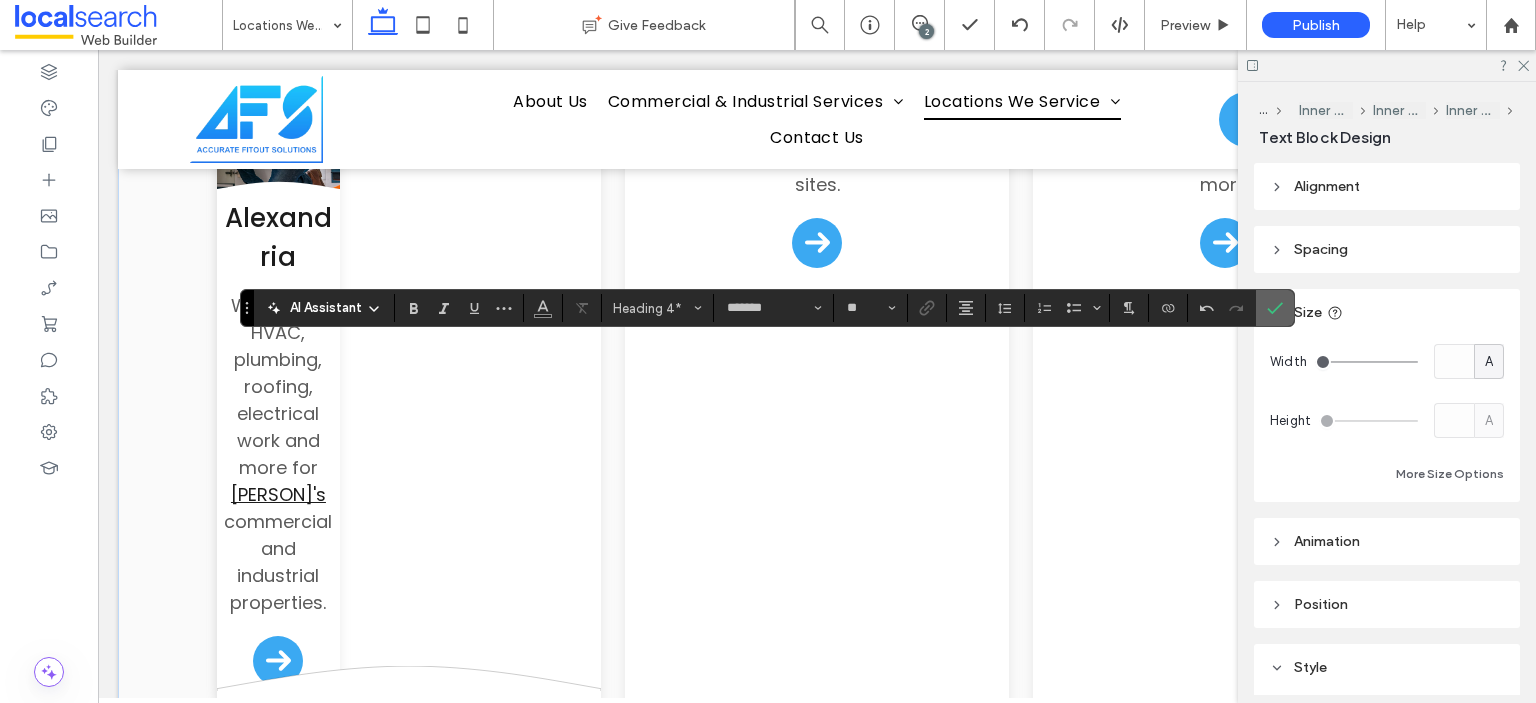 click at bounding box center [1271, 308] 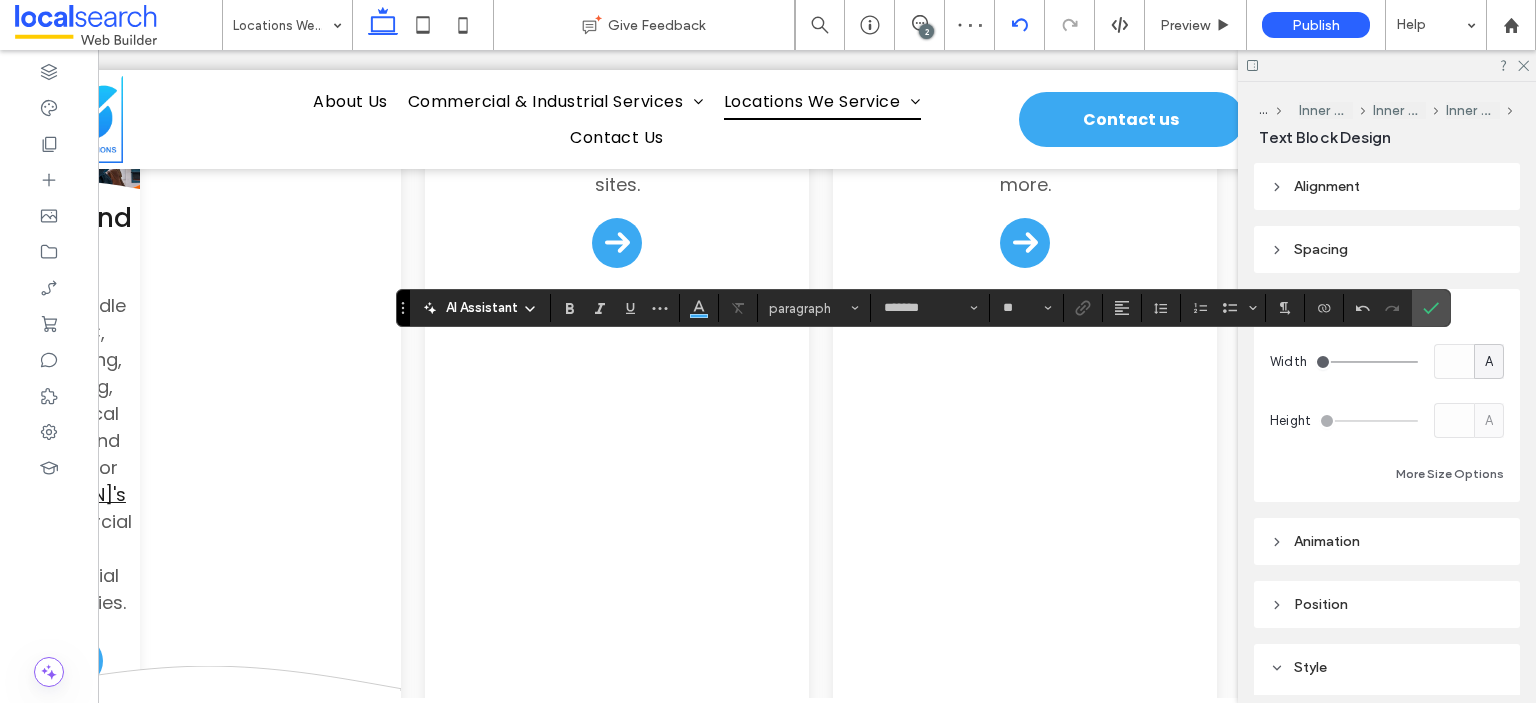 scroll, scrollTop: 0, scrollLeft: 0, axis: both 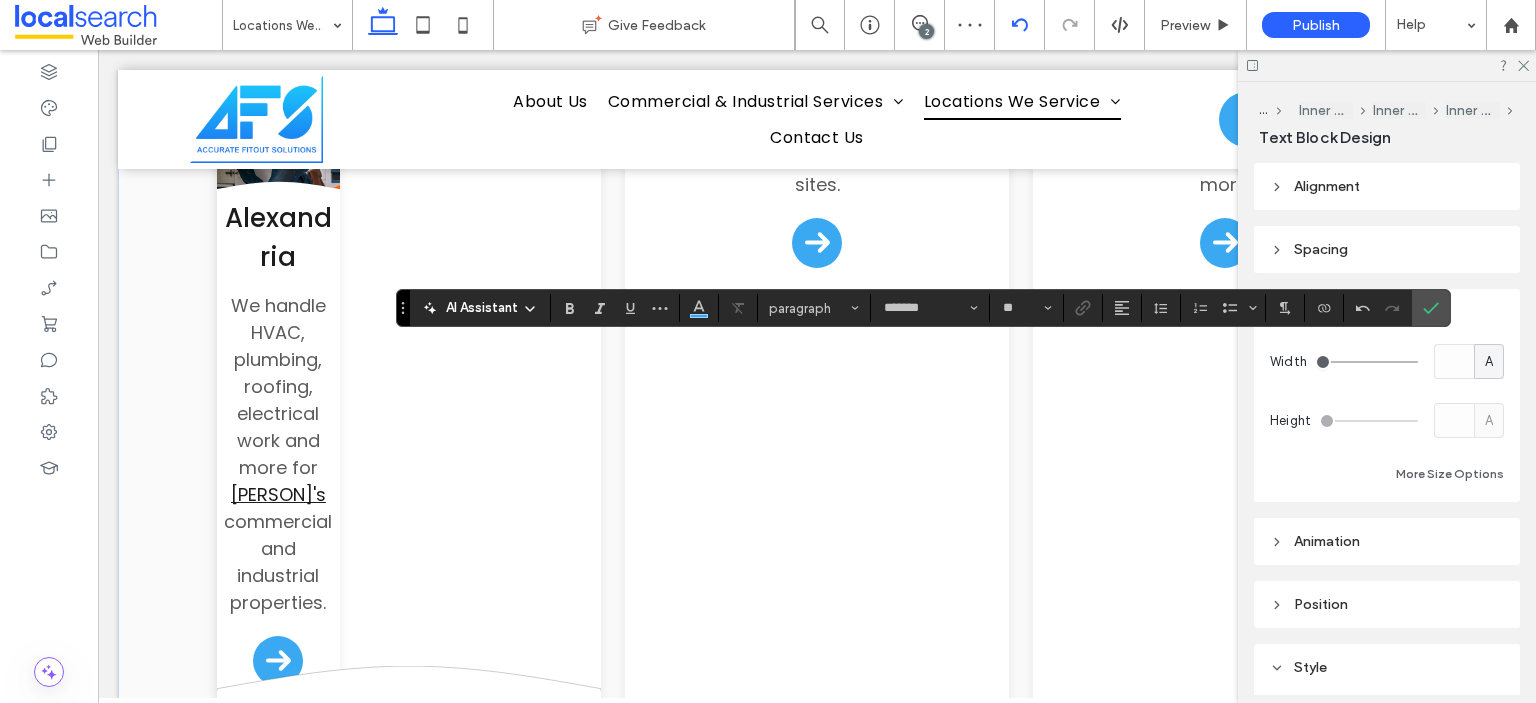 type on "**" 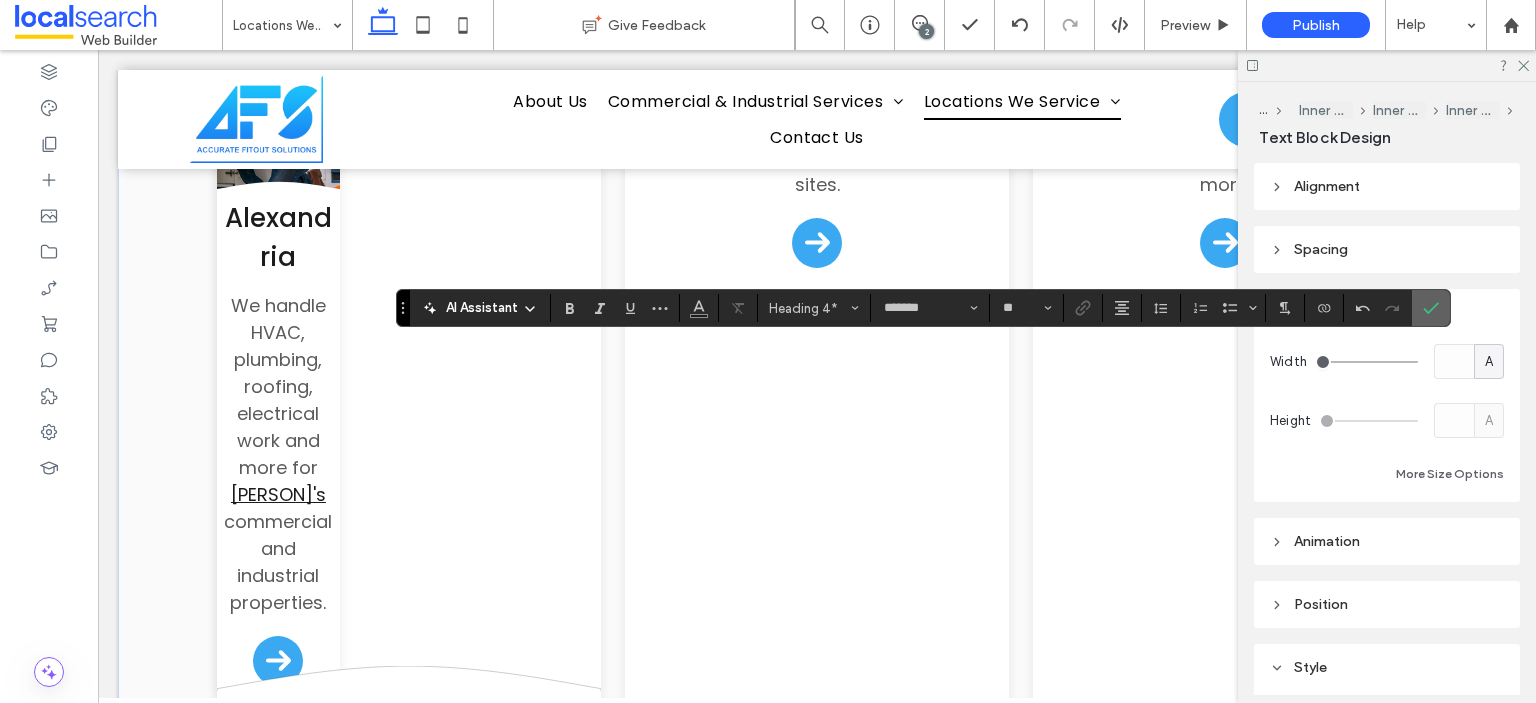 click 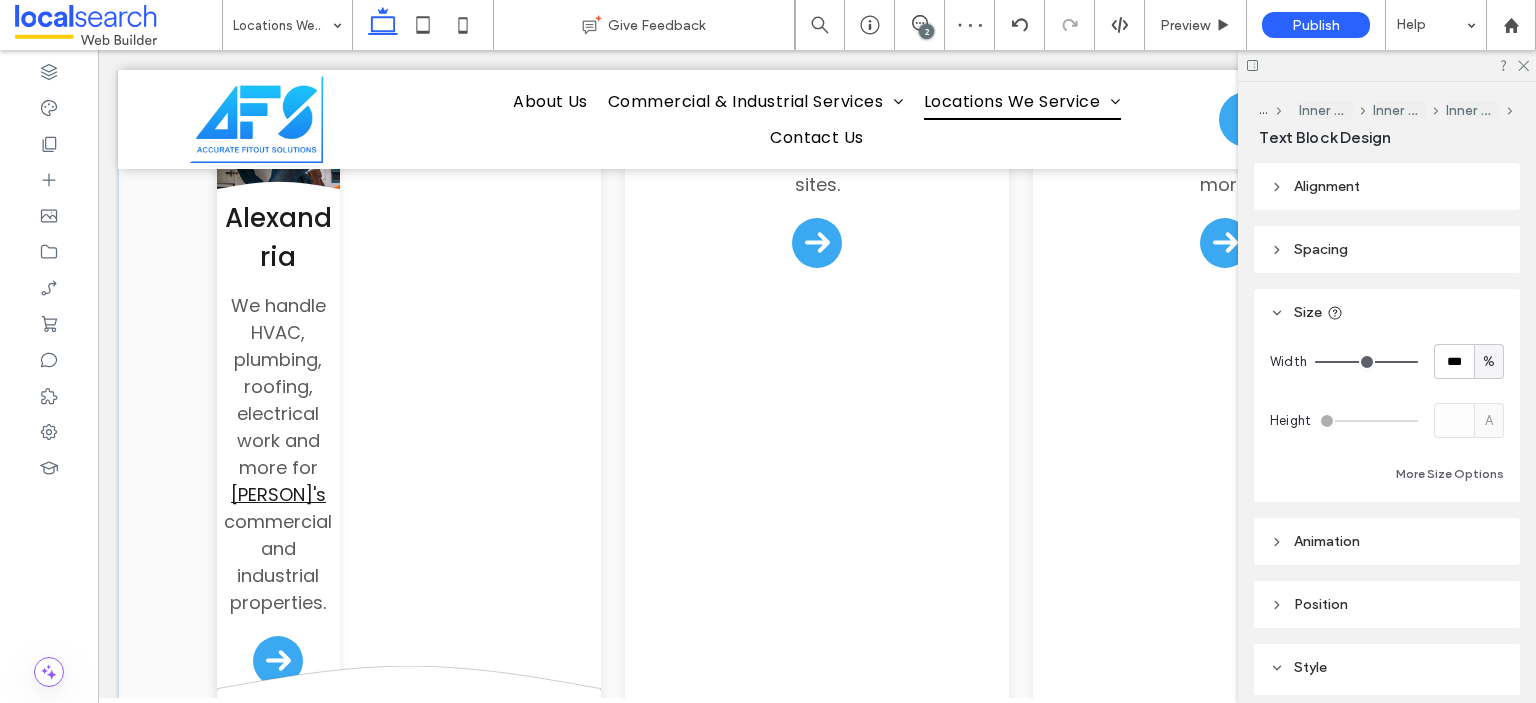 type on "*******" 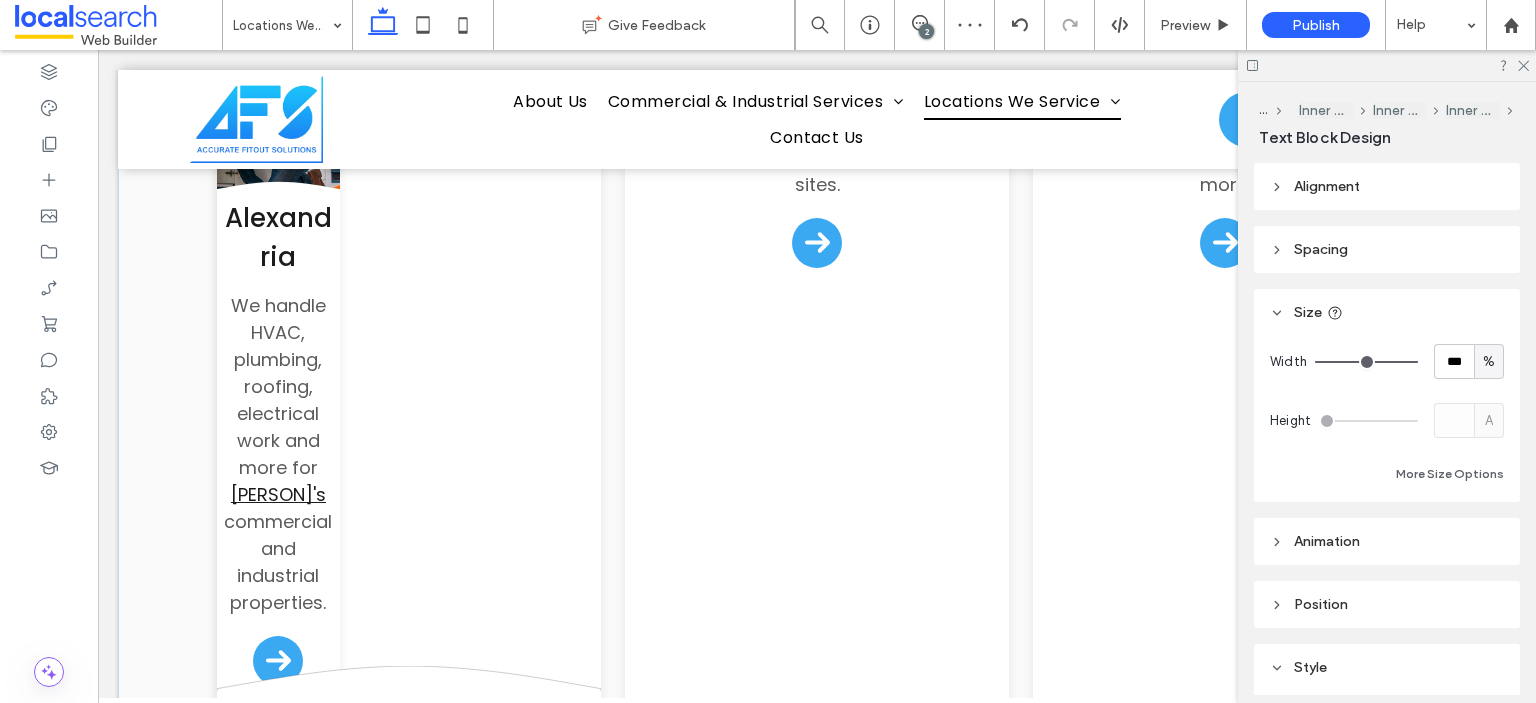 type on "**" 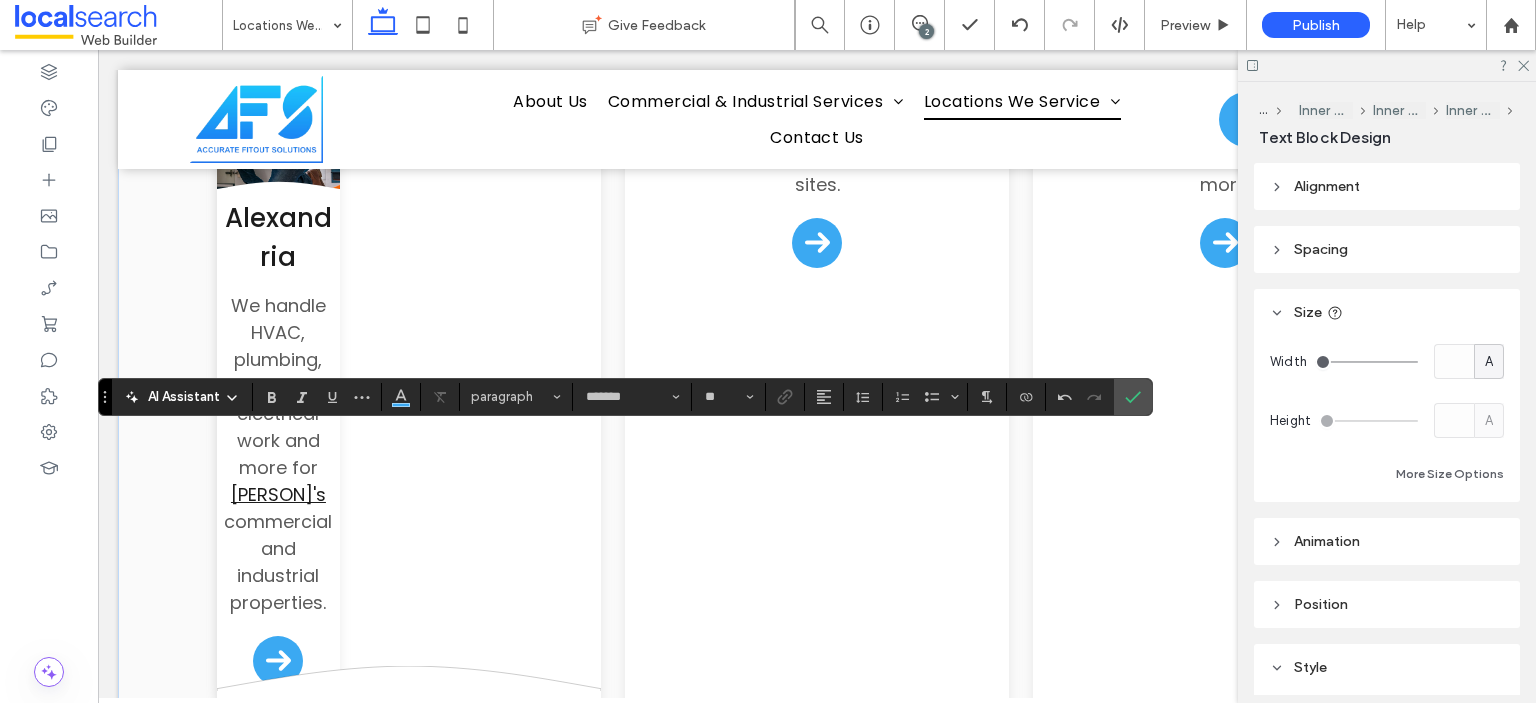 type on "**" 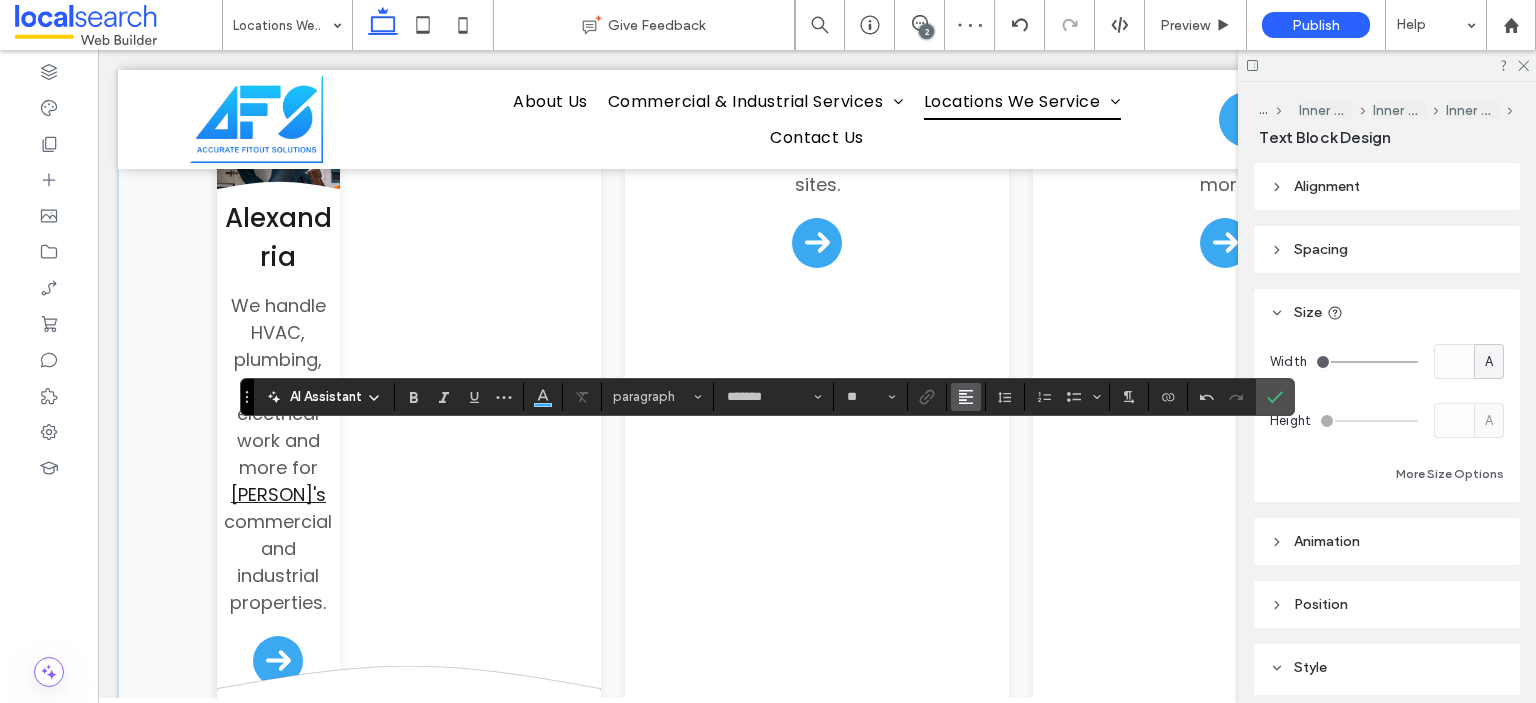 type on "**" 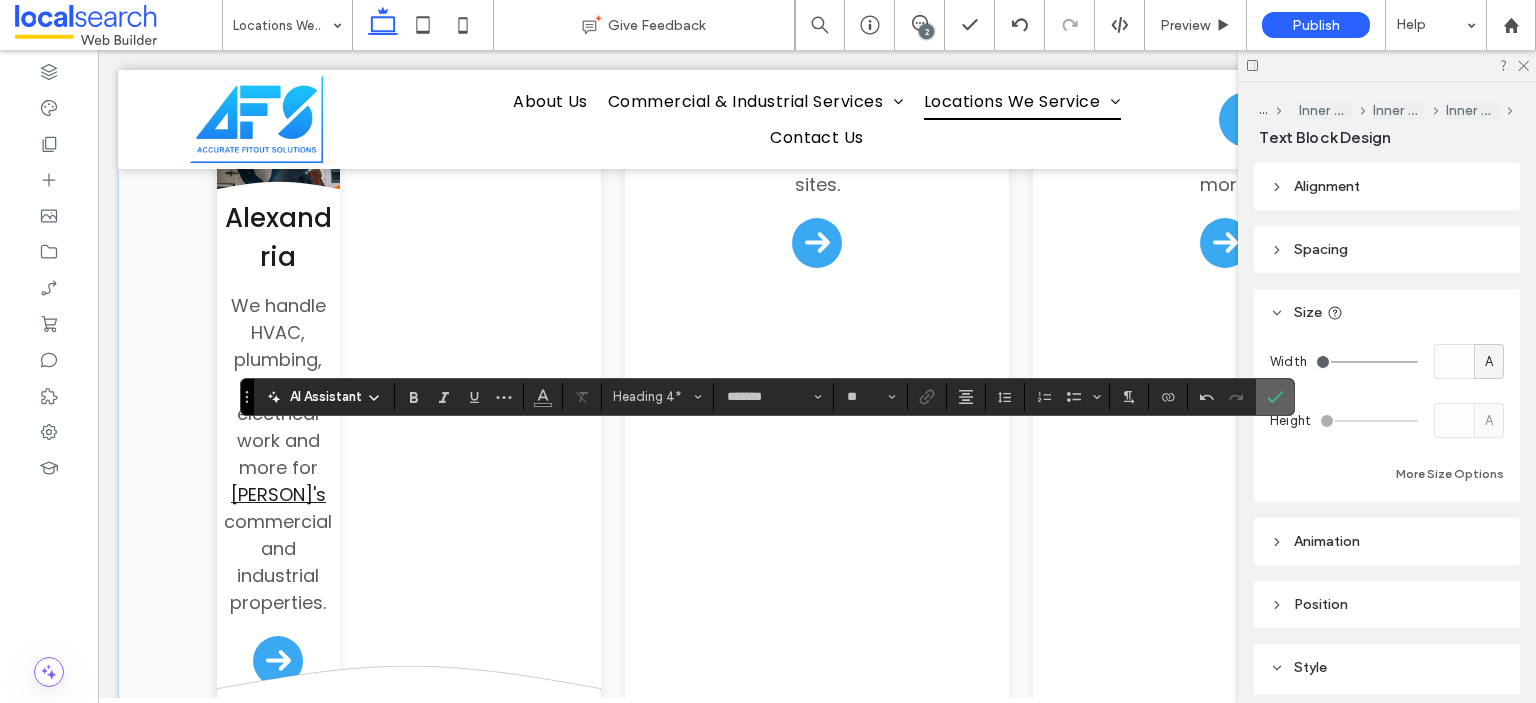 click at bounding box center (1275, 397) 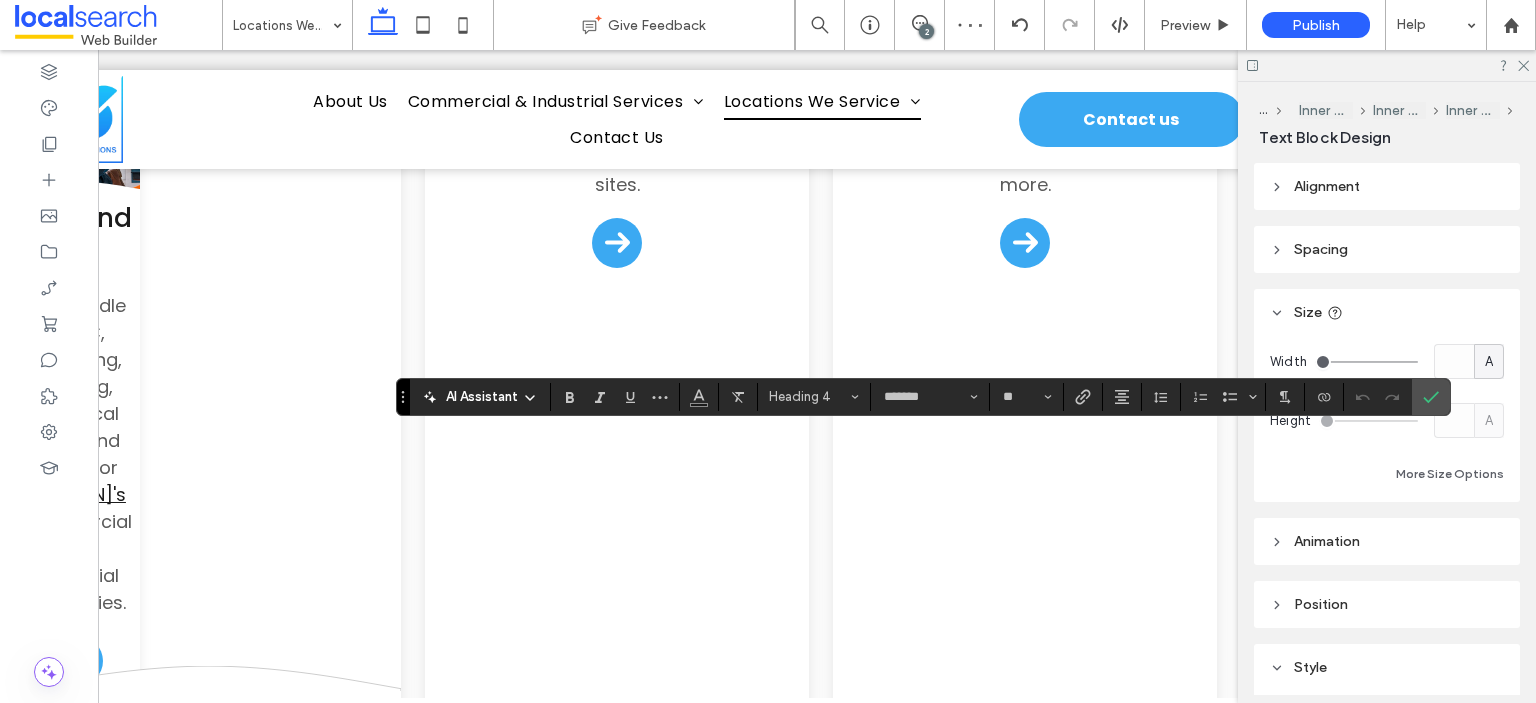 scroll, scrollTop: 0, scrollLeft: 0, axis: both 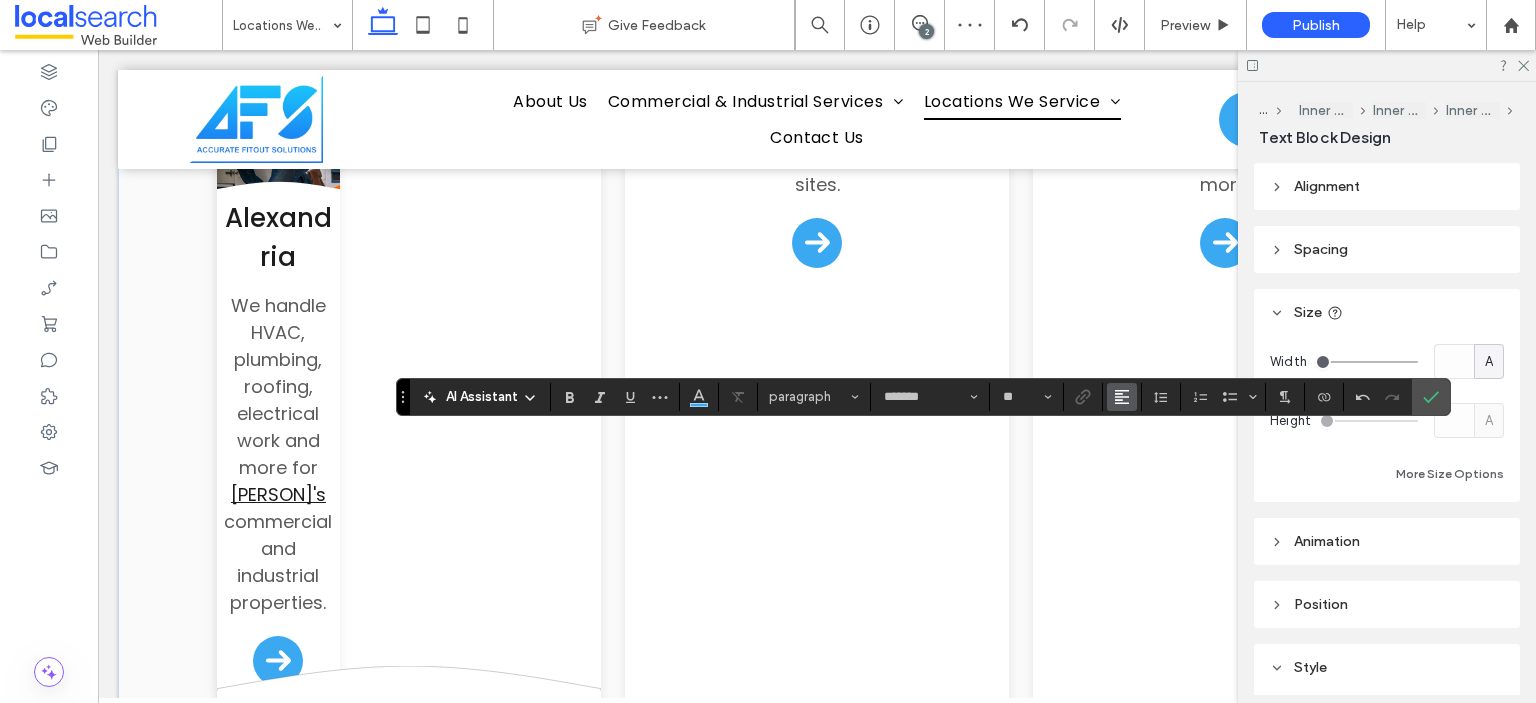 type on "**" 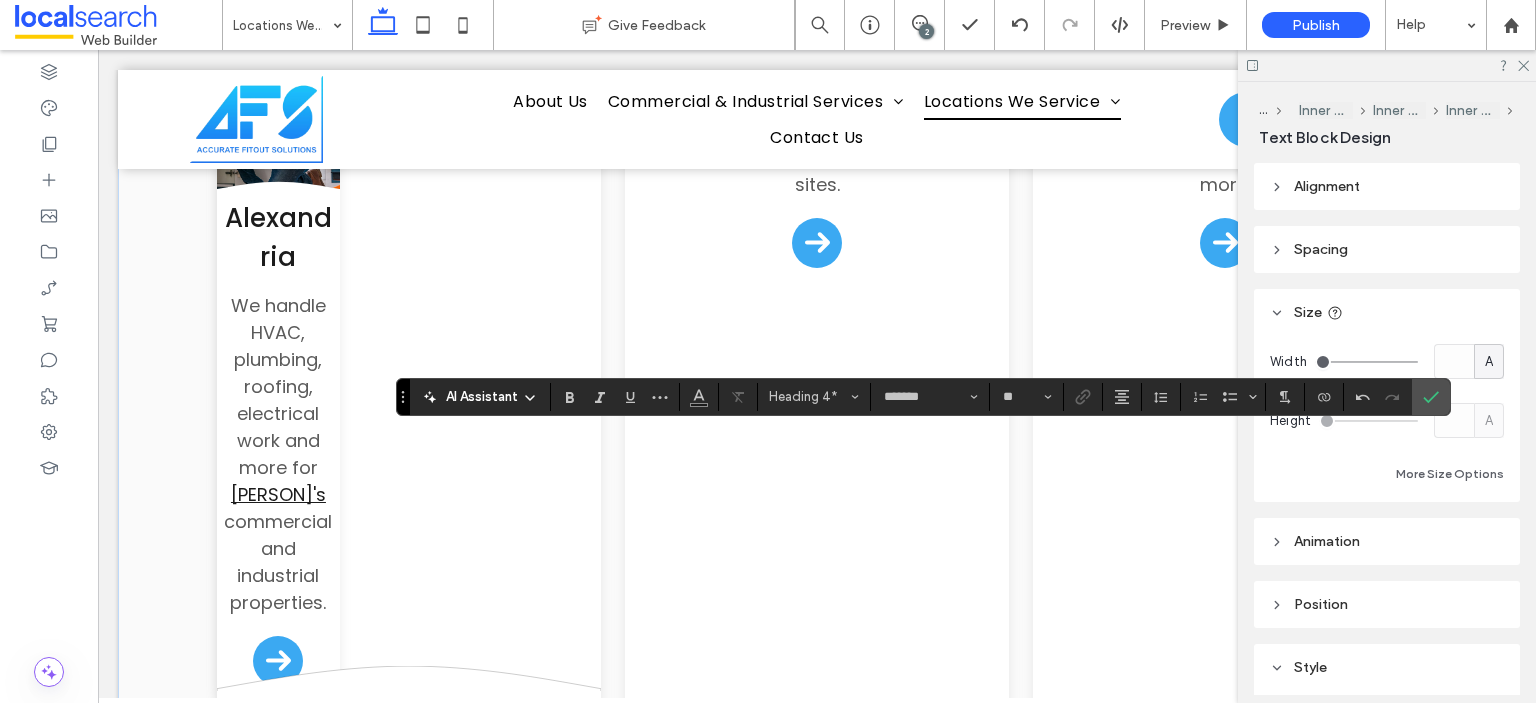 scroll, scrollTop: 0, scrollLeft: 100, axis: horizontal 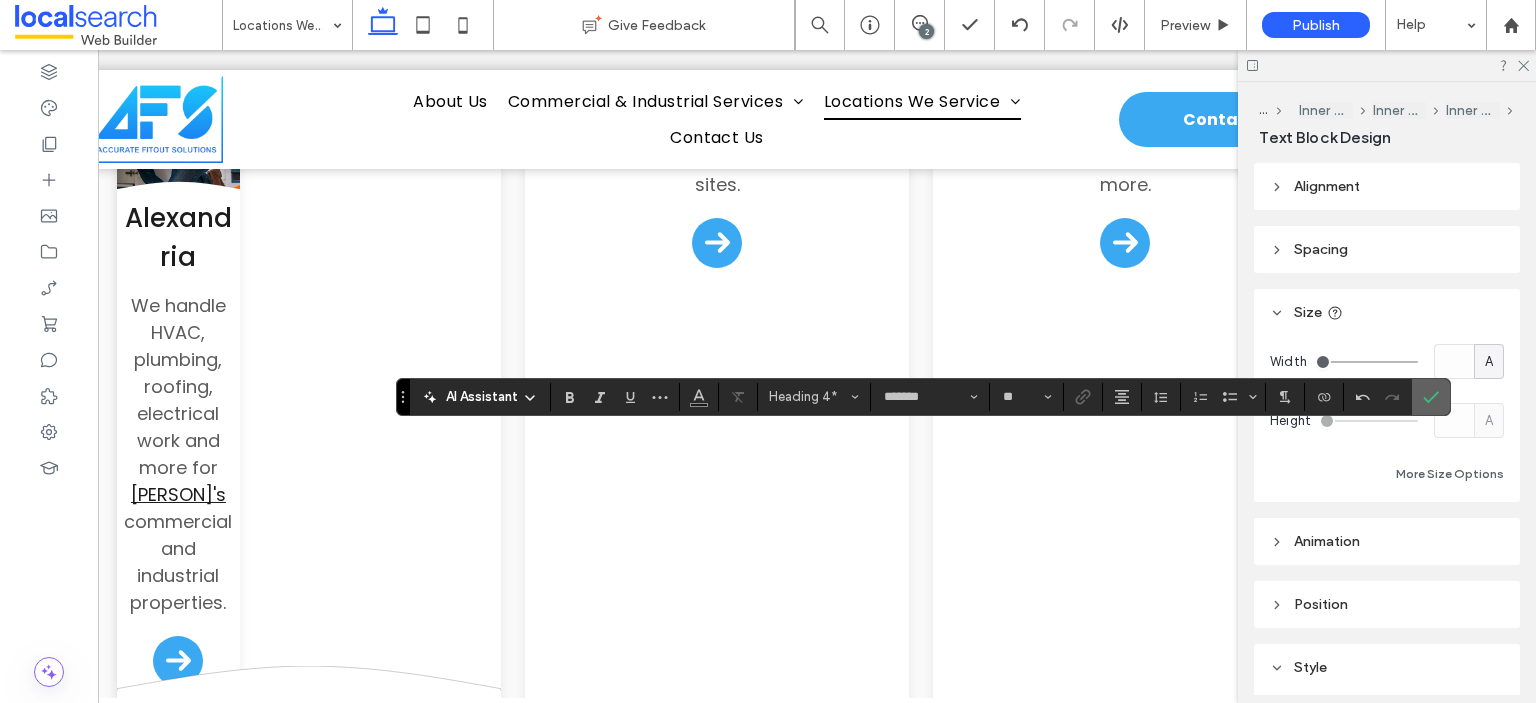 click 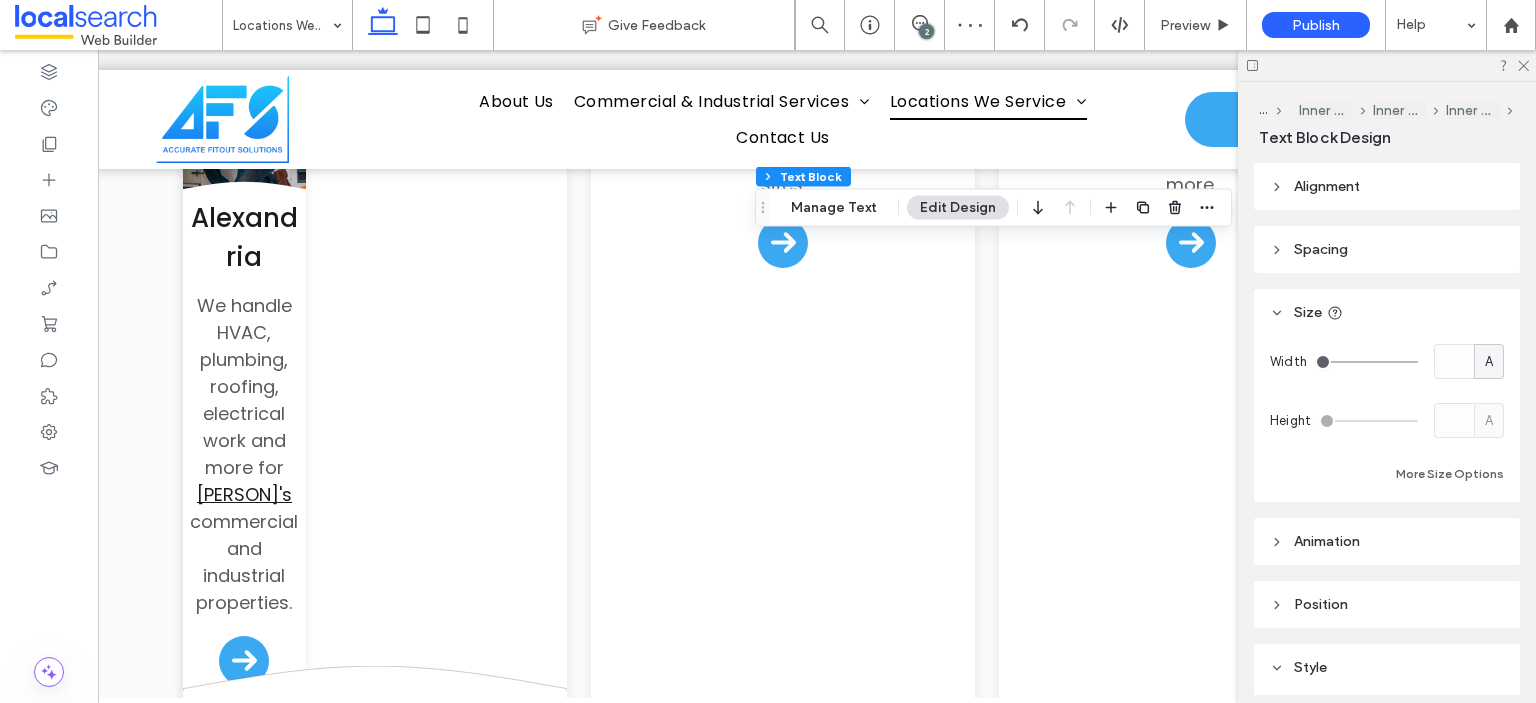 scroll, scrollTop: 0, scrollLeft: 0, axis: both 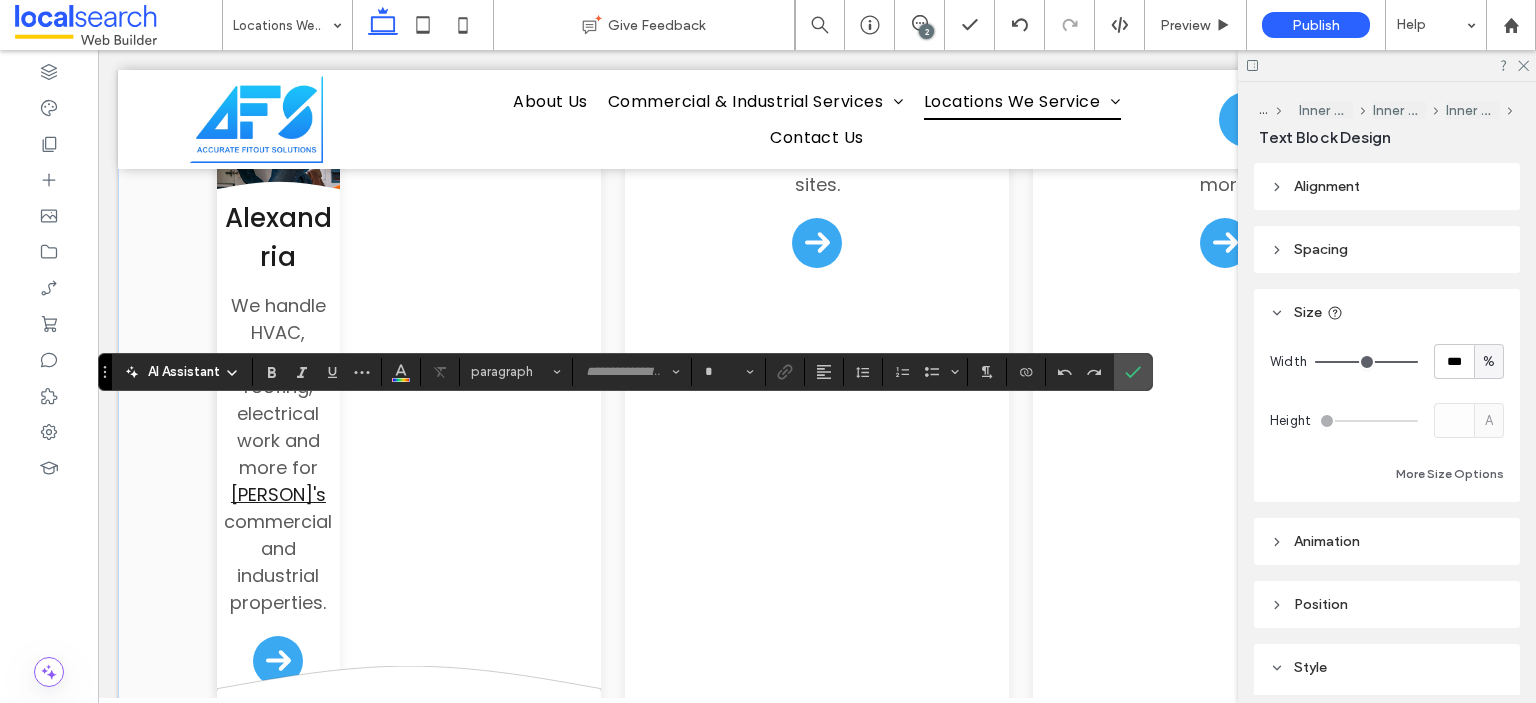 type on "*******" 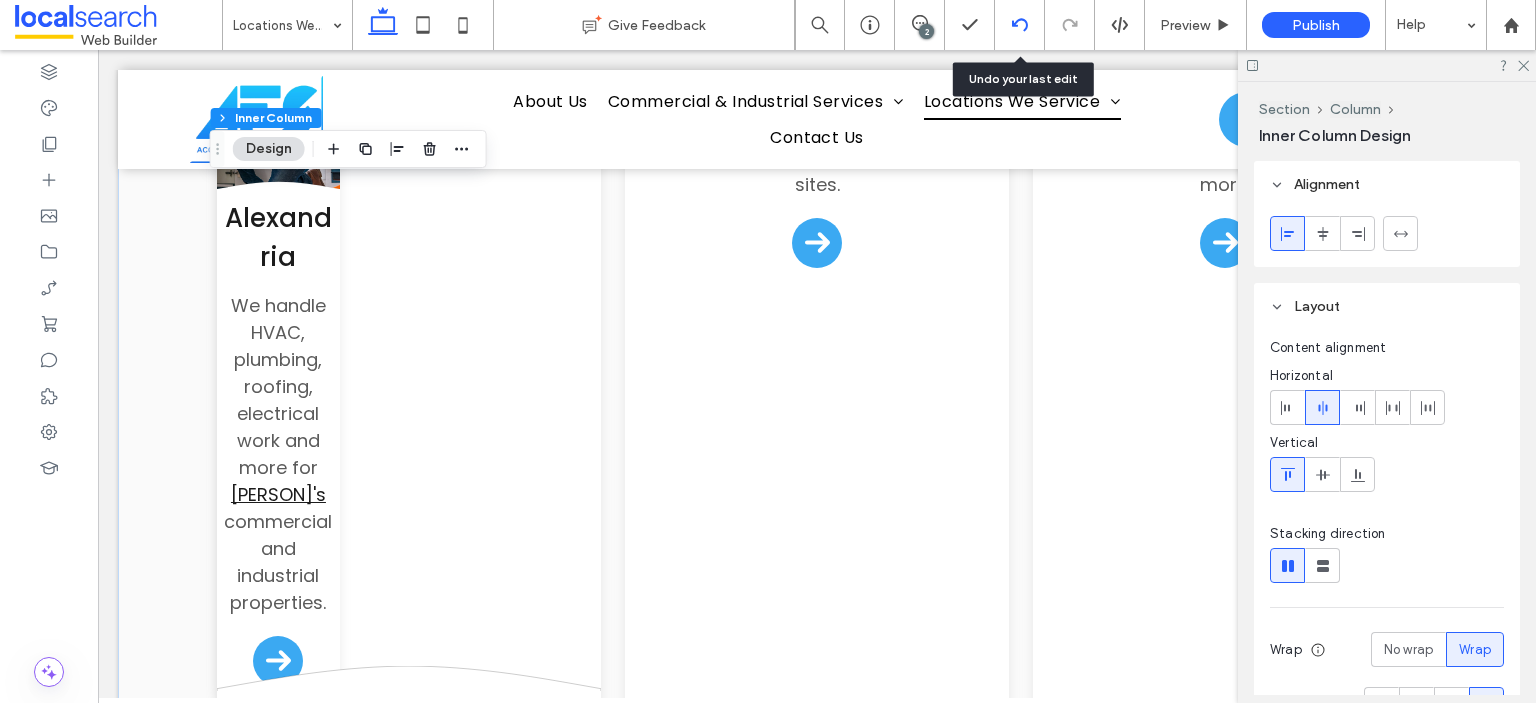 click 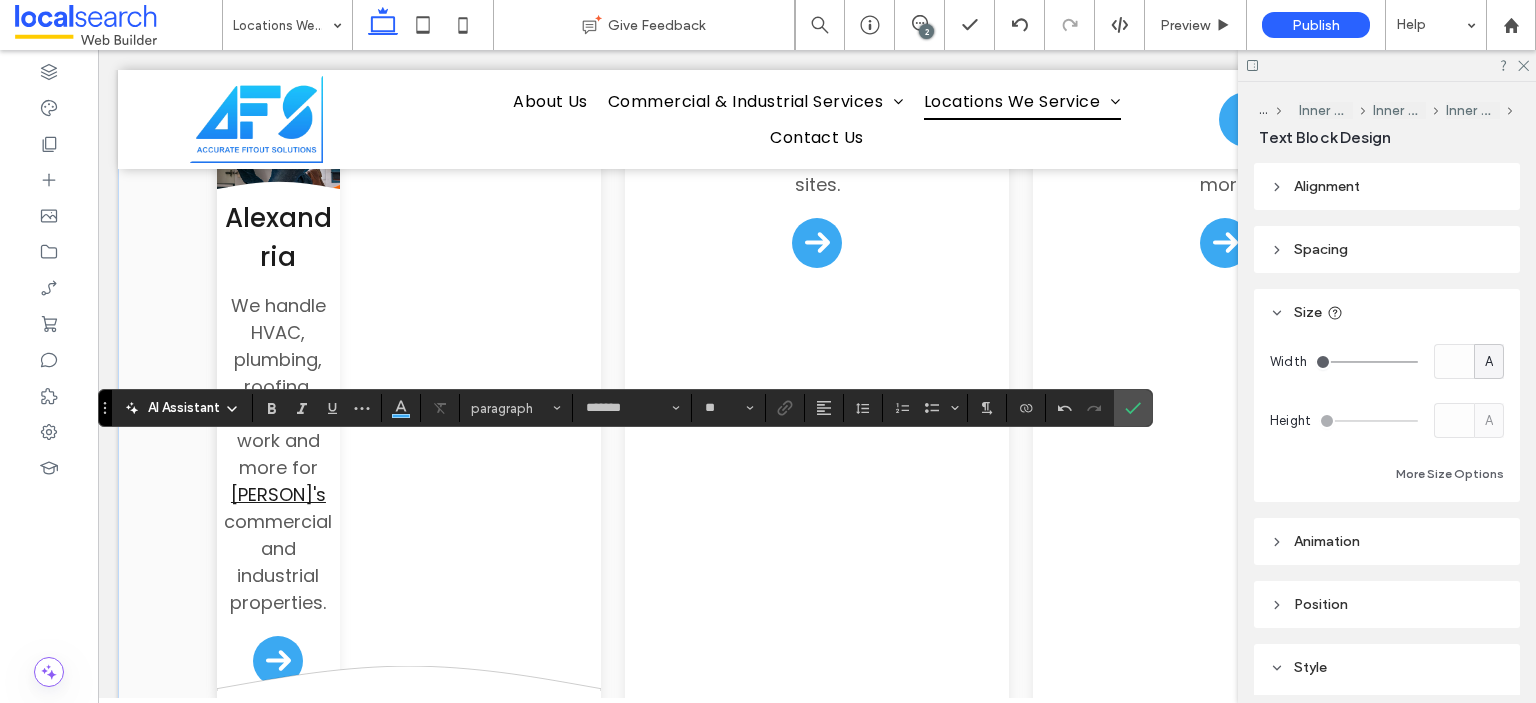 type on "**" 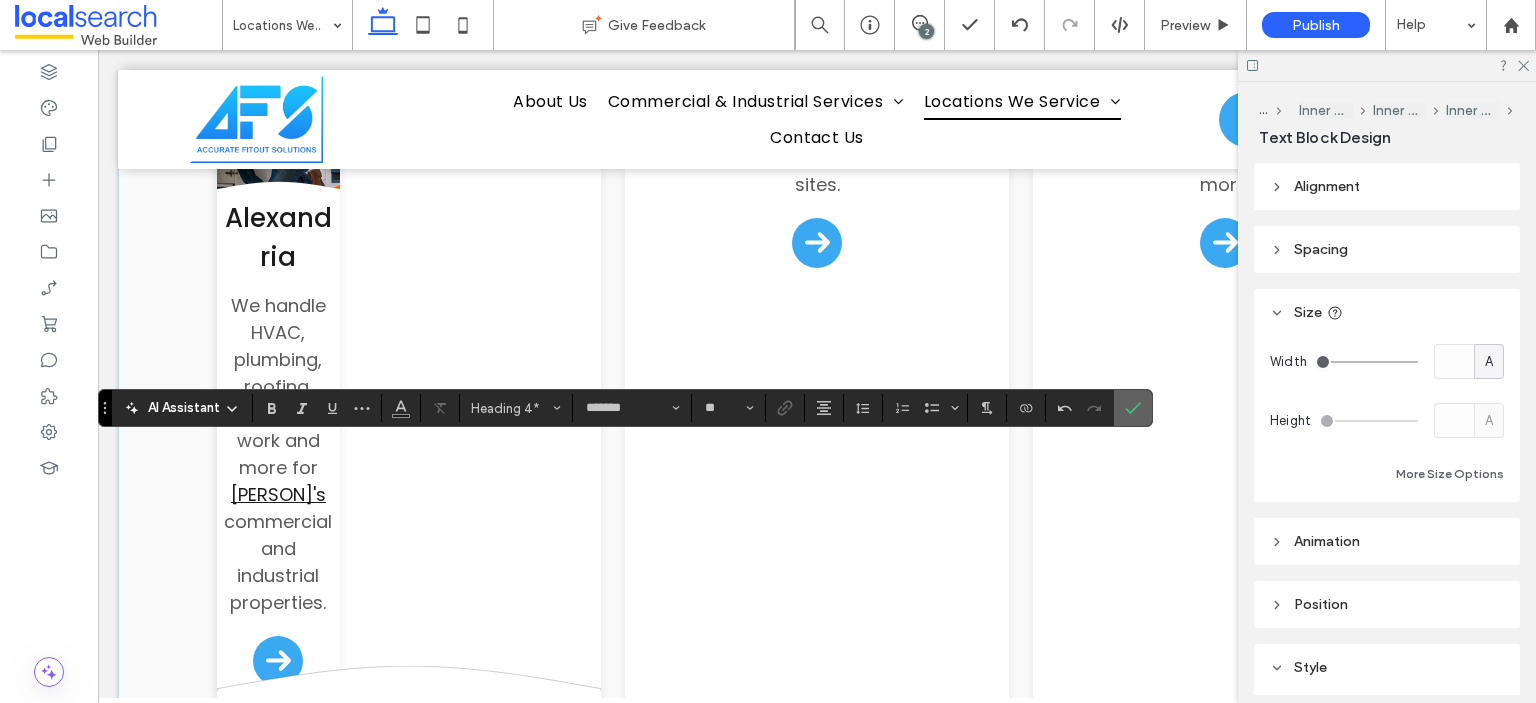 click at bounding box center [1133, 408] 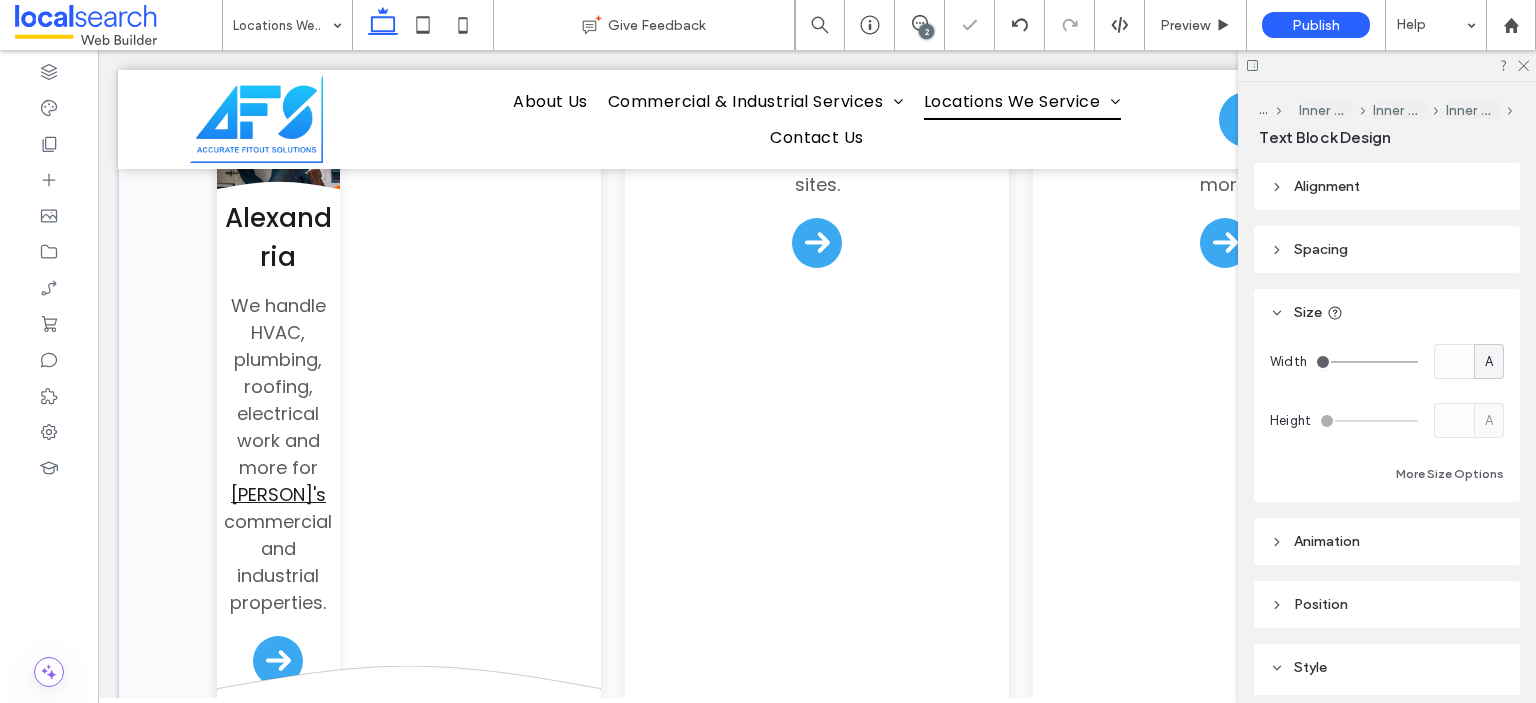 type on "*******" 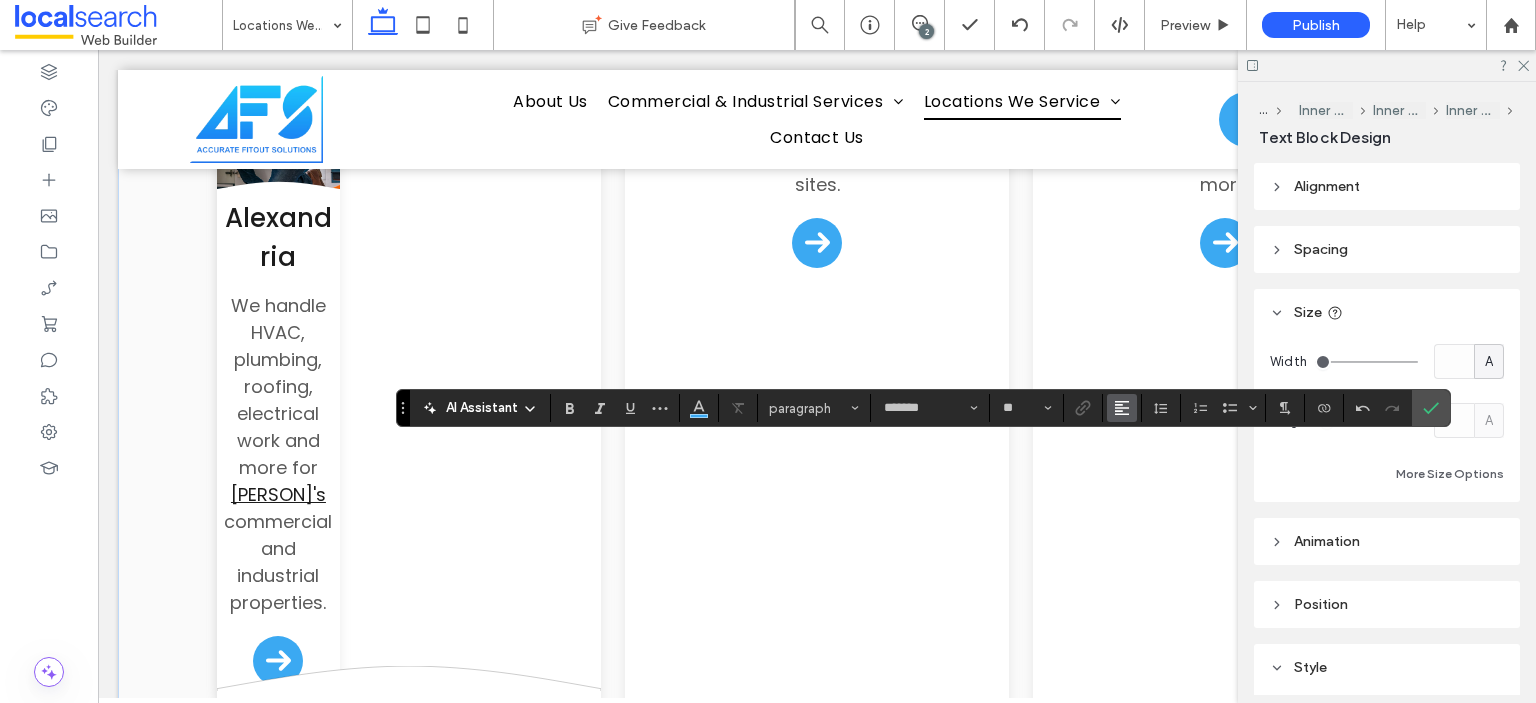 type on "**" 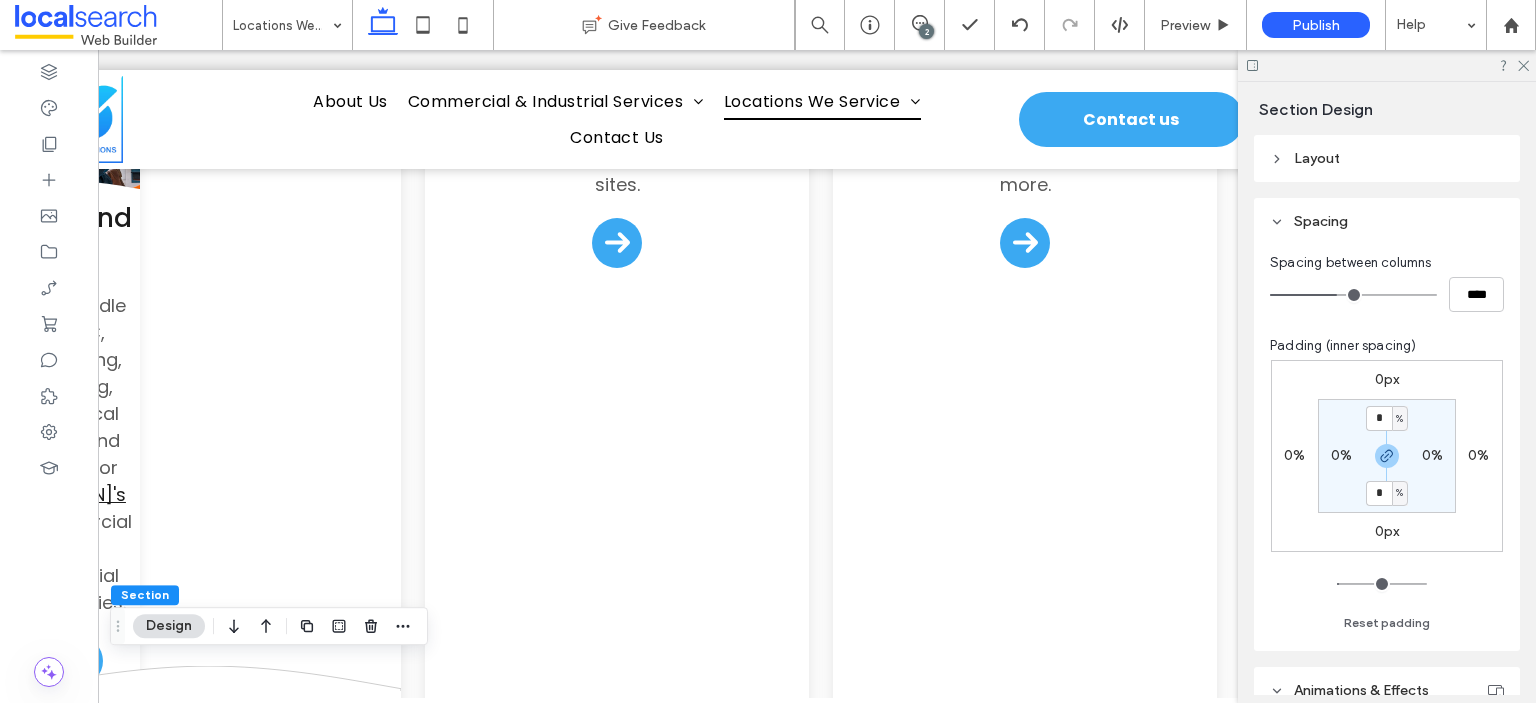 scroll, scrollTop: 0, scrollLeft: 0, axis: both 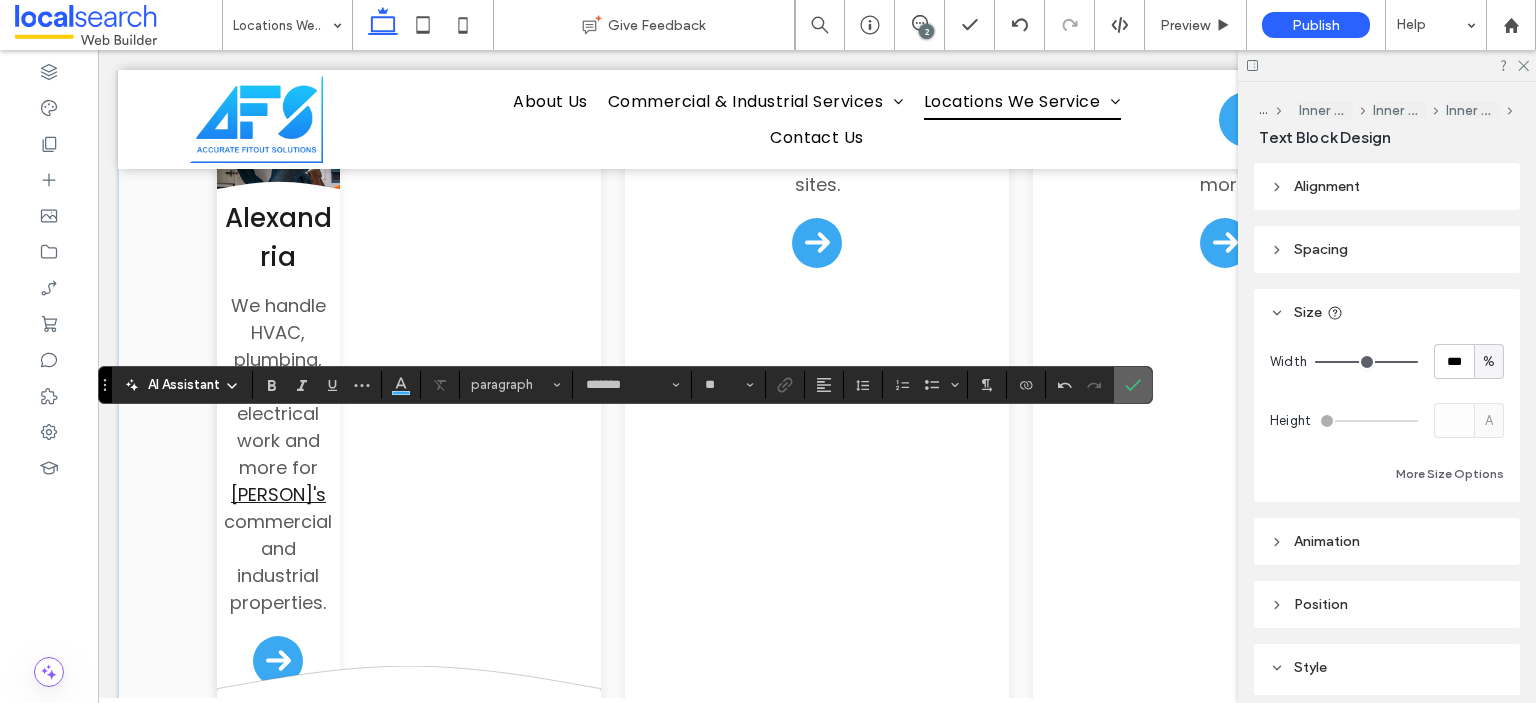 click at bounding box center [1129, 385] 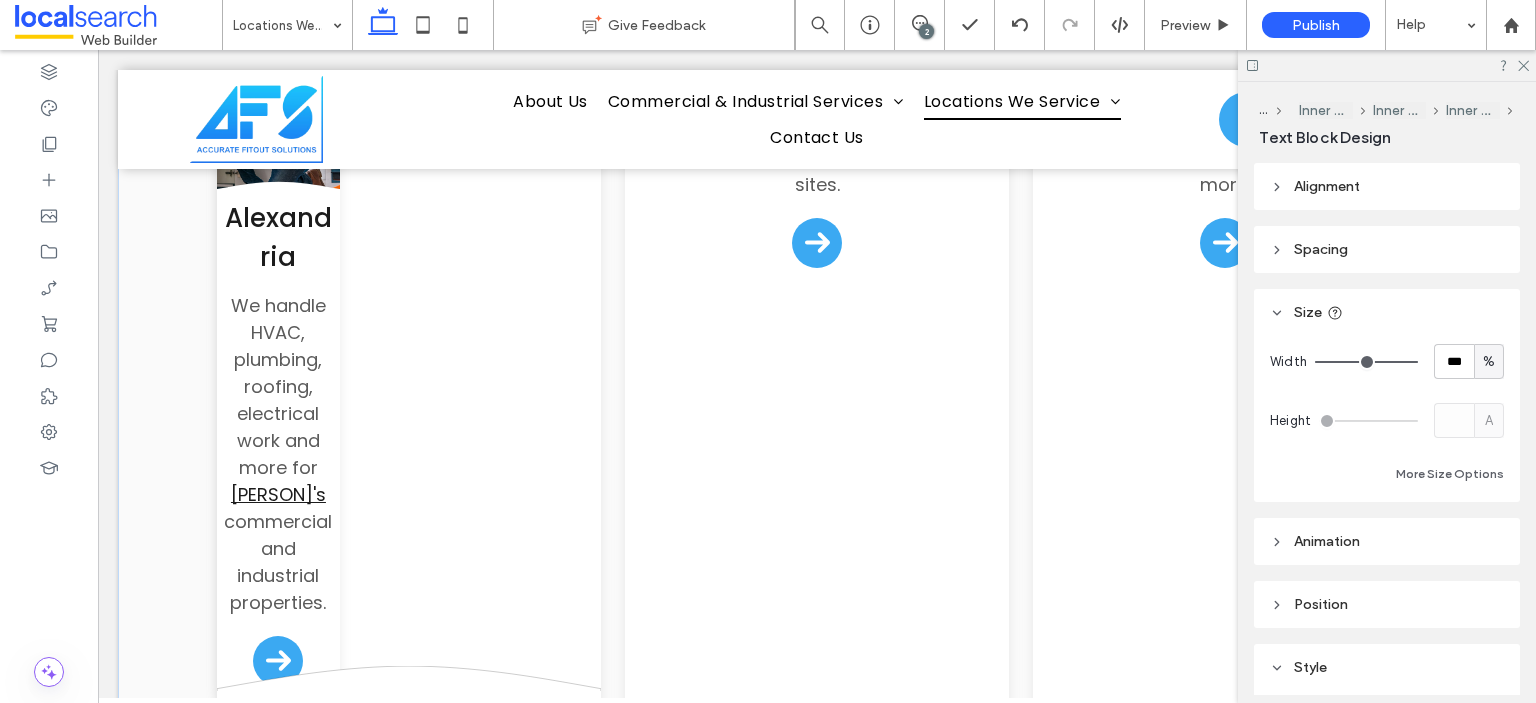 type on "*******" 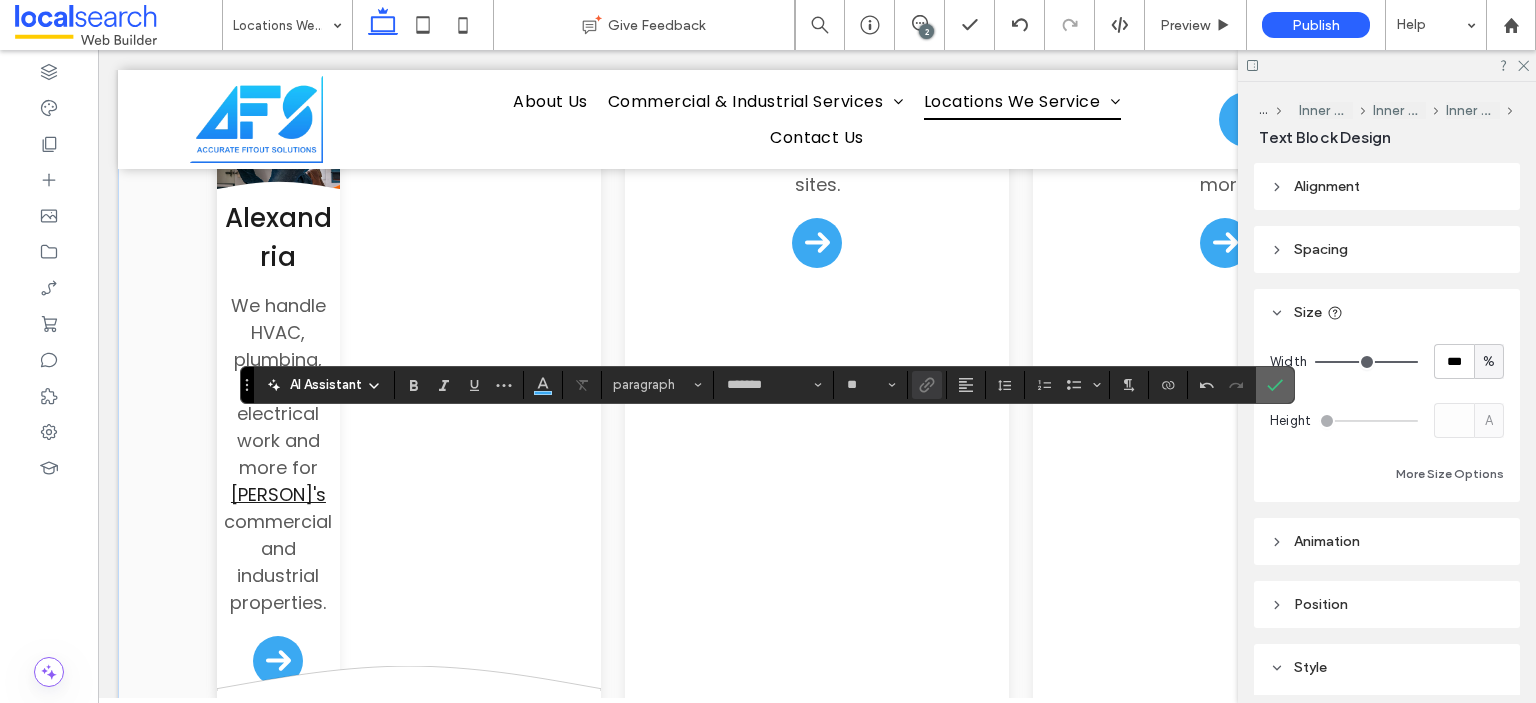 click at bounding box center (1271, 385) 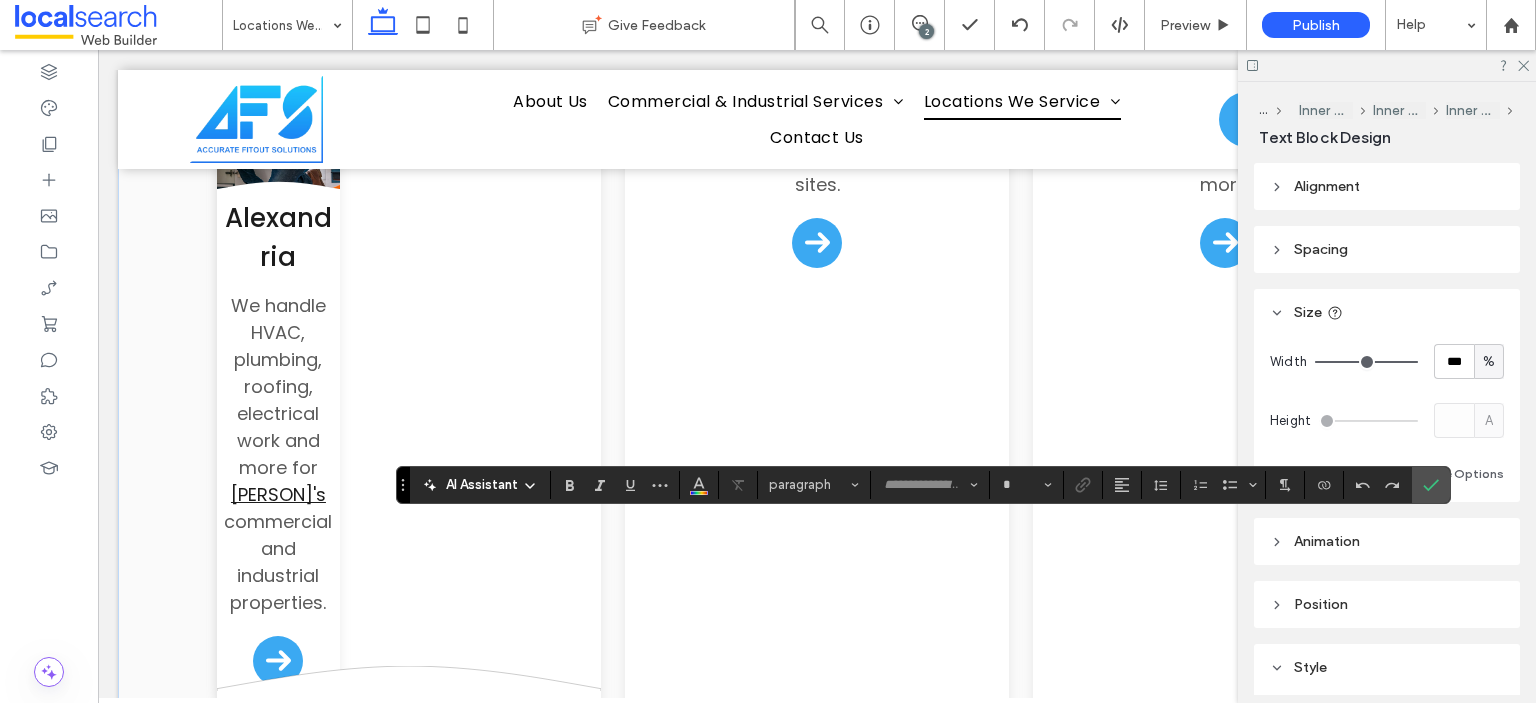type on "*******" 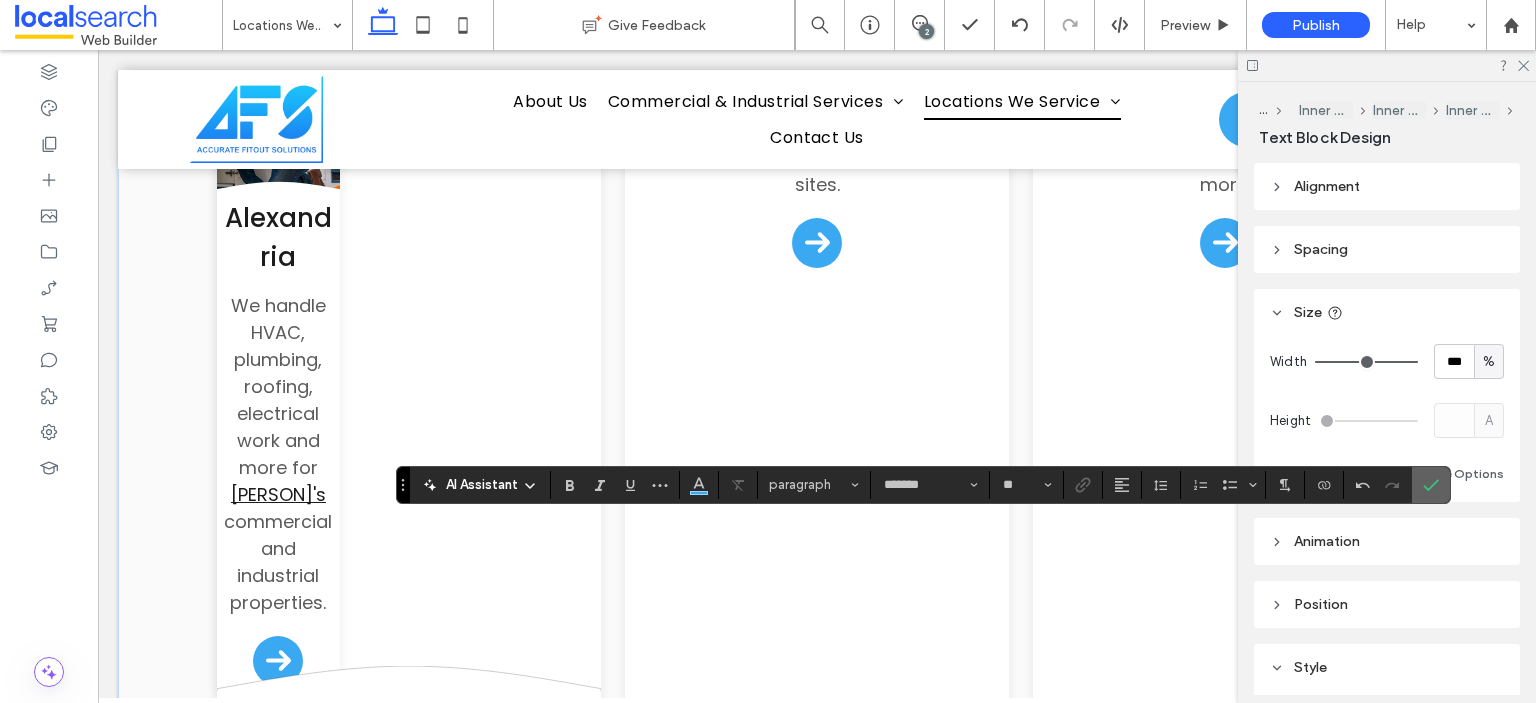 click 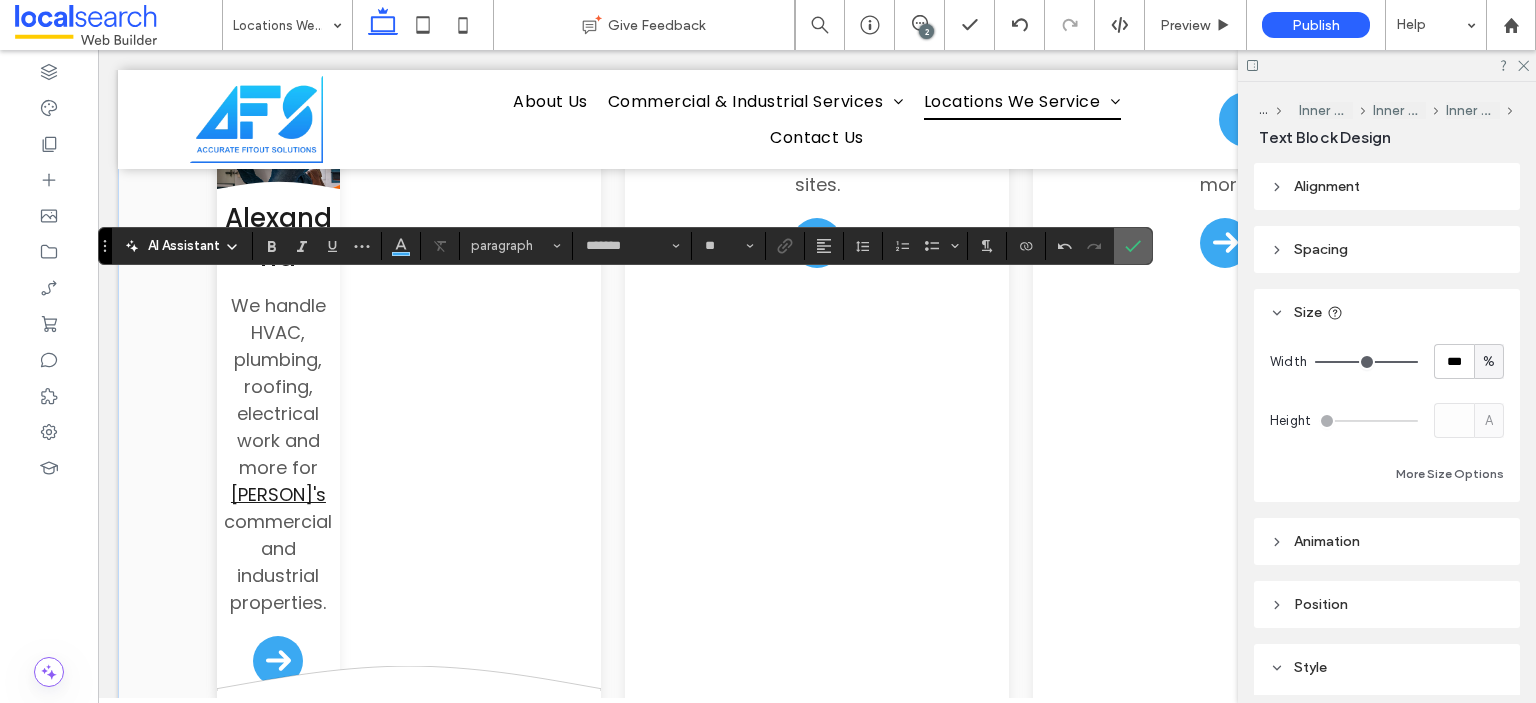 click 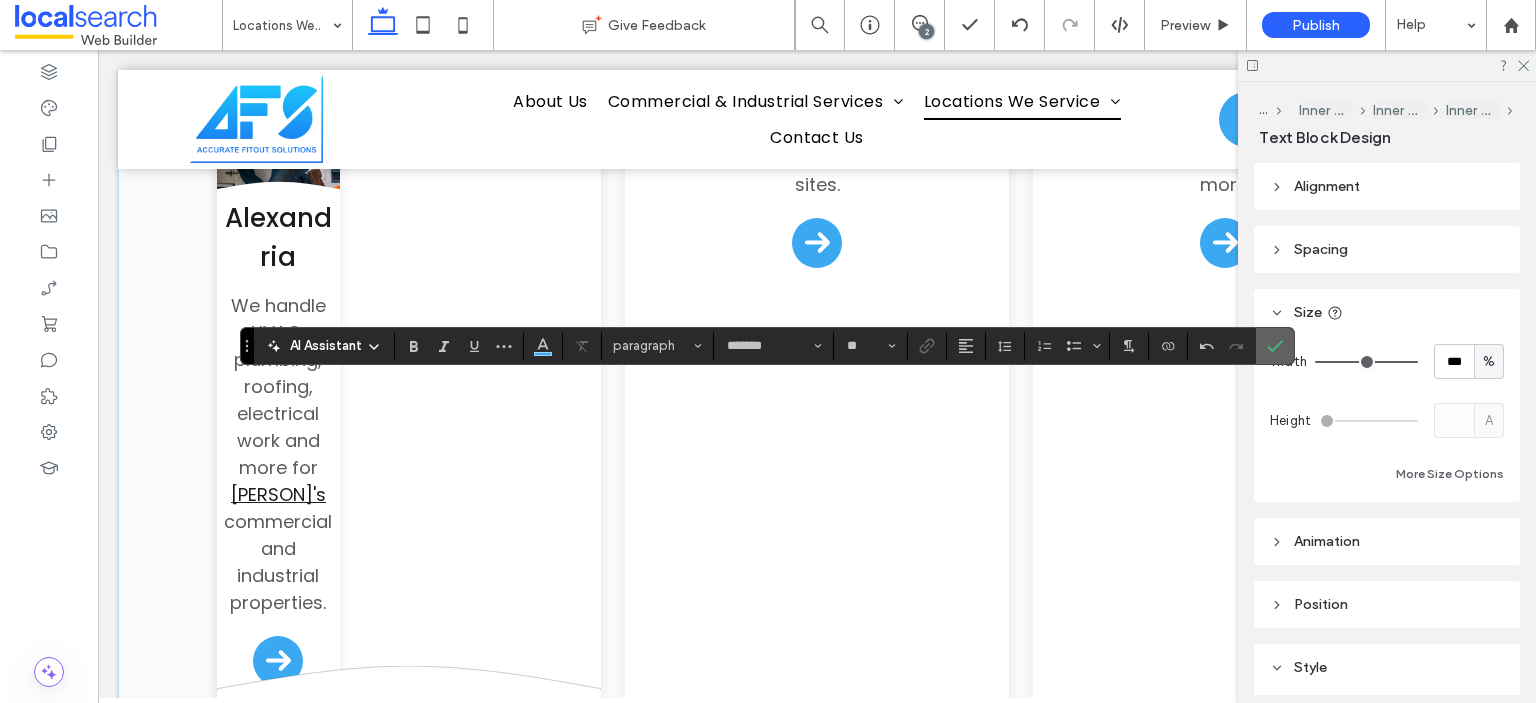 click at bounding box center [1275, 346] 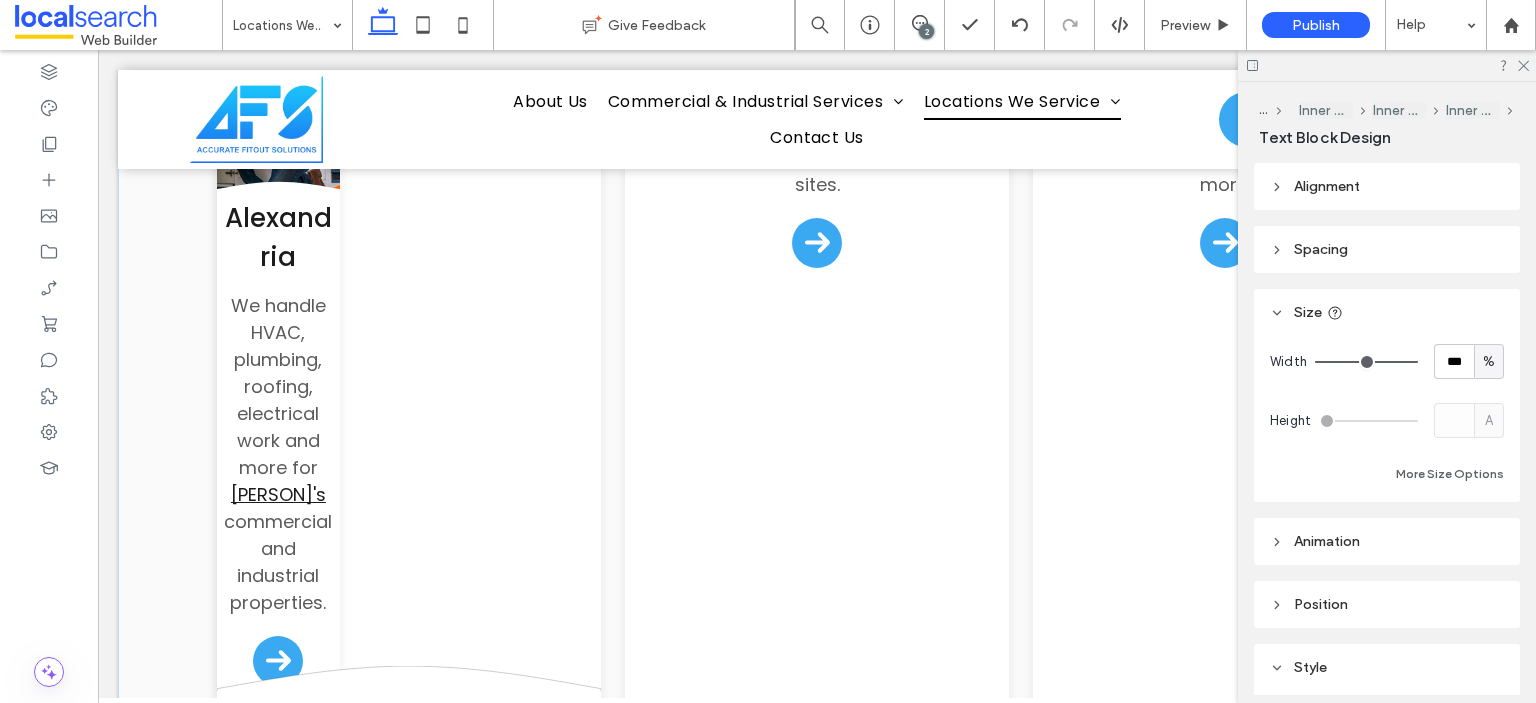 type on "*******" 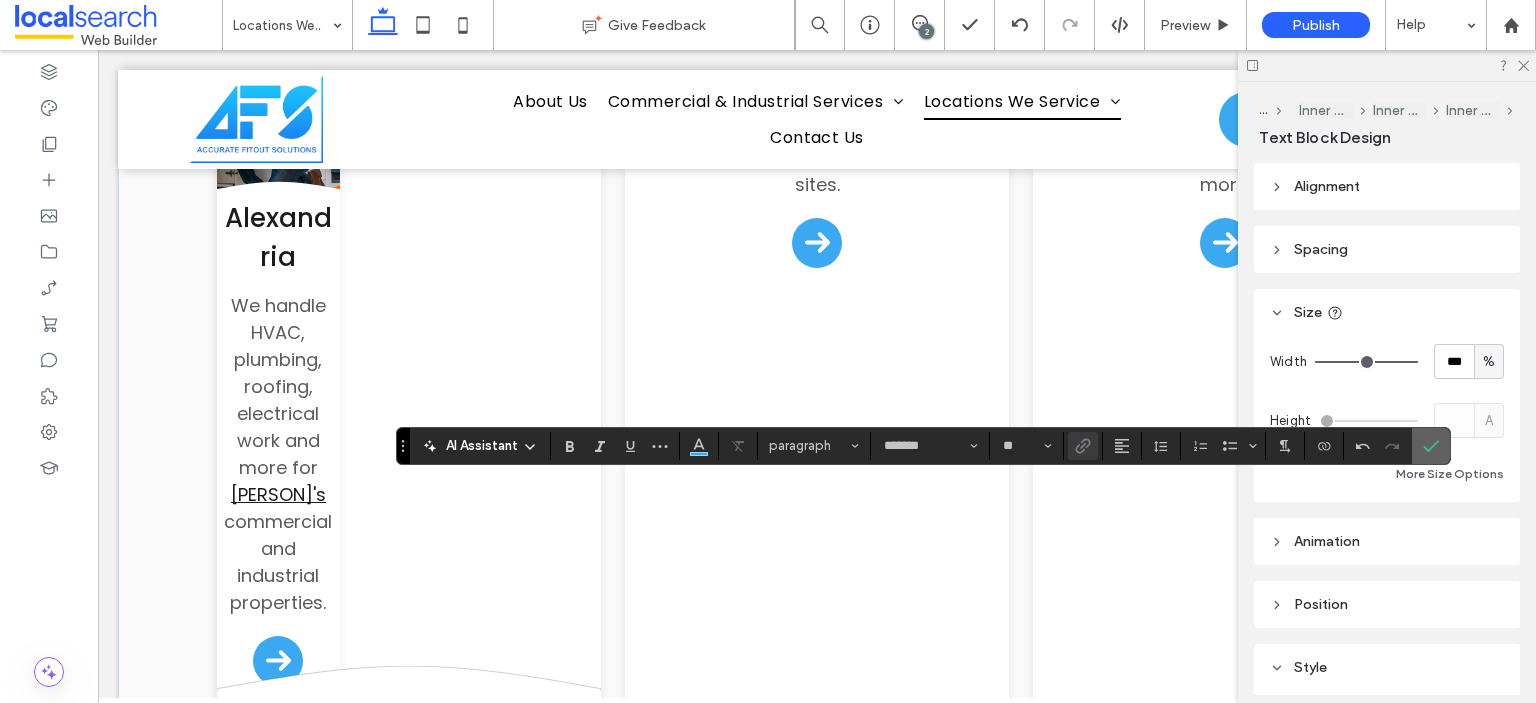 click 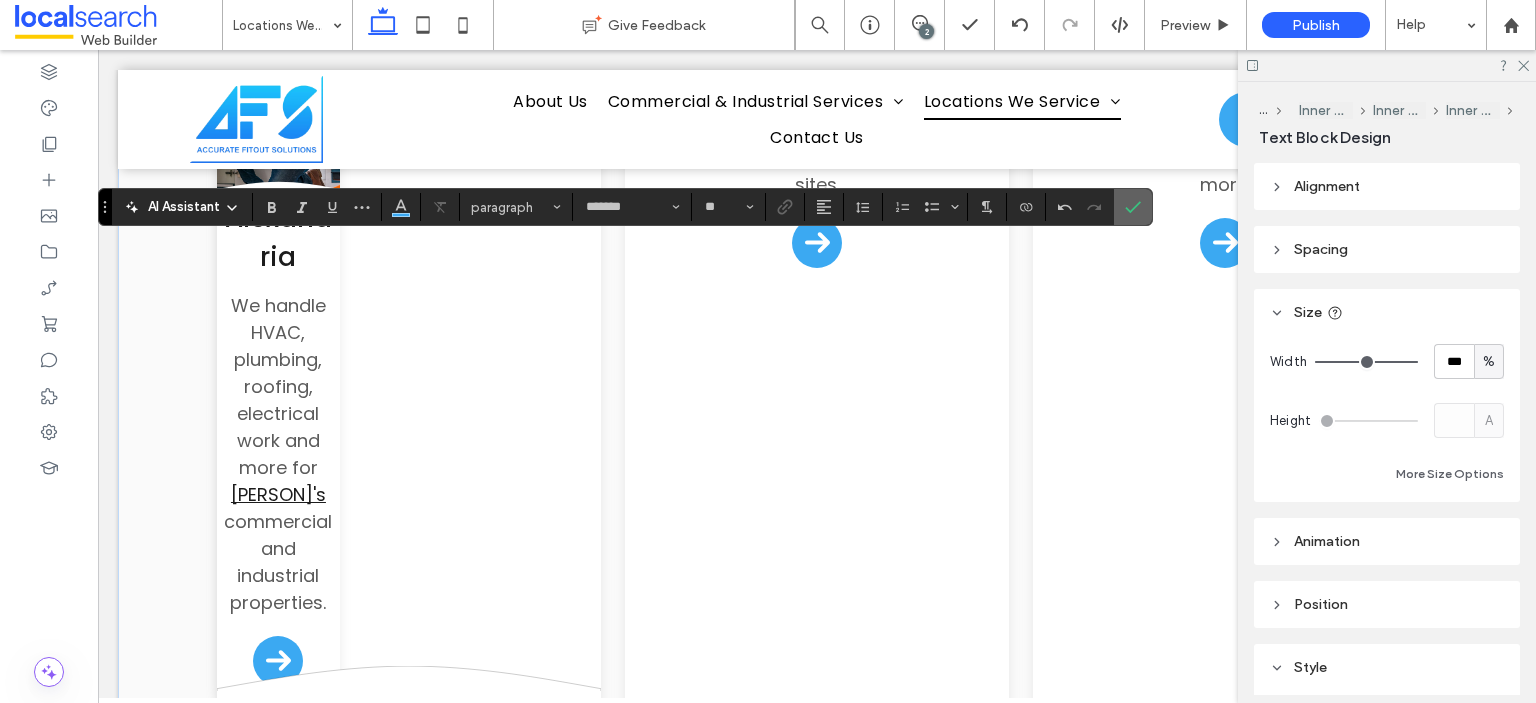 click 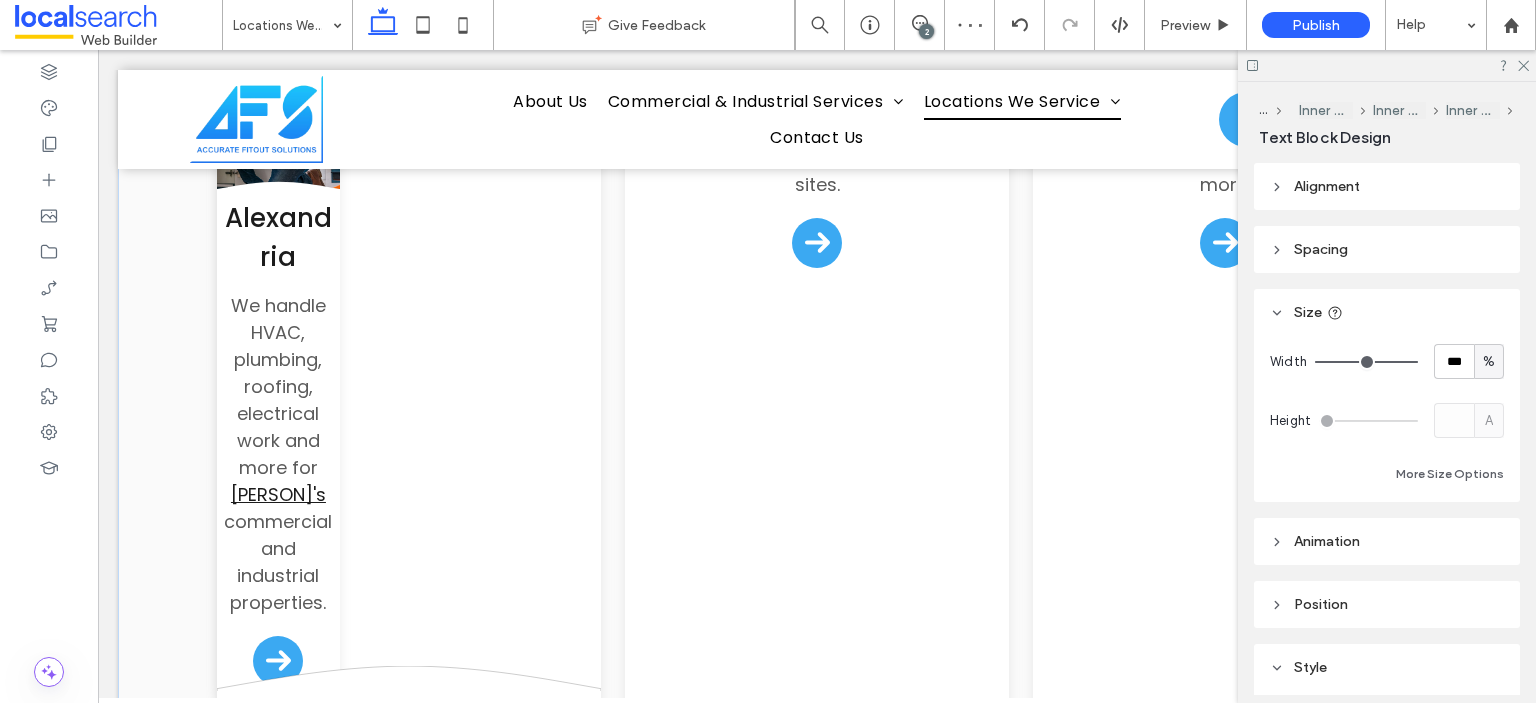 type on "*******" 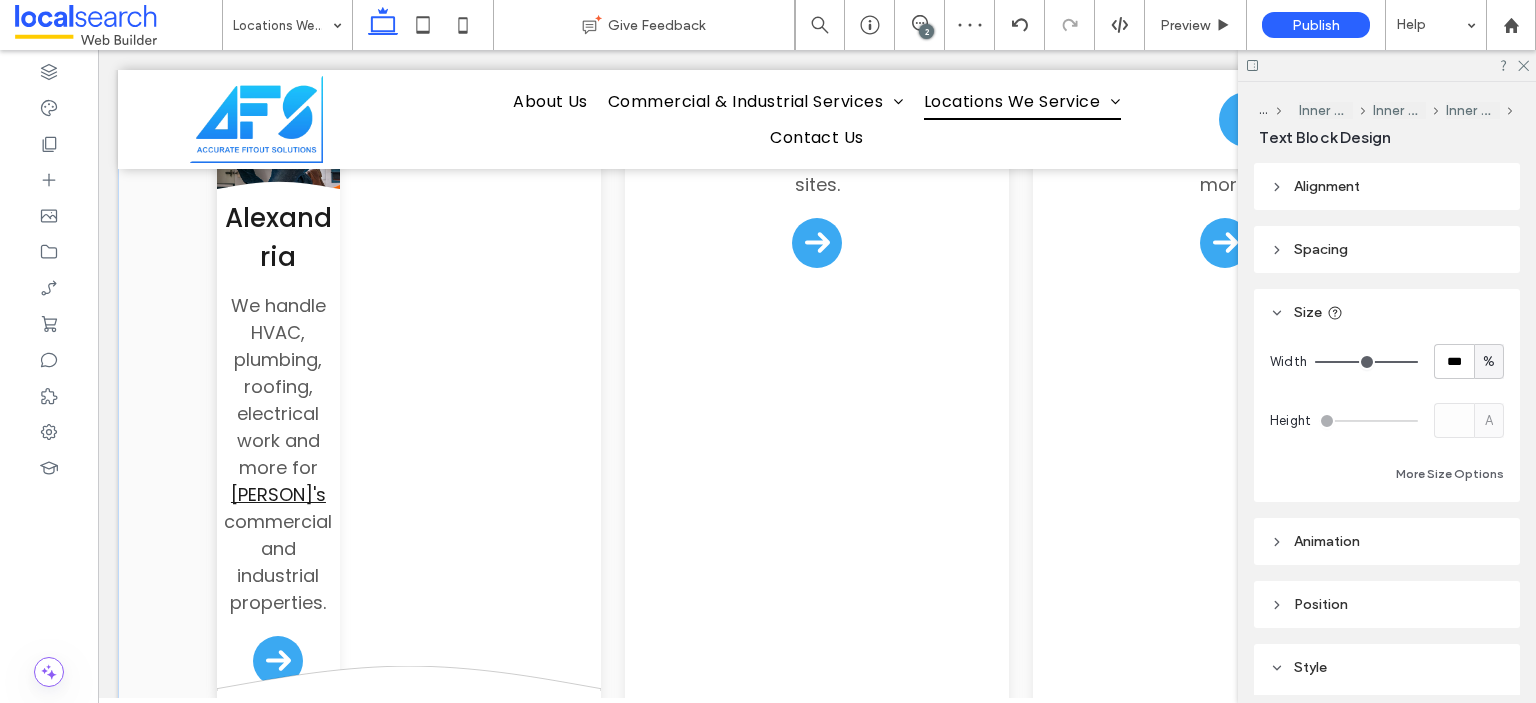 type on "**" 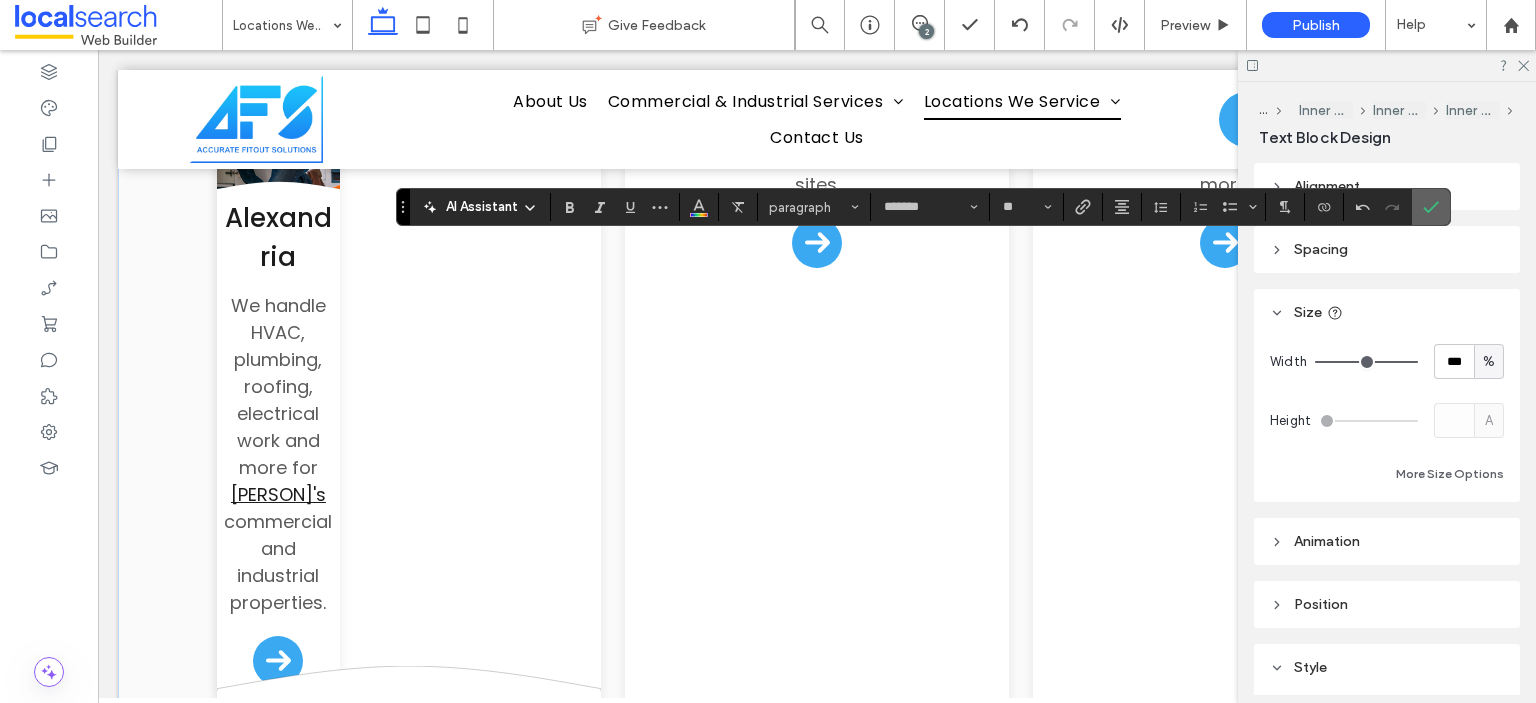 click 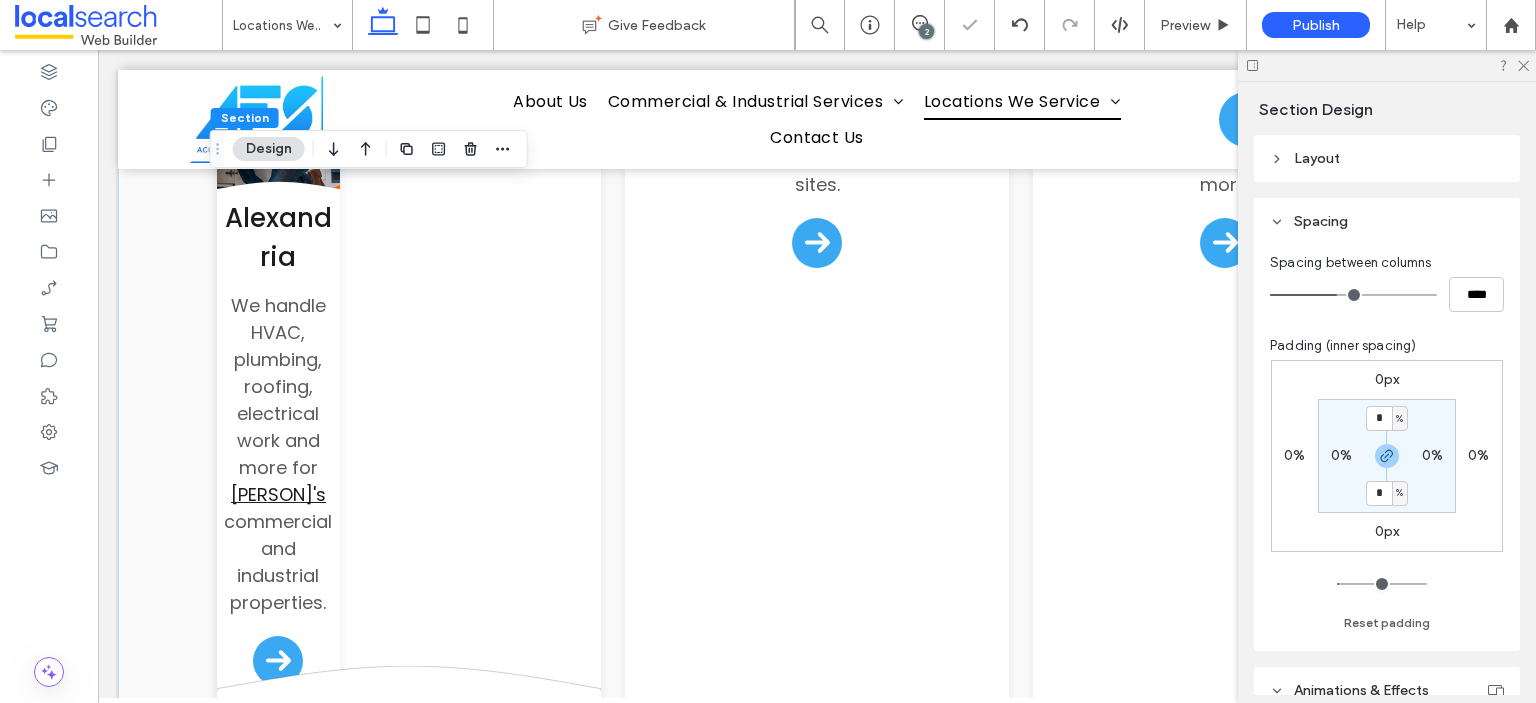 scroll, scrollTop: 0, scrollLeft: 200, axis: horizontal 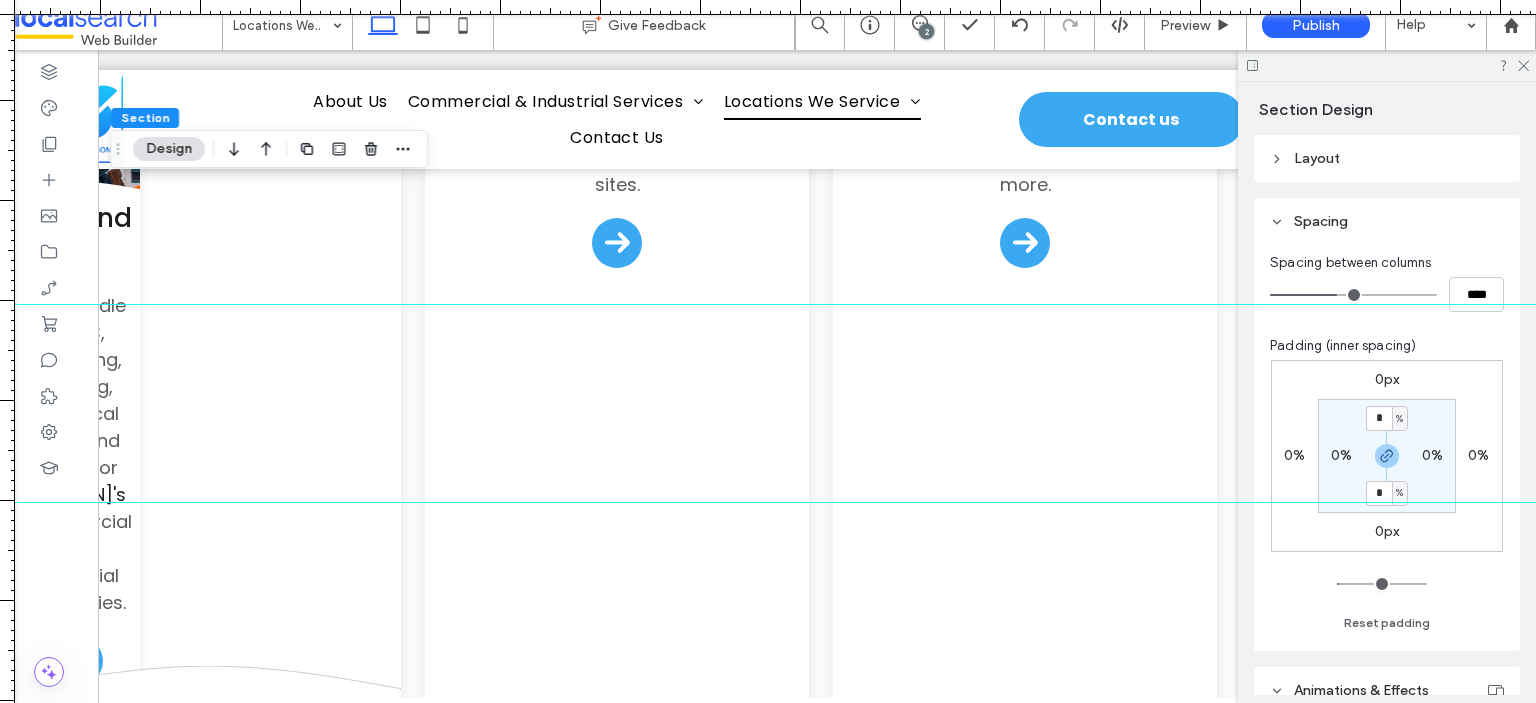 drag, startPoint x: 840, startPoint y: 208, endPoint x: 975, endPoint y: 304, distance: 165.65326 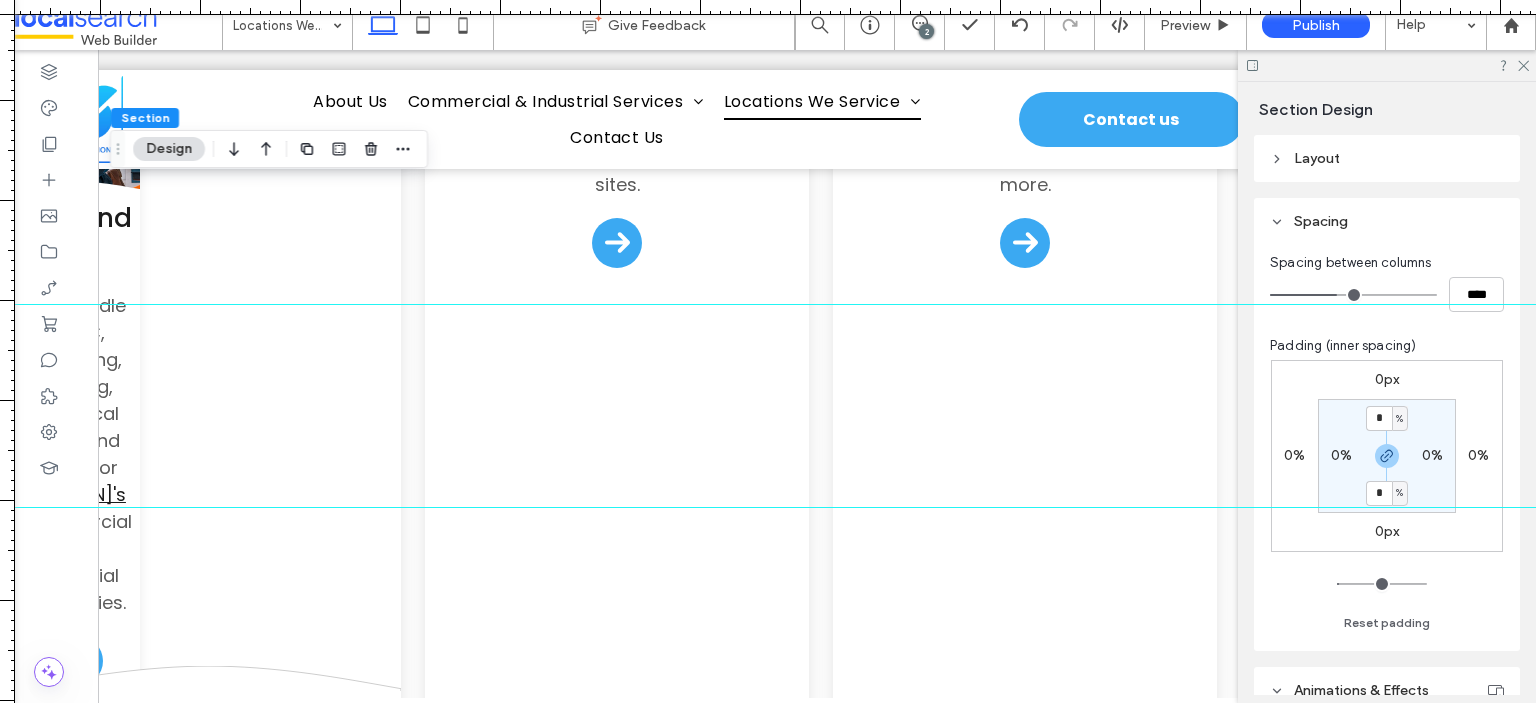 click at bounding box center (768, 507) 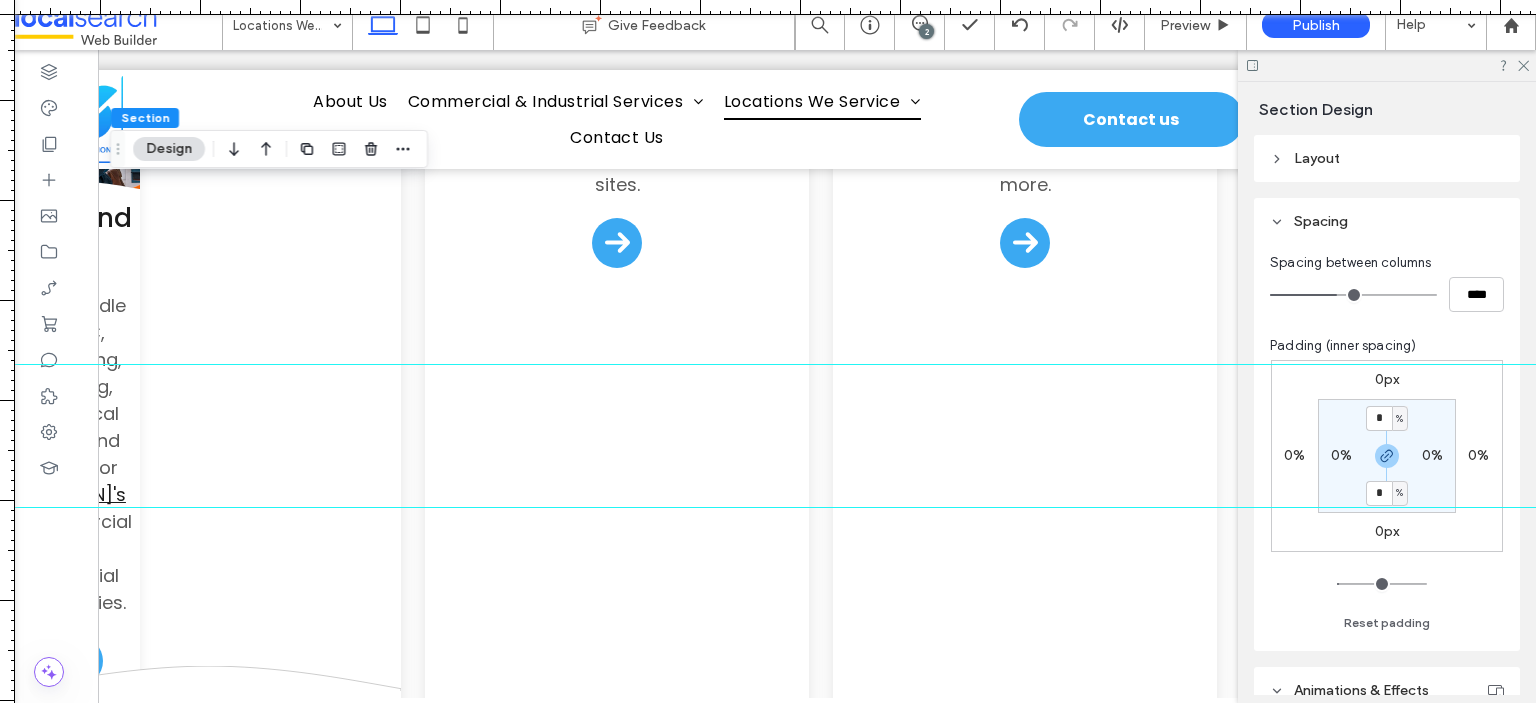 drag, startPoint x: 650, startPoint y: 300, endPoint x: 660, endPoint y: 364, distance: 64.77654 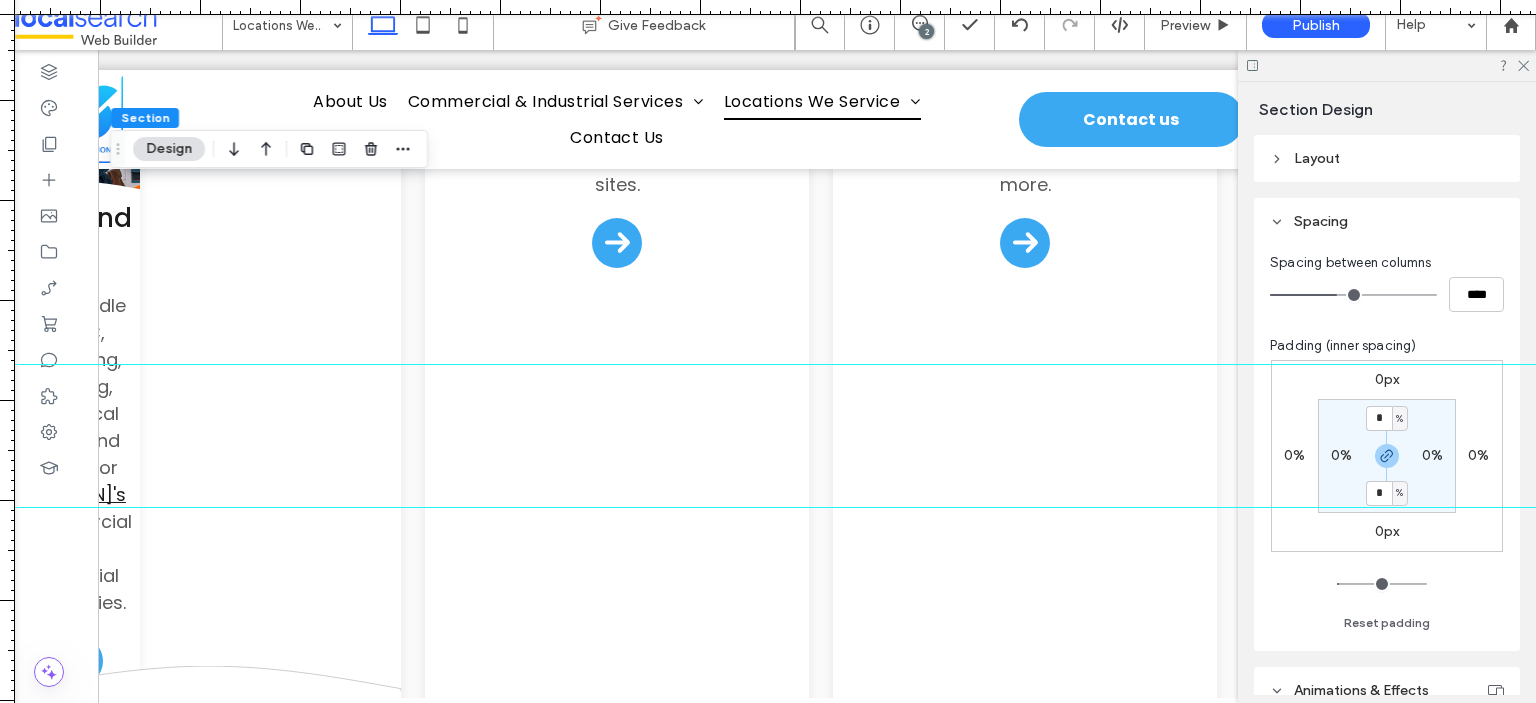 click at bounding box center [768, 364] 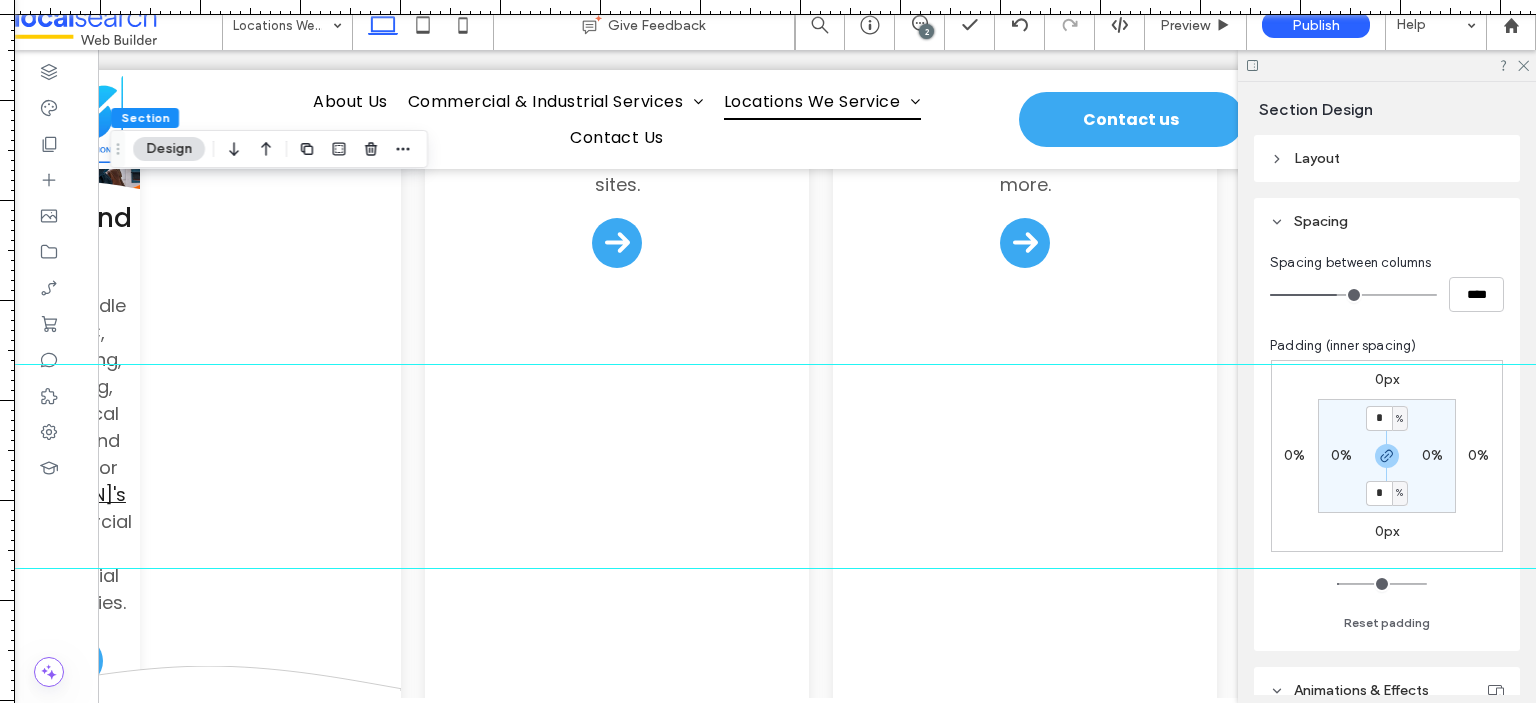 drag, startPoint x: 680, startPoint y: 537, endPoint x: 678, endPoint y: 568, distance: 31.06445 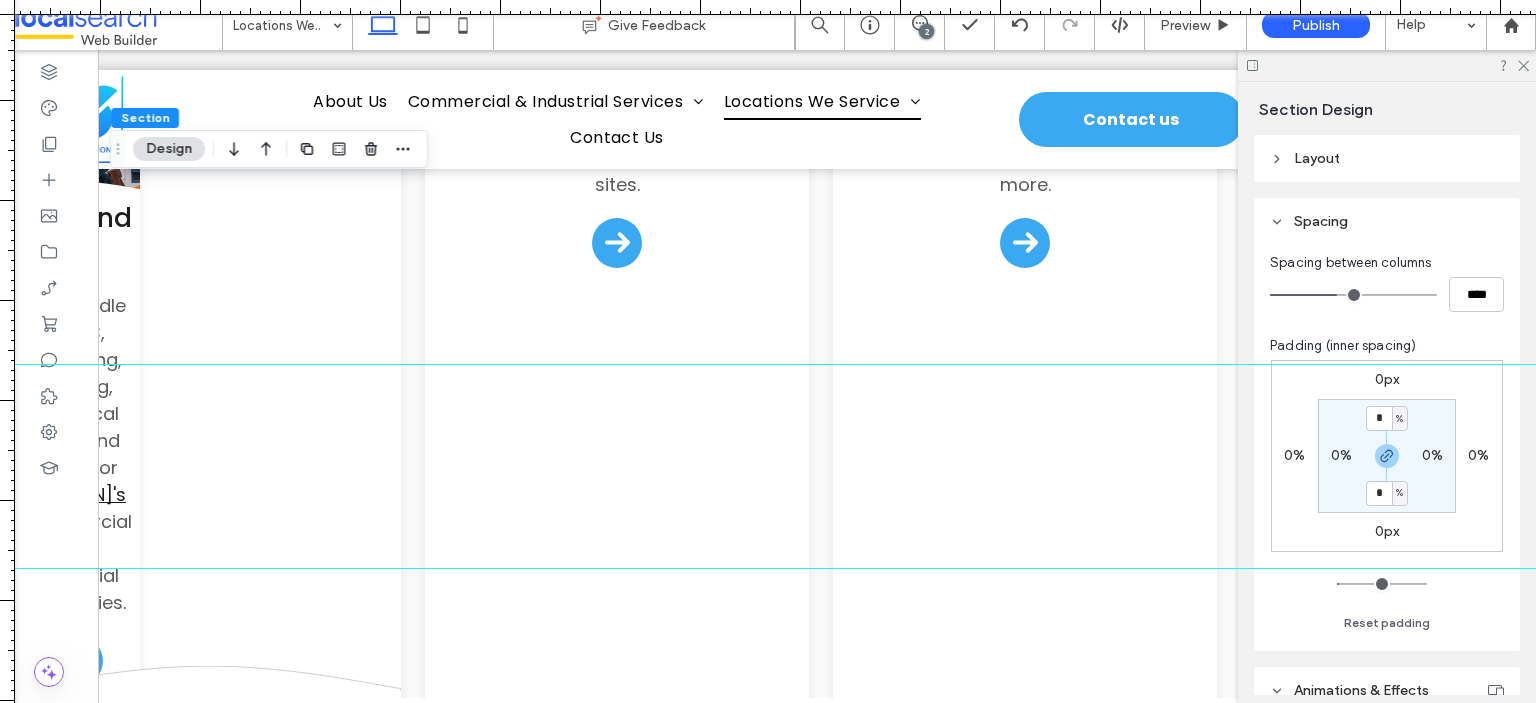 click at bounding box center (768, 568) 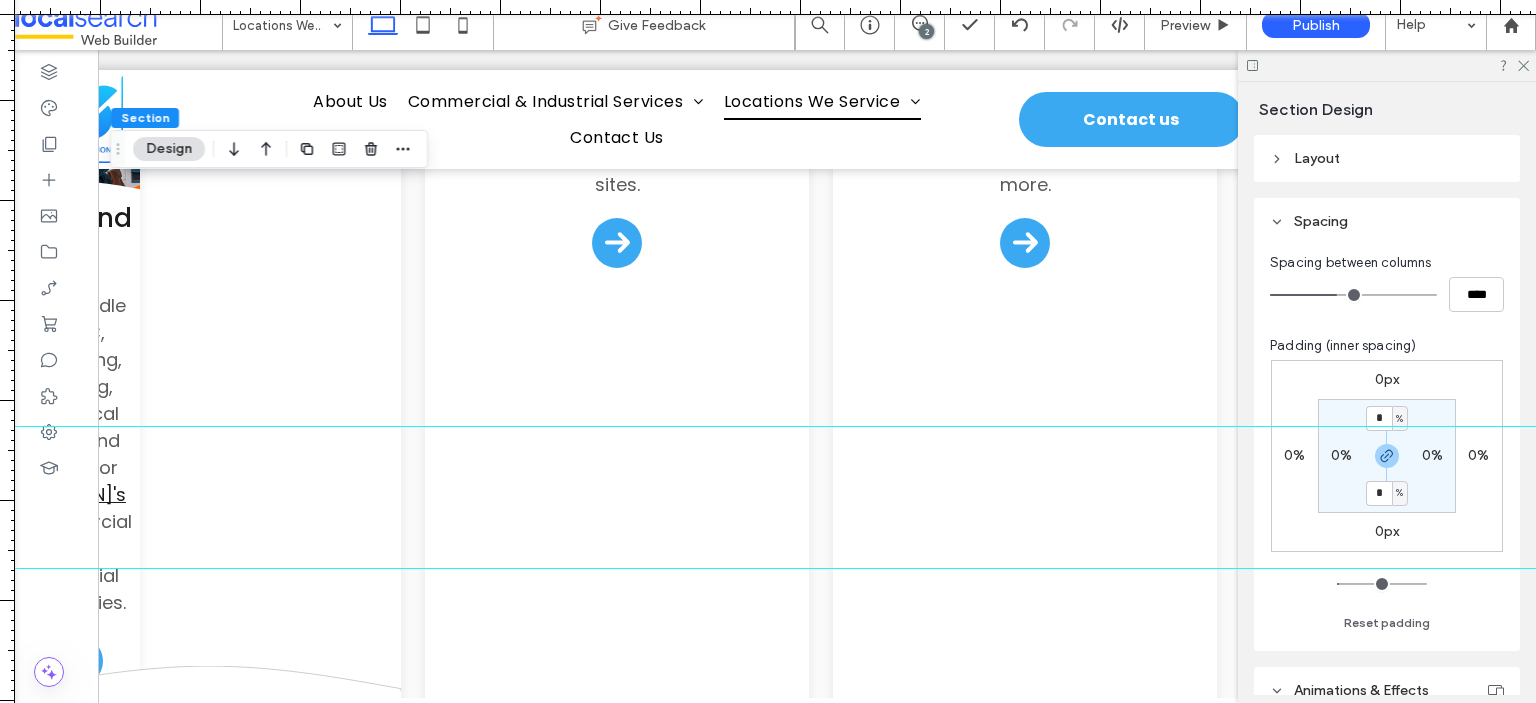 drag, startPoint x: 664, startPoint y: 362, endPoint x: 676, endPoint y: 426, distance: 65.11528 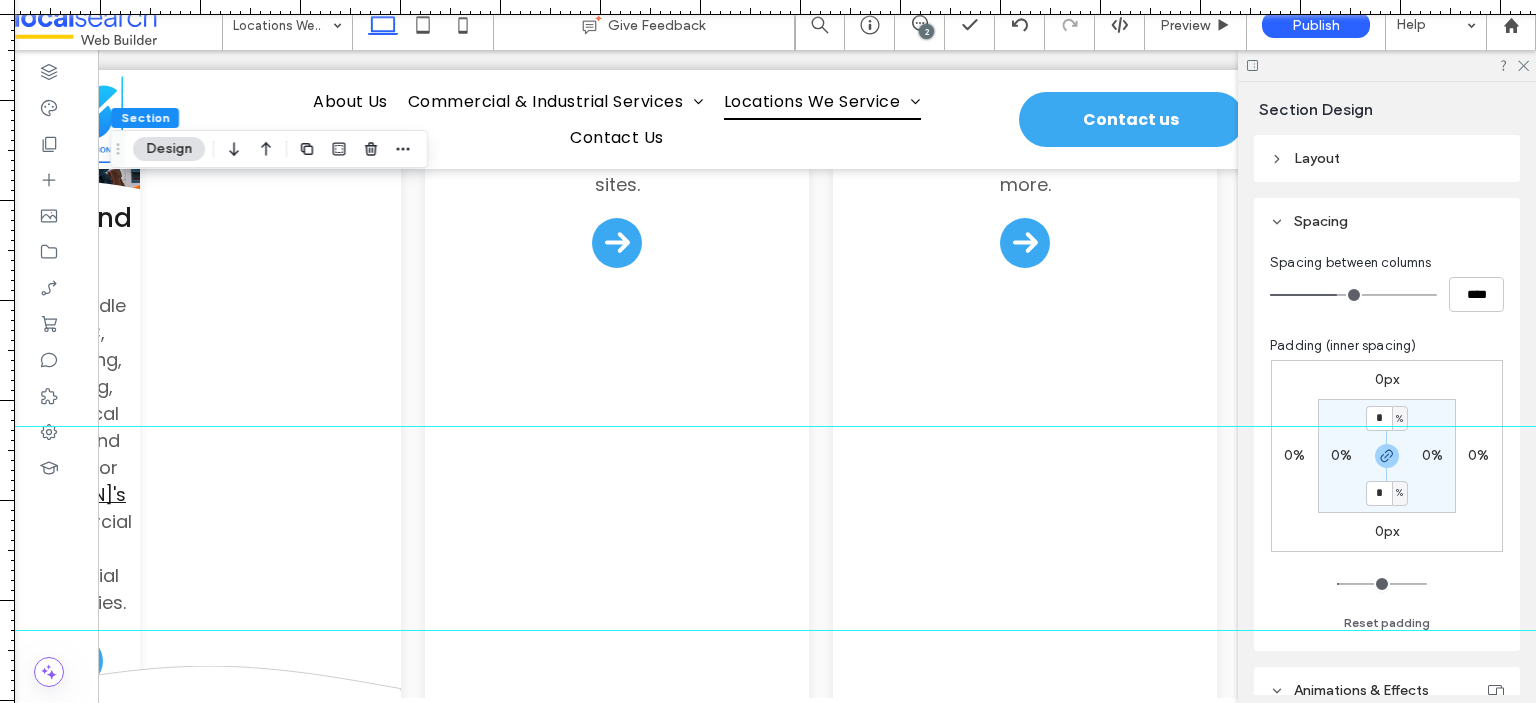 drag, startPoint x: 700, startPoint y: 565, endPoint x: 696, endPoint y: 630, distance: 65.12296 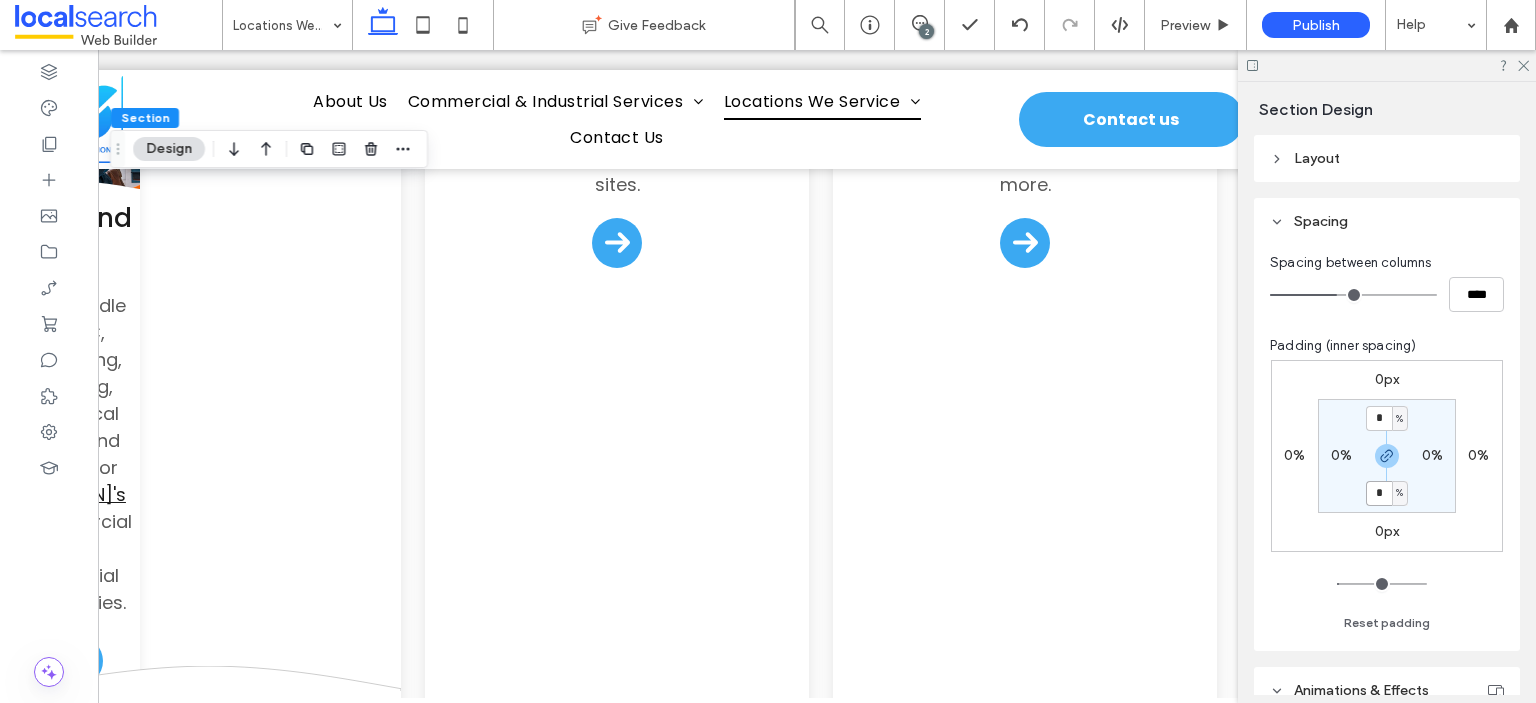 scroll, scrollTop: 0, scrollLeft: 0, axis: both 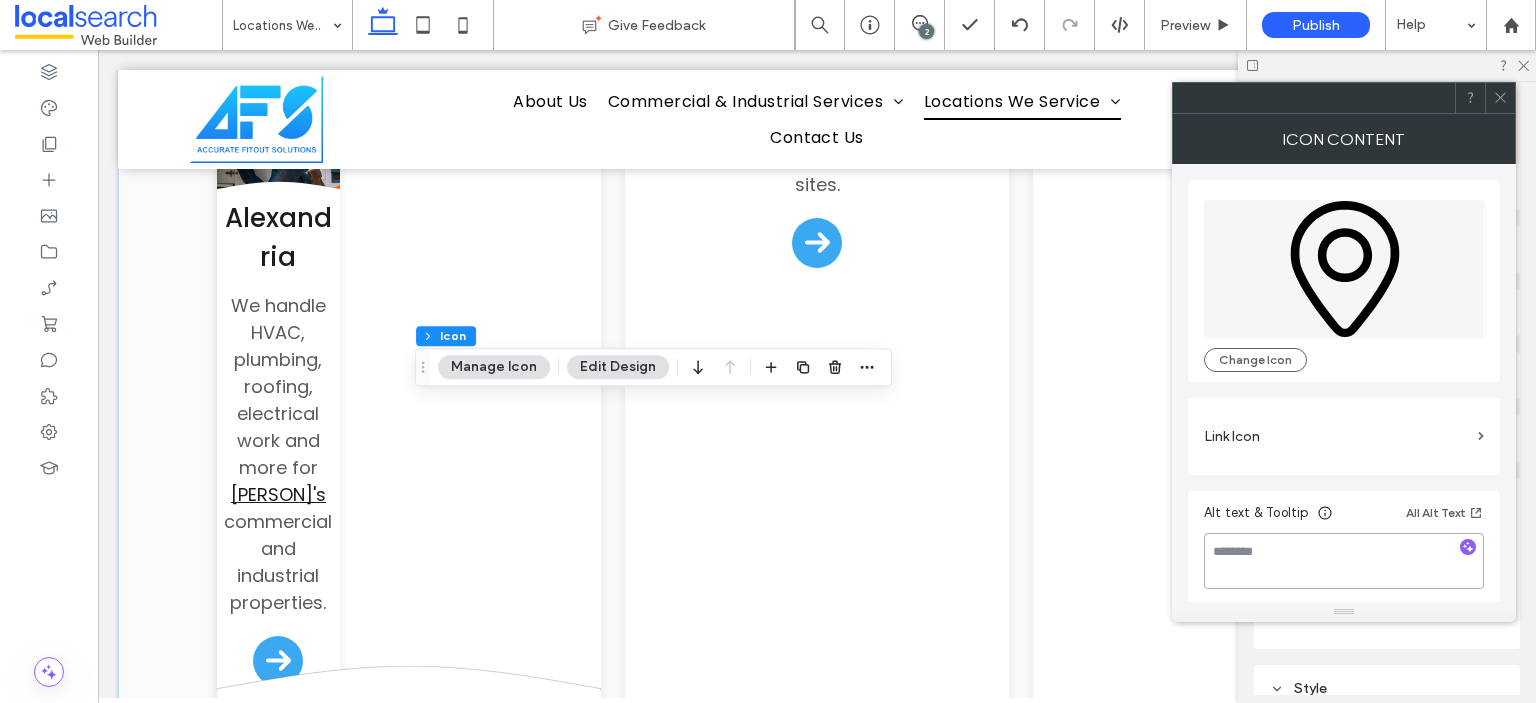 click at bounding box center (1344, 561) 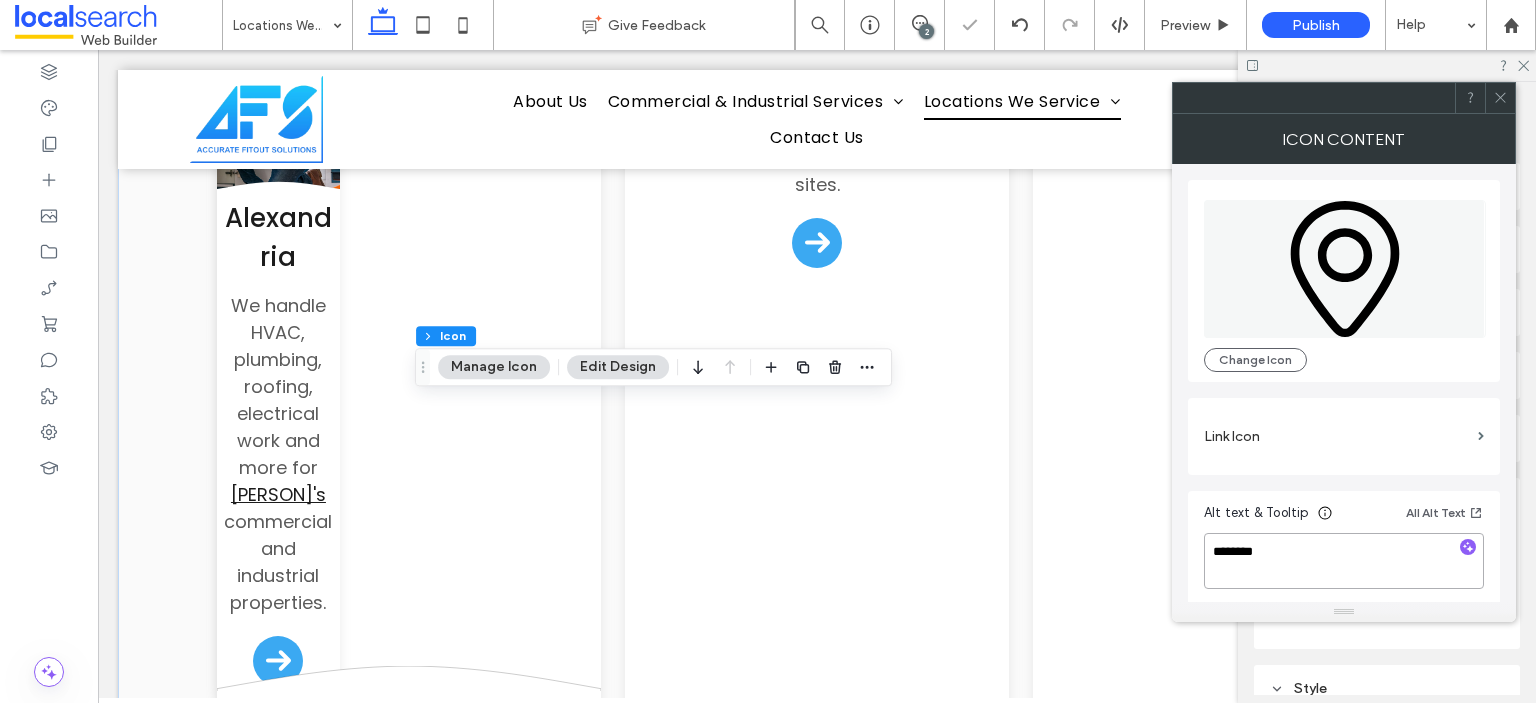 type on "********" 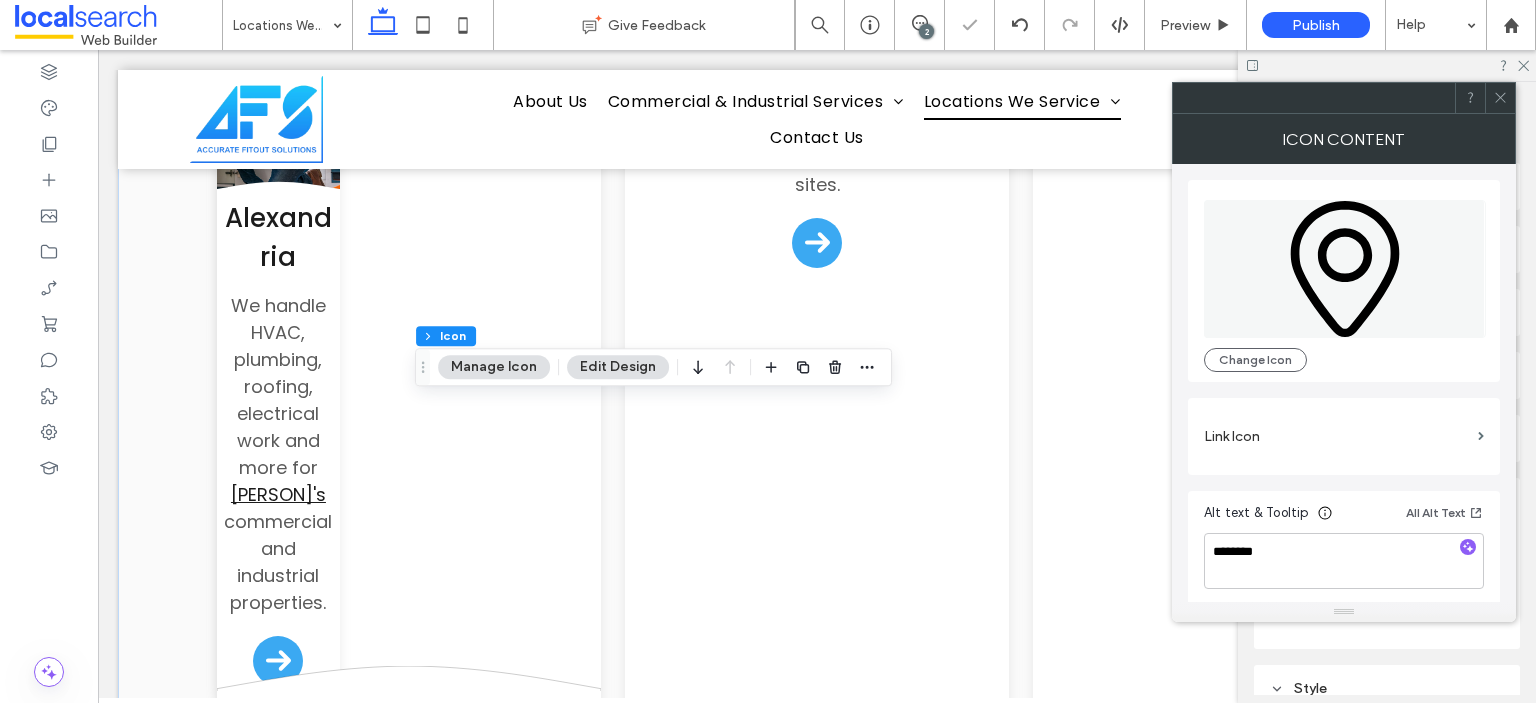 click on "Alt text & Tooltip All Alt Text" at bounding box center [1344, 517] 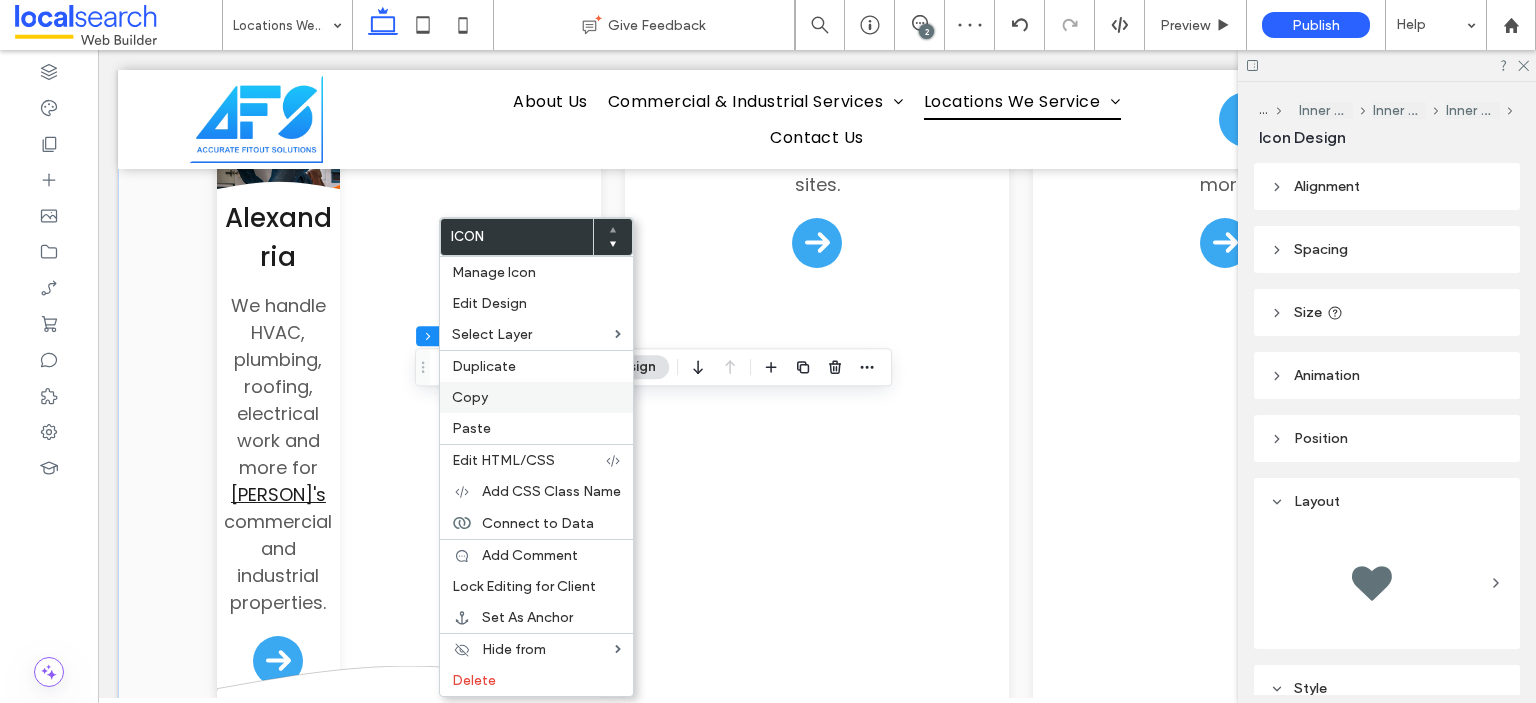 click on "Copy" at bounding box center (470, 397) 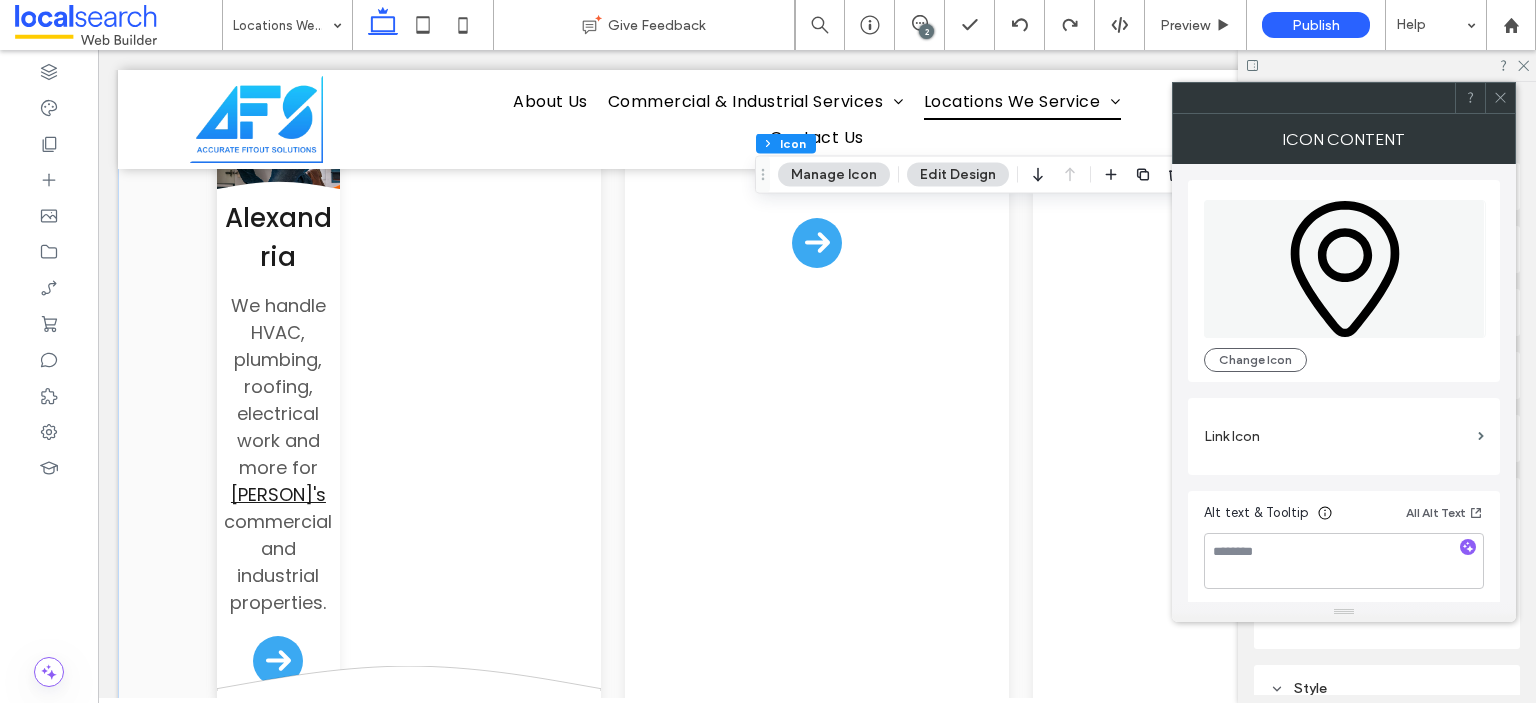 click at bounding box center [1500, 98] 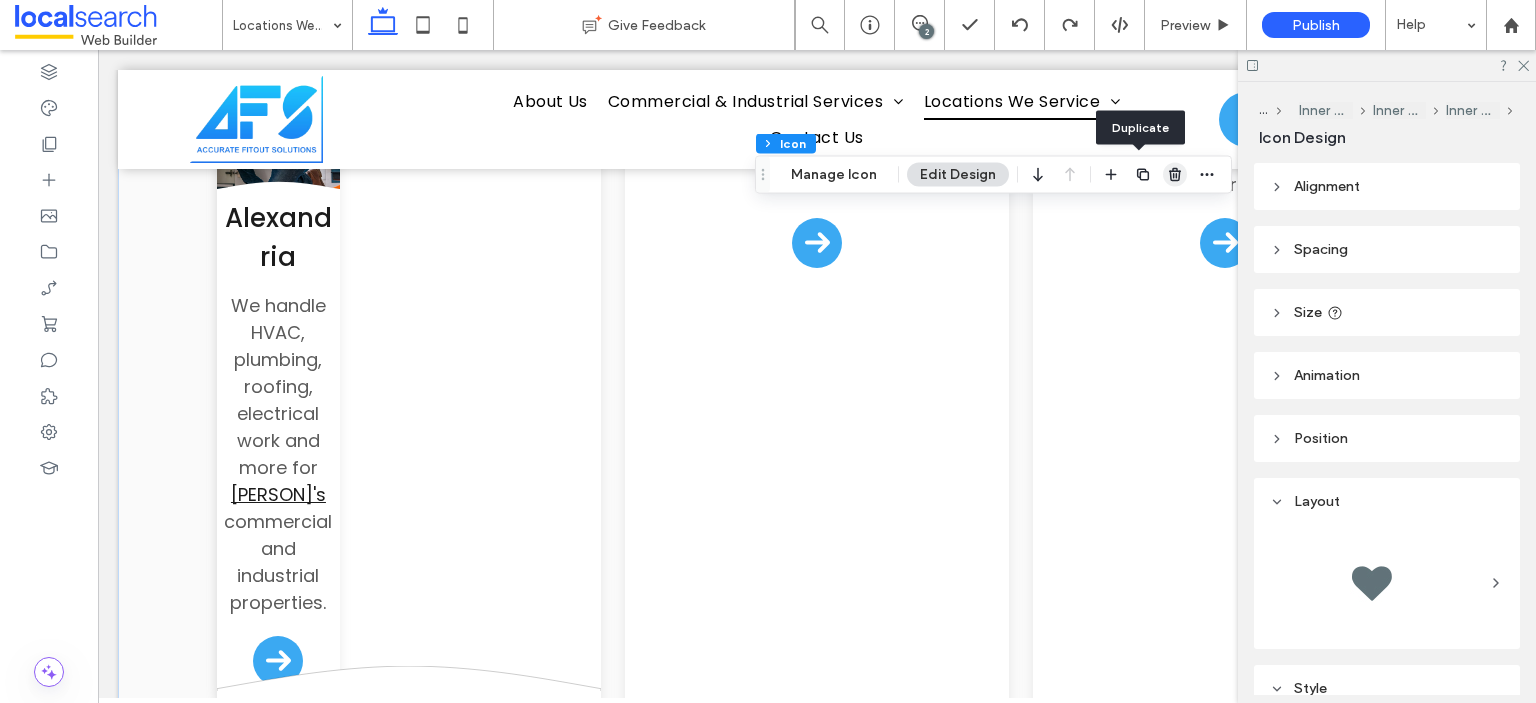 click 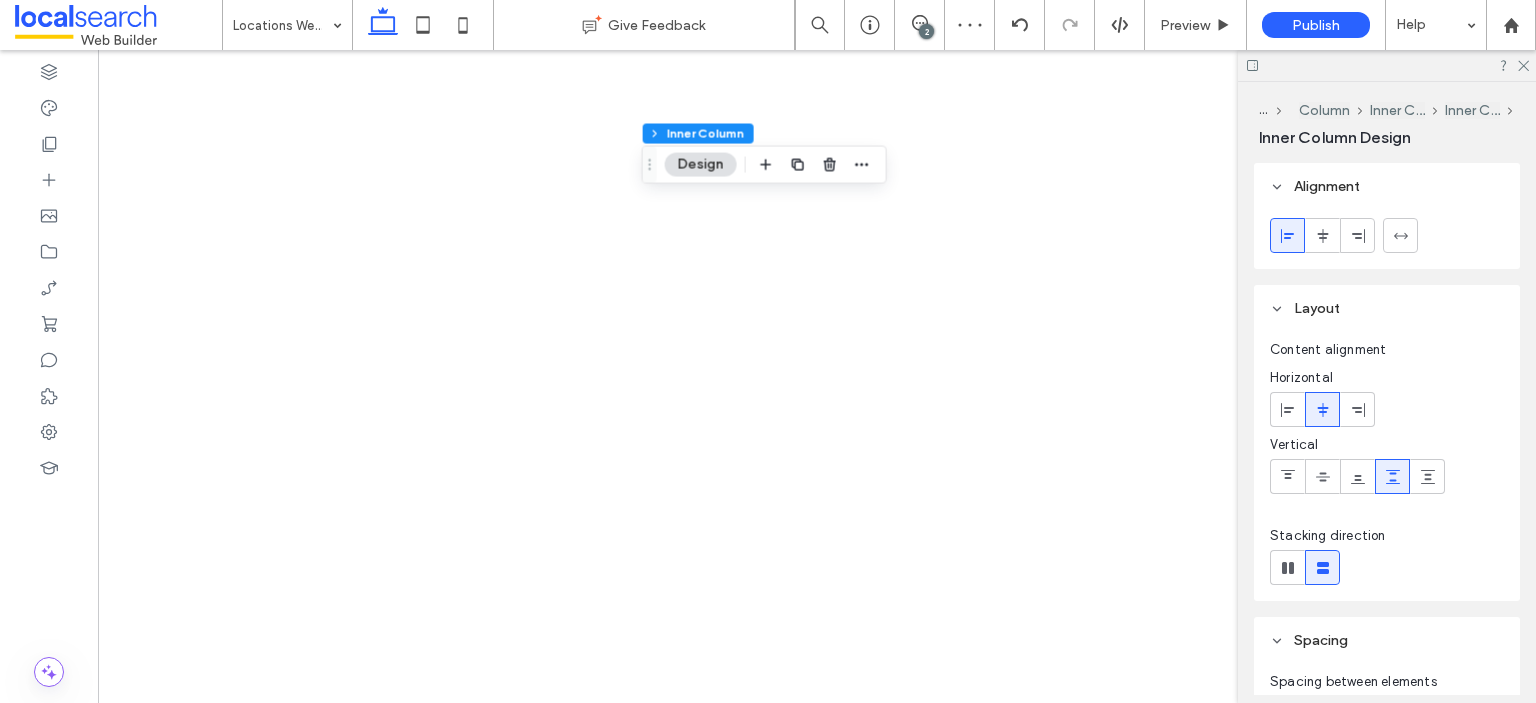 scroll, scrollTop: 0, scrollLeft: 0, axis: both 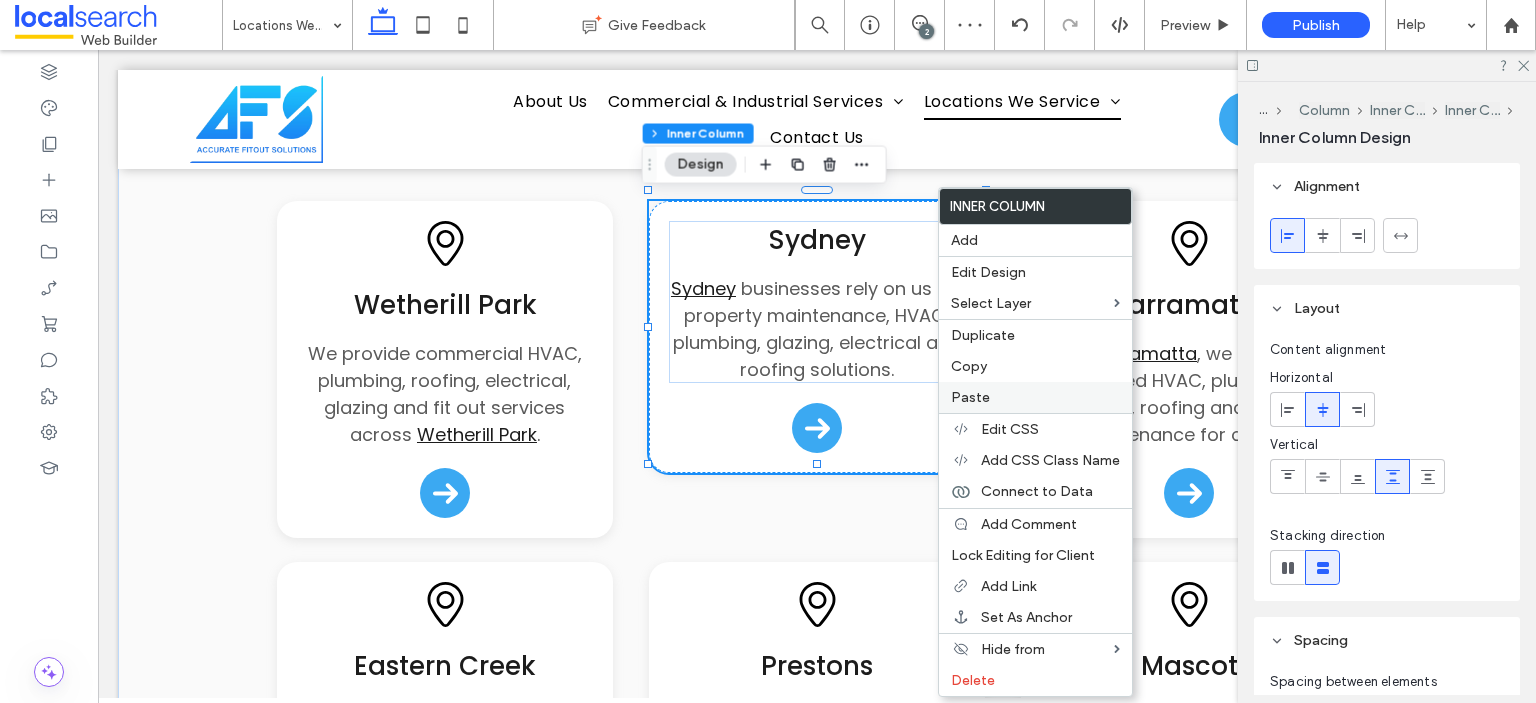 click on "Paste" at bounding box center (970, 397) 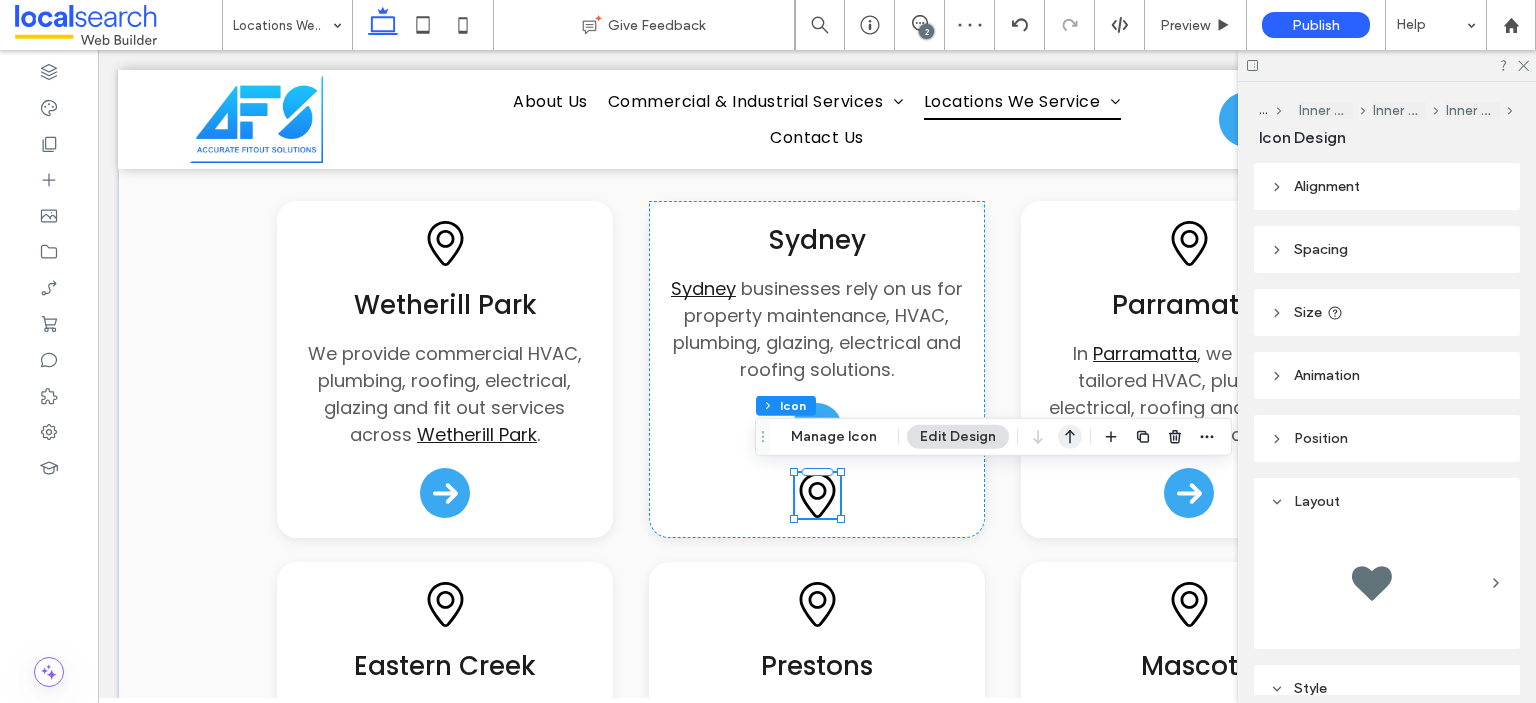 click 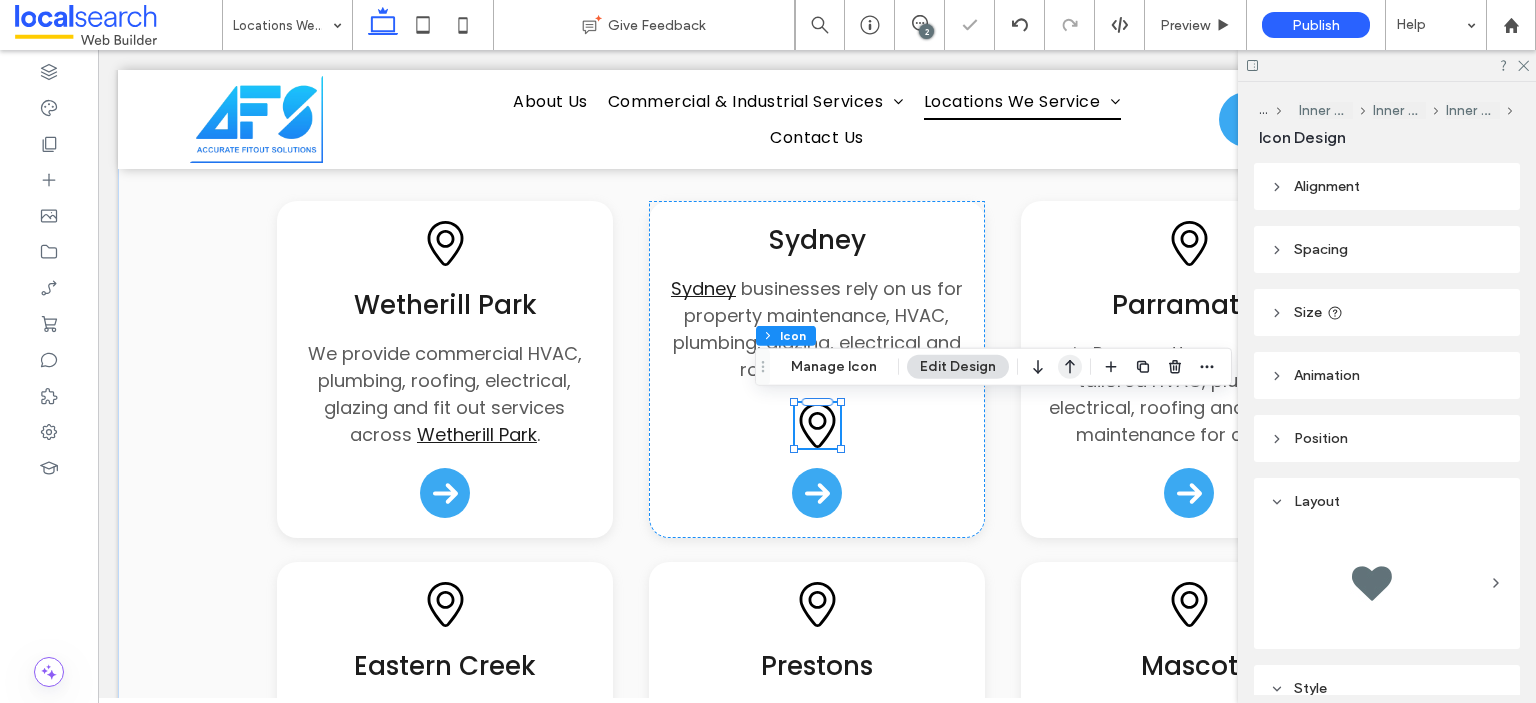 click 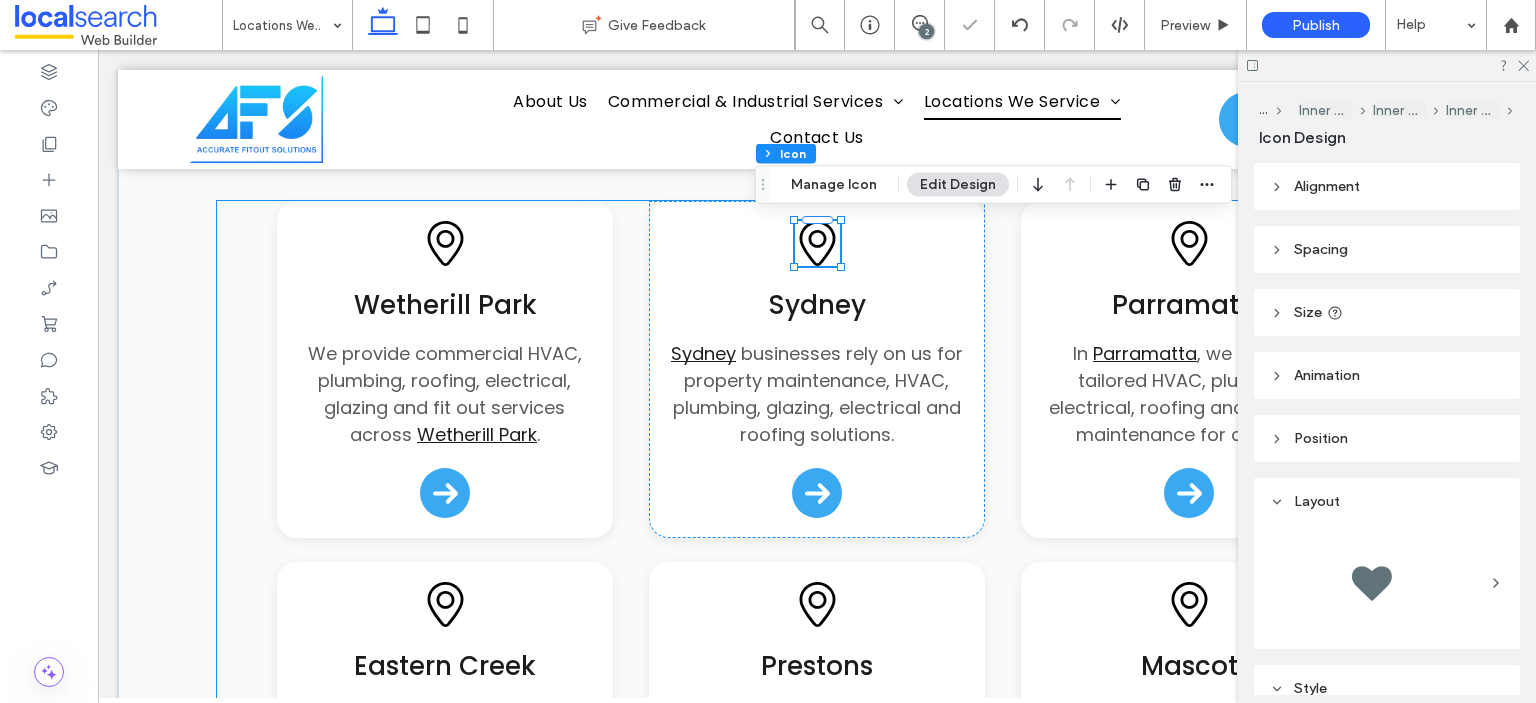 click on "Pin Icon
[CITY]
We provide commercial HVAC, plumbing, roofing, electrical, glazing and fit out services across
[CITY] .
Pin Icon
[CITY]
[CITY]   businesses rely on us for property maintenance, HVAC, plumbing, glazing, electrical and roofing solutions.
[CITY]
In
[CITY] , we provide tailored HVAC, plumbing, electrical, roofing and property maintenance for all sites.
[CITY]
Our
[CITY]   clients trust us for expert building maintenance, plumbing and electrical work, and more.
[CITY]
We support
[CITY]
[CITY]" at bounding box center (817, 730) 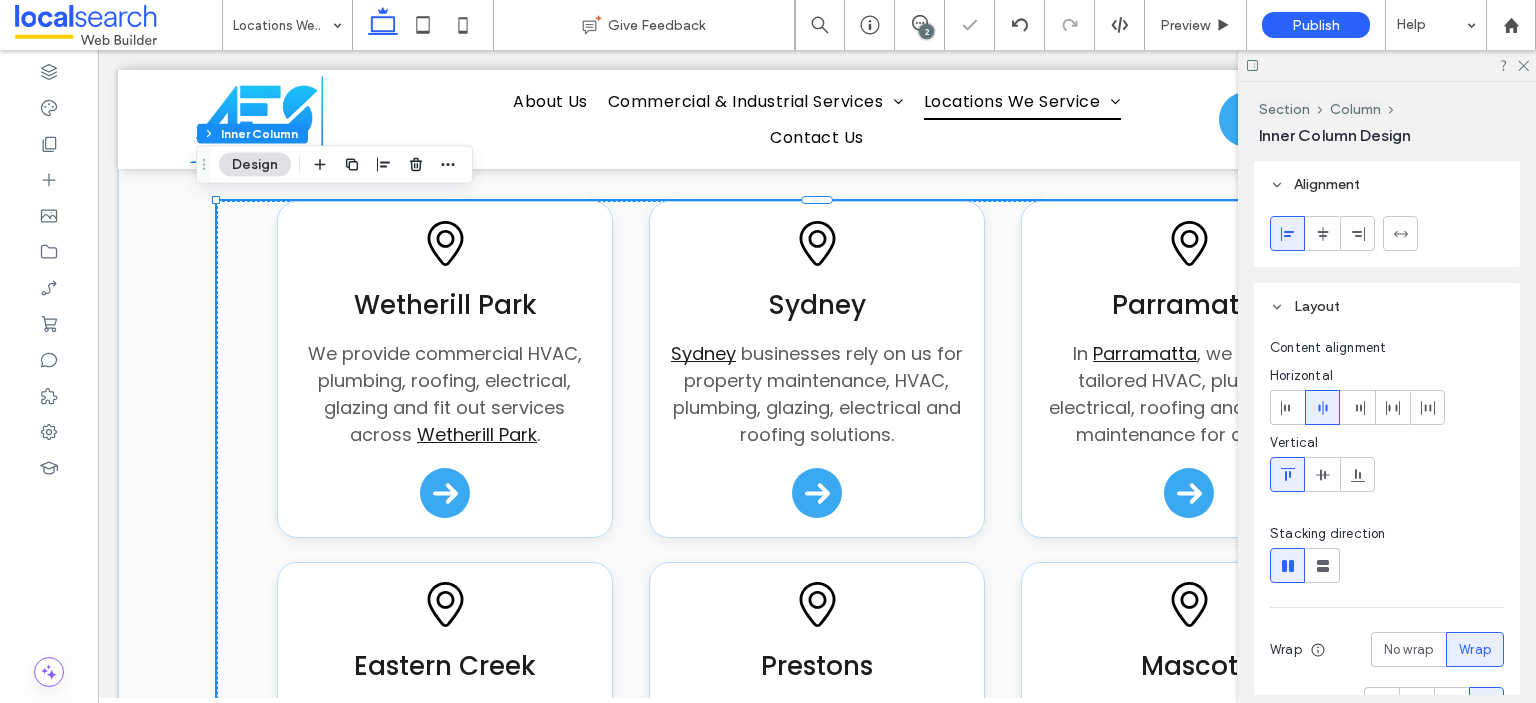scroll, scrollTop: 0, scrollLeft: 200, axis: horizontal 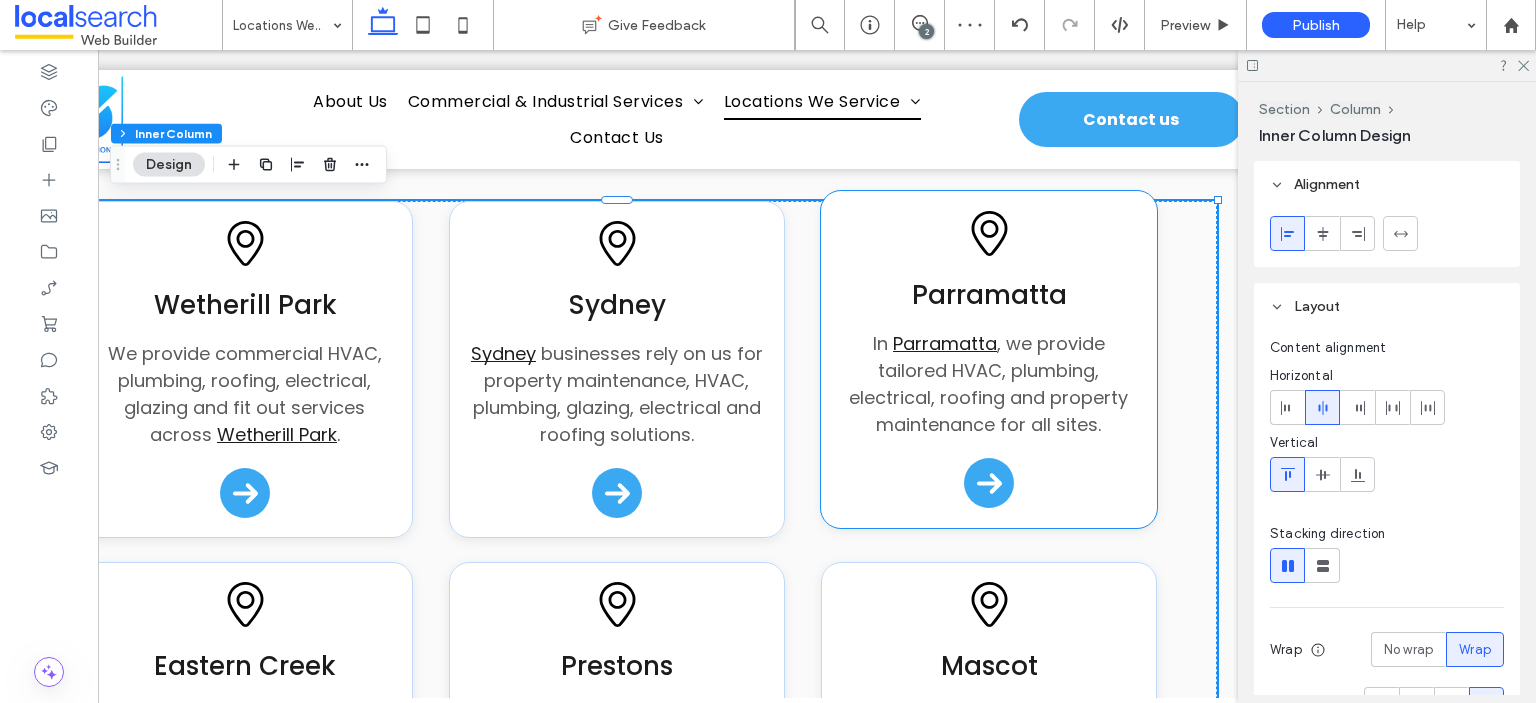 click 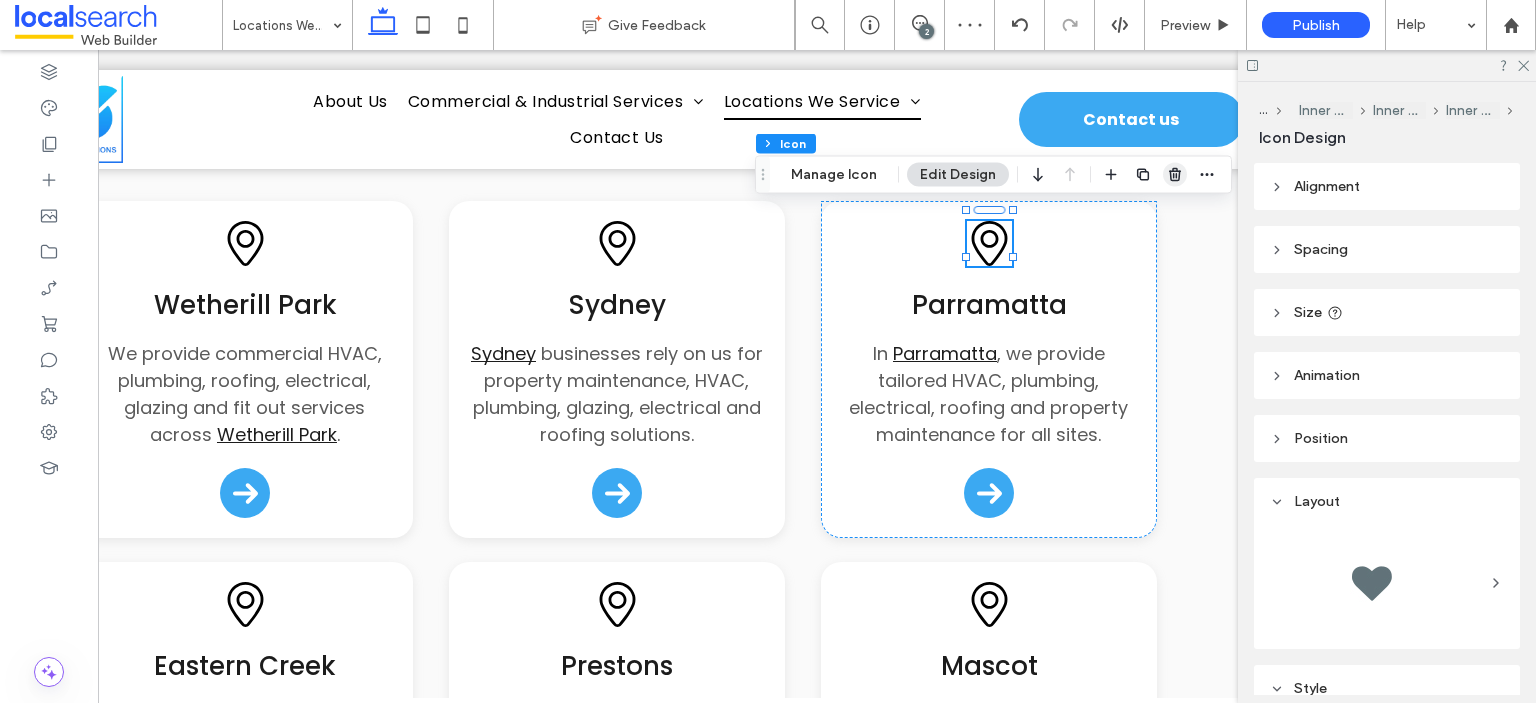 click 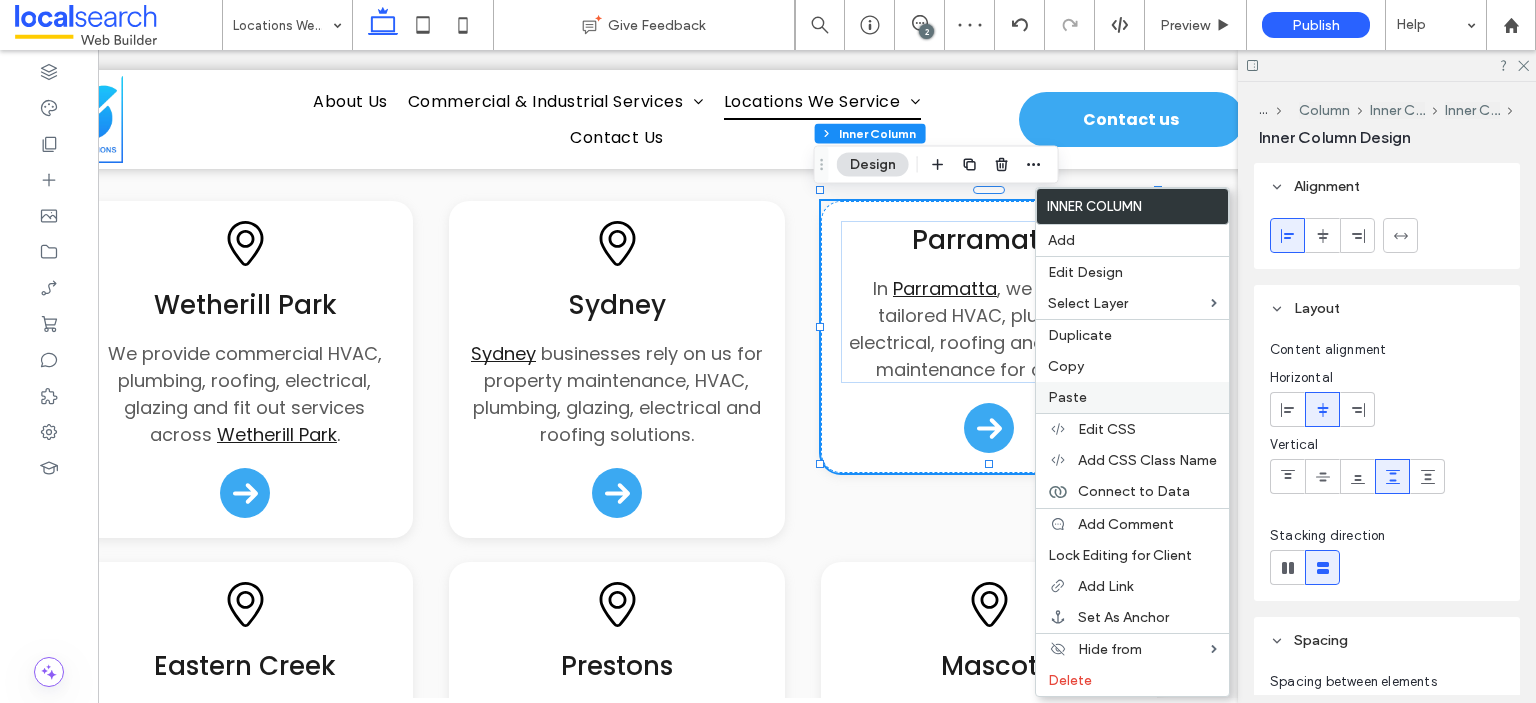 click on "Paste" at bounding box center [1067, 397] 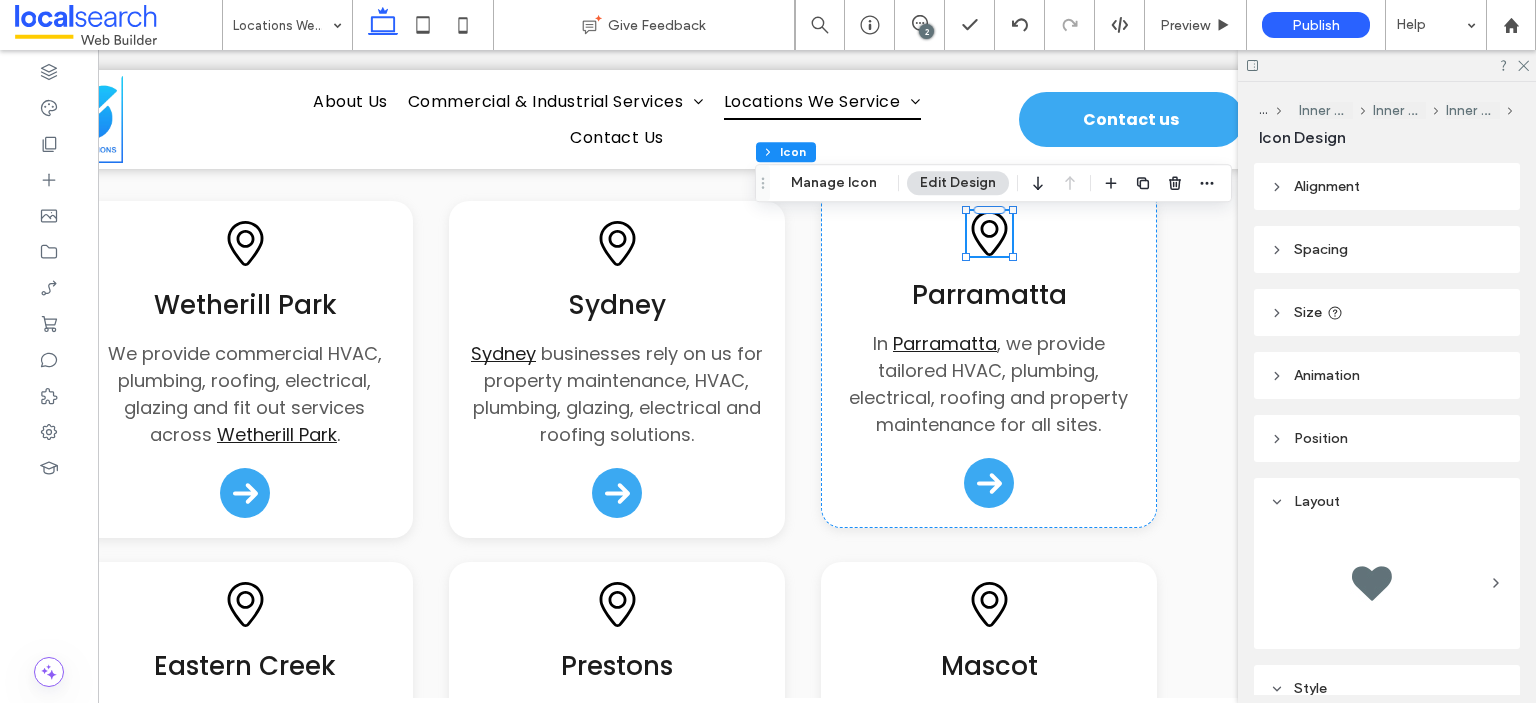 click on "Pin Icon" 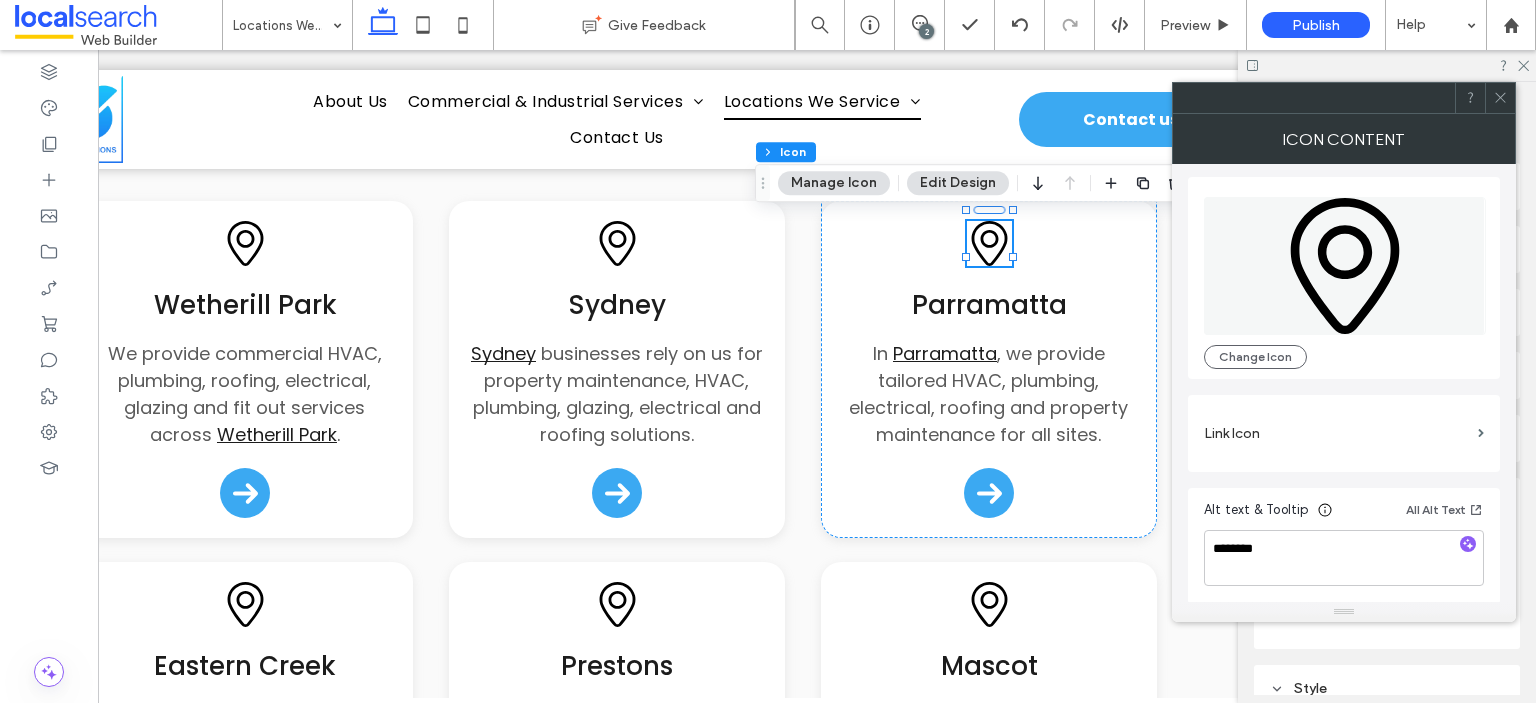 scroll, scrollTop: 4, scrollLeft: 0, axis: vertical 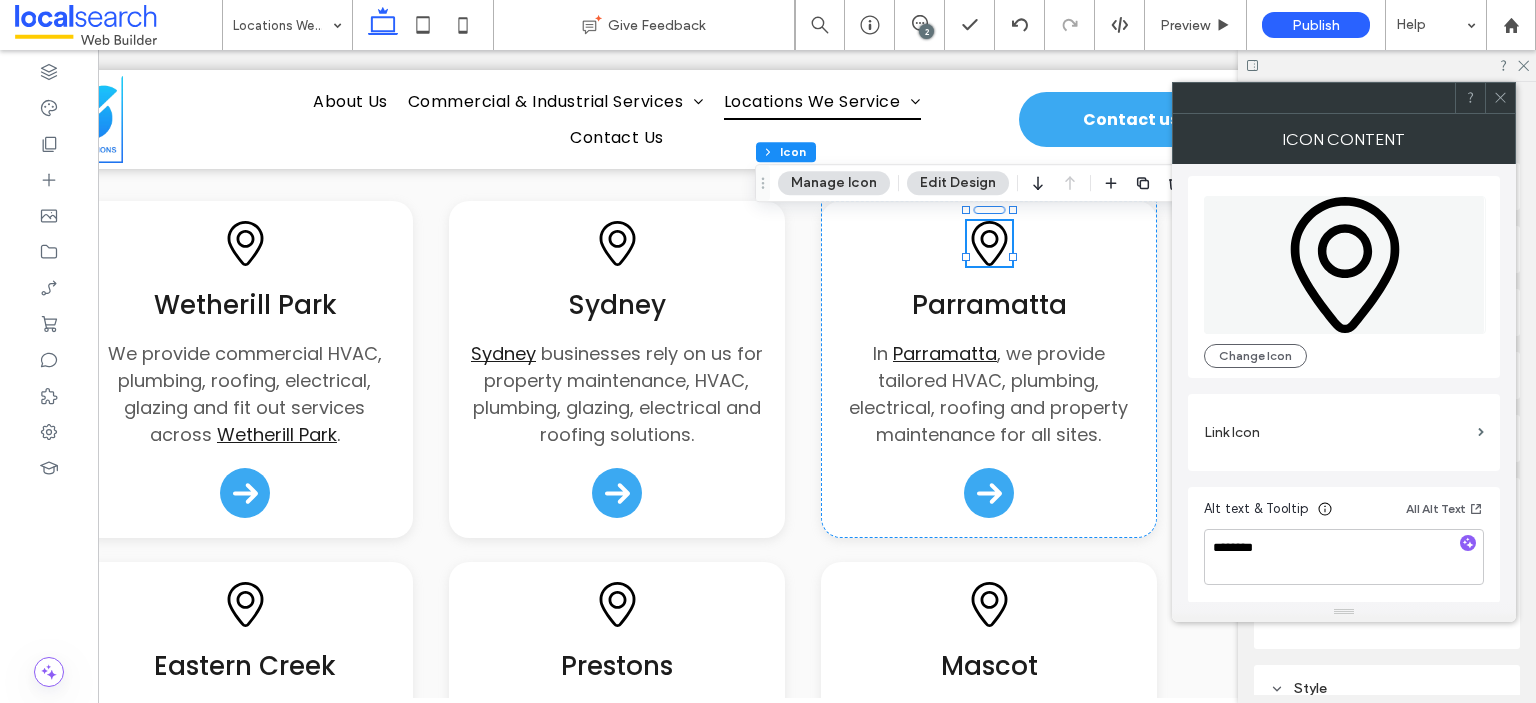 click at bounding box center (1500, 98) 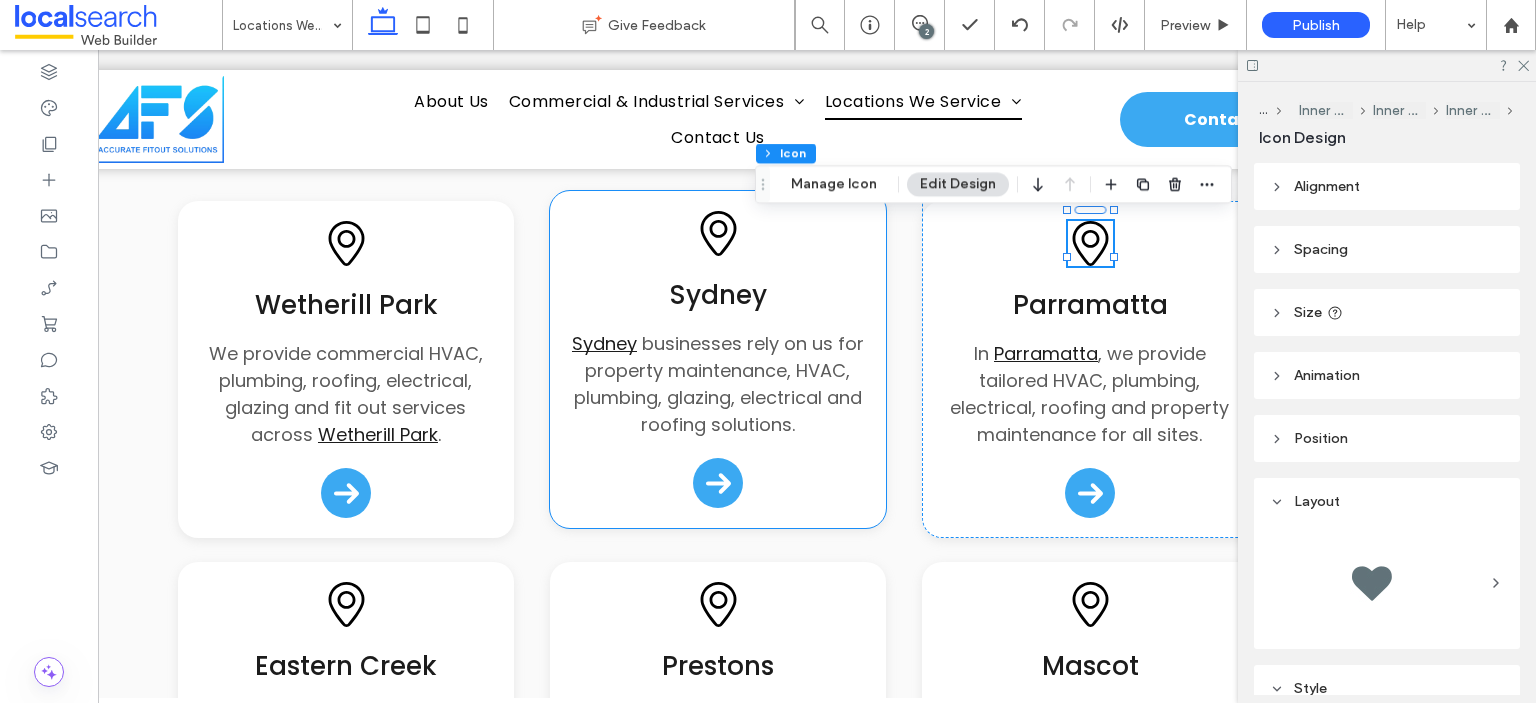 scroll, scrollTop: 0, scrollLeft: 0, axis: both 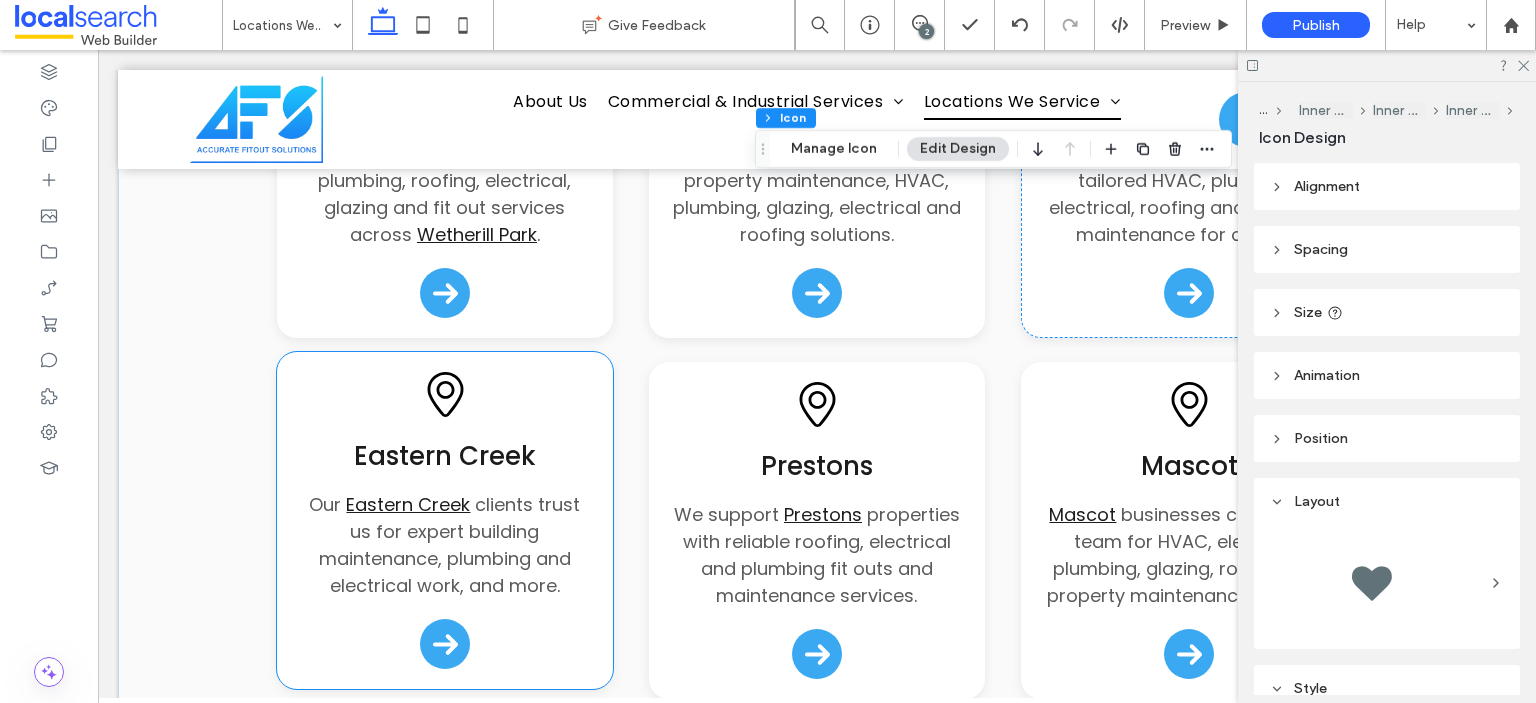 click 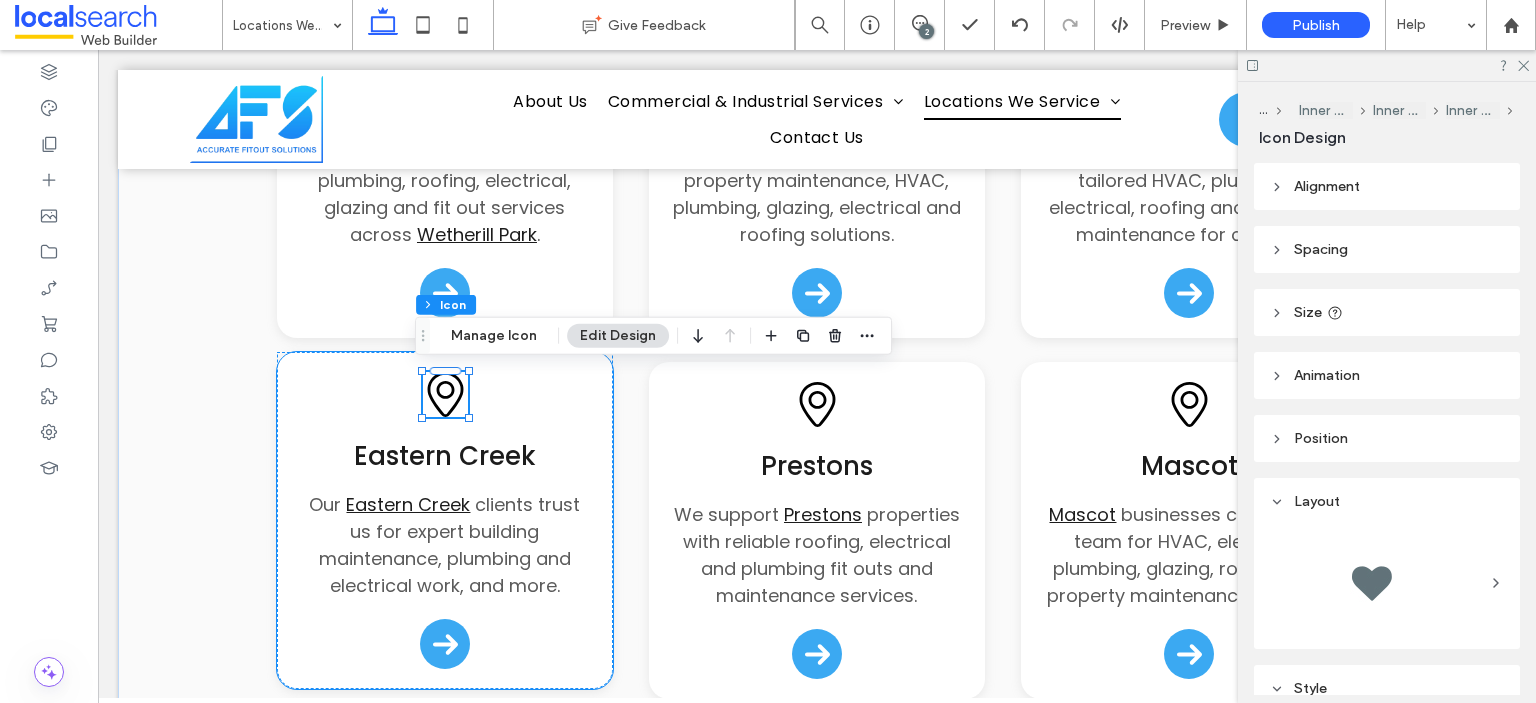 click 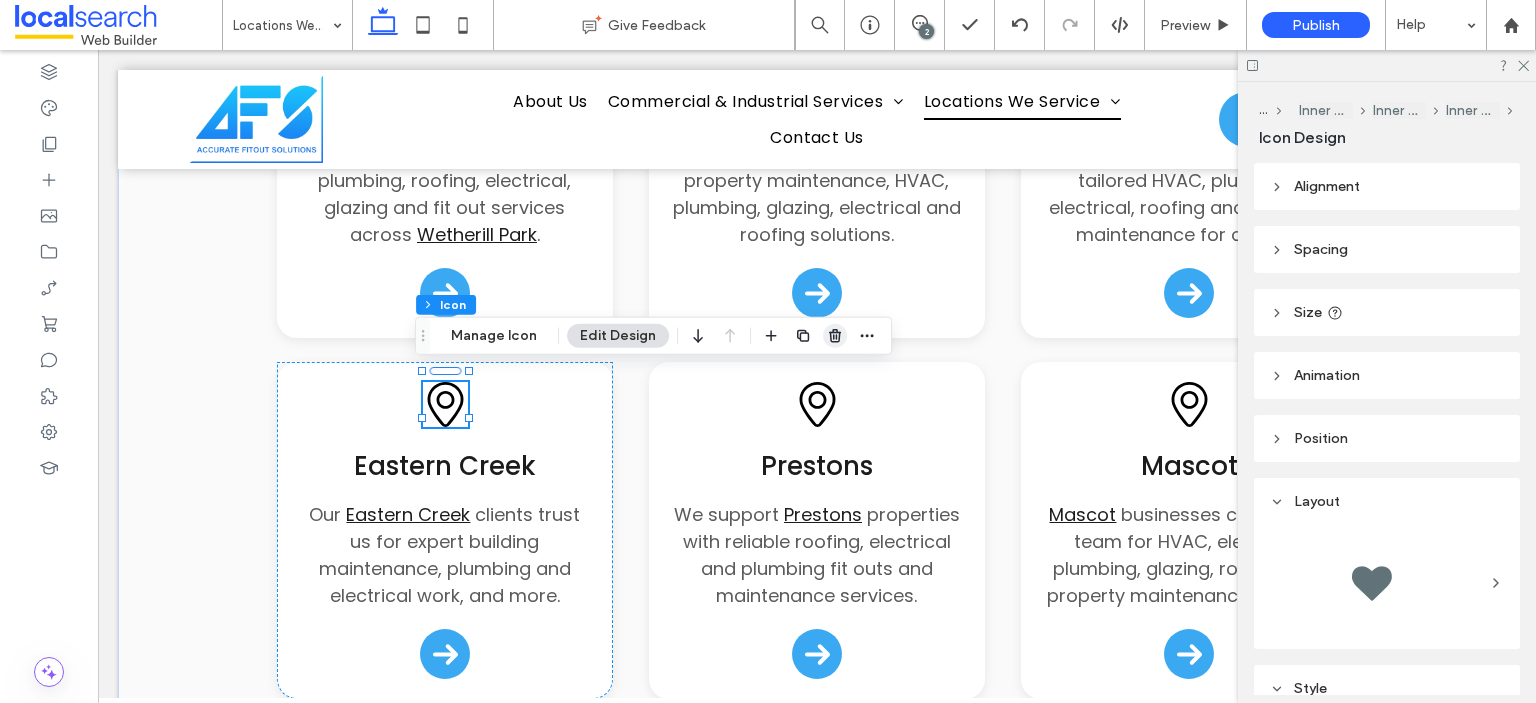 click 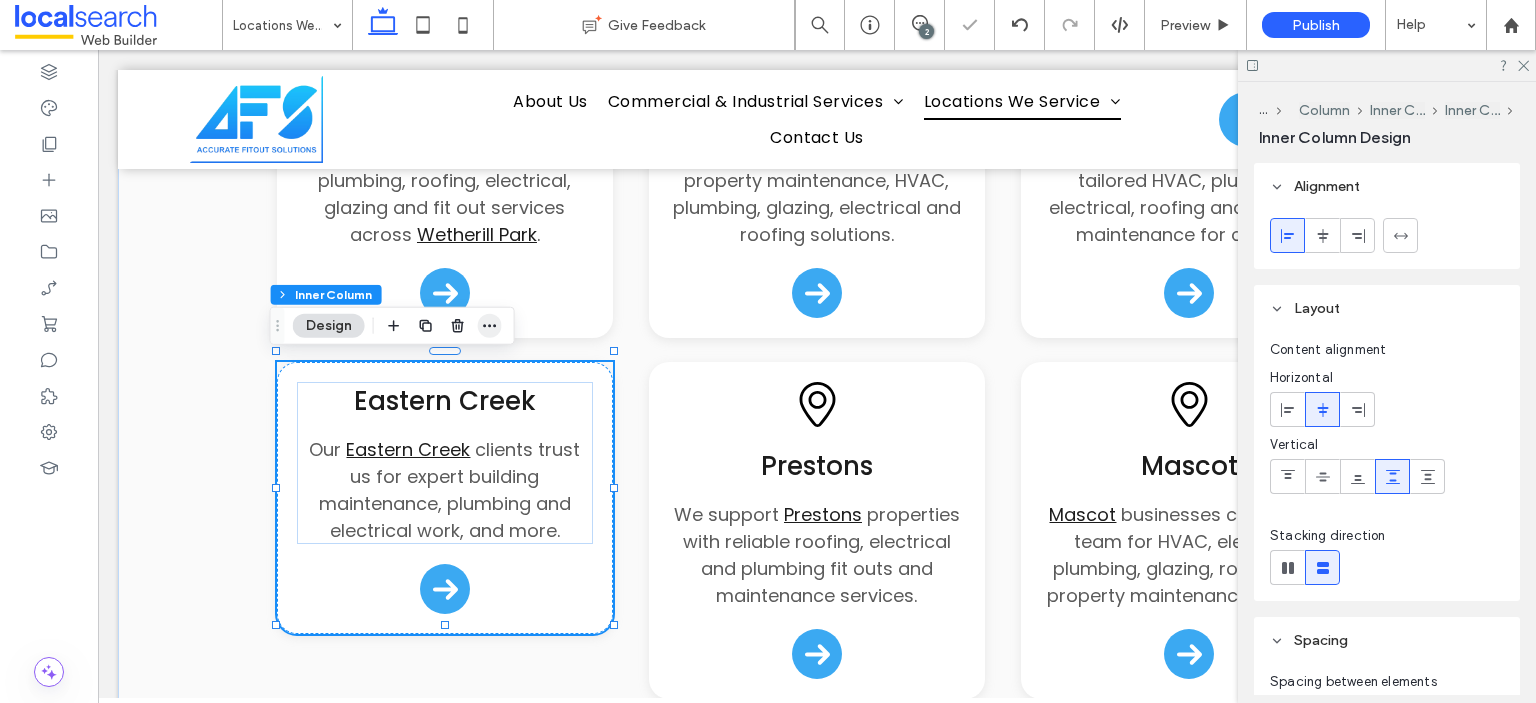 click 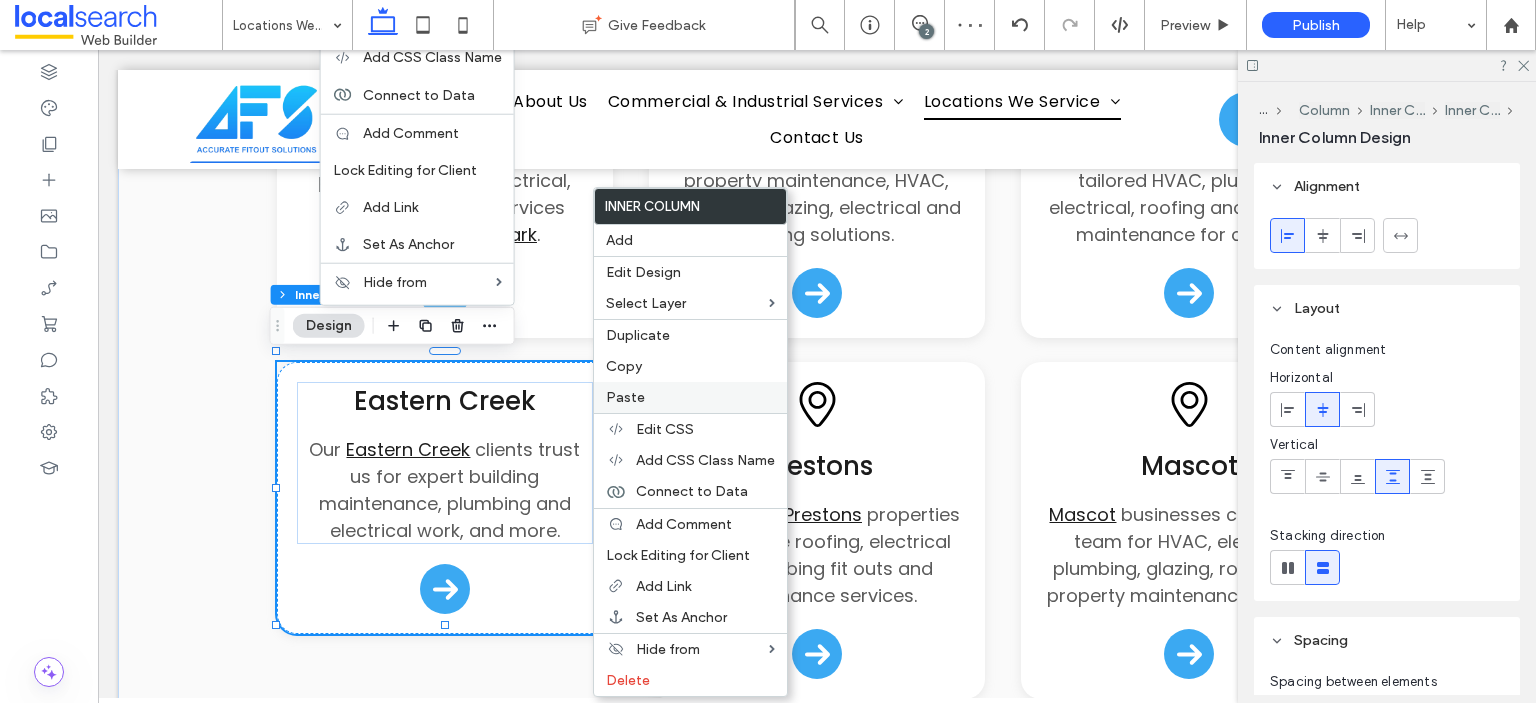 click on "Paste" at bounding box center [690, 397] 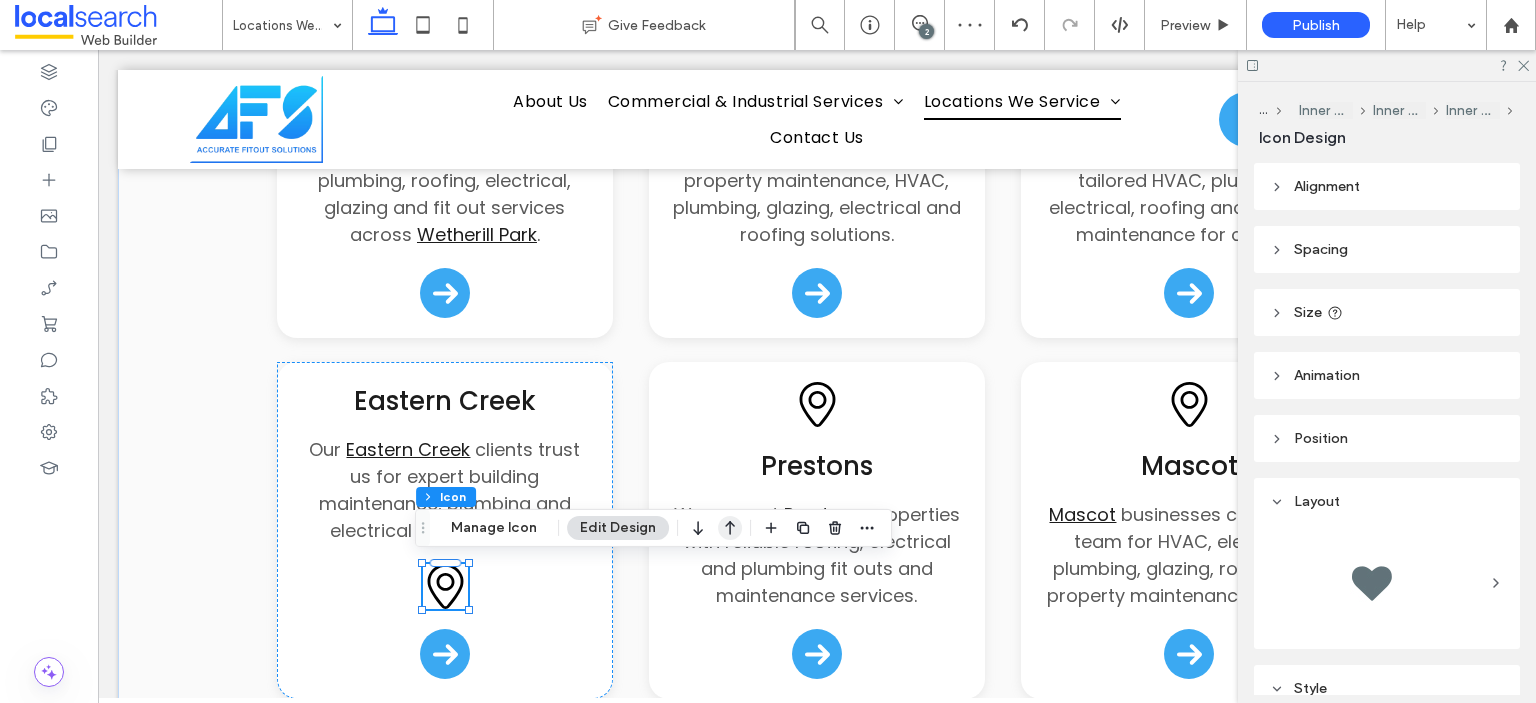 click 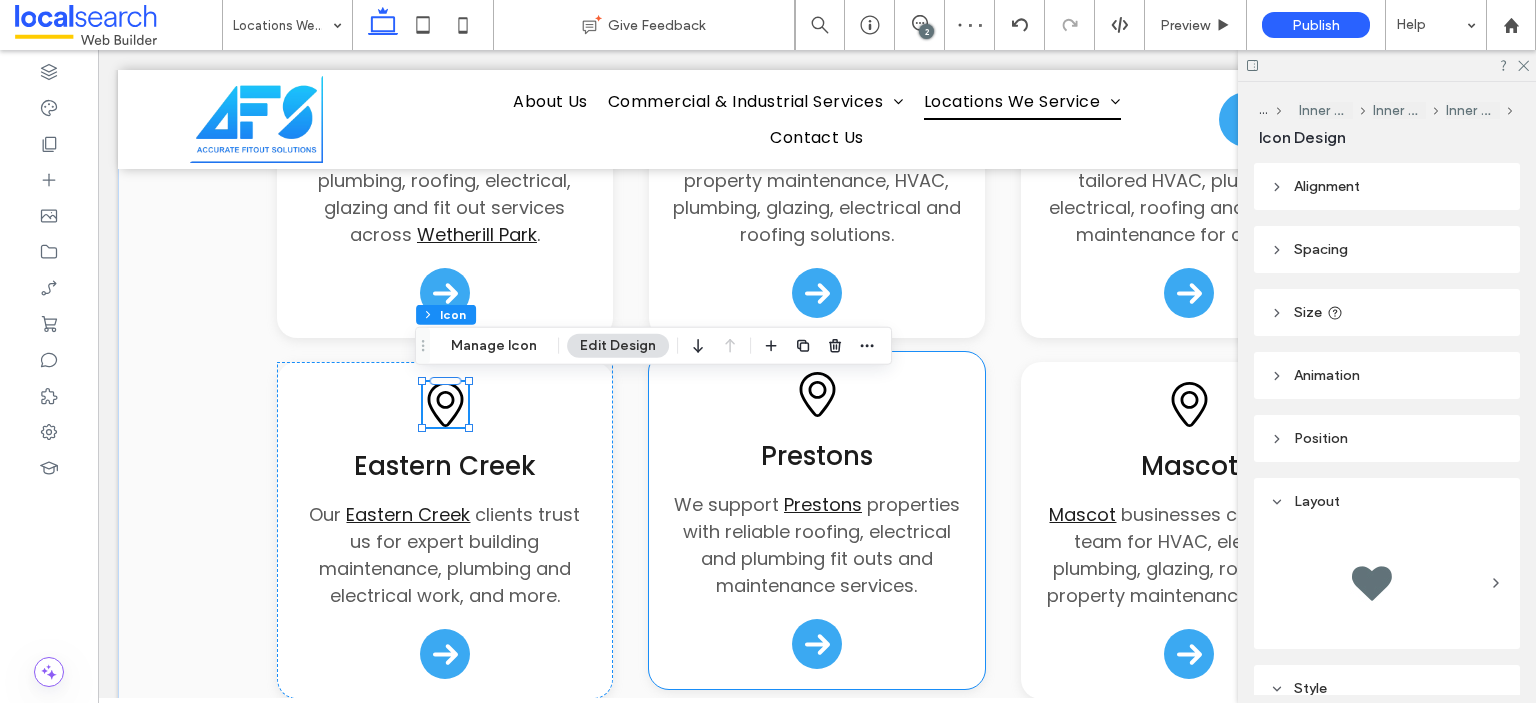 click on "[CITY]
We support
[CITY]   properties with reliable roofing, electrical and plumbing fit outs and maintenance services." at bounding box center (817, 520) 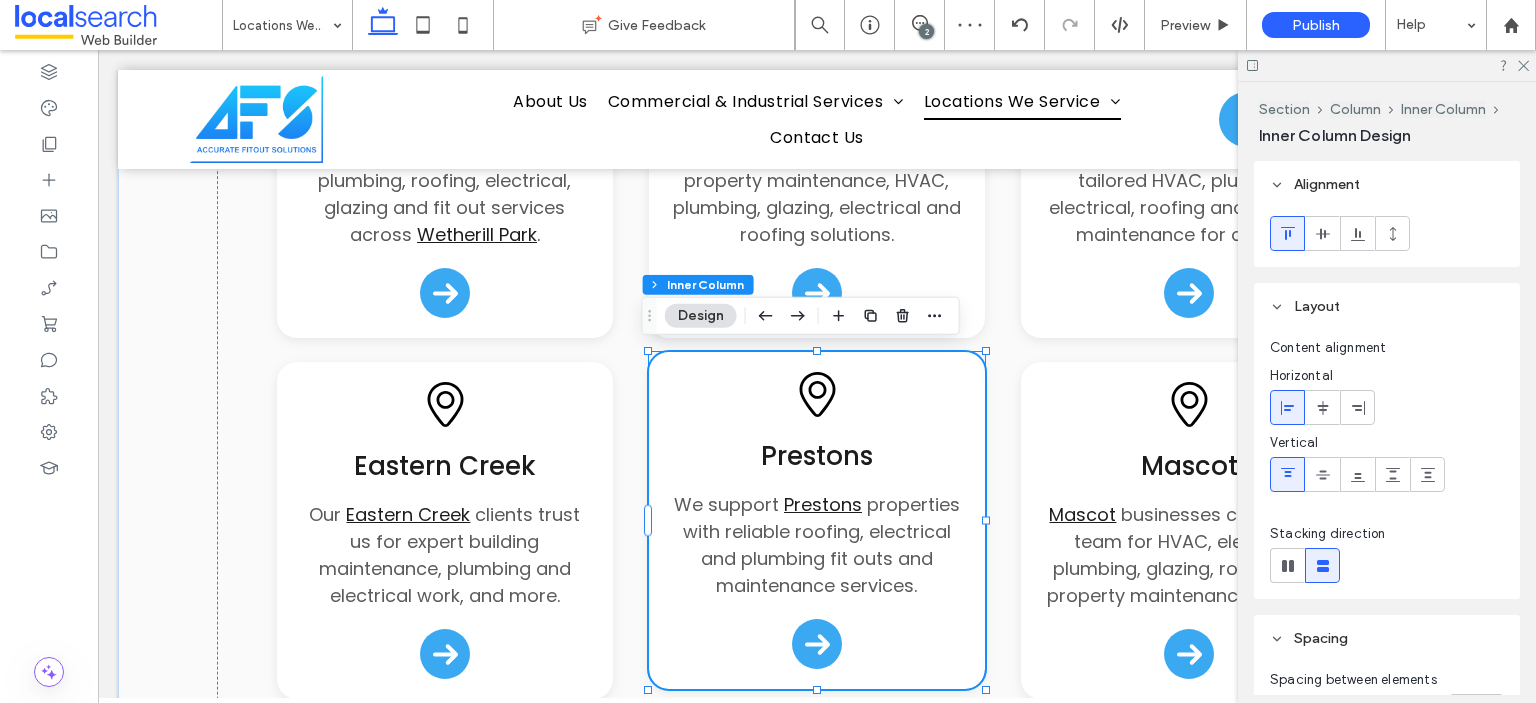 click 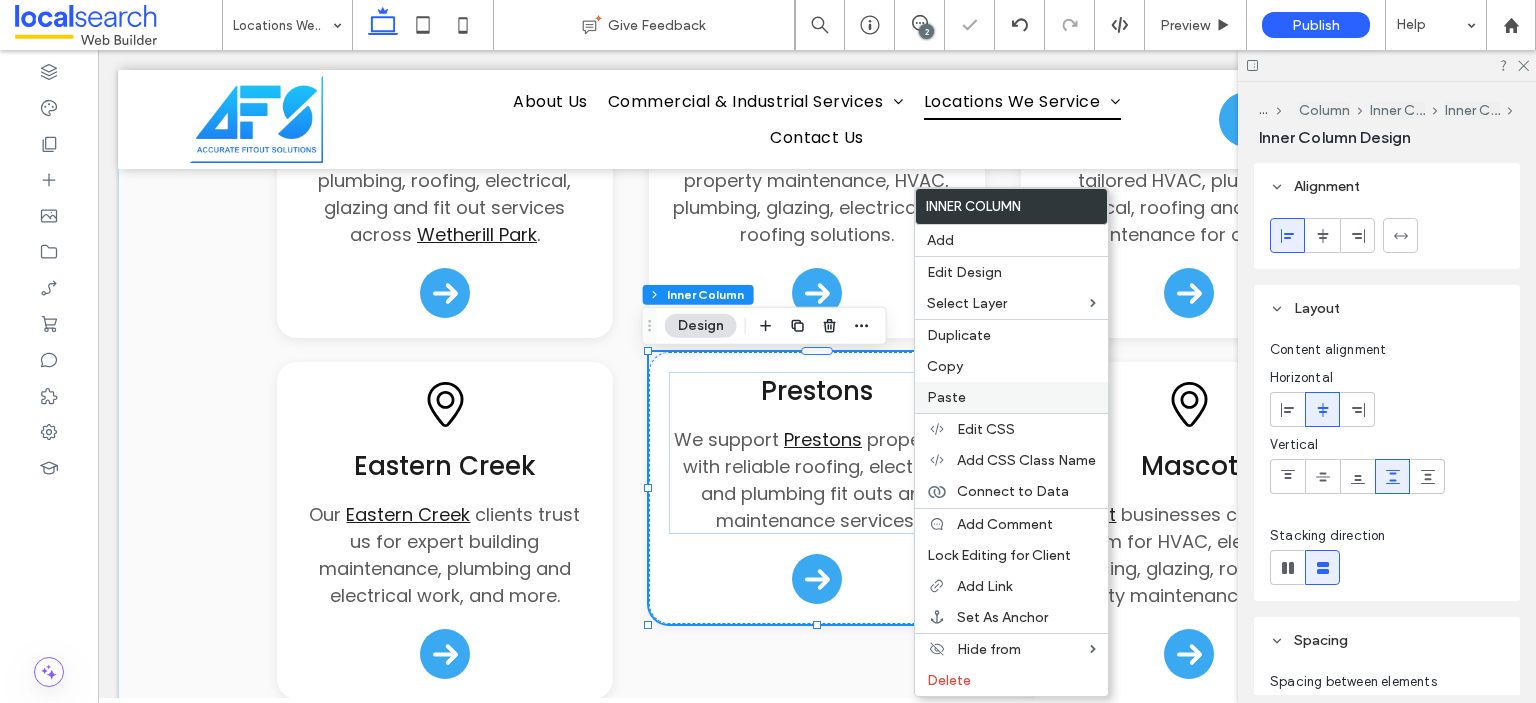 click on "Paste" at bounding box center [946, 397] 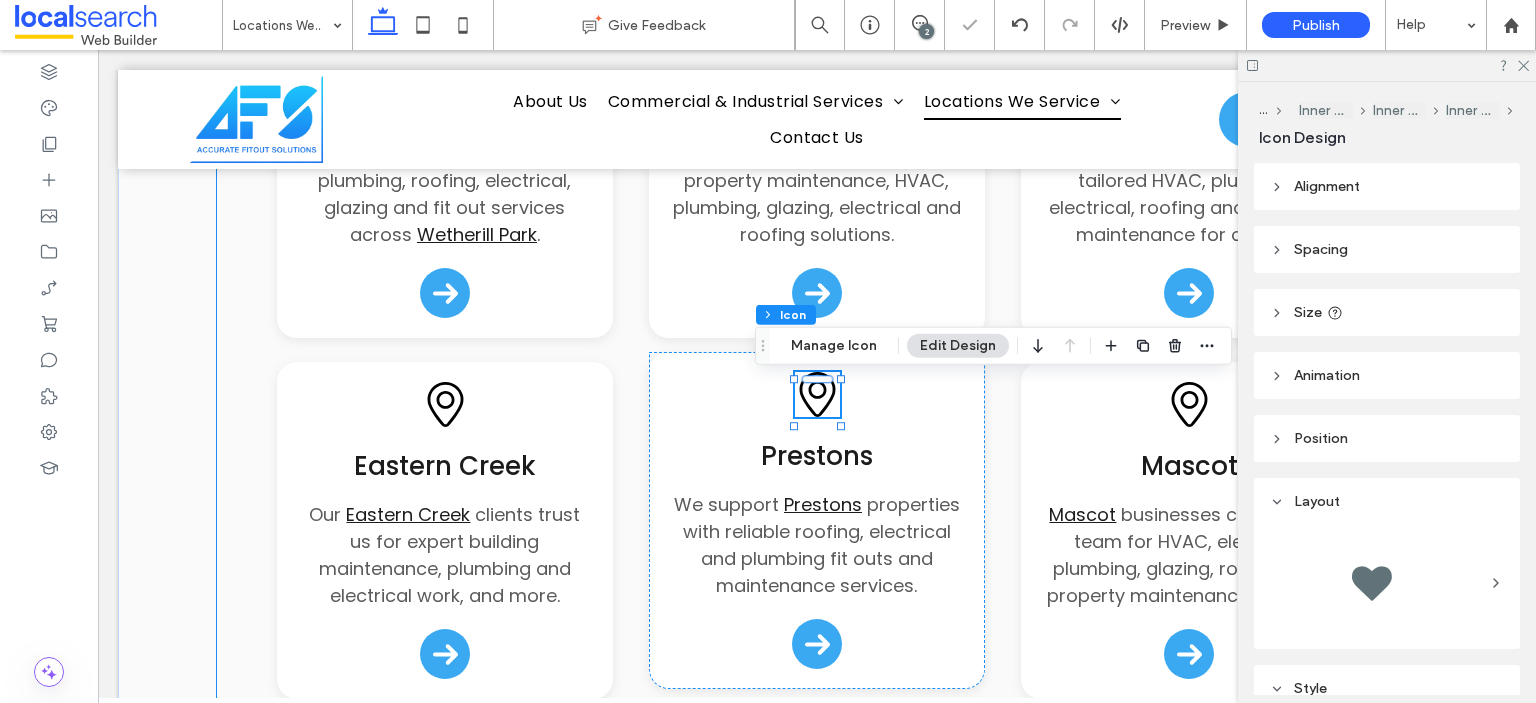 scroll, scrollTop: 0, scrollLeft: 100, axis: horizontal 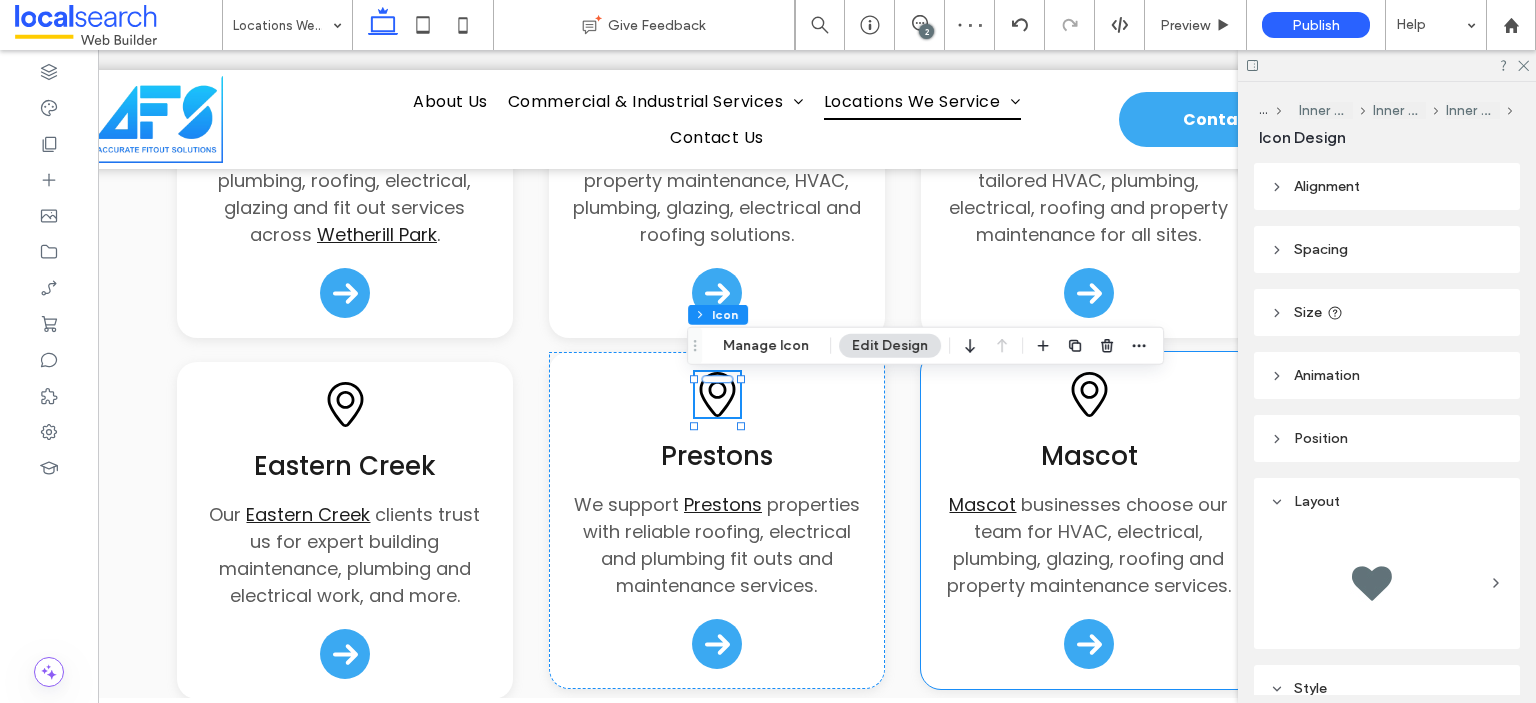 click 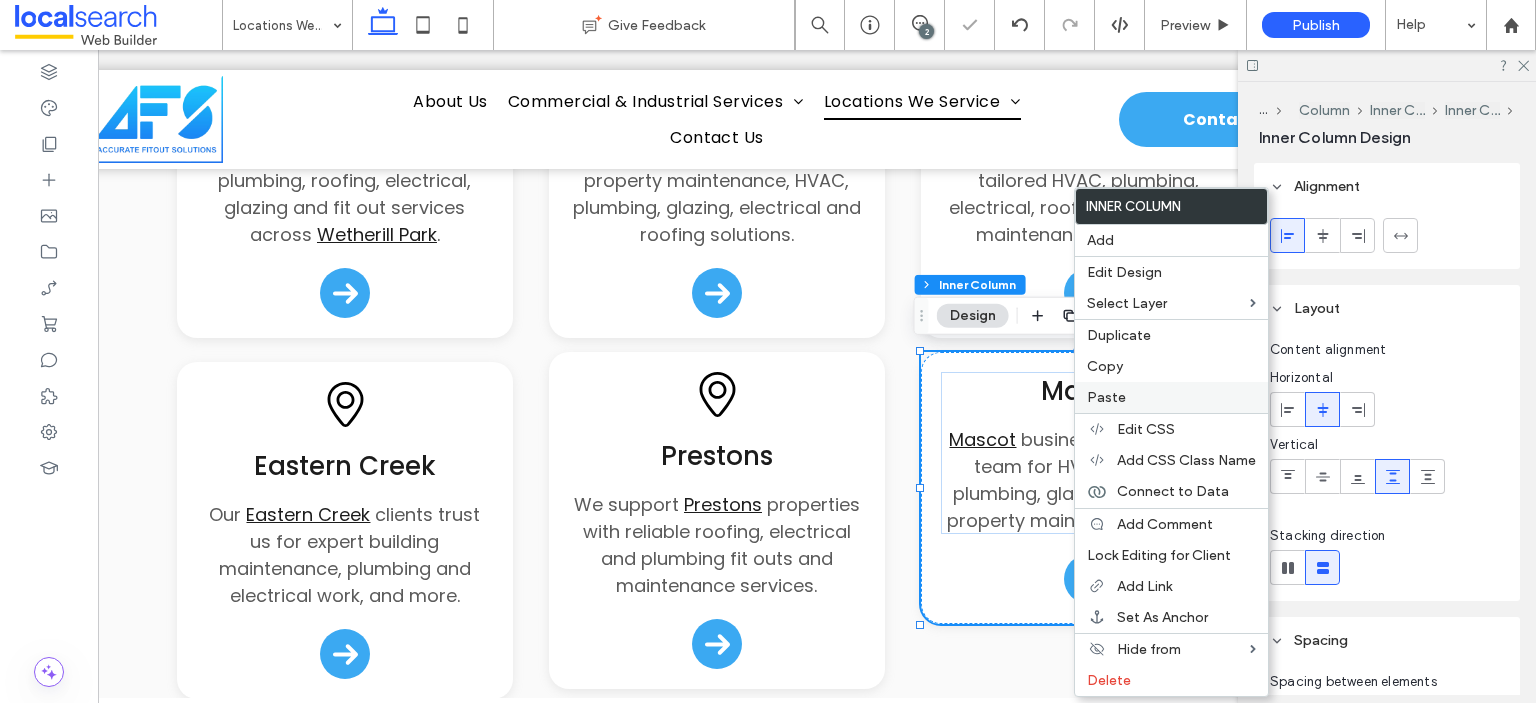 click on "Paste" at bounding box center [1106, 397] 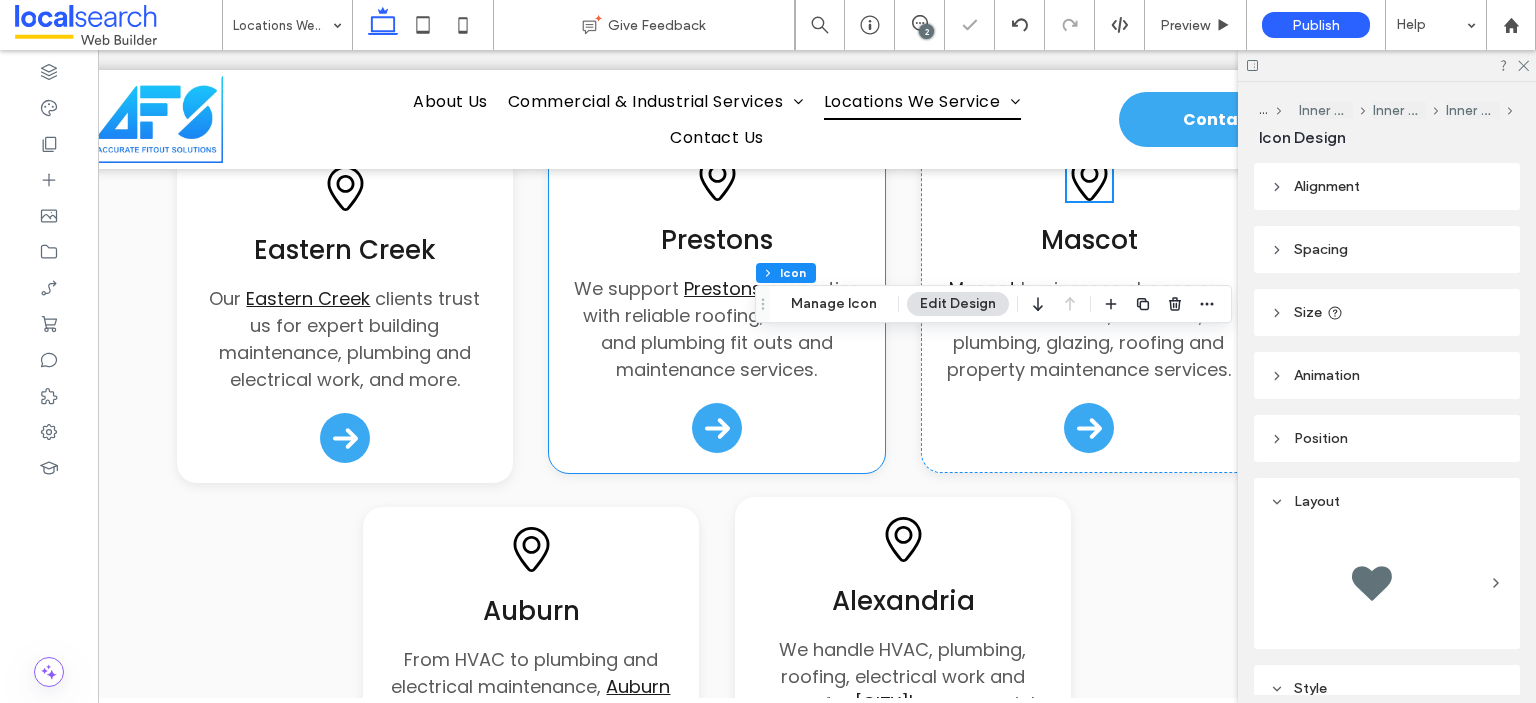scroll, scrollTop: 2684, scrollLeft: 0, axis: vertical 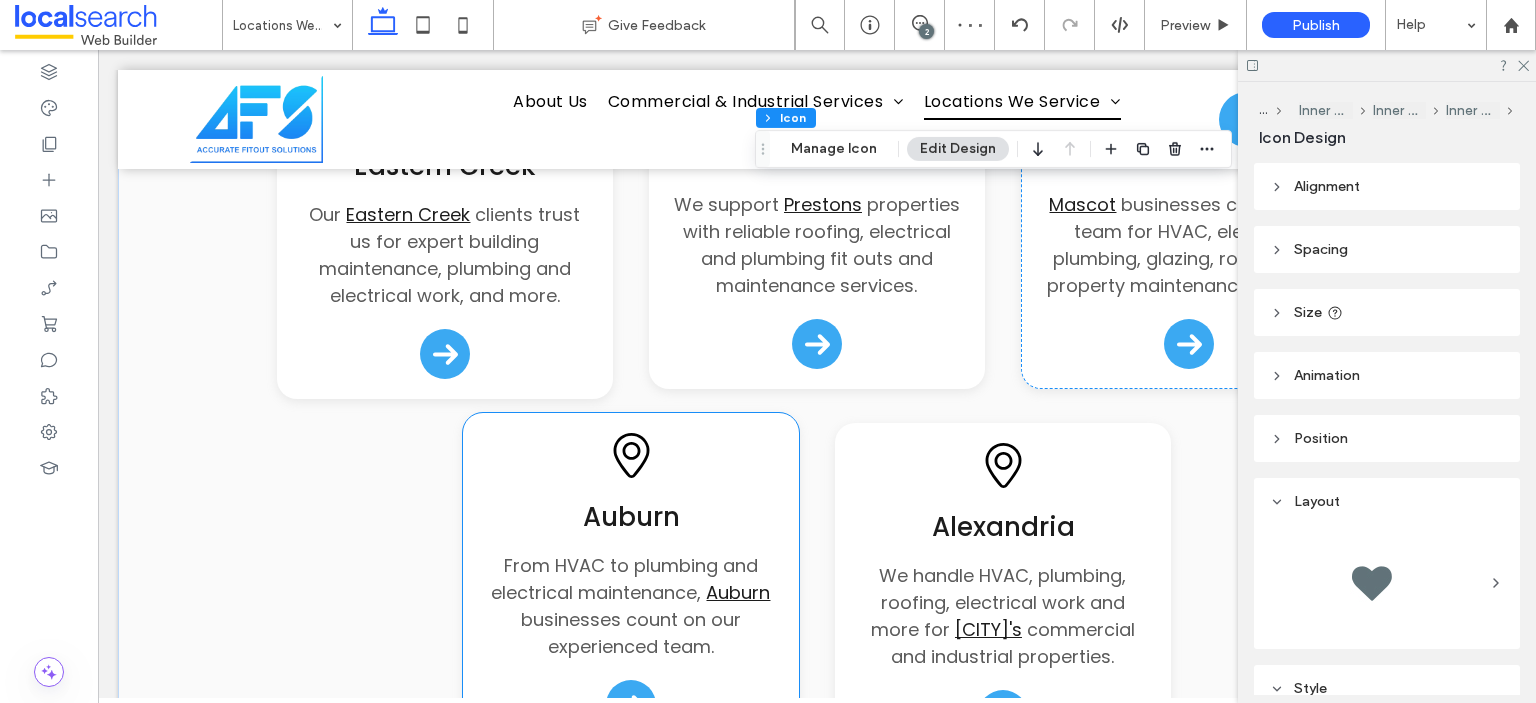click 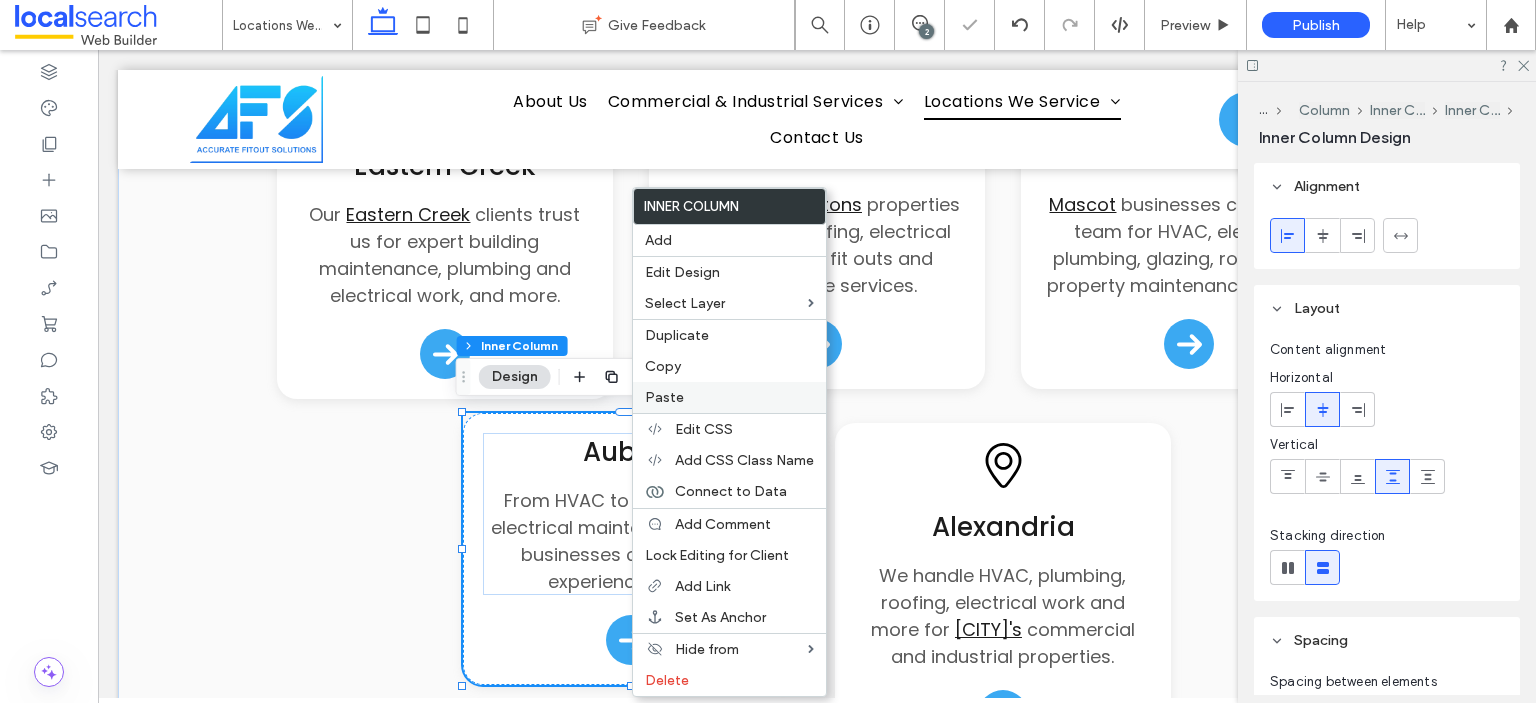 click on "Paste" at bounding box center [729, 397] 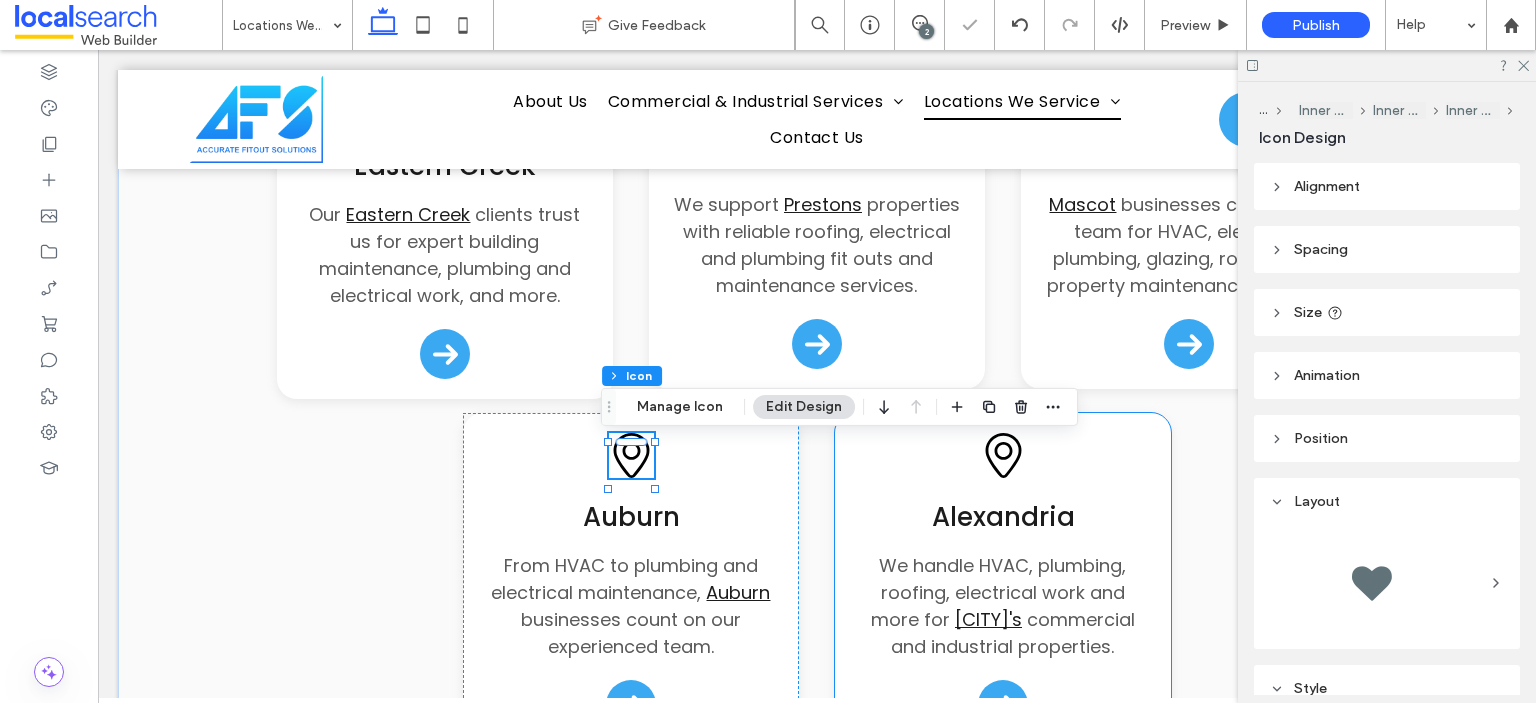 click 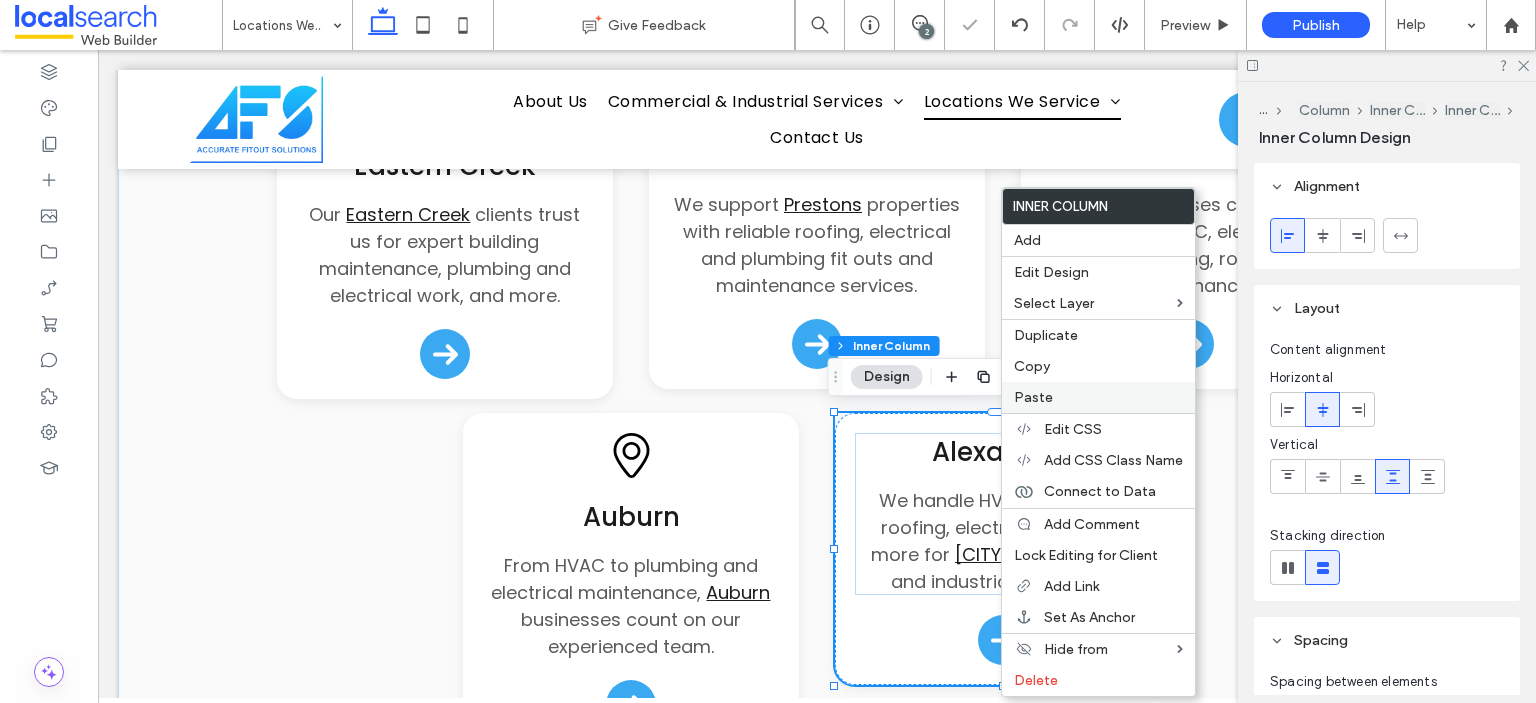 click on "Paste" at bounding box center [1098, 397] 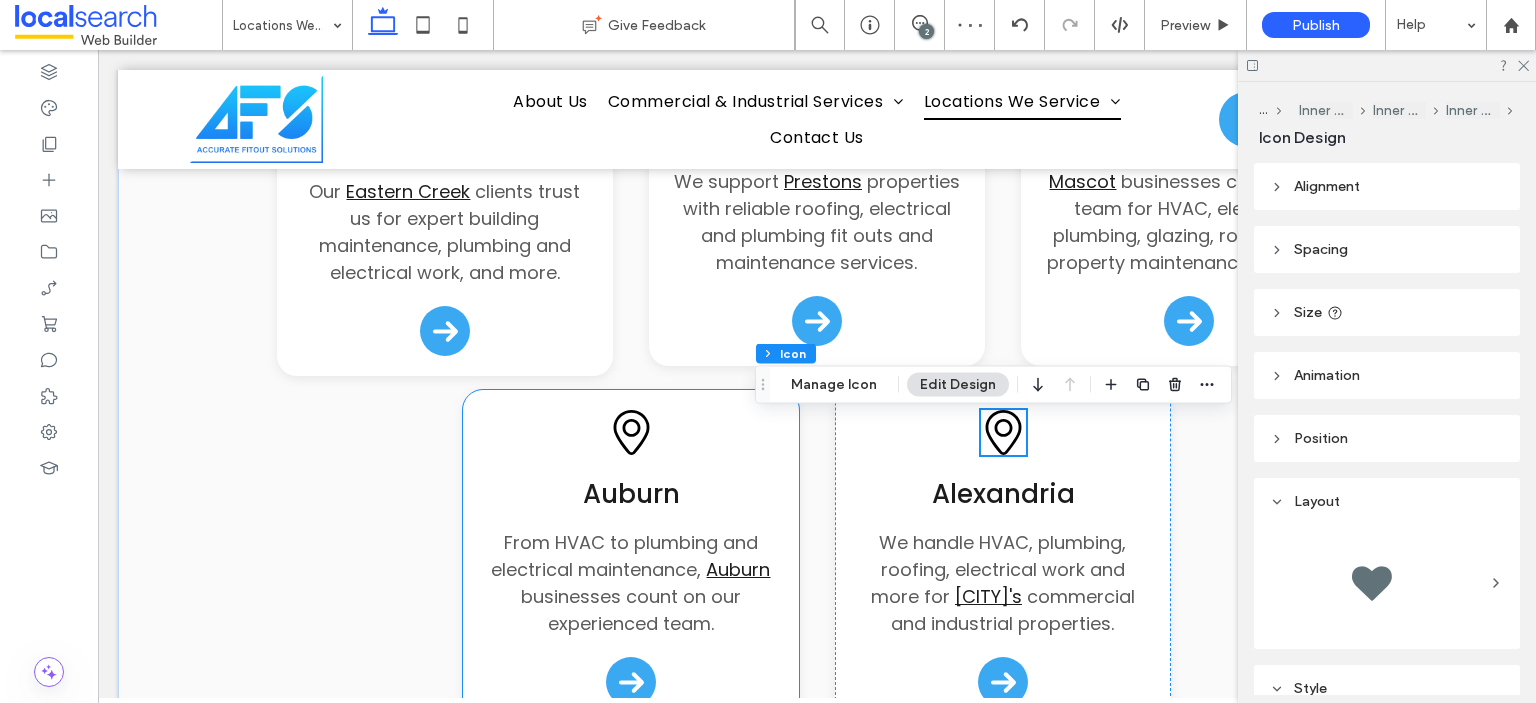 scroll, scrollTop: 2684, scrollLeft: 0, axis: vertical 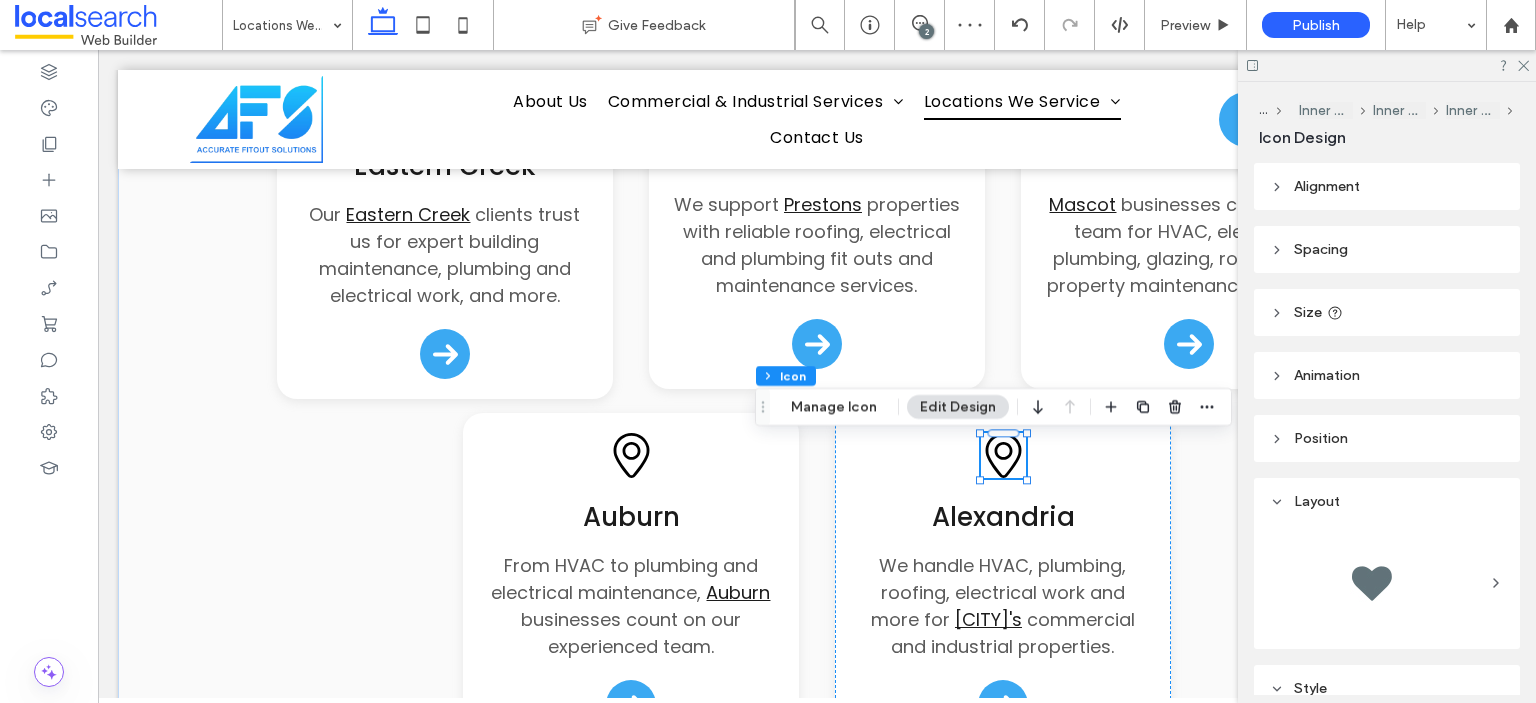 click on "Pin Icon" 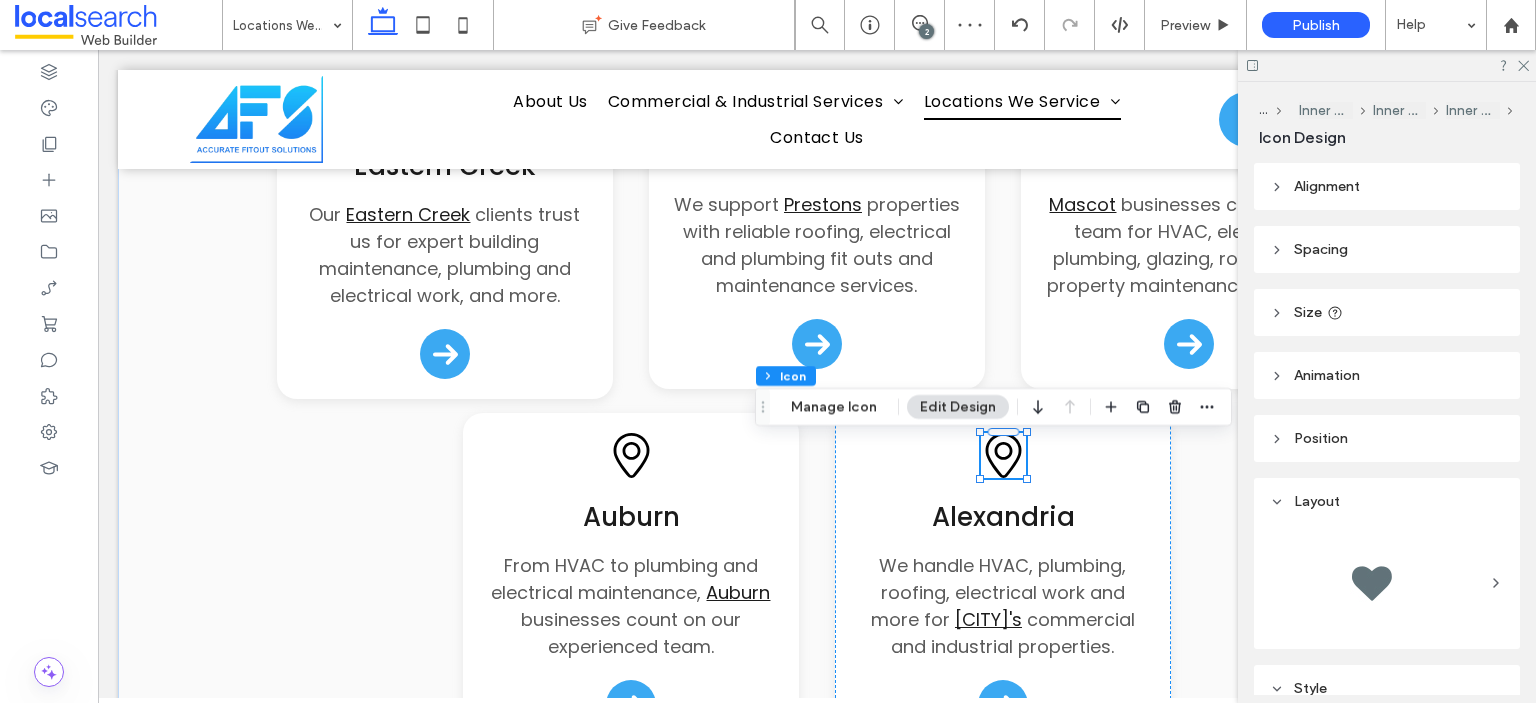 click on "Pin Icon" 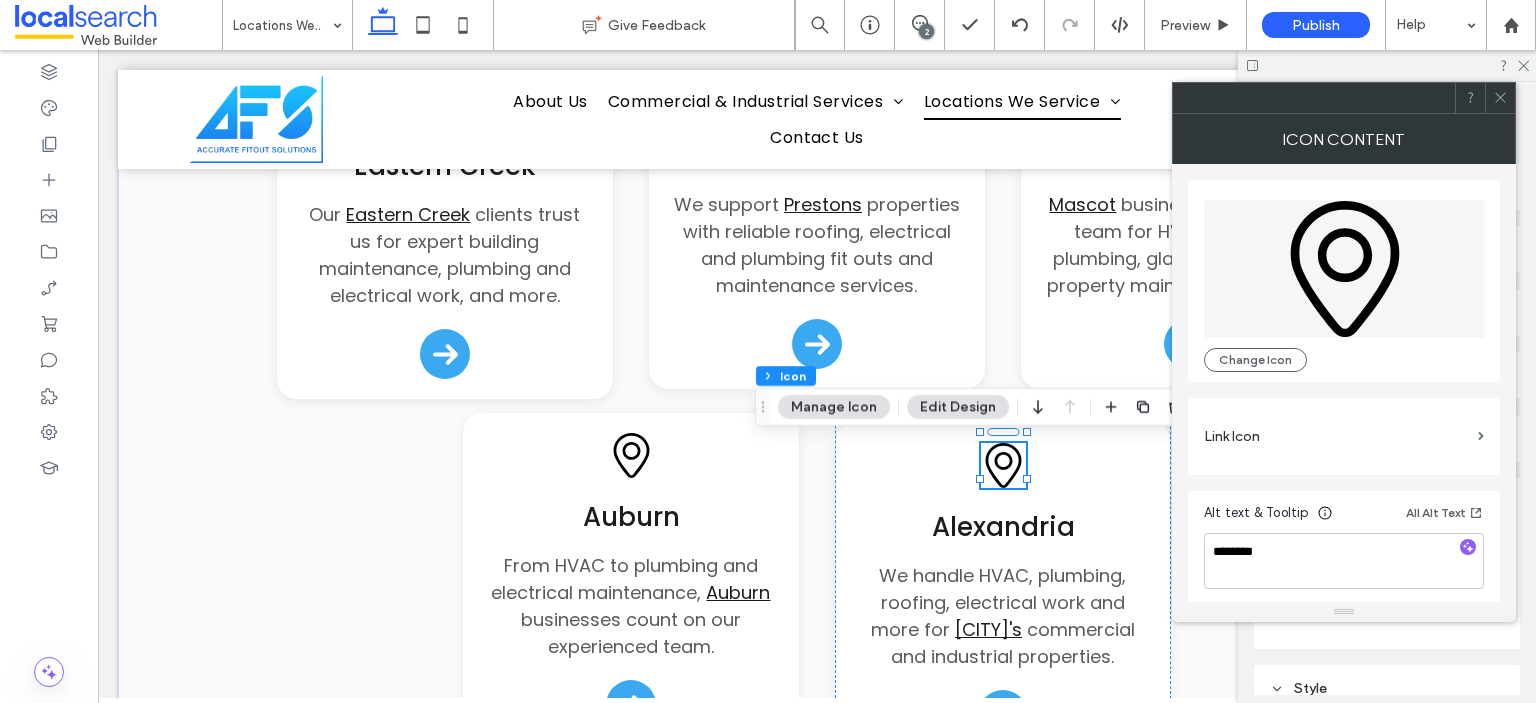 click at bounding box center (1500, 98) 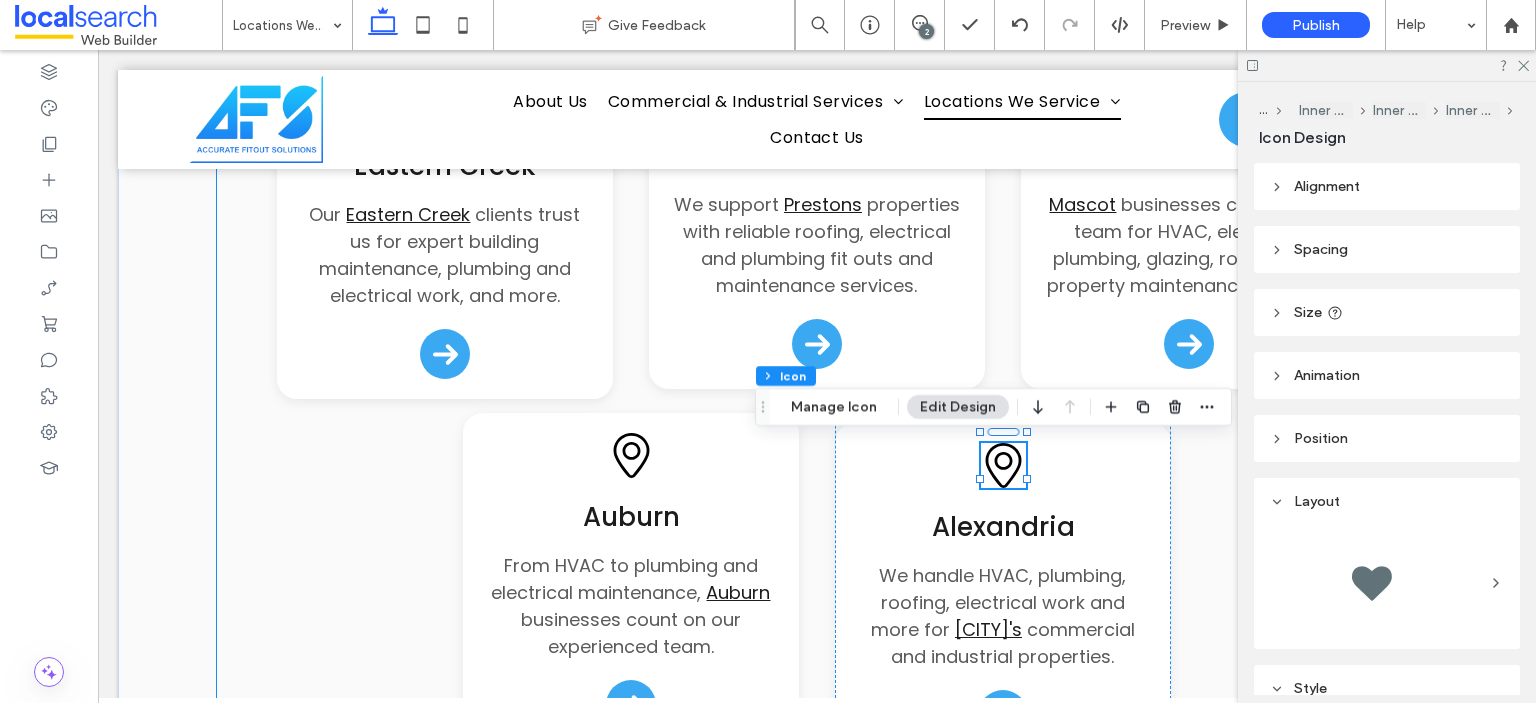 click on "Pin Icon
[CITY]
We provide commercial HVAC, plumbing, roofing, electrical, glazing and fit out services across
[CITY] .
Pin Icon
[CITY]
[CITY]   businesses rely on us for property maintenance, HVAC, plumbing, glazing, electrical and roofing solutions.
Pin Icon
[CITY]
In
[CITY] , we provide tailored HVAC, plumbing, electrical, roofing and property maintenance for all sites.
Pin Icon
[CITY]
Our
[CITY]   clients trust us for expert building maintenance, plumbing and electrical work, and more.
Pin Icon
[CITY]
We support
[CITY]
Pin Icon" at bounding box center [817, 230] 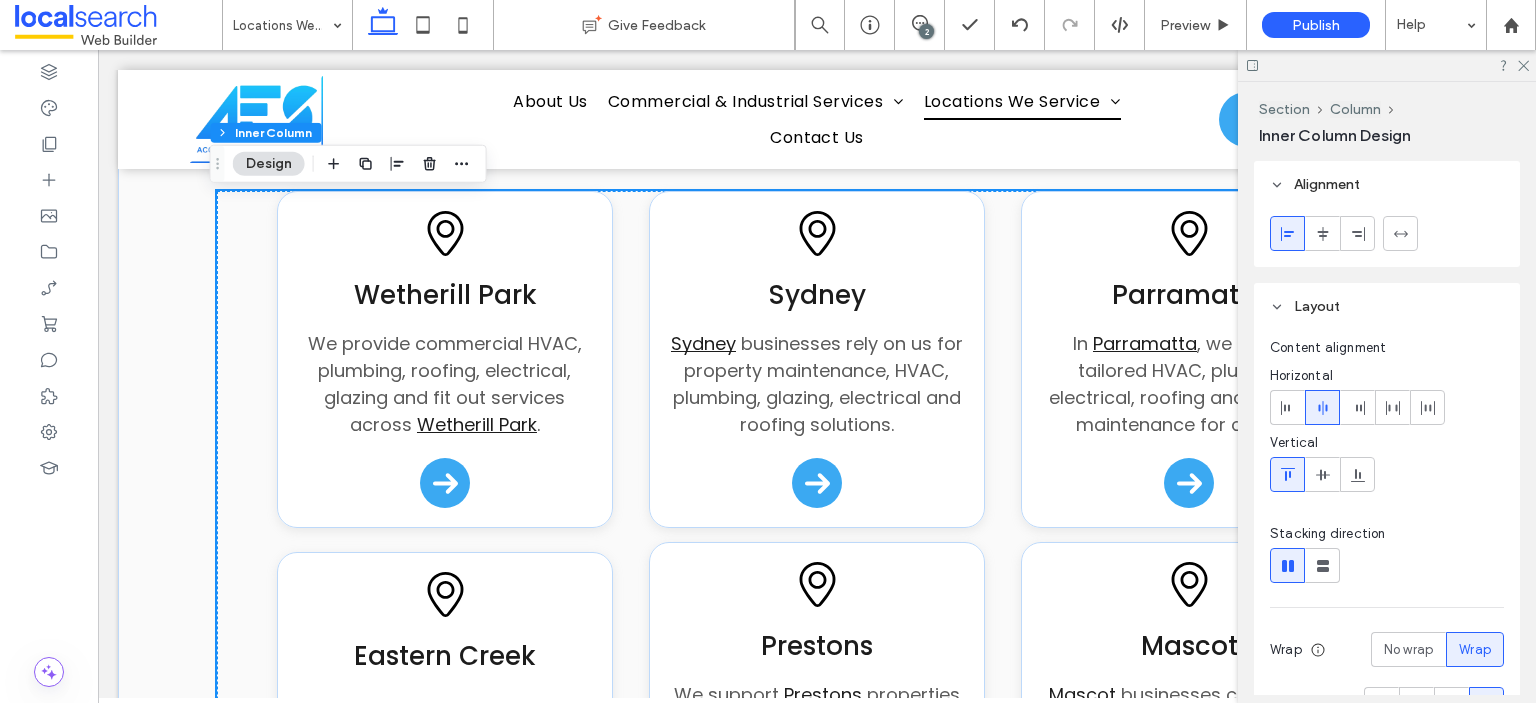 scroll, scrollTop: 2184, scrollLeft: 0, axis: vertical 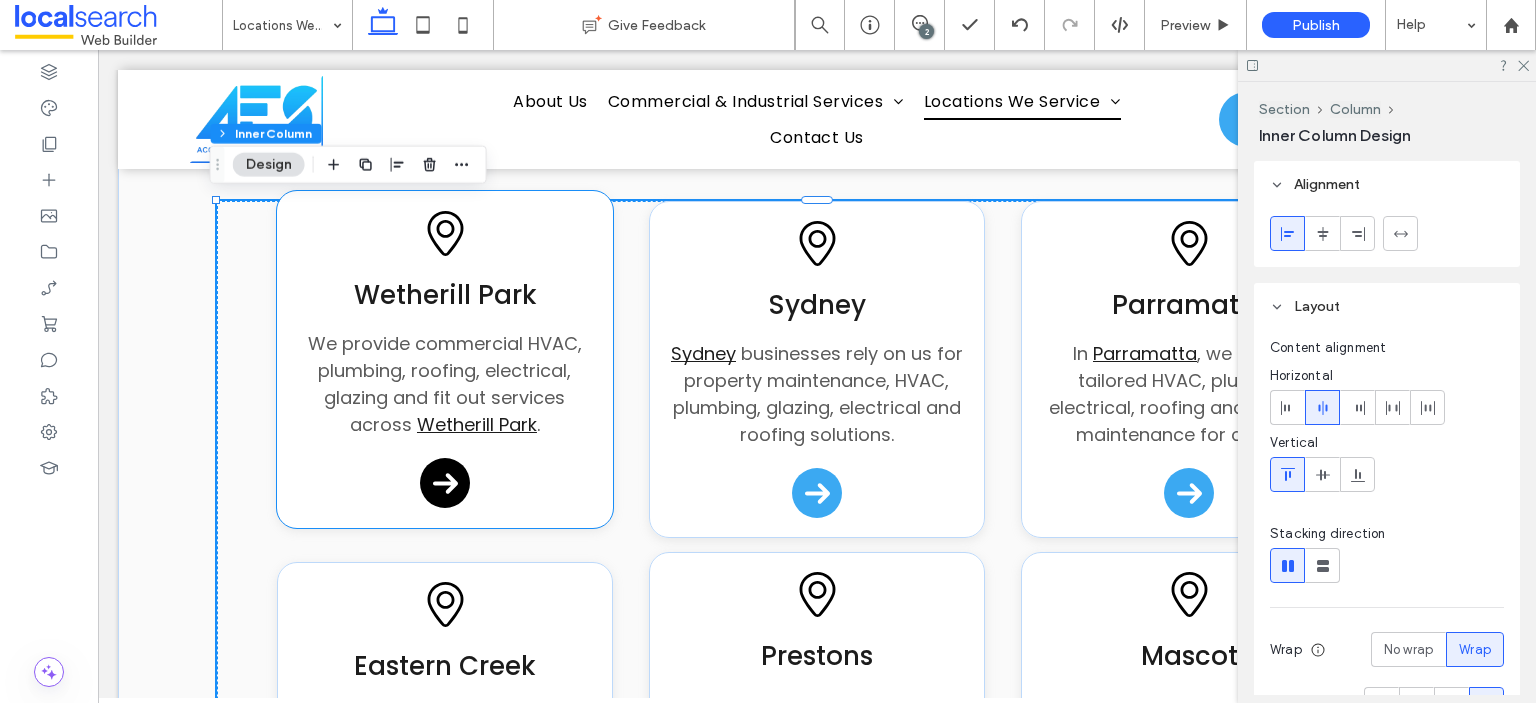 click 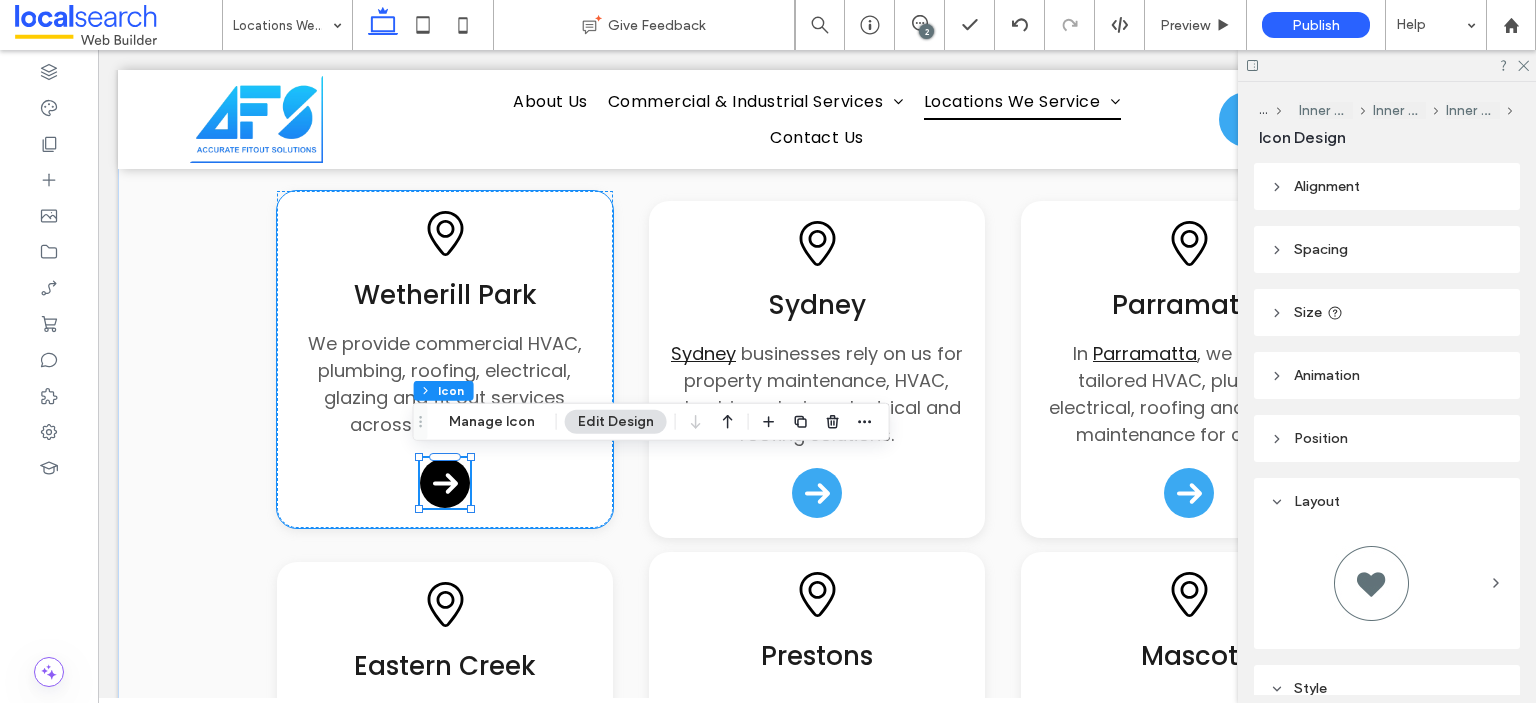 click 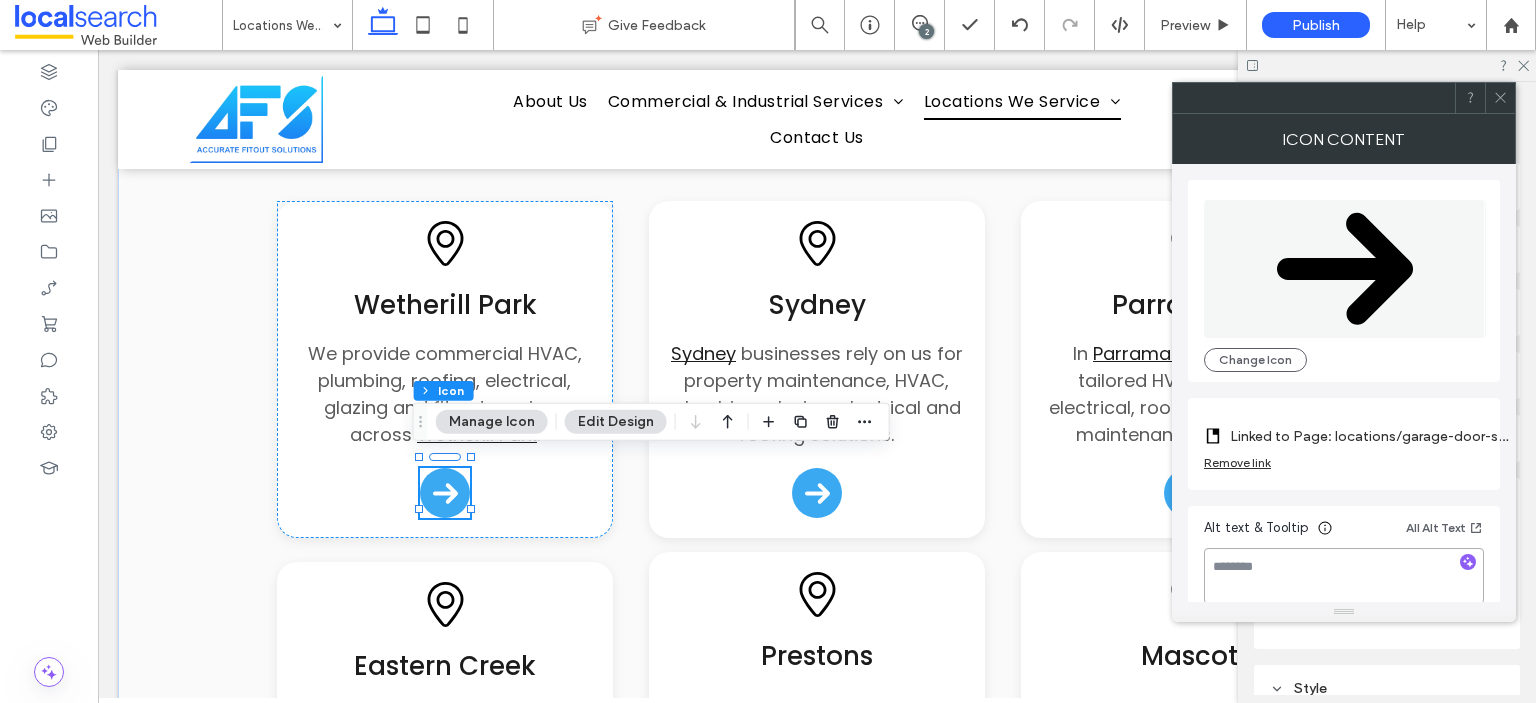 click at bounding box center (1344, 576) 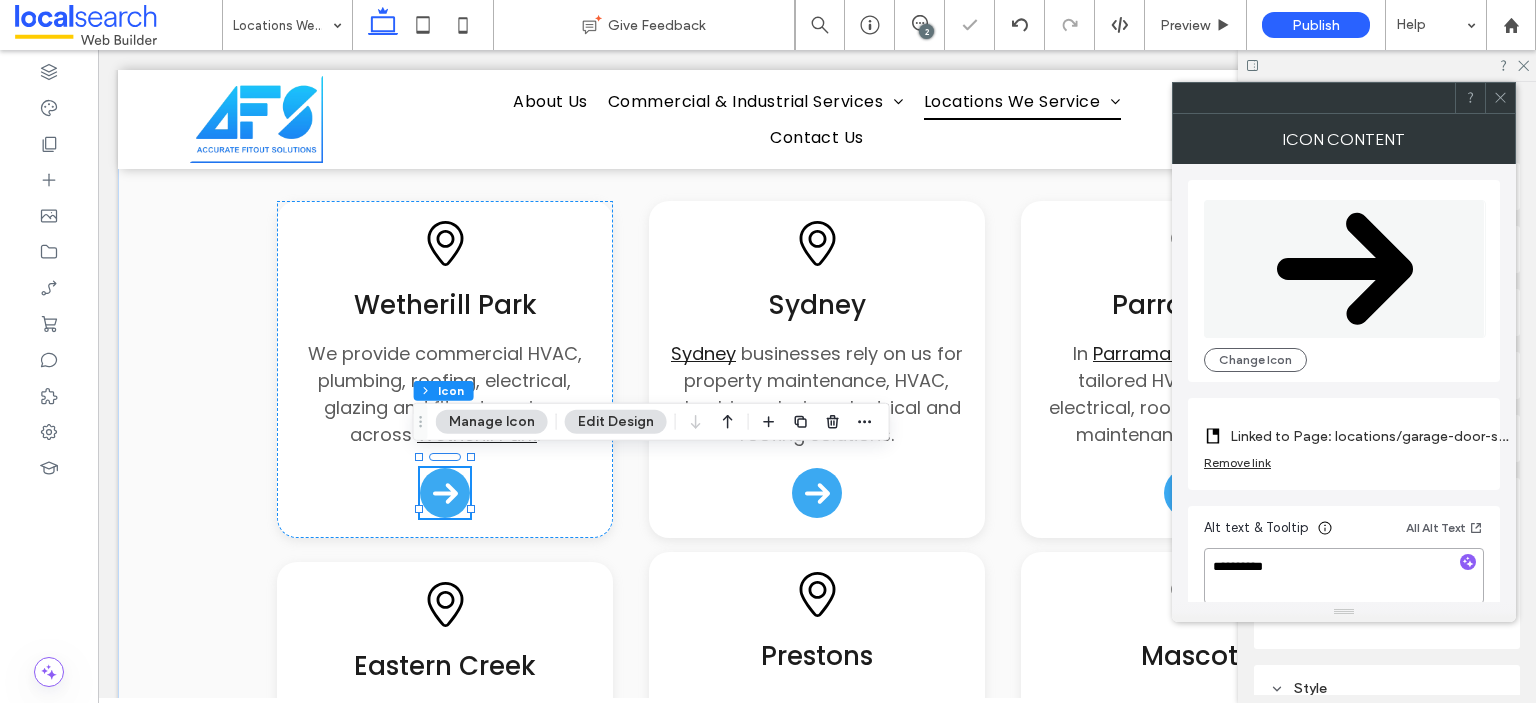 type on "**********" 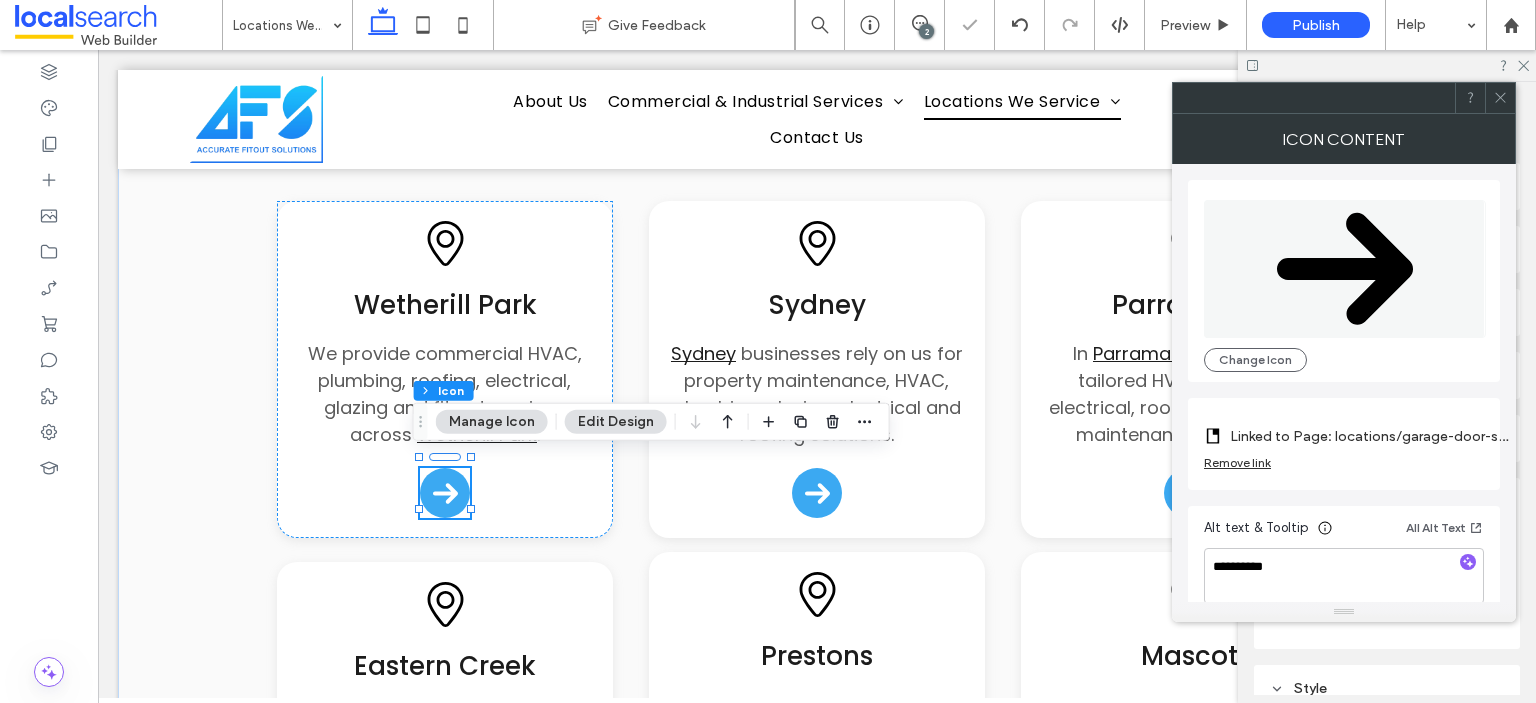 click on "Alt text & Tooltip All Alt Text" at bounding box center [1344, 532] 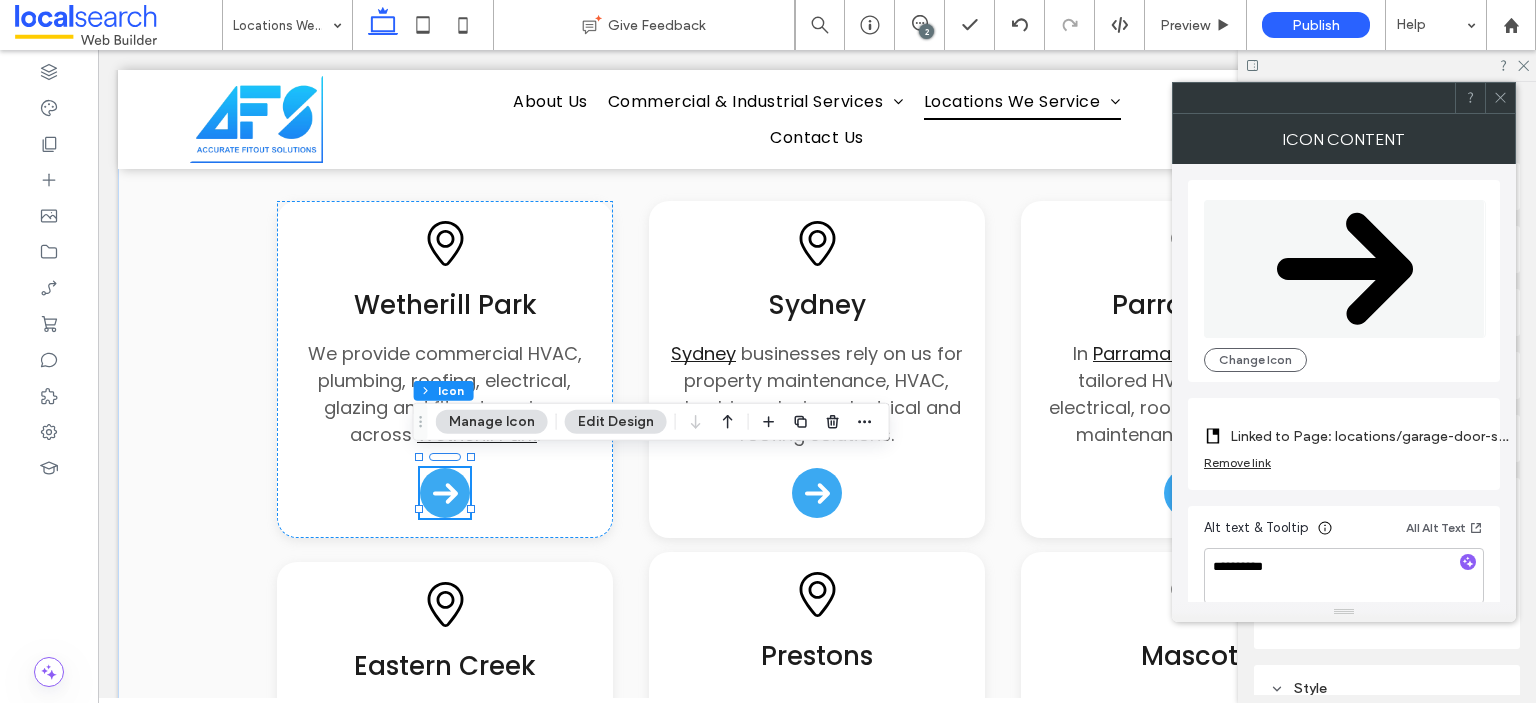 click on "Linked to Page: locations/garage-door-solutions-ipswich (Deleted)" at bounding box center (1370, 436) 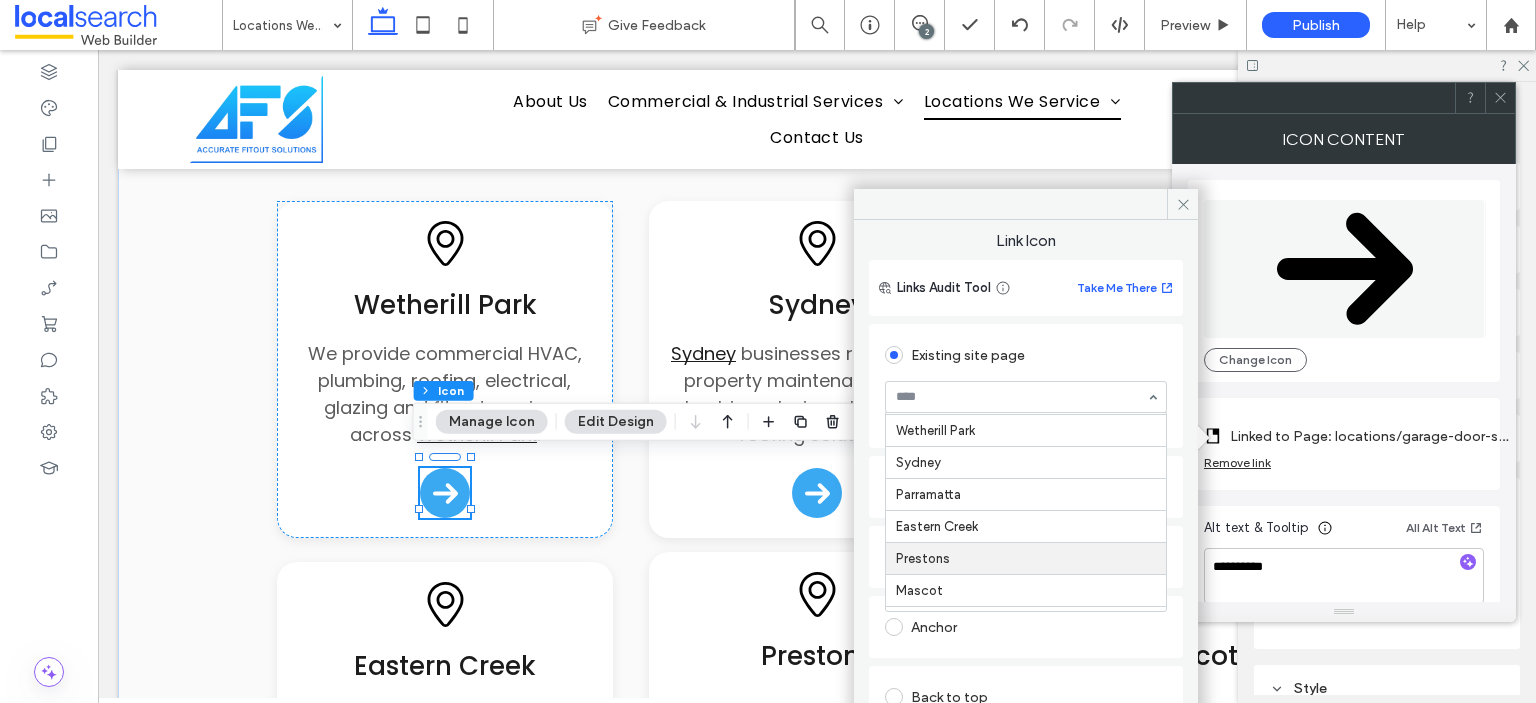 scroll, scrollTop: 300, scrollLeft: 0, axis: vertical 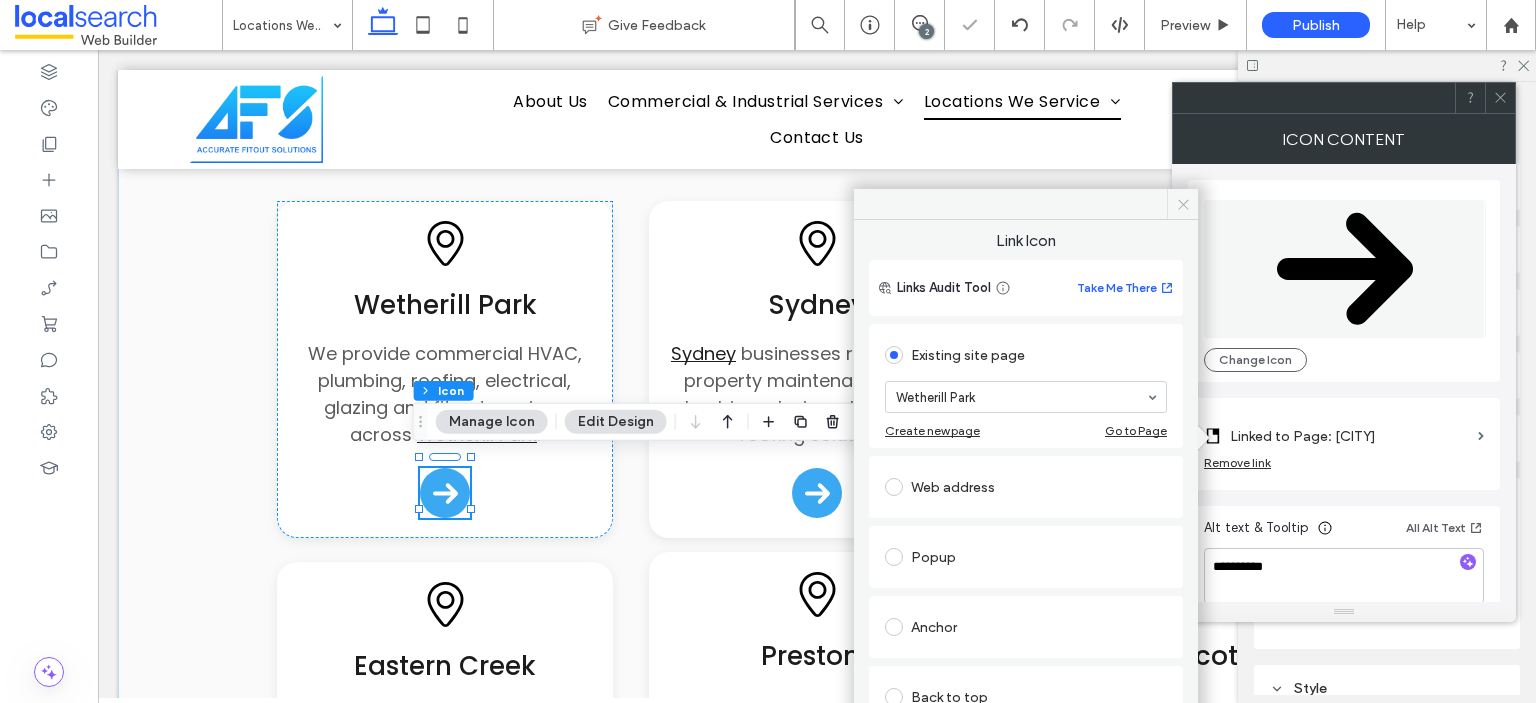 click at bounding box center [1182, 204] 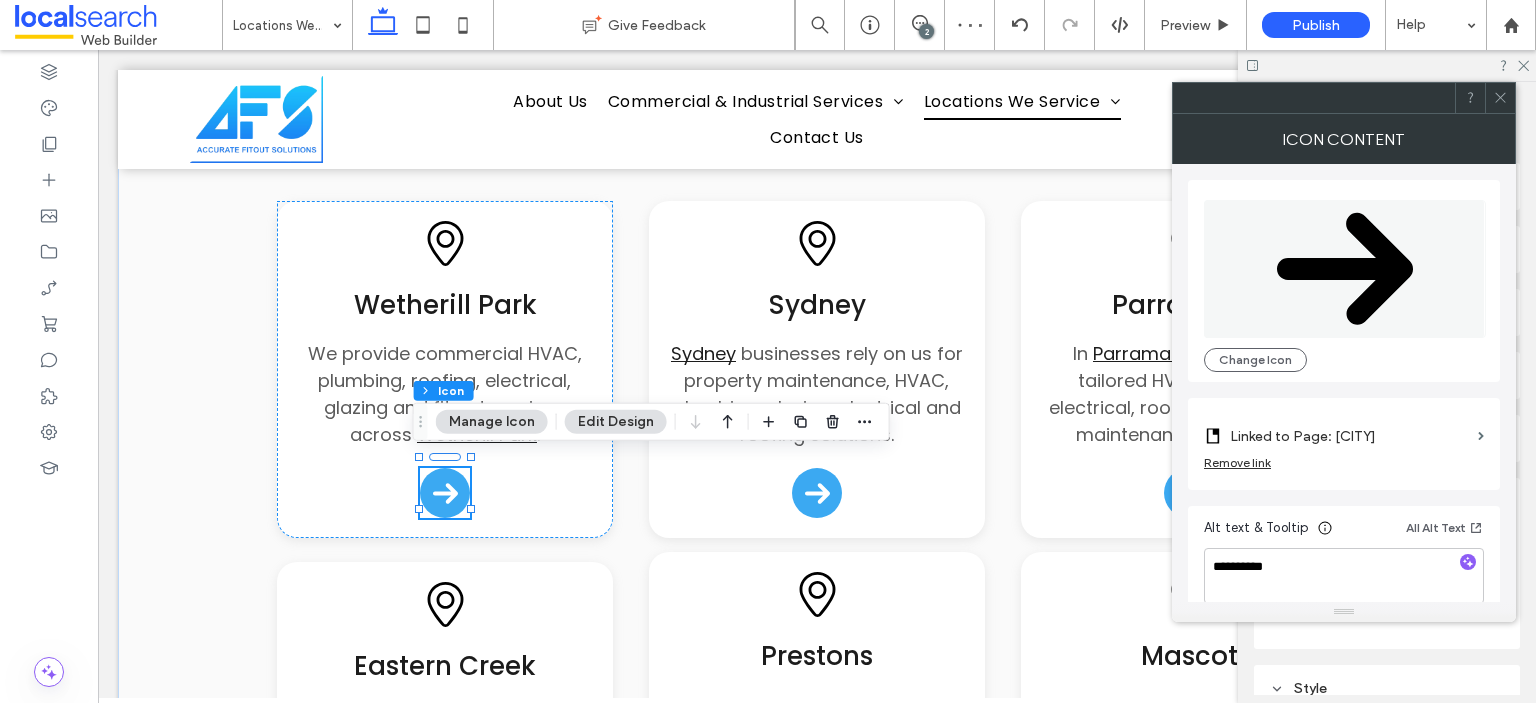 click 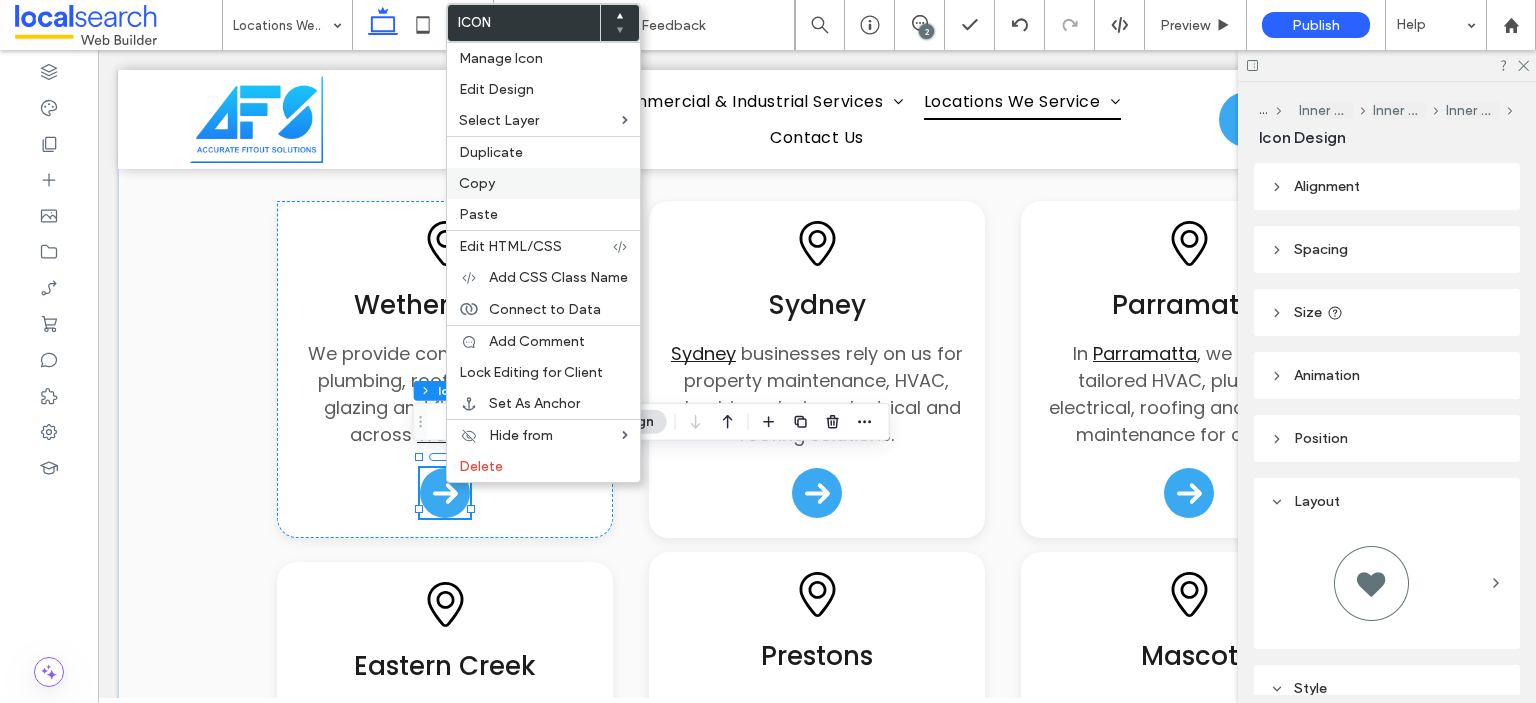 click on "Copy" at bounding box center [543, 183] 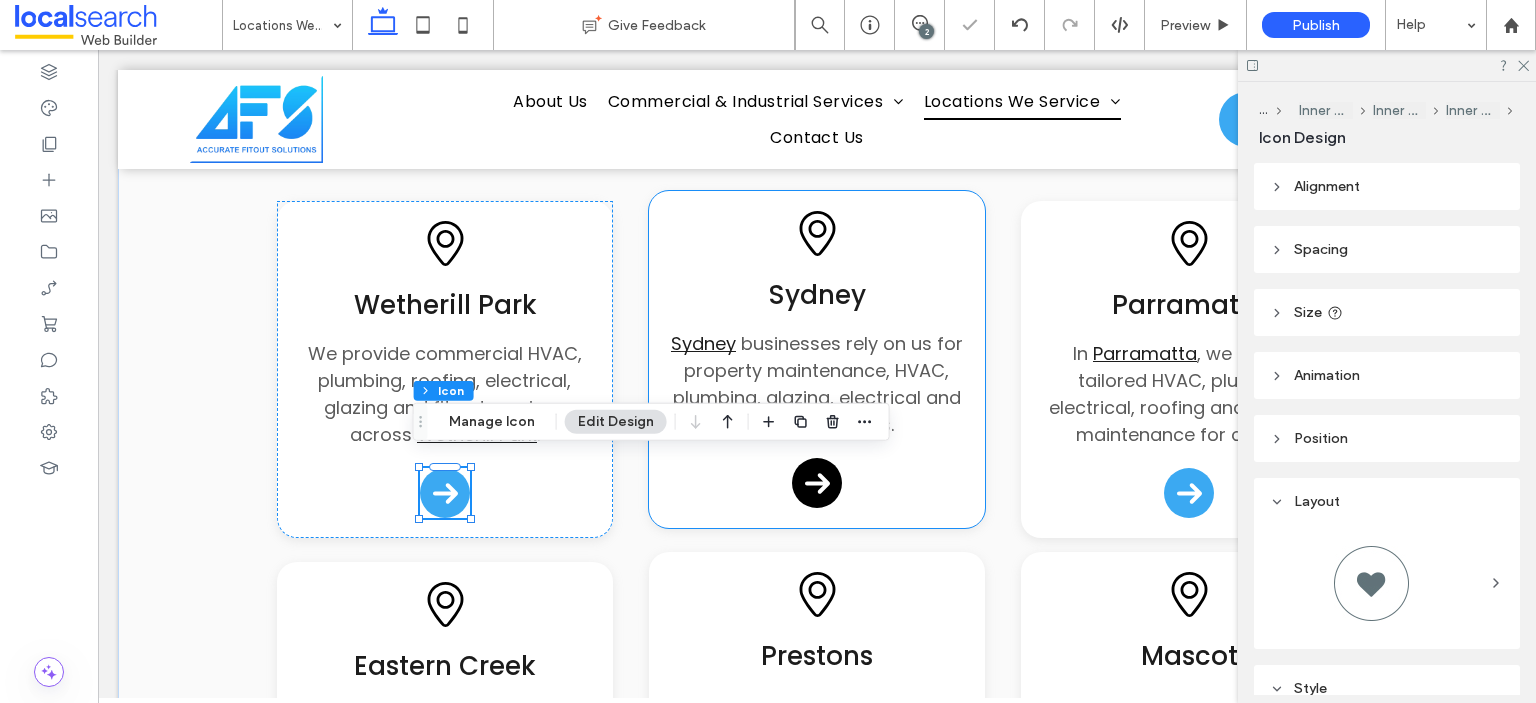 click at bounding box center [817, 483] 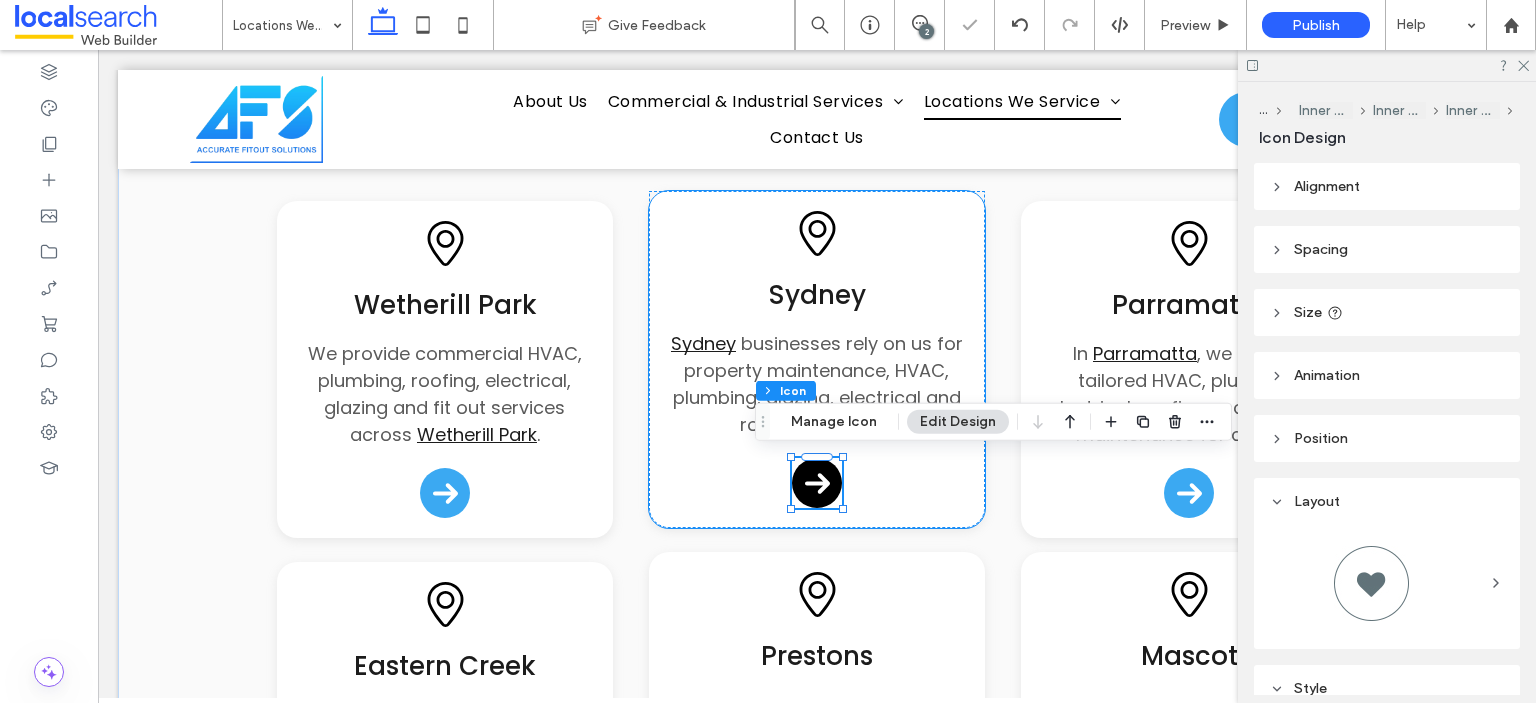 type on "****" 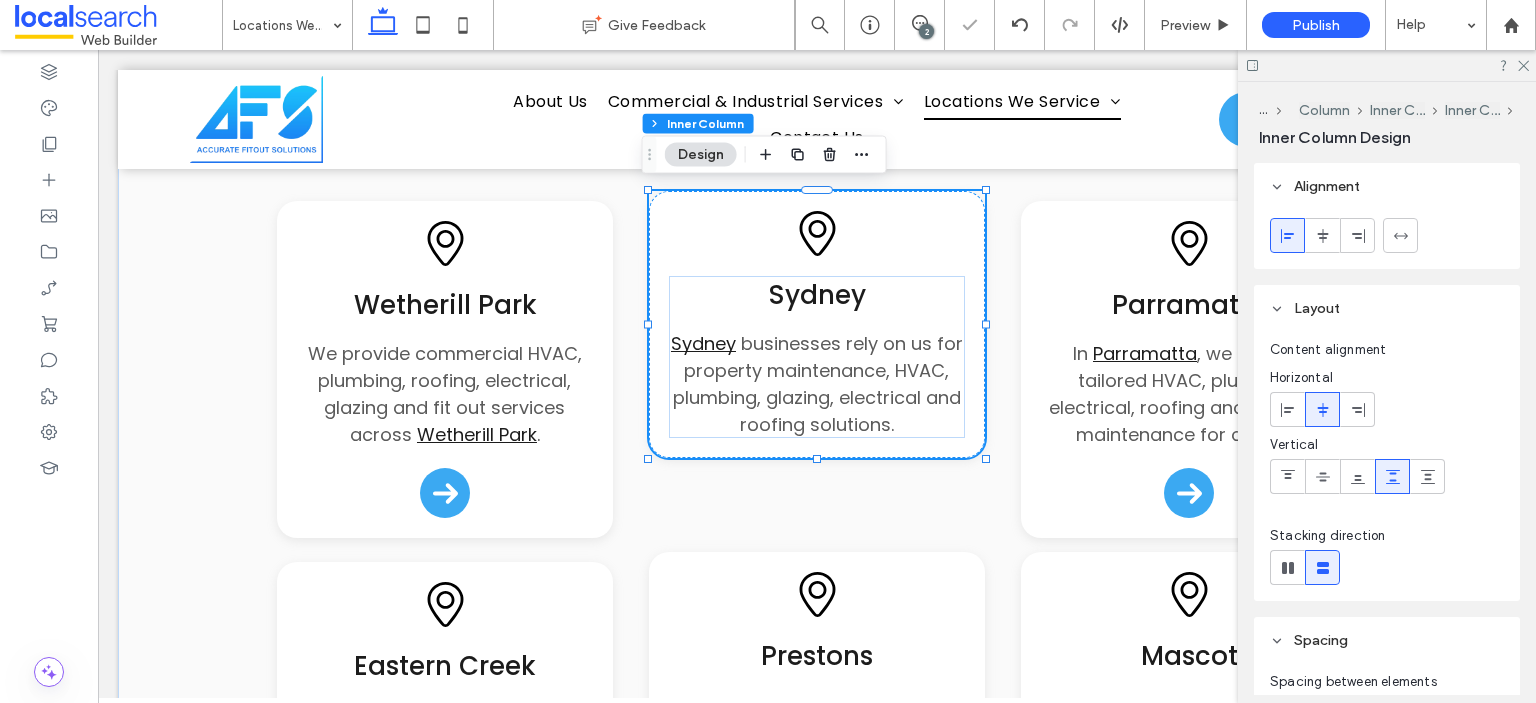 click on "Pin Icon
[CITY]
[CITY]   businesses rely on us for property maintenance, HVAC, plumbing, glazing, electrical and roofing solutions." at bounding box center [817, 324] 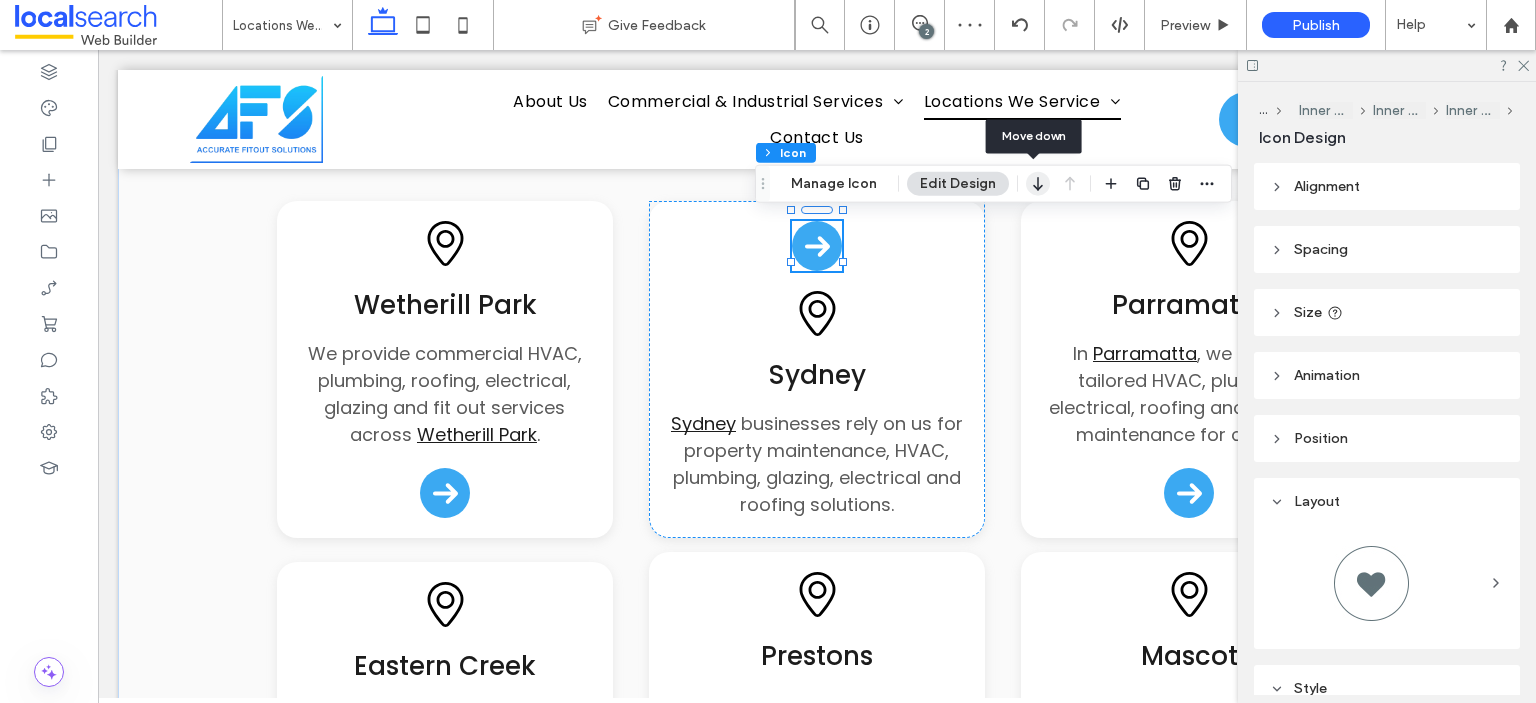 click 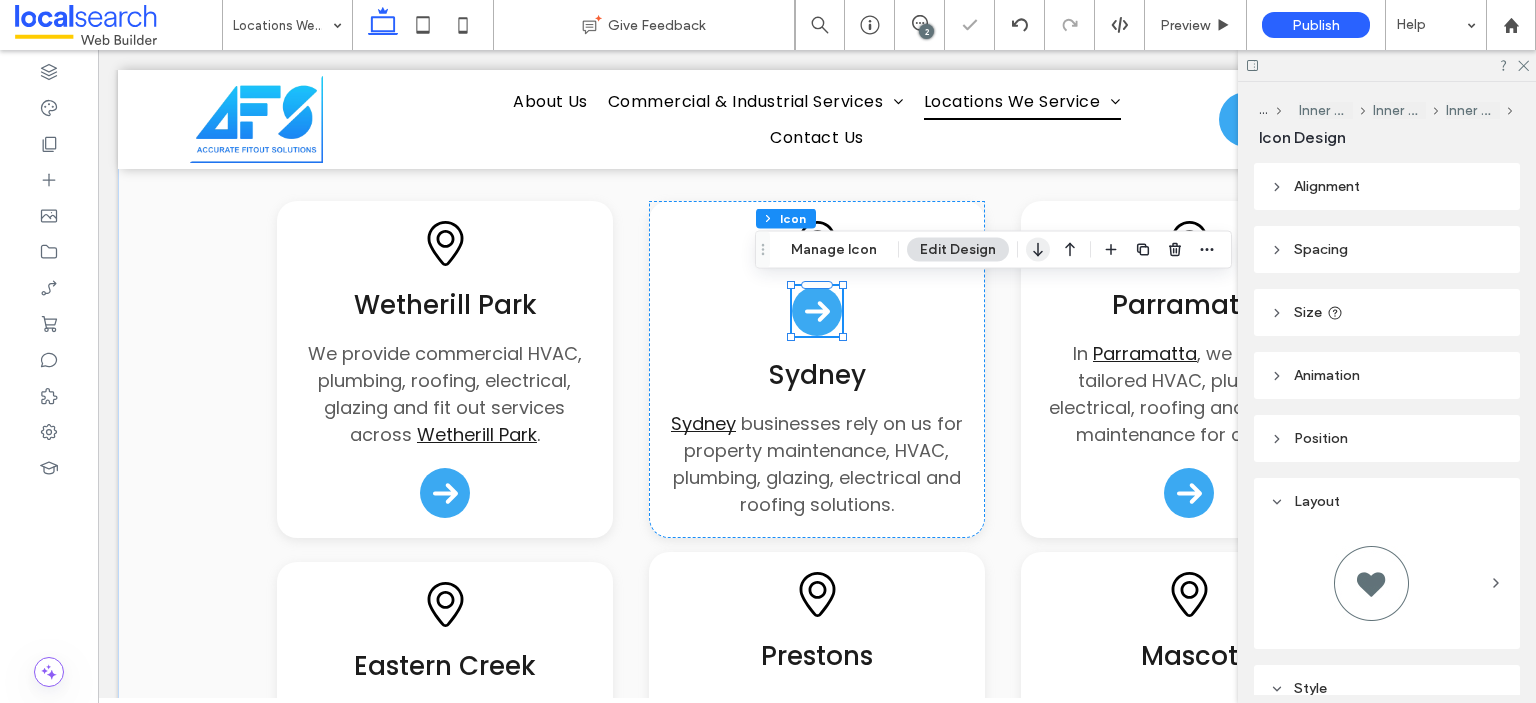 click 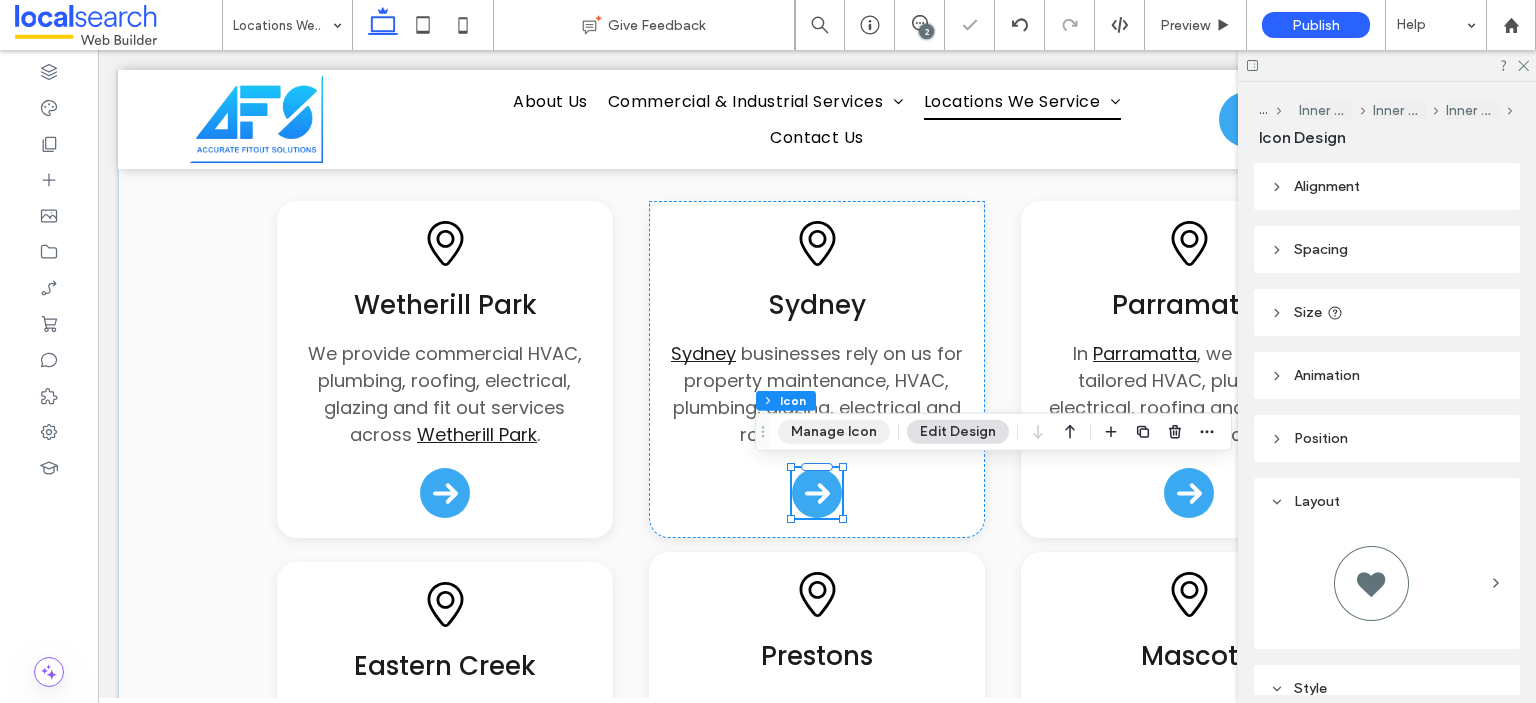 click on "Manage Icon" at bounding box center (834, 432) 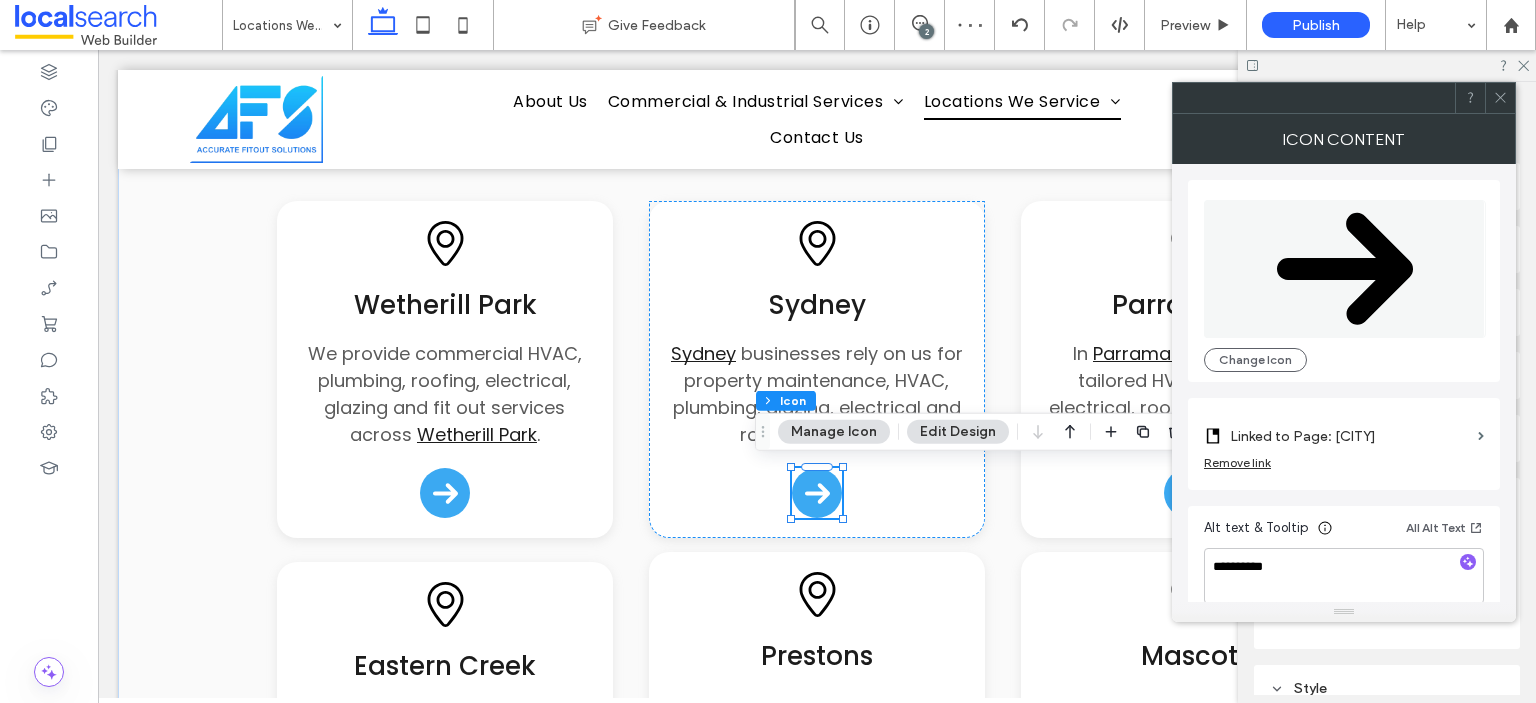 click on "Linked to Page: [CITY]" at bounding box center (1350, 436) 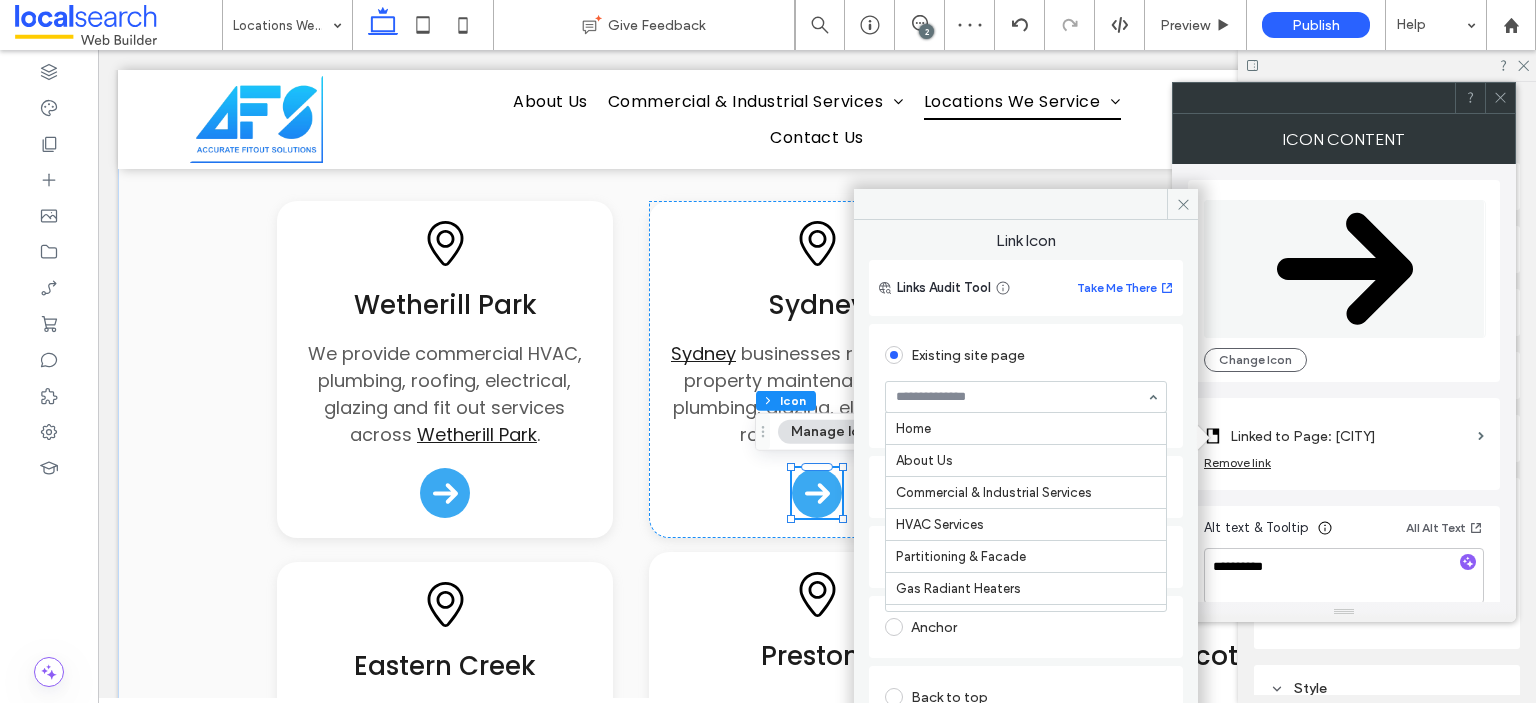 scroll, scrollTop: 426, scrollLeft: 0, axis: vertical 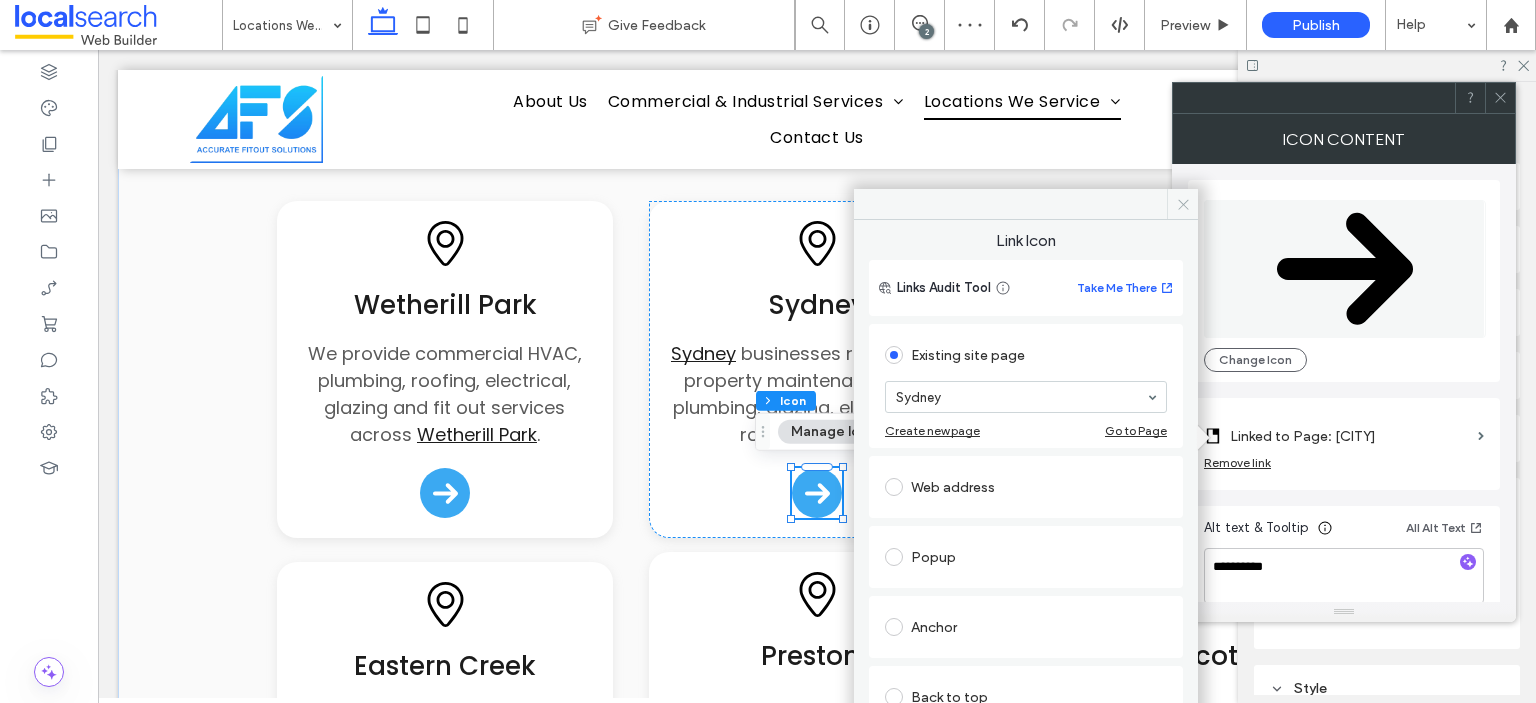 click 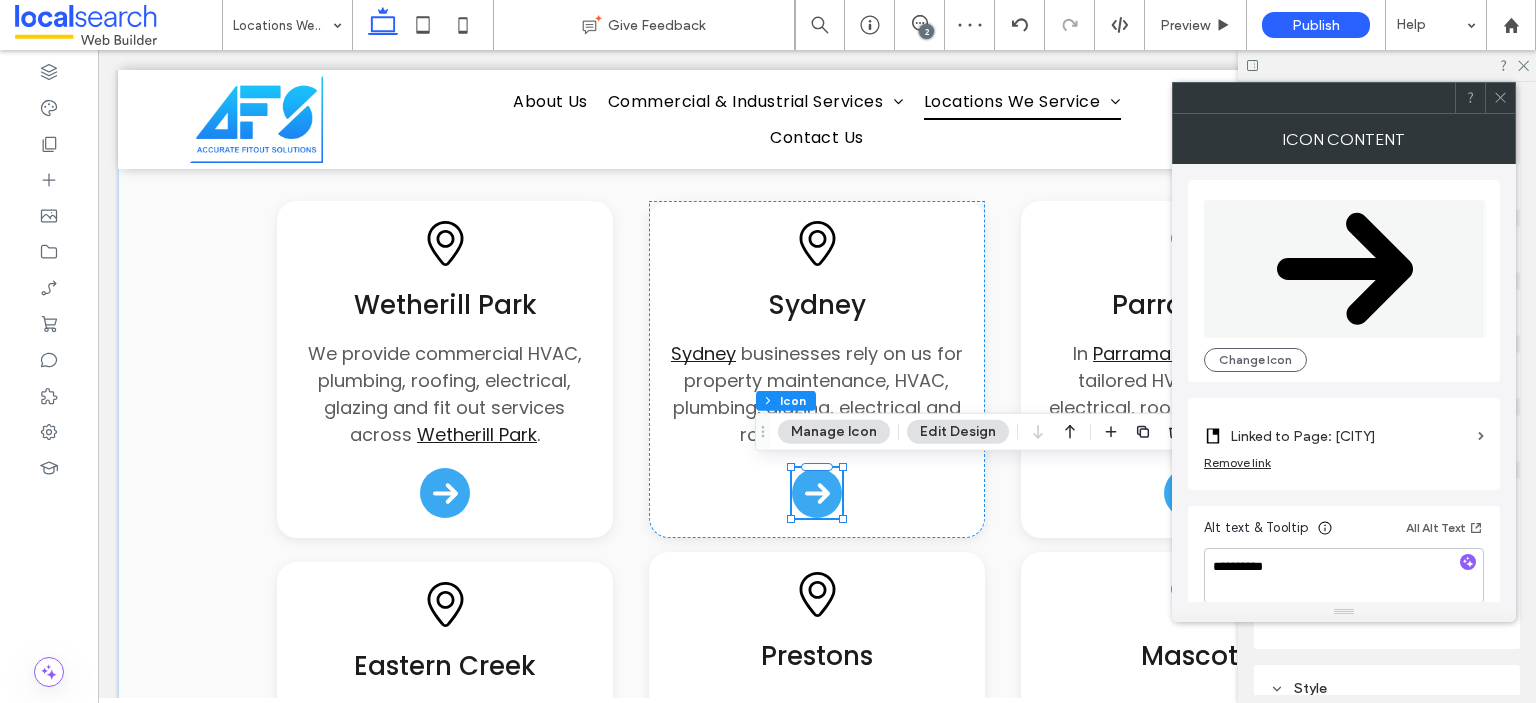 click 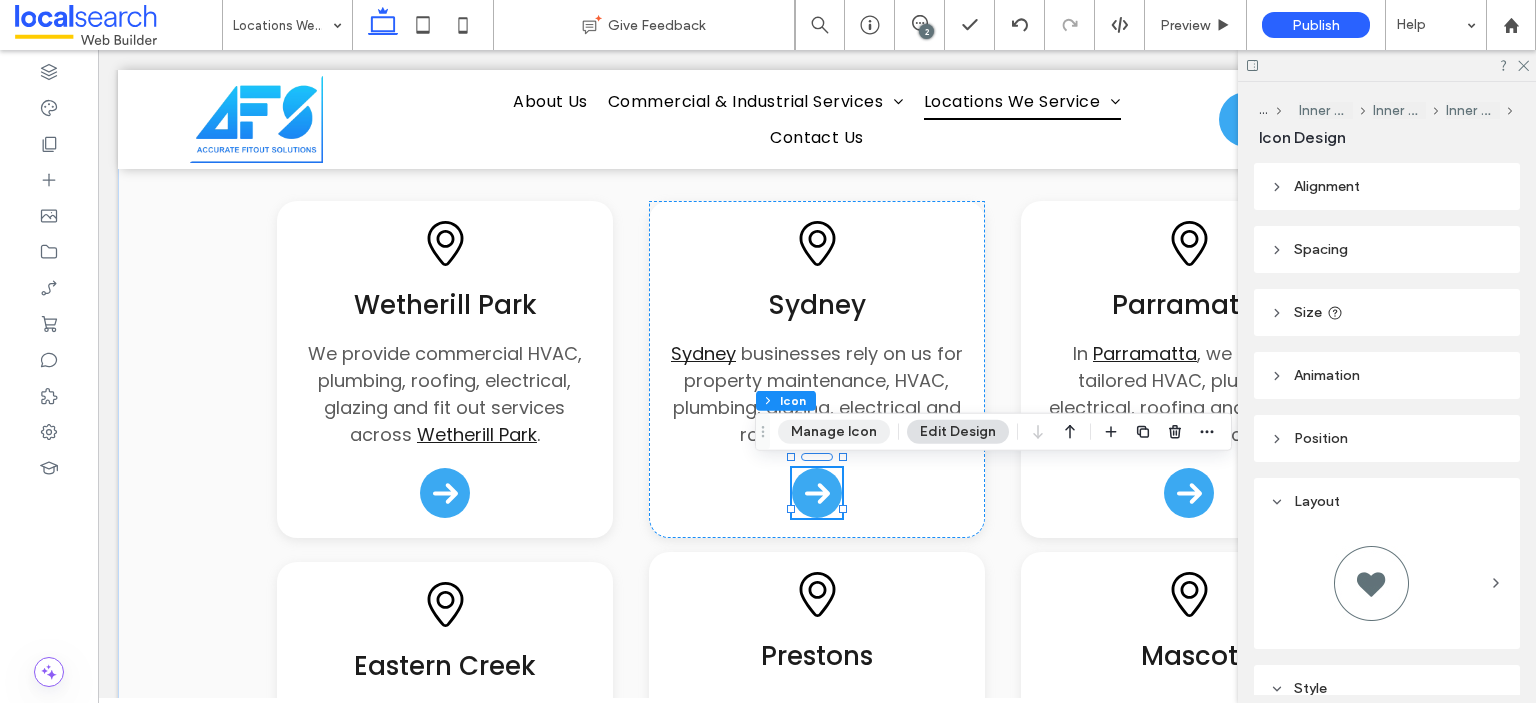 click on "Manage Icon" at bounding box center (834, 432) 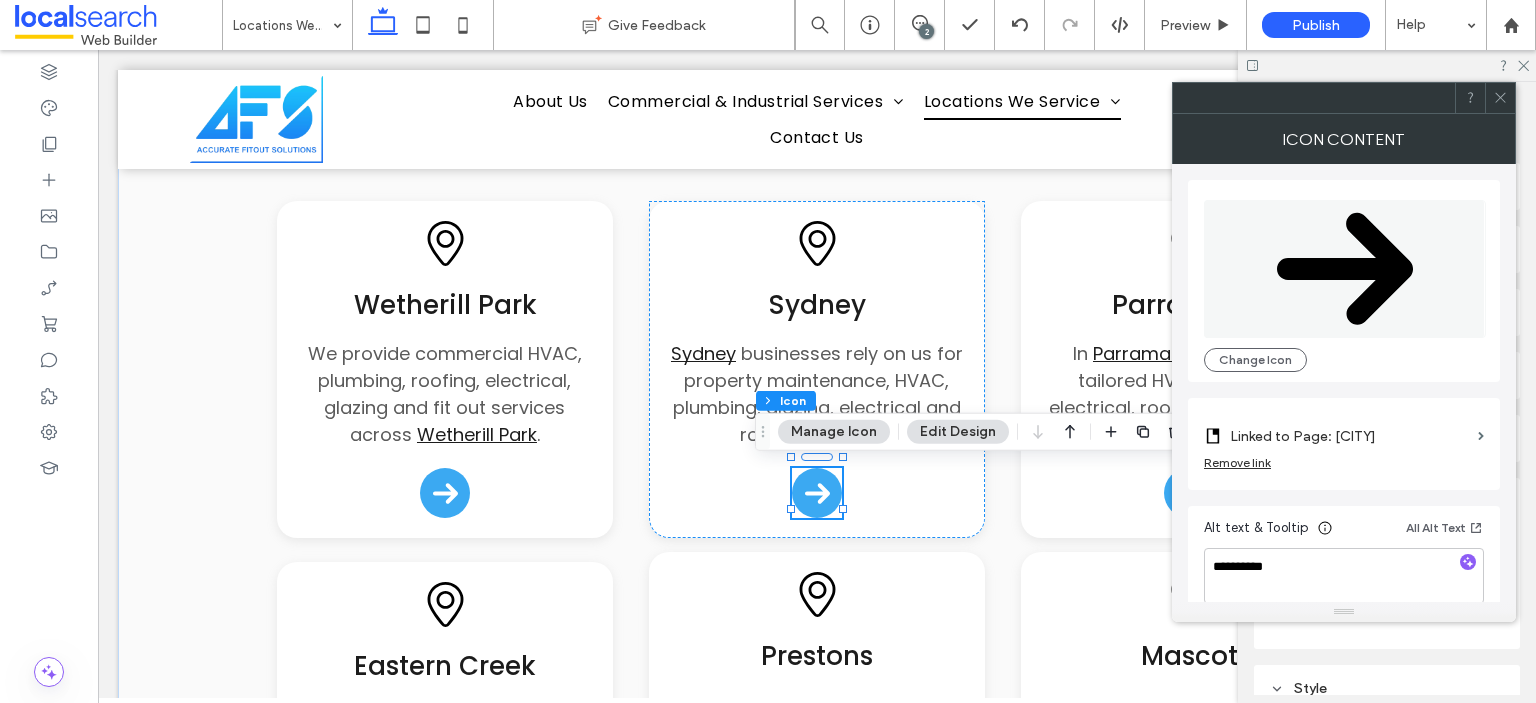 click 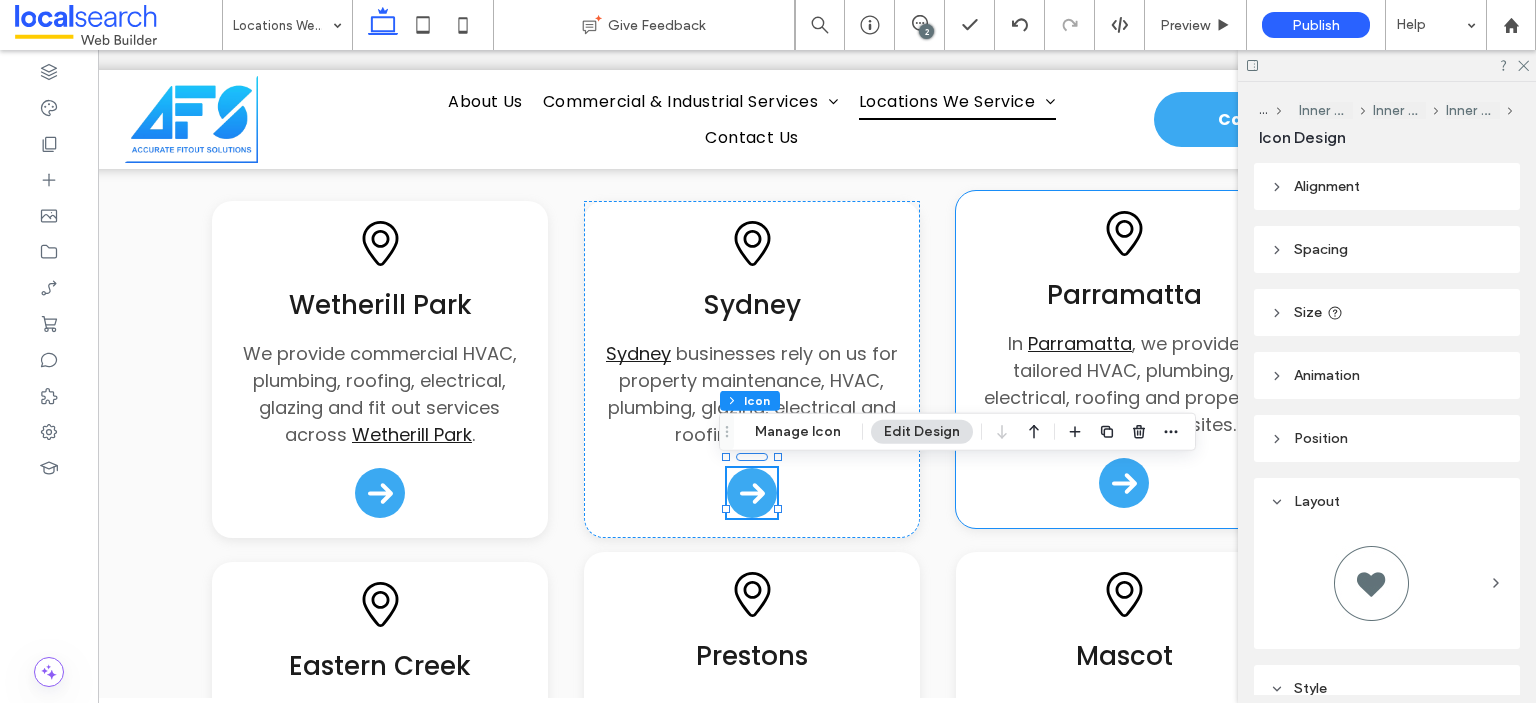 scroll, scrollTop: 0, scrollLeft: 100, axis: horizontal 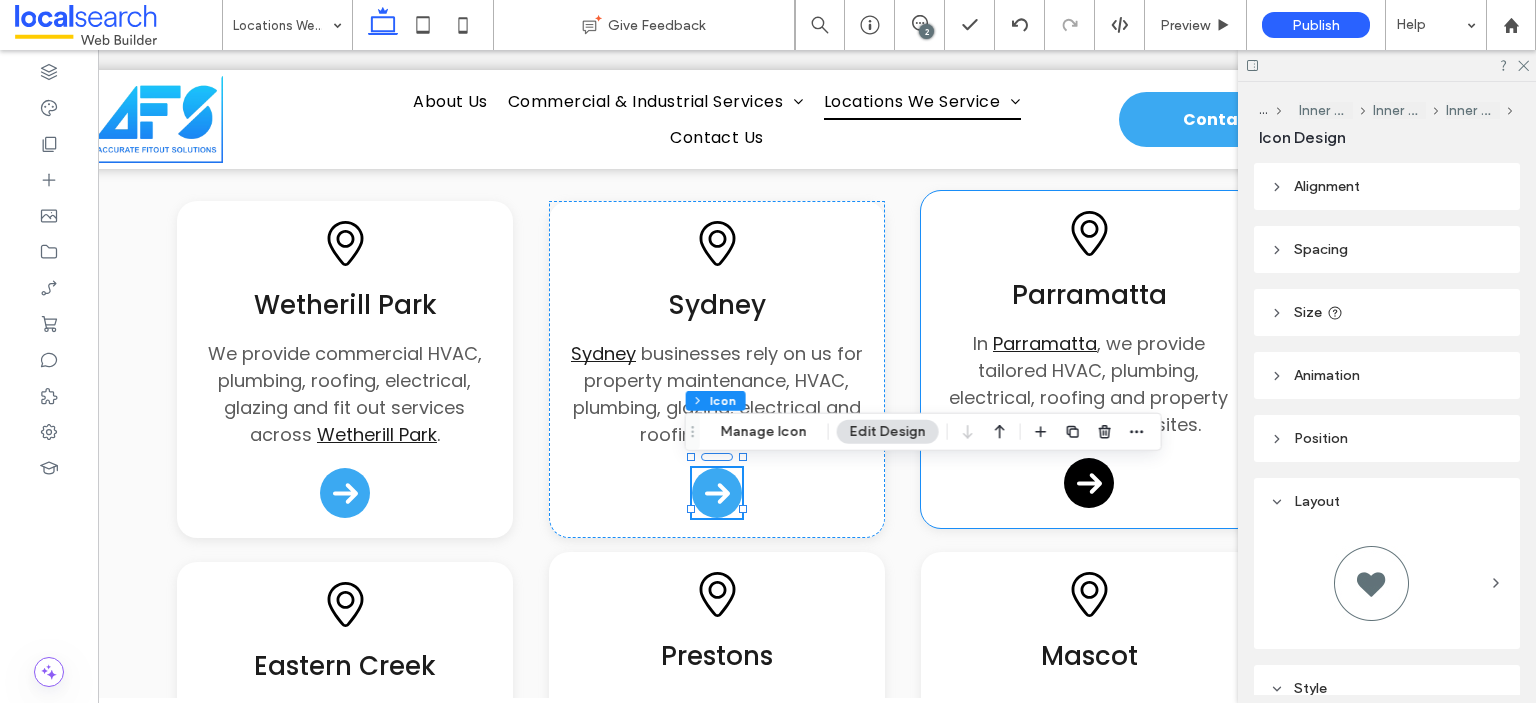 click 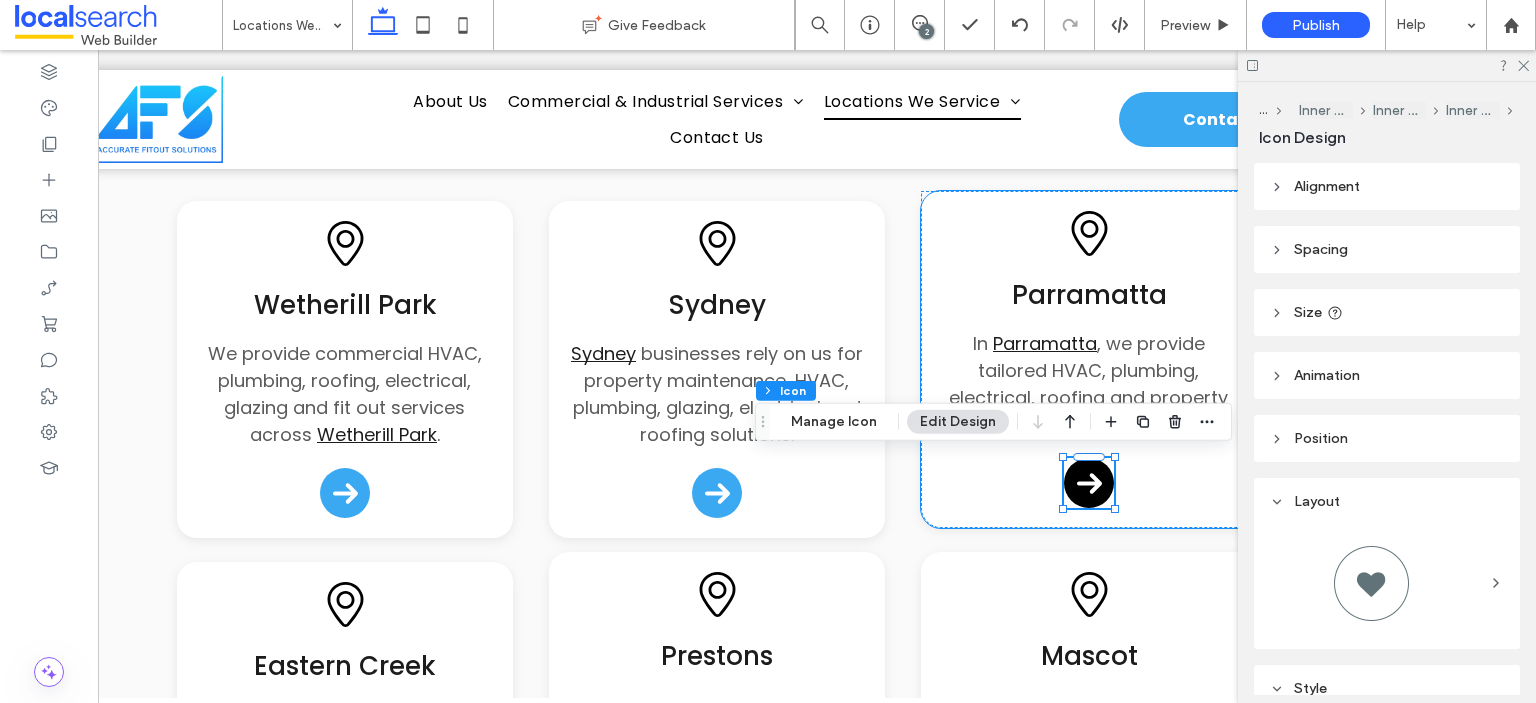 click 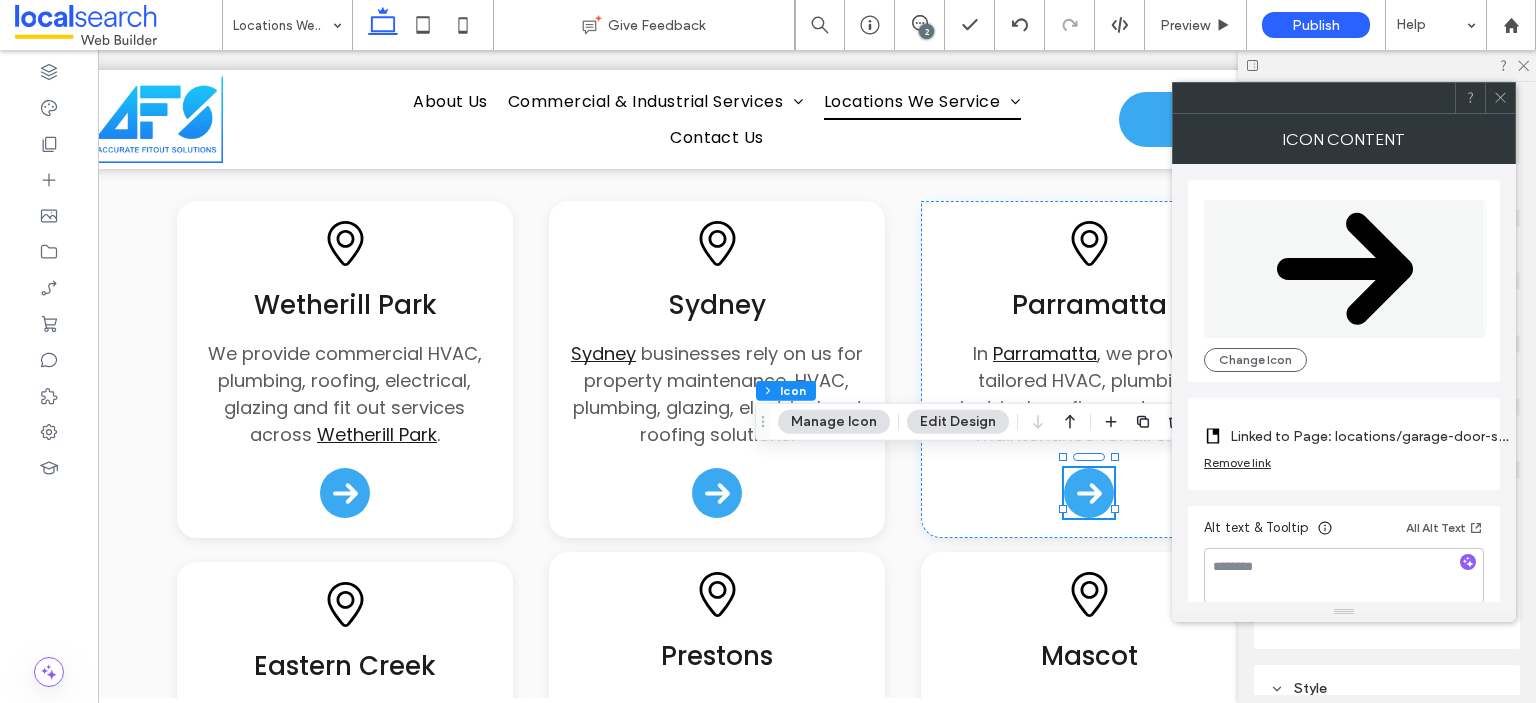 click on "Linked to Page: locations/garage-door-solutions-ipswich (Deleted)" at bounding box center (1370, 436) 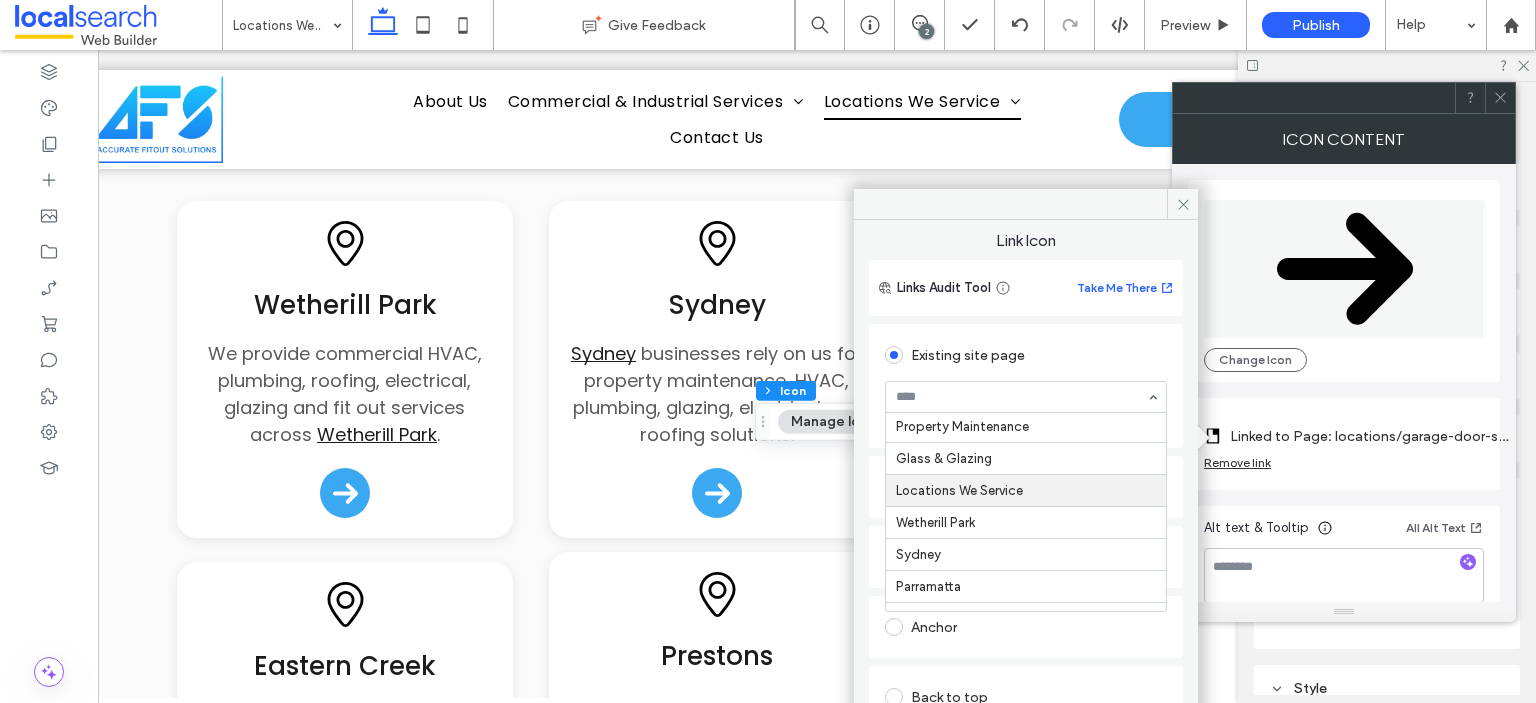scroll, scrollTop: 422, scrollLeft: 0, axis: vertical 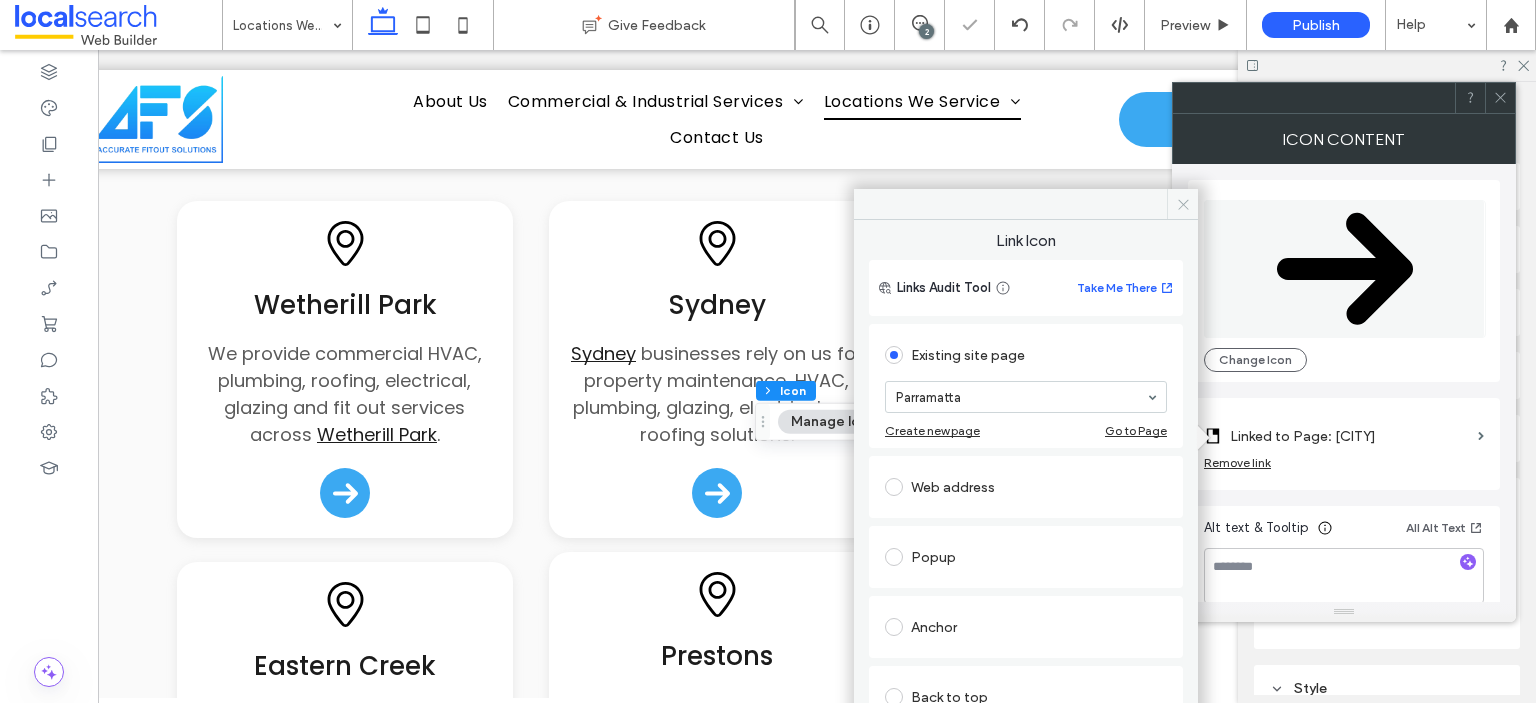 click 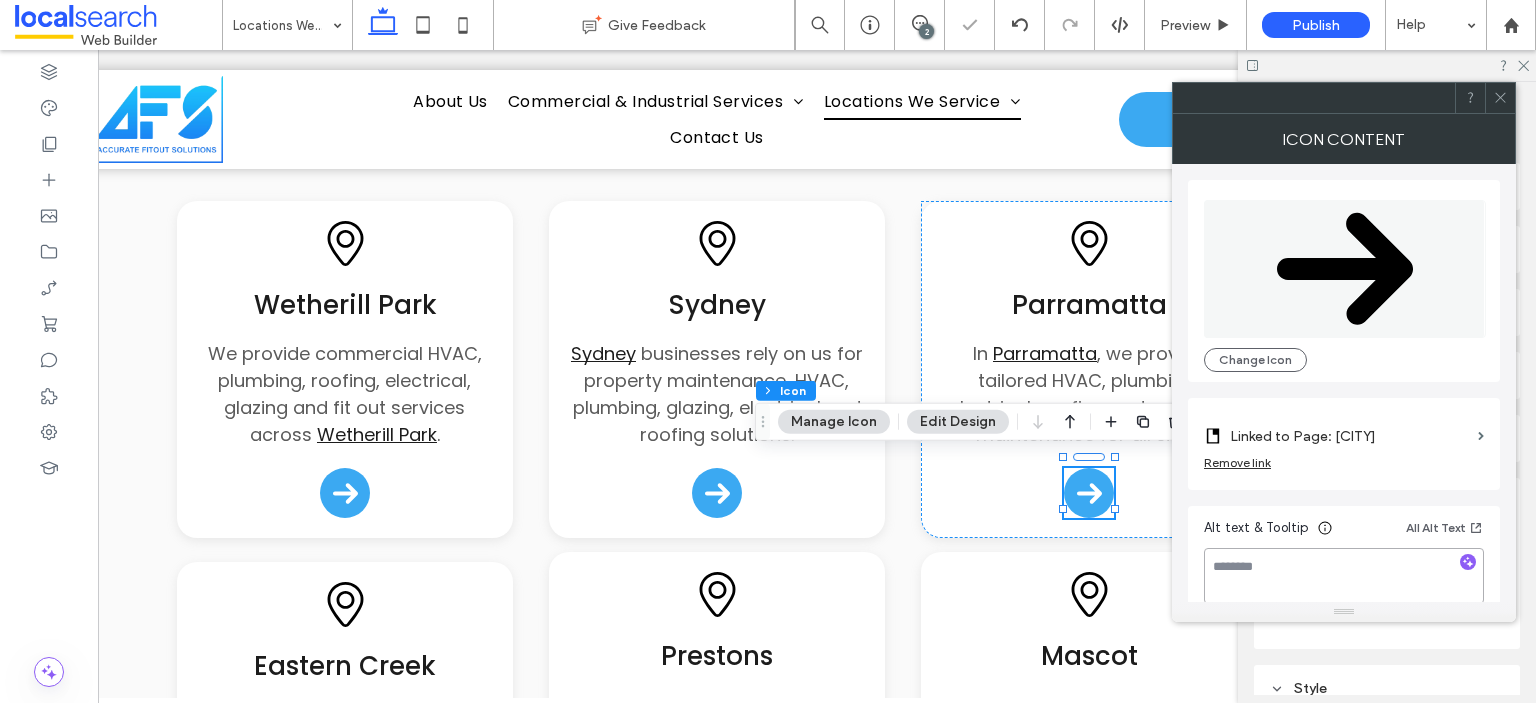 click at bounding box center [1344, 576] 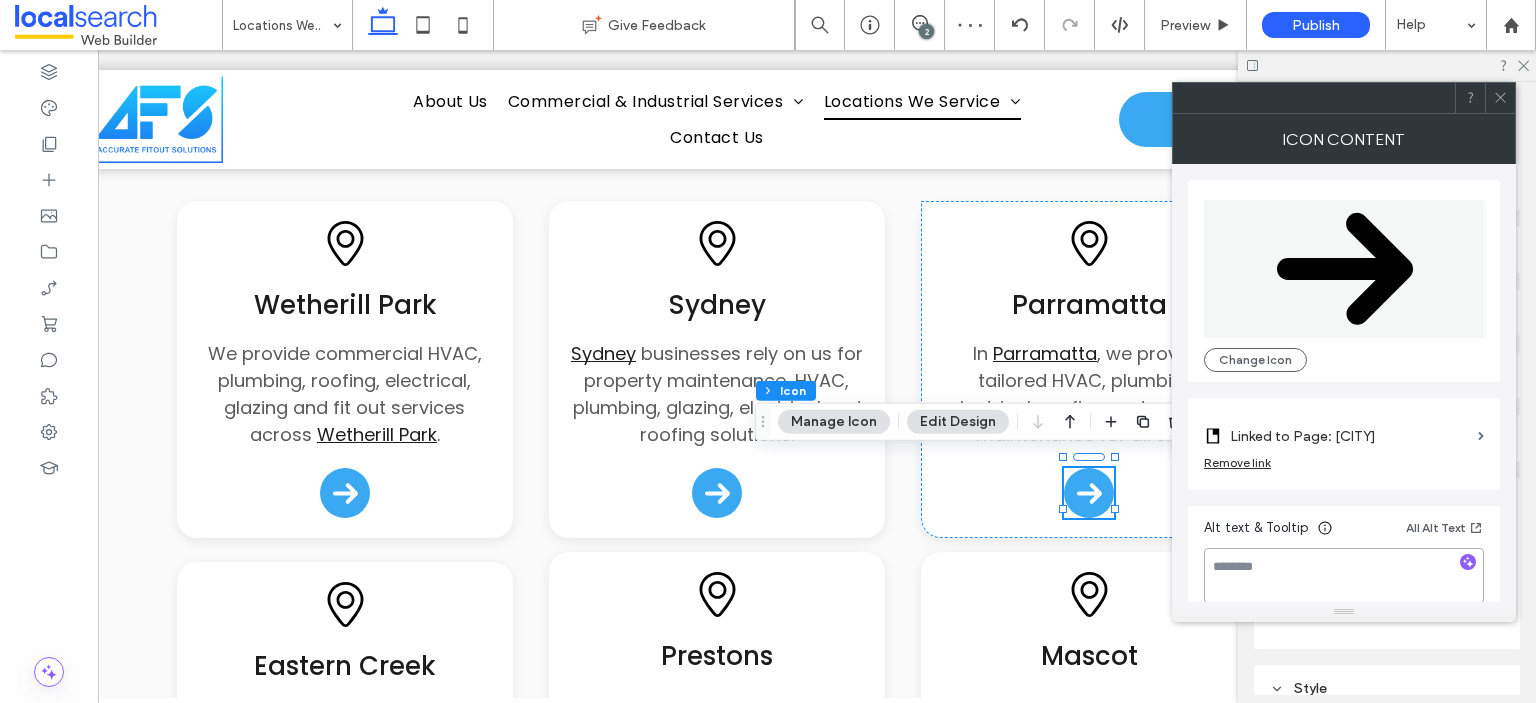 paste on "**********" 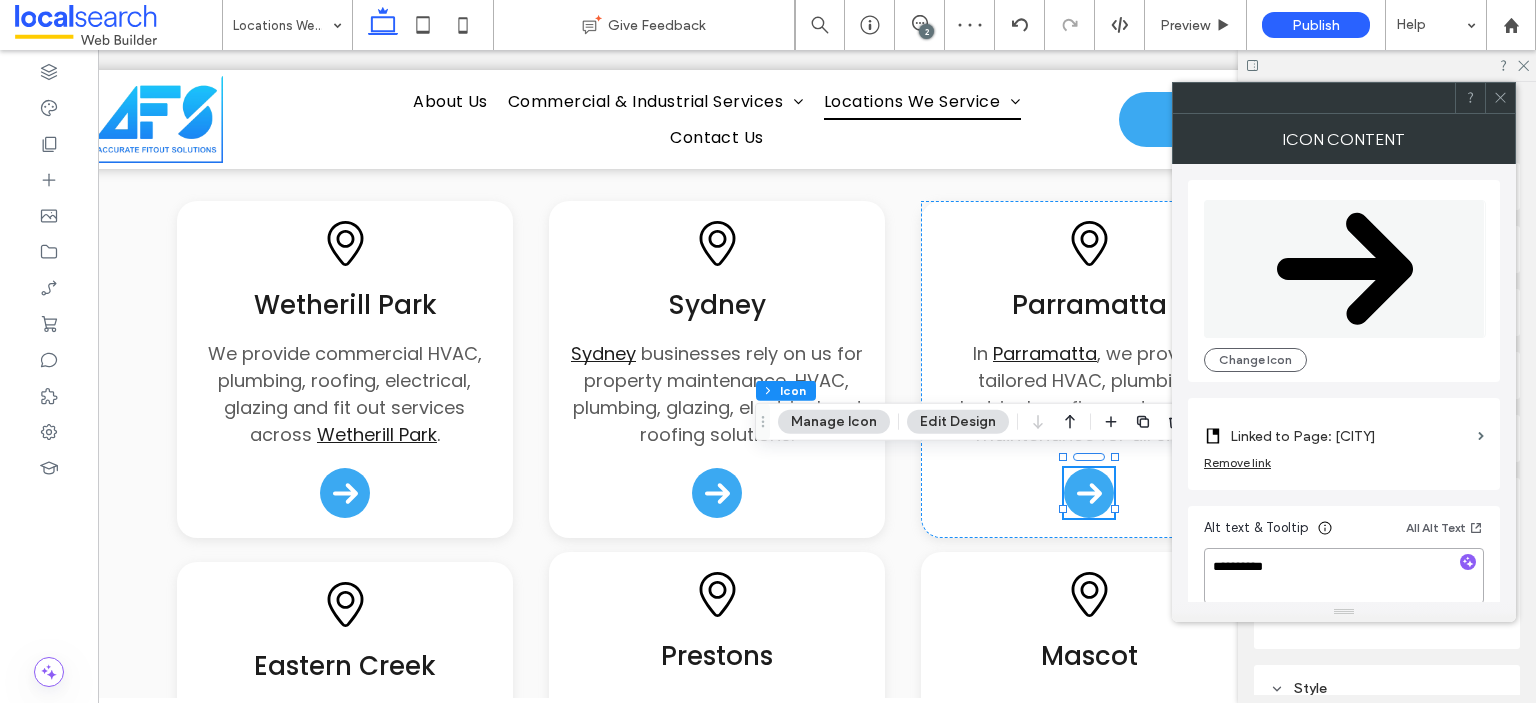 type on "**********" 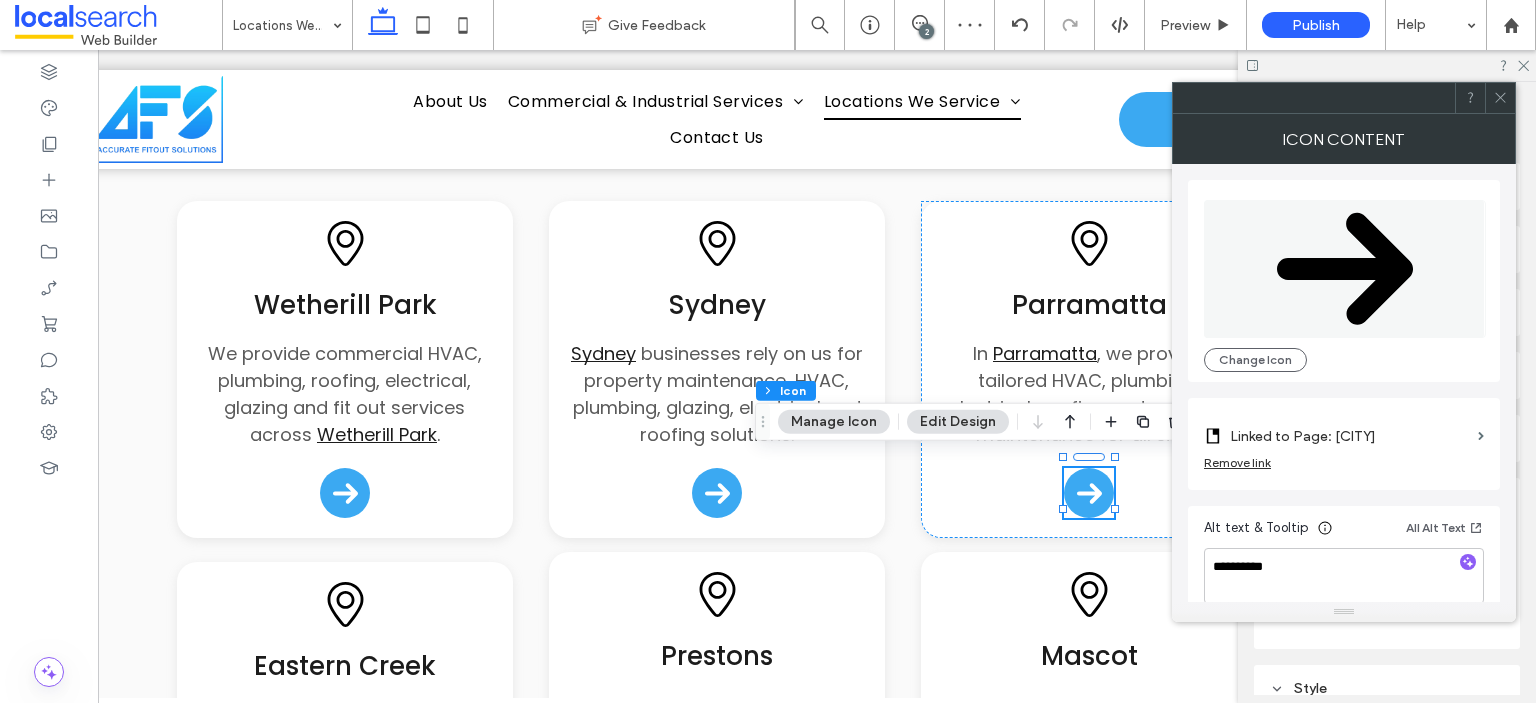 click on "Alt text & Tooltip All Alt Text" at bounding box center (1344, 532) 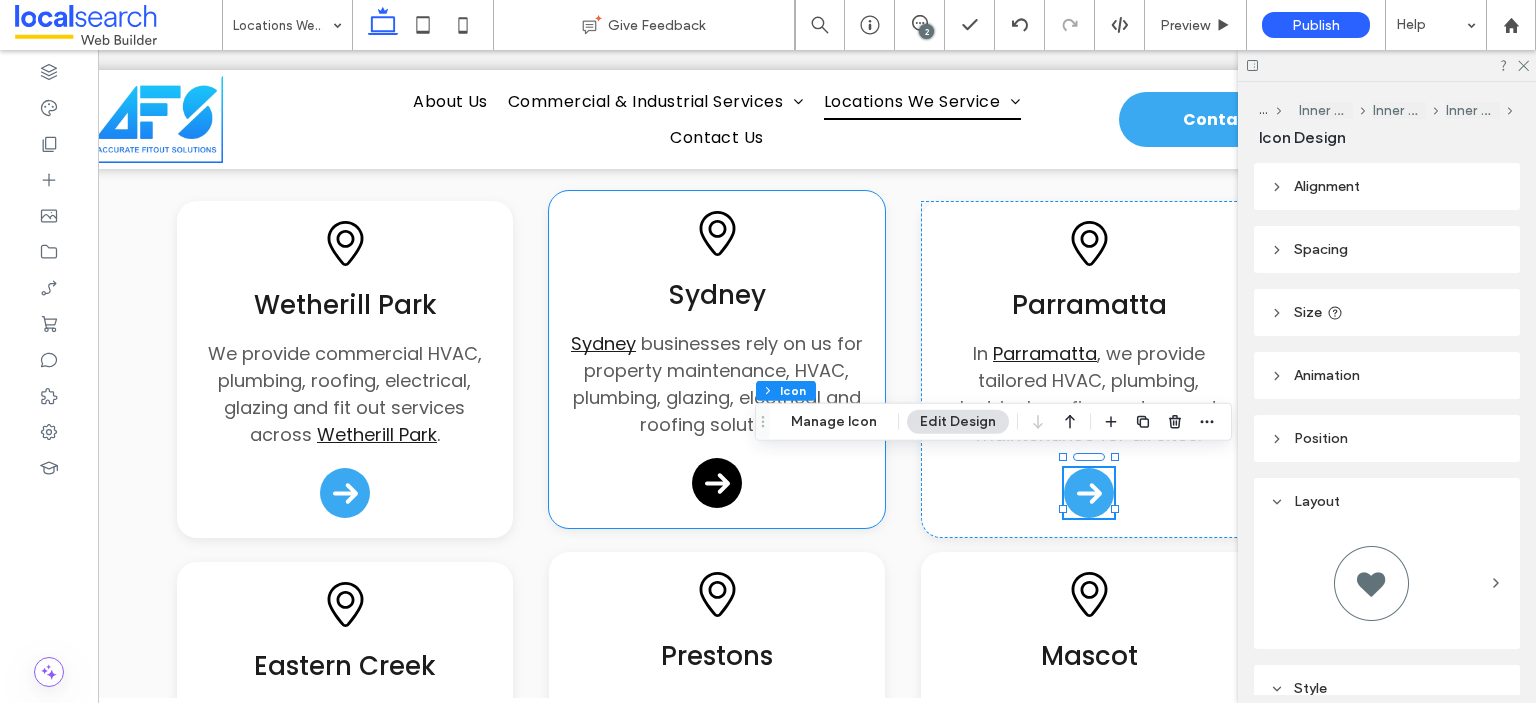 click 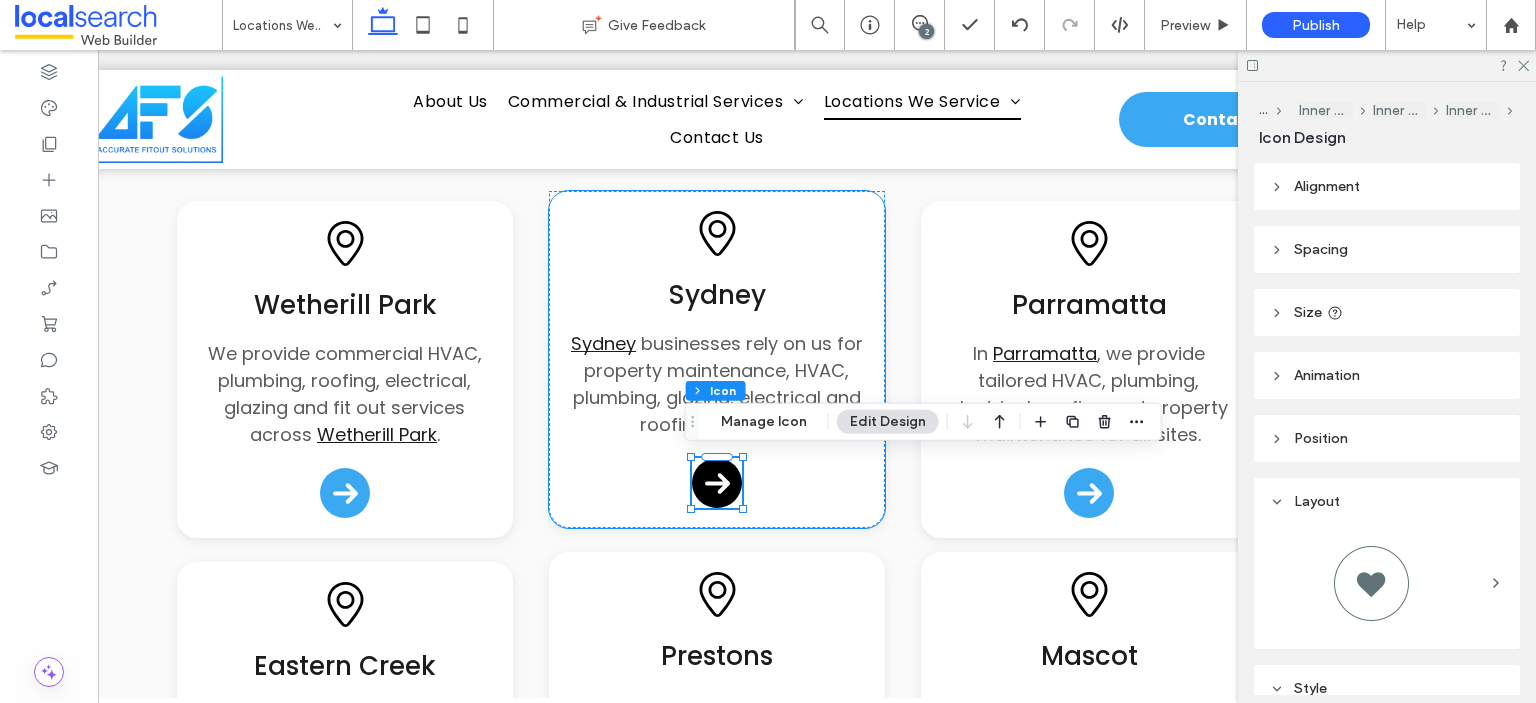click 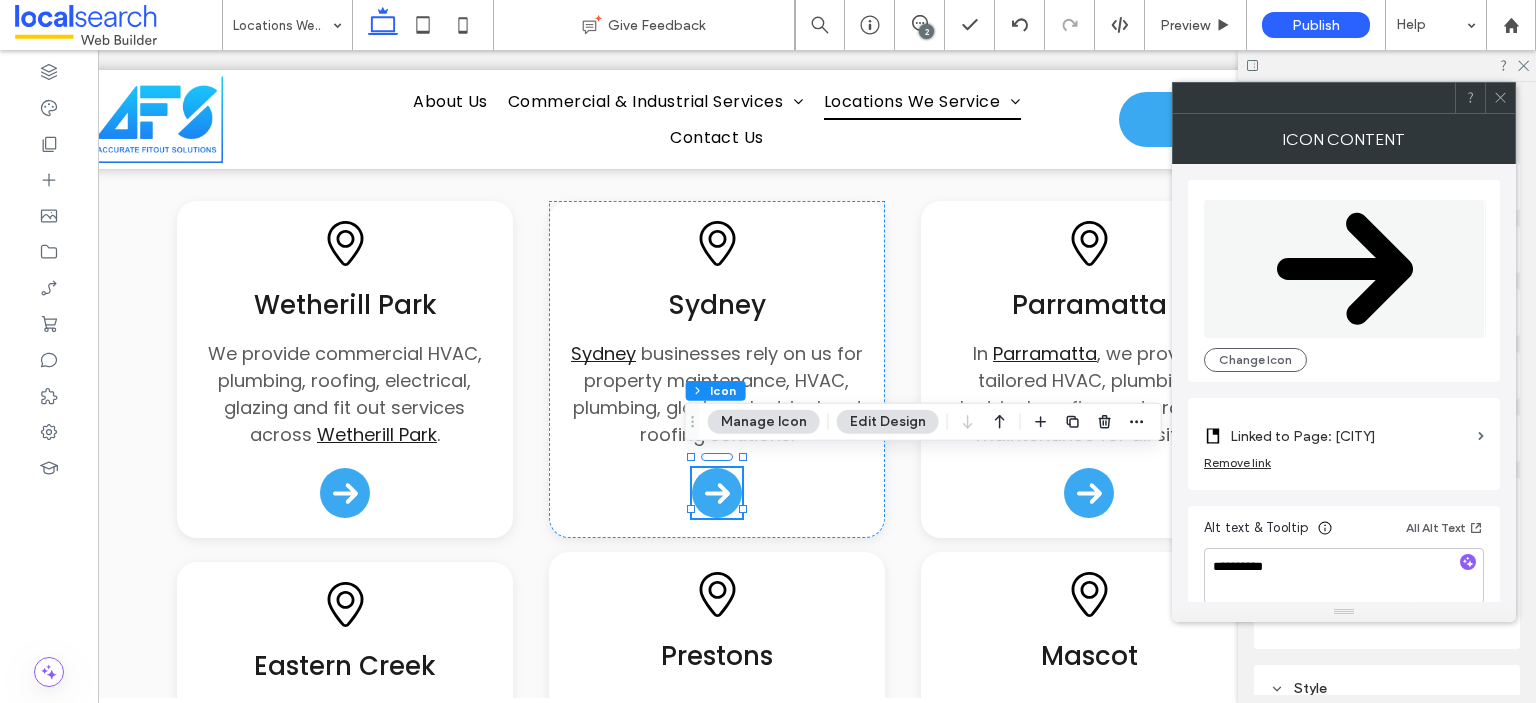 click 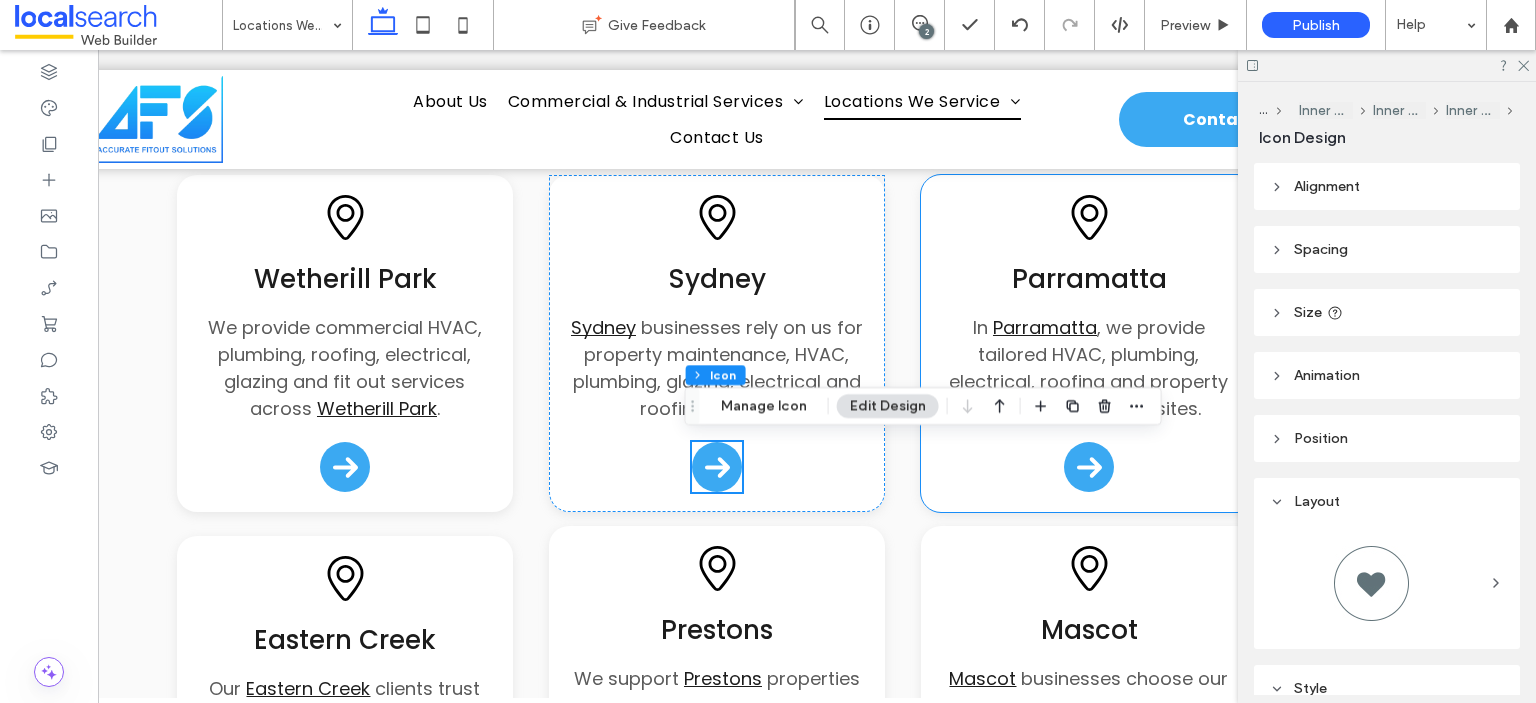 scroll, scrollTop: 2284, scrollLeft: 0, axis: vertical 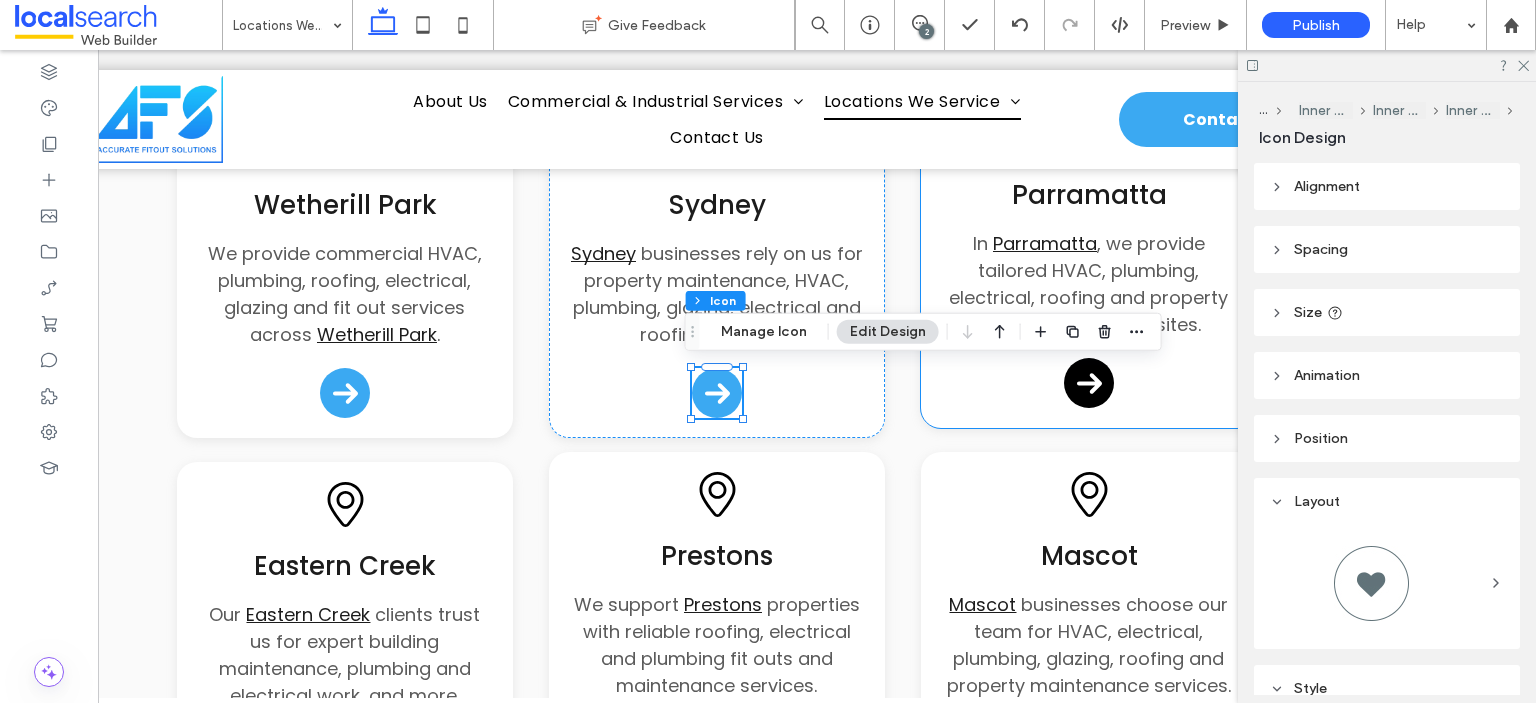 click 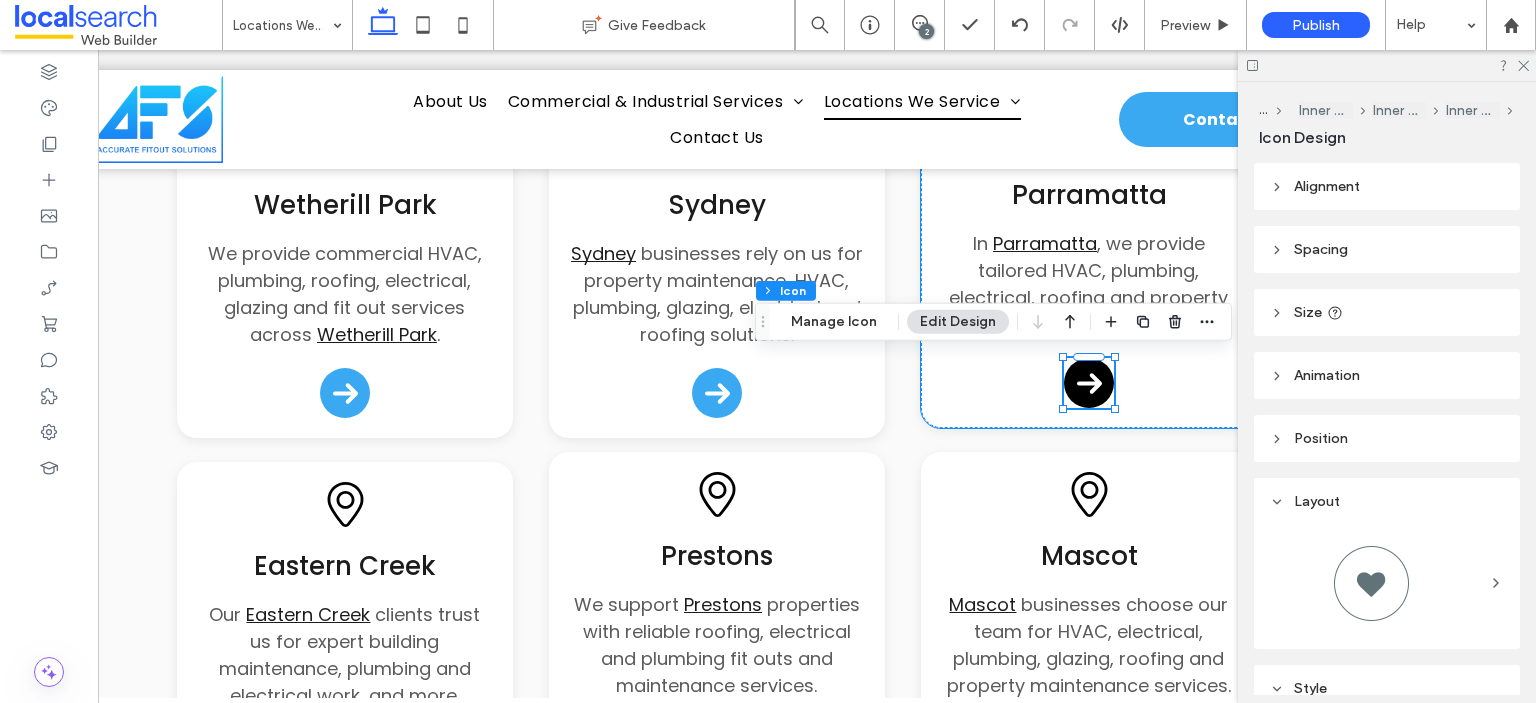 click 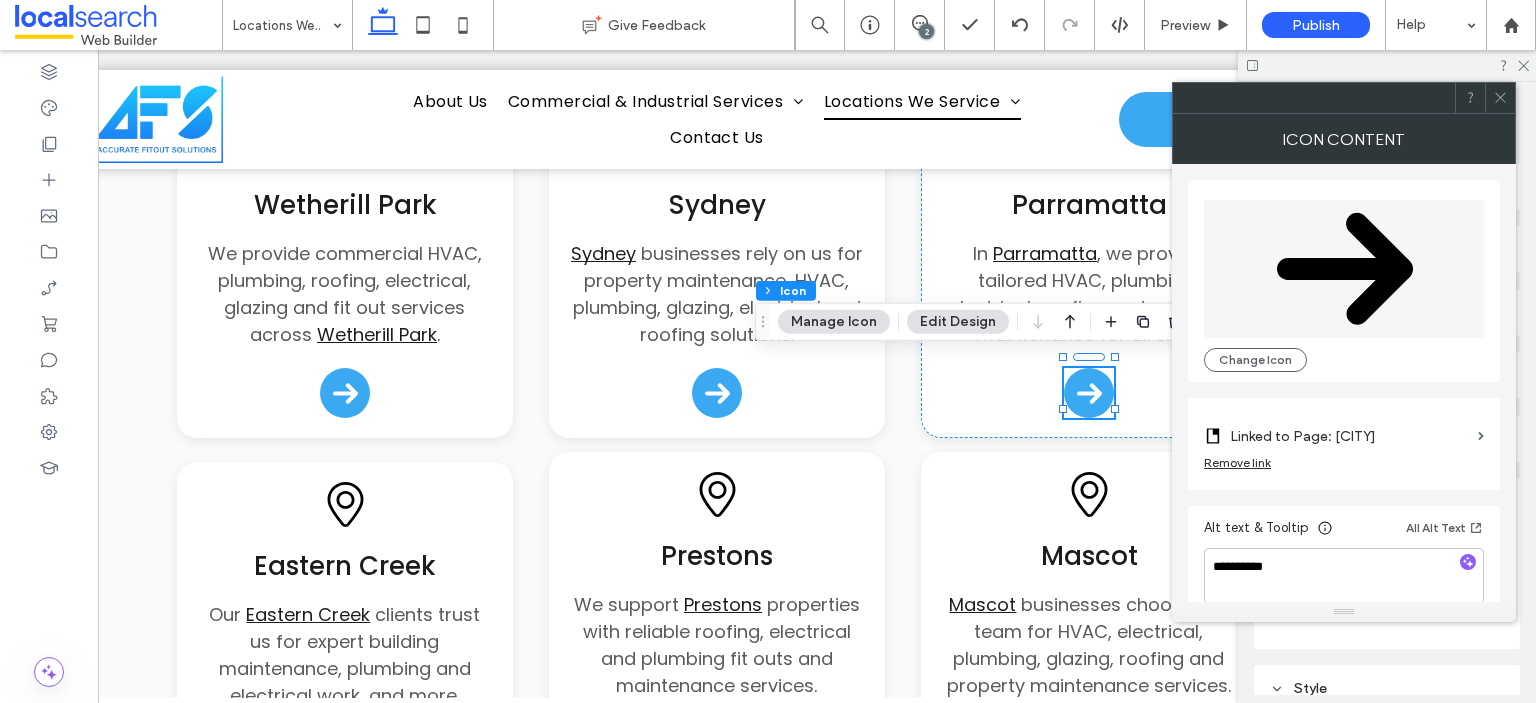 click 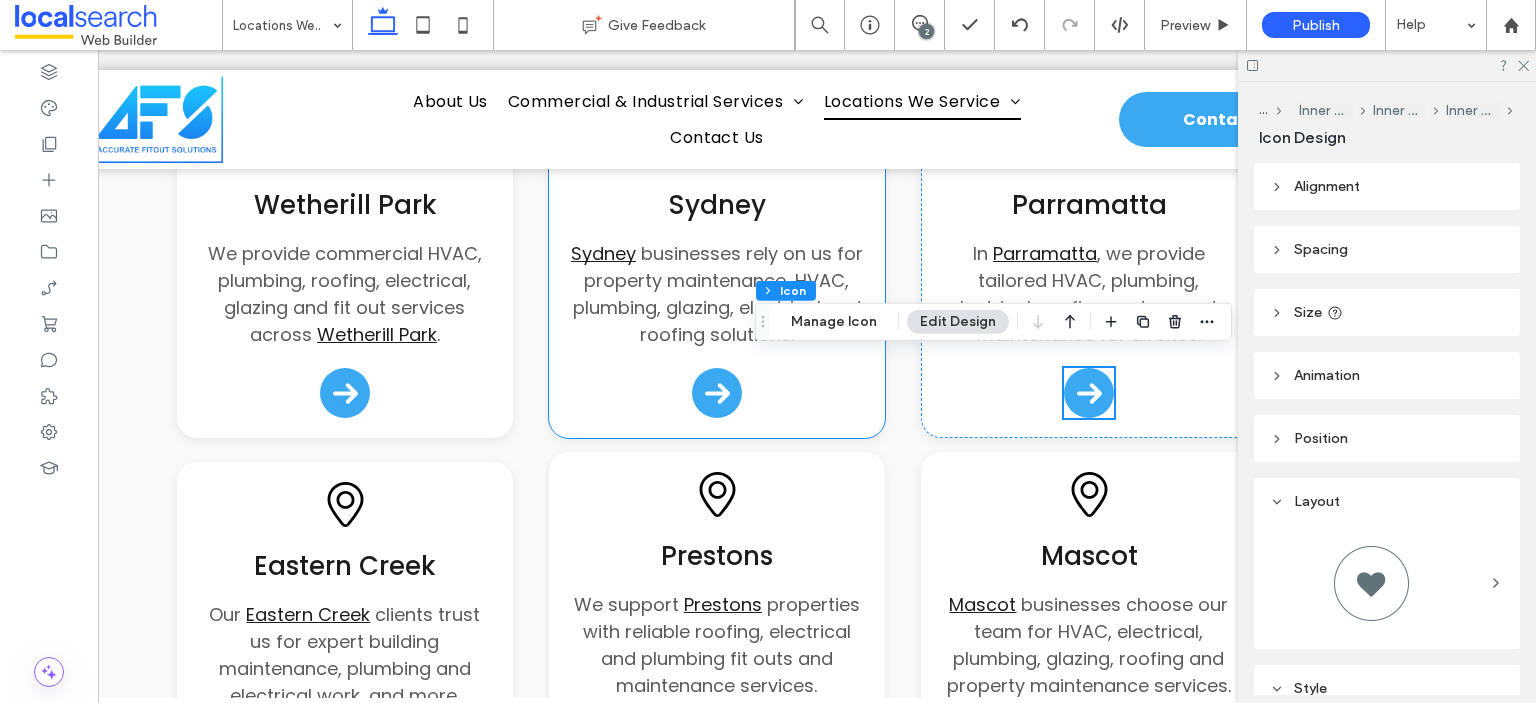 scroll, scrollTop: 2584, scrollLeft: 0, axis: vertical 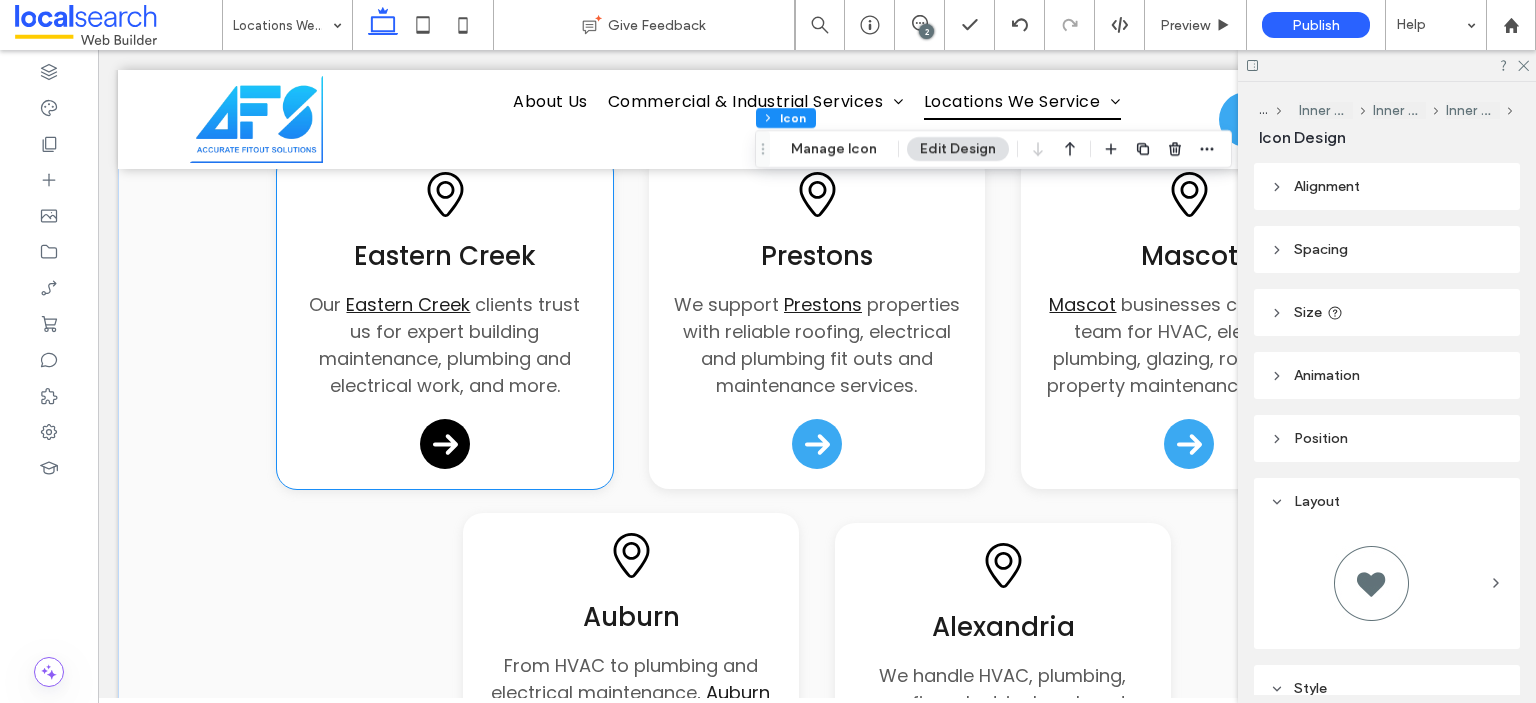 click 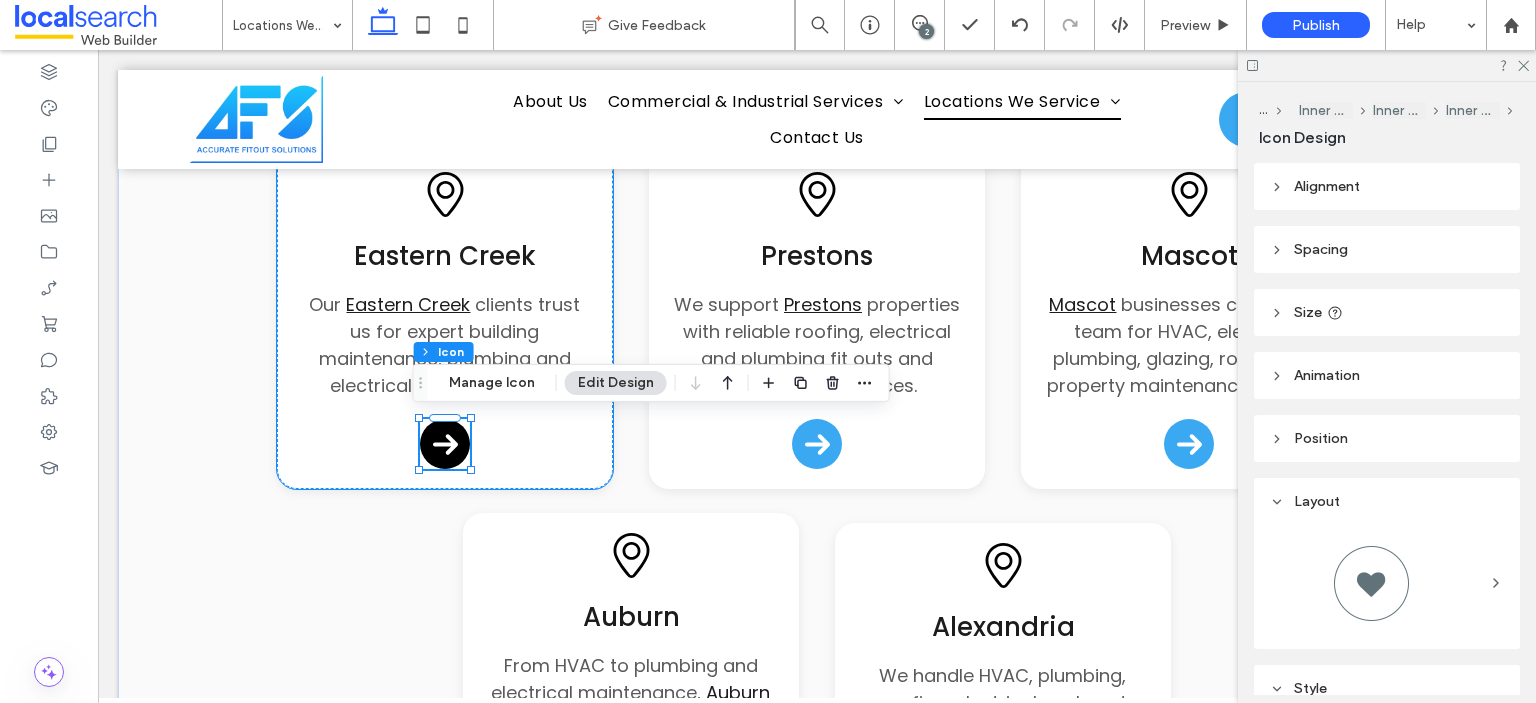 click 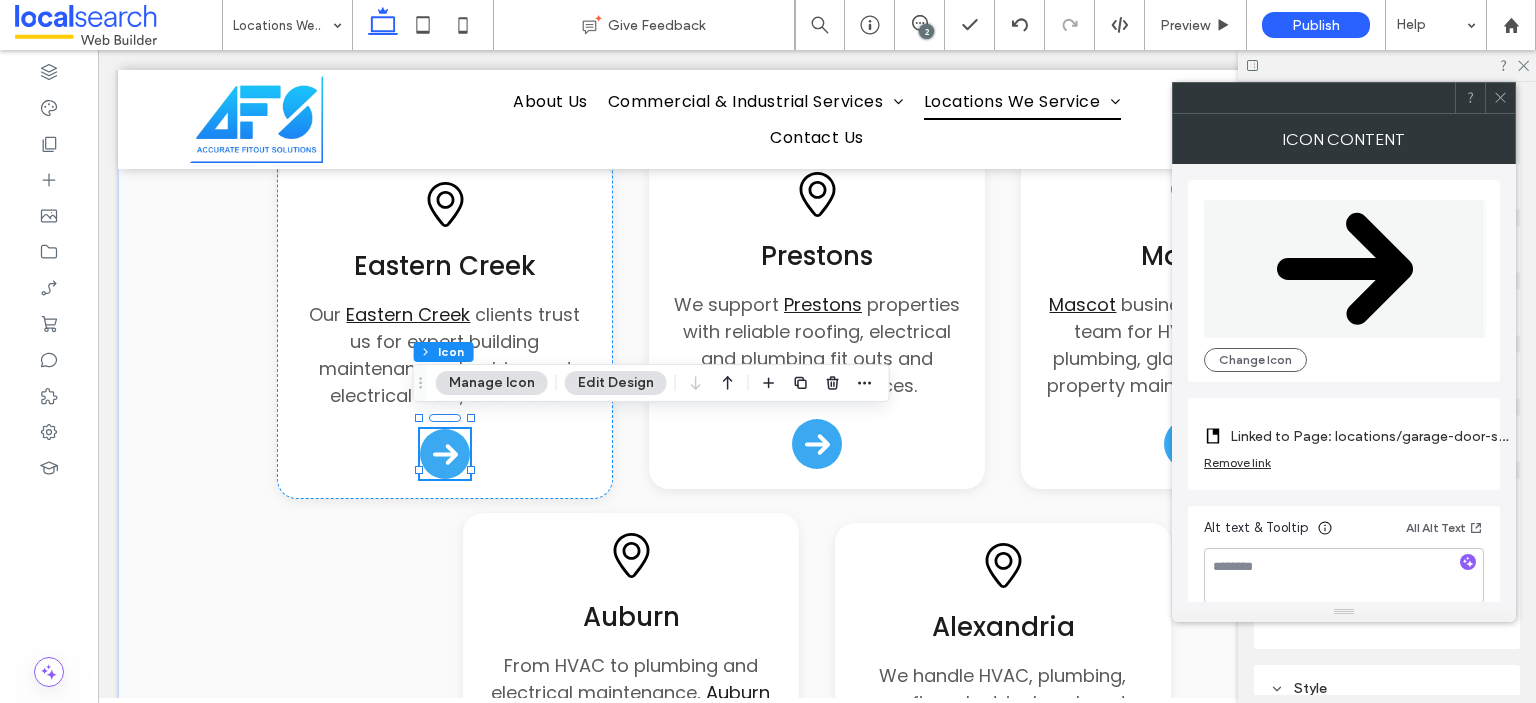 click on "Linked to Page: locations/garage-door-solutions-ipswich (Deleted)" at bounding box center (1370, 436) 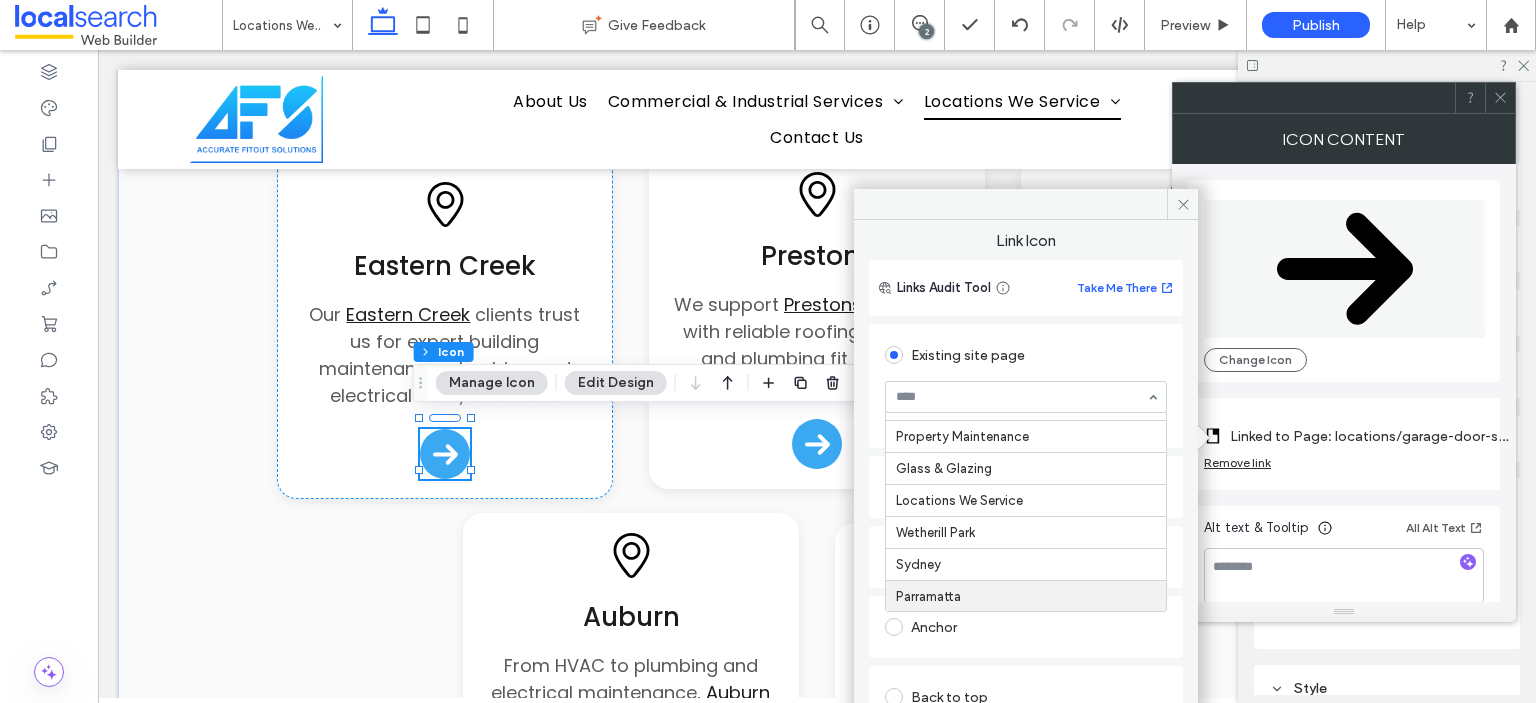 scroll, scrollTop: 400, scrollLeft: 0, axis: vertical 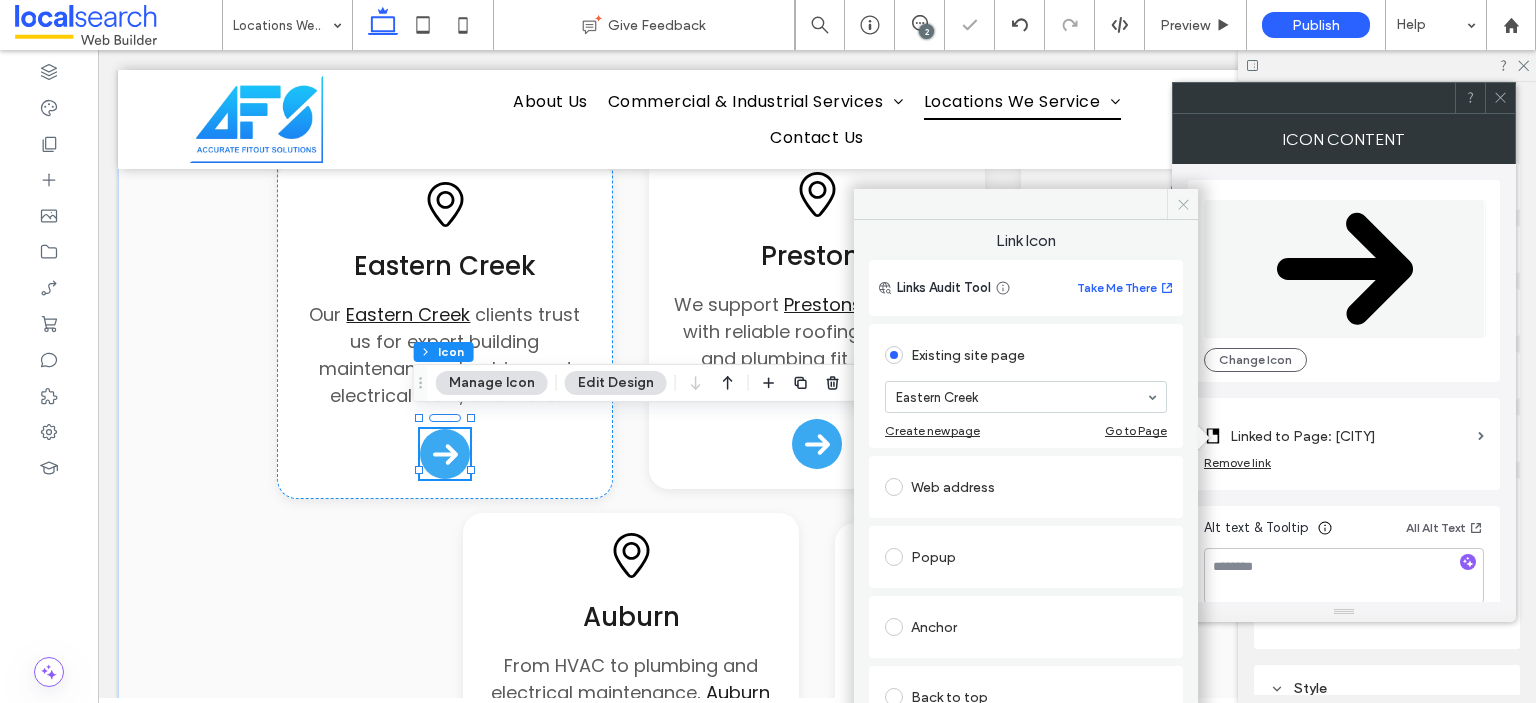 click 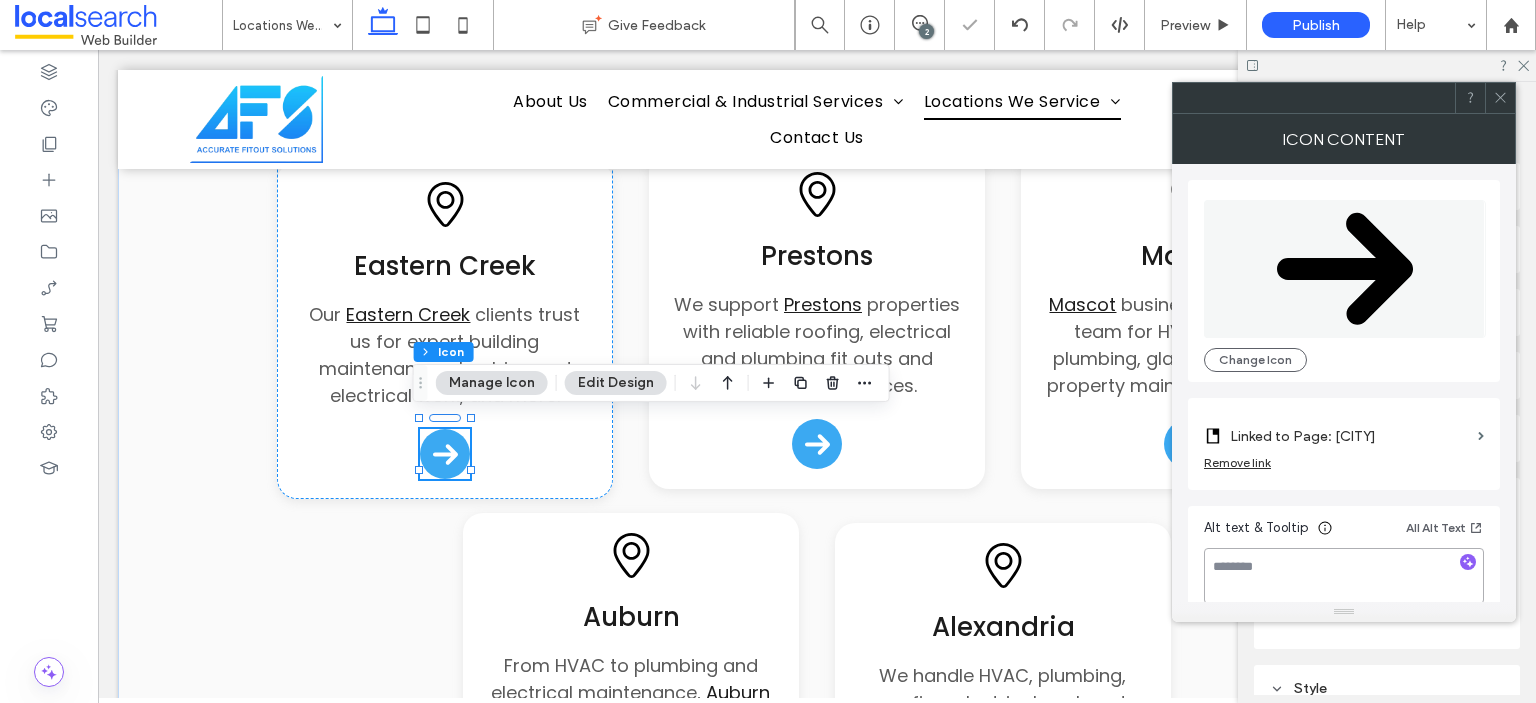 click at bounding box center (1344, 576) 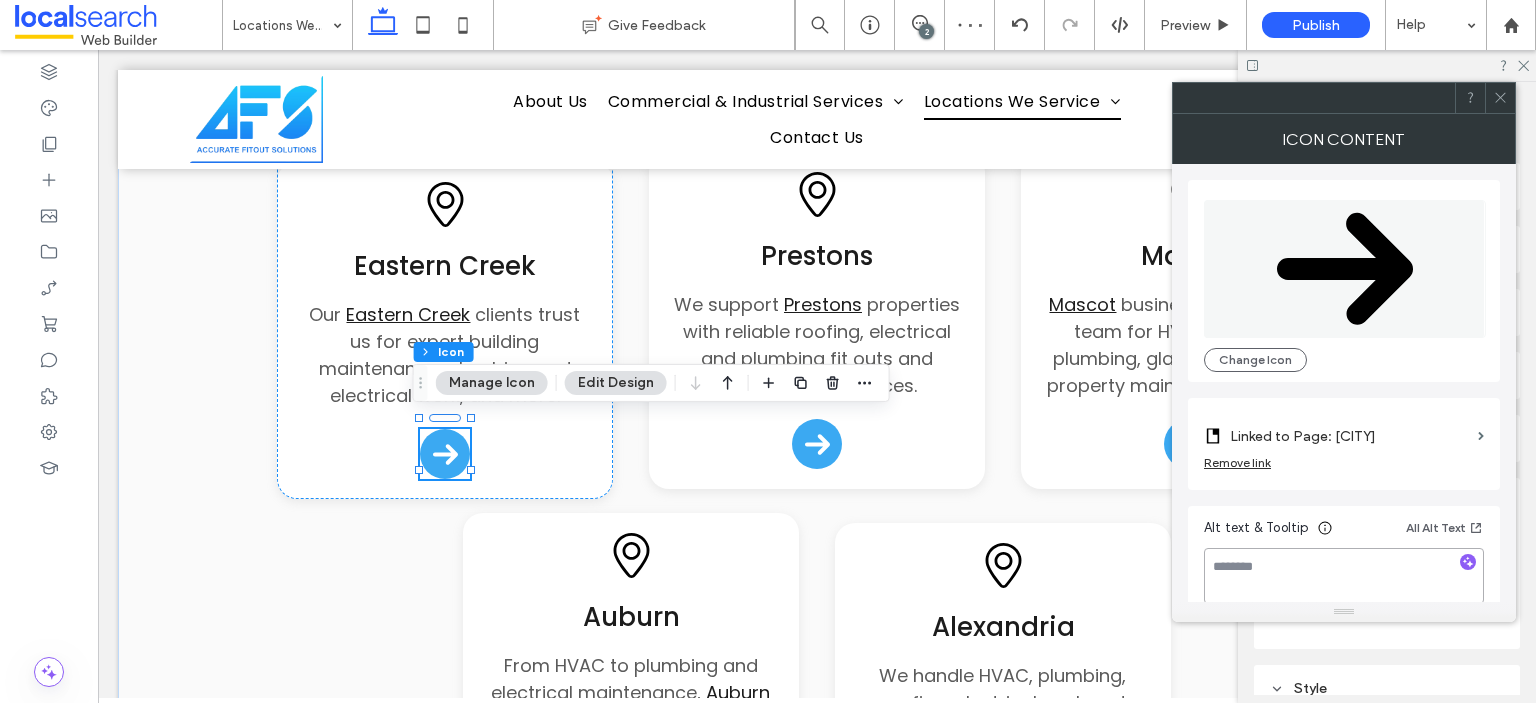 paste on "**********" 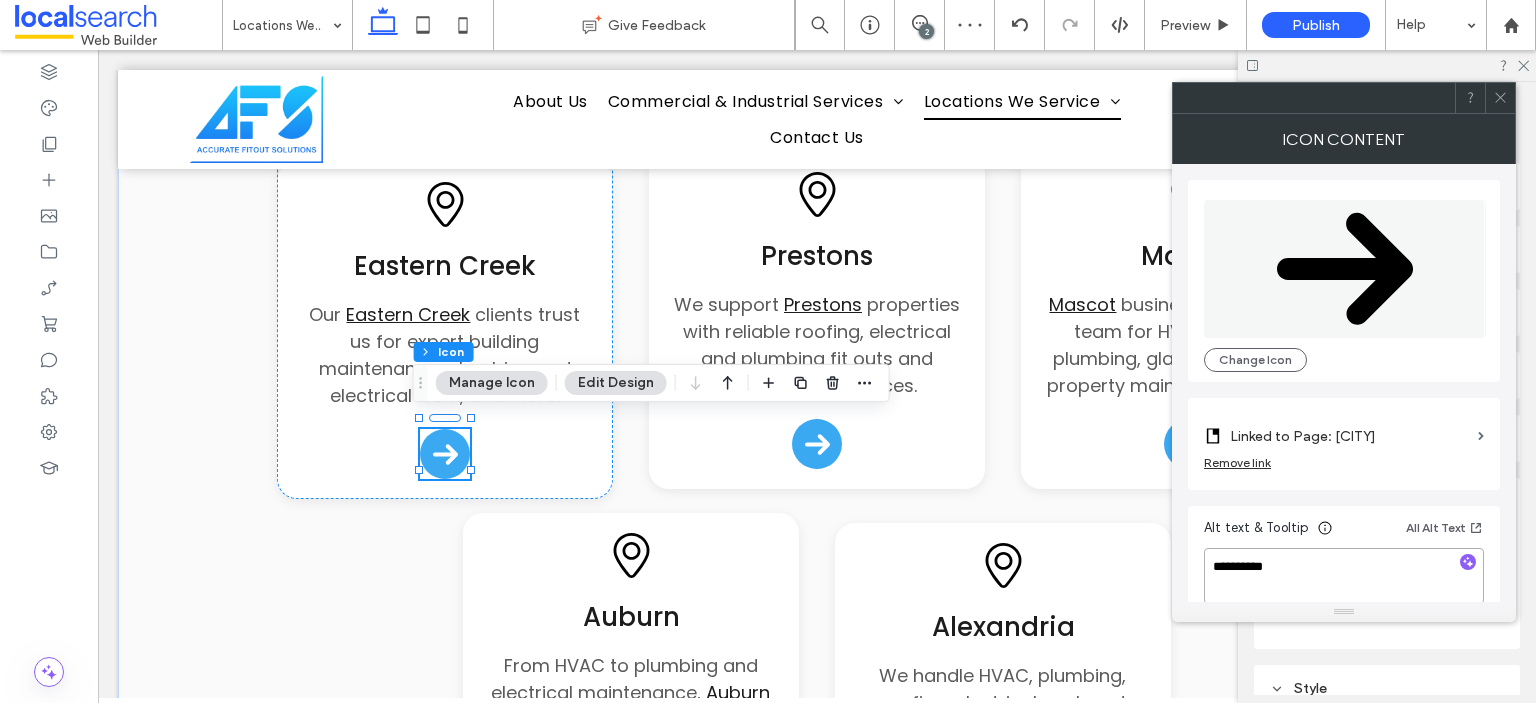 type on "**********" 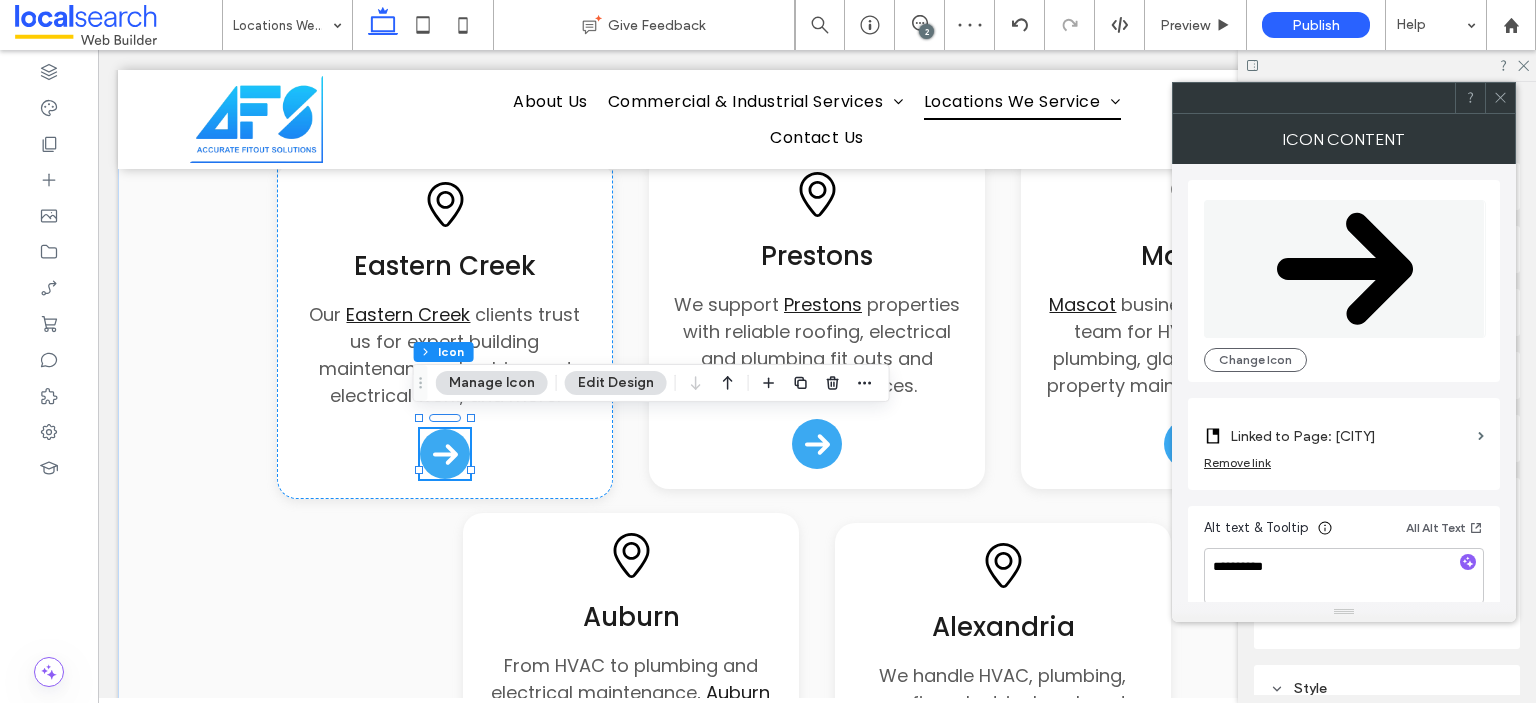 click on "Alt text & Tooltip All Alt Text" at bounding box center [1344, 532] 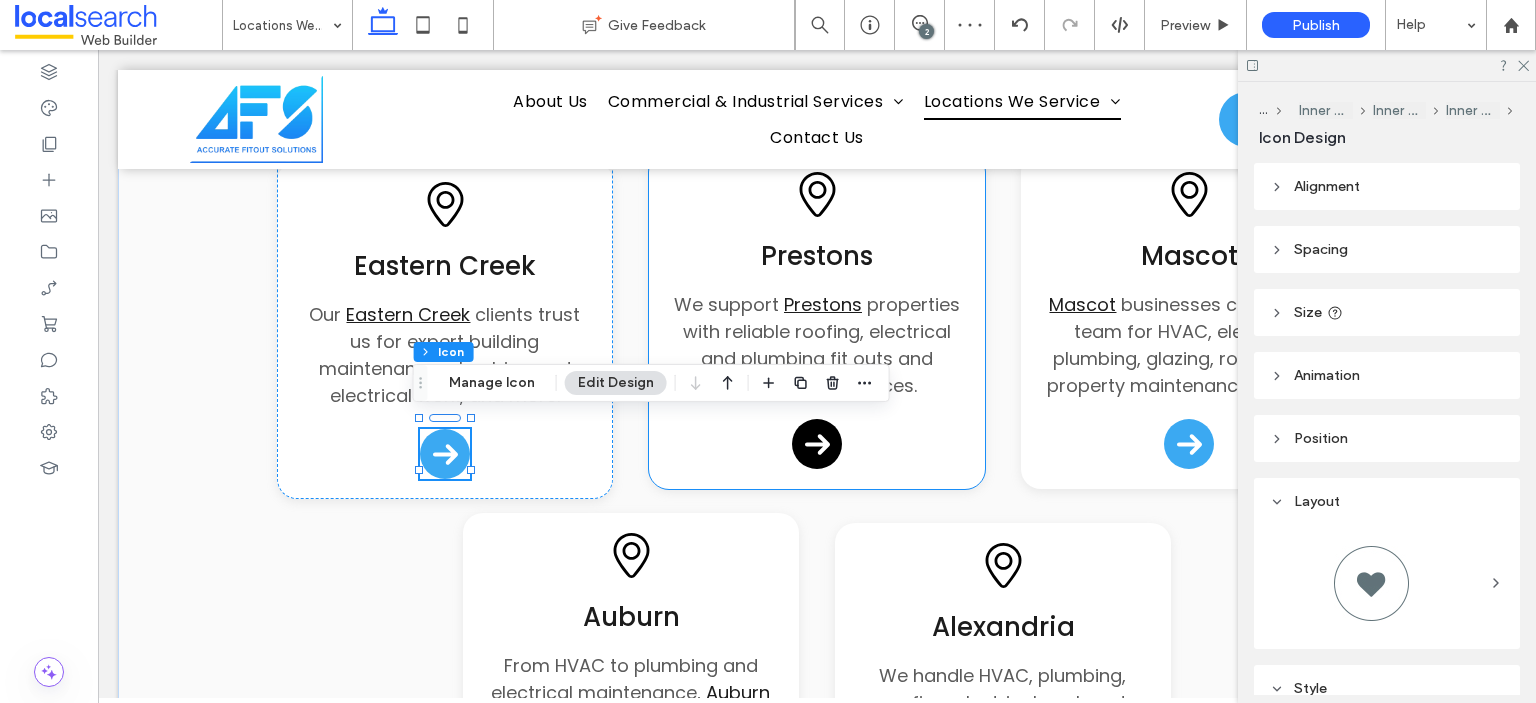 click at bounding box center [817, 444] 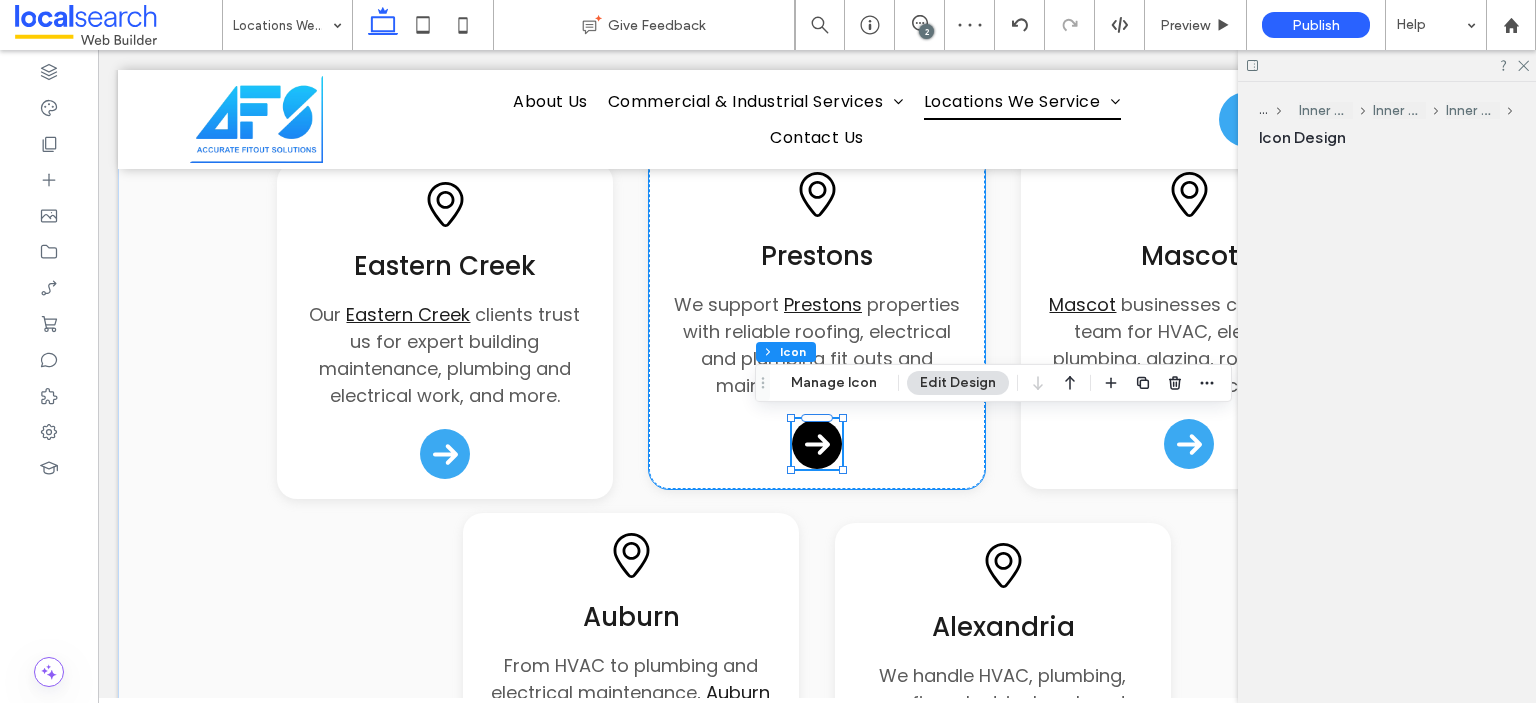 click at bounding box center (817, 444) 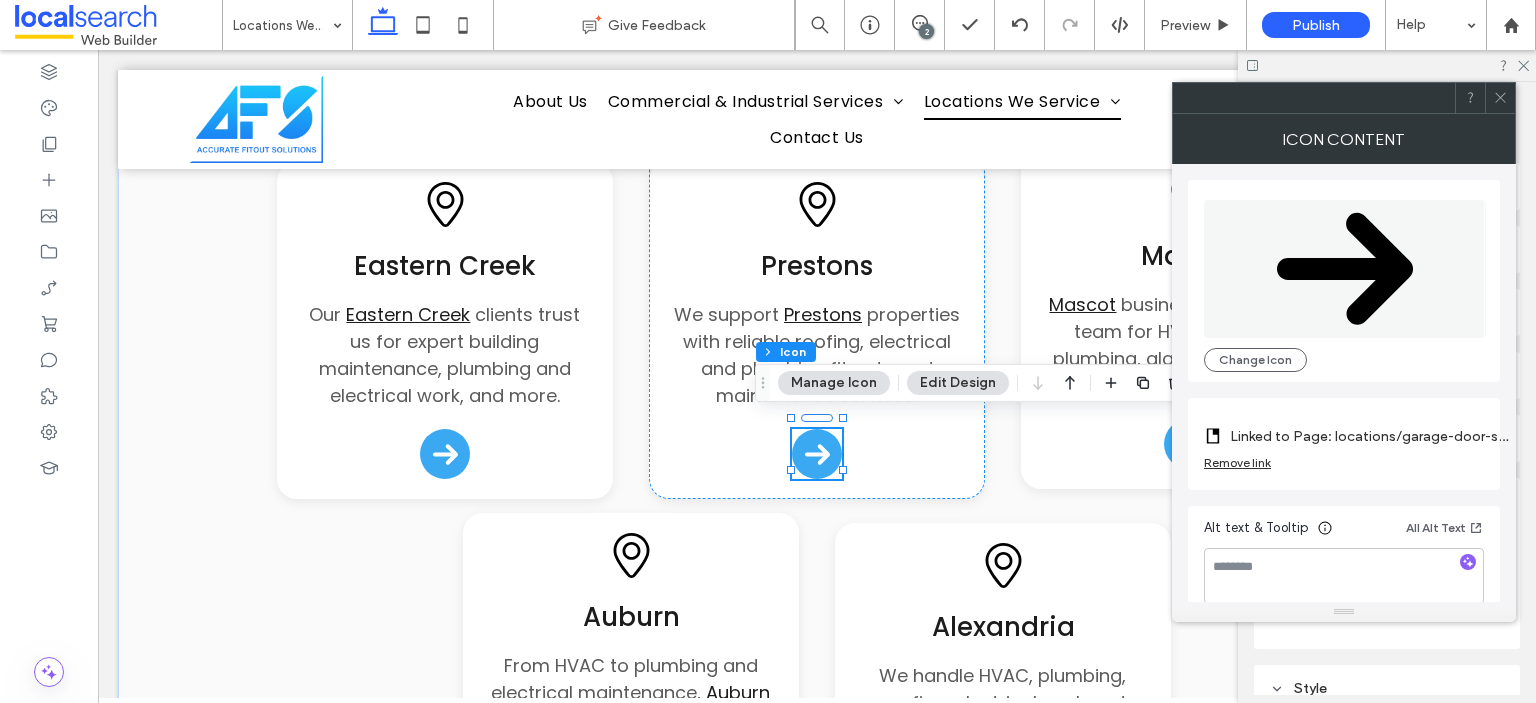 click on "Linked to Page: locations/garage-door-solutions-ipswich (Deleted)" at bounding box center [1370, 436] 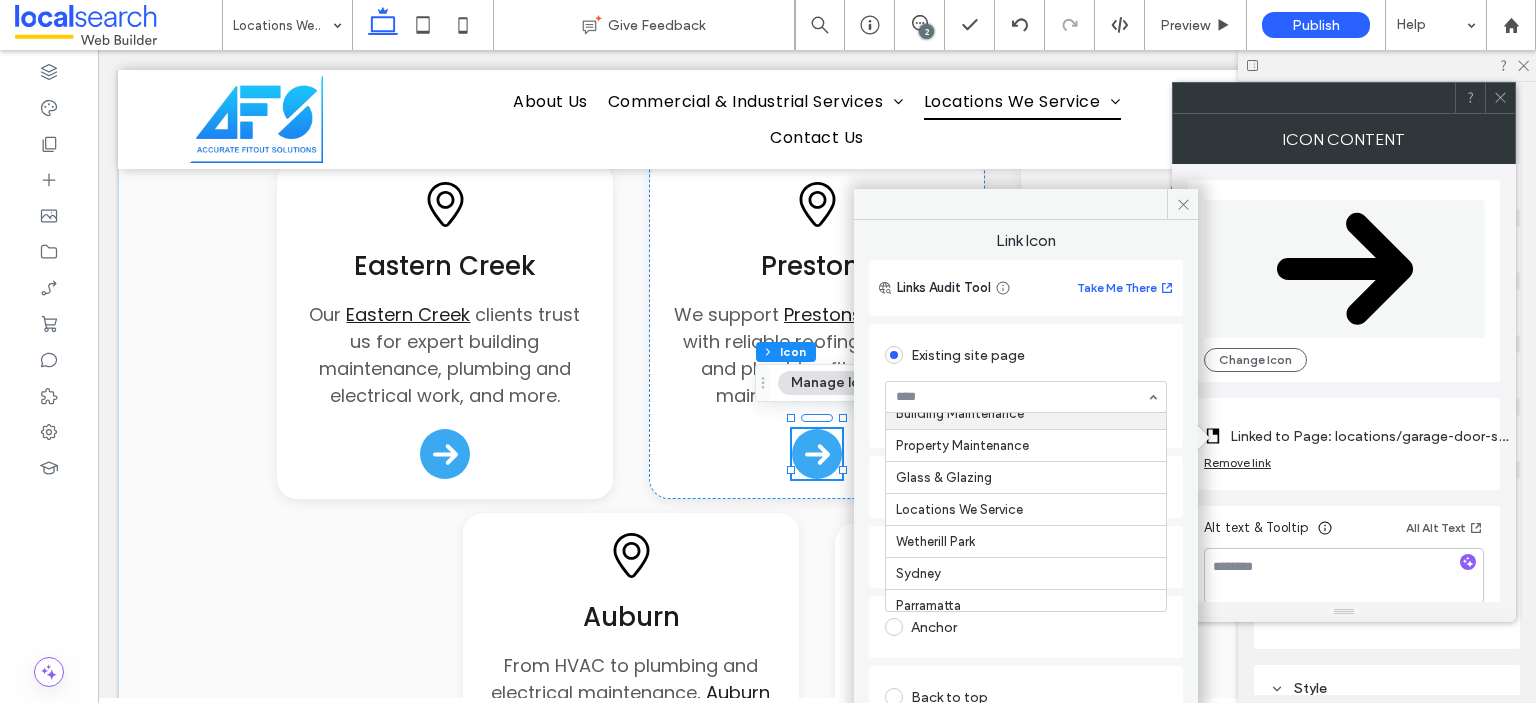 scroll, scrollTop: 400, scrollLeft: 0, axis: vertical 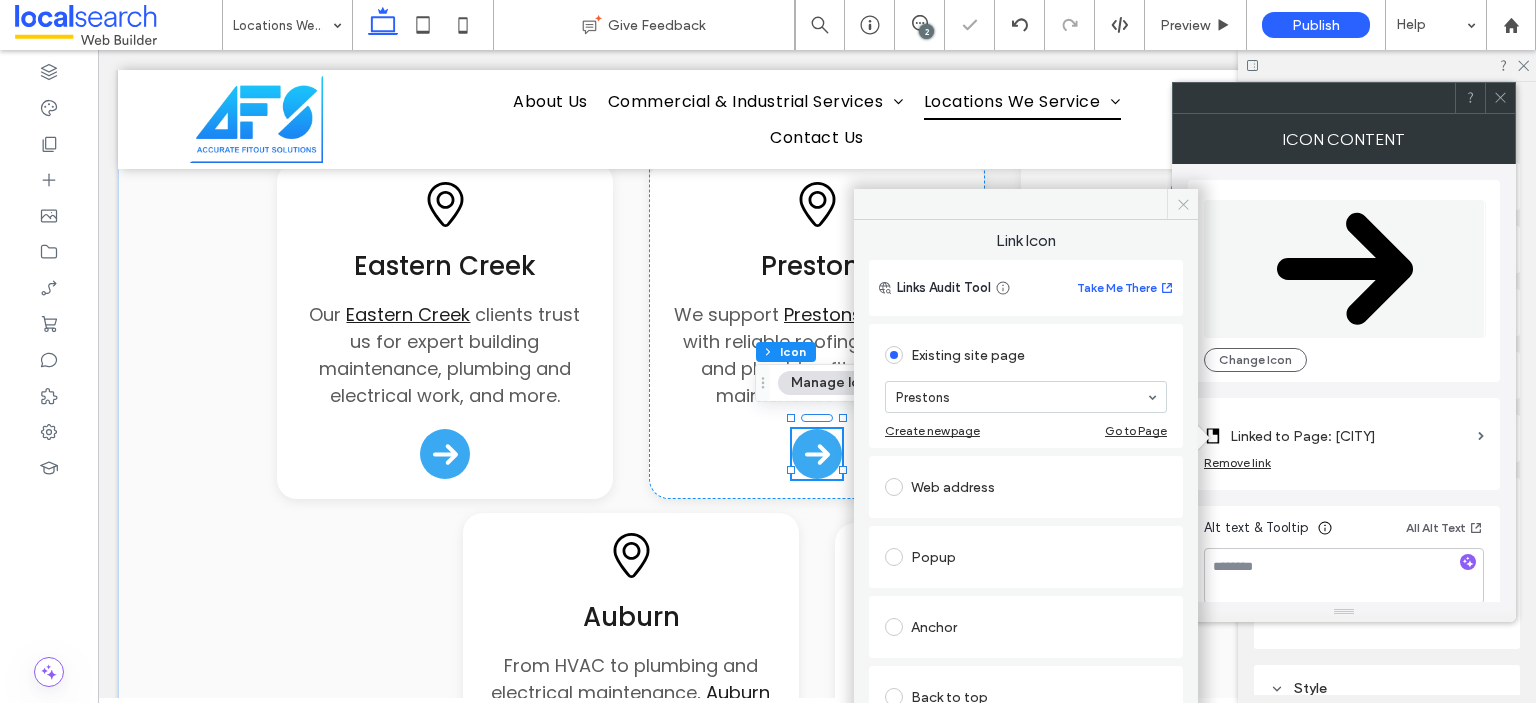 click 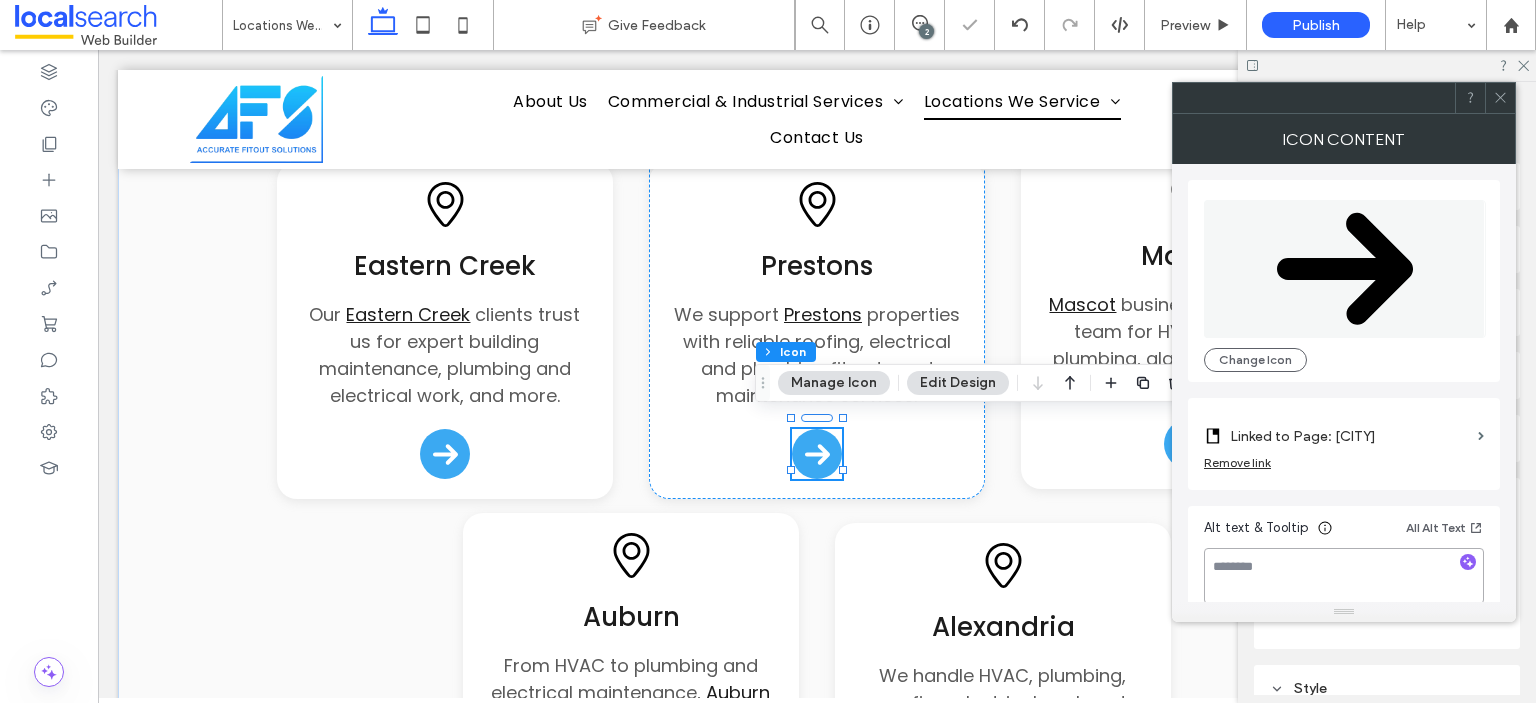 click at bounding box center (1344, 576) 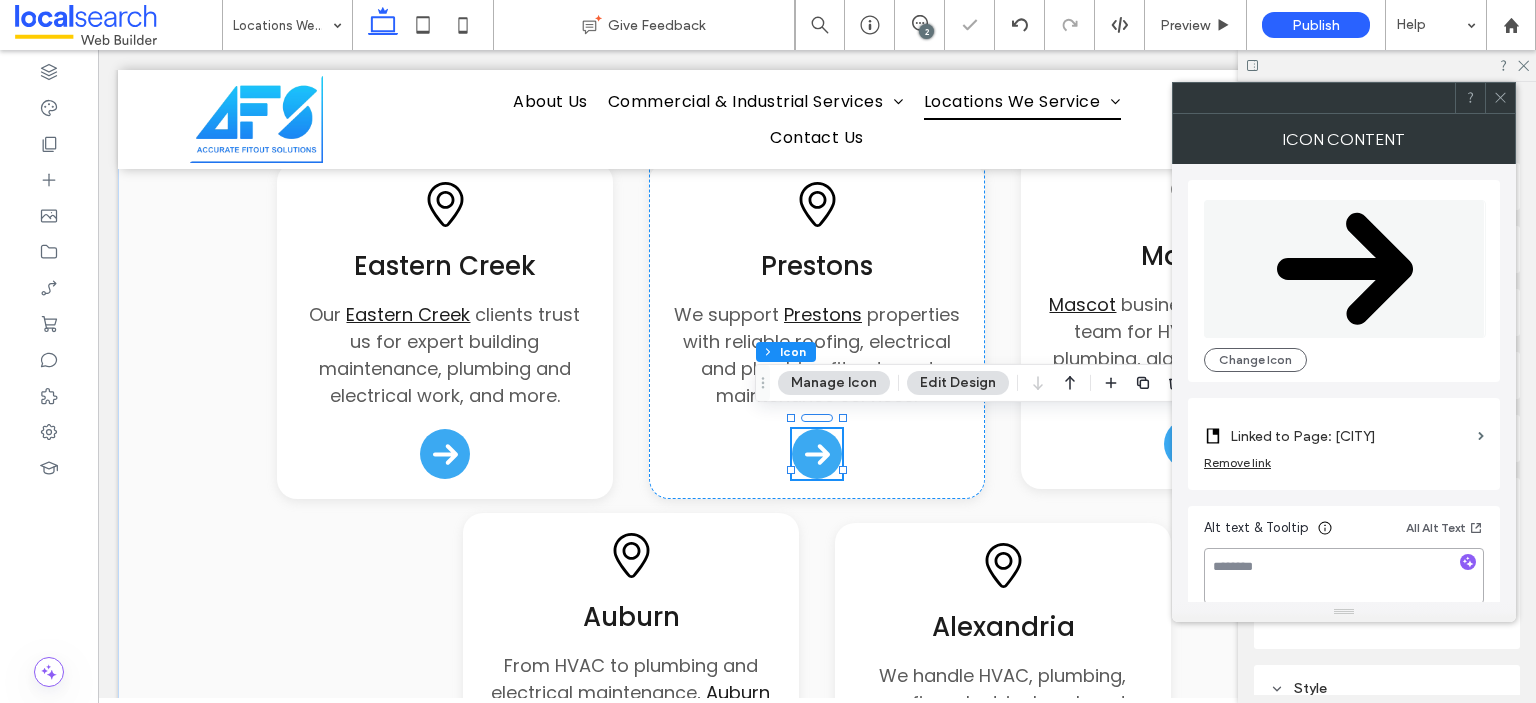 paste on "**********" 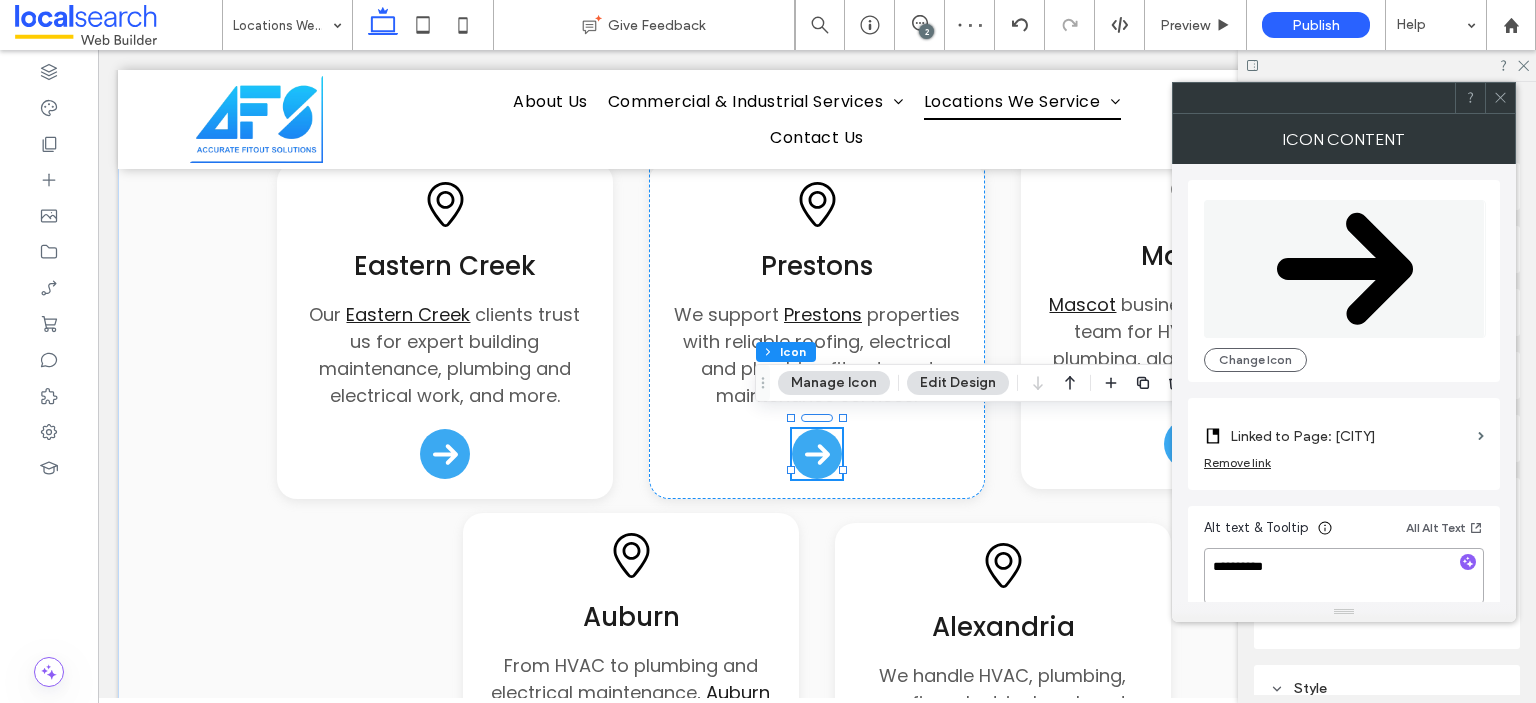type on "**********" 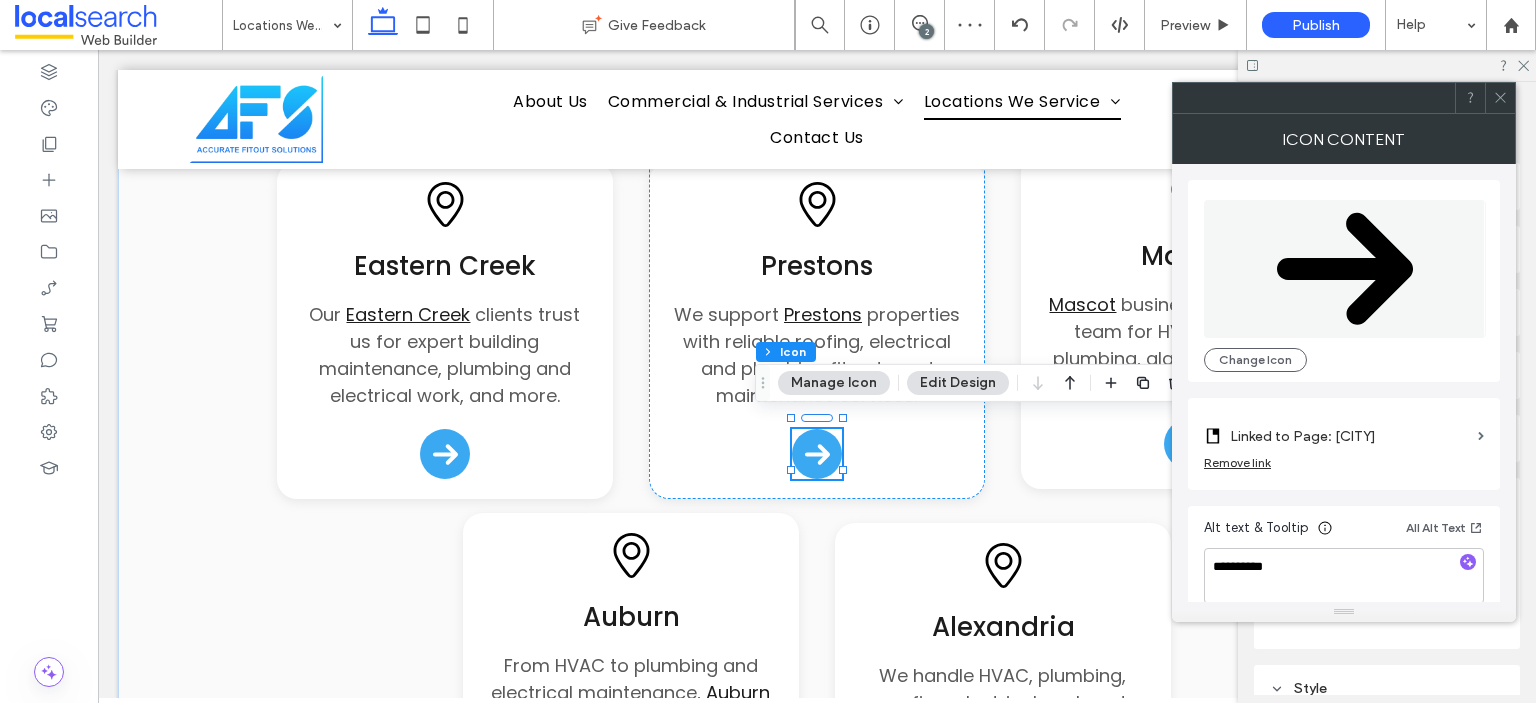 click on "Alt text & Tooltip All Alt Text" at bounding box center [1344, 532] 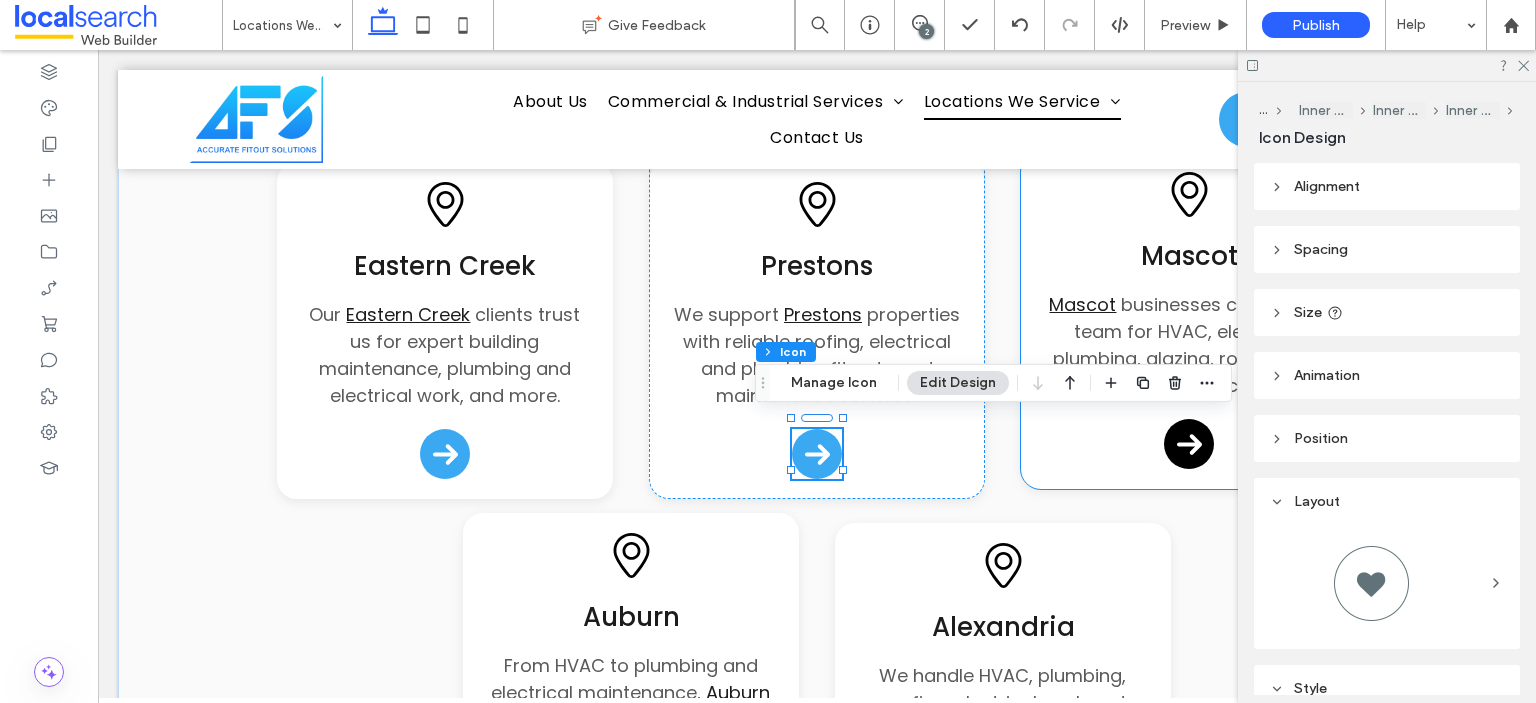 click 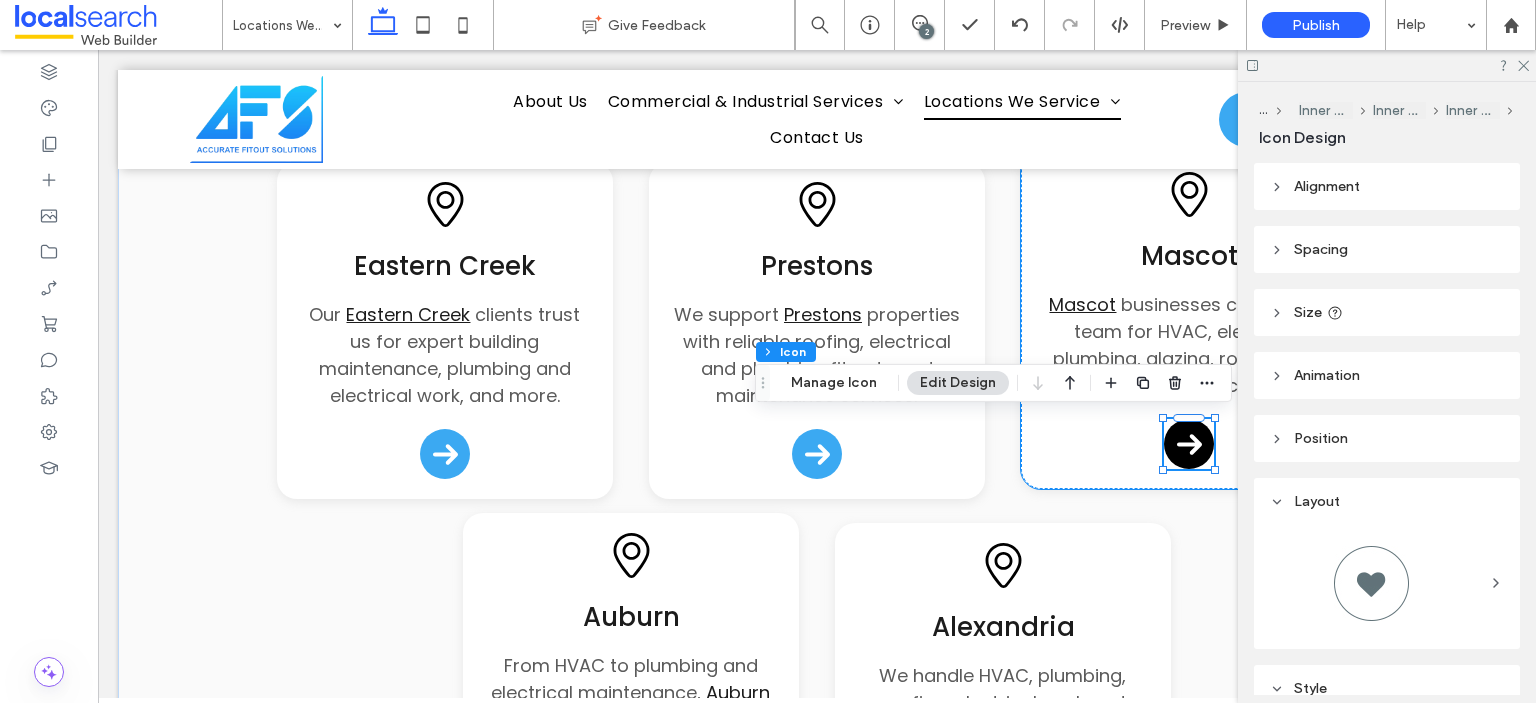 click 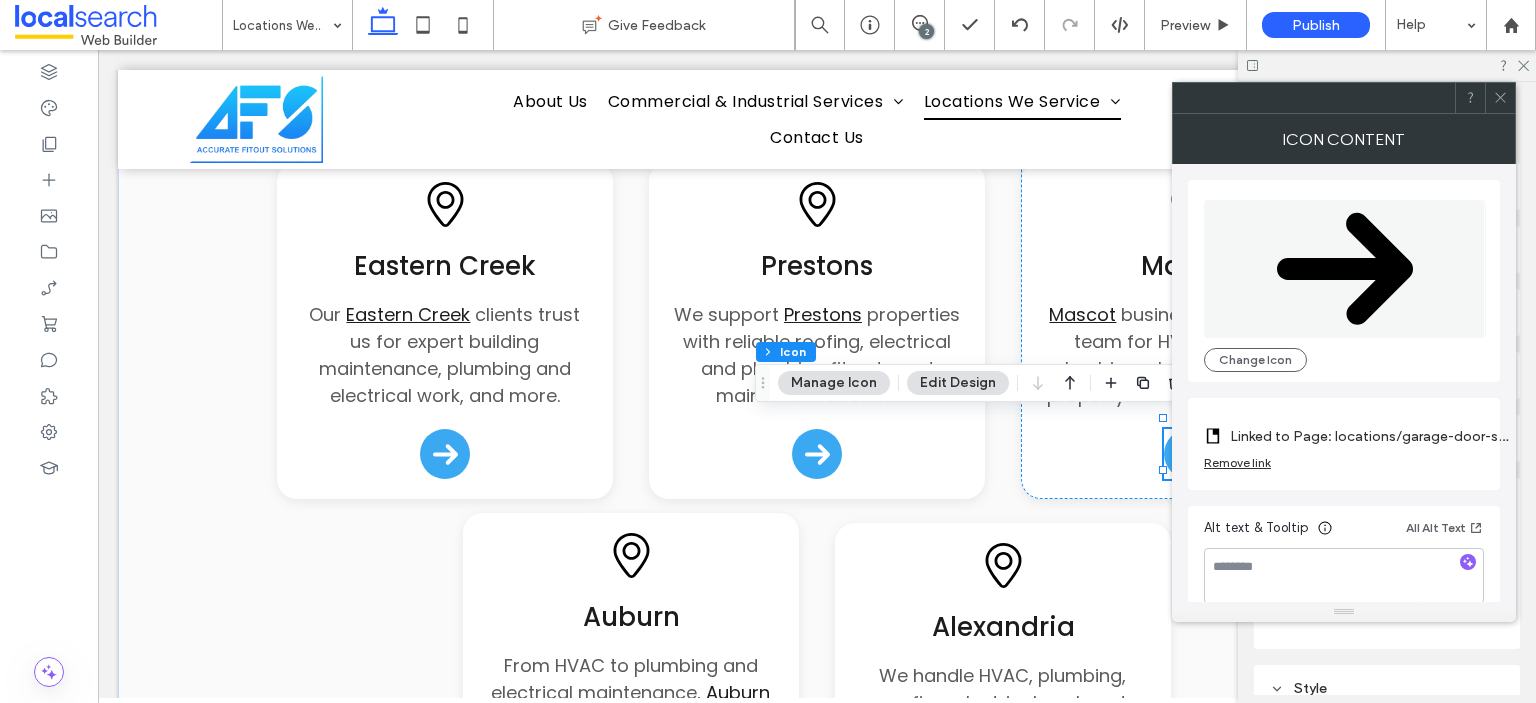 click on "Linked to Page: locations/garage-door-solutions-ipswich (Deleted)" at bounding box center (1370, 436) 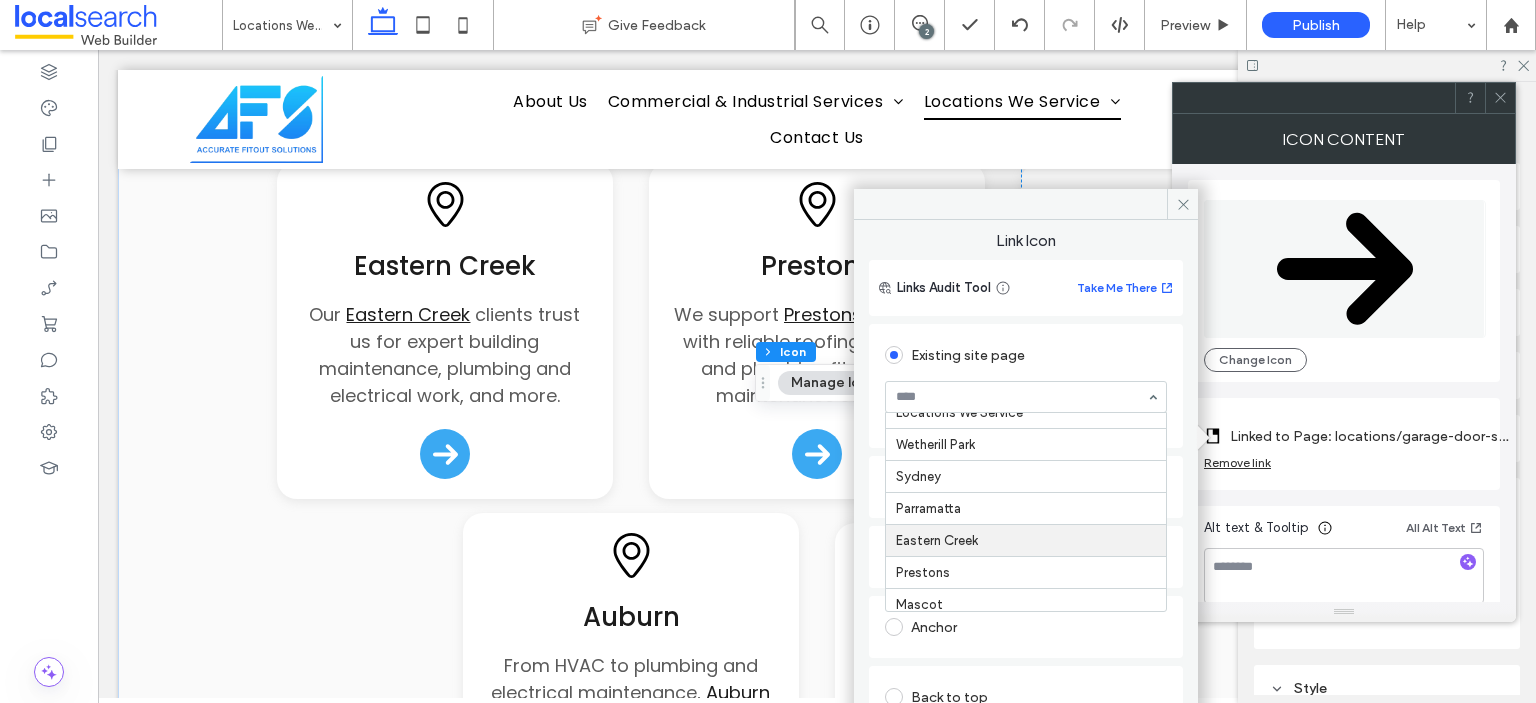scroll, scrollTop: 500, scrollLeft: 0, axis: vertical 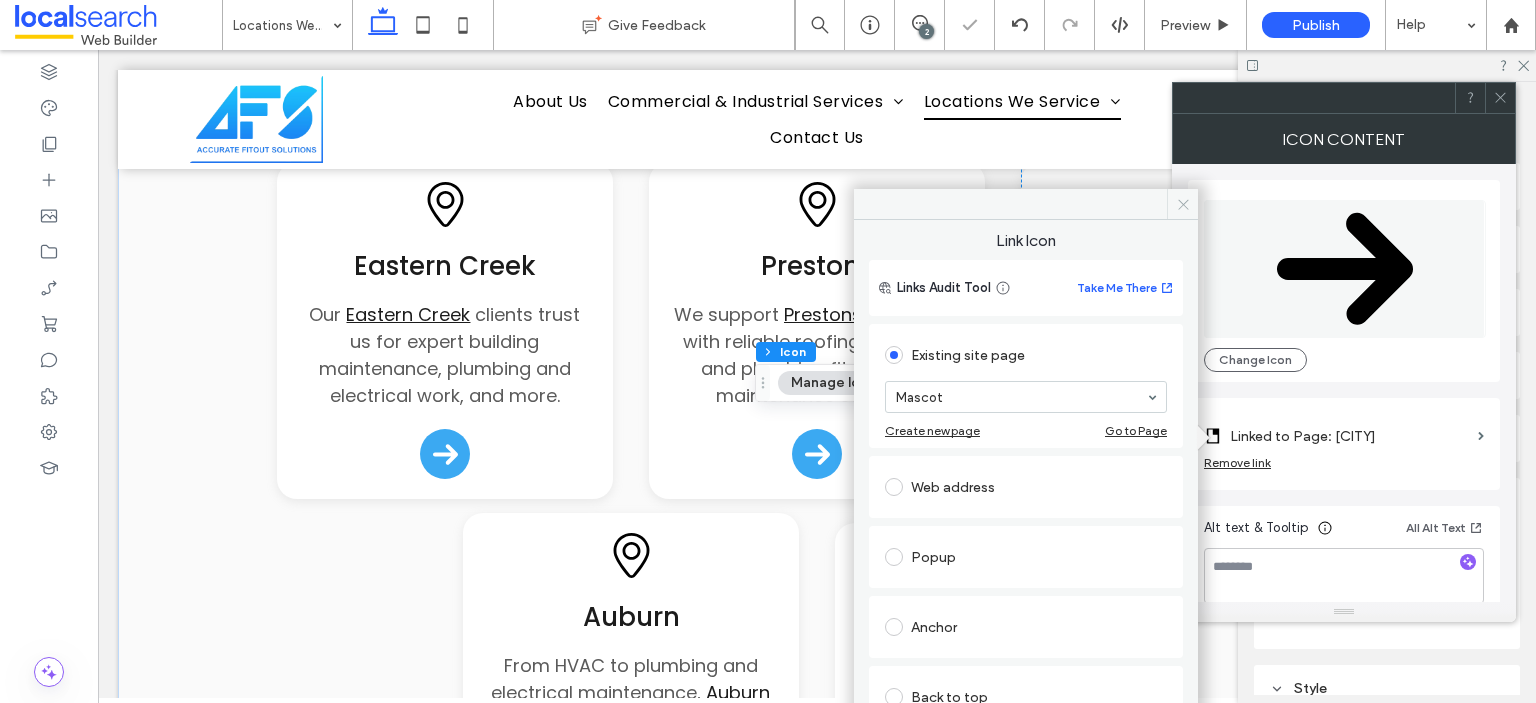 click 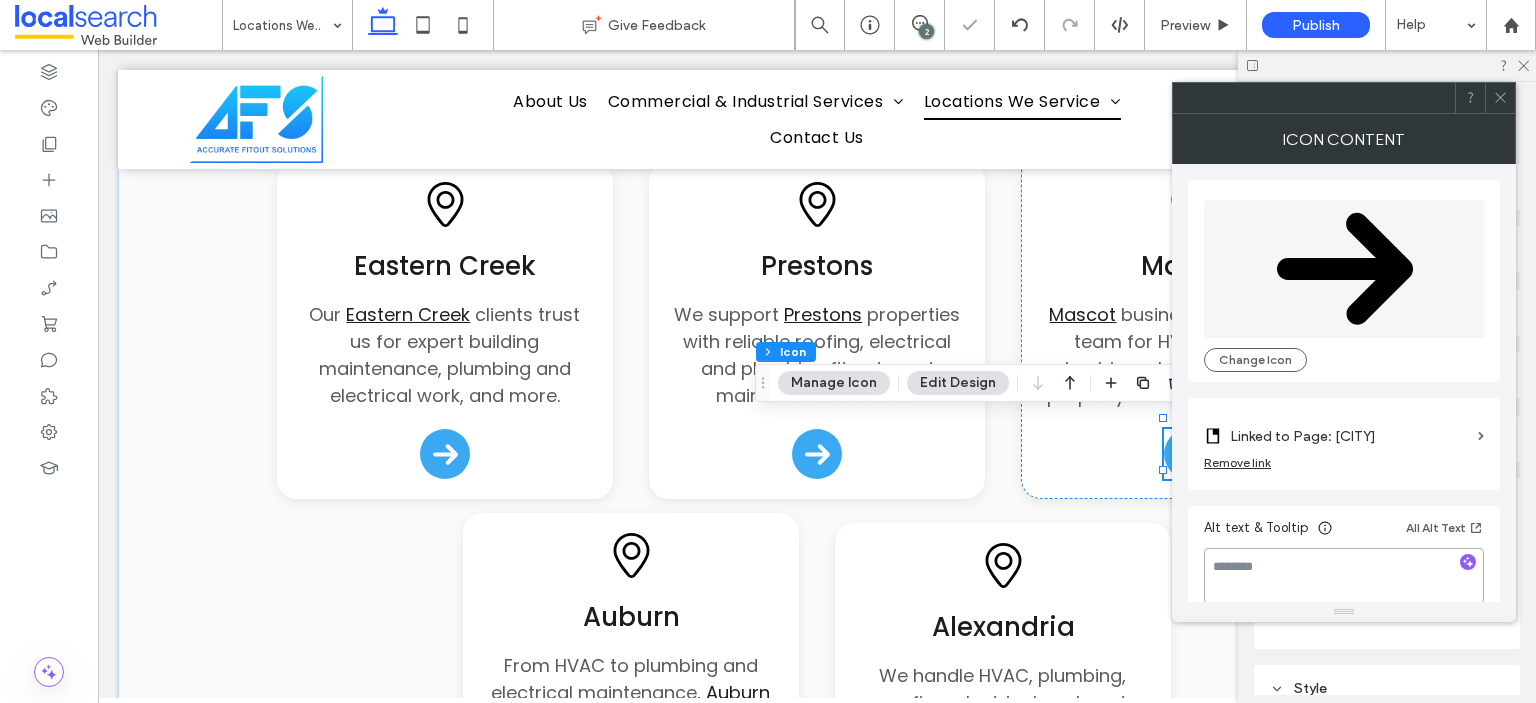 click at bounding box center (1344, 576) 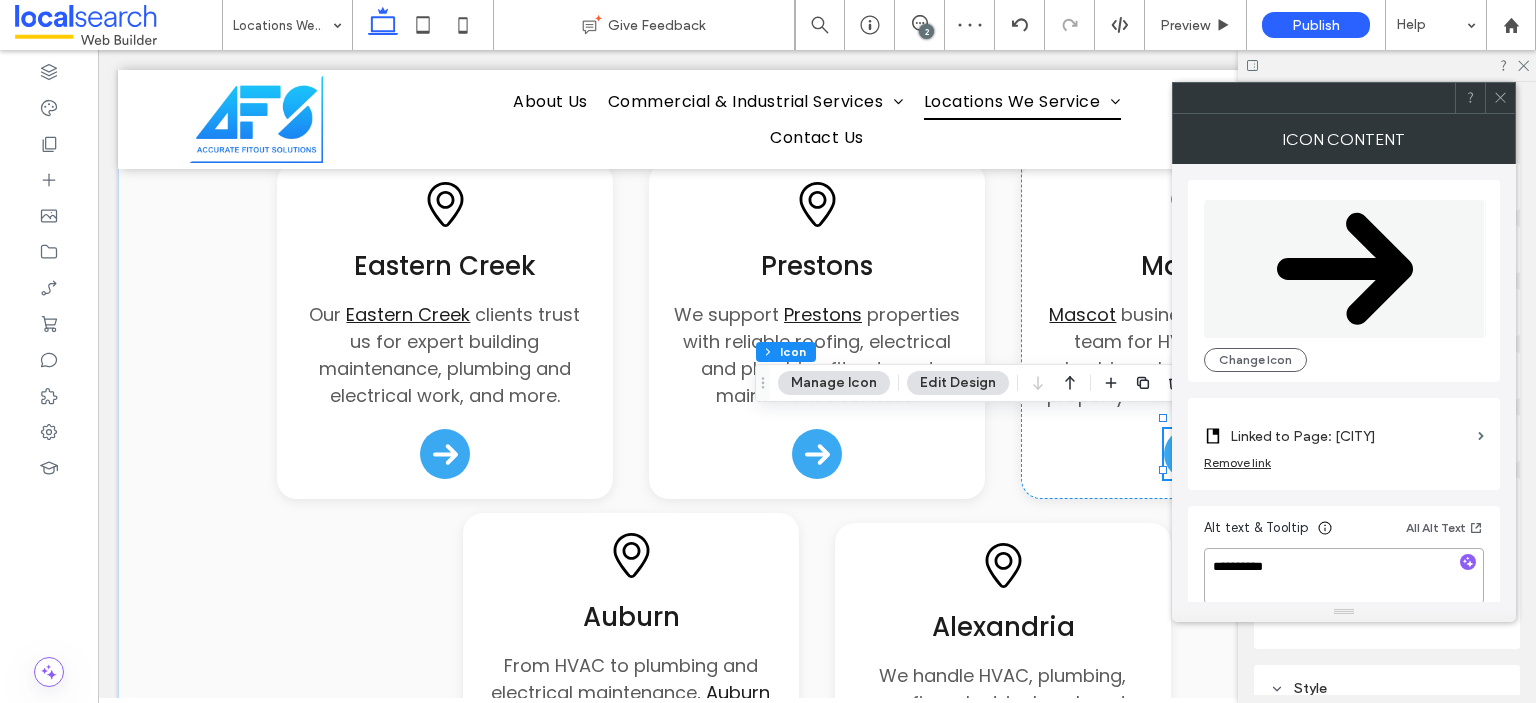type on "**********" 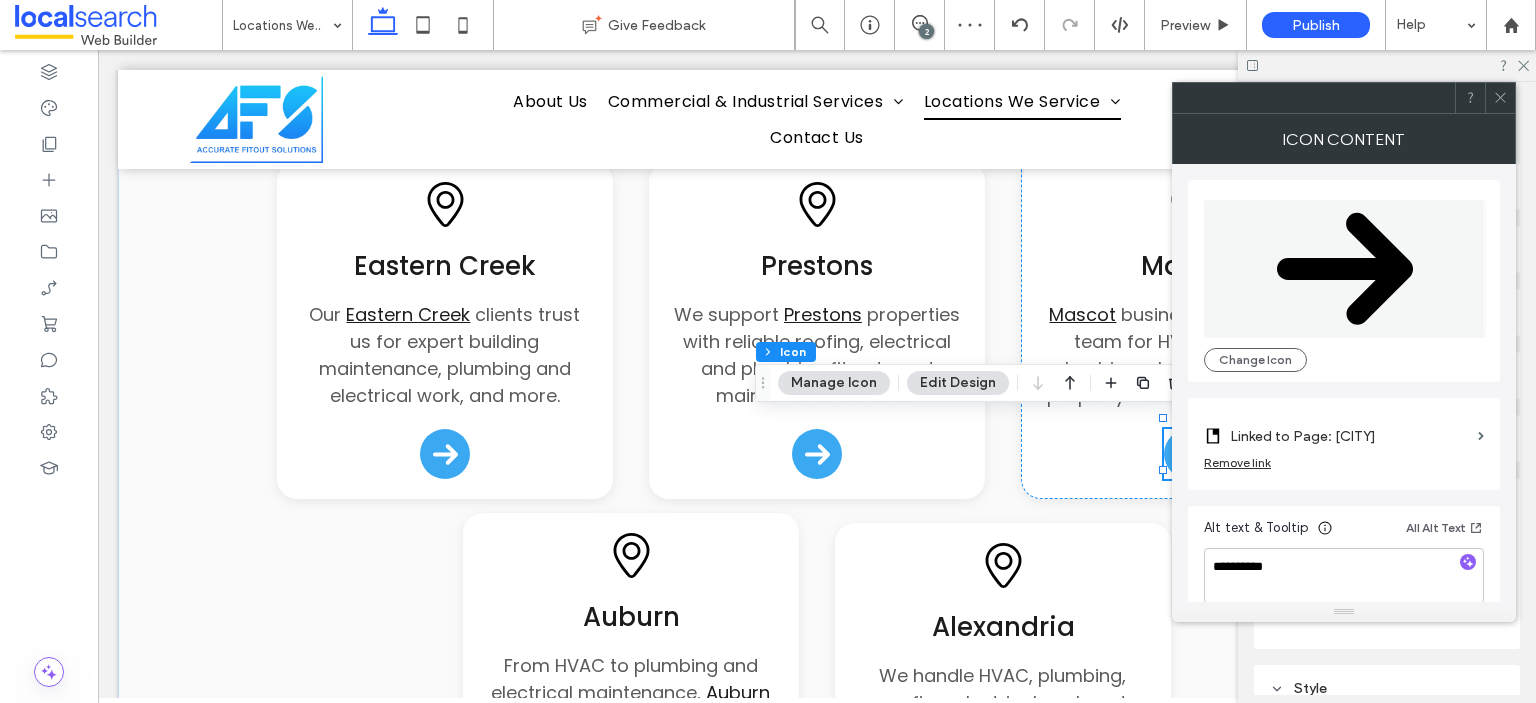 click on "Alt text & Tooltip All Alt Text" at bounding box center (1344, 532) 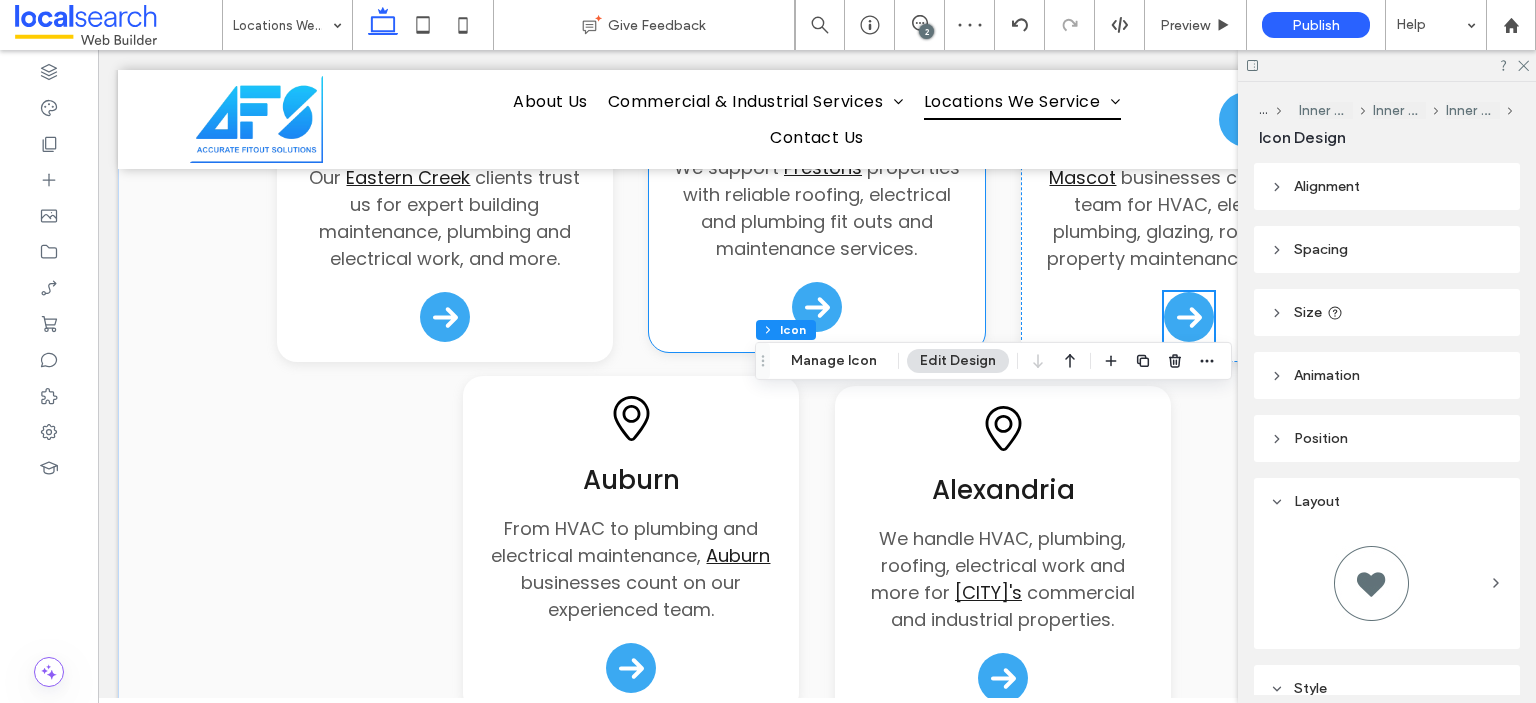 scroll, scrollTop: 2884, scrollLeft: 0, axis: vertical 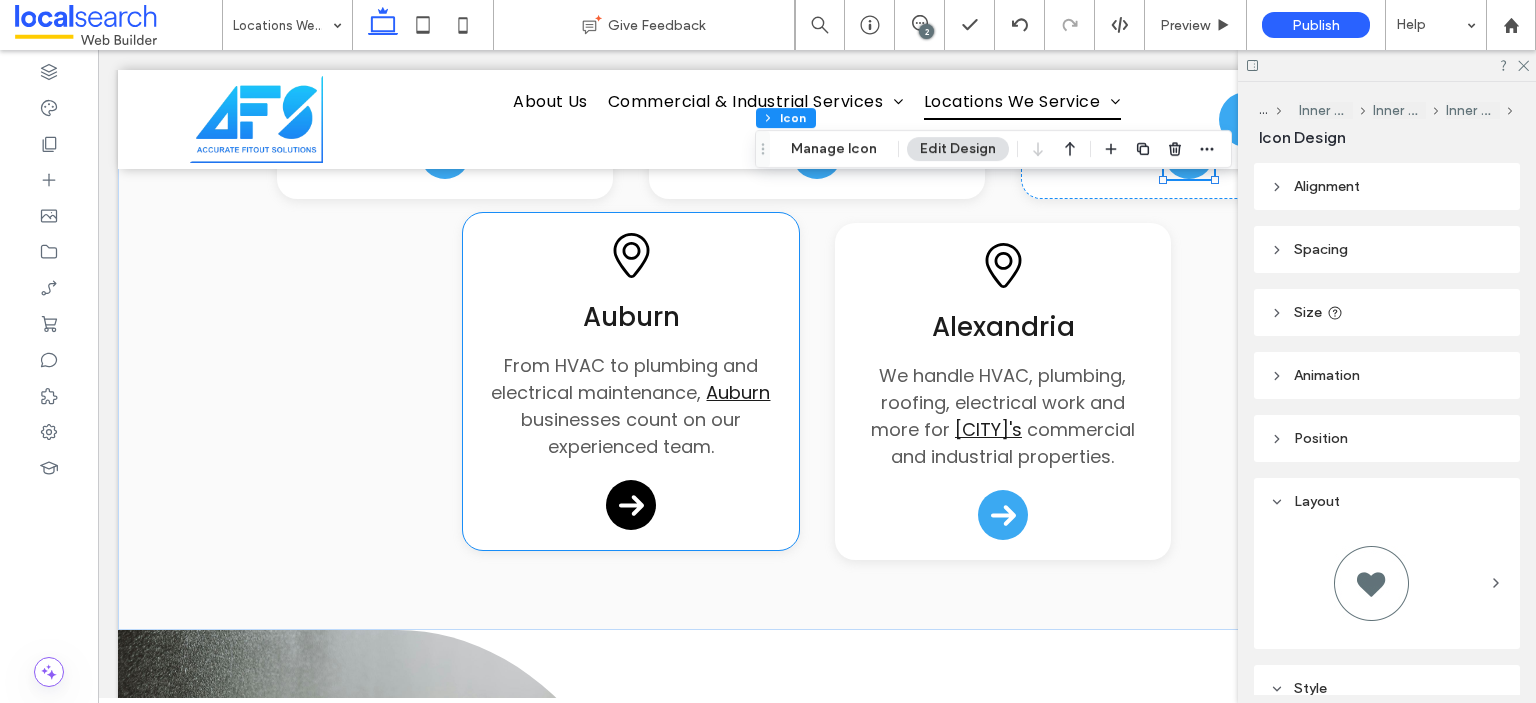 click 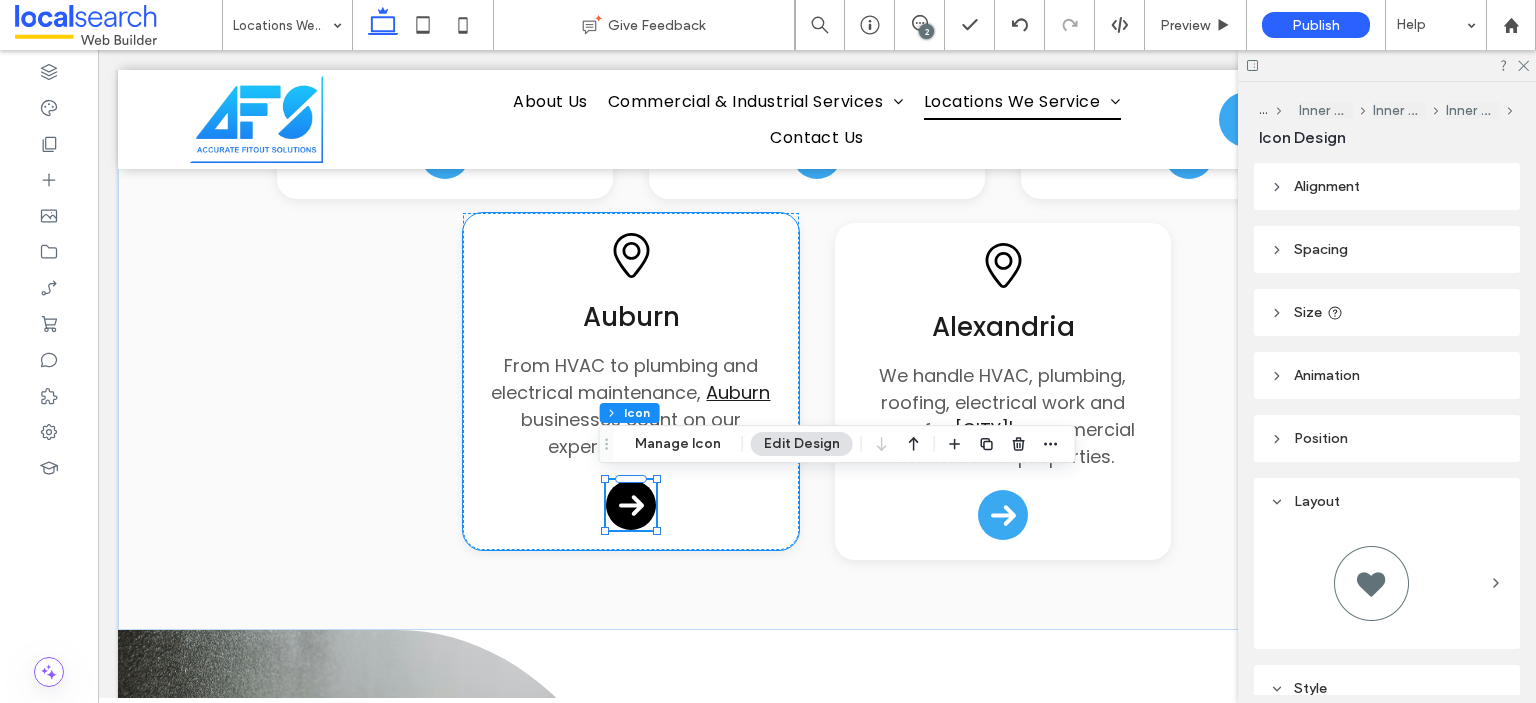 click 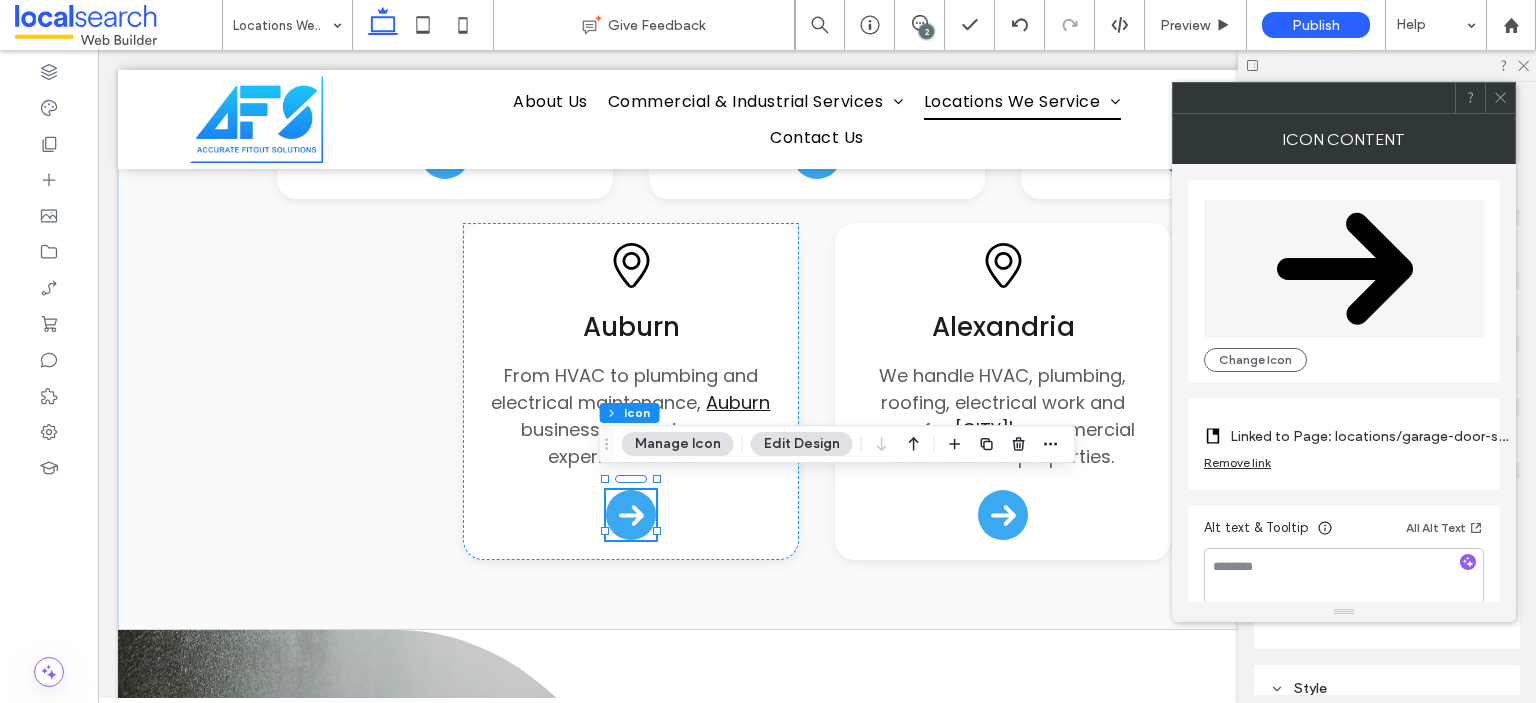 click on "Linked to Page: locations/garage-door-solutions-ipswich (Deleted)" at bounding box center [1370, 436] 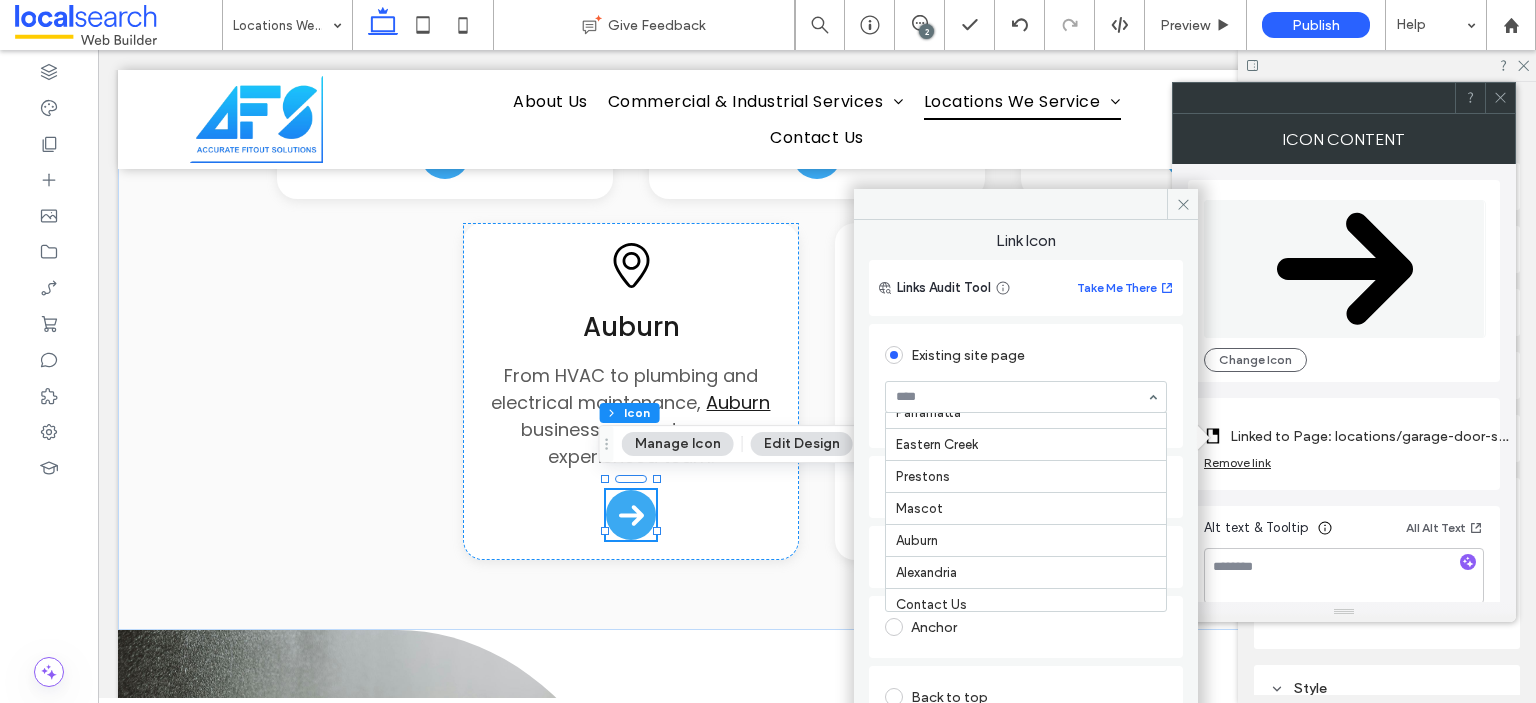 scroll, scrollTop: 500, scrollLeft: 0, axis: vertical 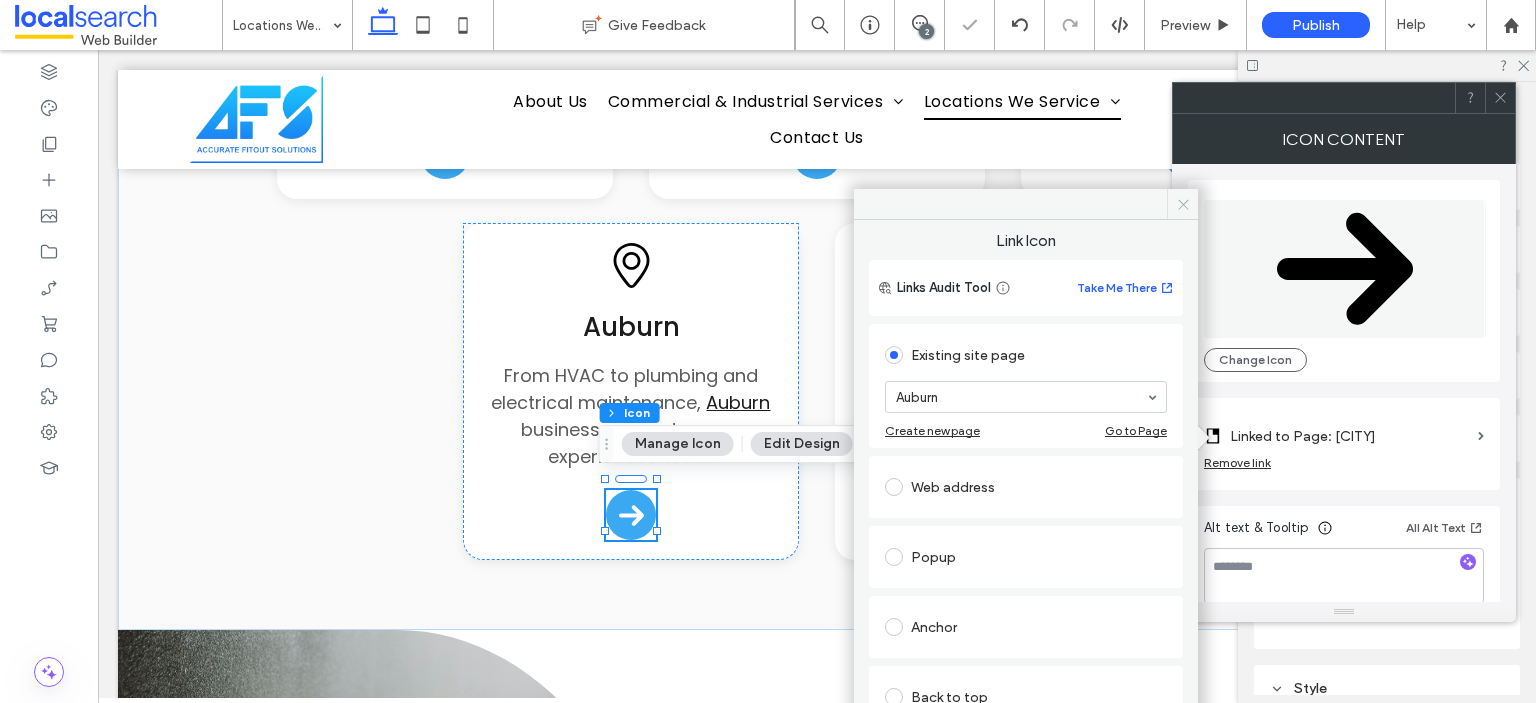 click 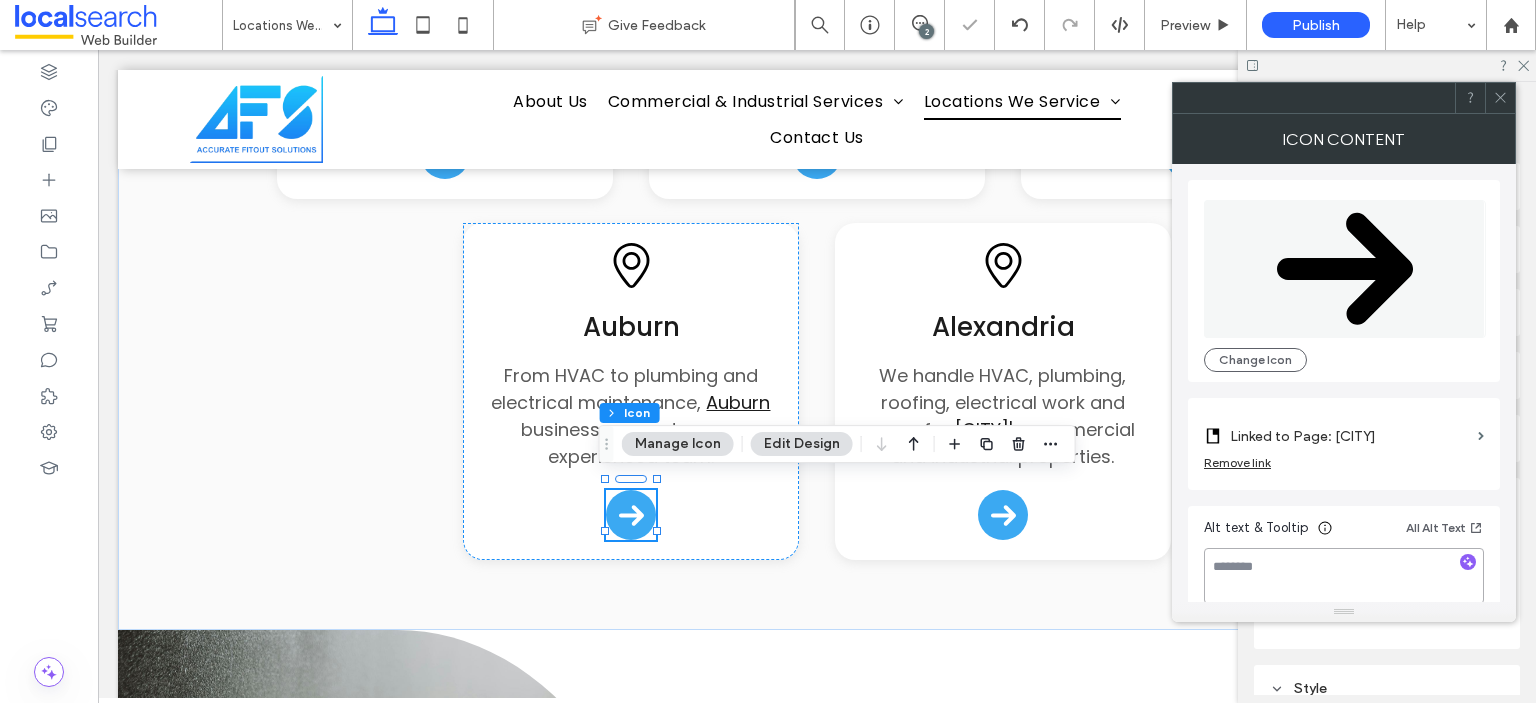click at bounding box center [1344, 576] 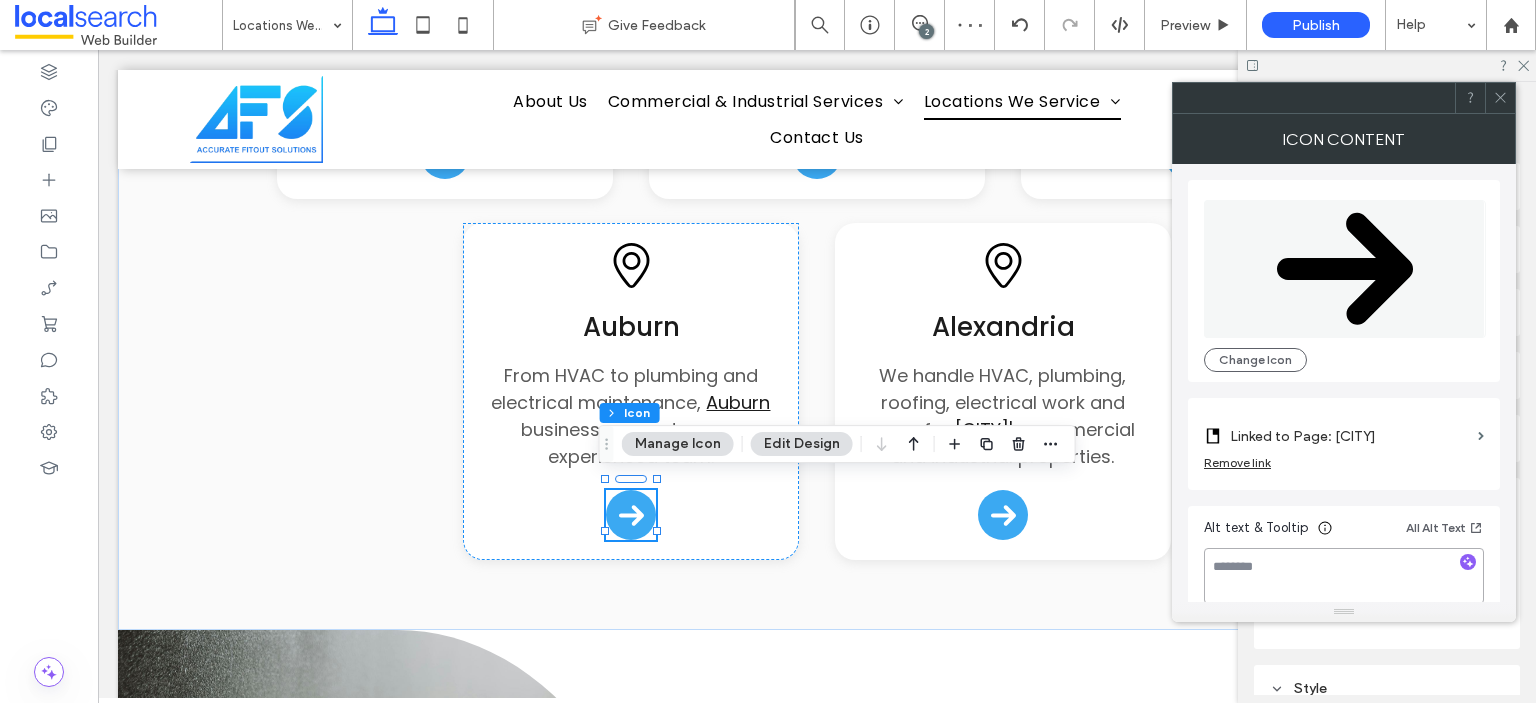 paste on "**********" 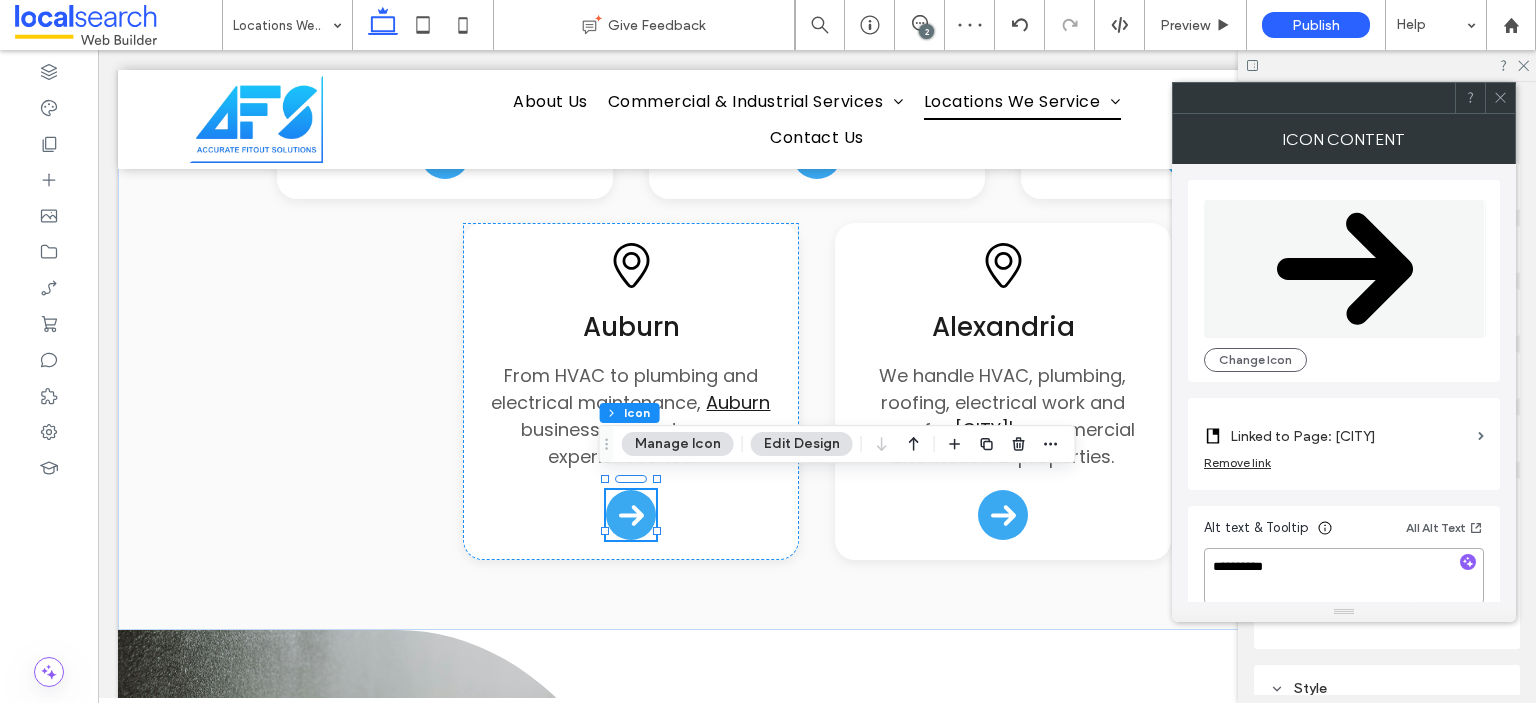 type on "**********" 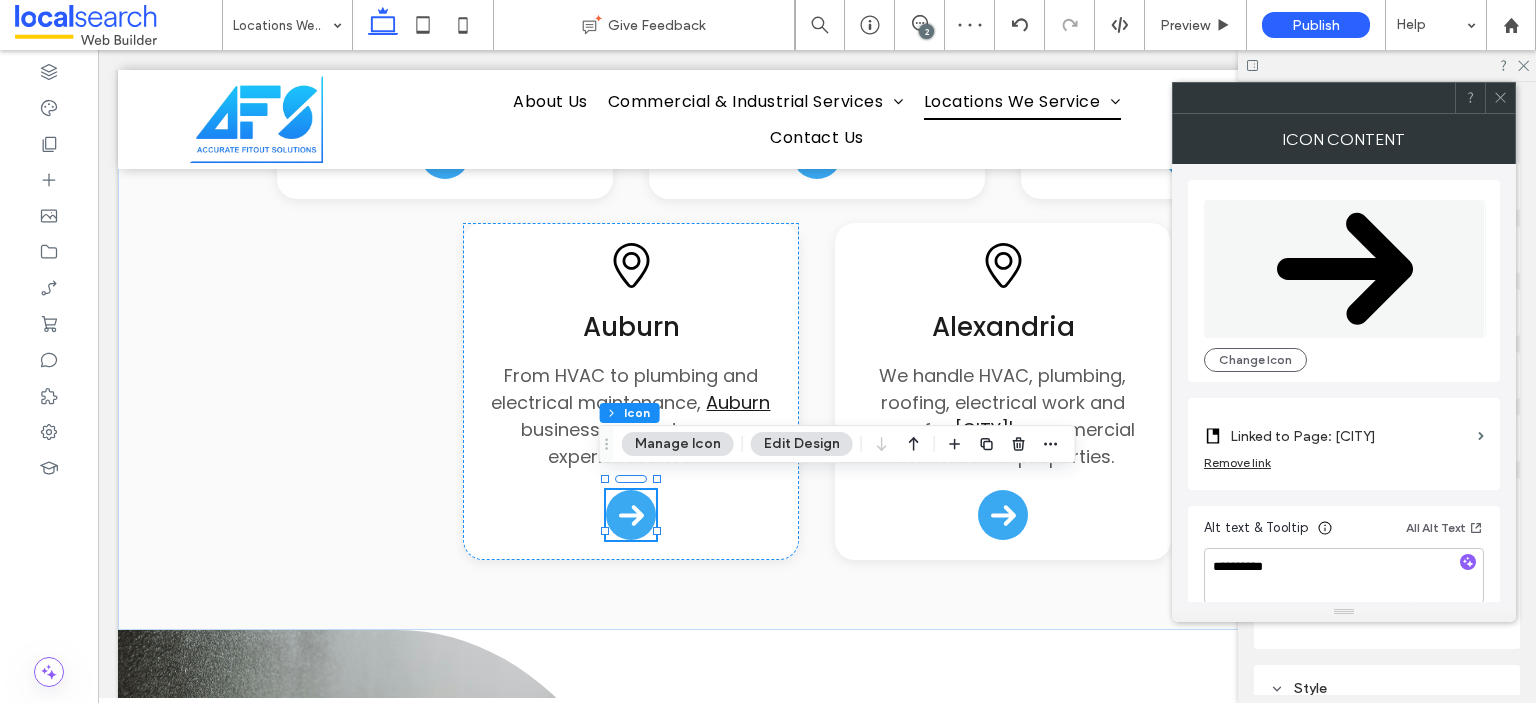 click on "Alt text & Tooltip All Alt Text" at bounding box center [1344, 532] 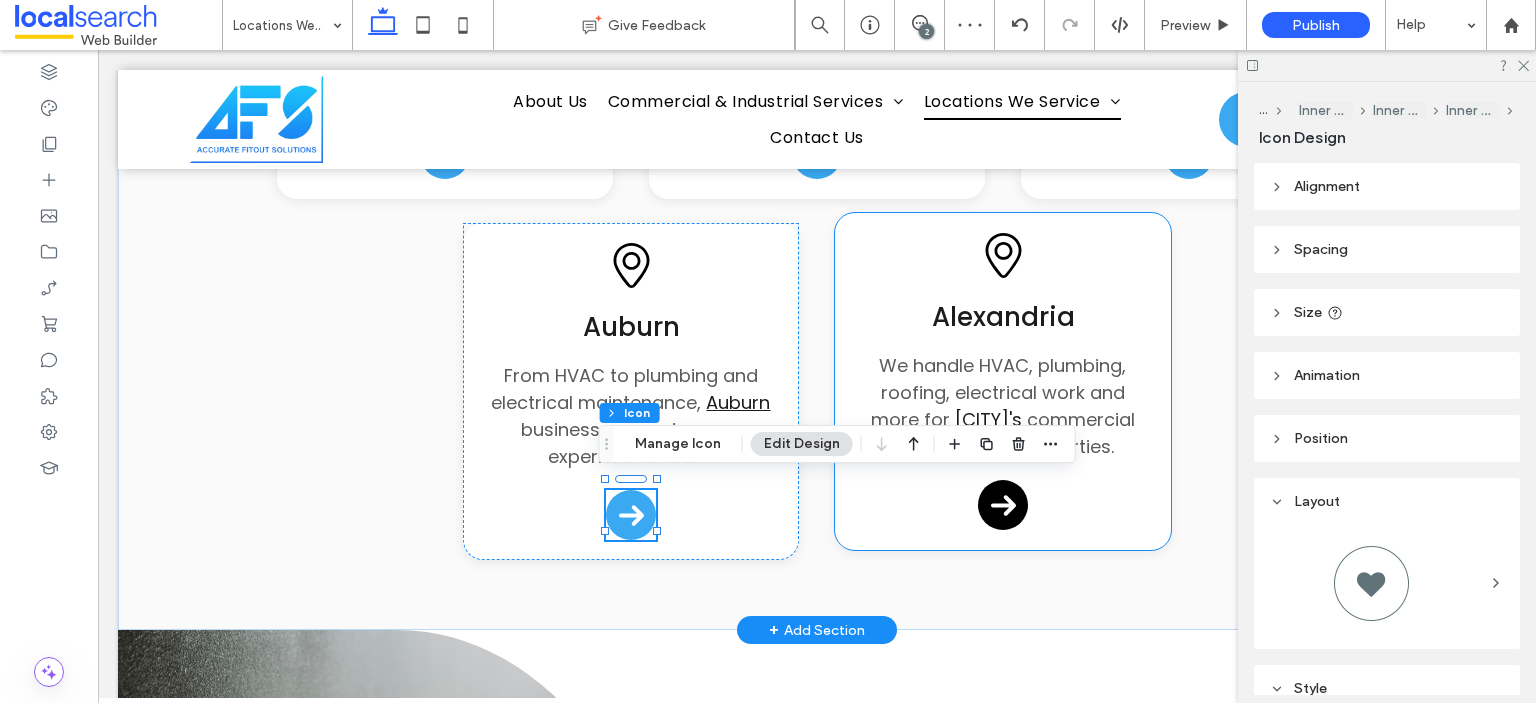 click 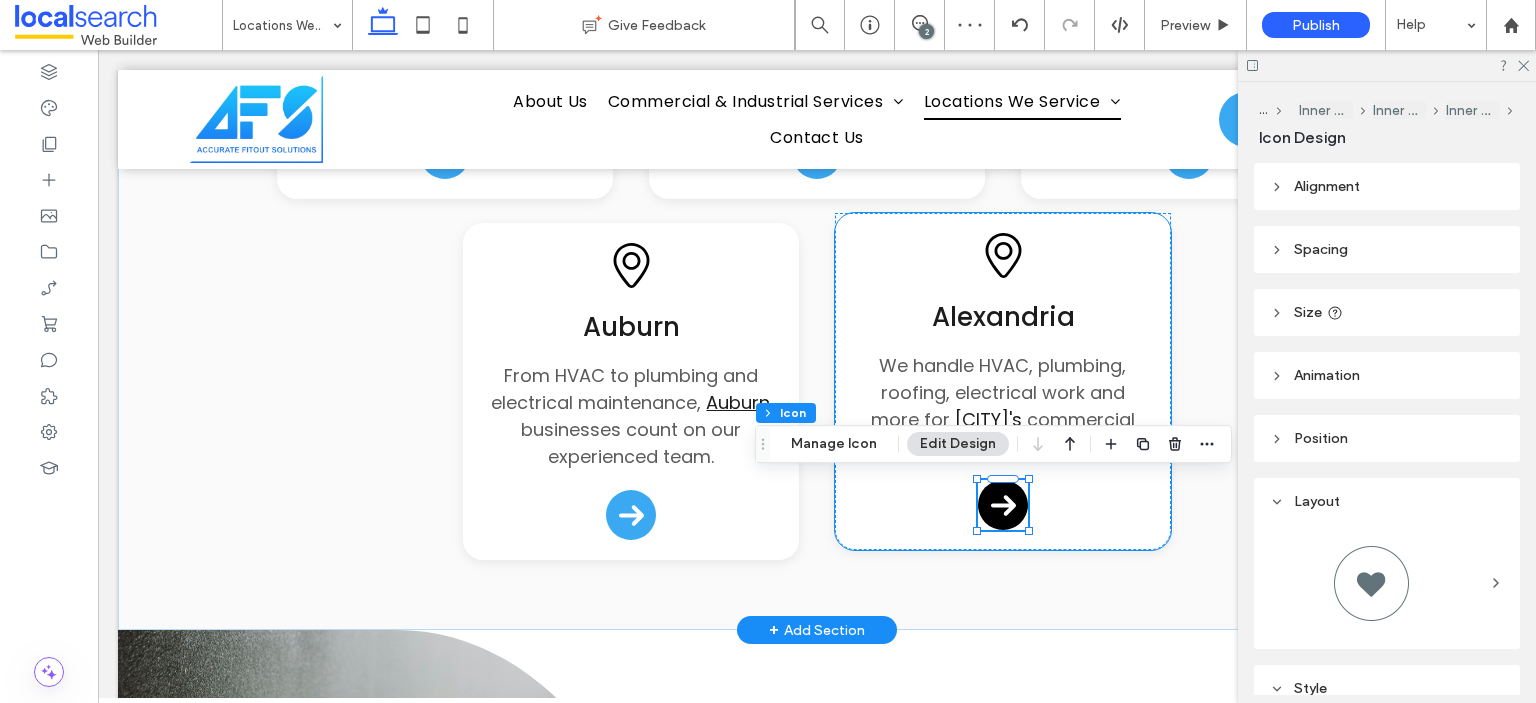 click 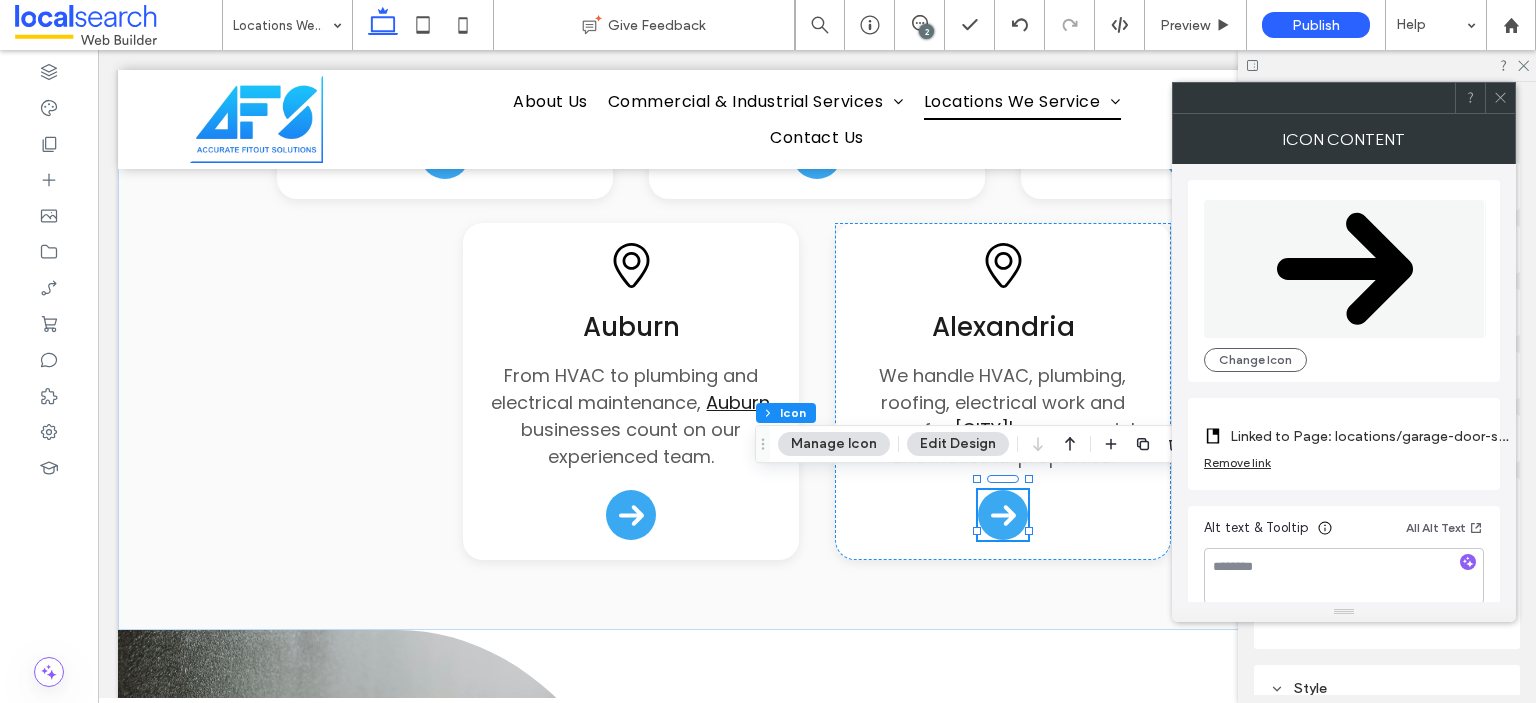 click on "Linked to Page: locations/garage-door-solutions-ipswich (Deleted)" at bounding box center (1370, 436) 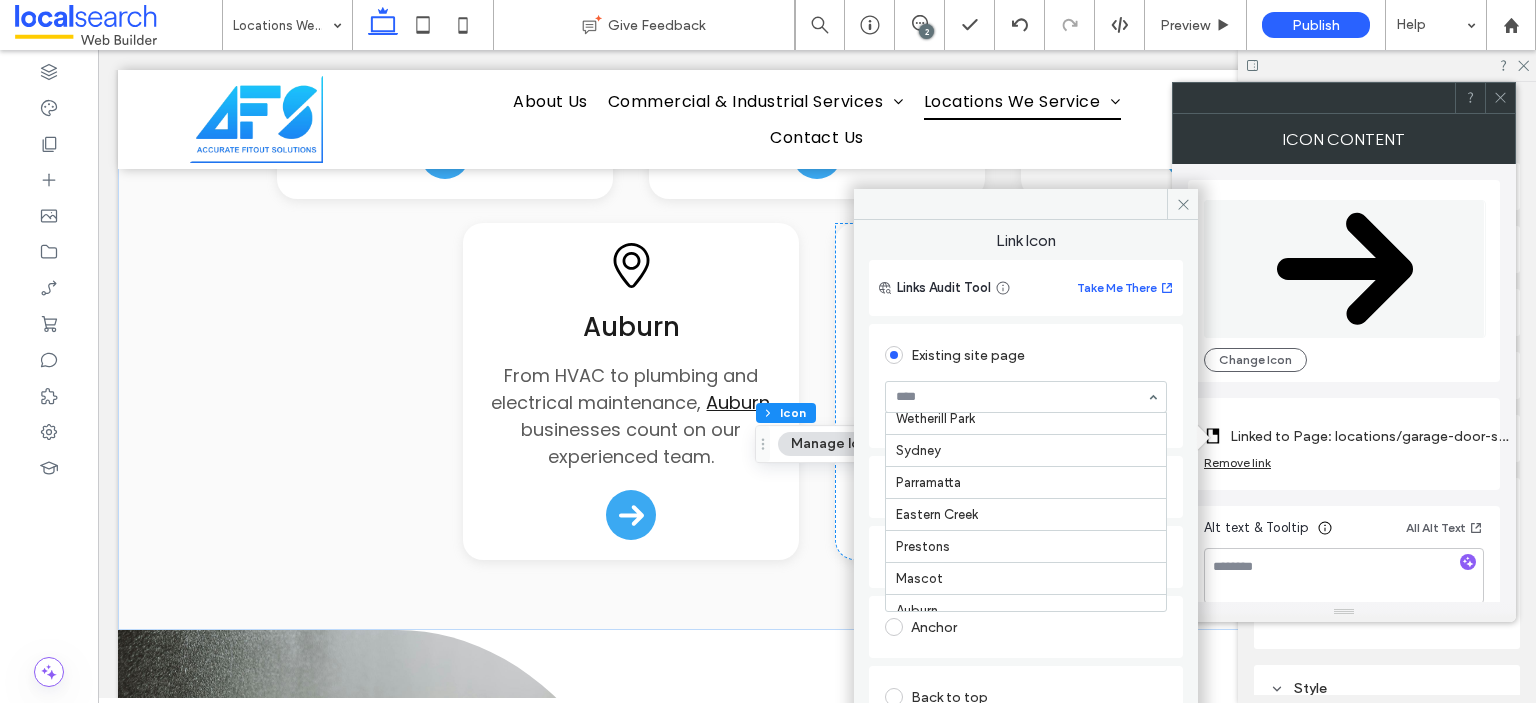scroll, scrollTop: 522, scrollLeft: 0, axis: vertical 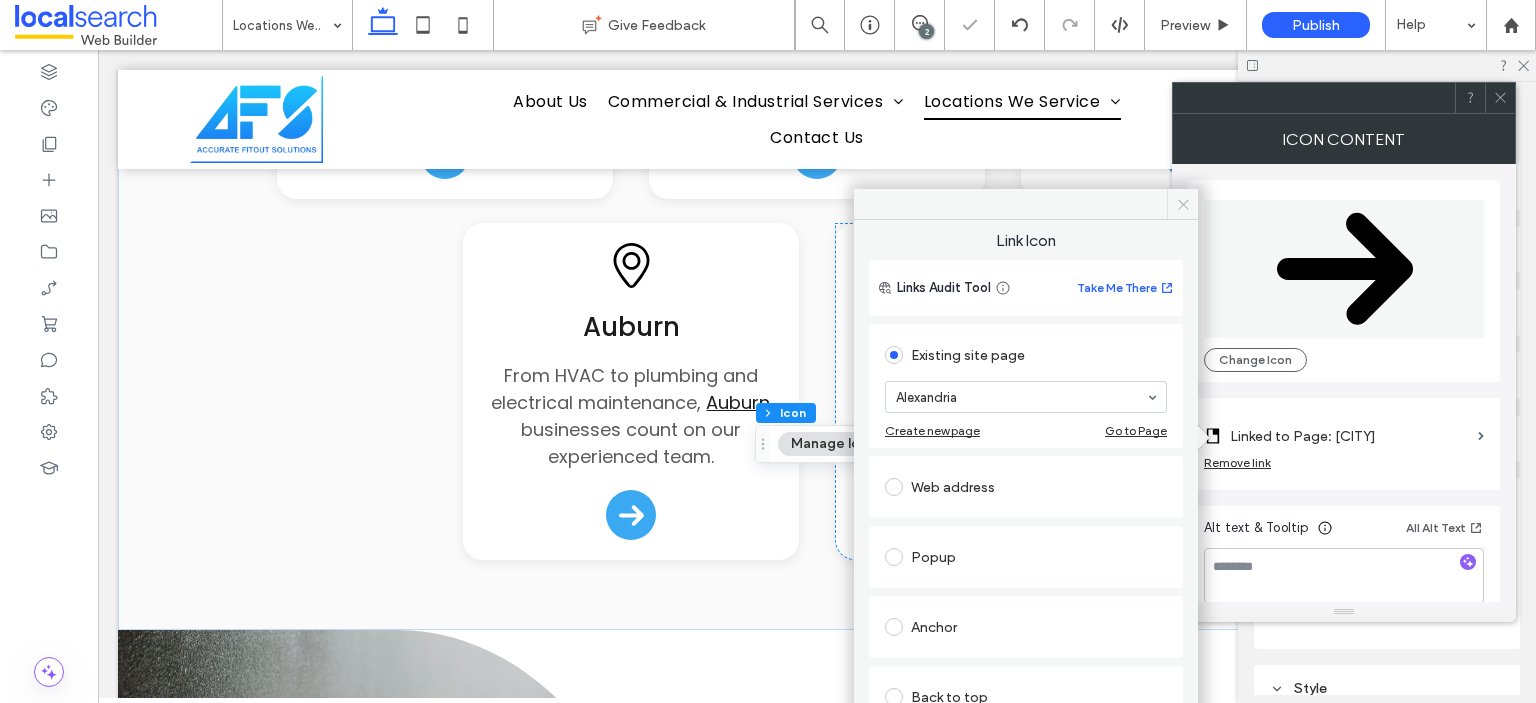 click 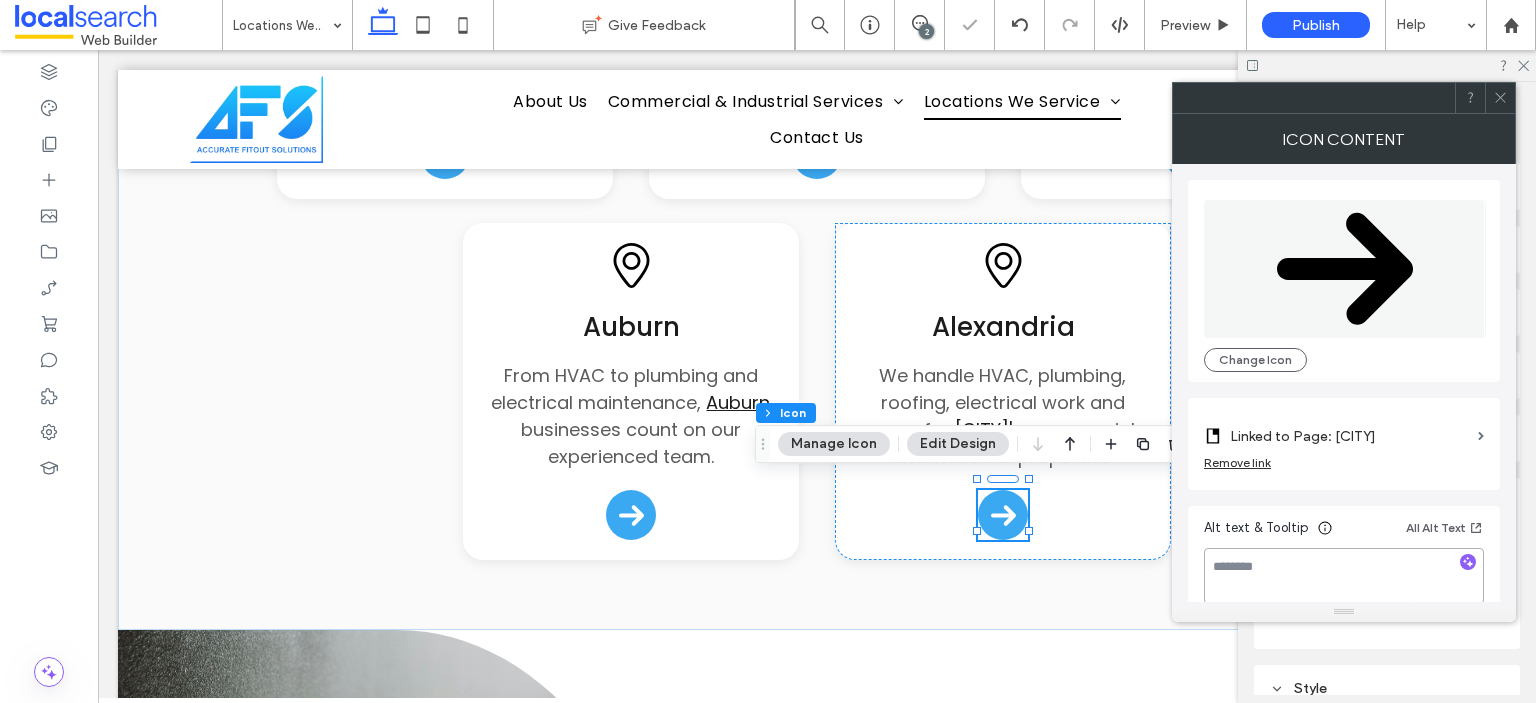 click at bounding box center [1344, 576] 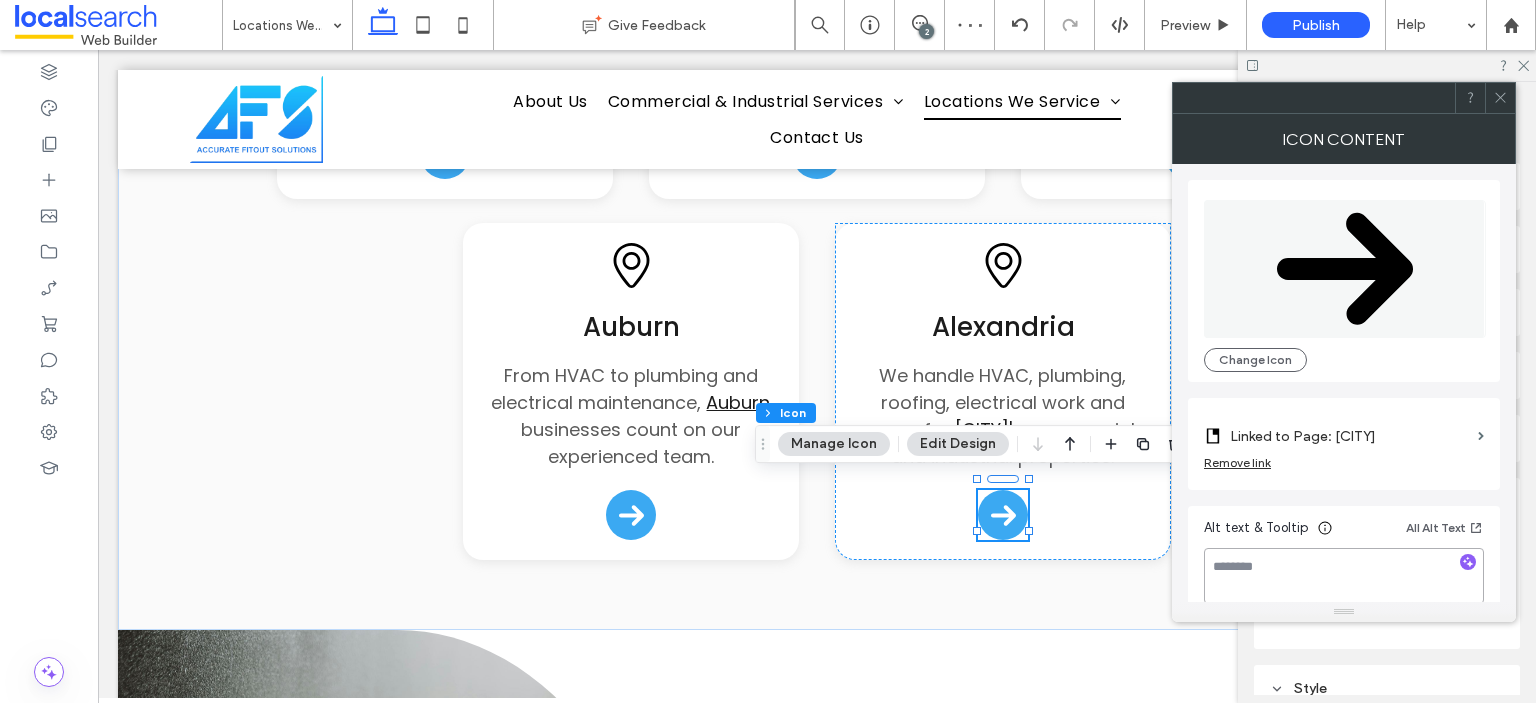 paste on "**********" 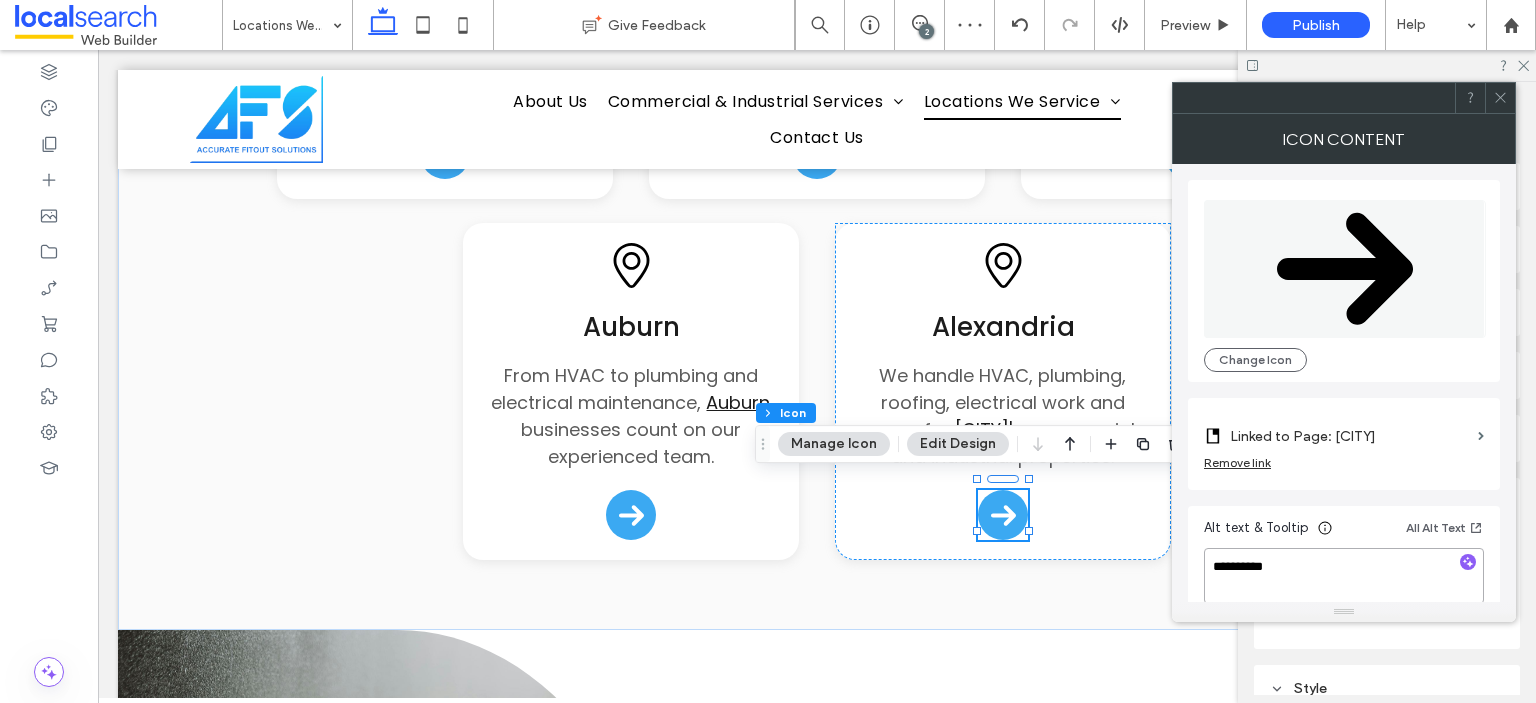 type on "**********" 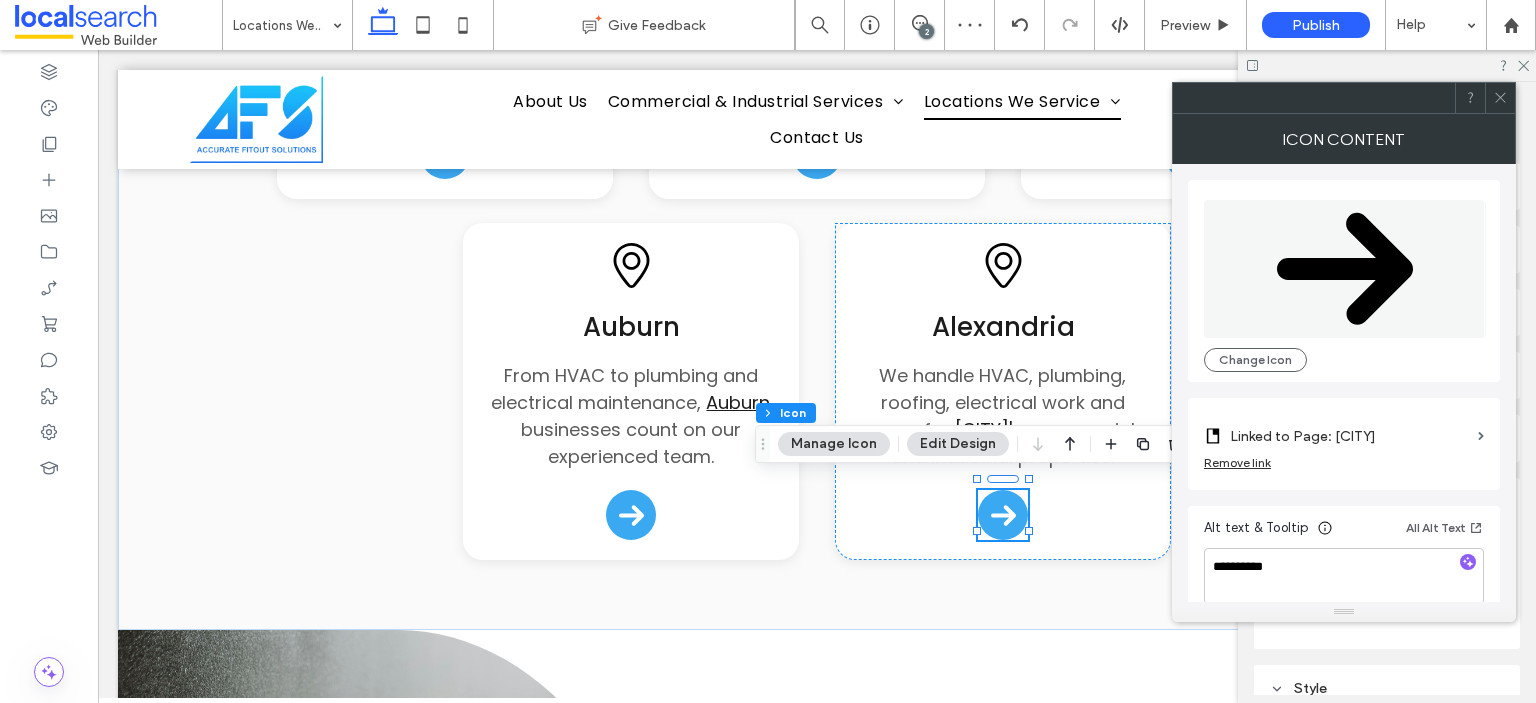 click on "**********" at bounding box center [1344, 564] 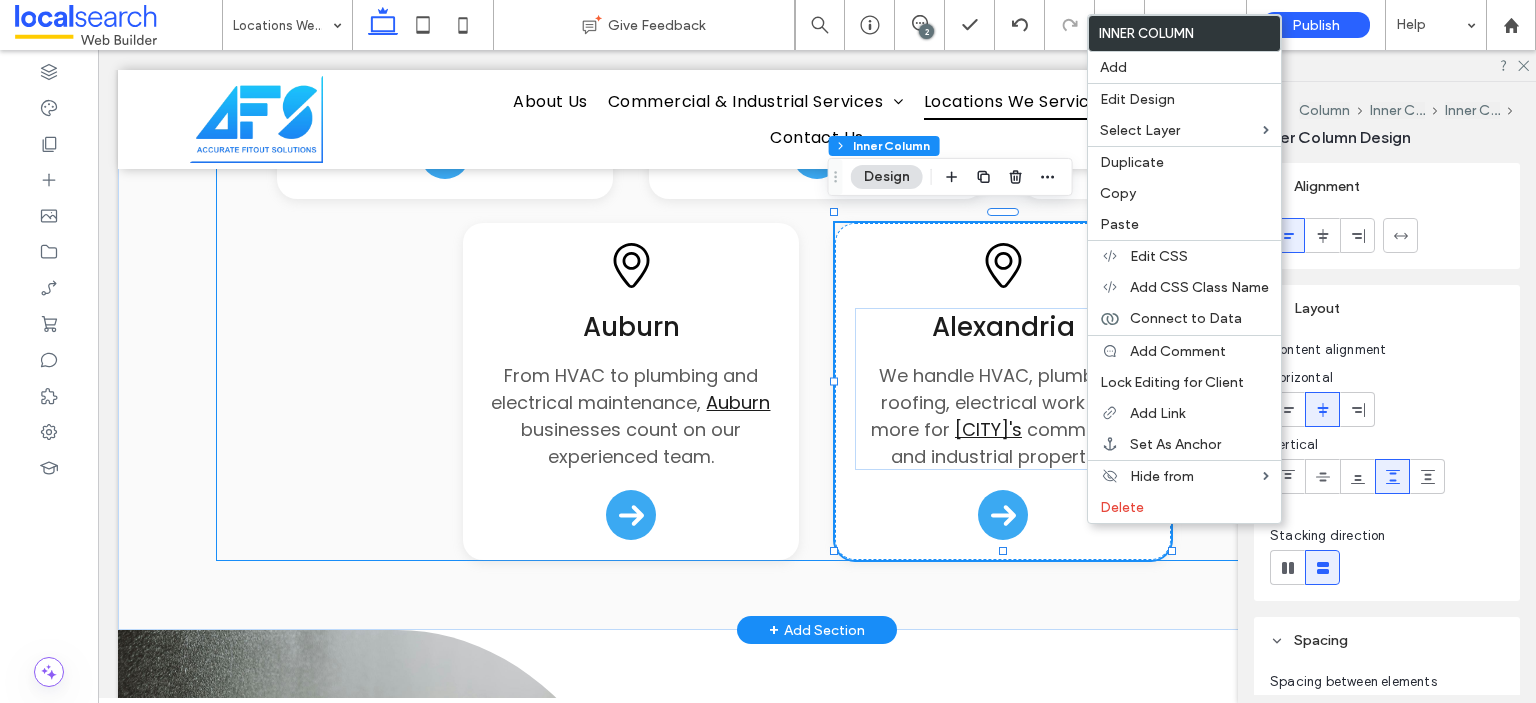 click on "Pin Icon
[CITY]
We provide commercial HVAC, plumbing, roofing, electrical, glazing and fit out services across
[CITY] .
Arrow Icon
Pin Icon
[CITY]
[CITY]   businesses rely on us for property maintenance, HVAC, plumbing, glazing, electrical and roofing solutions.
Arrow Icon
Pin Icon
[CITY]
In
[CITY] , we provide tailored HVAC, plumbing, electrical, roofing and property maintenance for all sites.
Arrow Icon
Pin Icon
[CITY]
Our
[CITY]   clients trust us for expert building maintenance, plumbing and electrical work, and more.
Arrow Icon
Pin Icon
[CITY]
We support
[CITY]
Arrow Icon" at bounding box center [817, 30] 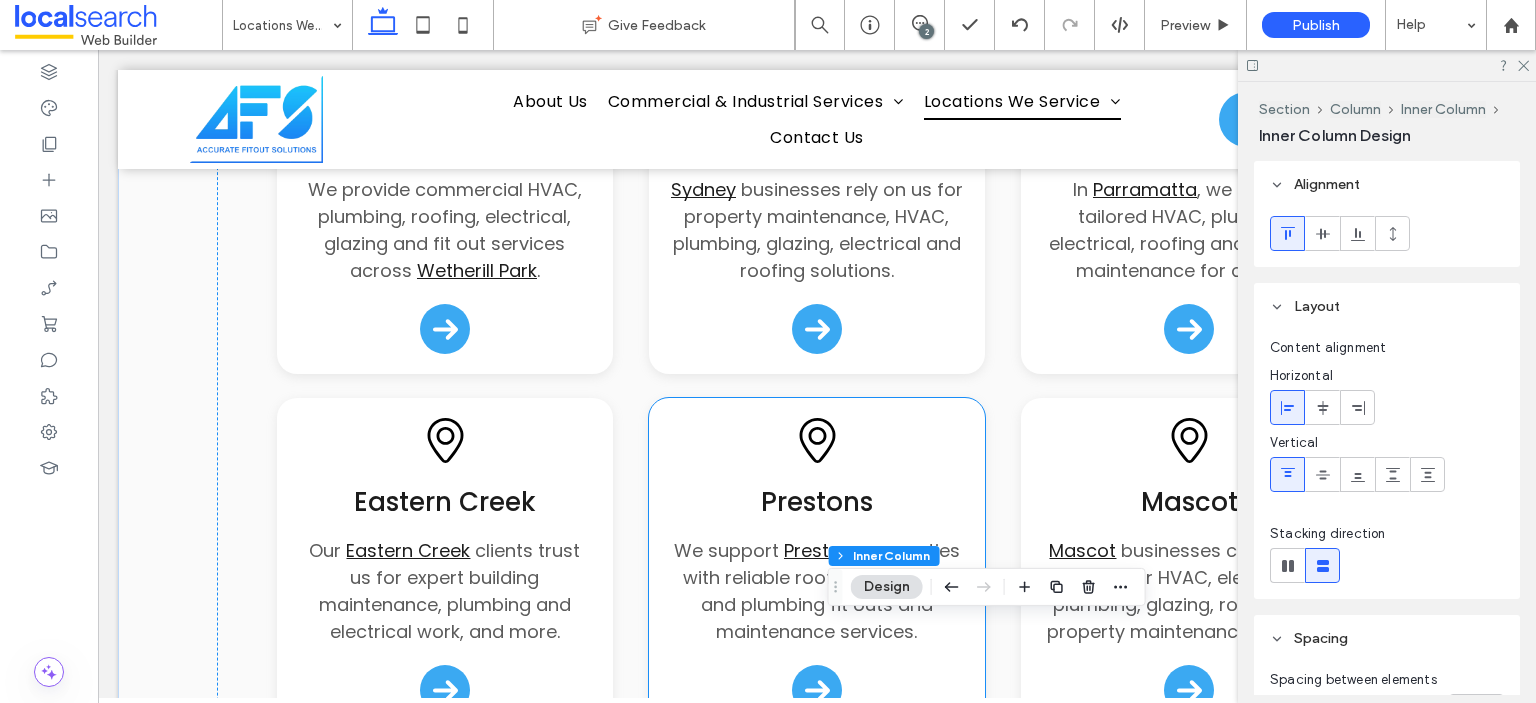 scroll, scrollTop: 2184, scrollLeft: 0, axis: vertical 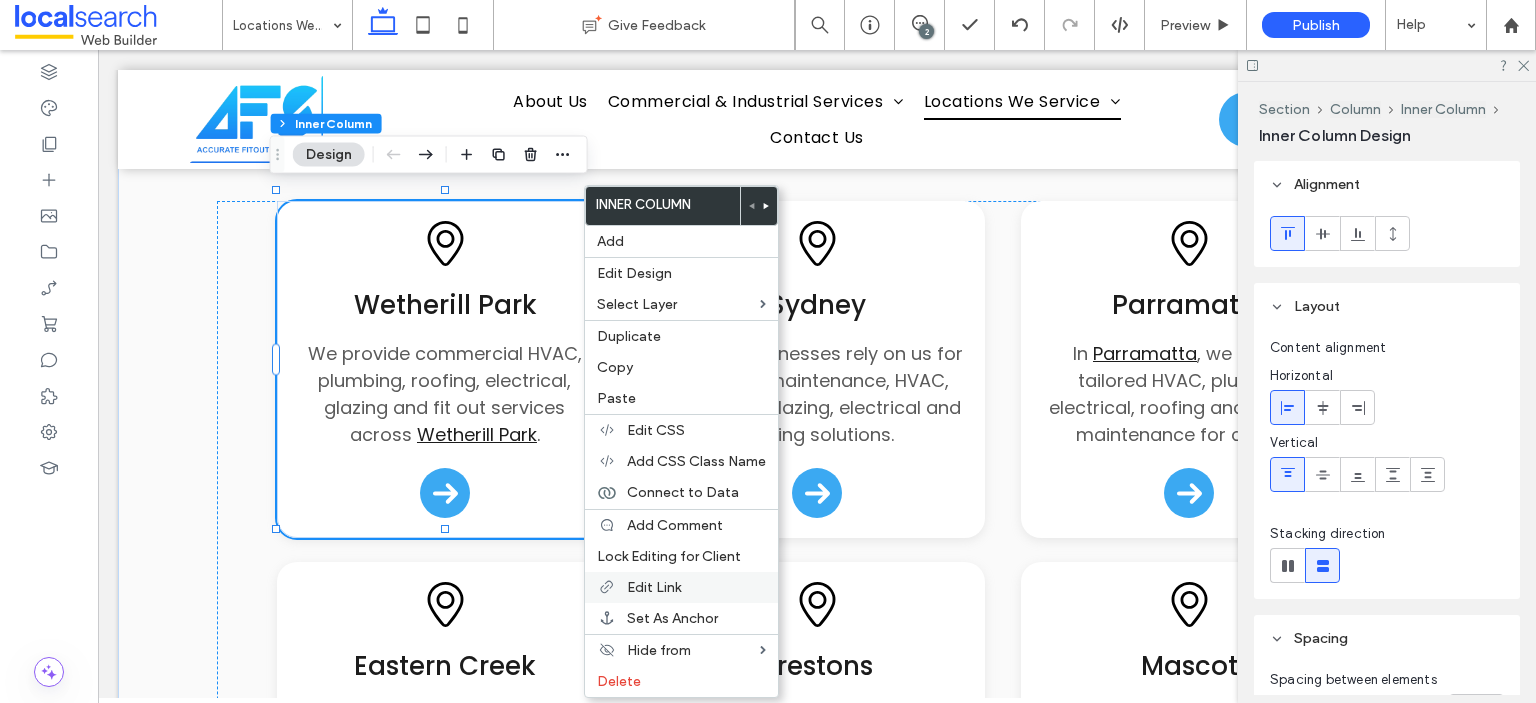 click on "Edit Link" at bounding box center (681, 587) 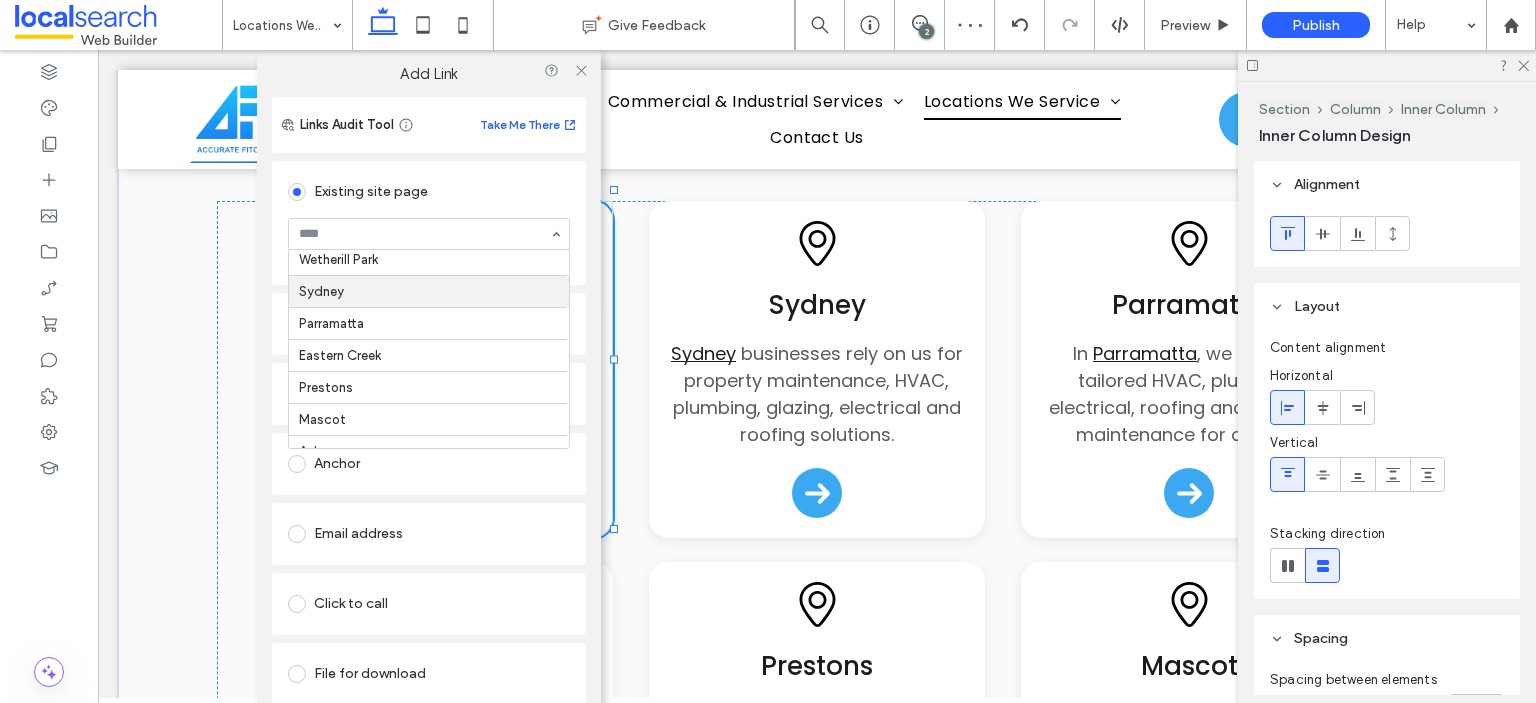scroll, scrollTop: 322, scrollLeft: 0, axis: vertical 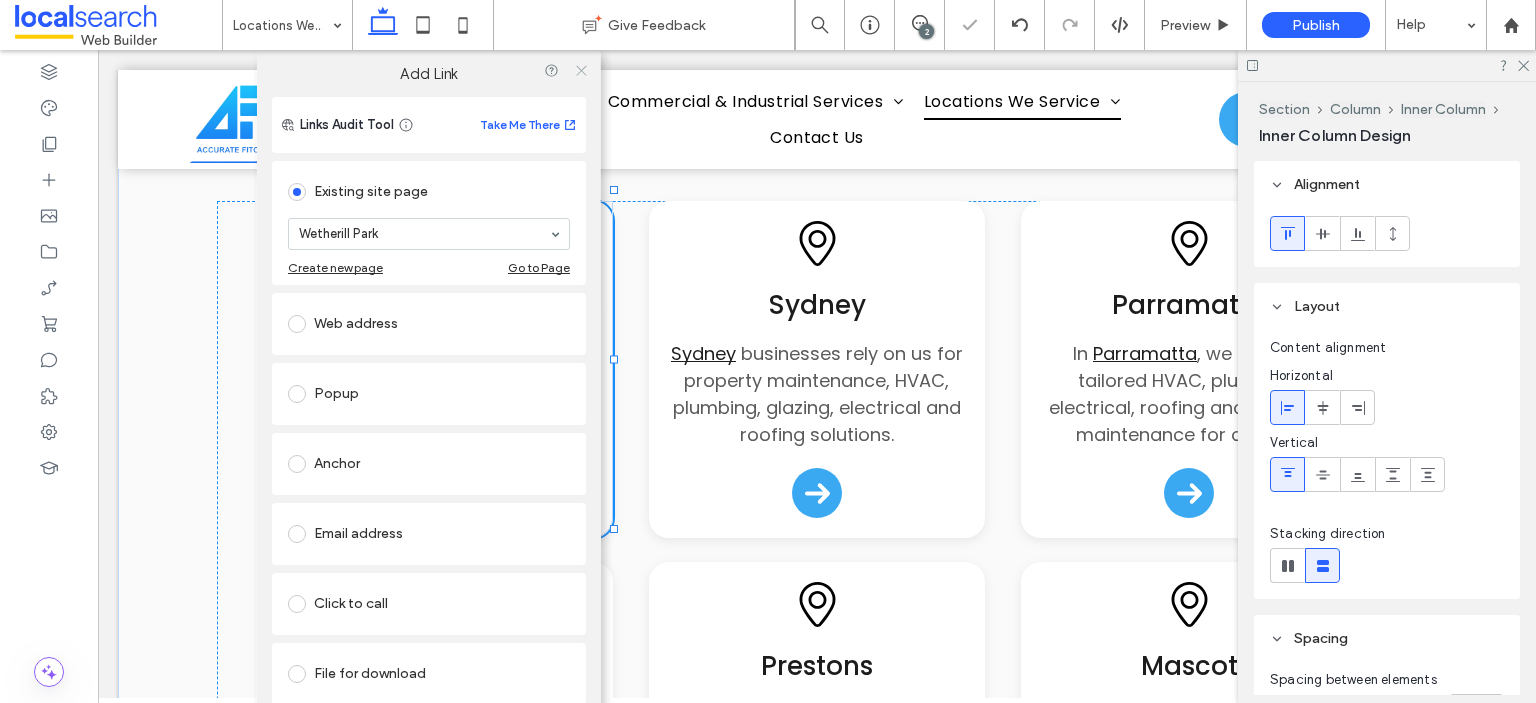 click 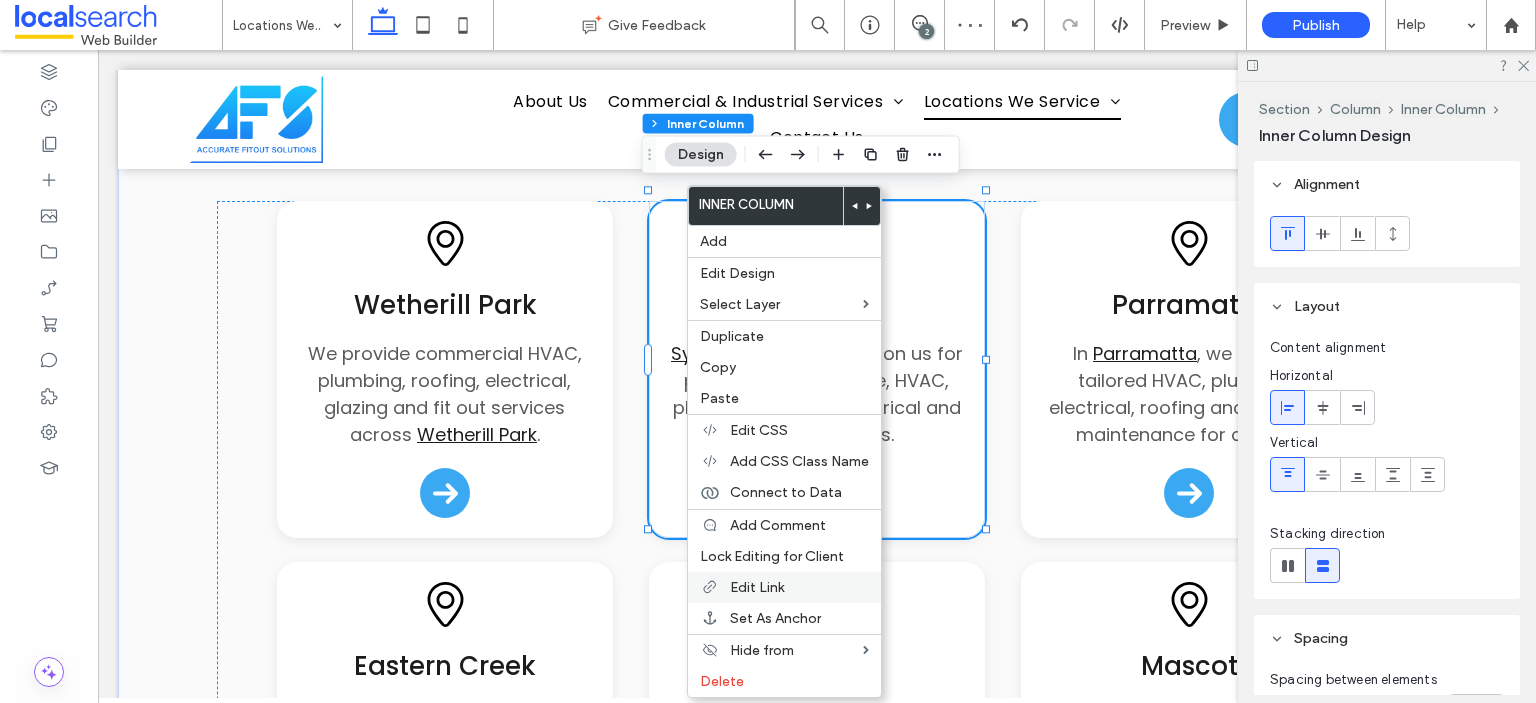 click on "Edit Link" at bounding box center (757, 587) 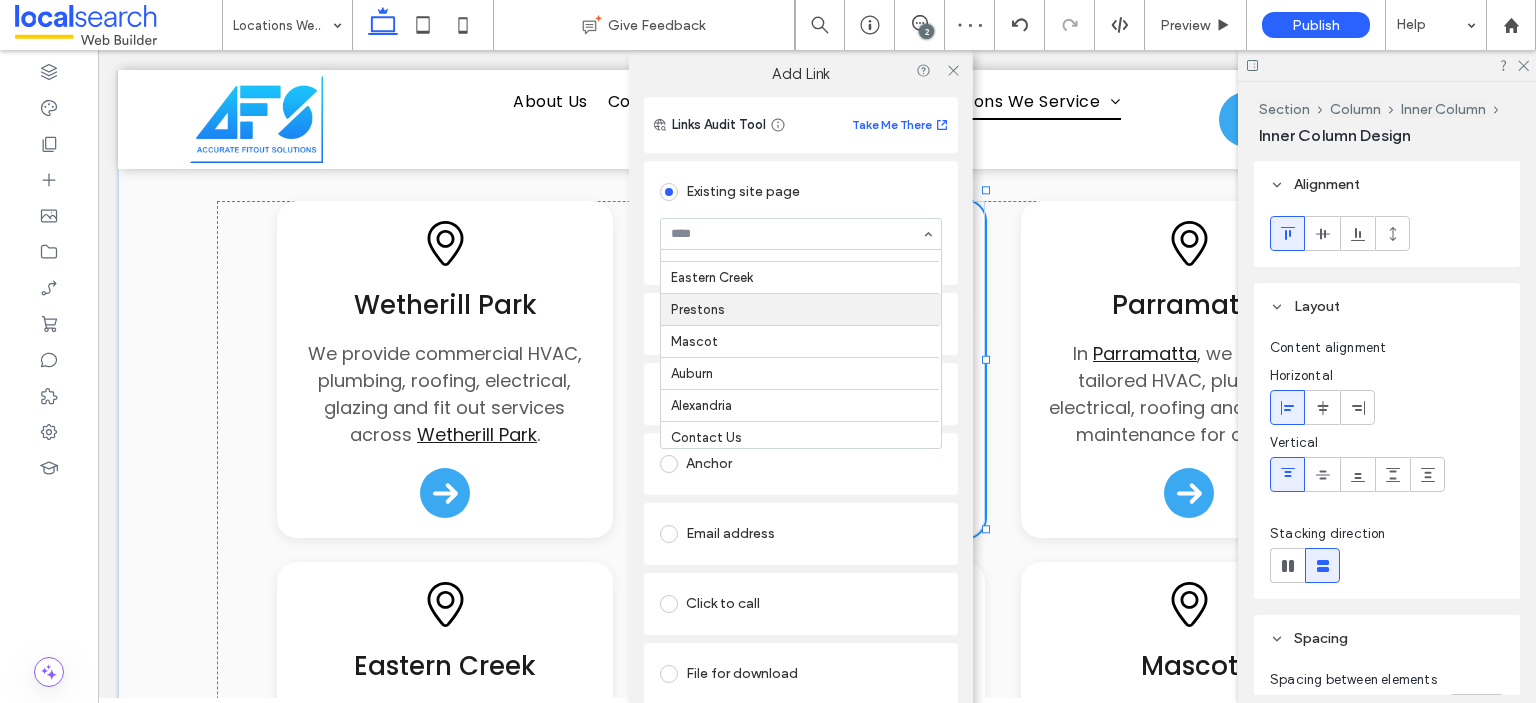 scroll, scrollTop: 400, scrollLeft: 0, axis: vertical 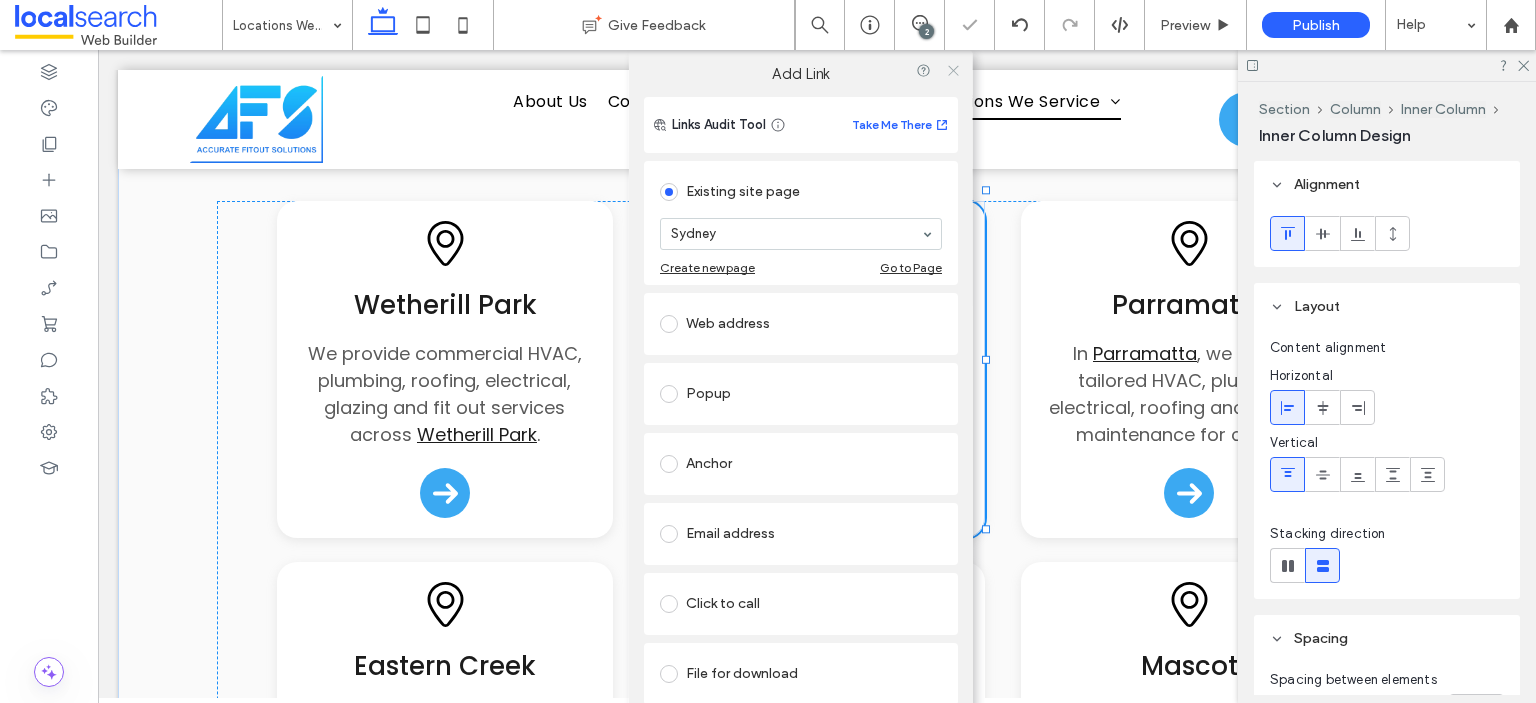 click 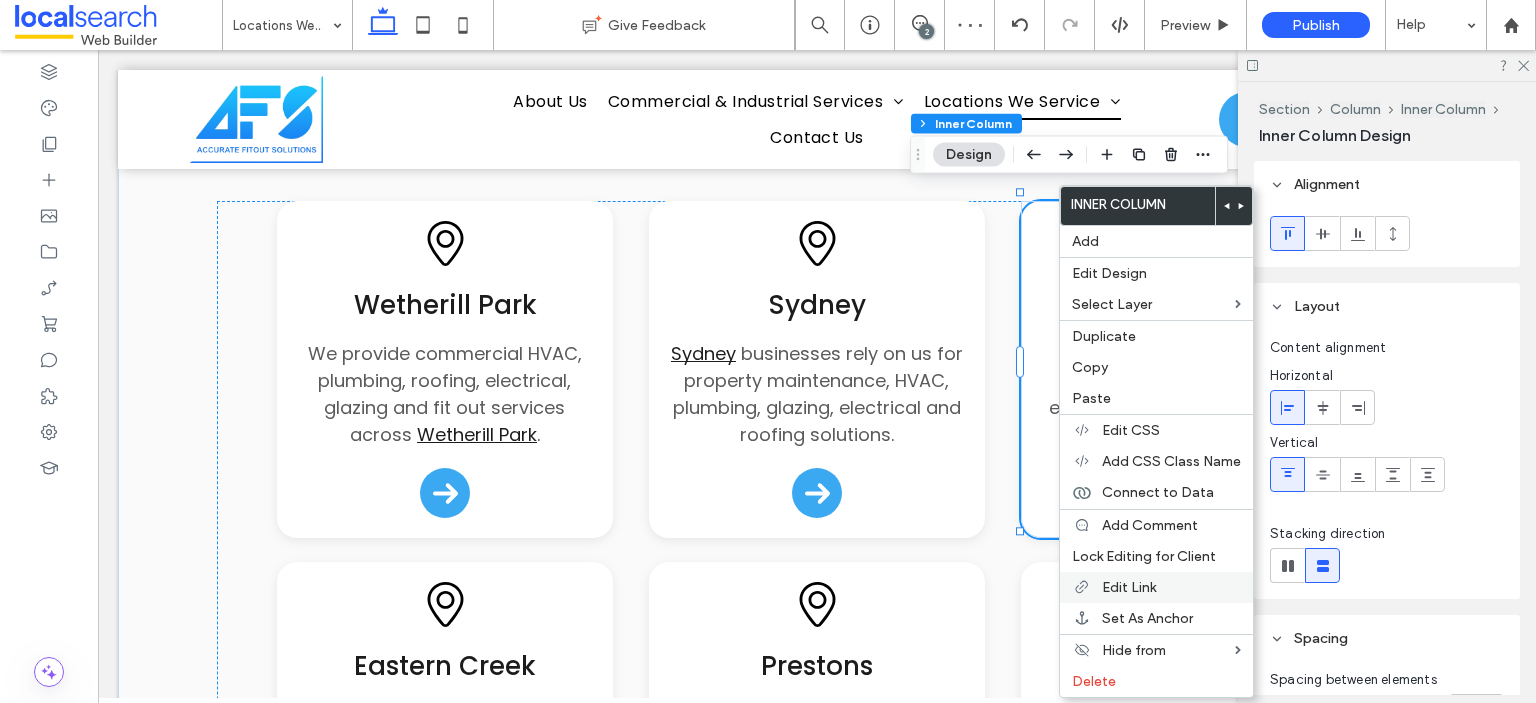 click on "Edit Link" at bounding box center [1129, 587] 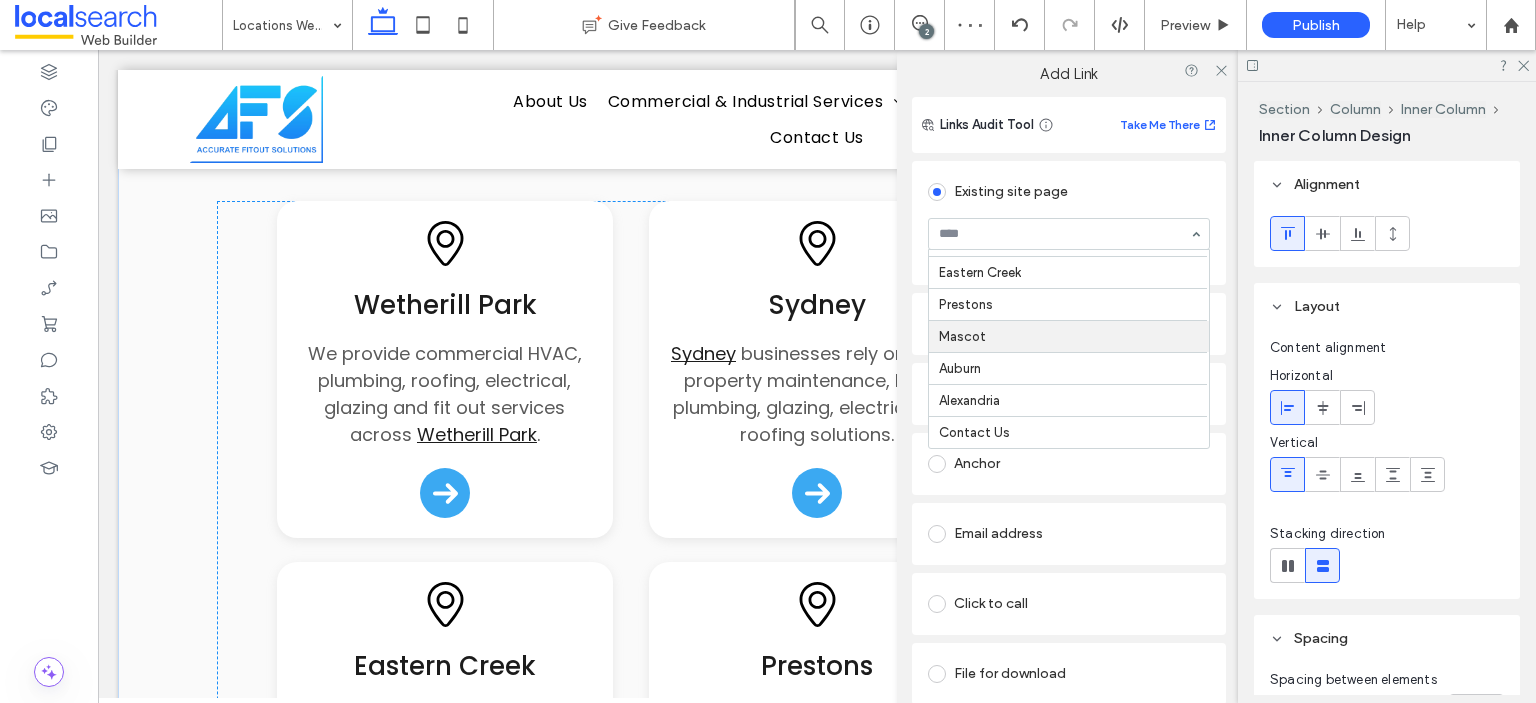 scroll, scrollTop: 422, scrollLeft: 0, axis: vertical 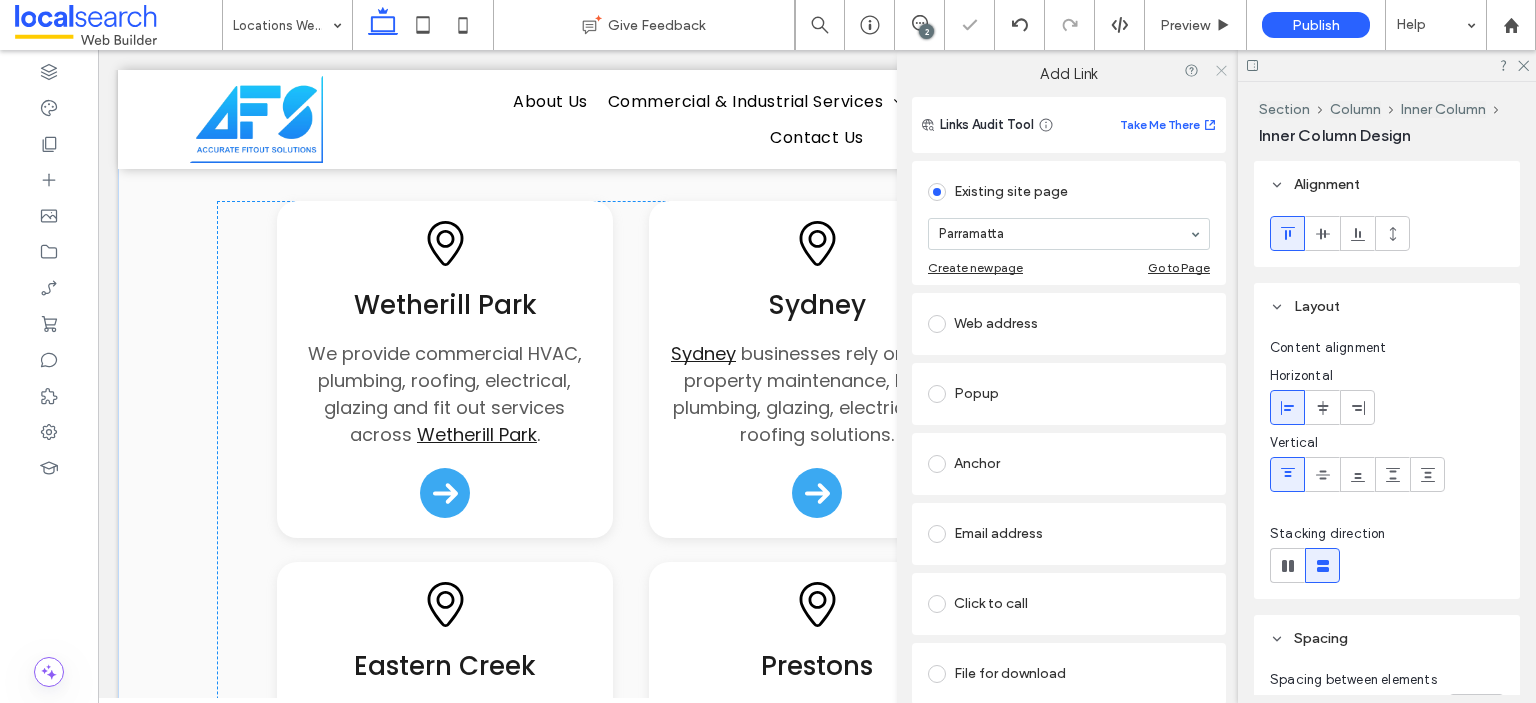 click 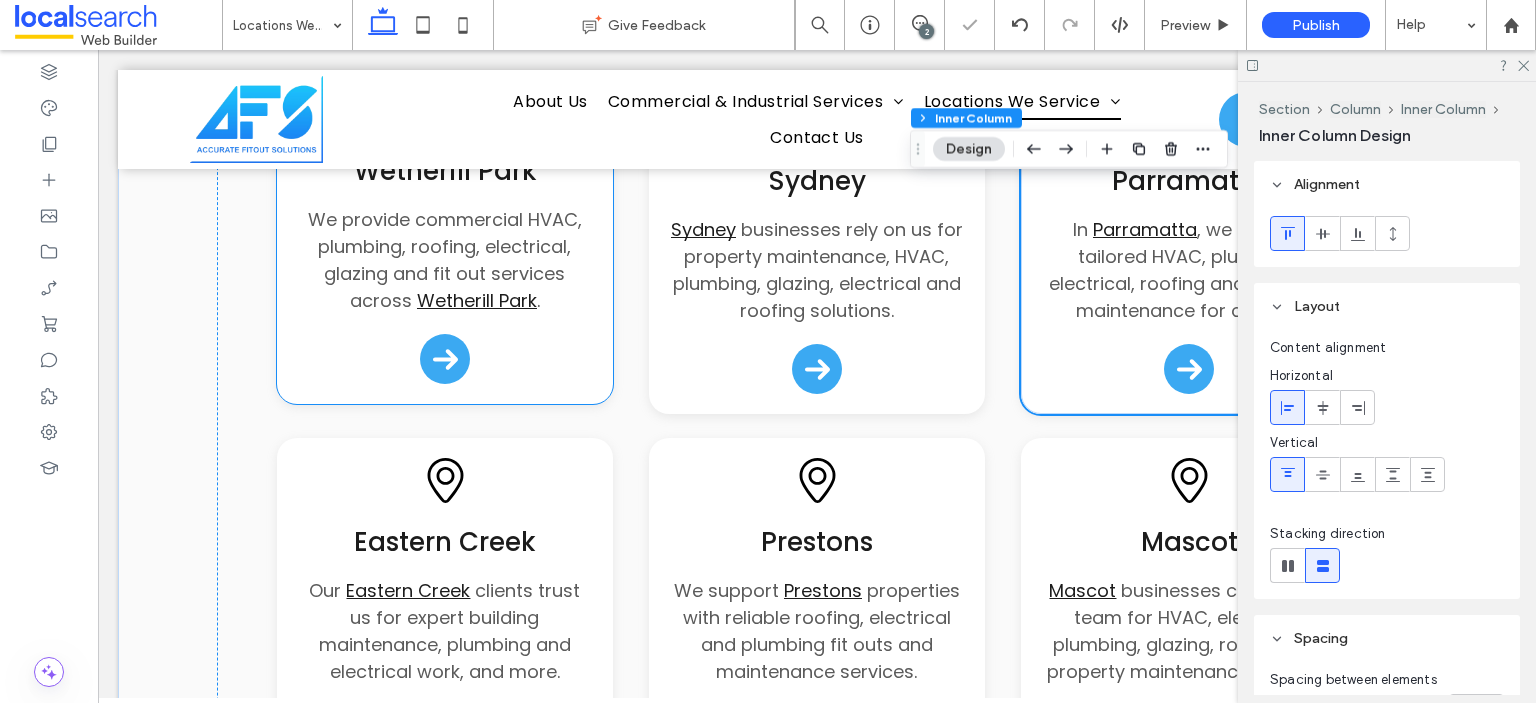 scroll, scrollTop: 2384, scrollLeft: 0, axis: vertical 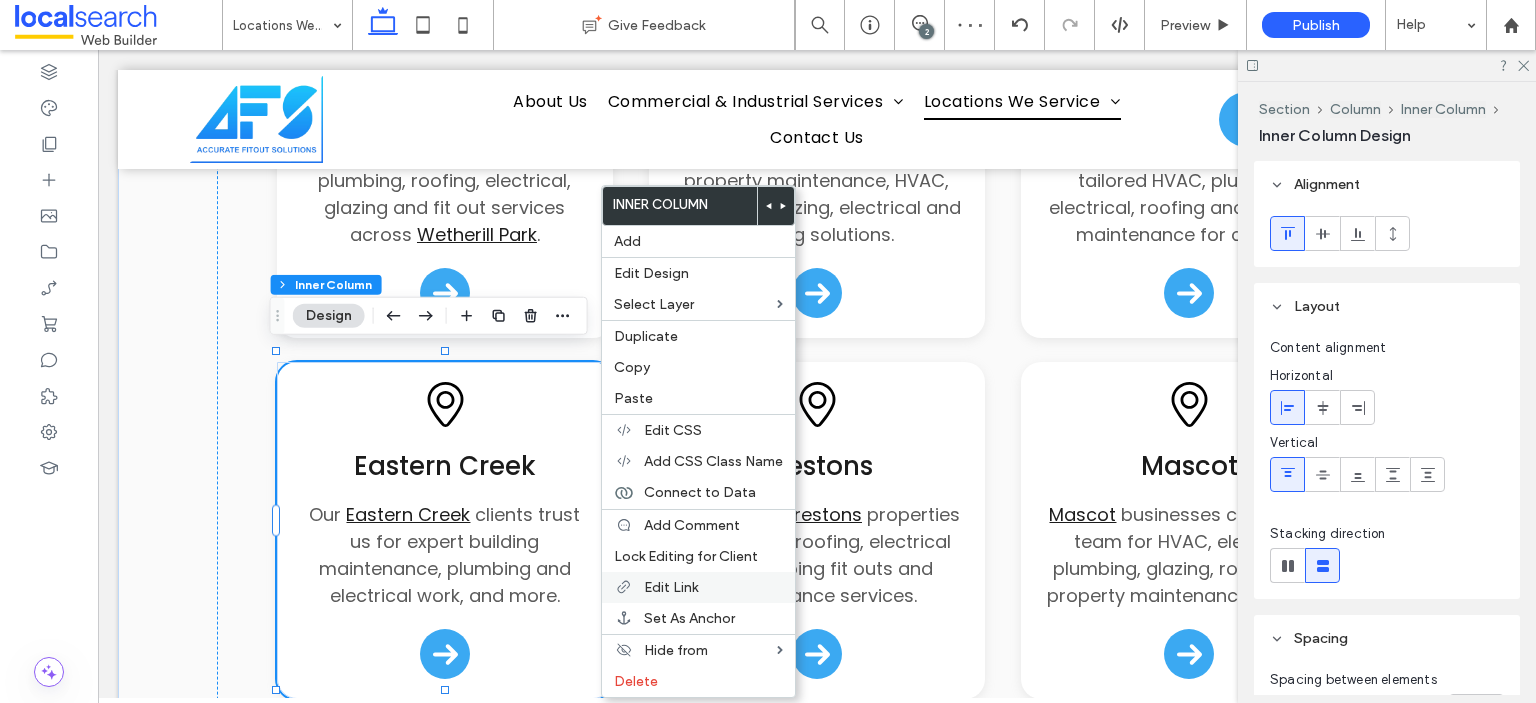 click on "Edit Link" at bounding box center (671, 587) 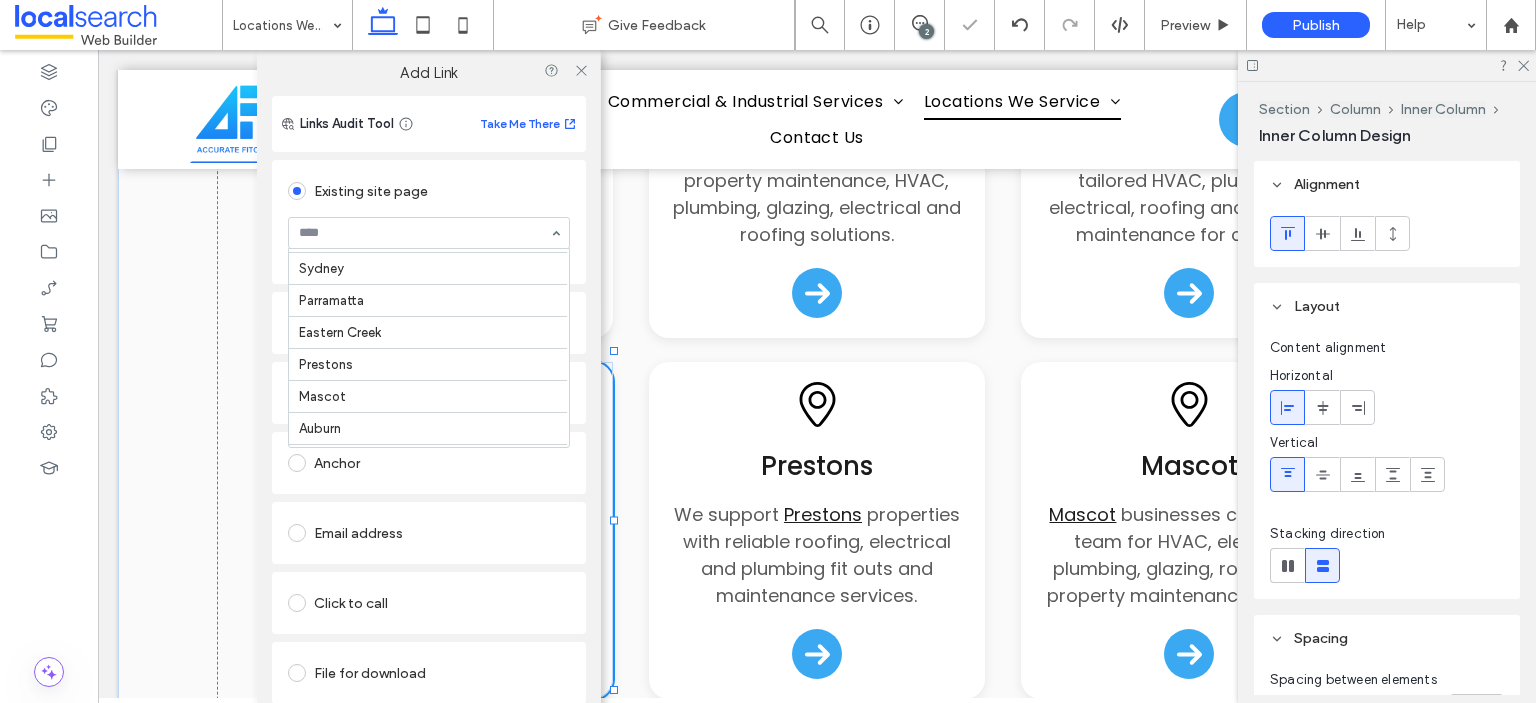 scroll, scrollTop: 400, scrollLeft: 0, axis: vertical 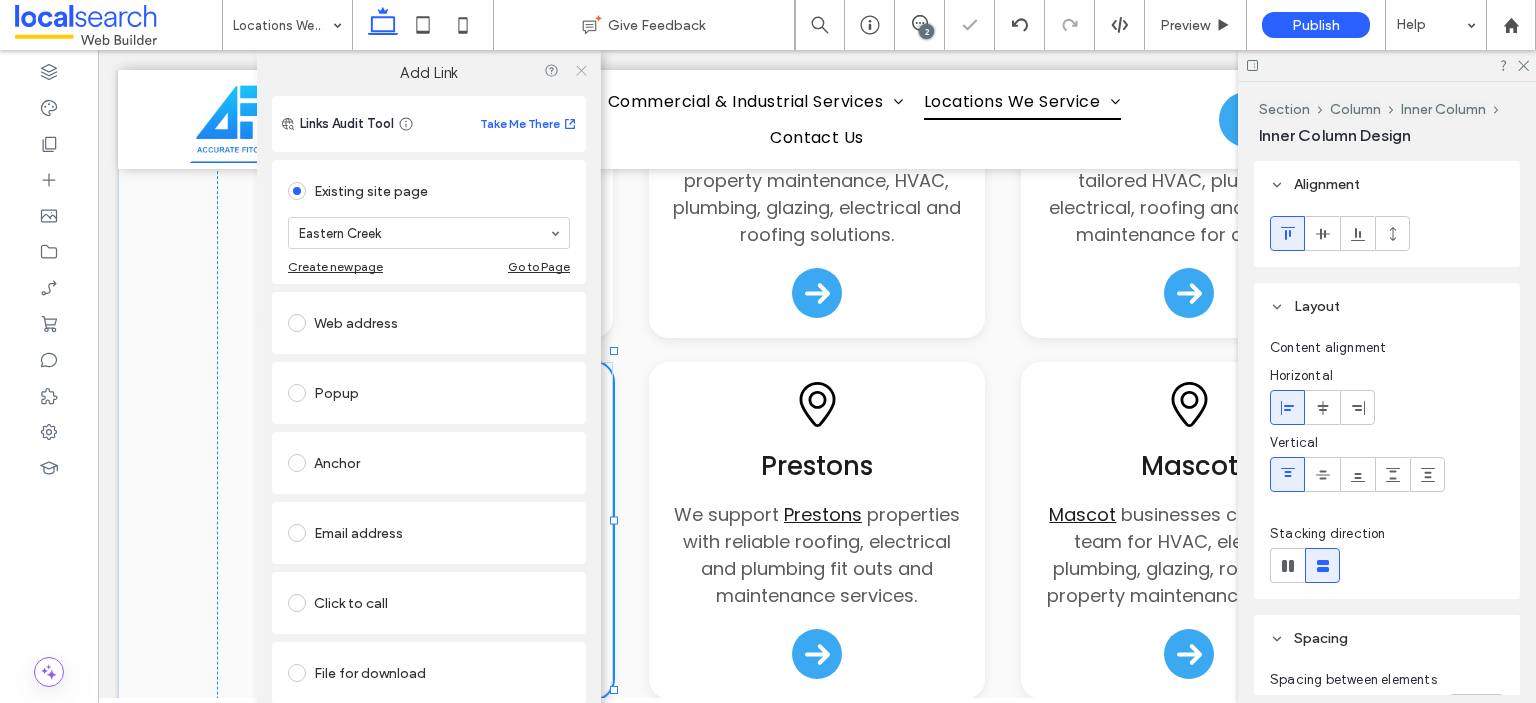 click 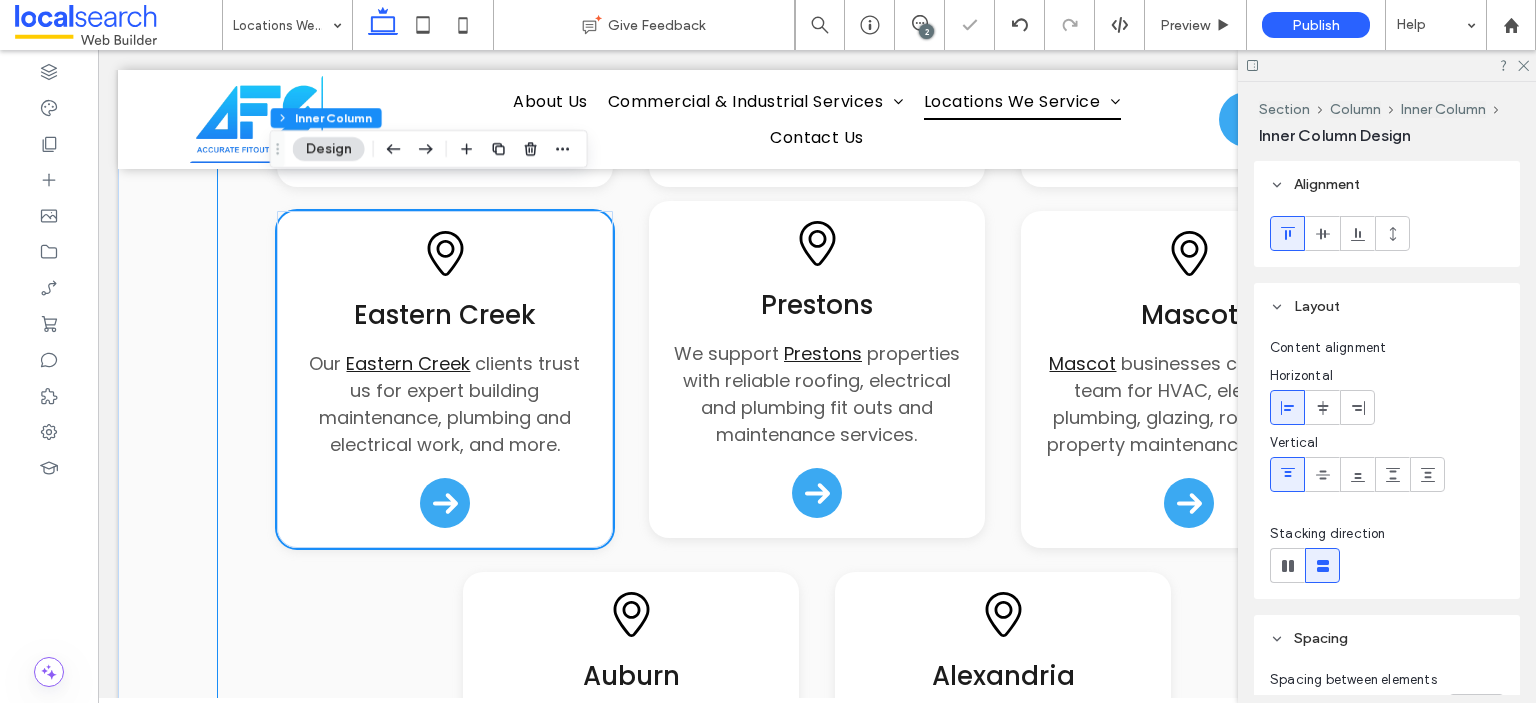 scroll, scrollTop: 2584, scrollLeft: 0, axis: vertical 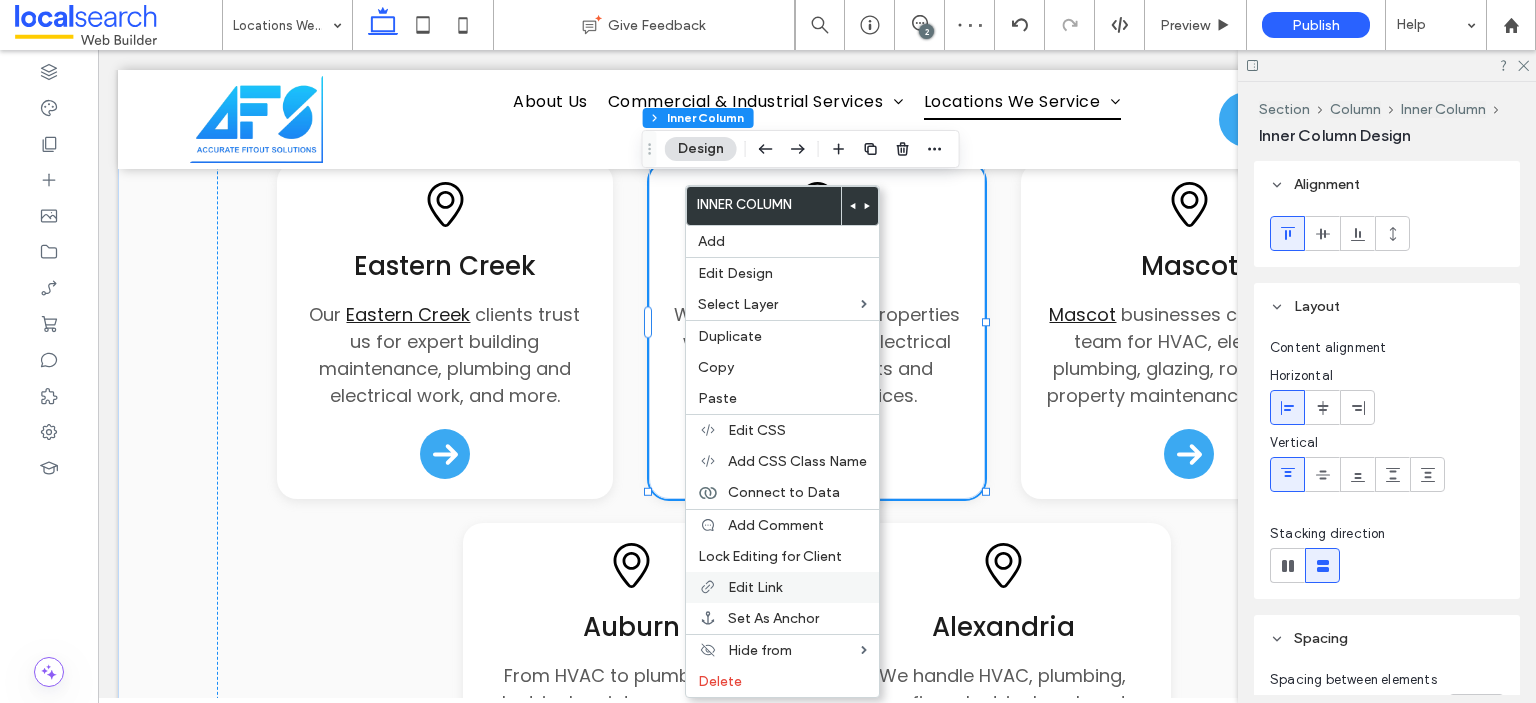 click on "Edit Link" at bounding box center (755, 587) 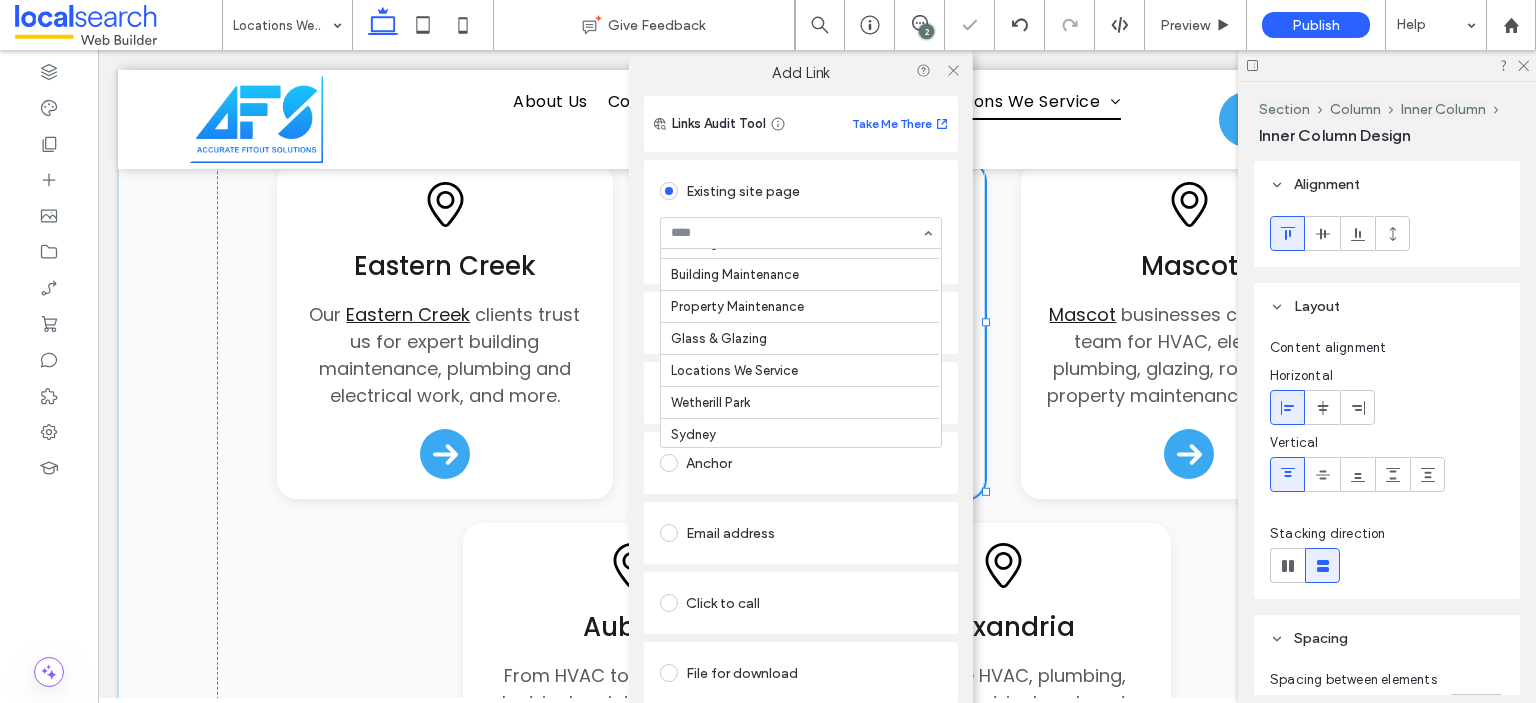 scroll, scrollTop: 522, scrollLeft: 0, axis: vertical 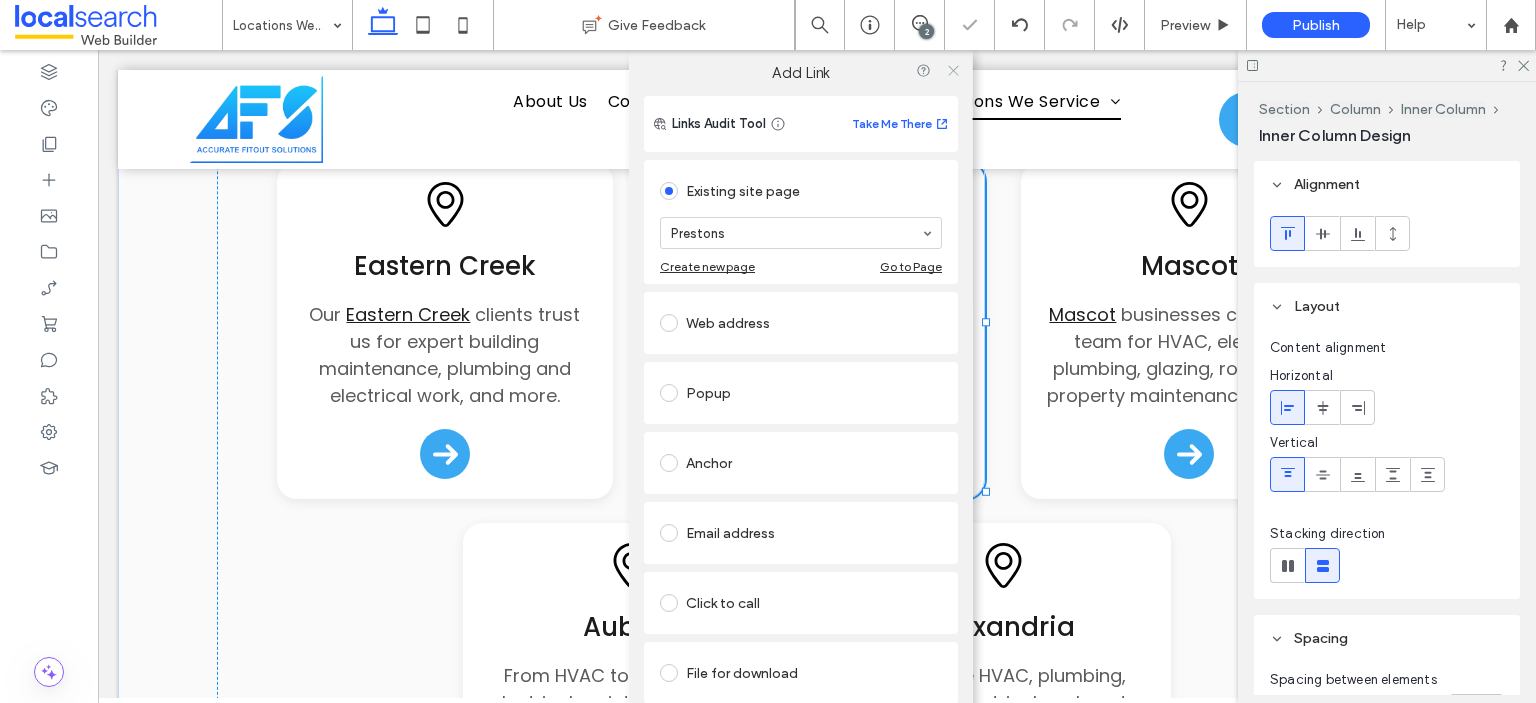 click 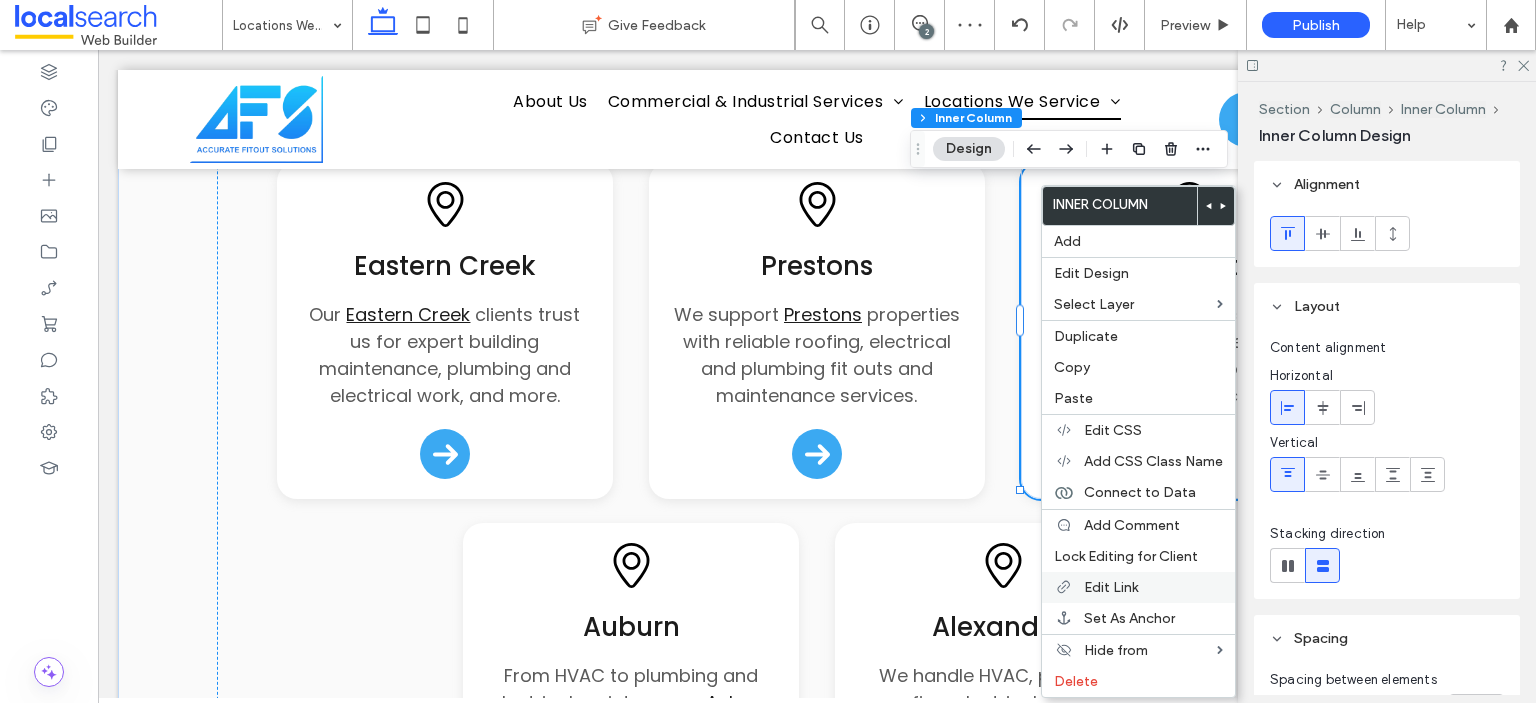 click on "Edit Link" at bounding box center [1111, 587] 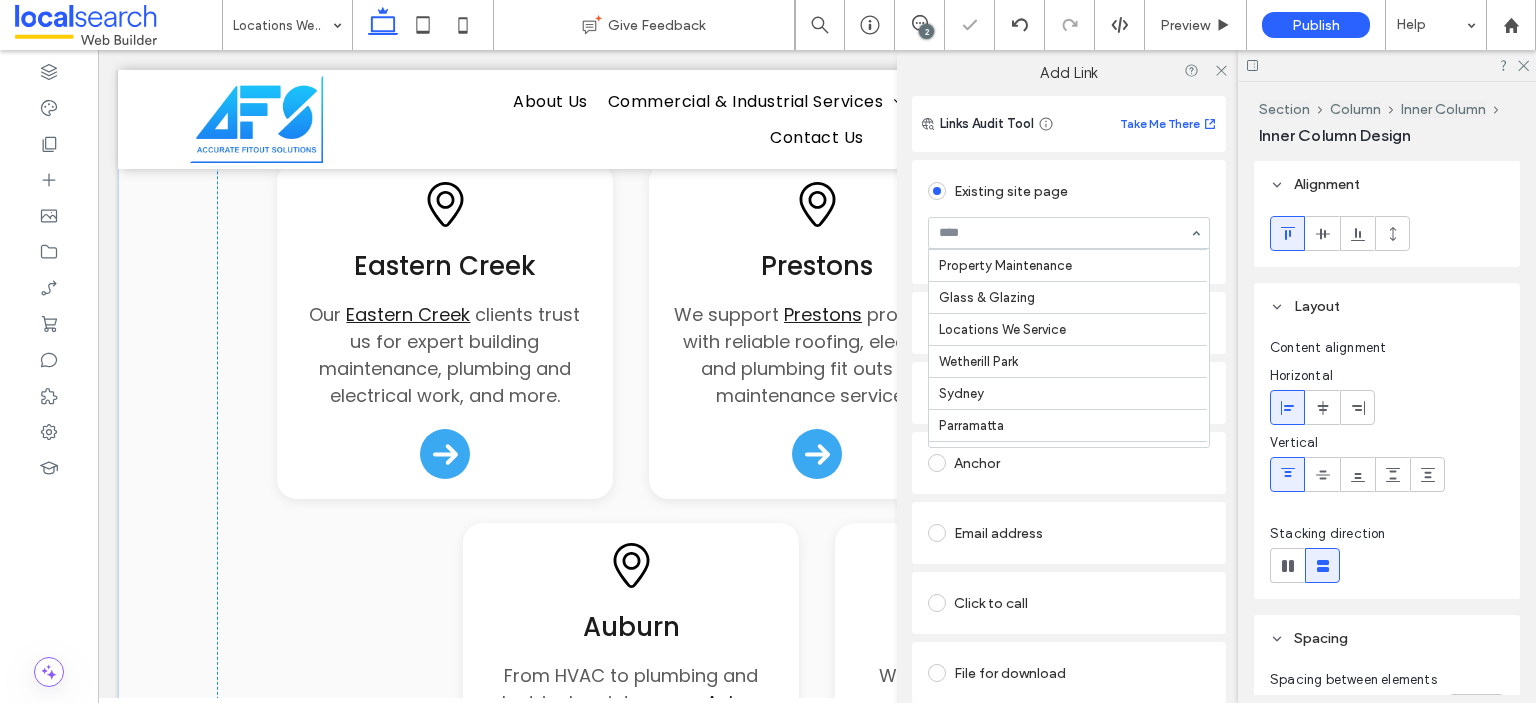scroll, scrollTop: 522, scrollLeft: 0, axis: vertical 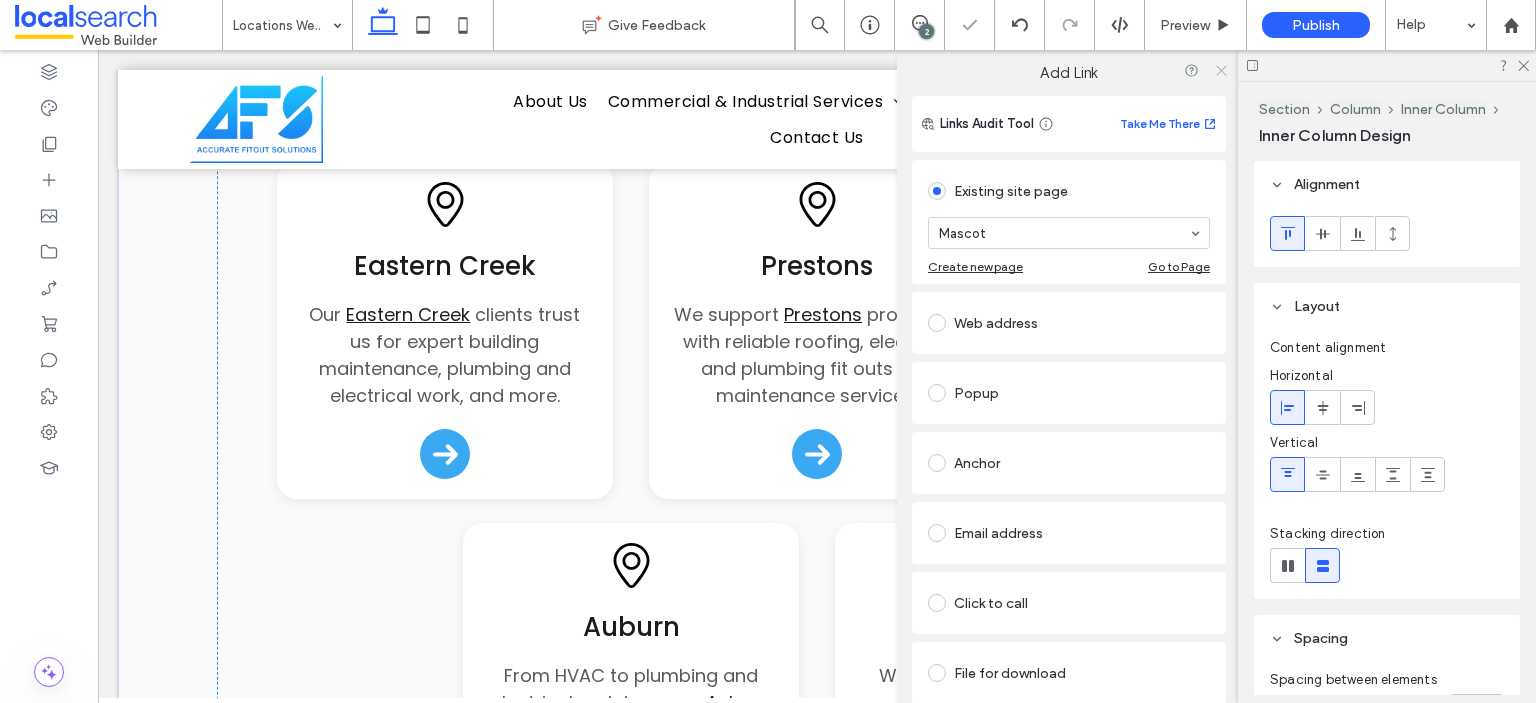 click 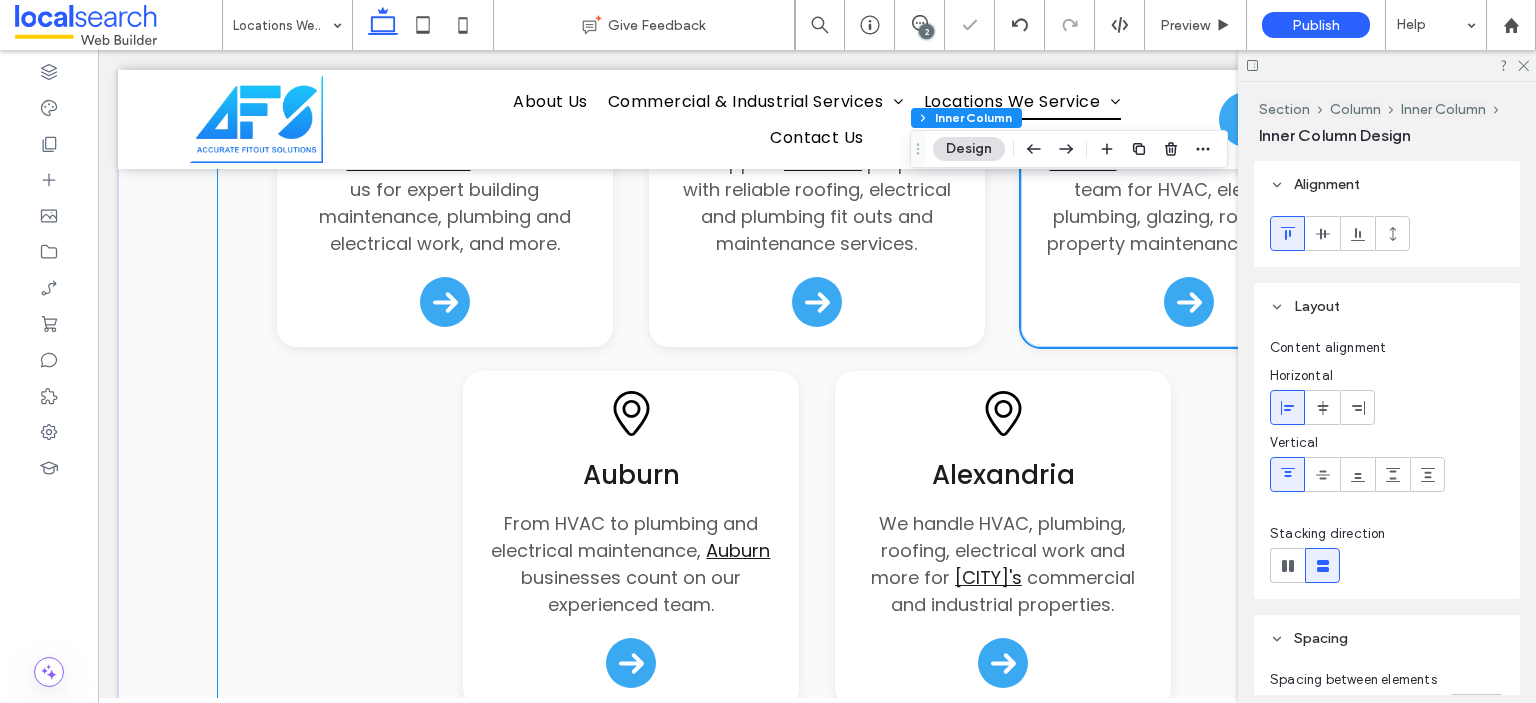 scroll, scrollTop: 2884, scrollLeft: 0, axis: vertical 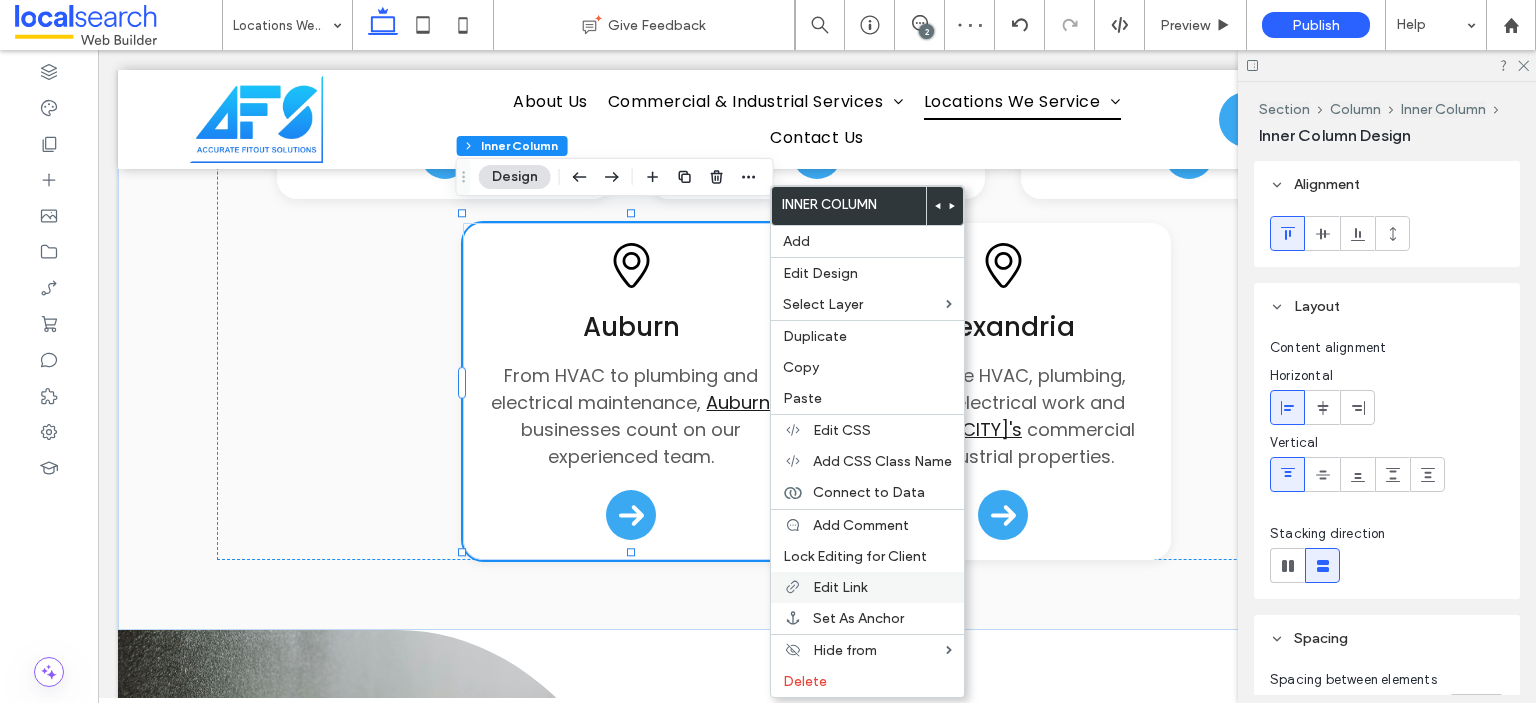 click on "Edit Link" at bounding box center [840, 587] 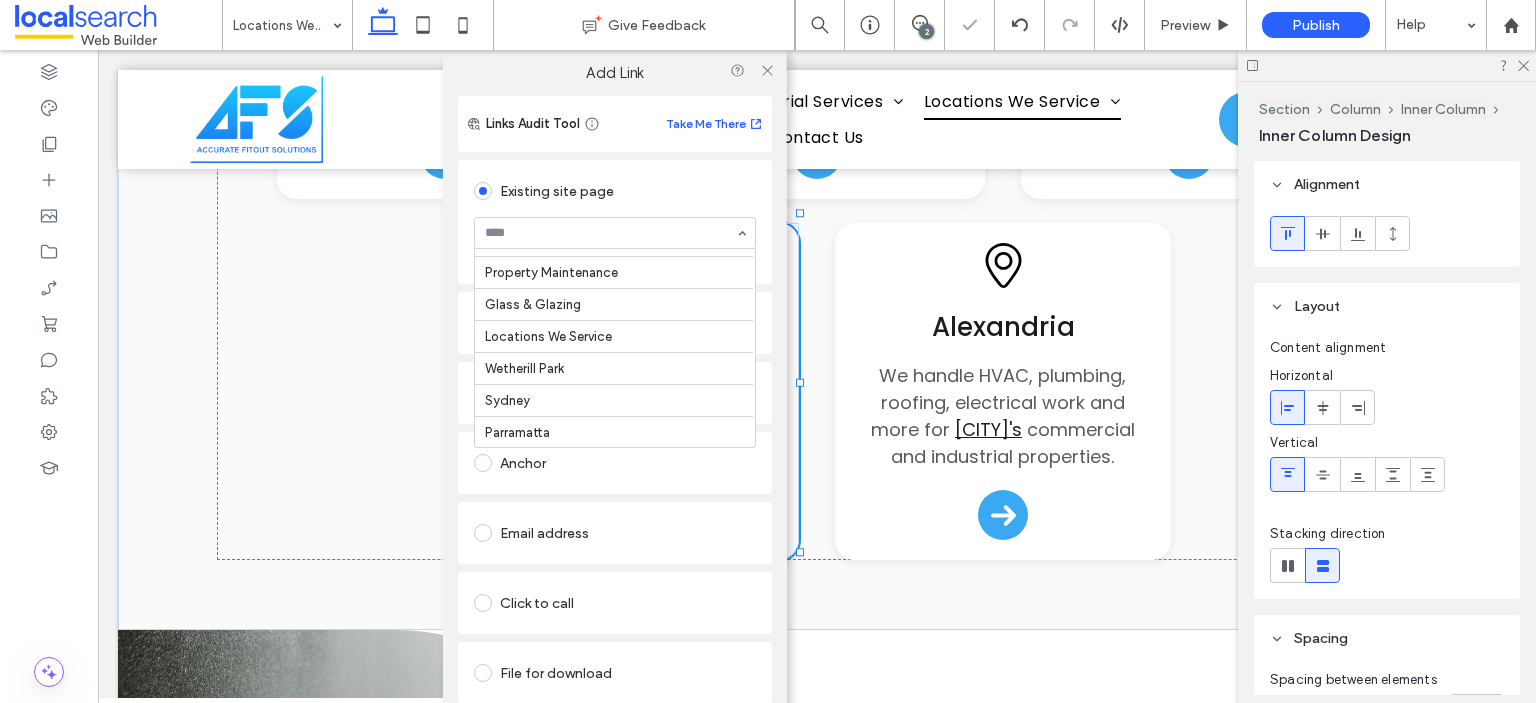 scroll, scrollTop: 522, scrollLeft: 0, axis: vertical 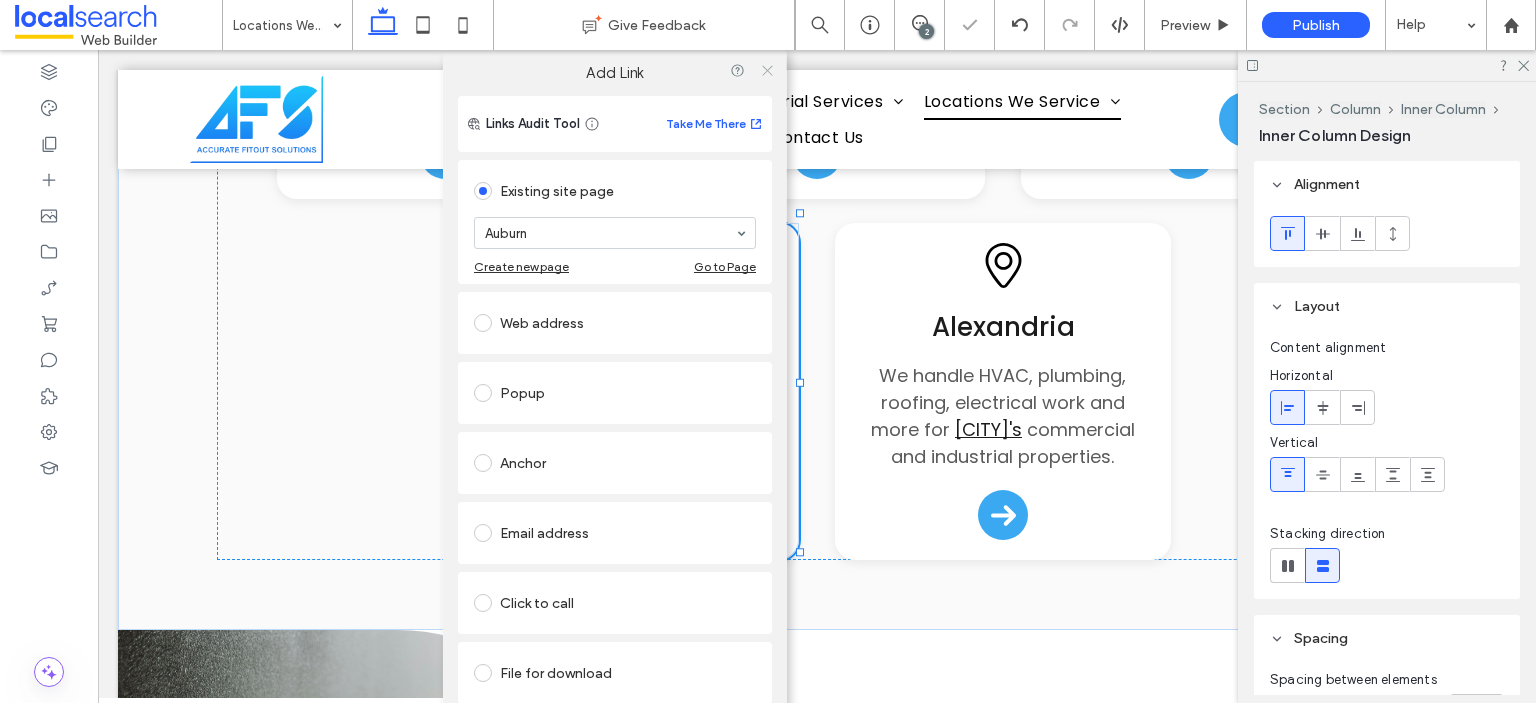 click 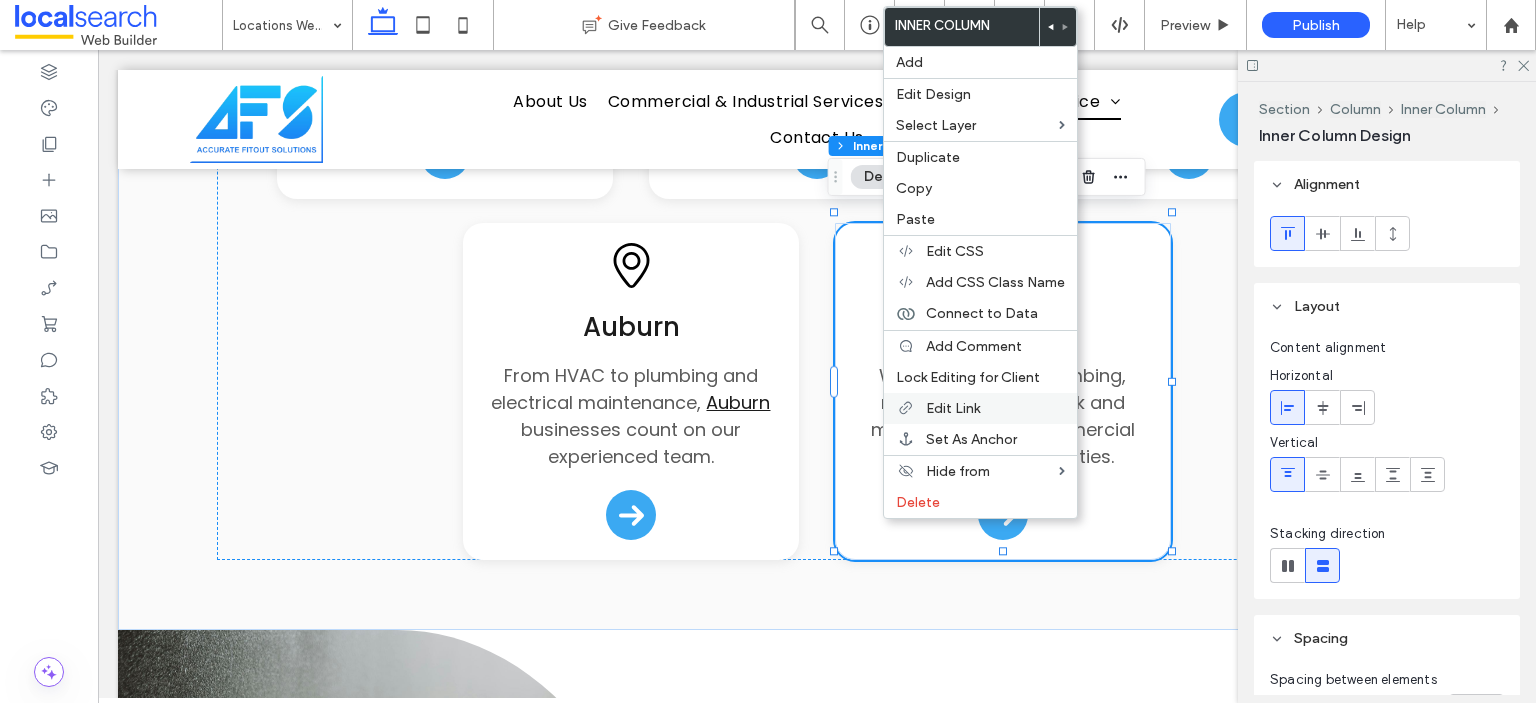 click on "Edit Link" at bounding box center [953, 408] 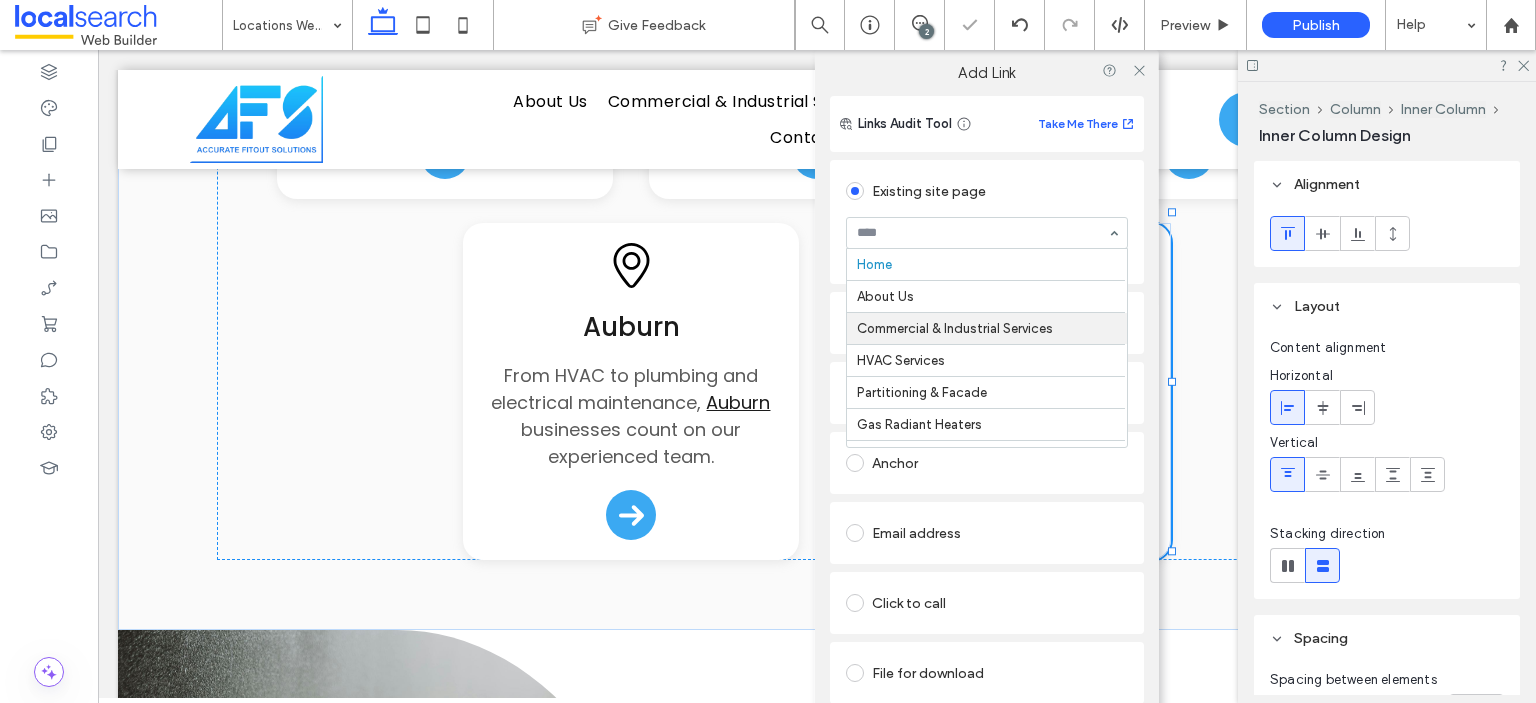 scroll, scrollTop: 522, scrollLeft: 0, axis: vertical 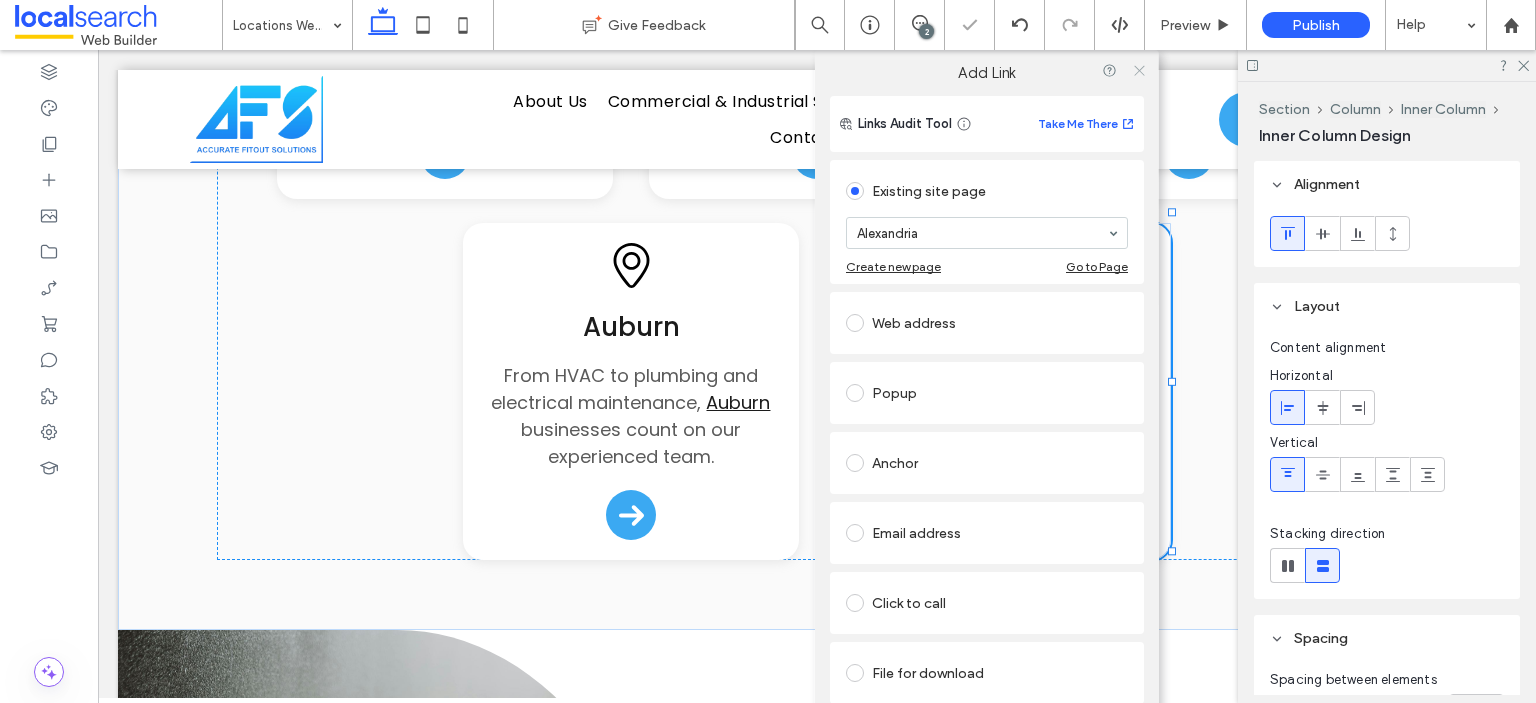 click 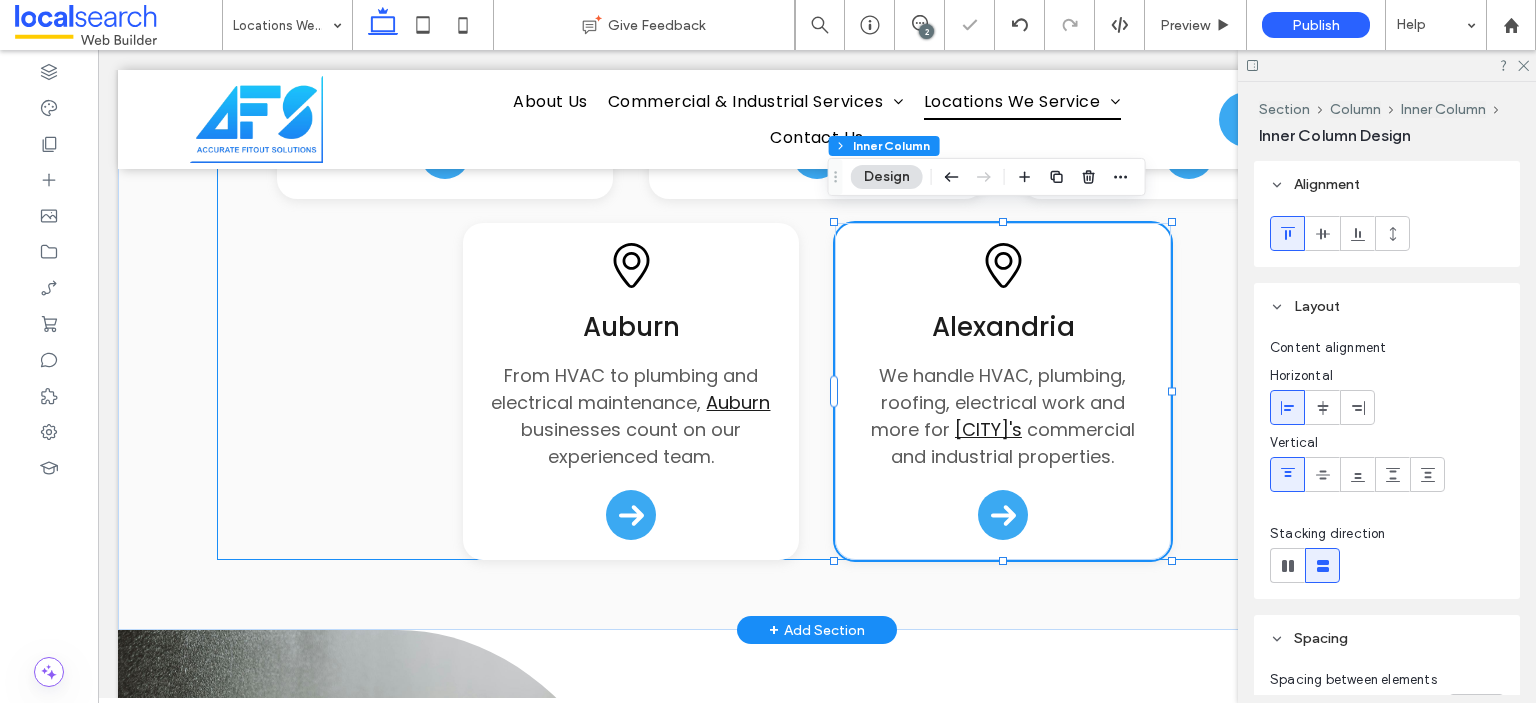 click on "Pin Icon
[CITY]
We provide commercial HVAC, plumbing, roofing, electrical, glazing and fit out services across
[CITY] .
Arrow Icon
Pin Icon
[CITY]
[CITY]   businesses rely on us for property maintenance, HVAC, plumbing, glazing, electrical and roofing solutions.
Arrow Icon
Pin Icon
[CITY]
In
[CITY] , we provide tailored HVAC, plumbing, electrical, roofing and property maintenance for all sites.
Arrow Icon
Pin Icon
[CITY]
Our
[CITY]   clients trust us for expert building maintenance, plumbing and electrical work, and more.
Arrow Icon
Pin Icon
[CITY]
We support
[CITY]
Arrow Icon" at bounding box center [817, 30] 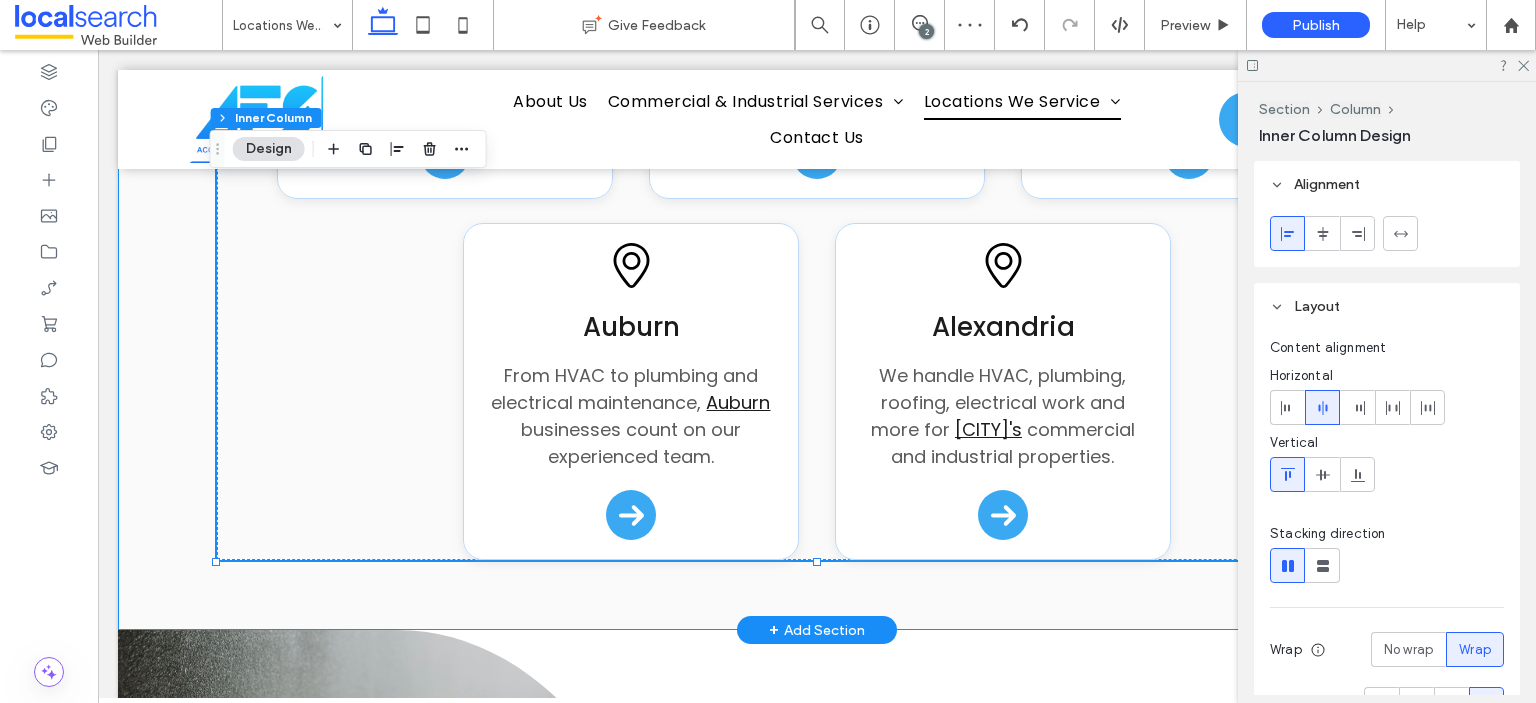 click on "locations
Servicing [CITY] and Surrounds
Pin Icon
[CITY]
We provide commercial HVAC, plumbing, roofing, electrical, glazing and fit out services across
[CITY] .
Arrow Icon
Pin Icon
[CITY]
[CITY]   businesses rely on us for property maintenance, HVAC, plumbing, glazing, electrical and roofing solutions.
Arrow Icon
Pin Icon
[CITY]
In
[CITY] , we provide tailored HVAC, plumbing, electrical, roofing and property maintenance for all sites.
Arrow Icon
Pin Icon
[CITY]
Our
[CITY]   clients trust us for expert building maintenance, plumbing and electrical work, and more.
Arrow Icon" at bounding box center [817, -50] 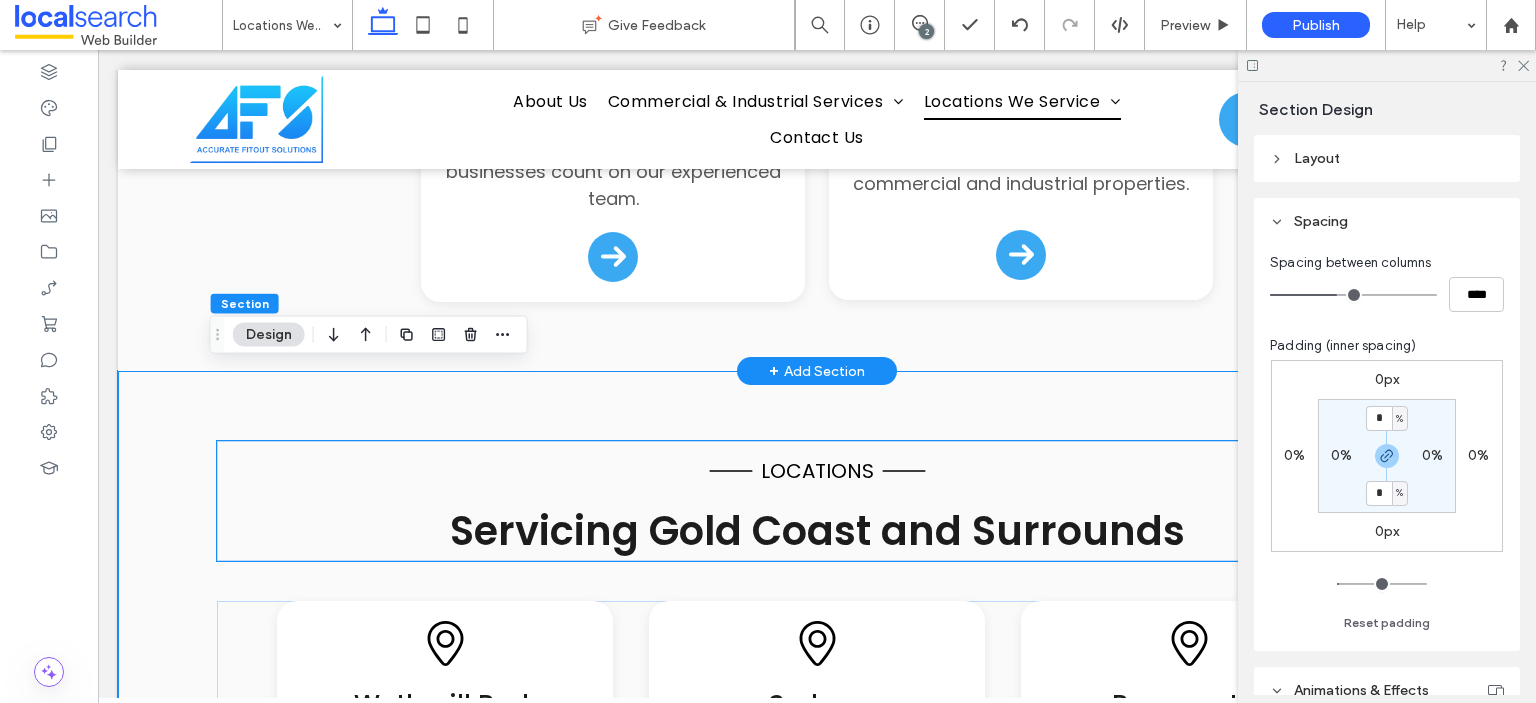 scroll, scrollTop: 1984, scrollLeft: 0, axis: vertical 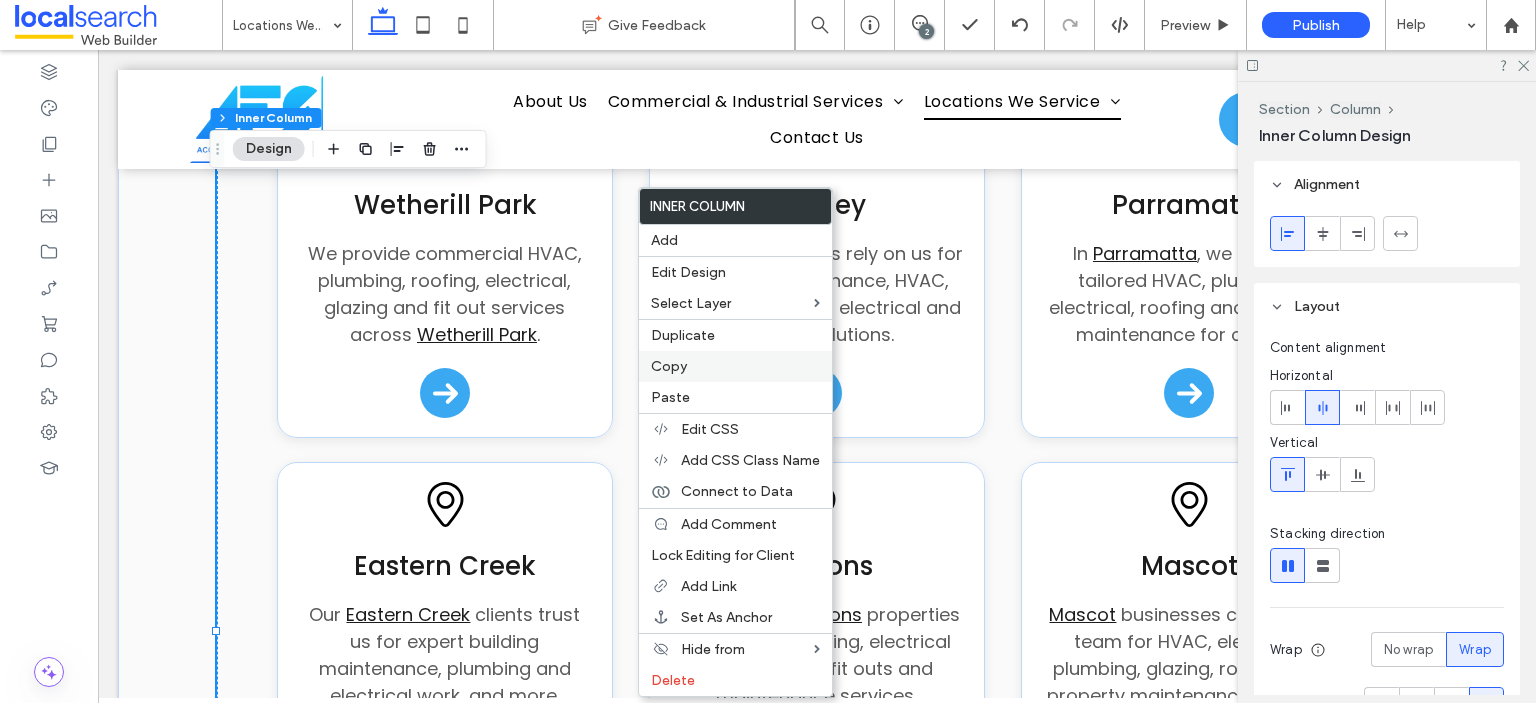 click on "Copy" at bounding box center [735, 366] 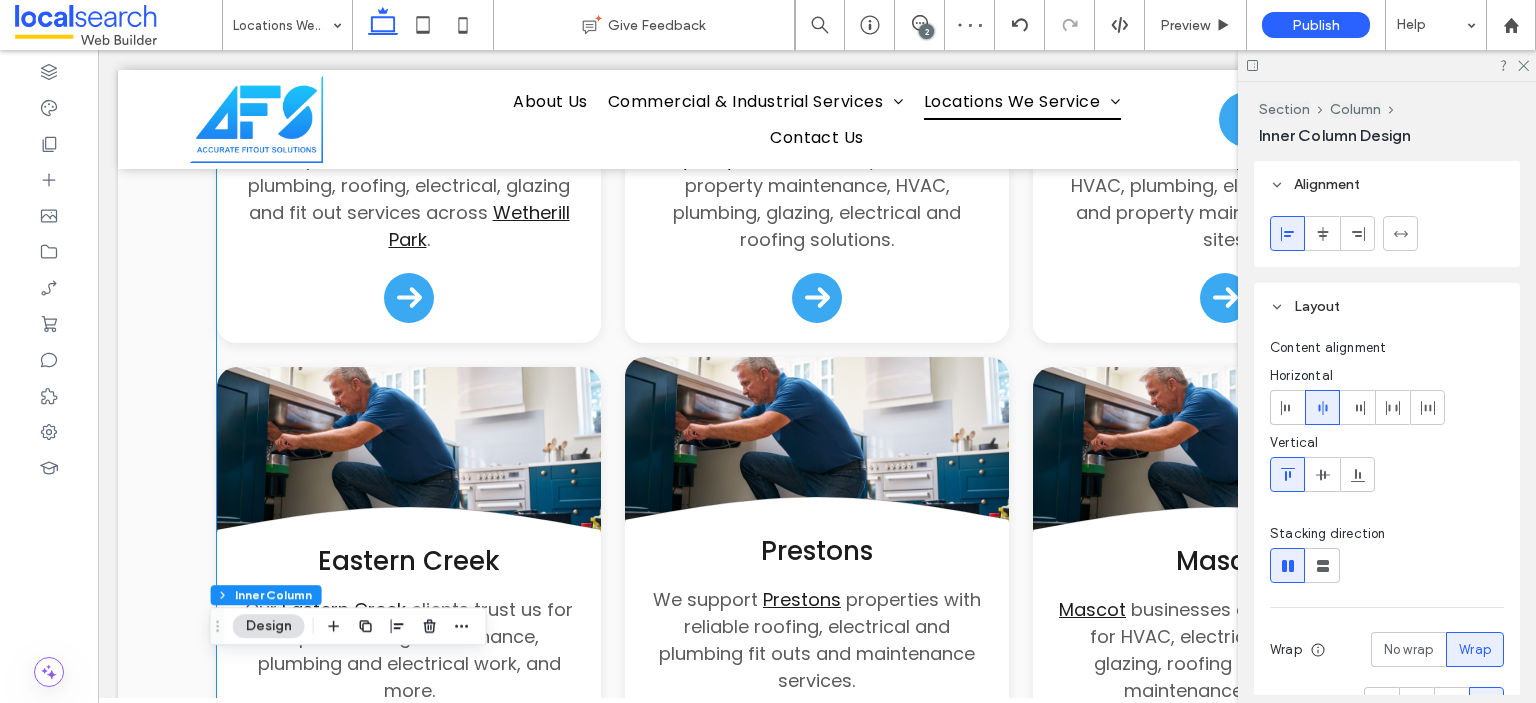 scroll, scrollTop: 684, scrollLeft: 0, axis: vertical 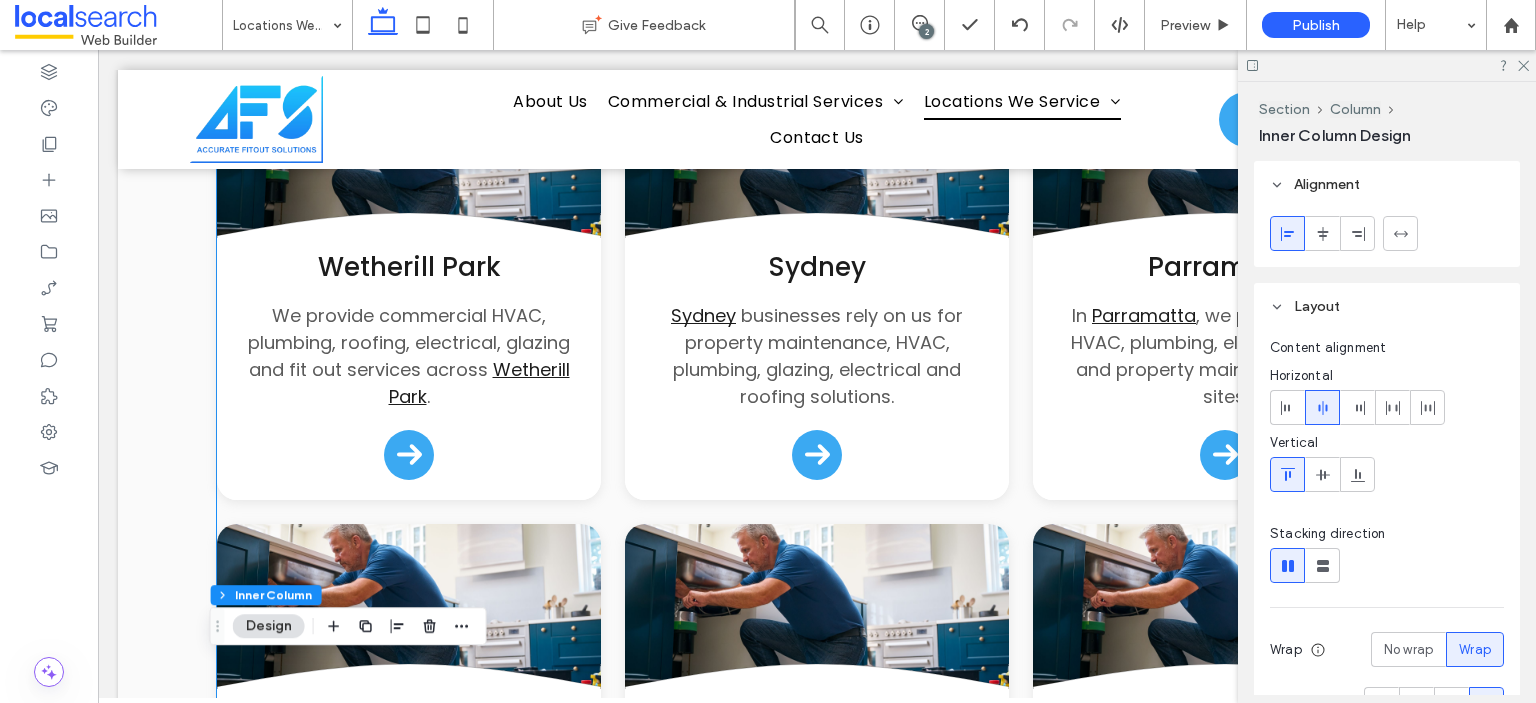 click on "Button
.cls-1-1132603790-1132603790 {
fill: none;
stroke: #000;
}
Wetherill Park
We provide commercial HVAC, plumbing, roofing, electrical, glazing and fit out services across
Wetherill Park .
Button
.cls-1-1132603790-1132603790 {
fill: none;
stroke: #000;
}
Sydney
Sydney   businesses rely on us for property maintenance, HVAC, plumbing, glazing, electrical and roofing solutions.
Button
.cls-1-1132603790-1132603790 {
fill: none;
stroke: #000;
}
Parramatta
In
Parramatta" at bounding box center (817, 737) 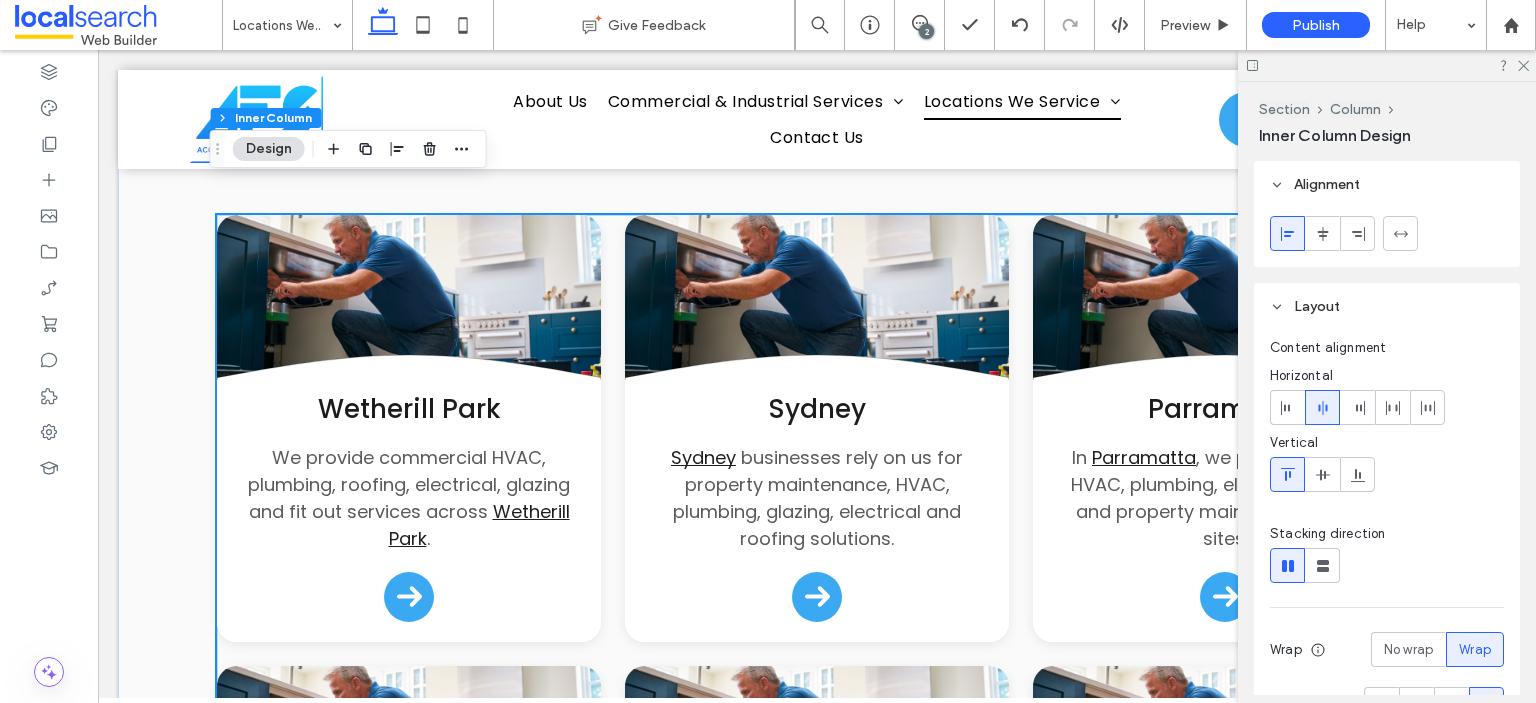 scroll, scrollTop: 384, scrollLeft: 0, axis: vertical 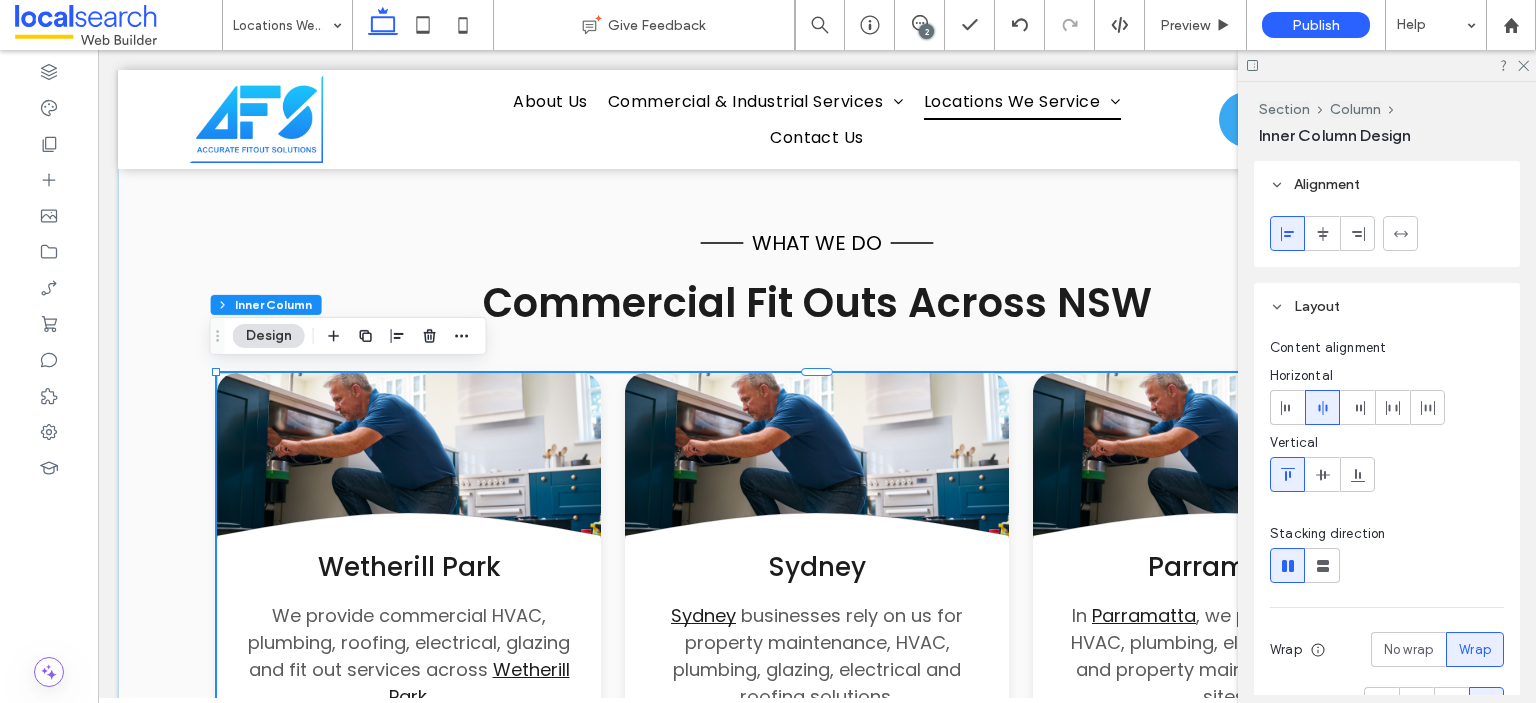 click on "Button
.cls-1-1132603790-1132603790 {
fill: none;
stroke: #000;
}
Wetherill Park
We provide commercial HVAC, plumbing, roofing, electrical, glazing and fit out services across
Wetherill Park .
Button
.cls-1-1132603790-1132603790 {
fill: none;
stroke: #000;
}
Sydney
Sydney   businesses rely on us for property maintenance, HVAC, plumbing, glazing, electrical and roofing solutions.
Button
.cls-1-1132603790-1132603790 {
fill: none;
stroke: #000;
}
Parramatta
In
Parramatta" at bounding box center [817, 1037] 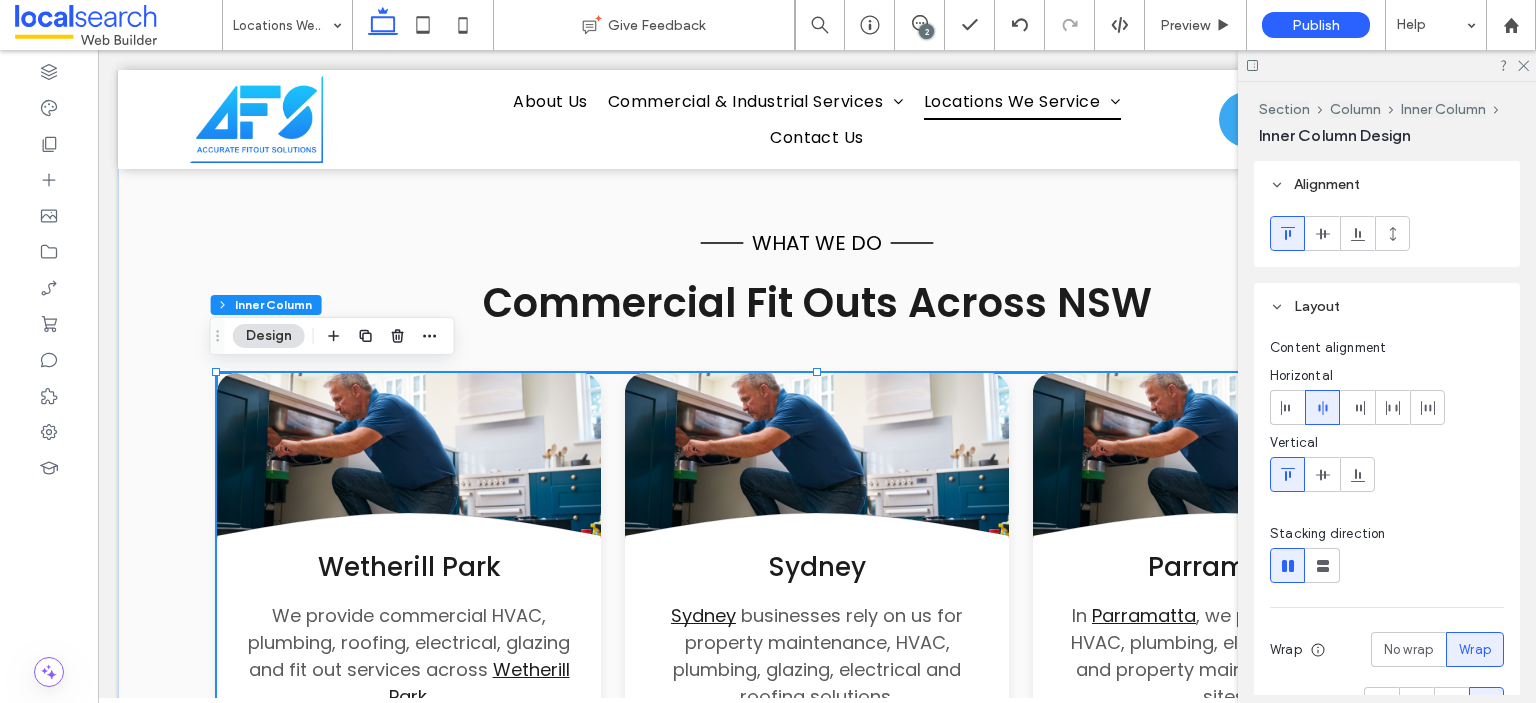 click on "Button
.cls-1-1132603790-1132603790 {
fill: none;
stroke: #000;
}
Wetherill Park
We provide commercial HVAC, plumbing, roofing, electrical, glazing and fit out services across
Wetherill Park .
Button
.cls-1-1132603790-1132603790 {
fill: none;
stroke: #000;
}
Sydney
Sydney   businesses rely on us for property maintenance, HVAC, plumbing, glazing, electrical and roofing solutions.
Button
.cls-1-1132603790-1132603790 {
fill: none;
stroke: #000;
}
Parramatta
In
Parramatta" at bounding box center [817, 1037] 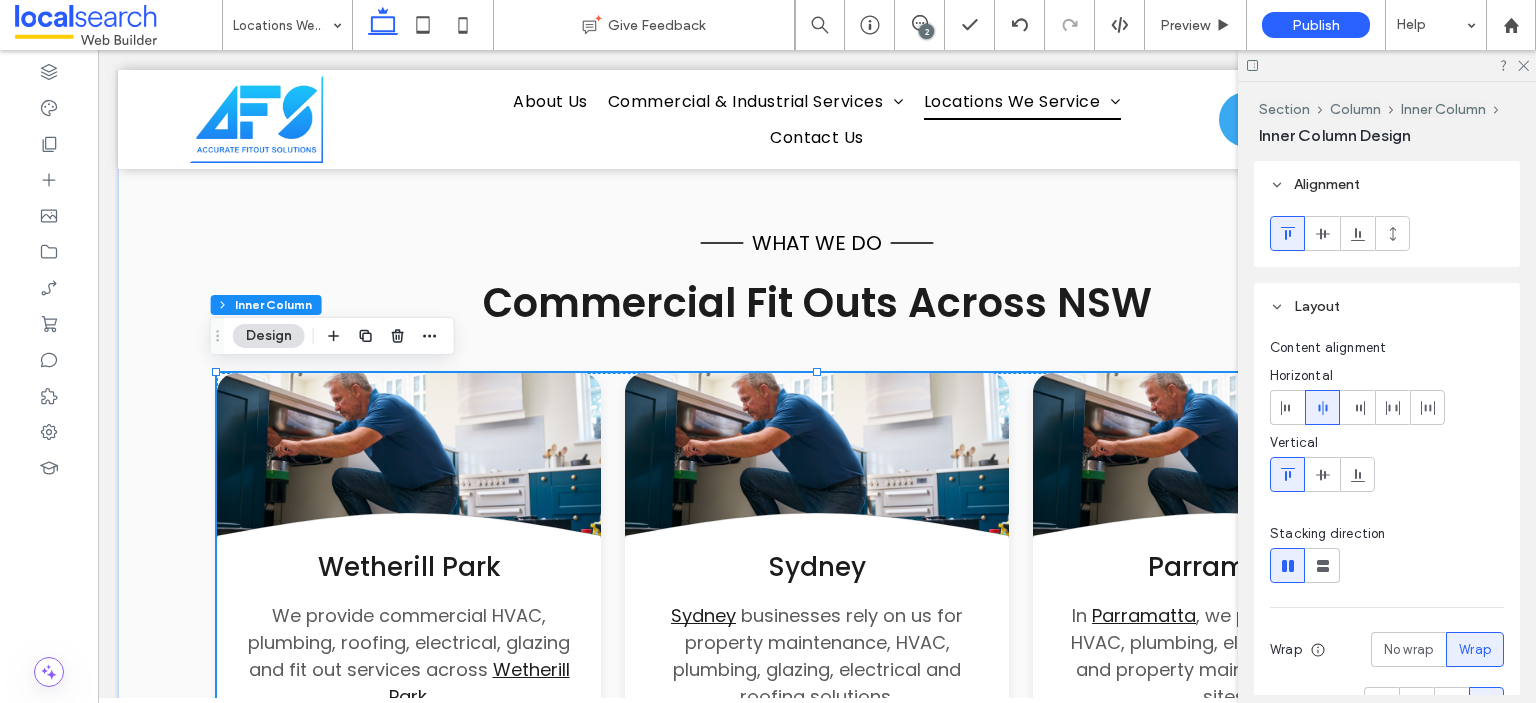 click on "Button
.cls-1-1132603790-1132603790 {
fill: none;
stroke: #000;
}
Wetherill Park
We provide commercial HVAC, plumbing, roofing, electrical, glazing and fit out services across
Wetherill Park .
Button
.cls-1-1132603790-1132603790 {
fill: none;
stroke: #000;
}
Sydney
Sydney   businesses rely on us for property maintenance, HVAC, plumbing, glazing, electrical and roofing solutions.
Button
.cls-1-1132603790-1132603790 {
fill: none;
stroke: #000;
}
Parramatta
In
Parramatta" at bounding box center (817, 1037) 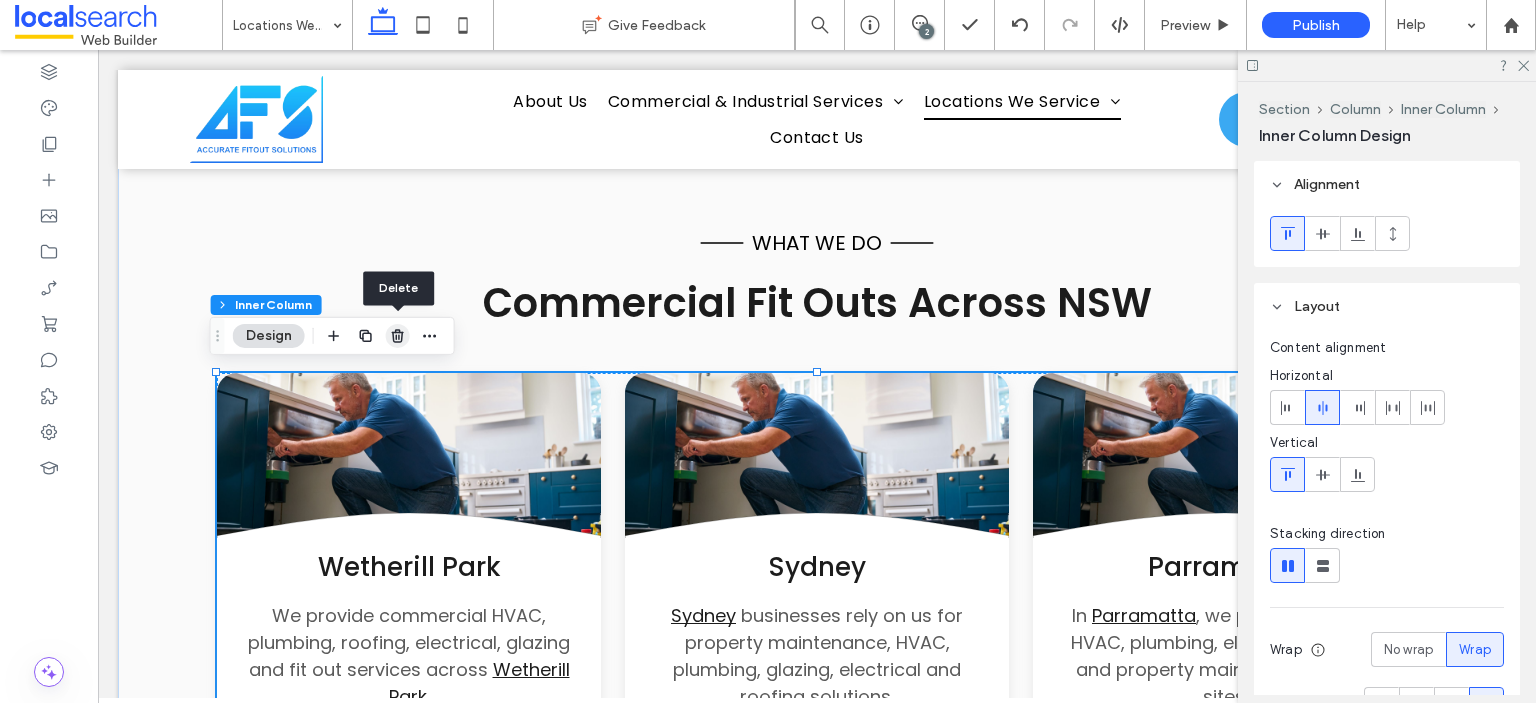click 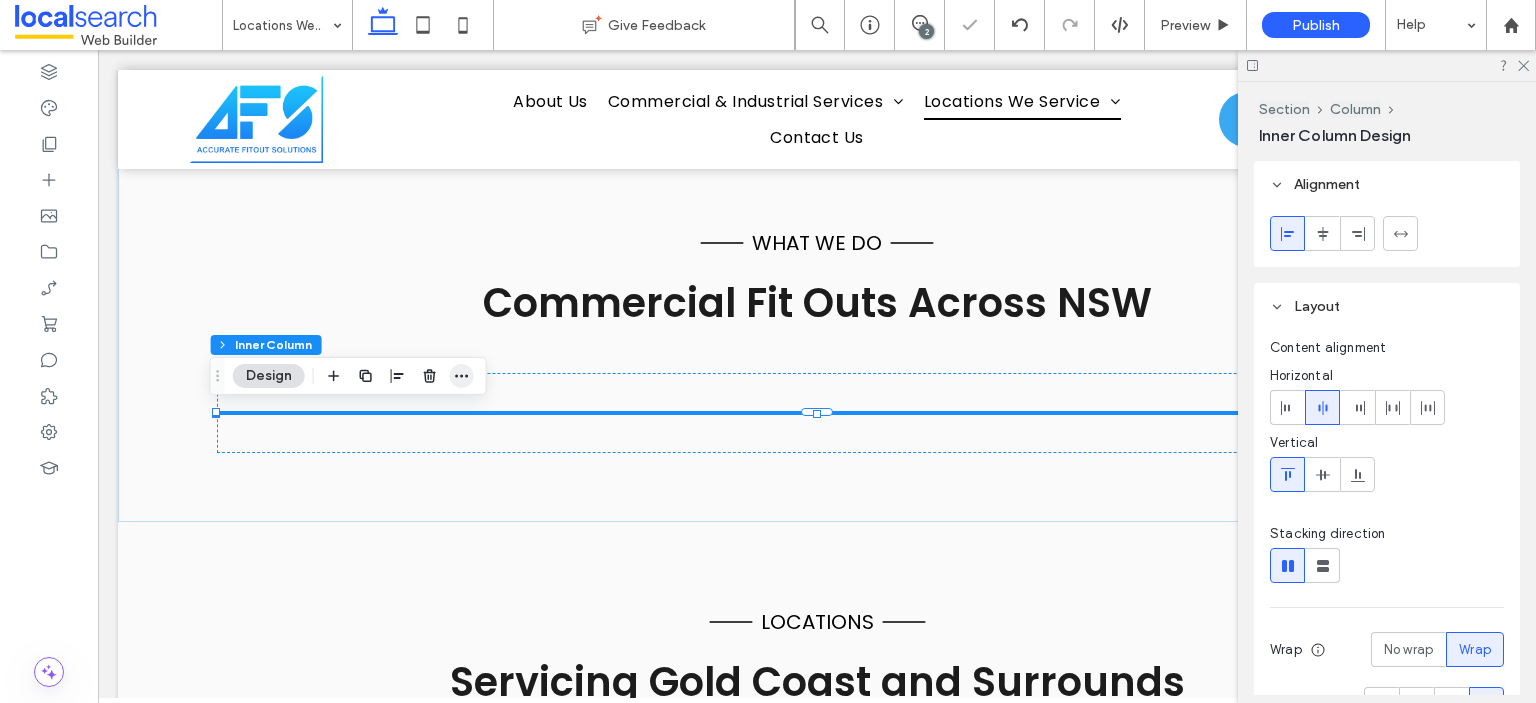 click at bounding box center [462, 376] 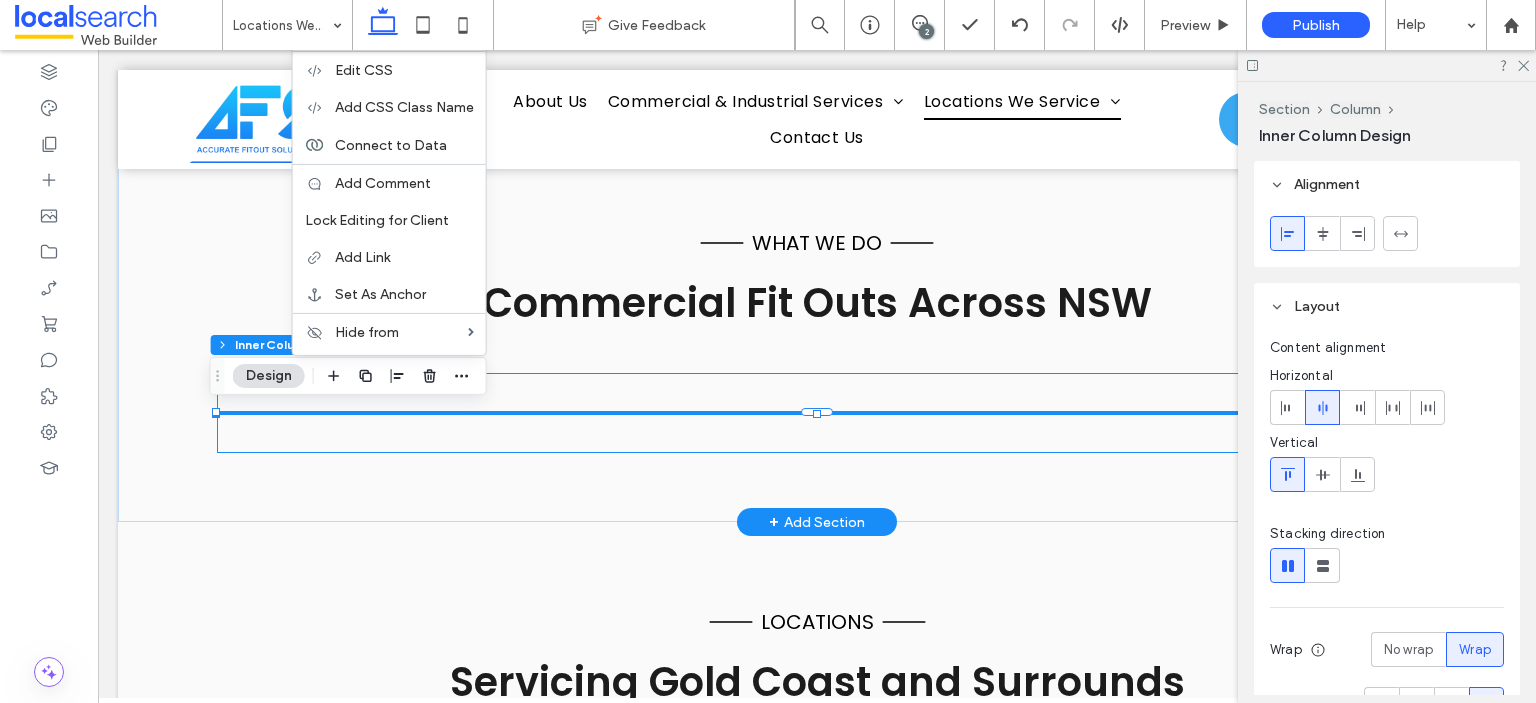 click at bounding box center [817, 413] 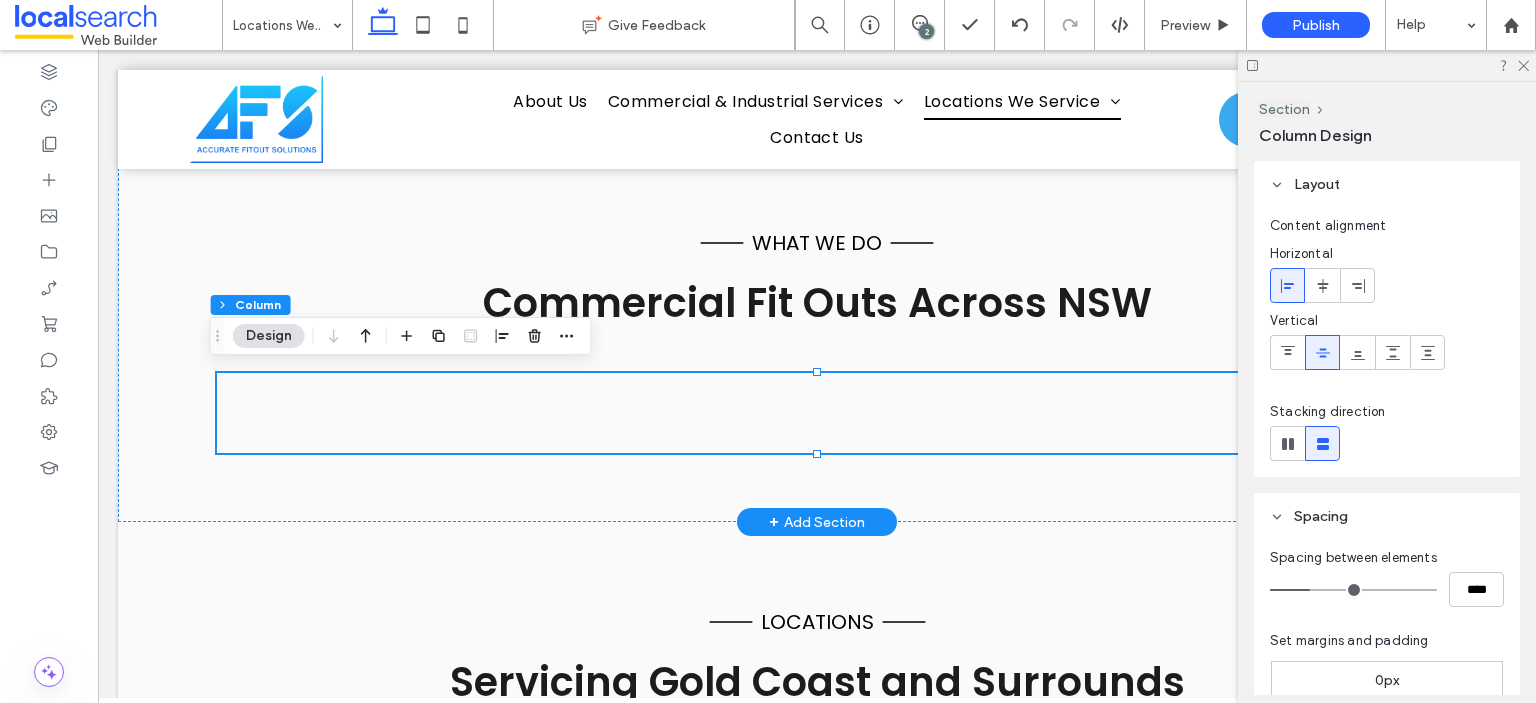click at bounding box center (817, 413) 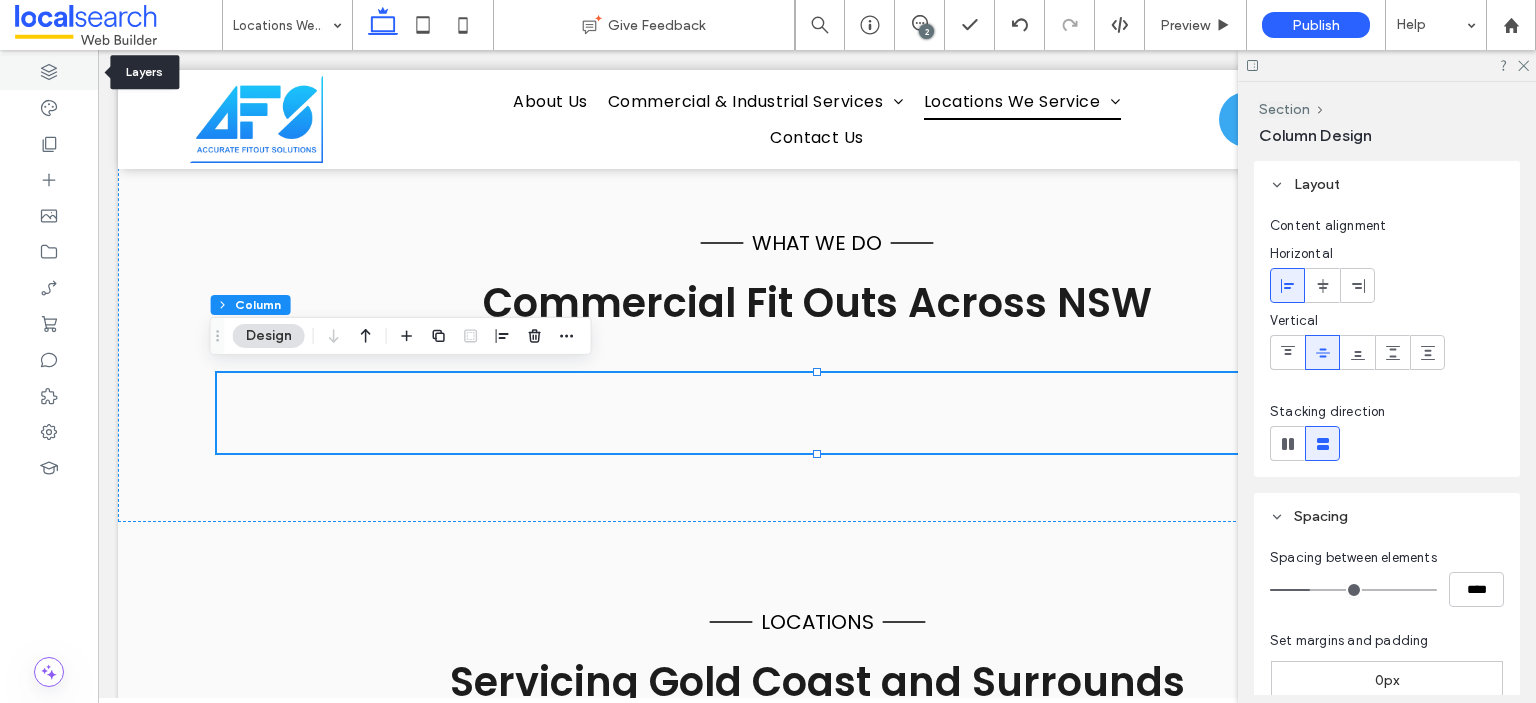 click at bounding box center (49, 72) 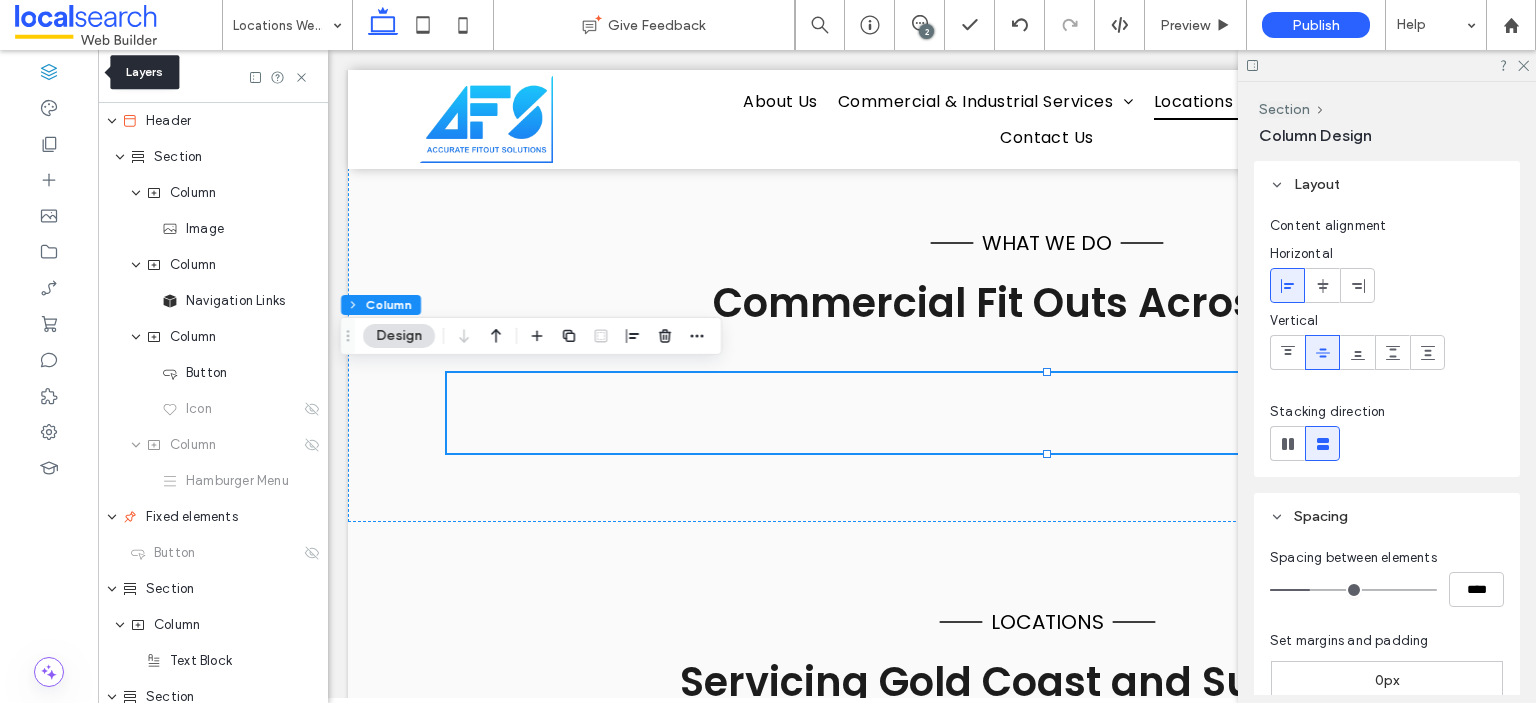 scroll, scrollTop: 0, scrollLeft: 528, axis: horizontal 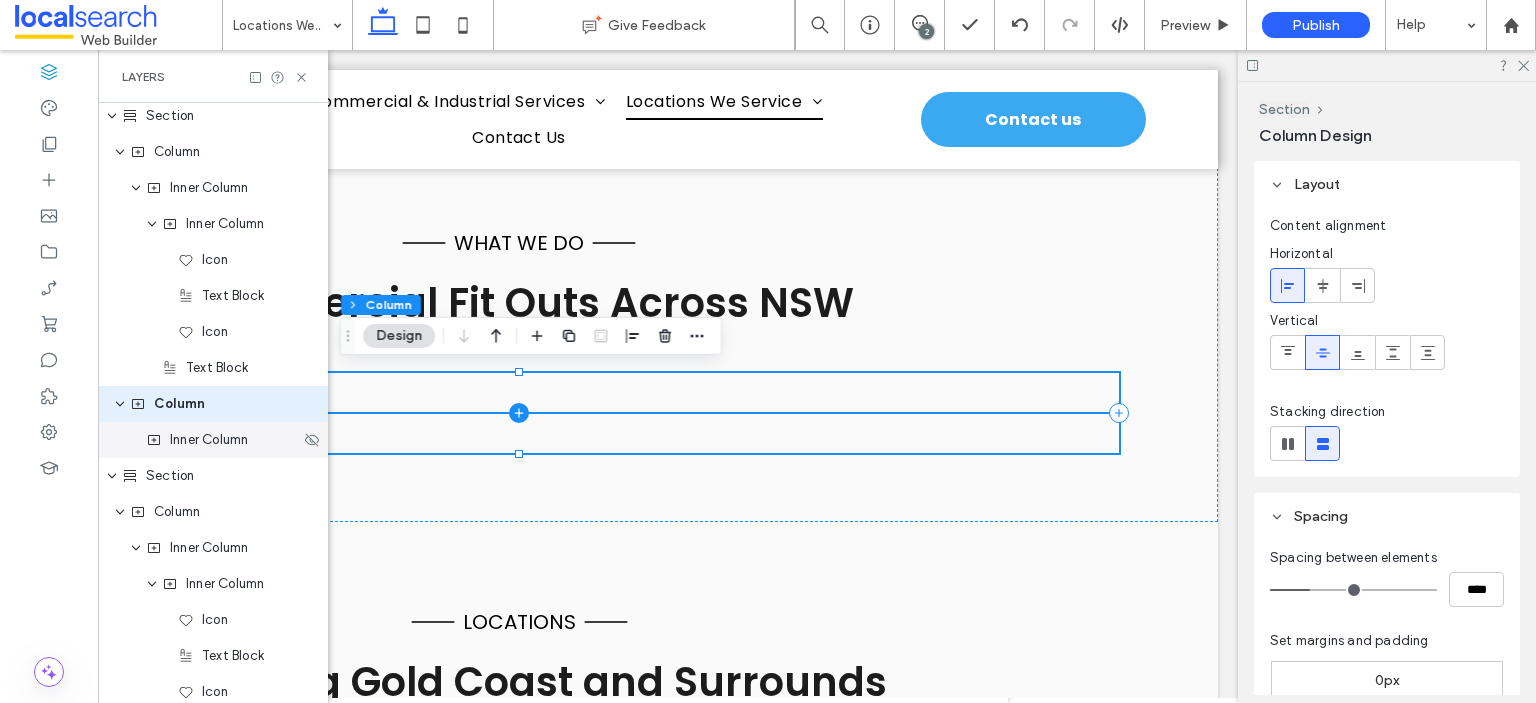 click on "Inner Column" at bounding box center (209, 440) 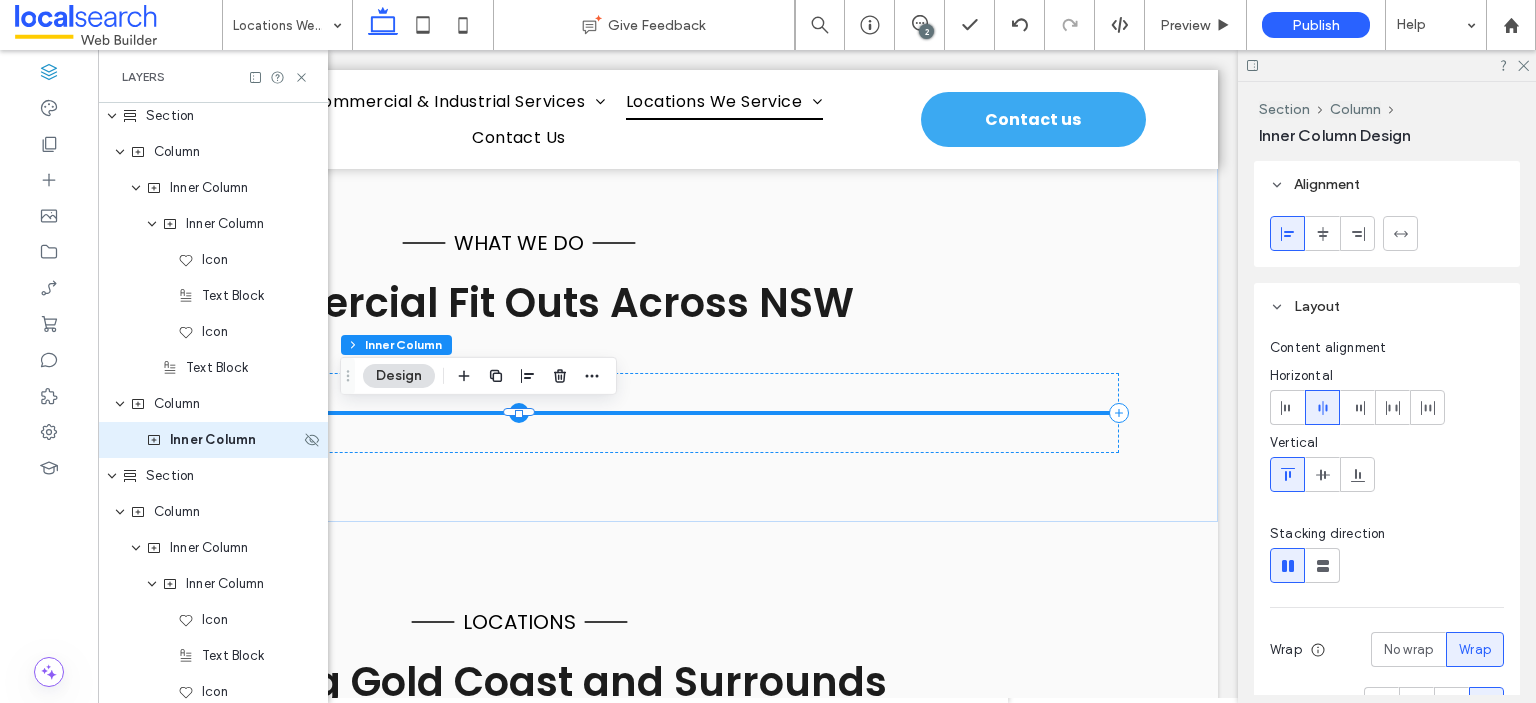scroll, scrollTop: 617, scrollLeft: 0, axis: vertical 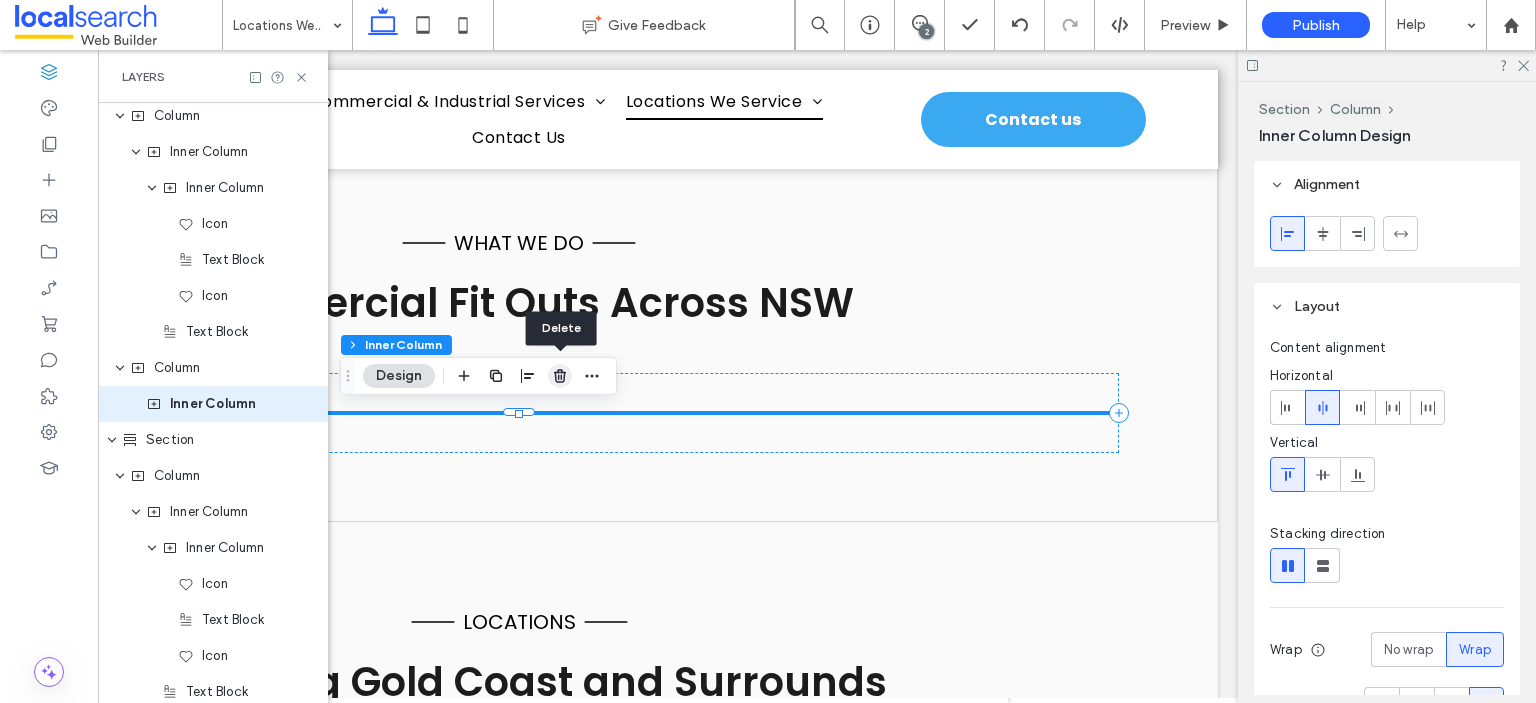 click 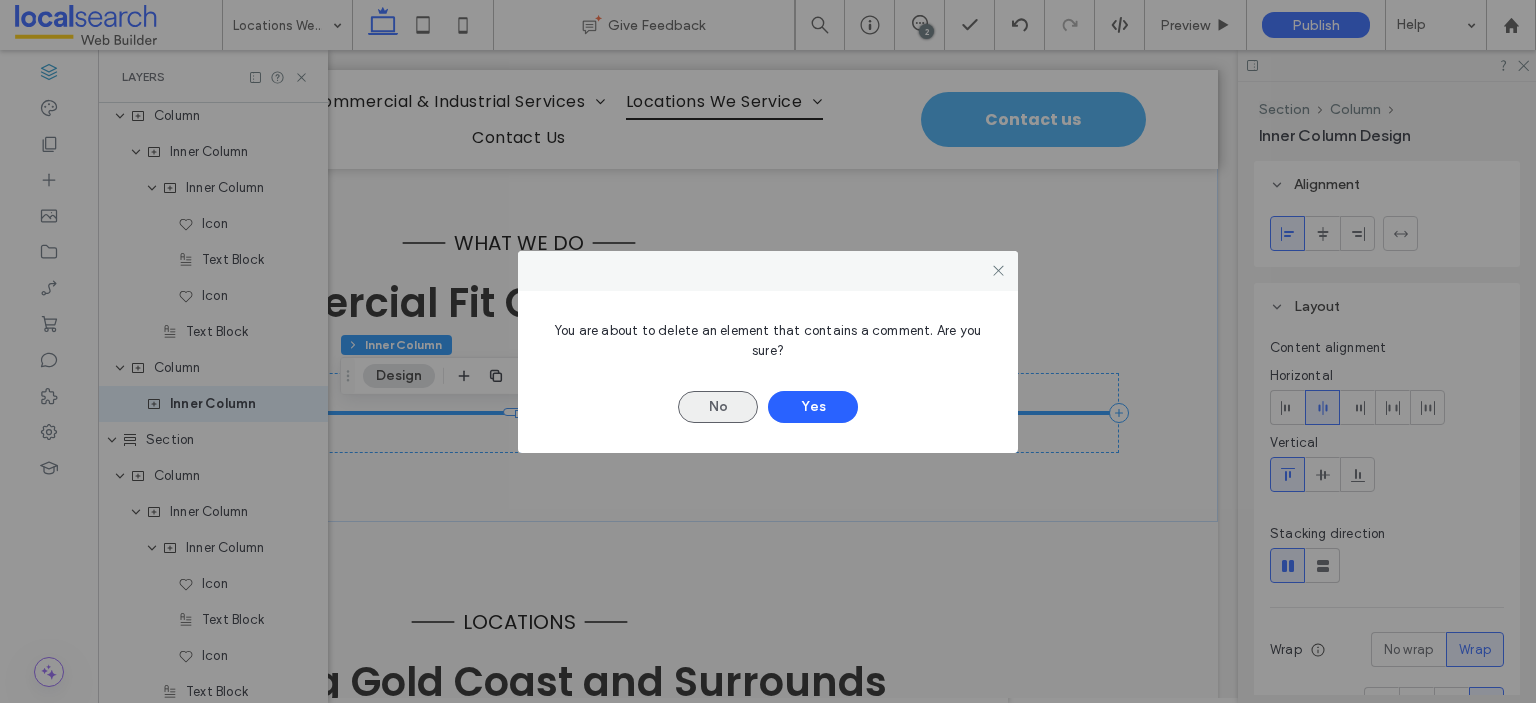 click on "No" at bounding box center (718, 407) 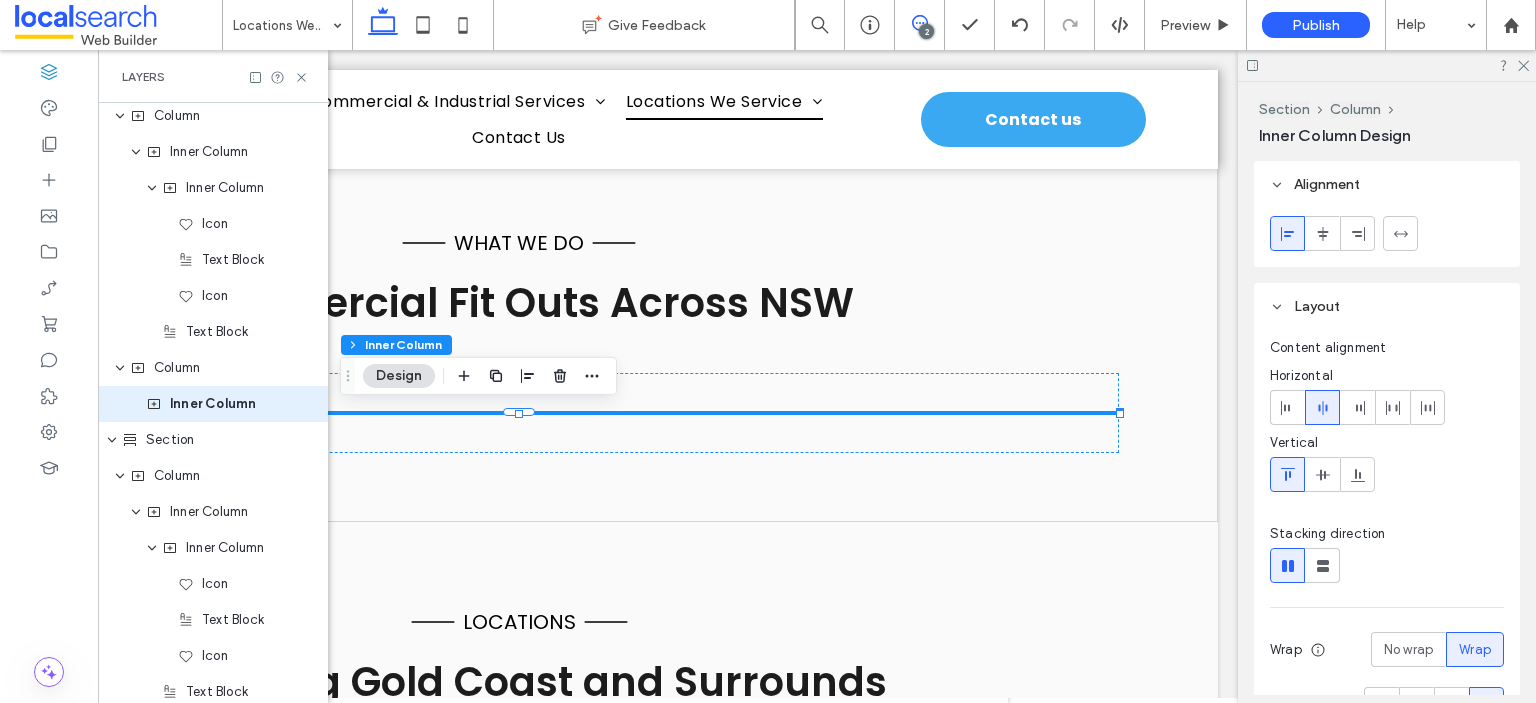 click 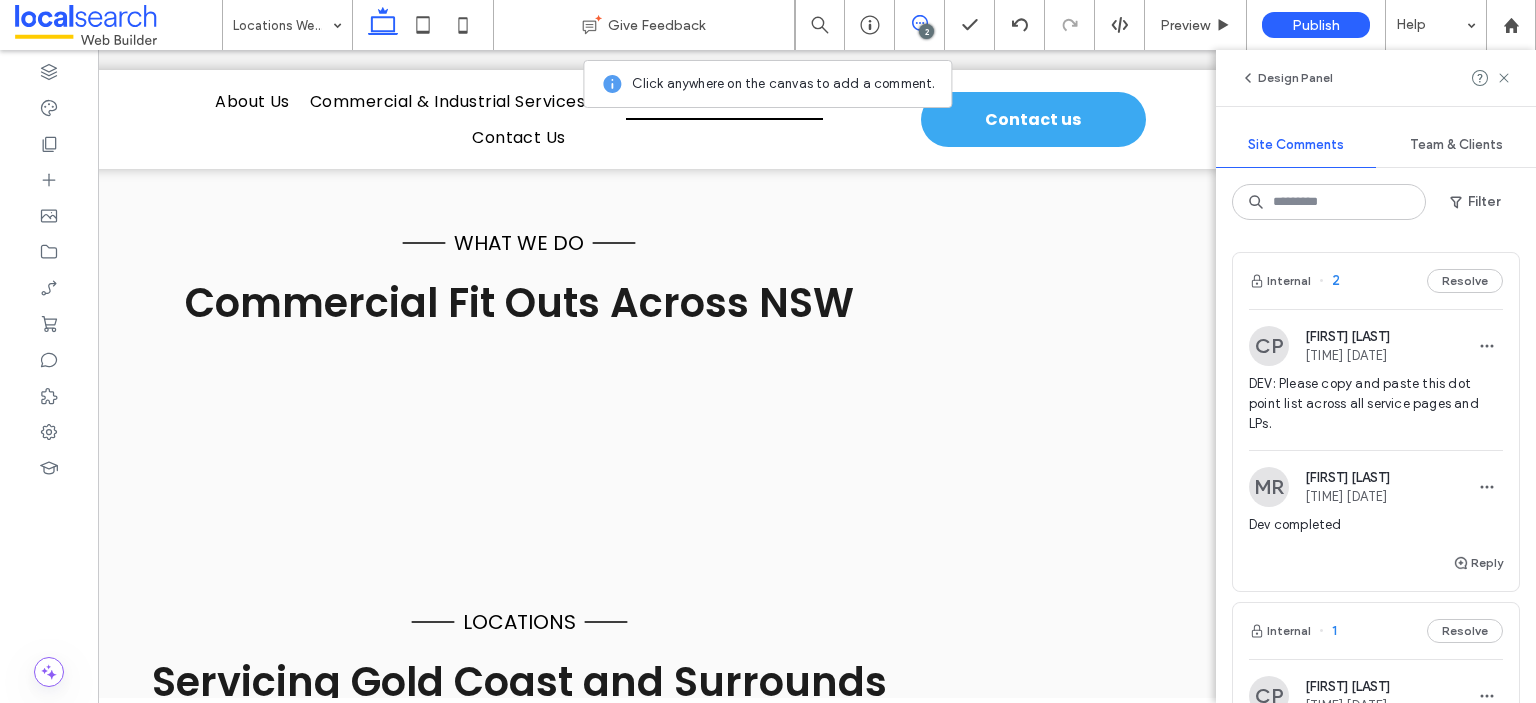 scroll, scrollTop: 0, scrollLeft: 297, axis: horizontal 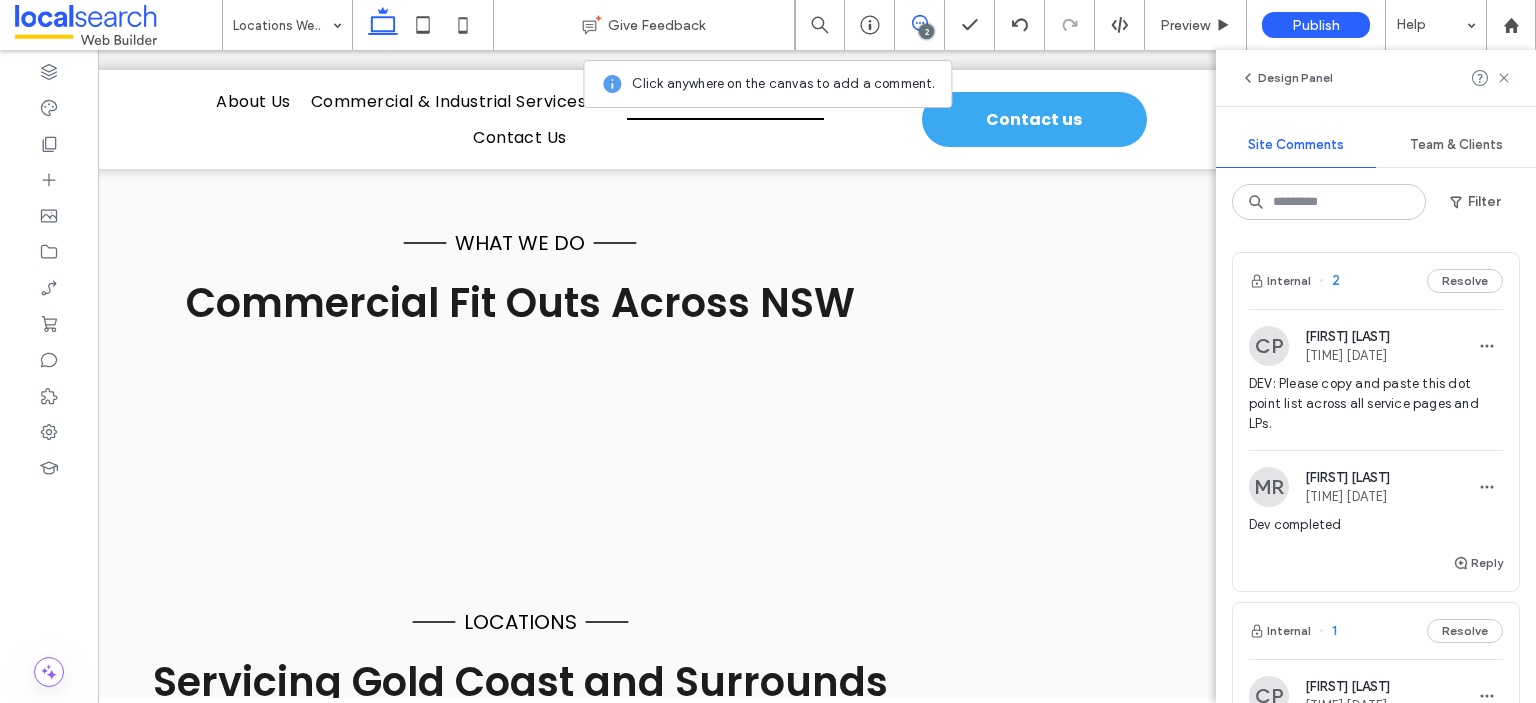 click on "Internal 2 Resolve" at bounding box center [1376, 281] 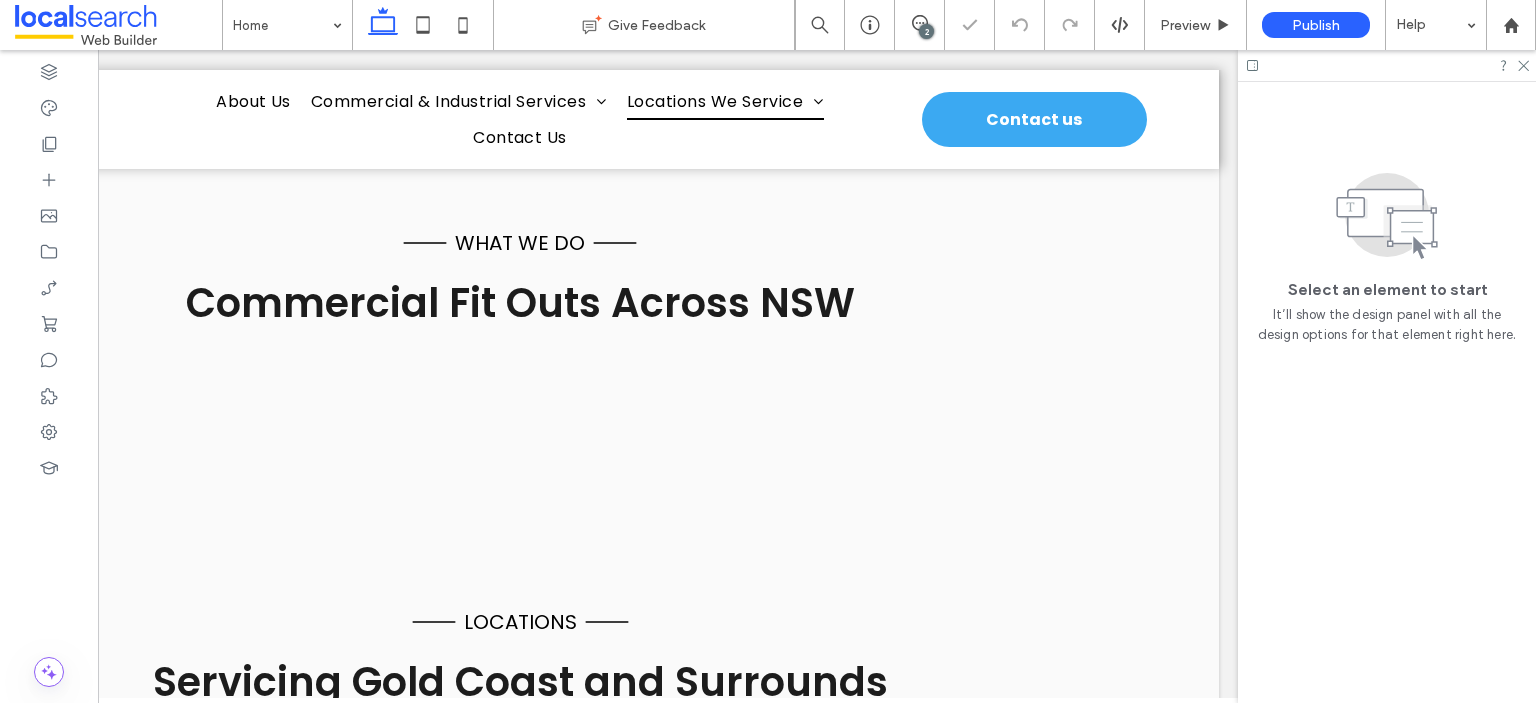 scroll, scrollTop: 0, scrollLeft: 0, axis: both 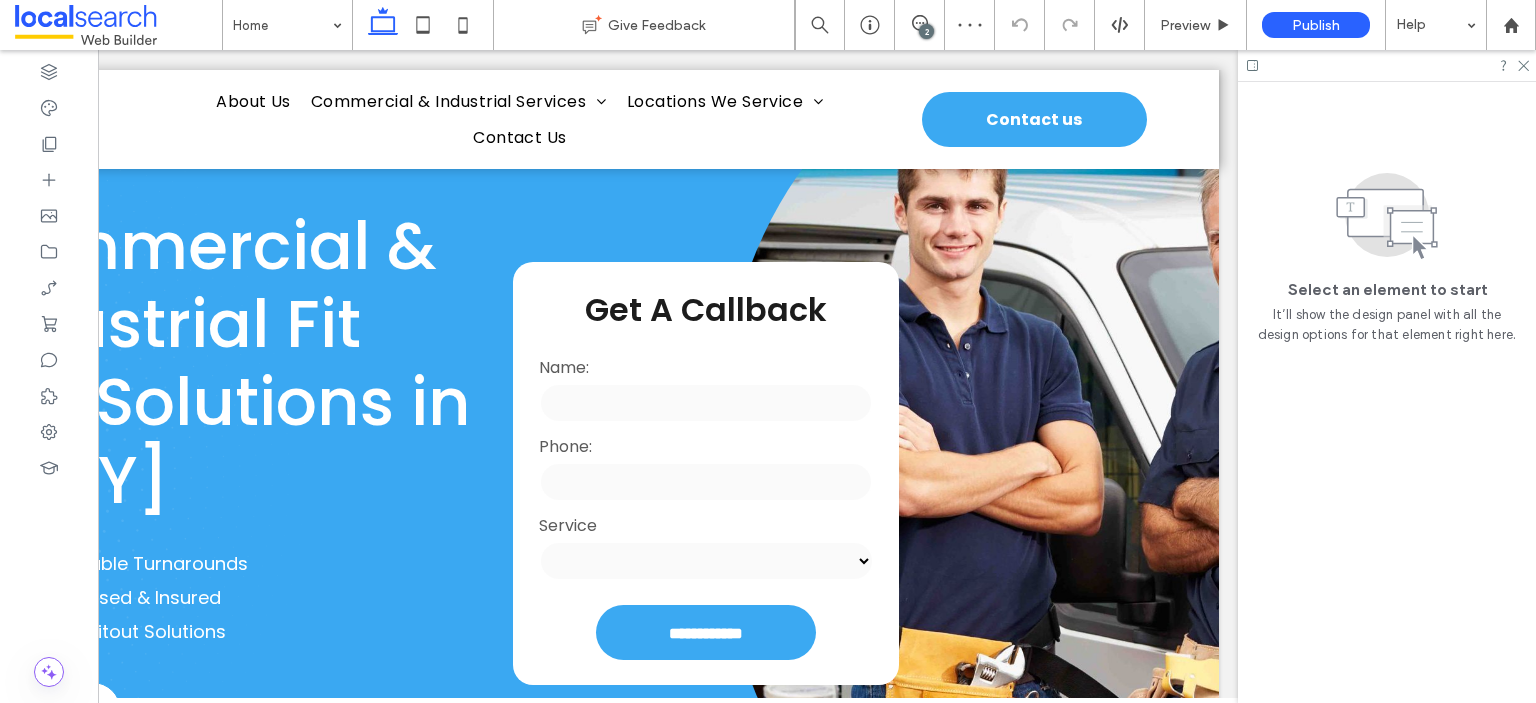 click on "2" at bounding box center (926, 31) 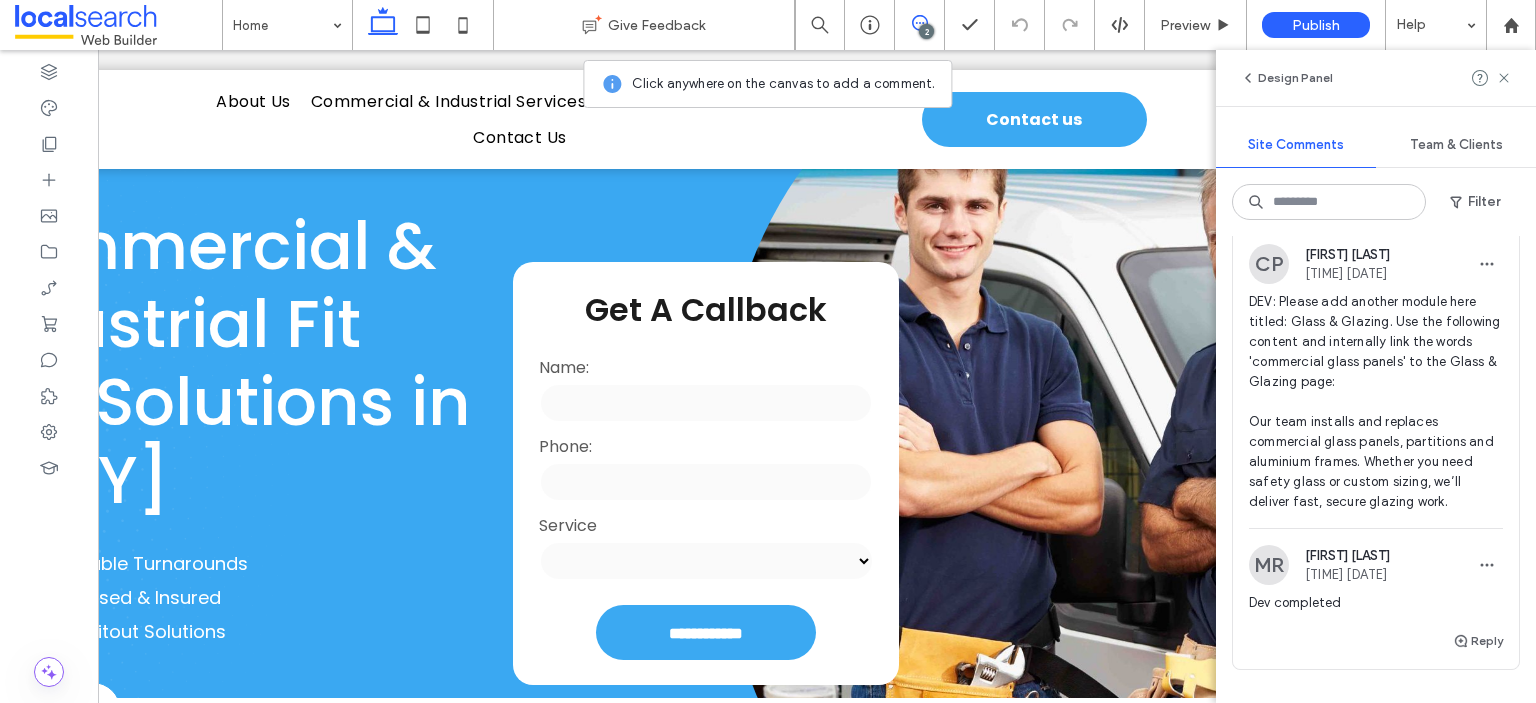 scroll, scrollTop: 332, scrollLeft: 0, axis: vertical 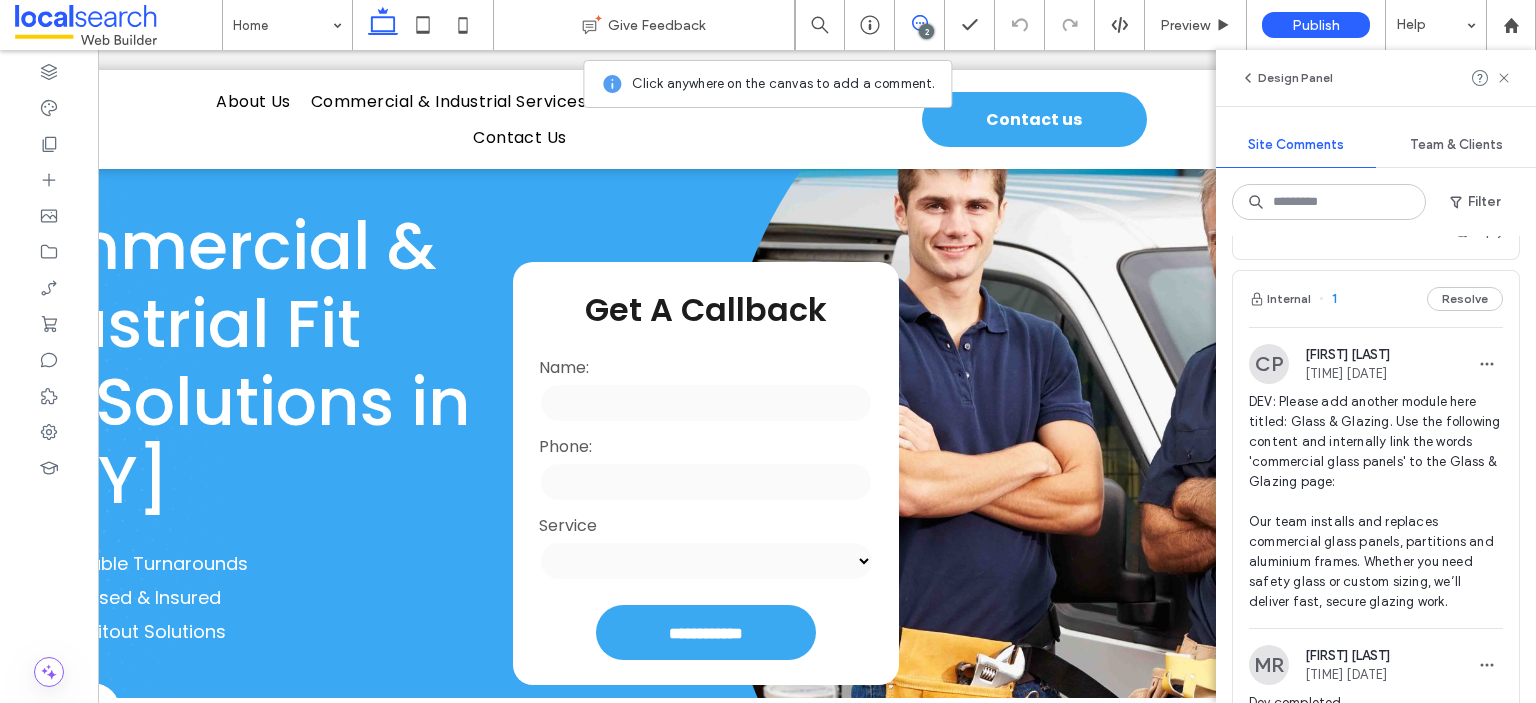 click on "Internal 1 Resolve" at bounding box center (1376, 299) 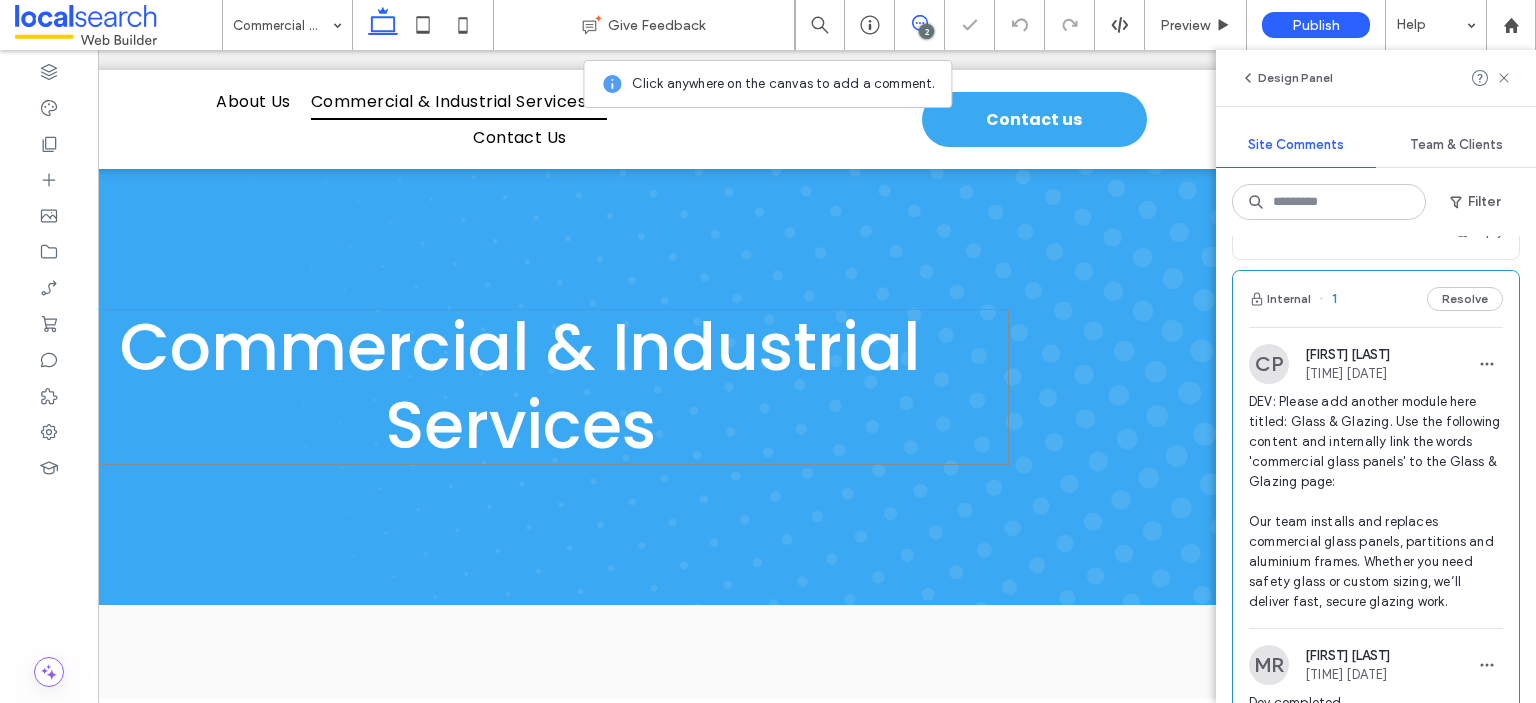 scroll, scrollTop: 0, scrollLeft: 297, axis: horizontal 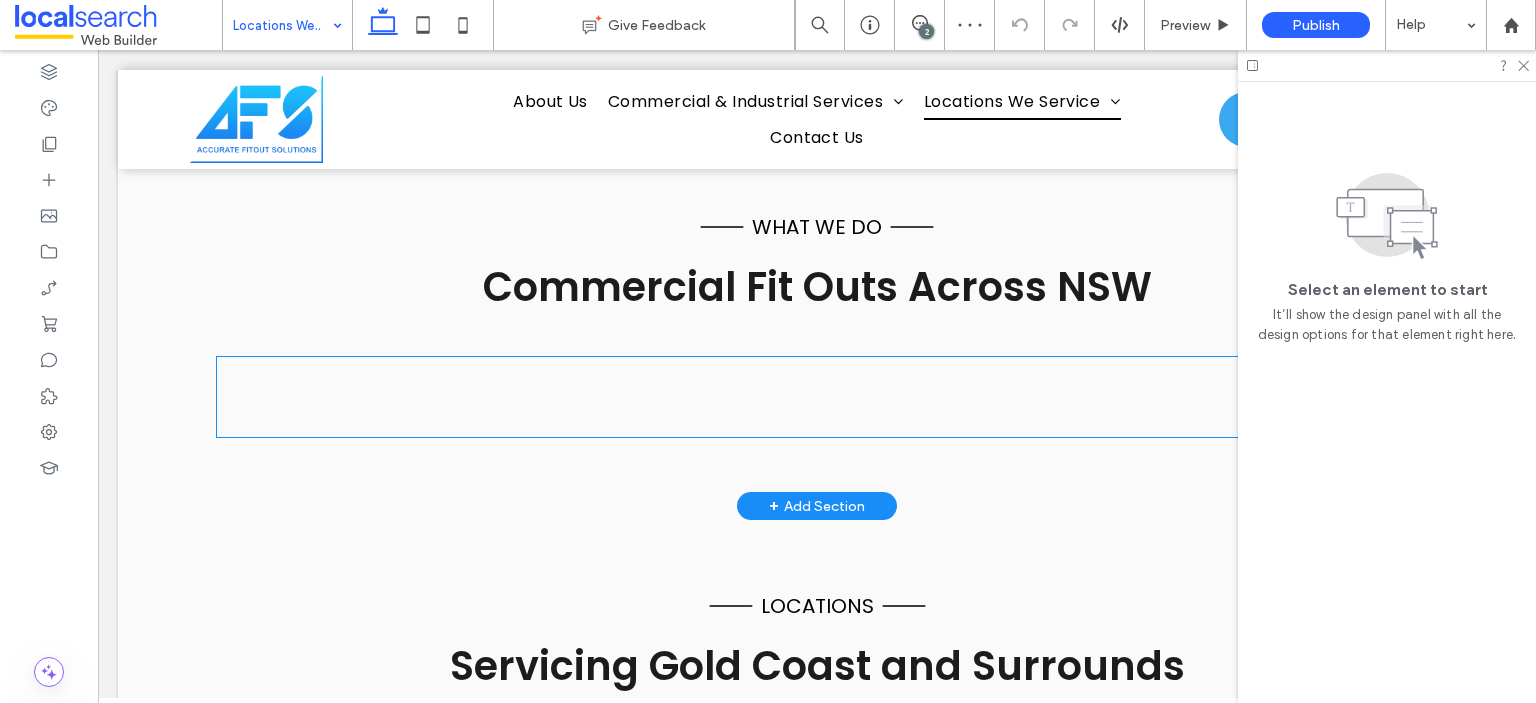 click at bounding box center [817, 397] 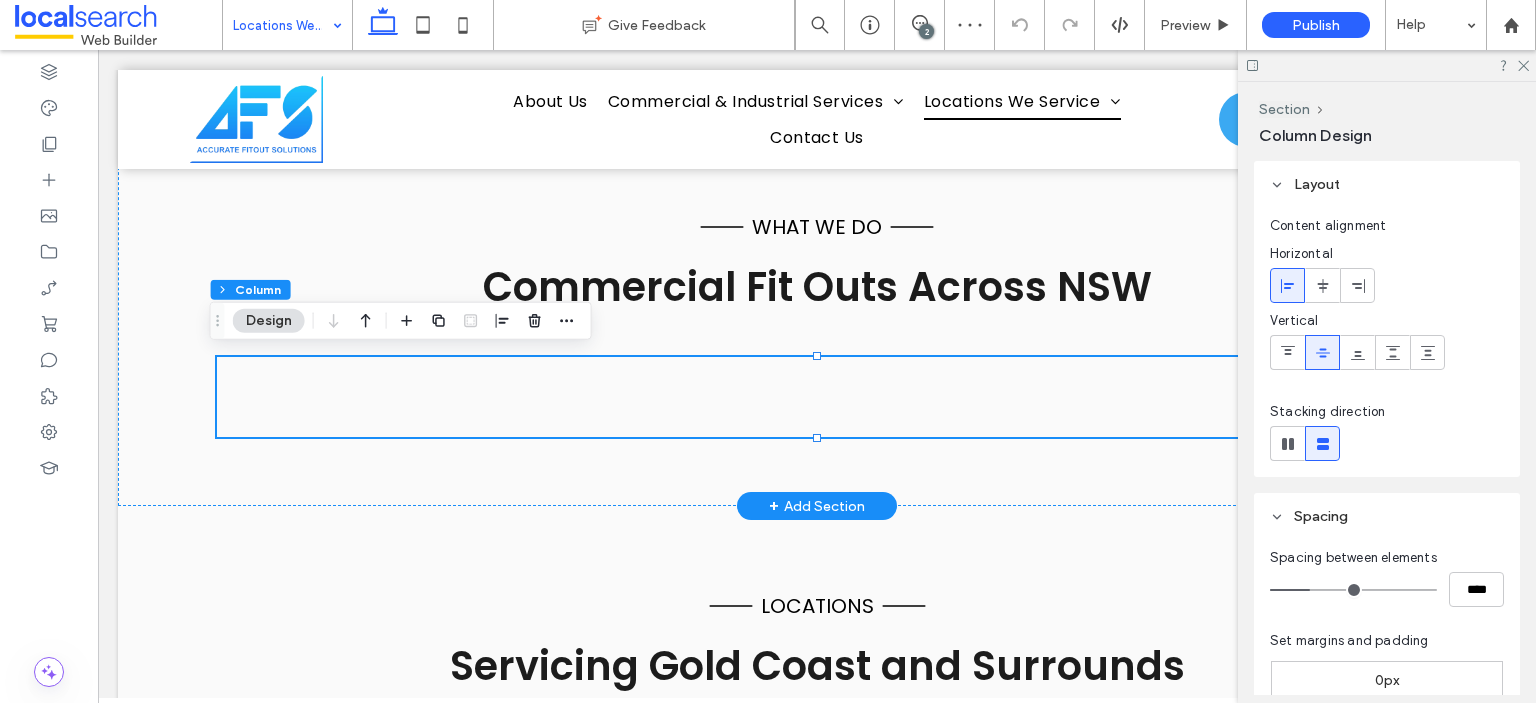 click at bounding box center [817, 397] 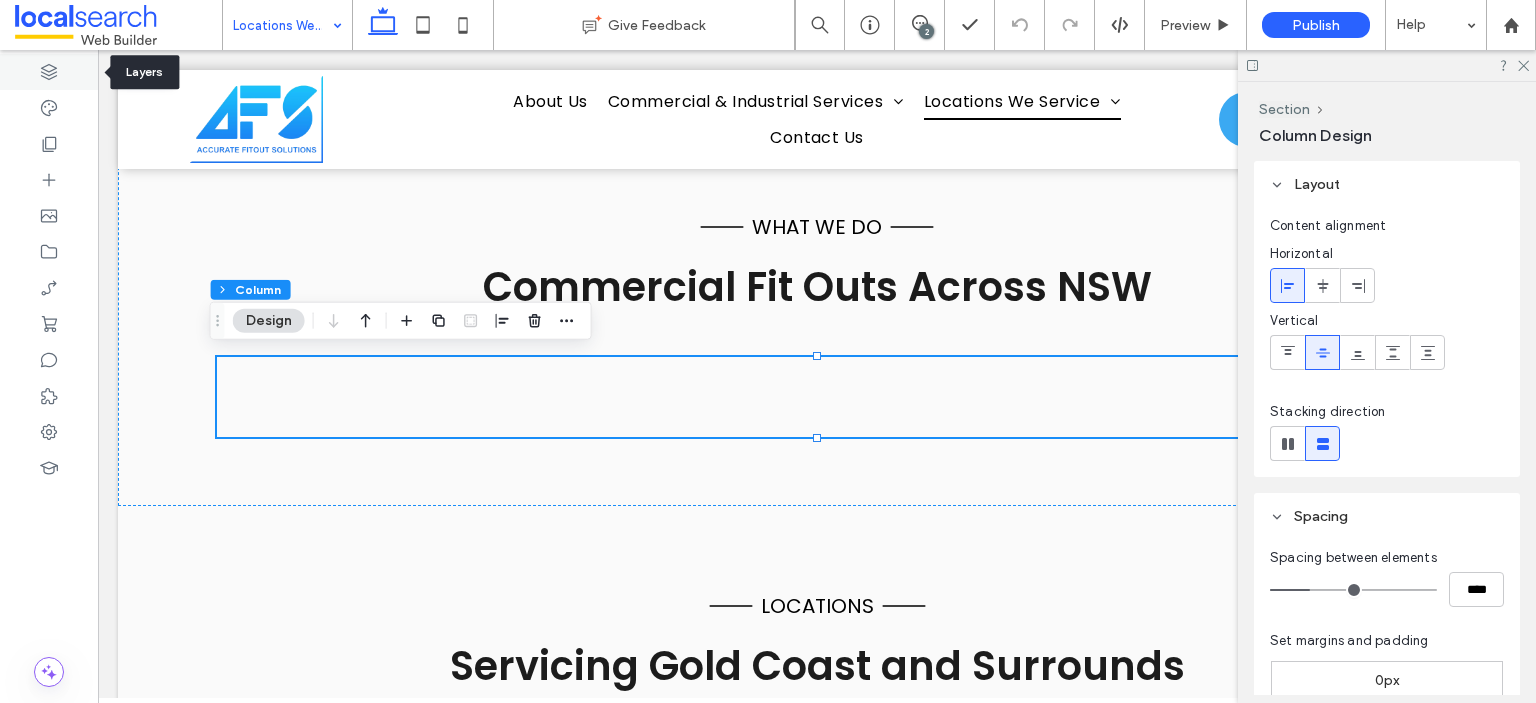 click at bounding box center (49, 72) 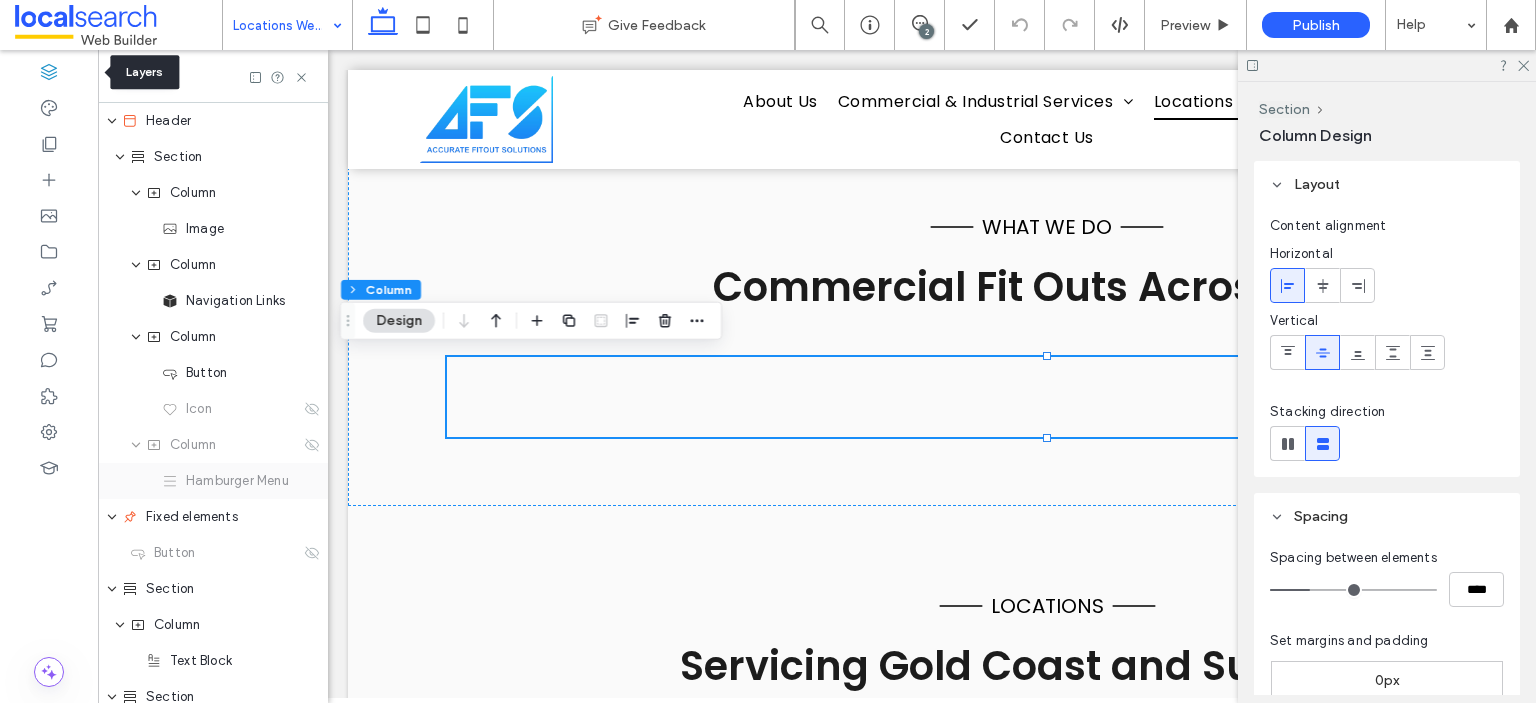 scroll, scrollTop: 0, scrollLeft: 528, axis: horizontal 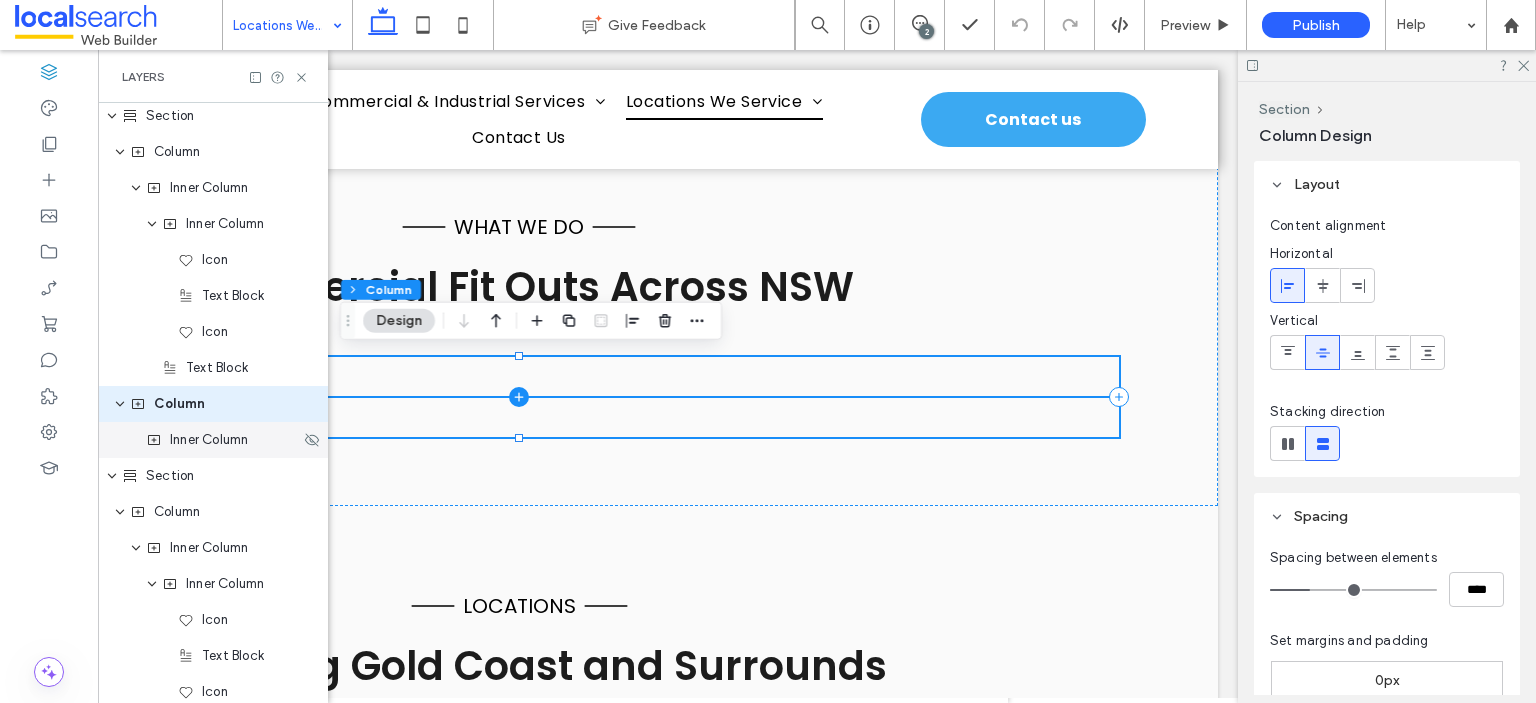 click on "Inner Column" at bounding box center (209, 440) 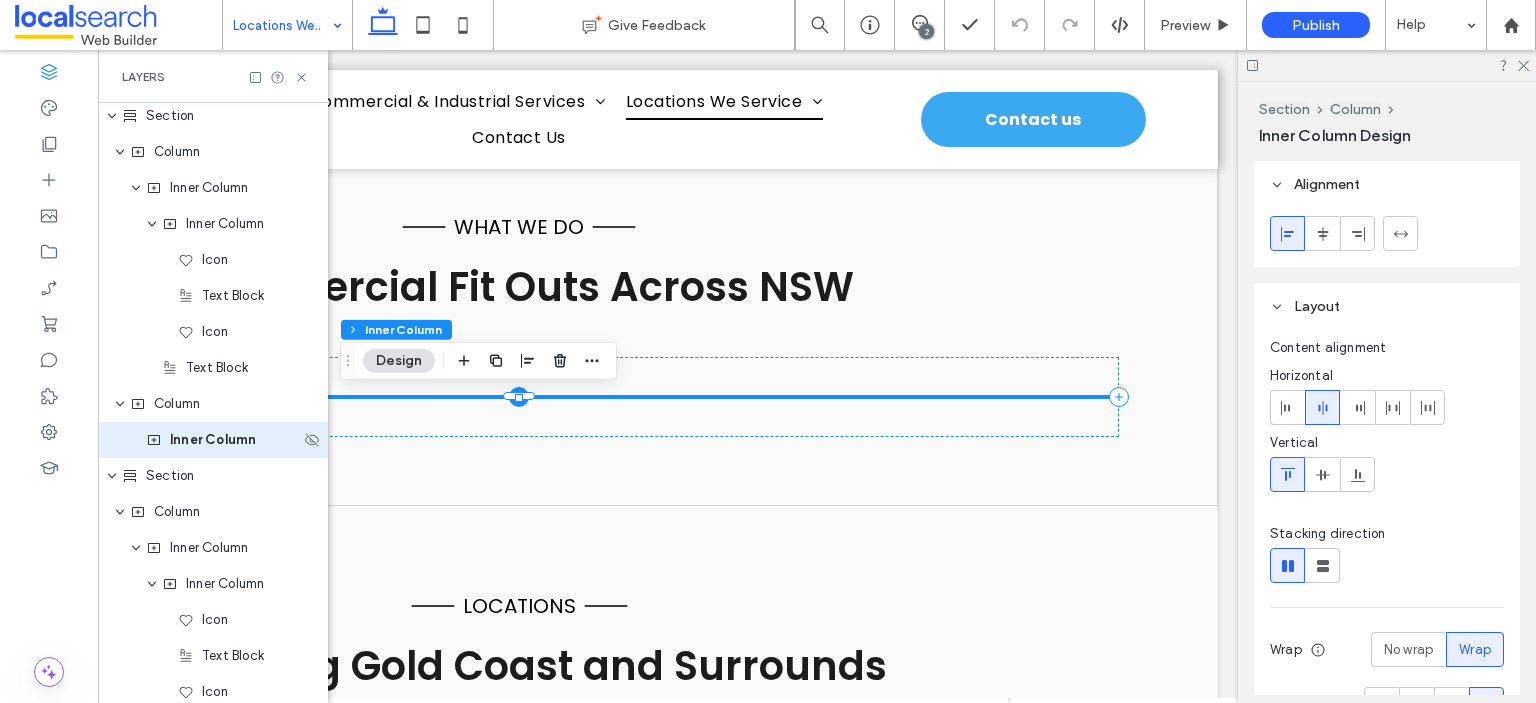 scroll, scrollTop: 617, scrollLeft: 0, axis: vertical 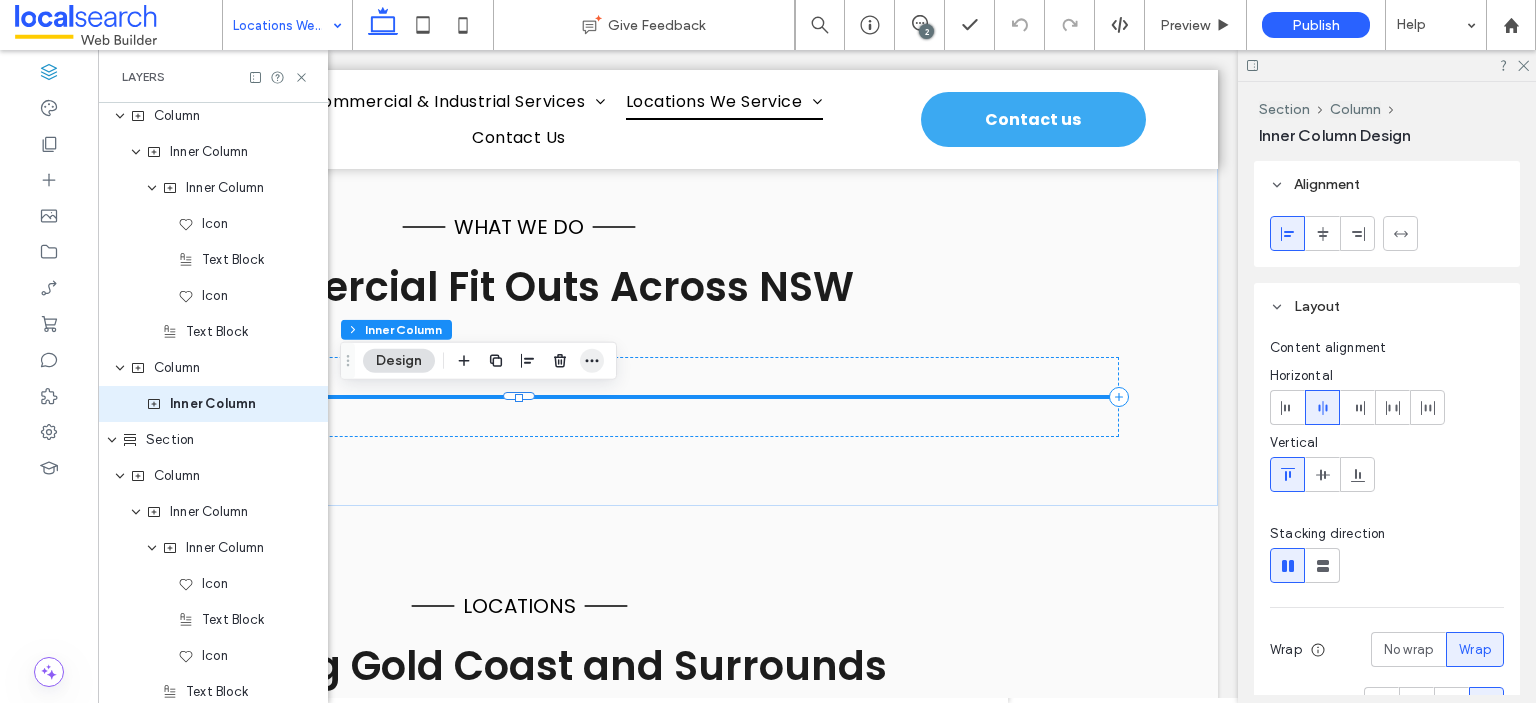 click on "Section Column Inner Column Design" at bounding box center (478, 361) 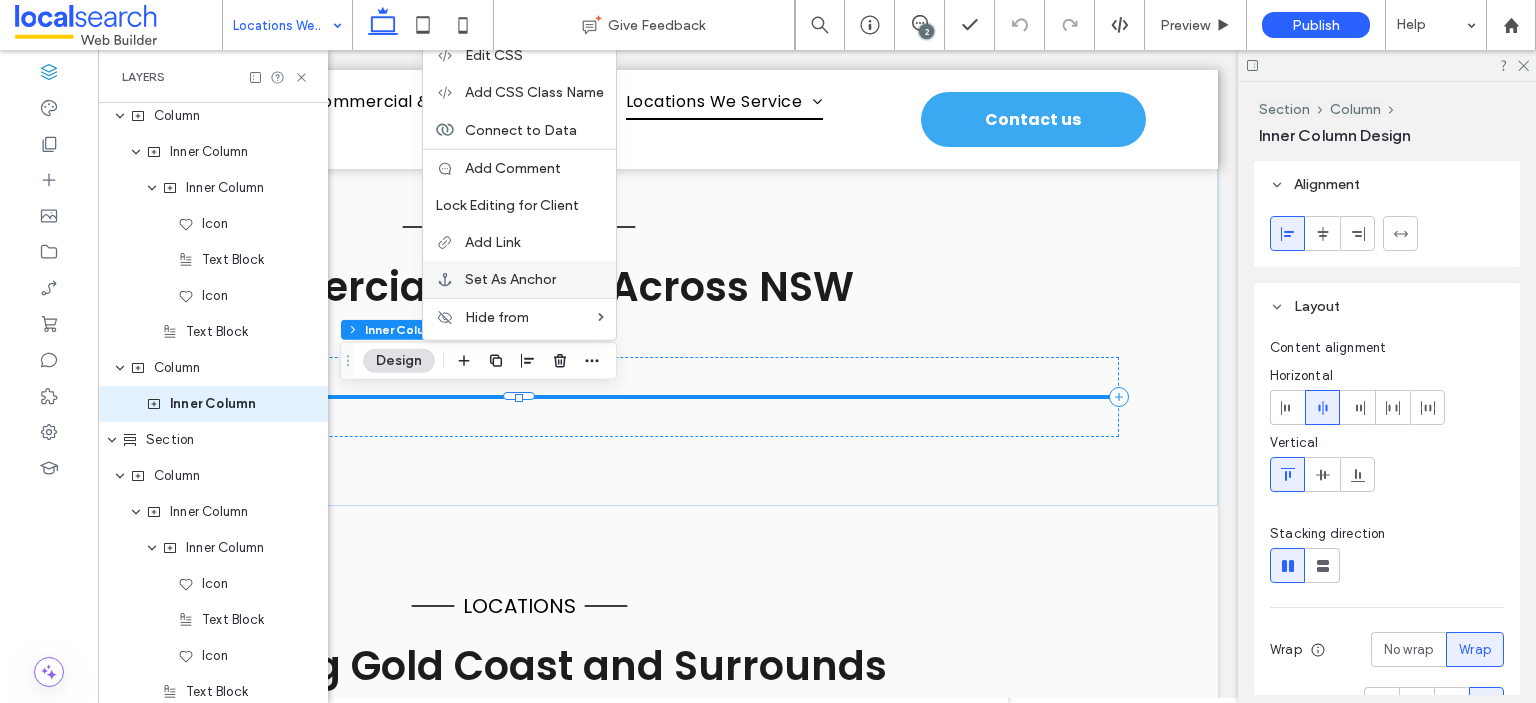 click on "Set As Anchor" at bounding box center [534, 279] 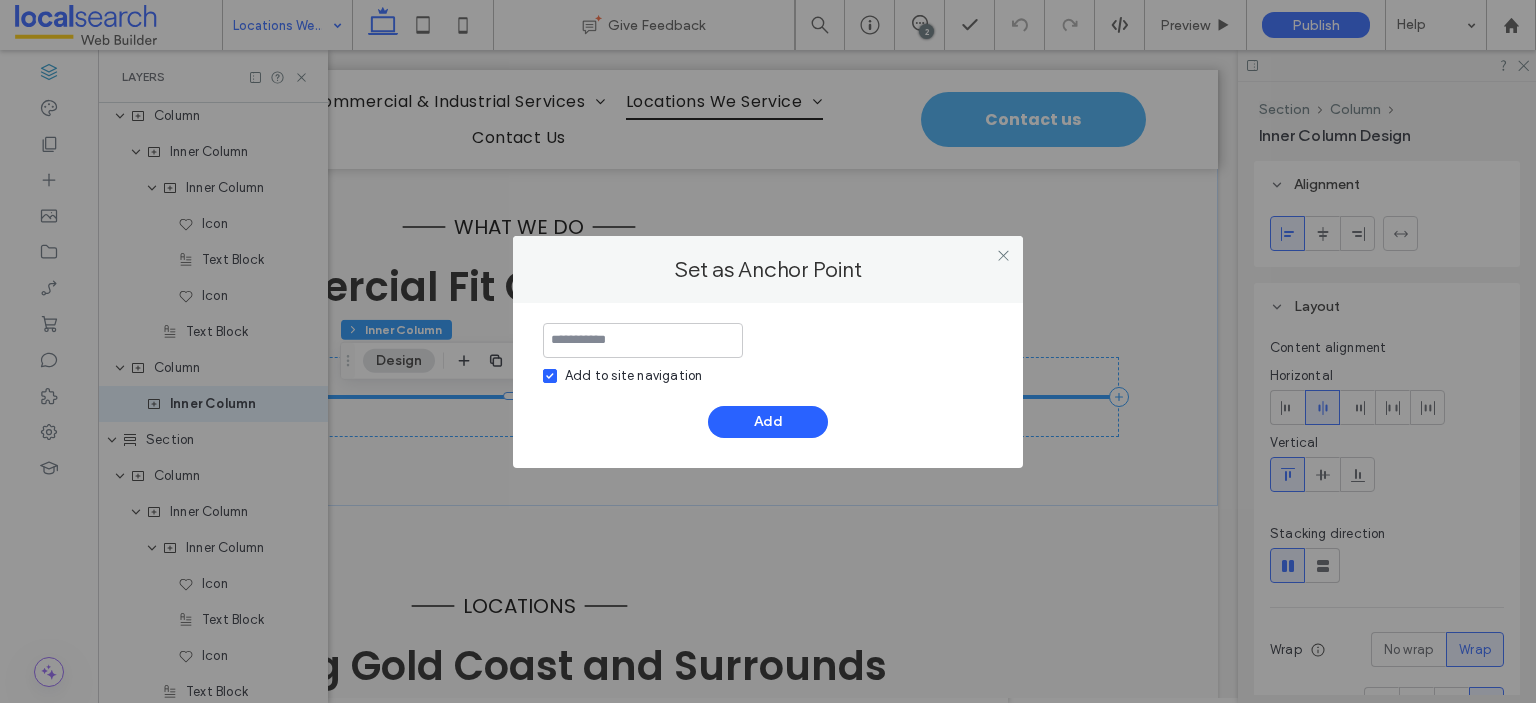 click on "Add to site navigation" at bounding box center (633, 376) 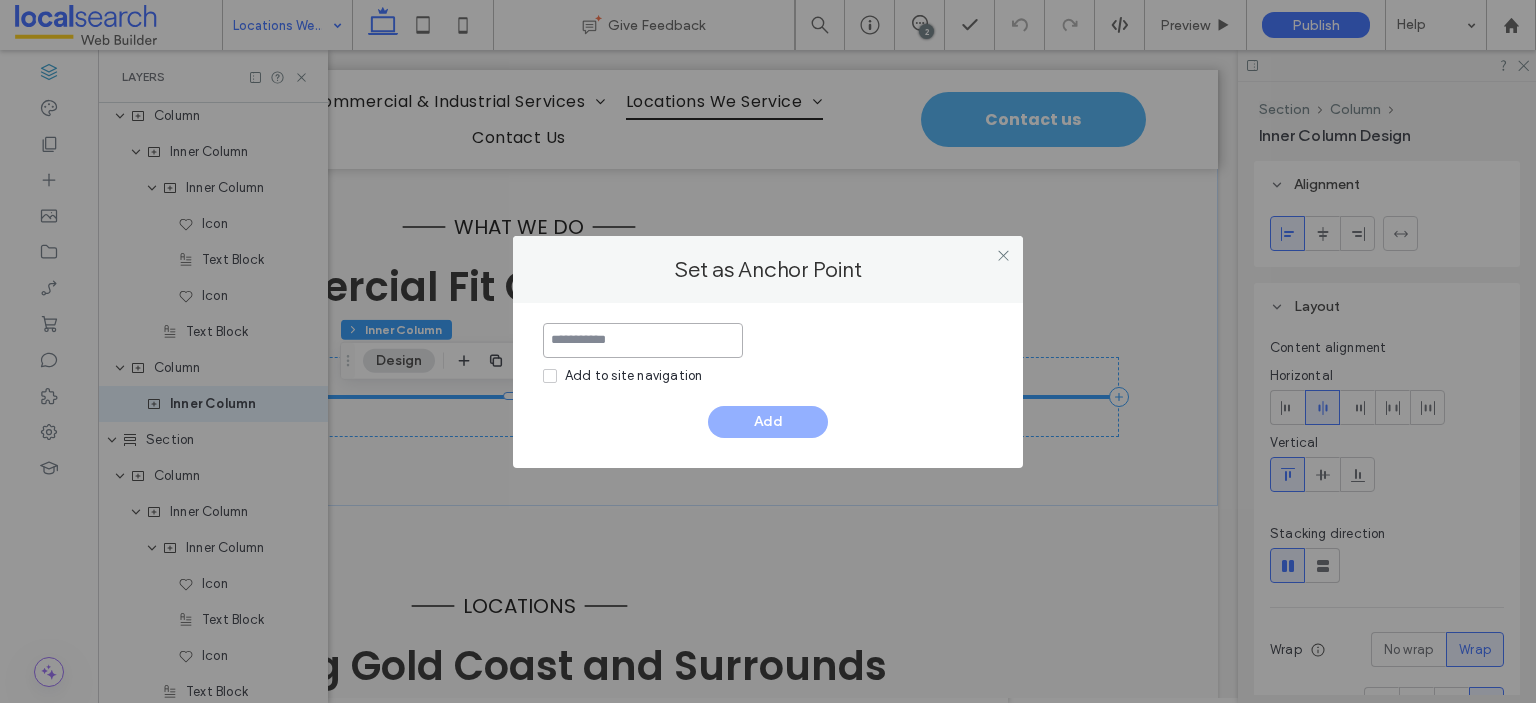click at bounding box center (643, 340) 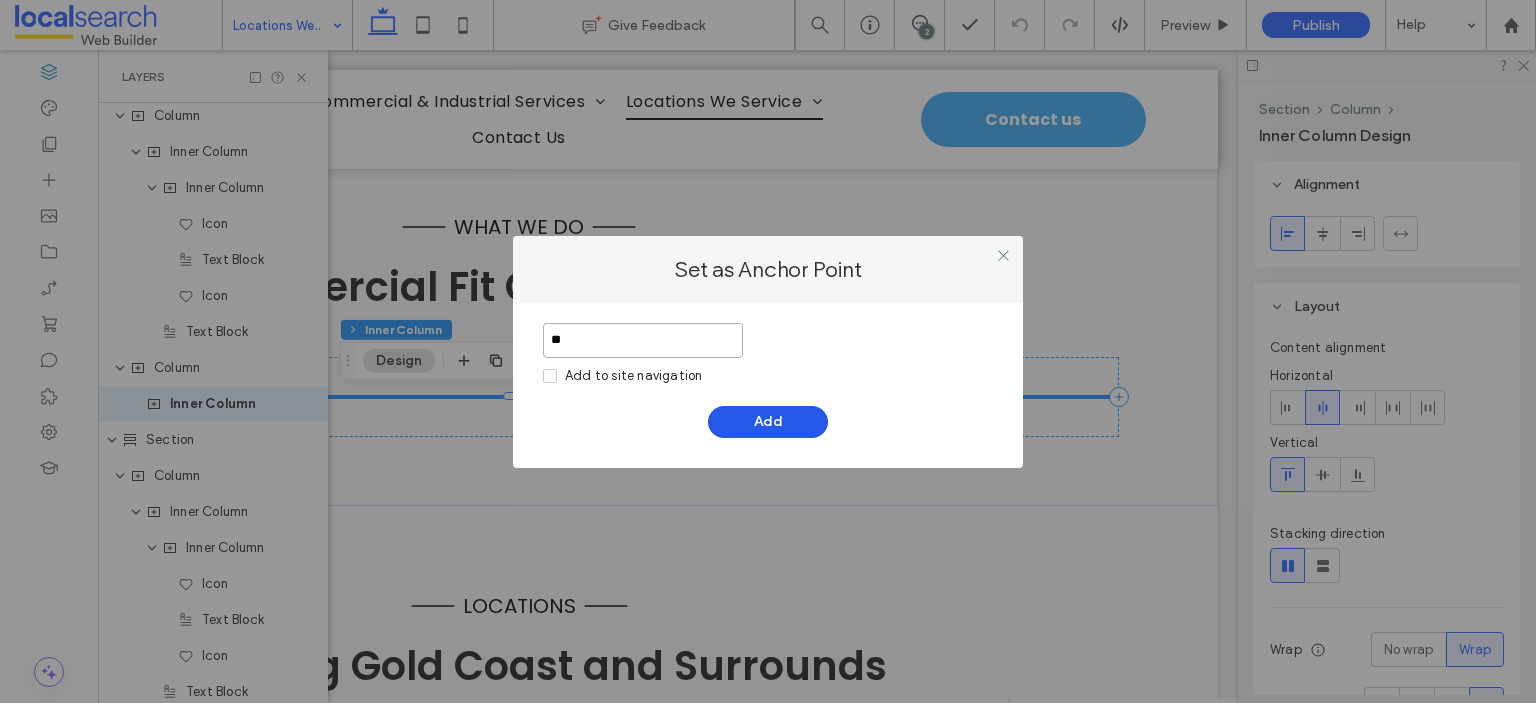 type on "**" 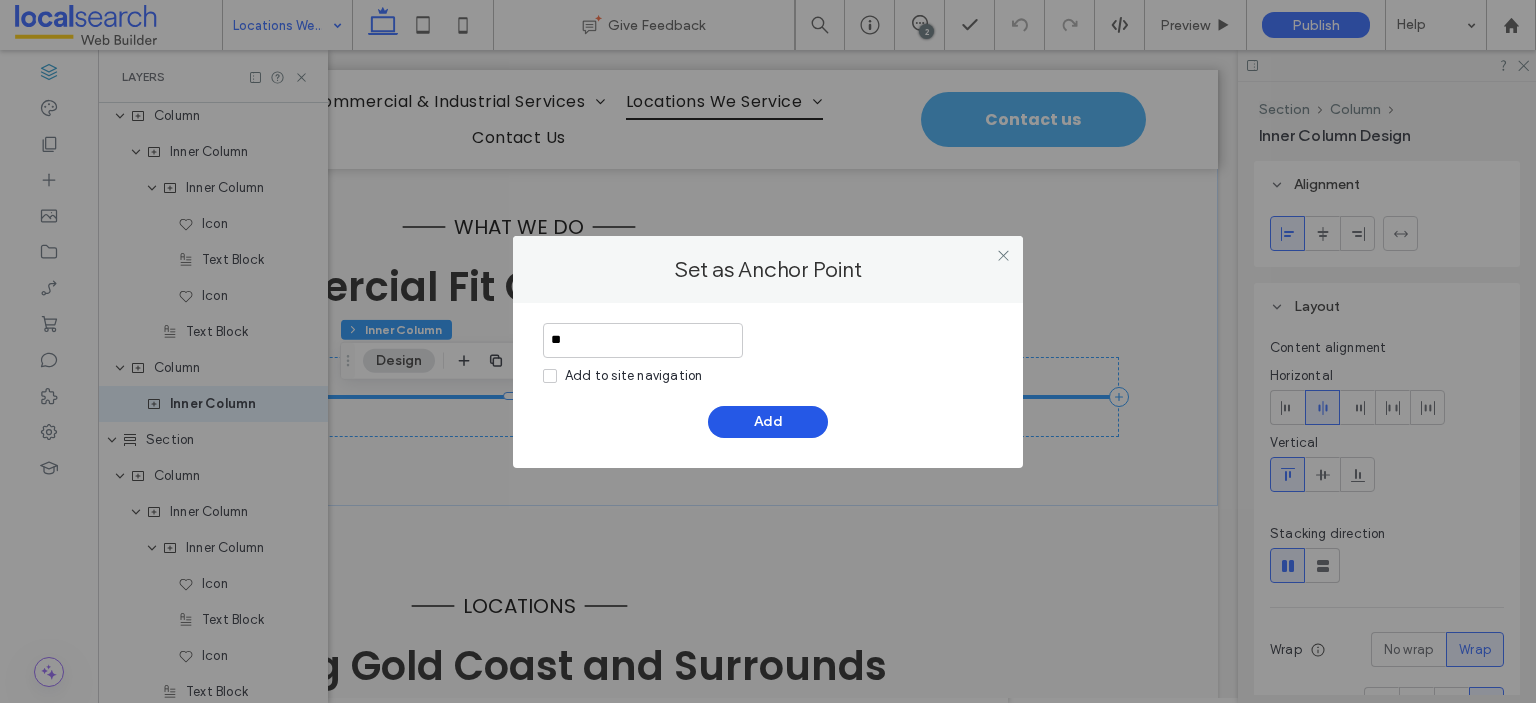 click on "Add" at bounding box center (768, 422) 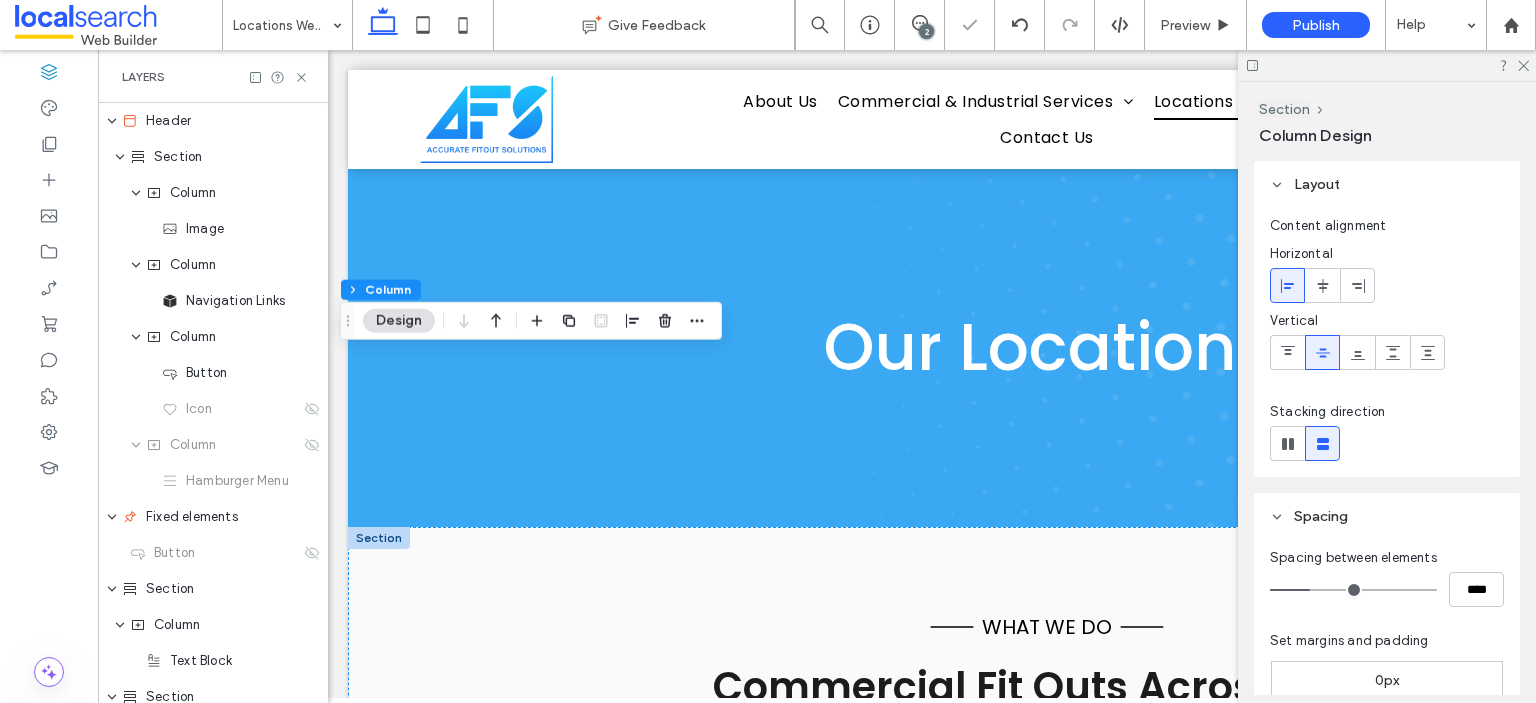 scroll, scrollTop: 400, scrollLeft: 0, axis: vertical 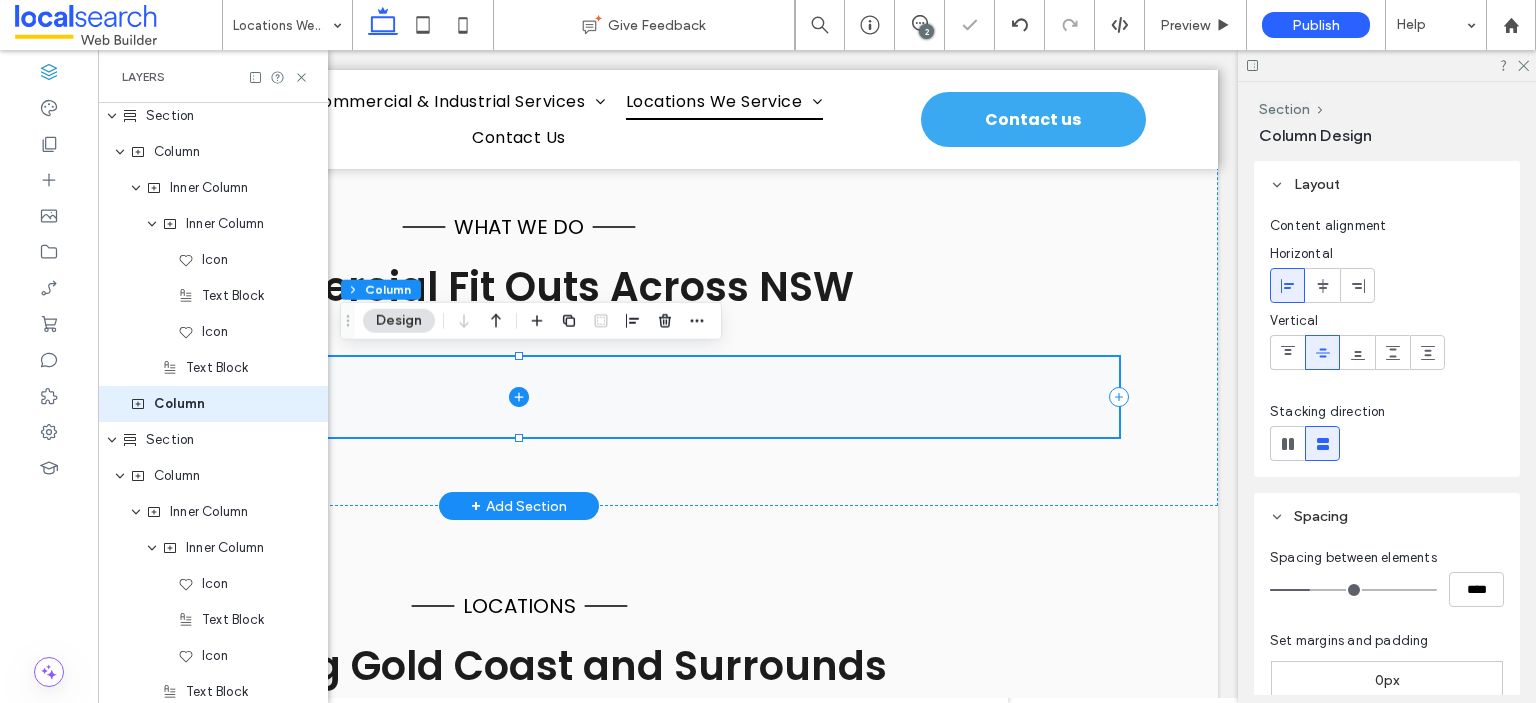 click at bounding box center [519, 397] 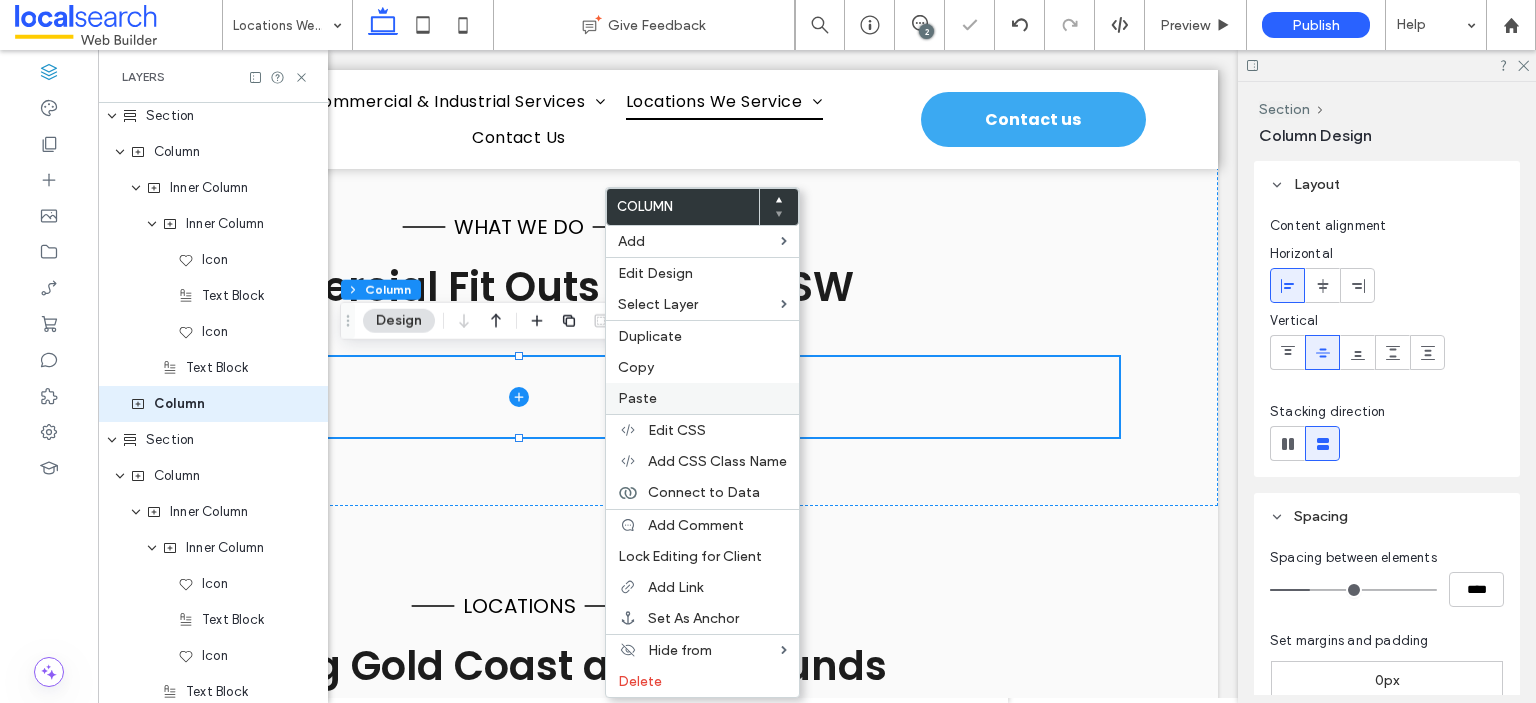 click on "Paste" at bounding box center (702, 398) 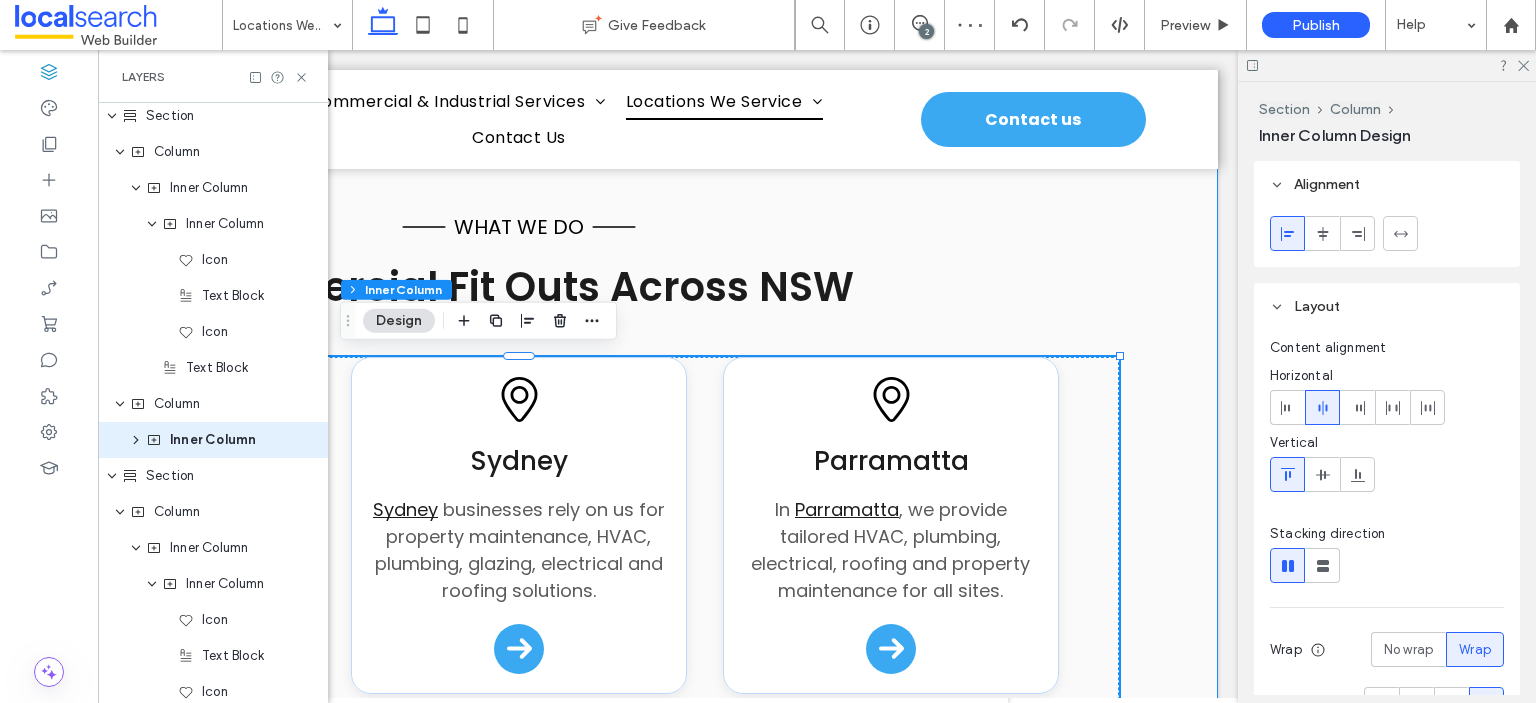 scroll, scrollTop: 617, scrollLeft: 0, axis: vertical 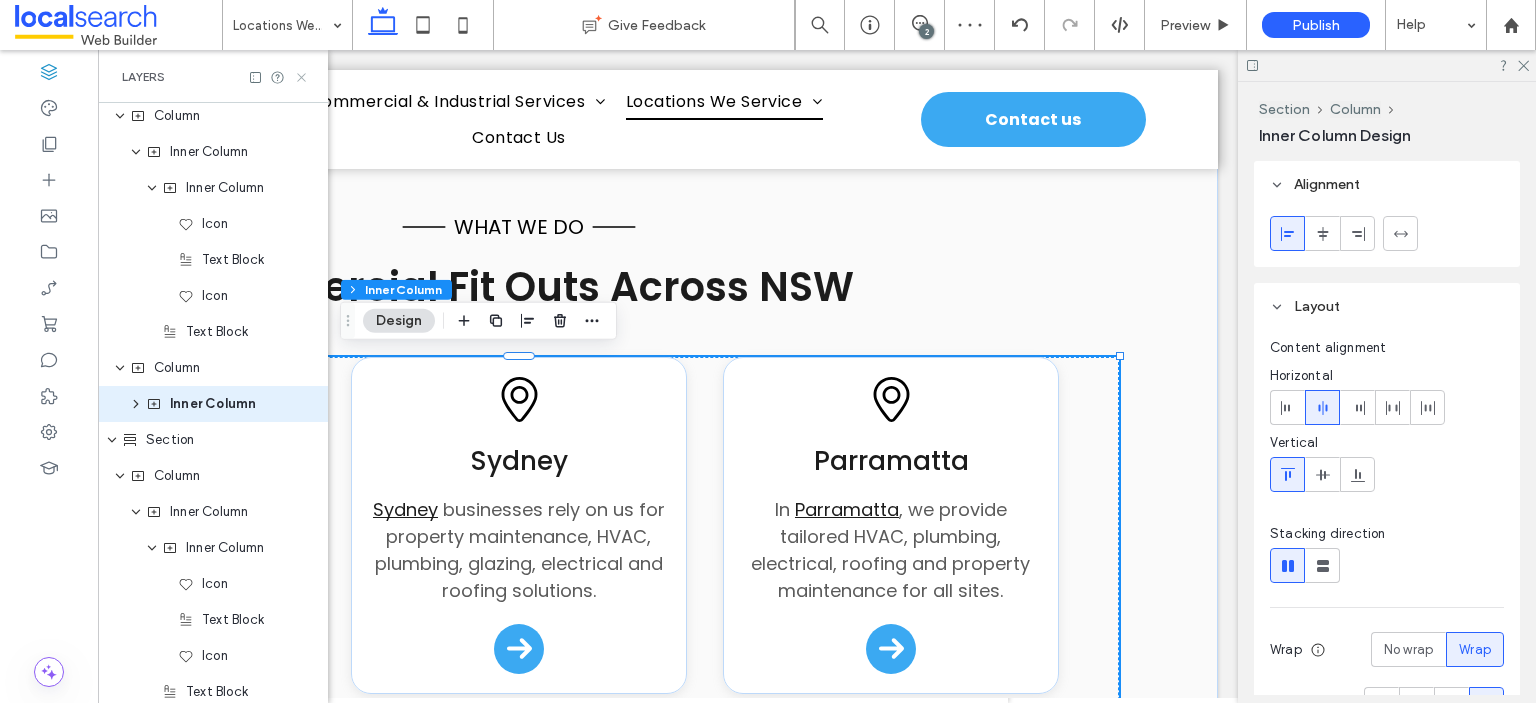 click 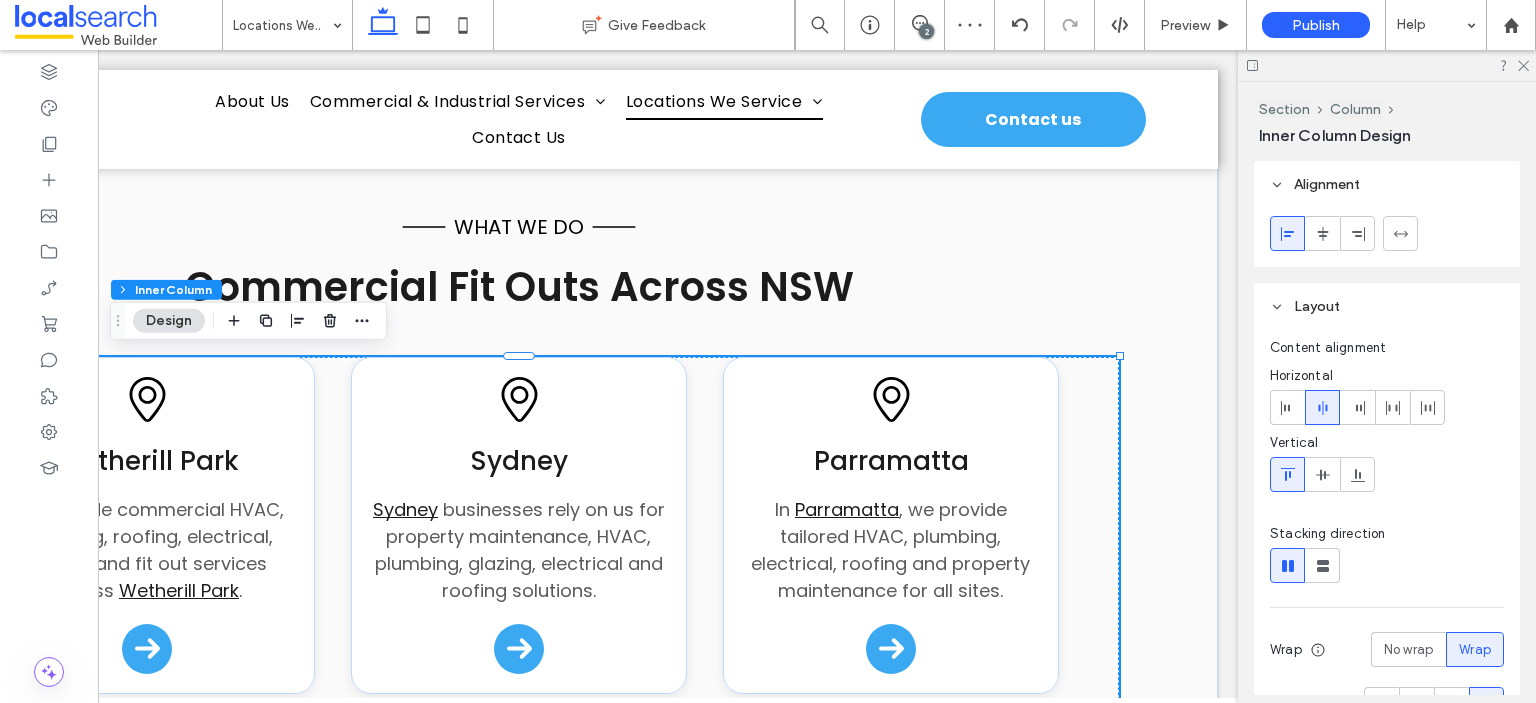 scroll, scrollTop: 0, scrollLeft: 297, axis: horizontal 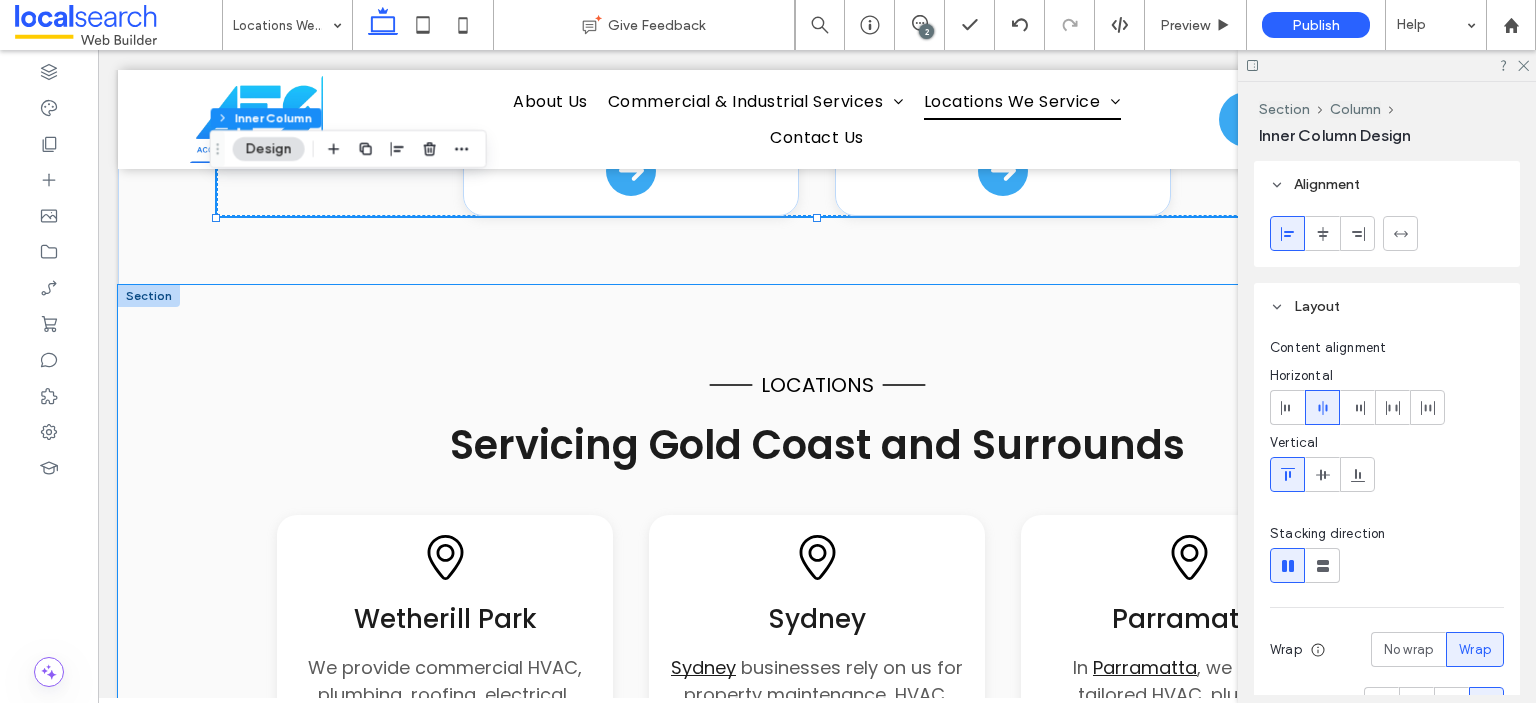 click on "locations
Servicing Gold Coast and Surrounds
Pin Icon
[CITY]
We provide commercial HVAC, plumbing, roofing, electrical, glazing and fit out services across
[CITY] .
Arrow Icon
Pin Icon
[CITY]
[CITY]   businesses rely on us for property maintenance, HVAC, plumbing, glazing, electrical and roofing solutions.
Arrow Icon
Pin Icon
[CITY]
In
[CITY] , we provide tailored HVAC, plumbing, electrical, roofing and property maintenance for all sites.
Arrow Icon
Pin Icon
[CITY]
Our
[CITY]   clients trust us for expert building maintenance, plumbing and electrical work, and more." at bounding box center [817, 964] 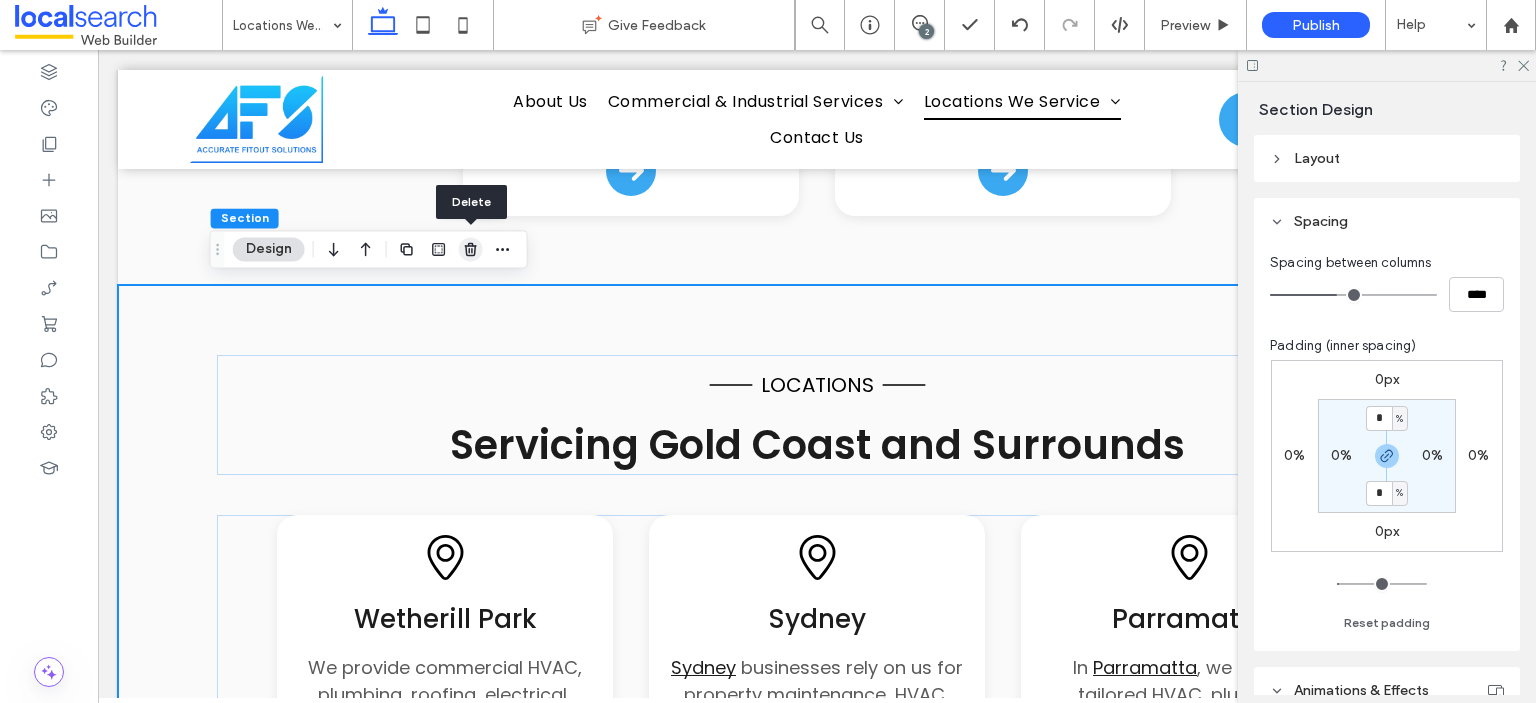 click at bounding box center (471, 249) 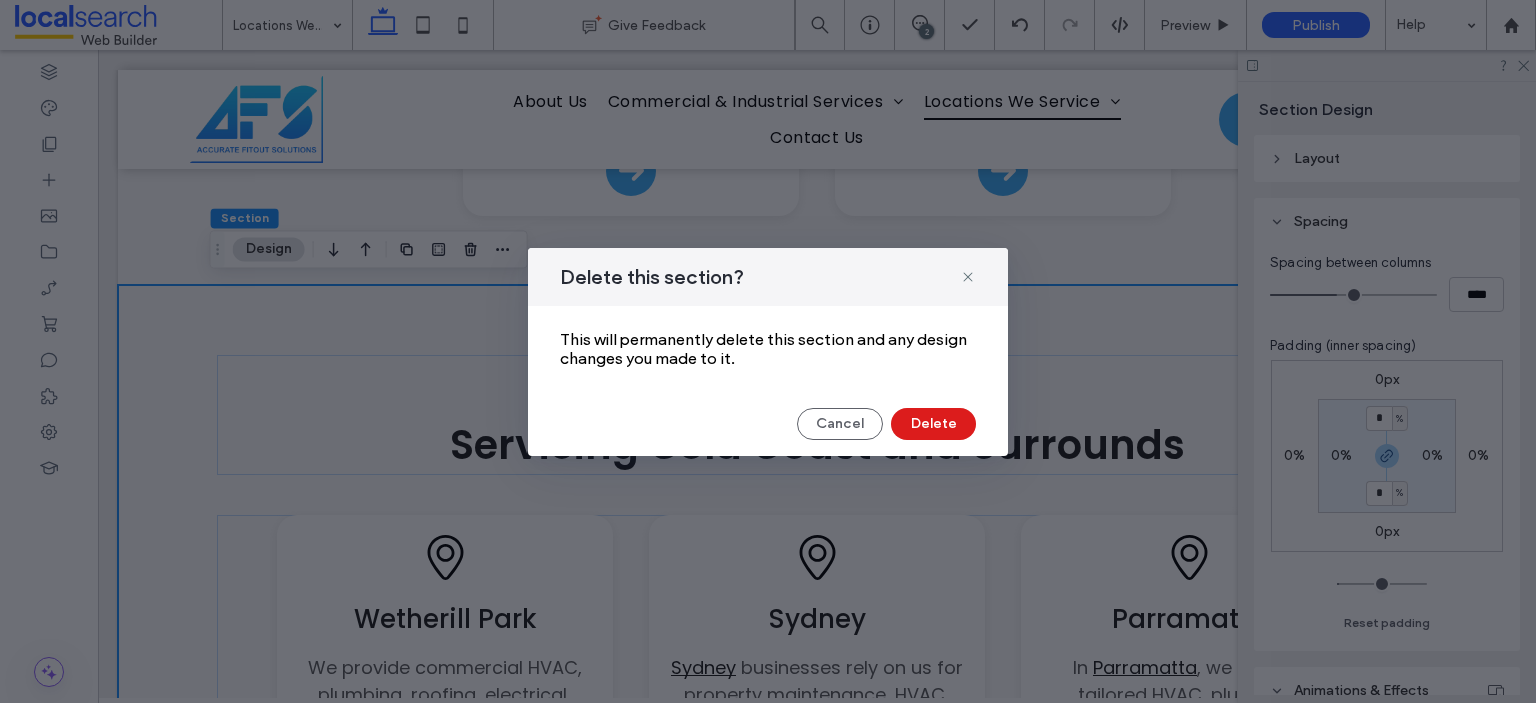 click on "Delete this section? This will permanently delete this section and any design changes you made to it. Cancel Delete" at bounding box center [768, 352] 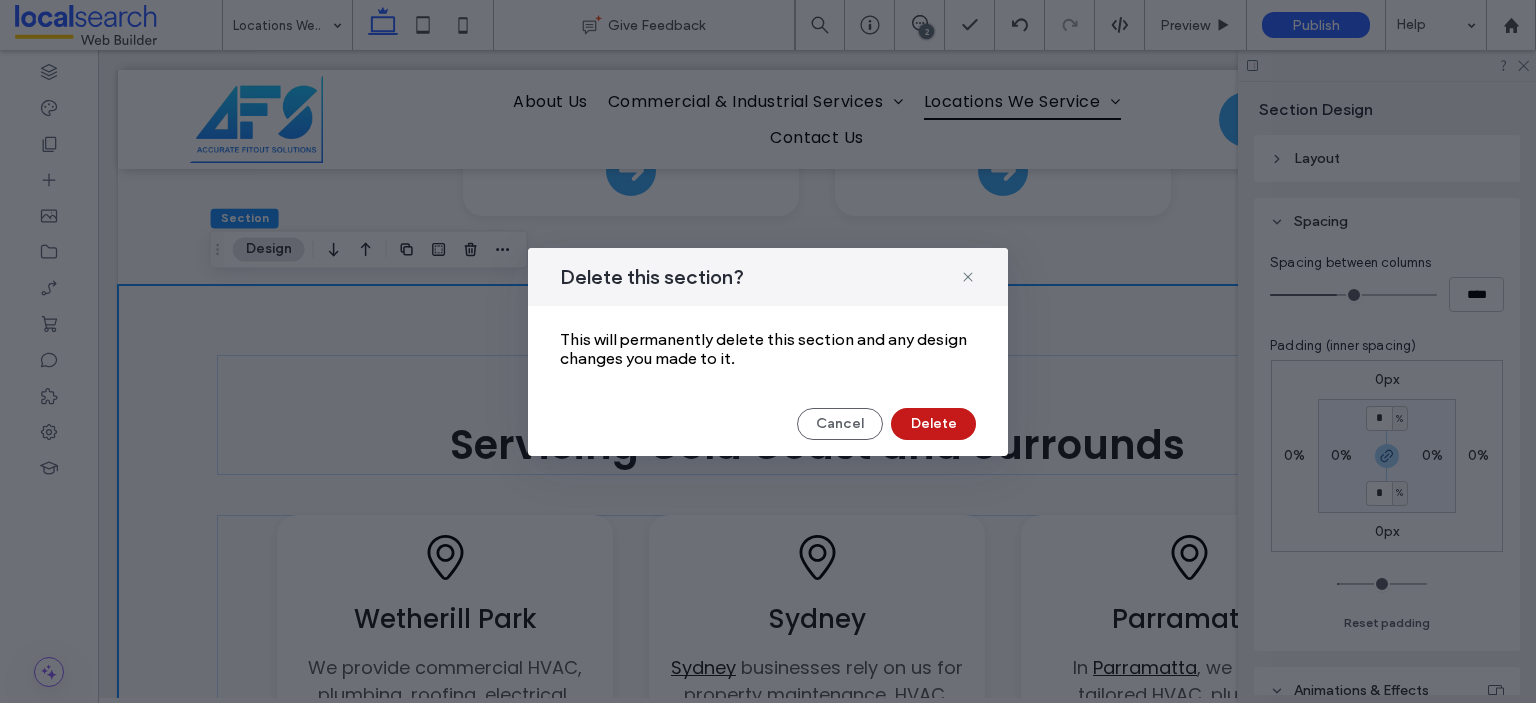 click on "Delete" at bounding box center [933, 424] 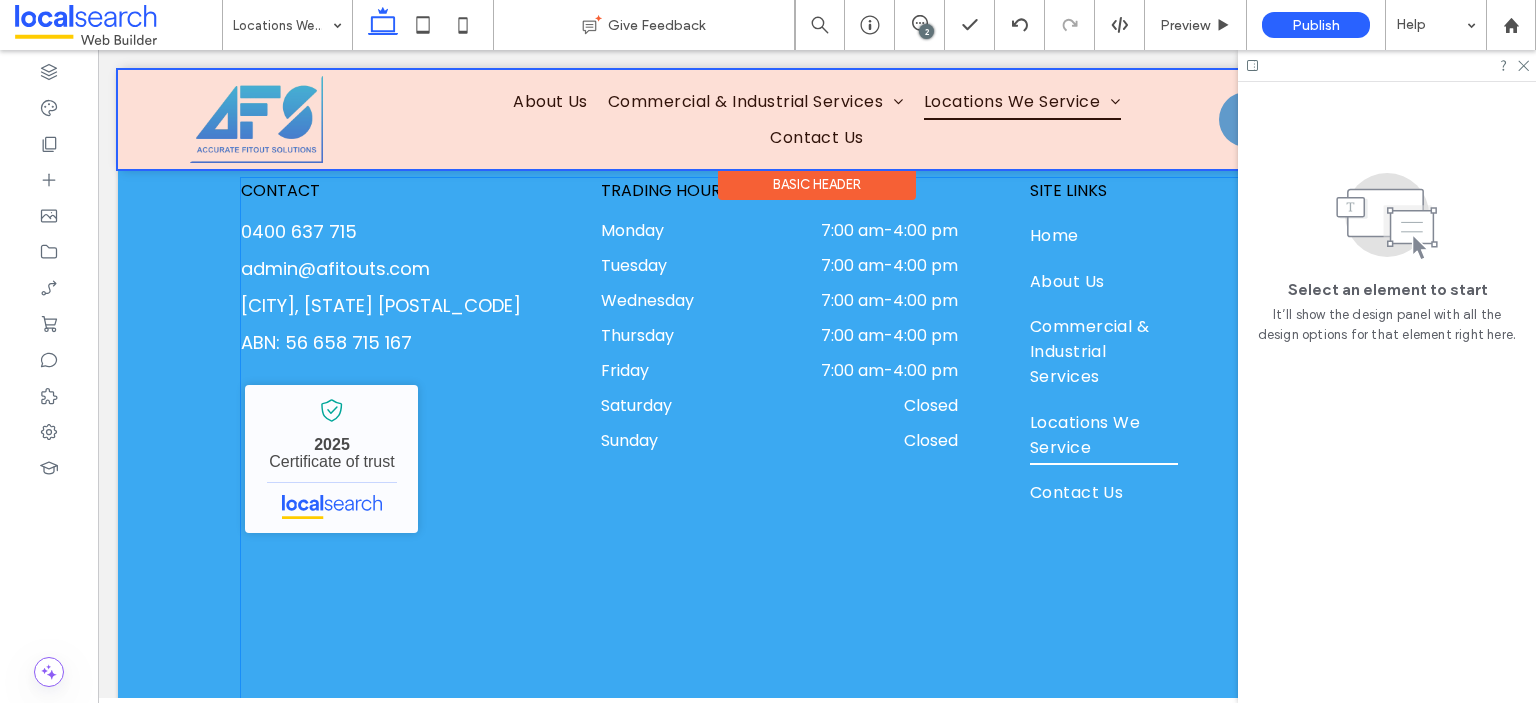 scroll, scrollTop: 2800, scrollLeft: 0, axis: vertical 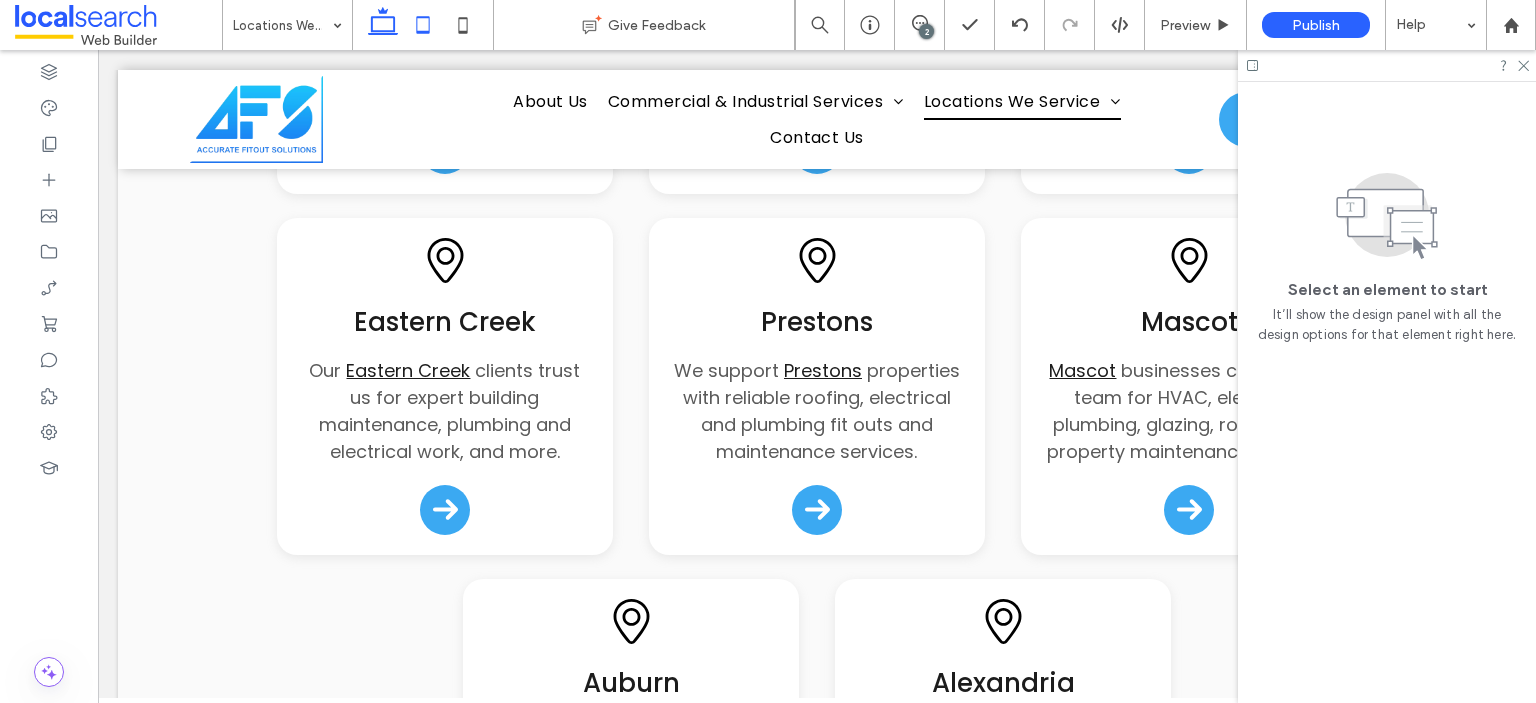 click 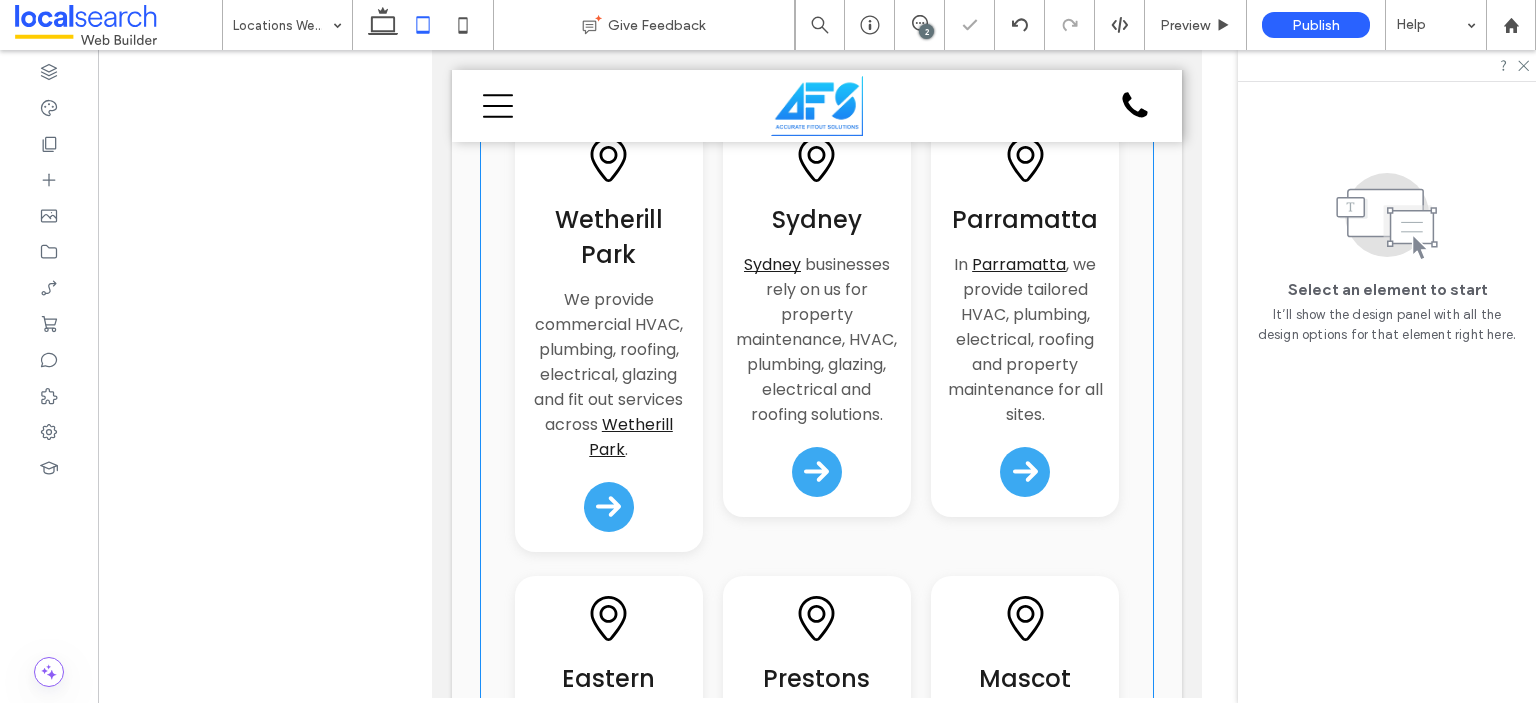 scroll, scrollTop: 411, scrollLeft: 0, axis: vertical 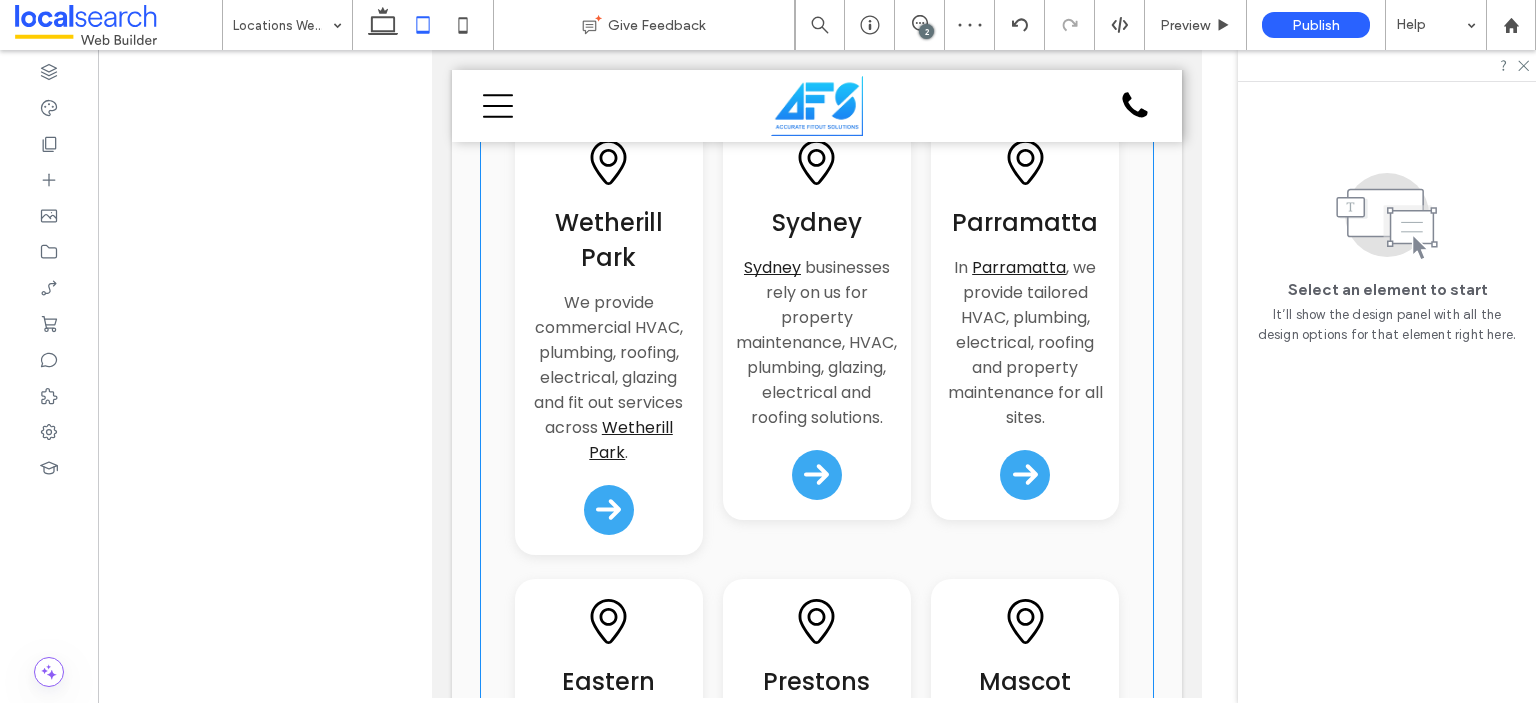click on "Pin Icon
[CITY]
We provide commercial HVAC, plumbing, roofing, electrical, glazing and fit out services across
[CITY] .       Arrow Icon
Pin Icon
[CITY]
[CITY]   businesses rely on us for property maintenance, HVAC, plumbing, glazing, electrical and roofing solutions.       Arrow Icon
Pin Icon
[CITY]
In
[CITY] , we provide tailored HVAC, plumbing, electrical, roofing and property maintenance for all sites.       Arrow Icon
Pin Icon
[CITY]
Our
[CITY]   clients trust us for expert building maintenance, plumbing and electrical work, and more.       Arrow Icon
Pin Icon
[CITY]
We support
[CITY]   properties with reliable roofing, electrical and plumbing fit outs and maintenance services.       Arrow Icon
Pin Icon
[CITY]         Arrow Icon
Pin Icon" at bounding box center (817, 779) 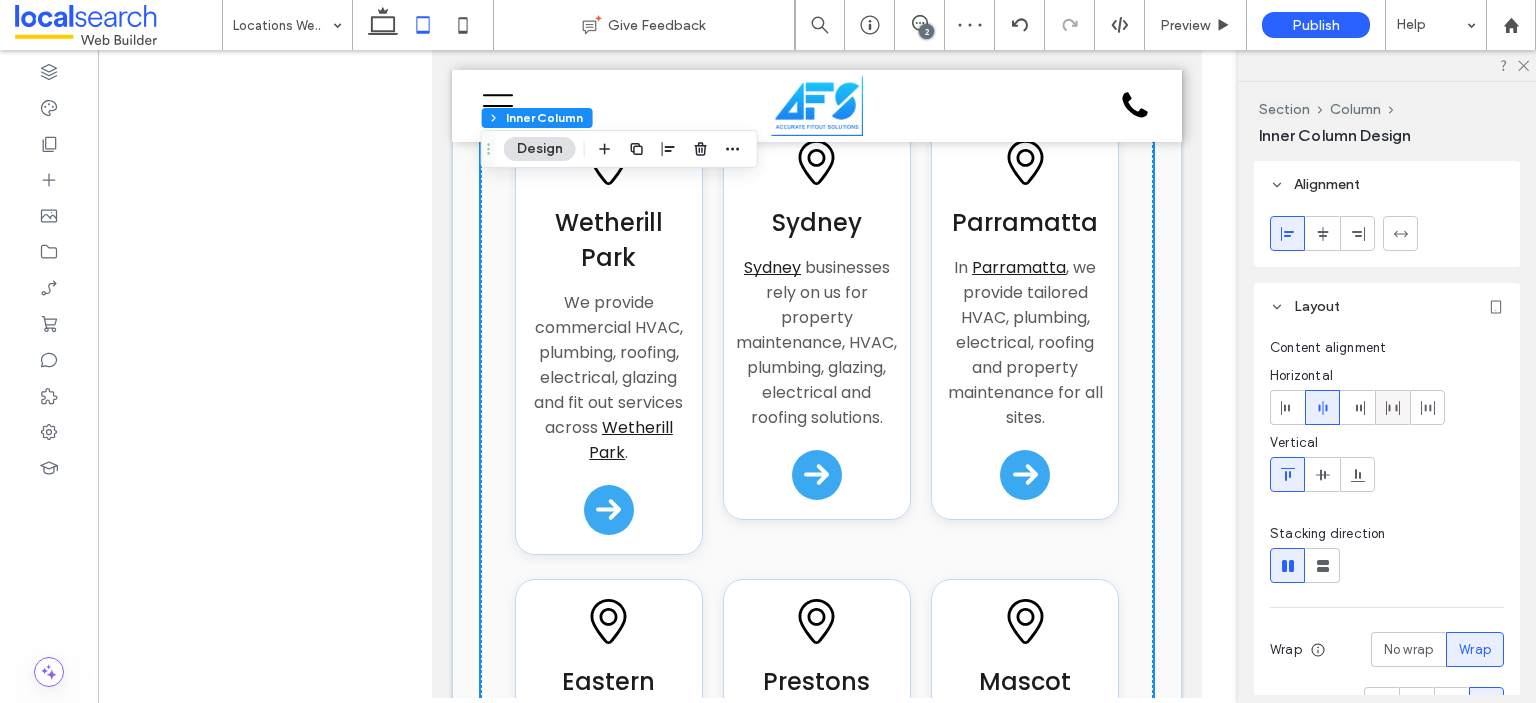 scroll, scrollTop: 400, scrollLeft: 0, axis: vertical 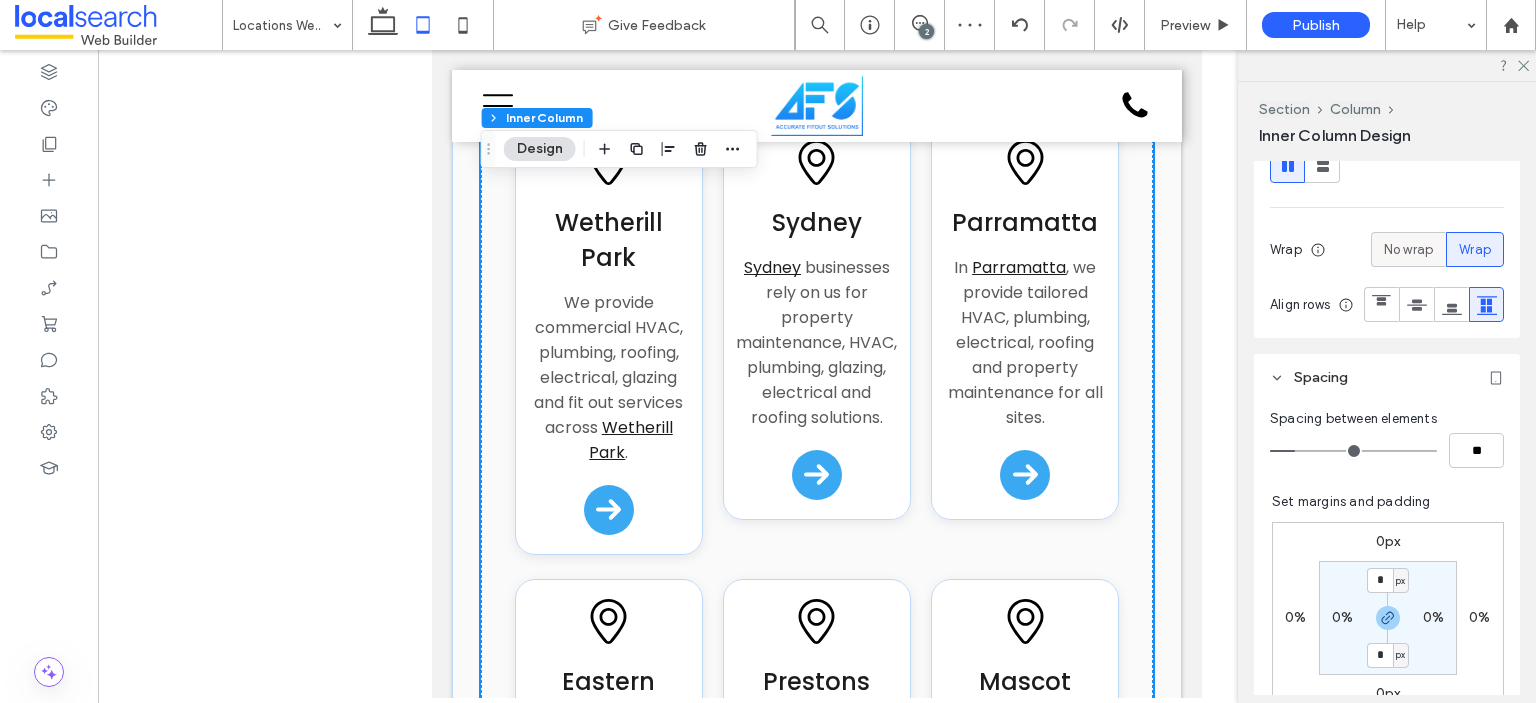 click on "No wrap" at bounding box center [1408, 250] 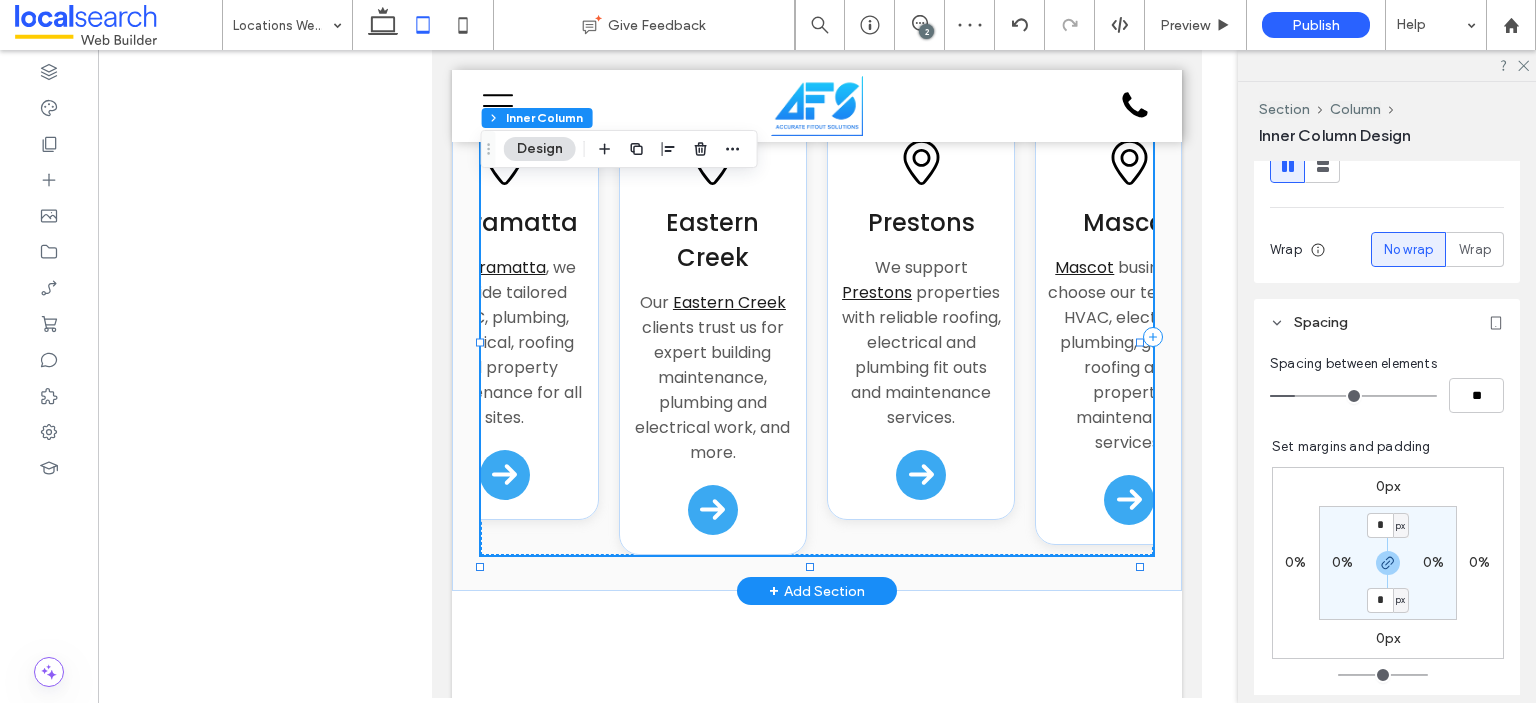 click on "Pin Icon
[CITY]
We provide commercial HVAC, plumbing, roofing, electrical, glazing and fit out services across
[CITY] .       Arrow Icon
Pin Icon
[CITY]
[CITY]   businesses rely on us for property maintenance, HVAC, plumbing, glazing, electrical and roofing solutions.       Arrow Icon
Pin Icon
[CITY]
In
[CITY] , we provide tailored HVAC, plumbing, electrical, roofing and property maintenance for all sites.       Arrow Icon
Pin Icon
[CITY]
Our
[CITY]   clients trust us for expert building maintenance, plumbing and electrical work, and more.       Arrow Icon
Pin Icon
[CITY]
We support
[CITY]   properties with reliable roofing, electrical and plumbing fit outs and maintenance services.       Arrow Icon
Pin Icon
[CITY]         Arrow Icon
Pin Icon" at bounding box center (817, 337) 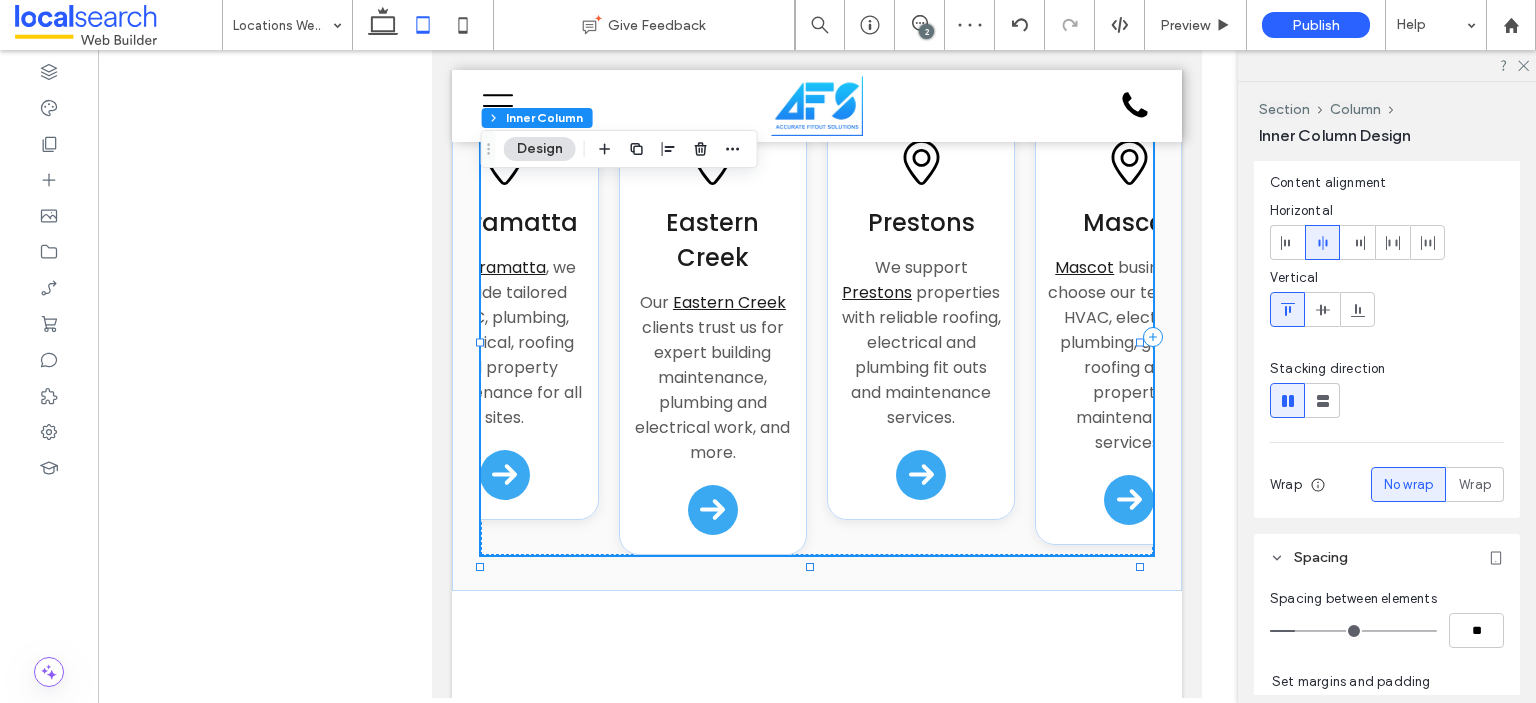 scroll, scrollTop: 0, scrollLeft: 0, axis: both 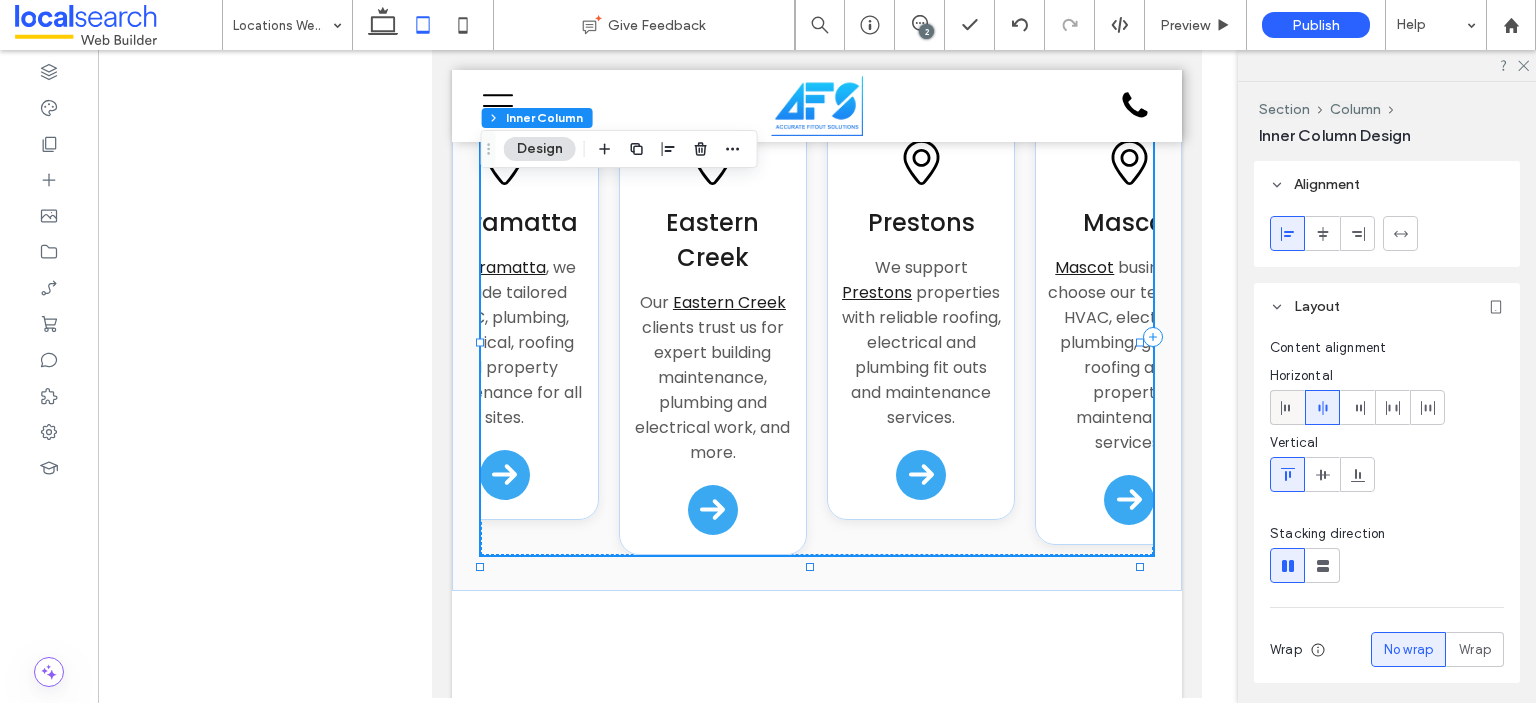 click 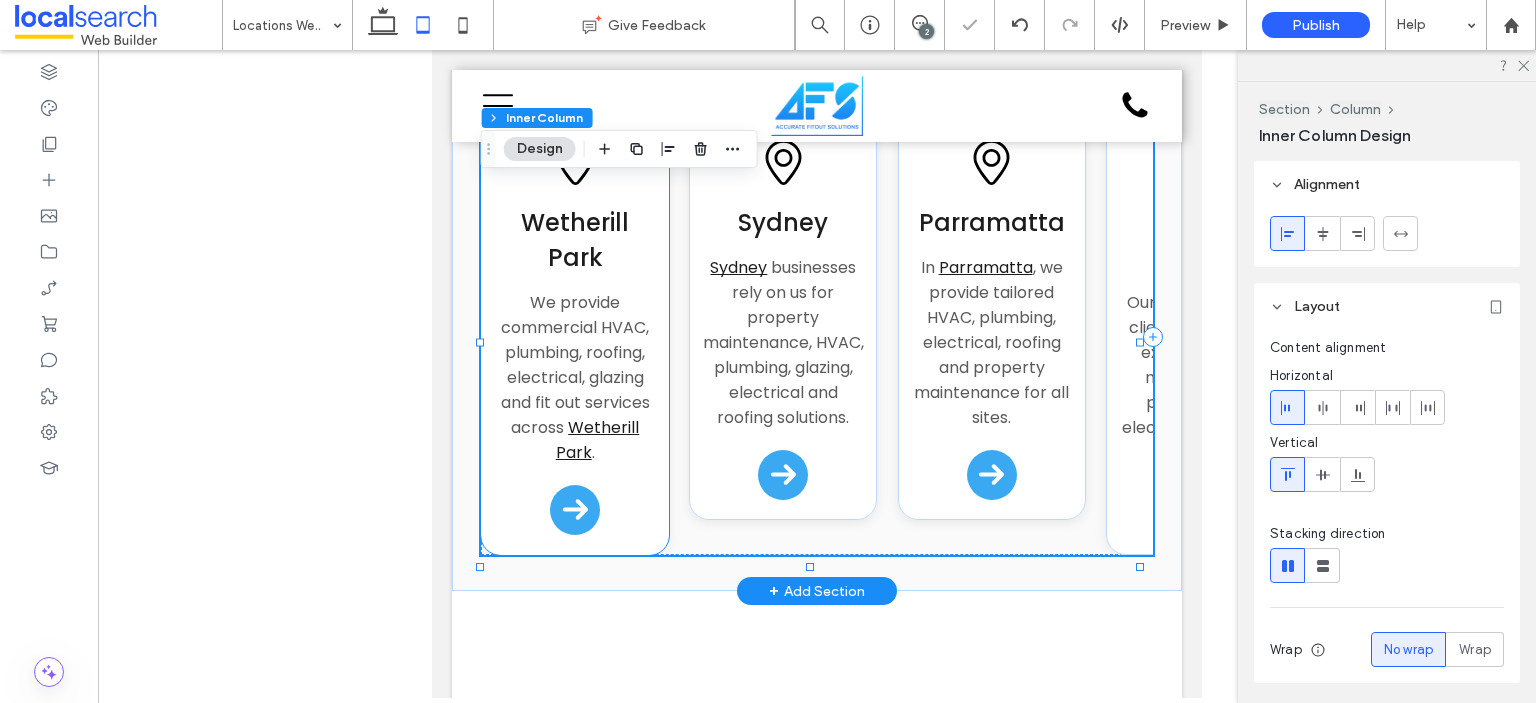 click on "Pin Icon
Wetherill Park
We provide commercial HVAC, plumbing, roofing, electrical, glazing and fit out services across
Wetherill Park .       Arrow Icon" at bounding box center (575, 337) 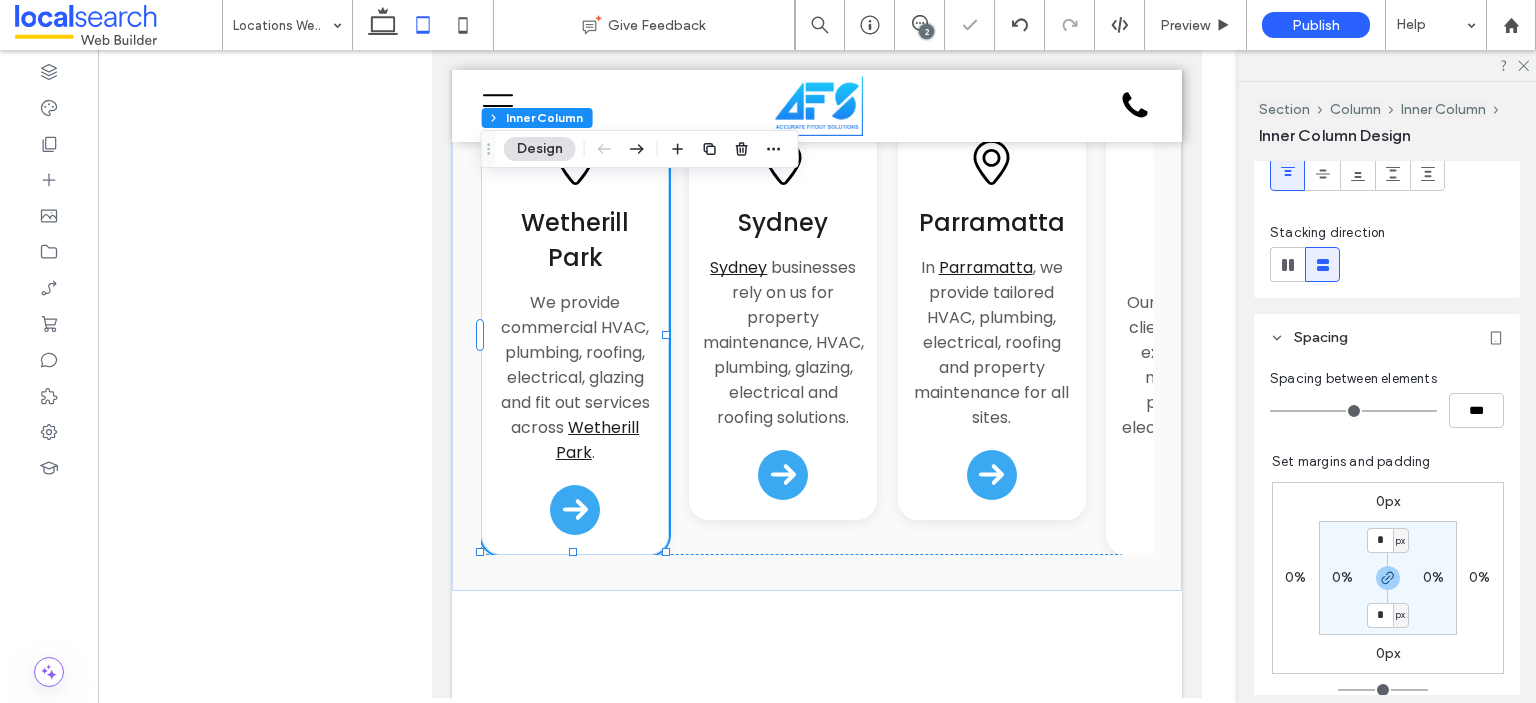 scroll, scrollTop: 853, scrollLeft: 0, axis: vertical 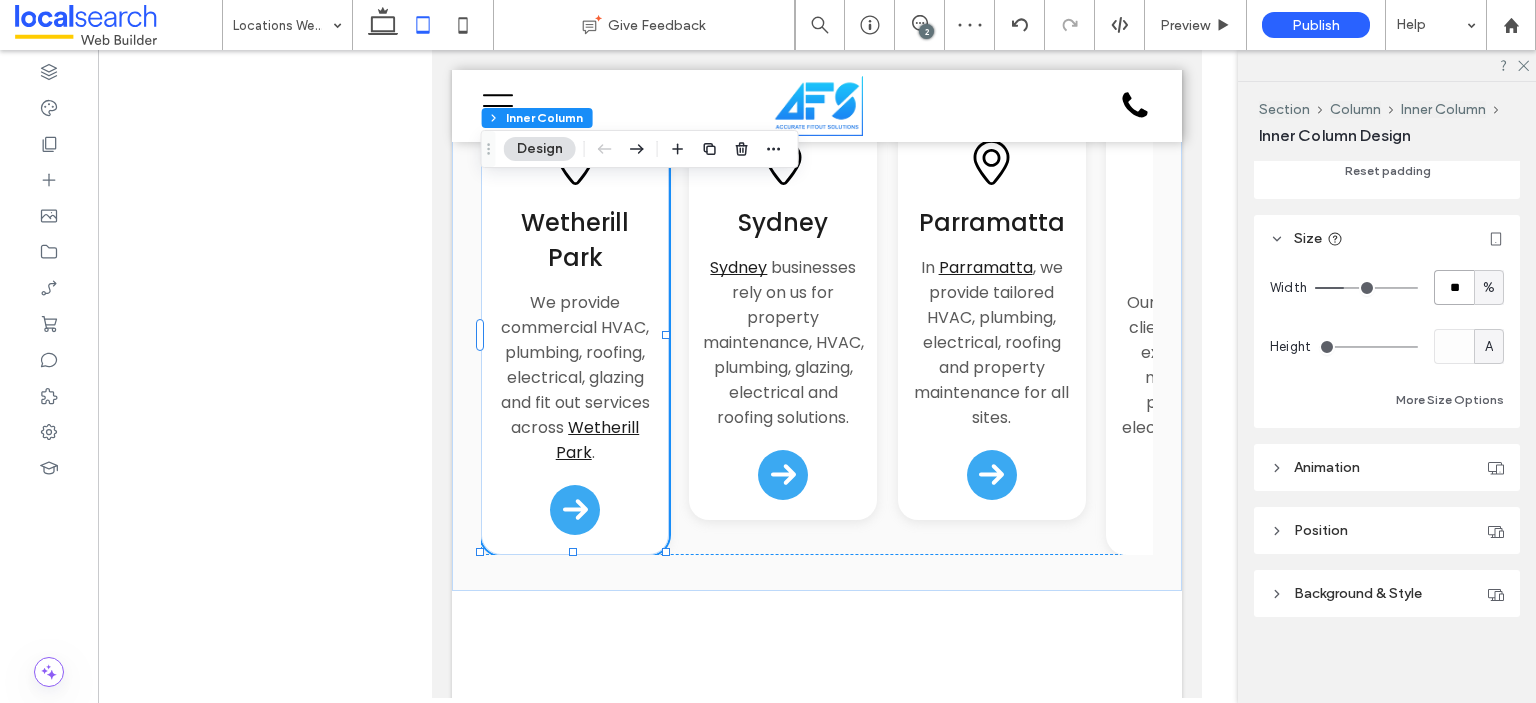 click on "**" at bounding box center [1454, 287] 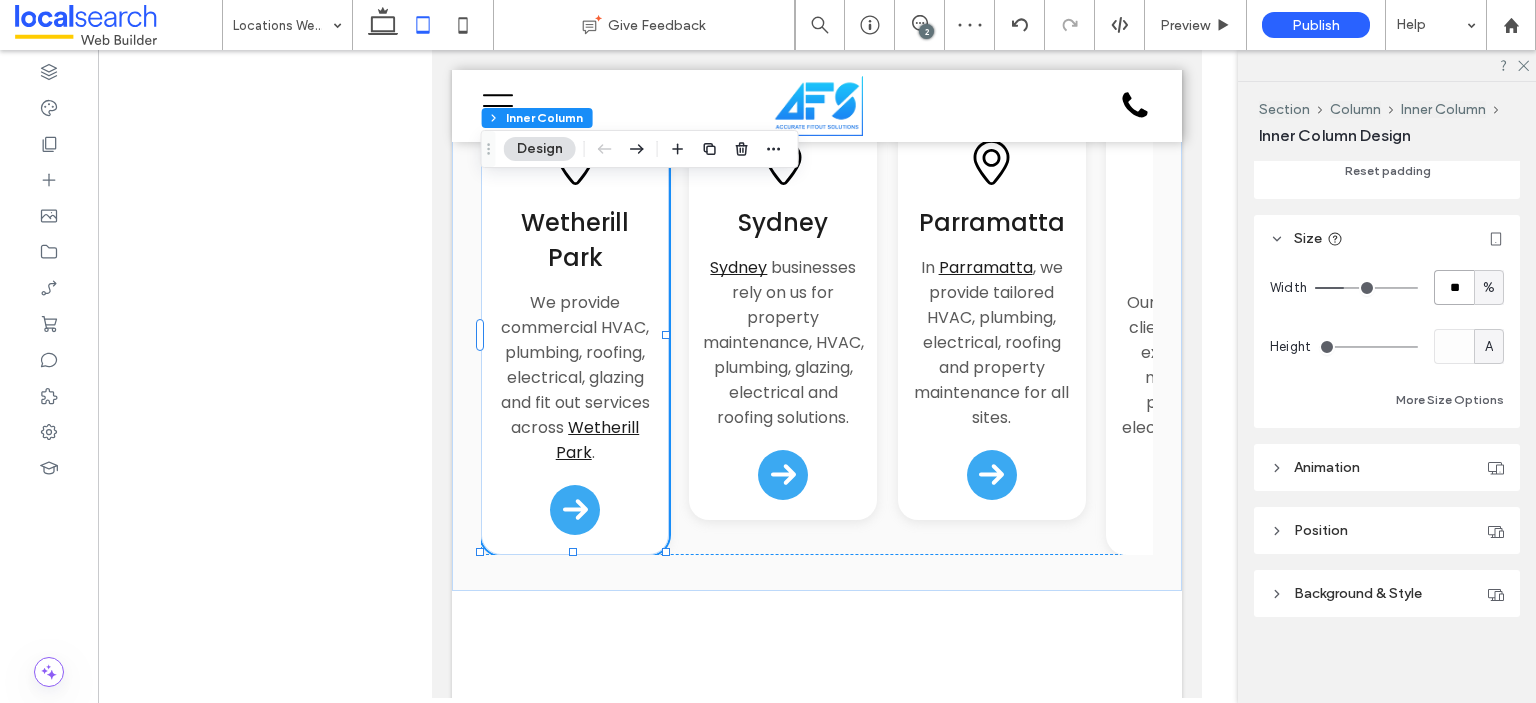 type on "**" 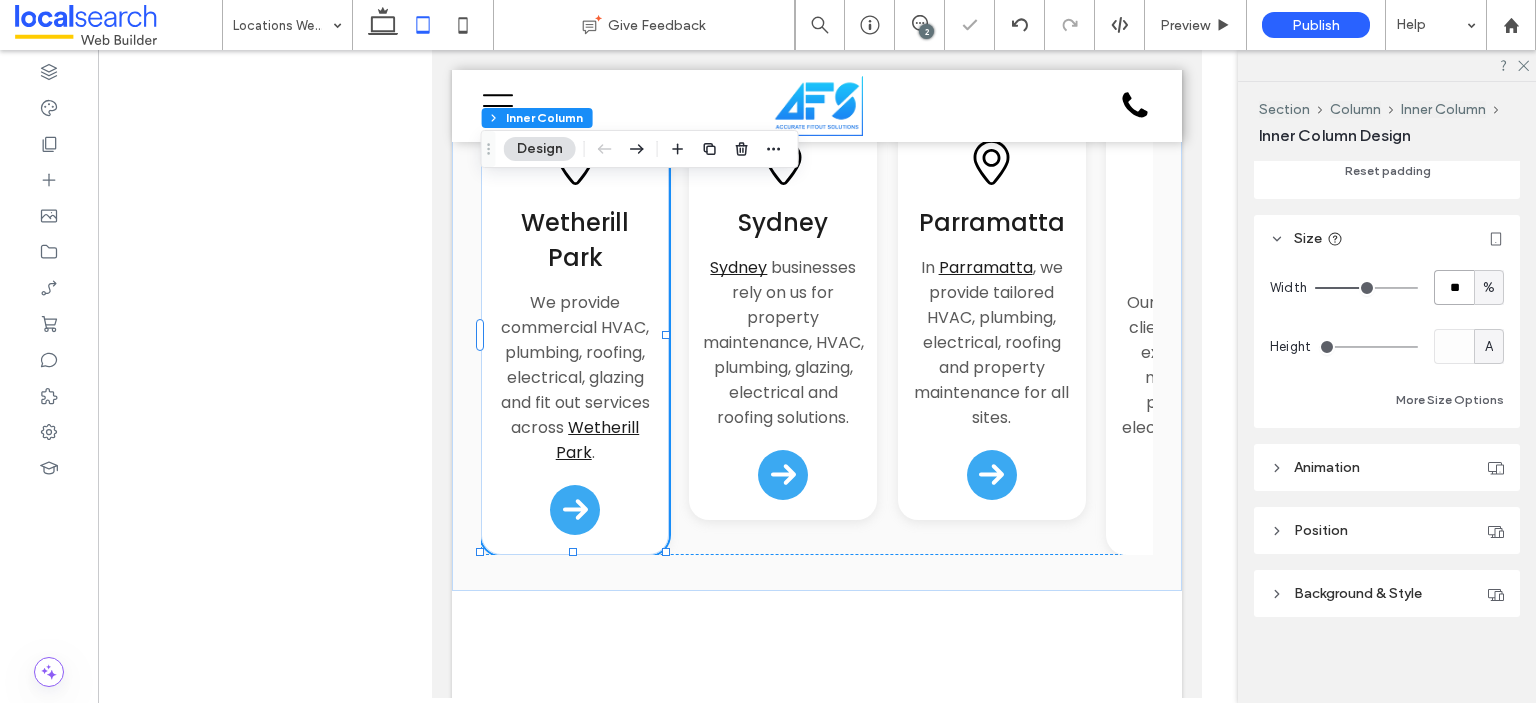 type on "**" 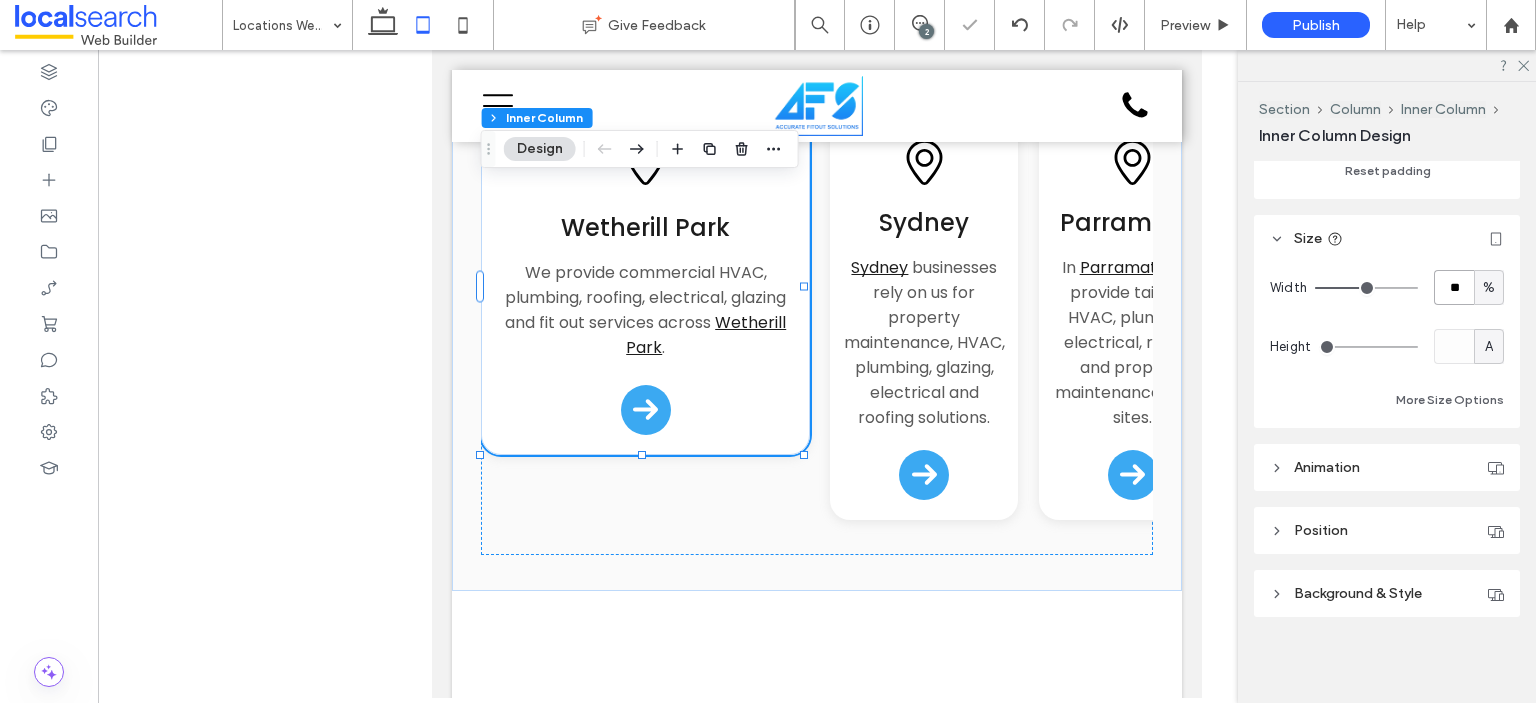 click on "**" at bounding box center [1454, 287] 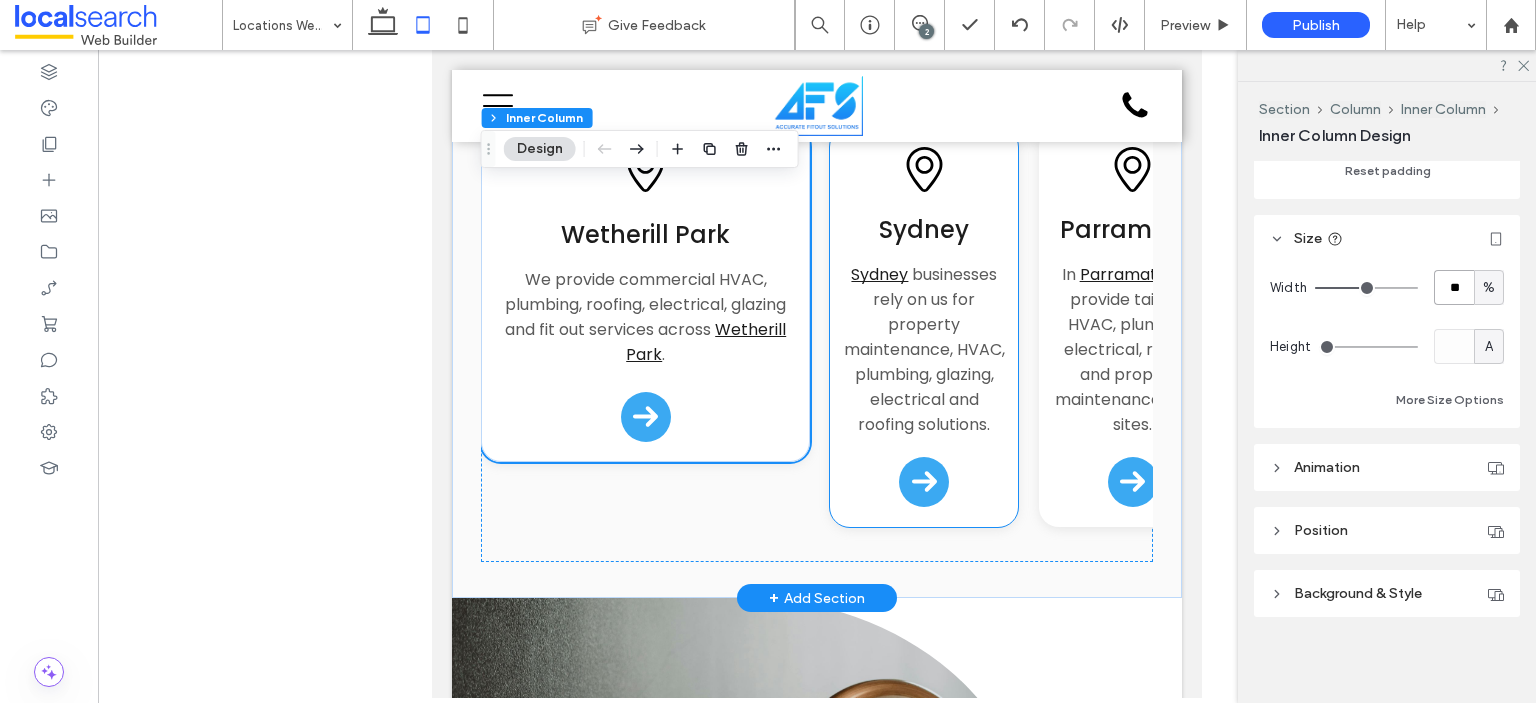 scroll, scrollTop: 411, scrollLeft: 0, axis: vertical 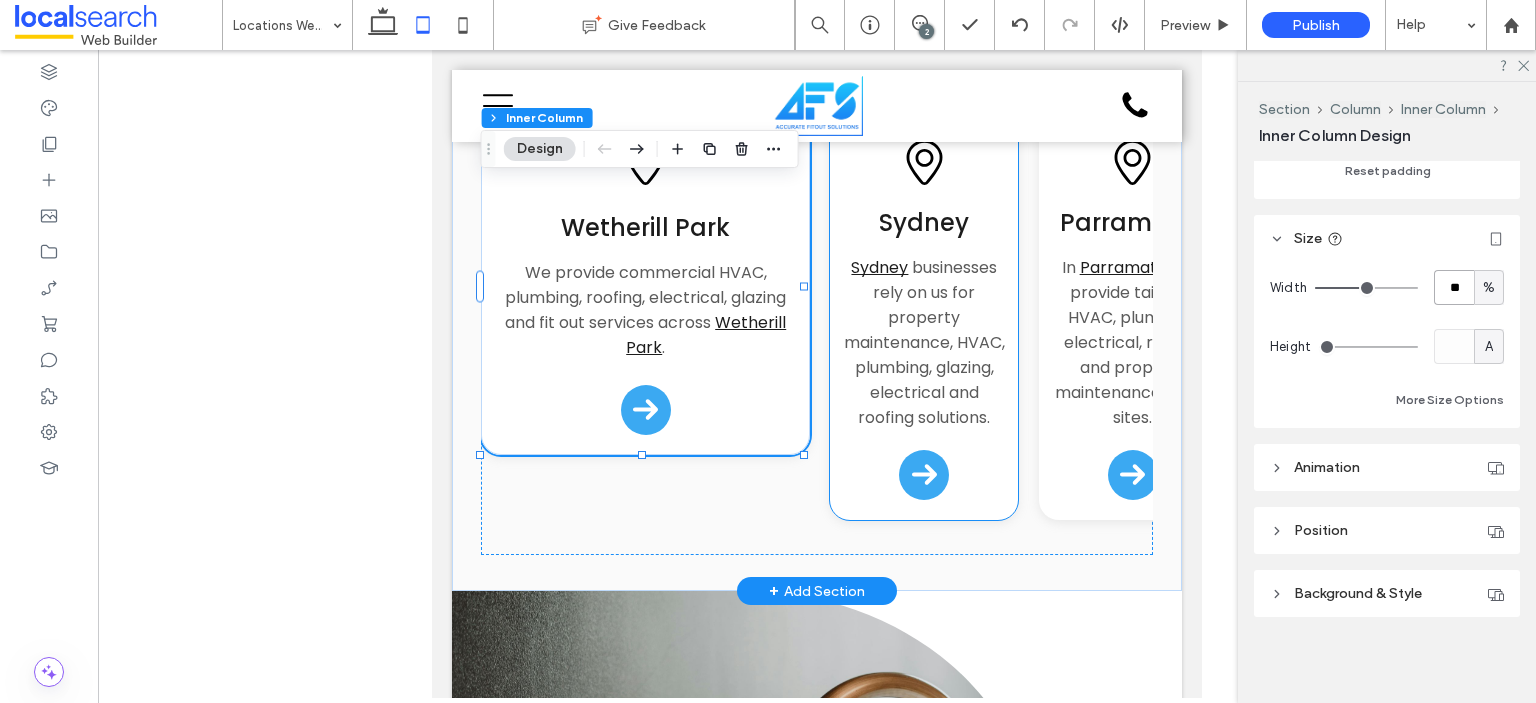 click on "Sydney   businesses rely on us for property maintenance, HVAC, plumbing, glazing, electrical and roofing solutions." at bounding box center [924, 342] 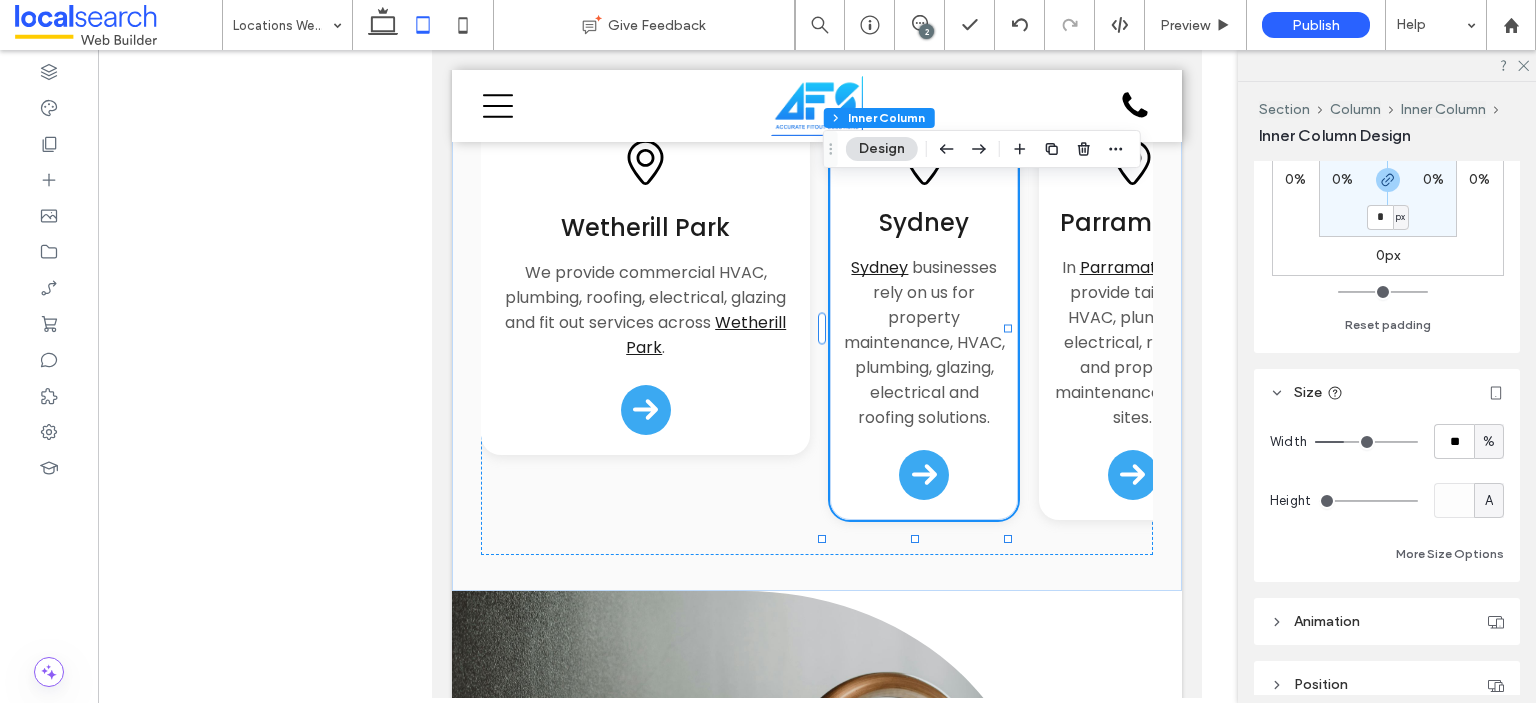 scroll, scrollTop: 700, scrollLeft: 0, axis: vertical 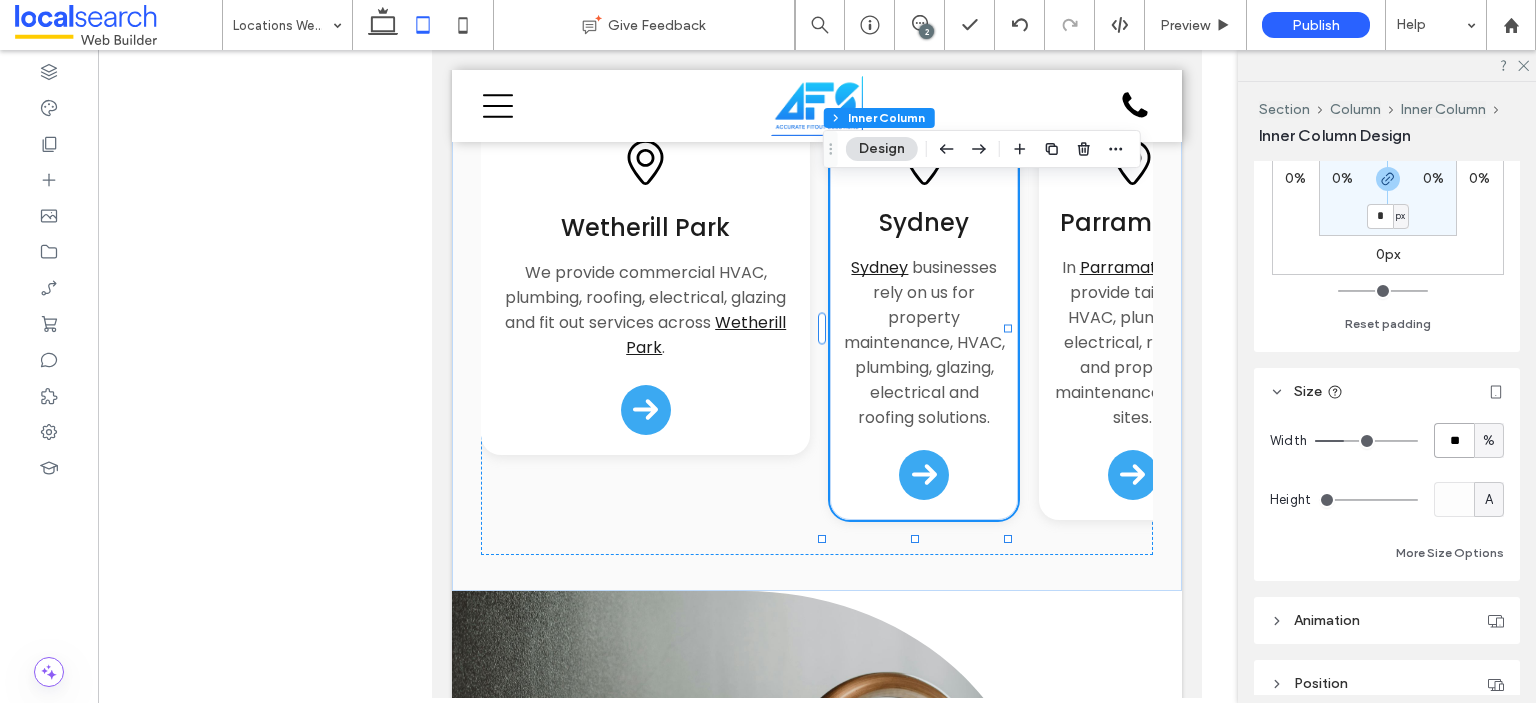 click on "**" at bounding box center (1454, 440) 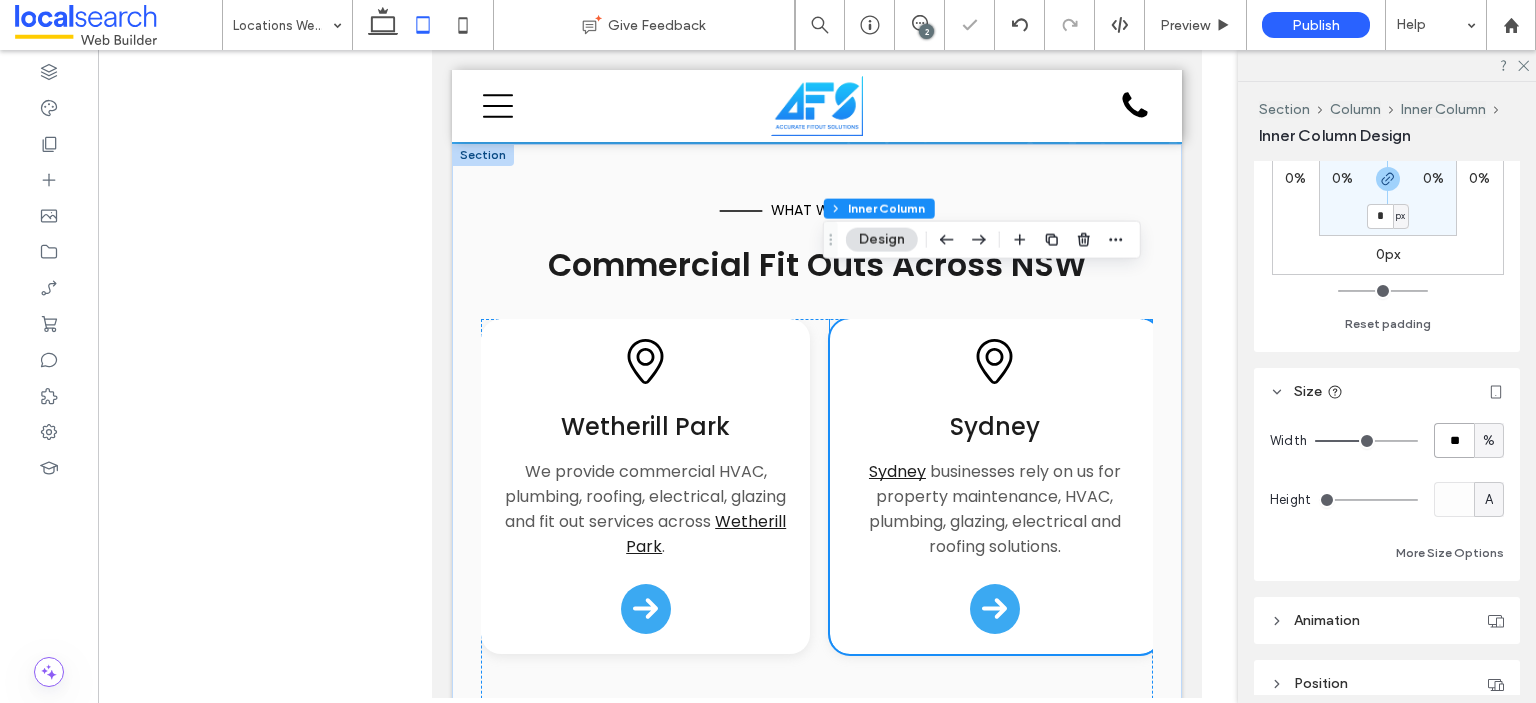 scroll, scrollTop: 211, scrollLeft: 0, axis: vertical 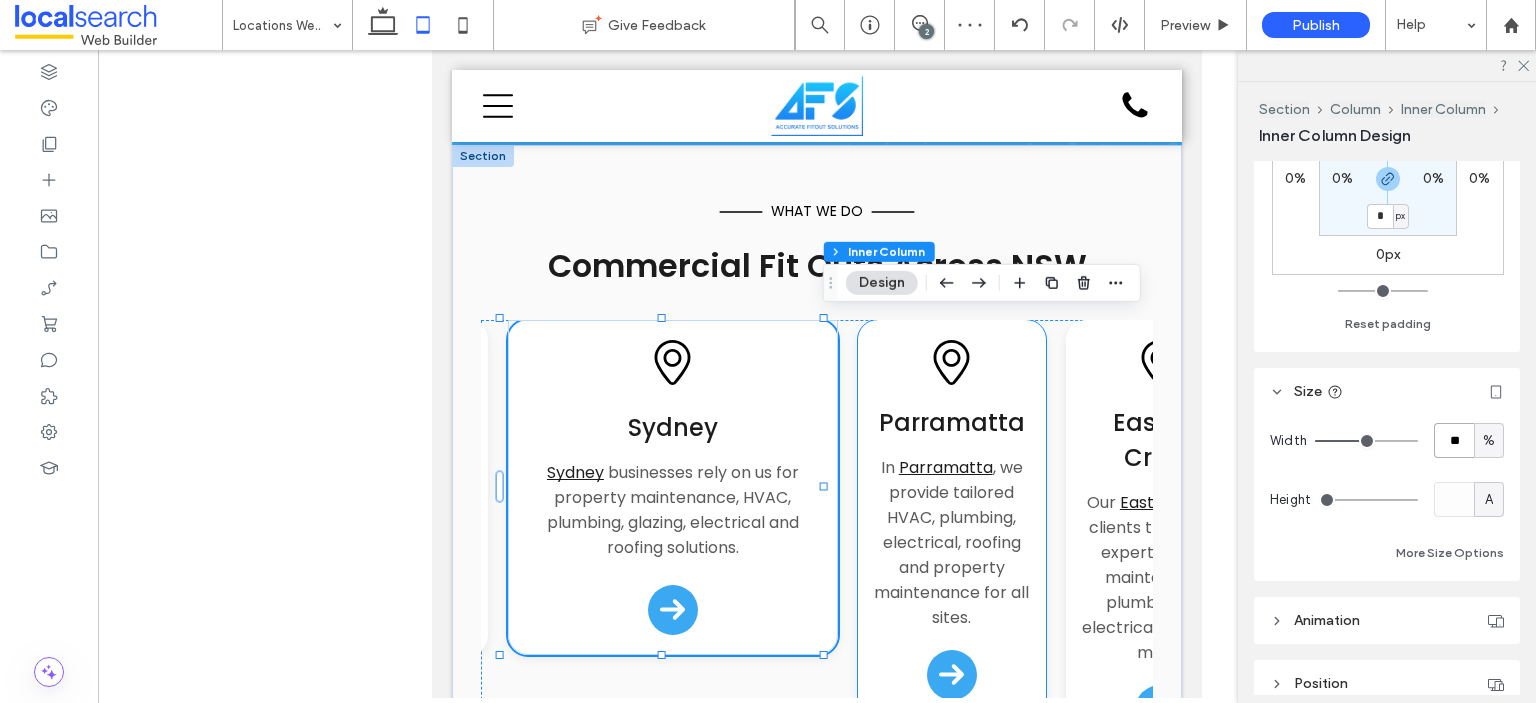 click on "In
Parramatta , we provide tailored HVAC, plumbing, electrical, roofing and property maintenance for all sites." at bounding box center [951, 542] 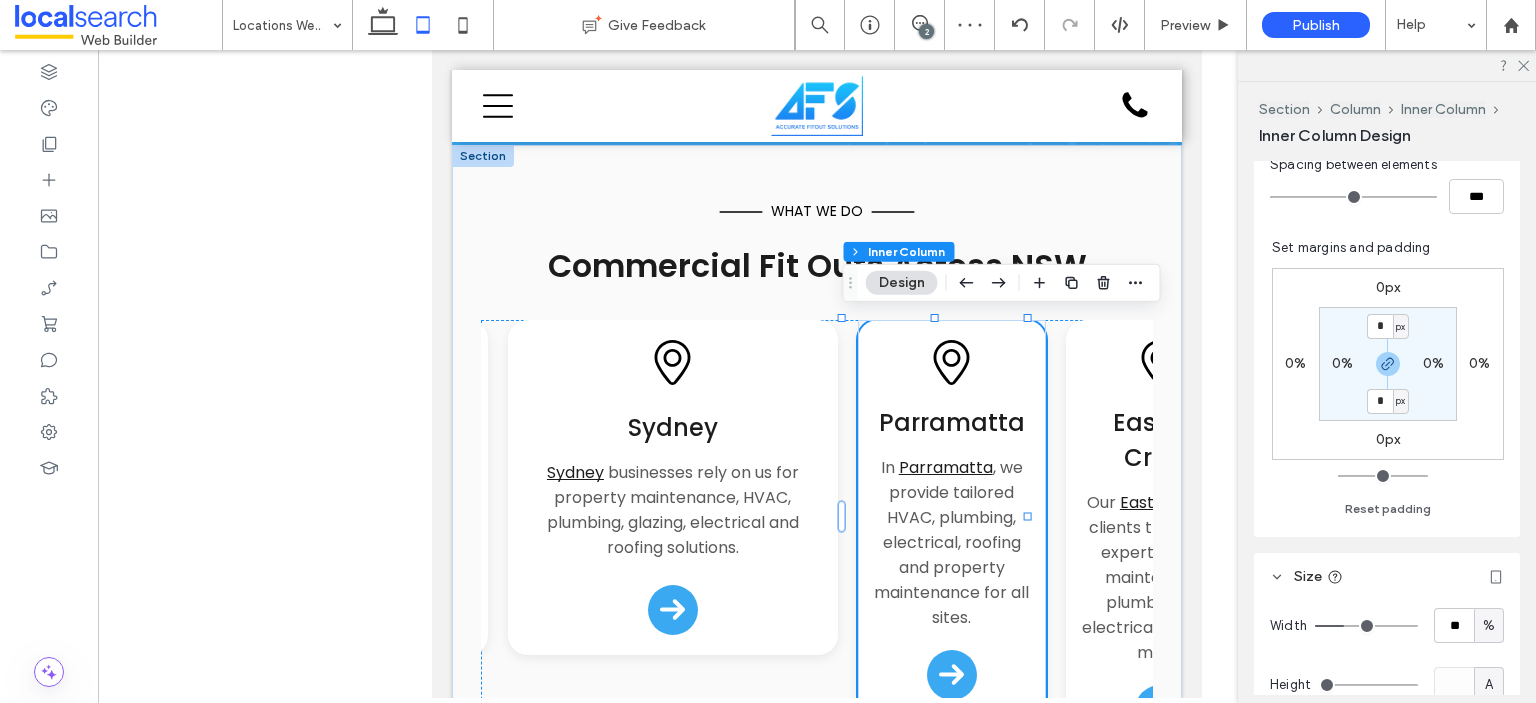 scroll, scrollTop: 853, scrollLeft: 0, axis: vertical 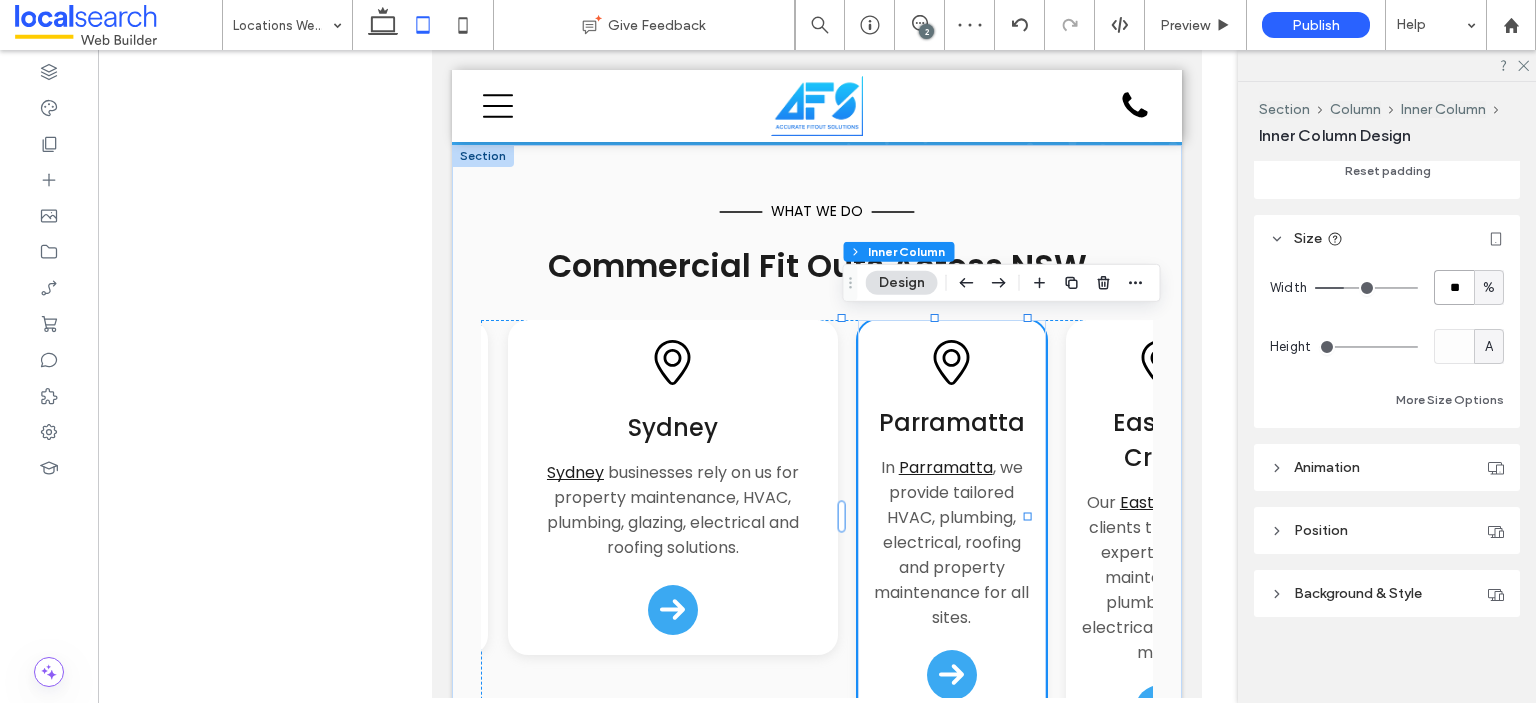 click on "**" at bounding box center [1454, 287] 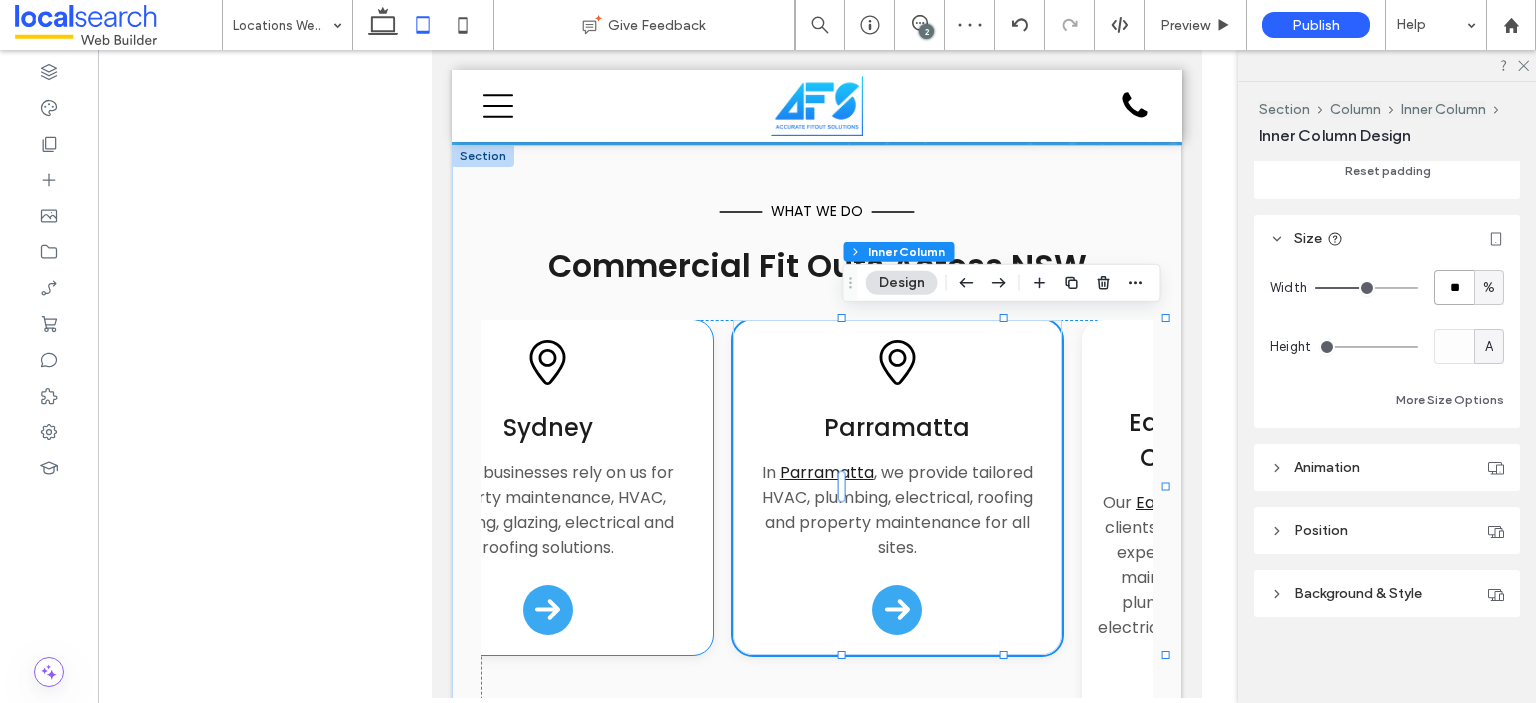 scroll, scrollTop: 0, scrollLeft: 664, axis: horizontal 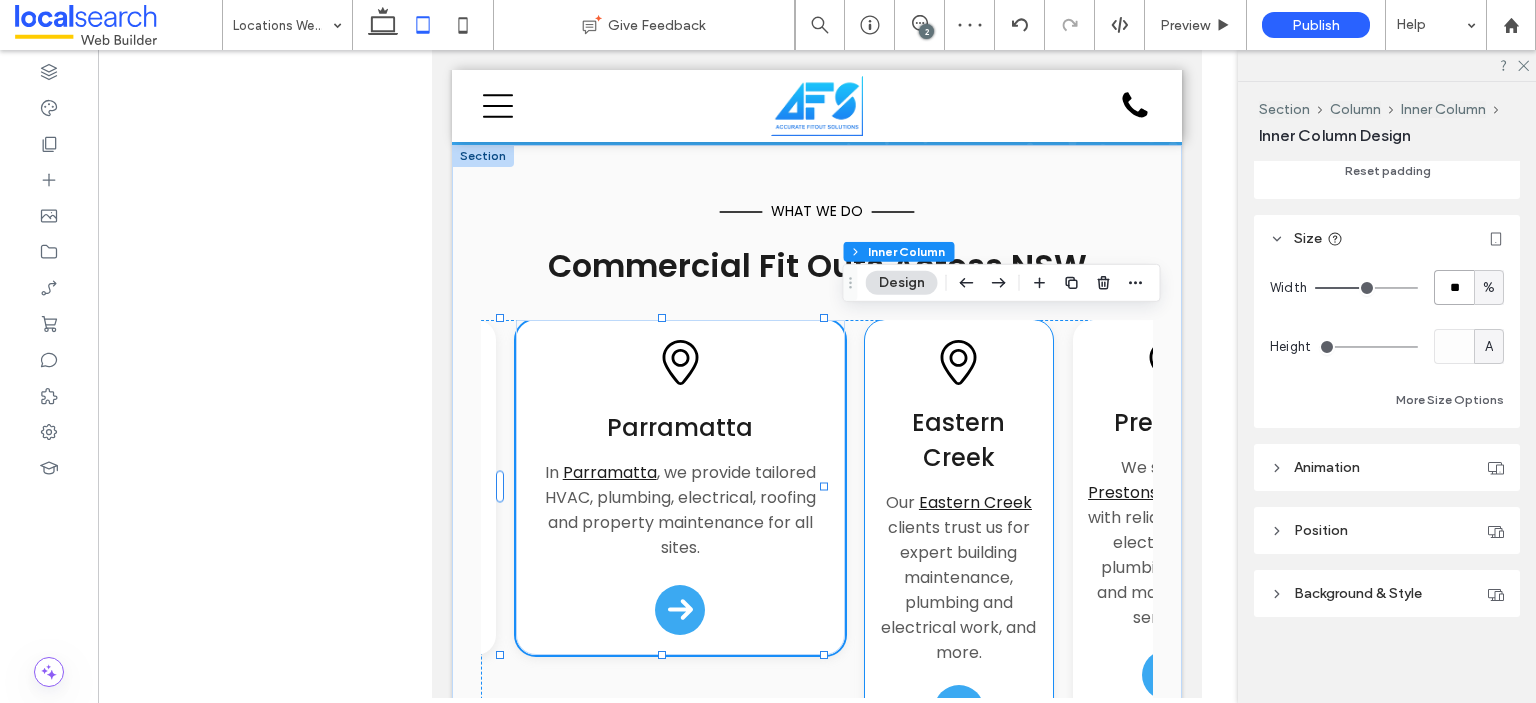 click on "Eastern Creek" at bounding box center [958, 440] 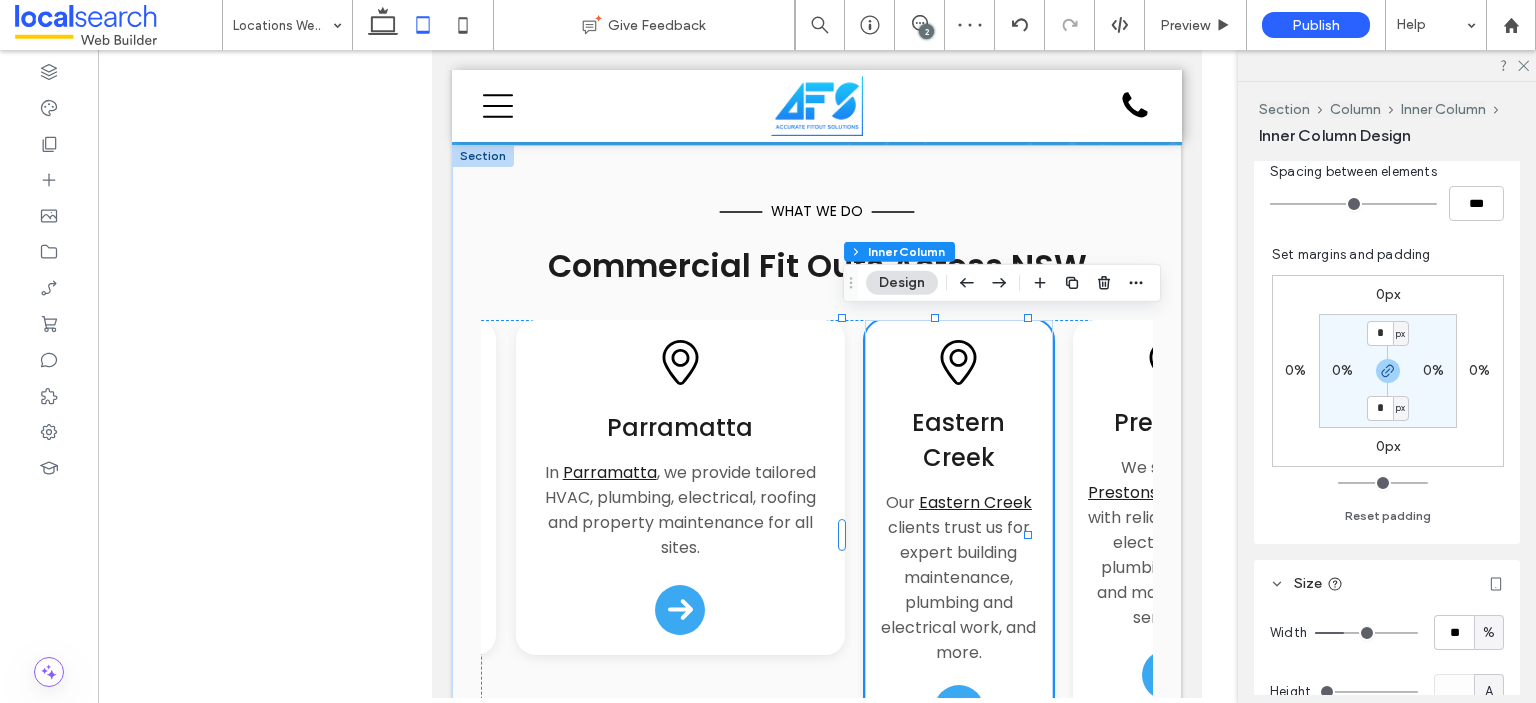 scroll, scrollTop: 853, scrollLeft: 0, axis: vertical 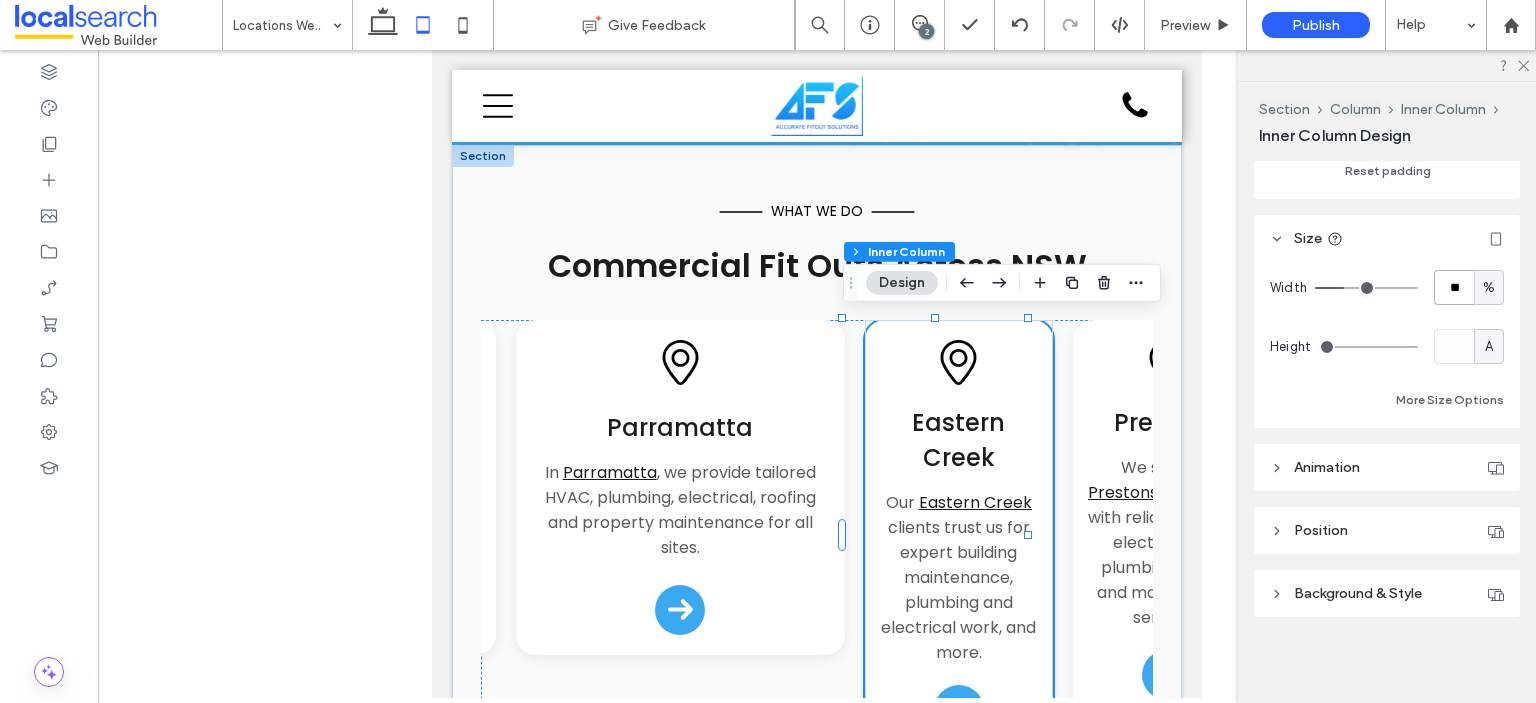 click on "**" at bounding box center (1454, 287) 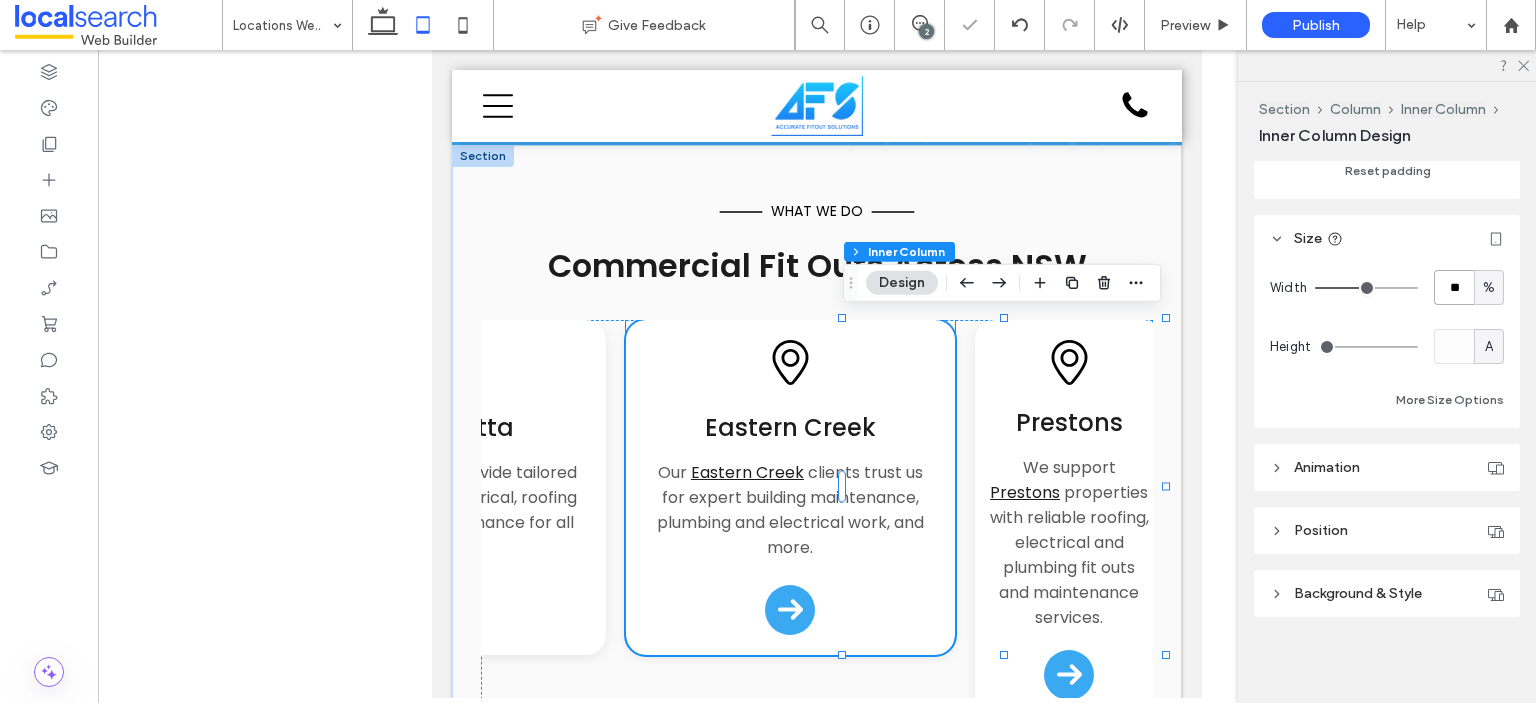 scroll, scrollTop: 0, scrollLeft: 1006, axis: horizontal 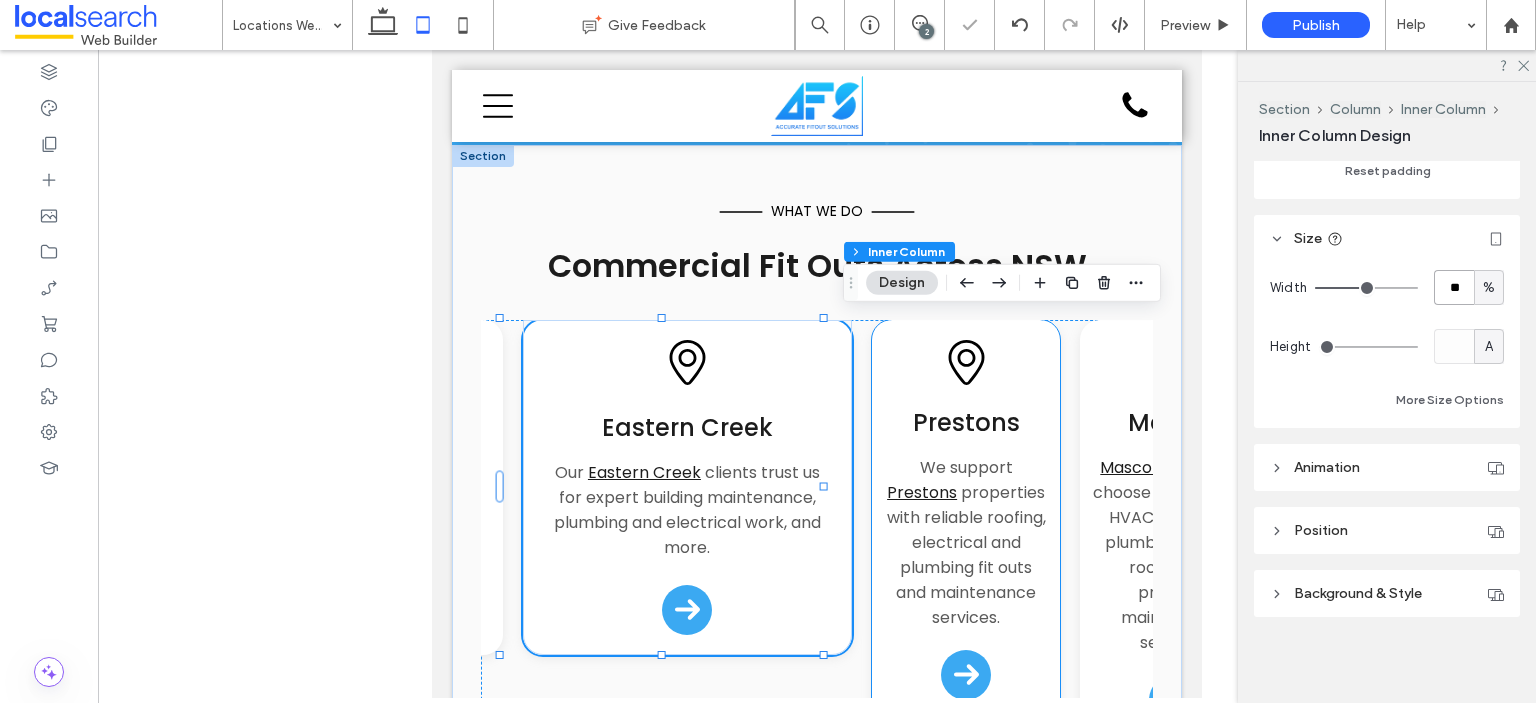click on "Prestons
We support
Prestons   properties with reliable roofing, electrical and plumbing fit outs and maintenance services." at bounding box center (965, 517) 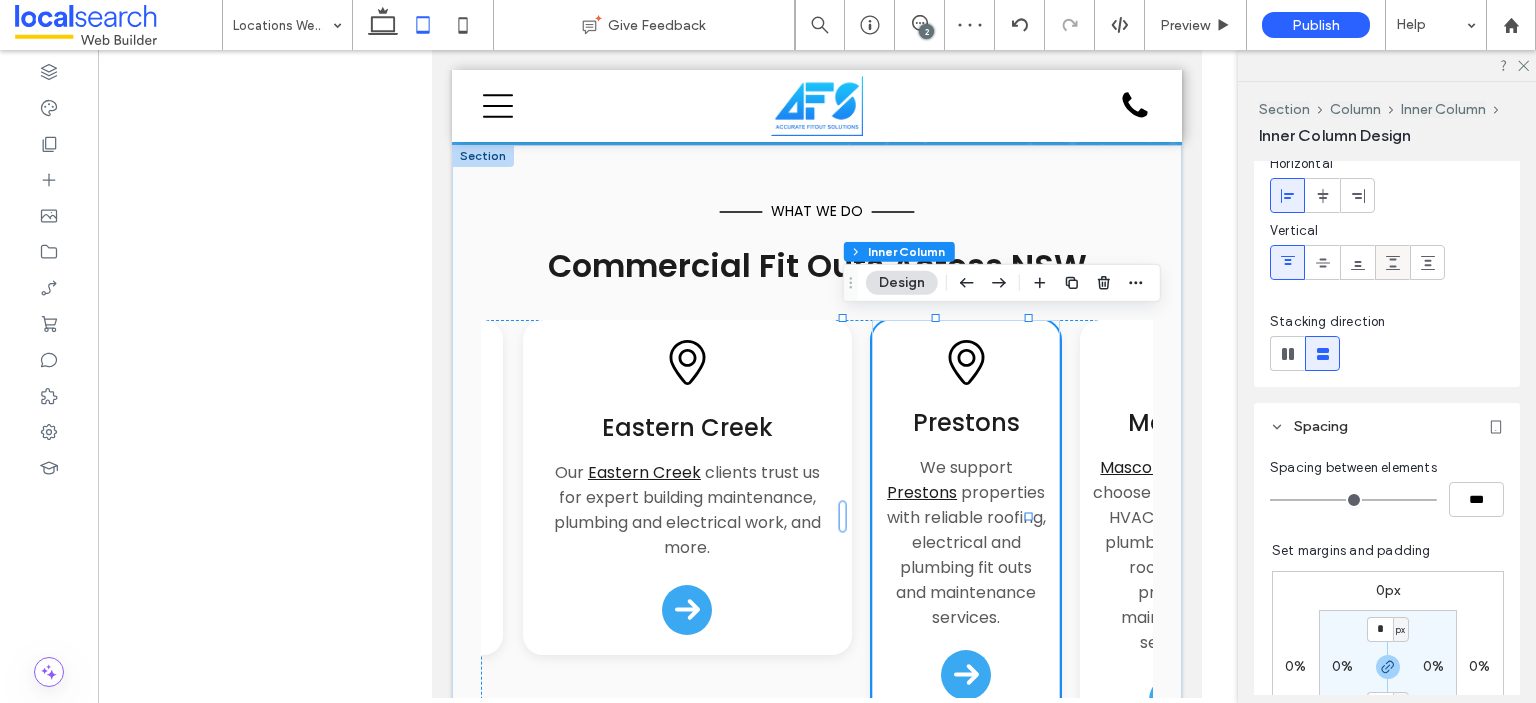 scroll, scrollTop: 853, scrollLeft: 0, axis: vertical 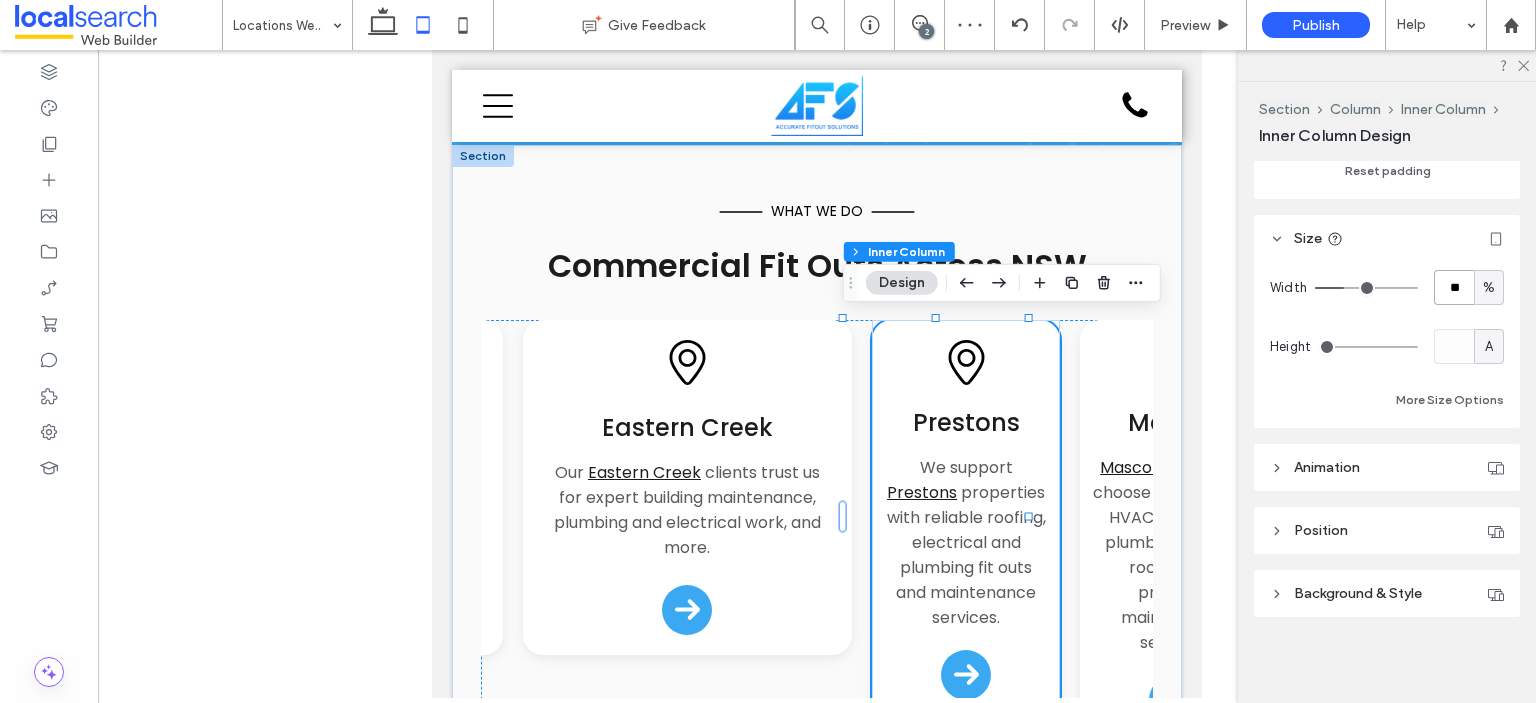 click on "**" at bounding box center (1454, 287) 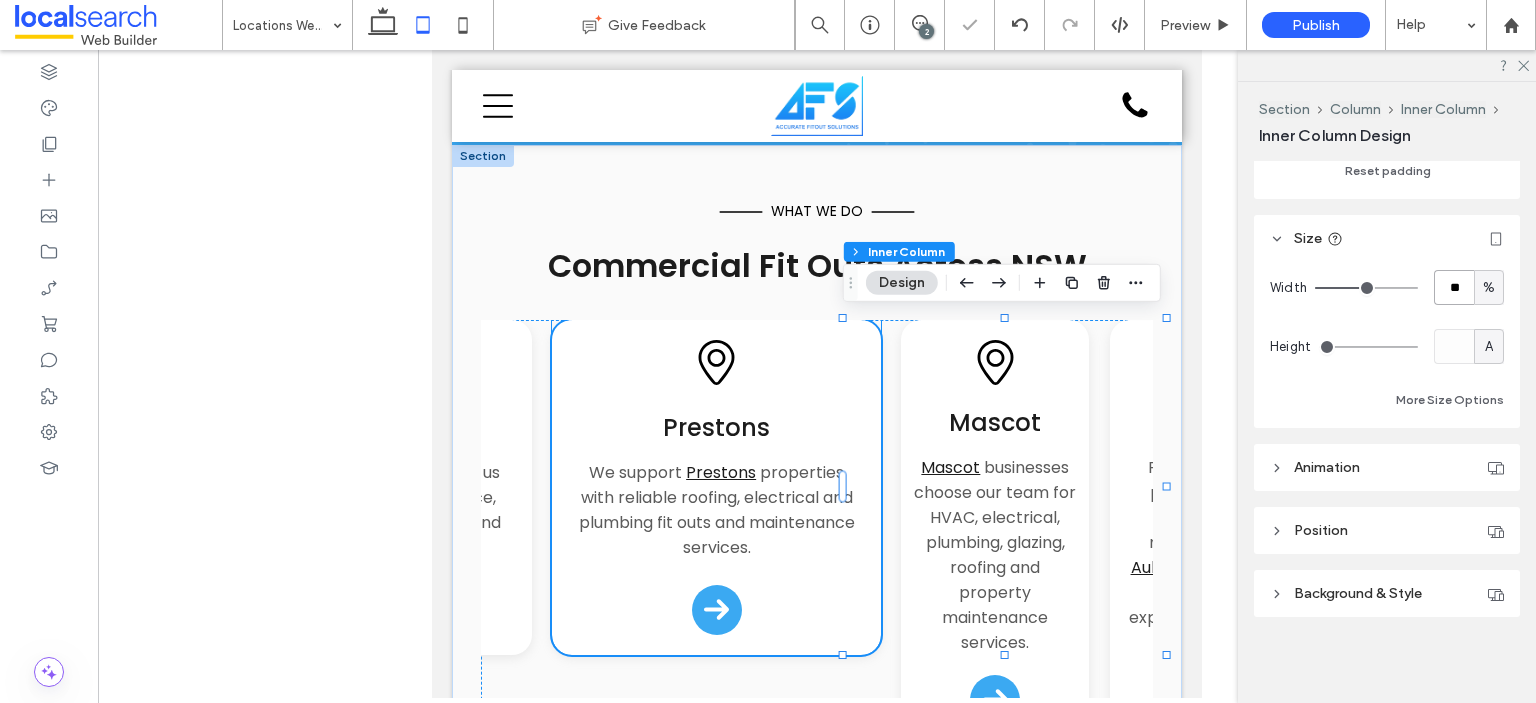scroll, scrollTop: 0, scrollLeft: 1348, axis: horizontal 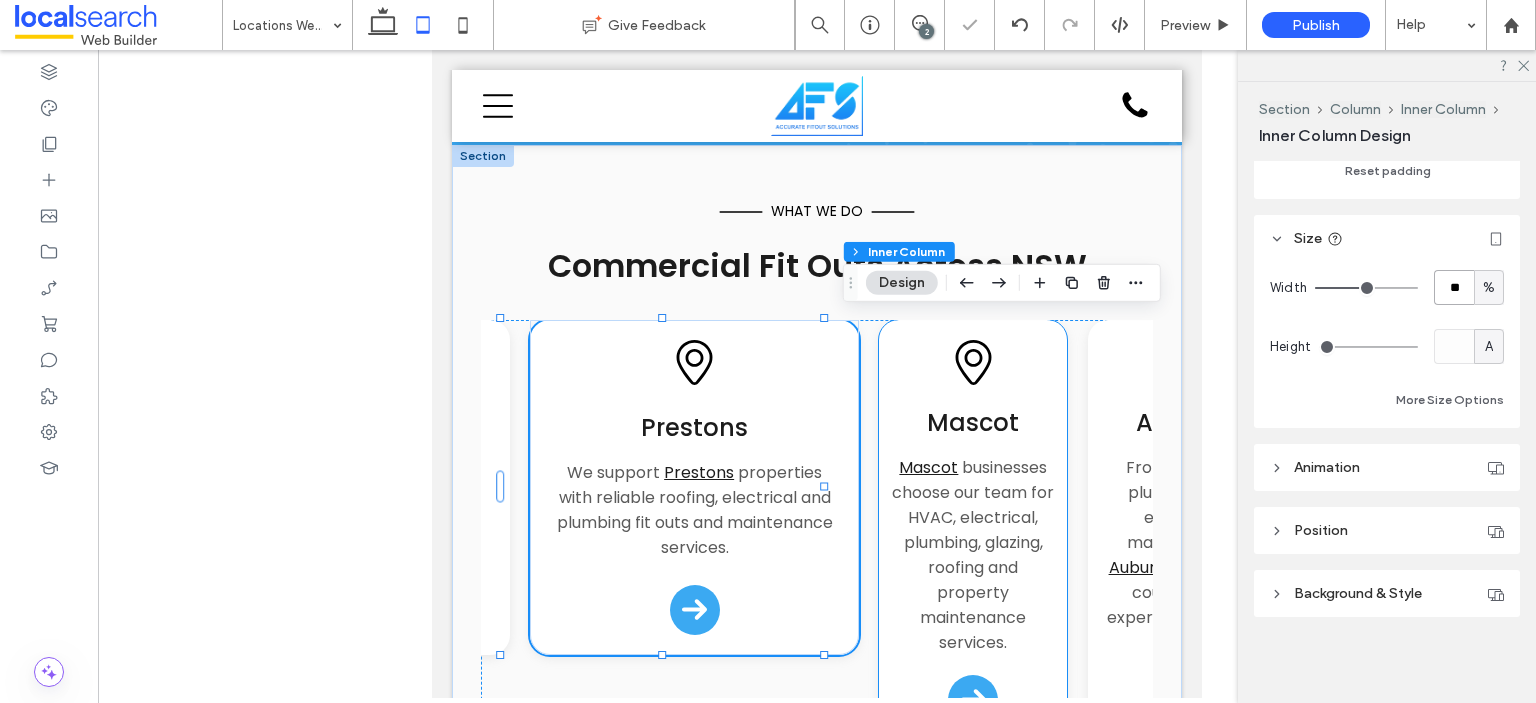 click on "Mascot
Mascot   businesses choose our team for HVAC, electrical, plumbing, glazing, roofing and property maintenance services." at bounding box center [973, 530] 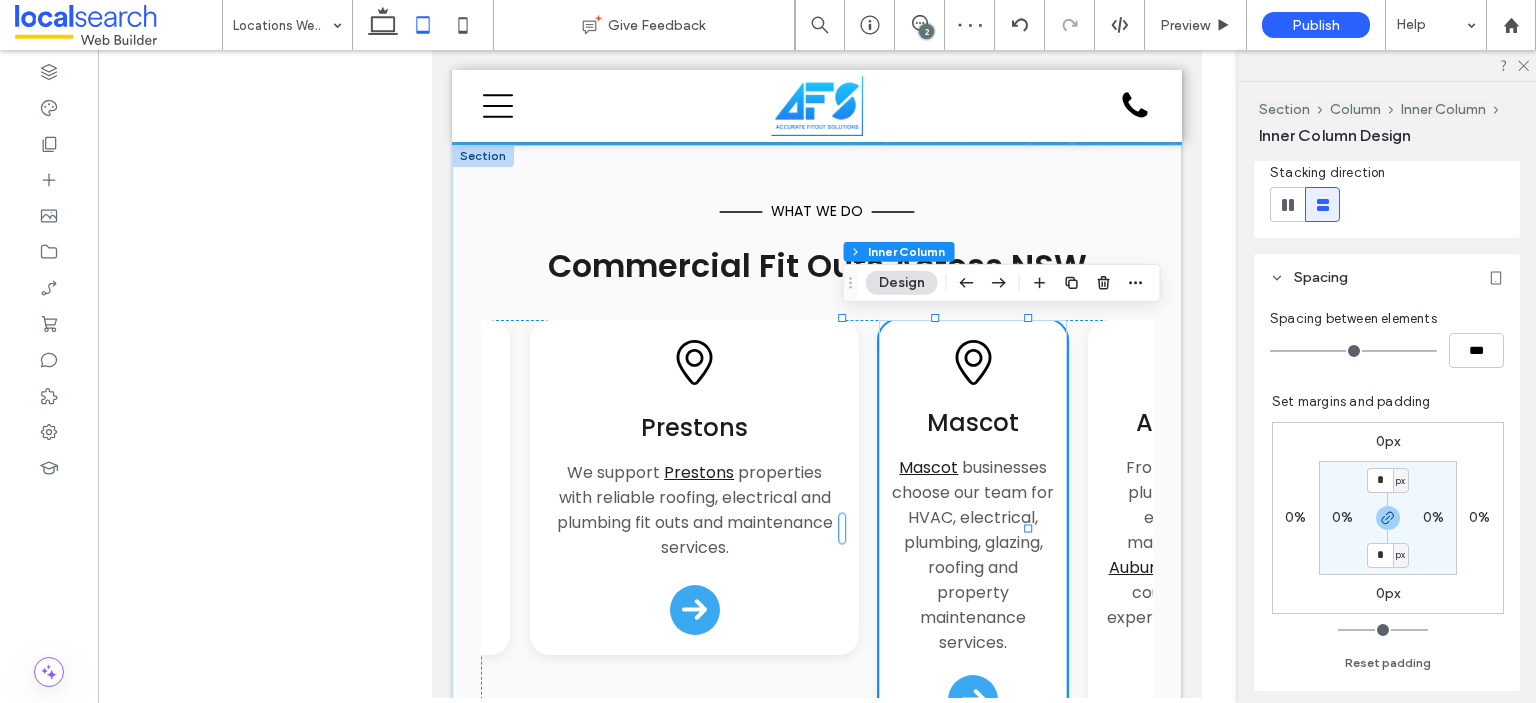scroll, scrollTop: 853, scrollLeft: 0, axis: vertical 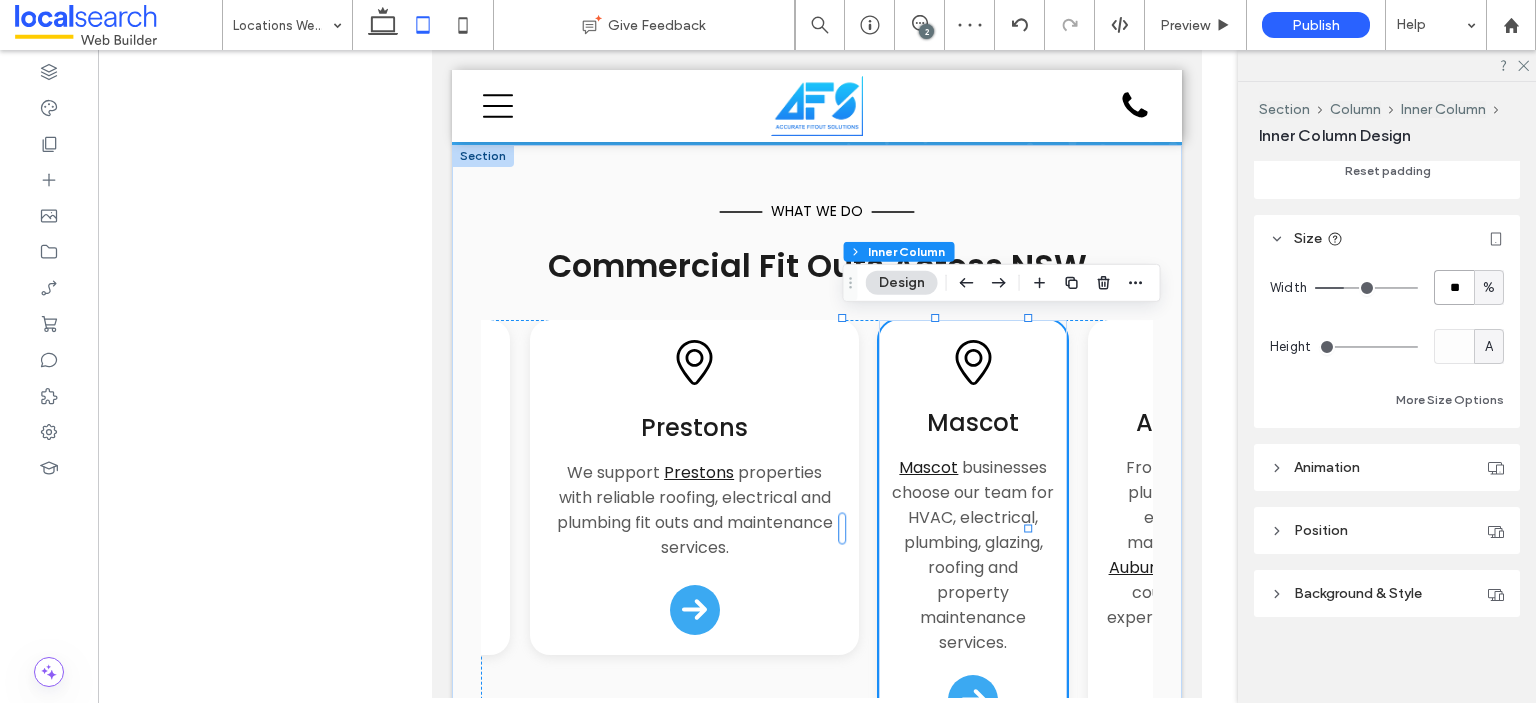click on "**" at bounding box center (1454, 287) 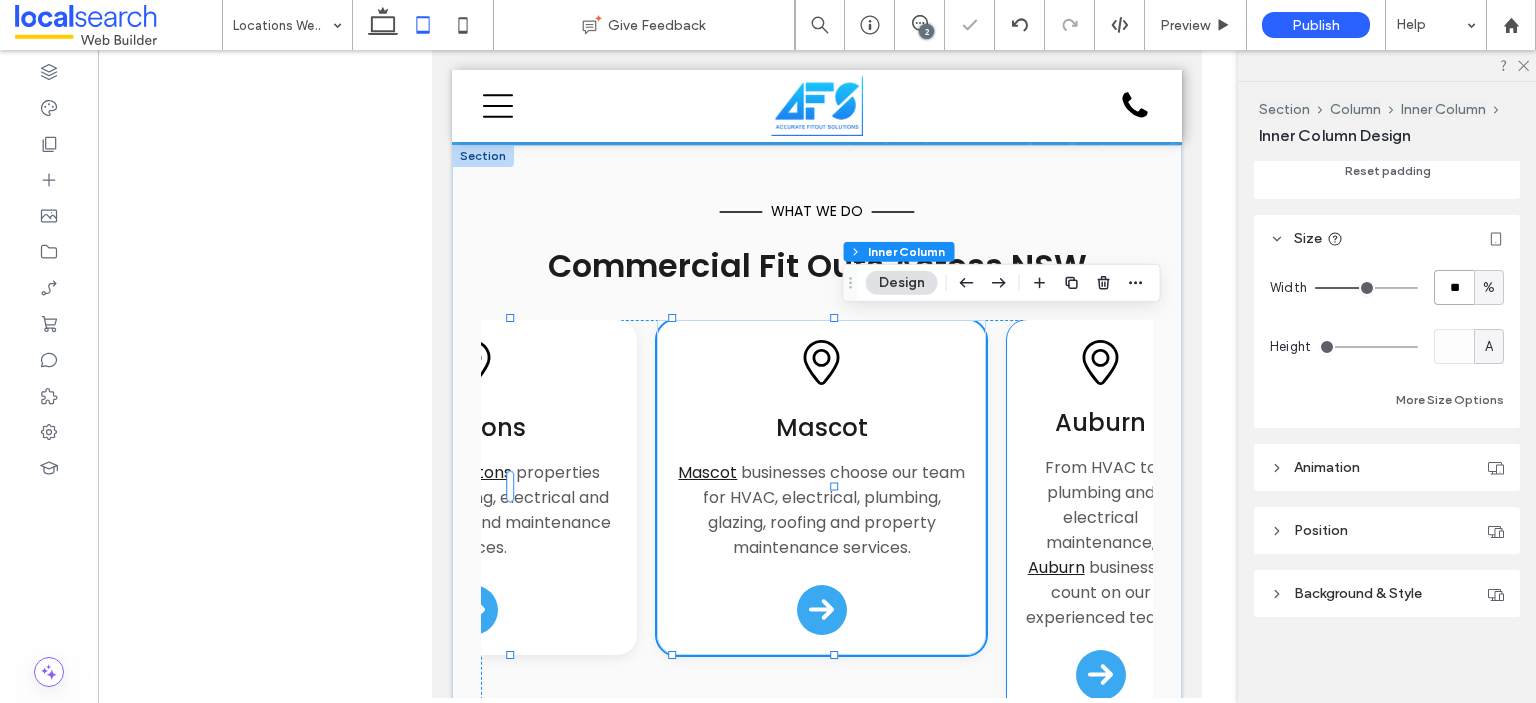 scroll, scrollTop: 0, scrollLeft: 1690, axis: horizontal 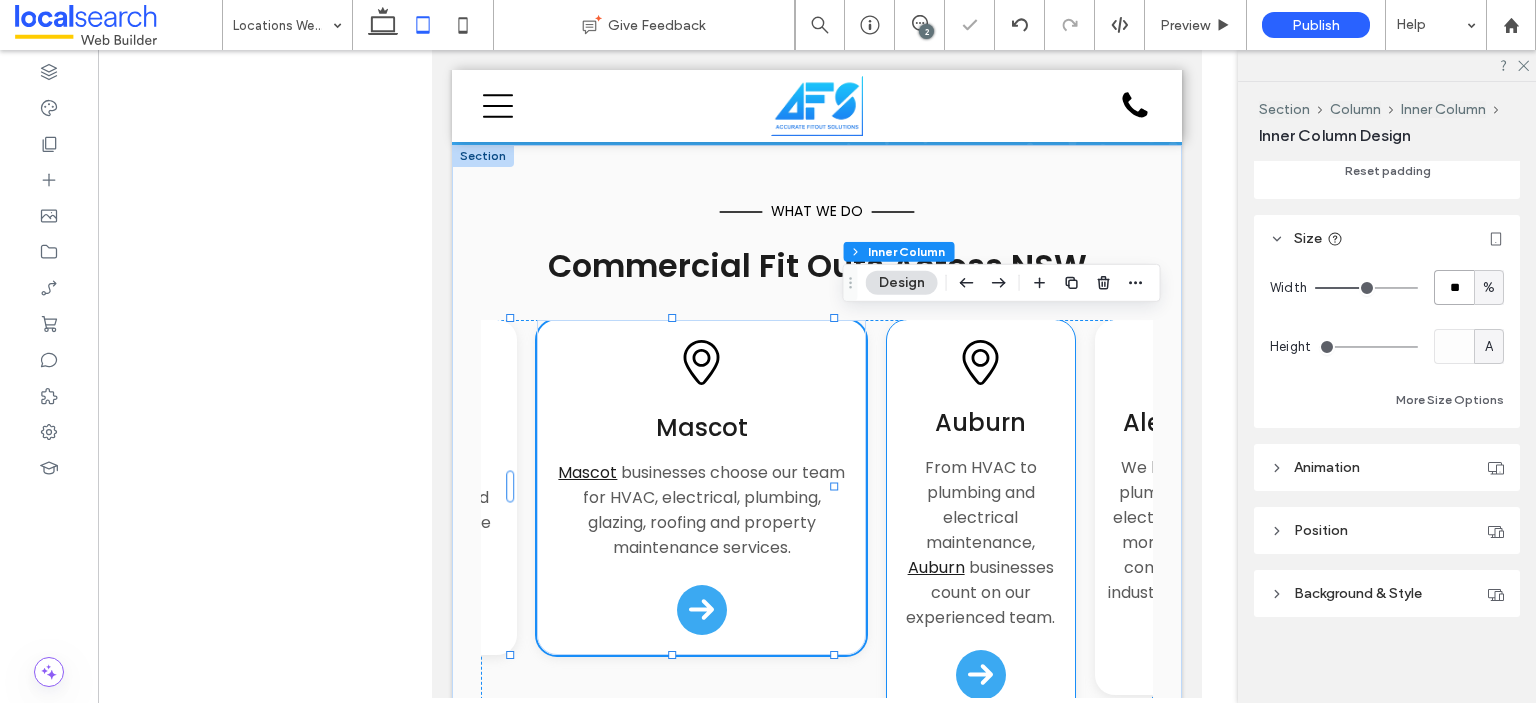 click on "Pin Icon
Auburn
From HVAC to plumbing and electrical maintenance,
Auburn   businesses count on our experienced team.       Arrow Icon" at bounding box center [981, 520] 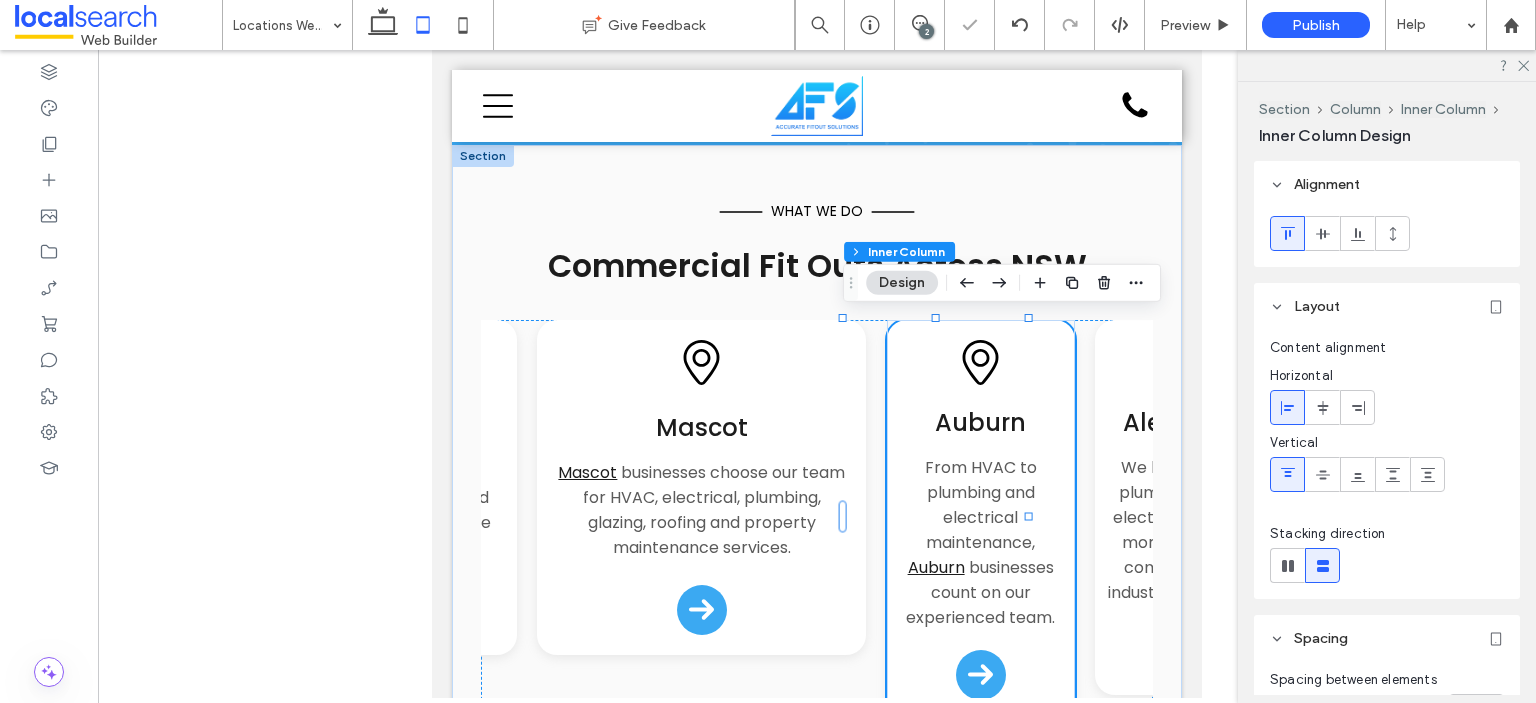 scroll, scrollTop: 853, scrollLeft: 0, axis: vertical 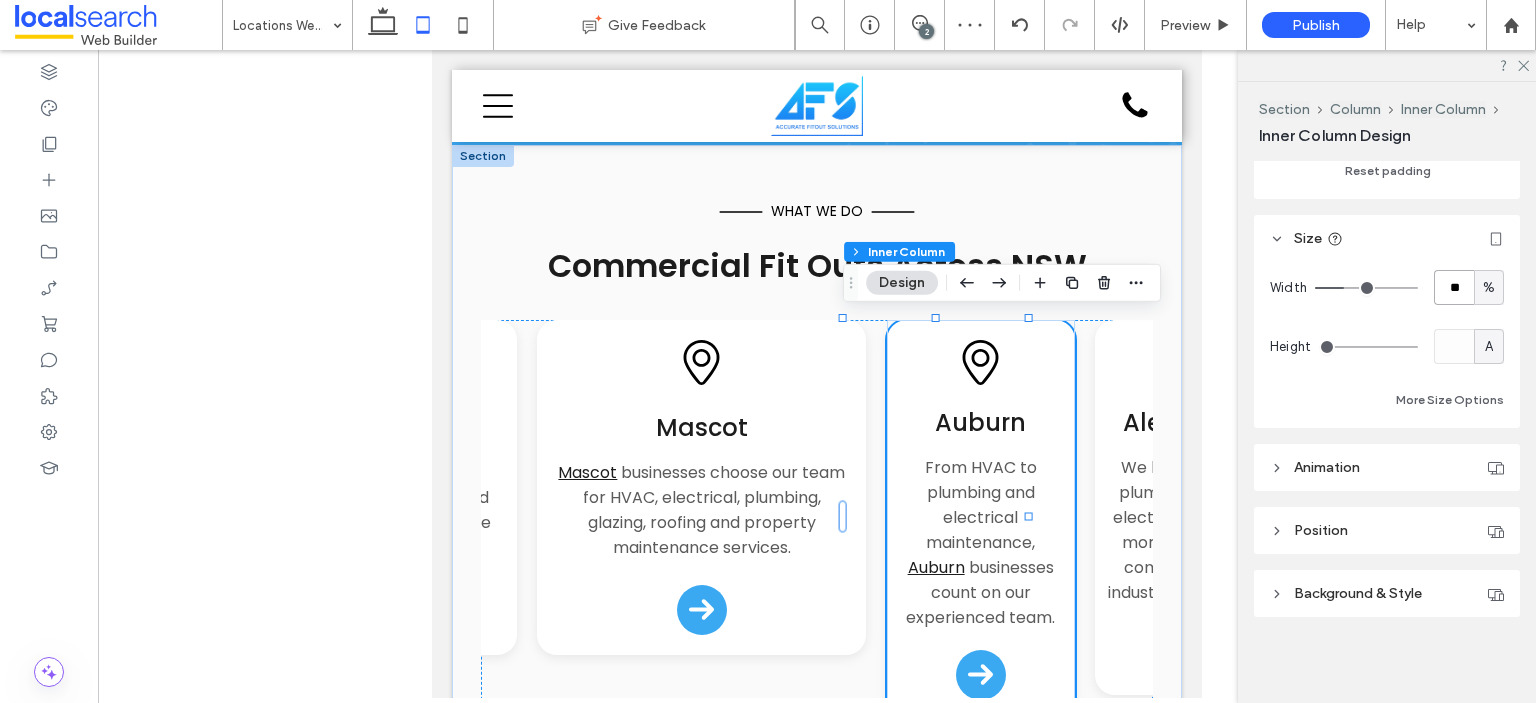 click on "**" at bounding box center [1454, 287] 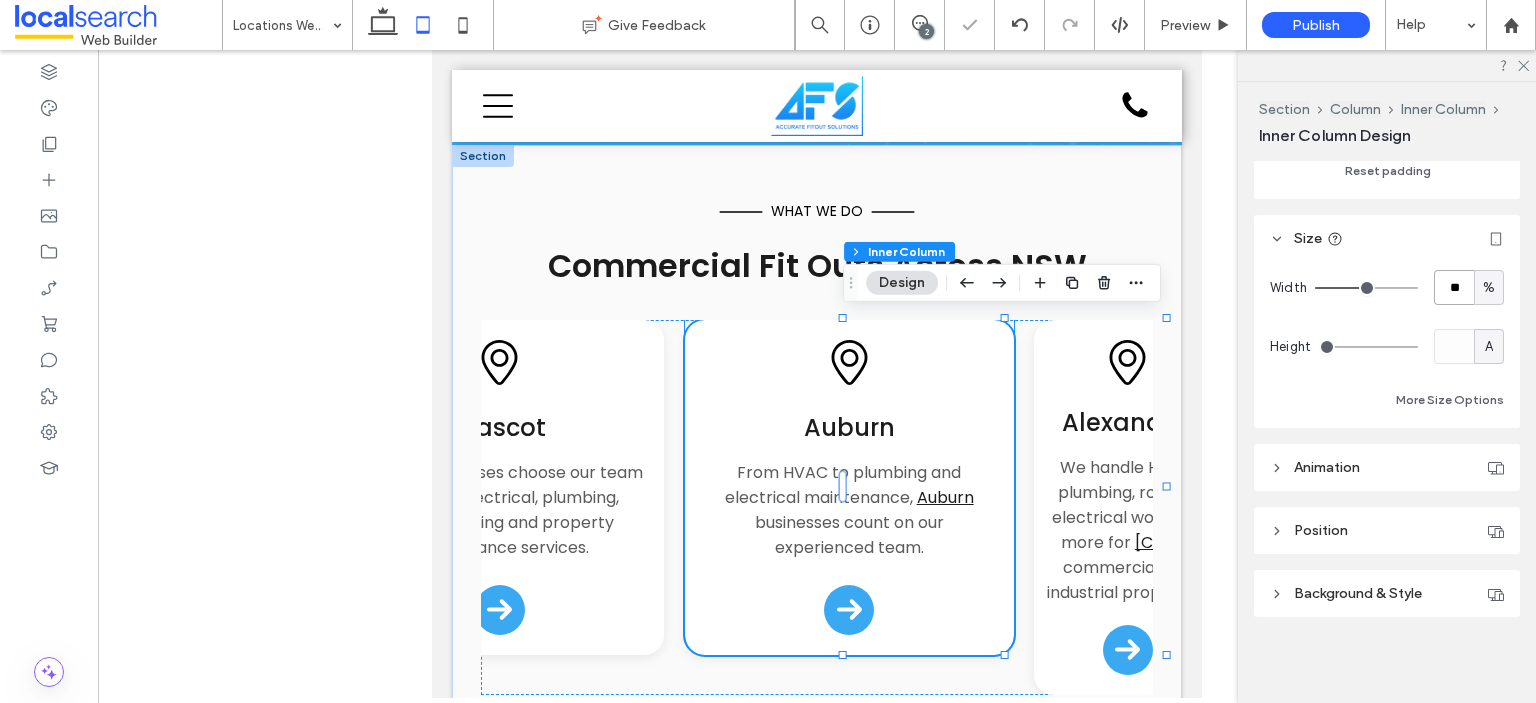 scroll, scrollTop: 0, scrollLeft: 1920, axis: horizontal 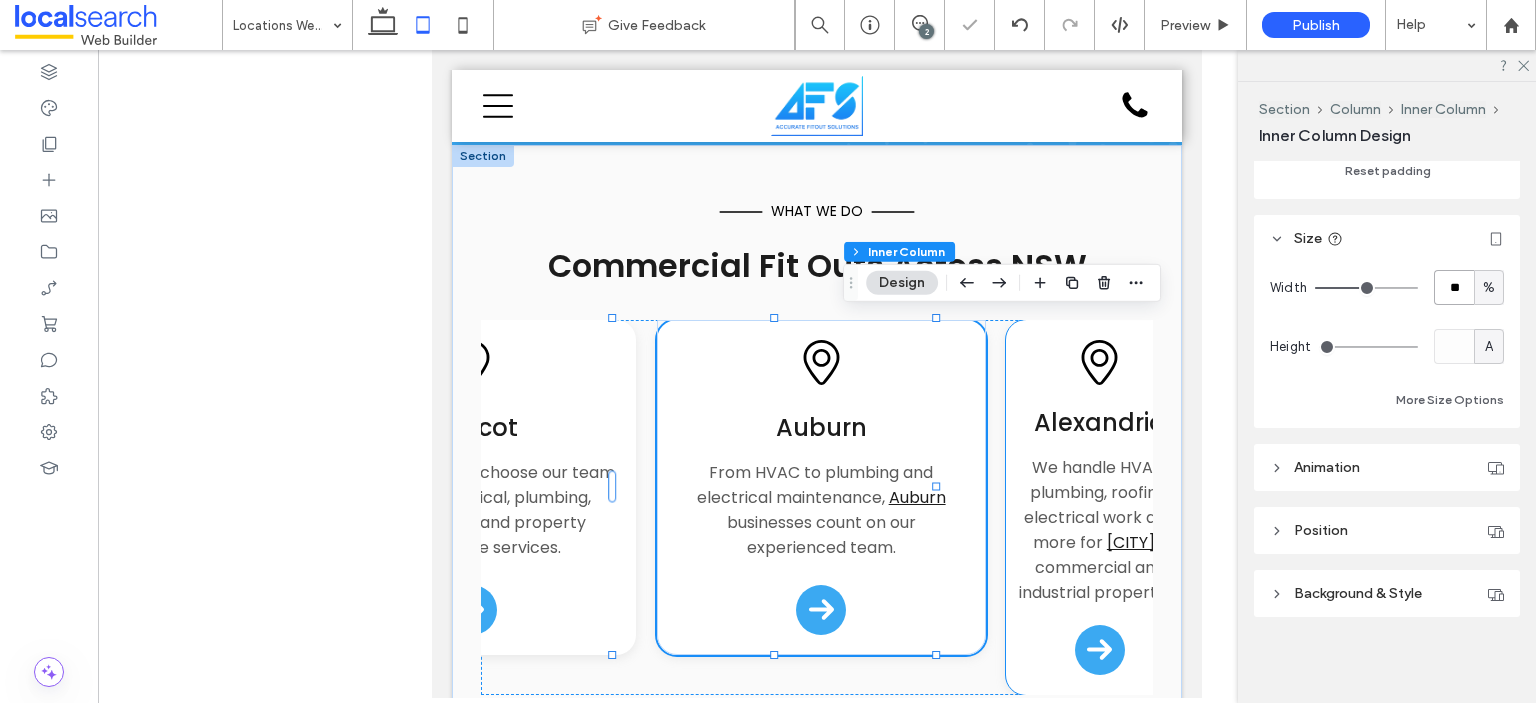 click on "Pin Icon
Alexandria
We handle HVAC, plumbing, roofing, electrical work and more for
Alexandria’s   commercial and industrial properties.       Arrow Icon" at bounding box center (1100, 507) 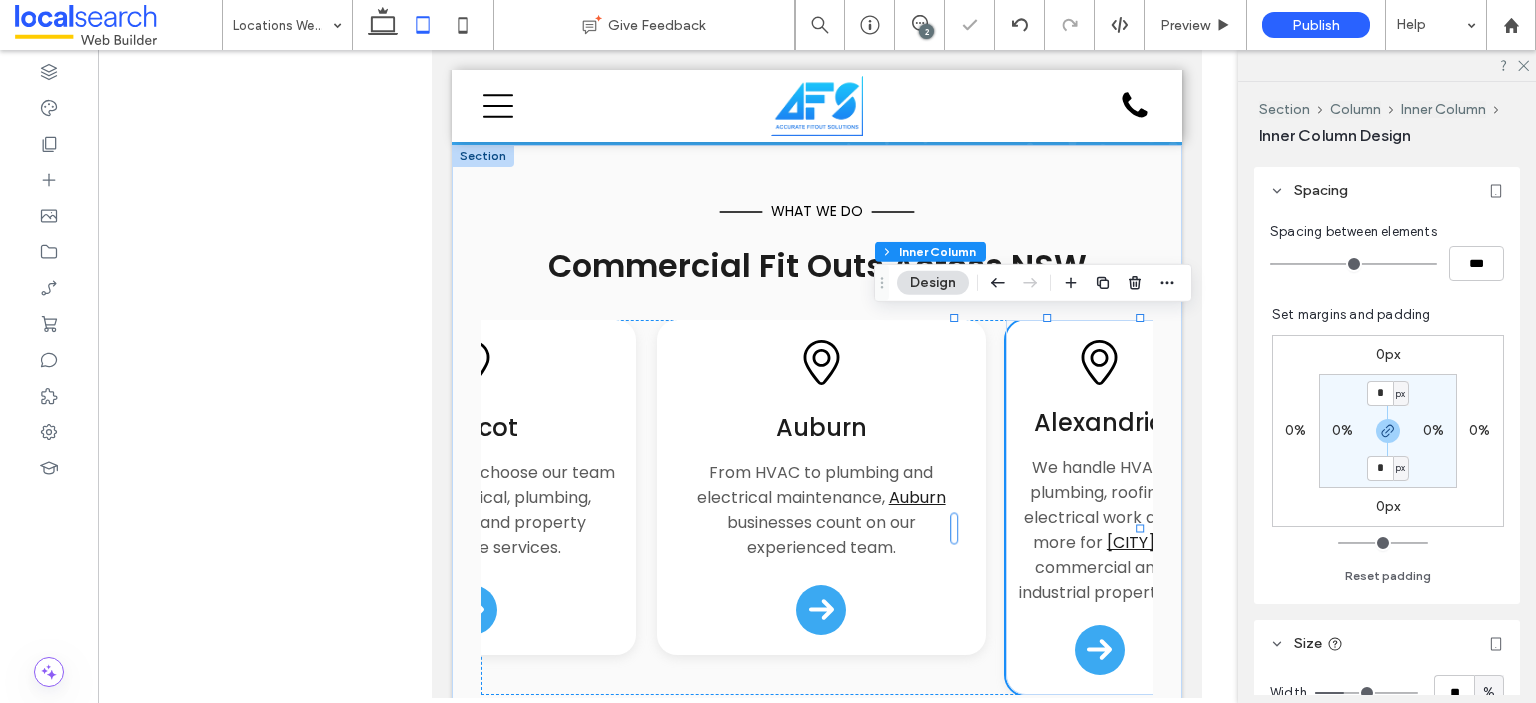 scroll, scrollTop: 853, scrollLeft: 0, axis: vertical 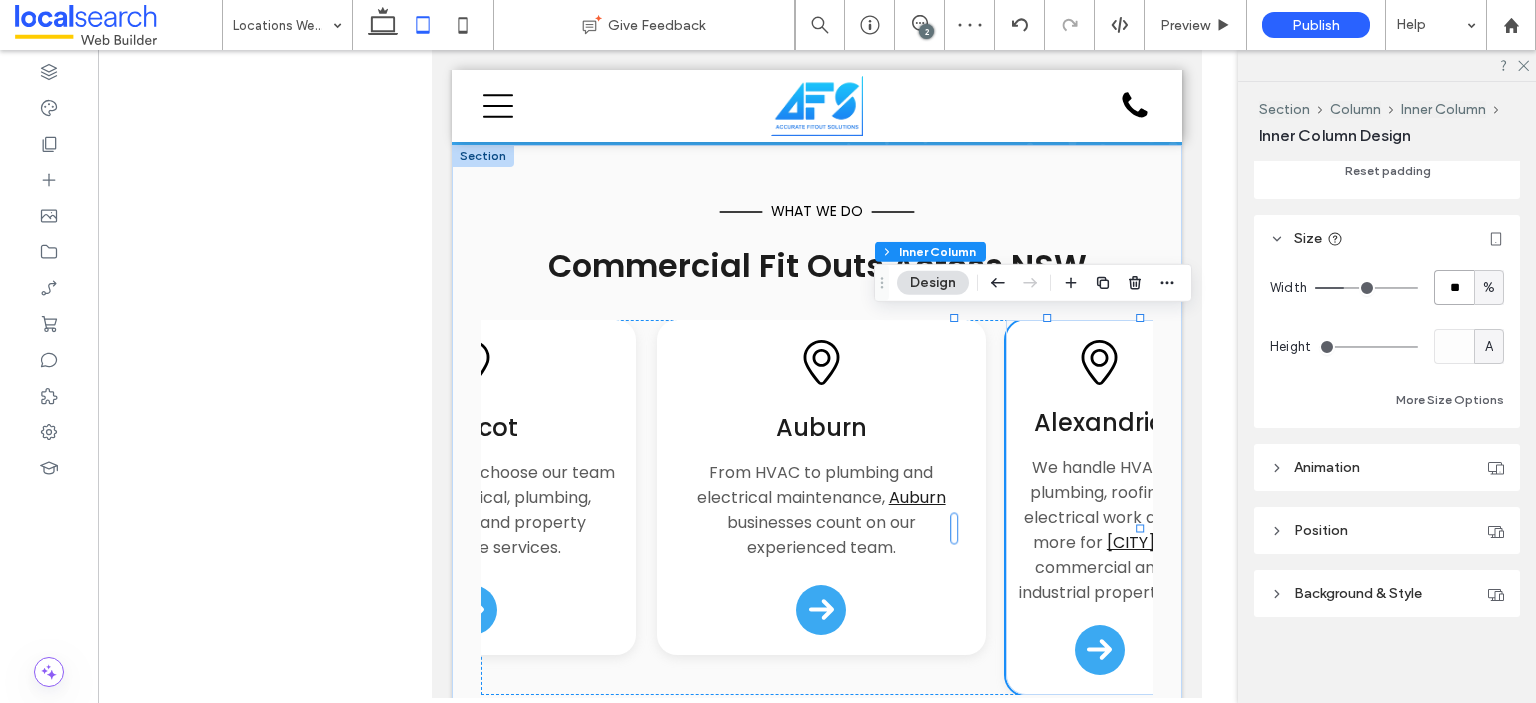 click on "**" at bounding box center [1454, 287] 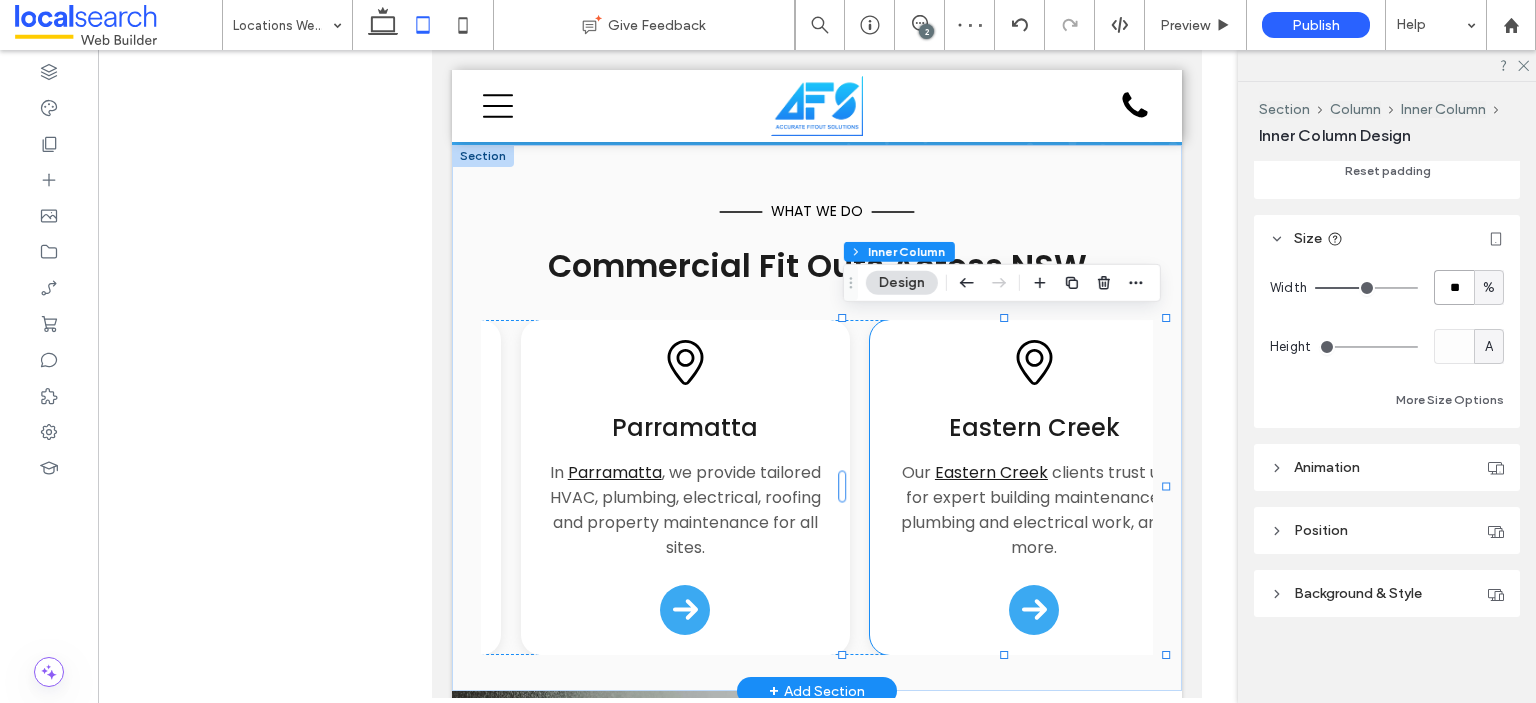 scroll, scrollTop: 0, scrollLeft: 322, axis: horizontal 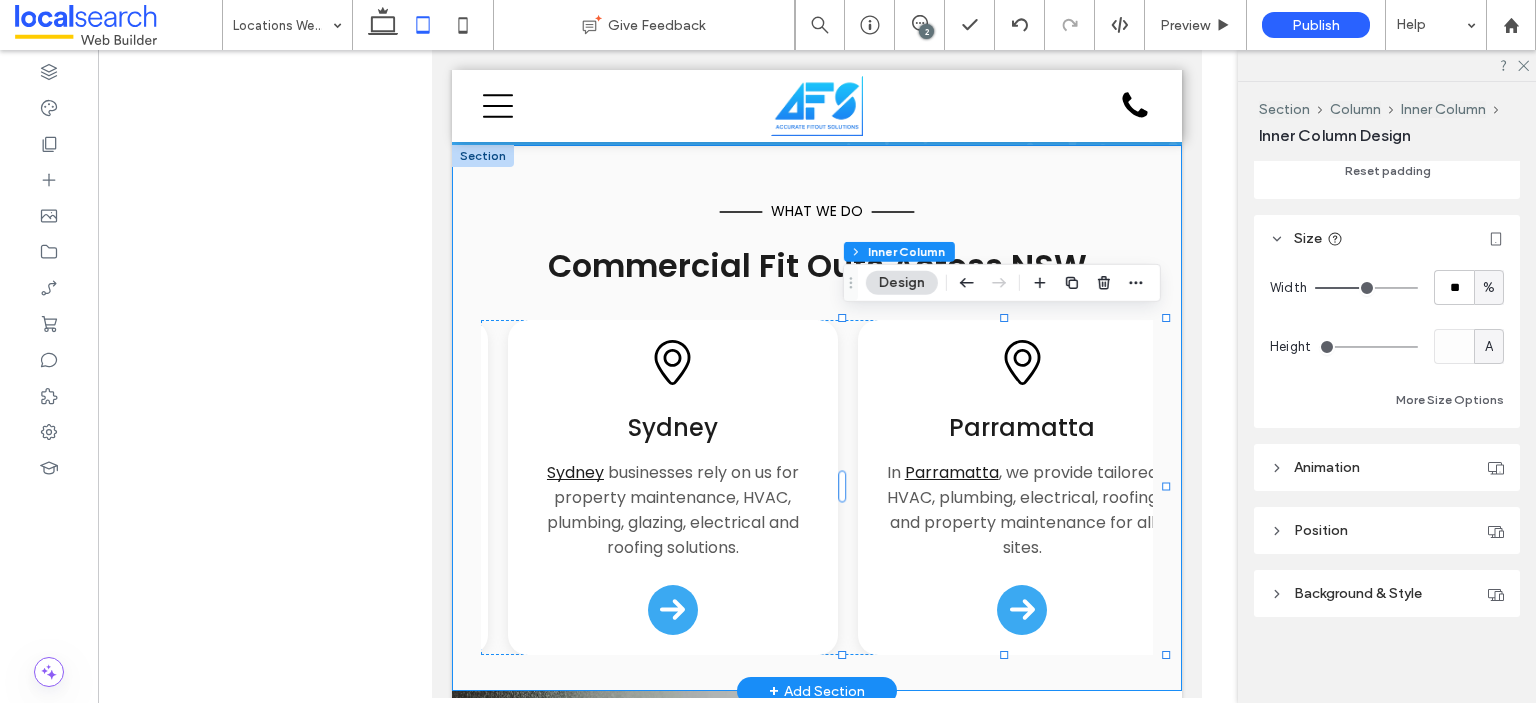 click on "what we do
Commercial Fit Outs Across NSW
Pin Icon
Wetherill Park
We provide commercial HVAC, plumbing, roofing, electrical, glazing and fit out services across
Wetherill Park .       Arrow Icon
Pin Icon
Sydney
Sydney   businesses rely on us for property maintenance, HVAC, plumbing, glazing, electrical and roofing solutions.       Arrow Icon
Pin Icon
Parramatta
In
Parramatta , we provide tailored HVAC, plumbing, electrical, roofing and property maintenance for all sites.       Arrow Icon
Pin Icon
Eastern Creek
Our
Eastern Creek   clients trust us for expert building maintenance, plumbing and electrical work, and more.       Arrow Icon
Pin Icon
Prestons
We support
Prestons   properties with reliable roofing, electrical and plumbing fit outs and maintenance services." at bounding box center (817, 418) 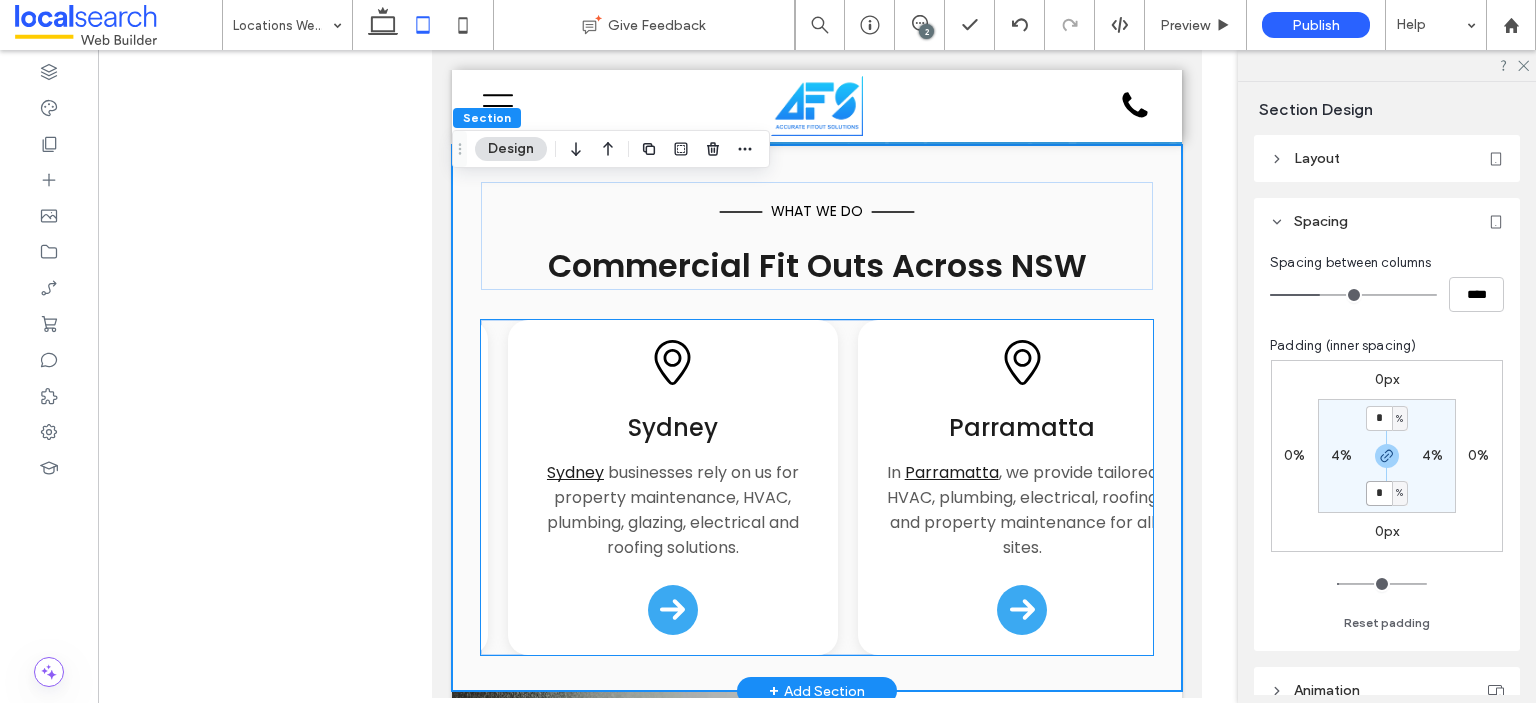 click on "Pin Icon
Wetherill Park
We provide commercial HVAC, plumbing, roofing, electrical, glazing and fit out services across
Wetherill Park .       Arrow Icon
Pin Icon
Sydney
Sydney   businesses rely on us for property maintenance, HVAC, plumbing, glazing, electrical and roofing solutions.       Arrow Icon
Pin Icon
Parramatta
In
Parramatta , we provide tailored HVAC, plumbing, electrical, roofing and property maintenance for all sites.       Arrow Icon
Pin Icon
Eastern Creek
Our
Eastern Creek   clients trust us for expert building maintenance, plumbing and electrical work, and more.       Arrow Icon
Pin Icon
Prestons
We support
Prestons   properties with reliable roofing, electrical and plumbing fit outs and maintenance services.       Arrow Icon
Pin Icon
Mascot
Mascot         Arrow Icon
Pin Icon" at bounding box center [817, 487] 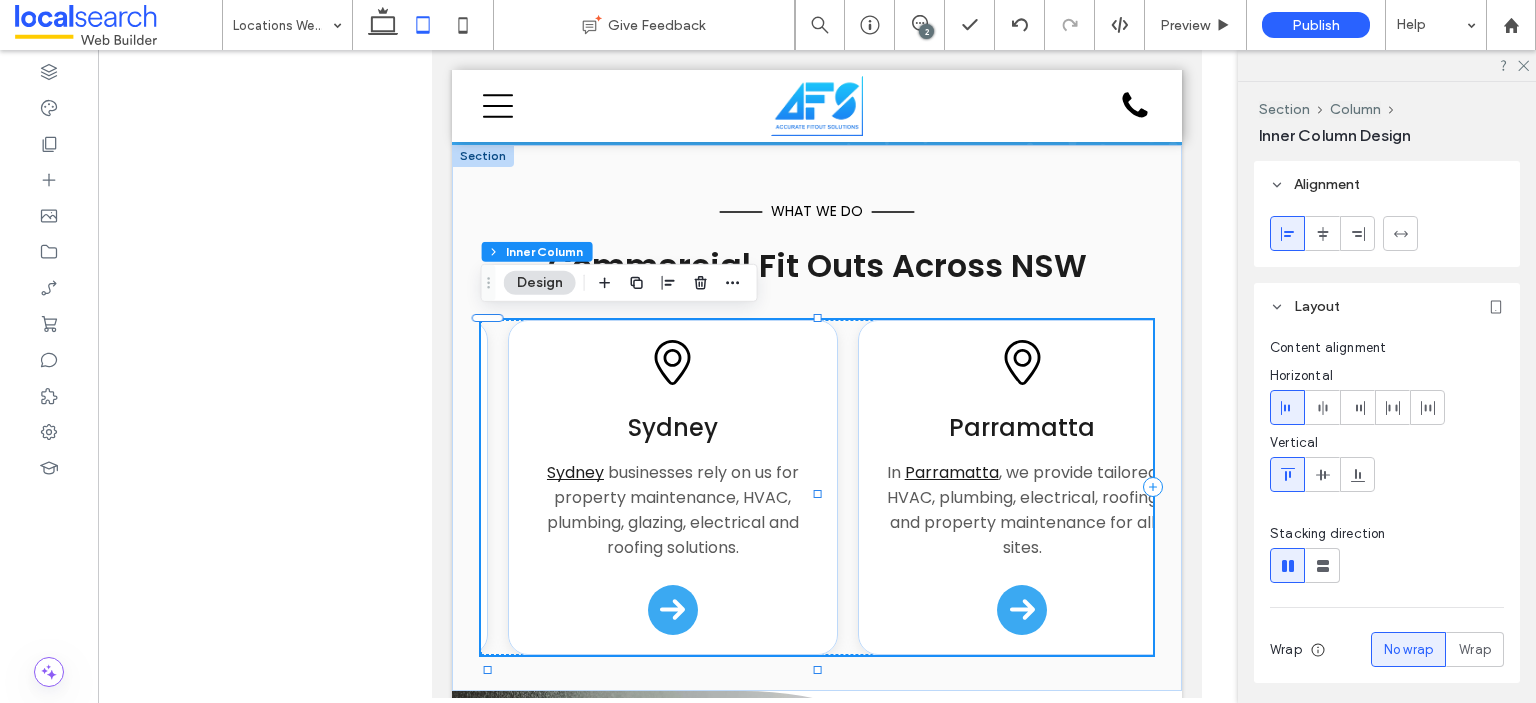 scroll, scrollTop: 400, scrollLeft: 0, axis: vertical 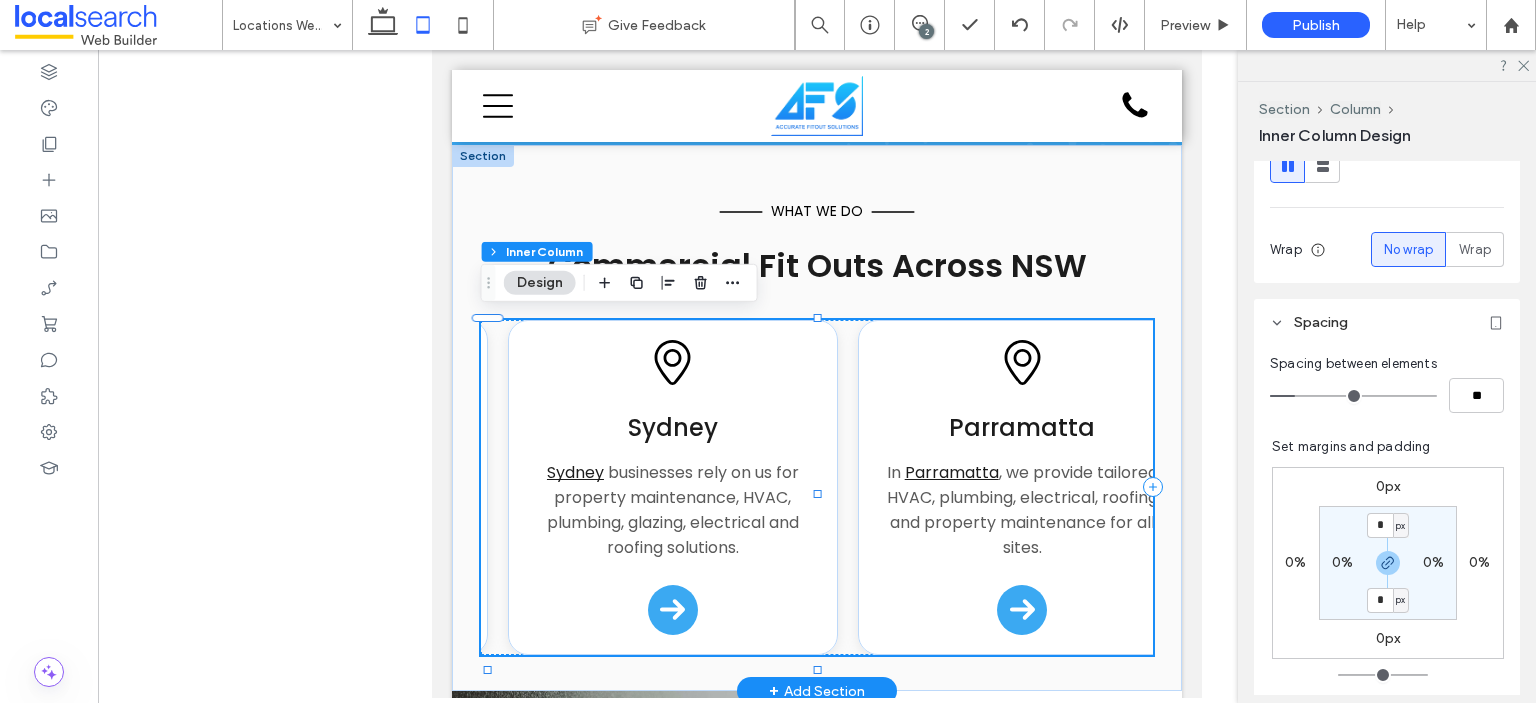 click on "Pin Icon
Wetherill Park
We provide commercial HVAC, plumbing, roofing, electrical, glazing and fit out services across
Wetherill Park .       Arrow Icon
Pin Icon
Sydney
Sydney   businesses rely on us for property maintenance, HVAC, plumbing, glazing, electrical and roofing solutions.       Arrow Icon
Pin Icon
Parramatta
In
Parramatta , we provide tailored HVAC, plumbing, electrical, roofing and property maintenance for all sites.       Arrow Icon
Pin Icon
Eastern Creek
Our
Eastern Creek   clients trust us for expert building maintenance, plumbing and electrical work, and more.       Arrow Icon
Pin Icon
Prestons
We support
Prestons   properties with reliable roofing, electrical and plumbing fit outs and maintenance services.       Arrow Icon
Pin Icon
Mascot
Mascot         Arrow Icon
Pin Icon" at bounding box center [817, 487] 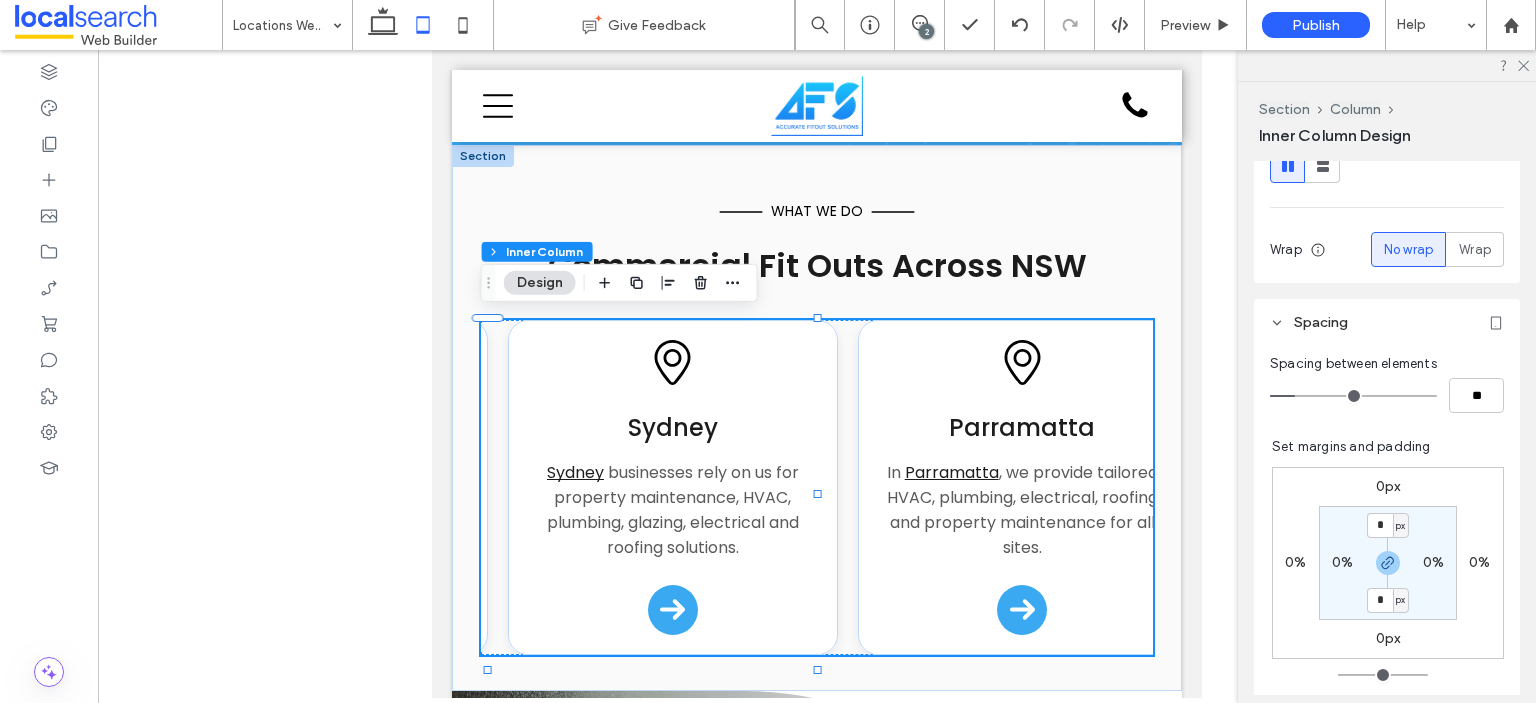 scroll, scrollTop: 700, scrollLeft: 0, axis: vertical 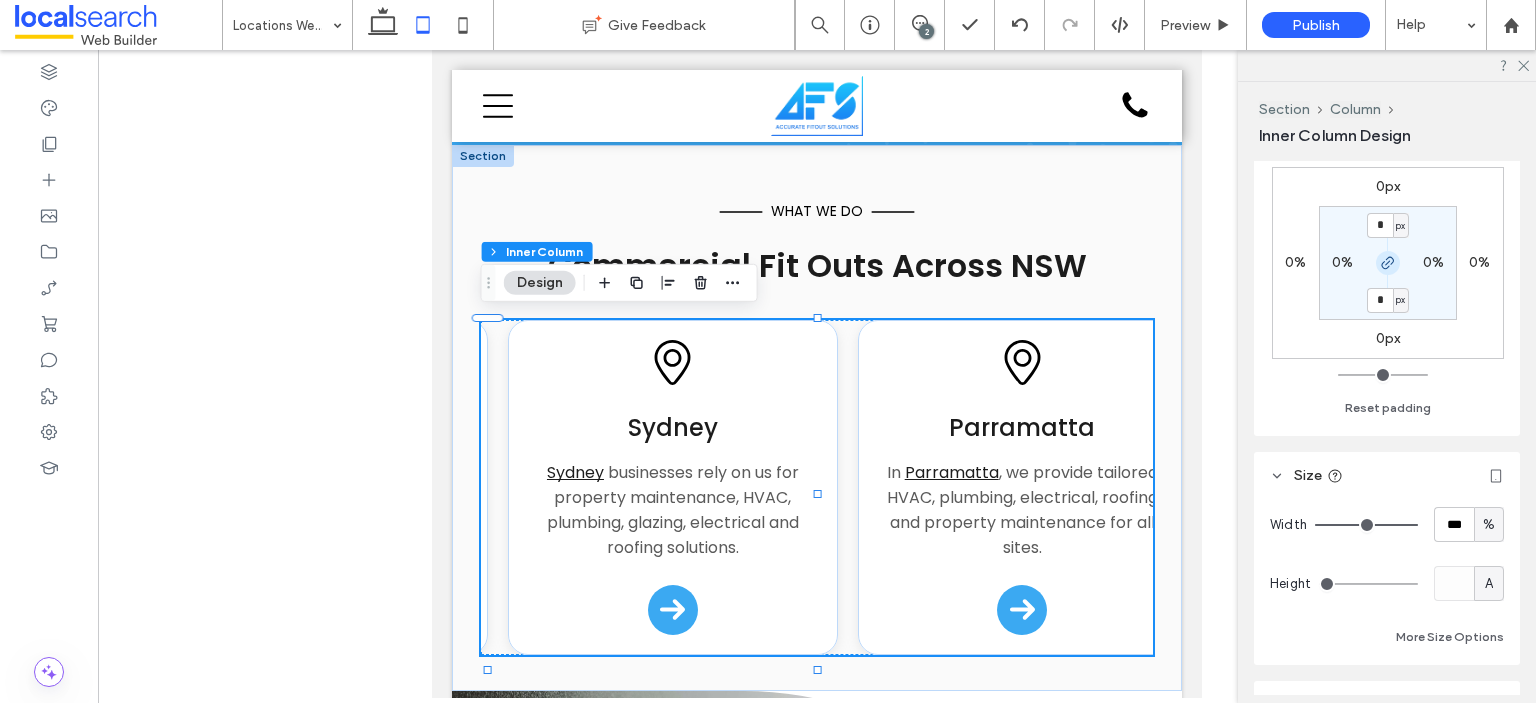 click 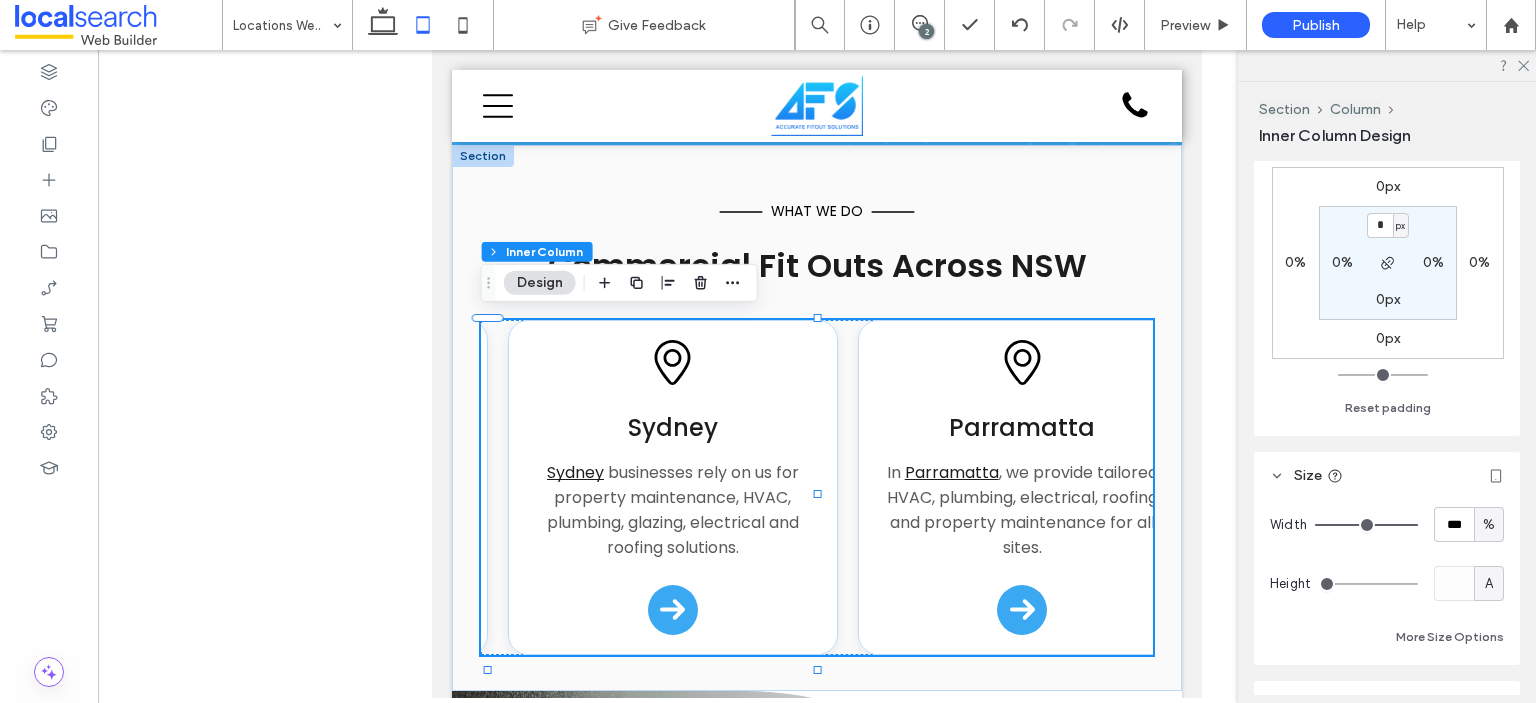 click on "0px" at bounding box center [1388, 299] 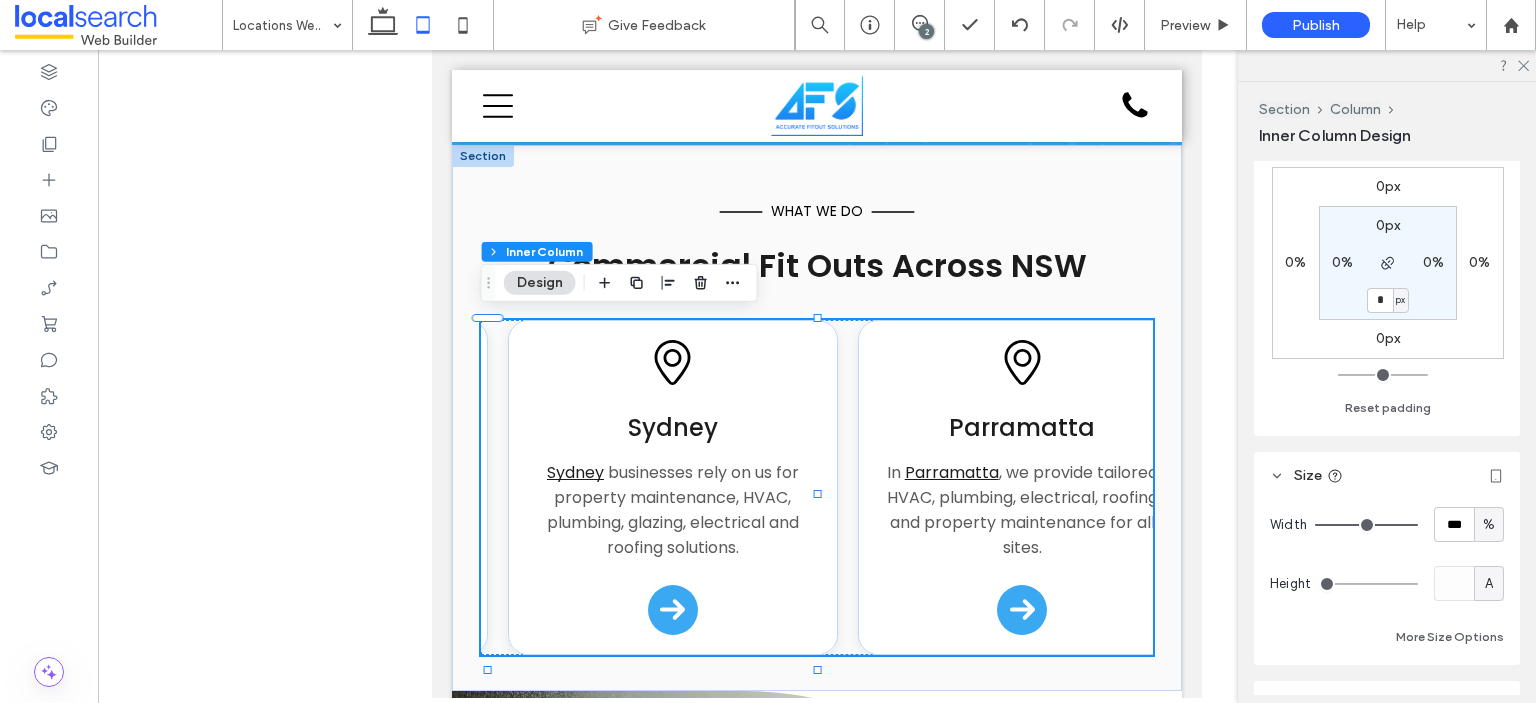 click on "px" at bounding box center (1400, 300) 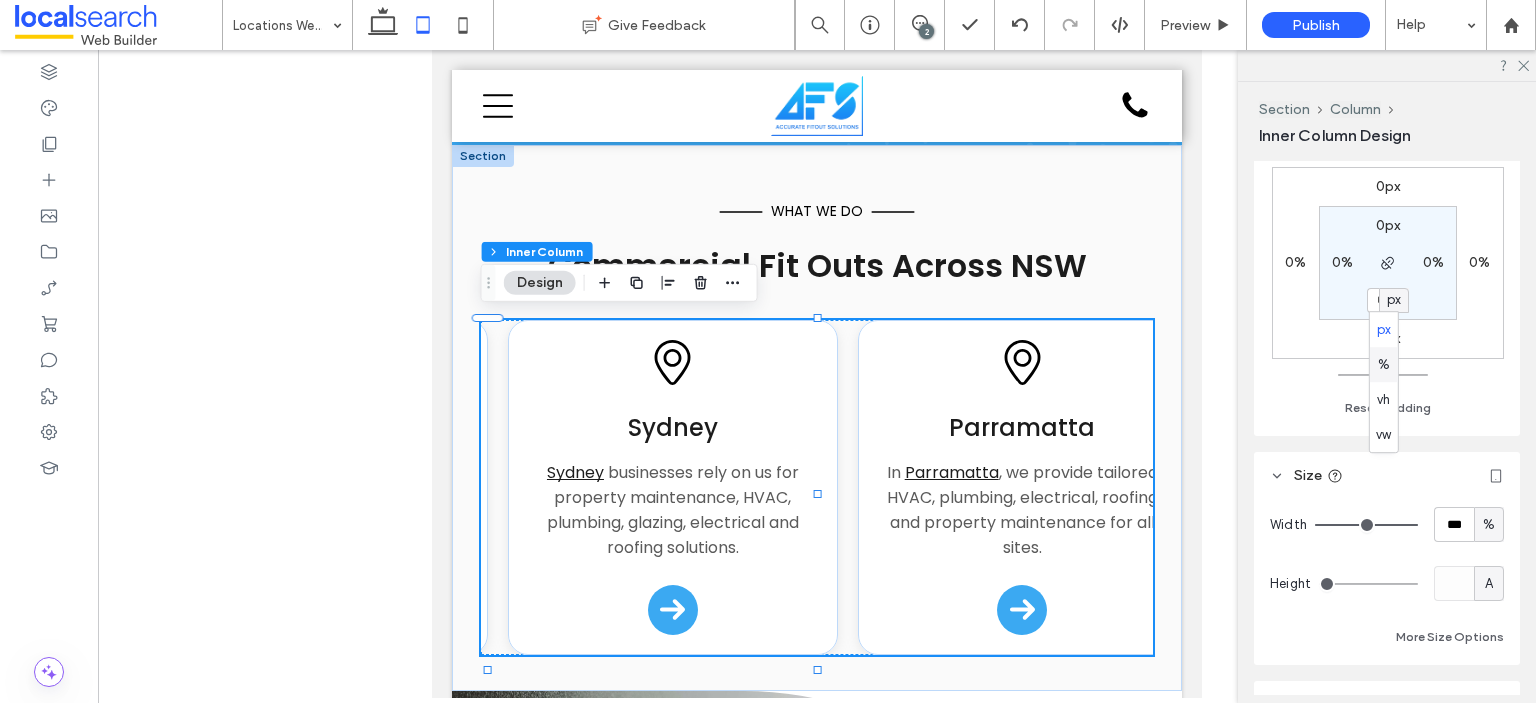 click on "%" at bounding box center [1384, 364] 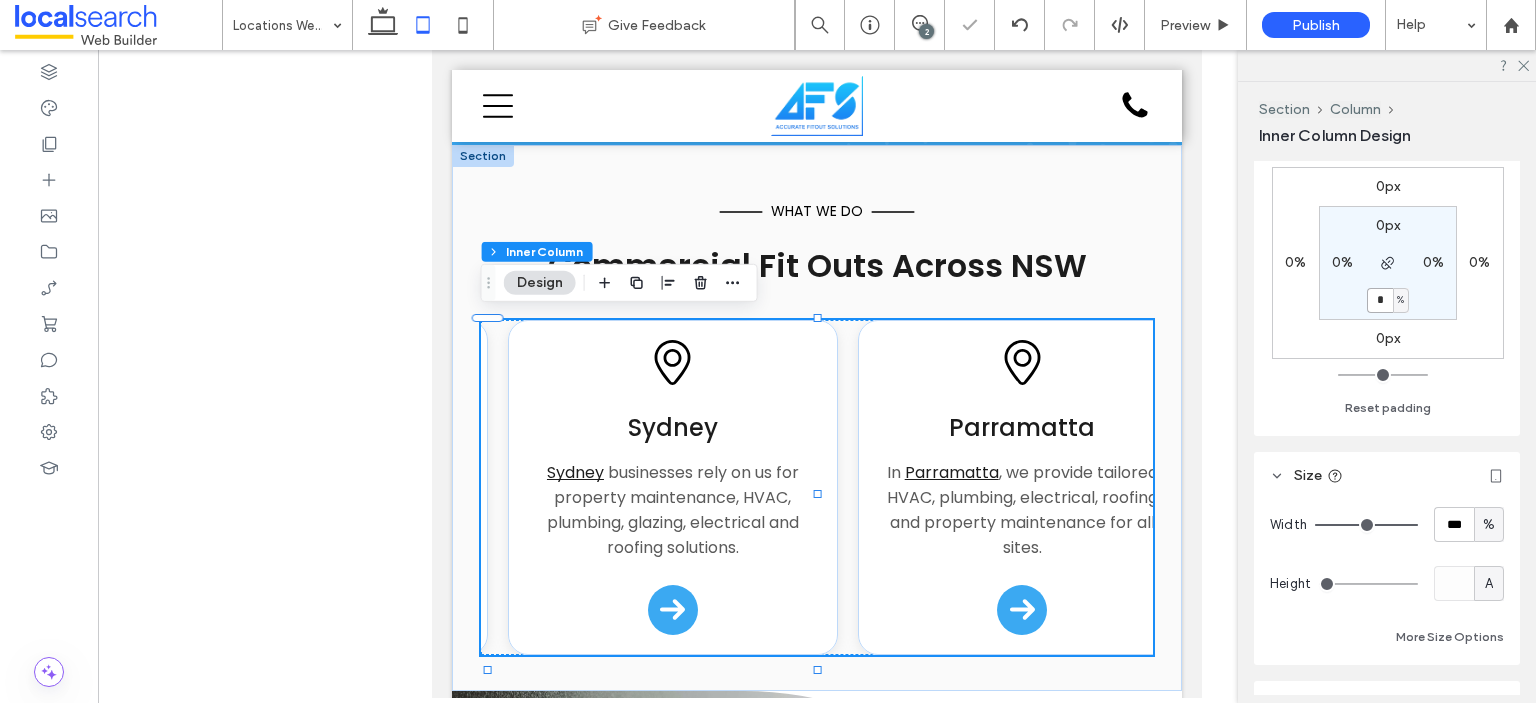 drag, startPoint x: 1376, startPoint y: 301, endPoint x: 1346, endPoint y: 299, distance: 30.066593 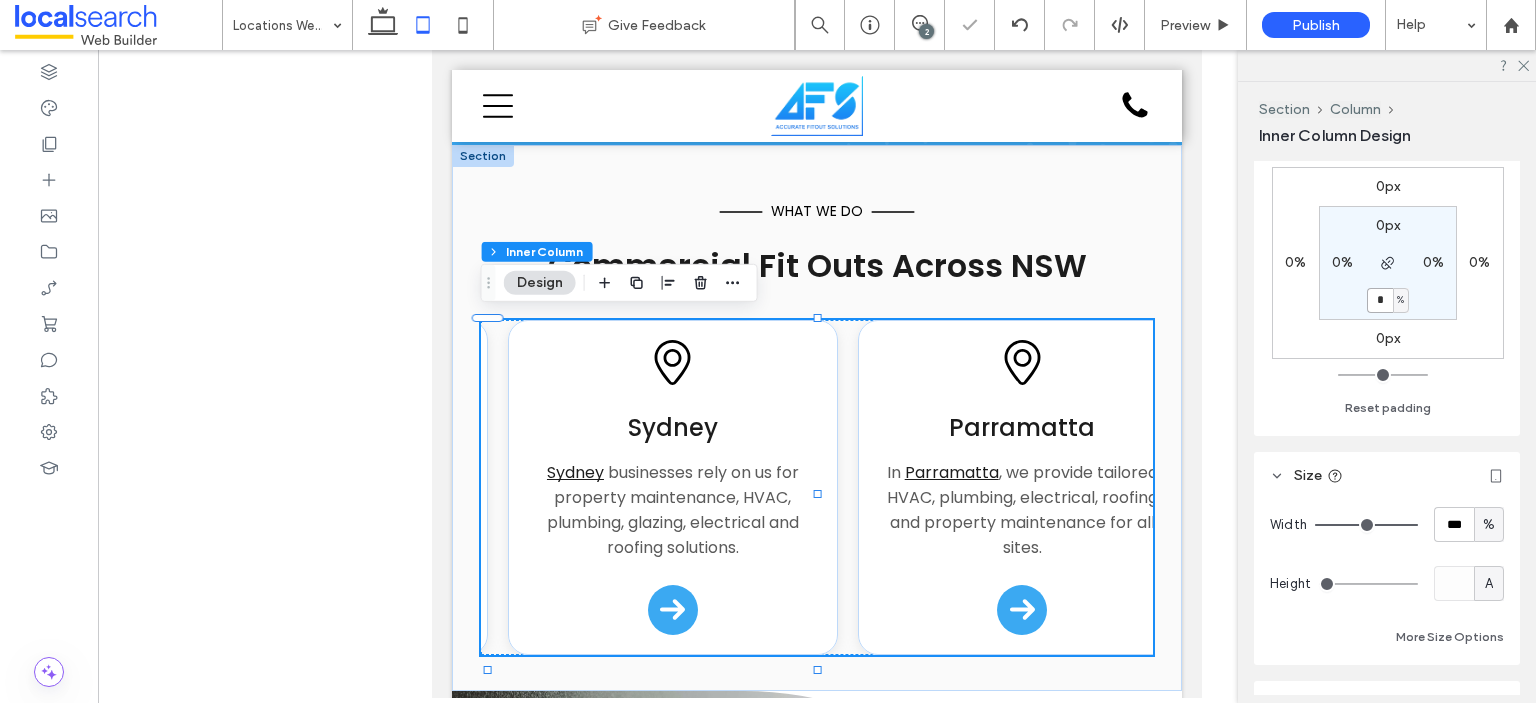 click on "*" at bounding box center (1380, 300) 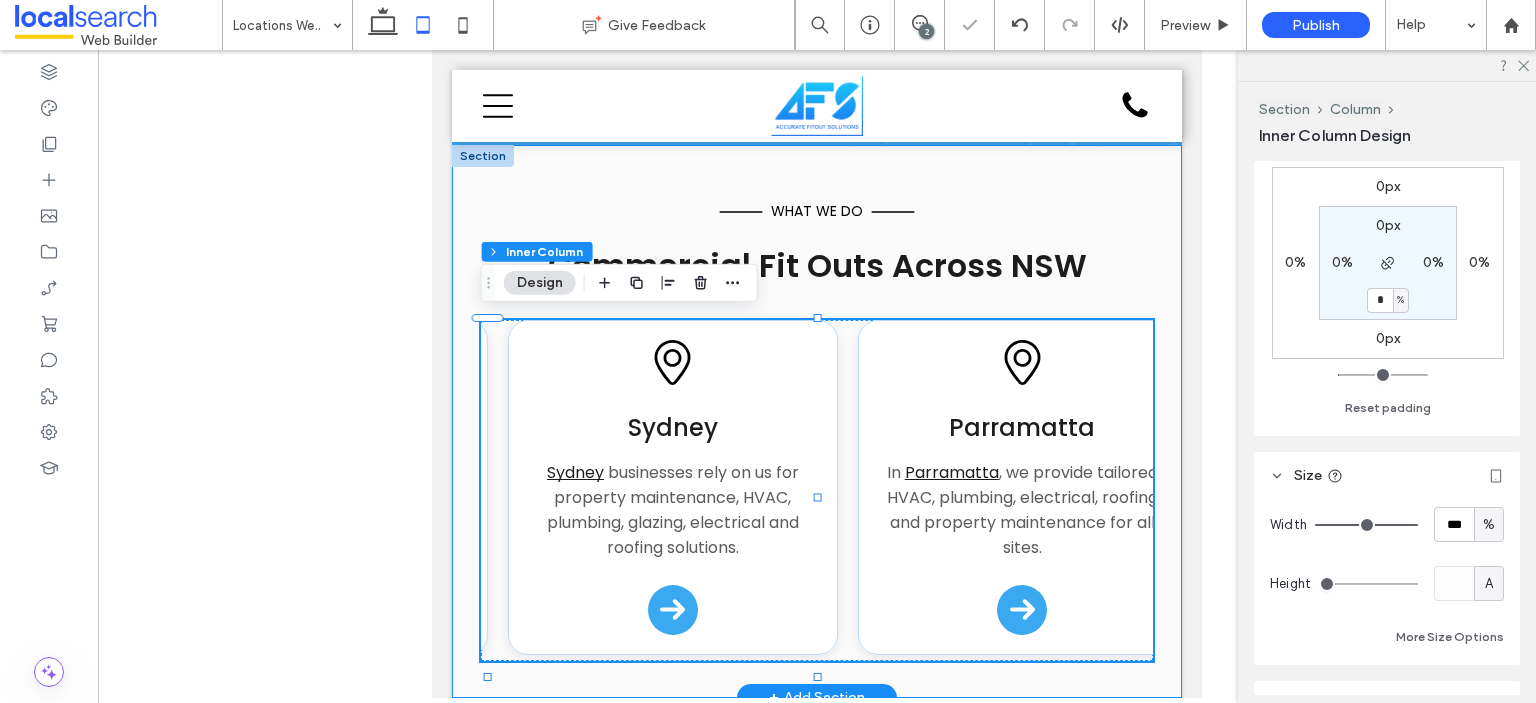 click on "what we do
Commercial Fit Outs Across NSW
Pin Icon
Wetherill Park
We provide commercial HVAC, plumbing, roofing, electrical, glazing and fit out services across
Wetherill Park .       Arrow Icon
Pin Icon
Sydney
Sydney   businesses rely on us for property maintenance, HVAC, plumbing, glazing, electrical and roofing solutions.       Arrow Icon
Pin Icon
Parramatta
In
Parramatta , we provide tailored HVAC, plumbing, electrical, roofing and property maintenance for all sites.       Arrow Icon
Pin Icon
Eastern Creek
Our
Eastern Creek   clients trust us for expert building maintenance, plumbing and electrical work, and more.       Arrow Icon
Pin Icon
Prestons
We support
Prestons   properties with reliable roofing, electrical and plumbing fit outs and maintenance services." at bounding box center [817, 421] 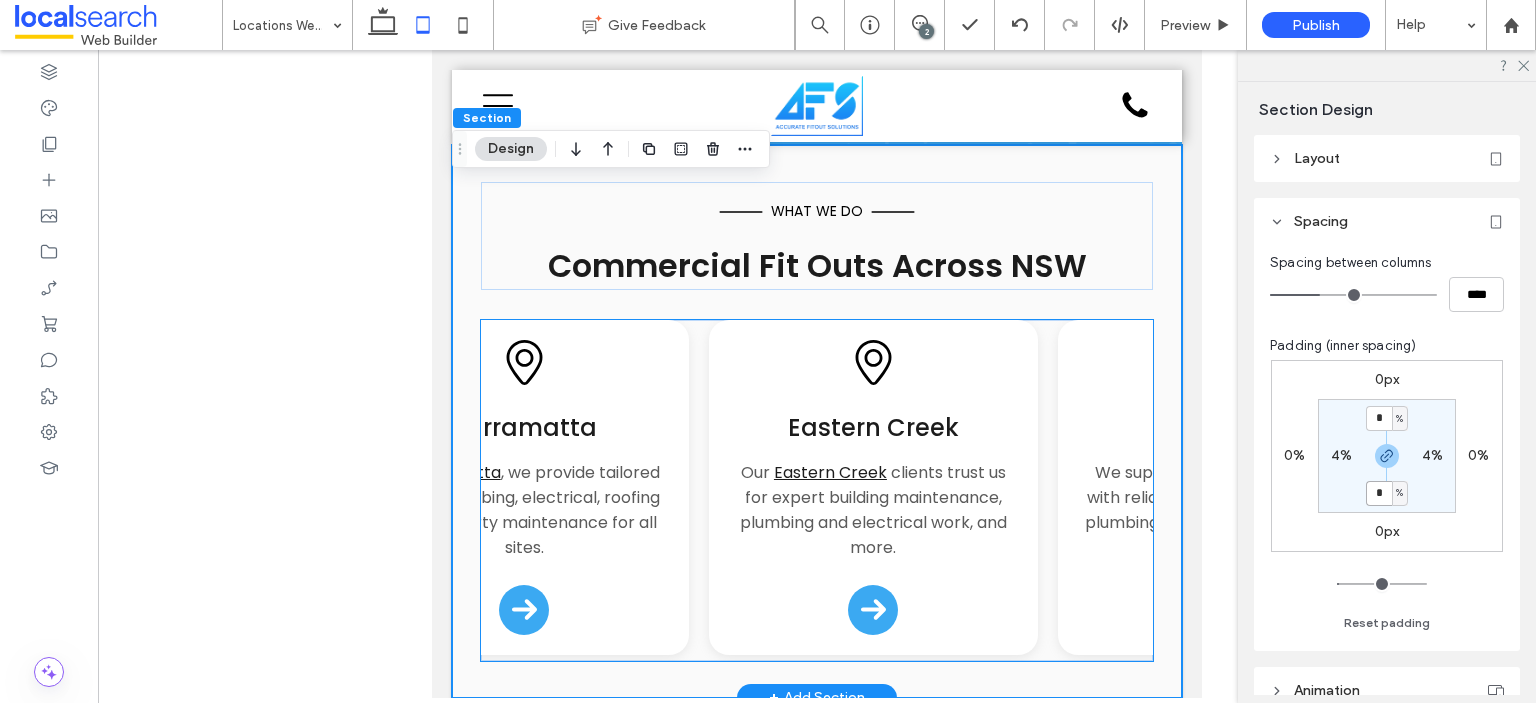 scroll, scrollTop: 0, scrollLeft: 1006, axis: horizontal 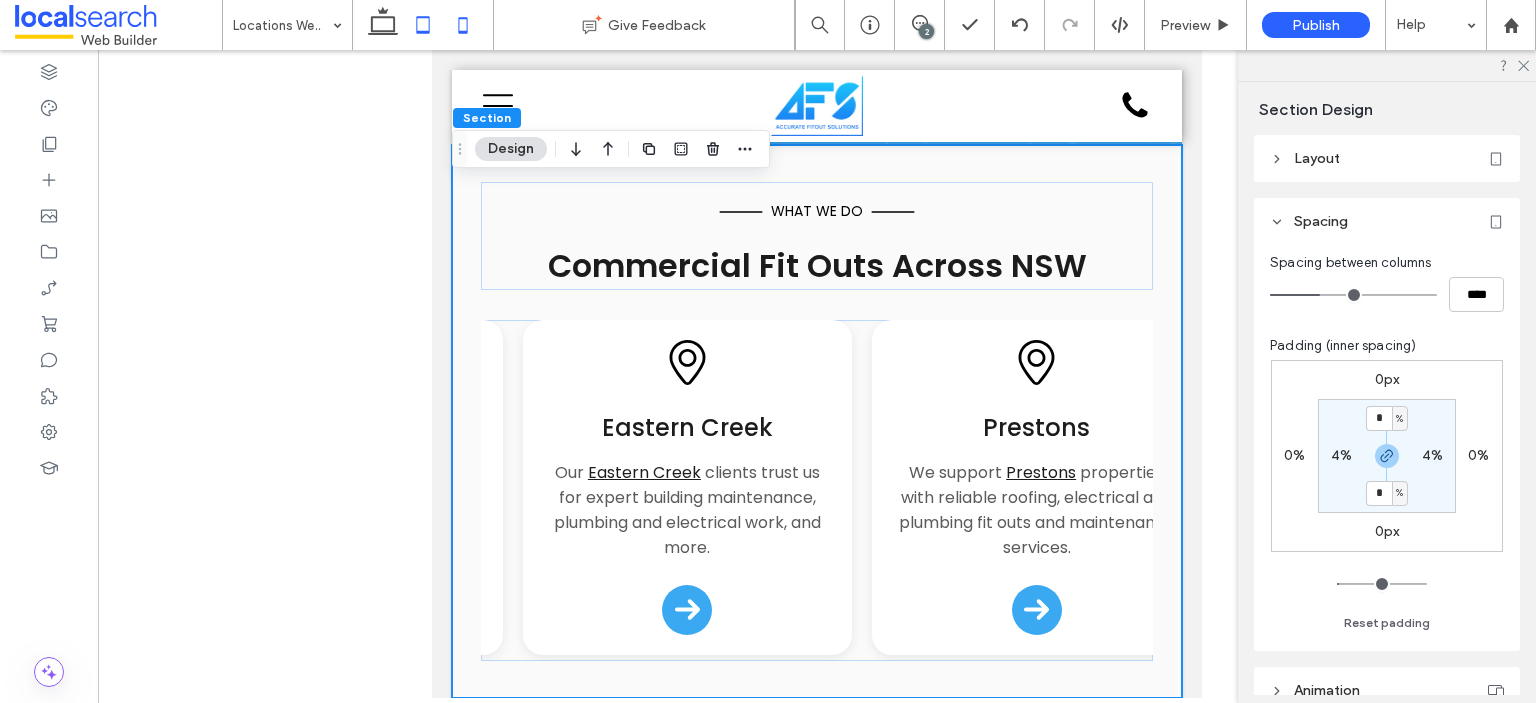 click 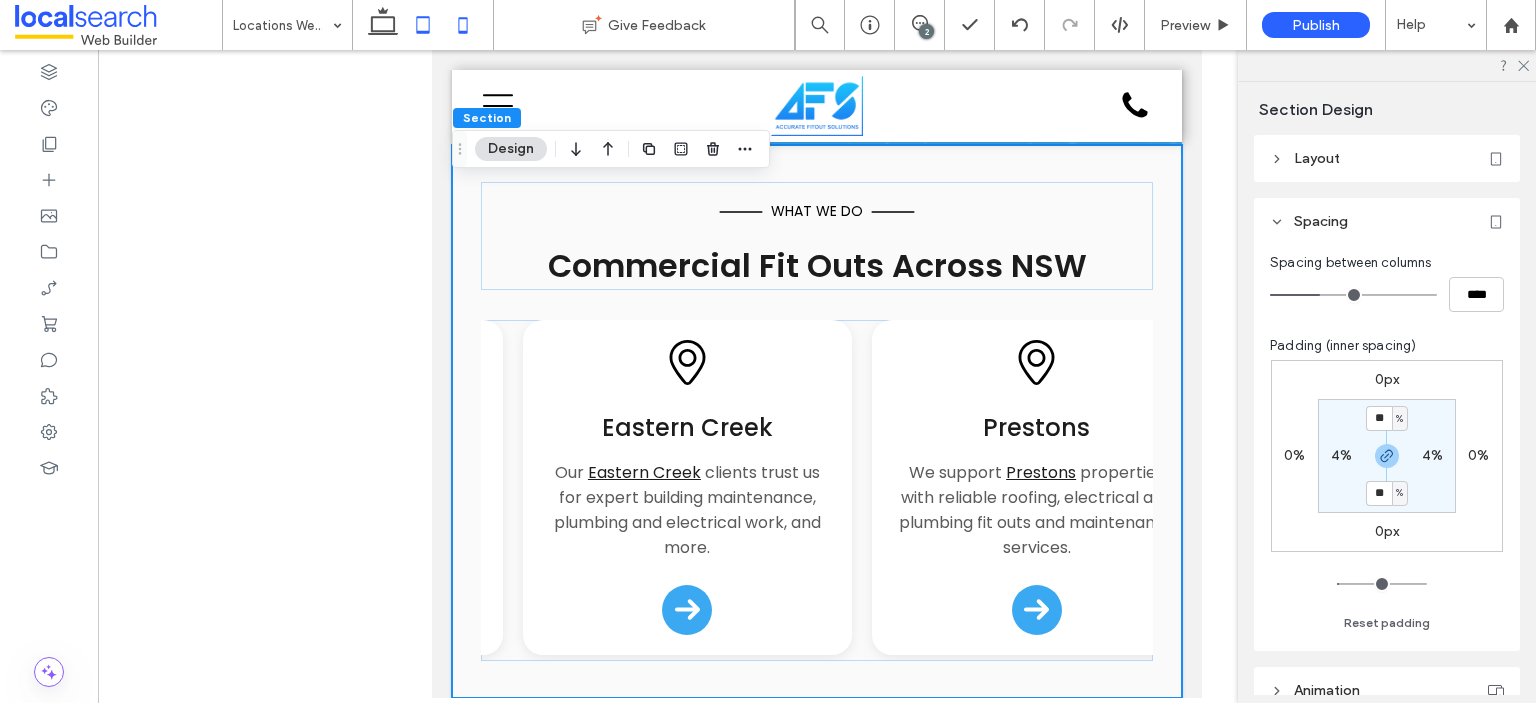scroll, scrollTop: 315, scrollLeft: 0, axis: vertical 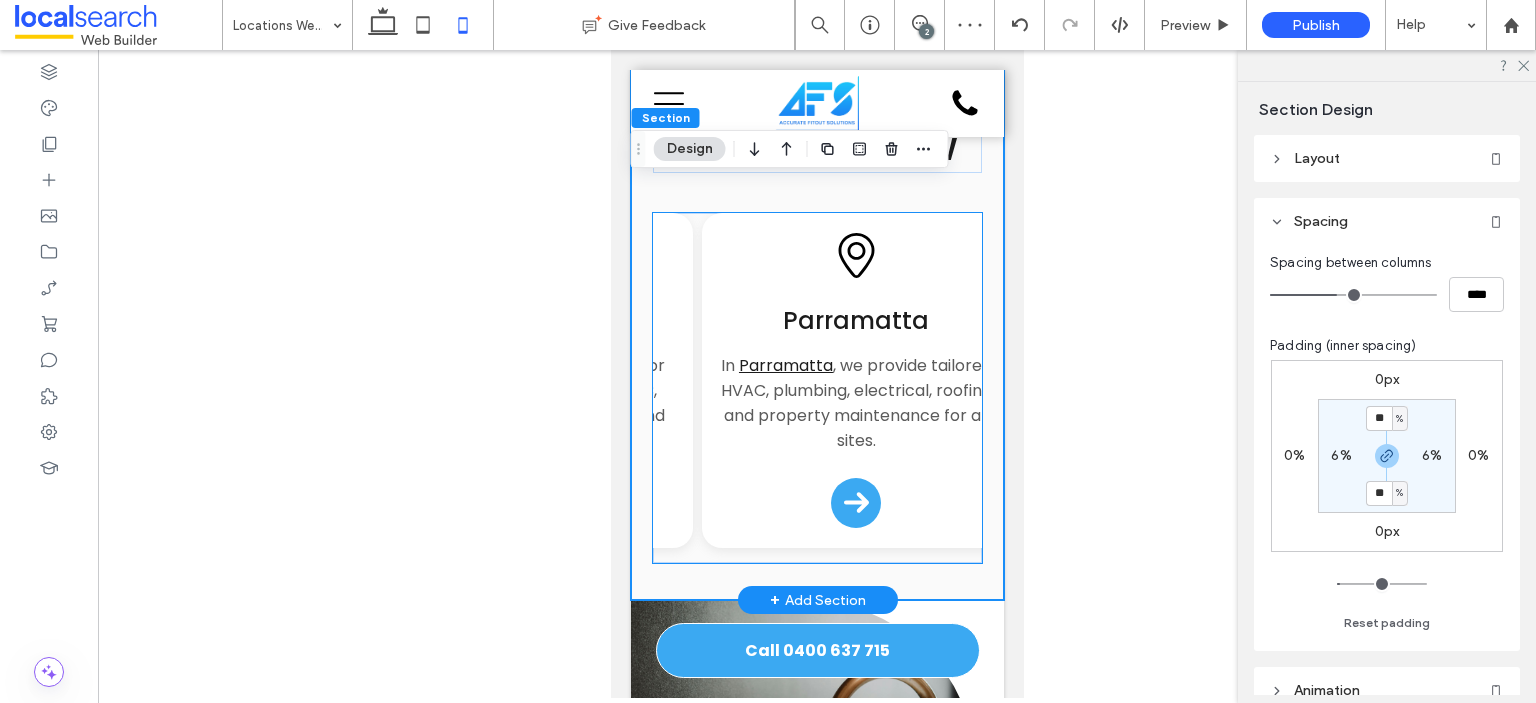 click on "Parramatta
In
Parramatta , we provide tailored HVAC, plumbing, electrical, roofing and property maintenance for all sites." at bounding box center [855, 378] 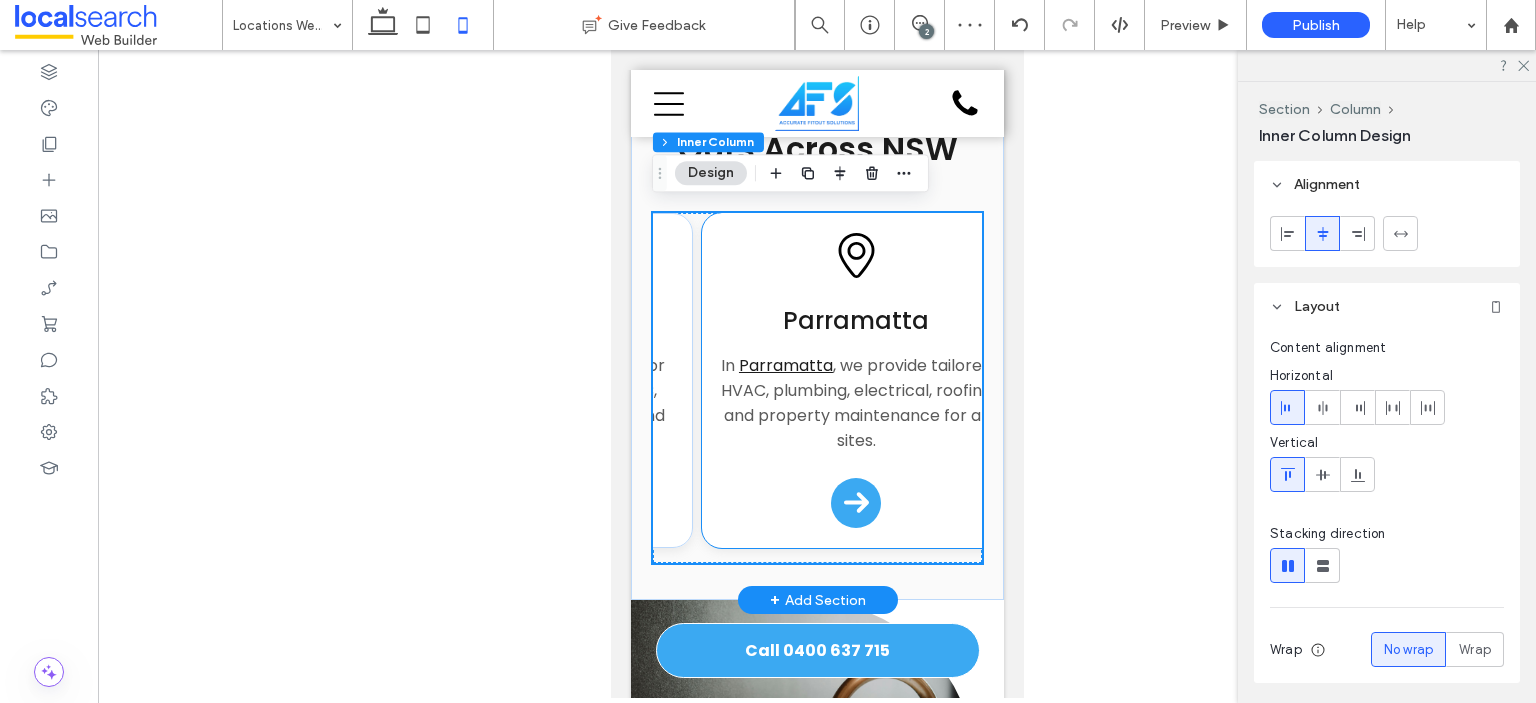 click on "Pin Icon
Parramatta
In
Parramatta , we provide tailored HVAC, plumbing, electrical, roofing and property maintenance for all sites.       Arrow Icon" at bounding box center (855, 380) 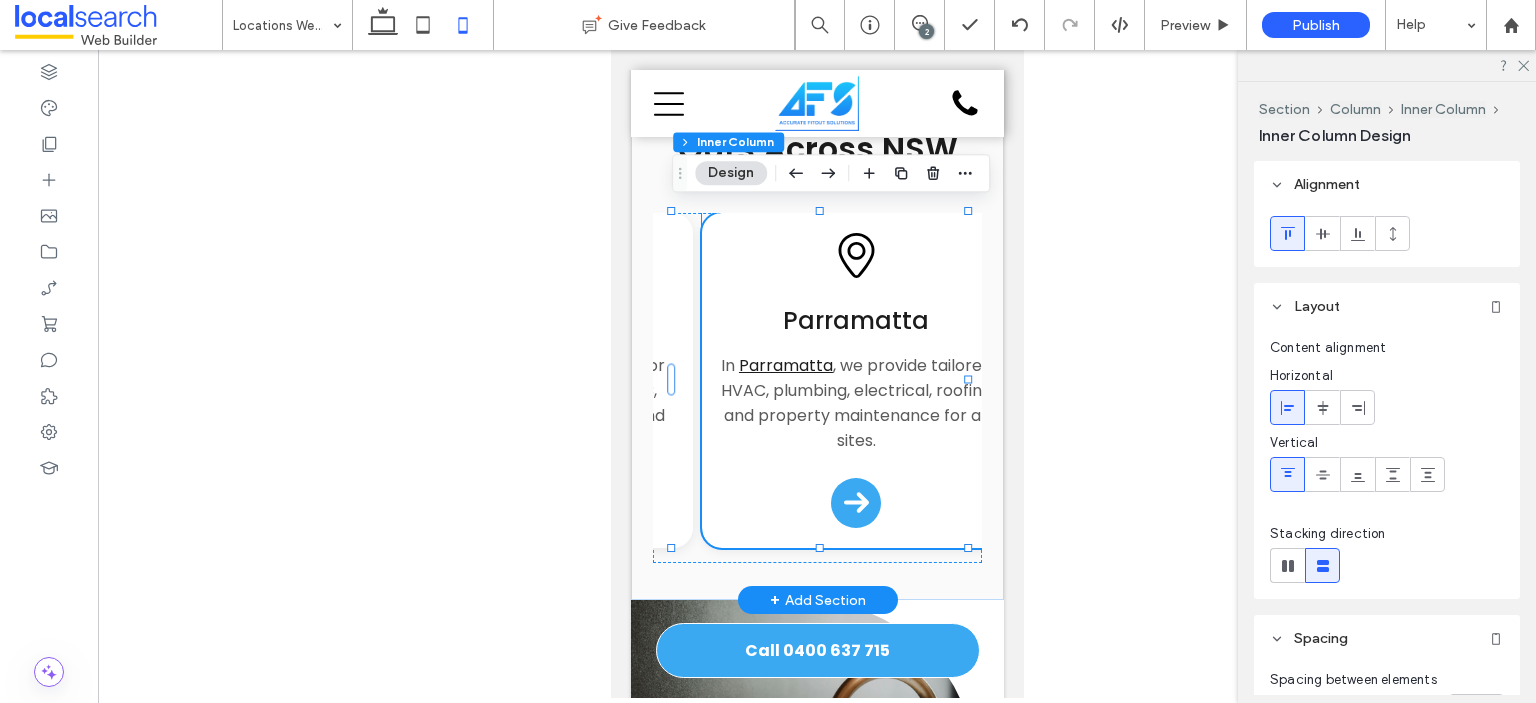 click on "Parramatta
In
Parramatta , we provide tailored HVAC, plumbing, electrical, roofing and property maintenance for all sites." at bounding box center [855, 378] 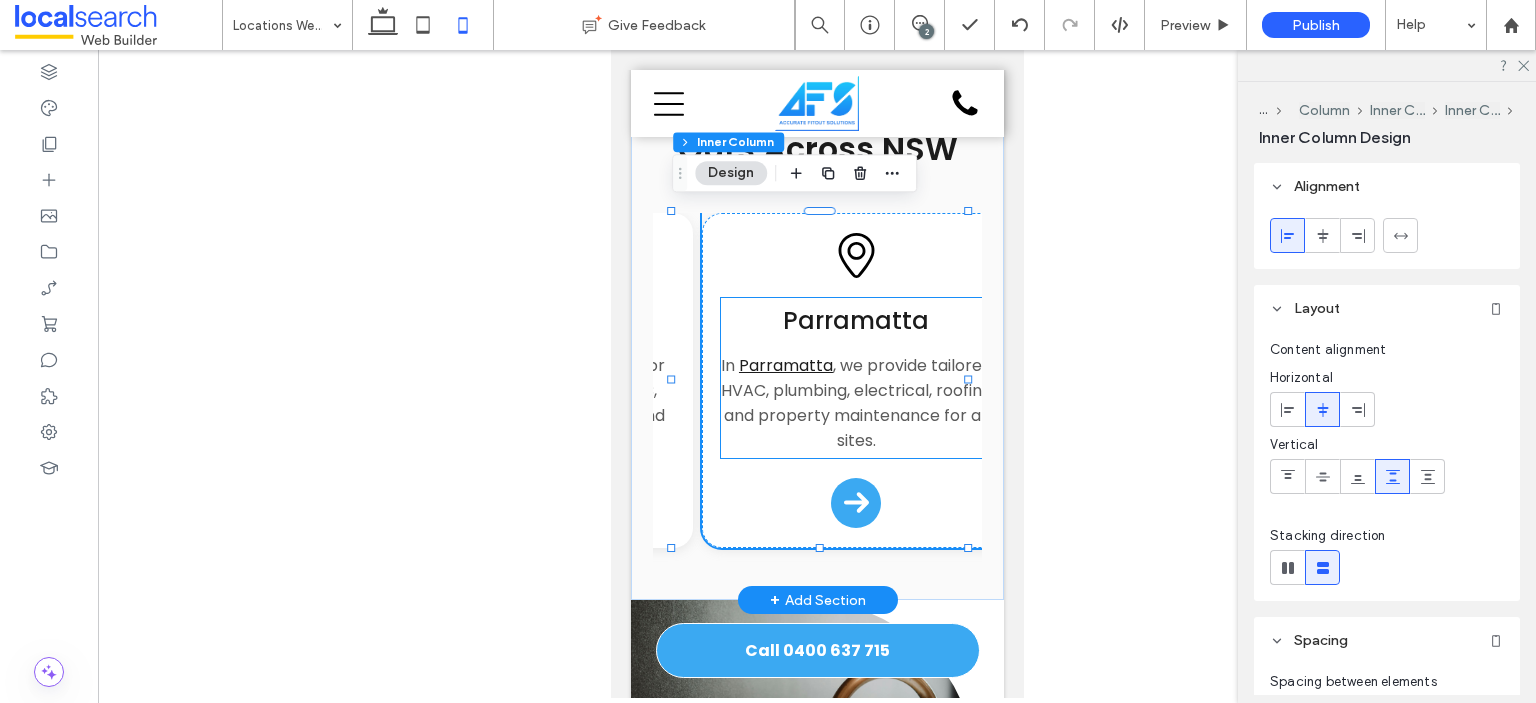 click on "Parramatta" at bounding box center [855, 320] 